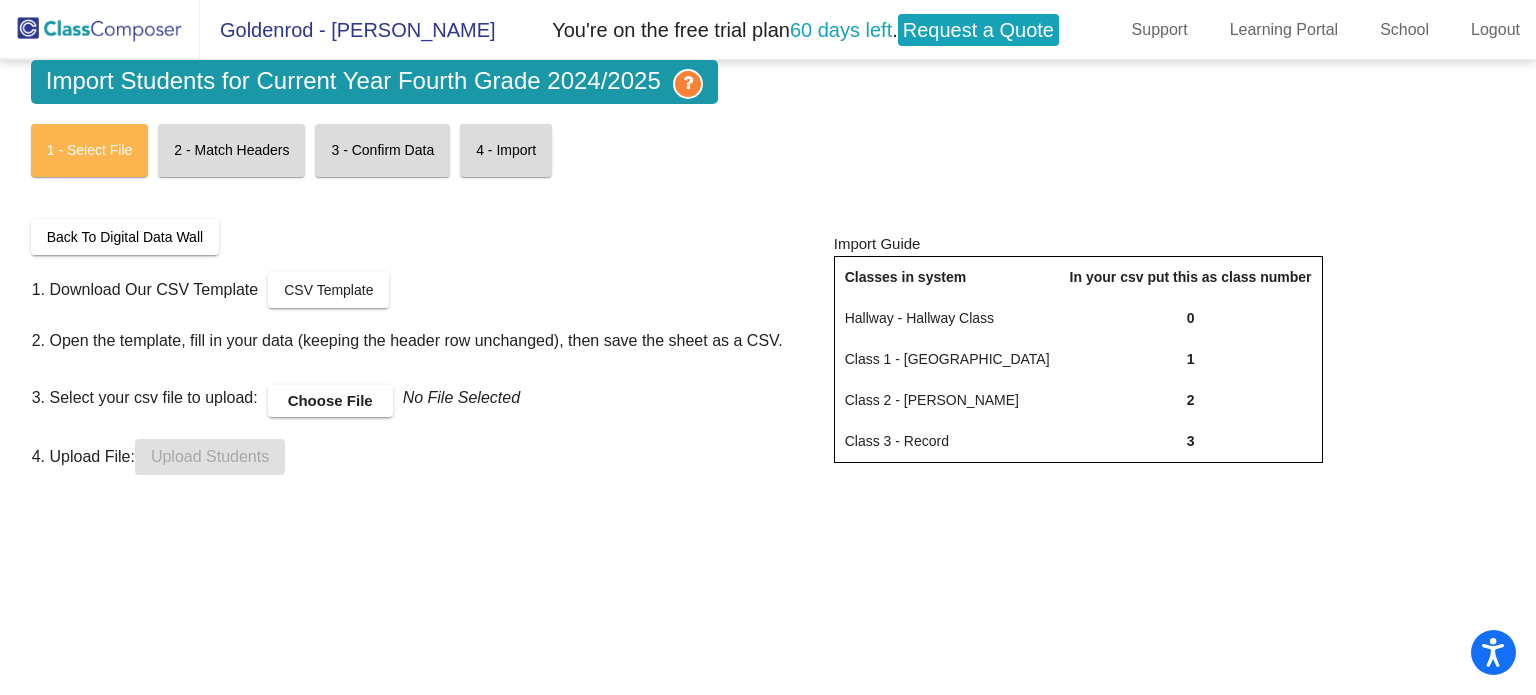 scroll, scrollTop: 0, scrollLeft: 0, axis: both 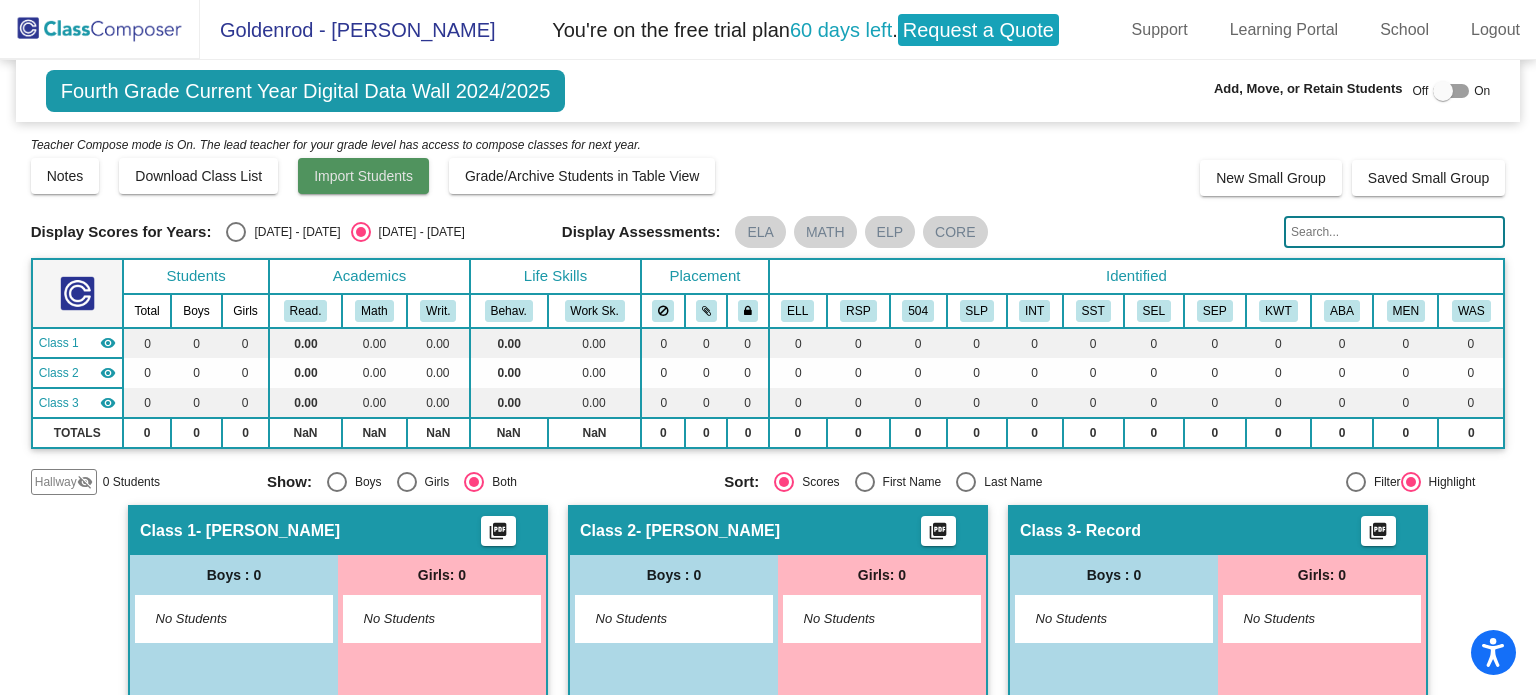 click on "Import Students" 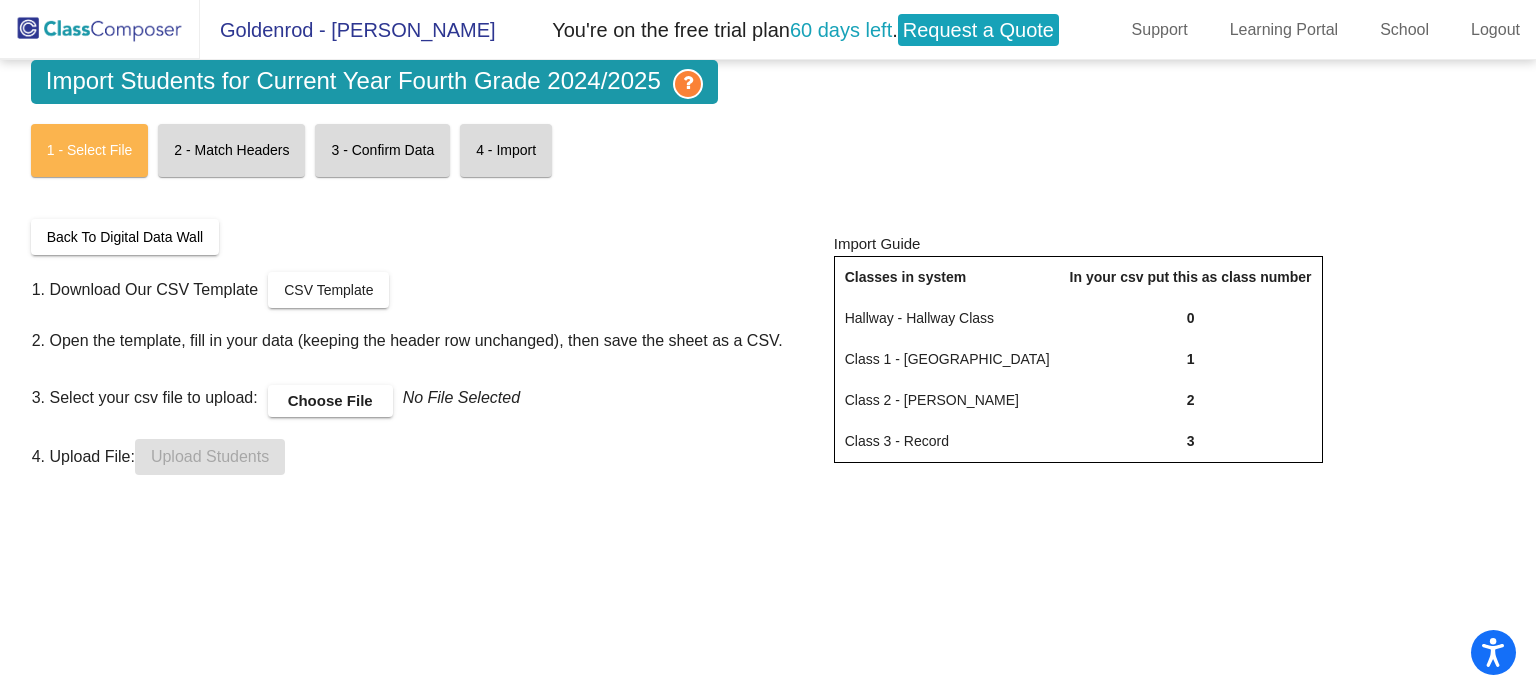 click on "Choose File" at bounding box center (330, 401) 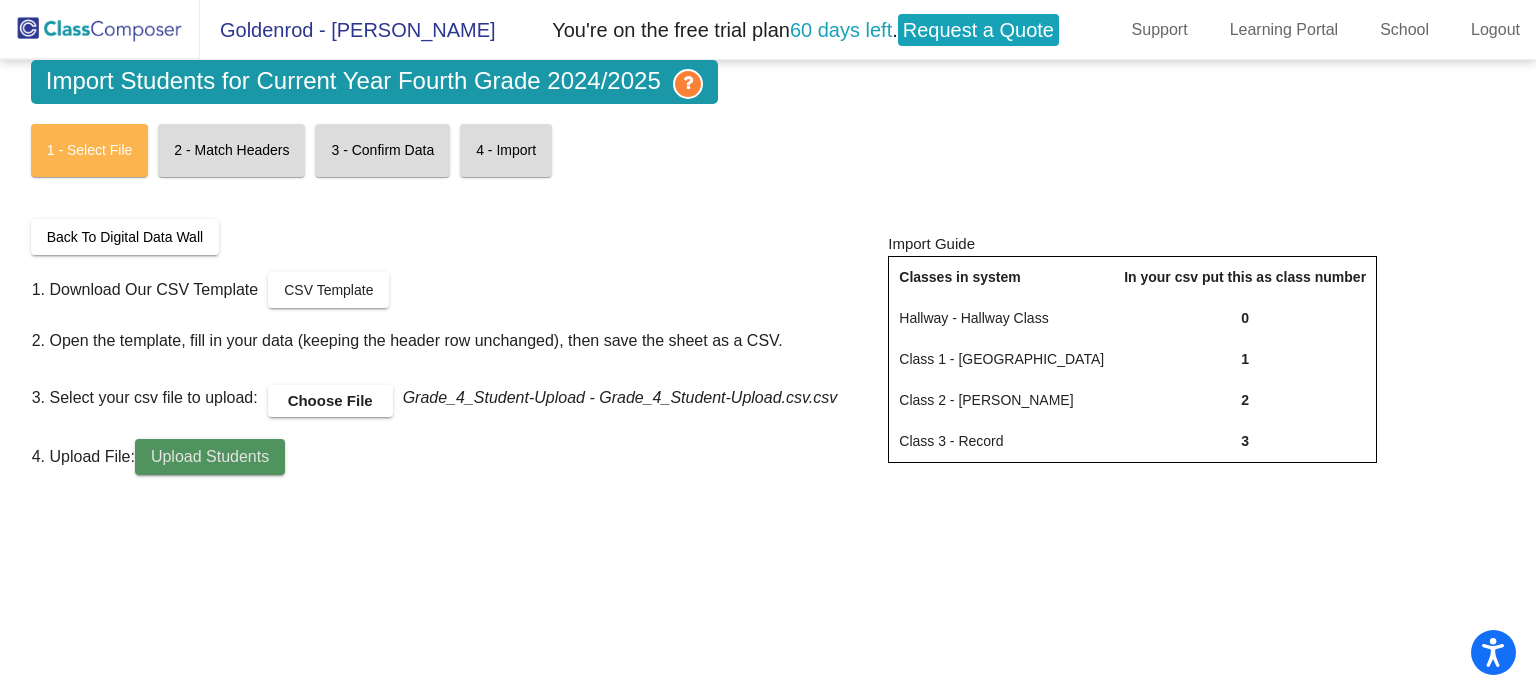click on "Upload Students" at bounding box center (210, 457) 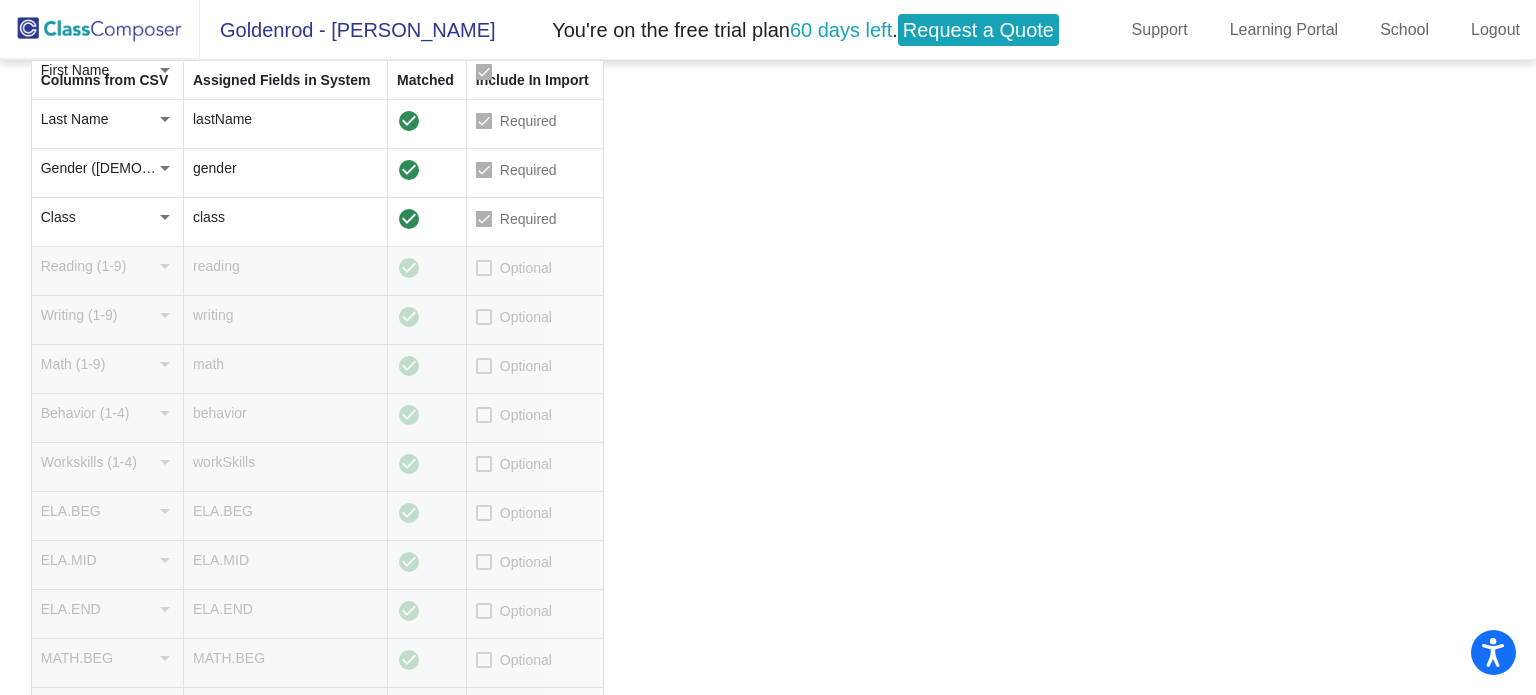 scroll, scrollTop: 360, scrollLeft: 0, axis: vertical 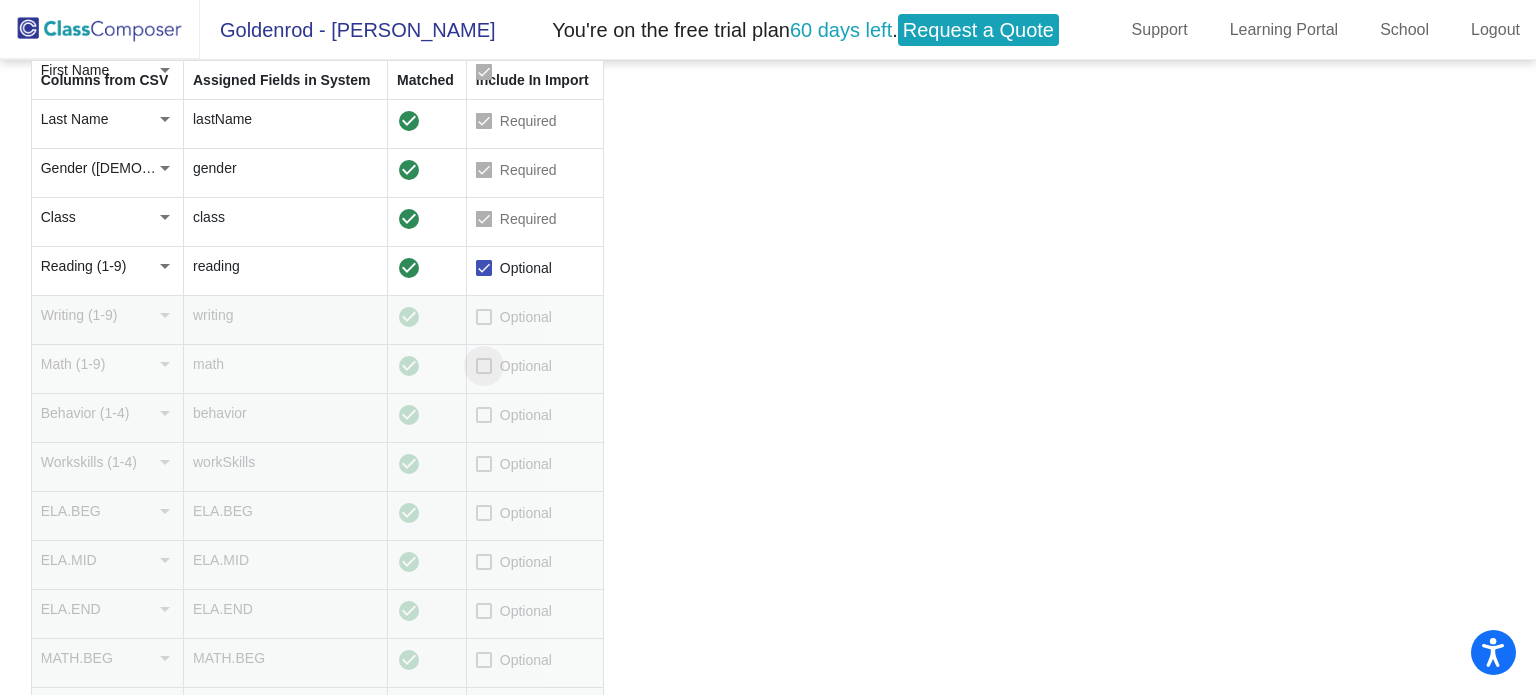 click at bounding box center (484, 366) 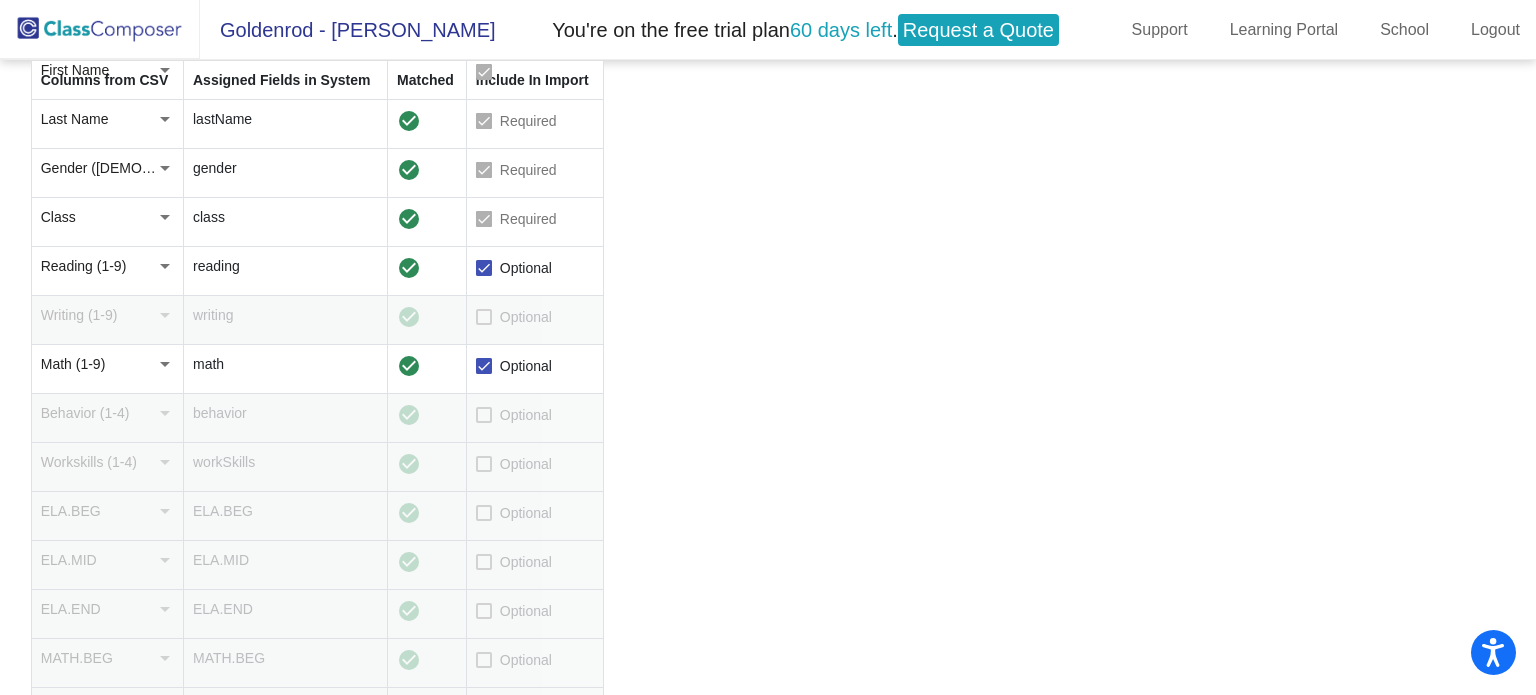 click at bounding box center (484, 415) 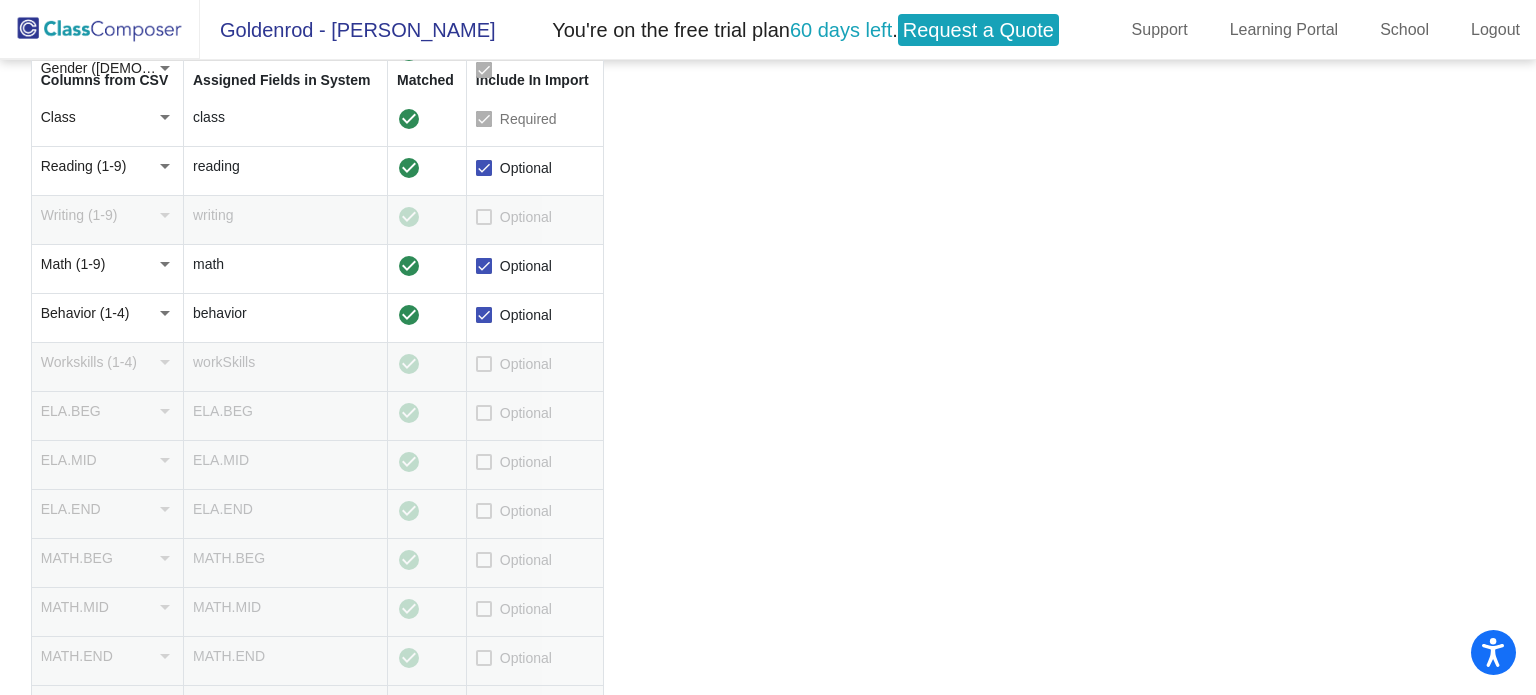 scroll, scrollTop: 504, scrollLeft: 0, axis: vertical 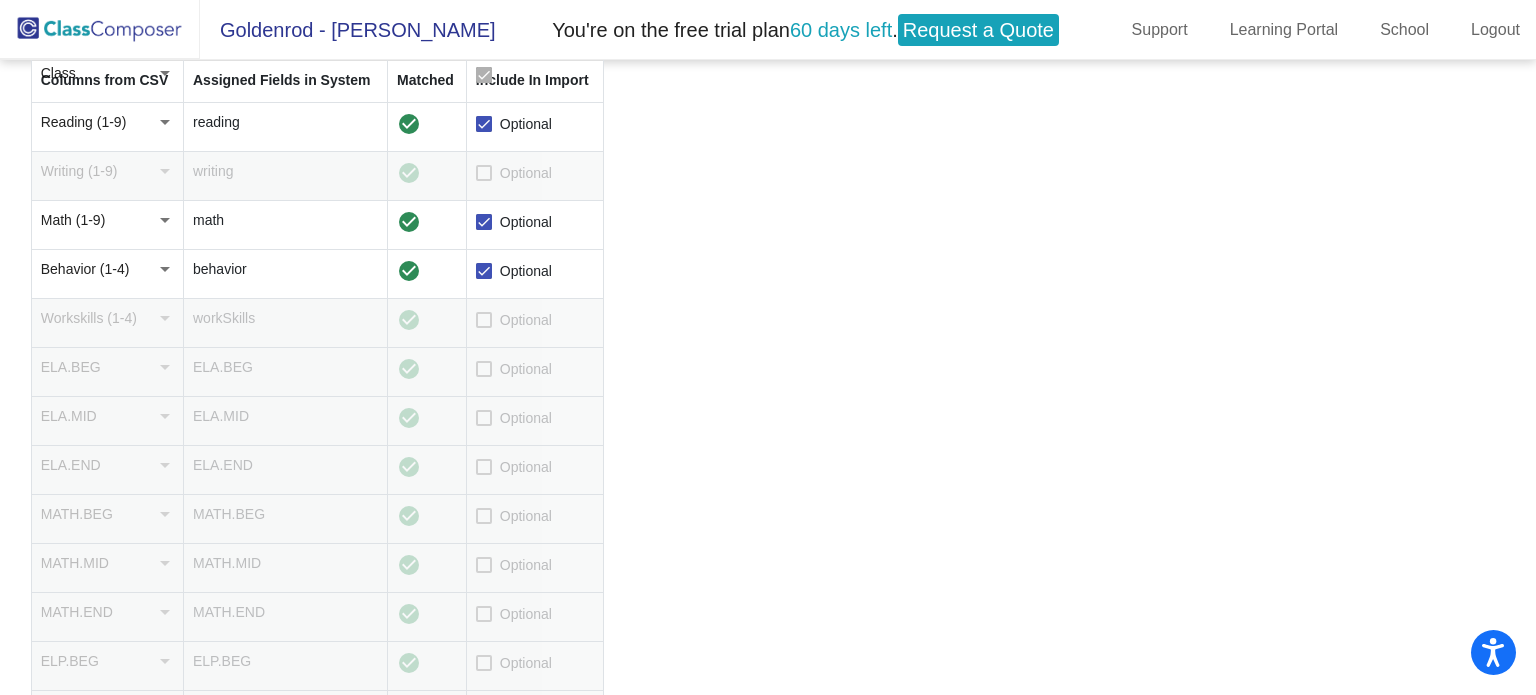 click at bounding box center [484, 369] 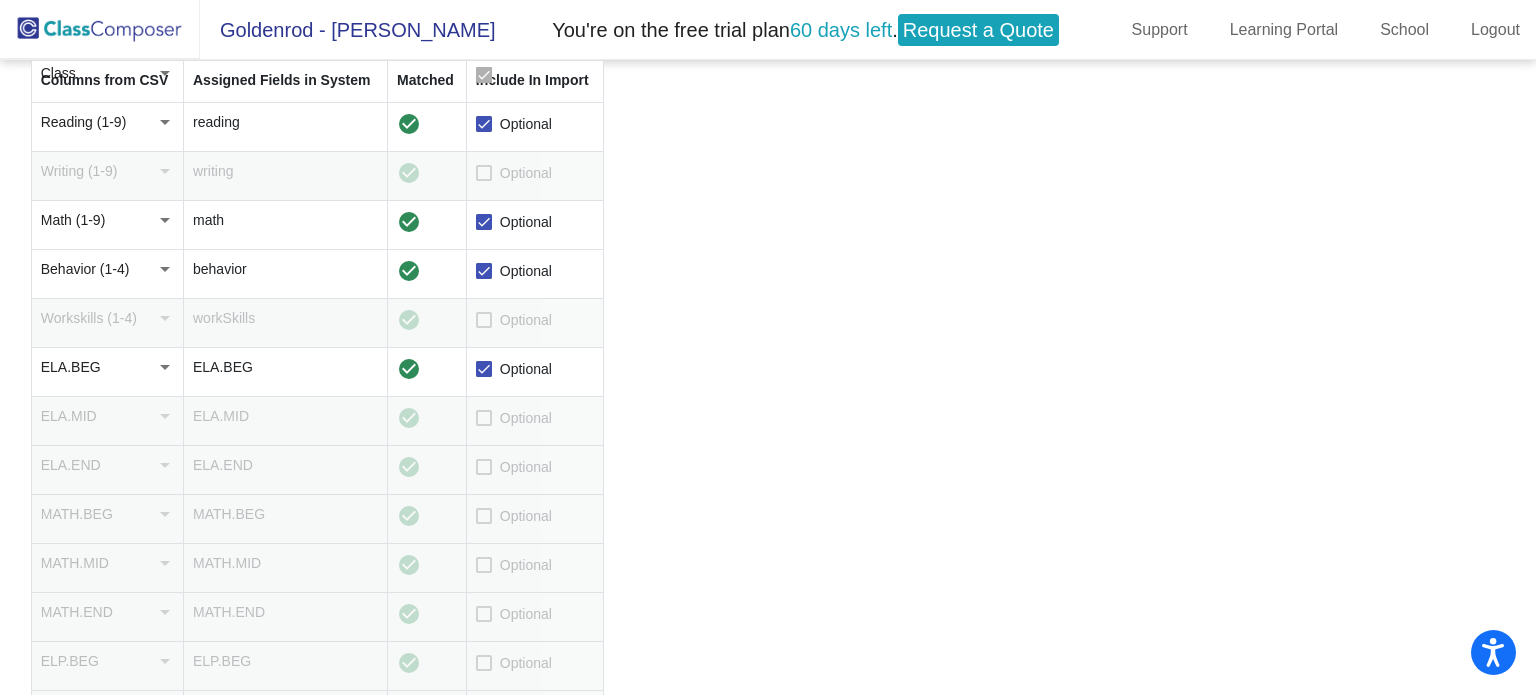 click at bounding box center (484, 418) 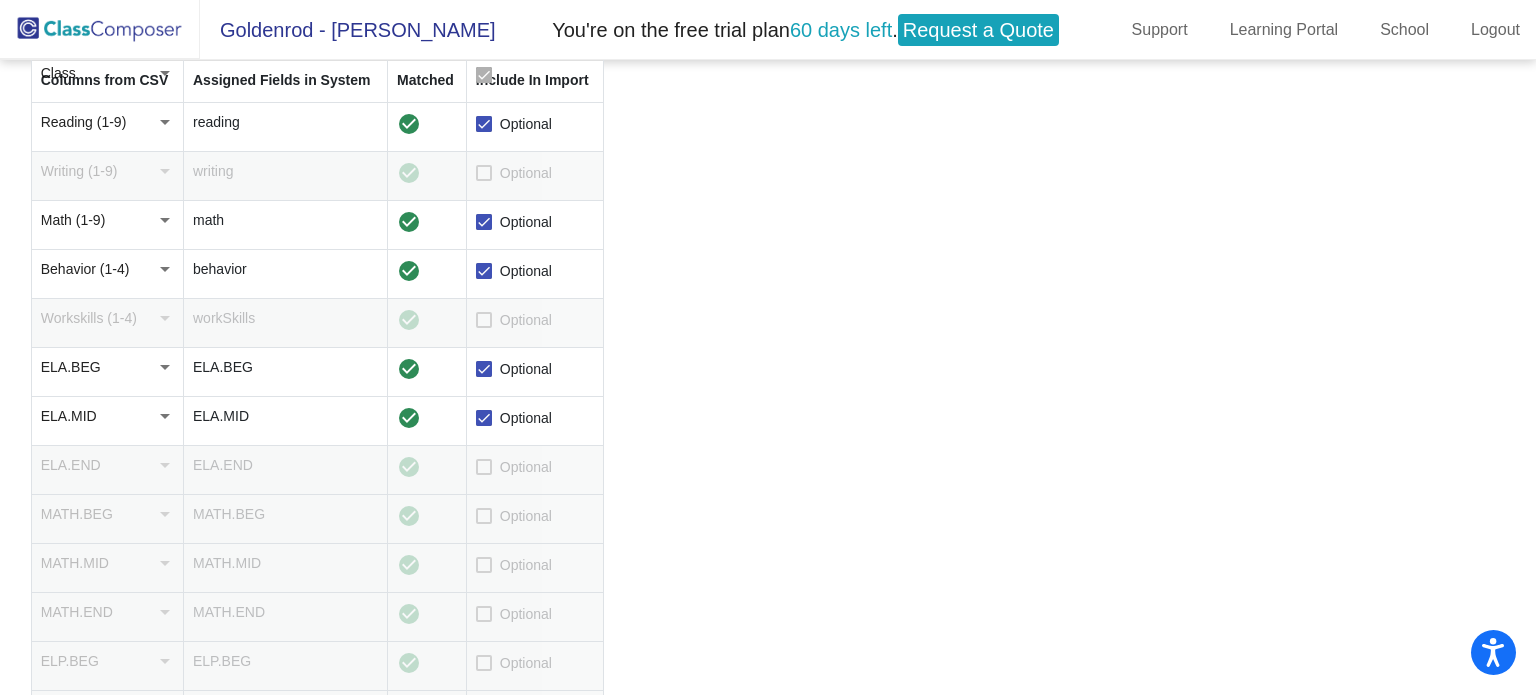 click at bounding box center (484, 467) 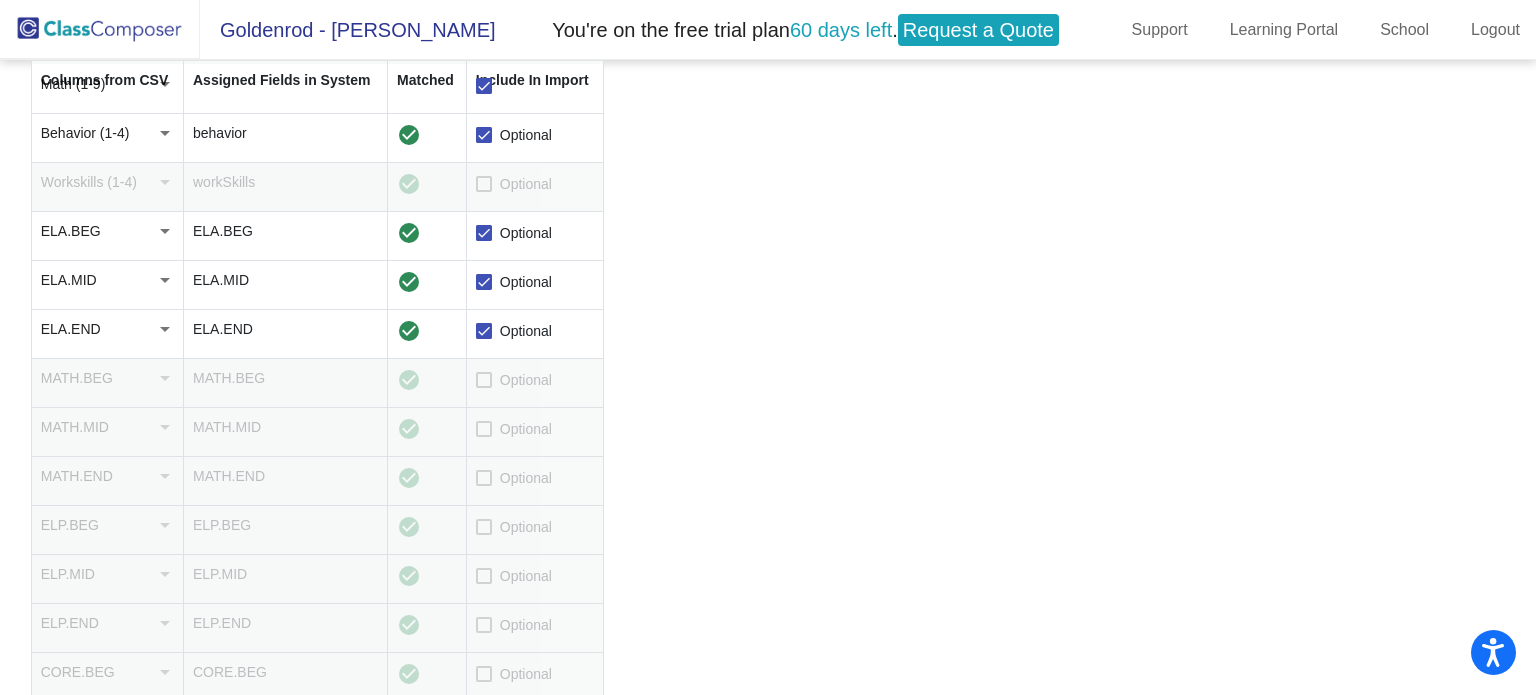 scroll, scrollTop: 646, scrollLeft: 0, axis: vertical 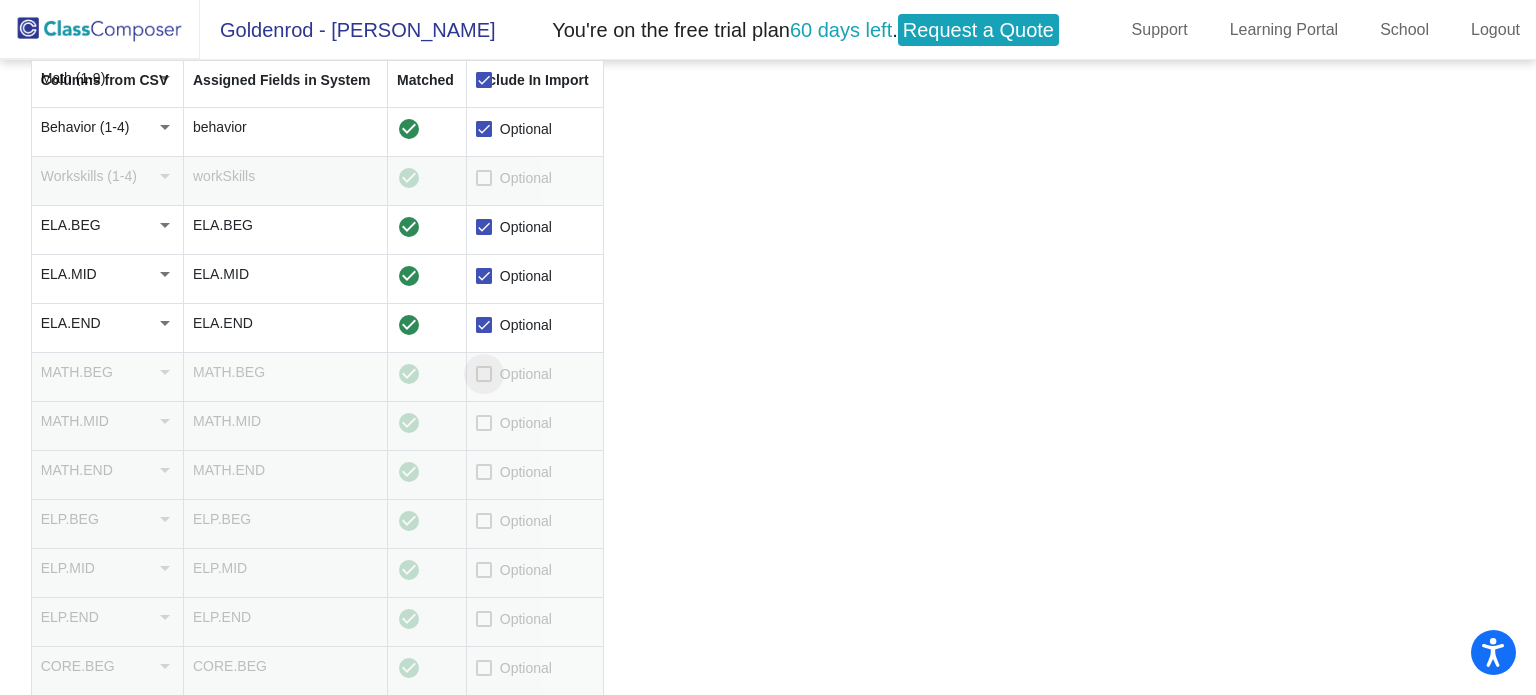 click at bounding box center (484, 374) 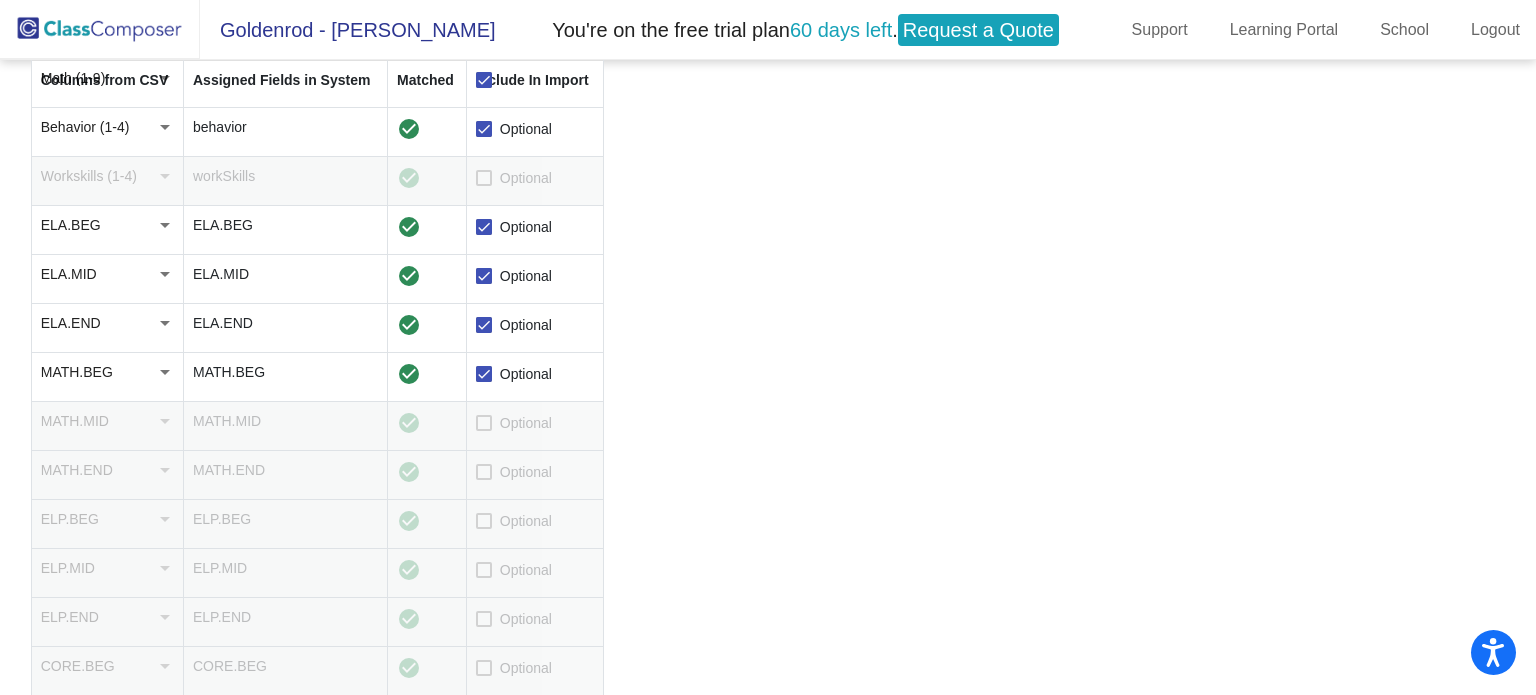 click at bounding box center (484, 423) 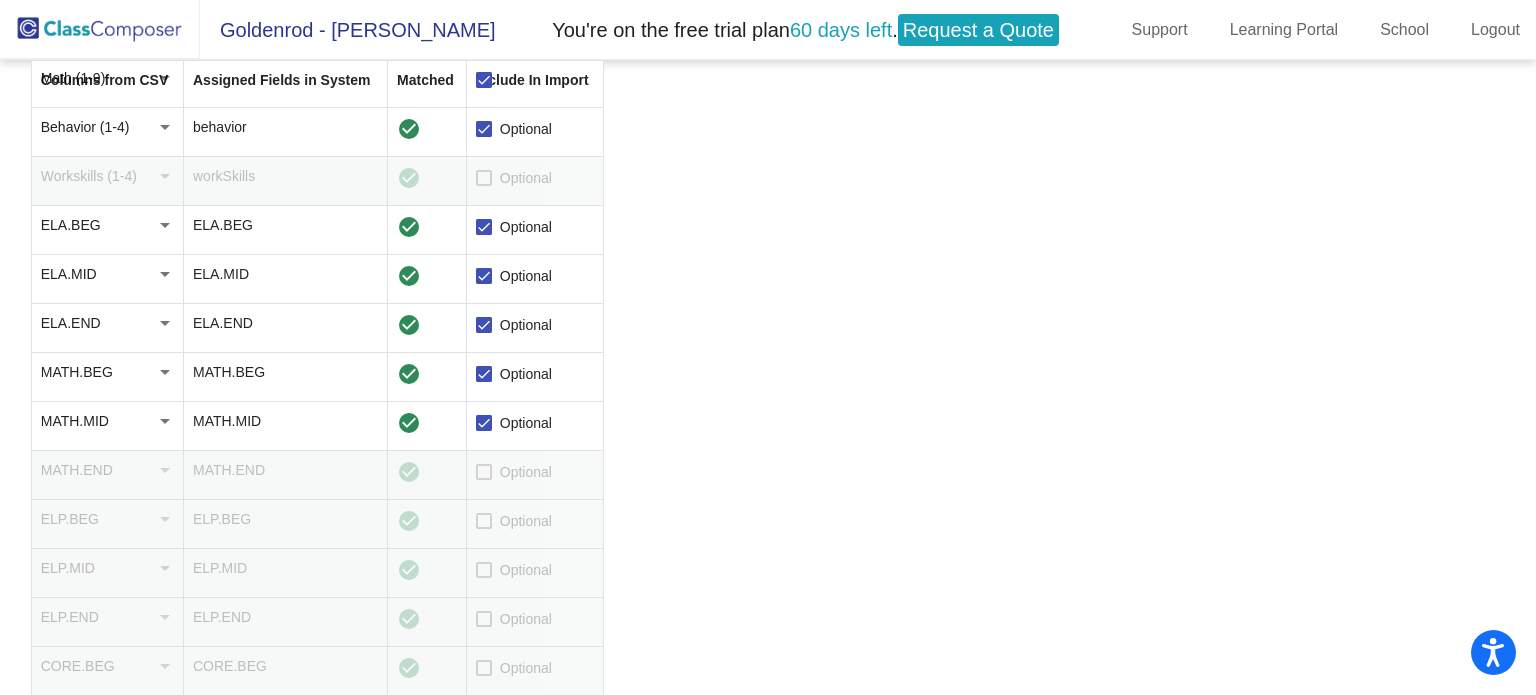 click at bounding box center (484, 472) 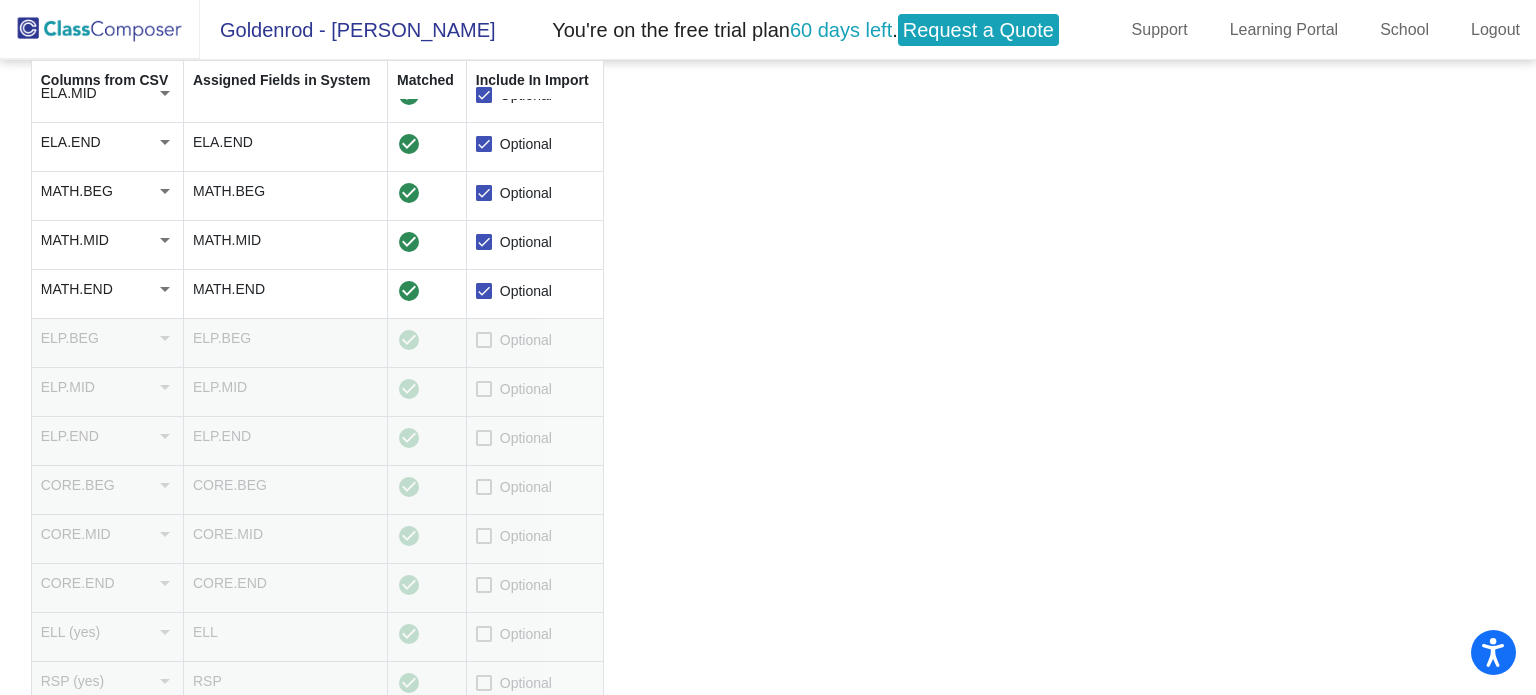 scroll, scrollTop: 832, scrollLeft: 0, axis: vertical 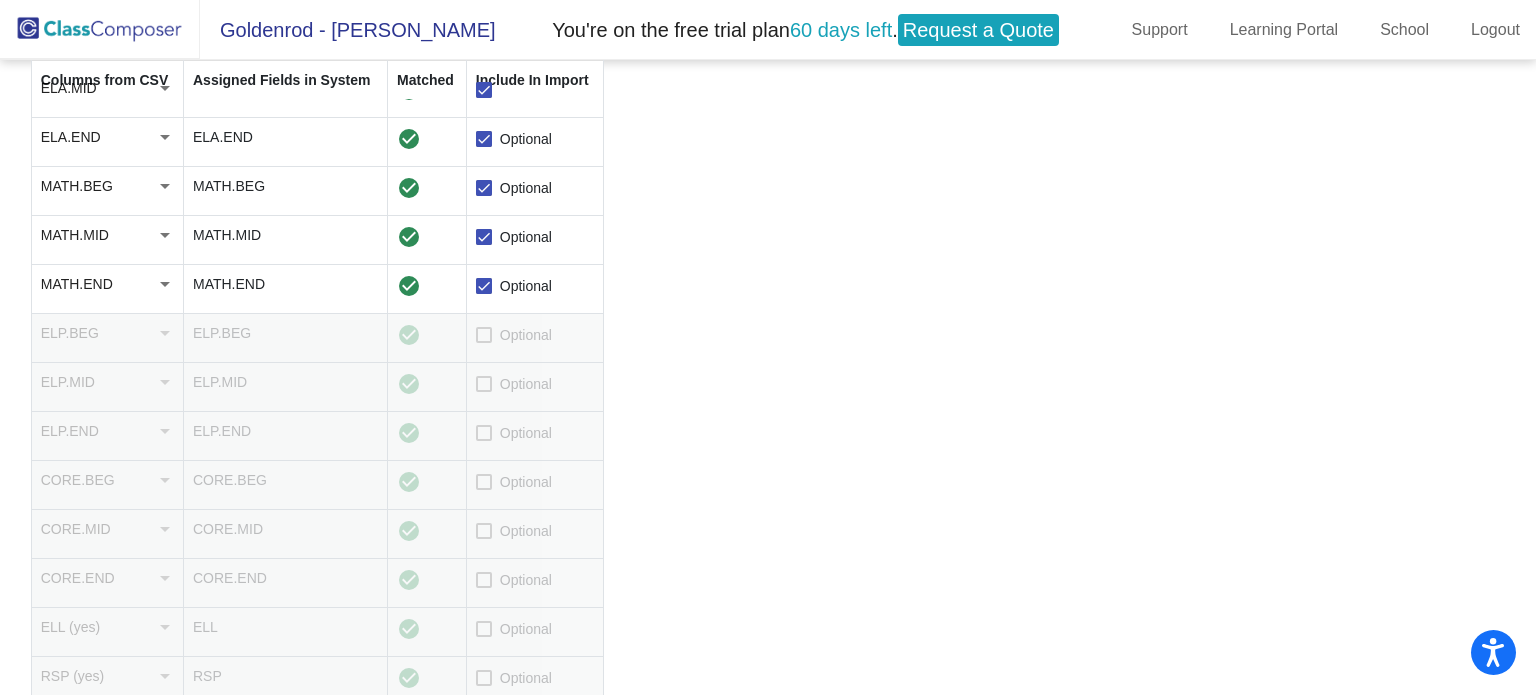 click at bounding box center (484, 433) 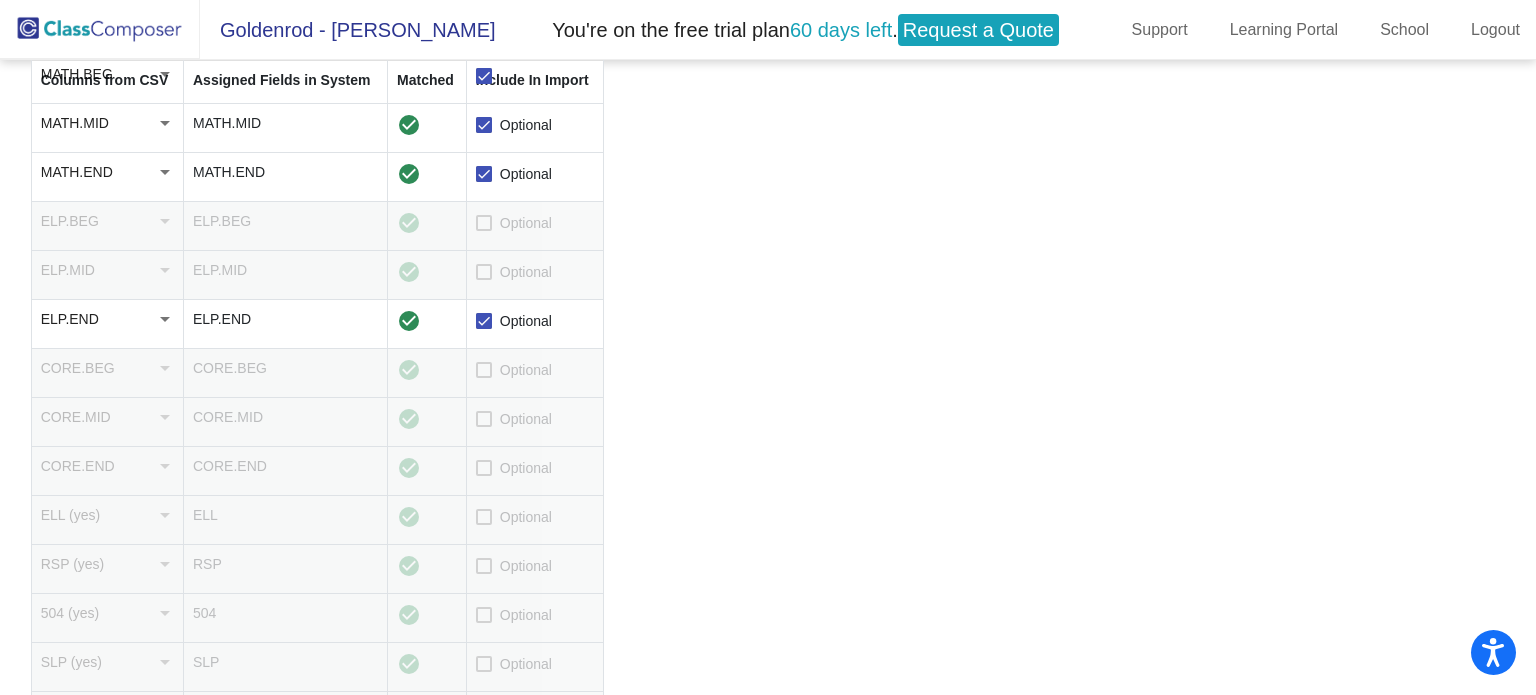 scroll, scrollTop: 952, scrollLeft: 0, axis: vertical 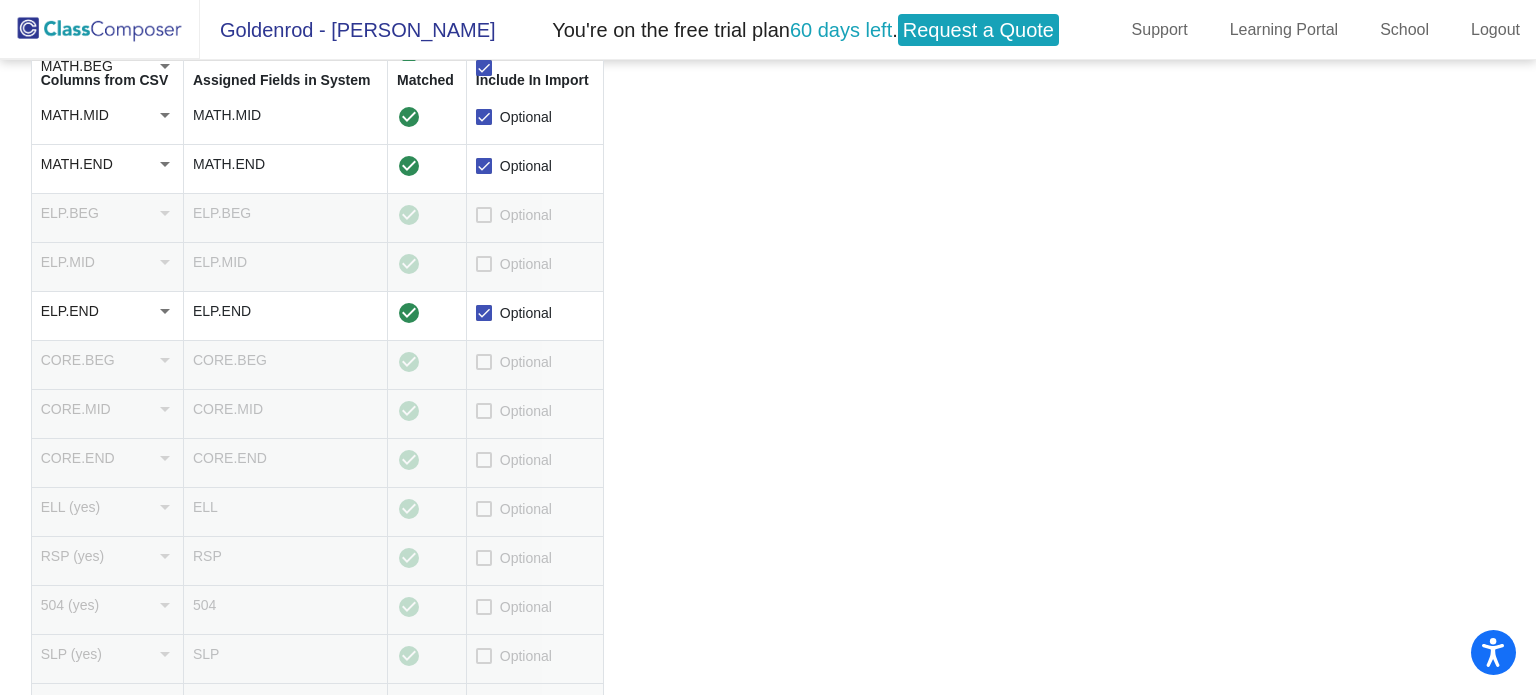 click at bounding box center (484, 460) 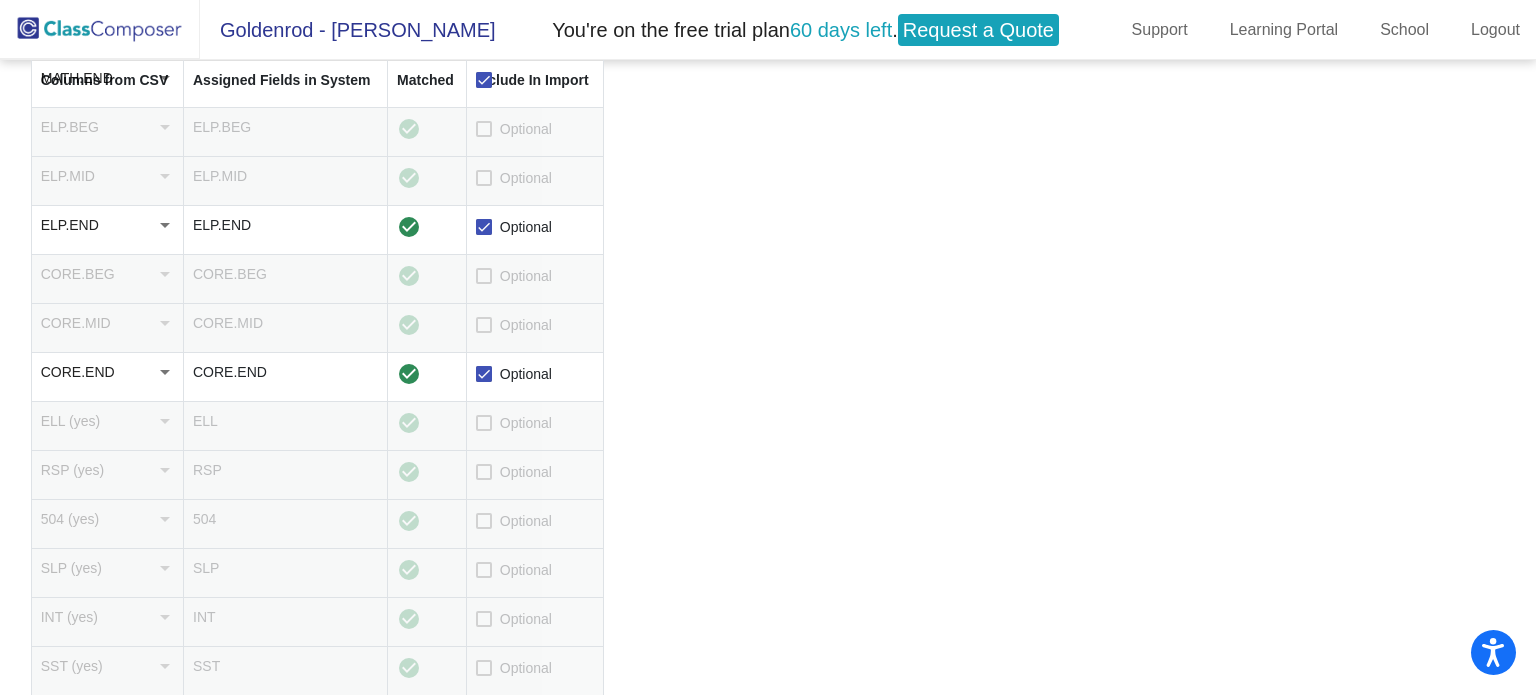 scroll, scrollTop: 1040, scrollLeft: 0, axis: vertical 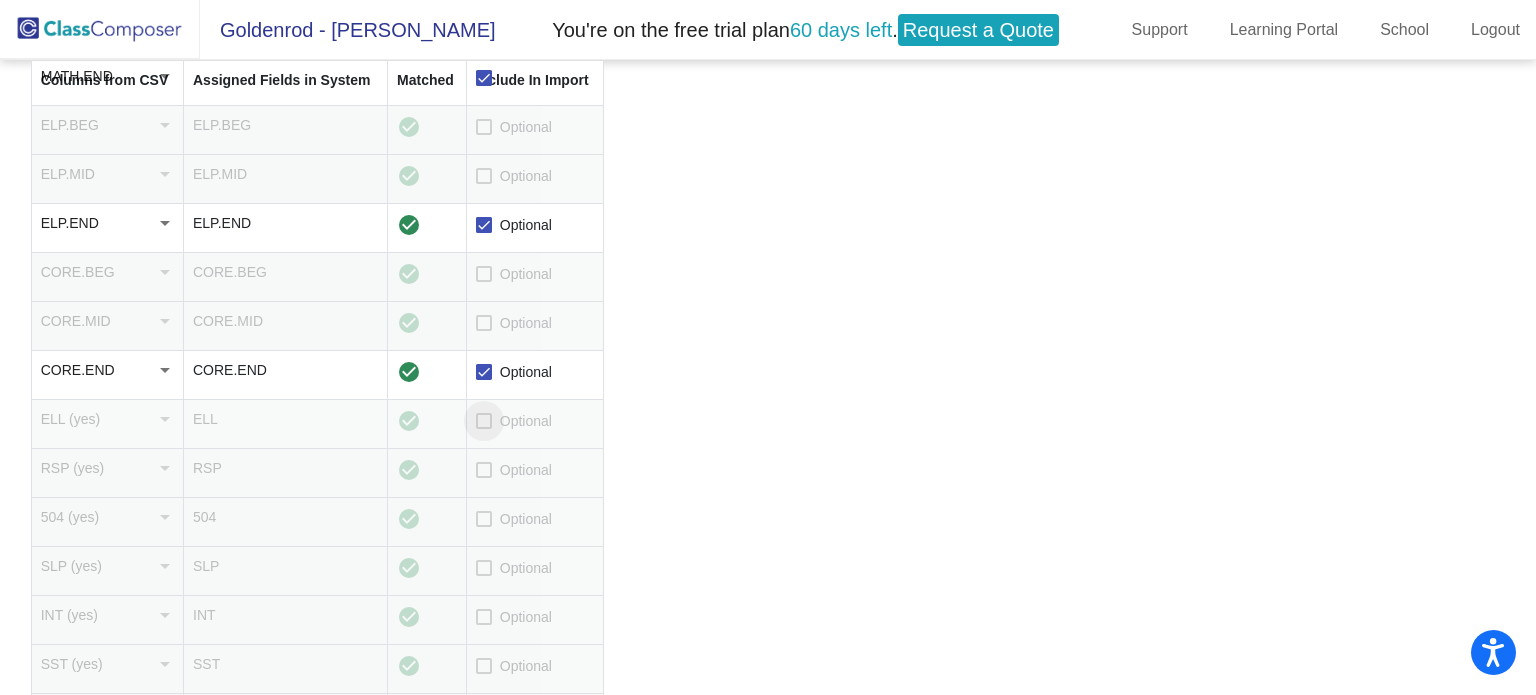 click at bounding box center (484, 421) 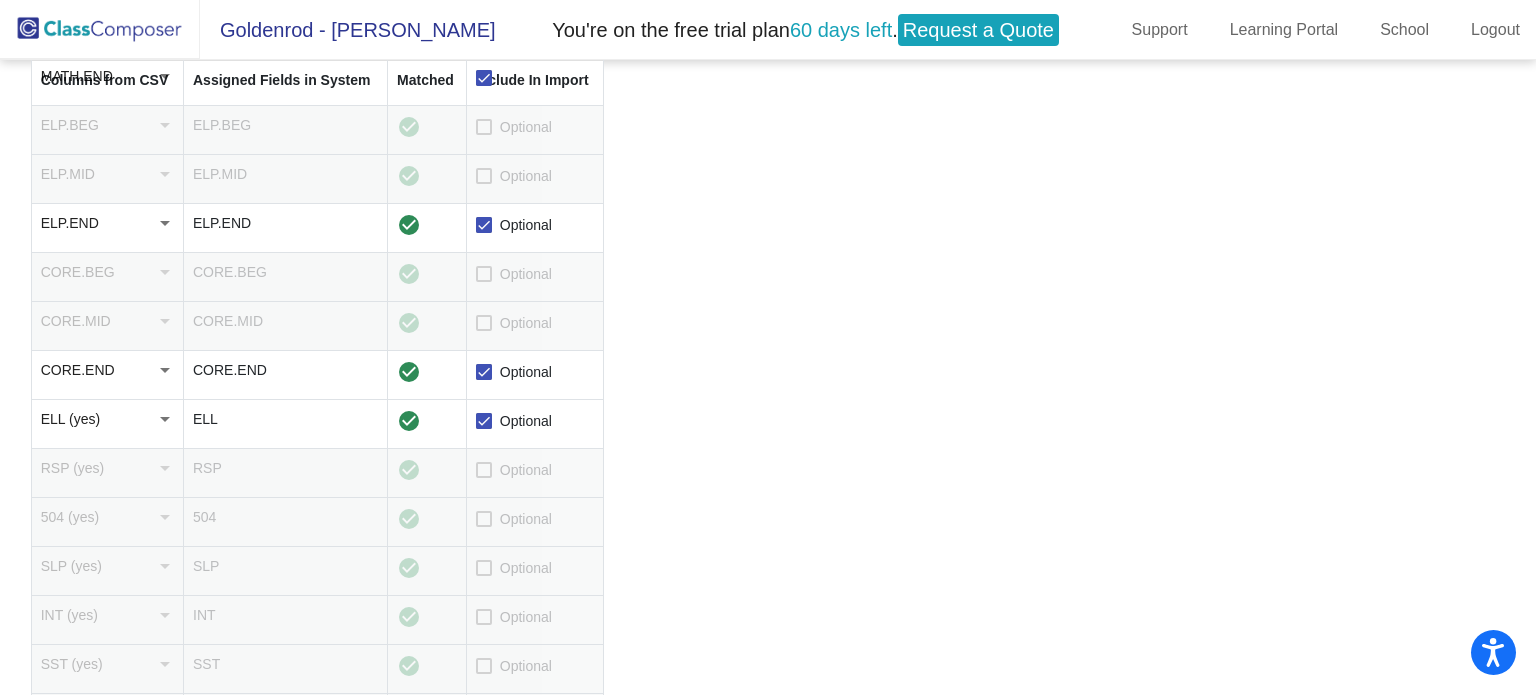 click at bounding box center [484, 470] 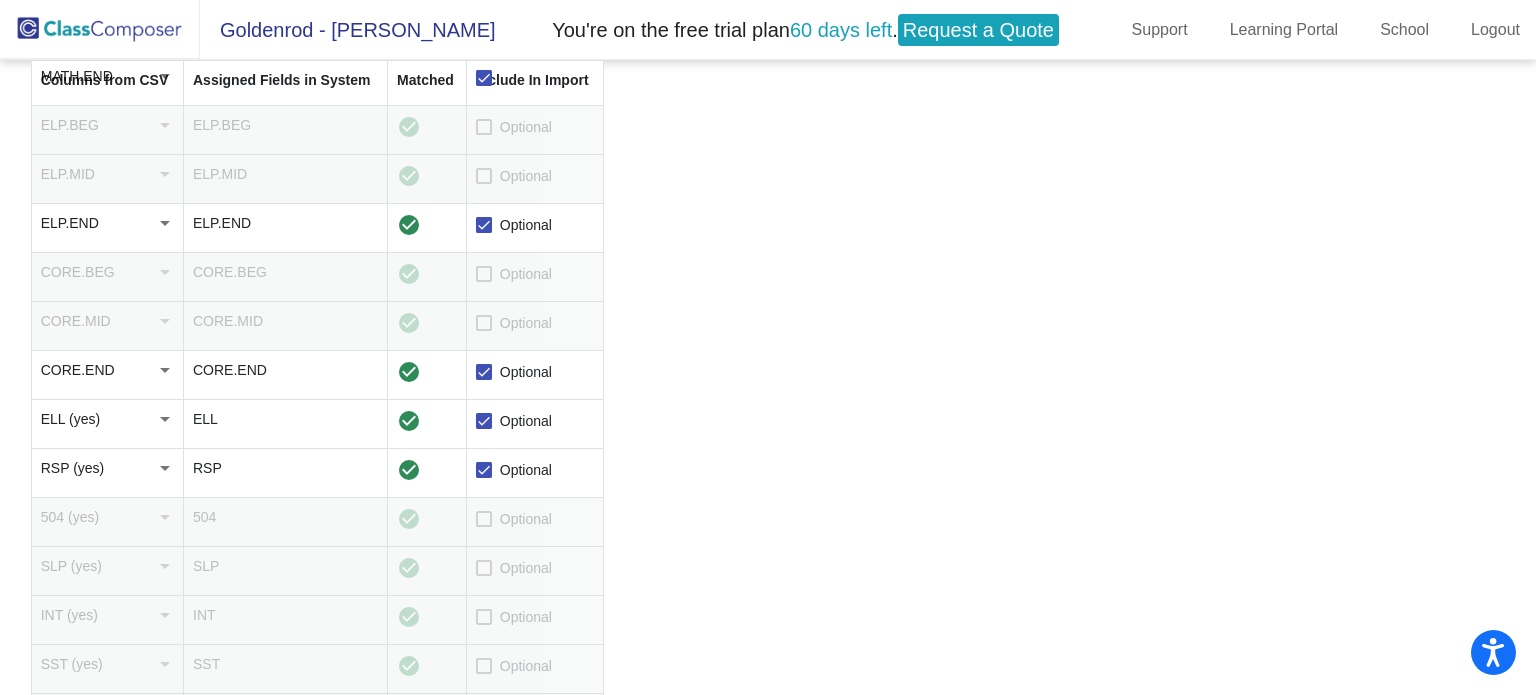 click at bounding box center [484, 519] 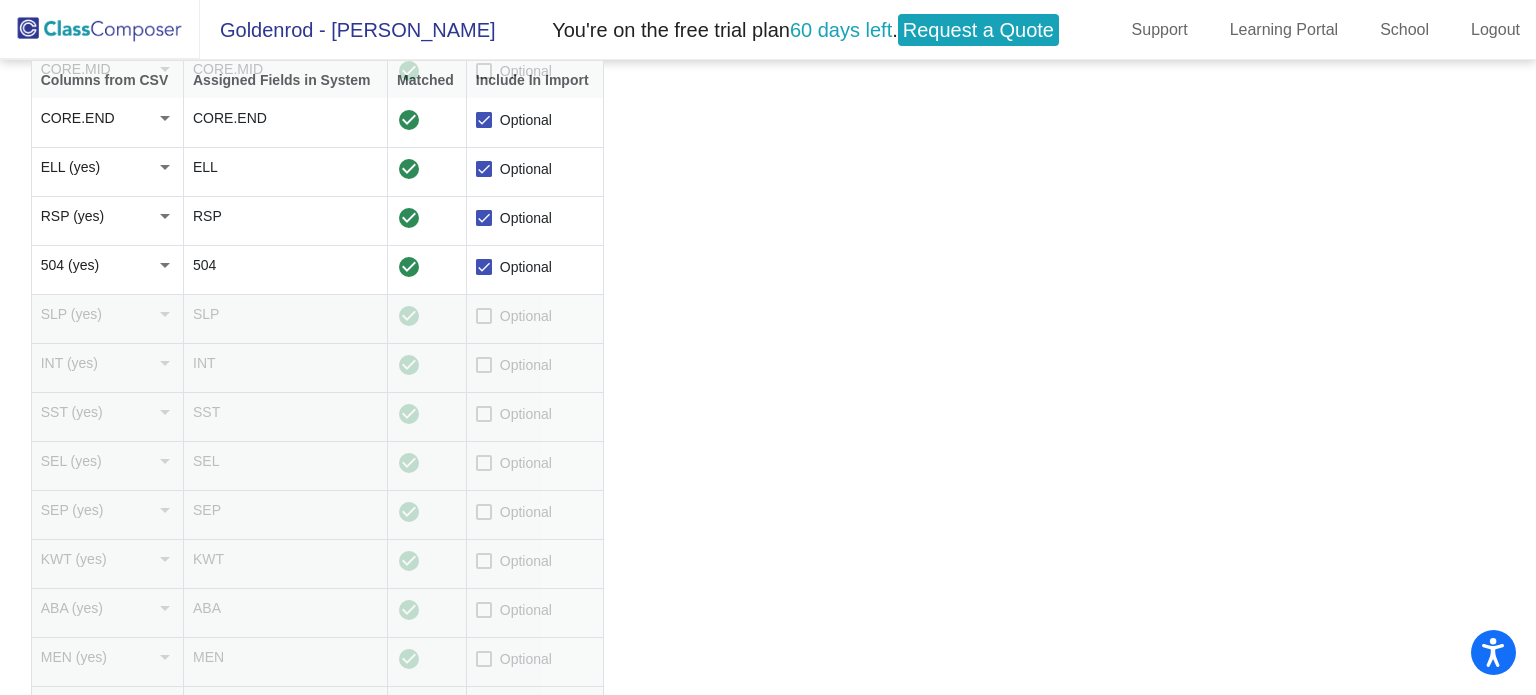 scroll, scrollTop: 1294, scrollLeft: 0, axis: vertical 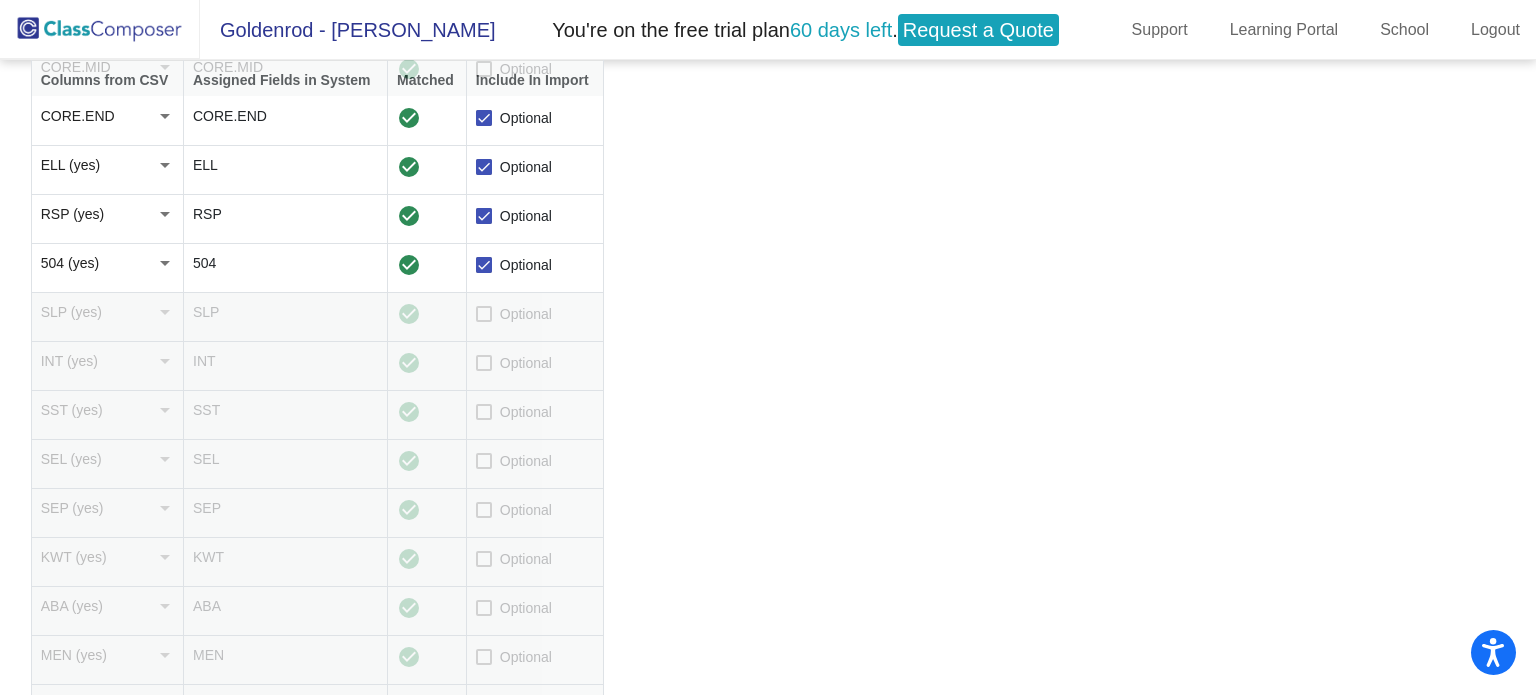 click at bounding box center [484, 314] 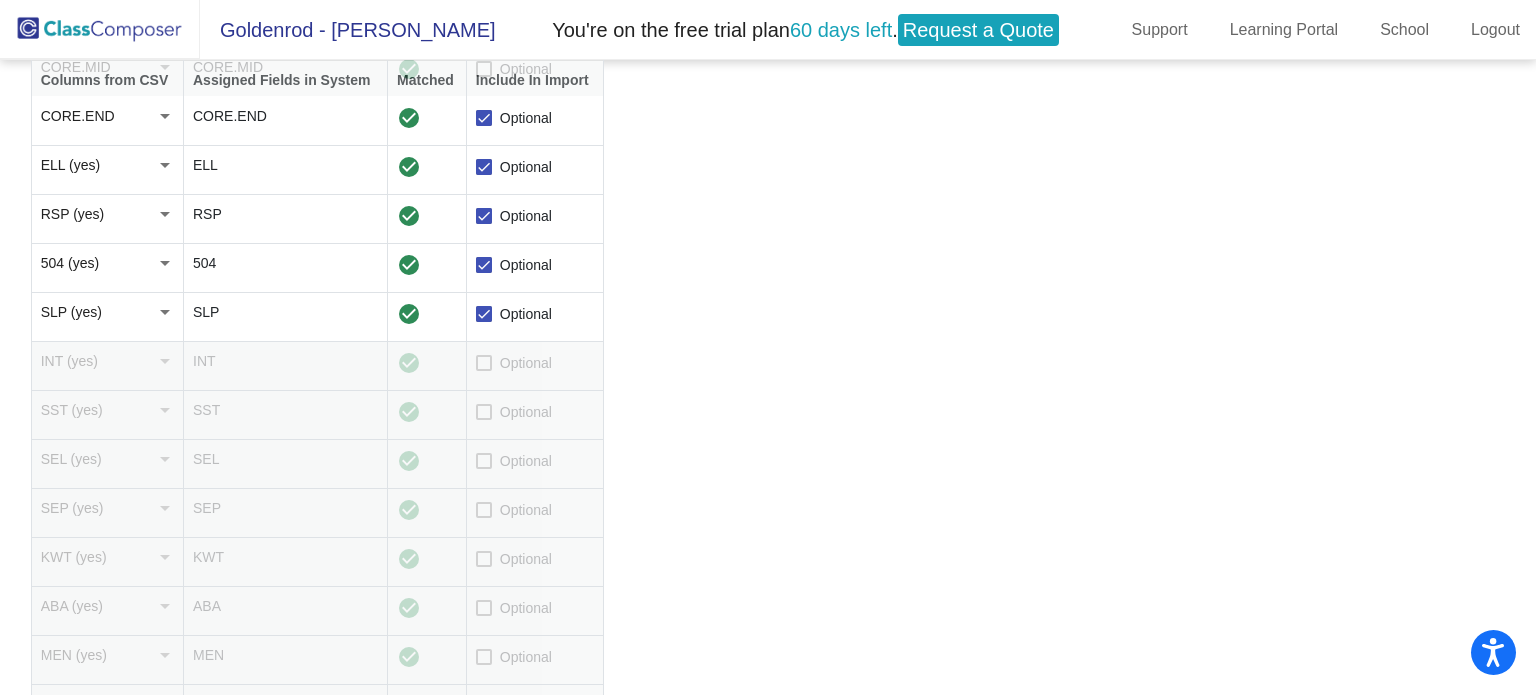 click at bounding box center (484, 363) 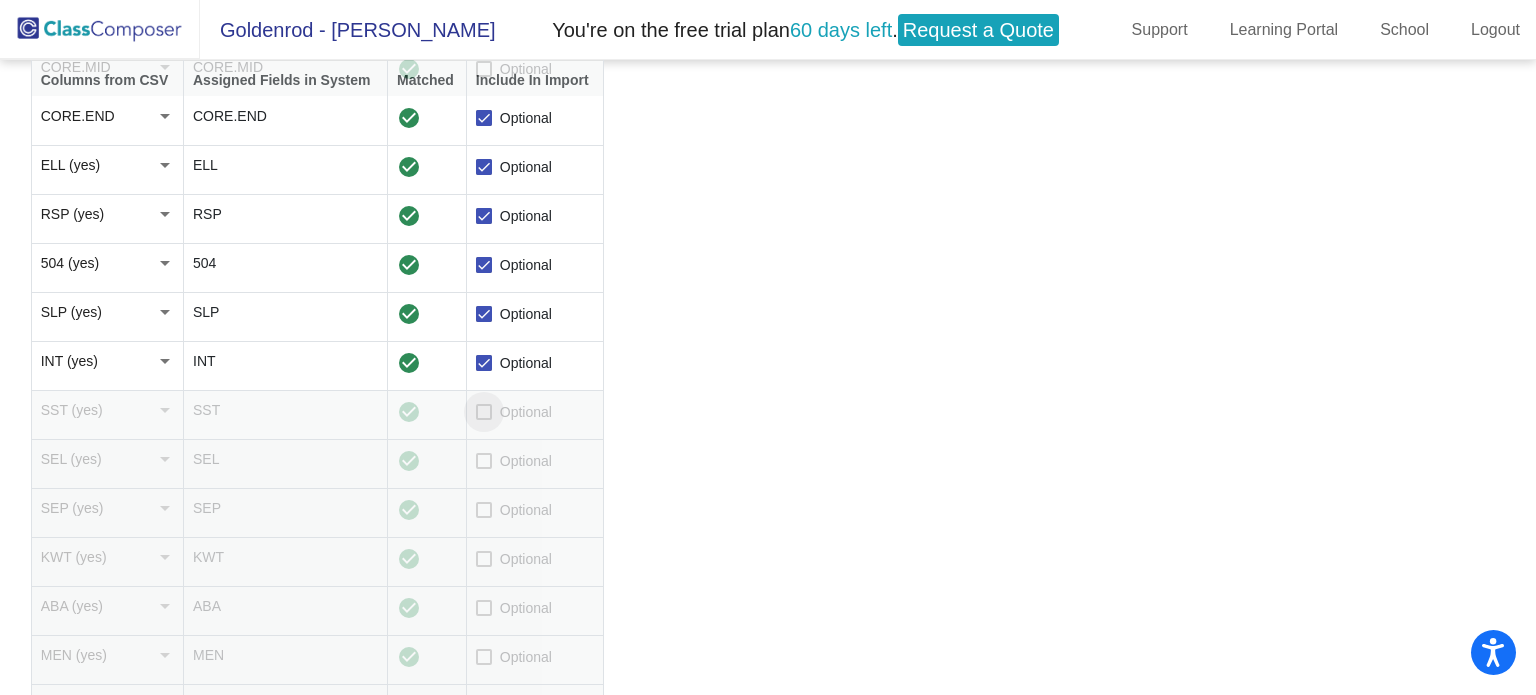 click at bounding box center [484, 412] 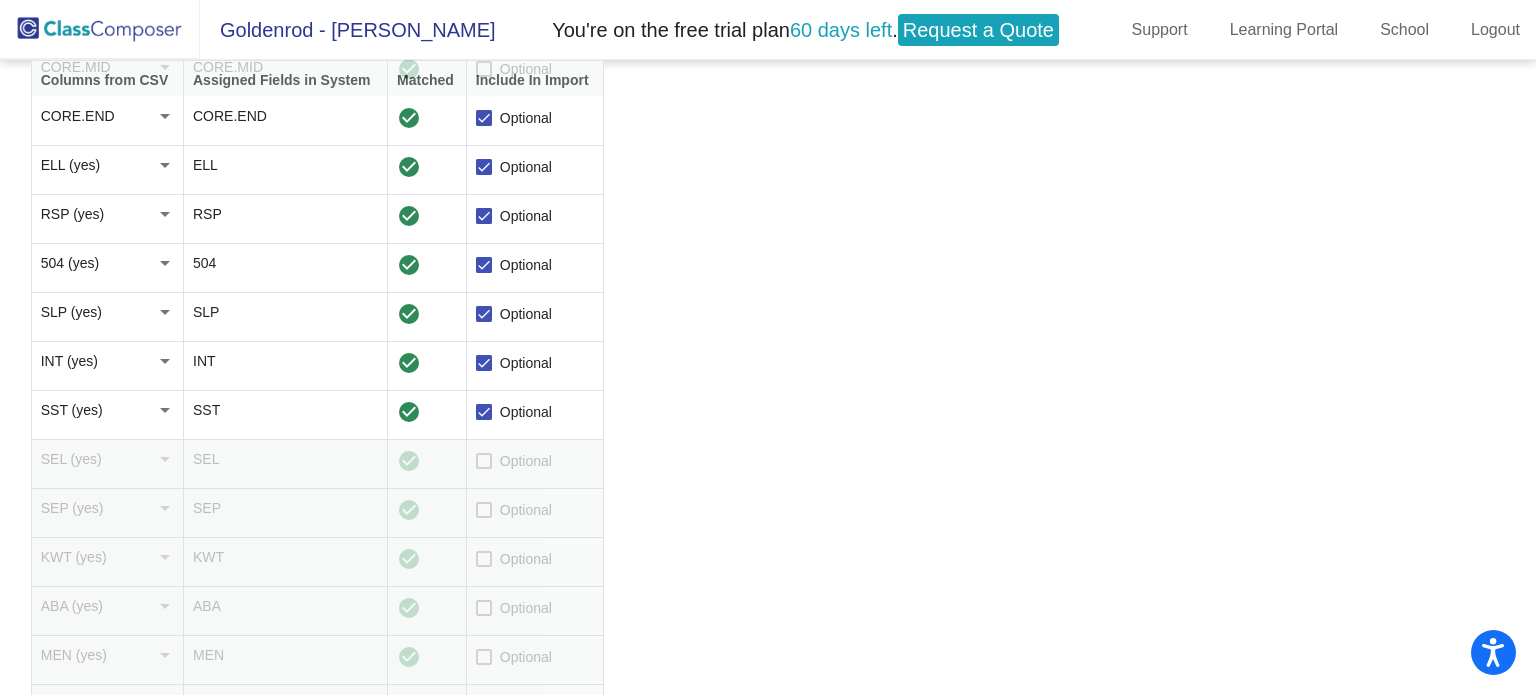 click at bounding box center [484, 461] 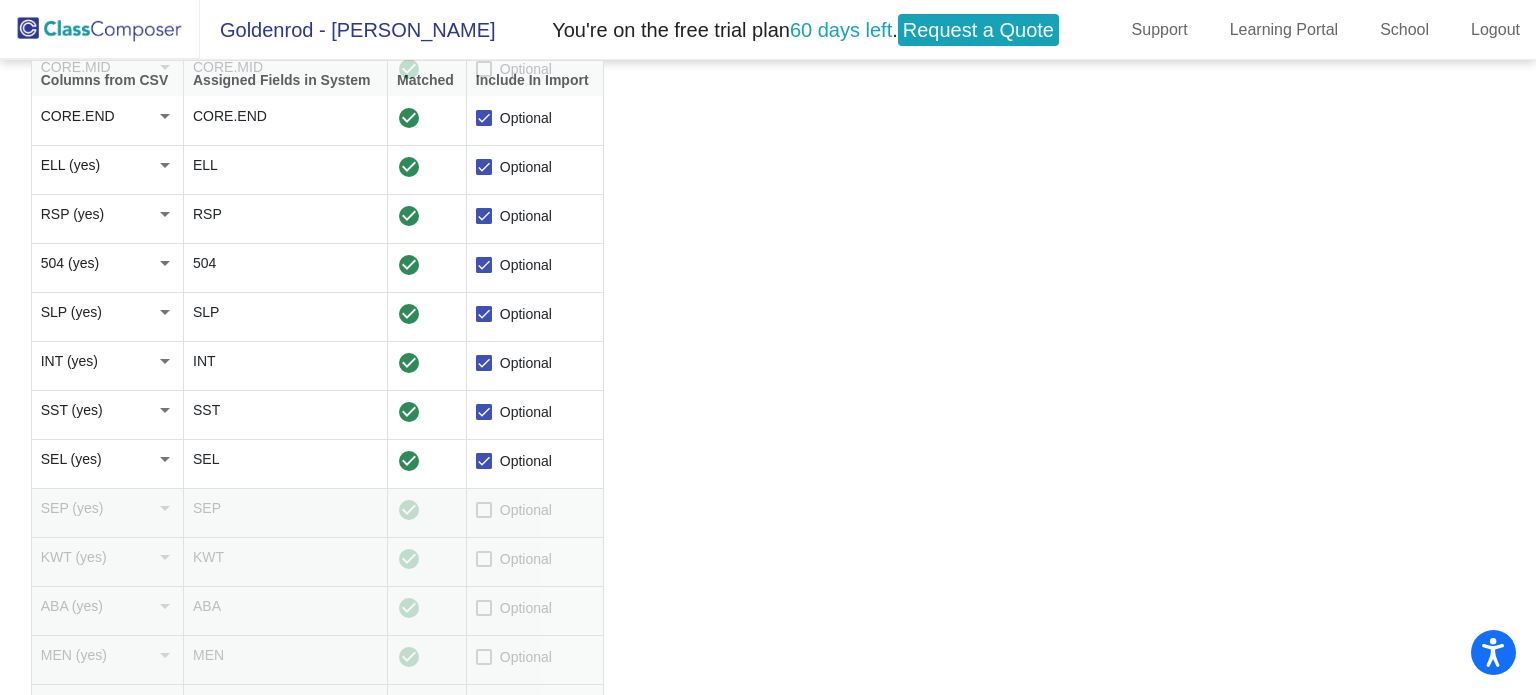 scroll, scrollTop: 1337, scrollLeft: 0, axis: vertical 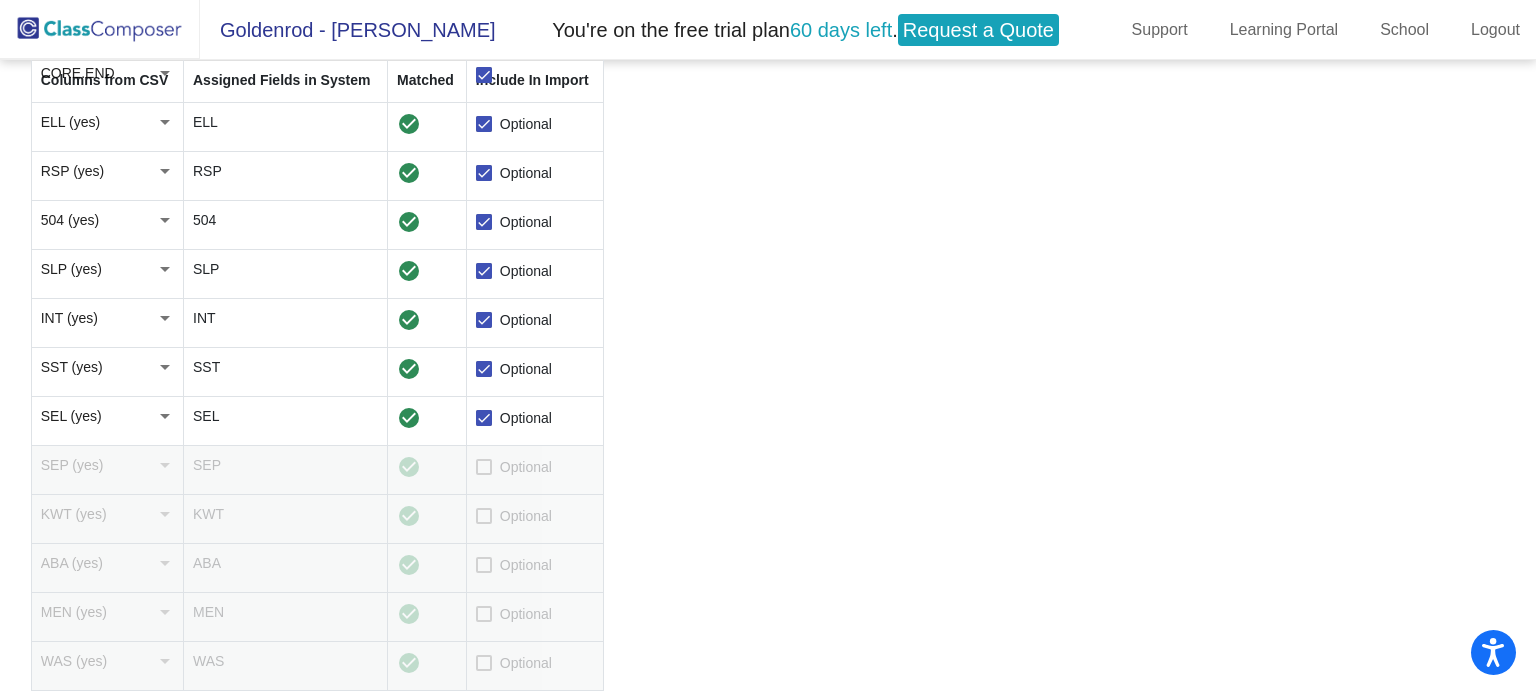 click at bounding box center [484, 467] 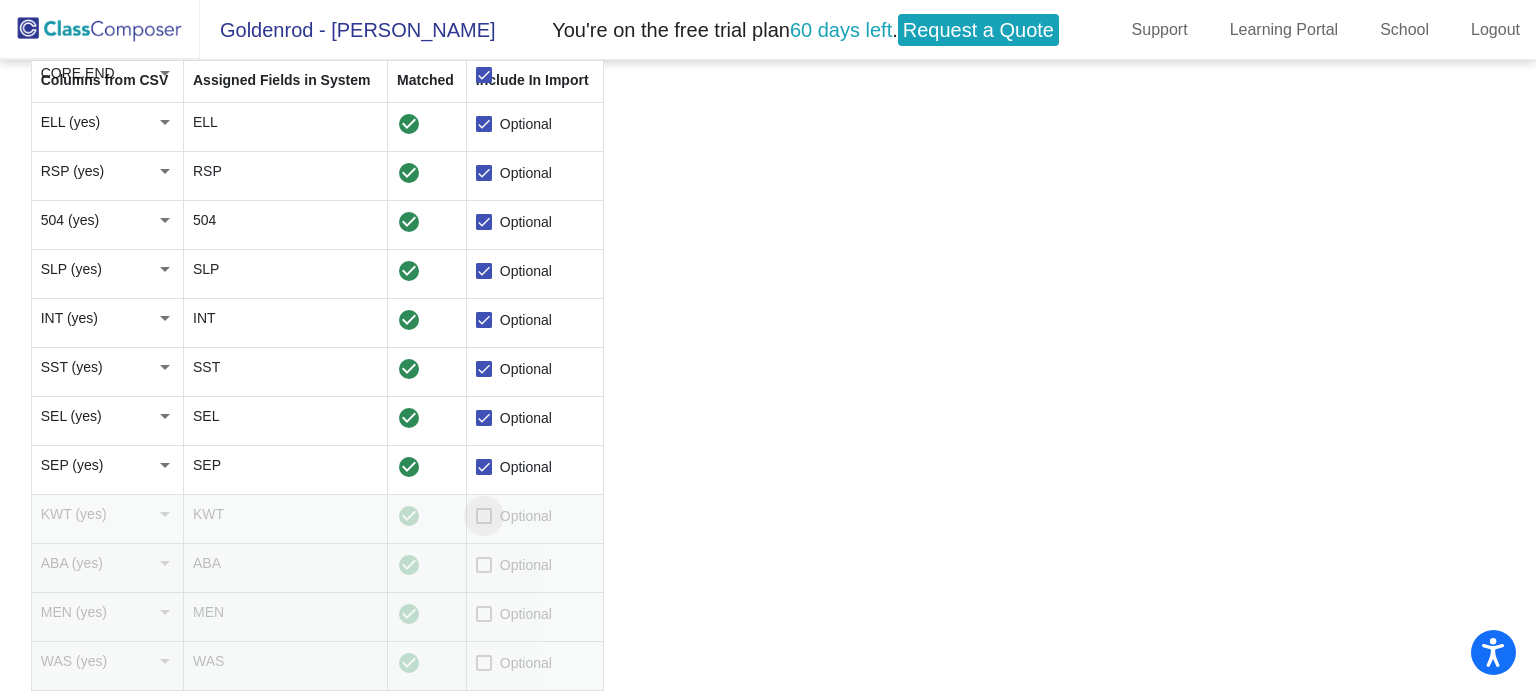 click at bounding box center [484, 516] 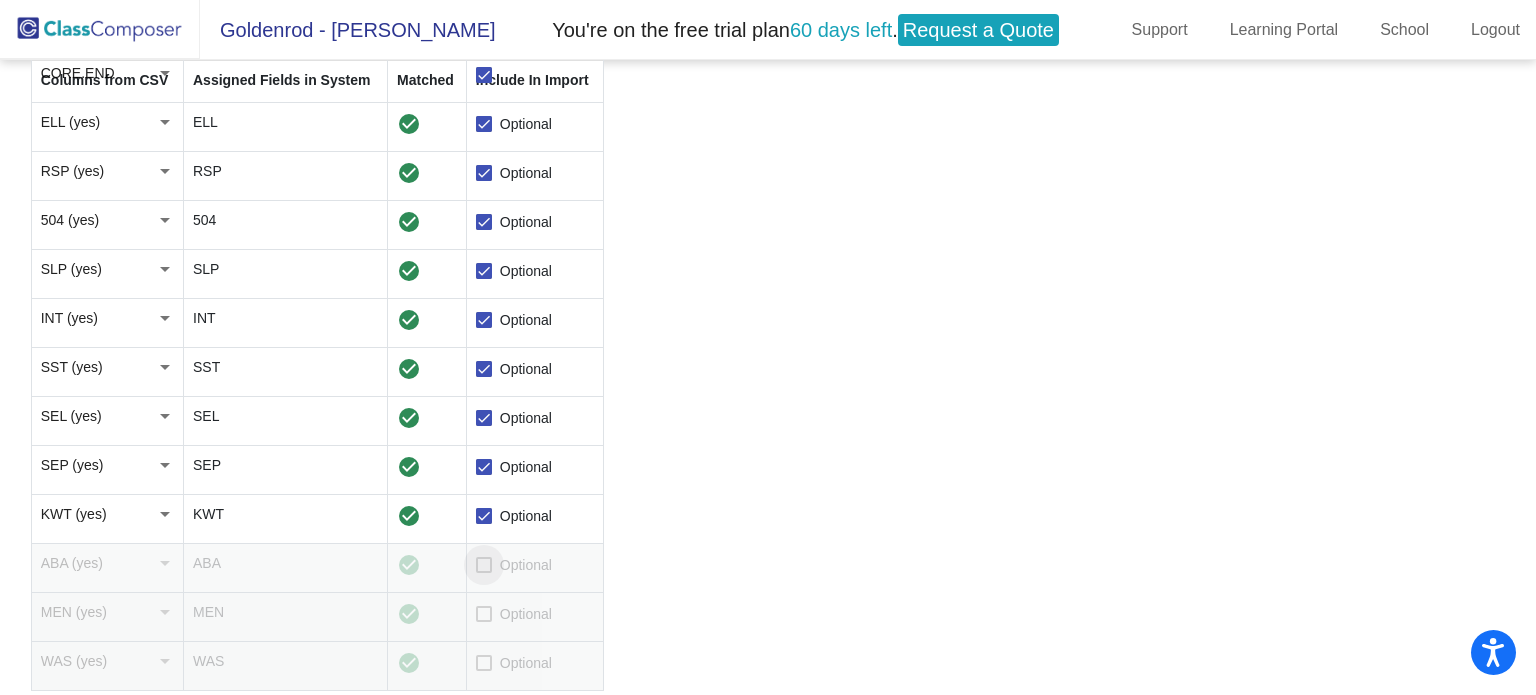 click at bounding box center [484, 565] 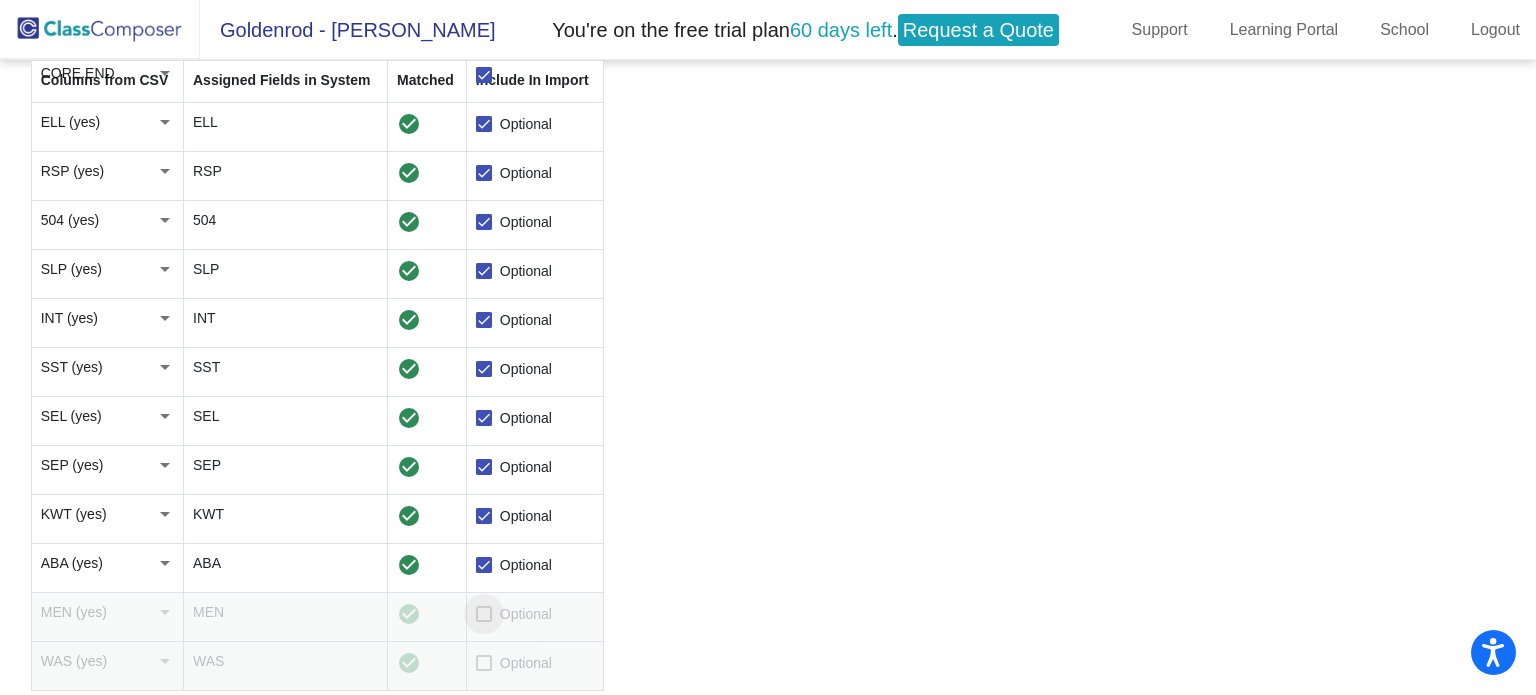 click at bounding box center [484, 614] 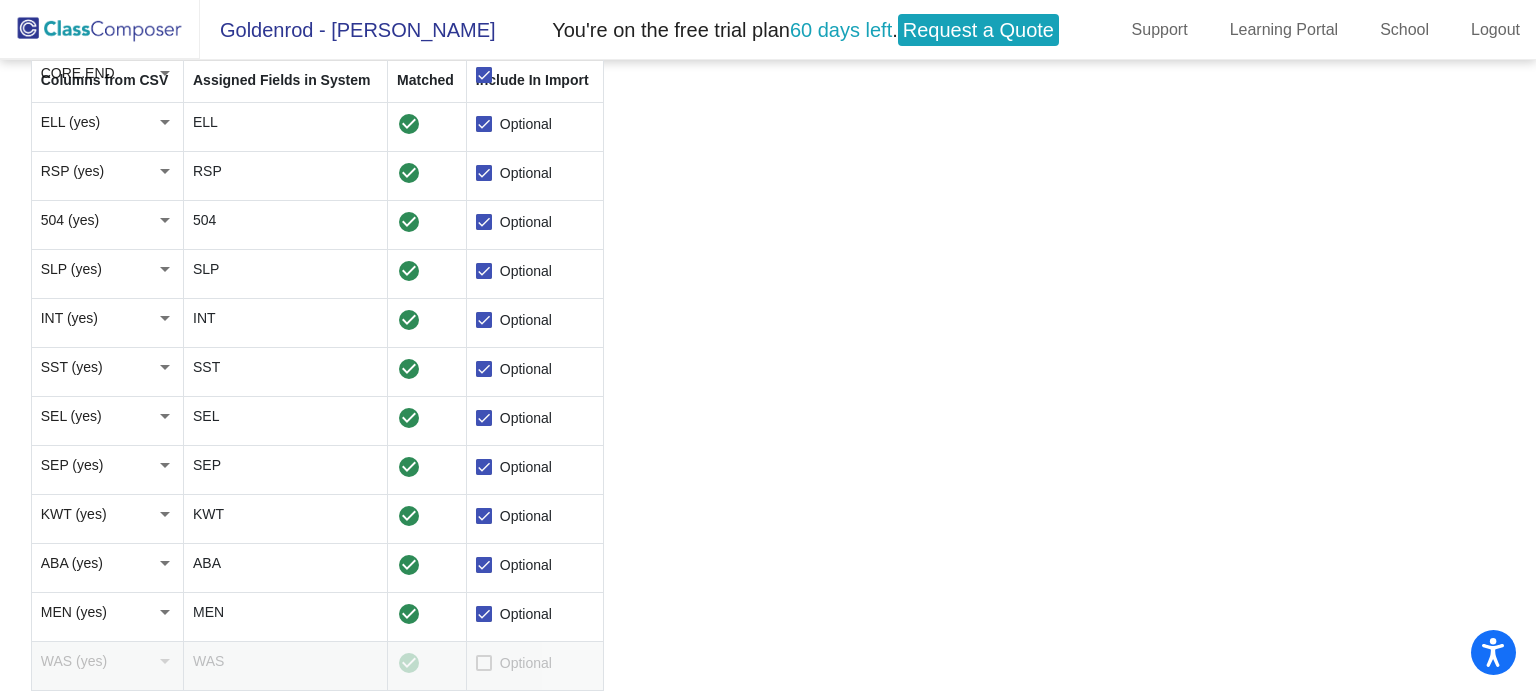 click at bounding box center (484, 663) 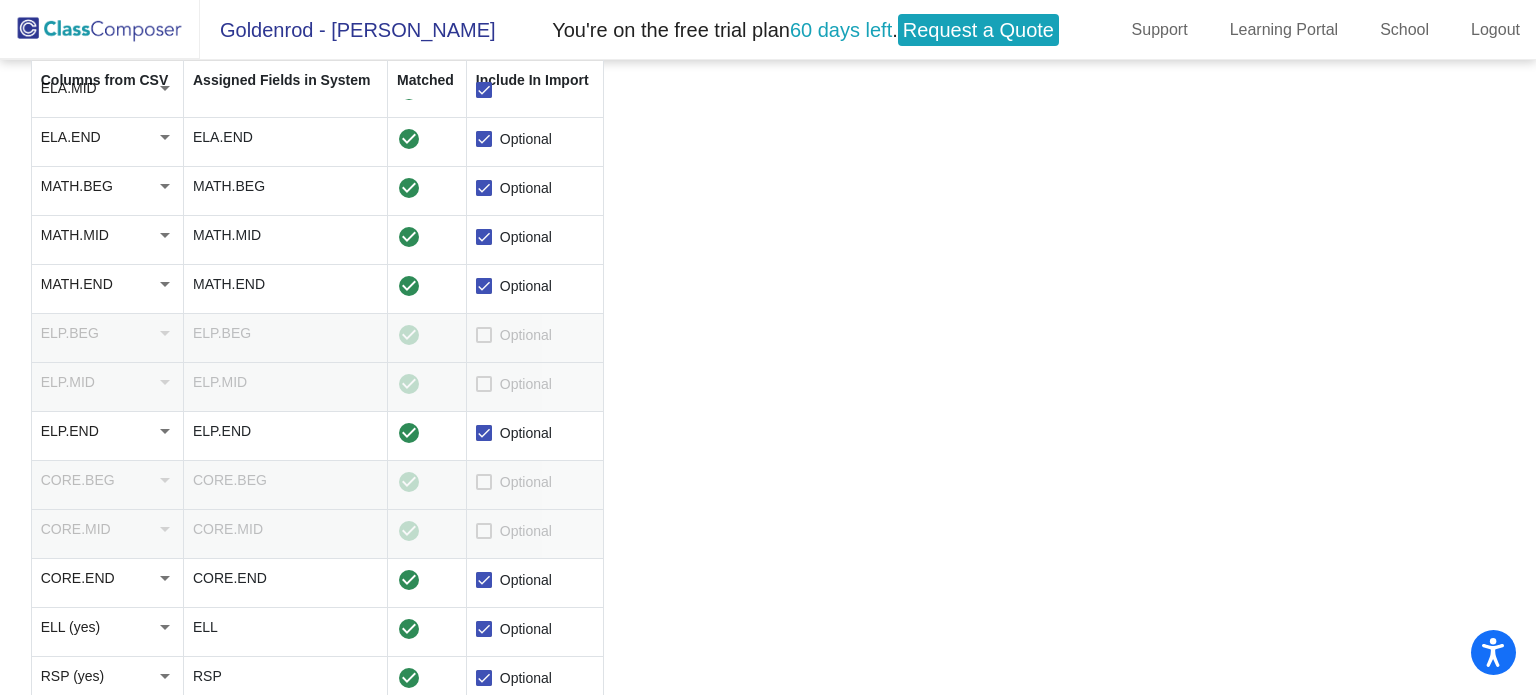scroll, scrollTop: 828, scrollLeft: 0, axis: vertical 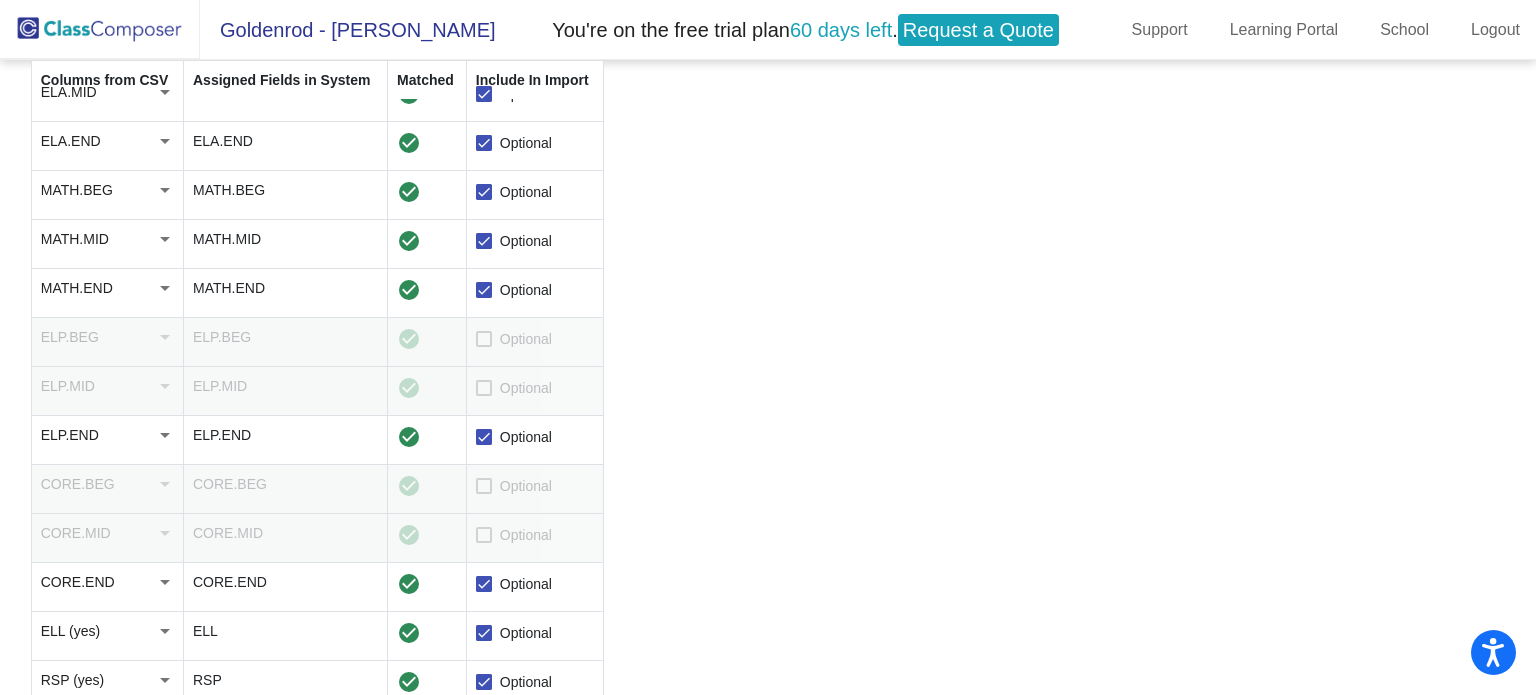 drag, startPoint x: 692, startPoint y: 521, endPoint x: 667, endPoint y: 357, distance: 165.89455 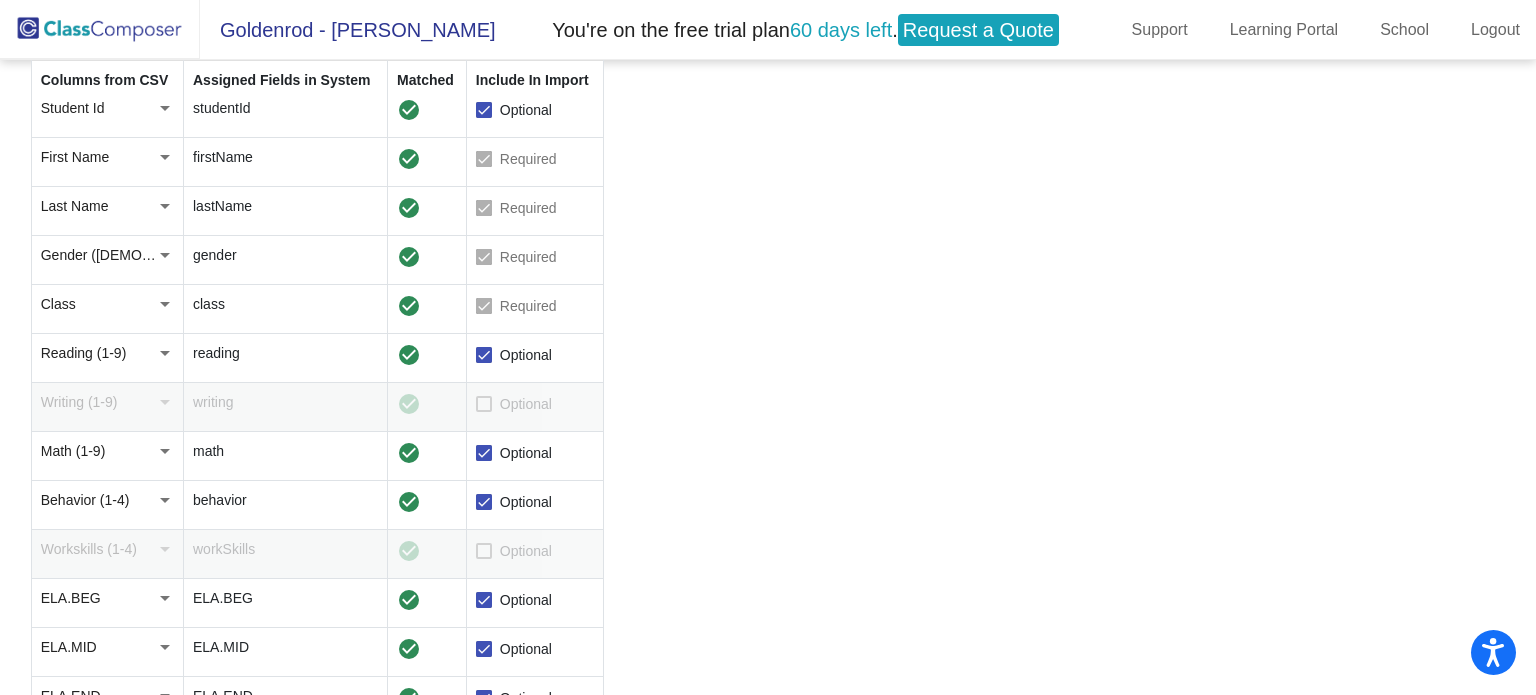 scroll, scrollTop: 0, scrollLeft: 0, axis: both 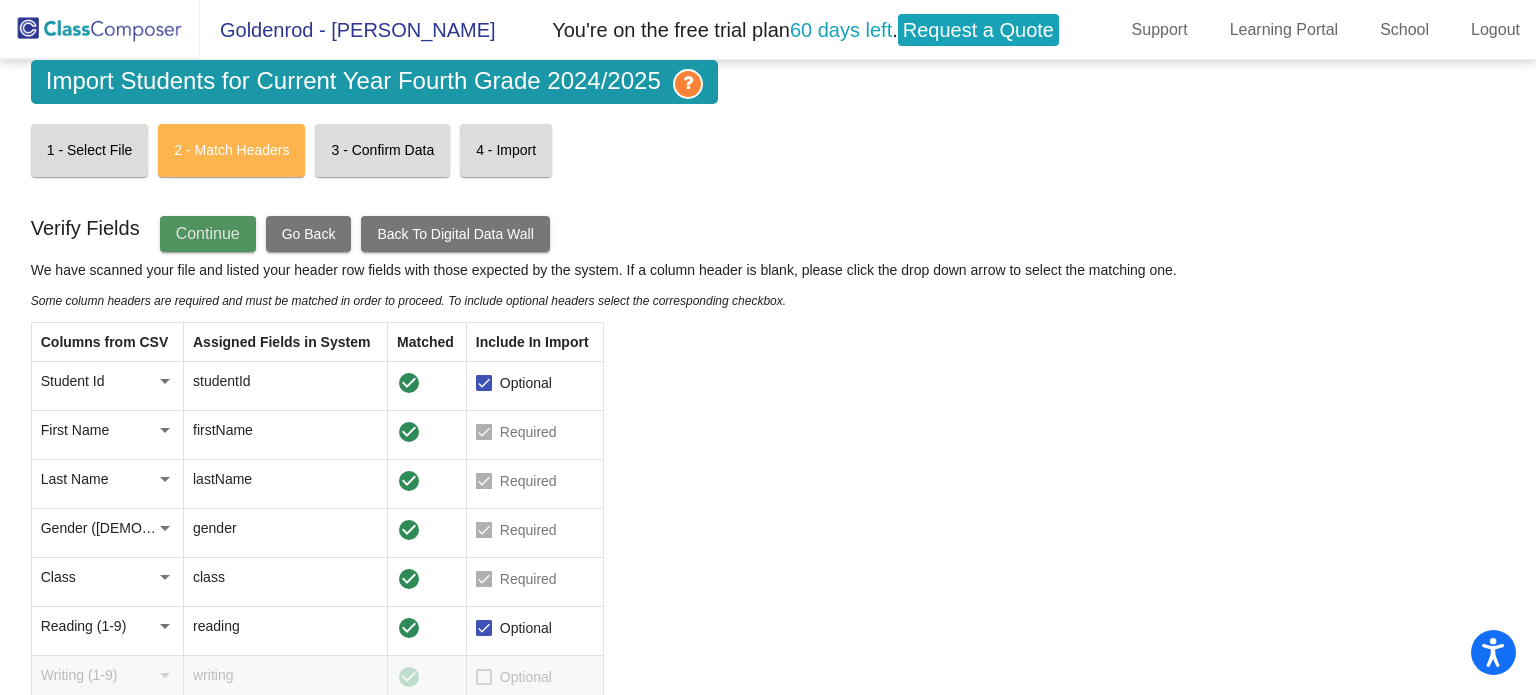 click on "Continue" 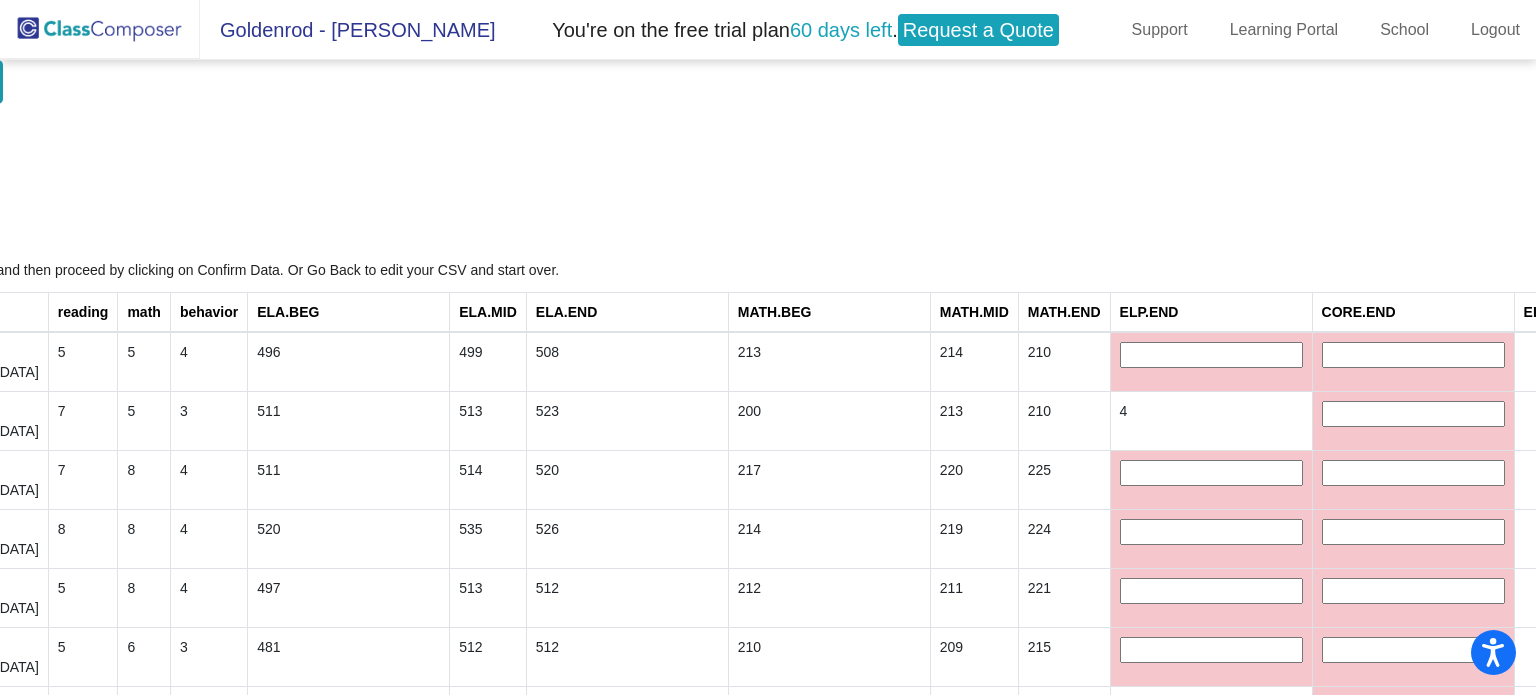 scroll, scrollTop: 0, scrollLeft: 716, axis: horizontal 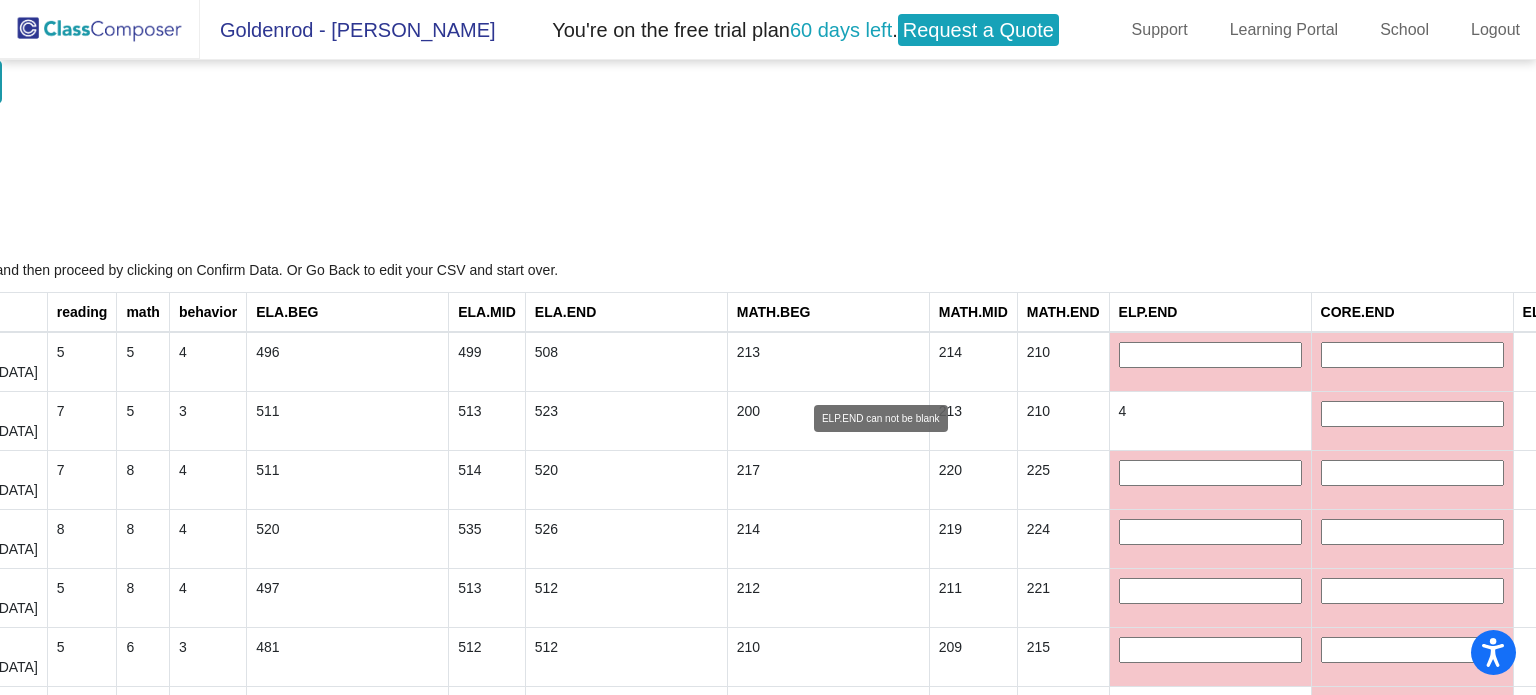 click 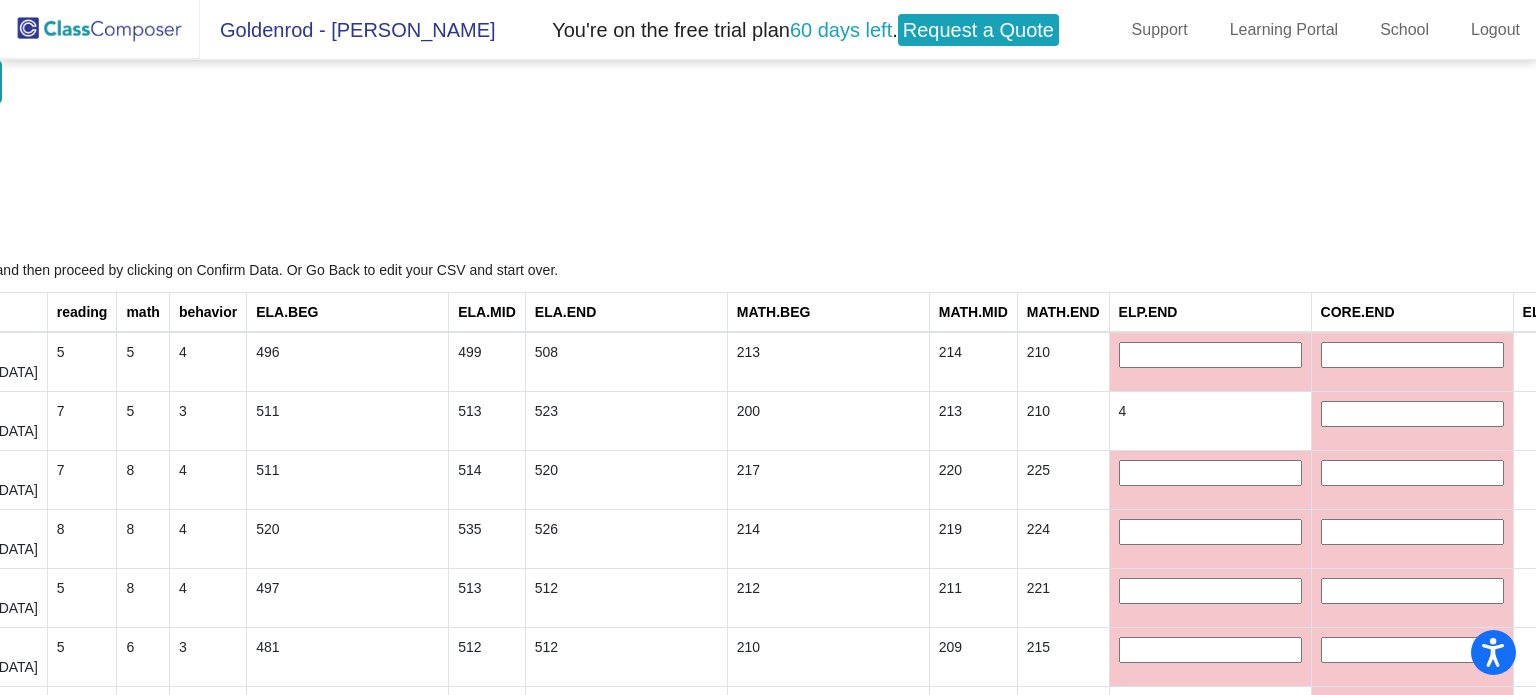 click on "Import Students for Current Year Fourth Grade 2024/2025   1 - Select File   2 - Match Headers  3 - Confirm Data  4 - Import Preview Import  Confirm Data   Import   Go Back   Back To Digital Data Wall   The following rows were found in your file. Cells with mistakes are highlighted in red. Please fix your mistakes and then proceed by clicking on Confirm Data. Or Go Back to edit your CSV and start over.  studentId firstName lastName gender class reading math behavior ELA.BEG ELA.MID ELA.END MATH.BEG MATH.MID MATH.END ELP.END CORE.END ELL RSP 504 SLP INT SST SEL SEP KWT ABA MEN WAS  74433   Priscilla   Ayon Jimenez   female   Class 1 - Montalvo   5   5   4   496   499   508   213   214   210                                 yes      73963   Mateo   Baeza Silva   male   Class 1 - Montalvo   7   5   3   511   513   523   200   213   210   4                                    yes   73595   Adrian   Barrera-Ibal   male   Class 1 - Montalvo   7   8   4   511   514   520   217   220   225" 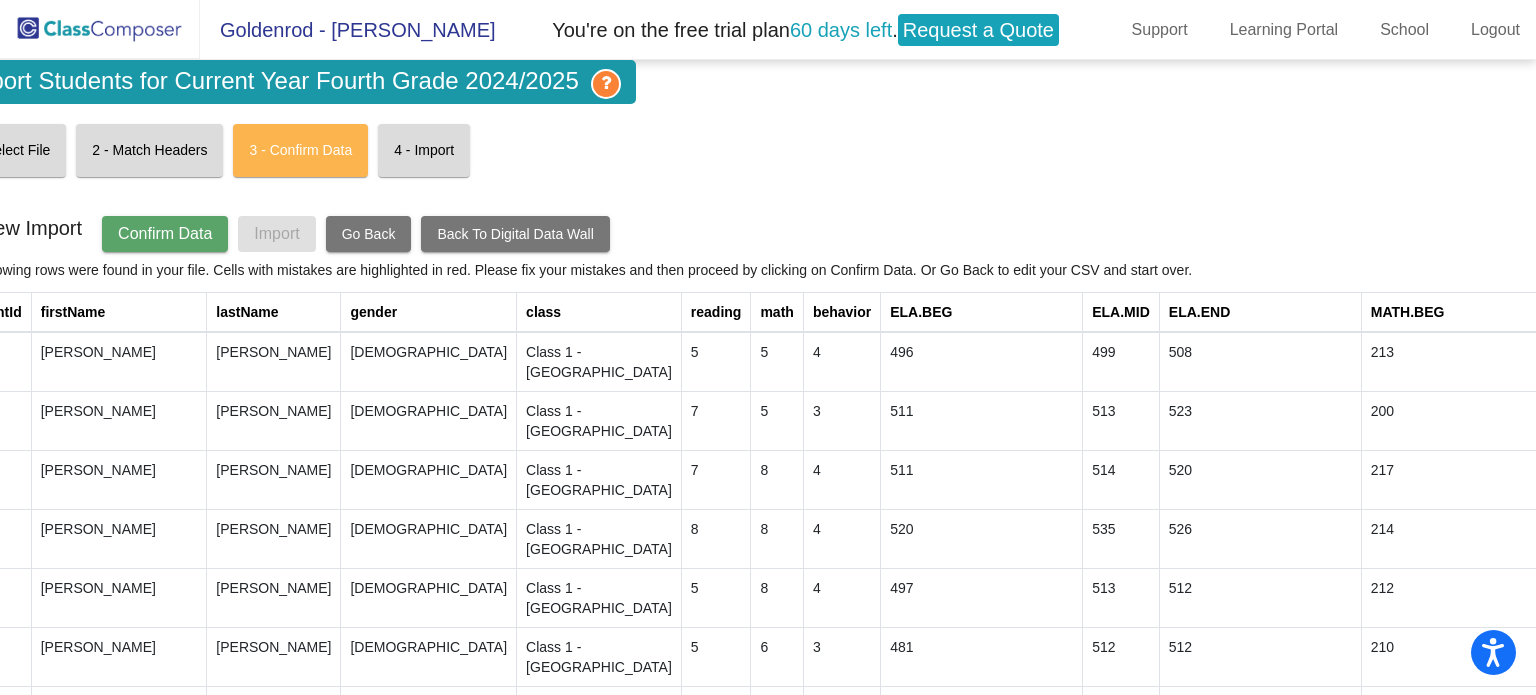 scroll, scrollTop: 0, scrollLeft: 0, axis: both 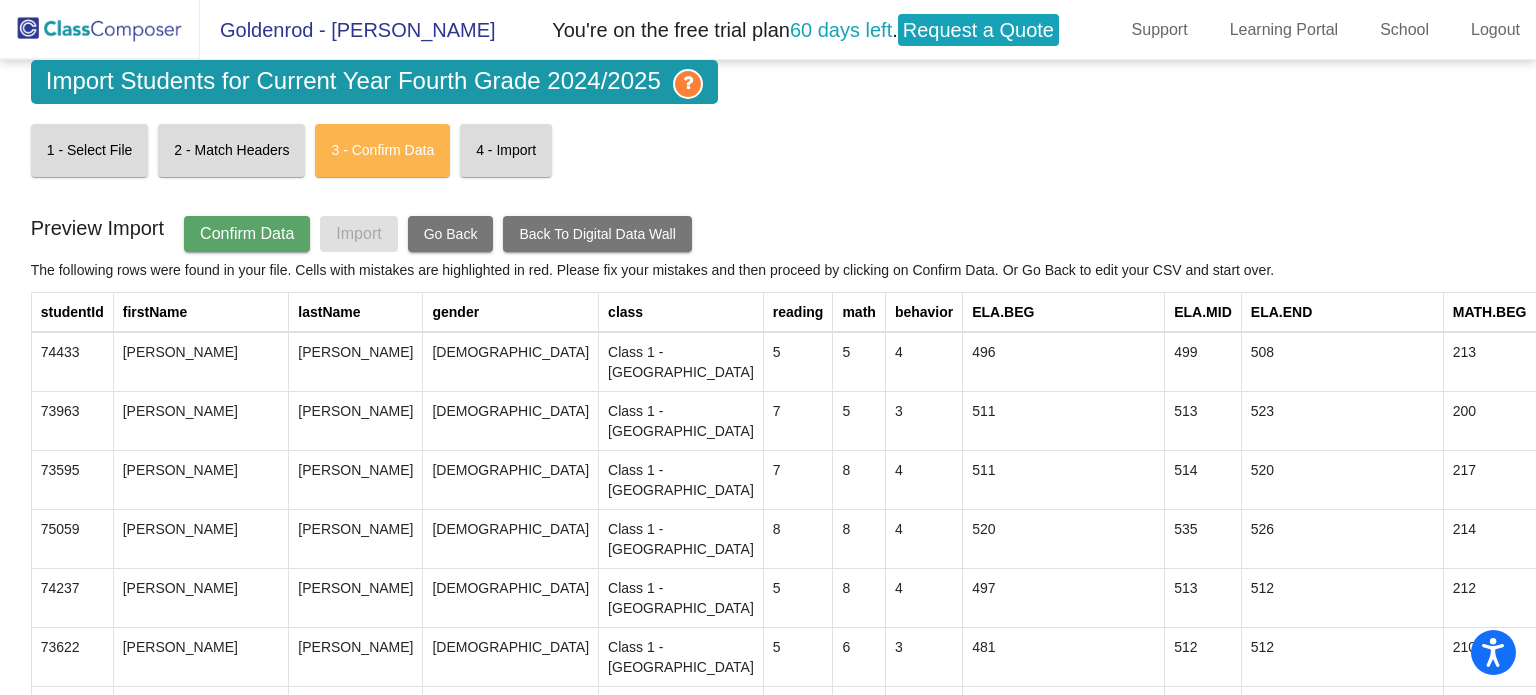click on "Confirm Data" 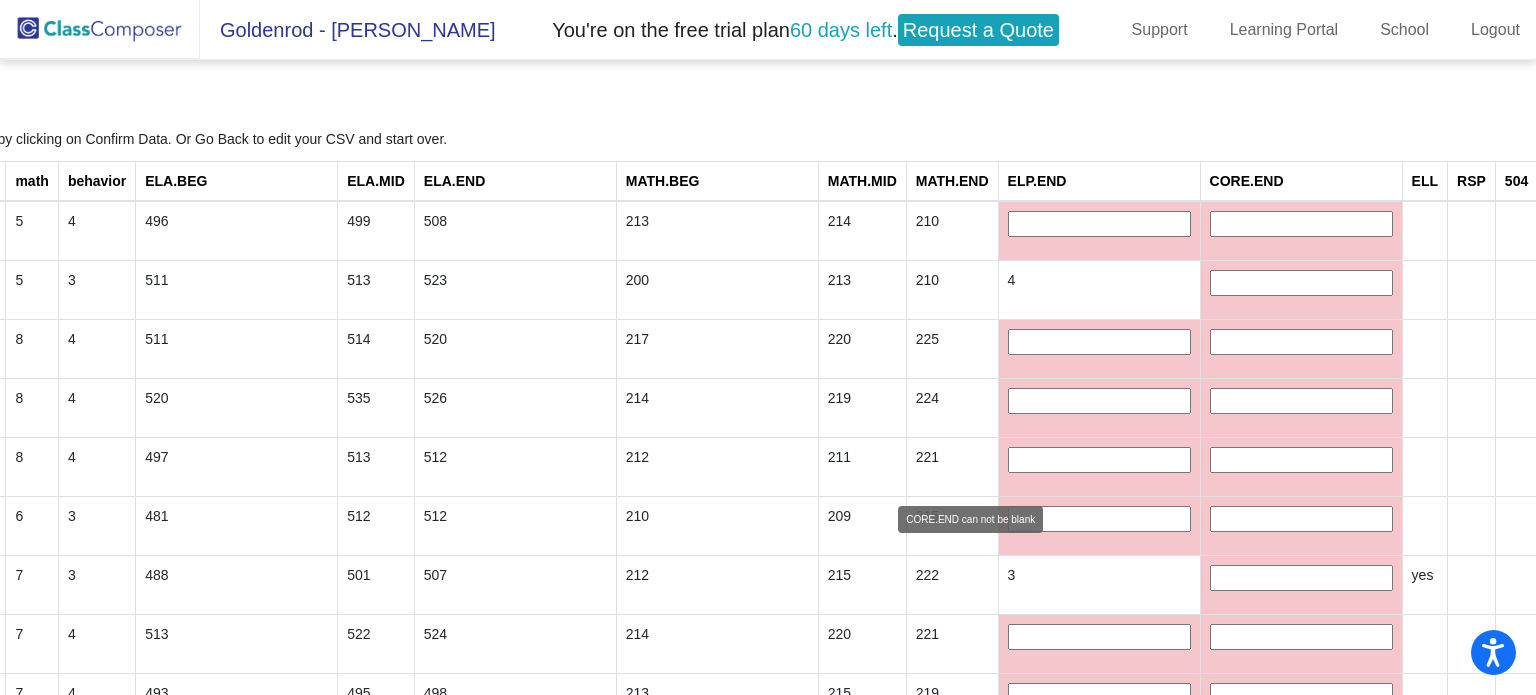 scroll, scrollTop: 0, scrollLeft: 827, axis: horizontal 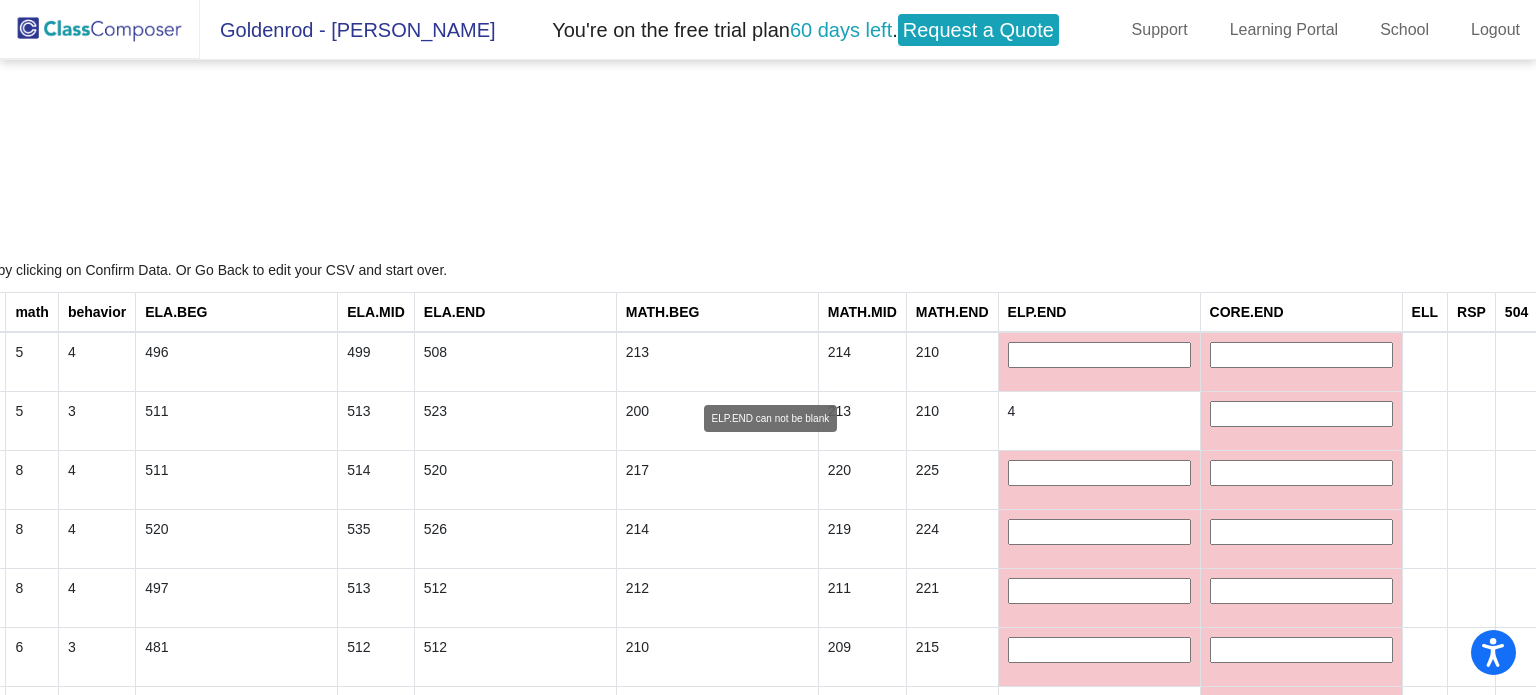 click 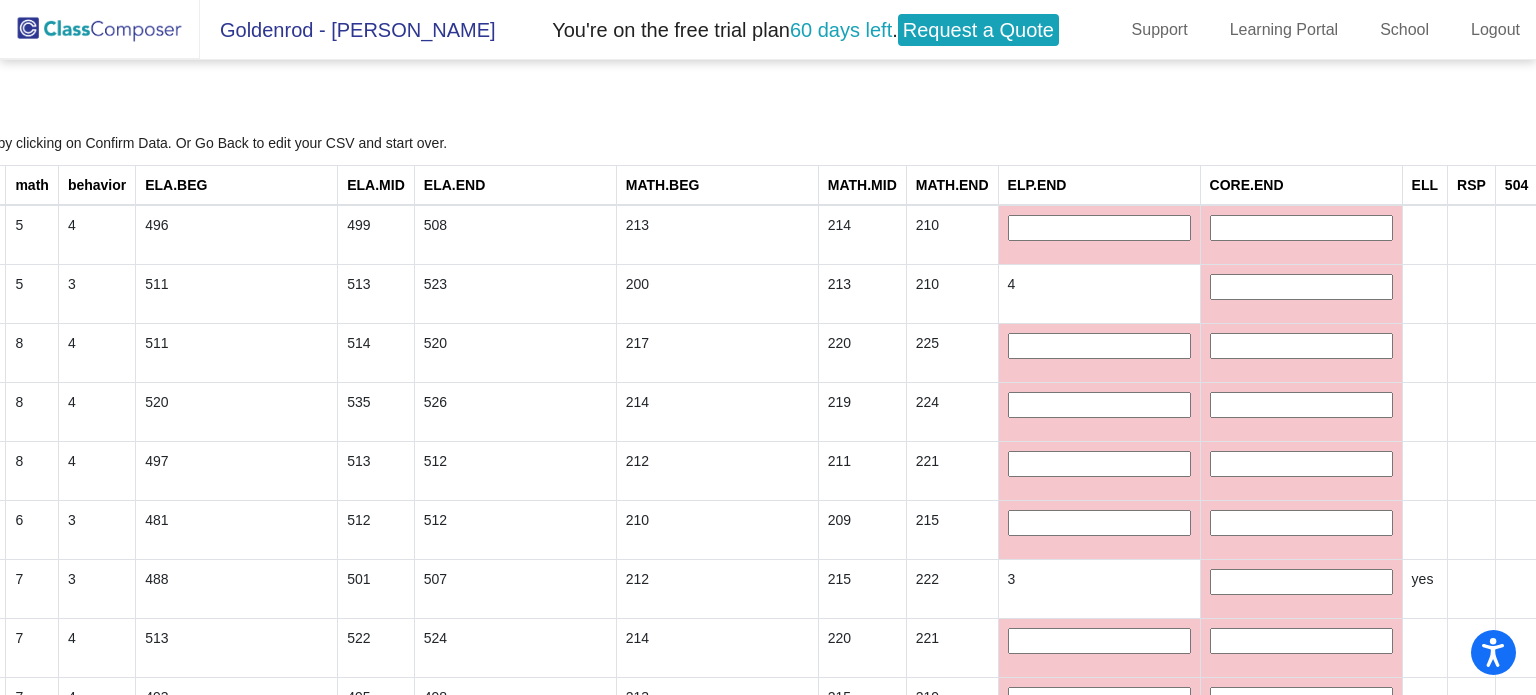 scroll, scrollTop: 126, scrollLeft: 827, axis: both 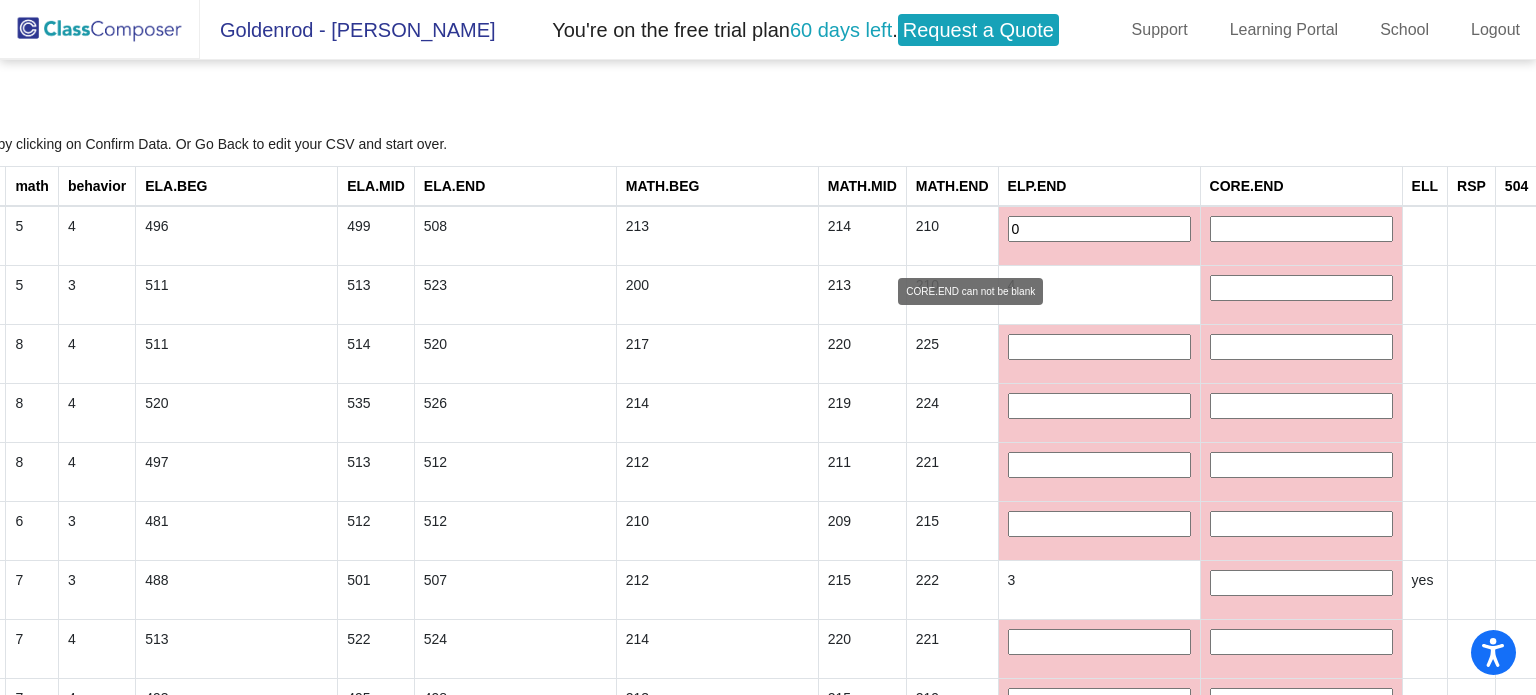 type on "0" 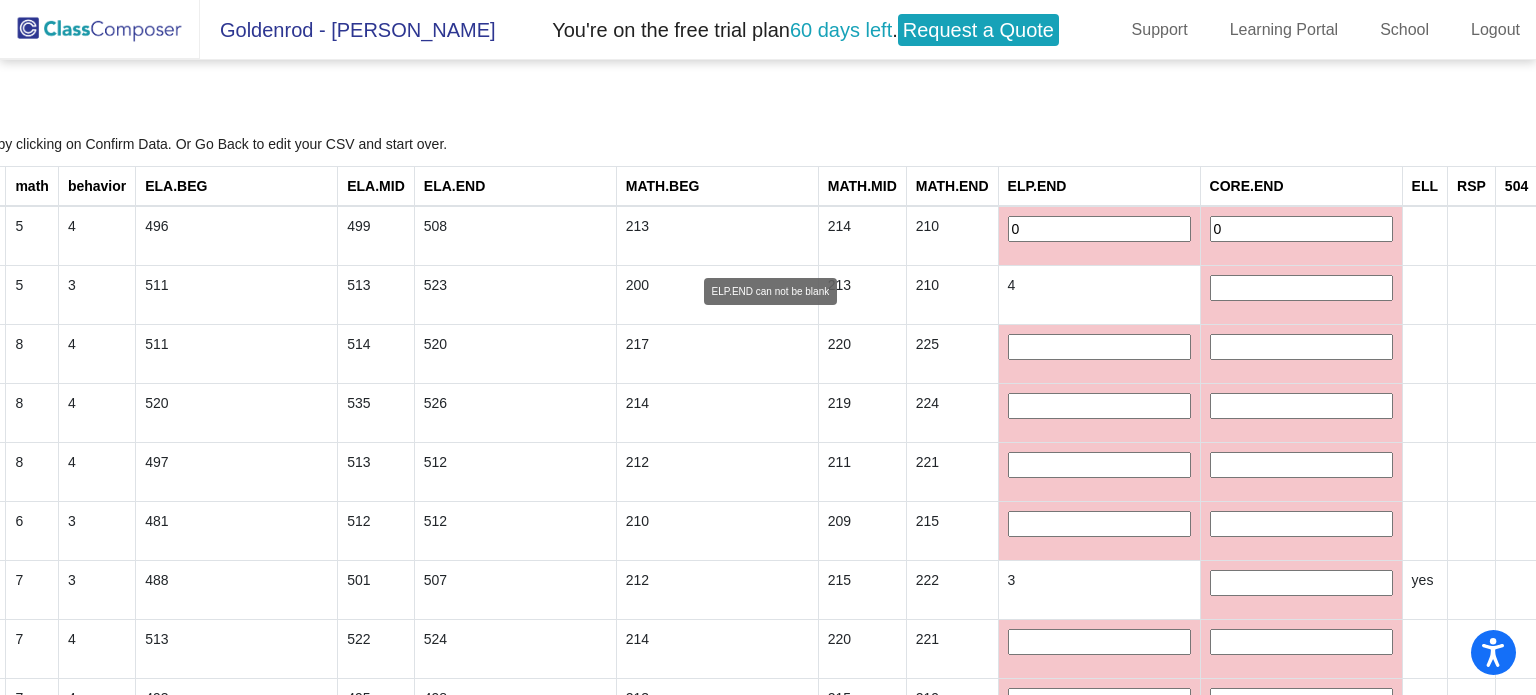 type on "0" 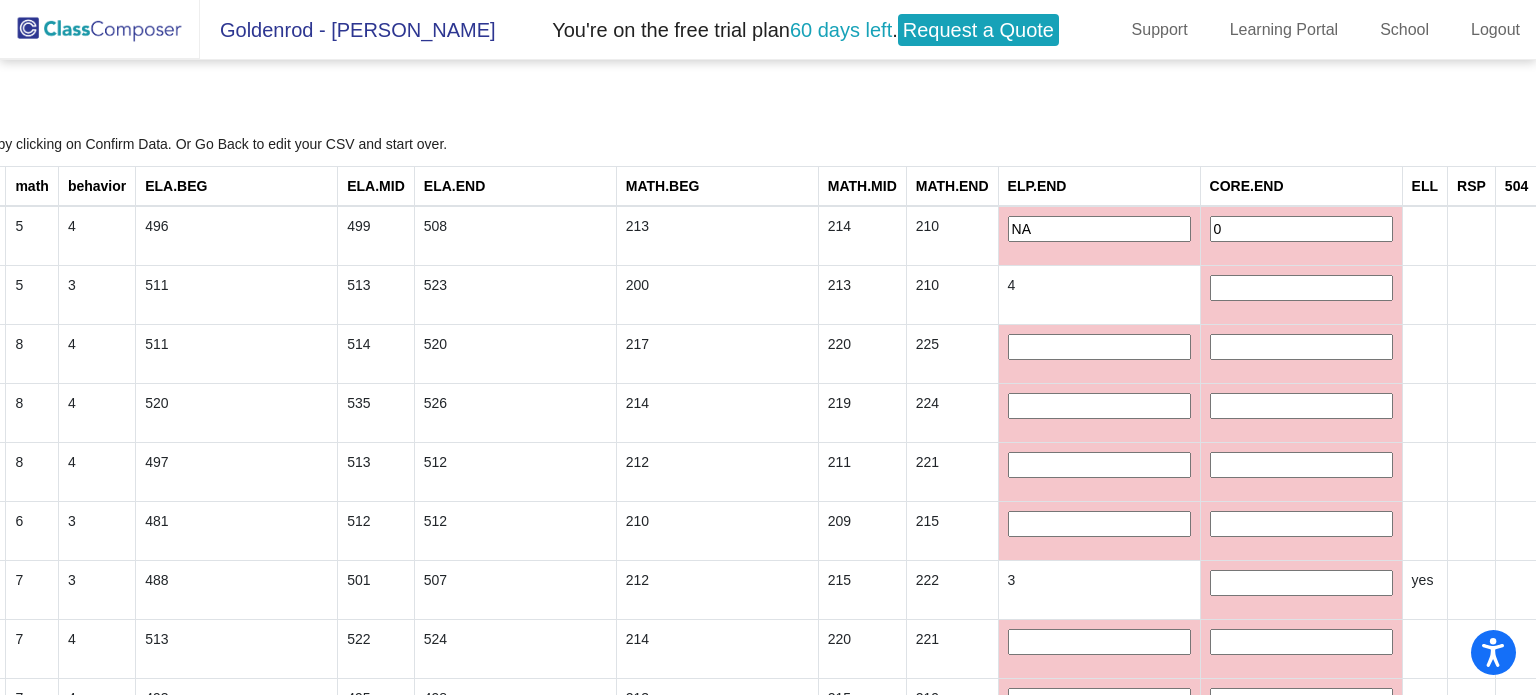 type on "NA" 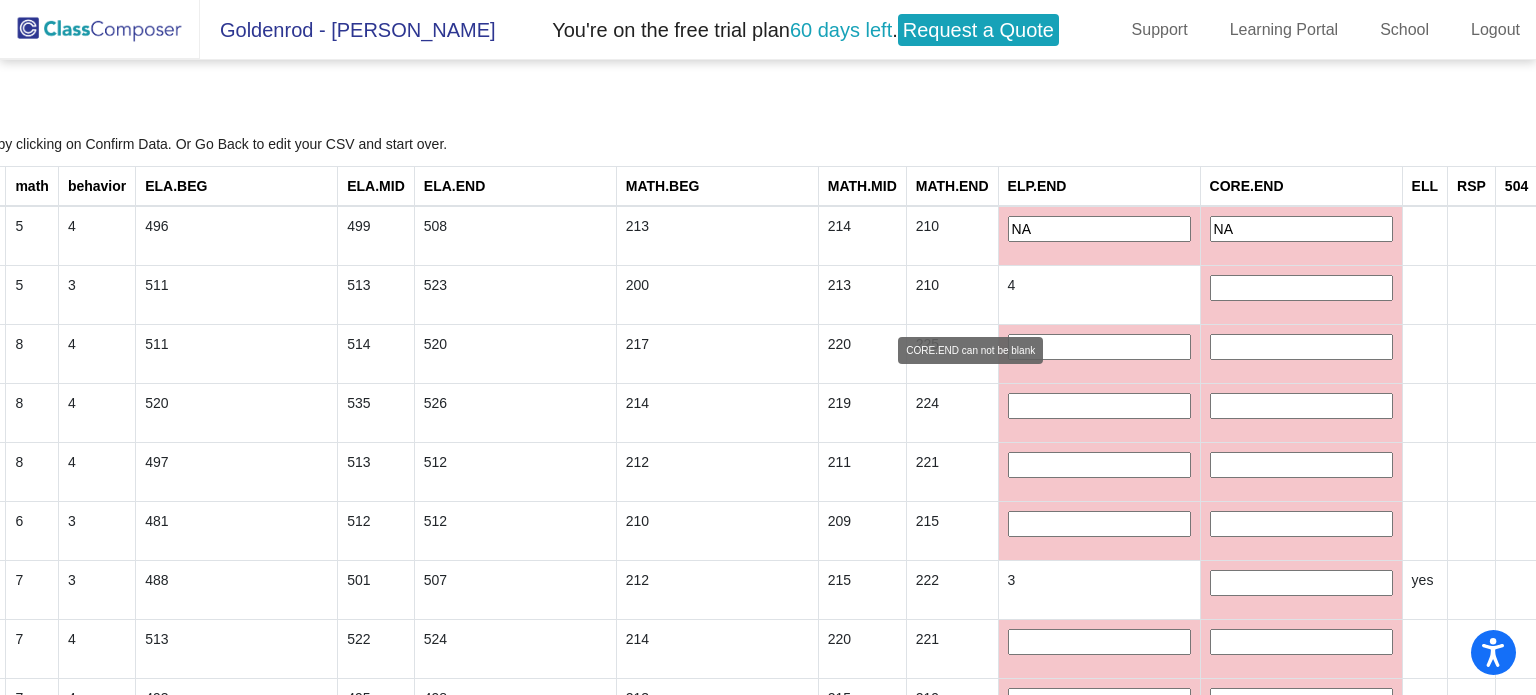 type on "NA" 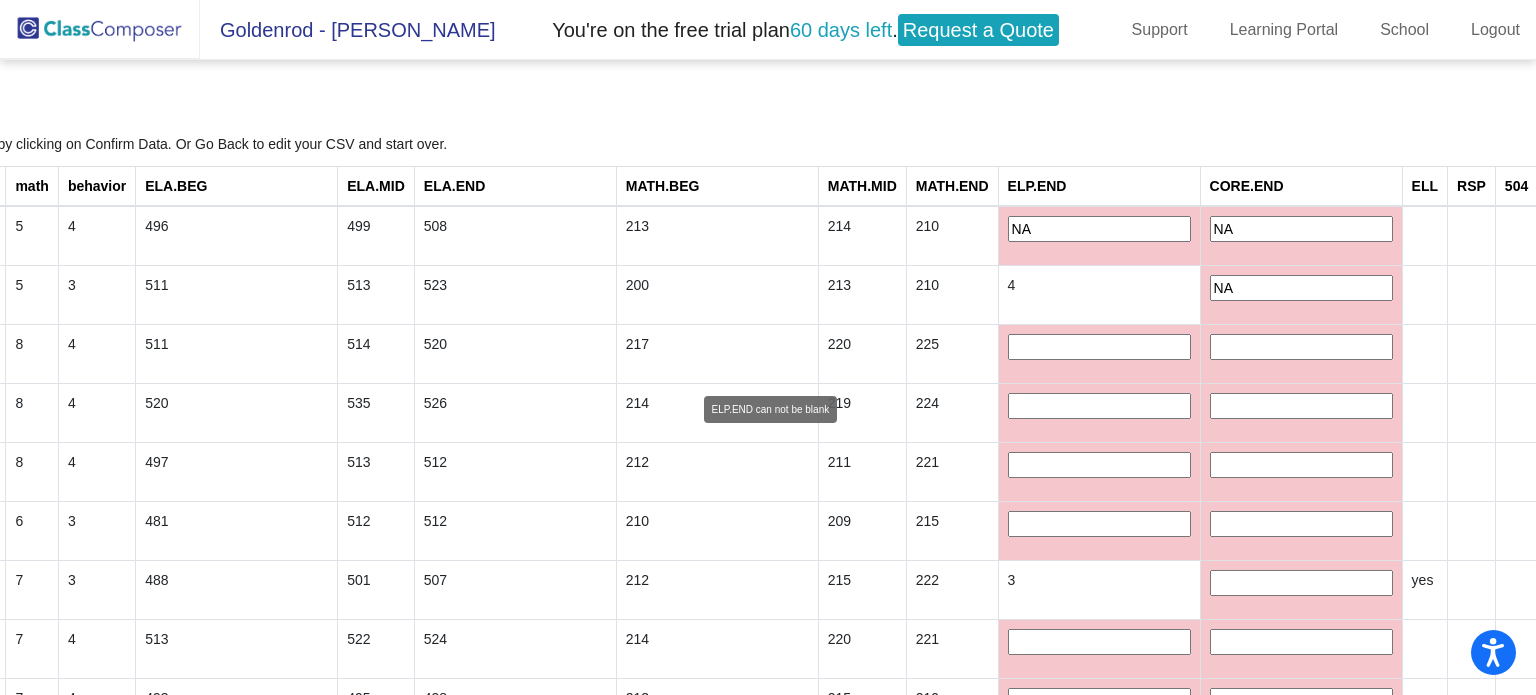 type on "NA" 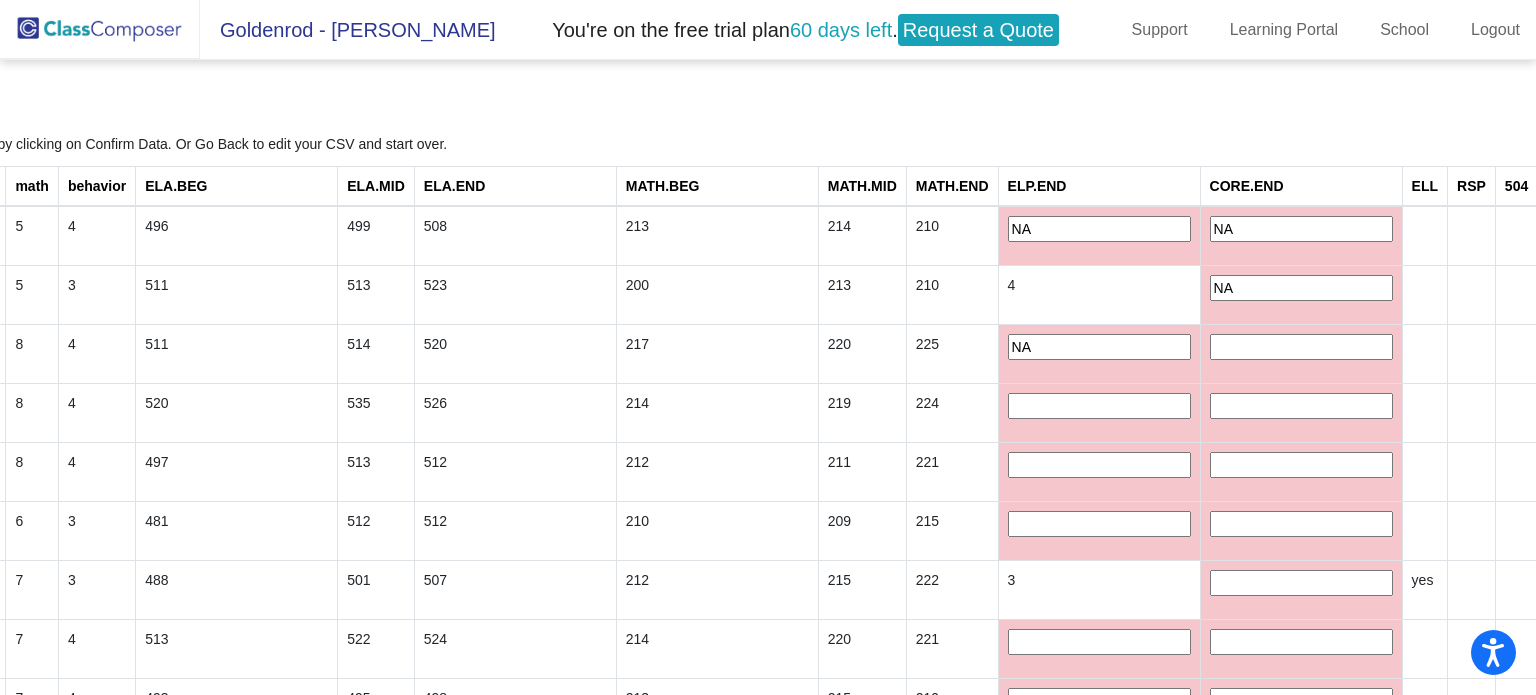 type on "NA" 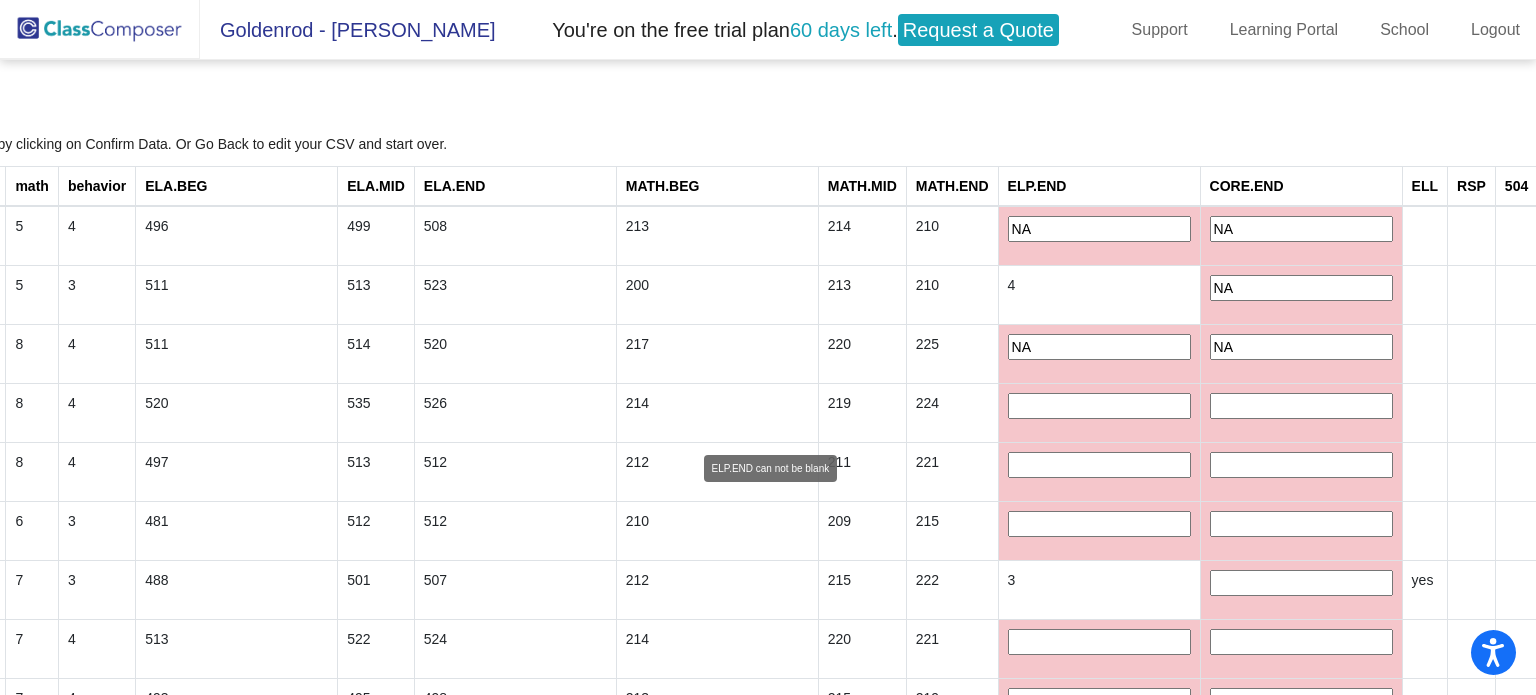 type on "NA" 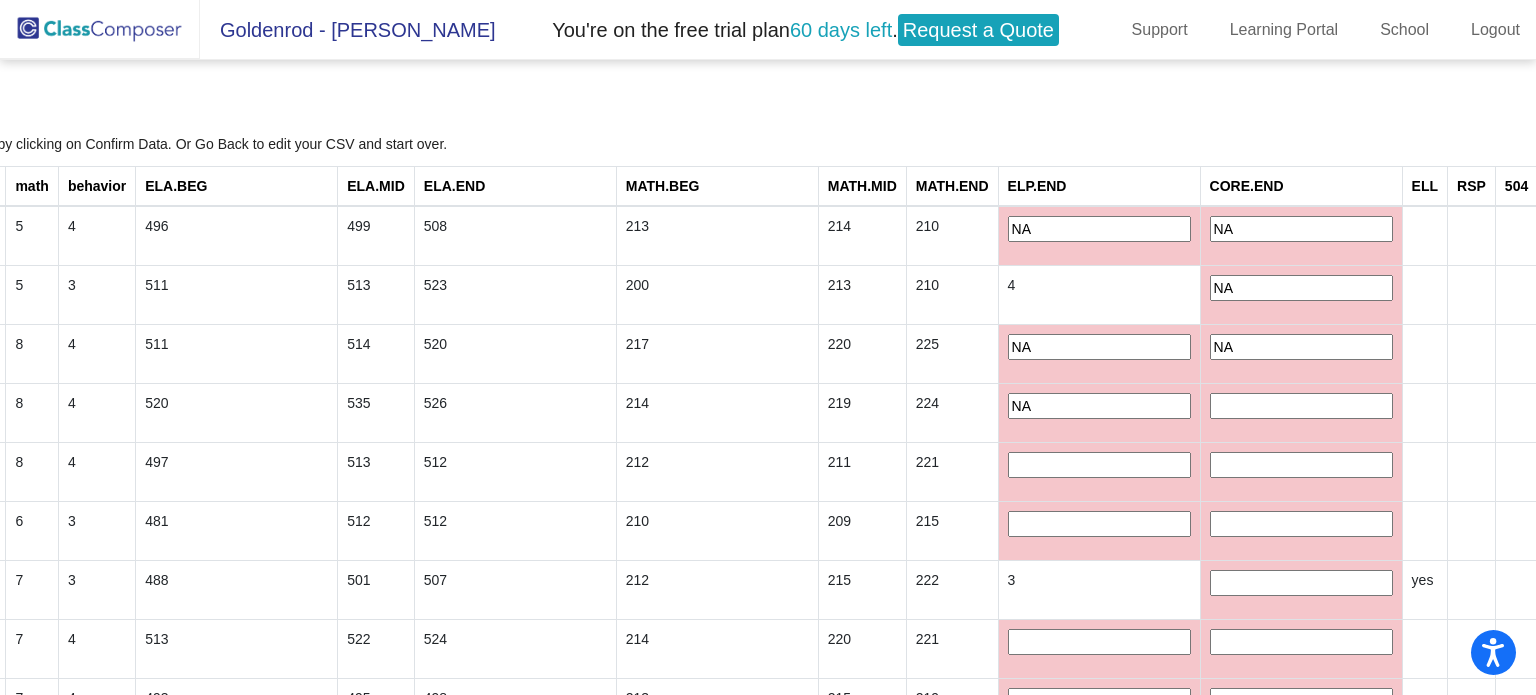 type on "NA" 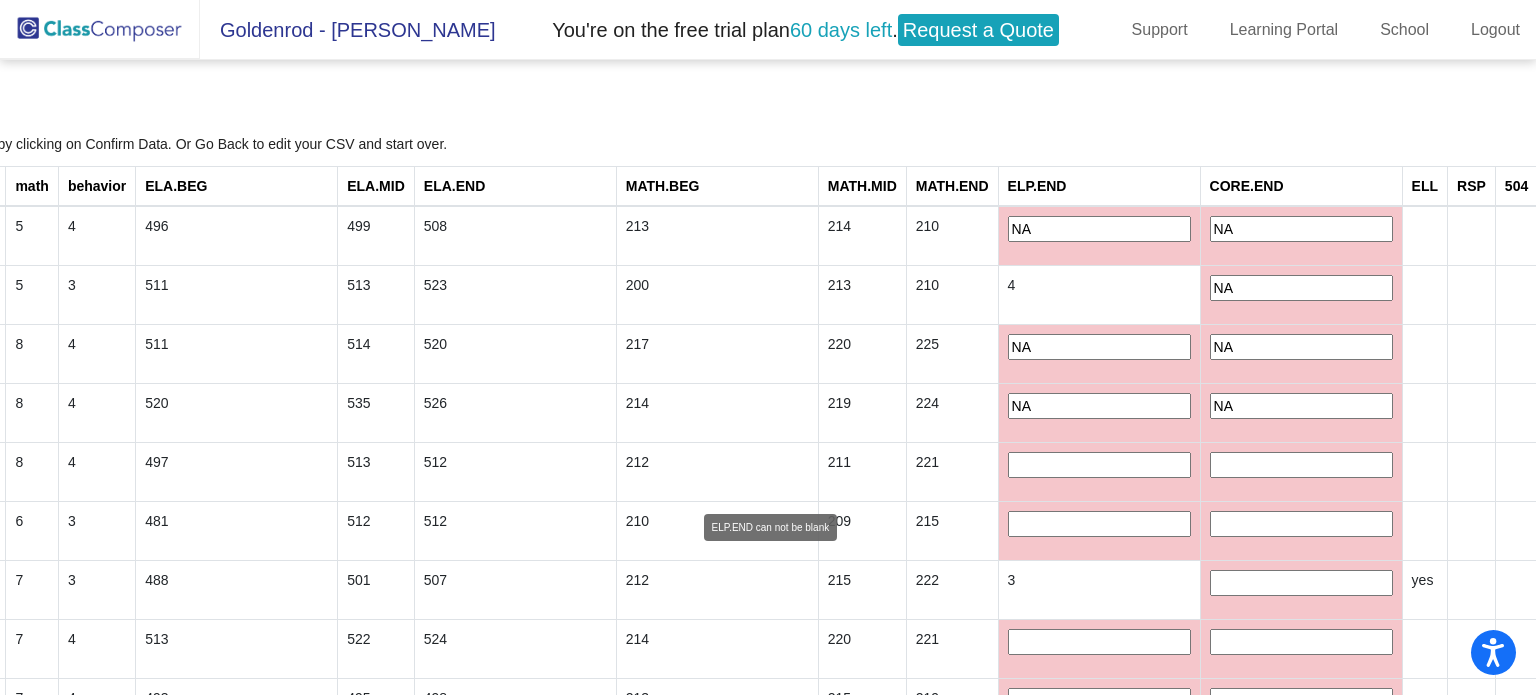 type on "NA" 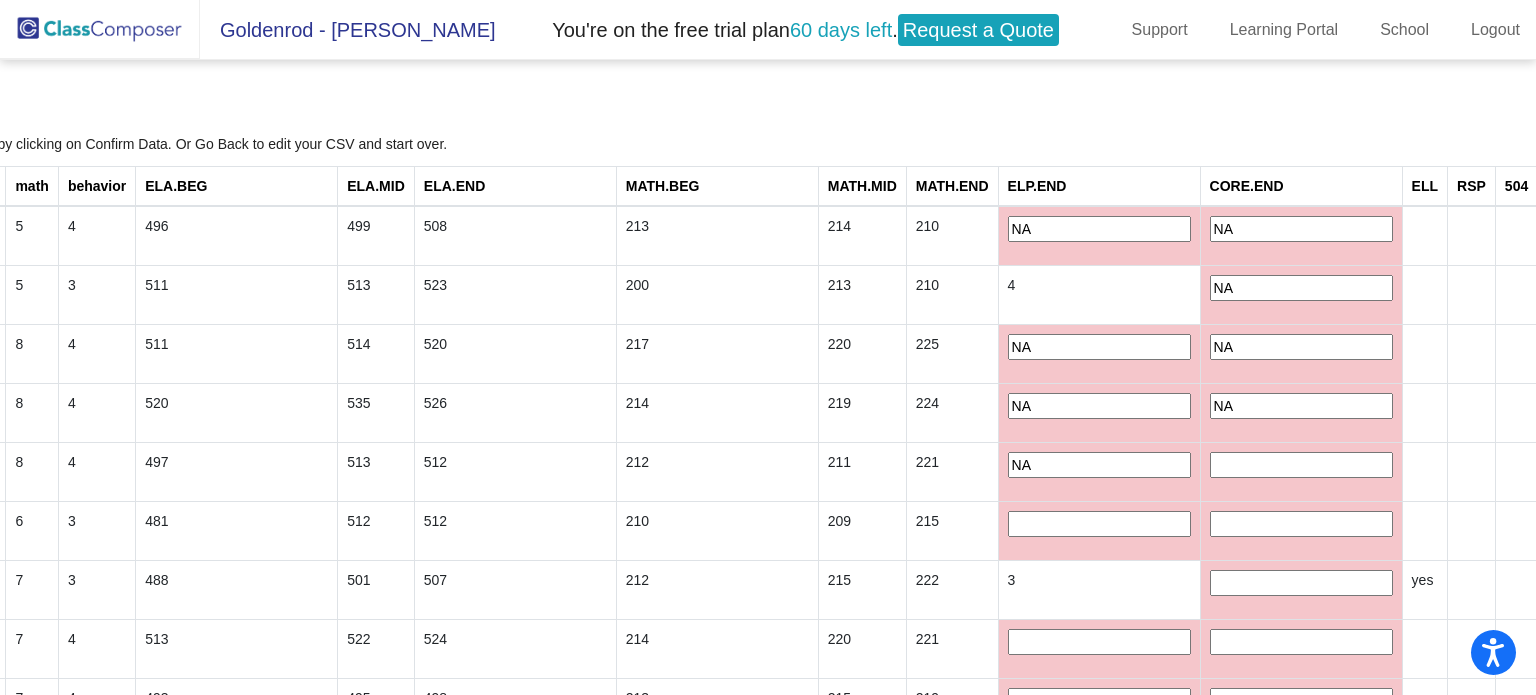 type on "NA" 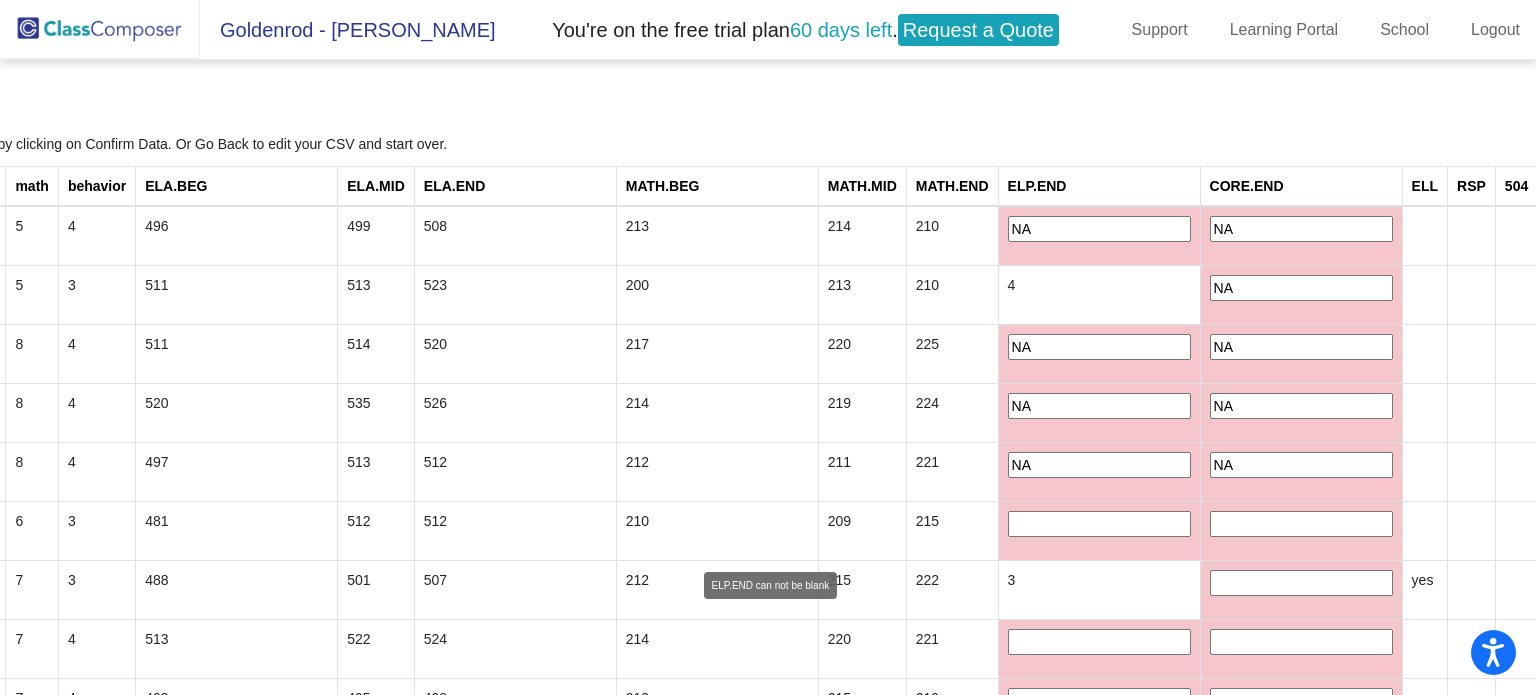 type on "NA" 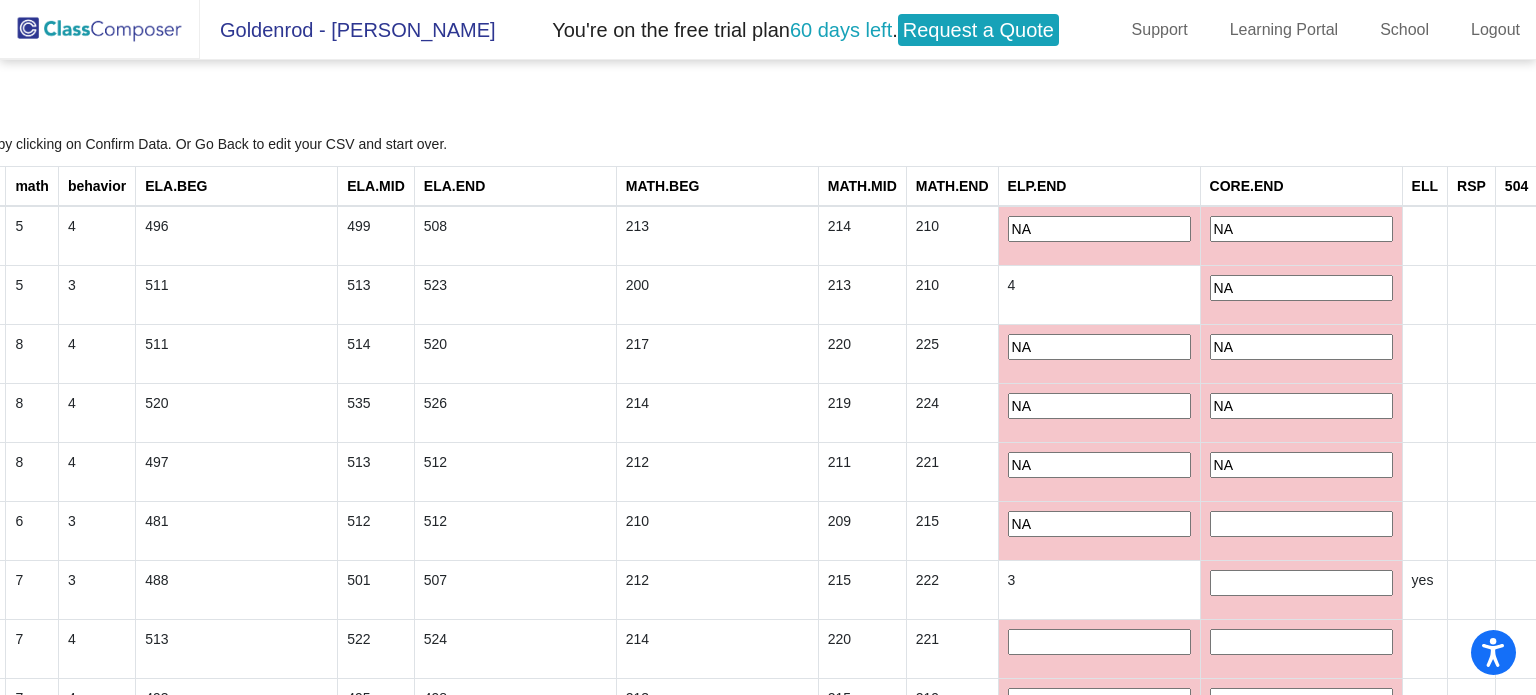 type on "NA" 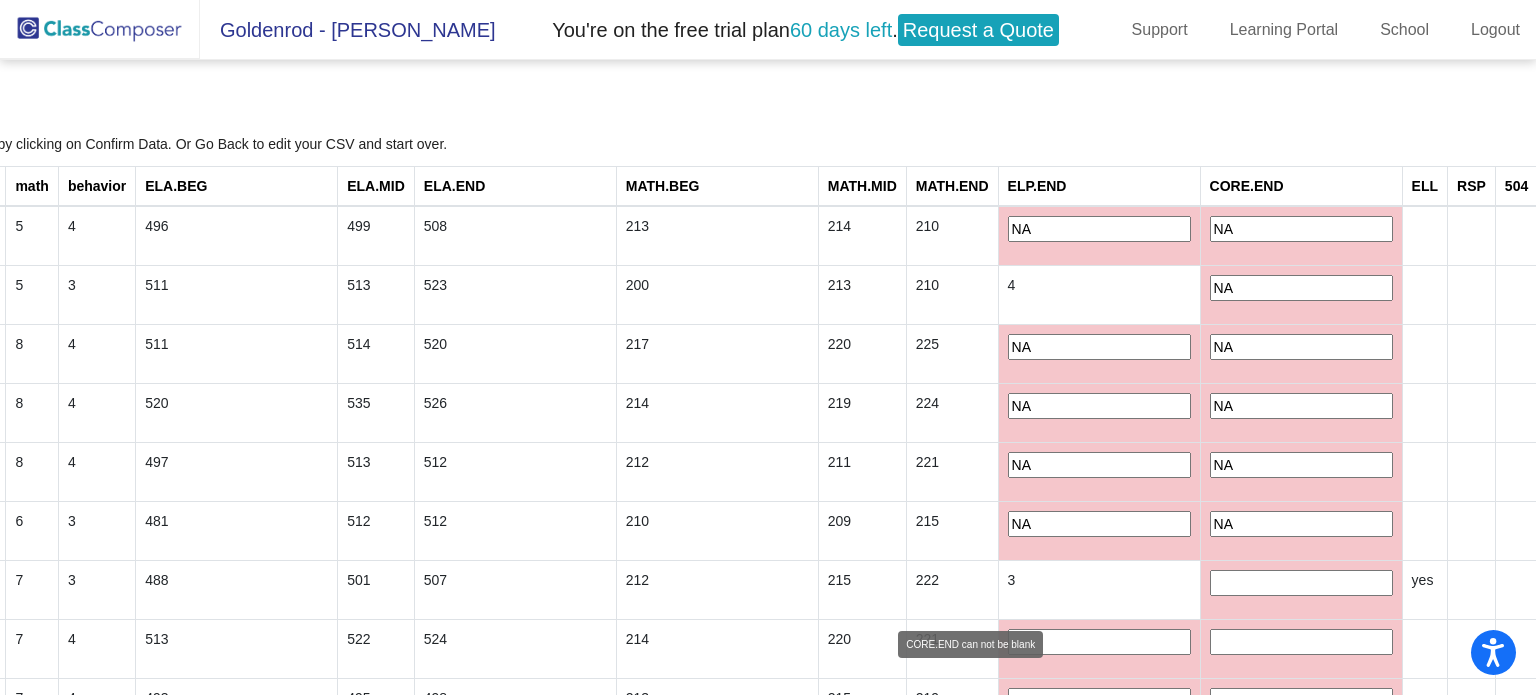 type on "NA" 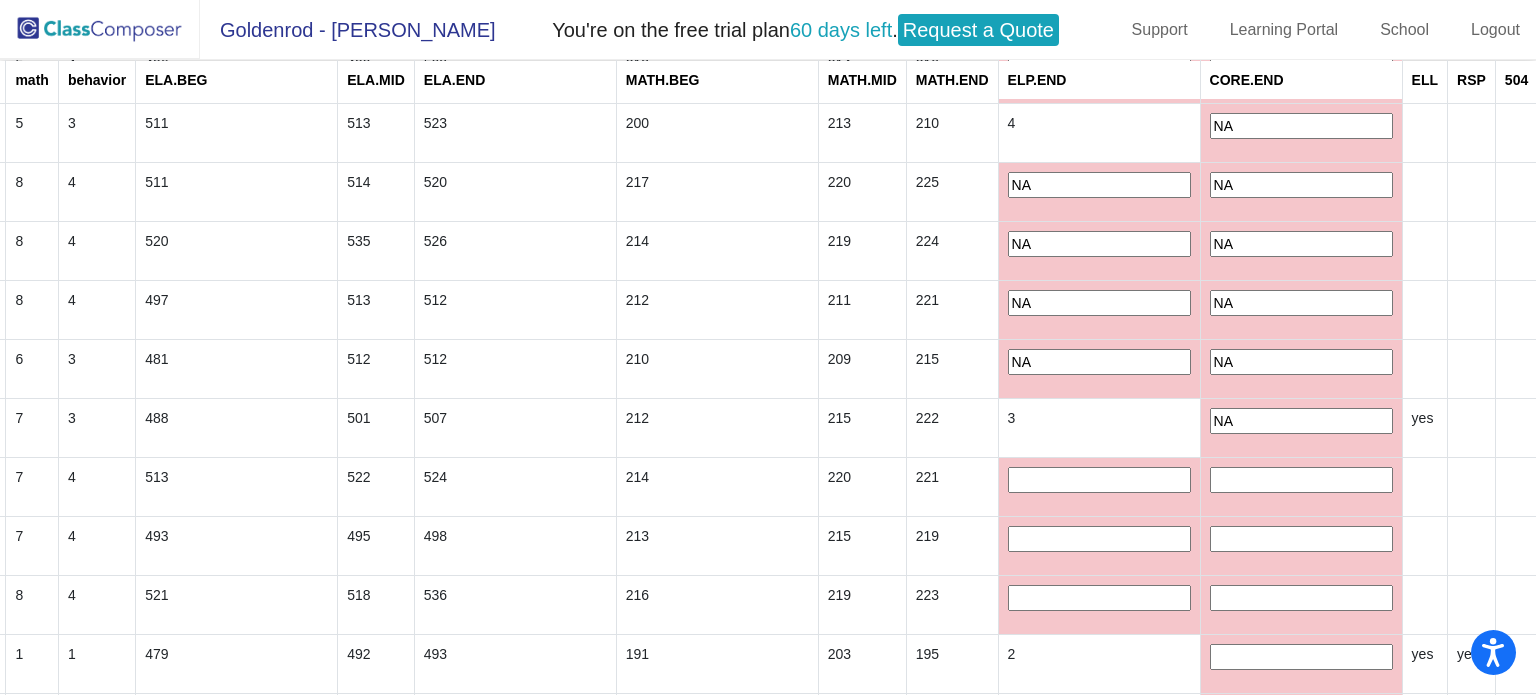 scroll, scrollTop: 304, scrollLeft: 827, axis: both 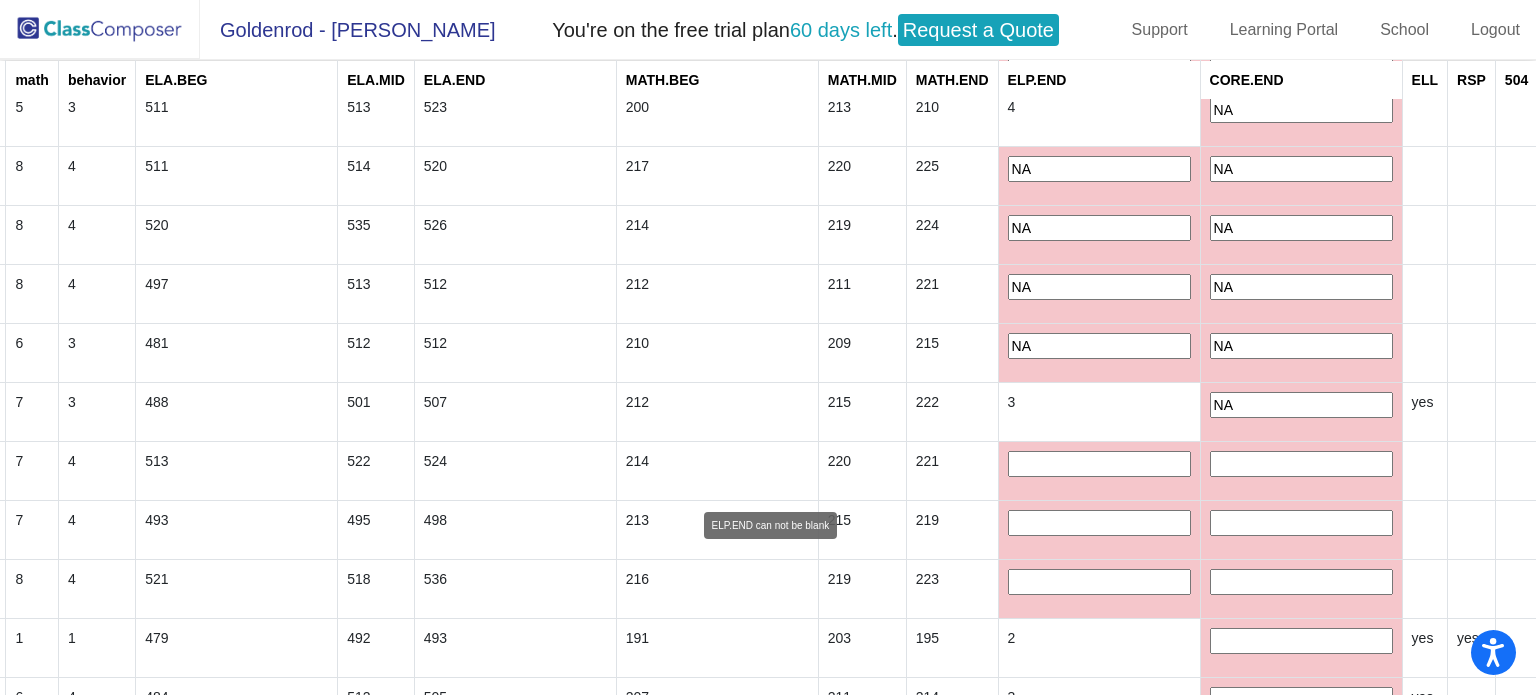 type on "NA" 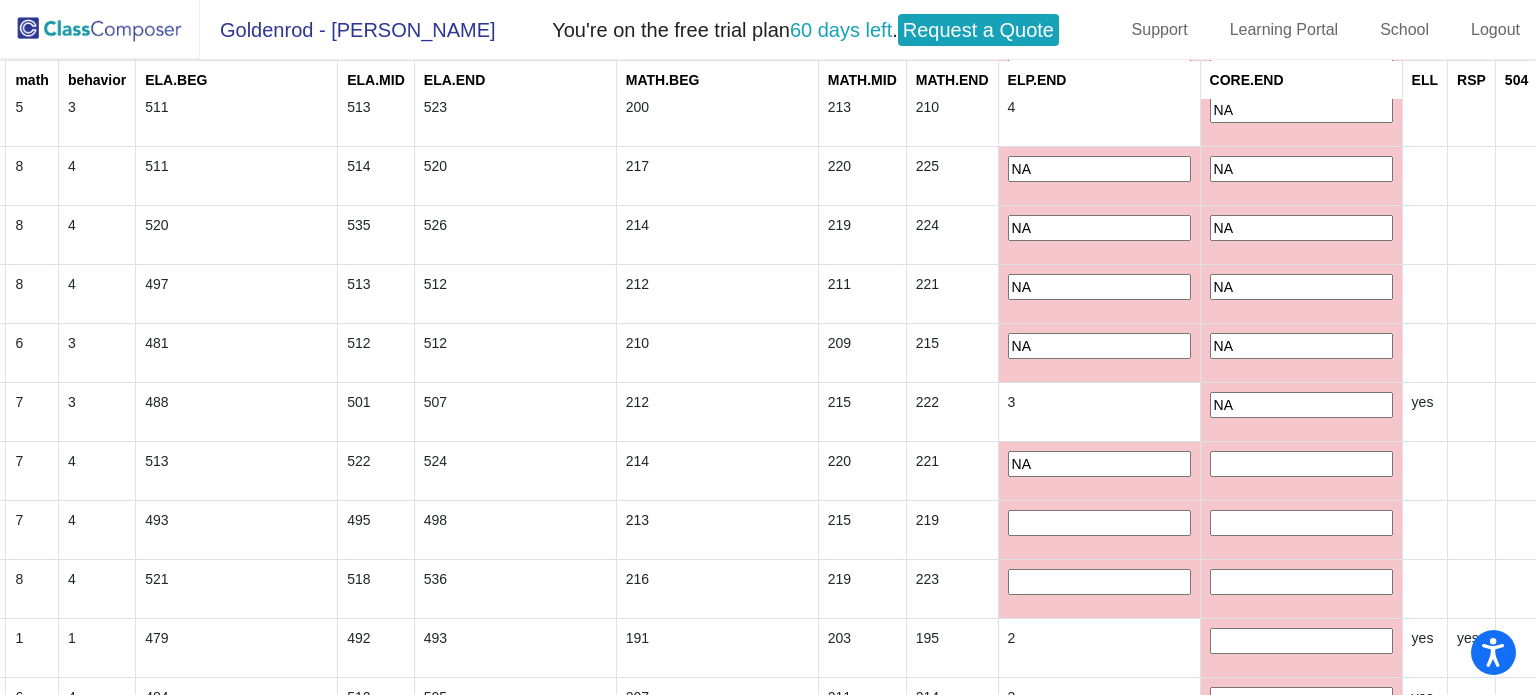 type on "NA" 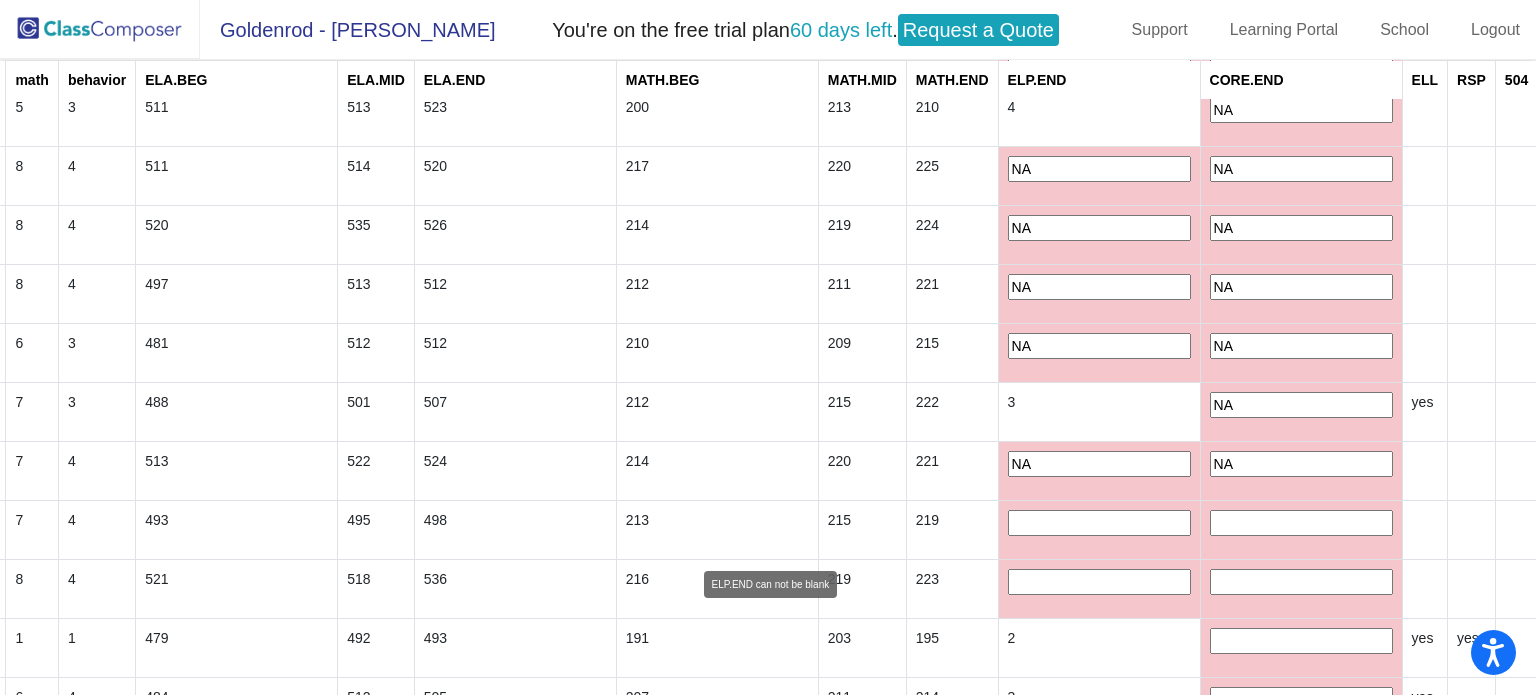type on "NA" 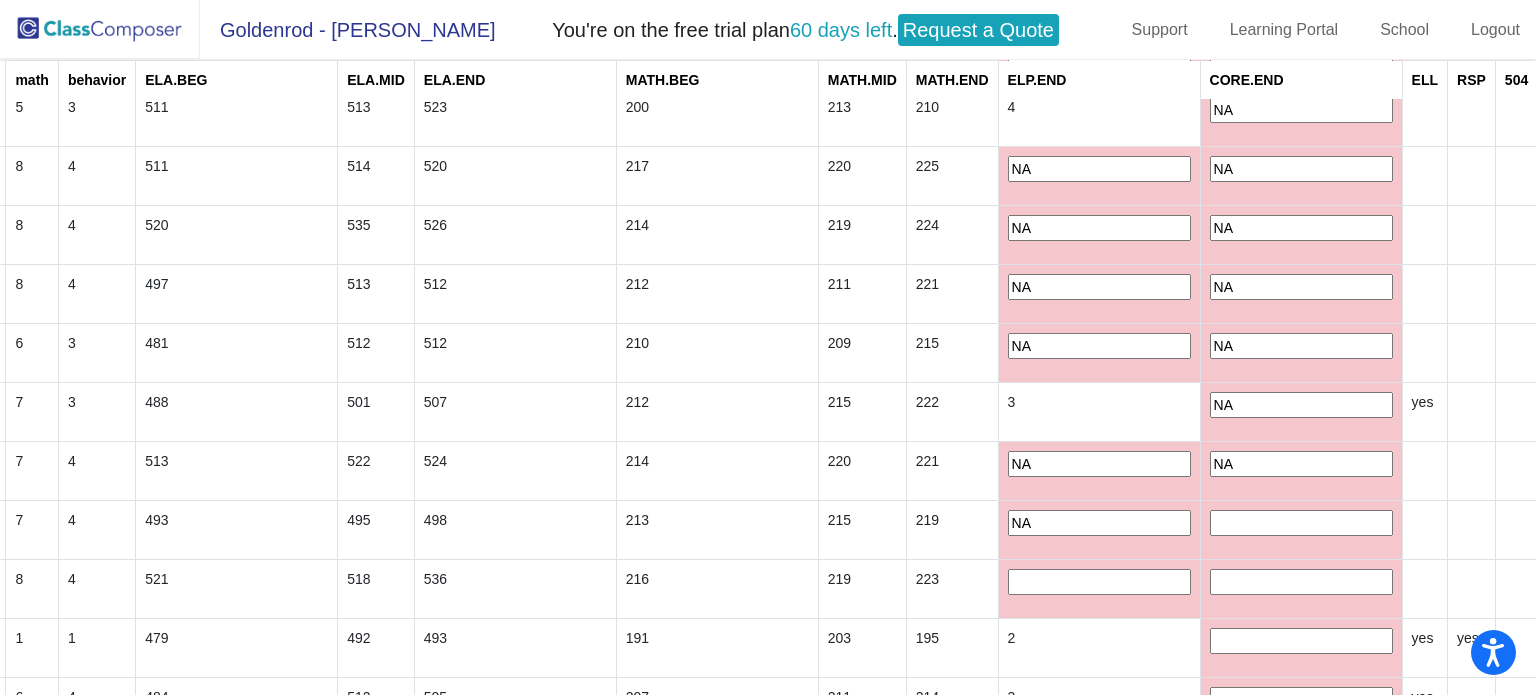 type on "NA" 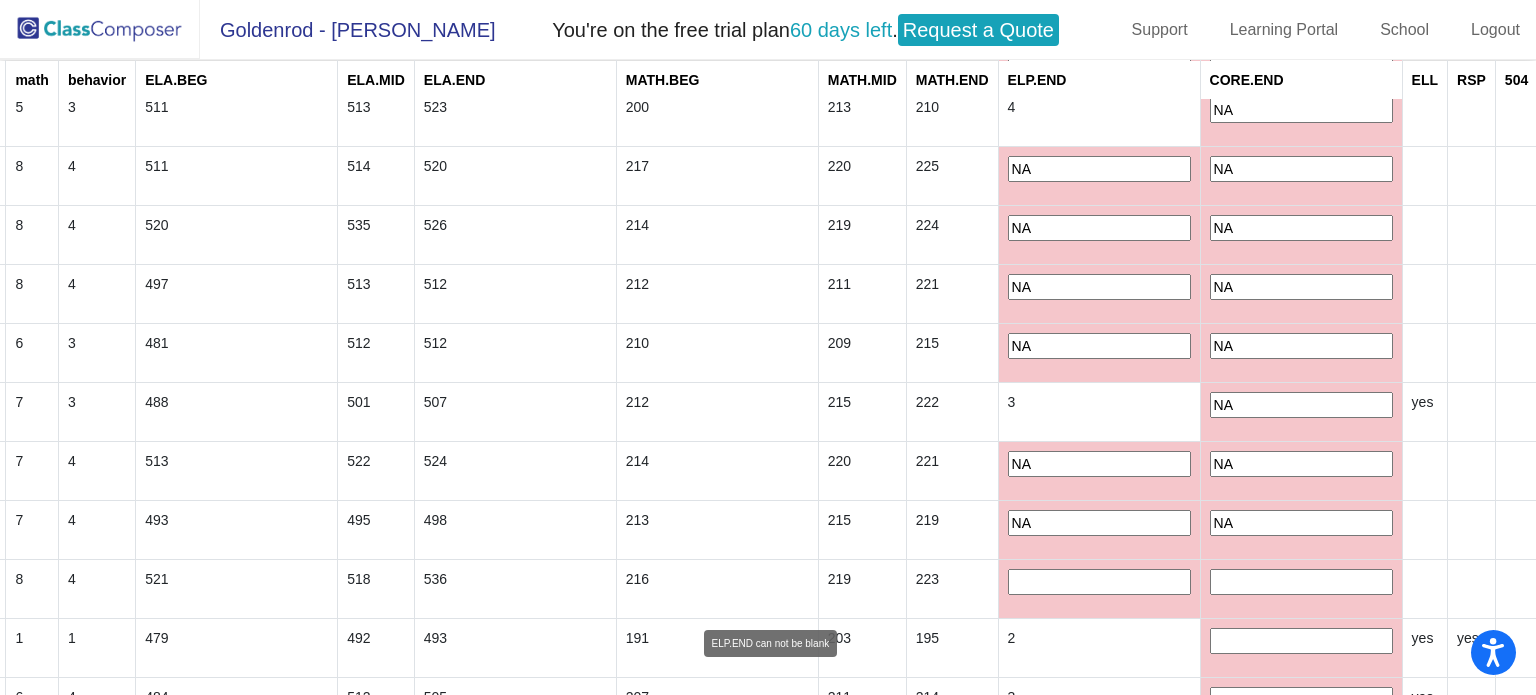 type on "NA" 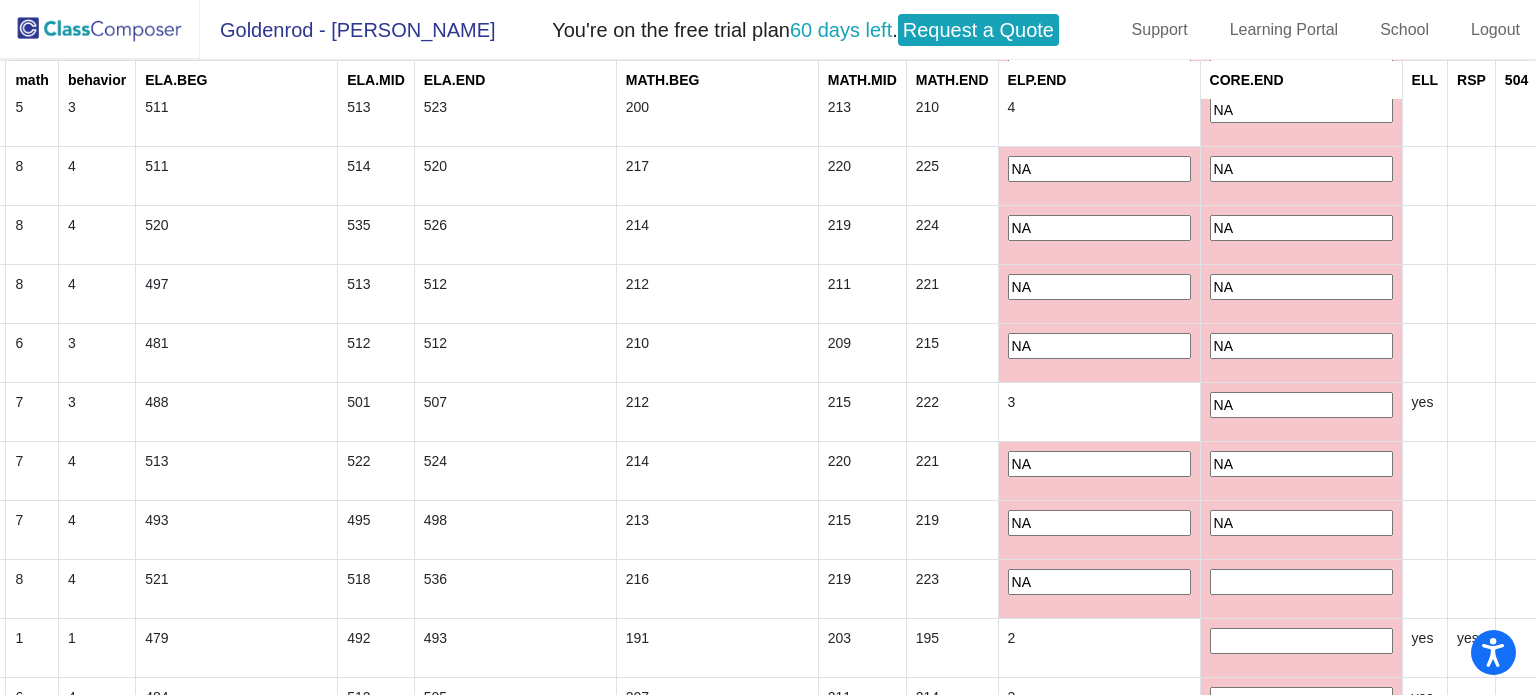 type on "NA" 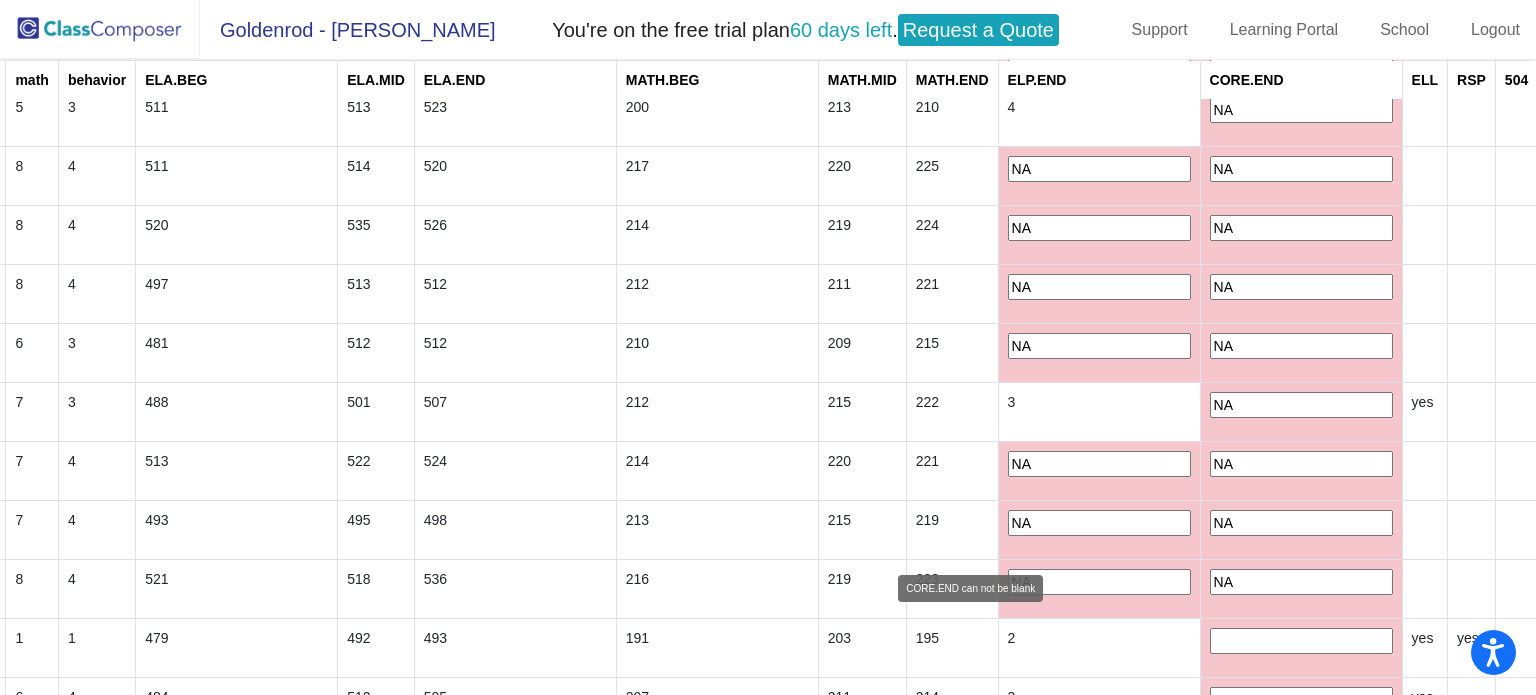 type on "NA" 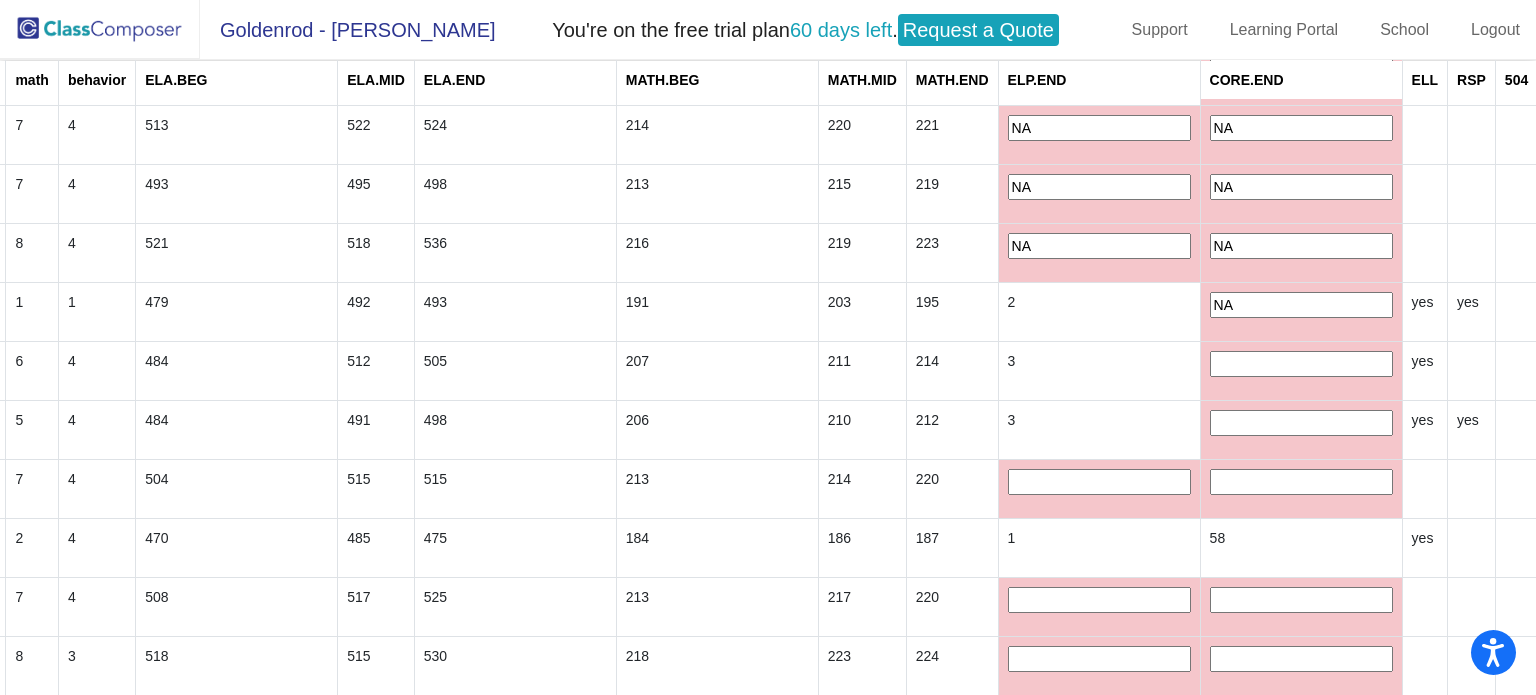 scroll, scrollTop: 646, scrollLeft: 827, axis: both 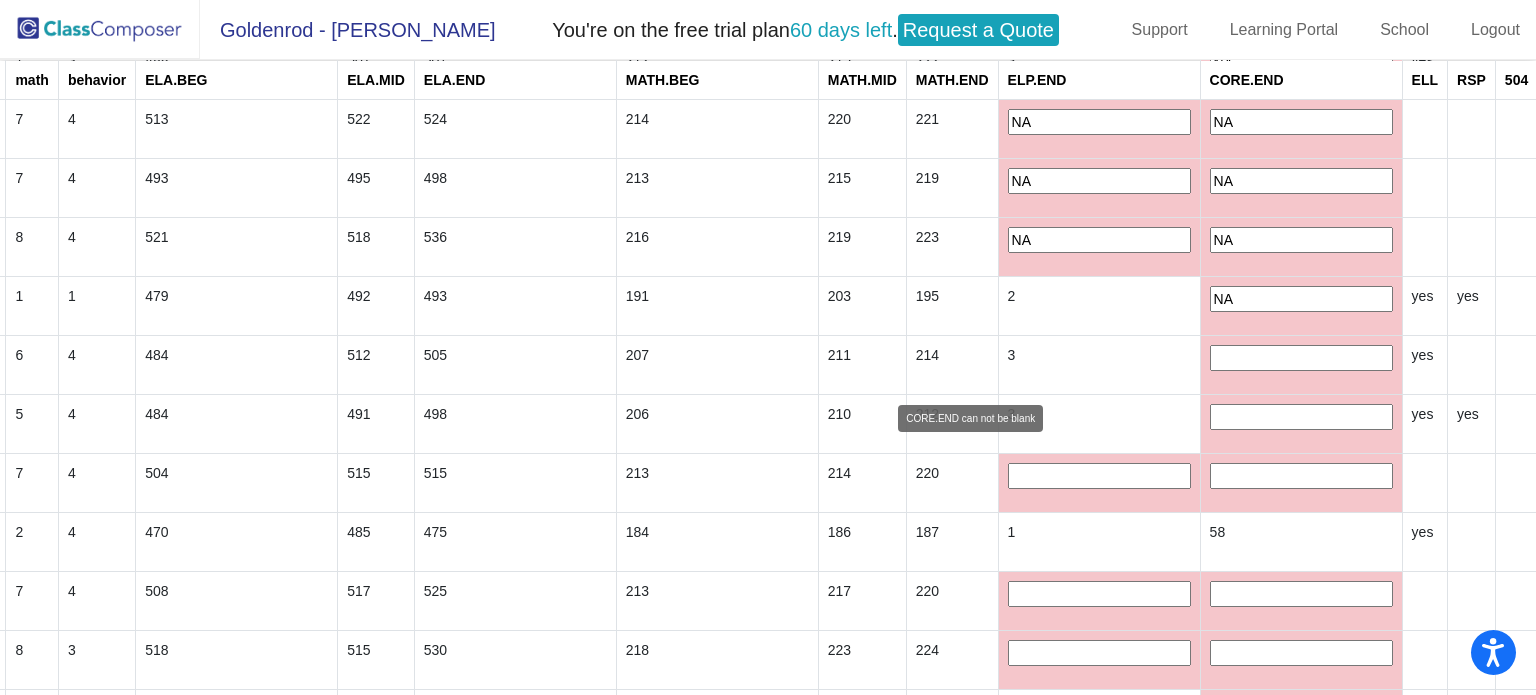 type on "NA" 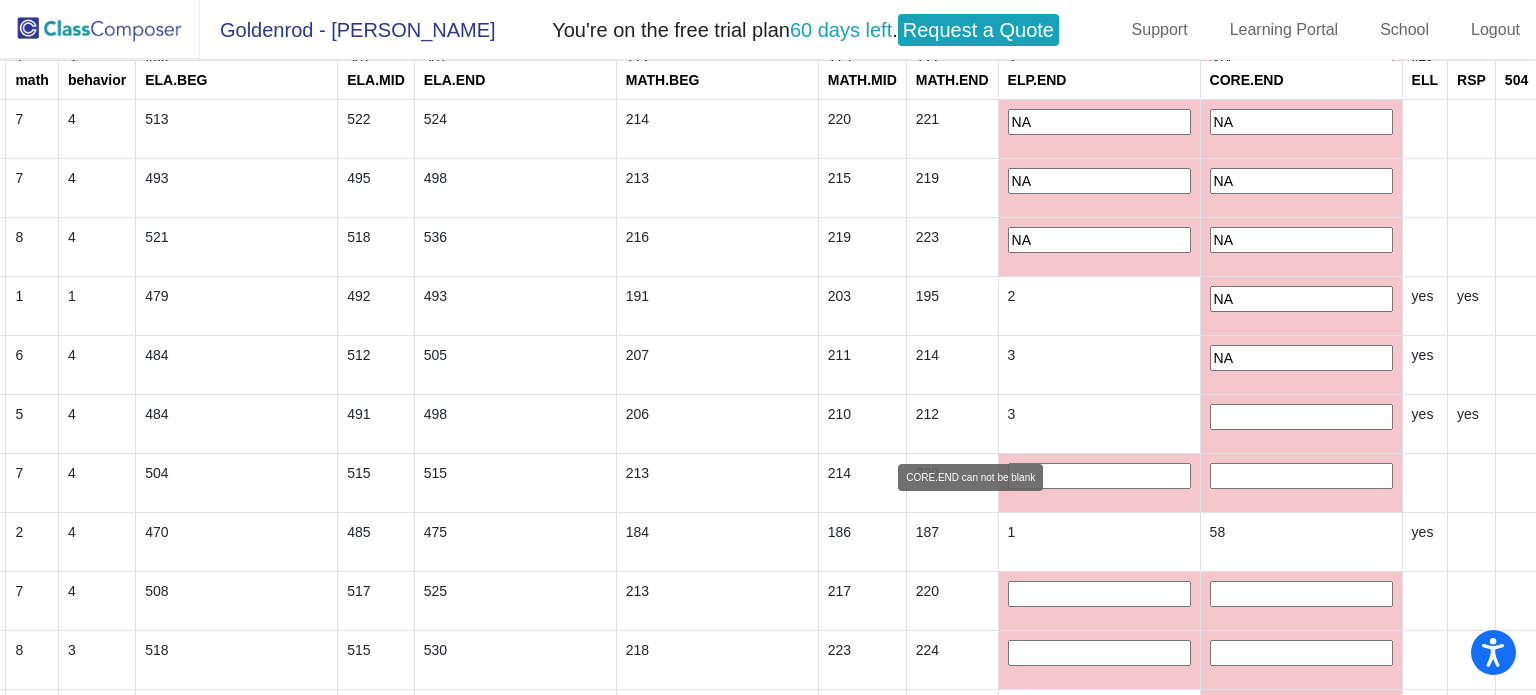type on "NA" 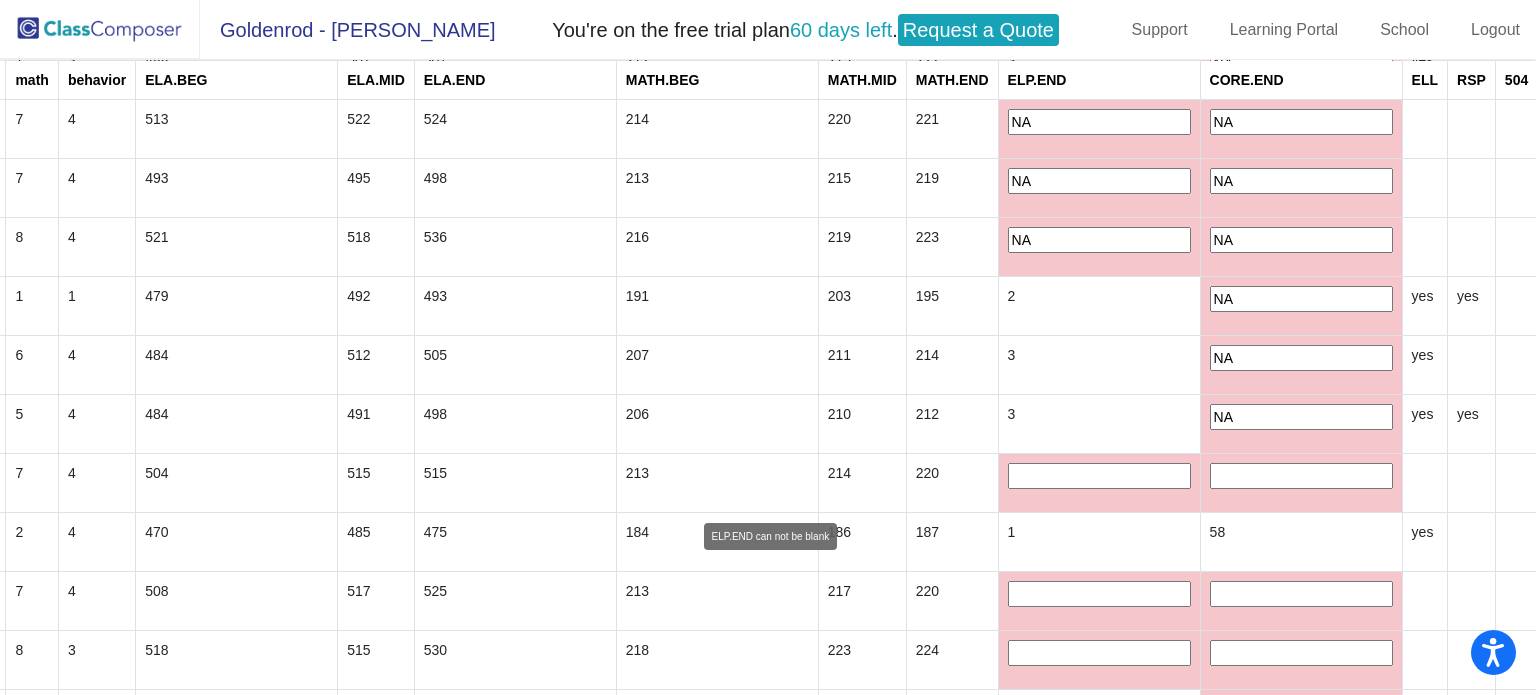 type on "NA" 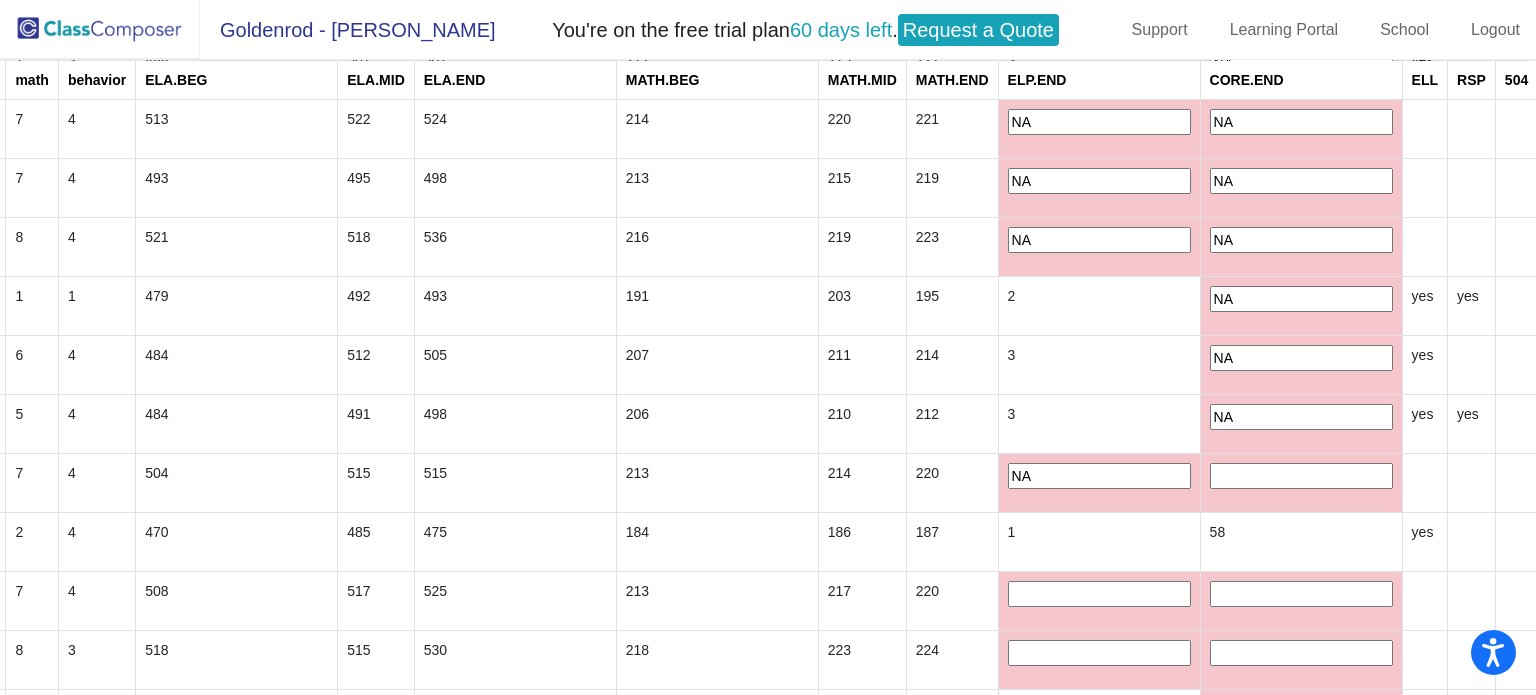 type on "NA" 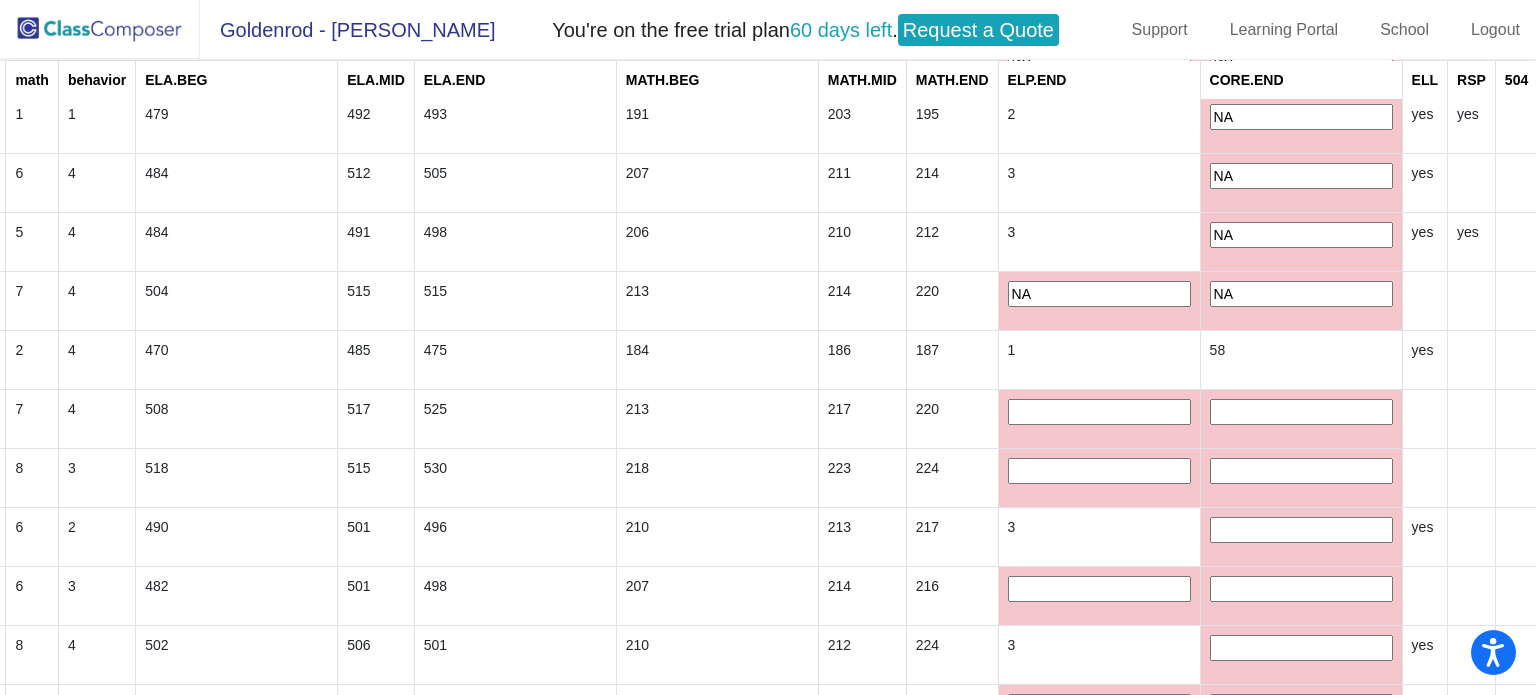 scroll, scrollTop: 840, scrollLeft: 827, axis: both 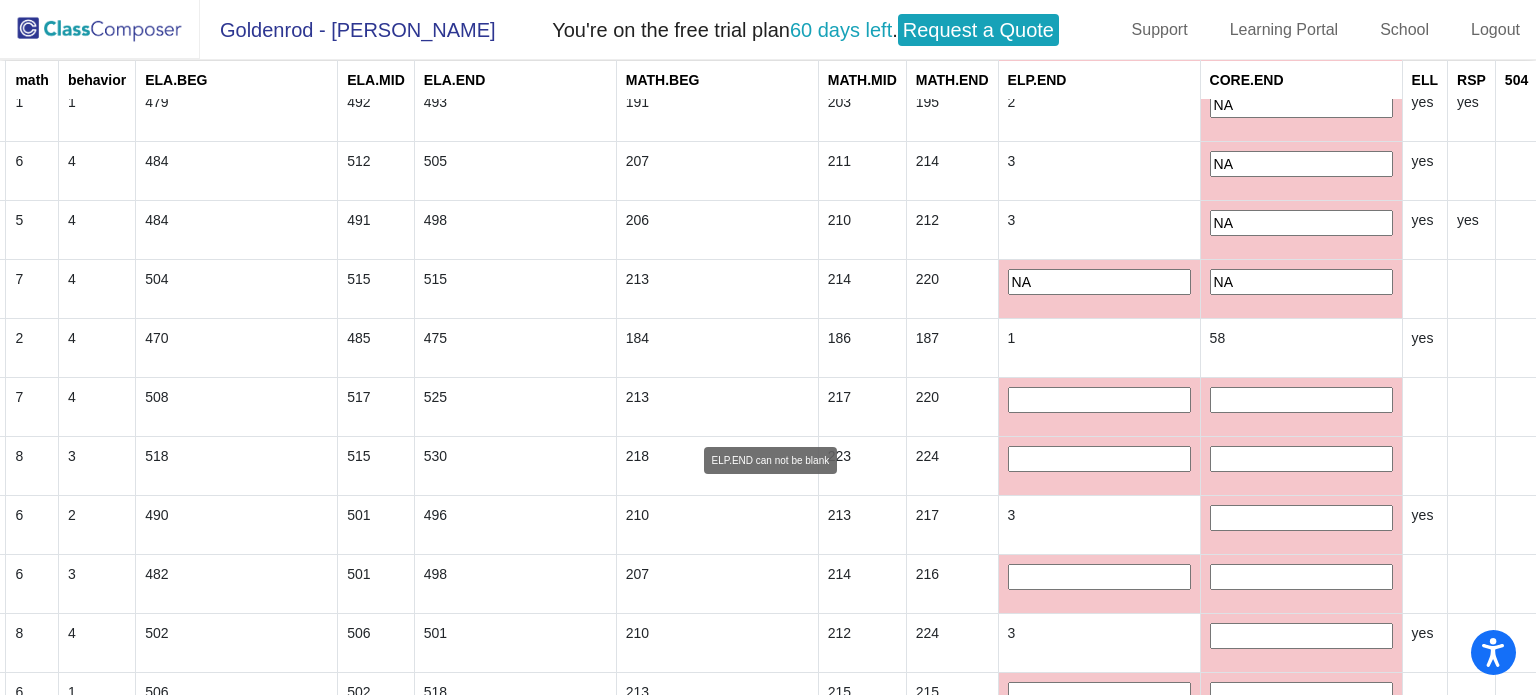 type on "NA" 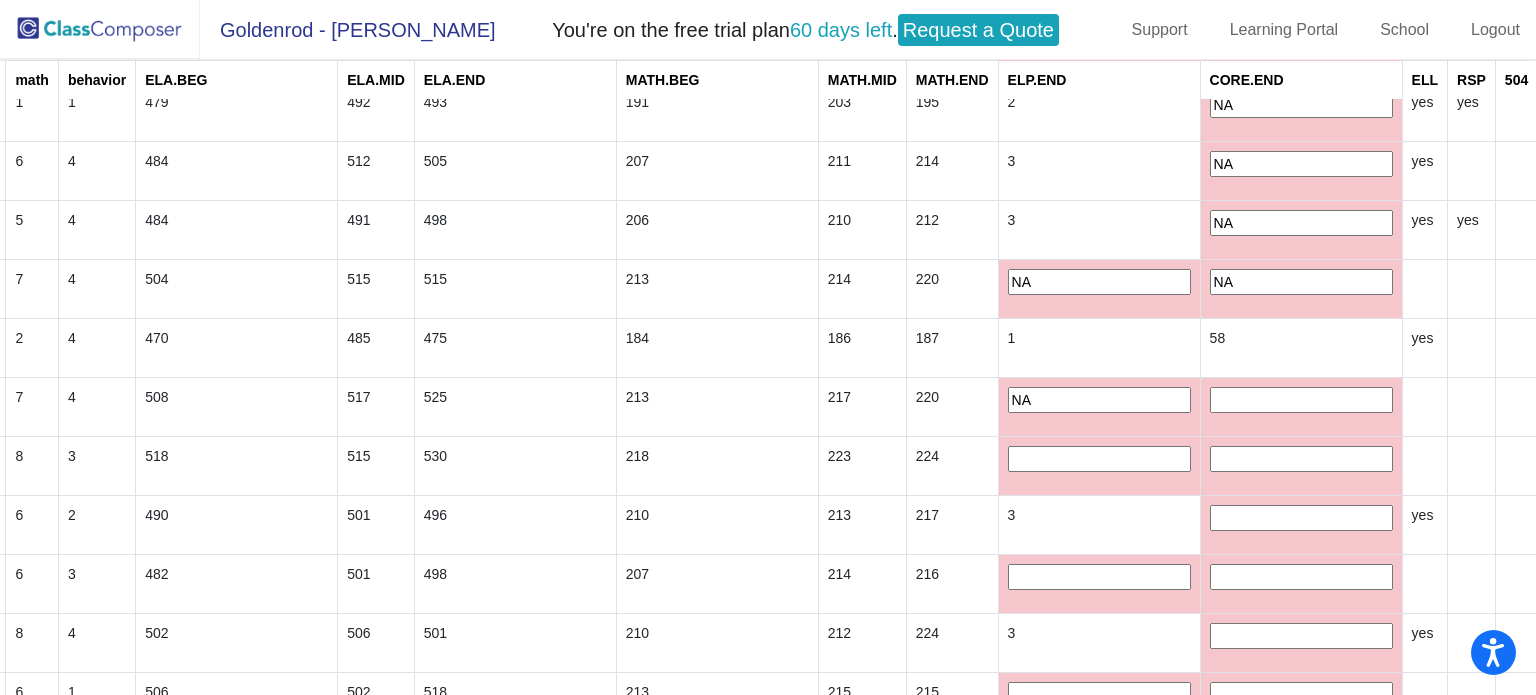 type on "NA" 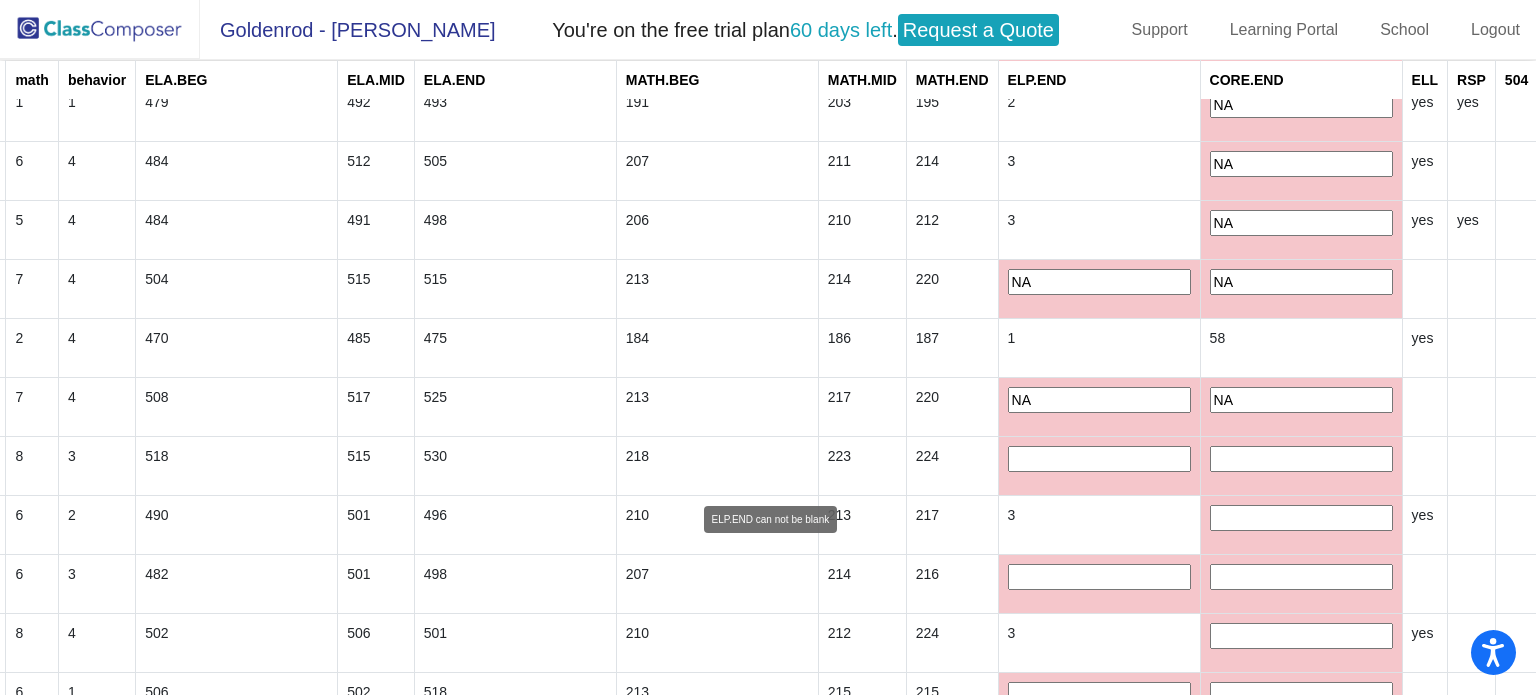 type on "NA" 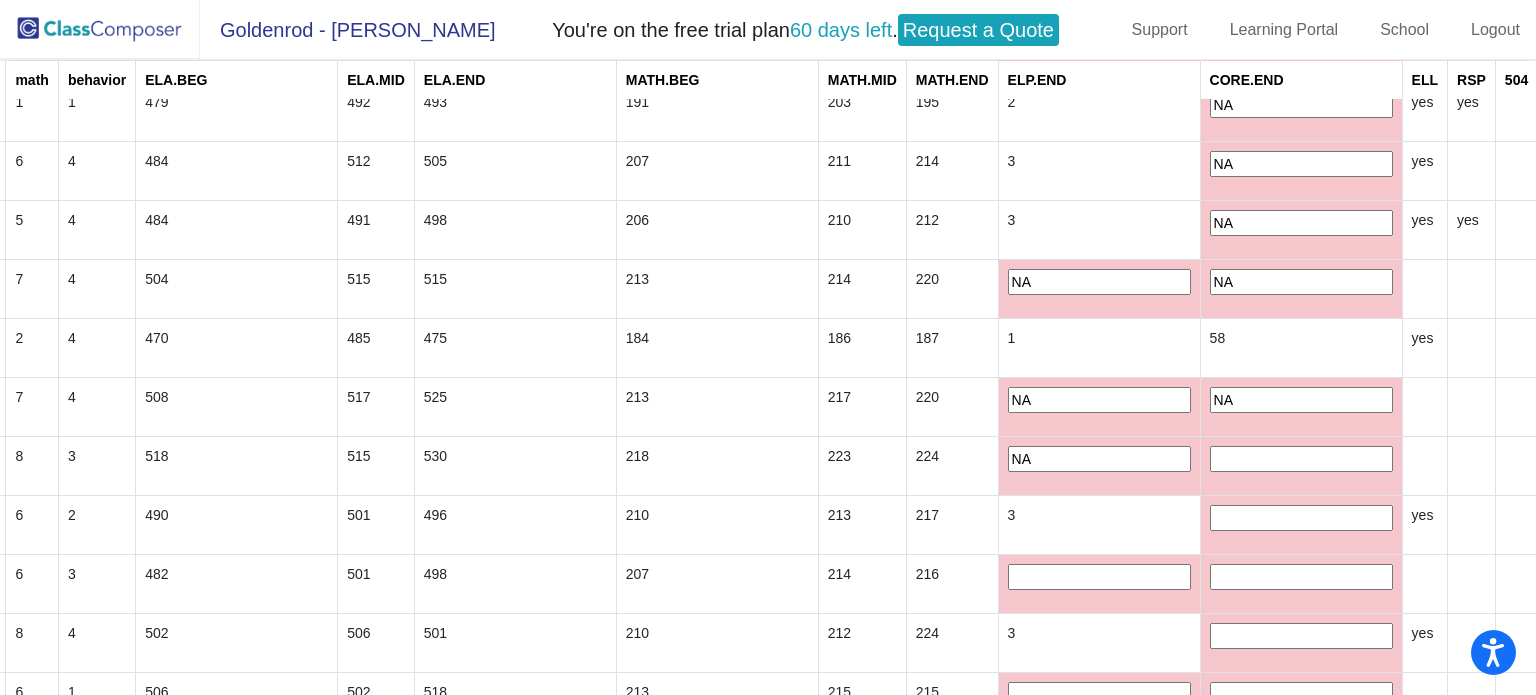 type on "NA" 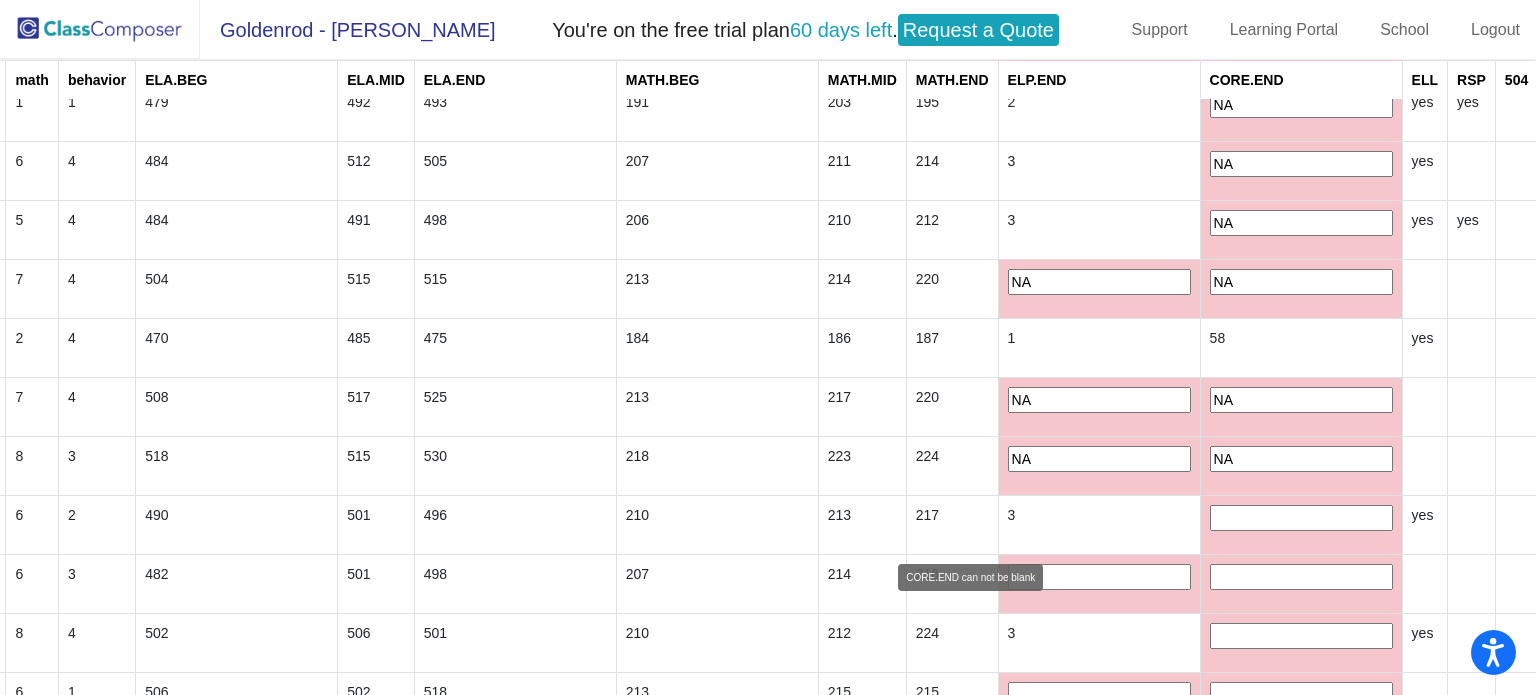type on "NA" 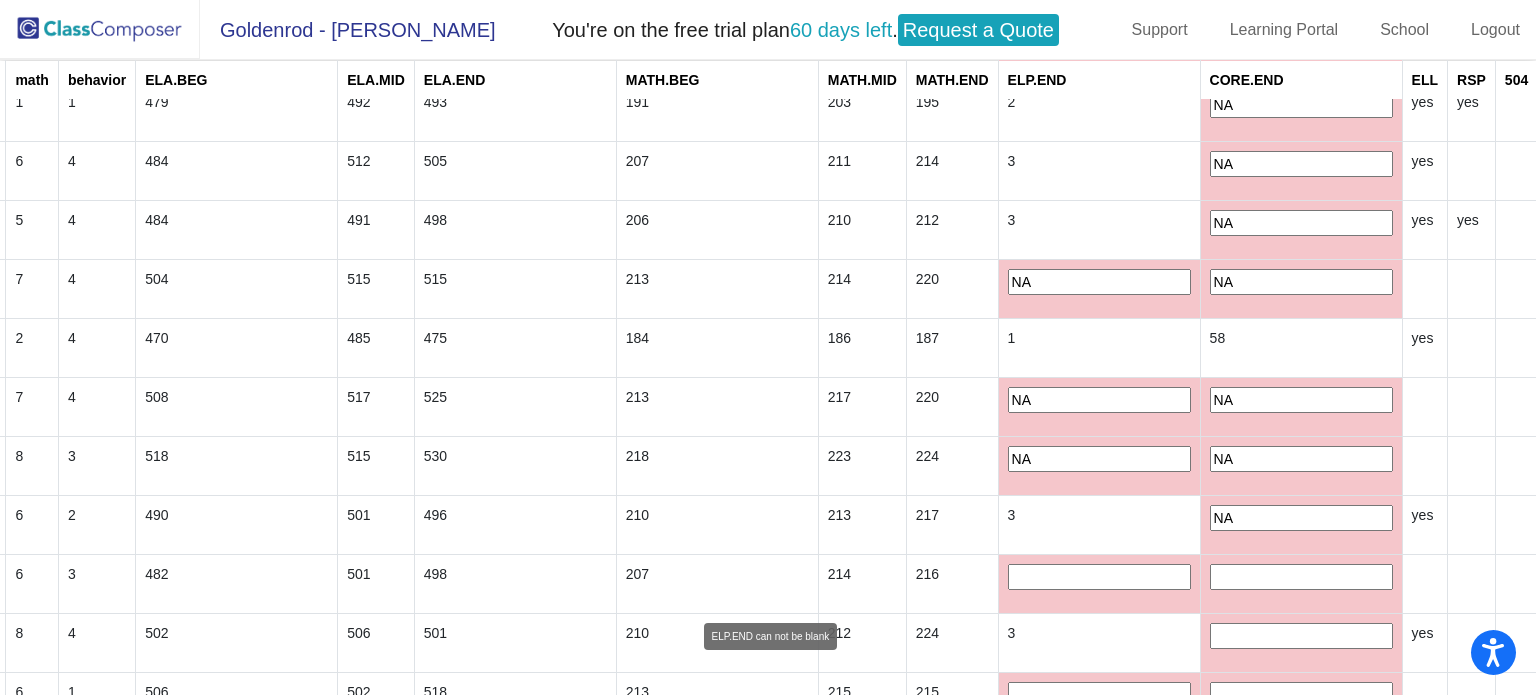 type on "NA" 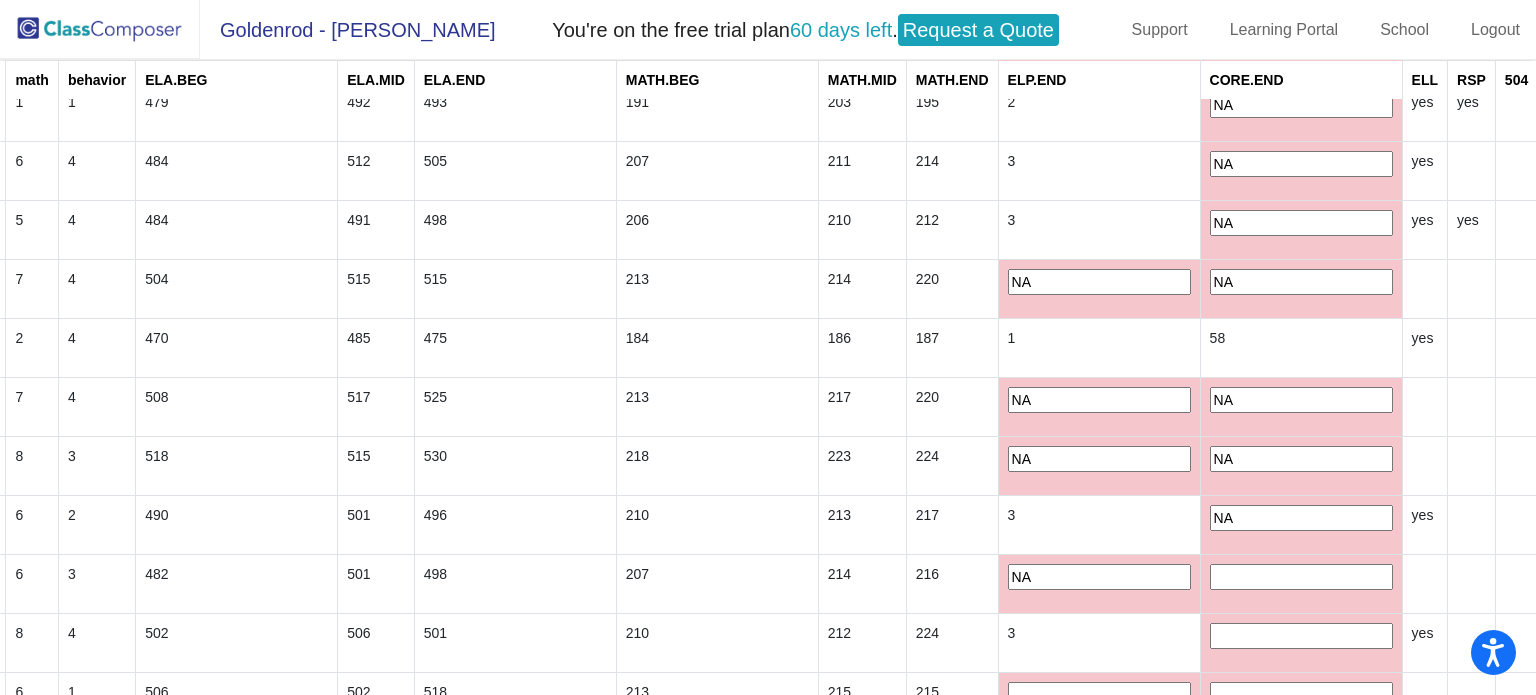 type on "NA" 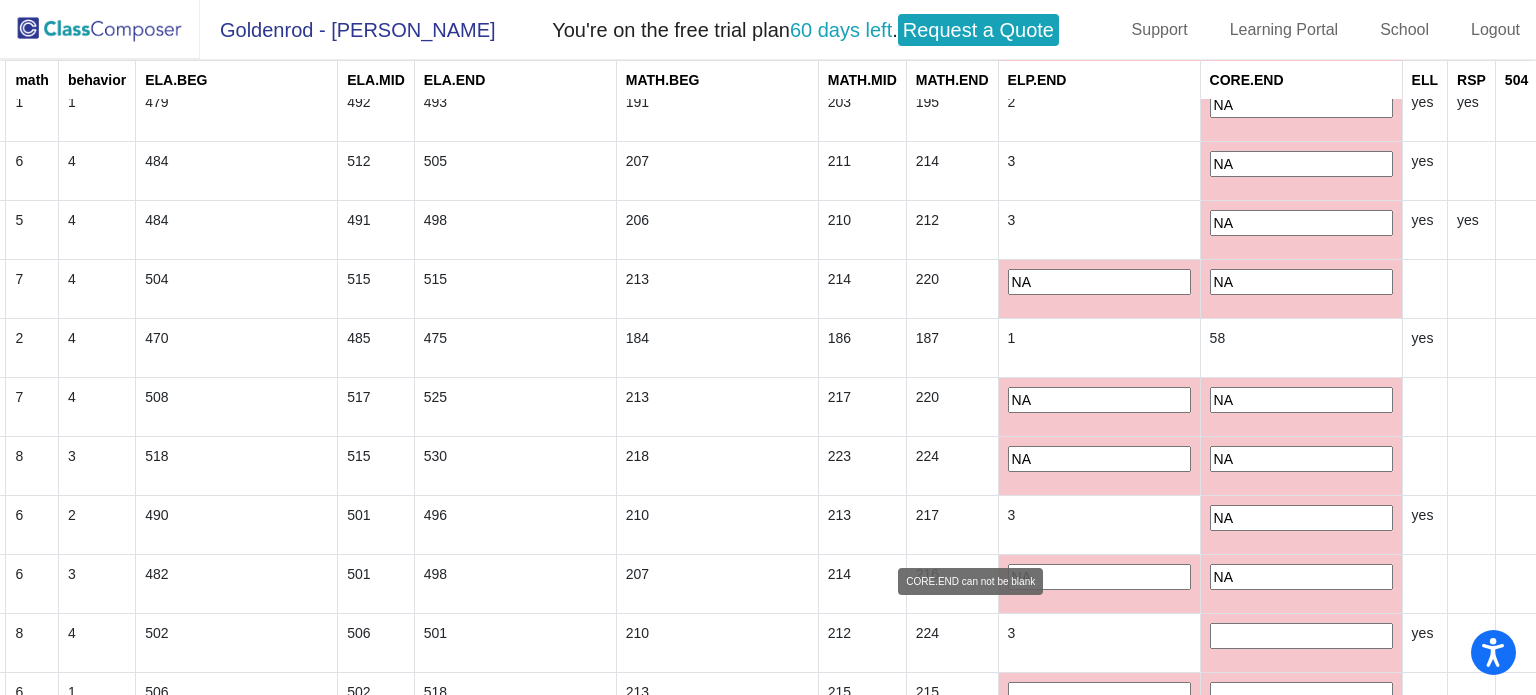 type on "NA" 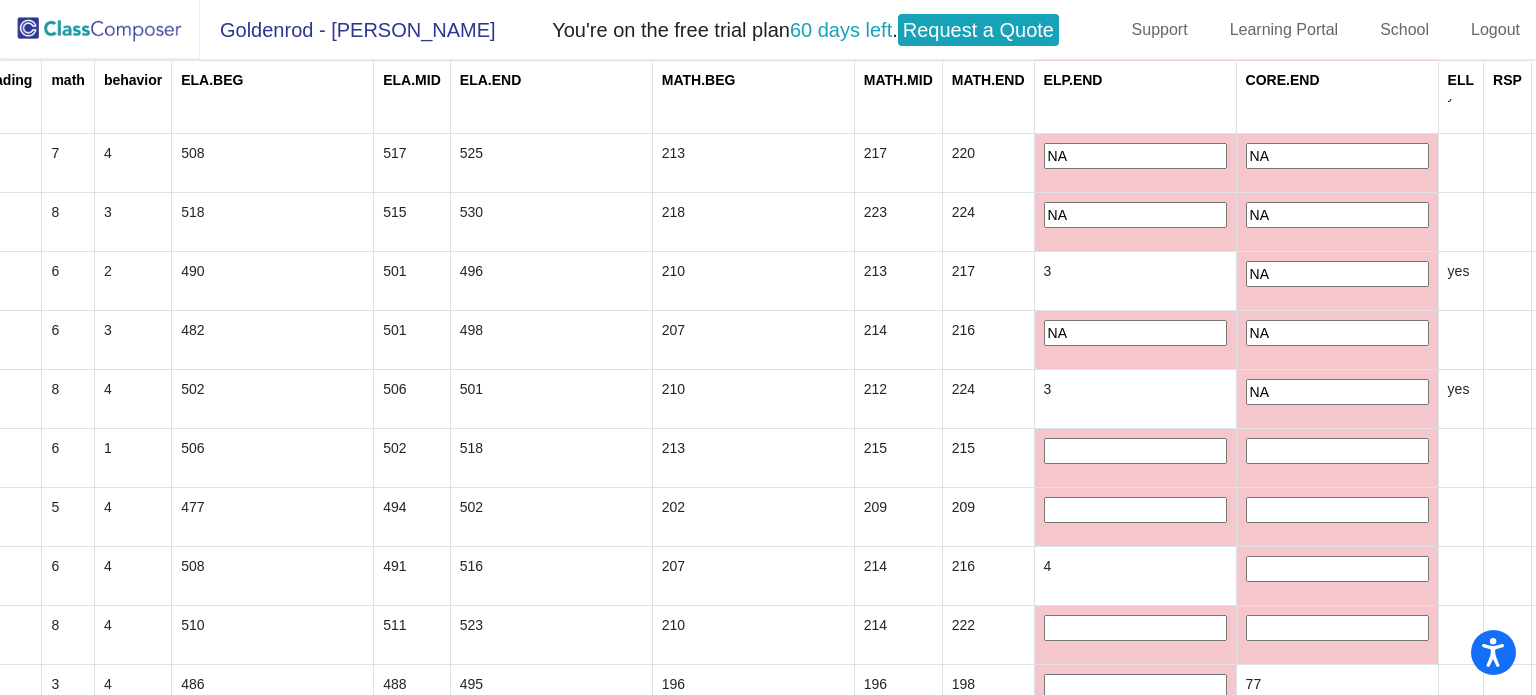 scroll, scrollTop: 1108, scrollLeft: 784, axis: both 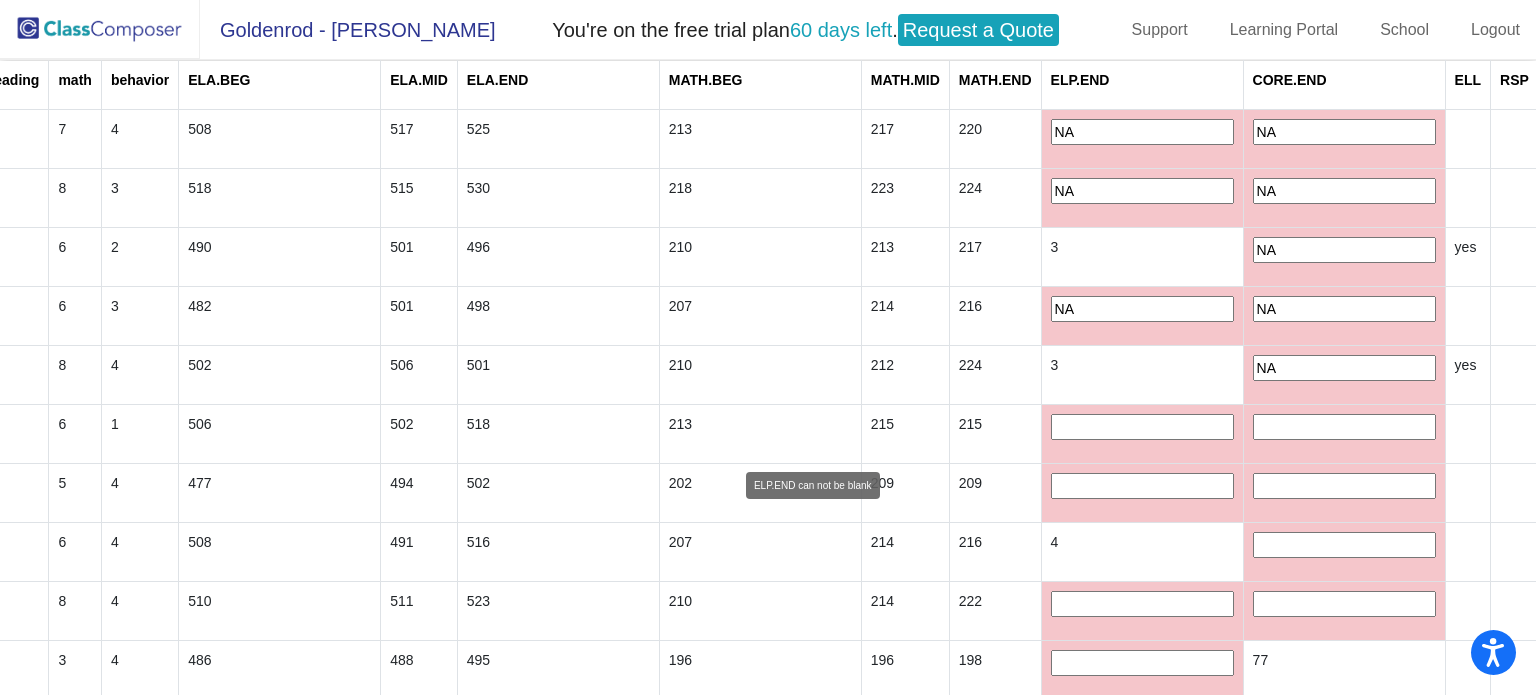 type on "NA" 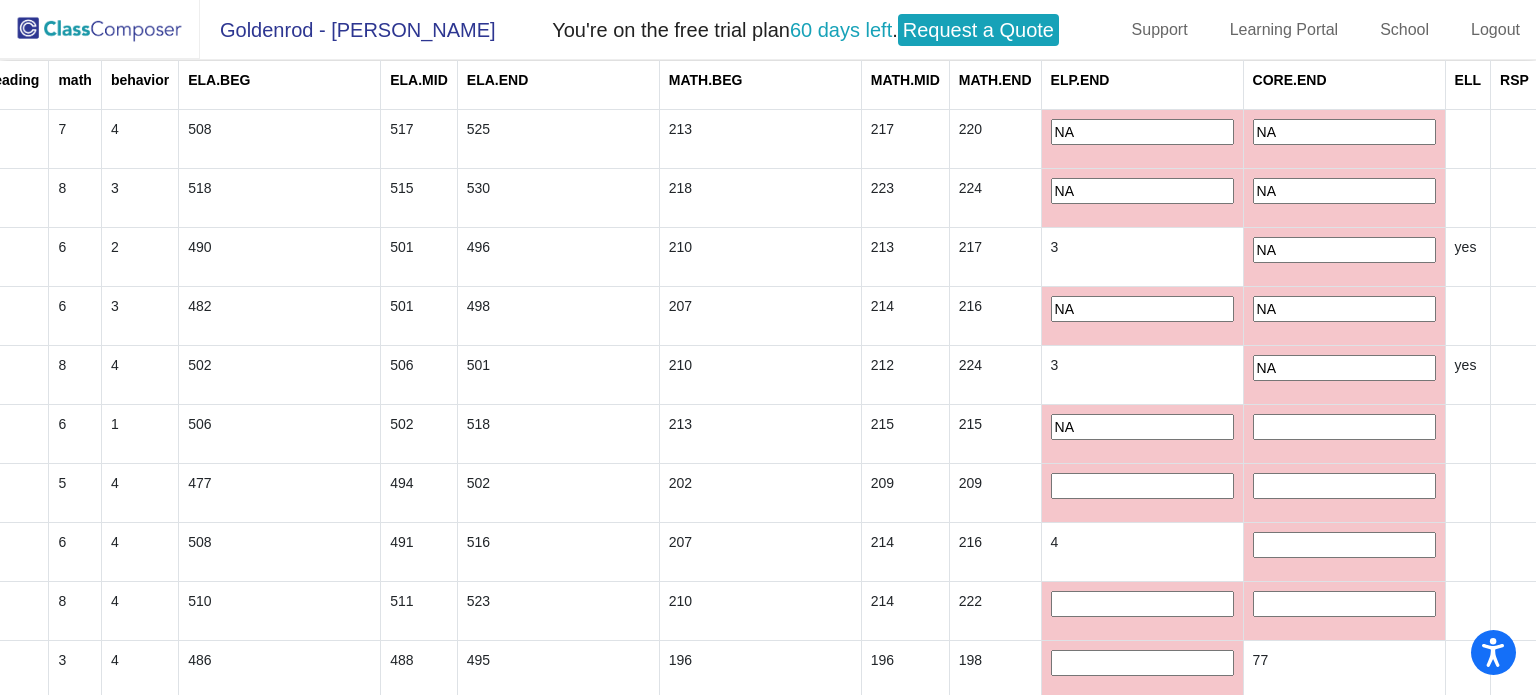type on "NA" 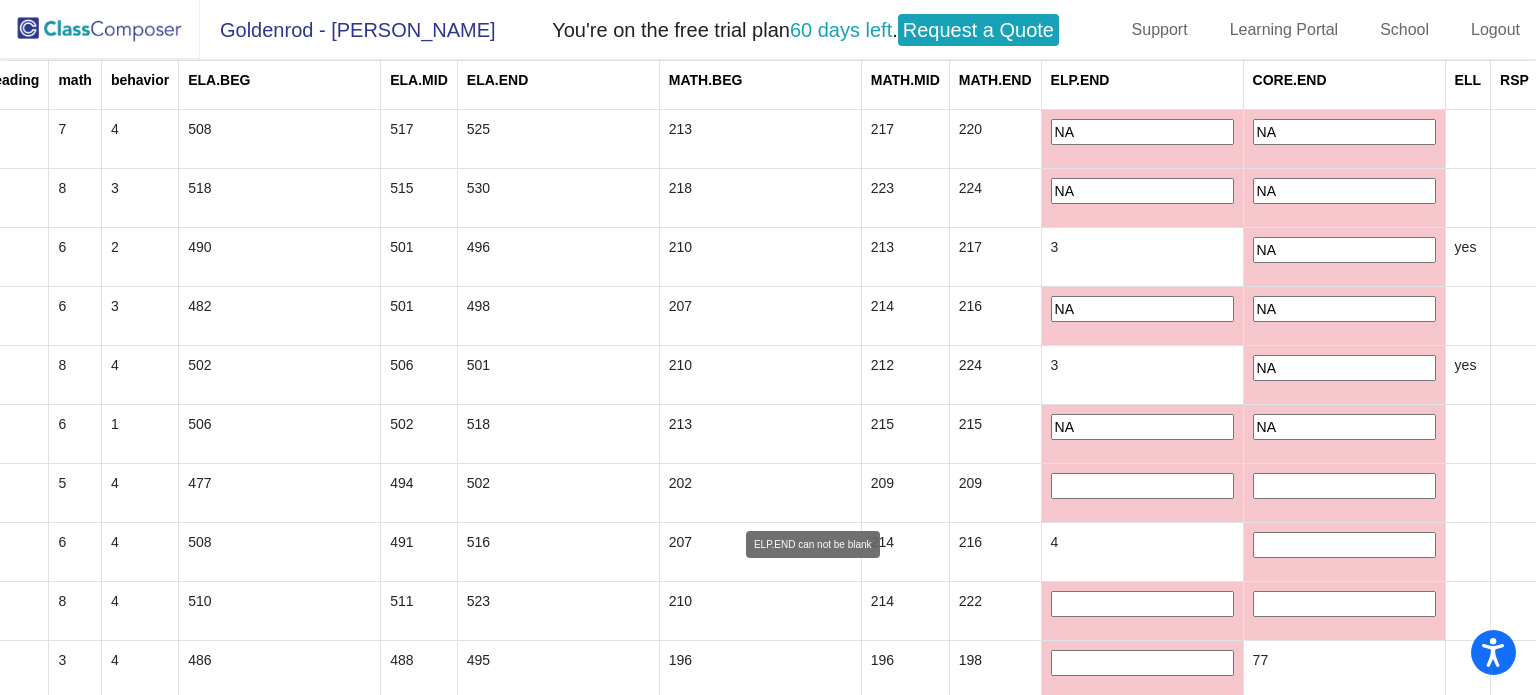 type on "NA" 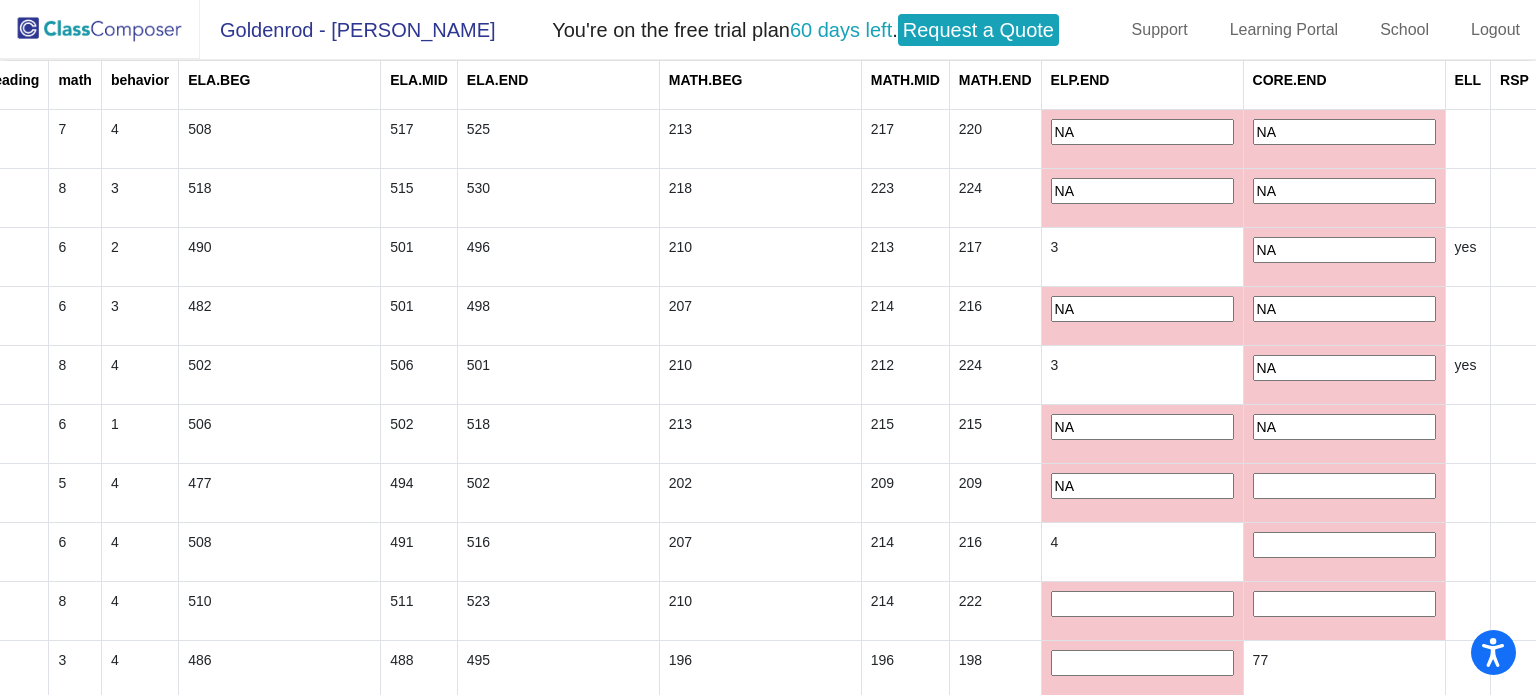 type on "NA" 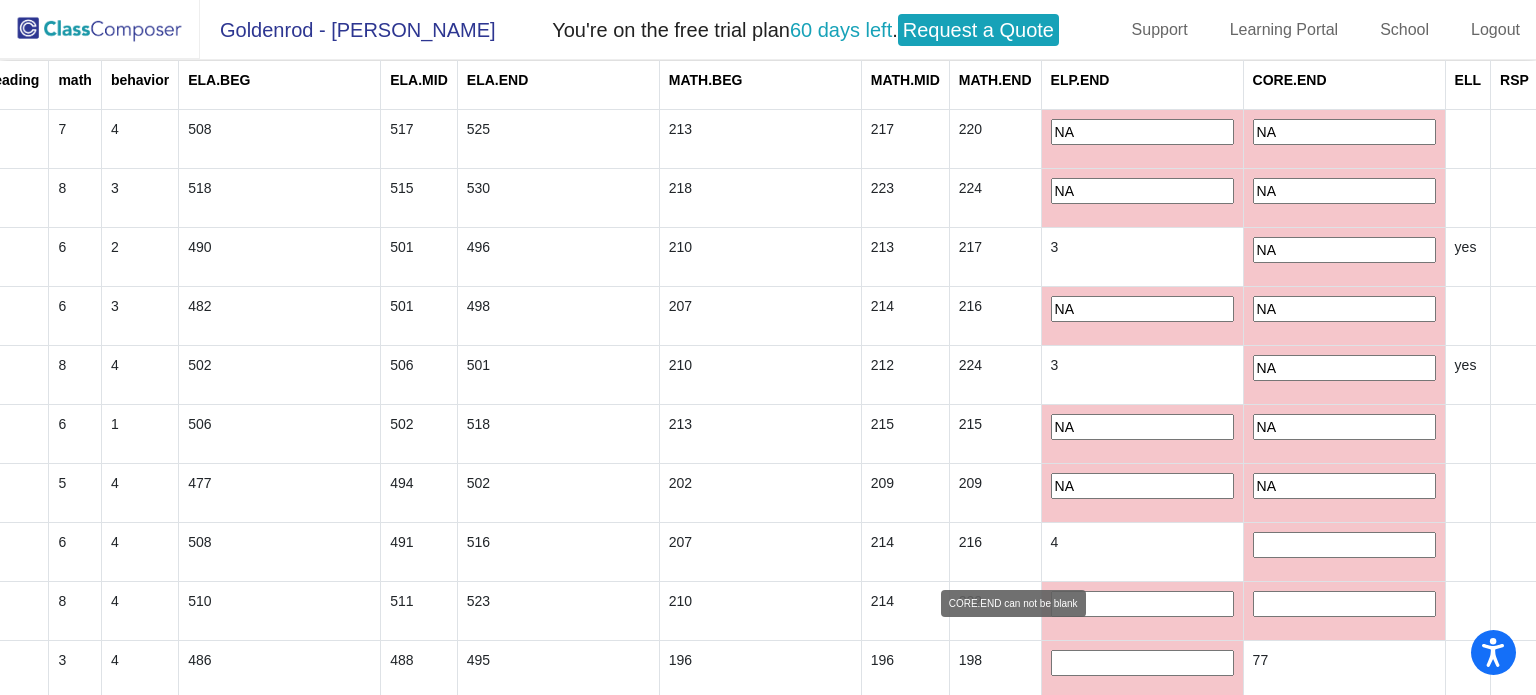 type on "NA" 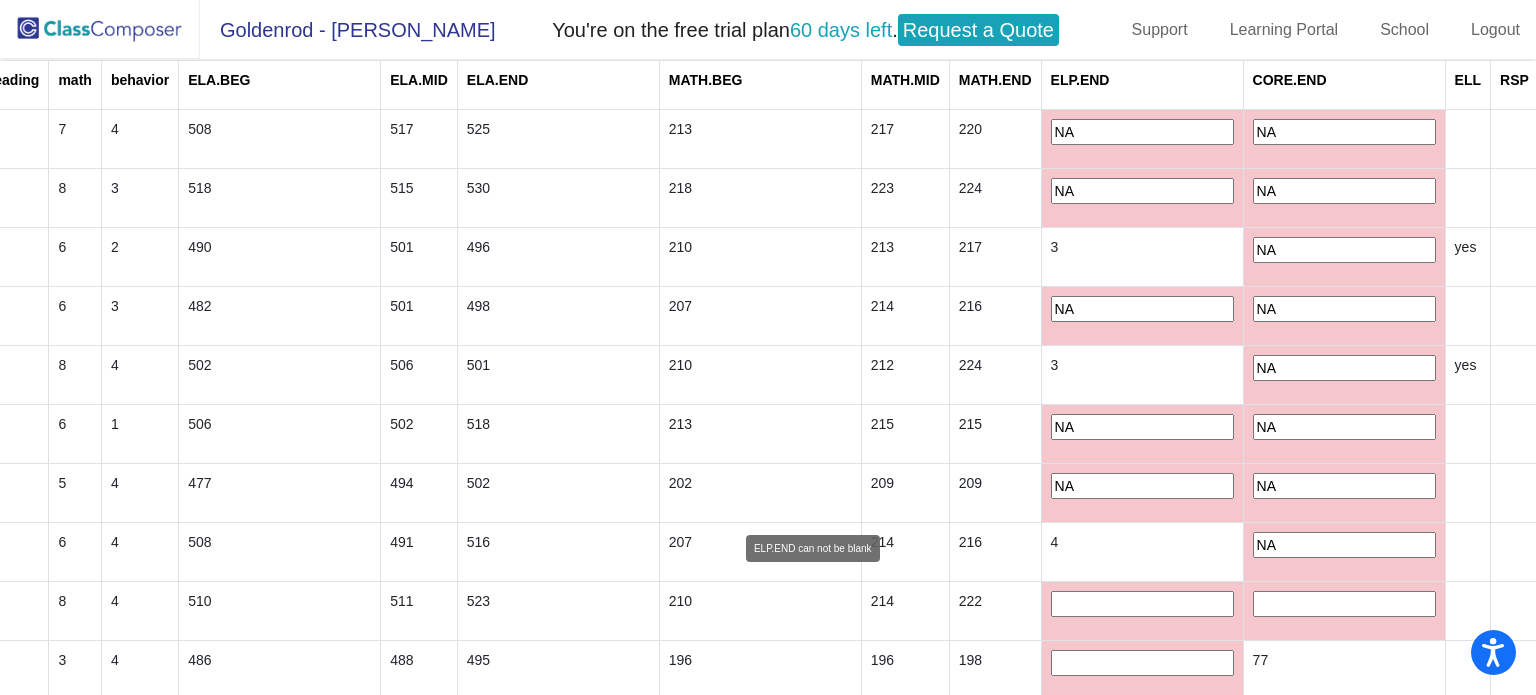 type on "NA" 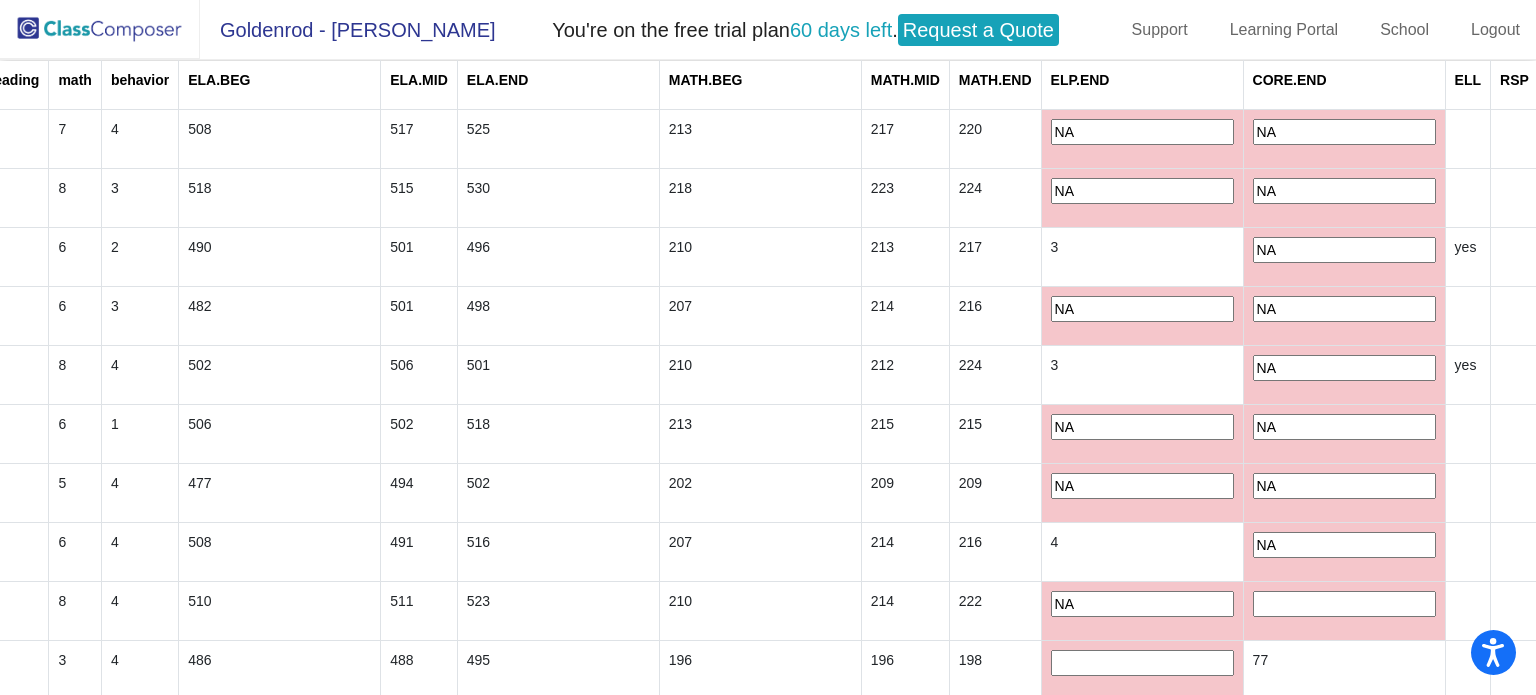 type on "NA" 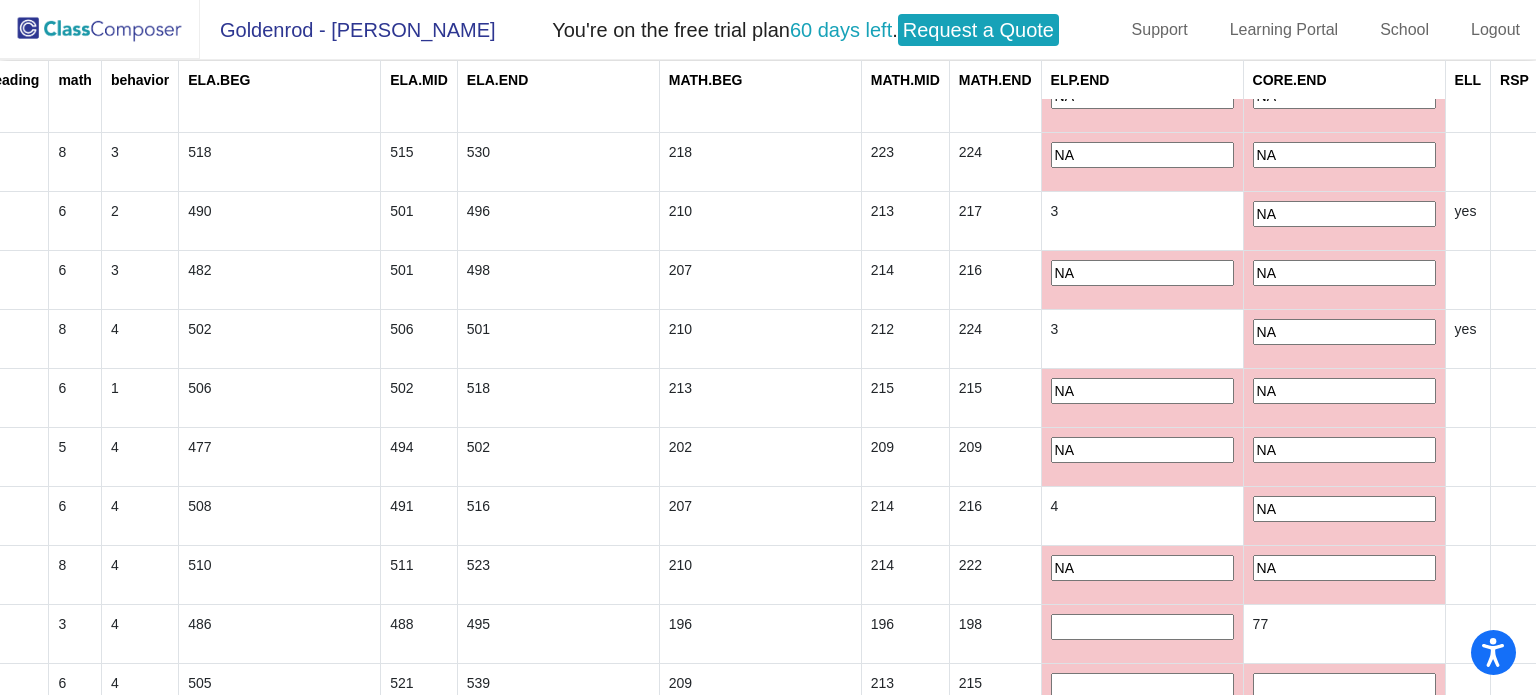 scroll, scrollTop: 1144, scrollLeft: 784, axis: both 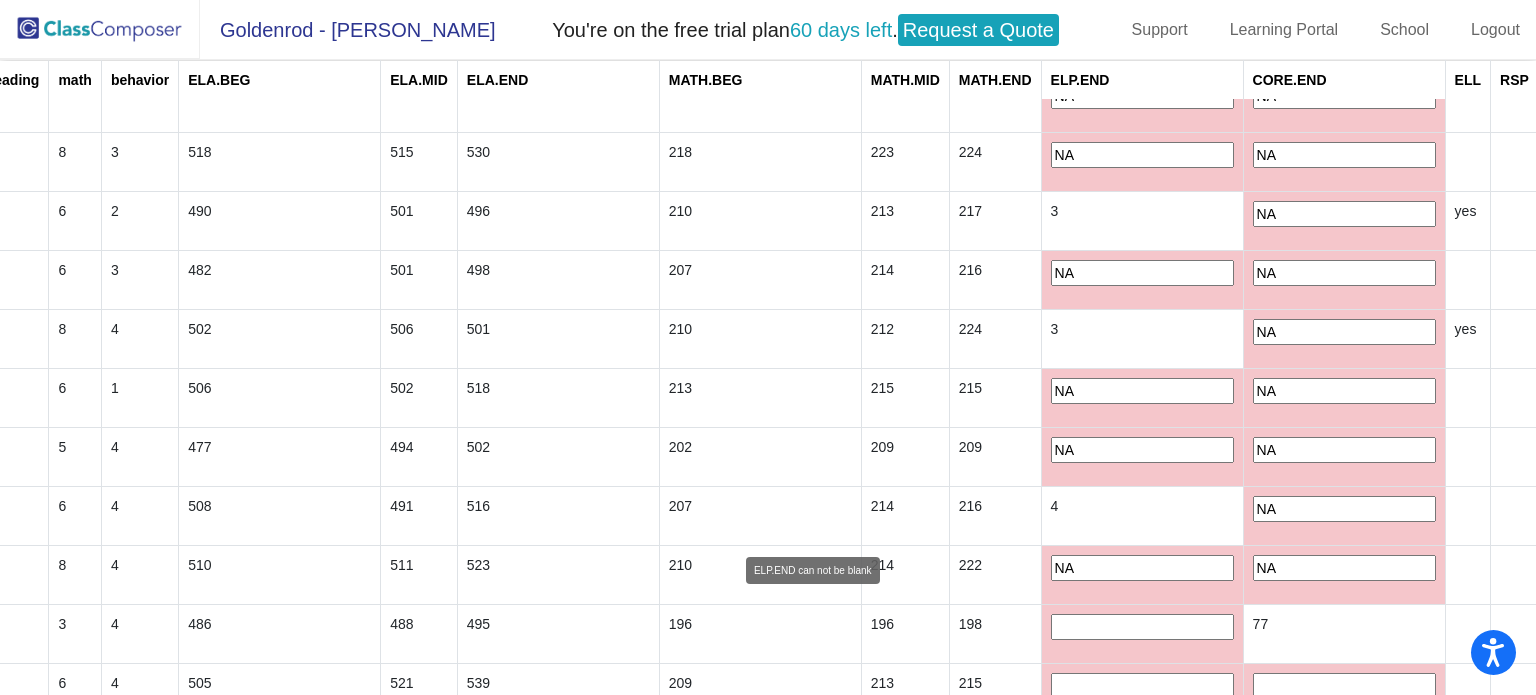 type on "NA" 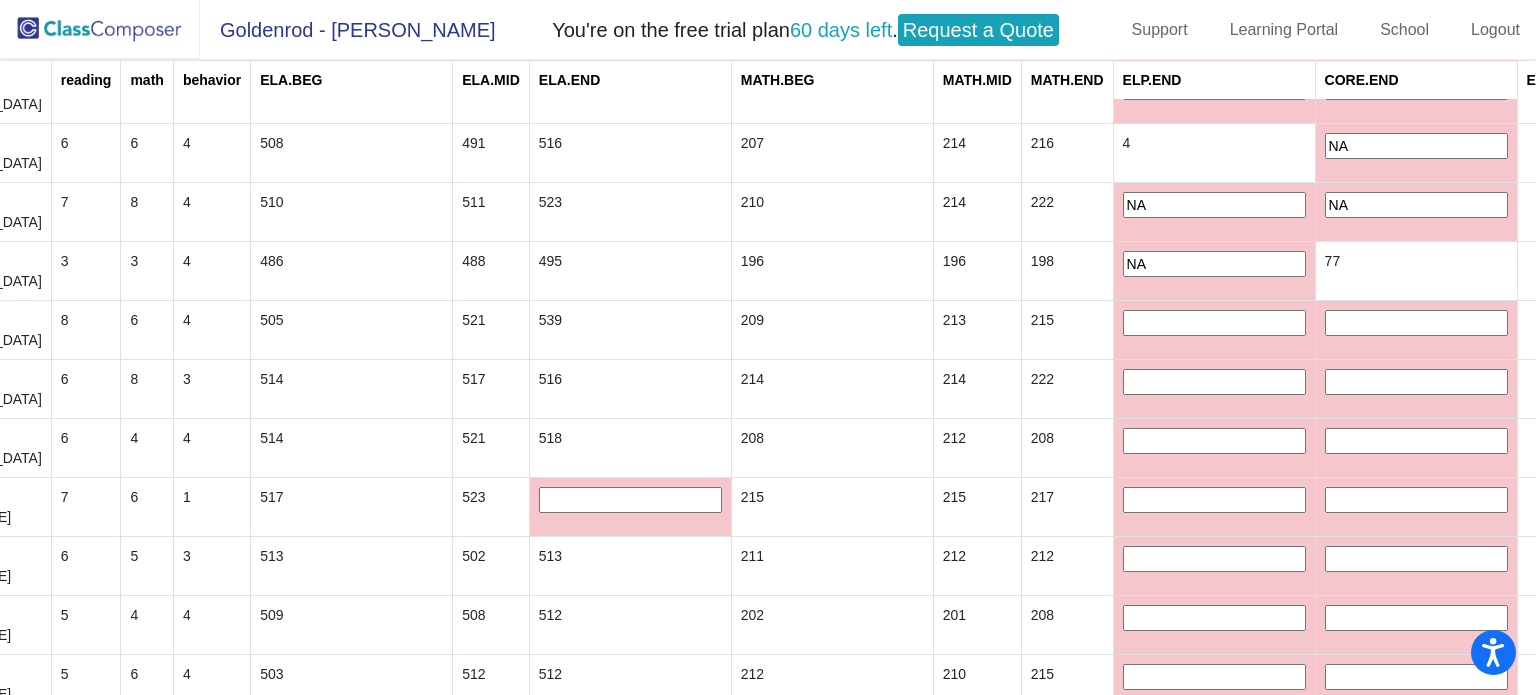 scroll, scrollTop: 1507, scrollLeft: 731, axis: both 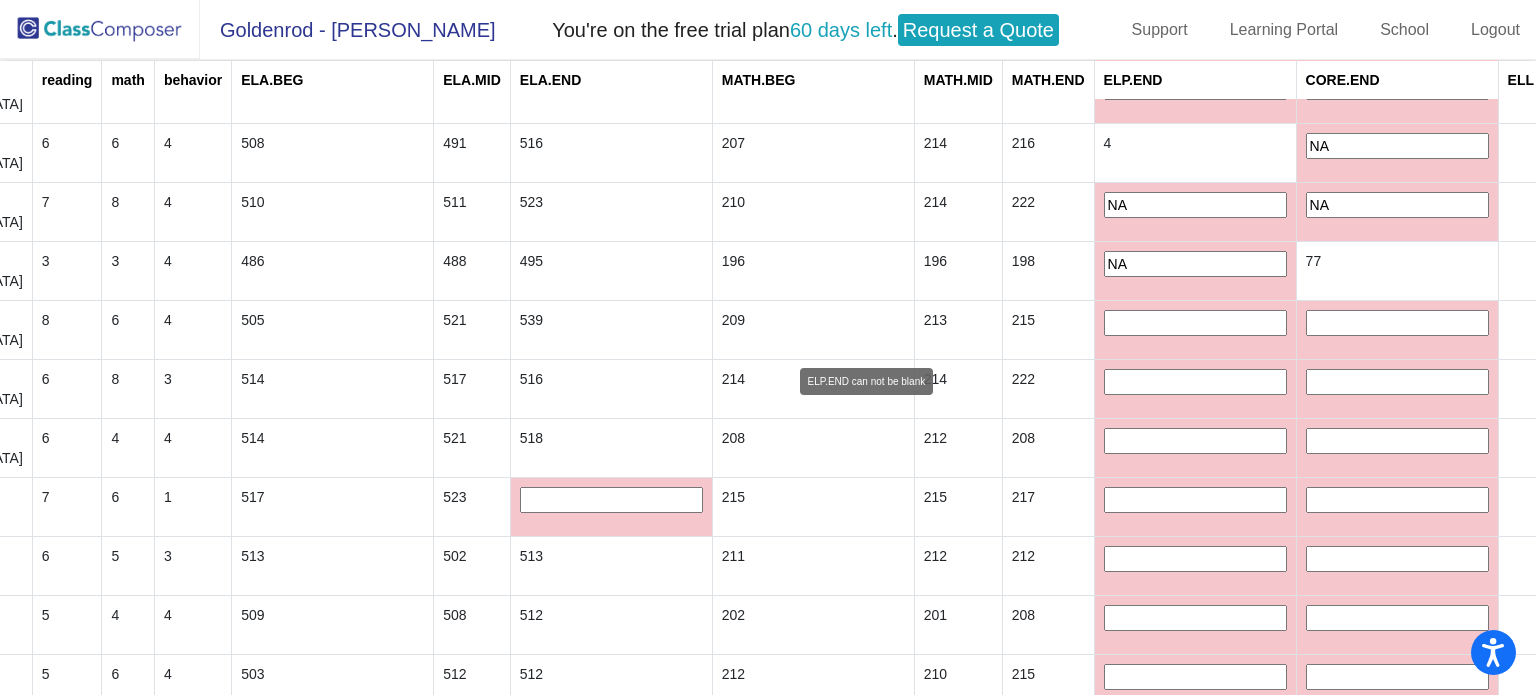 type on "NA" 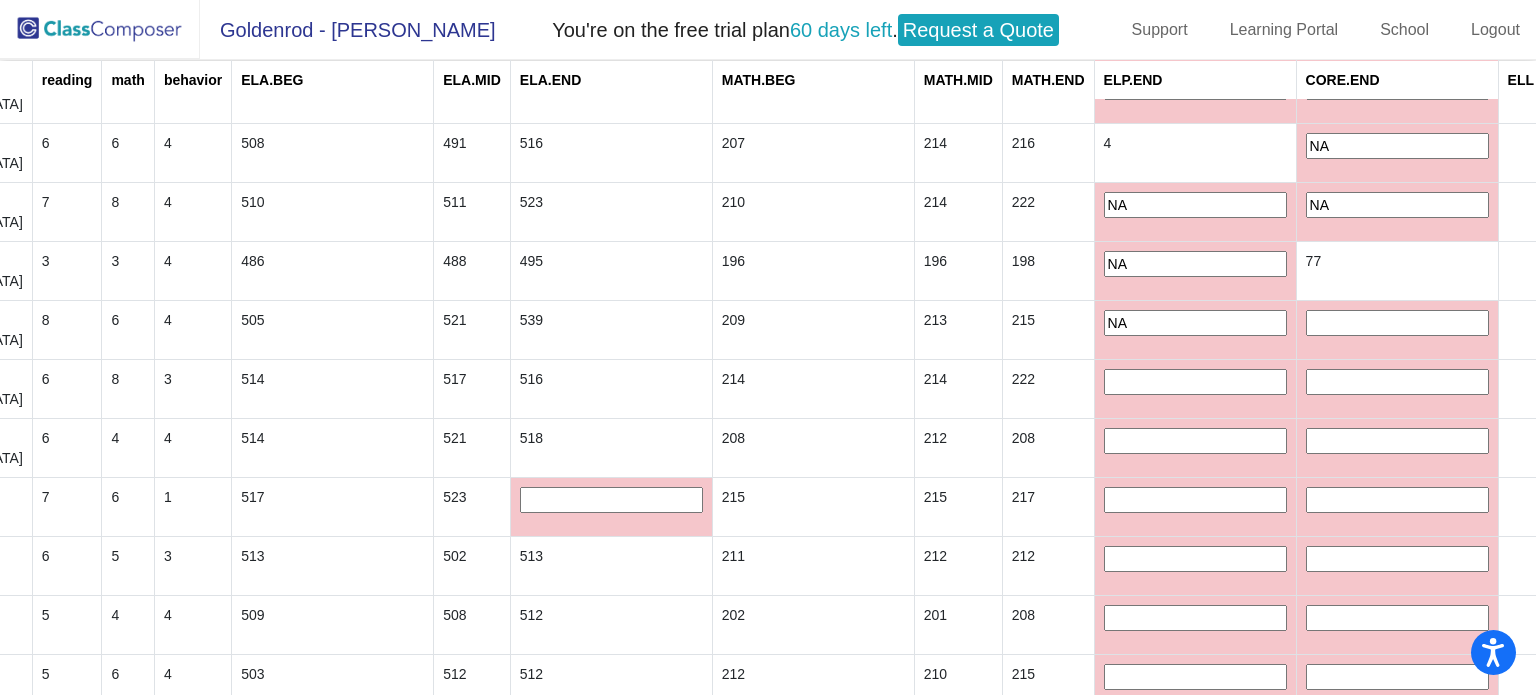 type on "NA" 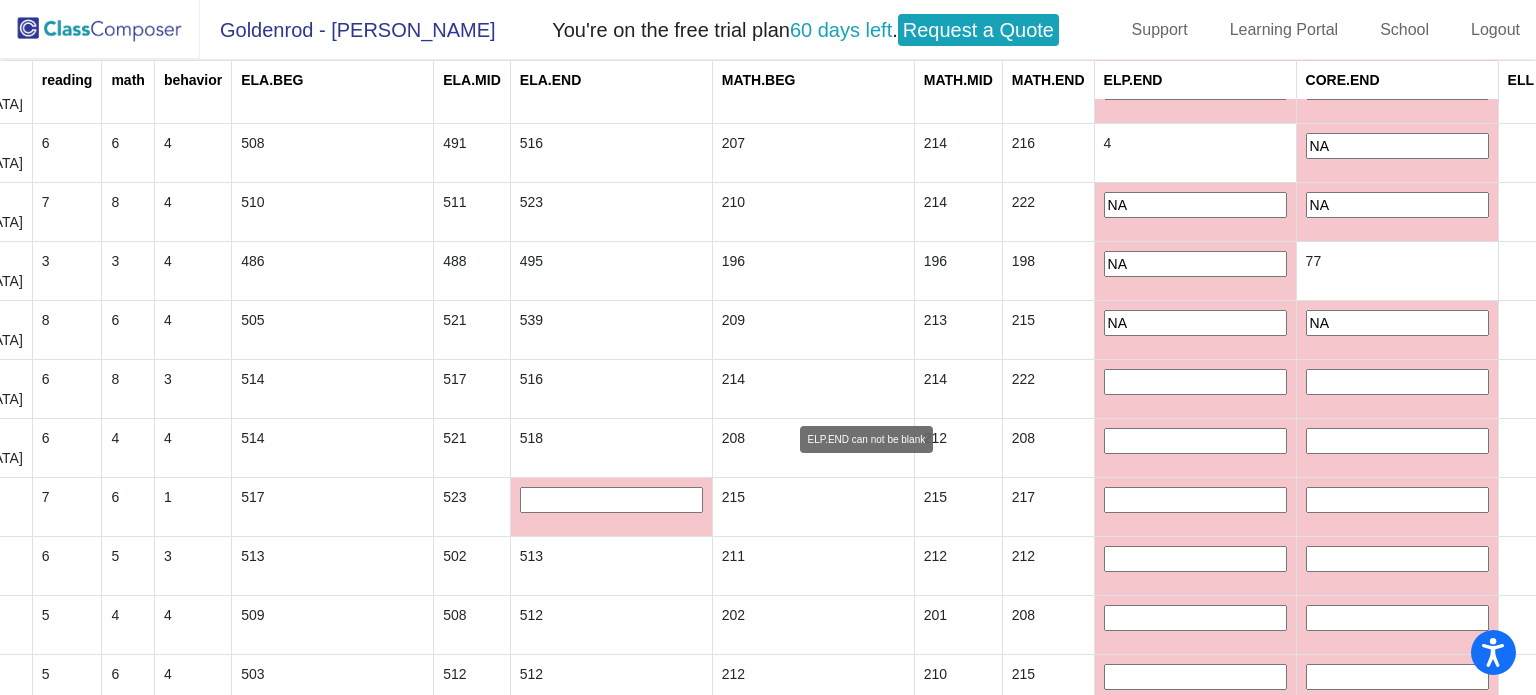 type on "NA" 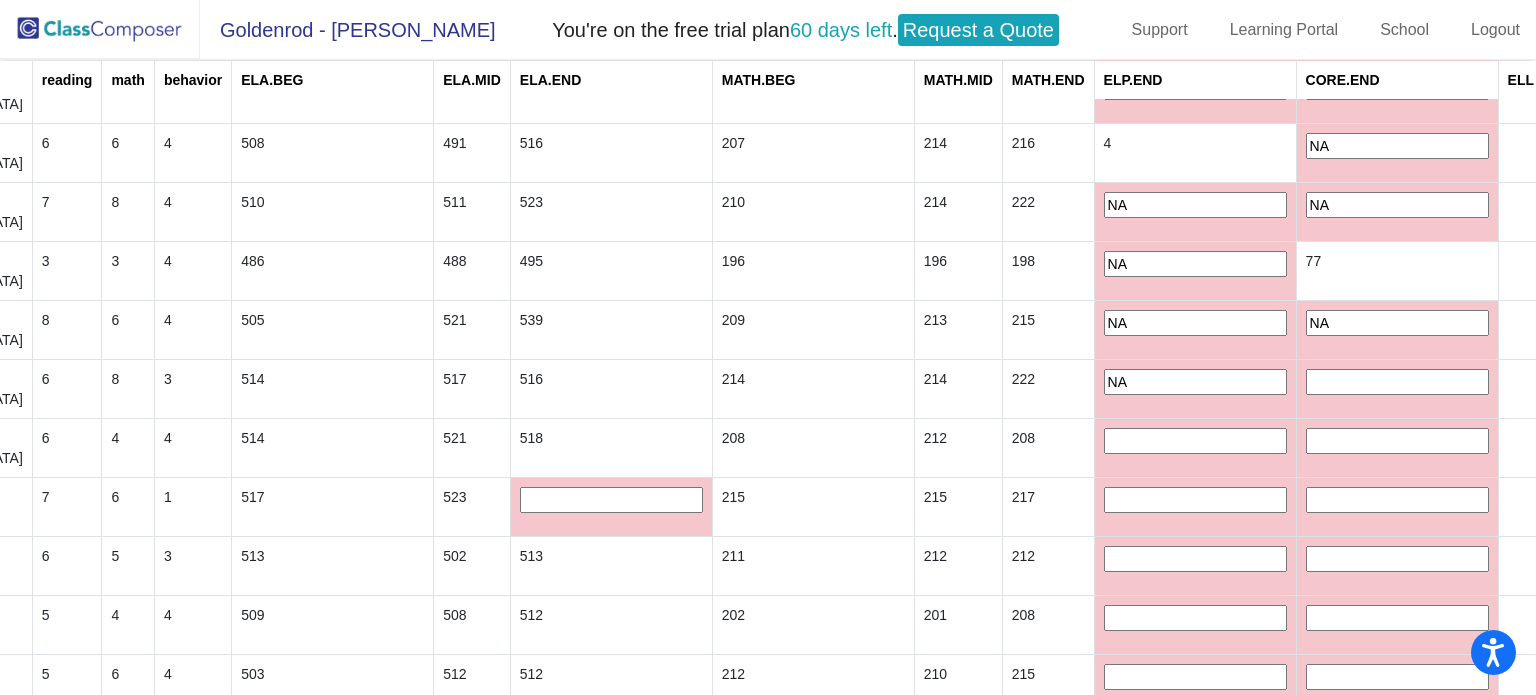 type on "NA" 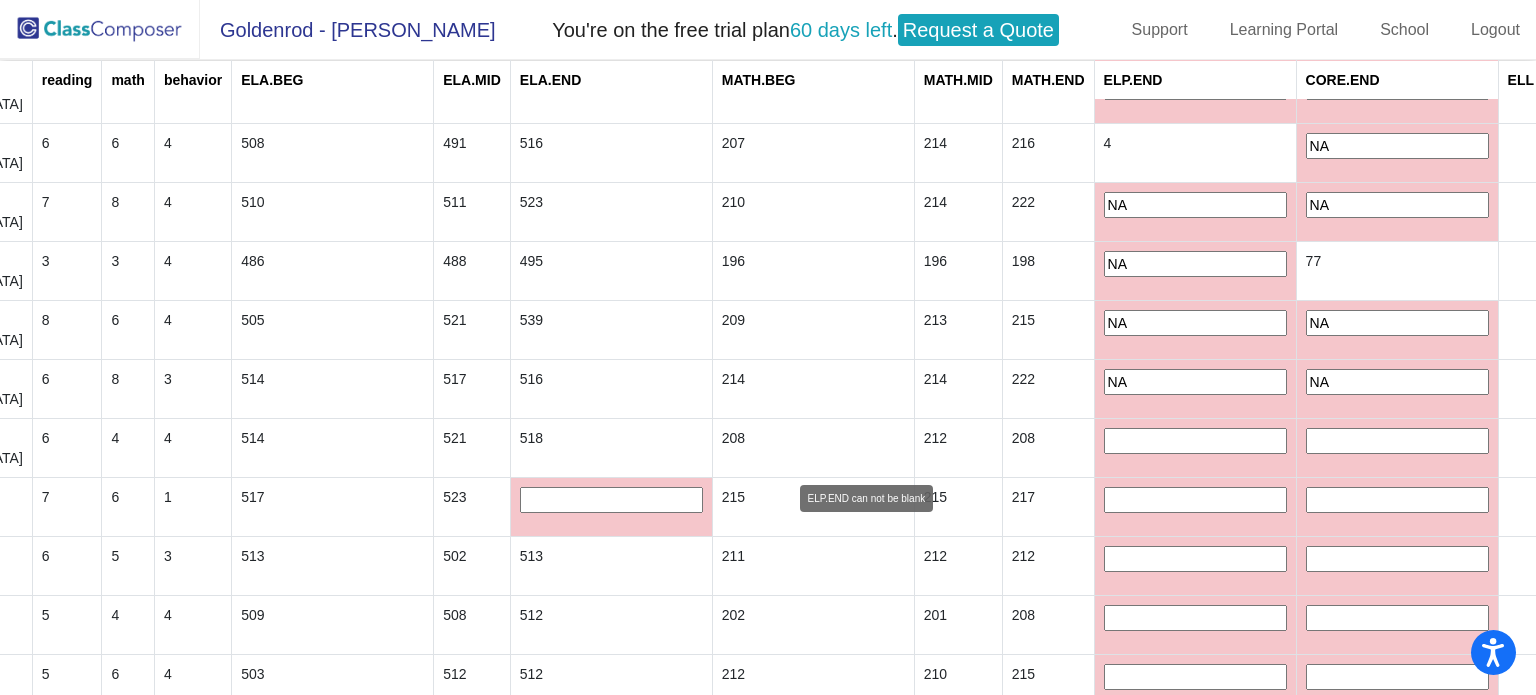 type on "NA" 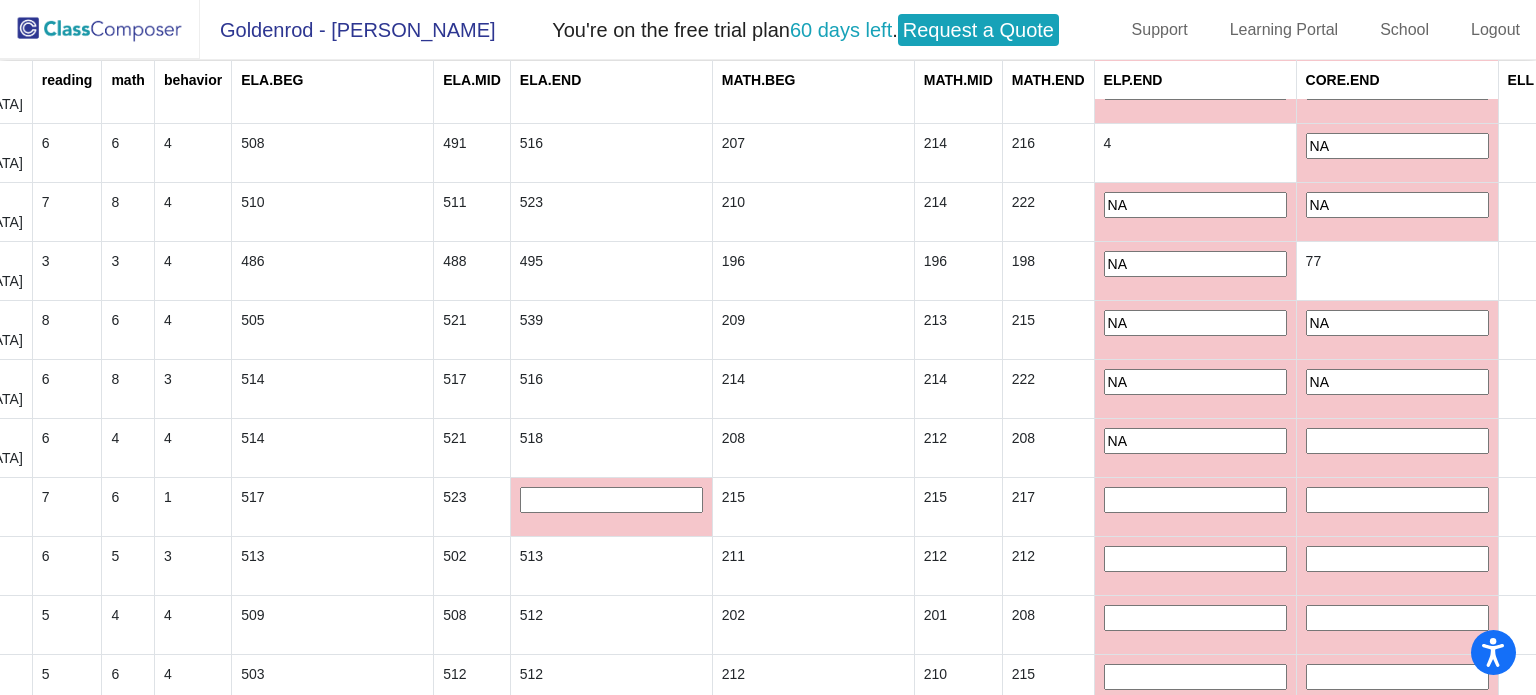 type on "NA" 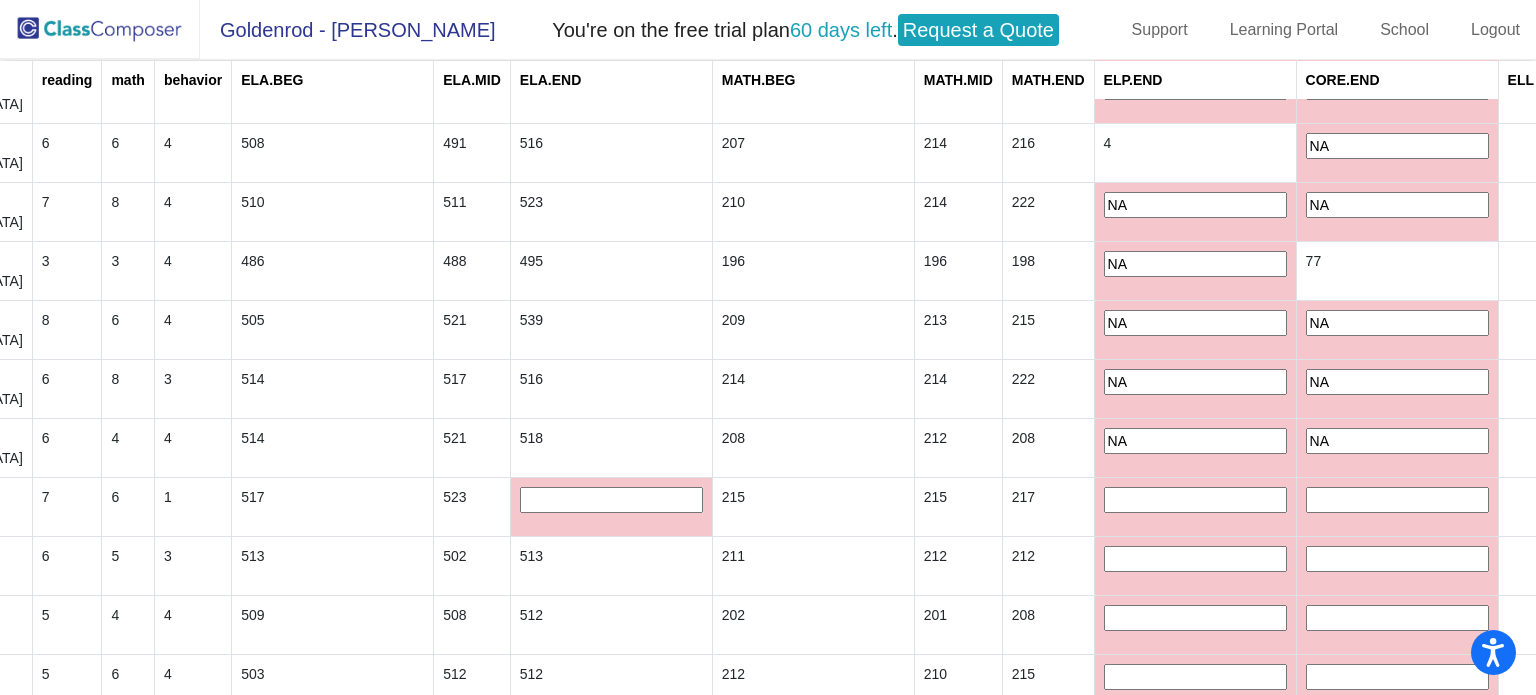 type on "NA" 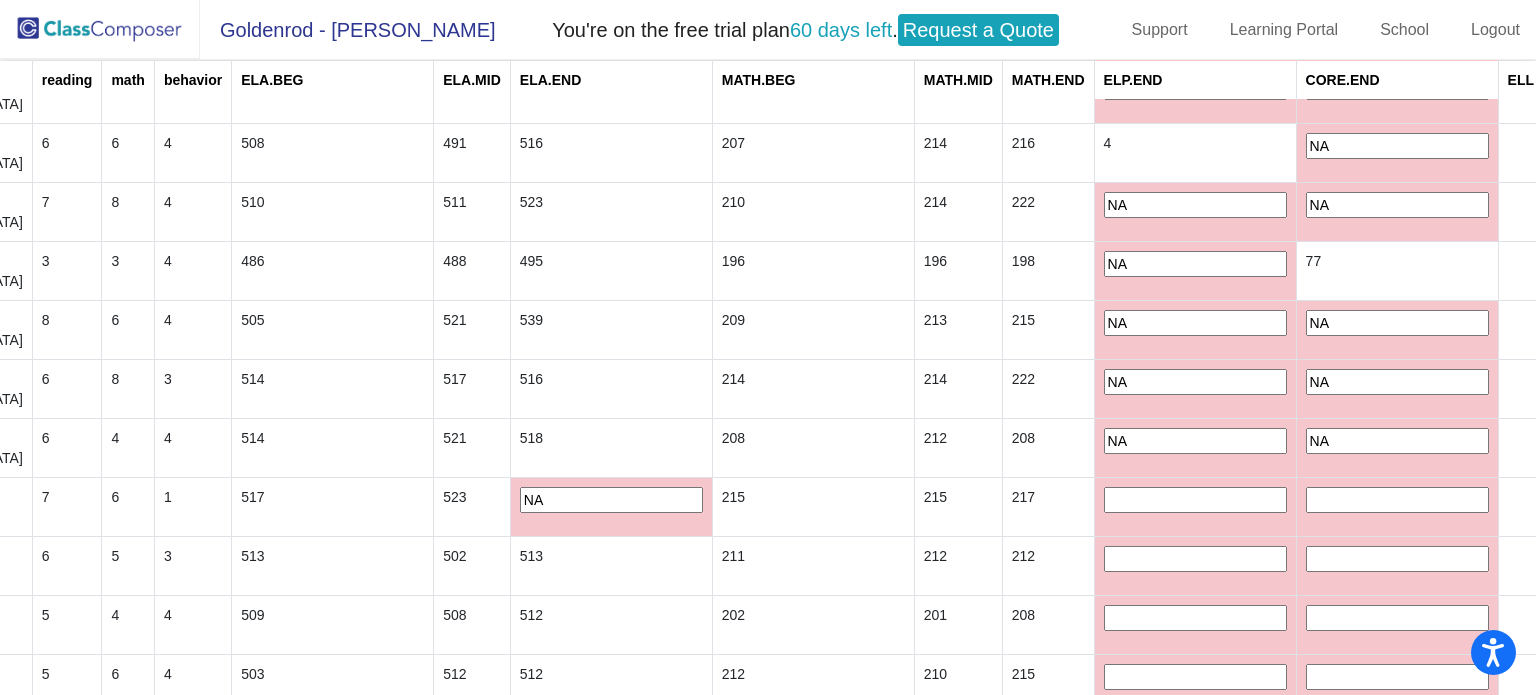 type on "N" 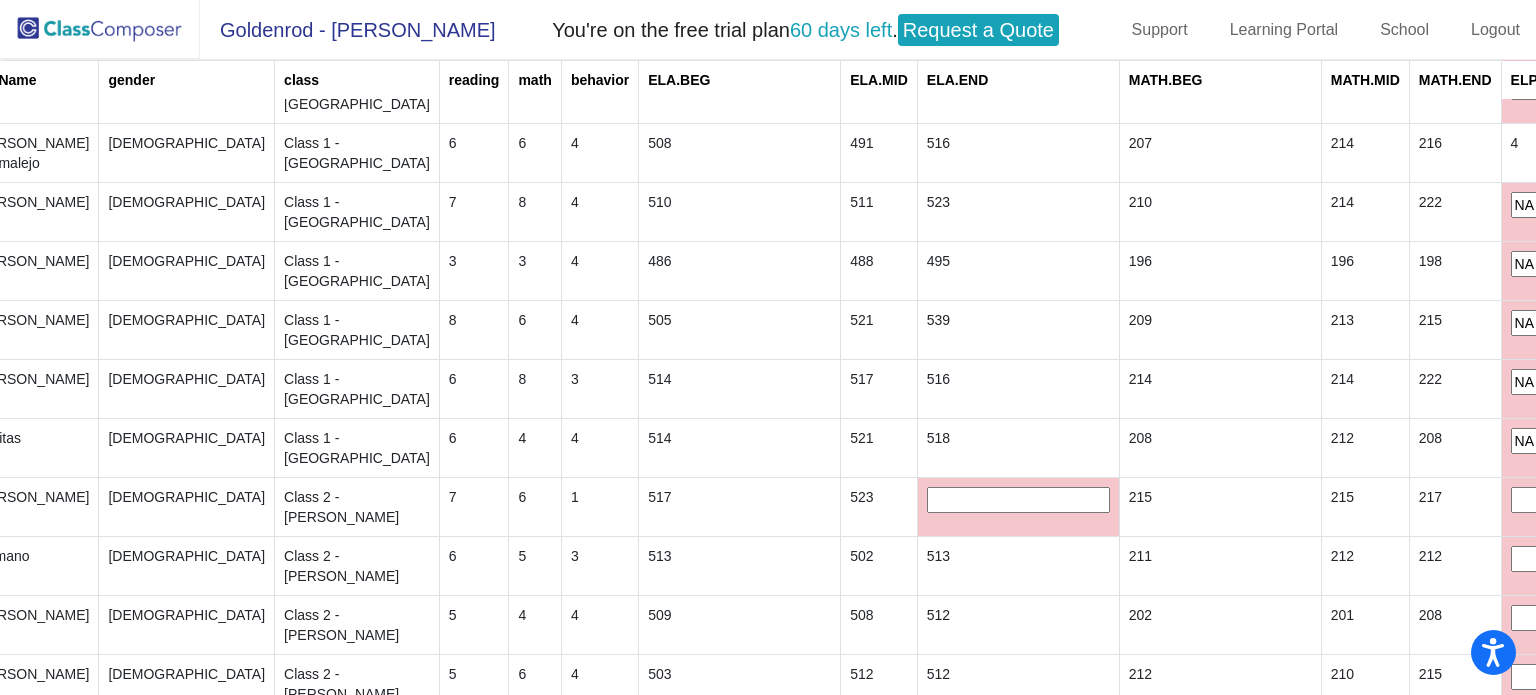 scroll, scrollTop: 1507, scrollLeft: 336, axis: both 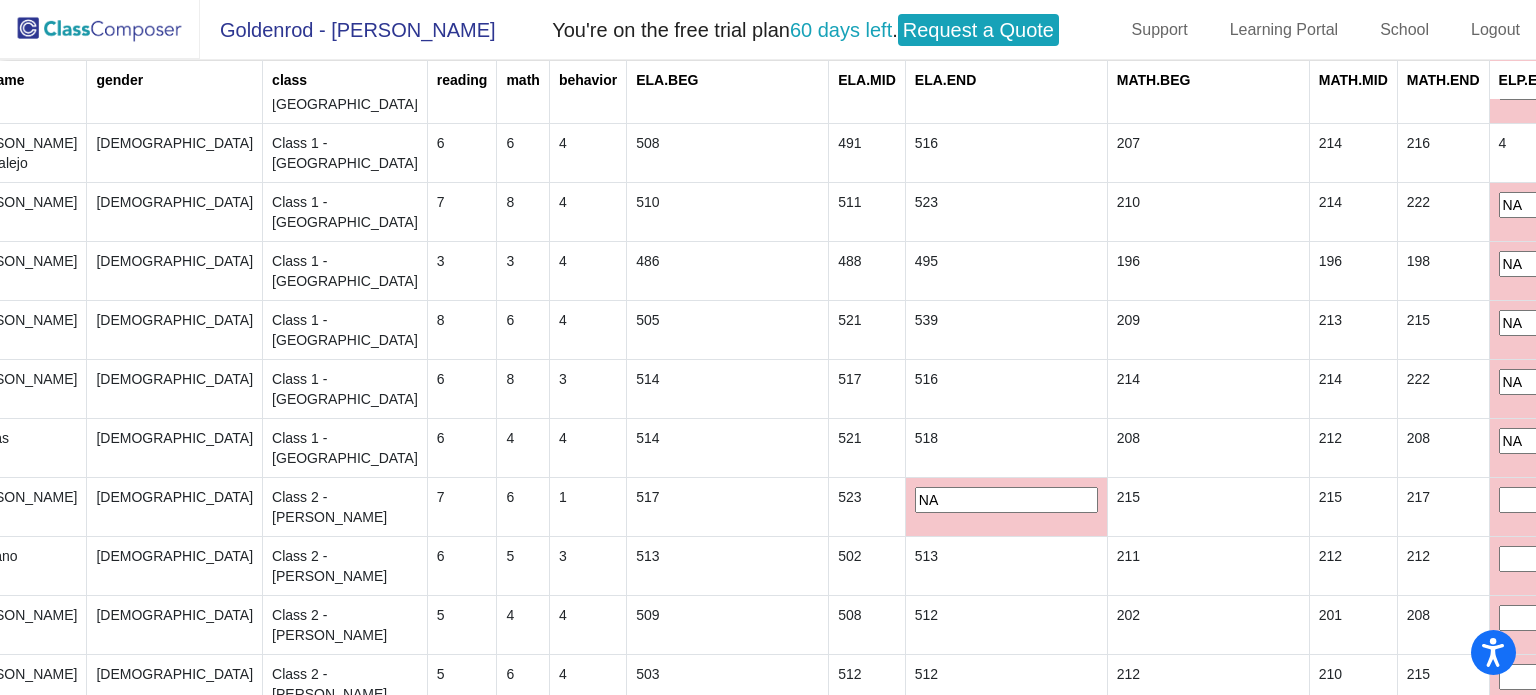 type on "NA" 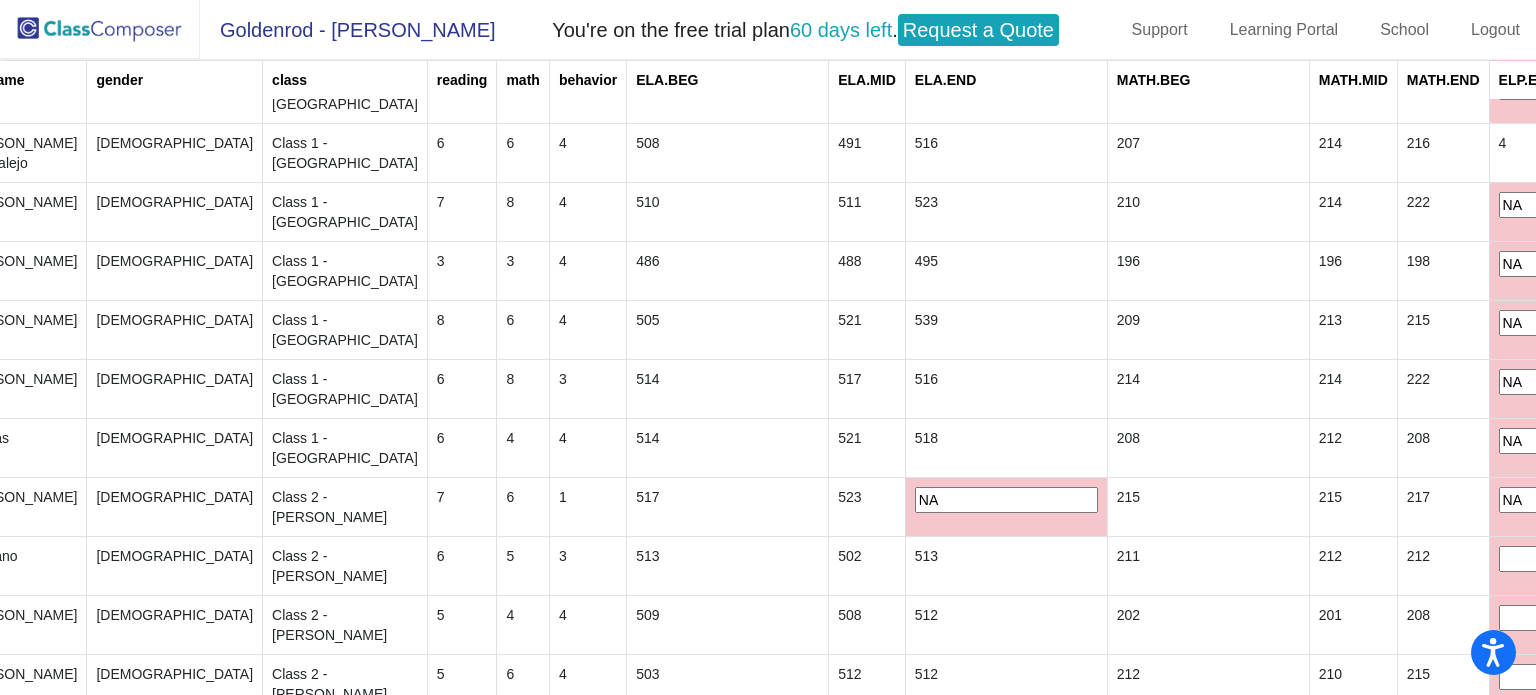 type on "NA" 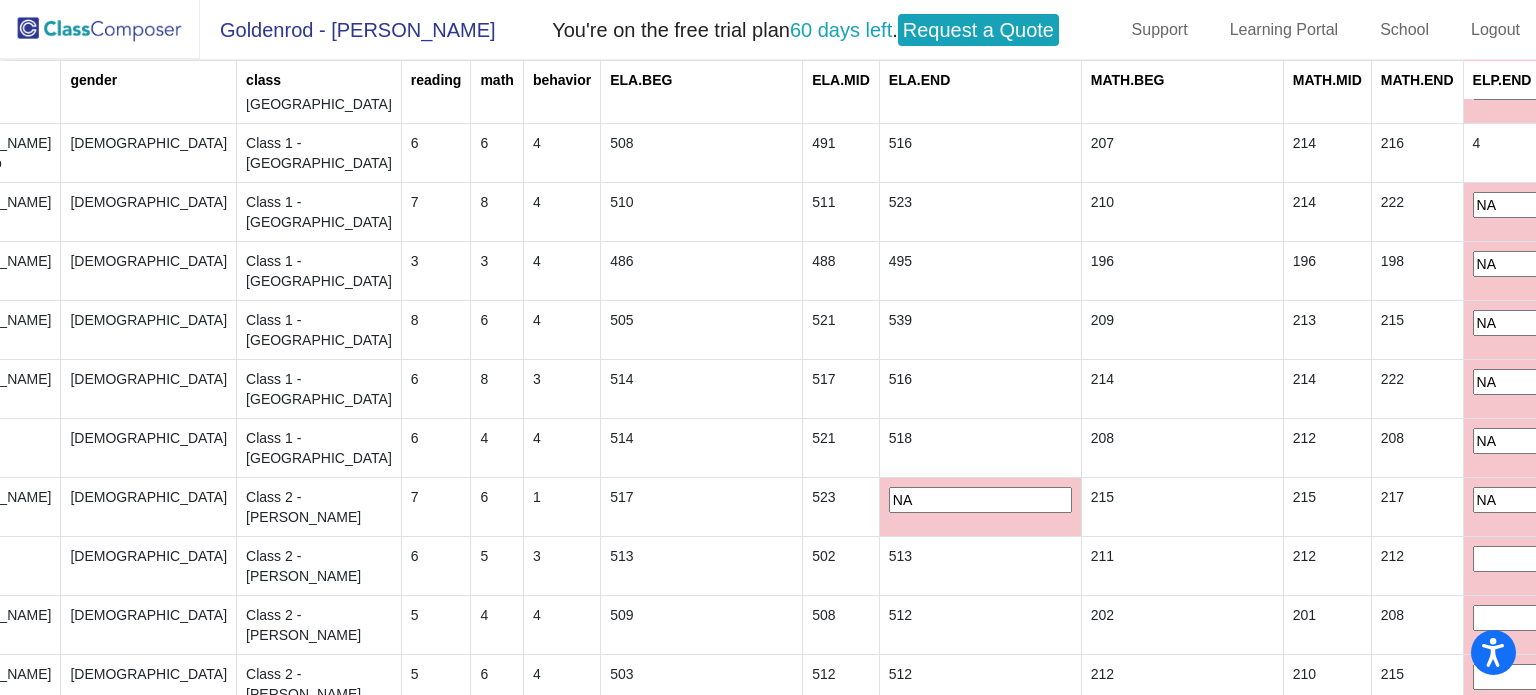 type on "NA" 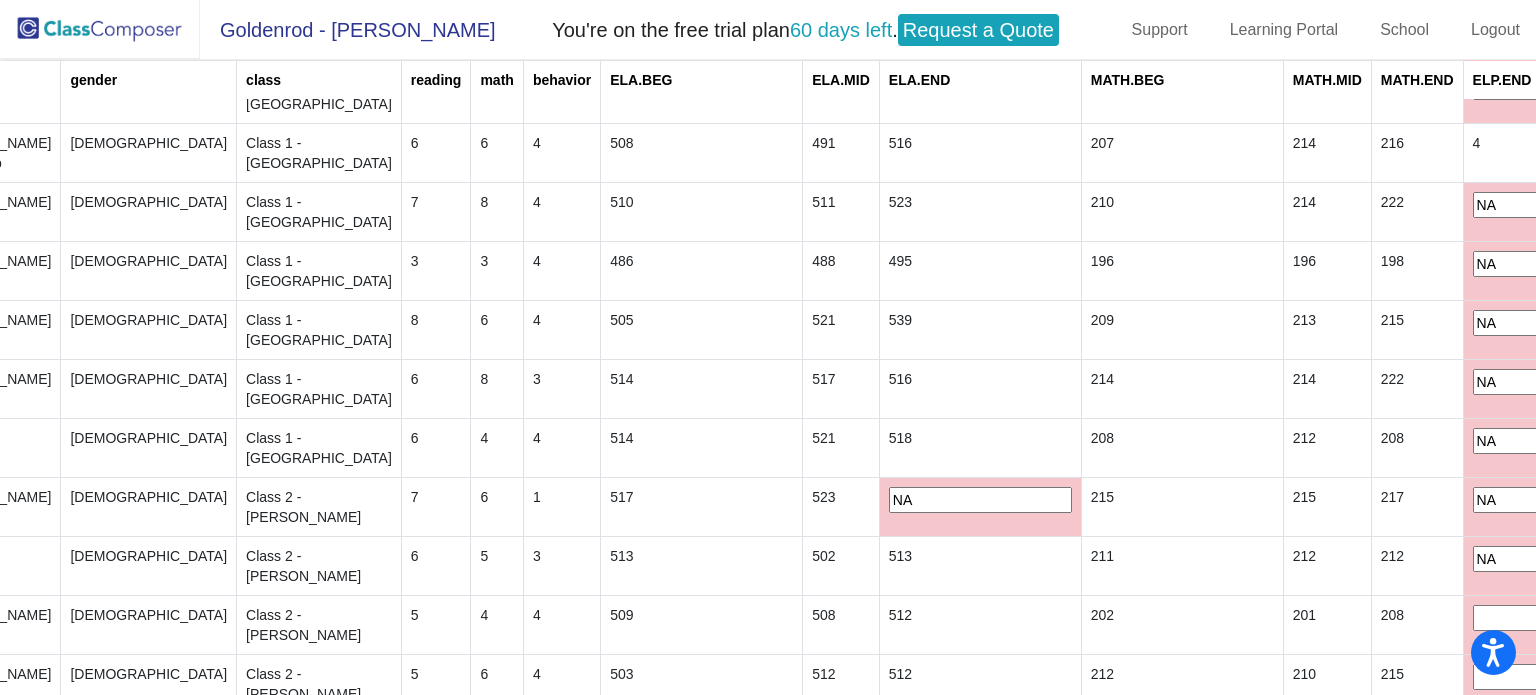 type on "NA" 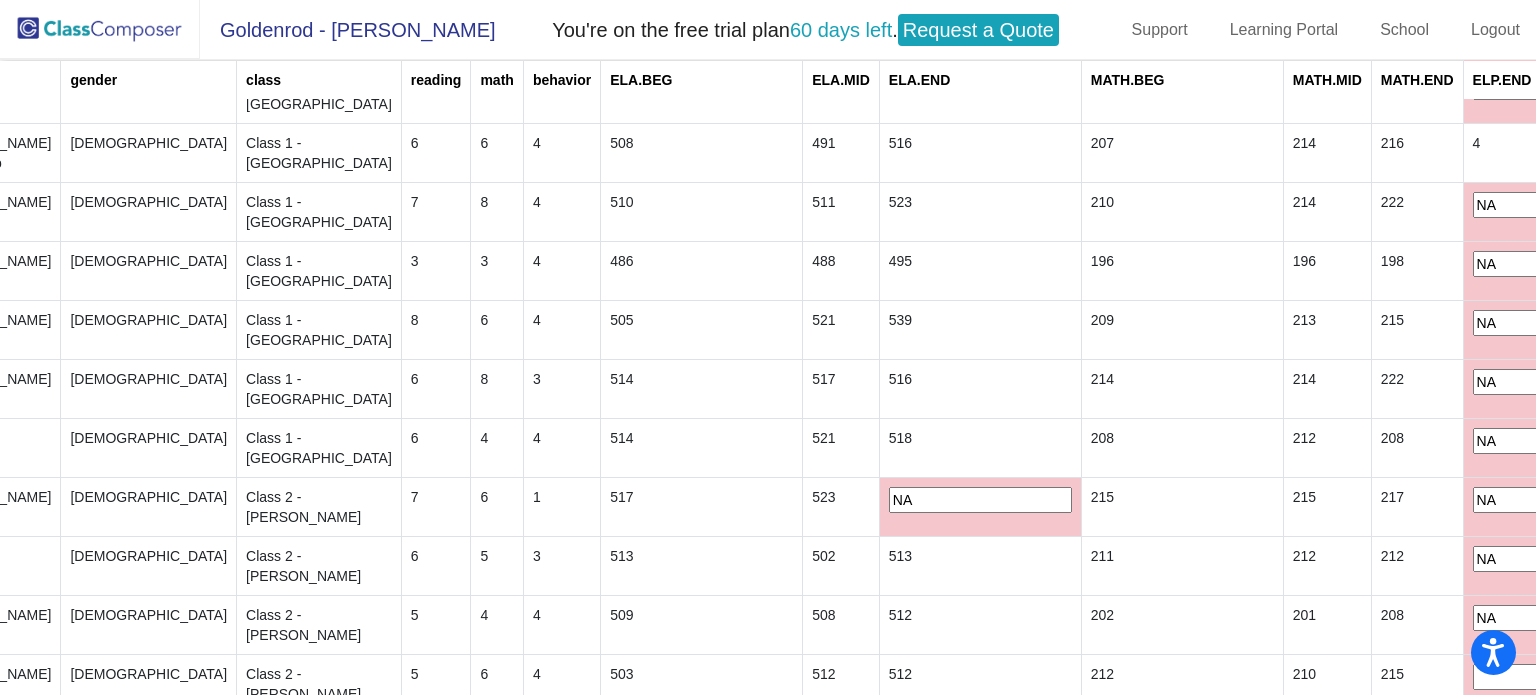 type on "NA" 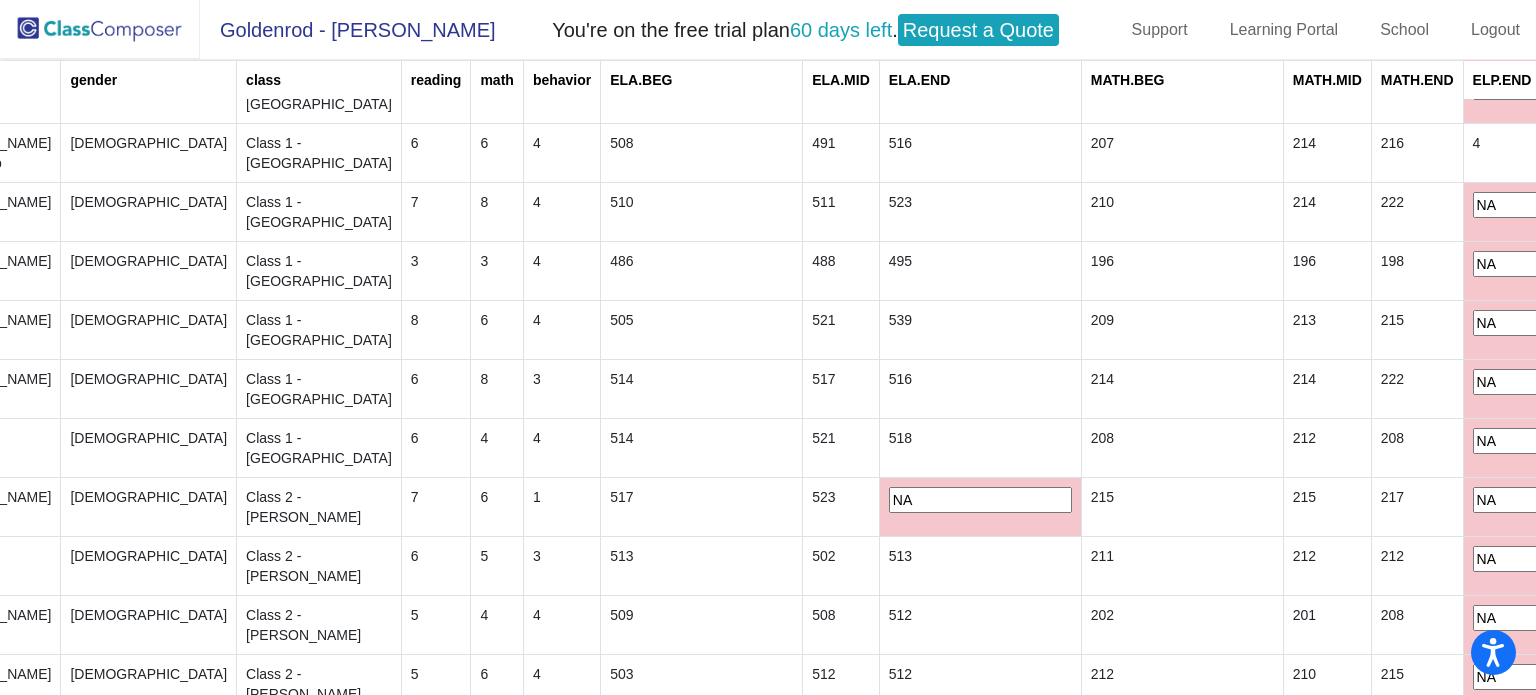 type on "NA" 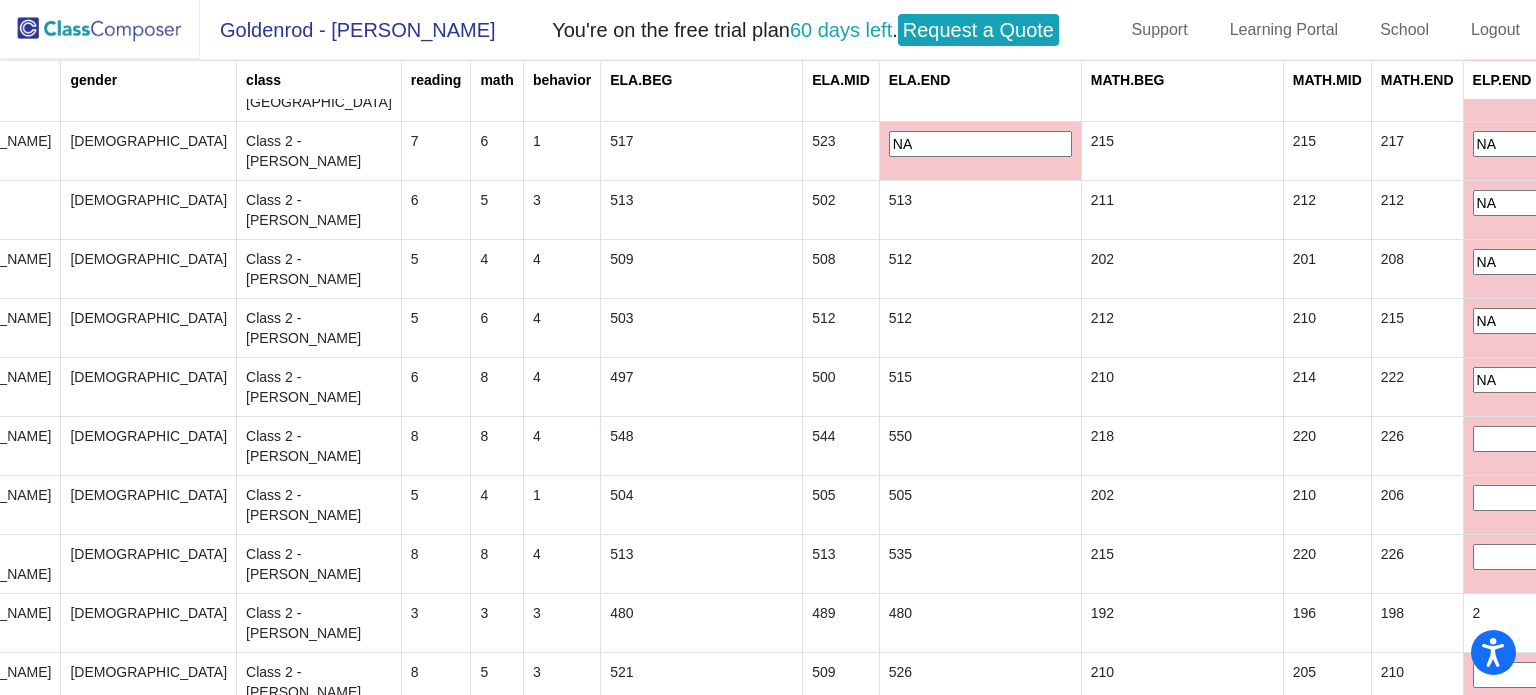 type on "NA" 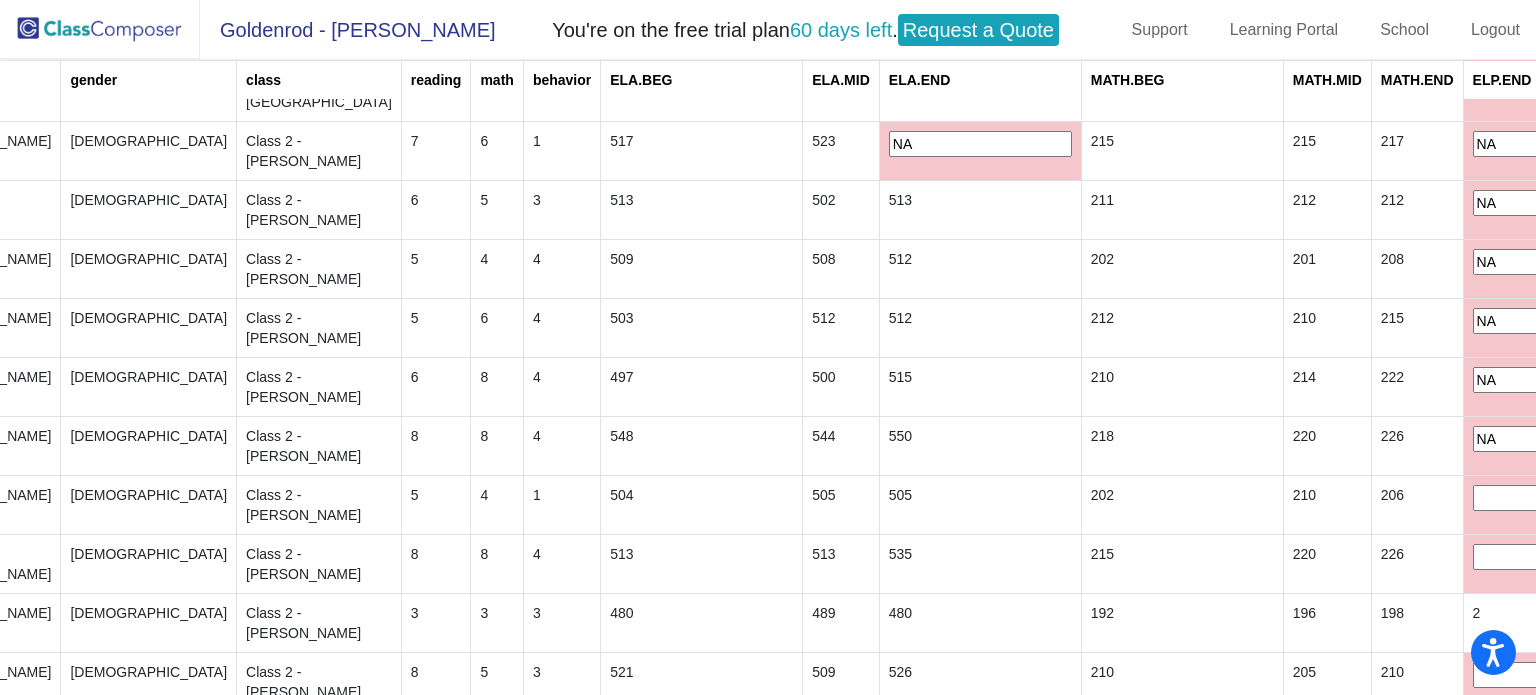 type on "NA" 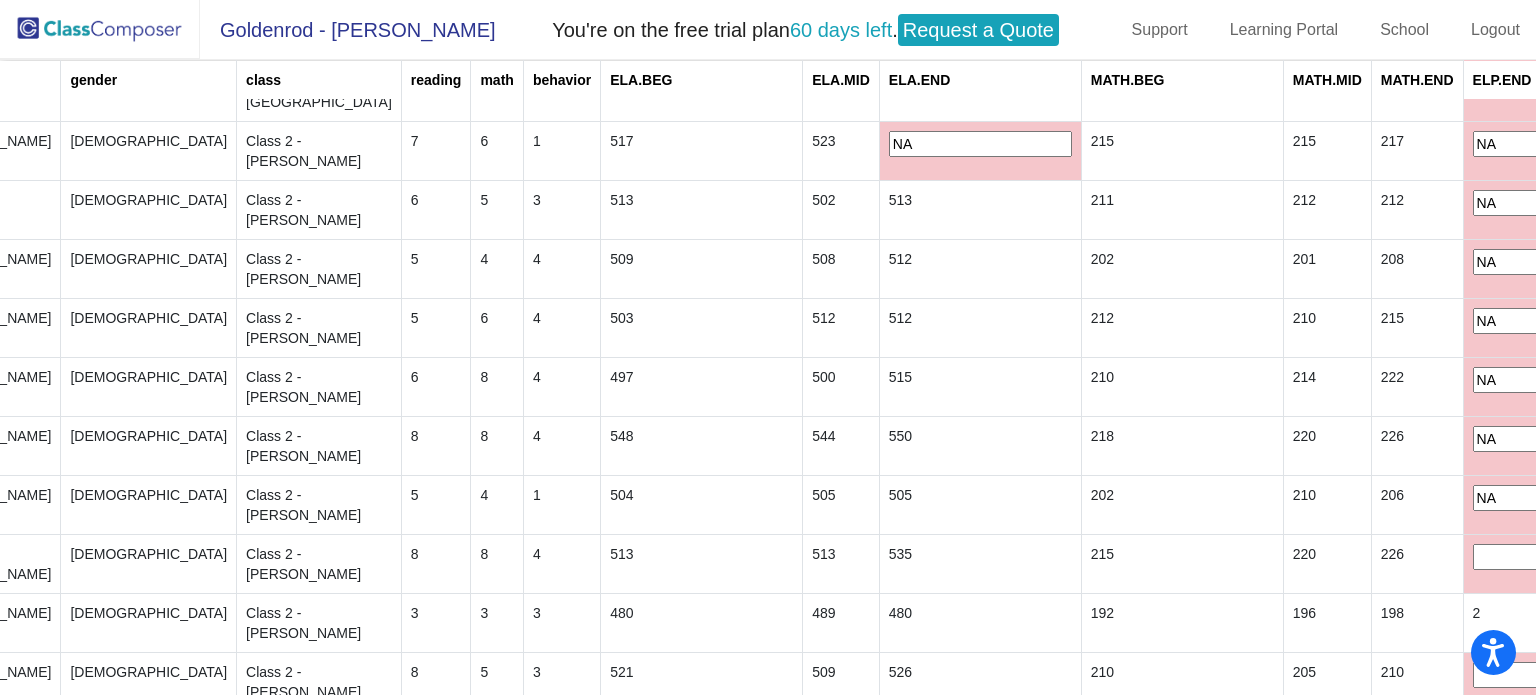 type on "NA" 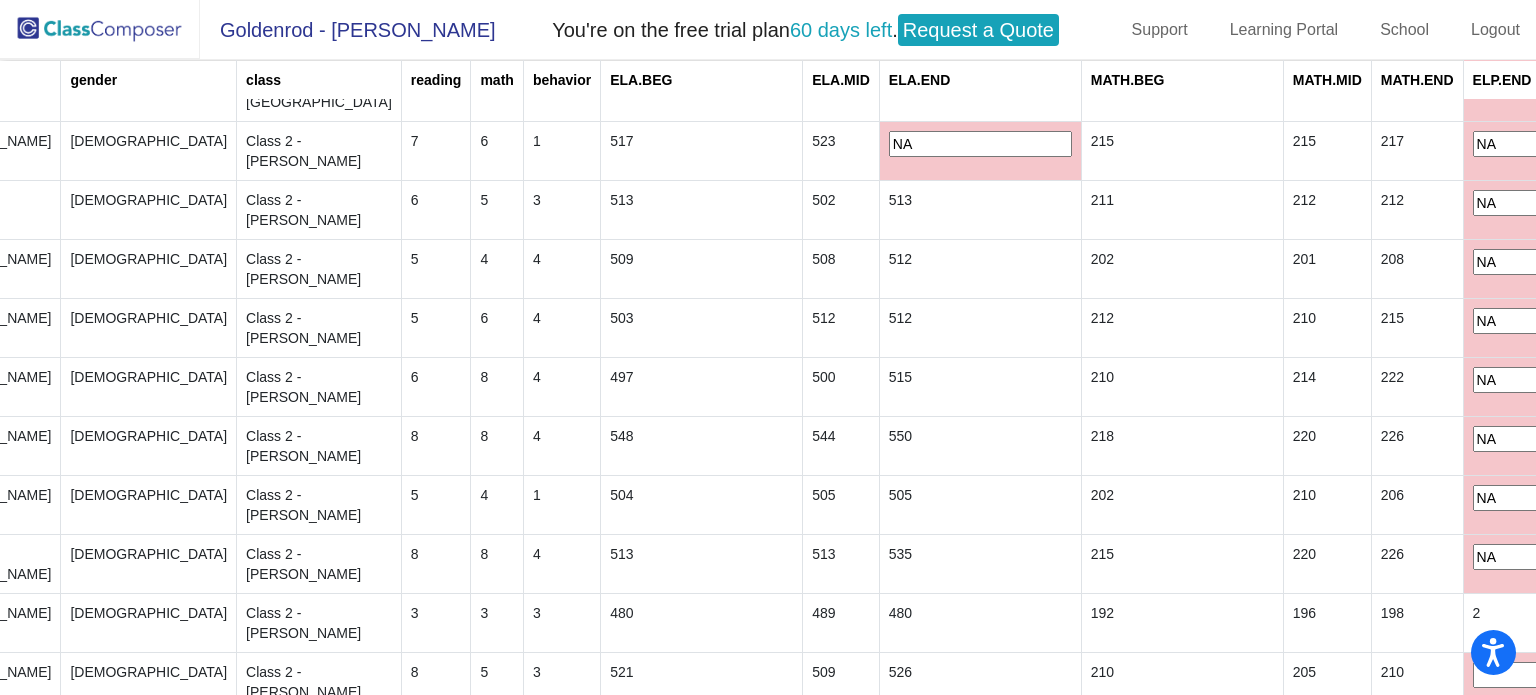 type on "NA" 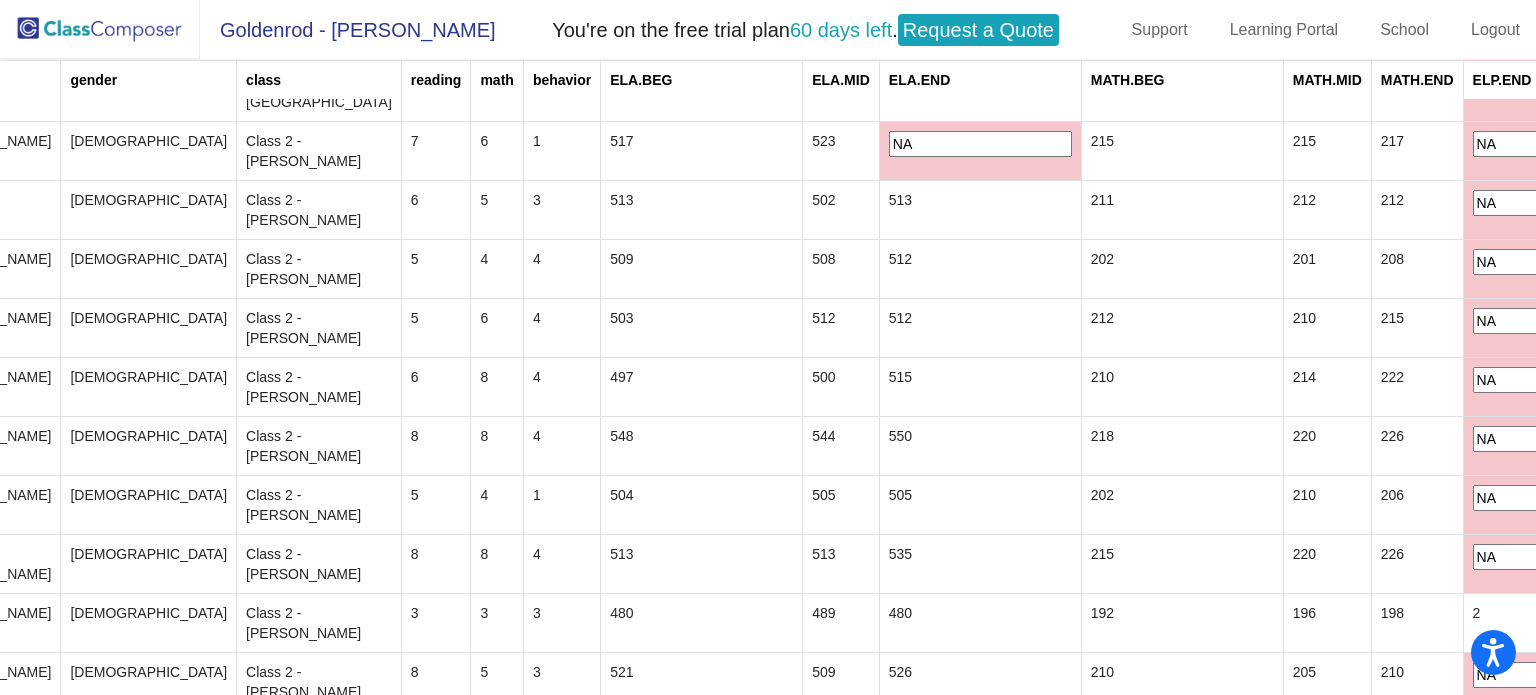 type on "NA" 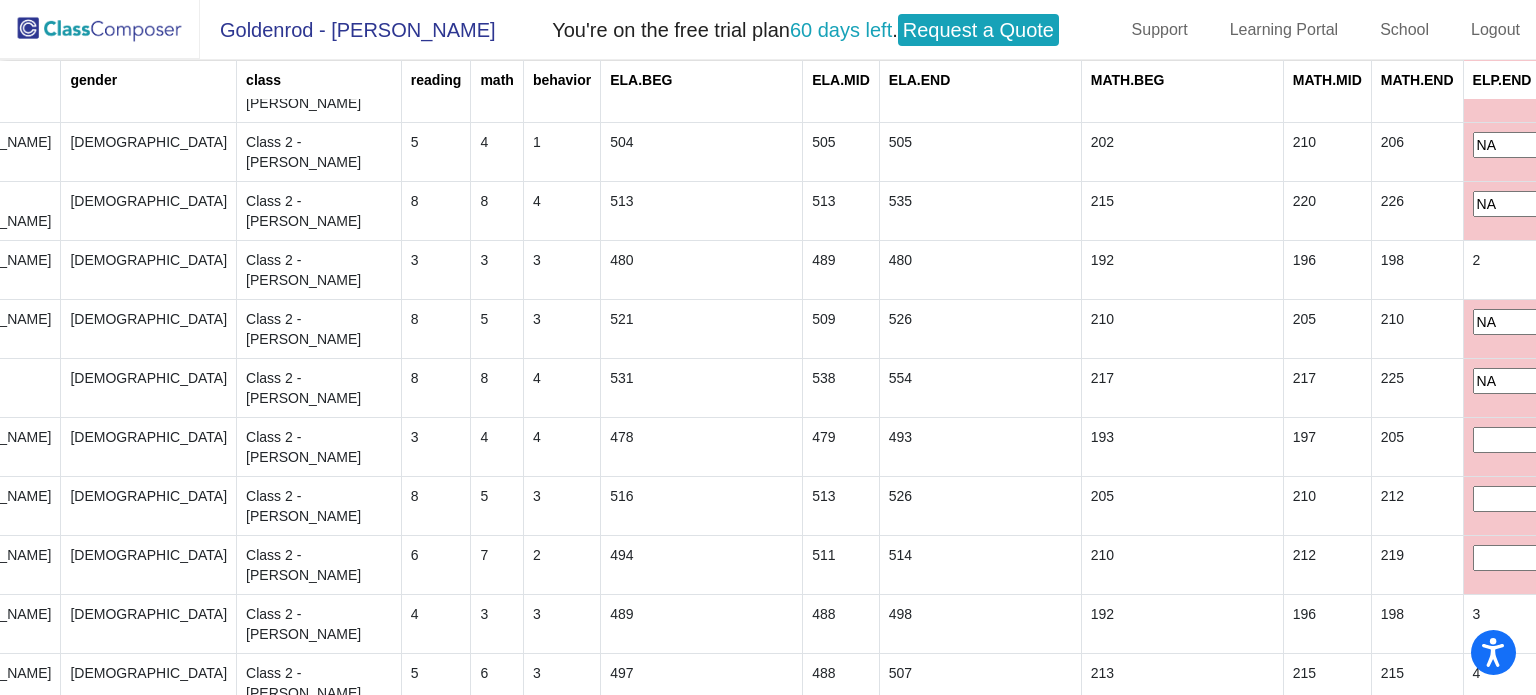 type on "NA" 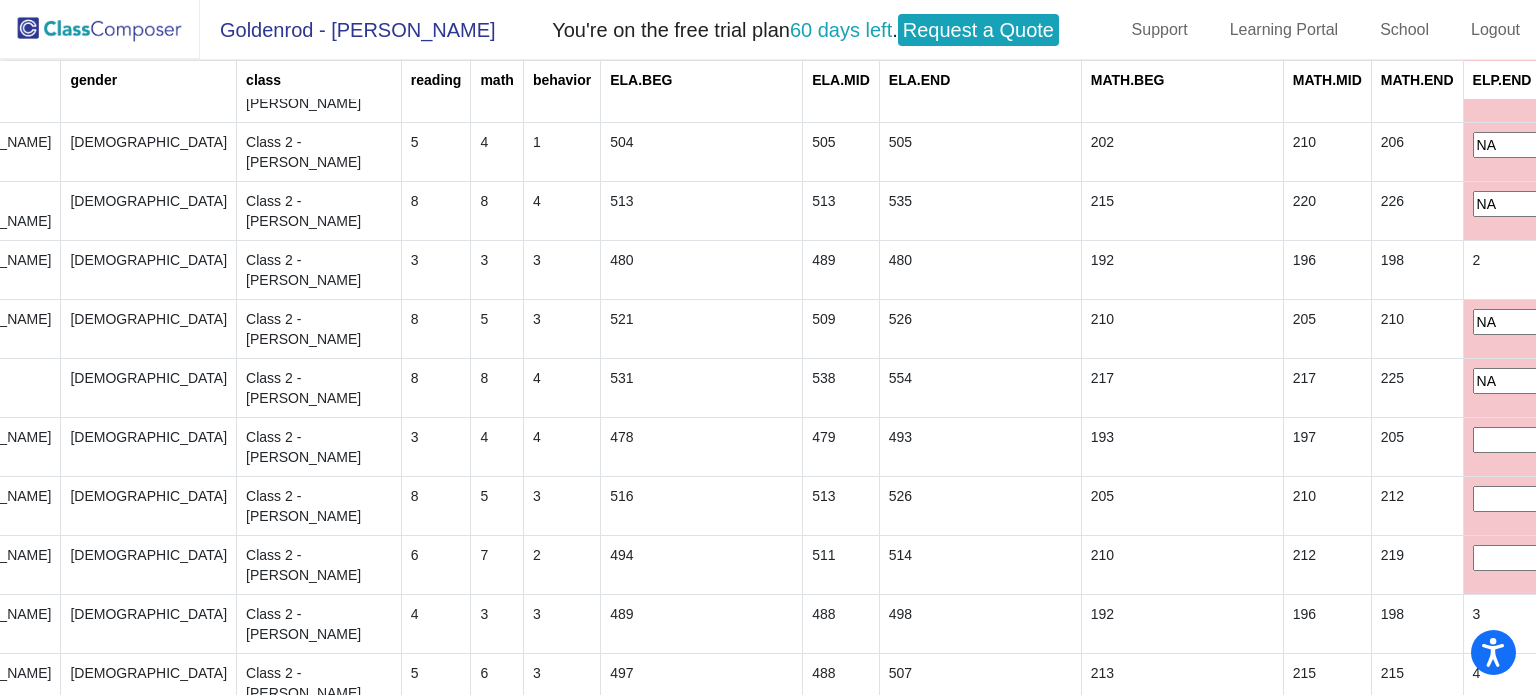 type on "NA" 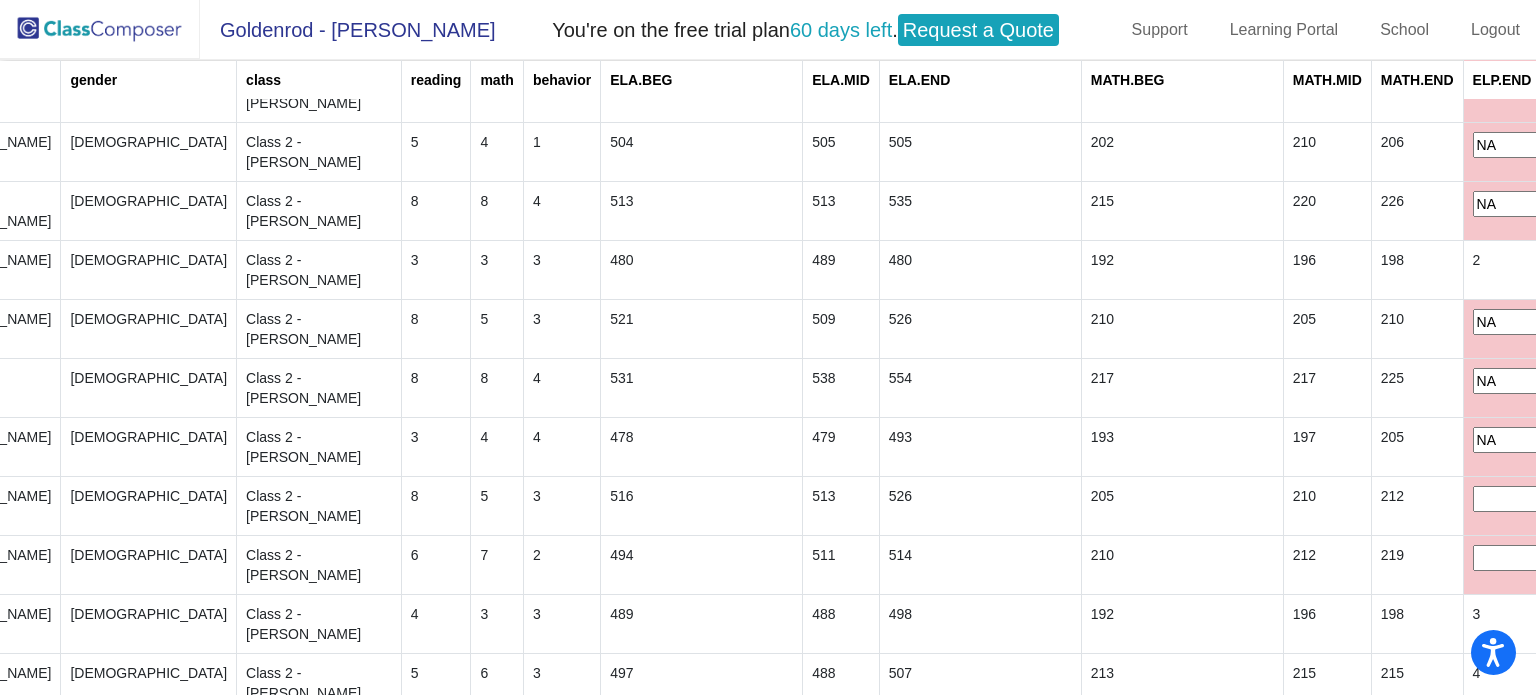 type on "NA" 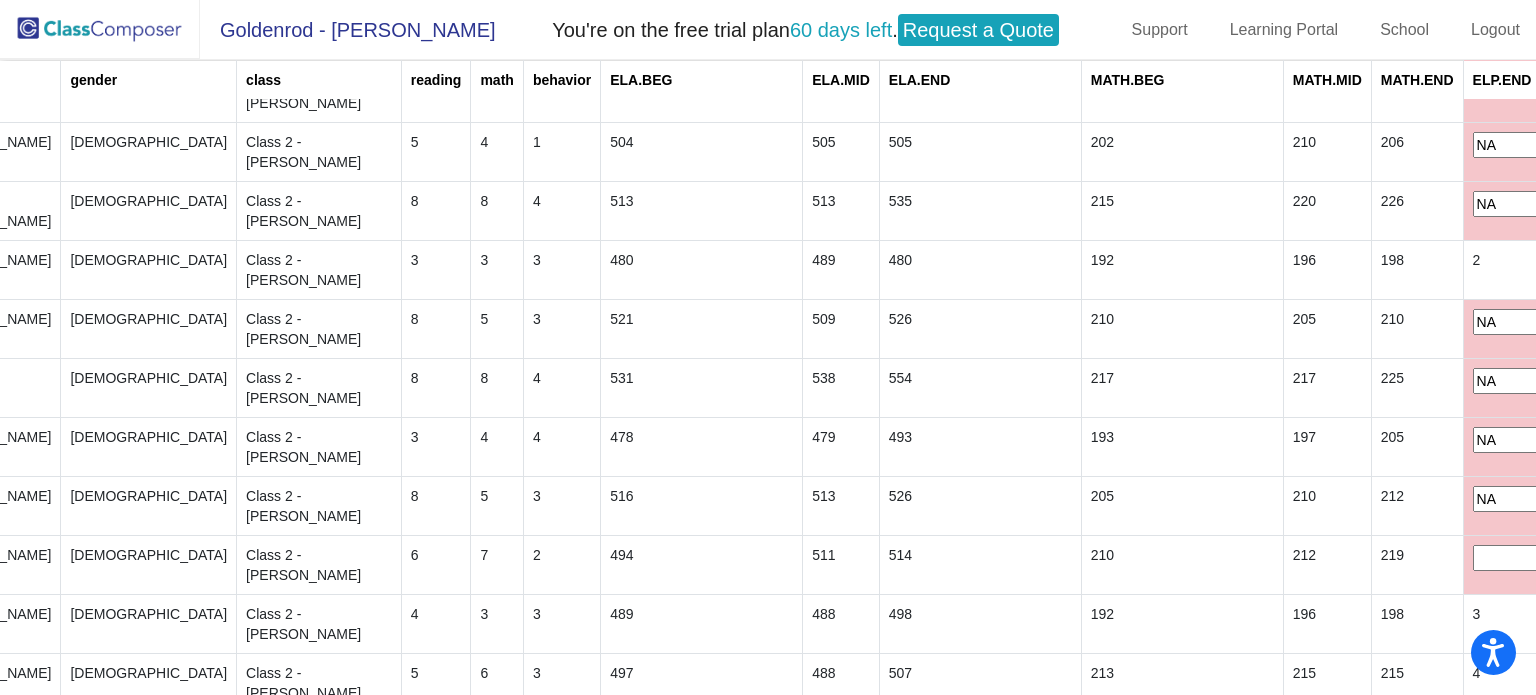 type on "NA" 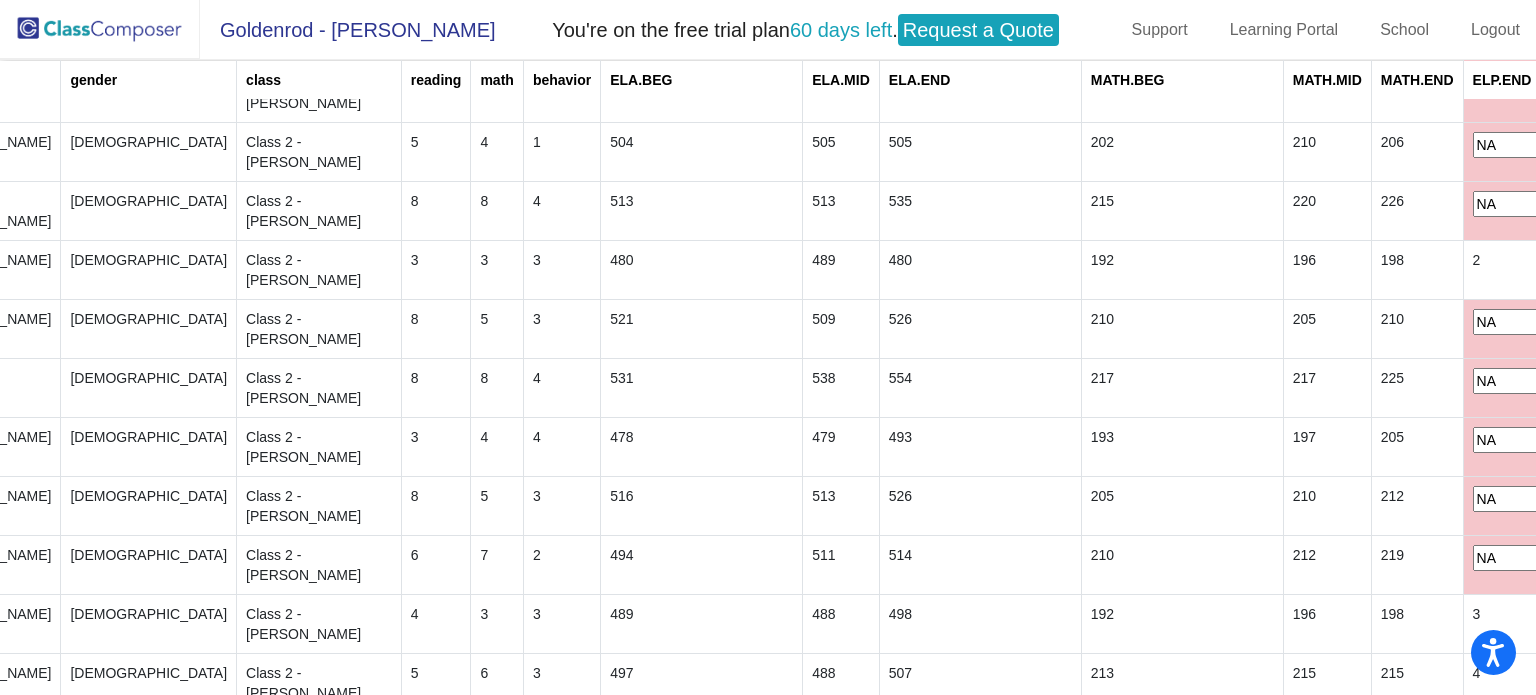 type on "NA" 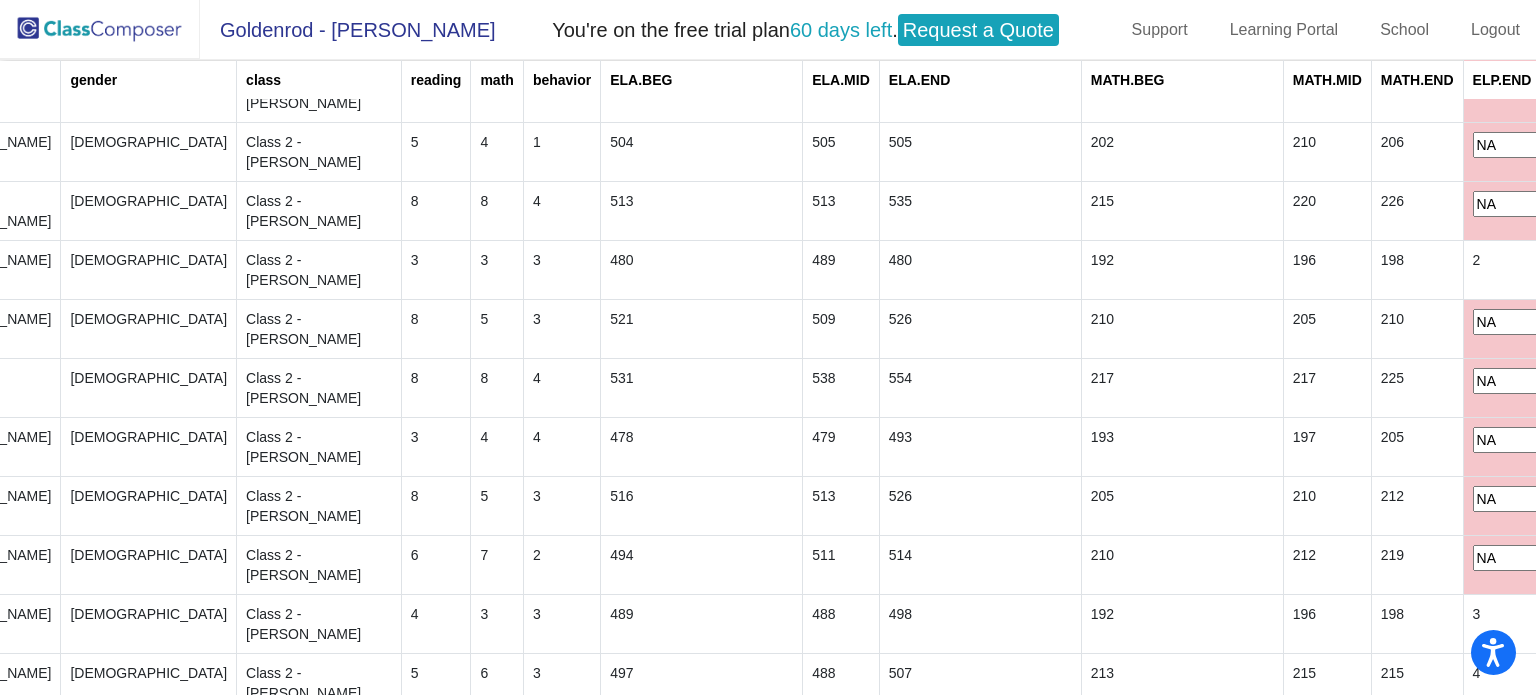 type on "NA" 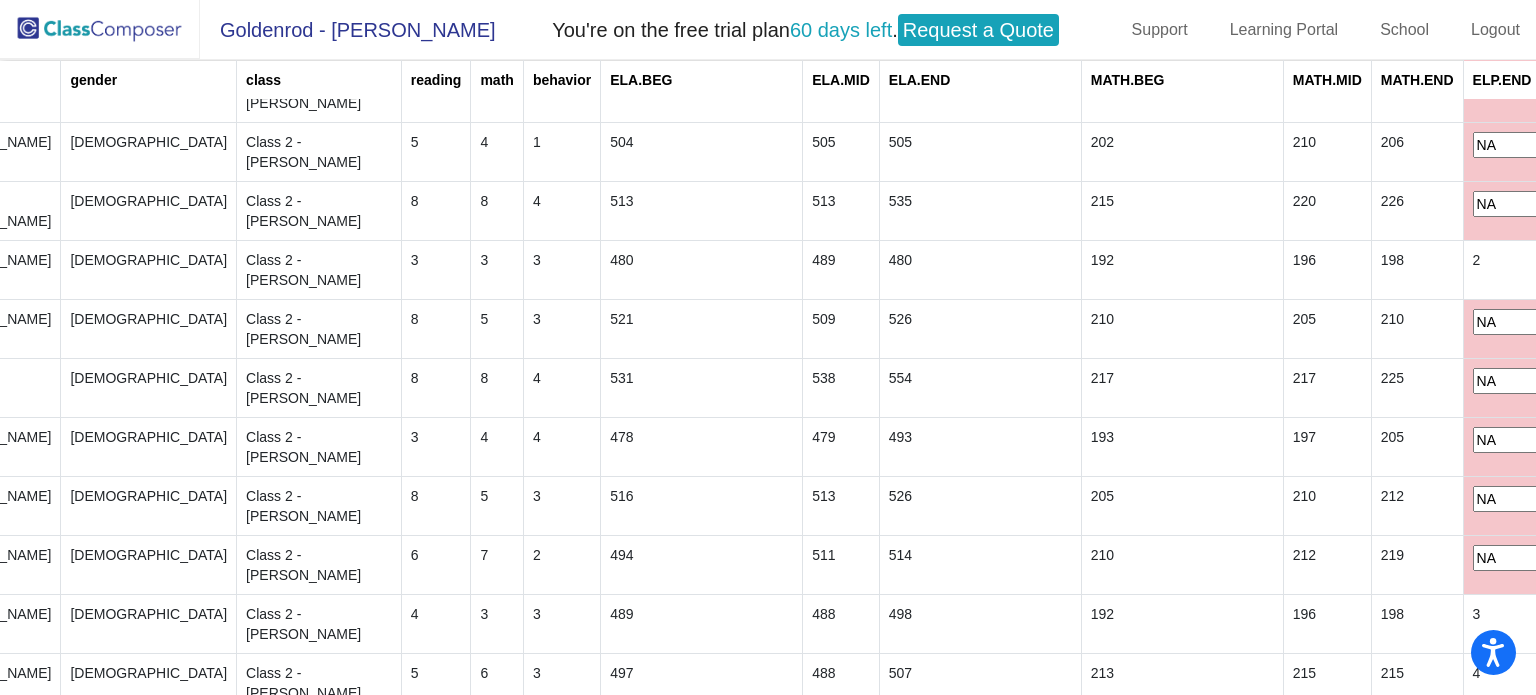 type on "NA" 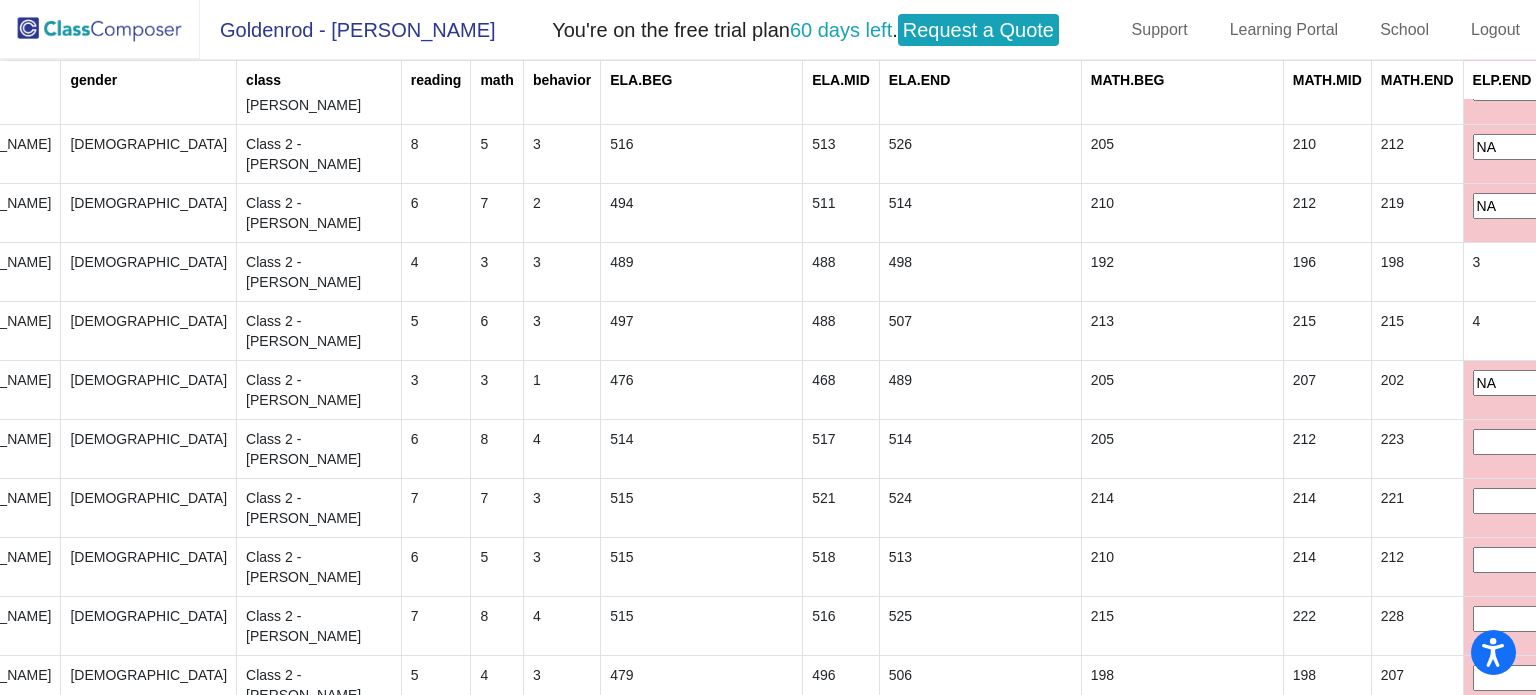 type on "NA" 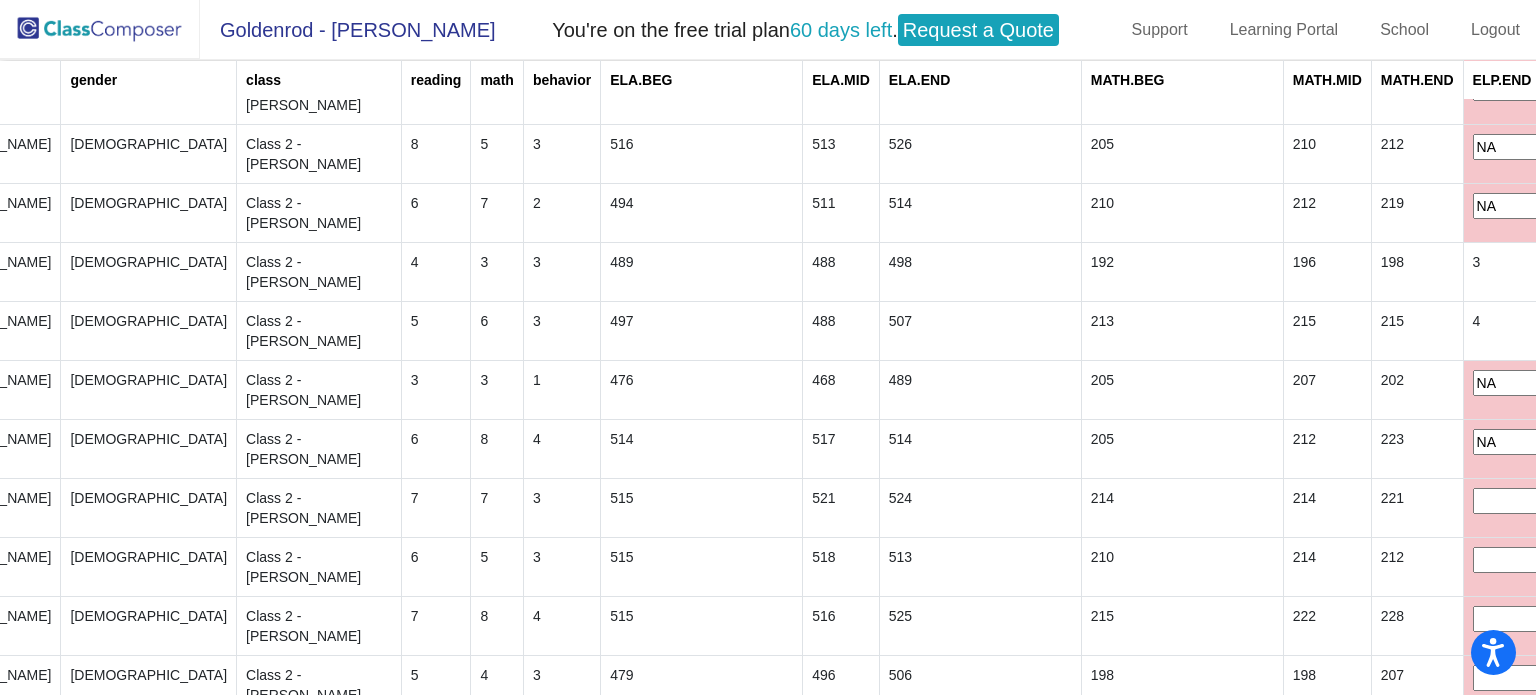 type on "NA" 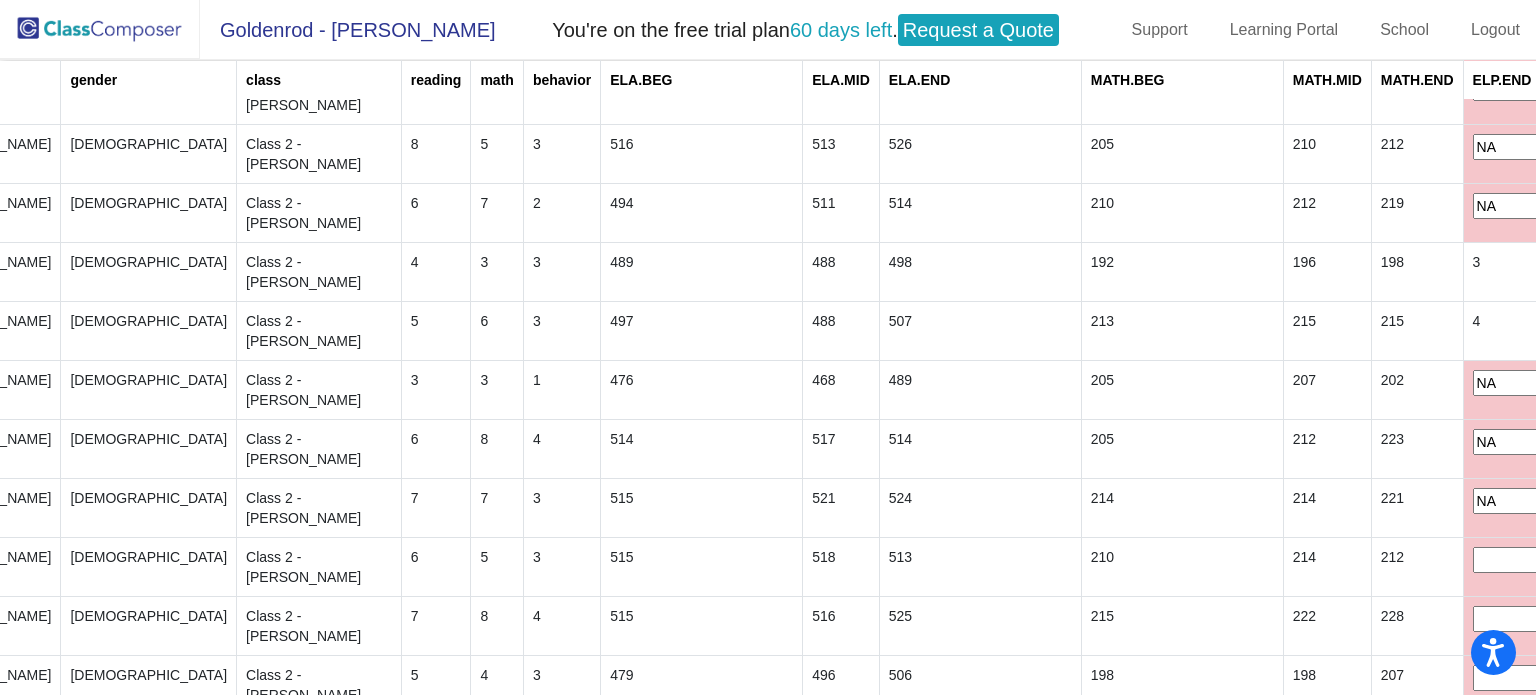 type on "NA" 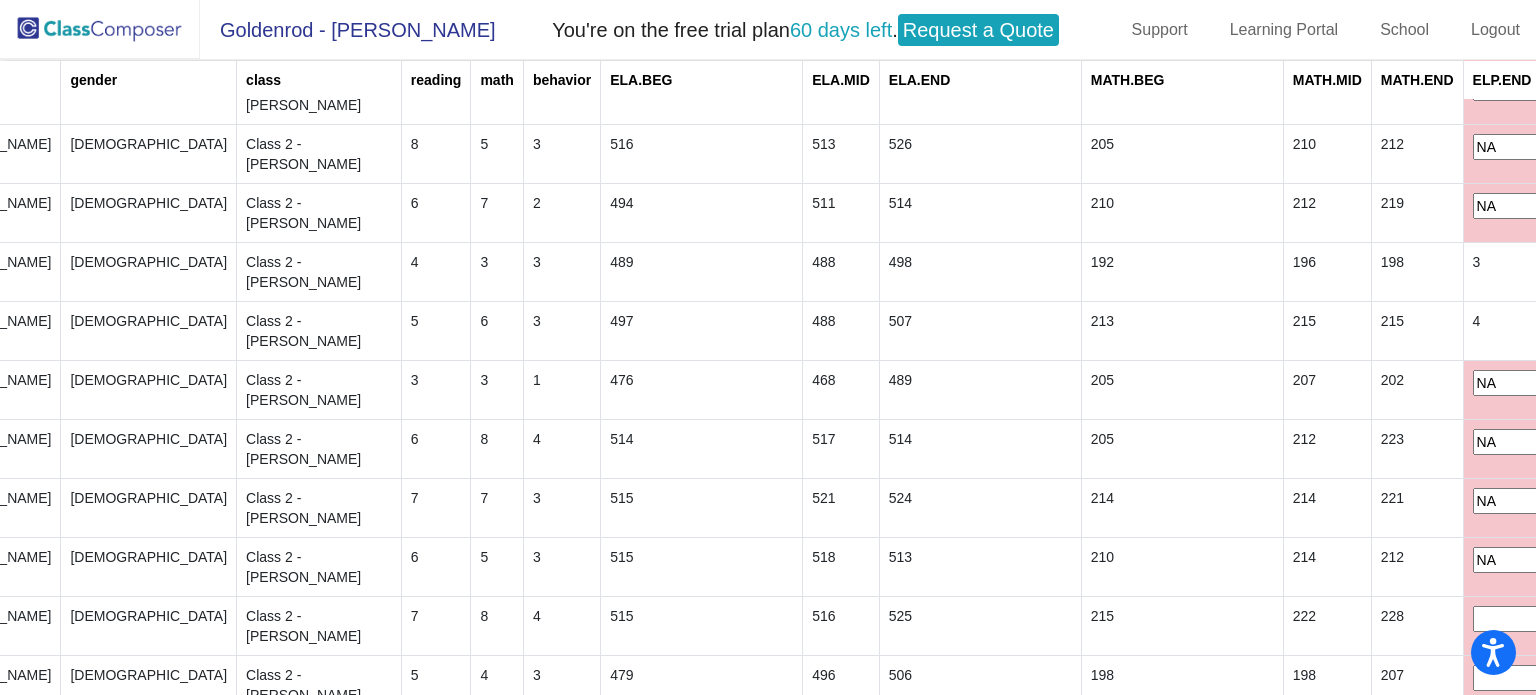 type on "NA" 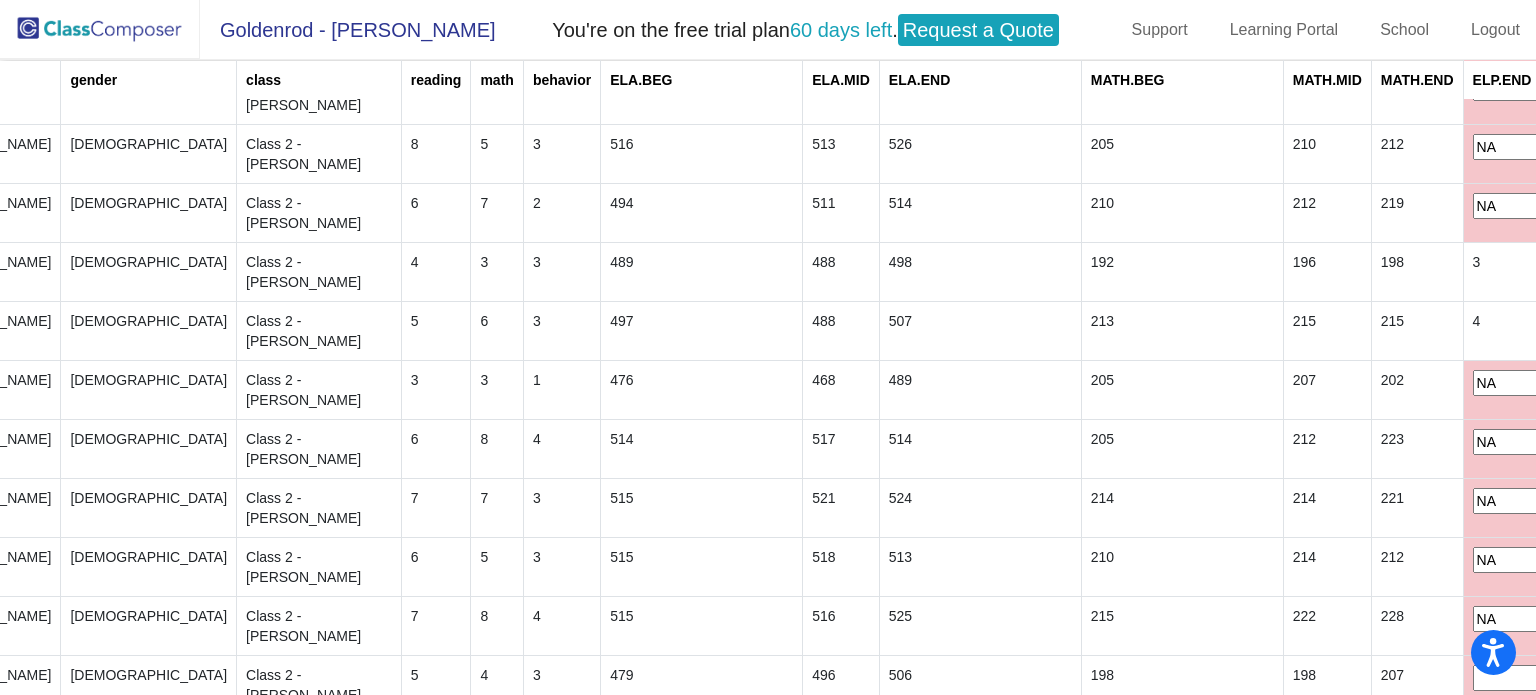 type on "NA" 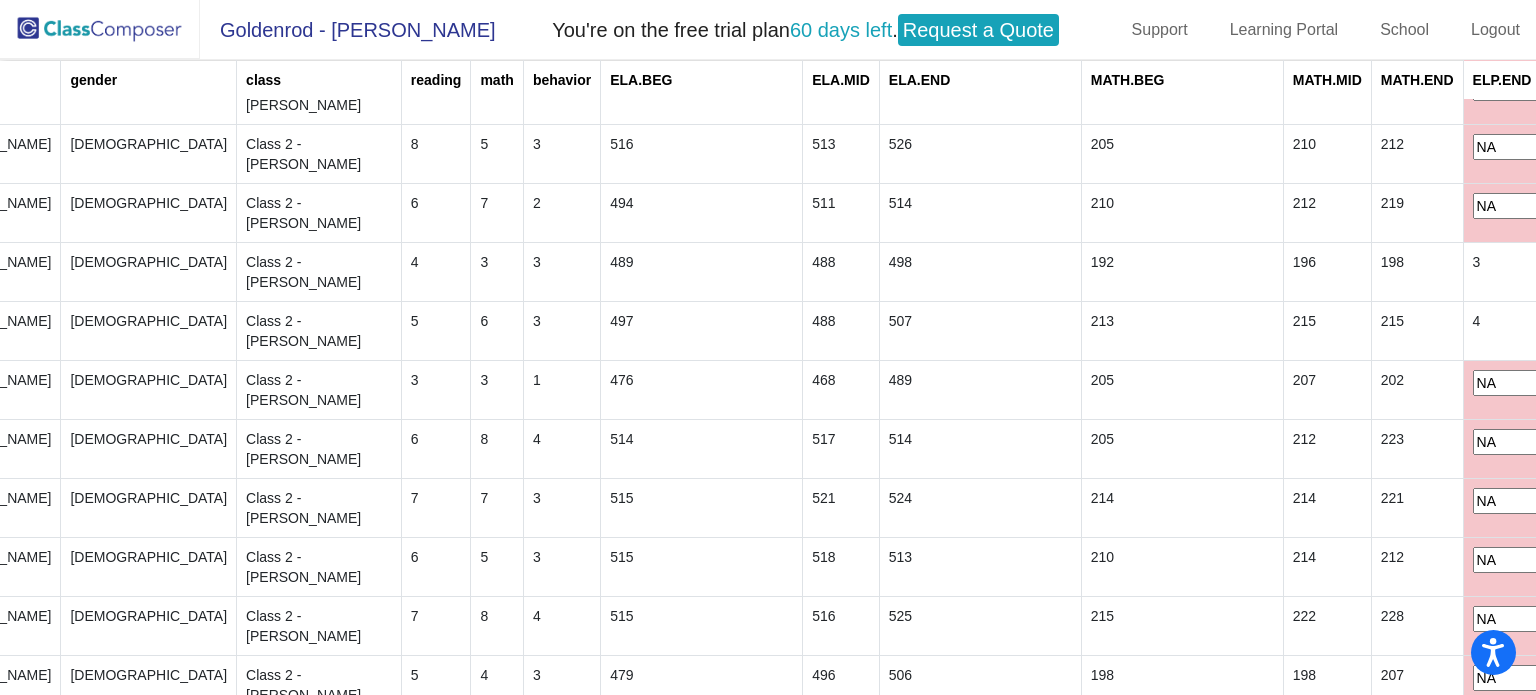 type on "NA" 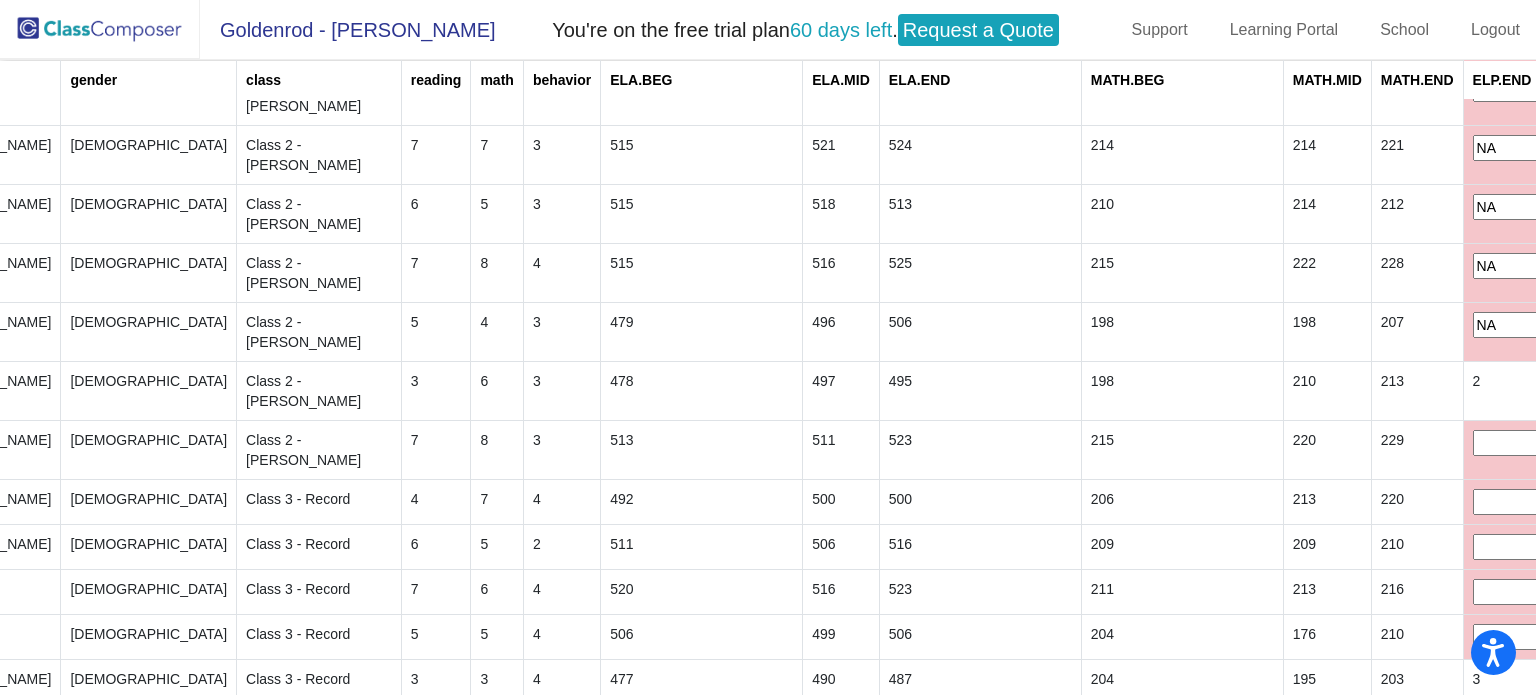 type on "NA" 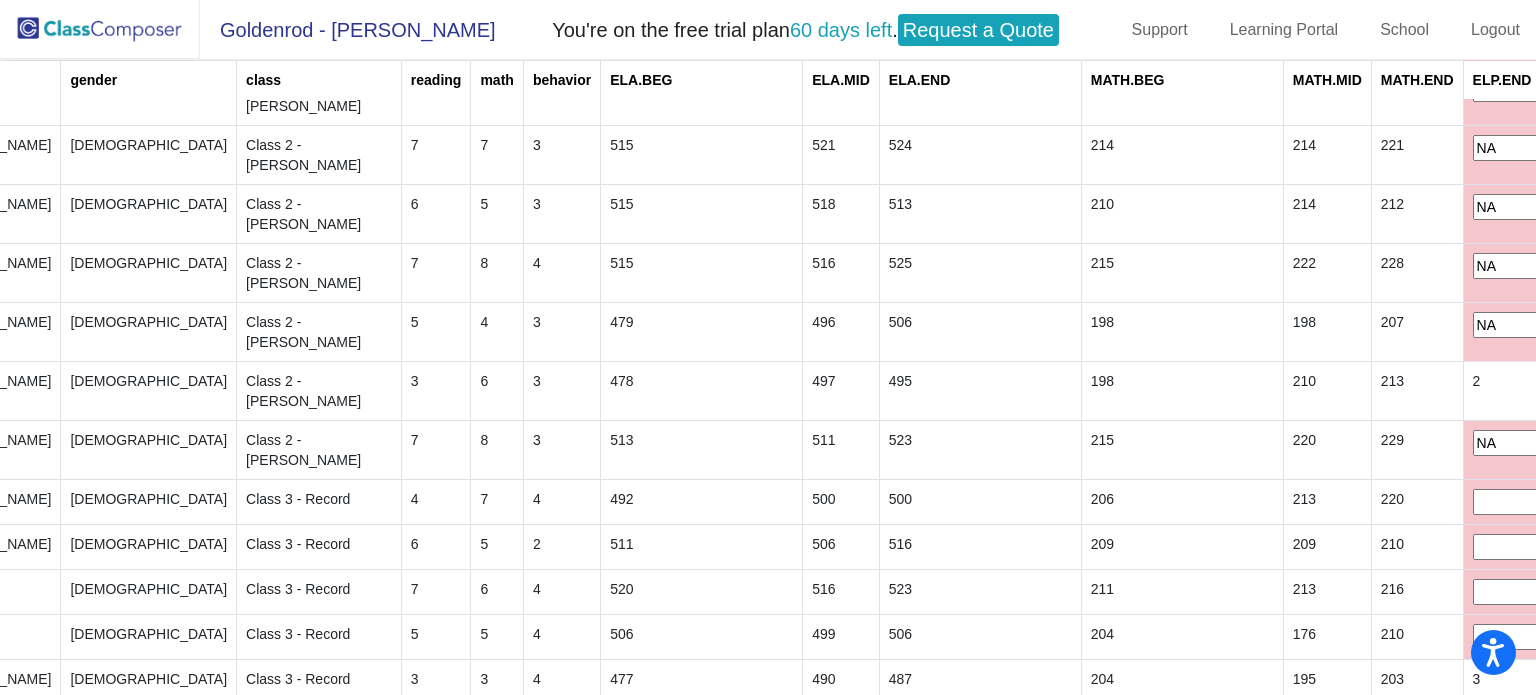type on "NA" 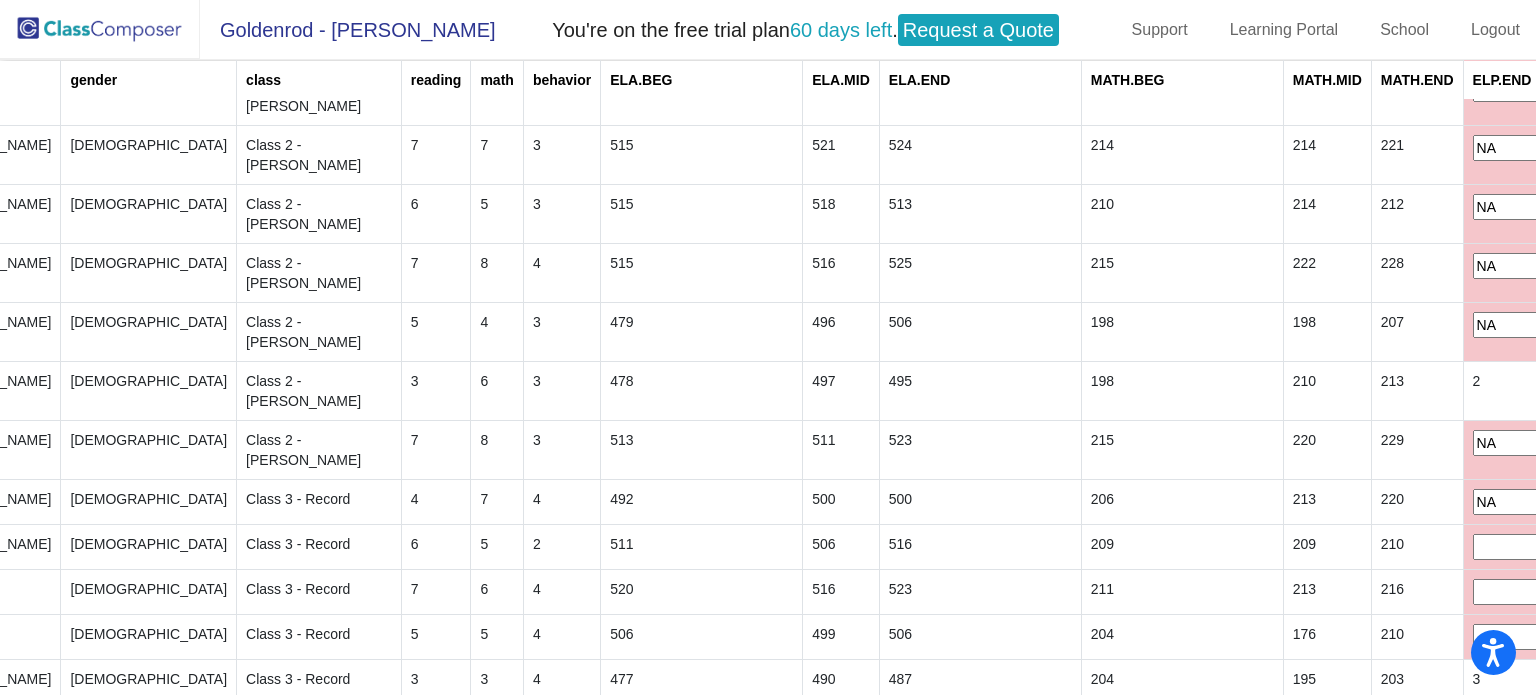 type on "NA" 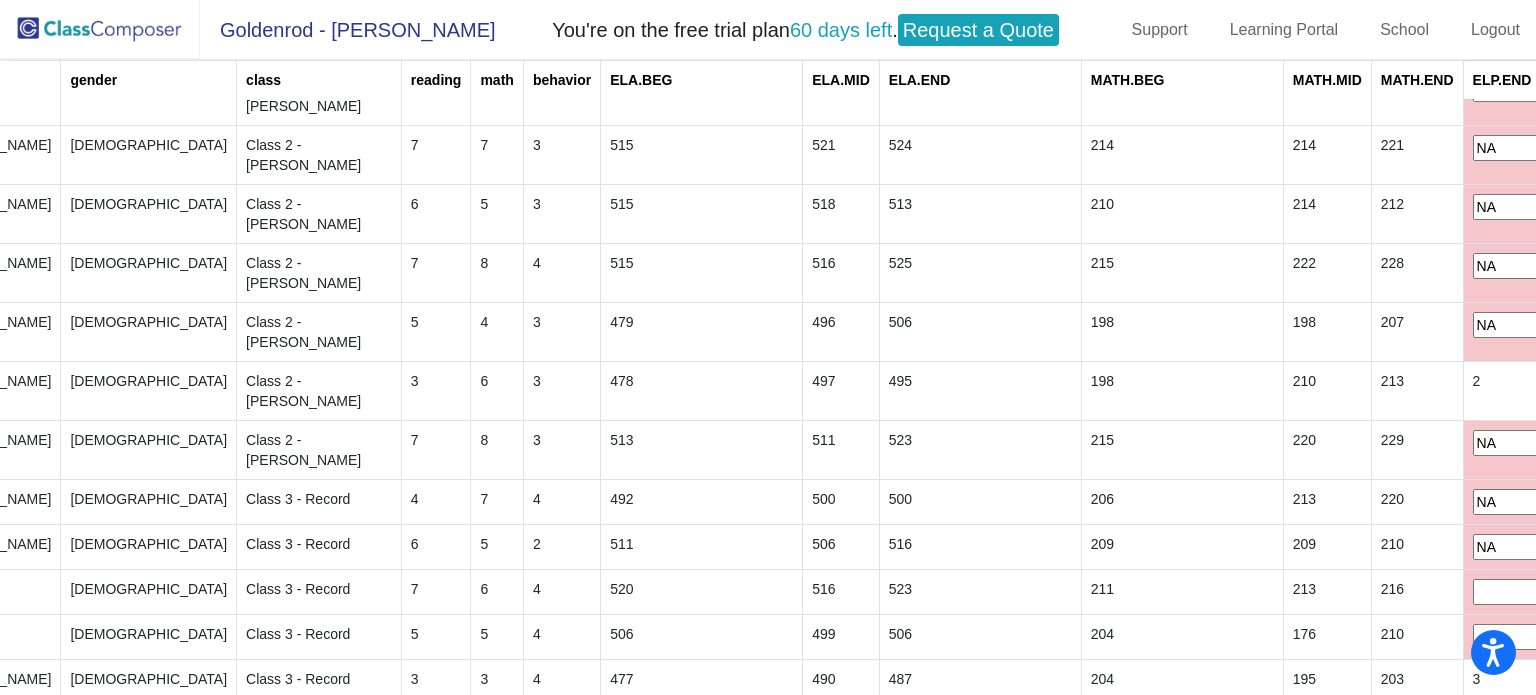 type on "NA" 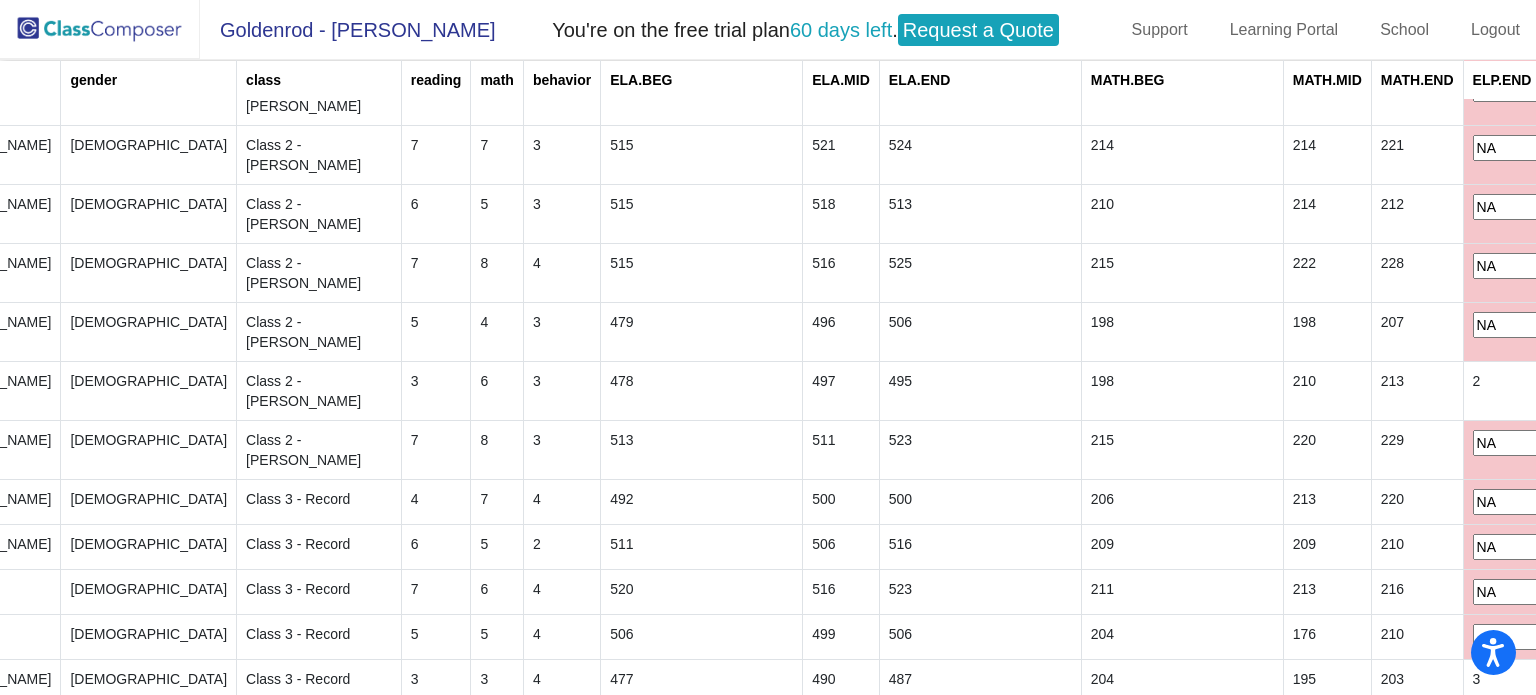 type on "NA" 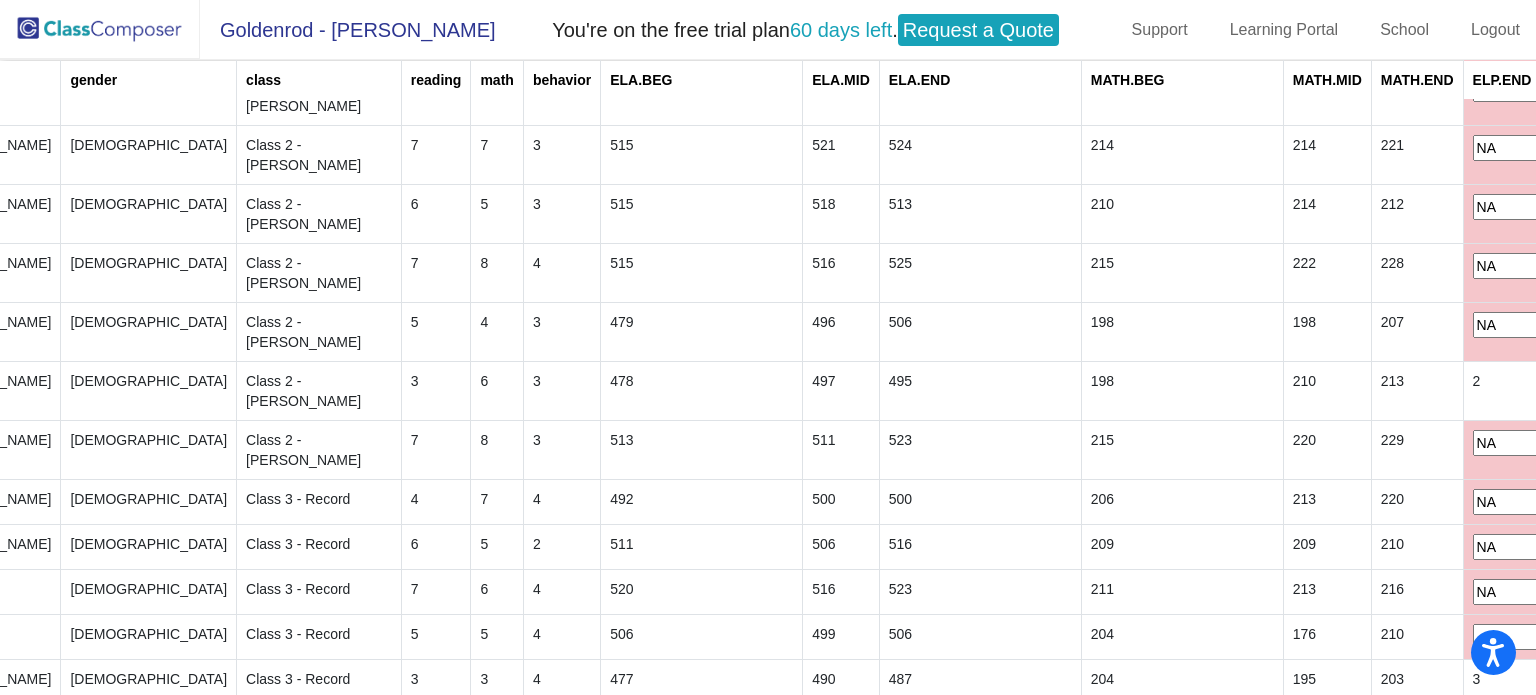 type on "NA" 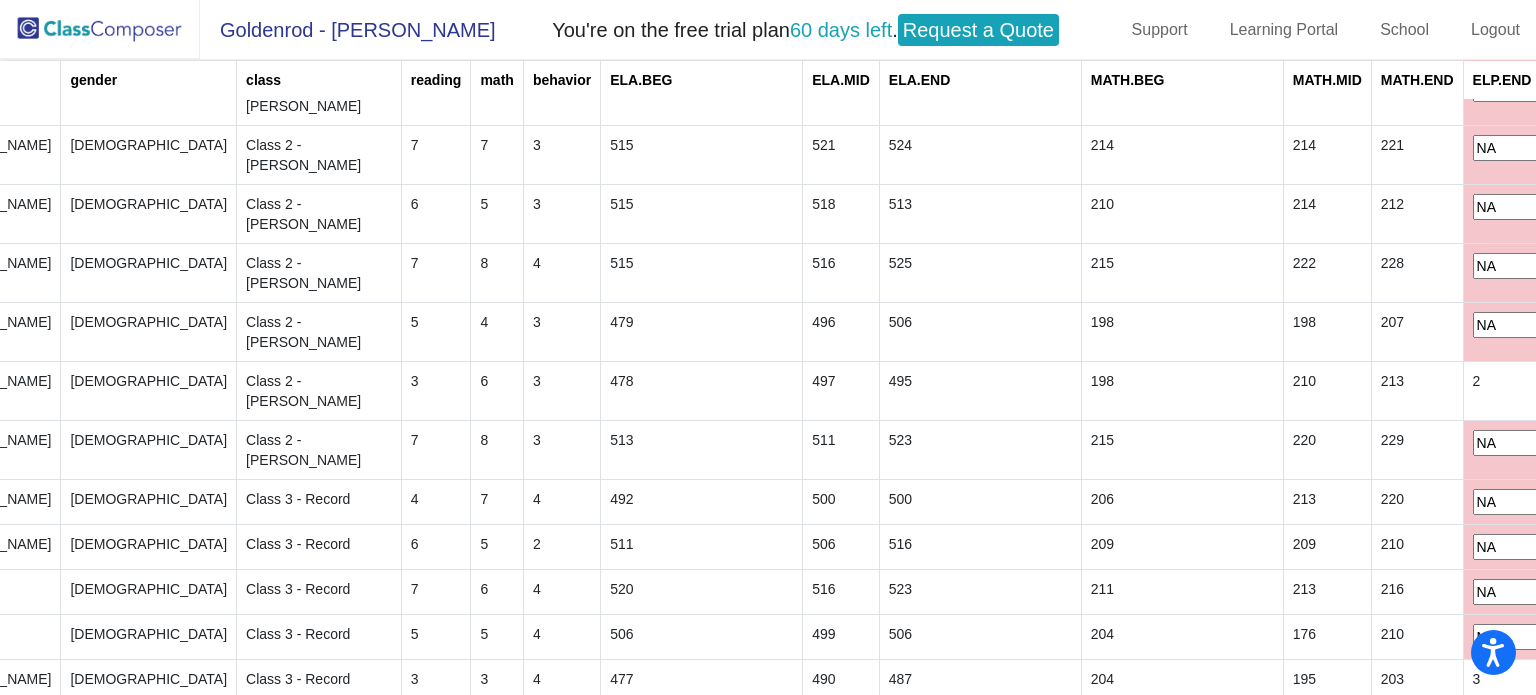 type on "NA" 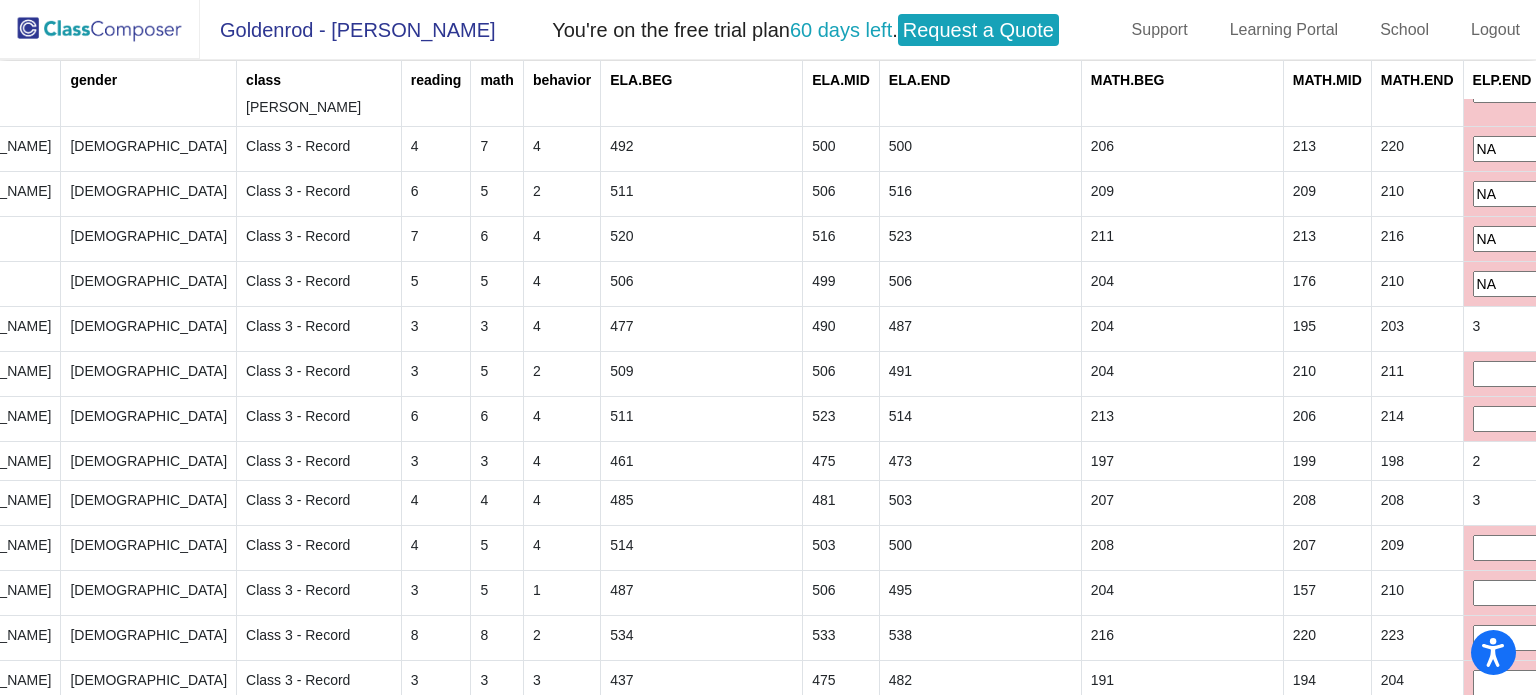 type on "NA" 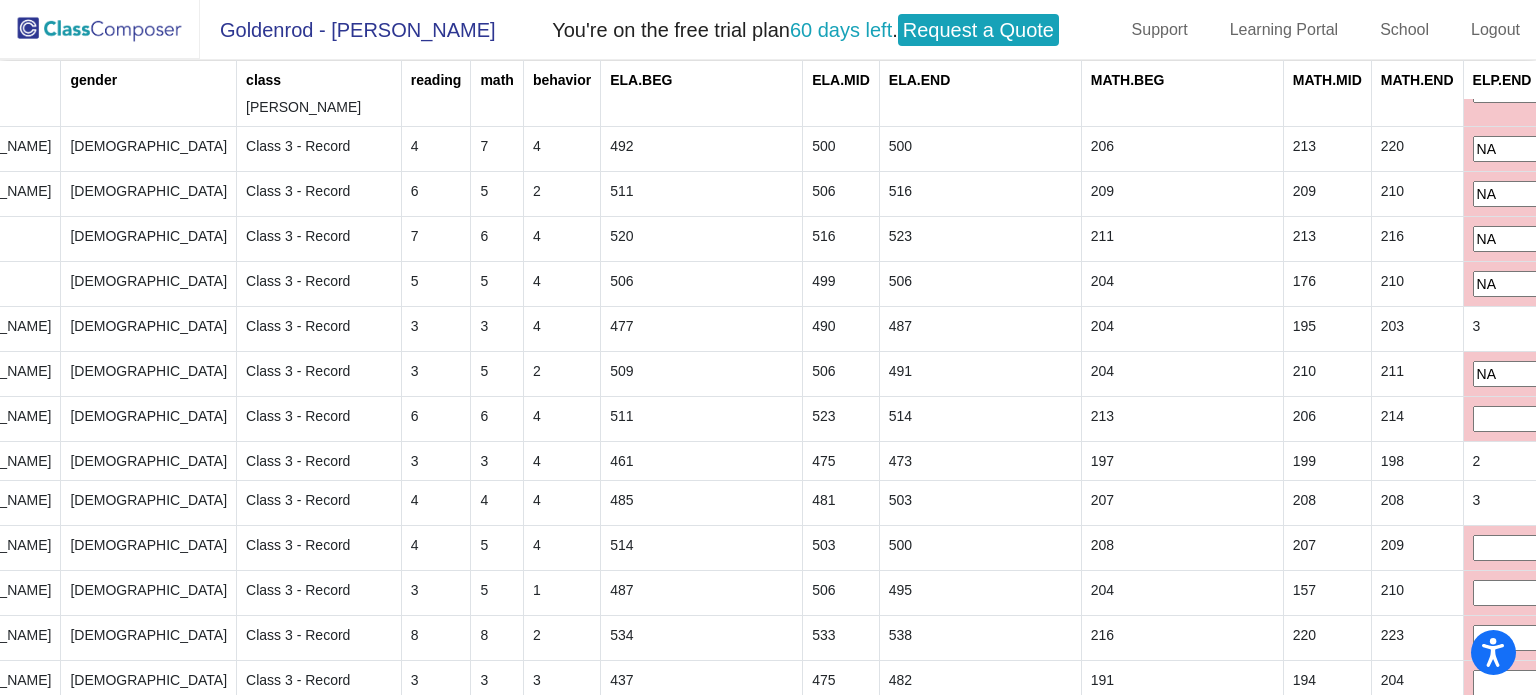 type on "NA" 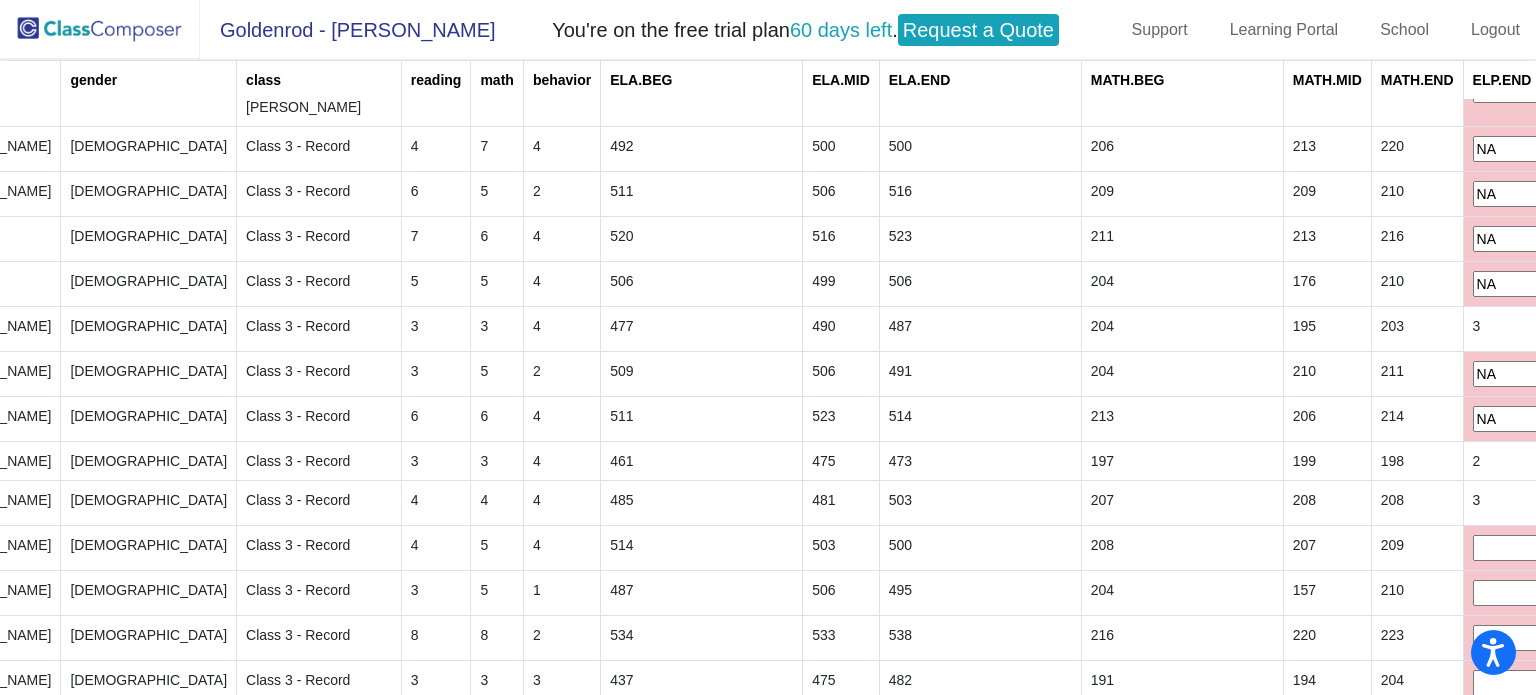 type on "NA" 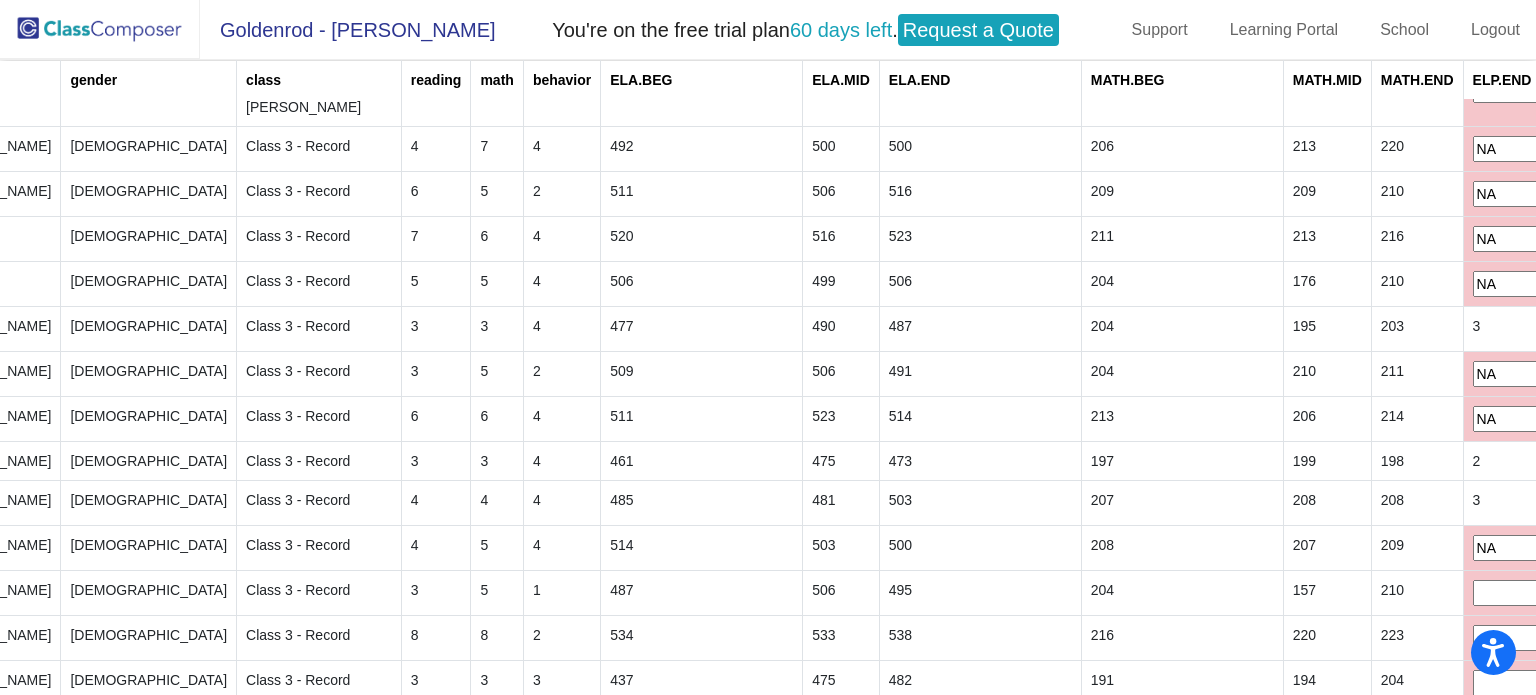 type on "NA" 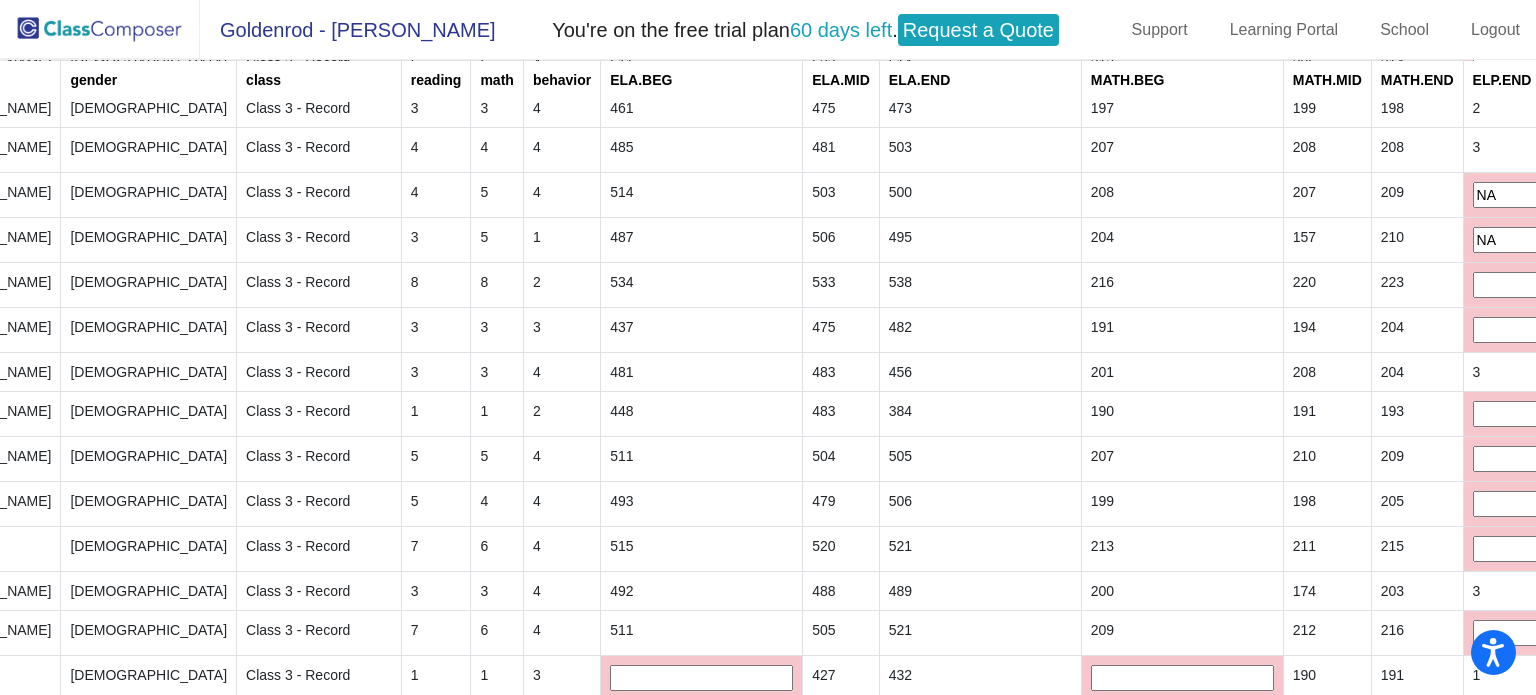 type on "NA" 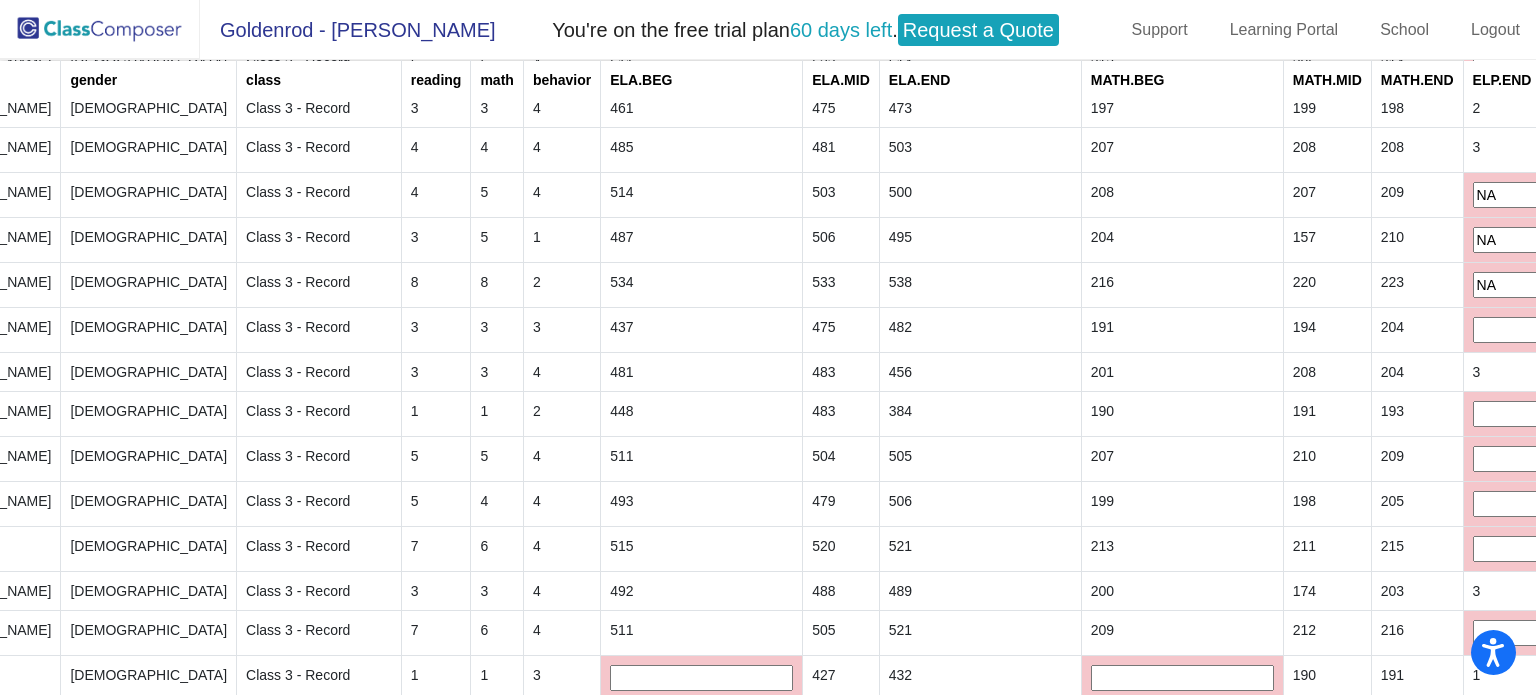 type on "NA" 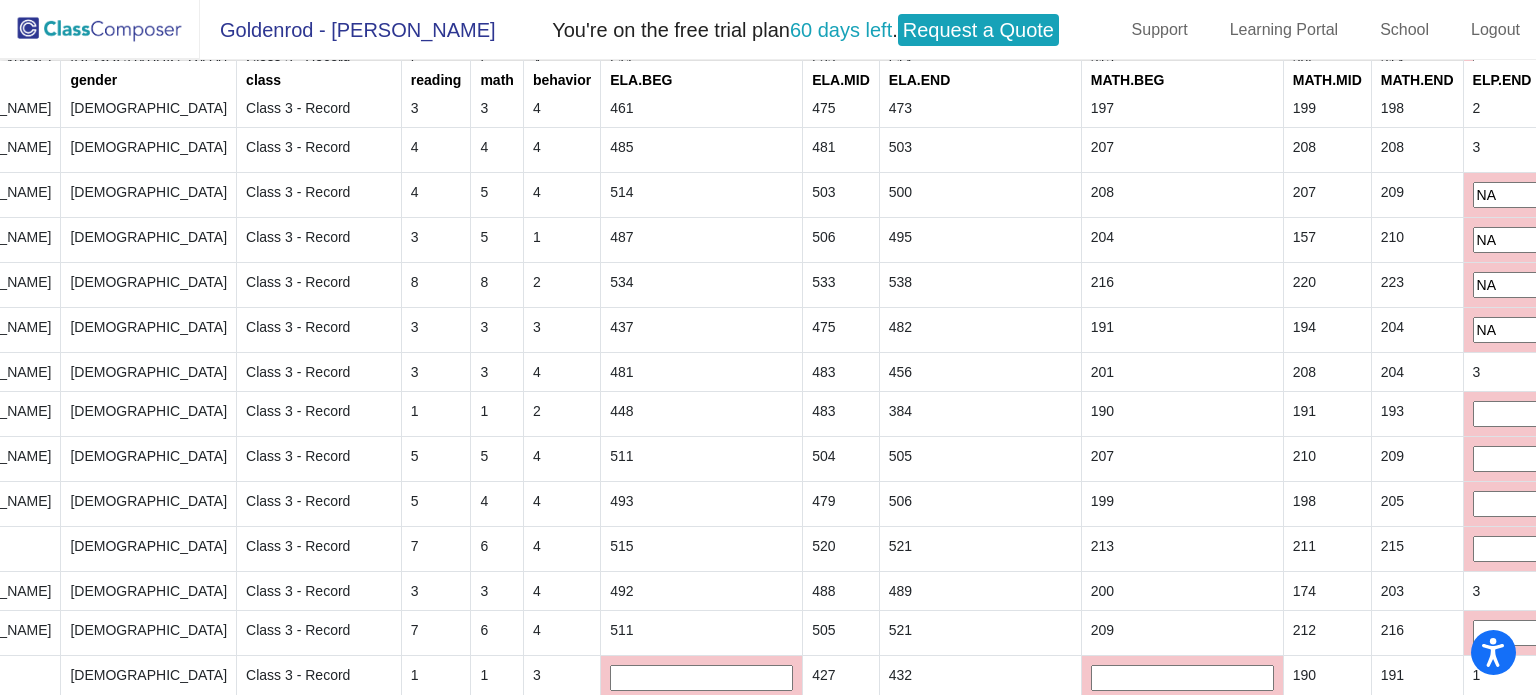 type on "NA" 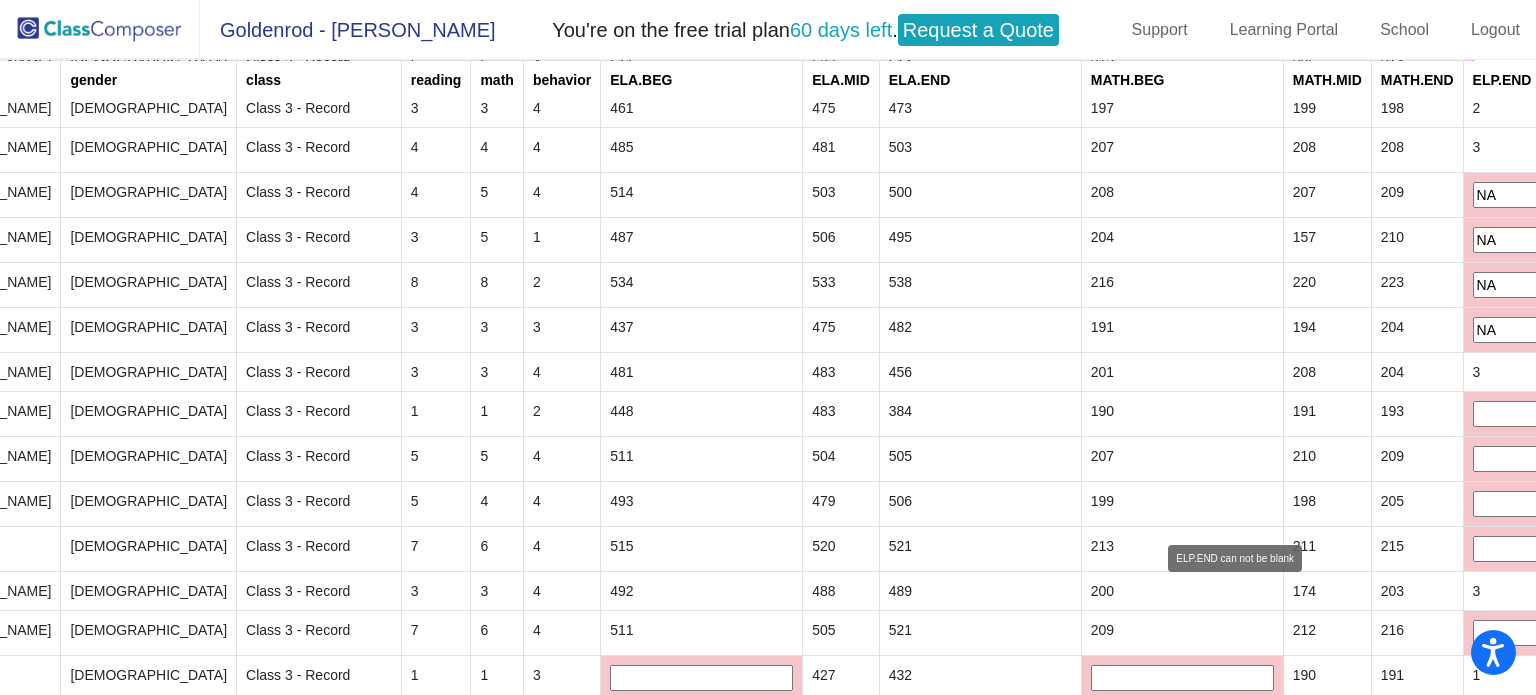 click 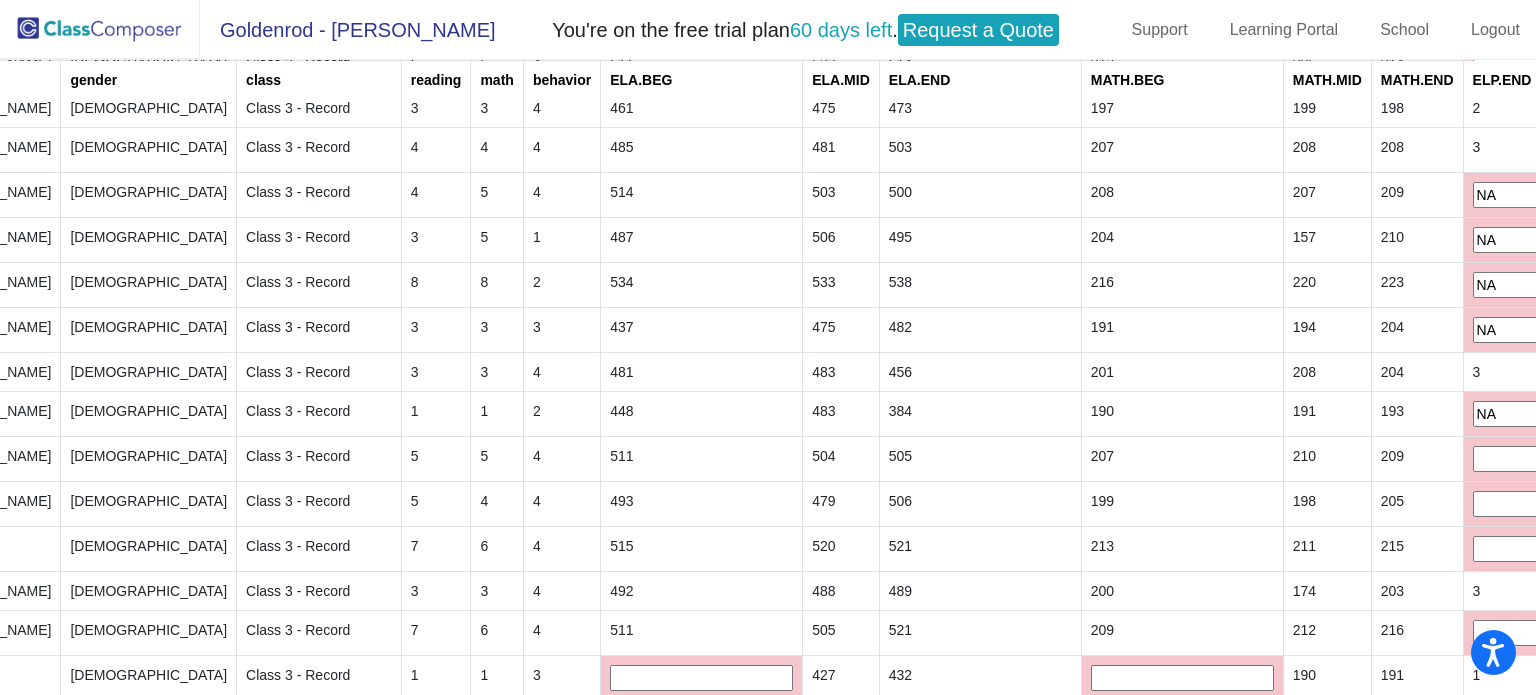 type on "NA" 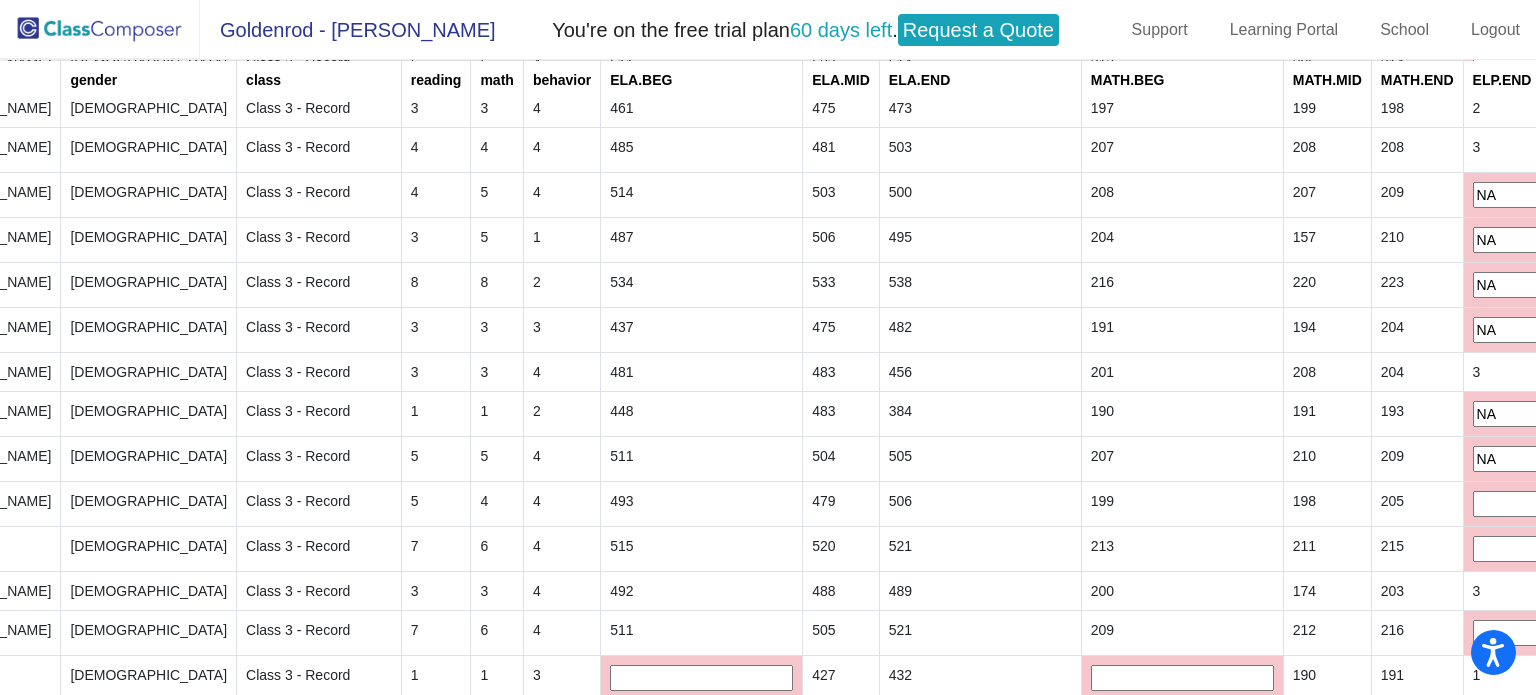 type on "NA" 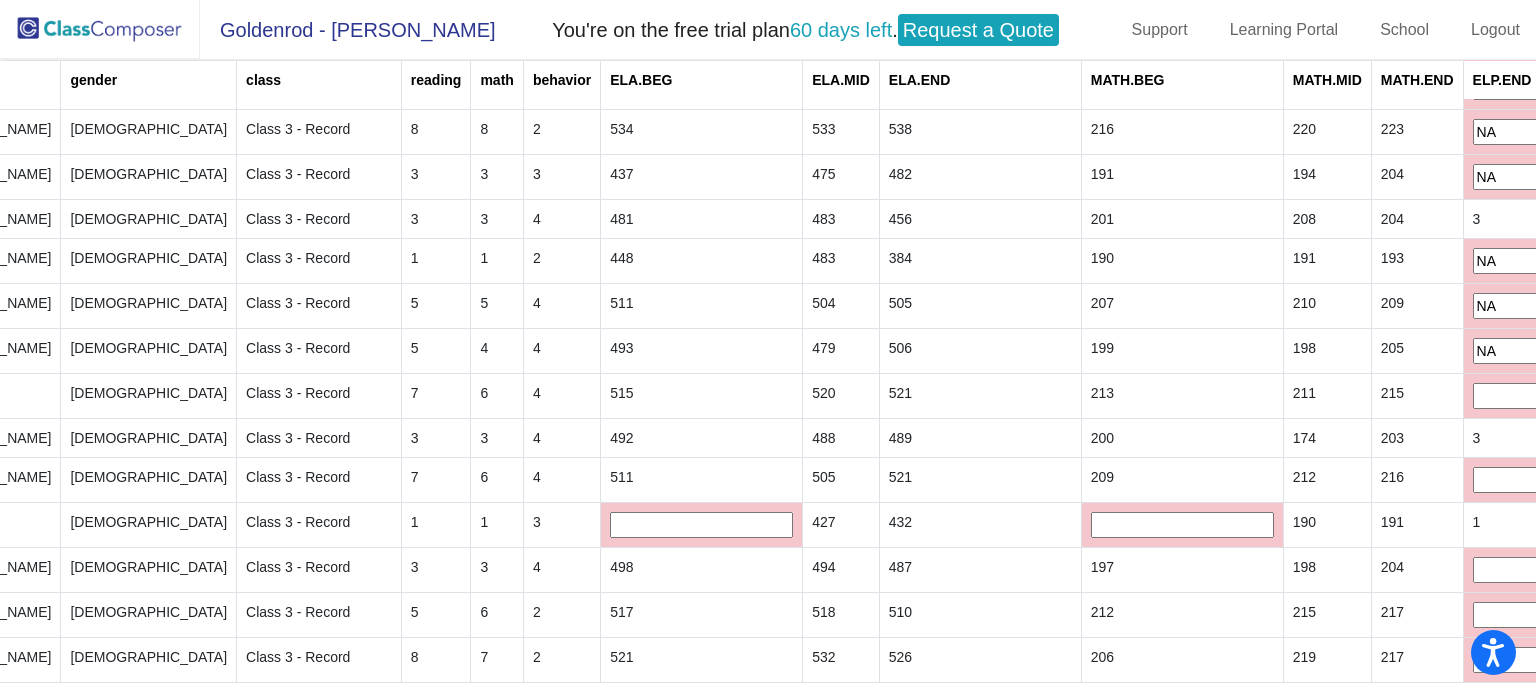 type on "NA" 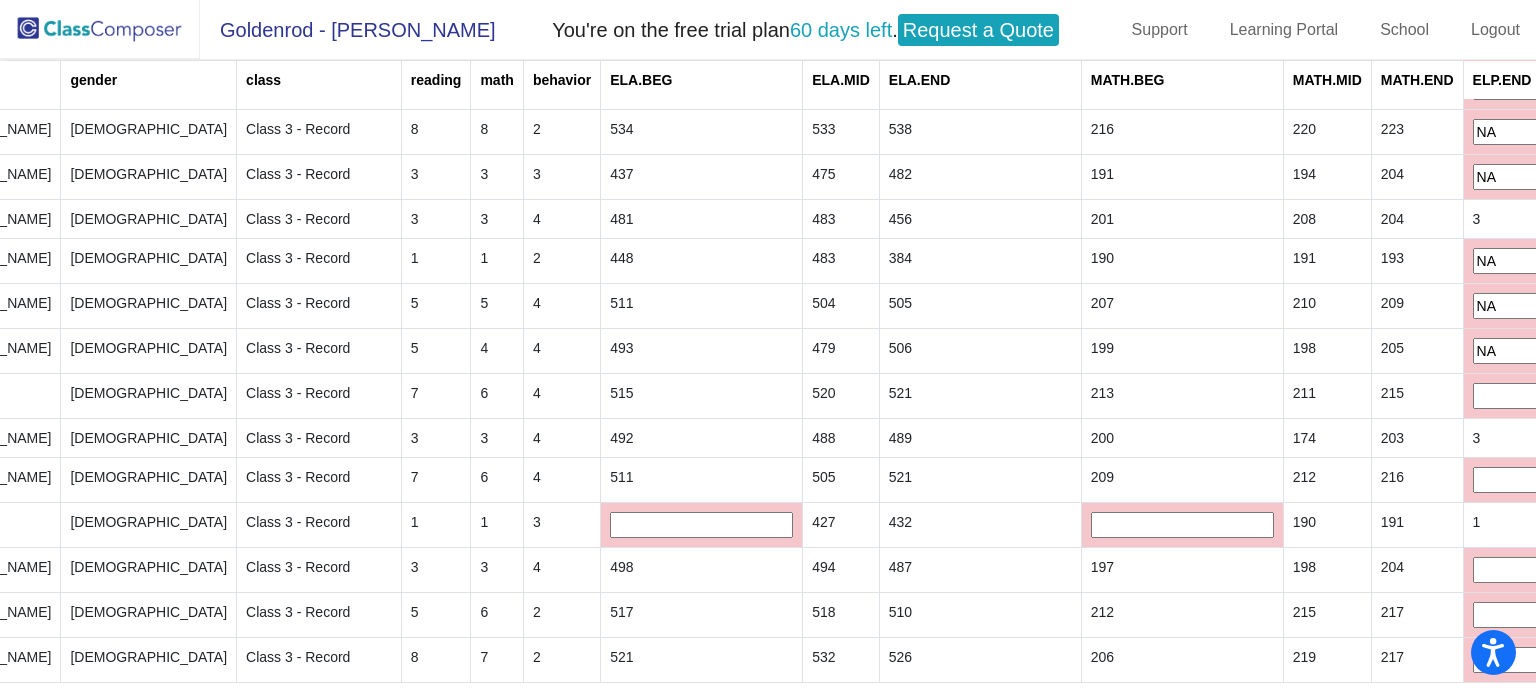 type on "NA" 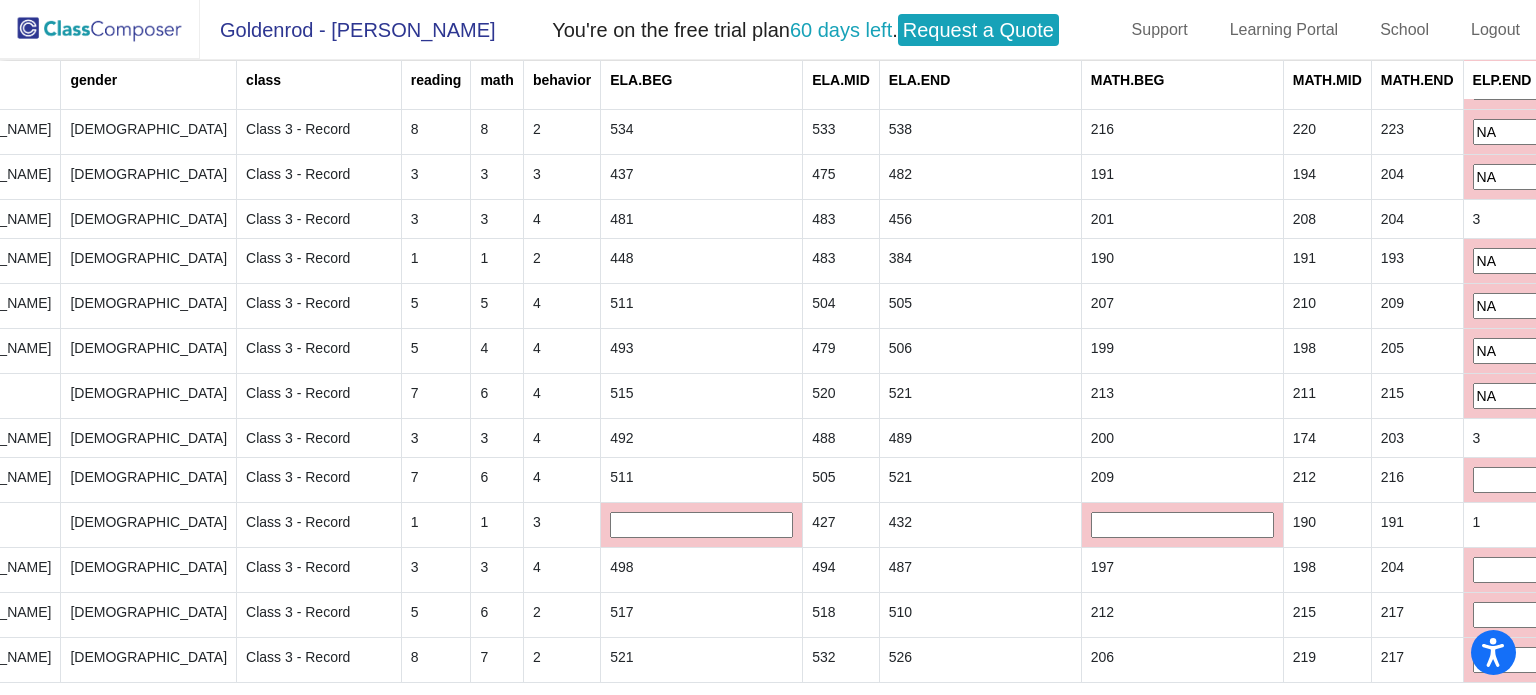 type on "NA" 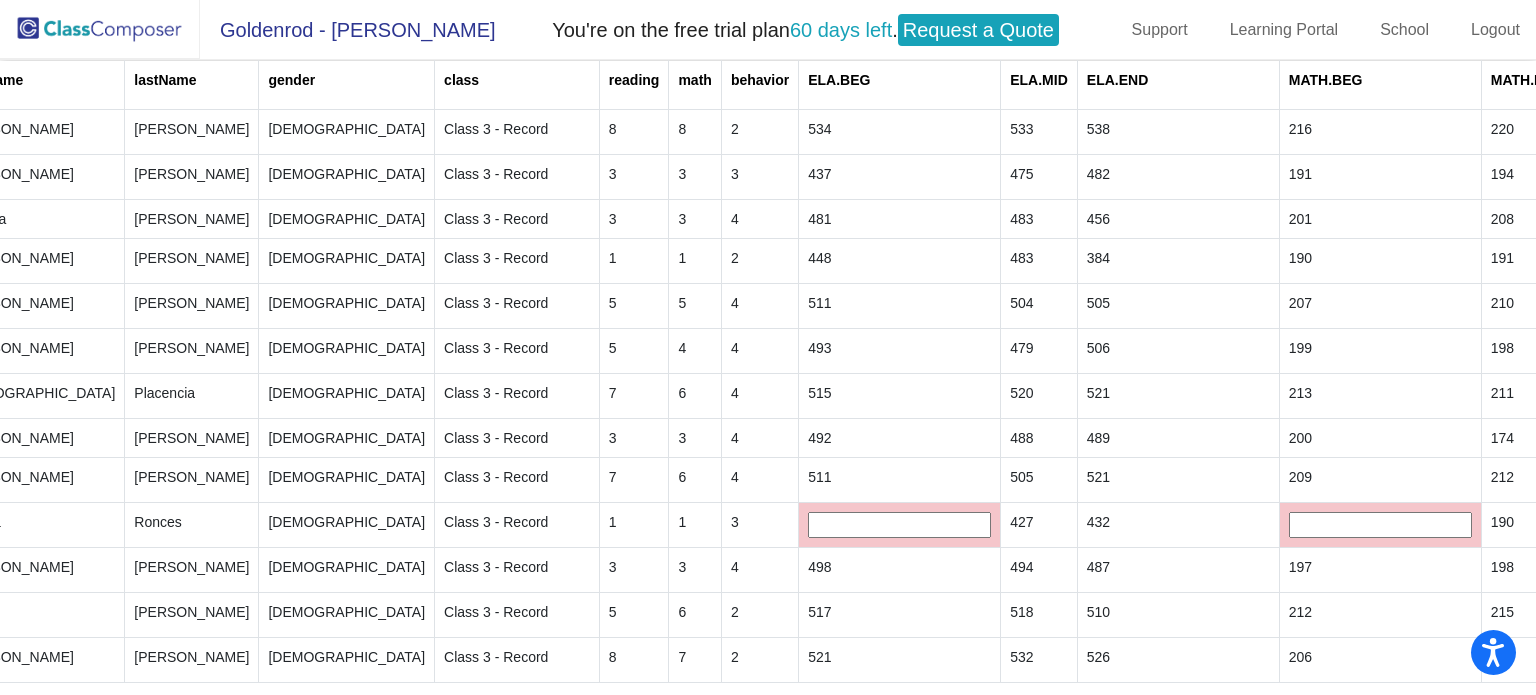scroll, scrollTop: 3980, scrollLeft: 179, axis: both 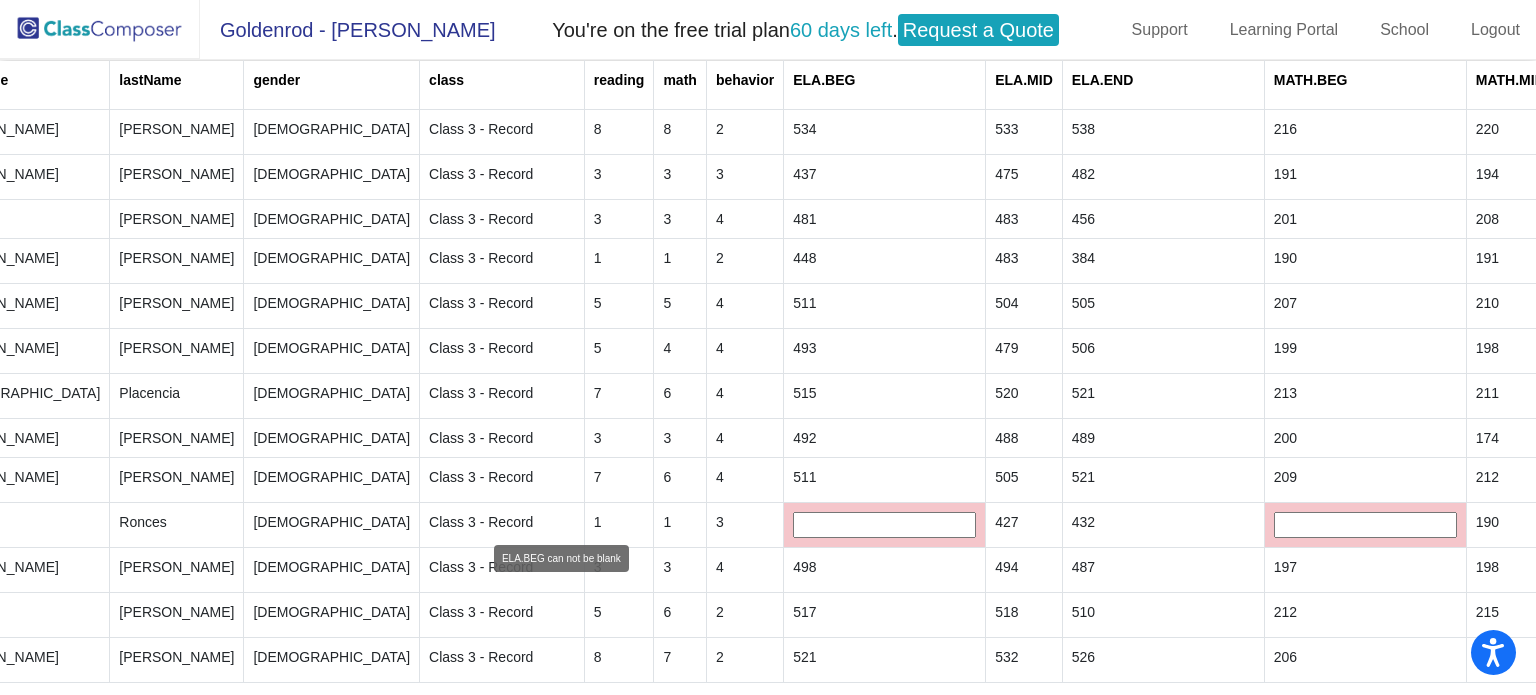 type on "NA" 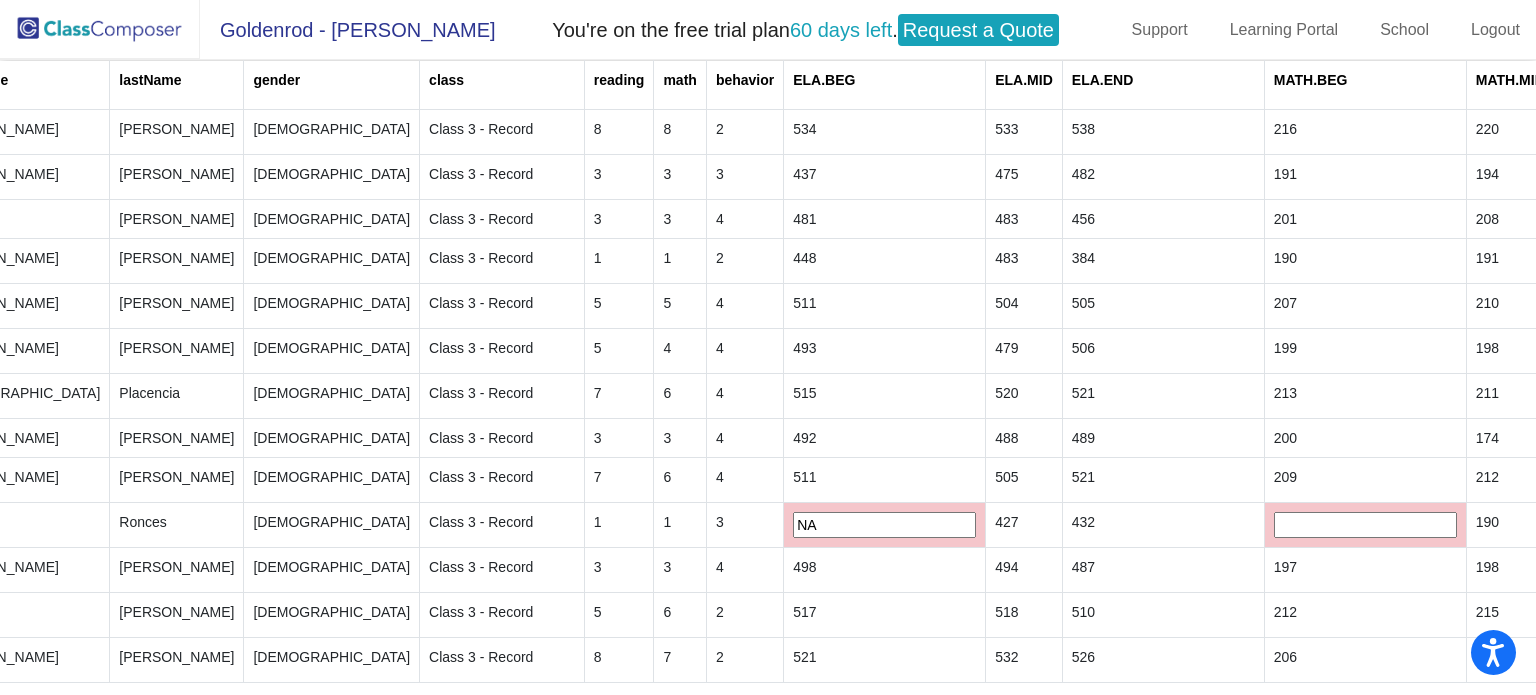 type on "NA" 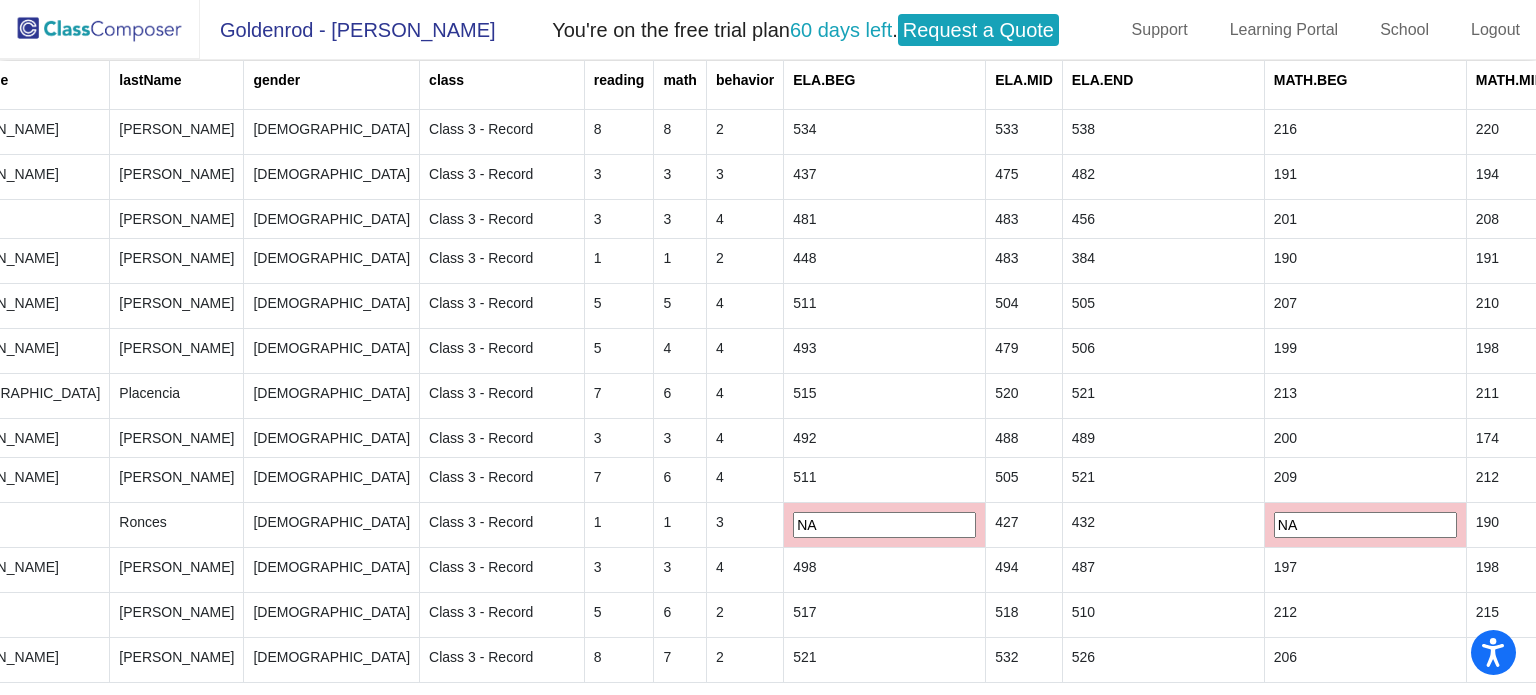 type on "NA" 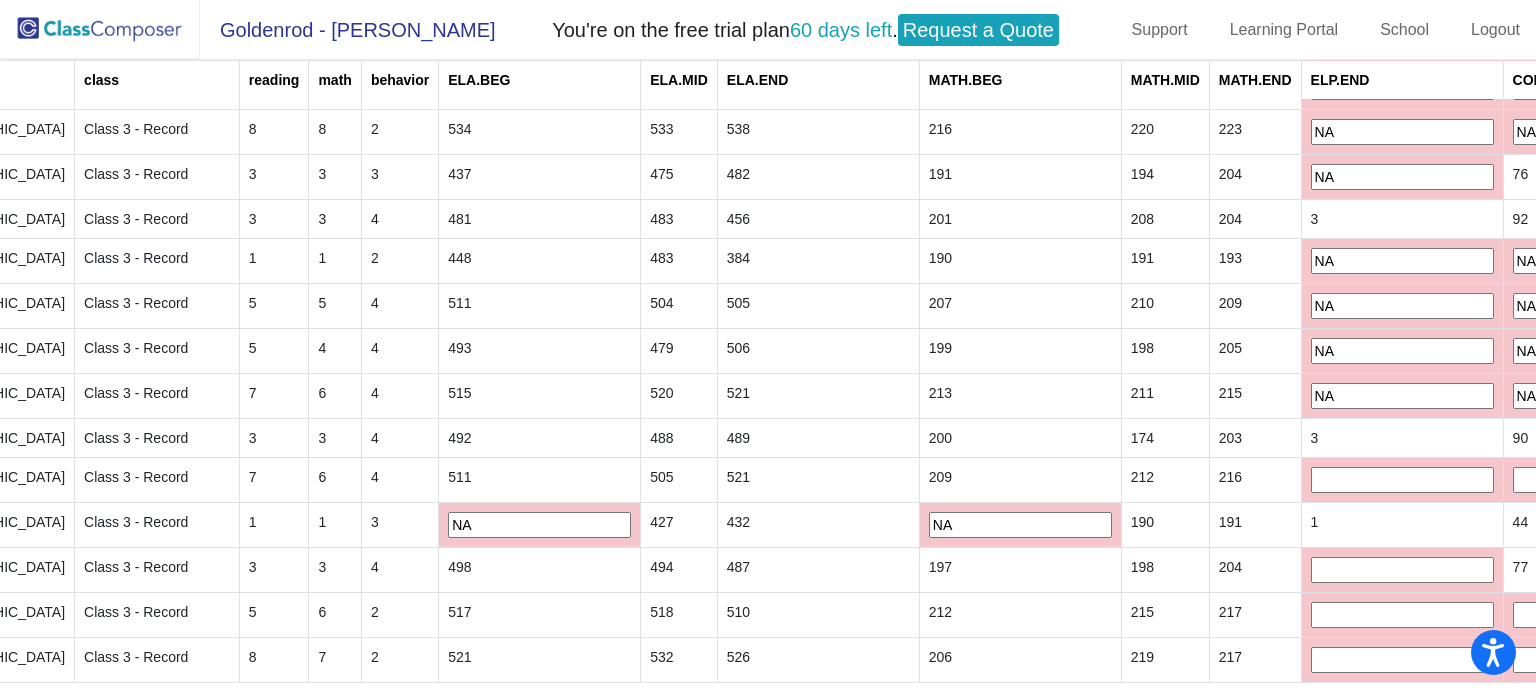 scroll, scrollTop: 3980, scrollLeft: 527, axis: both 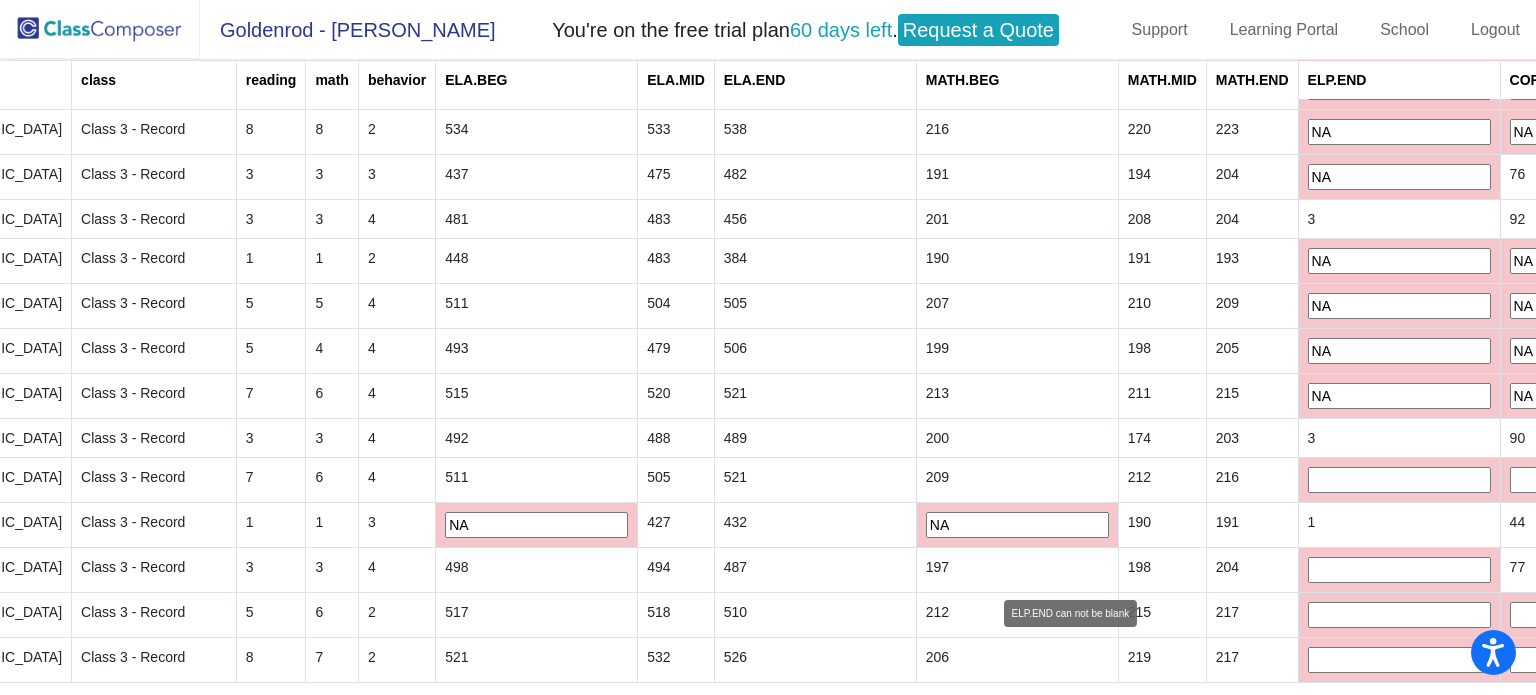 click 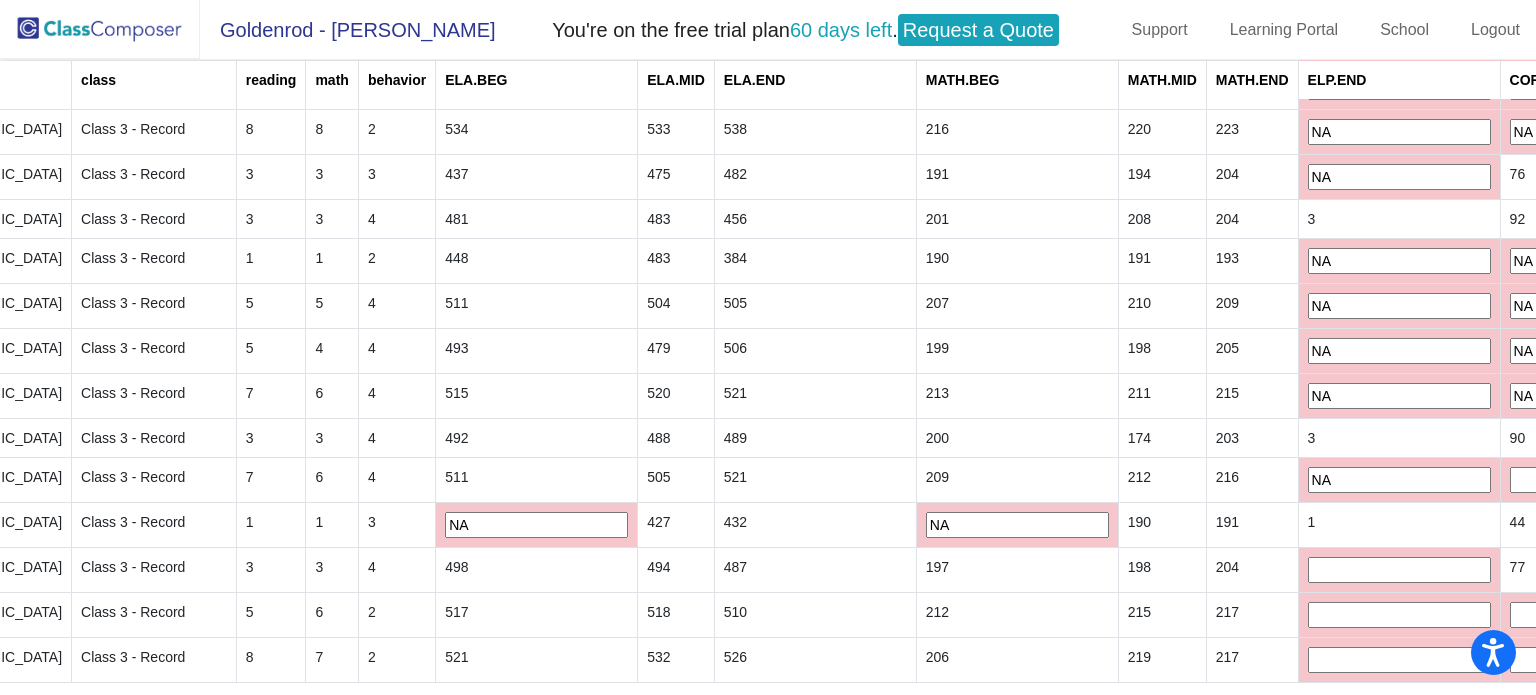 type on "NA" 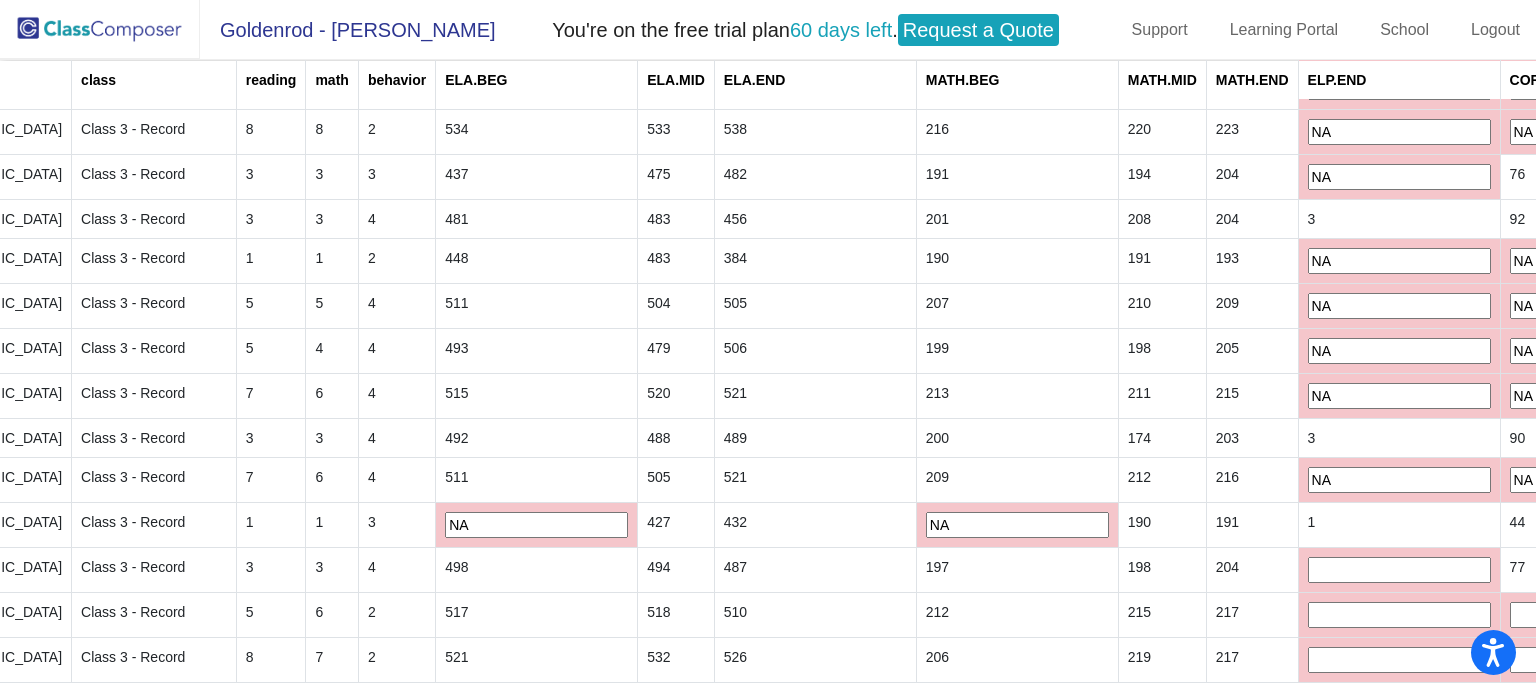 type on "NA" 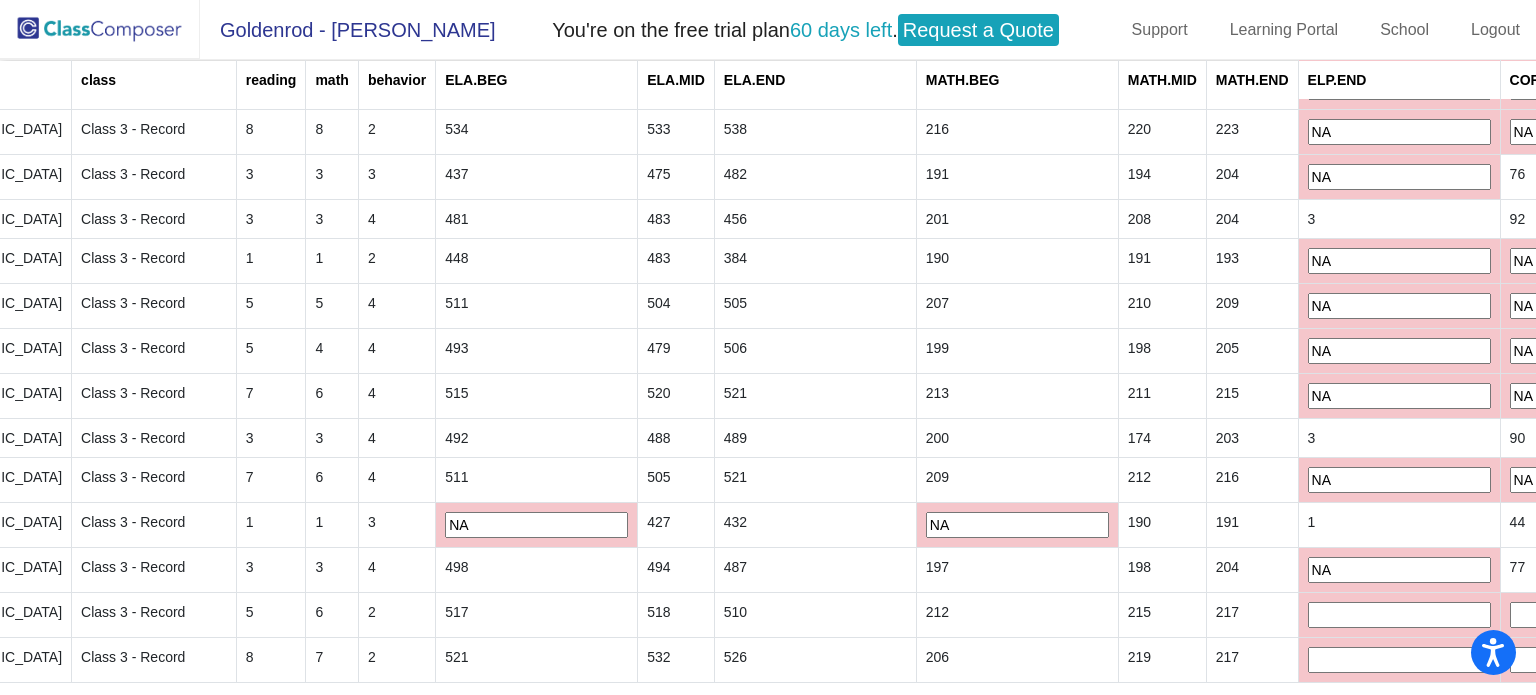 type on "NA" 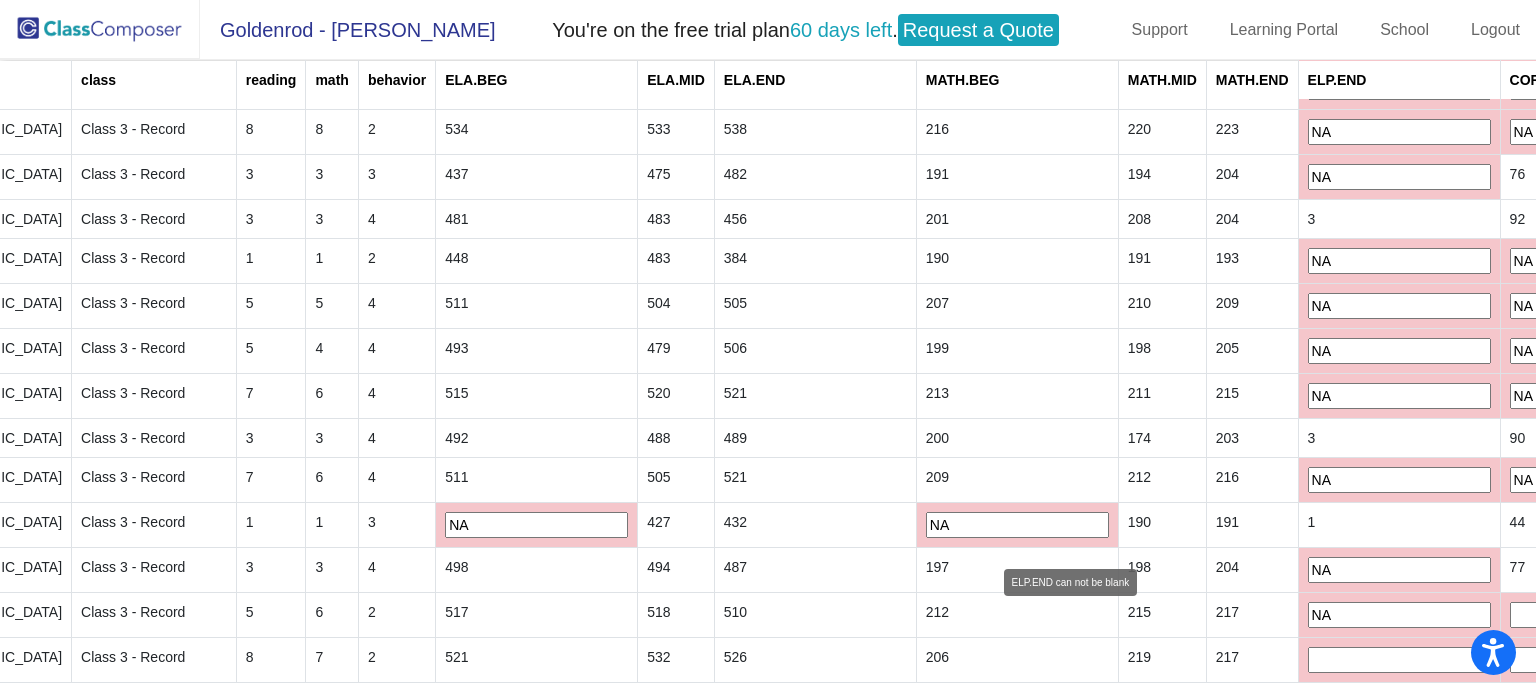 type on "NA" 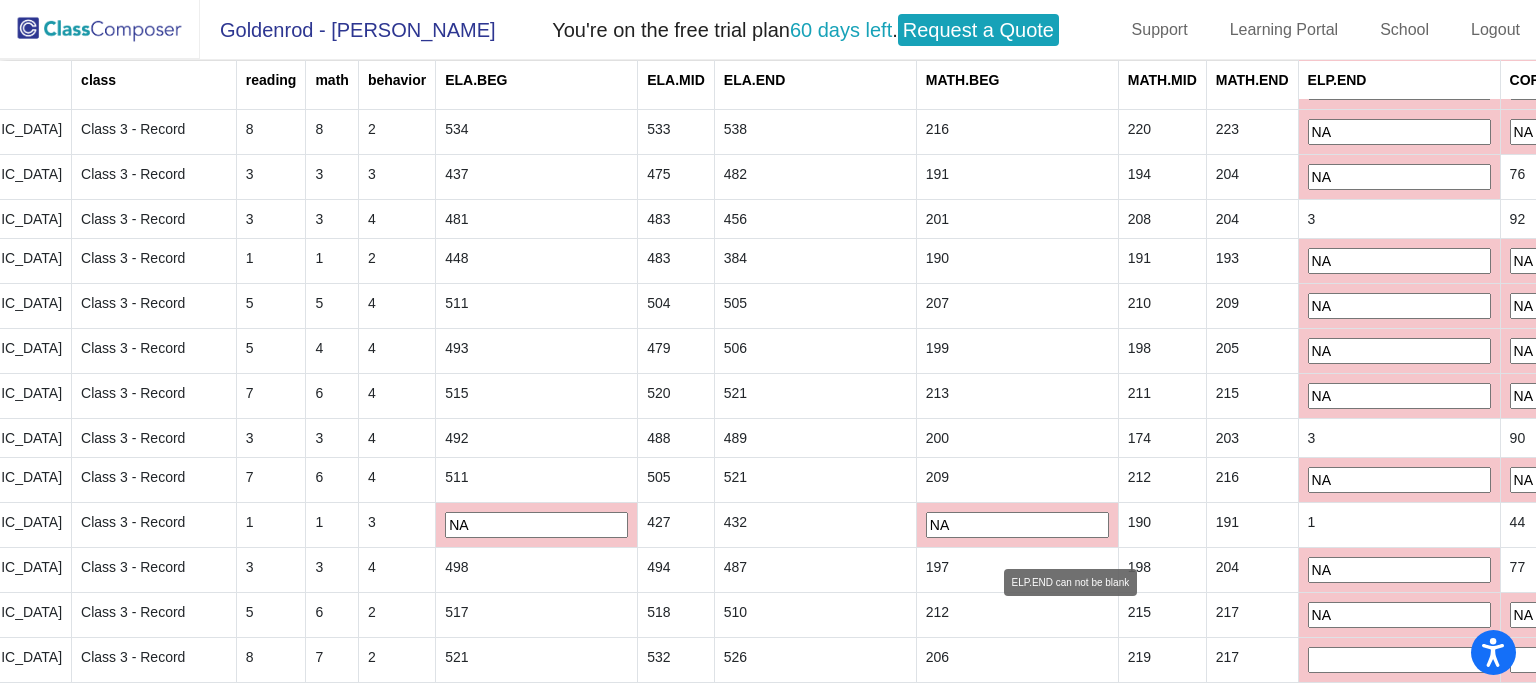 type on "NA" 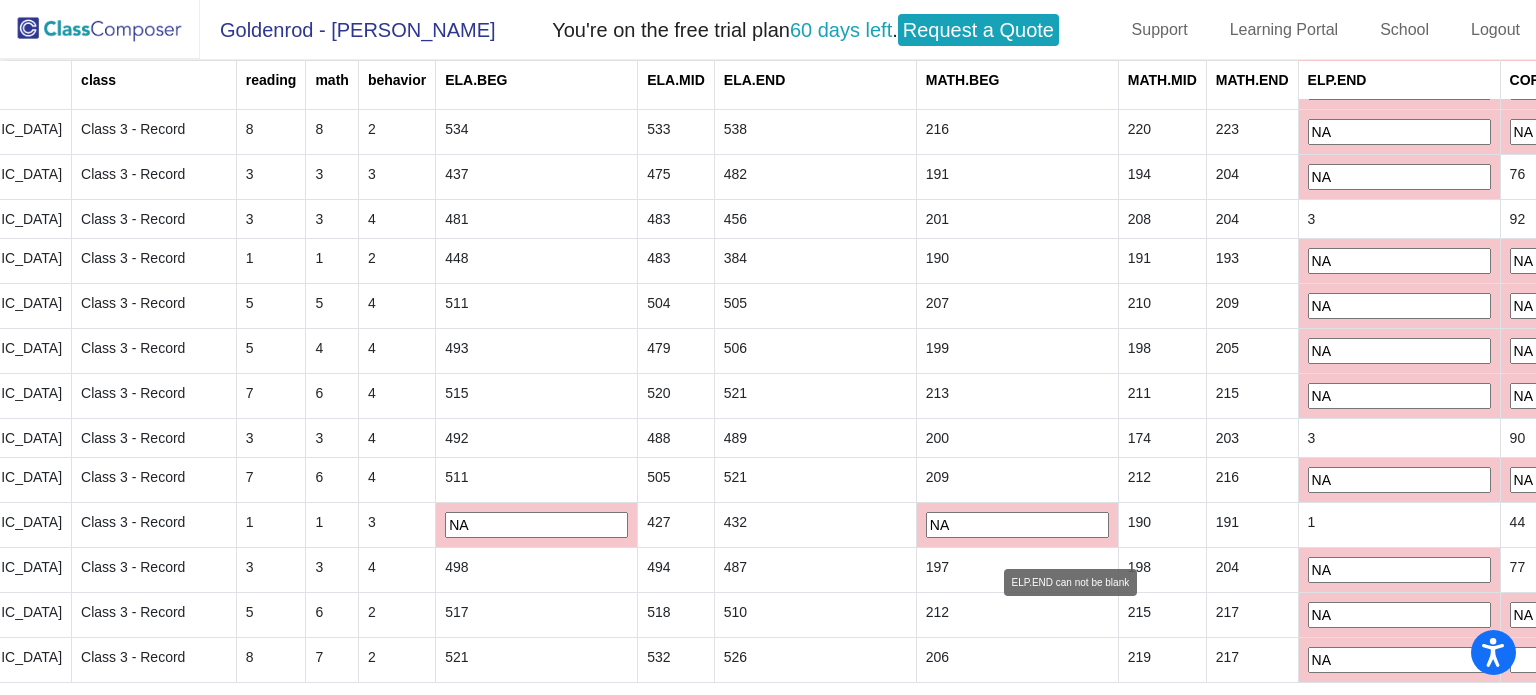 type on "NA" 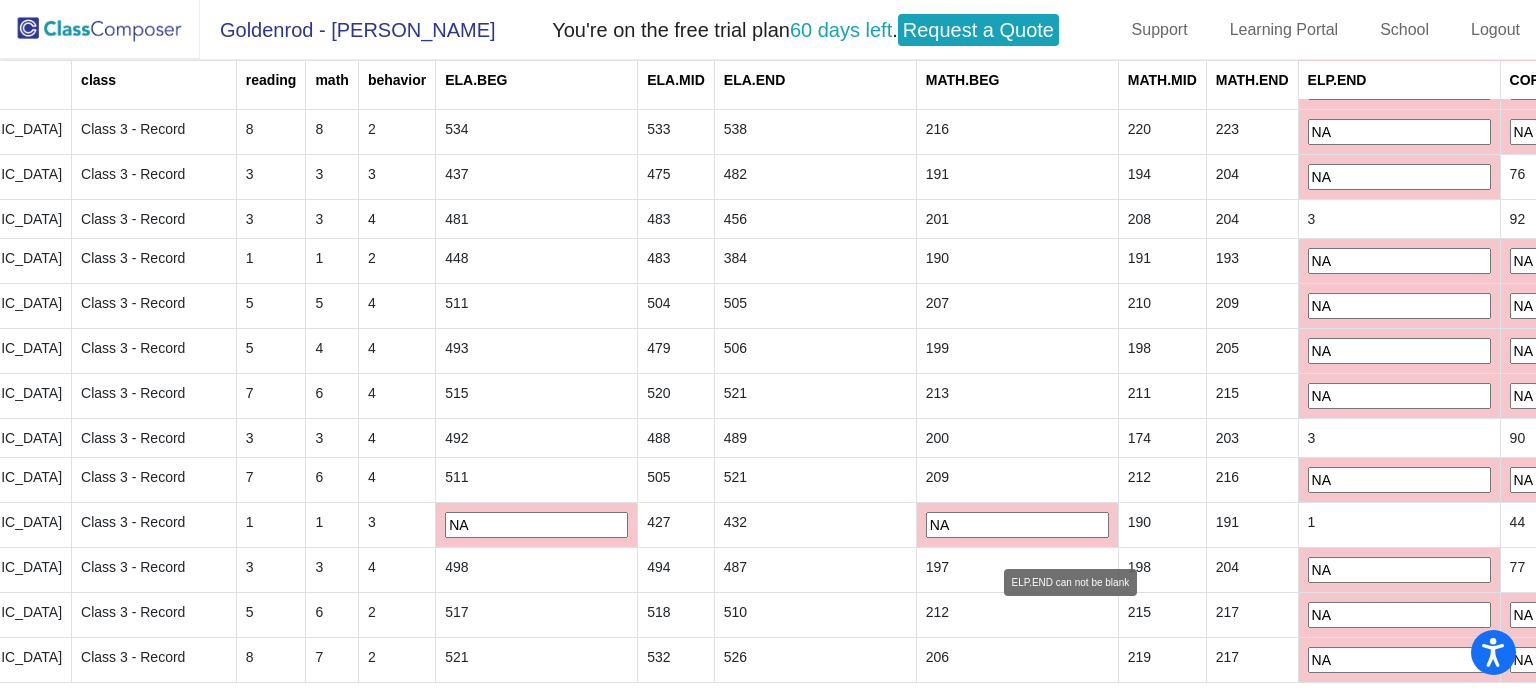 type on "NA" 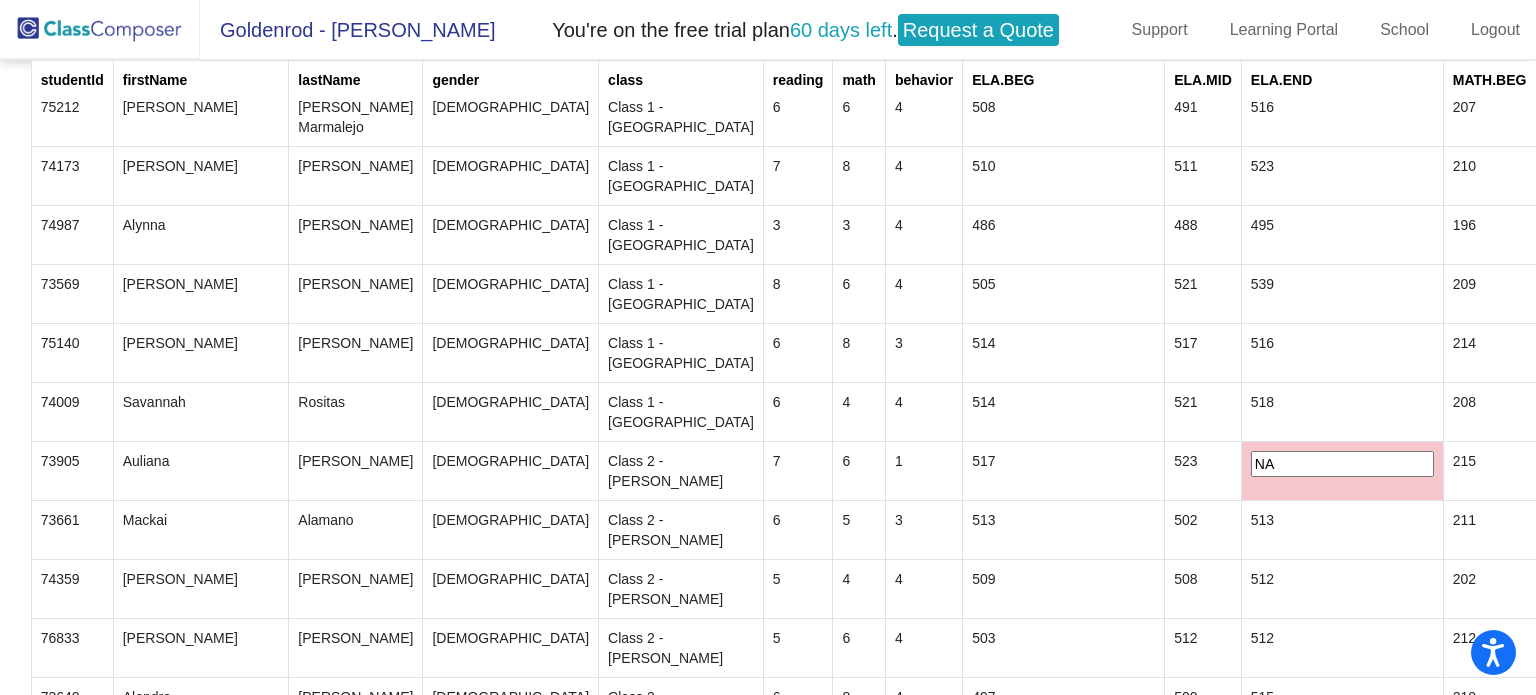 scroll, scrollTop: 1558, scrollLeft: 0, axis: vertical 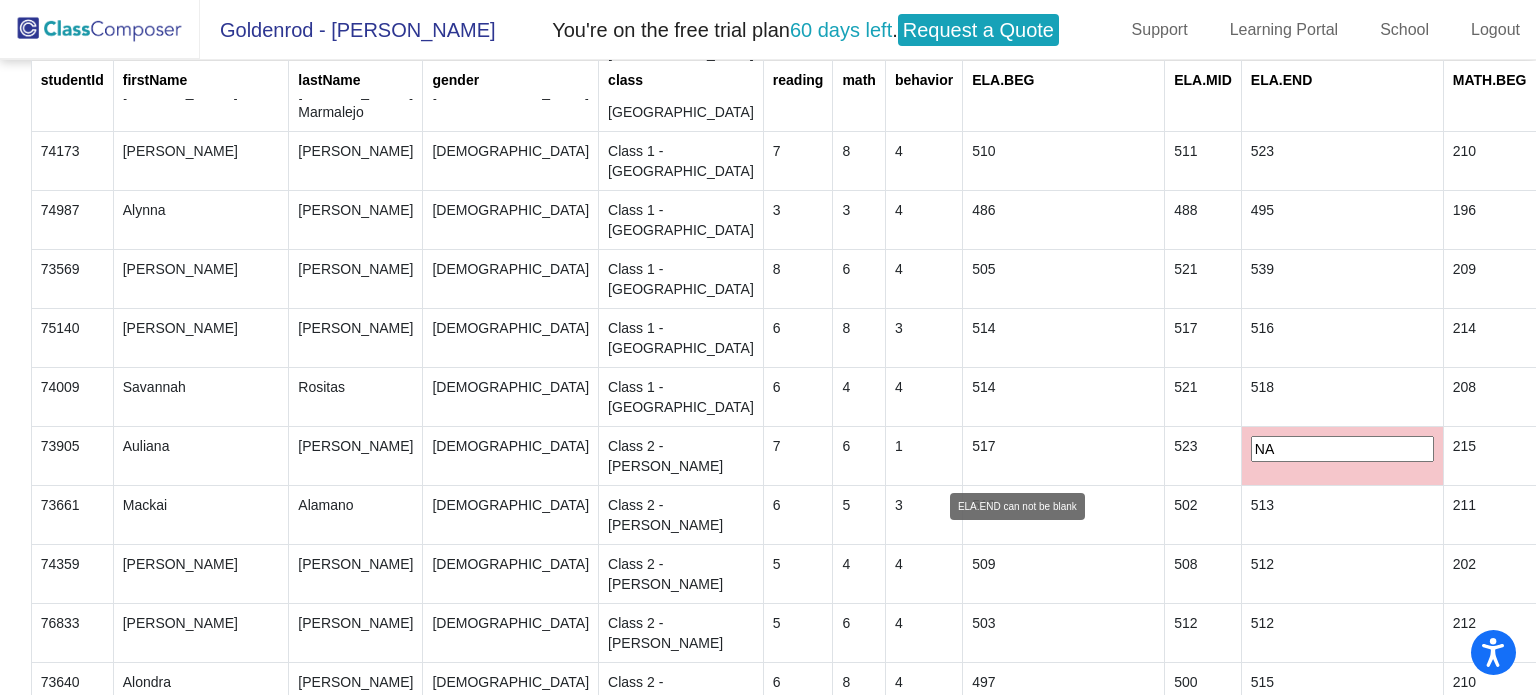 click on "516" 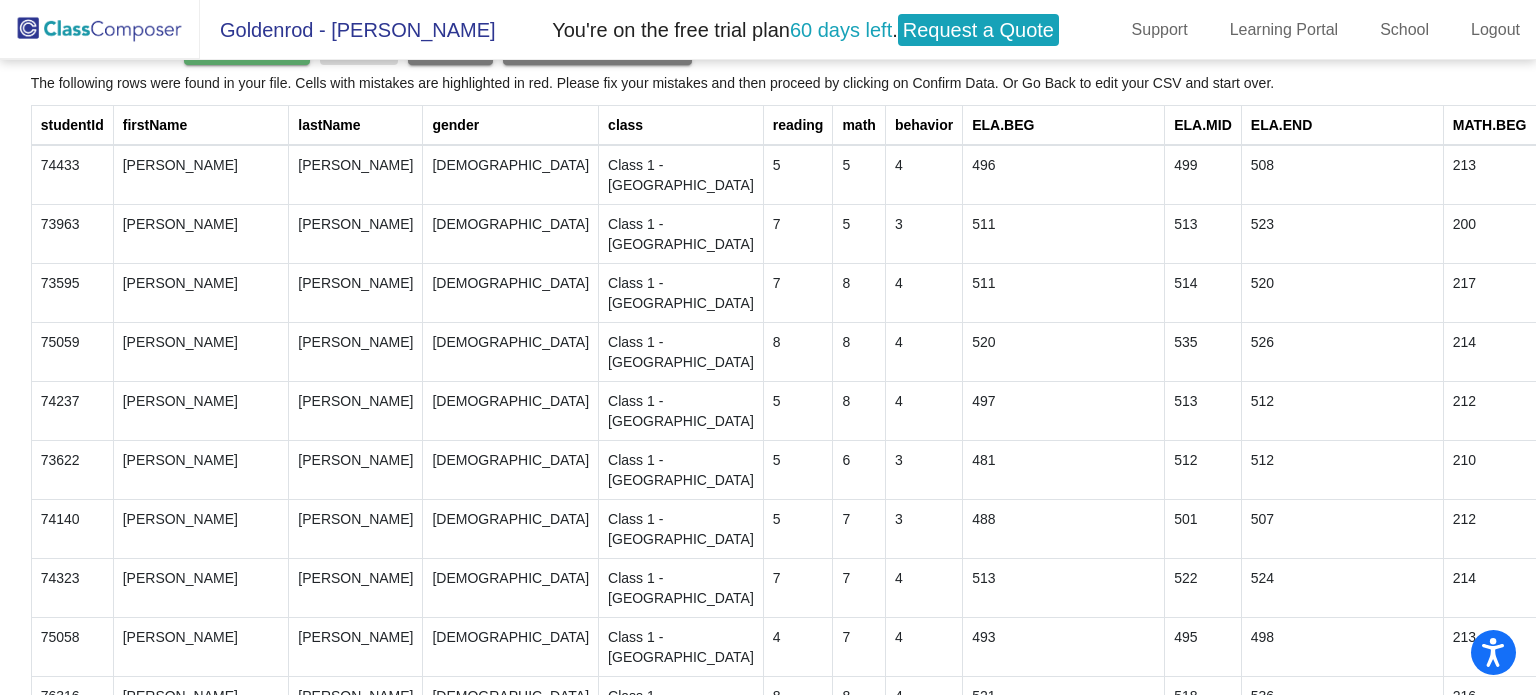scroll, scrollTop: 0, scrollLeft: 0, axis: both 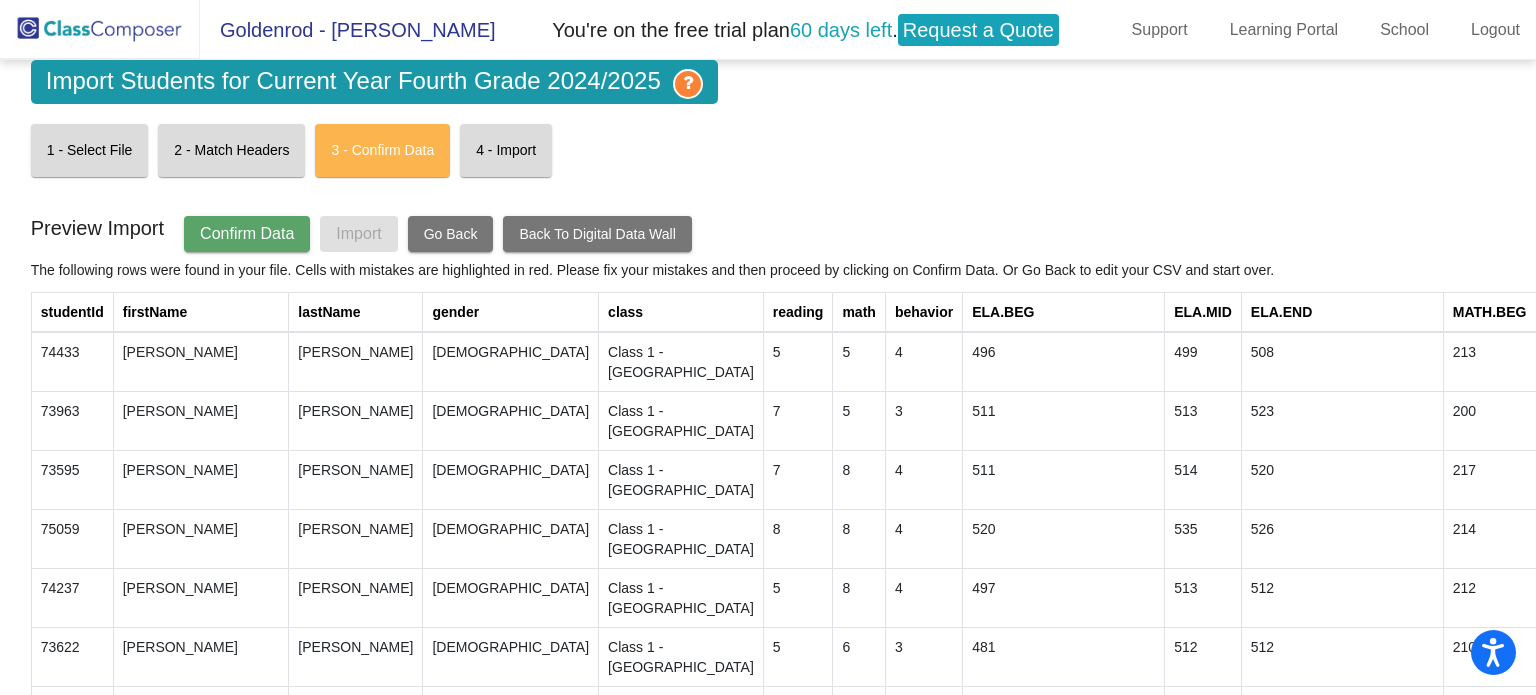 click on "Confirm Data" 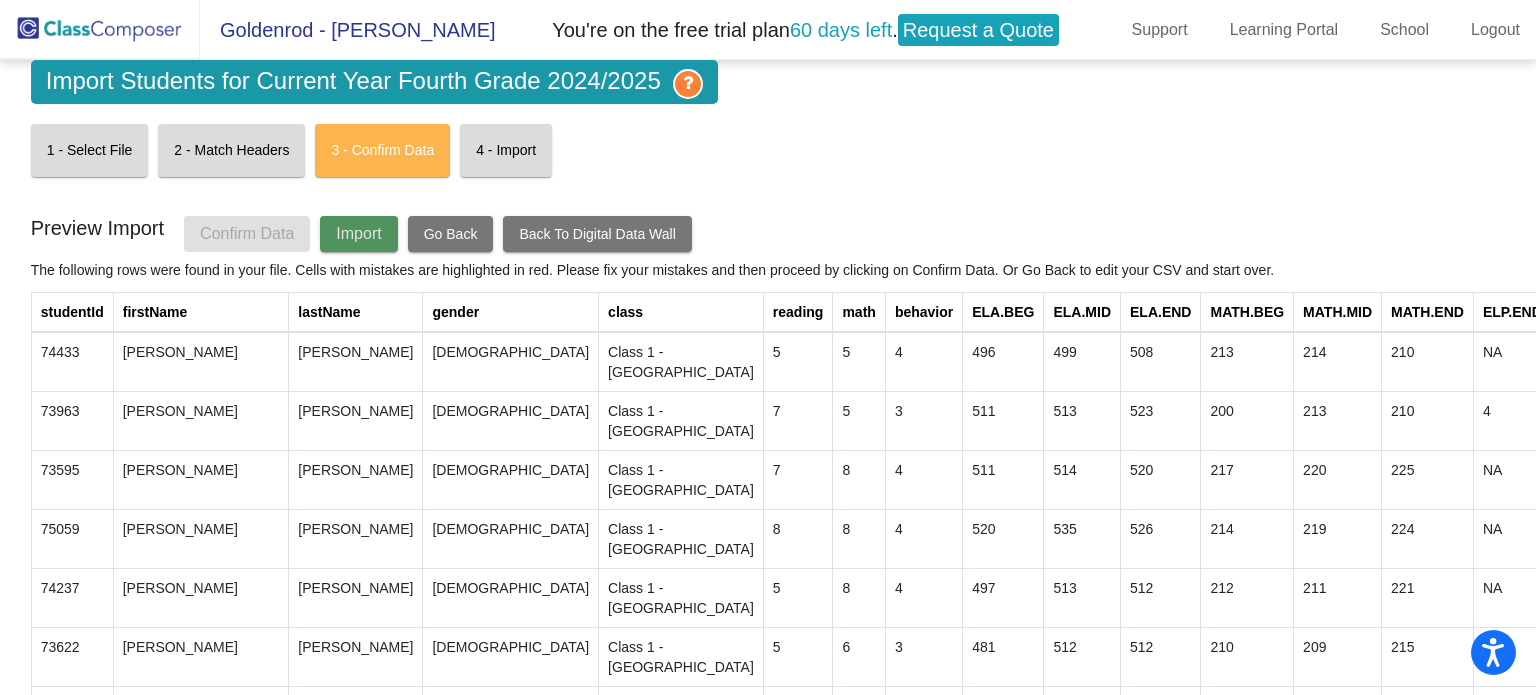 click on "Import" 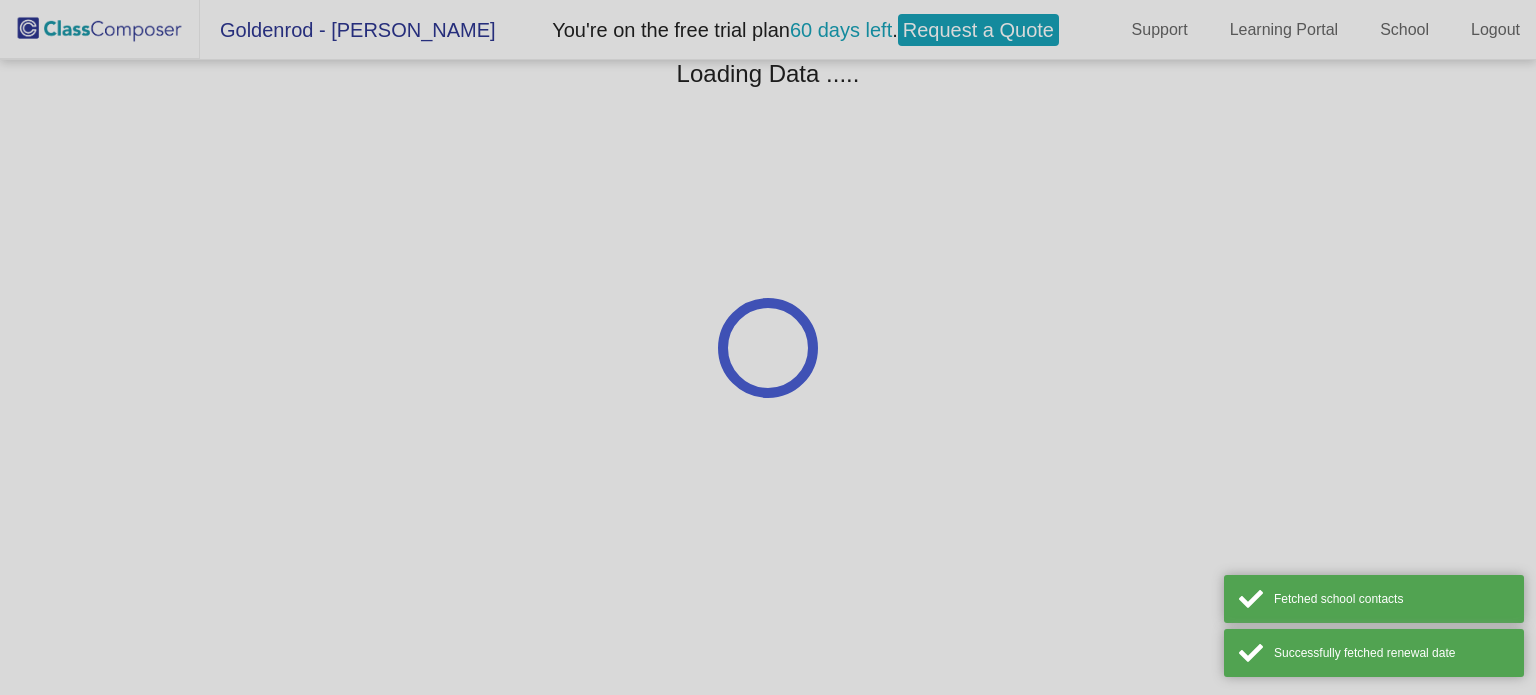 scroll, scrollTop: 0, scrollLeft: 0, axis: both 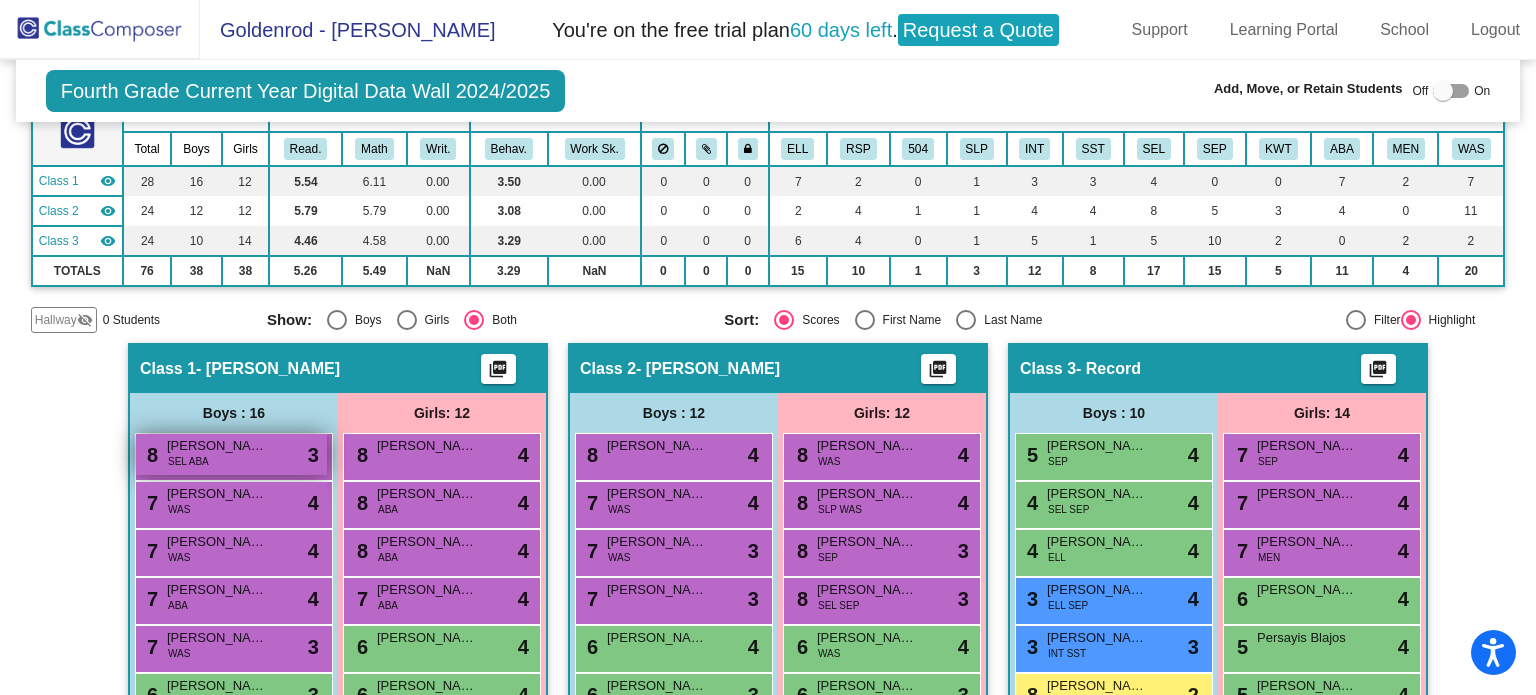 click on "8 Emersin Hernandez SEL ABA lock do_not_disturb_alt 3" at bounding box center (231, 454) 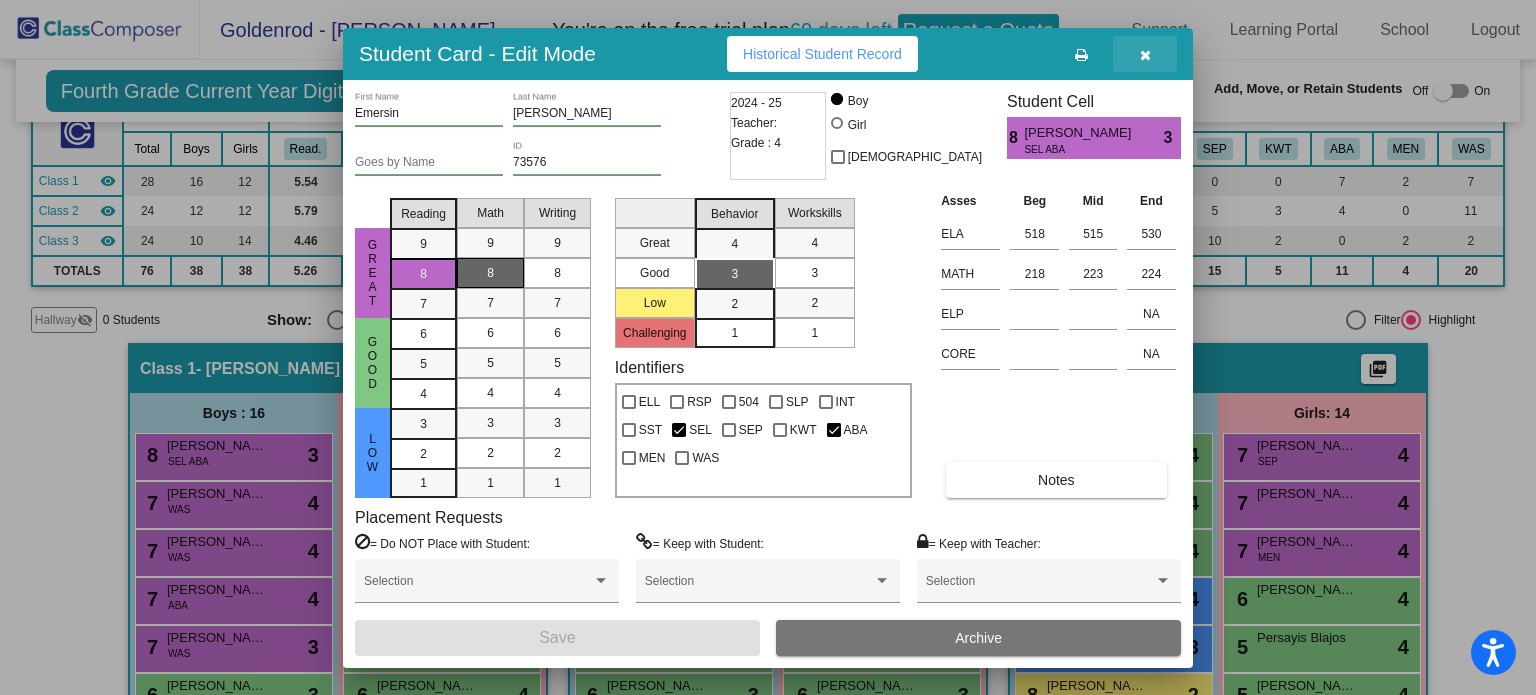 click at bounding box center [1145, 55] 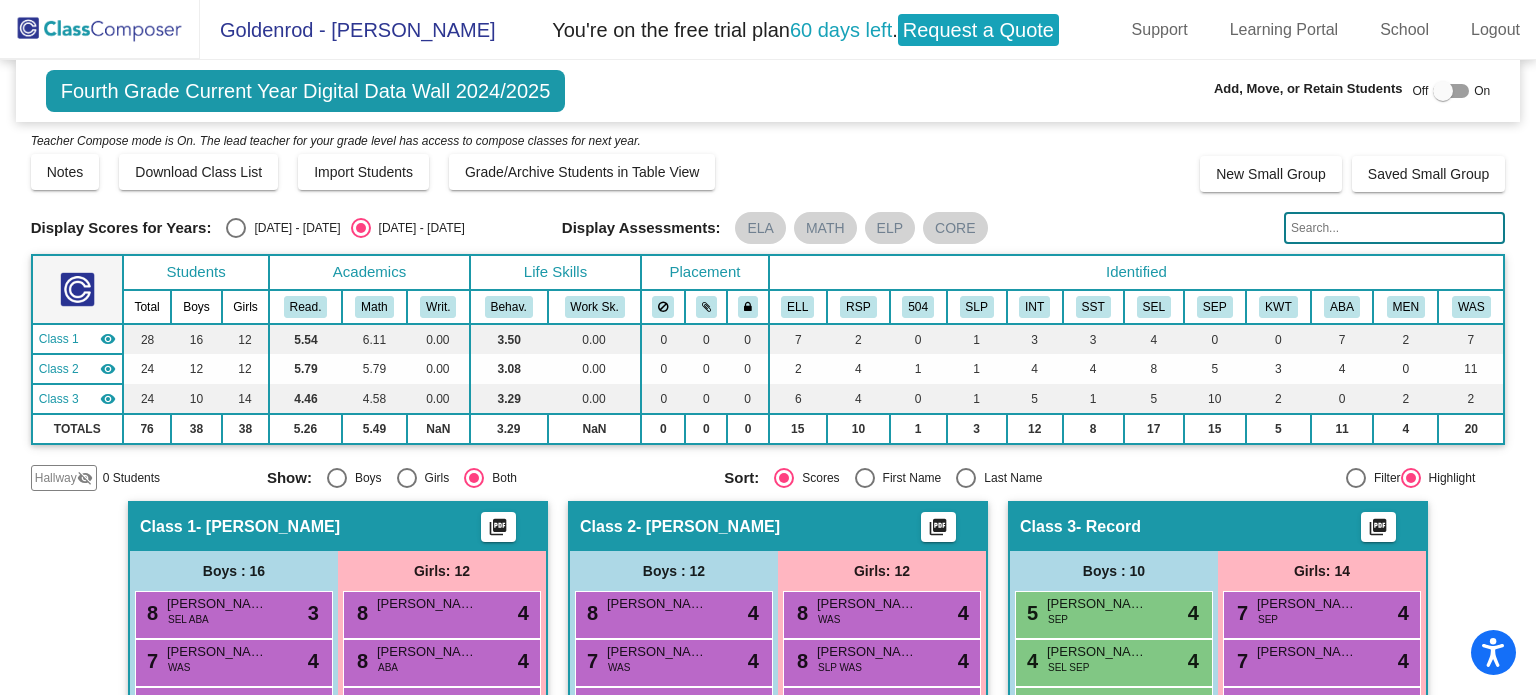 scroll, scrollTop: 0, scrollLeft: 0, axis: both 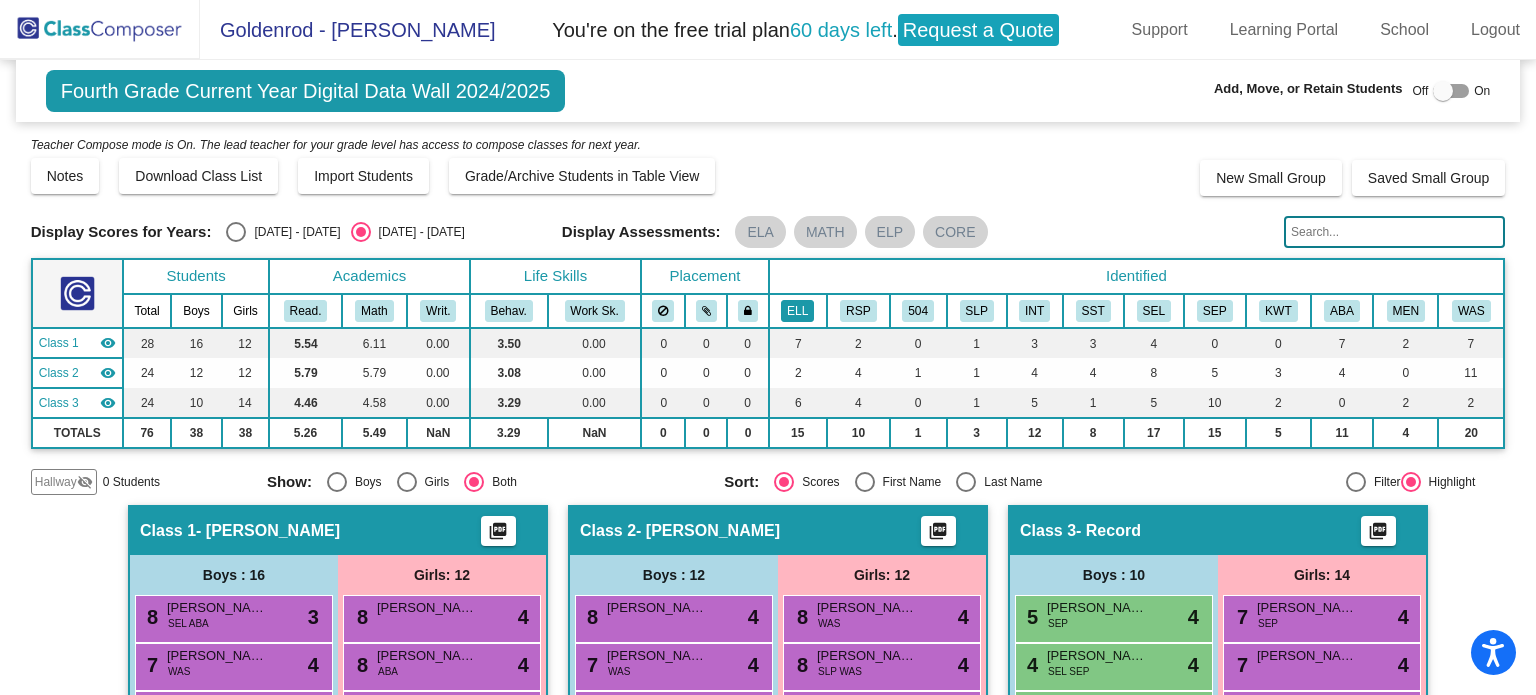 click on "ELL" 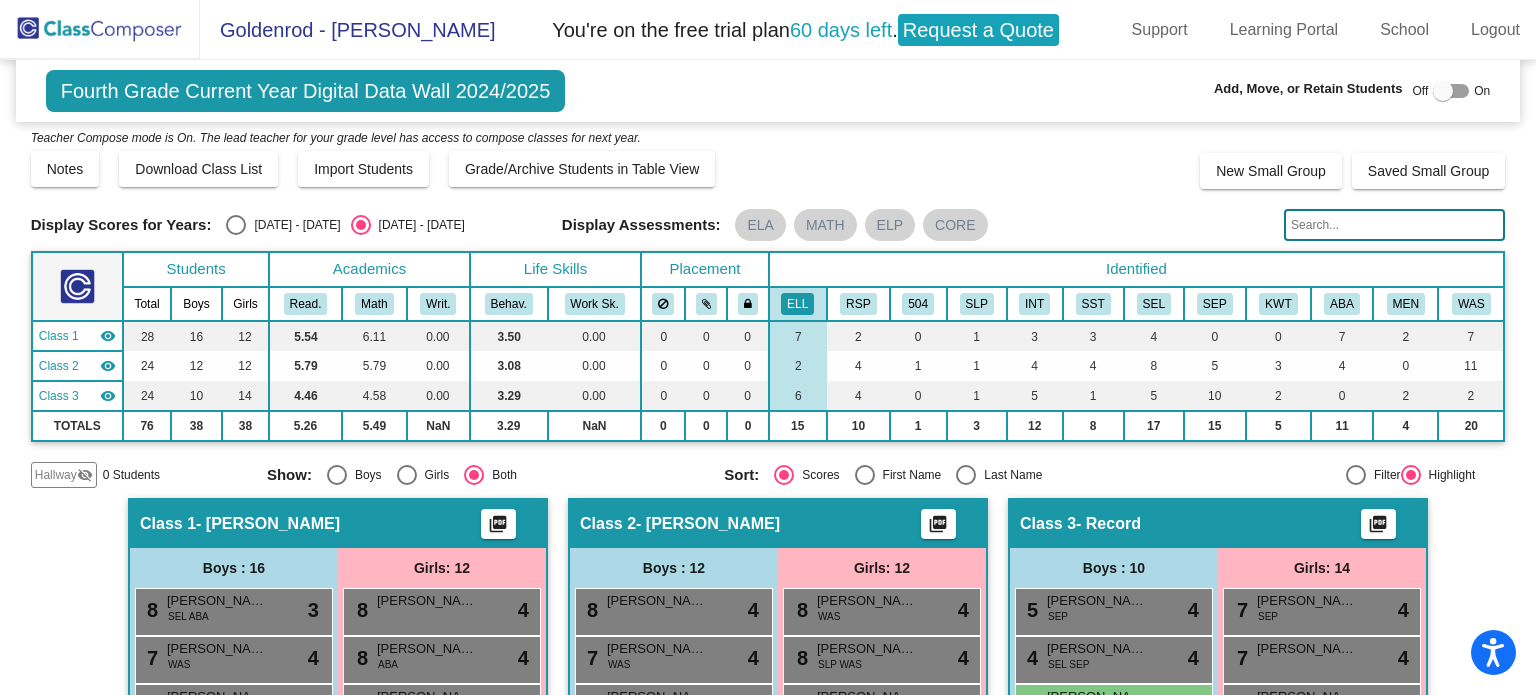 scroll, scrollTop: 0, scrollLeft: 0, axis: both 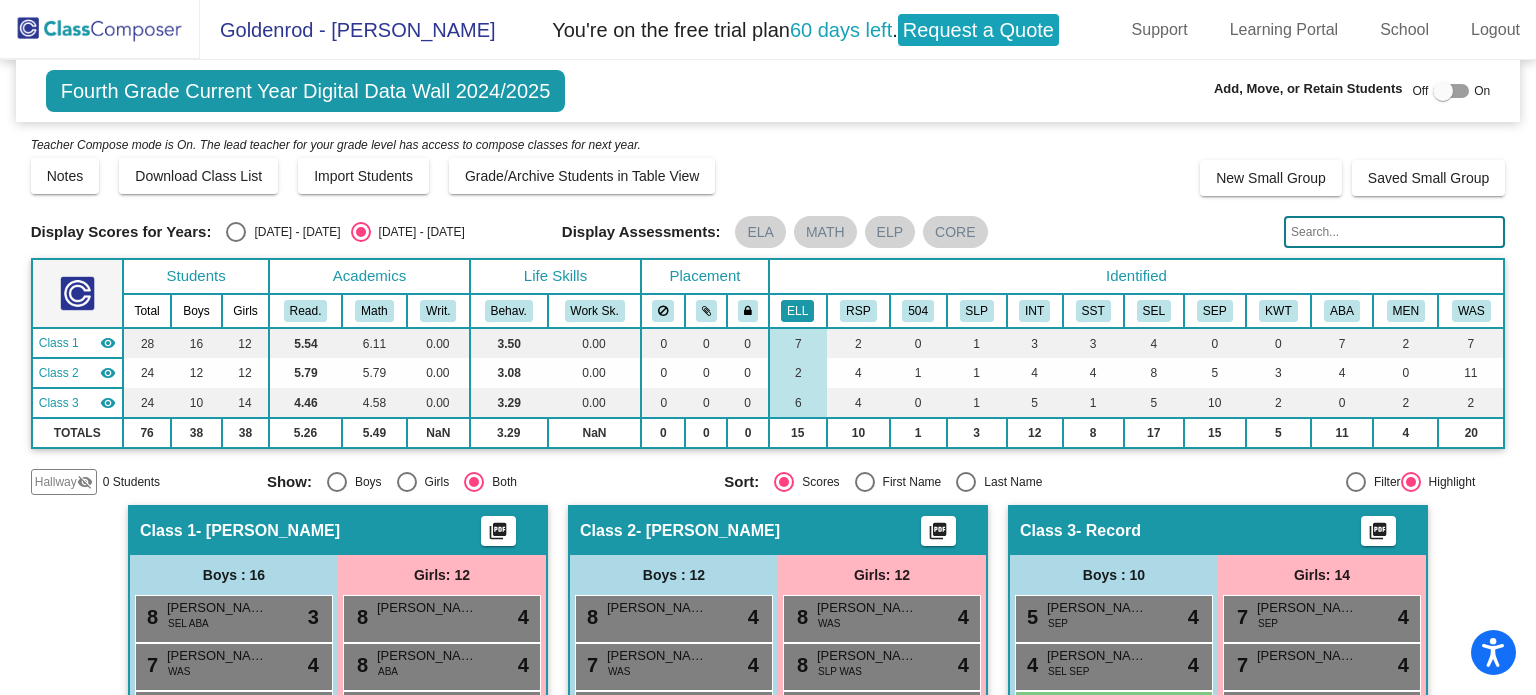 click on "ELL" 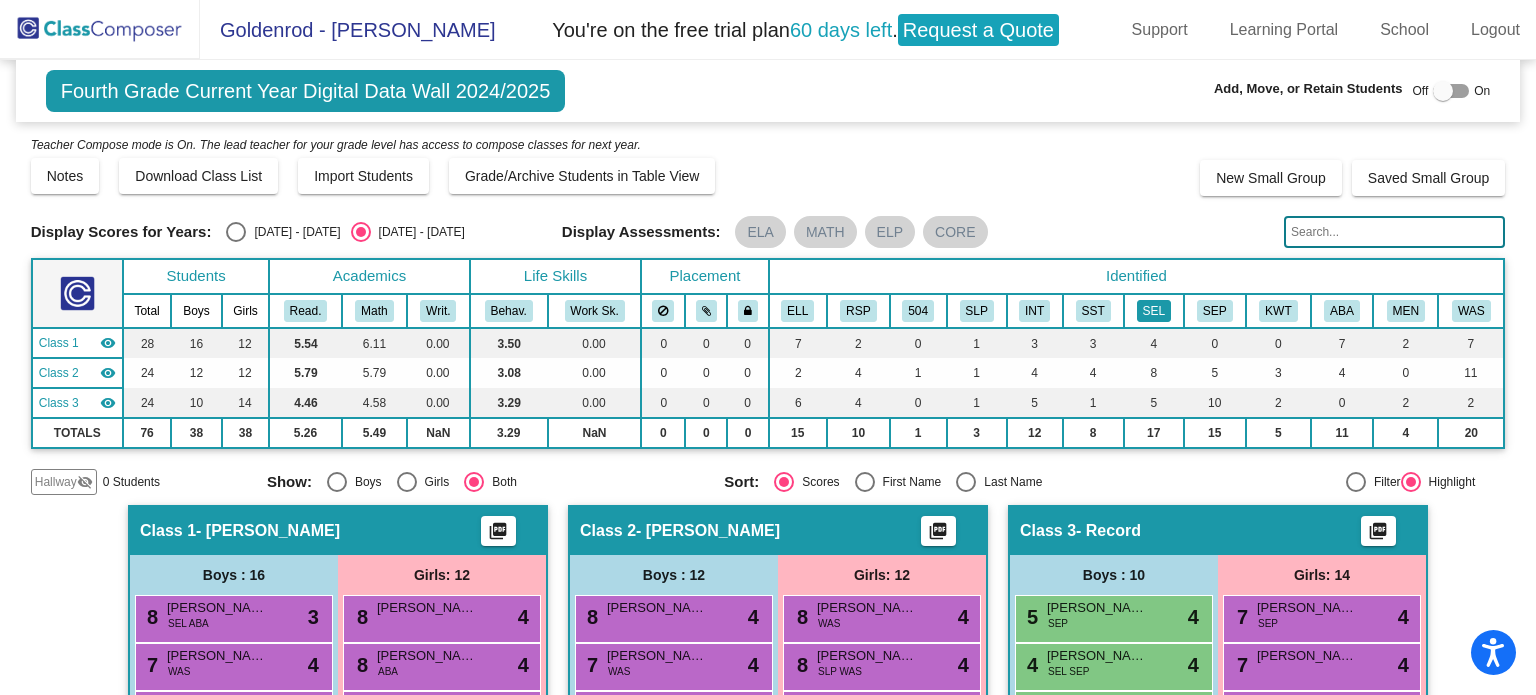 click on "SEL" 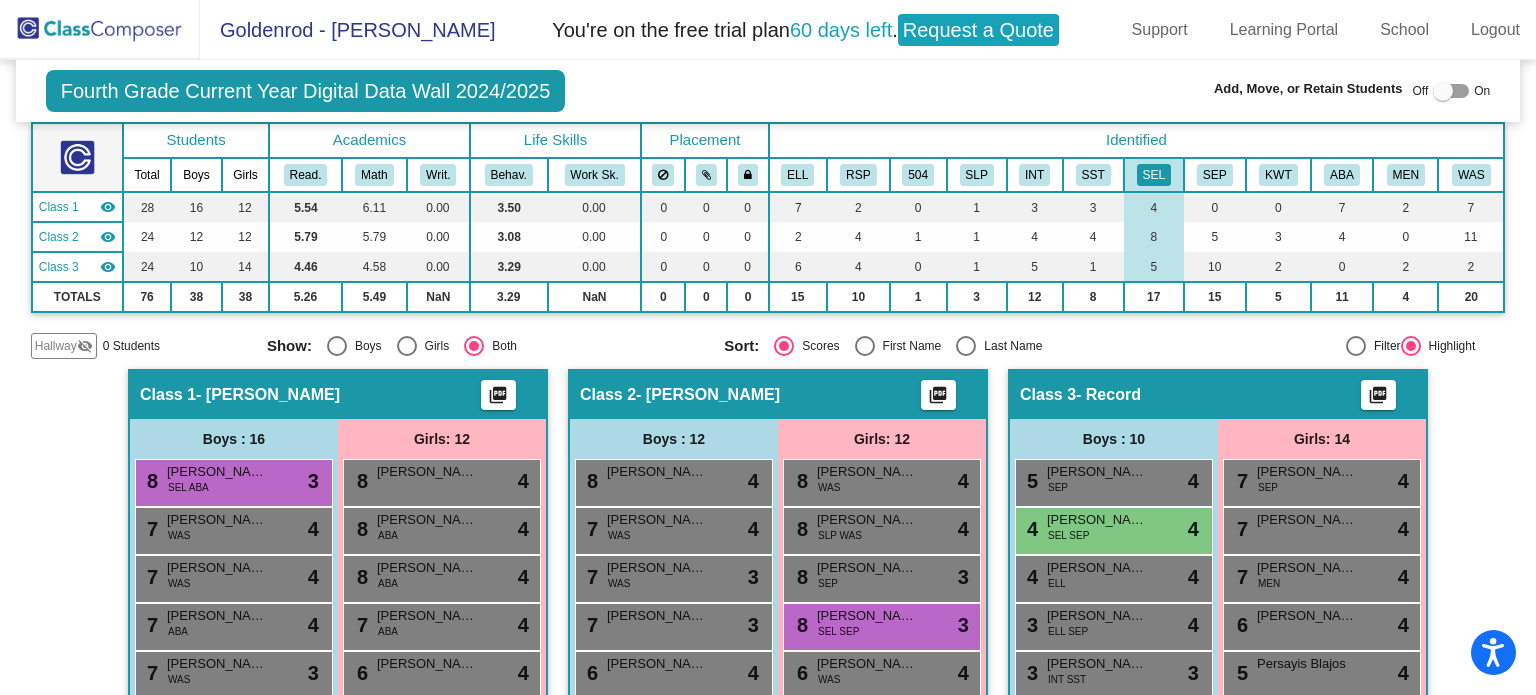 scroll, scrollTop: 135, scrollLeft: 0, axis: vertical 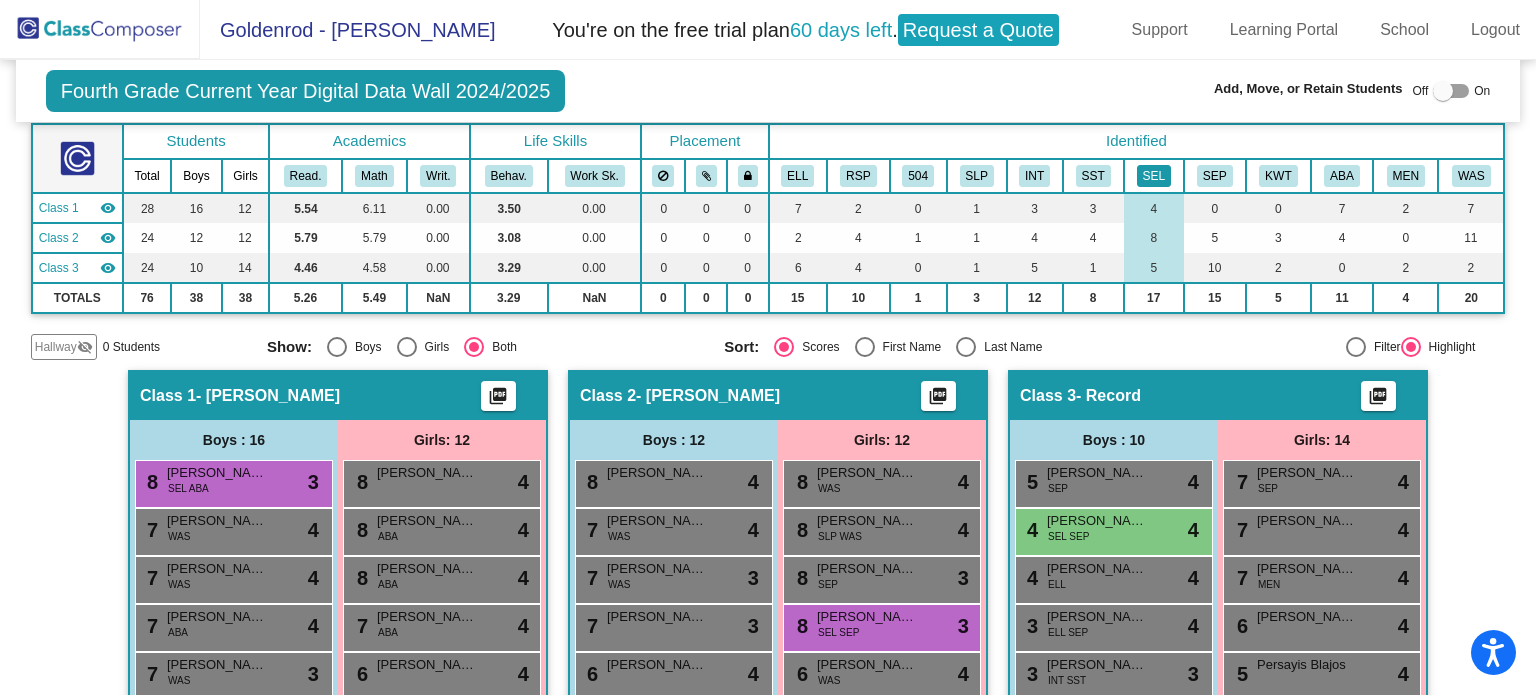 click on "SEL" 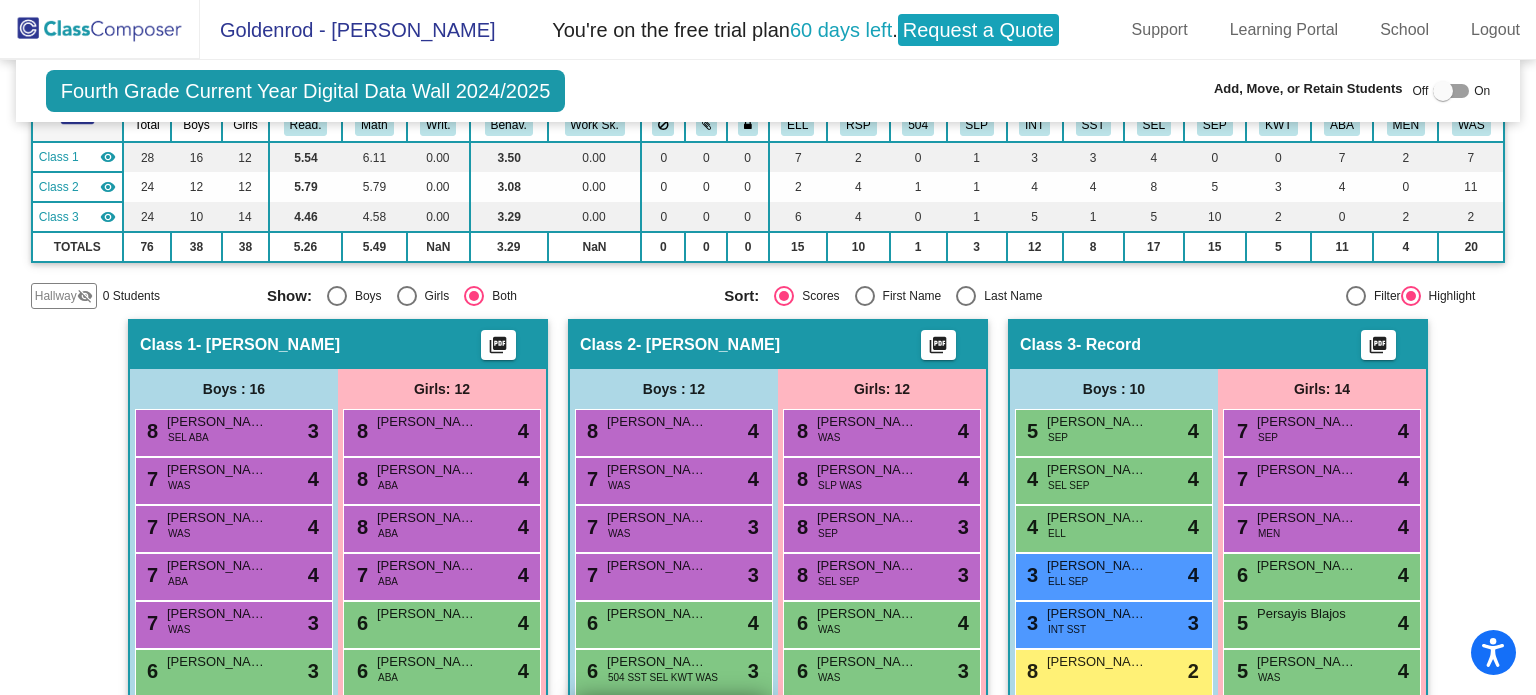 scroll, scrollTop: 208, scrollLeft: 0, axis: vertical 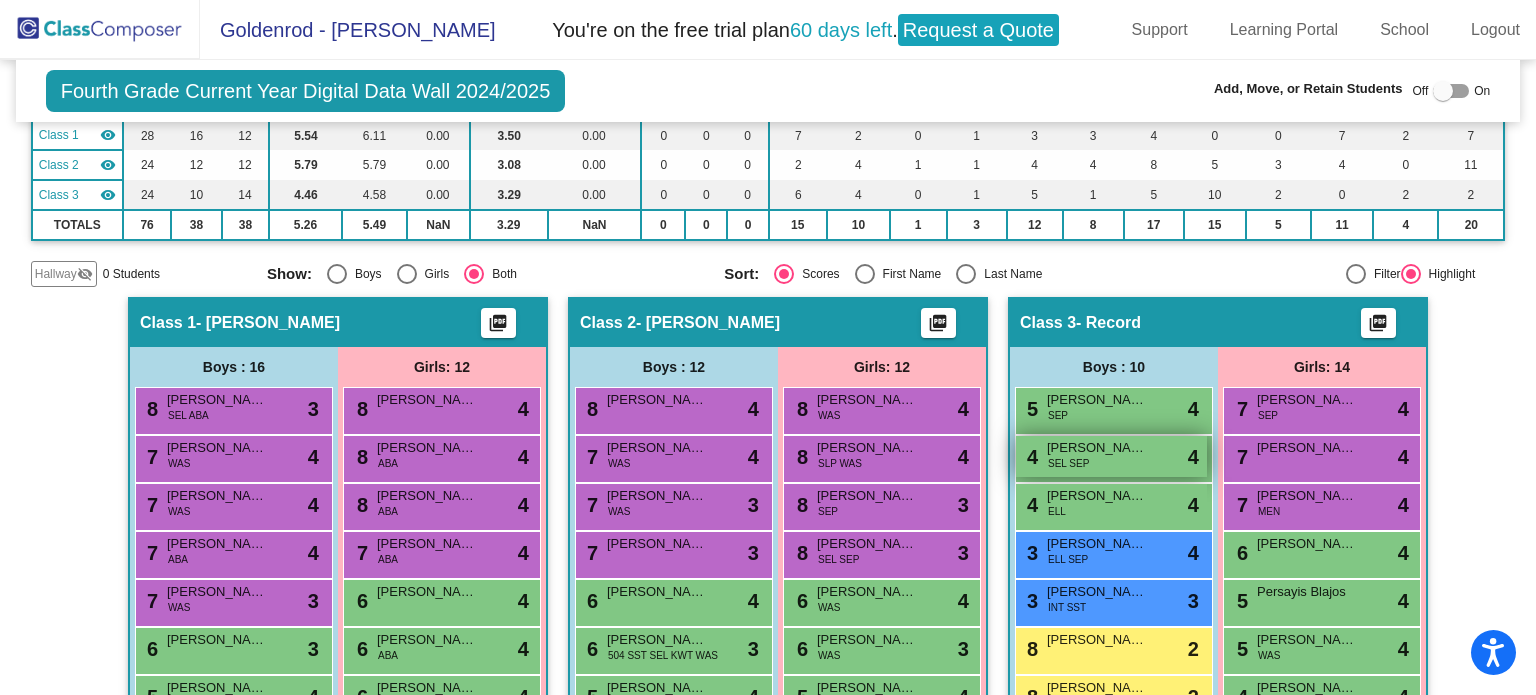 click on "4 [PERSON_NAME] SEL SEP lock do_not_disturb_alt 4" at bounding box center [1111, 456] 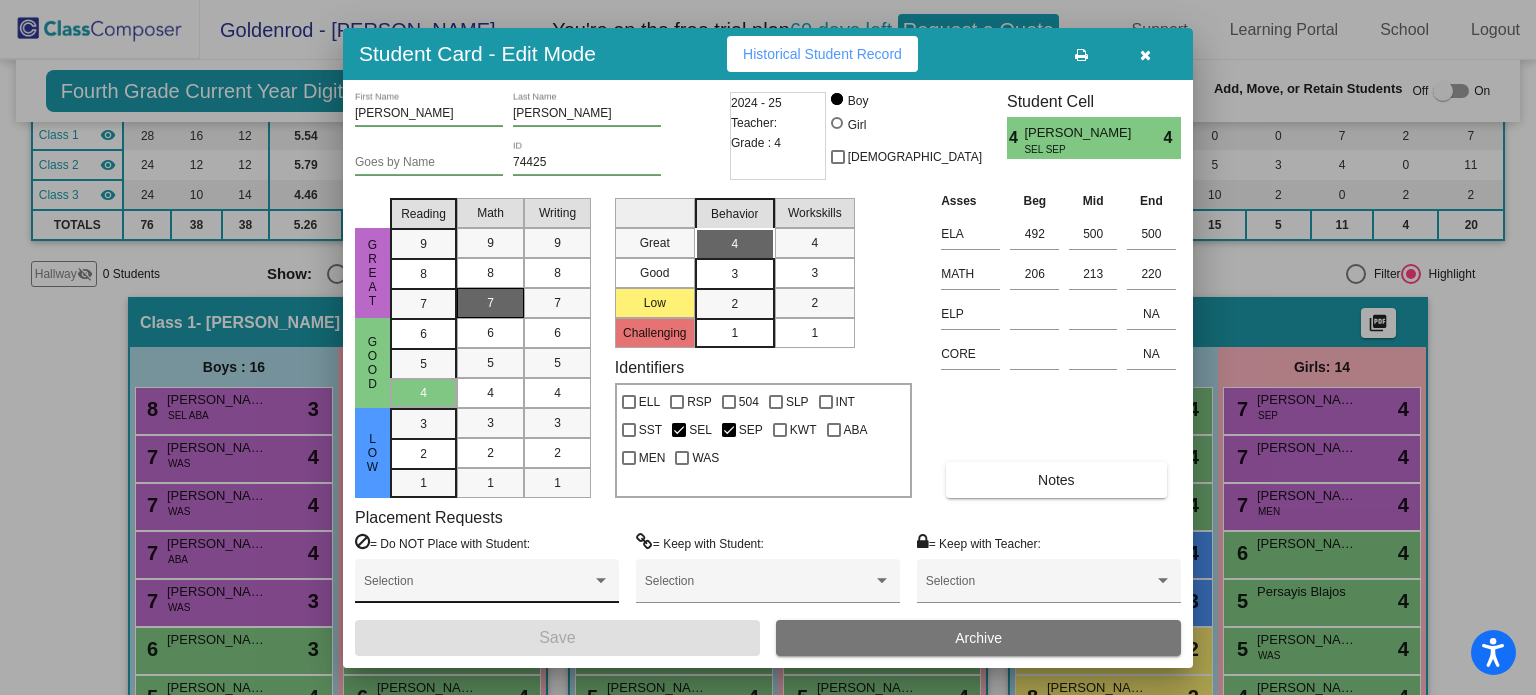 click at bounding box center [487, 588] 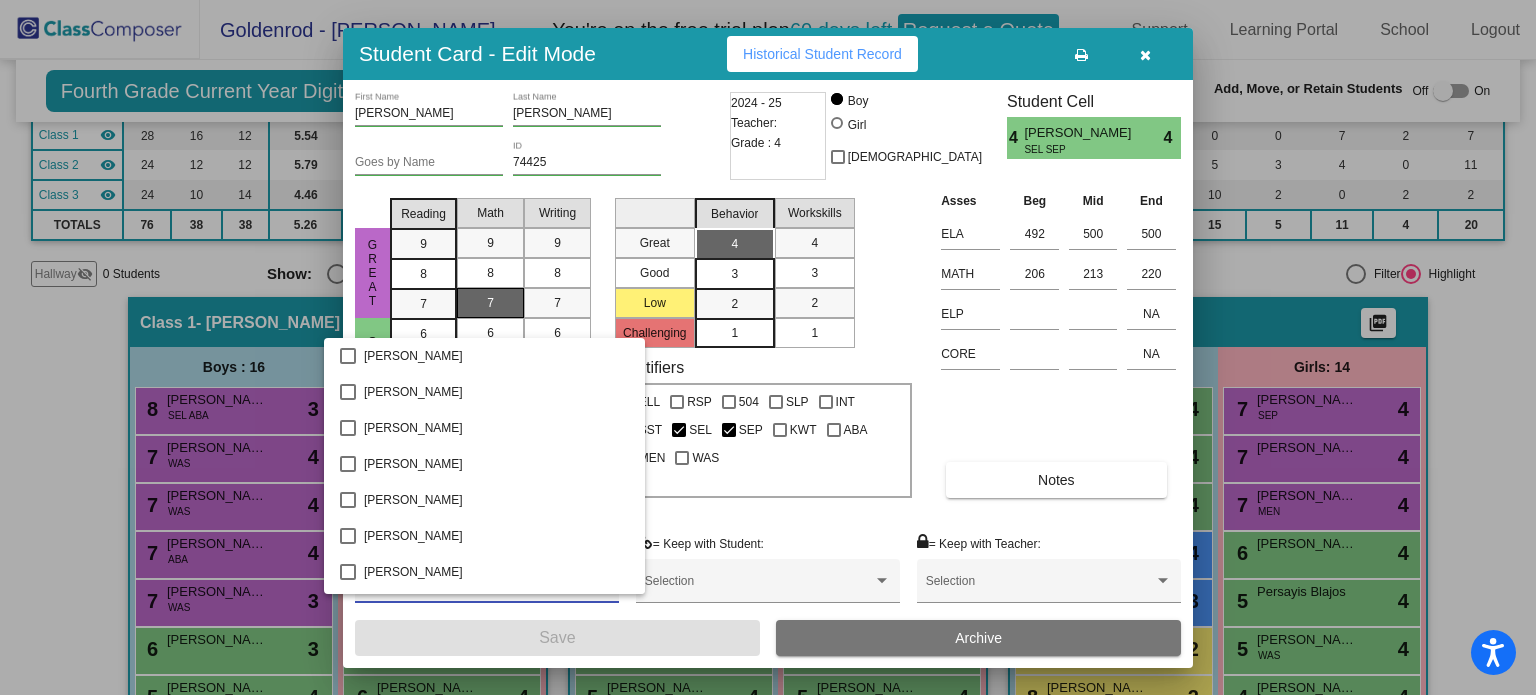 scroll, scrollTop: 2228, scrollLeft: 0, axis: vertical 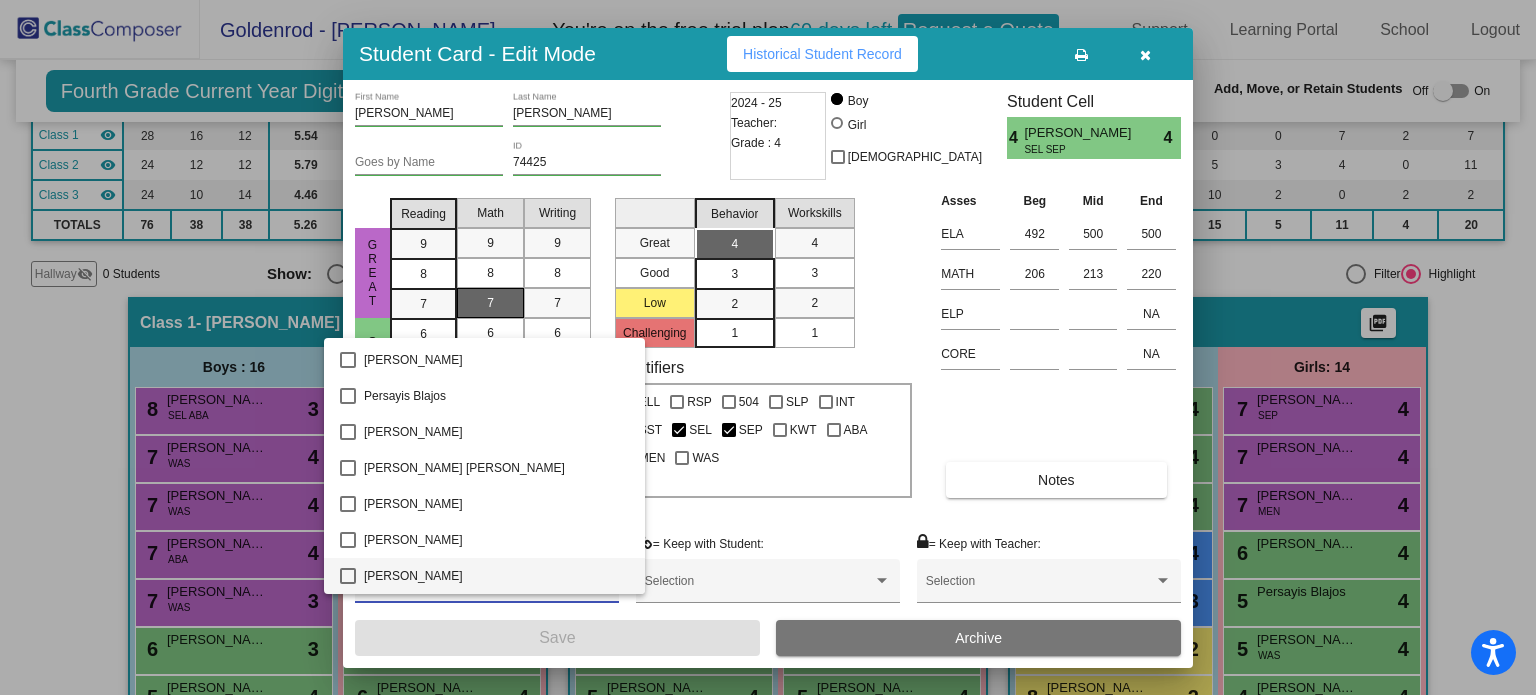 click on "[PERSON_NAME]" at bounding box center [496, 576] 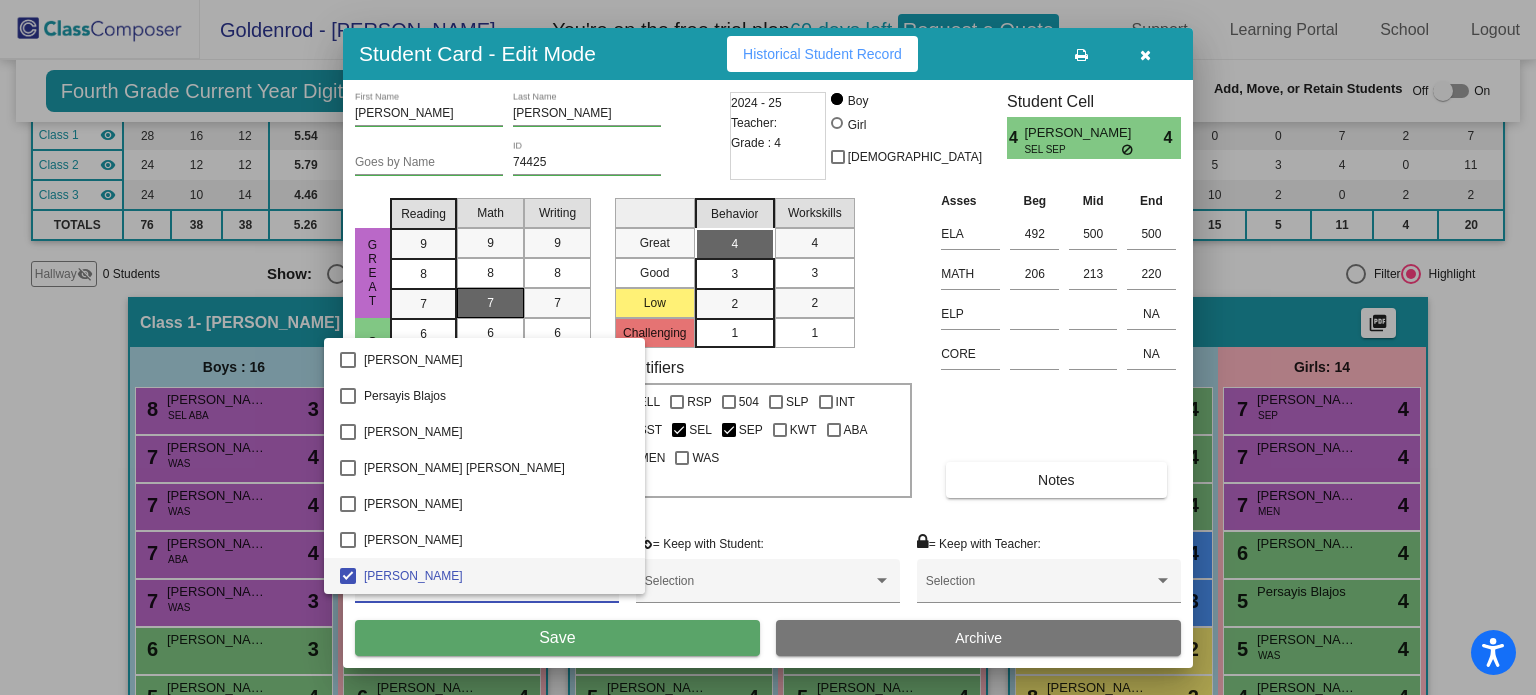 click at bounding box center [768, 347] 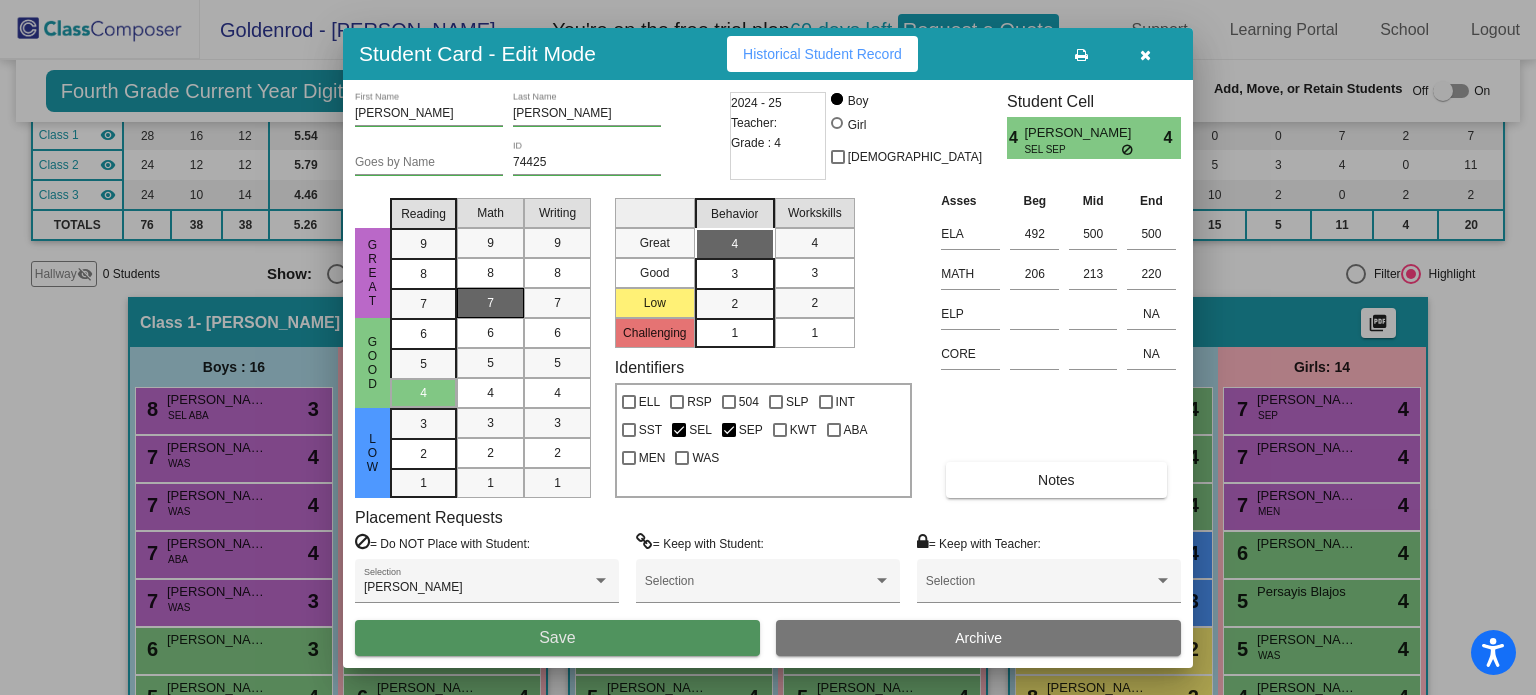 click on "Save" at bounding box center [557, 637] 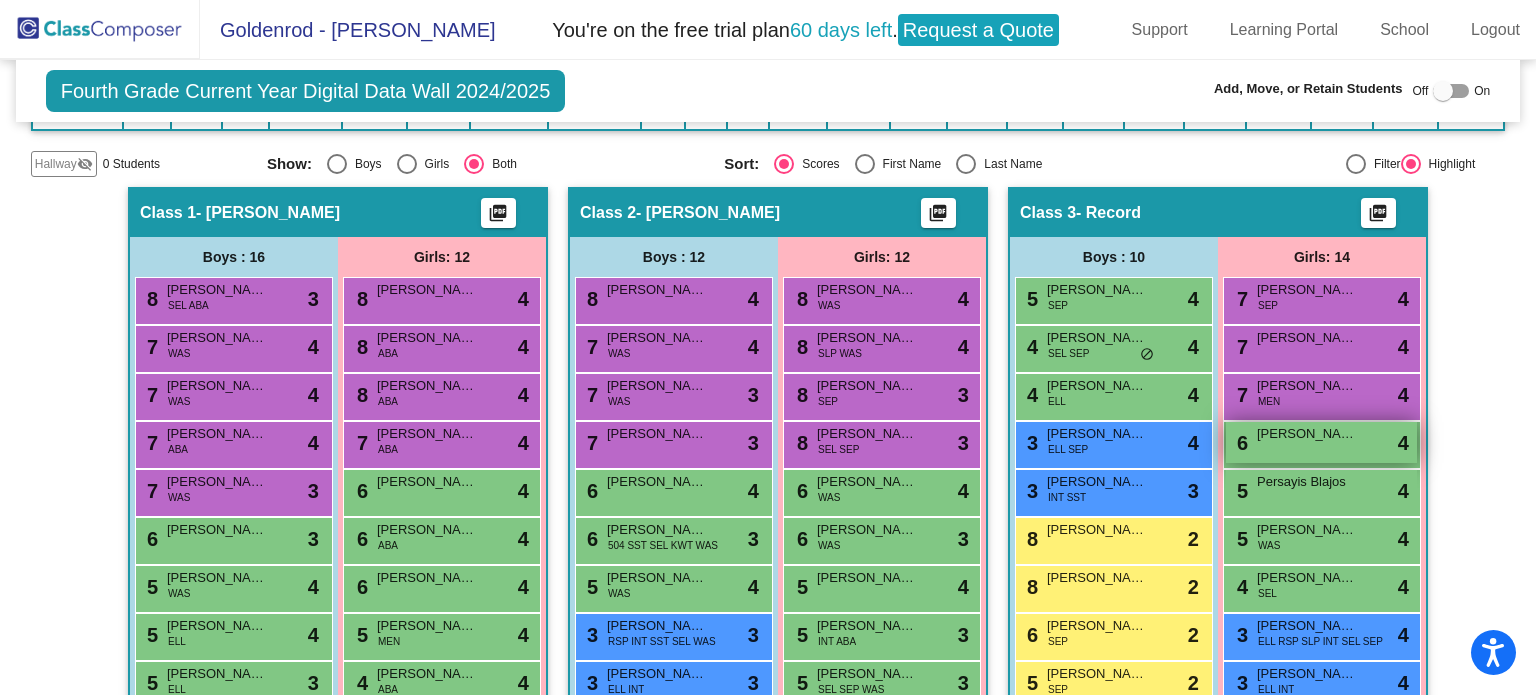 scroll, scrollTop: 319, scrollLeft: 0, axis: vertical 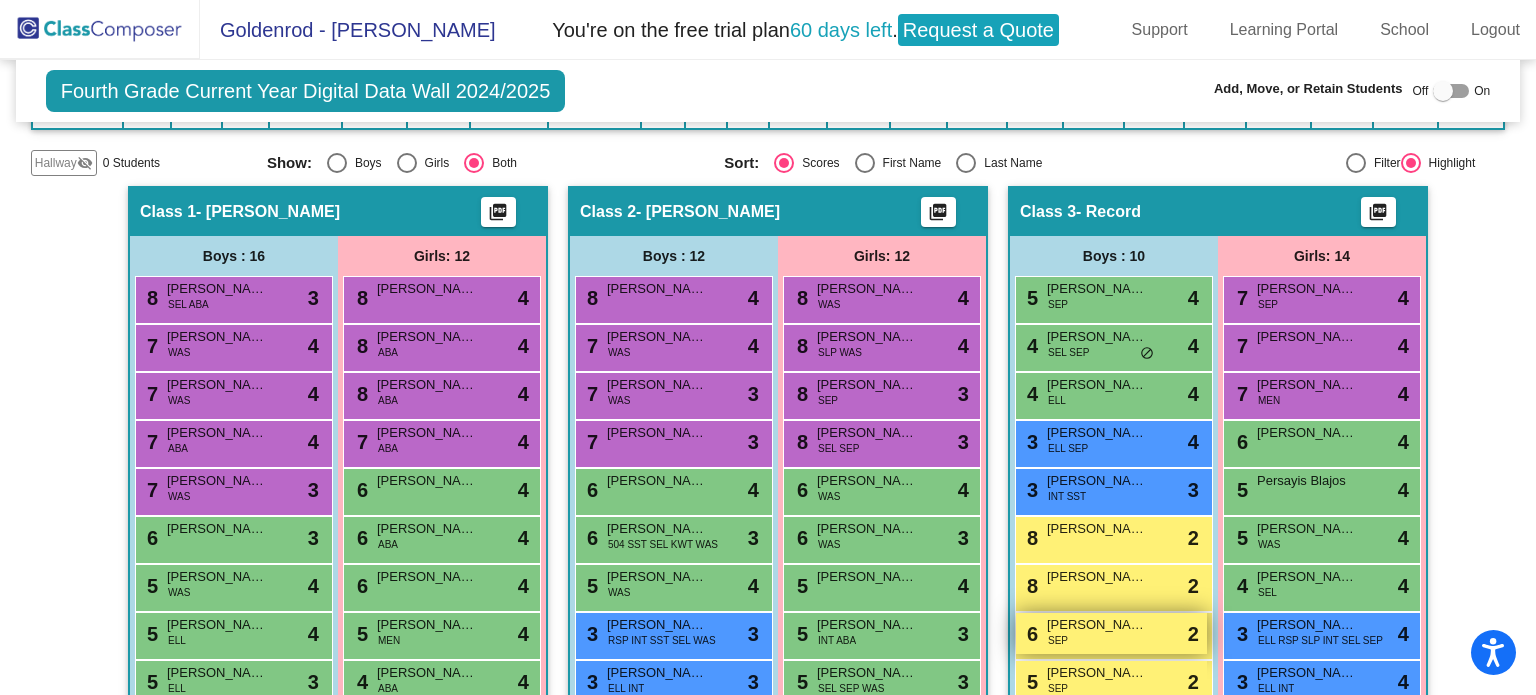 click on "6 Adriel Barajas SEP lock do_not_disturb_alt 2" at bounding box center [1111, 633] 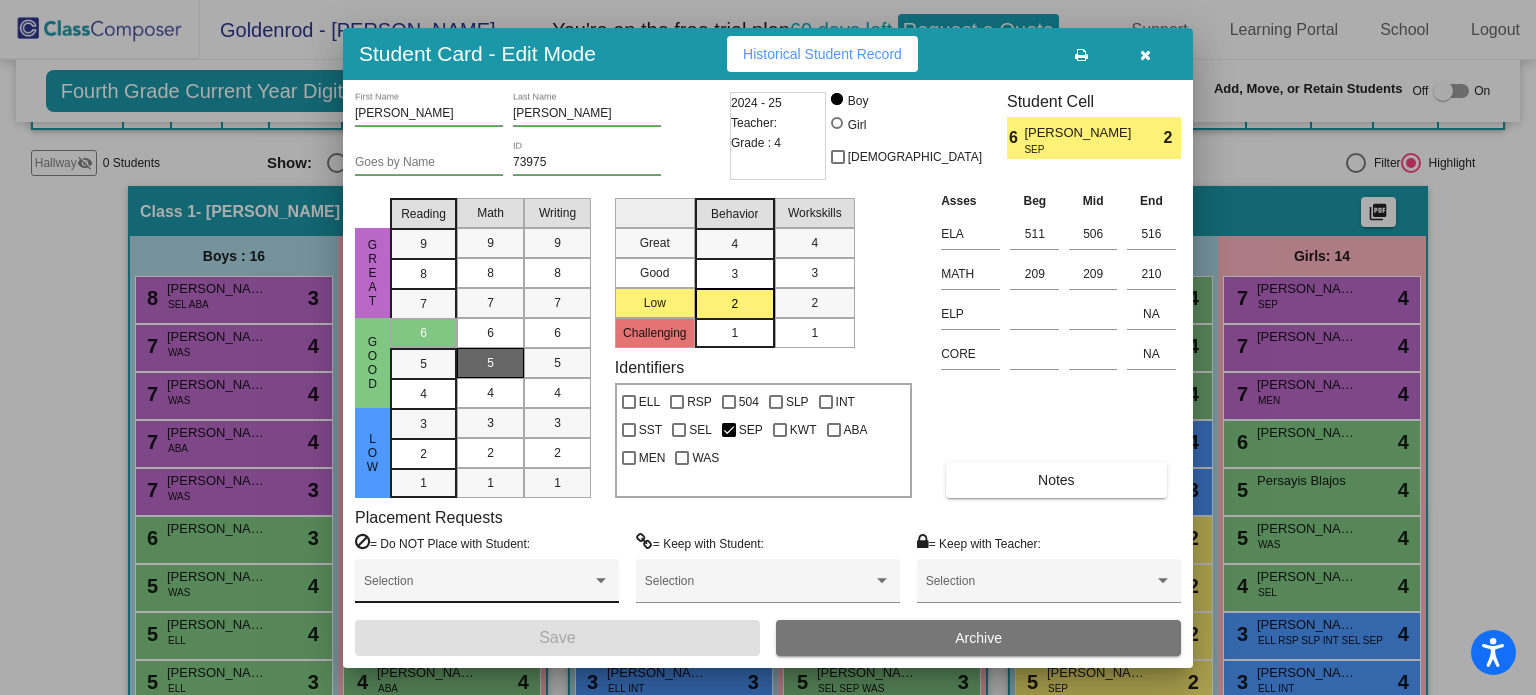 click at bounding box center (601, 581) 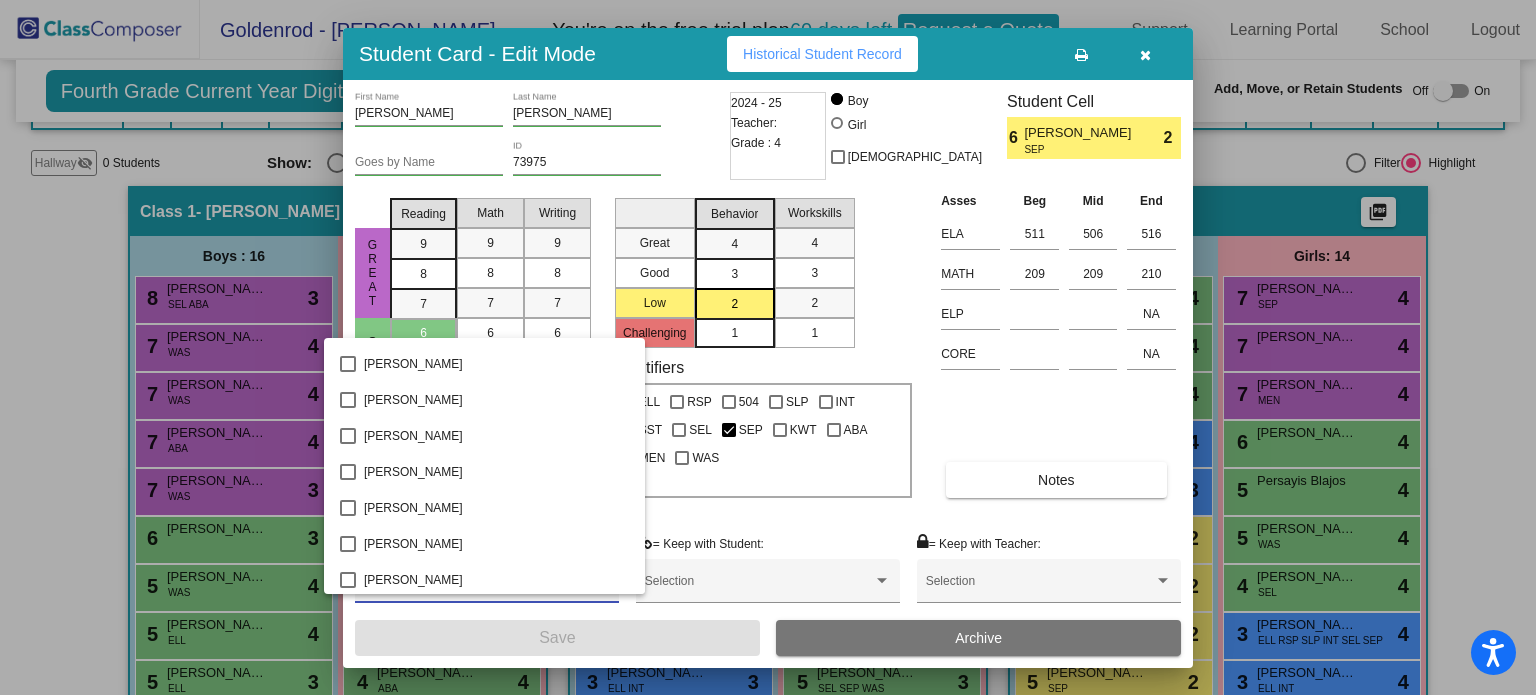 scroll, scrollTop: 2444, scrollLeft: 0, axis: vertical 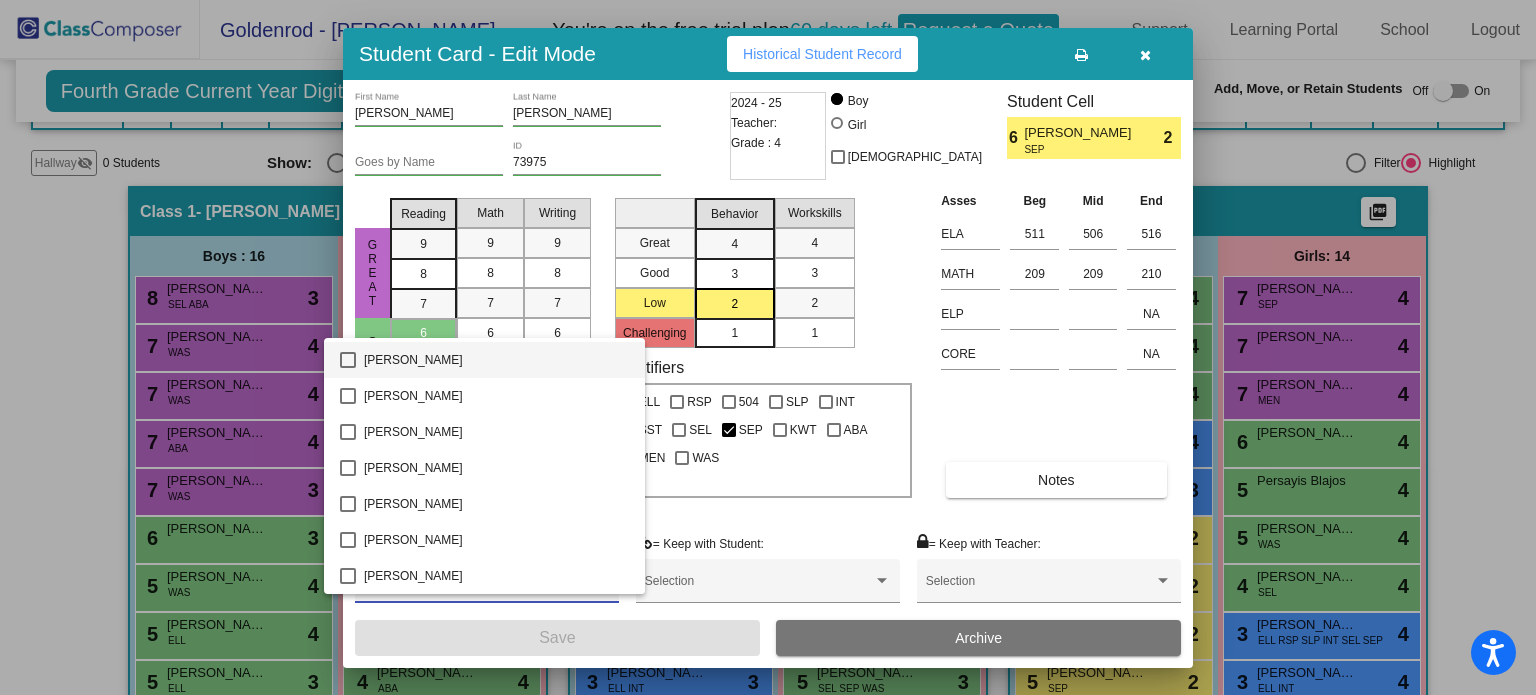 click on "[PERSON_NAME]" at bounding box center (496, 360) 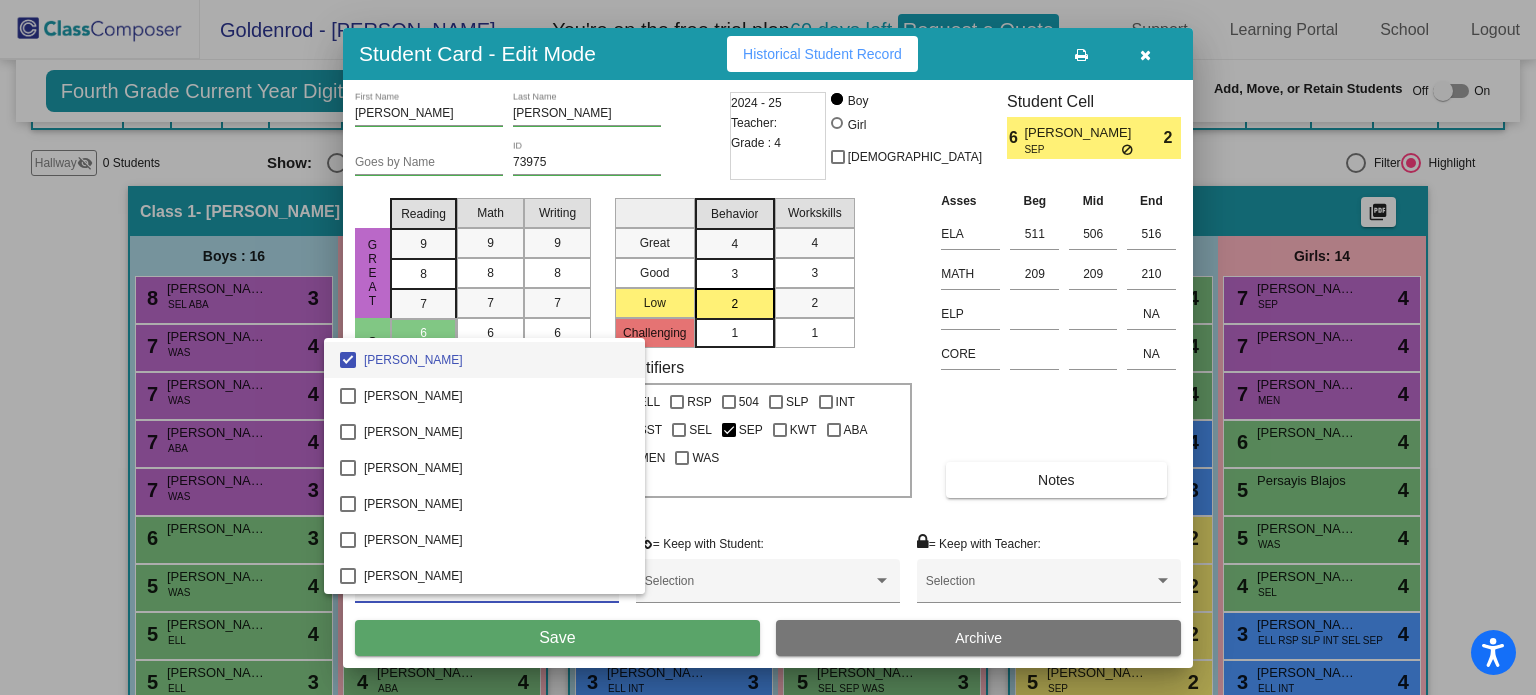 click at bounding box center (768, 347) 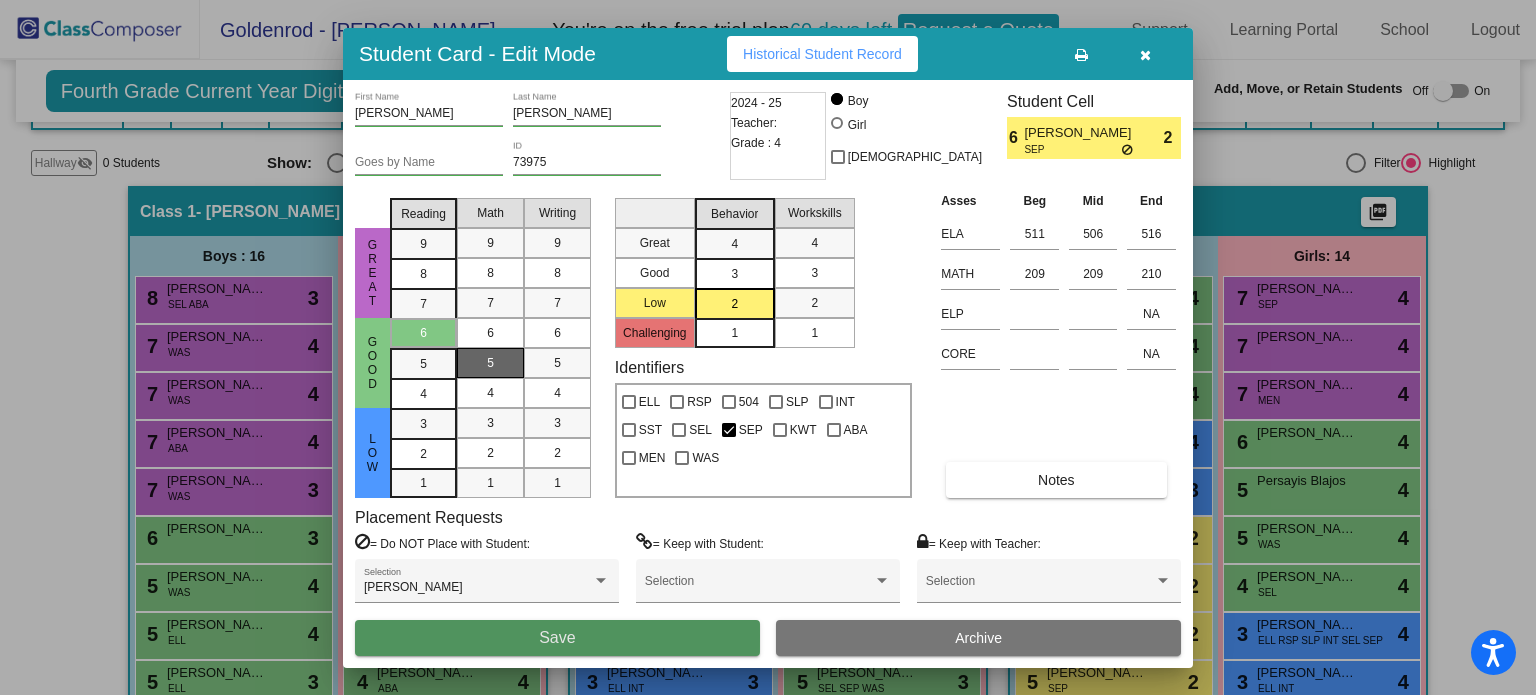 click on "Save" at bounding box center (557, 638) 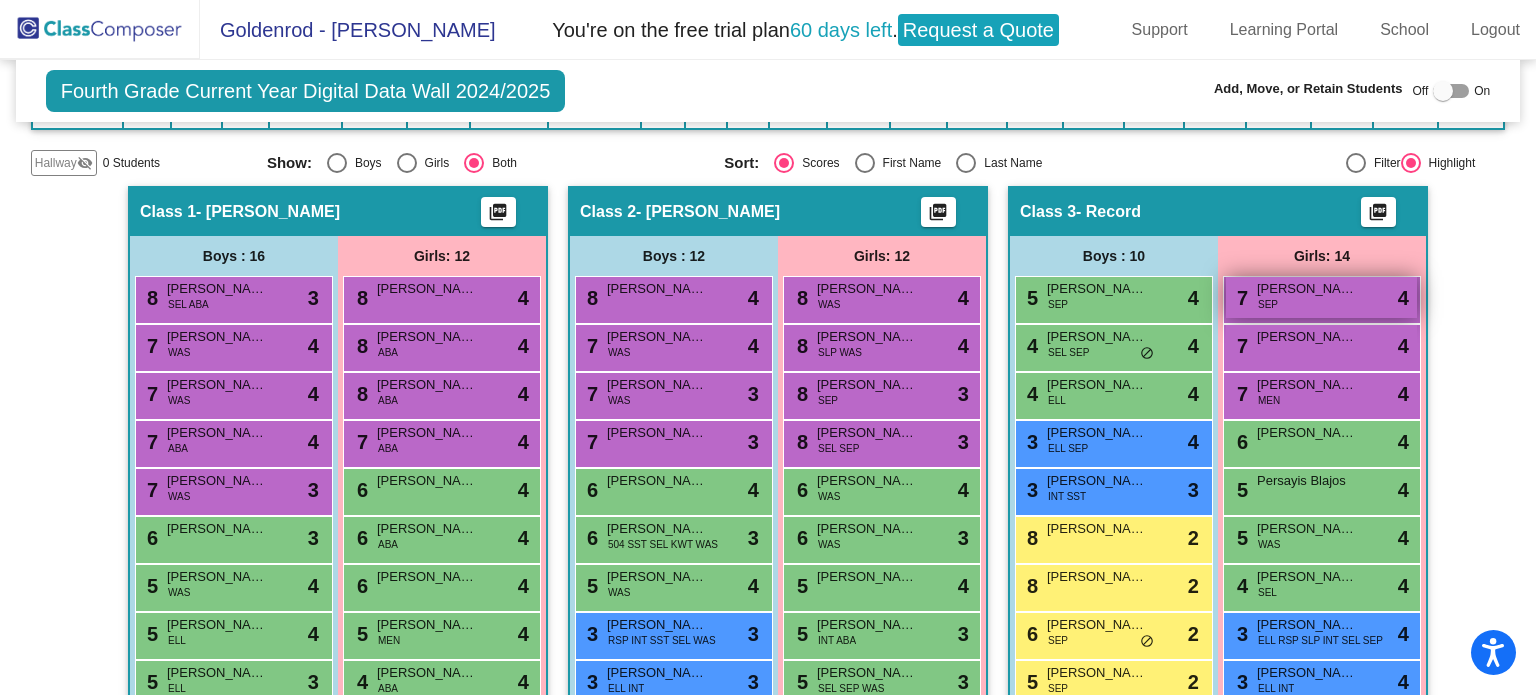 click on "7 Melody Bezada SEP lock do_not_disturb_alt 4" at bounding box center (1321, 297) 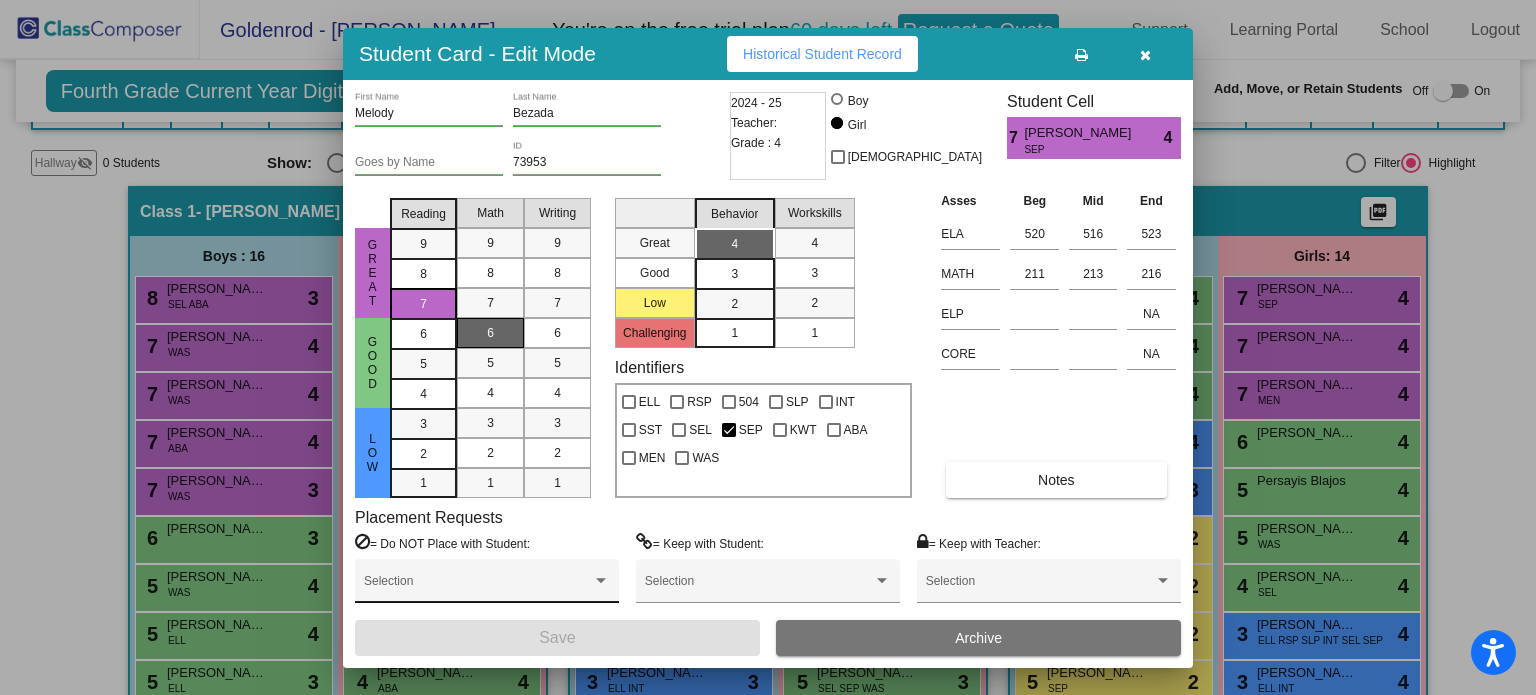 click at bounding box center [478, 588] 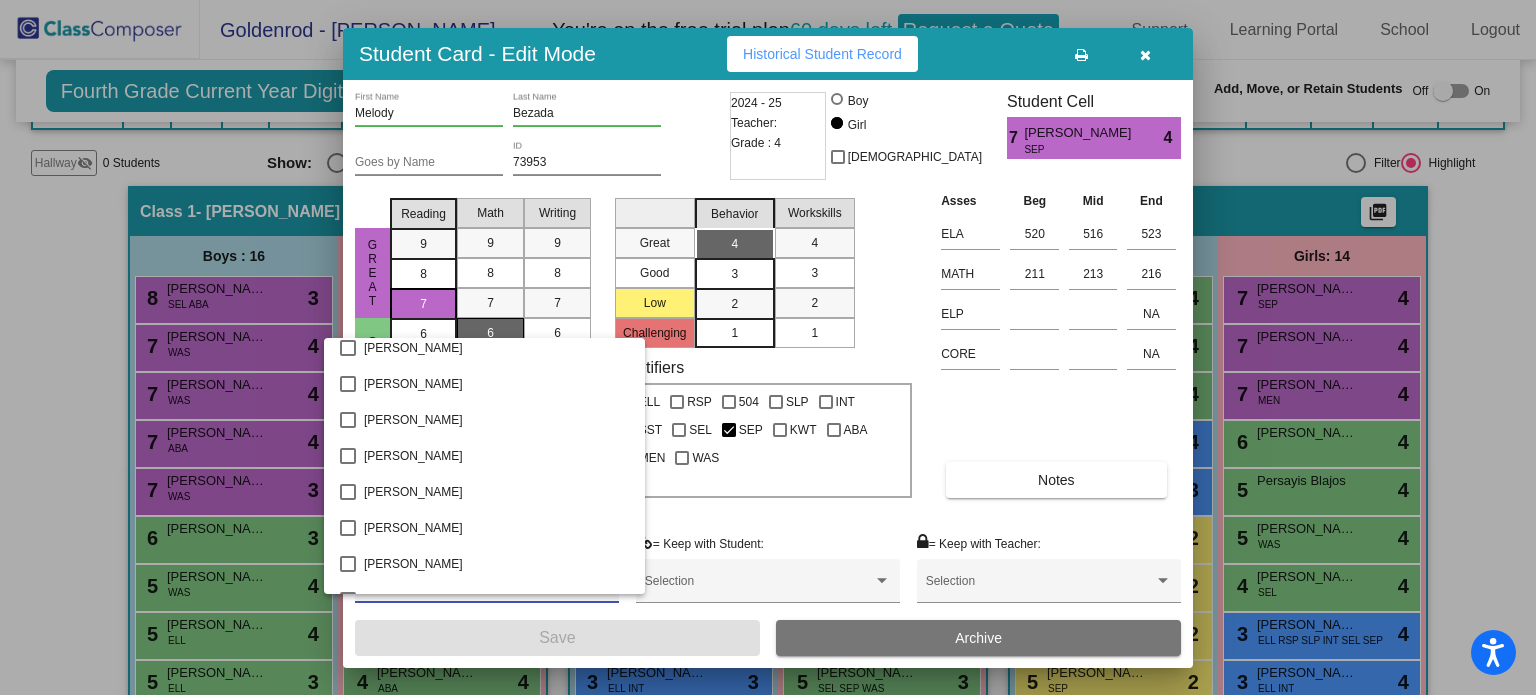 scroll, scrollTop: 447, scrollLeft: 0, axis: vertical 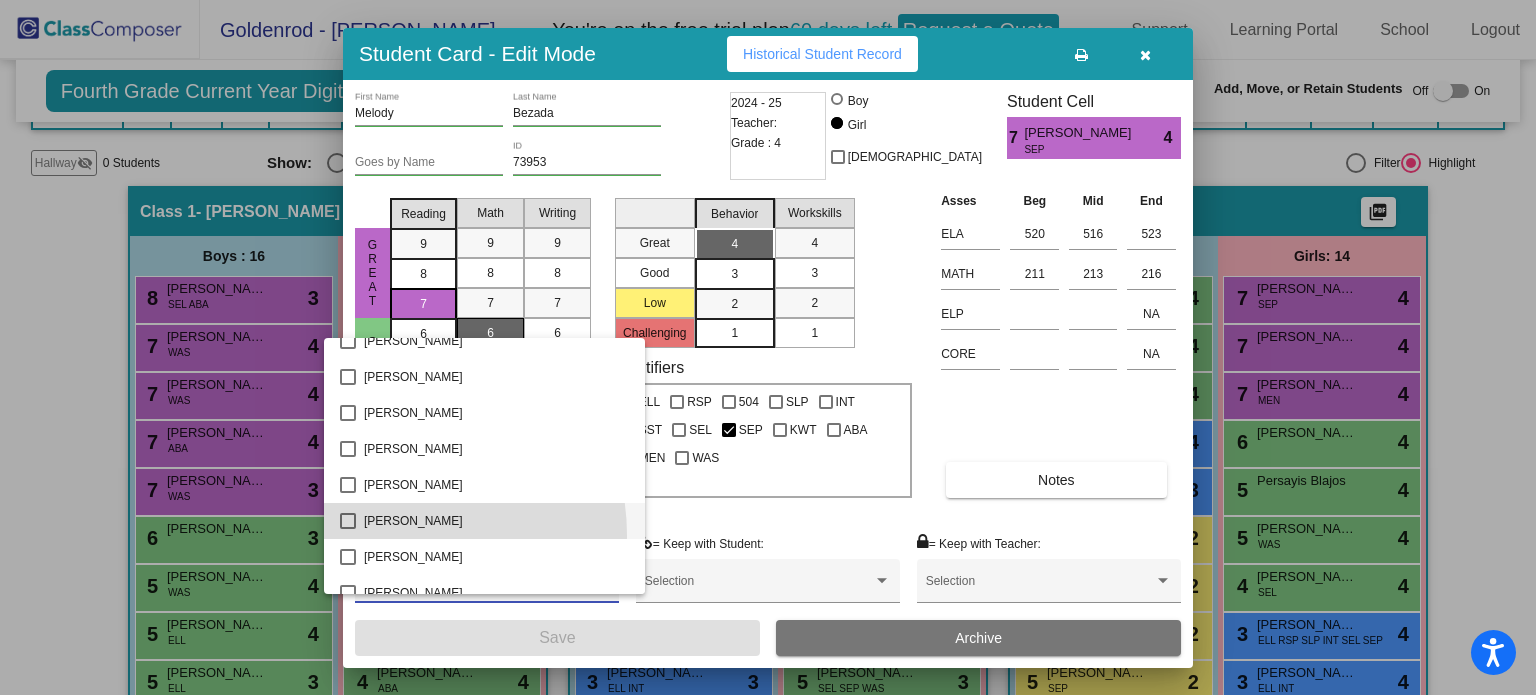 click on "[PERSON_NAME]" at bounding box center (496, 521) 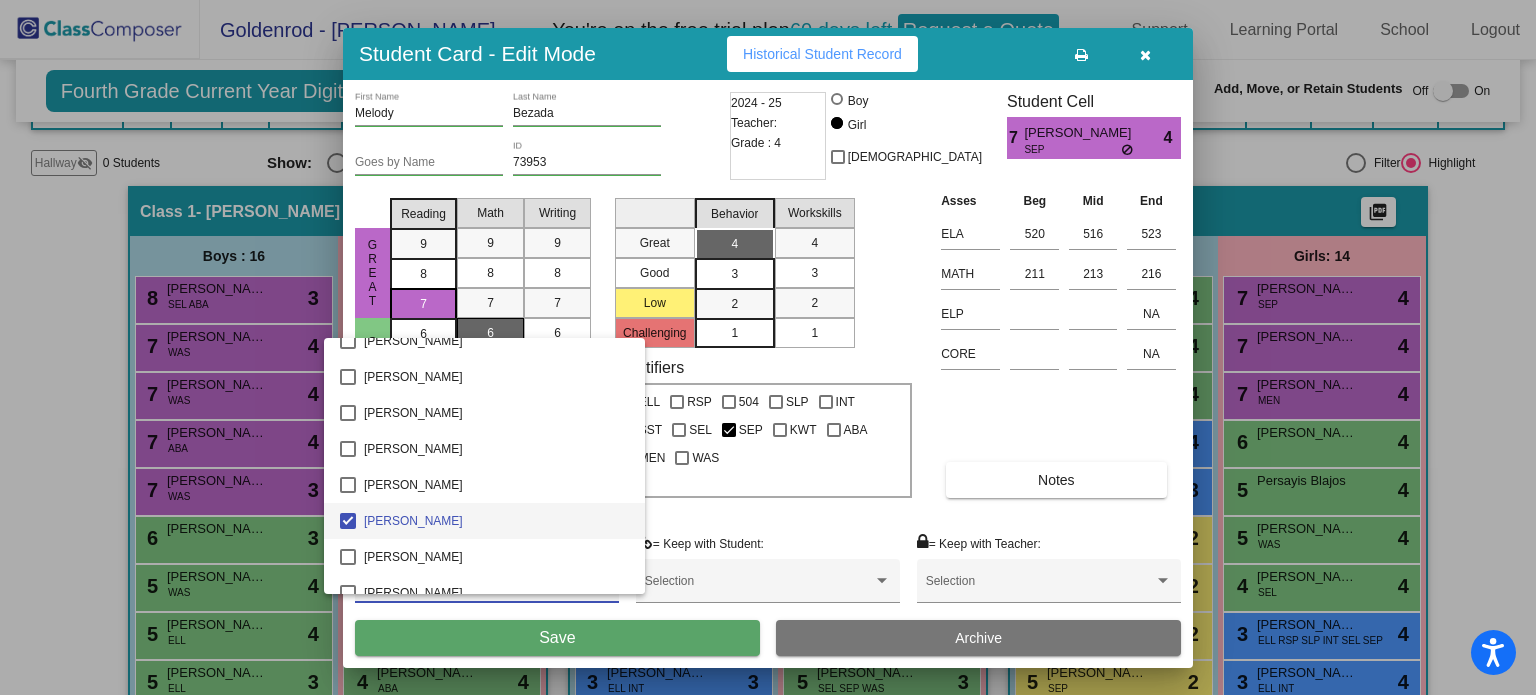 click at bounding box center (768, 347) 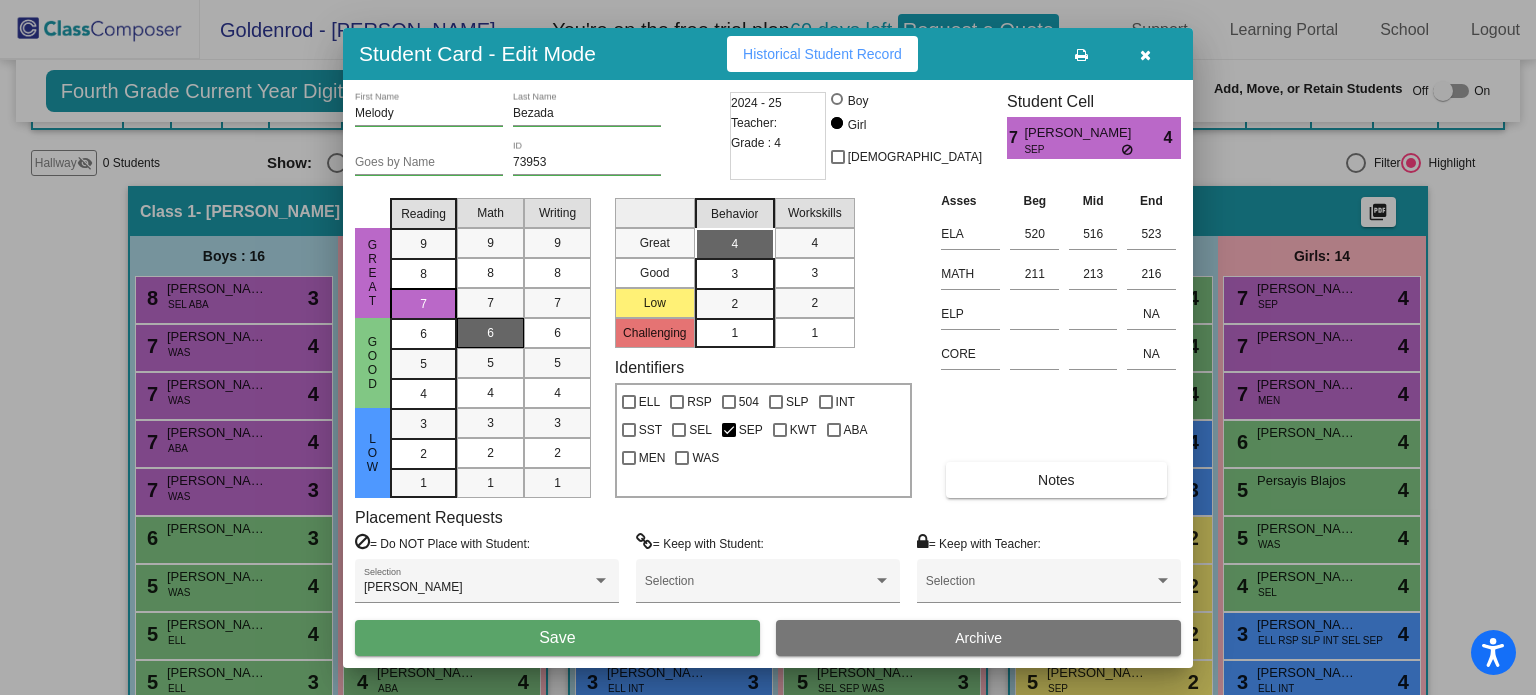 click on "Save" at bounding box center [557, 638] 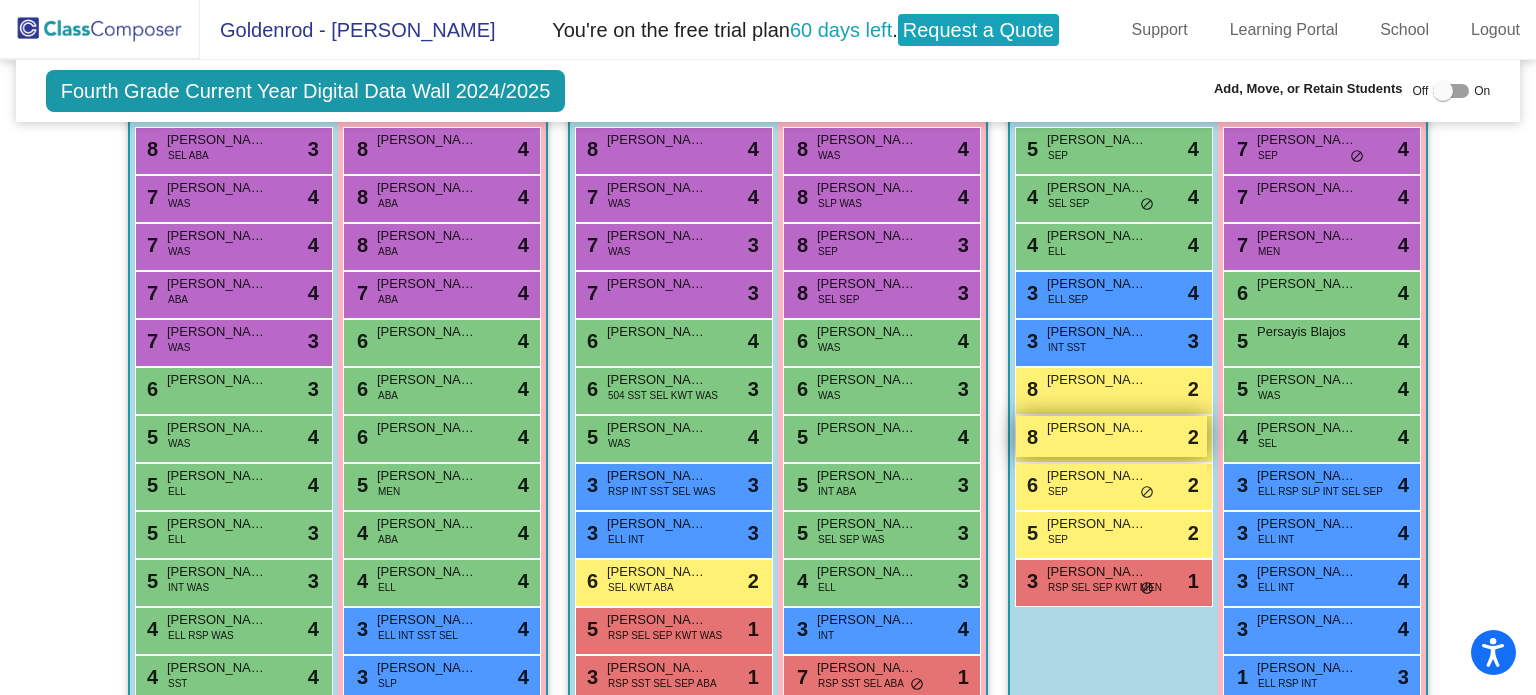 scroll, scrollTop: 467, scrollLeft: 0, axis: vertical 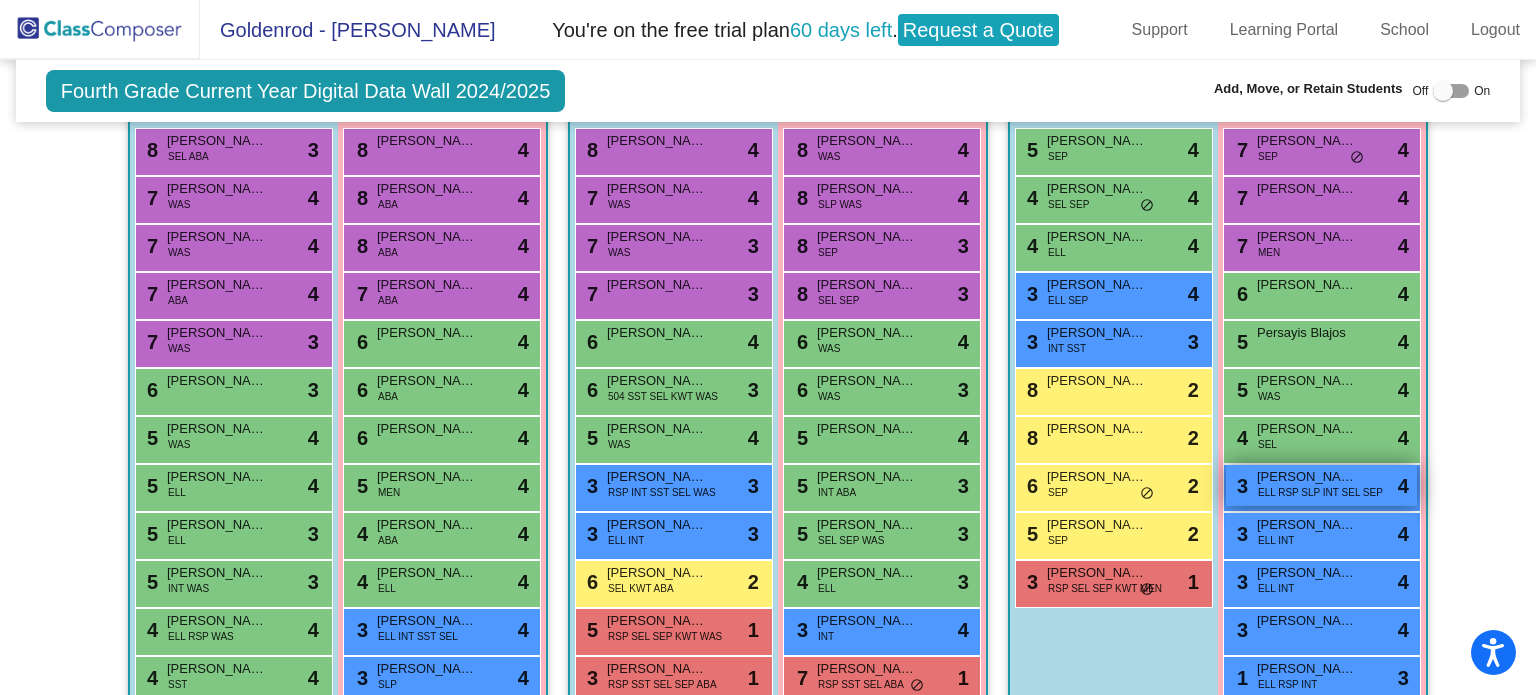 click on "[PERSON_NAME]" at bounding box center [1307, 477] 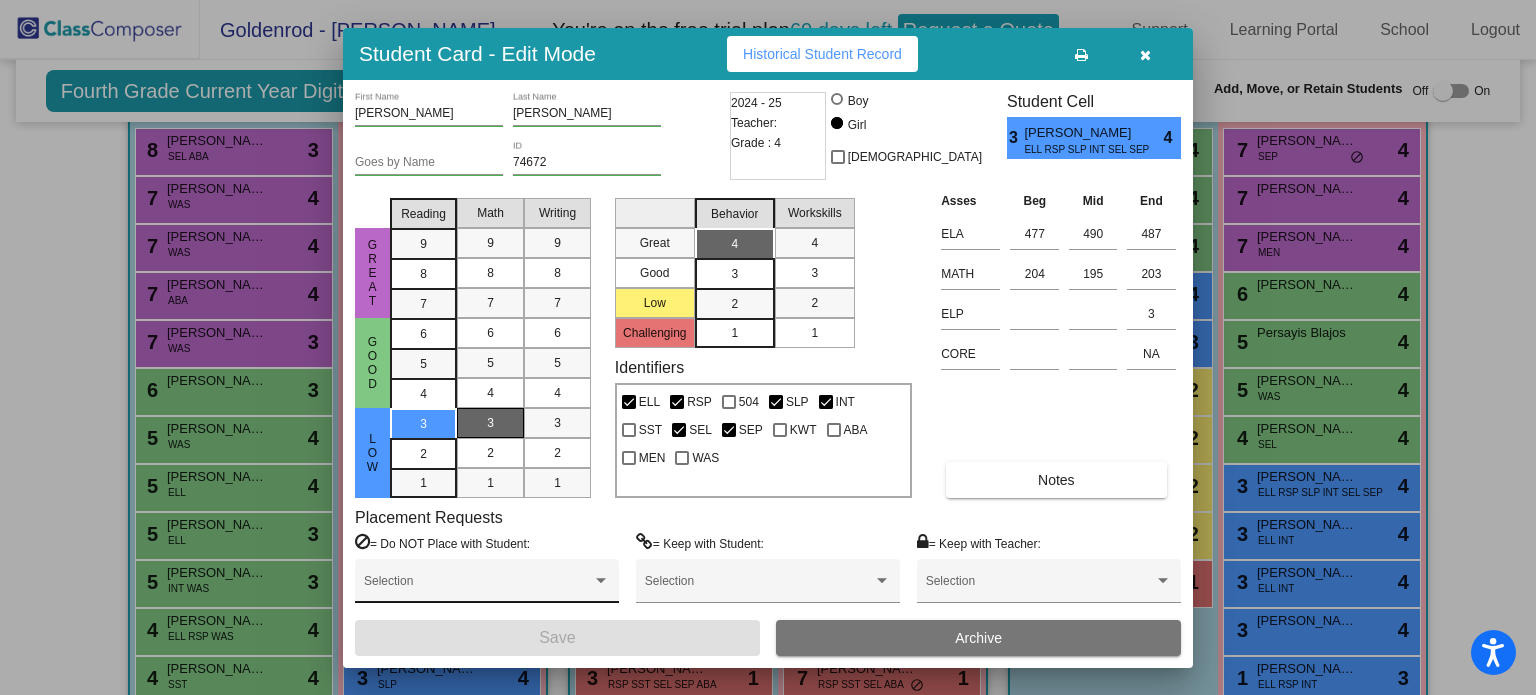 click at bounding box center (487, 588) 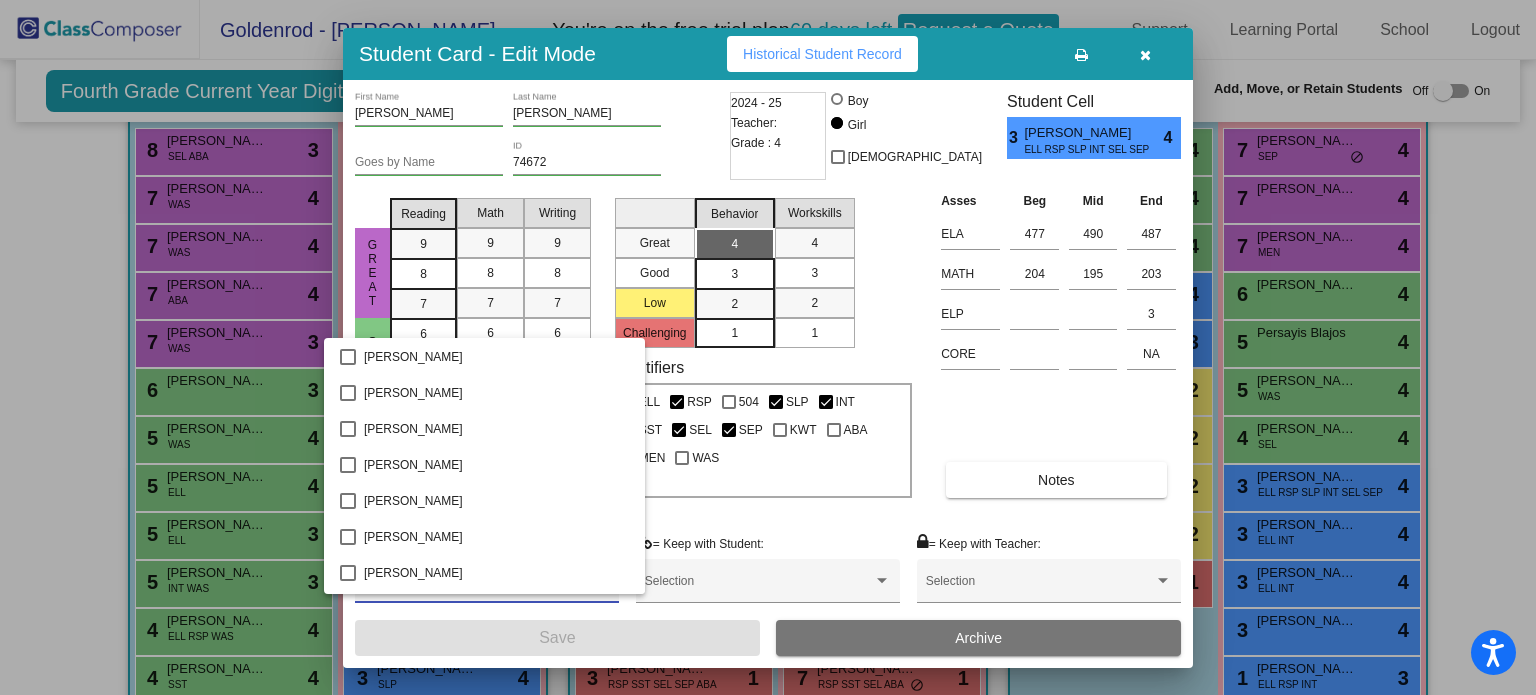 scroll, scrollTop: 432, scrollLeft: 0, axis: vertical 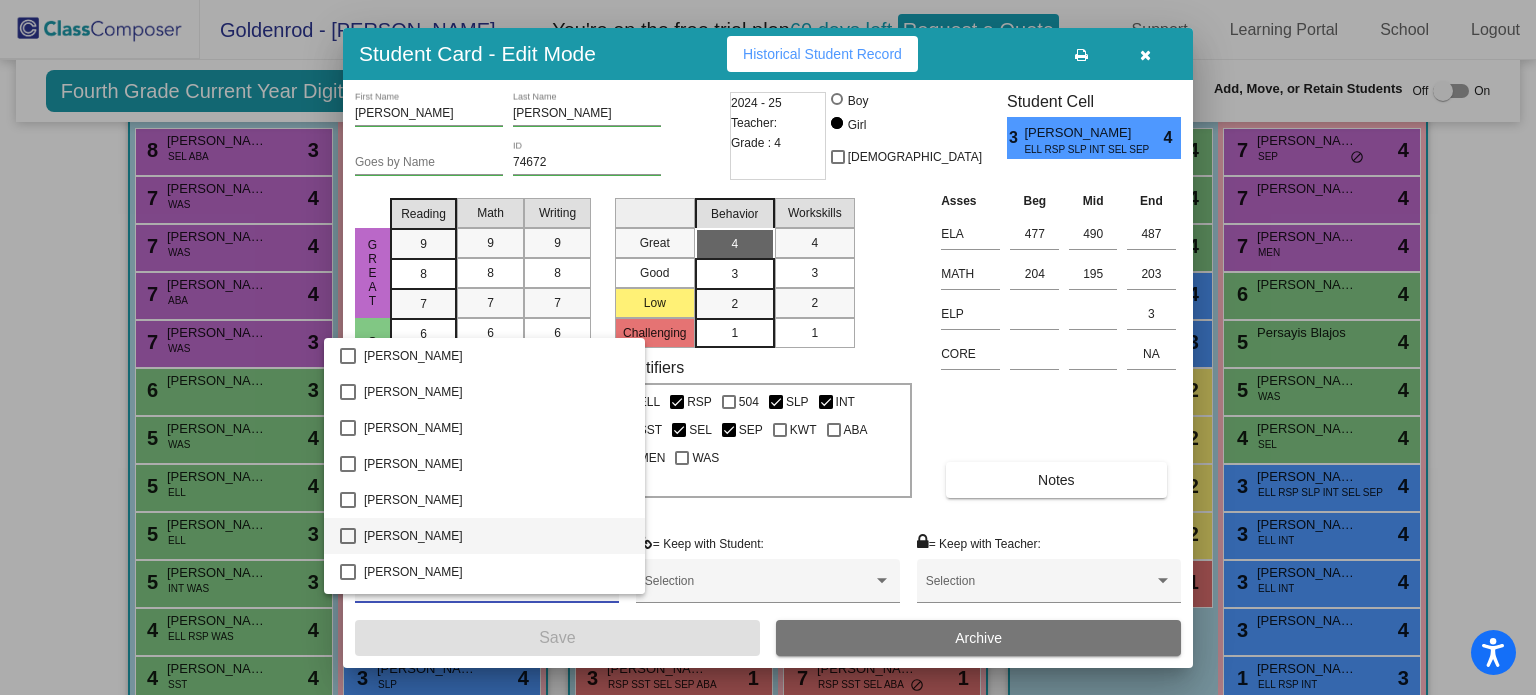 click on "[PERSON_NAME]" at bounding box center (496, 536) 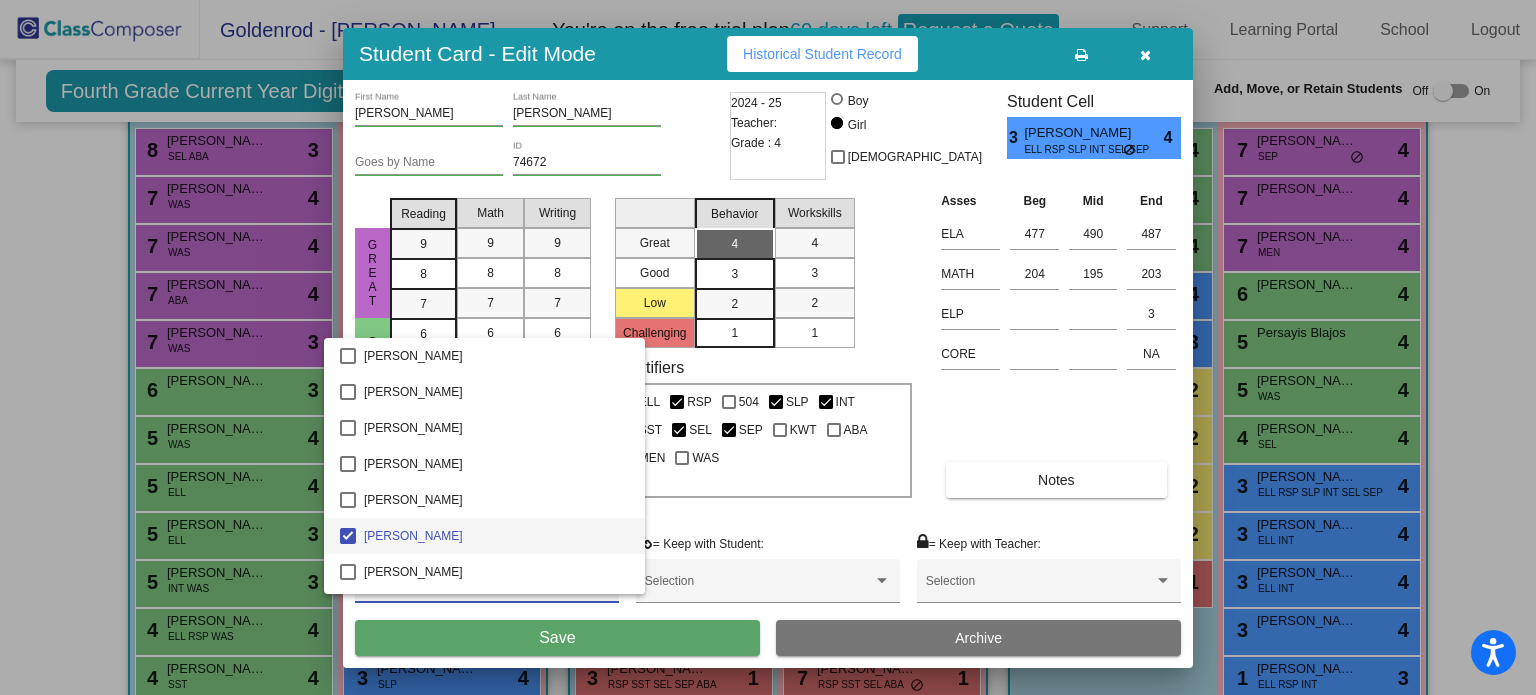 click at bounding box center (768, 347) 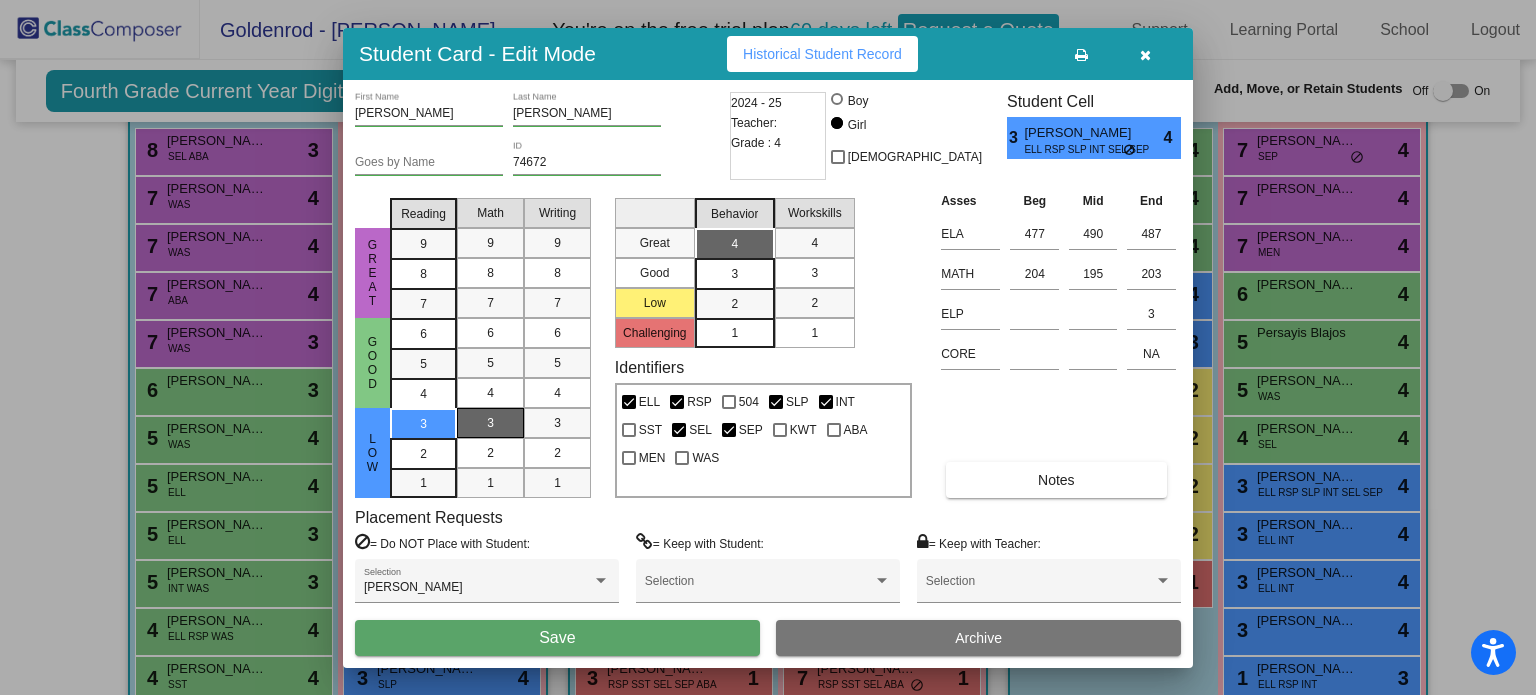 click on "Save" at bounding box center [557, 638] 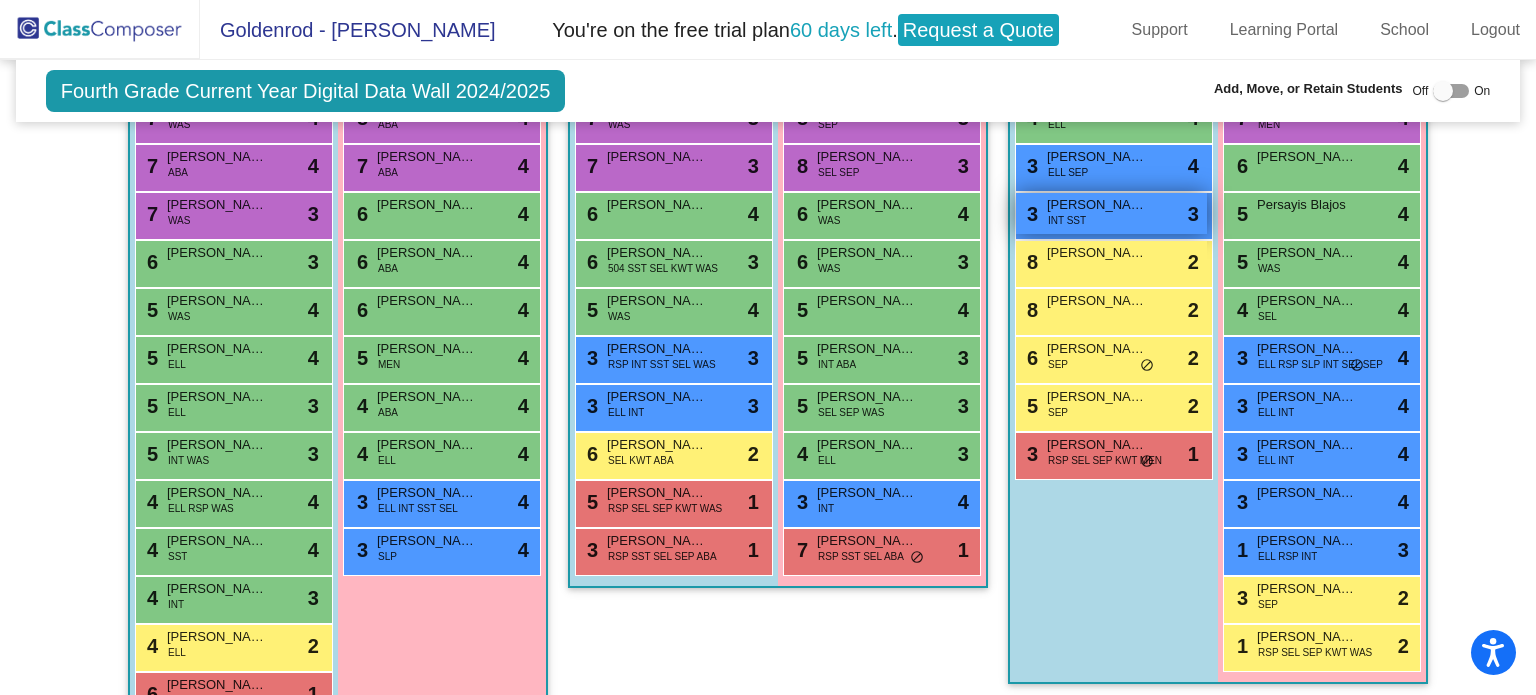 scroll, scrollTop: 596, scrollLeft: 0, axis: vertical 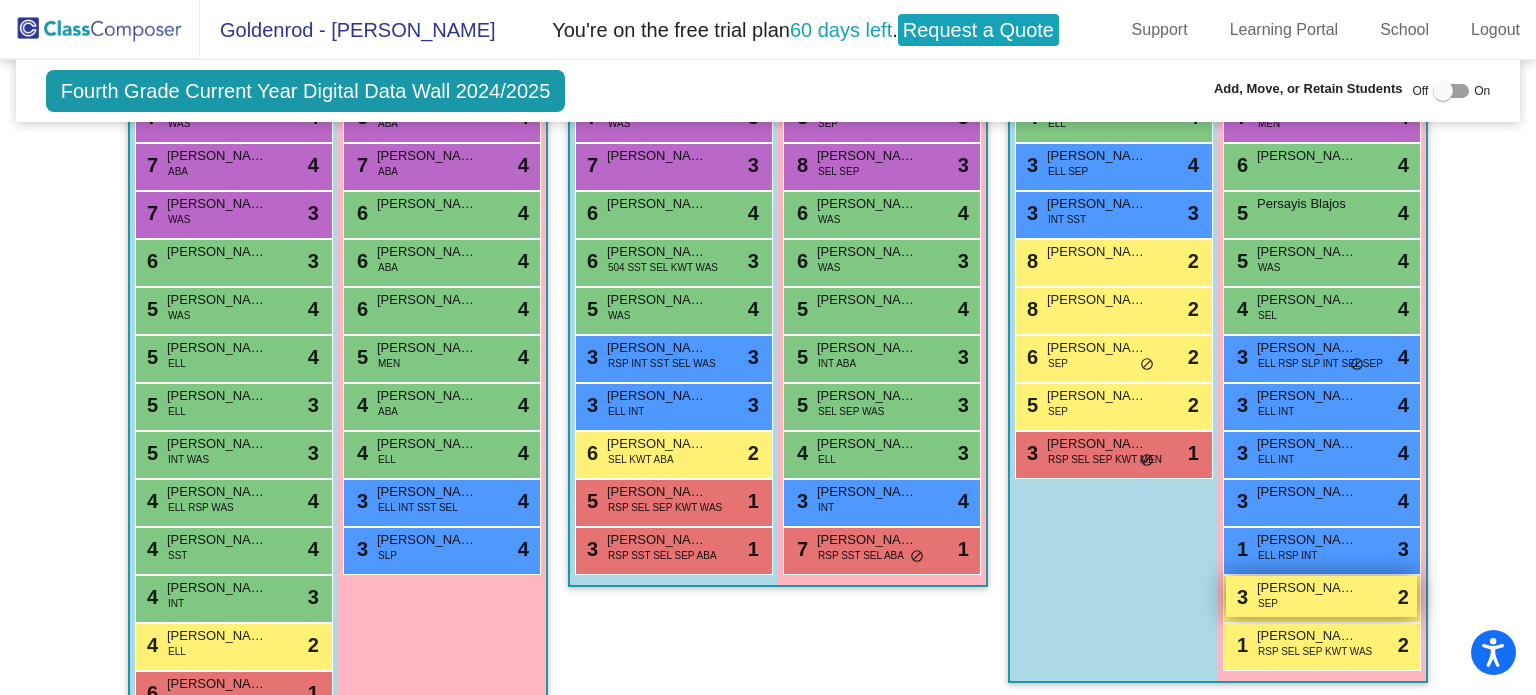 click on "3 Bella Cardenas SEP lock do_not_disturb_alt 2" at bounding box center (1321, 596) 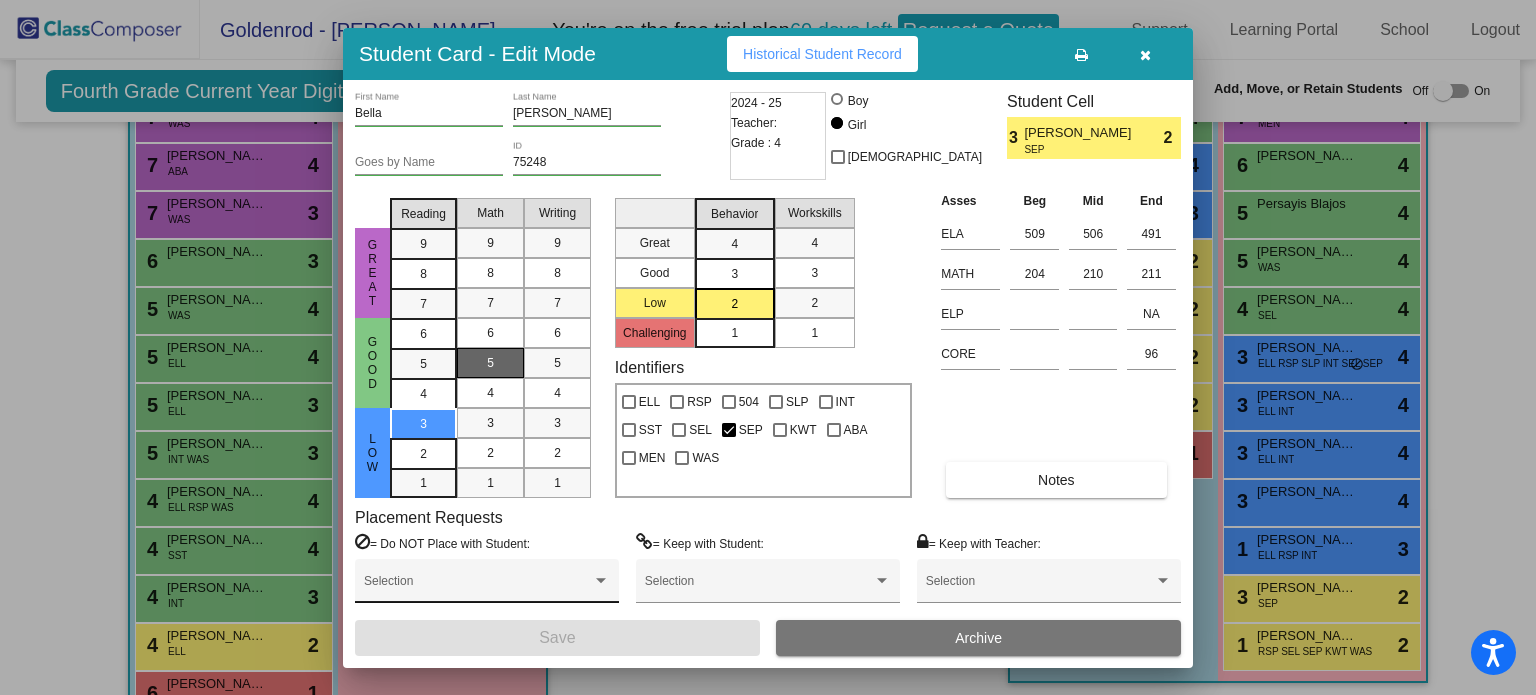 click on "Selection" at bounding box center (487, 586) 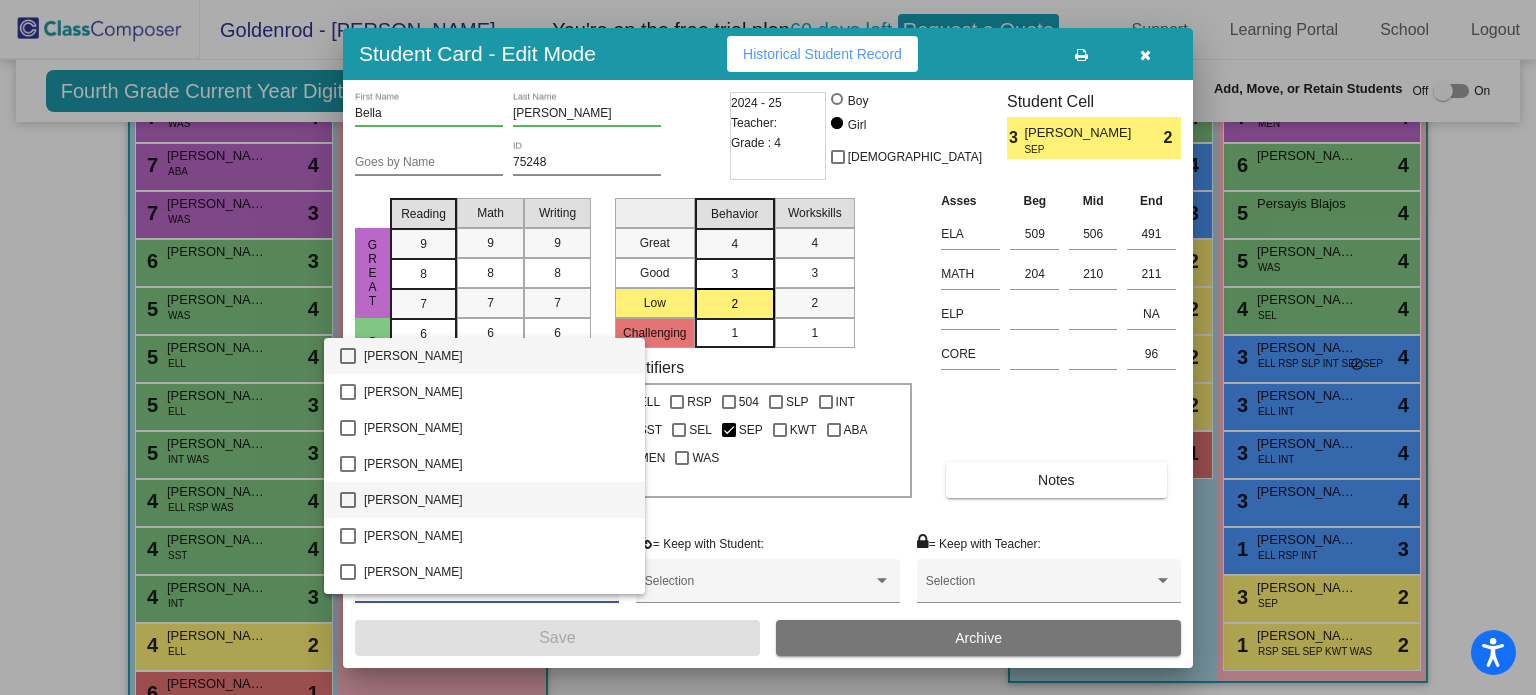 click on "[PERSON_NAME]" at bounding box center (496, 500) 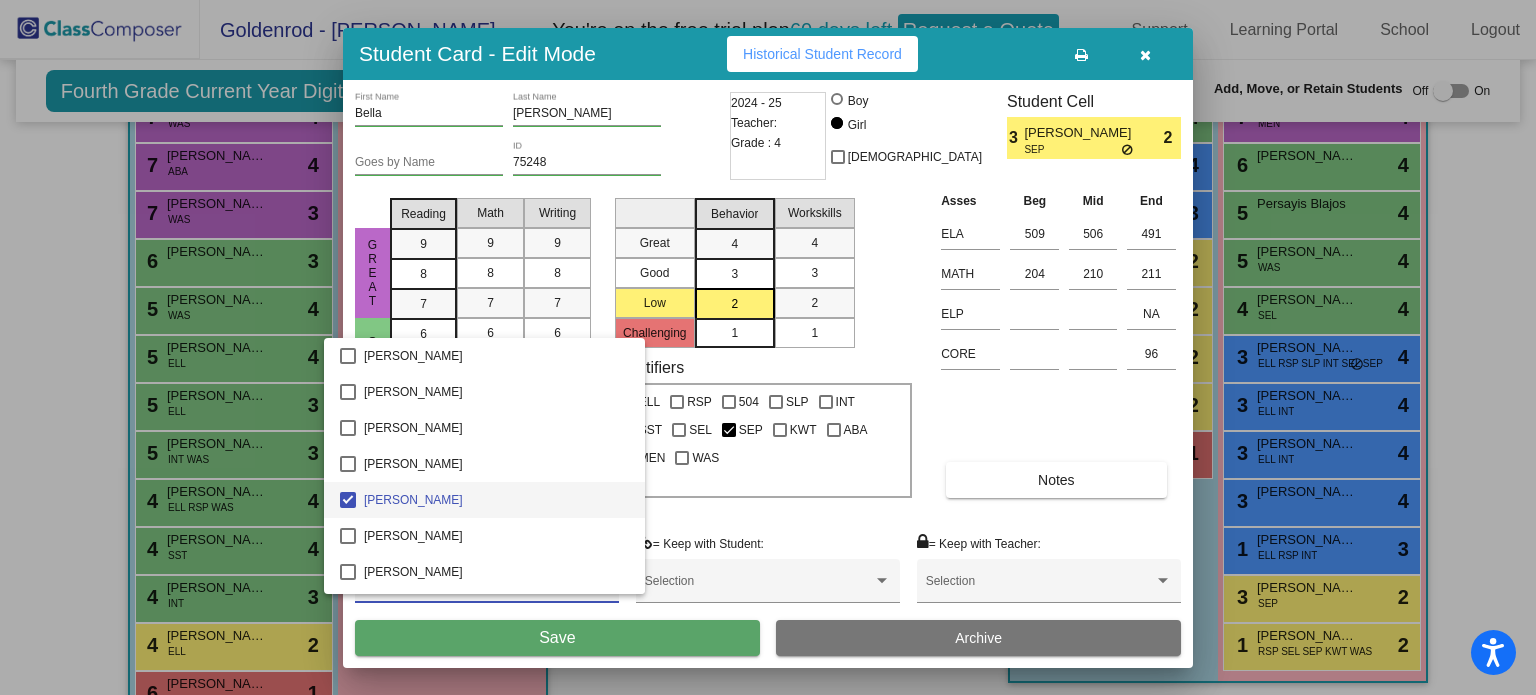 click at bounding box center (768, 347) 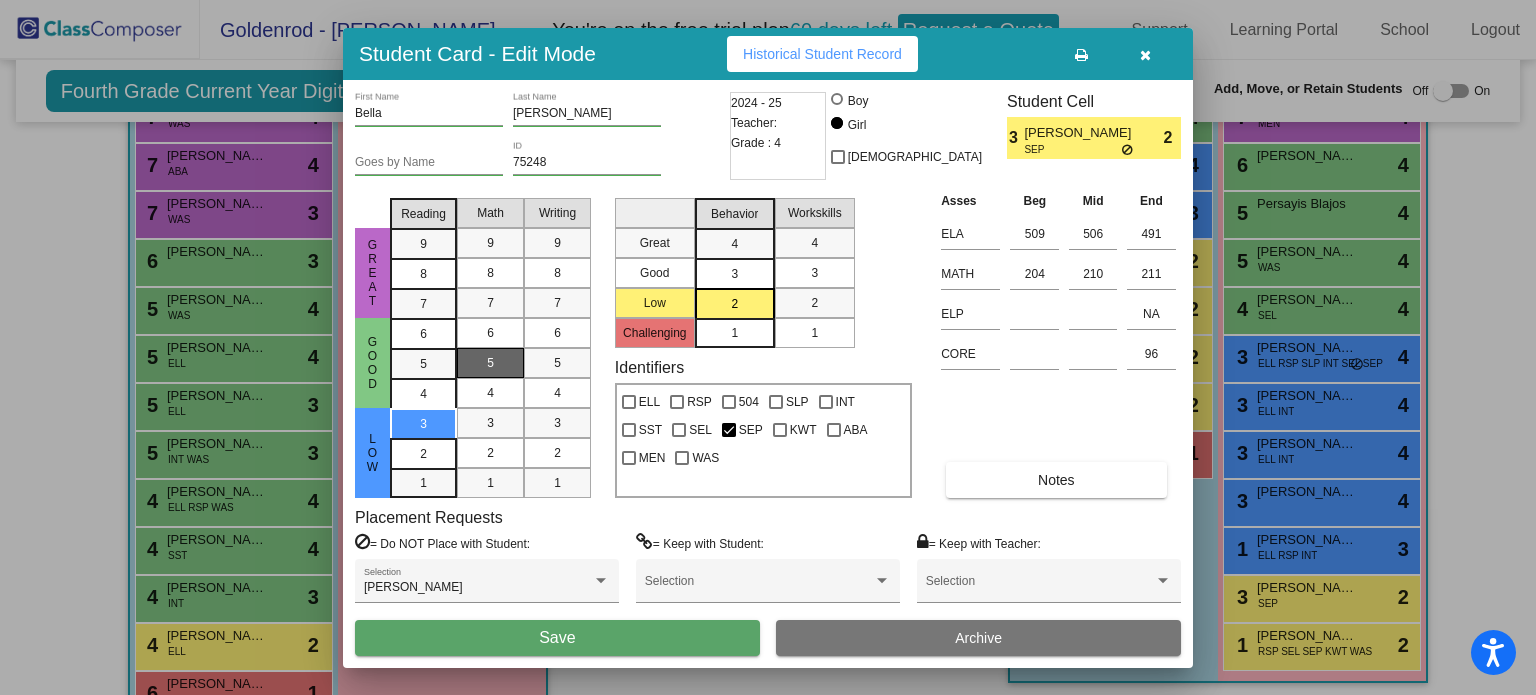 click on "Save" at bounding box center [557, 638] 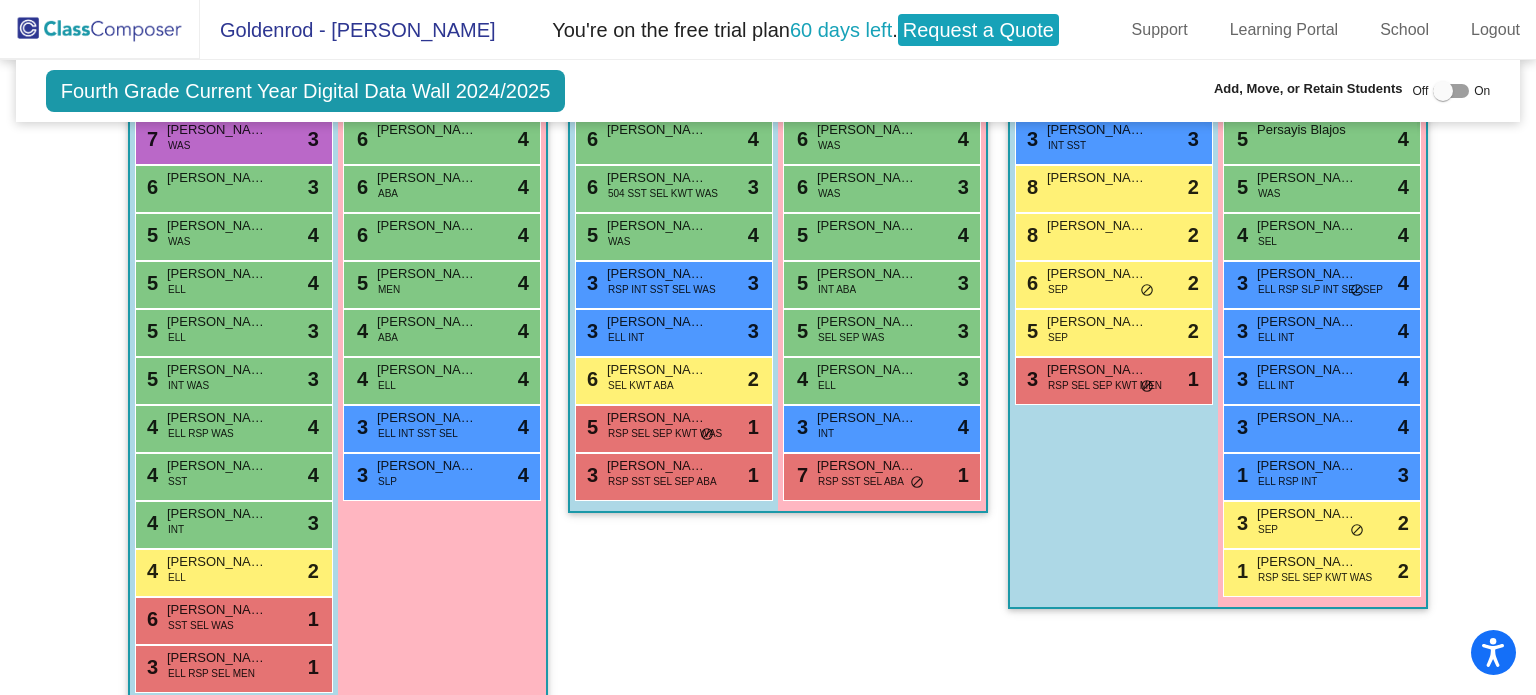 scroll, scrollTop: 696, scrollLeft: 0, axis: vertical 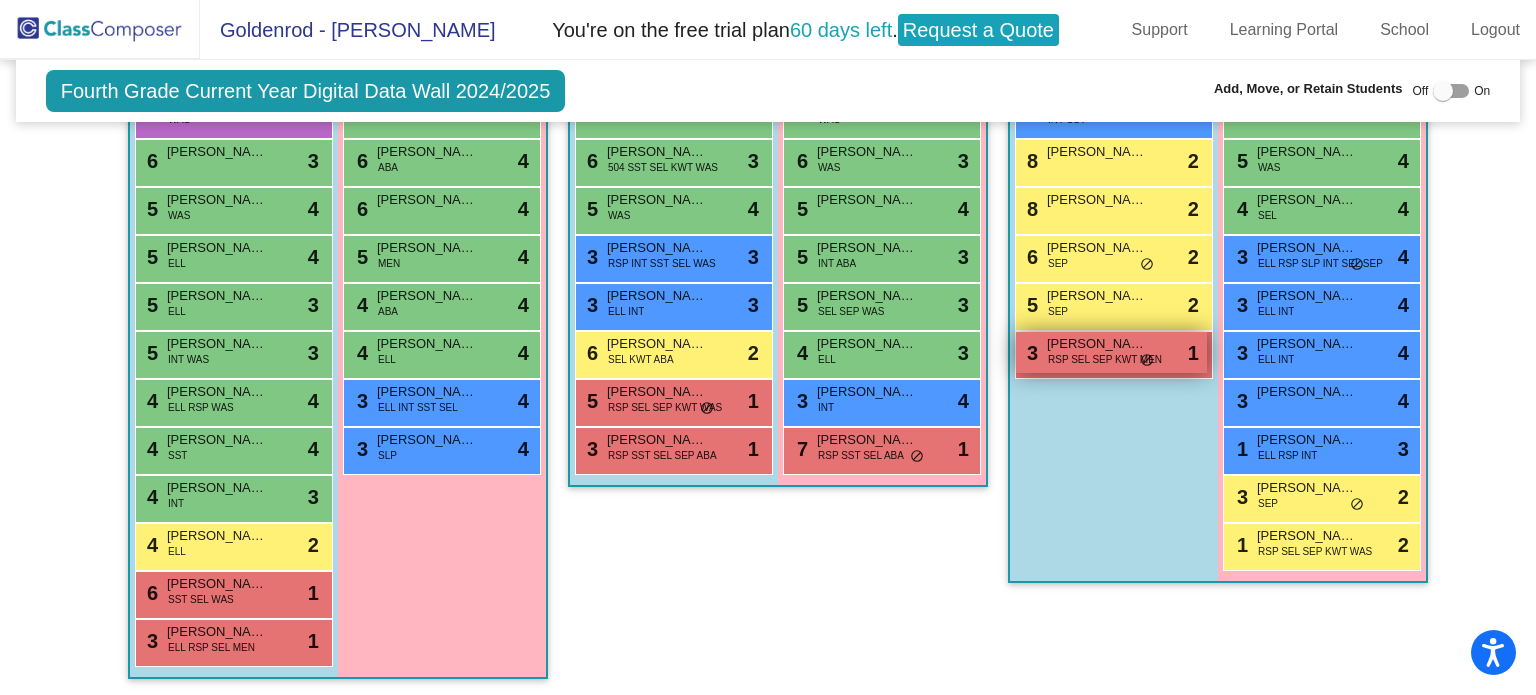click on "[PERSON_NAME]" at bounding box center [1097, 344] 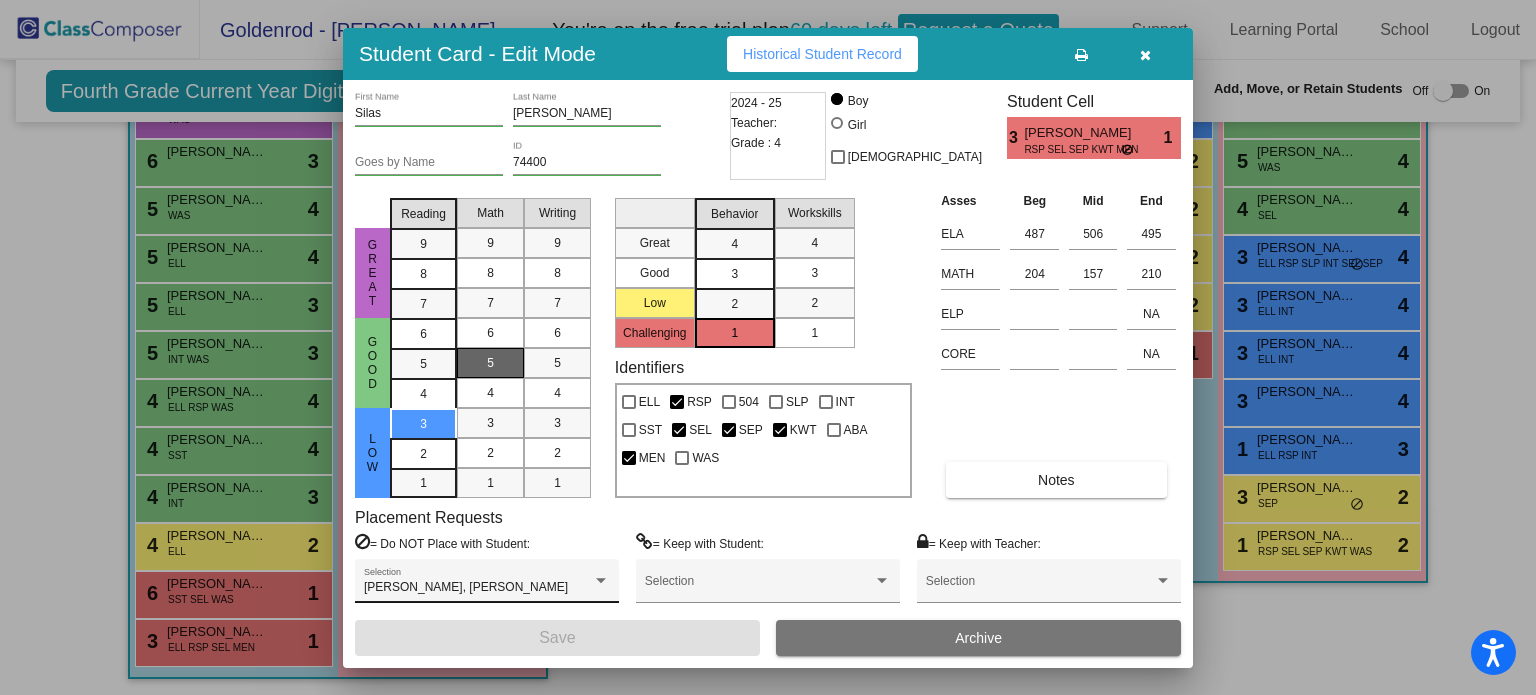 click on "Adriel Barajas, Moises Alvarez Selection" at bounding box center [487, 586] 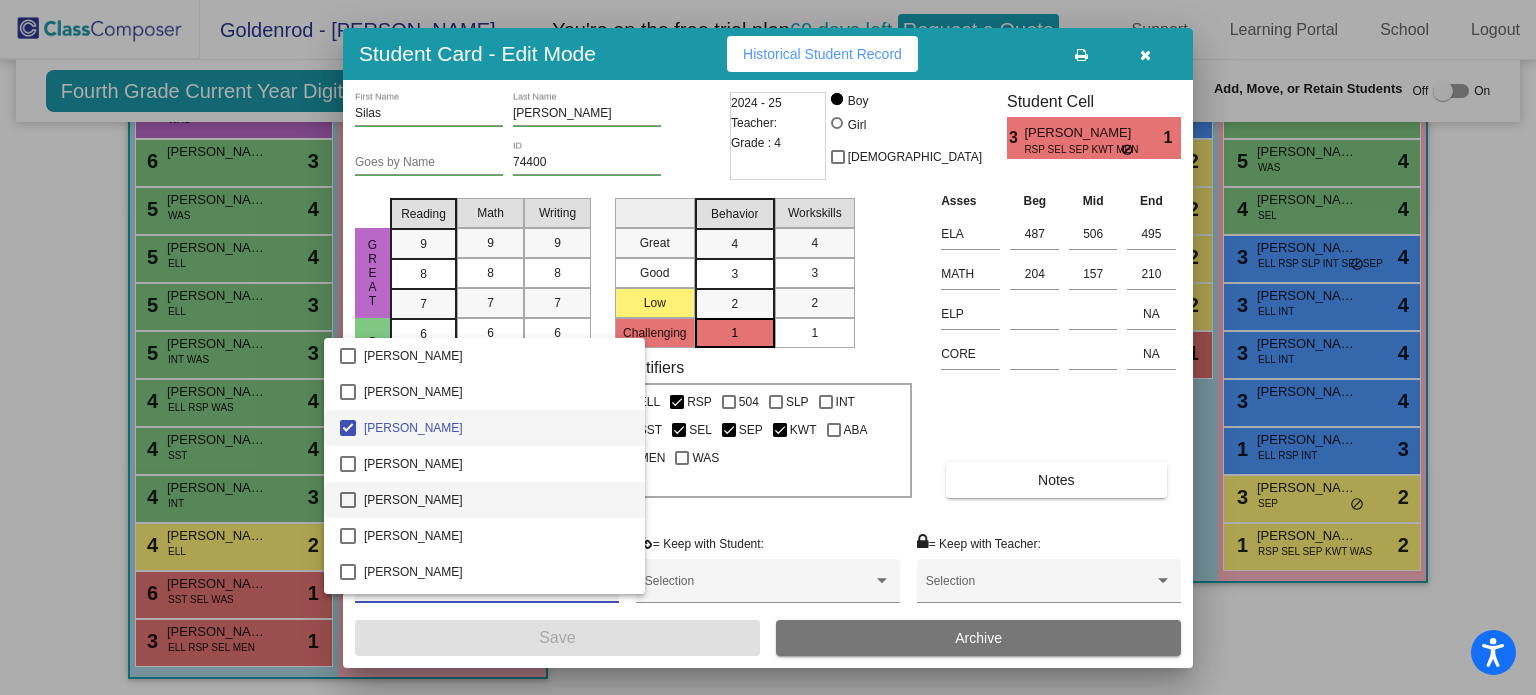 scroll, scrollTop: 896, scrollLeft: 0, axis: vertical 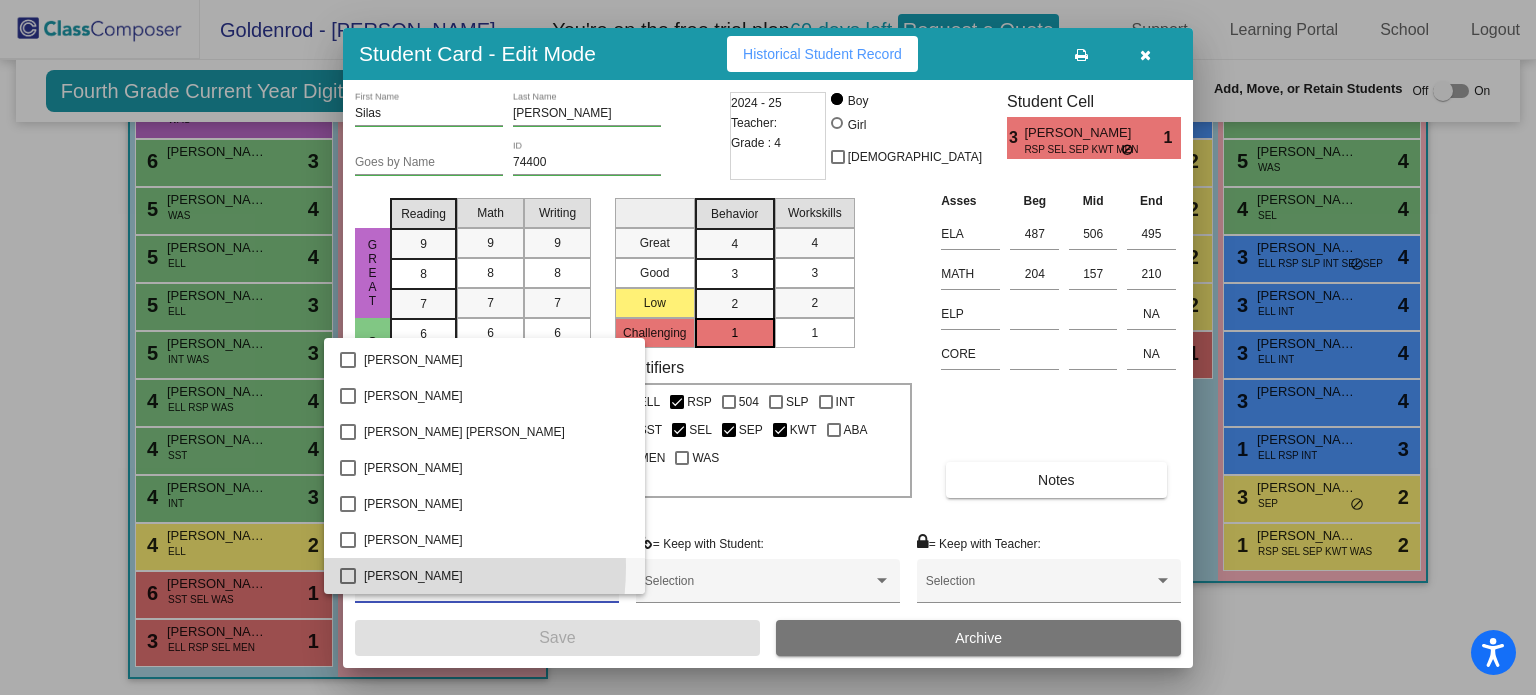 click on "Emersin Hernandez" at bounding box center [484, 576] 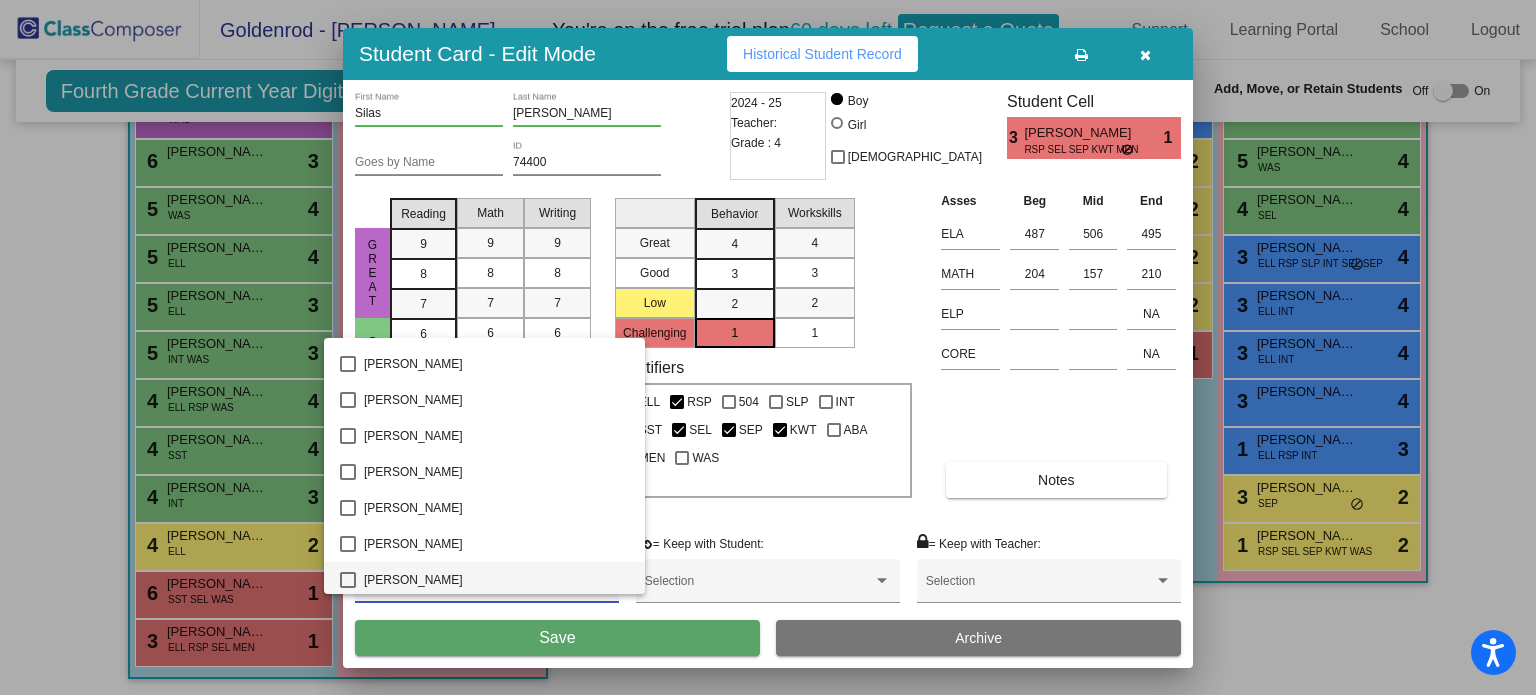 scroll, scrollTop: 1860, scrollLeft: 0, axis: vertical 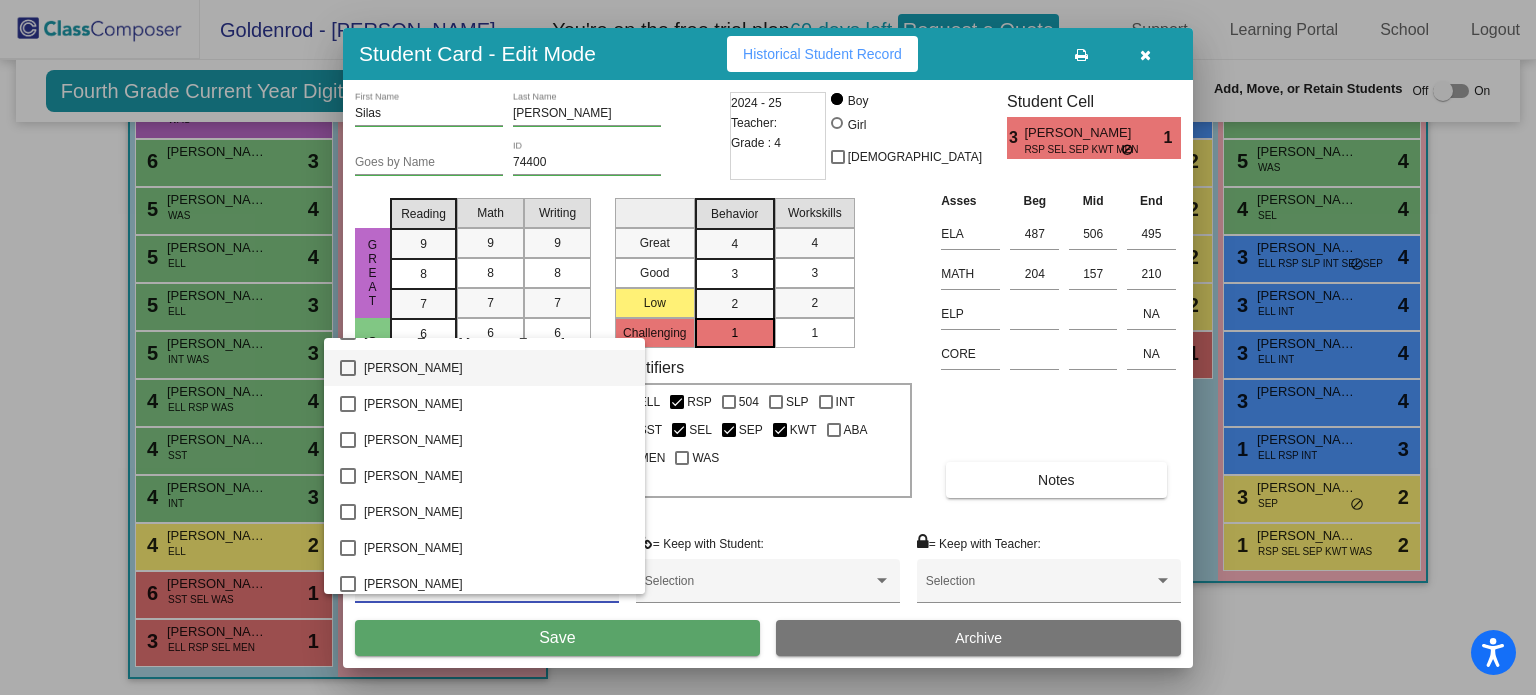click on "Mason Orosco" at bounding box center [496, 368] 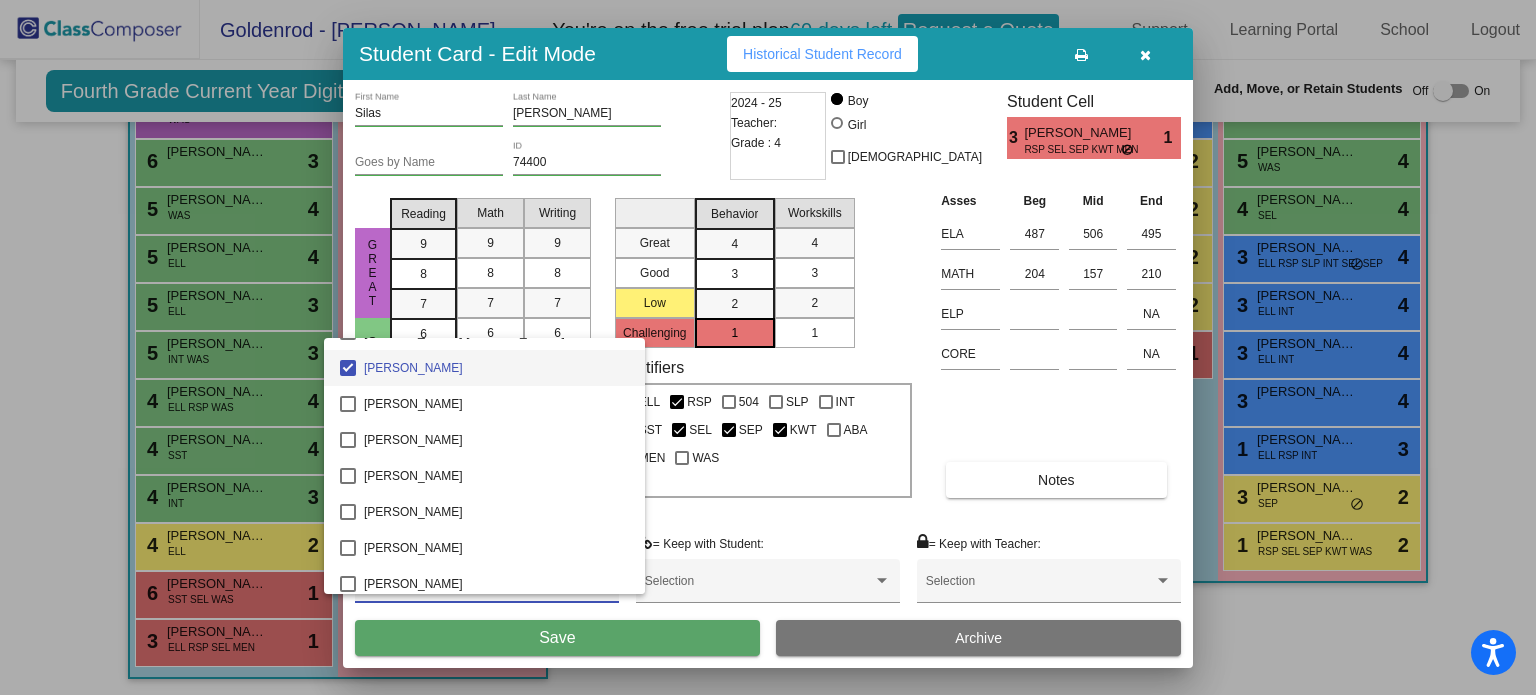 scroll, scrollTop: 864, scrollLeft: 0, axis: vertical 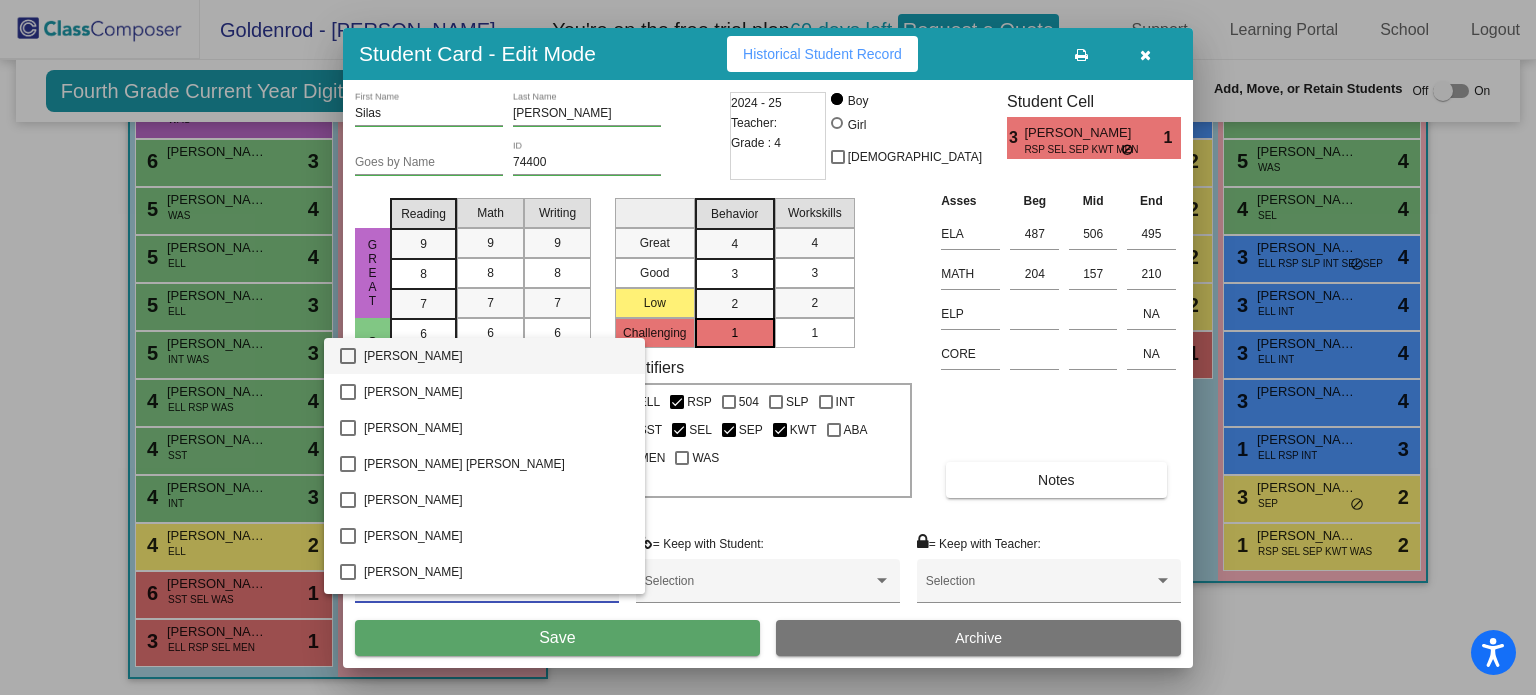 click on "Cody Rocha-Gonzalez" at bounding box center [496, 356] 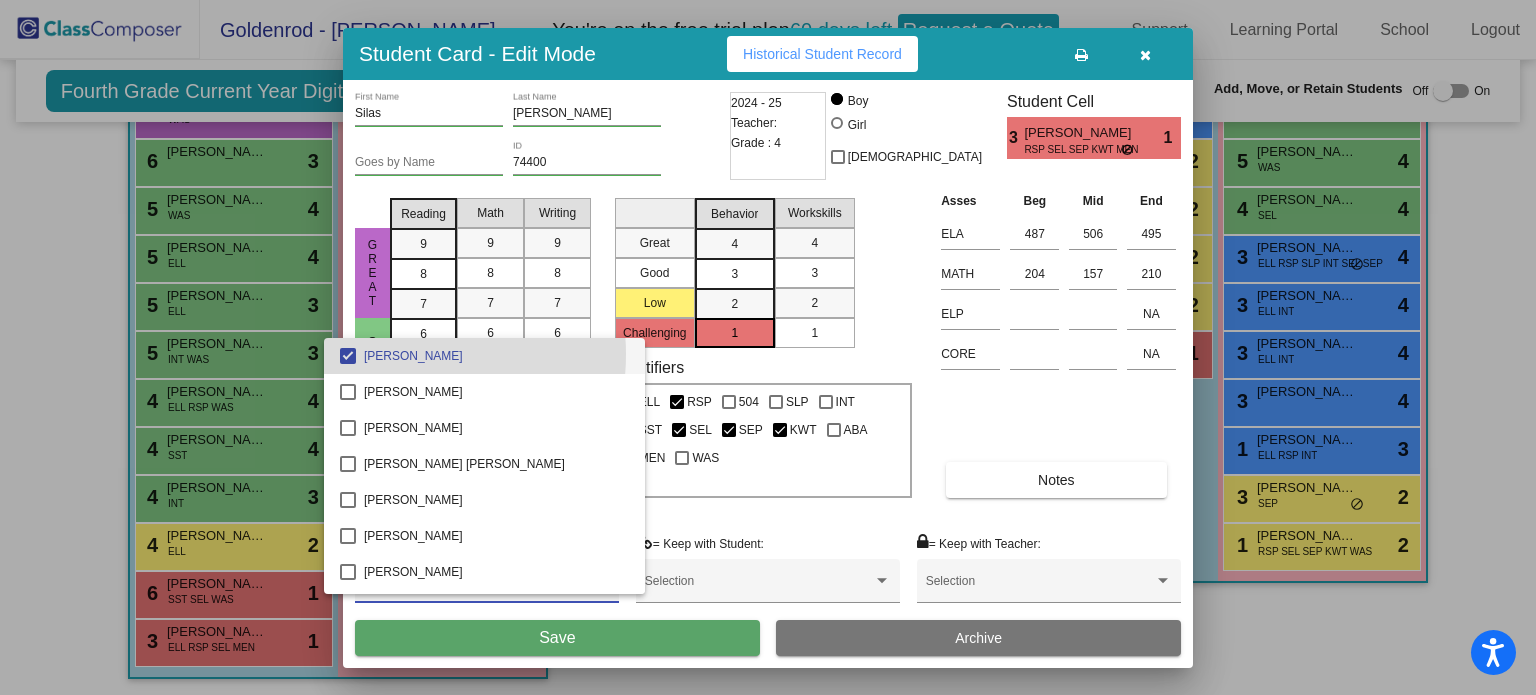 click on "Cody Rocha-Gonzalez" at bounding box center (496, 356) 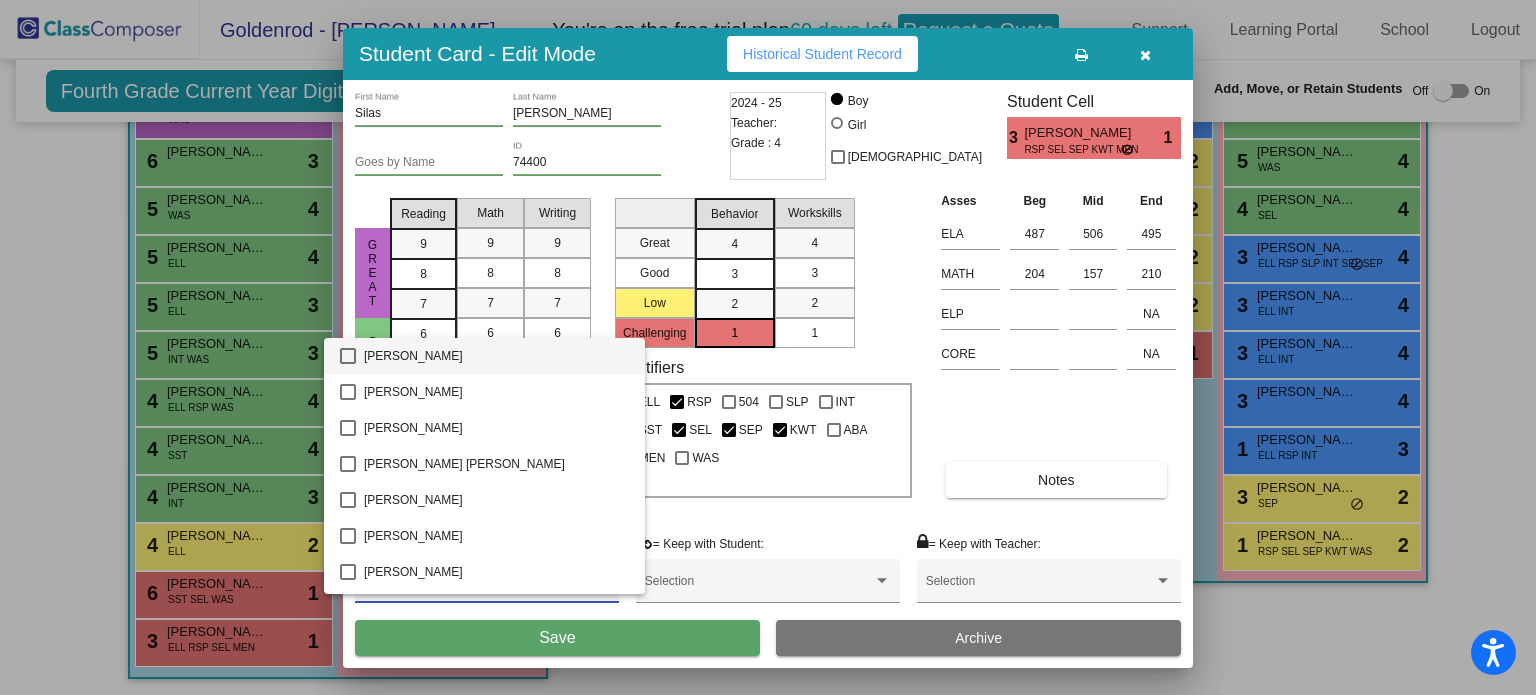 click on "Cody Rocha-Gonzalez" at bounding box center (496, 356) 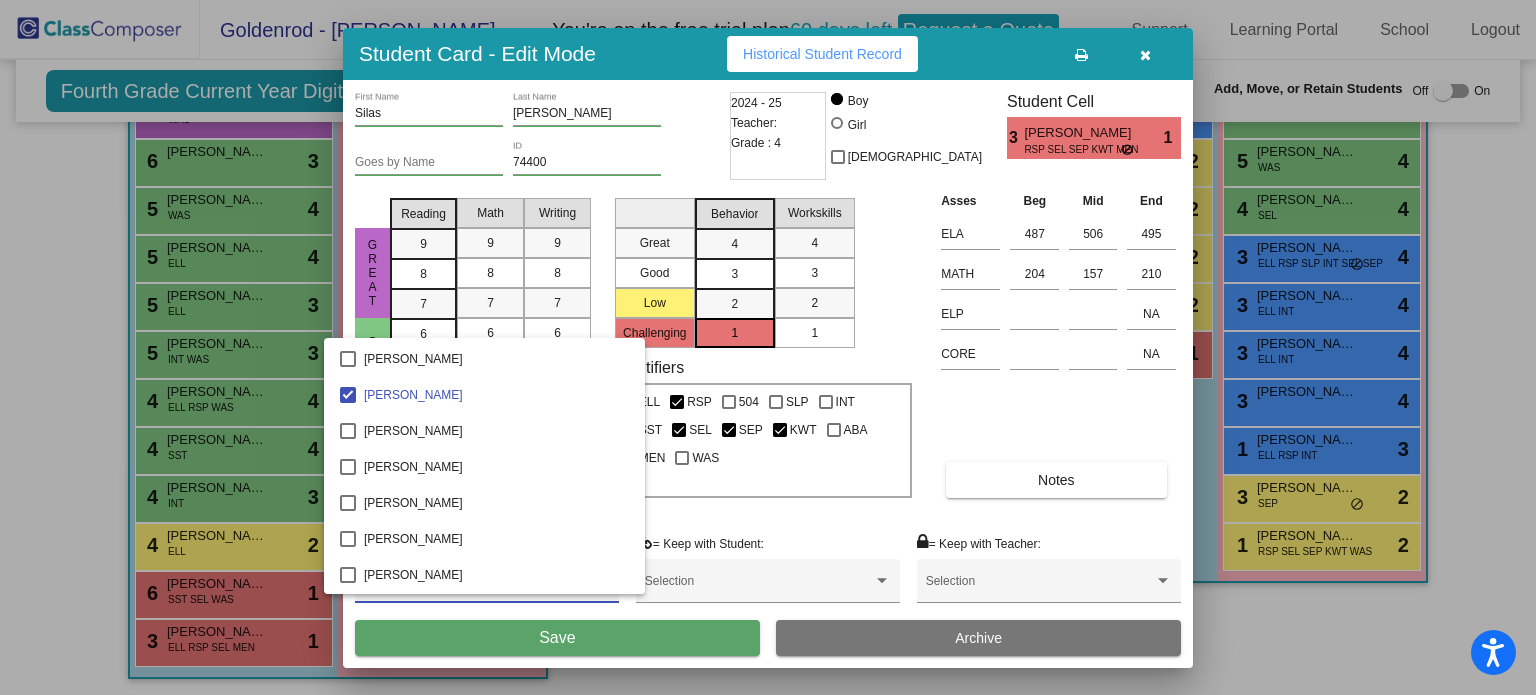 scroll, scrollTop: 63, scrollLeft: 0, axis: vertical 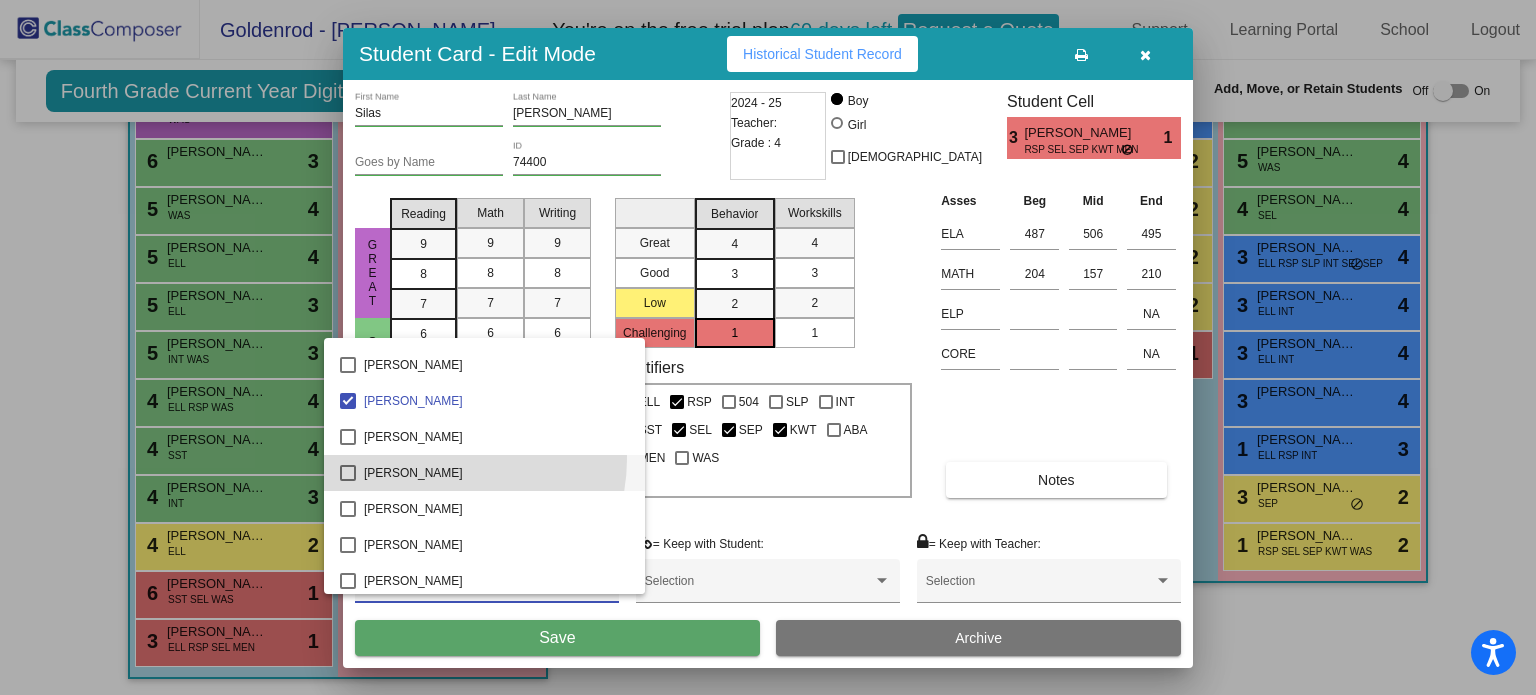 click on "Agustin Zamora" at bounding box center (496, 473) 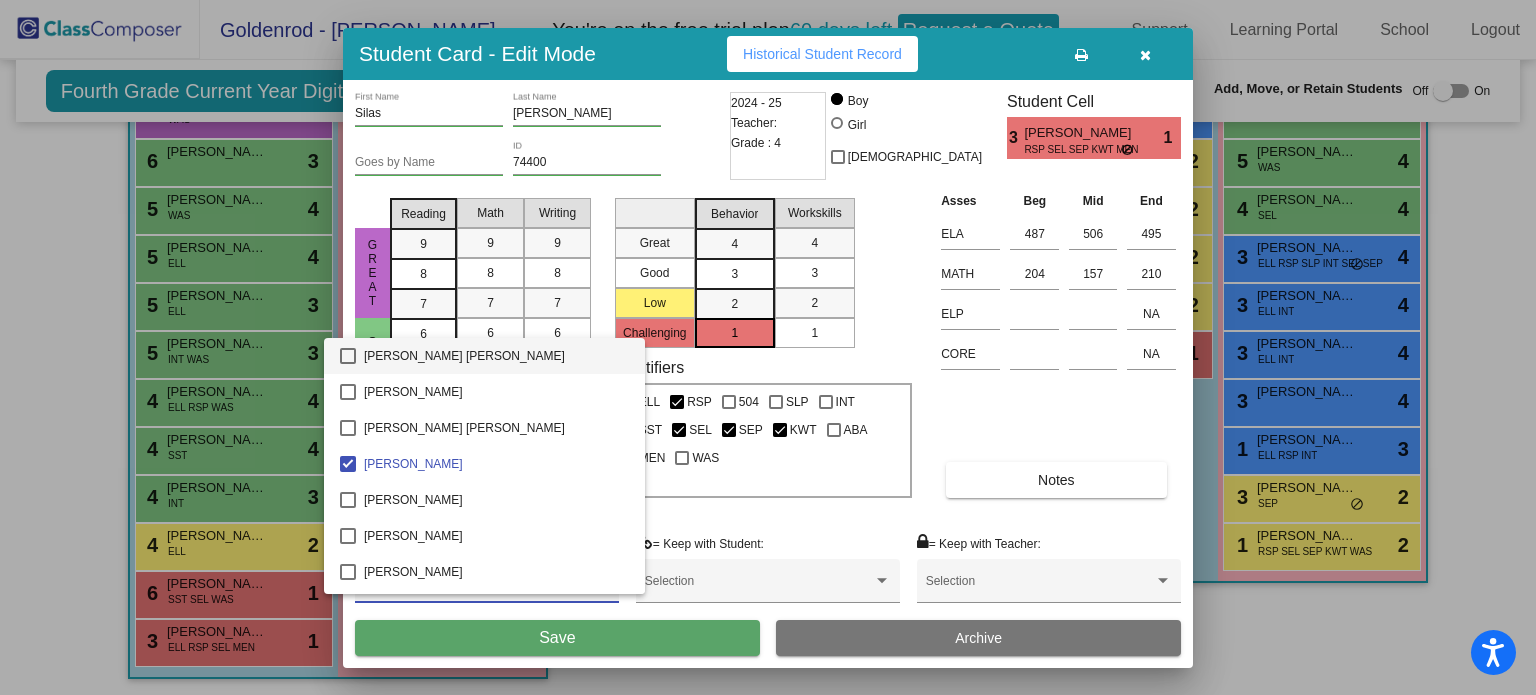 scroll, scrollTop: 1784, scrollLeft: 0, axis: vertical 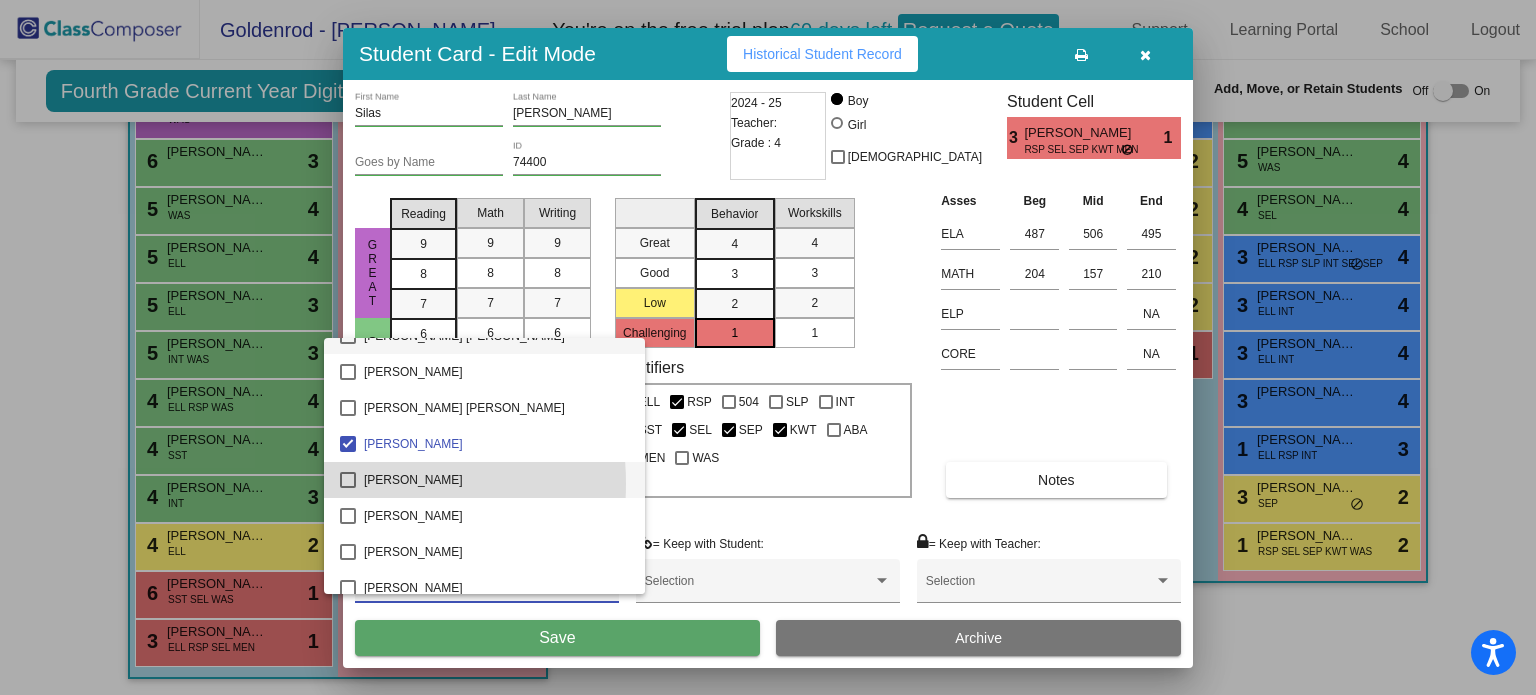 click at bounding box center (348, 480) 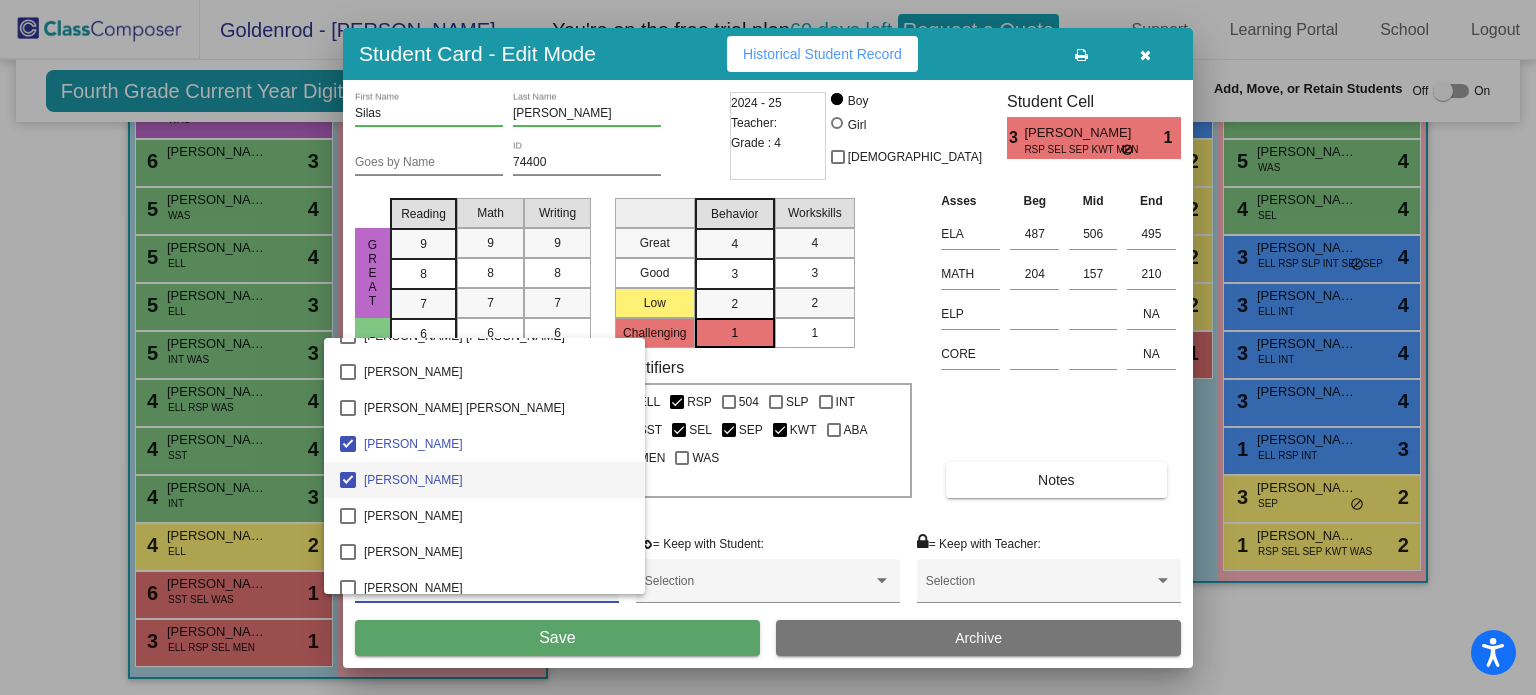 click at bounding box center (768, 347) 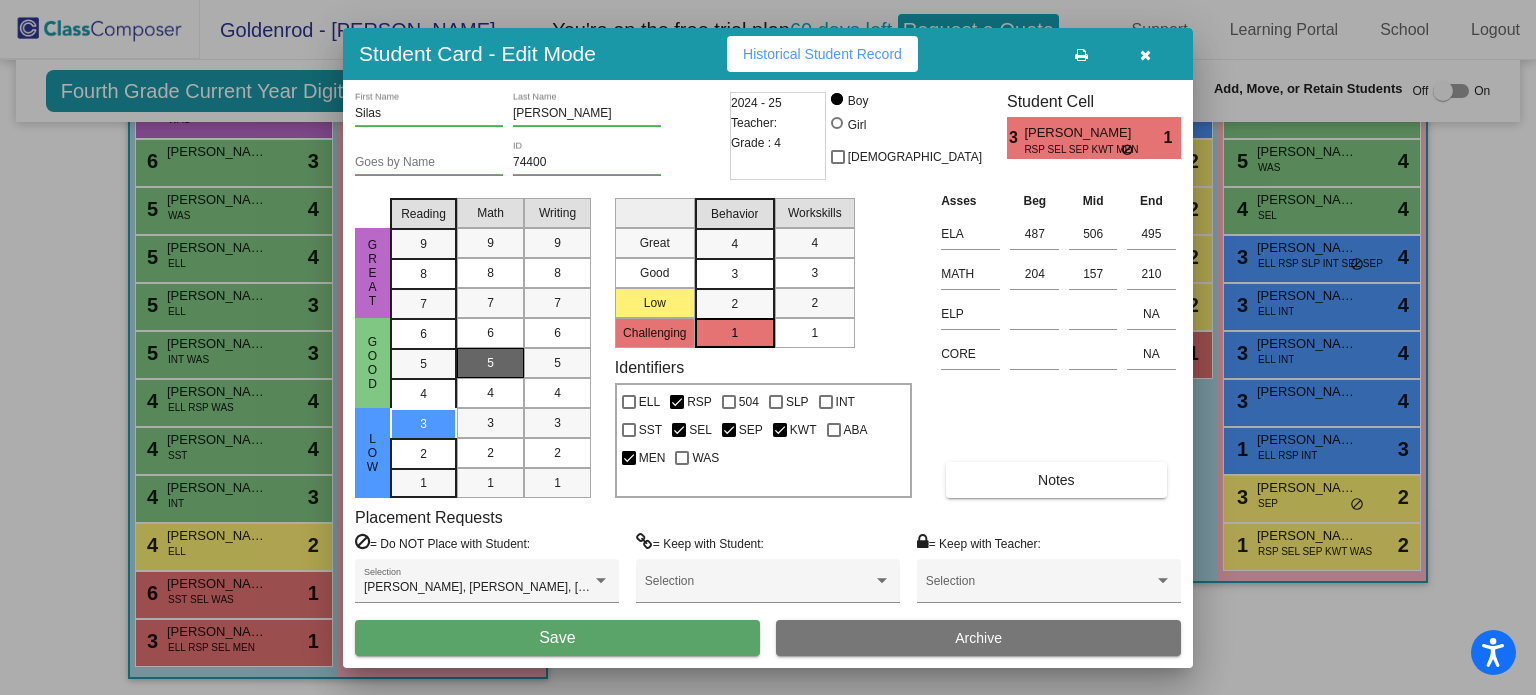 click on "Save" at bounding box center [557, 638] 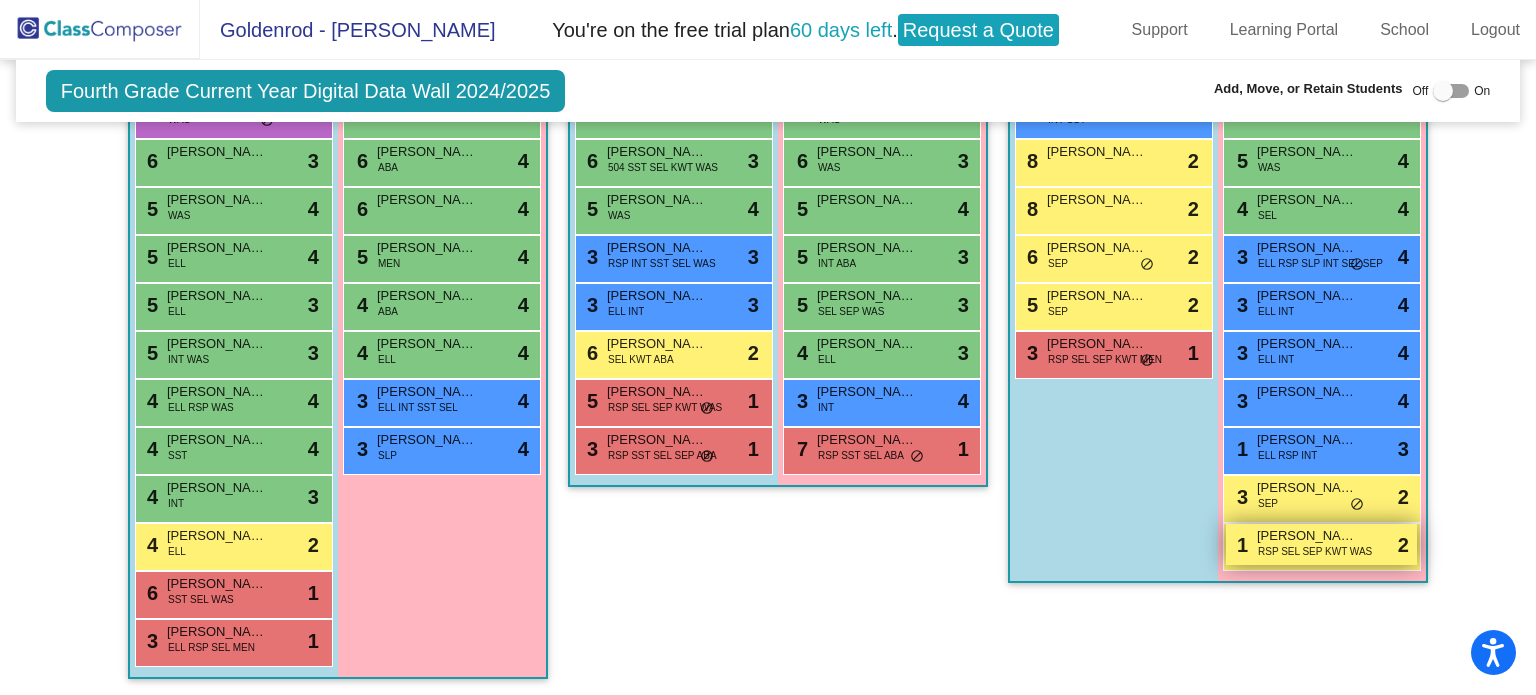 click on "Amelia Martinez" at bounding box center (1307, 536) 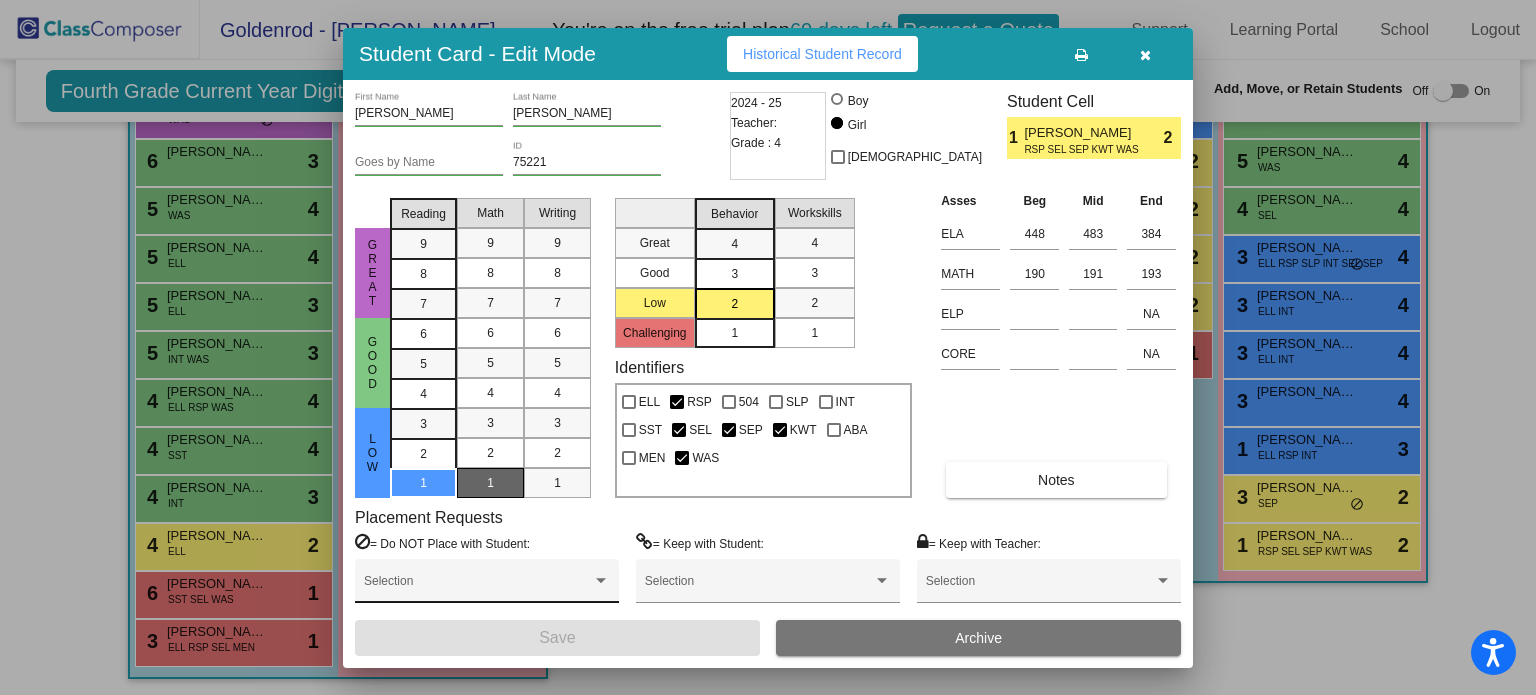 click at bounding box center (478, 588) 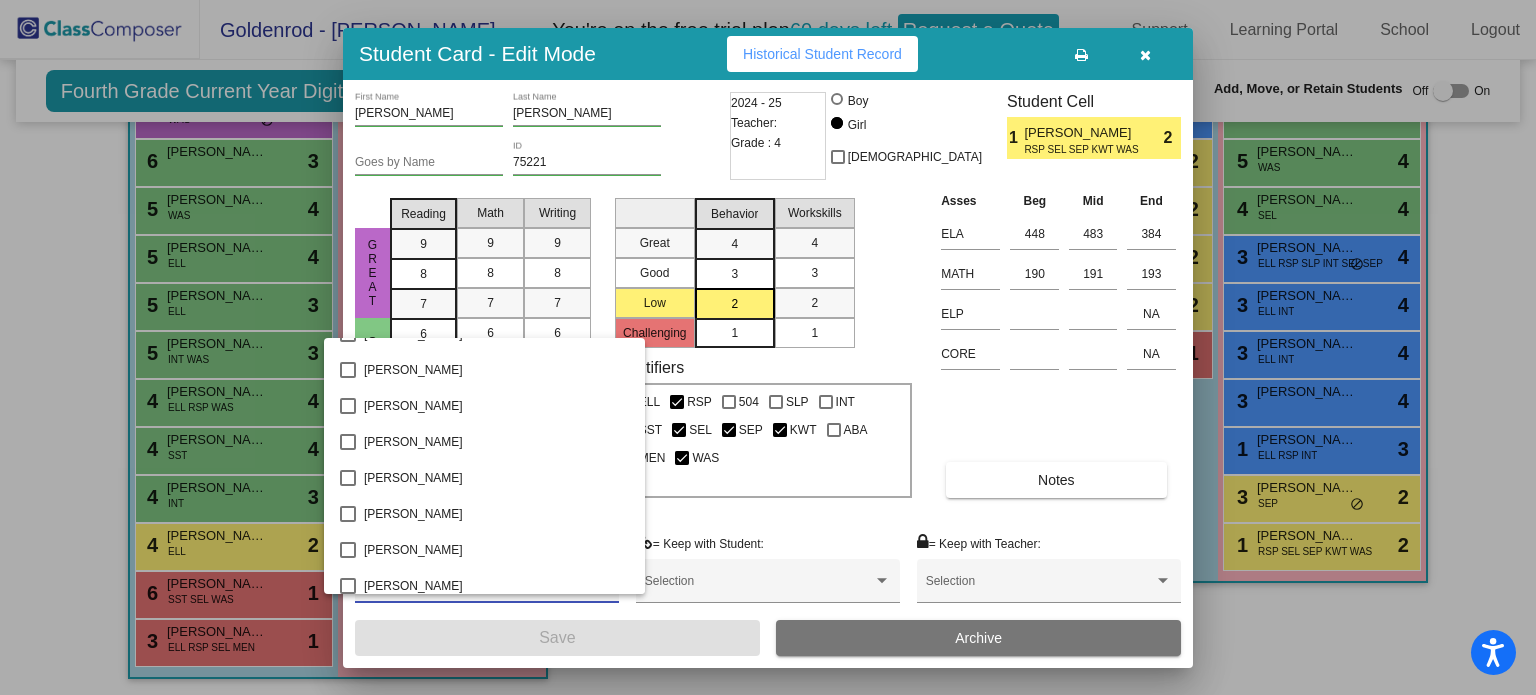 scroll, scrollTop: 420, scrollLeft: 0, axis: vertical 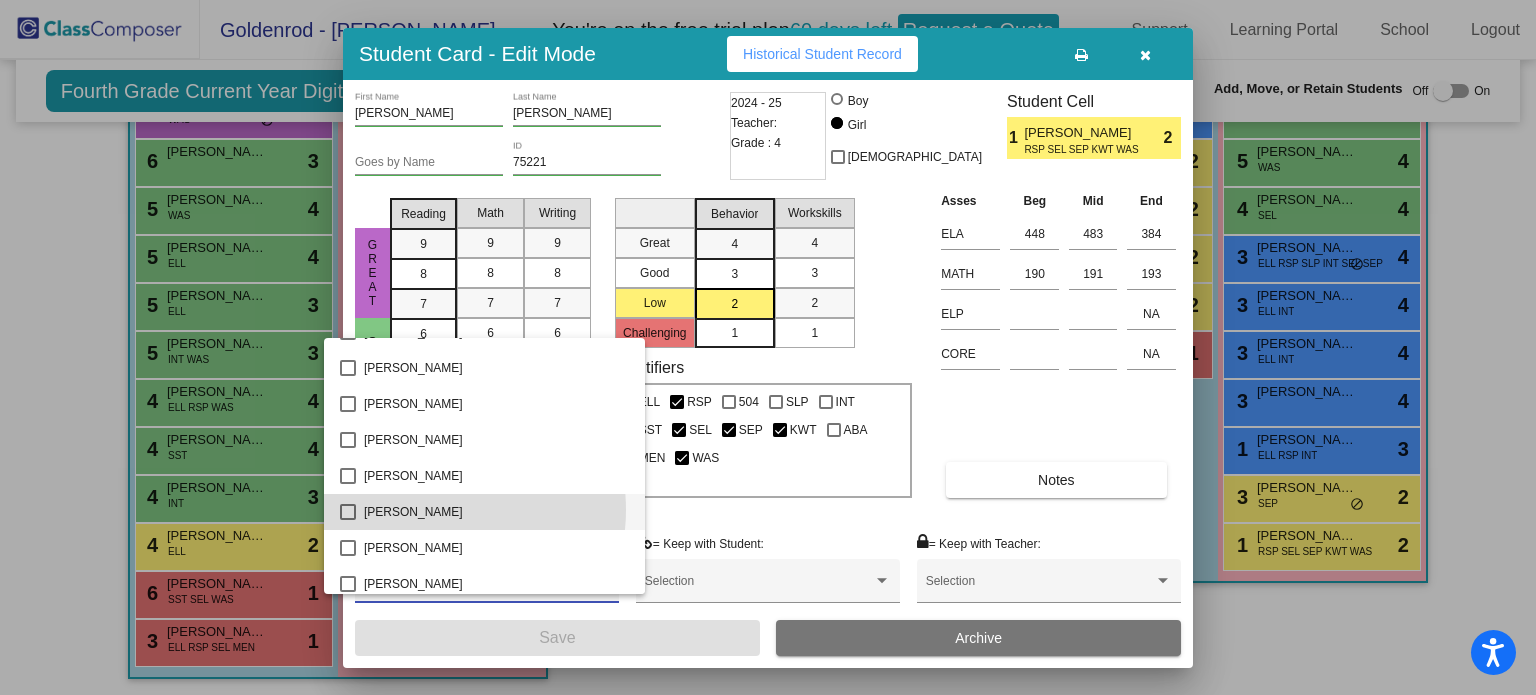 click on "Auliana Aguilera" at bounding box center (496, 512) 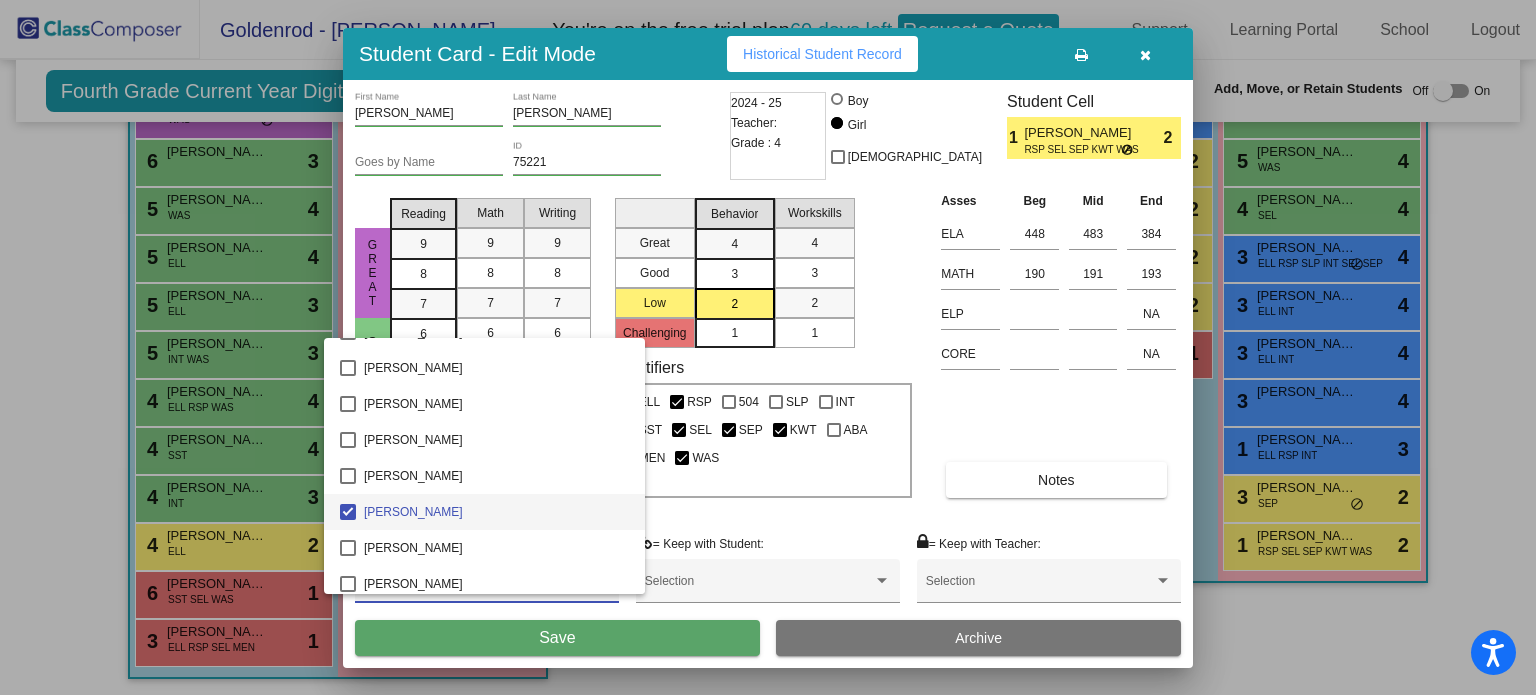 click at bounding box center (768, 347) 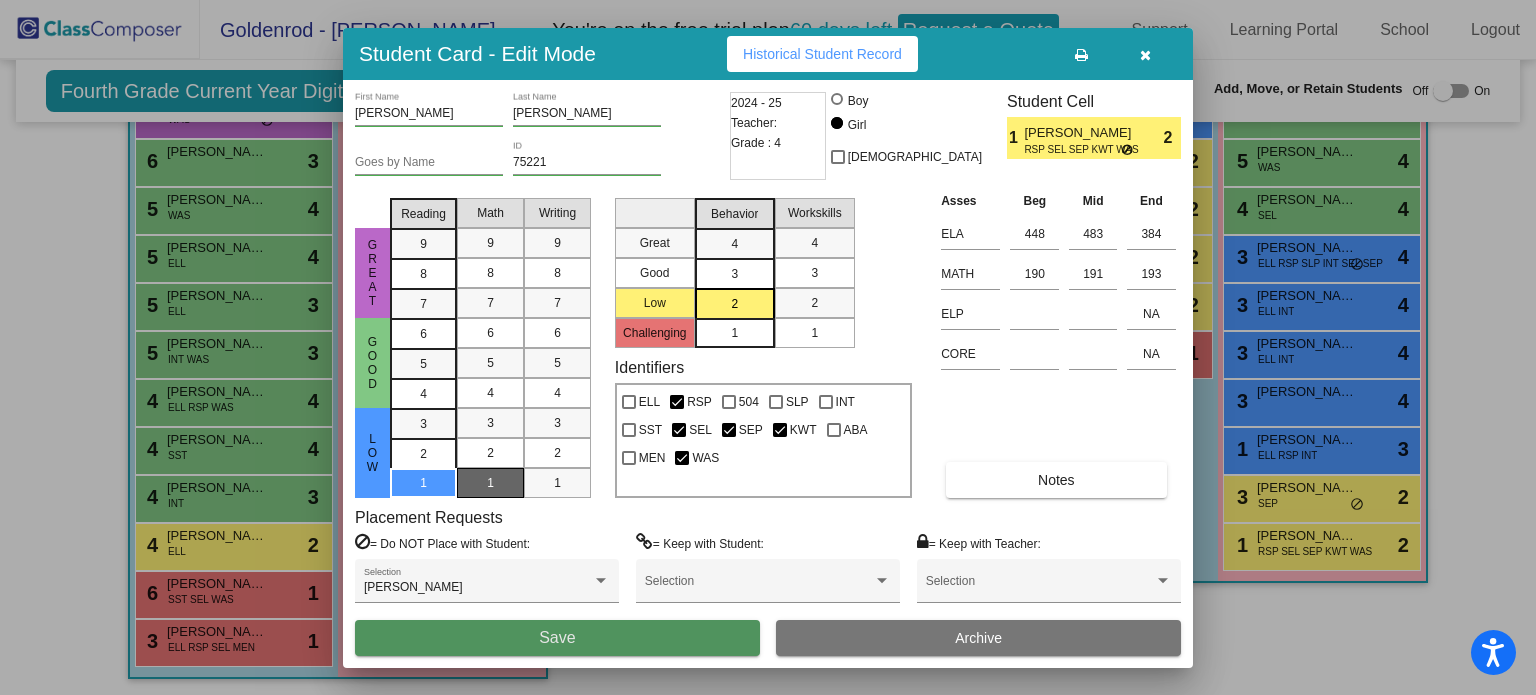 click on "Save" at bounding box center (557, 638) 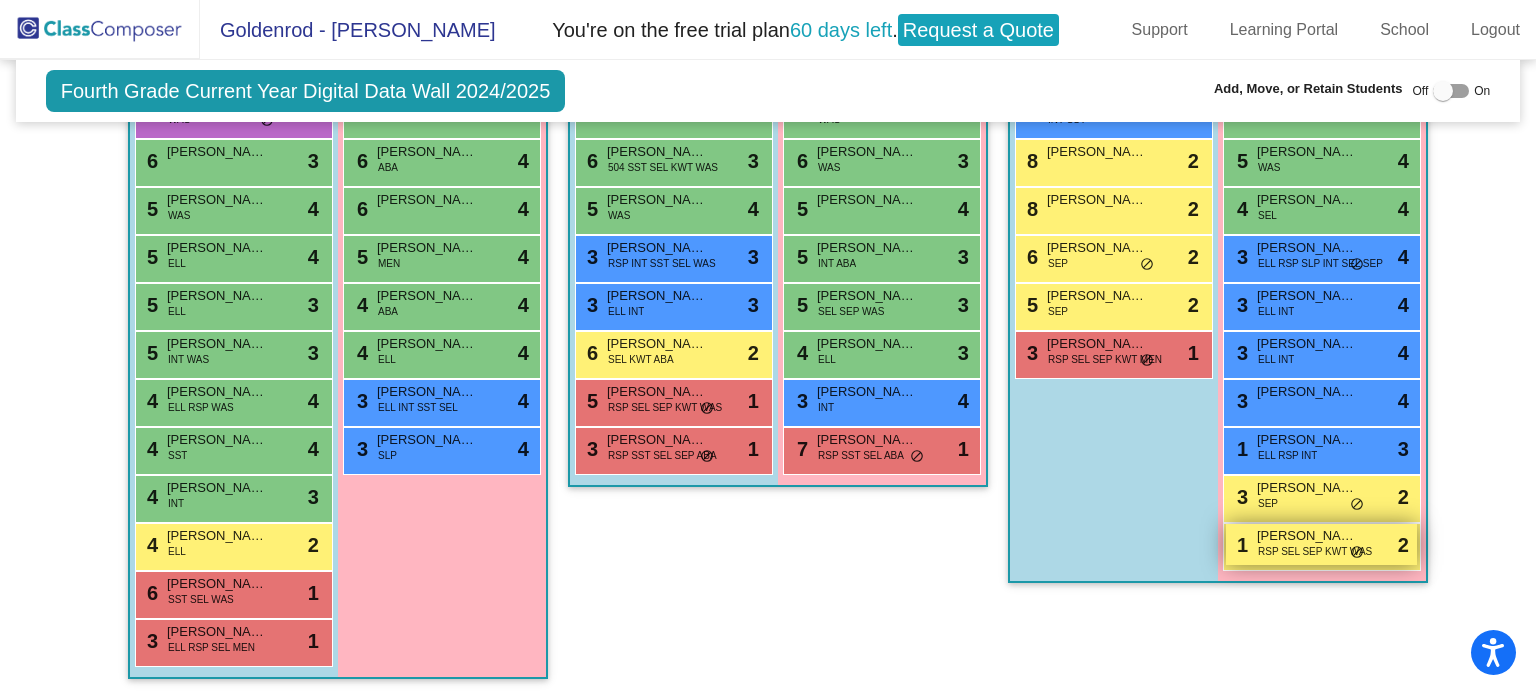 click on "Amelia Martinez" at bounding box center [1307, 536] 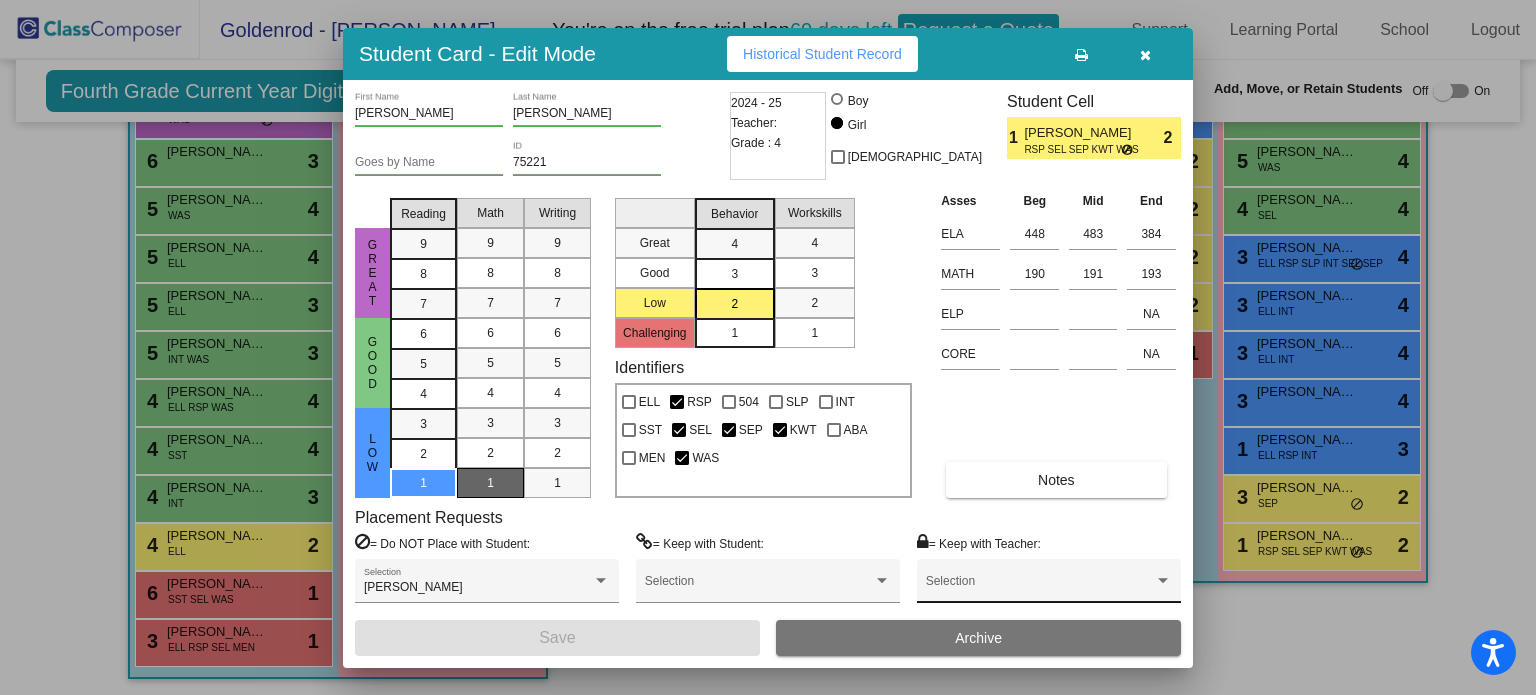 click on "Selection" at bounding box center (1049, 586) 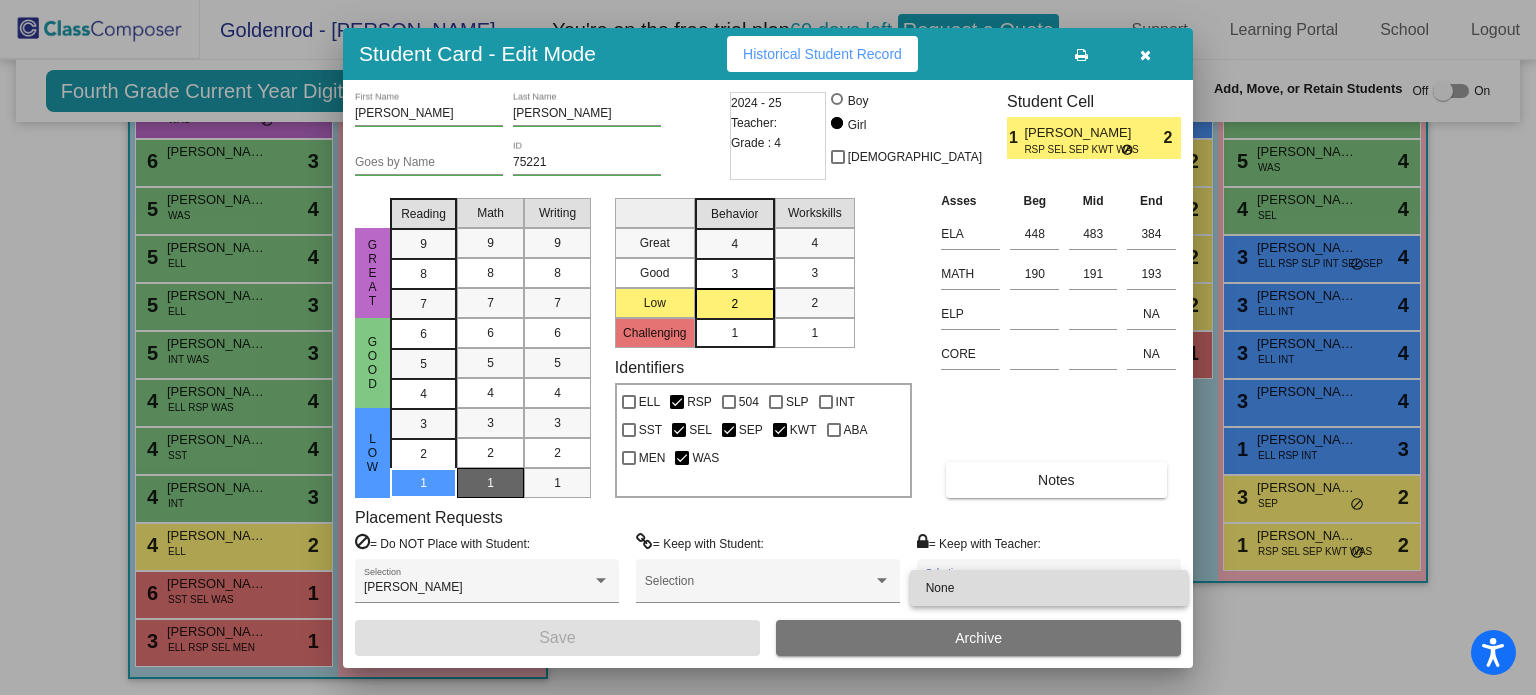 click on "None" at bounding box center [1049, 588] 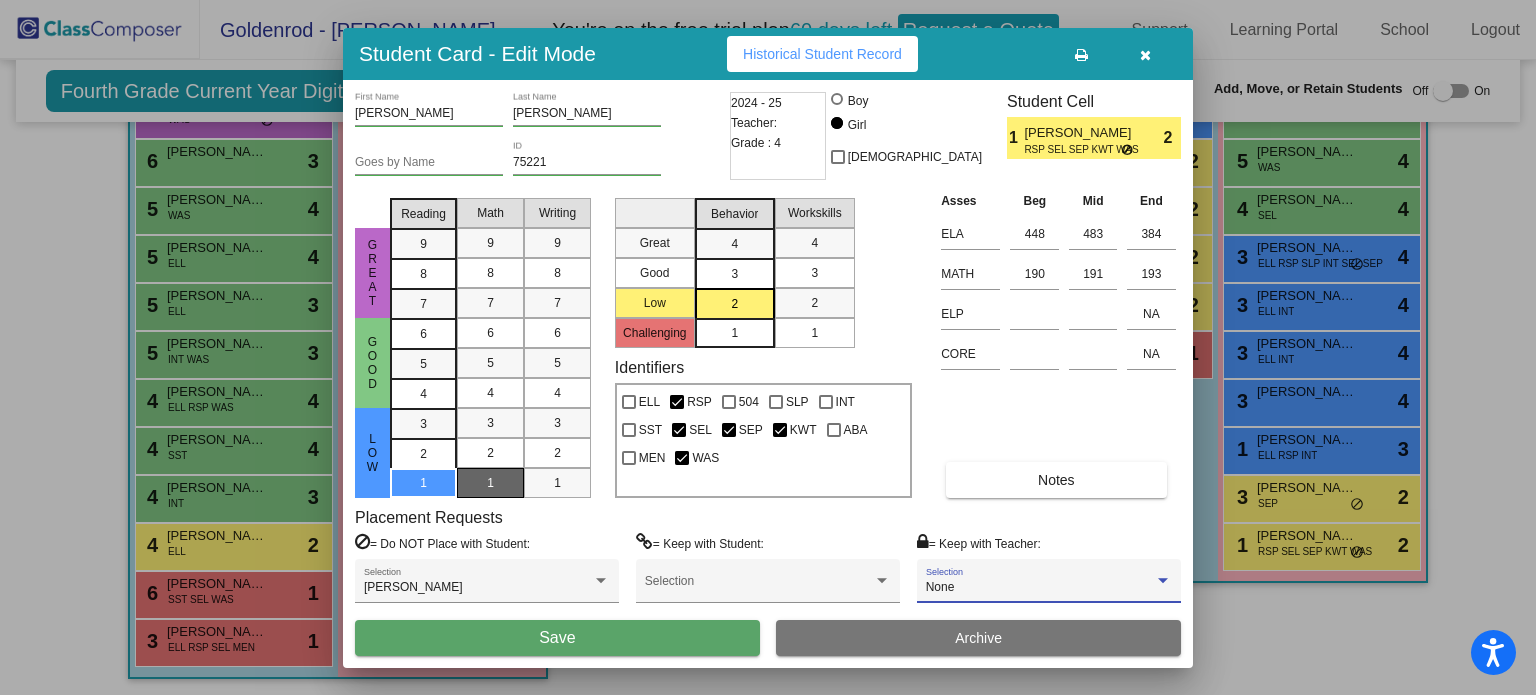click on "None Selection" at bounding box center [1049, 586] 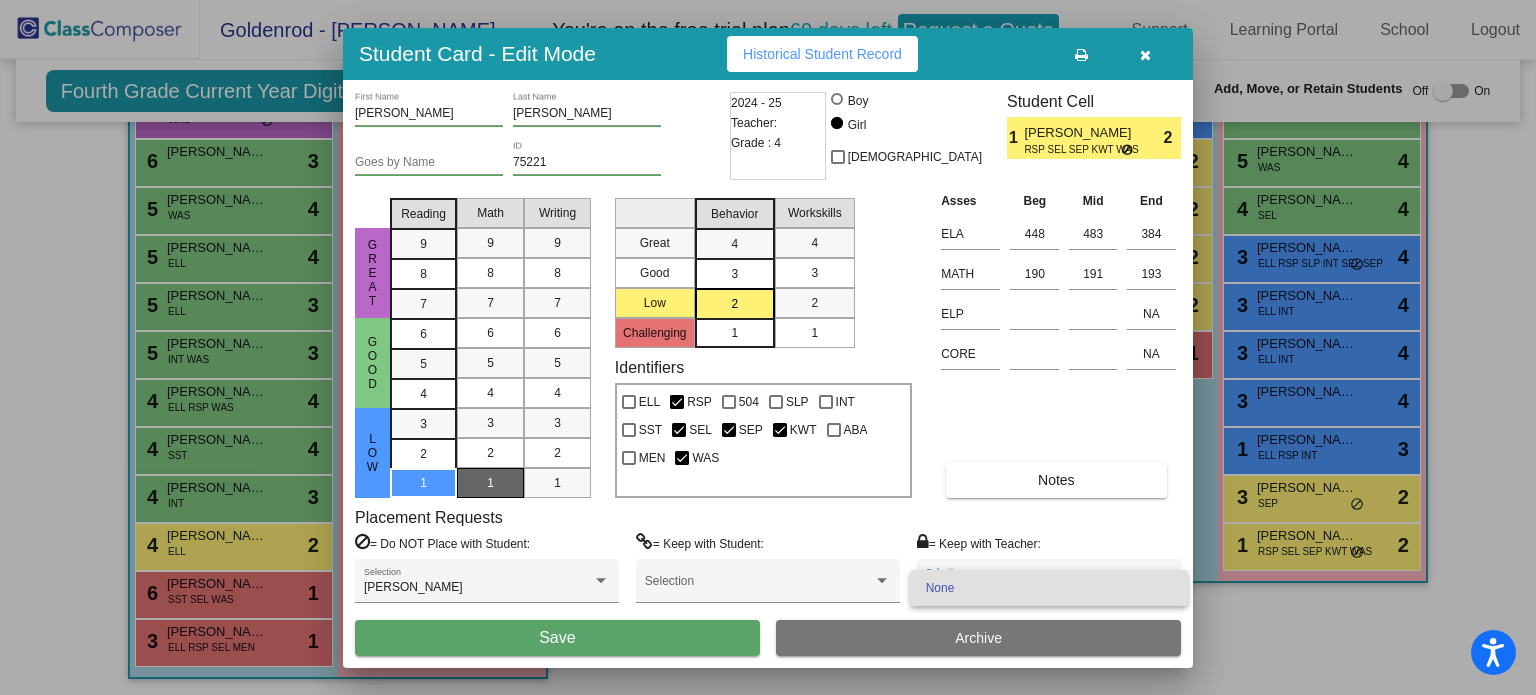 click on "None" at bounding box center (1049, 588) 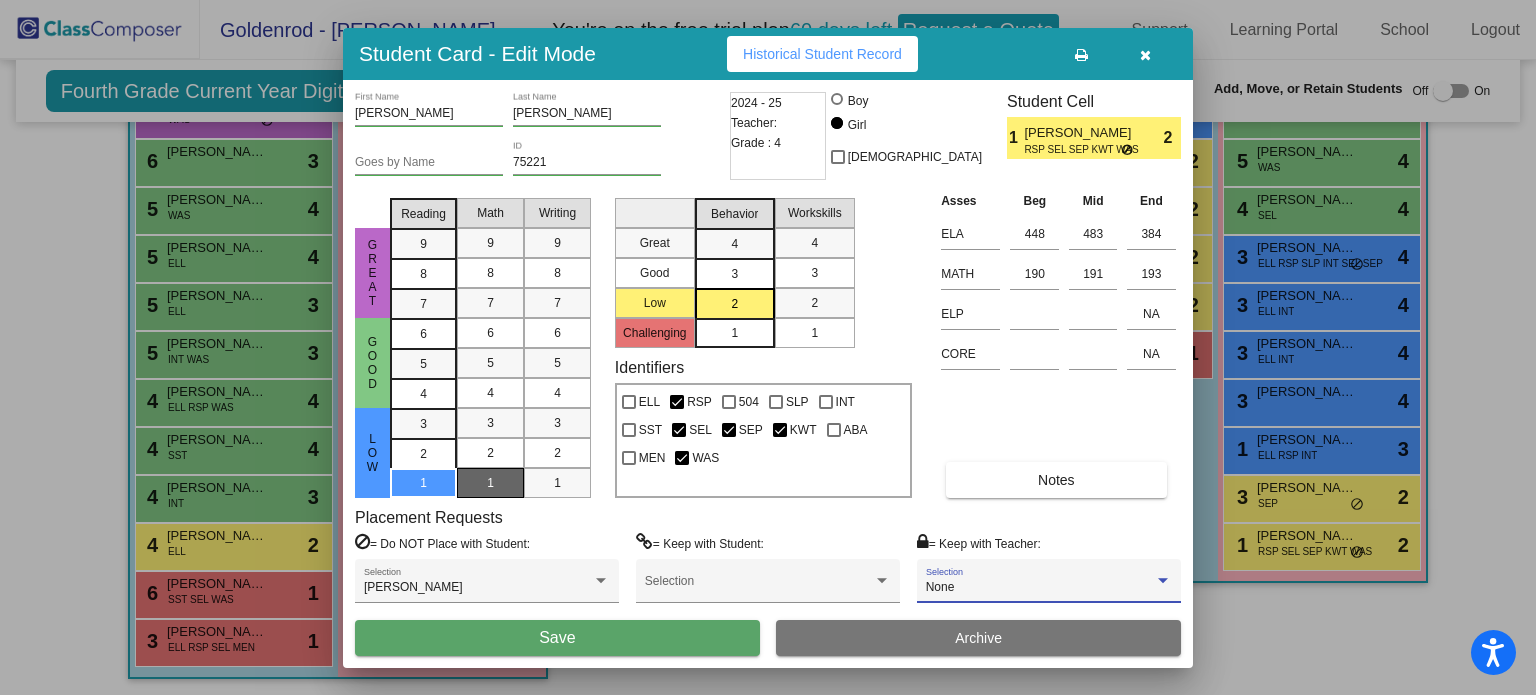 click on "Save" at bounding box center (557, 638) 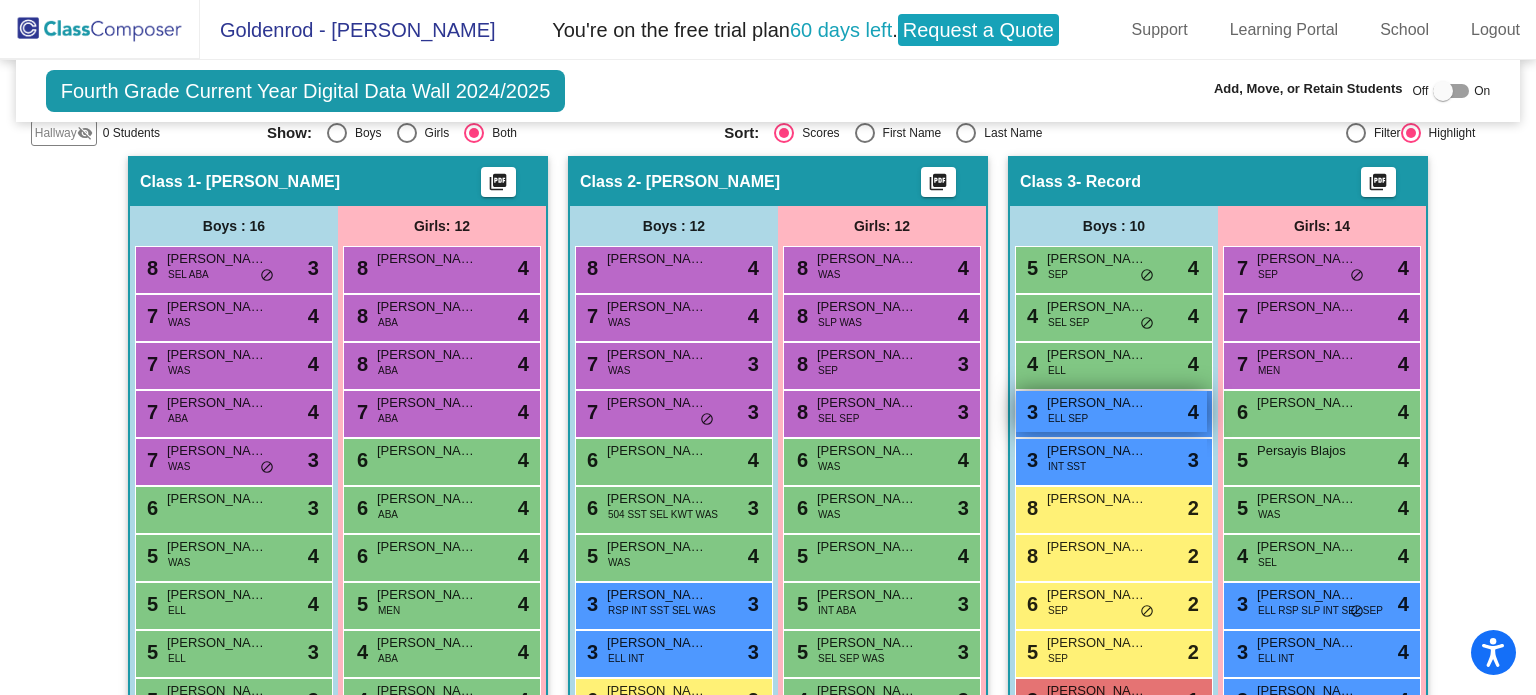 scroll, scrollTop: 340, scrollLeft: 0, axis: vertical 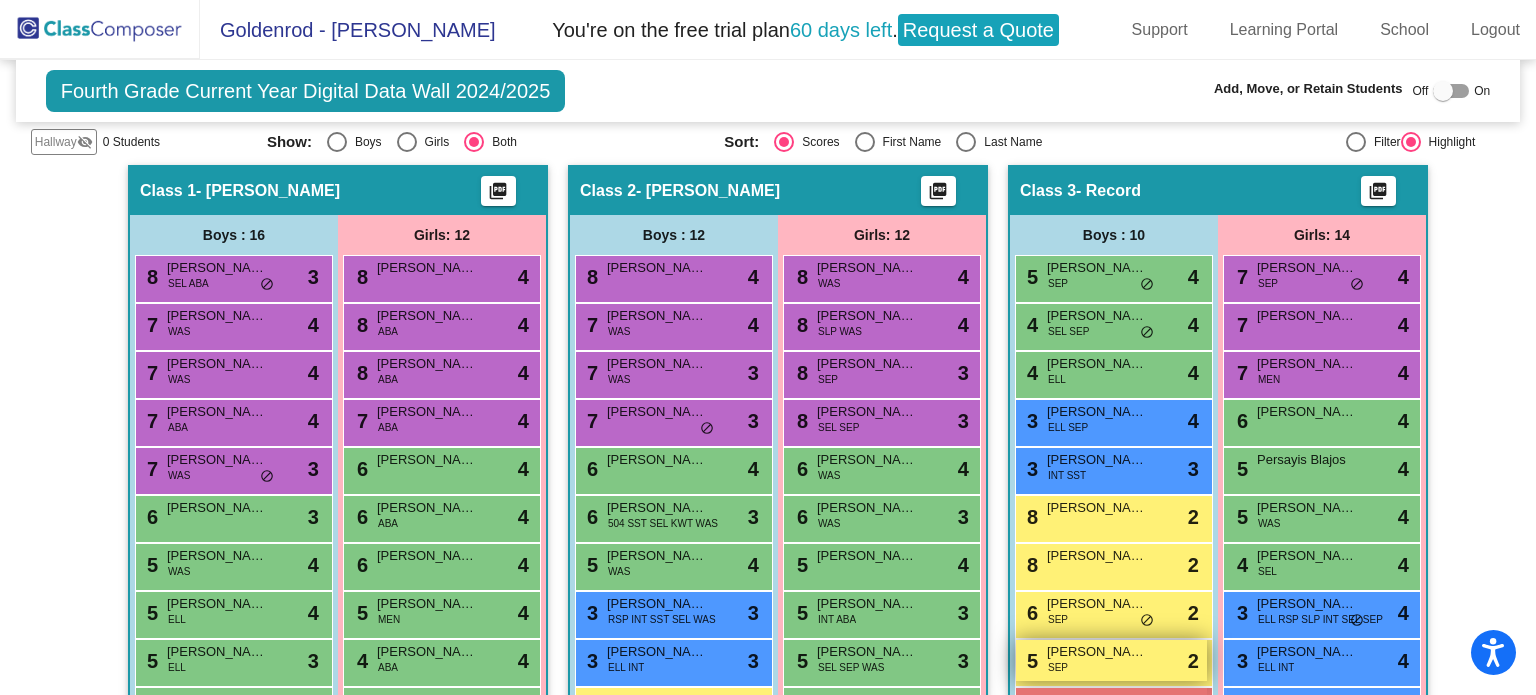 click on "Issan Sanchez" at bounding box center (1097, 652) 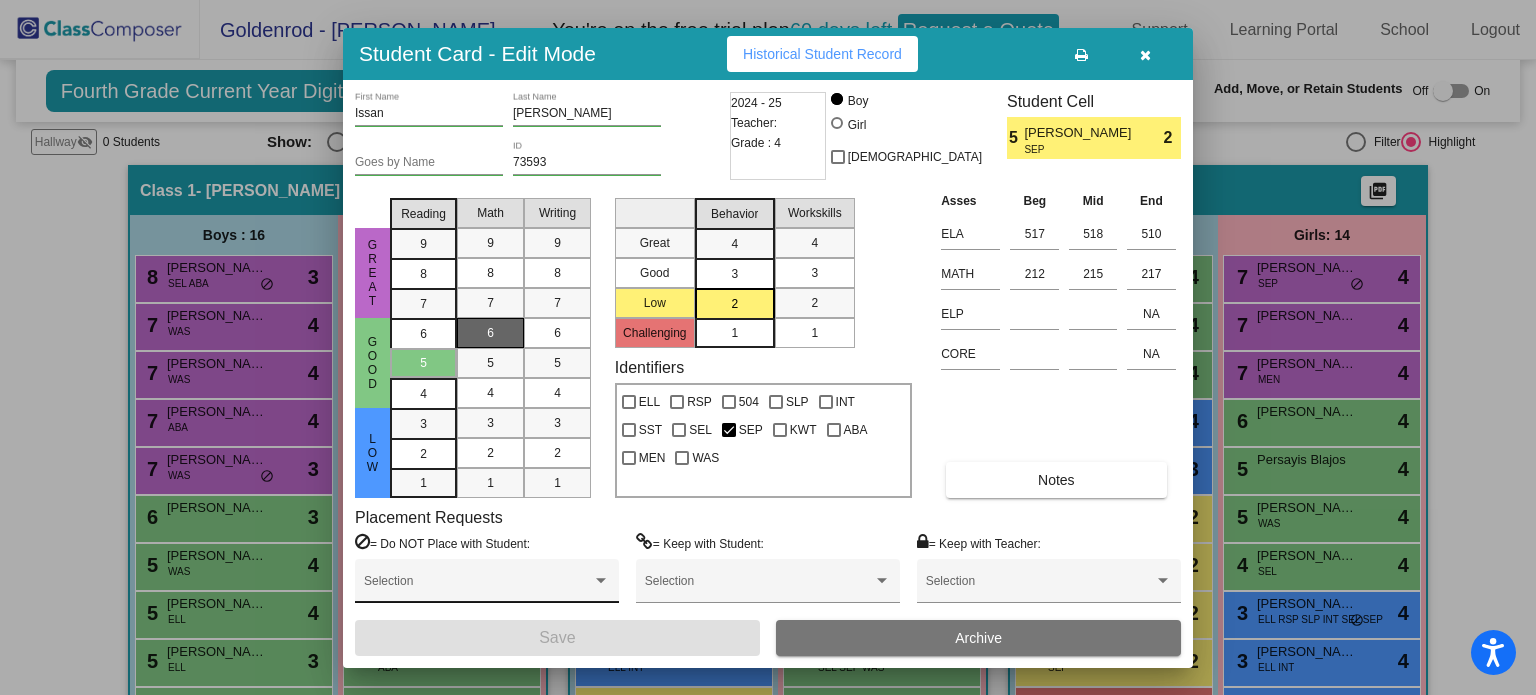 click at bounding box center (601, 581) 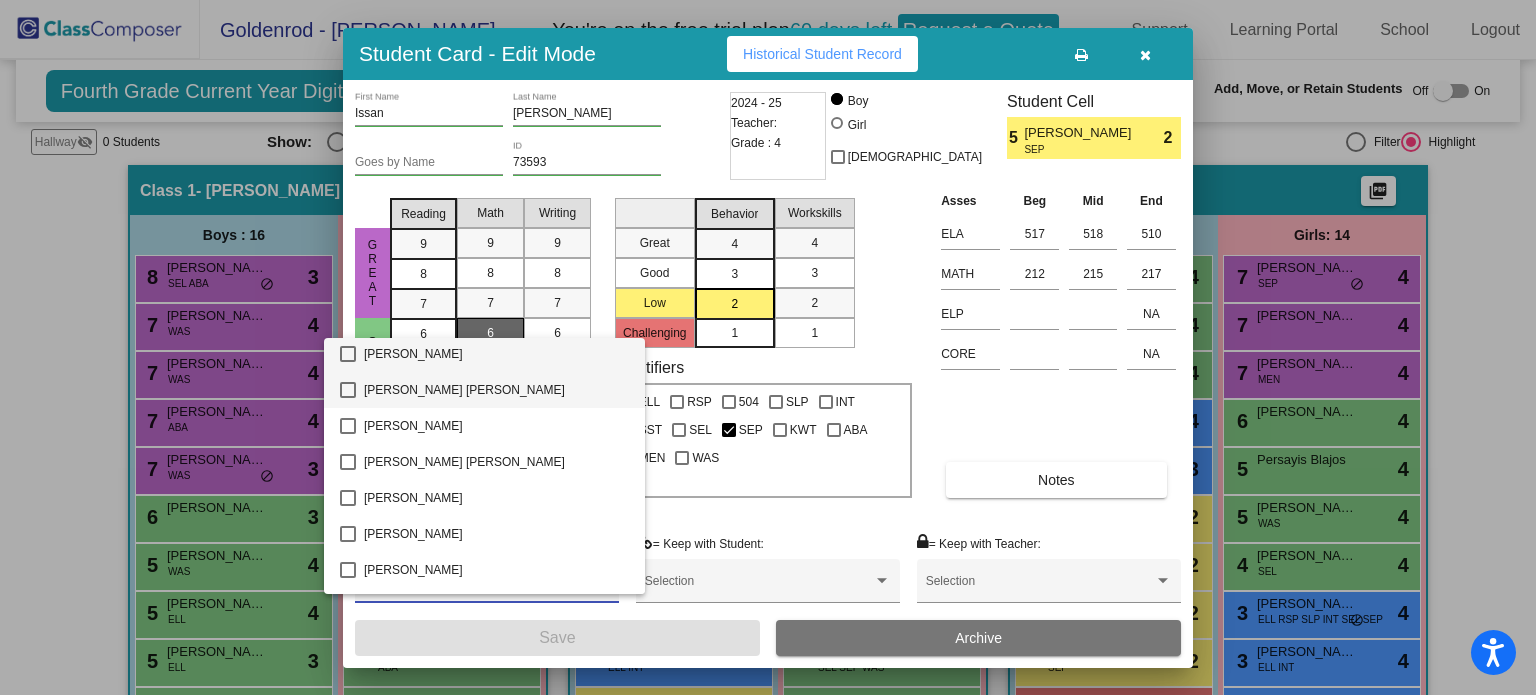 scroll, scrollTop: 1699, scrollLeft: 0, axis: vertical 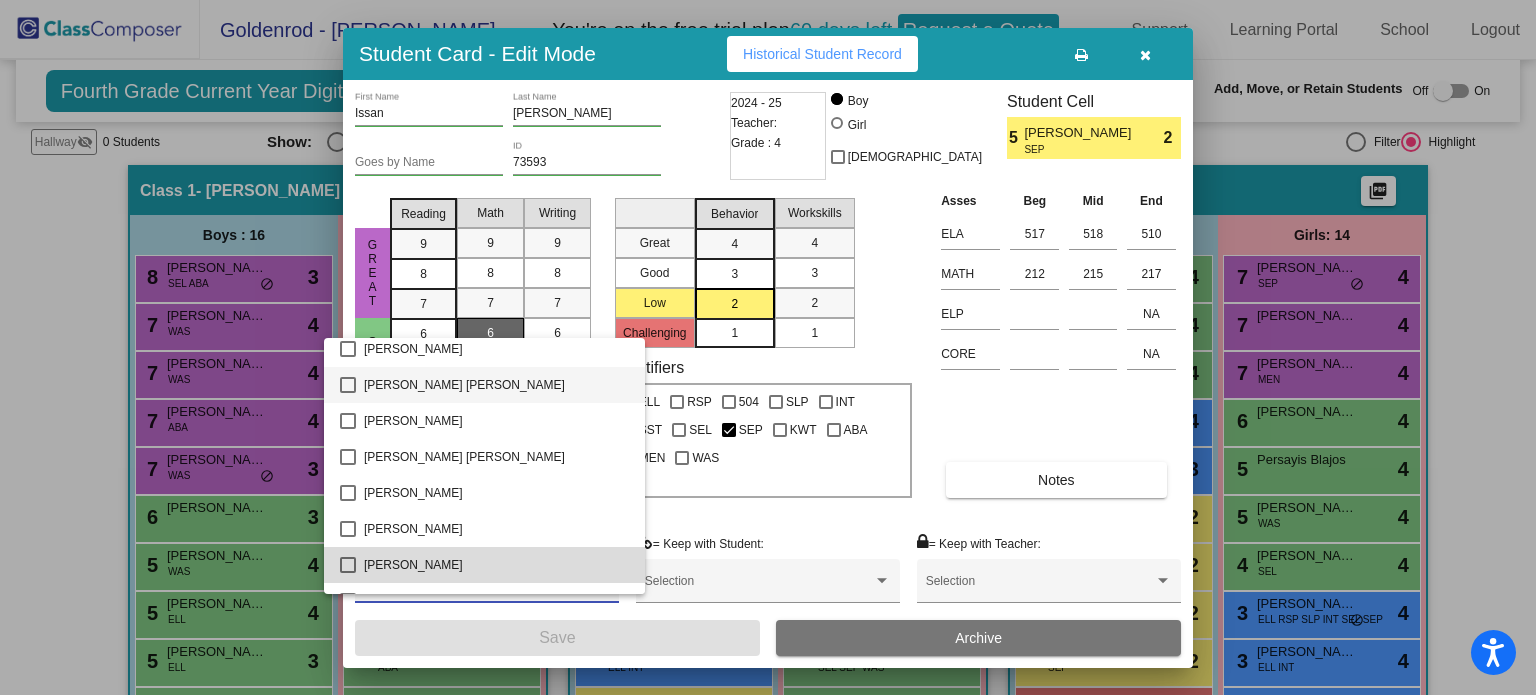 click on "Mateo Ramirez-Sandoval" at bounding box center [496, 565] 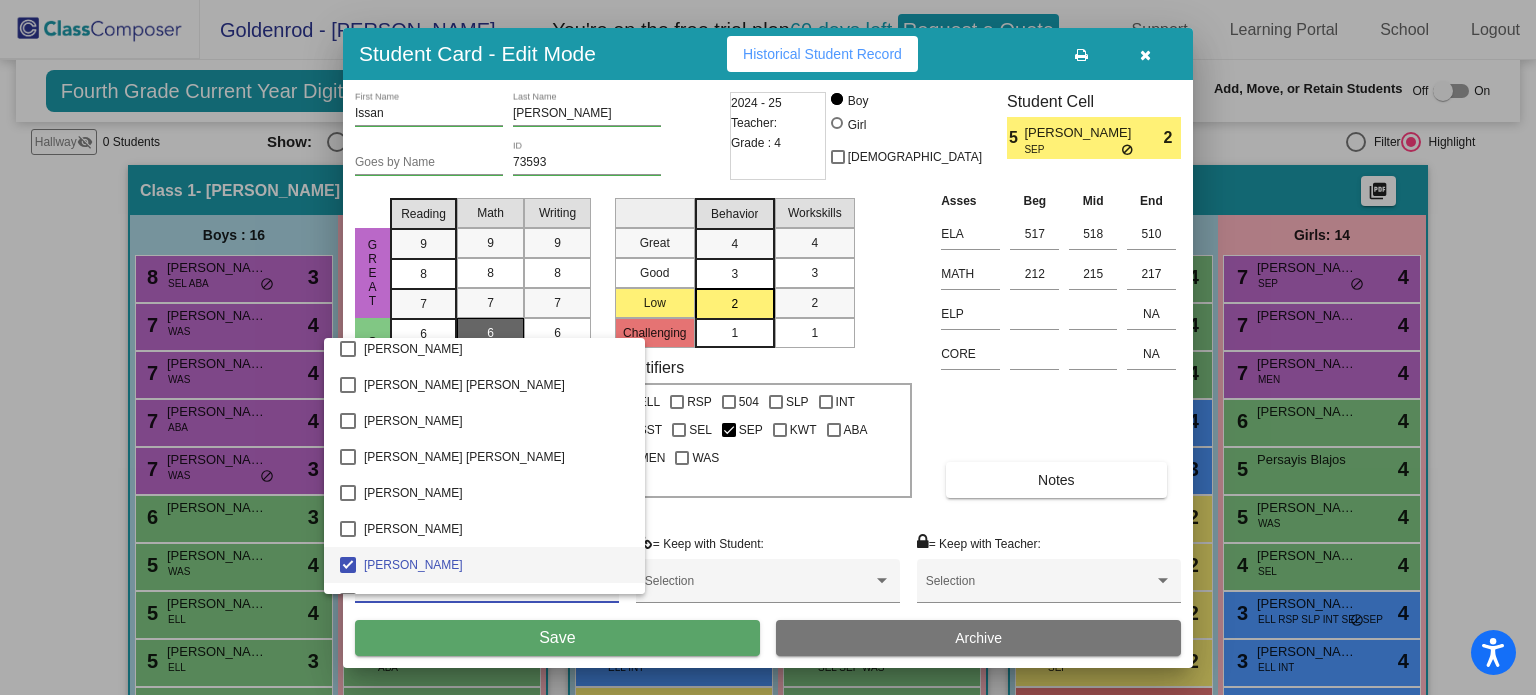 click at bounding box center (768, 347) 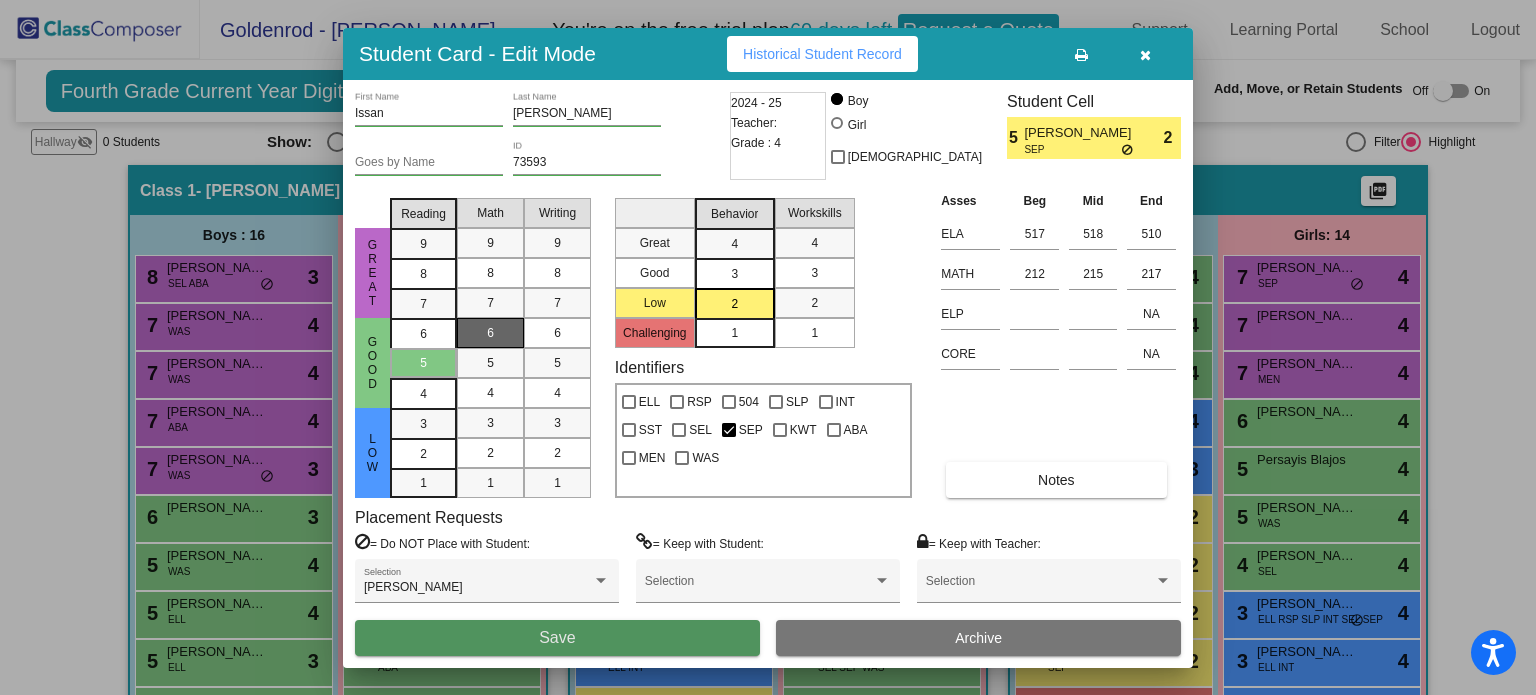 click on "Save" at bounding box center (557, 638) 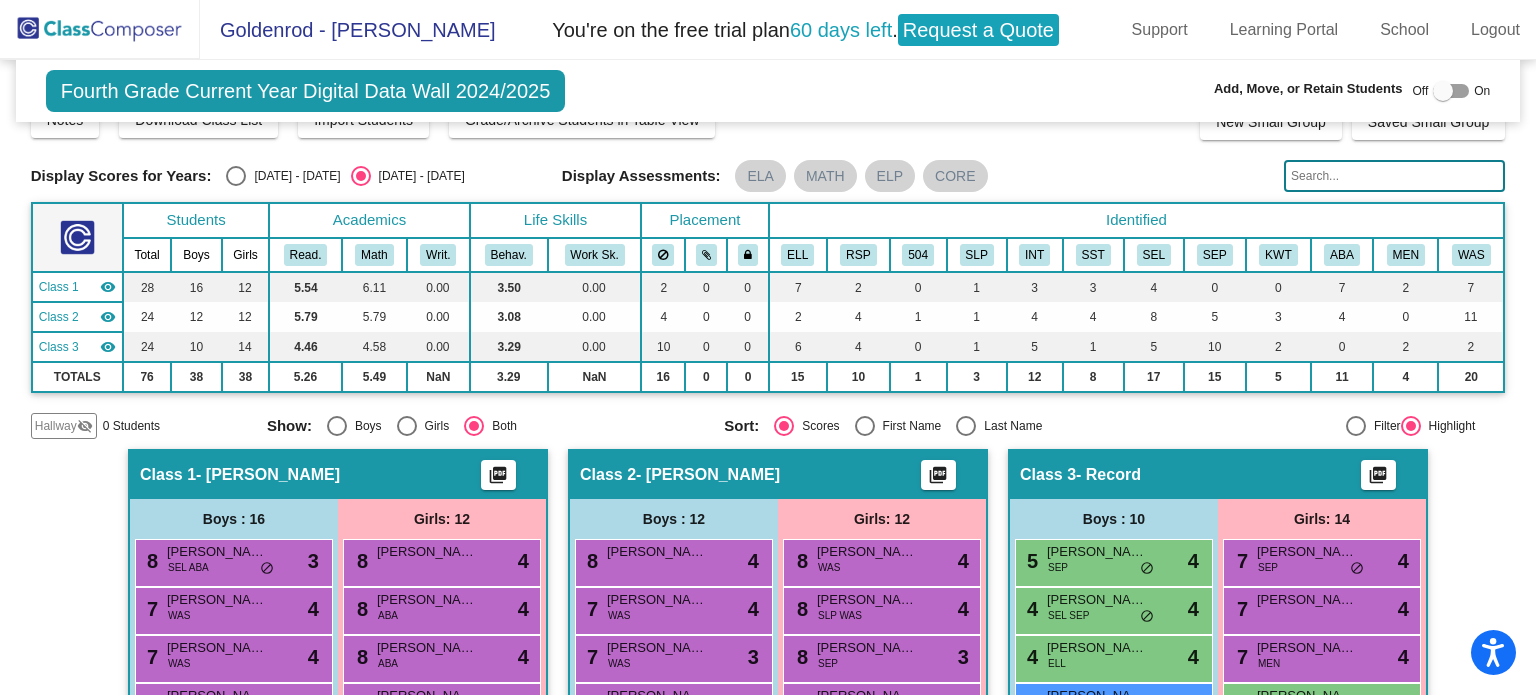 scroll, scrollTop: 0, scrollLeft: 0, axis: both 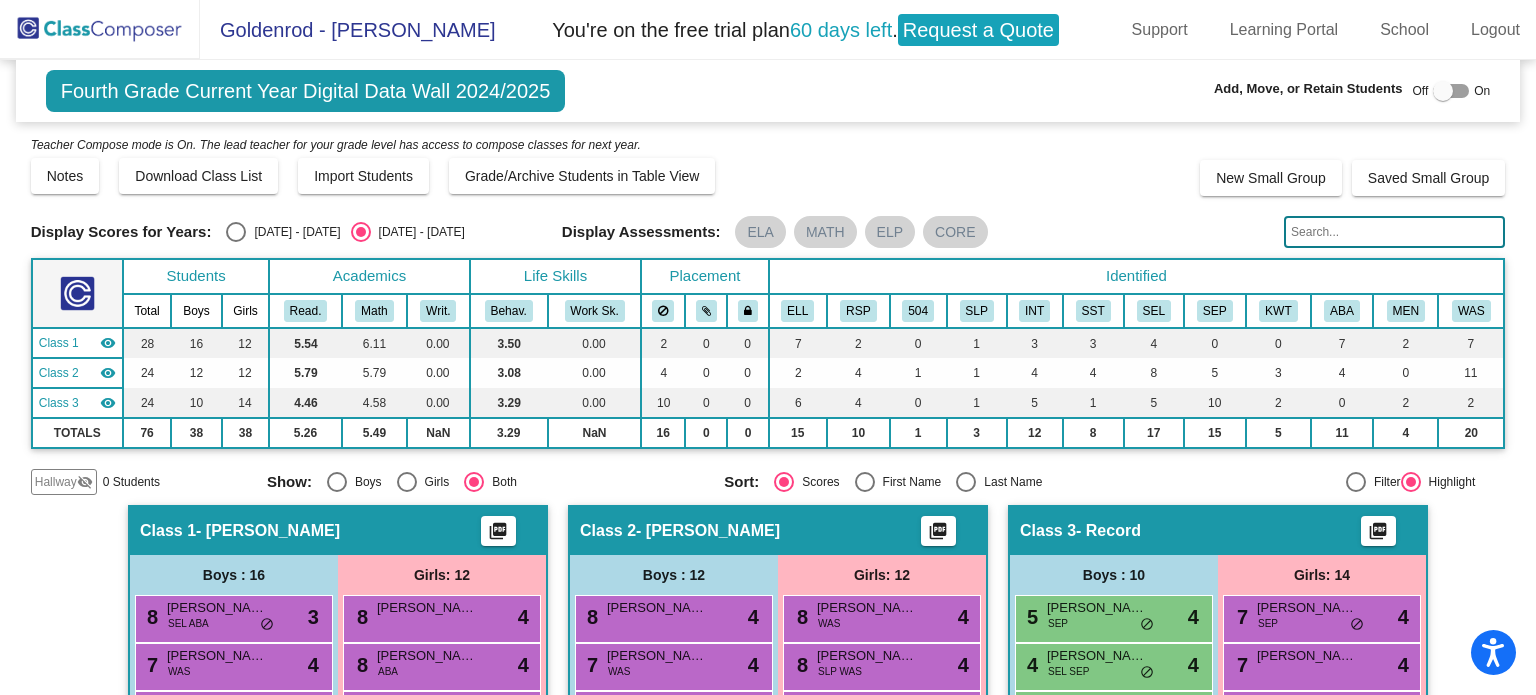 click 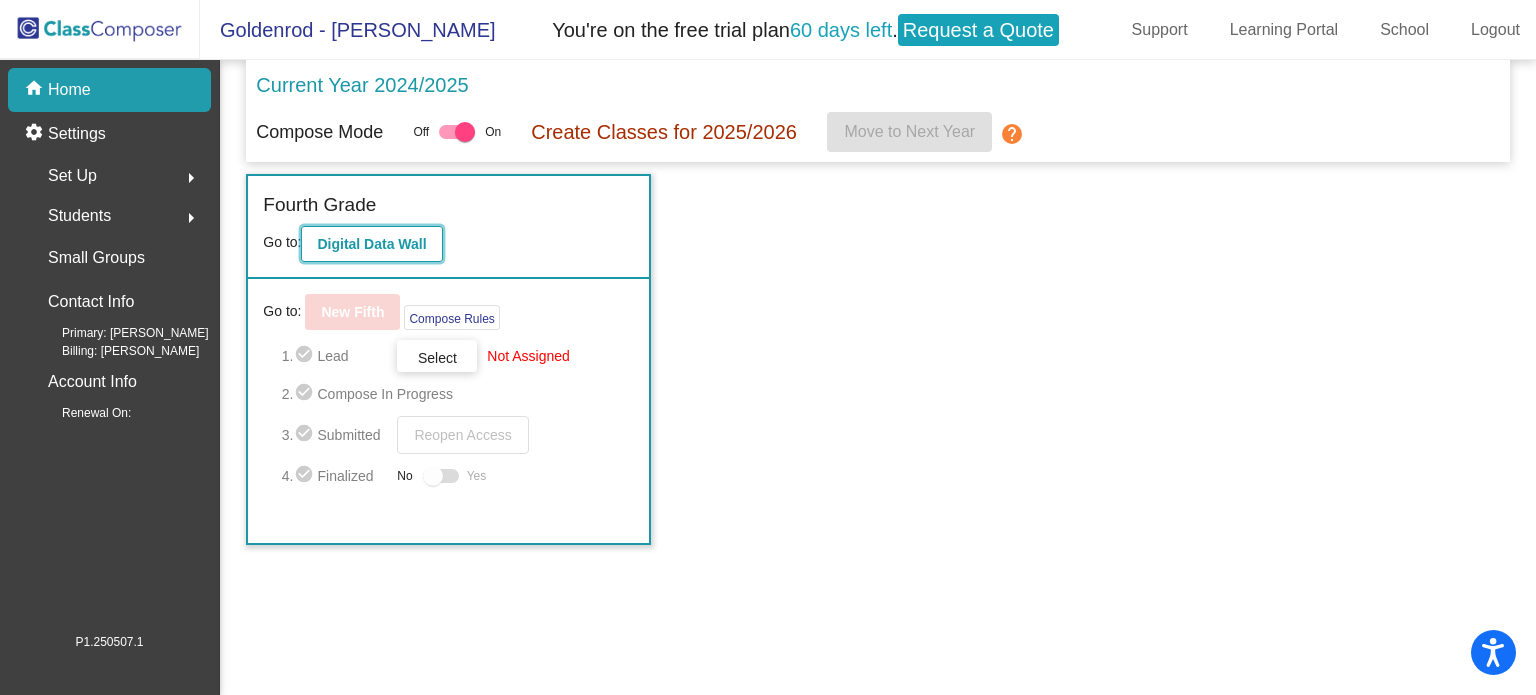 click on "Digital Data Wall" 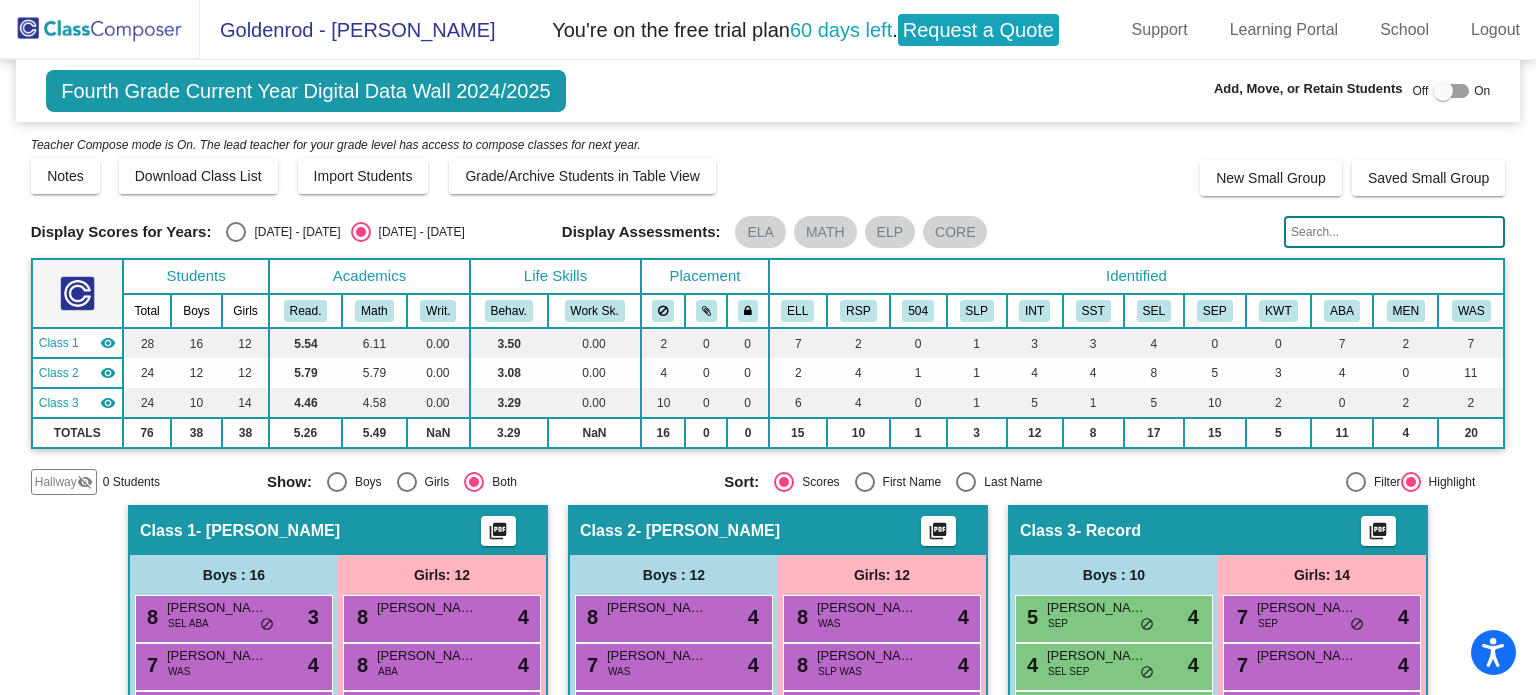 click 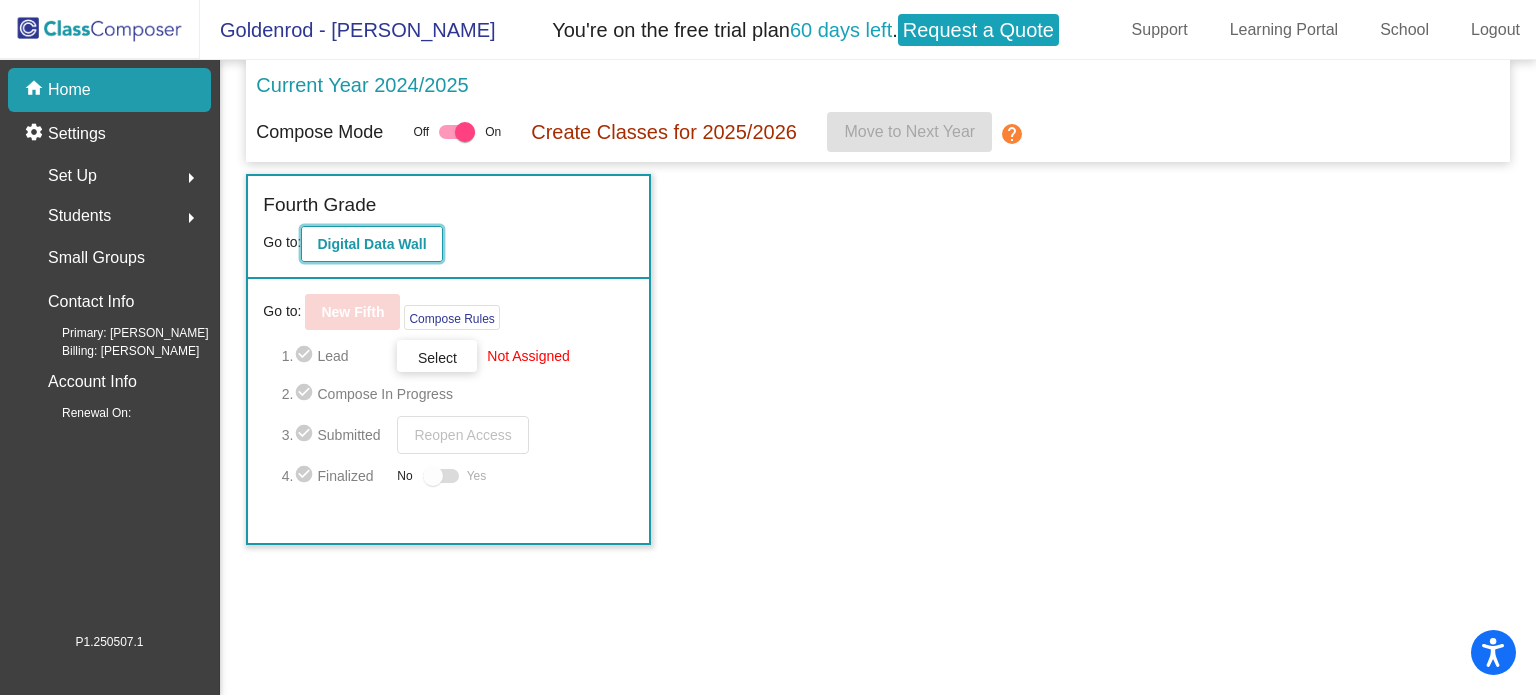 click on "Digital Data Wall" 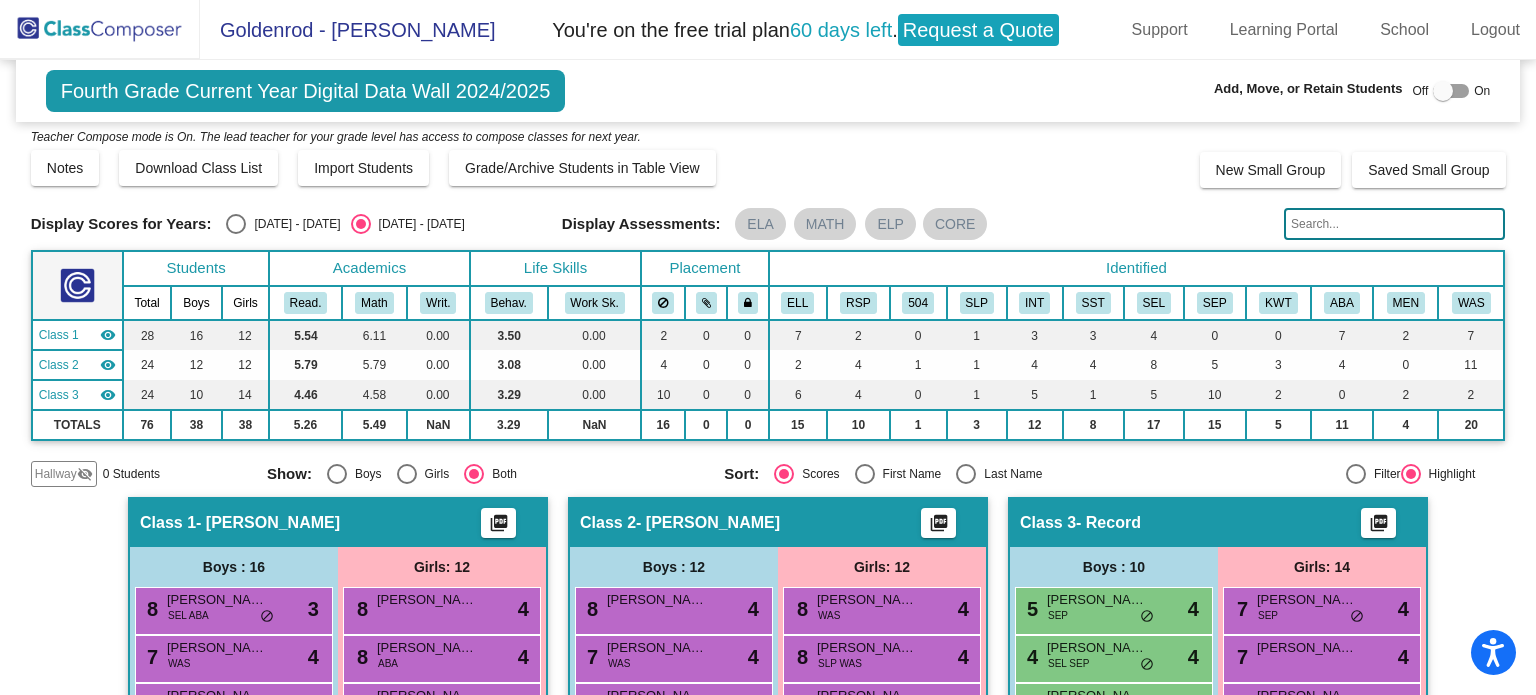 scroll, scrollTop: 0, scrollLeft: 0, axis: both 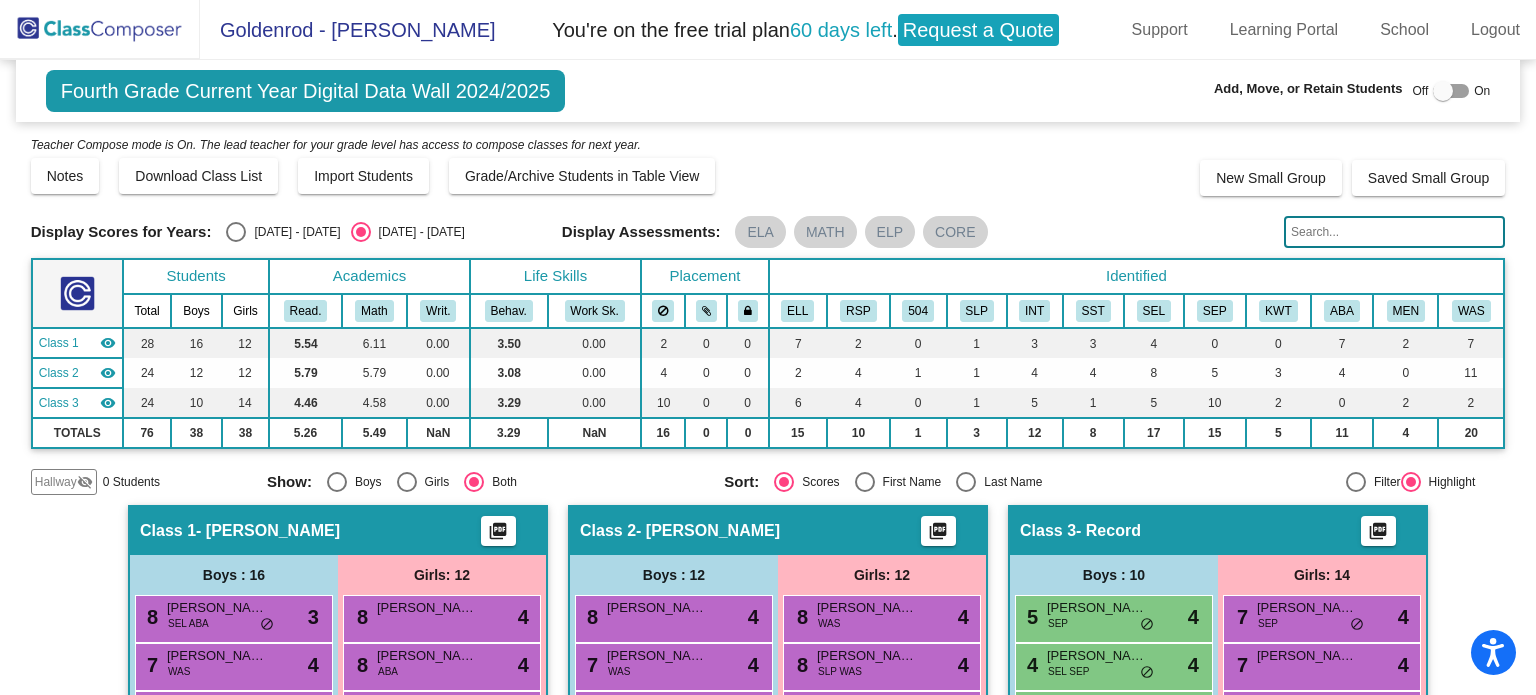 click 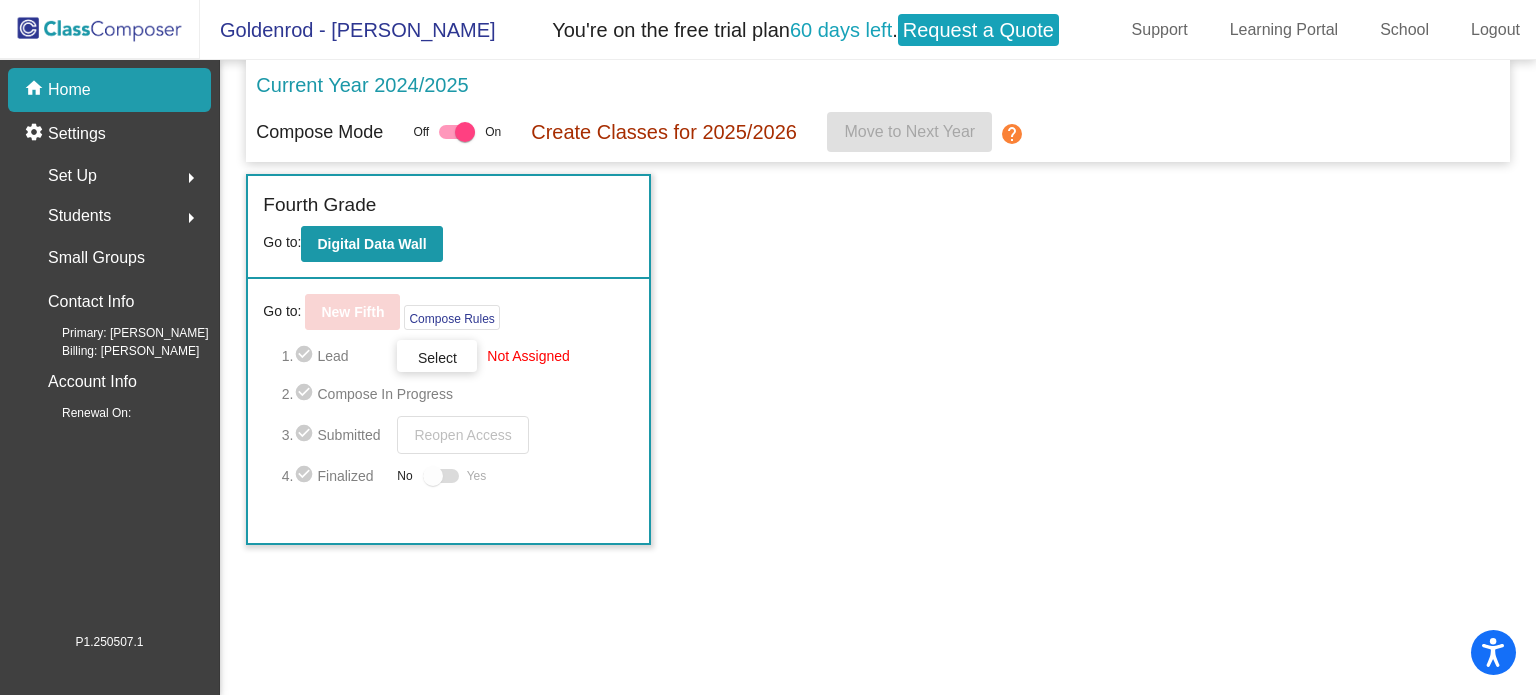 click on "Set Up  arrow_right" 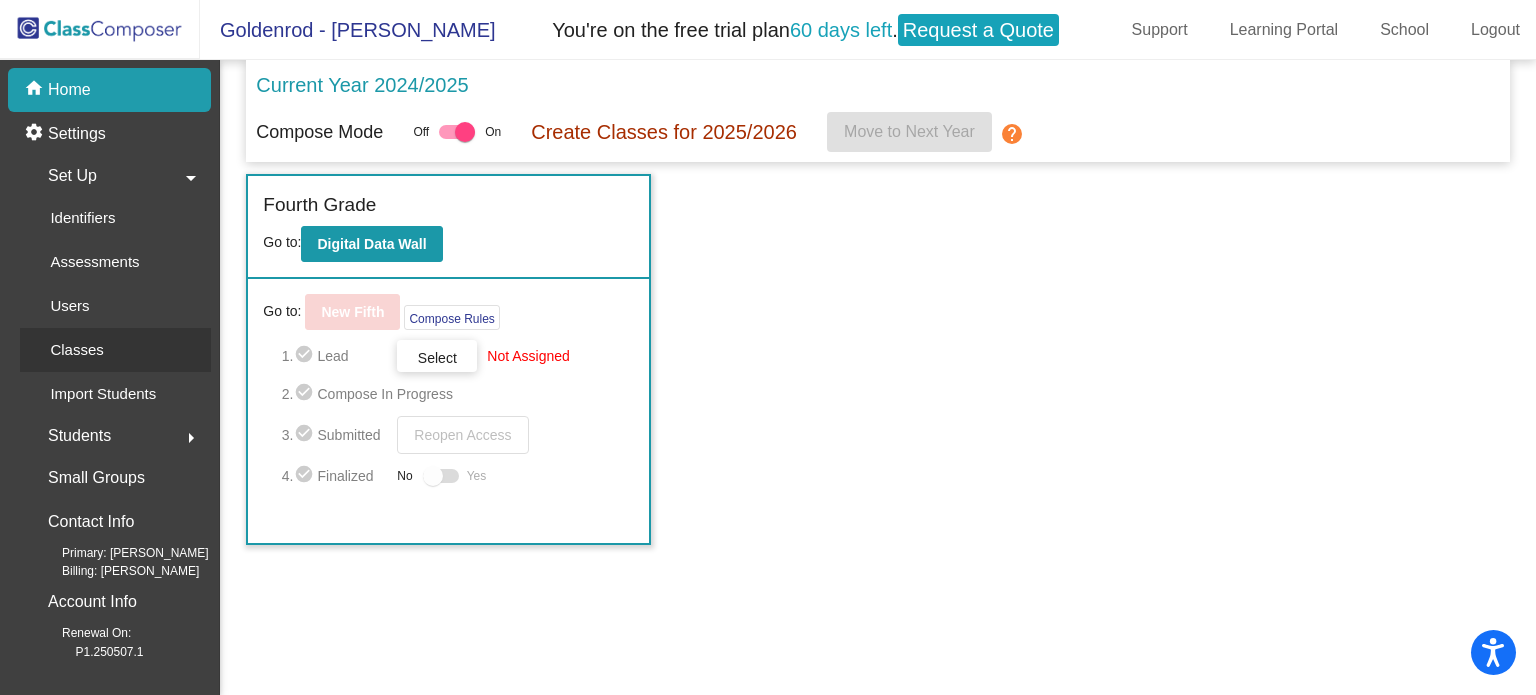 click on "Classes" 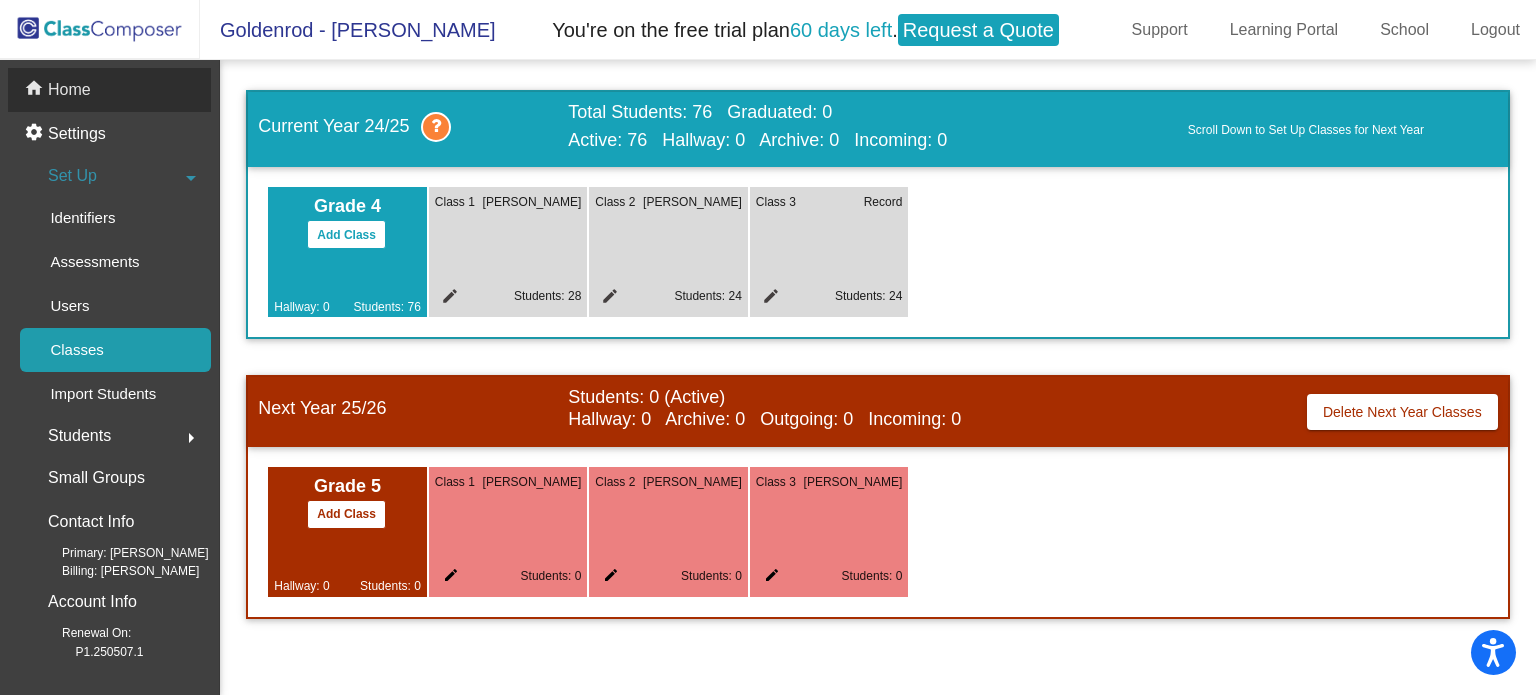 click on "home Home" 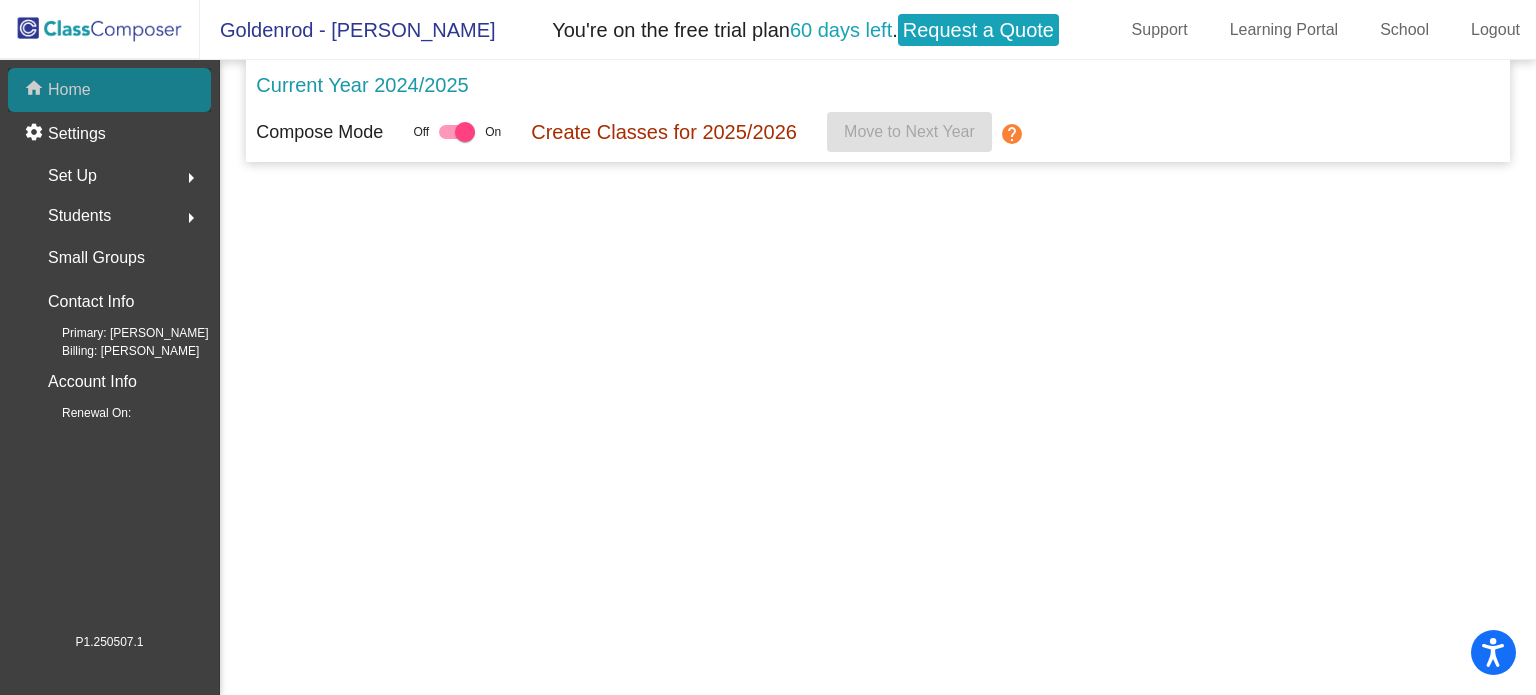 click on "home Home" 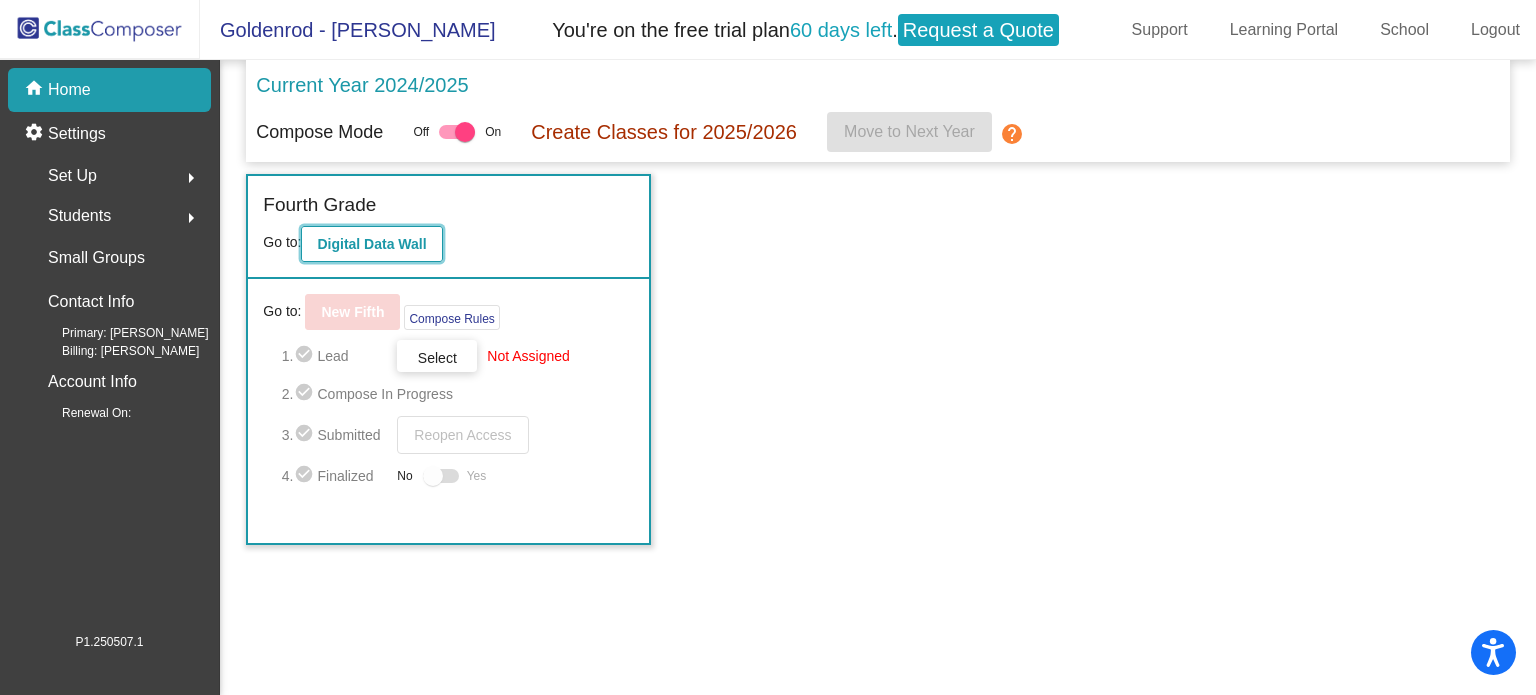 click on "Digital Data Wall" 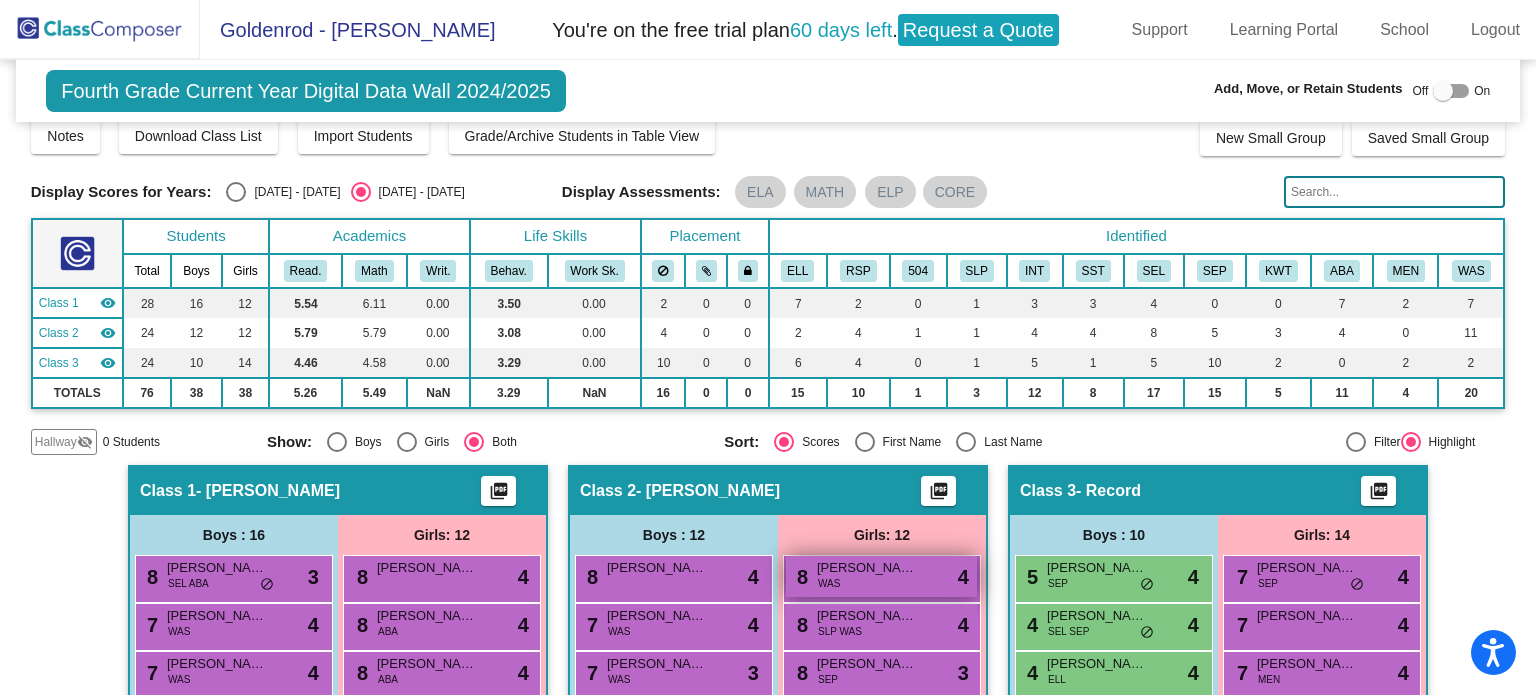 scroll, scrollTop: 0, scrollLeft: 0, axis: both 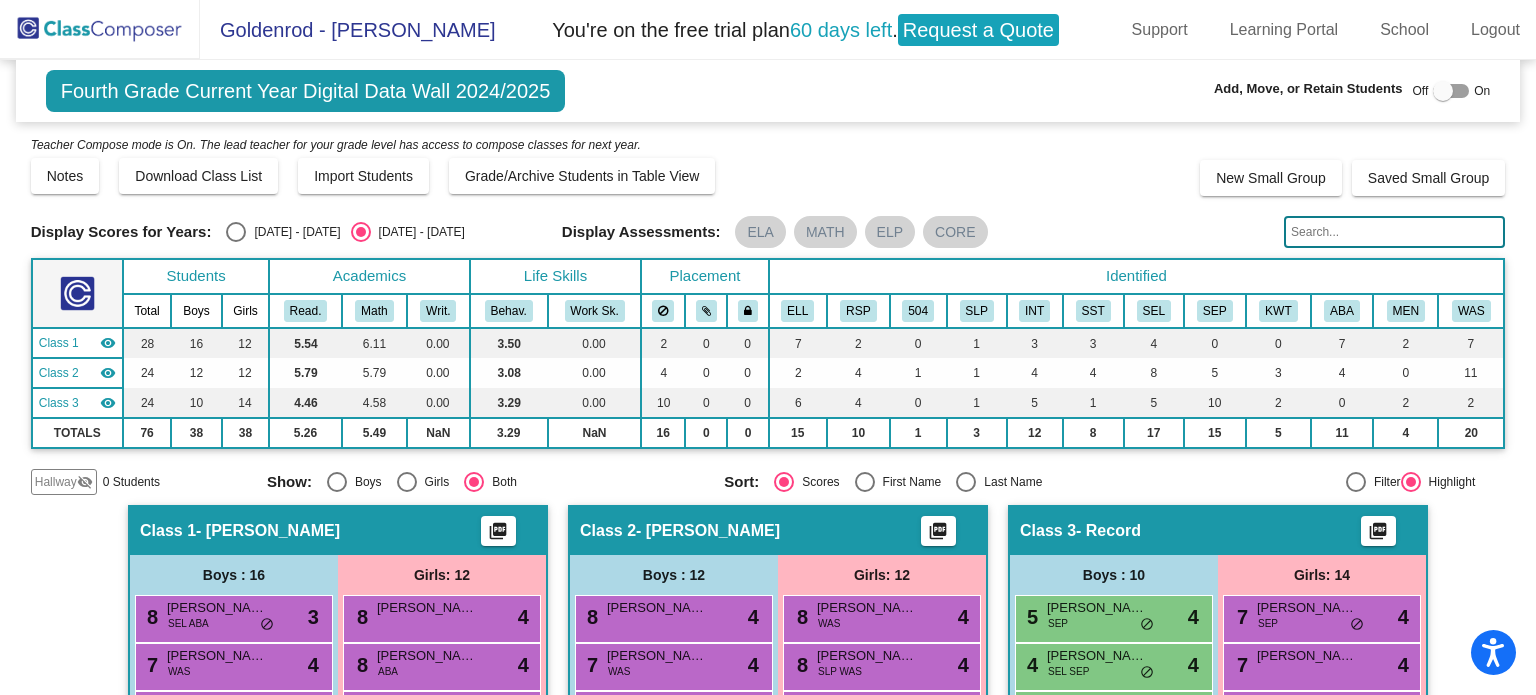 click 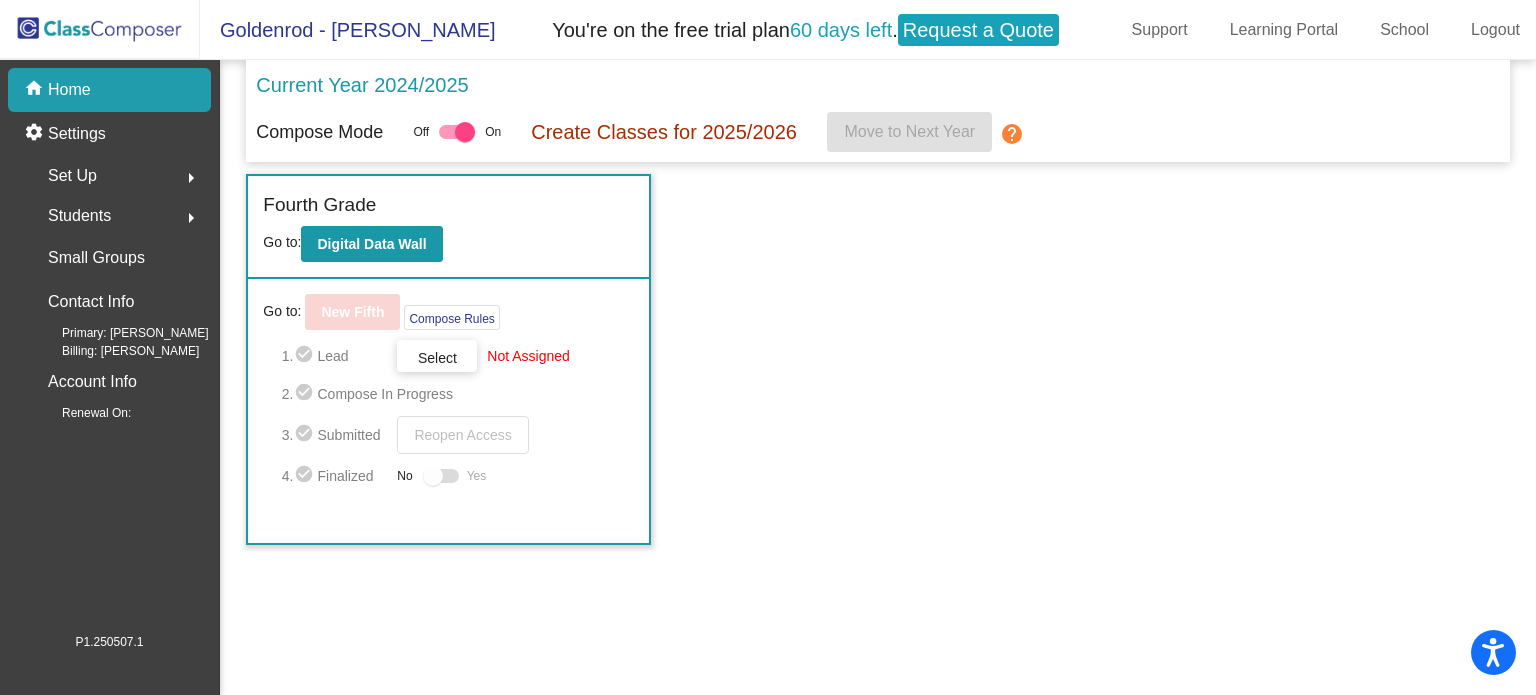 click on "help" 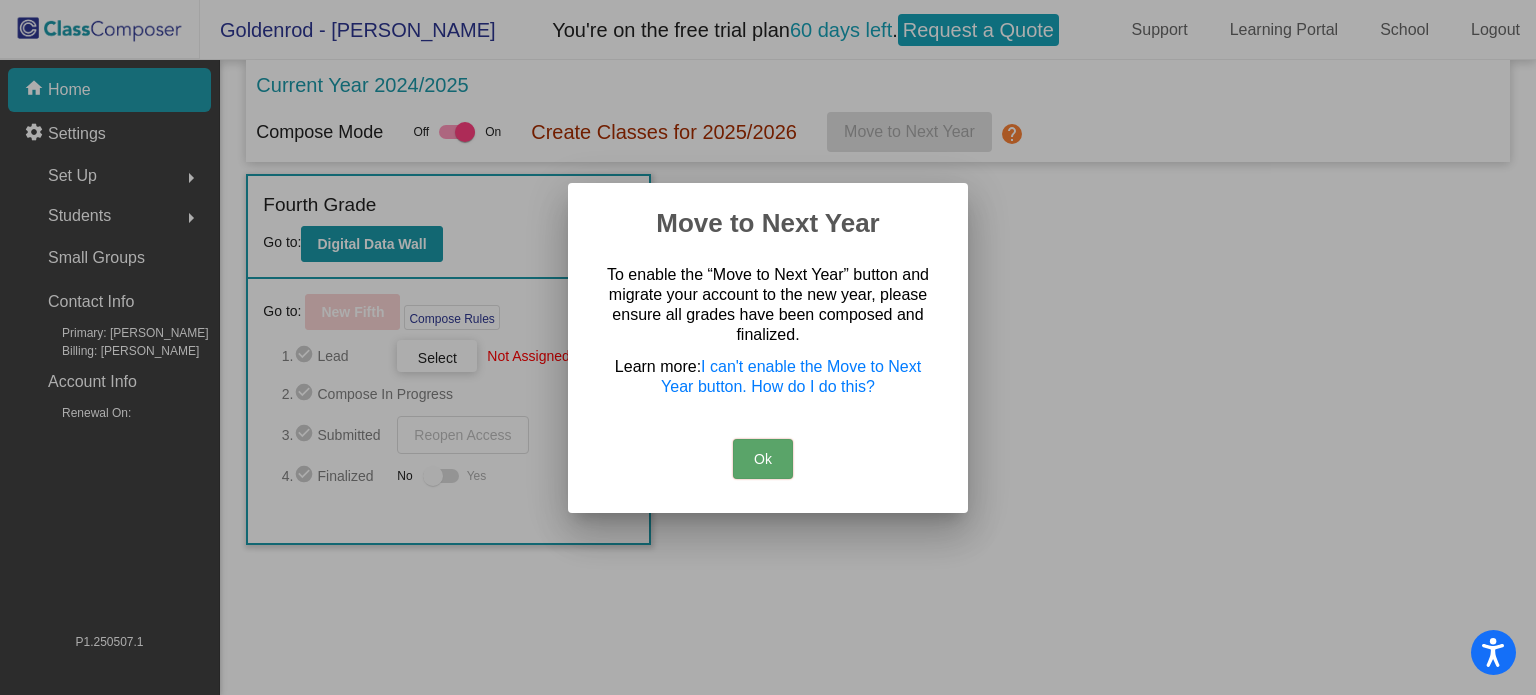 click on "Ok" at bounding box center (763, 459) 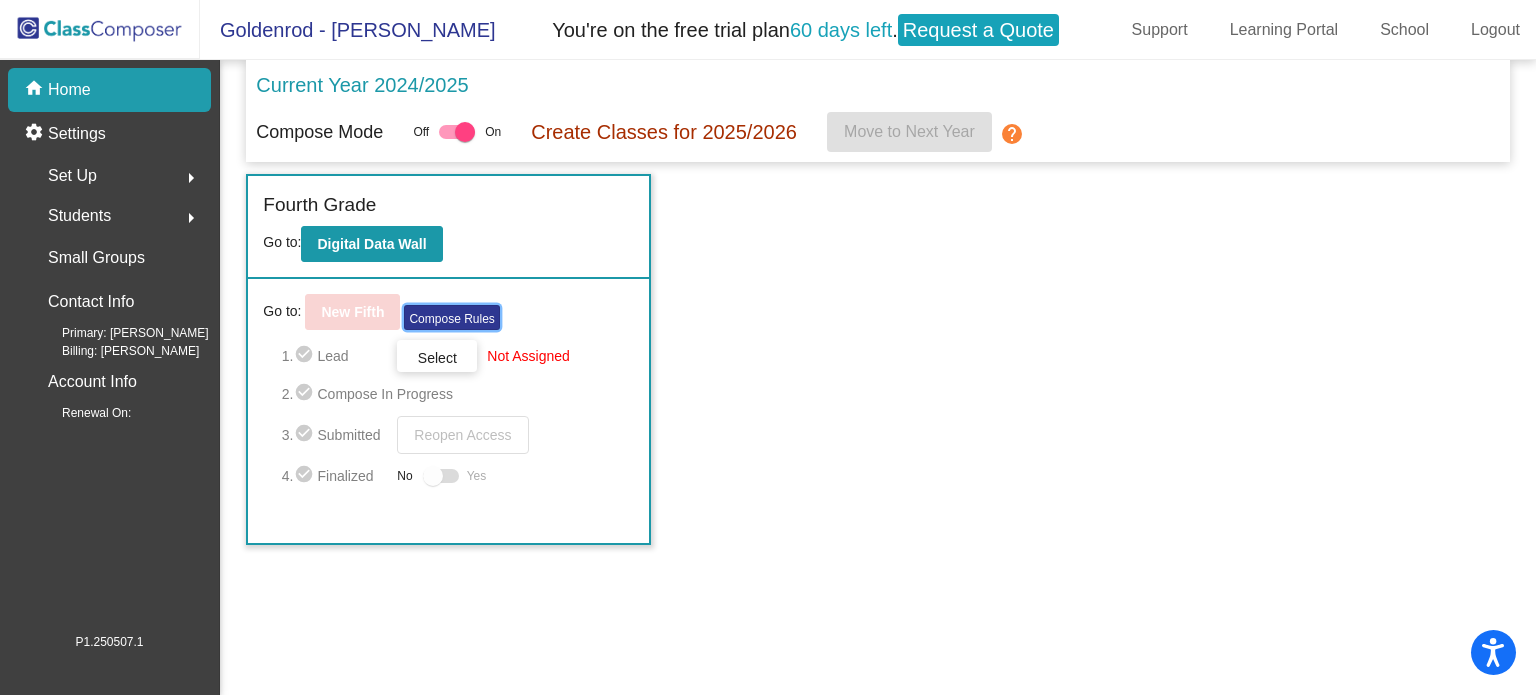 click on "Compose Rules" 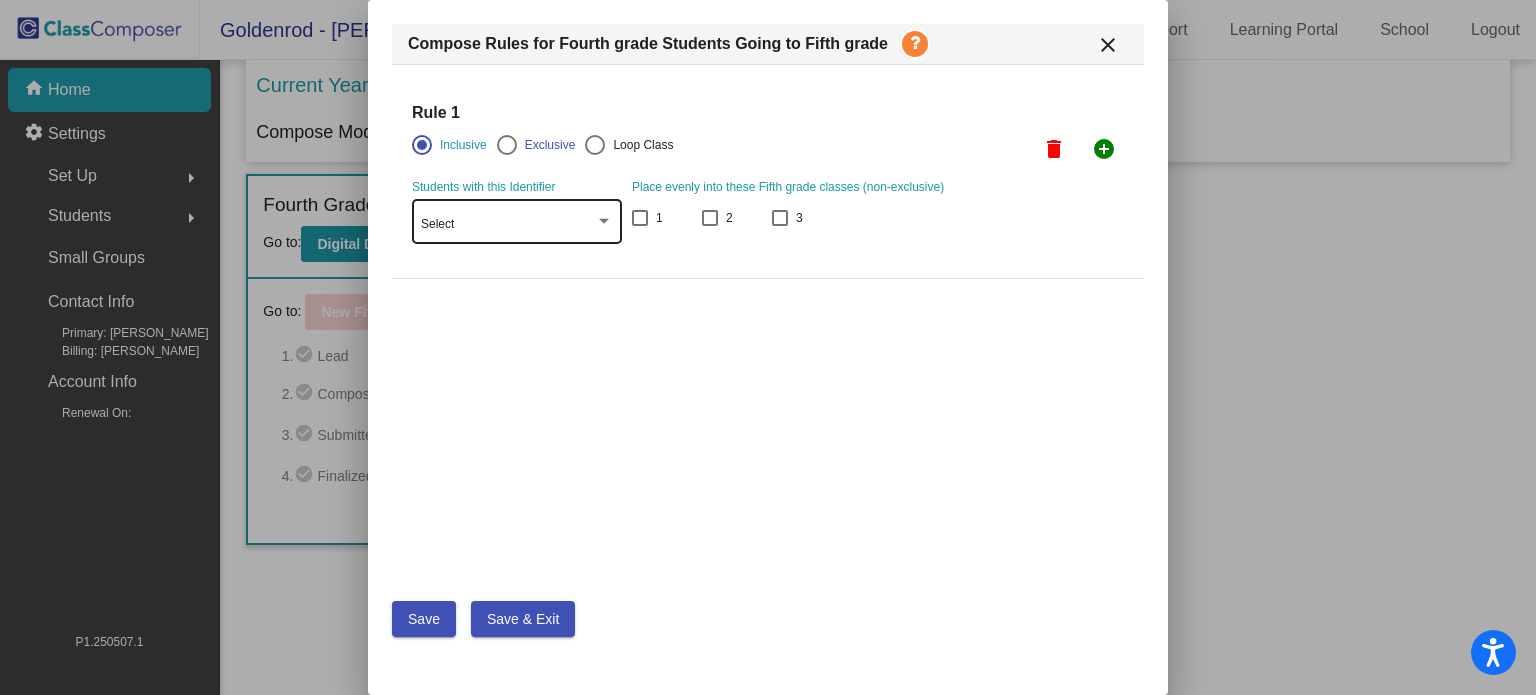 click on "Select" at bounding box center [508, 225] 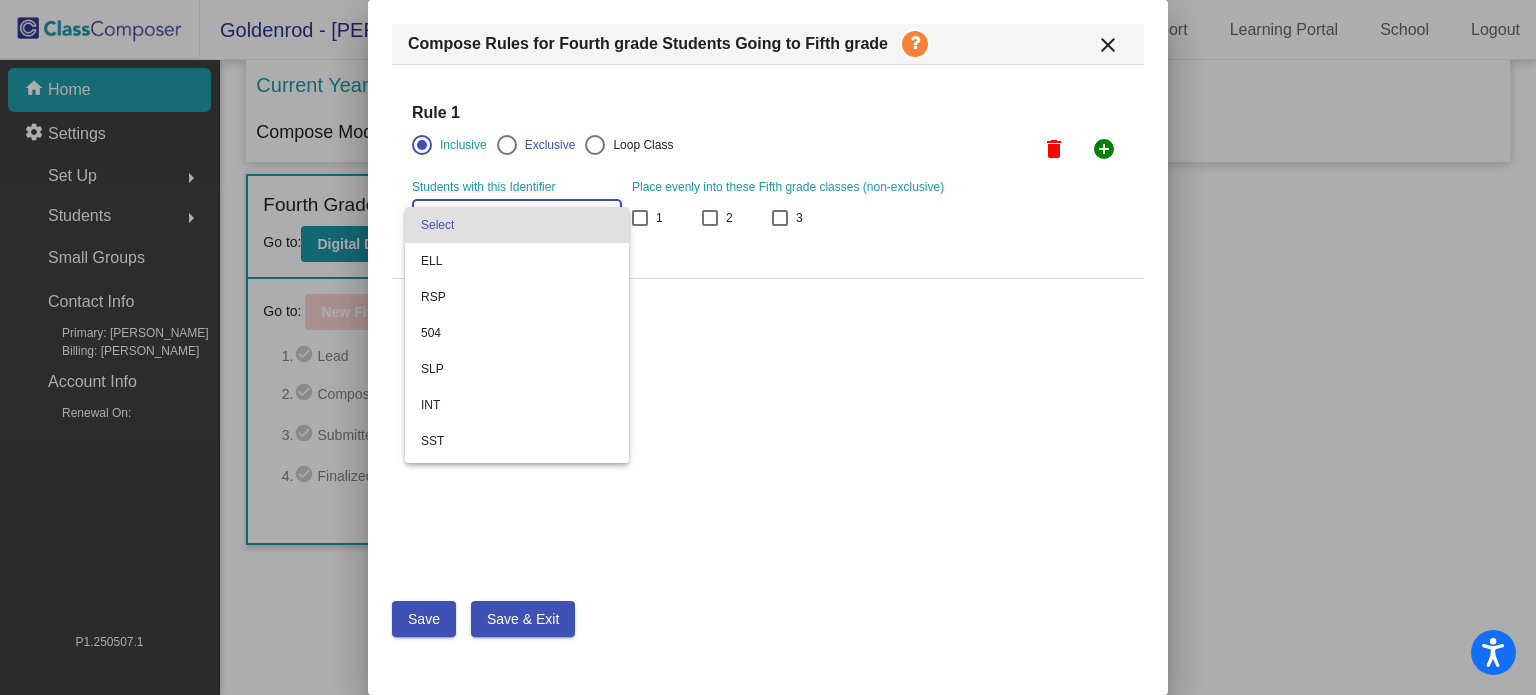 click on "Select" at bounding box center [517, 225] 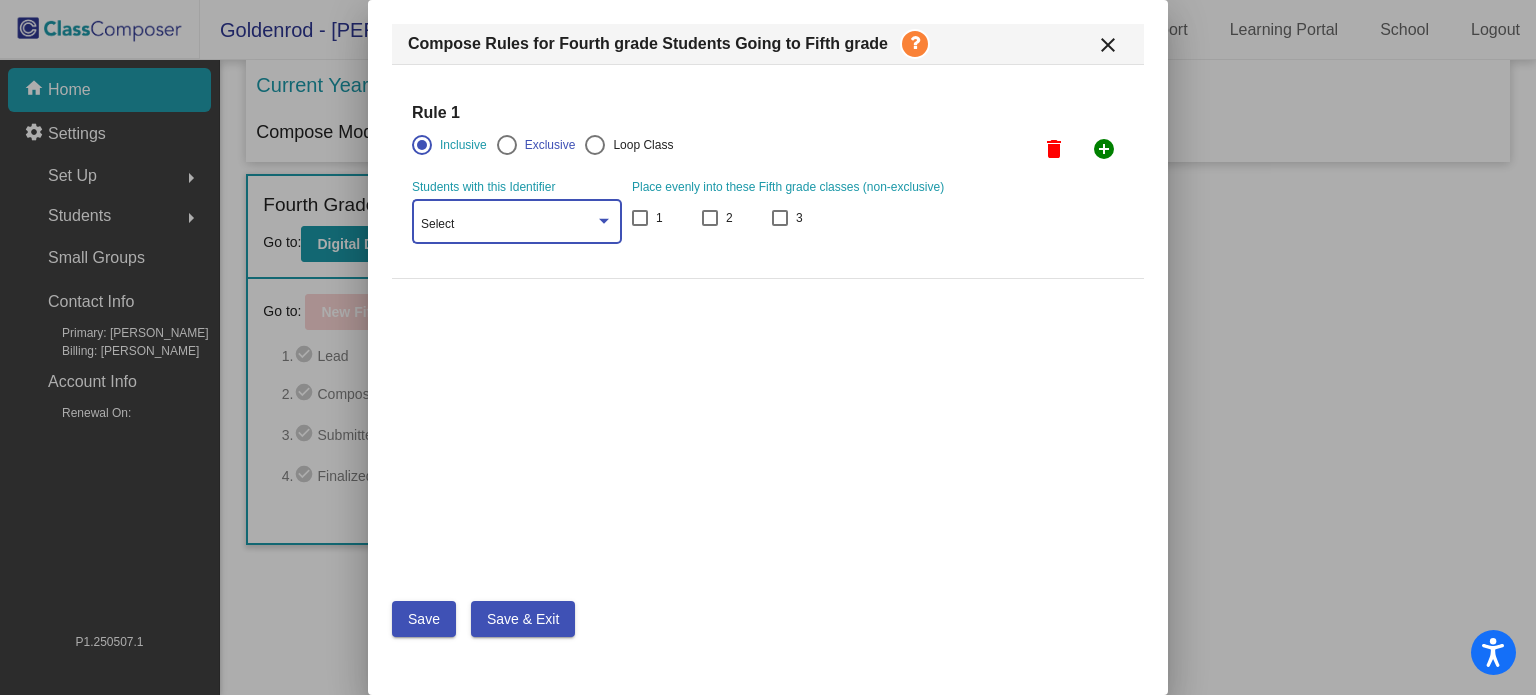 click on "Select" at bounding box center (508, 225) 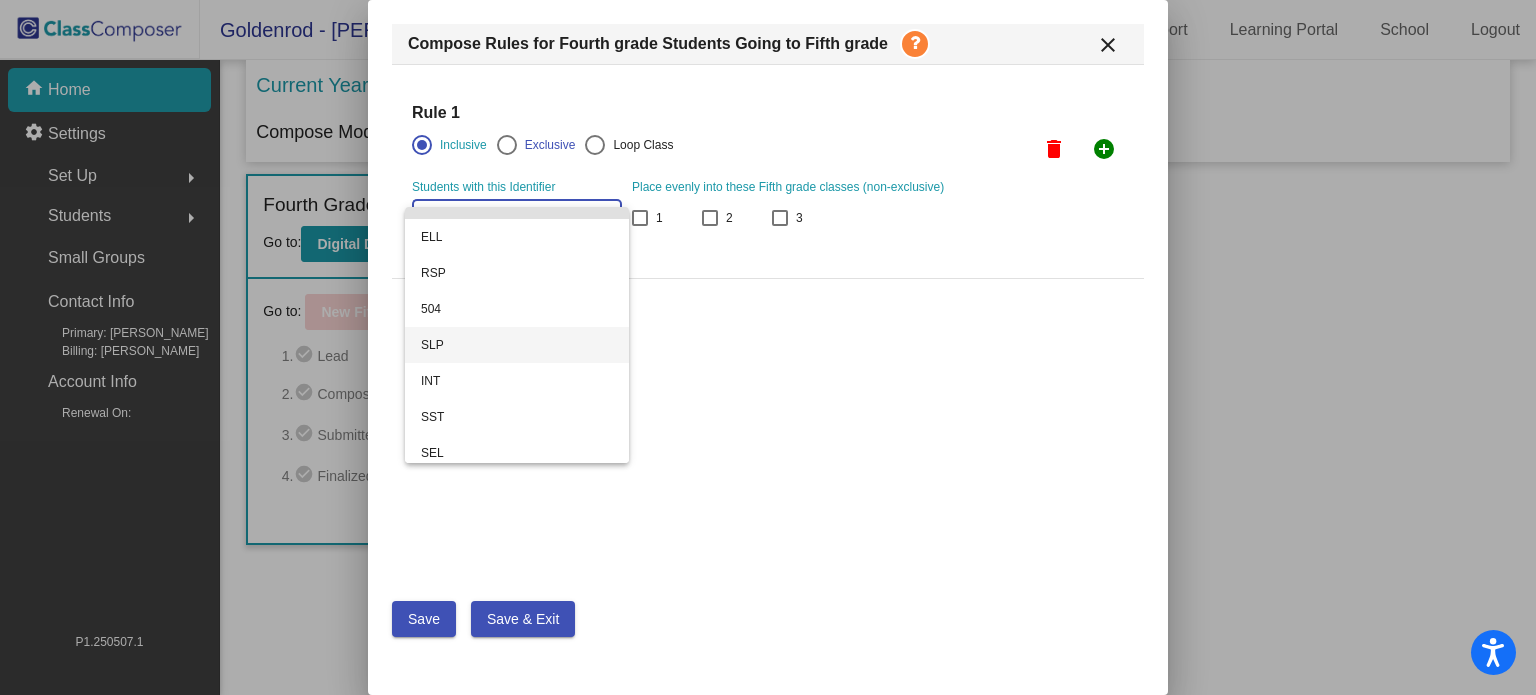 scroll, scrollTop: 27, scrollLeft: 0, axis: vertical 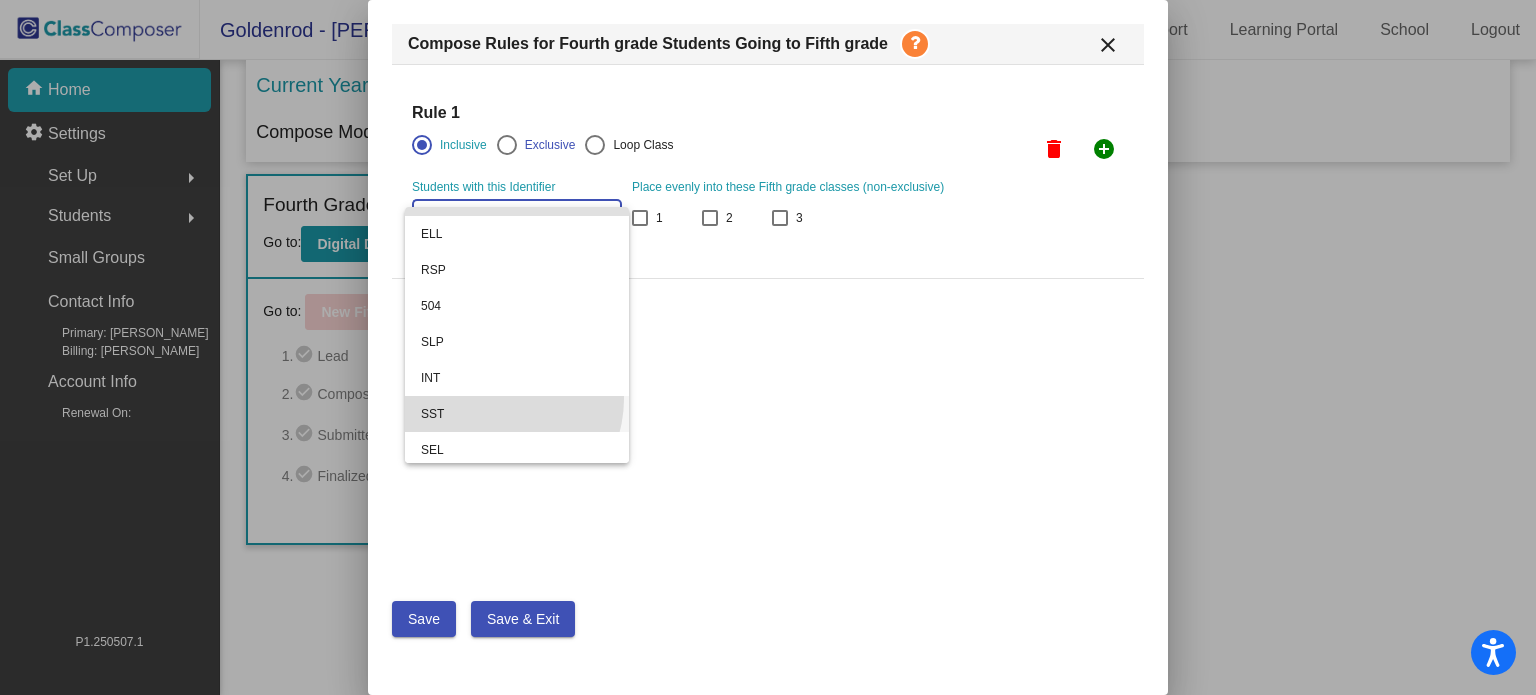 click on "SST" at bounding box center (517, 414) 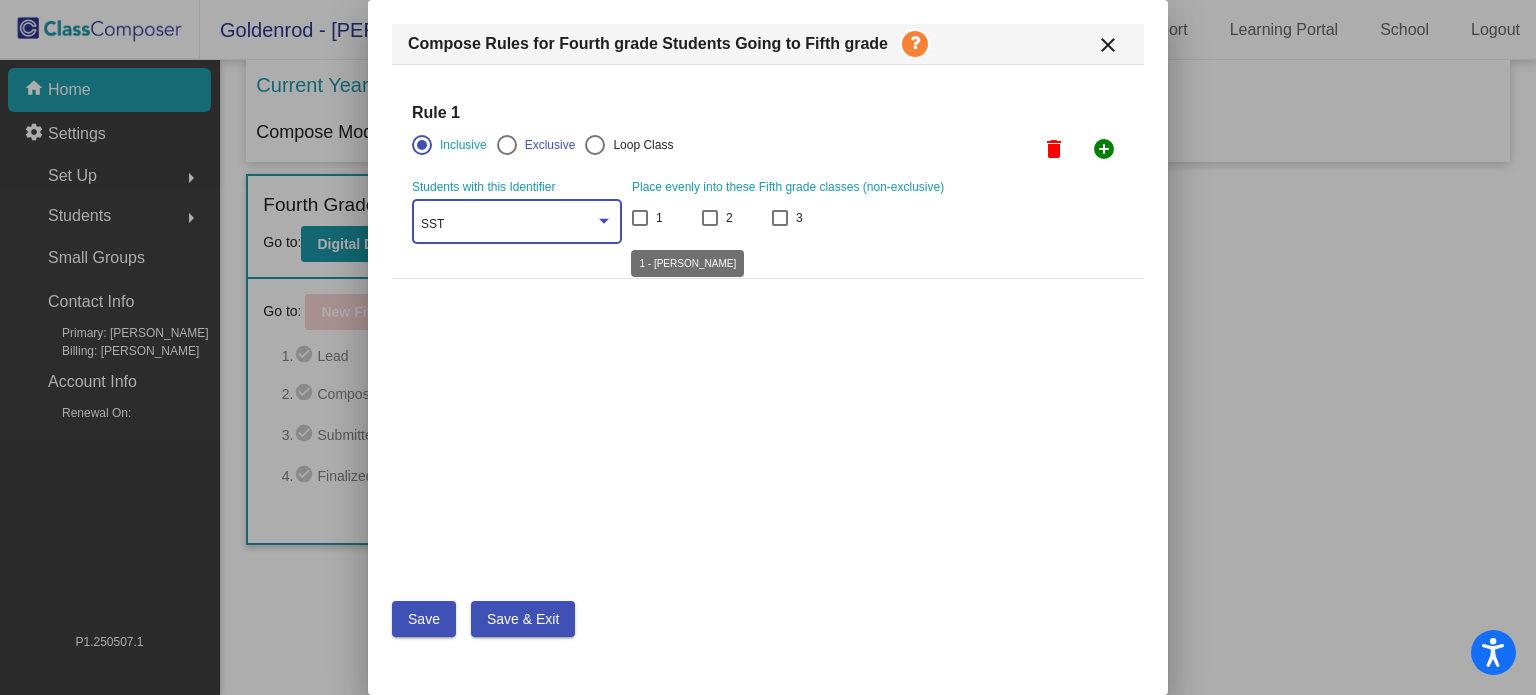 click at bounding box center [640, 218] 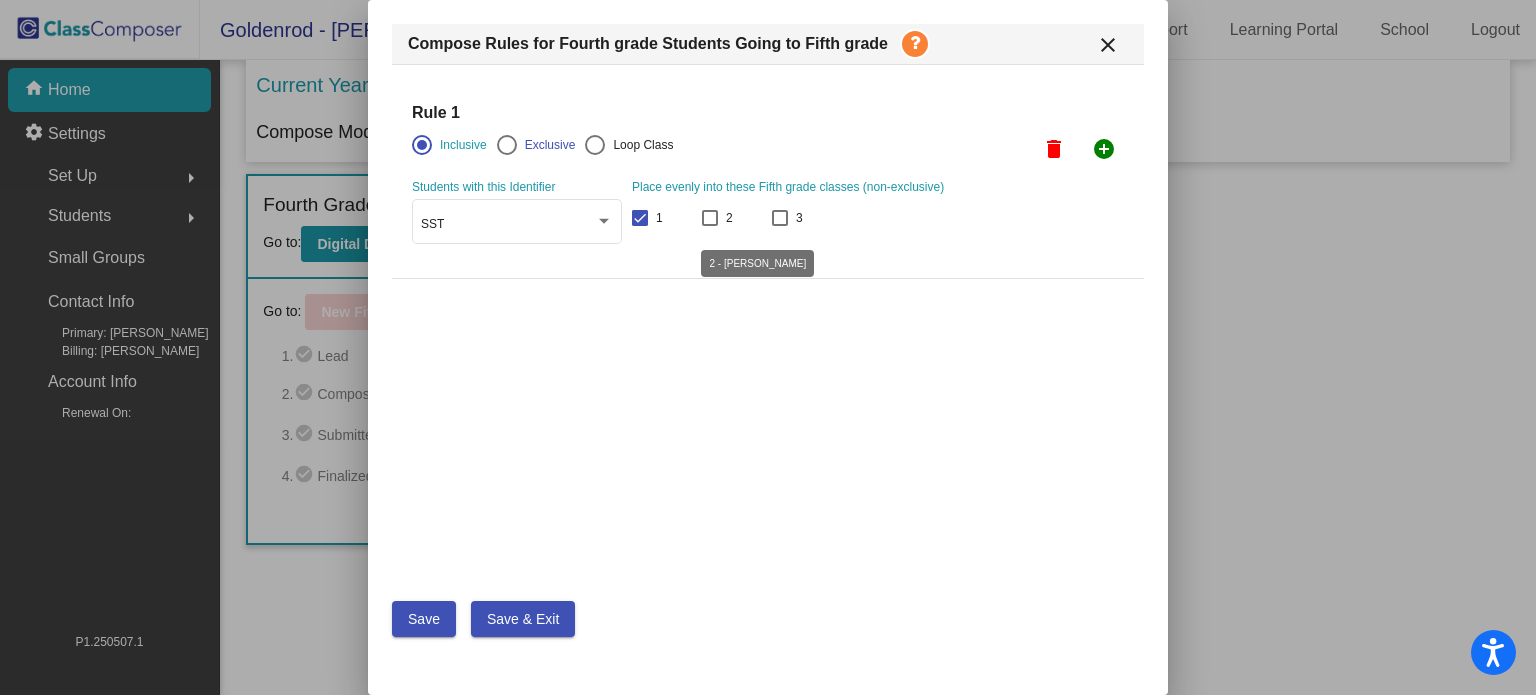 click at bounding box center (710, 218) 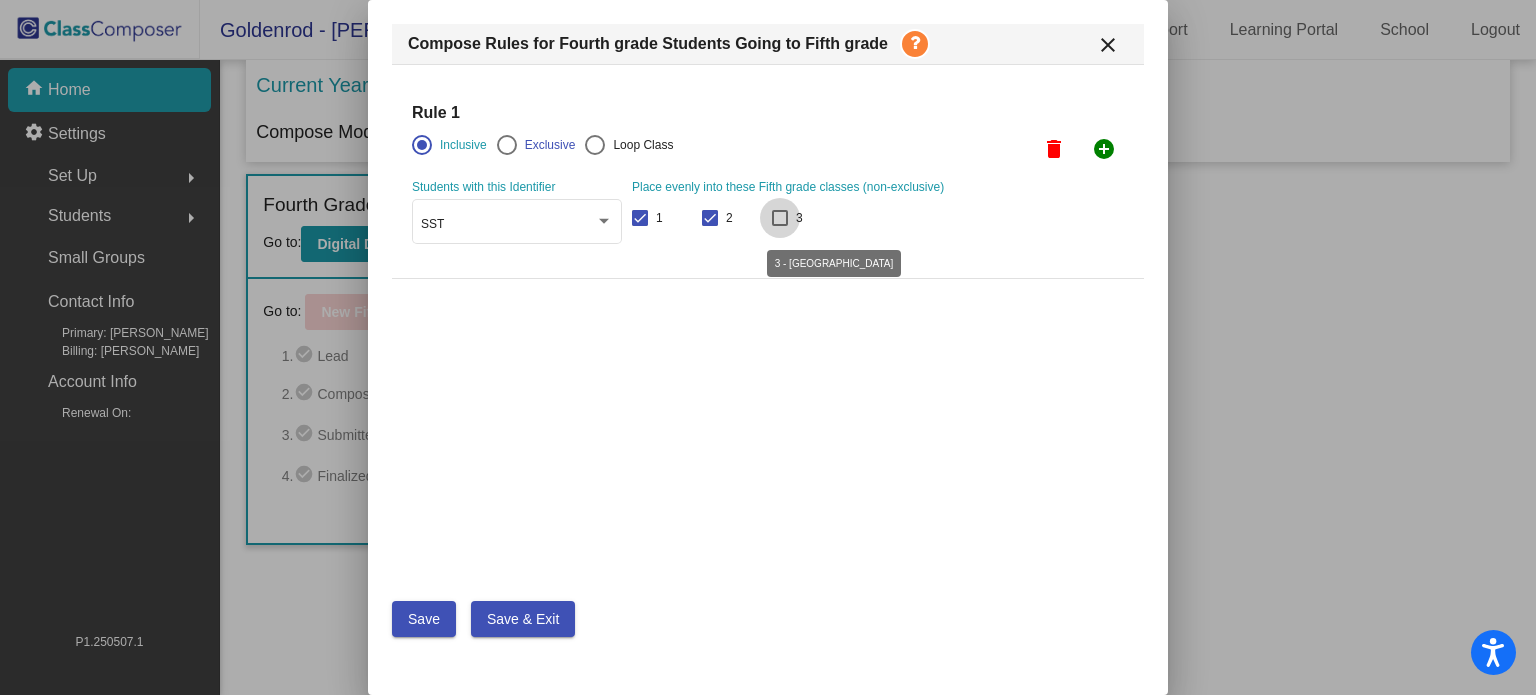 click at bounding box center [780, 218] 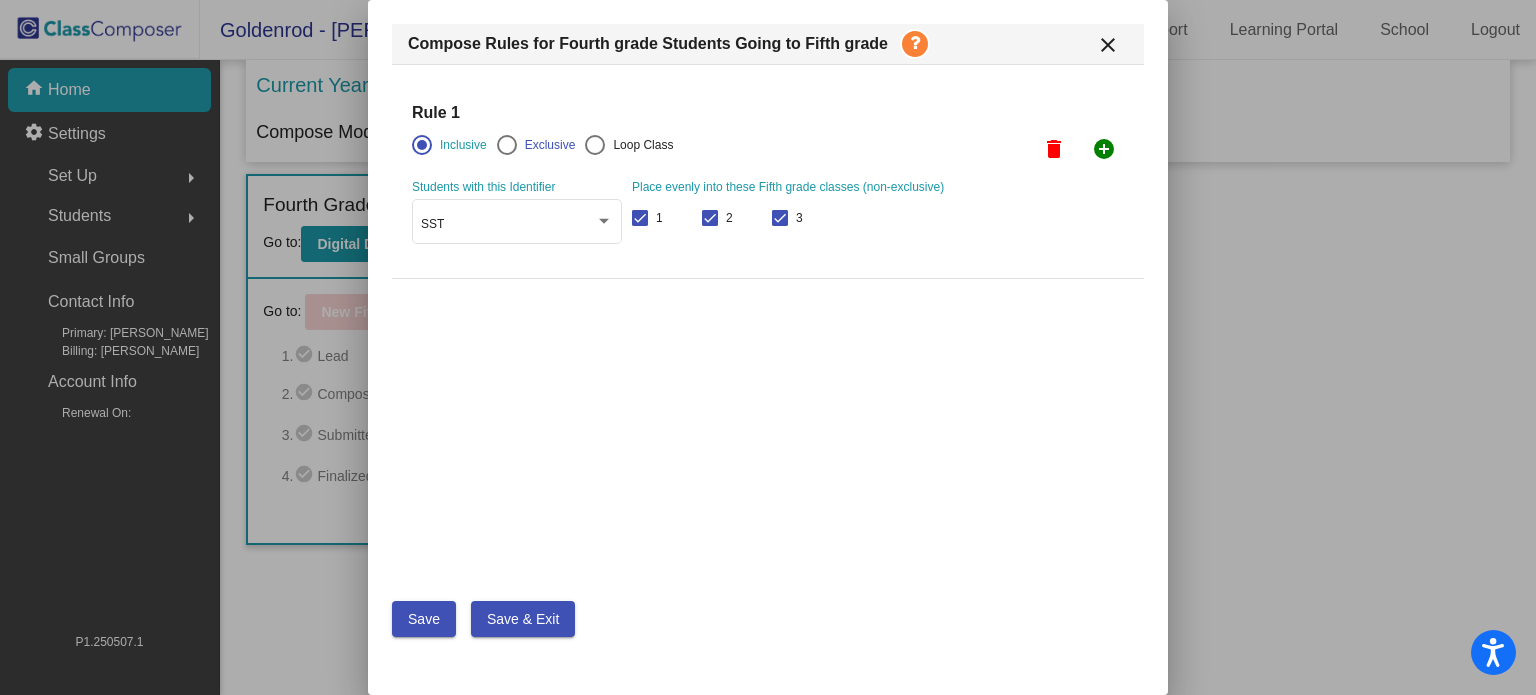 click on "Save" at bounding box center [424, 619] 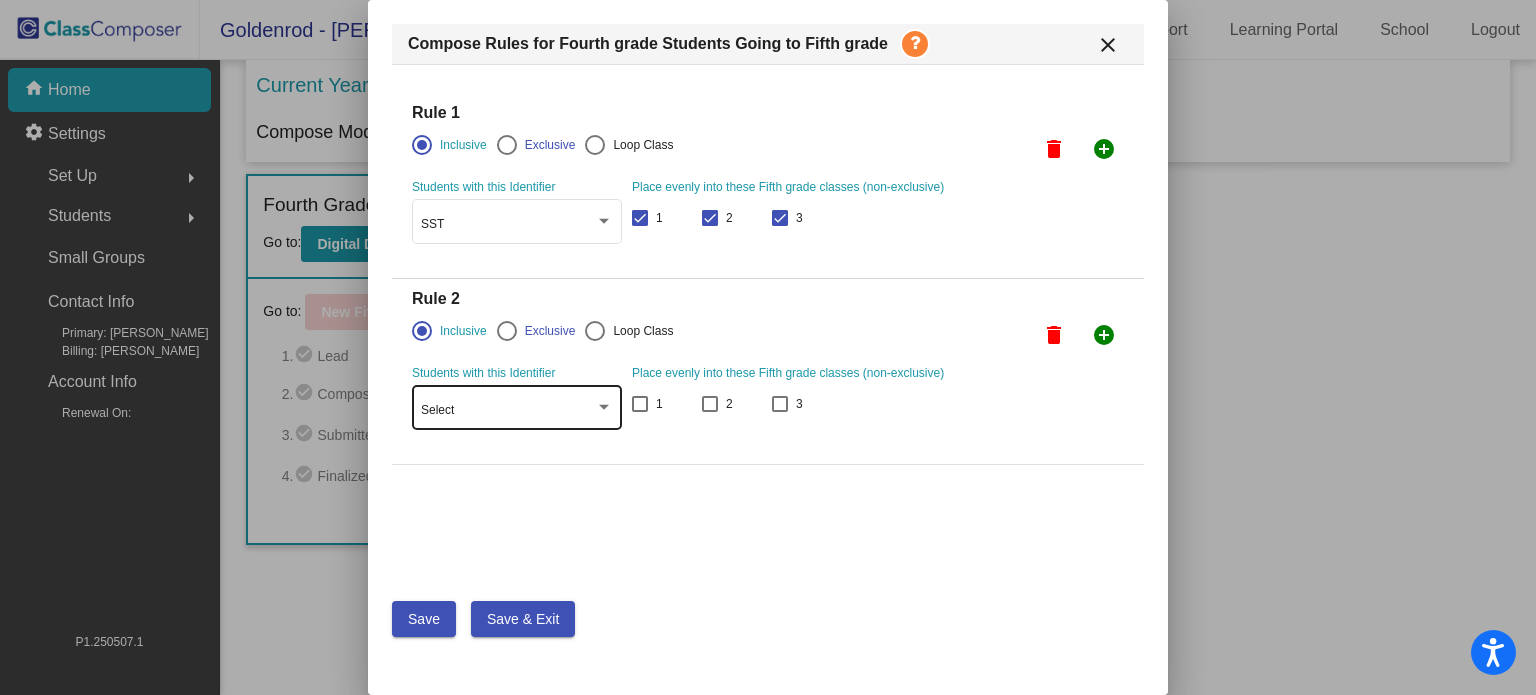 click on "Select" at bounding box center [508, 411] 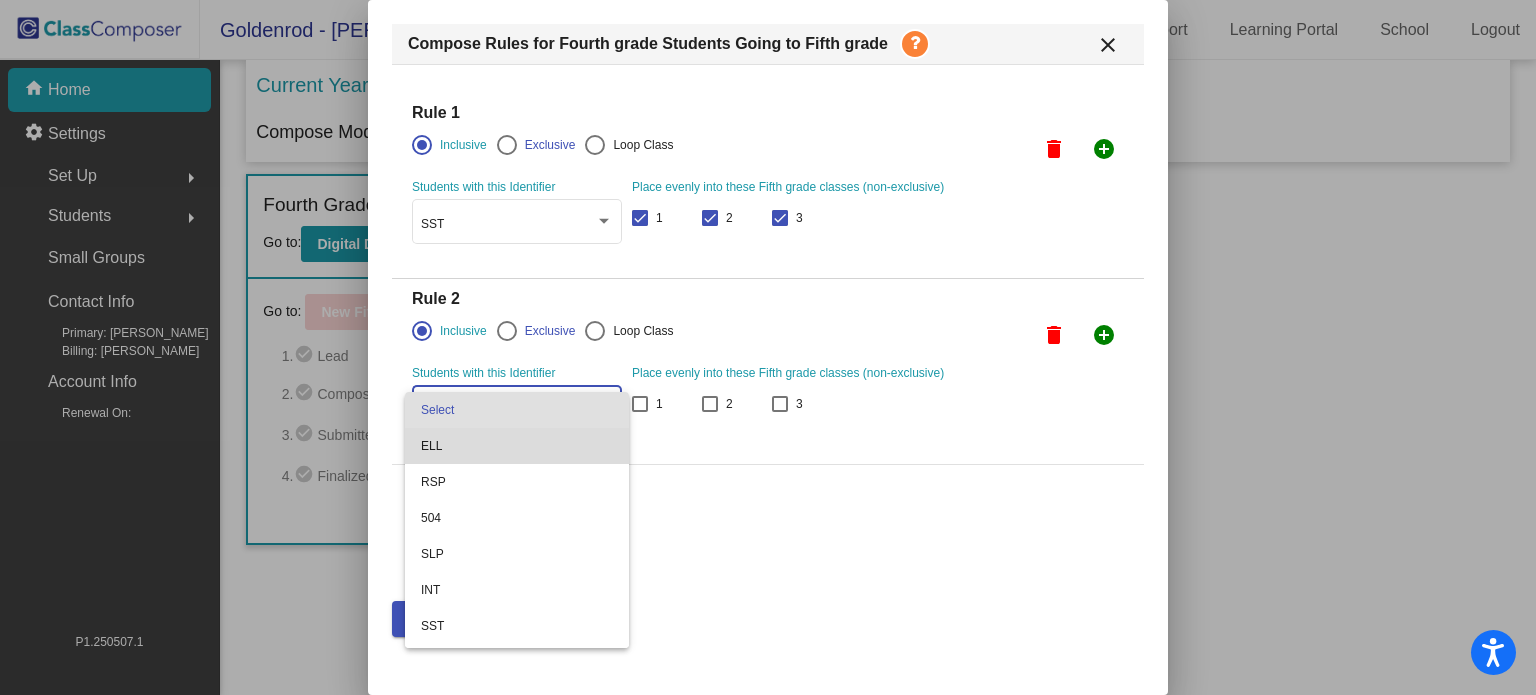 click on "ELL" at bounding box center [517, 446] 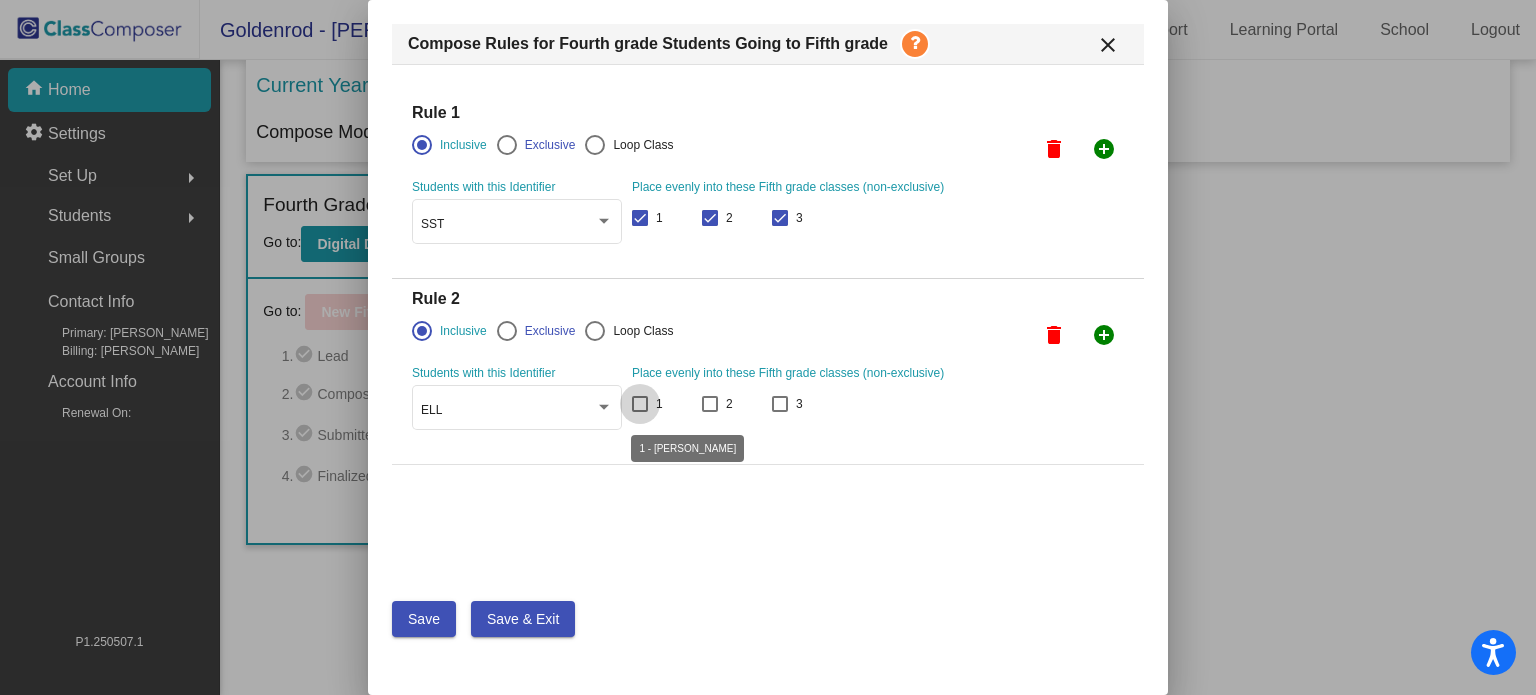 click at bounding box center (640, 404) 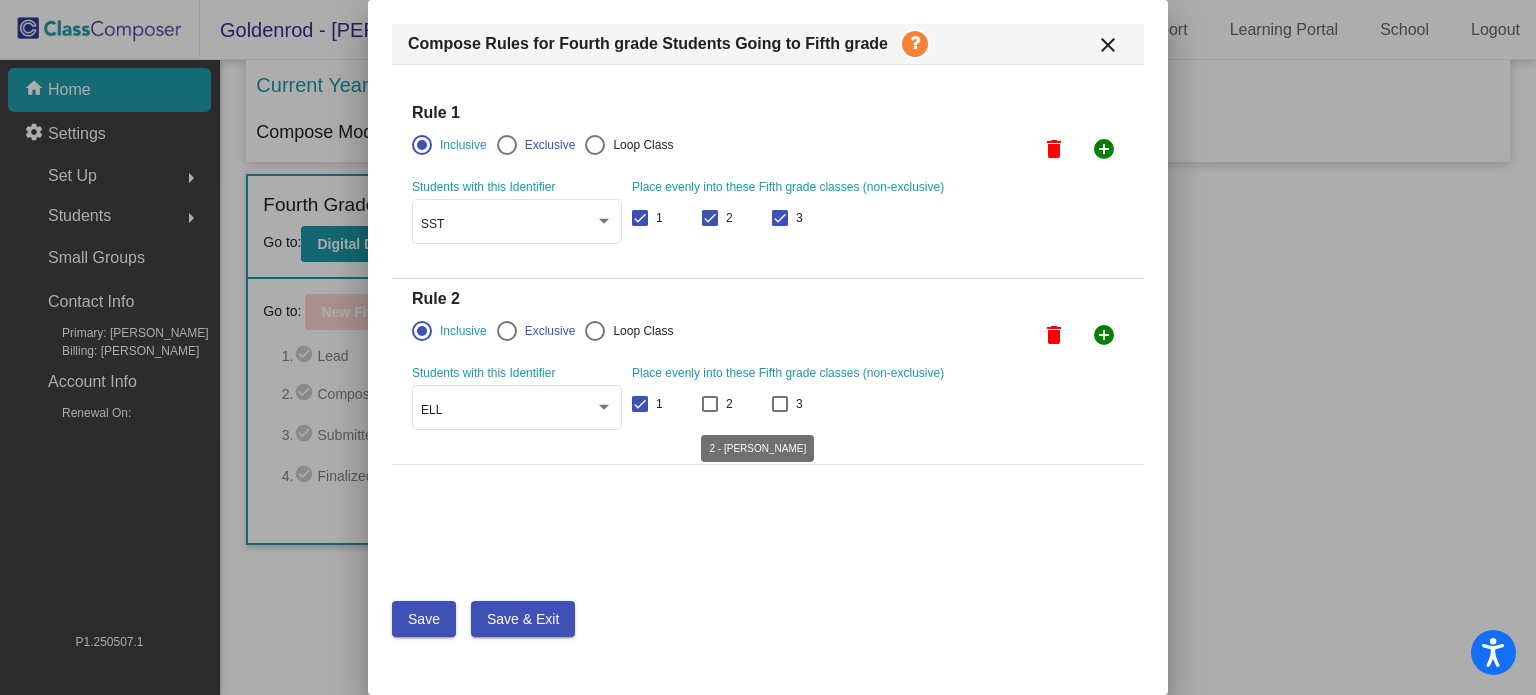 click at bounding box center (710, 404) 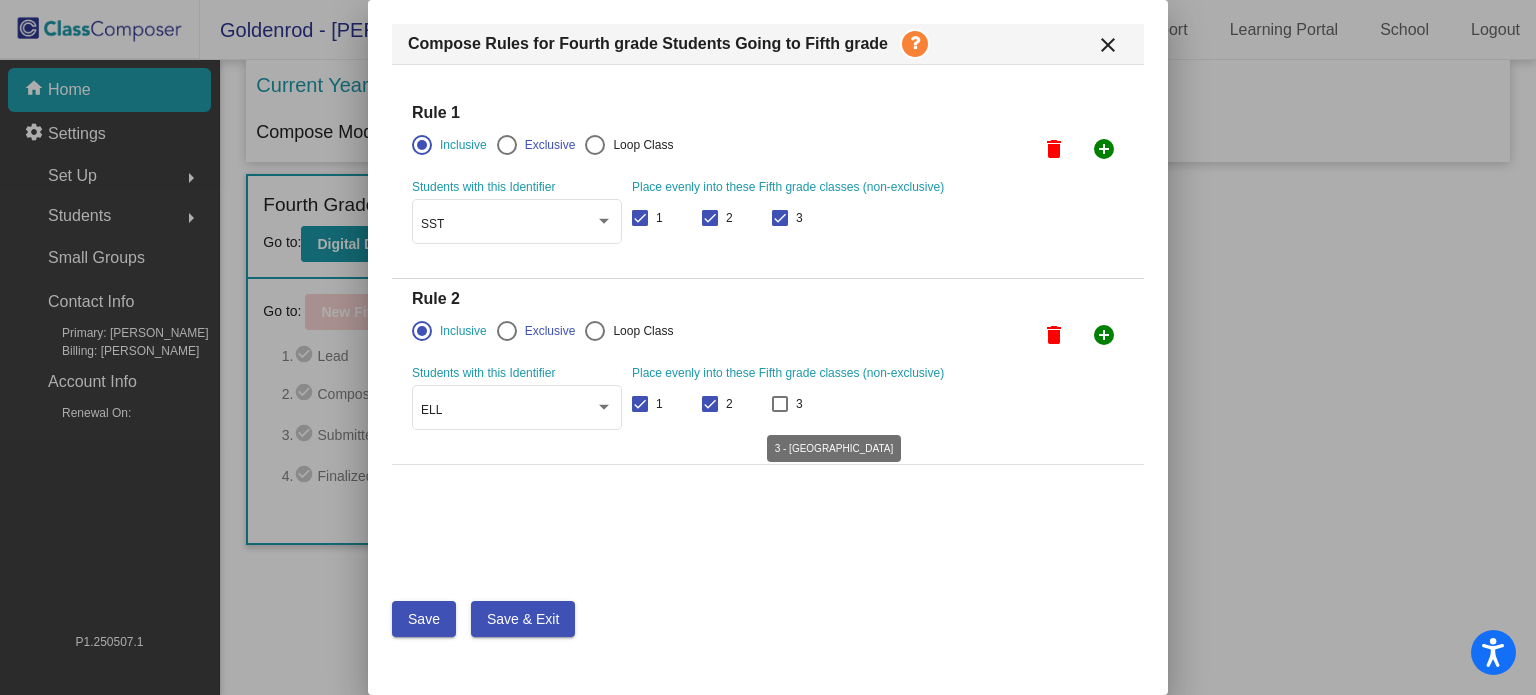 click at bounding box center [780, 404] 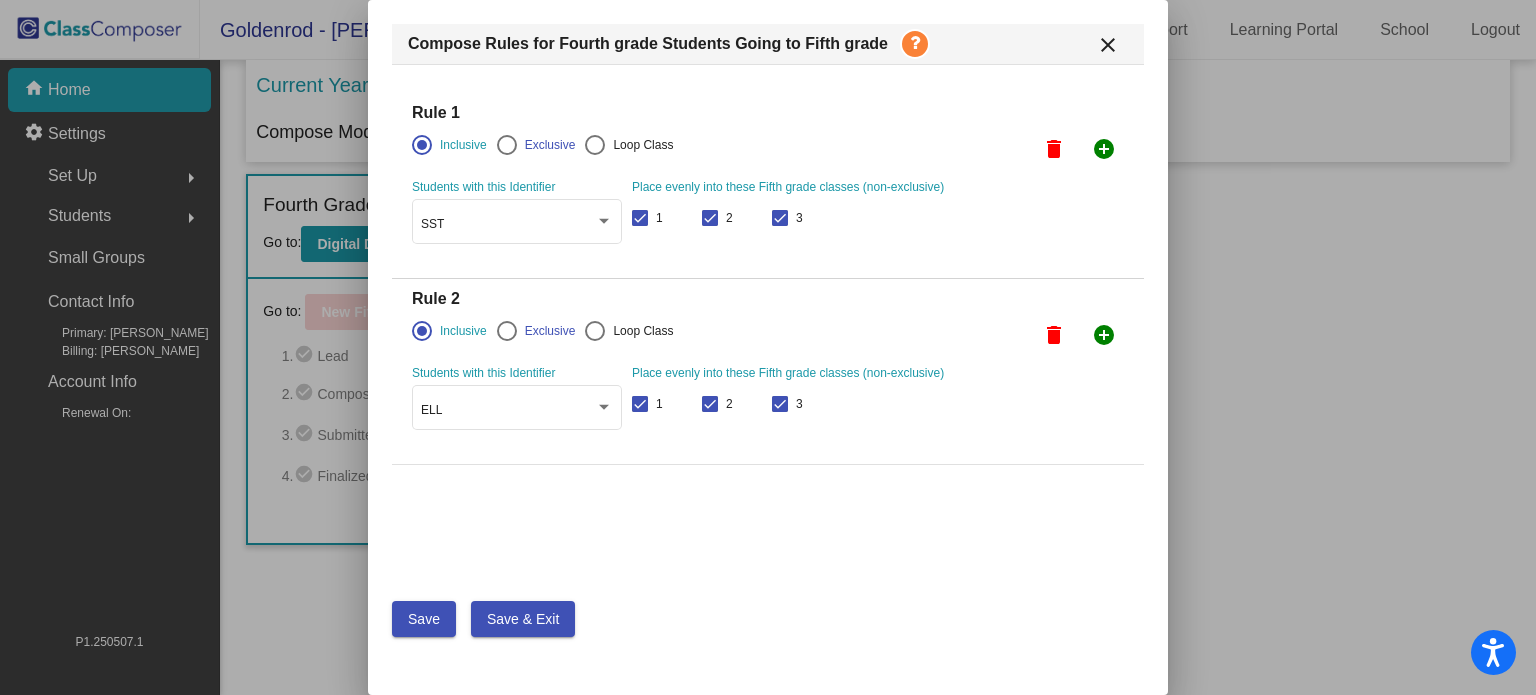 click on "Save" at bounding box center (424, 619) 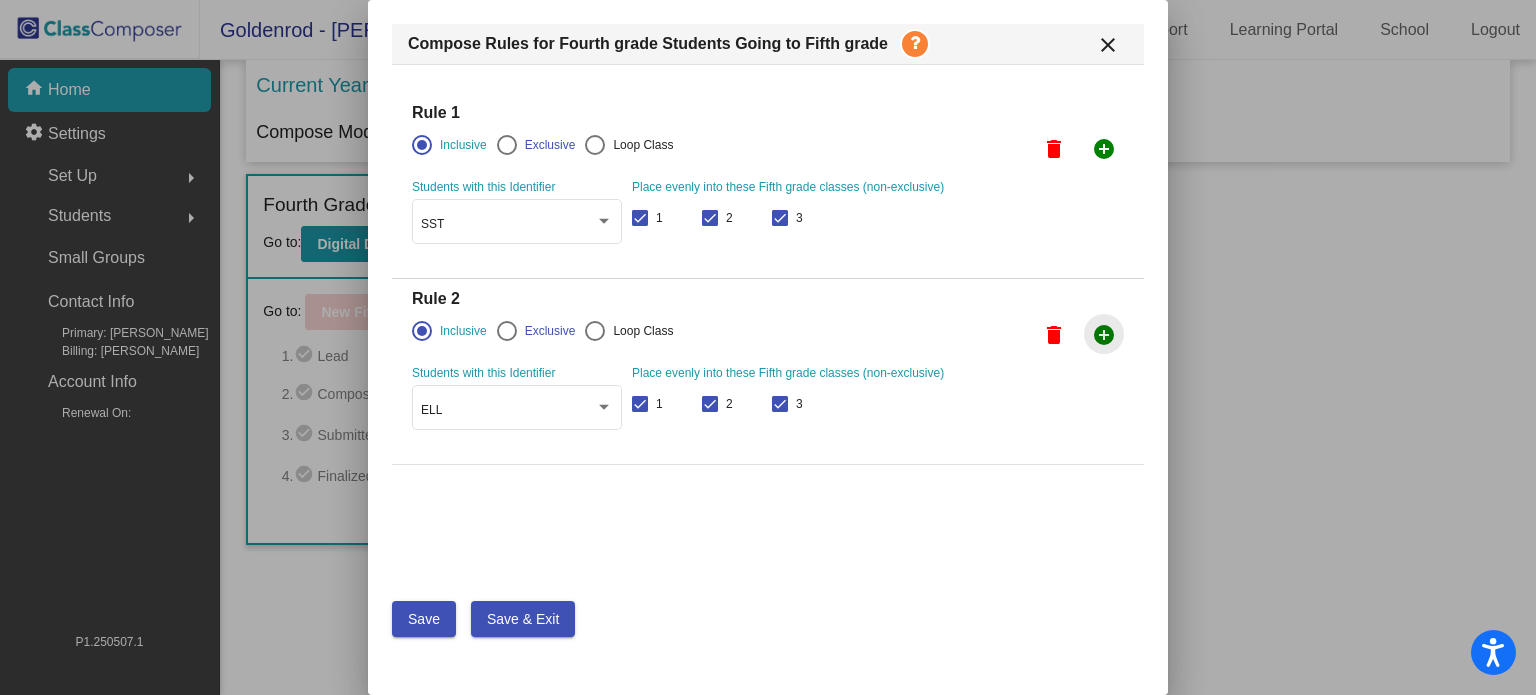 click on "add_circle" at bounding box center (1104, 335) 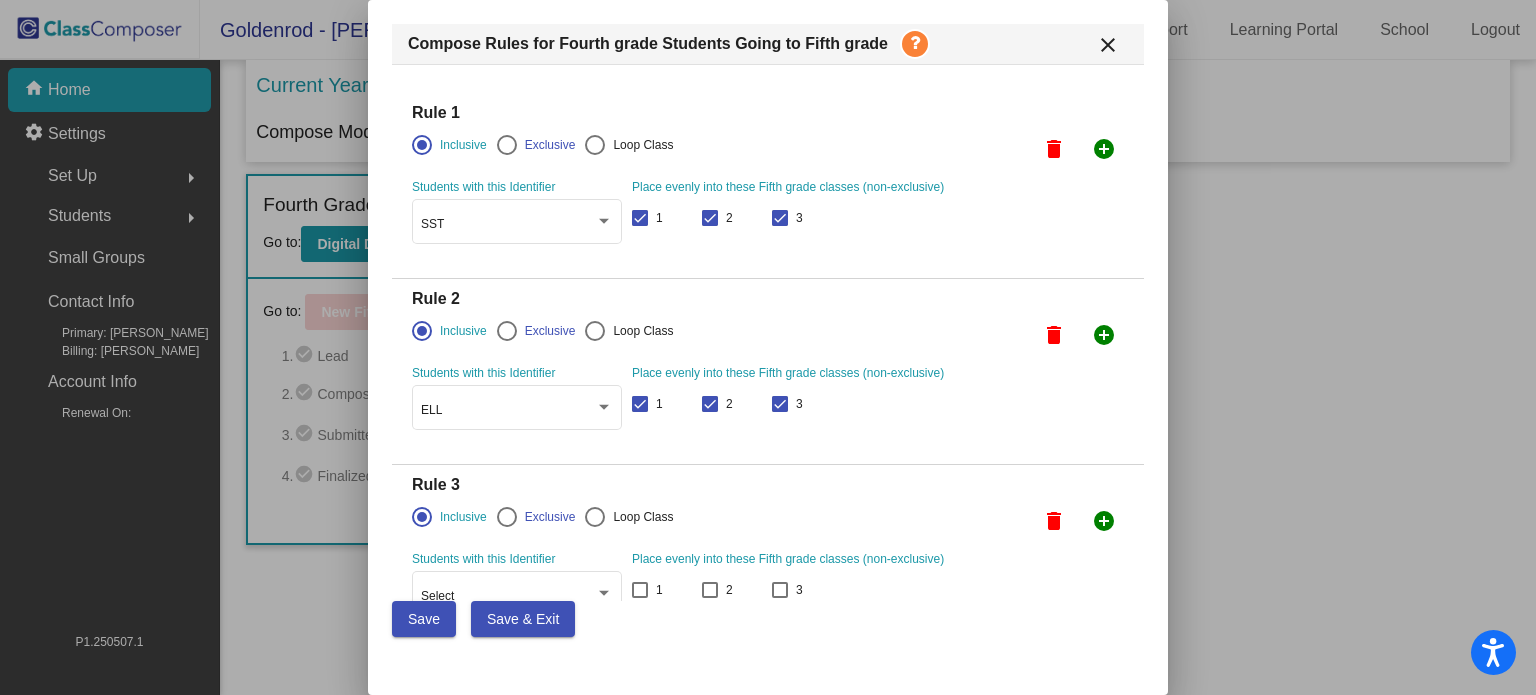 scroll, scrollTop: 57, scrollLeft: 0, axis: vertical 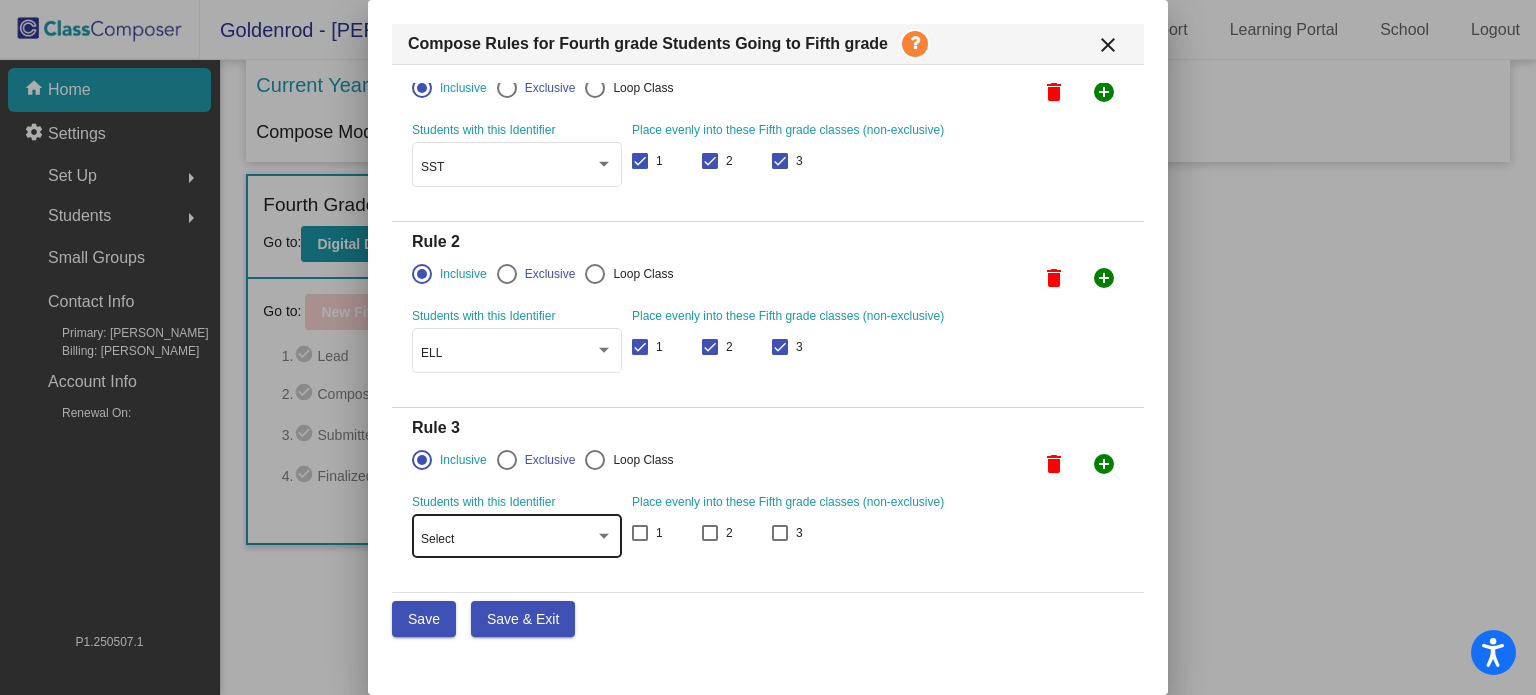 click on "Select" 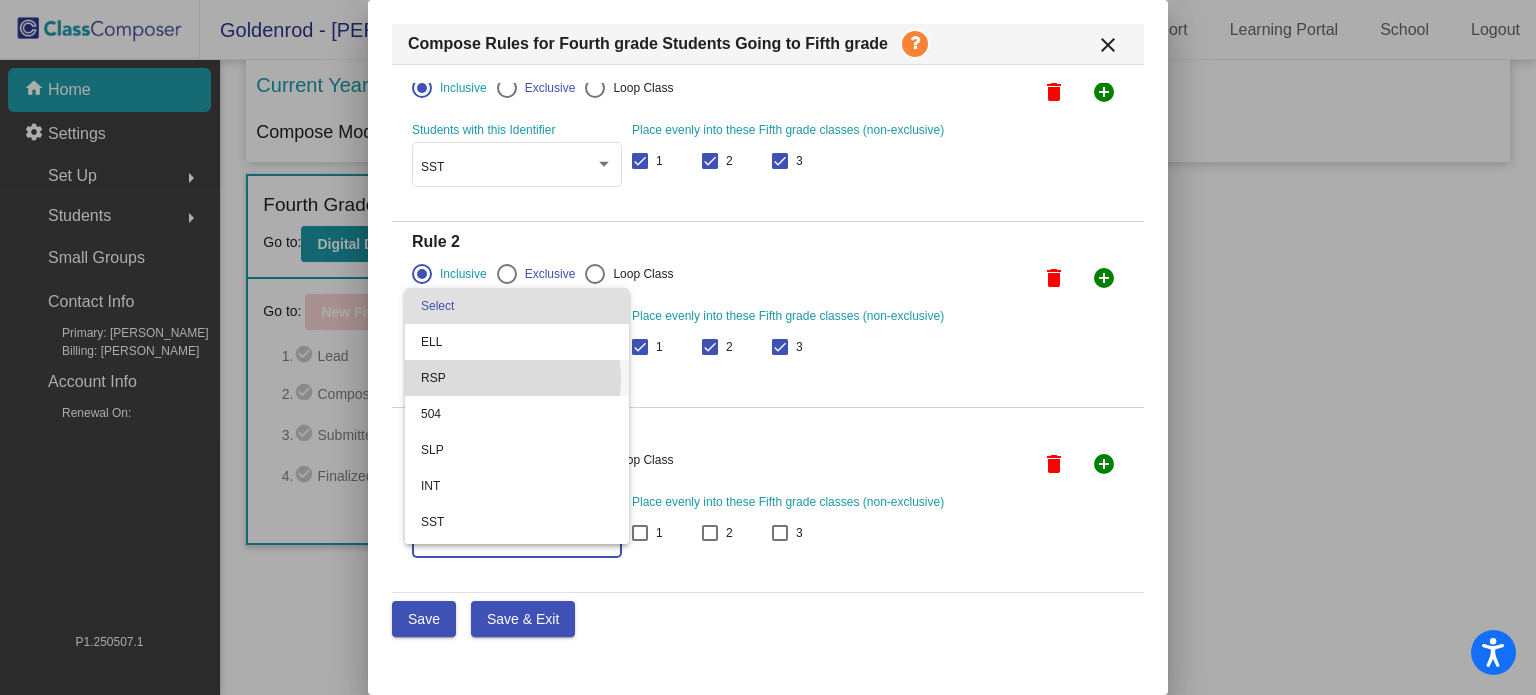 click on "RSP" at bounding box center [517, 378] 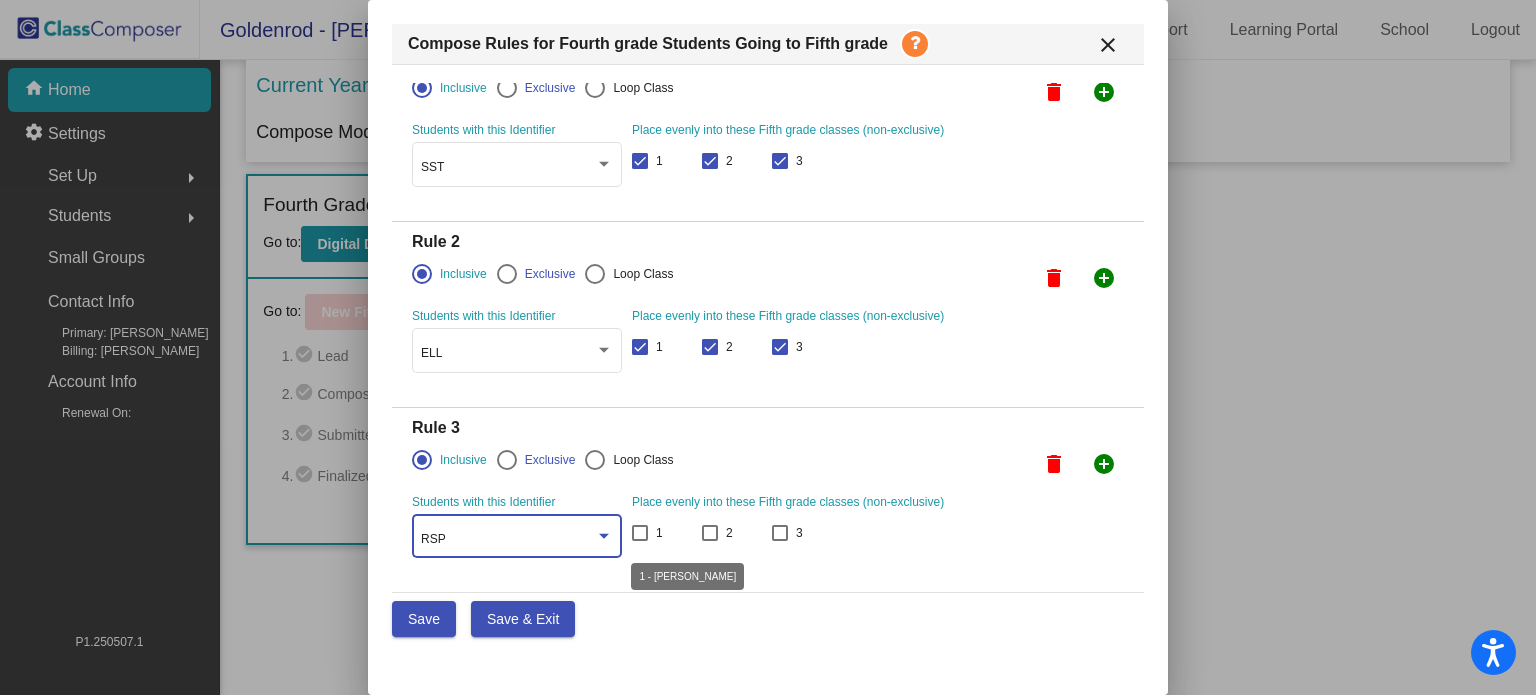 click at bounding box center [640, 533] 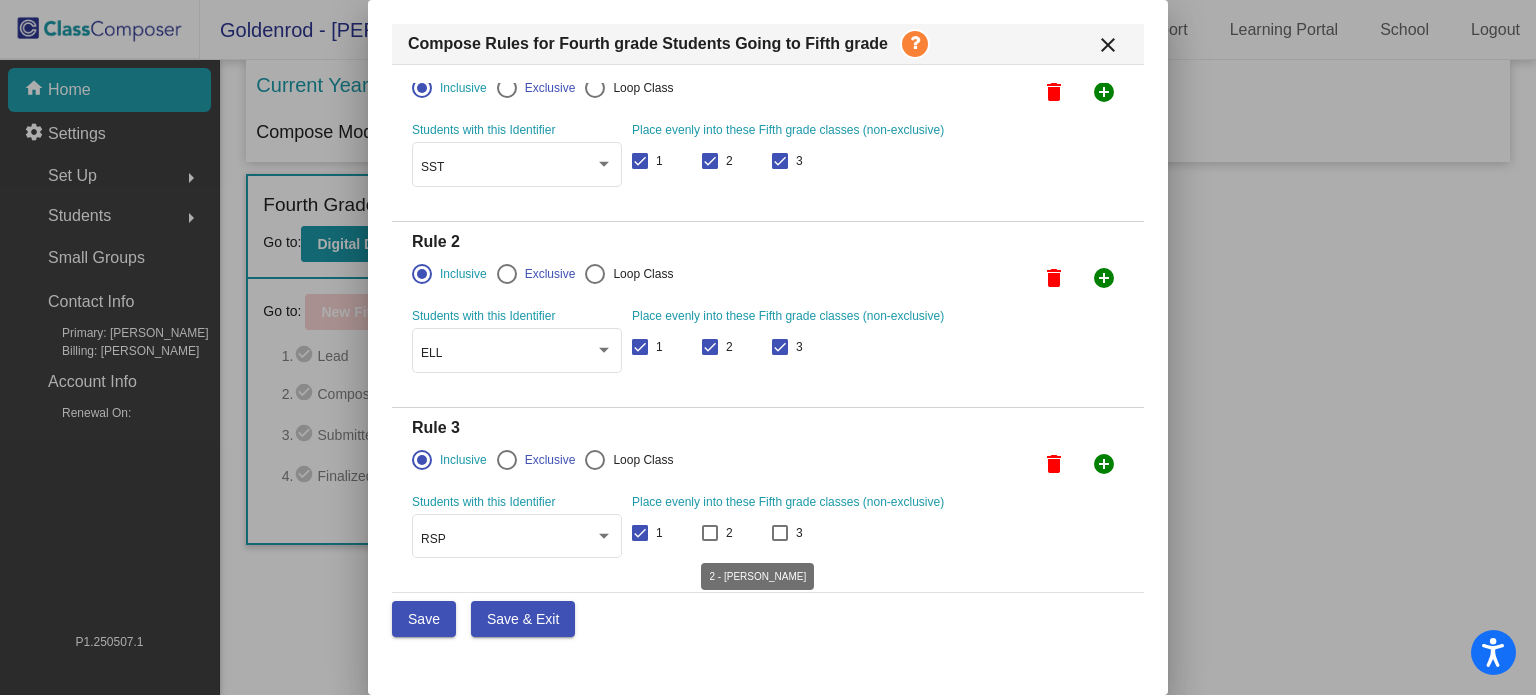 click at bounding box center (710, 533) 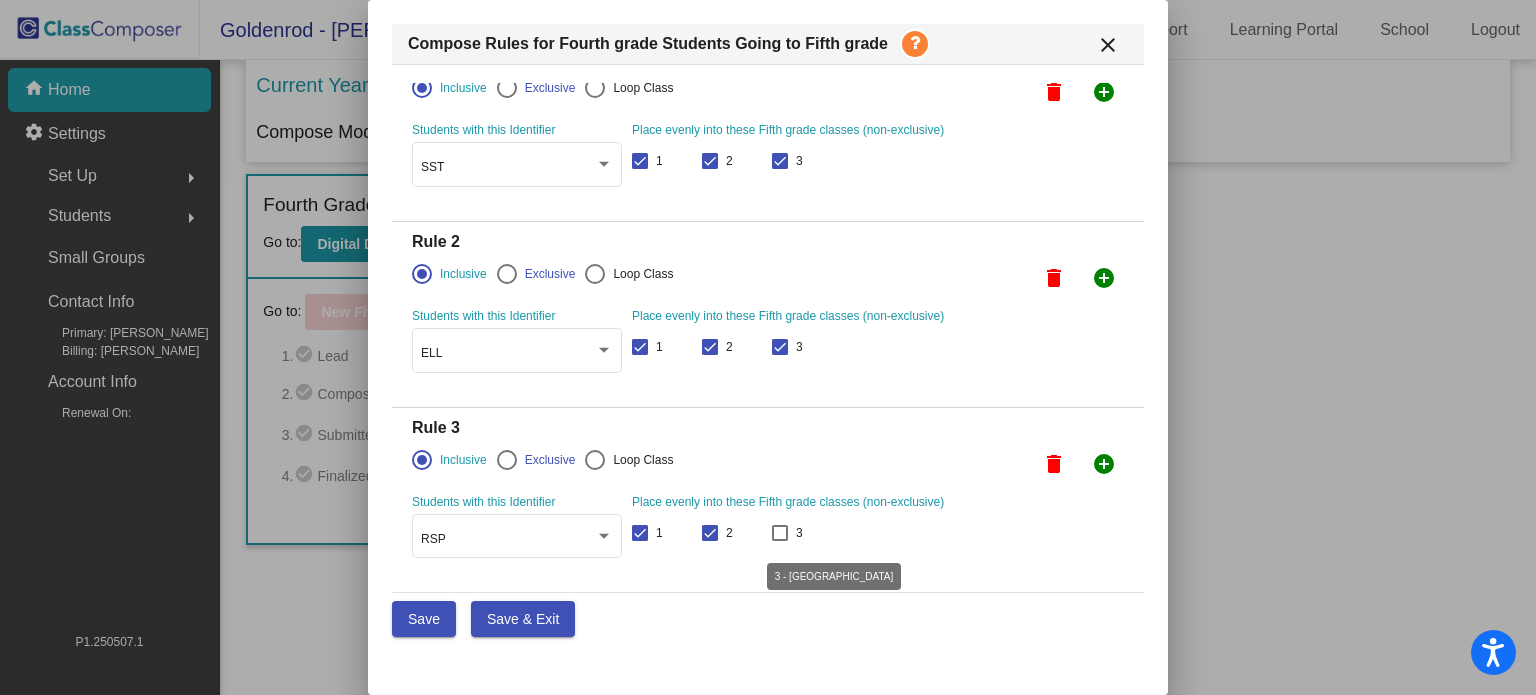 click at bounding box center [780, 533] 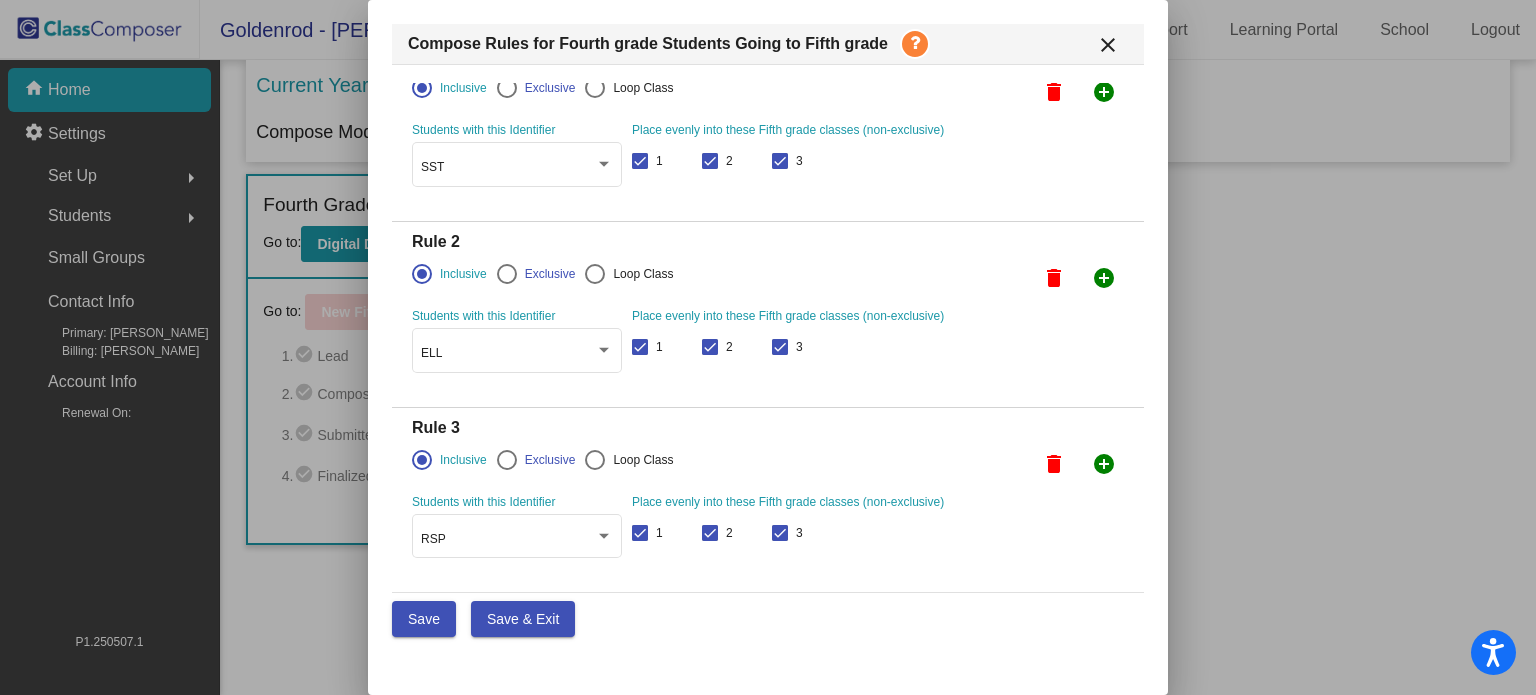 click on "Save" at bounding box center (424, 619) 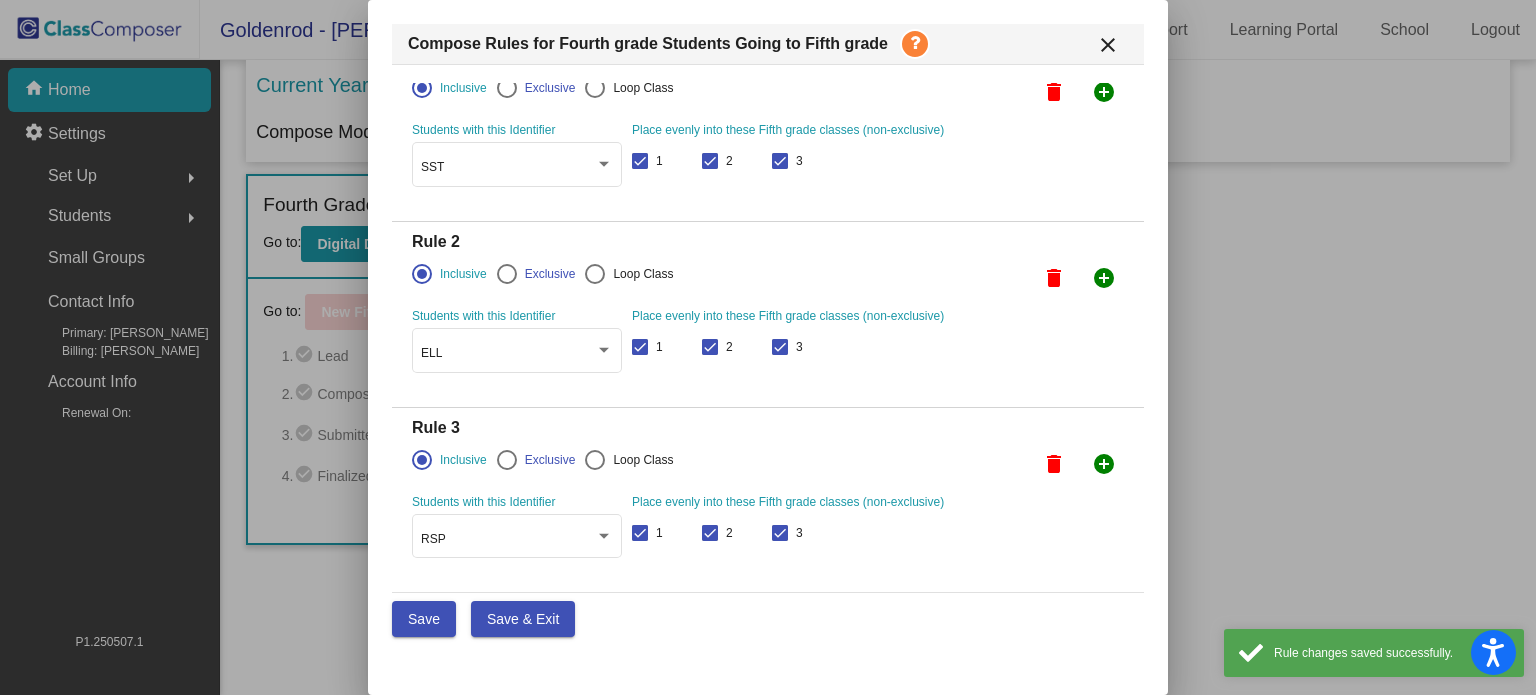click on "add_circle" at bounding box center (1104, 92) 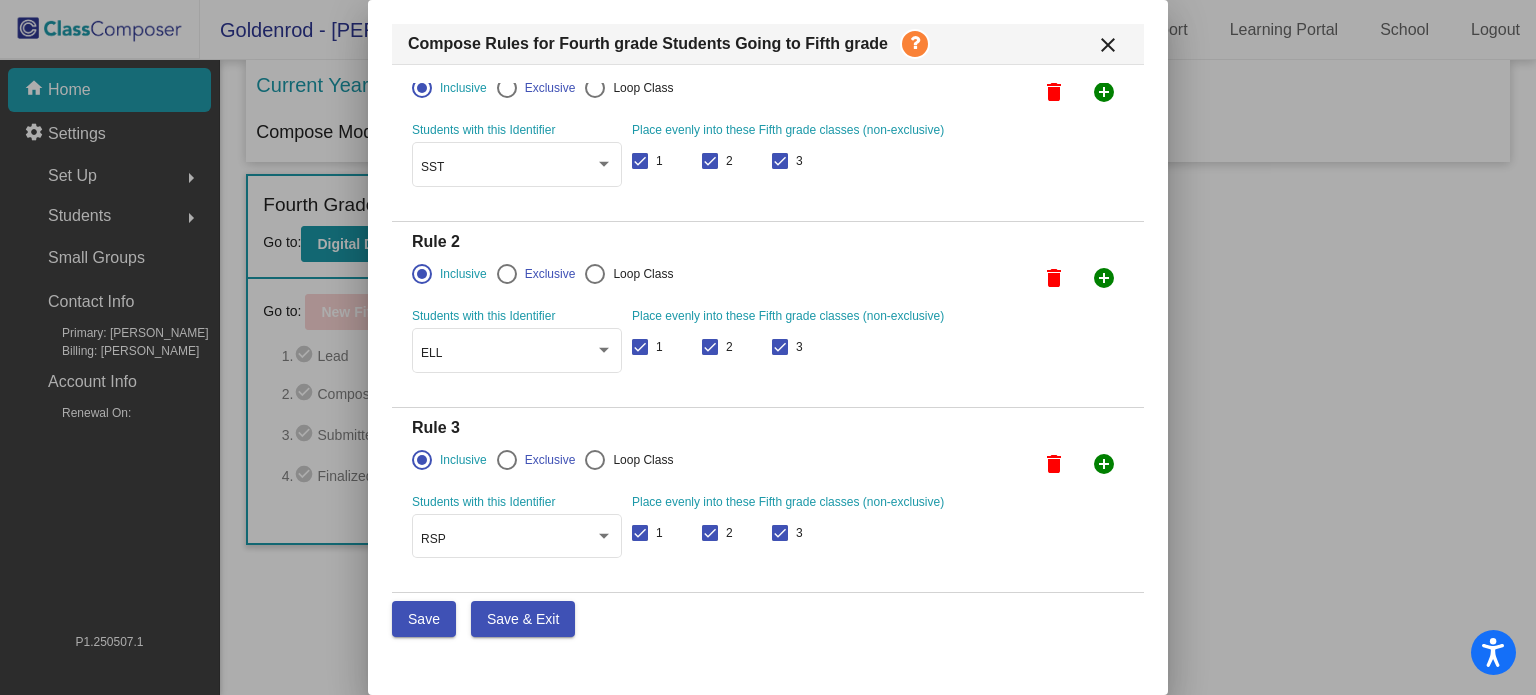 scroll, scrollTop: 243, scrollLeft: 0, axis: vertical 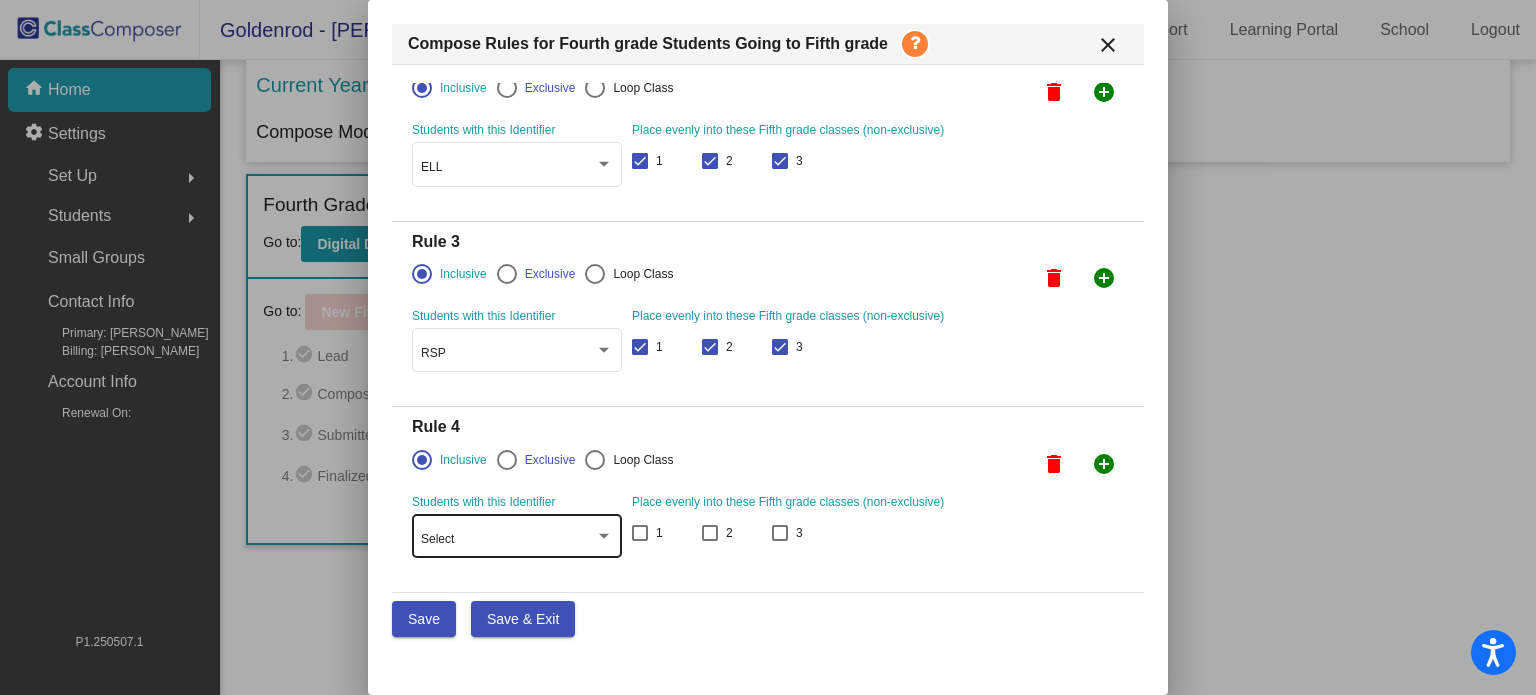 click on "Select" 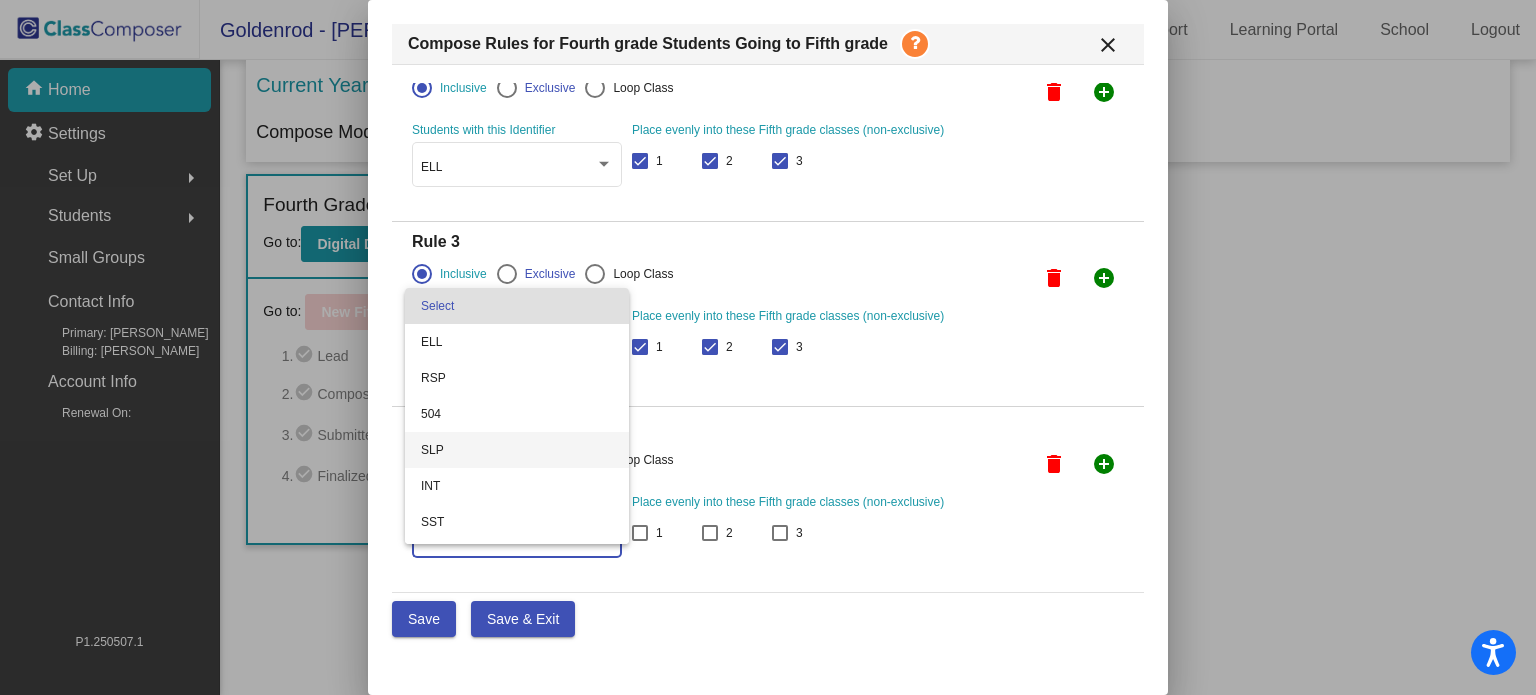 click on "SLP" at bounding box center (517, 450) 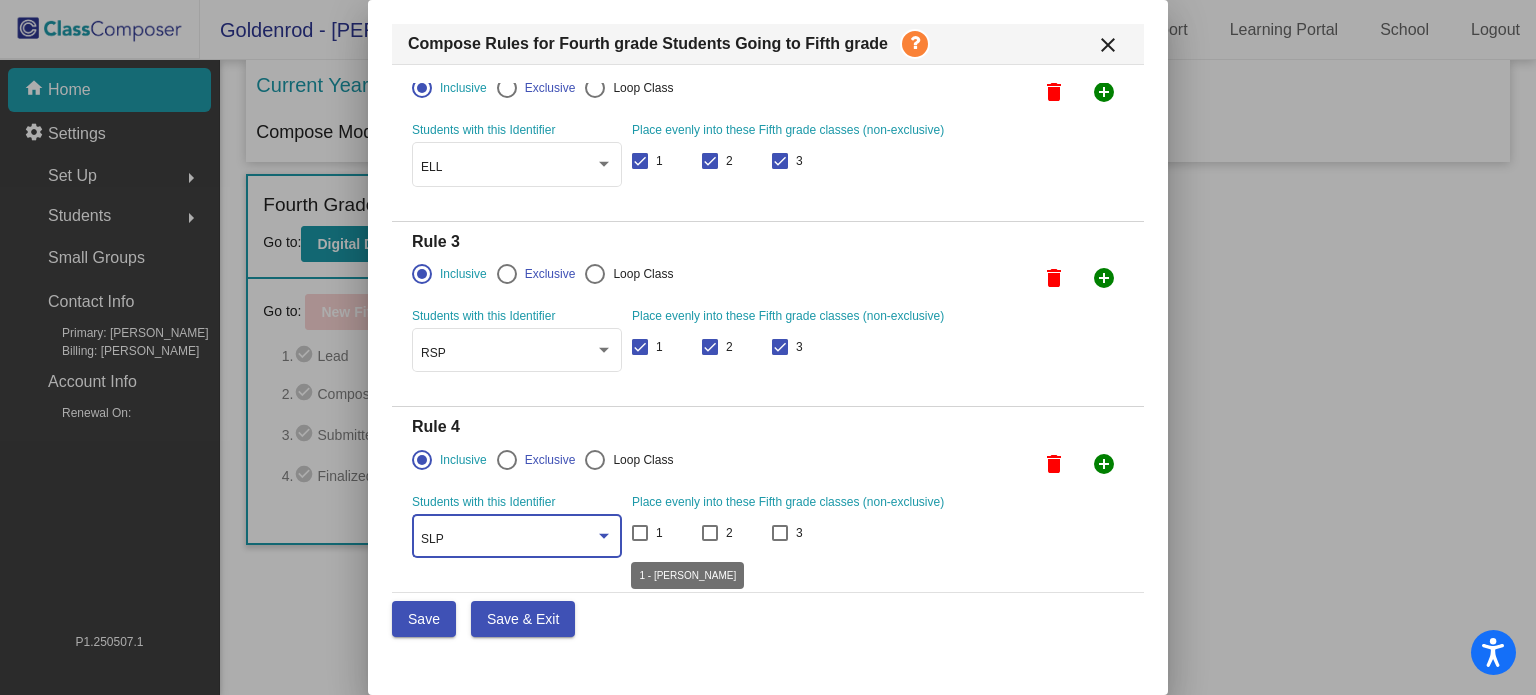 click at bounding box center [640, 533] 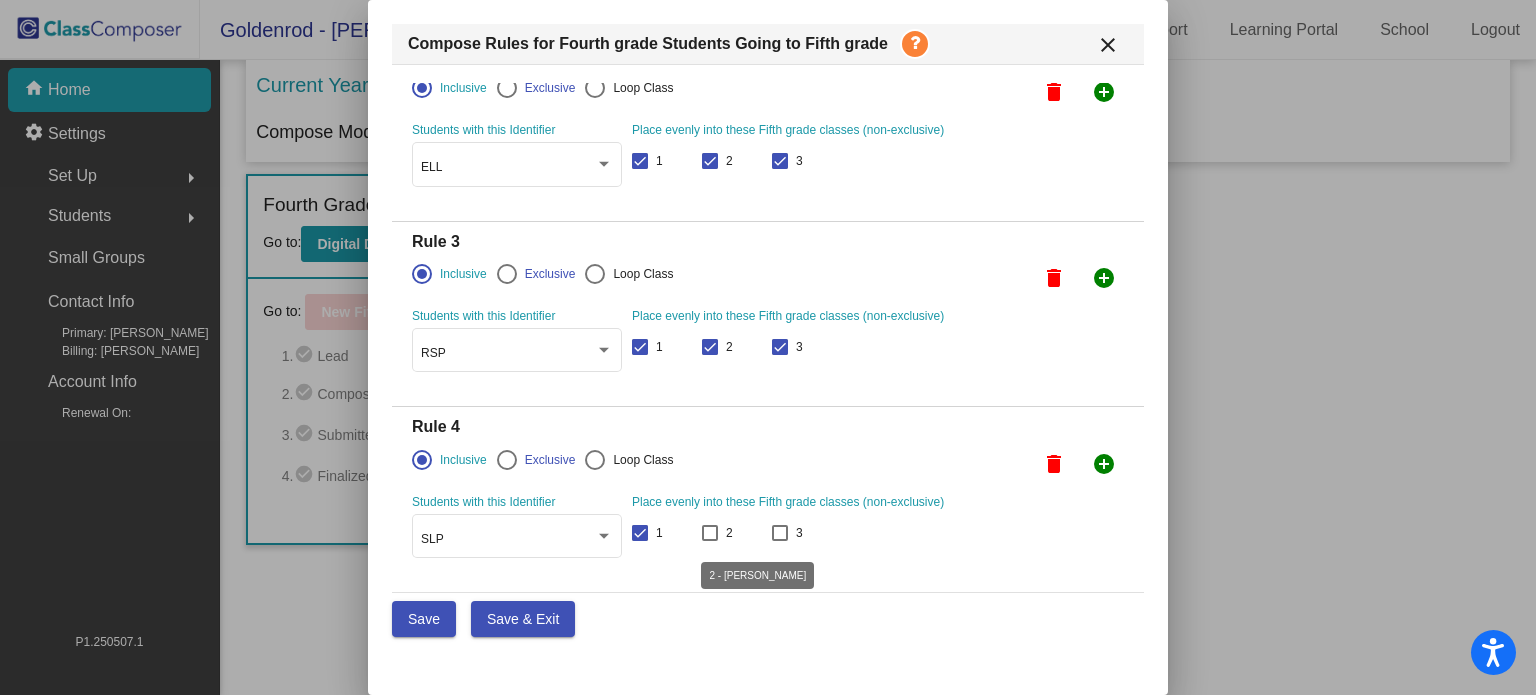 click at bounding box center [710, 533] 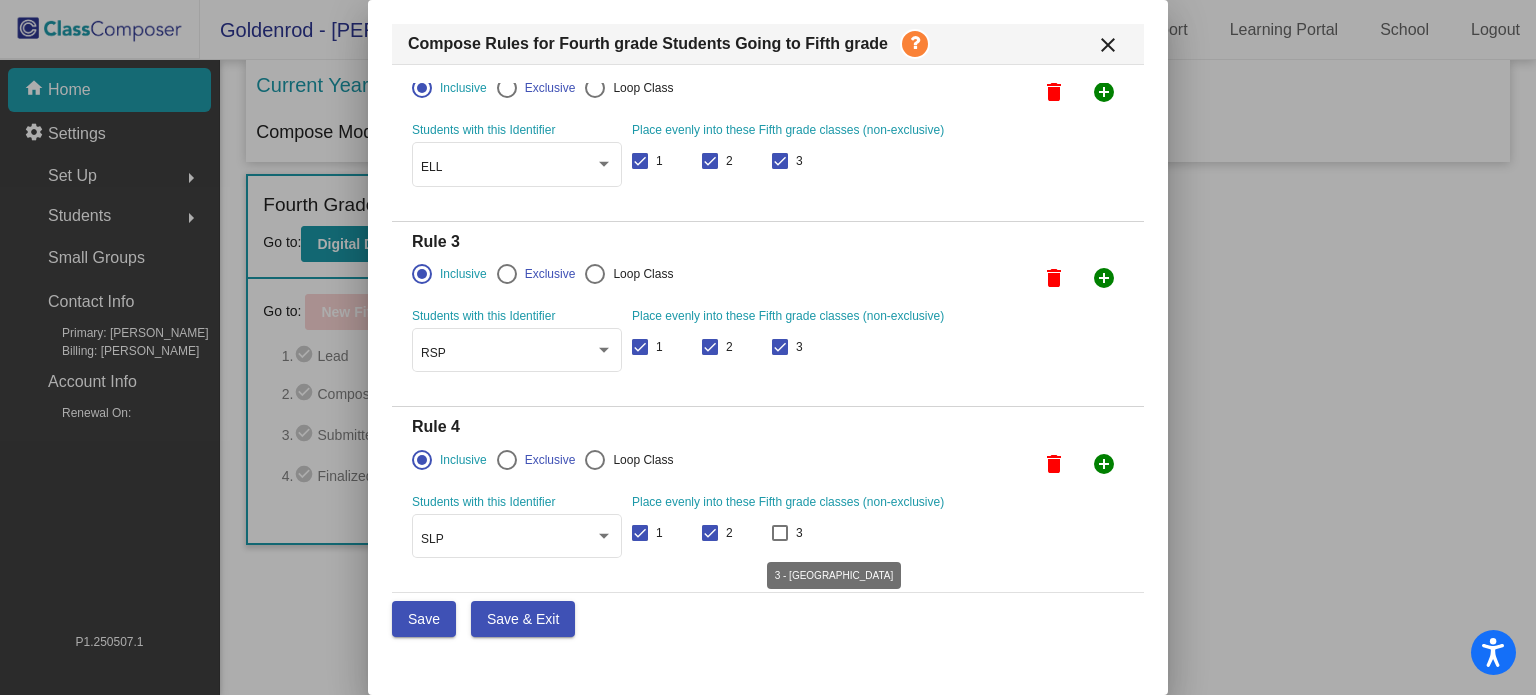 click at bounding box center [780, 533] 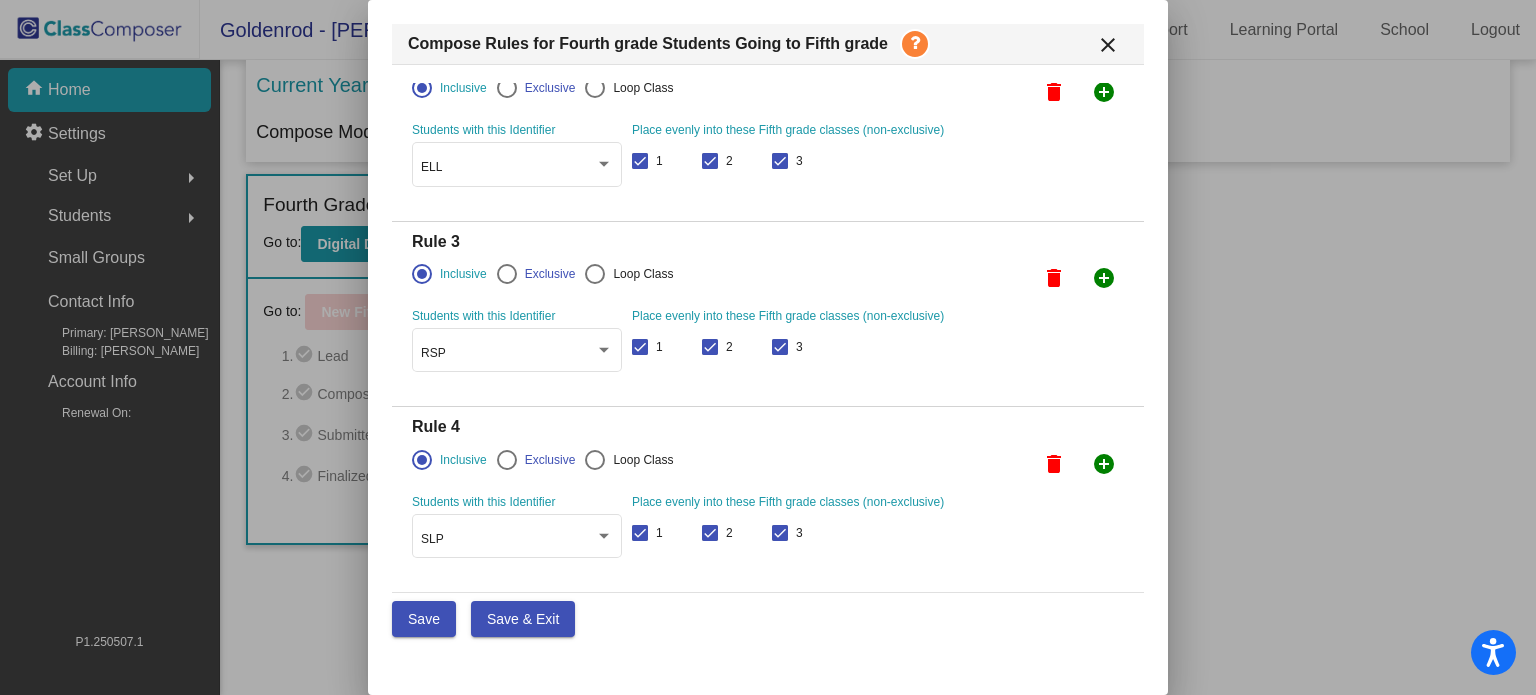 click on "Save" at bounding box center [424, 619] 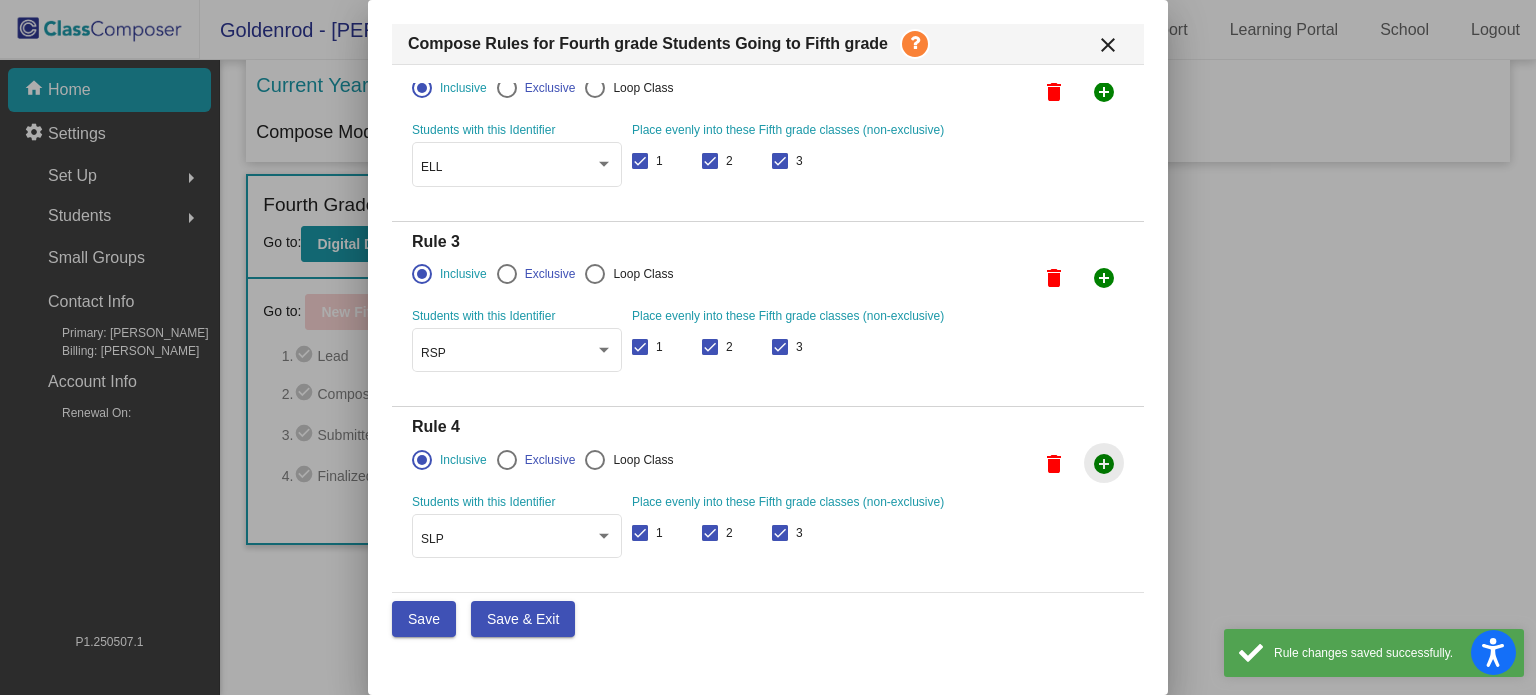 click on "add_circle" at bounding box center [1104, 464] 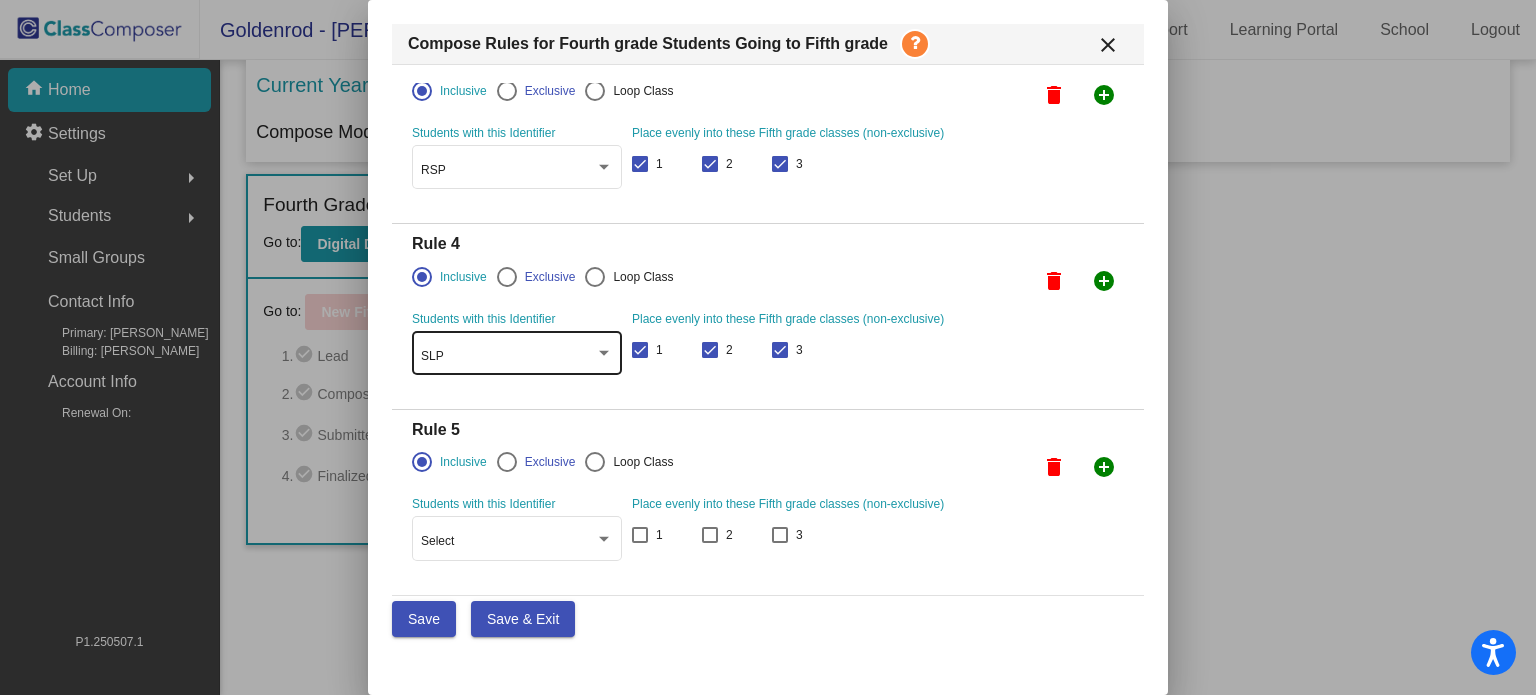scroll, scrollTop: 428, scrollLeft: 0, axis: vertical 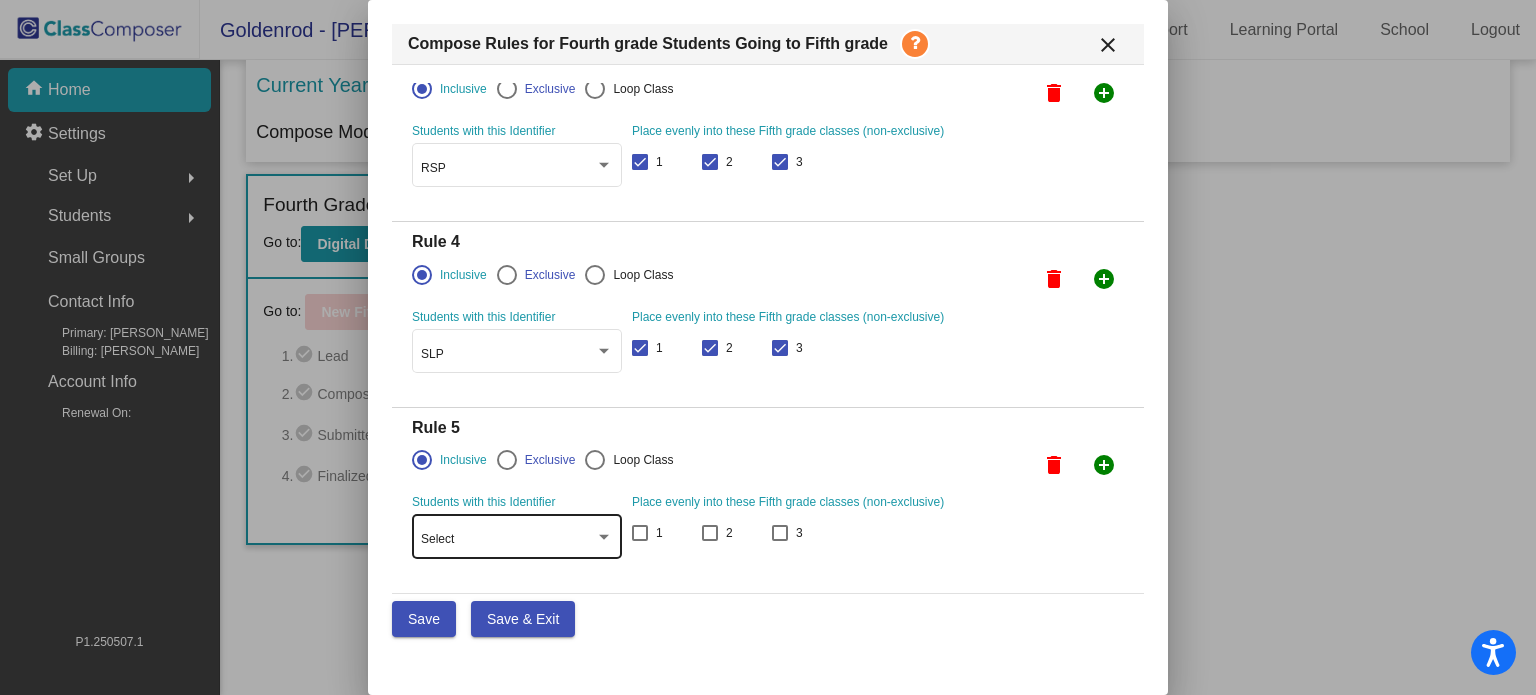 click on "Select" at bounding box center [508, 540] 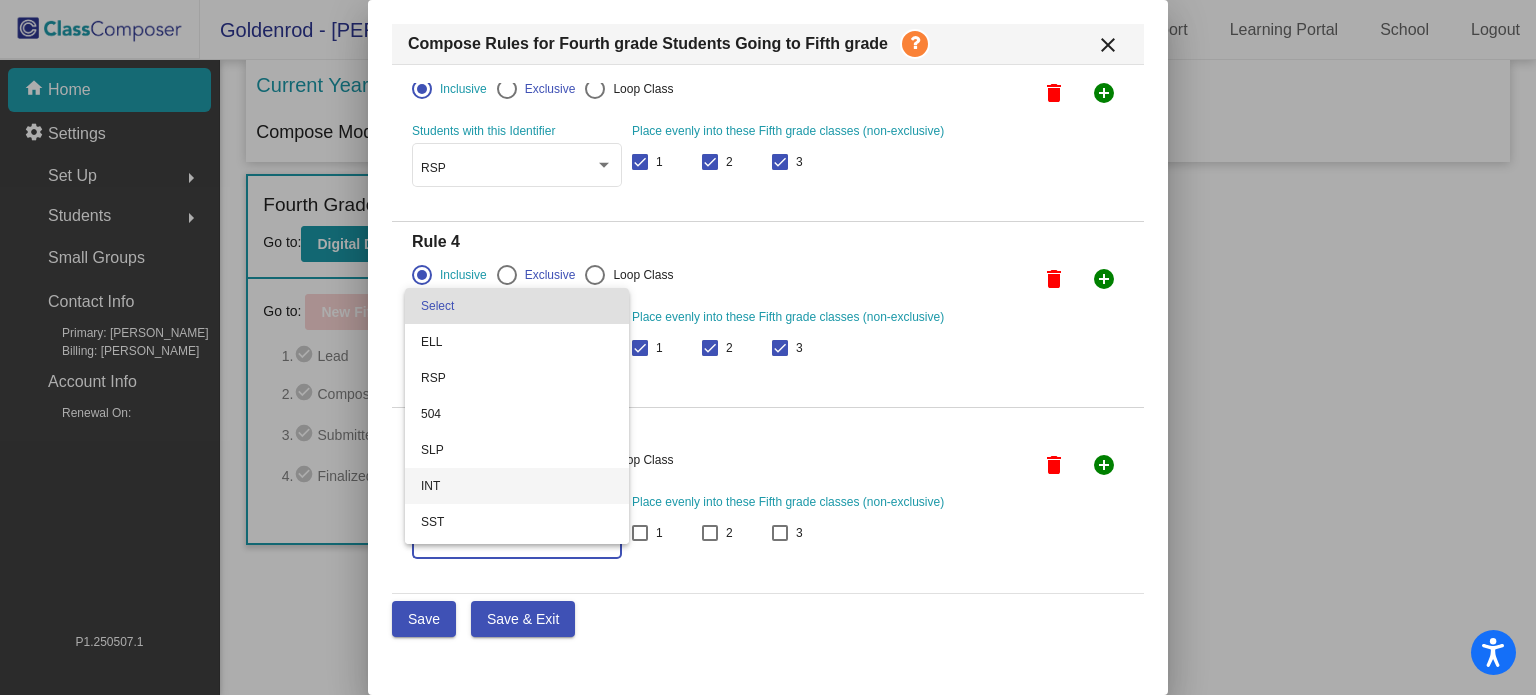 click on "INT" at bounding box center [517, 486] 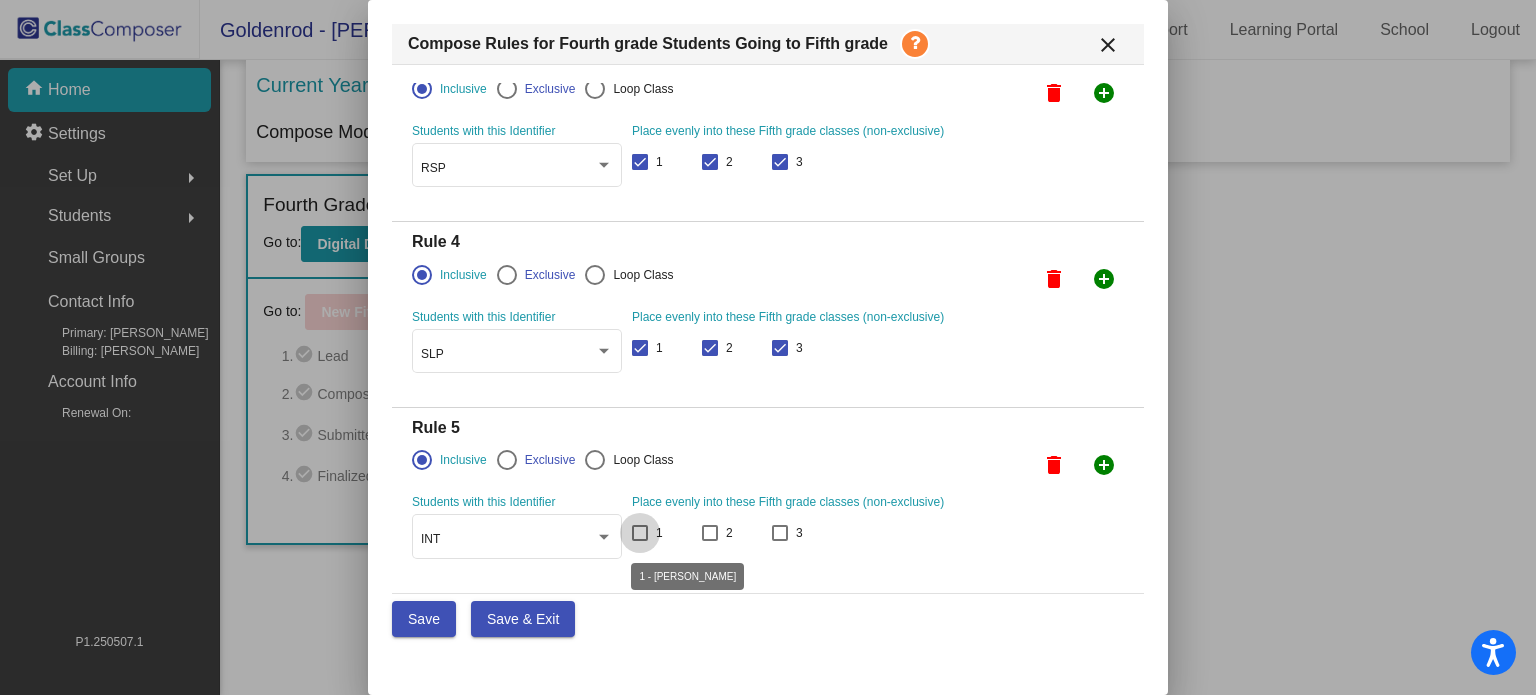 click on "1" at bounding box center (647, 533) 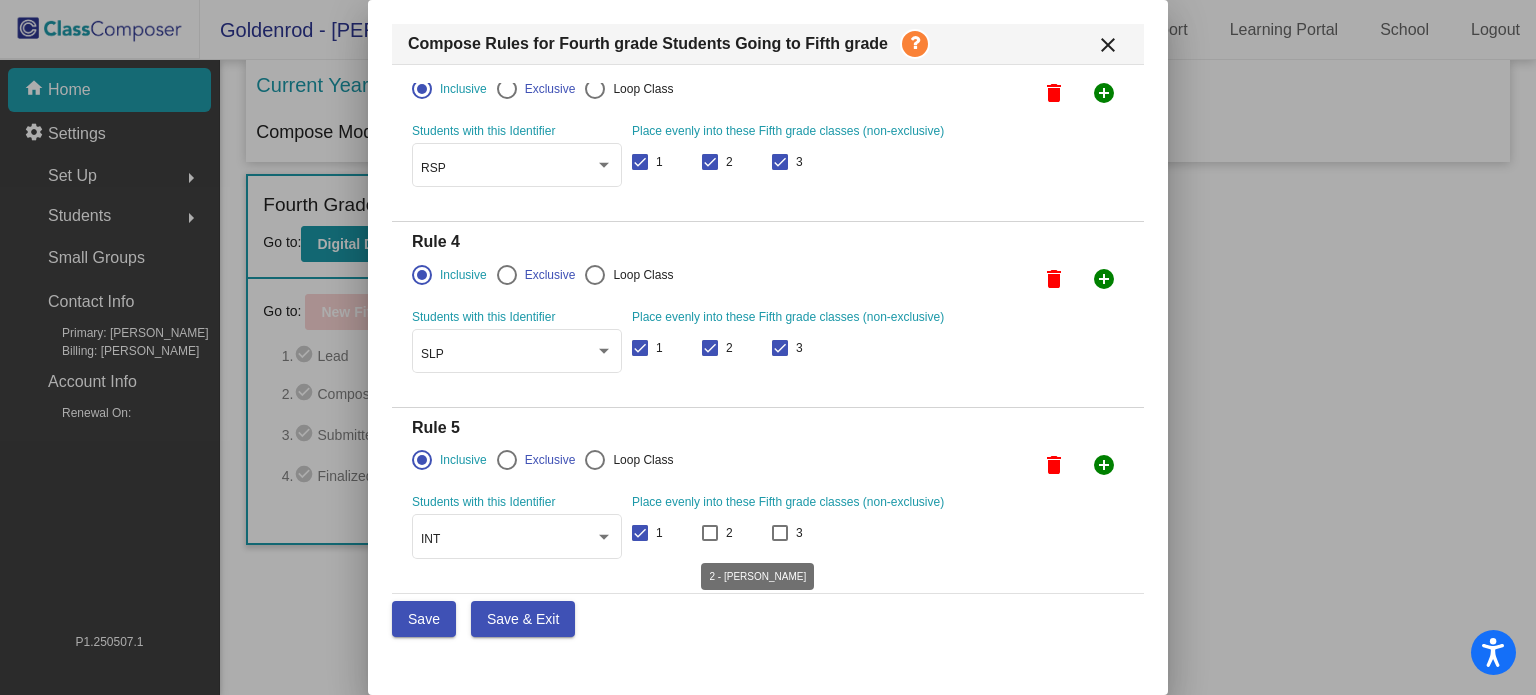 click at bounding box center (710, 533) 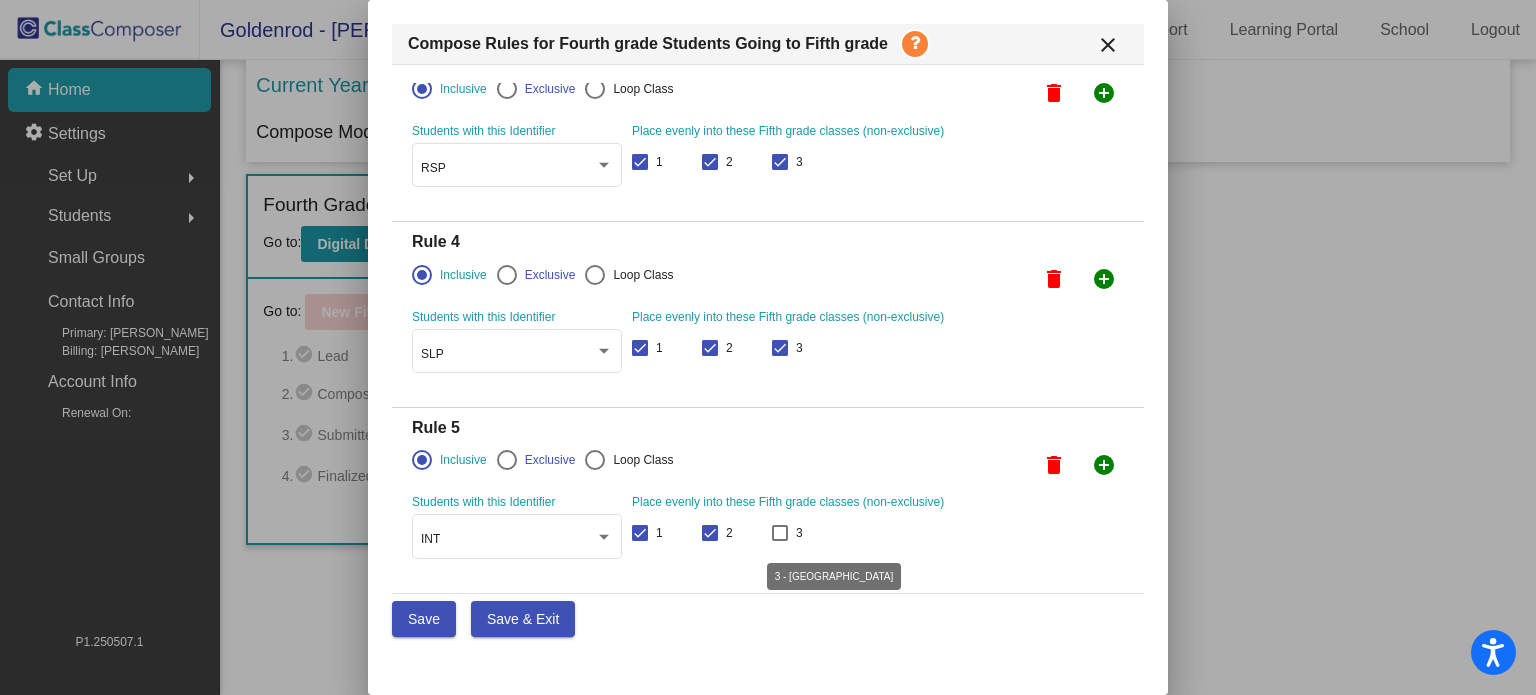 click at bounding box center [780, 533] 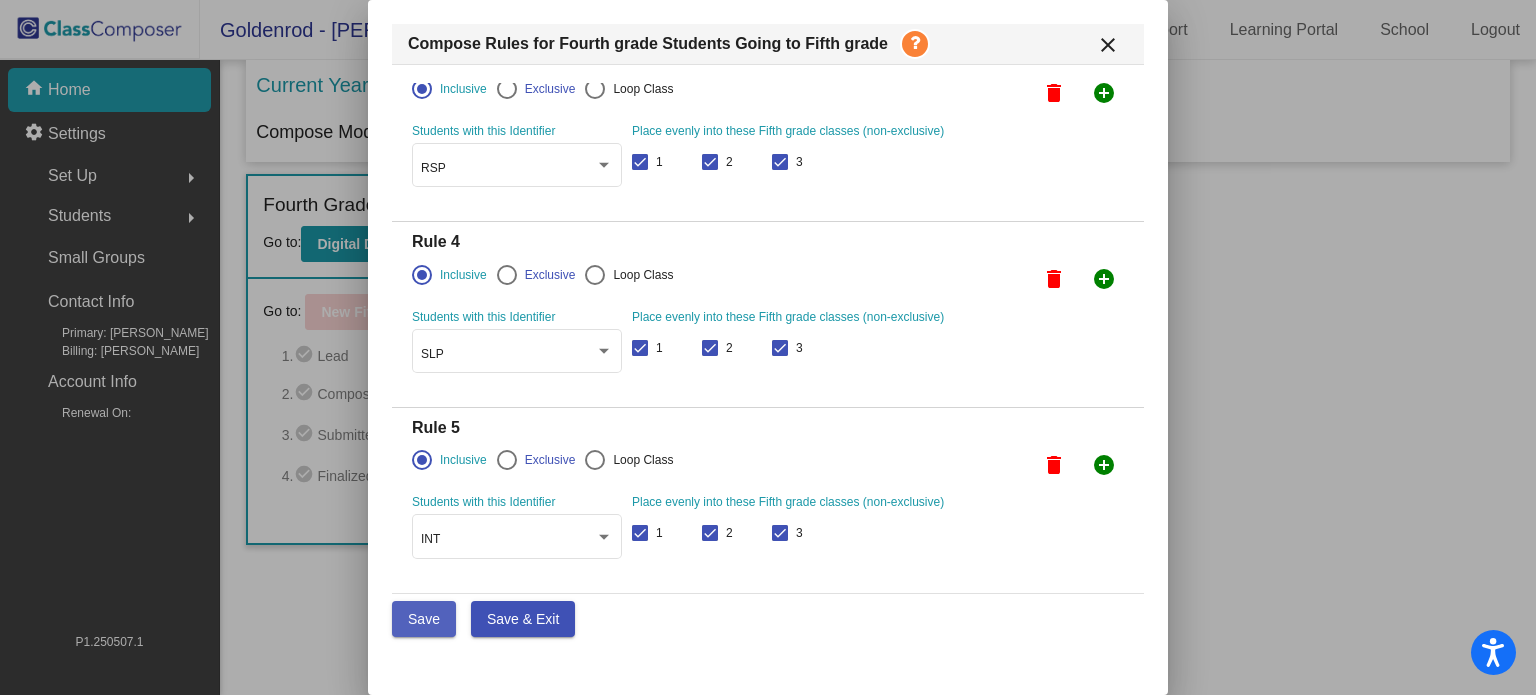 click on "Save" at bounding box center [424, 619] 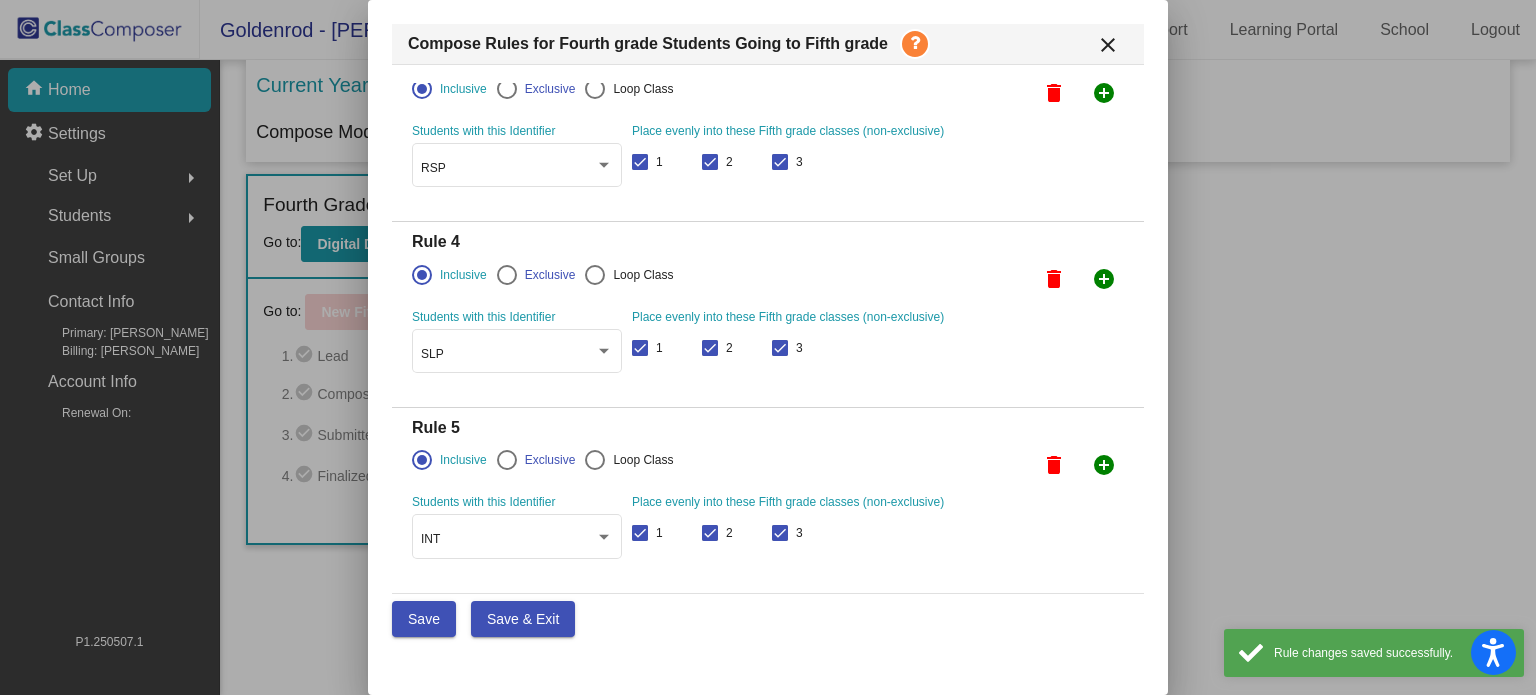 click on "add_circle" at bounding box center [1104, -279] 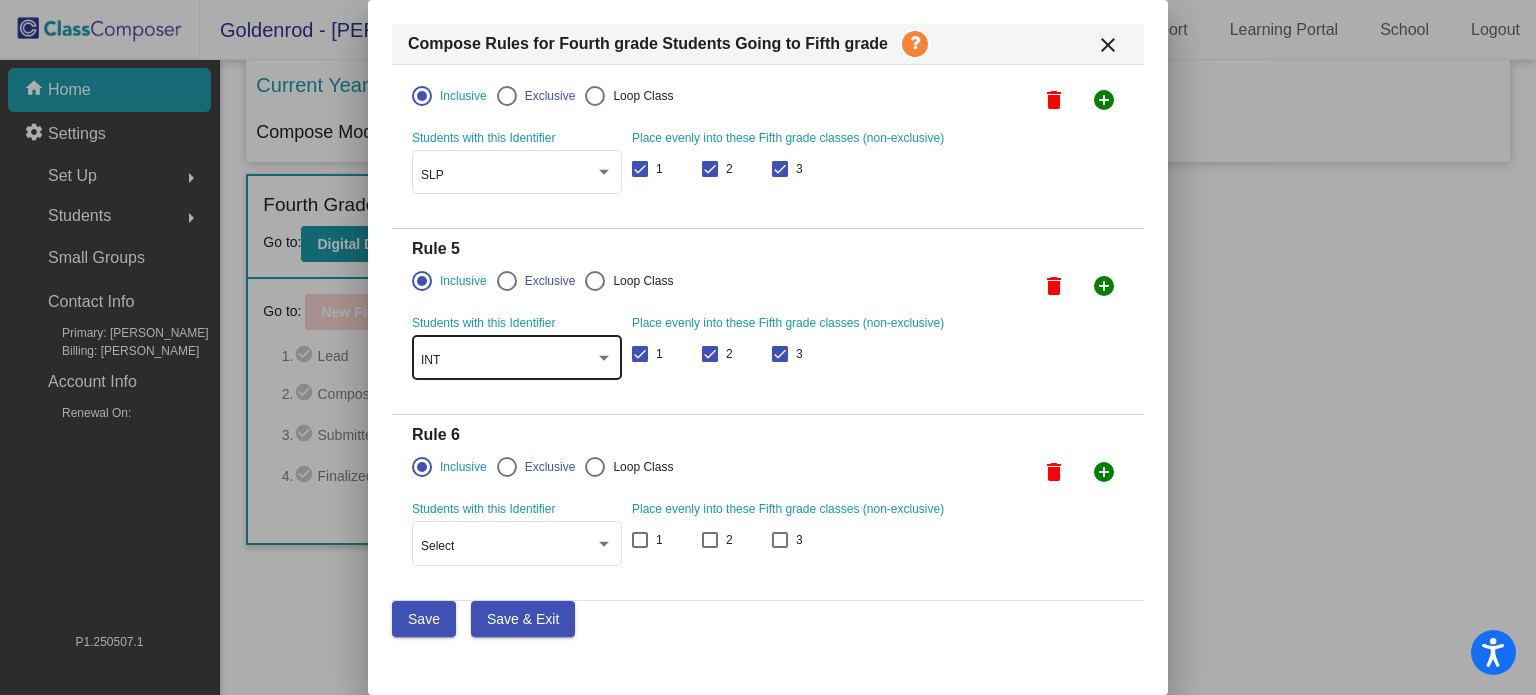 scroll, scrollTop: 613, scrollLeft: 0, axis: vertical 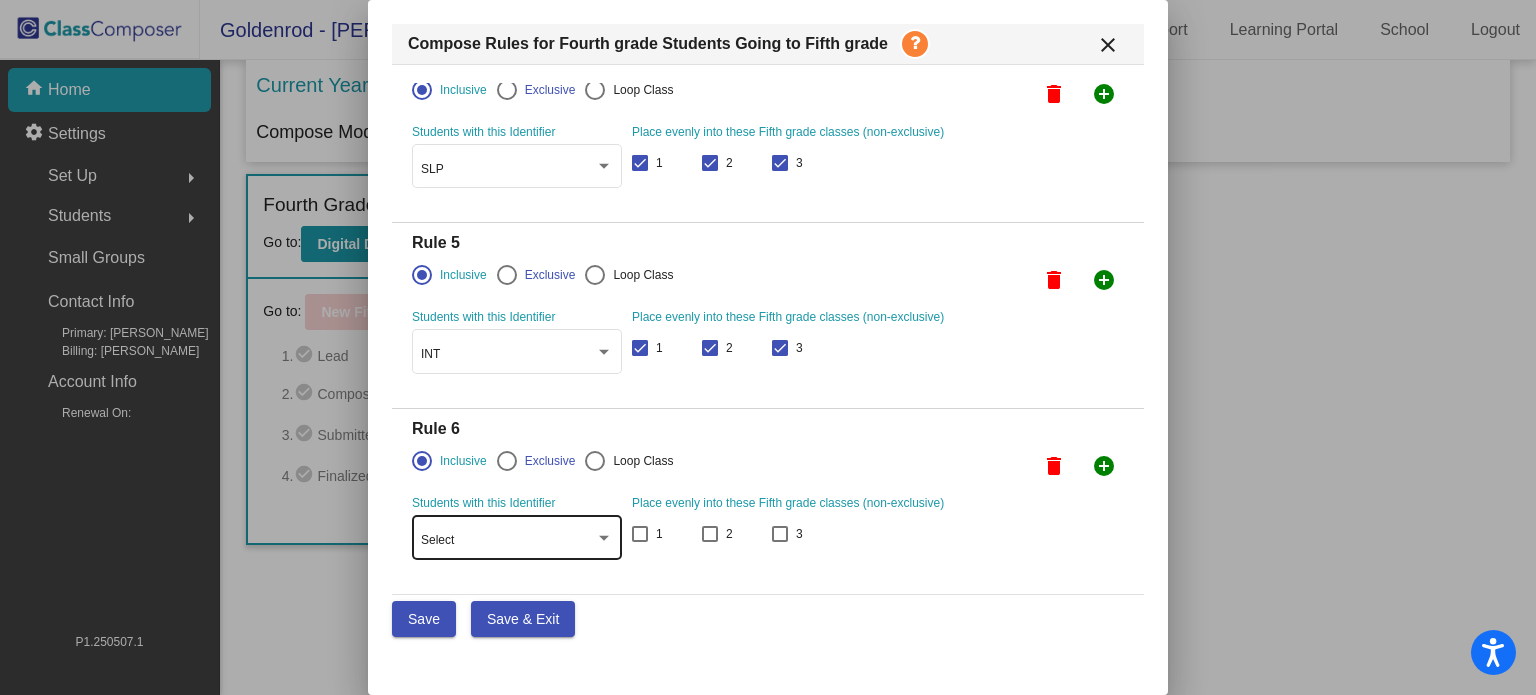 click on "Select" 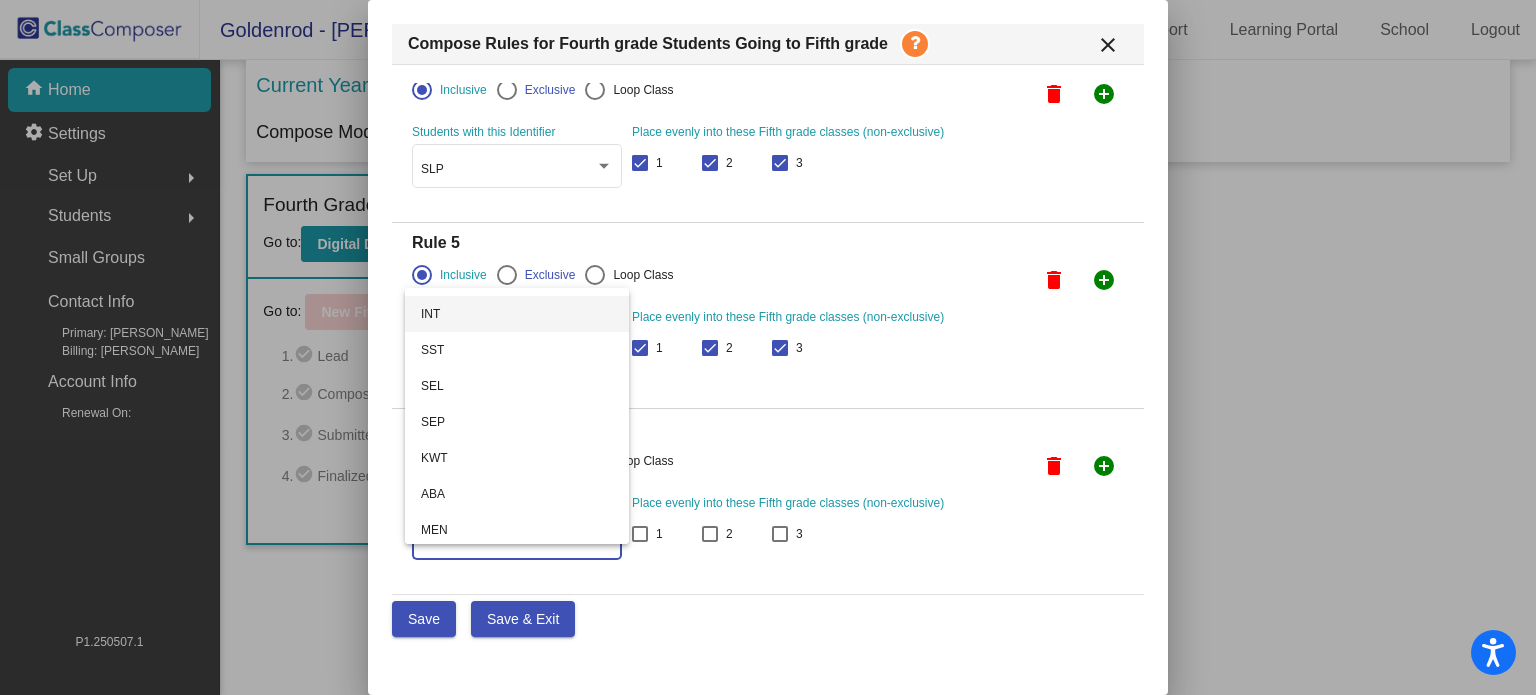 scroll, scrollTop: 172, scrollLeft: 0, axis: vertical 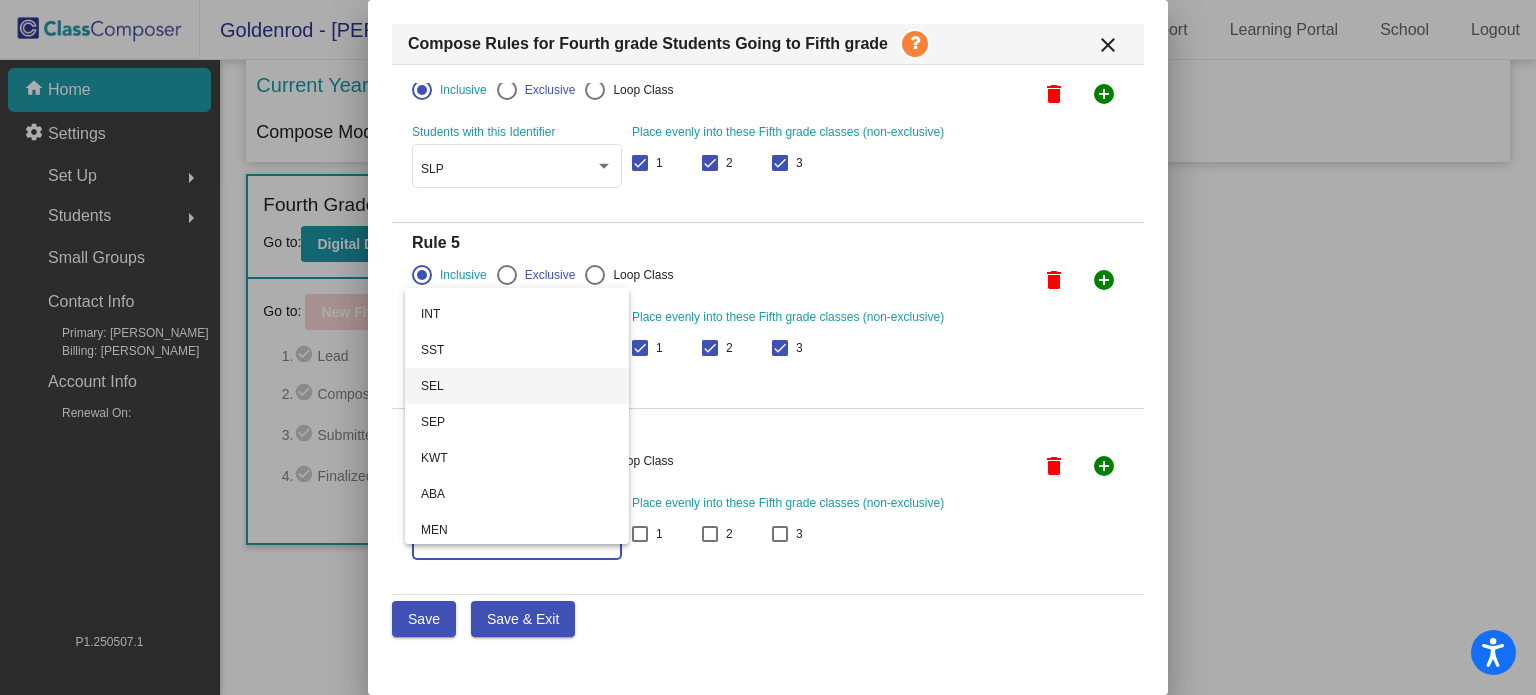 click on "SEL" at bounding box center (517, 386) 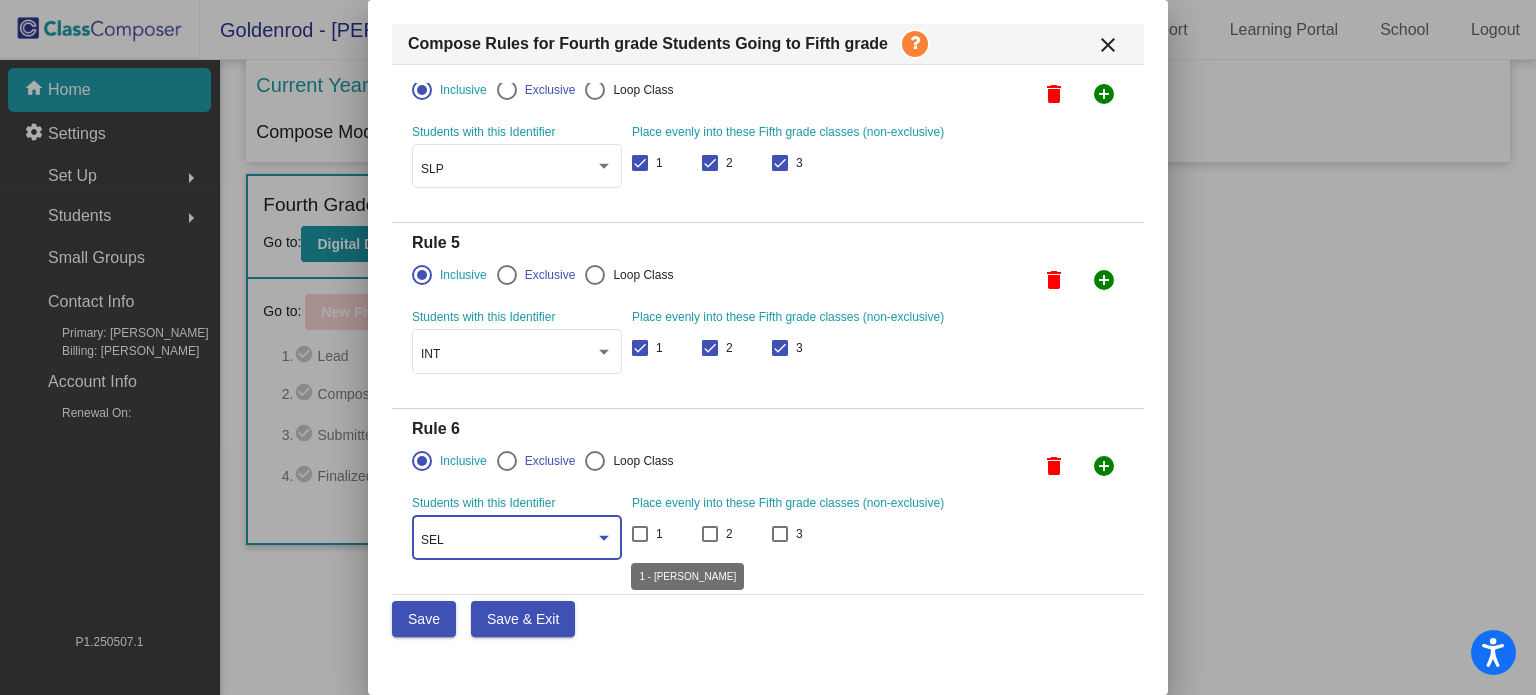 click at bounding box center (640, 534) 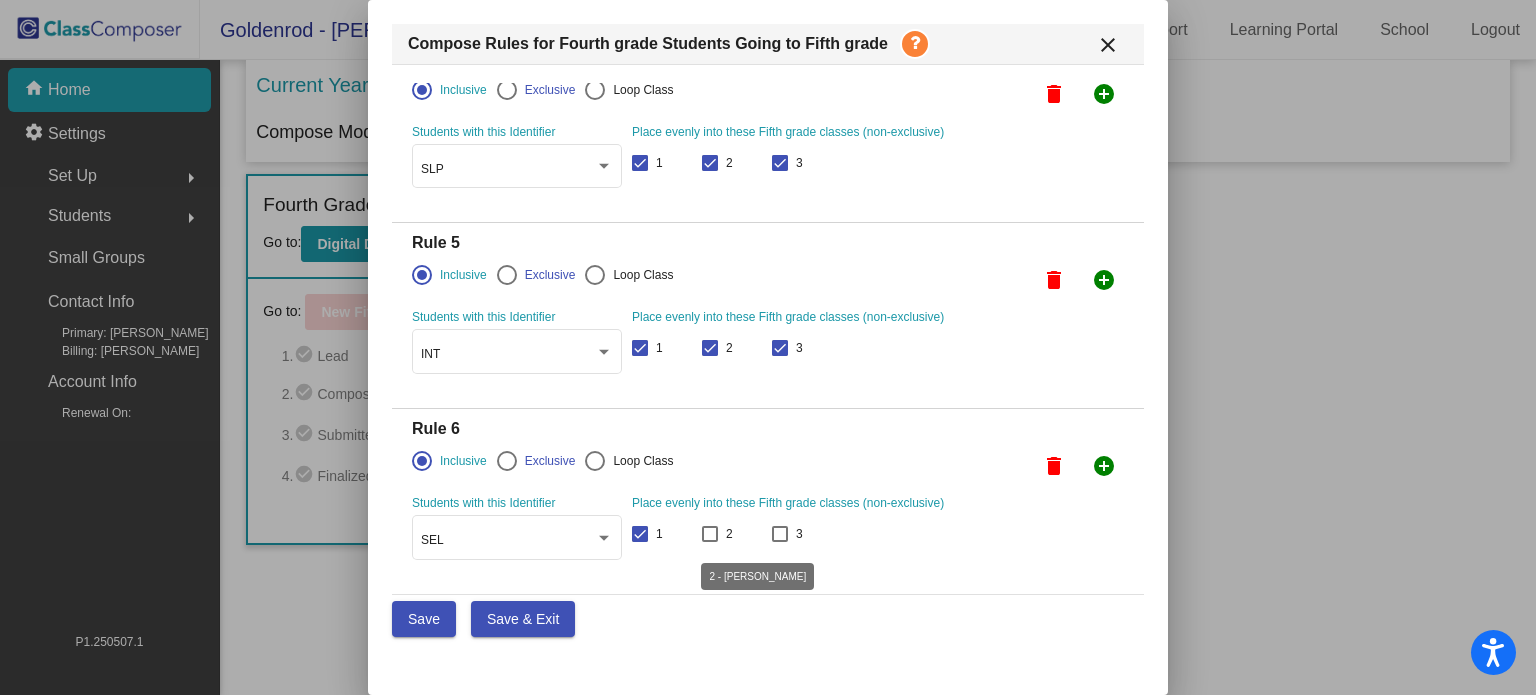 click at bounding box center (710, 534) 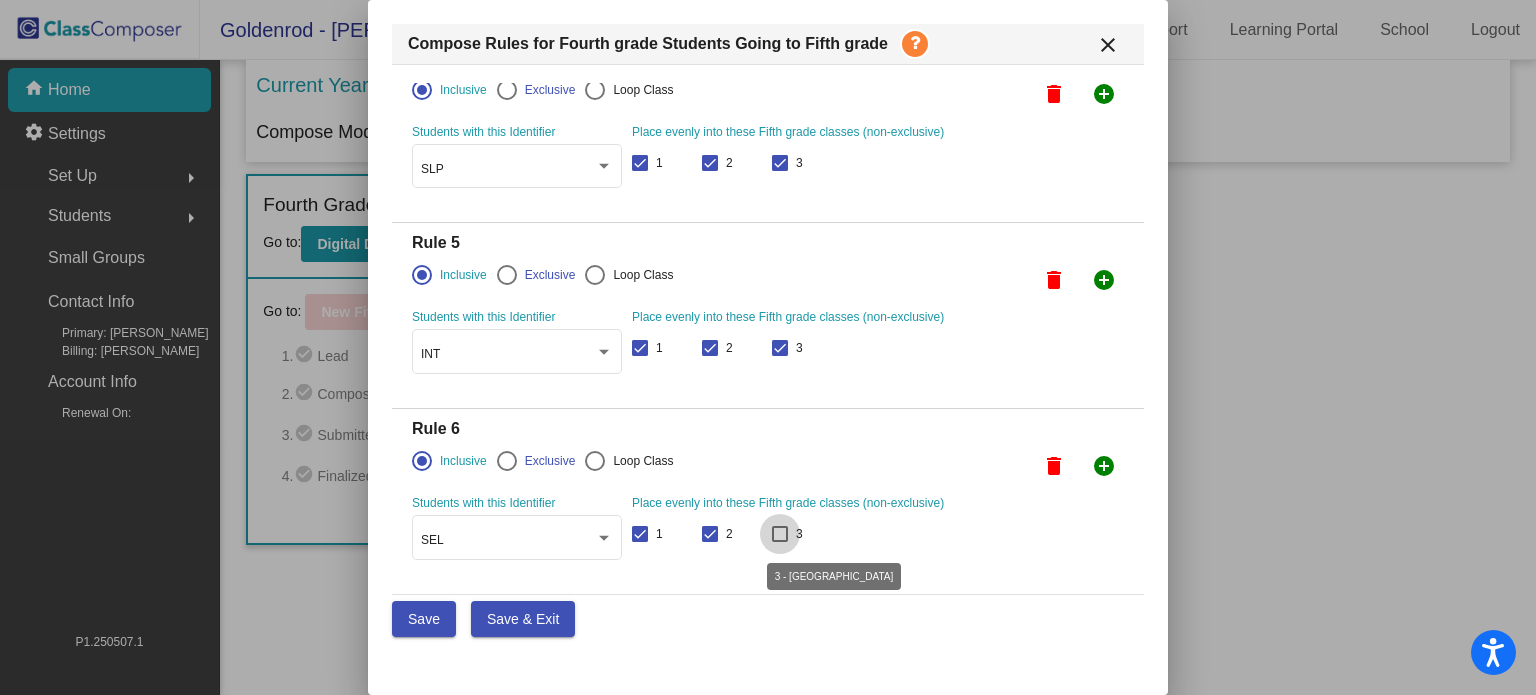 click at bounding box center [780, 534] 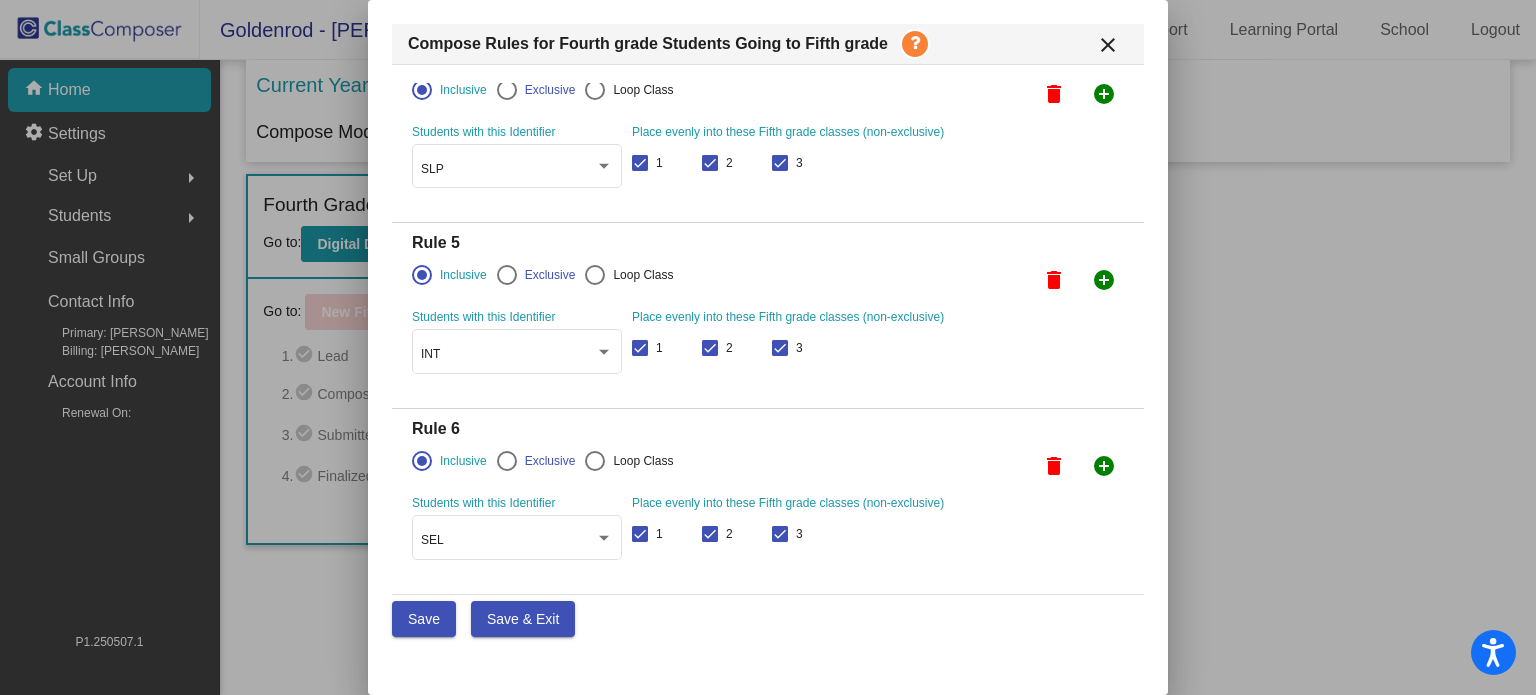 click on "Save" at bounding box center (424, 619) 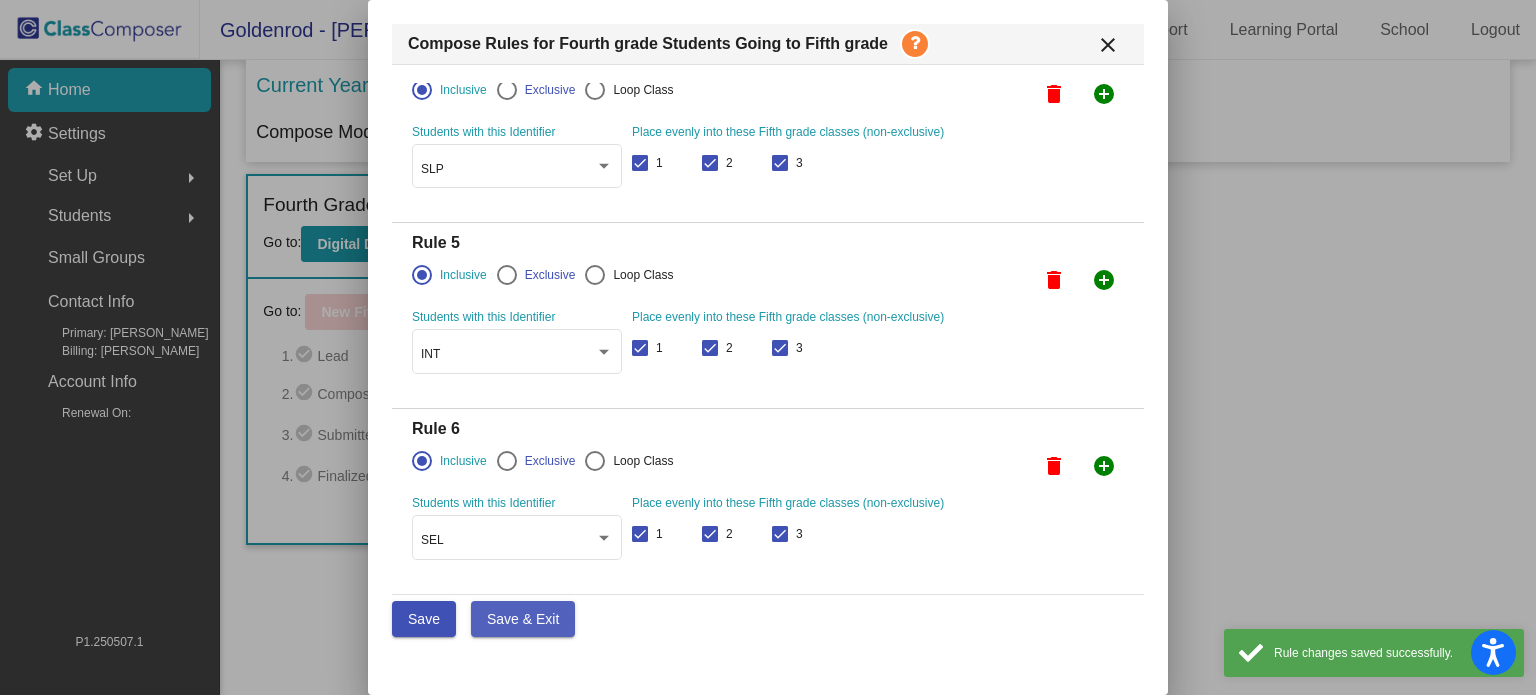 click on "Save & Exit" at bounding box center [523, 619] 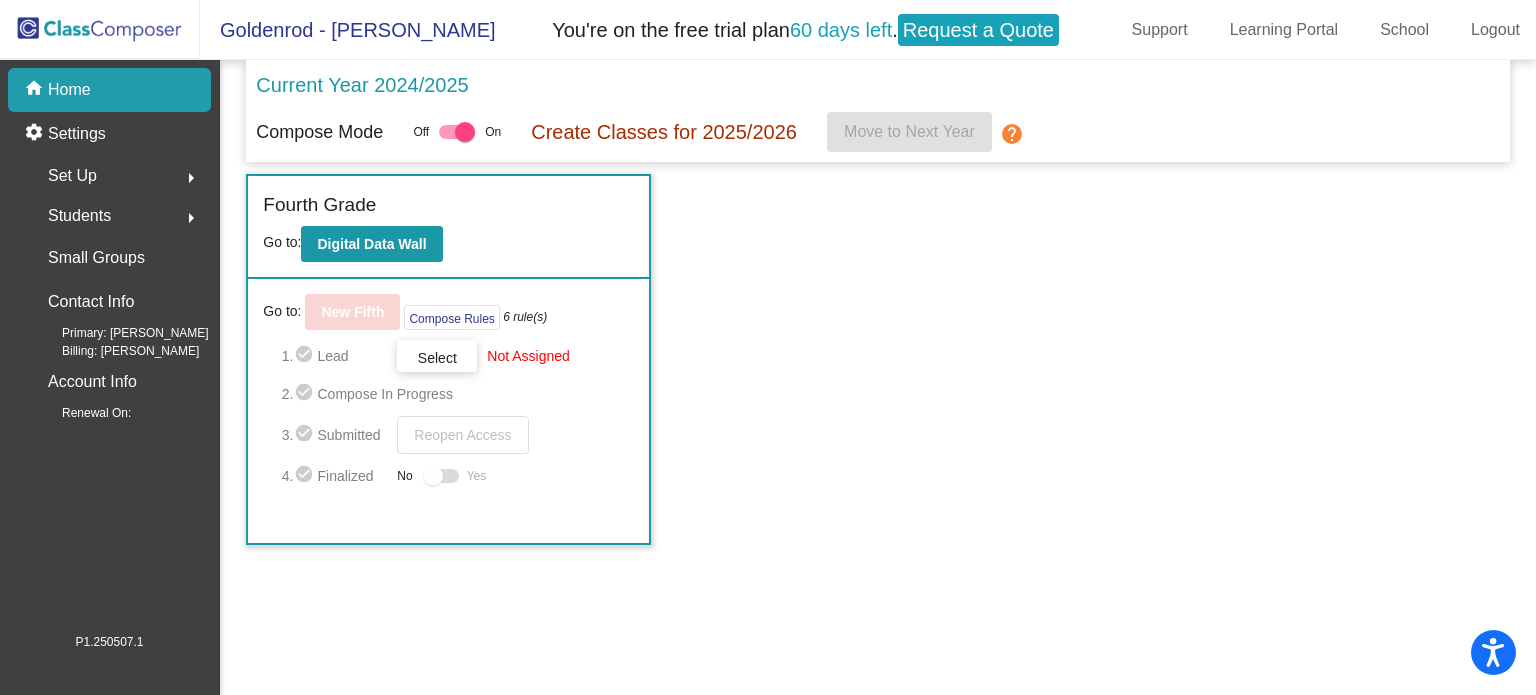 click on "Select" at bounding box center (0, 0) 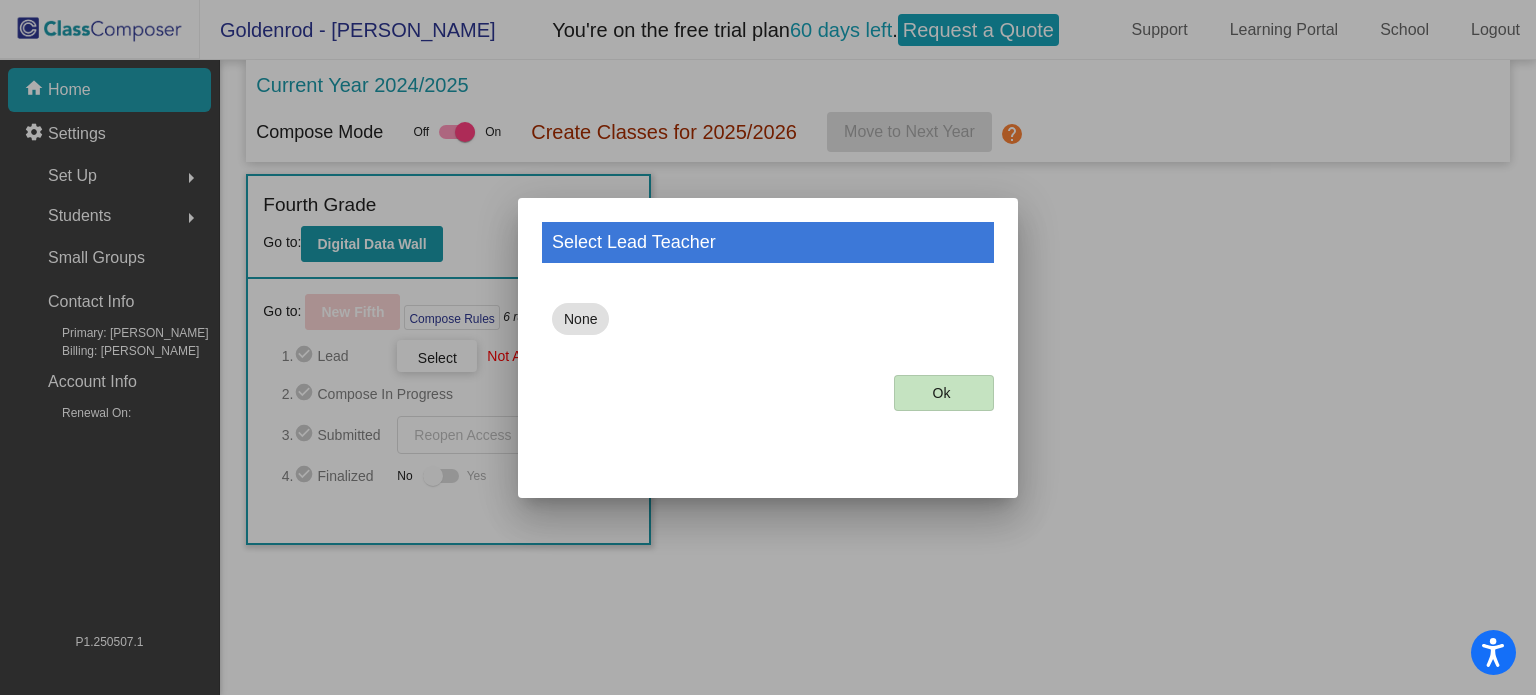 click on "Ok" at bounding box center (944, 393) 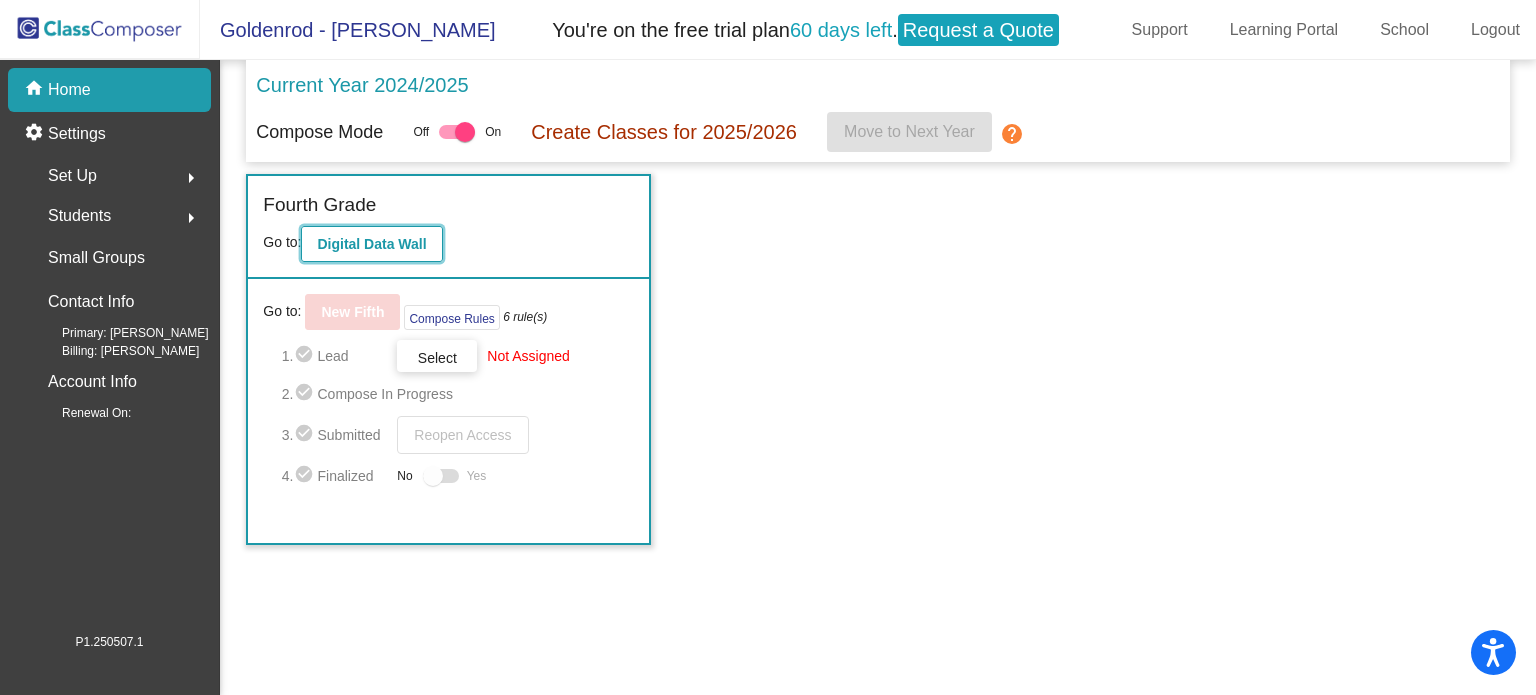 click on "Digital Data Wall" 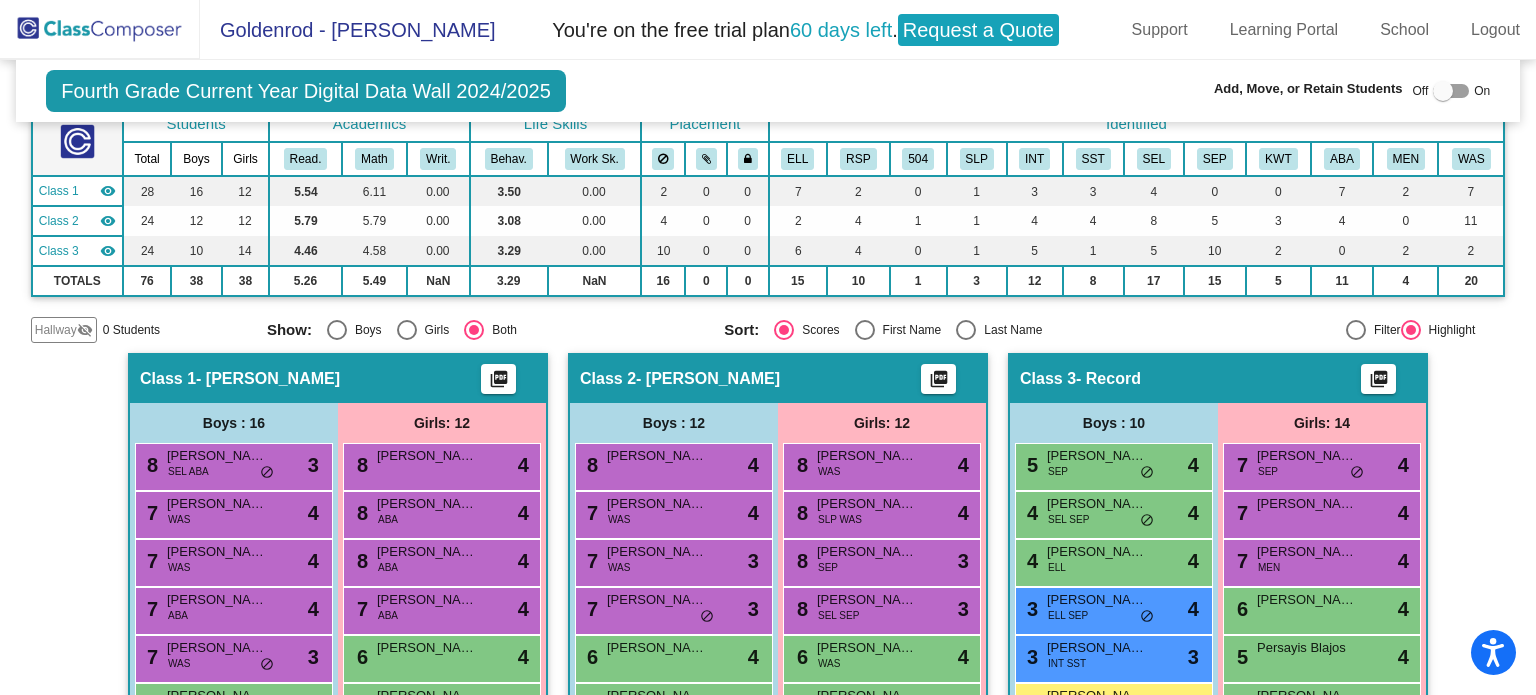 scroll, scrollTop: 152, scrollLeft: 0, axis: vertical 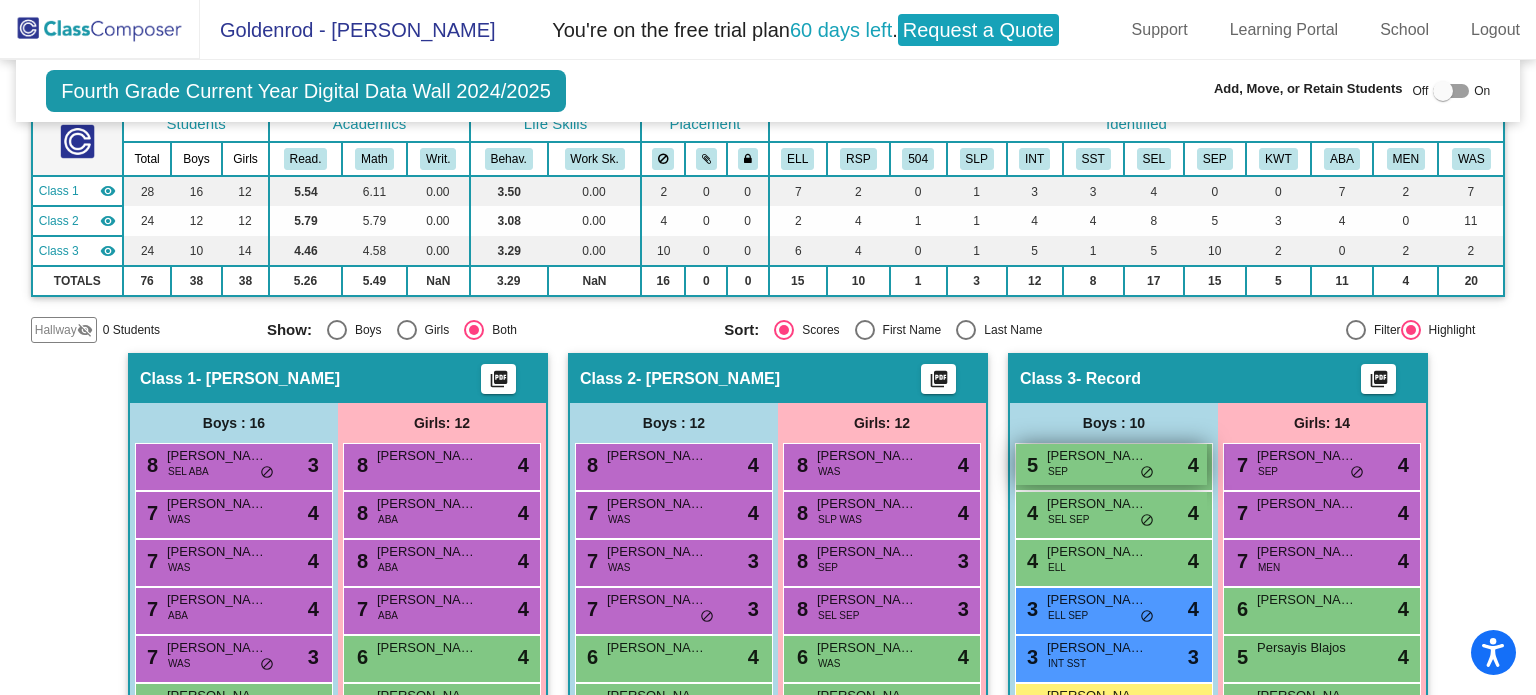 click on "Mason Orosco" at bounding box center (1097, 456) 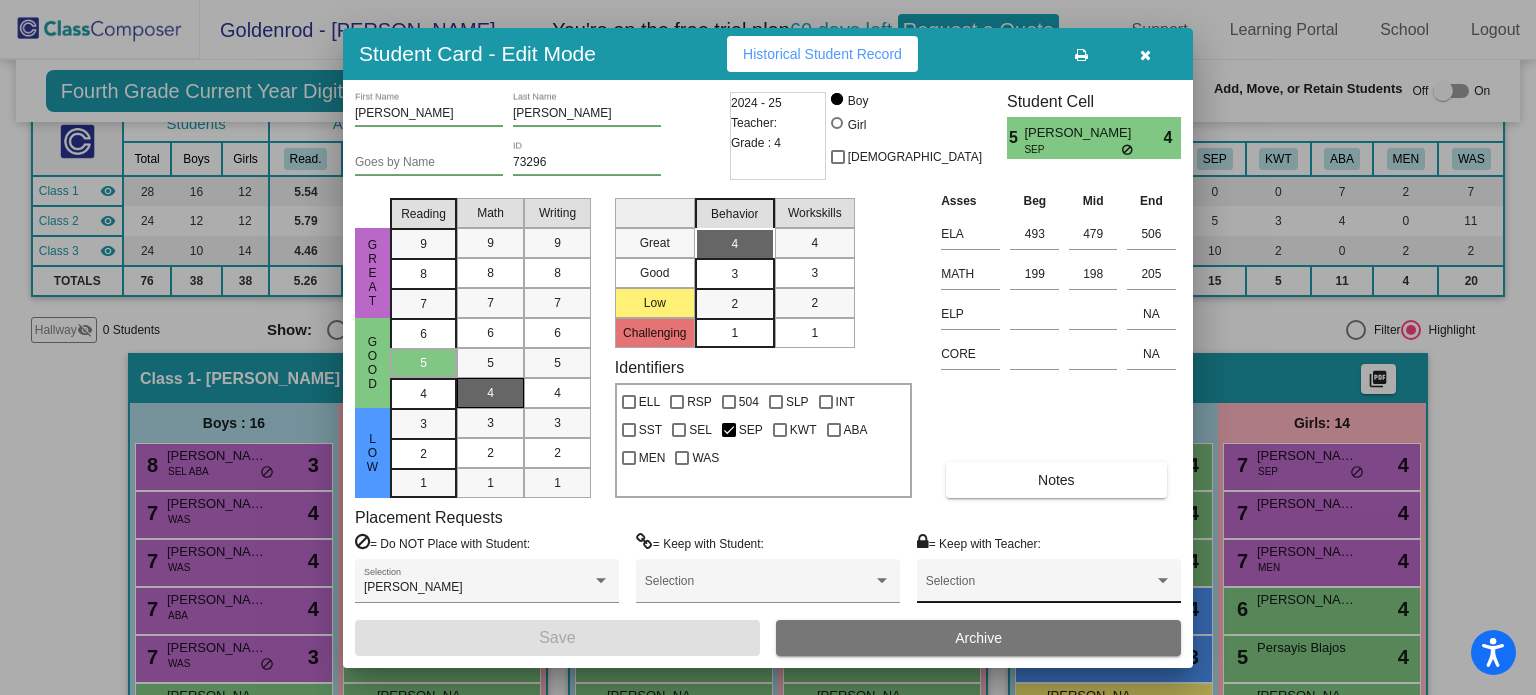 click on "Selection" at bounding box center [1049, 586] 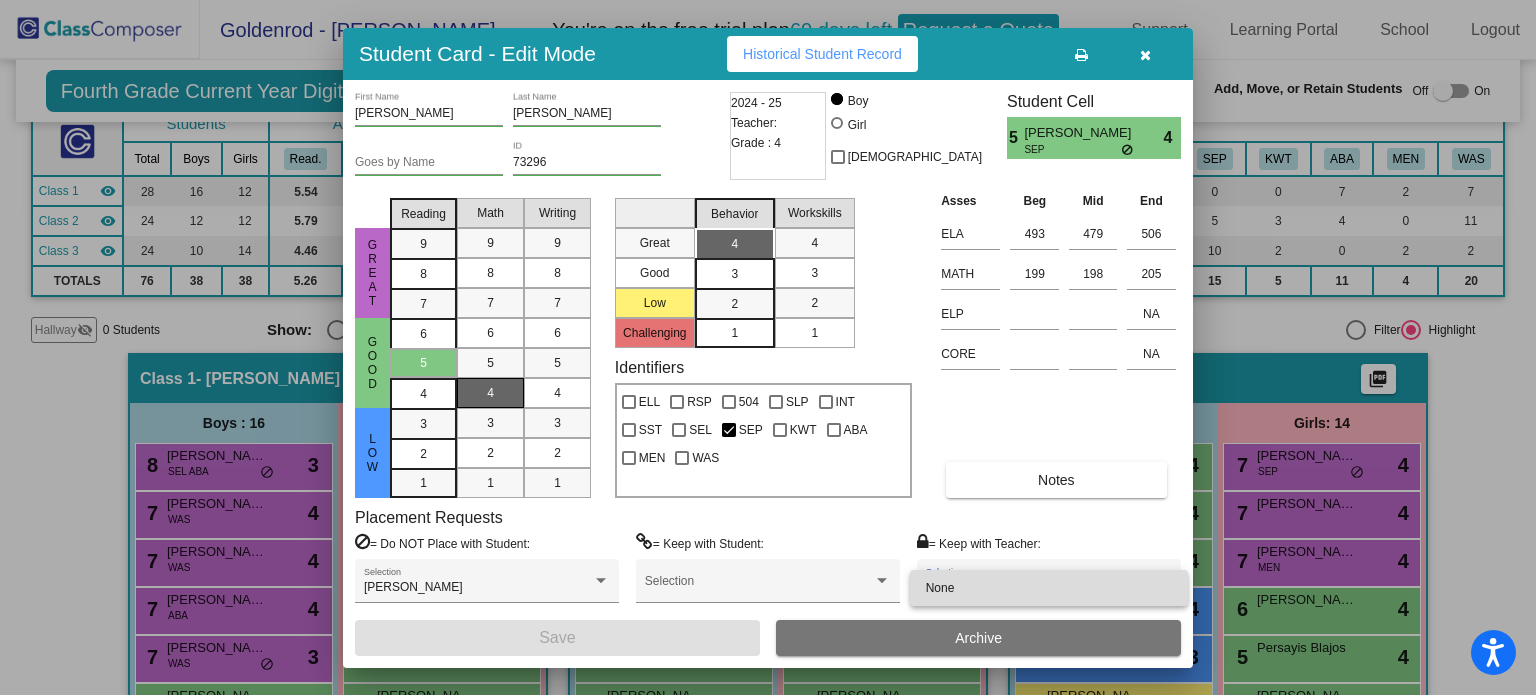 click on "None" at bounding box center (1049, 588) 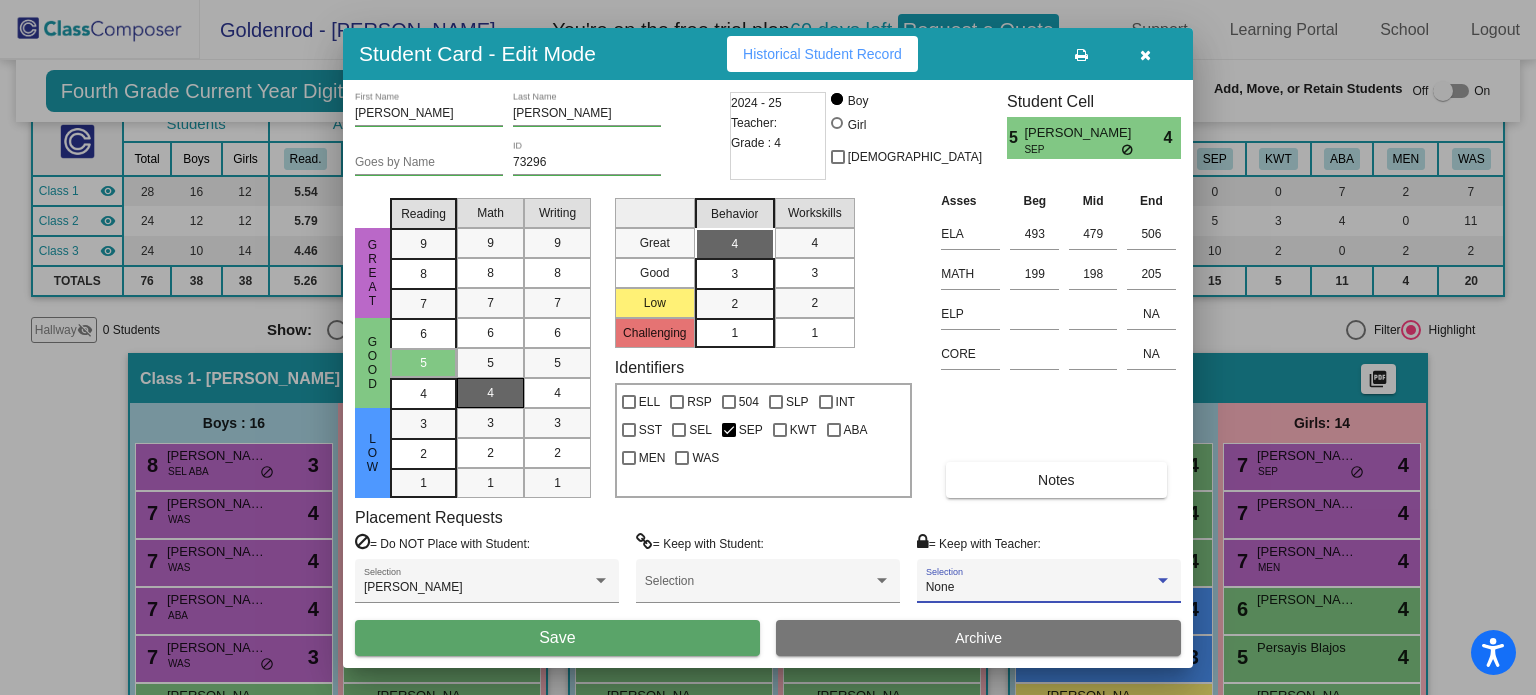 click at bounding box center [1145, 55] 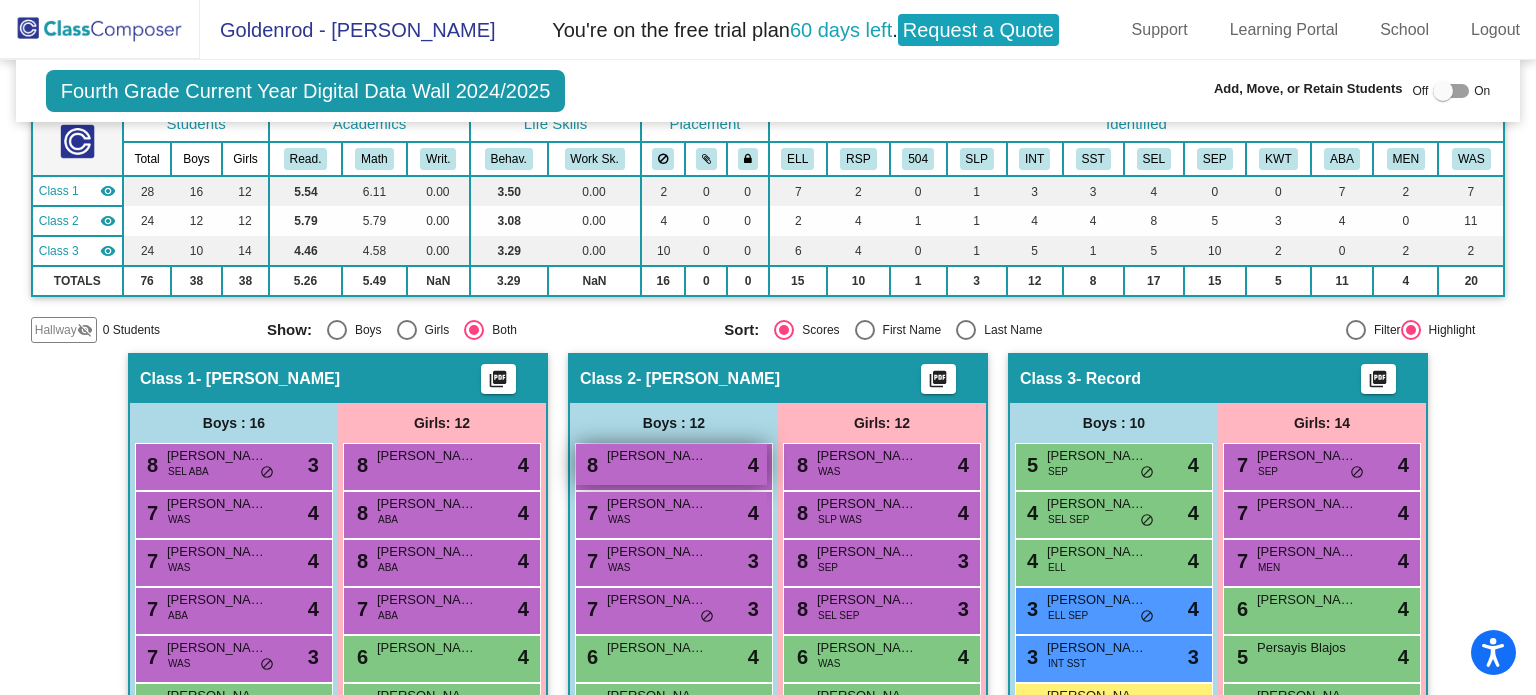 click on "8 Daniel Chicas Pineda lock do_not_disturb_alt 4" at bounding box center (671, 464) 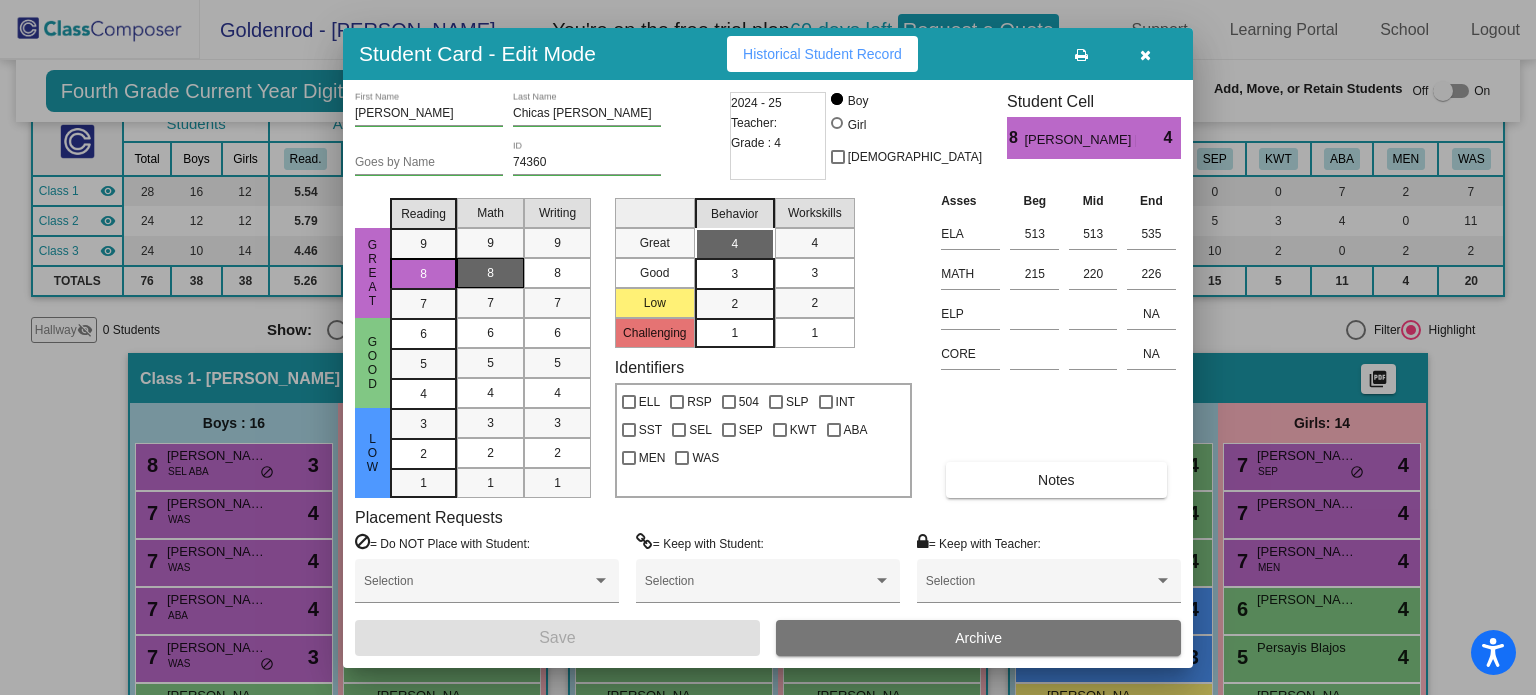 click at bounding box center [1081, 55] 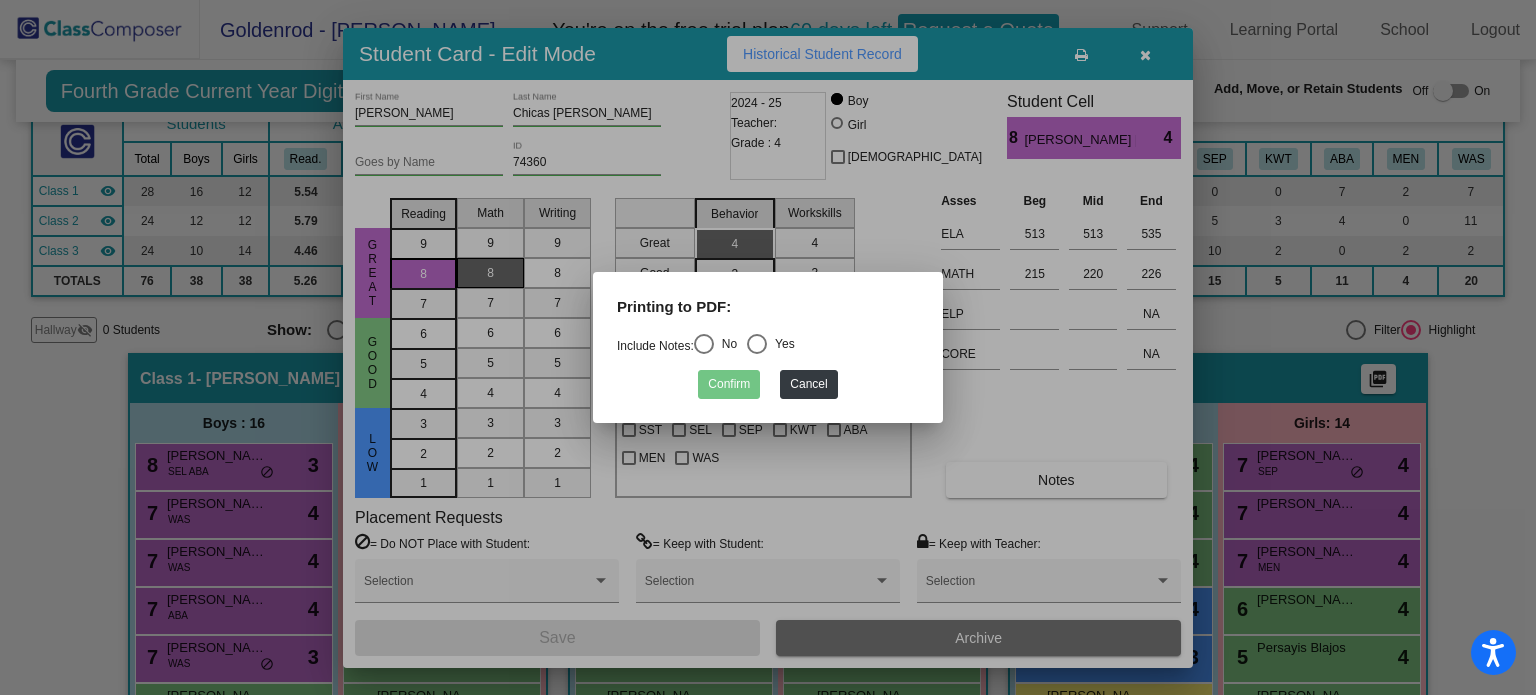 click at bounding box center [704, 344] 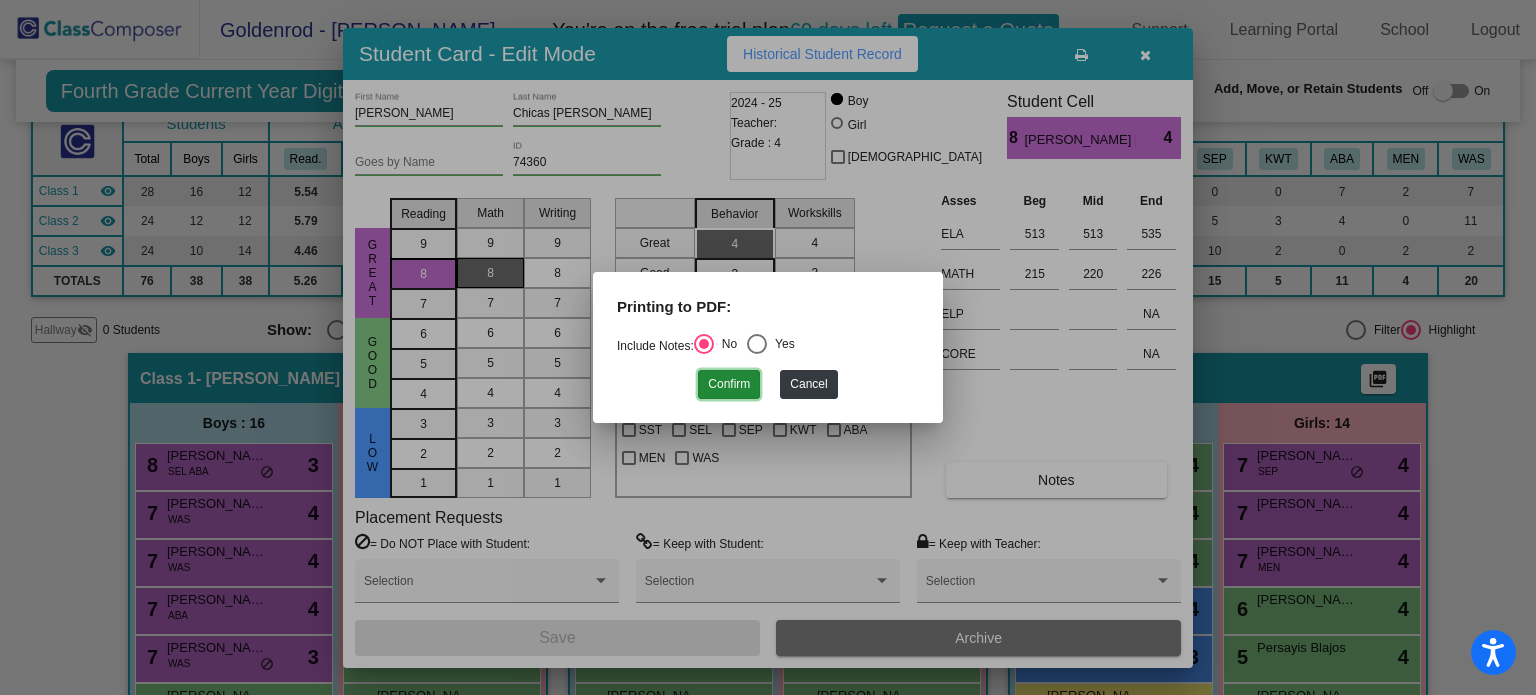 click on "Confirm" at bounding box center (729, 384) 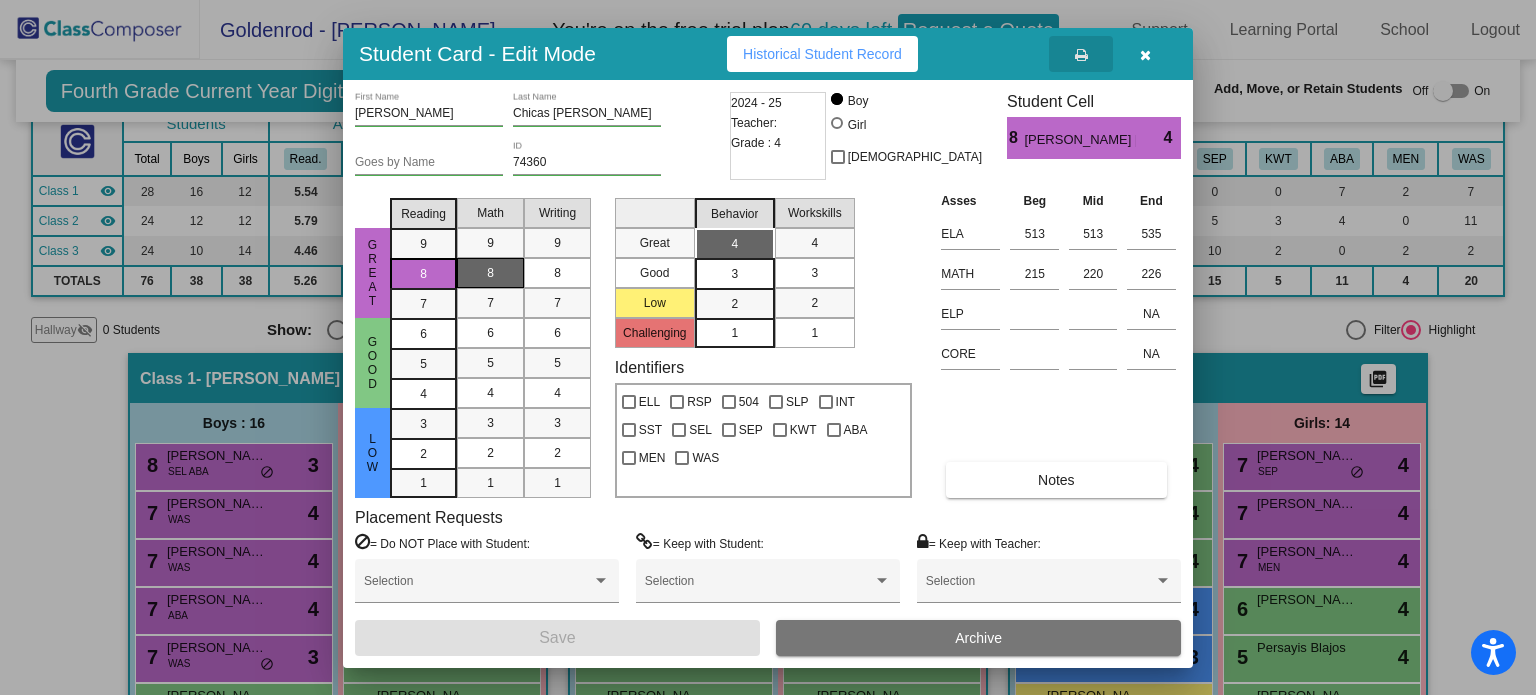 click at bounding box center [1145, 55] 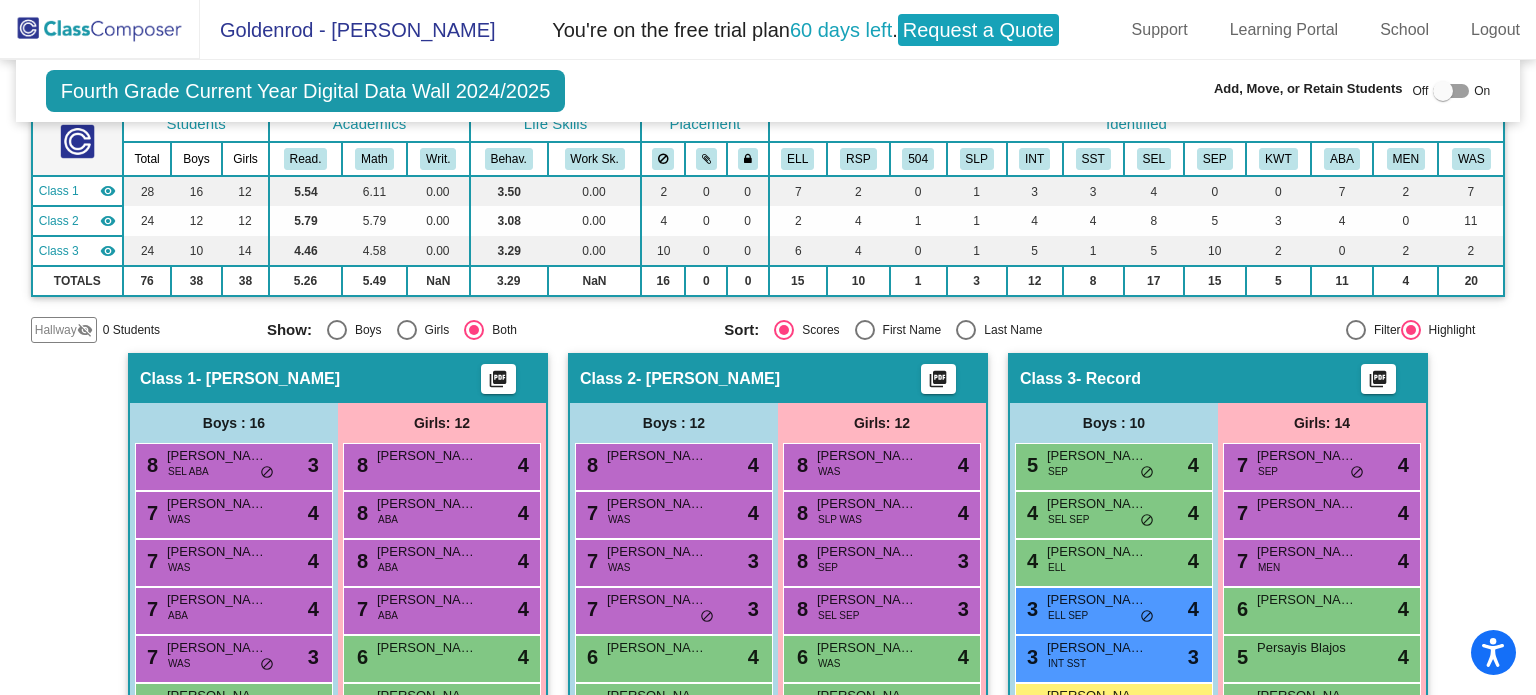 scroll, scrollTop: 0, scrollLeft: 0, axis: both 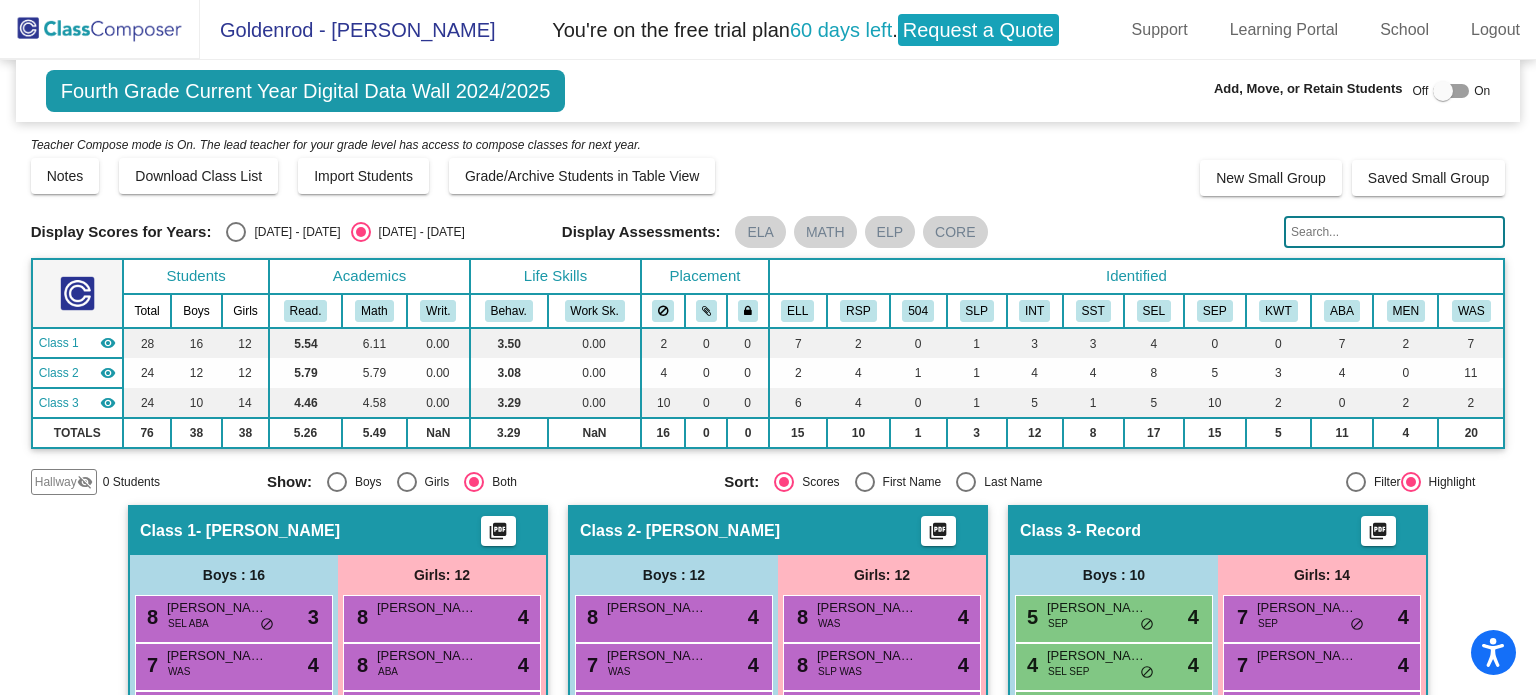 click 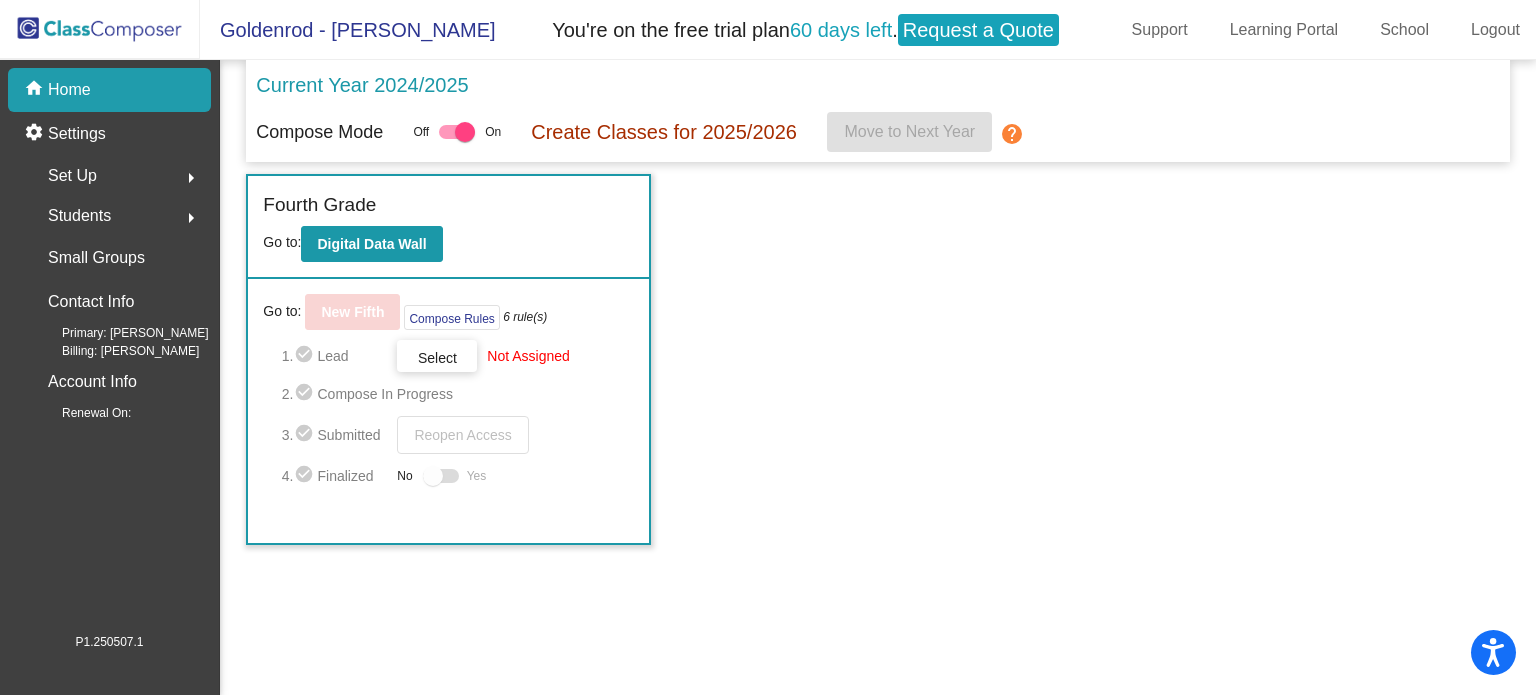 click on "Set Up  arrow_right" 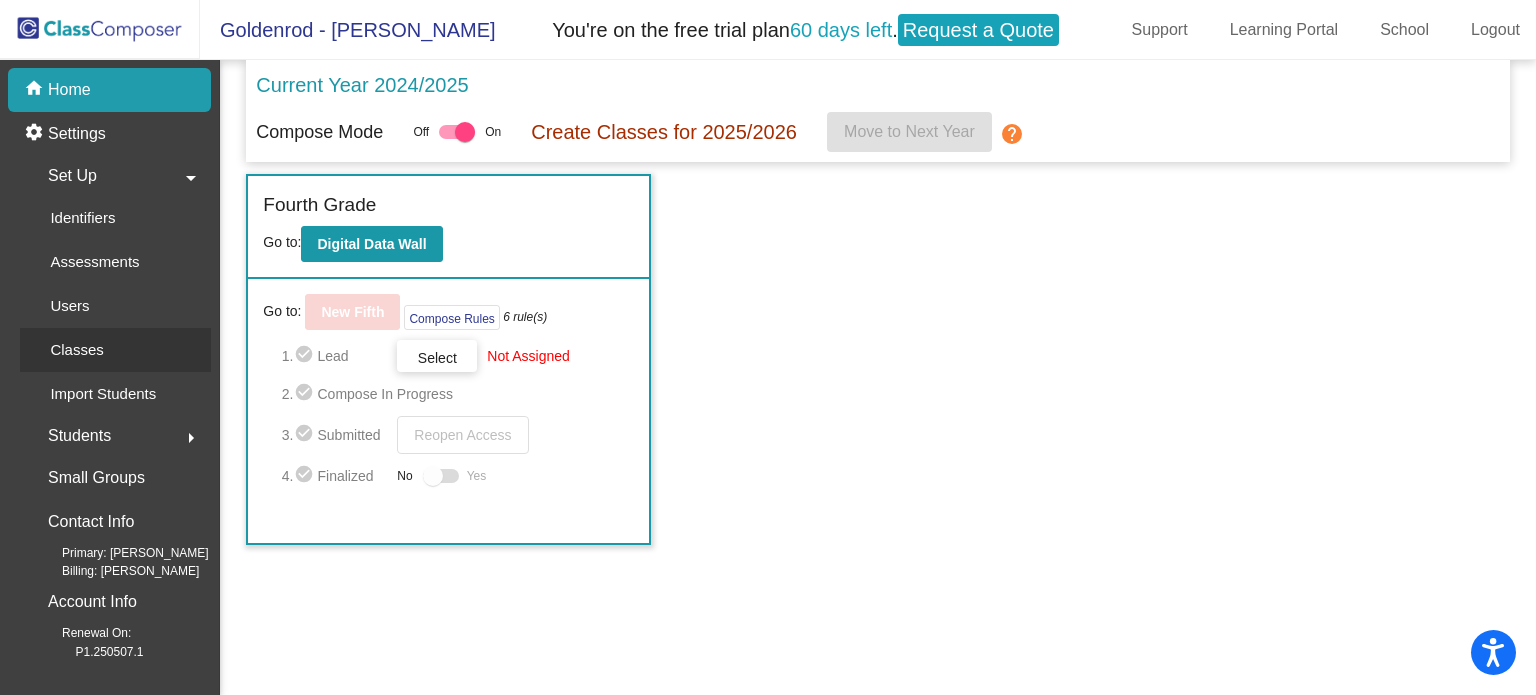 click on "Classes" 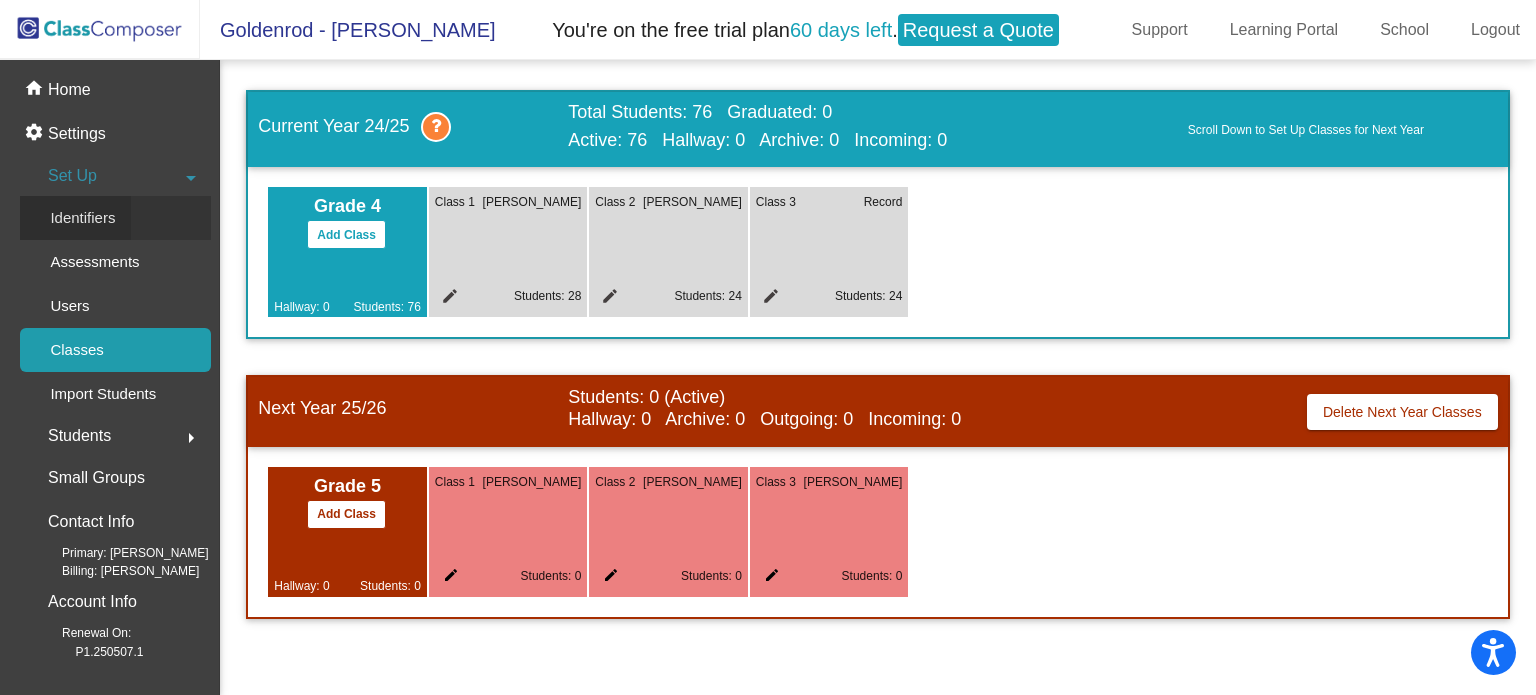 click on "Identifiers" 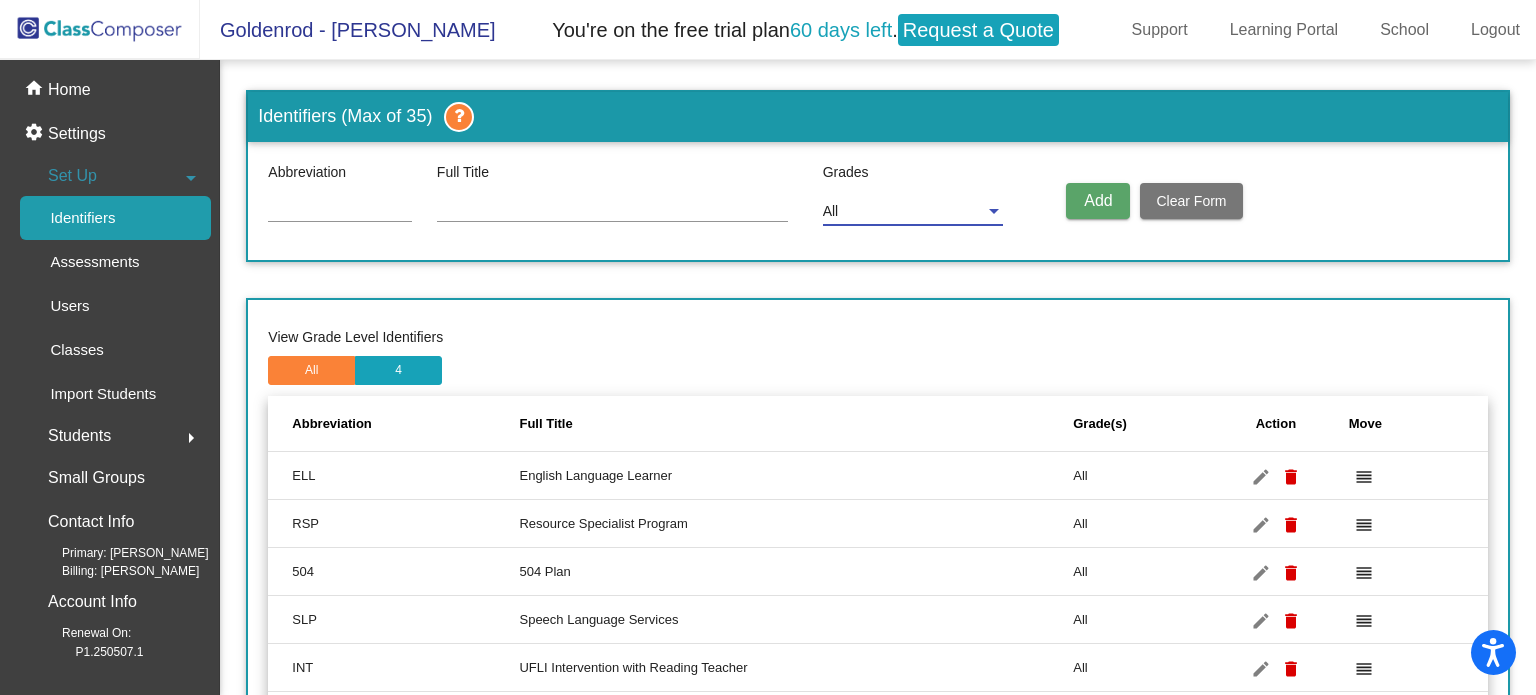 click on "All" at bounding box center (904, 212) 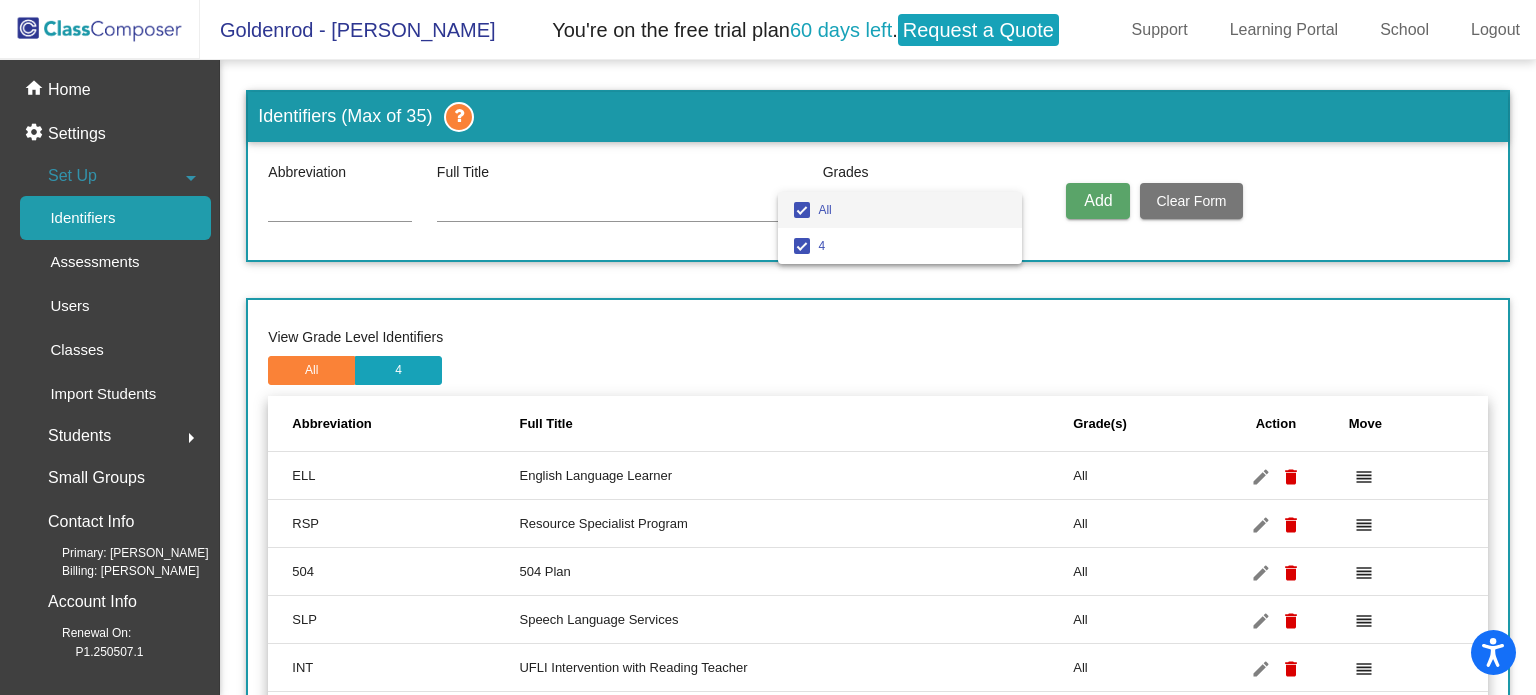 click on "All" at bounding box center (912, 210) 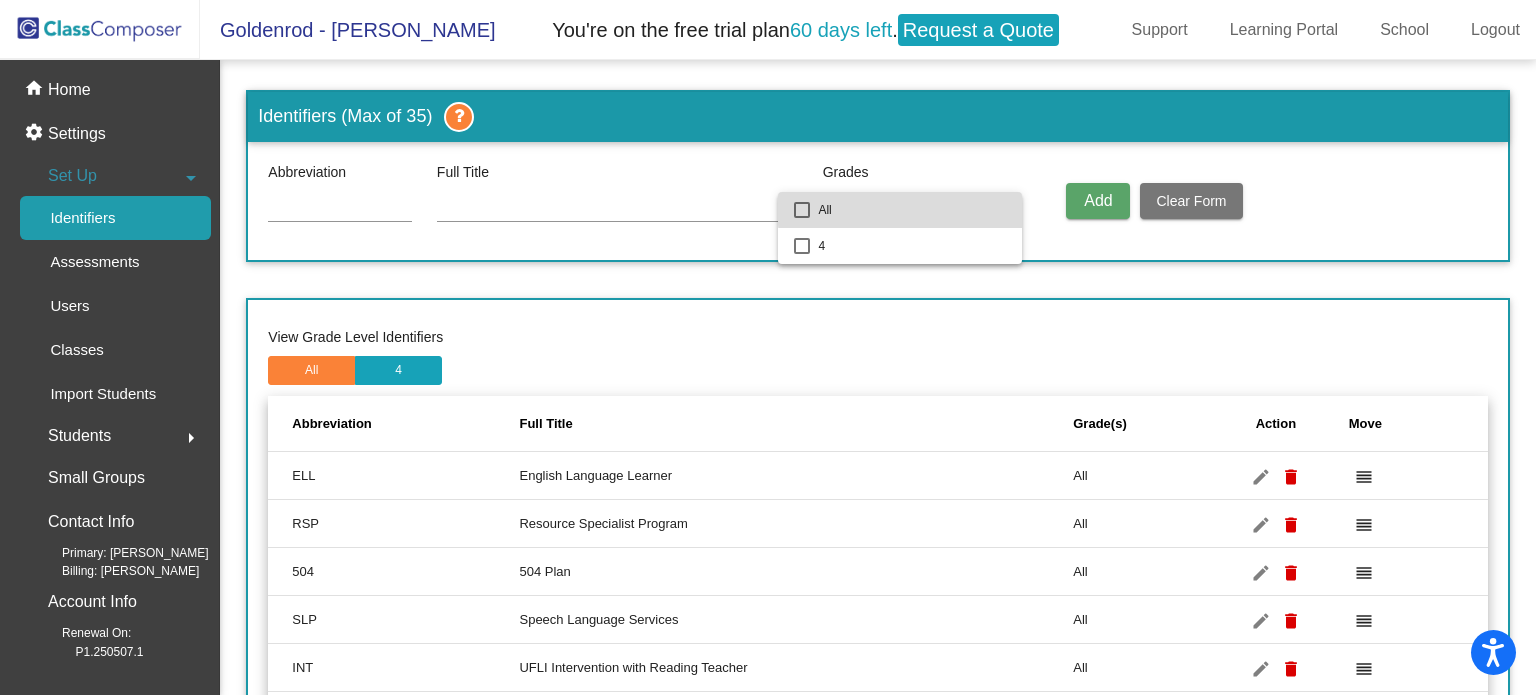 click on "All" at bounding box center (912, 210) 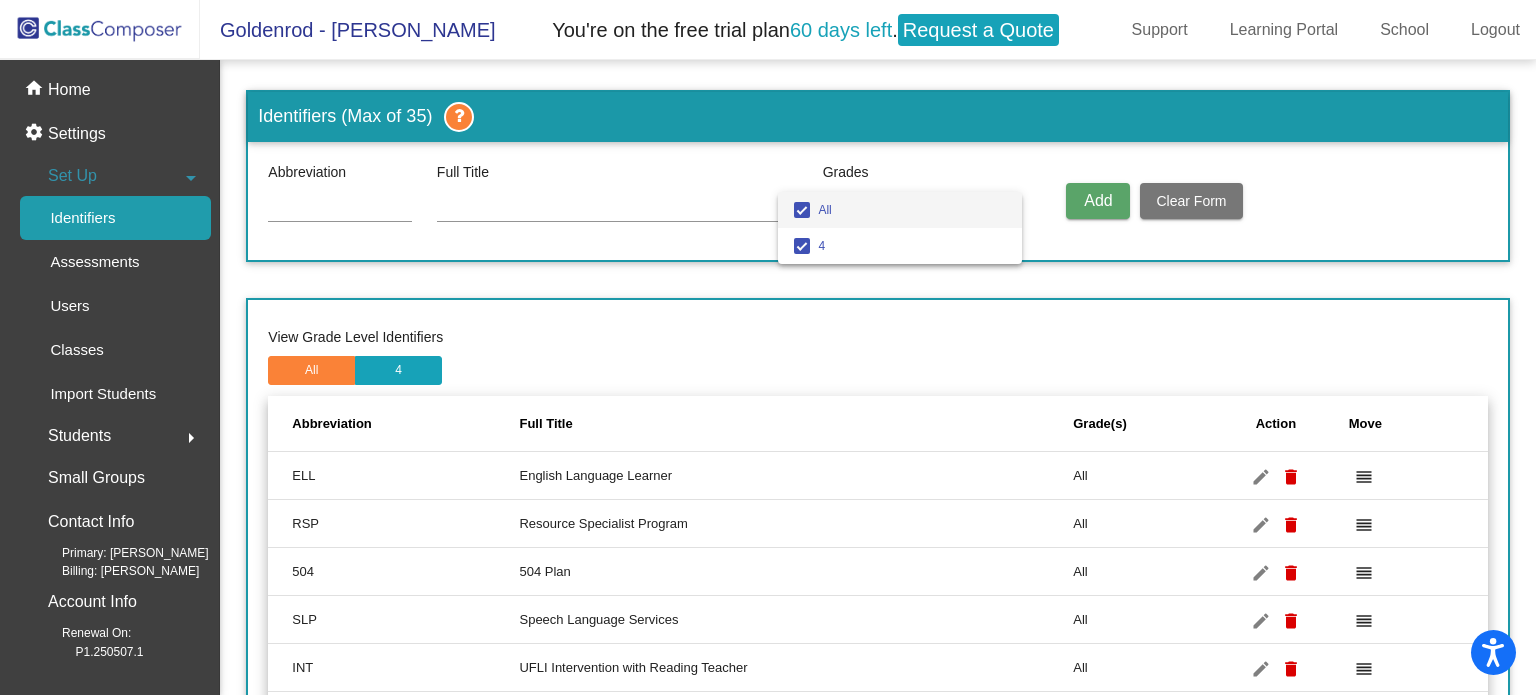 click at bounding box center (768, 347) 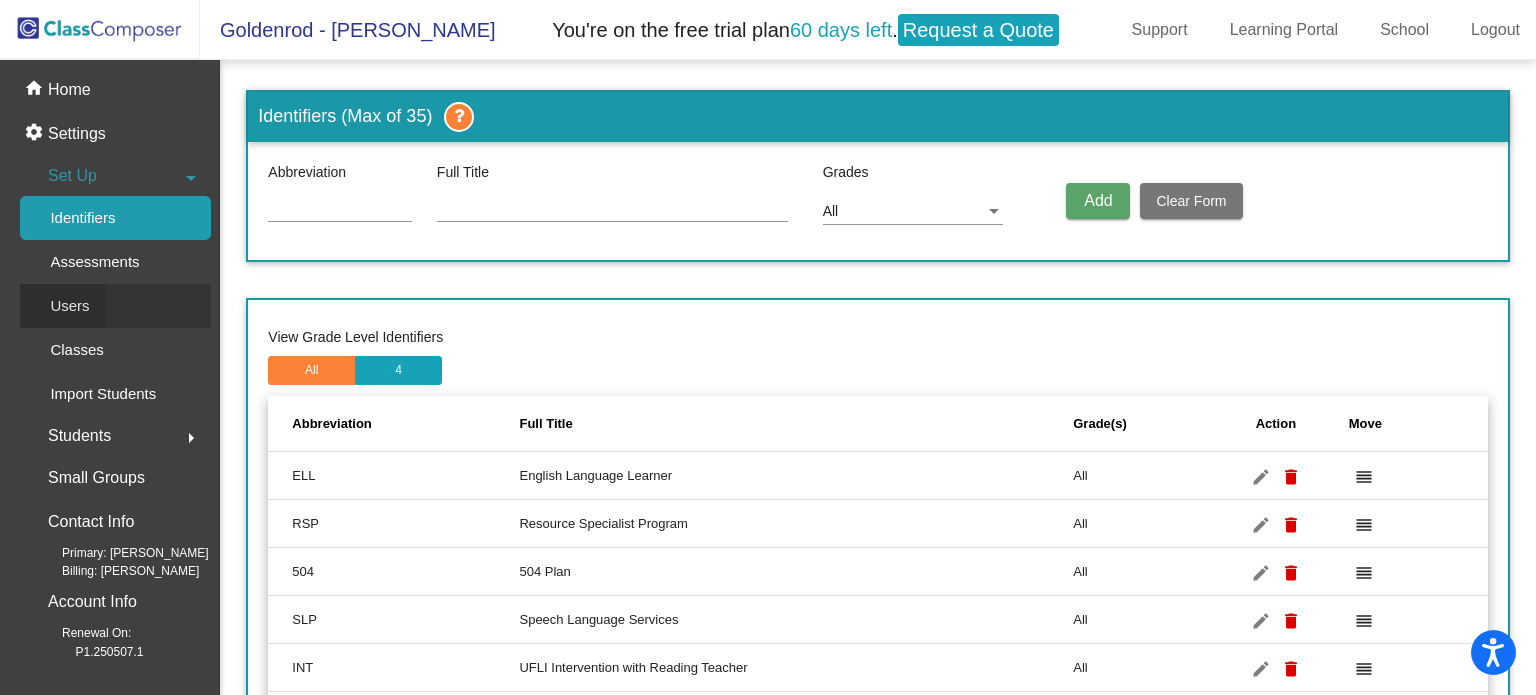 click on "Users" 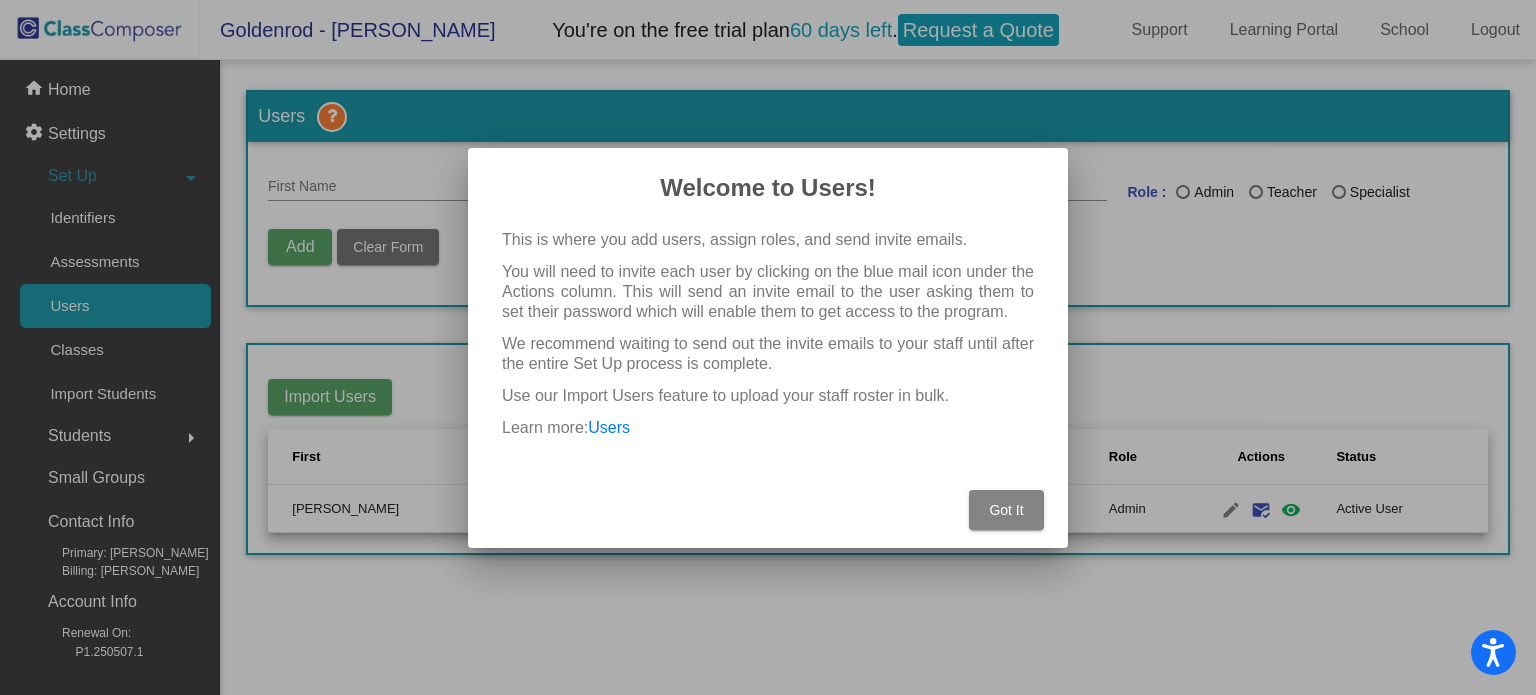 click on "Got It" at bounding box center (1006, 510) 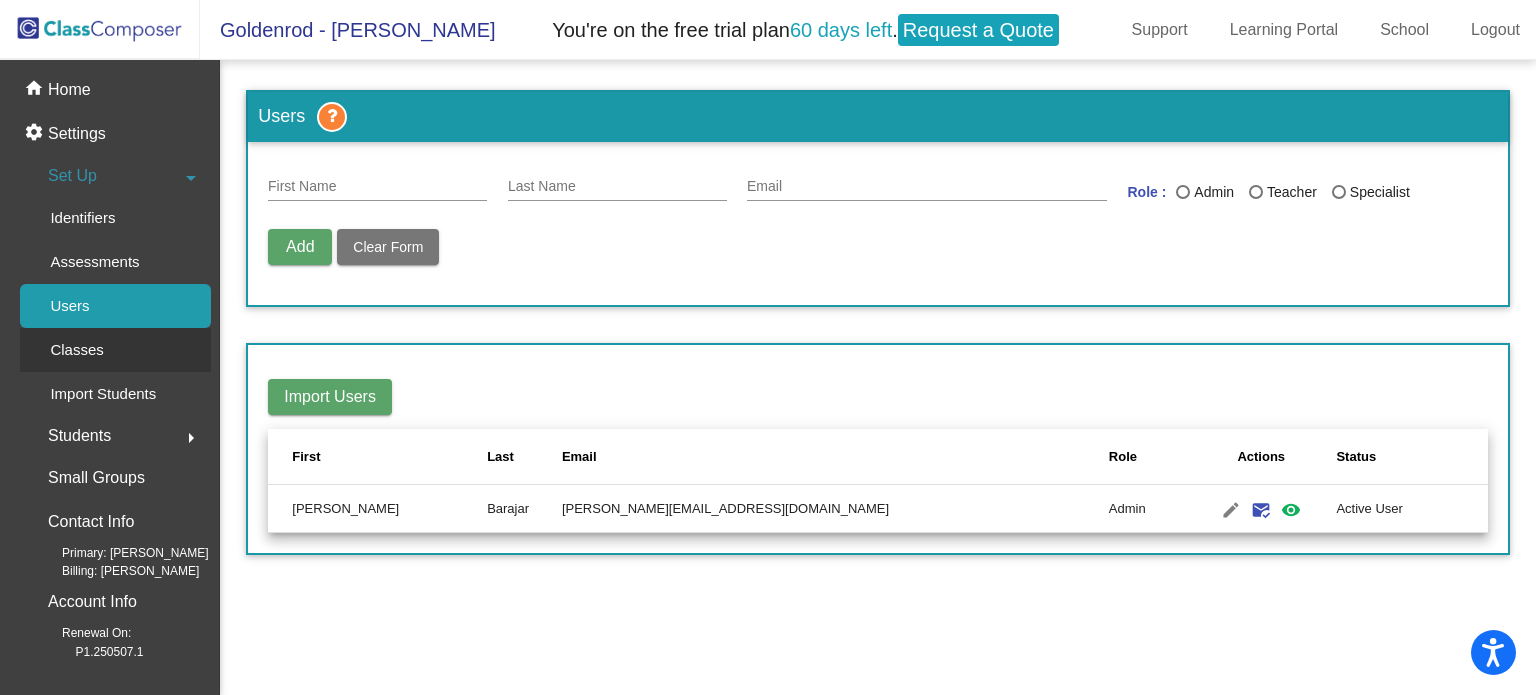 click on "Classes" 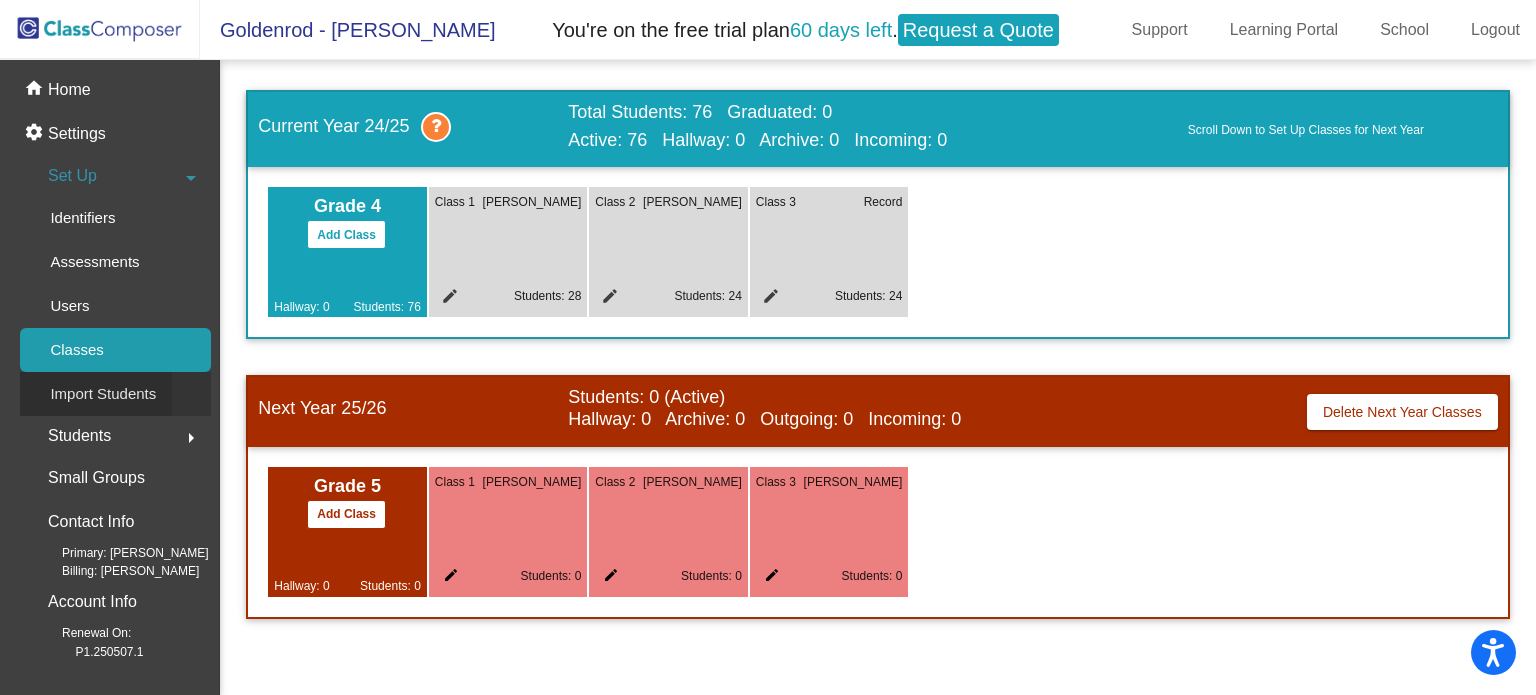 click on "Import Students" 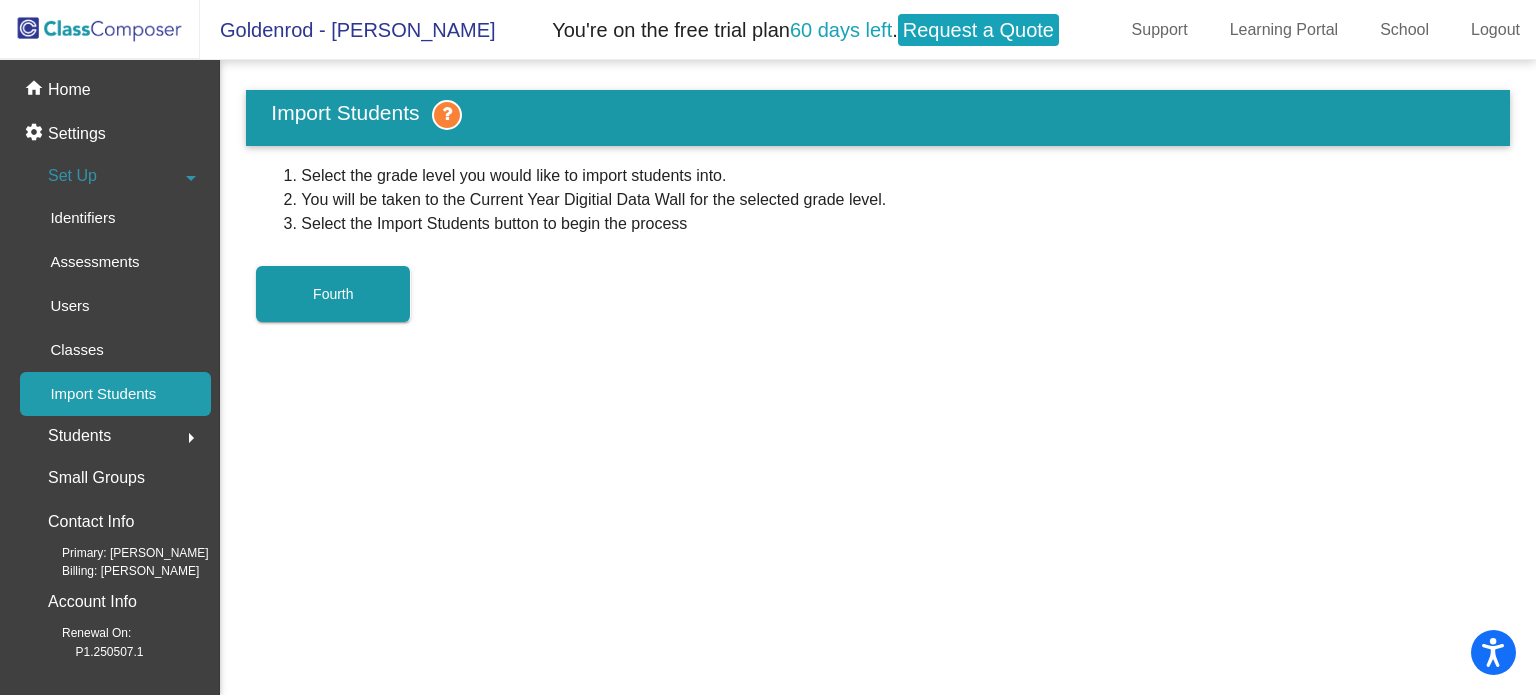 click on "Students" 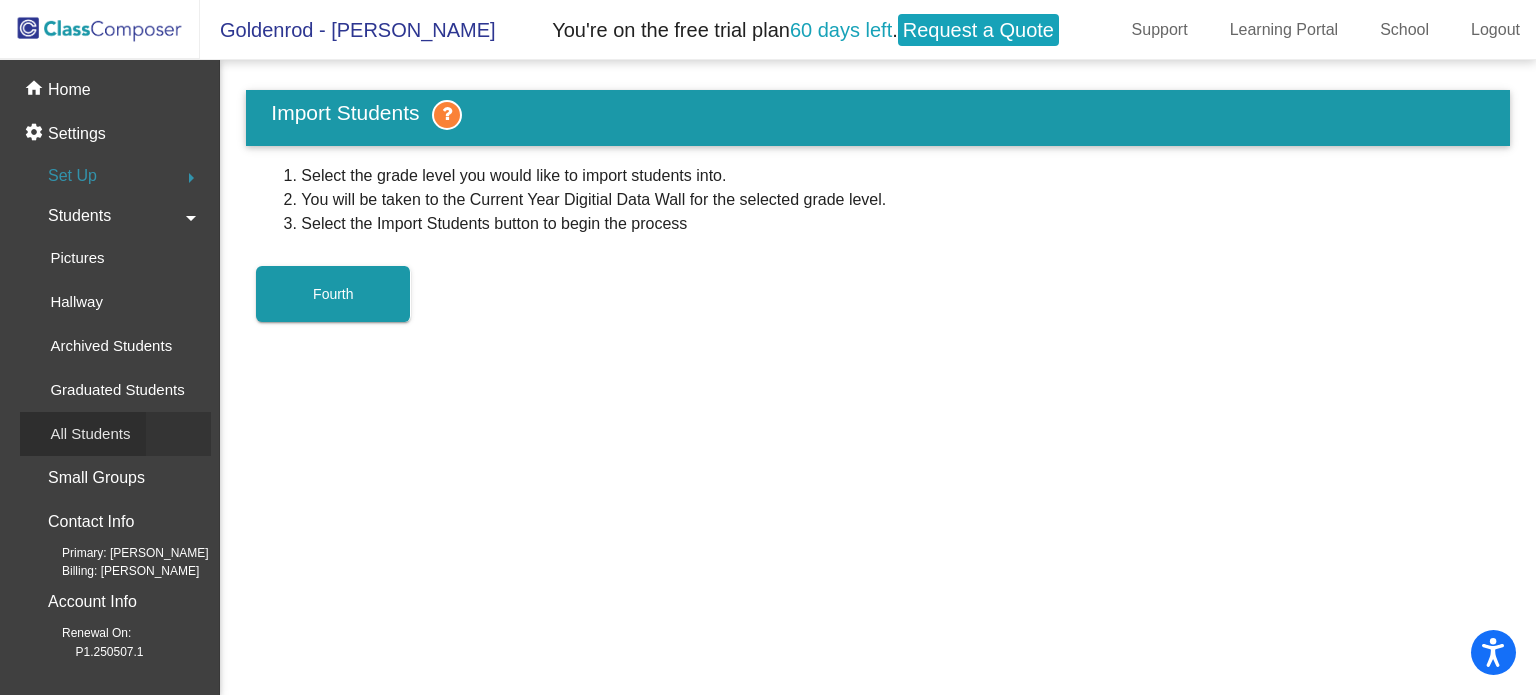 click on "All Students" 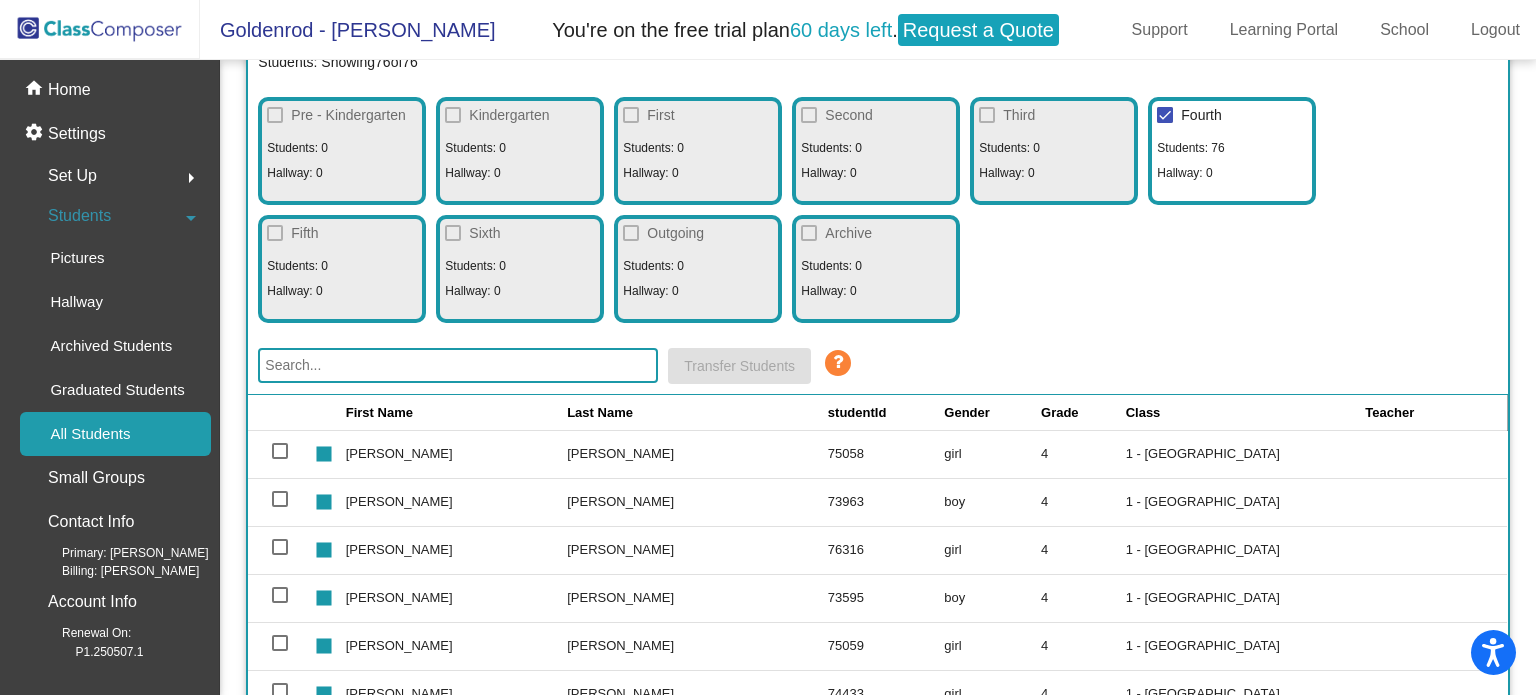 scroll, scrollTop: 168, scrollLeft: 0, axis: vertical 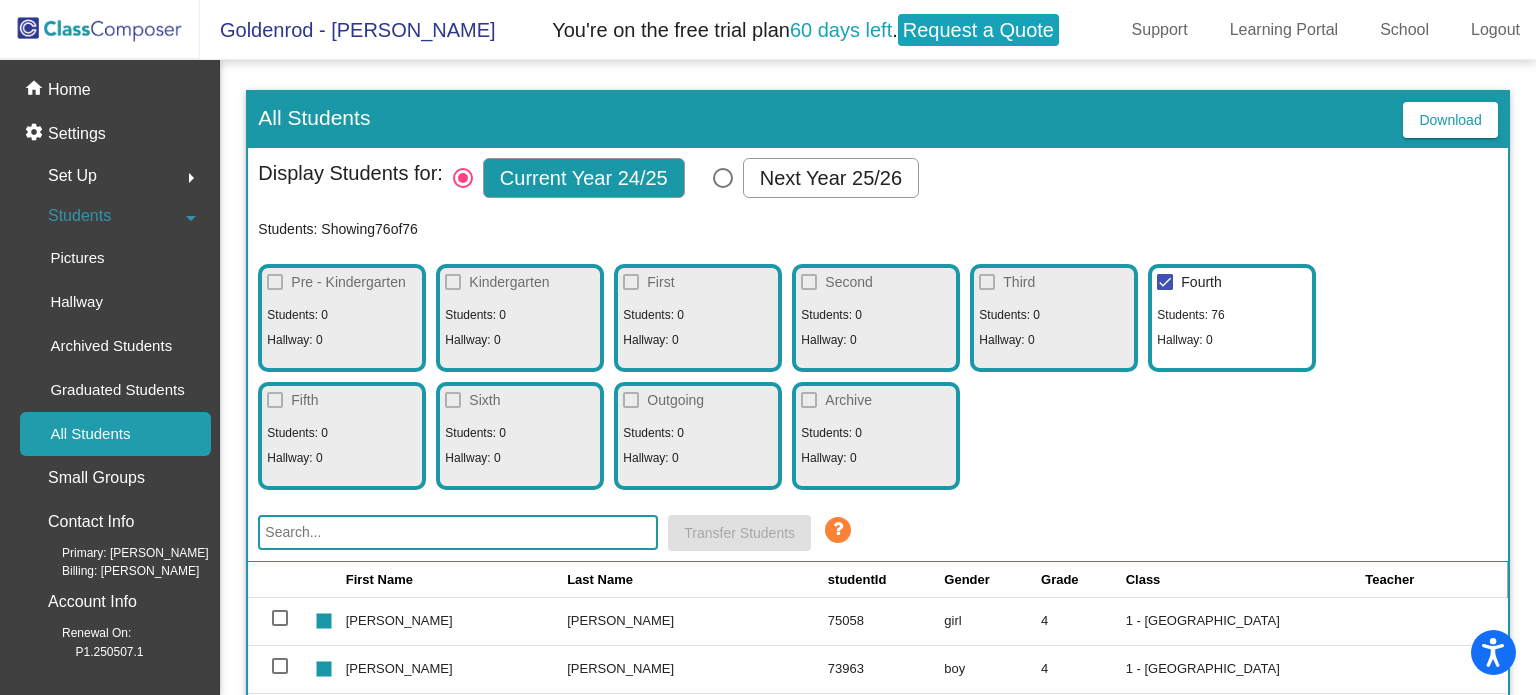 click at bounding box center [275, 400] 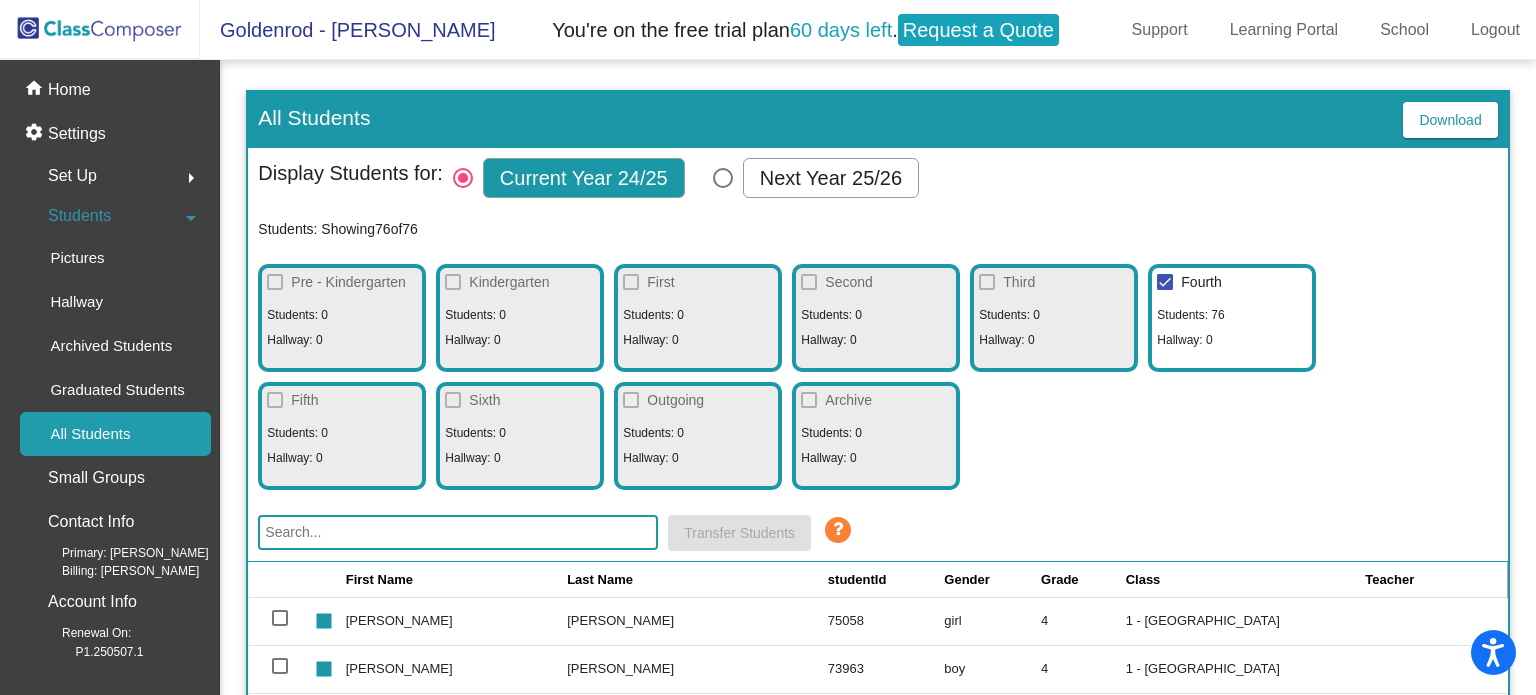 click on "Set Up  arrow_right" 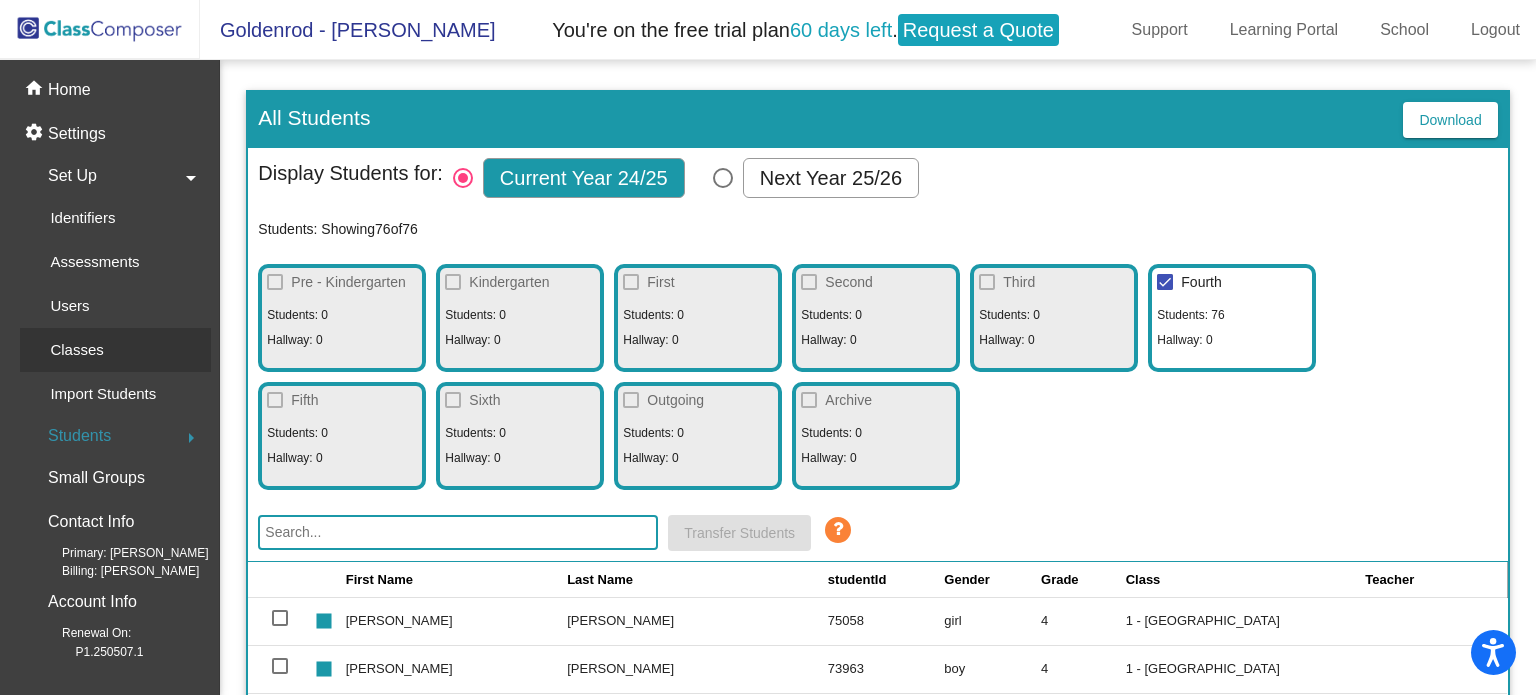 click on "Classes" 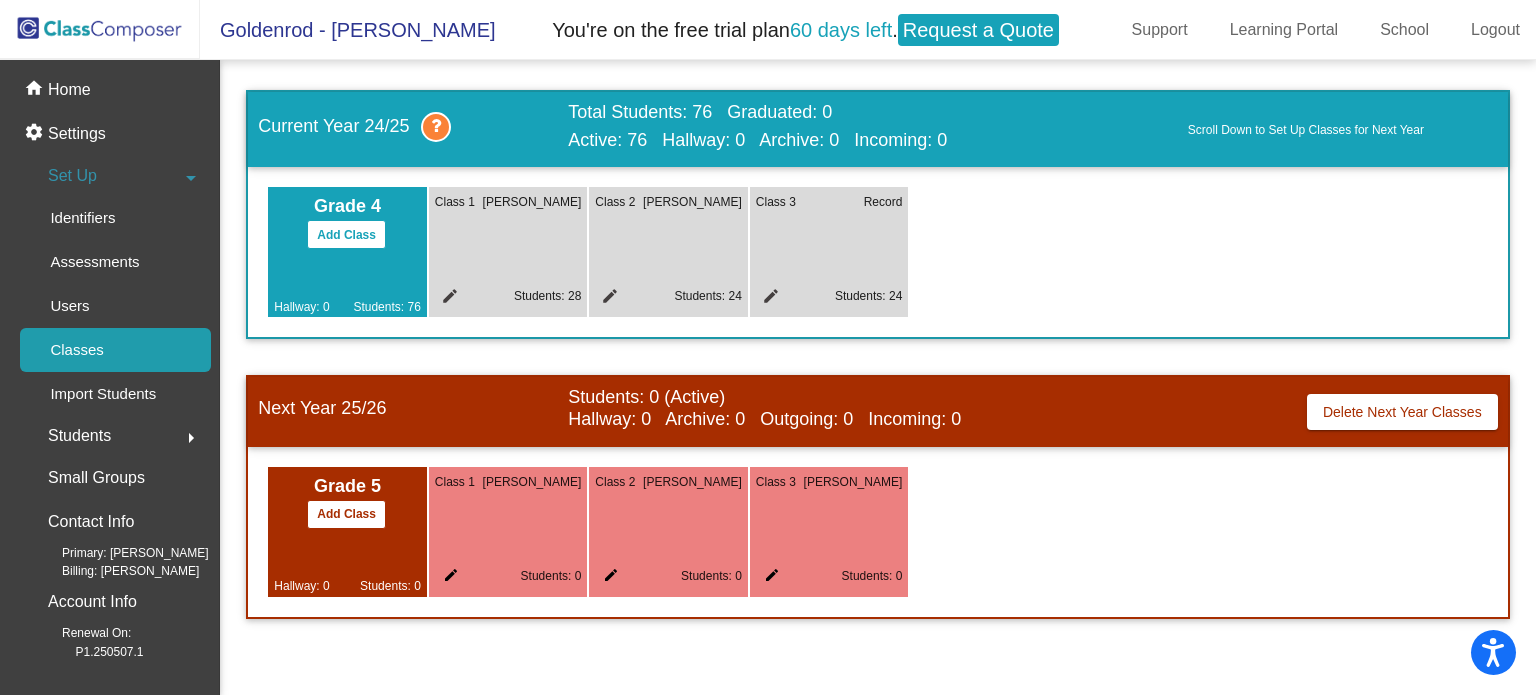 click 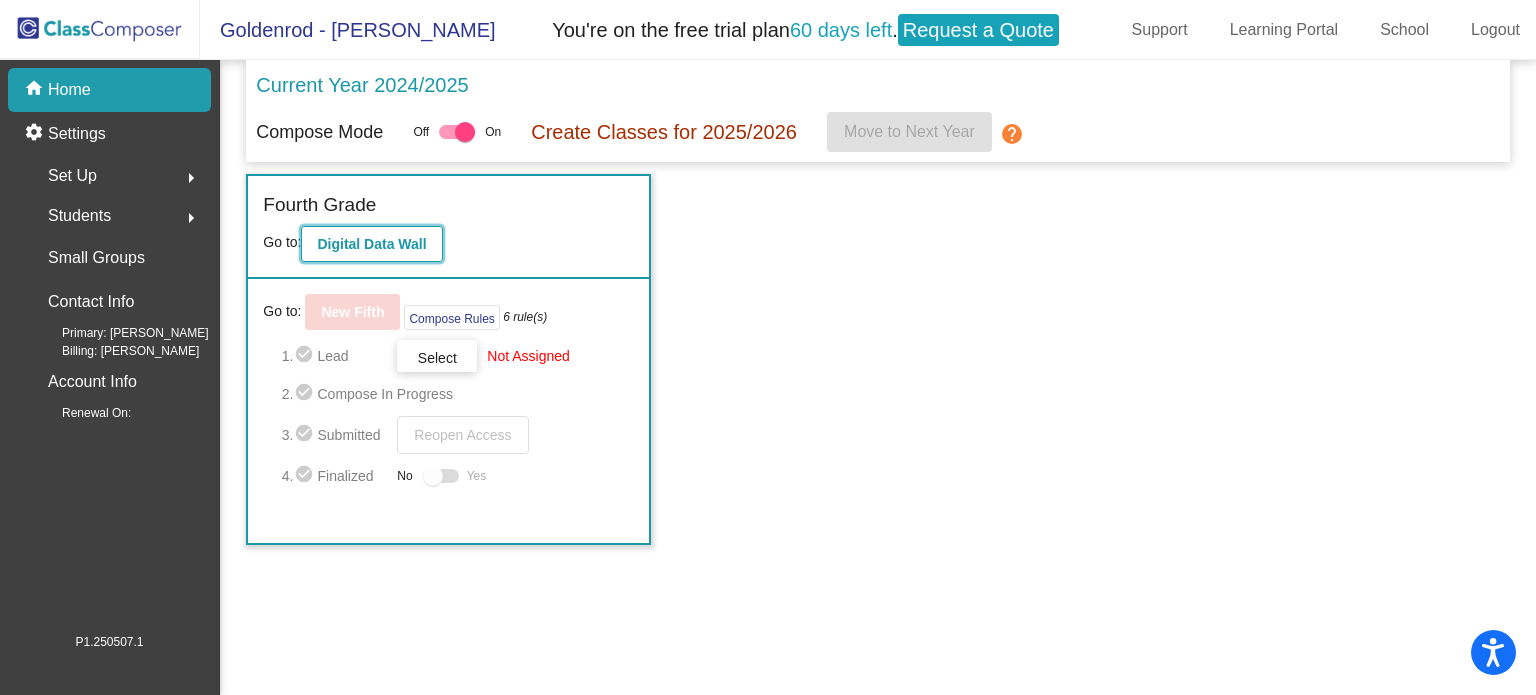 click on "Digital Data Wall" 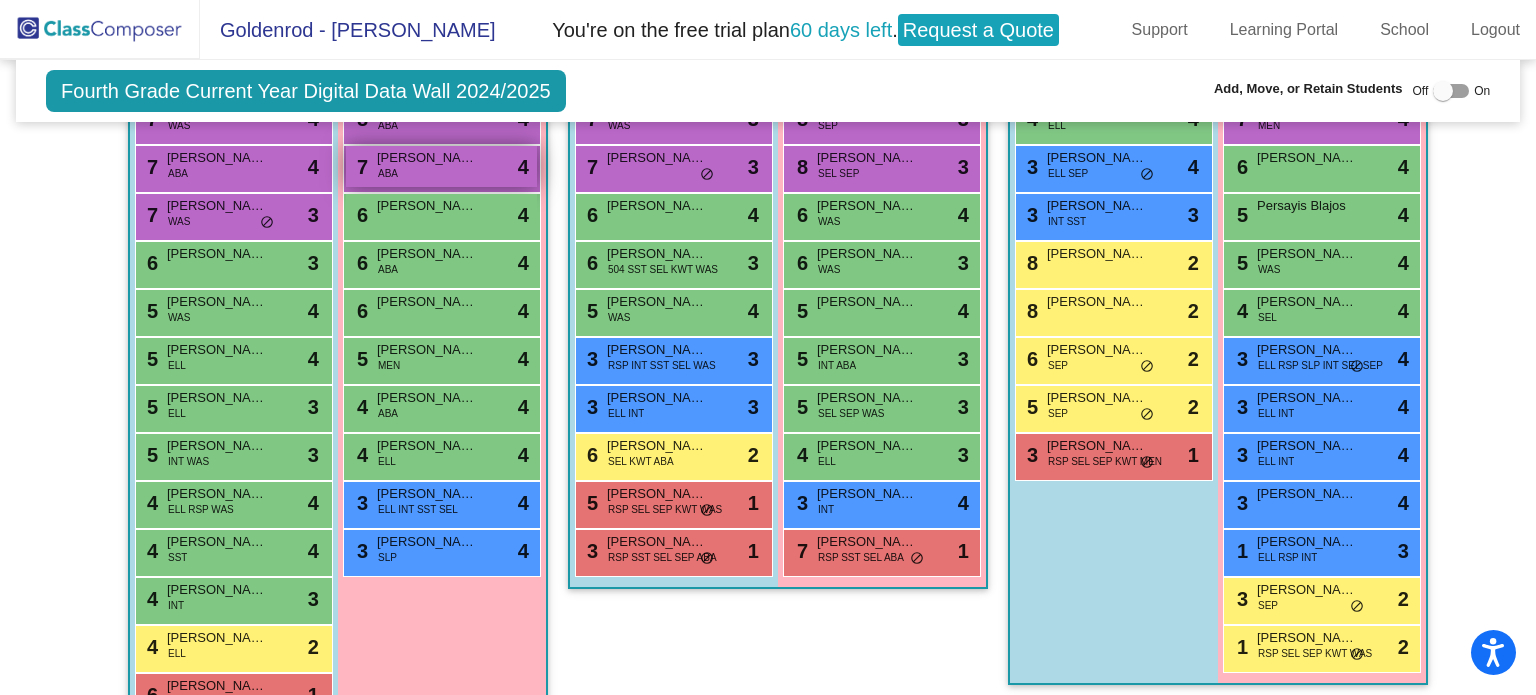 scroll, scrollTop: 696, scrollLeft: 0, axis: vertical 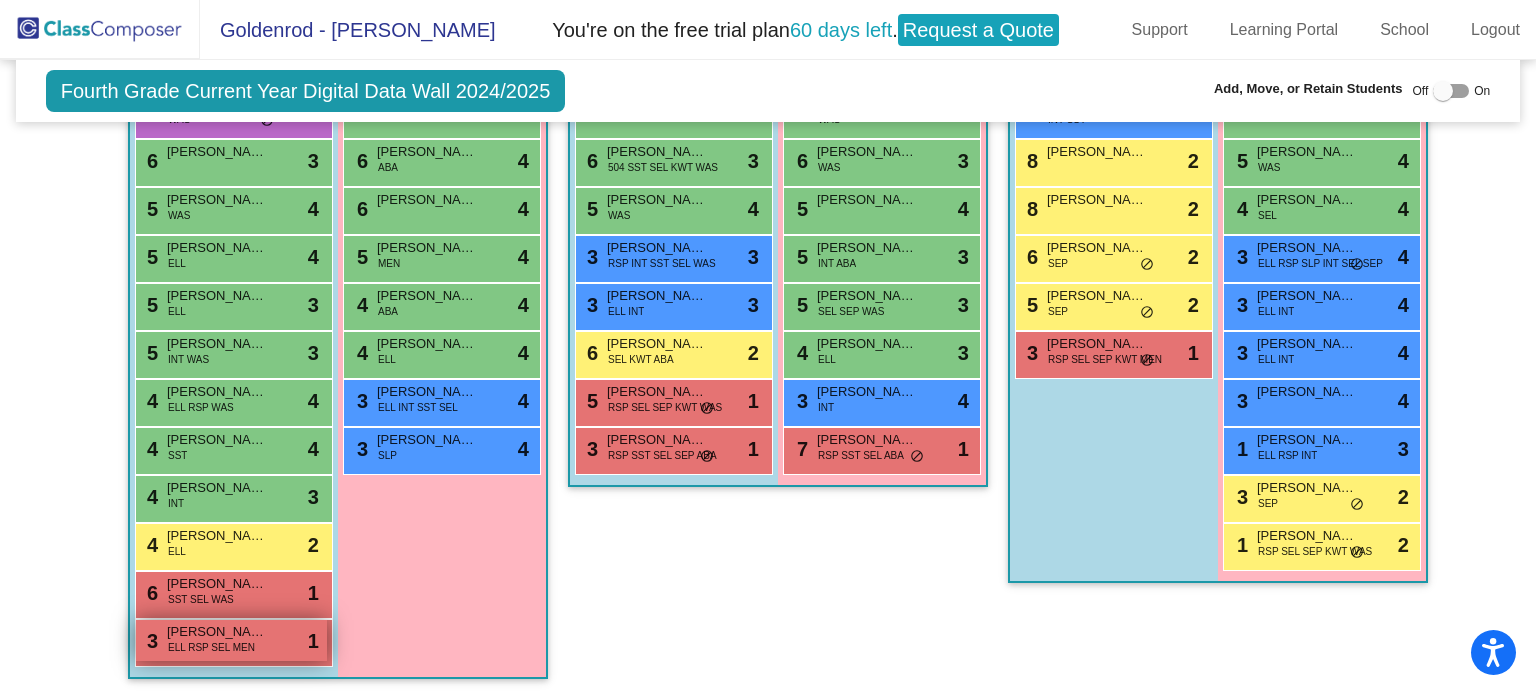 click on "3 Luke Ford ELL RSP SEL MEN lock do_not_disturb_alt 1" at bounding box center (231, 640) 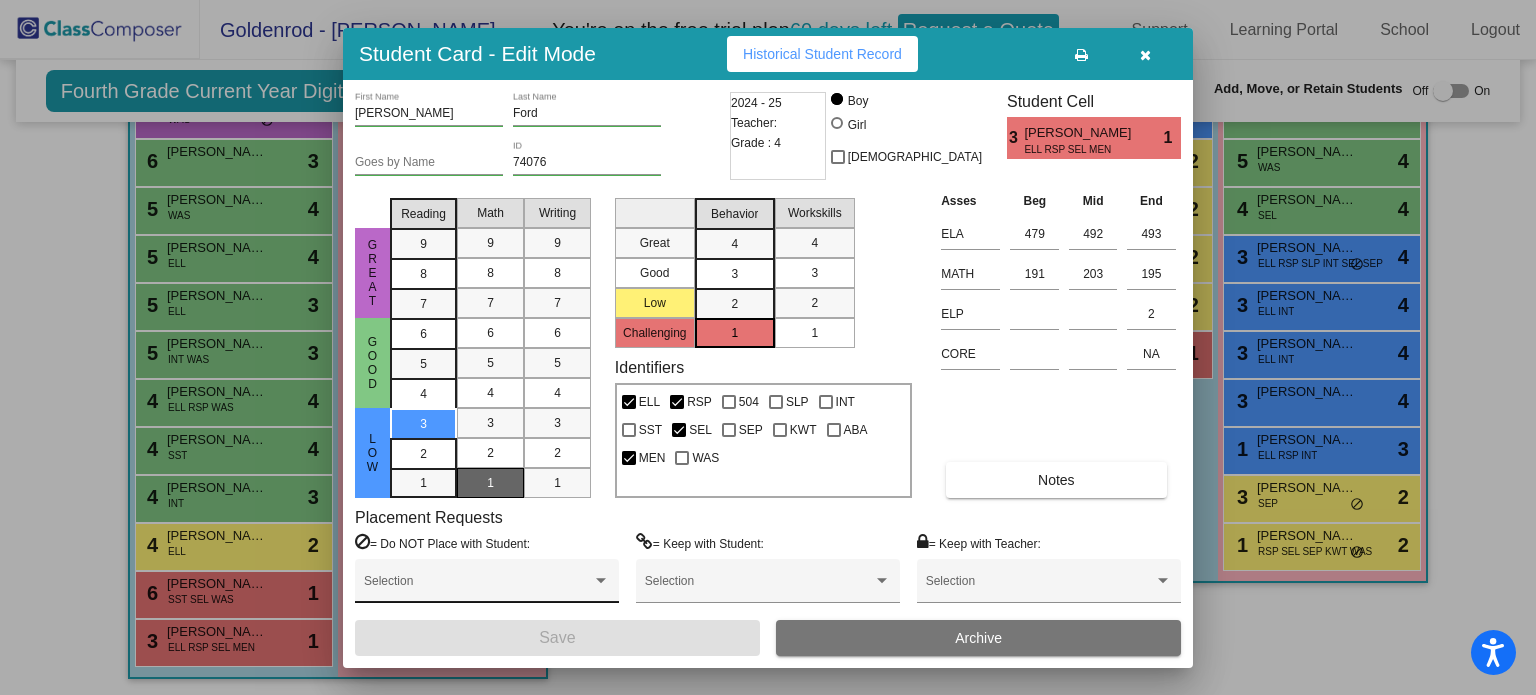click on "Selection" at bounding box center [487, 586] 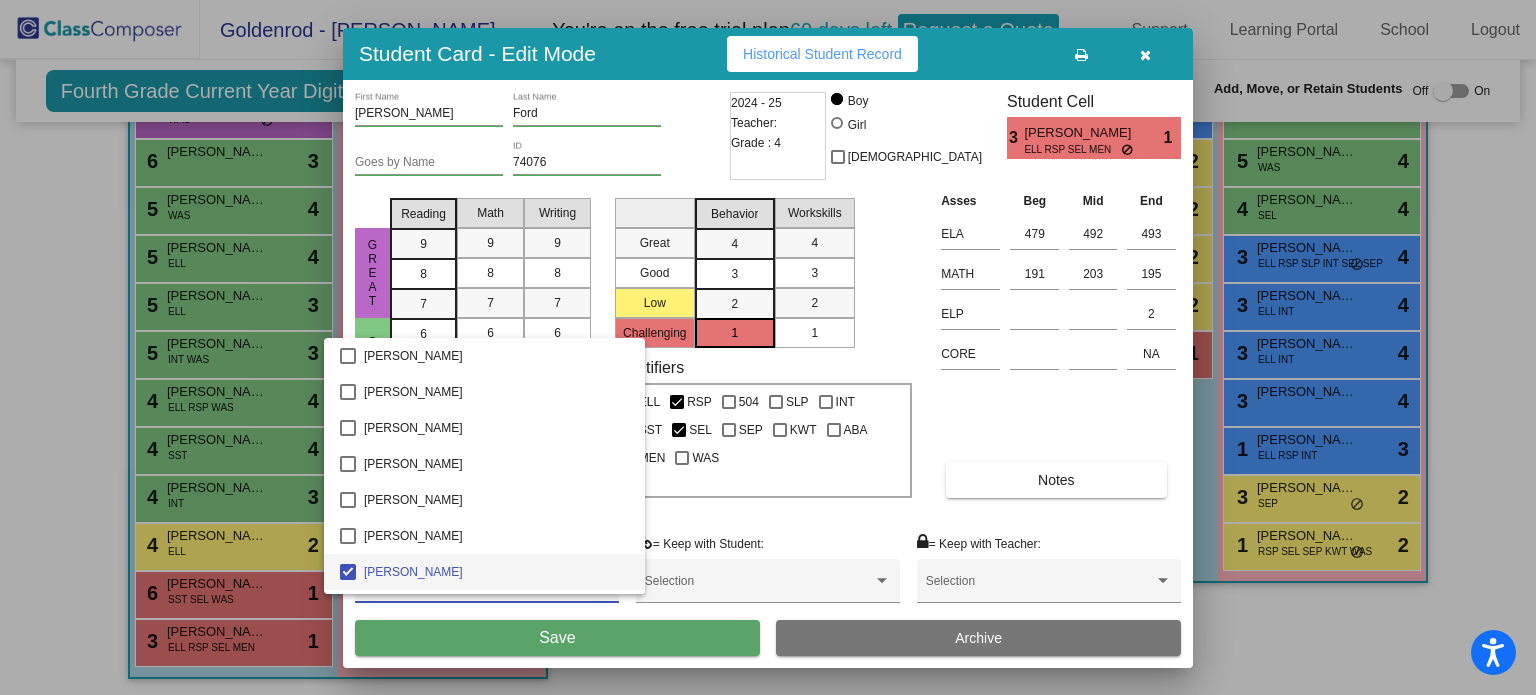 click on "Alaysa Ronces" at bounding box center (496, 572) 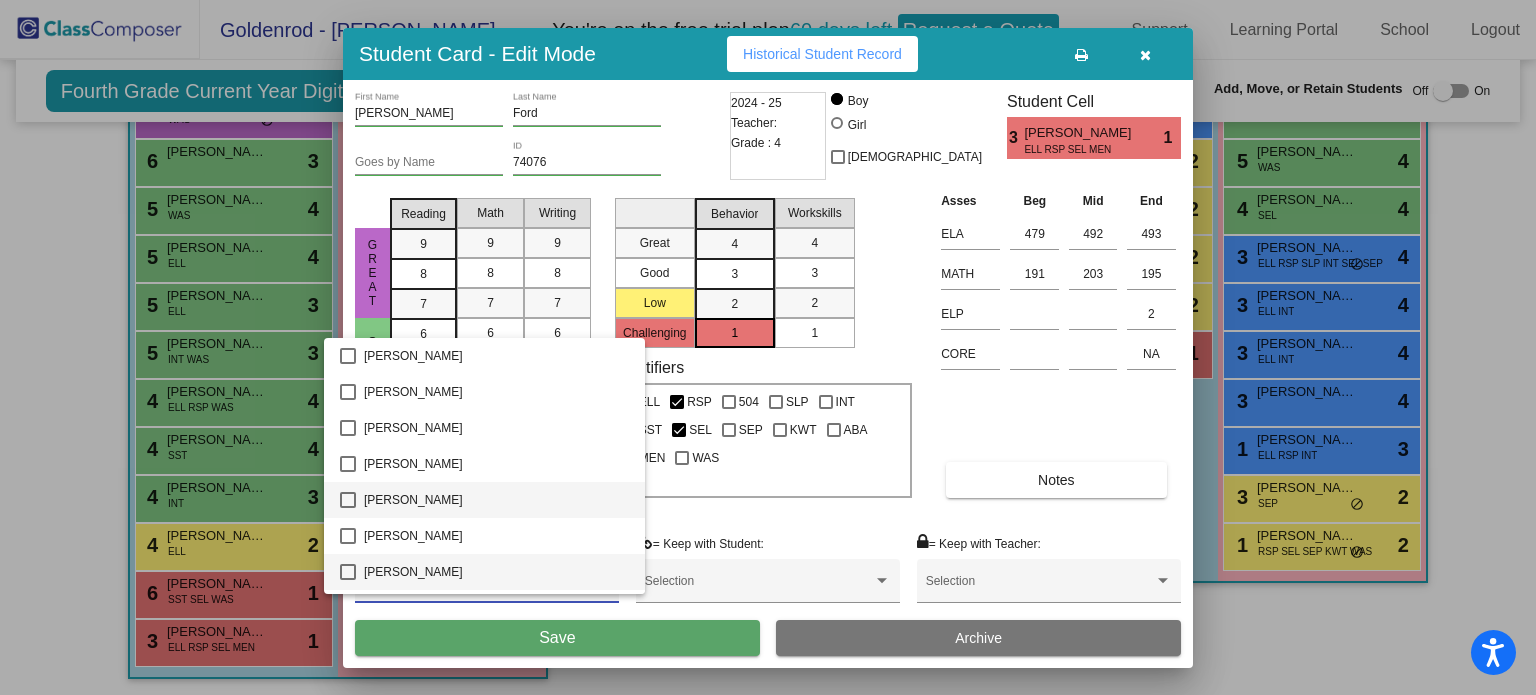 click on "Adriel Cardenas" at bounding box center [496, 500] 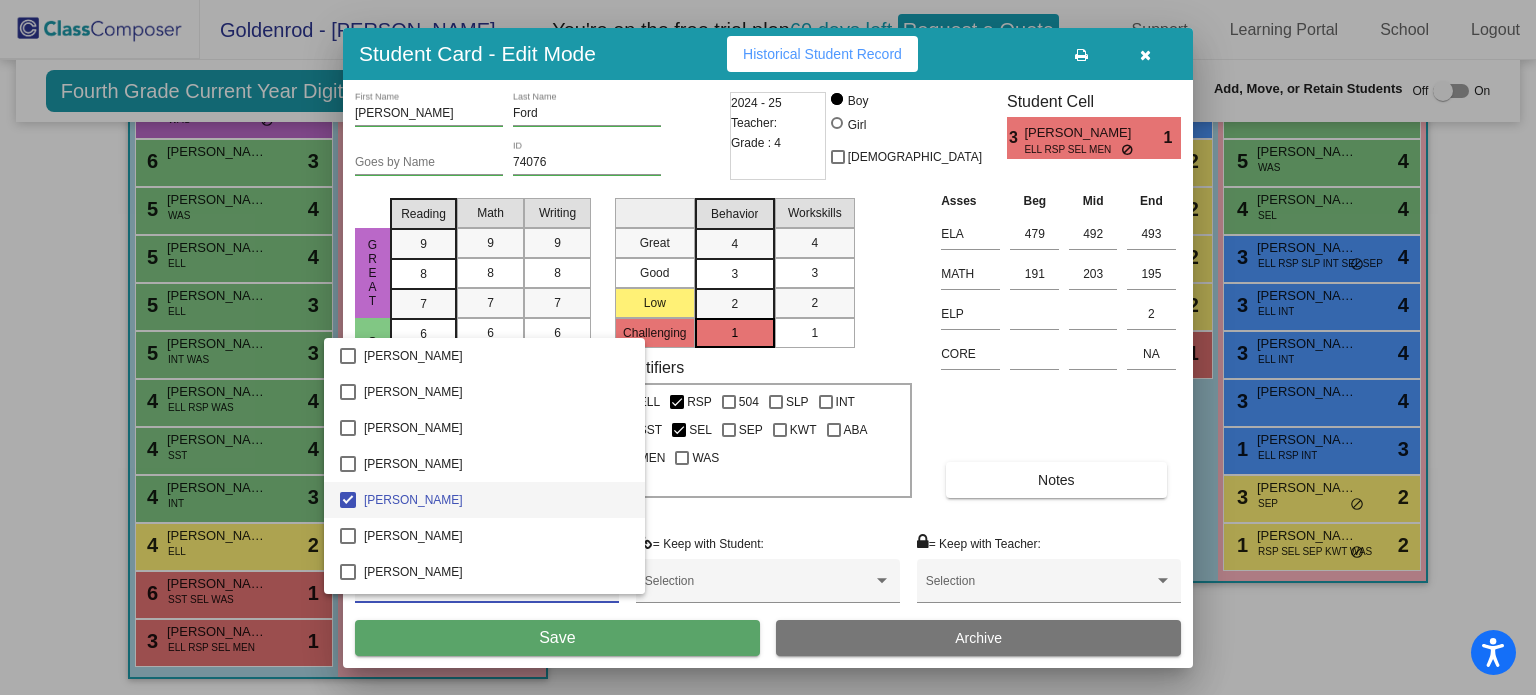 click at bounding box center [768, 347] 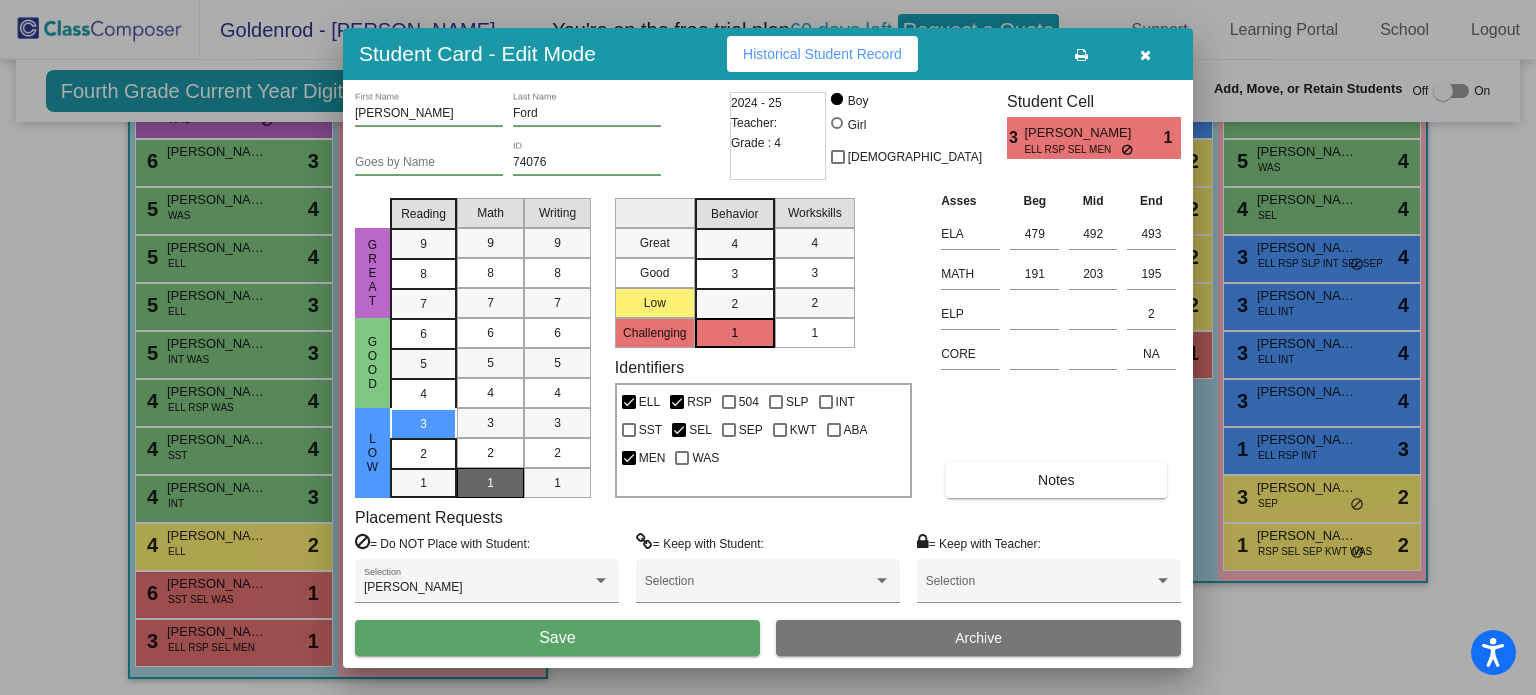 click on "Save" at bounding box center [557, 638] 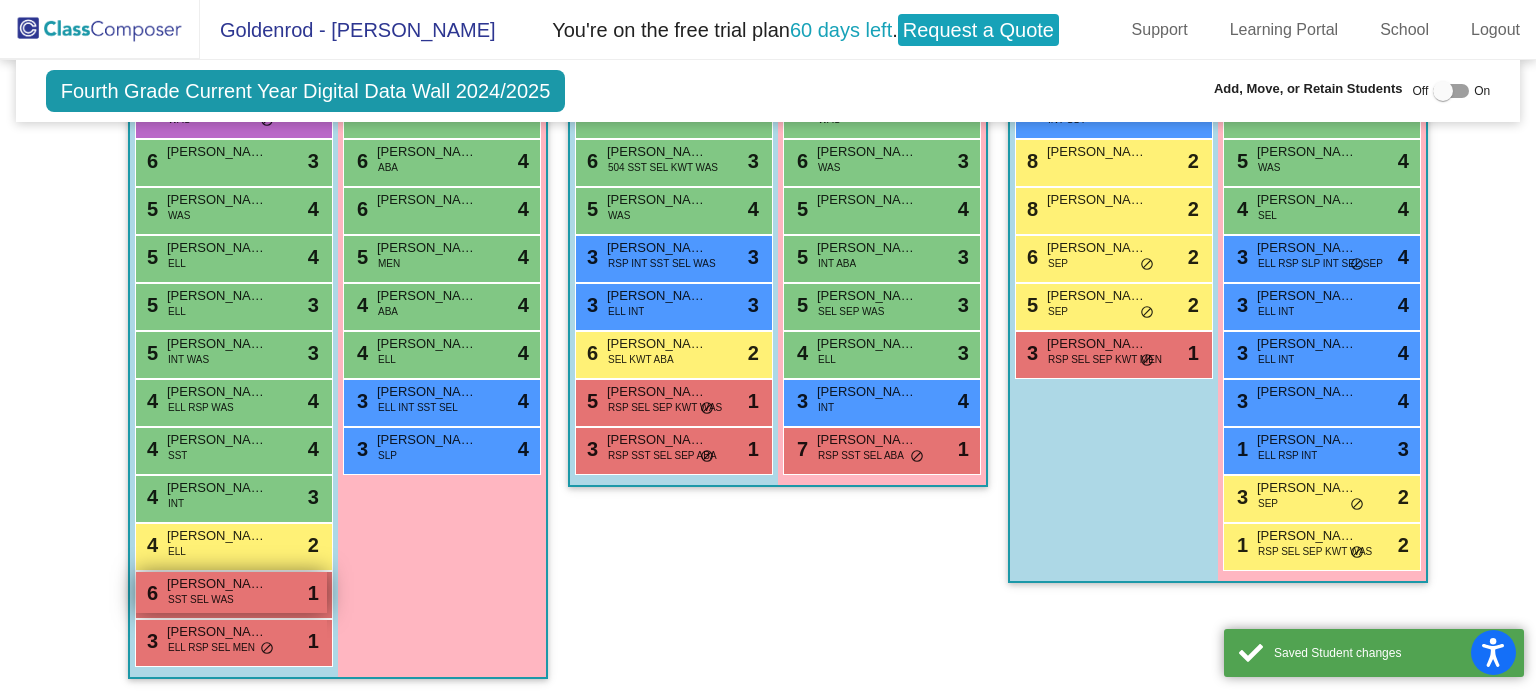 click on "Steven Pulido" at bounding box center (217, 584) 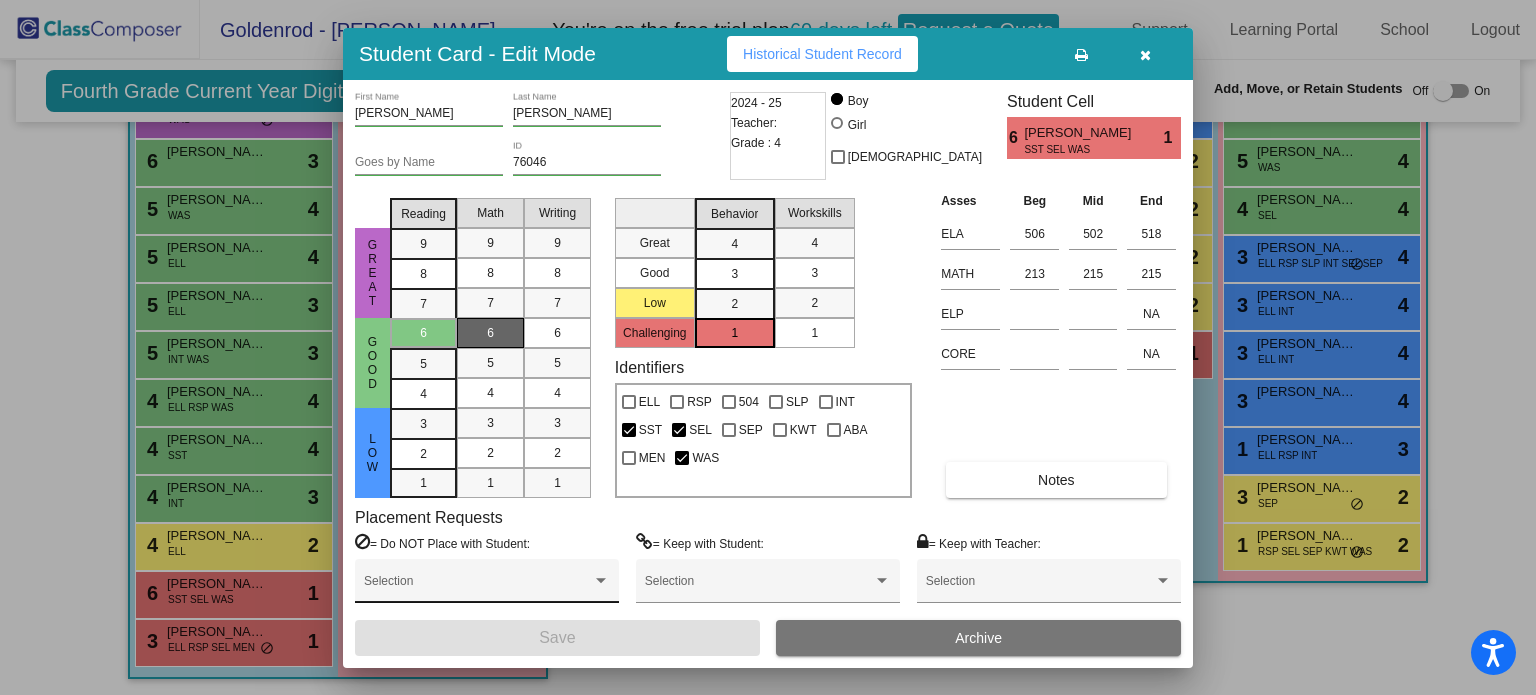 click on "Selection" at bounding box center (487, 586) 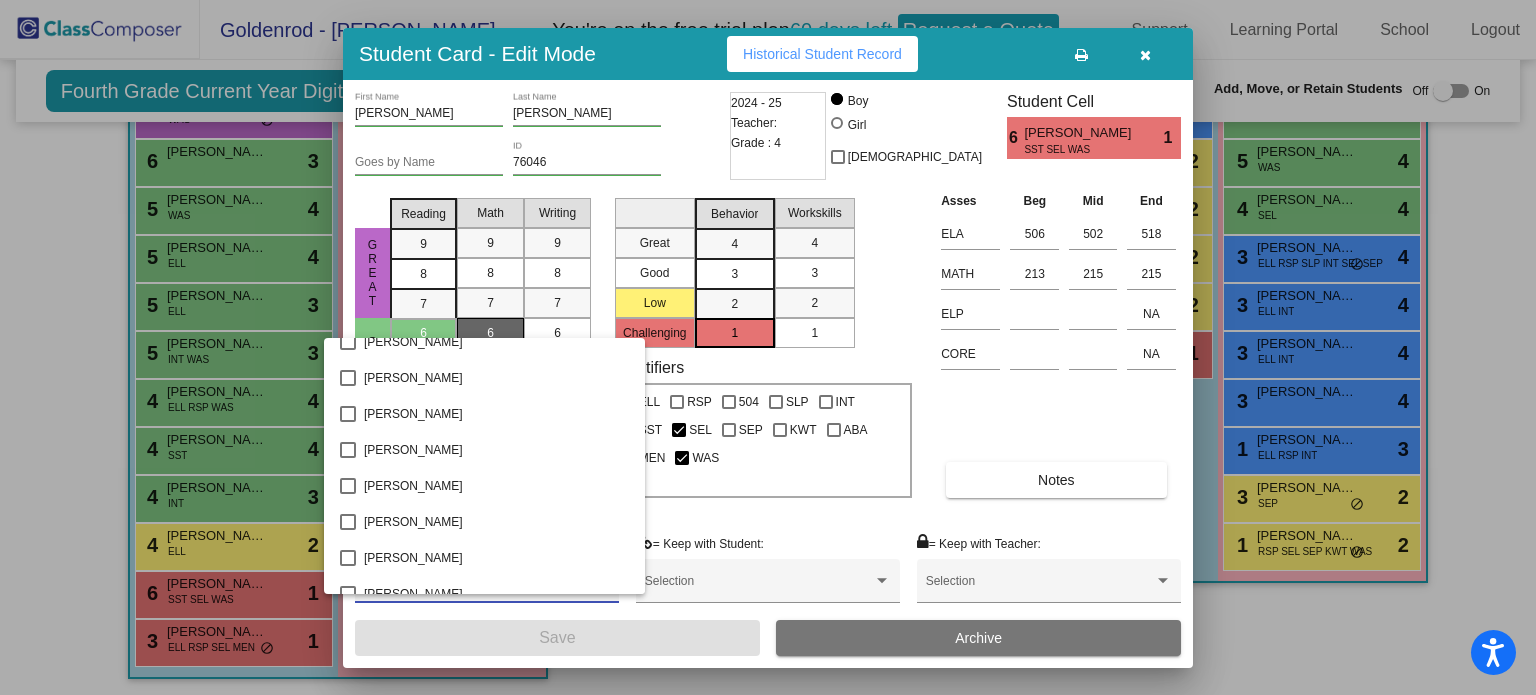 scroll, scrollTop: 448, scrollLeft: 0, axis: vertical 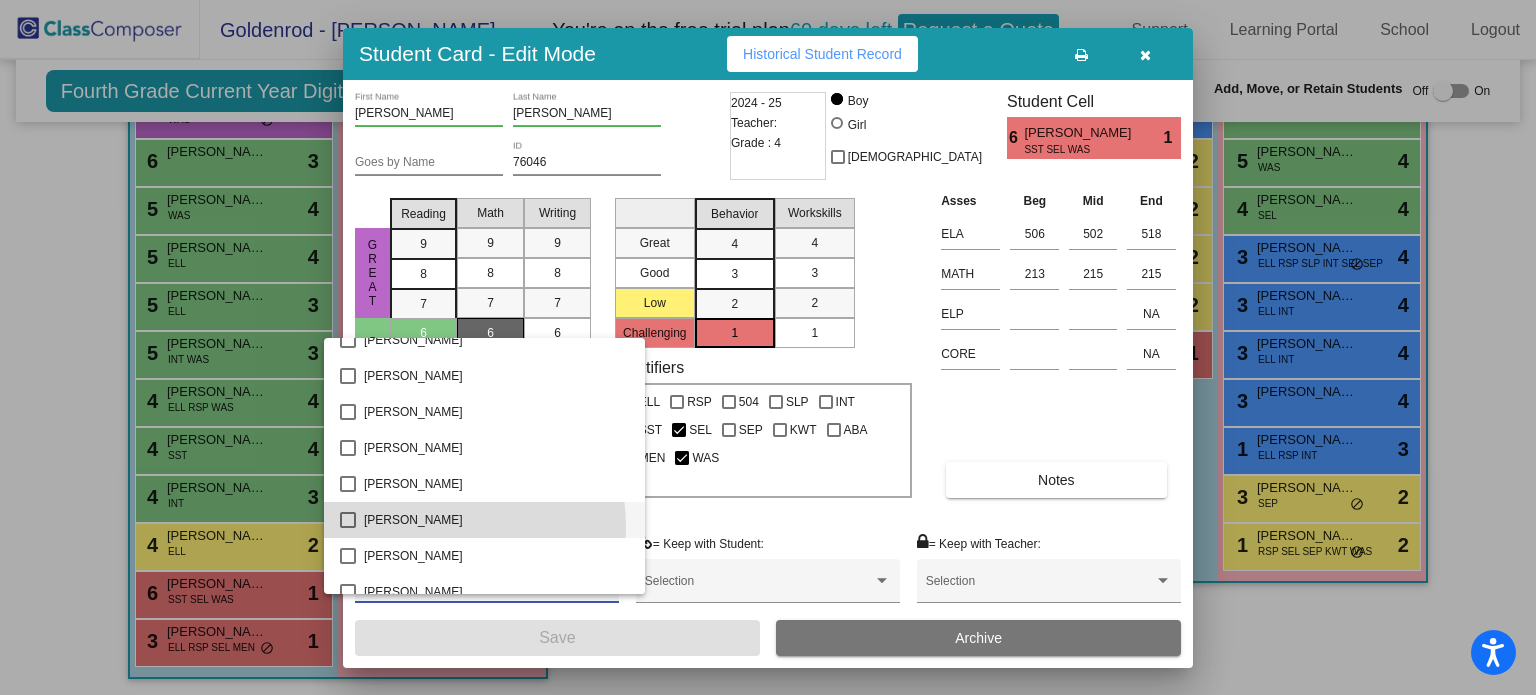 click on "Auliana Aguilera" at bounding box center [496, 520] 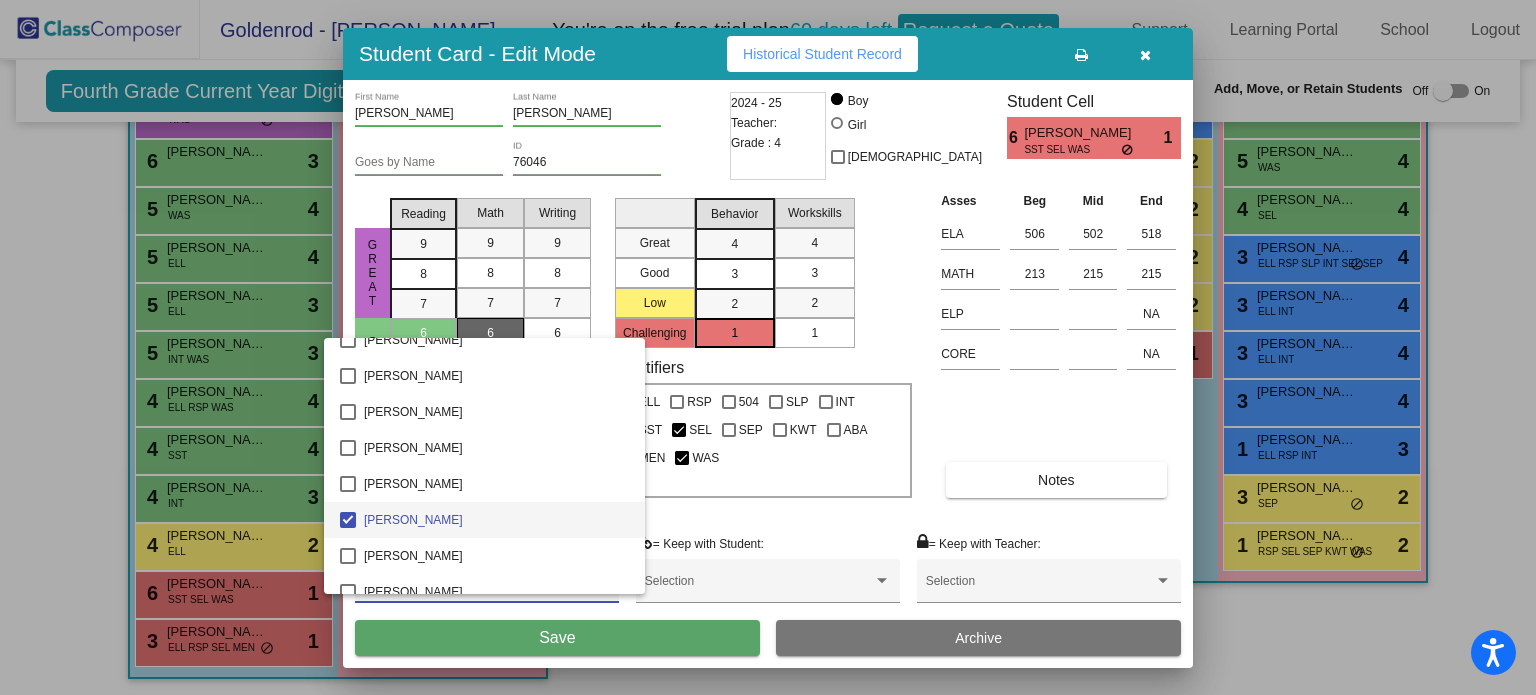 click at bounding box center [768, 347] 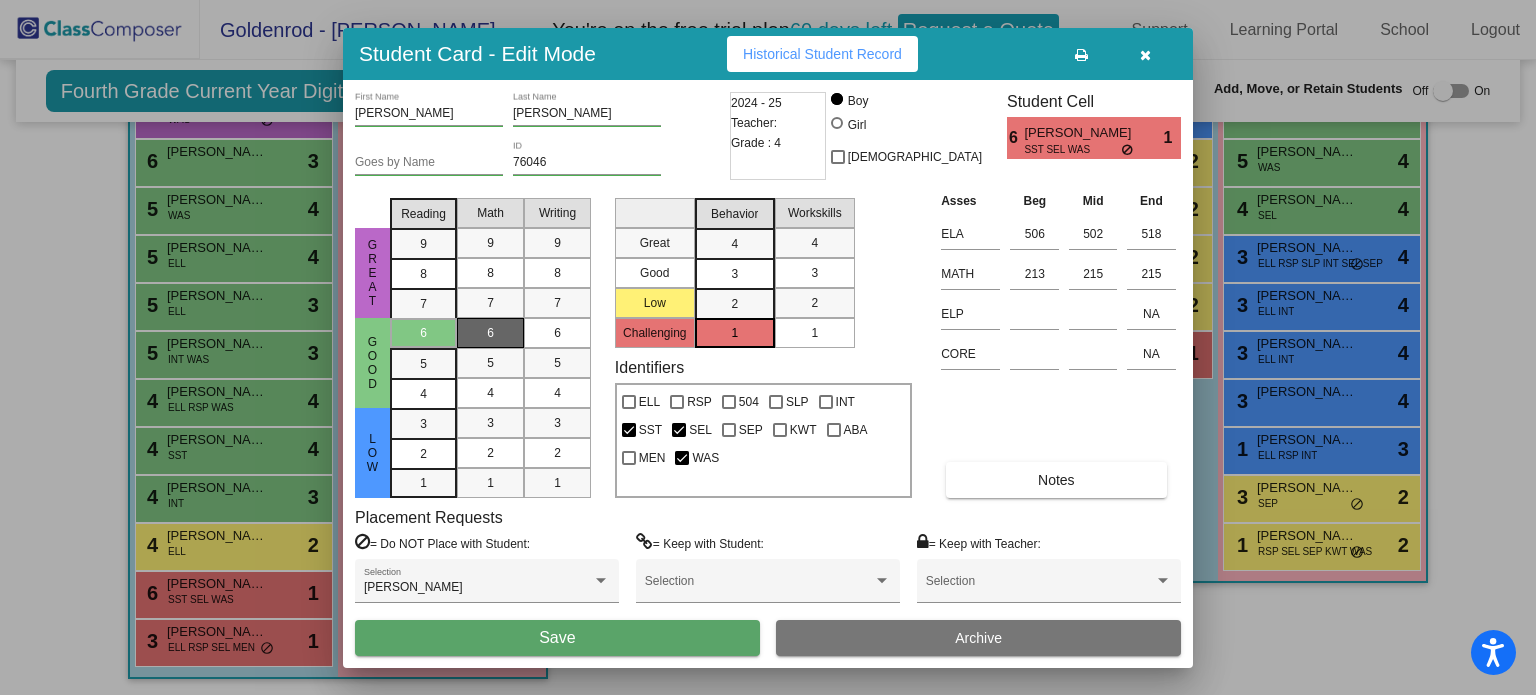 click on "Save" at bounding box center (557, 638) 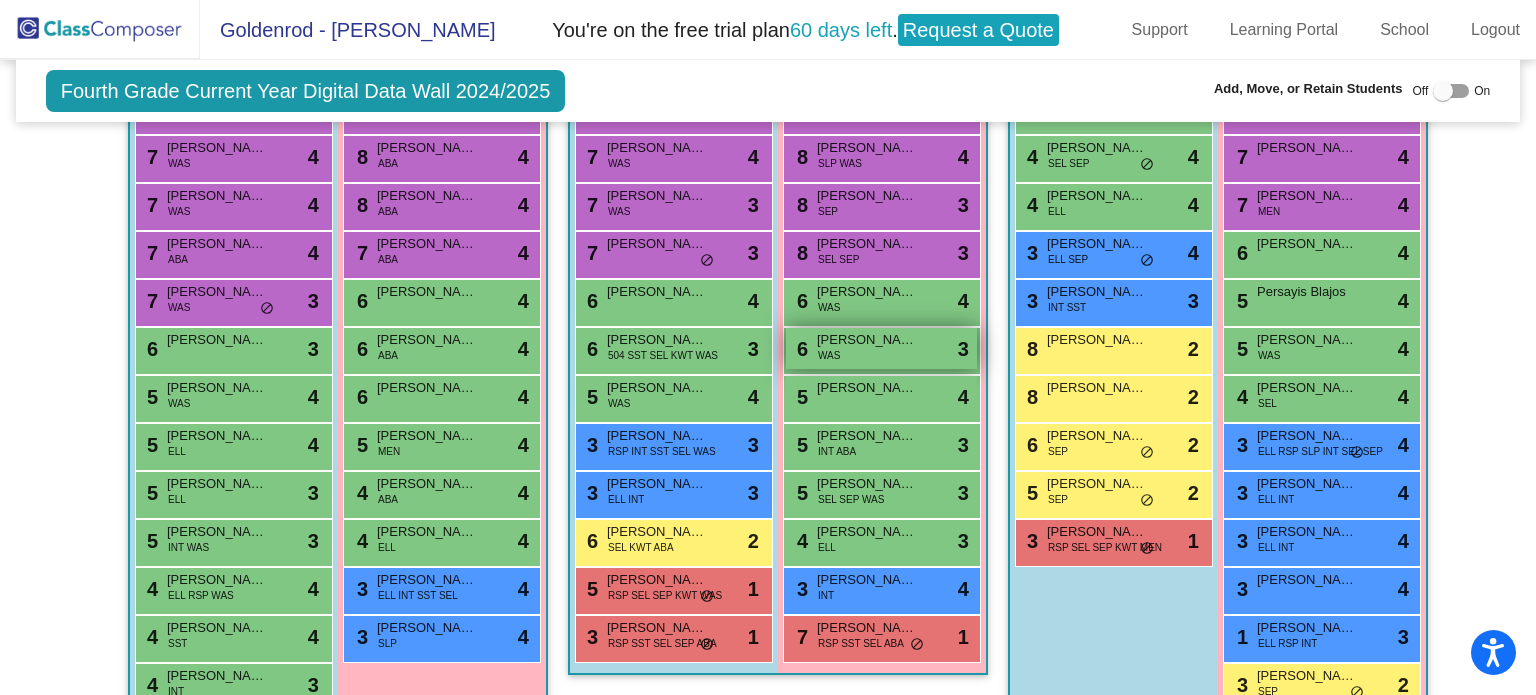 scroll, scrollTop: 511, scrollLeft: 0, axis: vertical 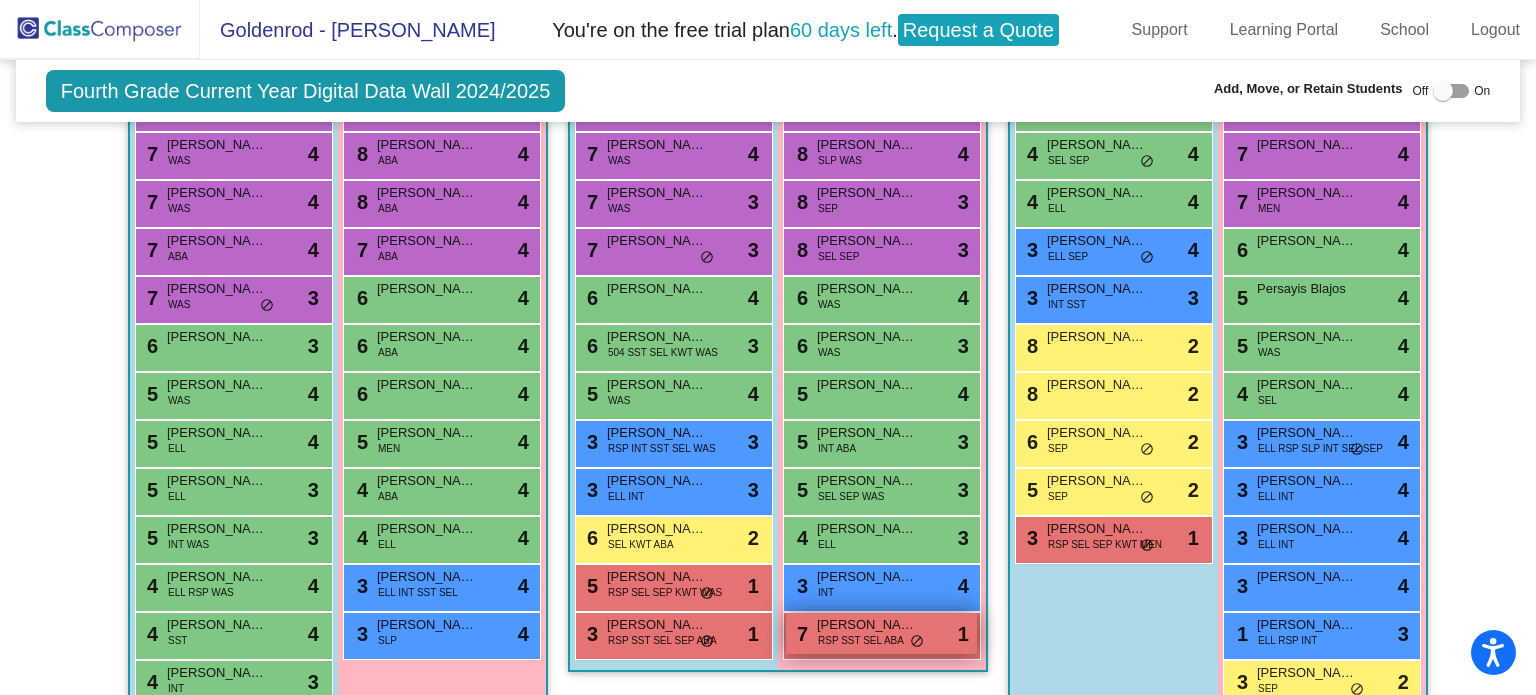 click on "RSP SST SEL ABA" at bounding box center (861, 640) 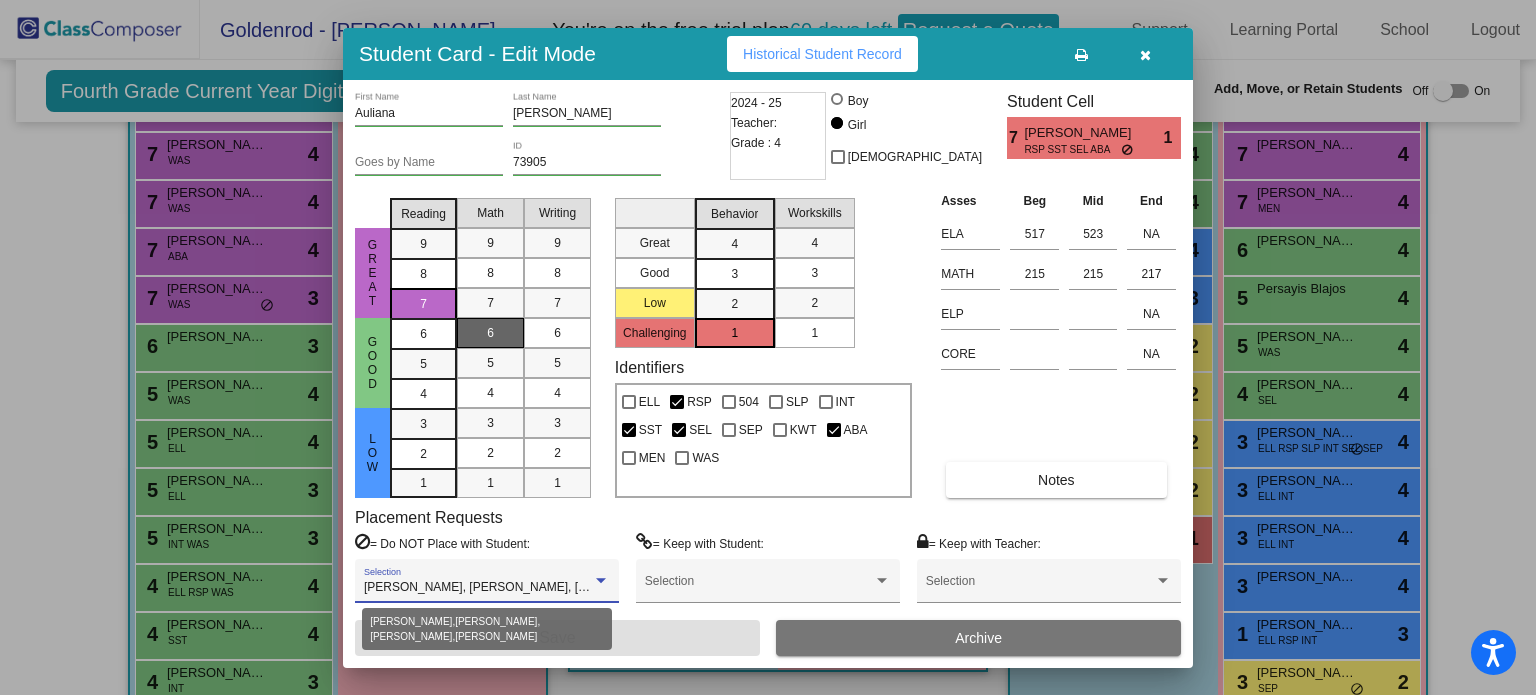 click at bounding box center [601, 581] 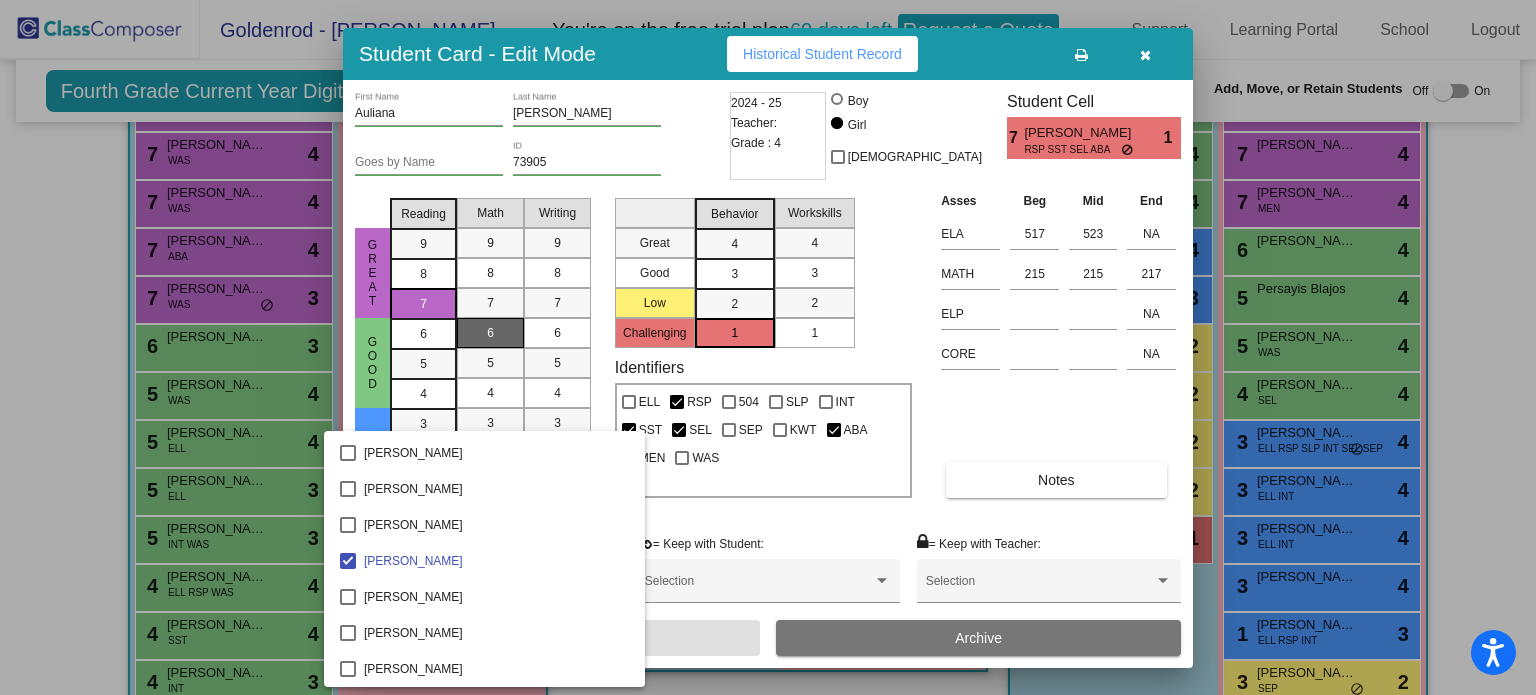 scroll, scrollTop: 2444, scrollLeft: 0, axis: vertical 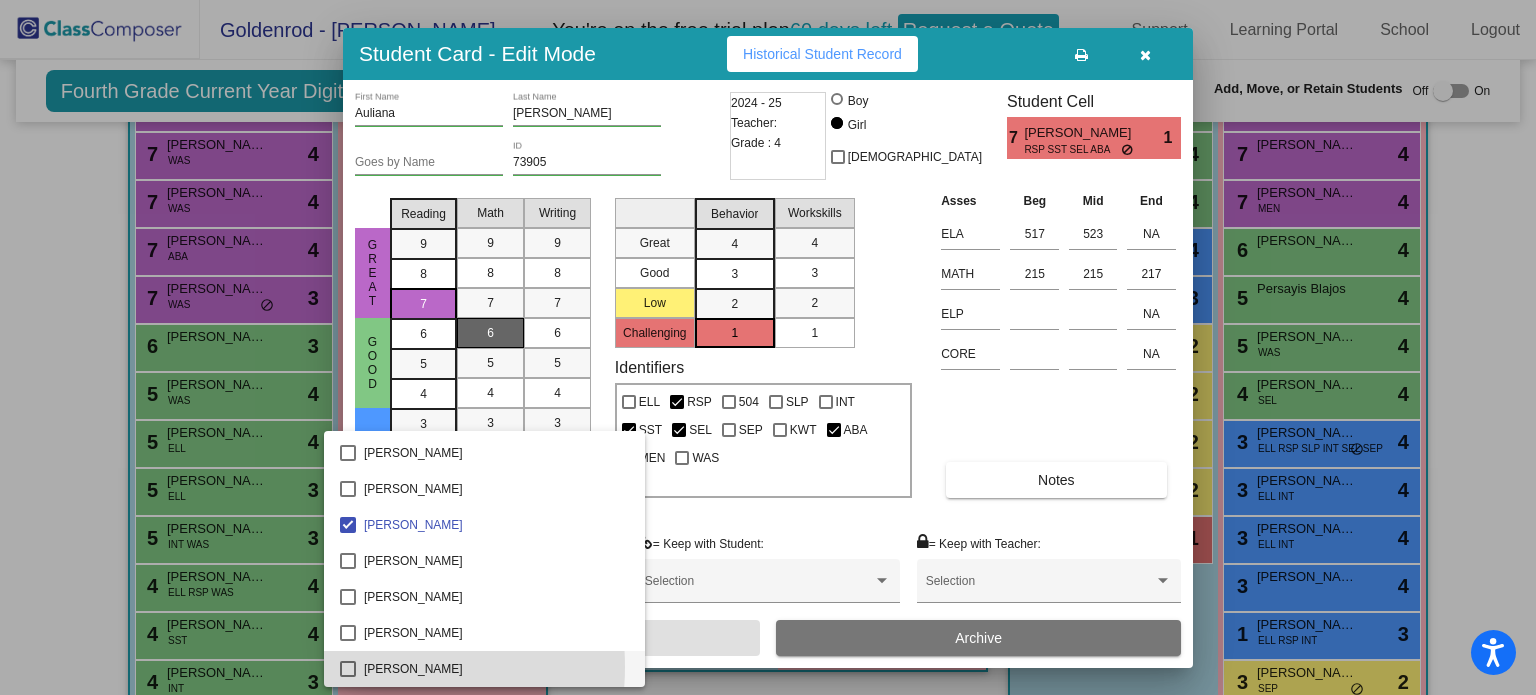 click at bounding box center (348, 669) 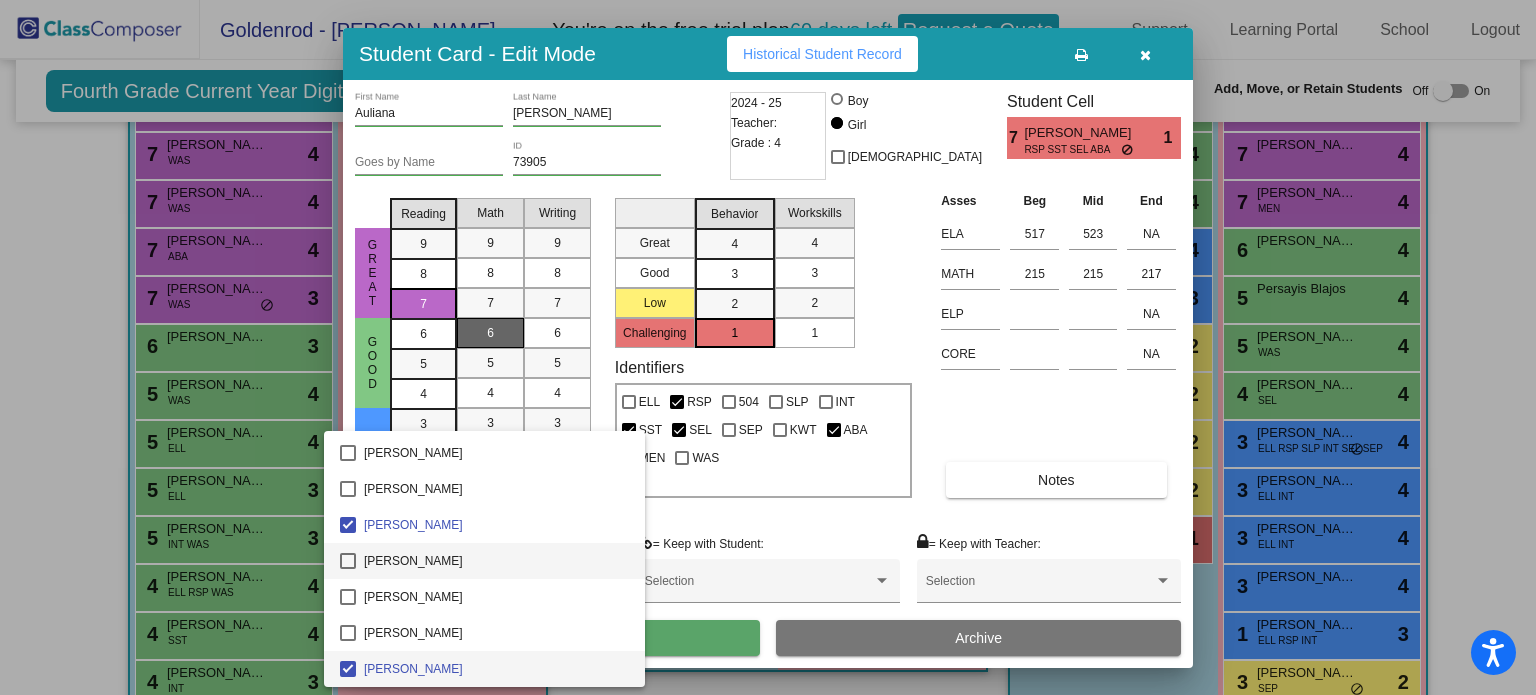 scroll, scrollTop: 756, scrollLeft: 0, axis: vertical 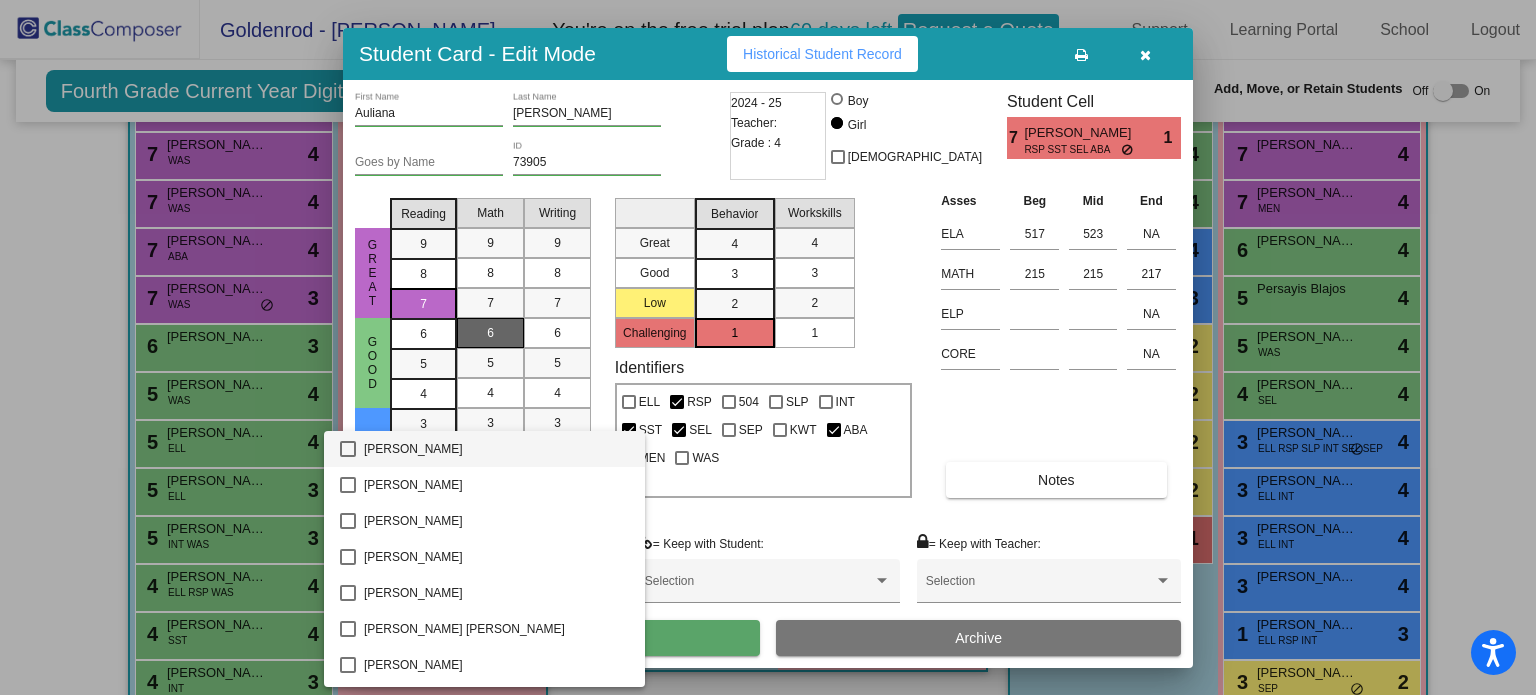 click at bounding box center [348, 449] 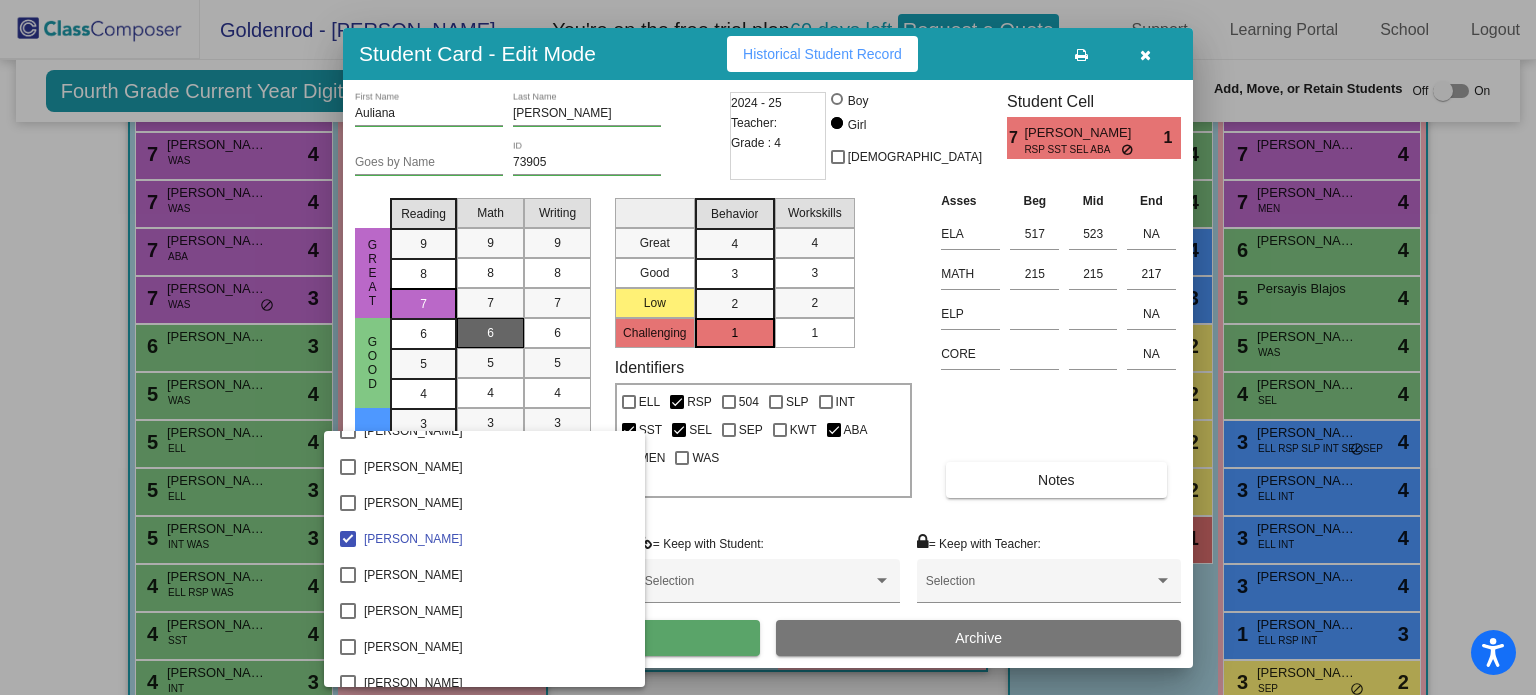 scroll, scrollTop: 1999, scrollLeft: 0, axis: vertical 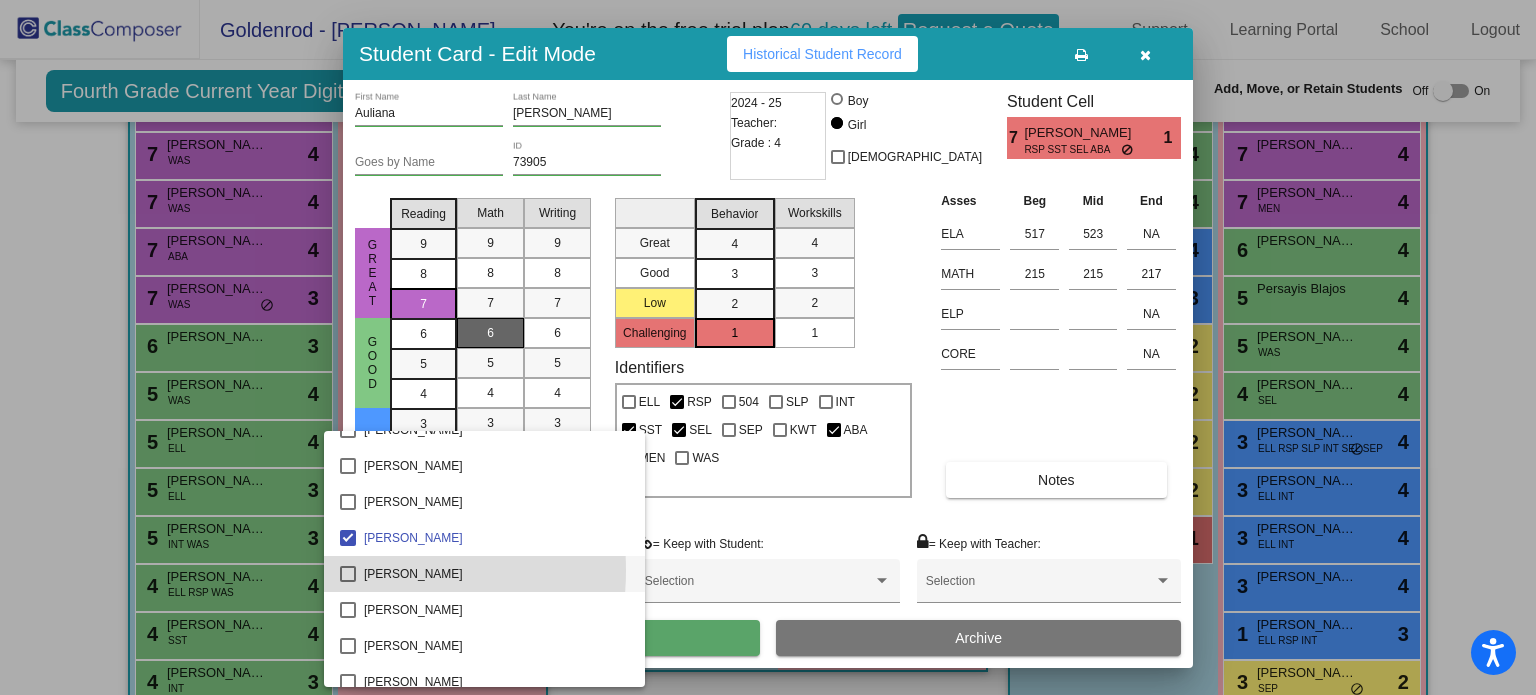 click at bounding box center [348, 574] 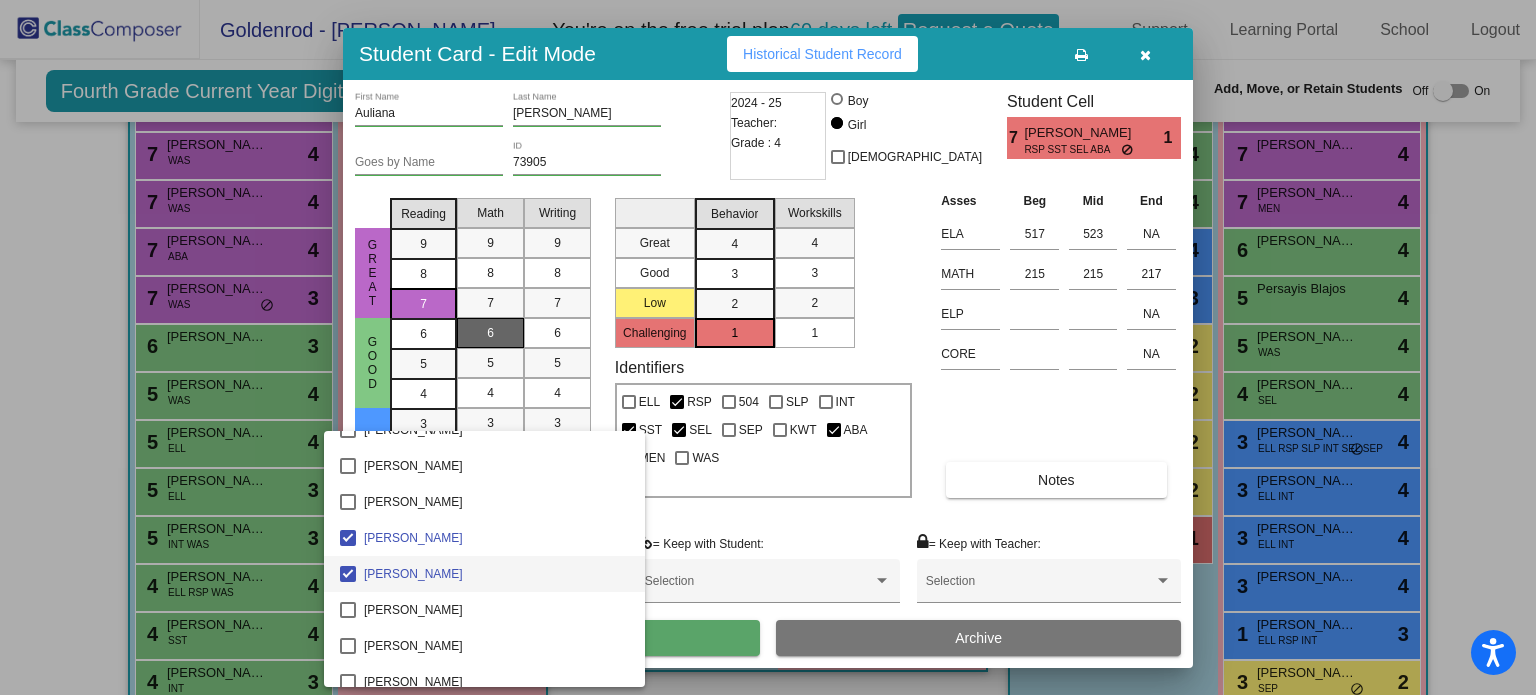 click at bounding box center (768, 347) 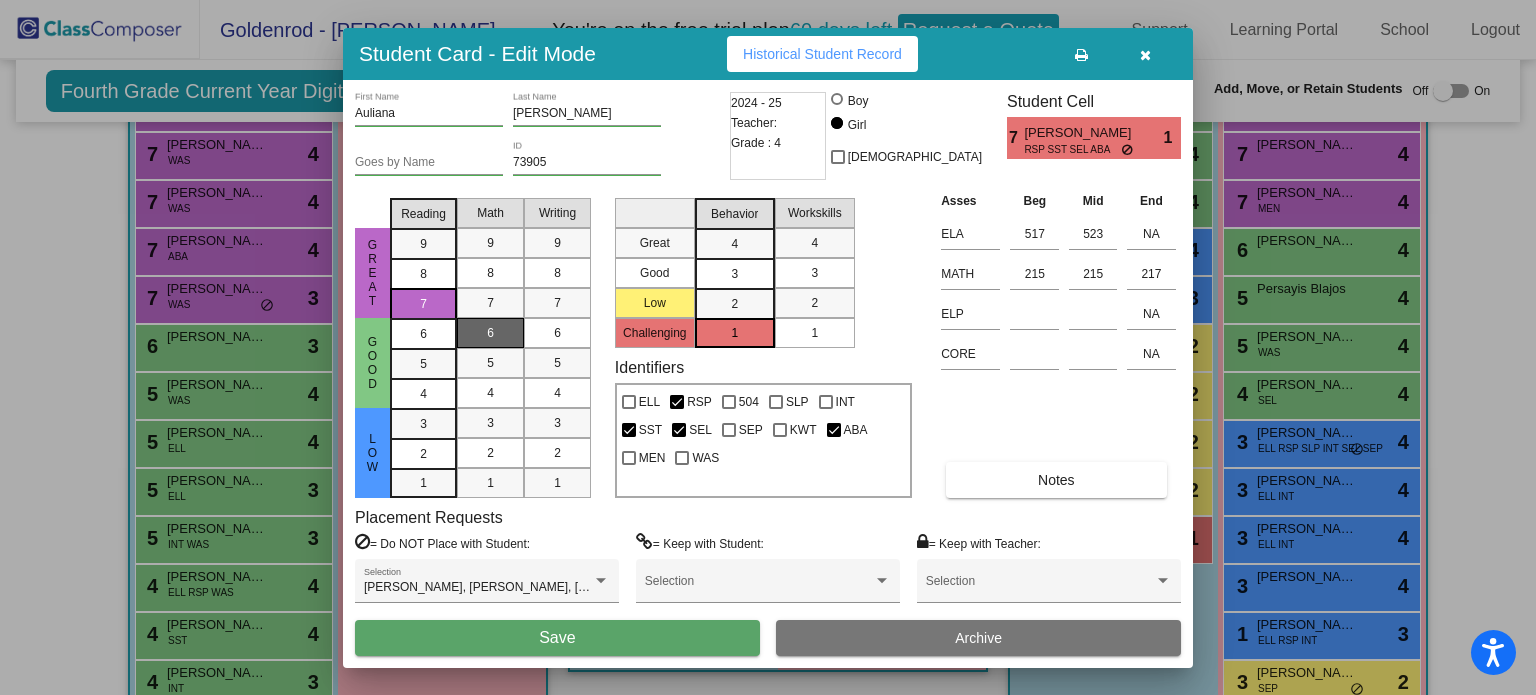 click on "Save" at bounding box center [557, 638] 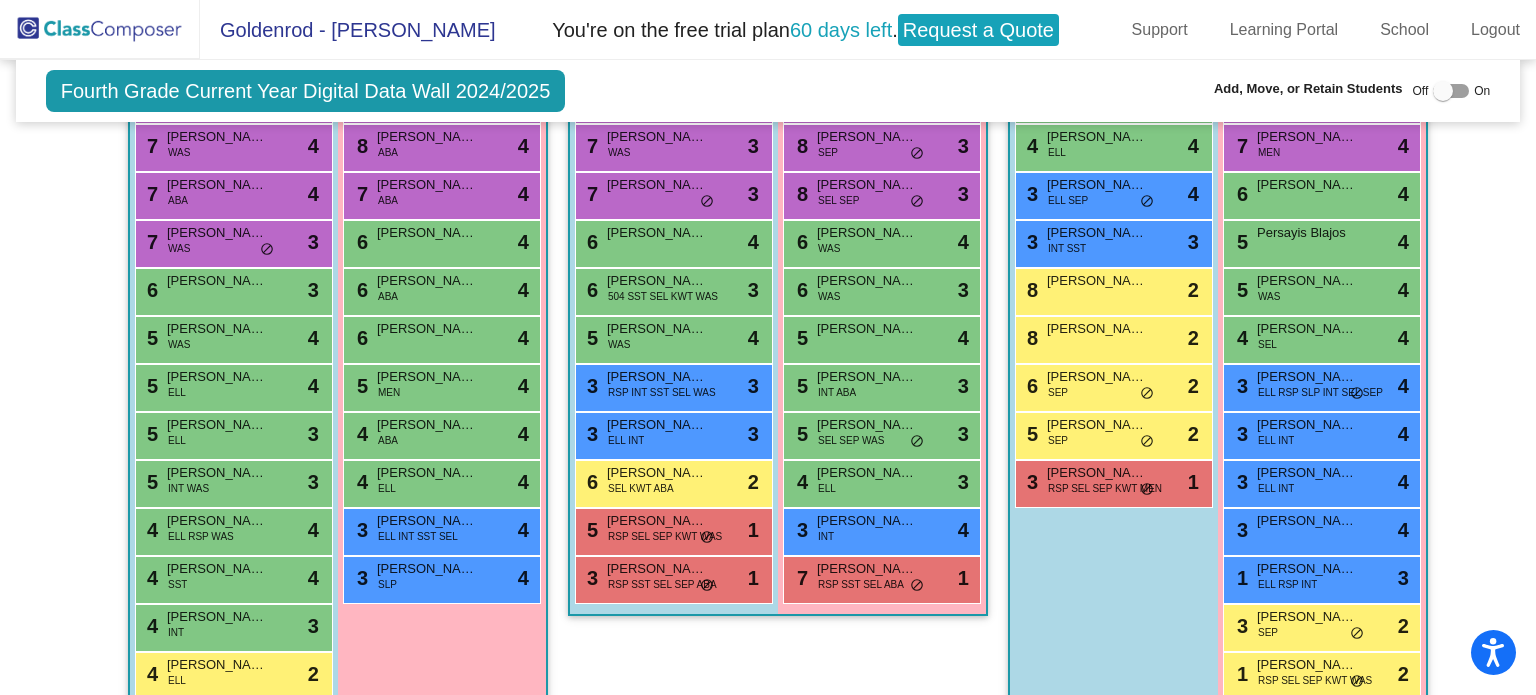 scroll, scrollTop: 575, scrollLeft: 0, axis: vertical 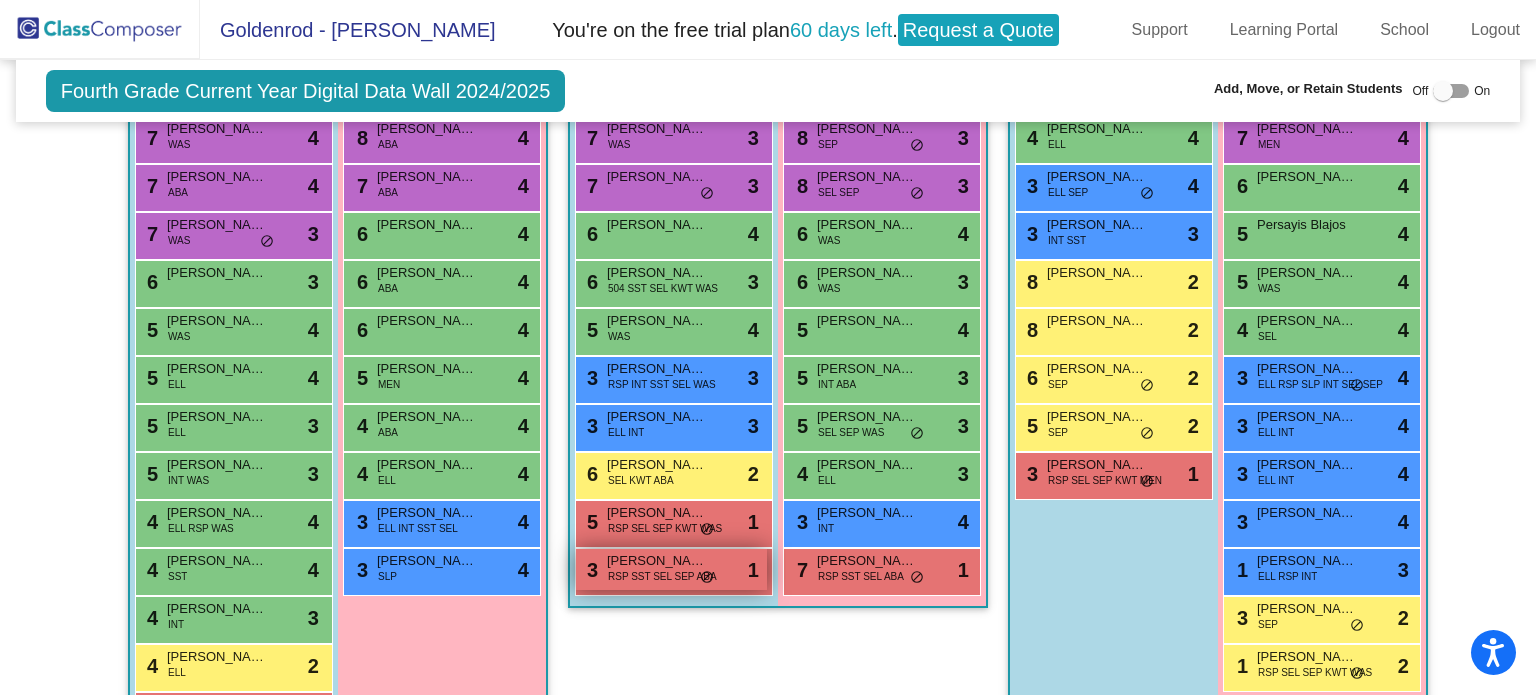 click on "RSP SST SEL SEP ABA" at bounding box center (662, 576) 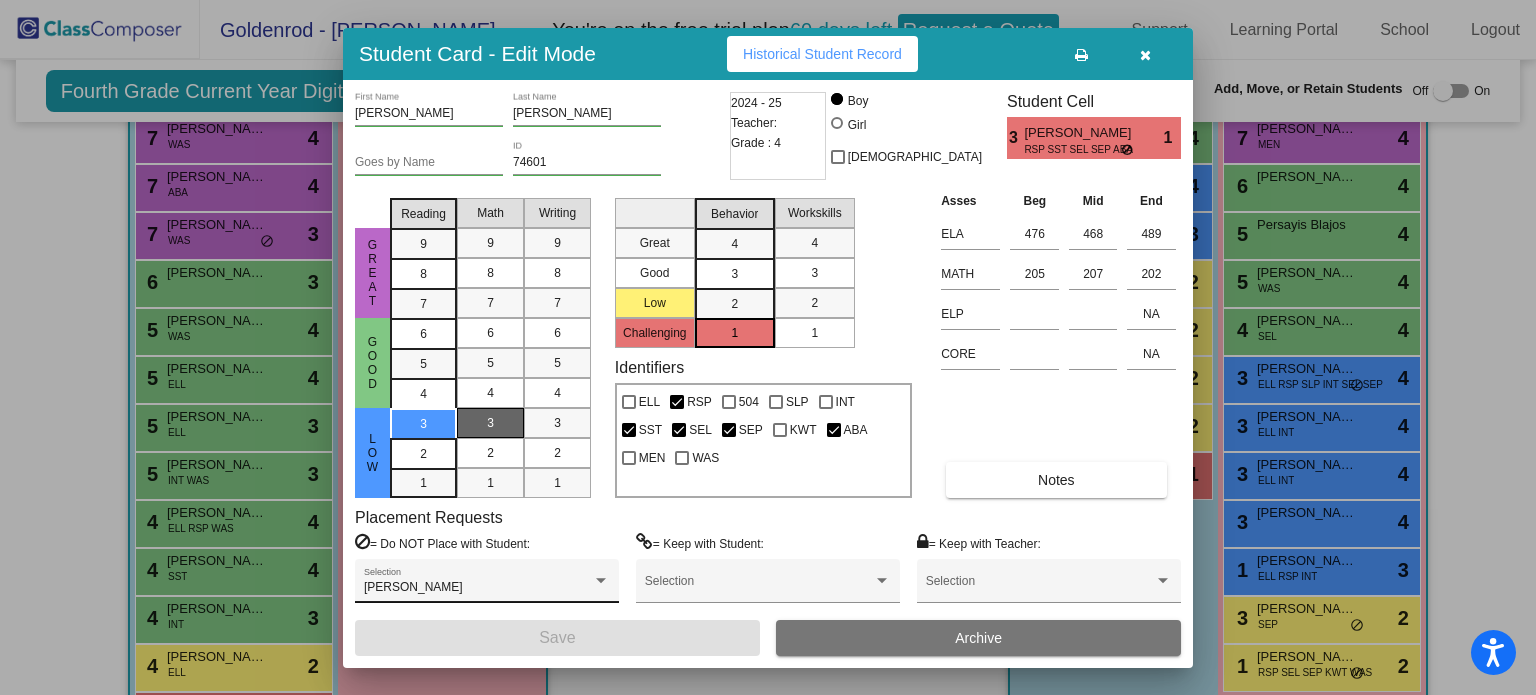 click on "Silas Harmon Selection" at bounding box center (487, 586) 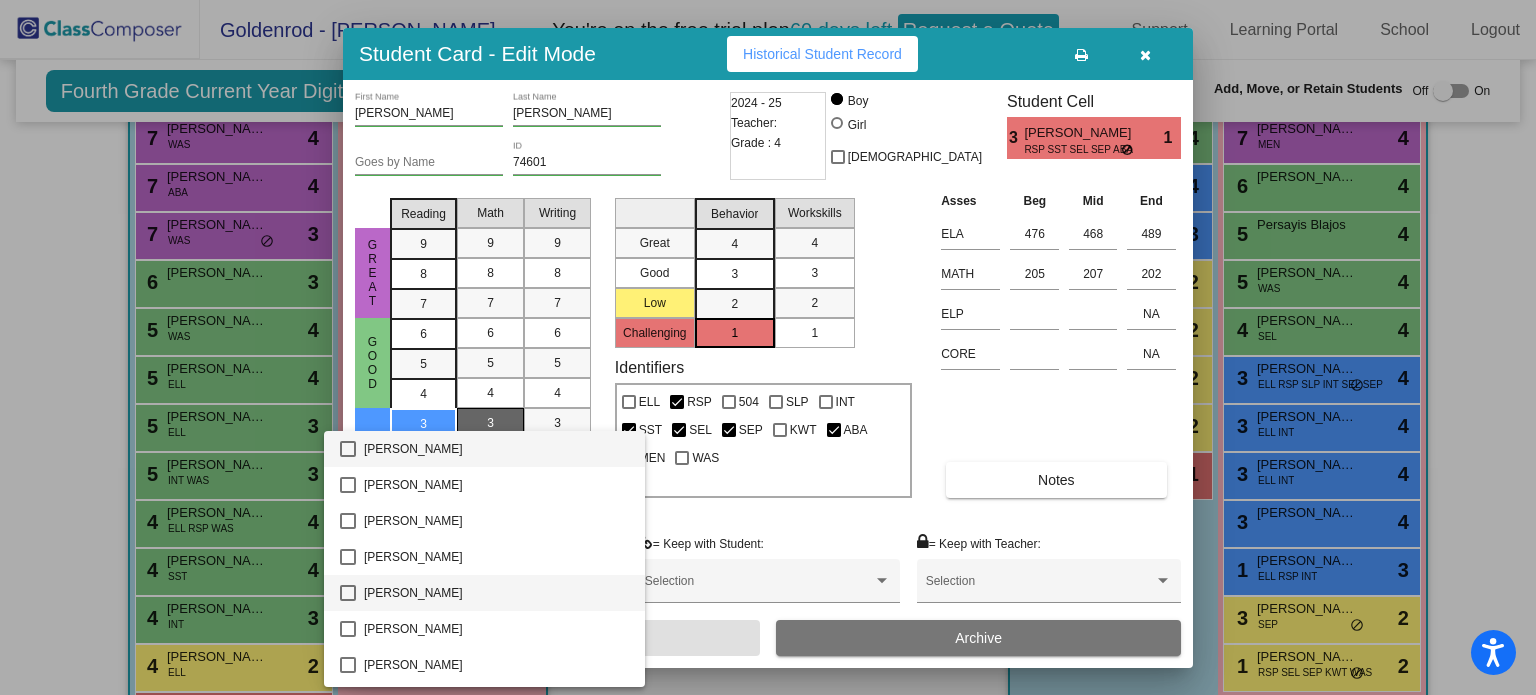 scroll, scrollTop: 0, scrollLeft: 0, axis: both 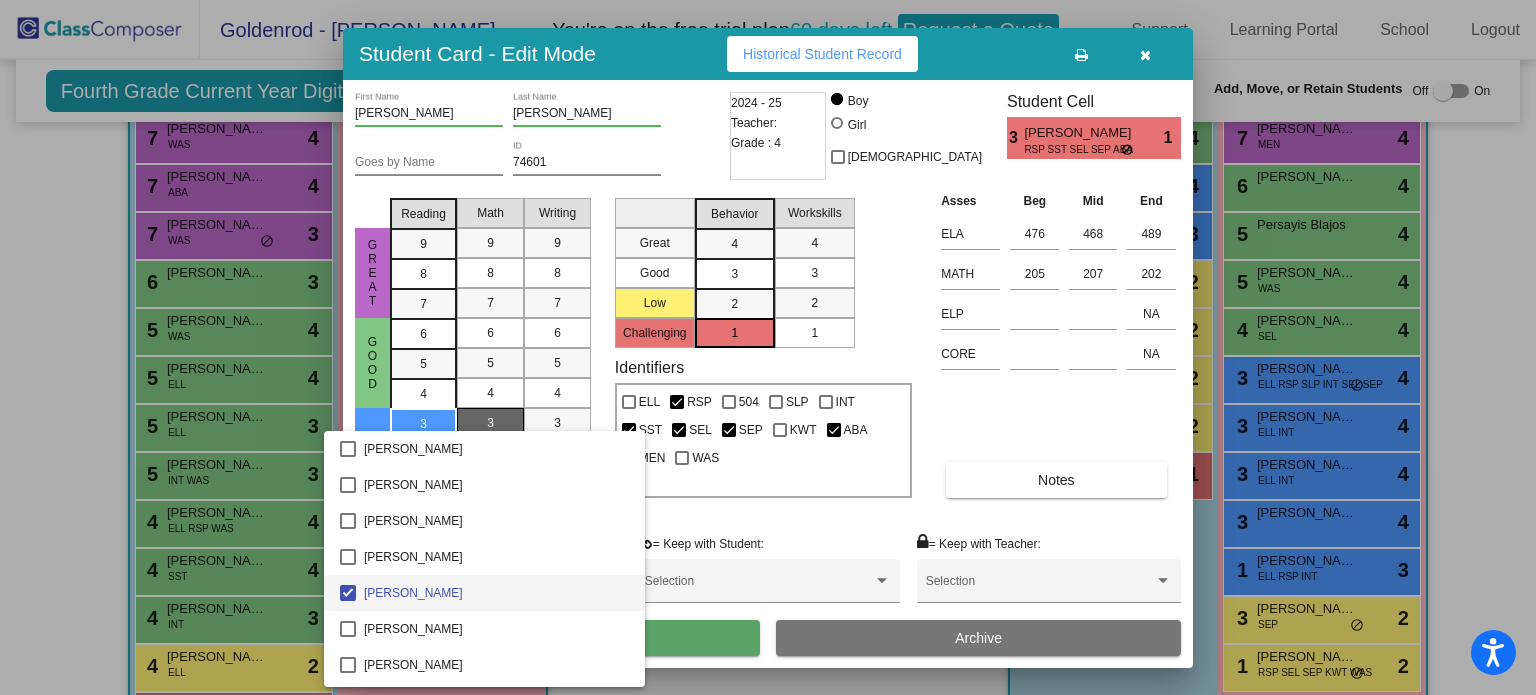 click at bounding box center (768, 347) 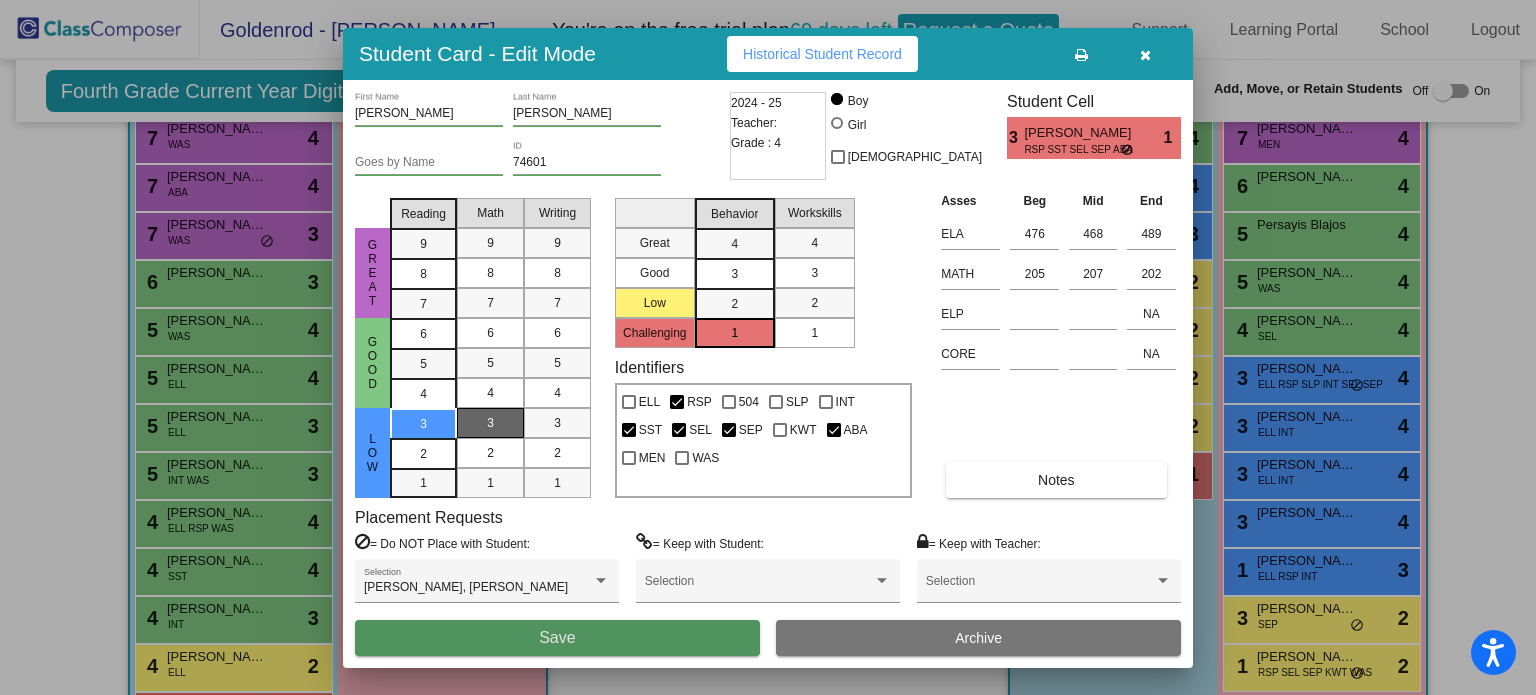 click on "Save" at bounding box center (557, 638) 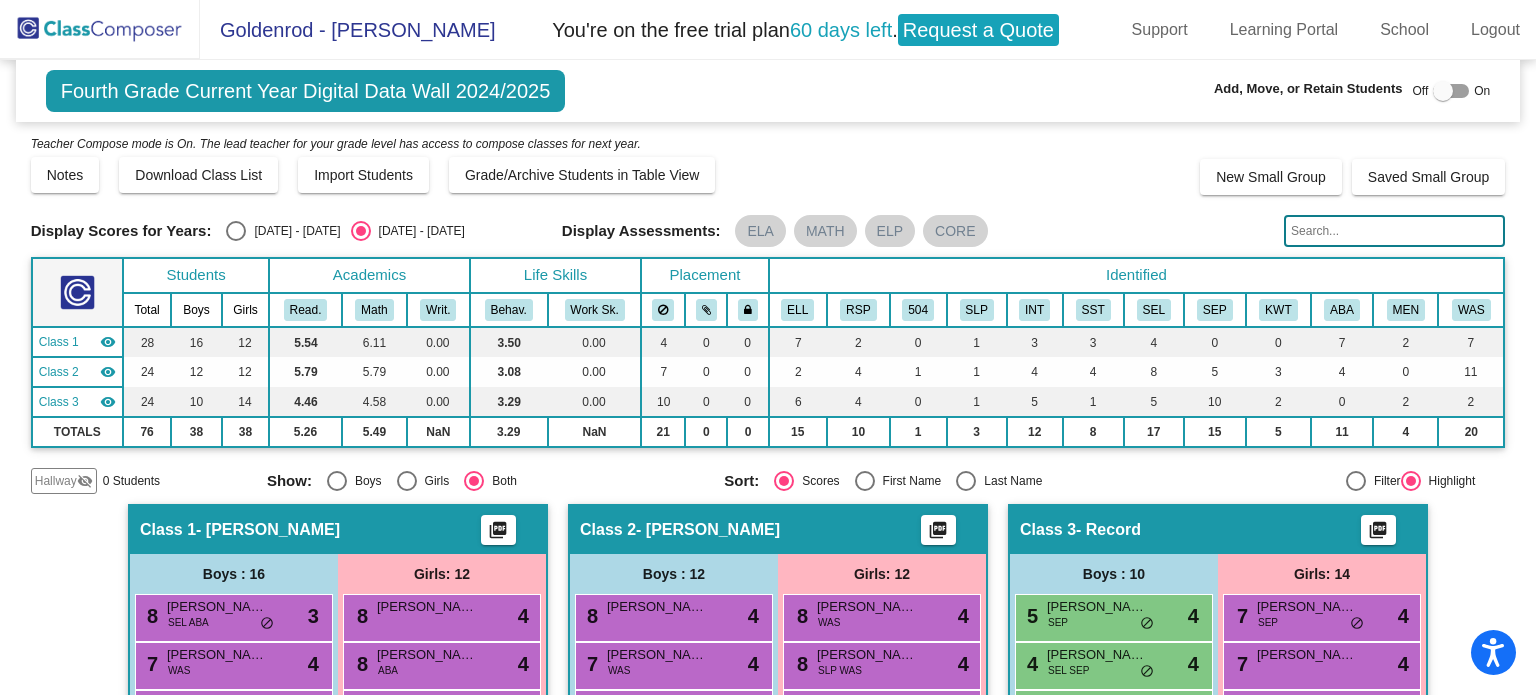 scroll, scrollTop: 0, scrollLeft: 0, axis: both 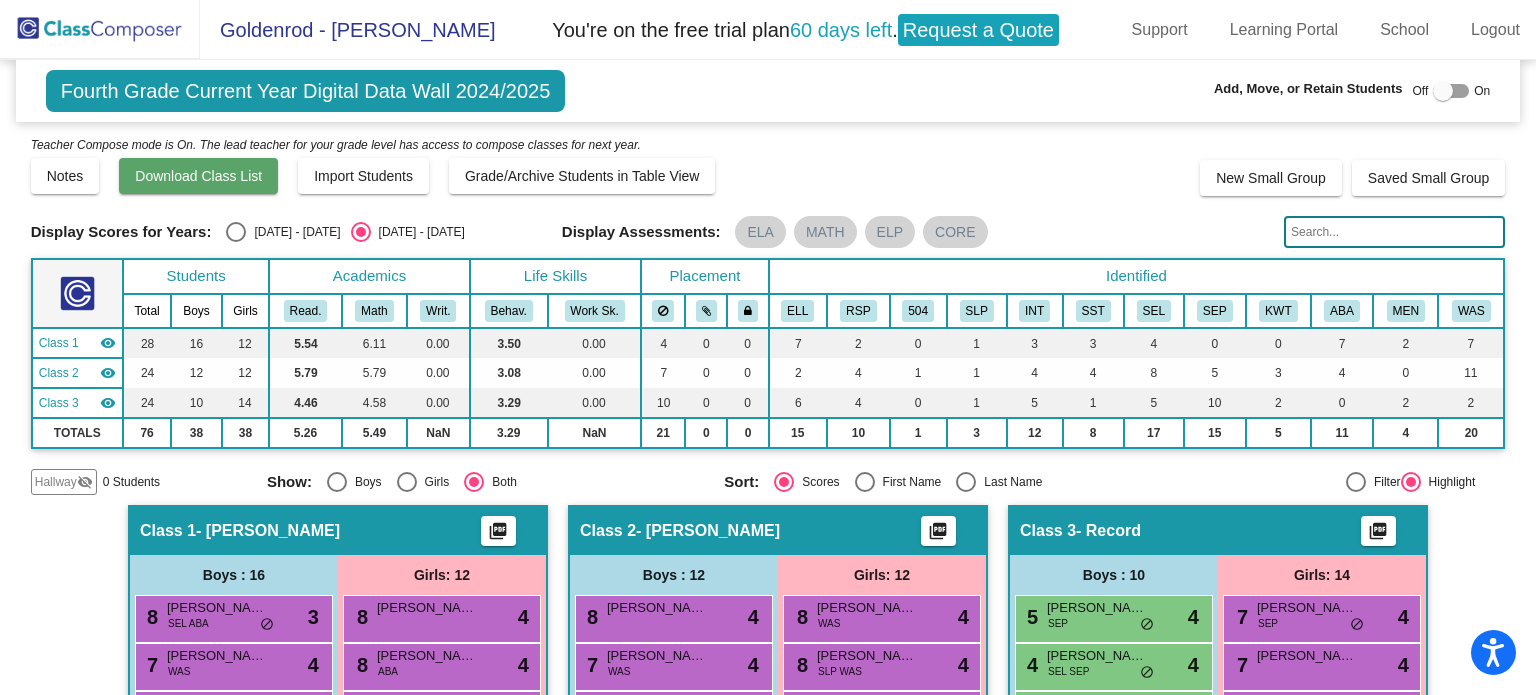 click on "Download Class List" 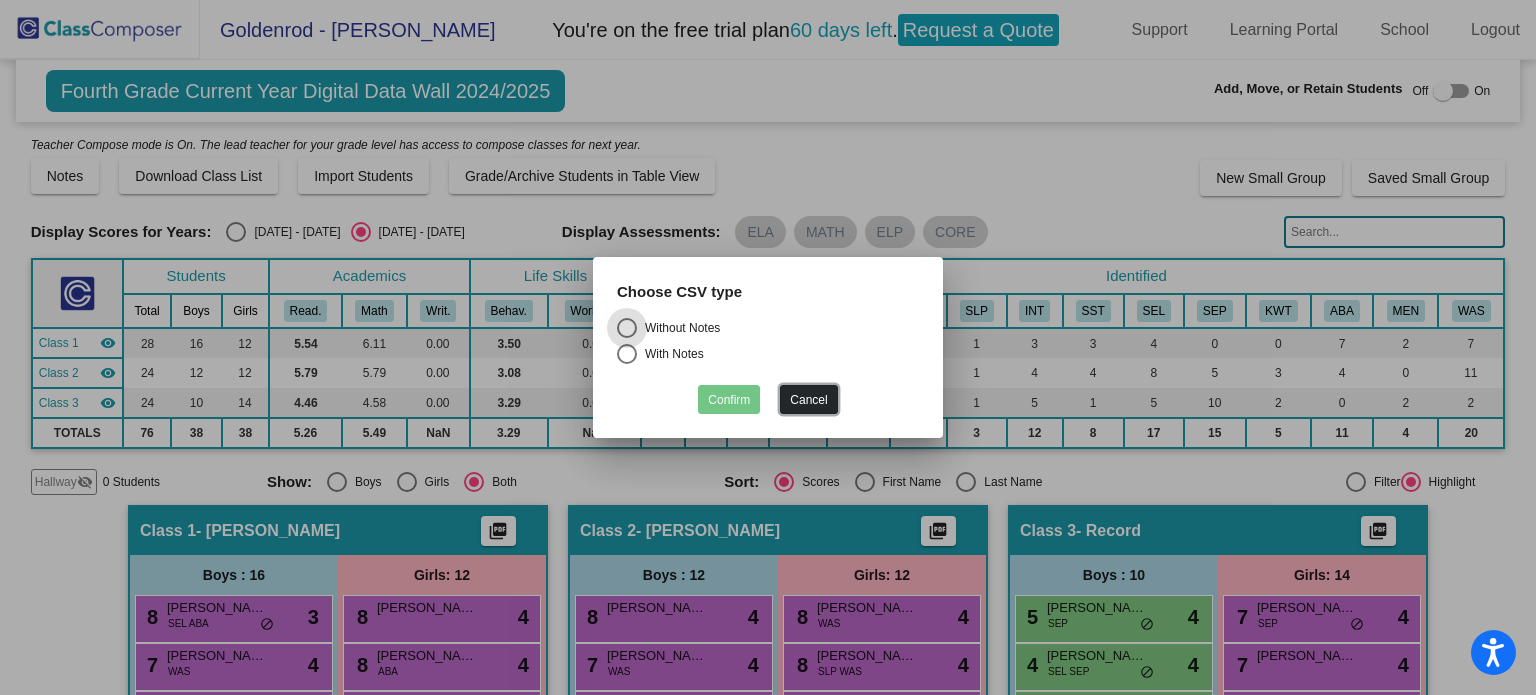click on "Cancel" at bounding box center (808, 399) 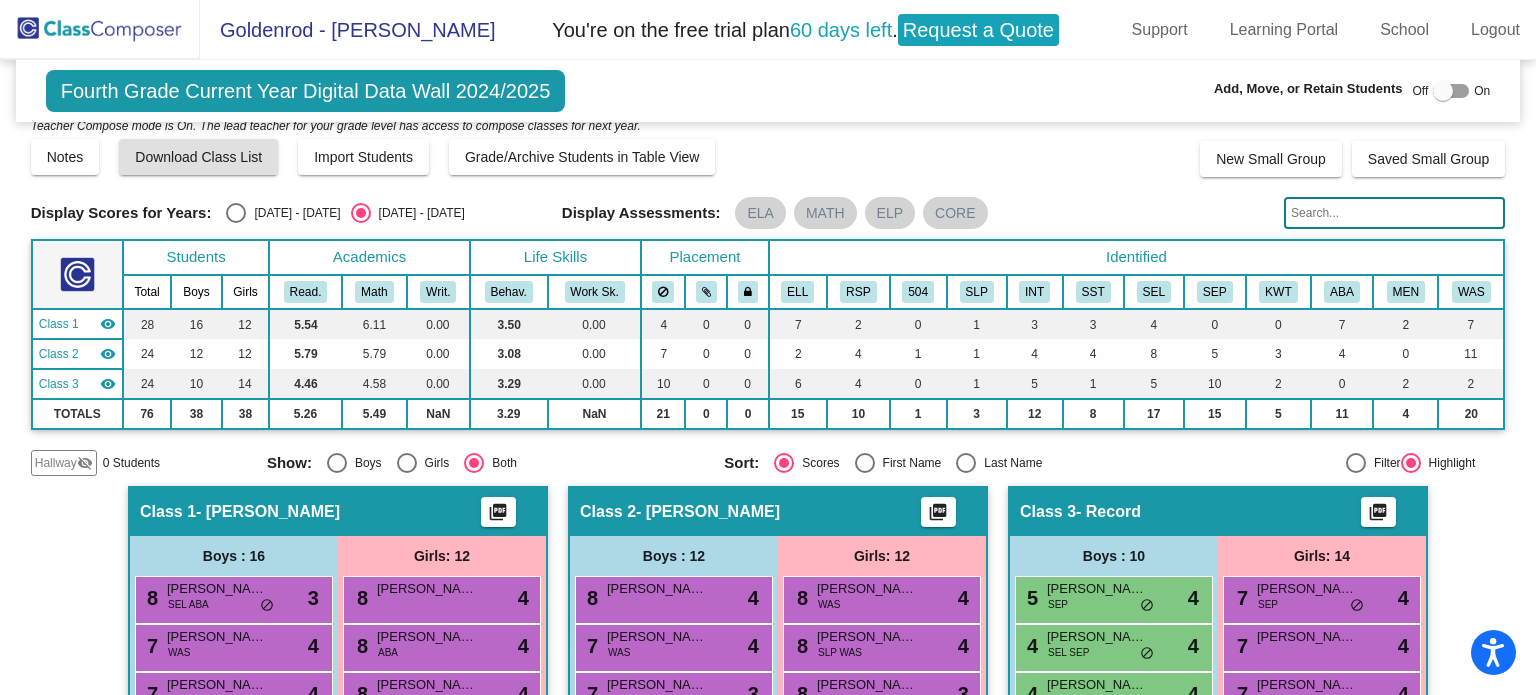 scroll, scrollTop: 23, scrollLeft: 0, axis: vertical 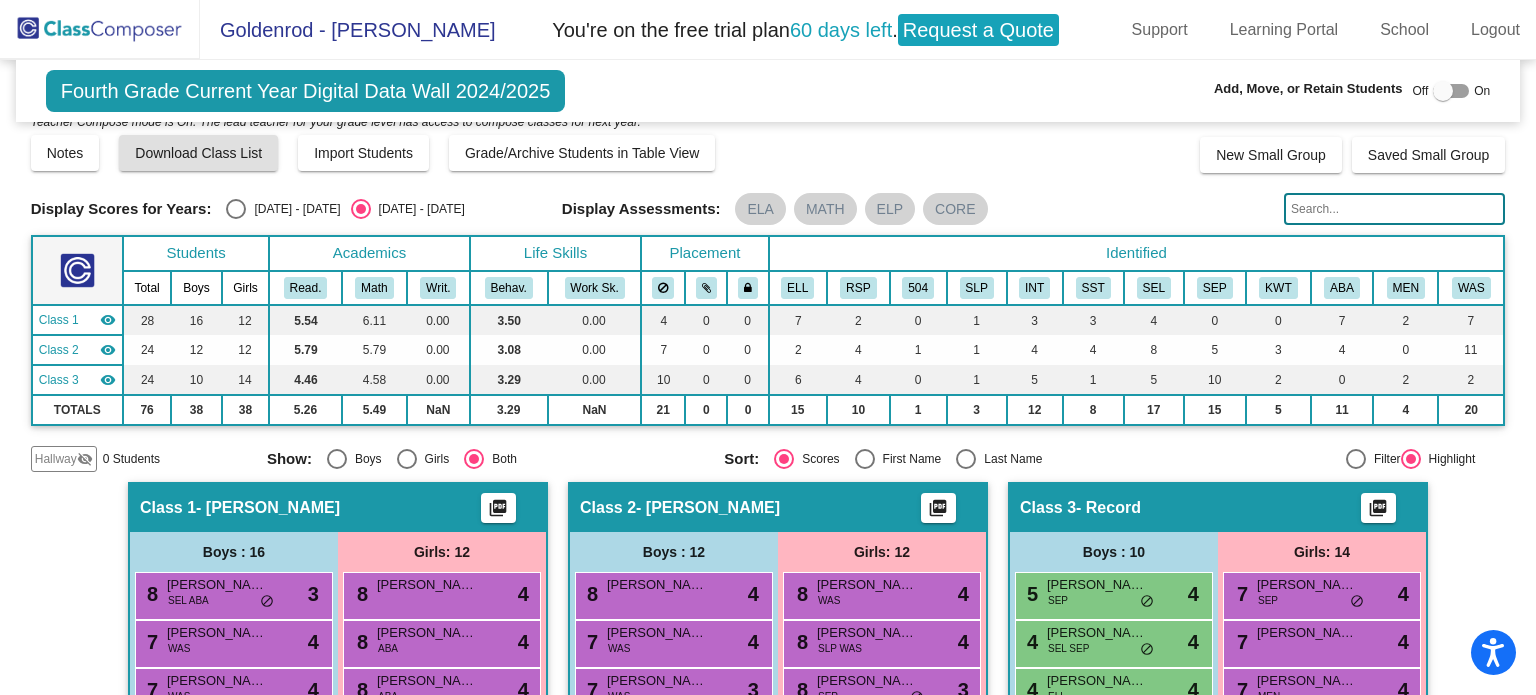 click on "picture_as_pdf" 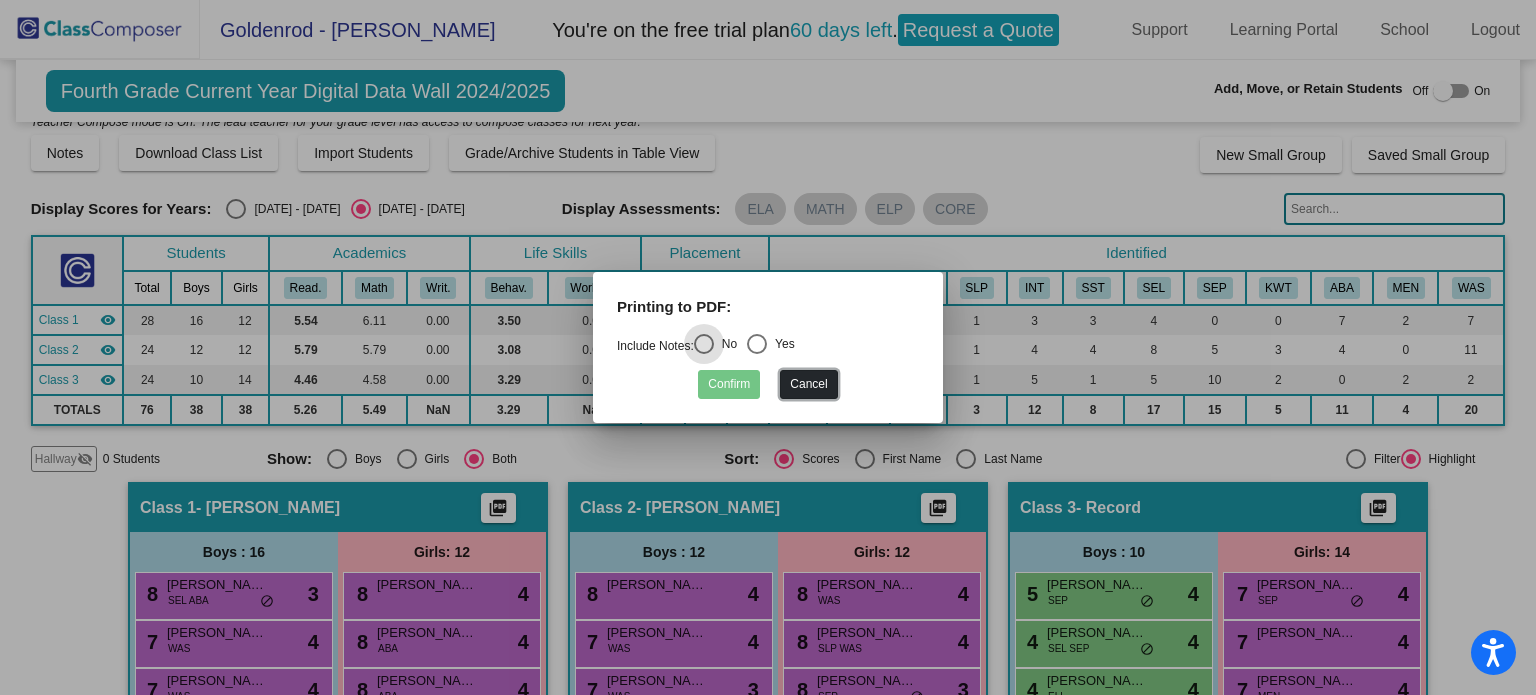 click on "Cancel" at bounding box center [808, 384] 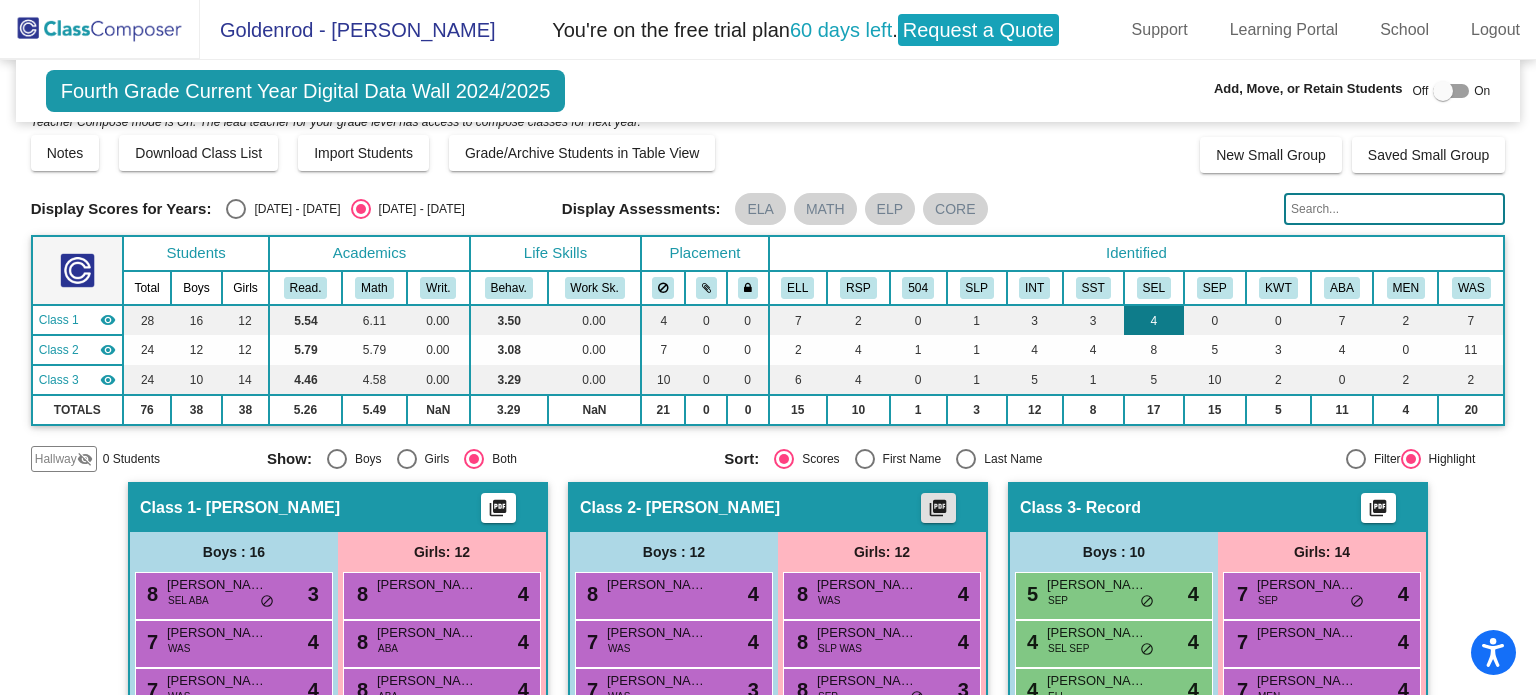 scroll, scrollTop: 0, scrollLeft: 0, axis: both 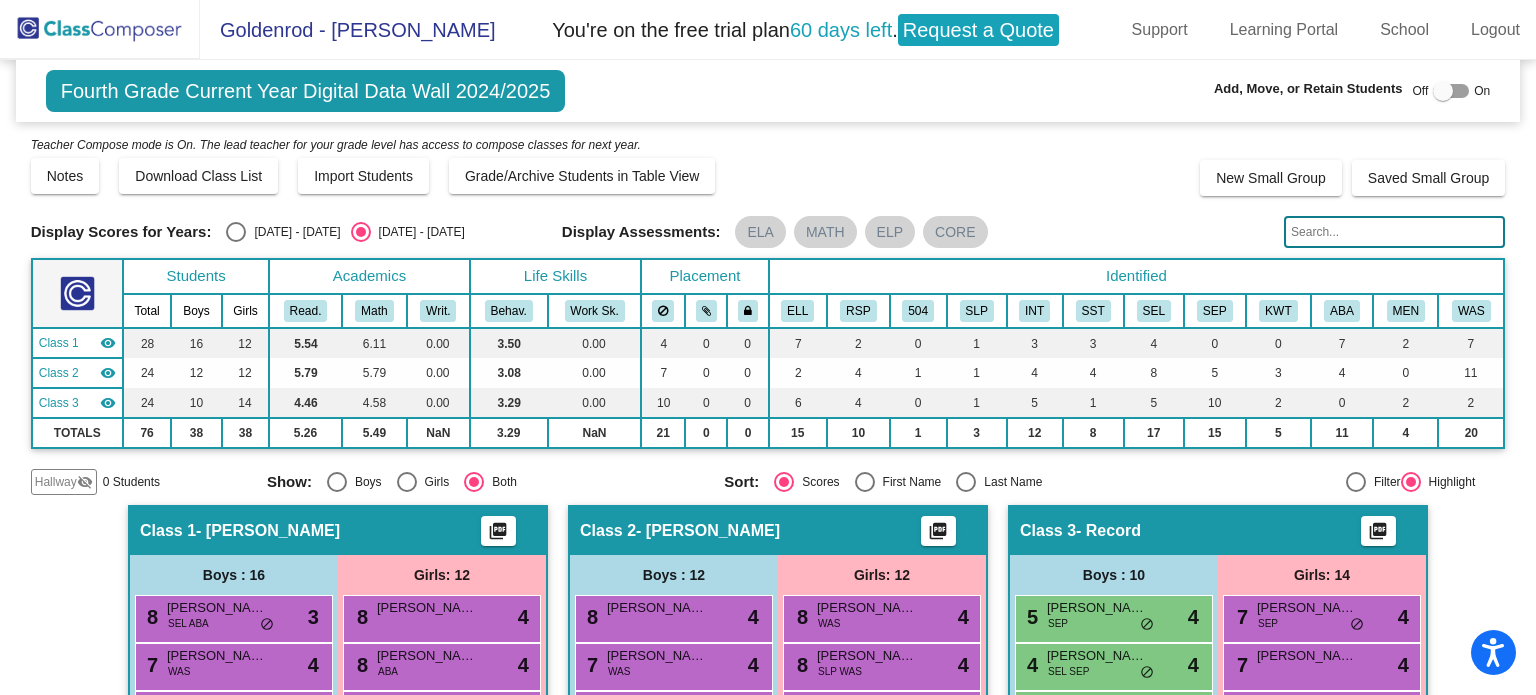 click 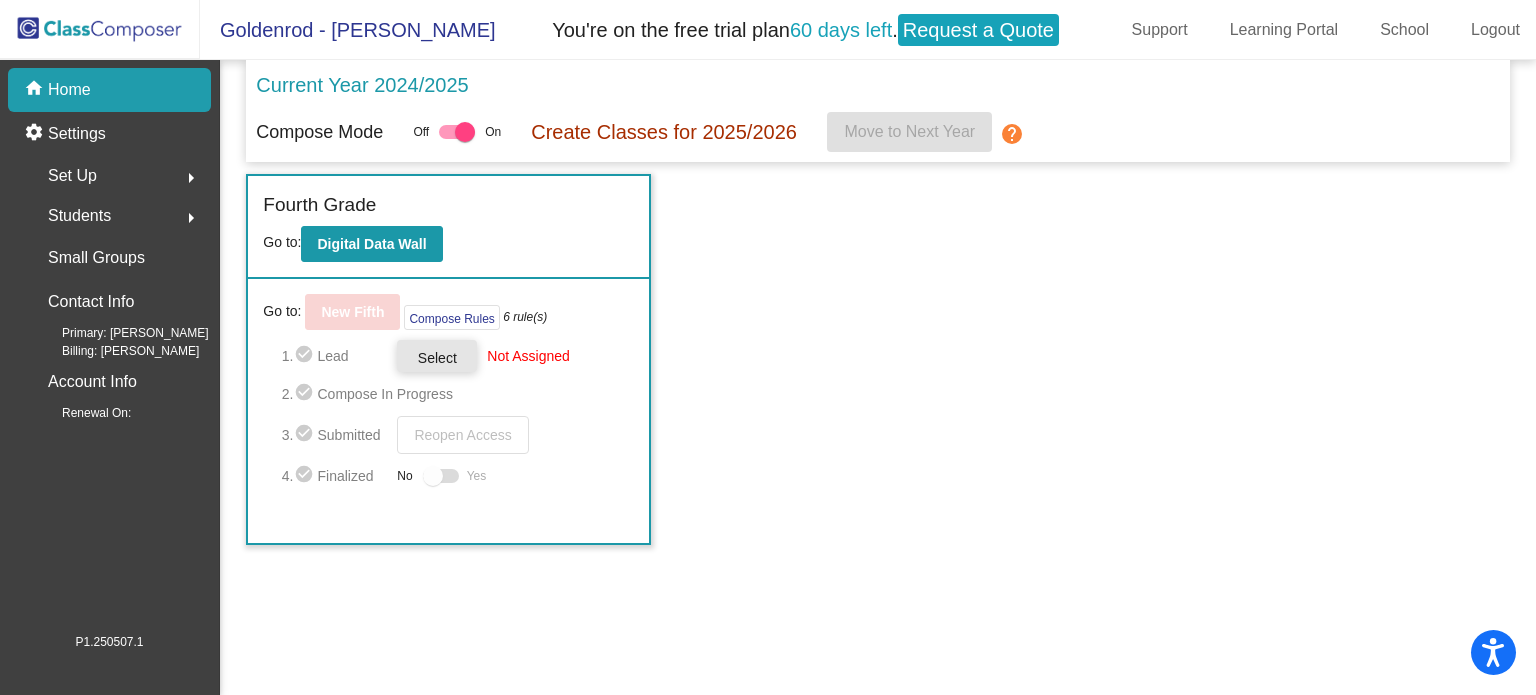 click on "Select" at bounding box center [437, 358] 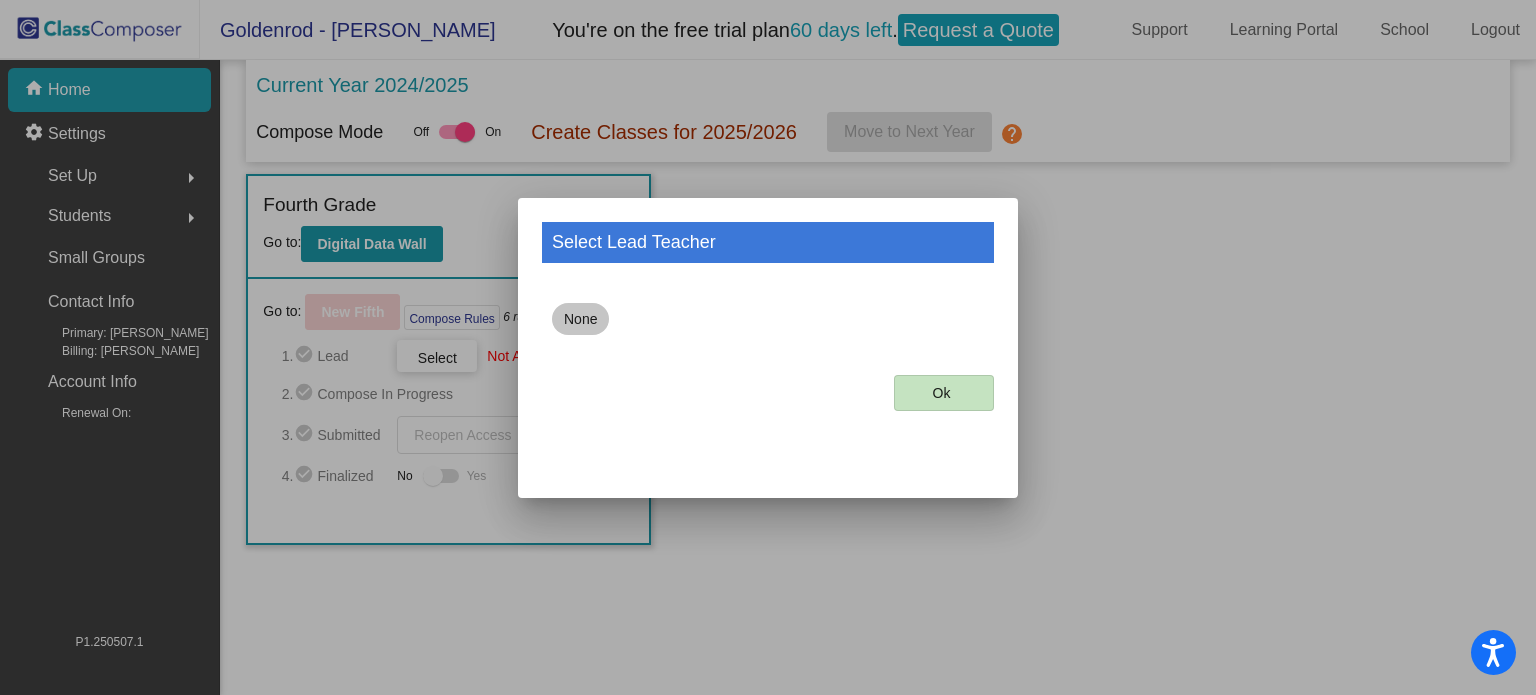 click on "None" at bounding box center (580, 319) 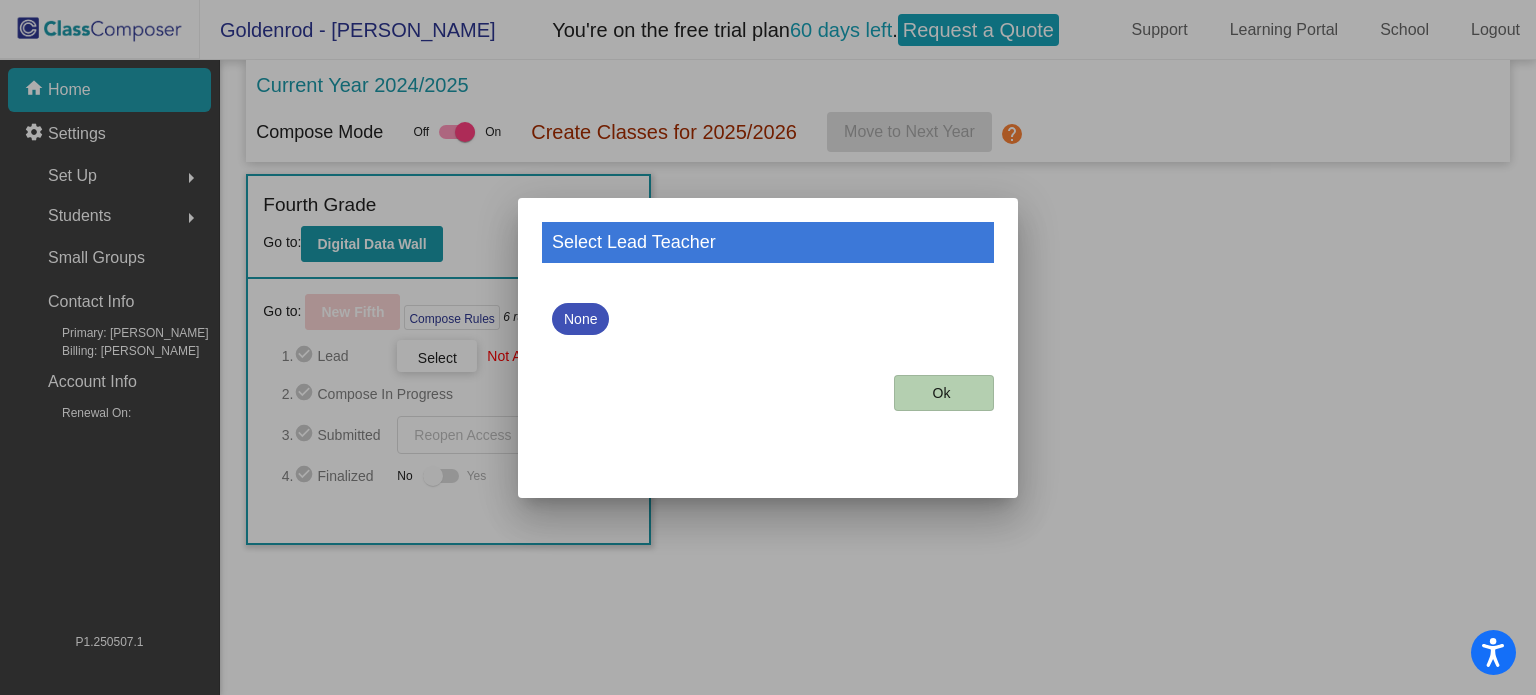 click on "Ok" at bounding box center (944, 393) 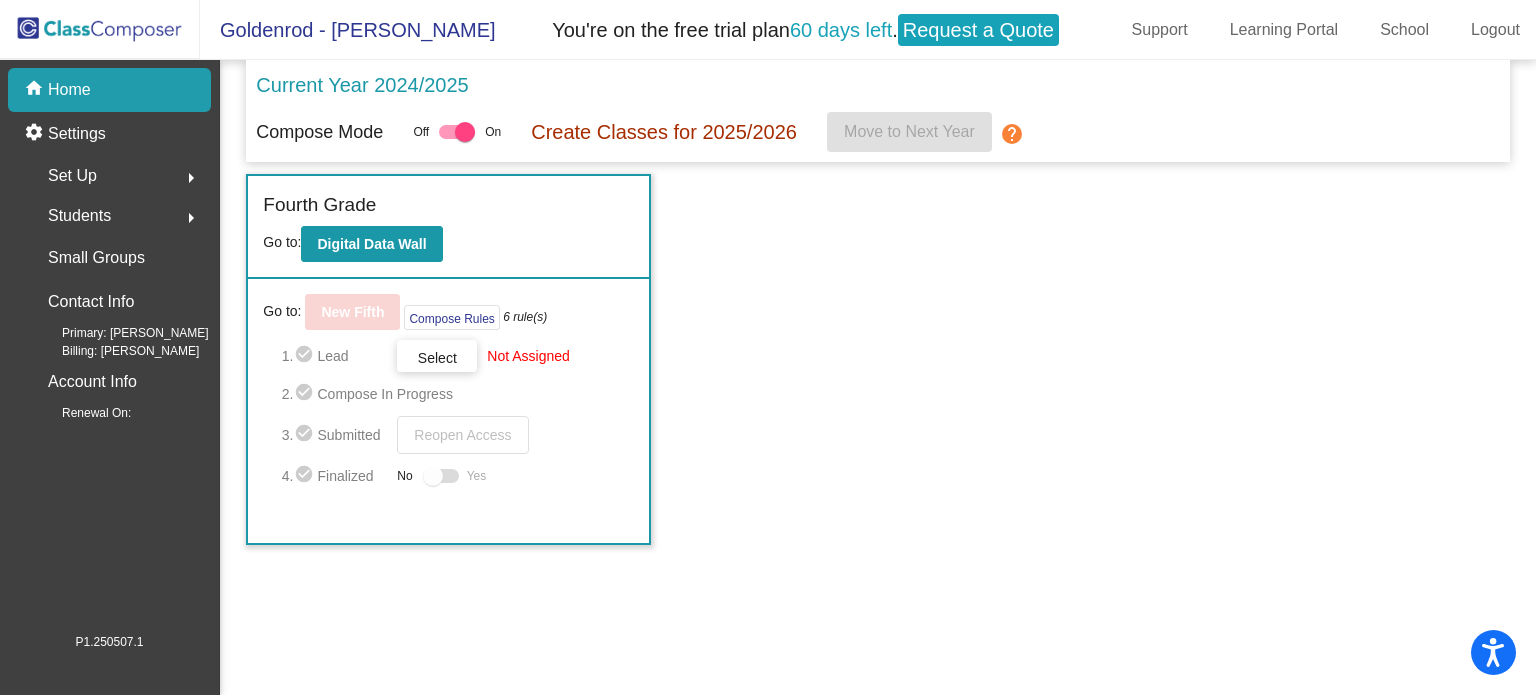 click at bounding box center (465, 132) 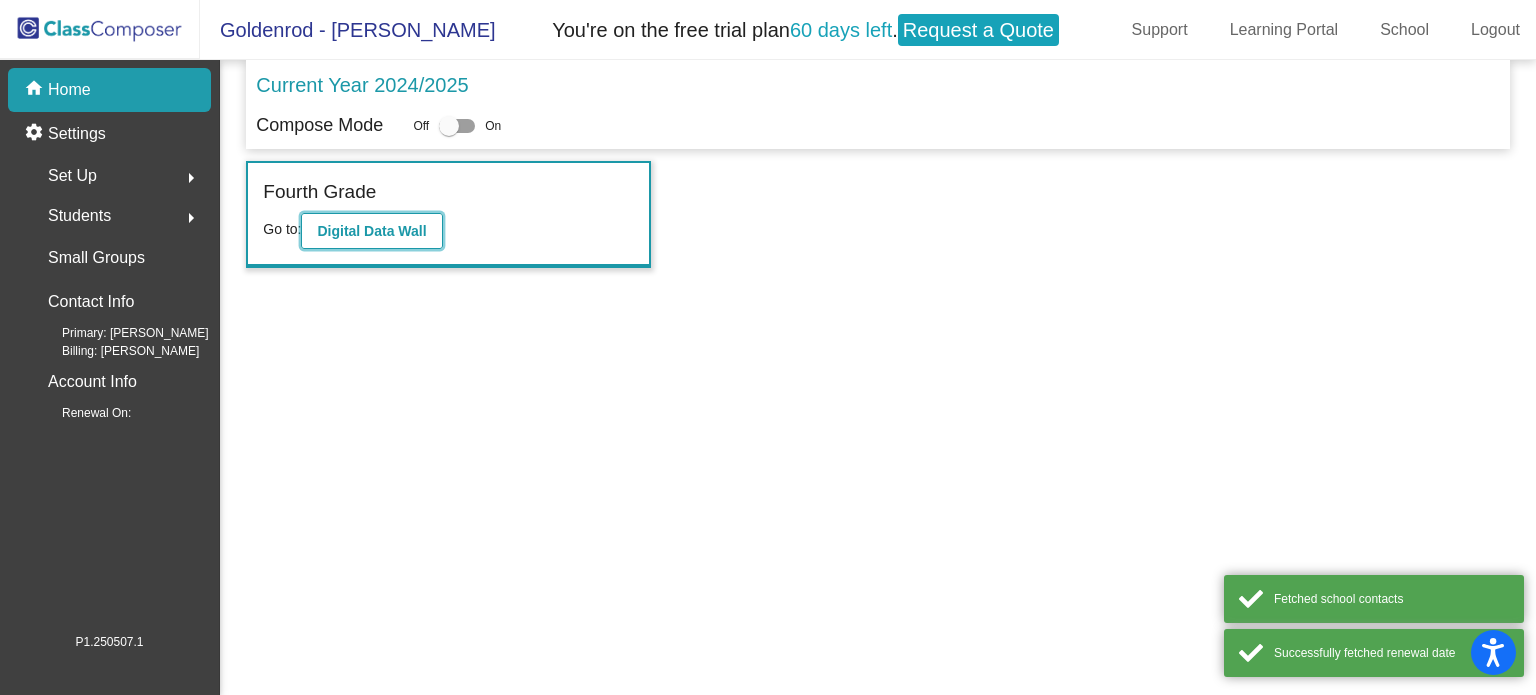 click on "Digital Data Wall" 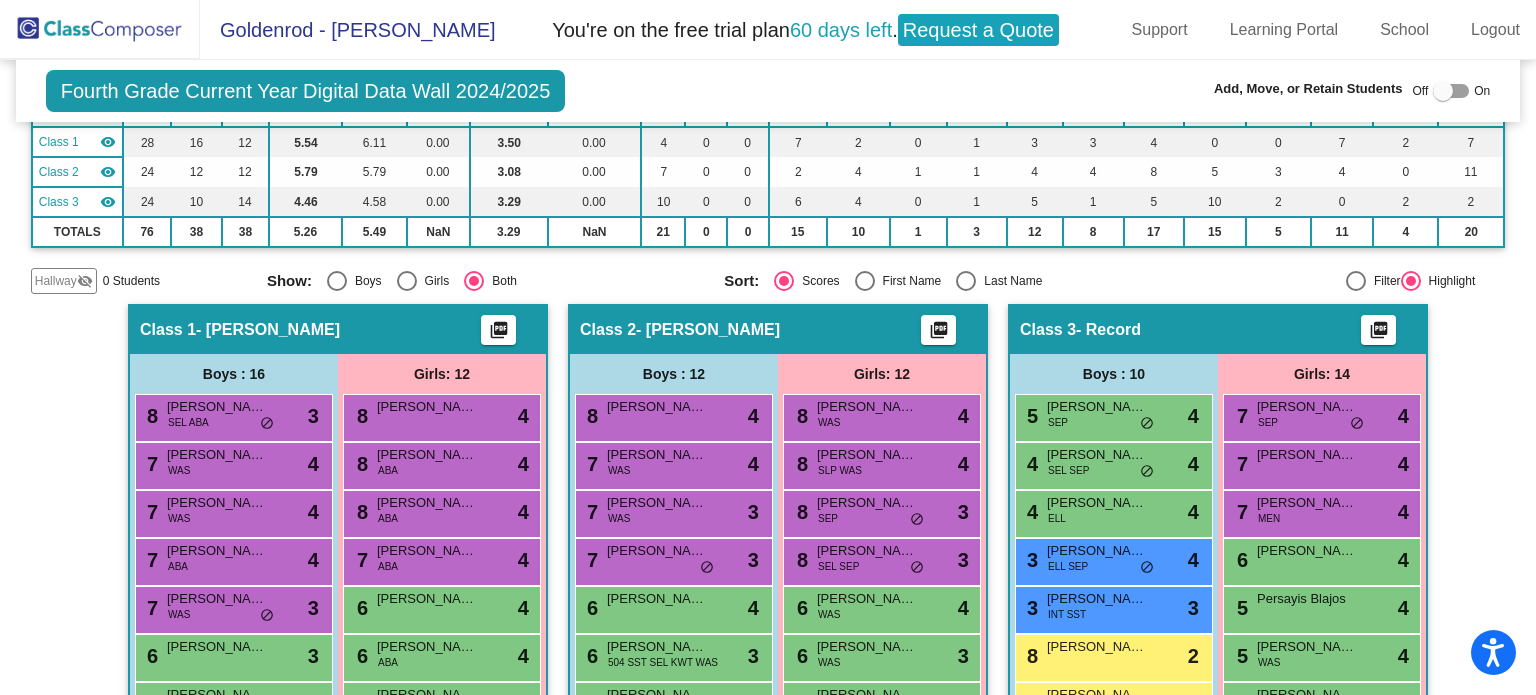 scroll, scrollTop: 0, scrollLeft: 0, axis: both 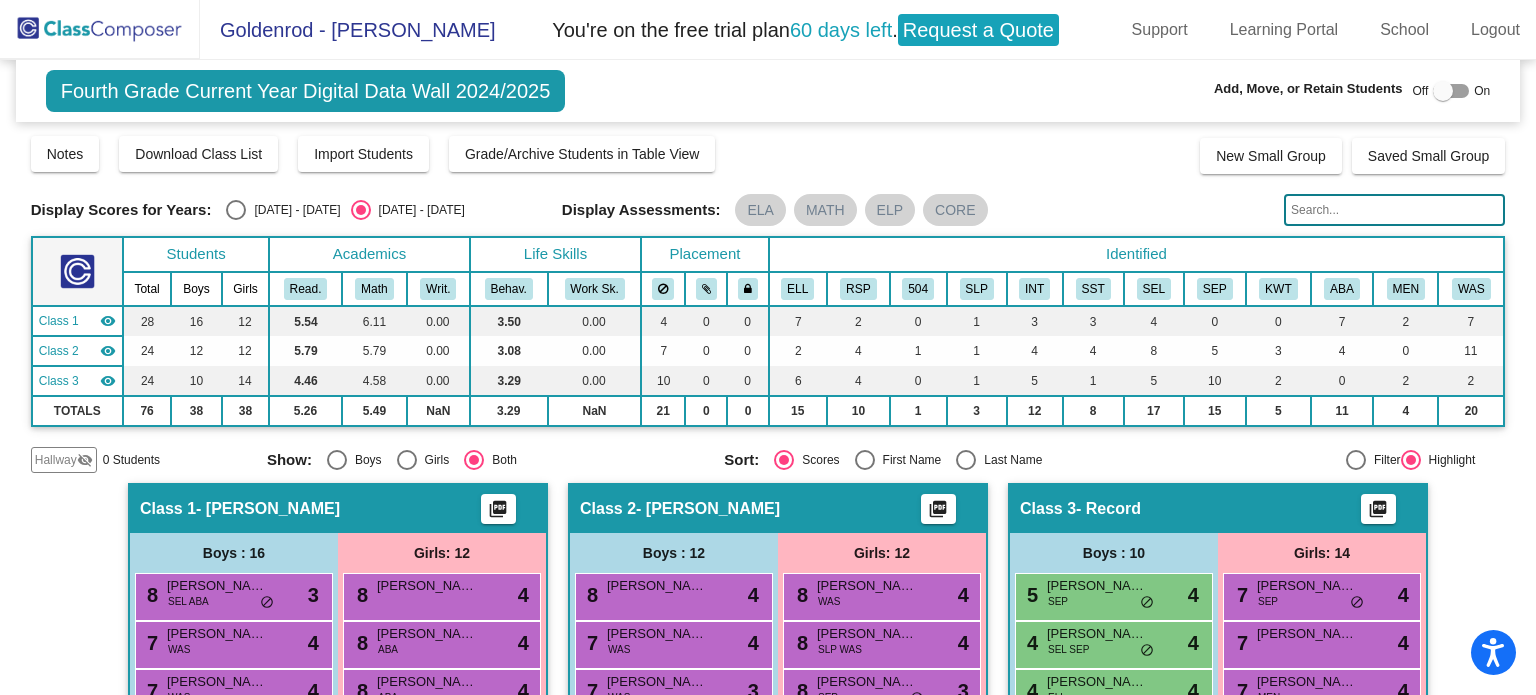 click 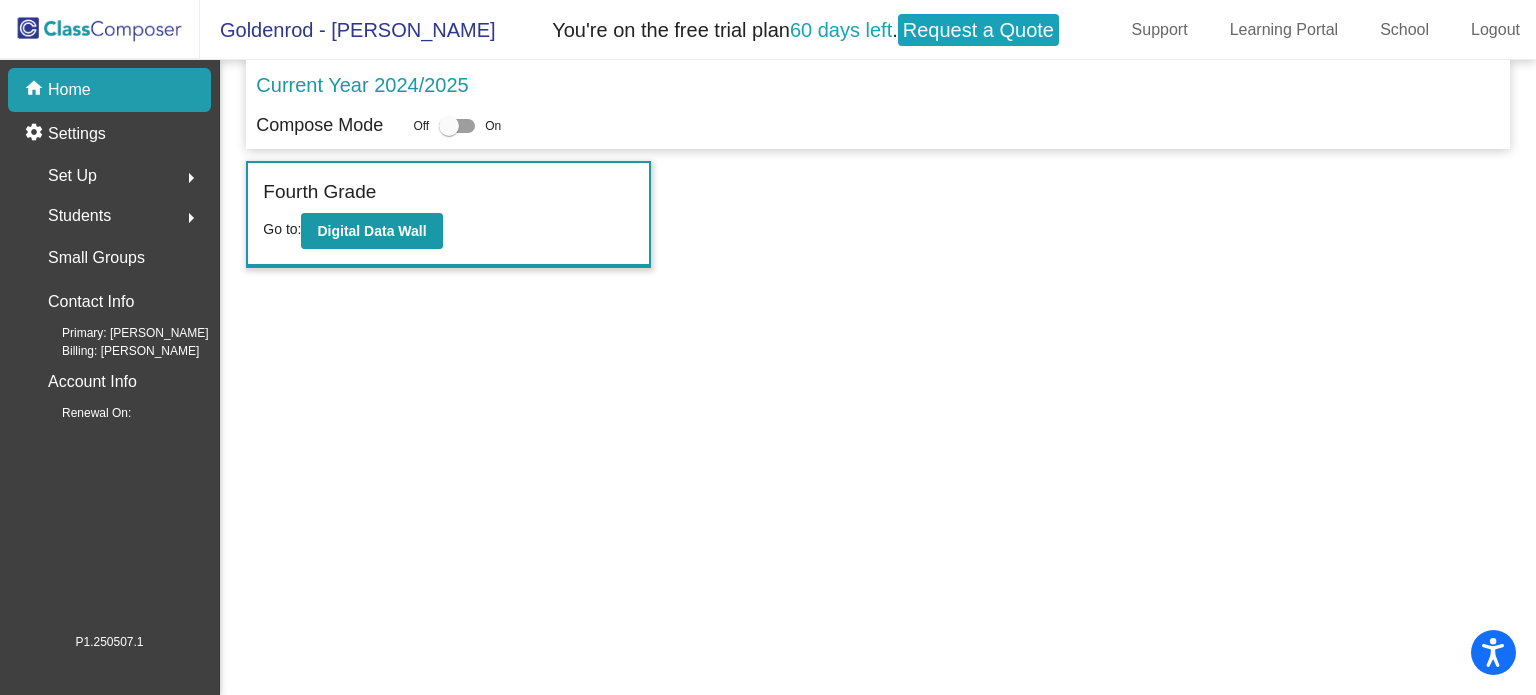 click at bounding box center [457, 126] 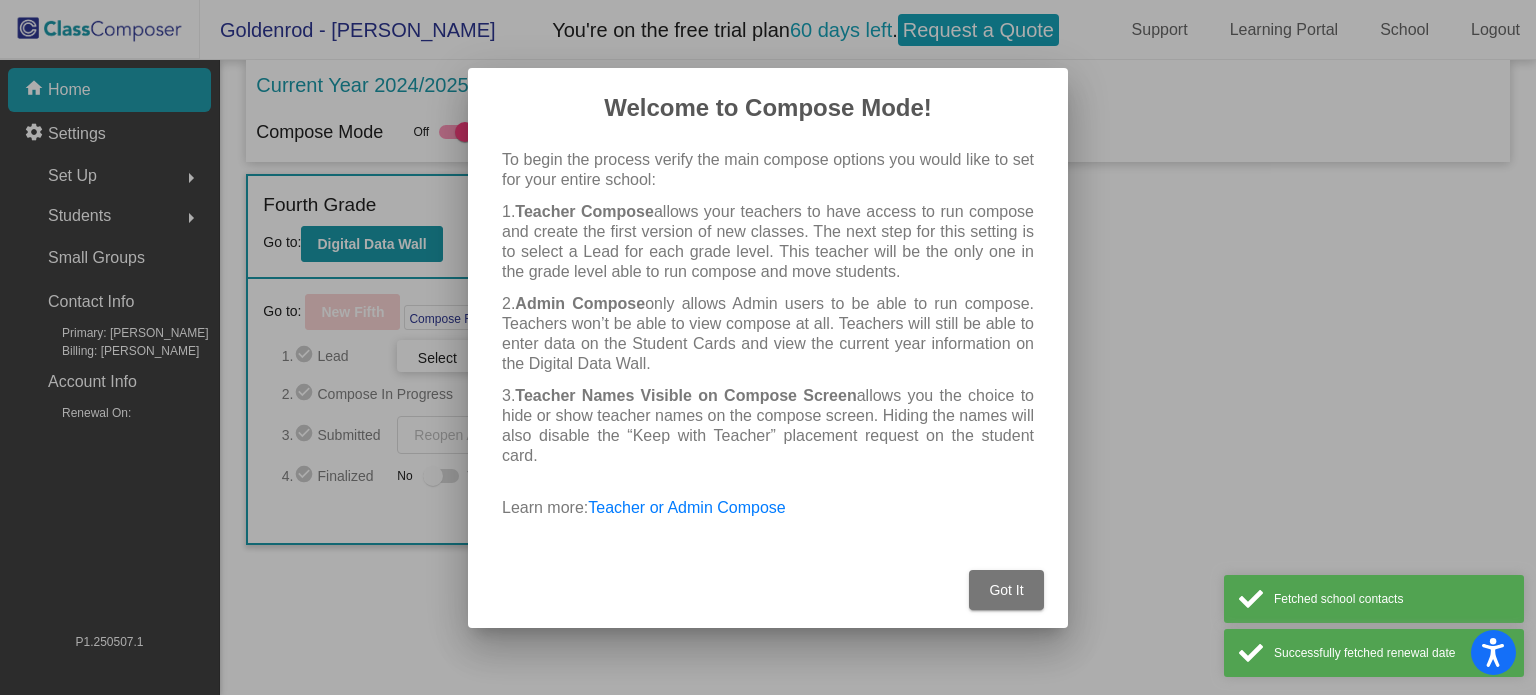 click on "Got It" at bounding box center [1006, 590] 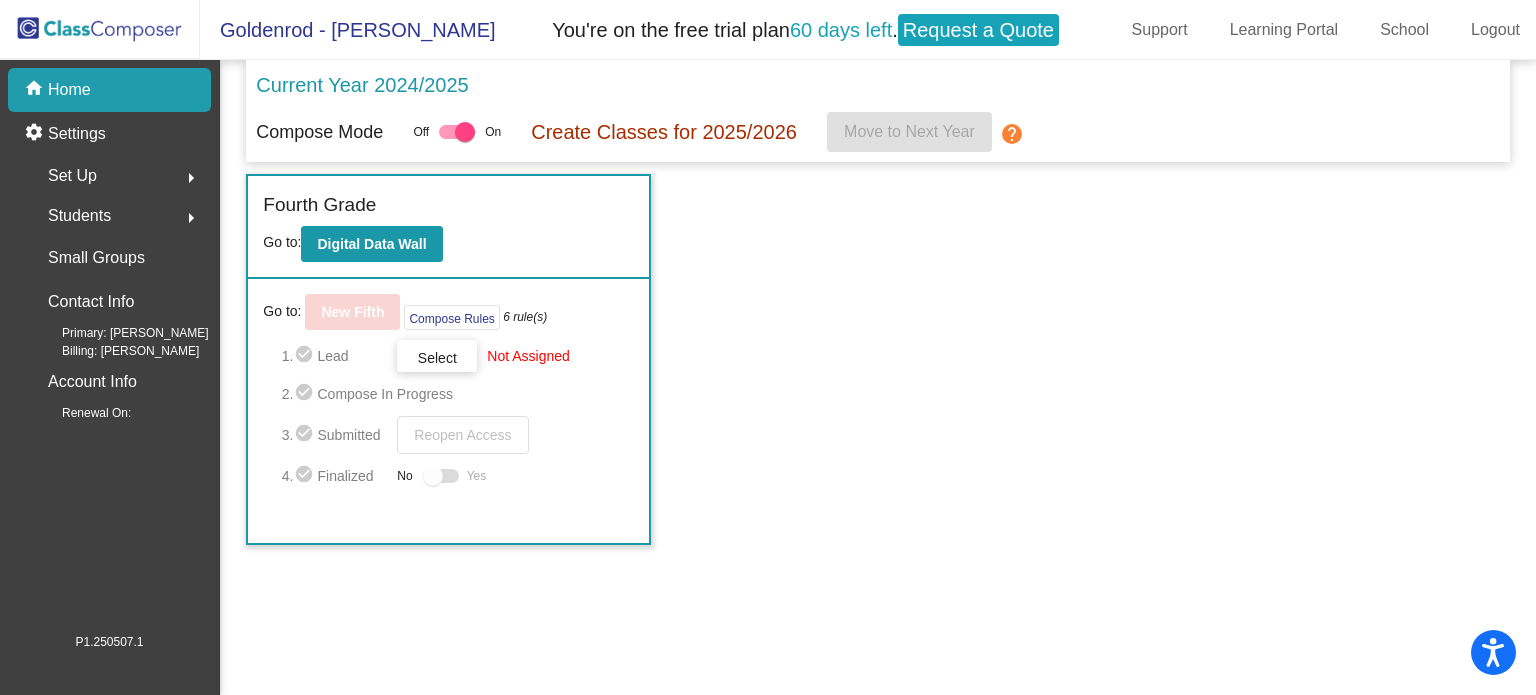 click on "Set Up  arrow_right" 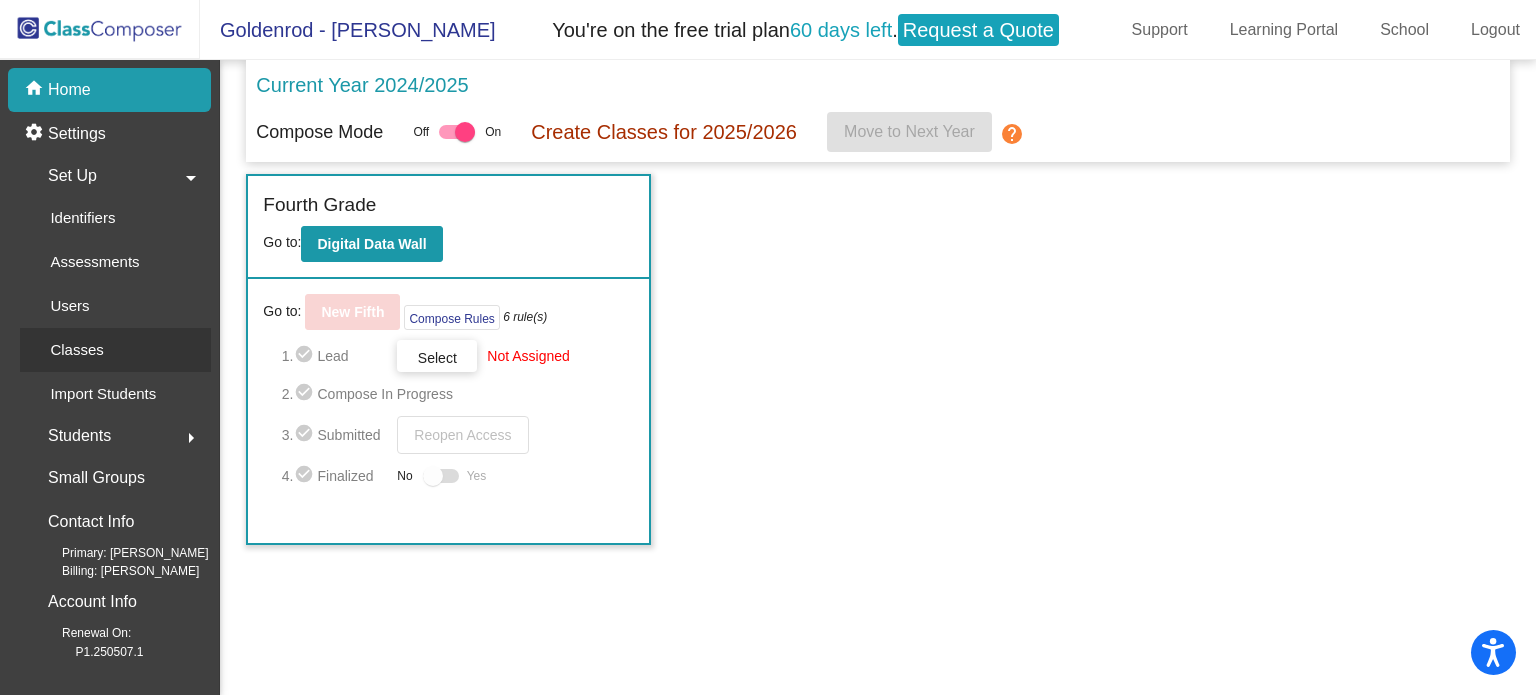 click on "Classes" 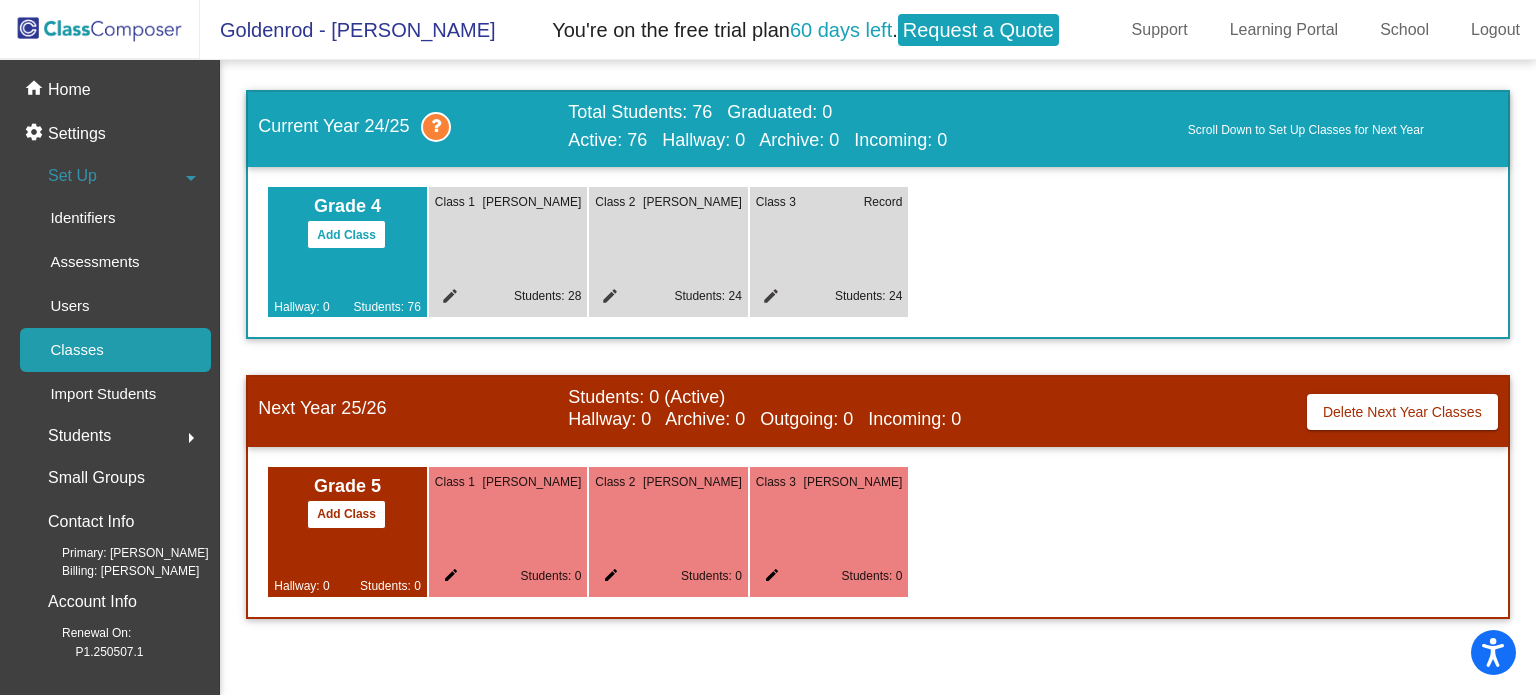 click on "edit" 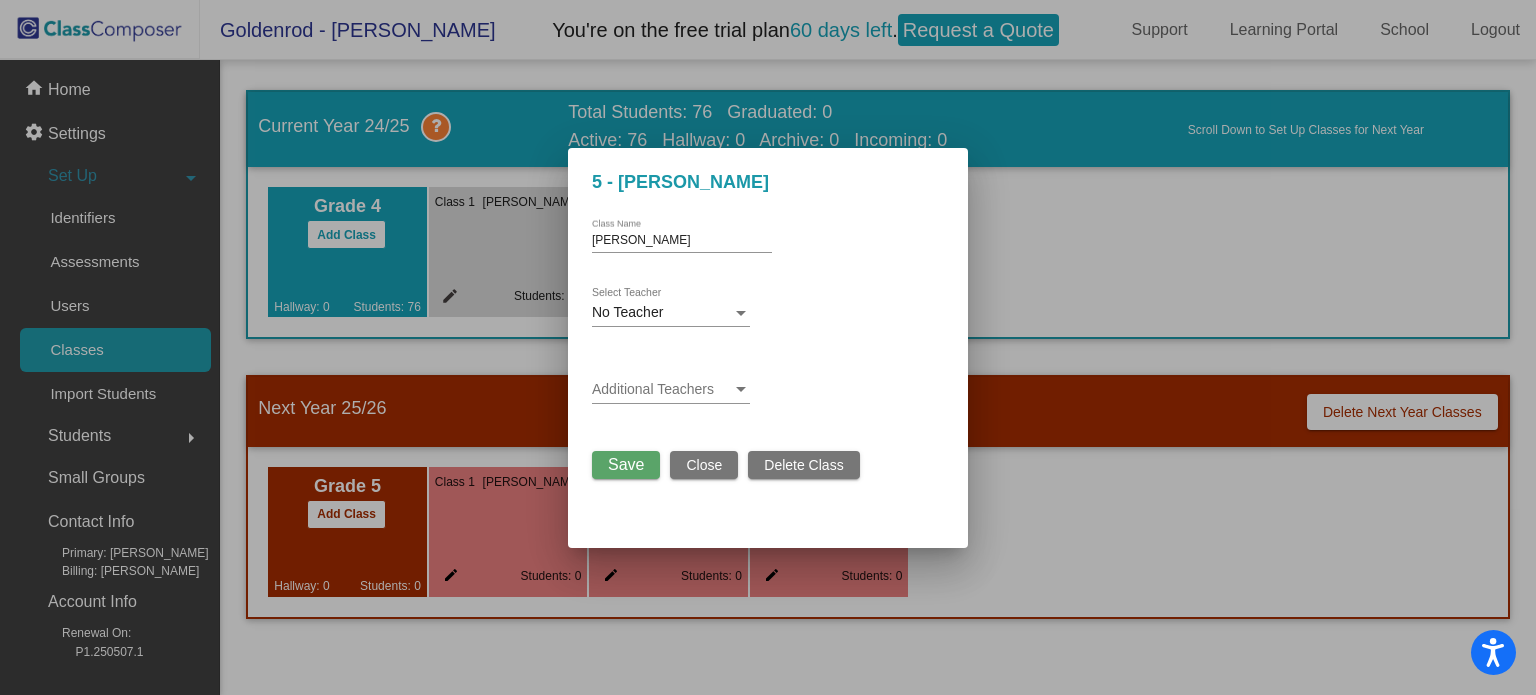 click on "No Teacher" at bounding box center [662, 313] 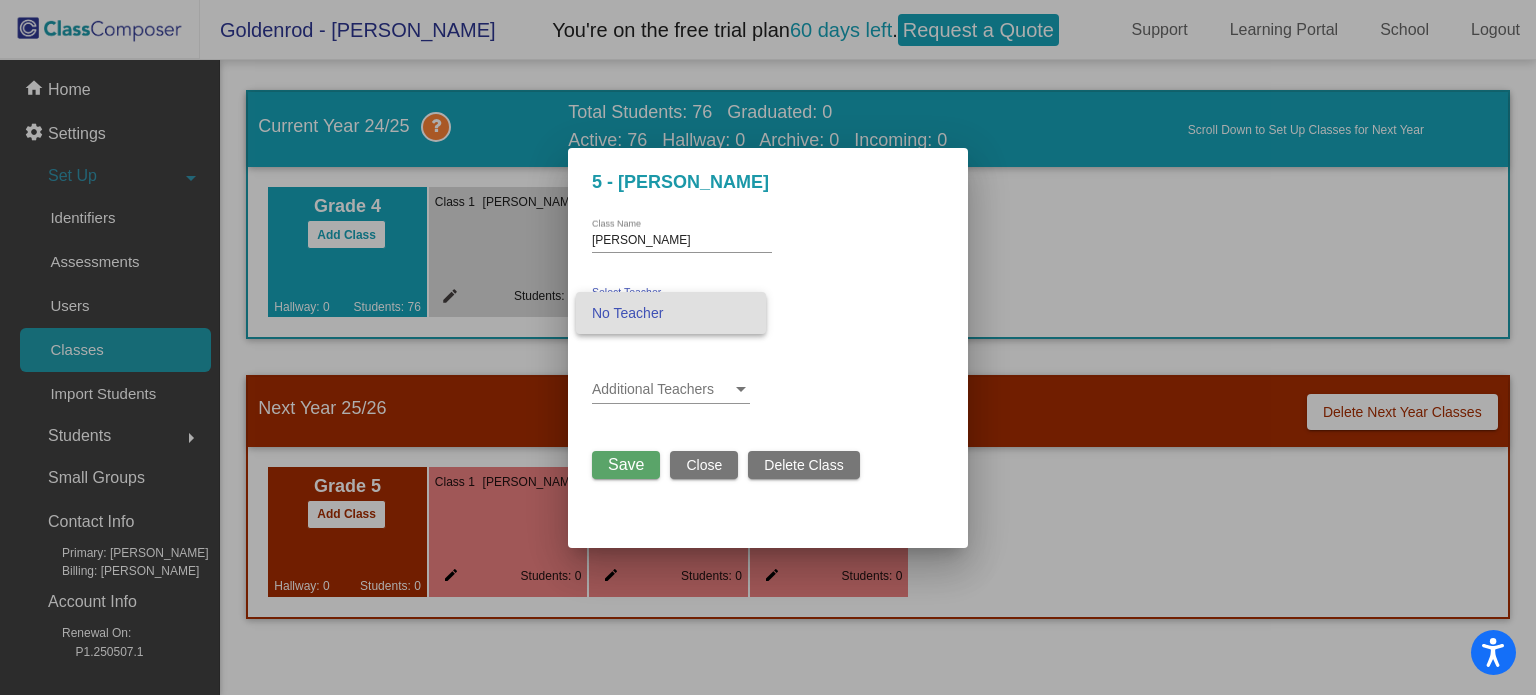 click on "No Teacher" at bounding box center [671, 313] 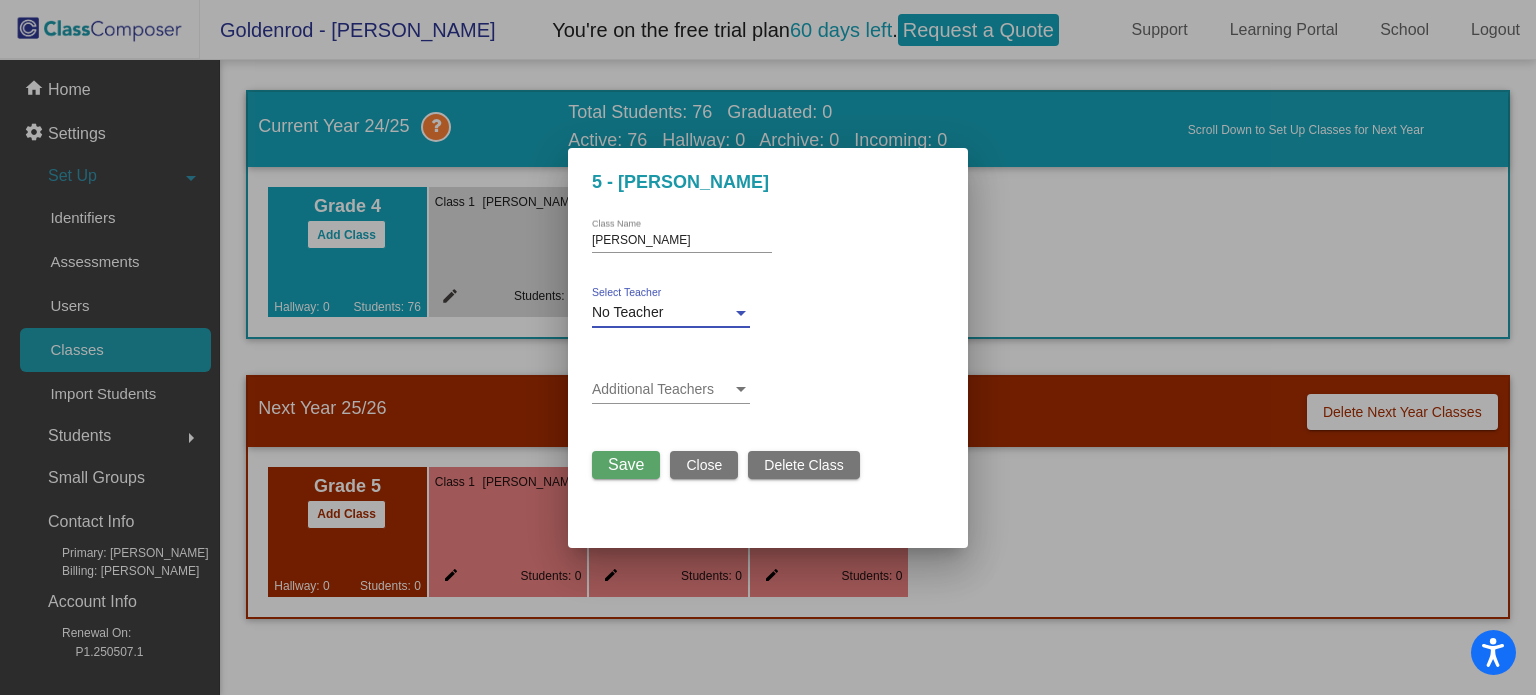 click on "Additional Teachers" at bounding box center (671, 393) 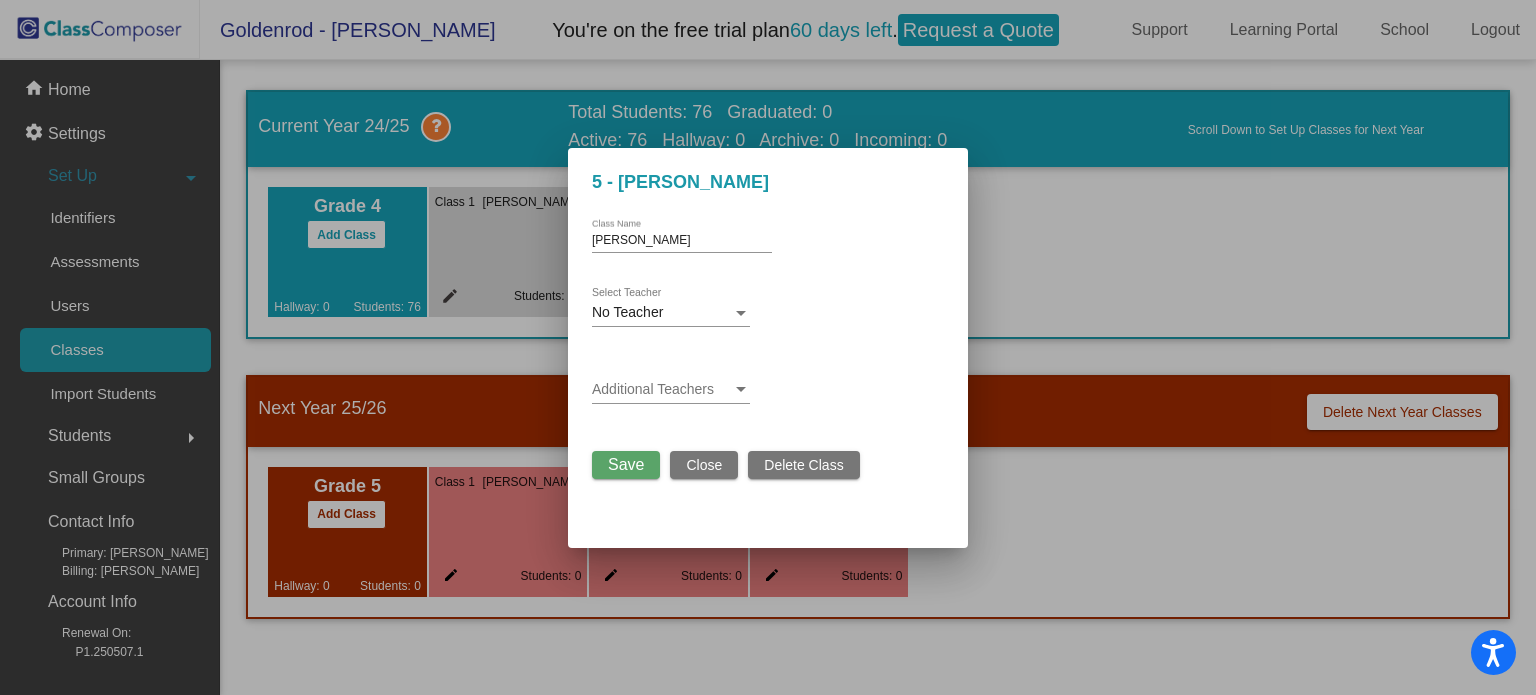 click at bounding box center [662, 390] 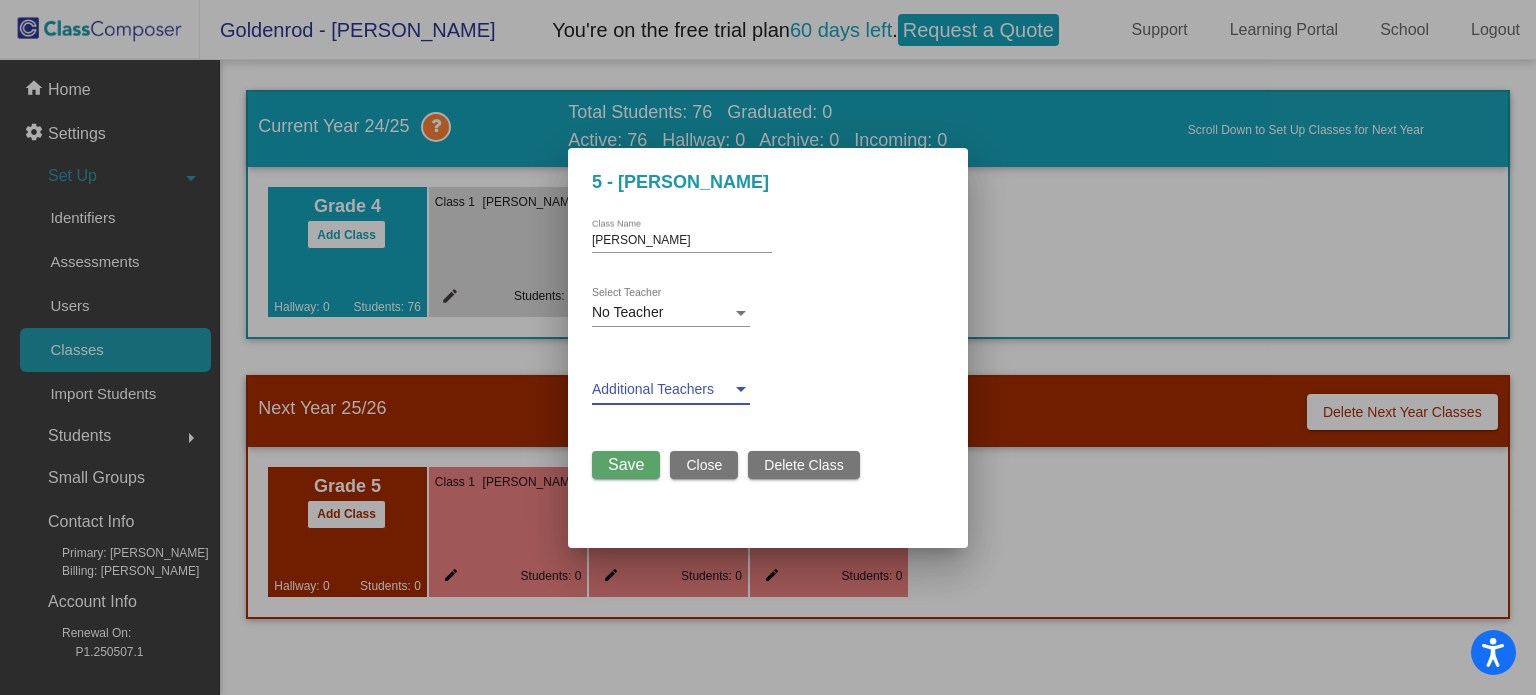 click on "Close" at bounding box center [704, 465] 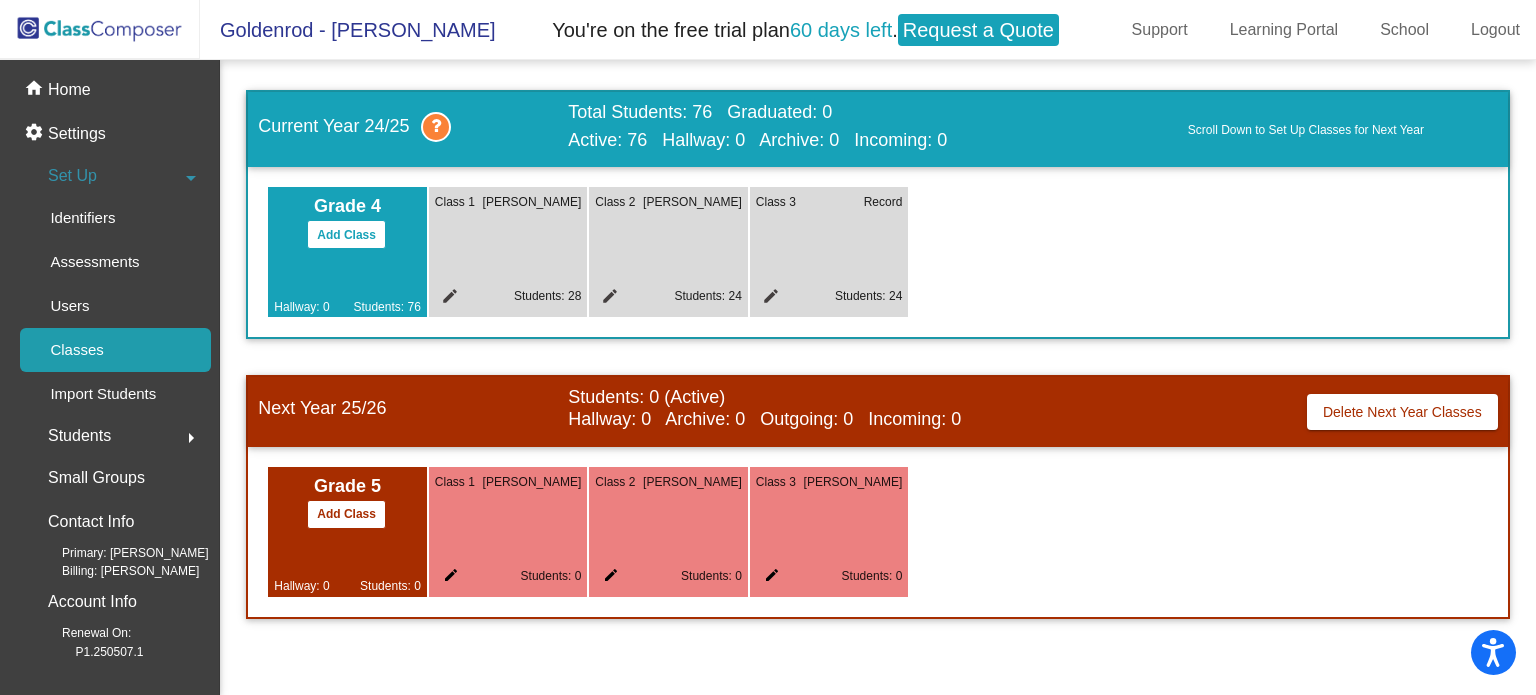 click on "Scroll Down to Set Up Classes for Next Year" 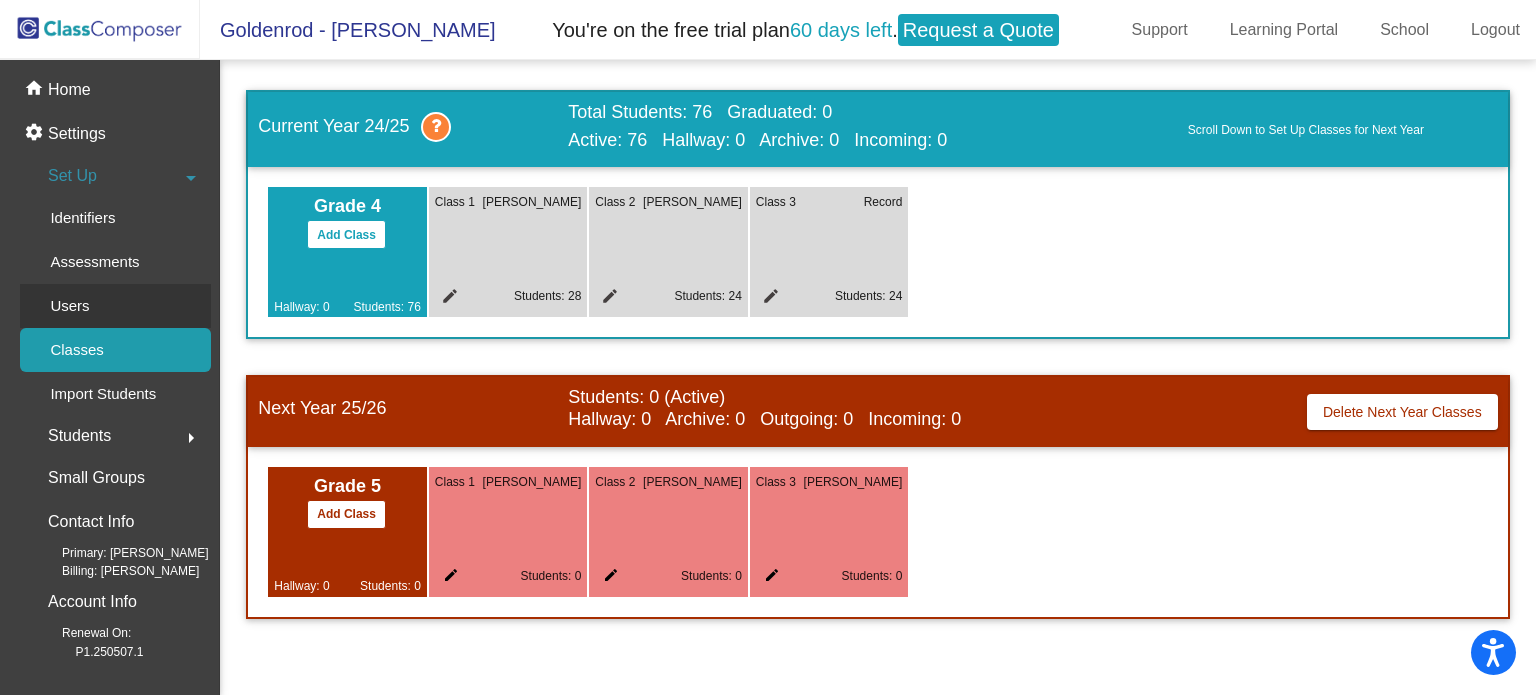 click on "Users" 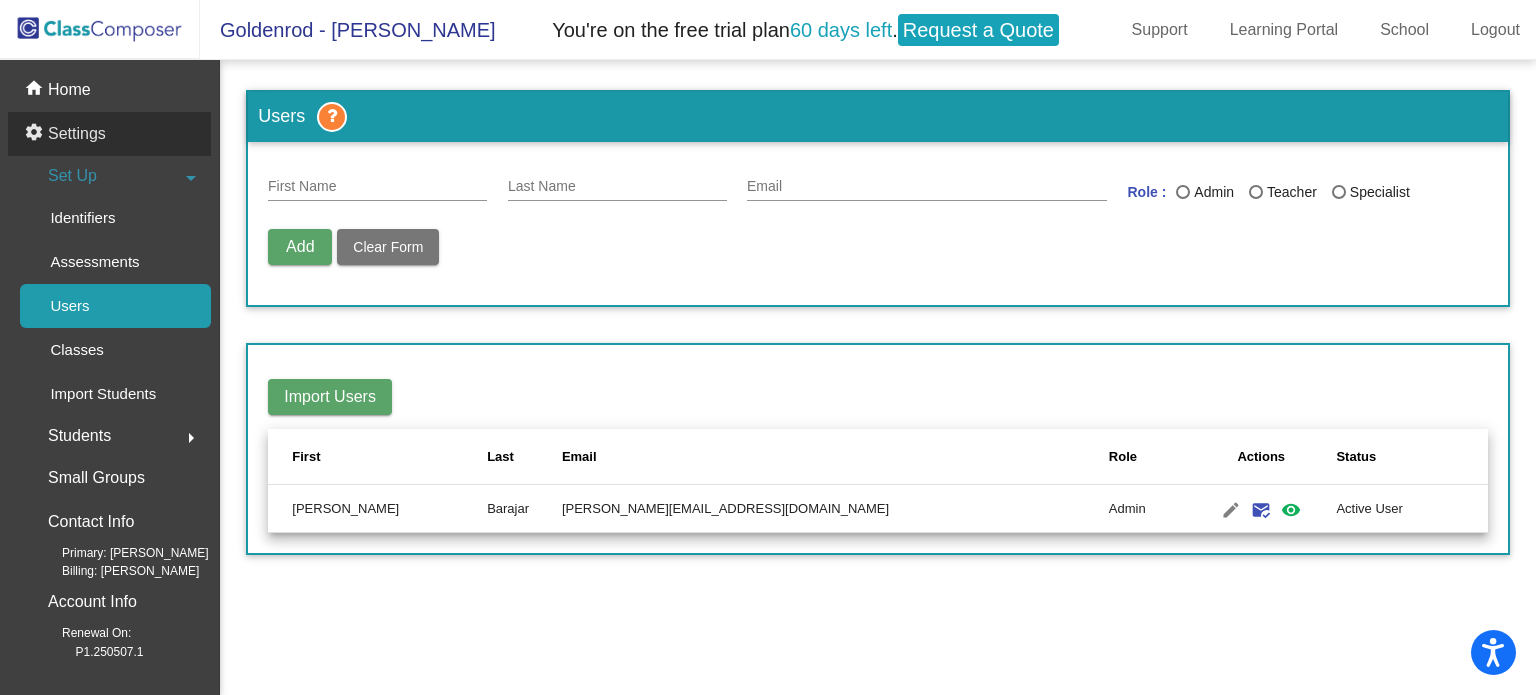 click on "settings Settings" 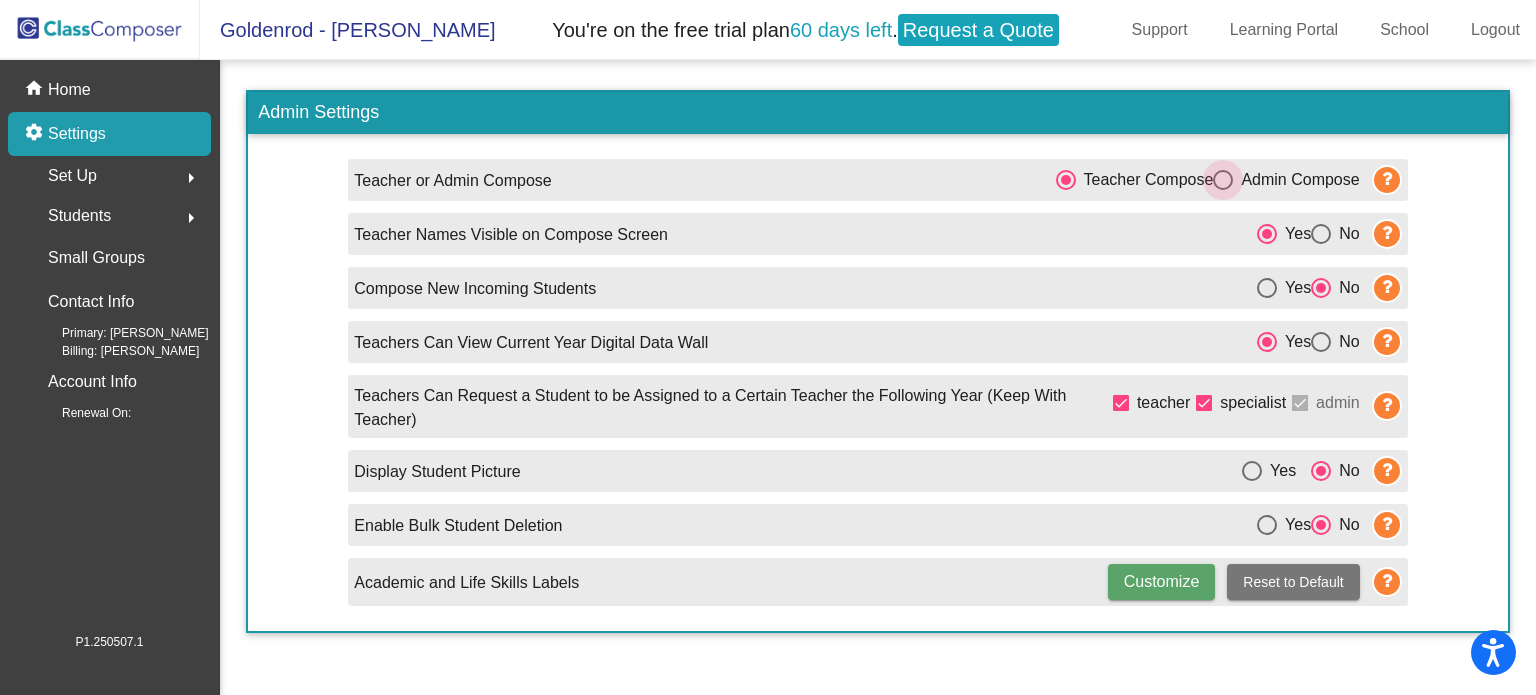 click at bounding box center [1223, 180] 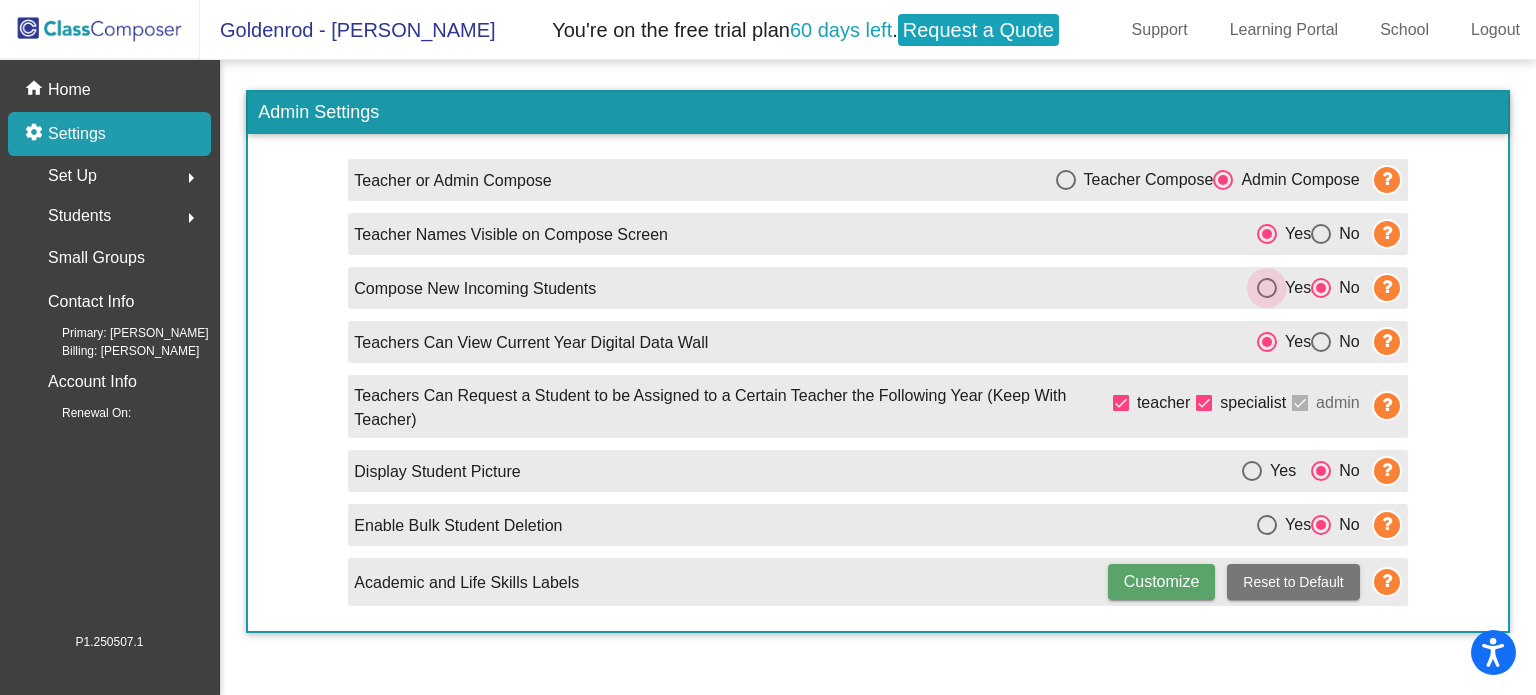 click at bounding box center [1267, 288] 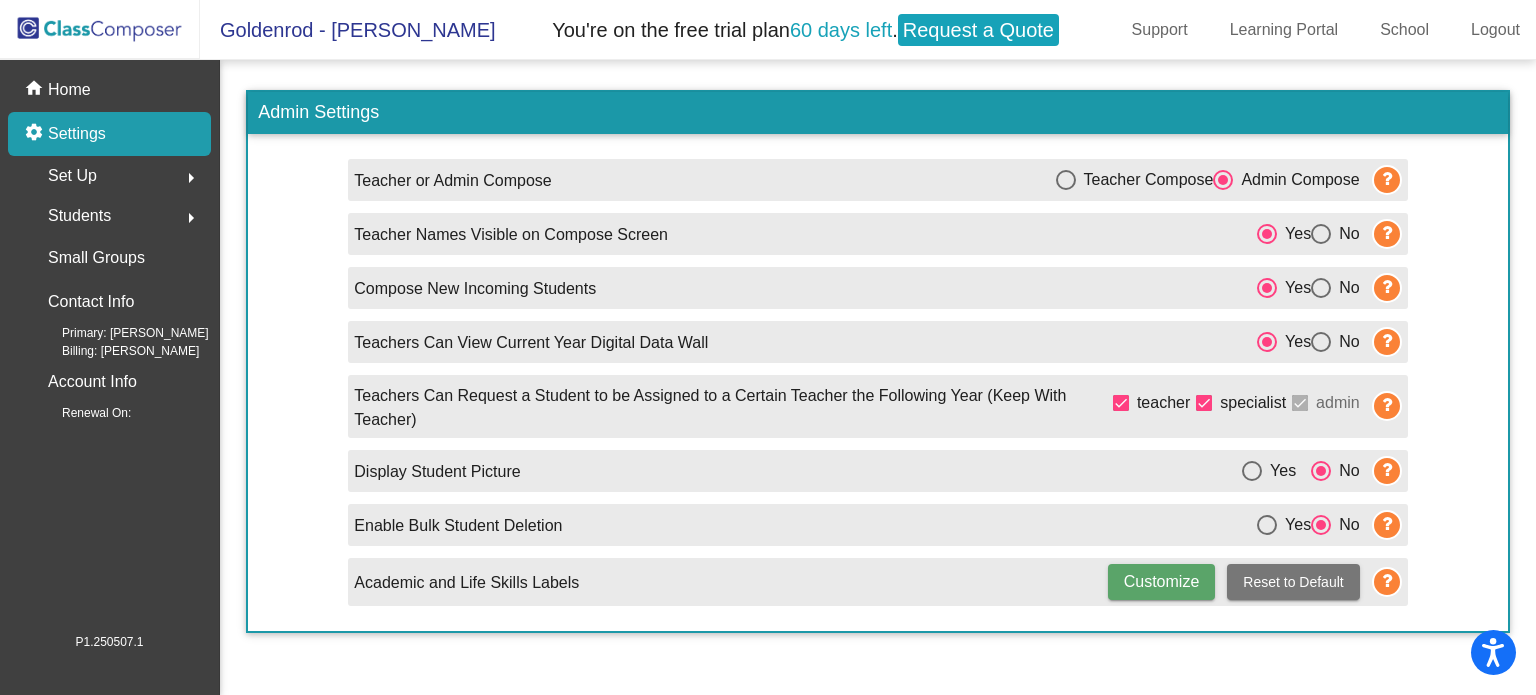 click on "Set Up  arrow_right" 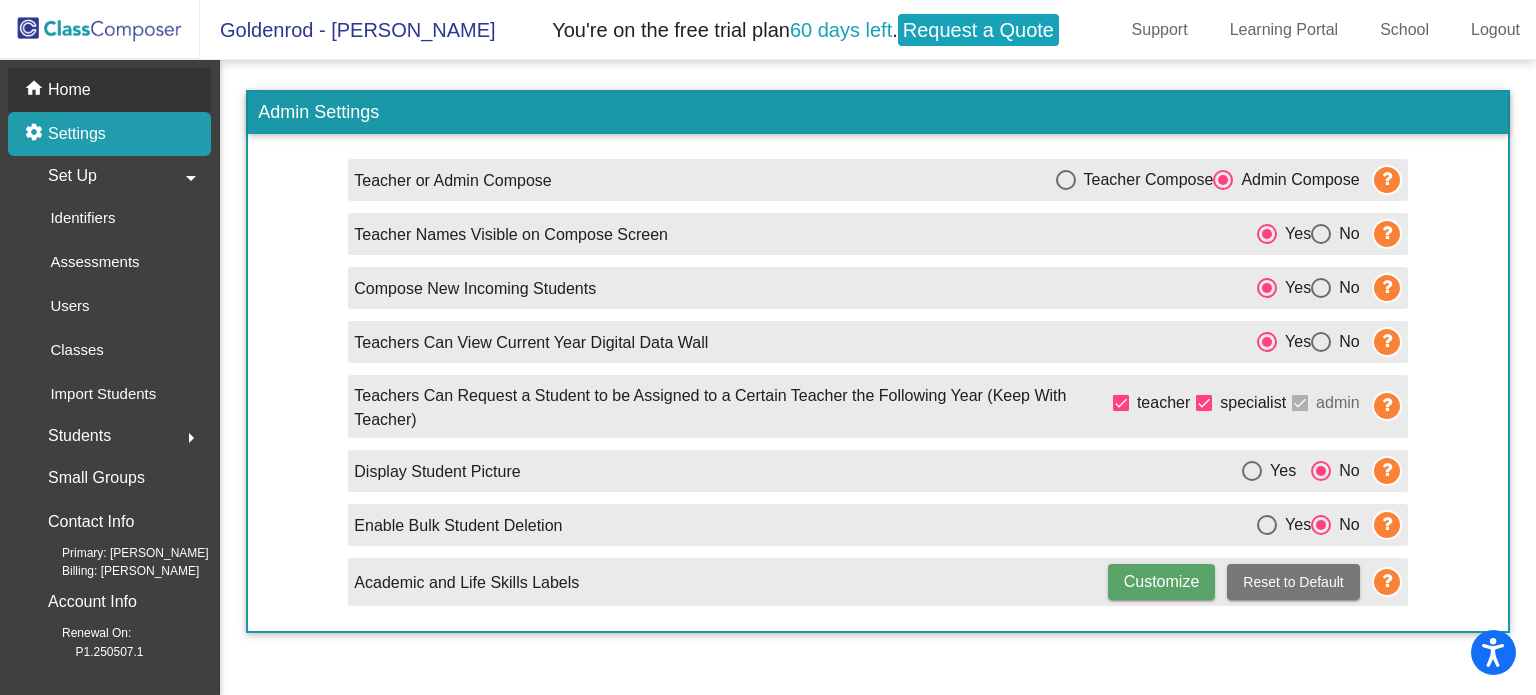 click on "Home" 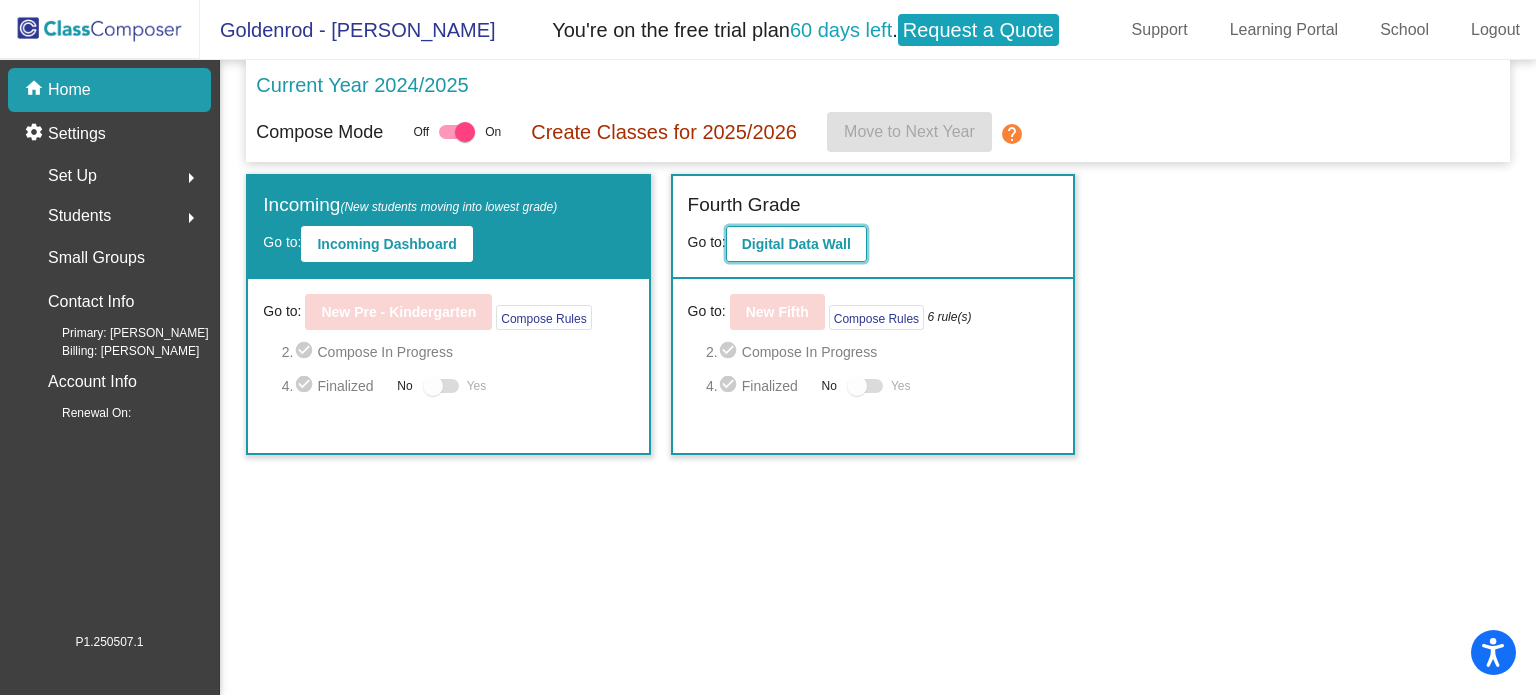 click on "Digital Data Wall" 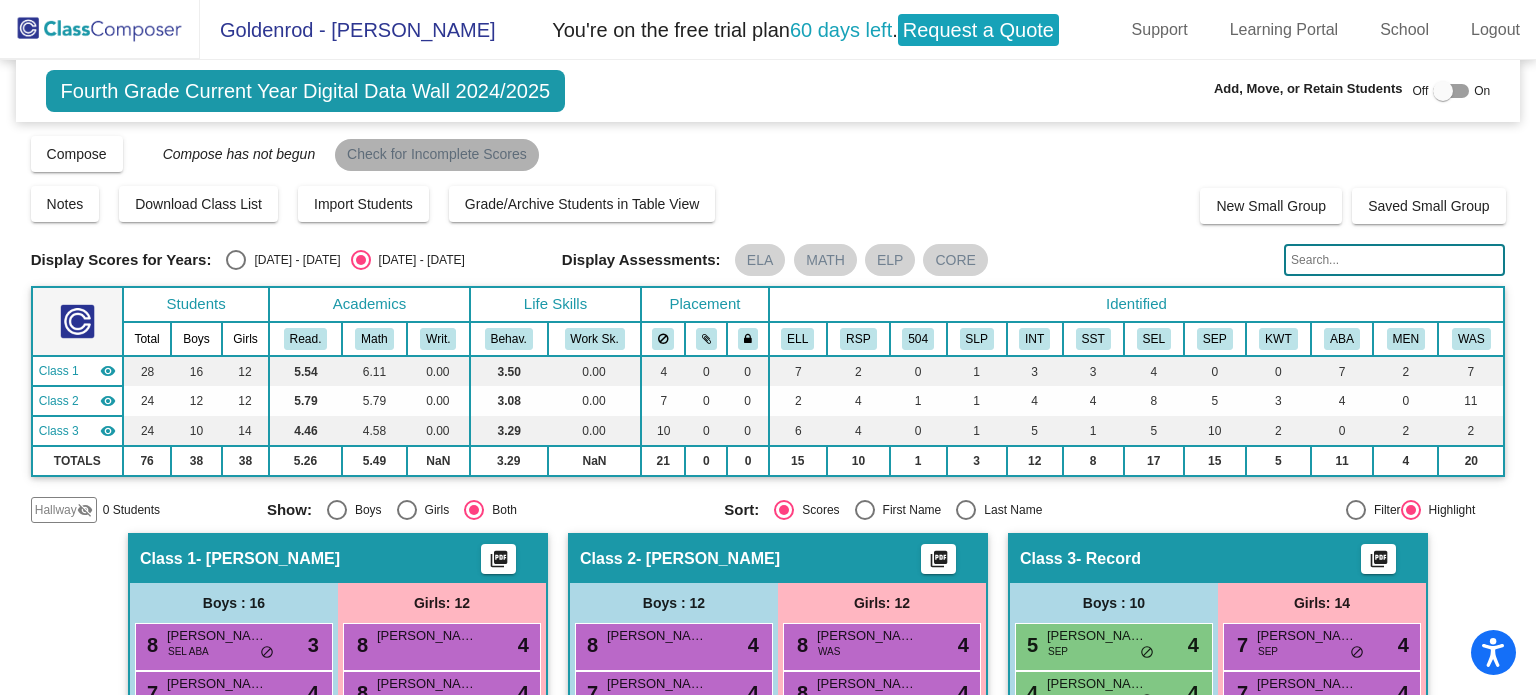 click on "Check for Incomplete Scores" 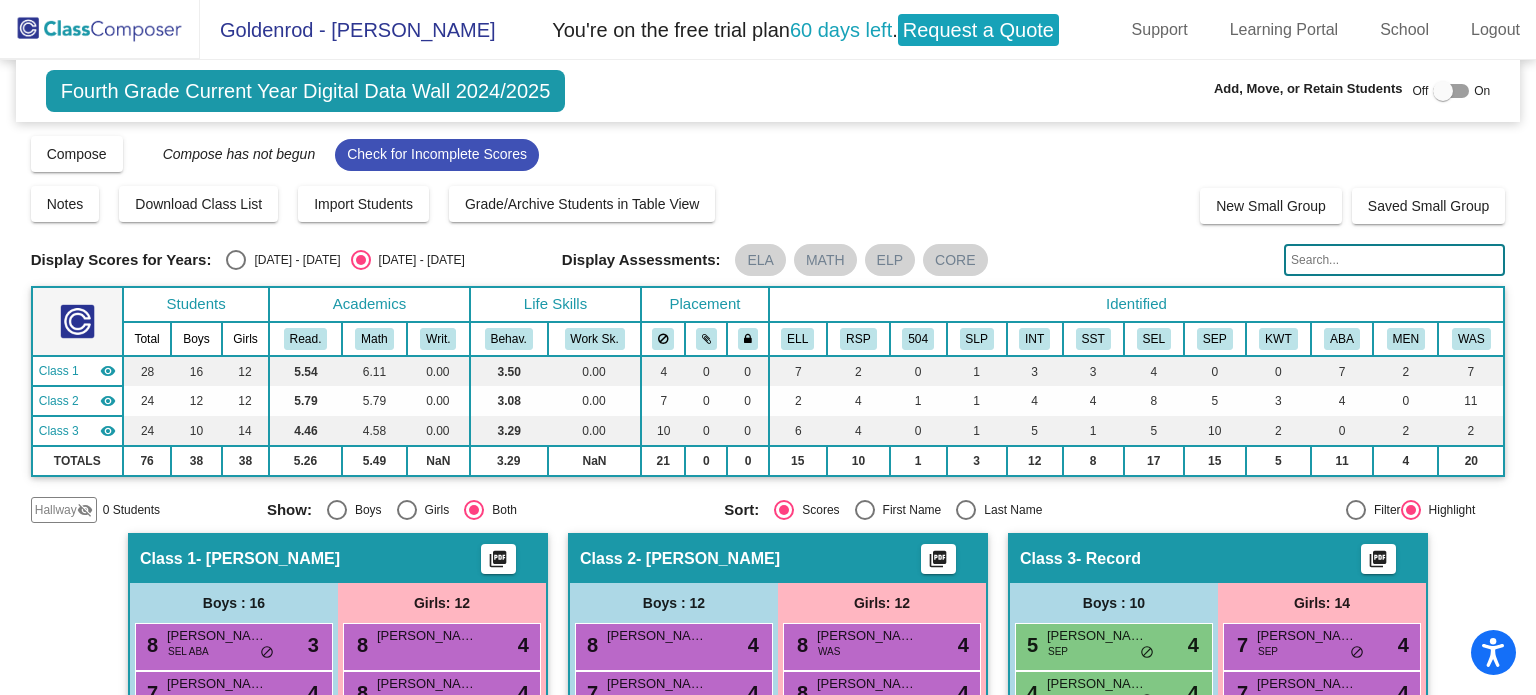 click on "Compose has not begun" 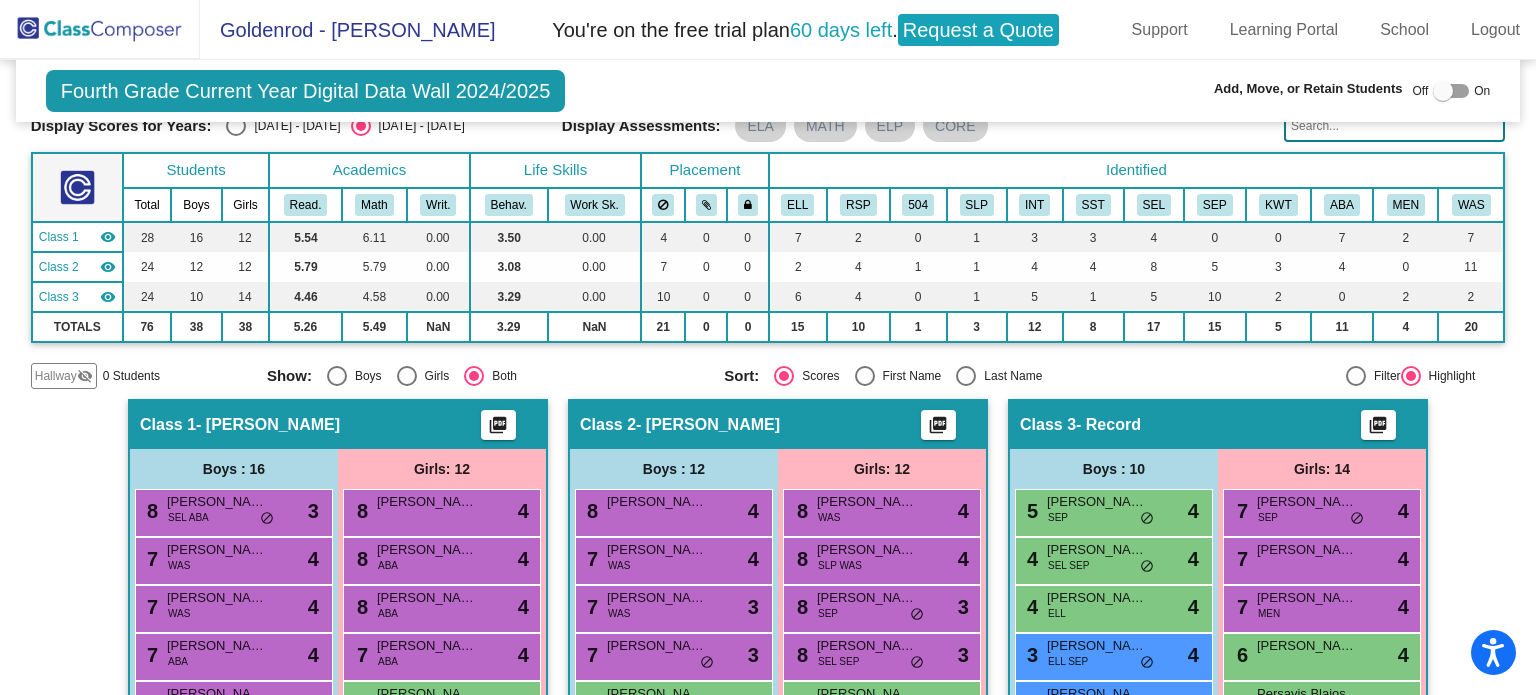 scroll, scrollTop: 138, scrollLeft: 0, axis: vertical 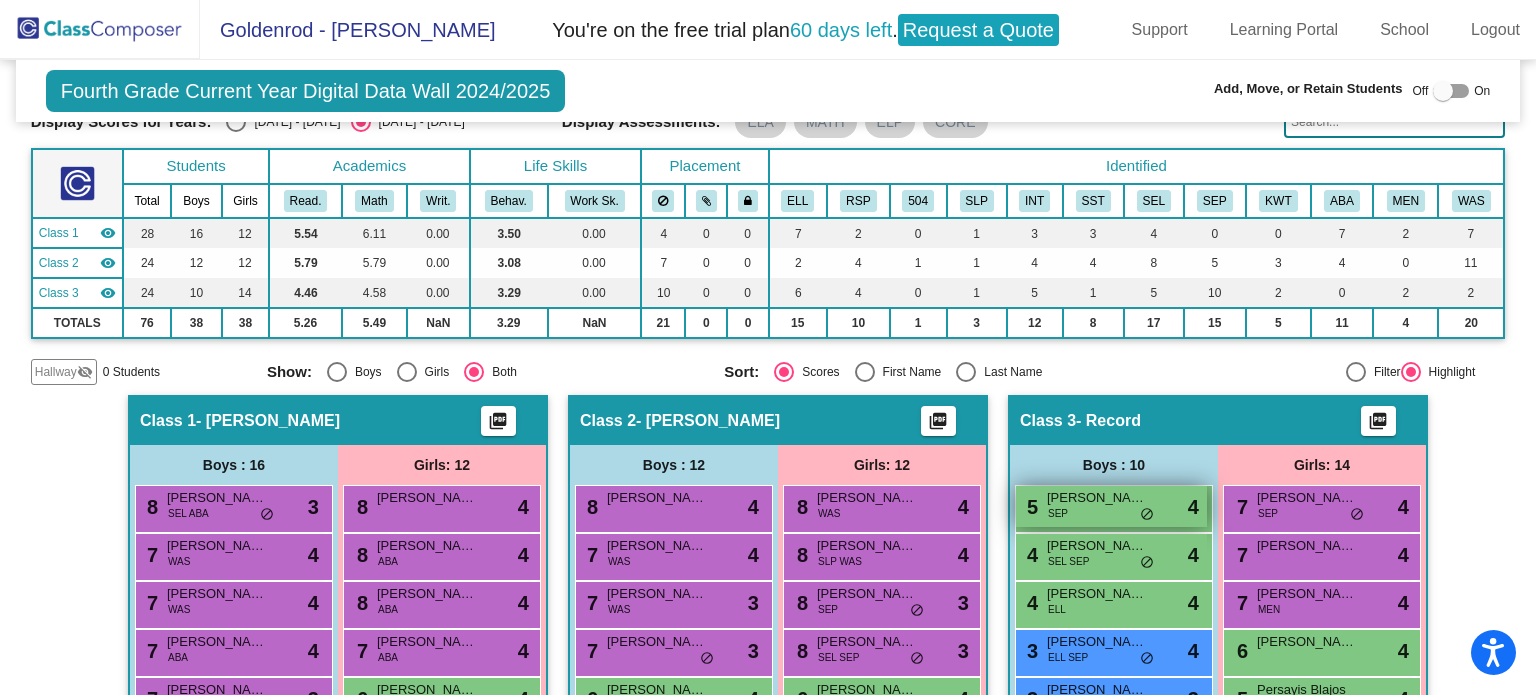 click on "Mason Orosco" at bounding box center [1097, 498] 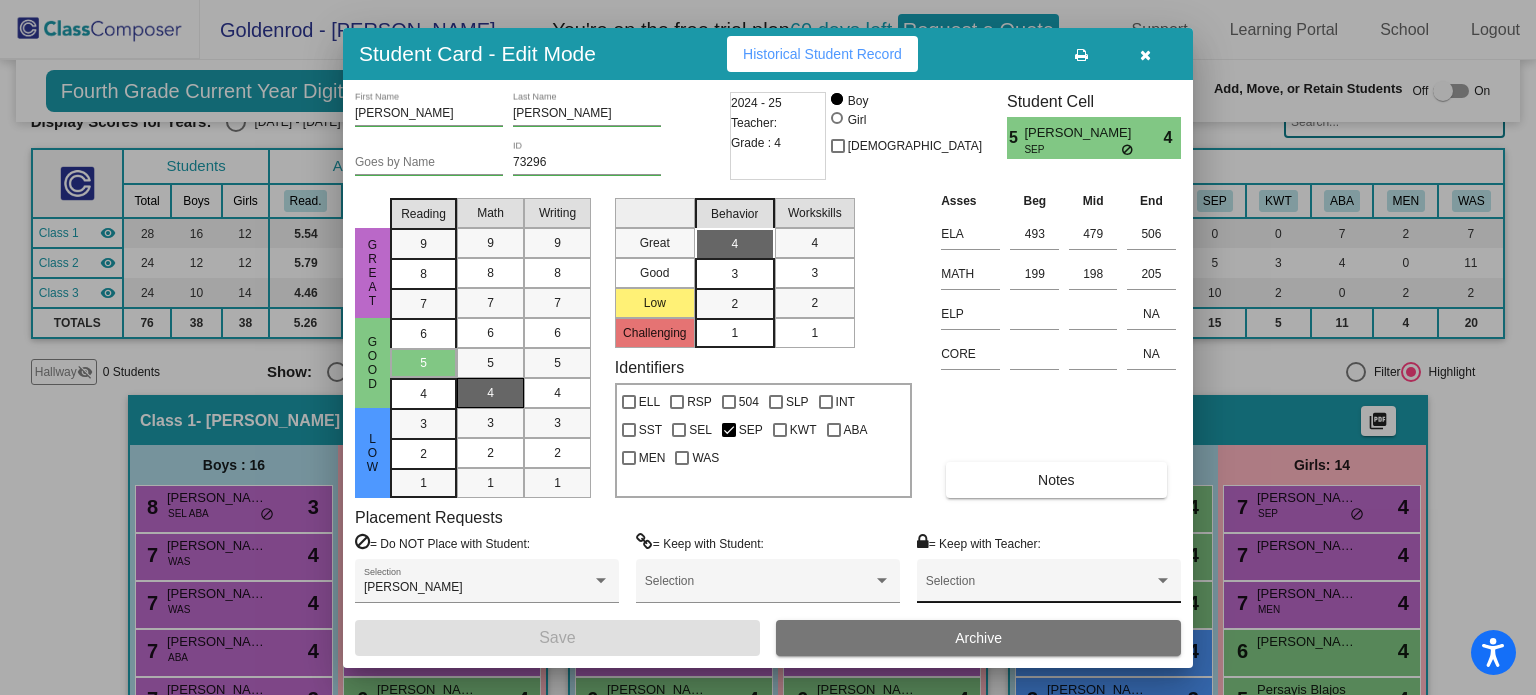 click on "Selection" at bounding box center (1049, 581) 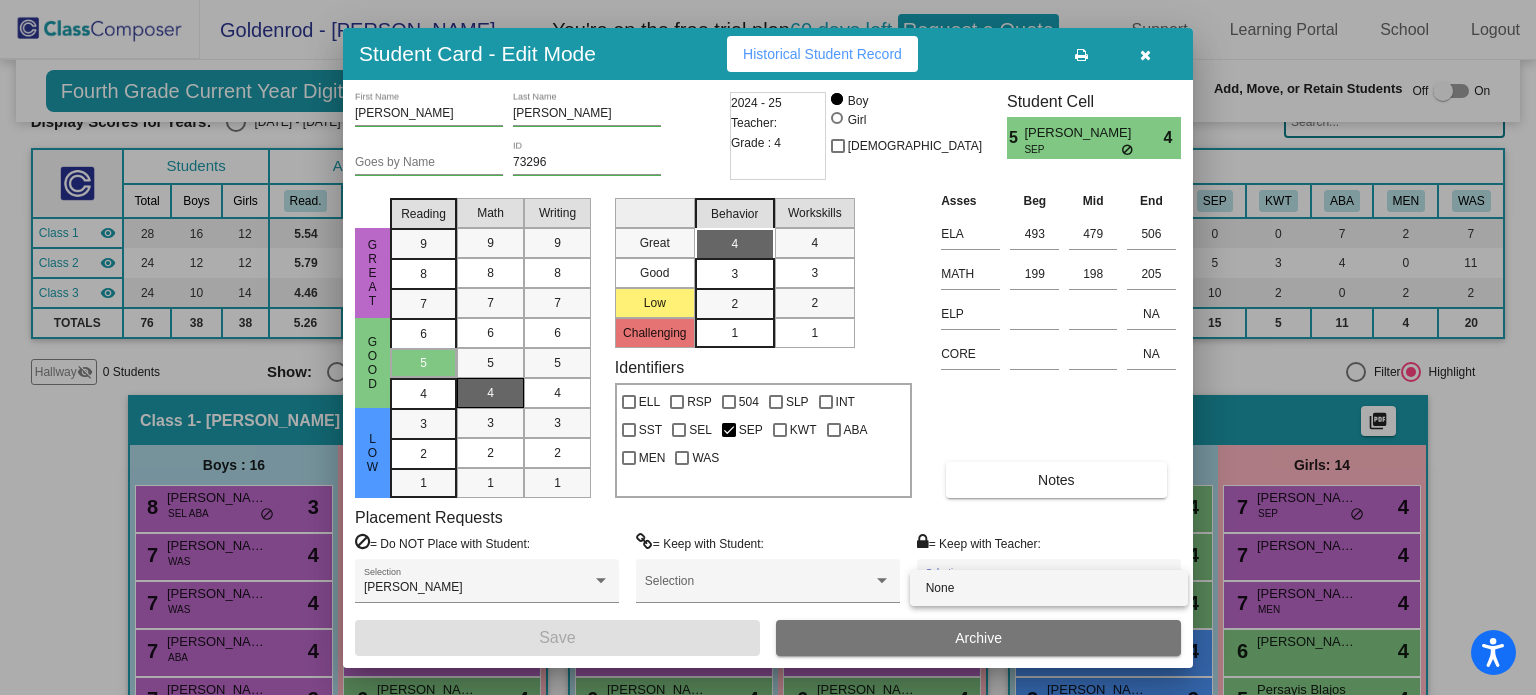 click at bounding box center (768, 347) 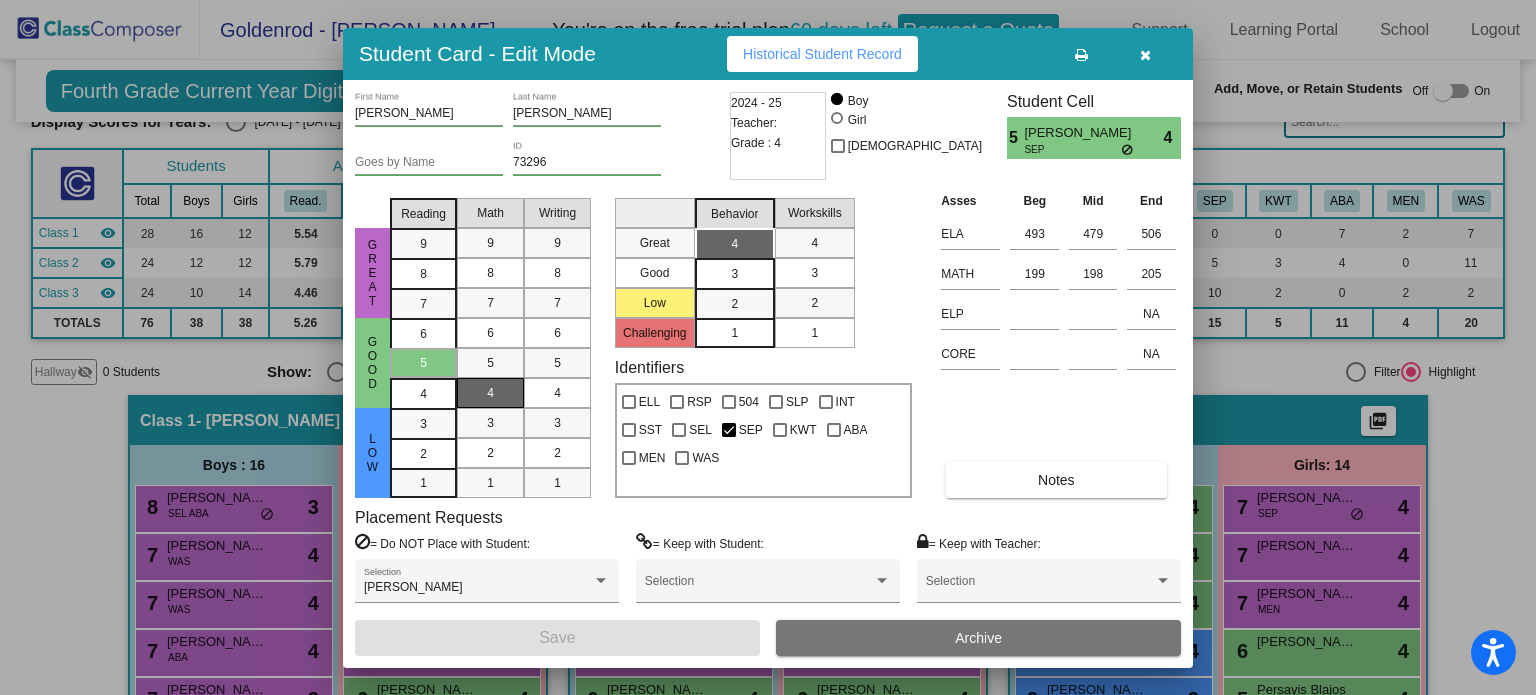 click at bounding box center (1145, 55) 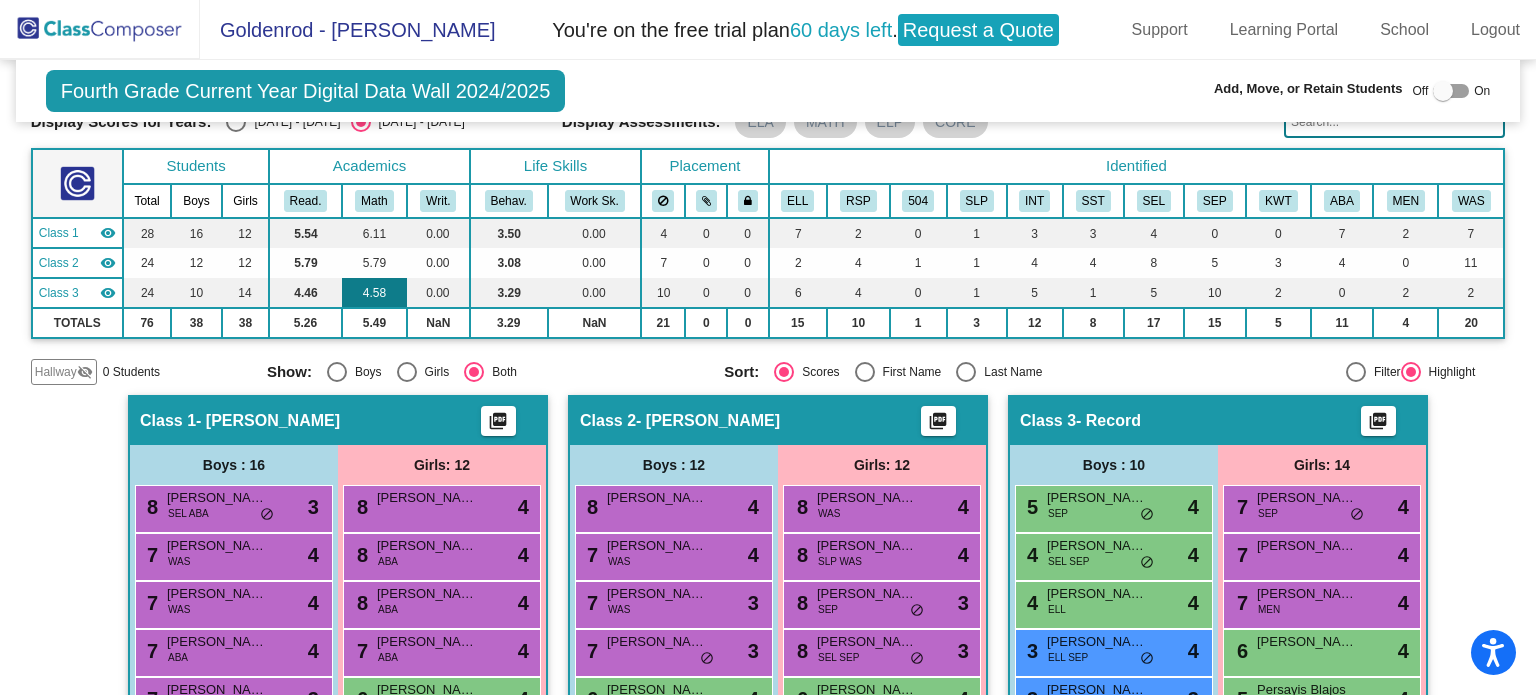 scroll, scrollTop: 0, scrollLeft: 0, axis: both 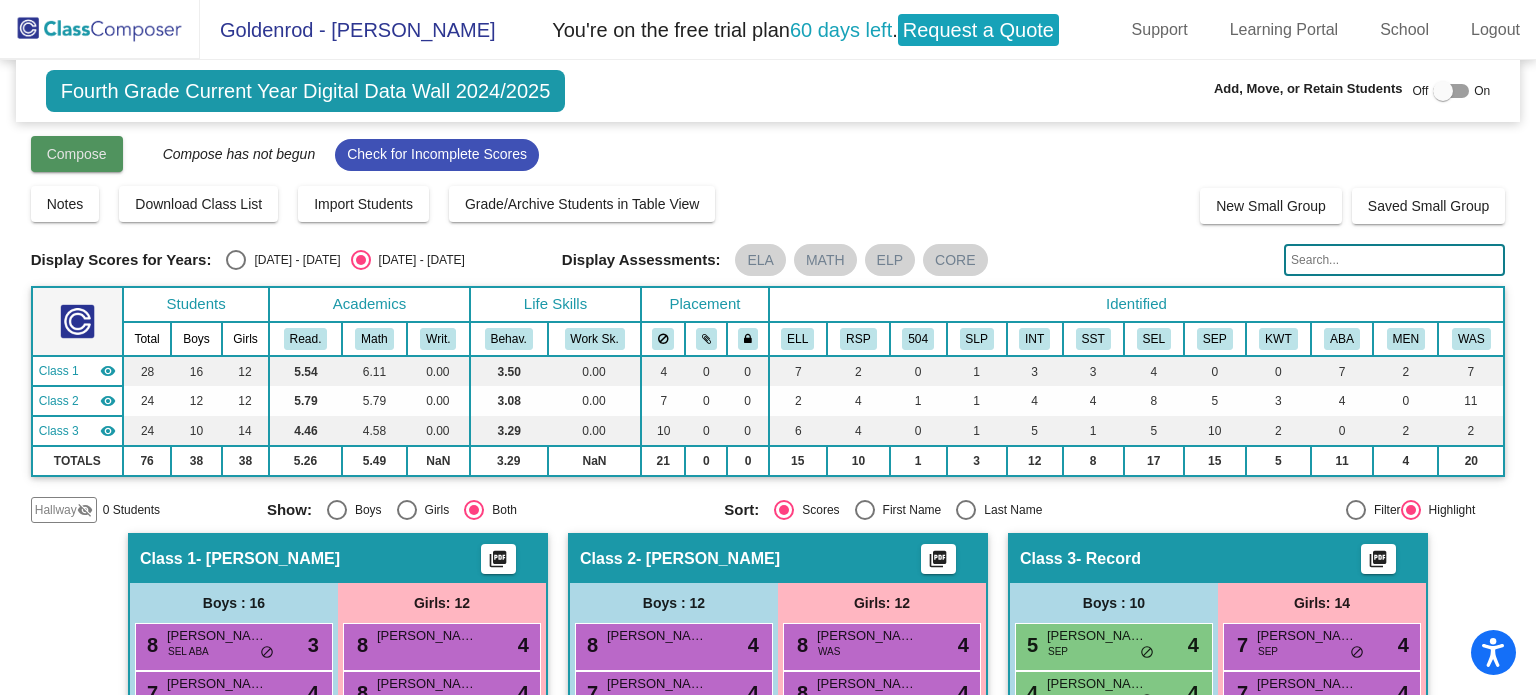 click on "Compose" 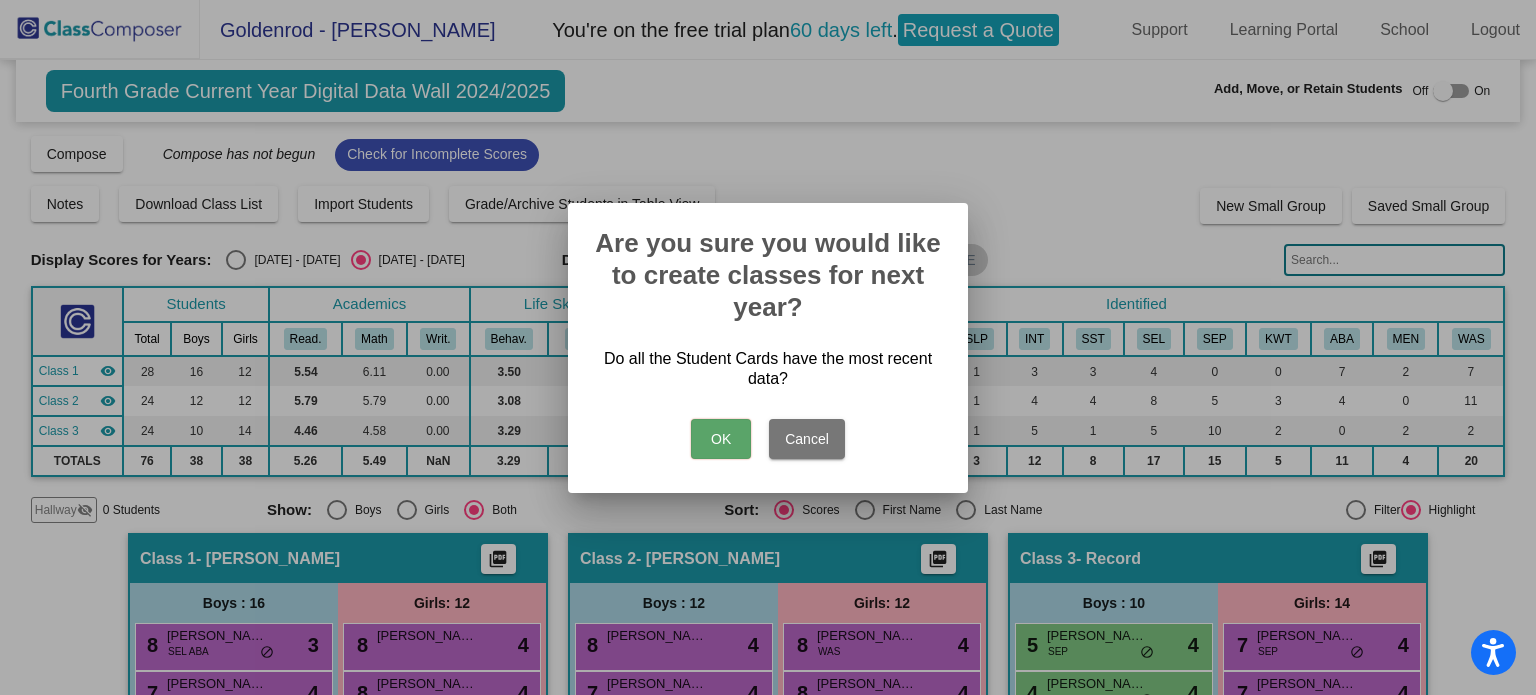 click on "Cancel" at bounding box center (807, 439) 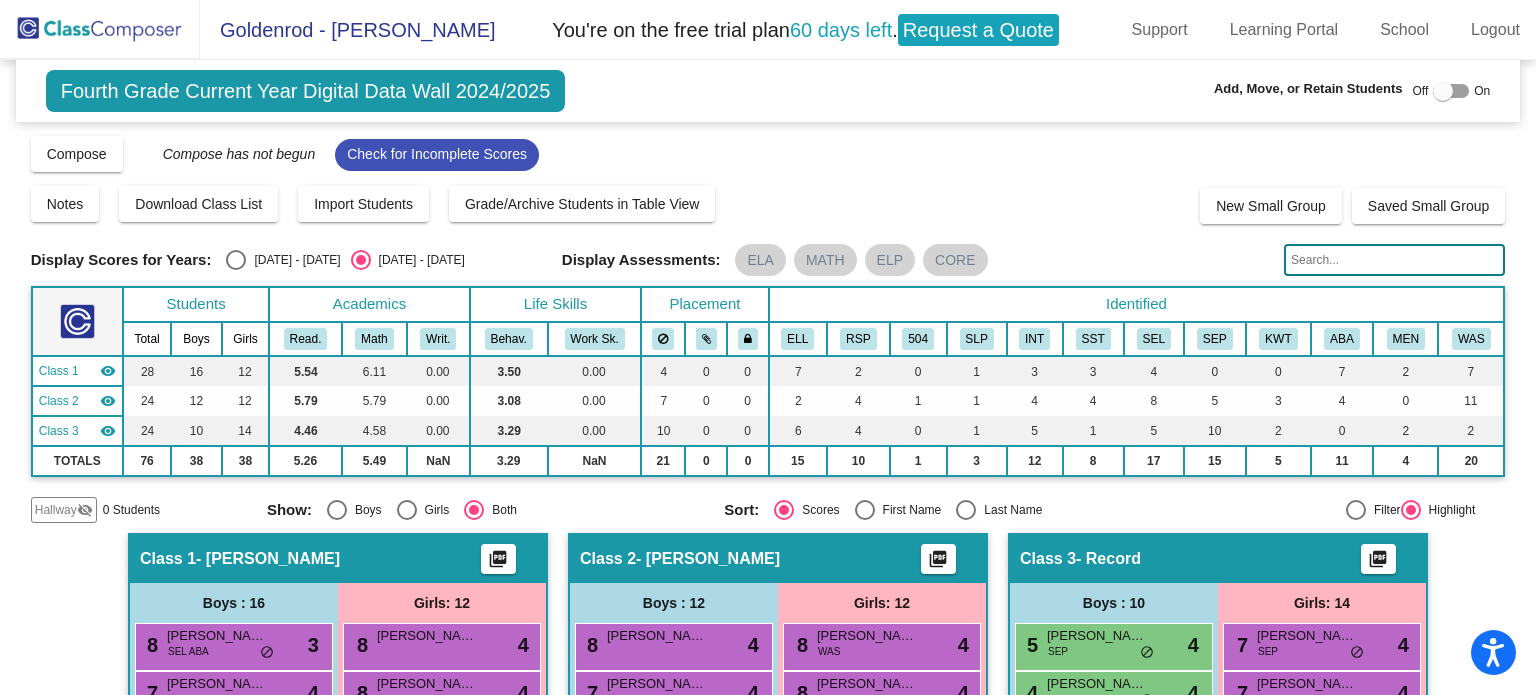scroll, scrollTop: 0, scrollLeft: 0, axis: both 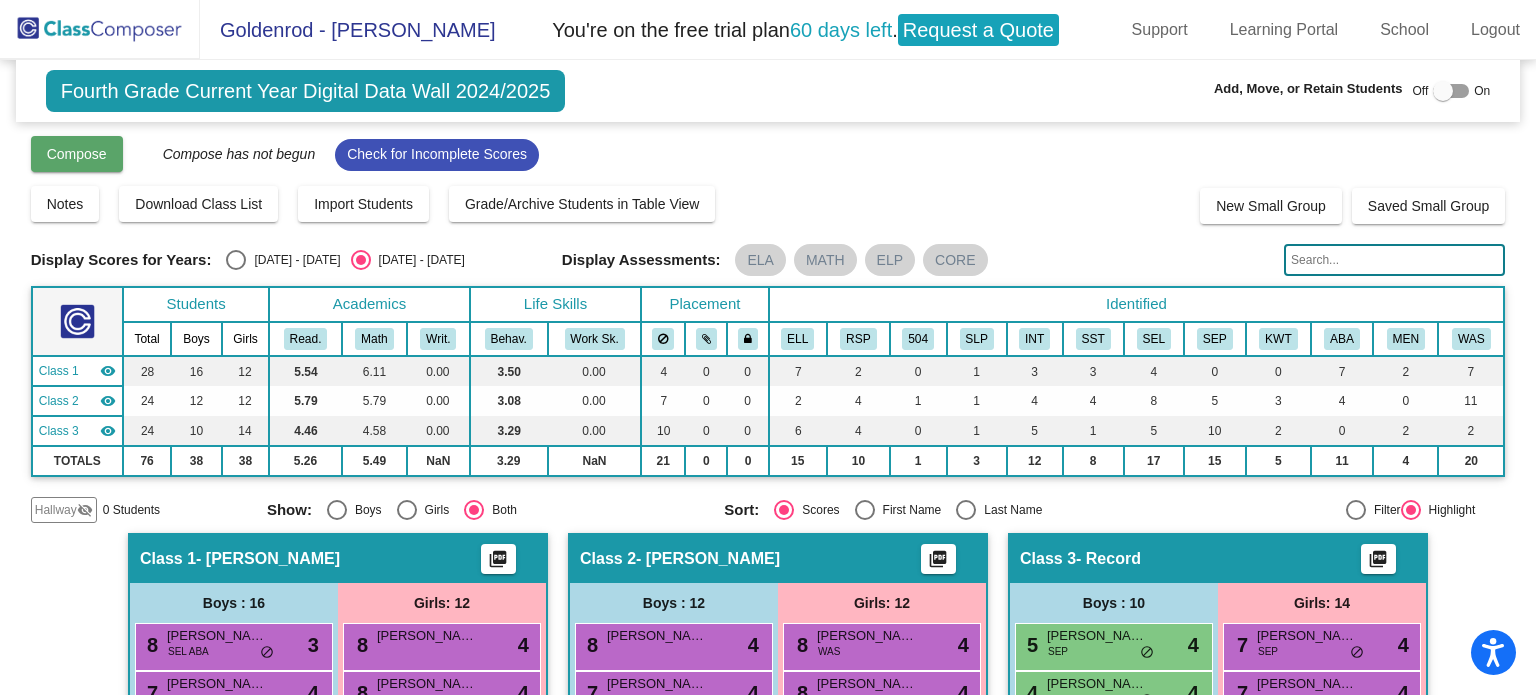 click on "Compose" 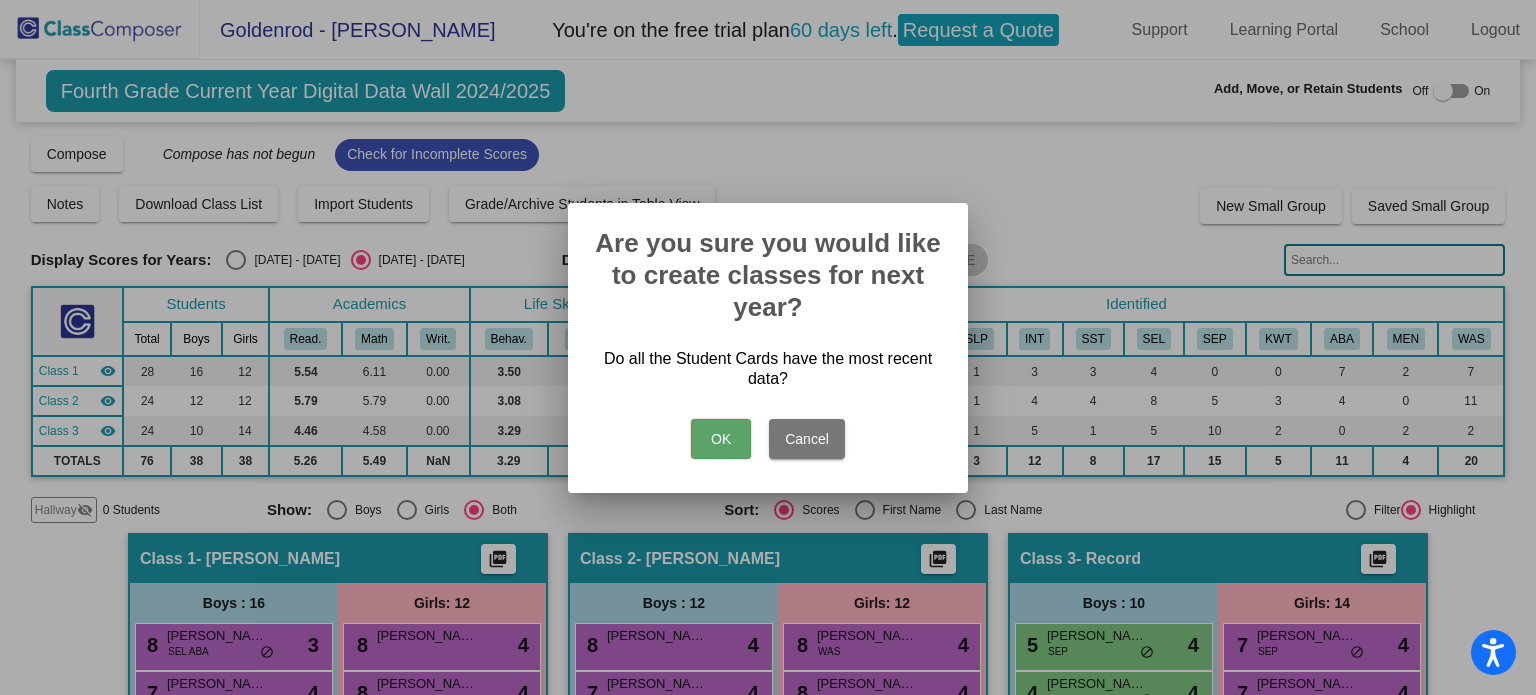 click on "OK" at bounding box center (721, 439) 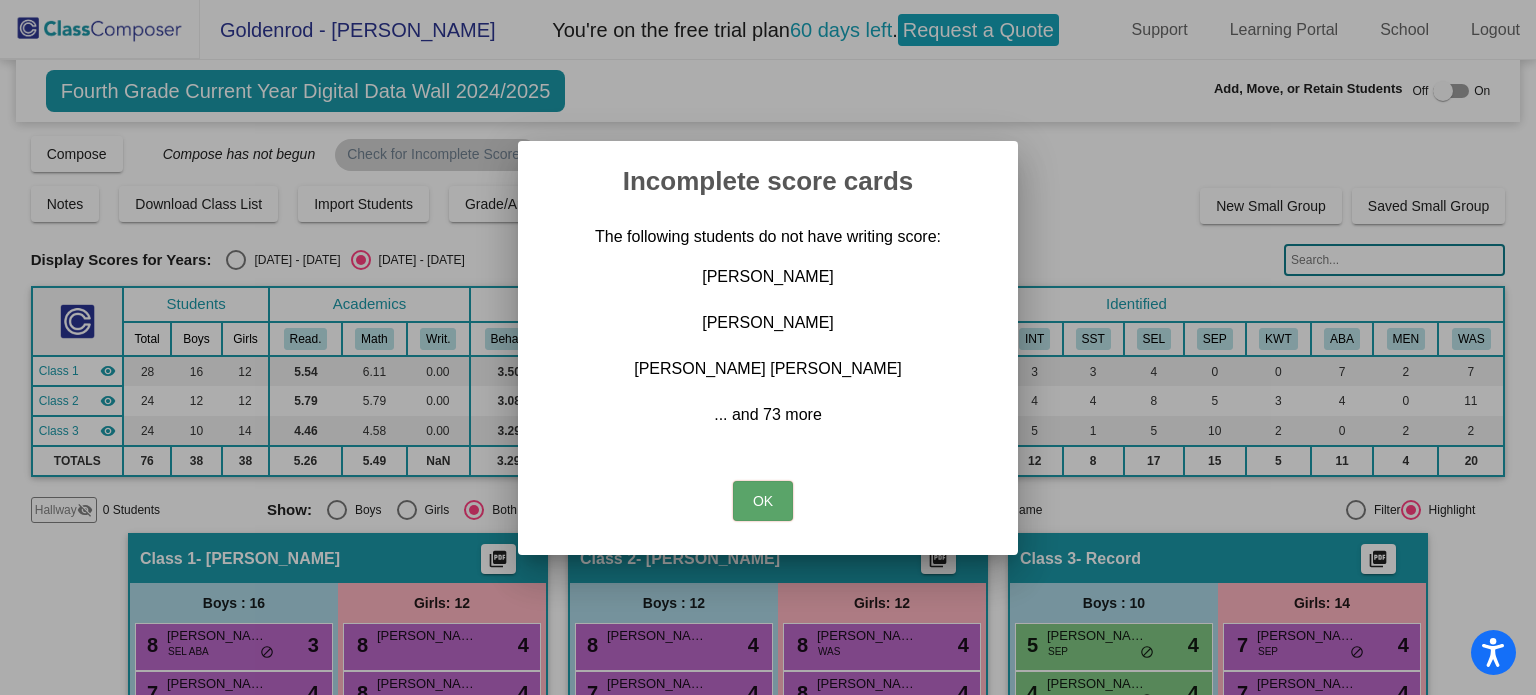 click on "OK" at bounding box center (763, 501) 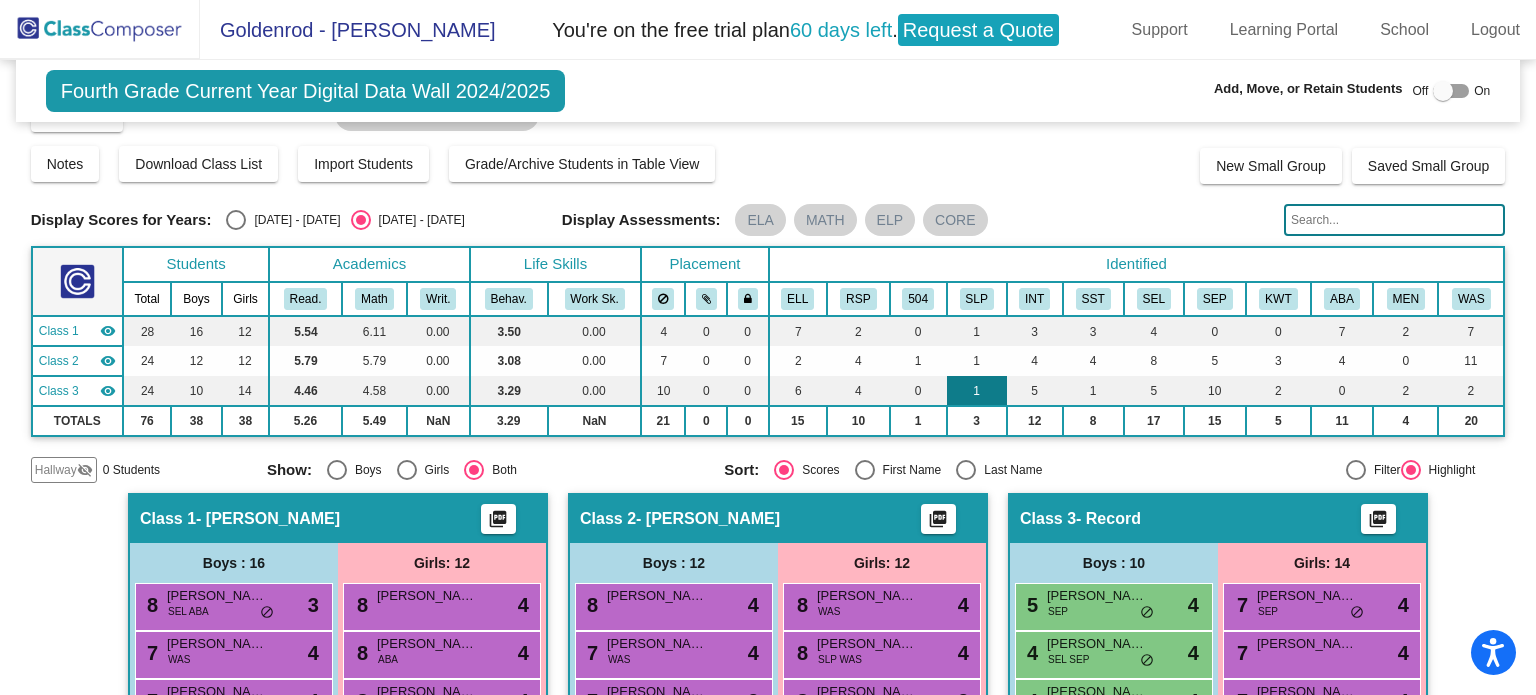 scroll, scrollTop: 0, scrollLeft: 0, axis: both 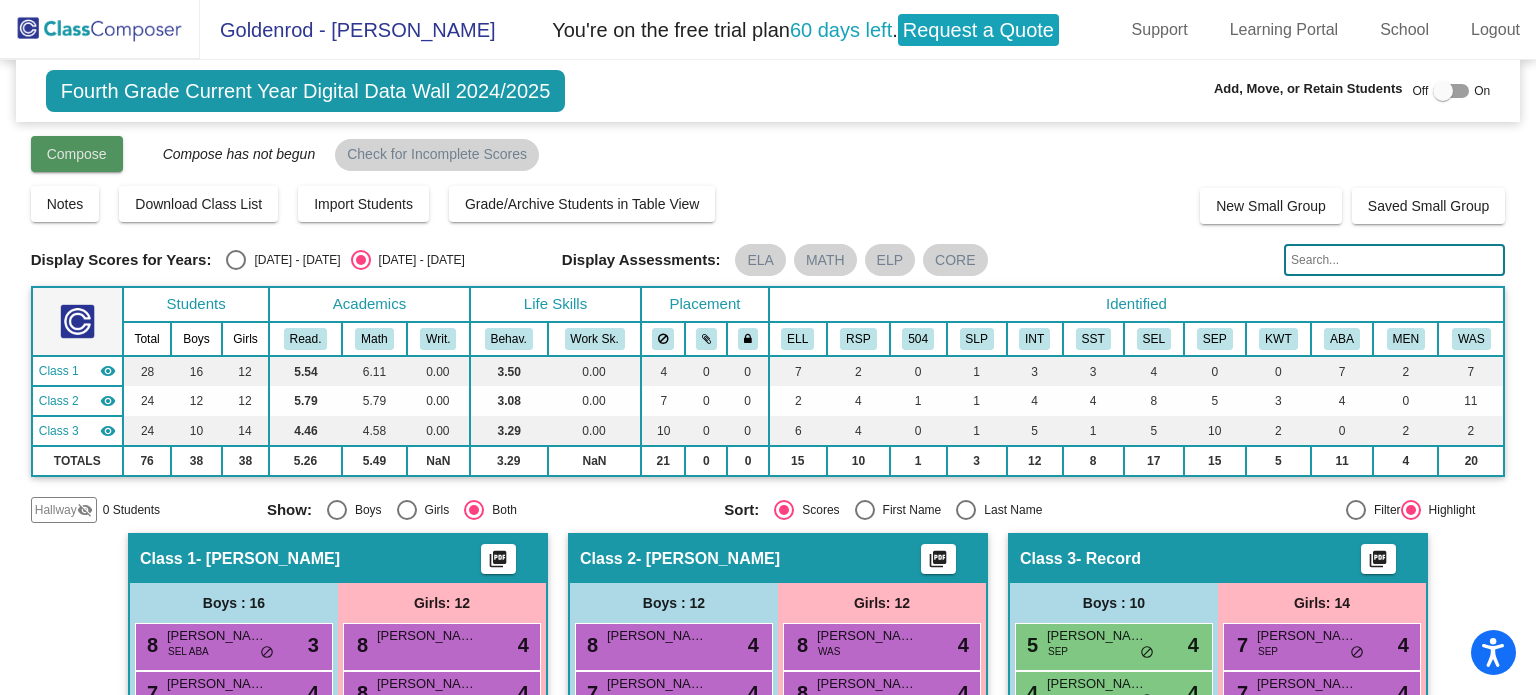 click on "Compose" 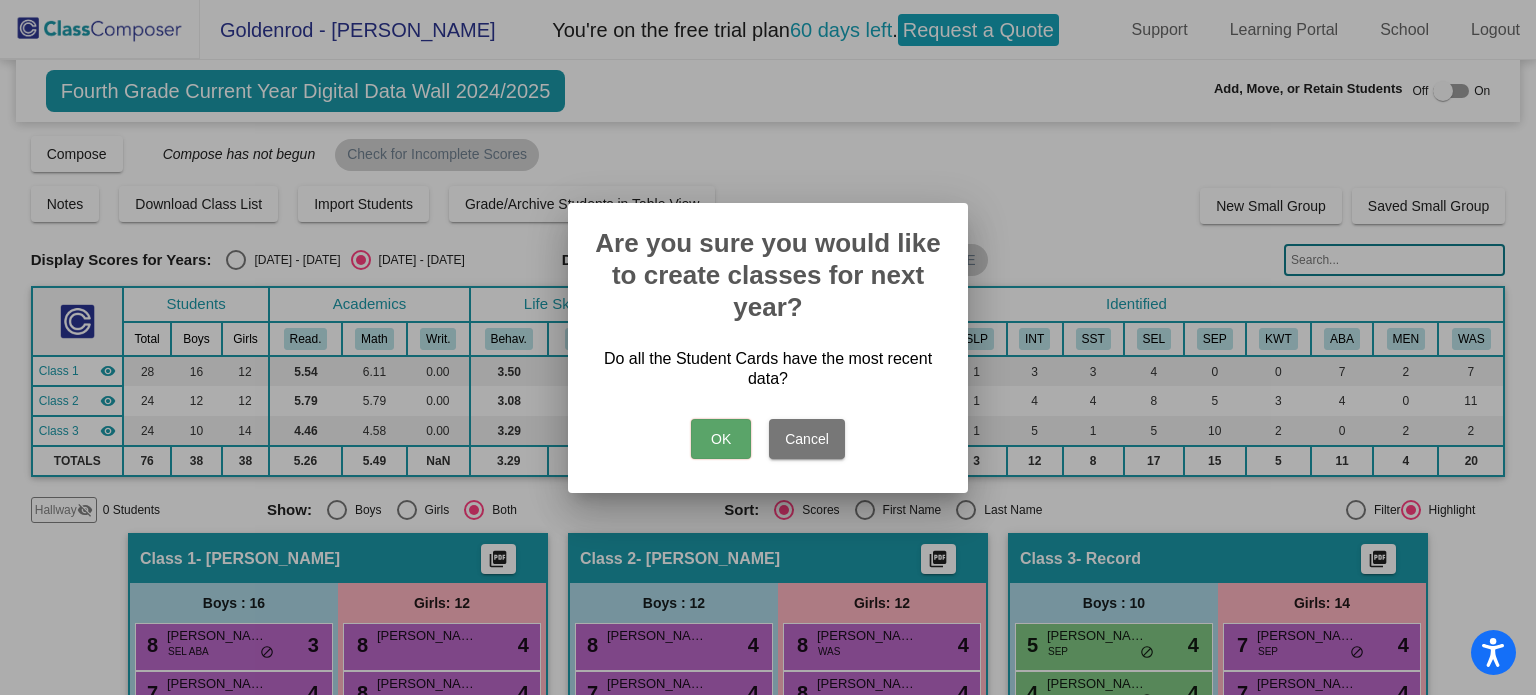 click on "OK" at bounding box center [721, 439] 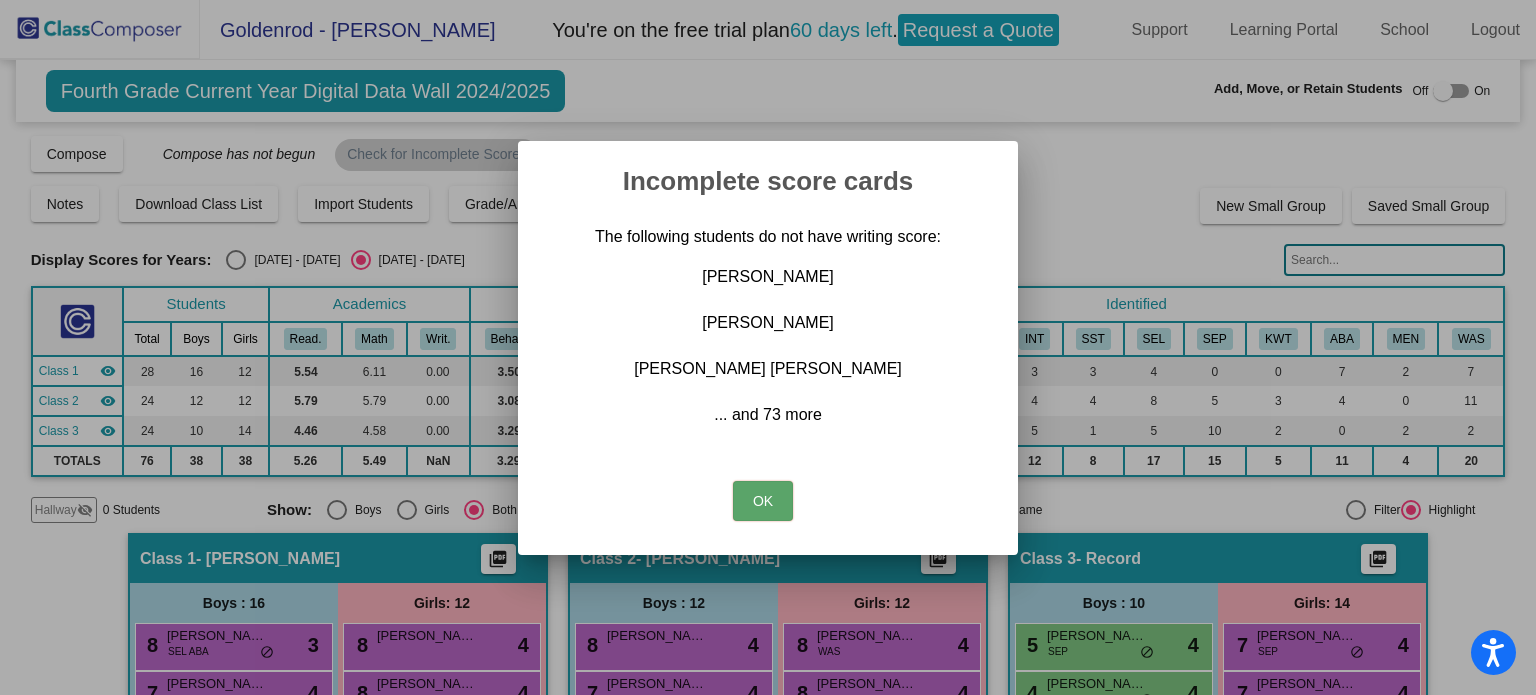 click on "OK" at bounding box center (763, 501) 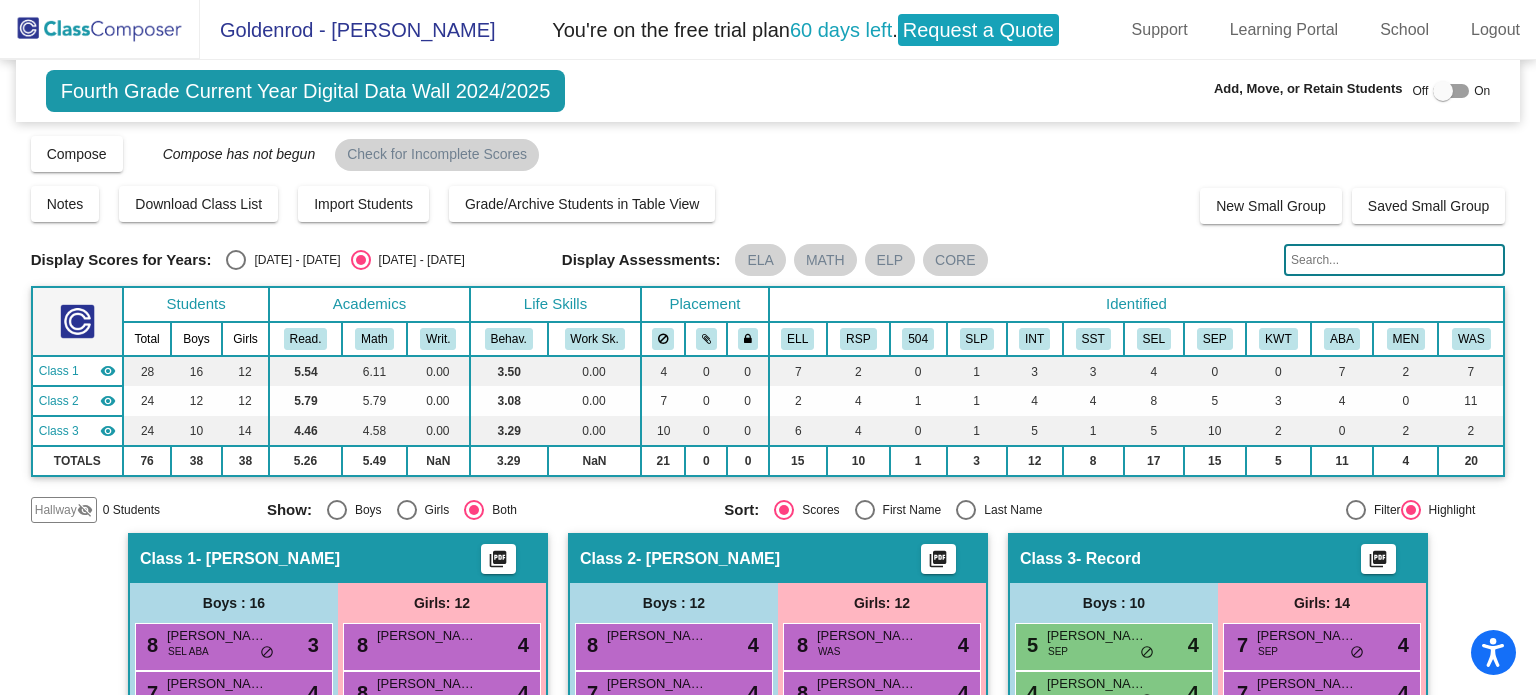 click on "visibility" 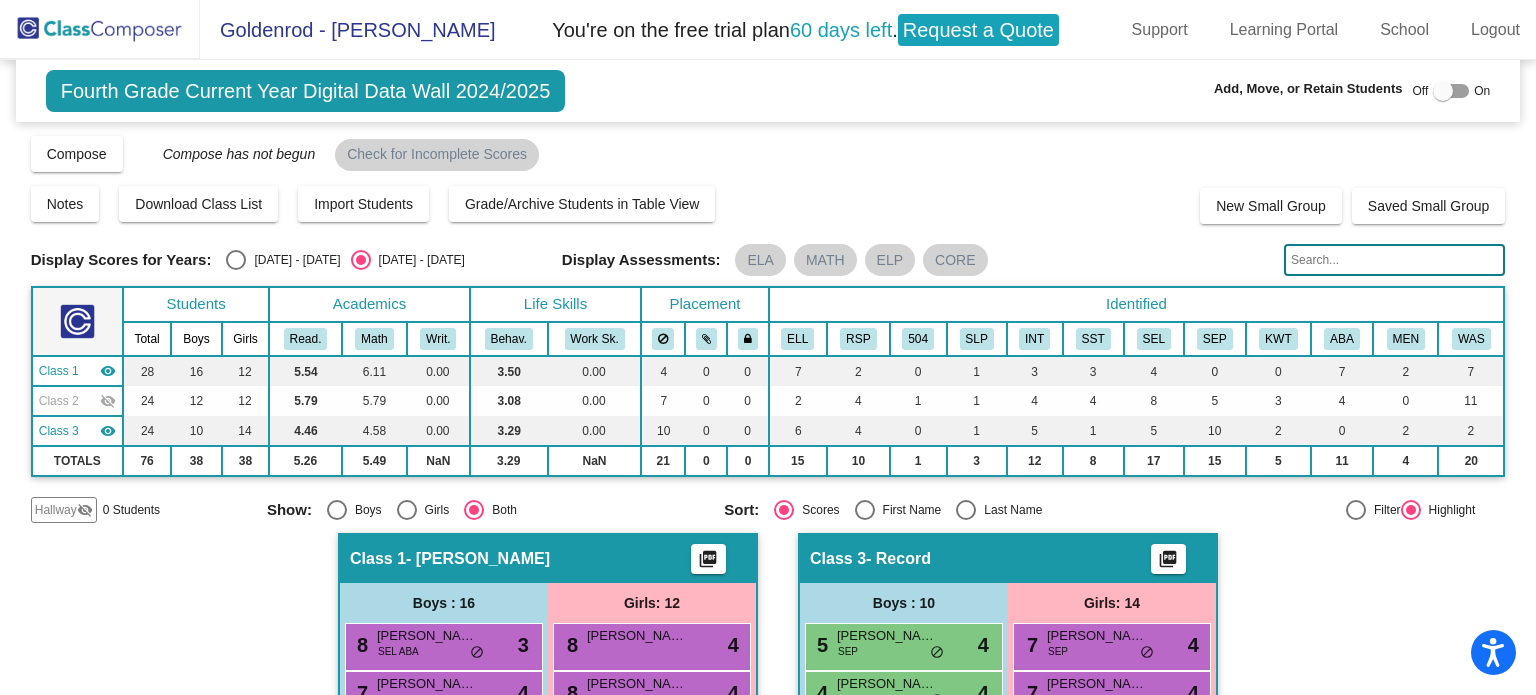 click on "visibility_off" 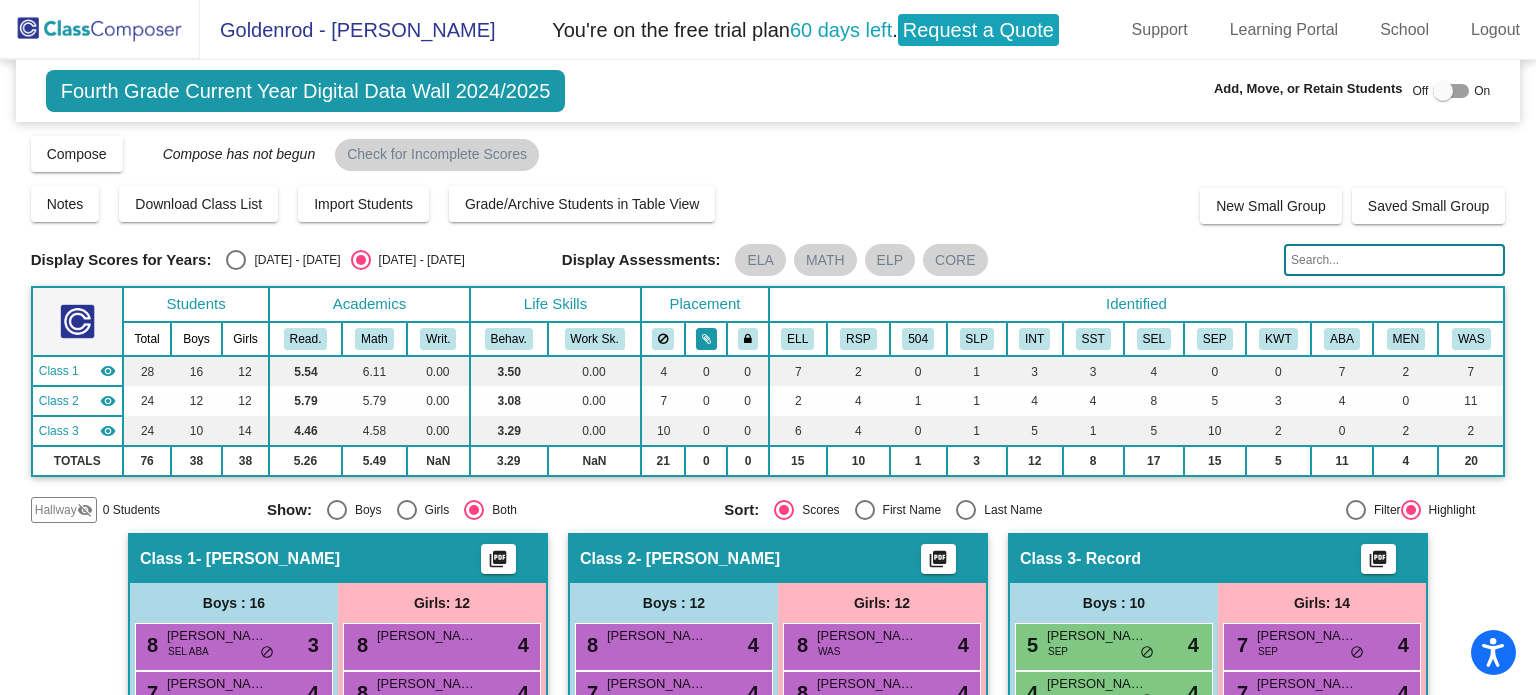click 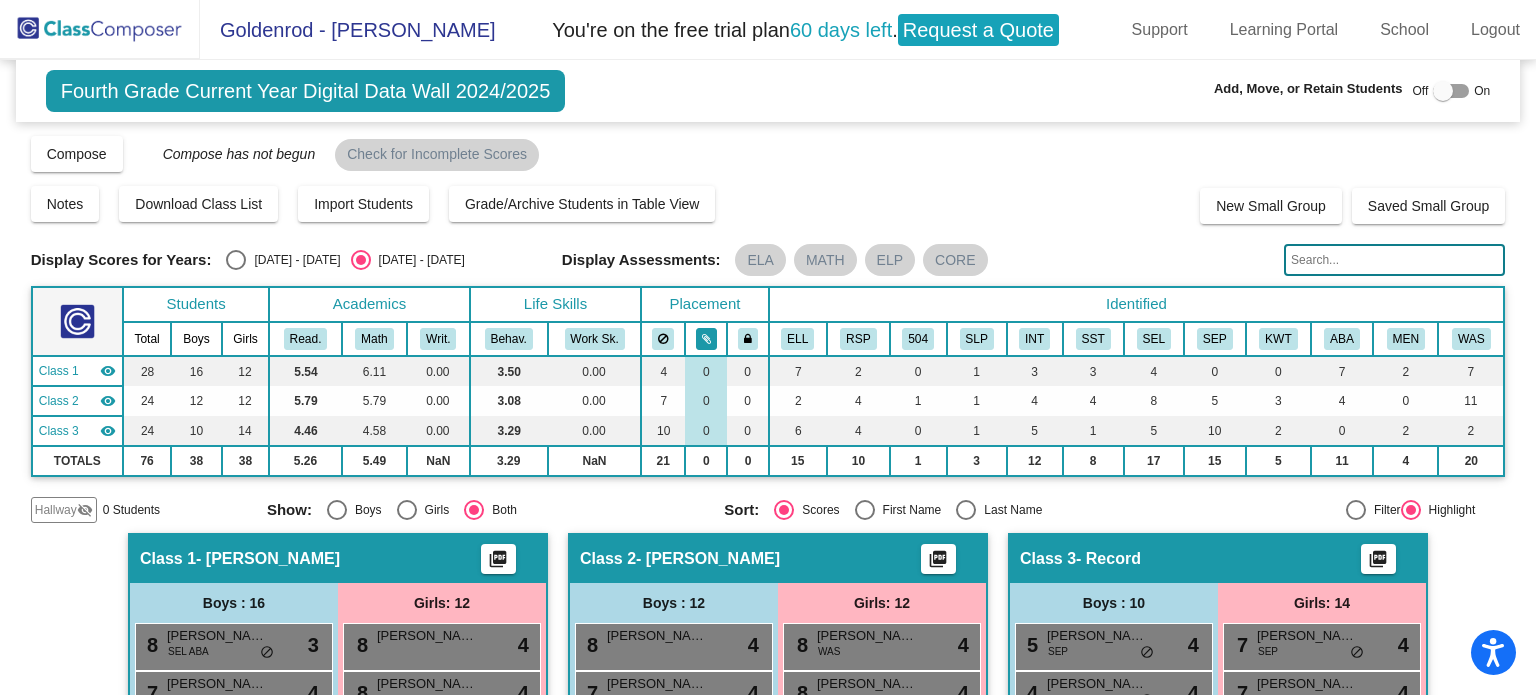 click 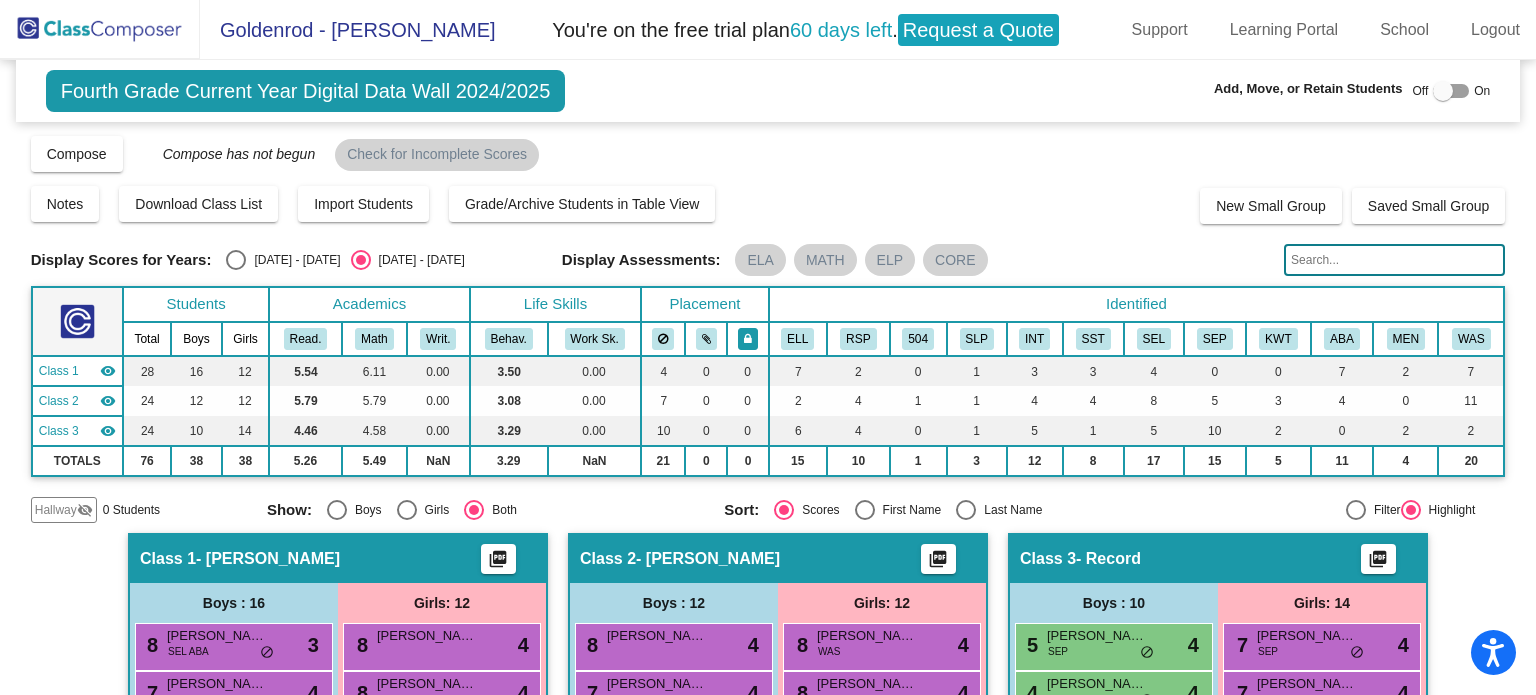 click 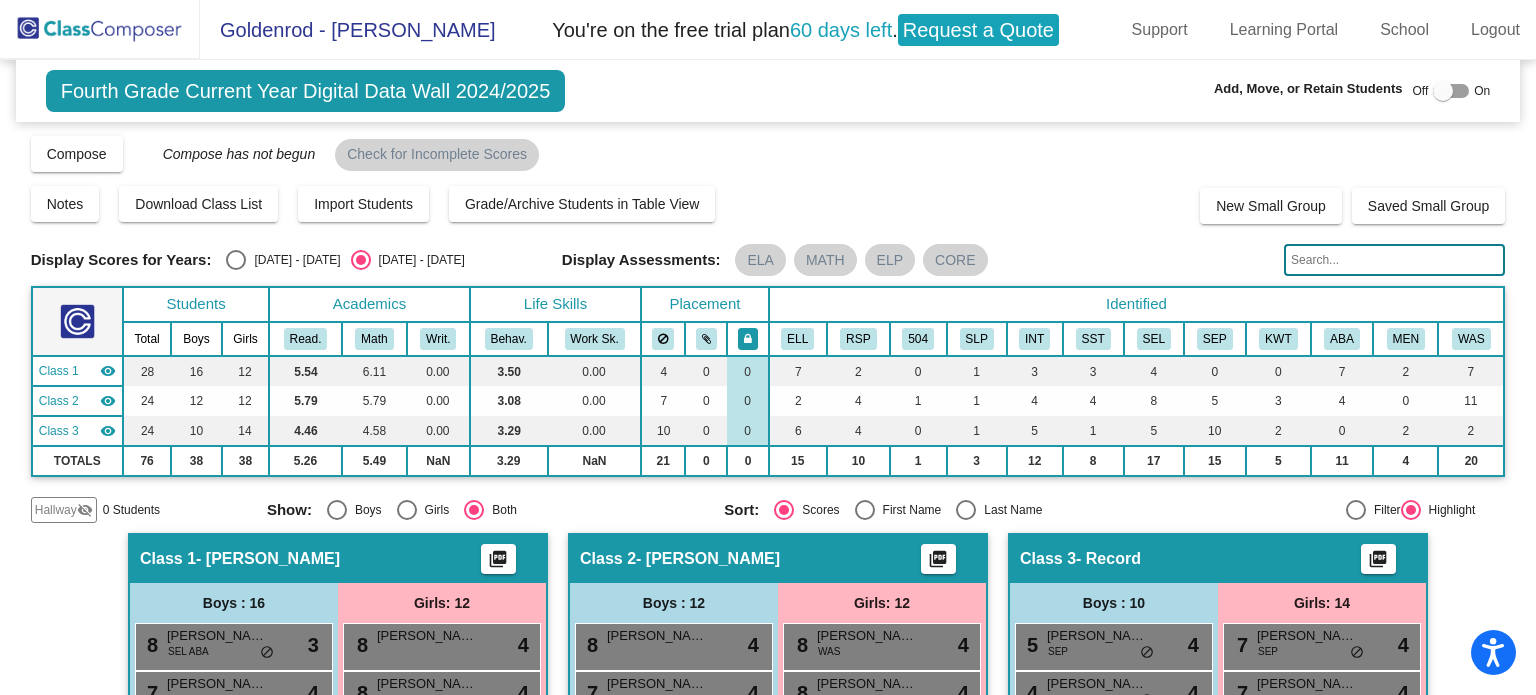 click 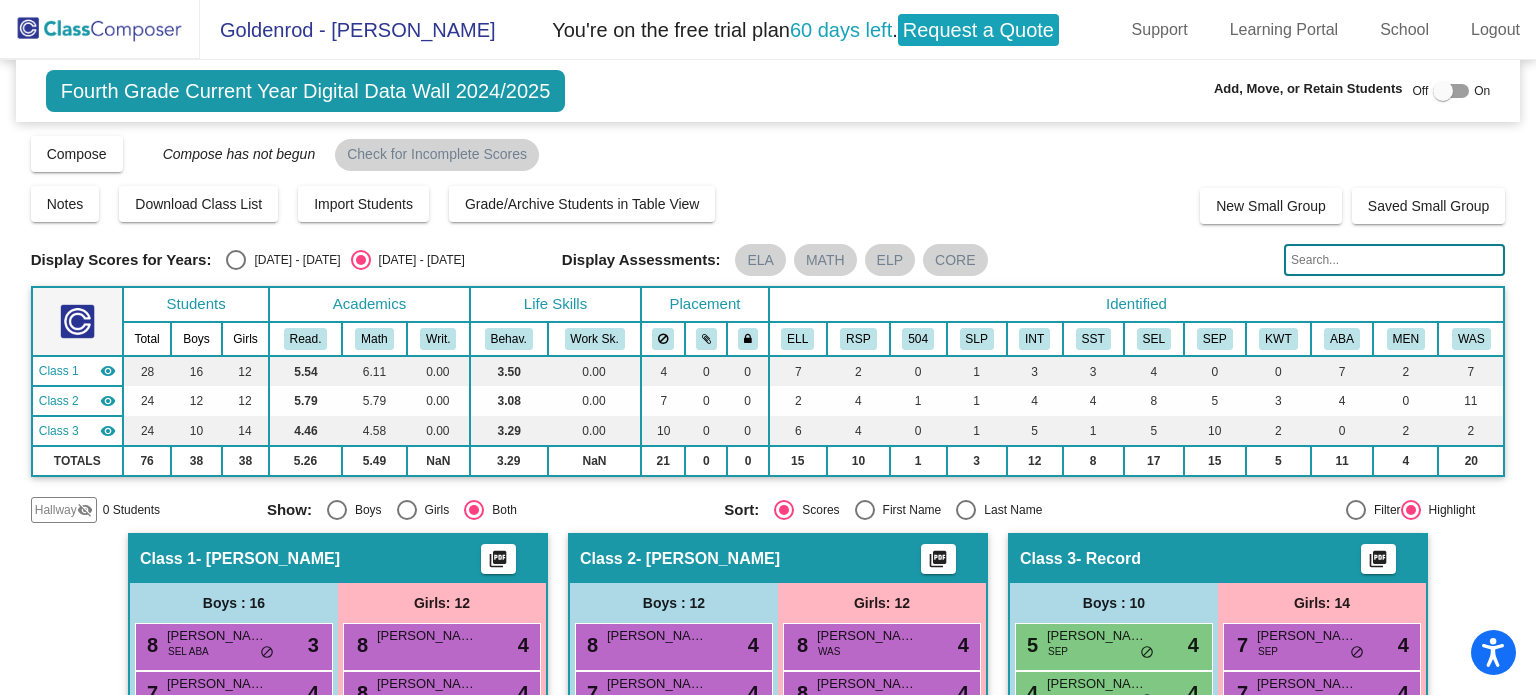 click 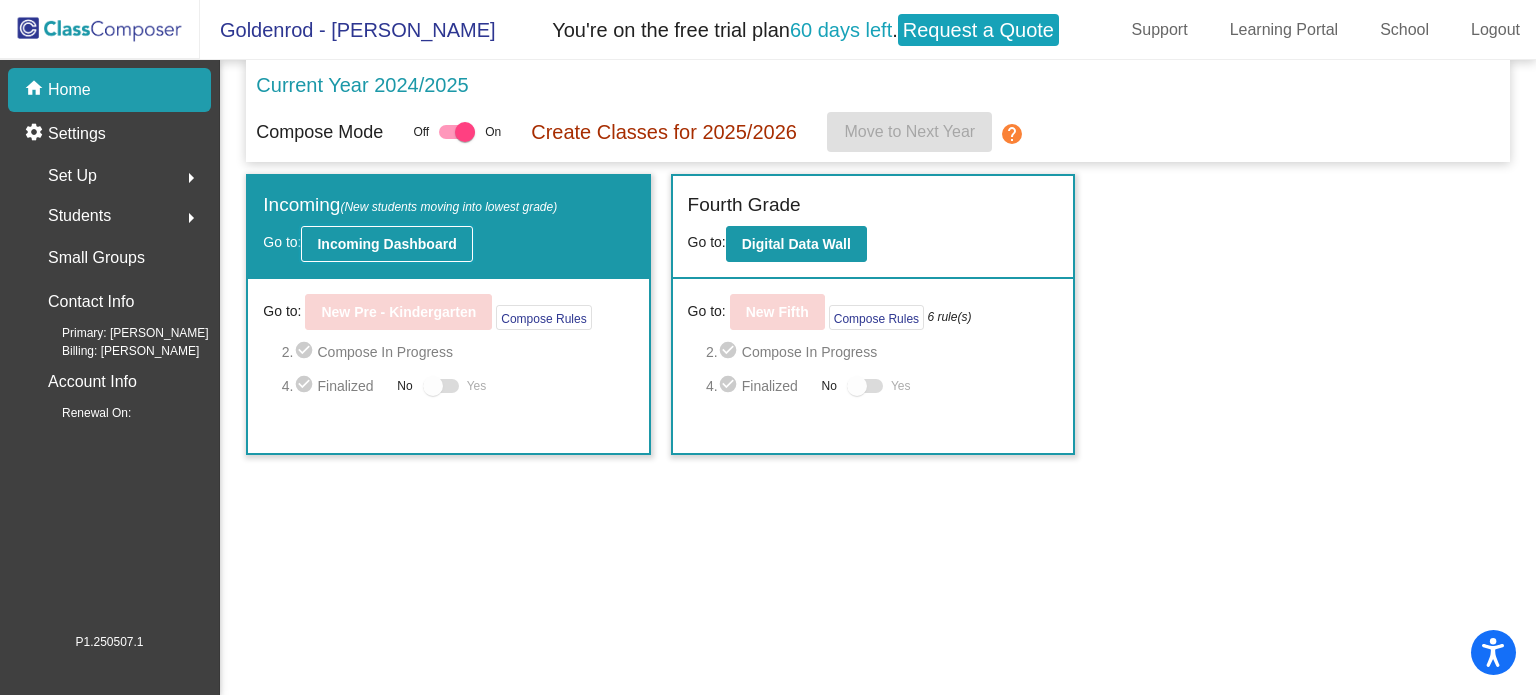 click on "Incoming Dashboard" 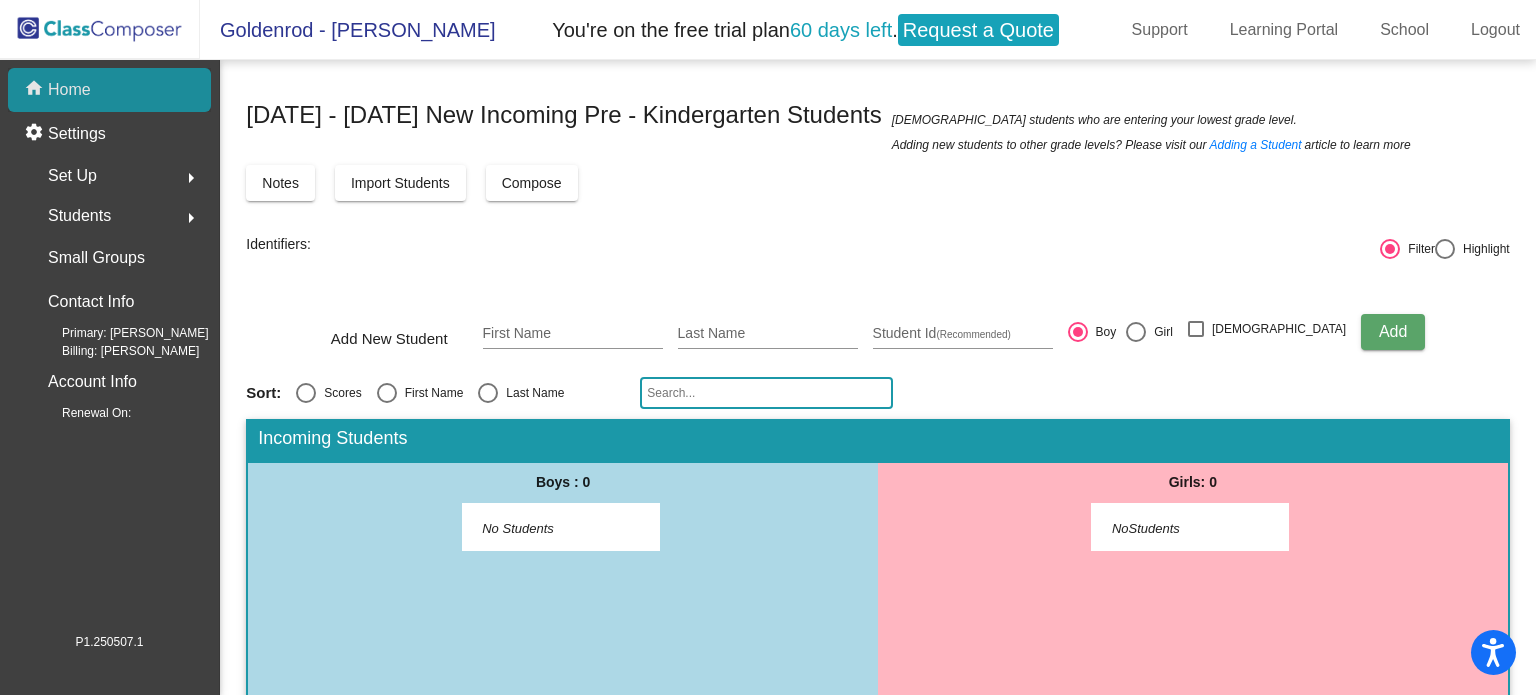 click on "Home" 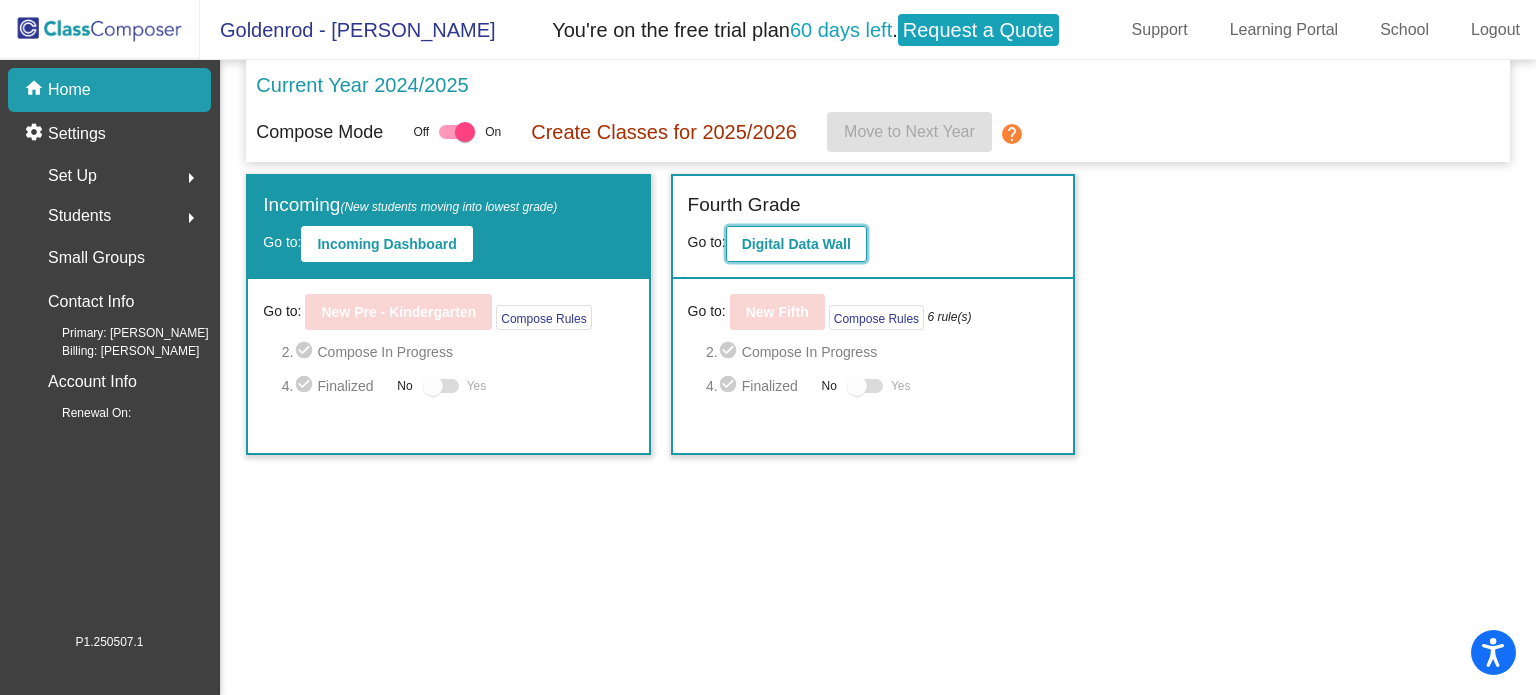 click on "Digital Data Wall" 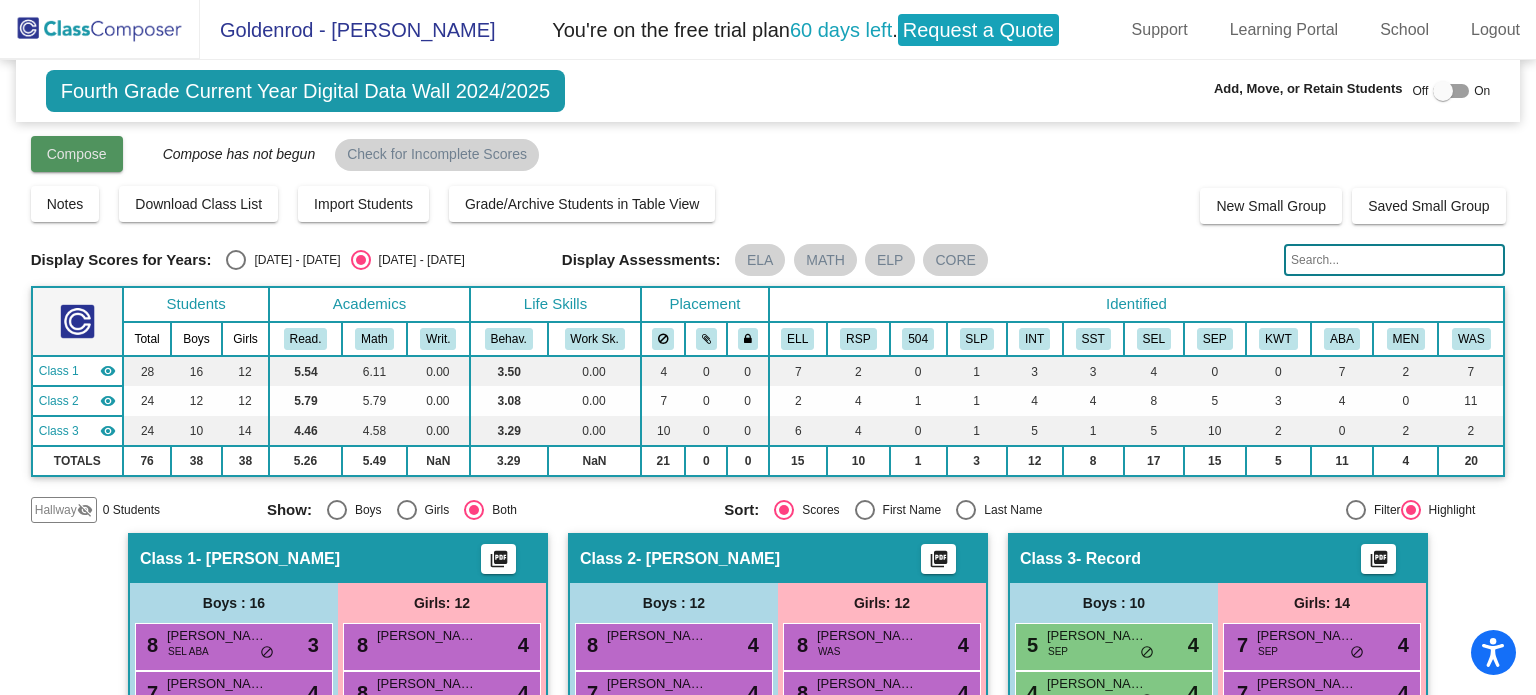 click on "Compose" 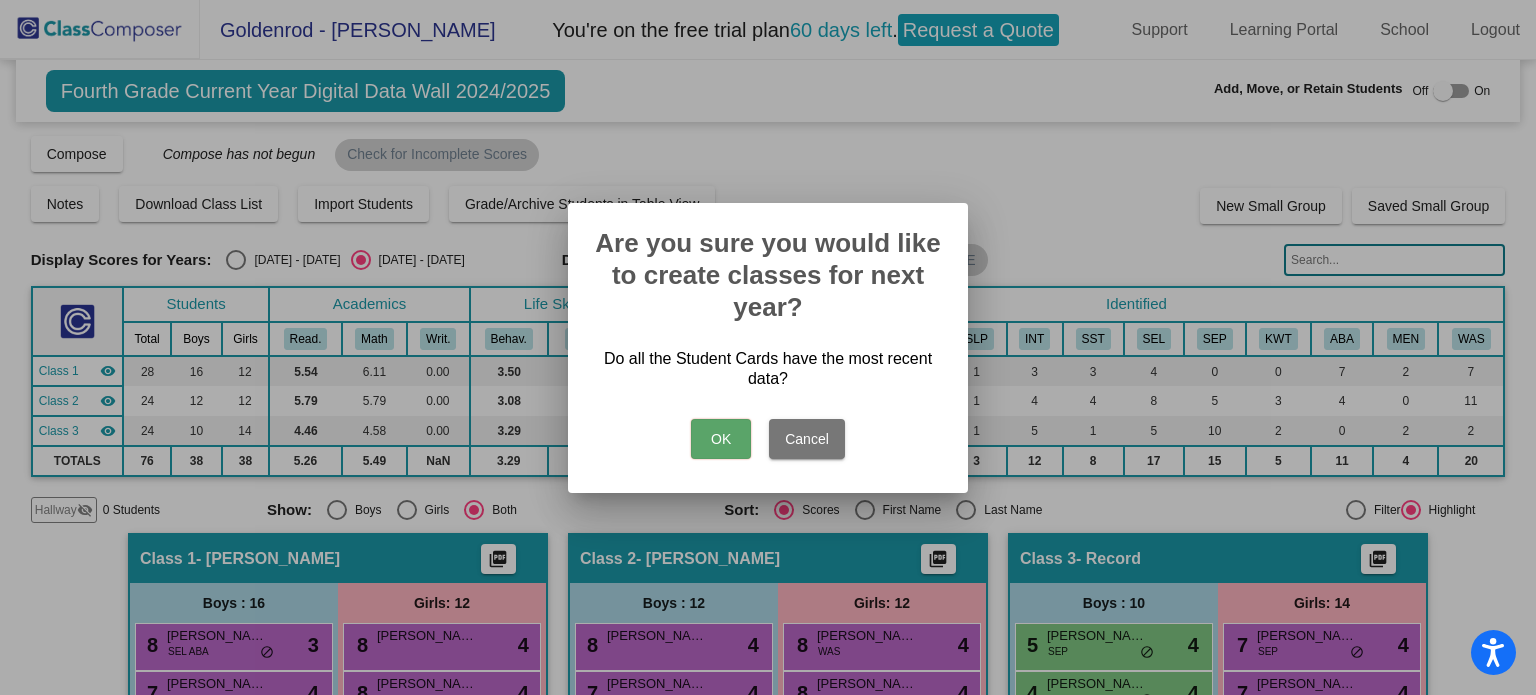 click on "OK" at bounding box center [721, 439] 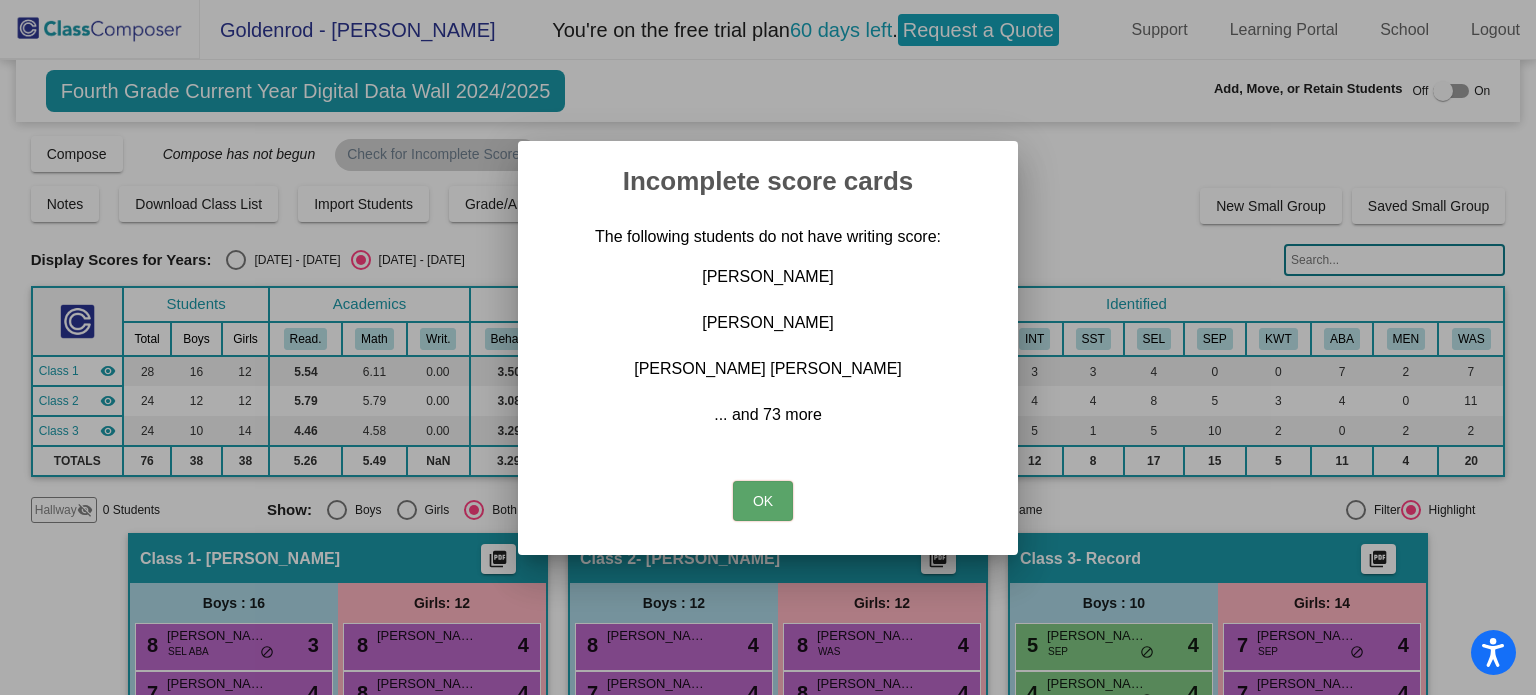 click on "OK" at bounding box center [763, 501] 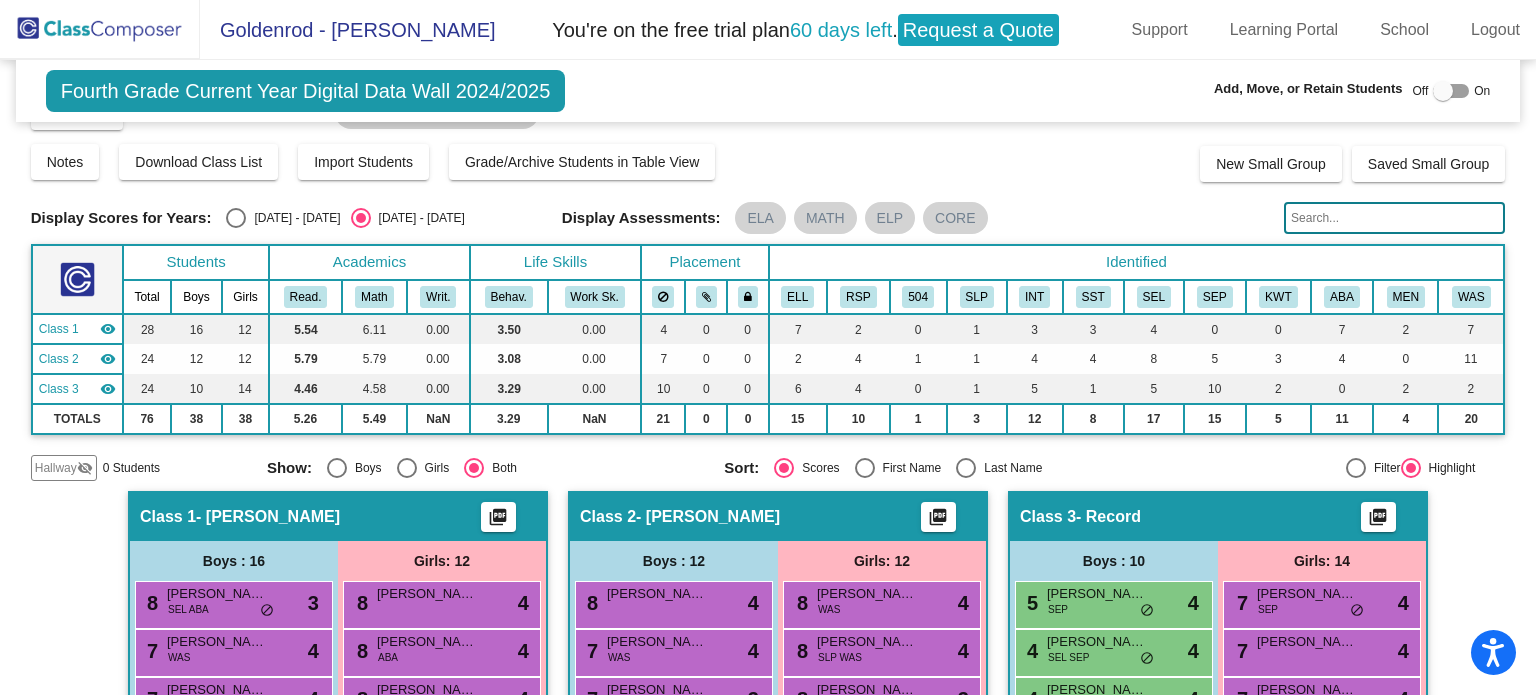 scroll, scrollTop: 0, scrollLeft: 0, axis: both 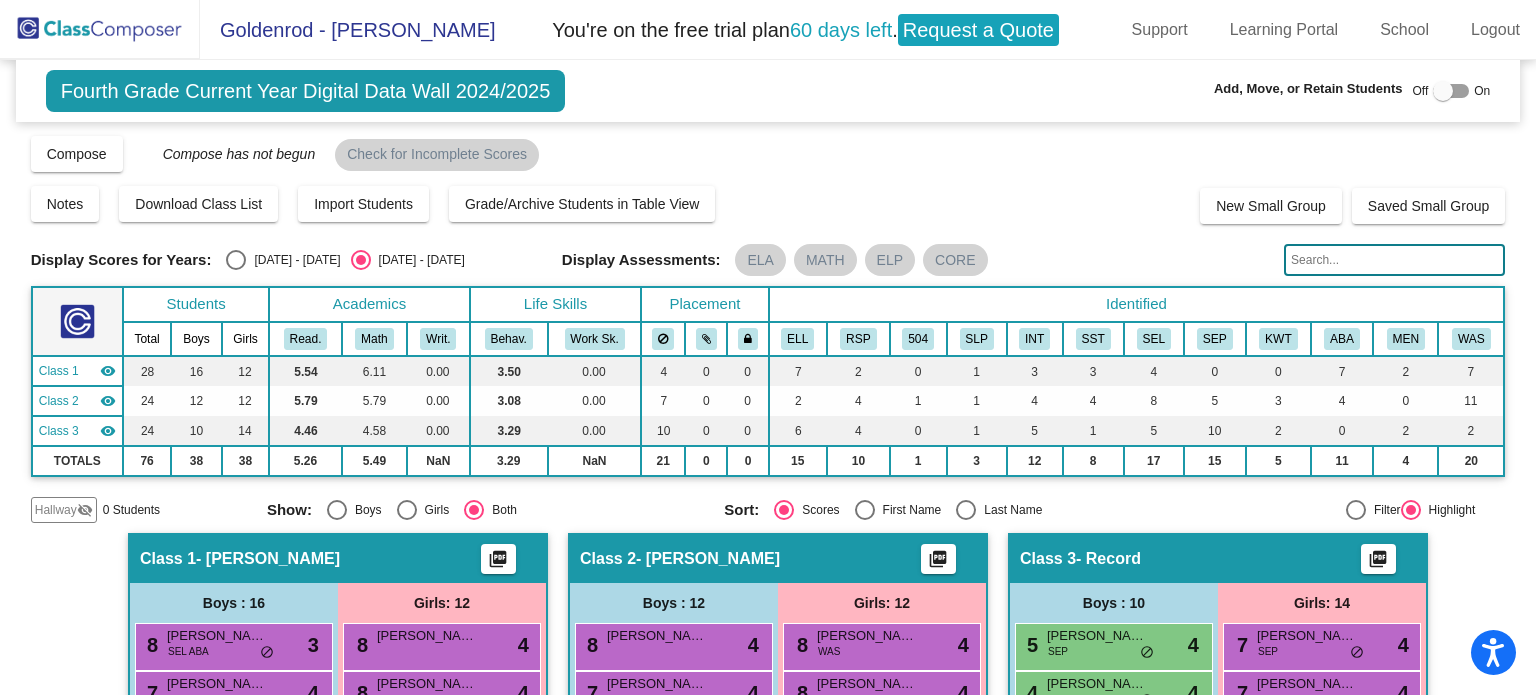 click 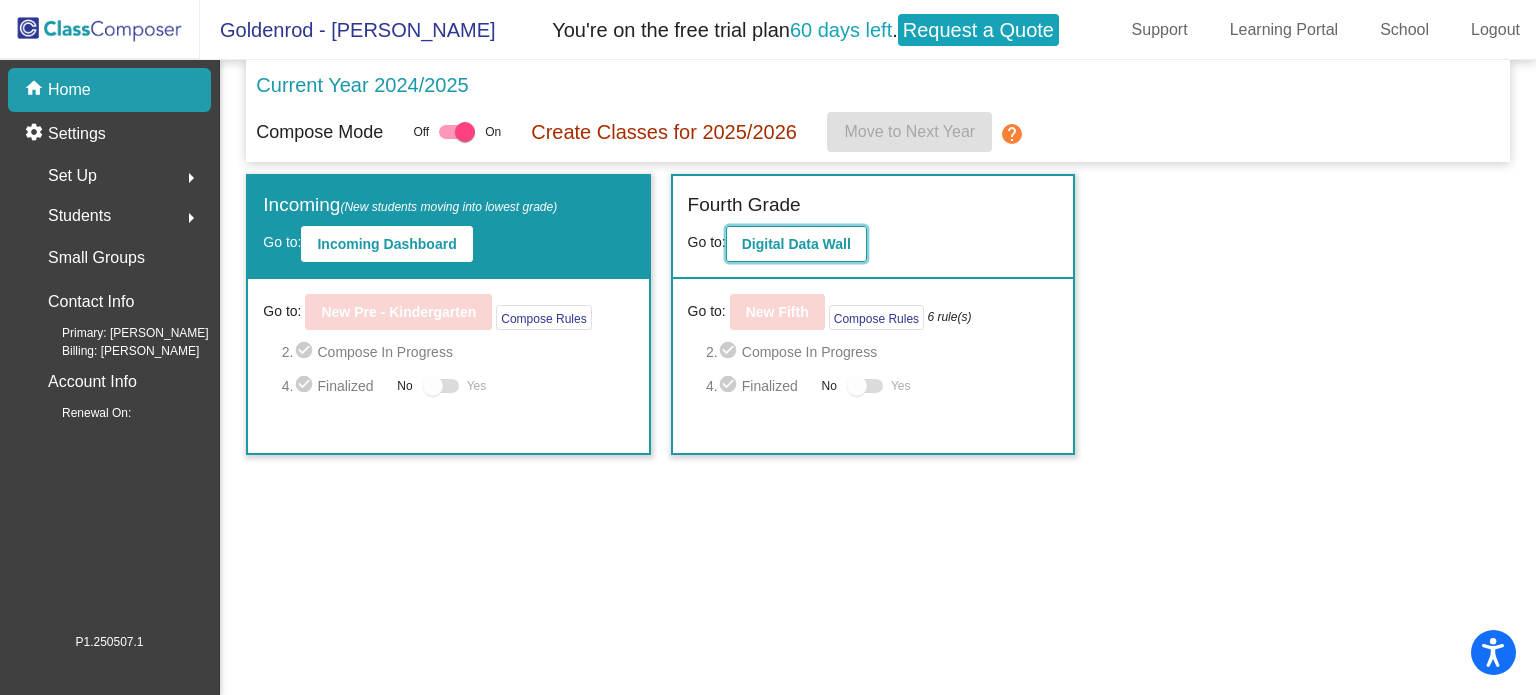 click on "Digital Data Wall" 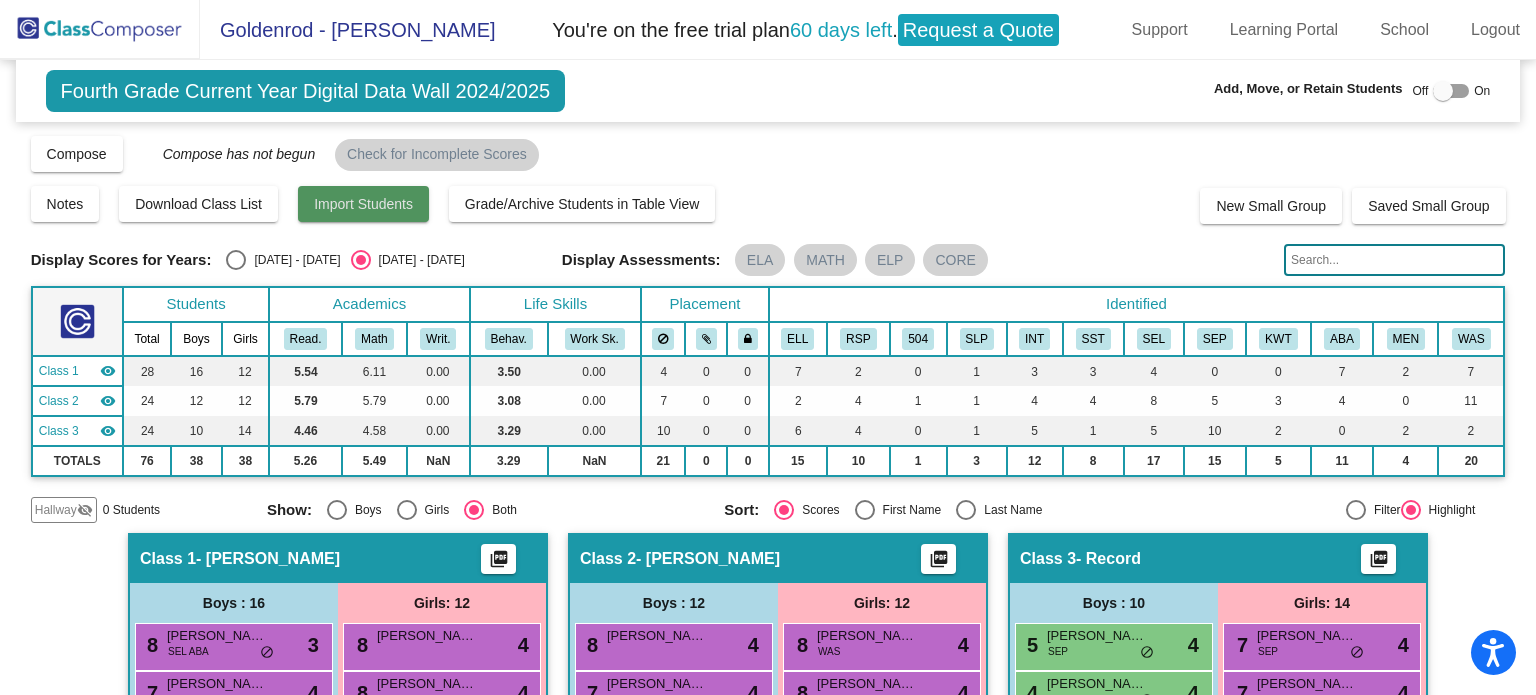 click on "Import Students" 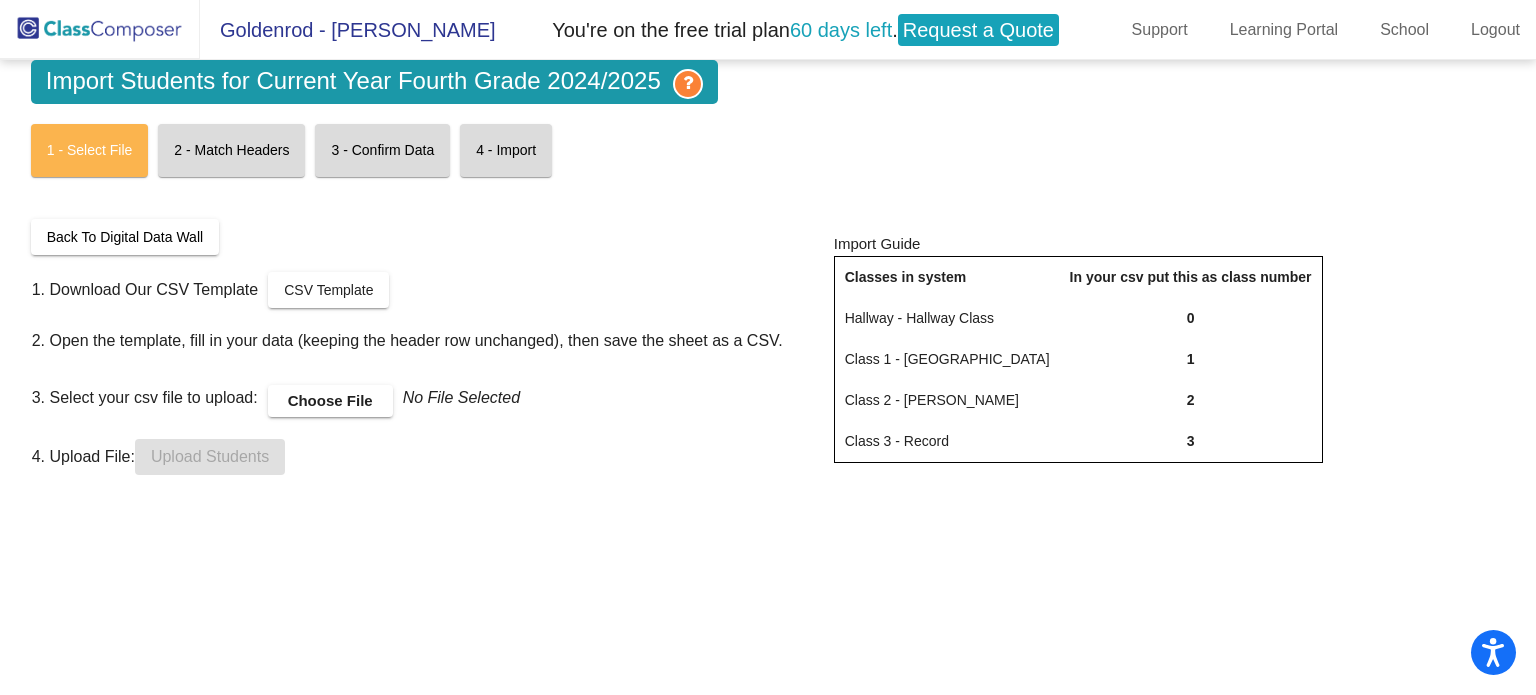 click on "Choose File" at bounding box center [330, 401] 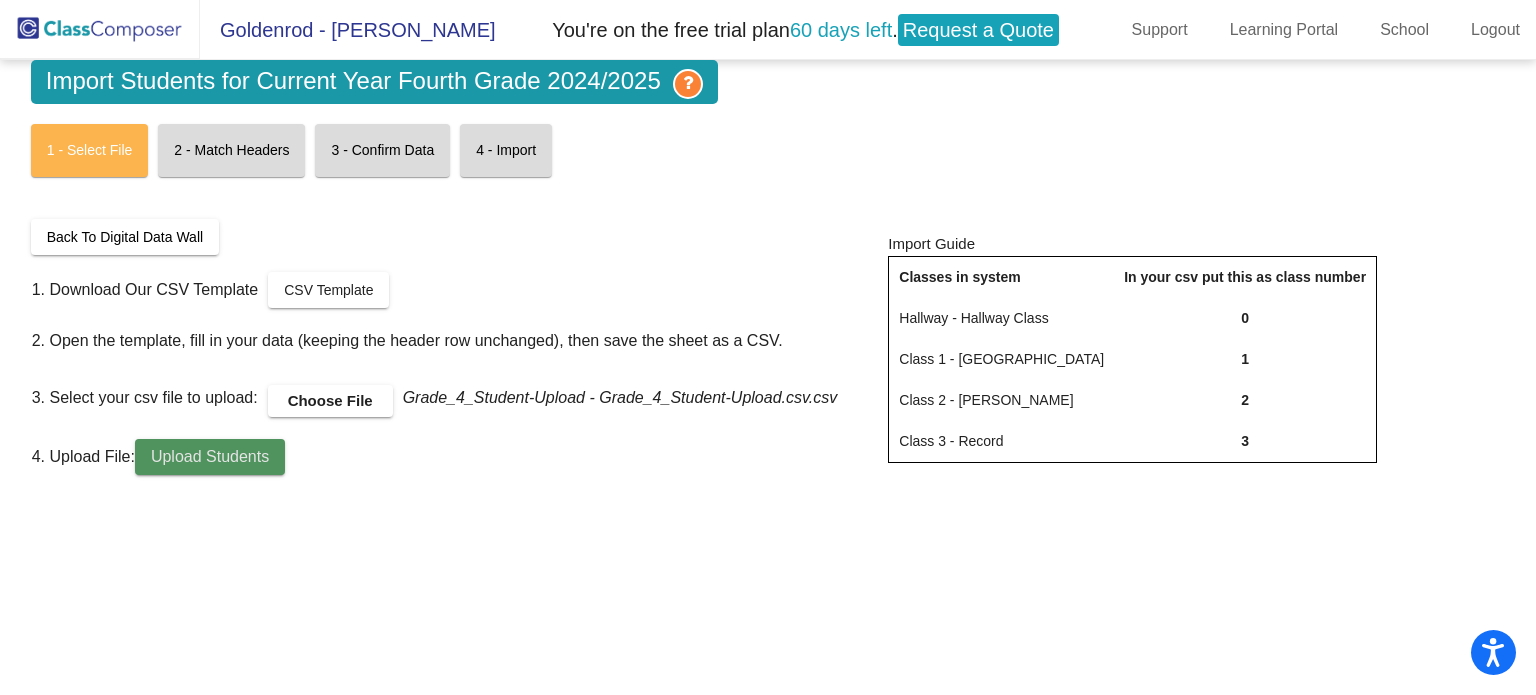 click on "Upload Students" at bounding box center (210, 457) 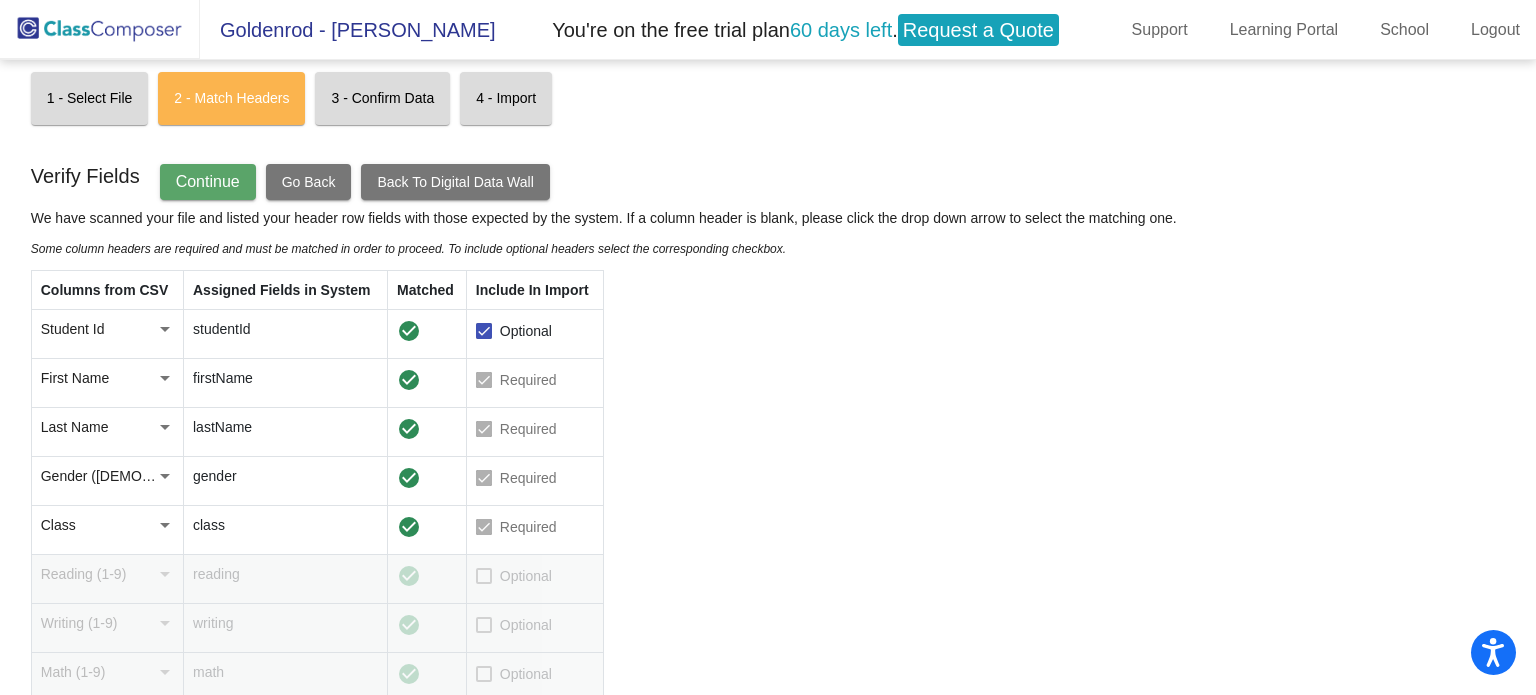 scroll, scrollTop: 54, scrollLeft: 0, axis: vertical 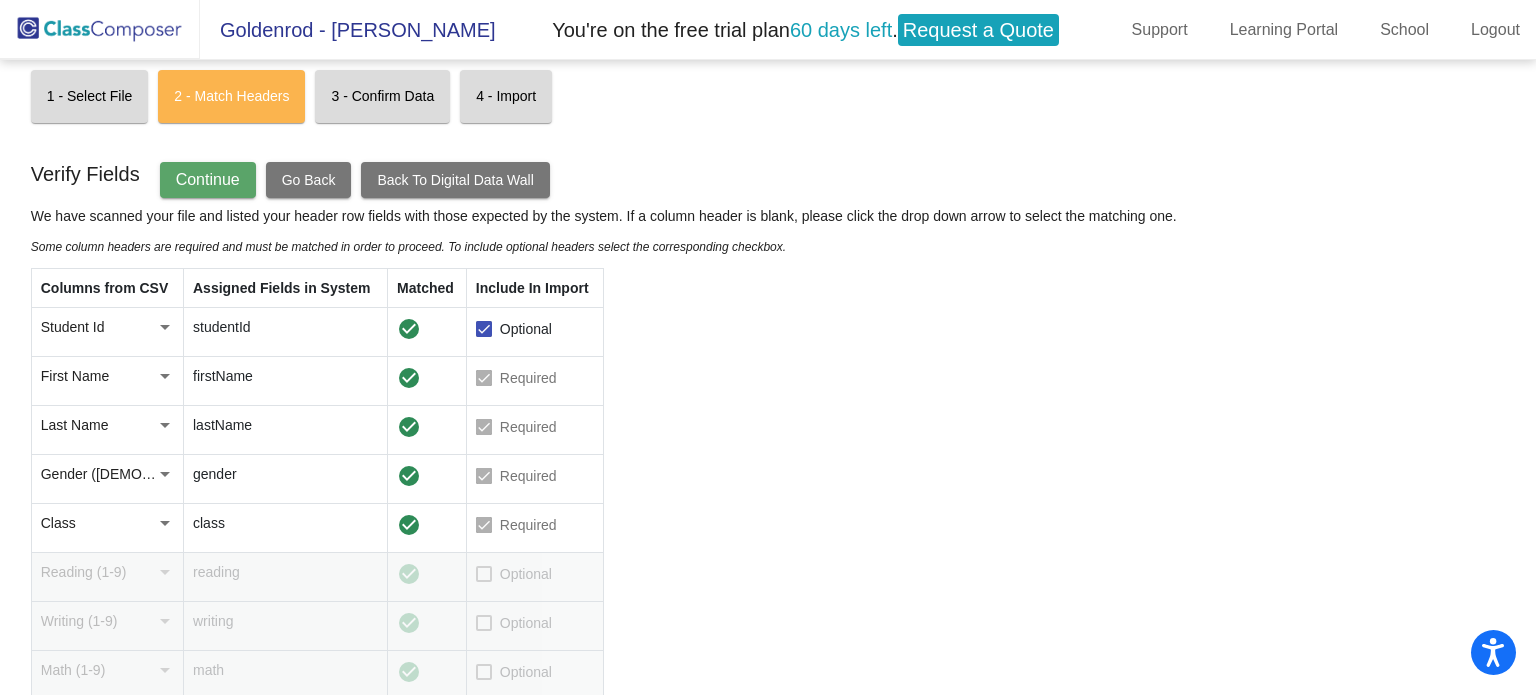 click at bounding box center (484, 378) 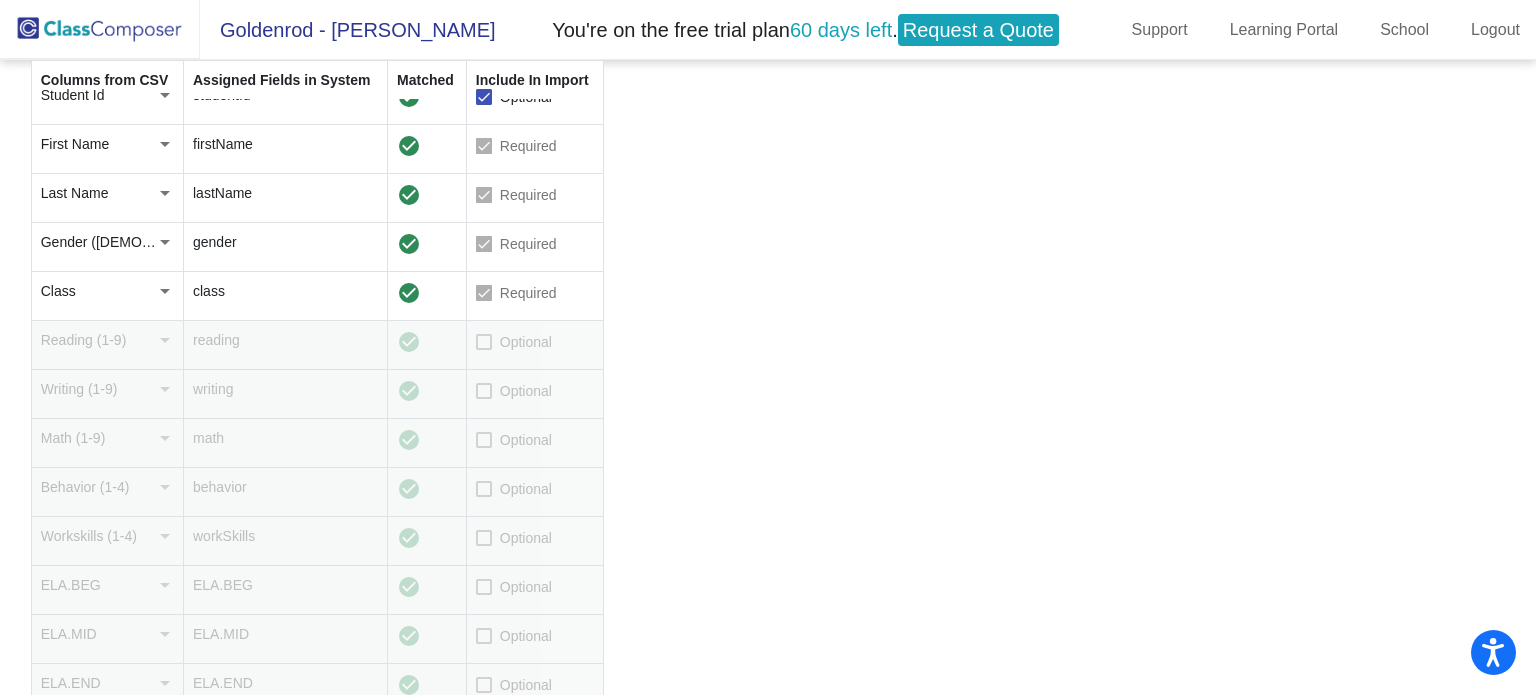 scroll, scrollTop: 290, scrollLeft: 0, axis: vertical 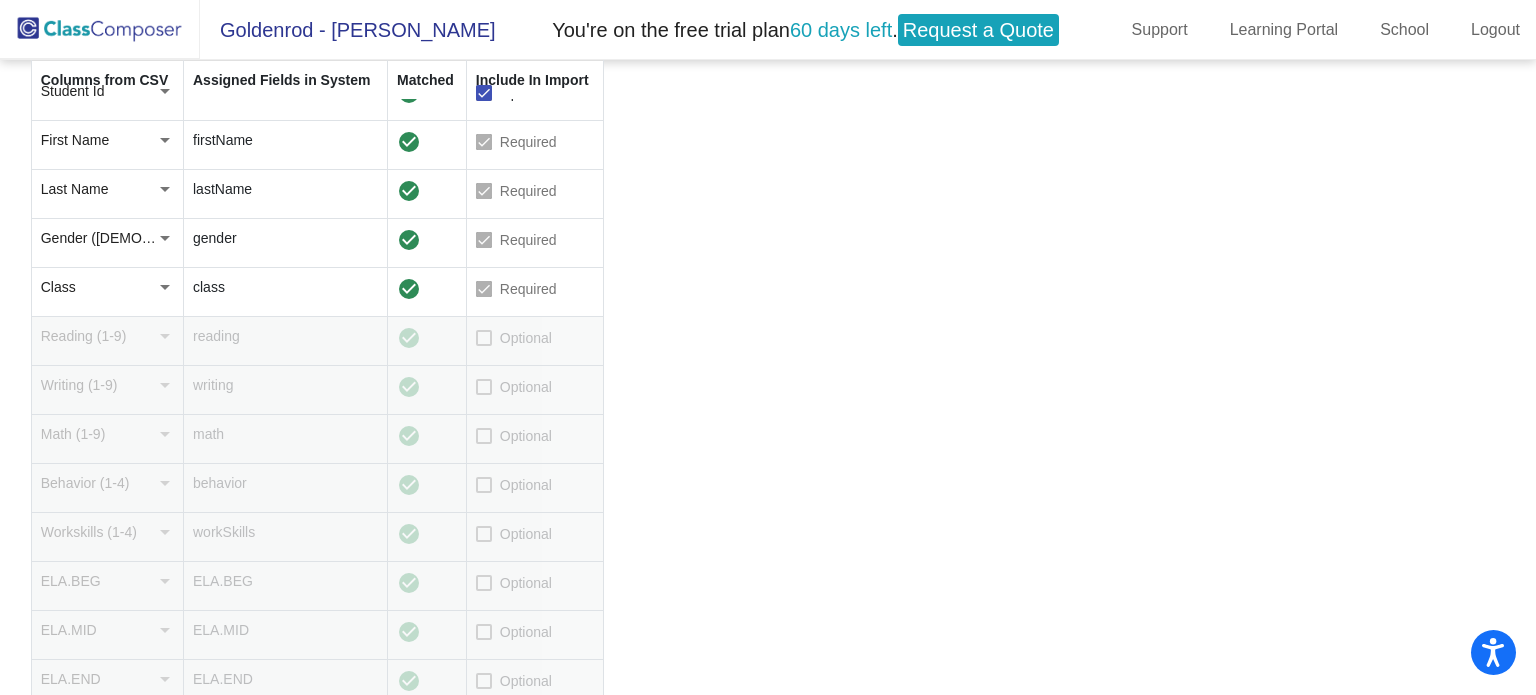 click at bounding box center (484, 338) 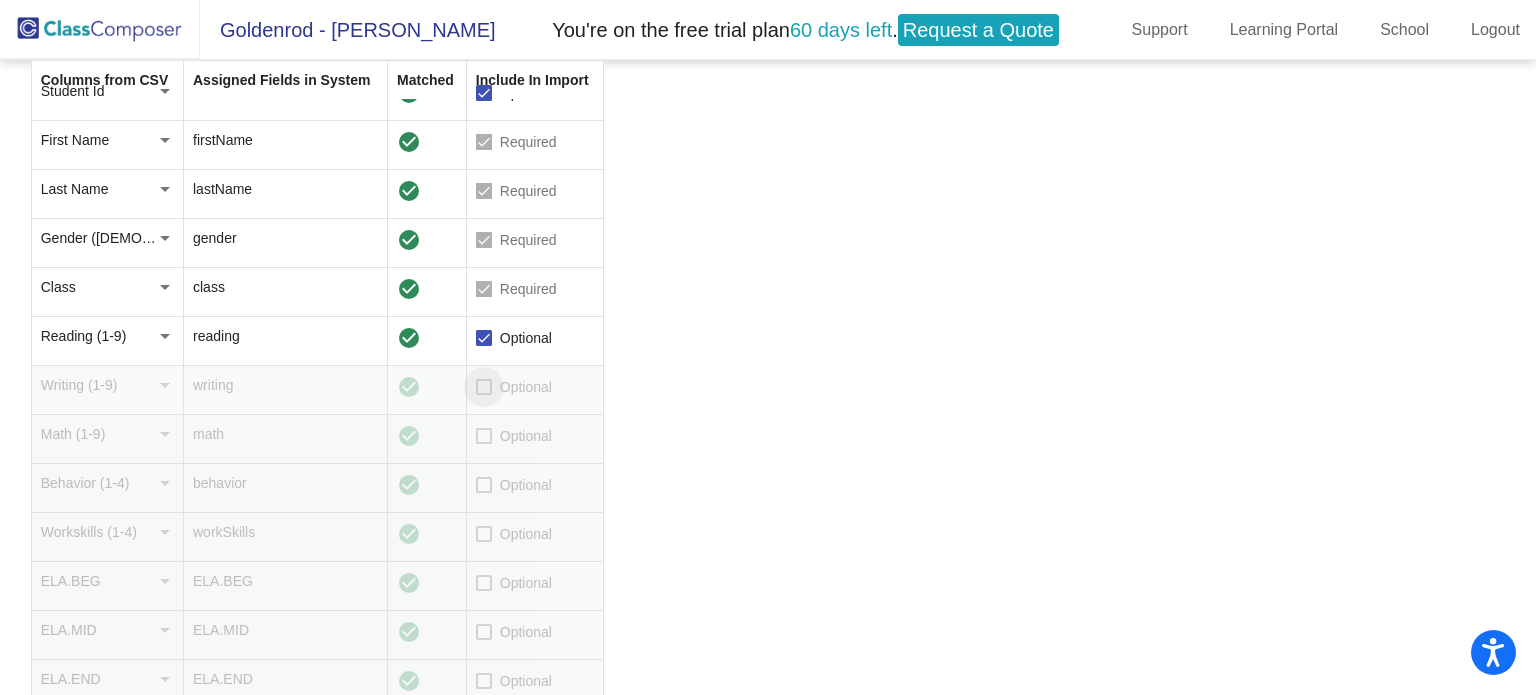 click at bounding box center (484, 387) 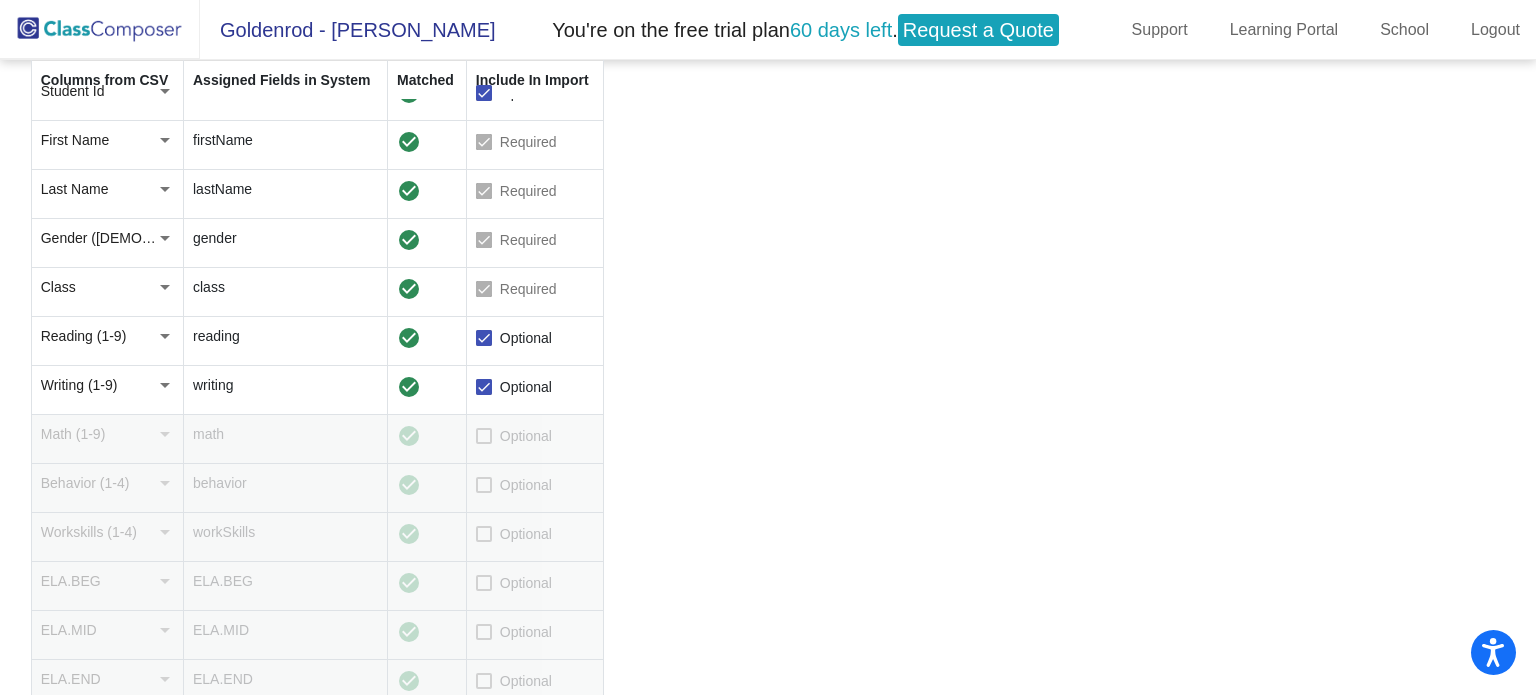 click at bounding box center (484, 436) 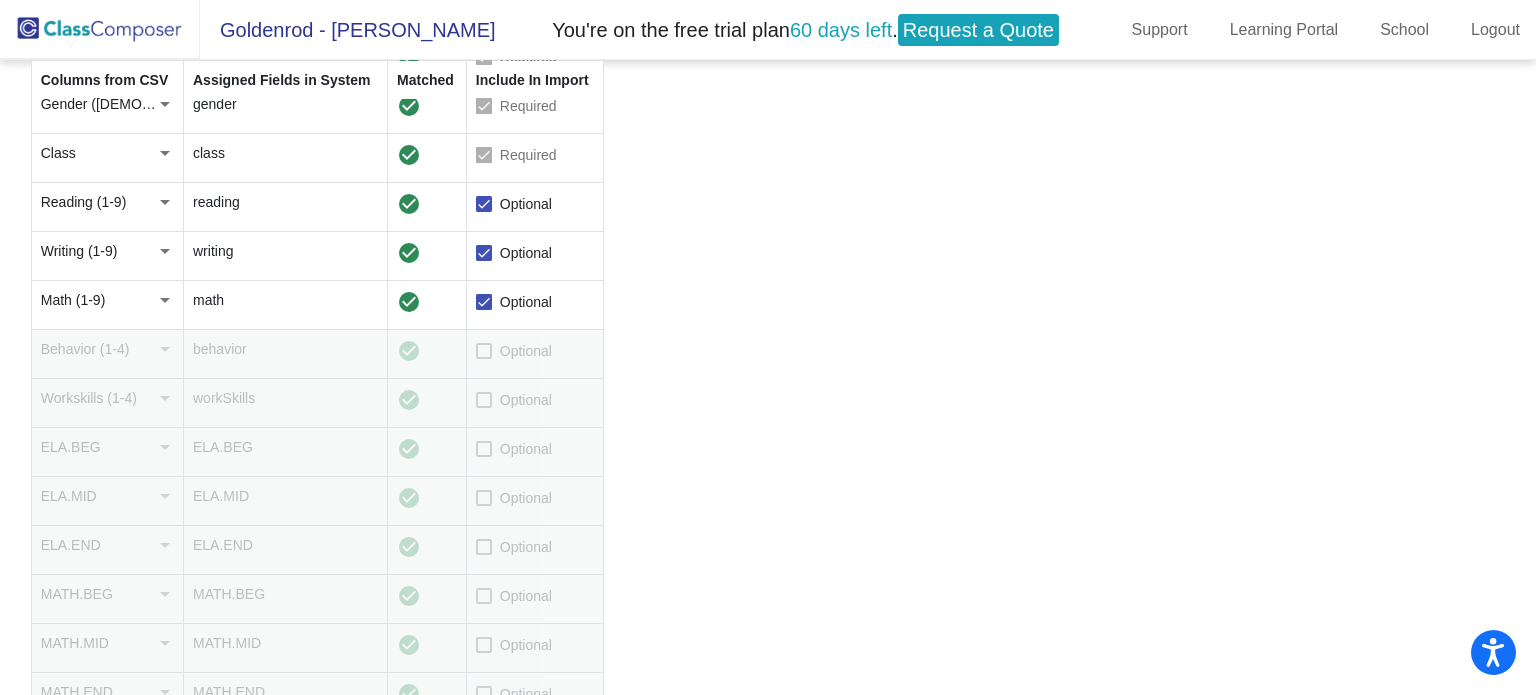 scroll, scrollTop: 463, scrollLeft: 0, axis: vertical 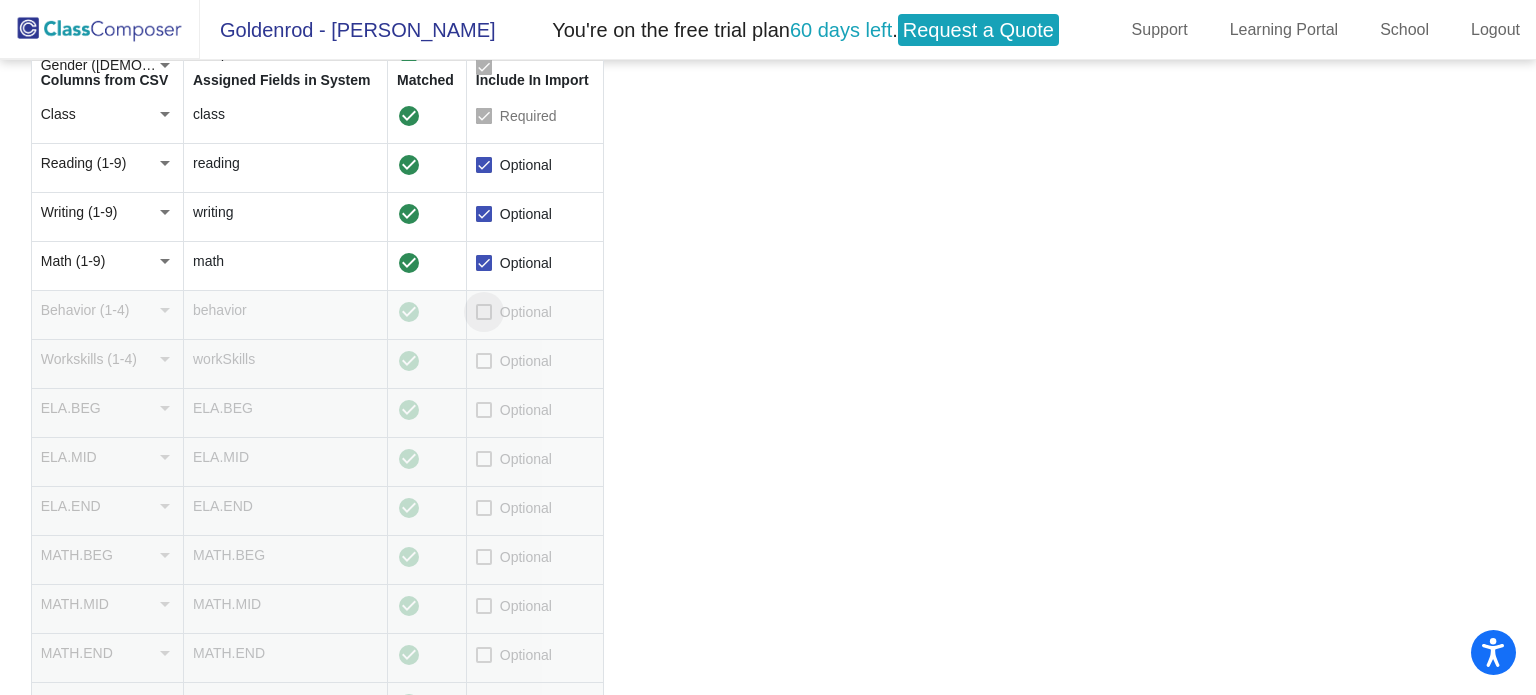 click at bounding box center (484, 312) 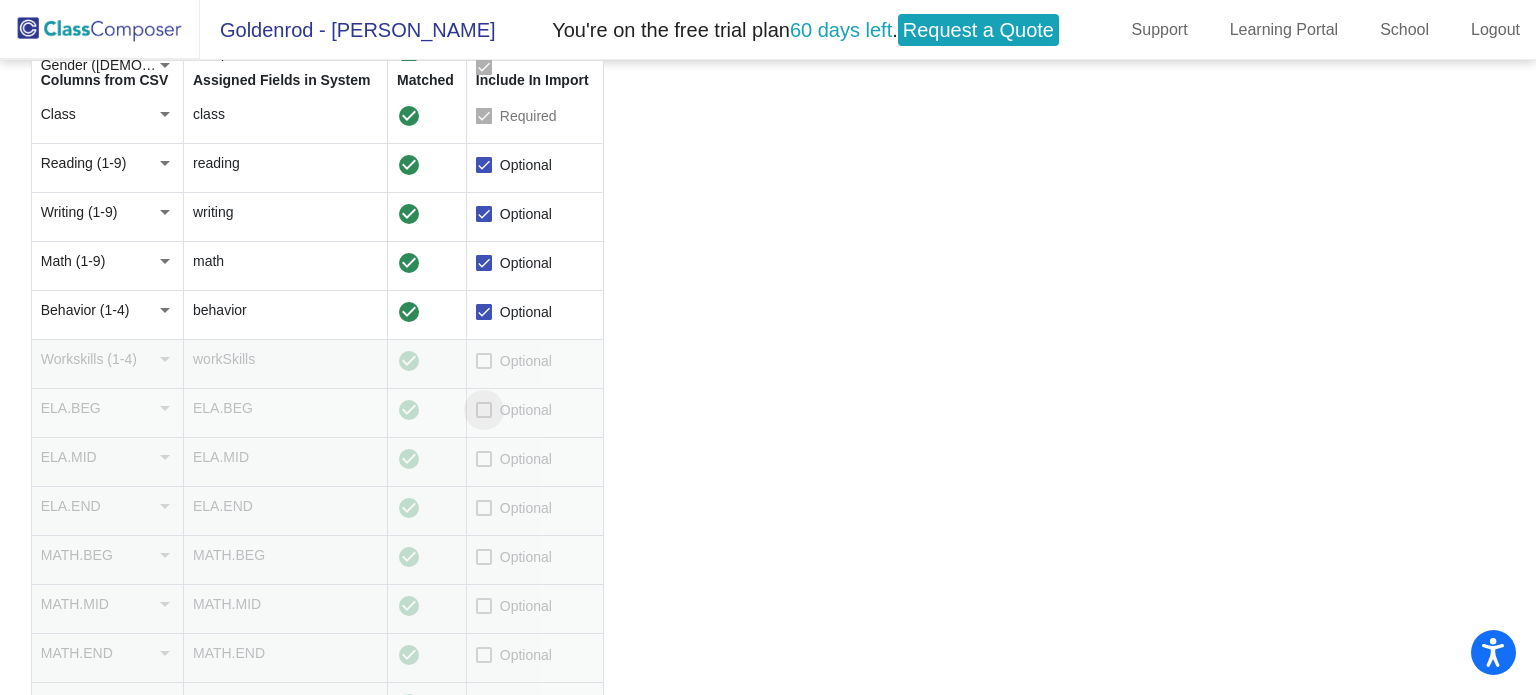click at bounding box center [484, 410] 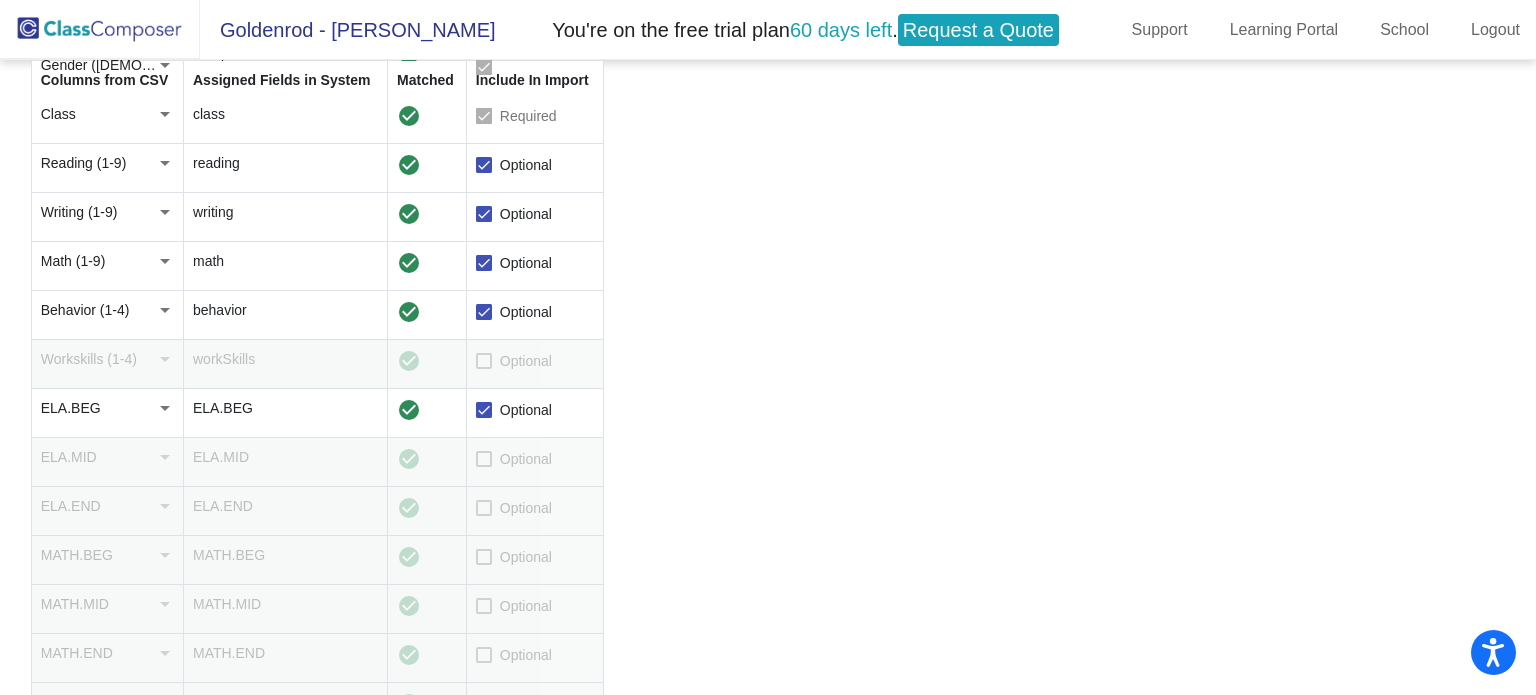 click at bounding box center [484, 410] 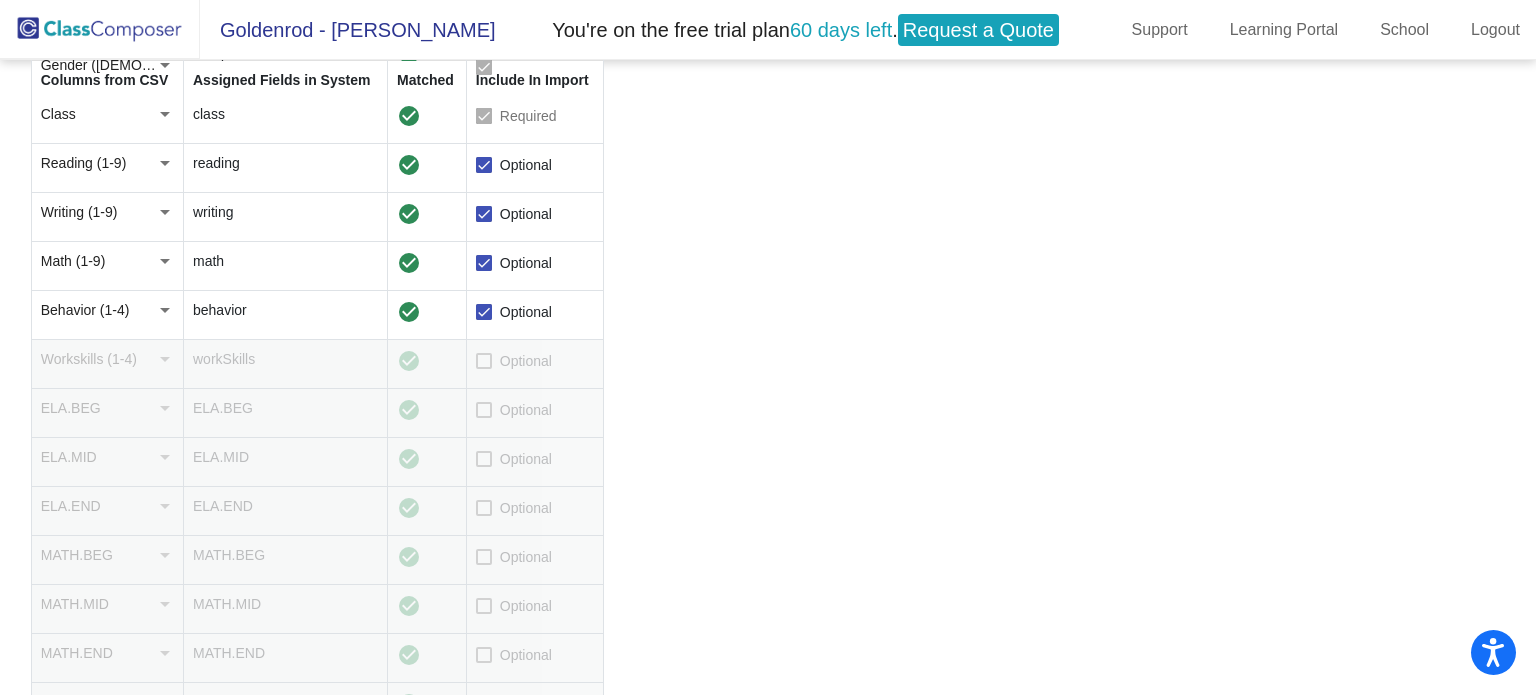 click at bounding box center (484, 410) 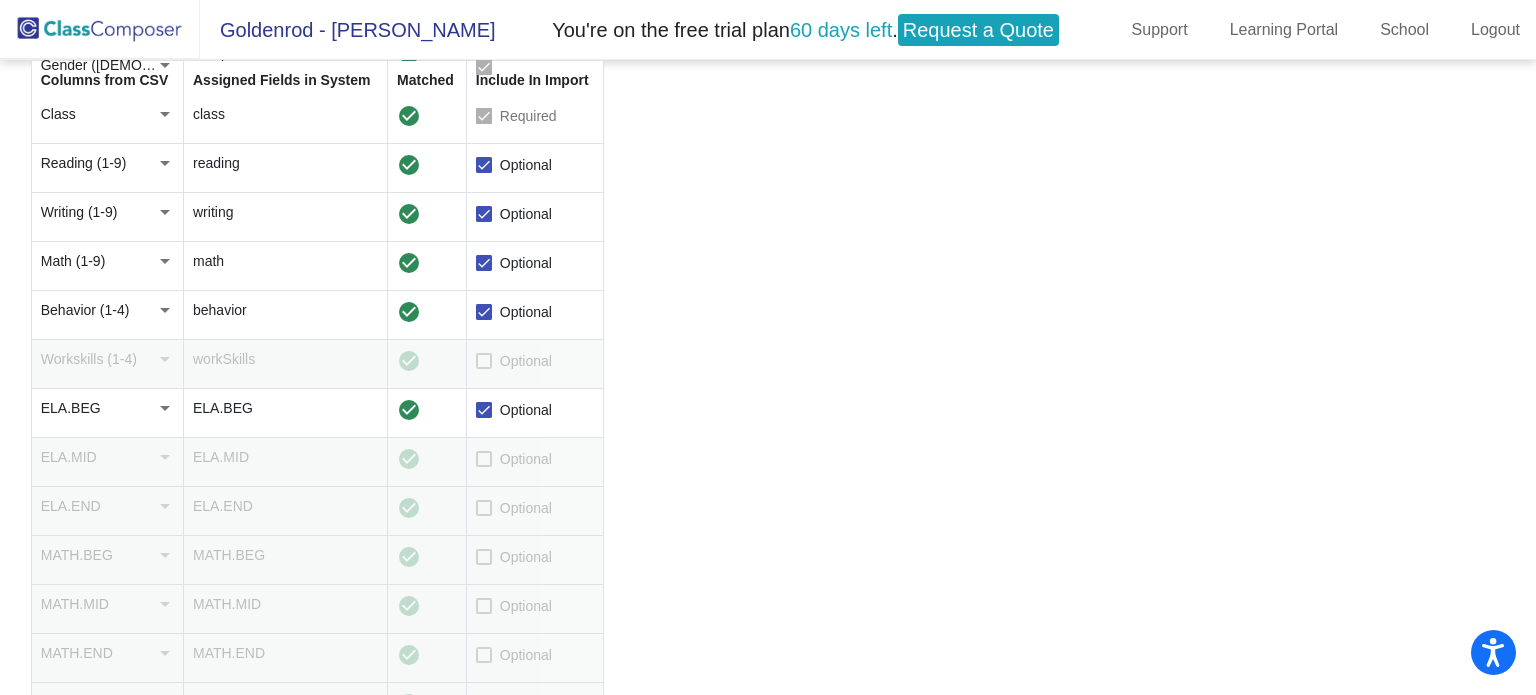 click at bounding box center (484, 459) 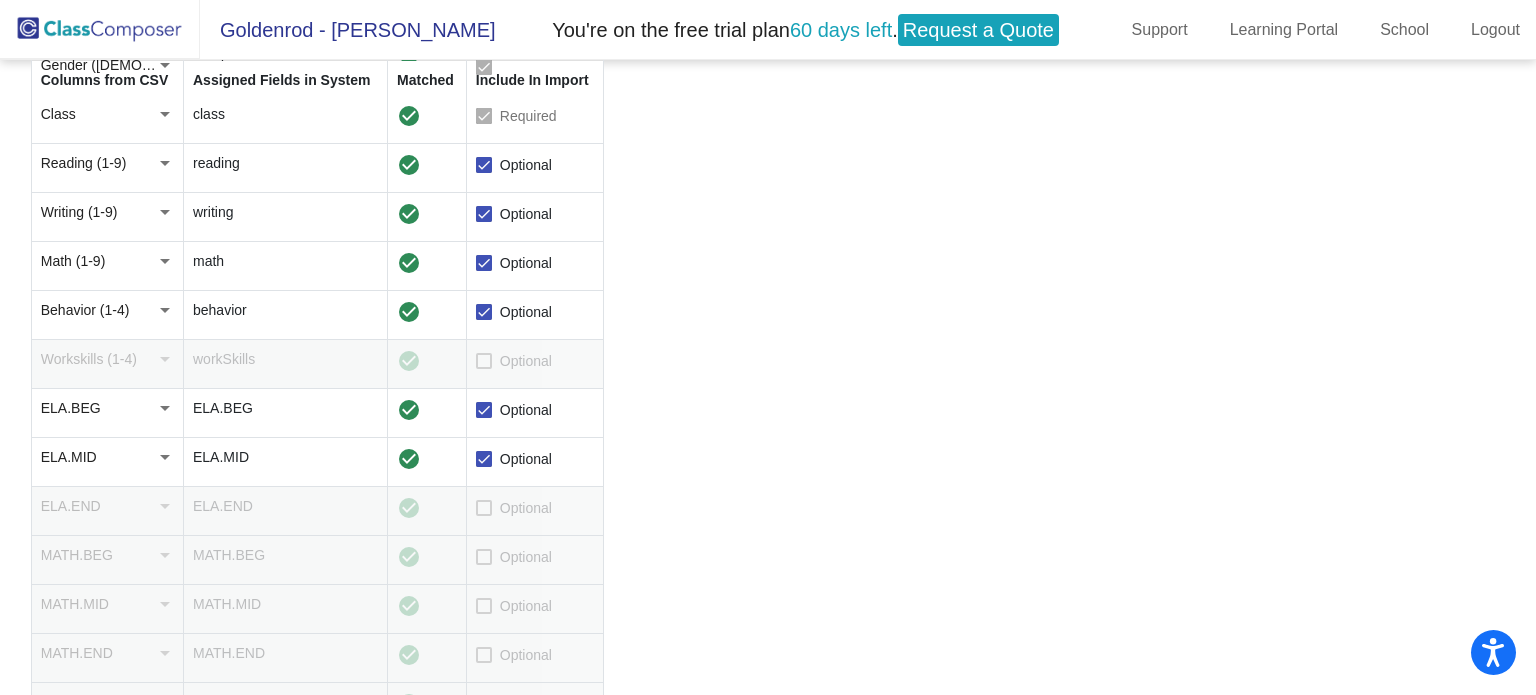 click at bounding box center (484, 508) 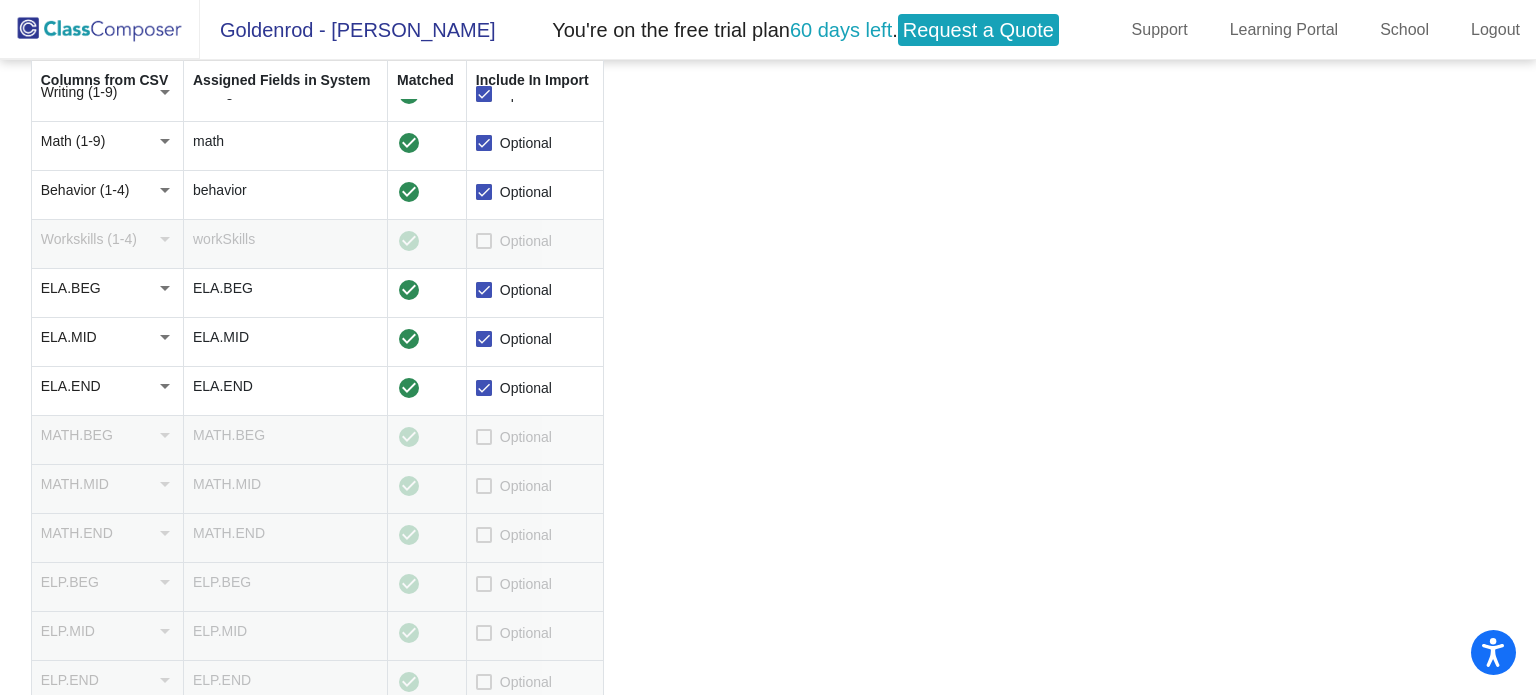 scroll, scrollTop: 591, scrollLeft: 0, axis: vertical 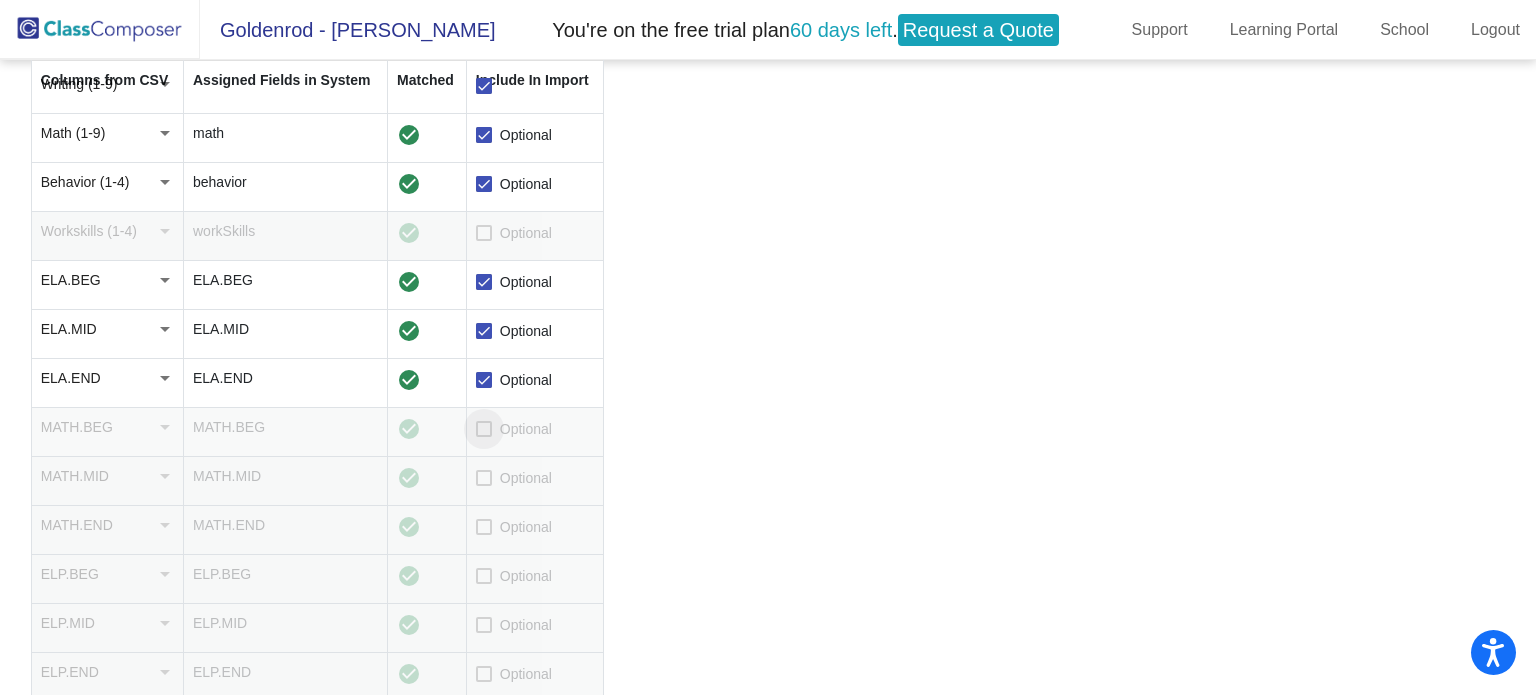 click at bounding box center [484, 429] 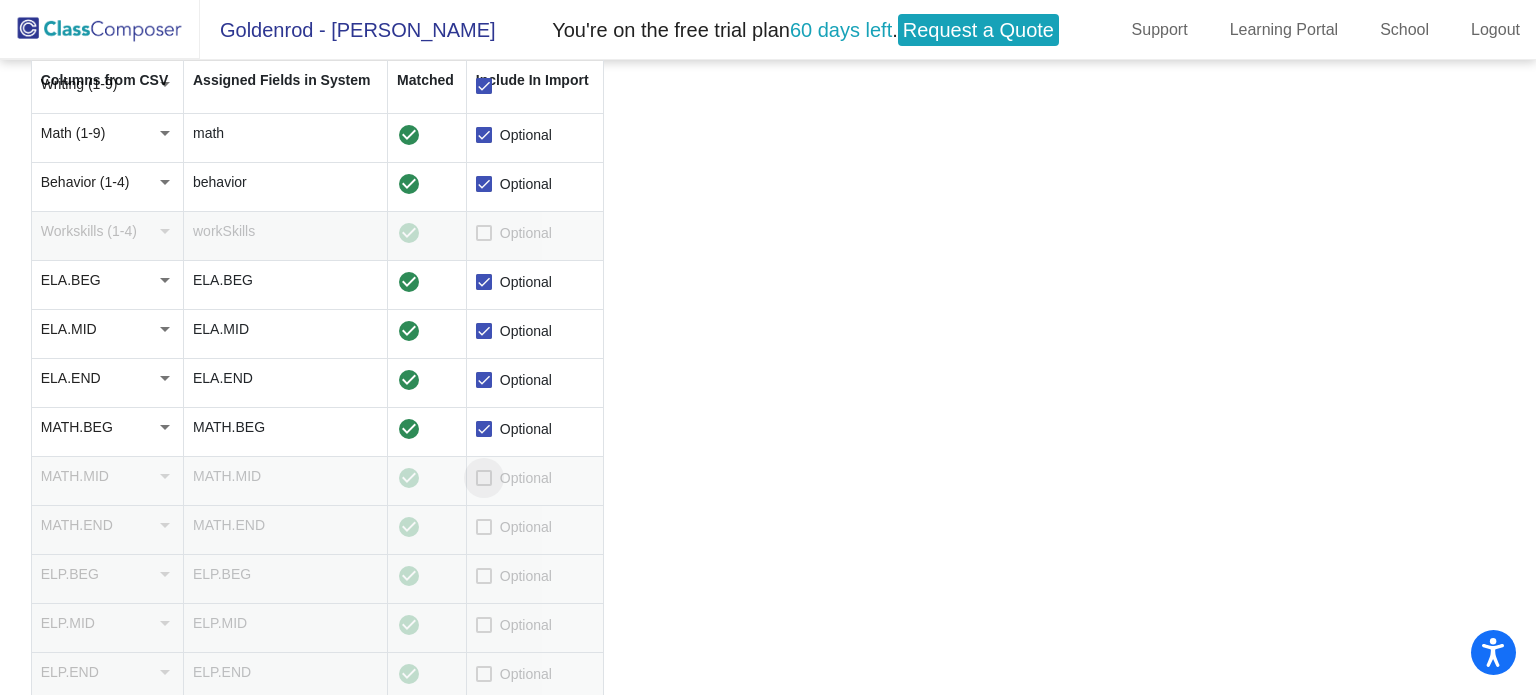 click at bounding box center [484, 478] 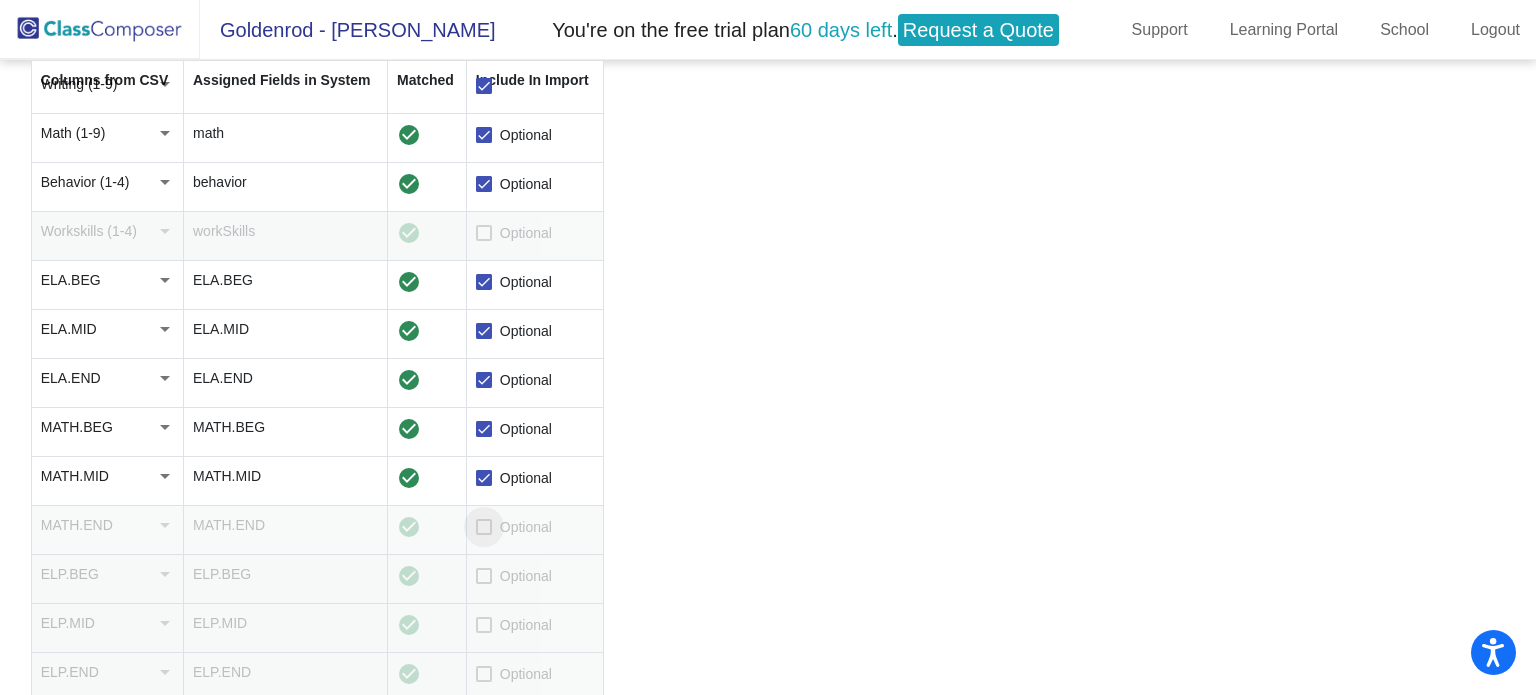 click at bounding box center (484, 527) 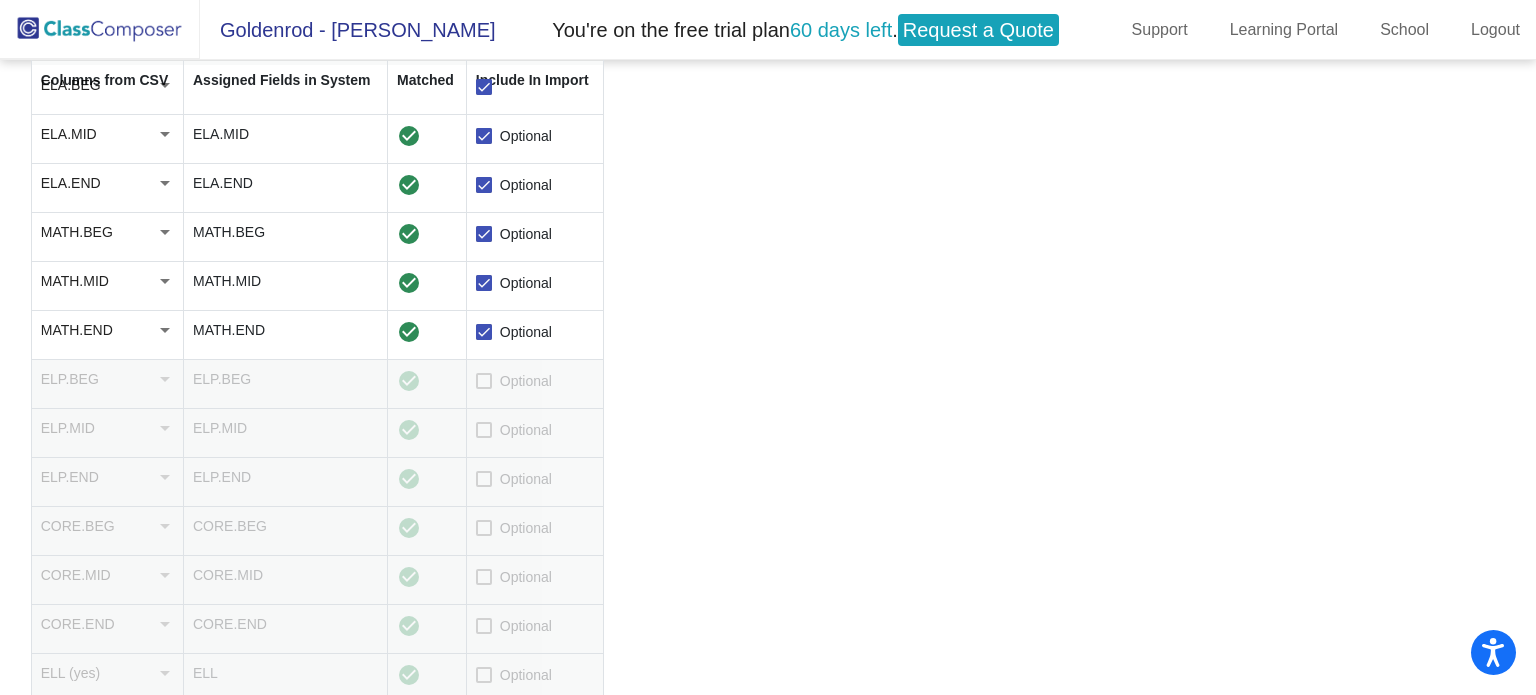 scroll, scrollTop: 790, scrollLeft: 0, axis: vertical 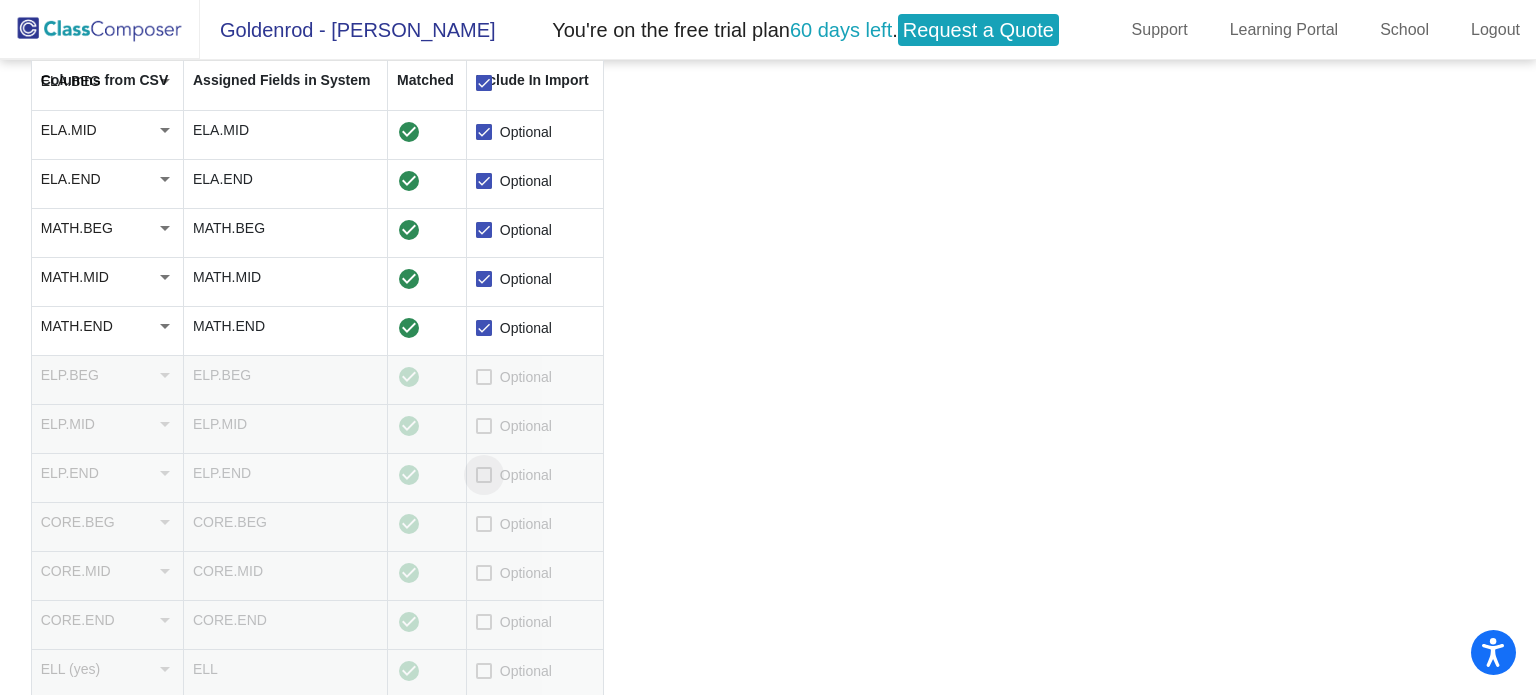 click at bounding box center (484, 475) 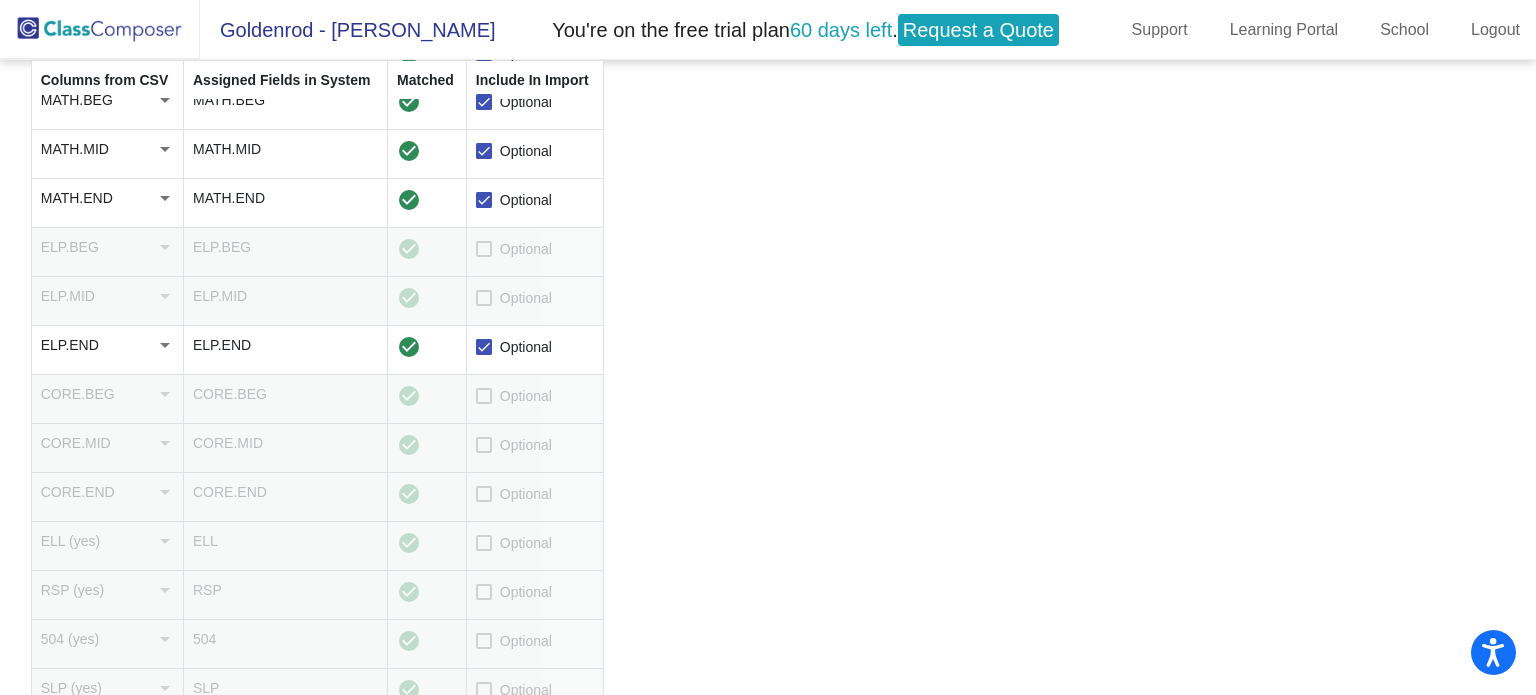 scroll, scrollTop: 928, scrollLeft: 0, axis: vertical 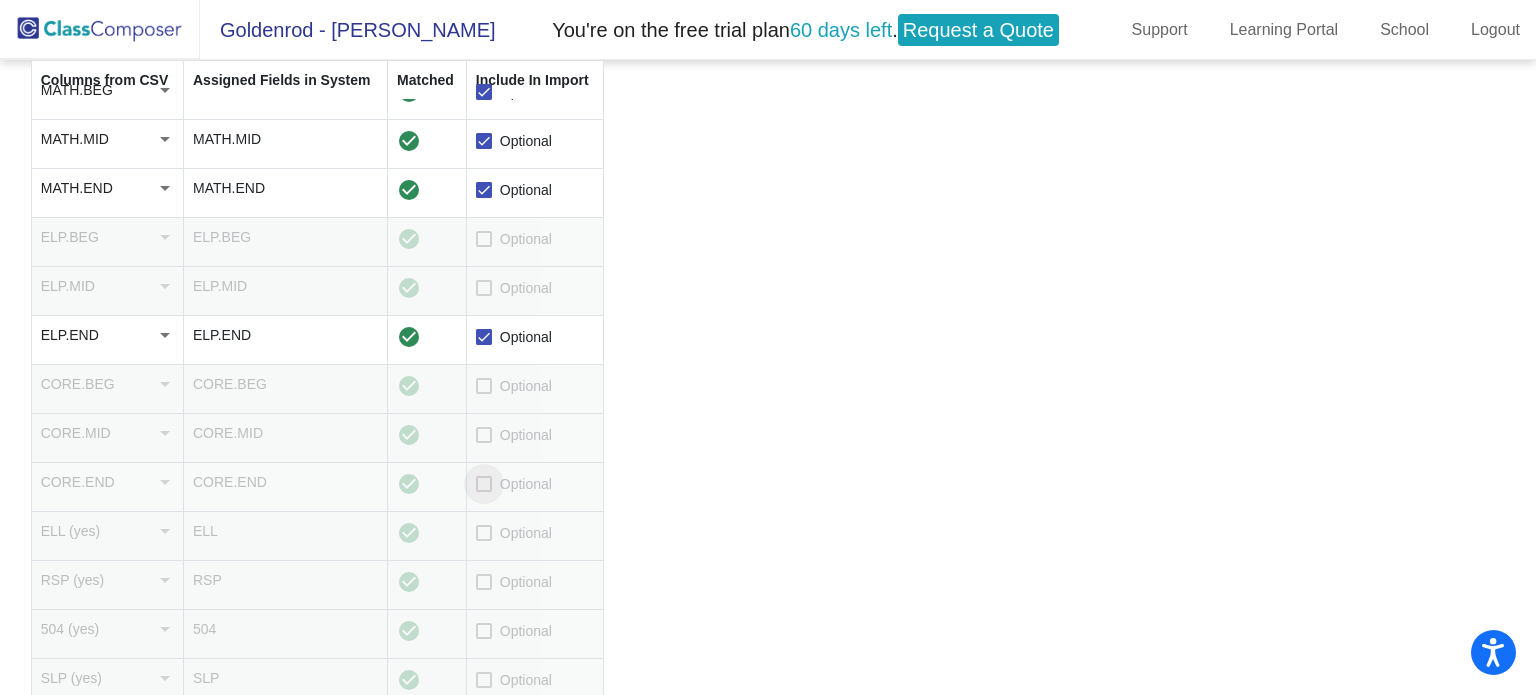 click at bounding box center [484, 484] 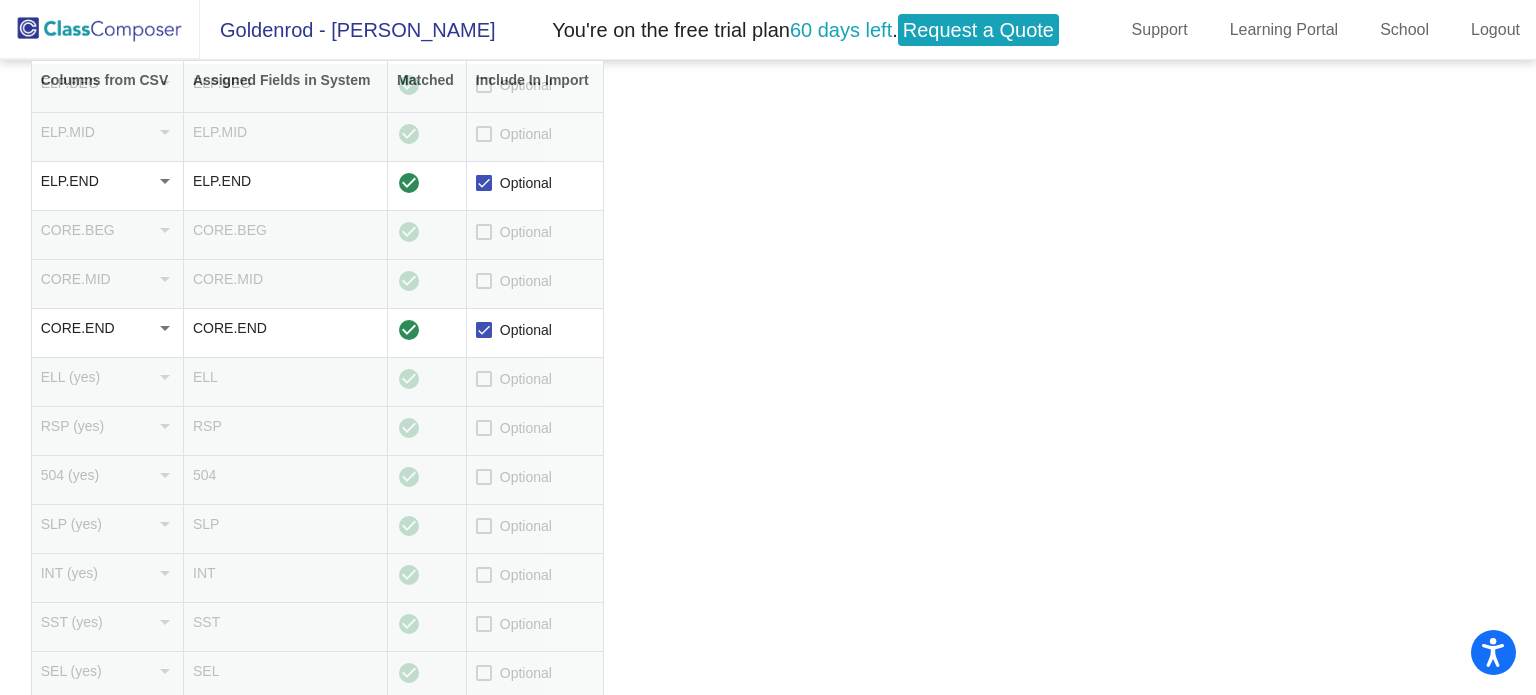 scroll, scrollTop: 1083, scrollLeft: 0, axis: vertical 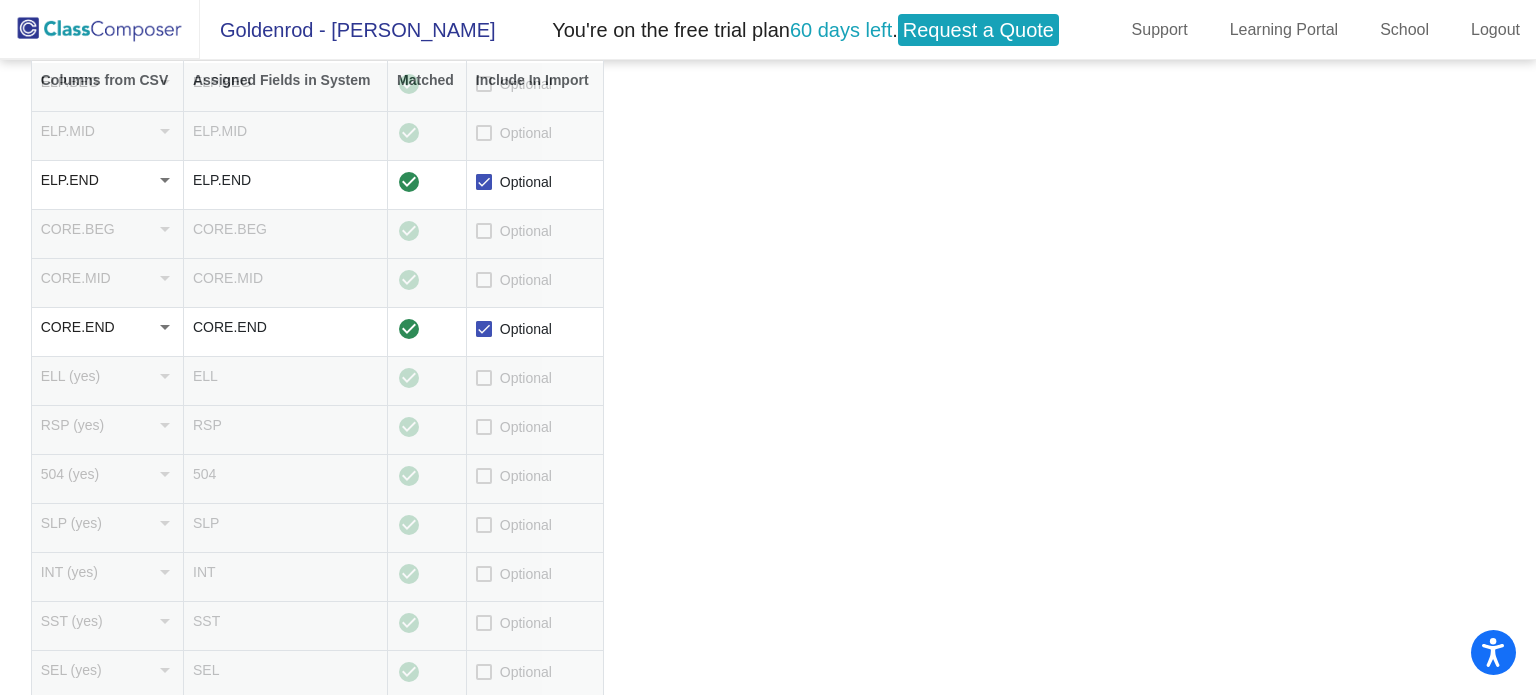 click on "Optional" at bounding box center (514, 378) 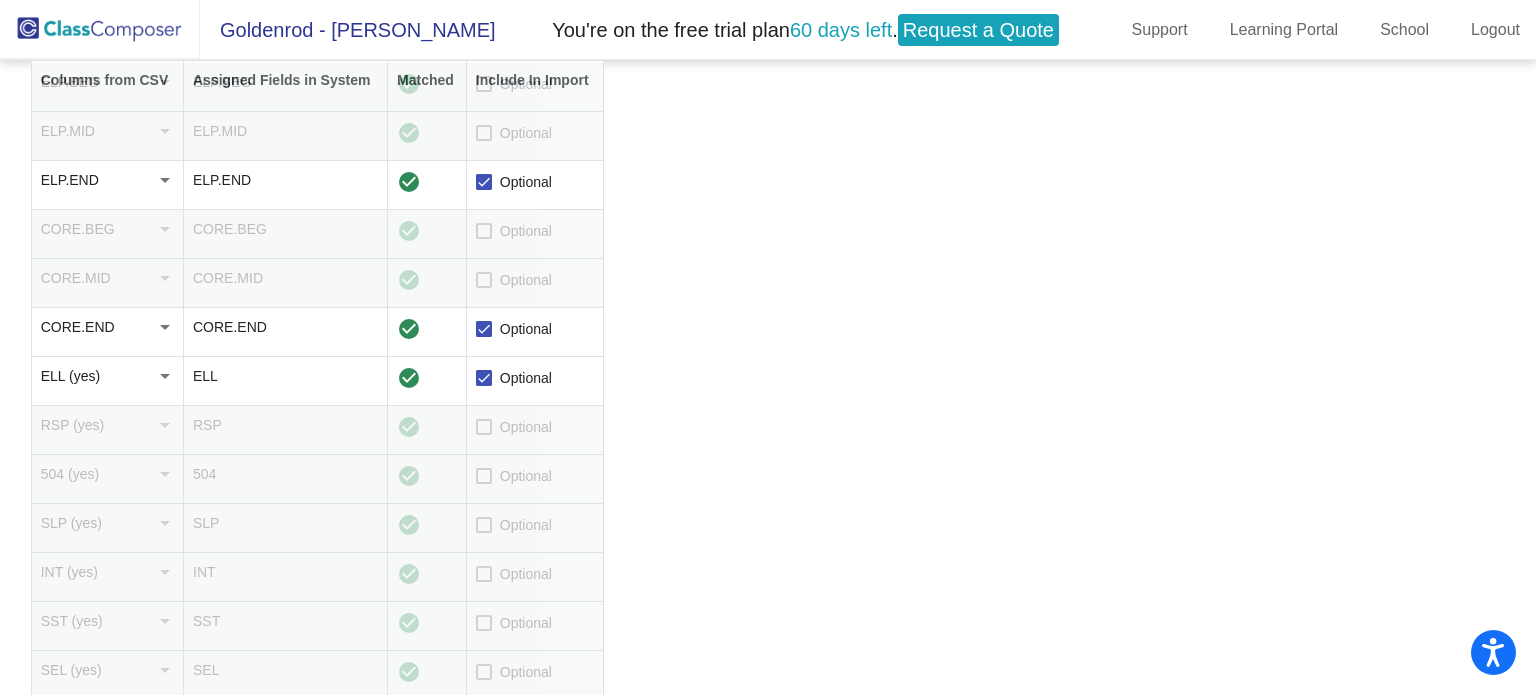 click at bounding box center (484, 427) 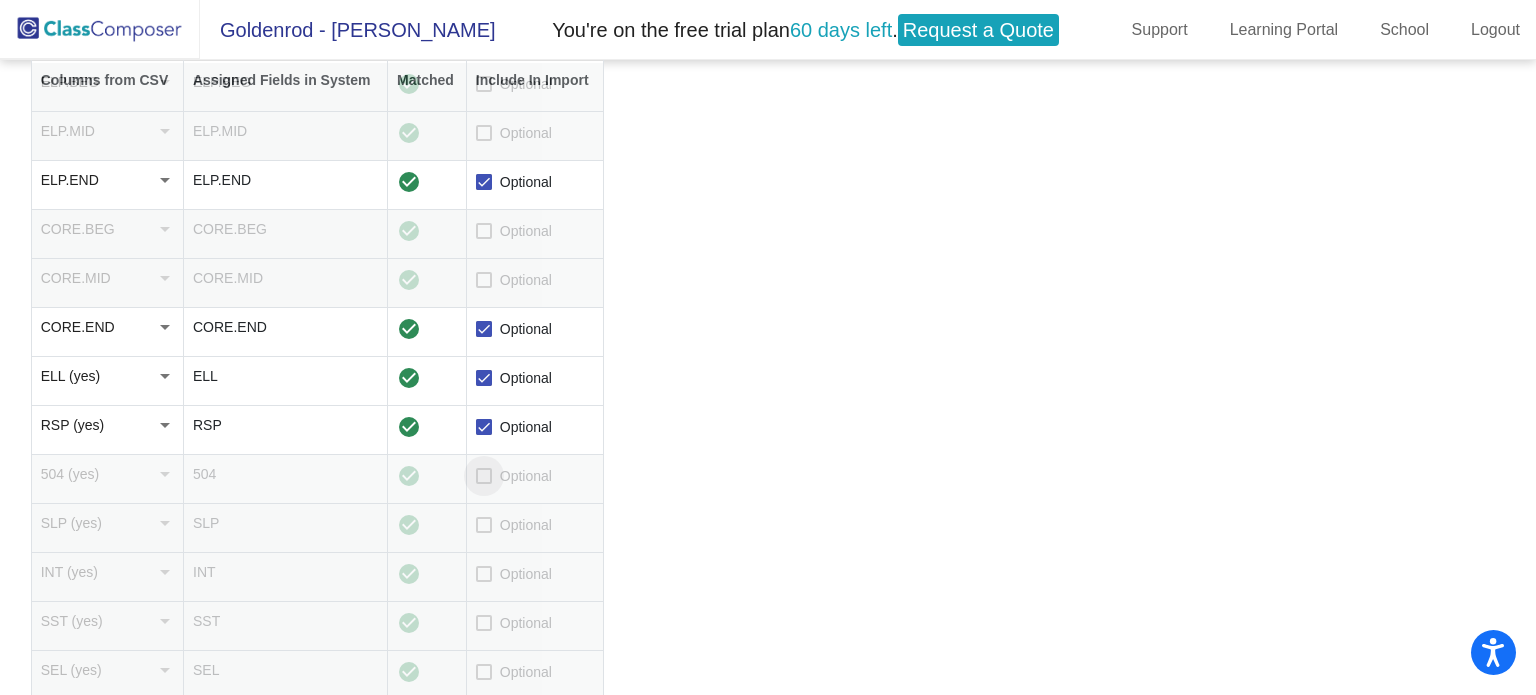 click at bounding box center (484, 476) 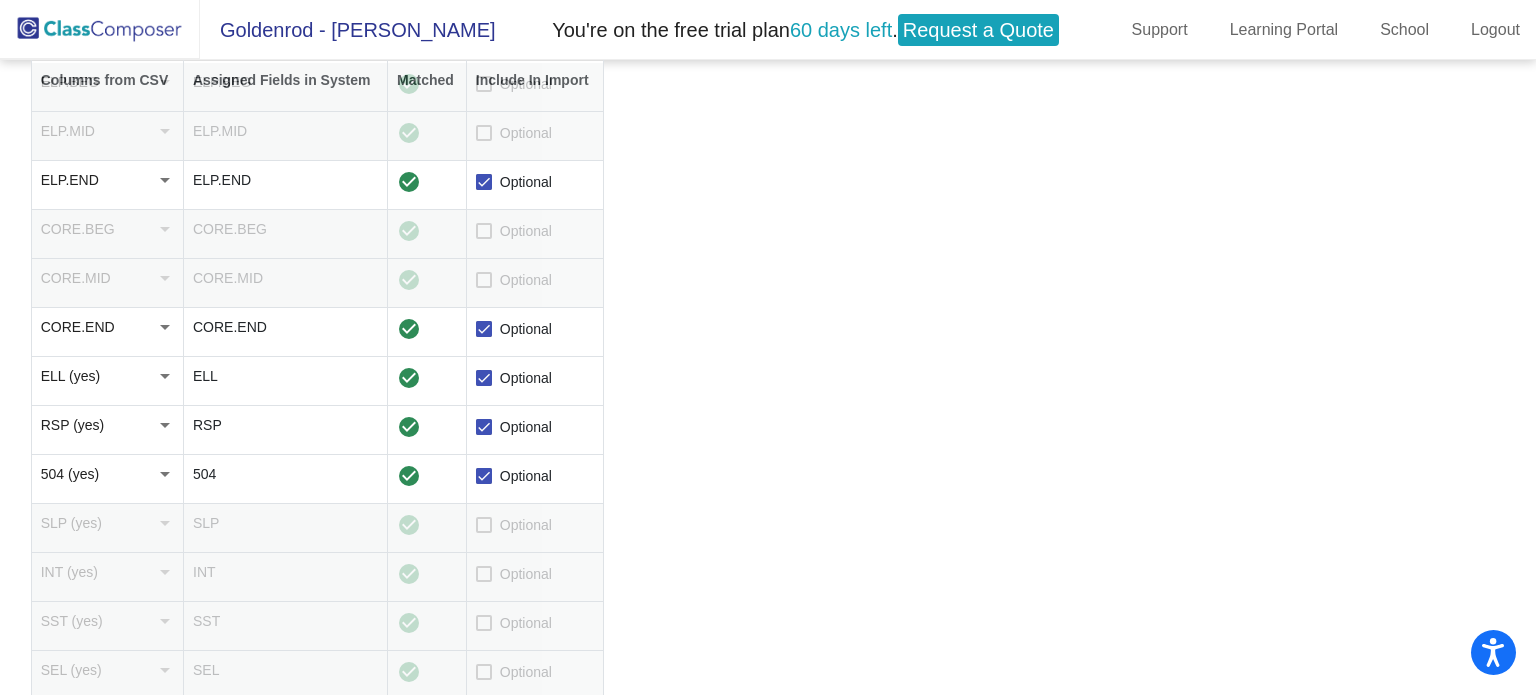 click at bounding box center [484, 525] 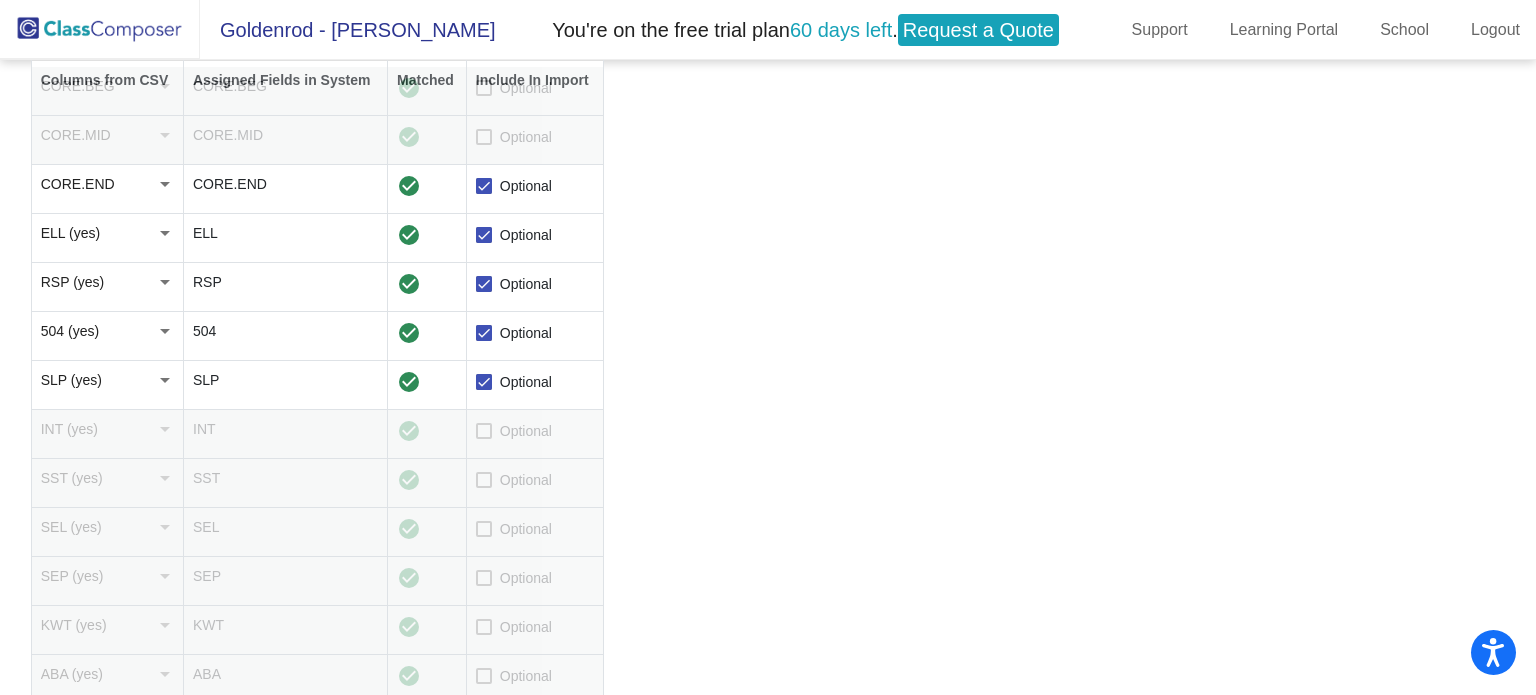scroll, scrollTop: 1227, scrollLeft: 0, axis: vertical 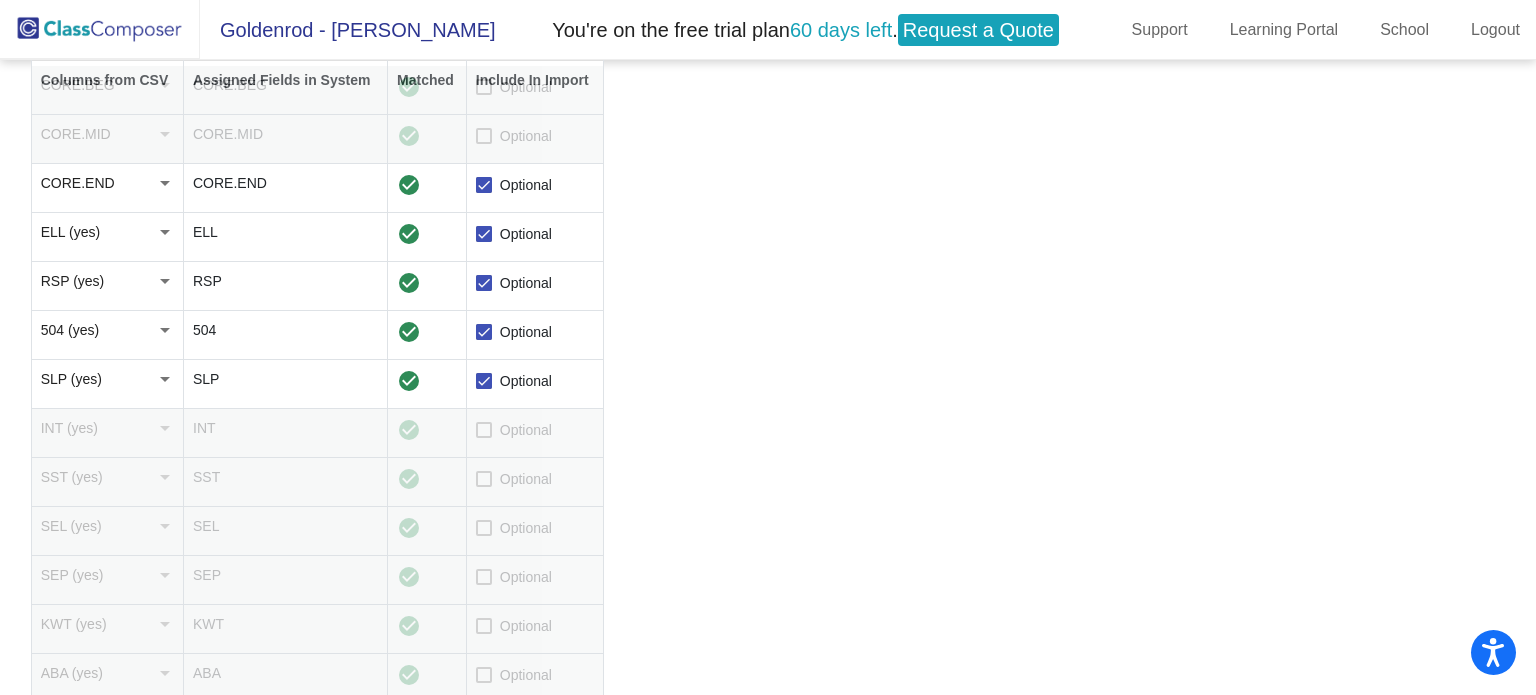 click at bounding box center [484, 430] 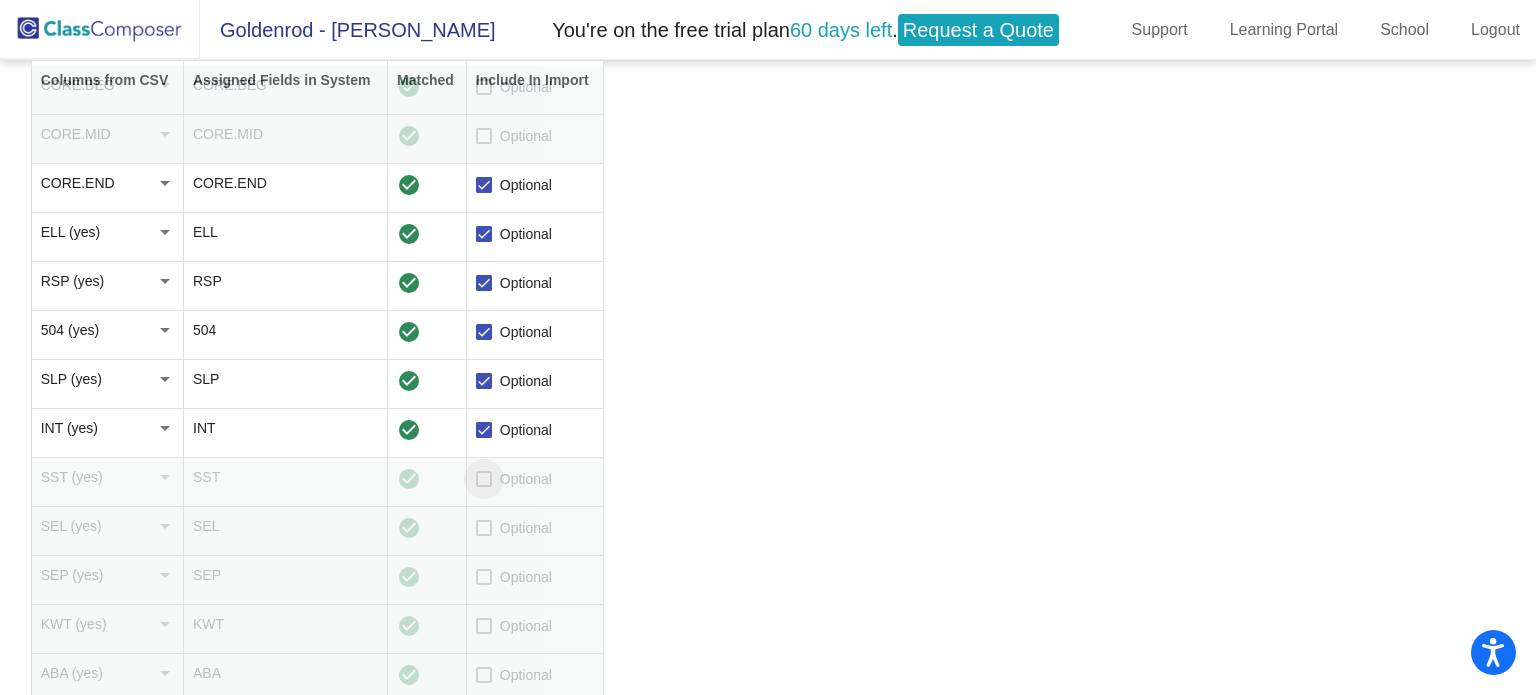 click at bounding box center [484, 479] 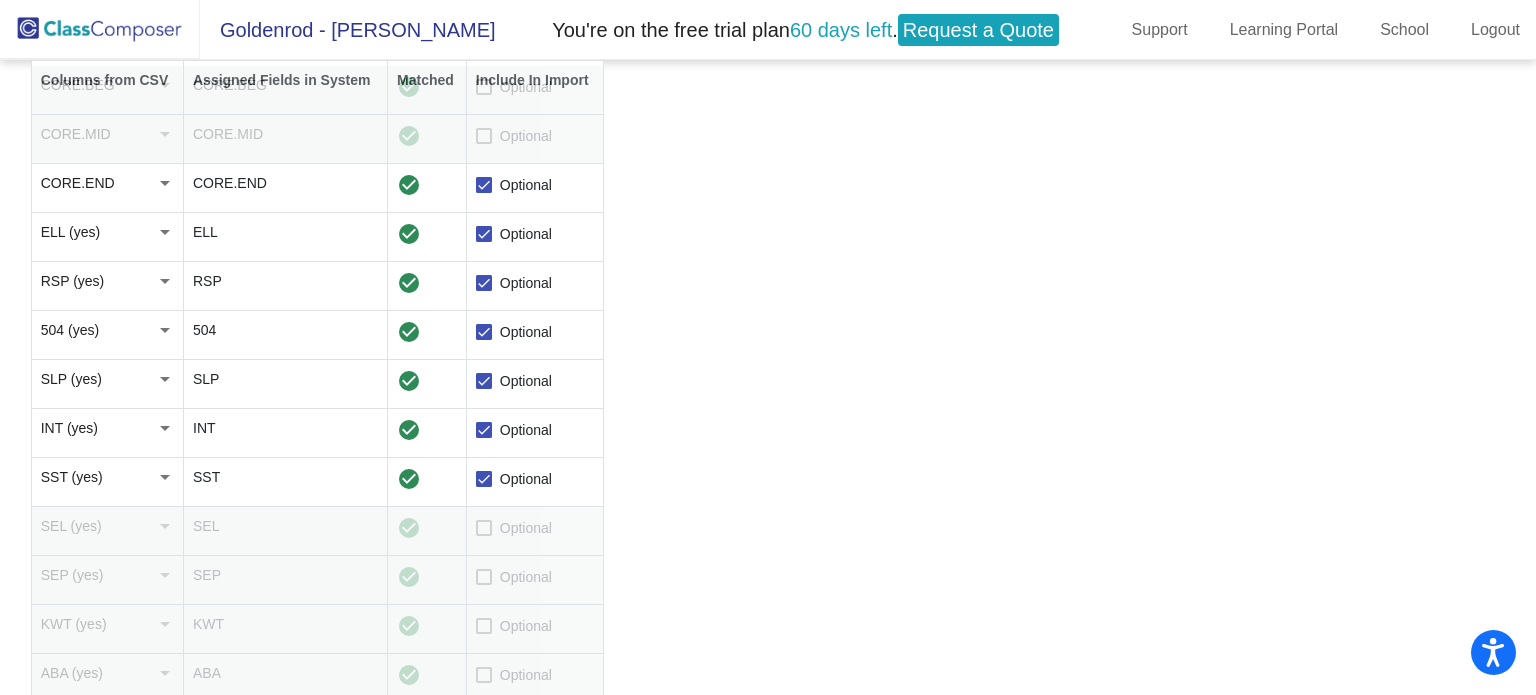 scroll, scrollTop: 1337, scrollLeft: 0, axis: vertical 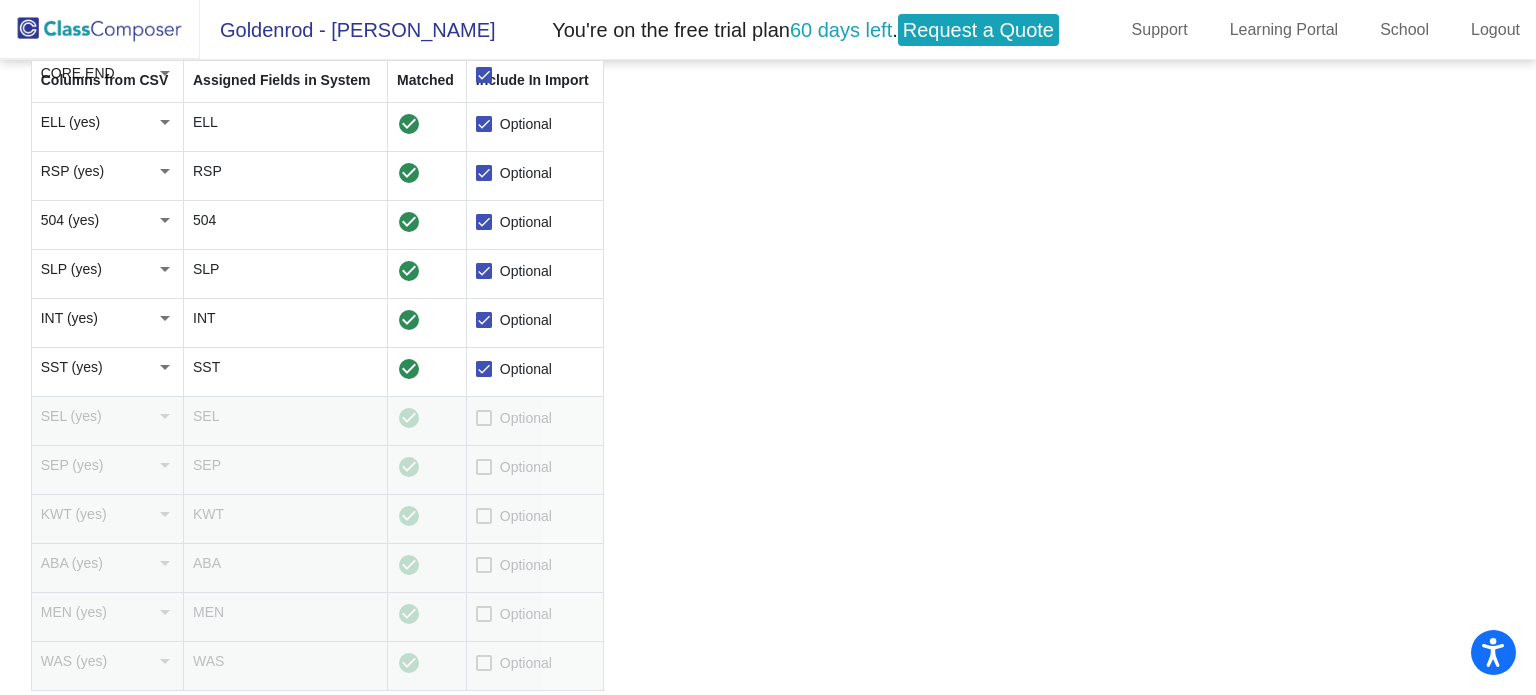click at bounding box center [484, 418] 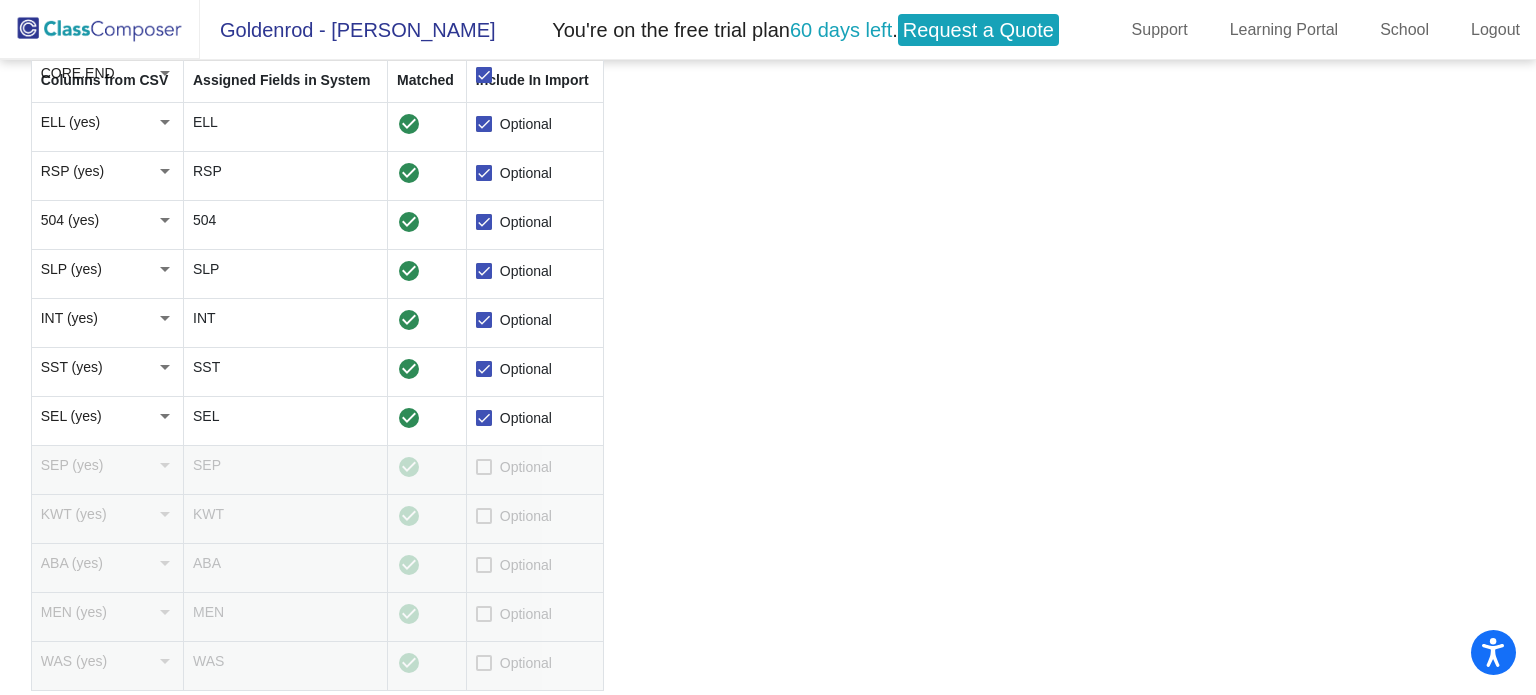 click at bounding box center (484, 467) 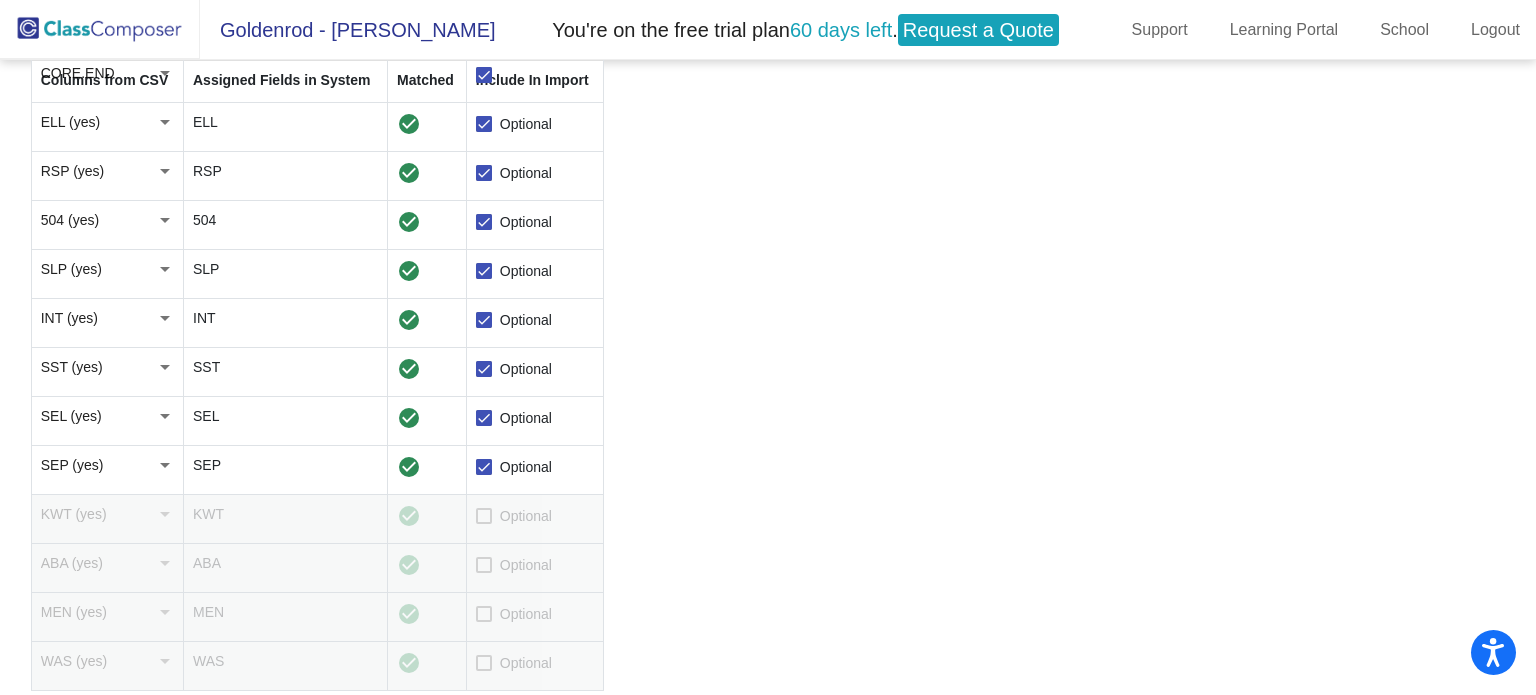 click at bounding box center [484, 516] 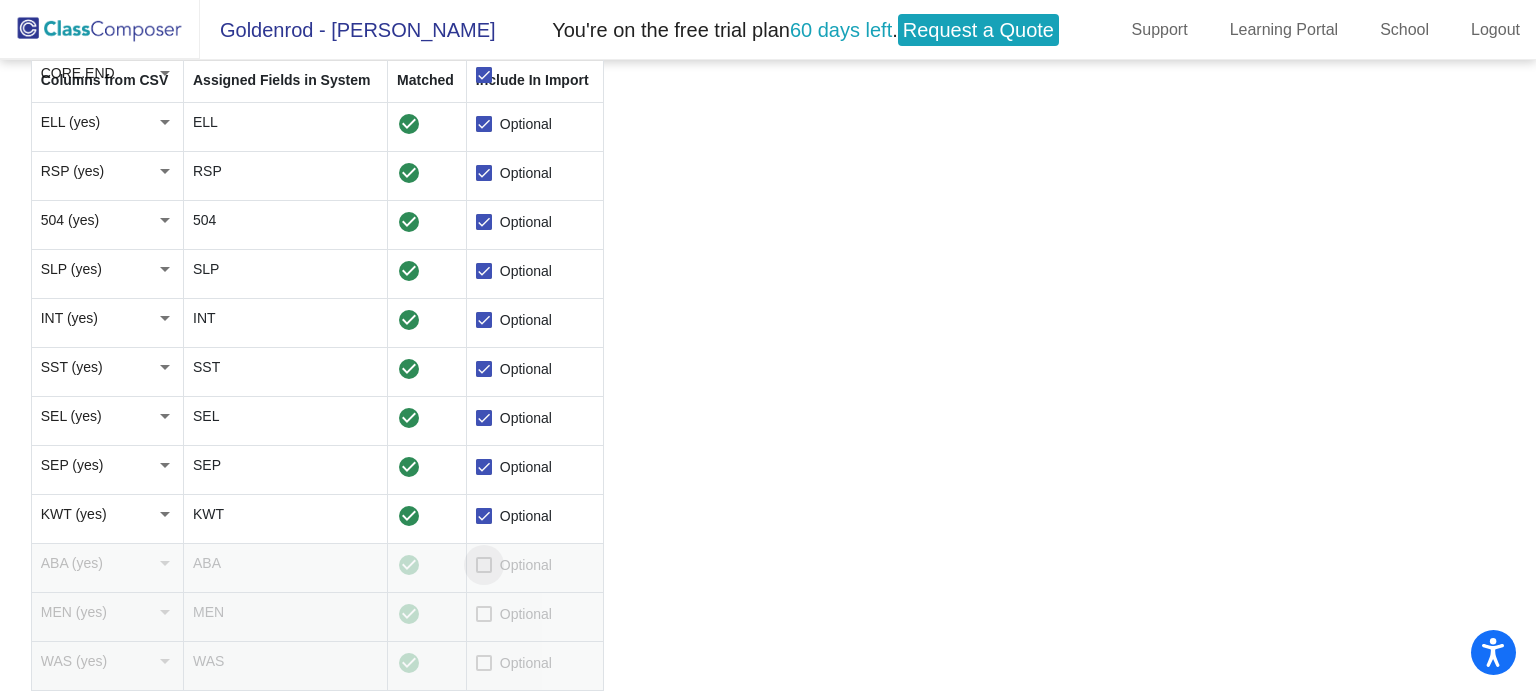 click at bounding box center [484, 565] 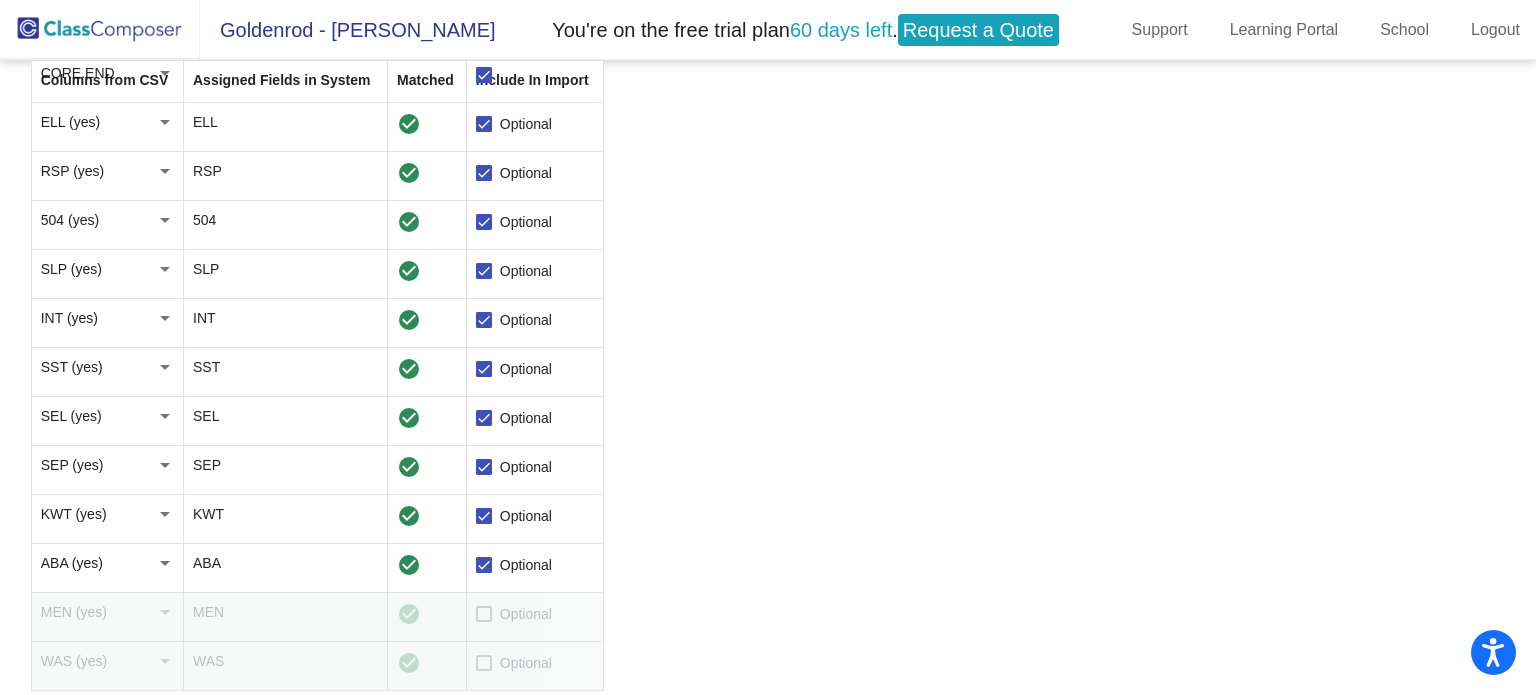 click at bounding box center (484, 614) 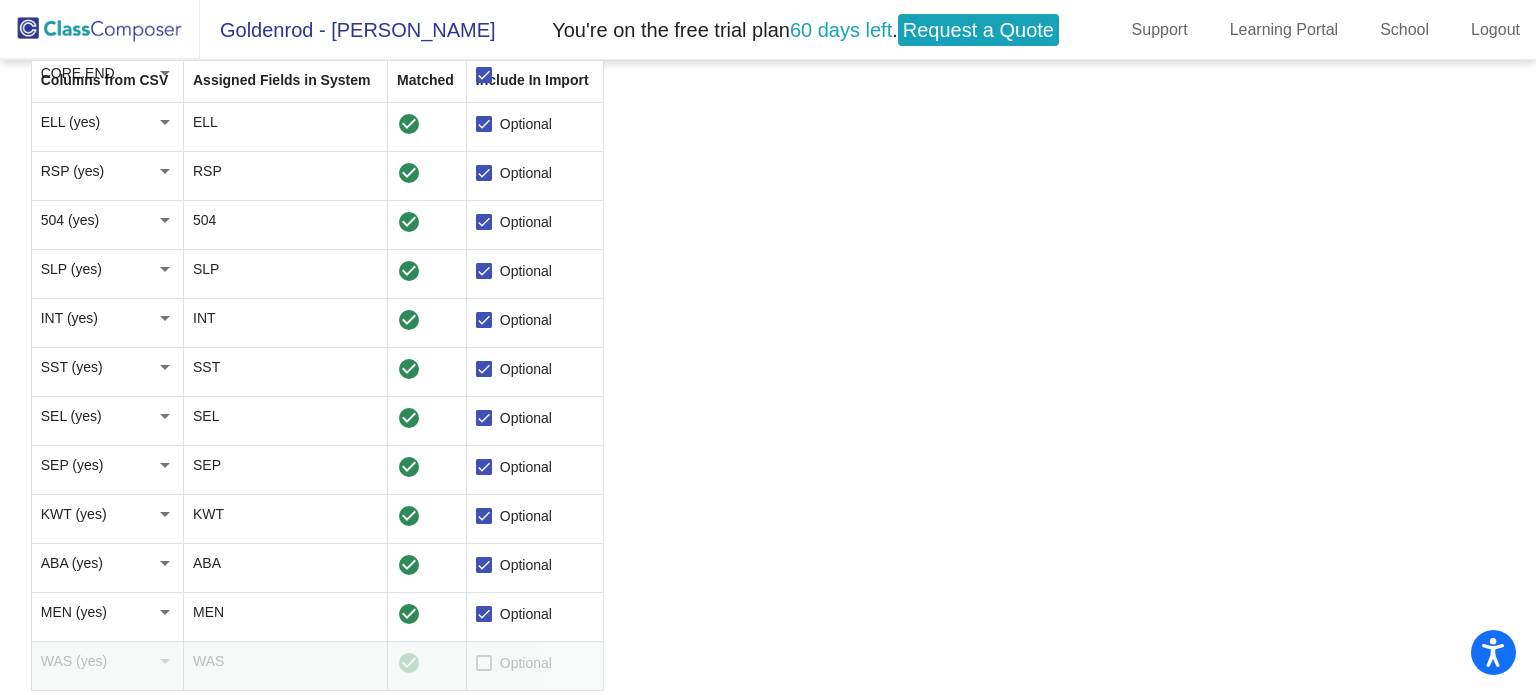 click at bounding box center (484, 663) 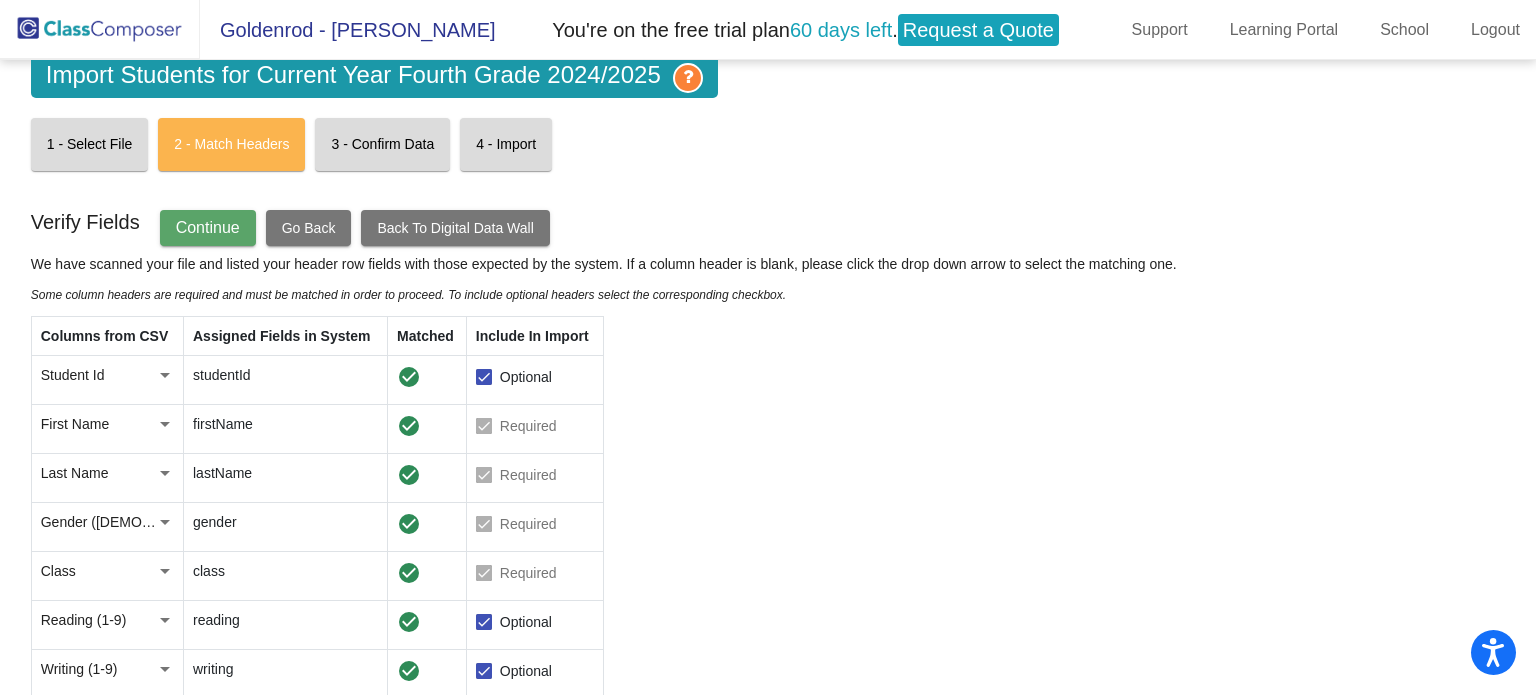 scroll, scrollTop: 0, scrollLeft: 0, axis: both 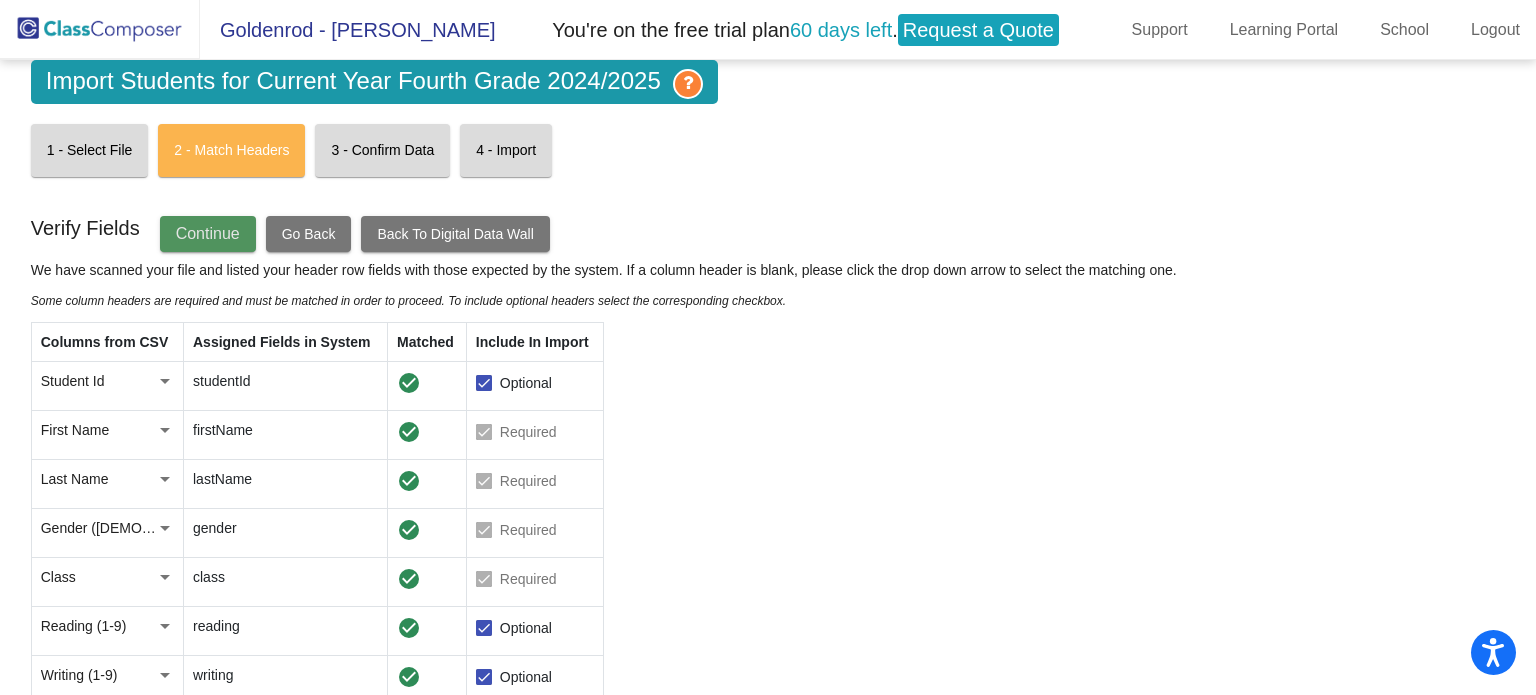 click on "Continue" 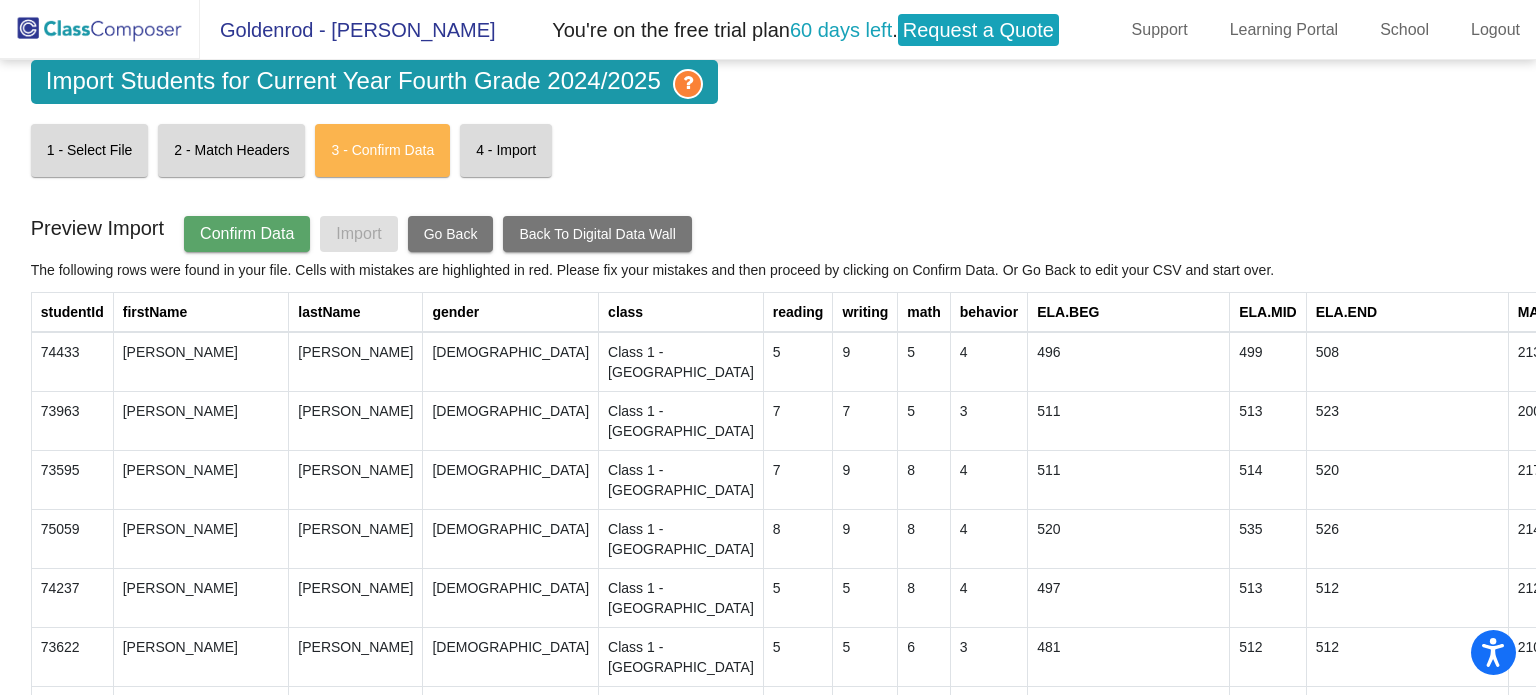 click on "Confirm Data" 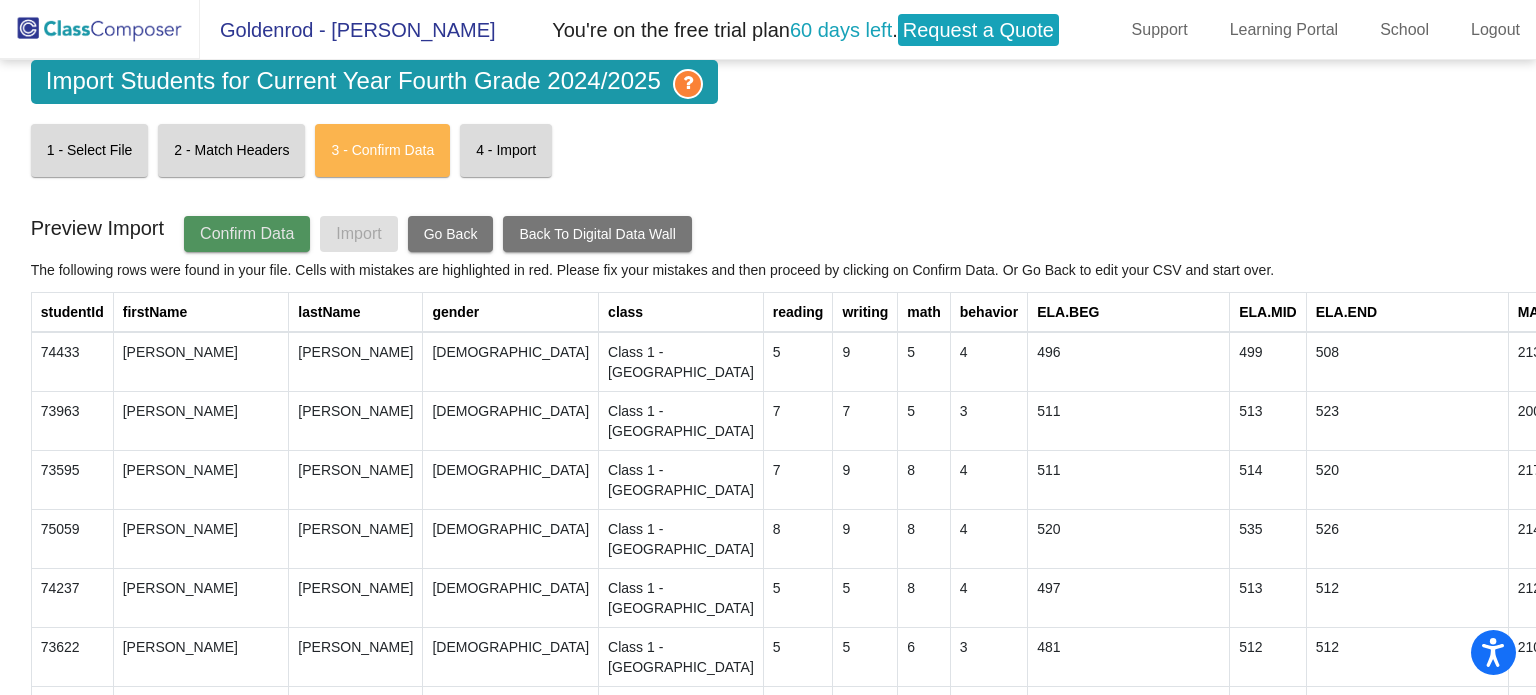 click on "Confirm Data" 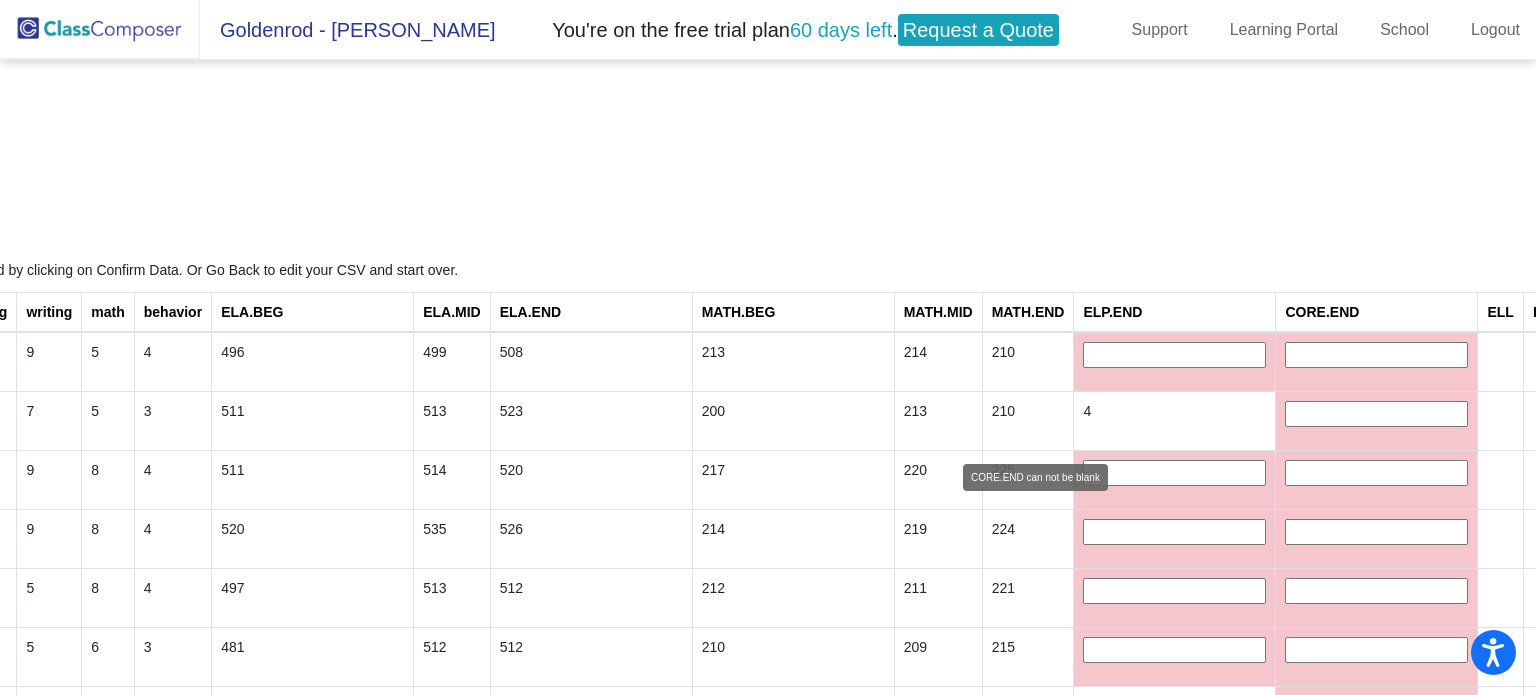 scroll, scrollTop: 0, scrollLeft: 808, axis: horizontal 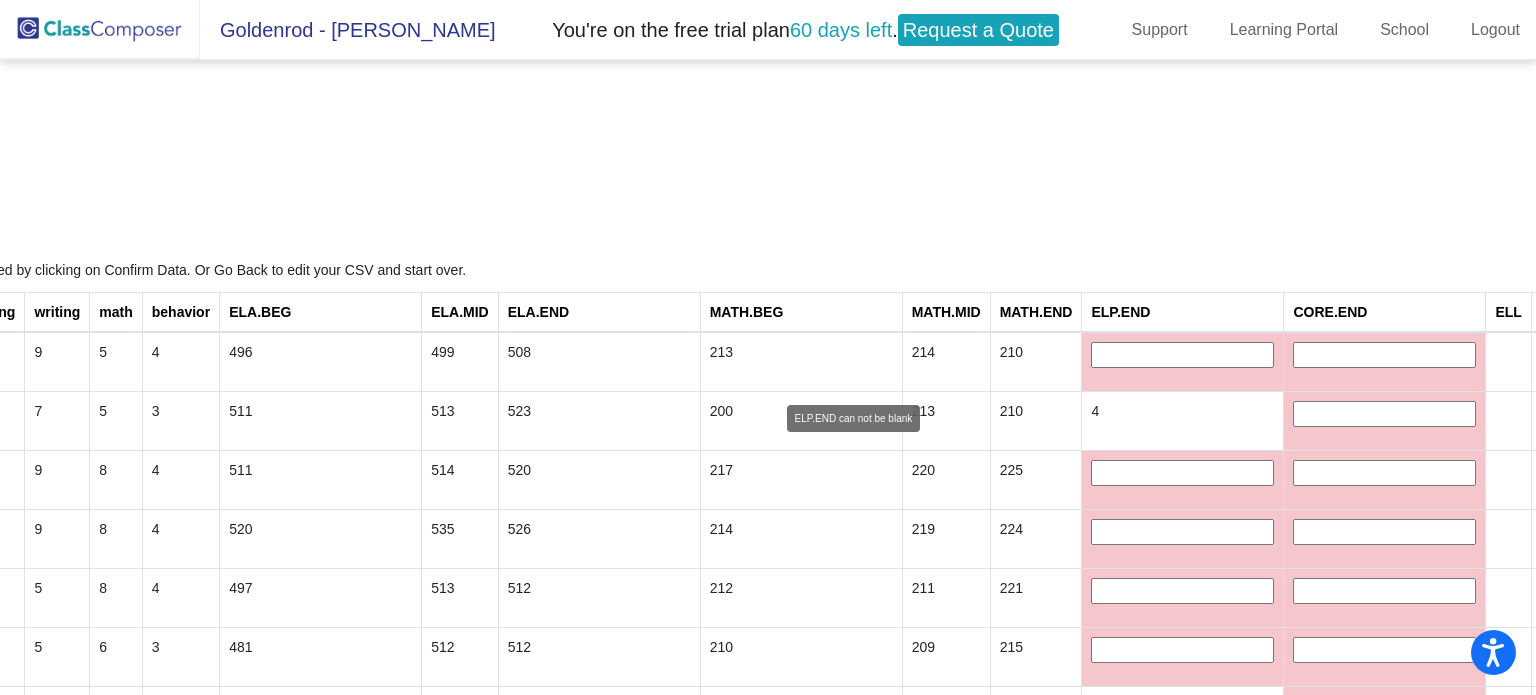 click 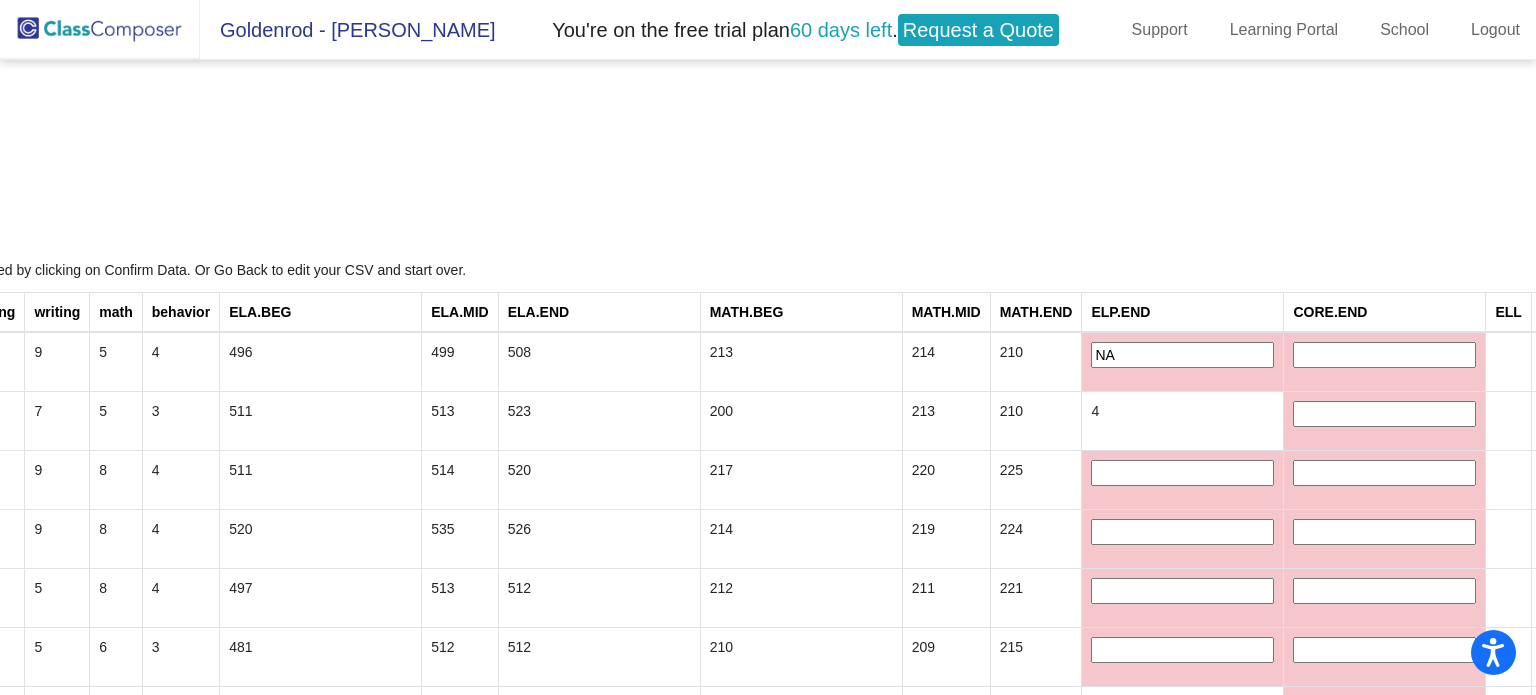 type on "NA" 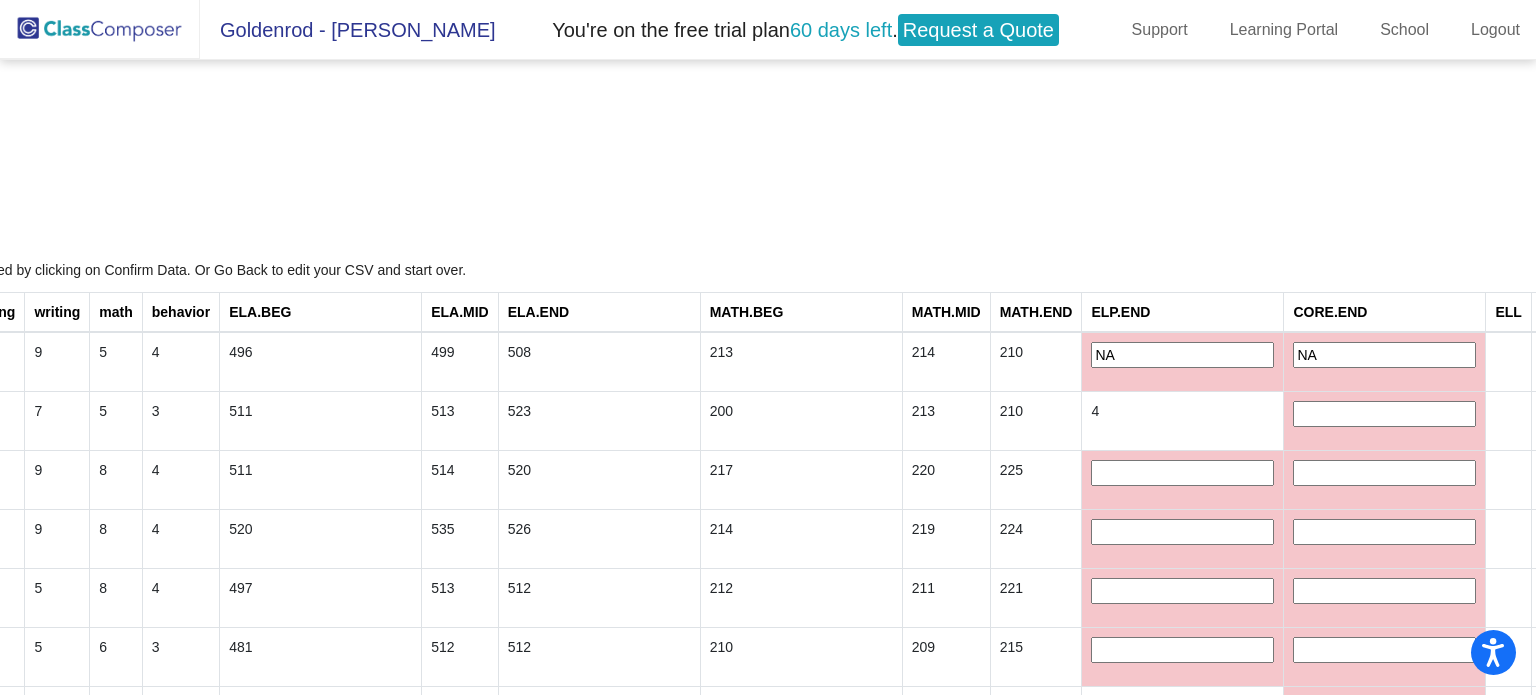 type on "NA" 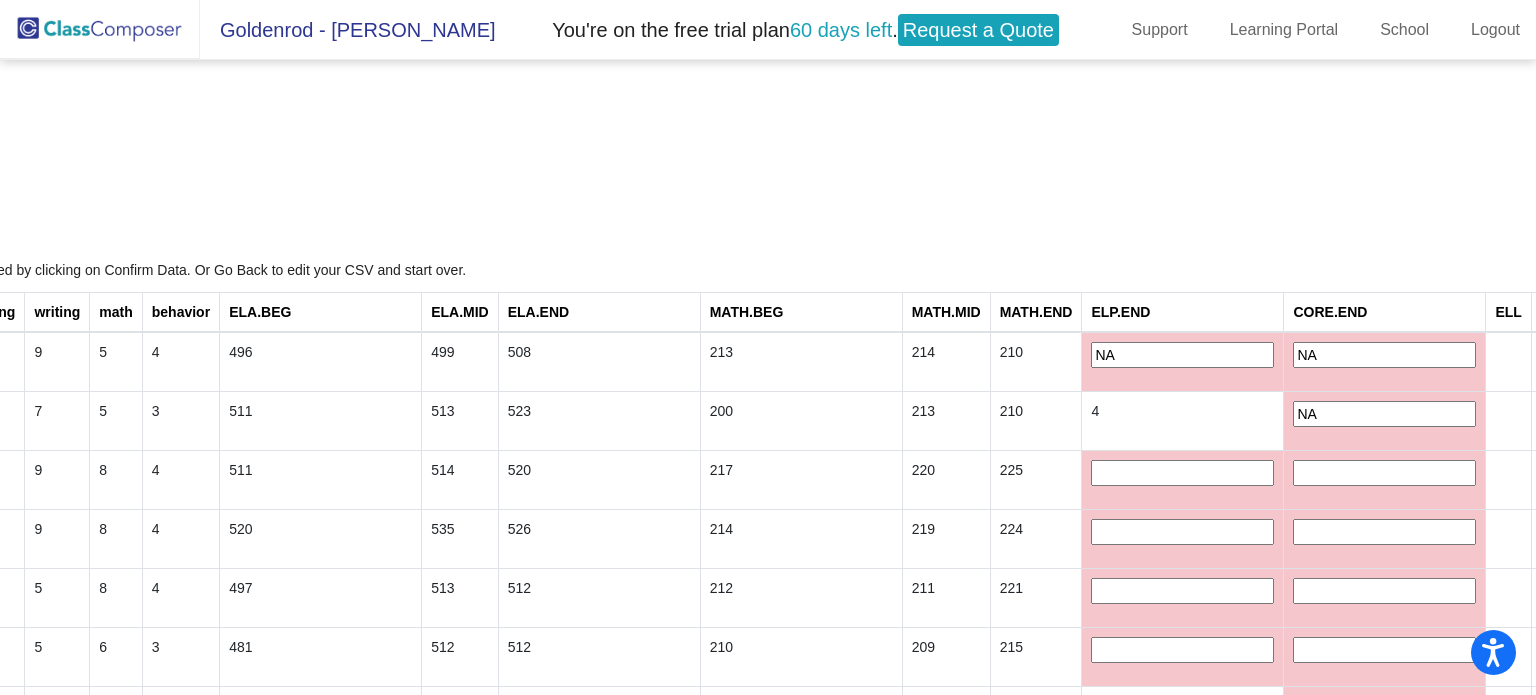 type on "NA" 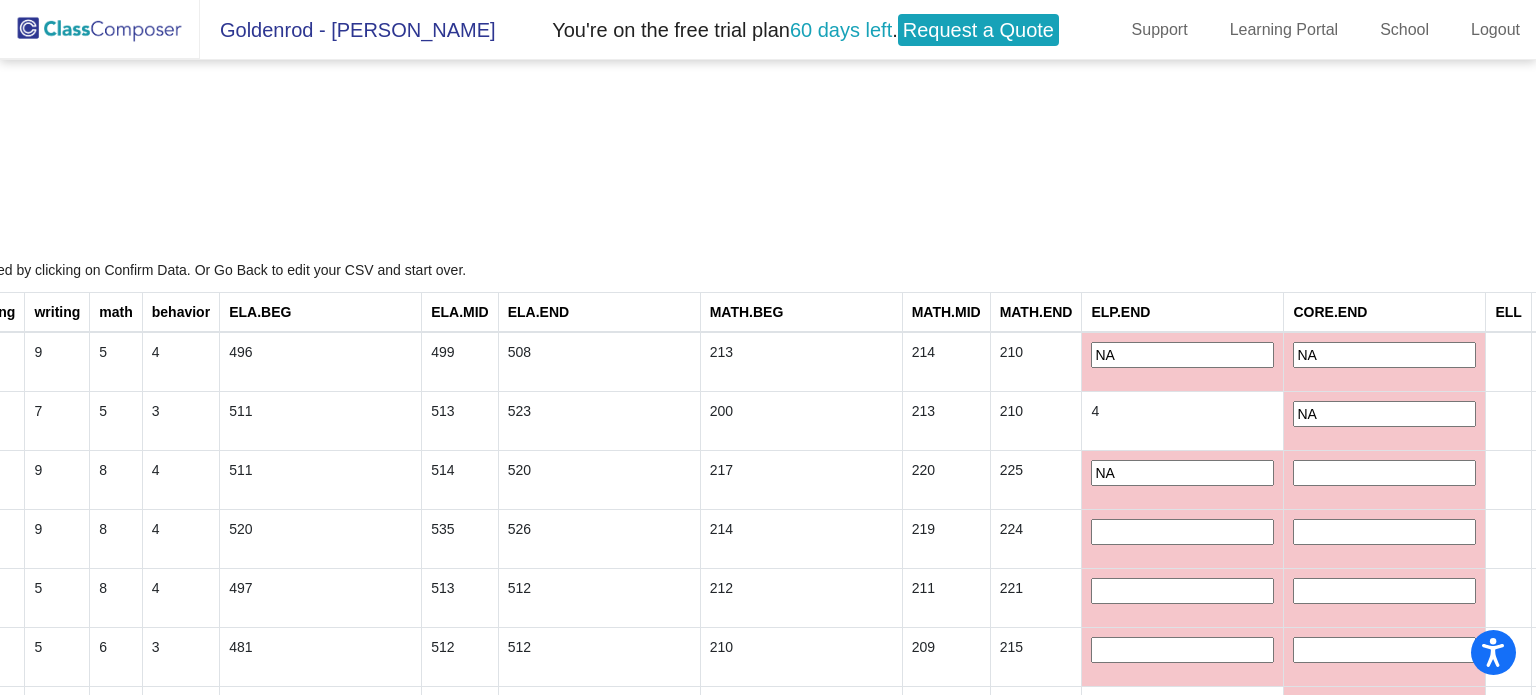 type on "NA" 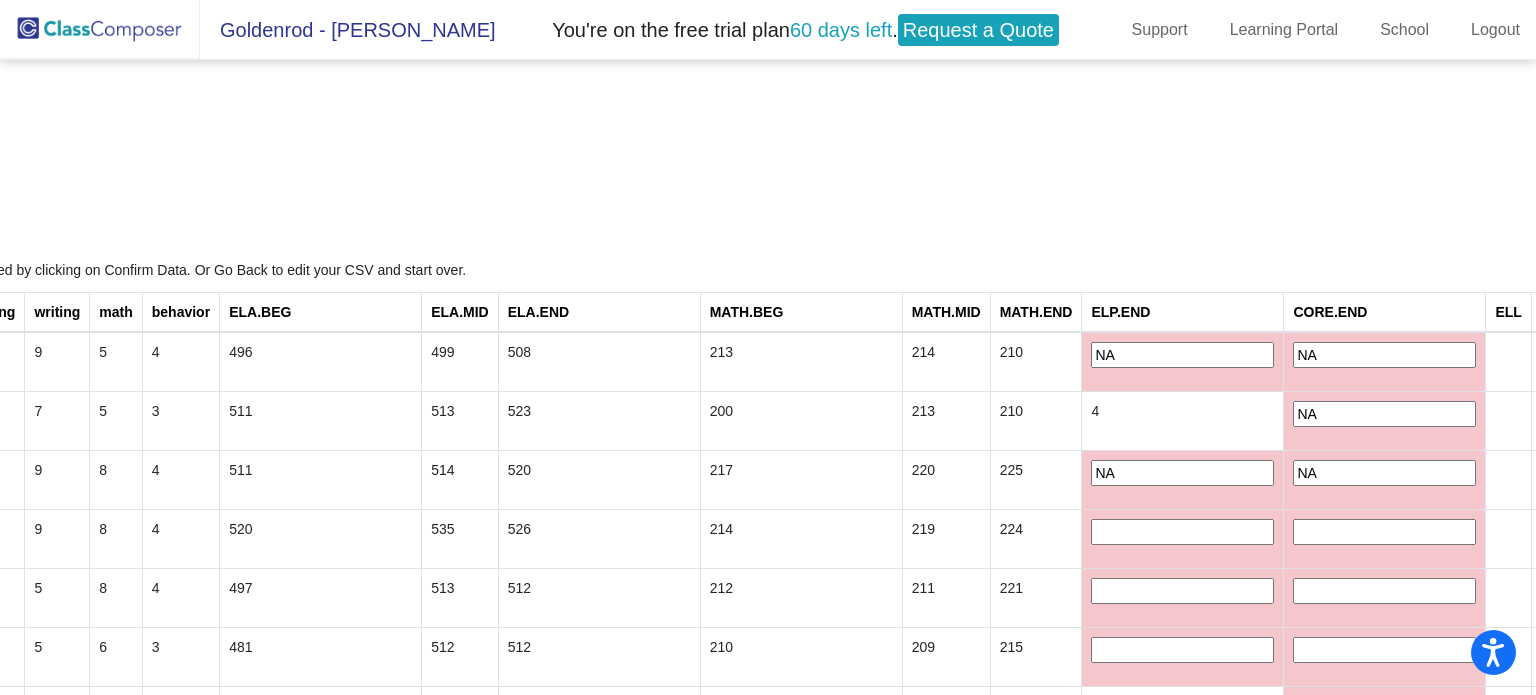 type on "NA" 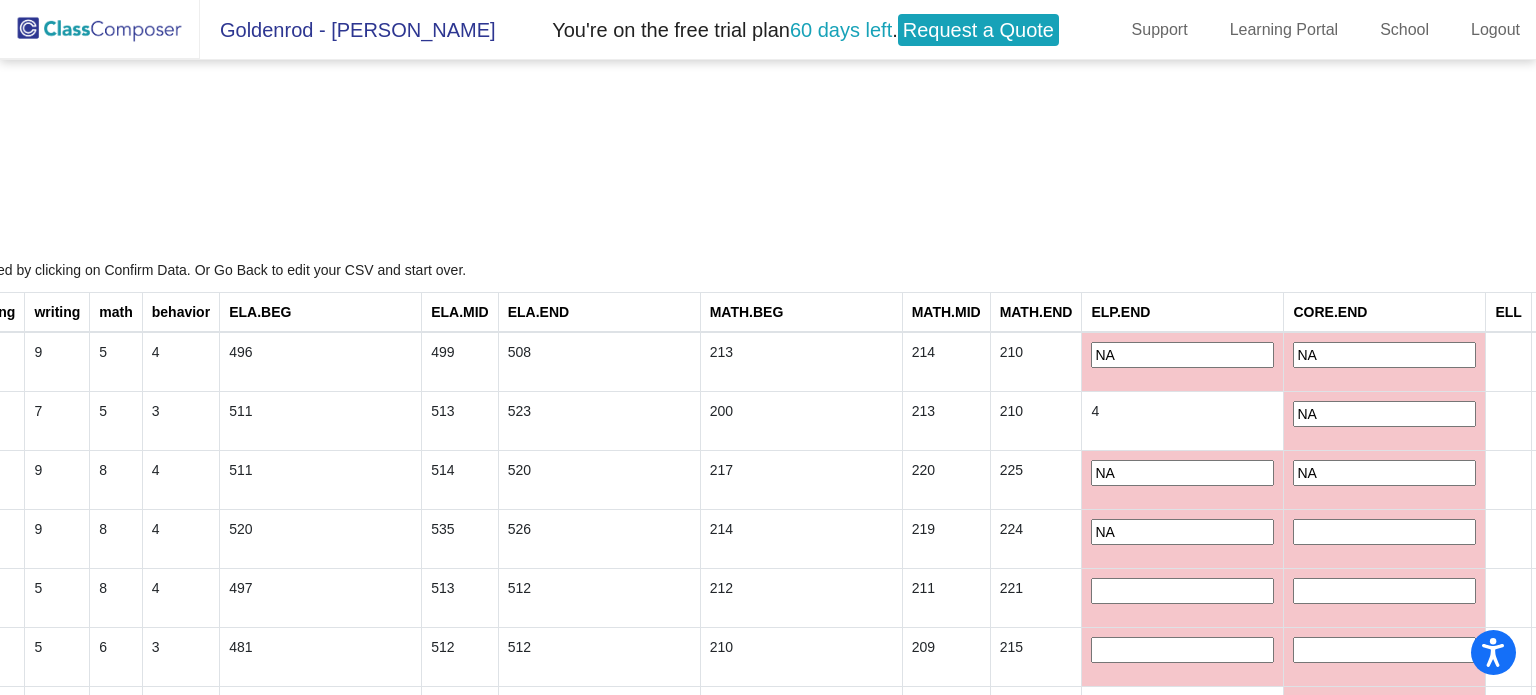 type on "NA" 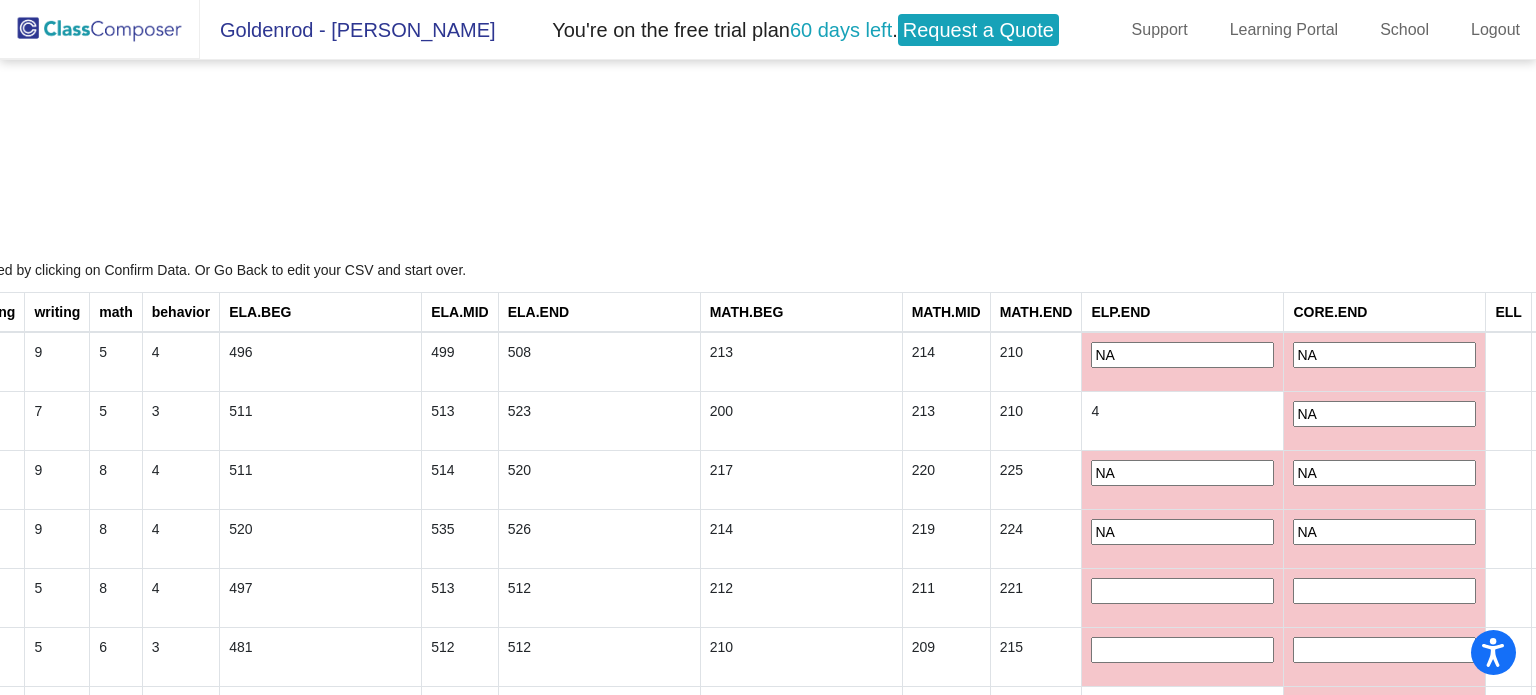 type on "NA" 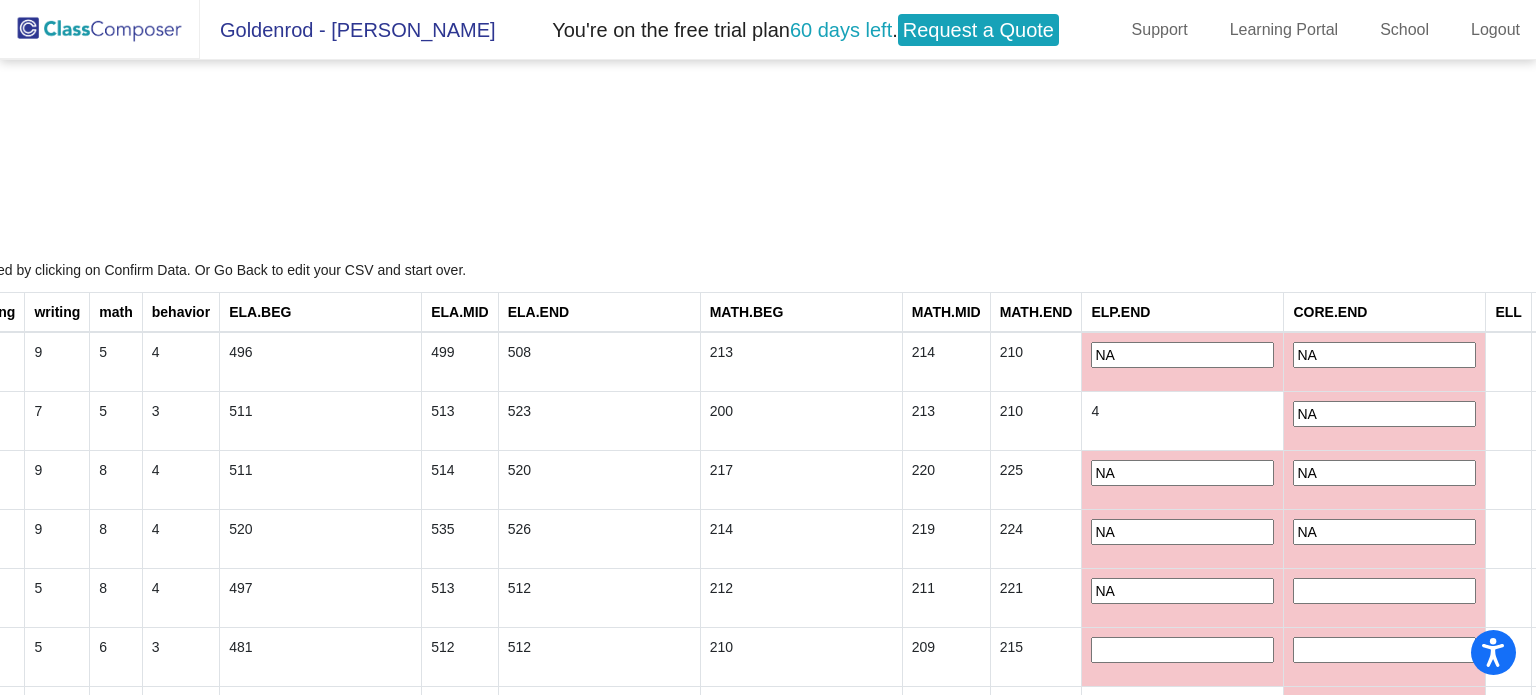 type on "NA" 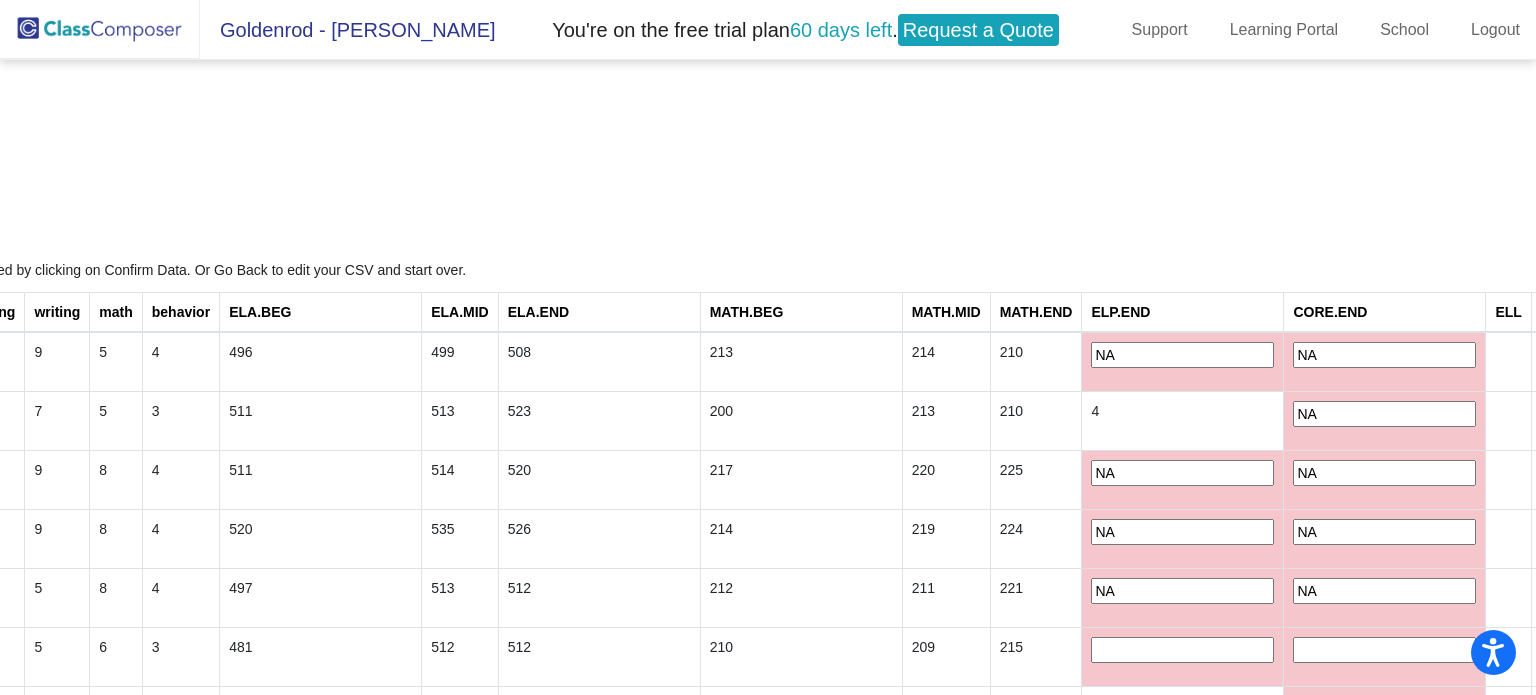 type on "NA" 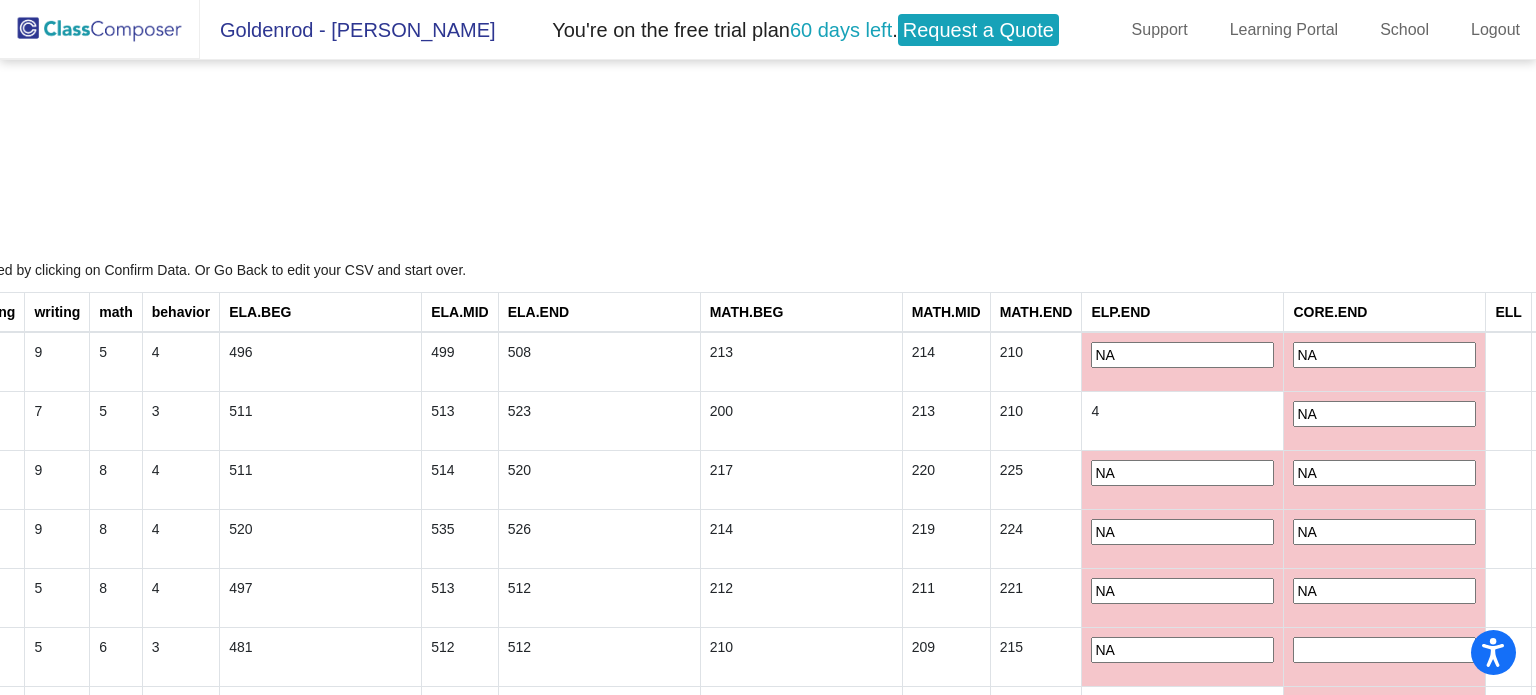 type on "NA" 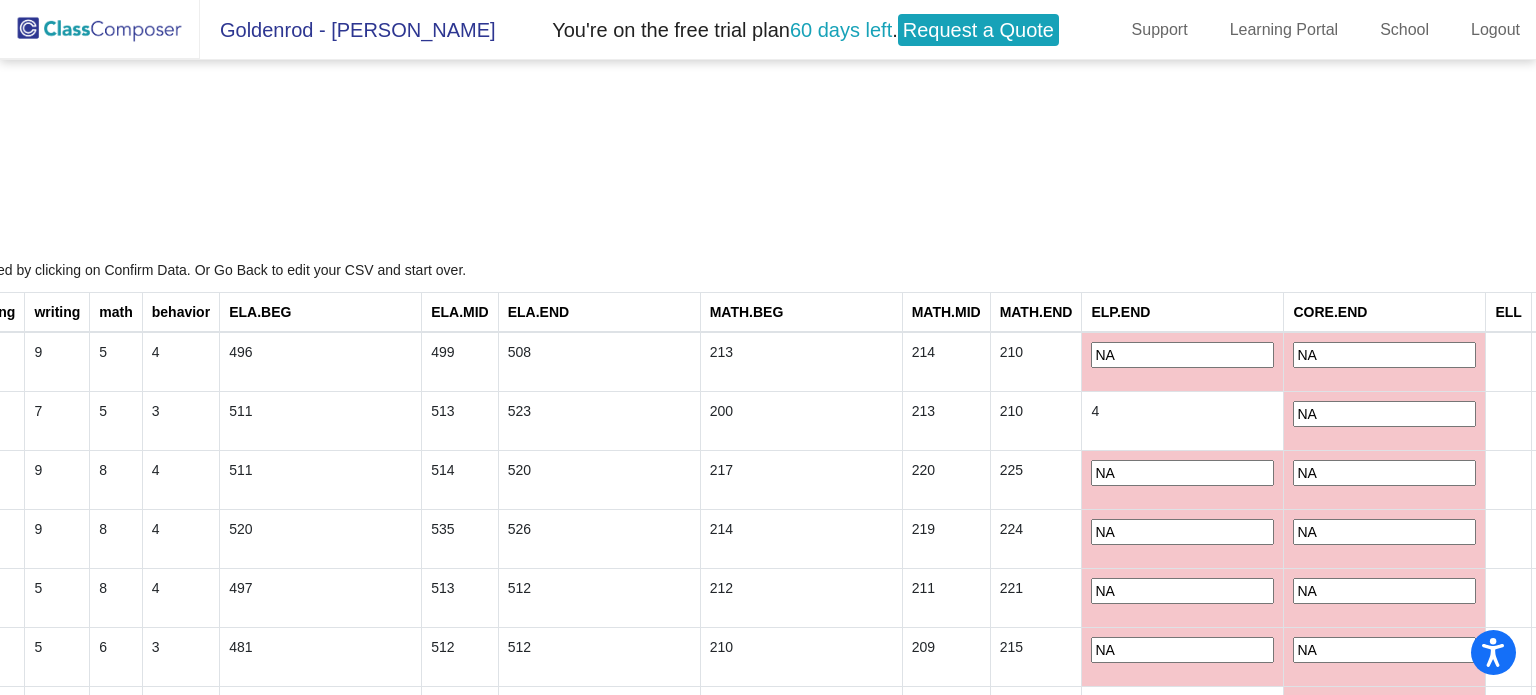 type on "NA" 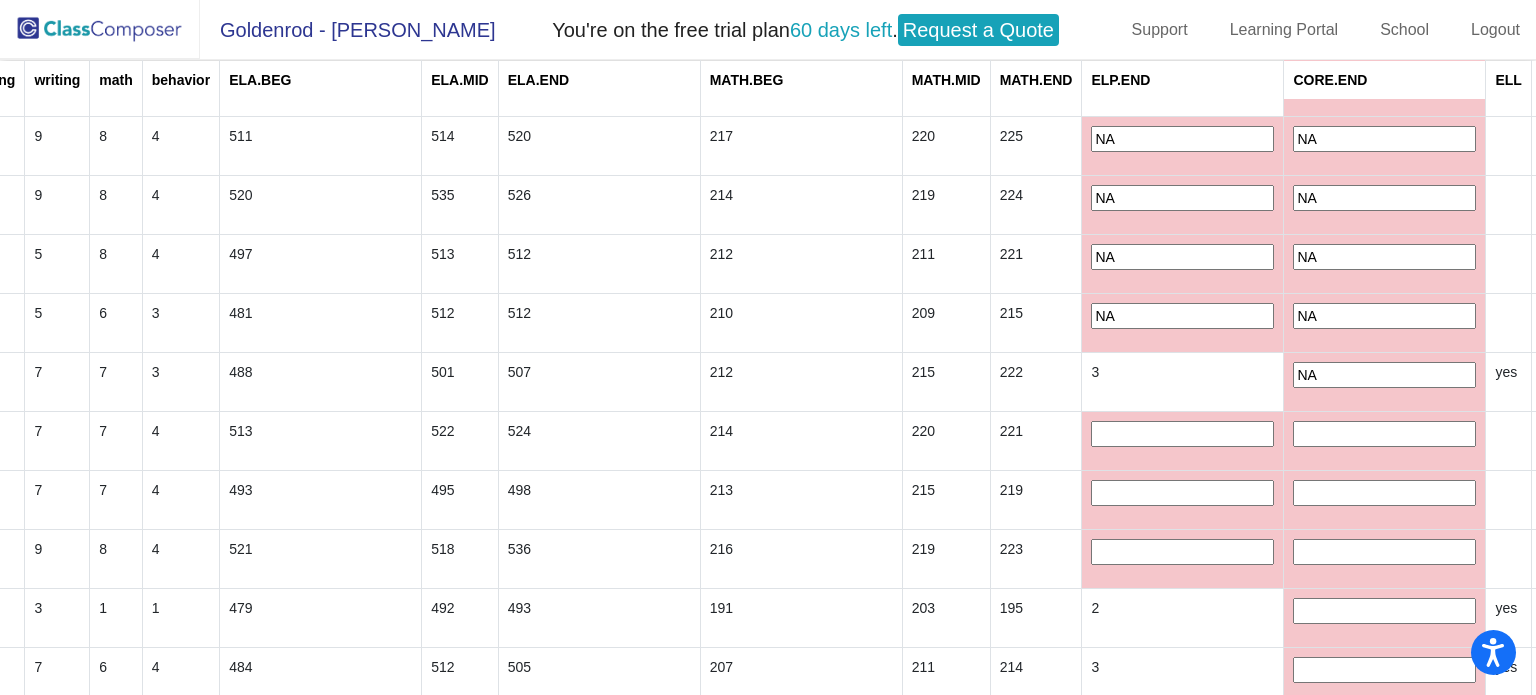 type on "NA" 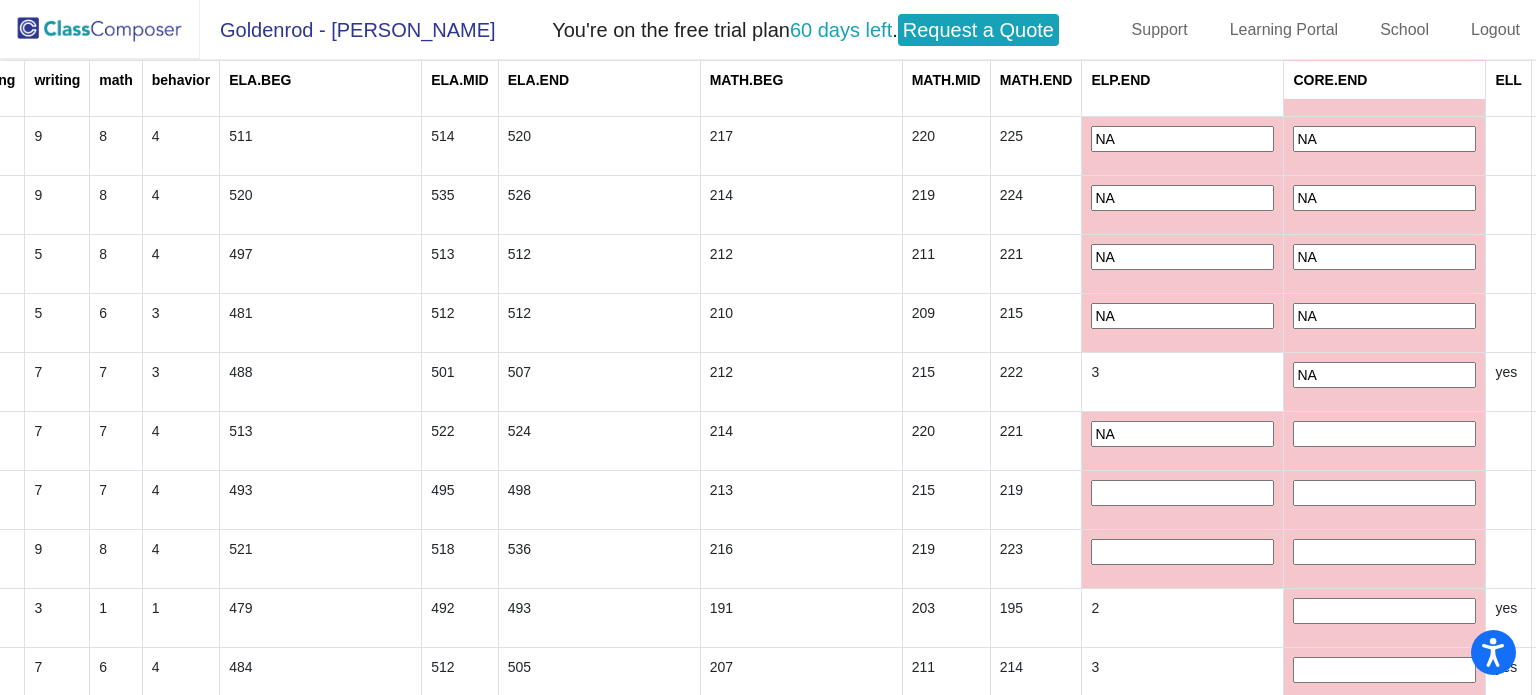 type on "NA" 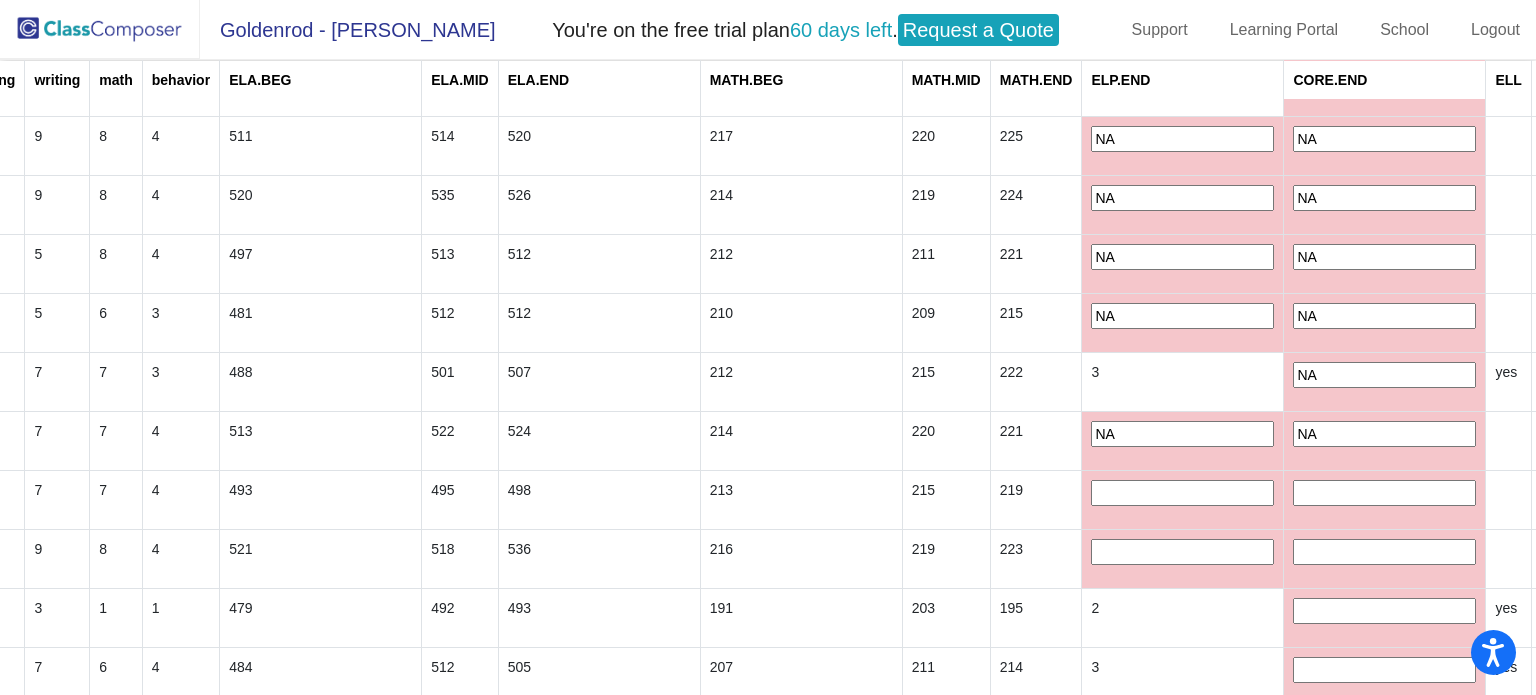type on "NA" 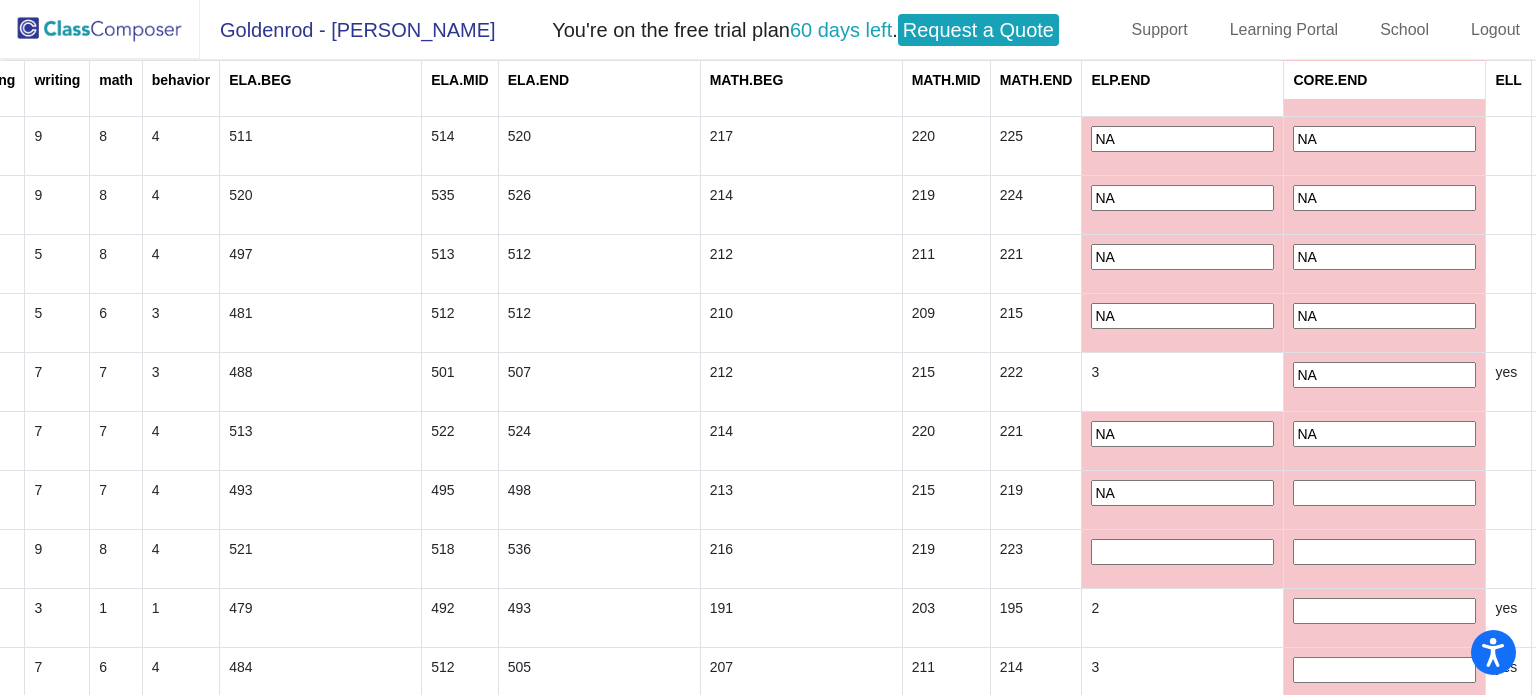 type on "NA" 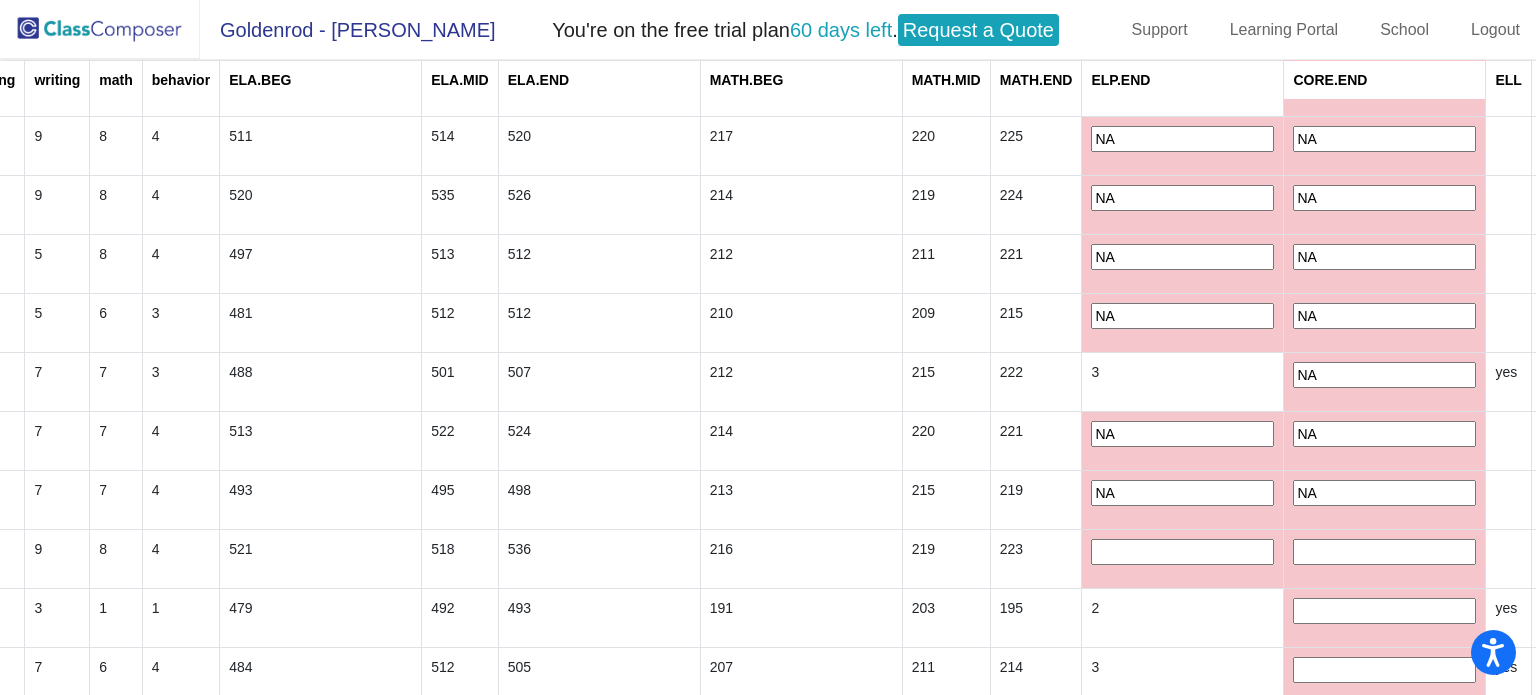 type on "NA" 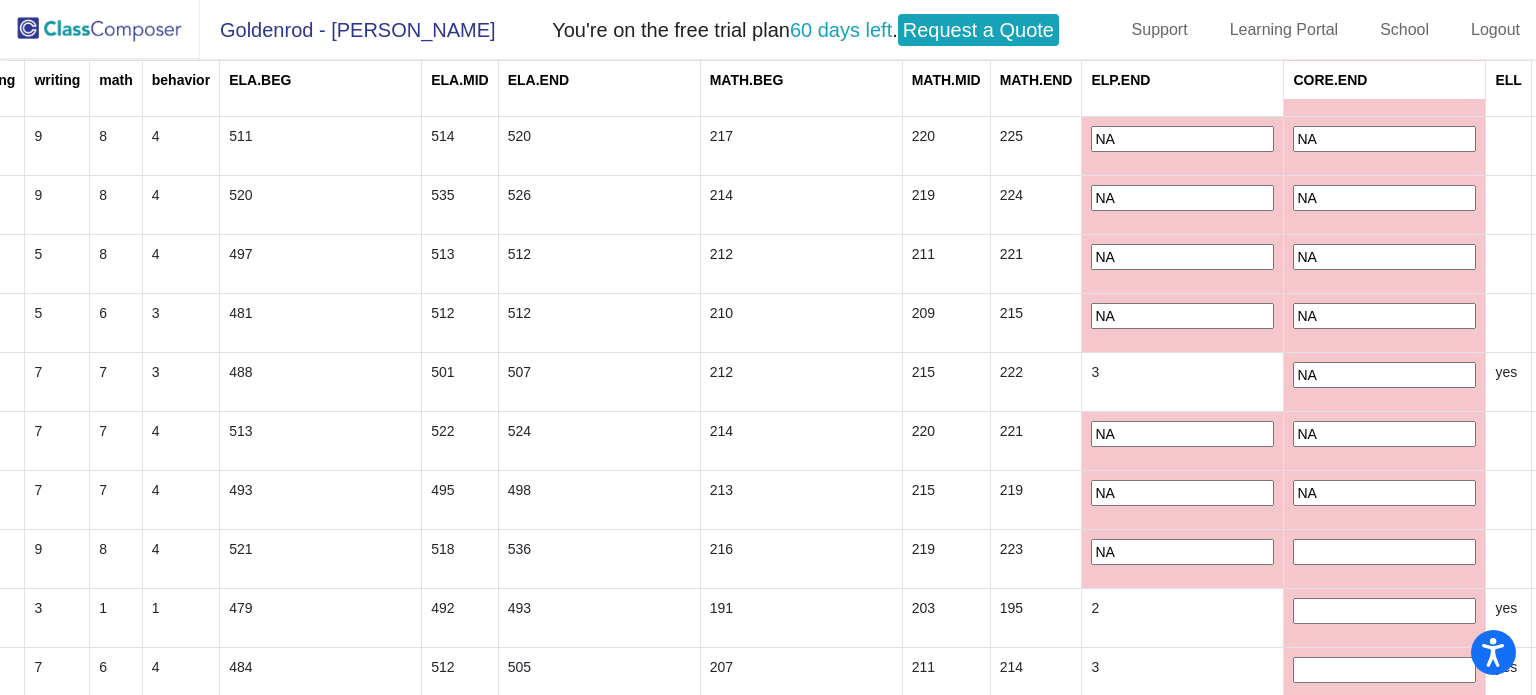 type on "NA" 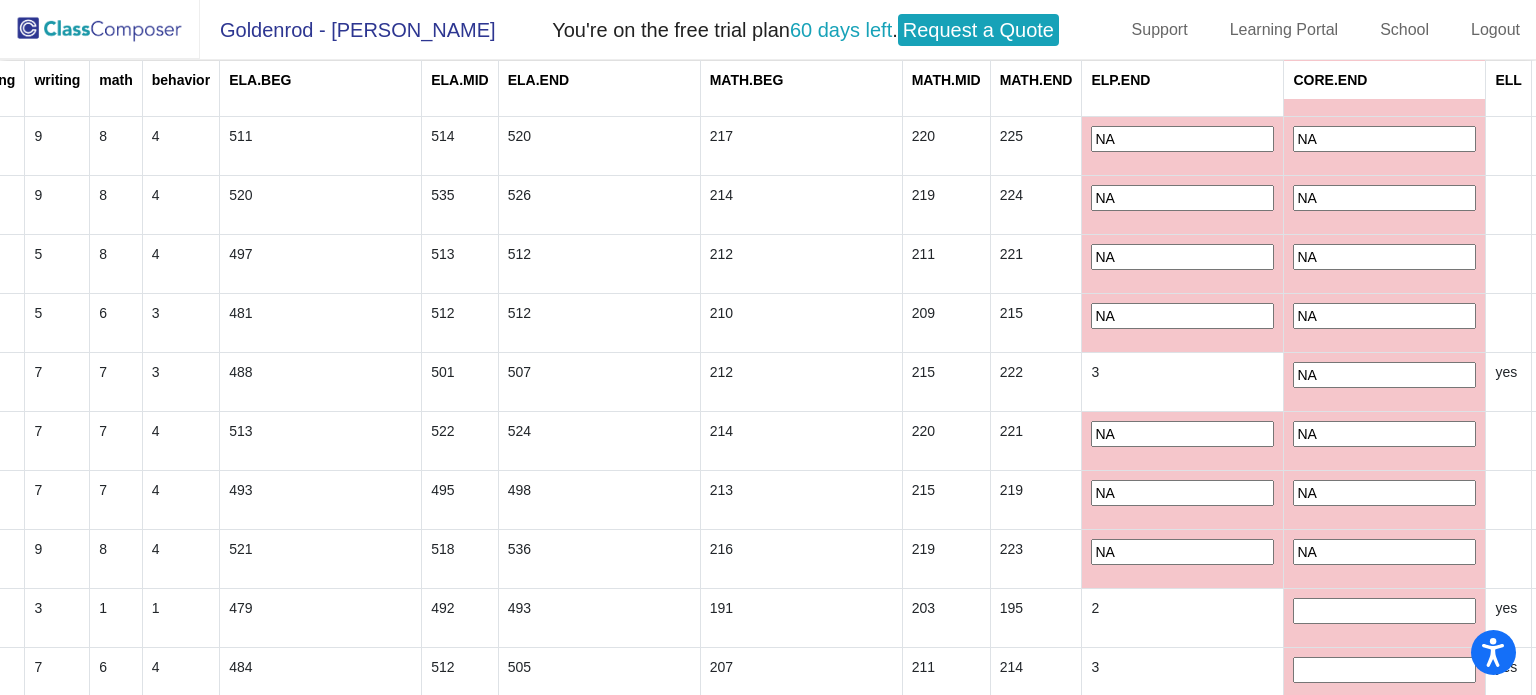 type on "NA" 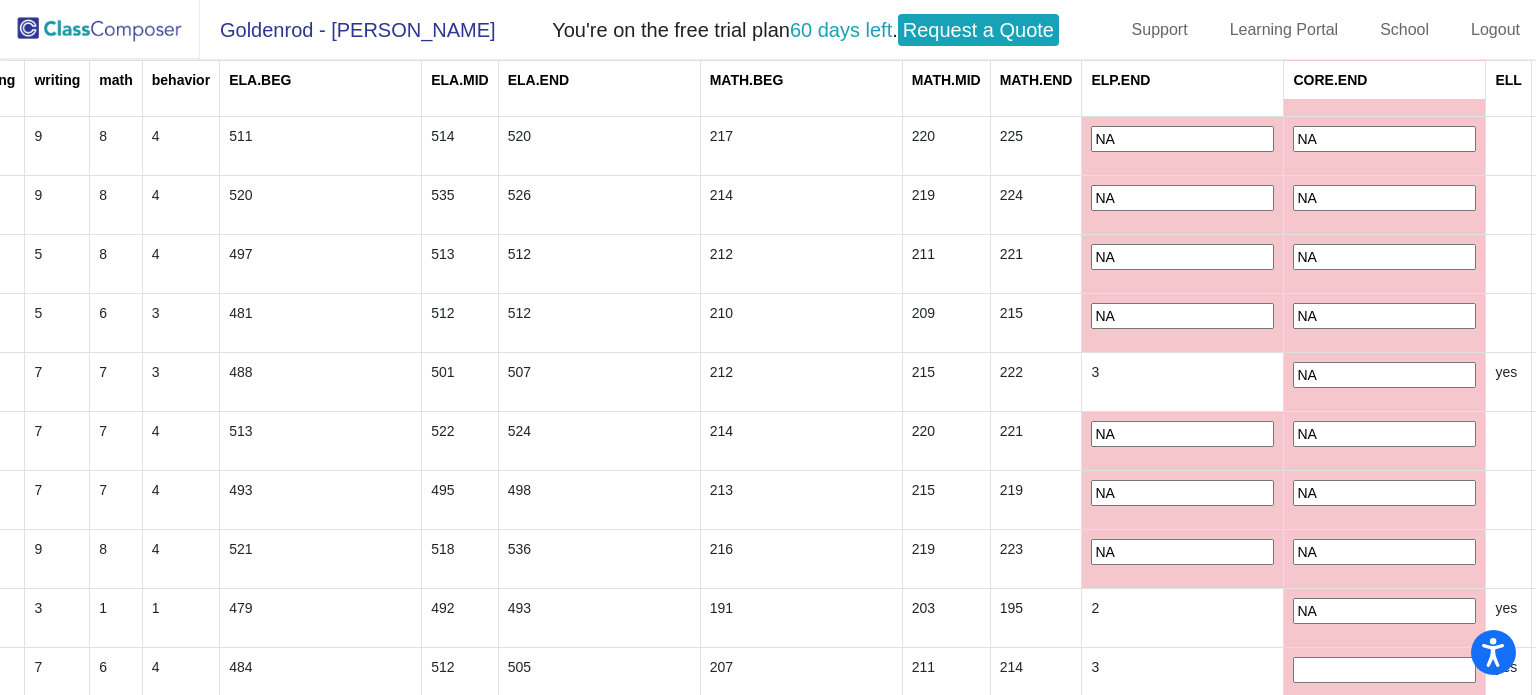type on "NA" 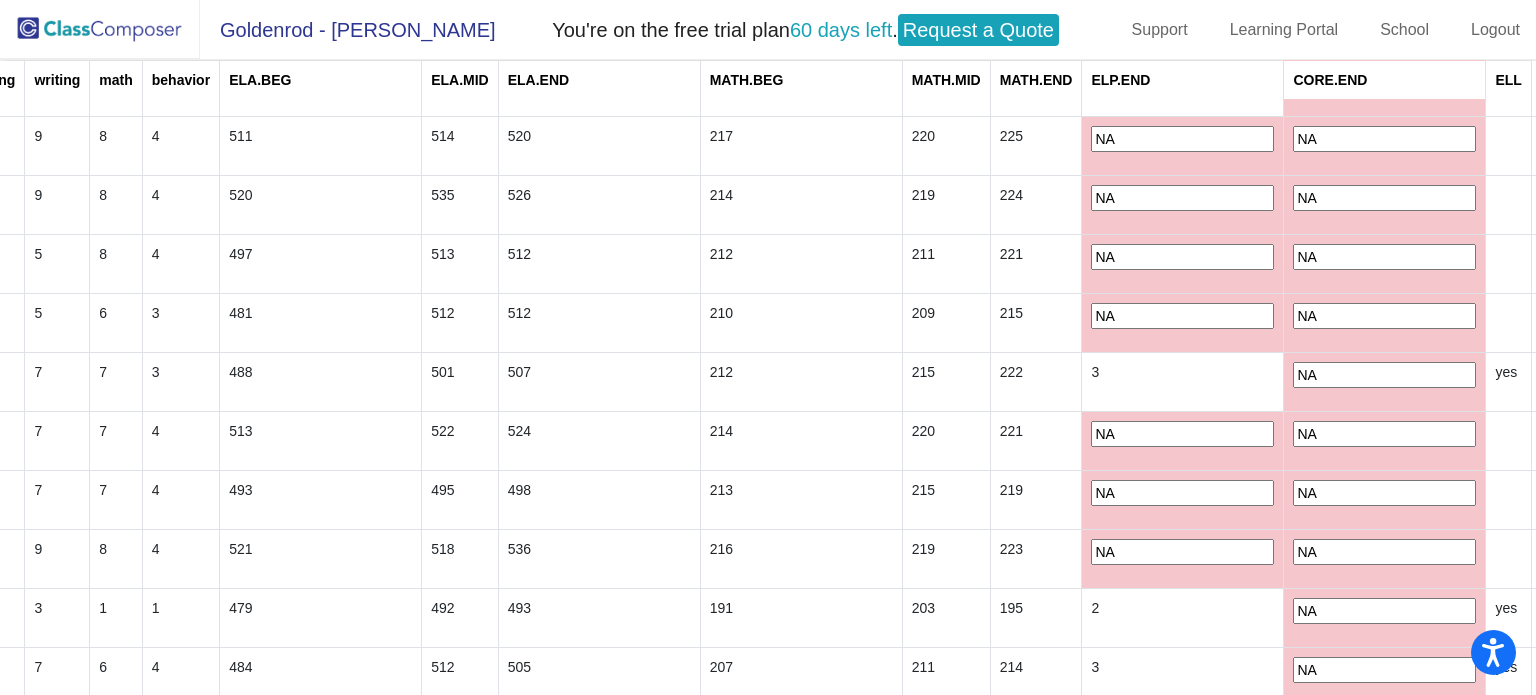 type on "NA" 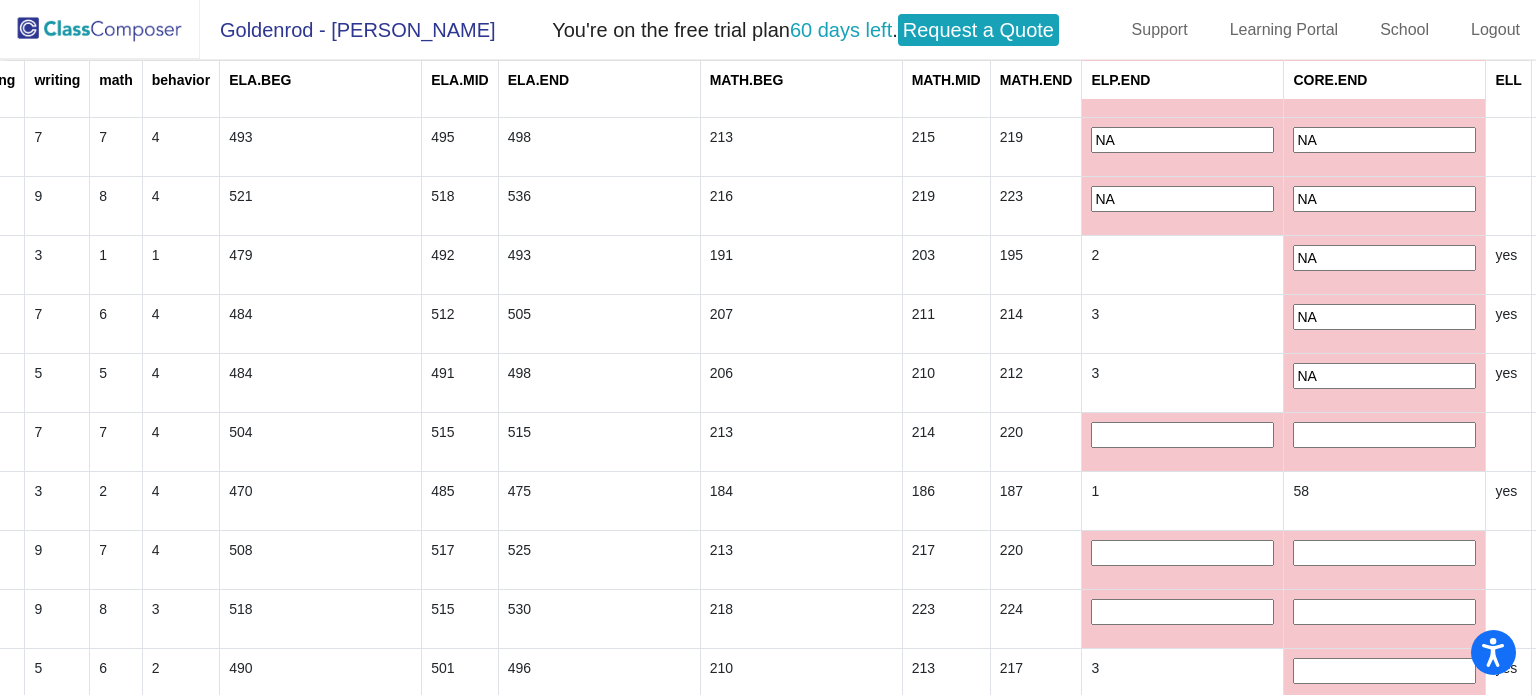 type on "NA" 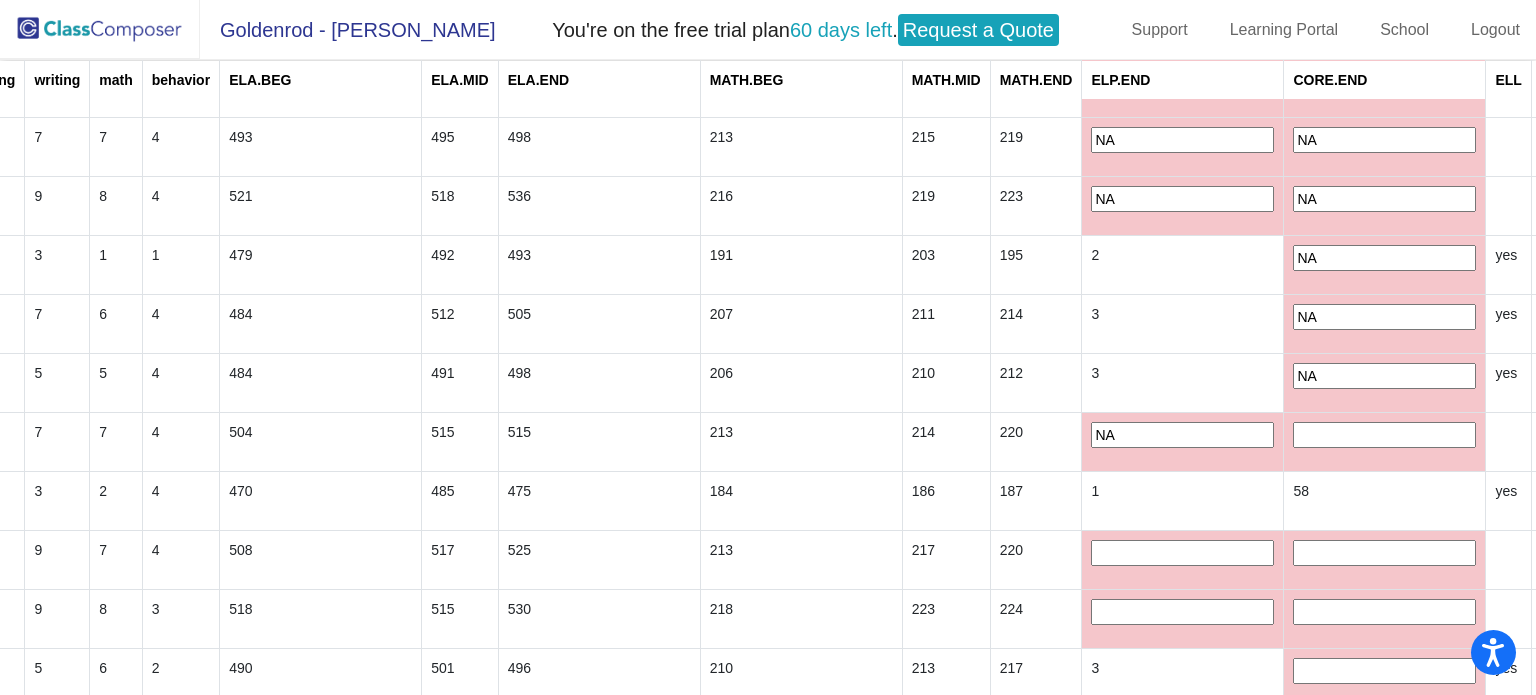 type on "NA" 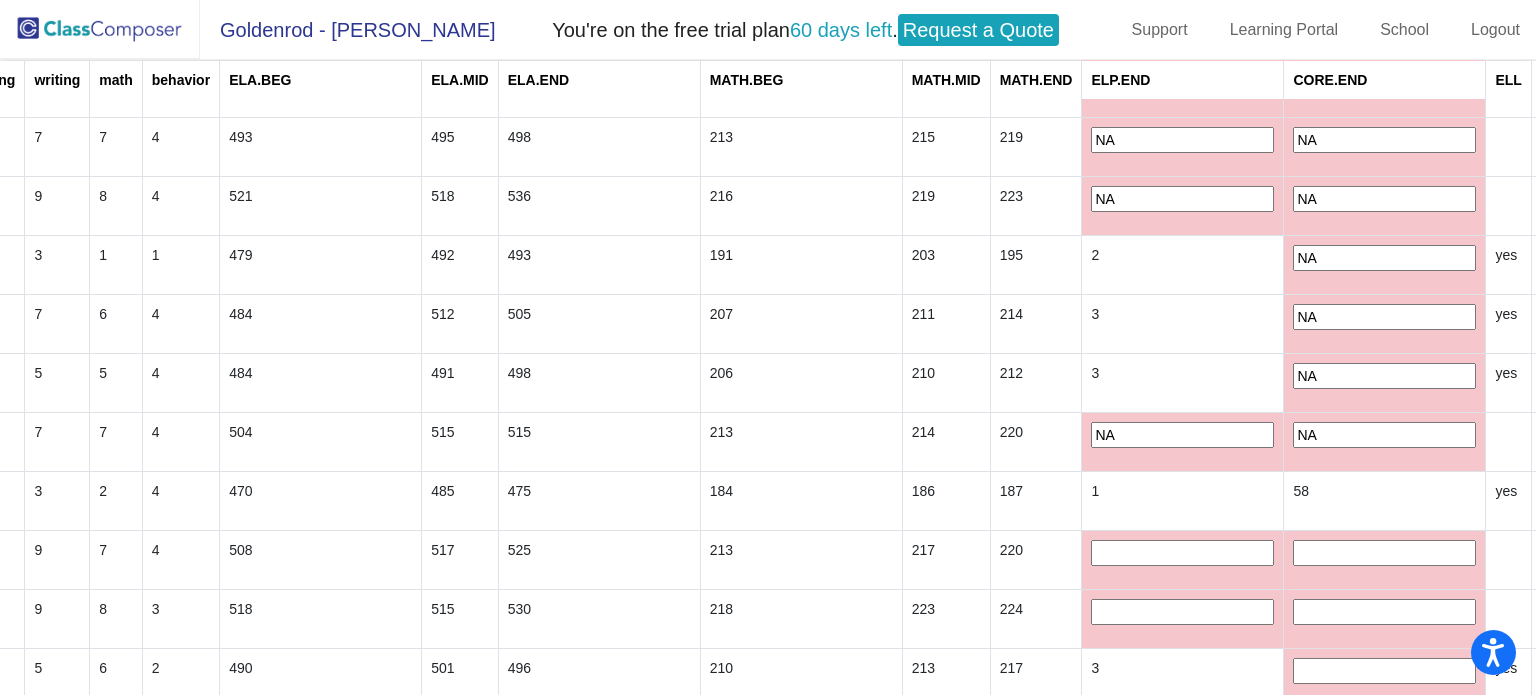 type on "NA" 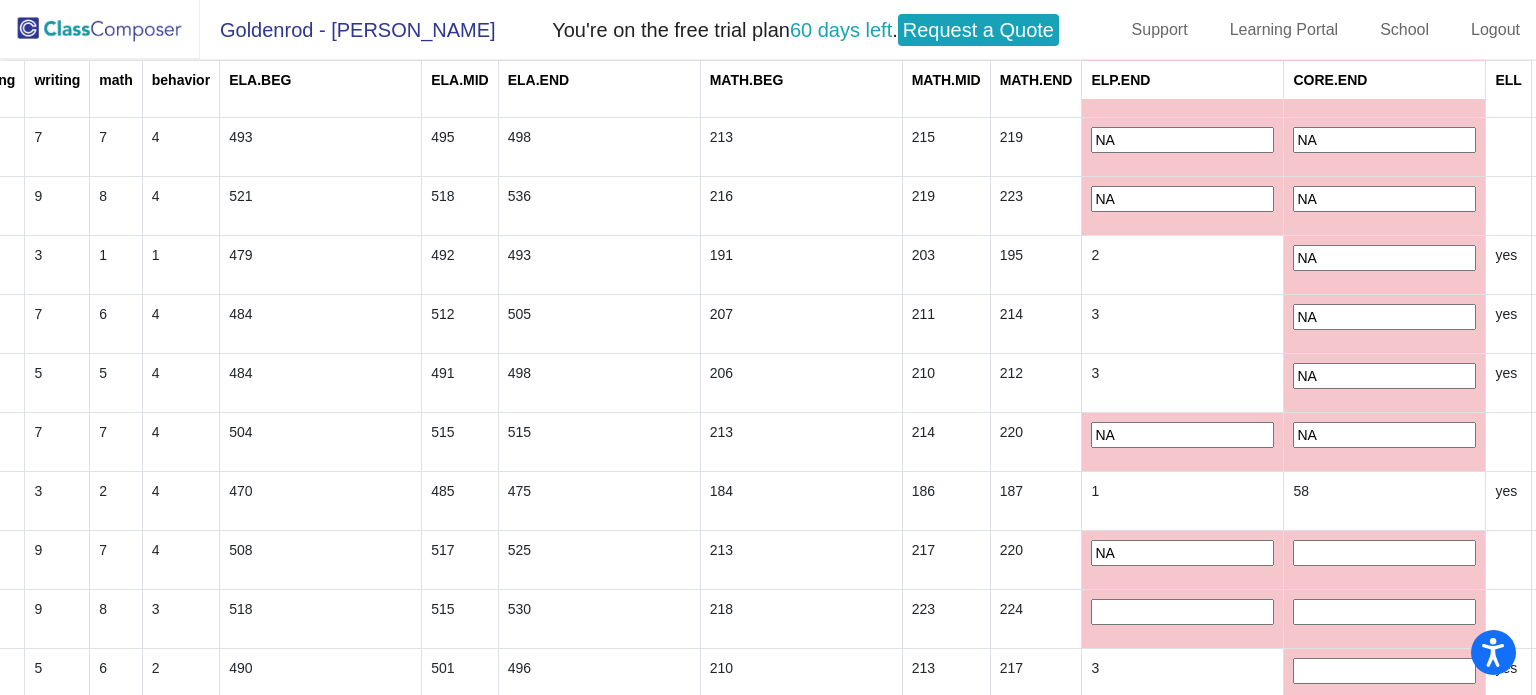 type on "NA" 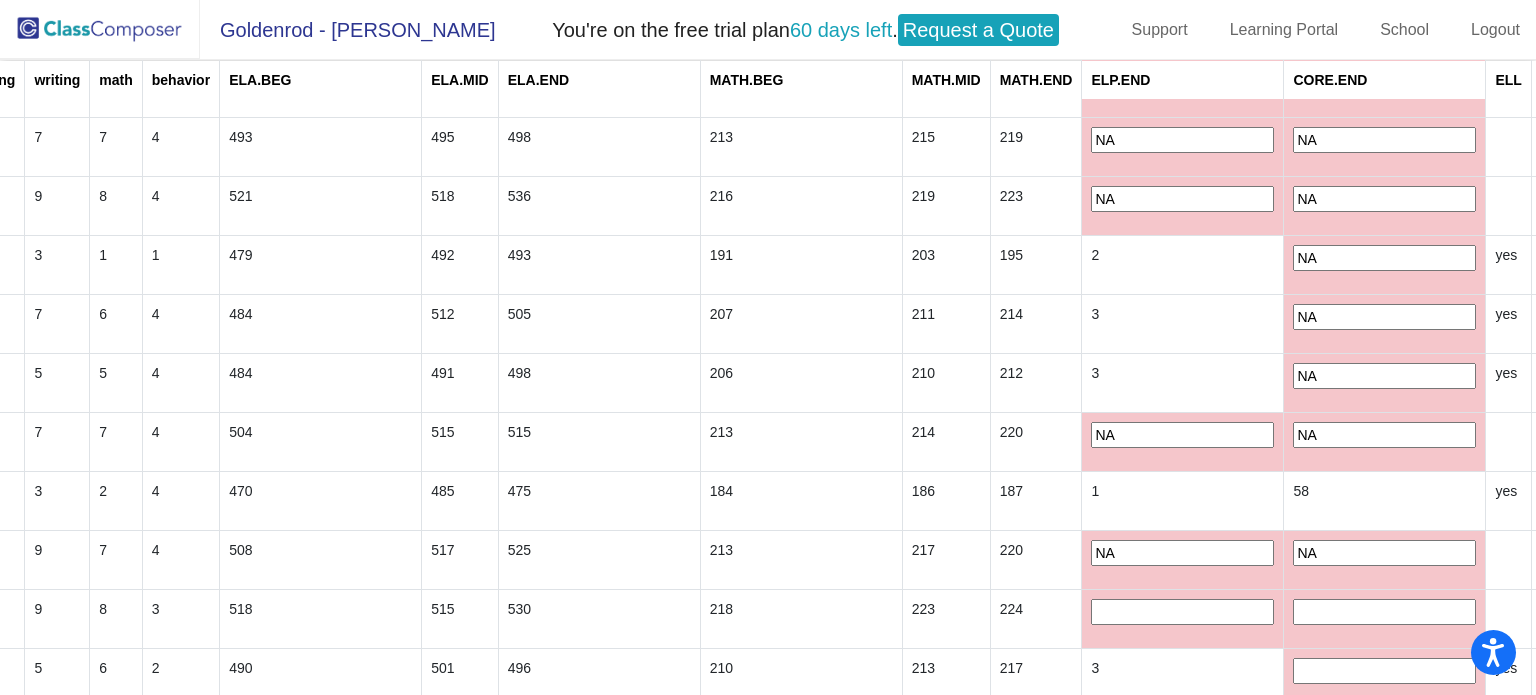 type on "NA" 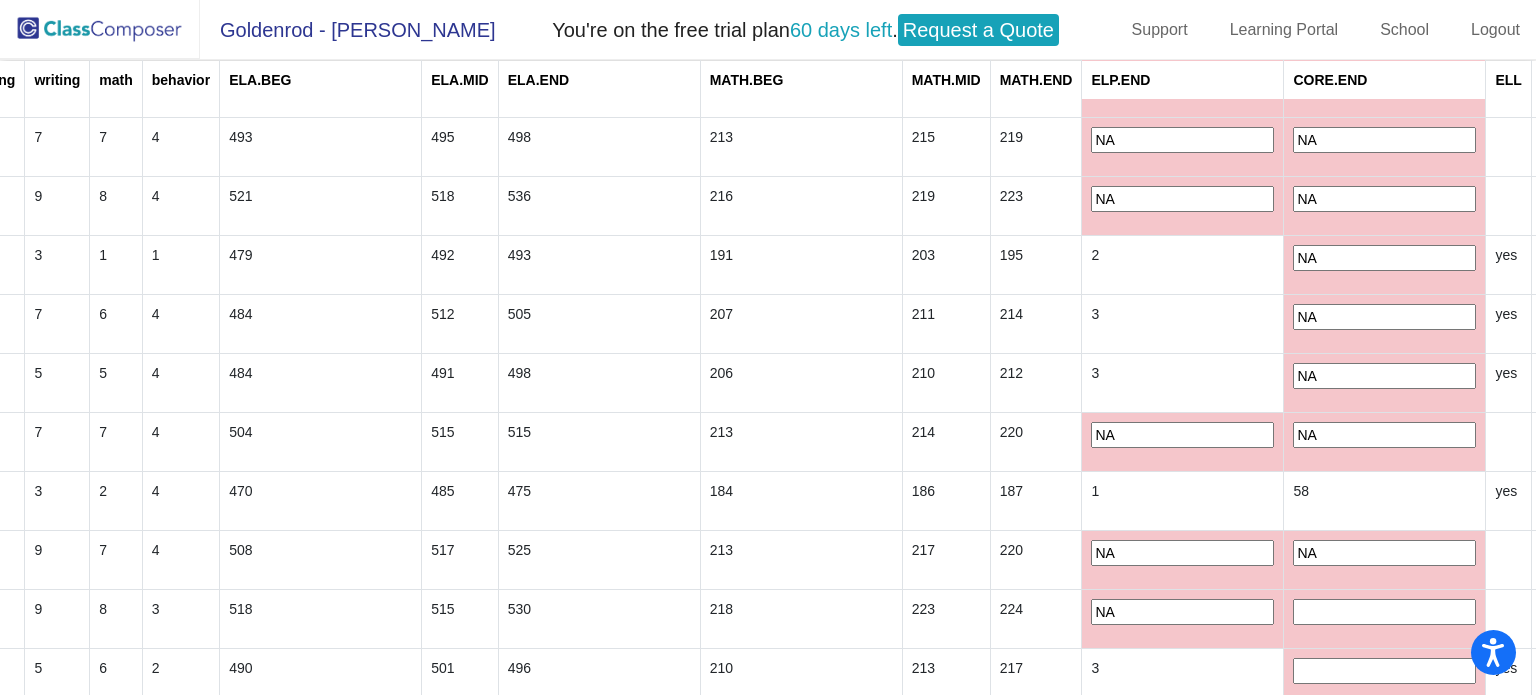 type on "NA" 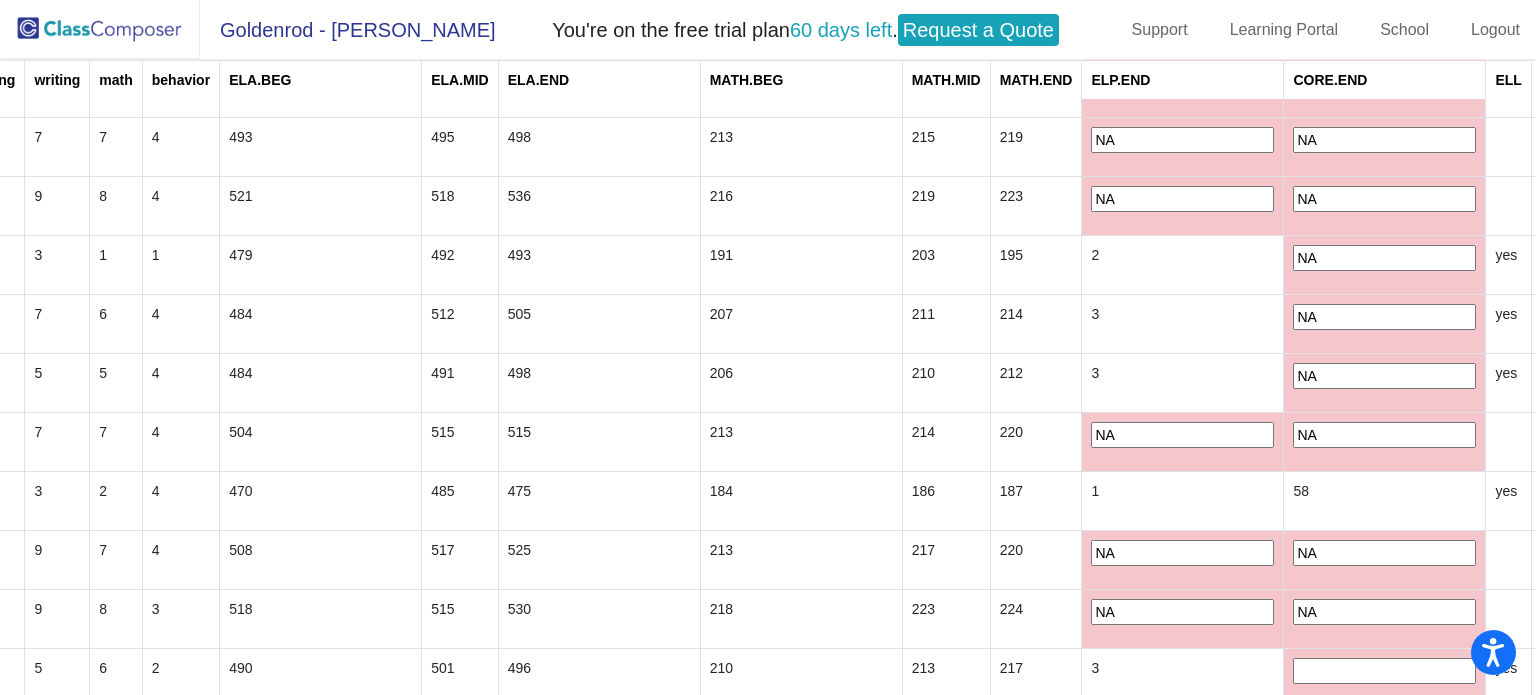 type on "NA" 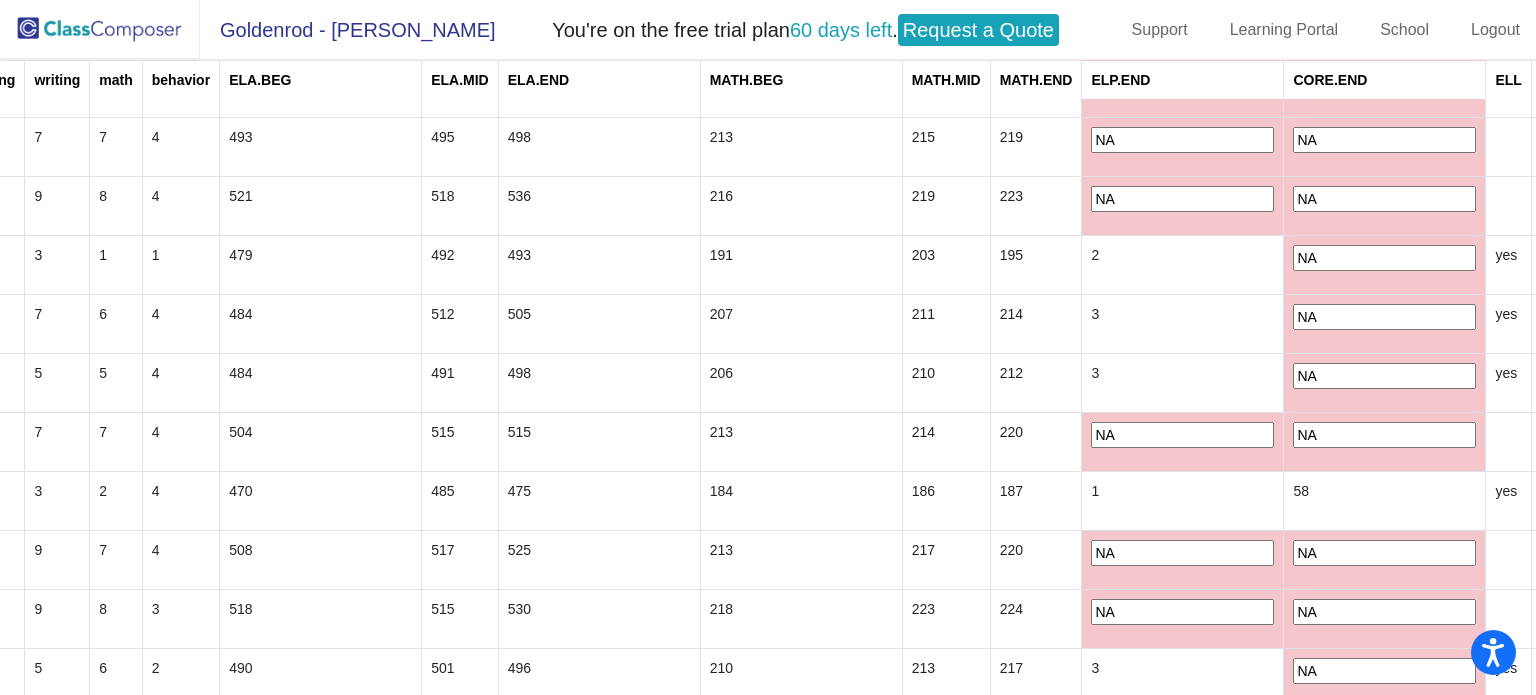 type on "NA" 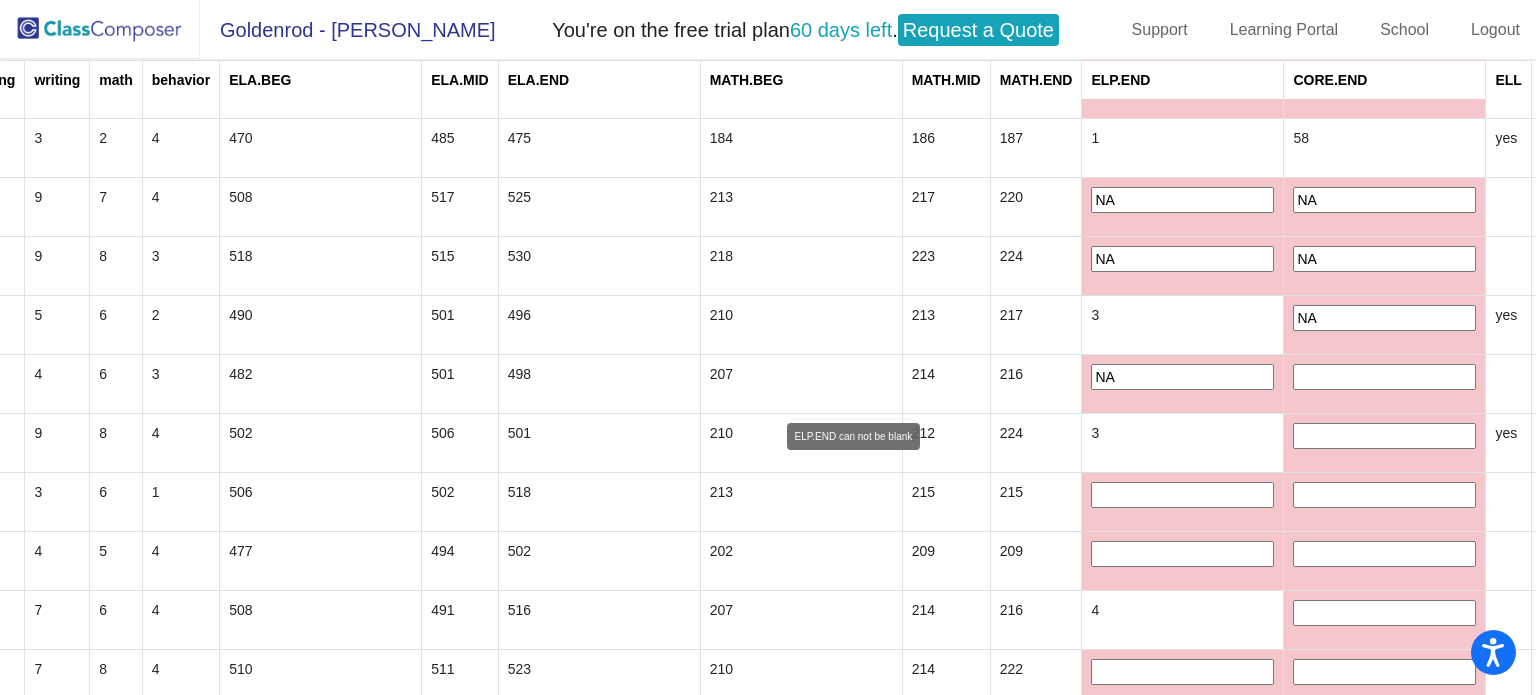 type on "NA" 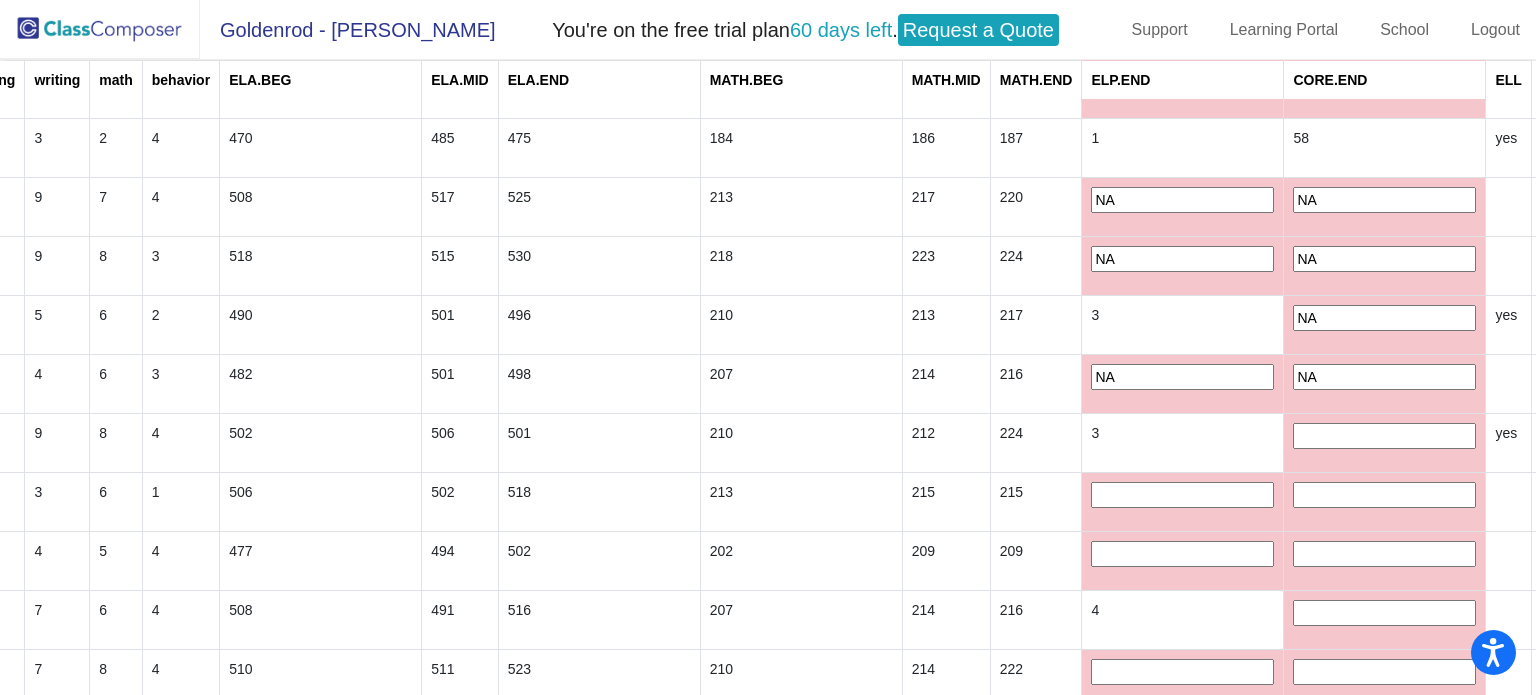 type on "NA" 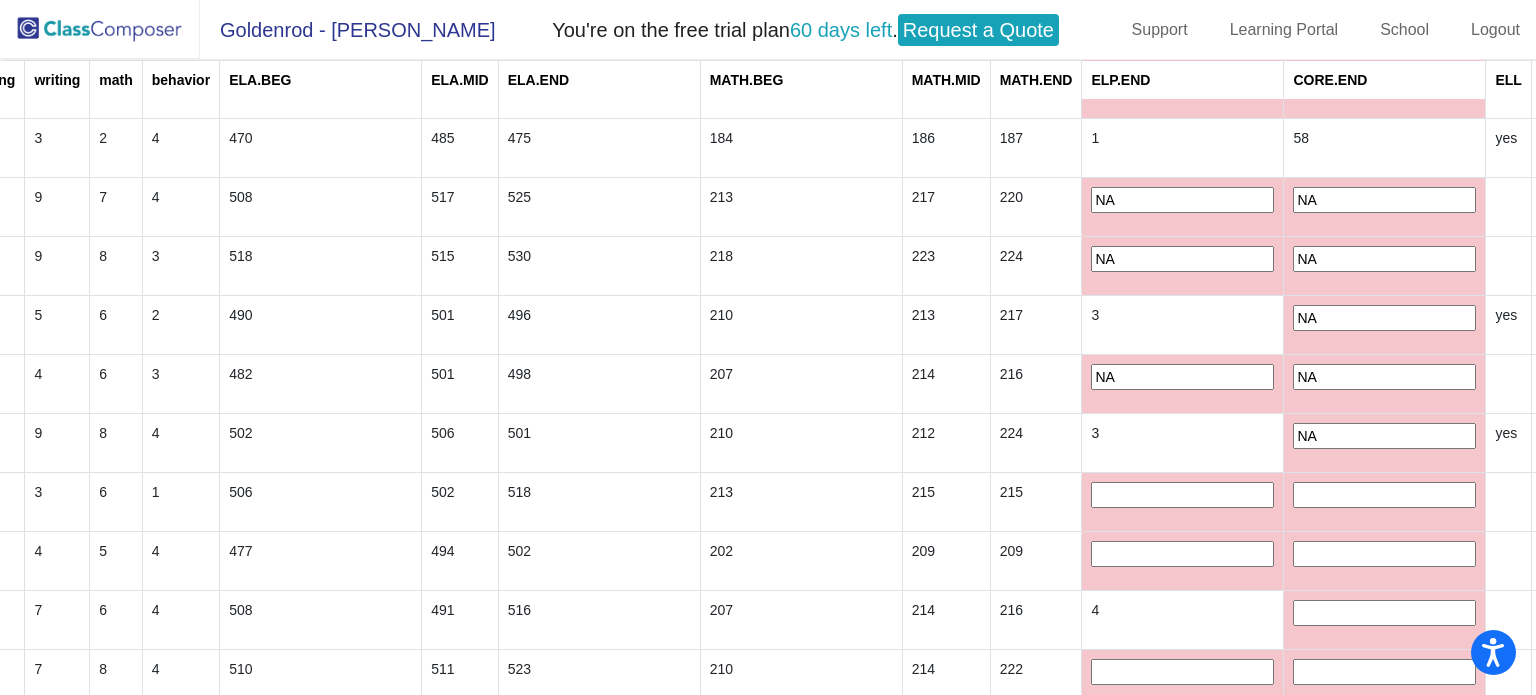 type on "NA" 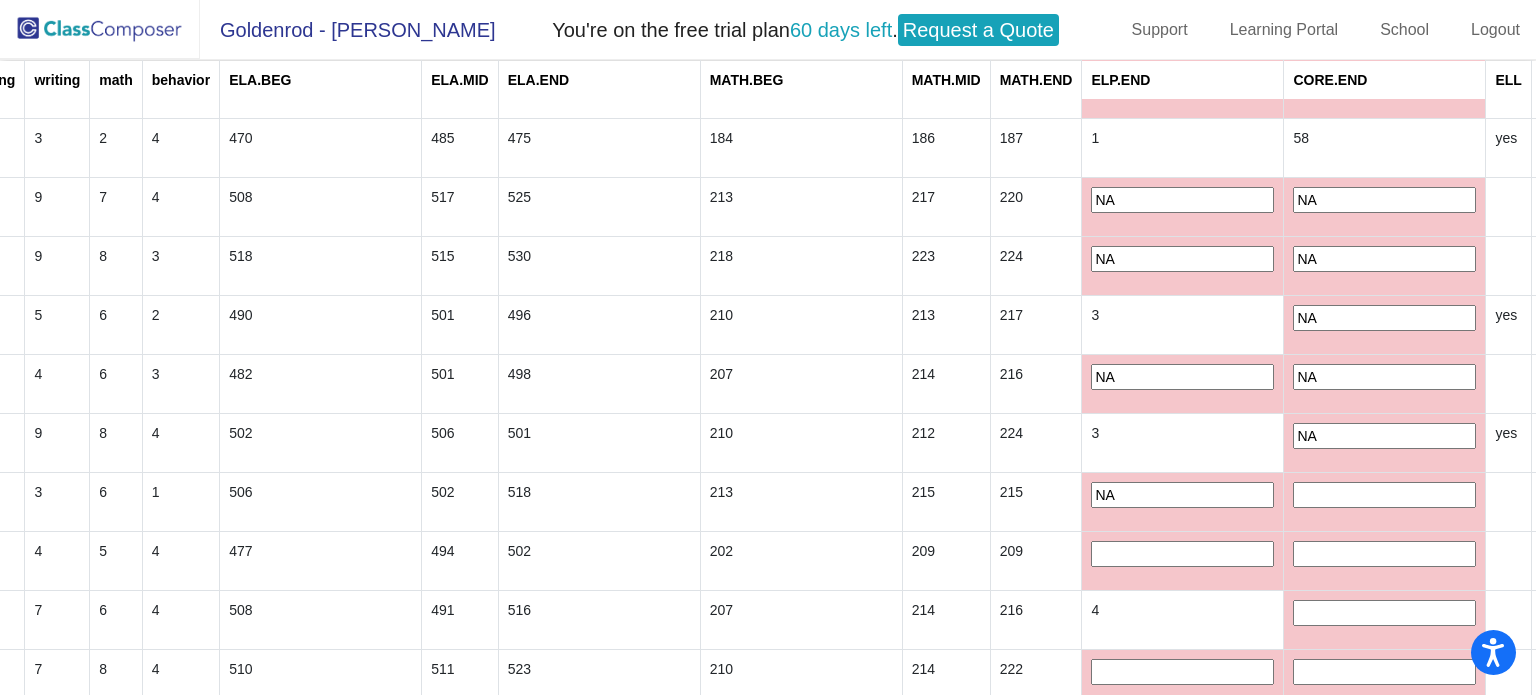 type on "NA" 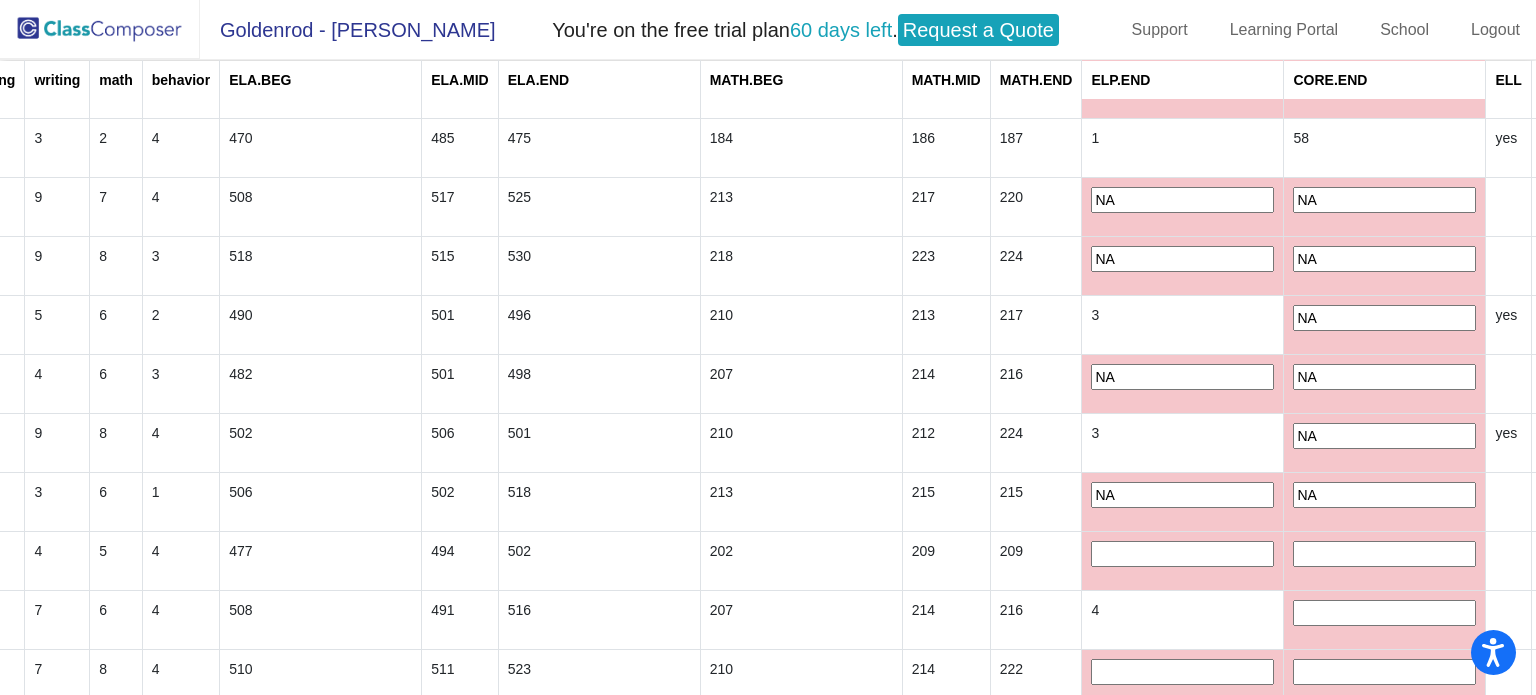 type on "NA" 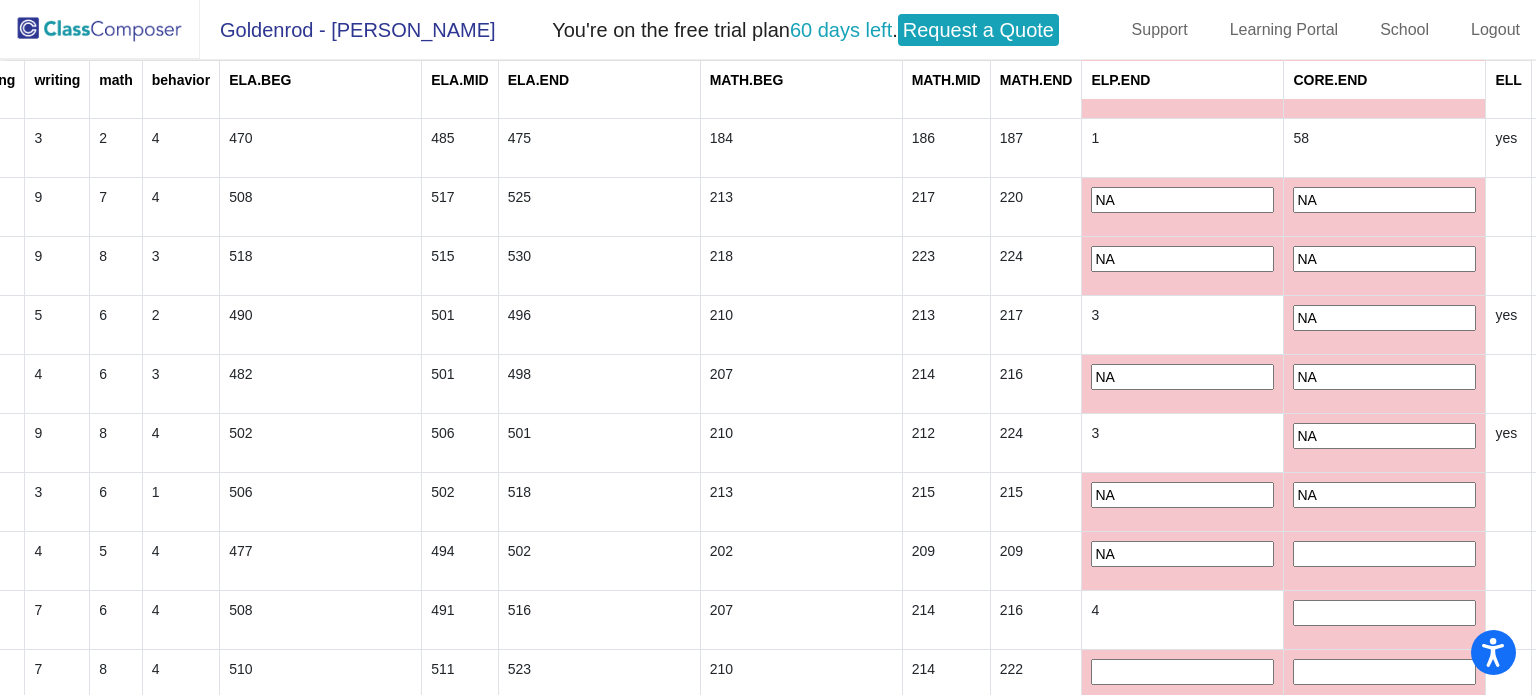 type on "NA" 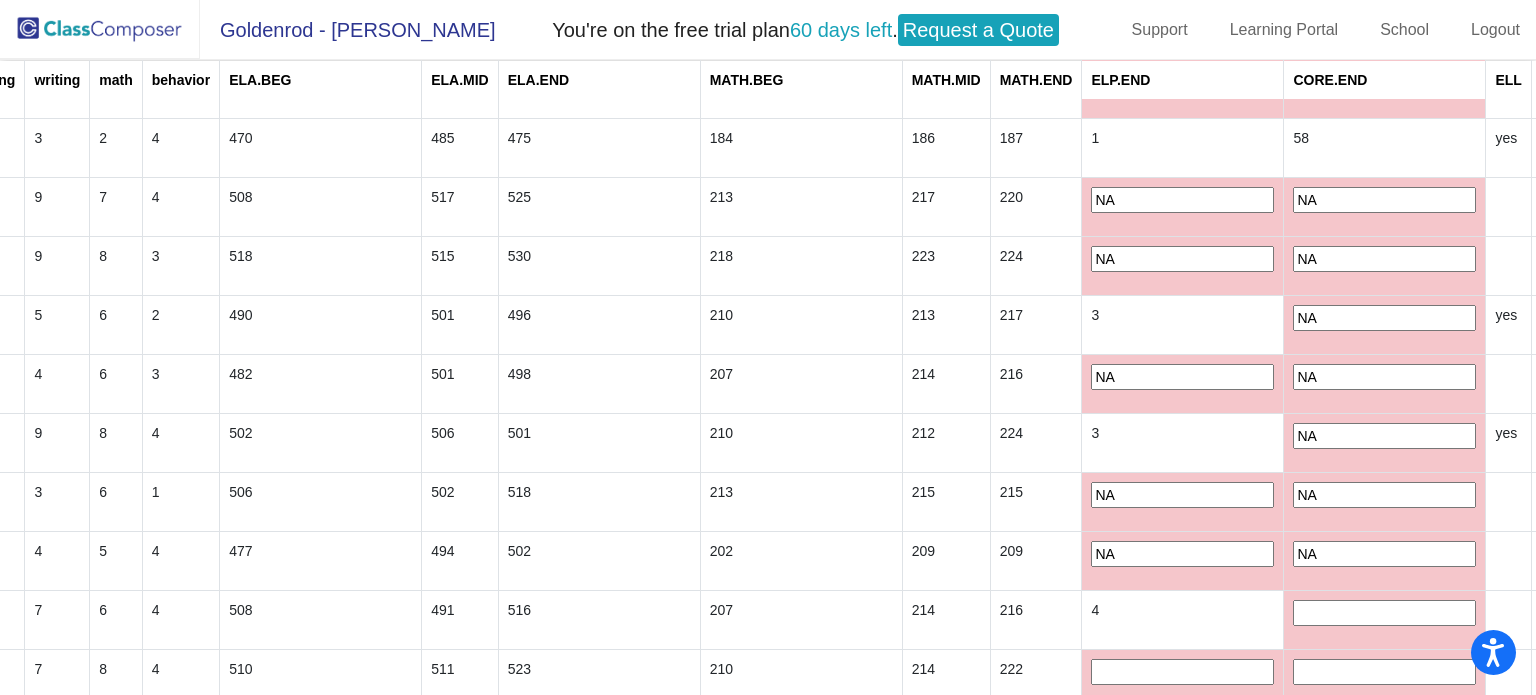 type on "NA" 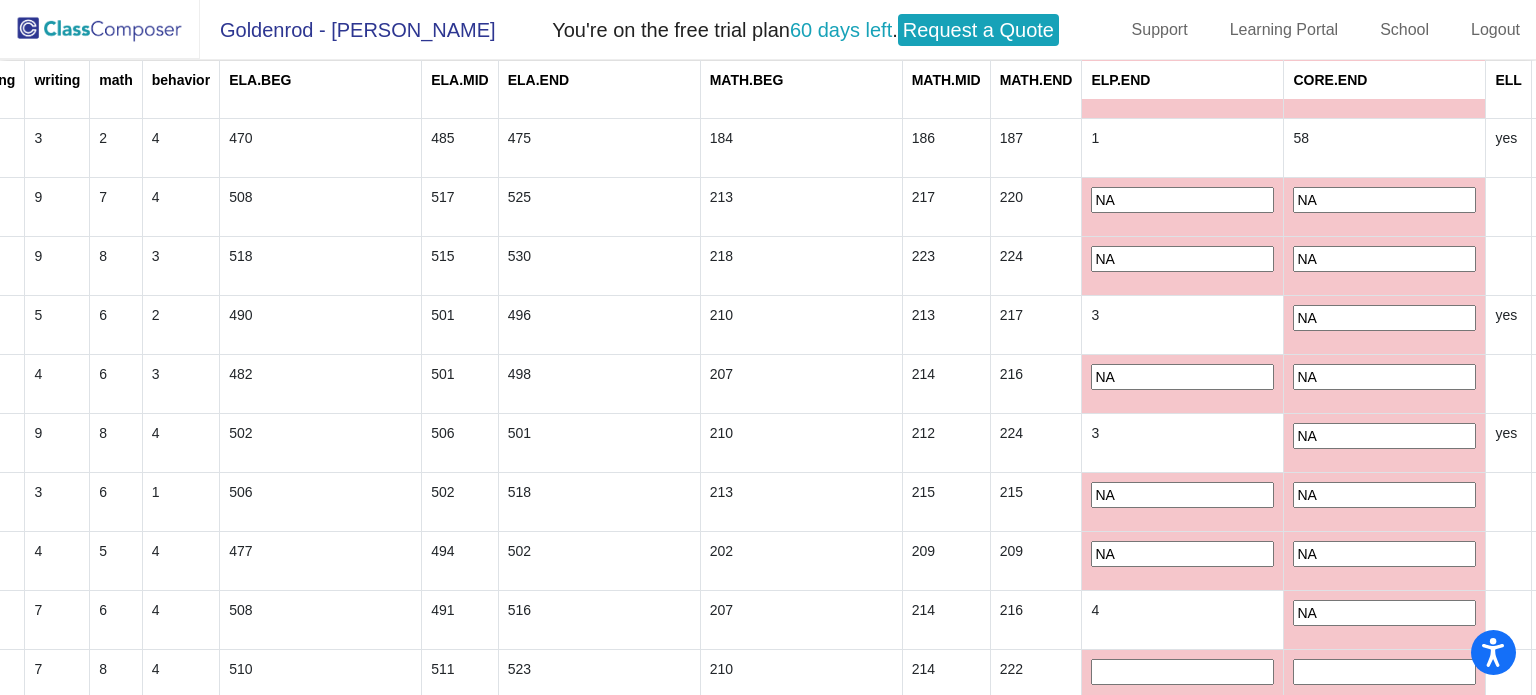 type on "NA" 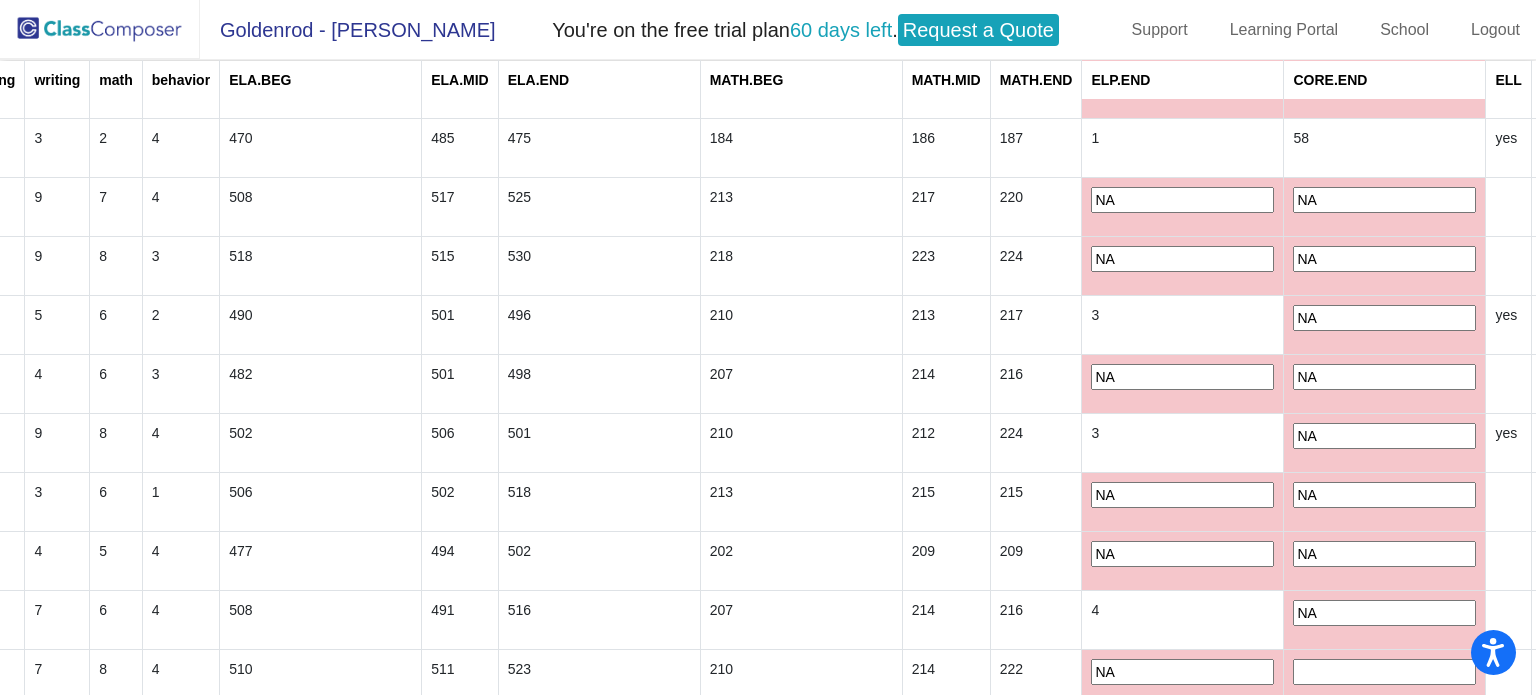 type on "NA" 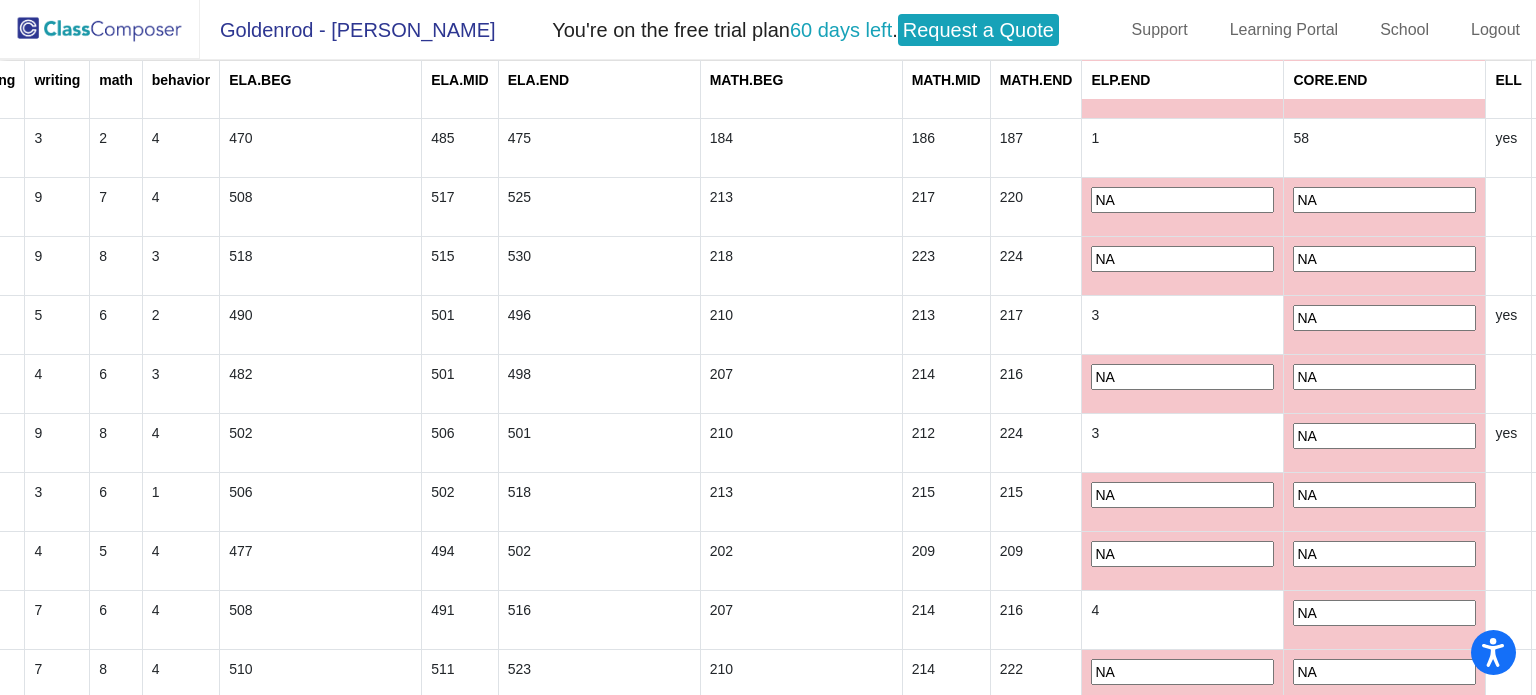 type on "NA" 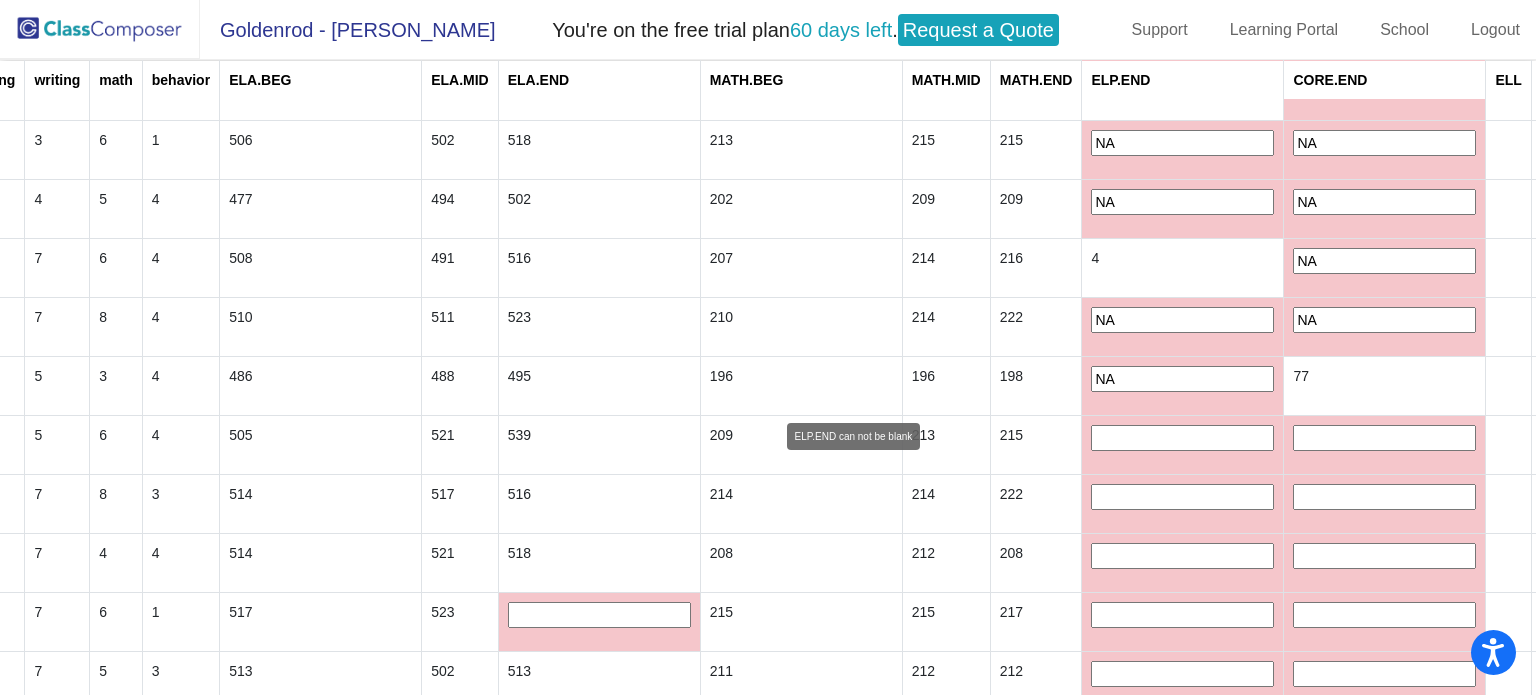 type on "NA" 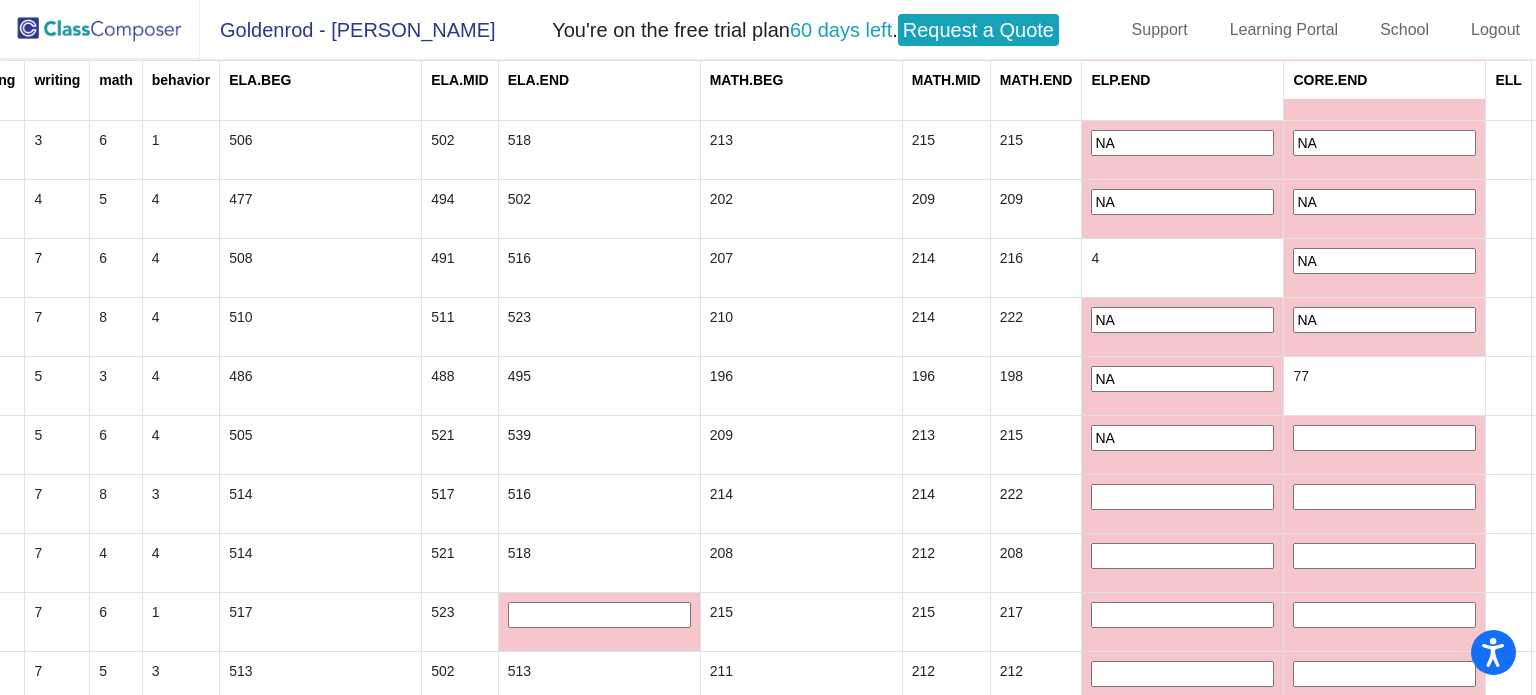 type on "NA" 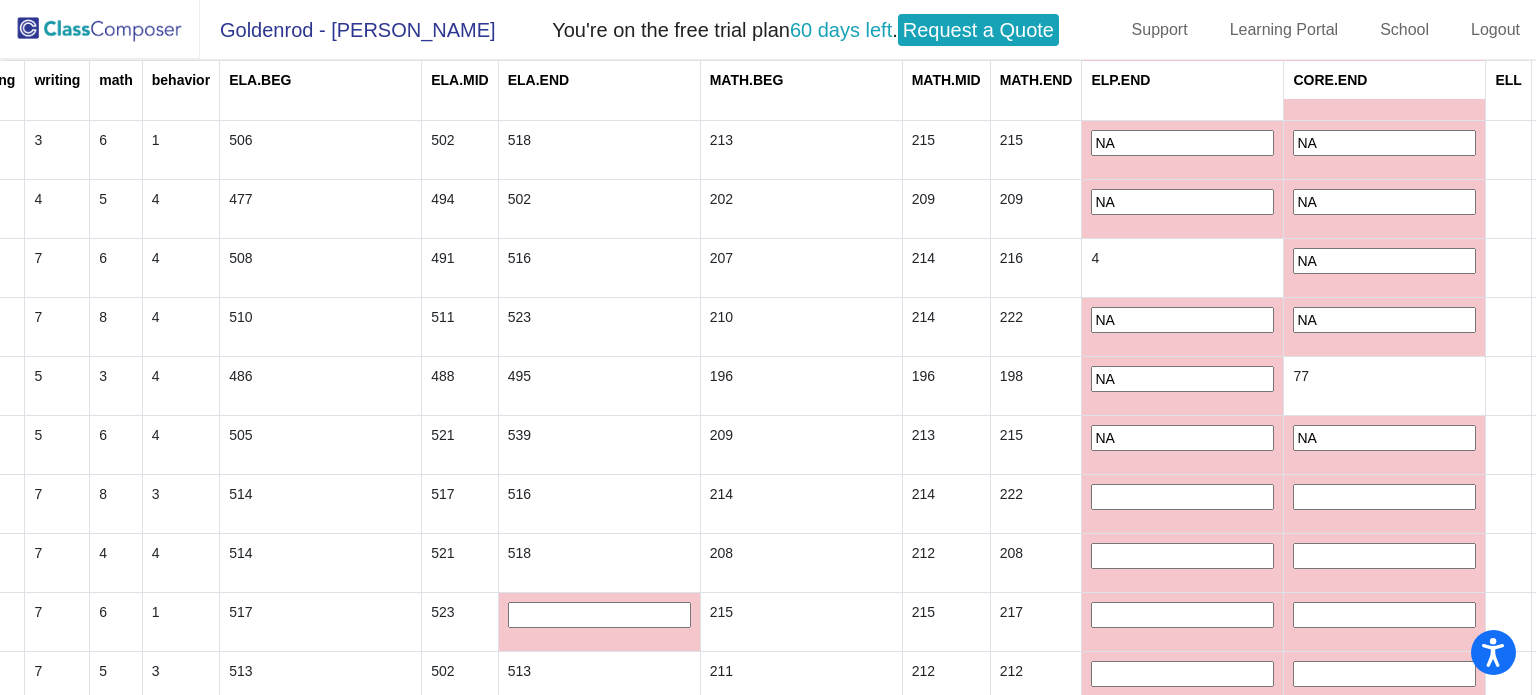 type on "NA" 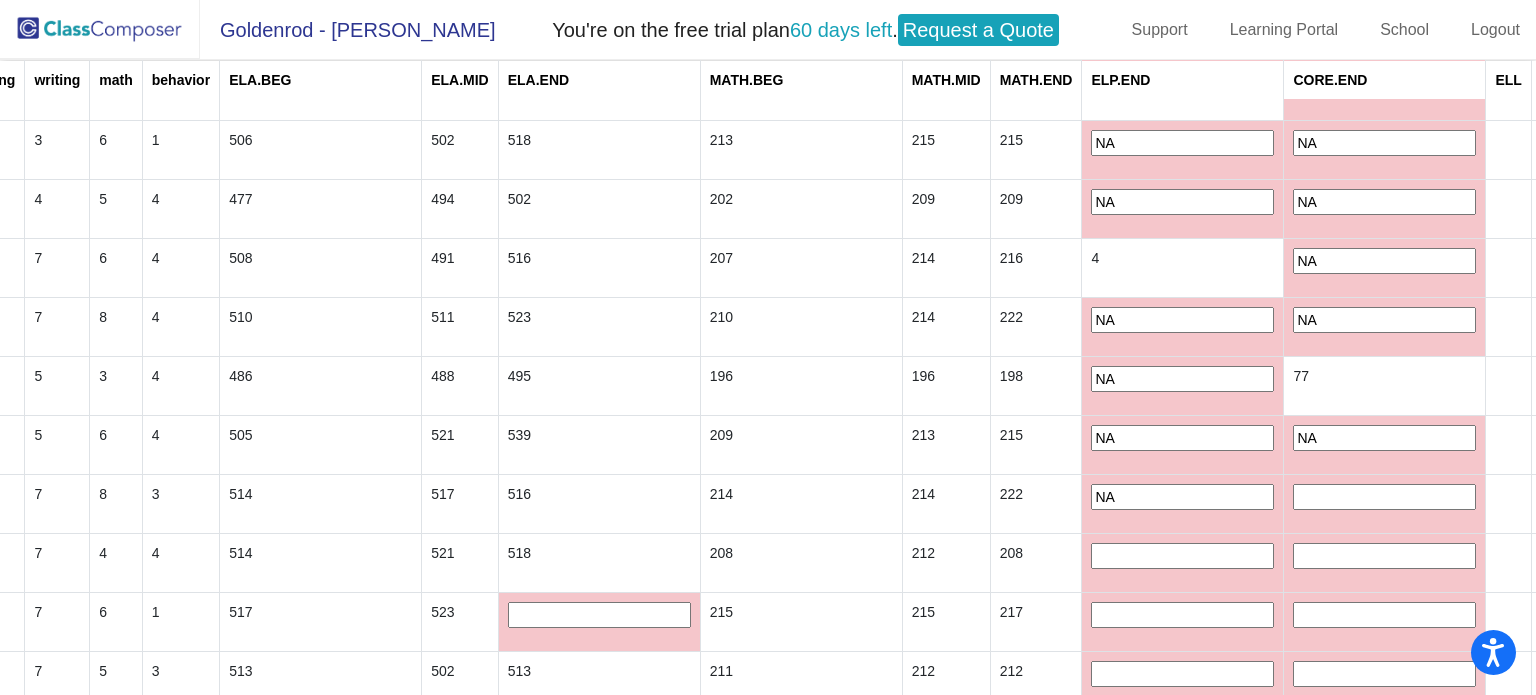 type on "NA" 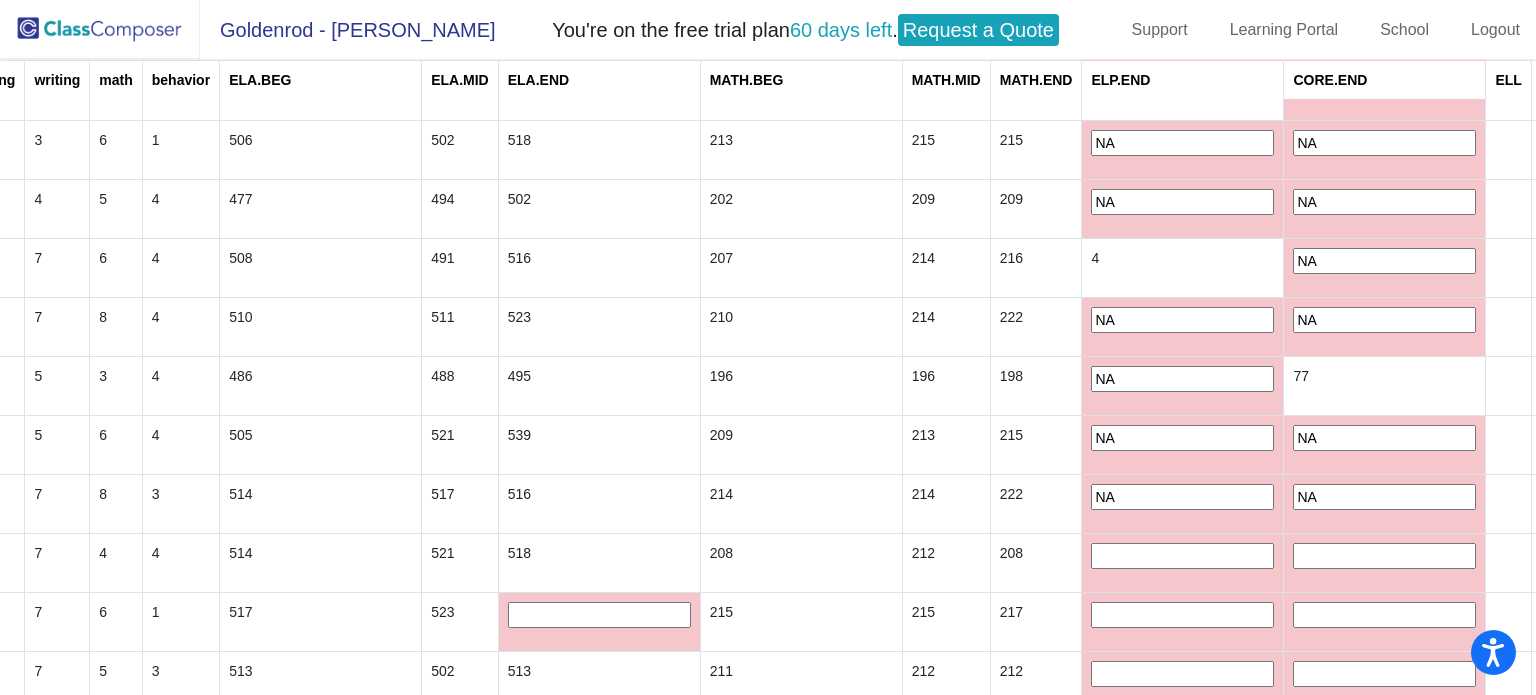 type on "NA" 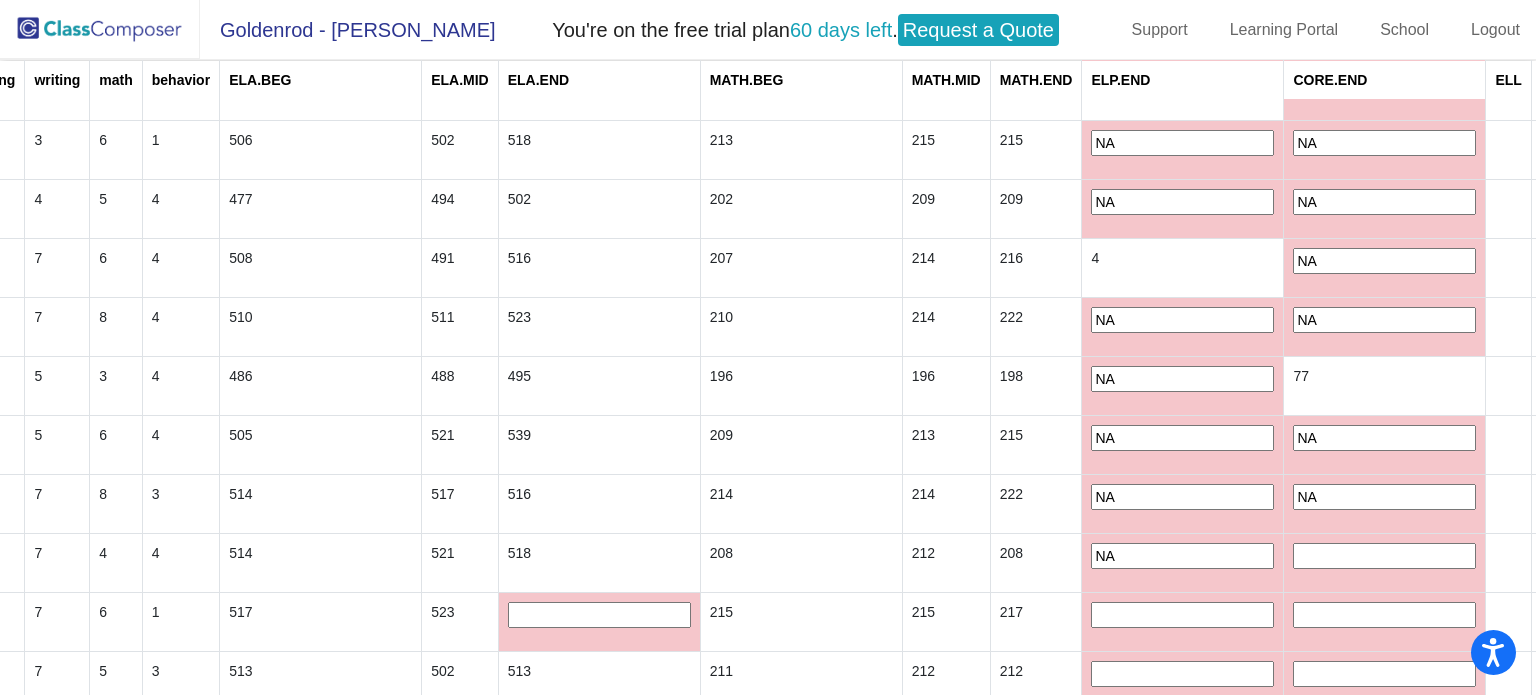 type on "NA" 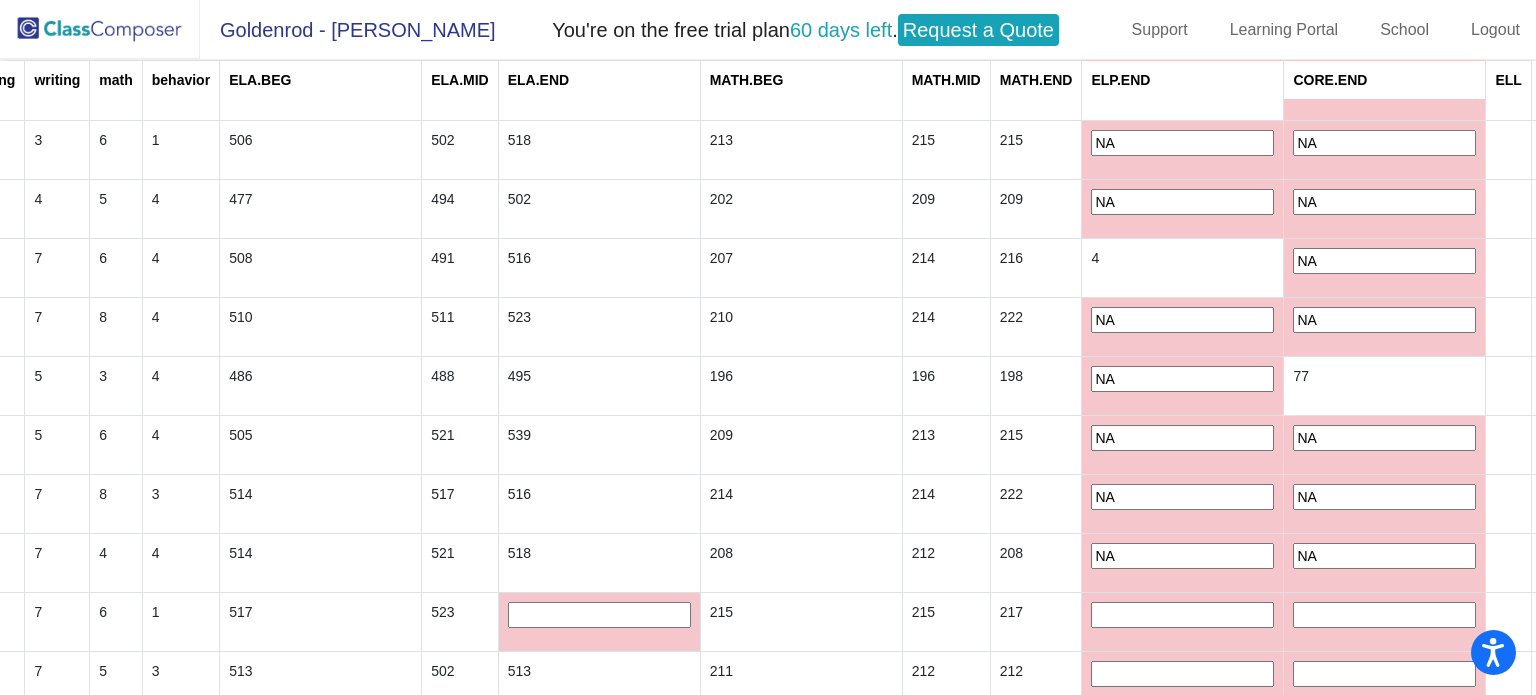 type on "NA" 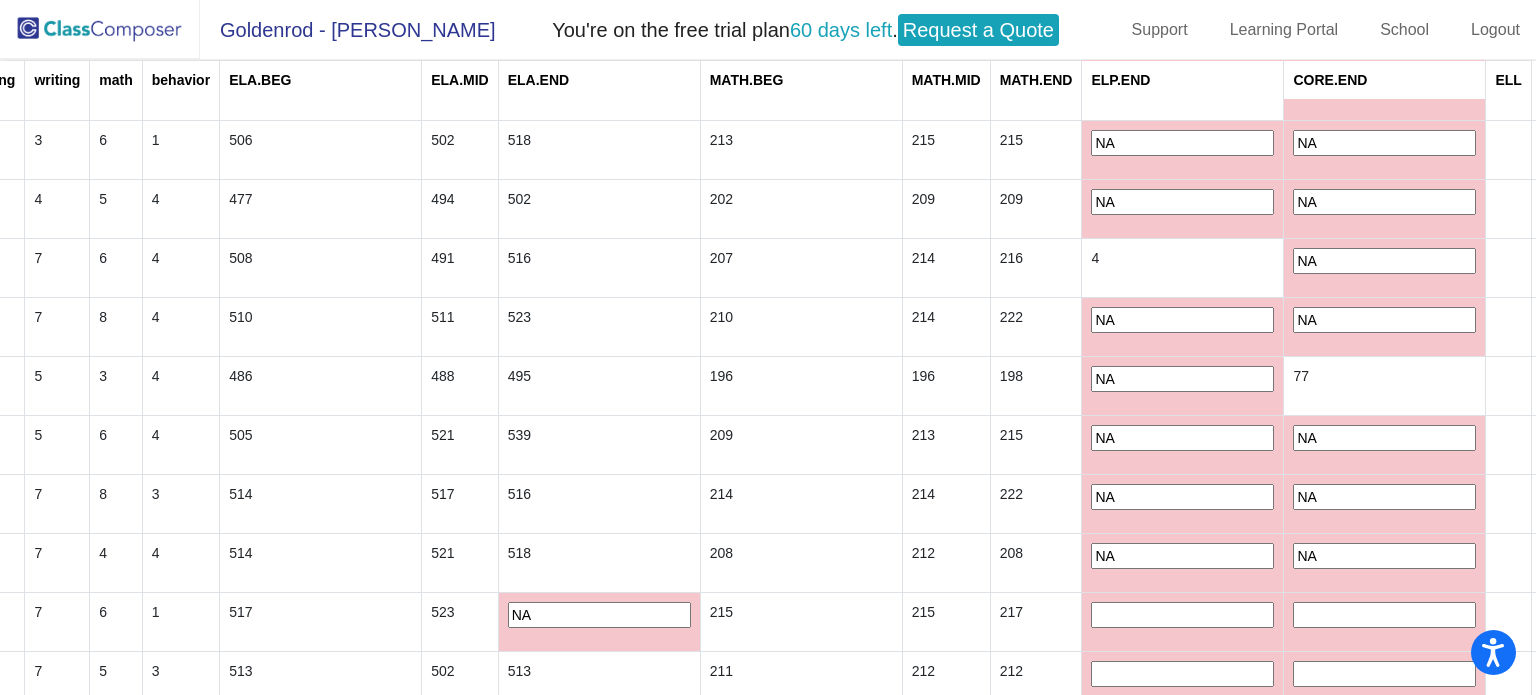 type on "NA" 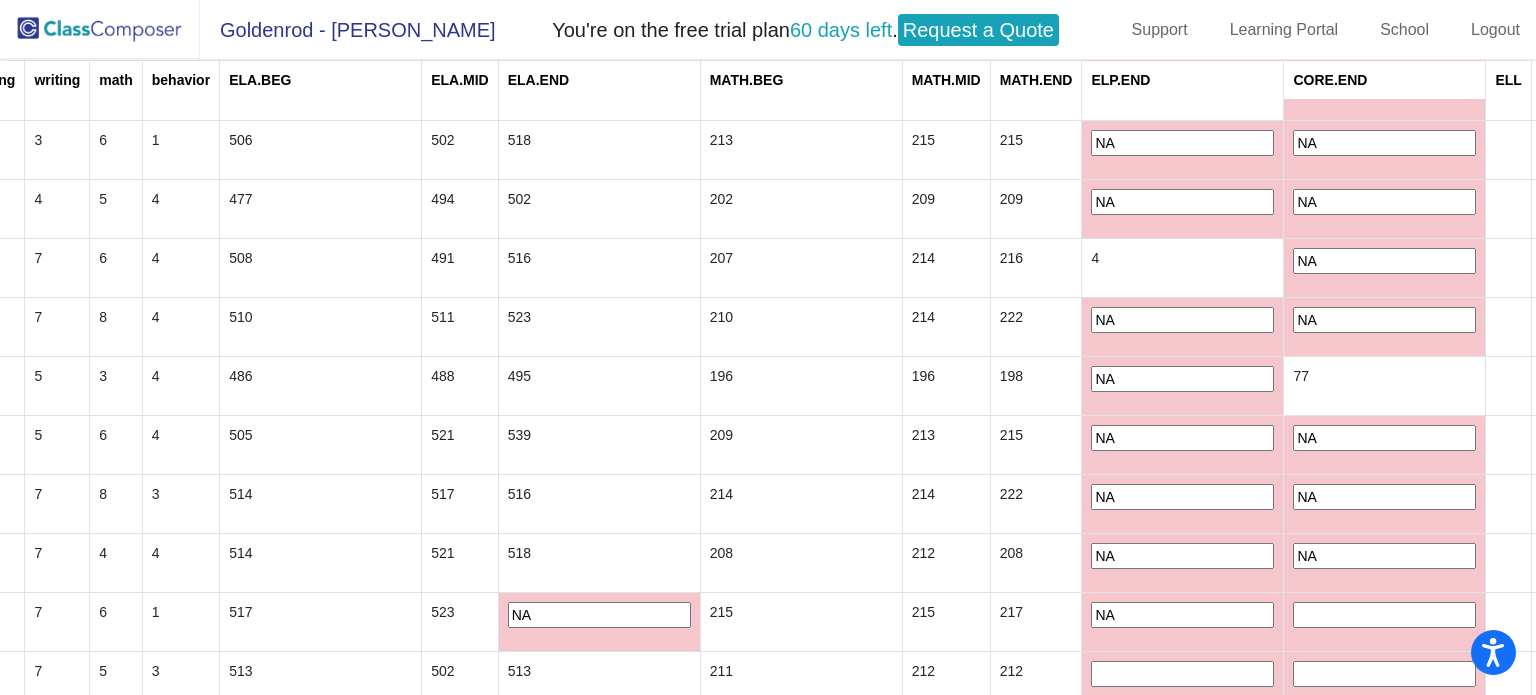 type on "NA" 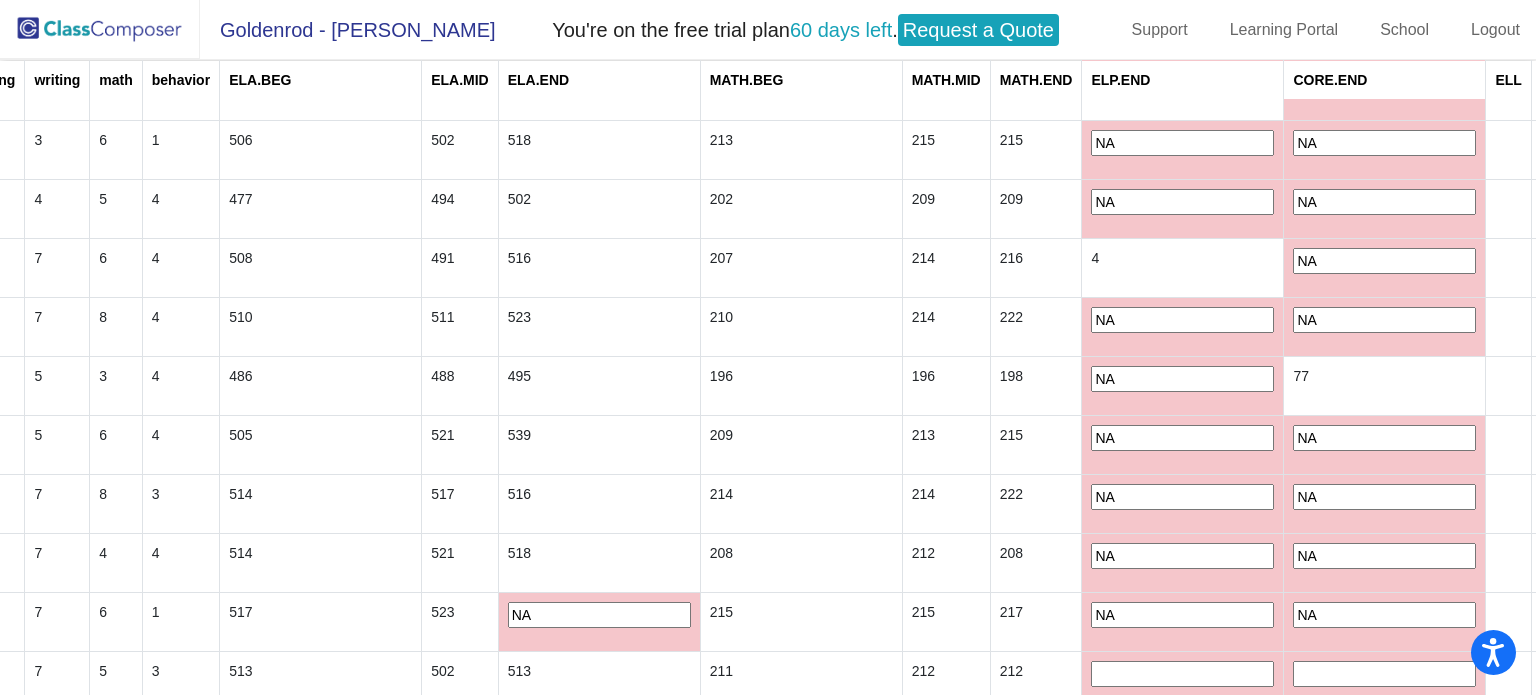 type on "NA" 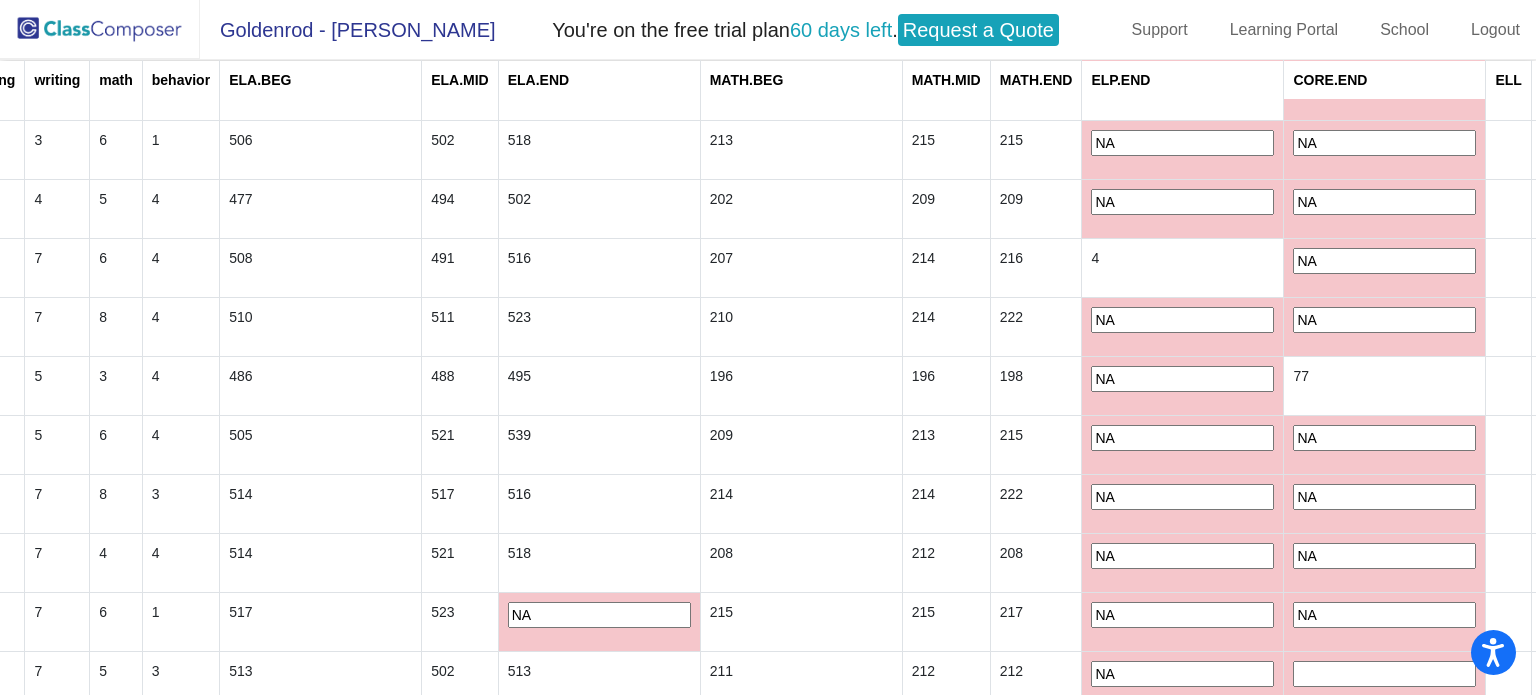 type on "NA" 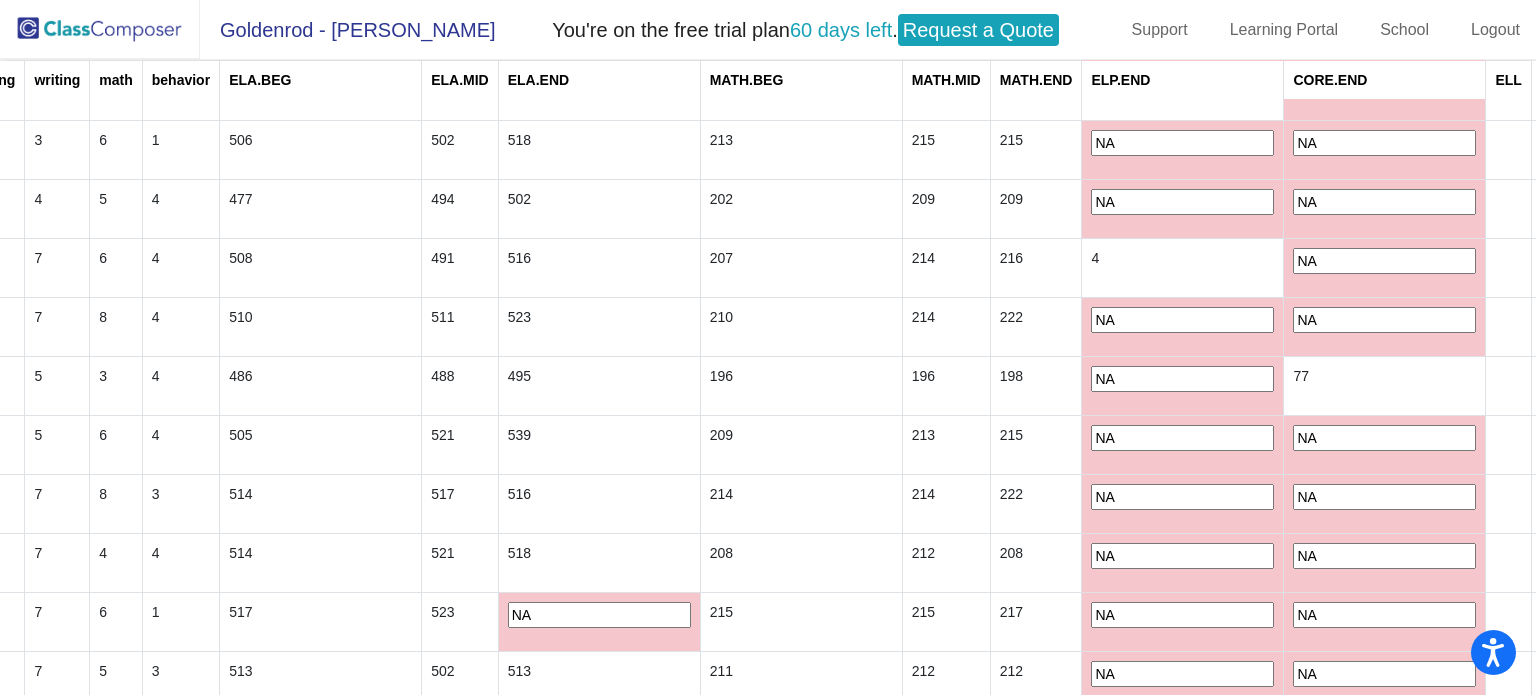 type on "NA" 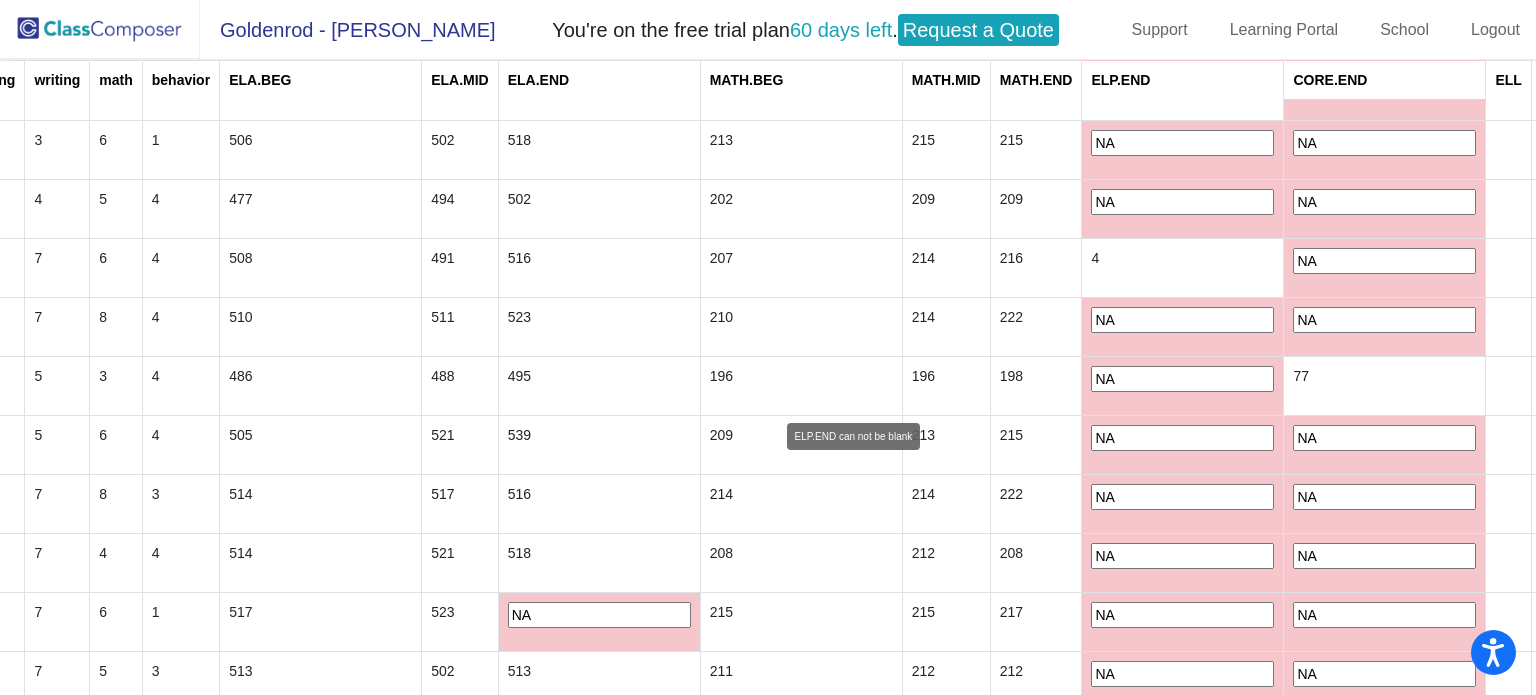 scroll, scrollTop: 1745, scrollLeft: 808, axis: both 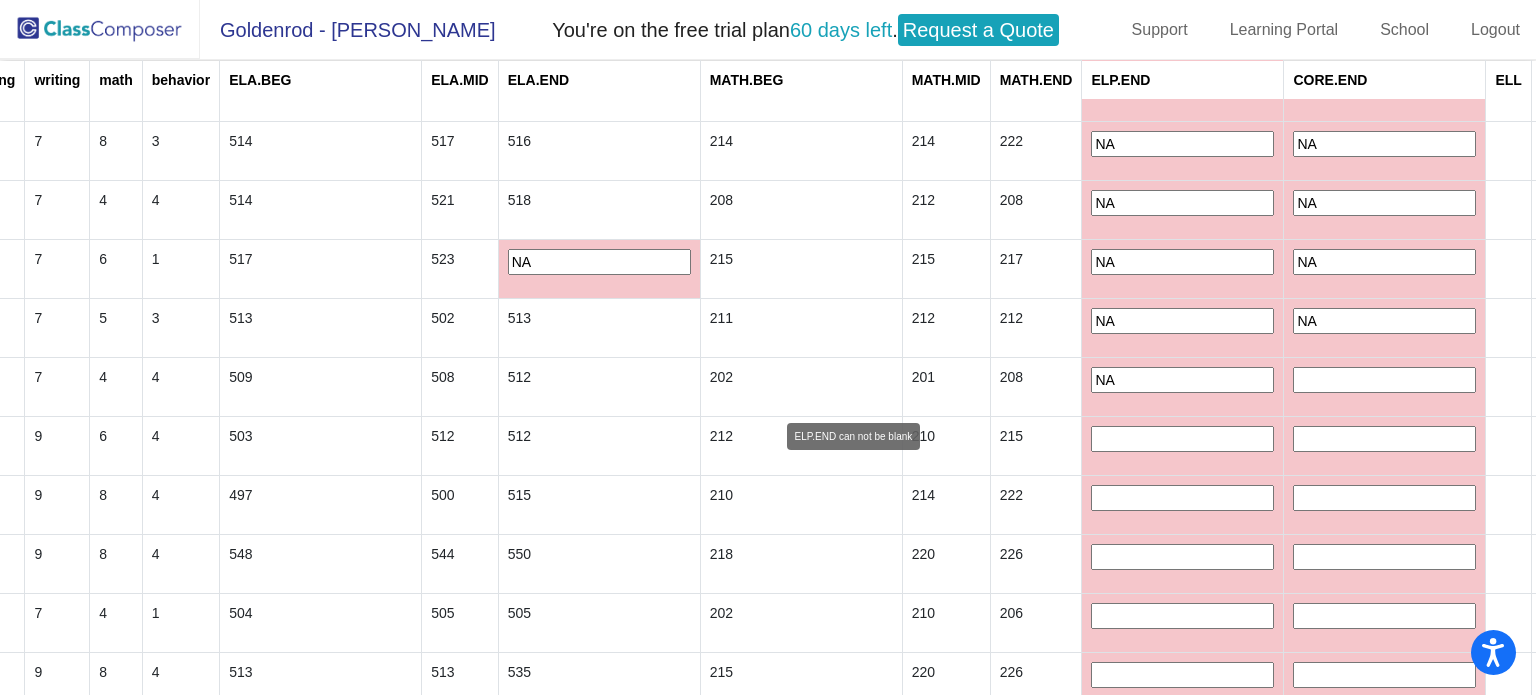 type on "NA" 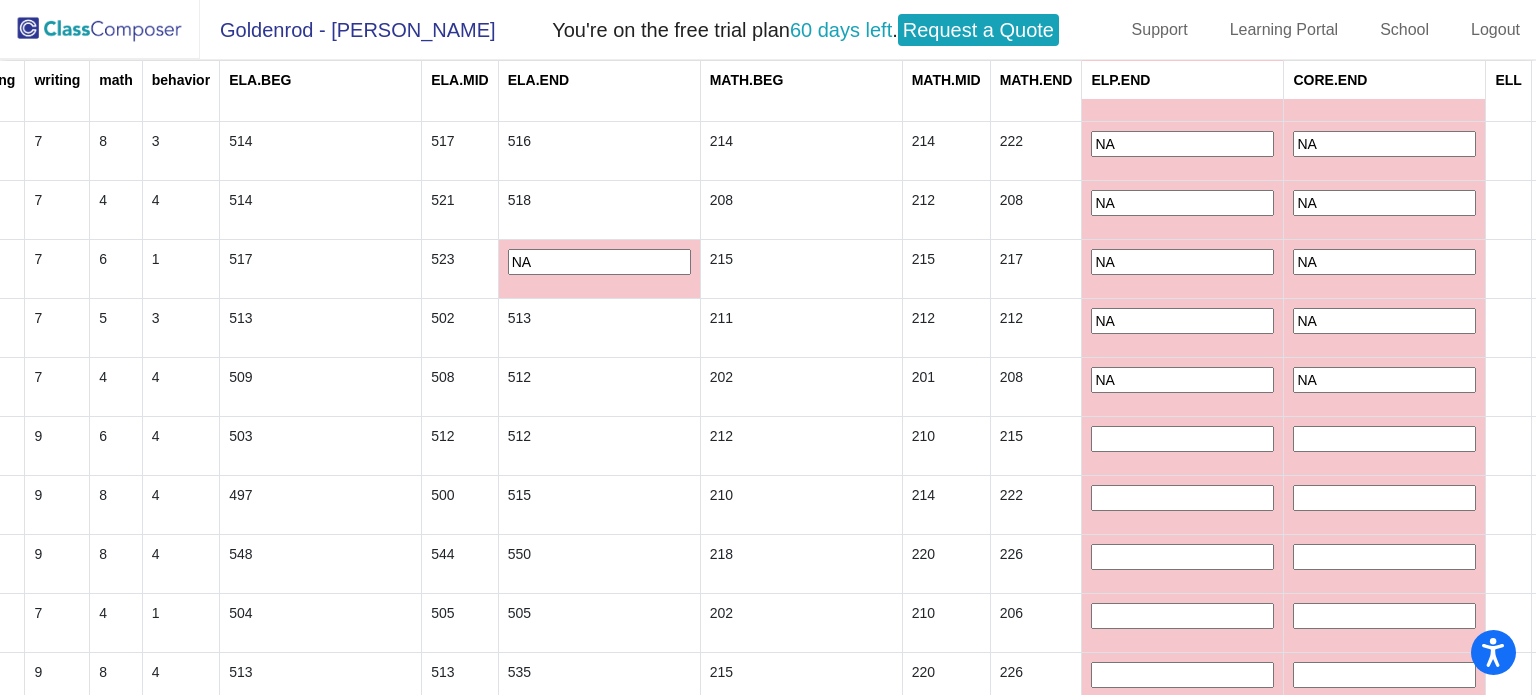 type on "NA" 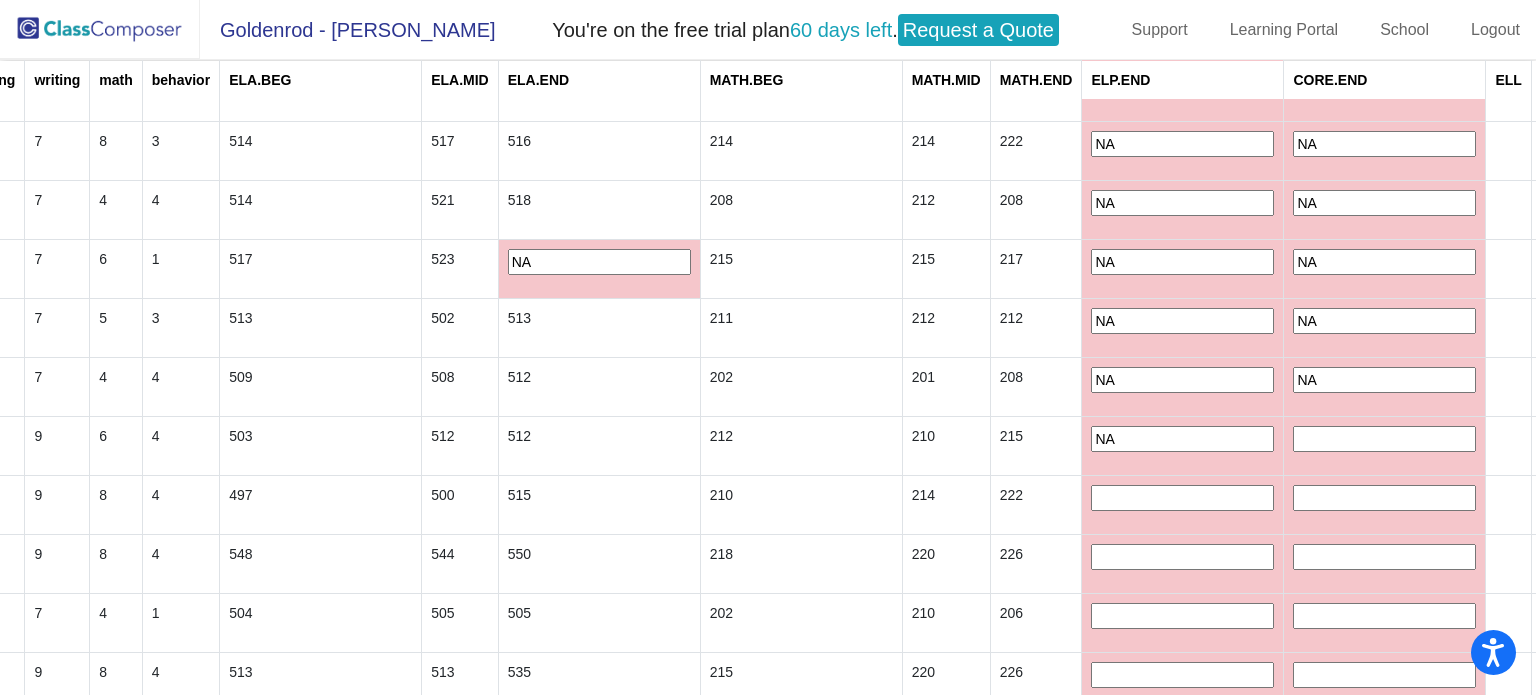 type on "NA" 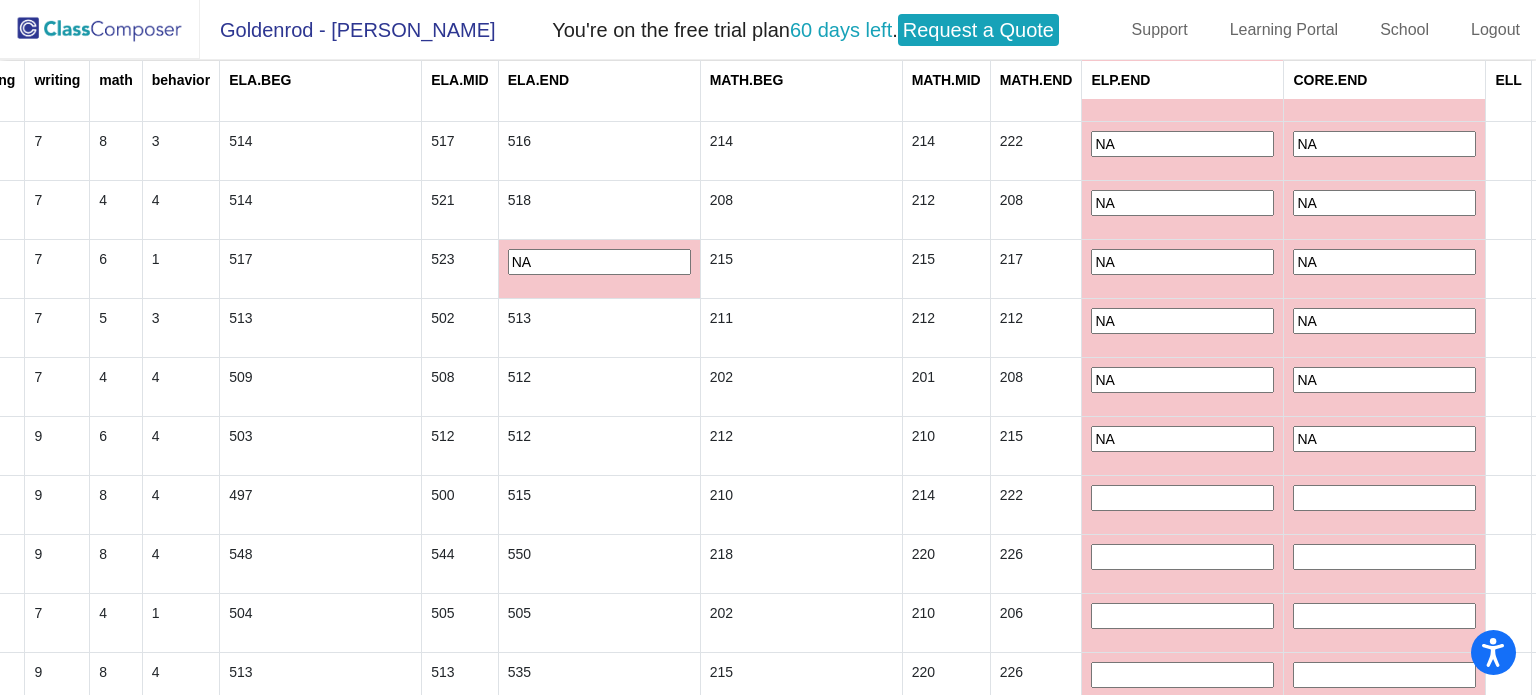 type on "NA" 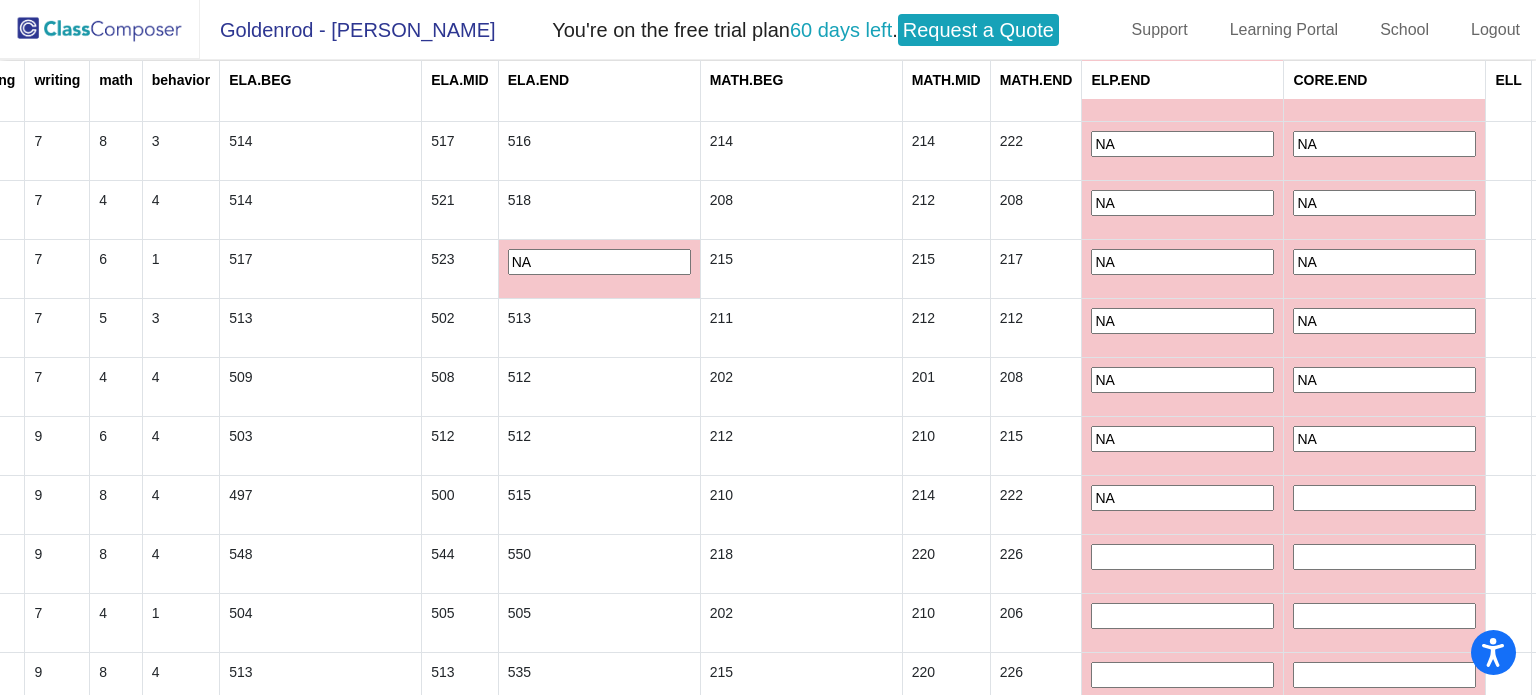 type on "NA" 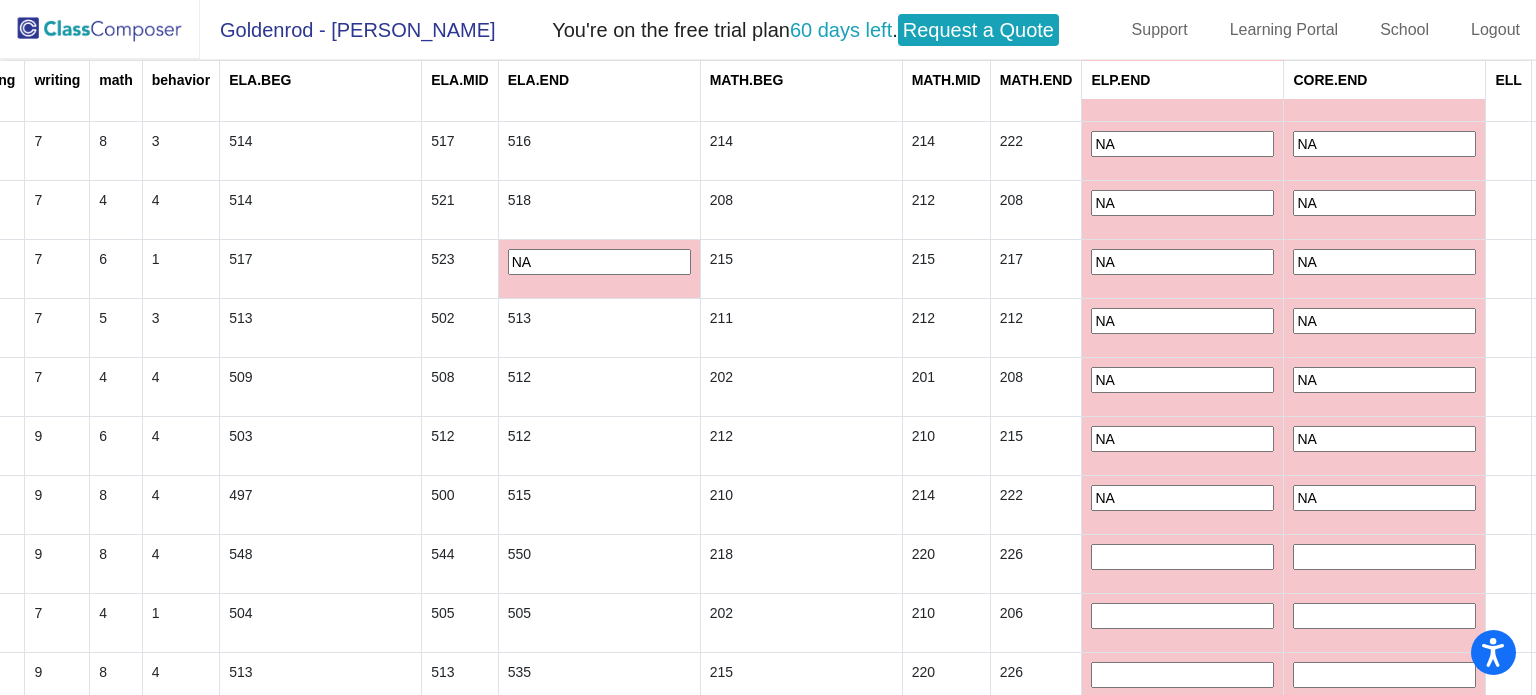 type on "NA" 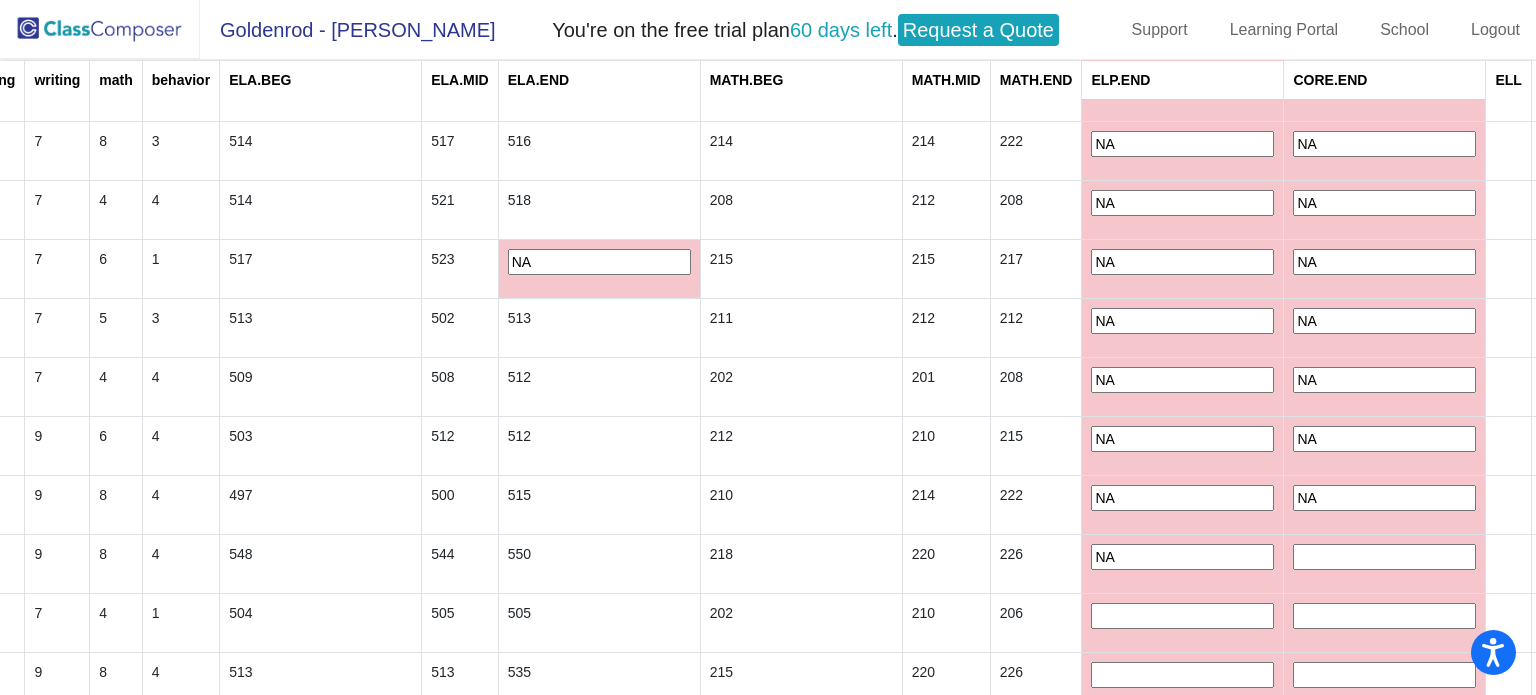 type on "NA" 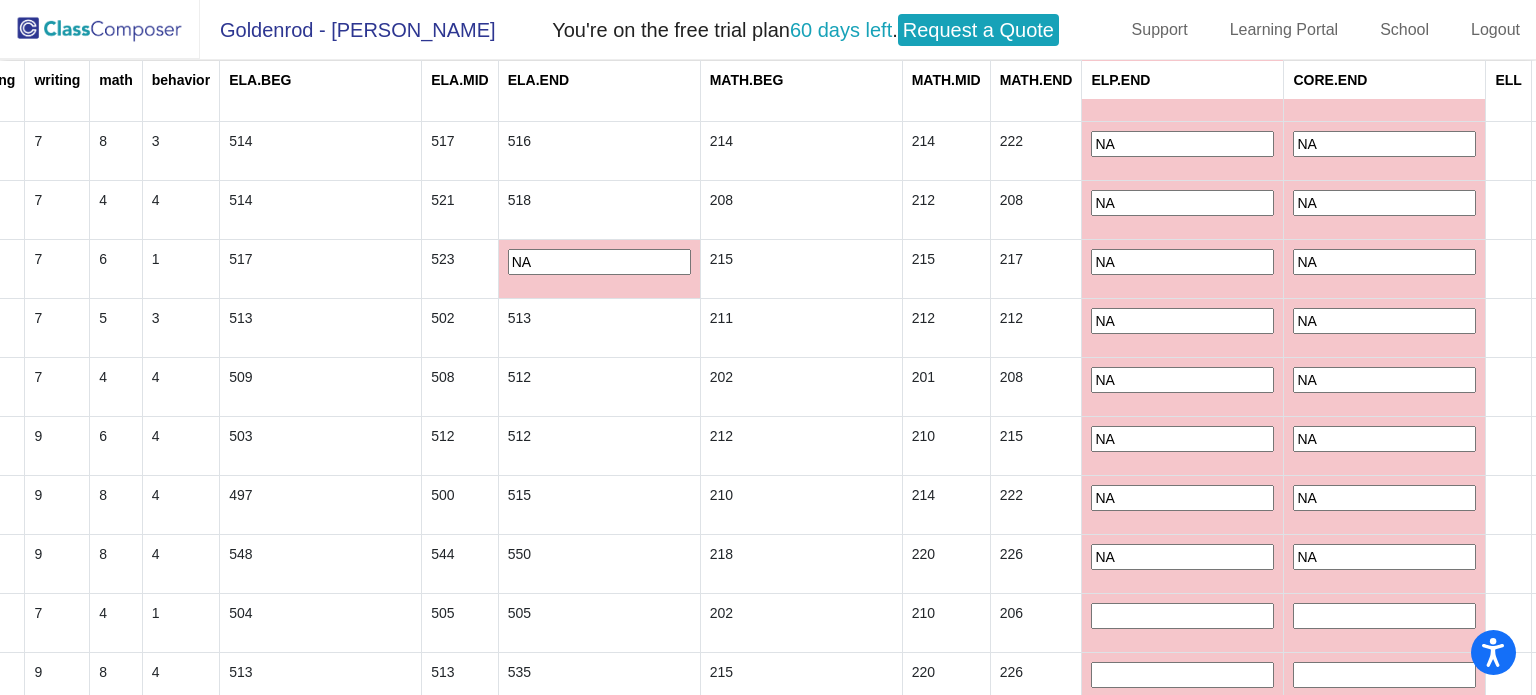 type on "NA" 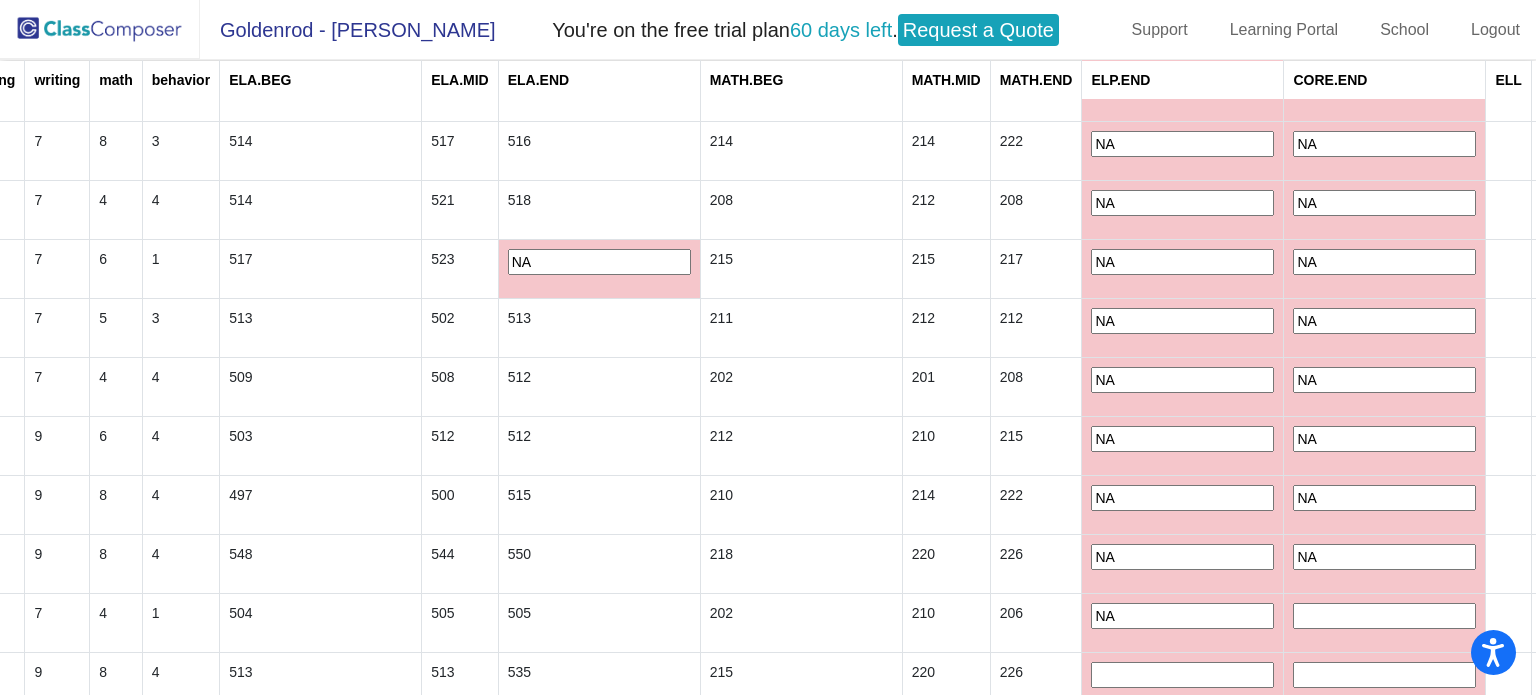 type on "NA" 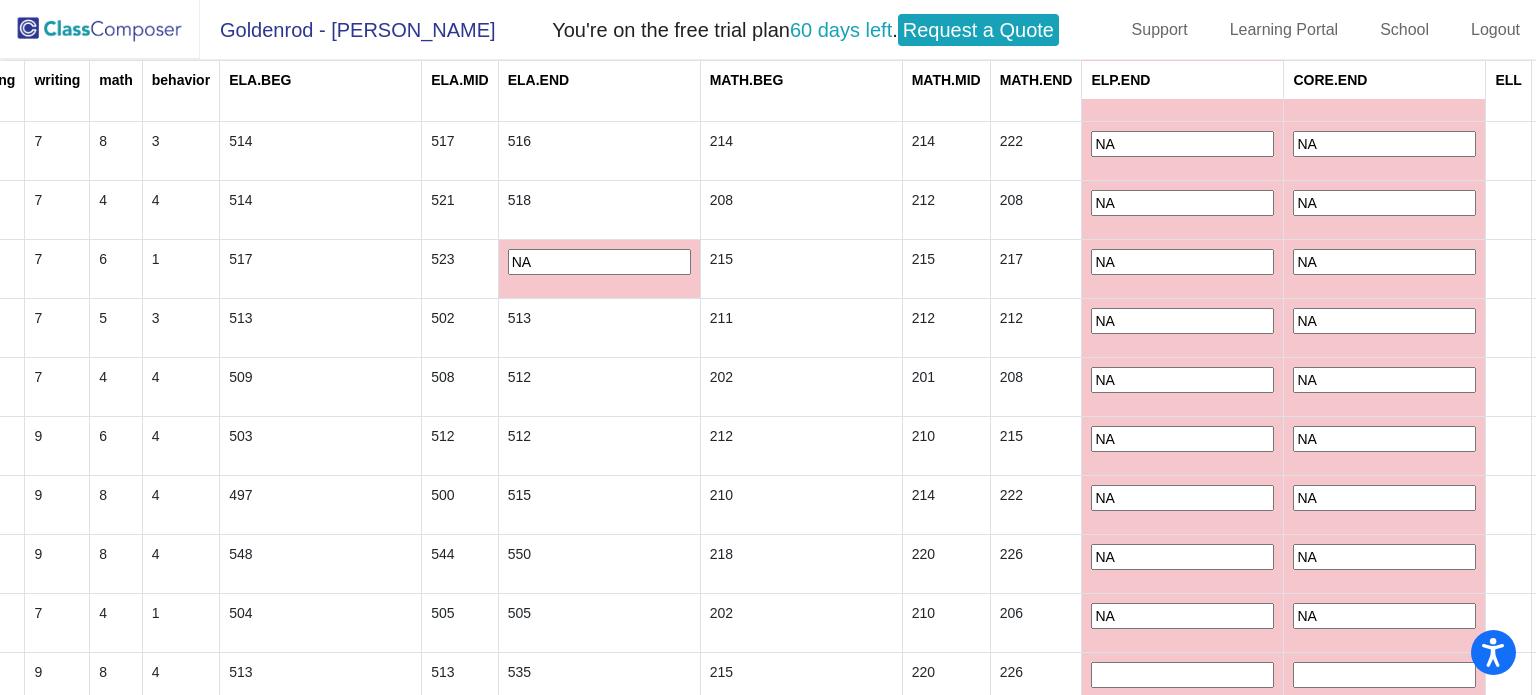 type on "NA" 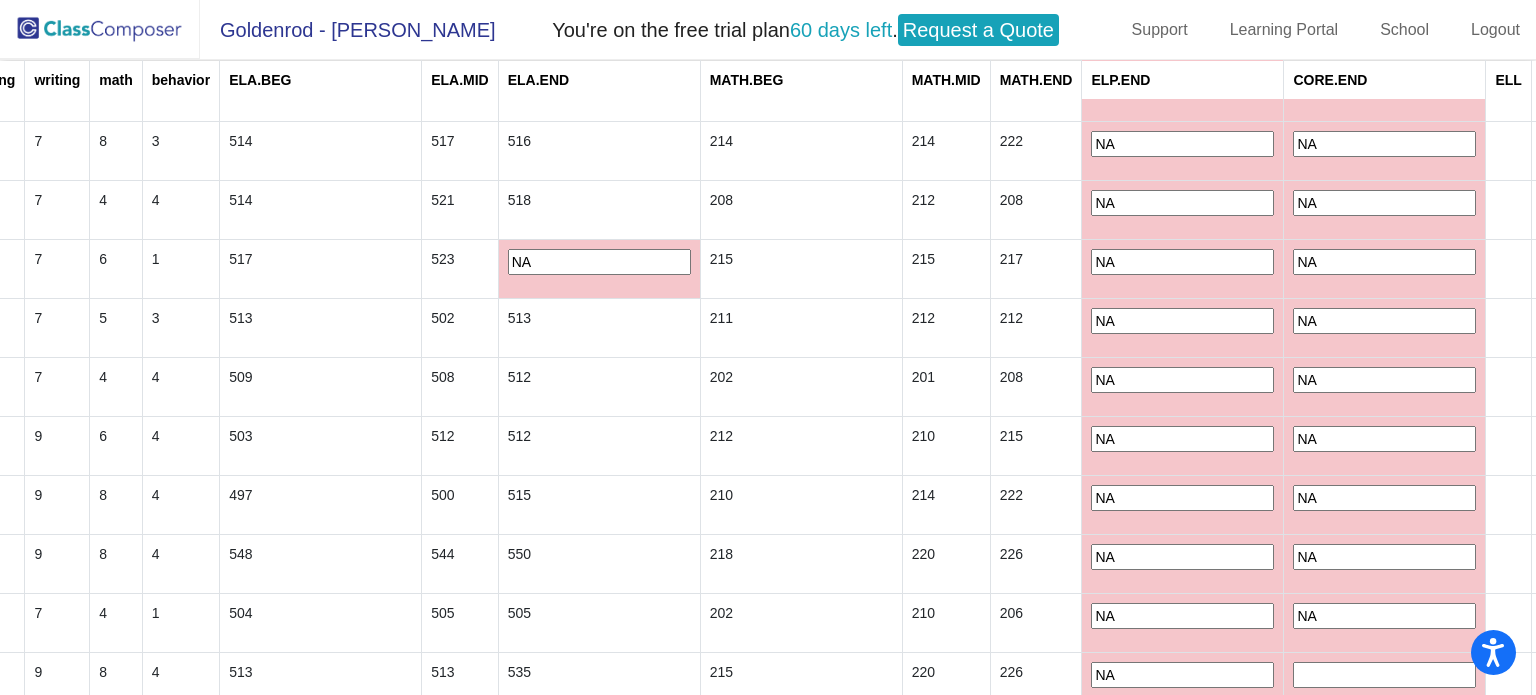 type on "NA" 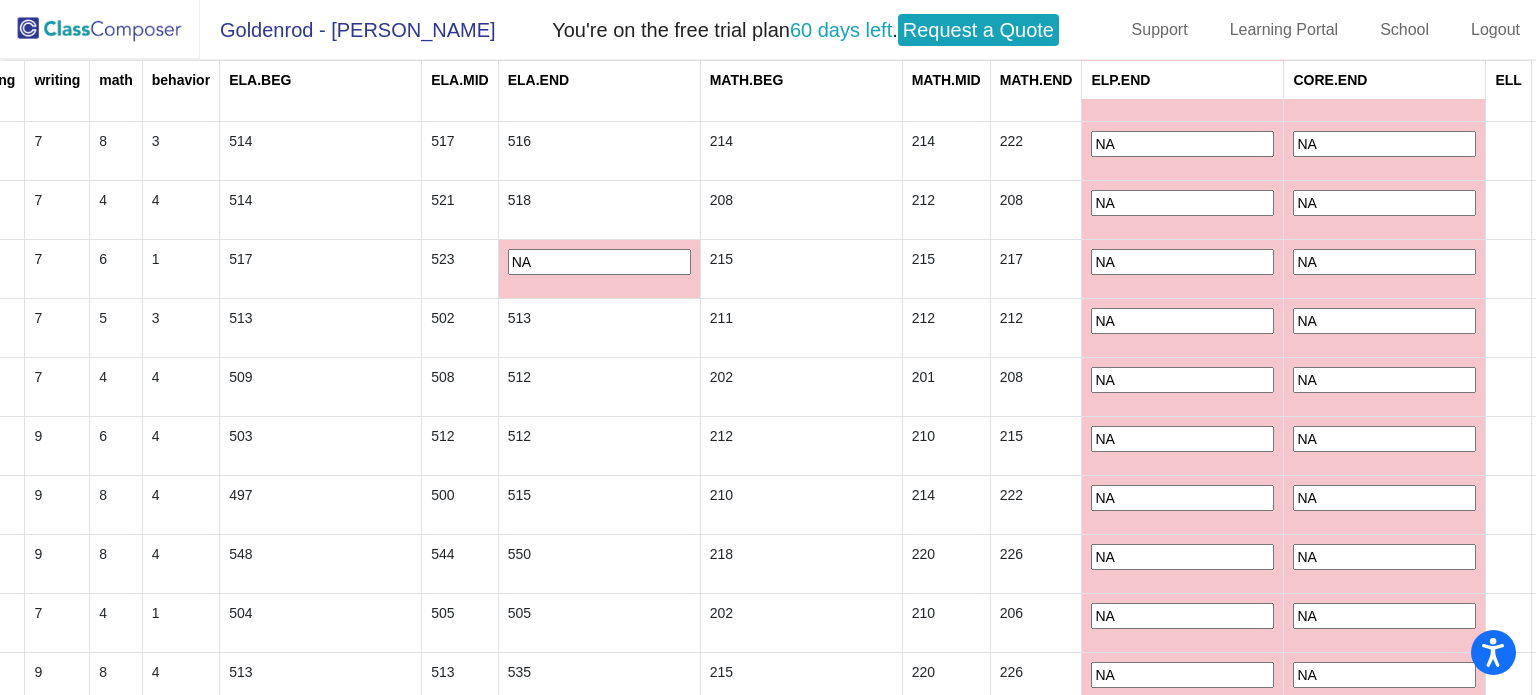 type on "NA" 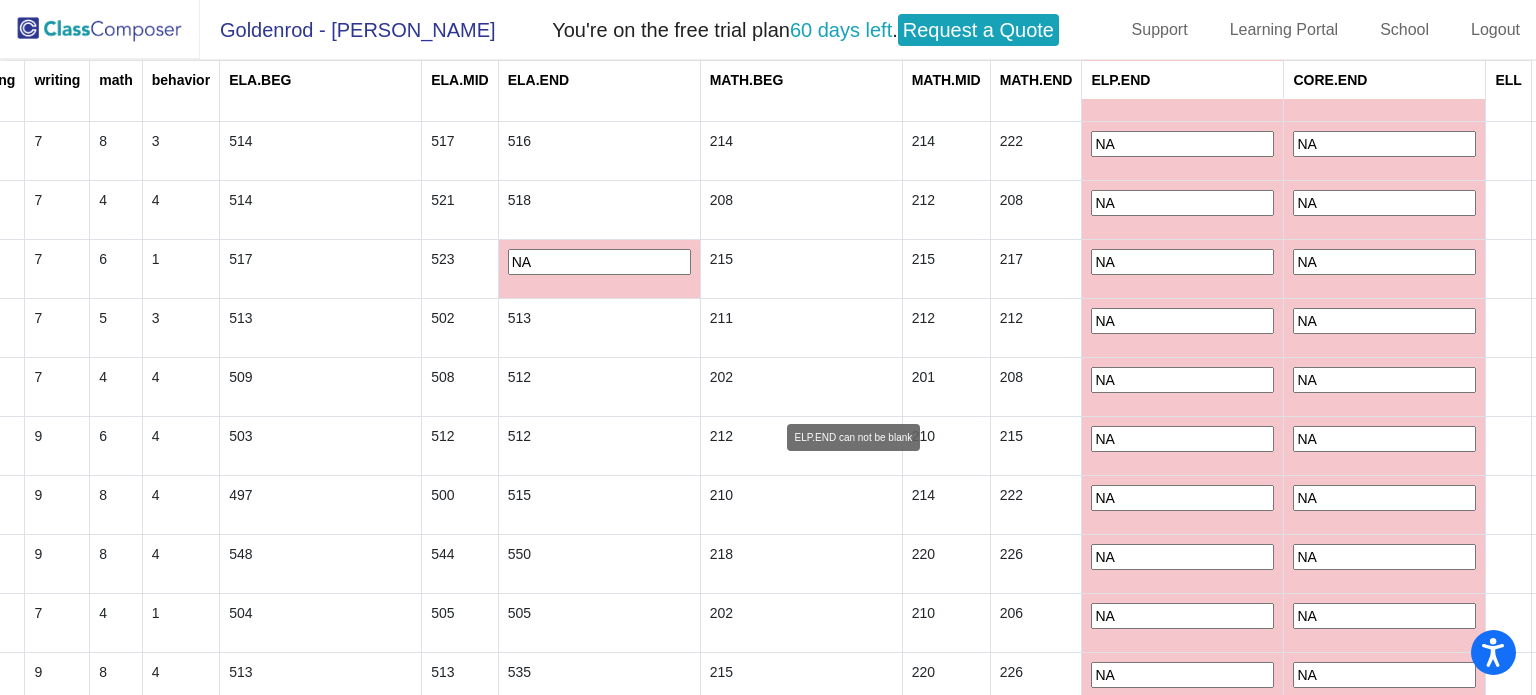 scroll, scrollTop: 2156, scrollLeft: 808, axis: both 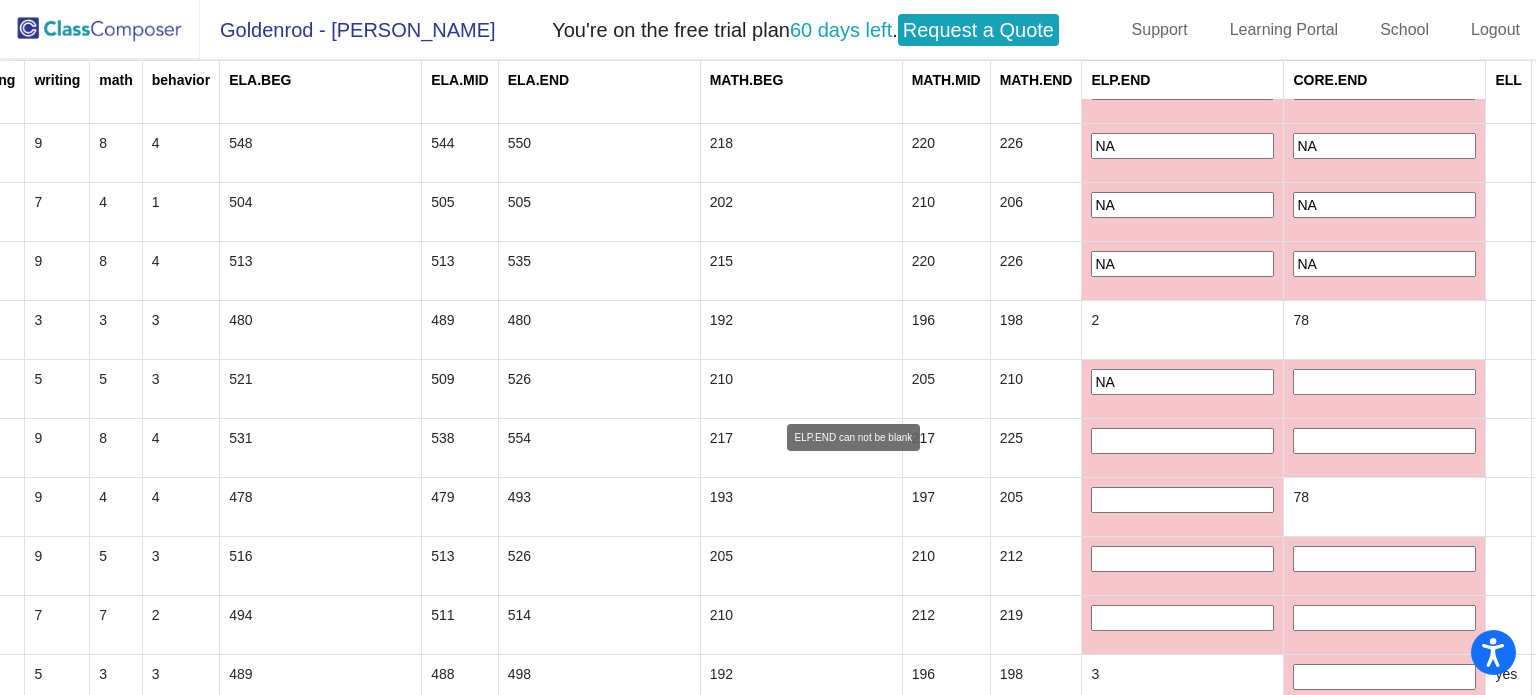 type on "NA" 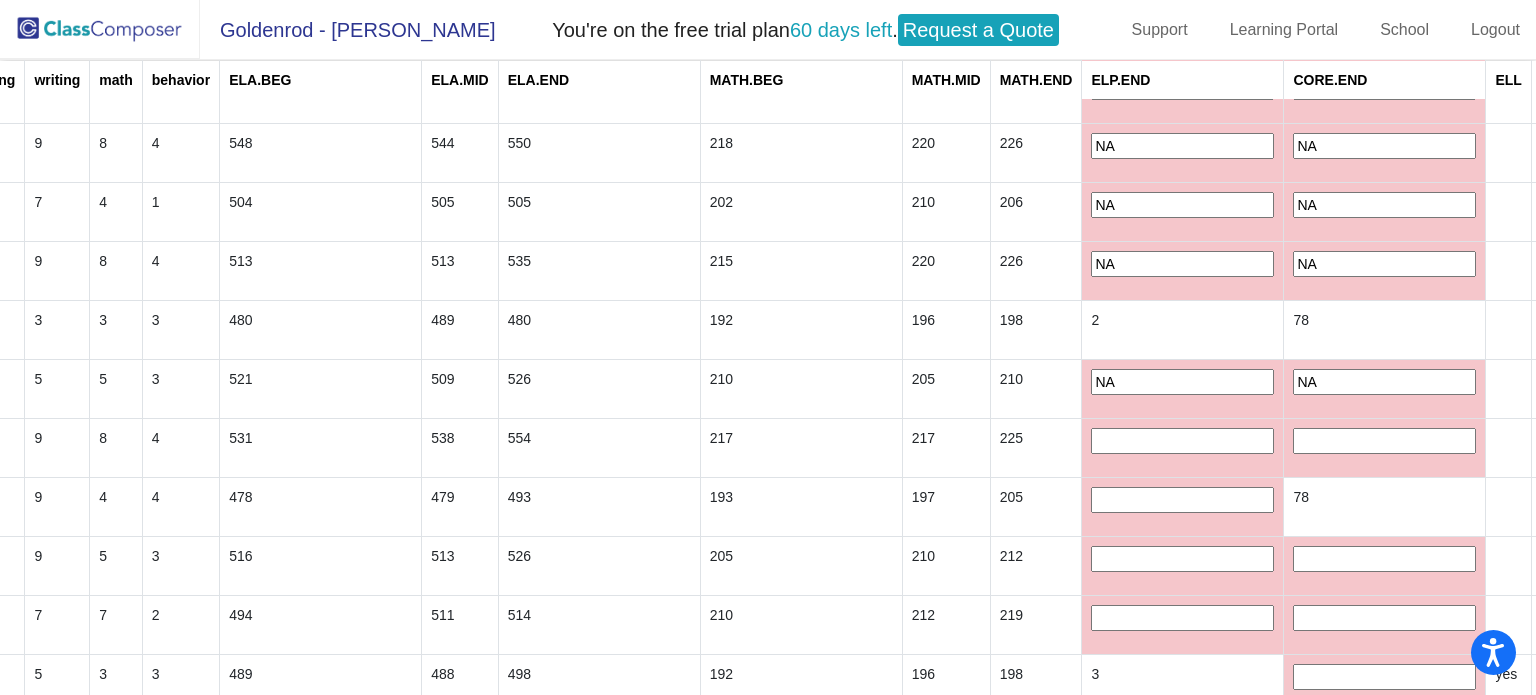 type on "NA" 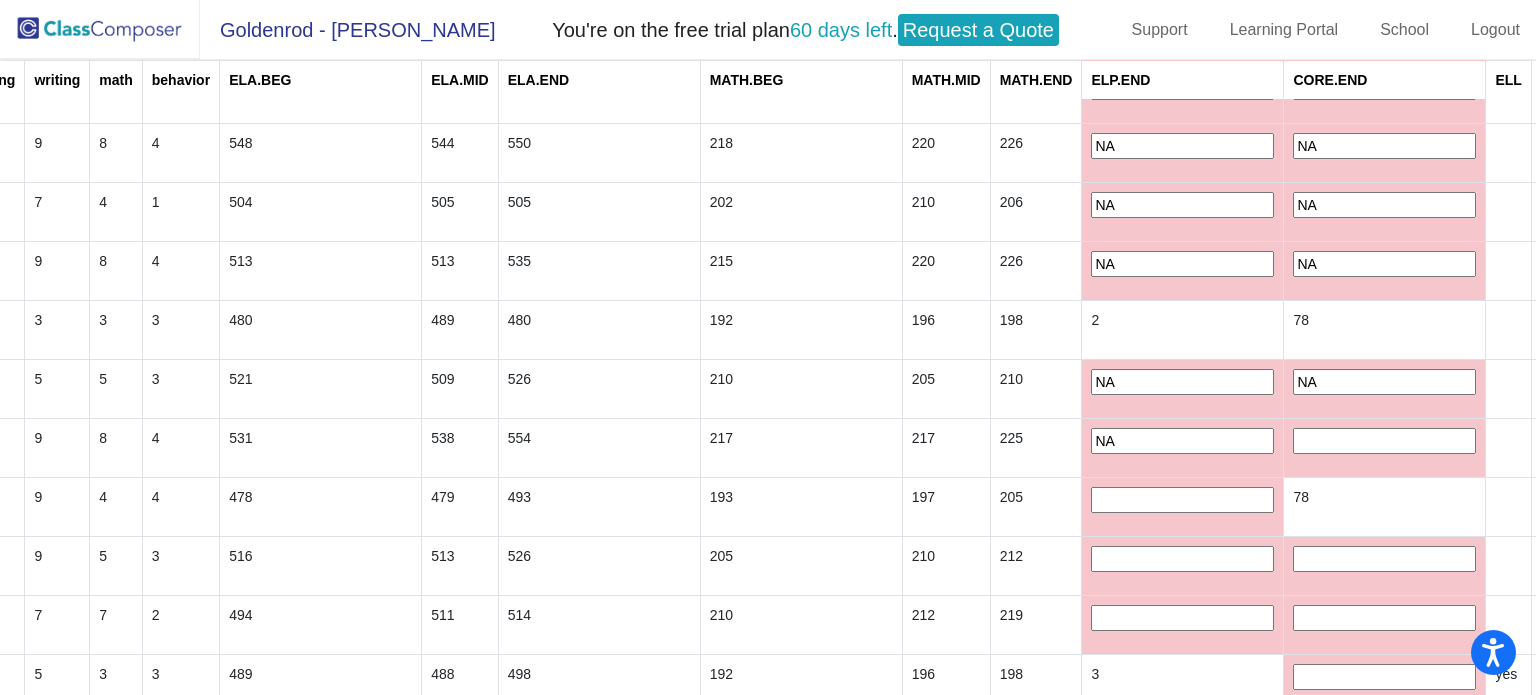 type on "NA" 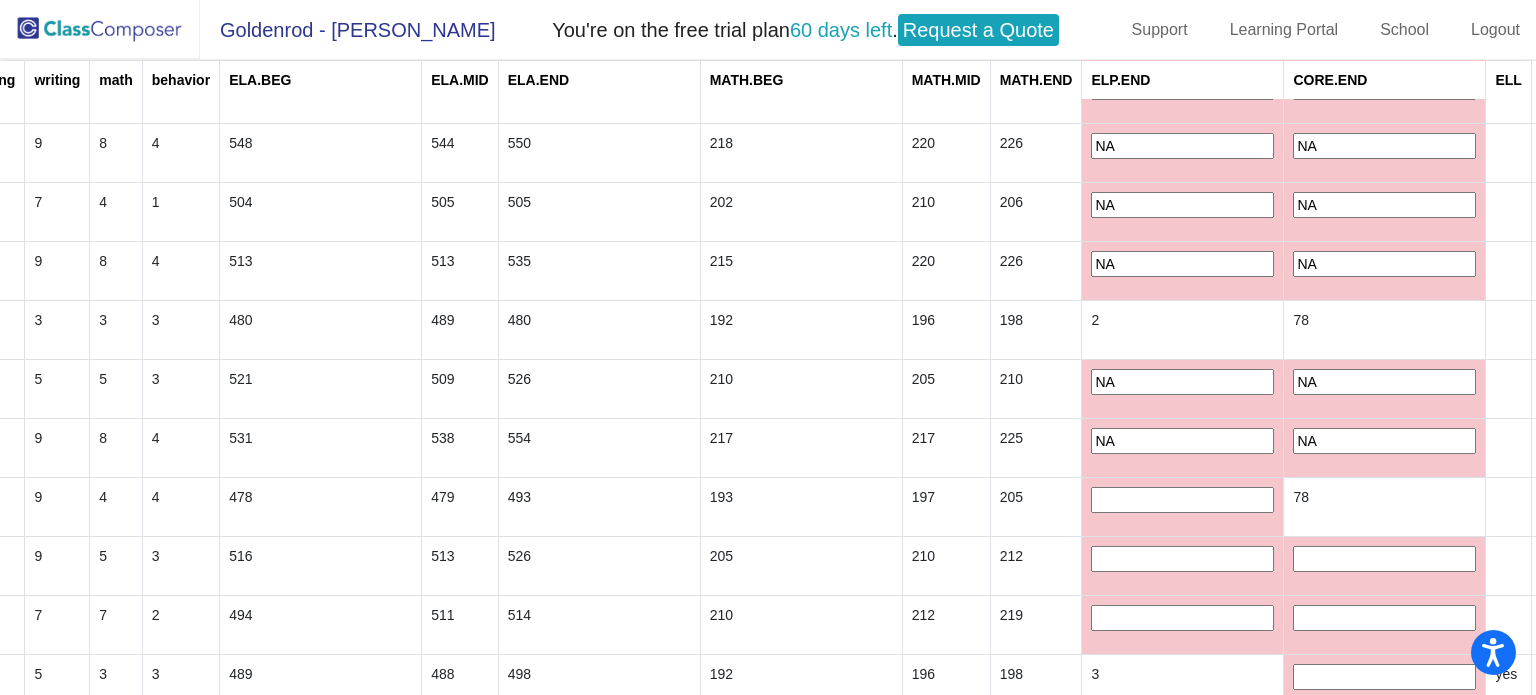 type on "NA" 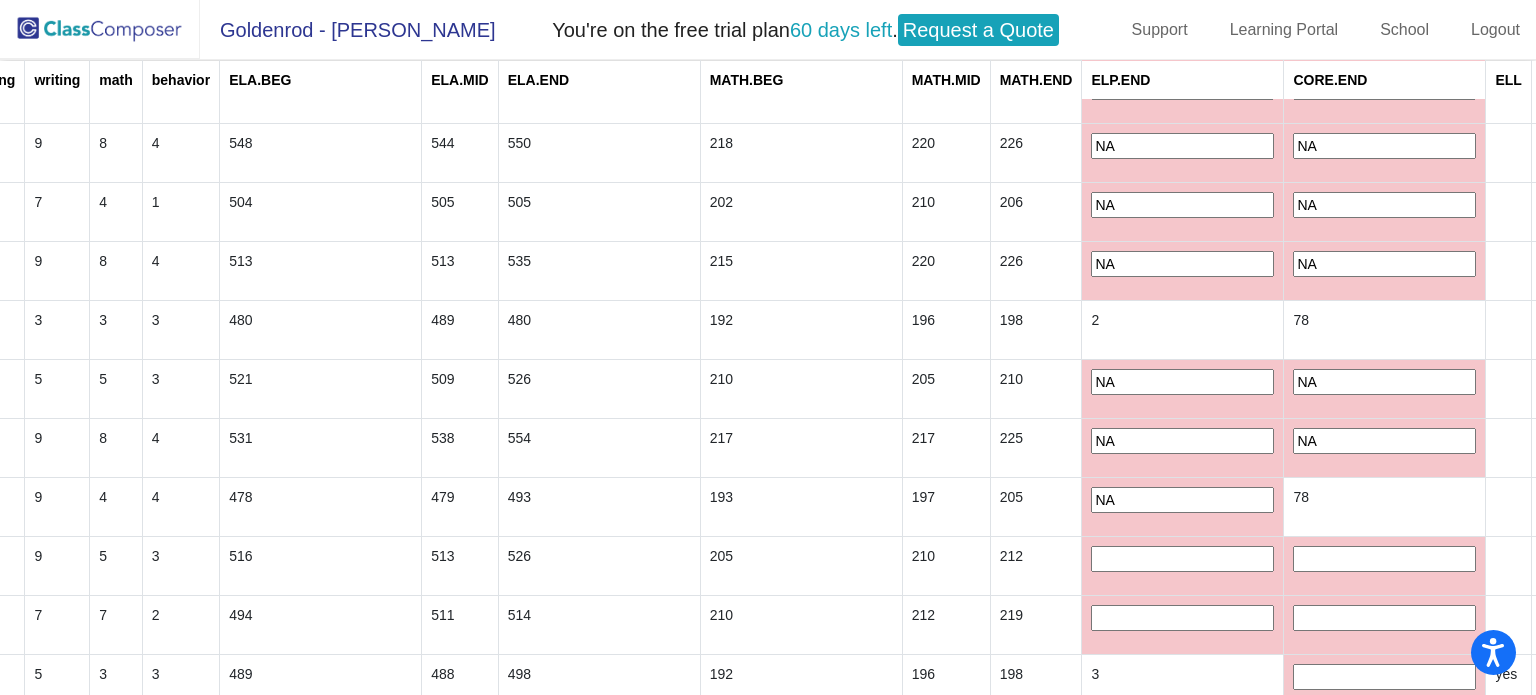 type on "NA" 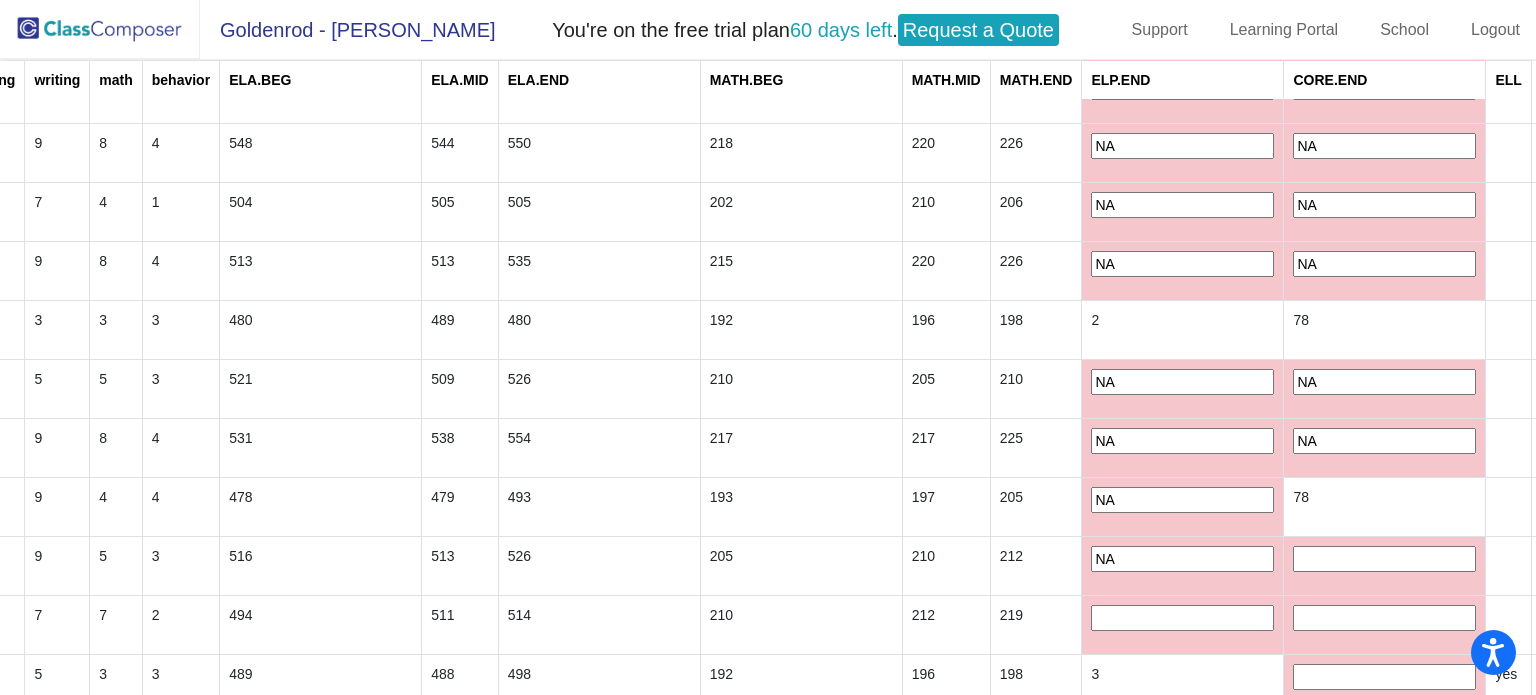 type on "NA" 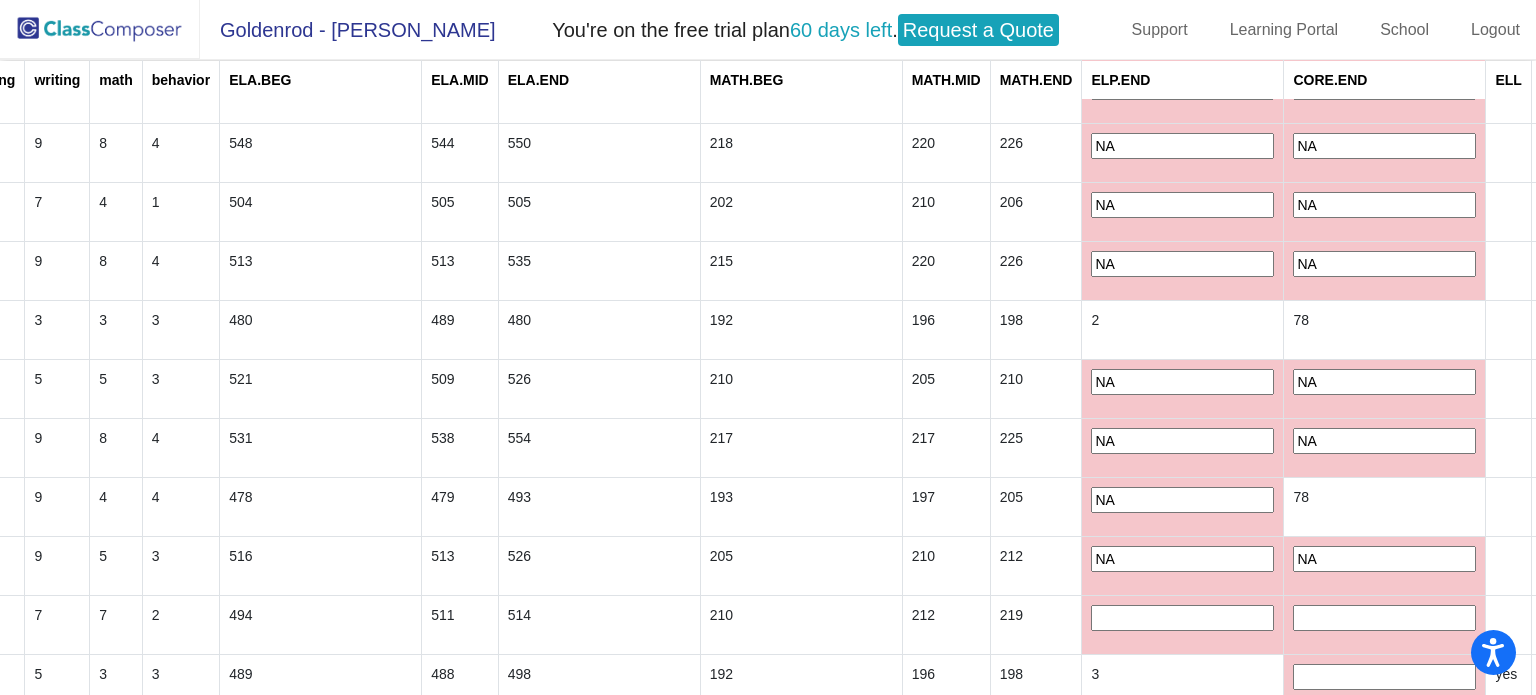type on "NA" 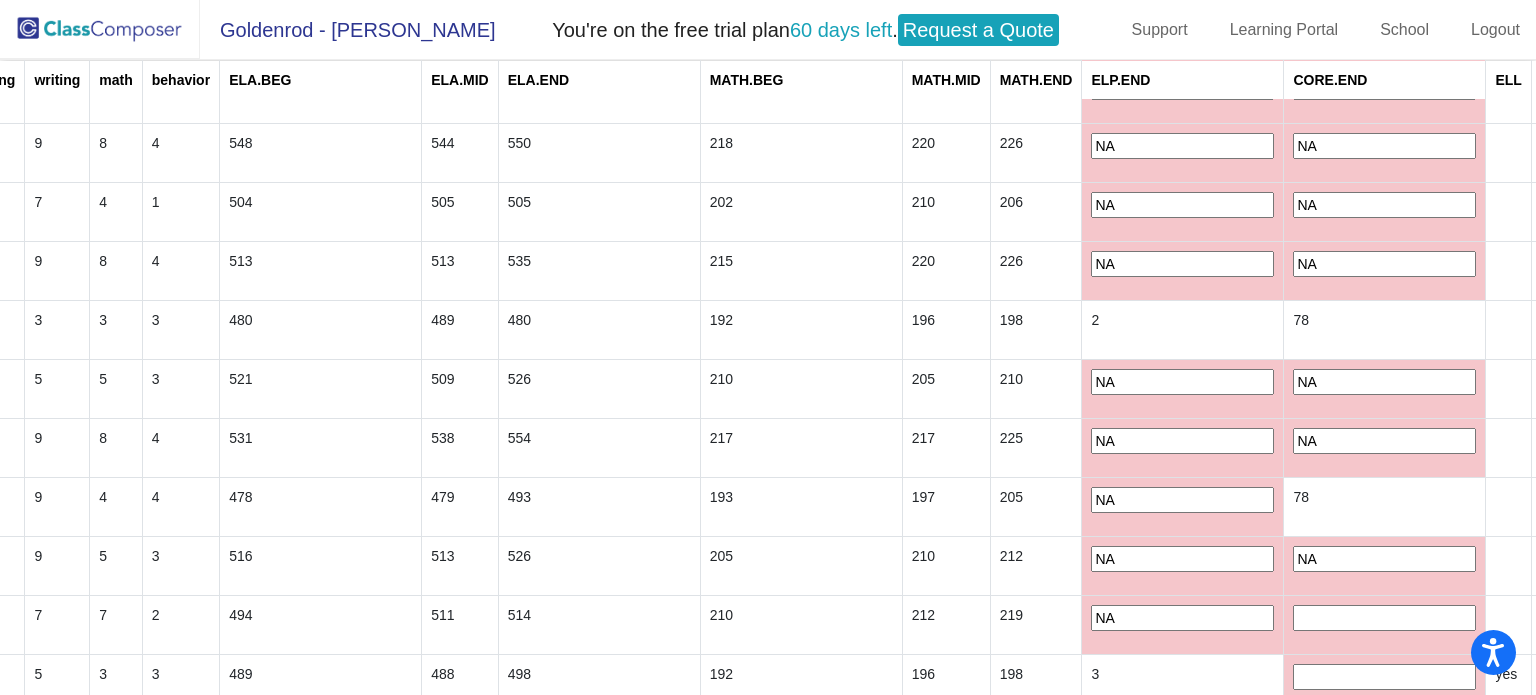 type on "NA" 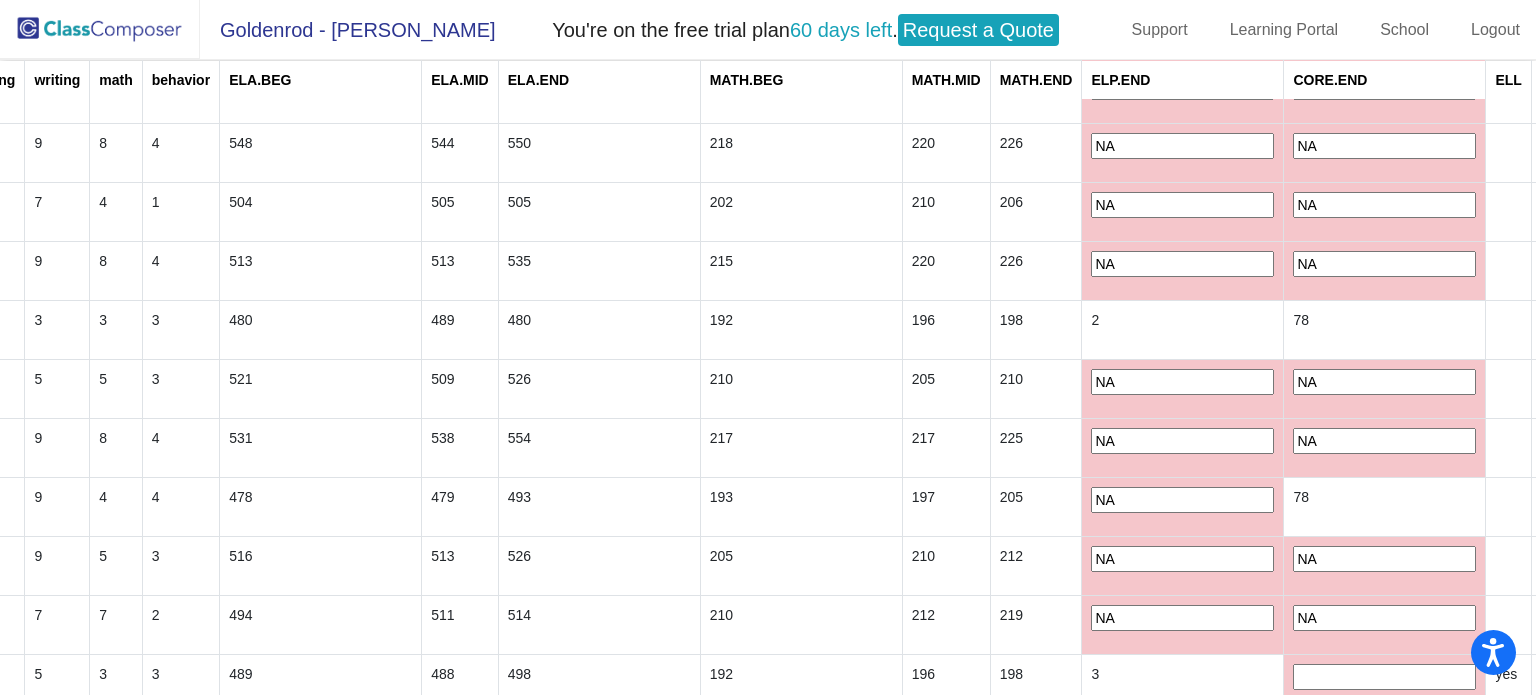 type on "NA" 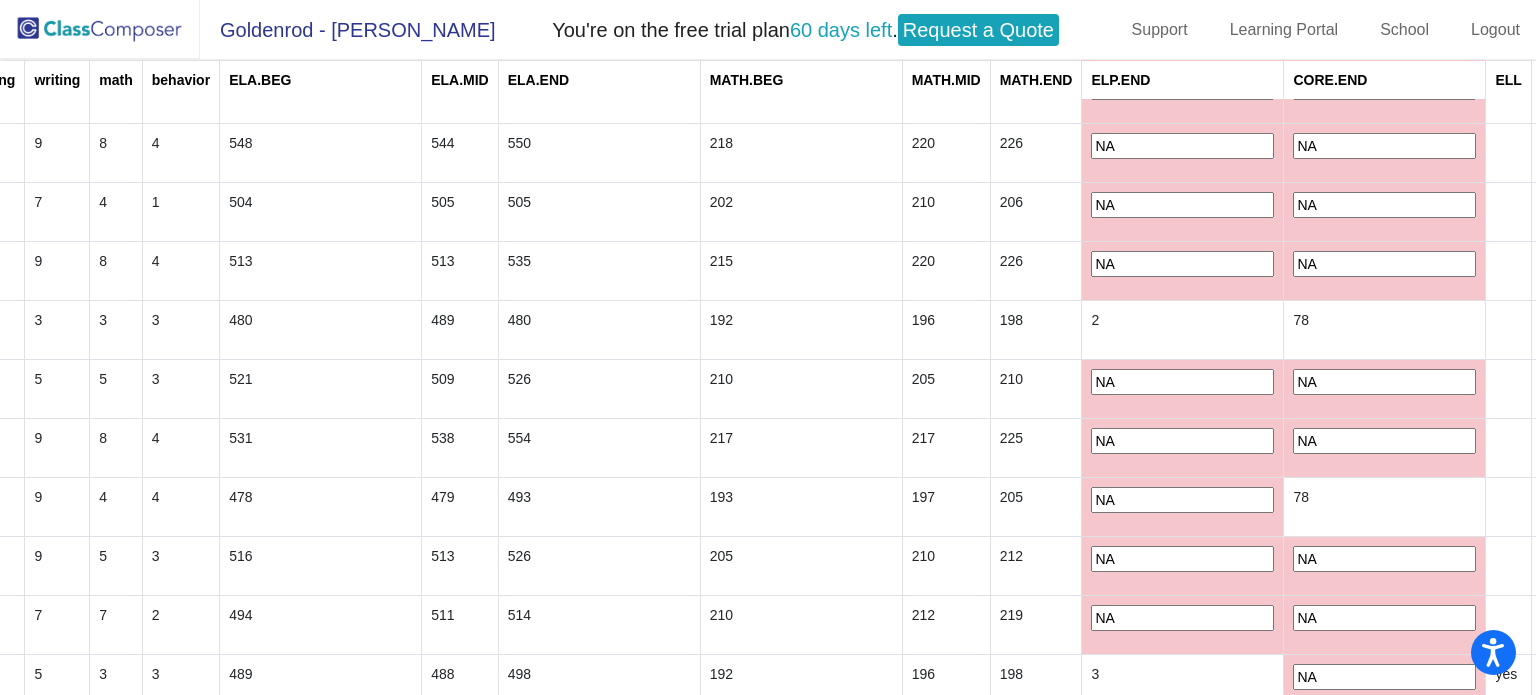 type on "NA" 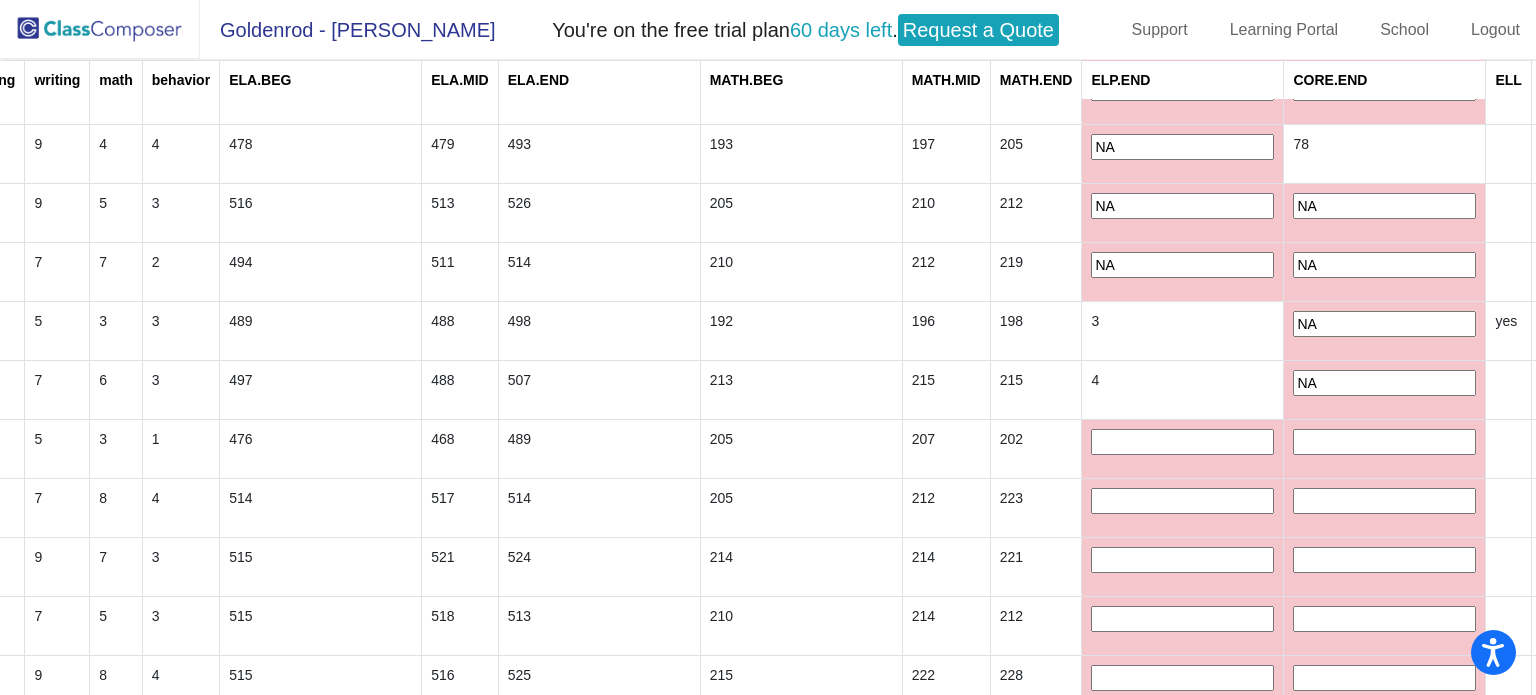 type on "NA" 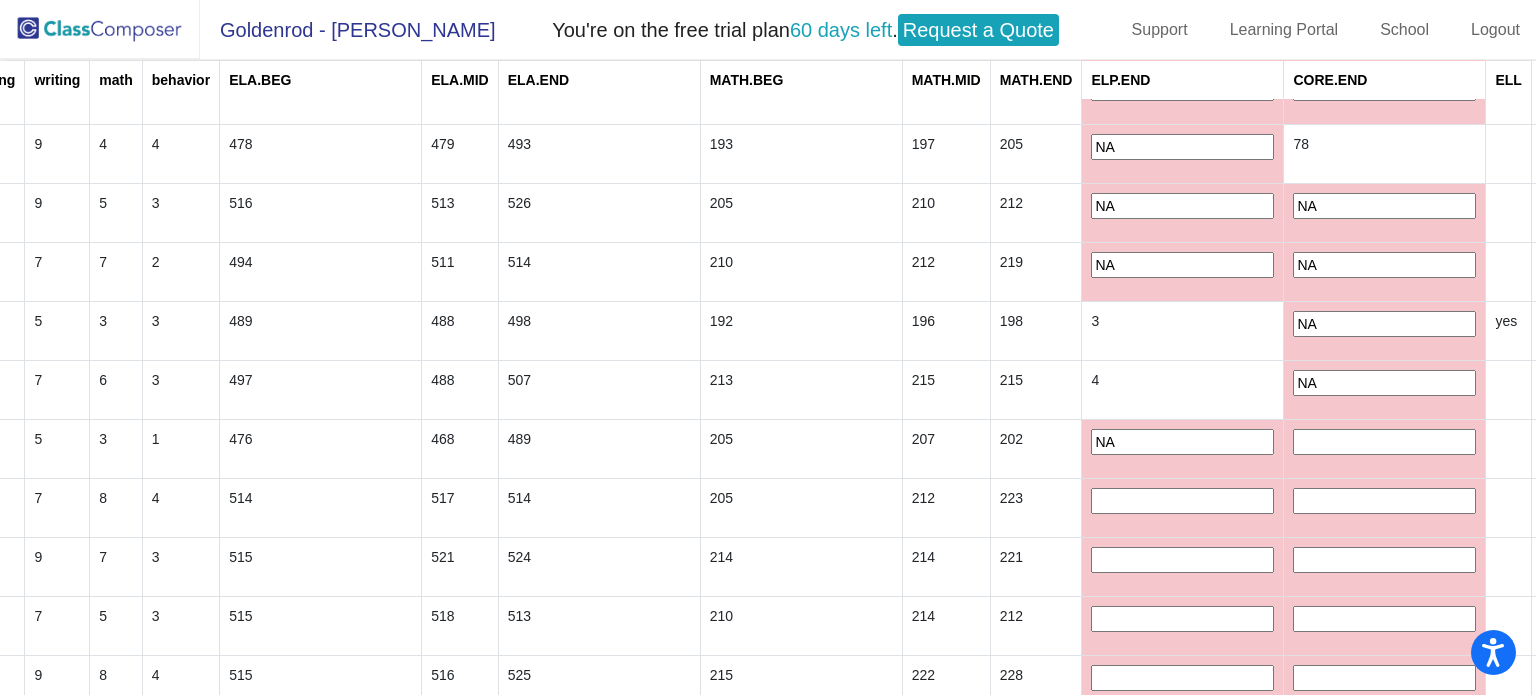 type on "NA" 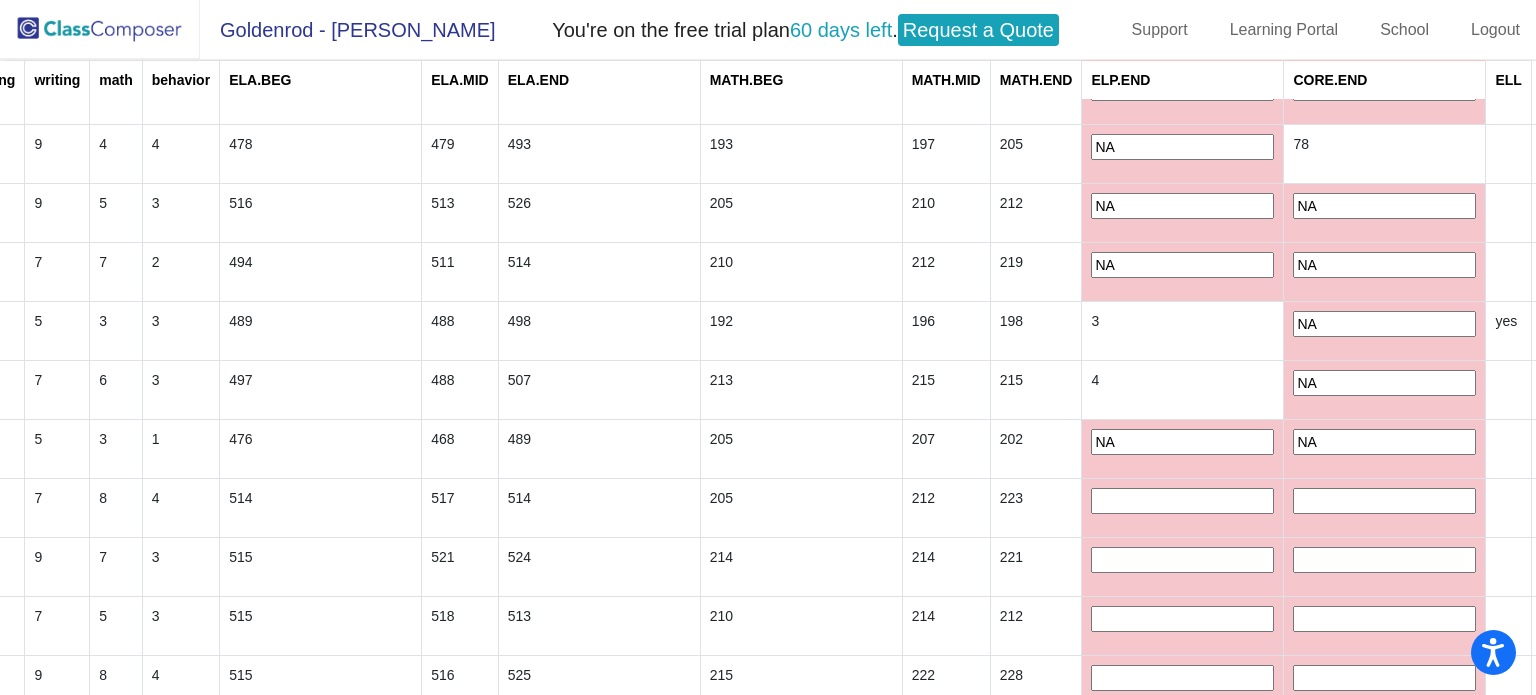 type on "NA" 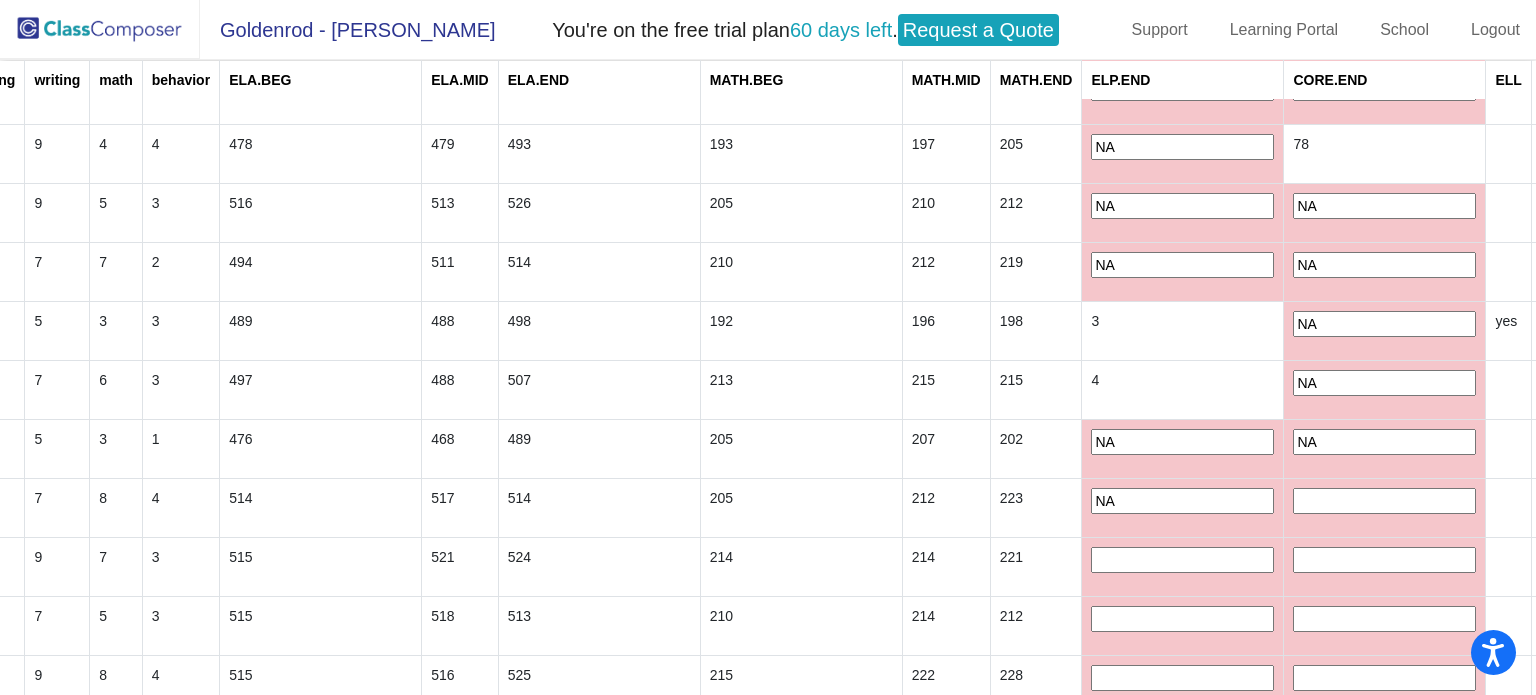 type on "NA" 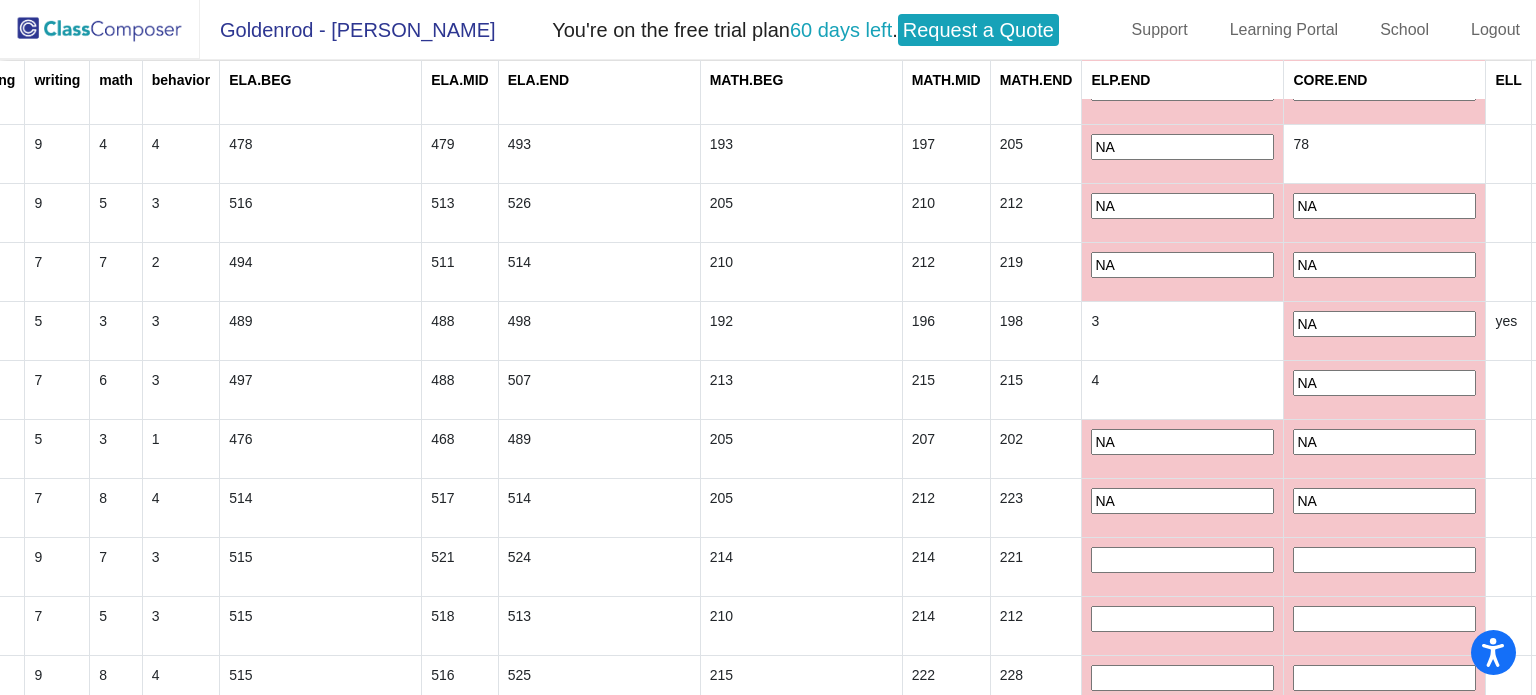 type on "NA" 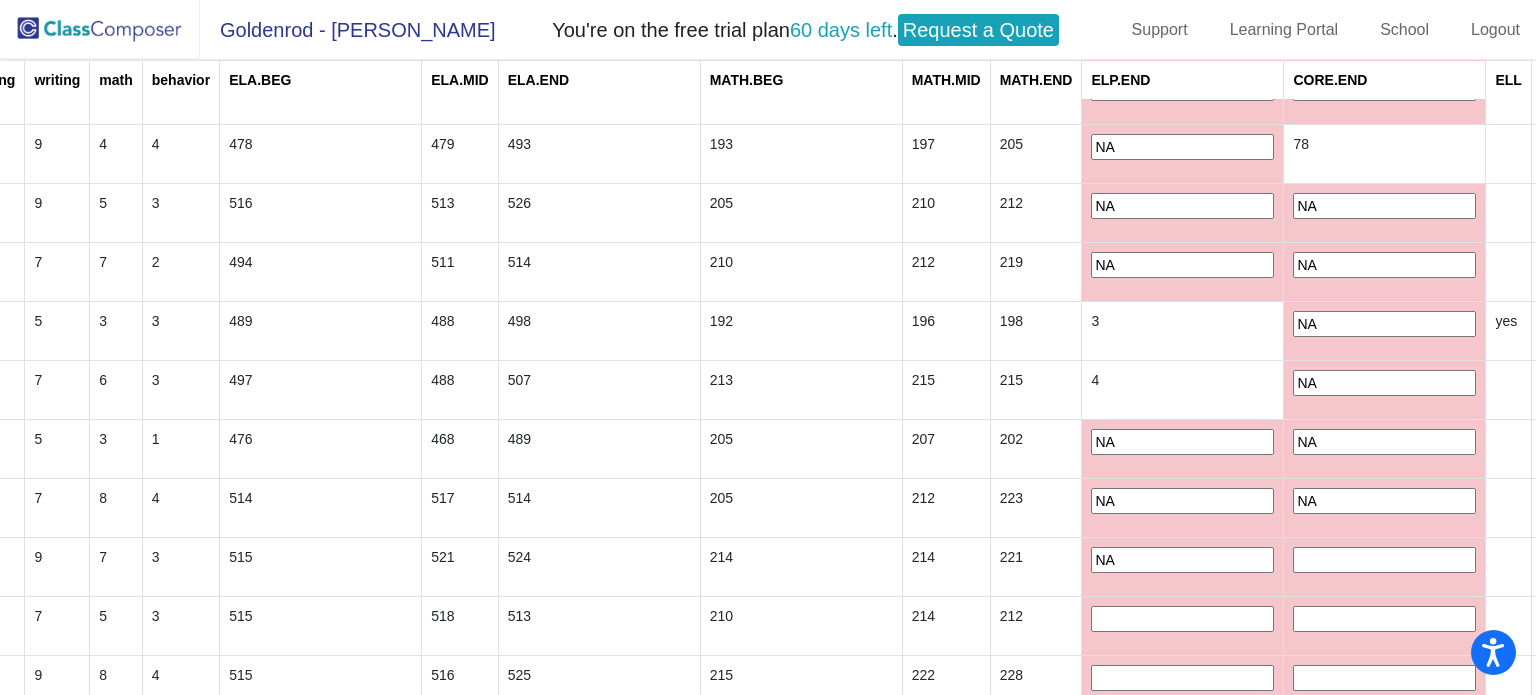 type on "NA" 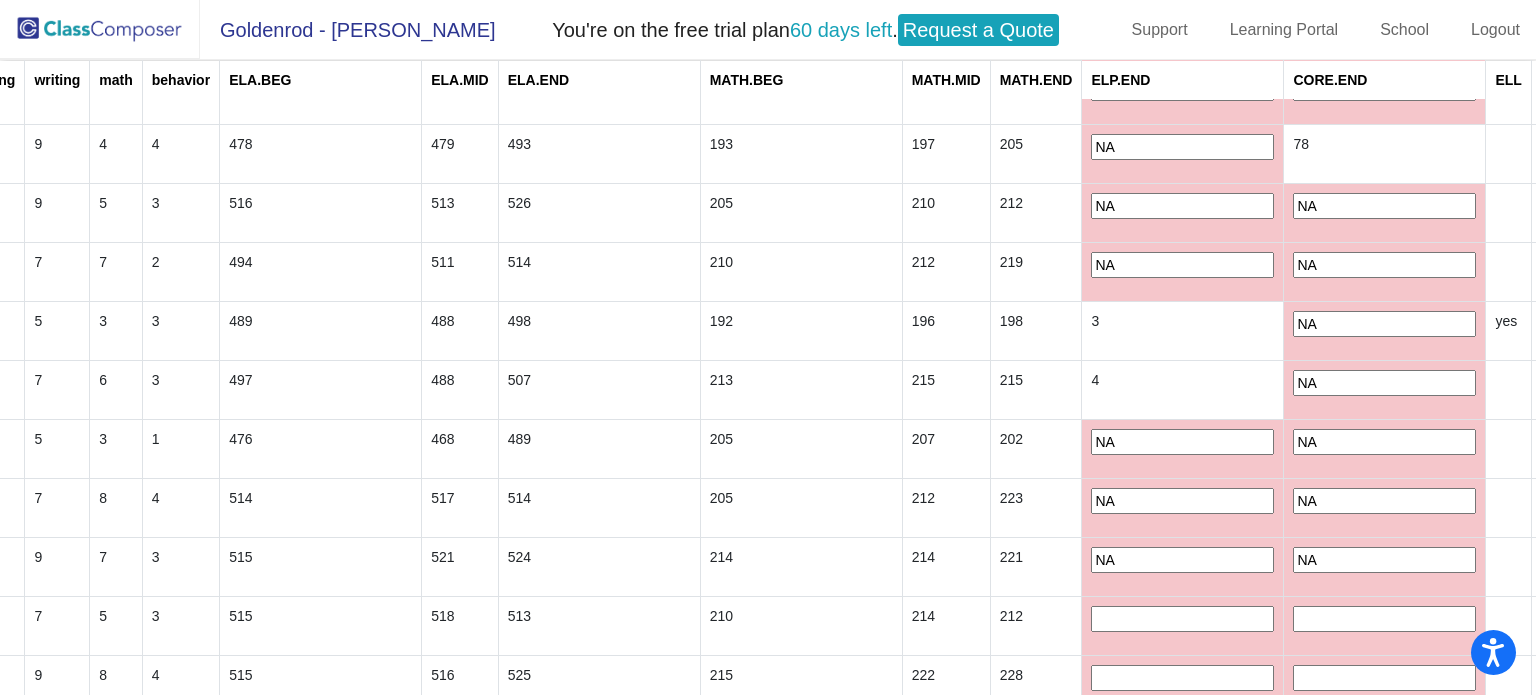 type on "NA" 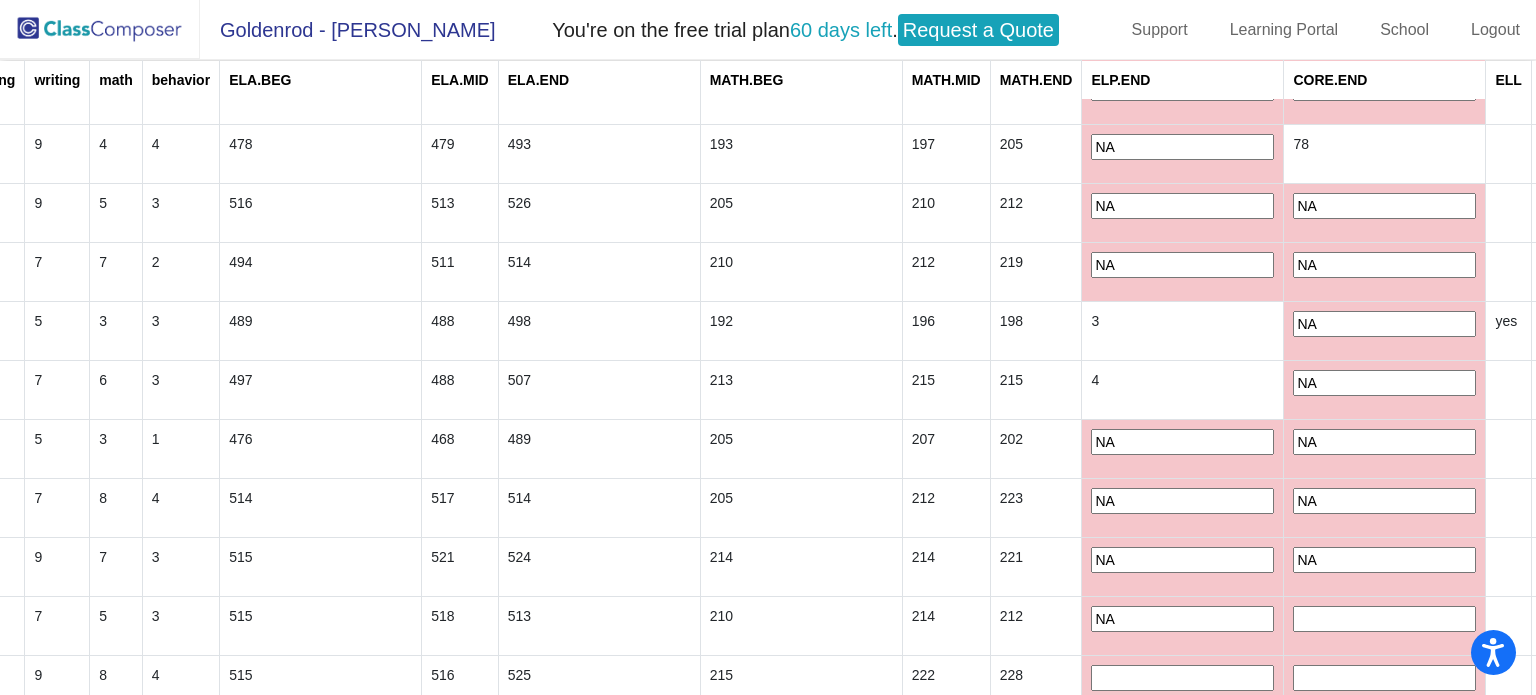 type on "NA" 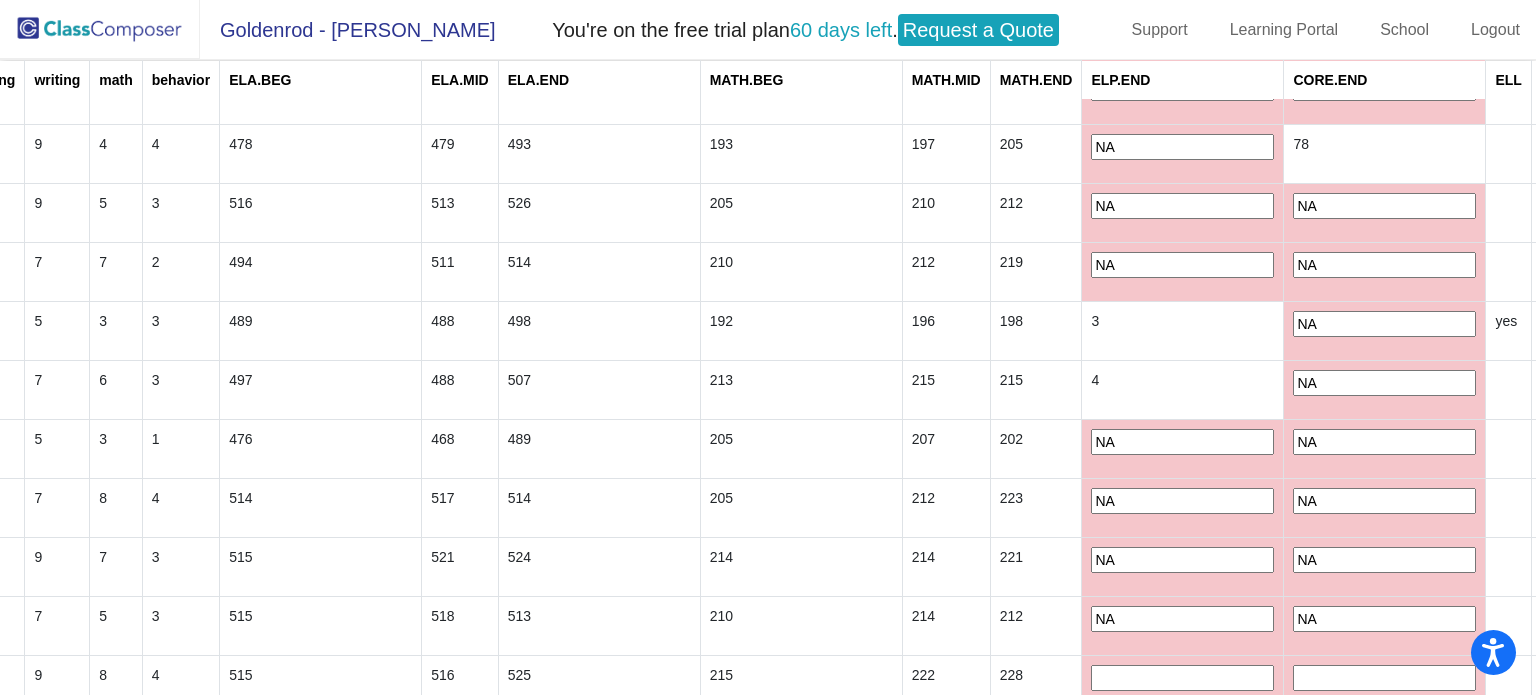 type on "NA" 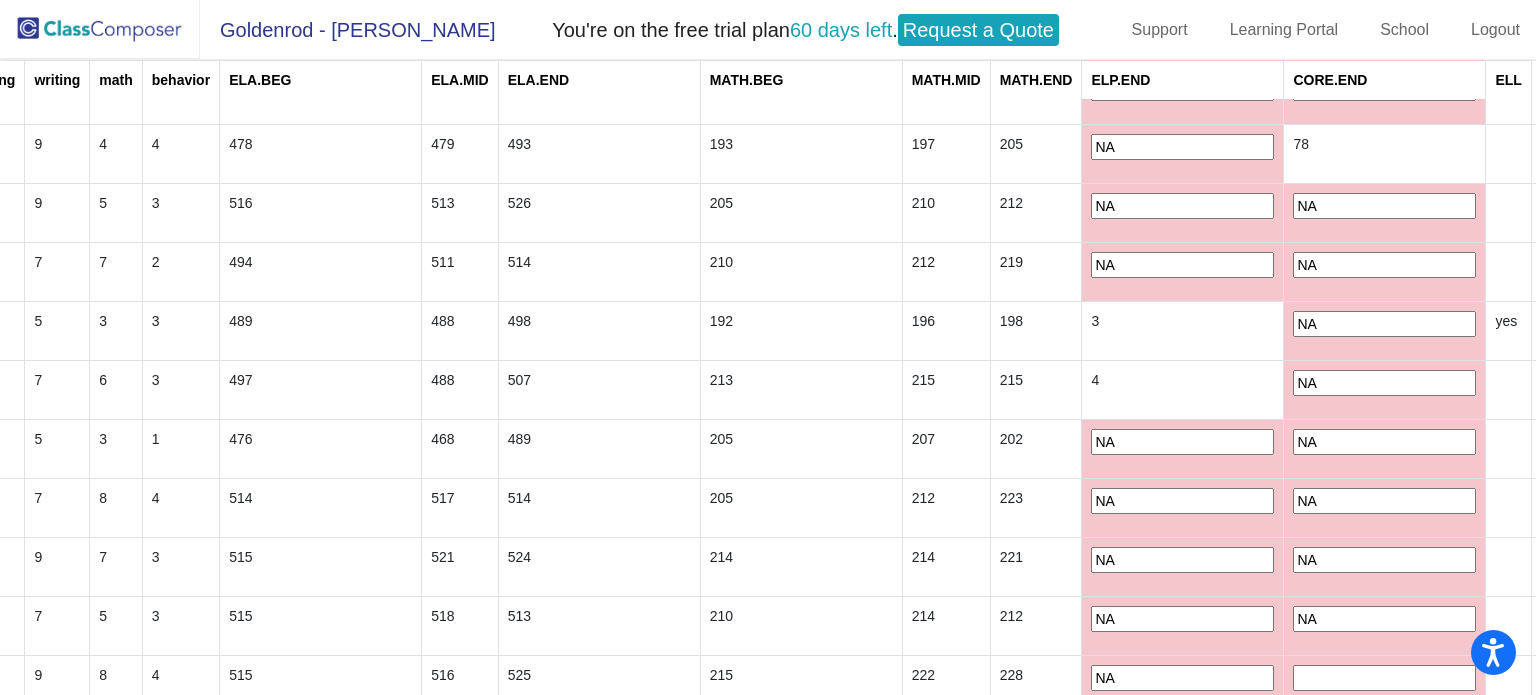 type on "NA" 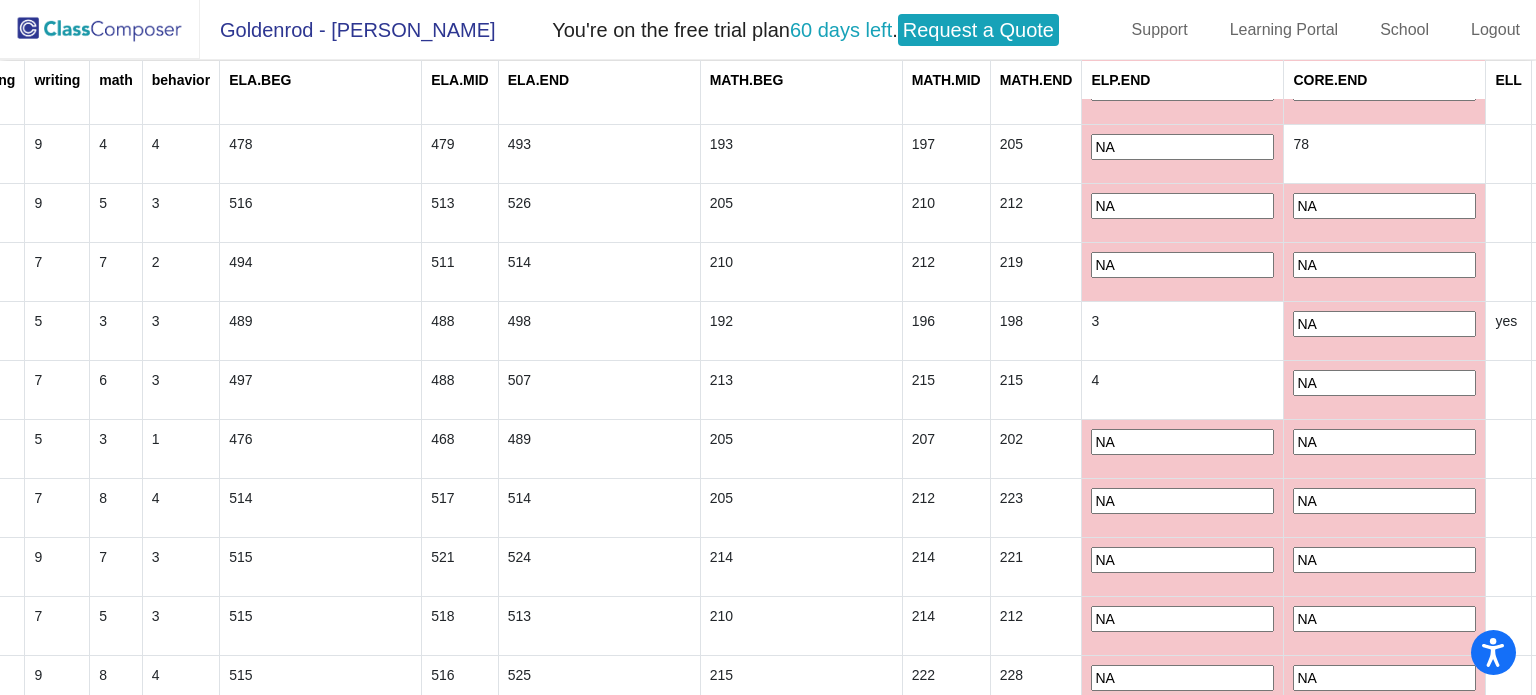 type on "NA" 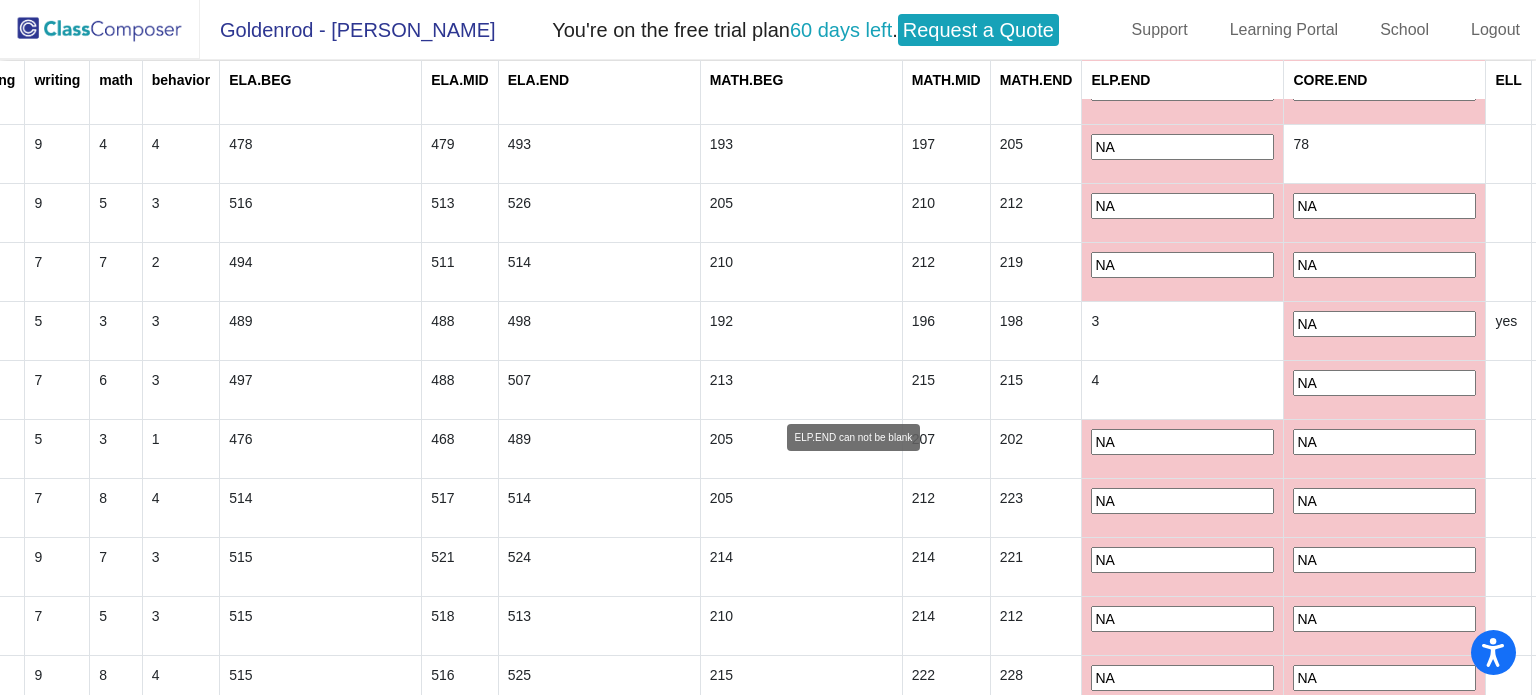 scroll, scrollTop: 2862, scrollLeft: 808, axis: both 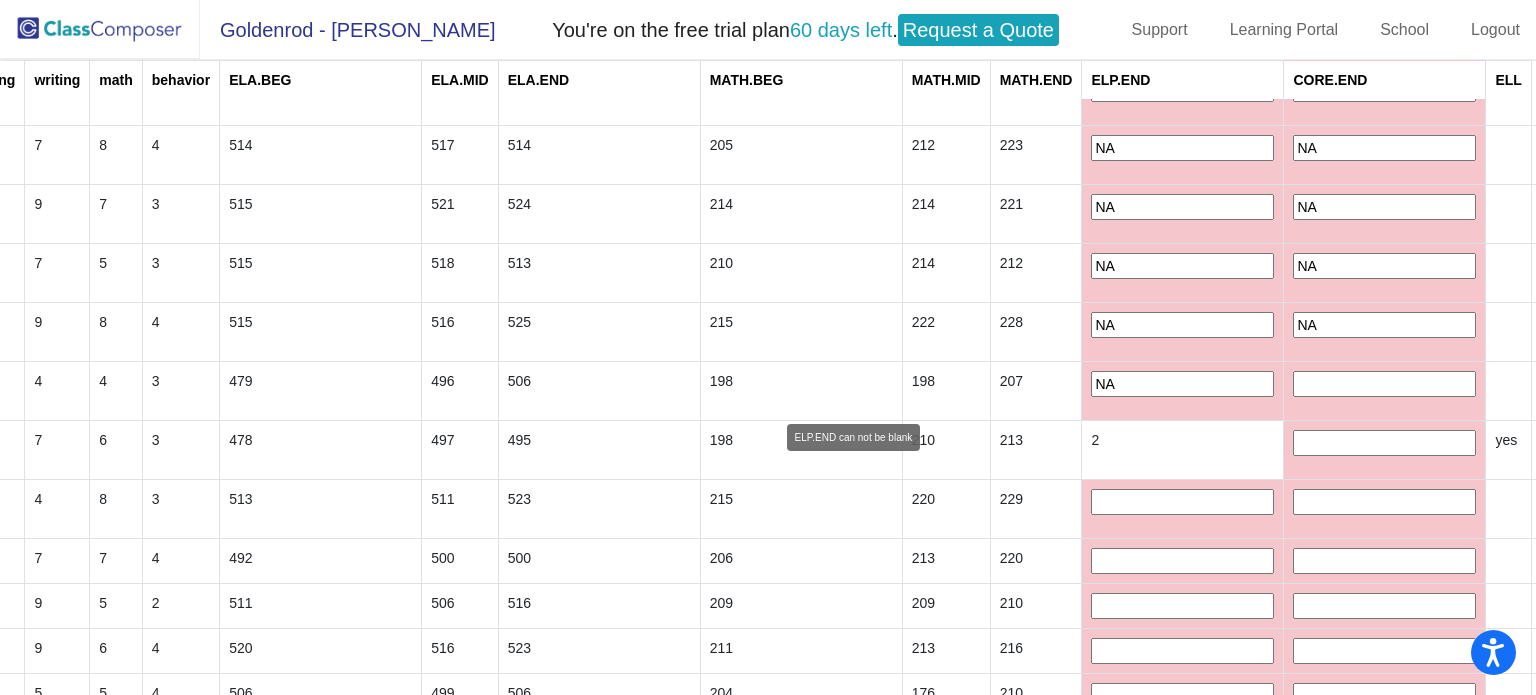 type on "NA" 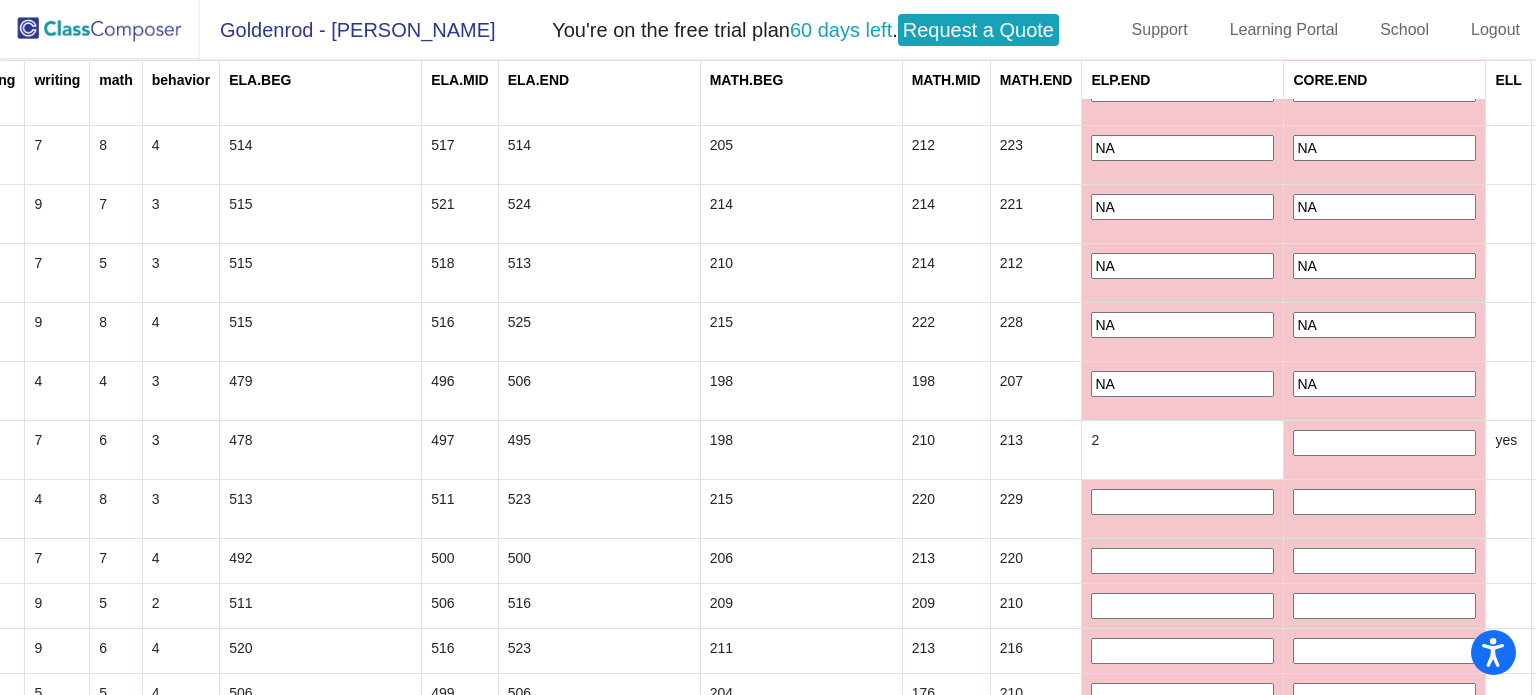 type on "NA" 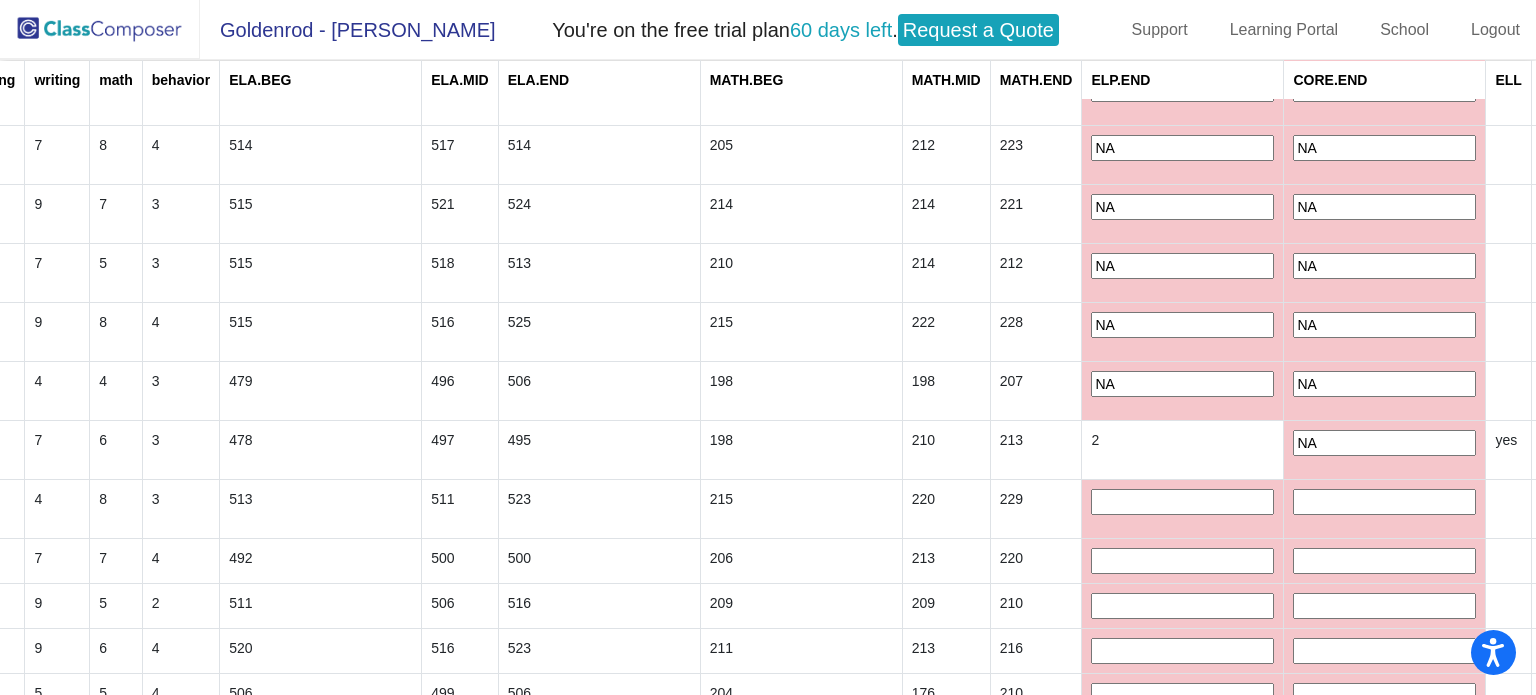 type on "NA" 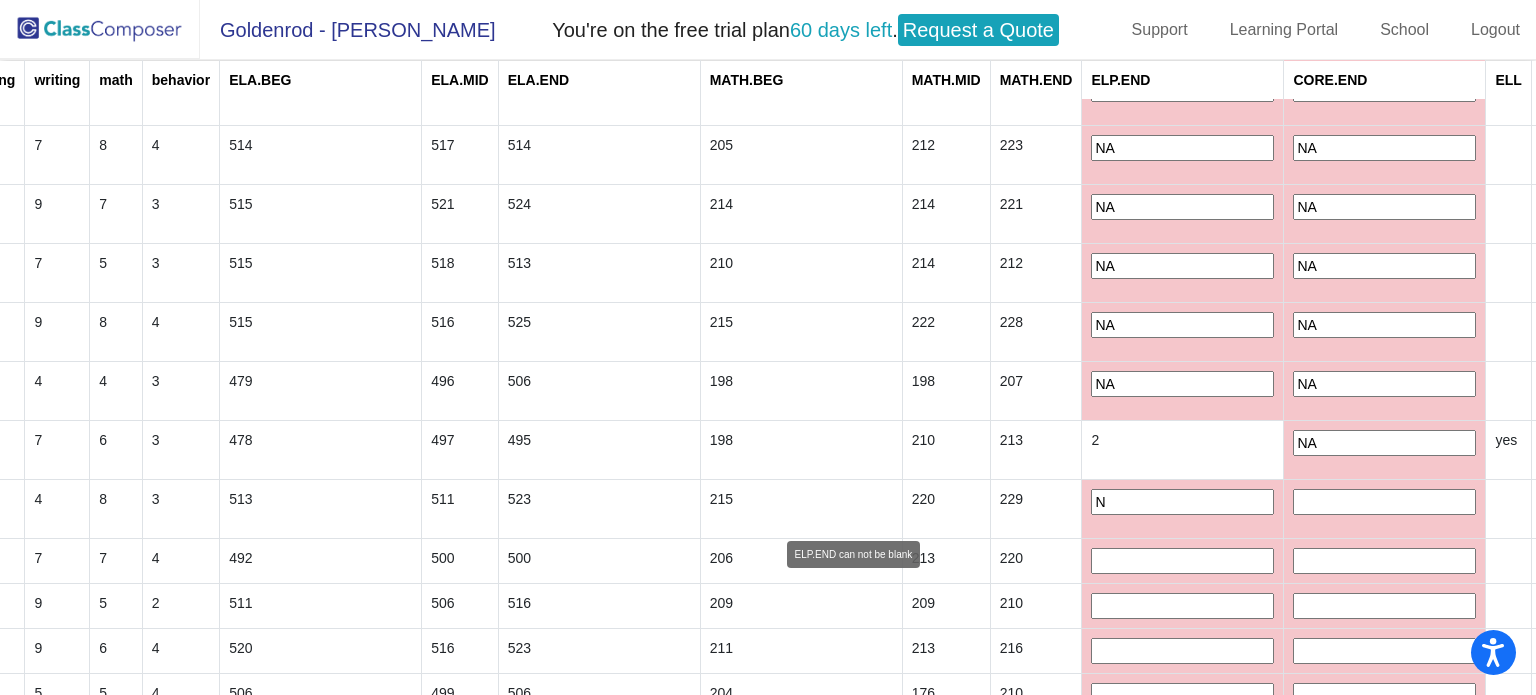 click on "N" 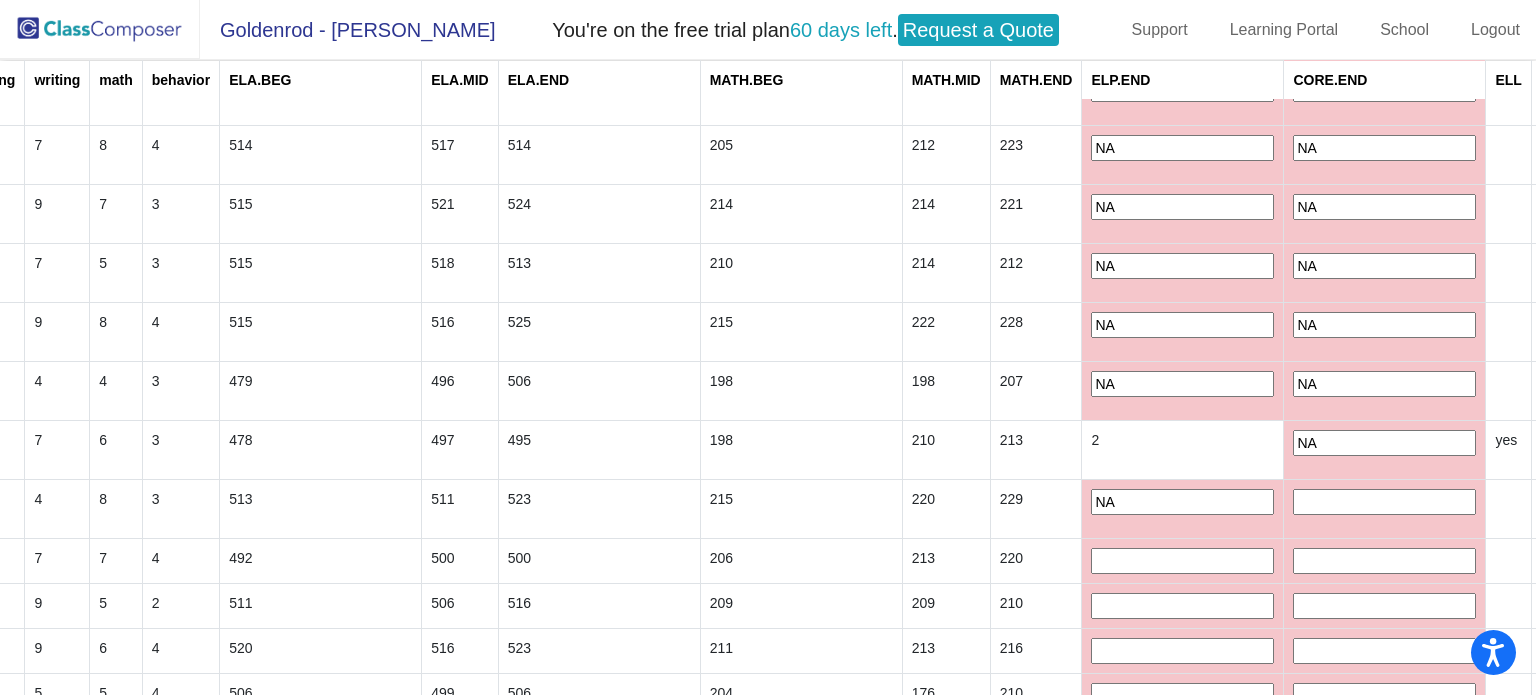 type on "NA" 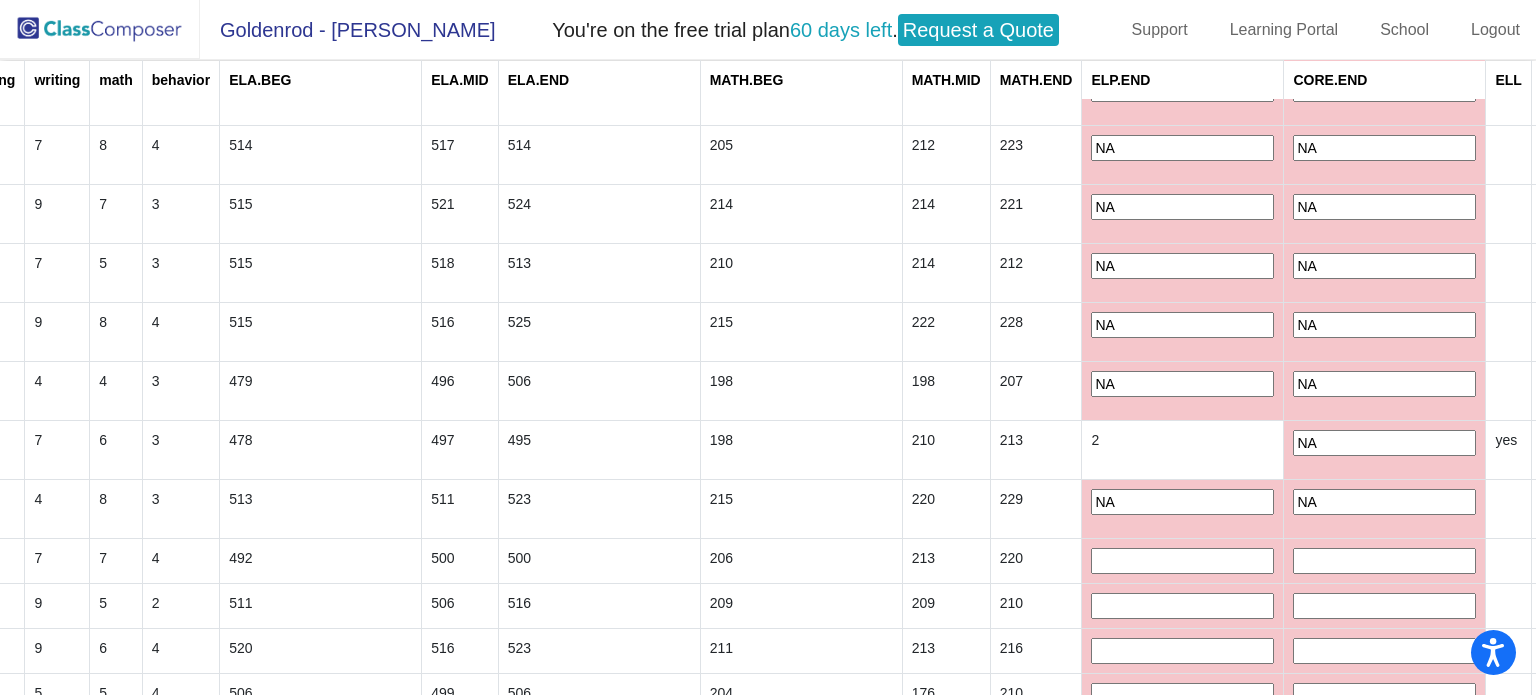 type on "NA" 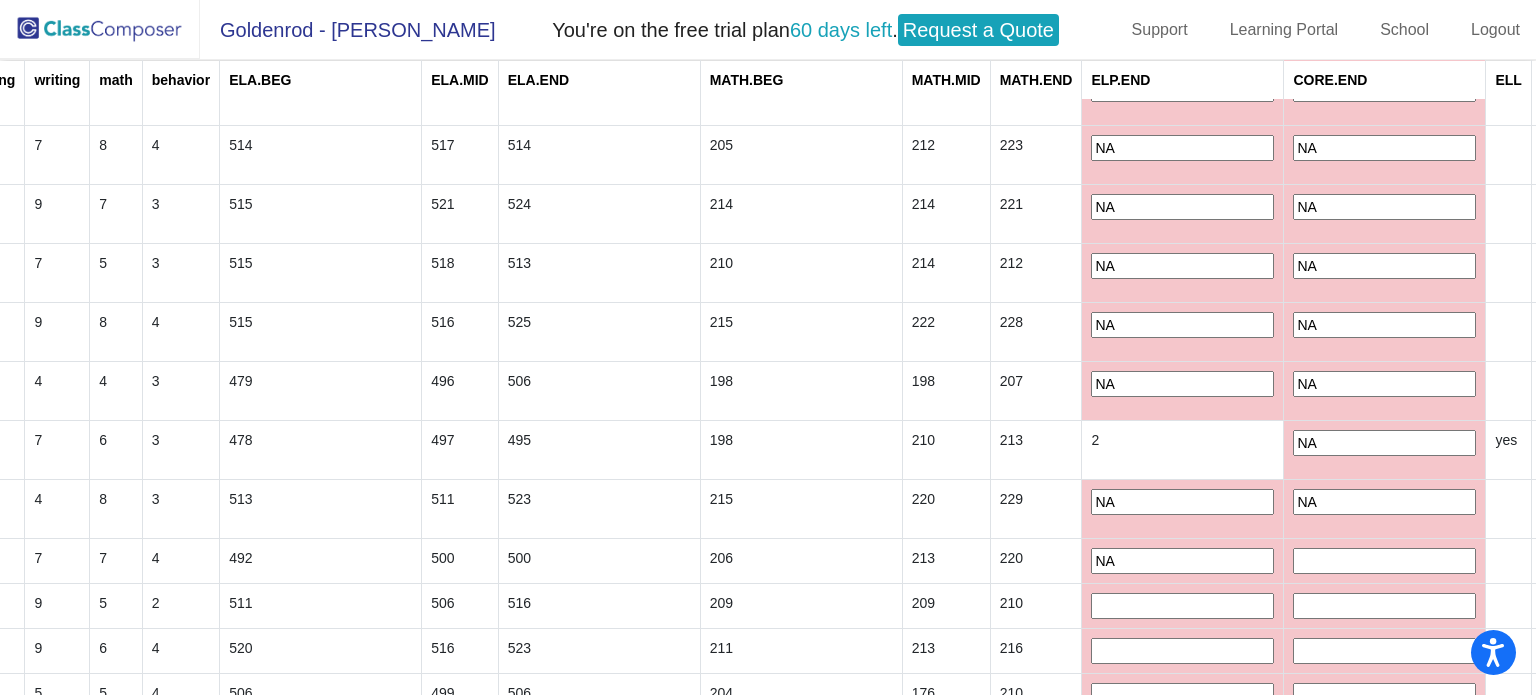 type on "NA" 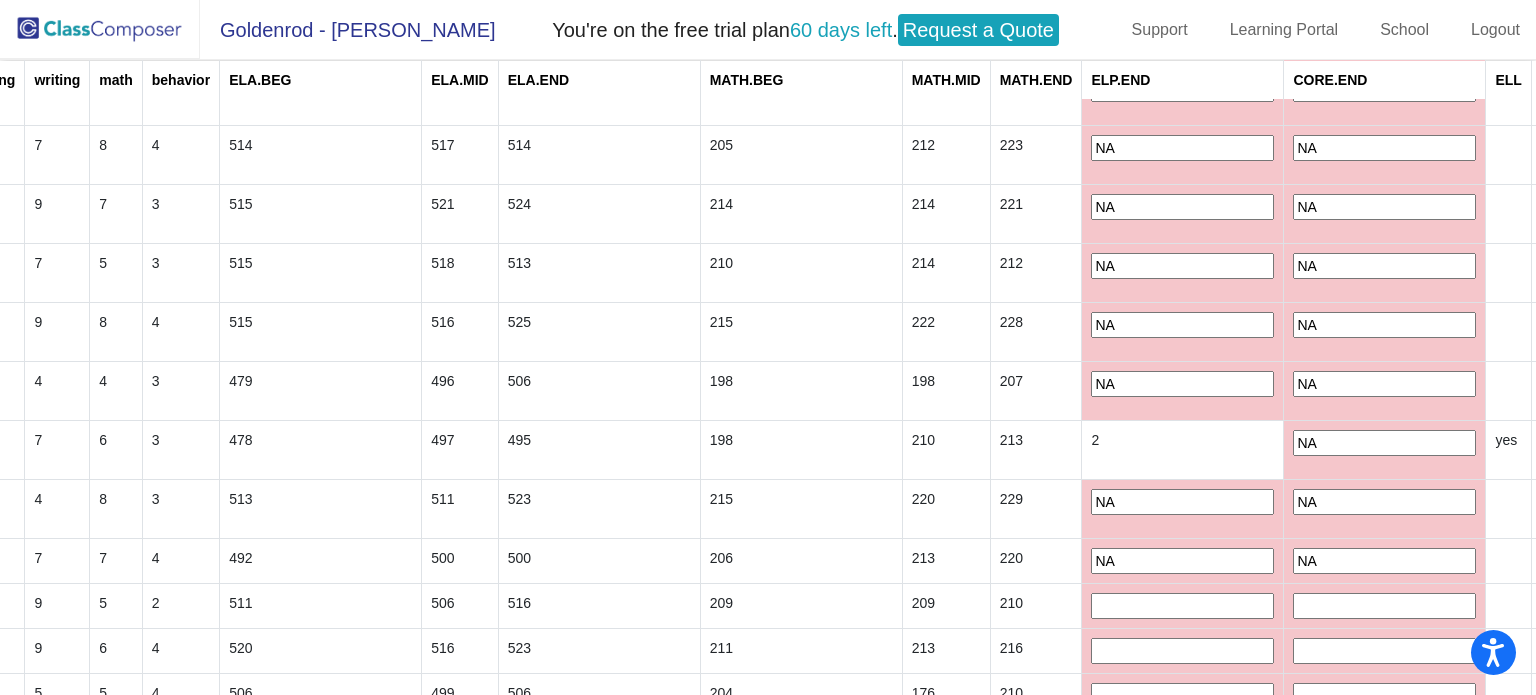type on "NA" 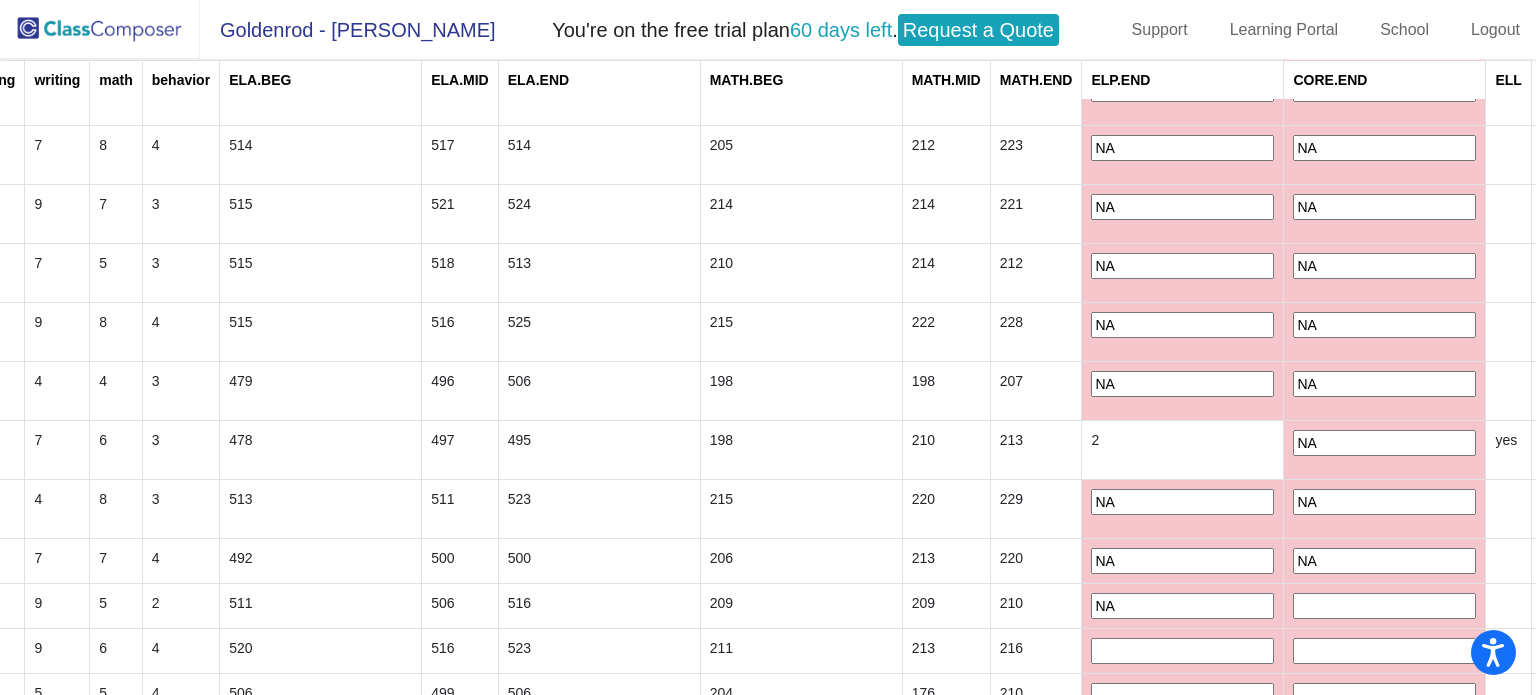 type on "NA" 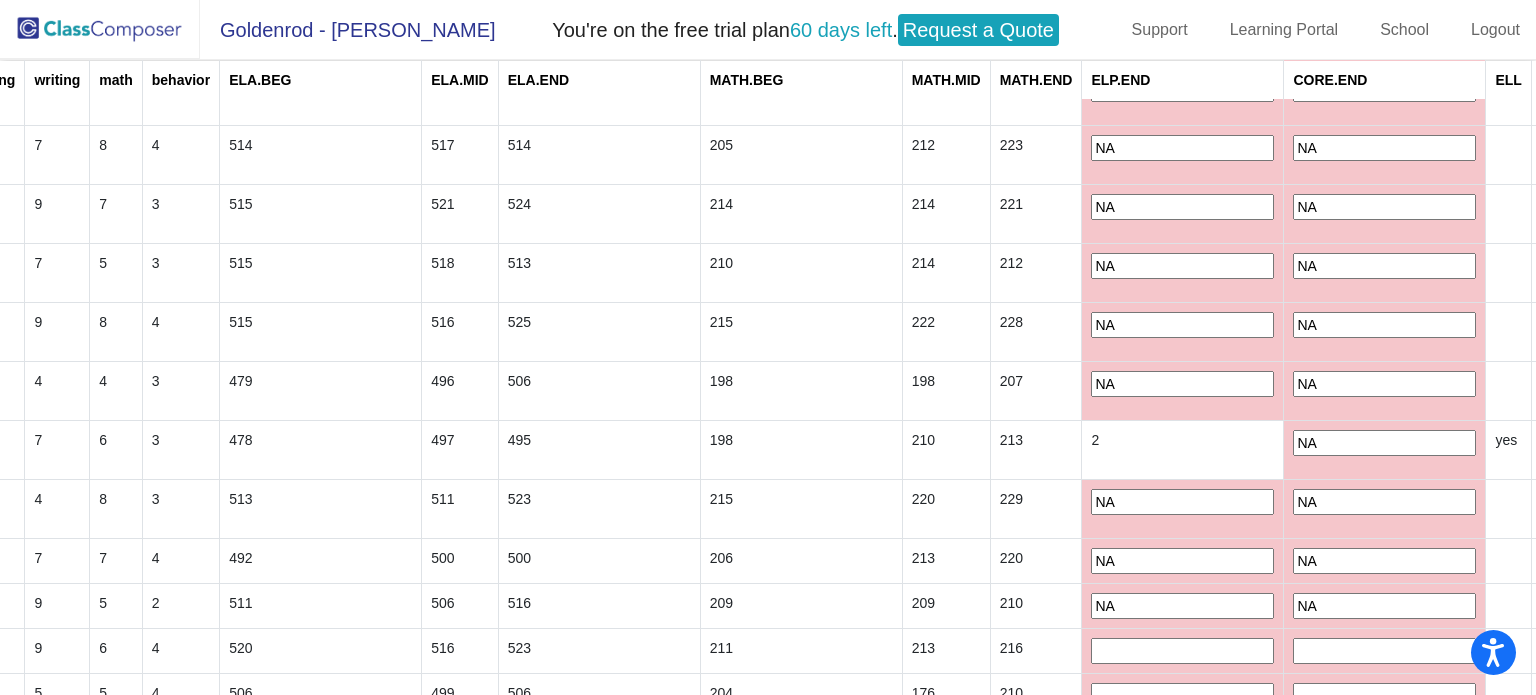 type on "NA" 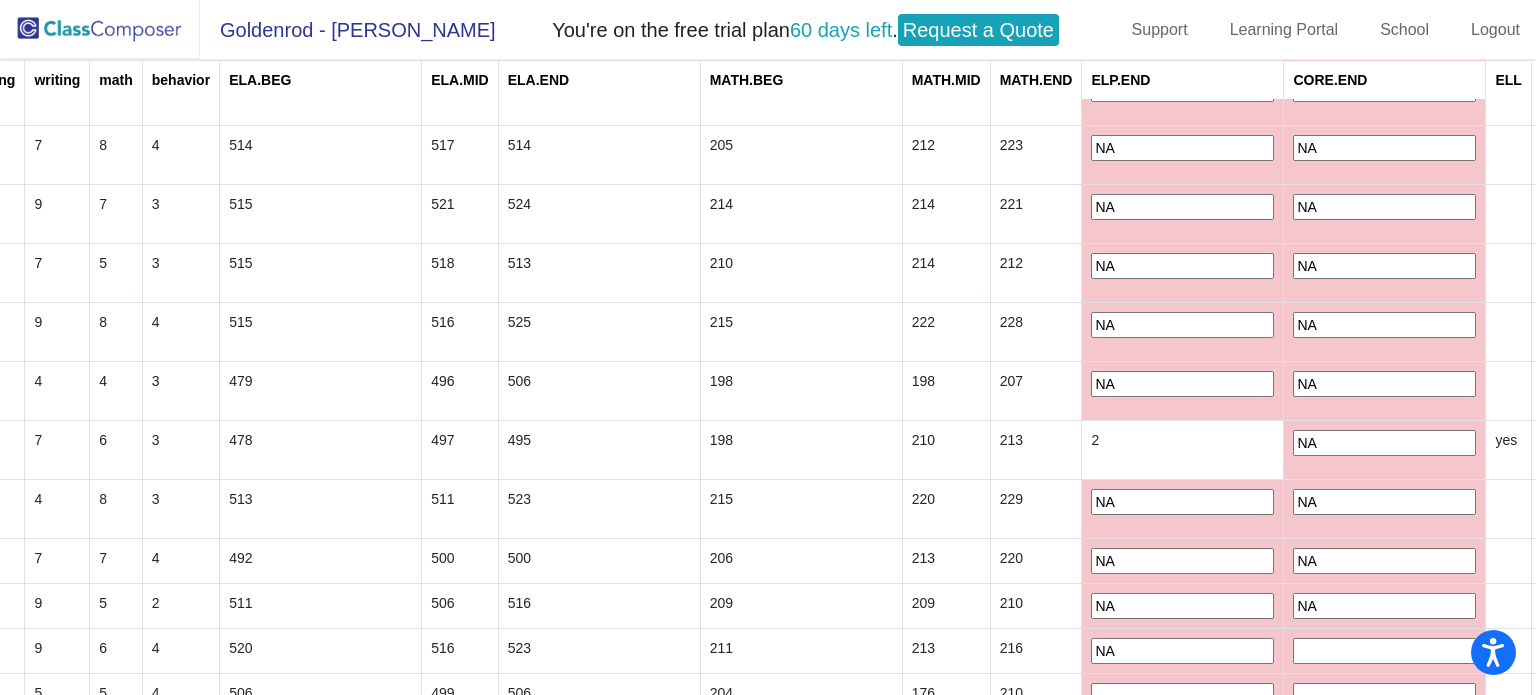 type on "NA" 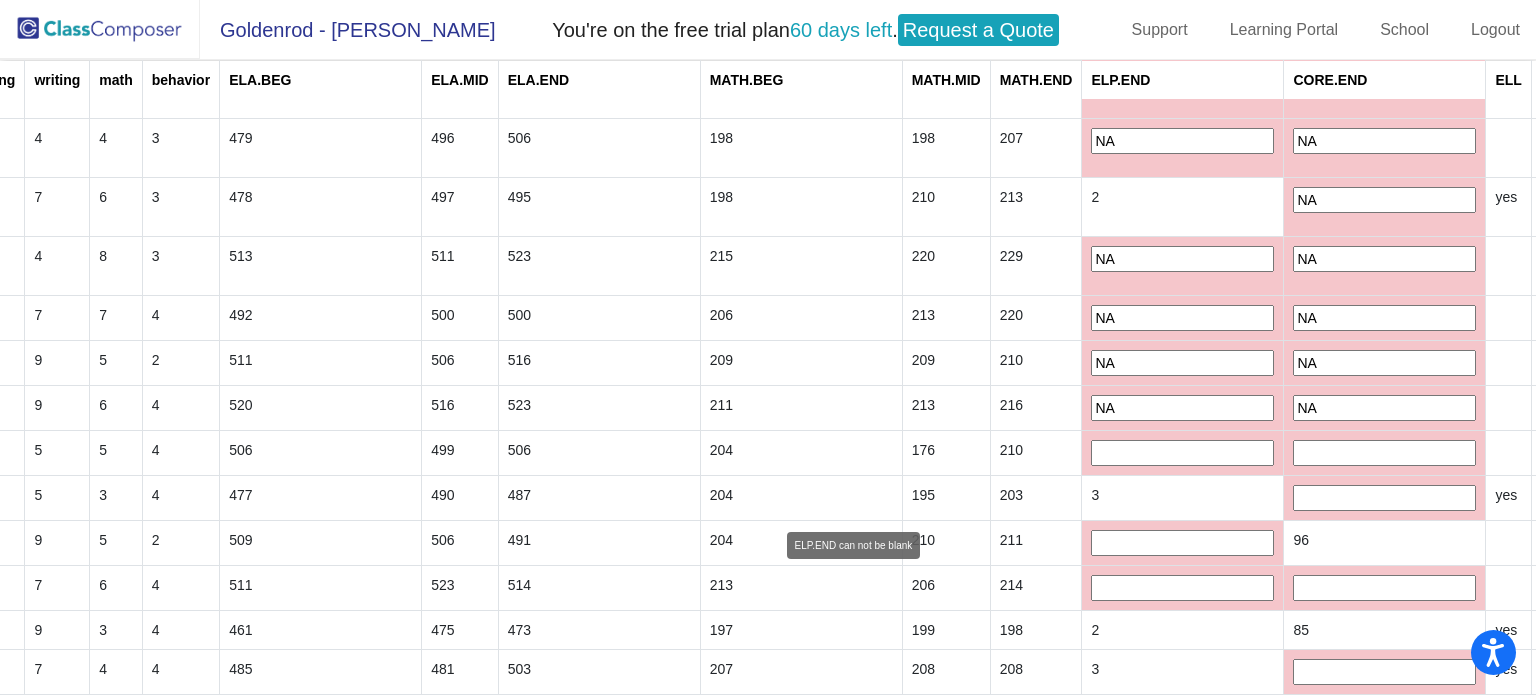 scroll, scrollTop: 3107, scrollLeft: 808, axis: both 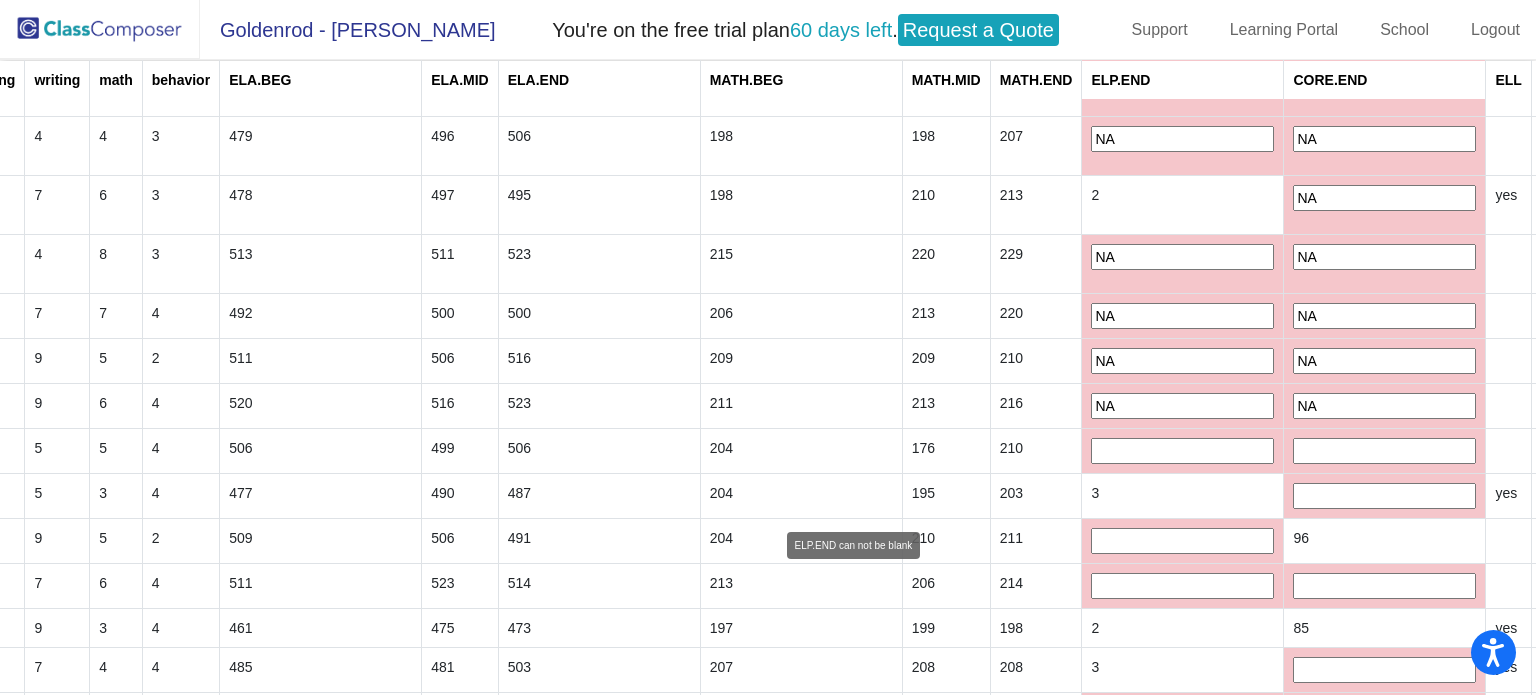 type on "NA" 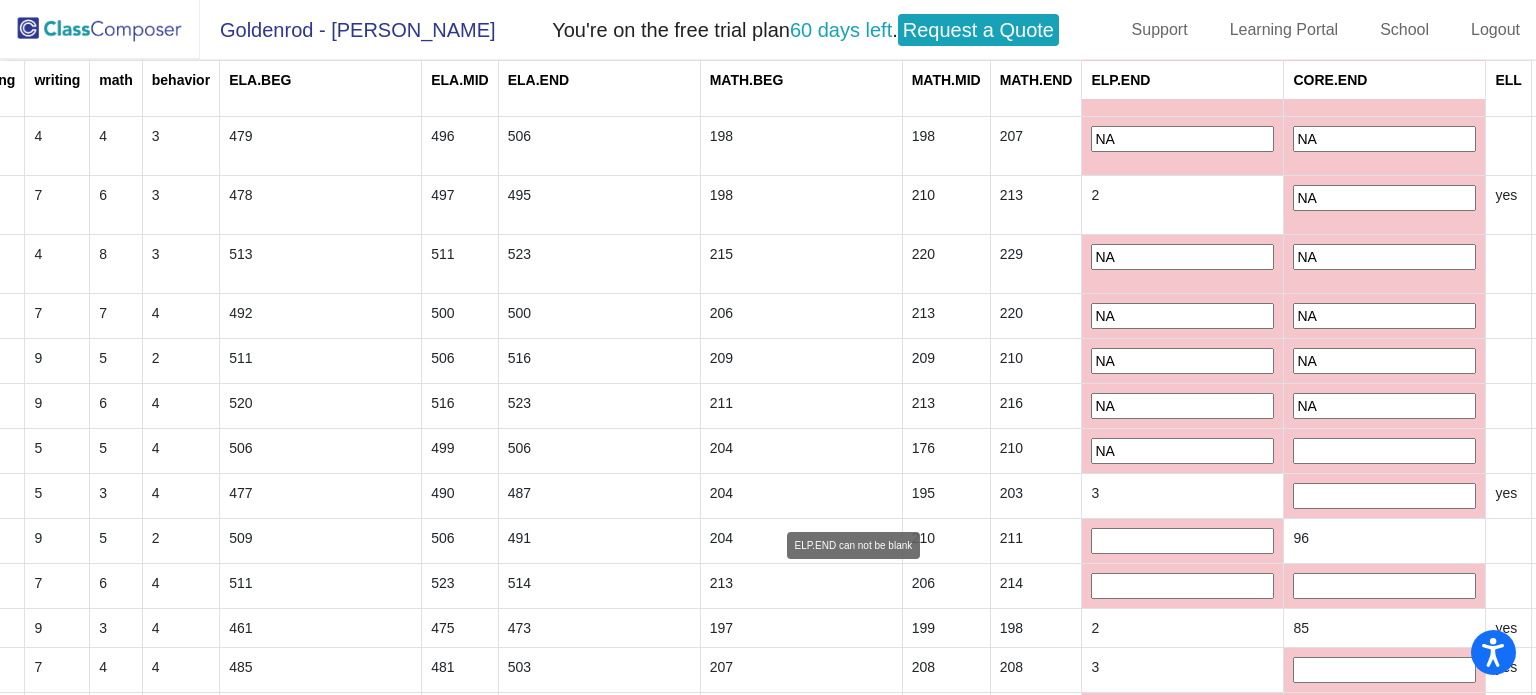 type on "NA" 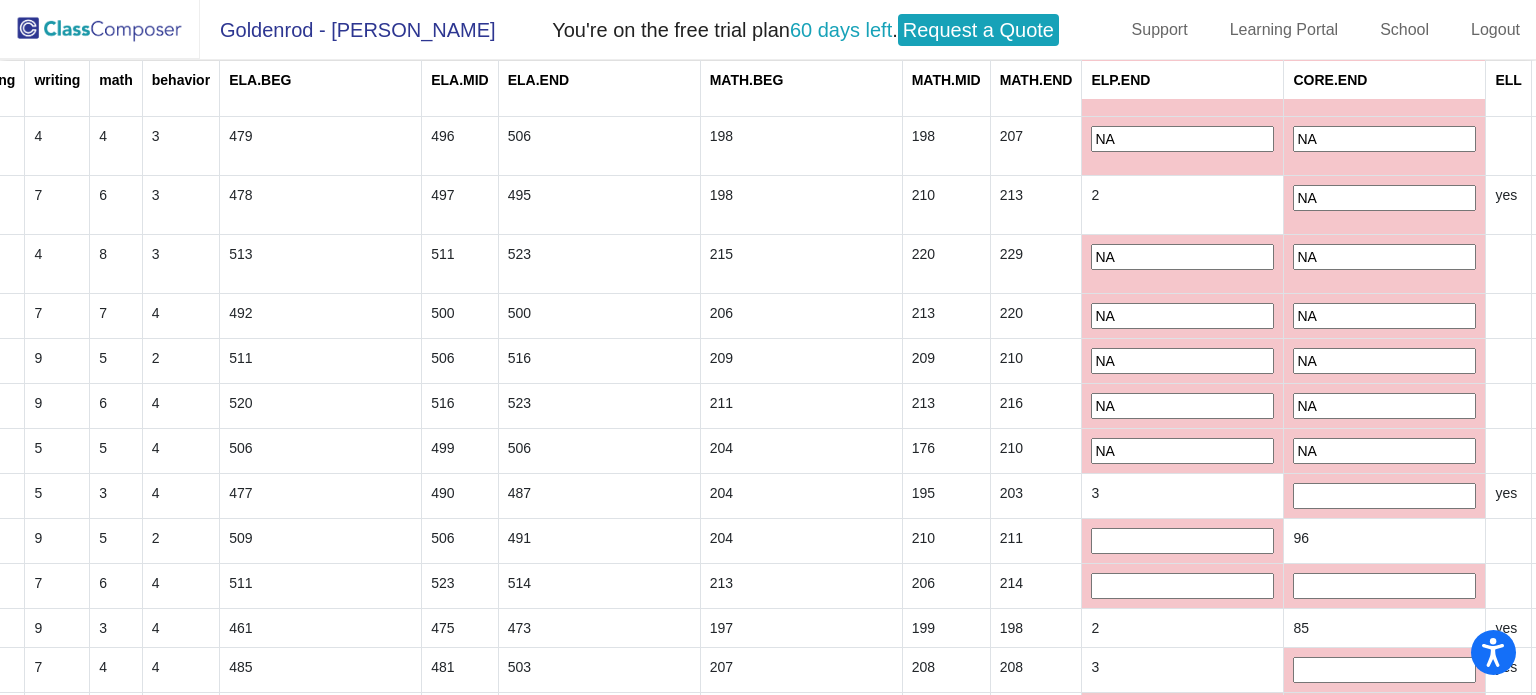 type on "NA" 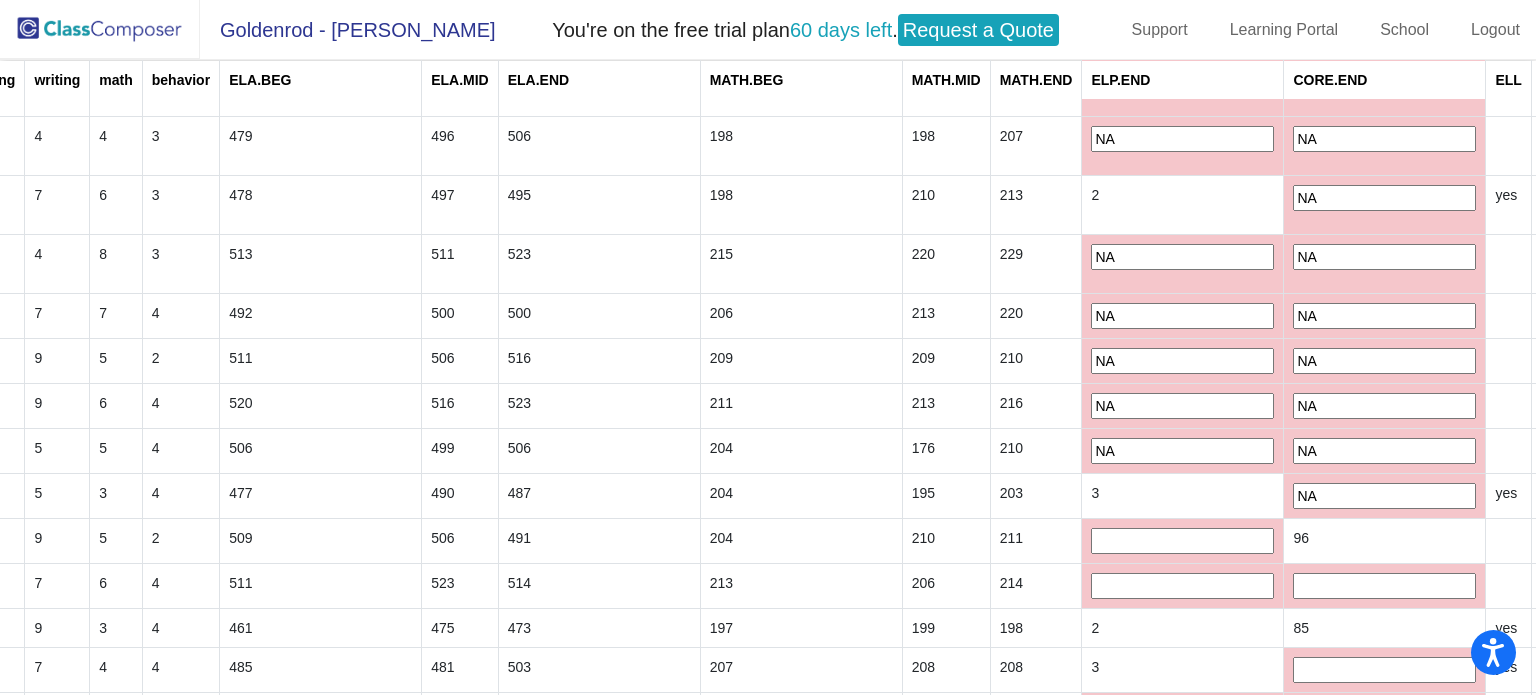 type on "NA" 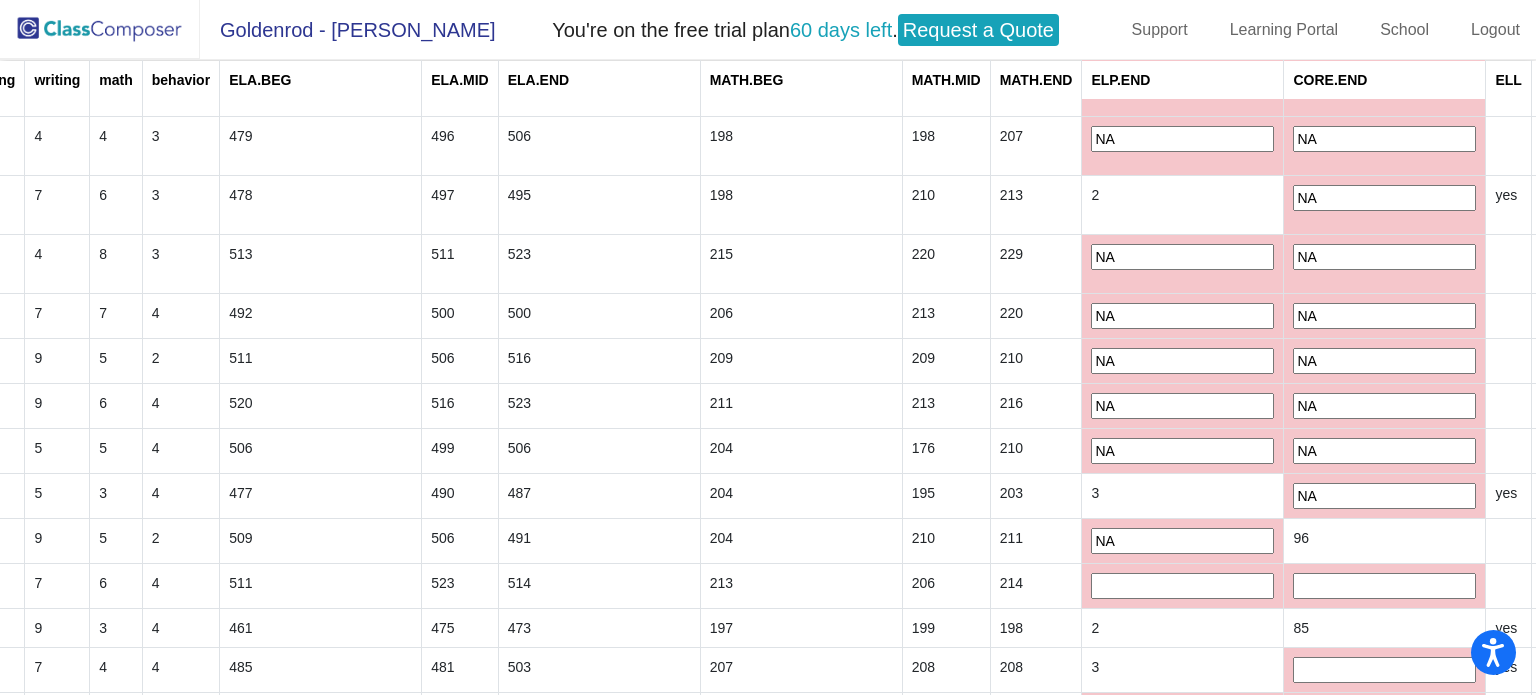 type on "NA" 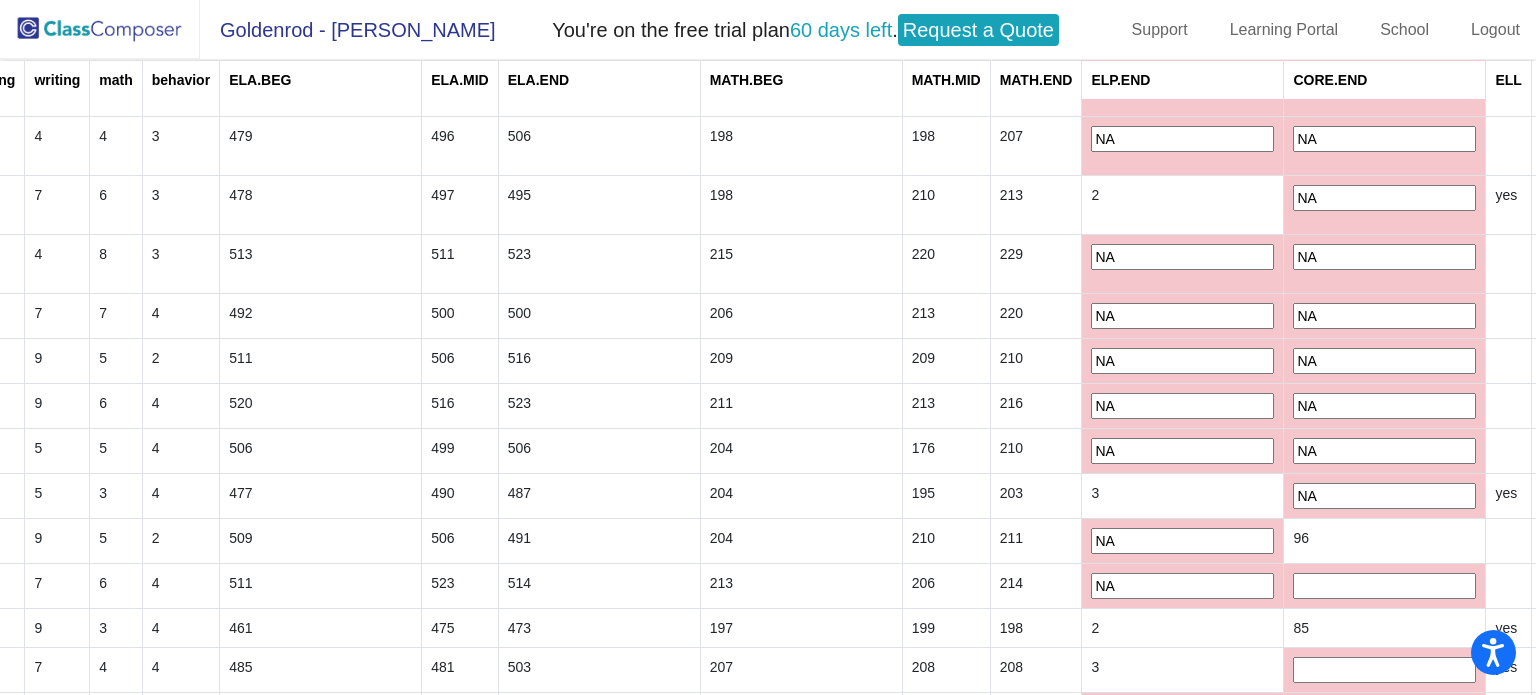 type on "NA" 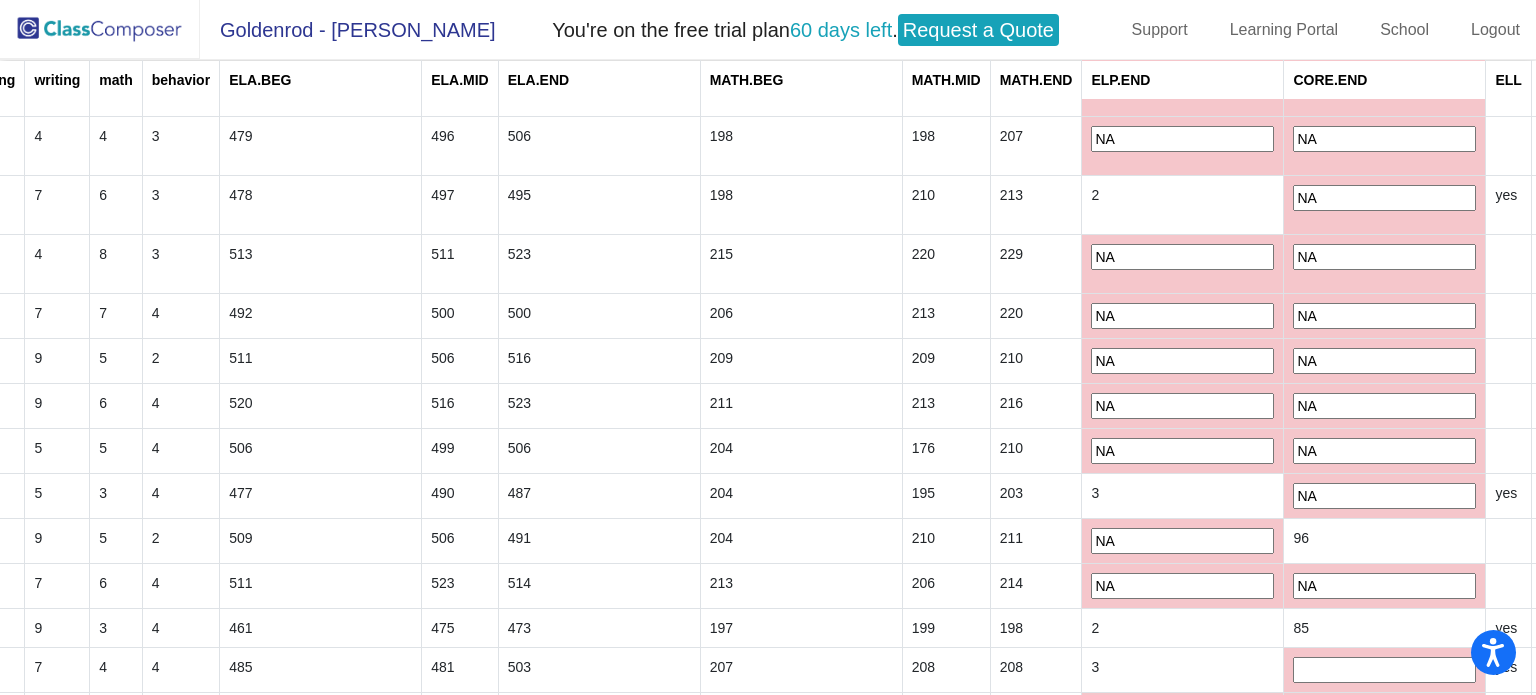 type on "NA" 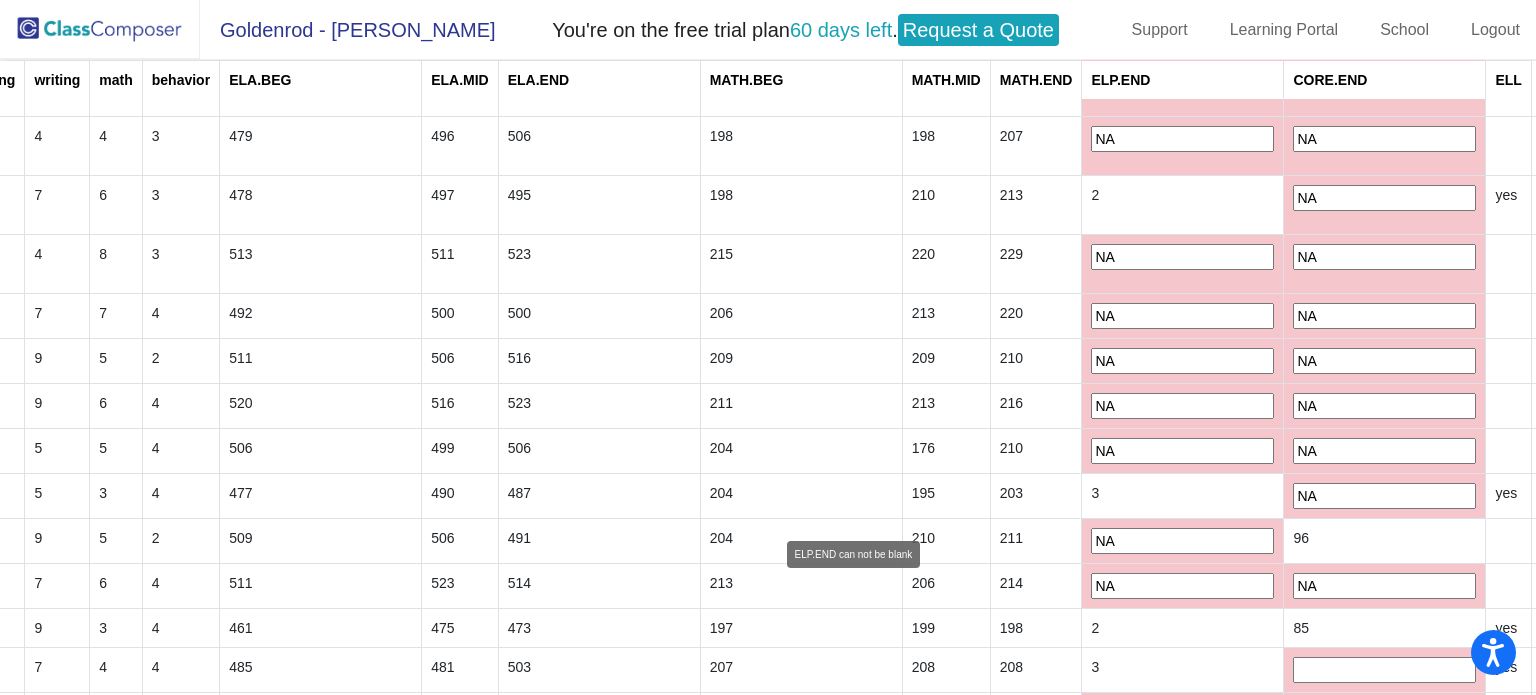 scroll, scrollTop: 3509, scrollLeft: 808, axis: both 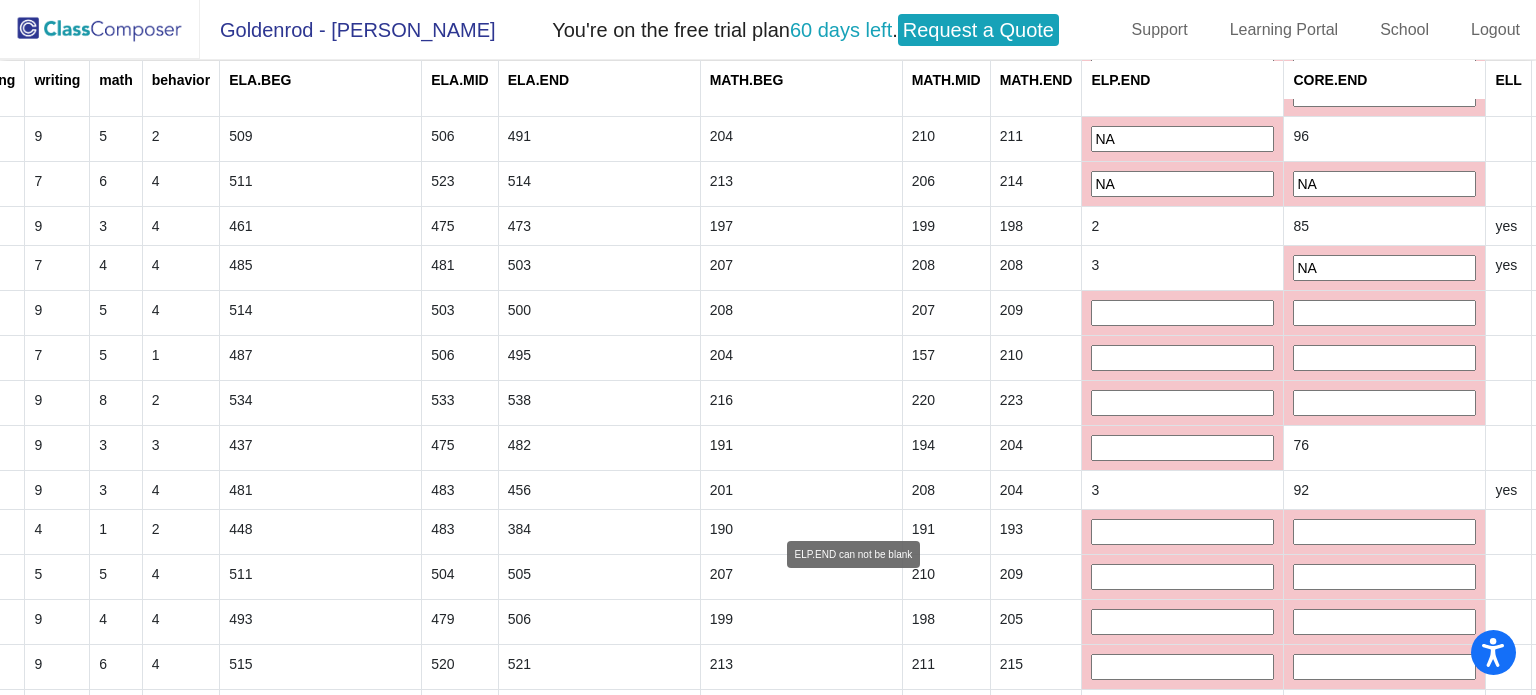 type on "NA" 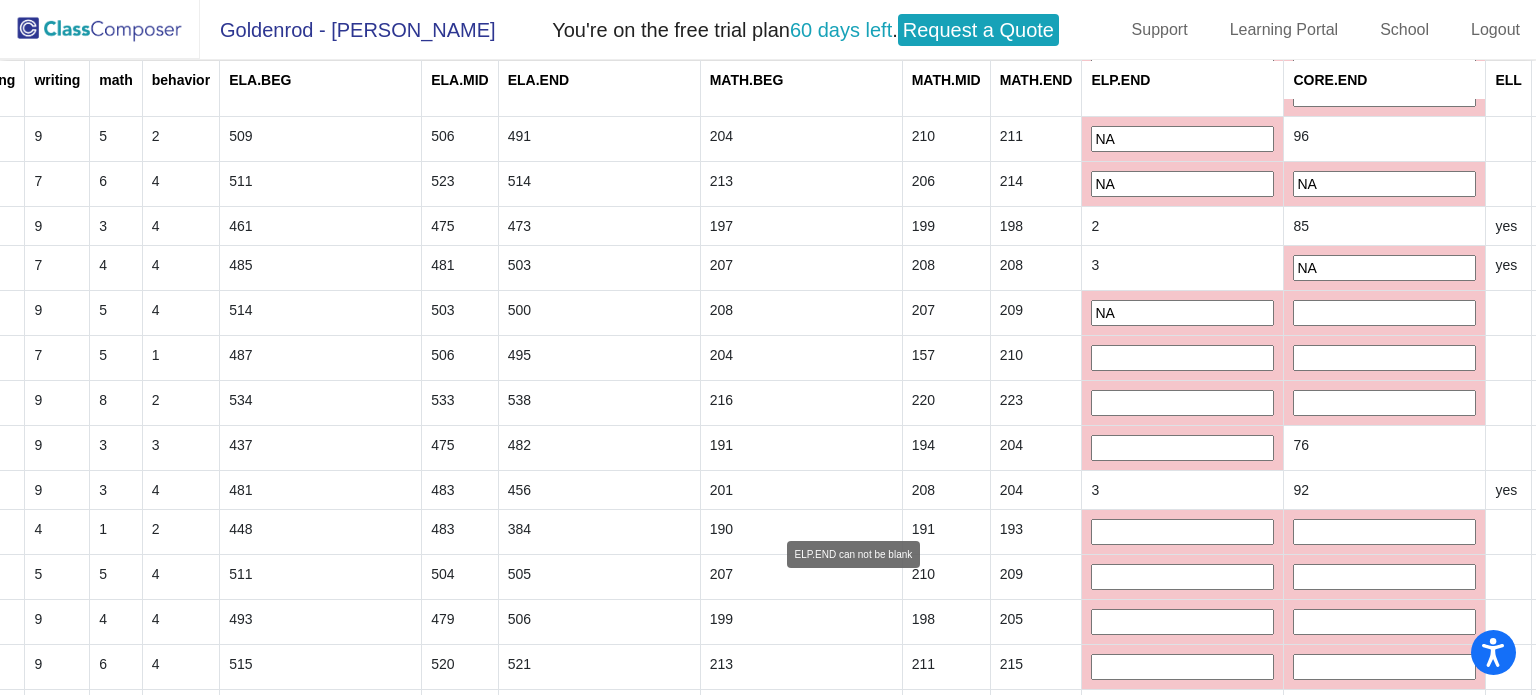 type on "NA" 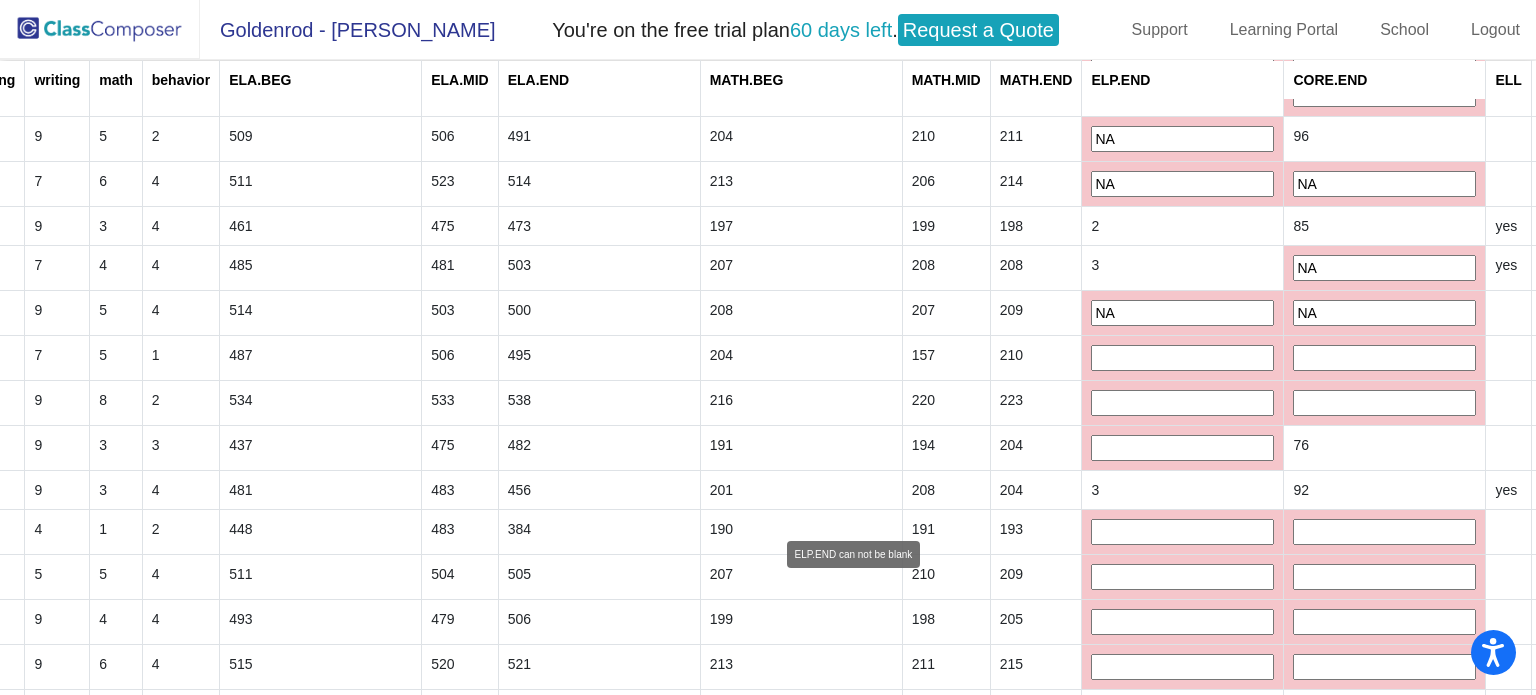 type on "NA" 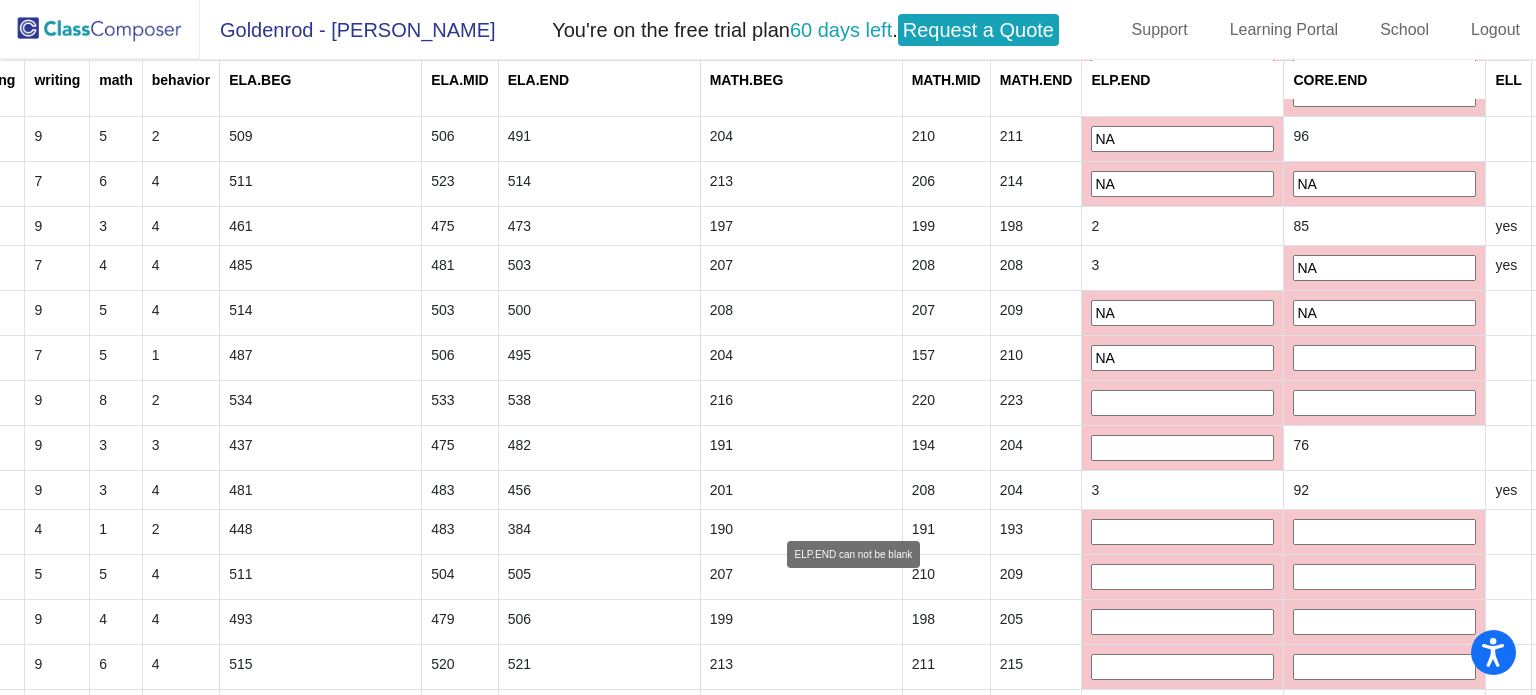 type on "NA" 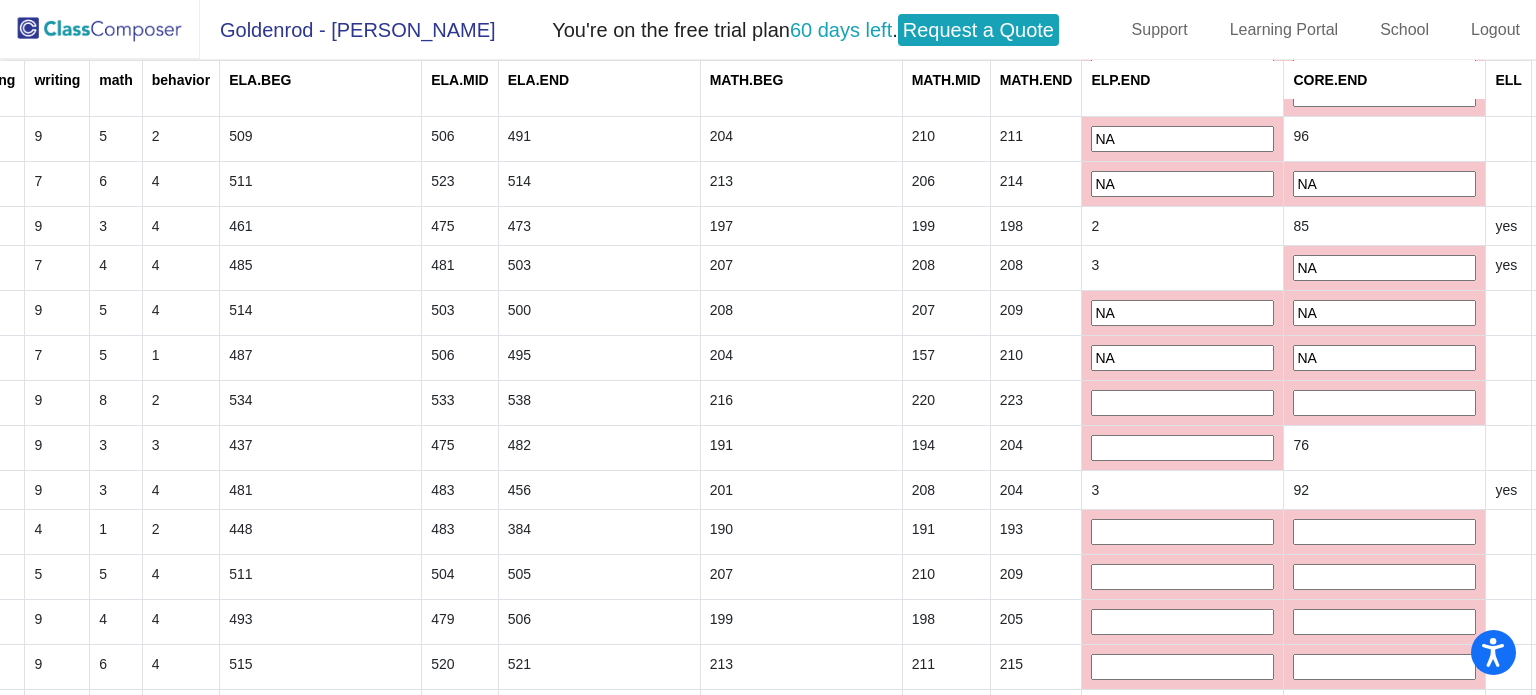 type on "NA" 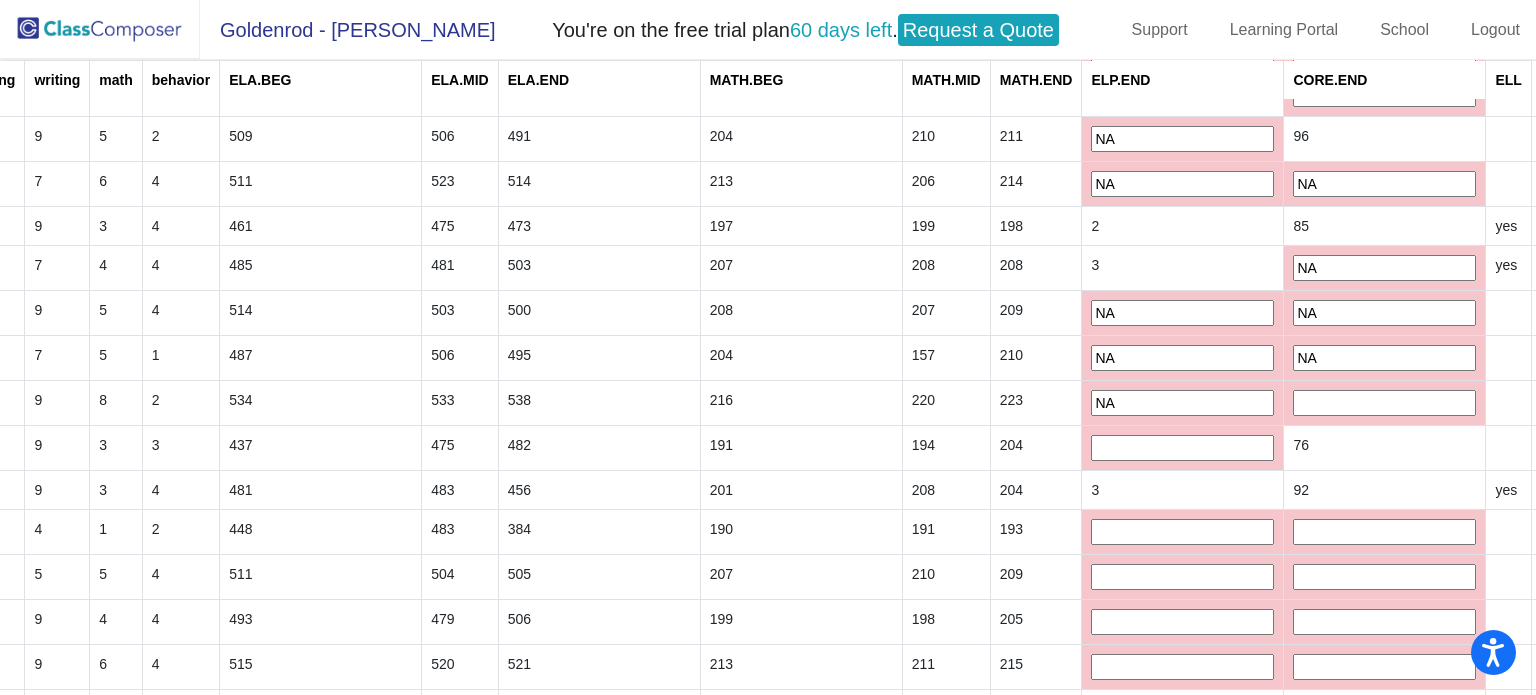 type on "NA" 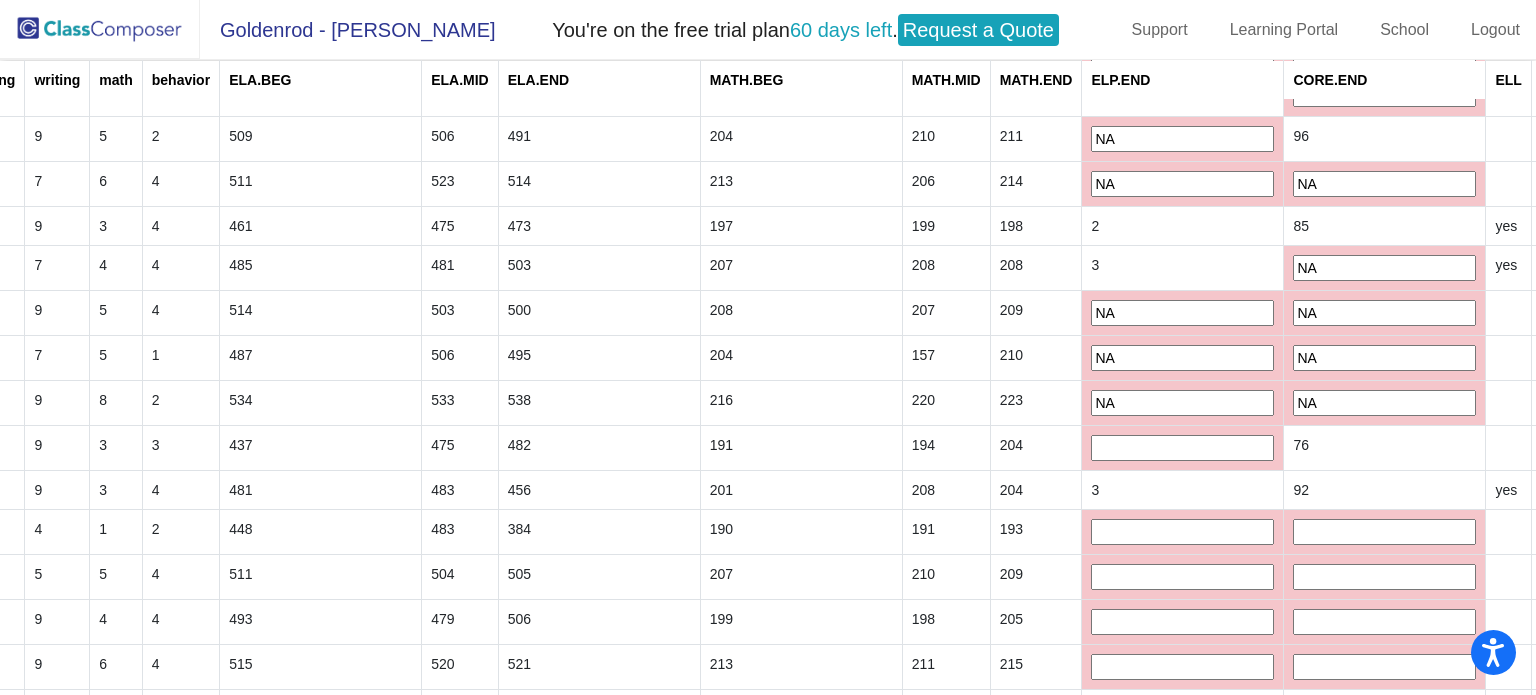 type on "NA" 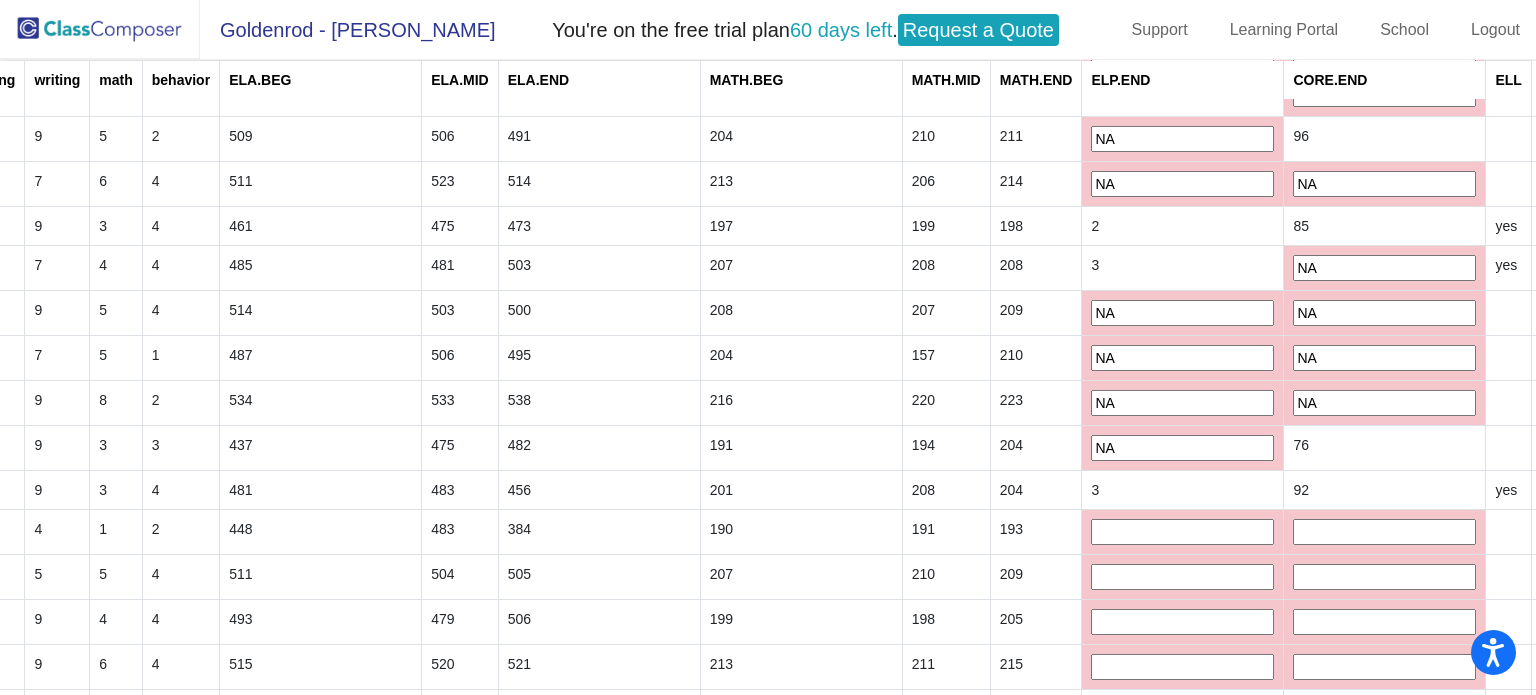 type on "NA" 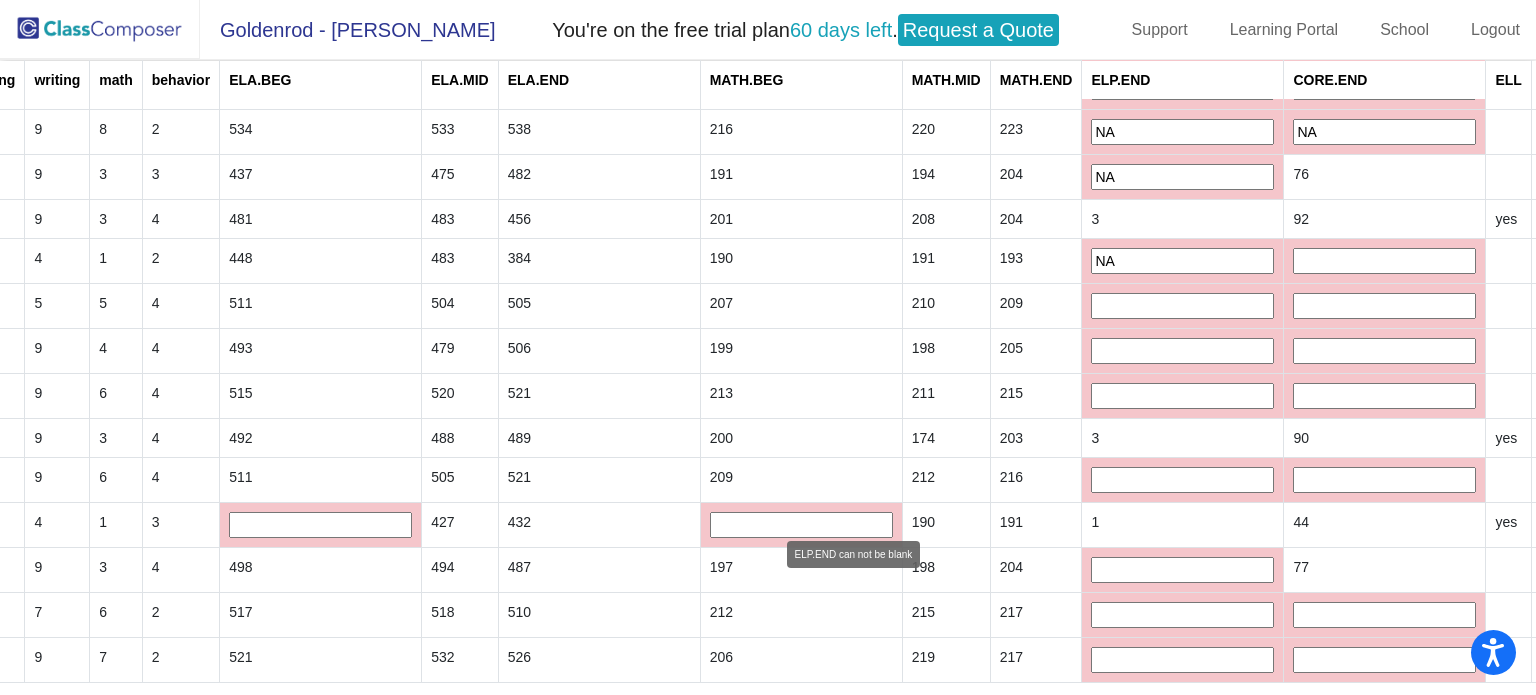 type on "NA" 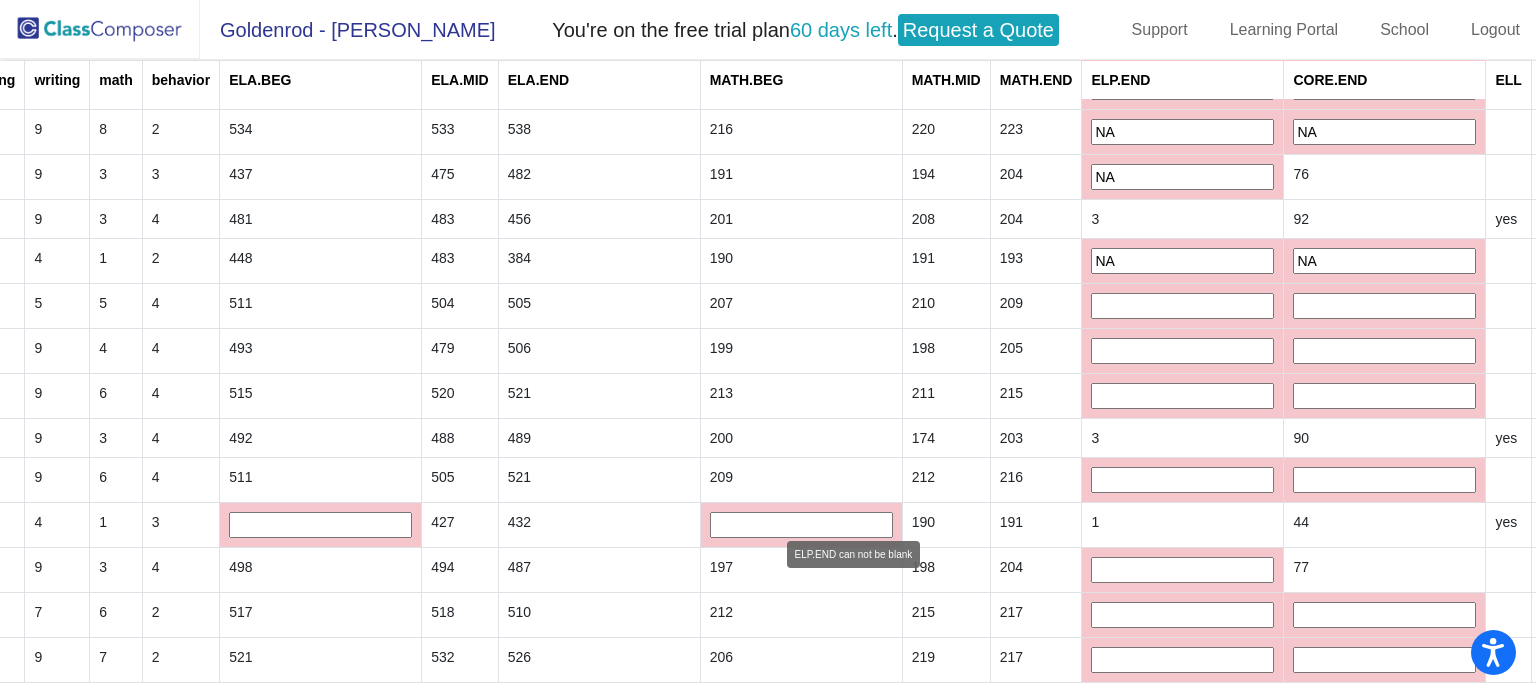 type on "NA" 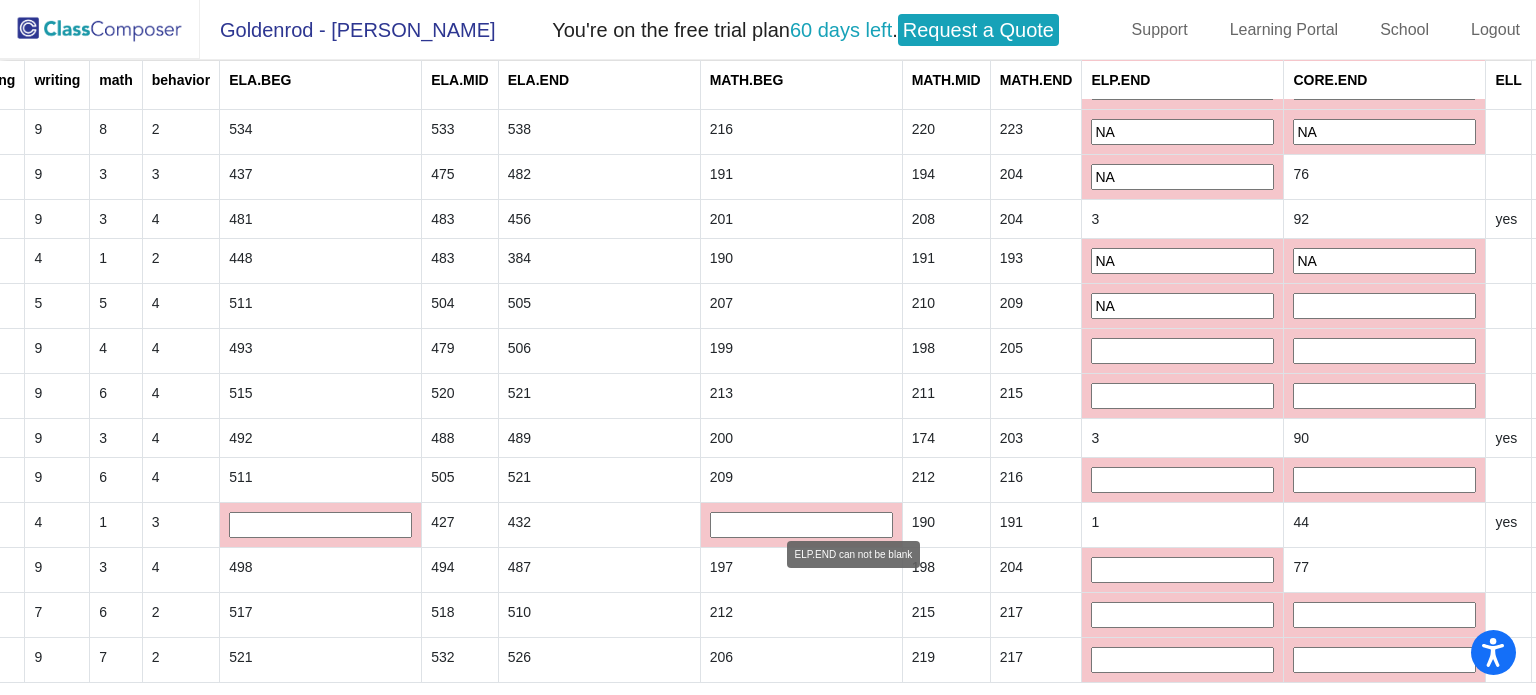 type on "NA" 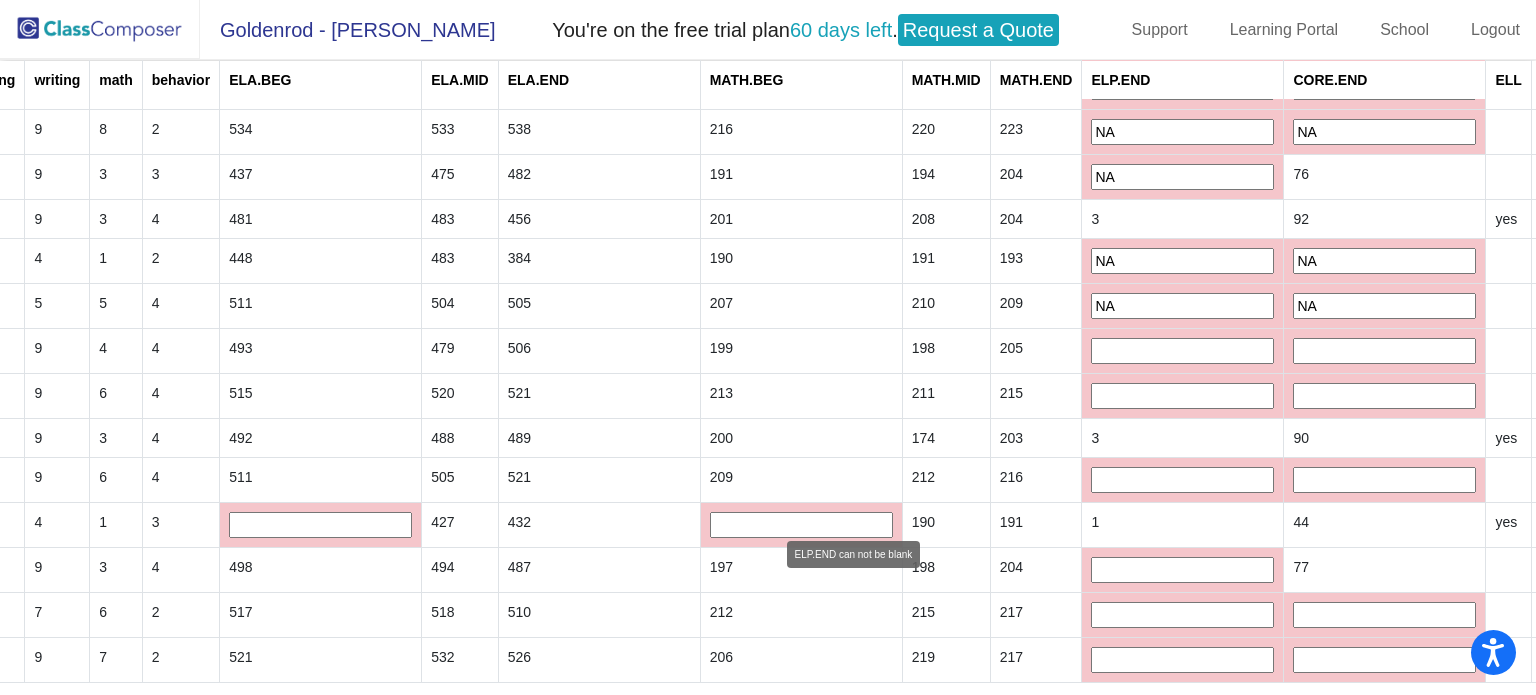 type on "NA" 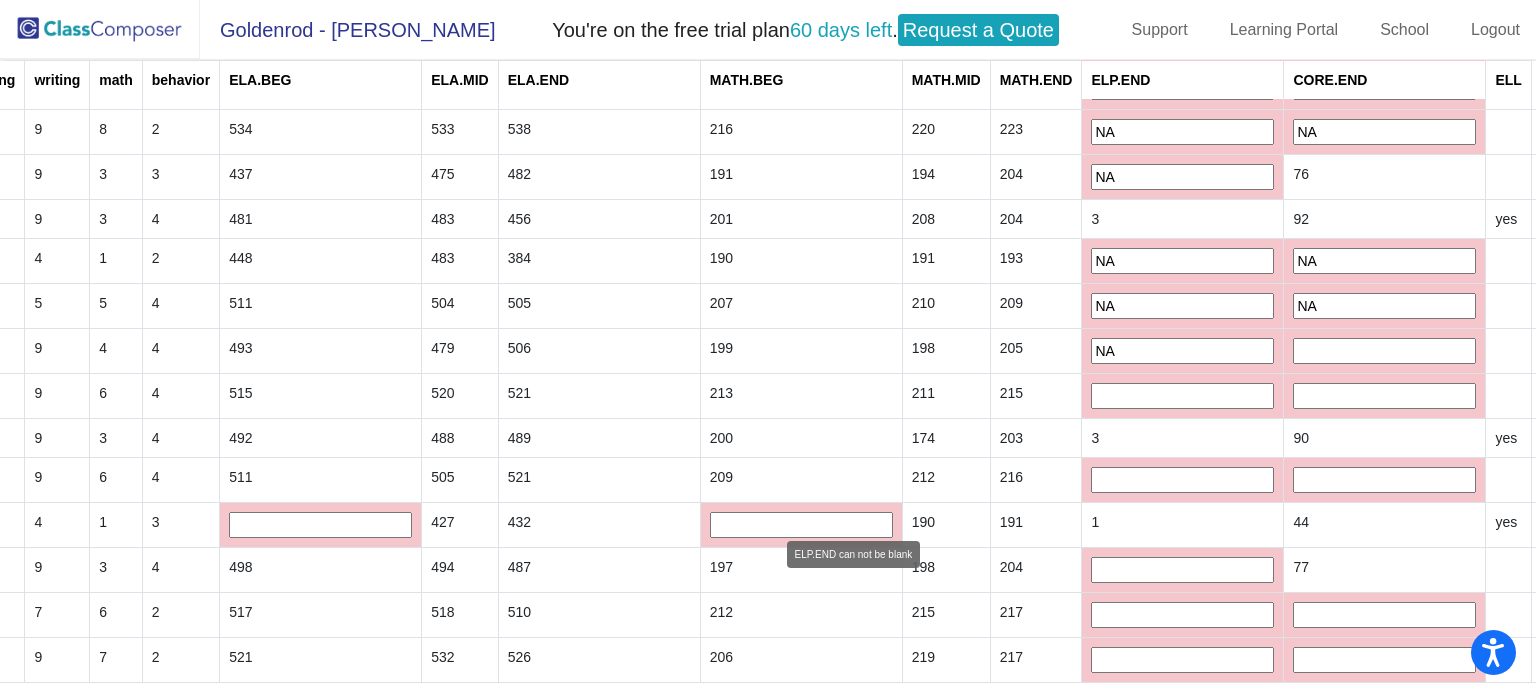 type on "NA" 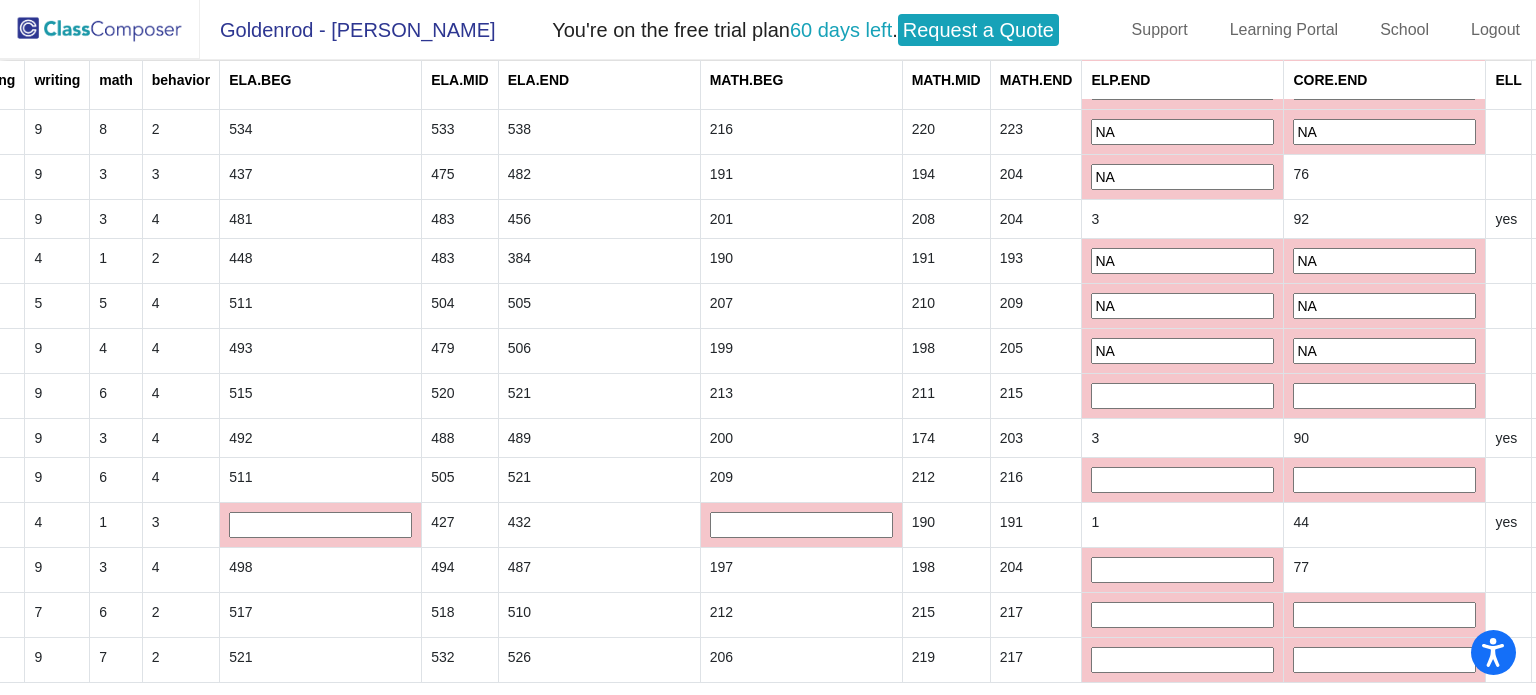 type on "NA" 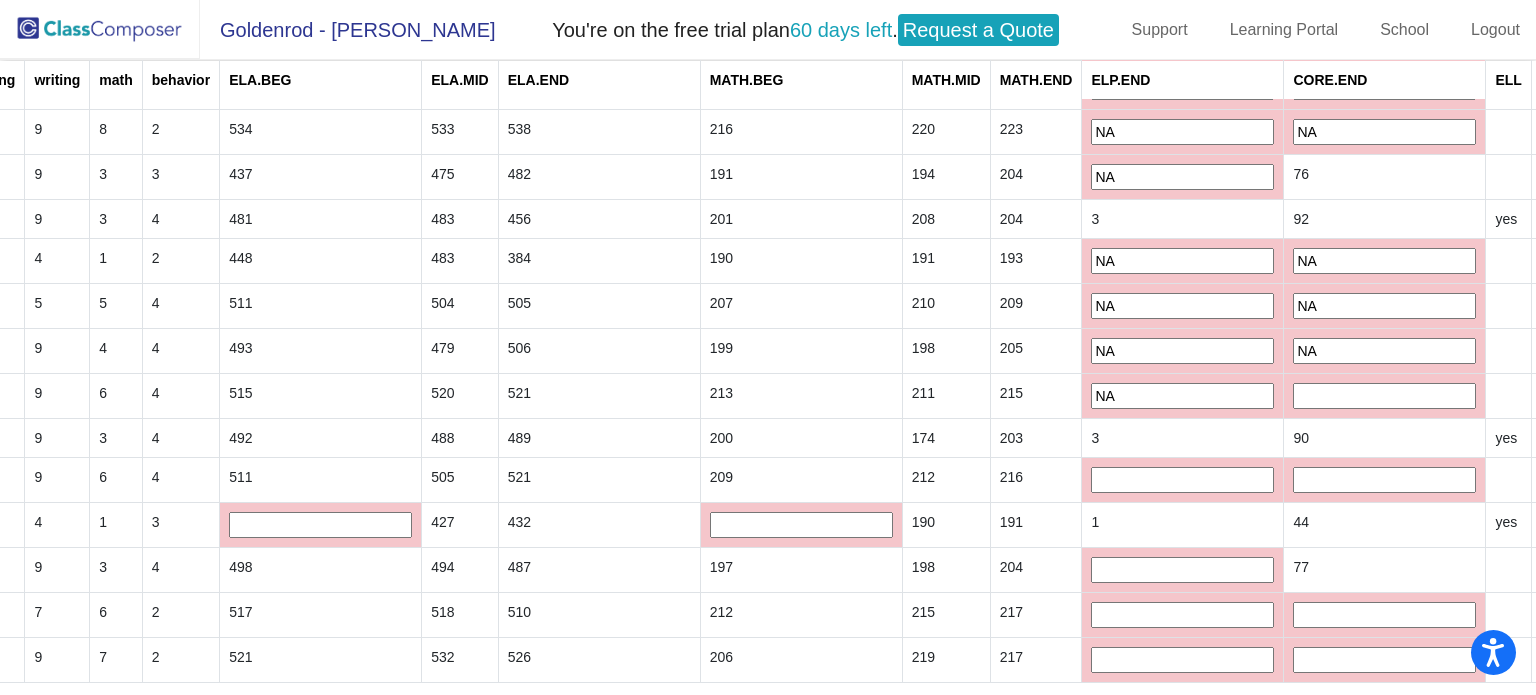 type on "NA" 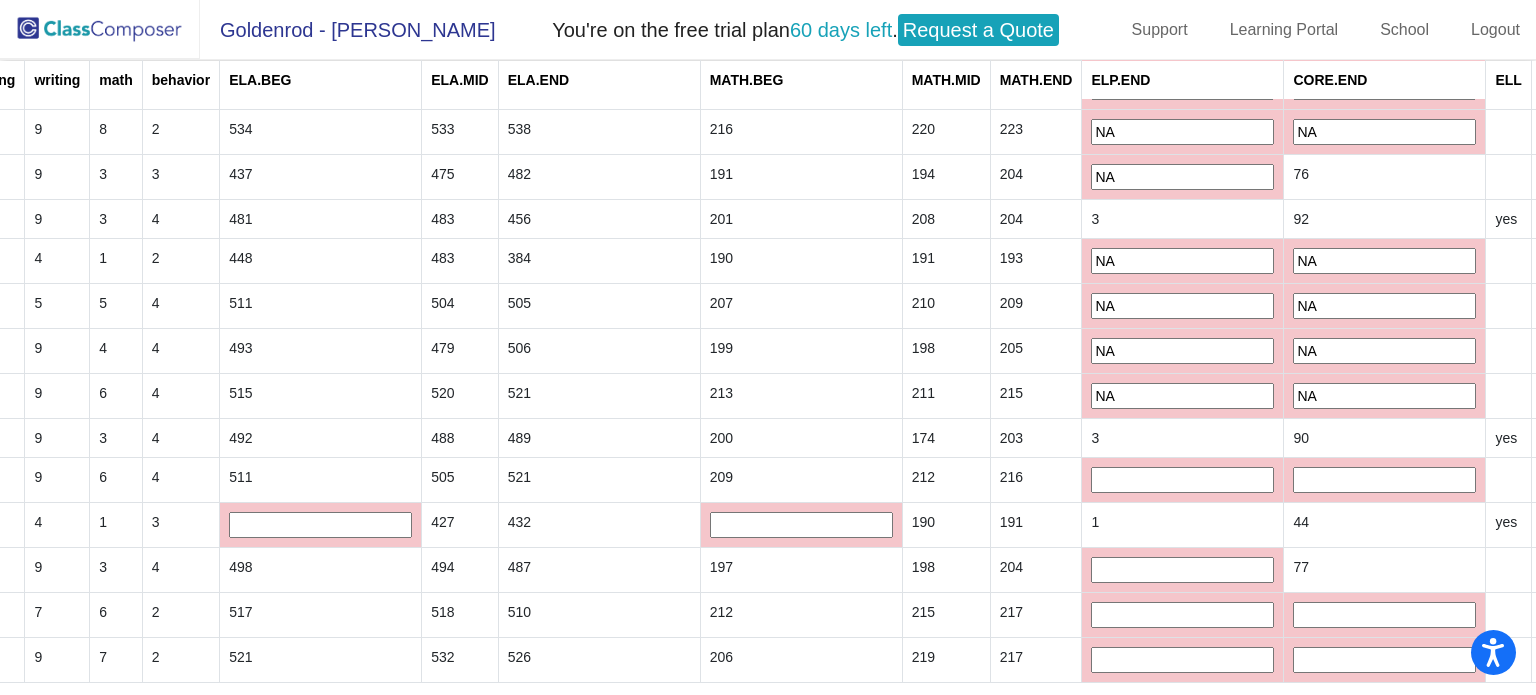 type on "NA" 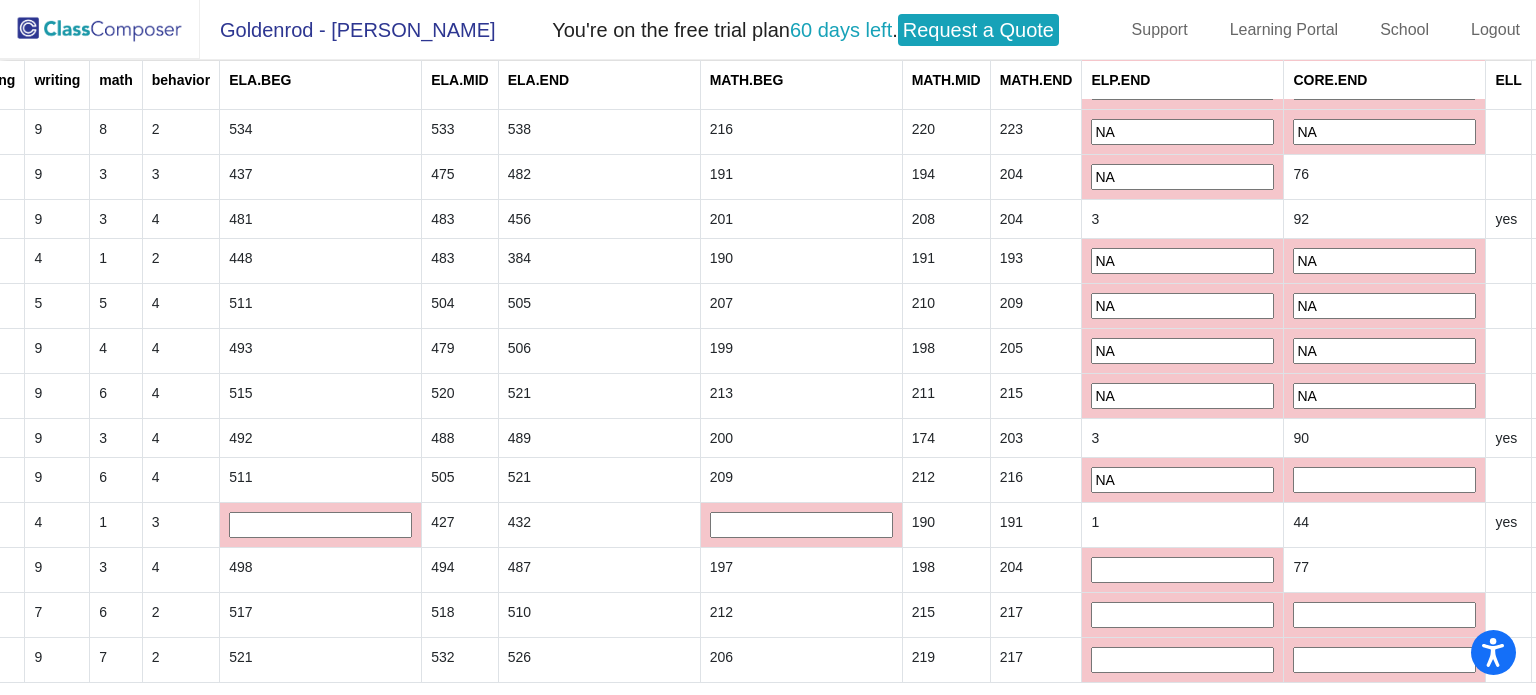 type on "NA" 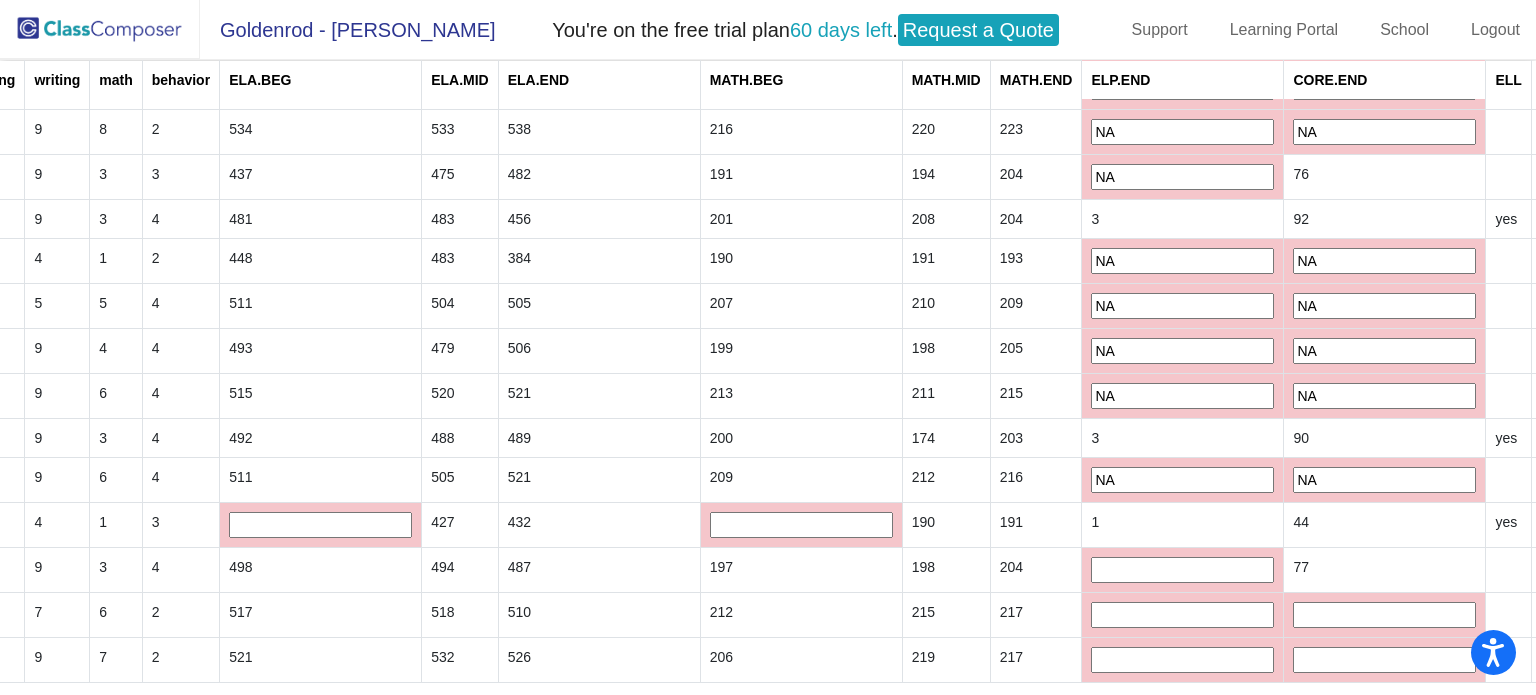 type on "NA" 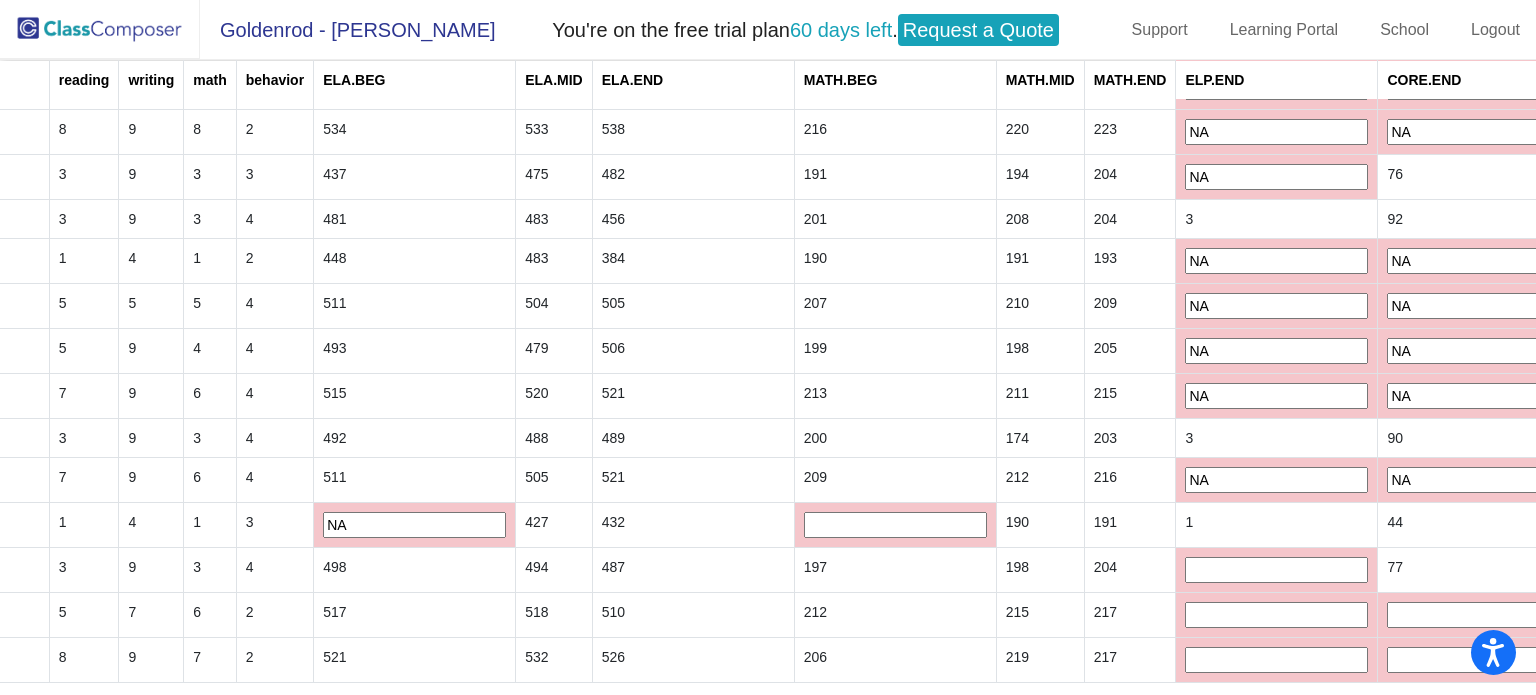 type on "NA" 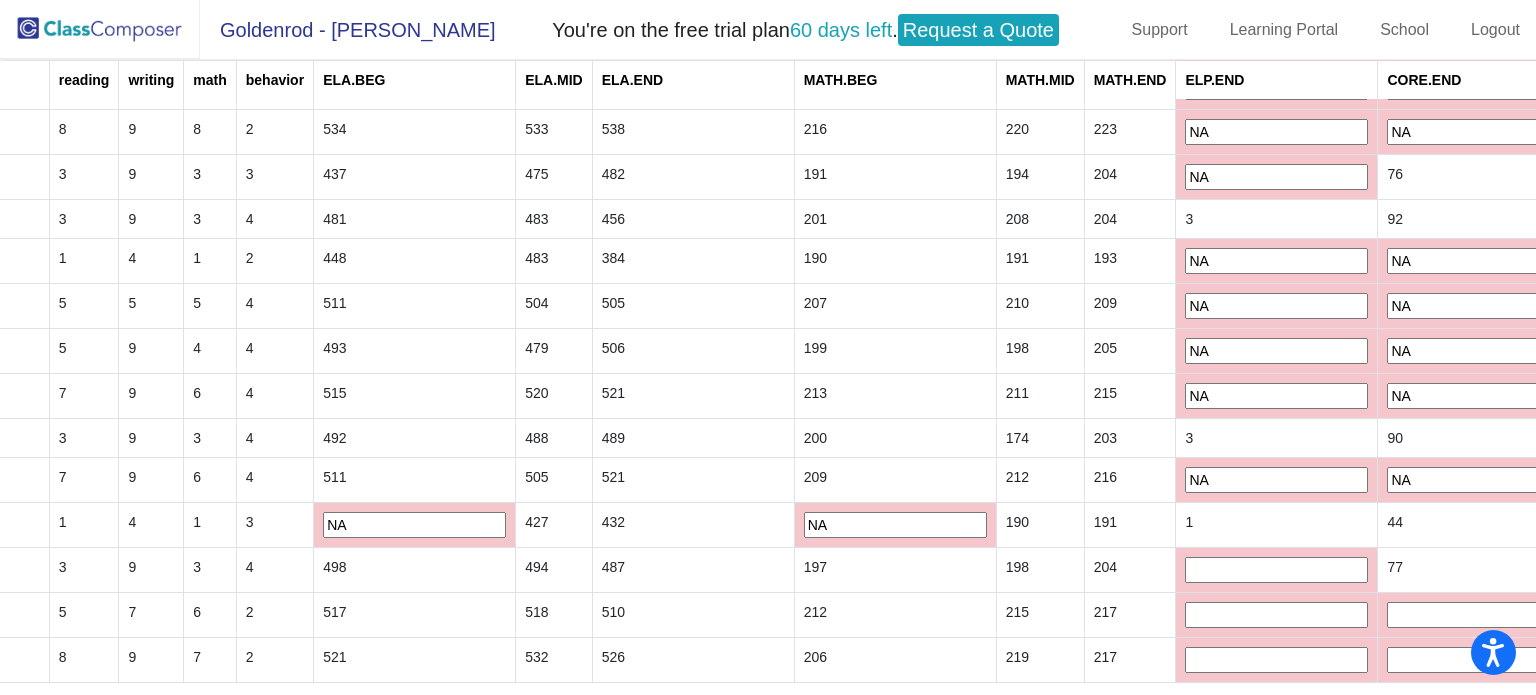 type on "NA" 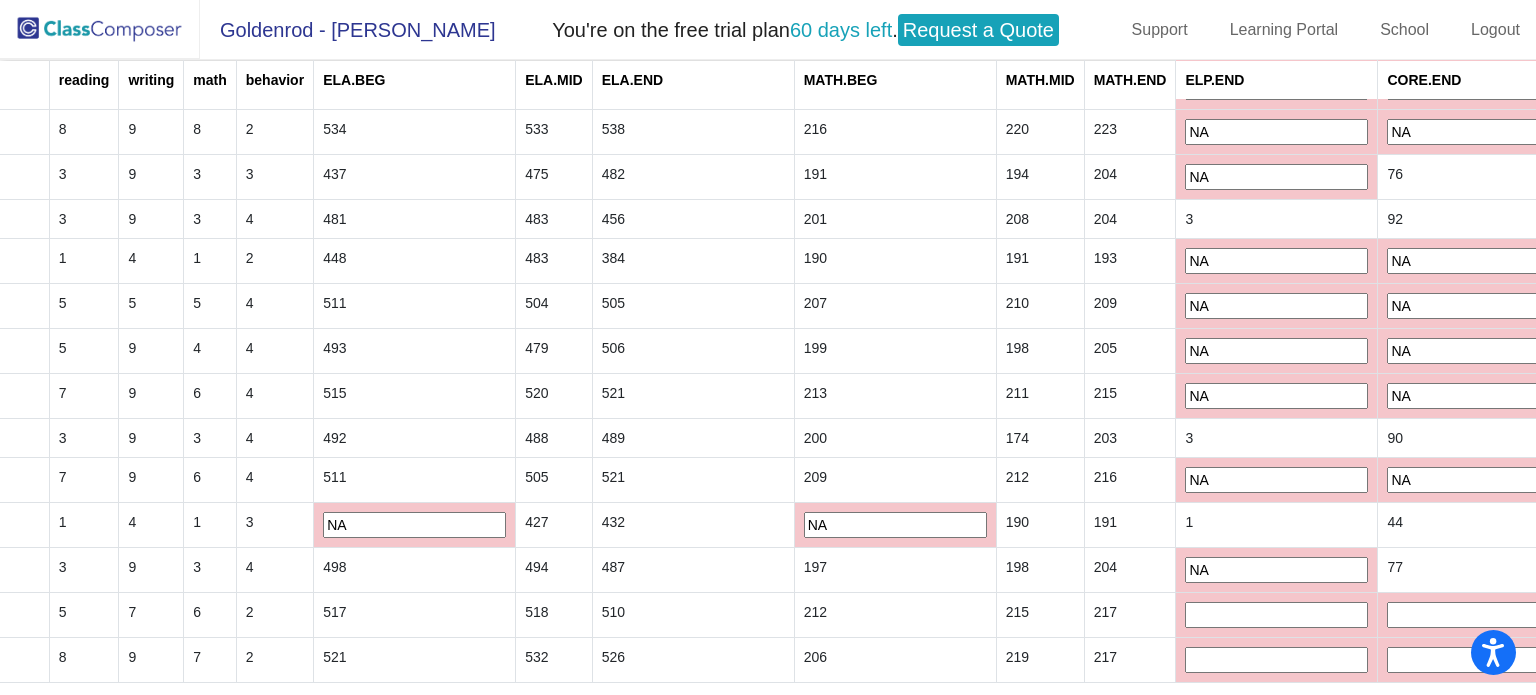 type on "NA" 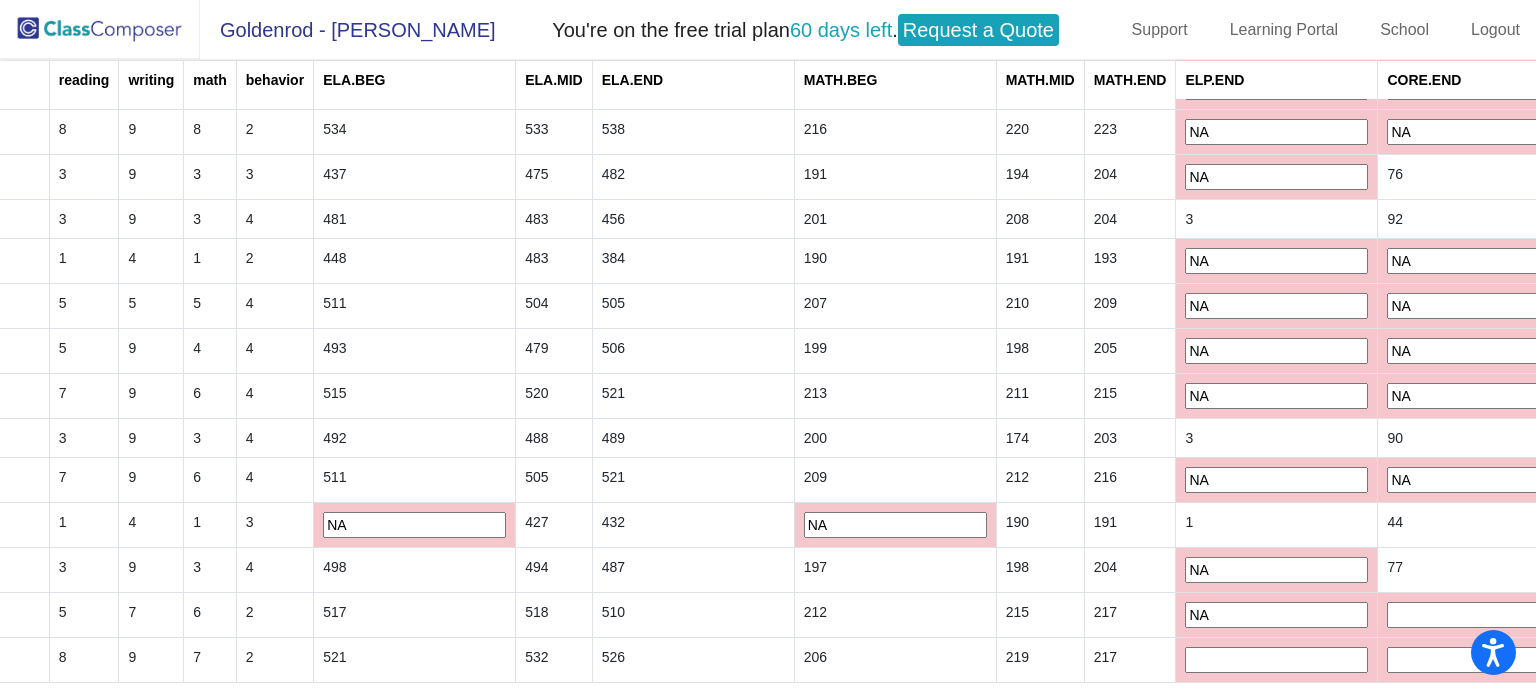 type on "NA" 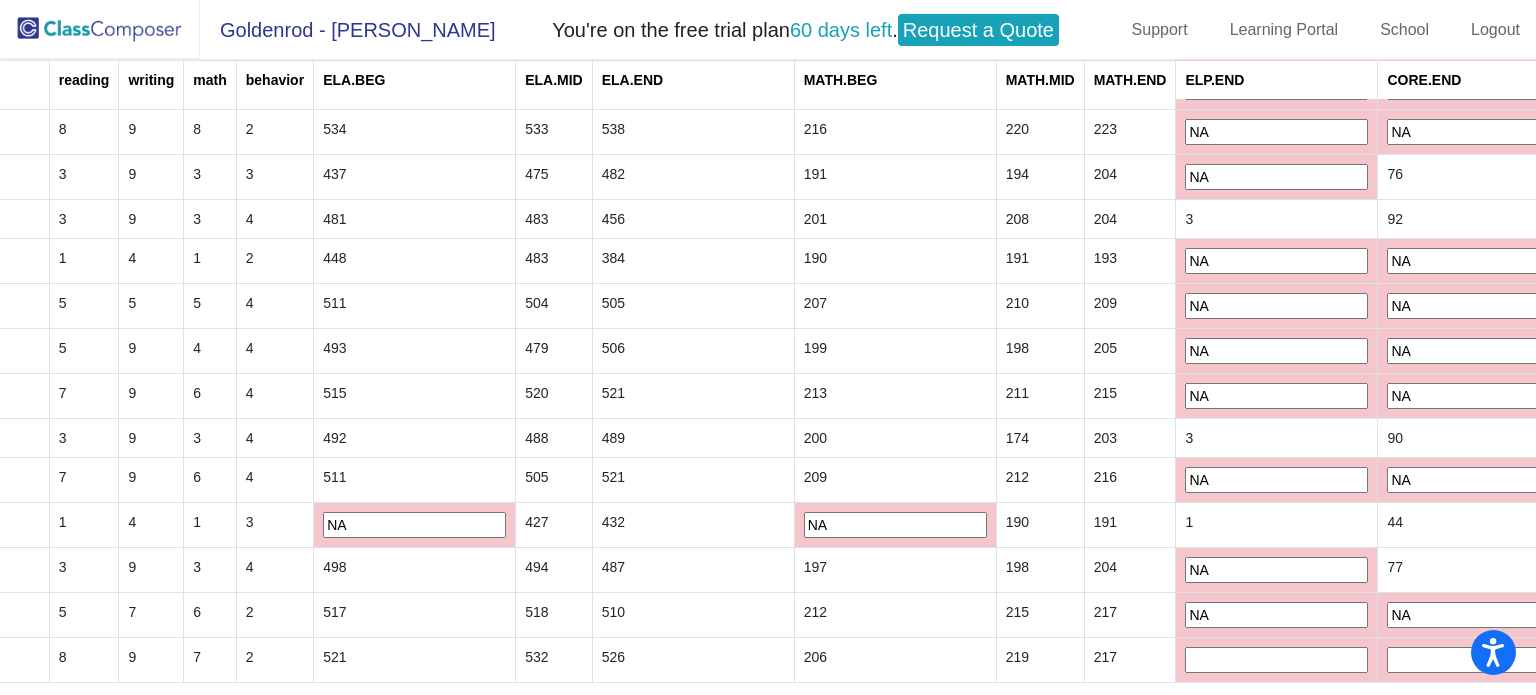 type on "NA" 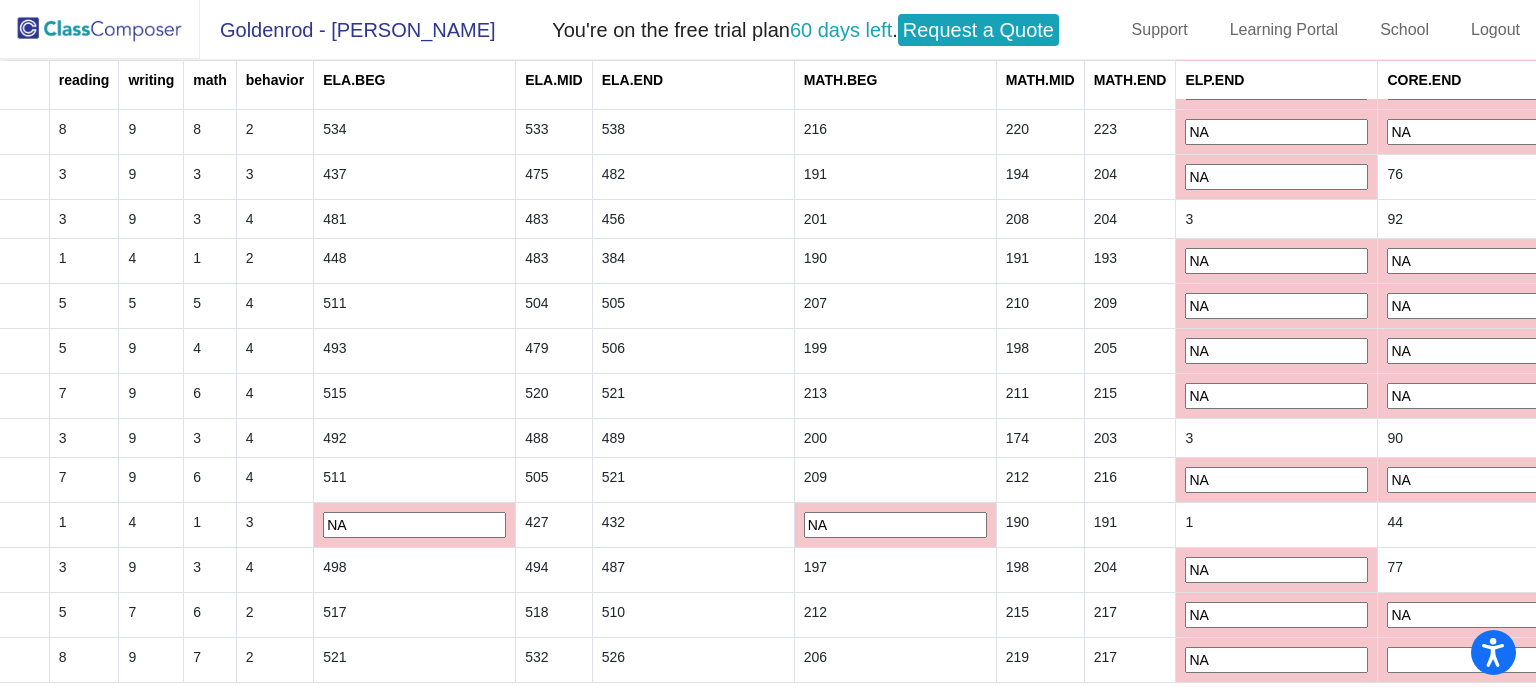 type on "NA" 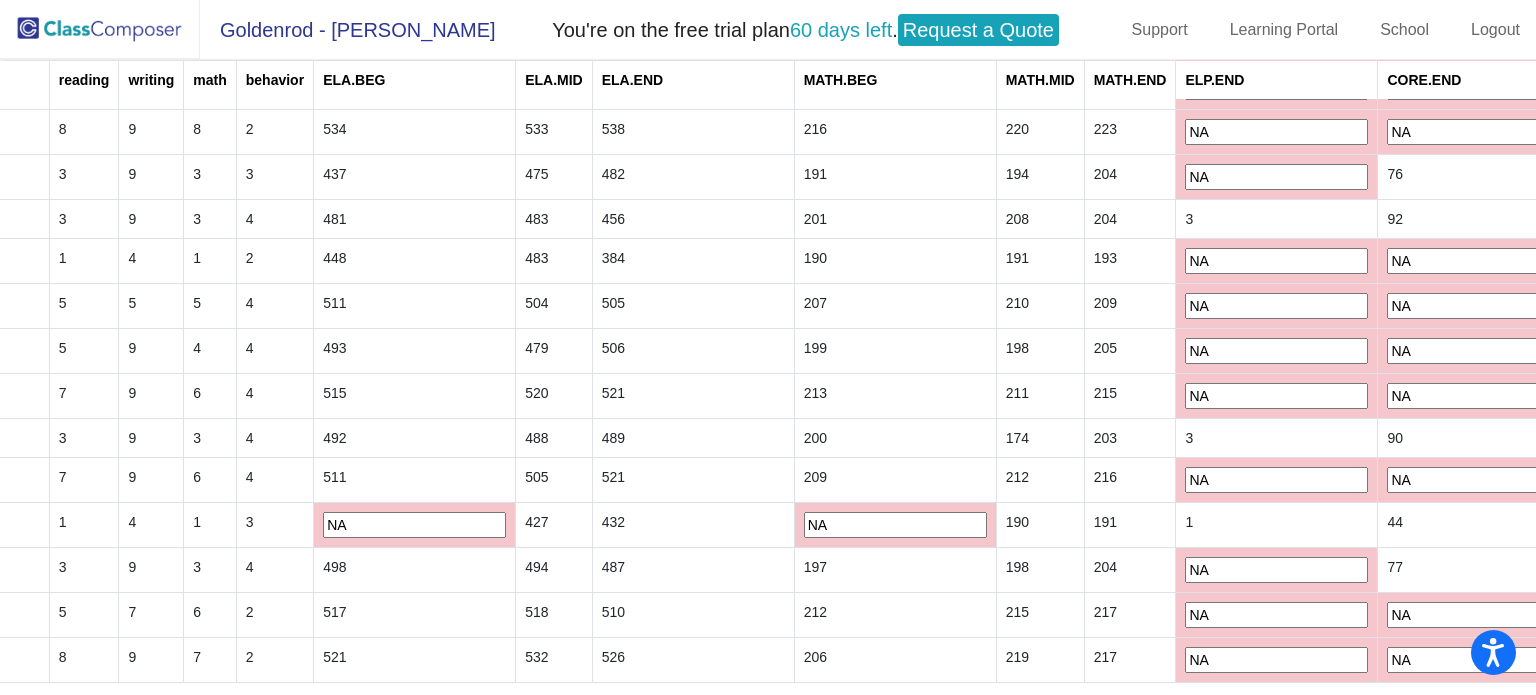 type on "NA" 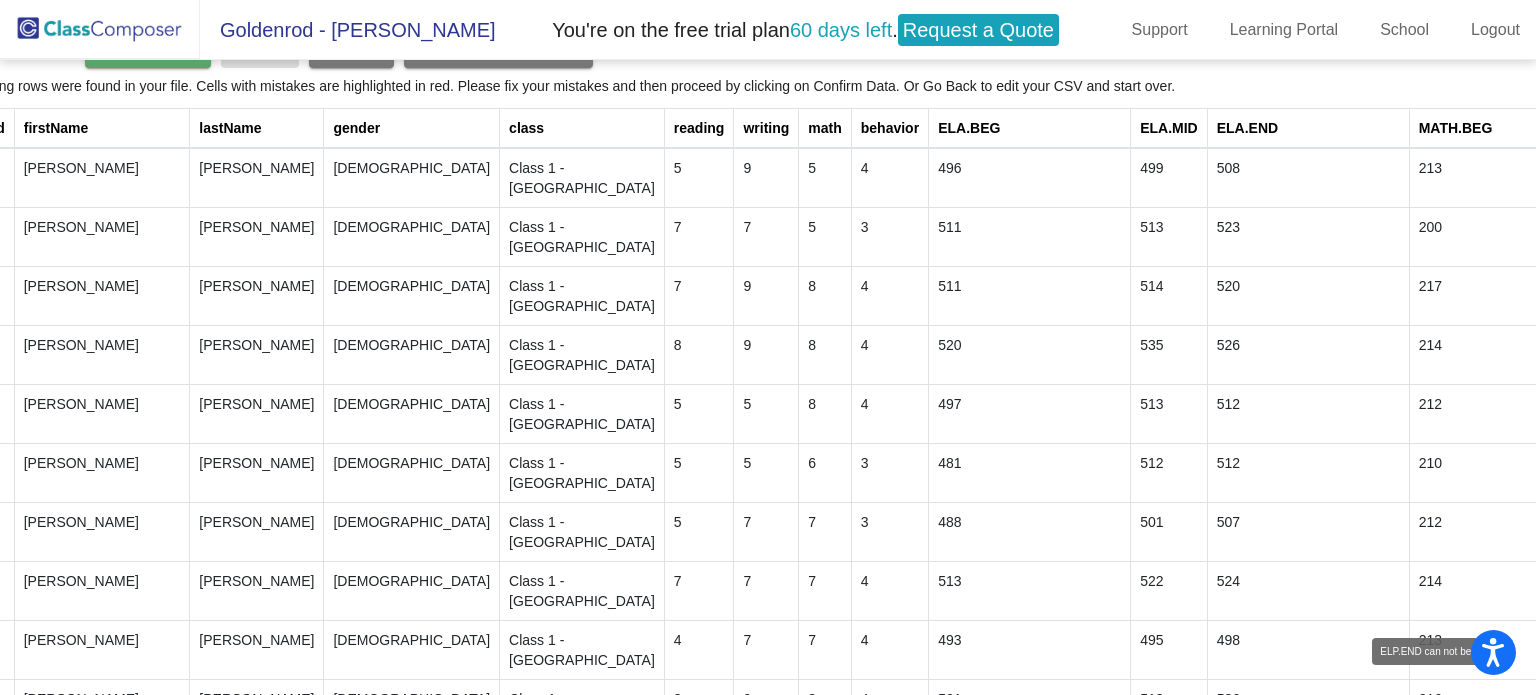 scroll, scrollTop: 0, scrollLeft: 99, axis: horizontal 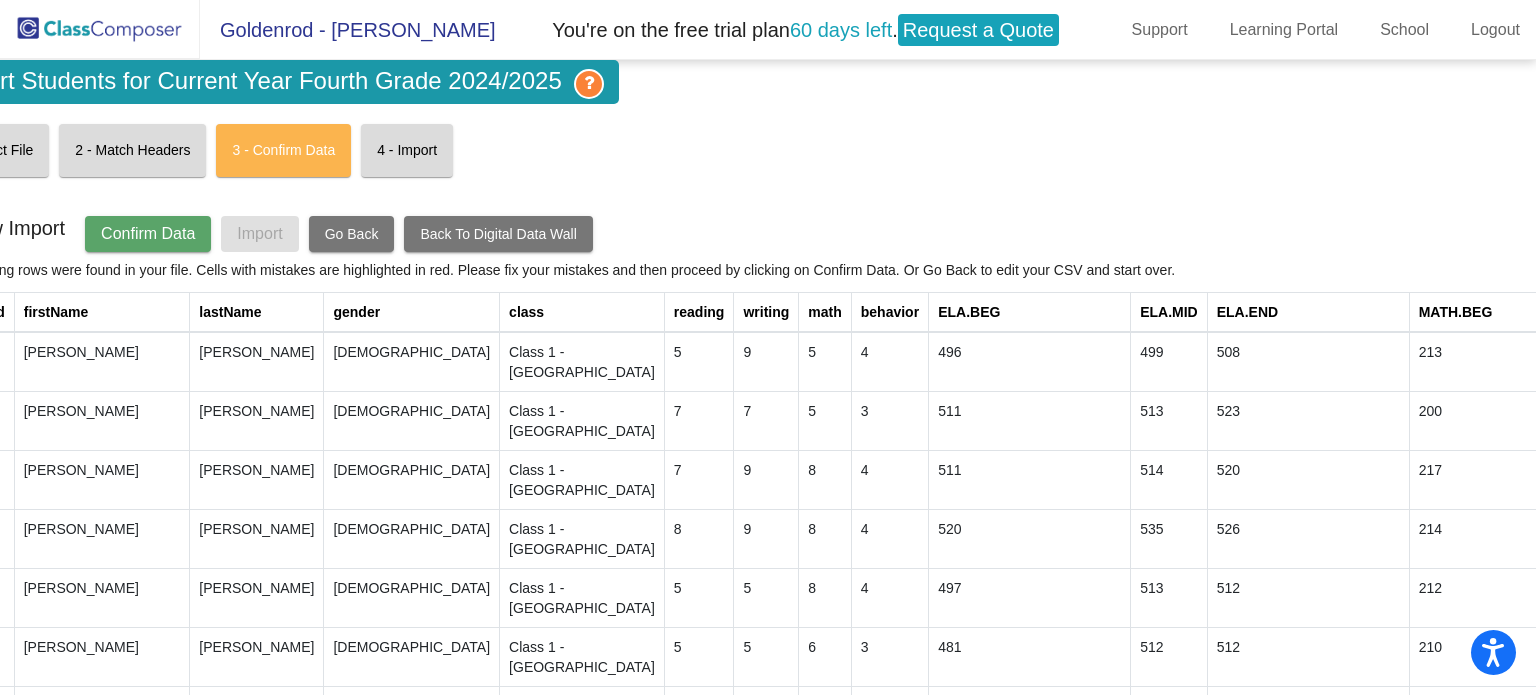 click on "Confirm Data" 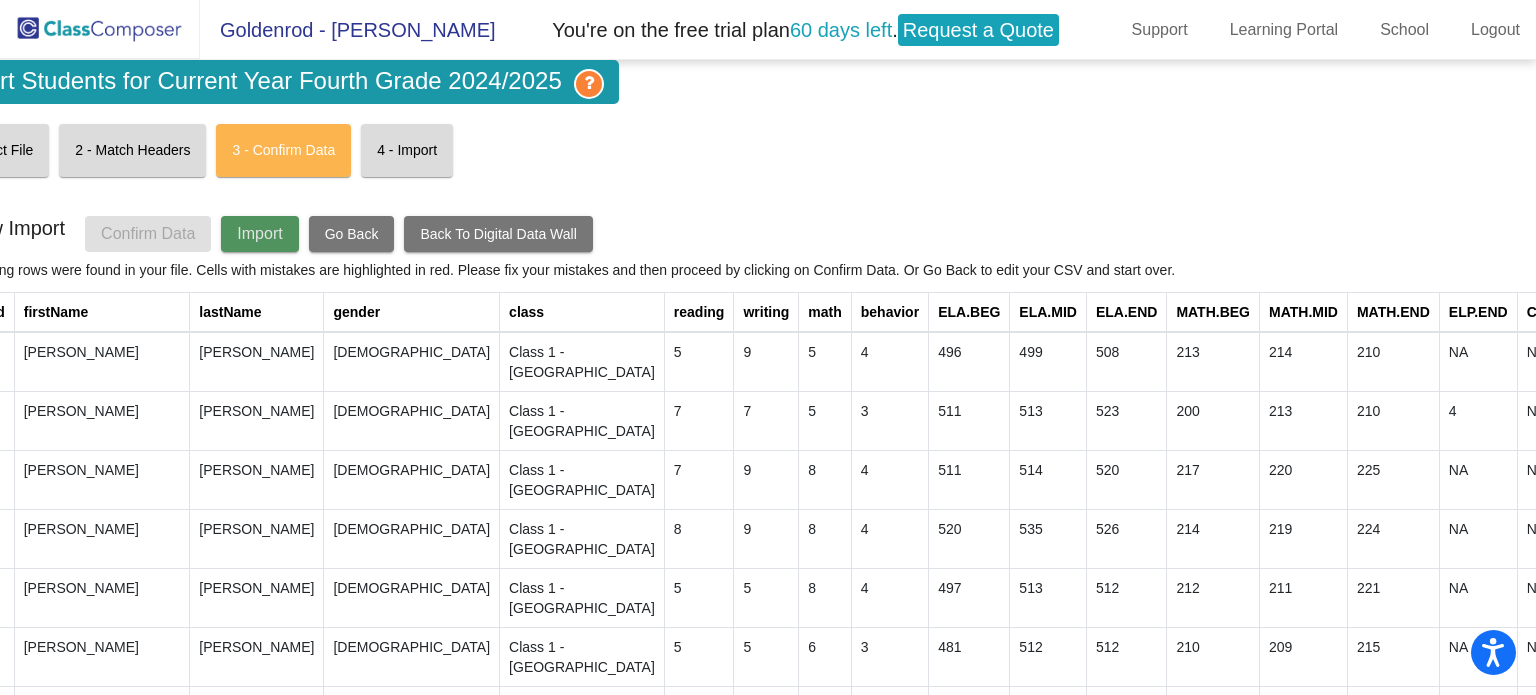 click on "Import" 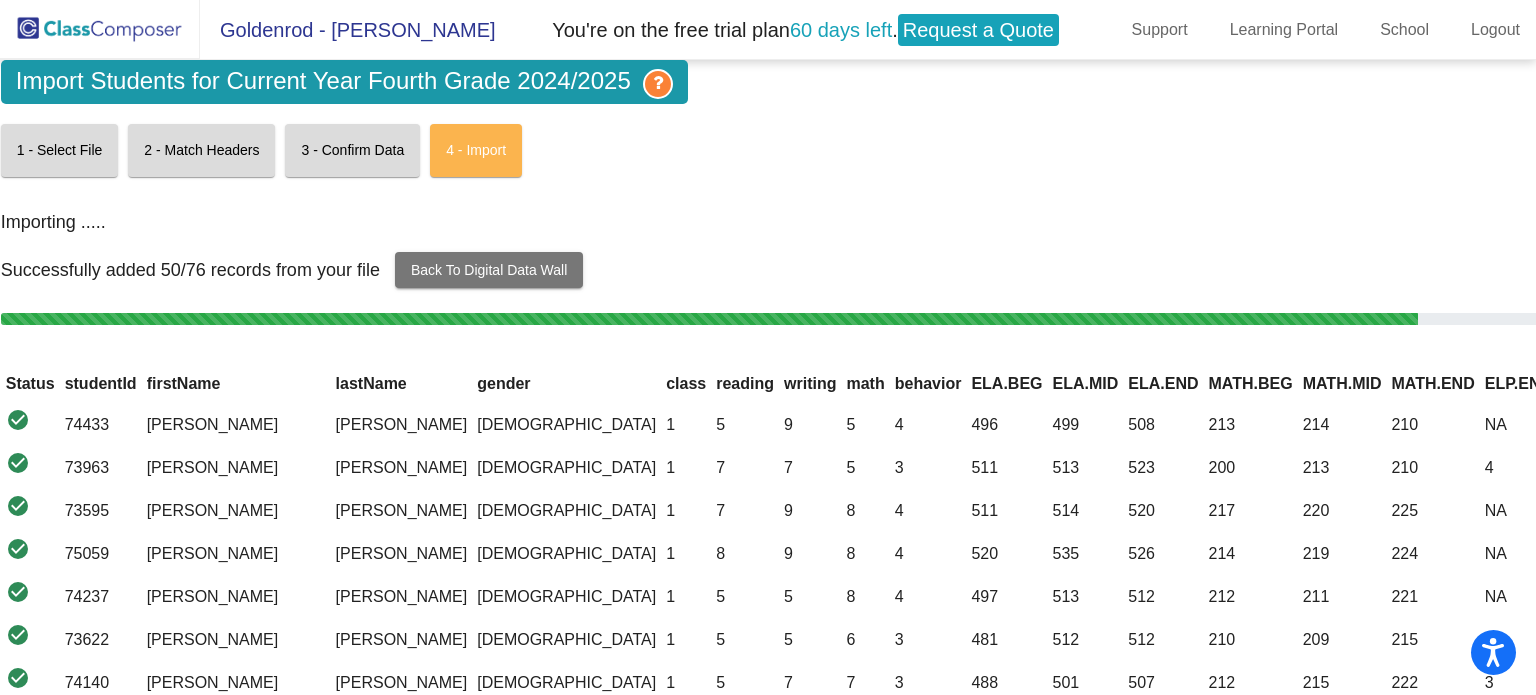 scroll, scrollTop: 0, scrollLeft: 0, axis: both 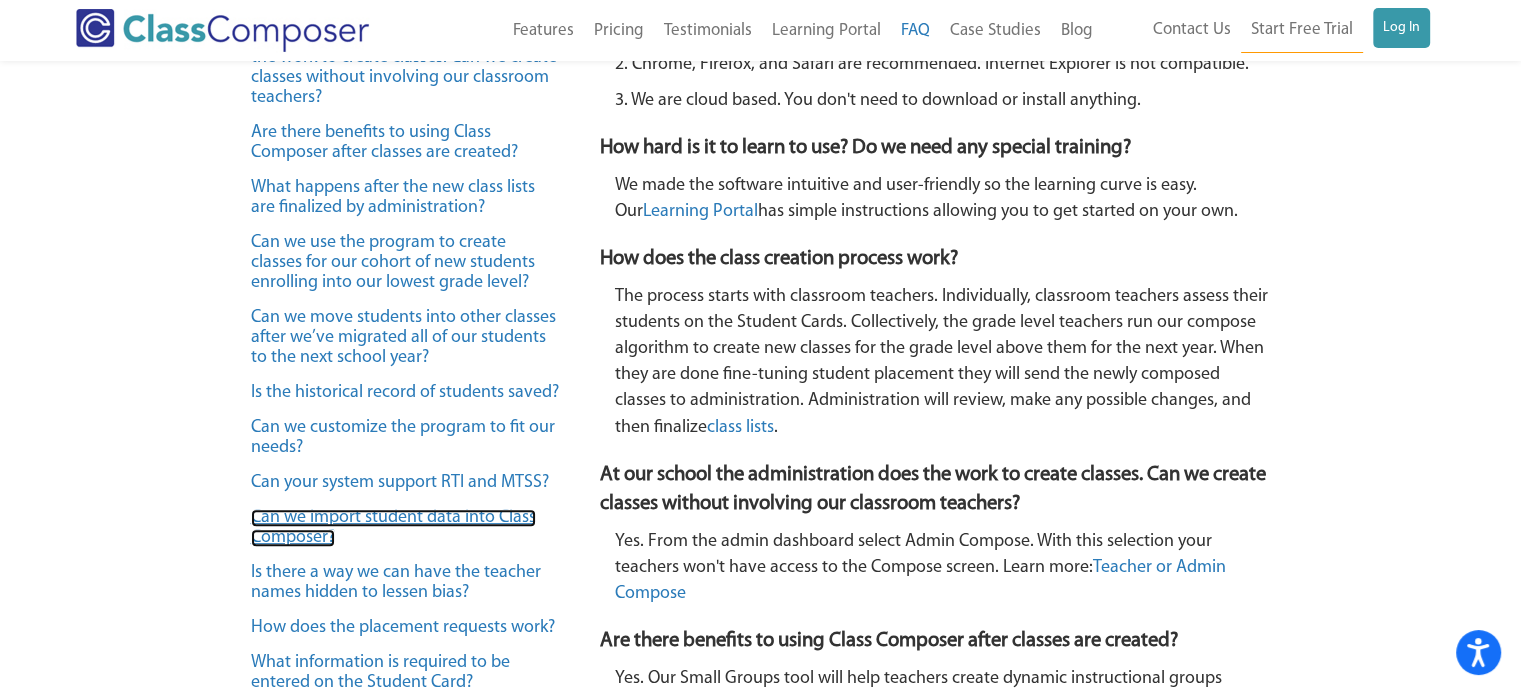 click on "Can we import student data into Class Composer?" at bounding box center [393, 528] 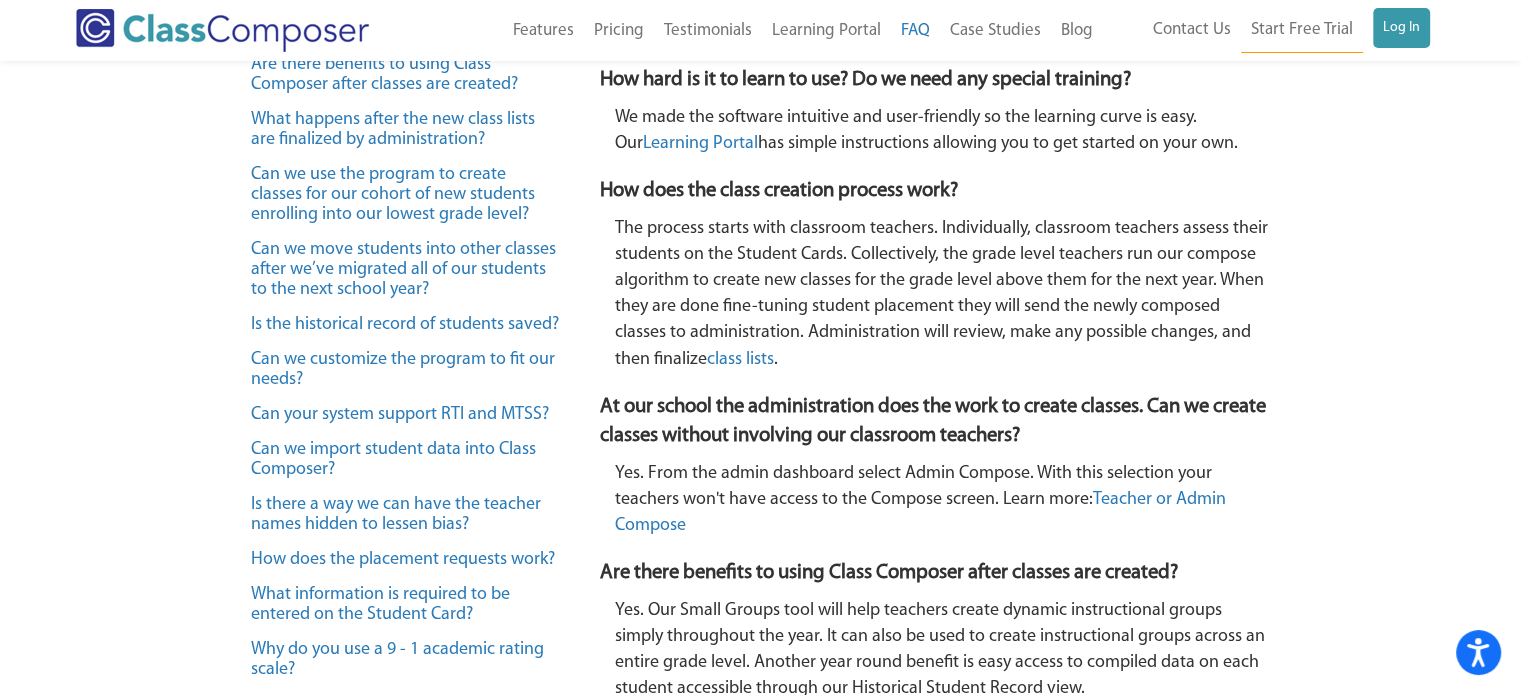 scroll, scrollTop: 565, scrollLeft: 0, axis: vertical 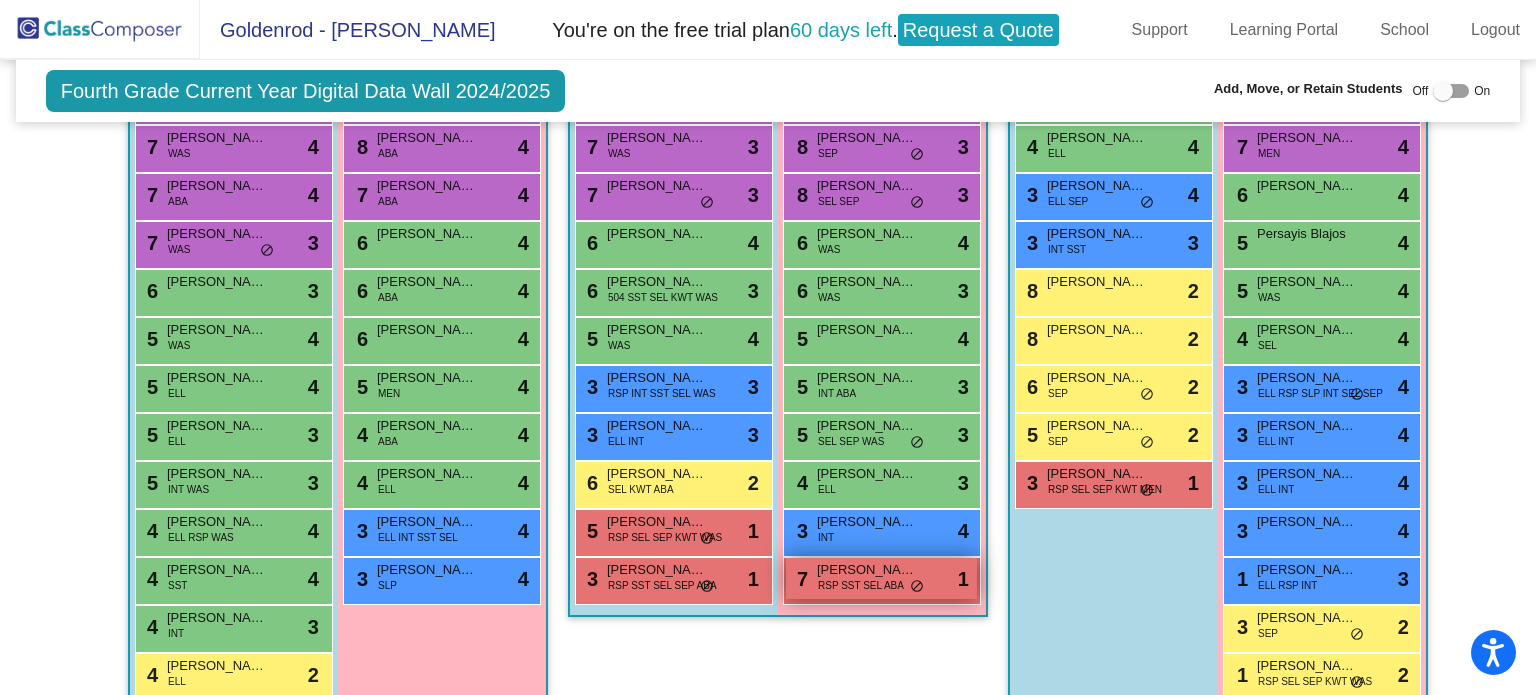 click on "do_not_disturb_alt" at bounding box center [917, 587] 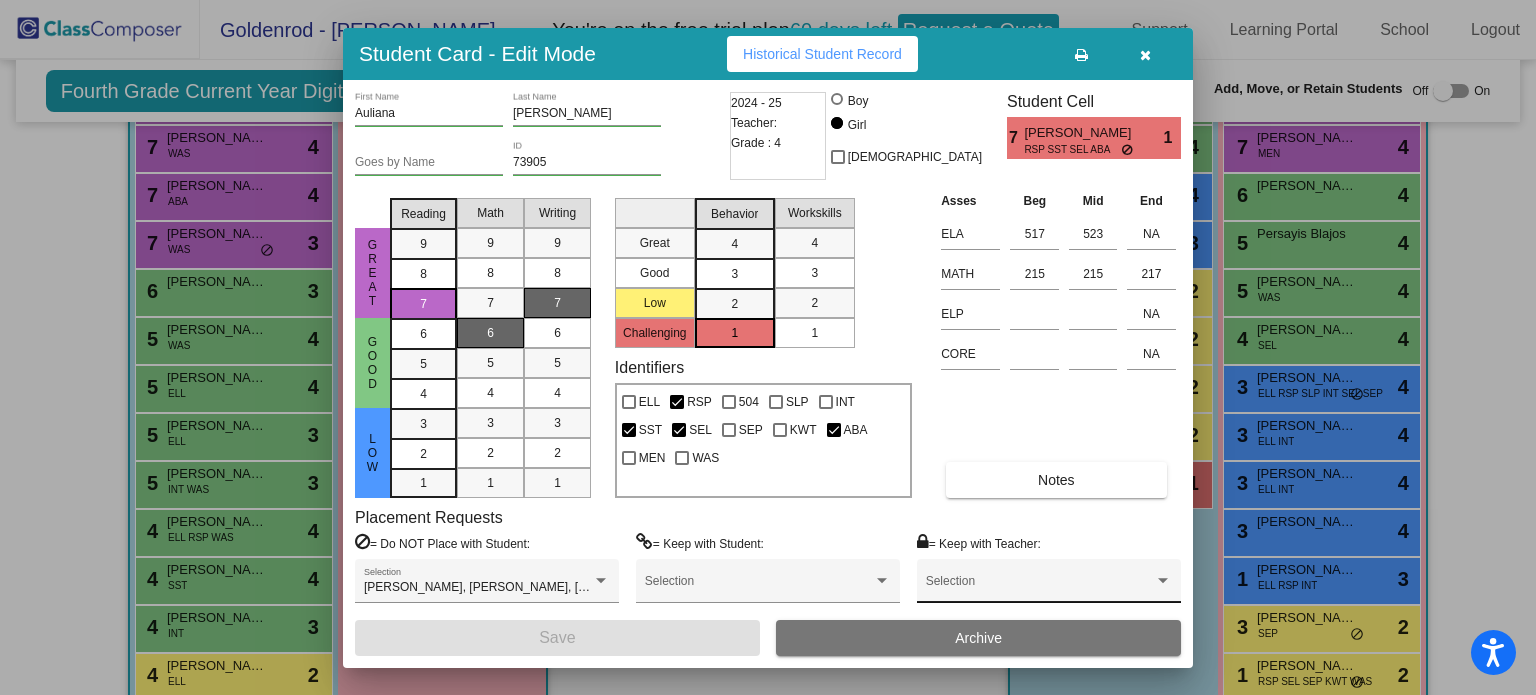 click on "Selection" at bounding box center [1049, 586] 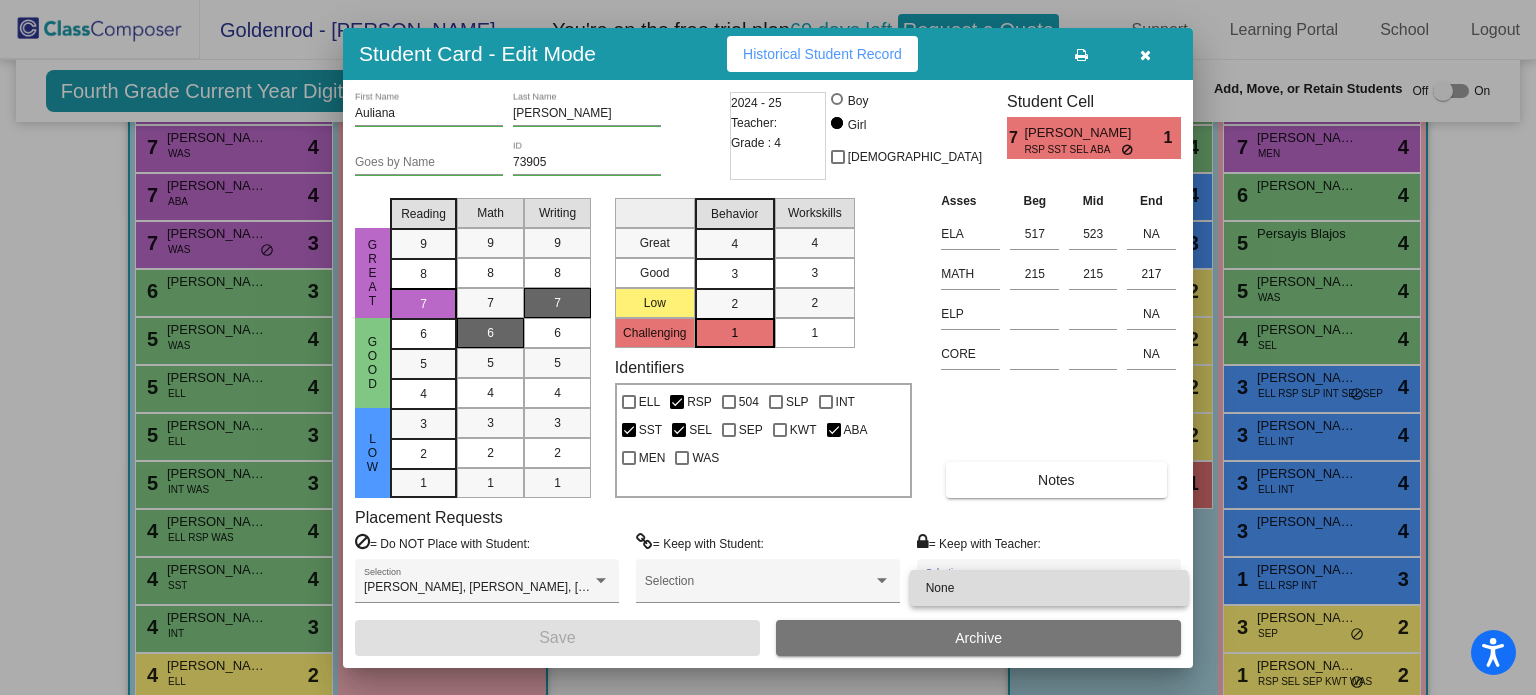 click on "None" at bounding box center [1049, 588] 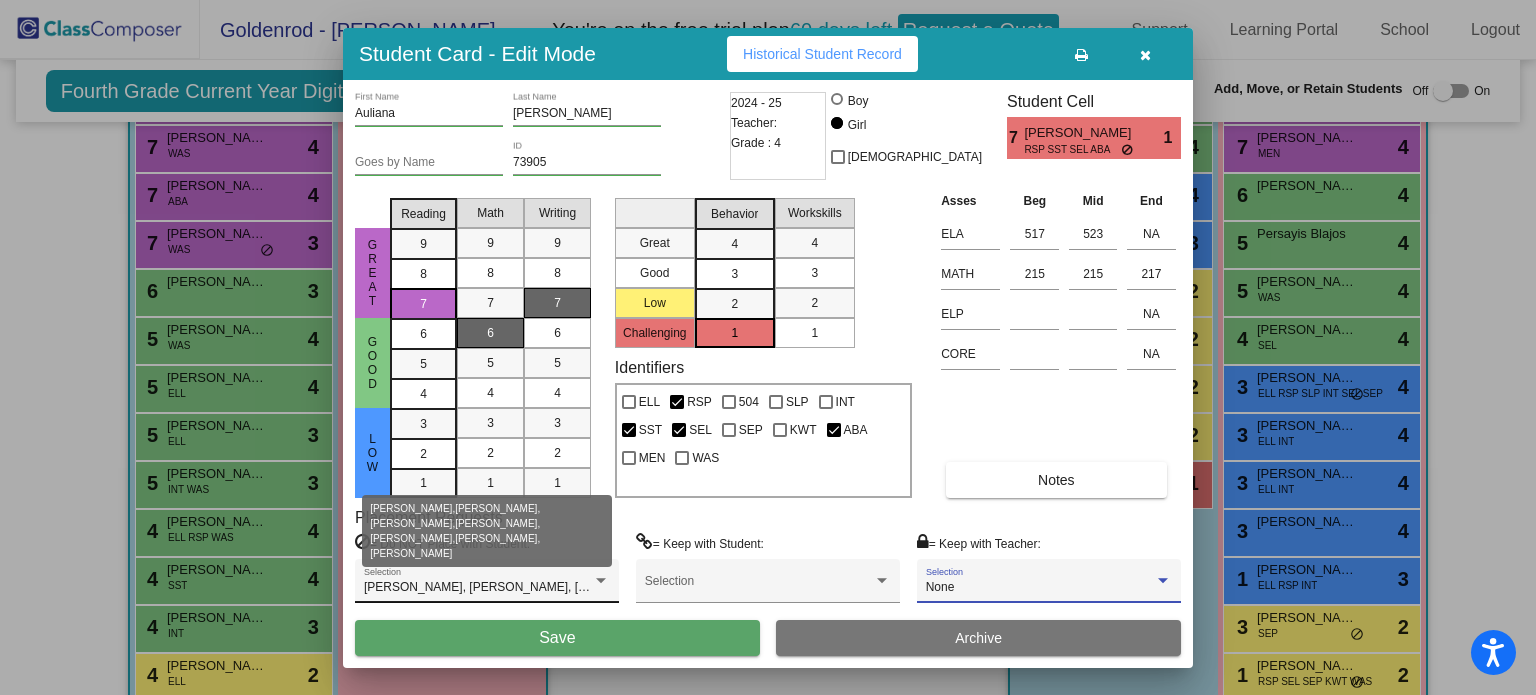 click on "[PERSON_NAME], [PERSON_NAME], [PERSON_NAME], [PERSON_NAME], [PERSON_NAME], [PERSON_NAME], [PERSON_NAME]" at bounding box center [729, 587] 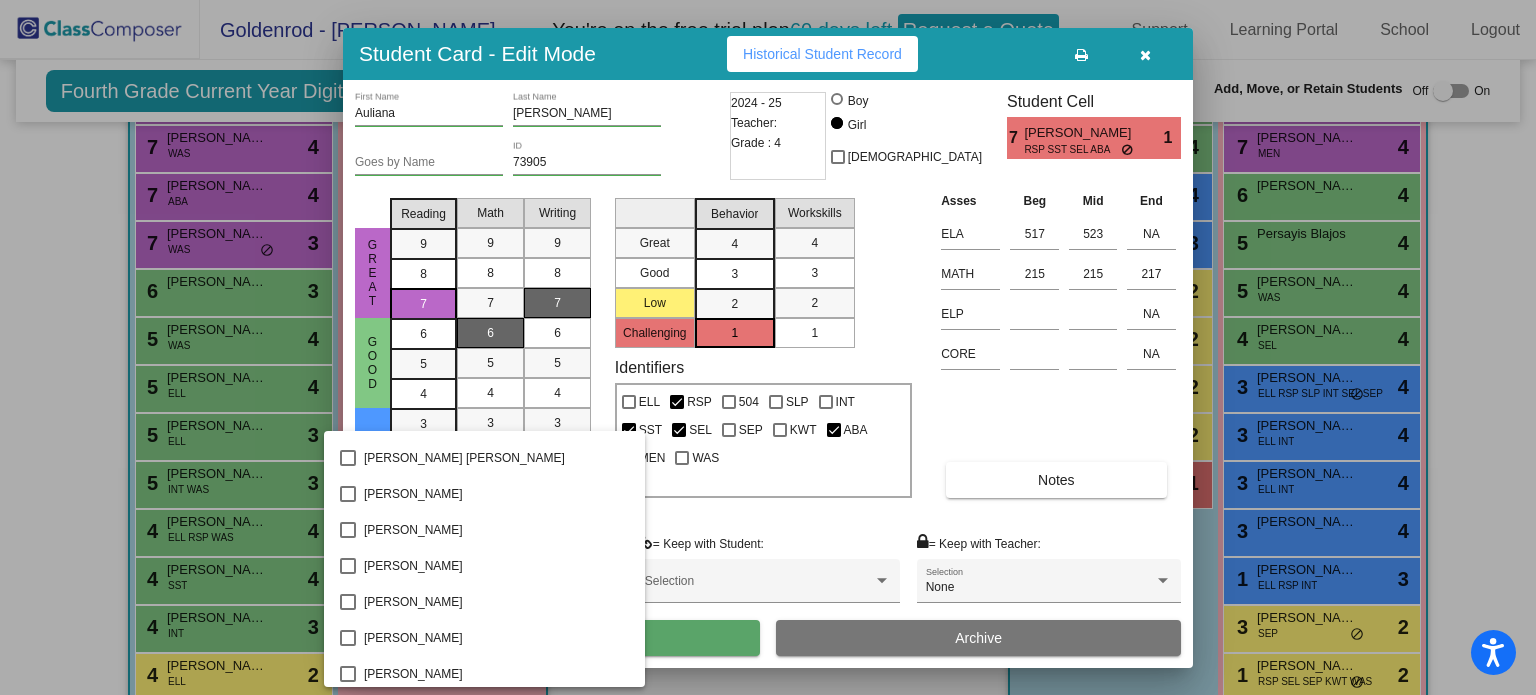 scroll, scrollTop: 929, scrollLeft: 0, axis: vertical 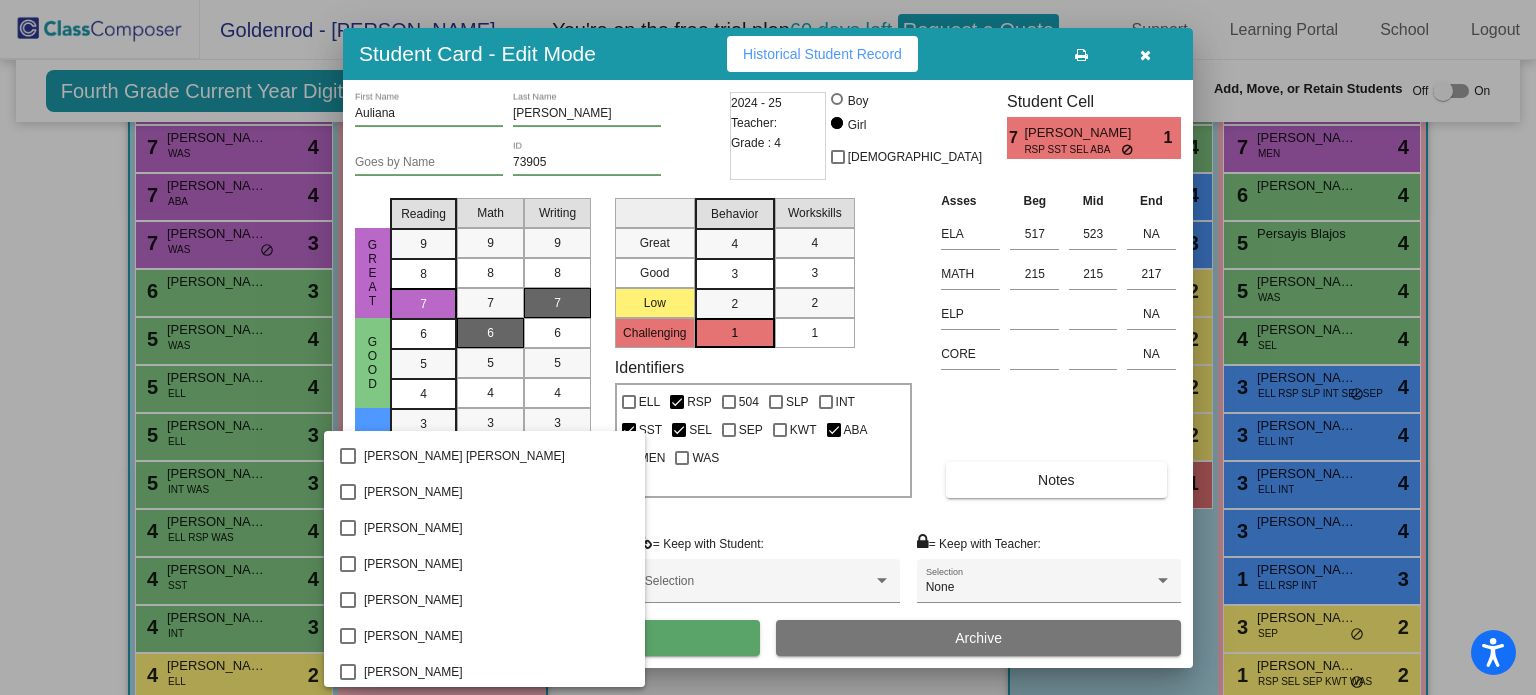 click at bounding box center (768, 347) 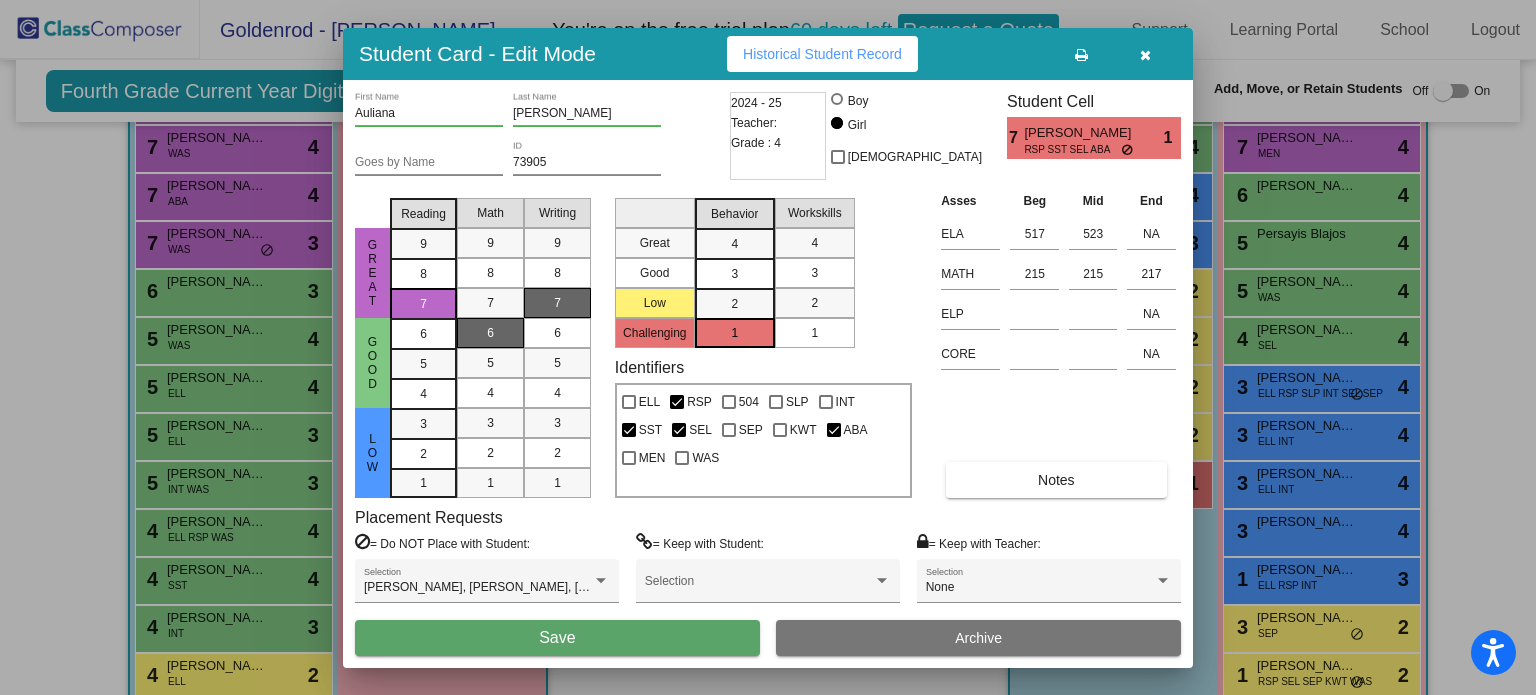 click on "Save" at bounding box center (557, 638) 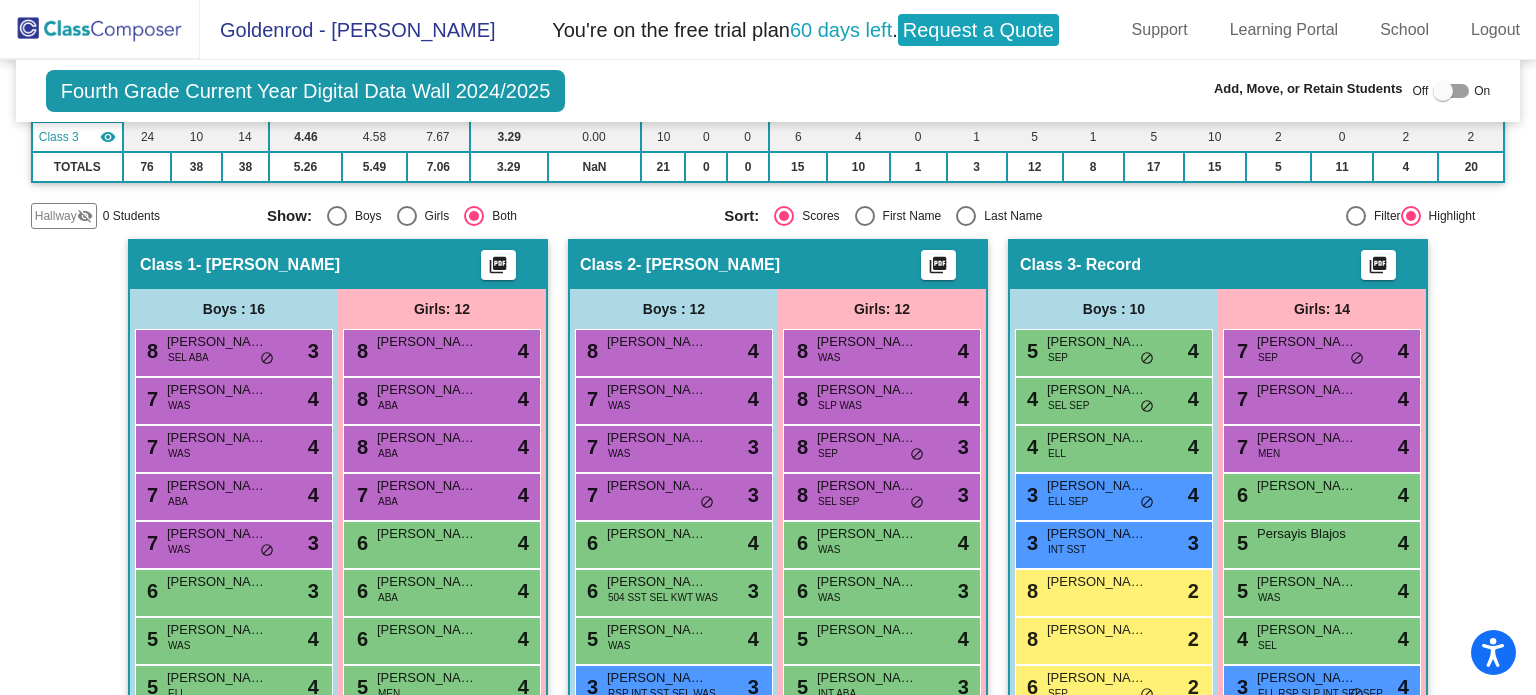 scroll, scrollTop: 306, scrollLeft: 0, axis: vertical 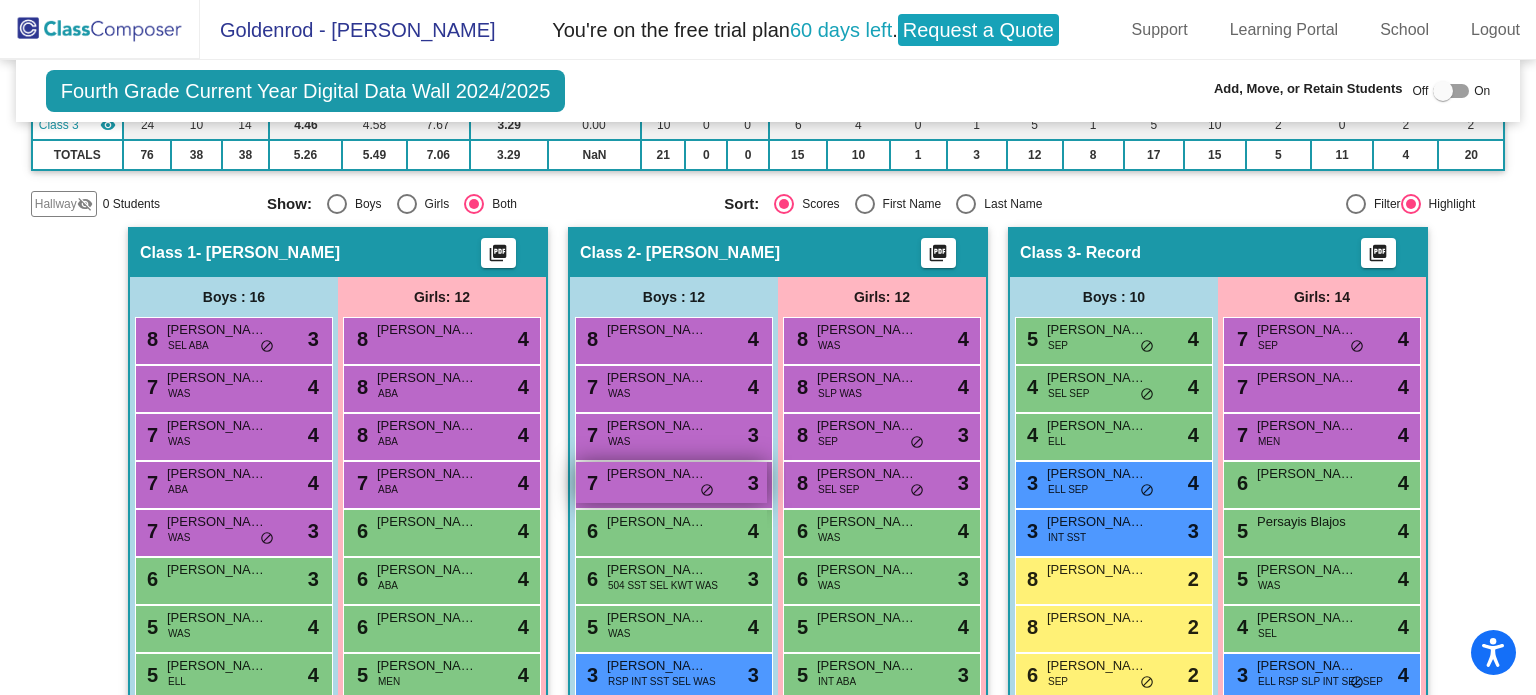 click on "[PERSON_NAME]" at bounding box center [657, 474] 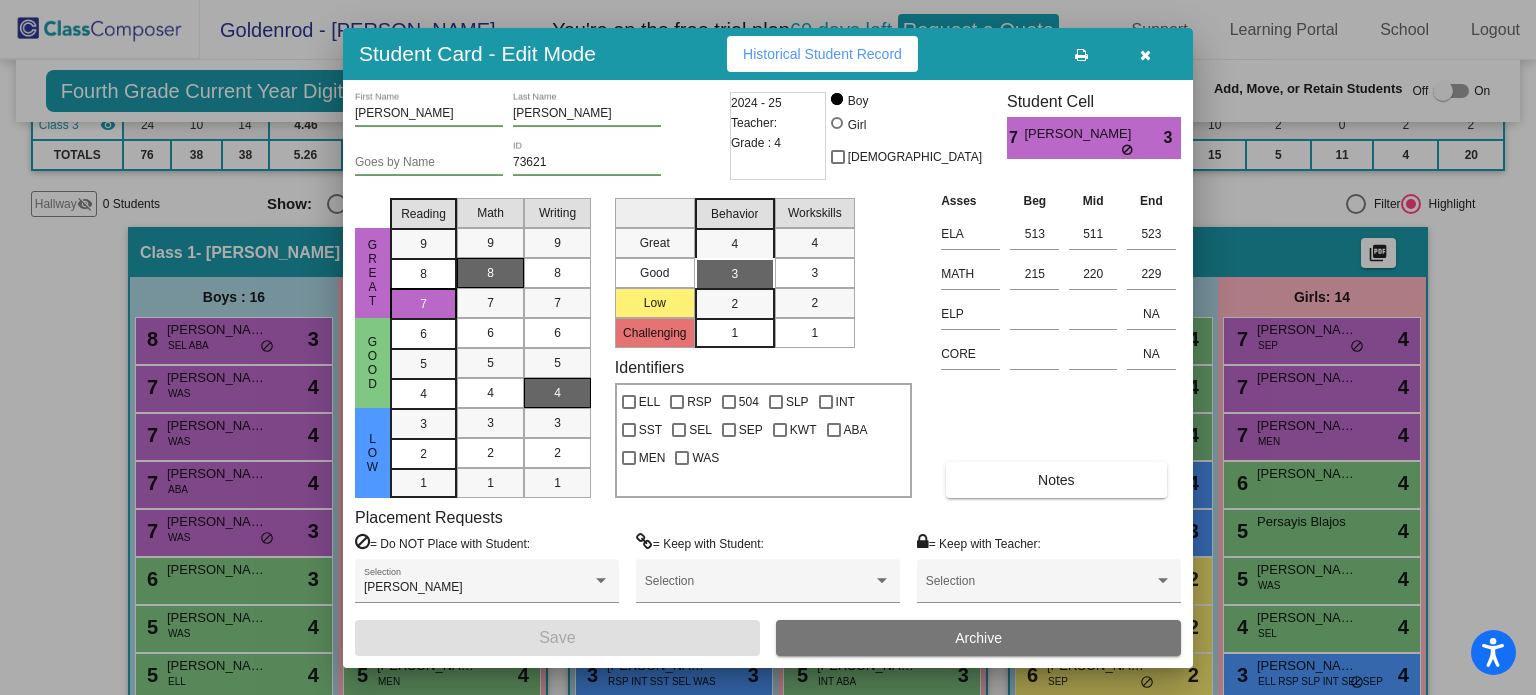 click at bounding box center (1145, 54) 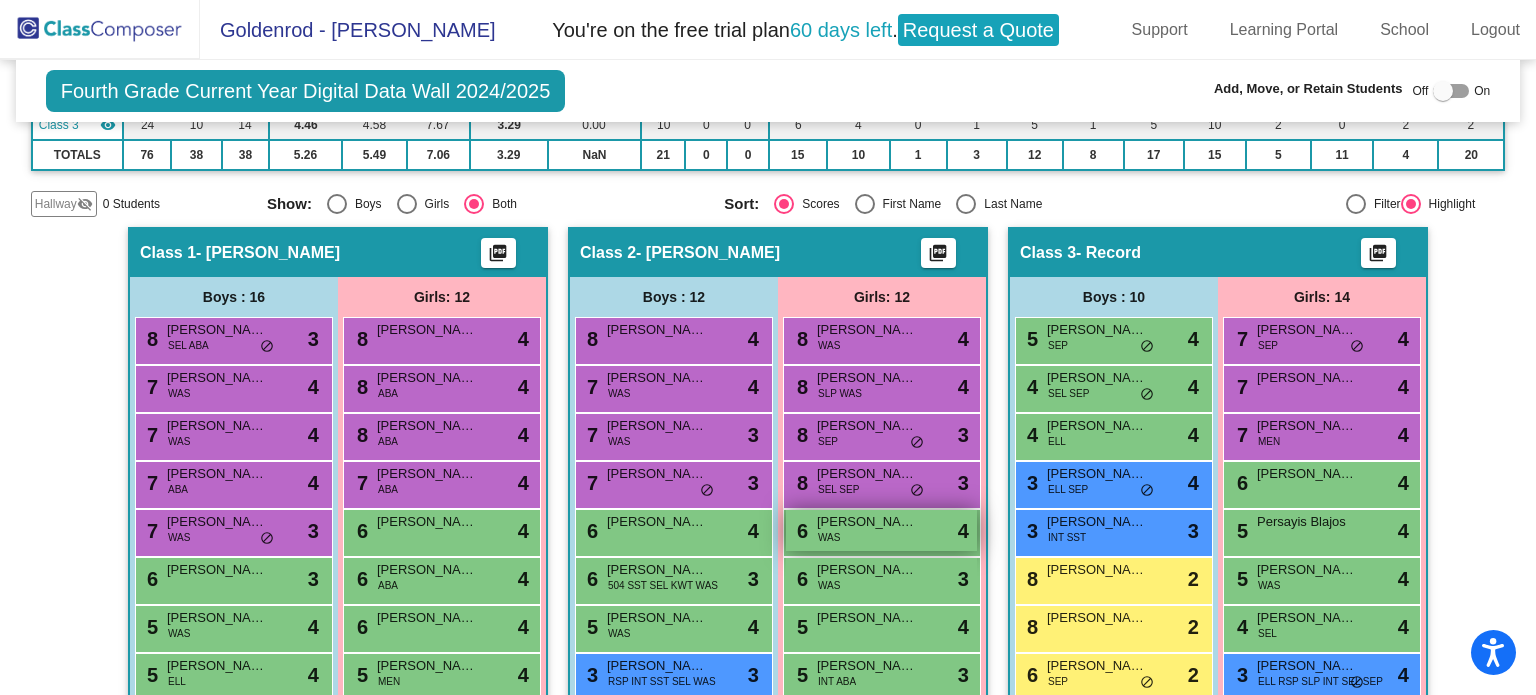 scroll, scrollTop: 236, scrollLeft: 0, axis: vertical 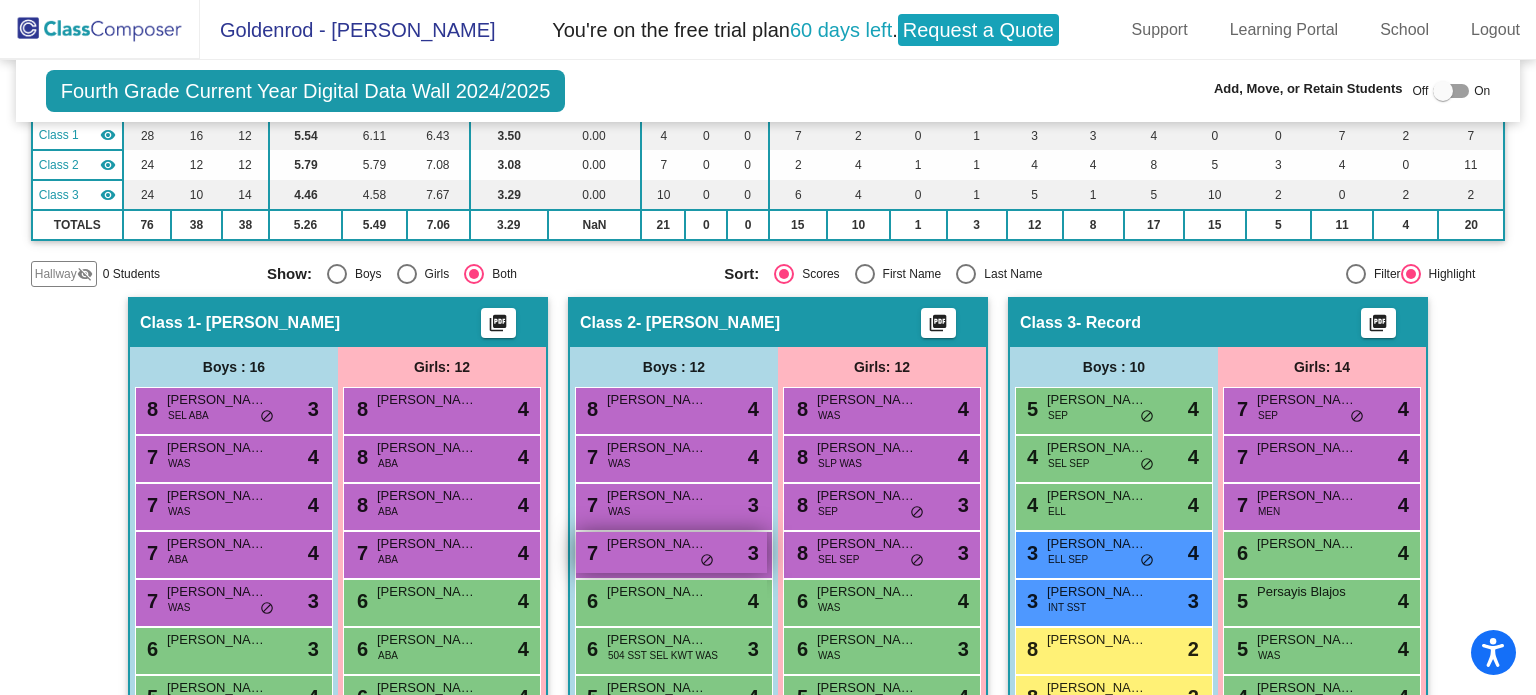 click on "7 Agustin Zamora lock do_not_disturb_alt 3" at bounding box center [671, 552] 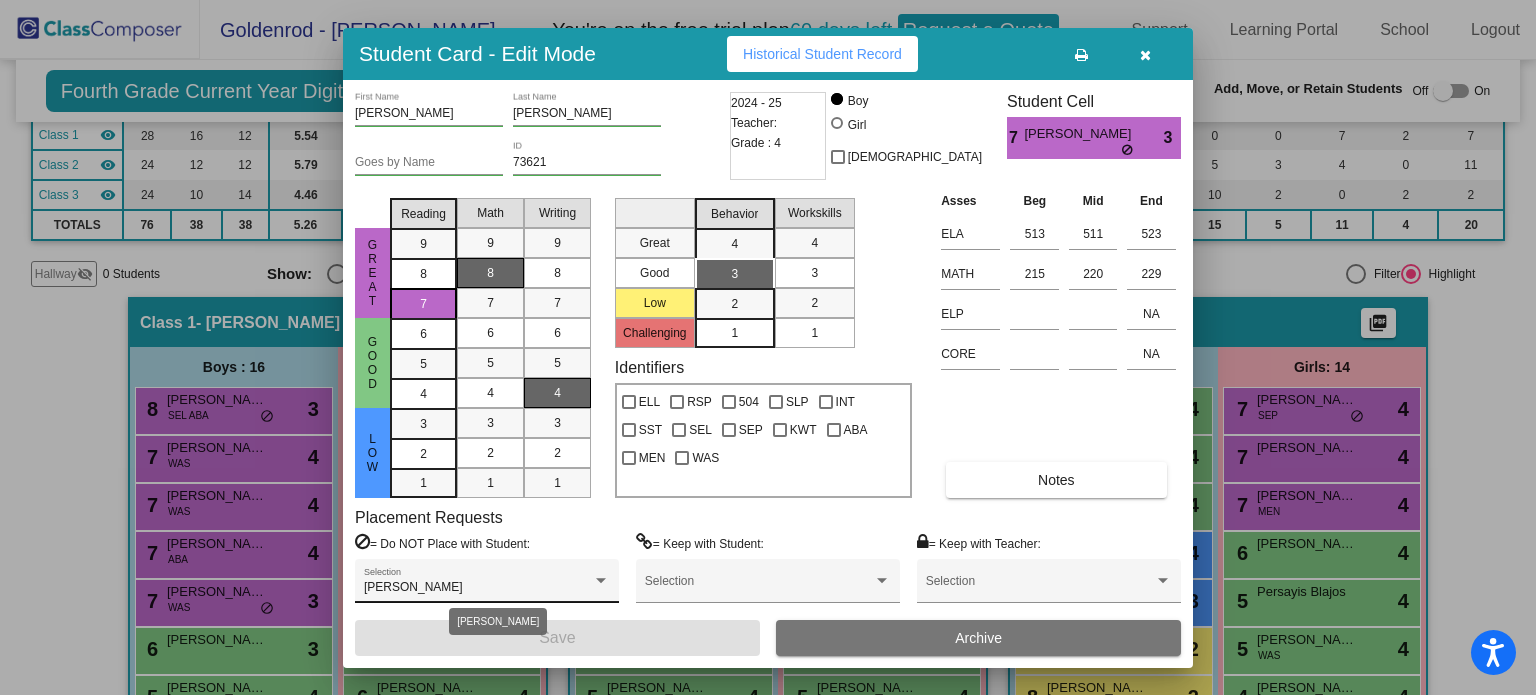 click on "Silas Harmon Selection" at bounding box center [487, 586] 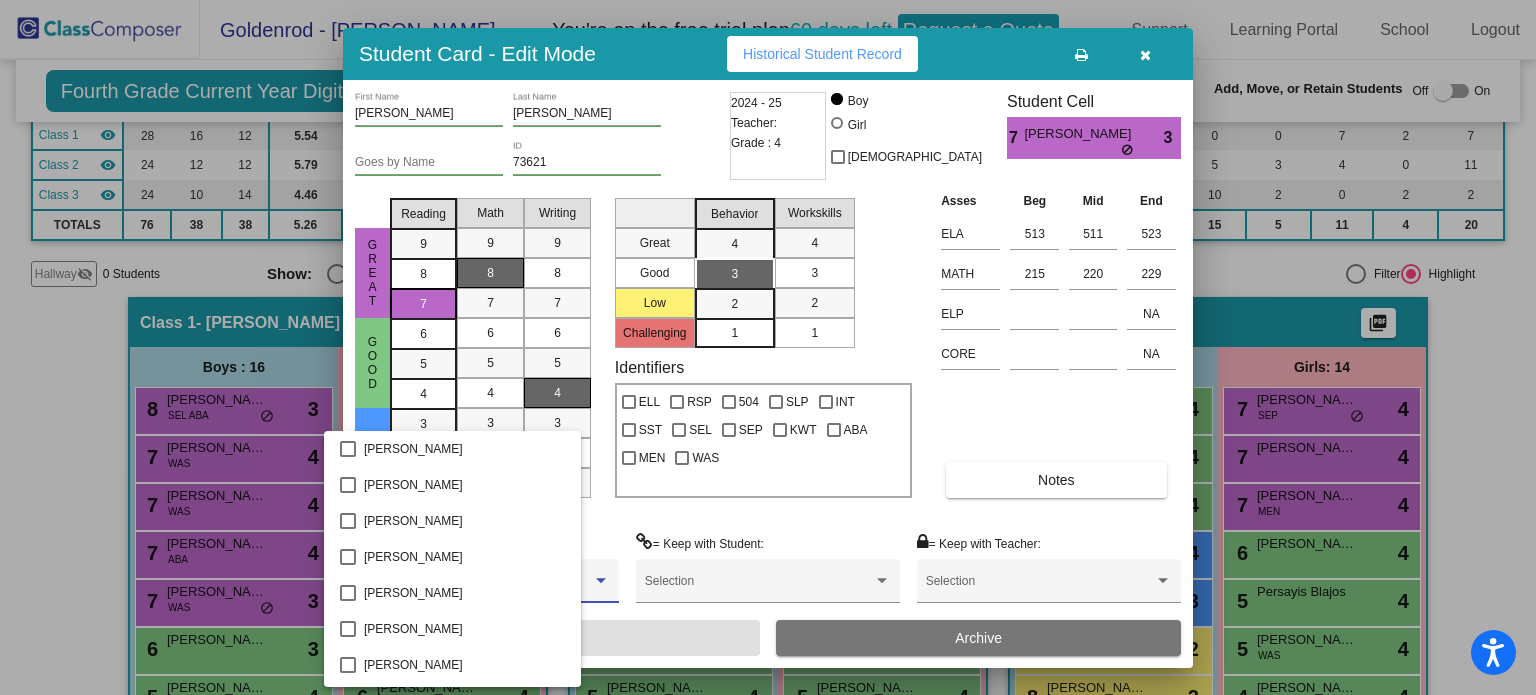 scroll, scrollTop: 2308, scrollLeft: 0, axis: vertical 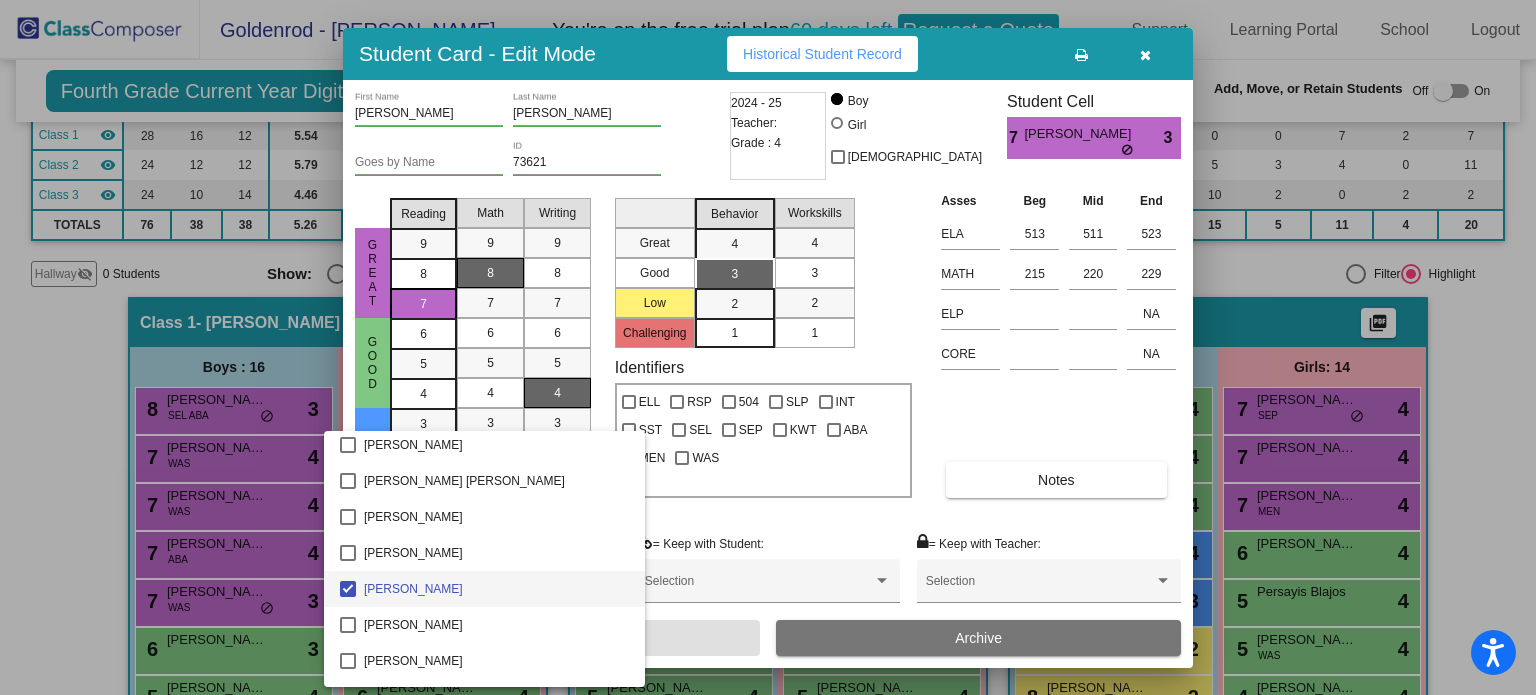 click on "[PERSON_NAME]" at bounding box center (484, 589) 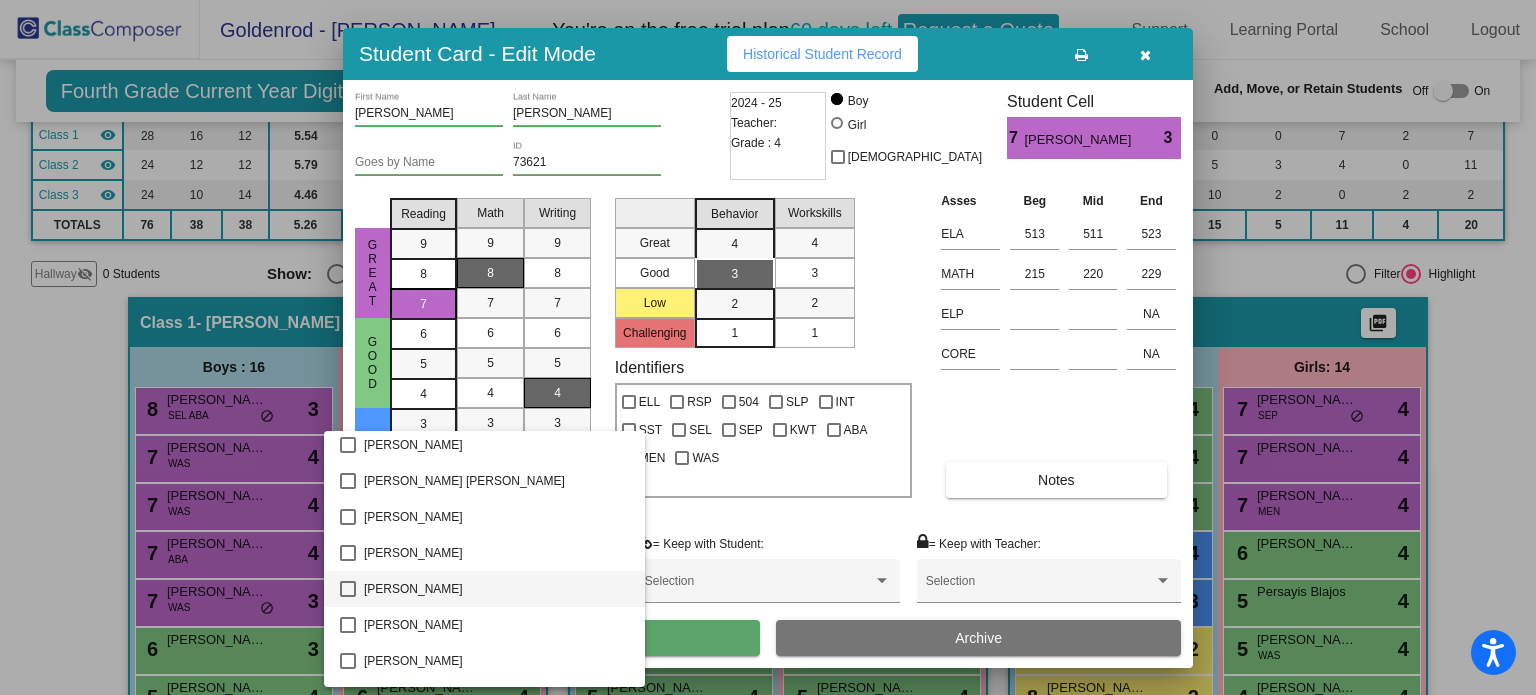 click at bounding box center [768, 347] 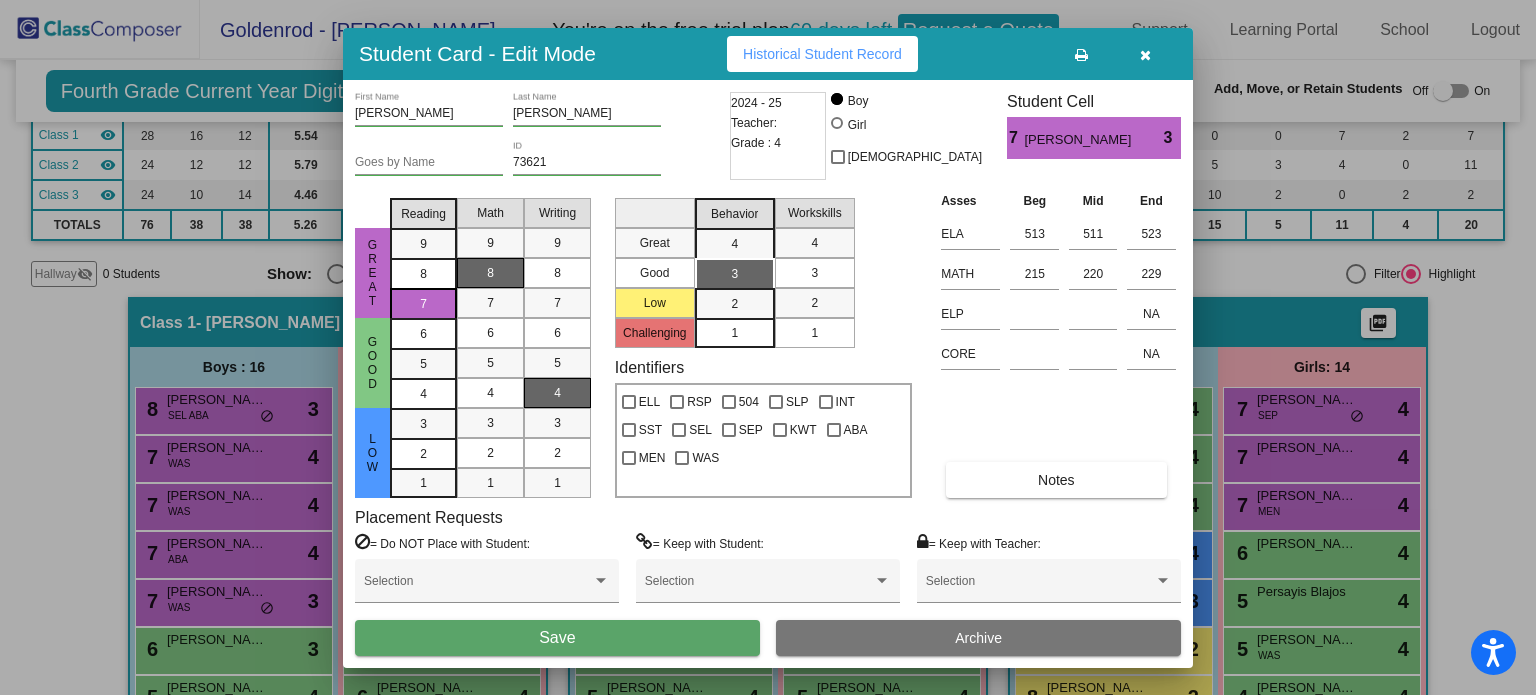 click on "Save" at bounding box center [557, 638] 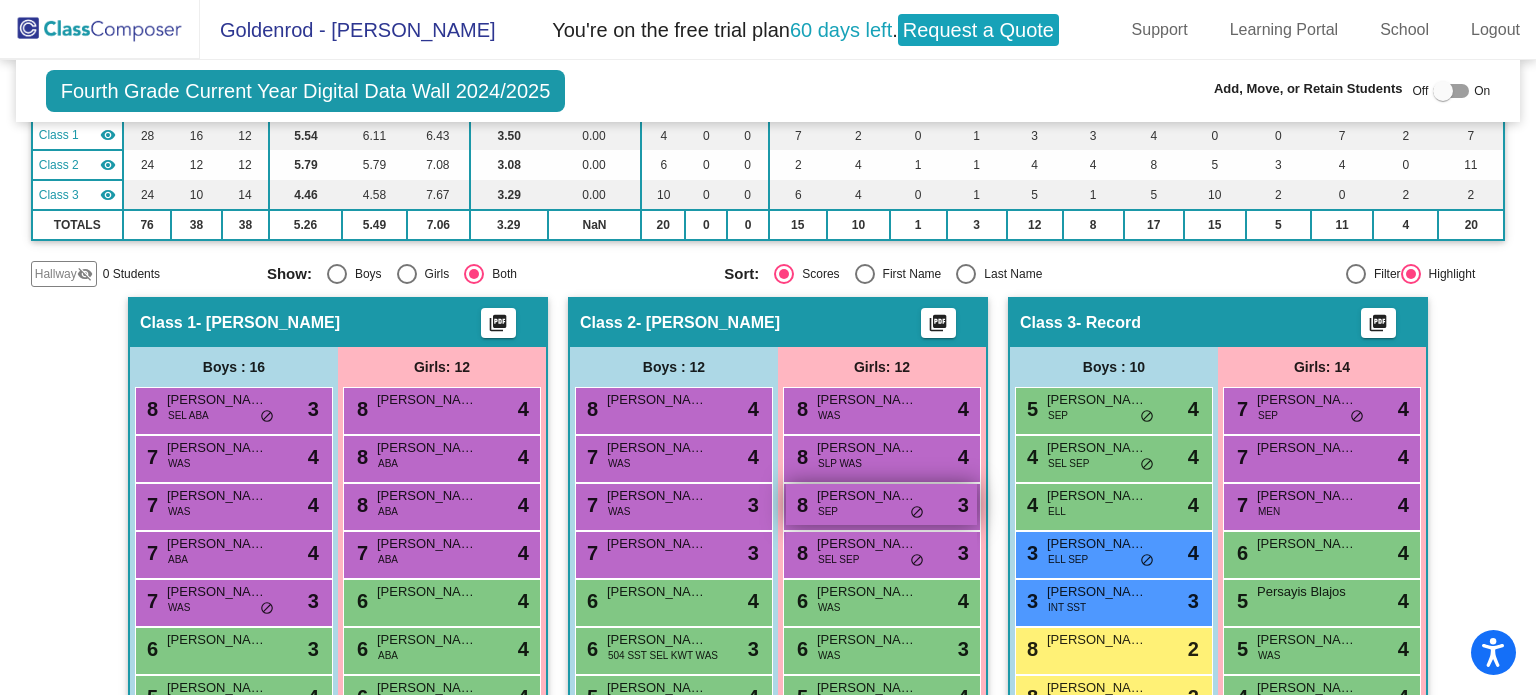 click on "8 Miah Ledesma SEP lock do_not_disturb_alt 3" at bounding box center (881, 504) 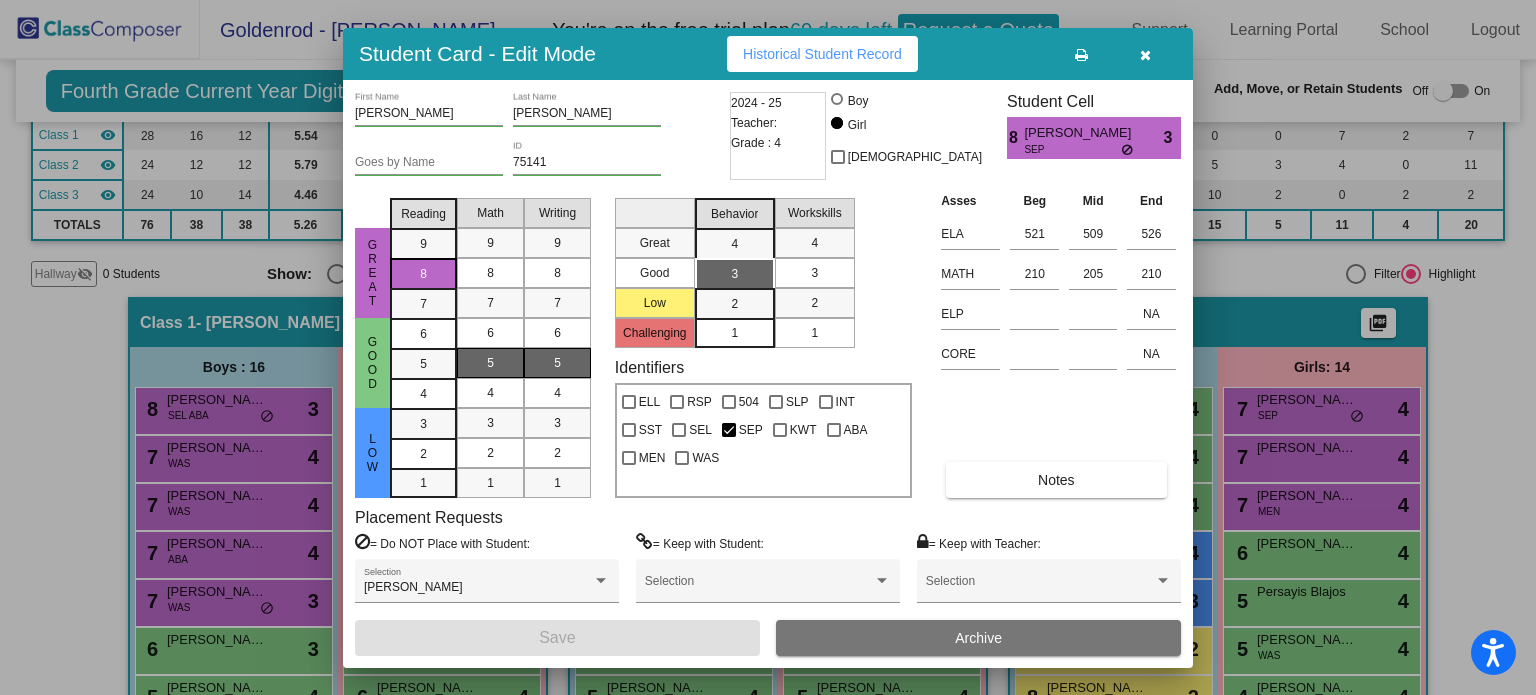 click at bounding box center (1145, 55) 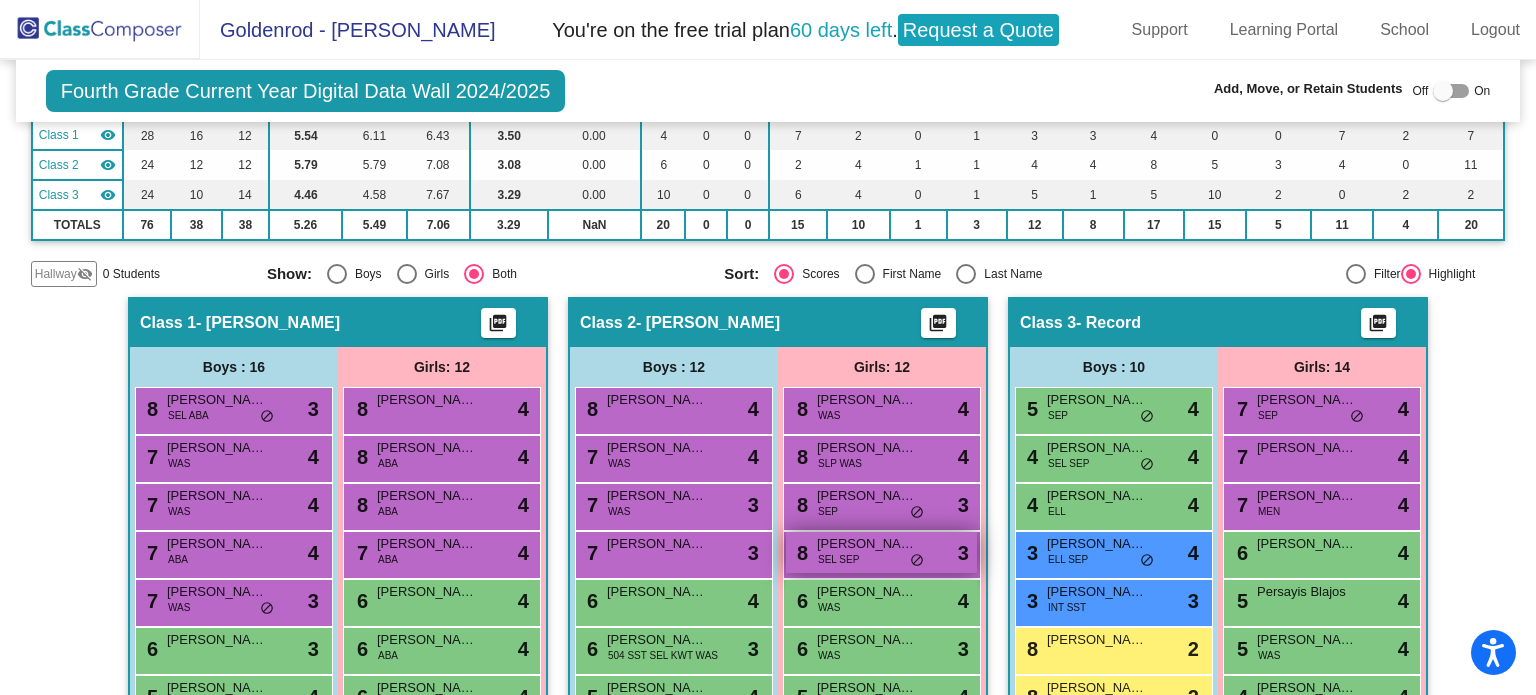 click on "8 Camila Martinez SEL SEP lock do_not_disturb_alt 3" at bounding box center [881, 552] 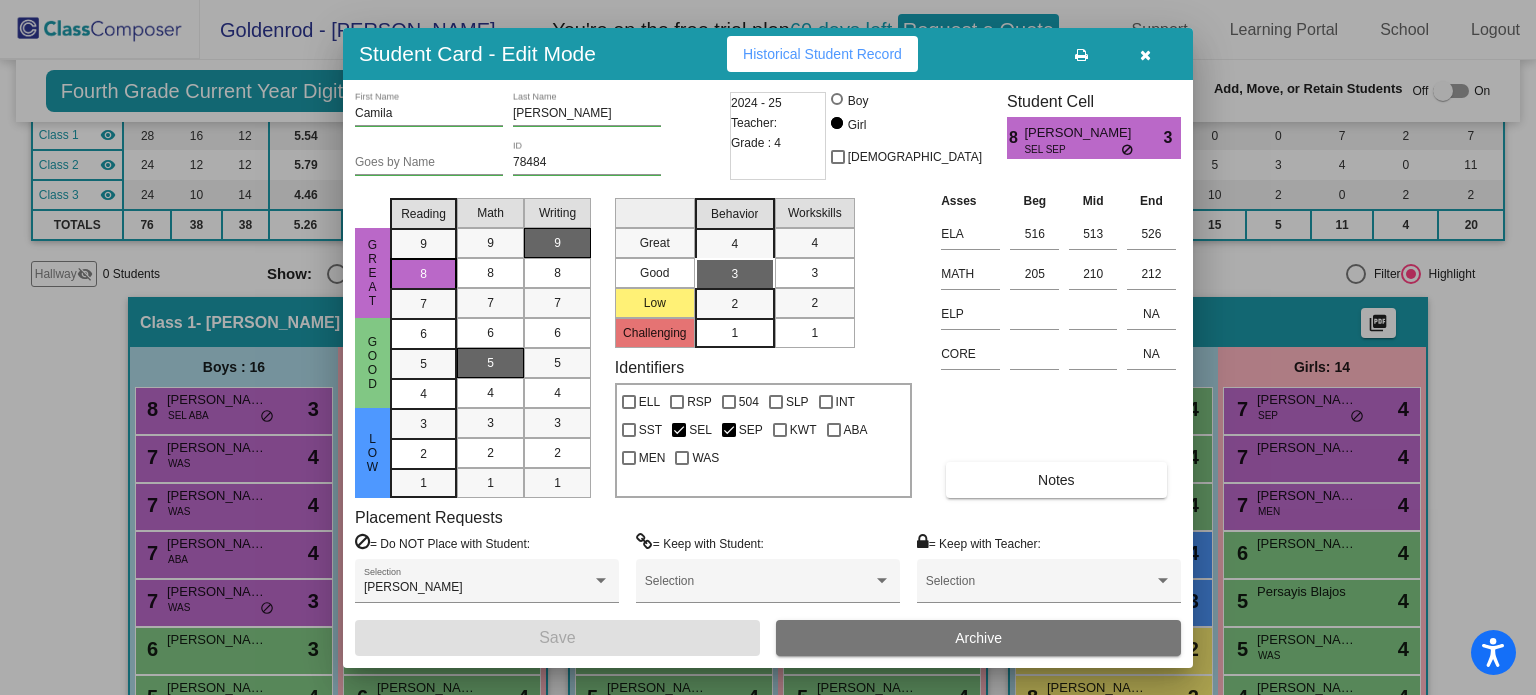 click at bounding box center (1145, 54) 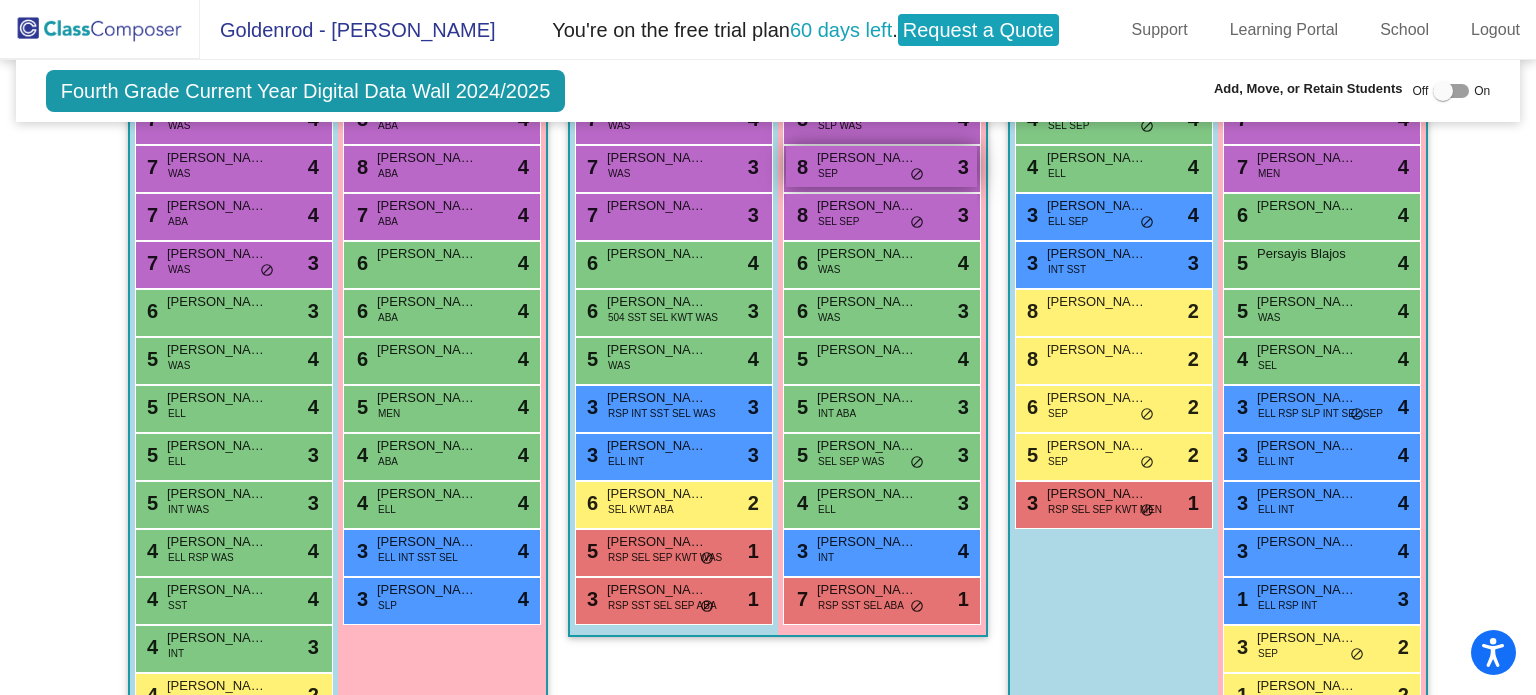 scroll, scrollTop: 576, scrollLeft: 0, axis: vertical 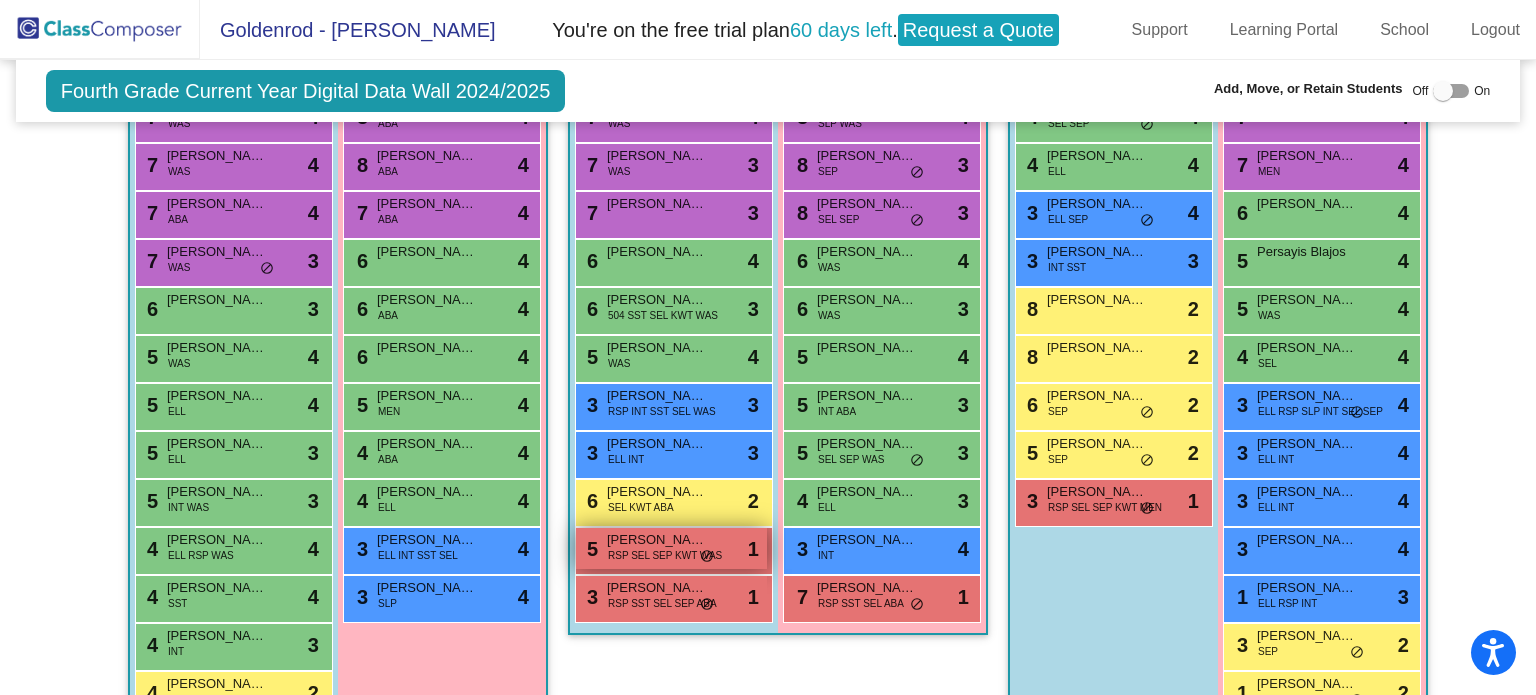 click on "do_not_disturb_alt" at bounding box center [707, 557] 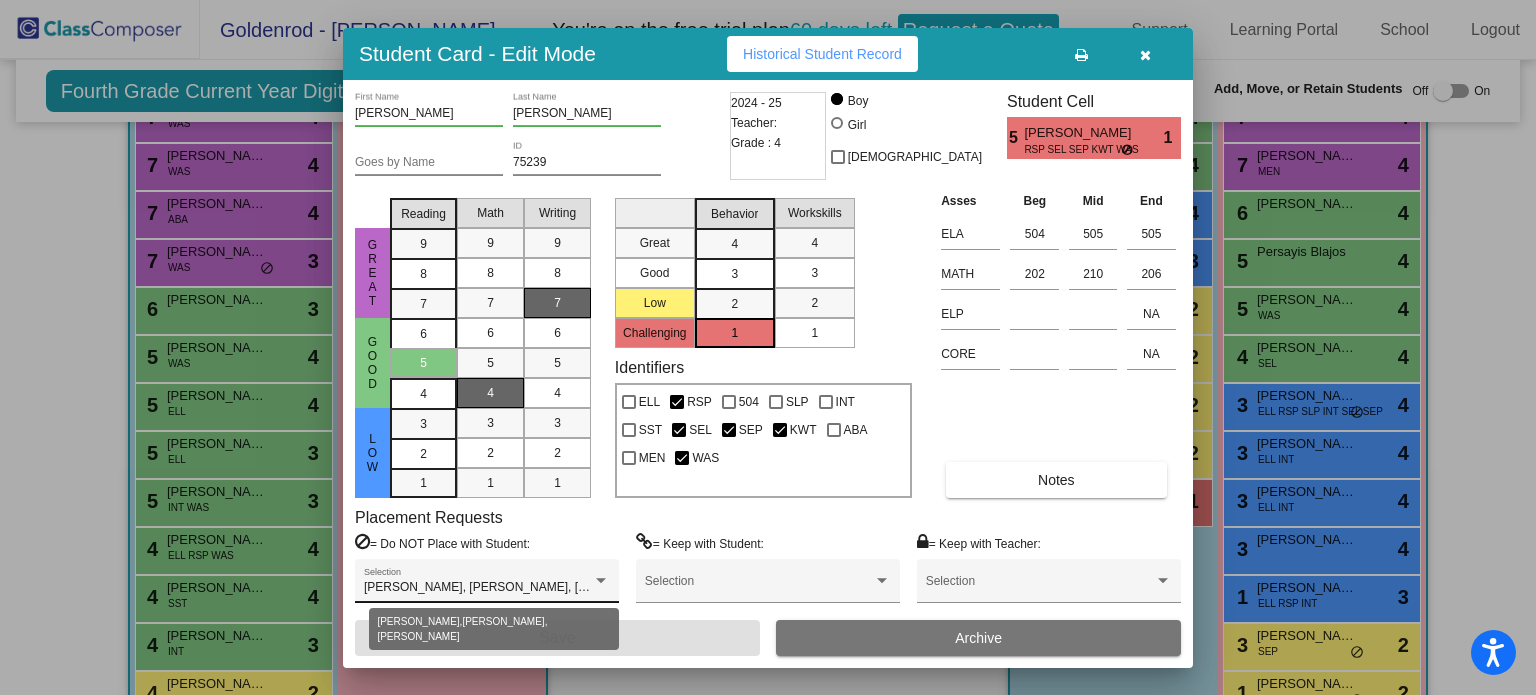 click at bounding box center [601, 581] 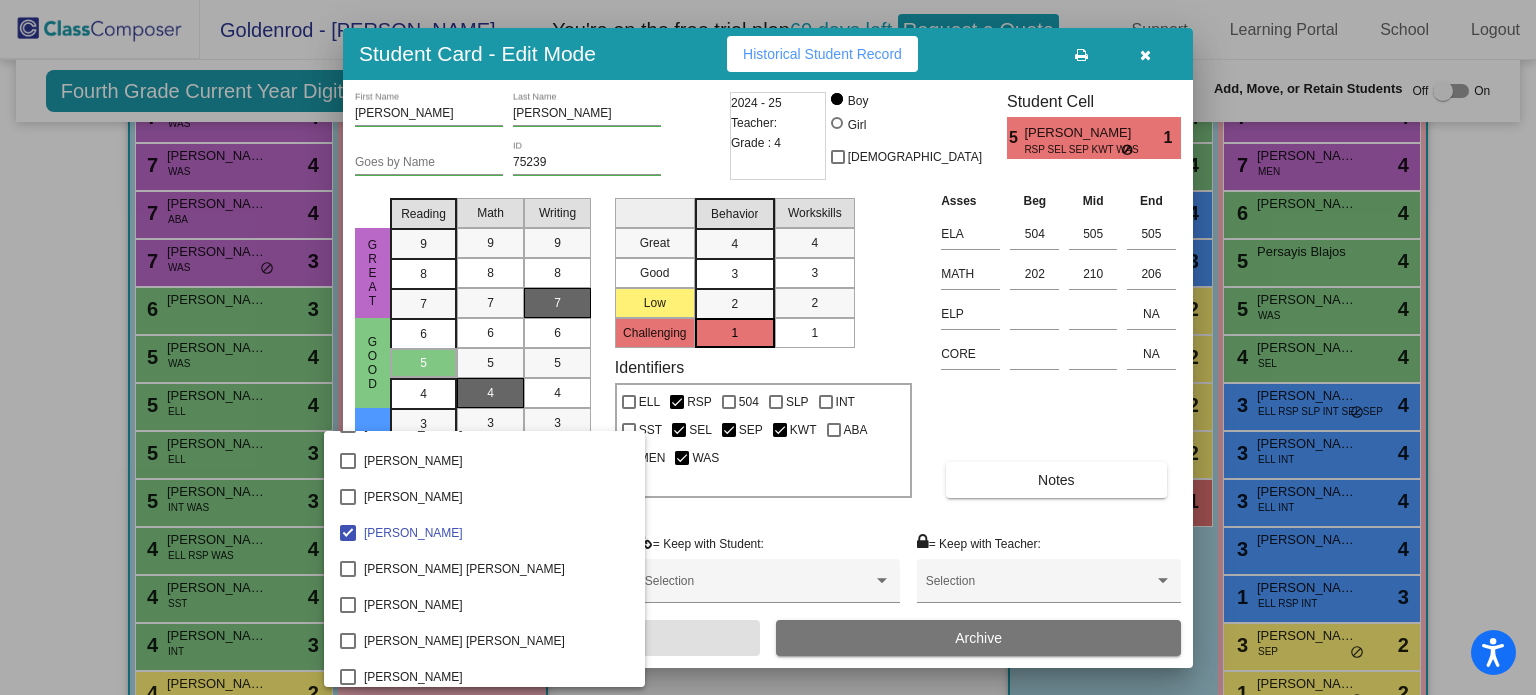 scroll, scrollTop: 1613, scrollLeft: 0, axis: vertical 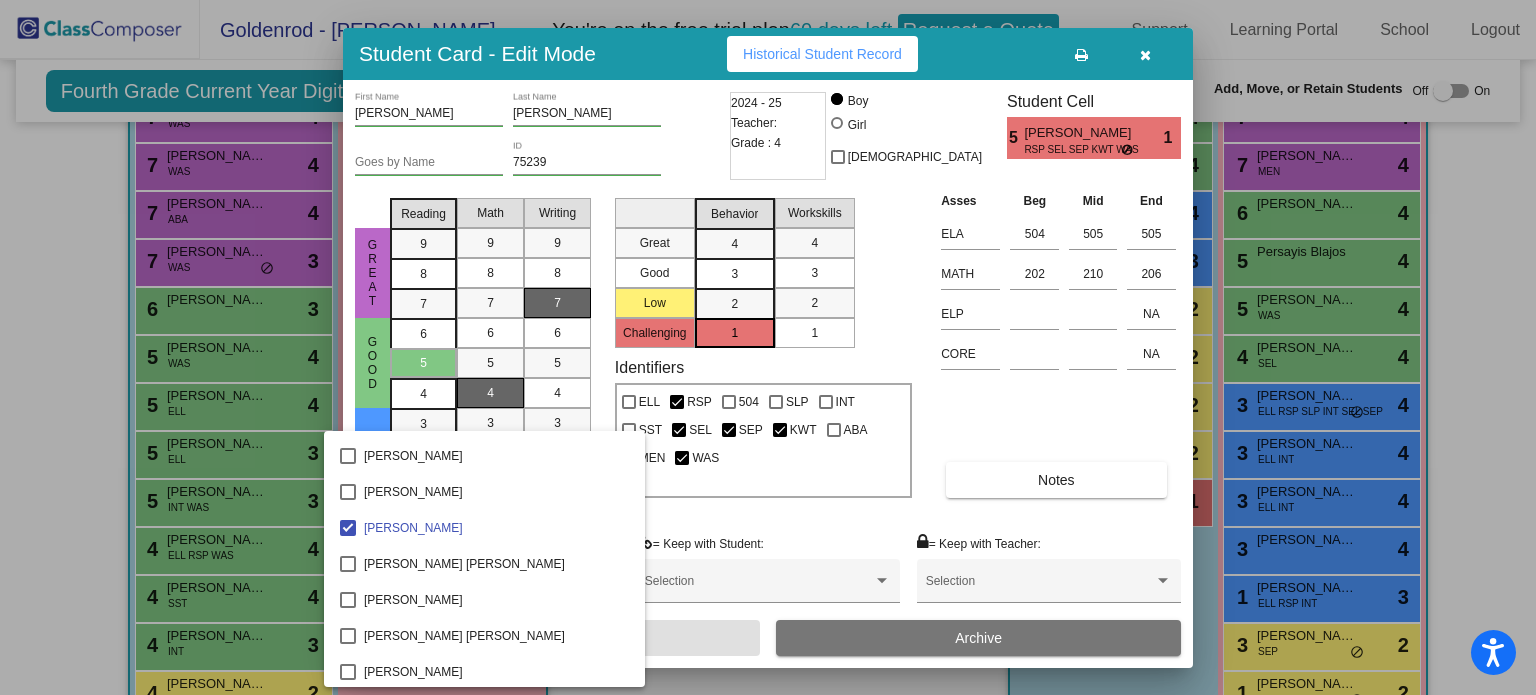 click at bounding box center (768, 347) 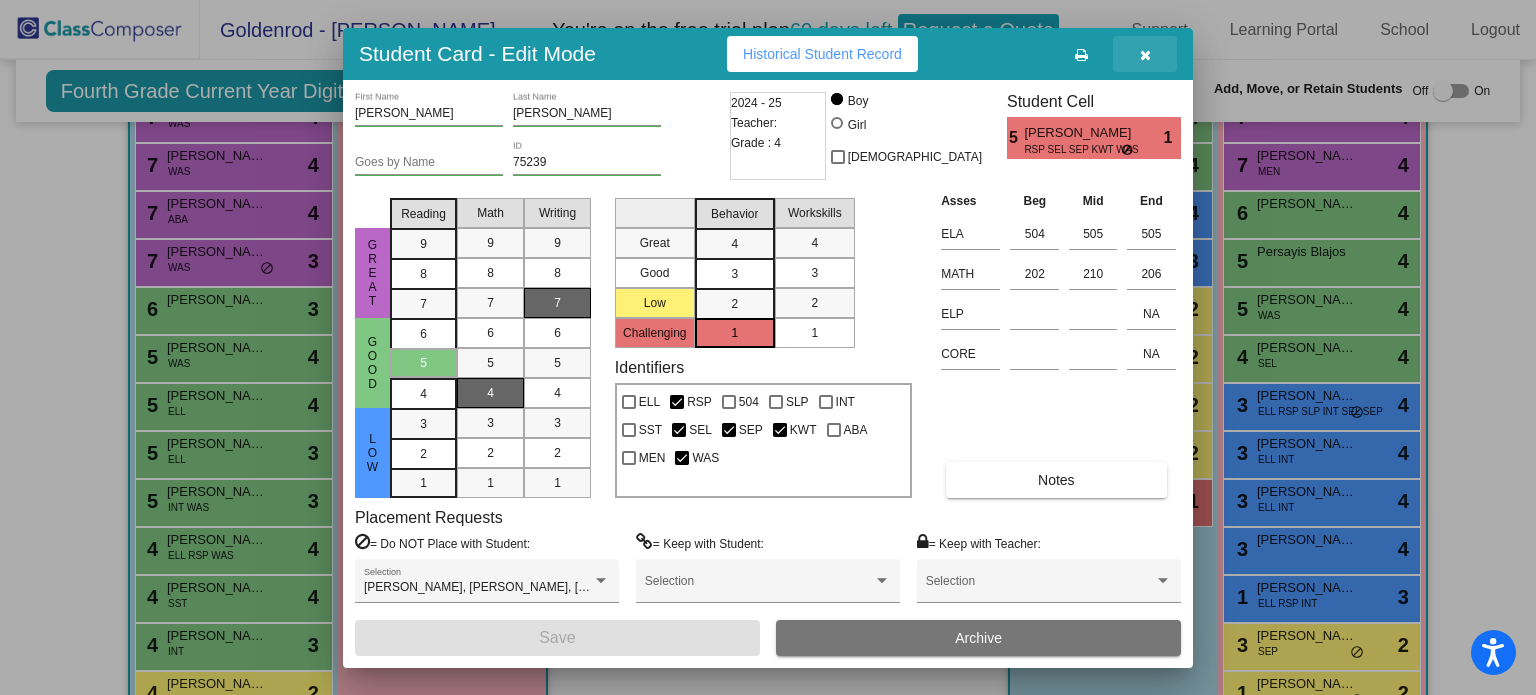 click at bounding box center (1145, 55) 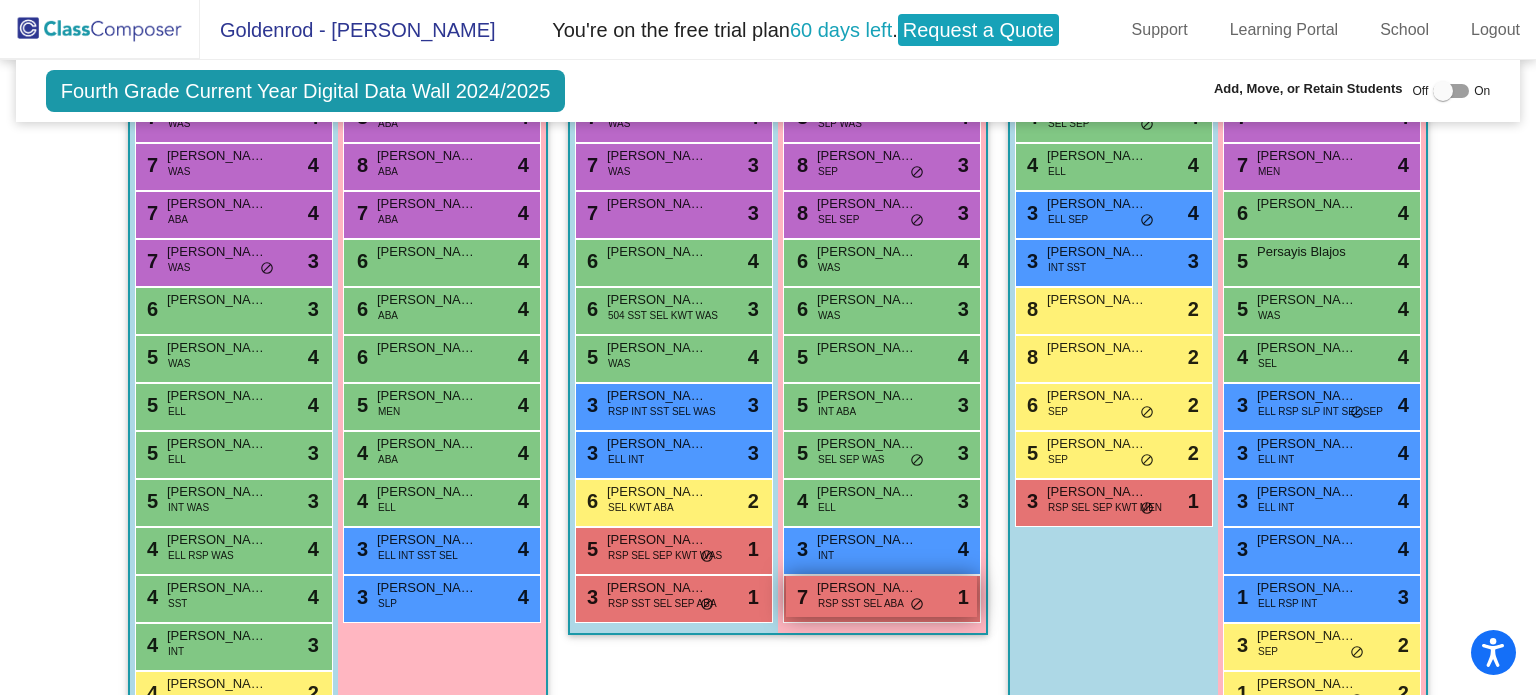 click on "RSP SST SEL ABA" at bounding box center [861, 603] 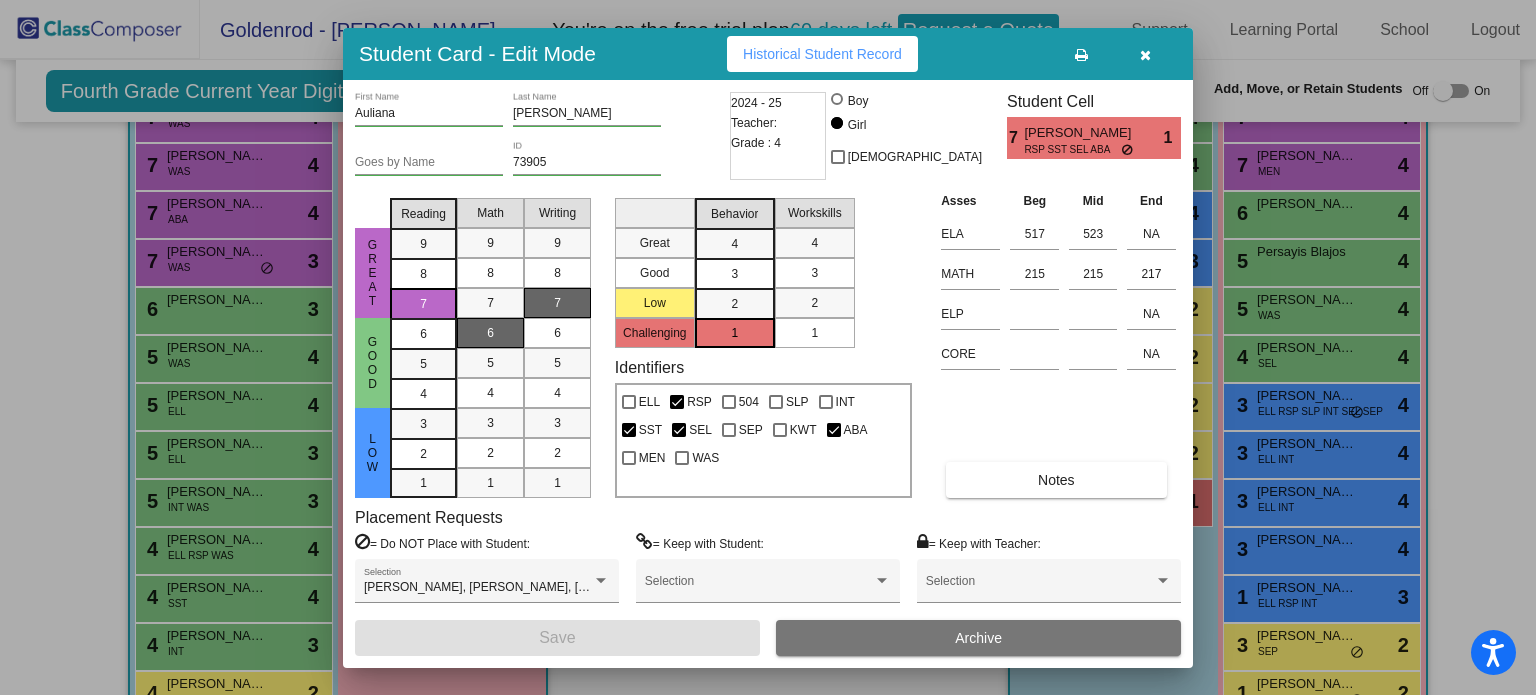 click at bounding box center [1145, 55] 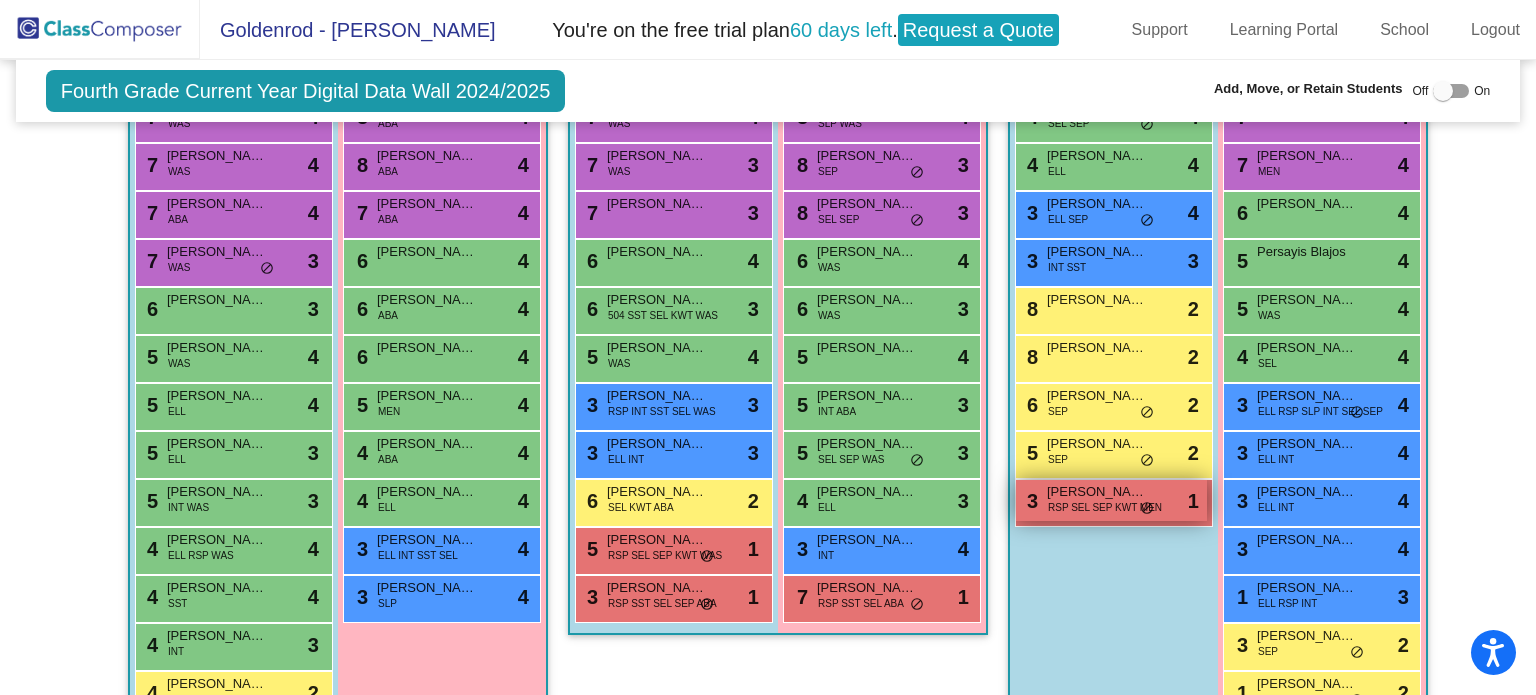 click on "do_not_disturb_alt" at bounding box center [1147, 509] 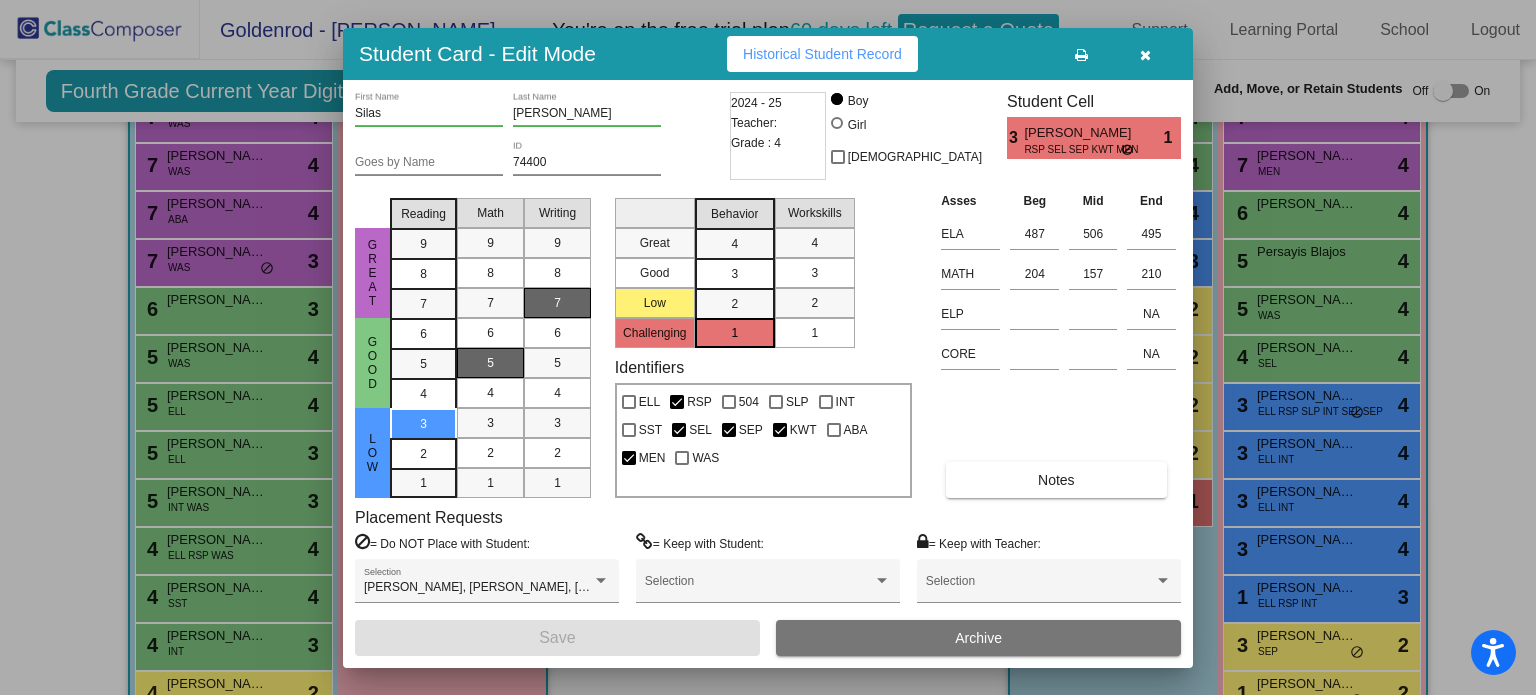 click at bounding box center (1145, 54) 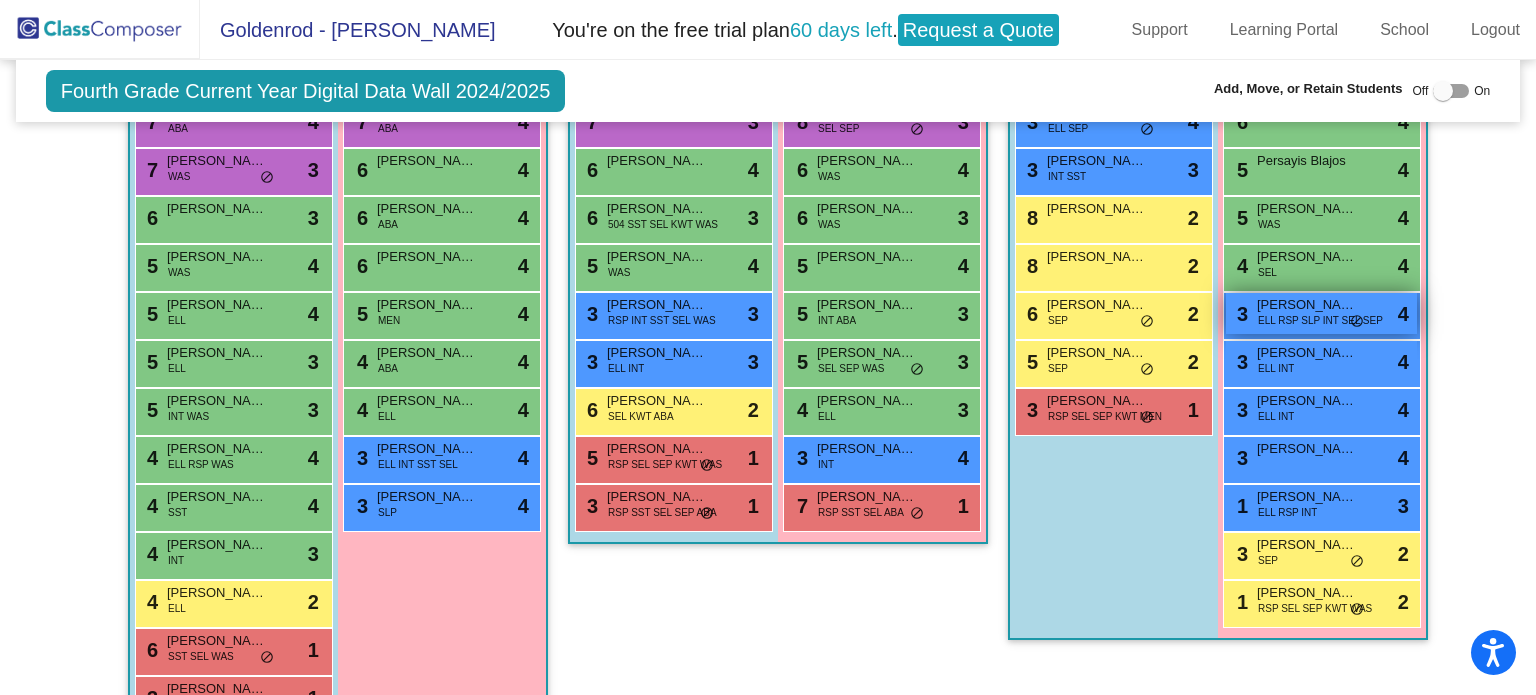 scroll, scrollTop: 676, scrollLeft: 0, axis: vertical 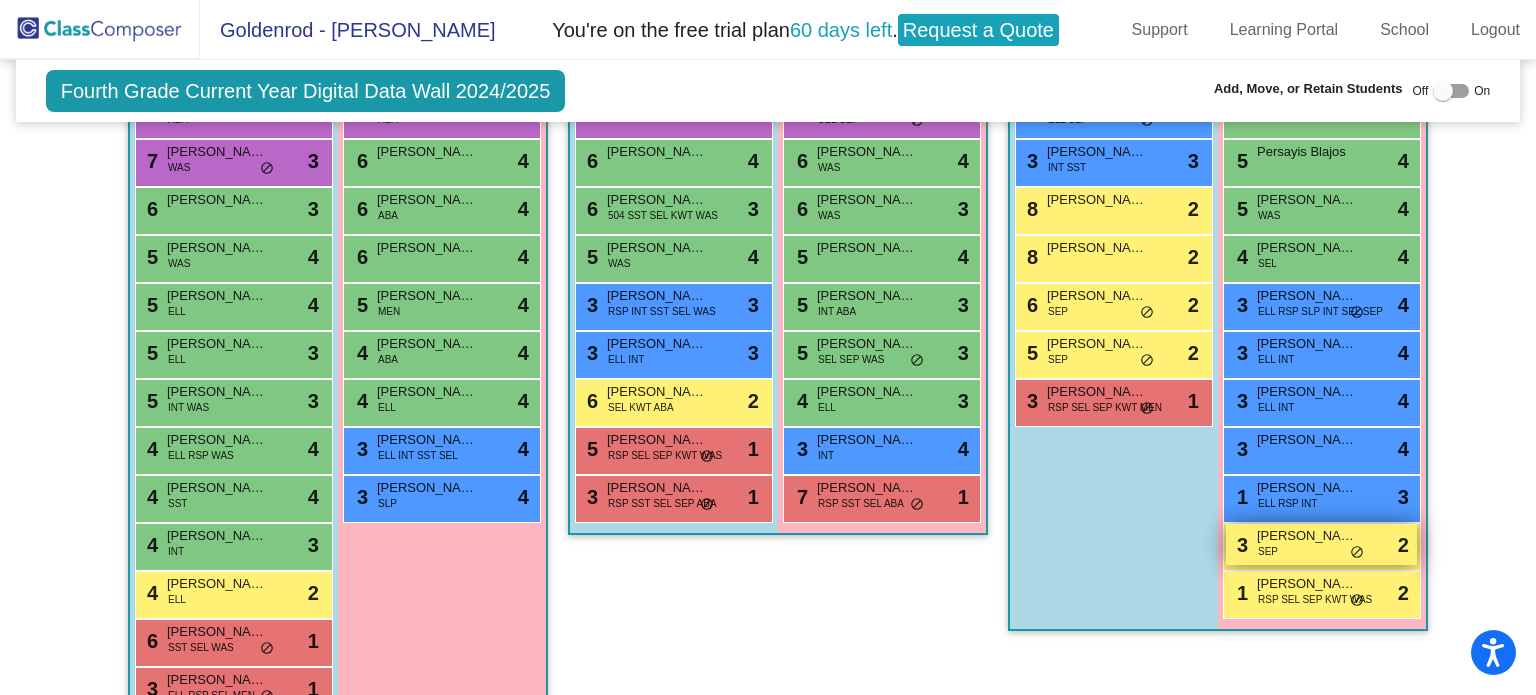 click on "[PERSON_NAME]" at bounding box center [1307, 536] 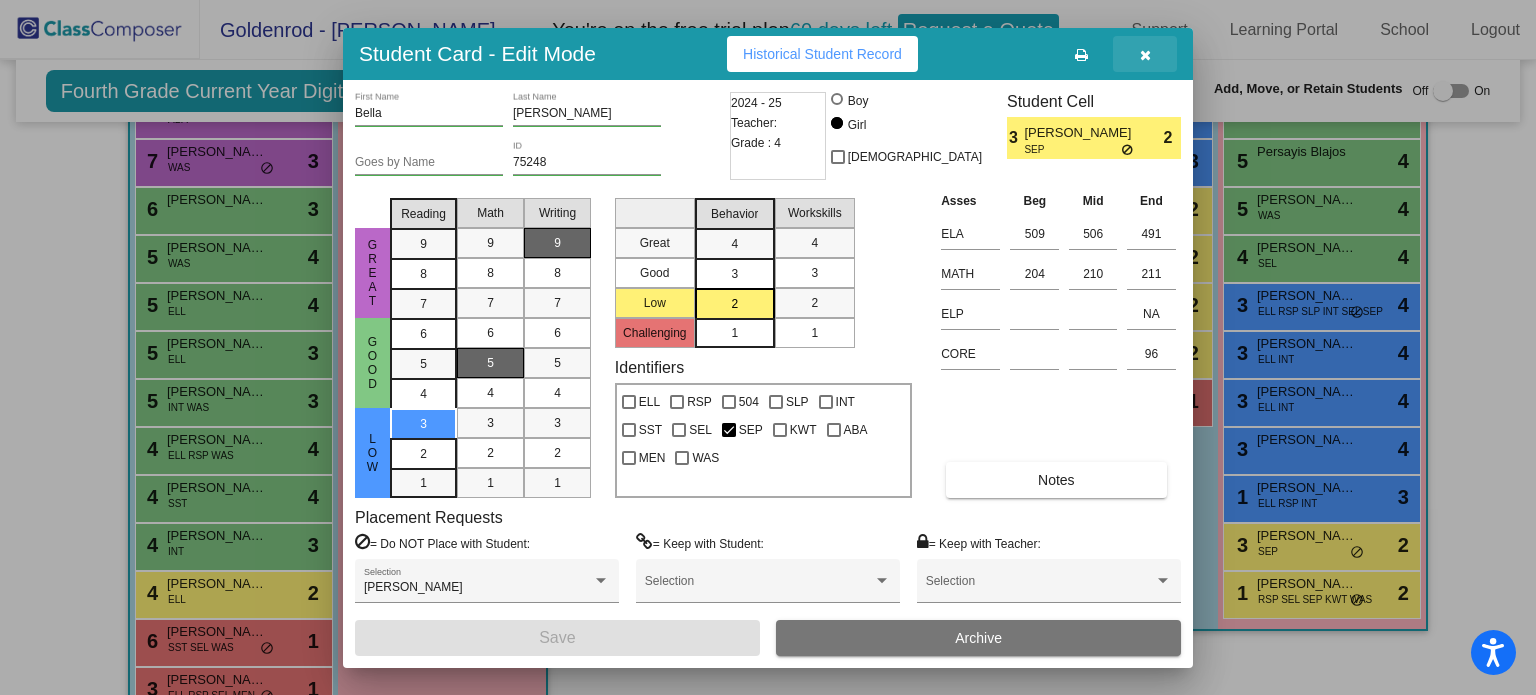 click at bounding box center (1145, 54) 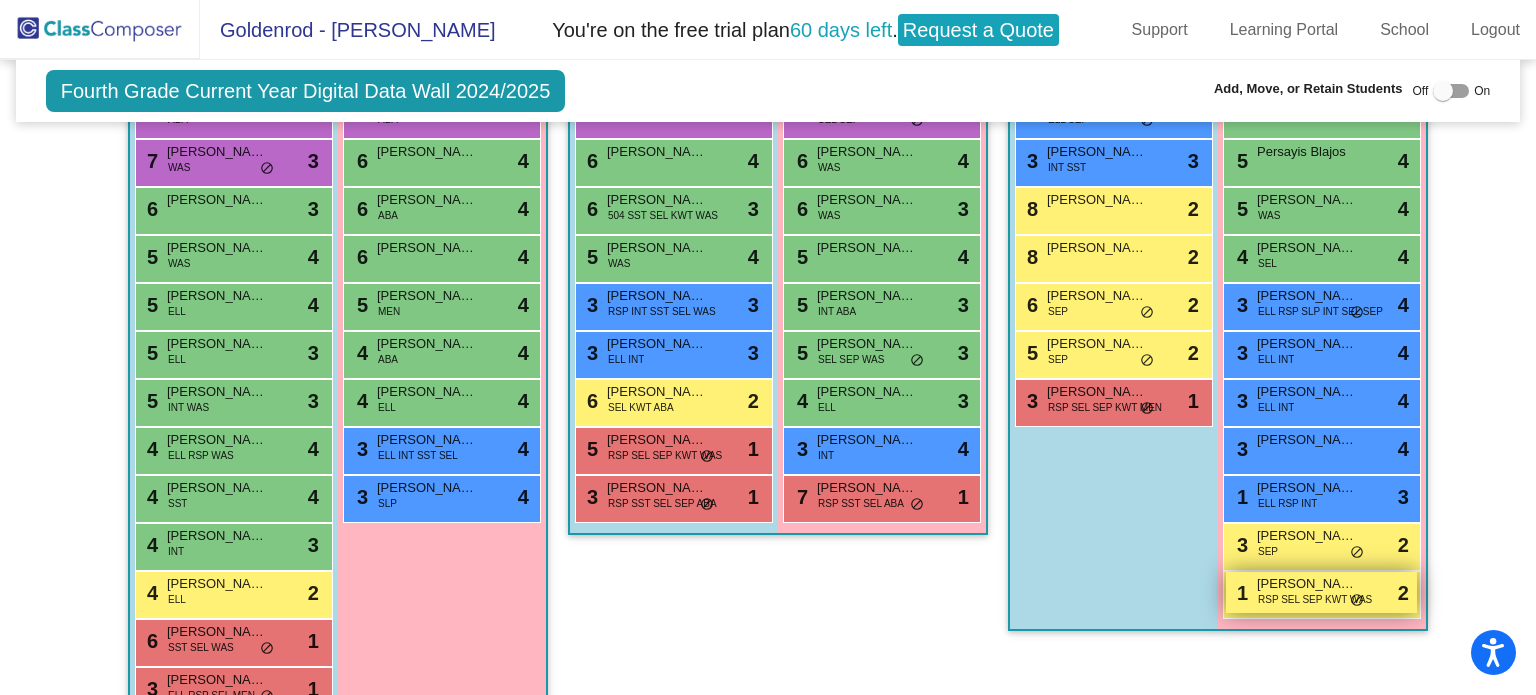 click on "[PERSON_NAME]" at bounding box center (1307, 584) 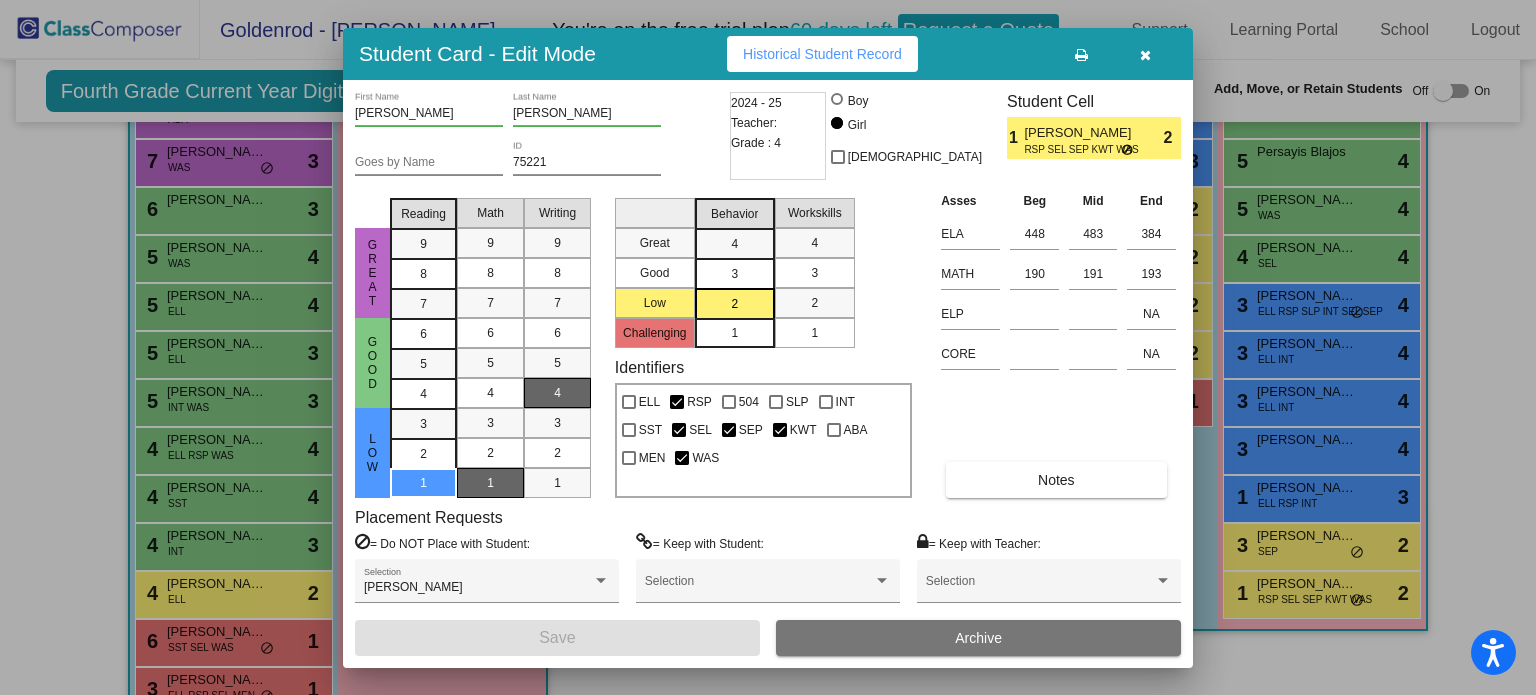 click at bounding box center (1145, 55) 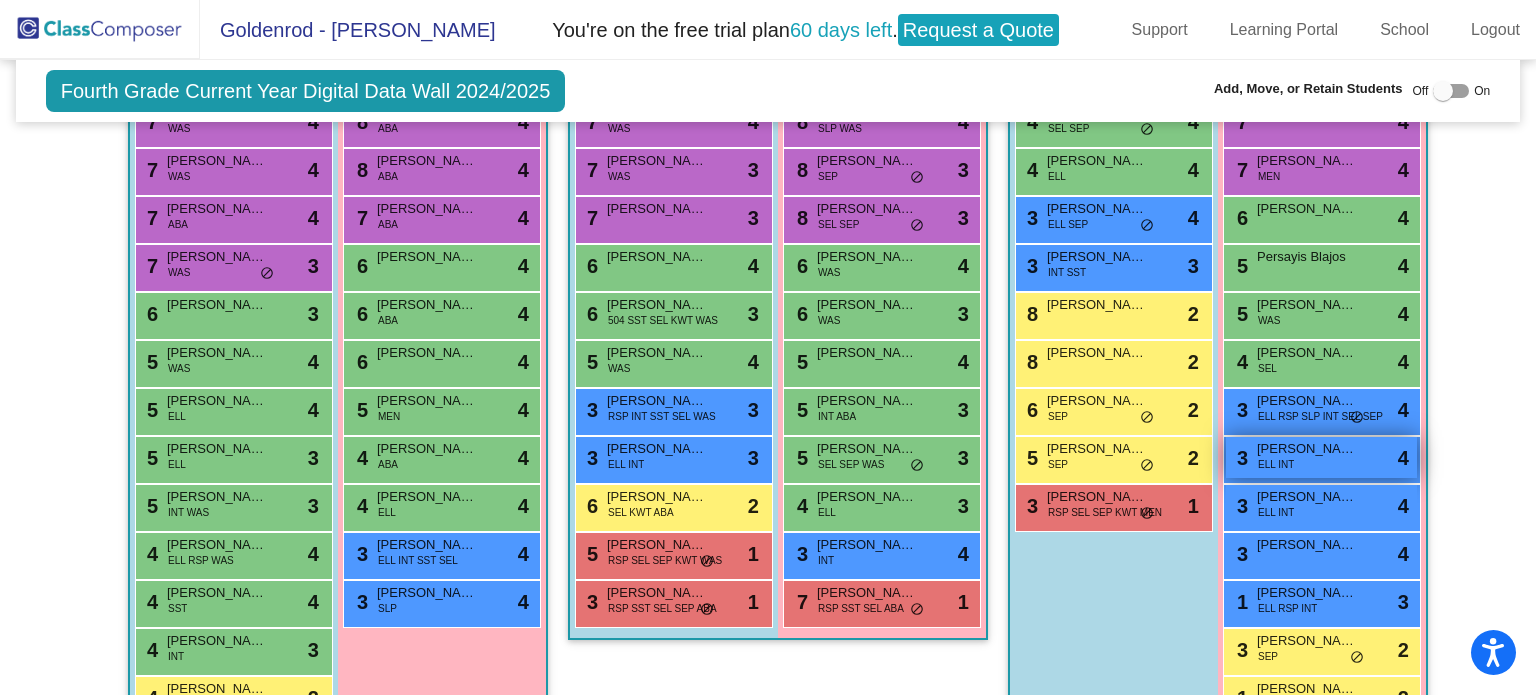 scroll, scrollTop: 556, scrollLeft: 0, axis: vertical 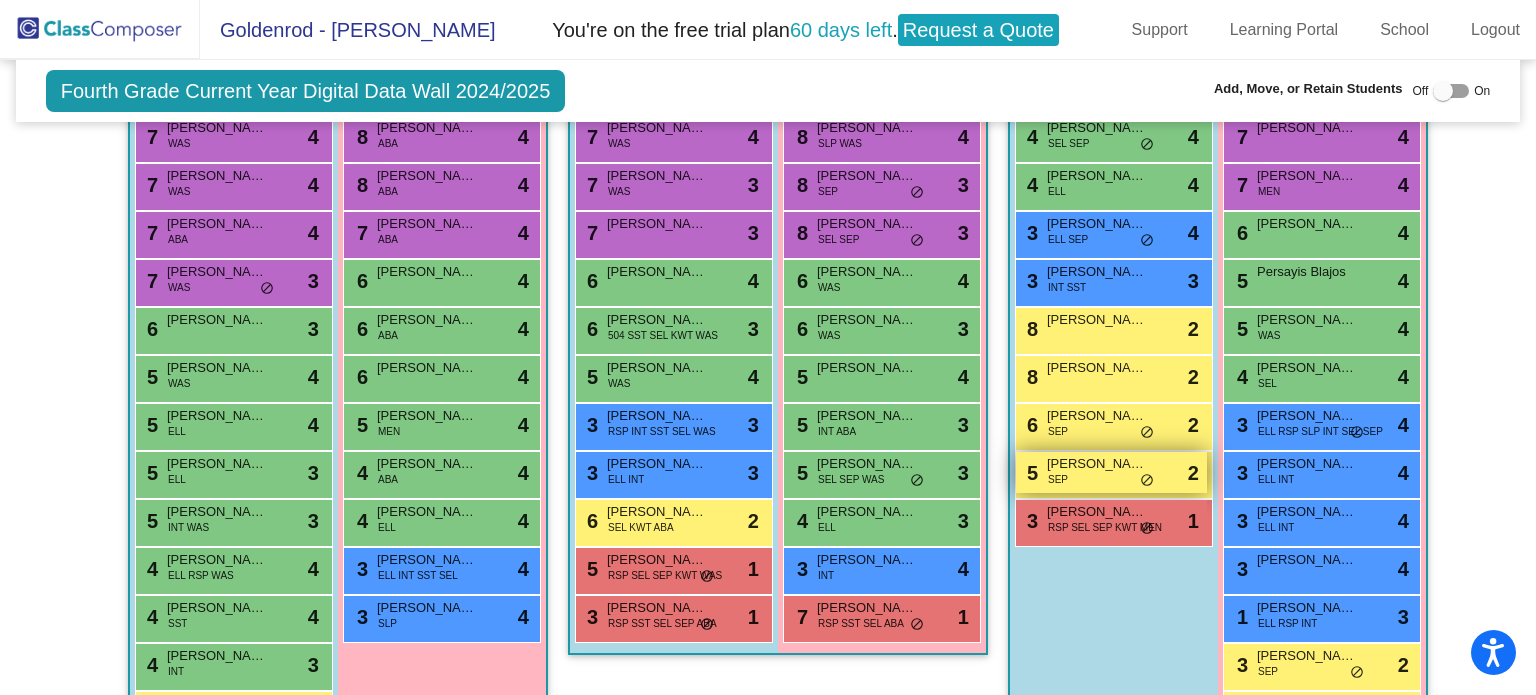 click on "5 Issan Sanchez SEP lock do_not_disturb_alt 2" at bounding box center [1111, 472] 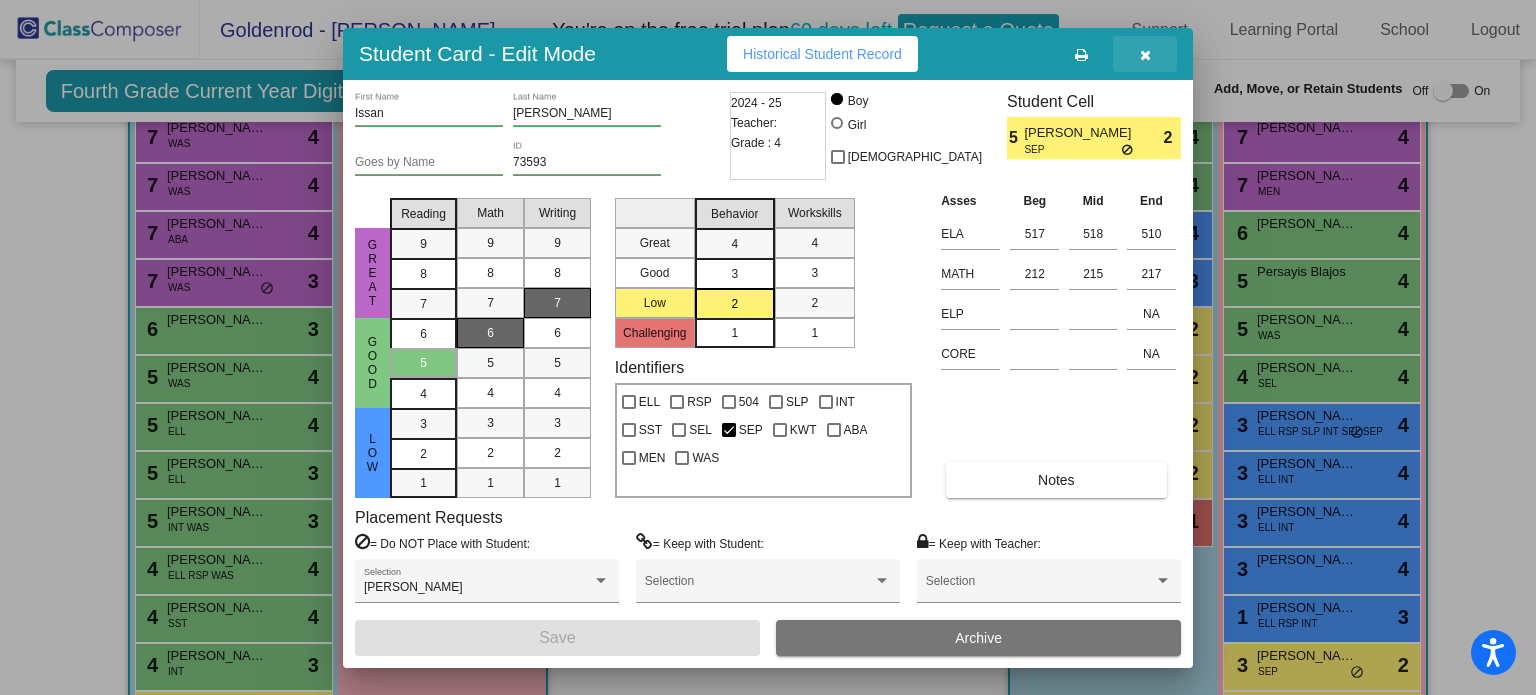 click at bounding box center (1145, 55) 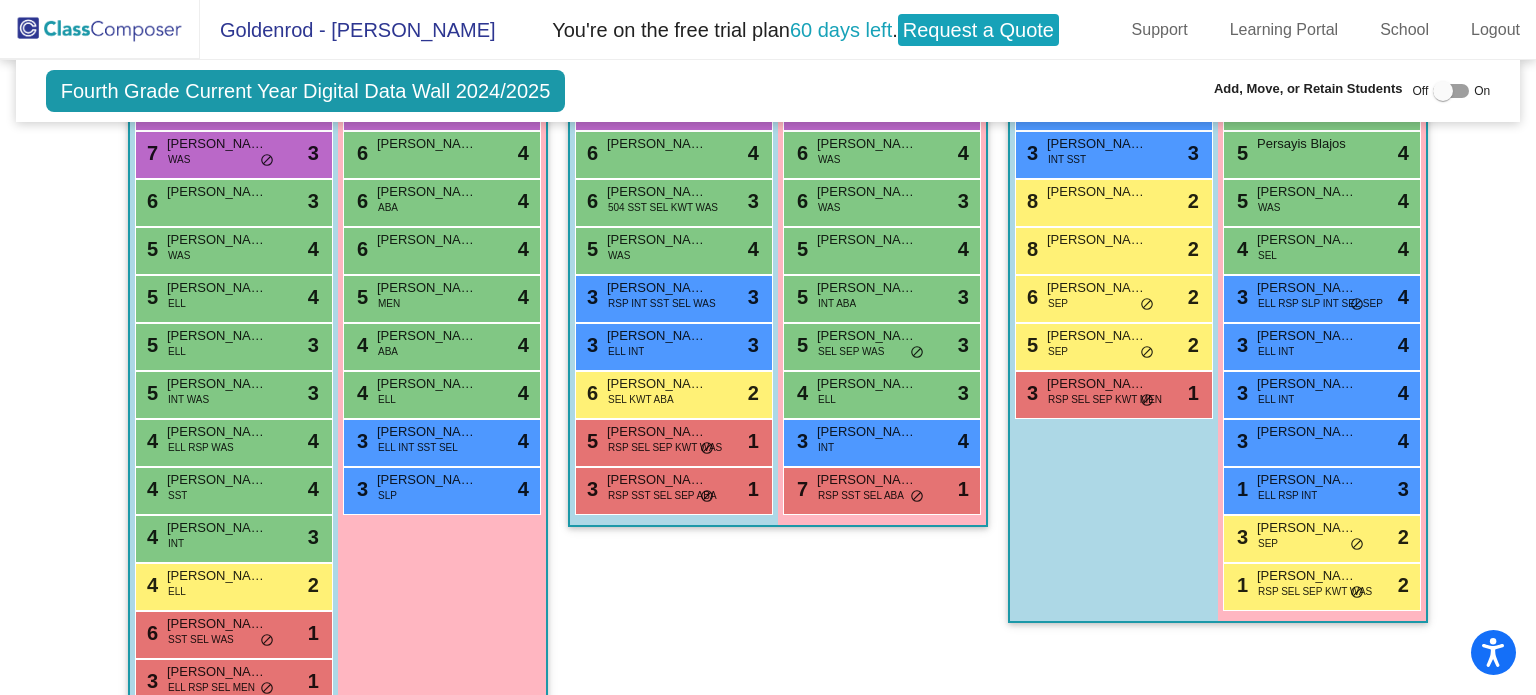 scroll, scrollTop: 724, scrollLeft: 0, axis: vertical 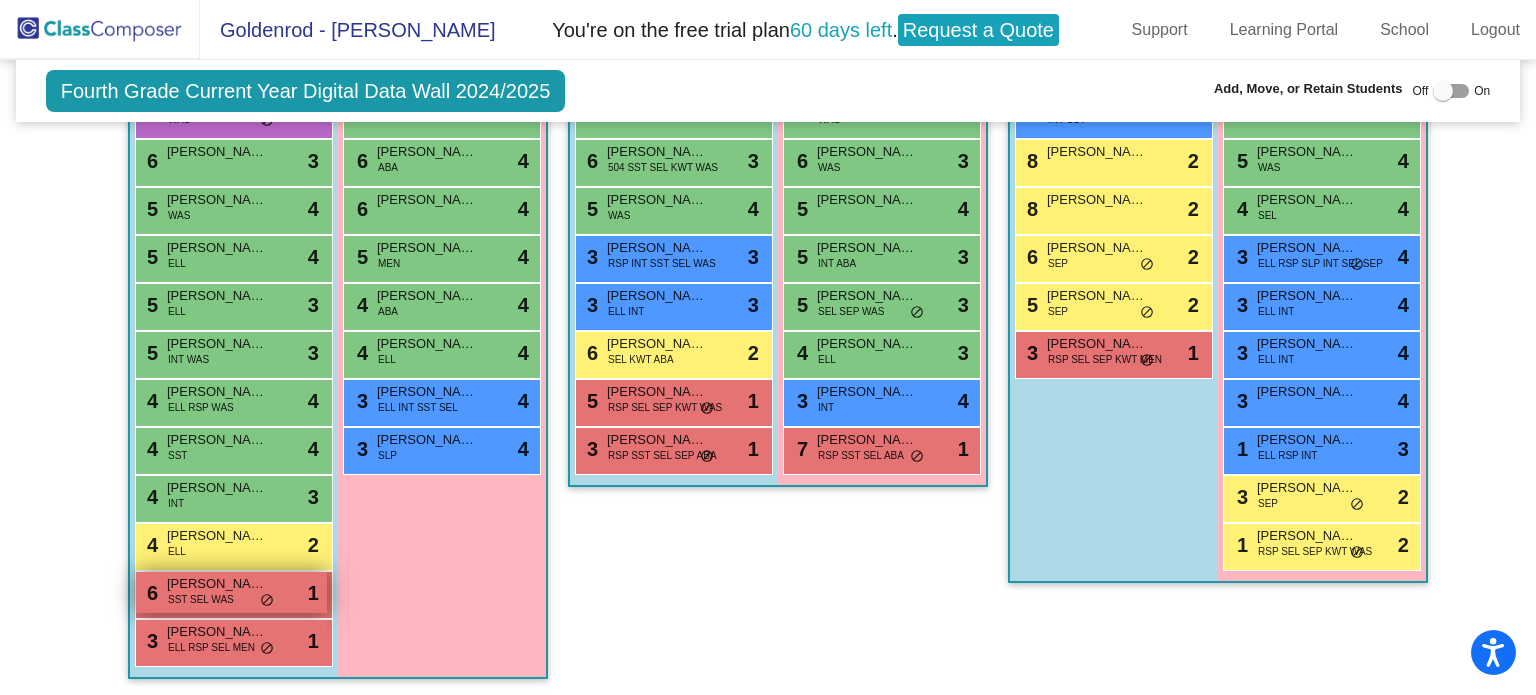click on "6 Steven Pulido SST SEL WAS lock do_not_disturb_alt 1" at bounding box center (231, 592) 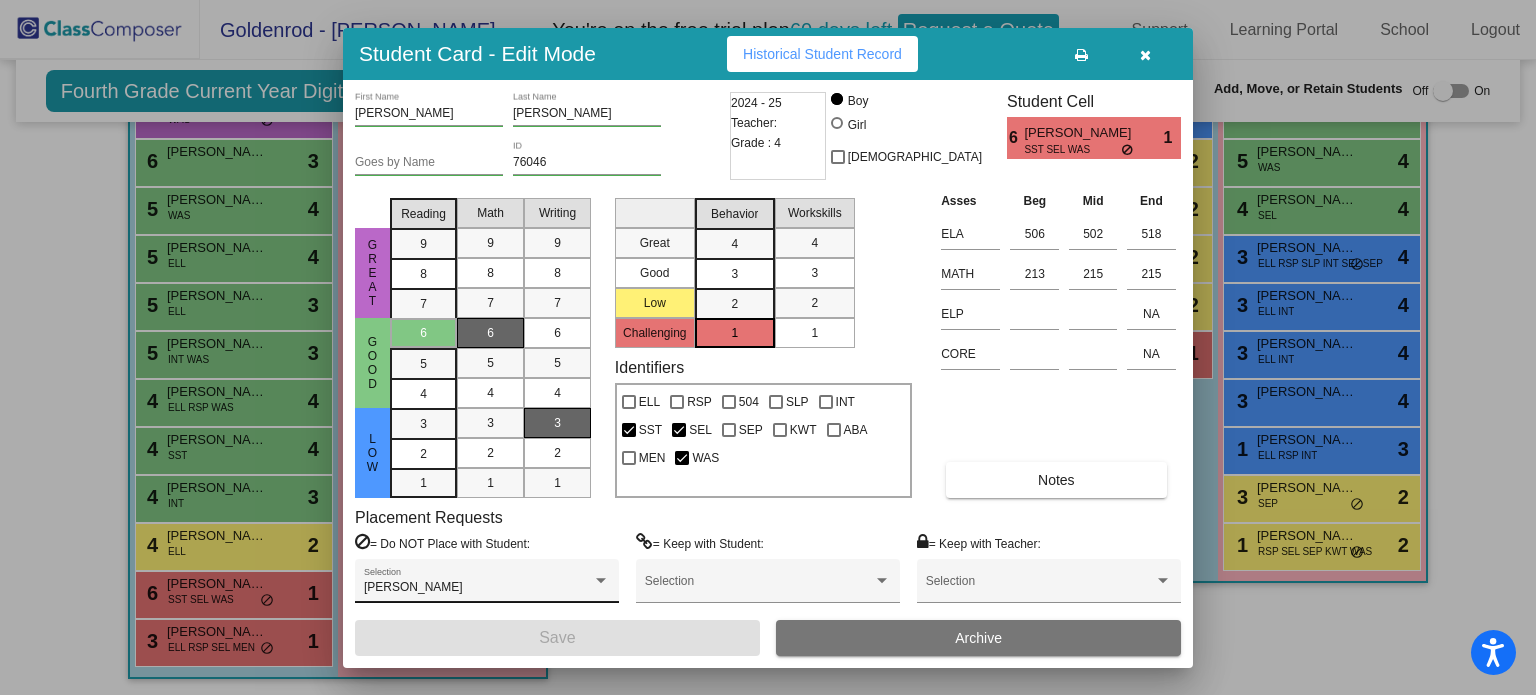 click on "Auliana Aguilera Selection" at bounding box center (487, 586) 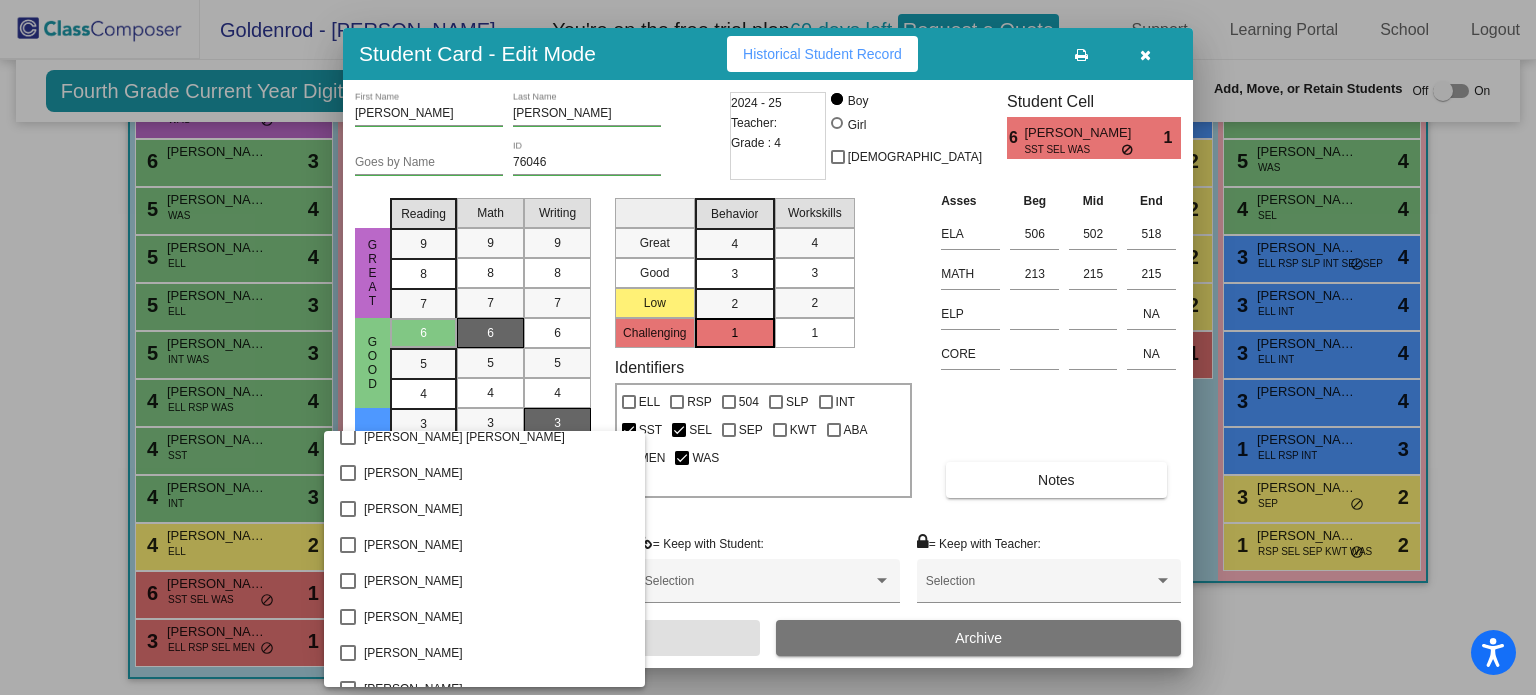 scroll, scrollTop: 985, scrollLeft: 0, axis: vertical 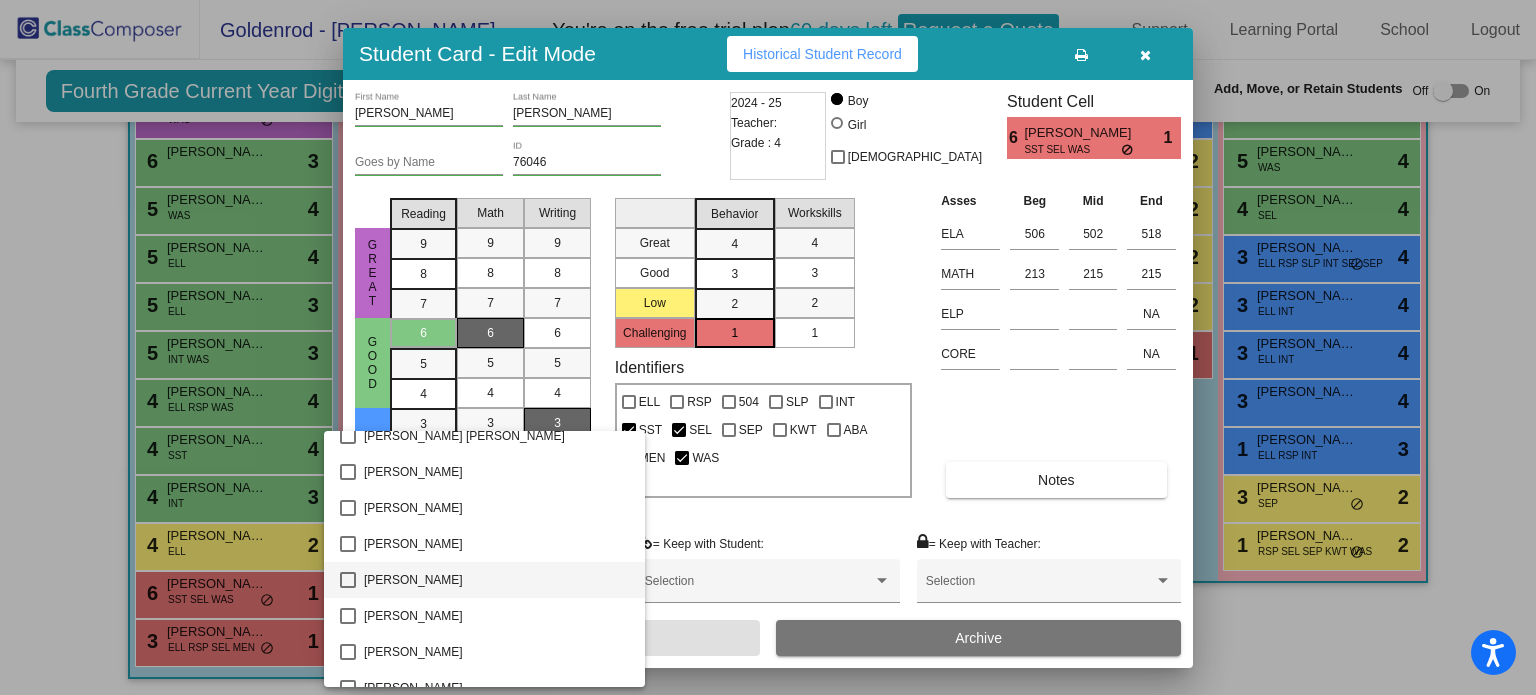 click on "[PERSON_NAME]" at bounding box center [496, 580] 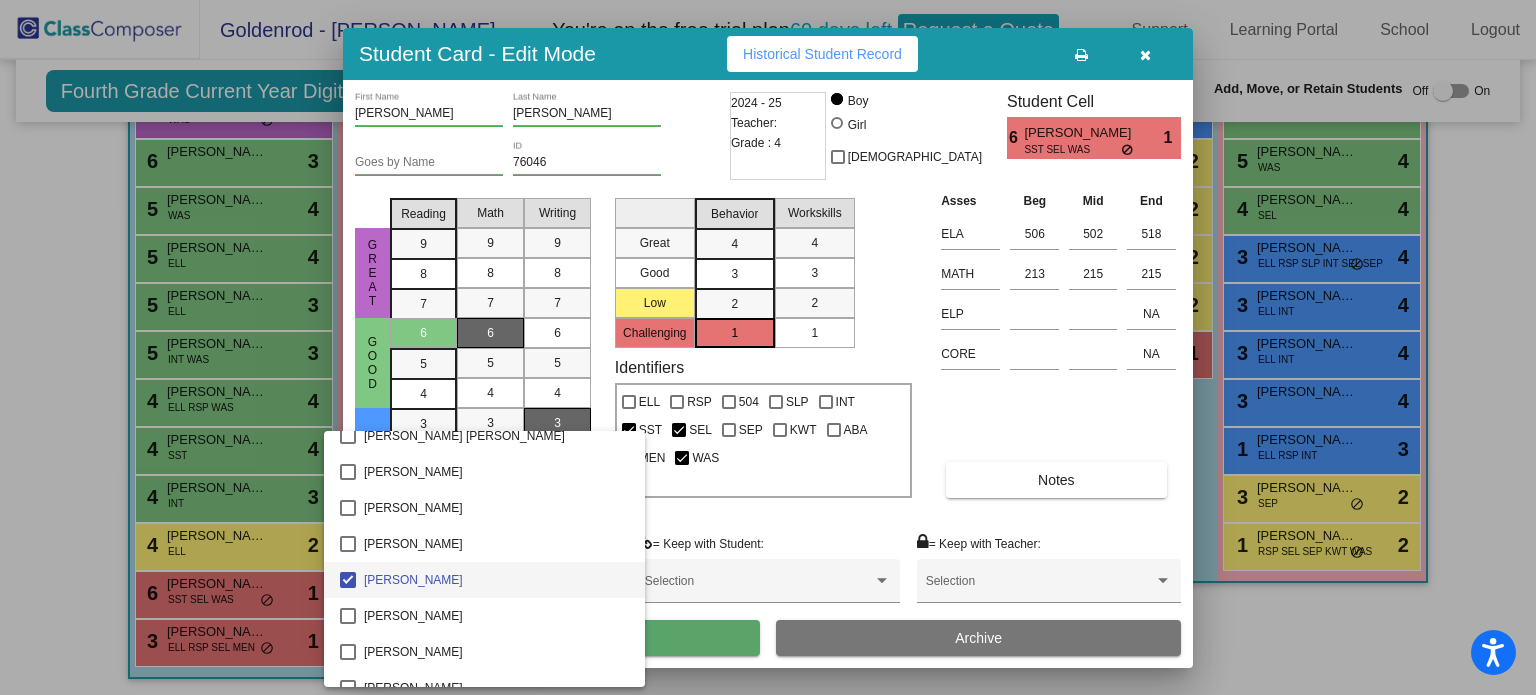 click at bounding box center (768, 347) 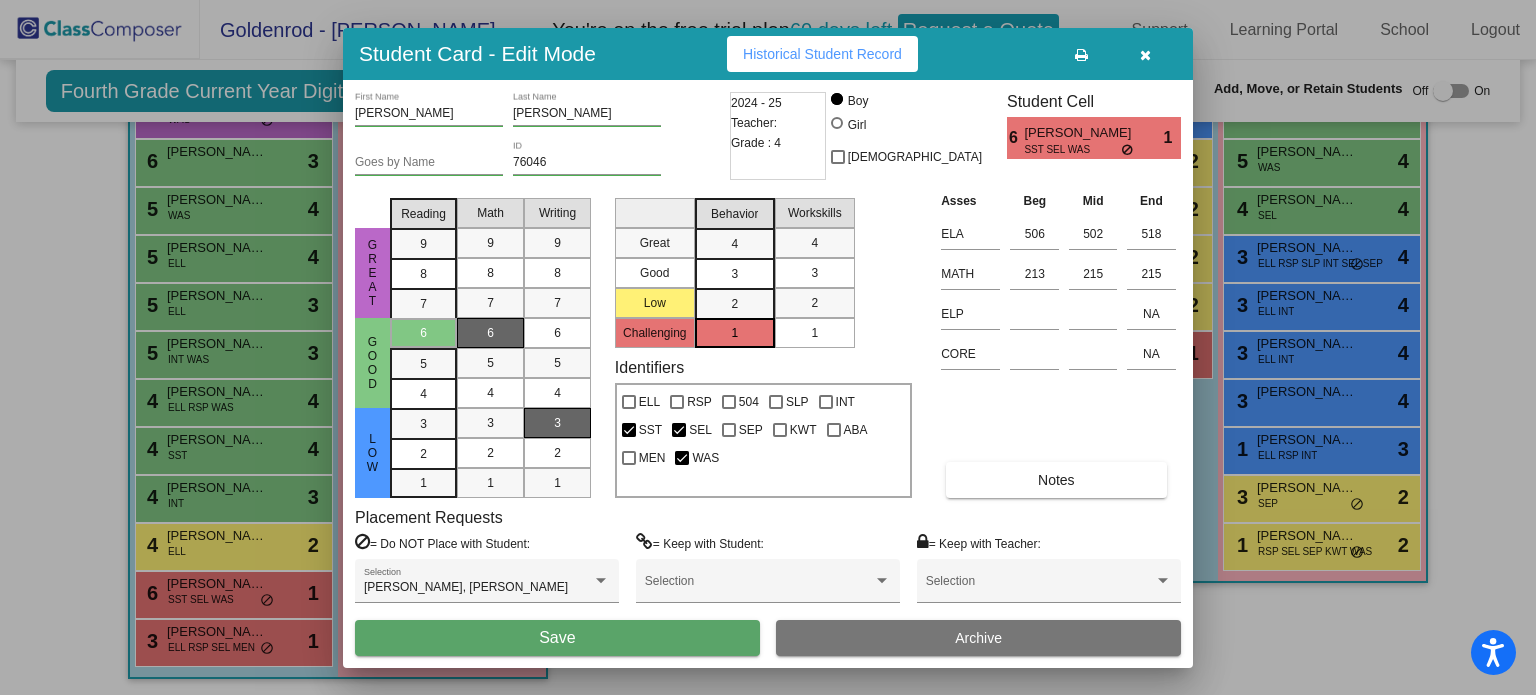 click on "Save" at bounding box center (557, 638) 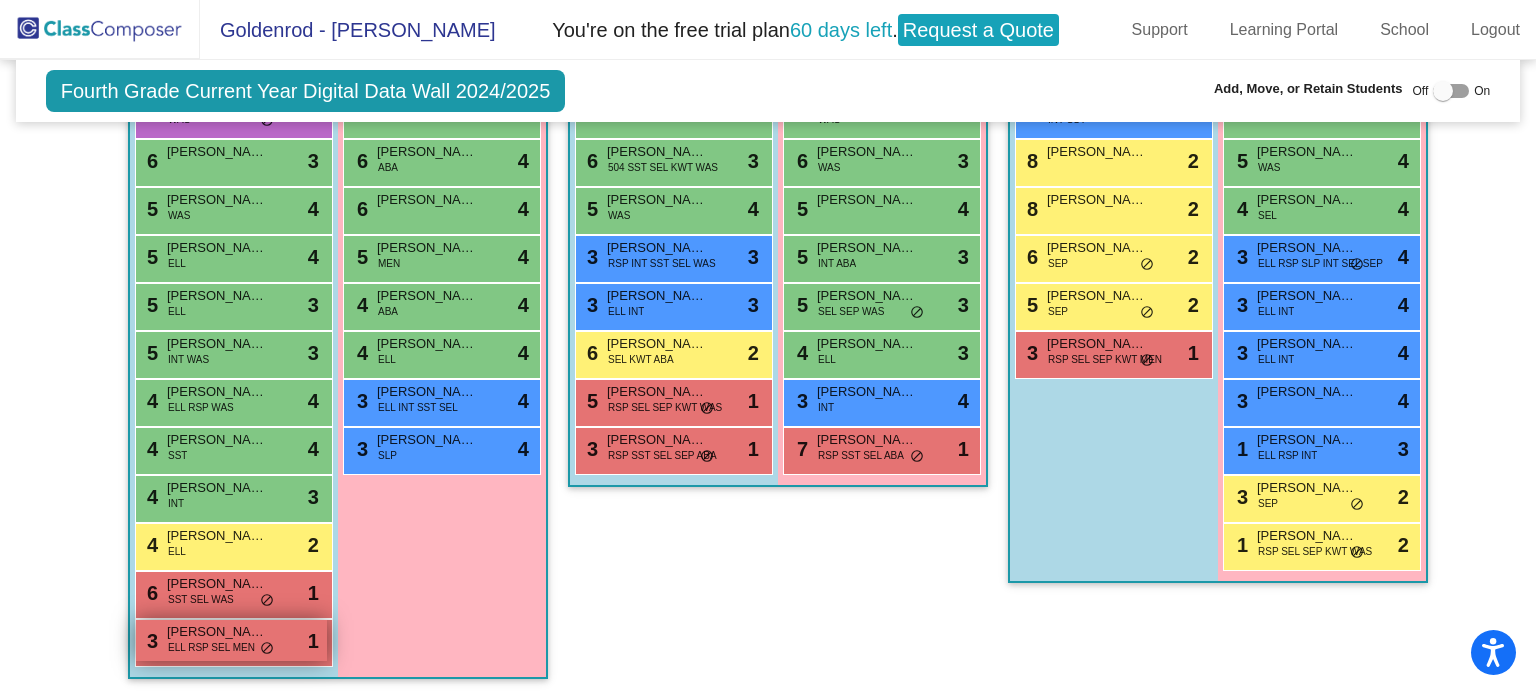 click on "3 Luke Ford ELL RSP SEL MEN lock do_not_disturb_alt 1" at bounding box center [231, 640] 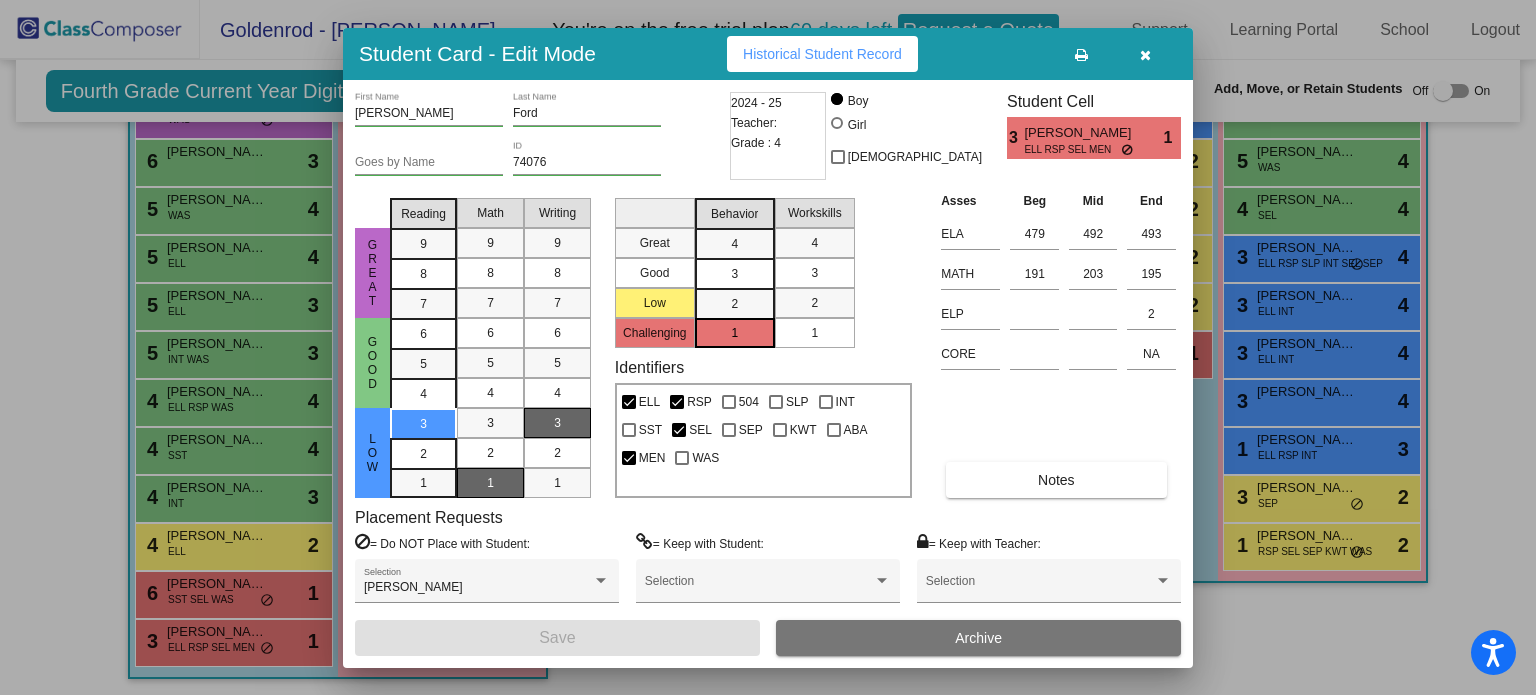click at bounding box center (1145, 55) 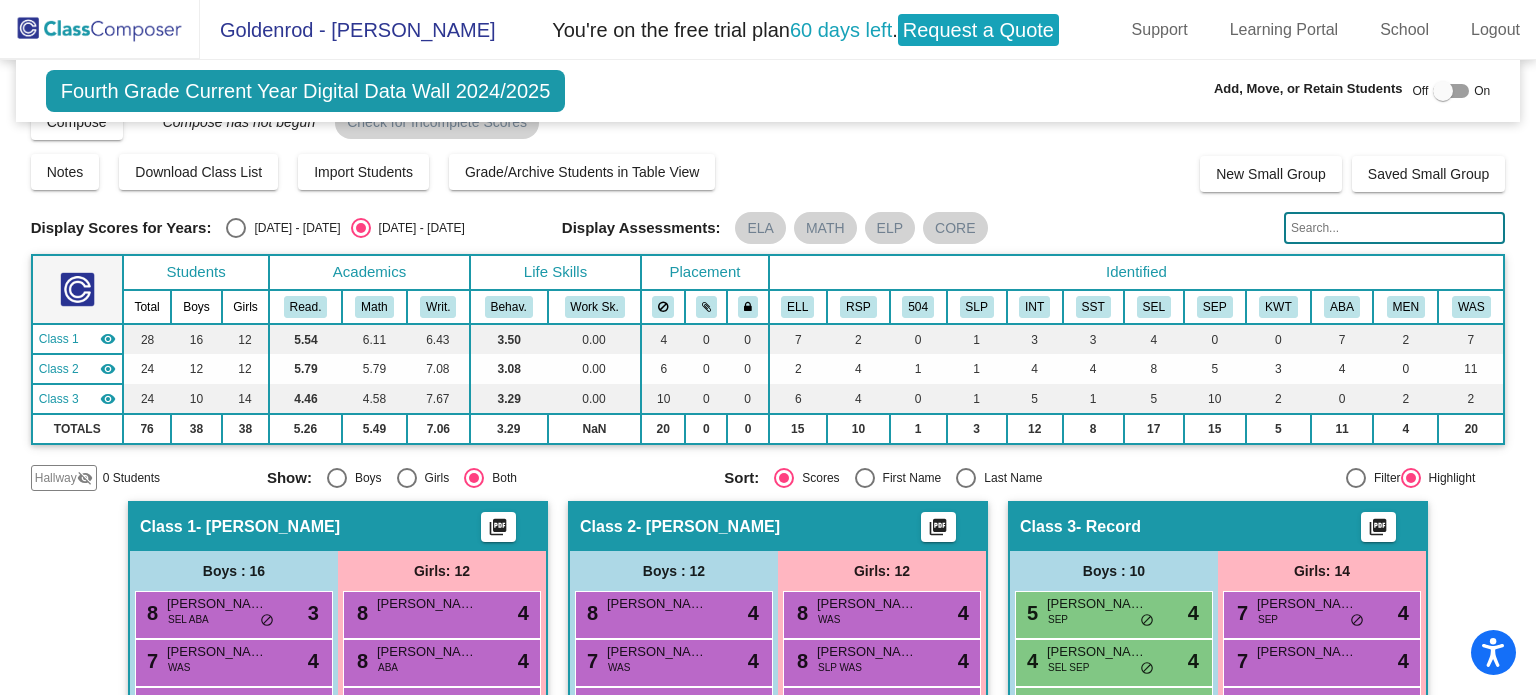 scroll, scrollTop: 0, scrollLeft: 0, axis: both 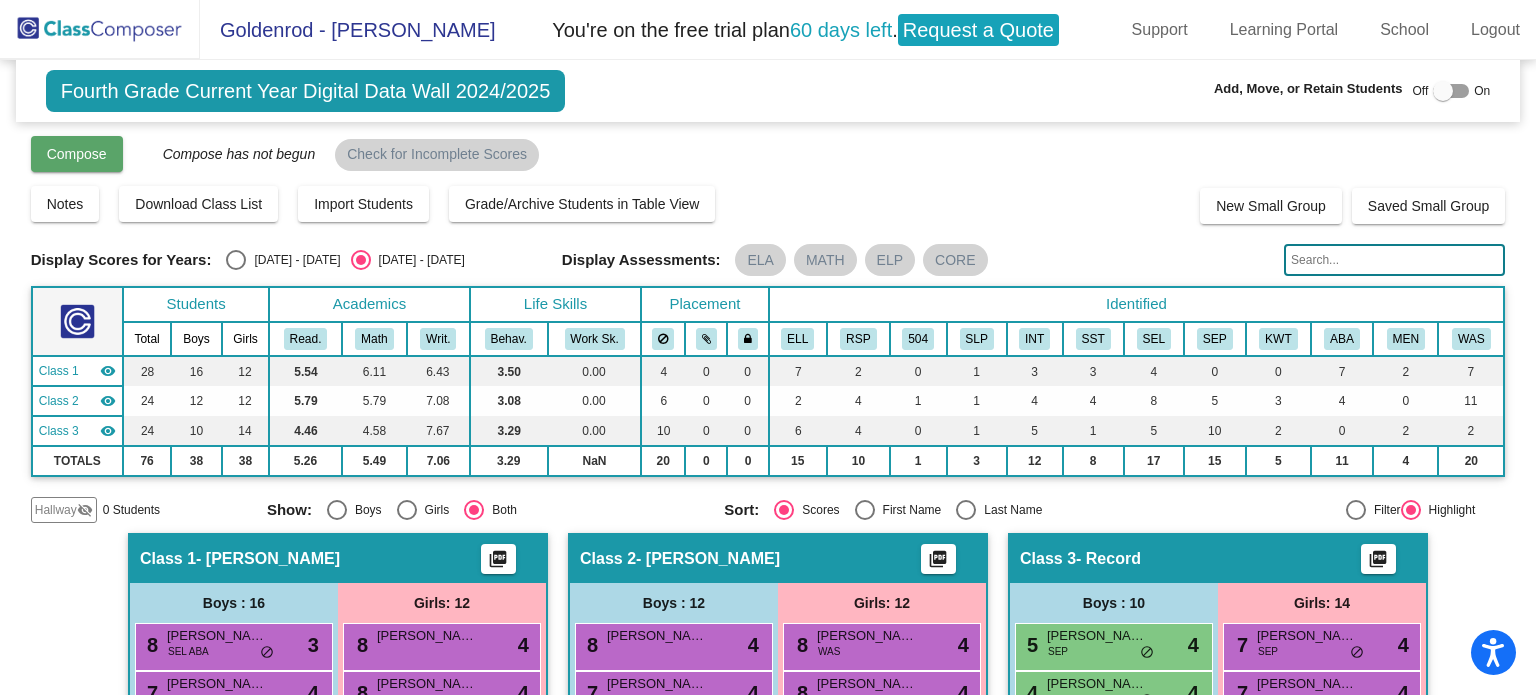 click on "Compose" 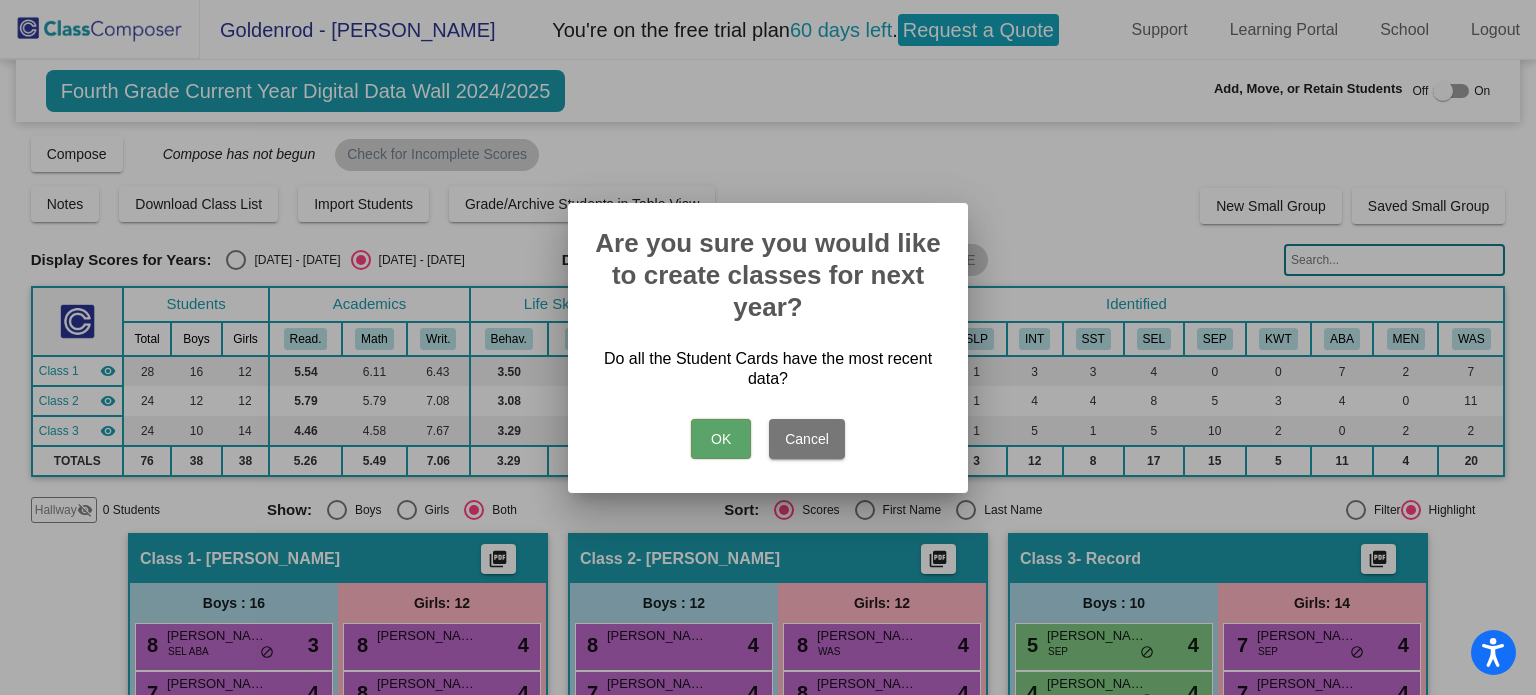 click on "OK" at bounding box center [721, 439] 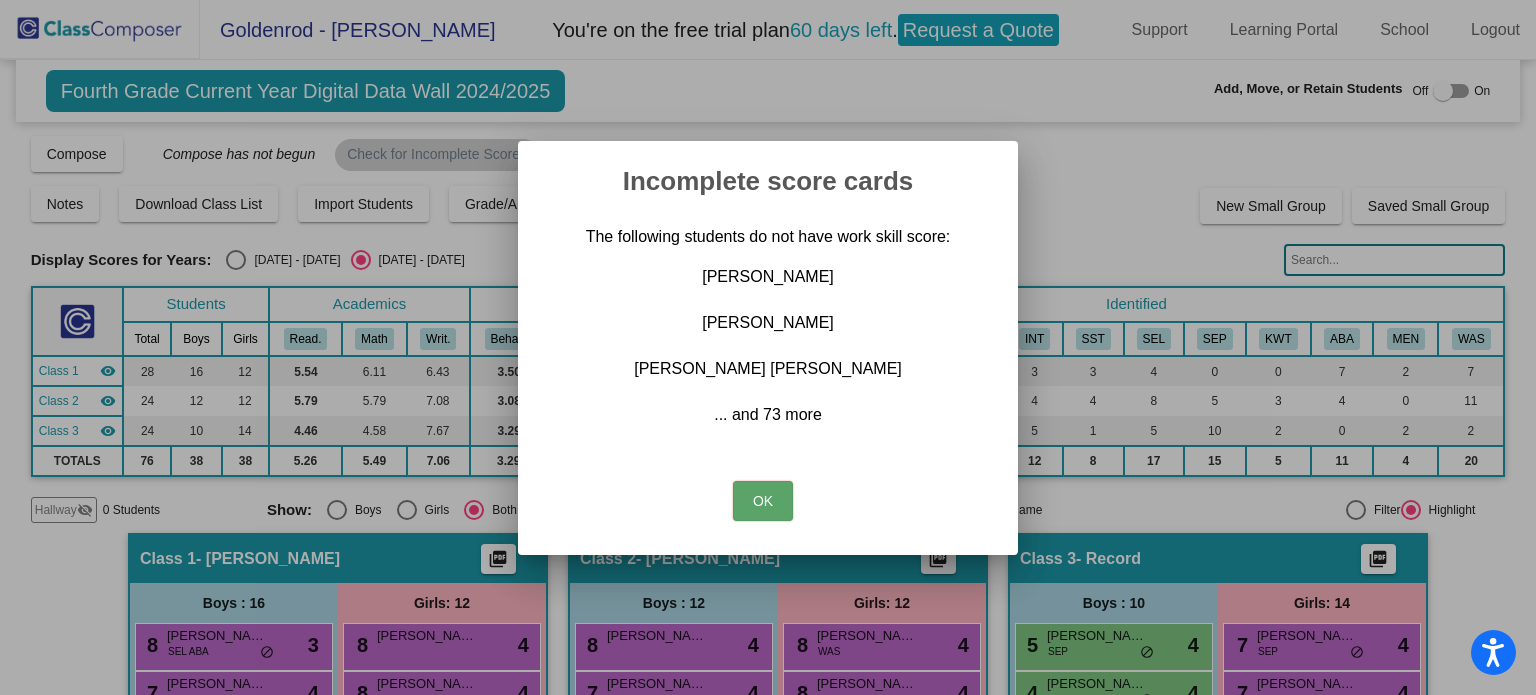 click on "OK" at bounding box center [763, 501] 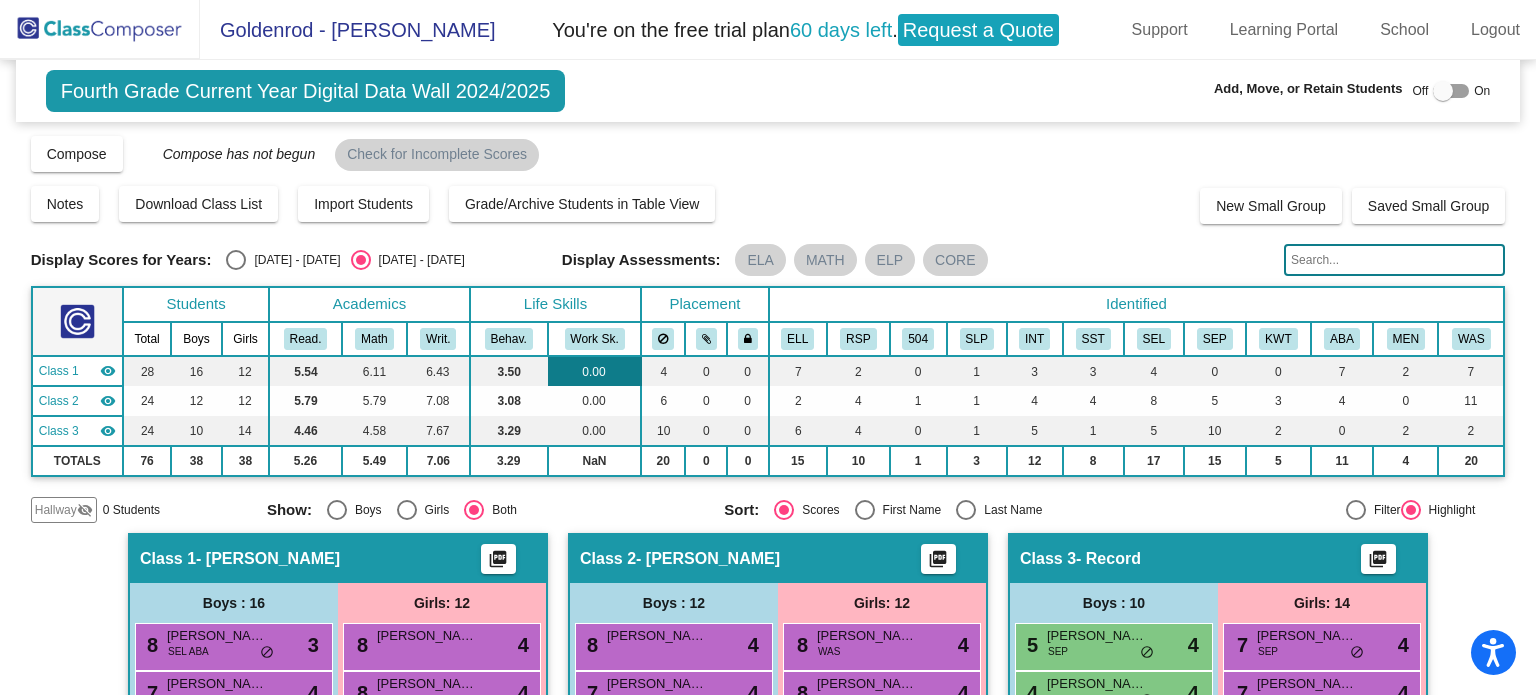 click on "0.00" 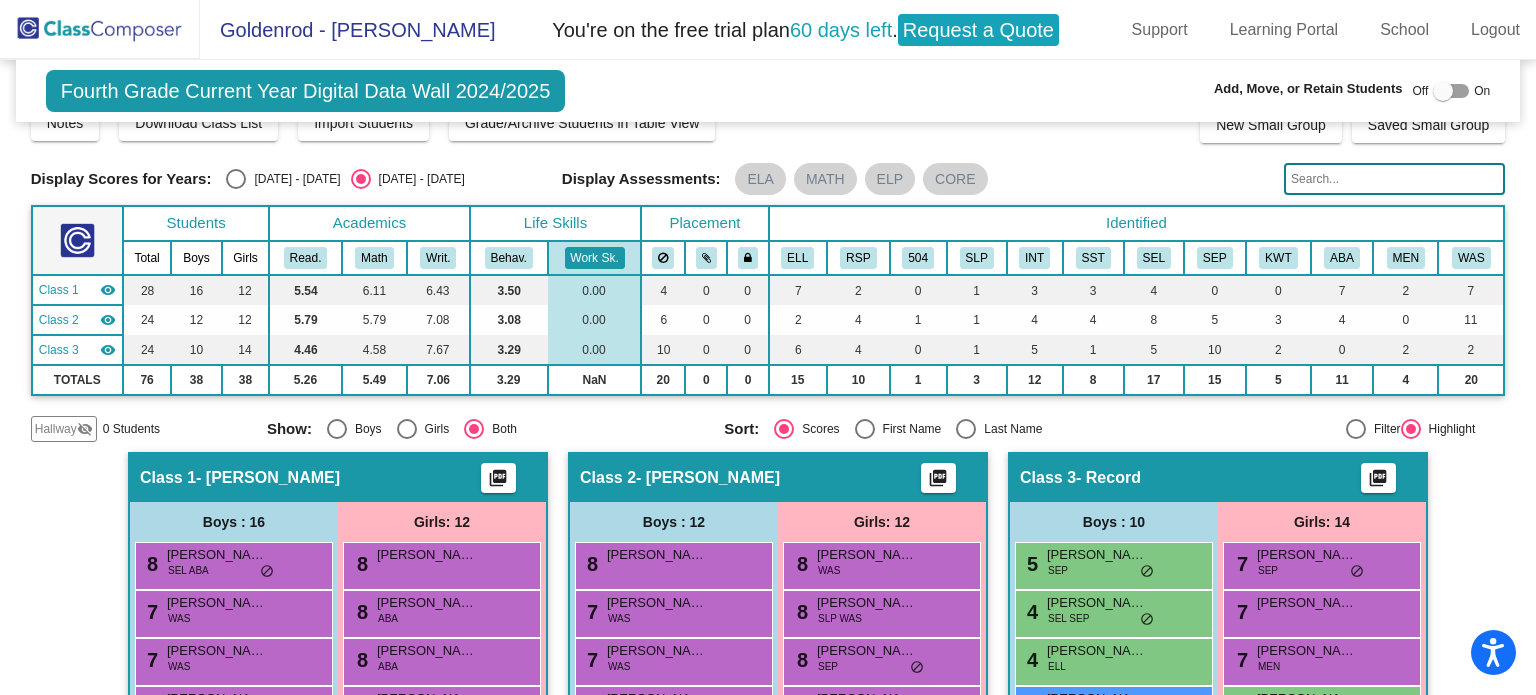 scroll, scrollTop: 0, scrollLeft: 0, axis: both 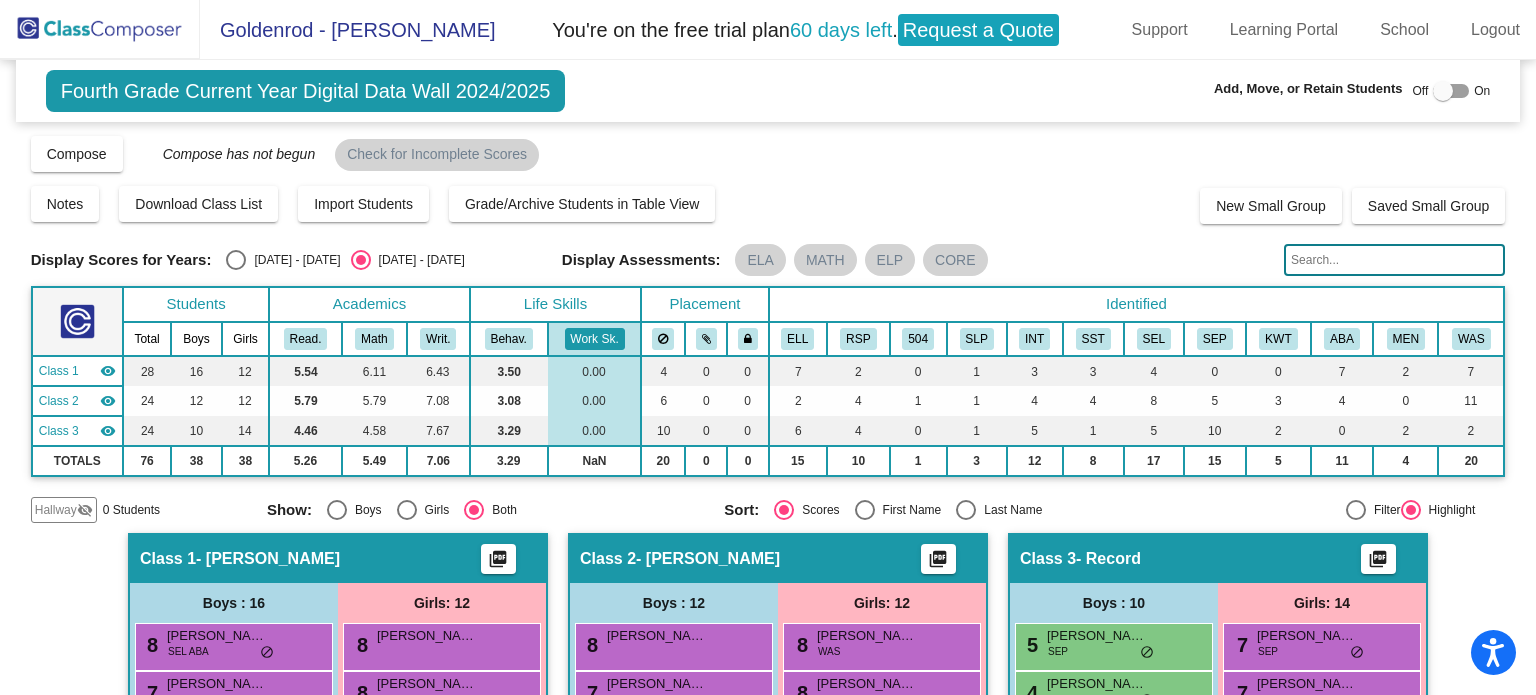 click on "Placement" at bounding box center [704, 304] 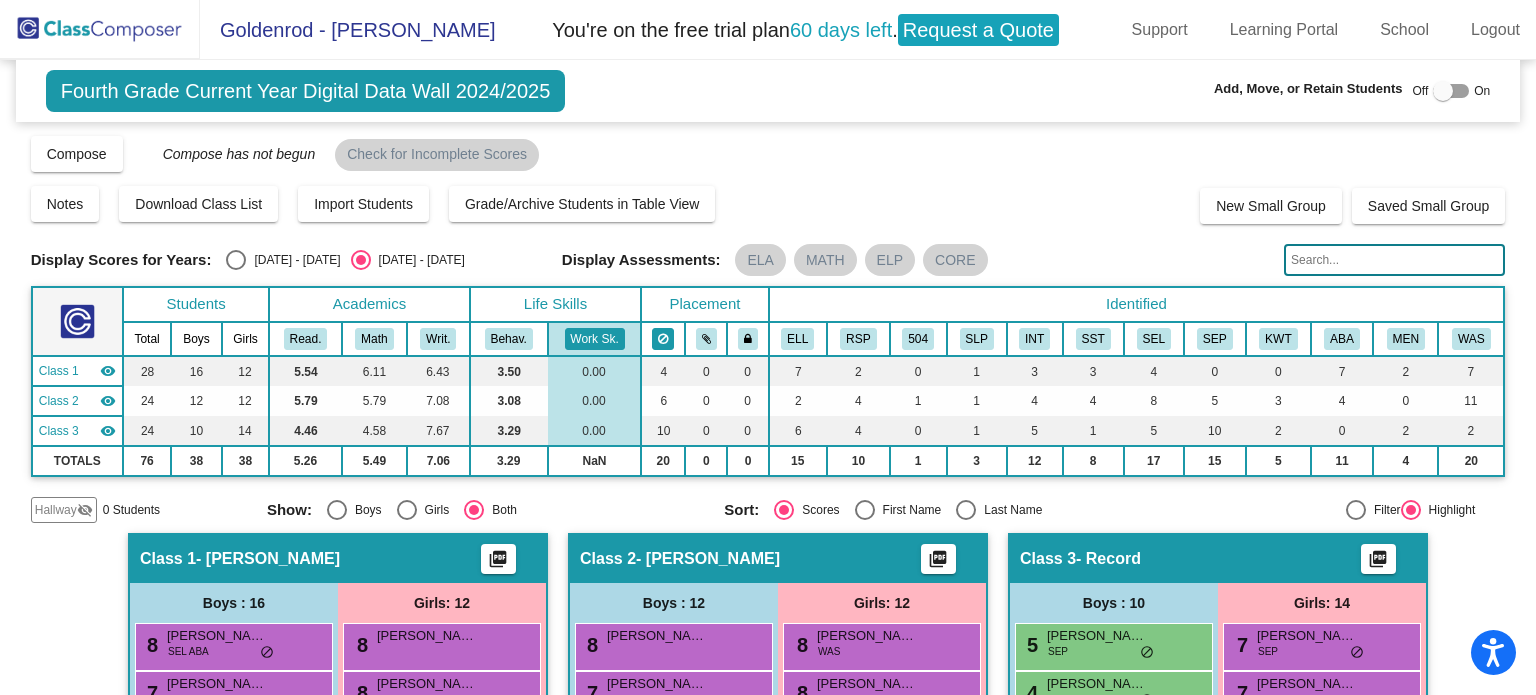 click 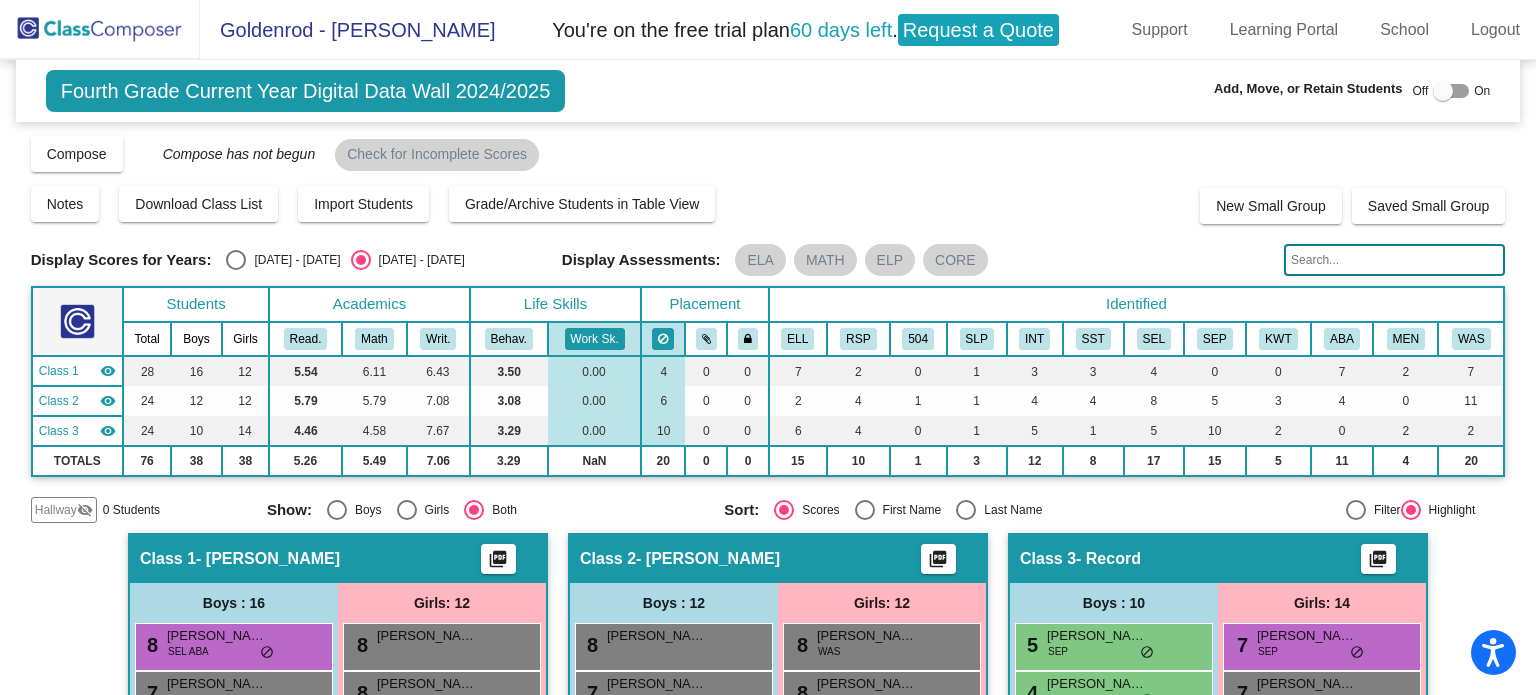 scroll, scrollTop: 0, scrollLeft: 0, axis: both 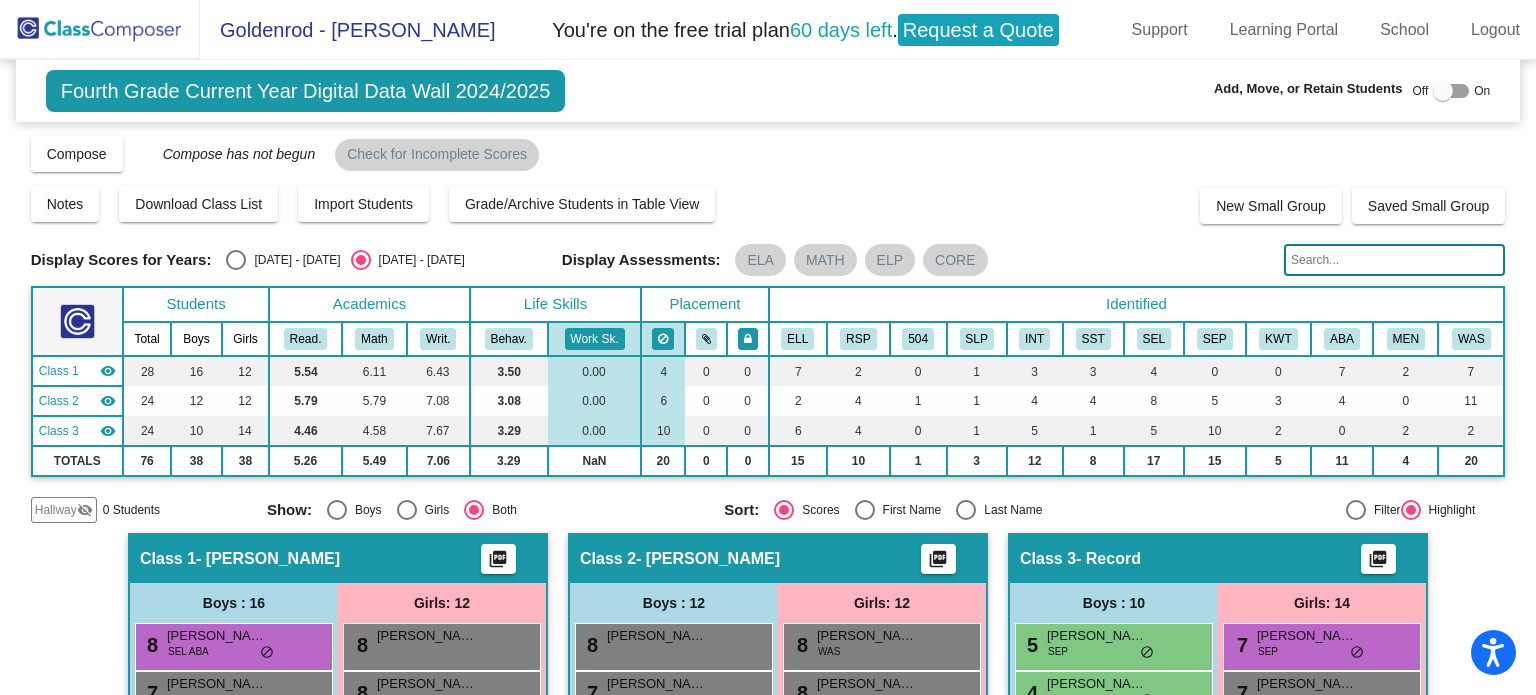 click 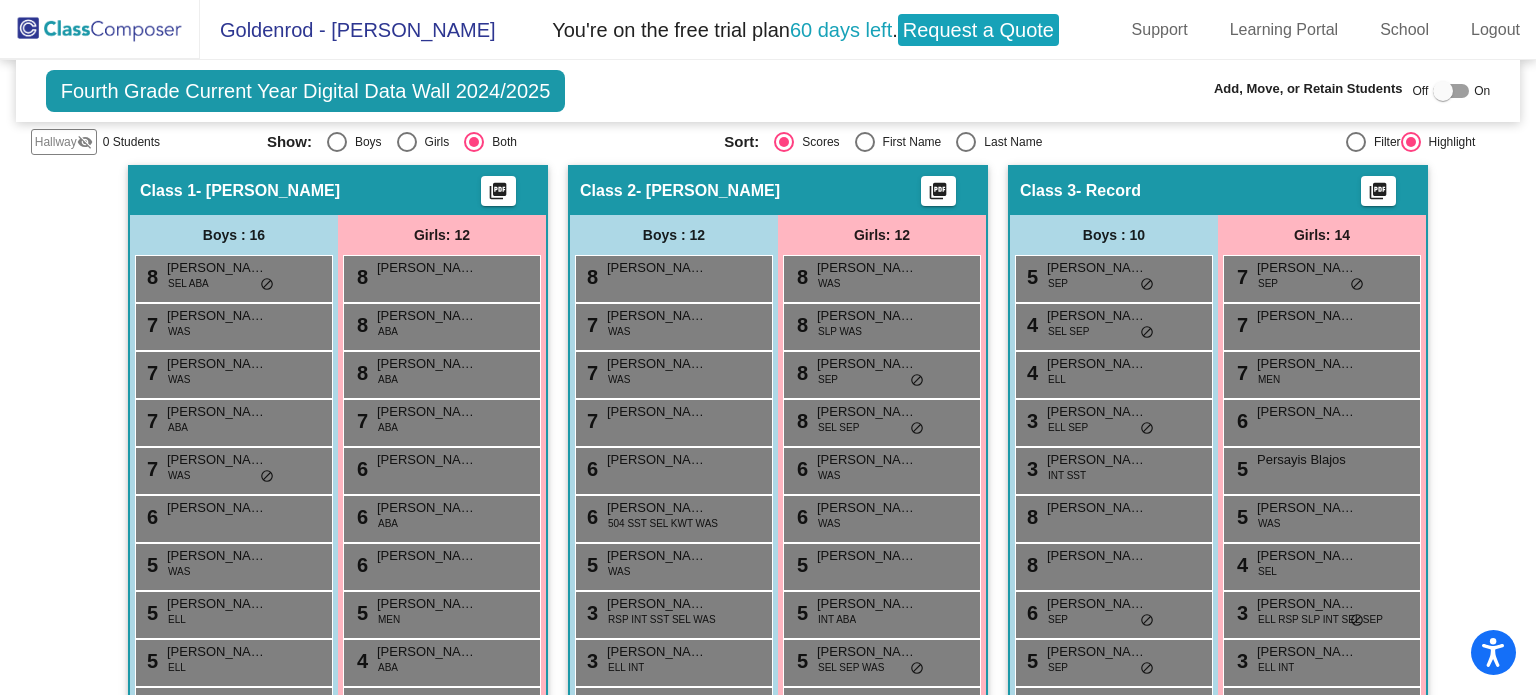 scroll, scrollTop: 0, scrollLeft: 0, axis: both 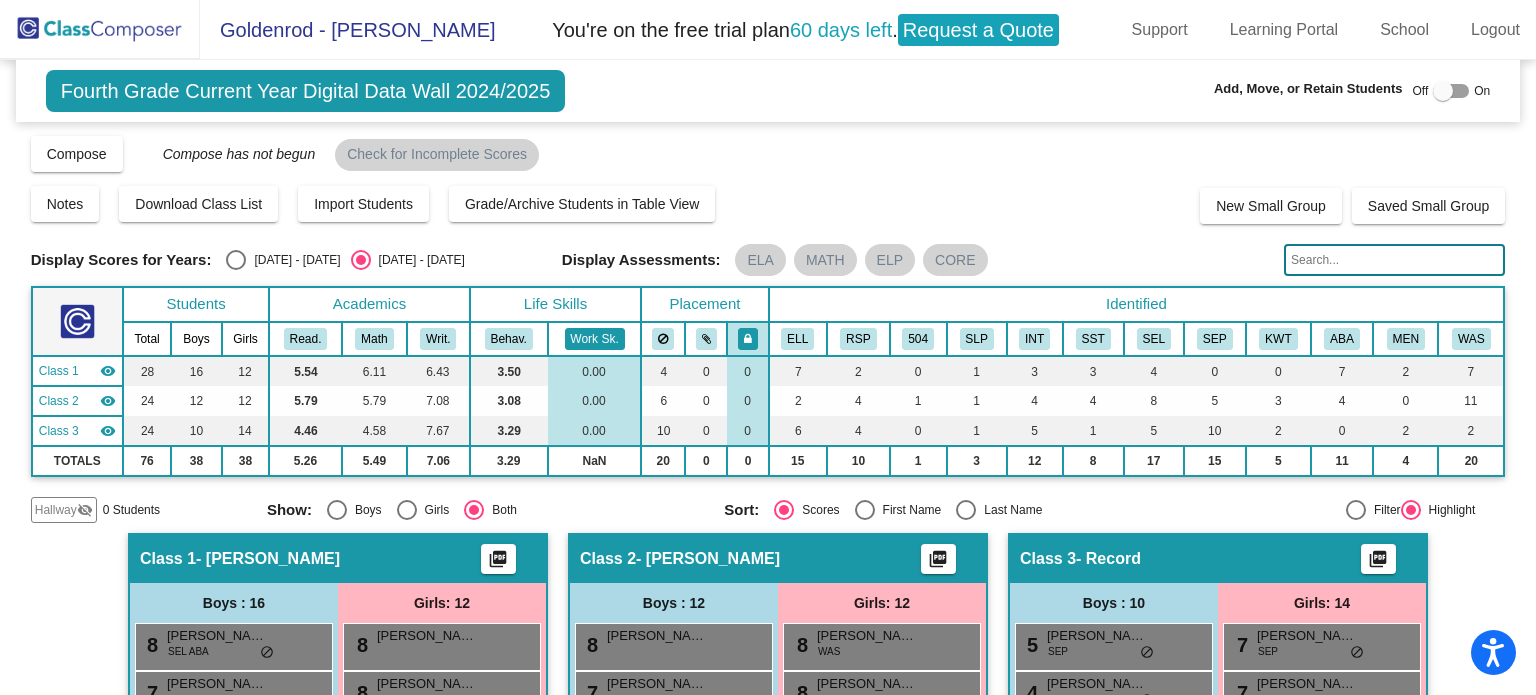 click on "Work Sk." 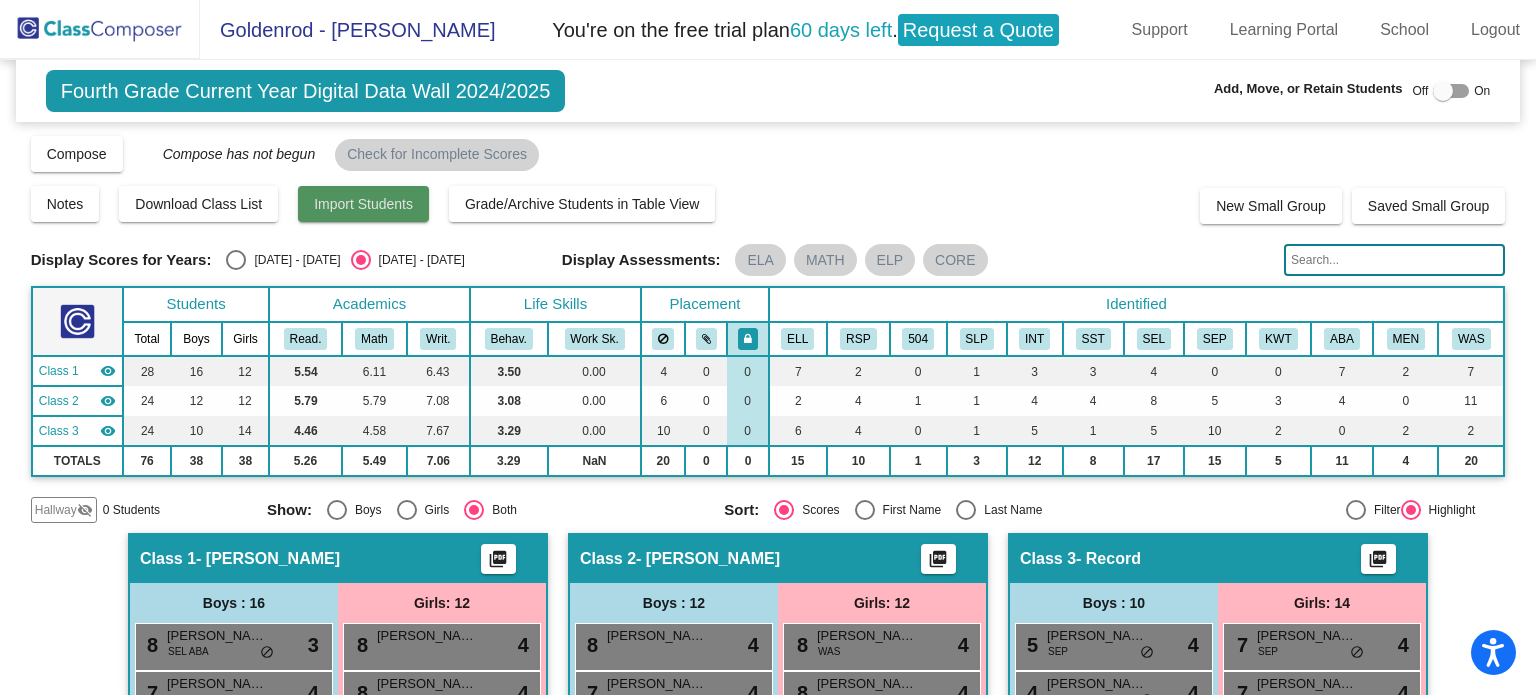click on "Import Students" 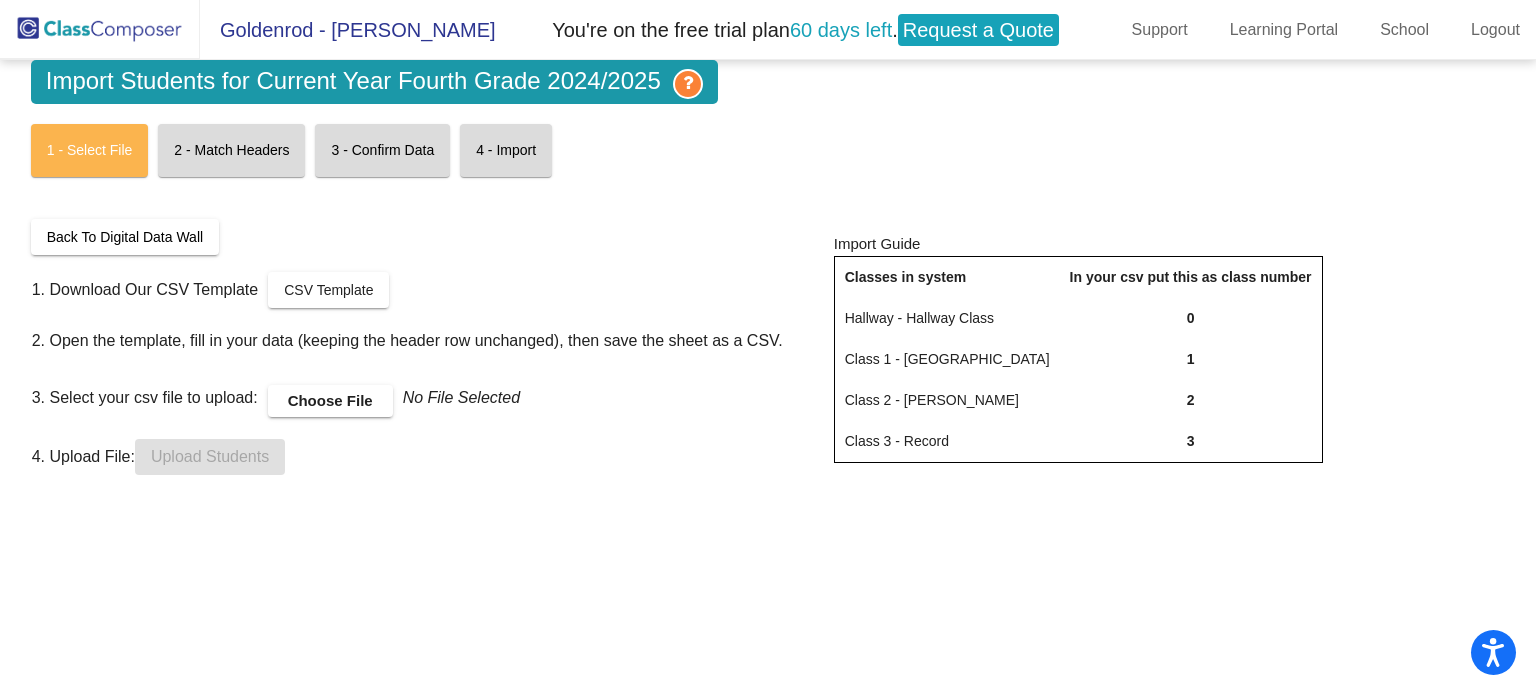 click on "Choose File" at bounding box center [330, 401] 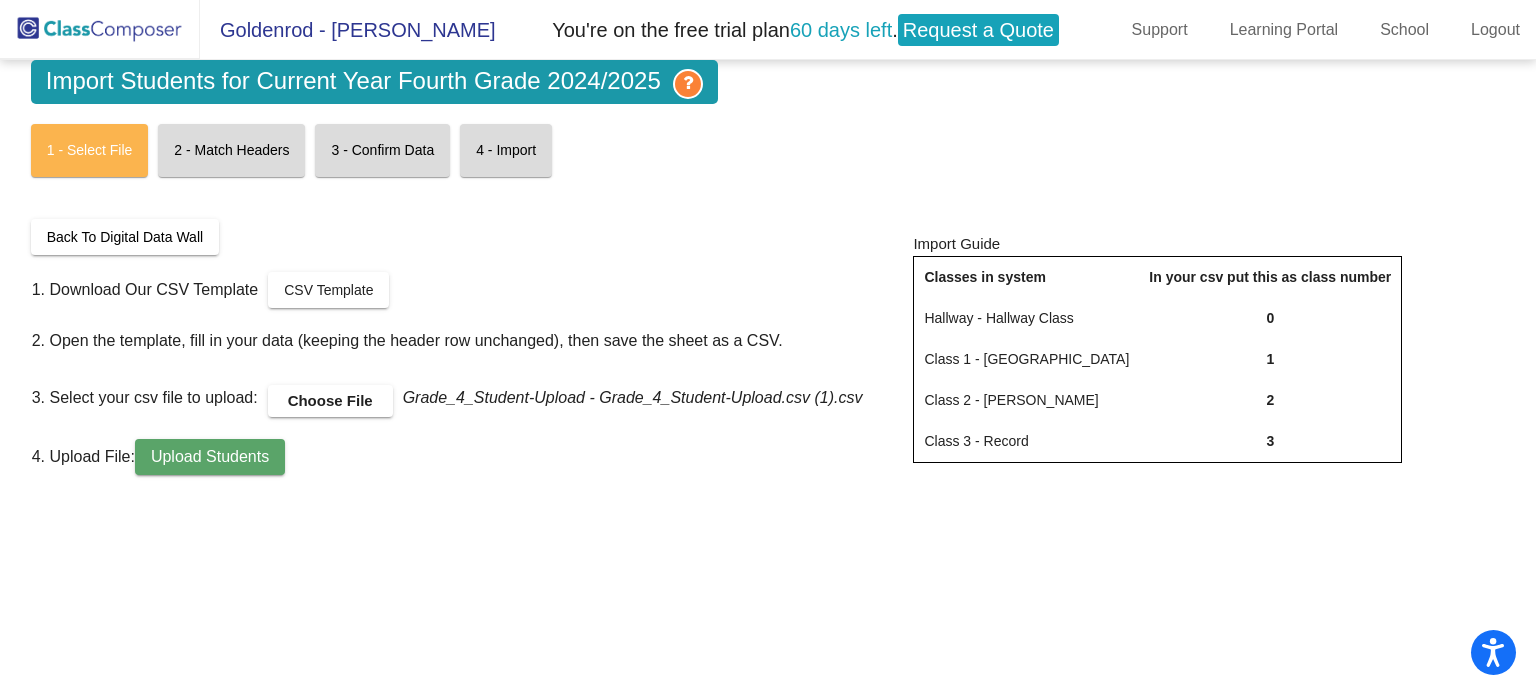 click on "Upload Students" at bounding box center [210, 456] 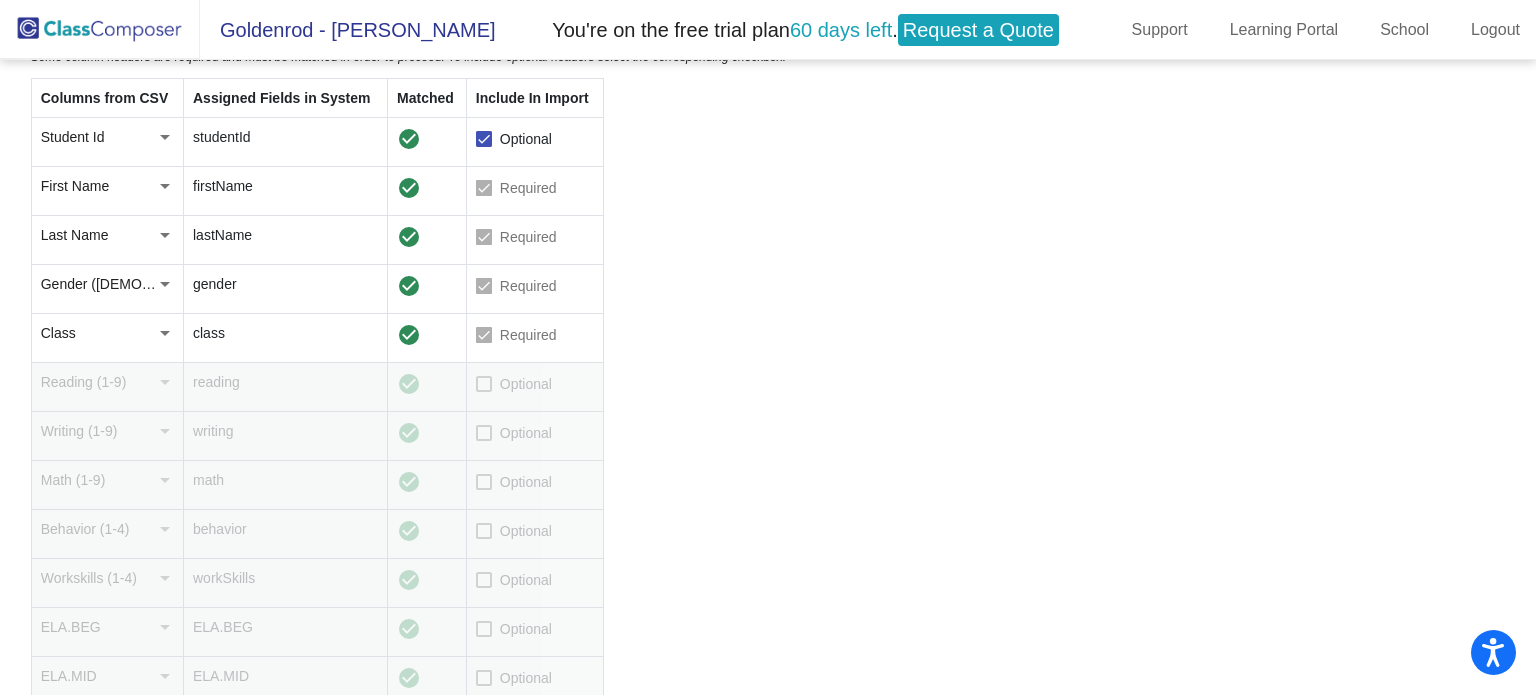 scroll, scrollTop: 244, scrollLeft: 0, axis: vertical 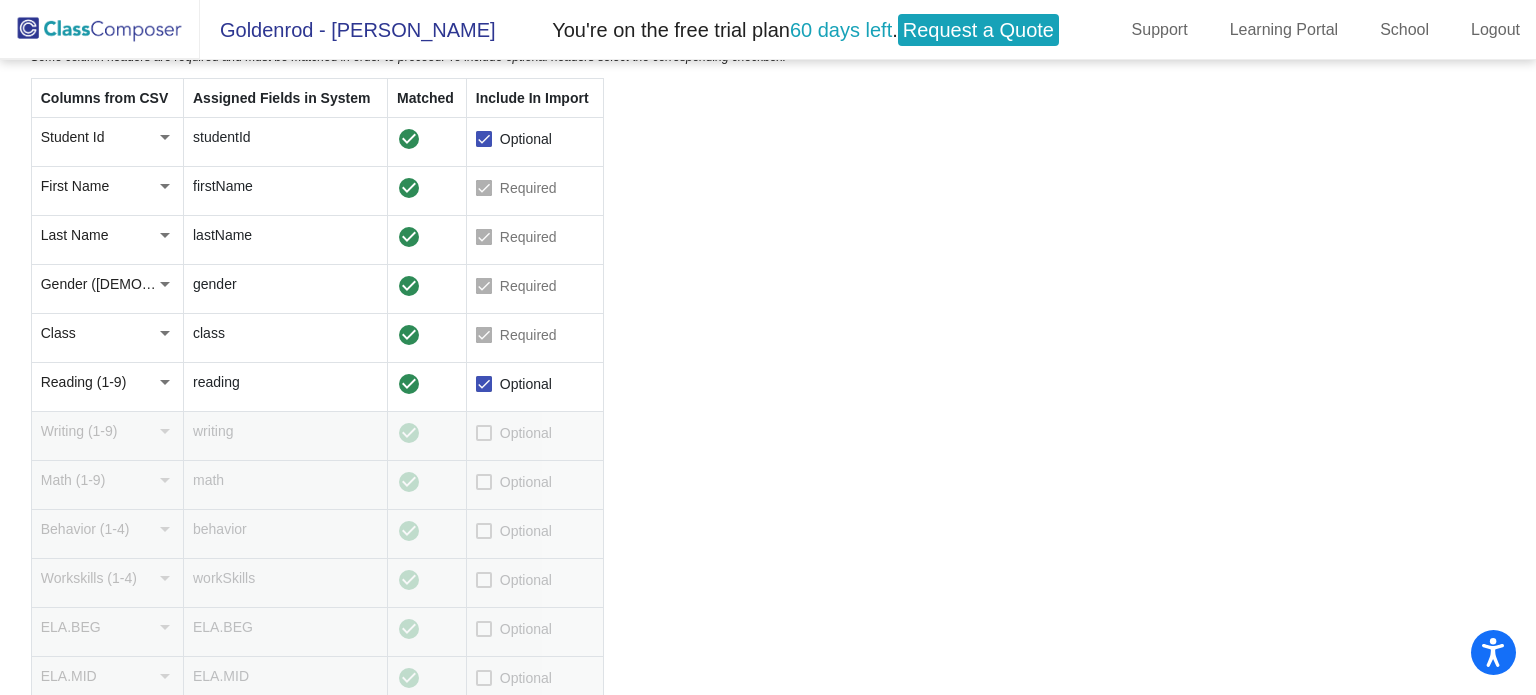 click at bounding box center (484, 433) 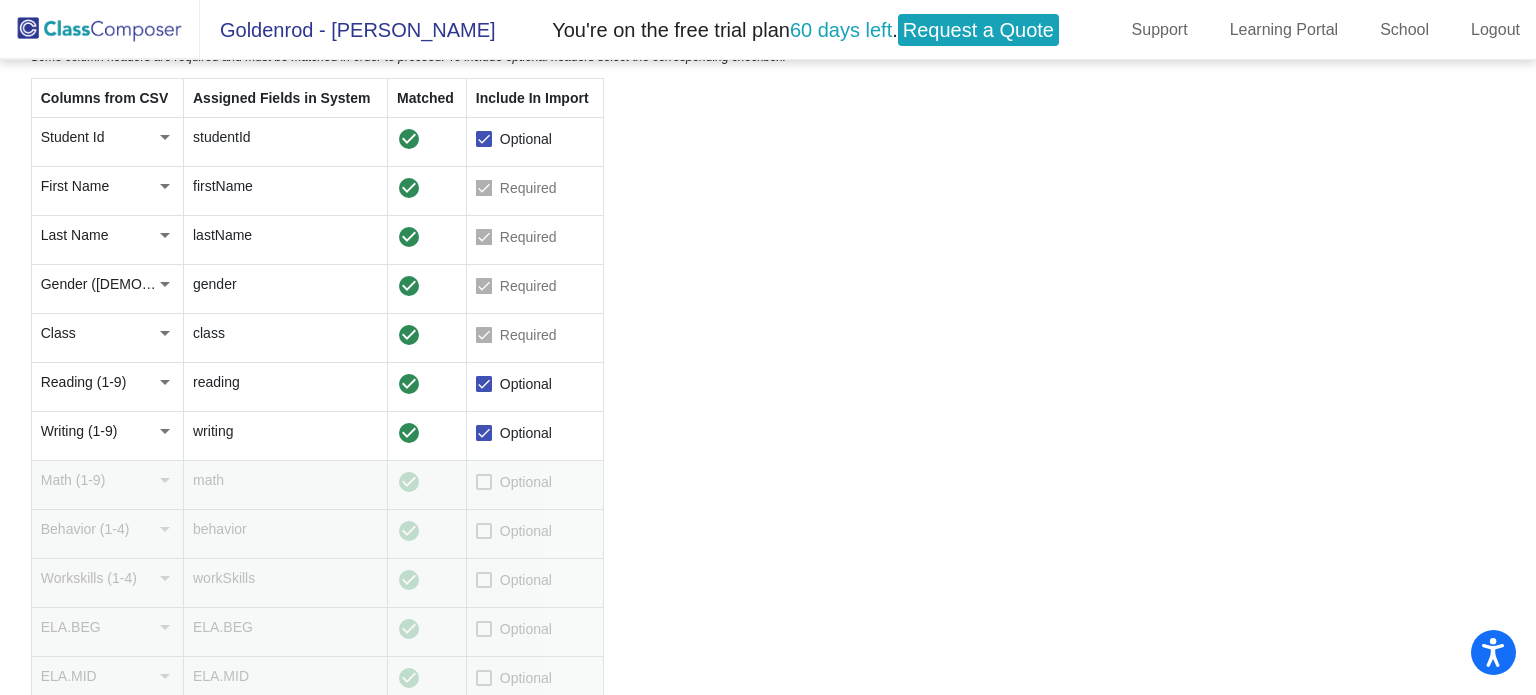 click at bounding box center (484, 482) 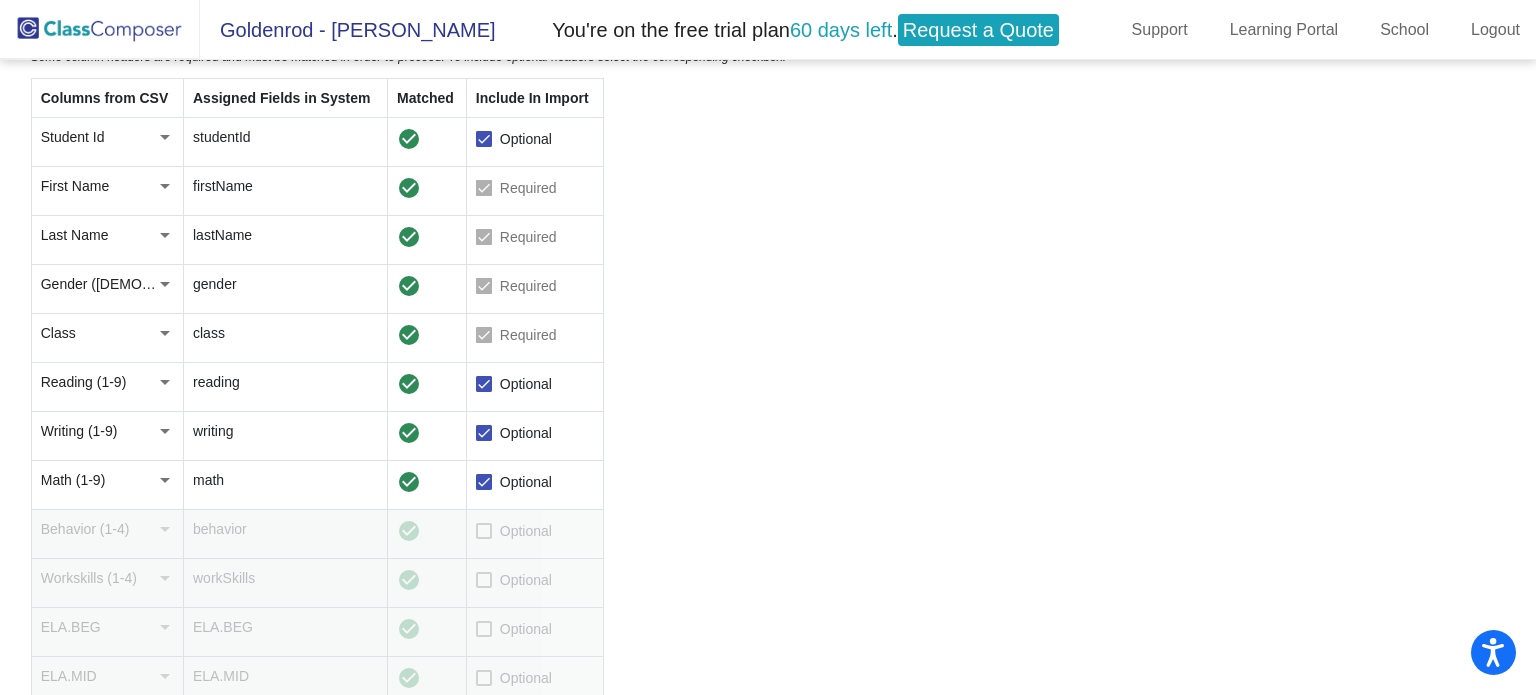 click at bounding box center (484, 531) 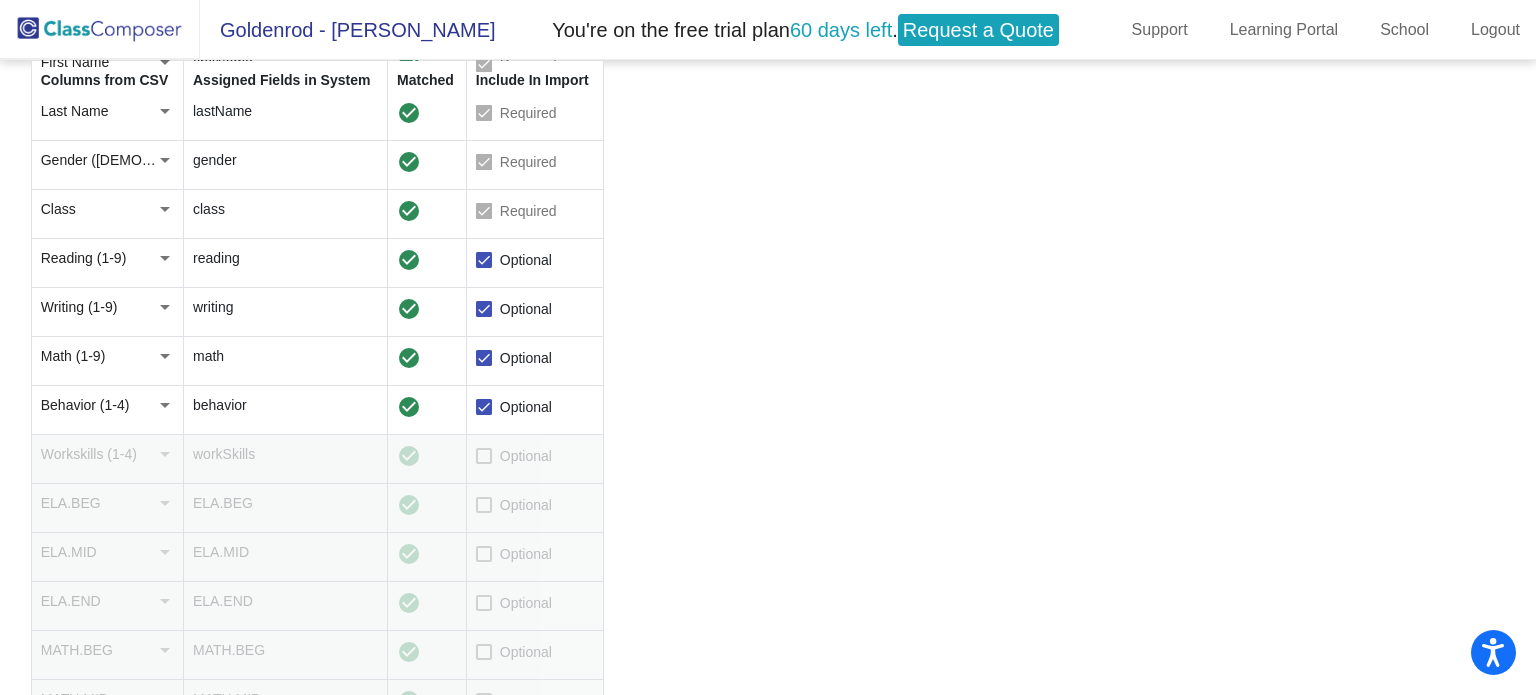 scroll, scrollTop: 368, scrollLeft: 0, axis: vertical 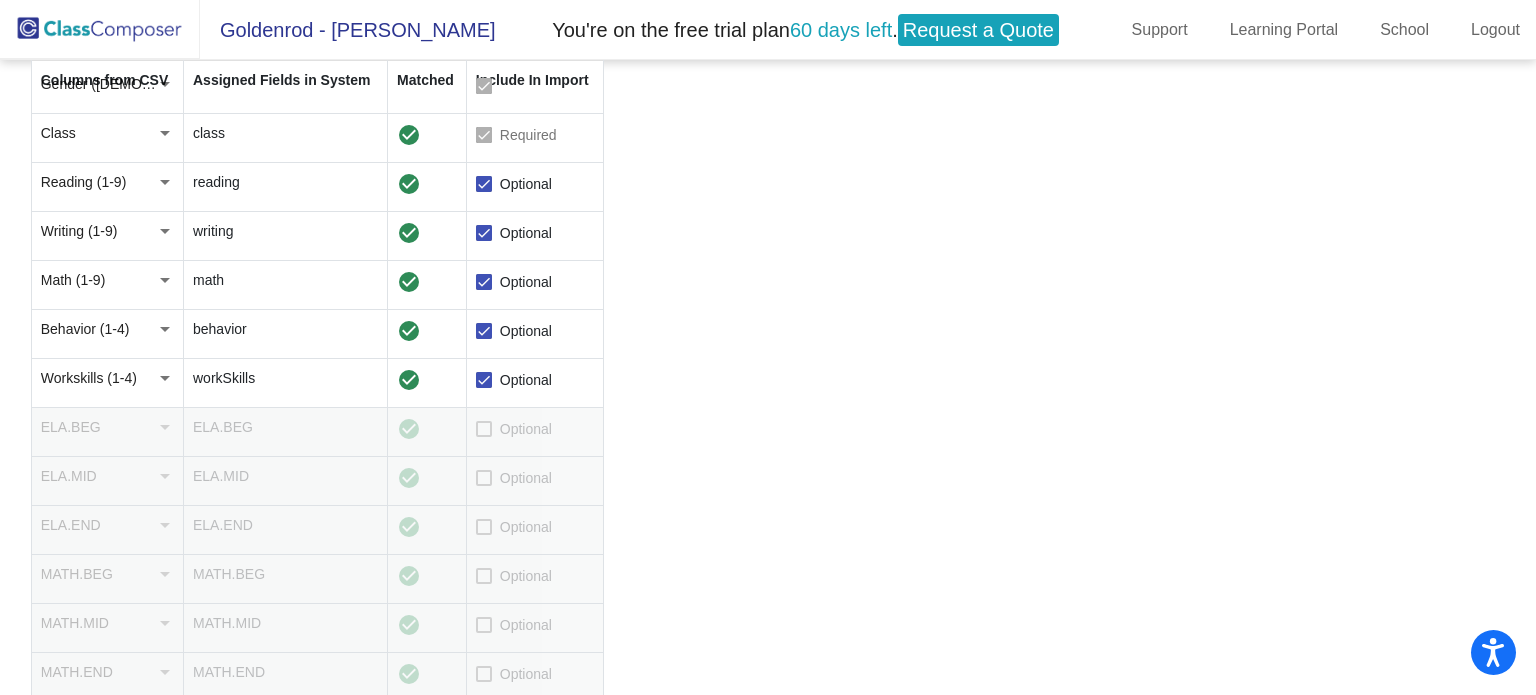 click at bounding box center (484, 429) 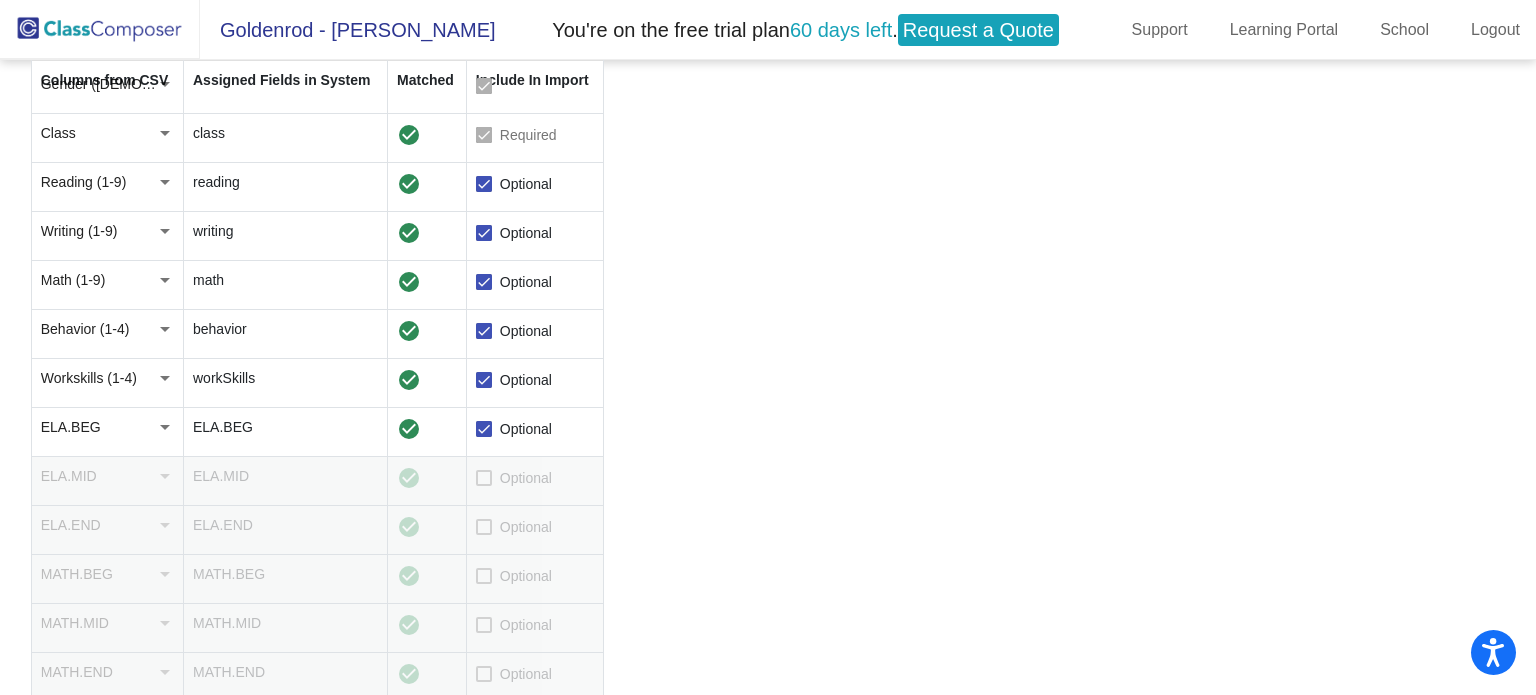 click at bounding box center [484, 478] 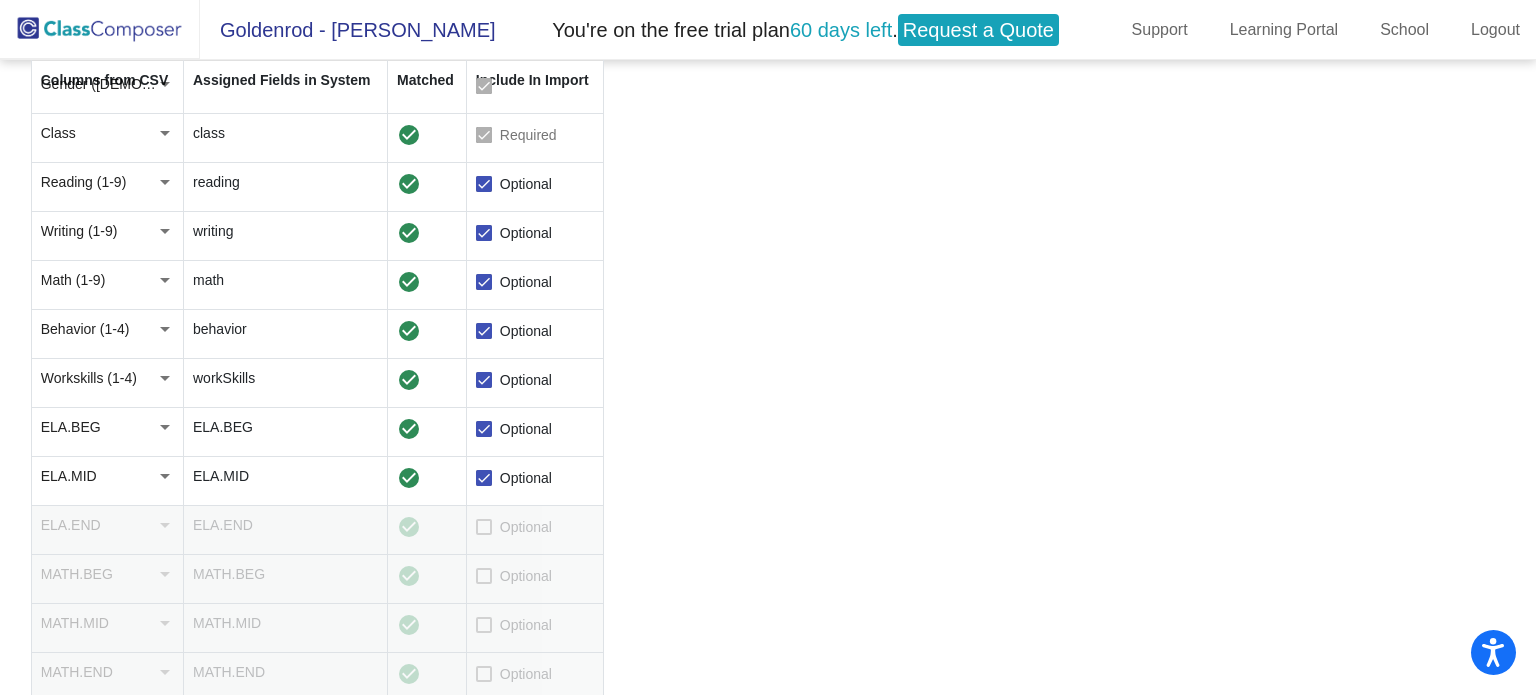 click at bounding box center [484, 527] 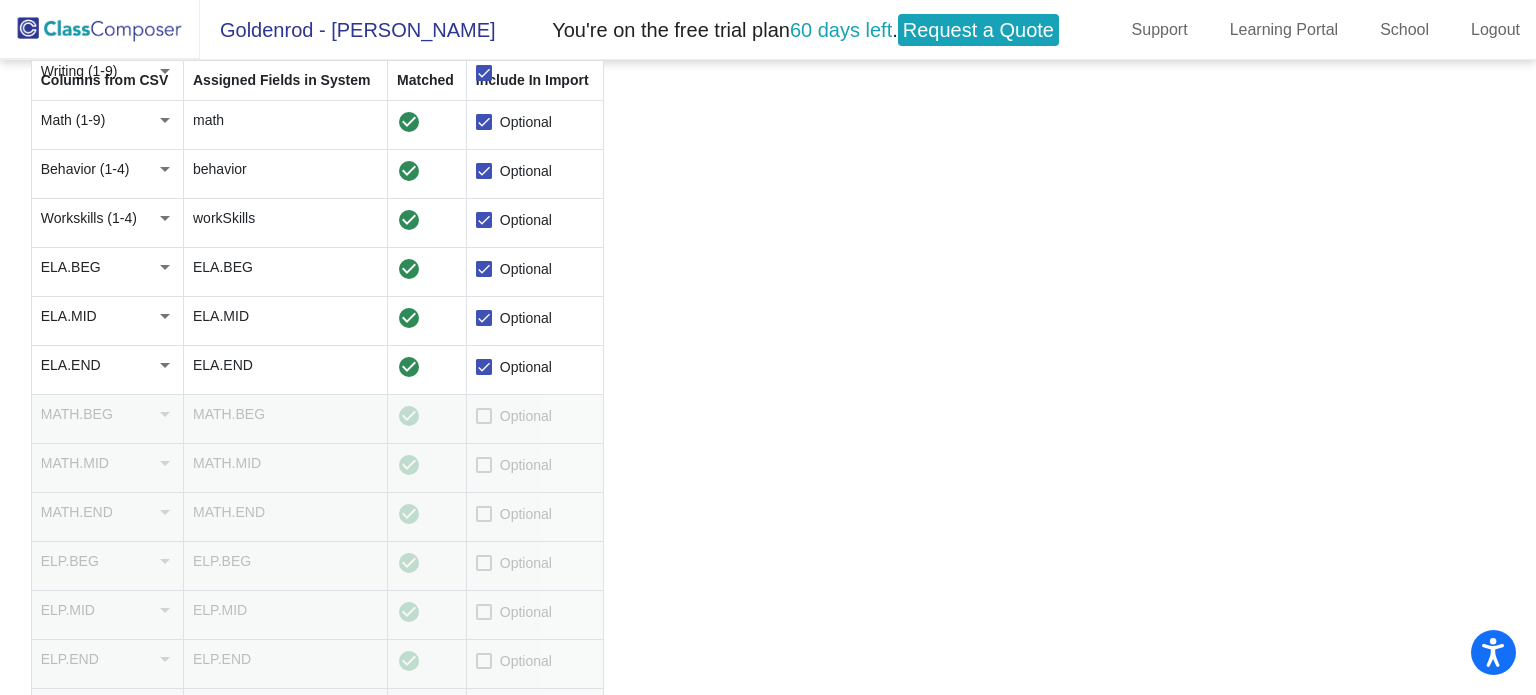 scroll, scrollTop: 607, scrollLeft: 0, axis: vertical 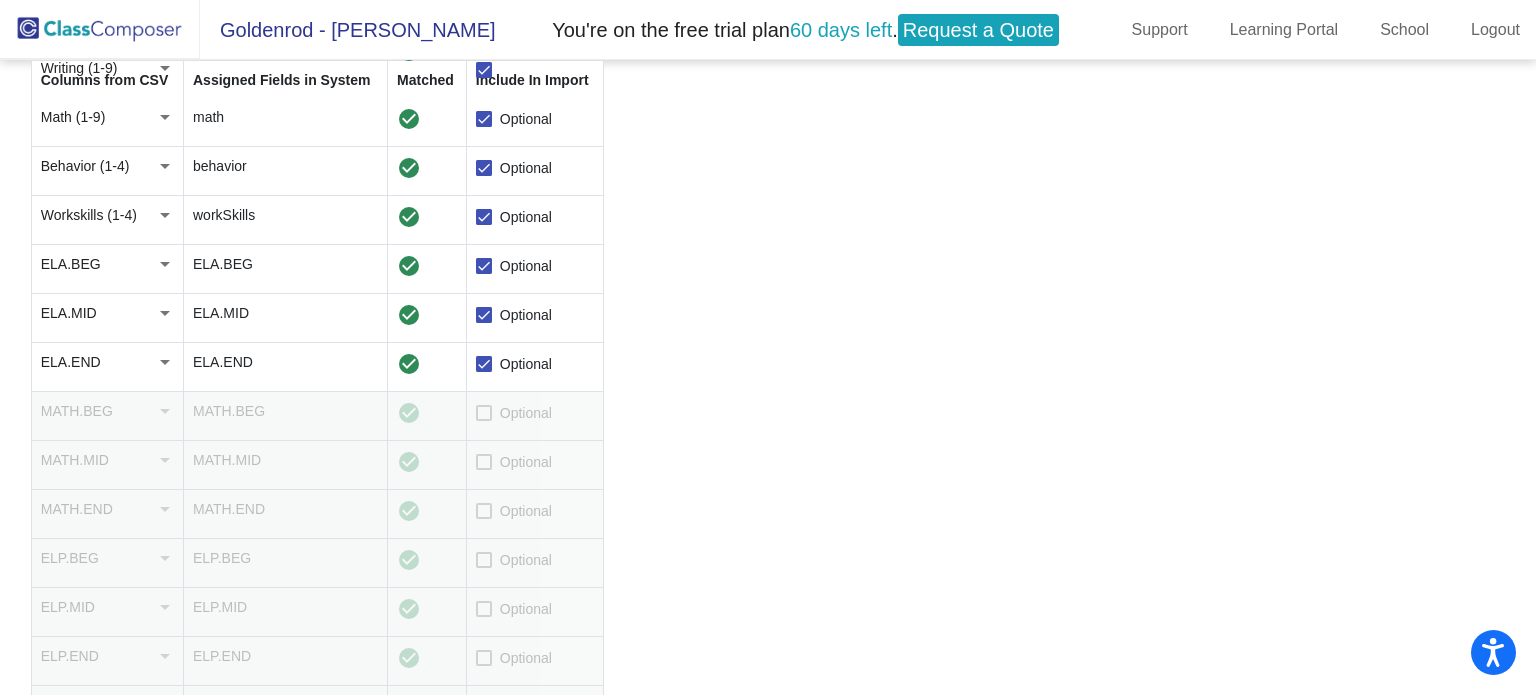 click at bounding box center (484, 413) 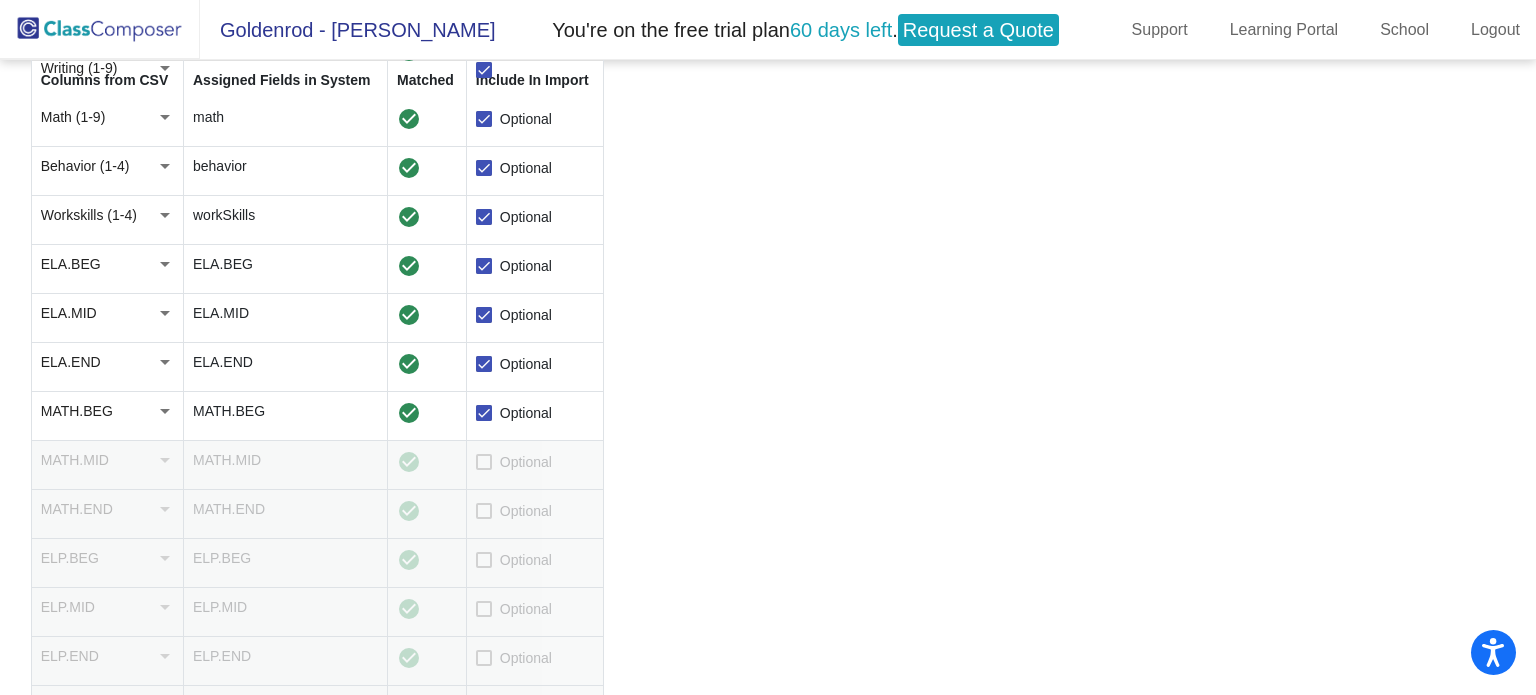 click at bounding box center (484, 462) 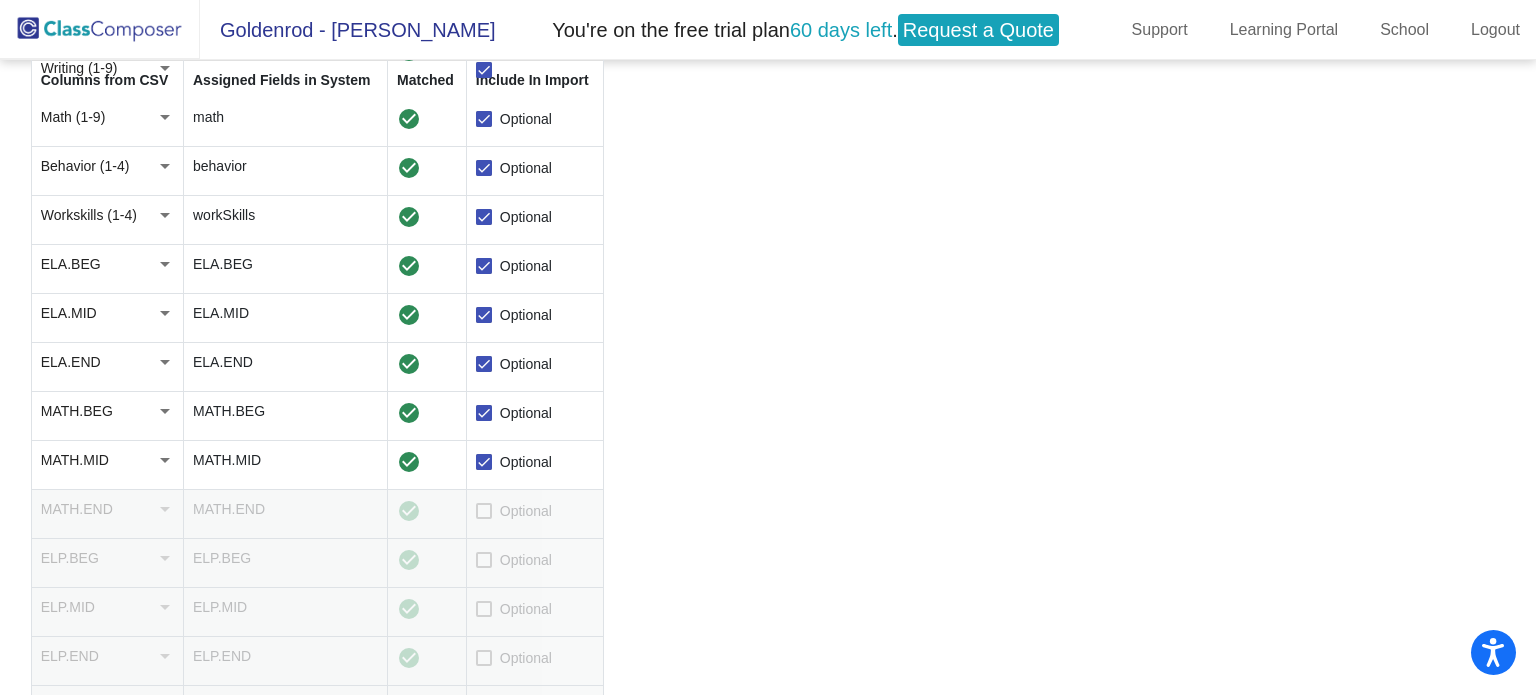 click at bounding box center [484, 511] 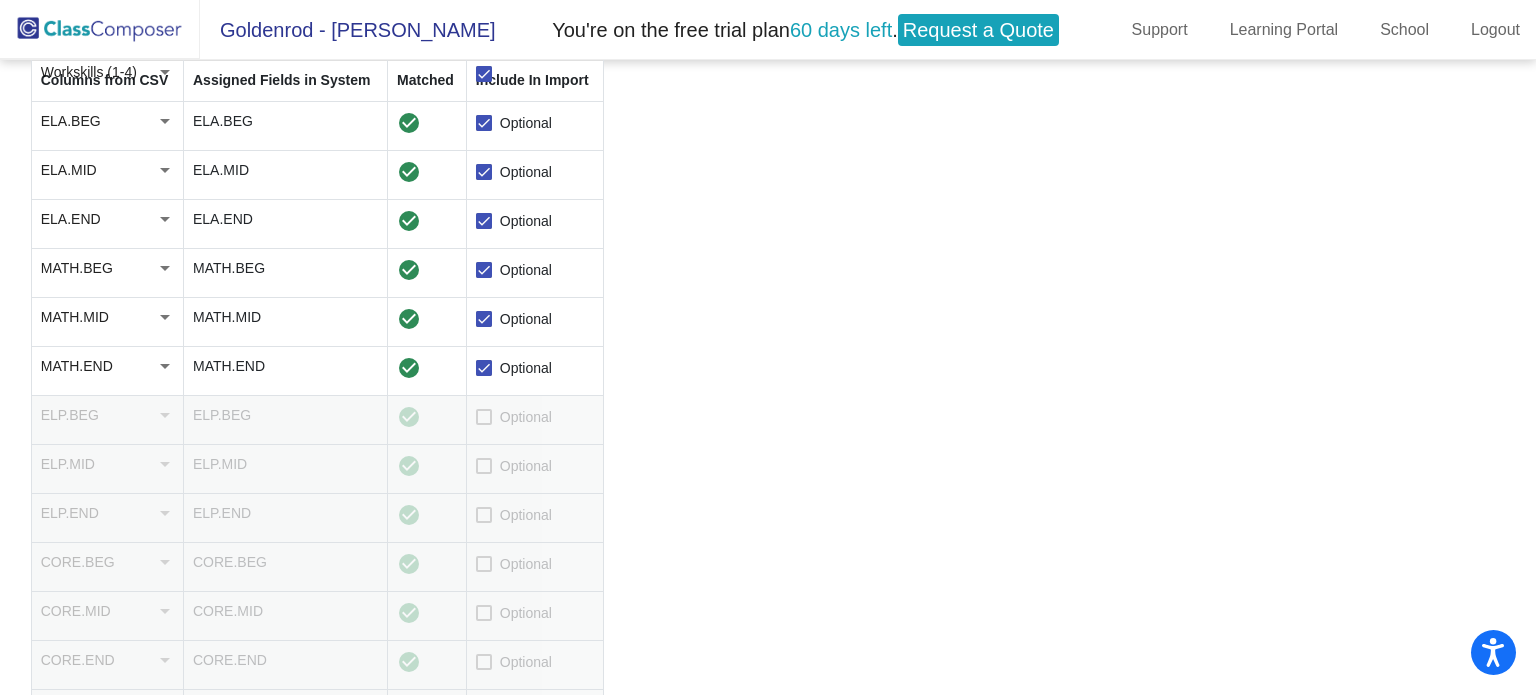 scroll, scrollTop: 751, scrollLeft: 0, axis: vertical 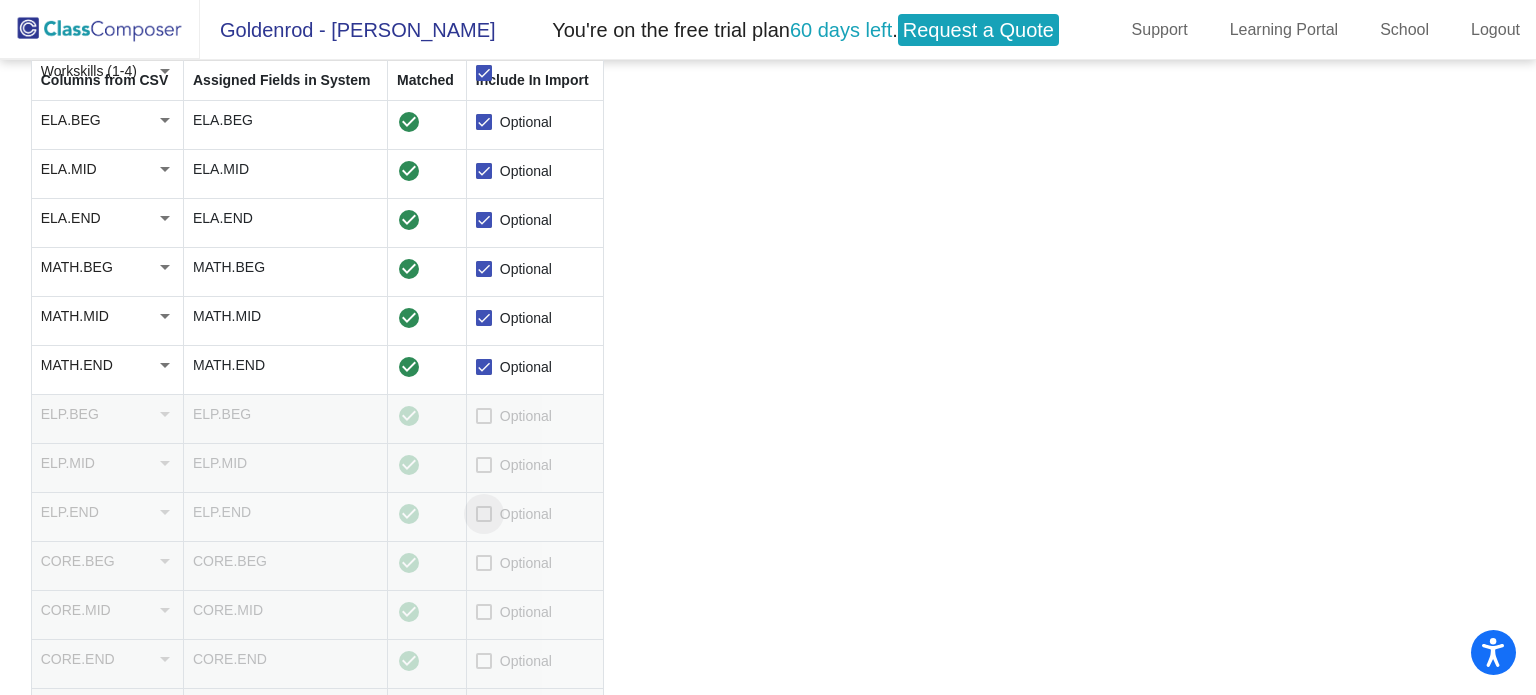 click at bounding box center (484, 514) 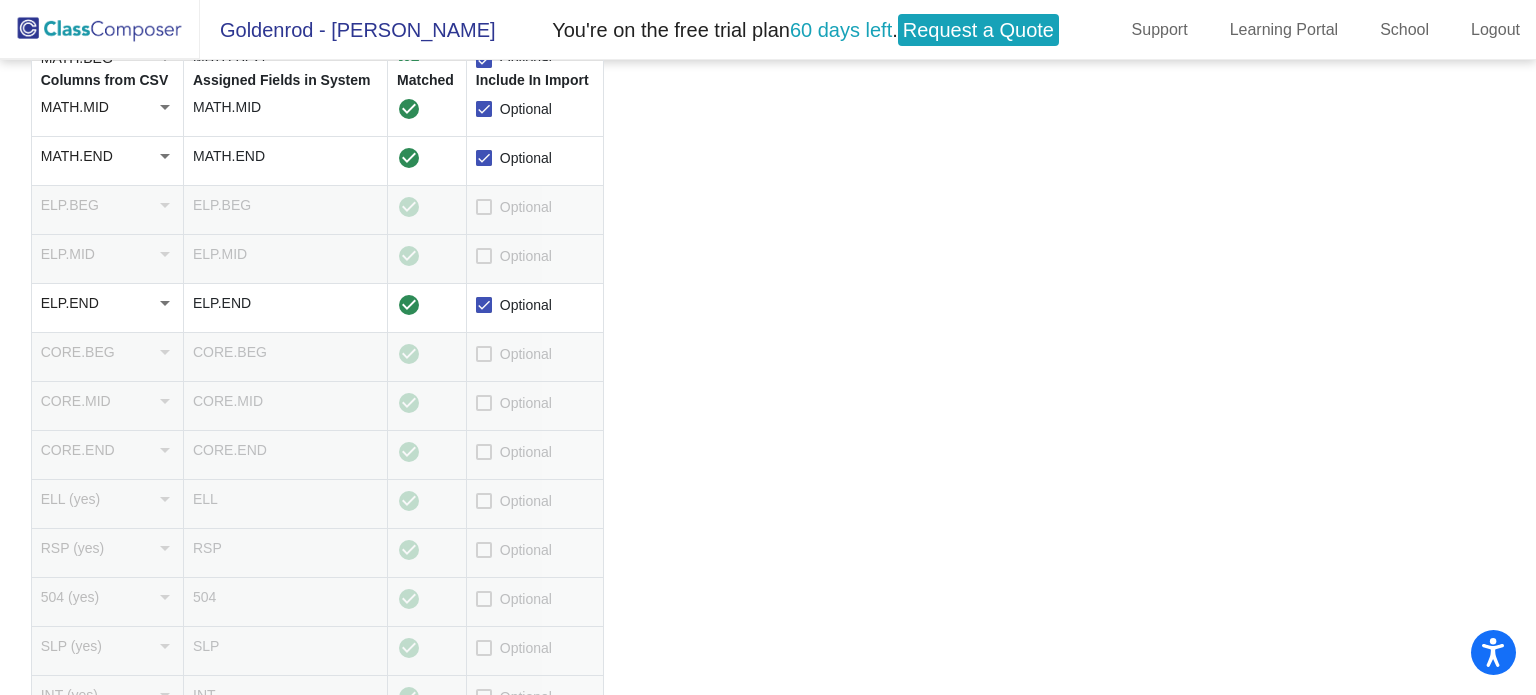 scroll, scrollTop: 962, scrollLeft: 0, axis: vertical 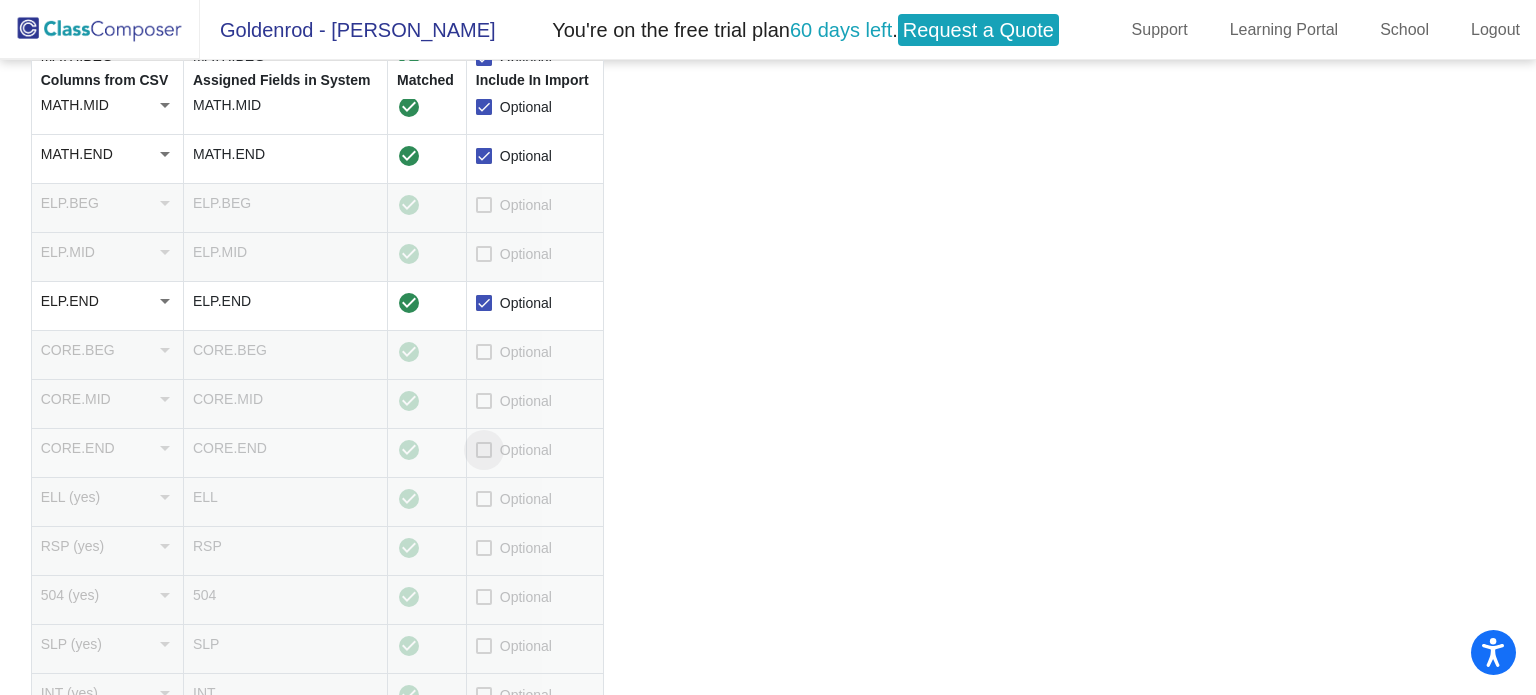 click on "Optional" at bounding box center [514, 450] 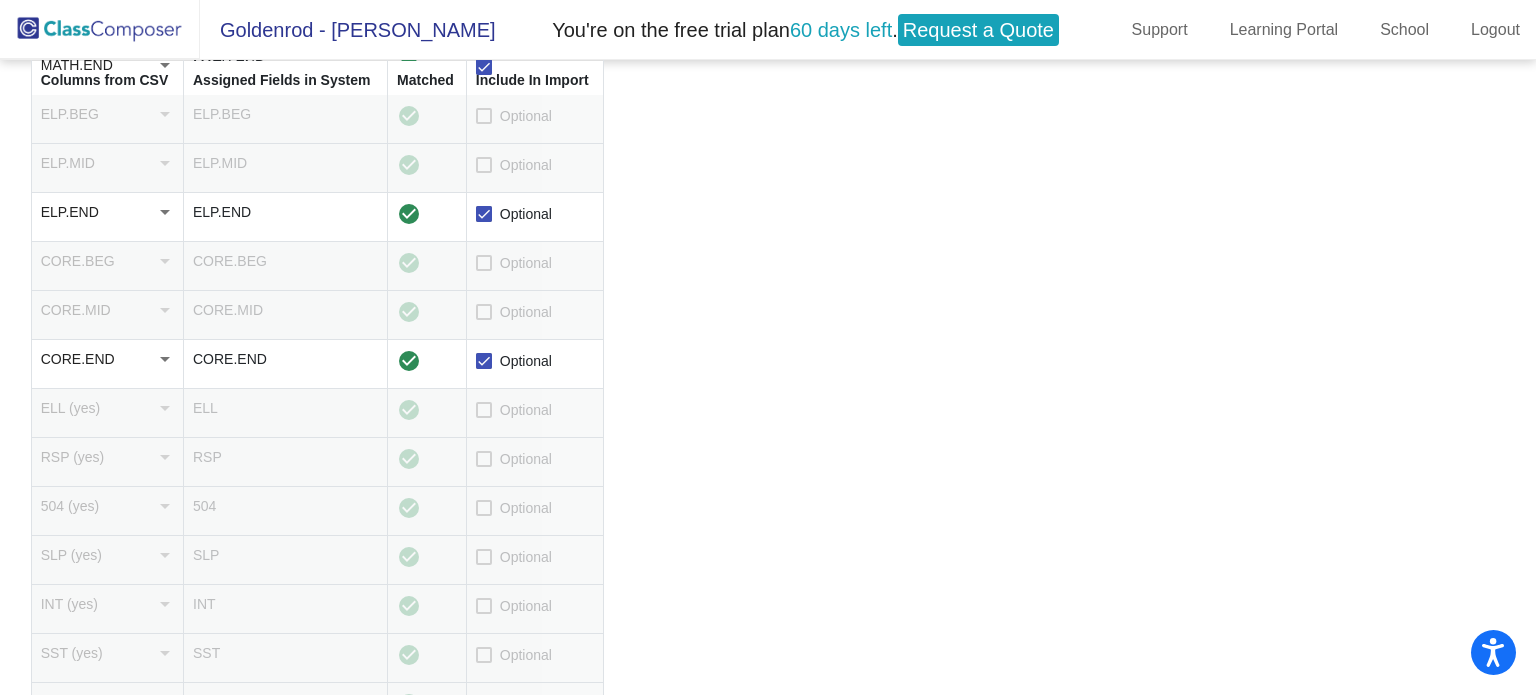 scroll, scrollTop: 1054, scrollLeft: 0, axis: vertical 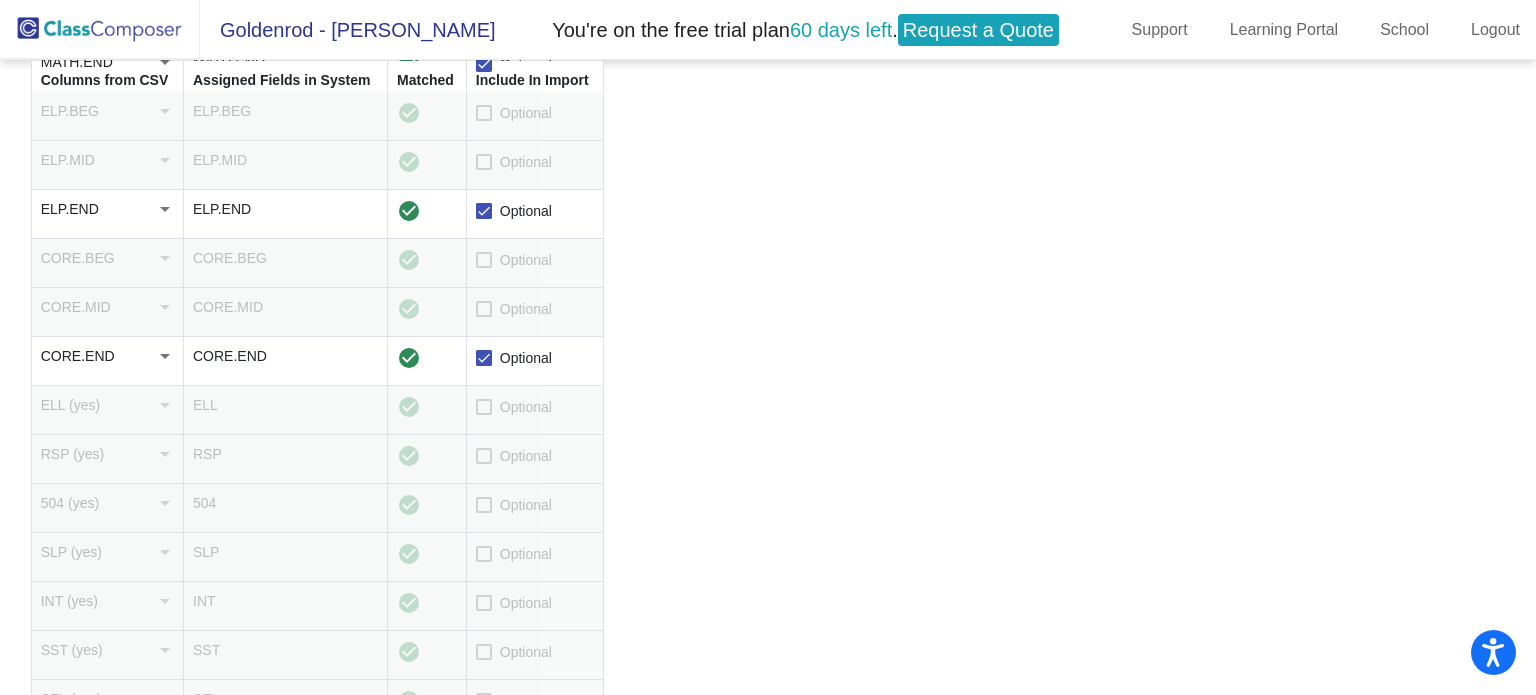 click at bounding box center [484, 407] 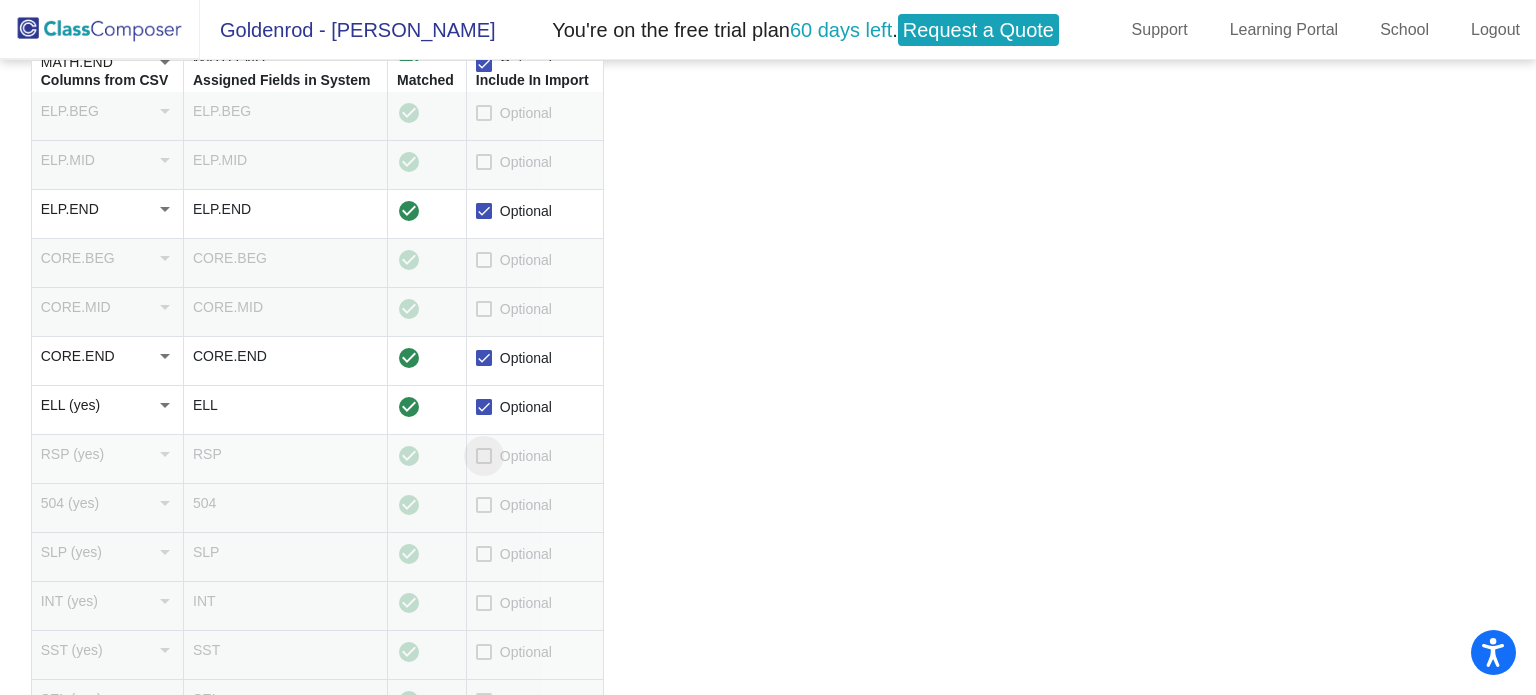 click on "Optional" at bounding box center [514, 456] 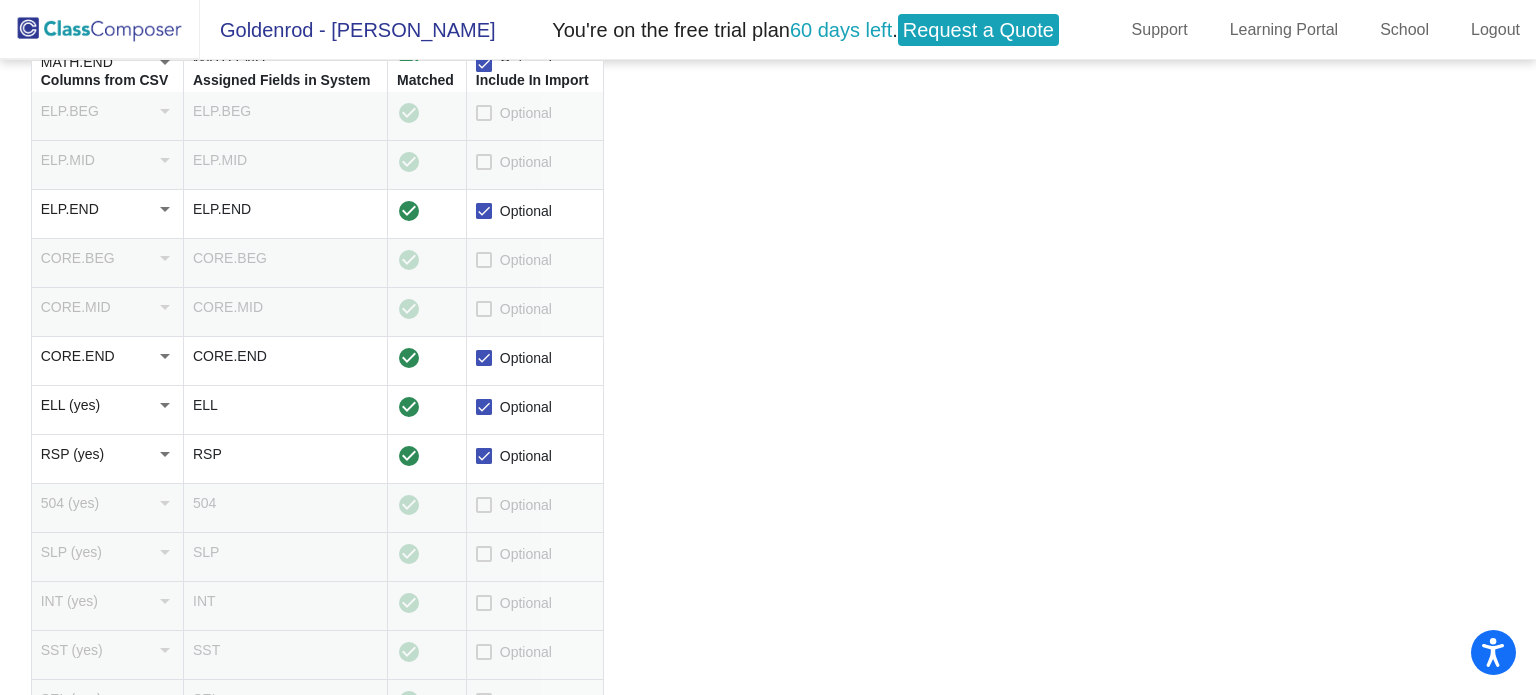 click at bounding box center (484, 505) 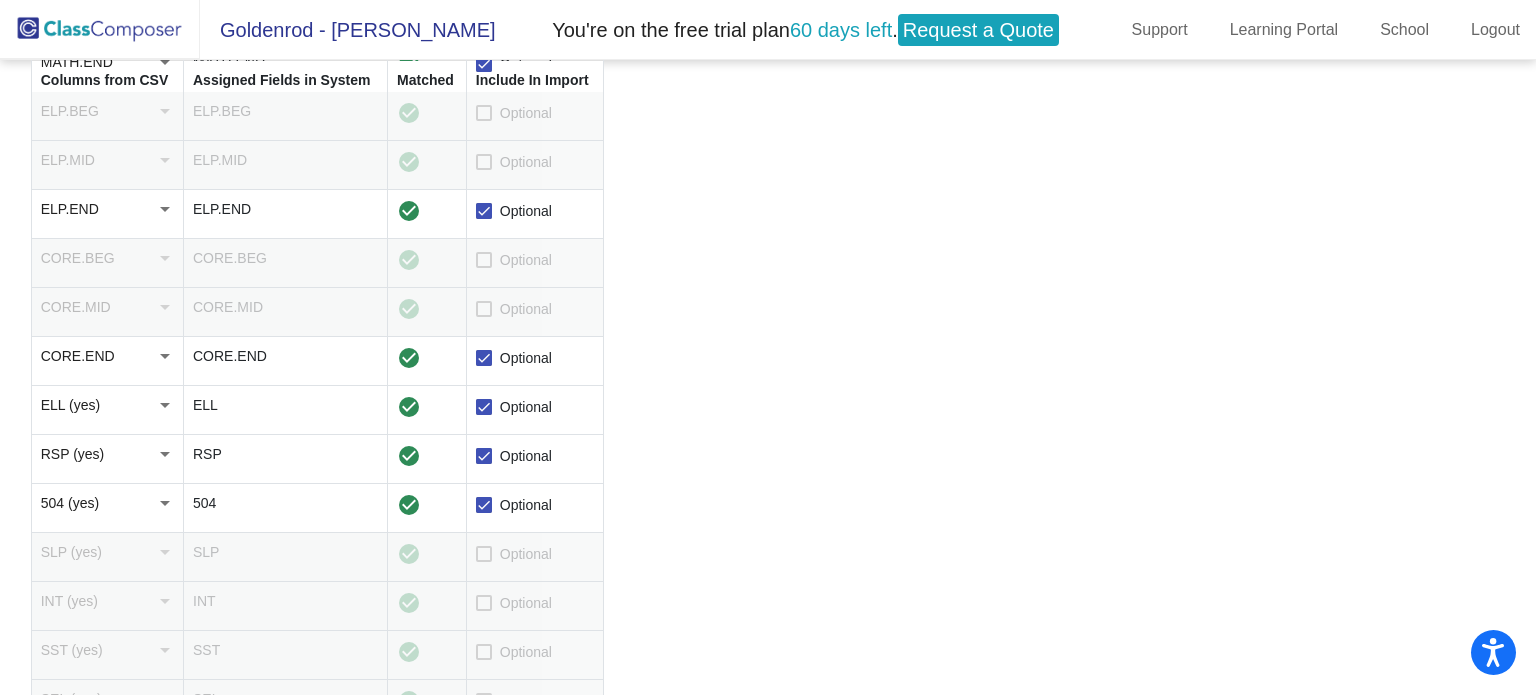 click at bounding box center (484, 554) 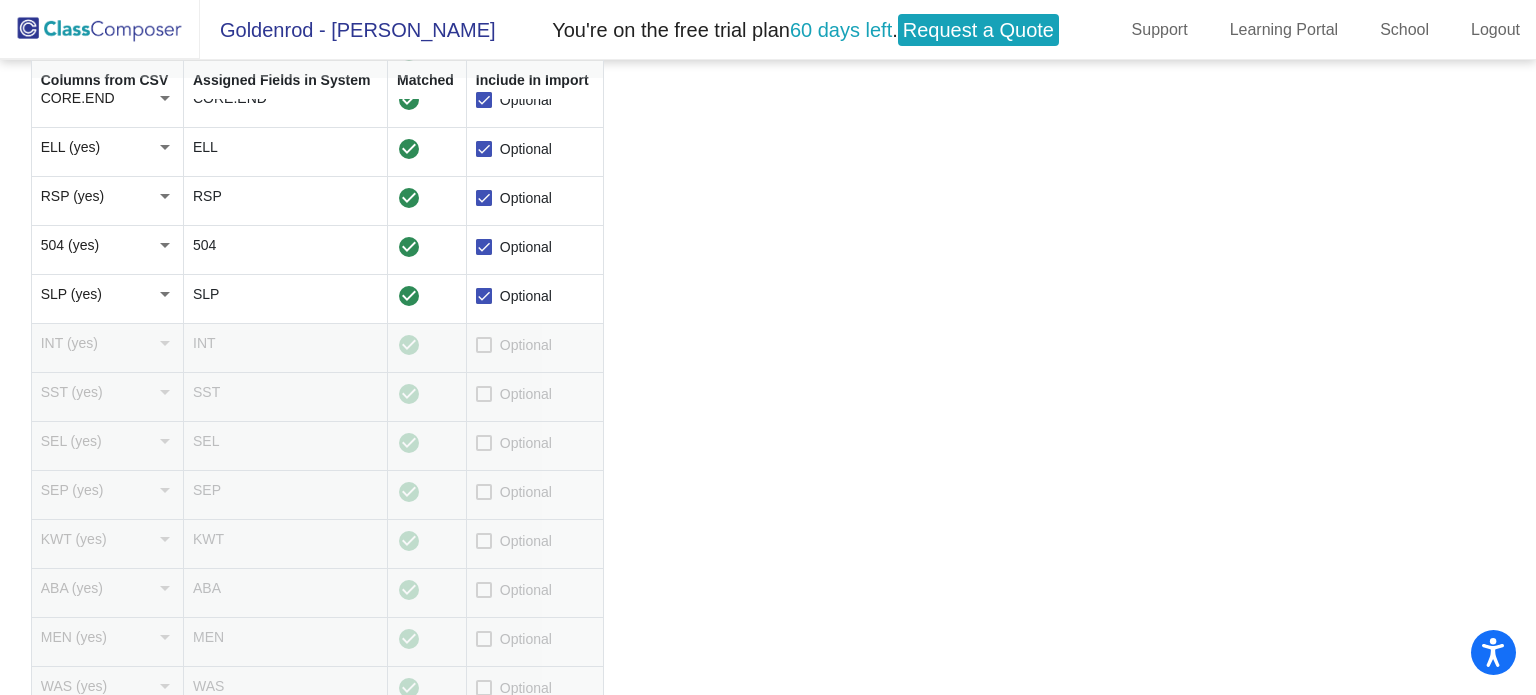 scroll, scrollTop: 1312, scrollLeft: 0, axis: vertical 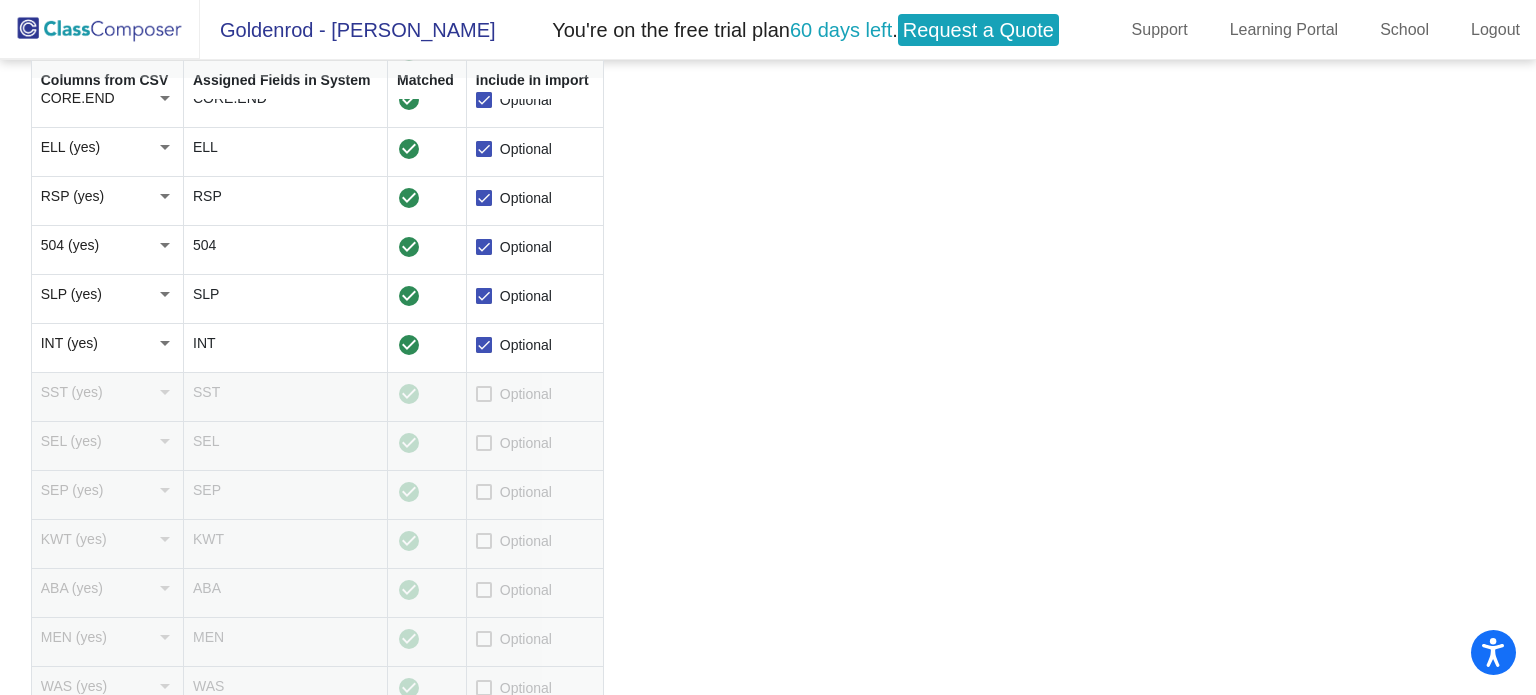 click at bounding box center (484, 394) 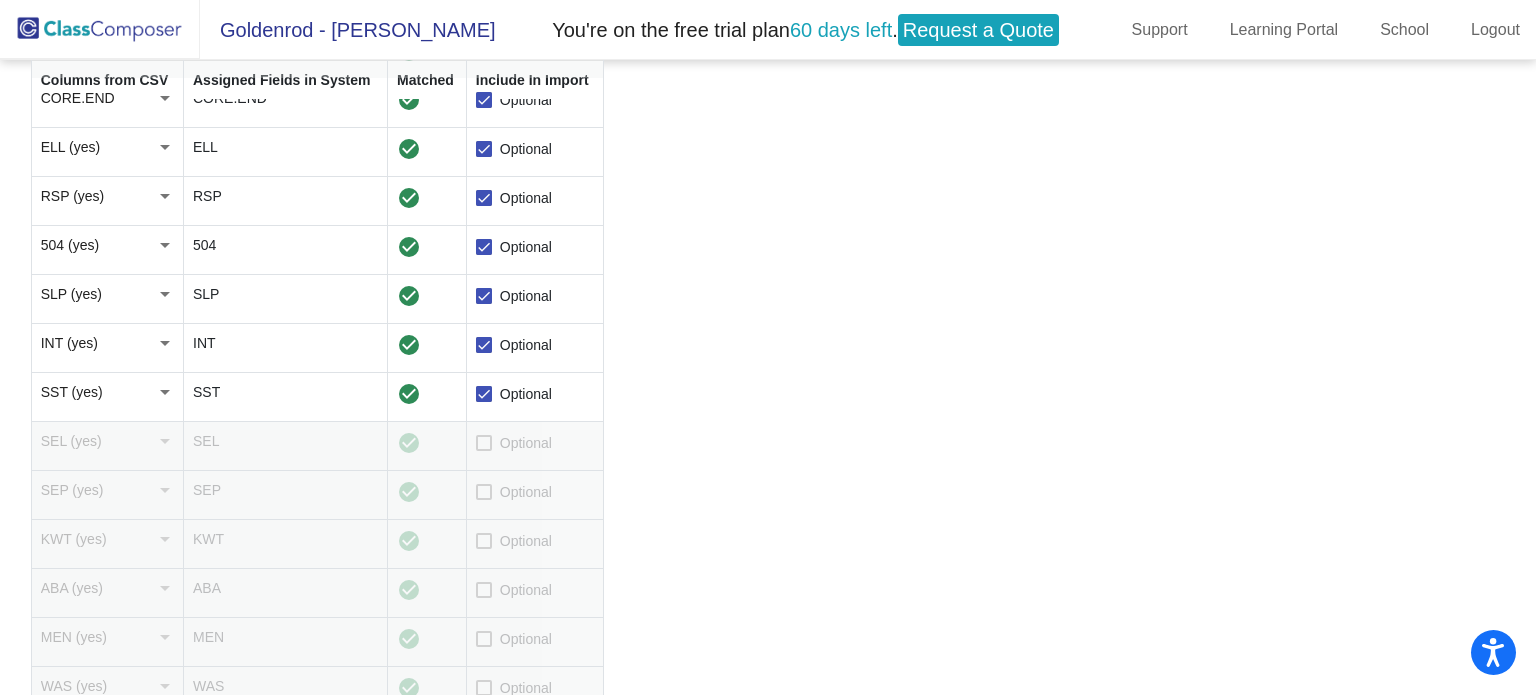 click at bounding box center [484, 443] 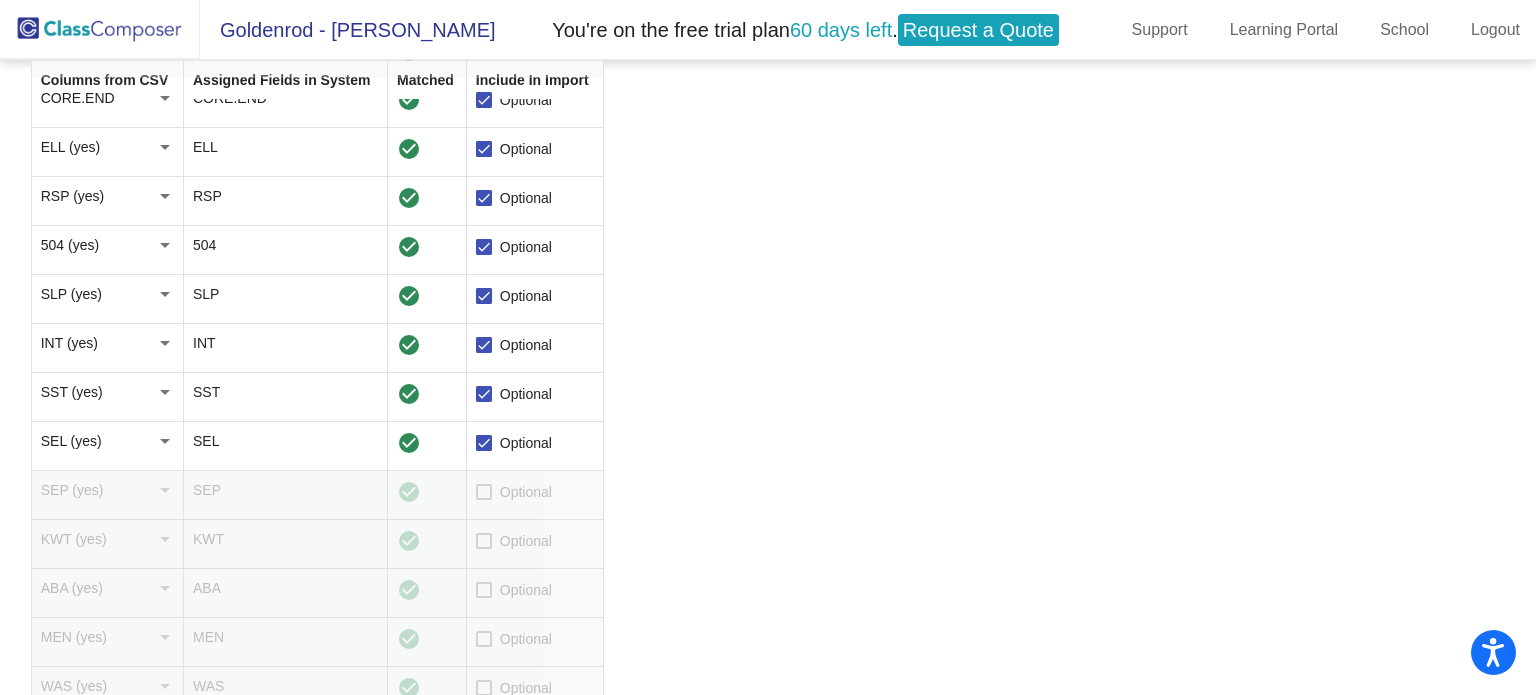 click at bounding box center (484, 492) 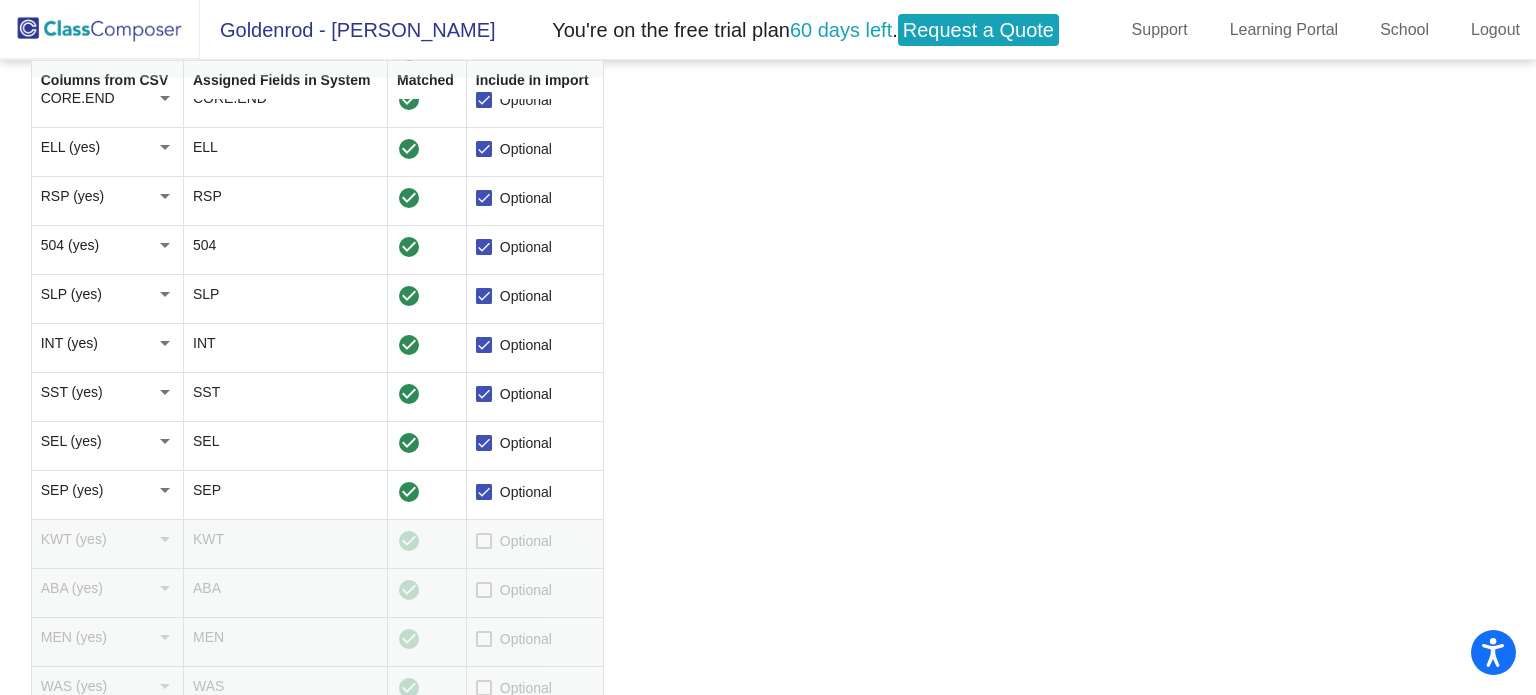 scroll, scrollTop: 1337, scrollLeft: 0, axis: vertical 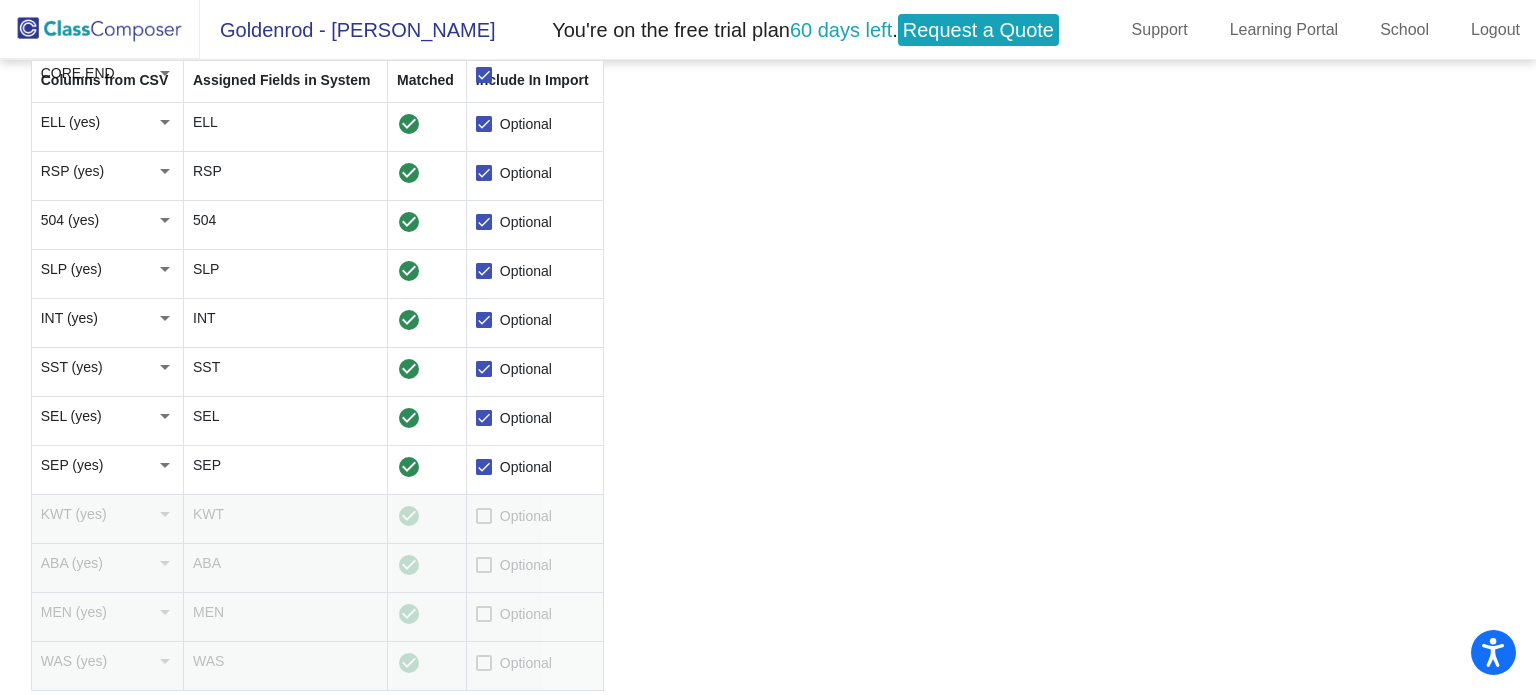 click at bounding box center [484, 516] 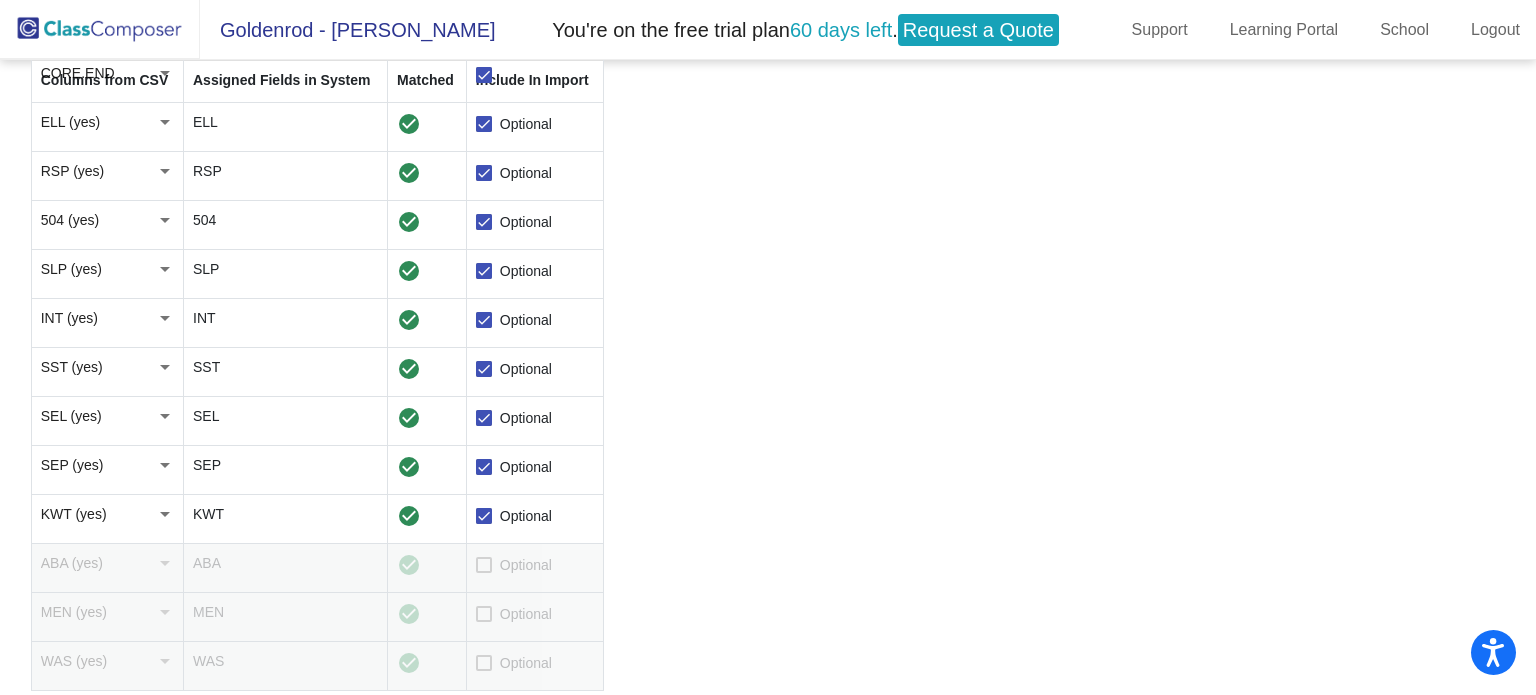 click at bounding box center (484, 565) 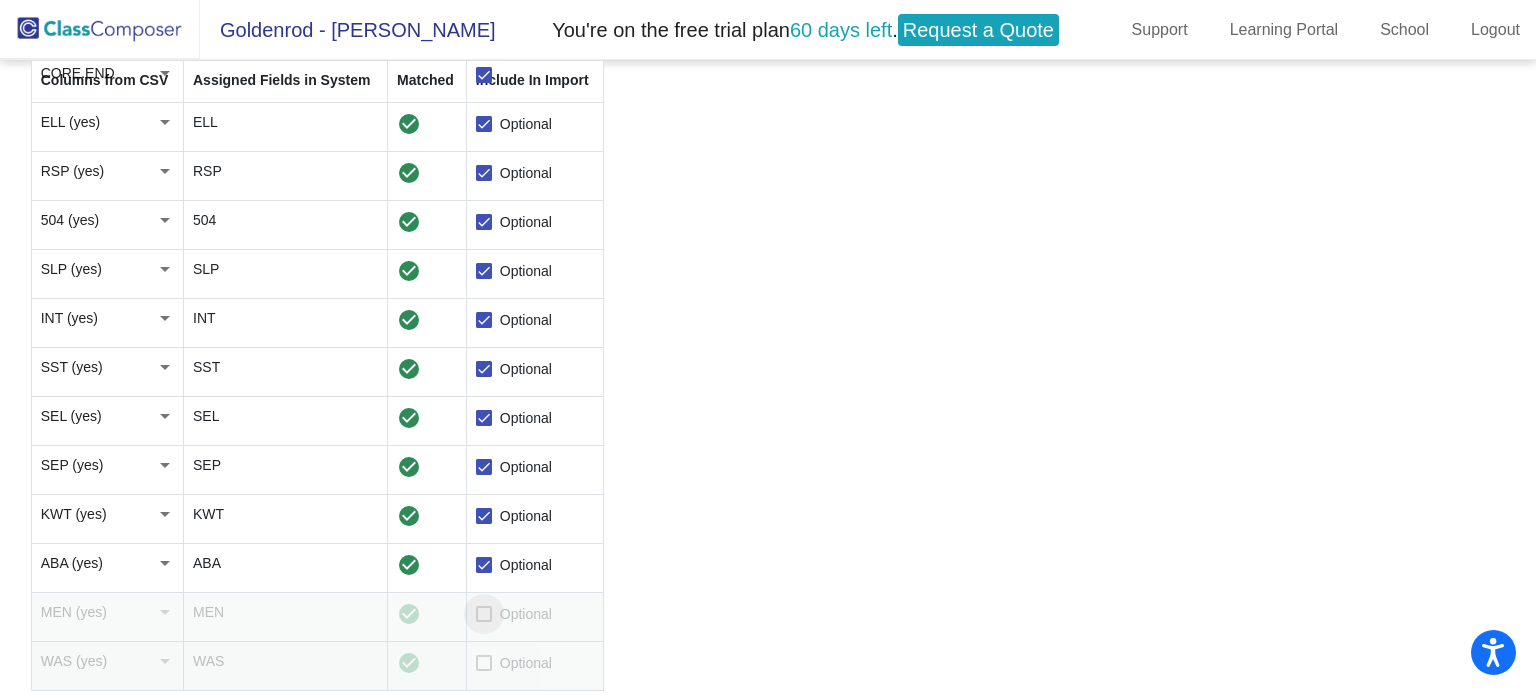 click at bounding box center [484, 614] 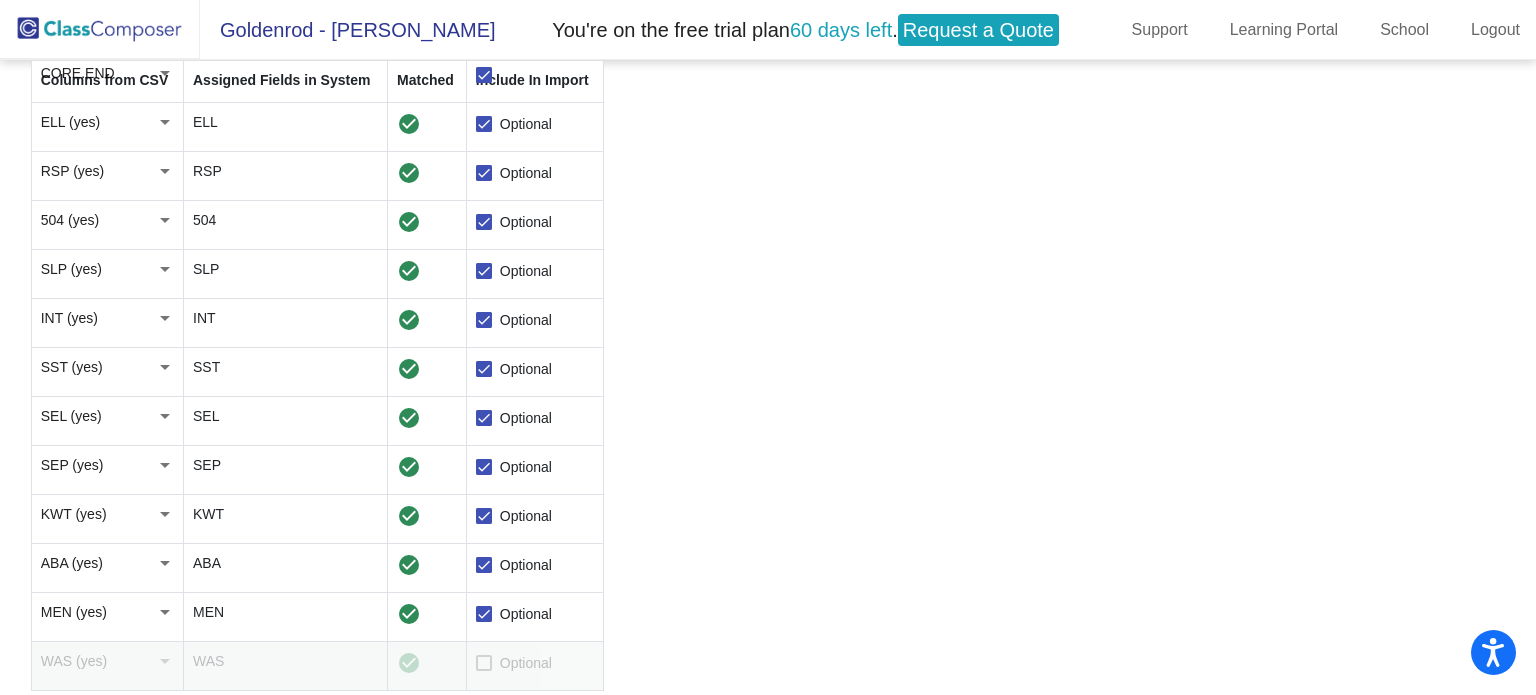 click at bounding box center [484, 663] 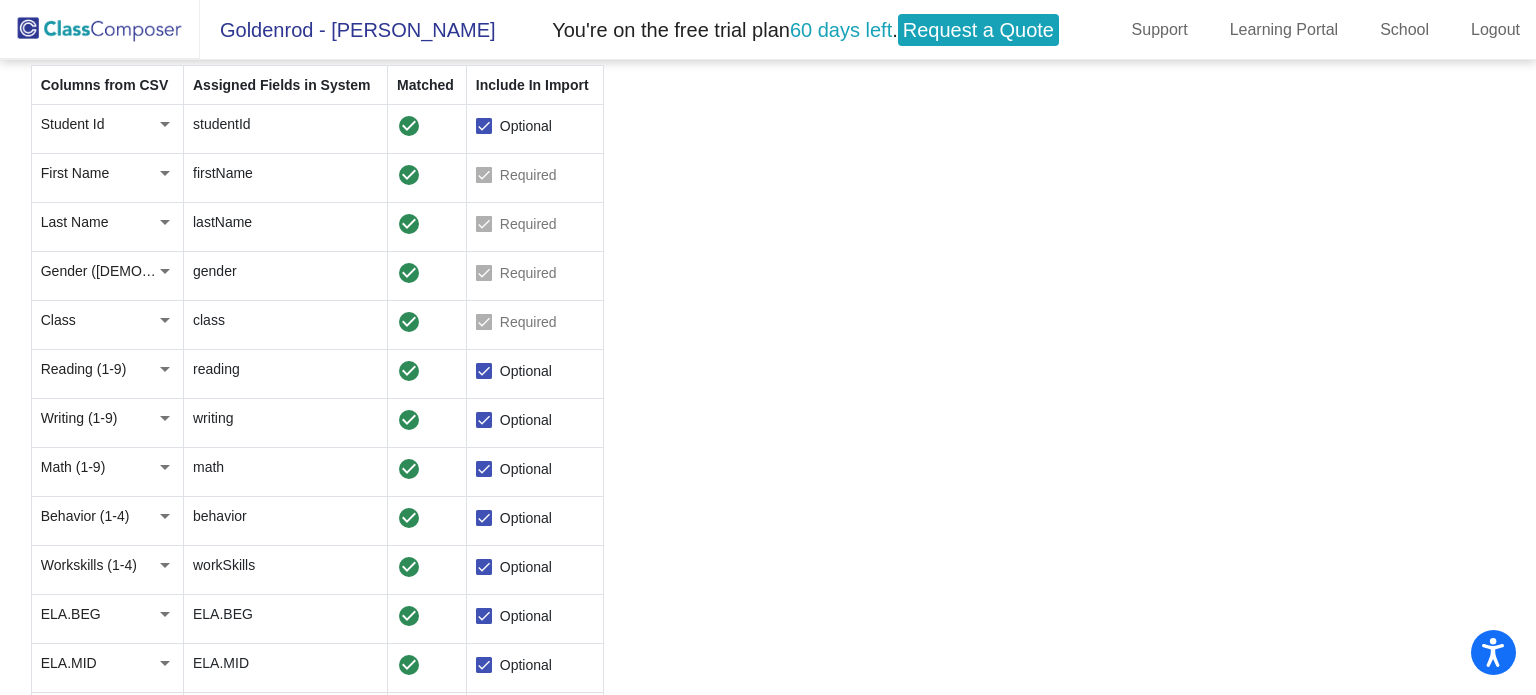 scroll, scrollTop: 0, scrollLeft: 0, axis: both 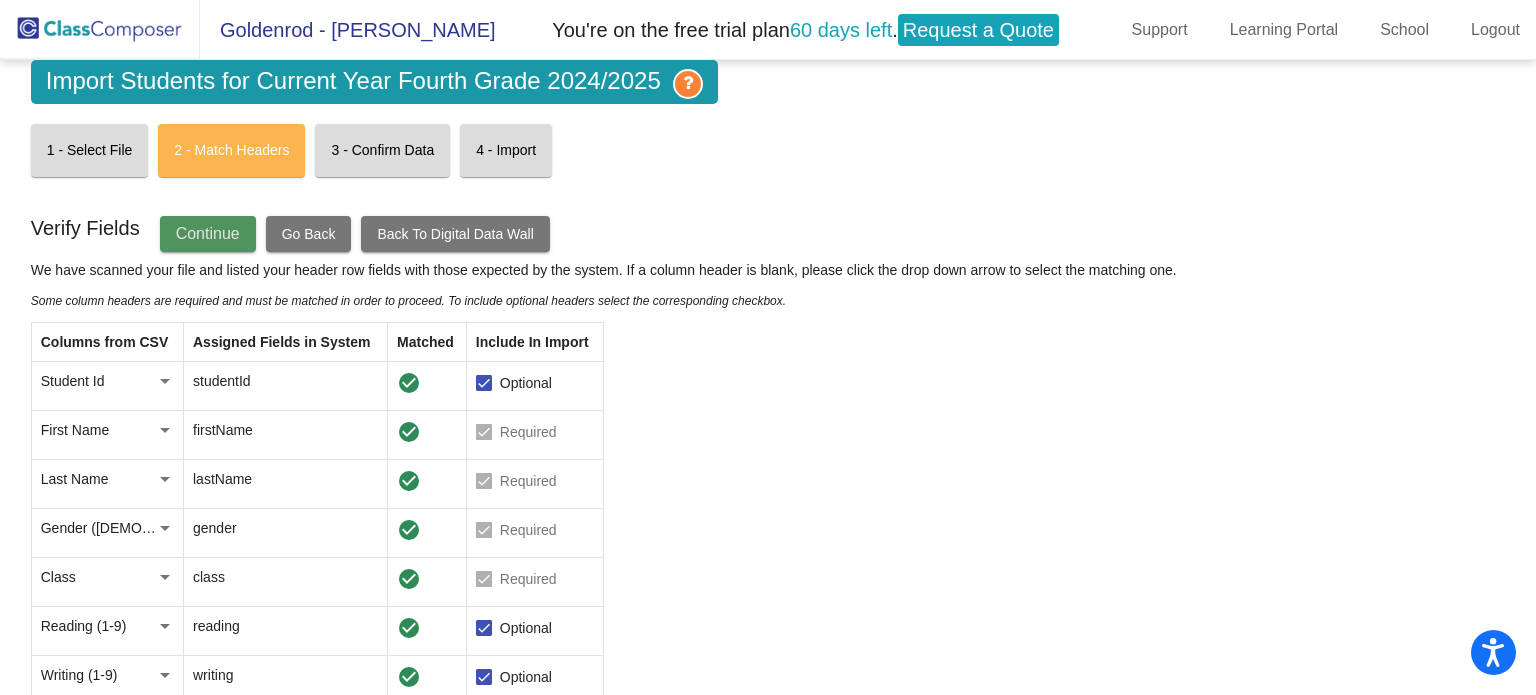 click on "Continue" 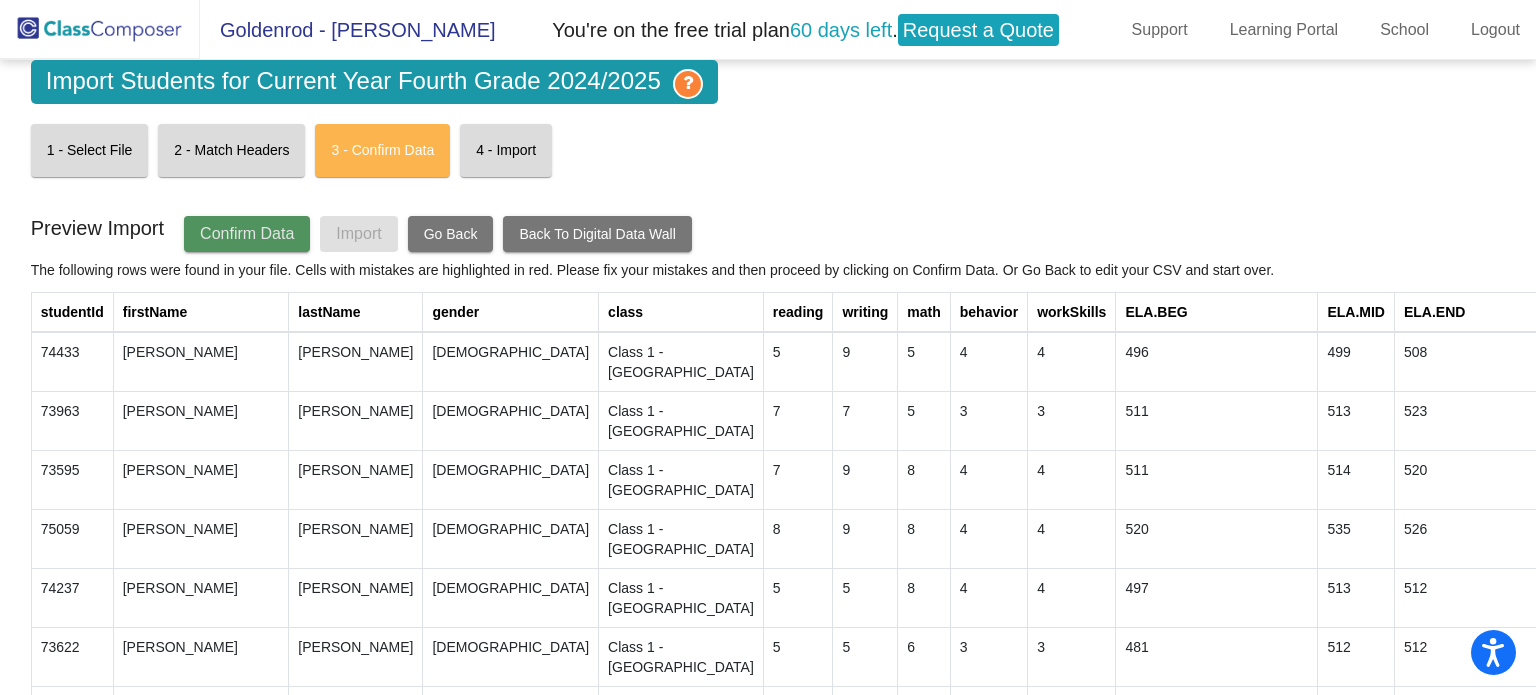 click on "Confirm Data" 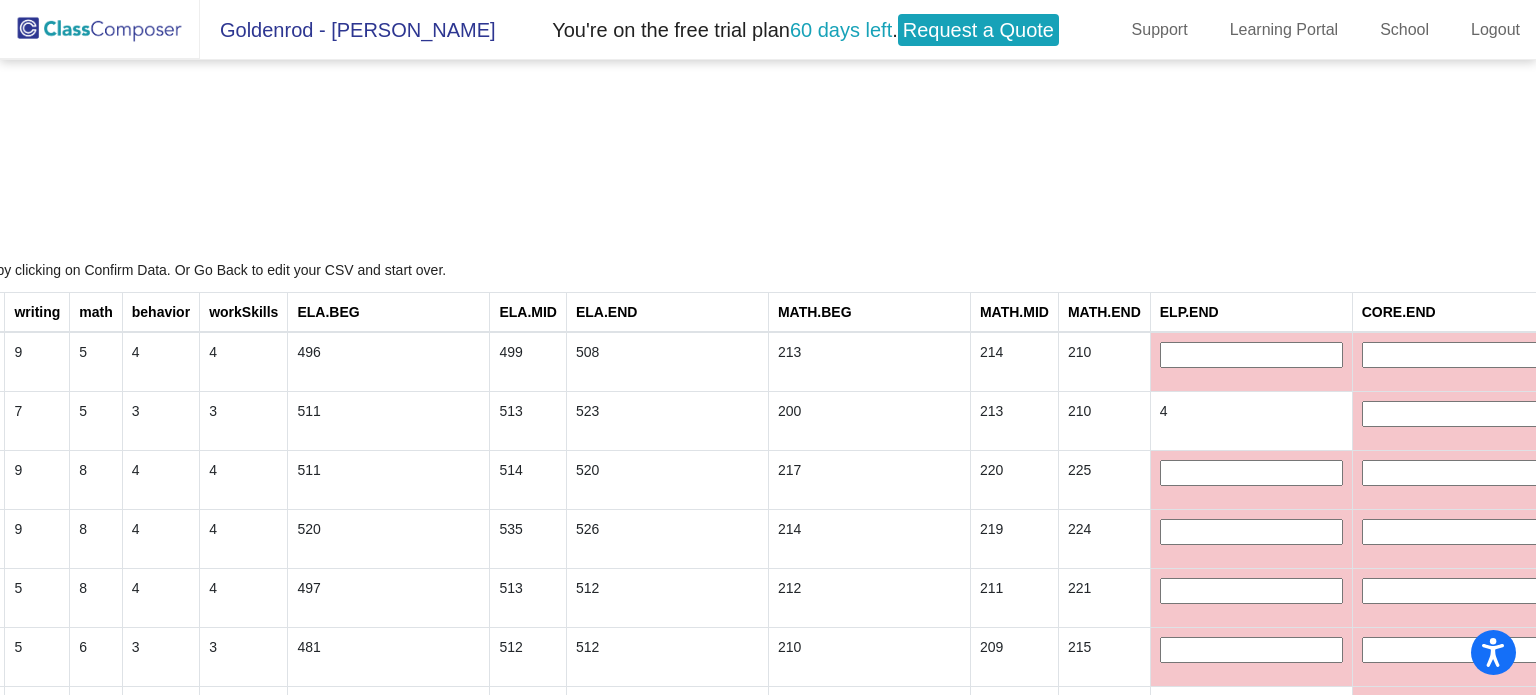 scroll, scrollTop: 0, scrollLeft: 834, axis: horizontal 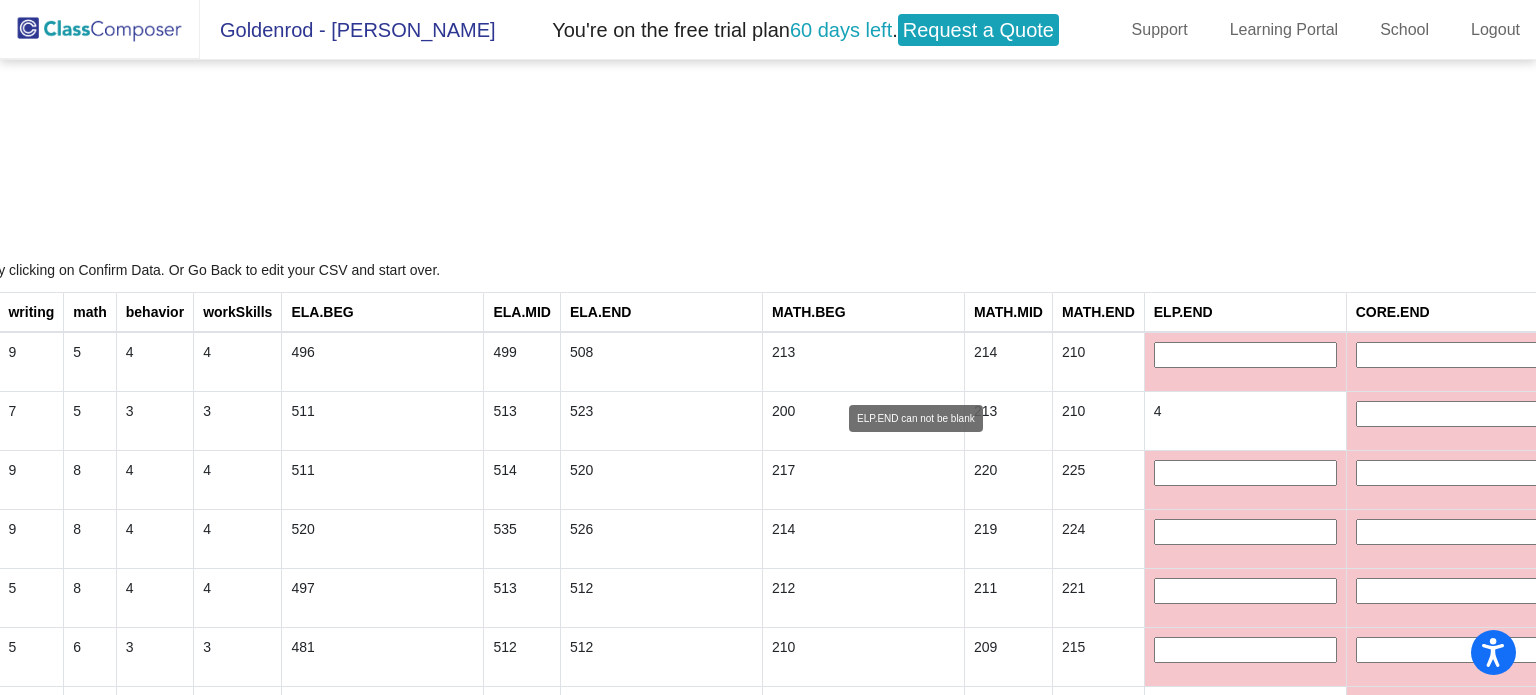 click 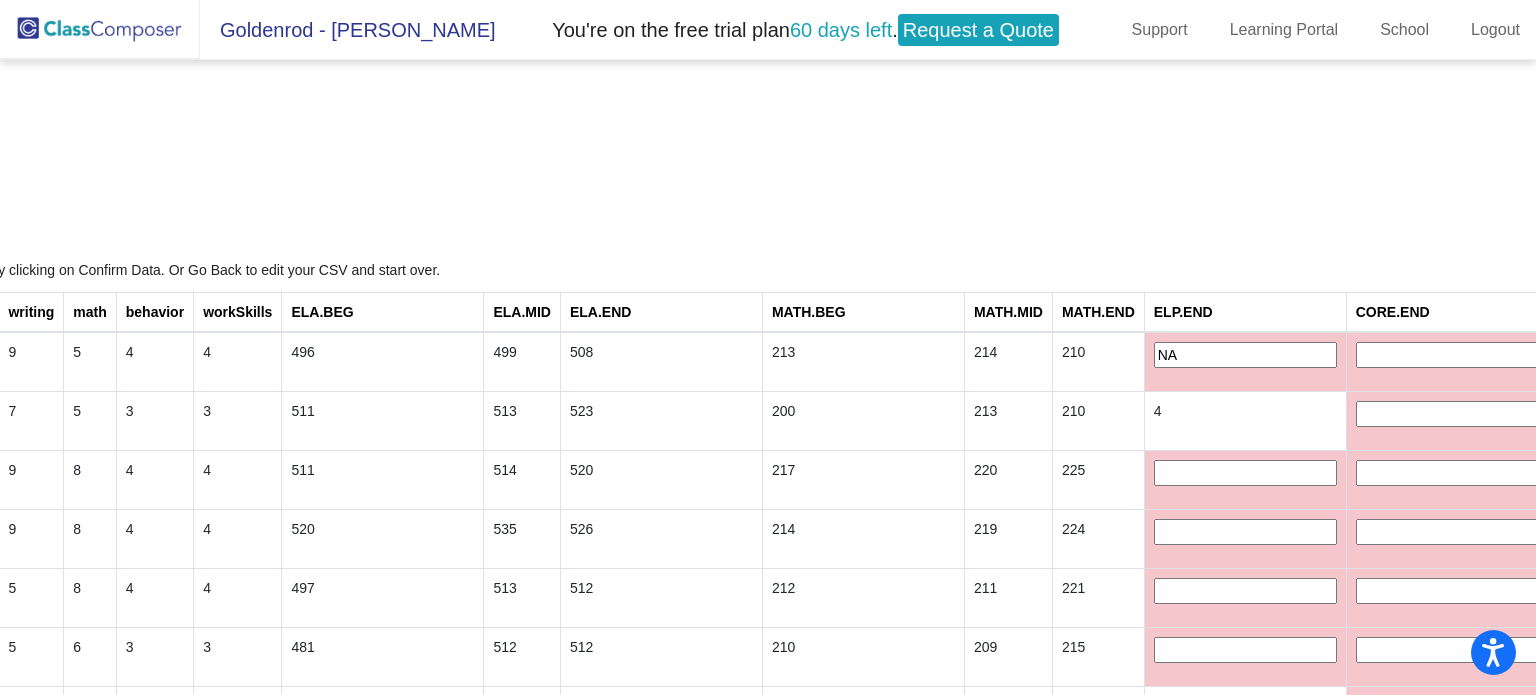 type on "NA" 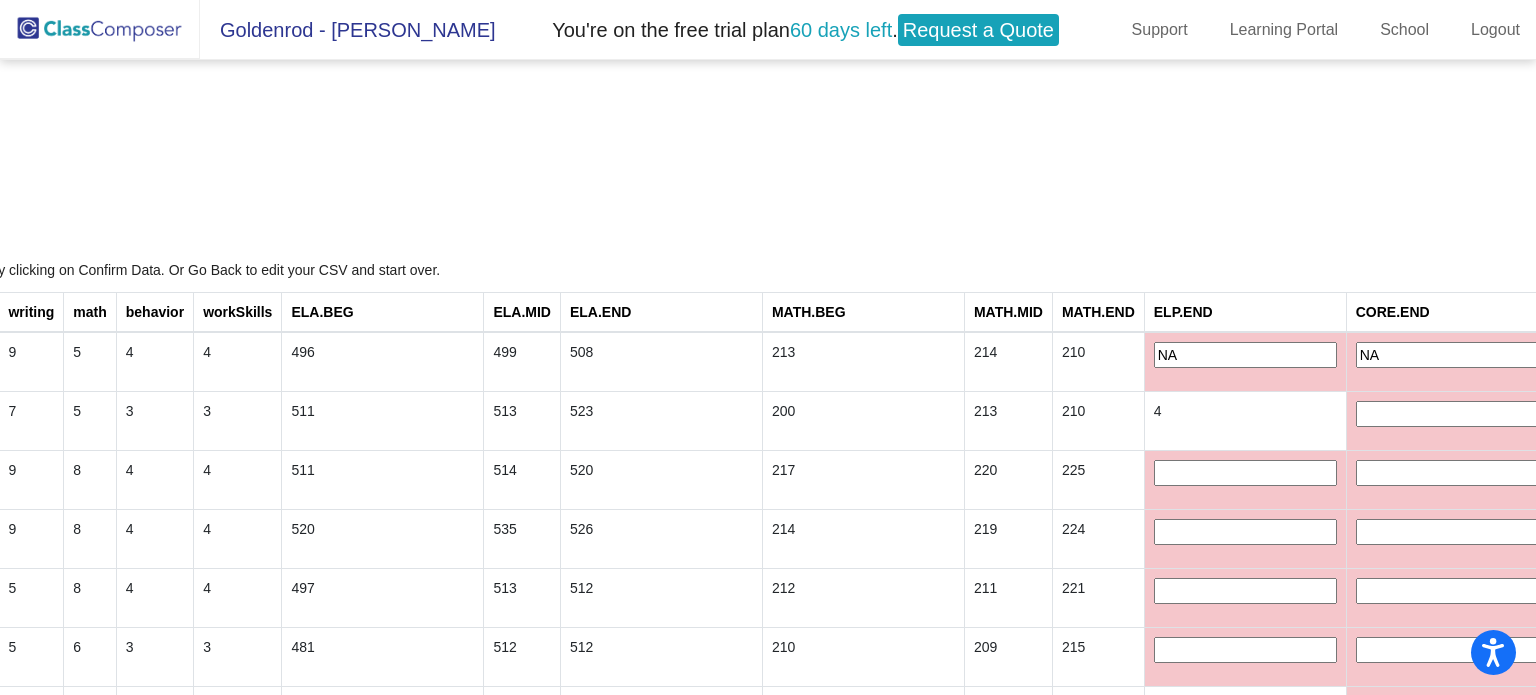 type on "NA" 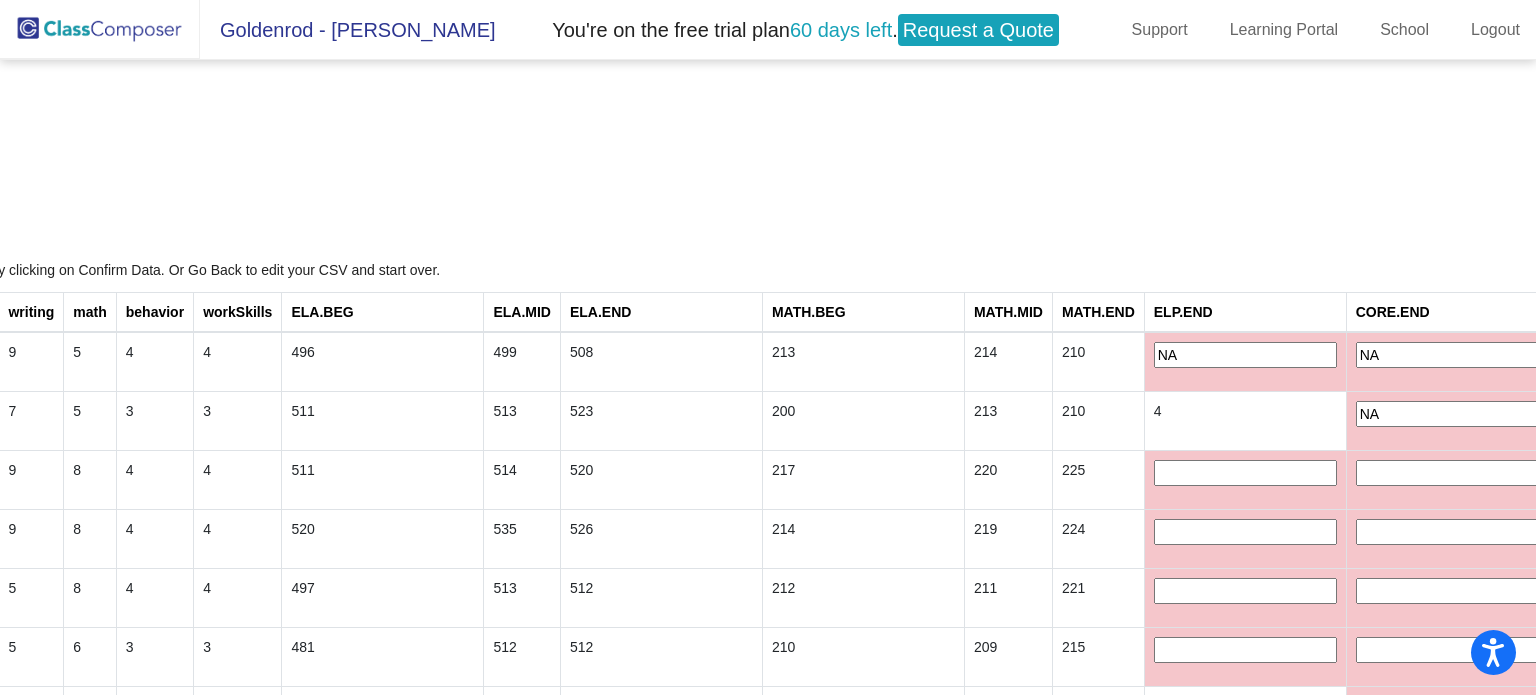 type on "NA" 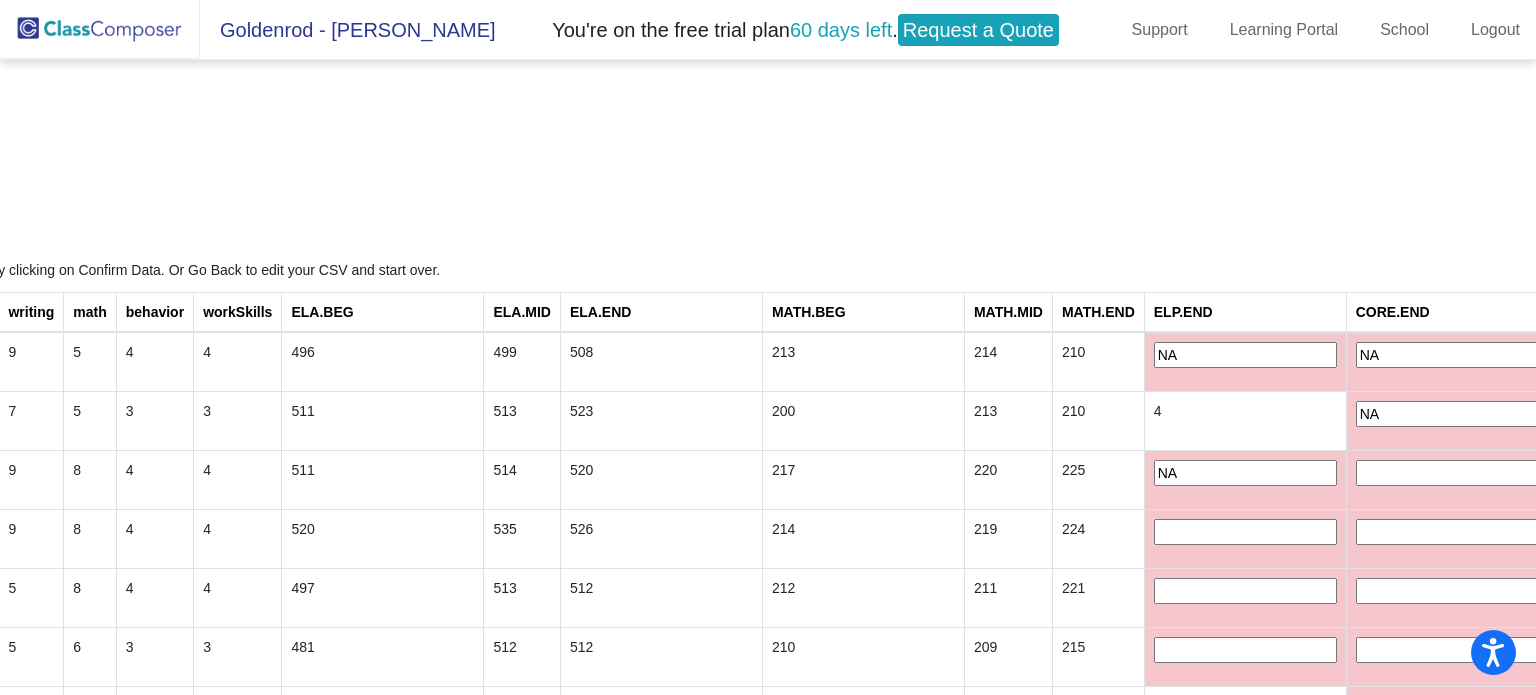 type on "NA" 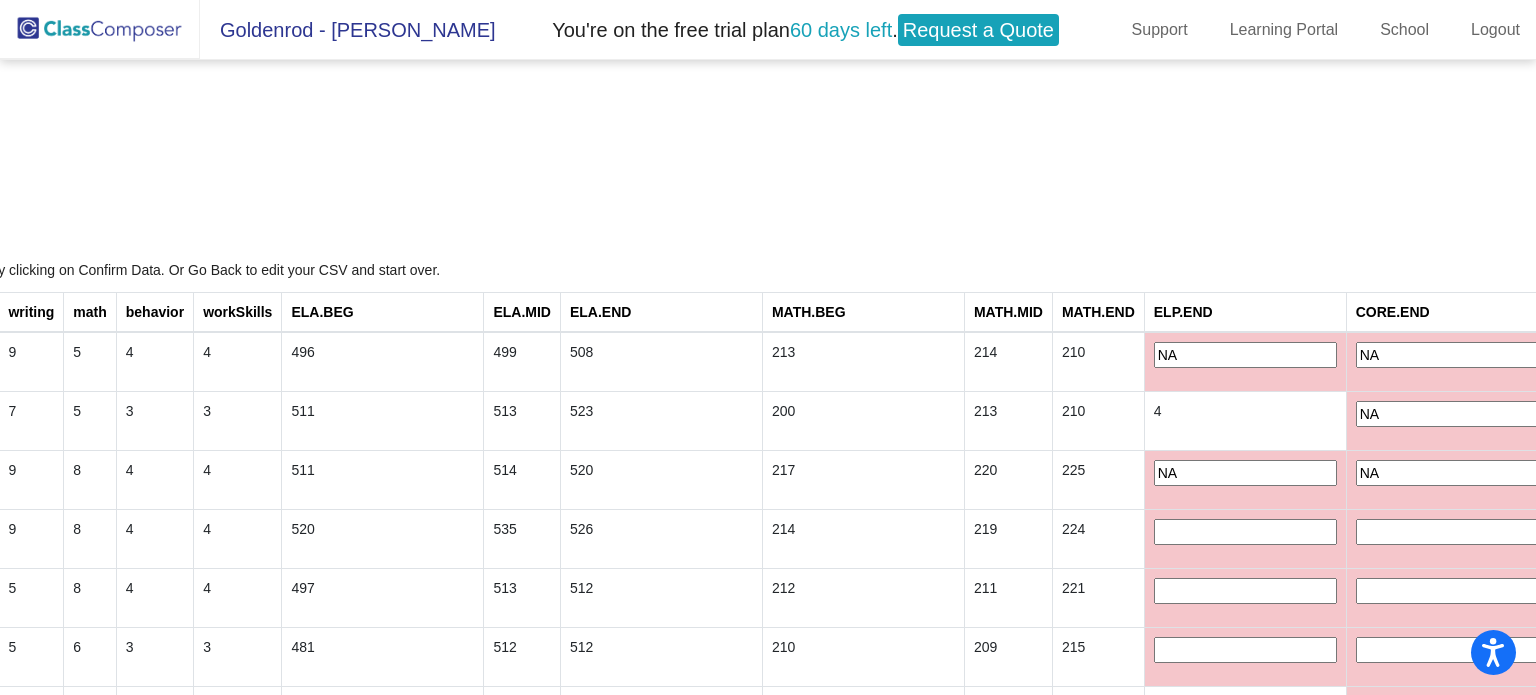 type on "NA" 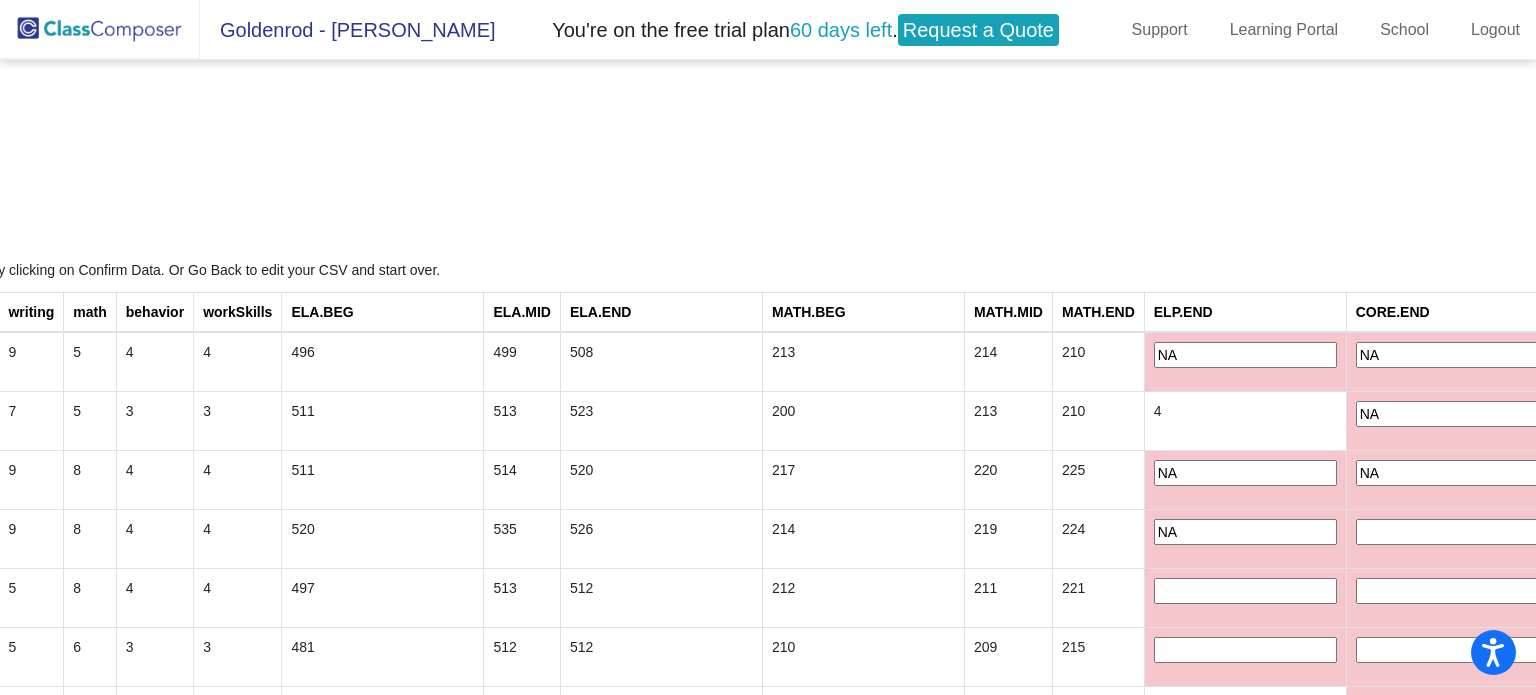type on "NA" 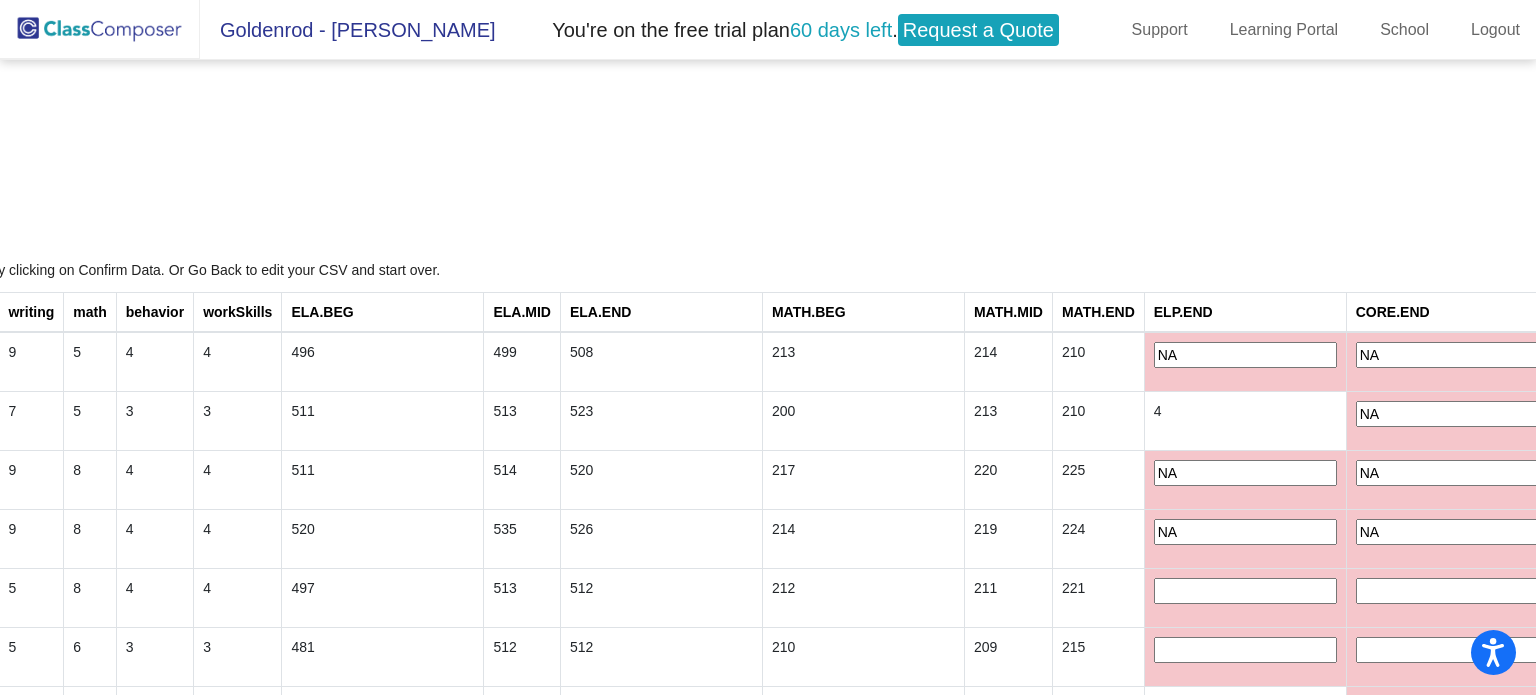 type on "NA" 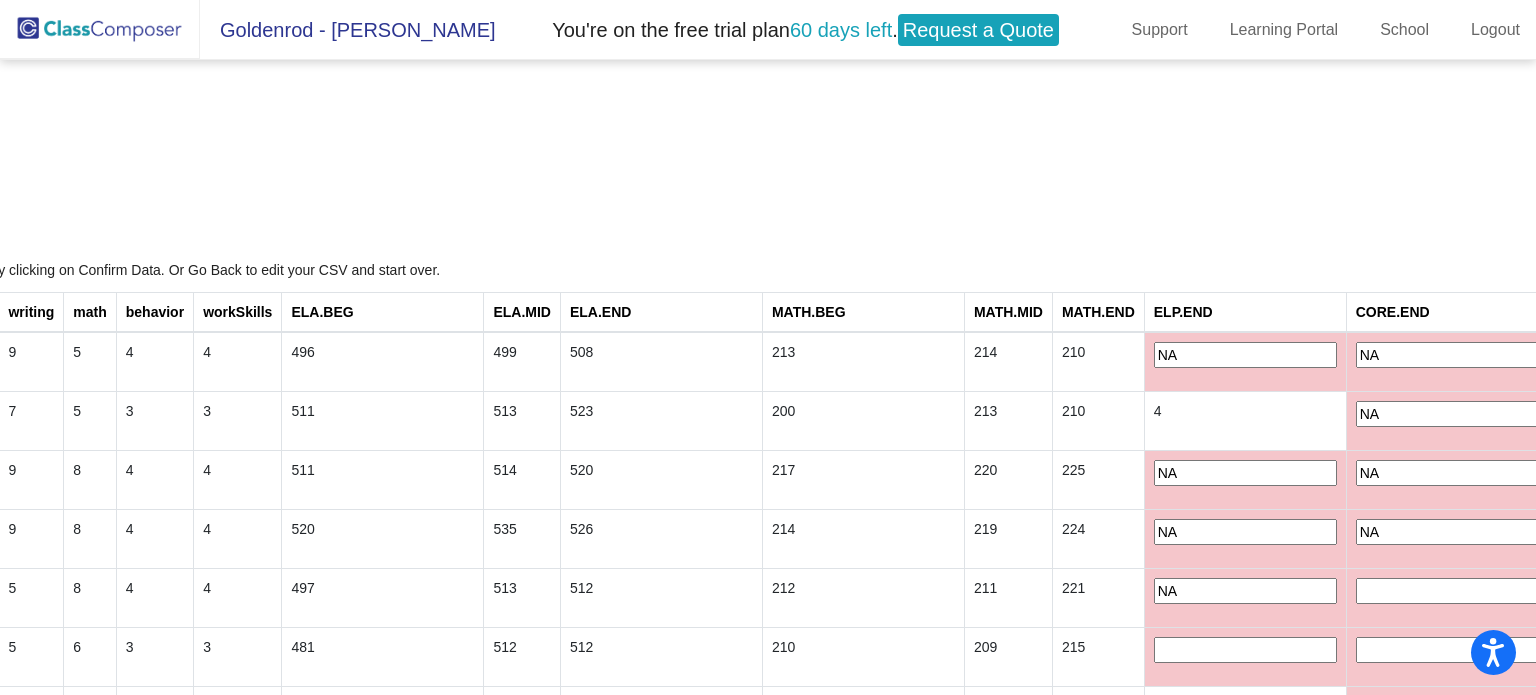 type on "NA" 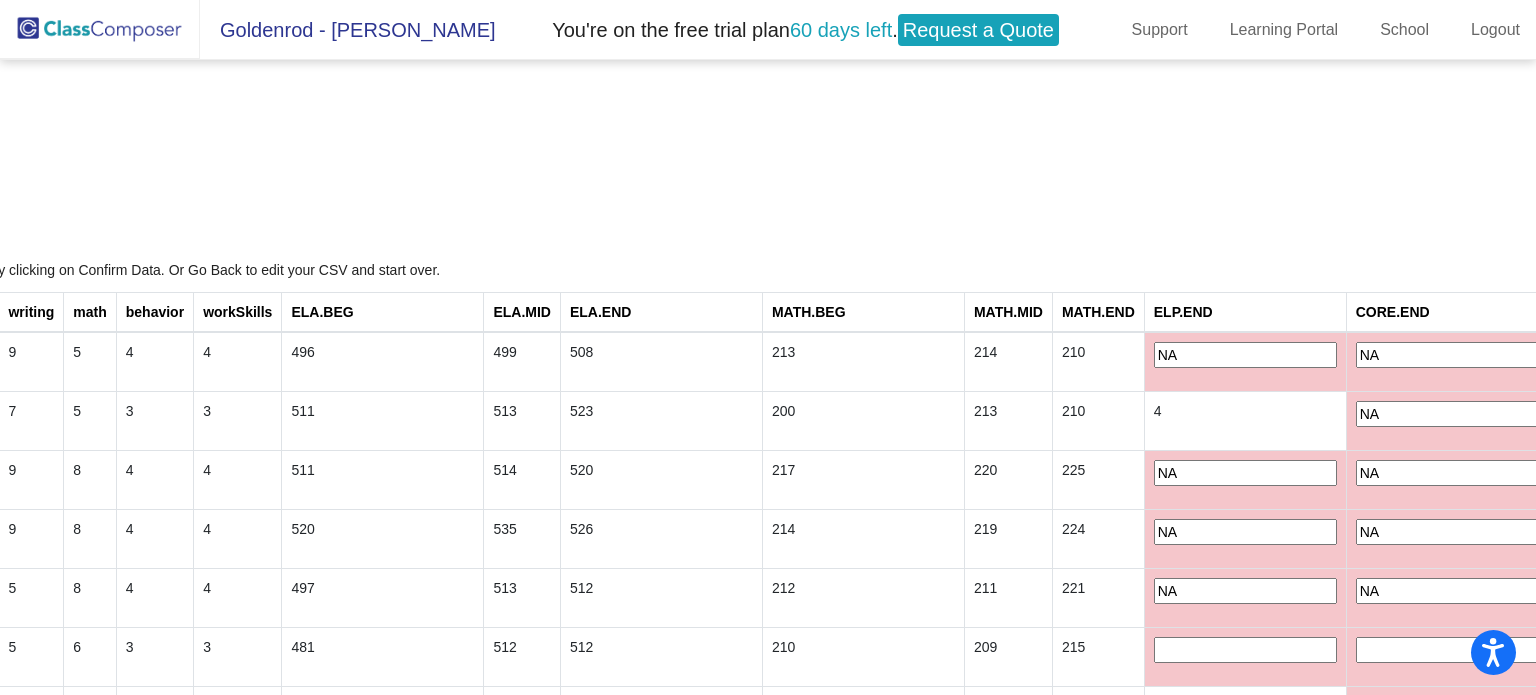 type on "NA" 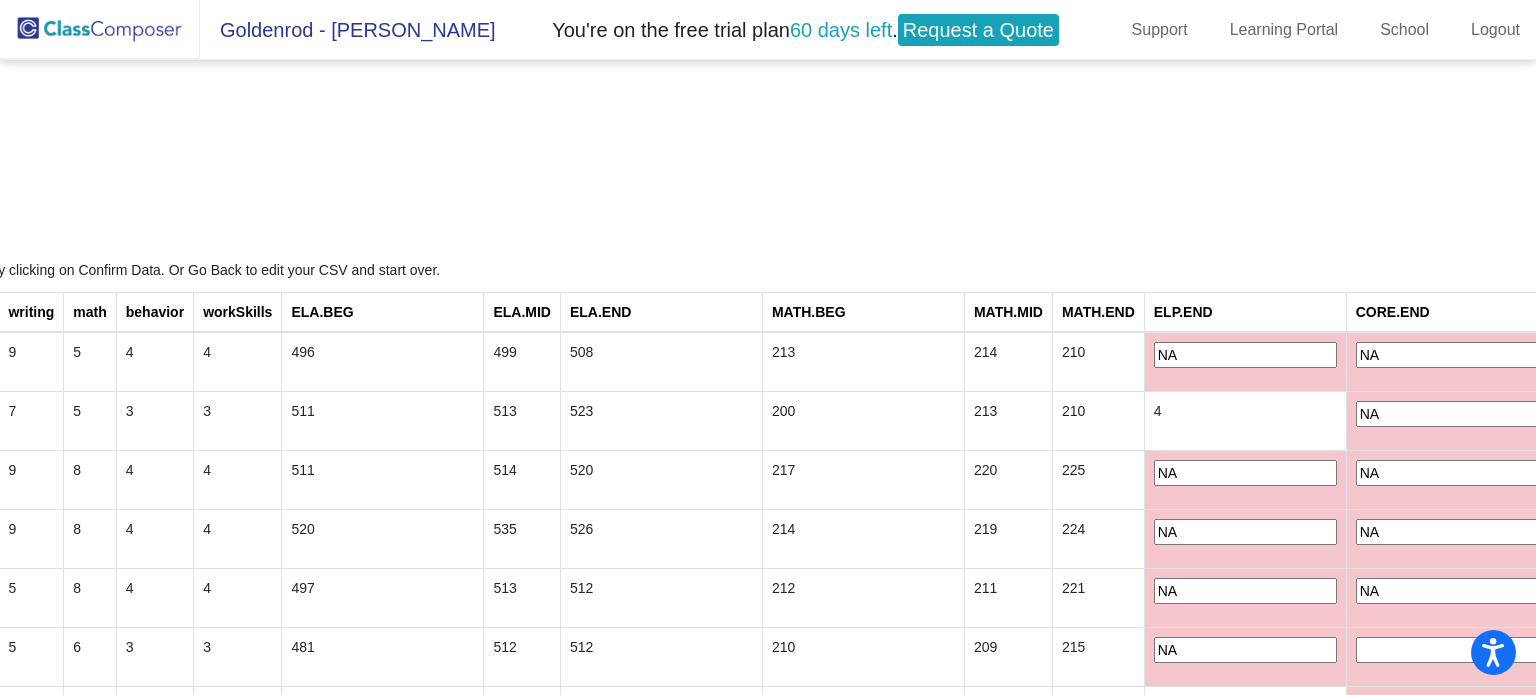 type on "NA" 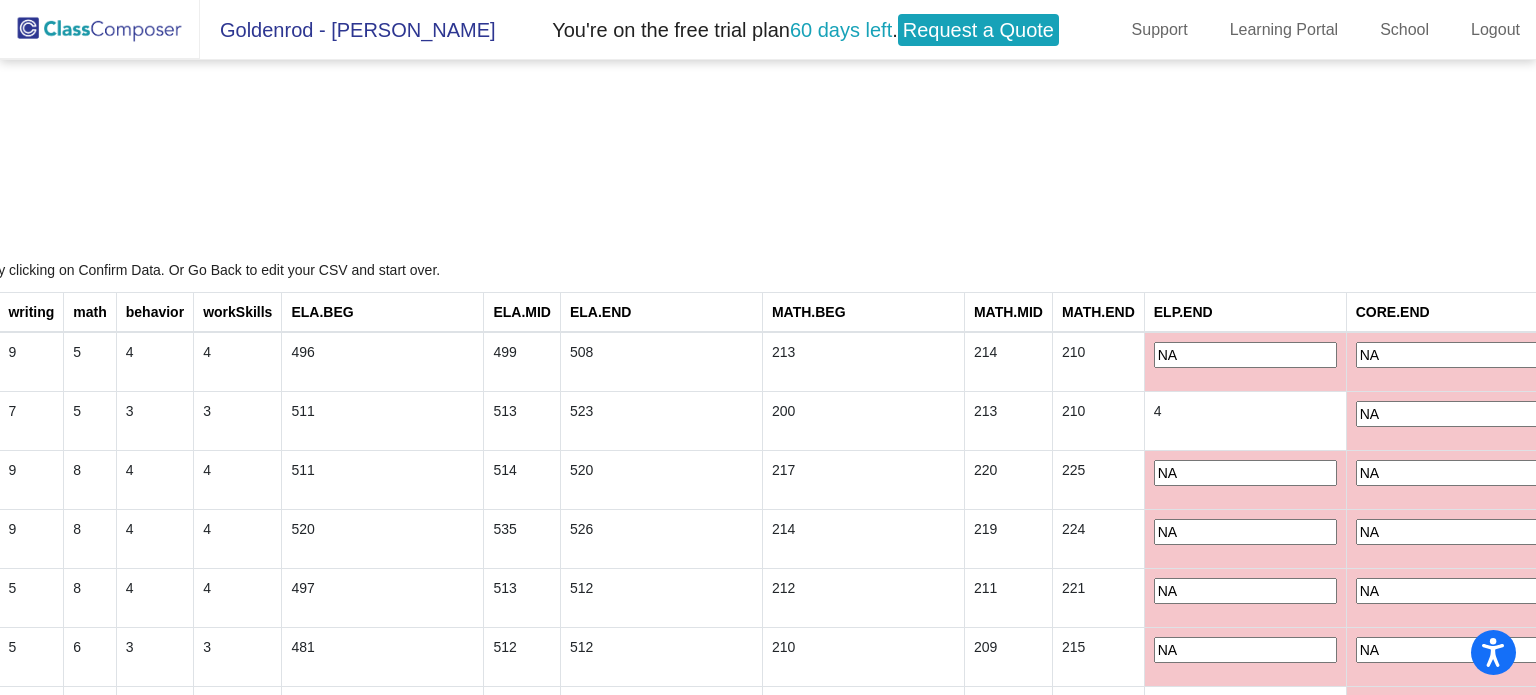 type on "NA" 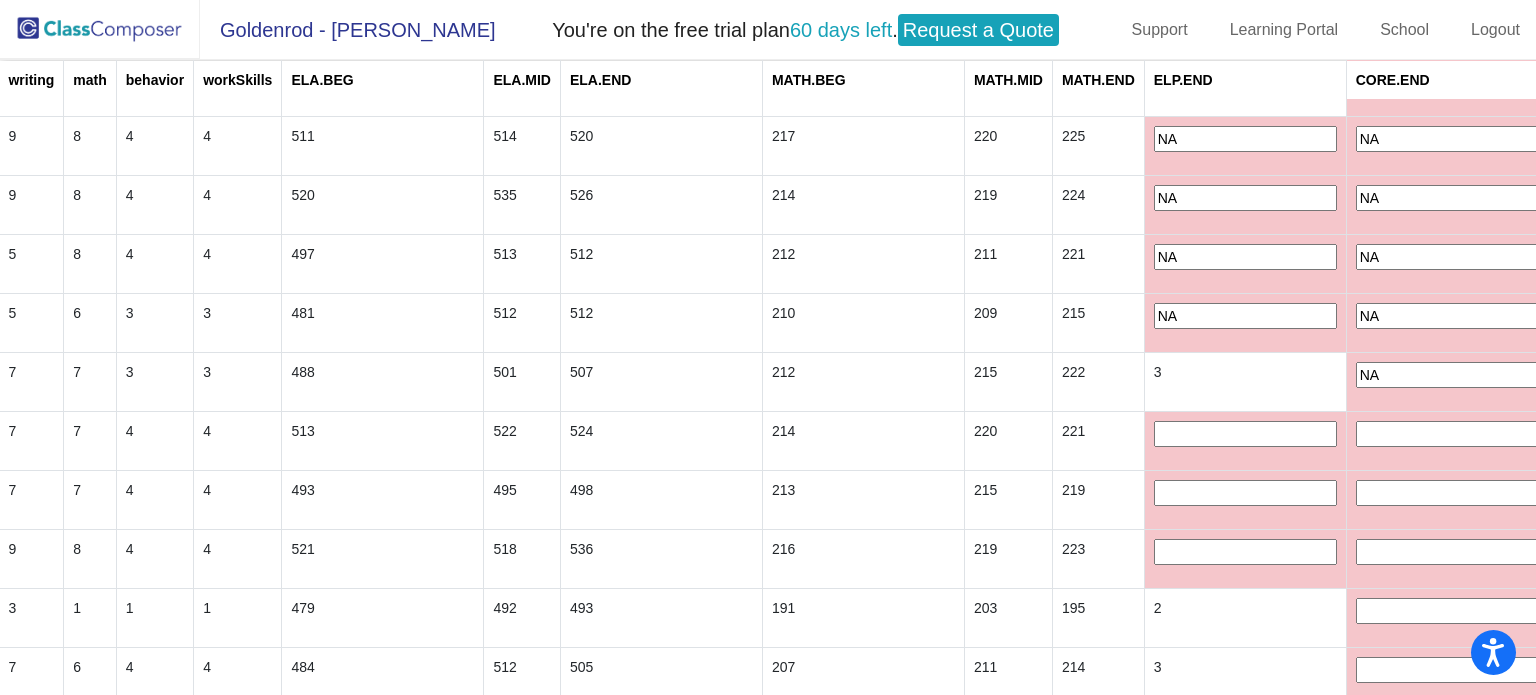 type on "NA" 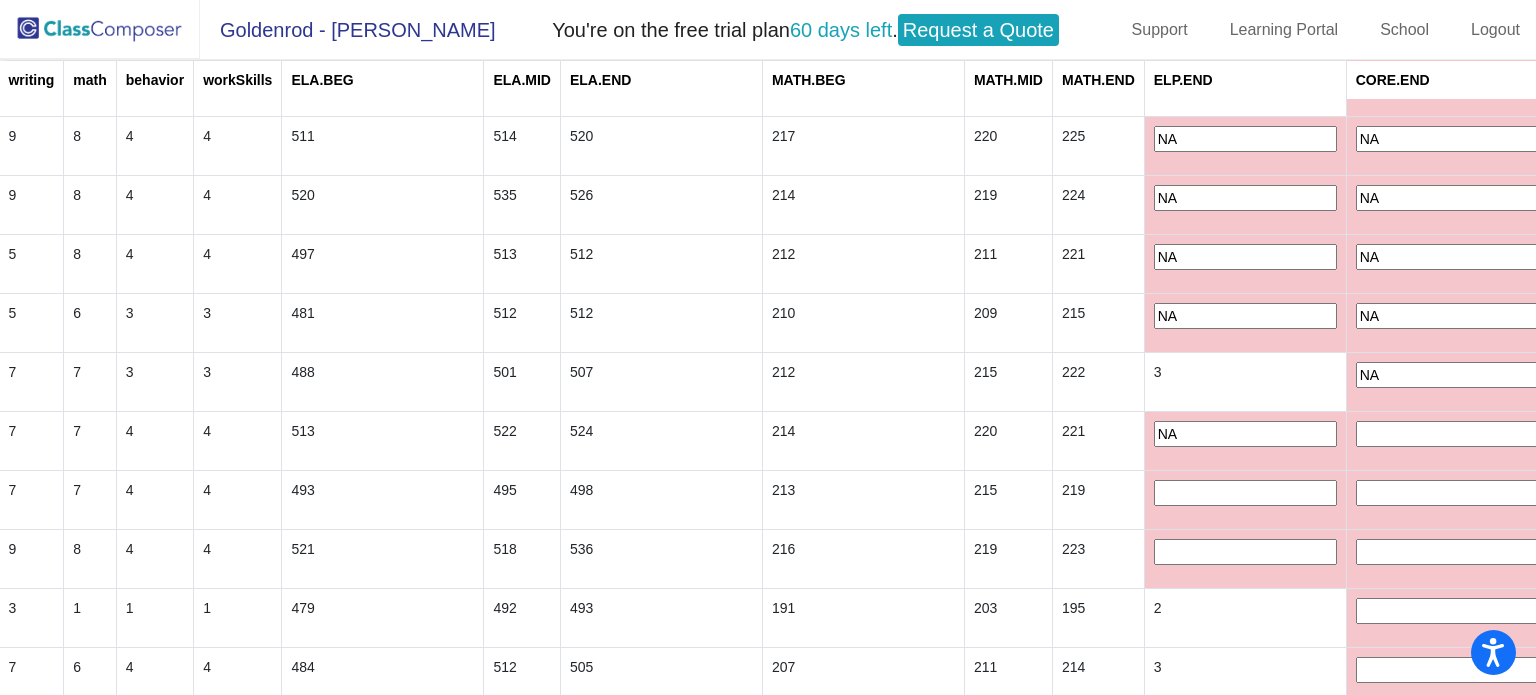 type on "NA" 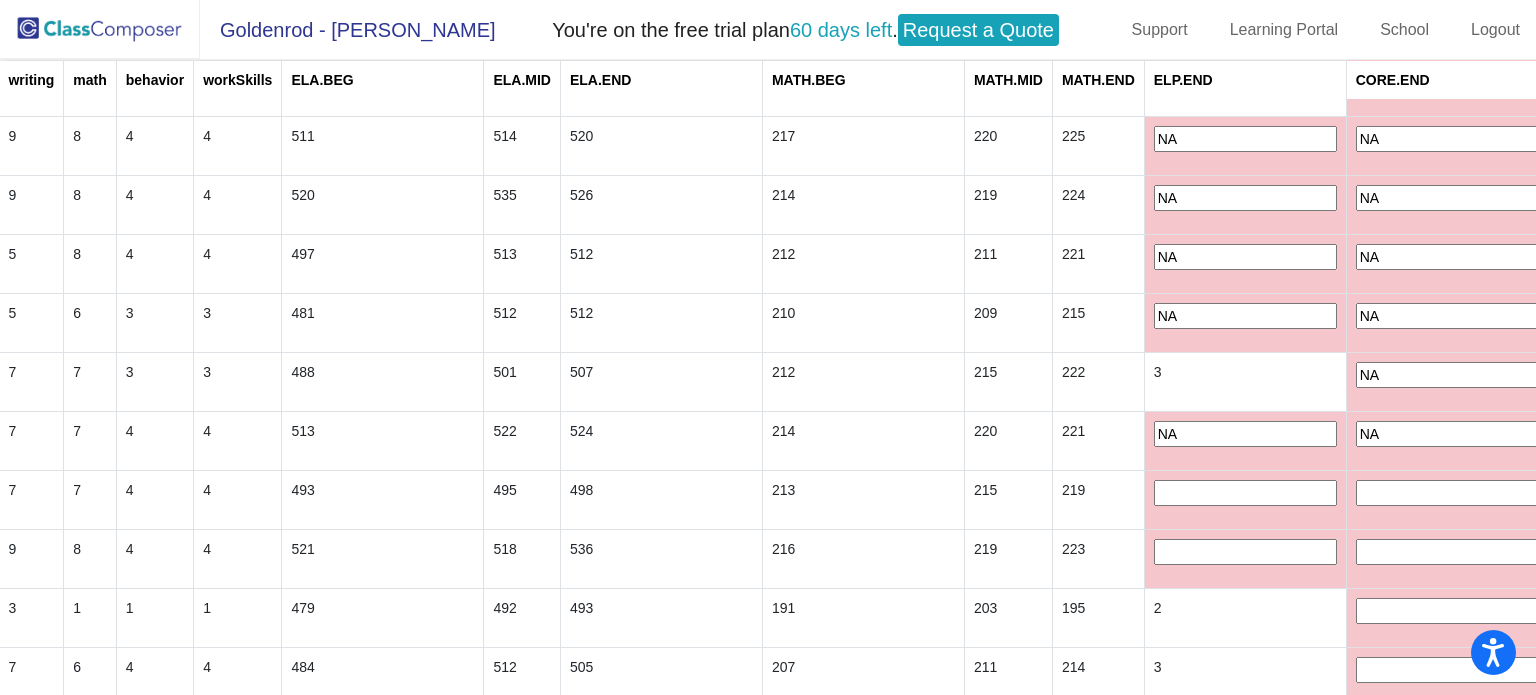 type on "NA" 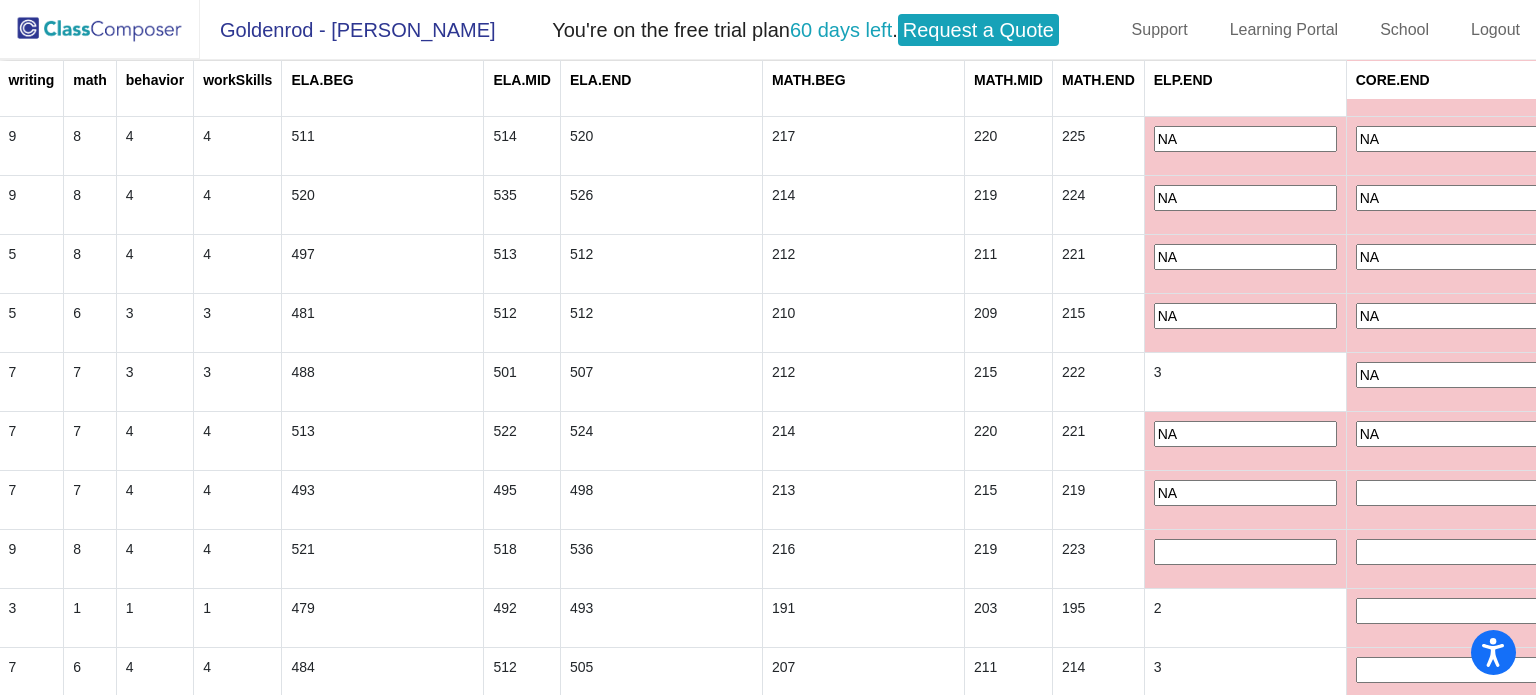 type on "NA" 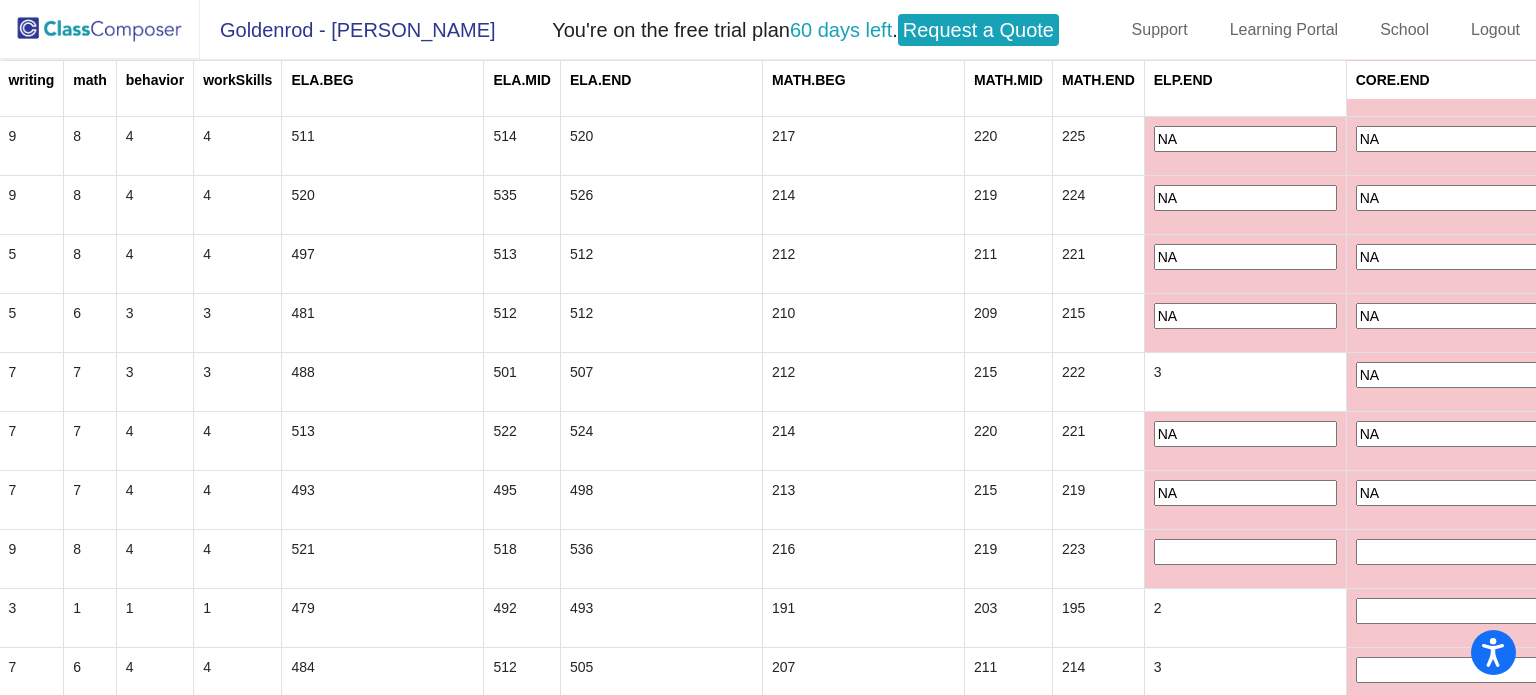 type on "NA" 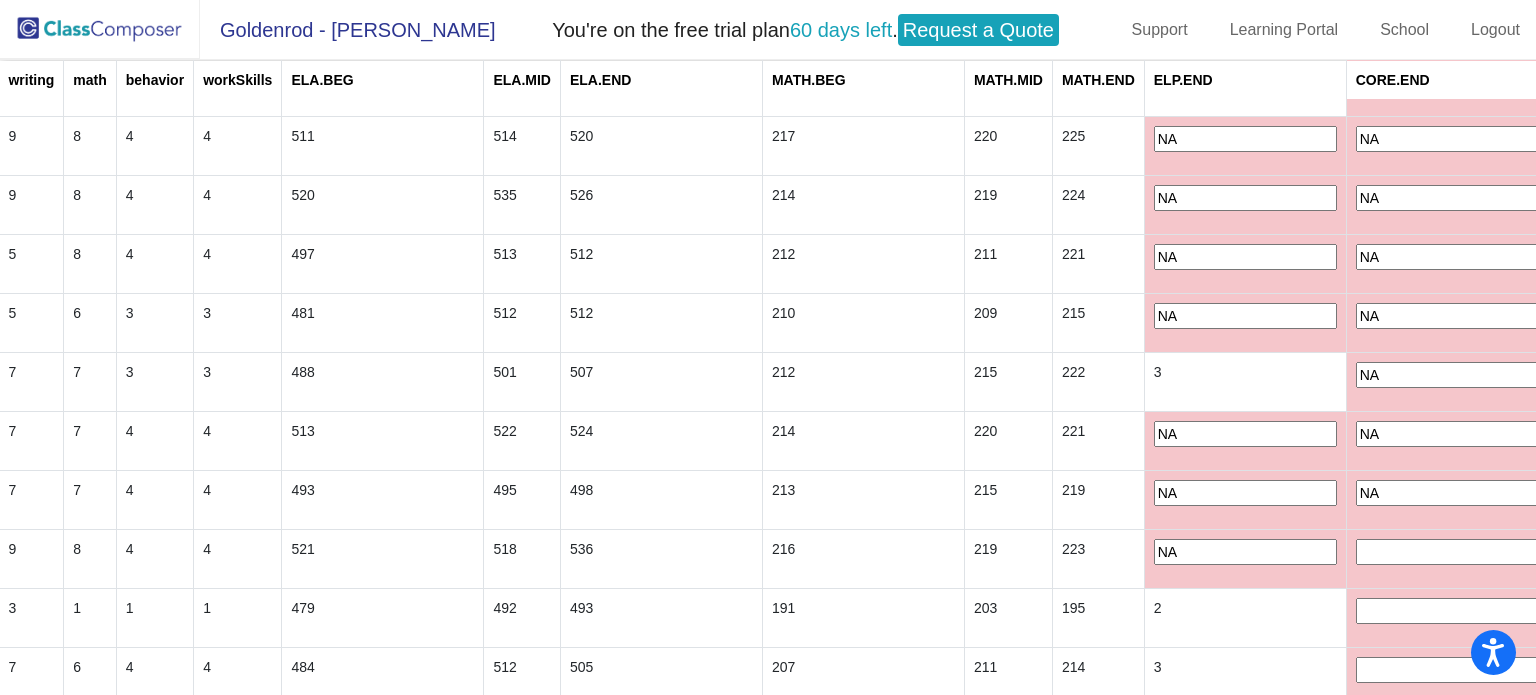 type on "NA" 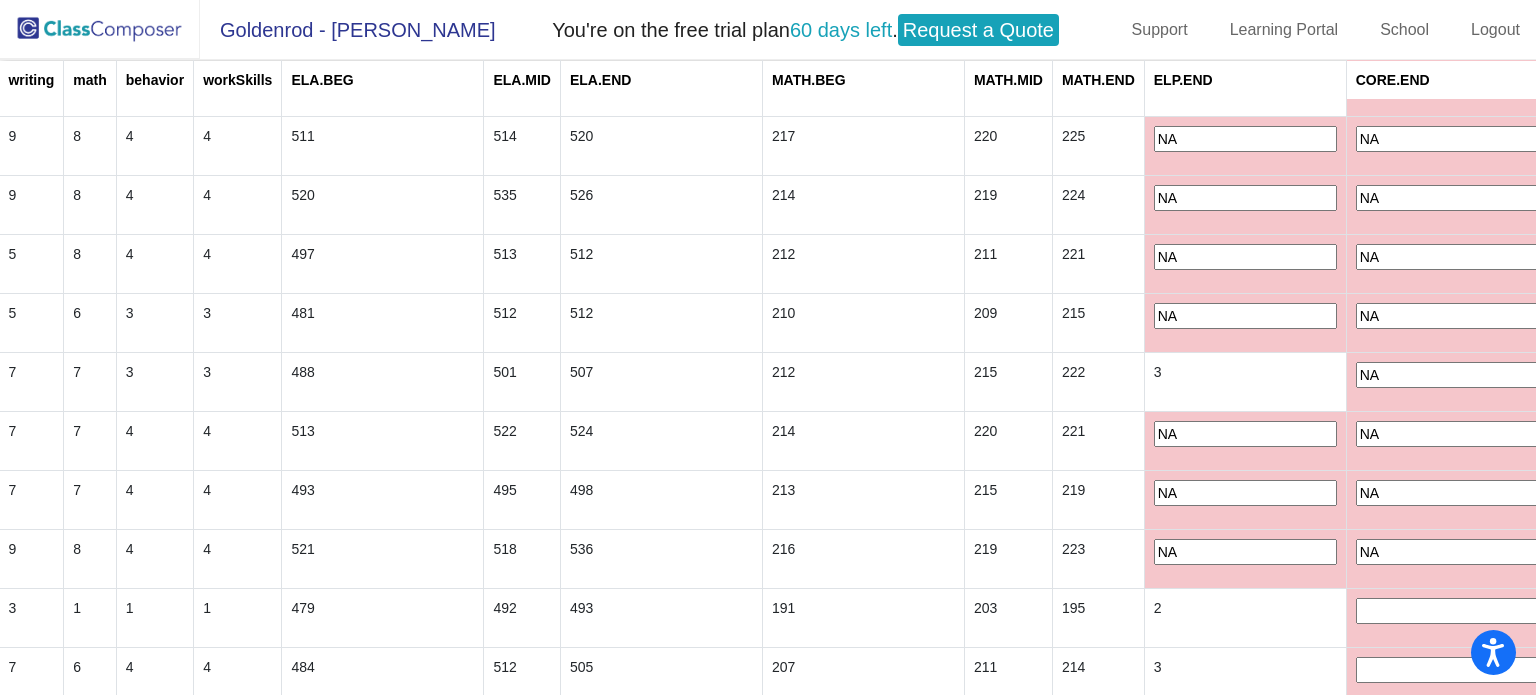 type on "NA" 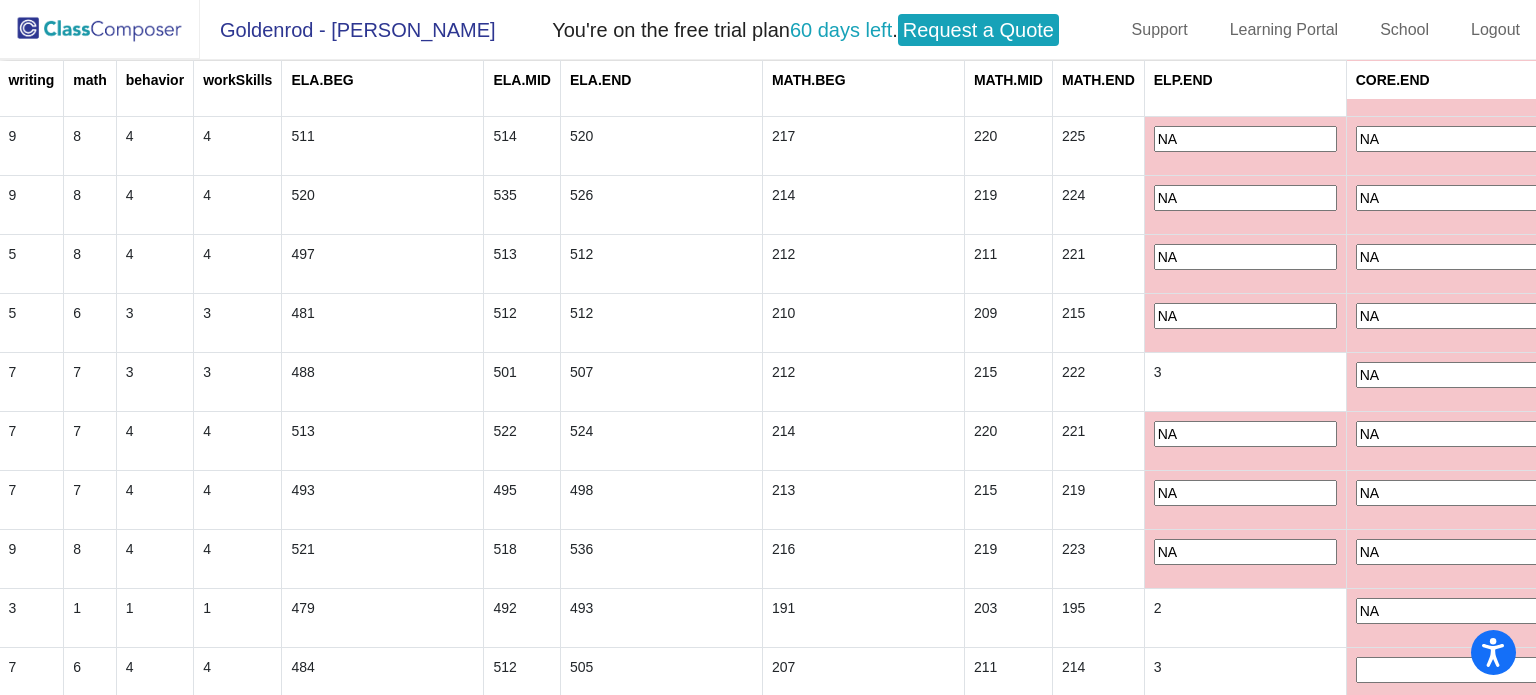 type on "NA" 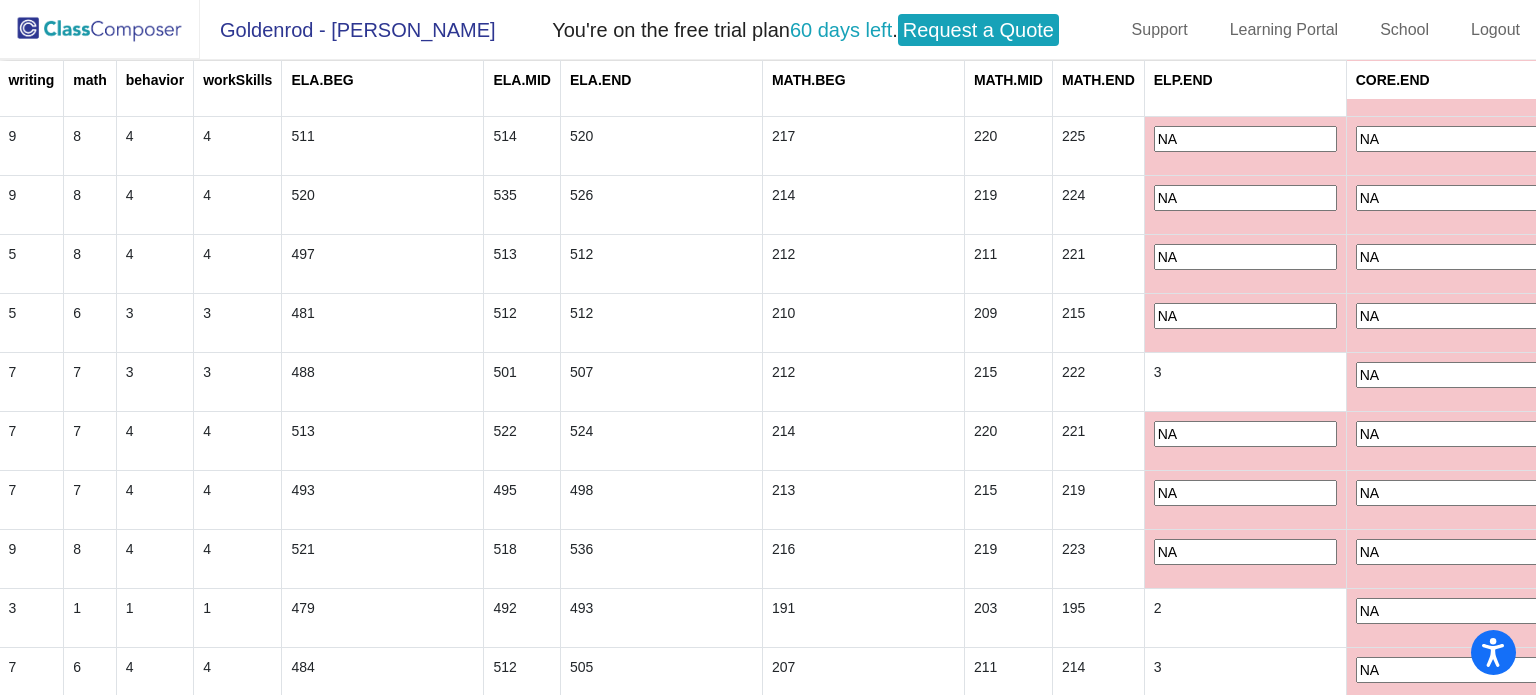 type on "NA" 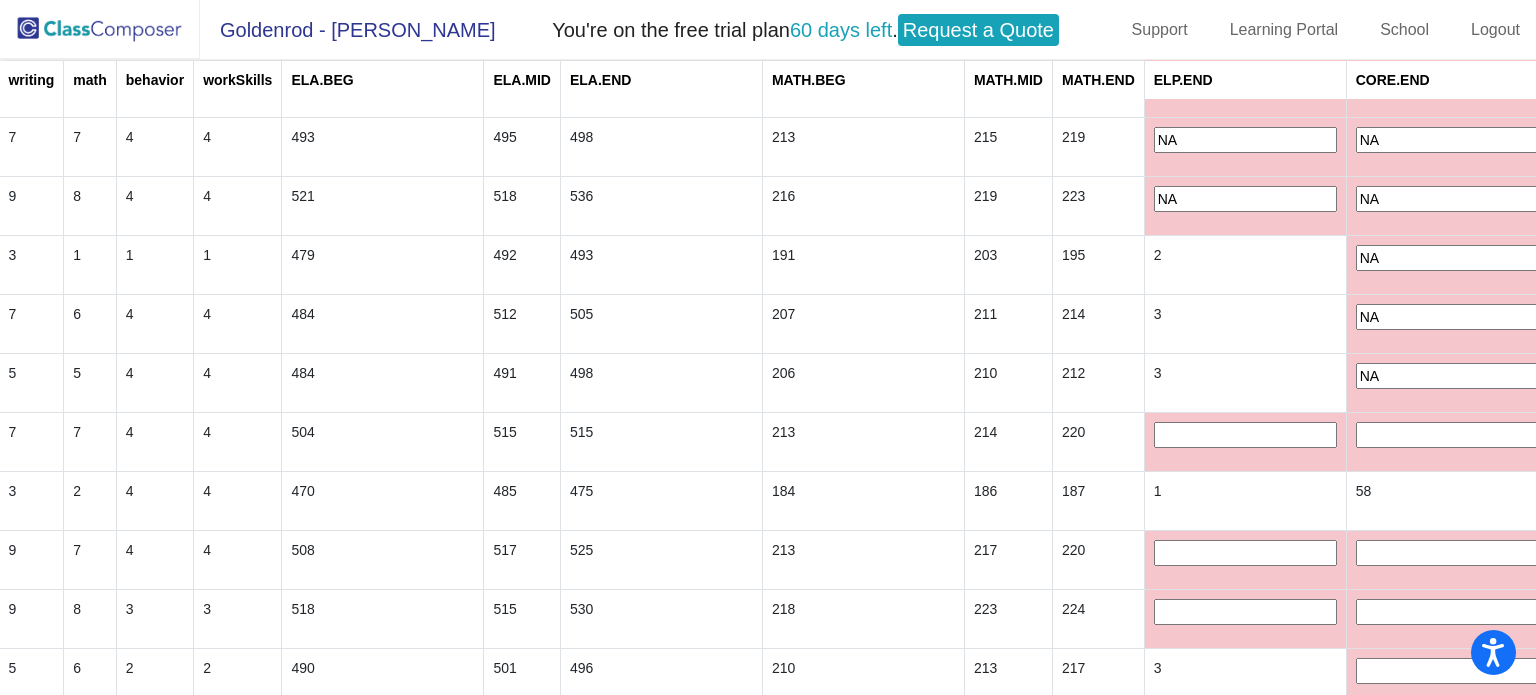 type on "NA" 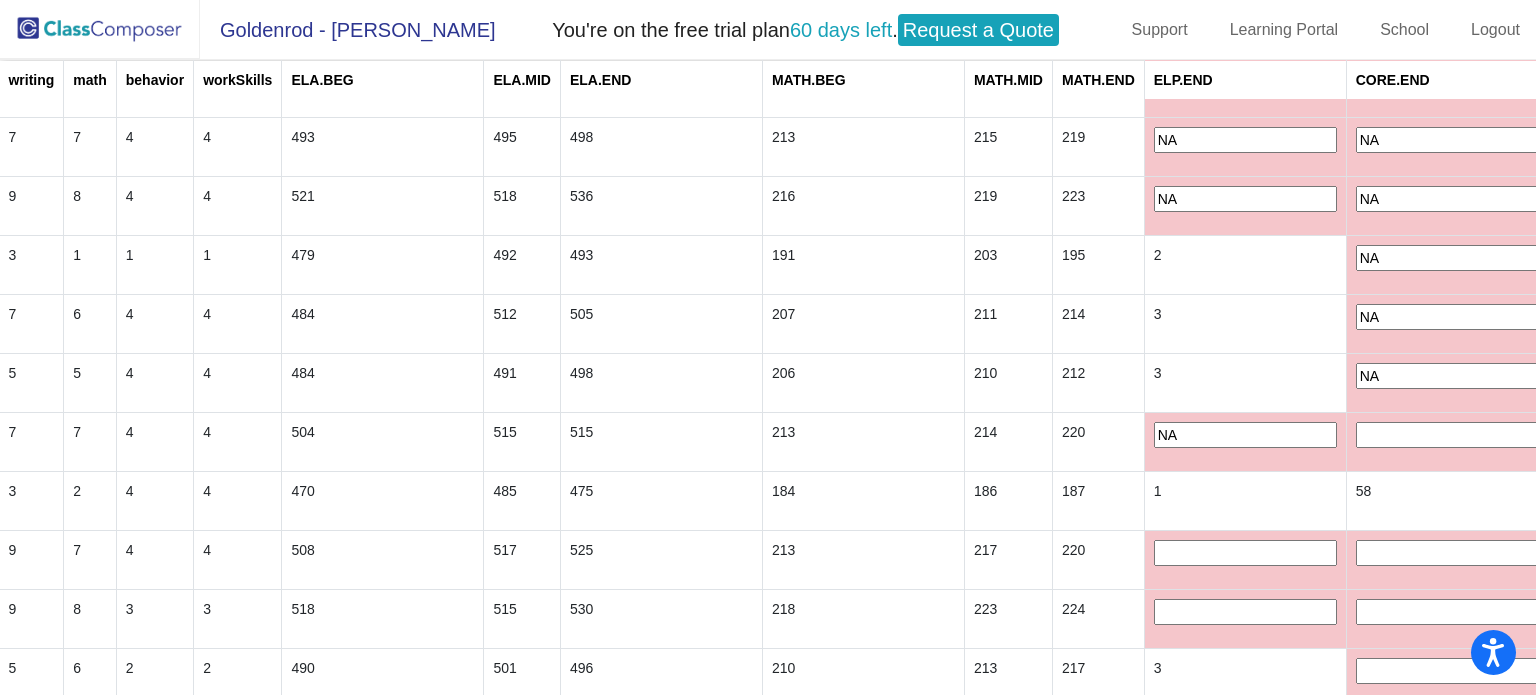 type on "NA" 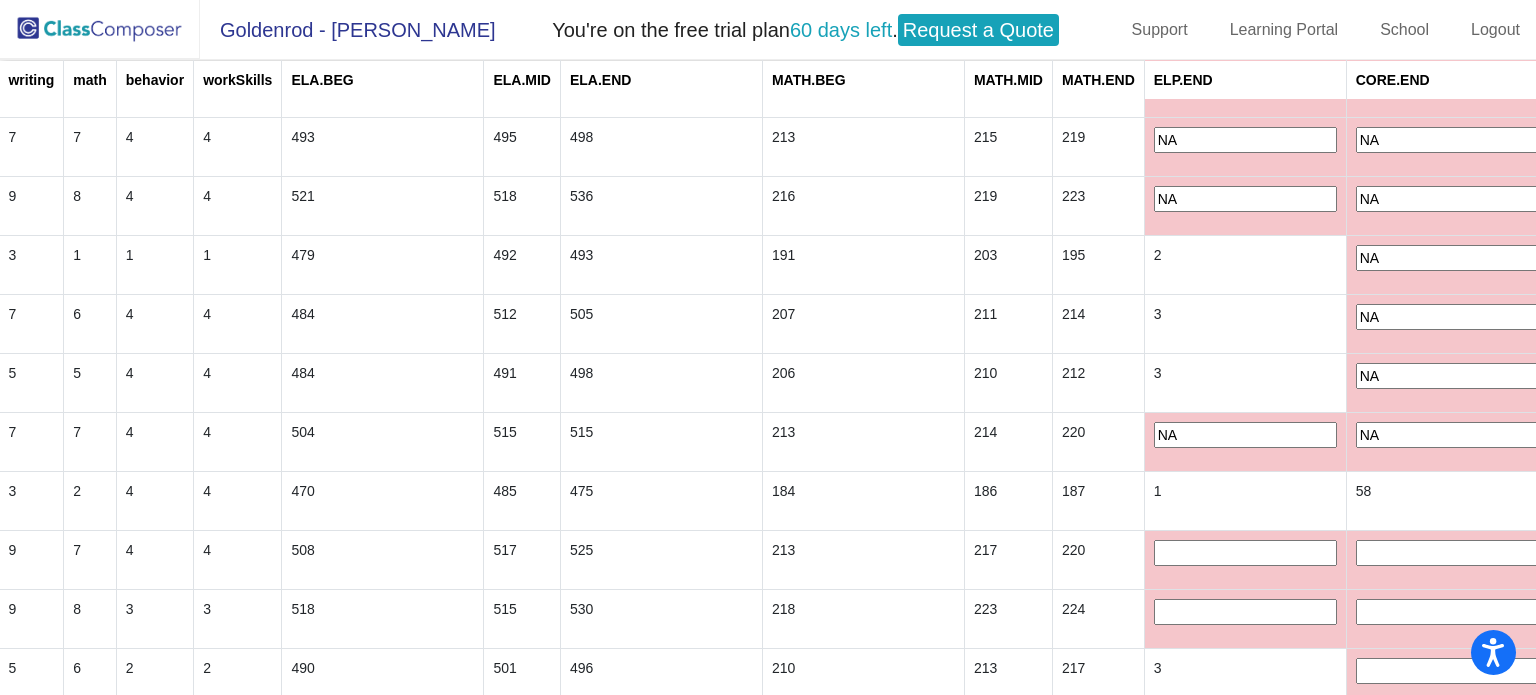 type on "NA" 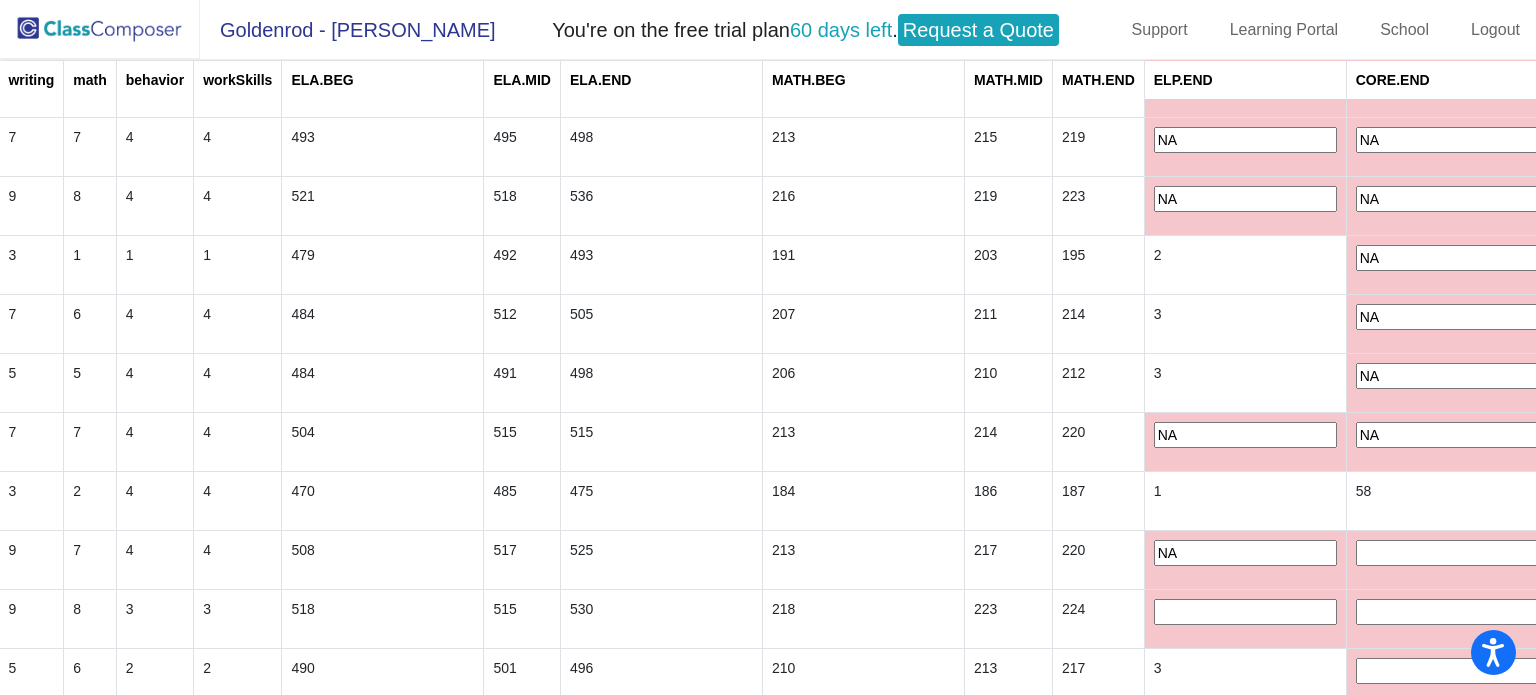 type on "NA" 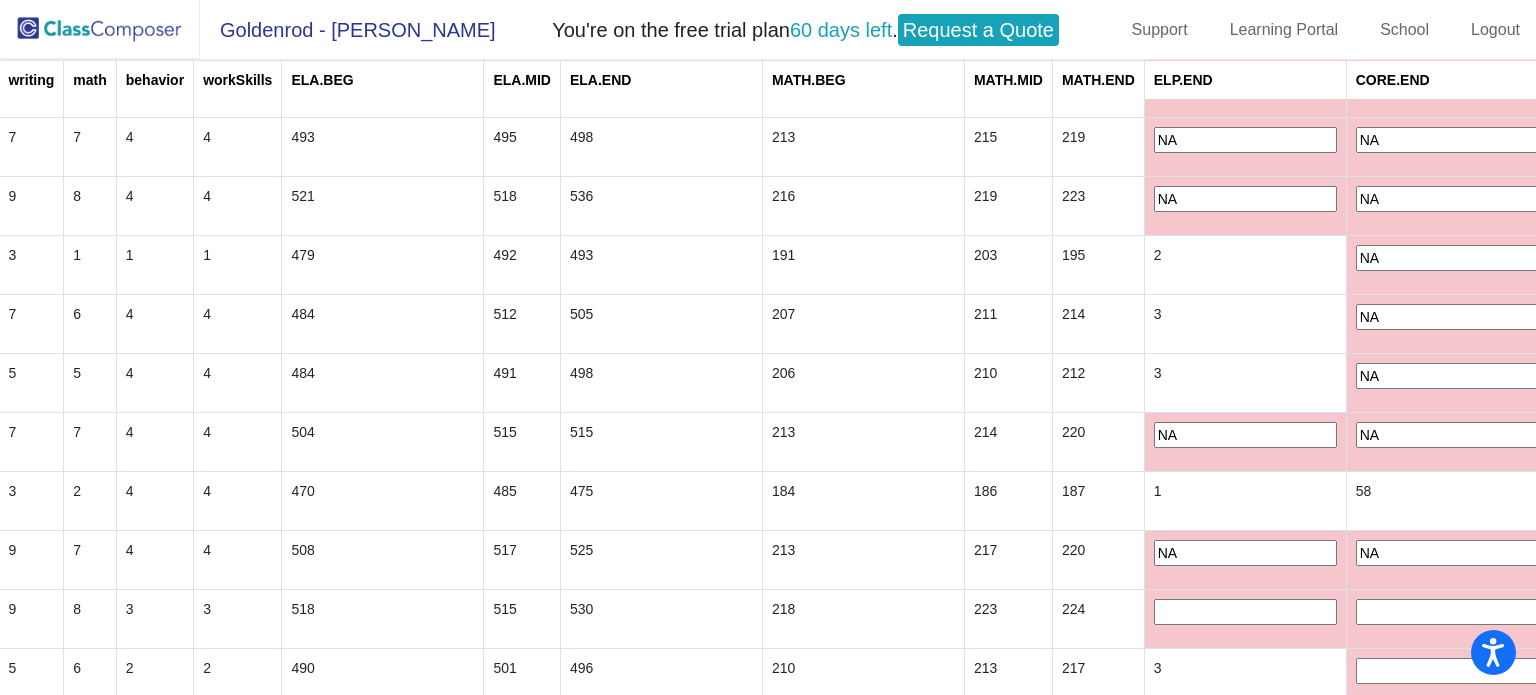 type on "NA" 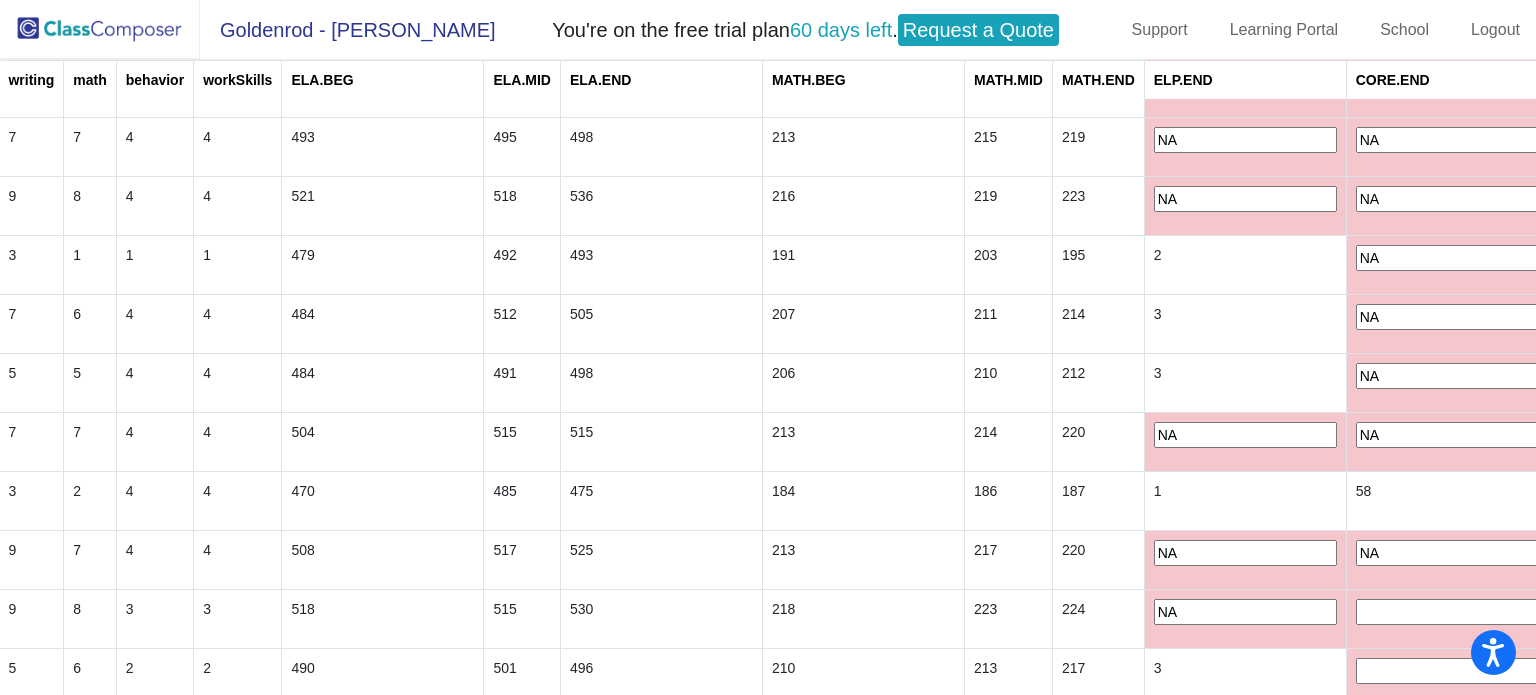type on "NA" 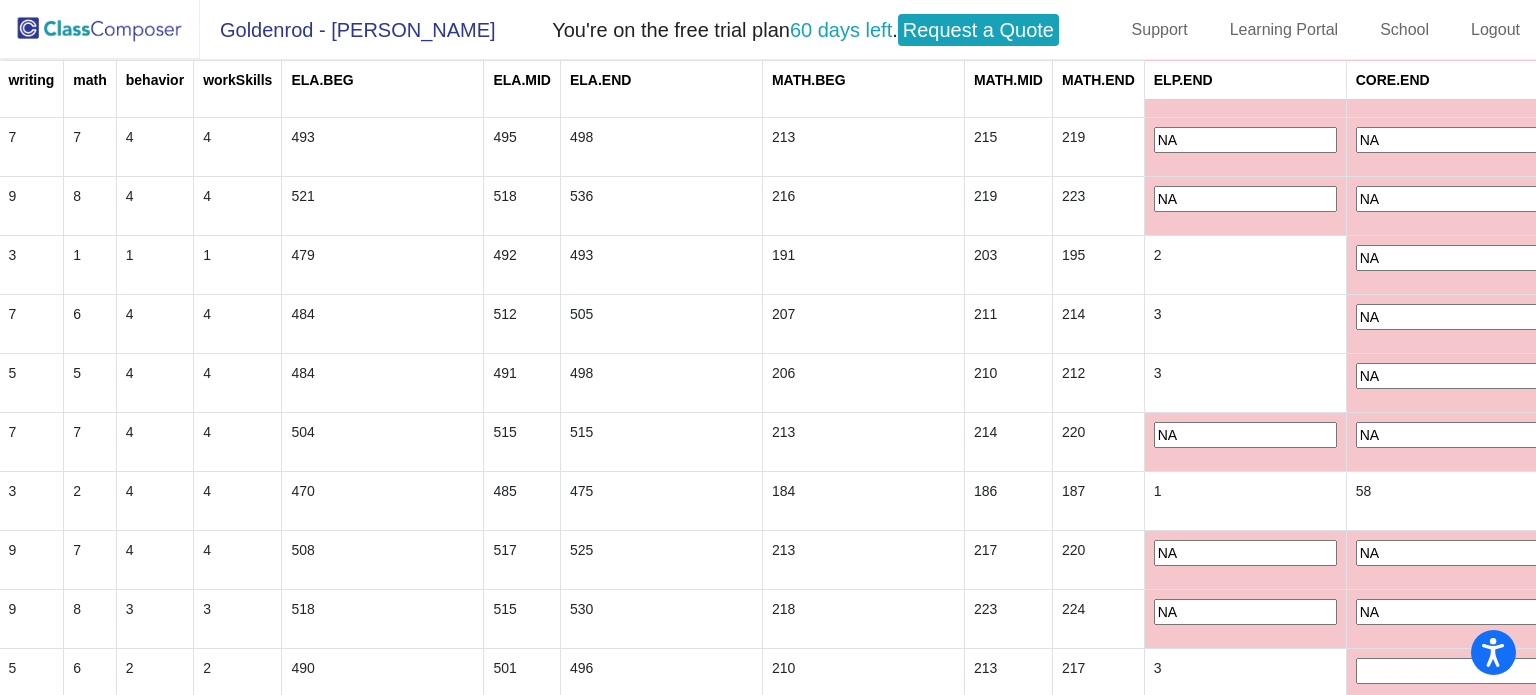 type on "NA" 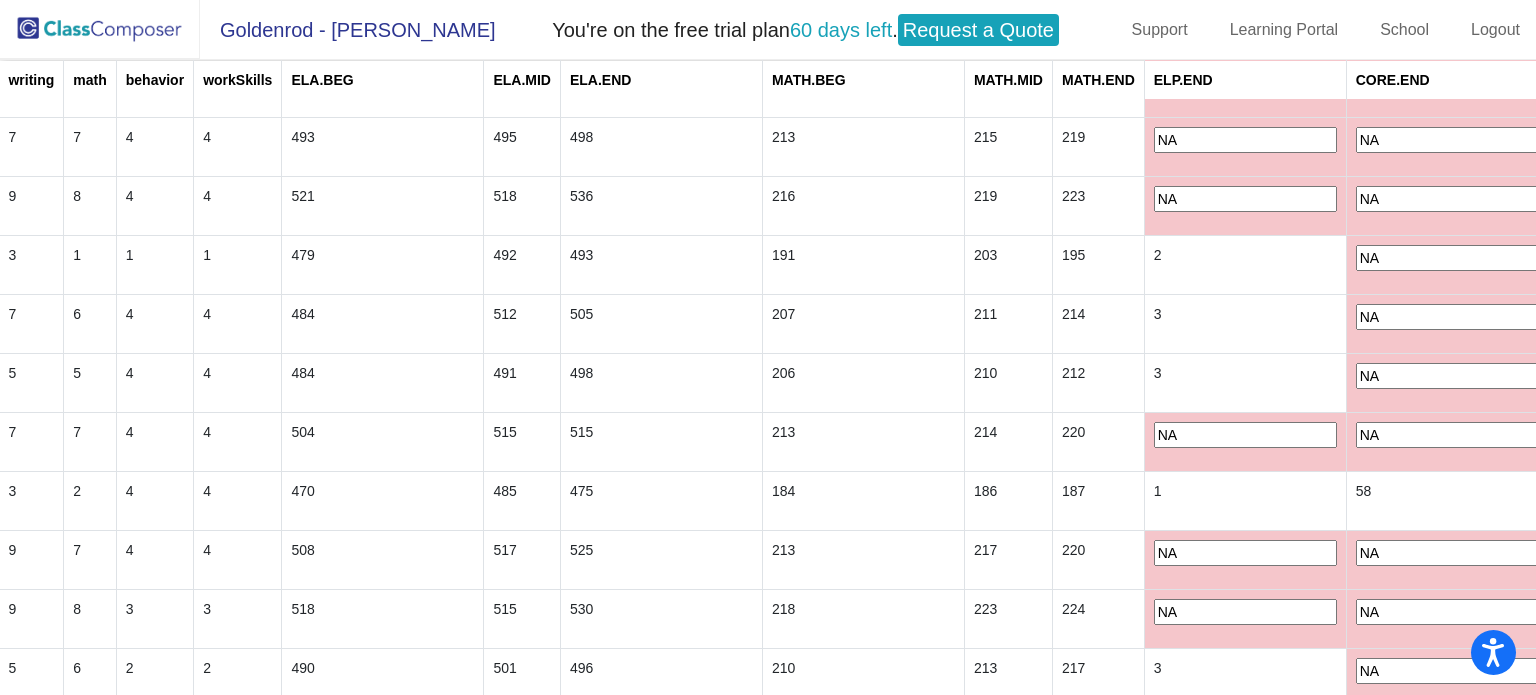 type on "NA" 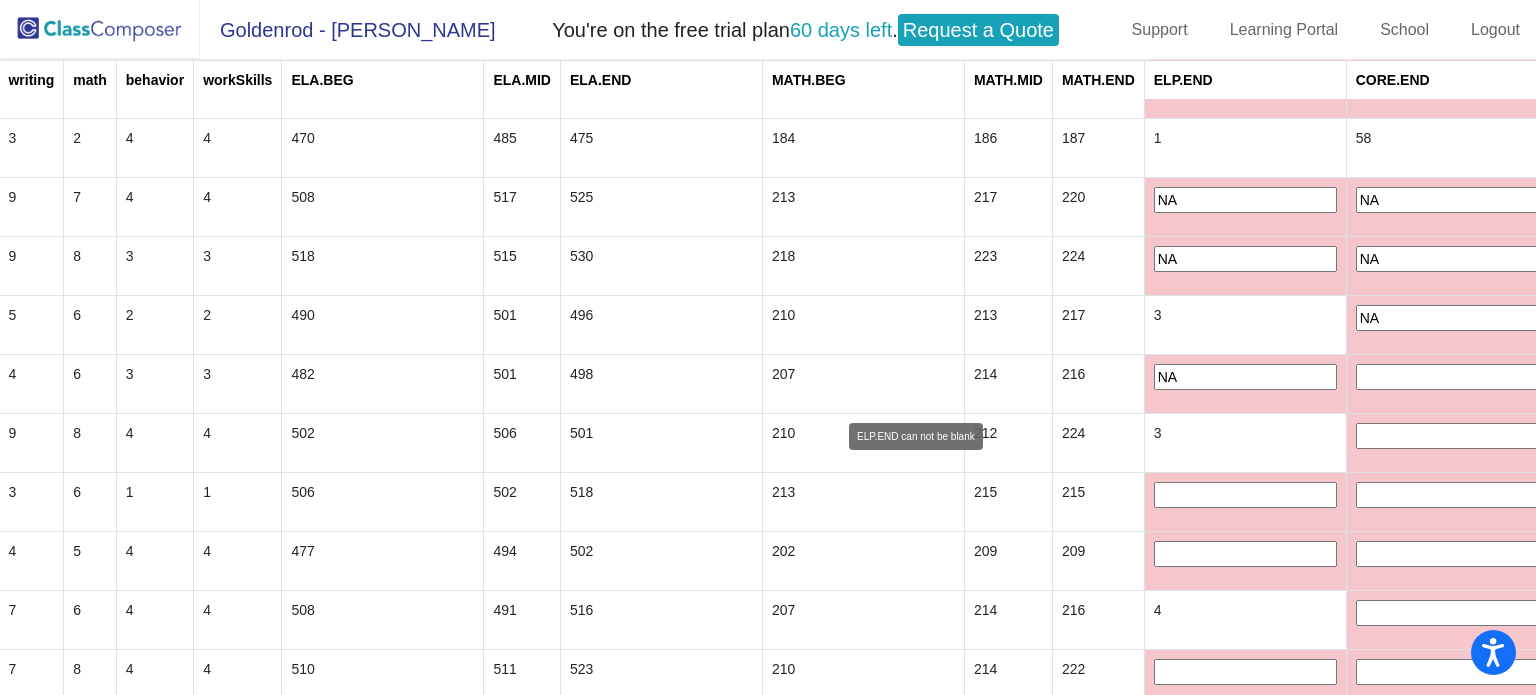 type on "NA" 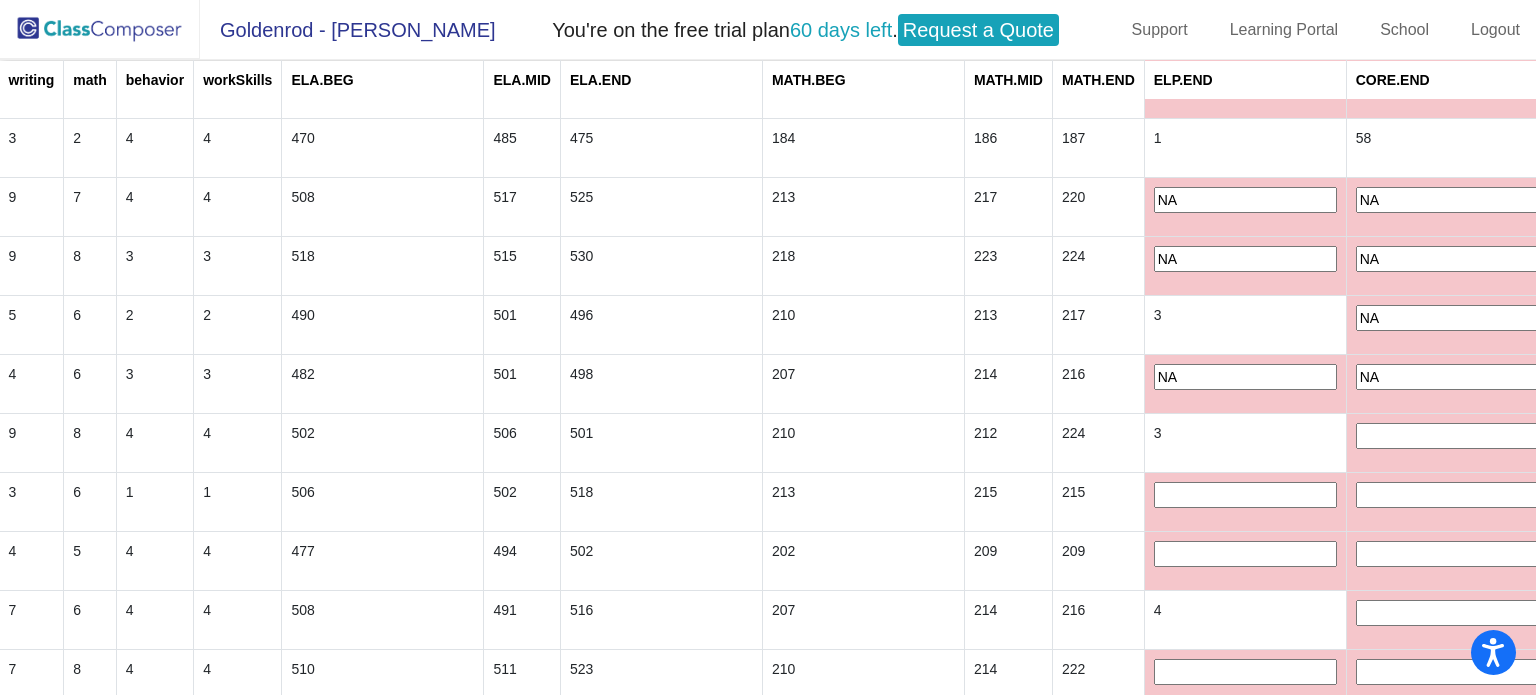 type on "NA" 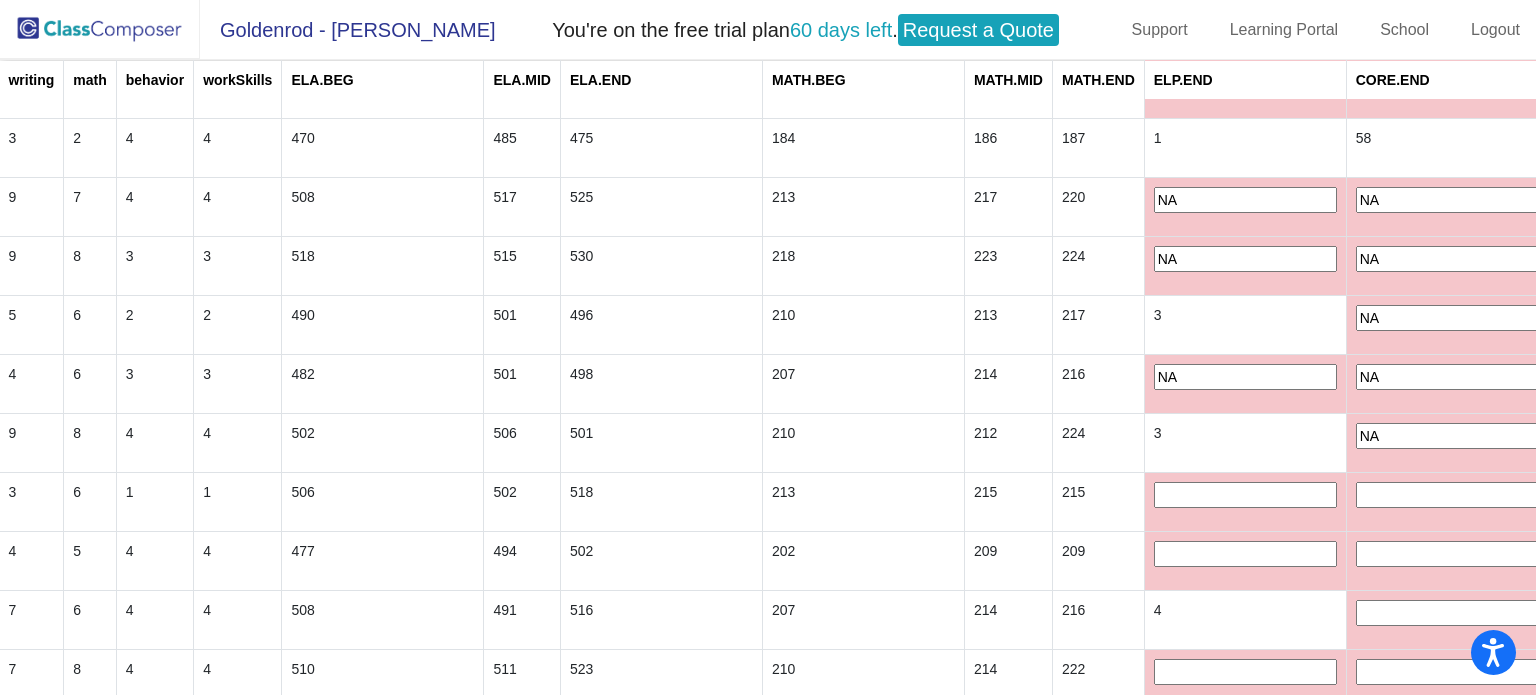 type on "NA" 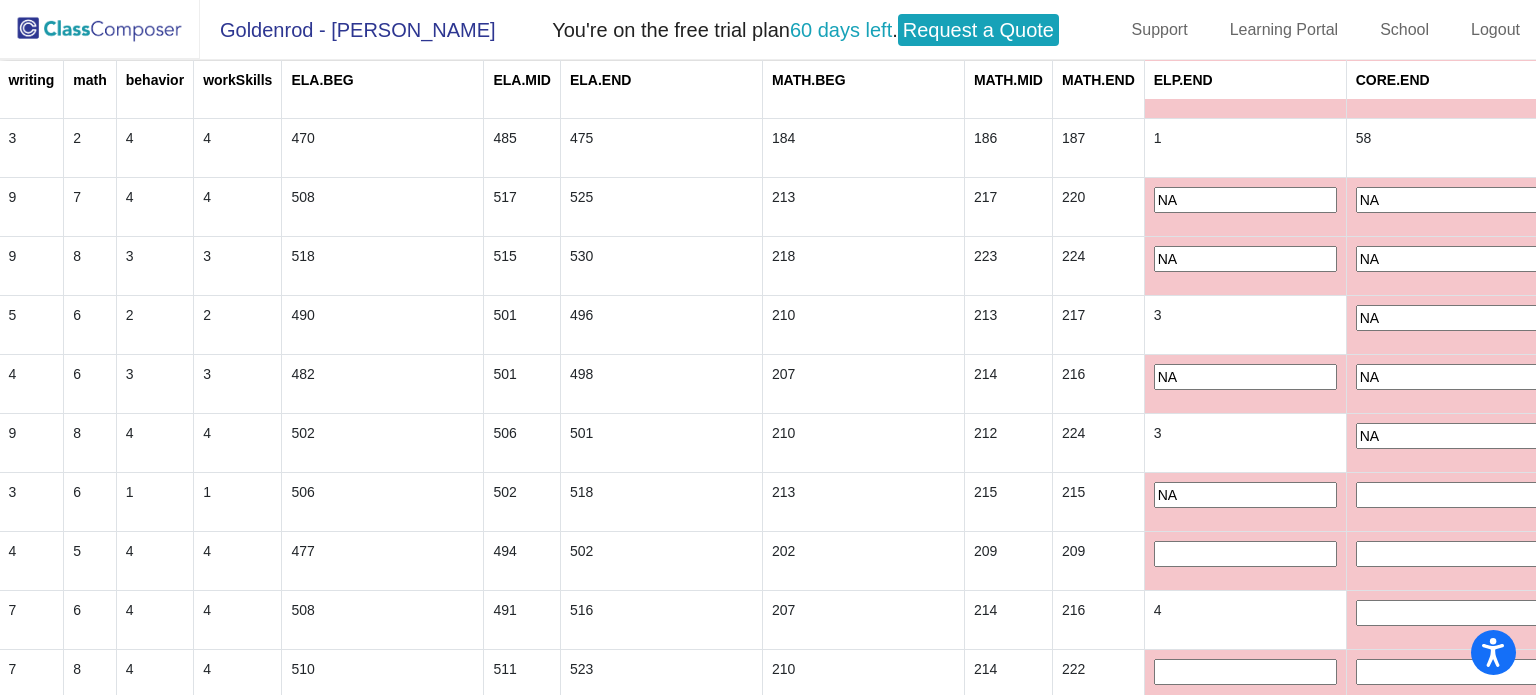 type on "NA" 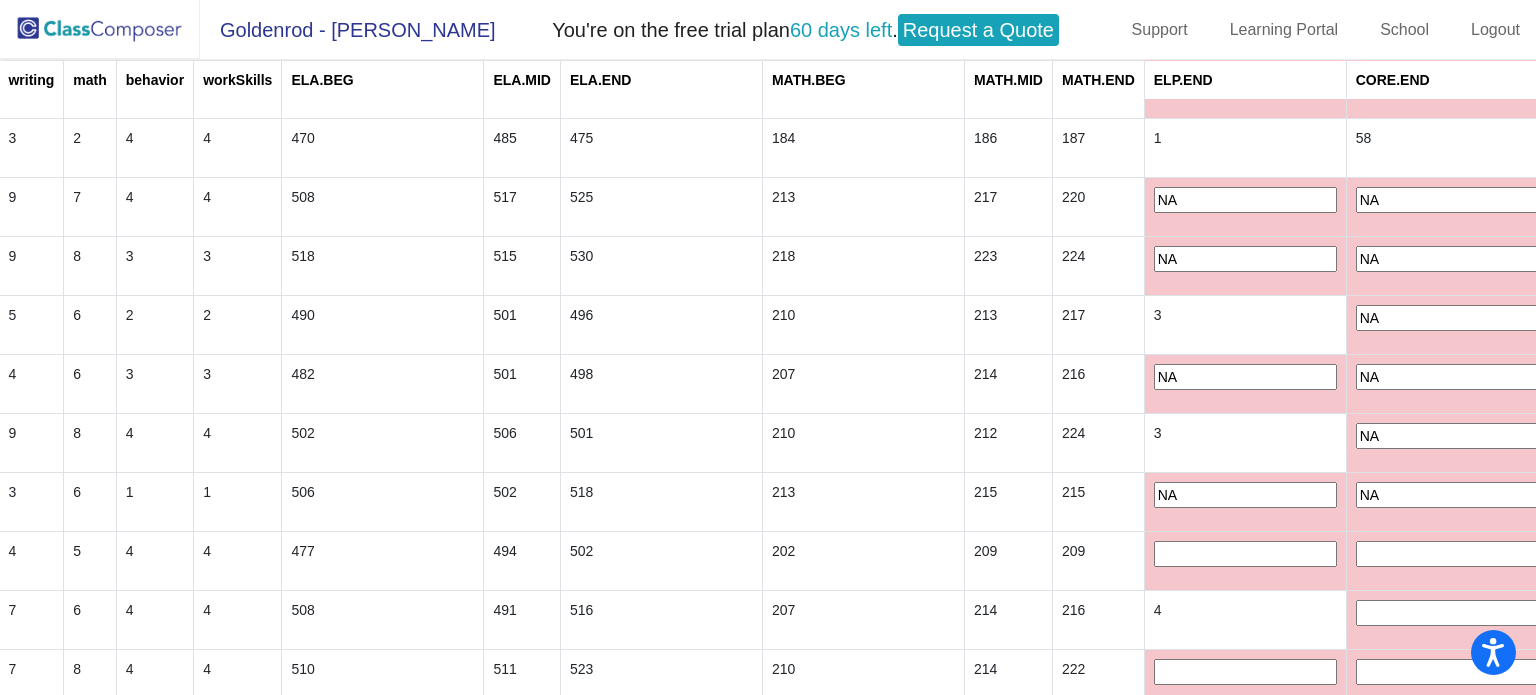 type on "NA" 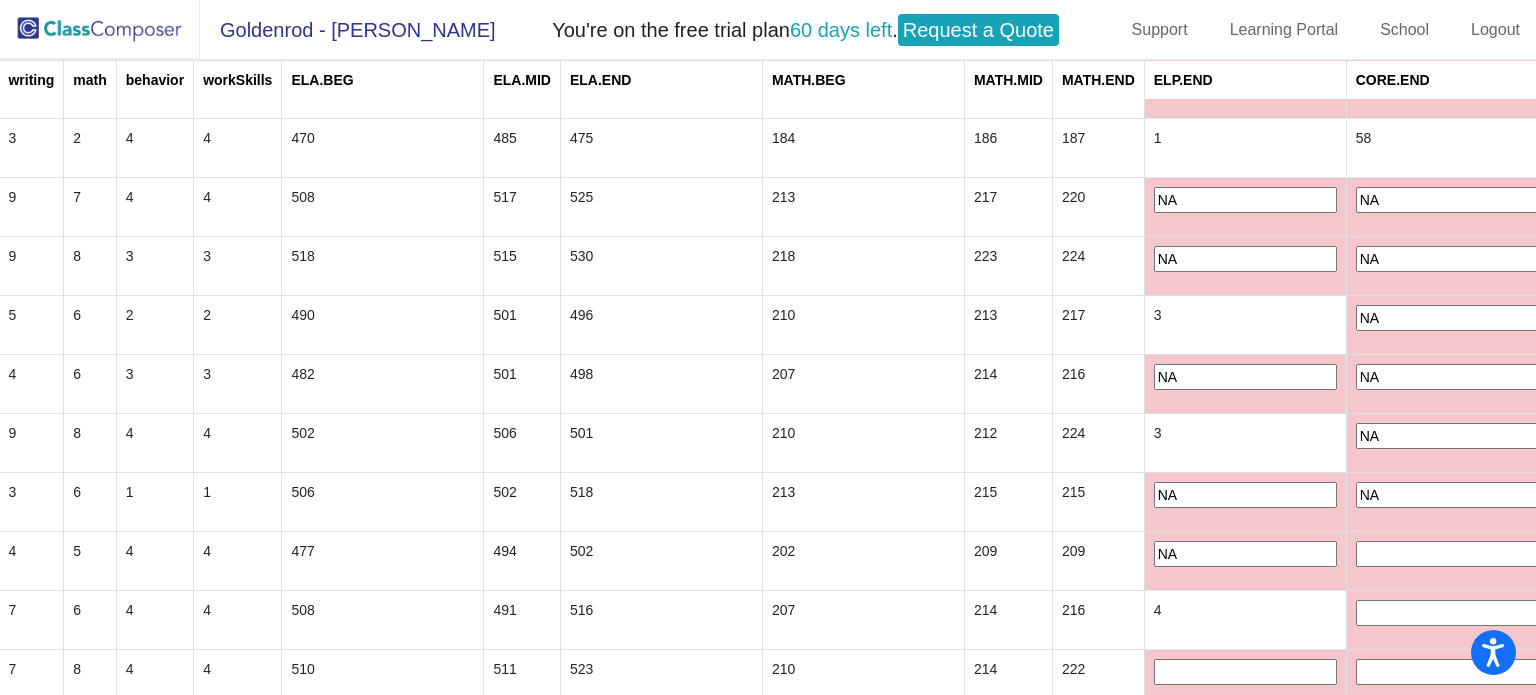 type on "NA" 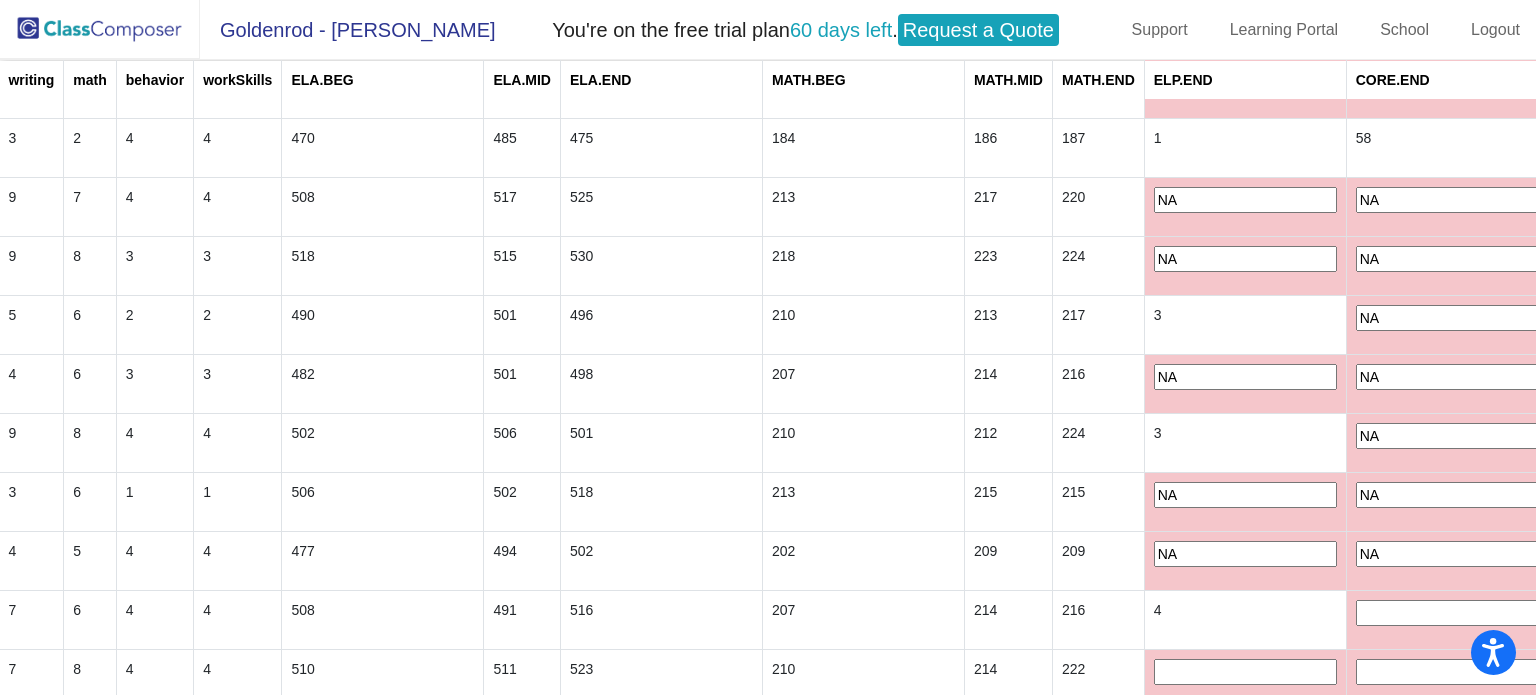 type on "NA" 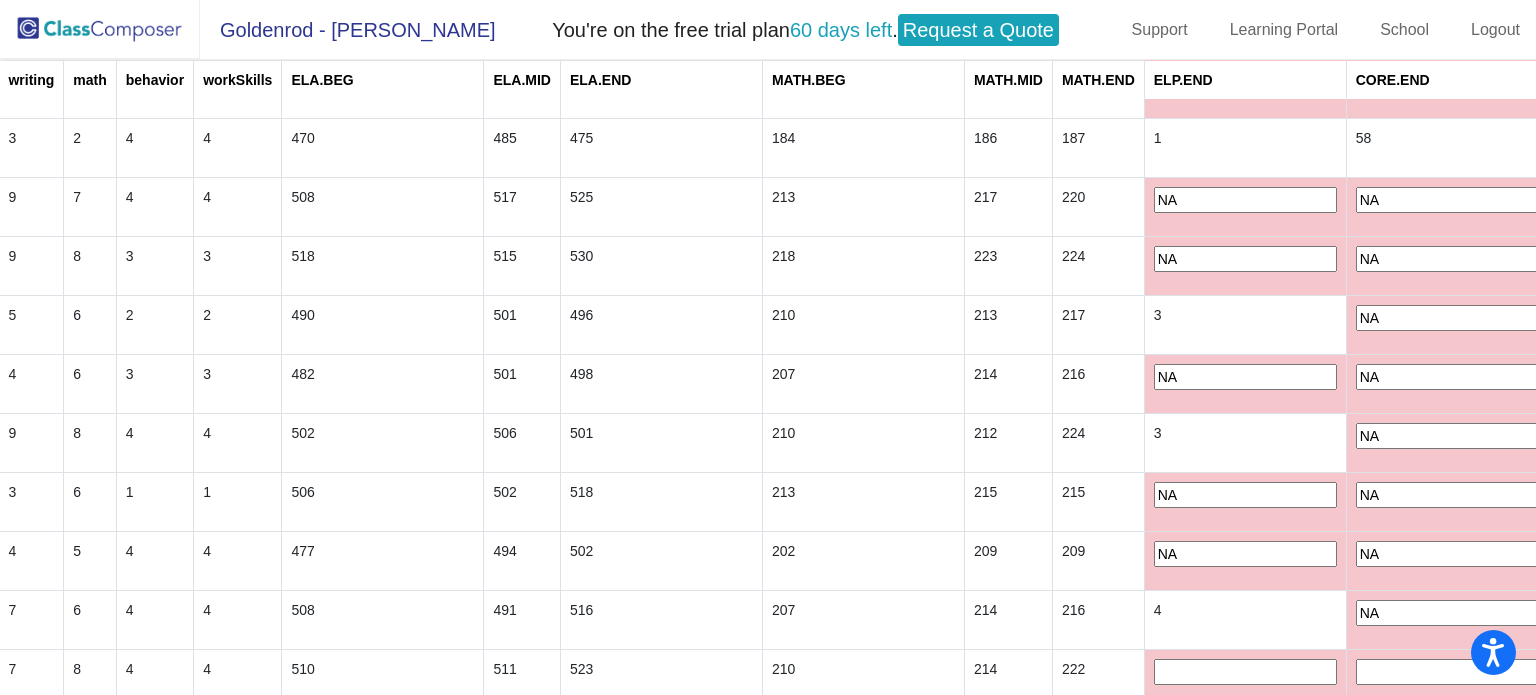 type on "NA" 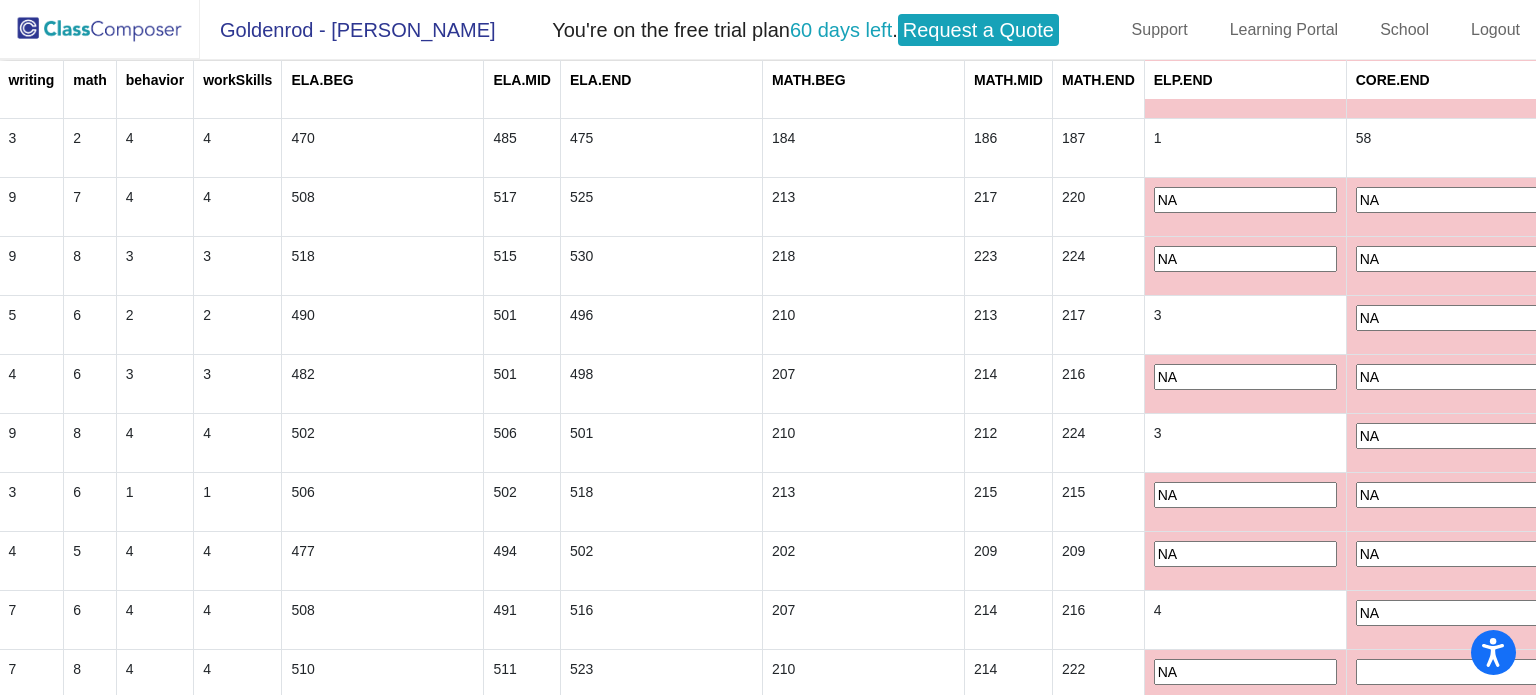type on "NA" 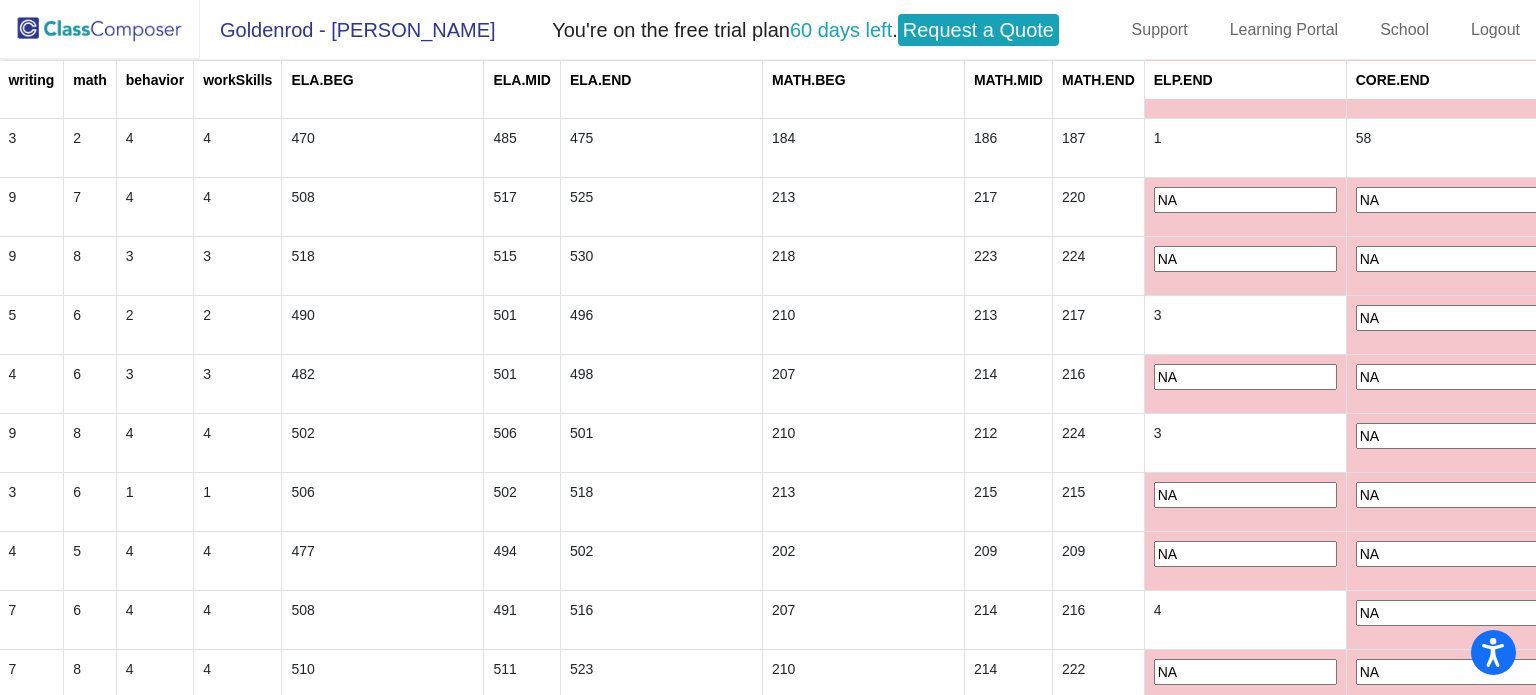 type on "NA" 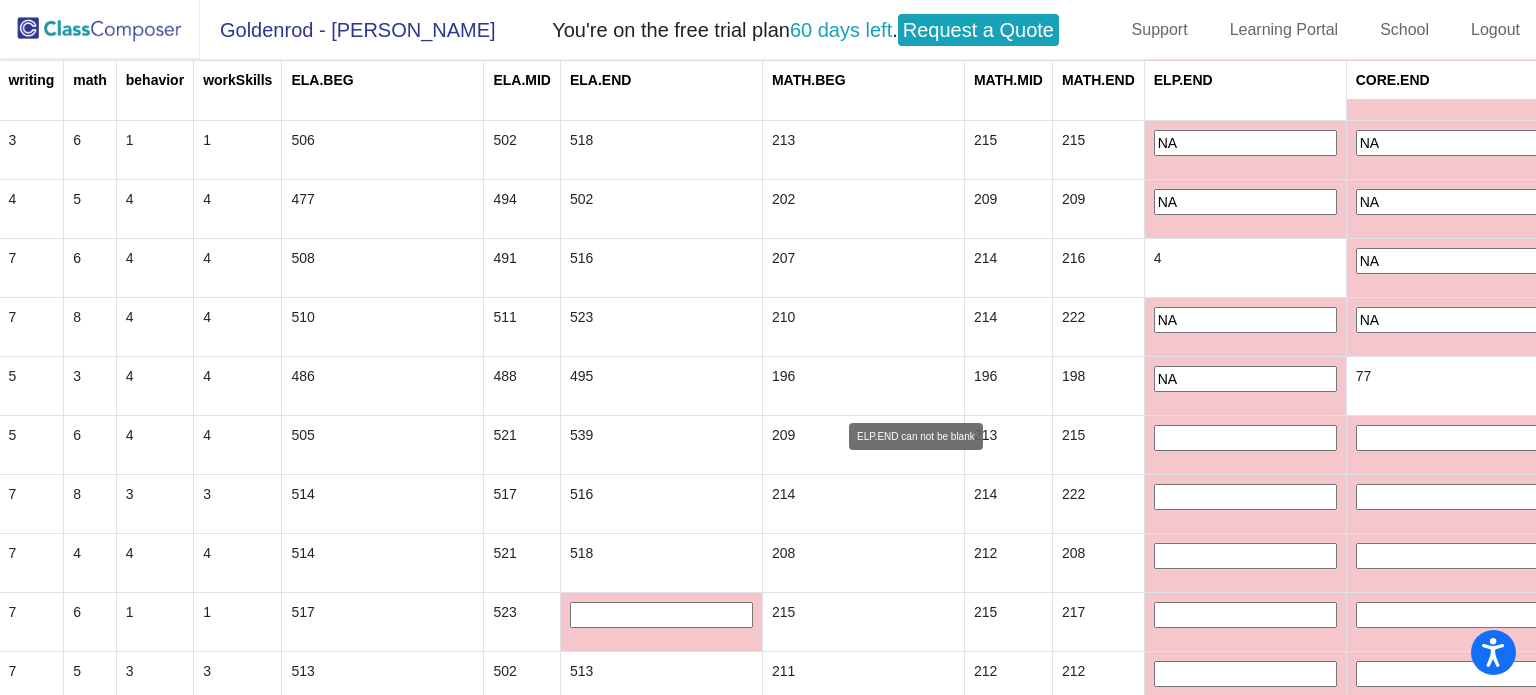 type on "NA" 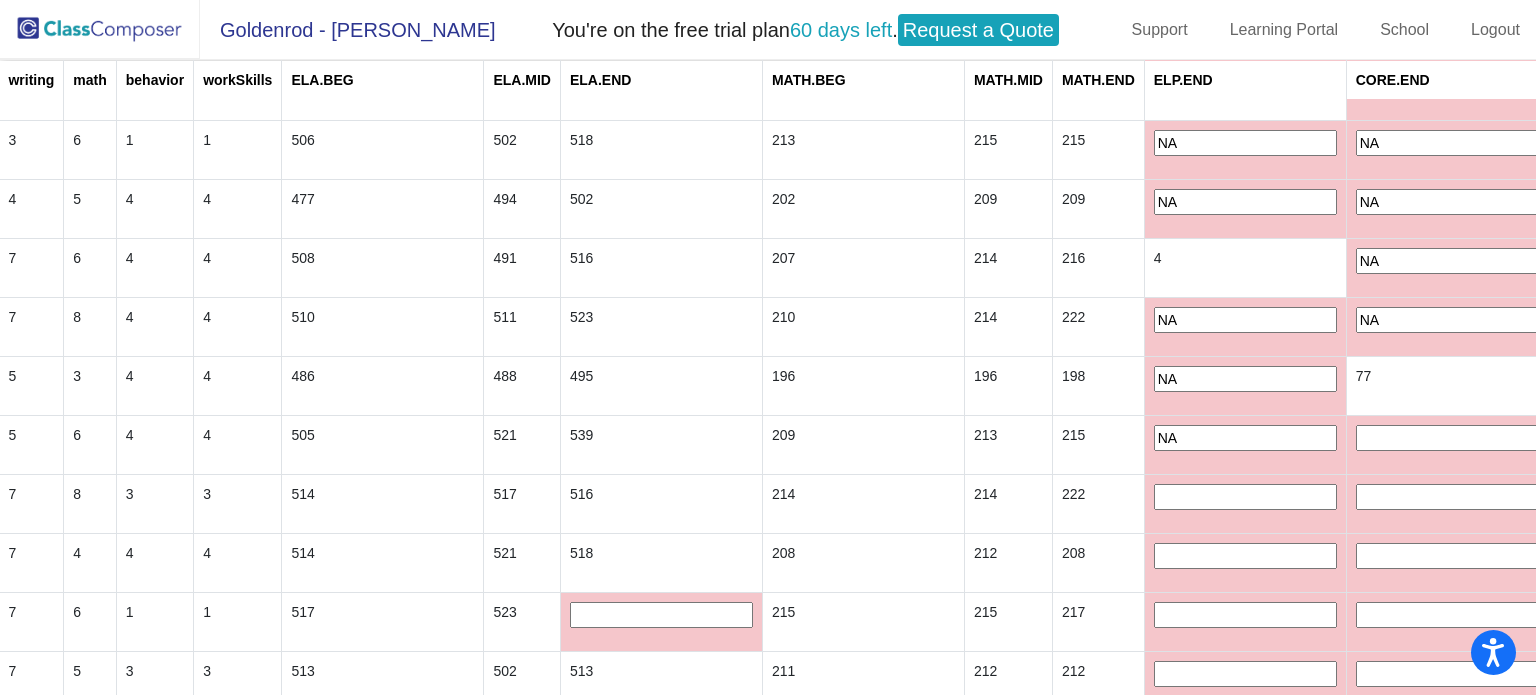 type on "NA" 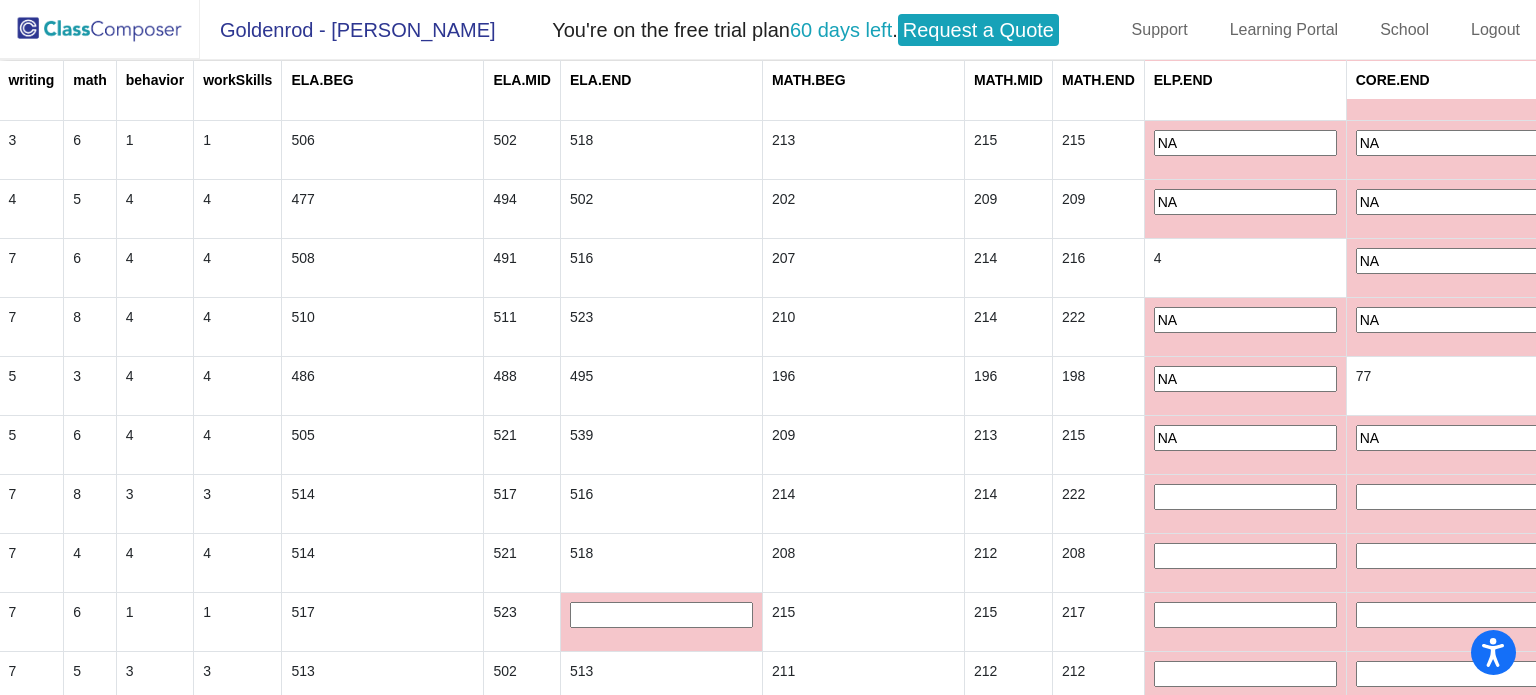 type on "NA" 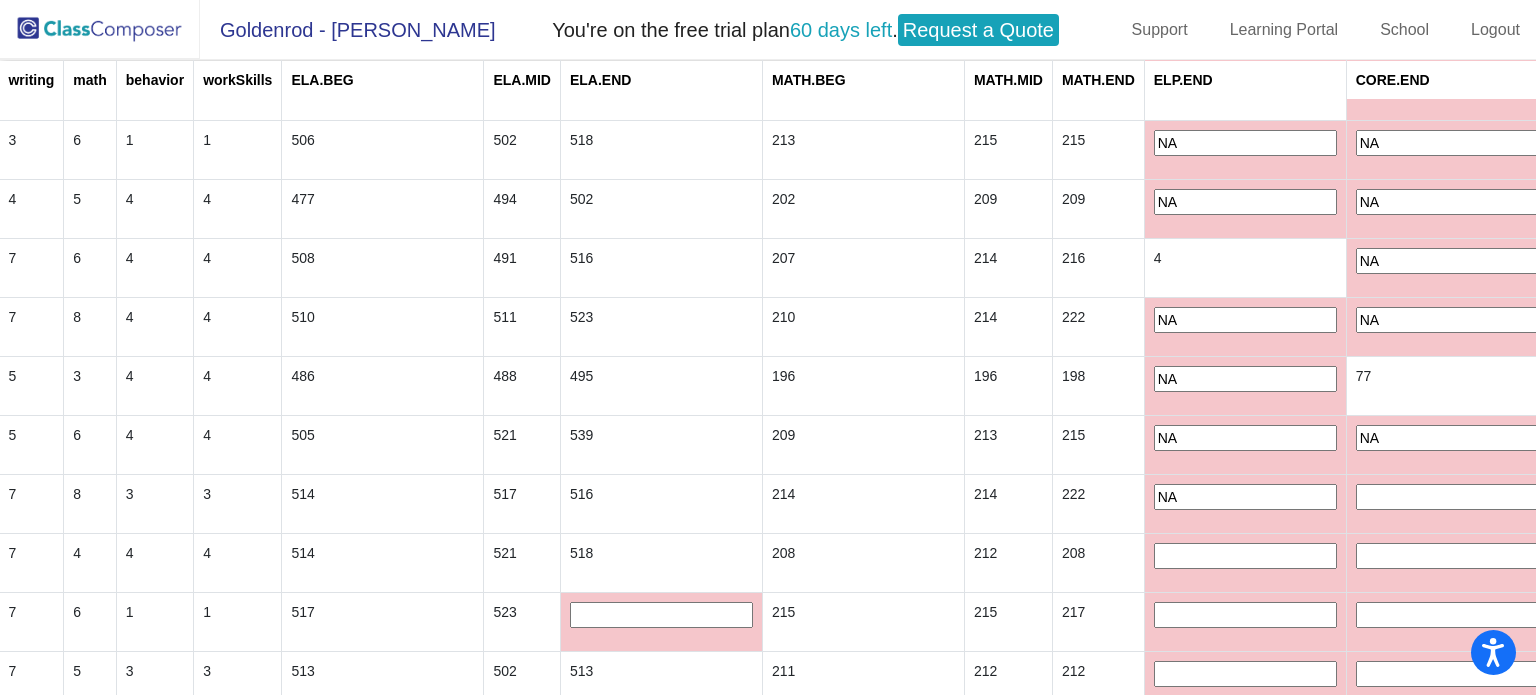 type on "NA" 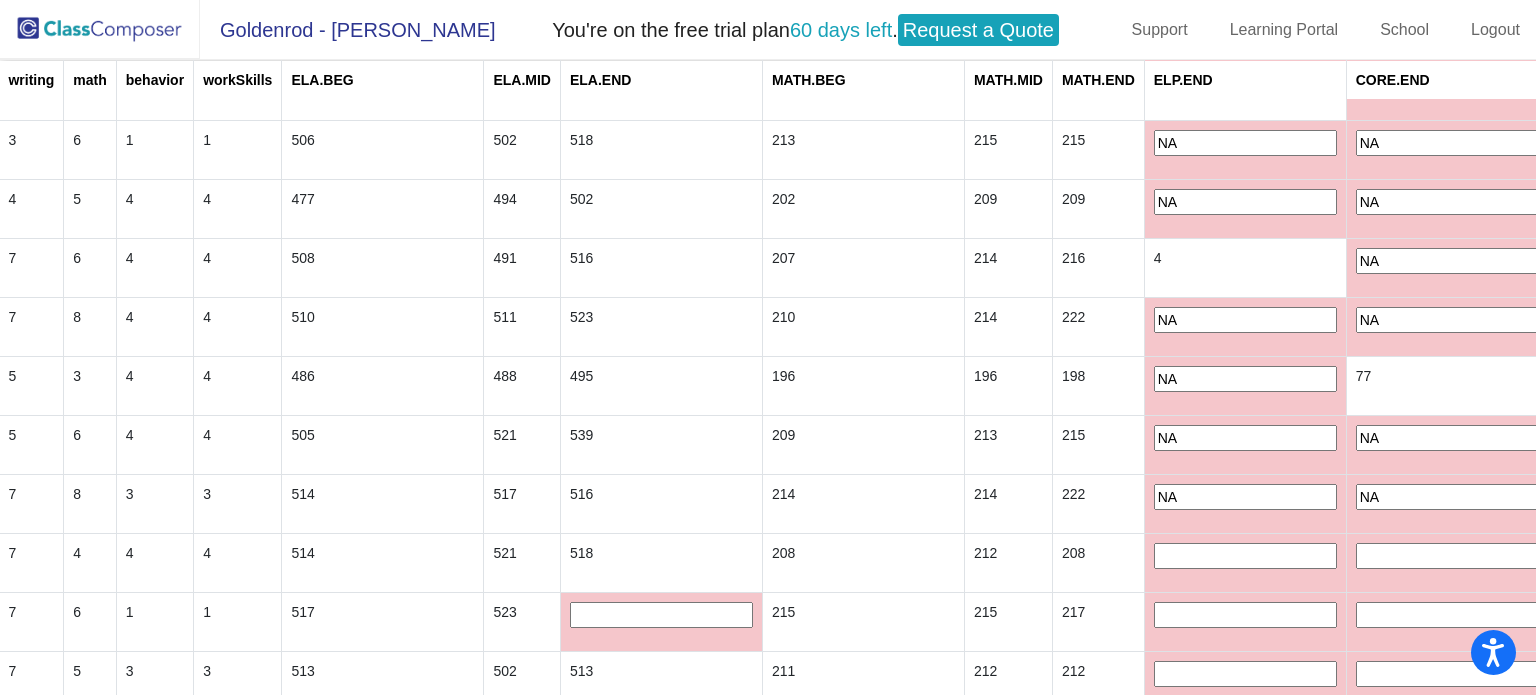 type on "NA" 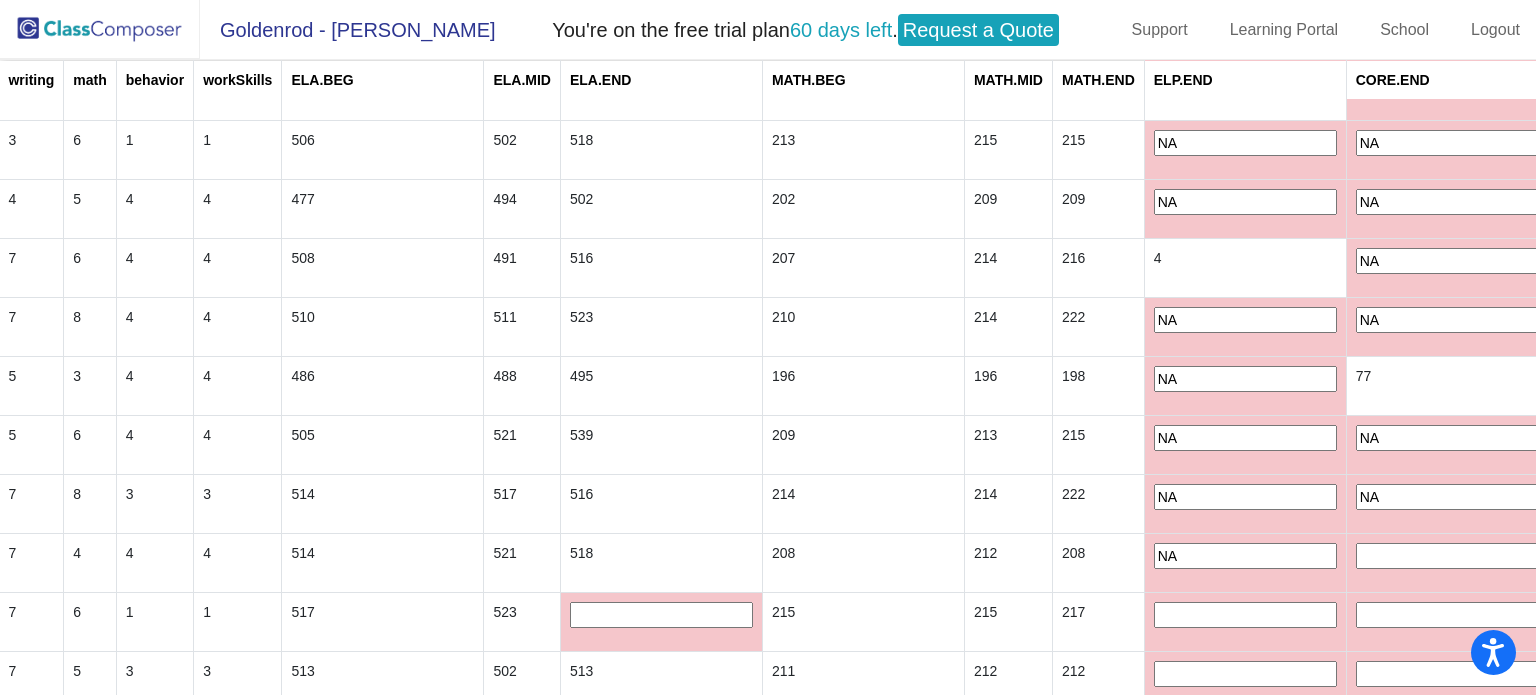 type on "NA" 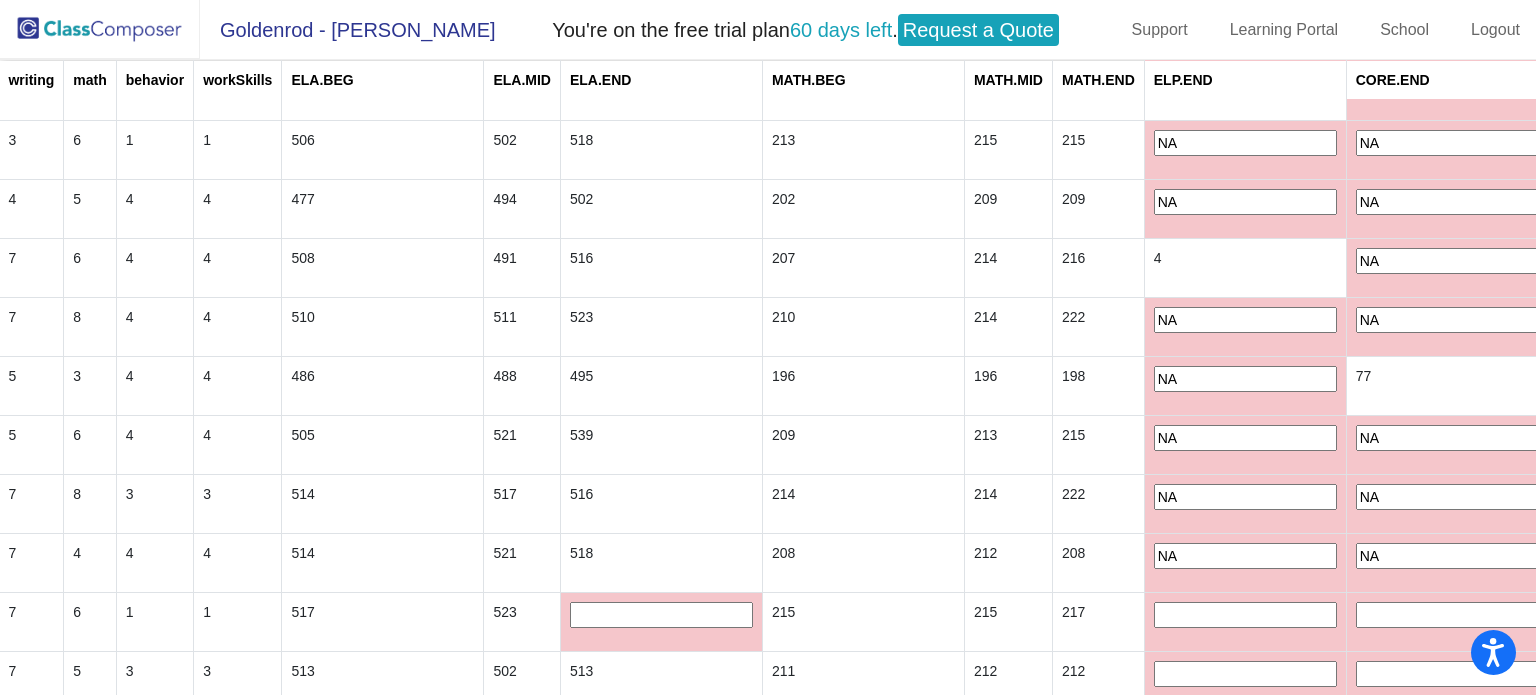type on "NA" 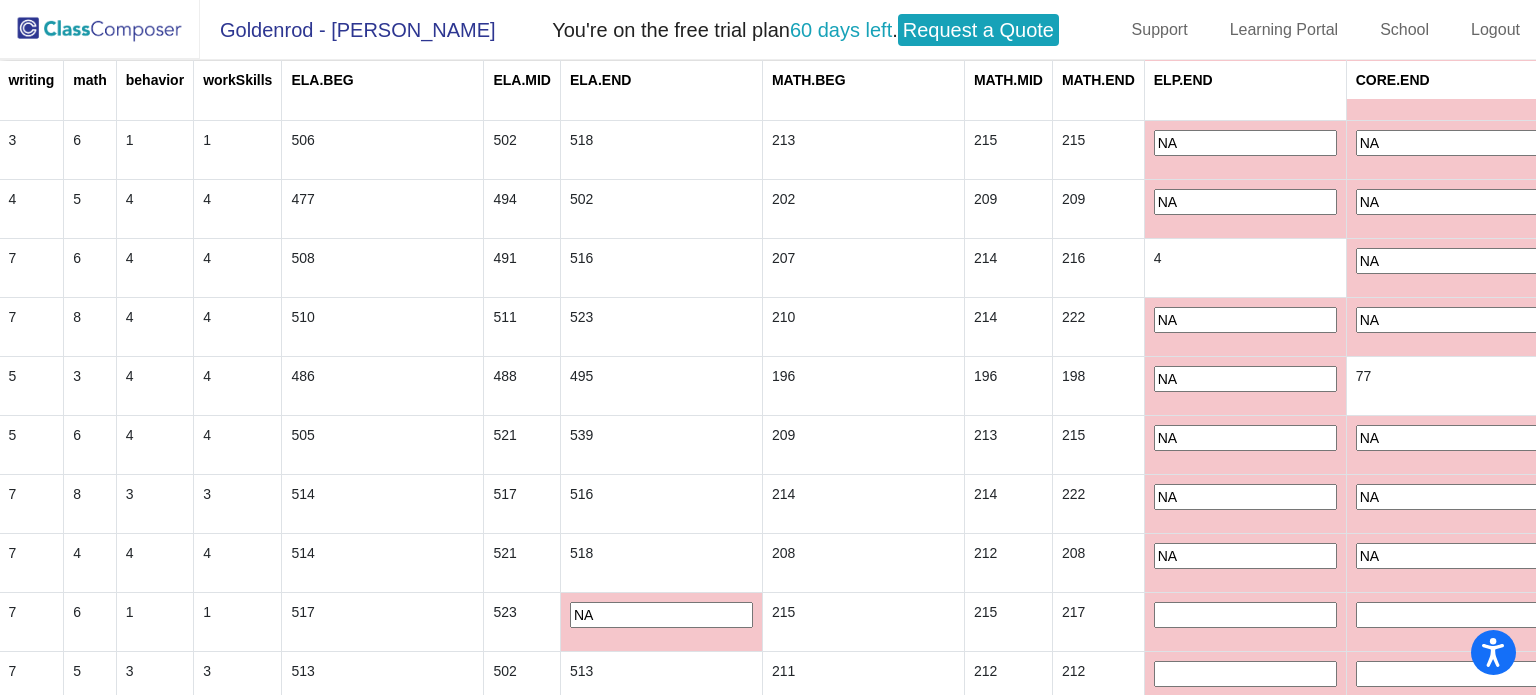 type on "NA" 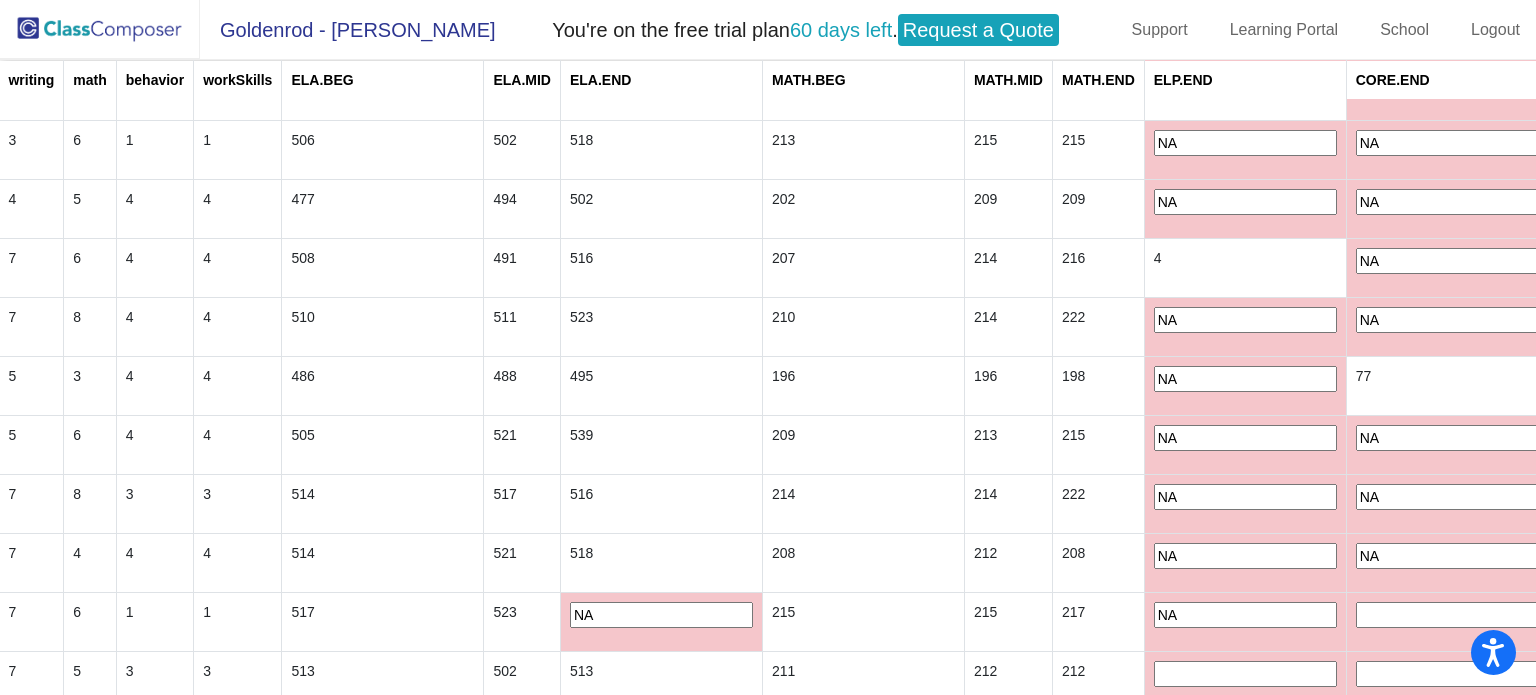 type on "NA" 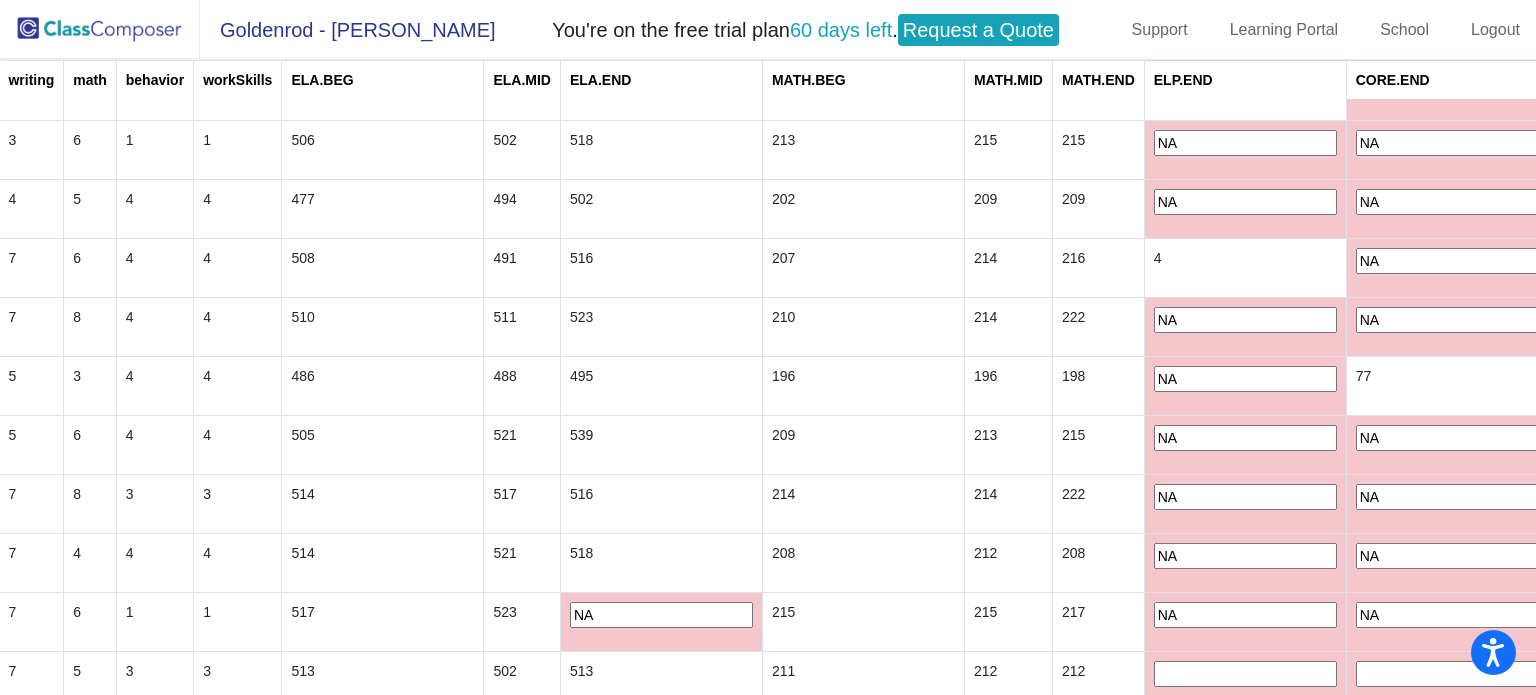 type on "NA" 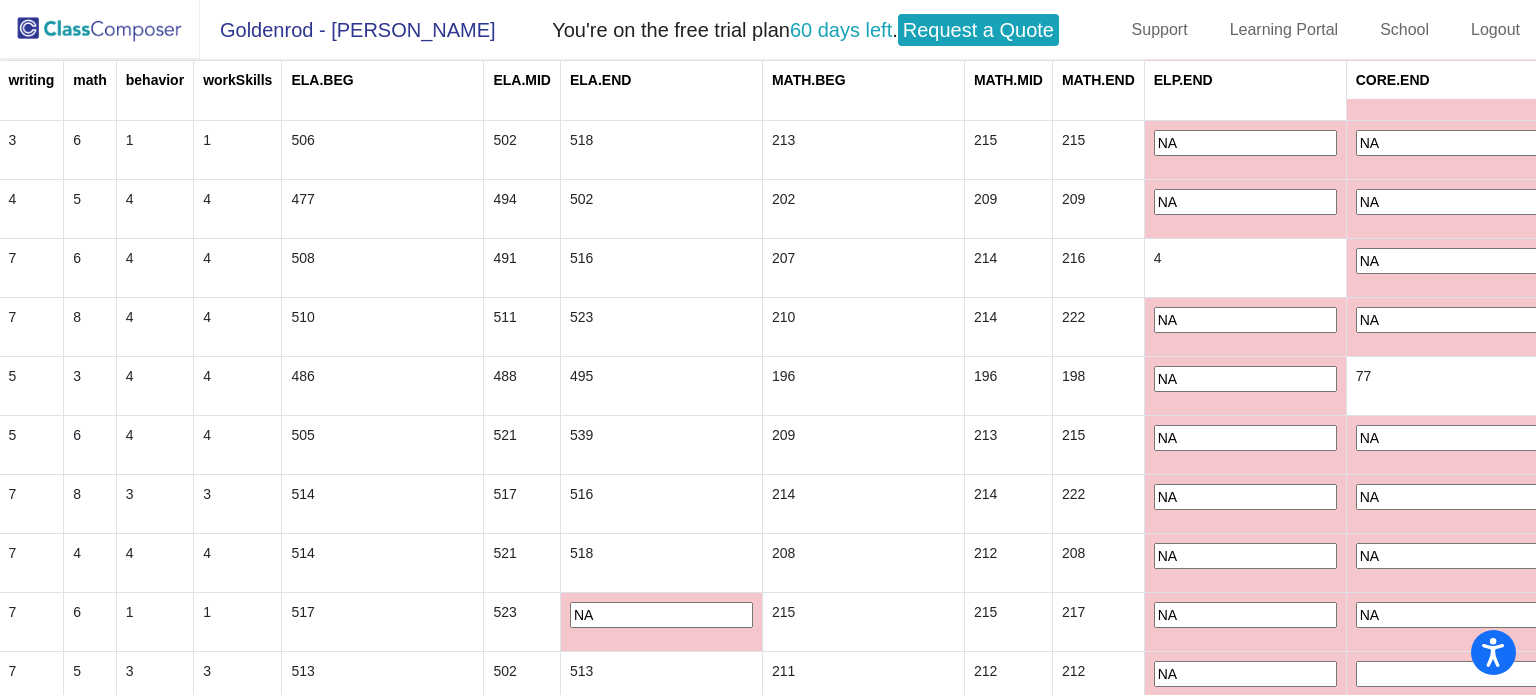 type on "NA" 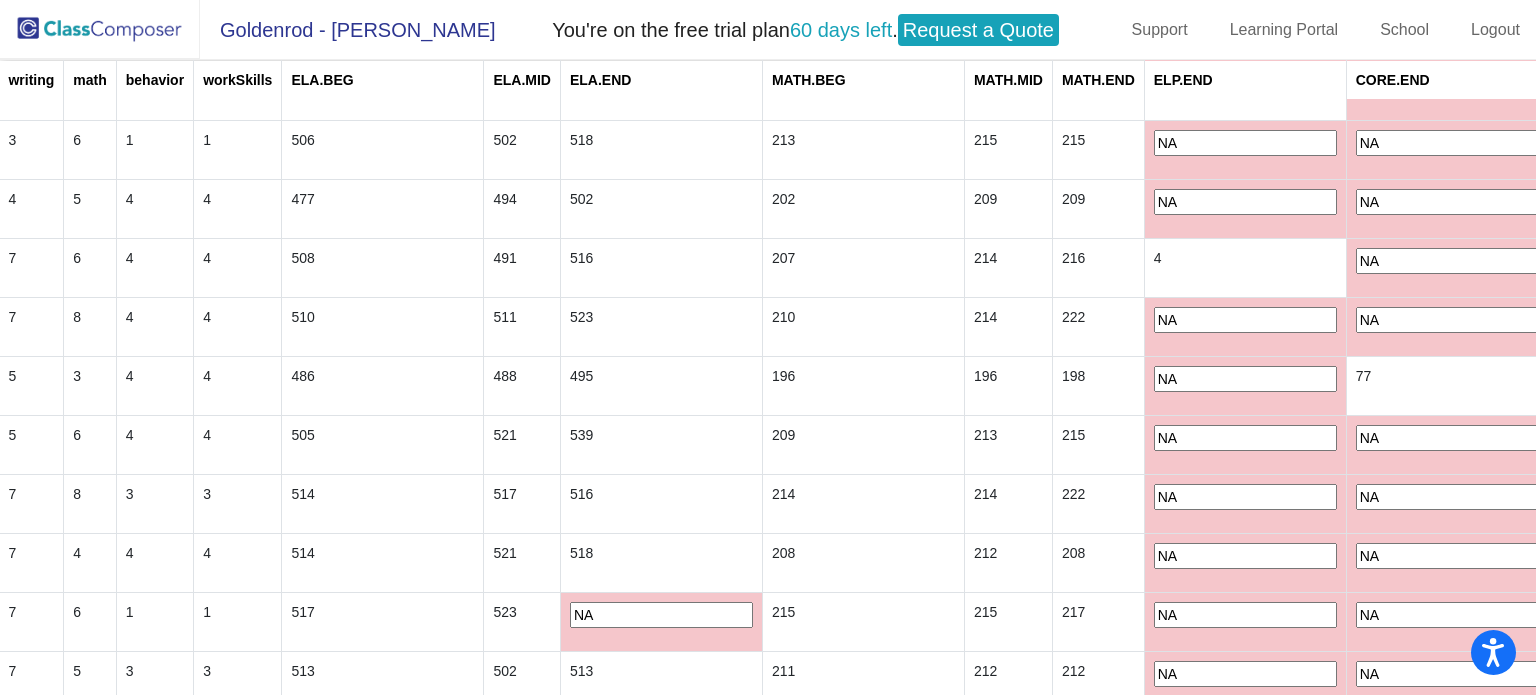 type on "NA" 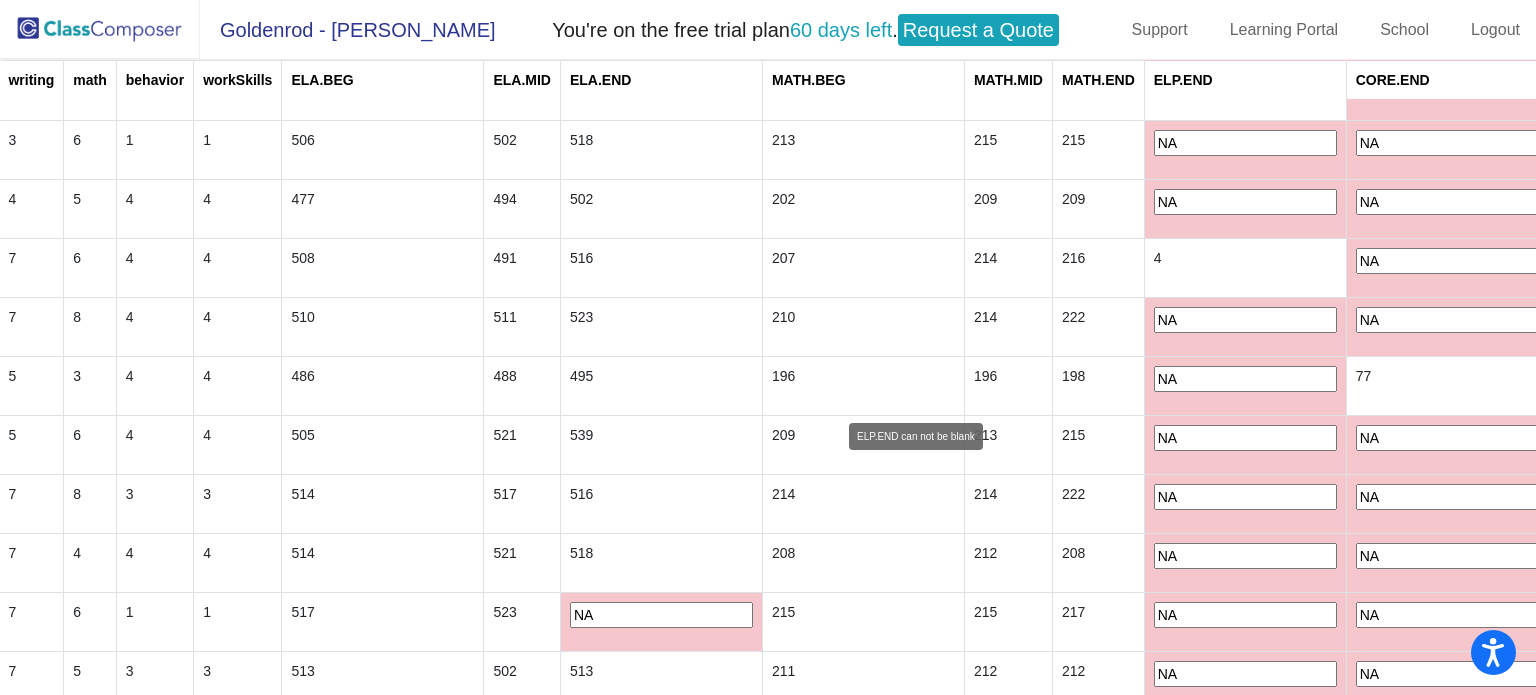 scroll, scrollTop: 1745, scrollLeft: 834, axis: both 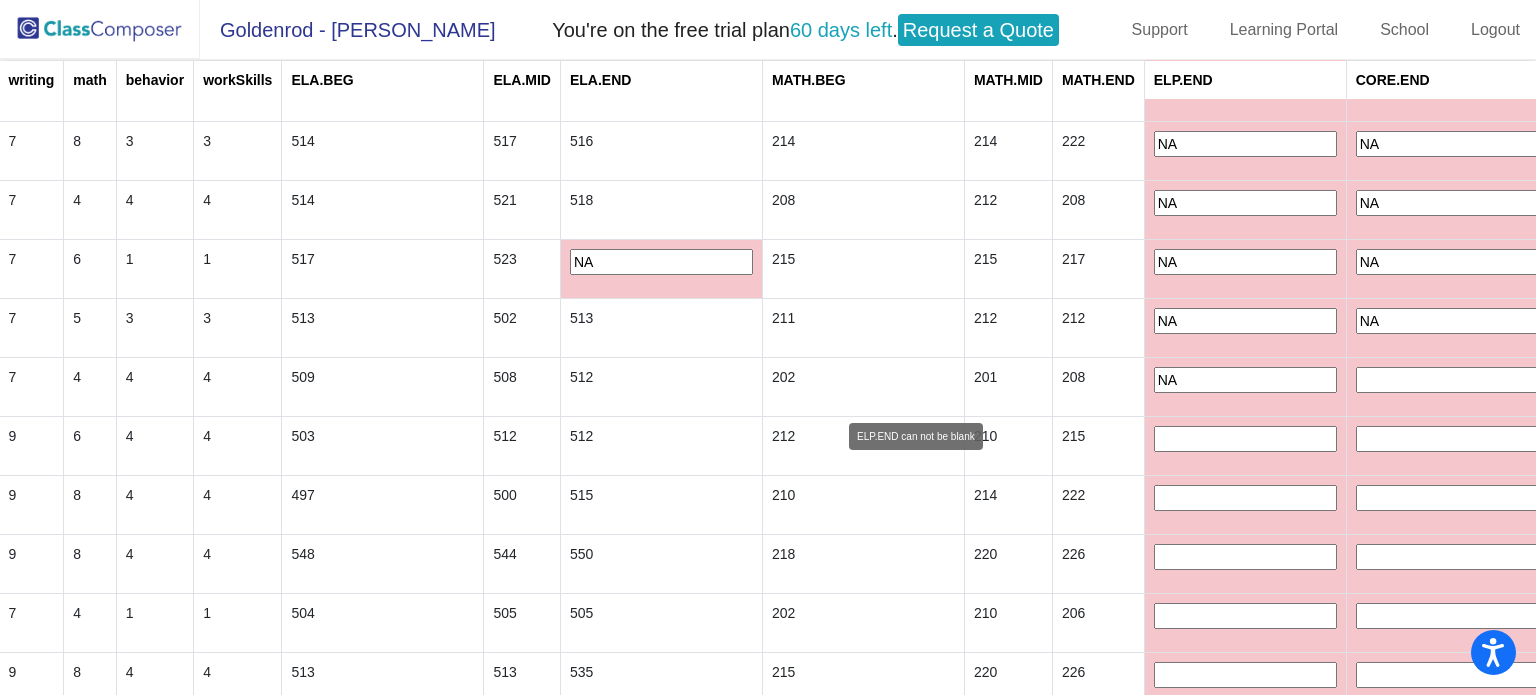 type on "NA" 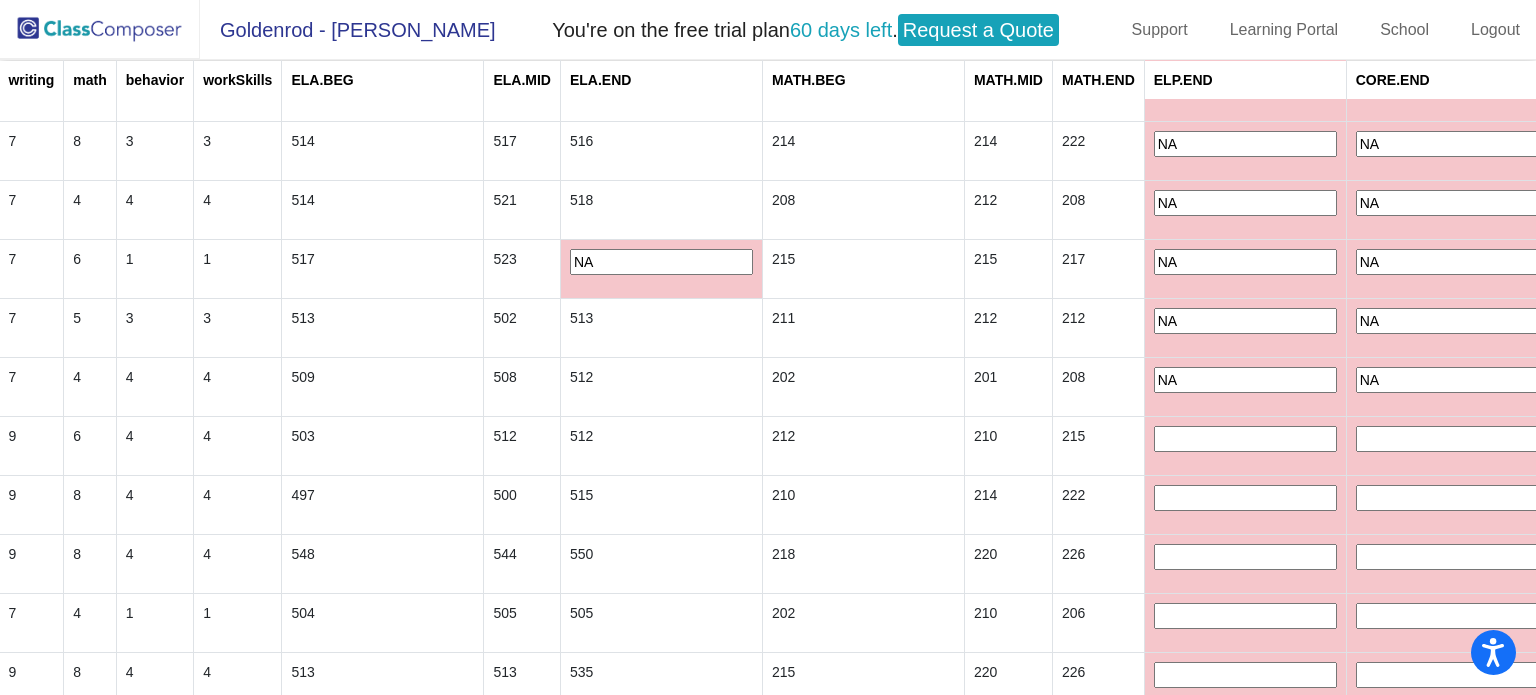 type on "NA" 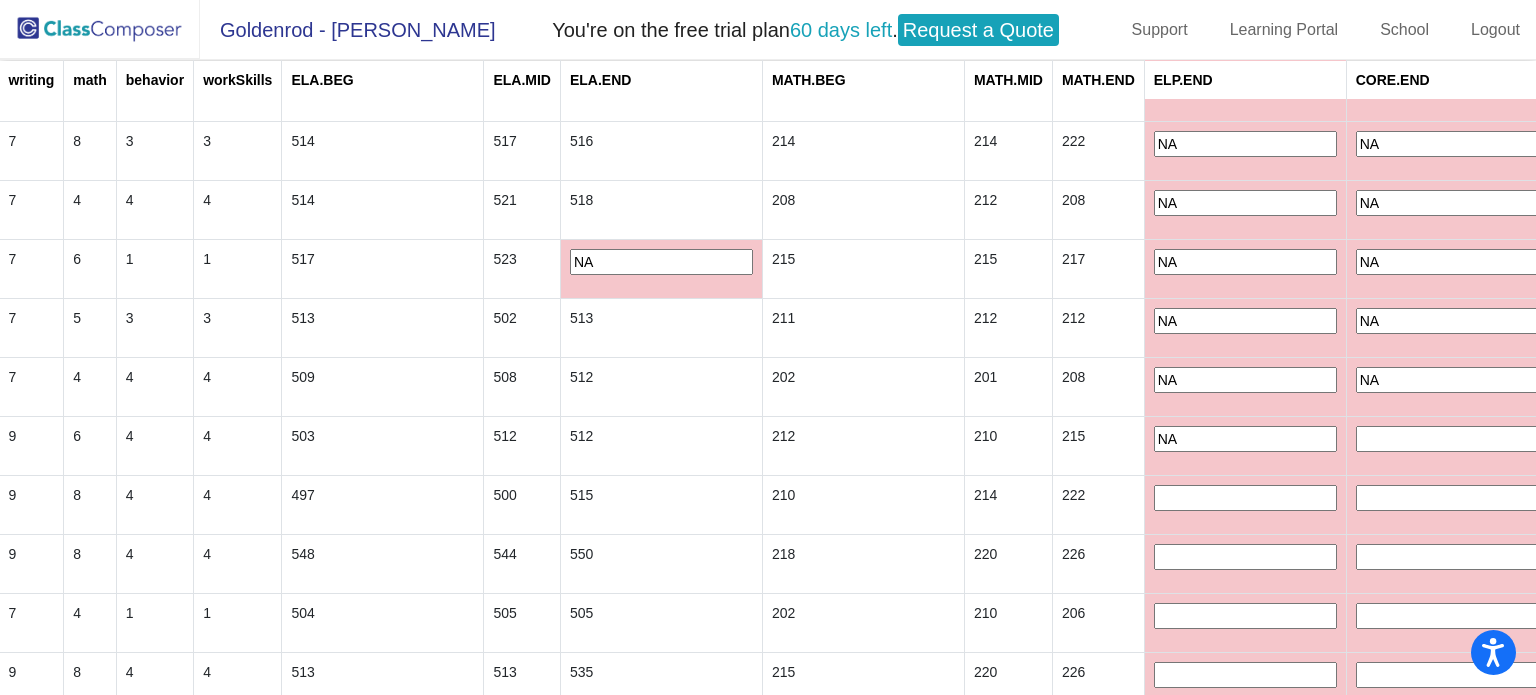type on "NA" 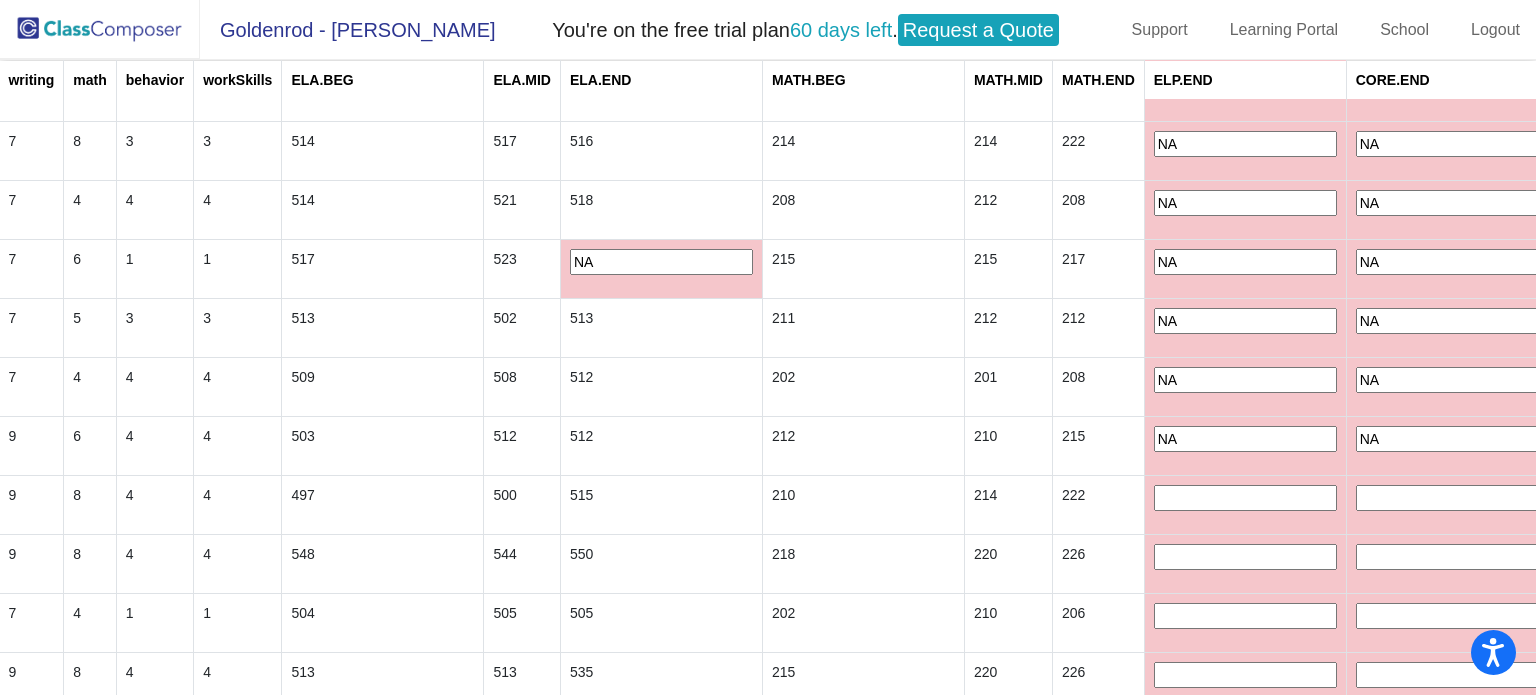 type on "NA" 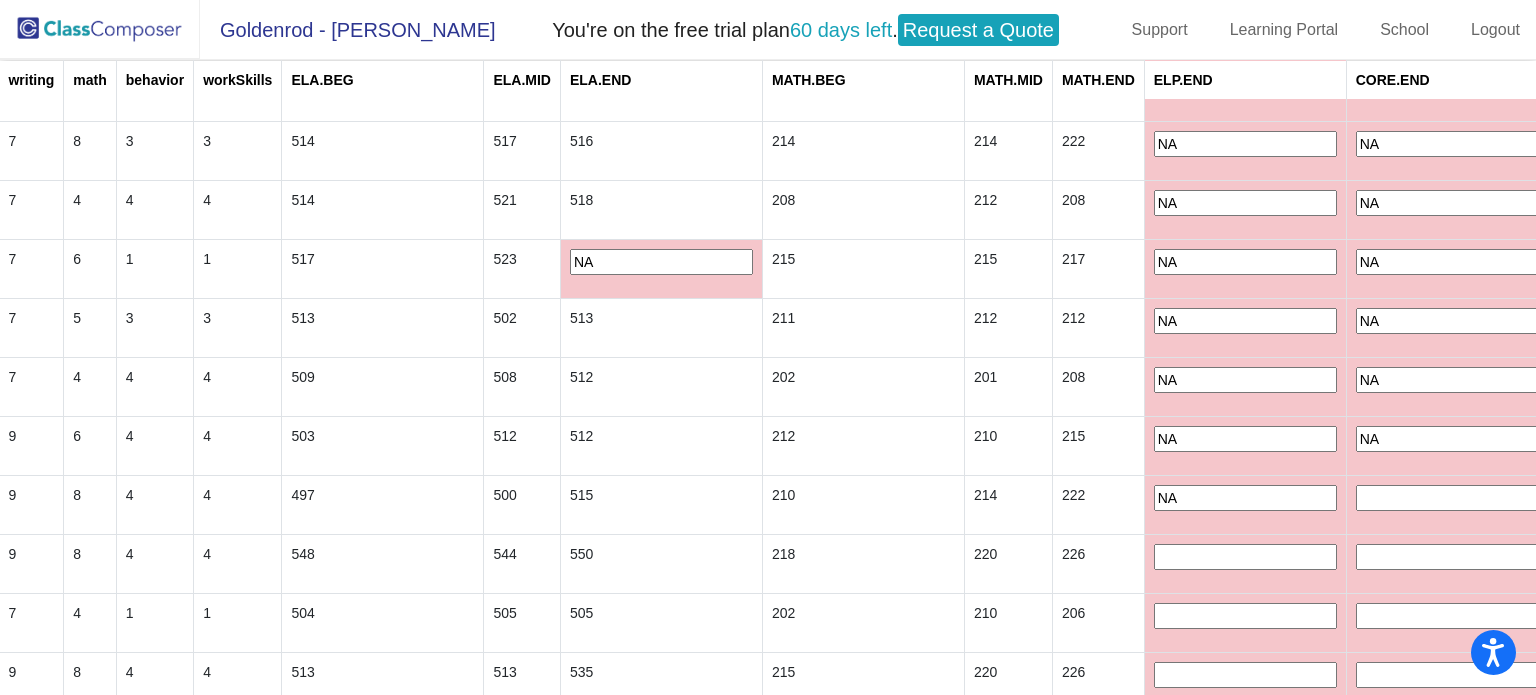 type on "NA" 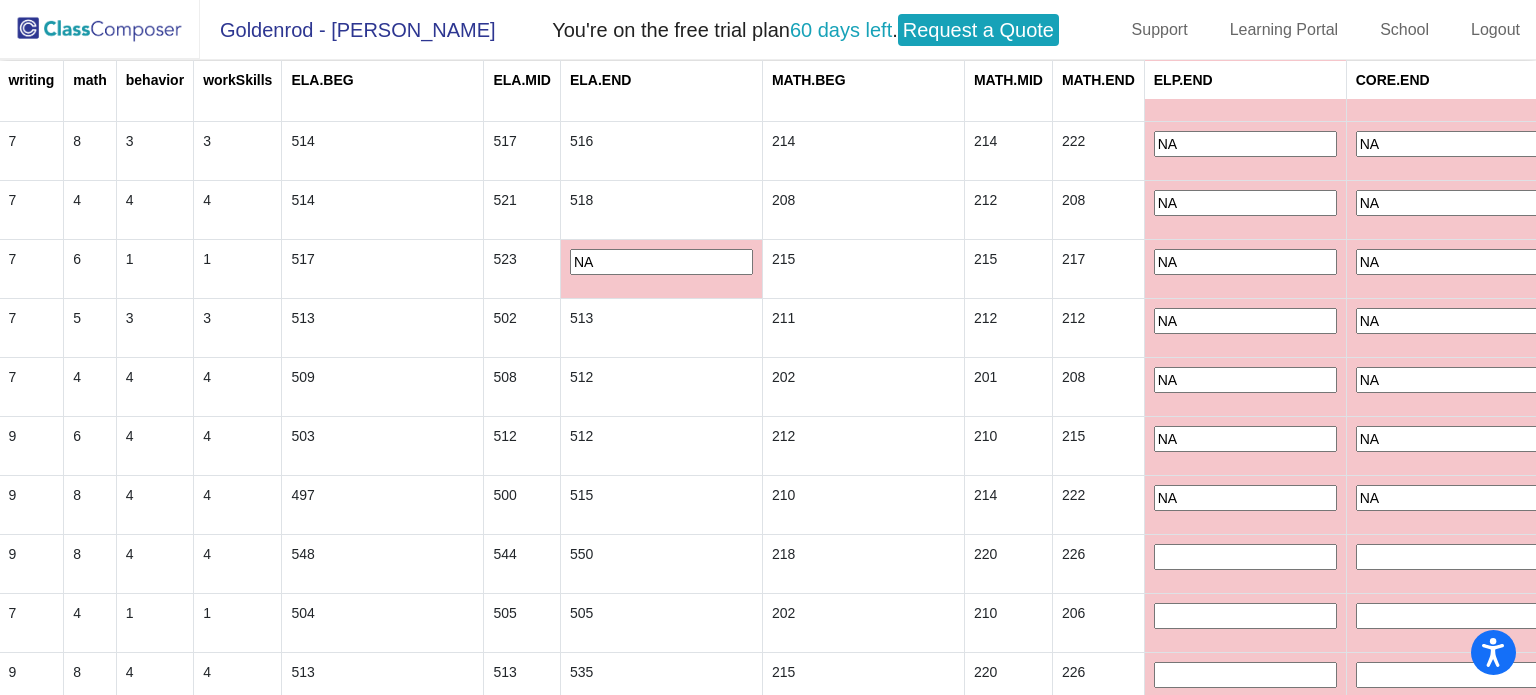 type on "NA" 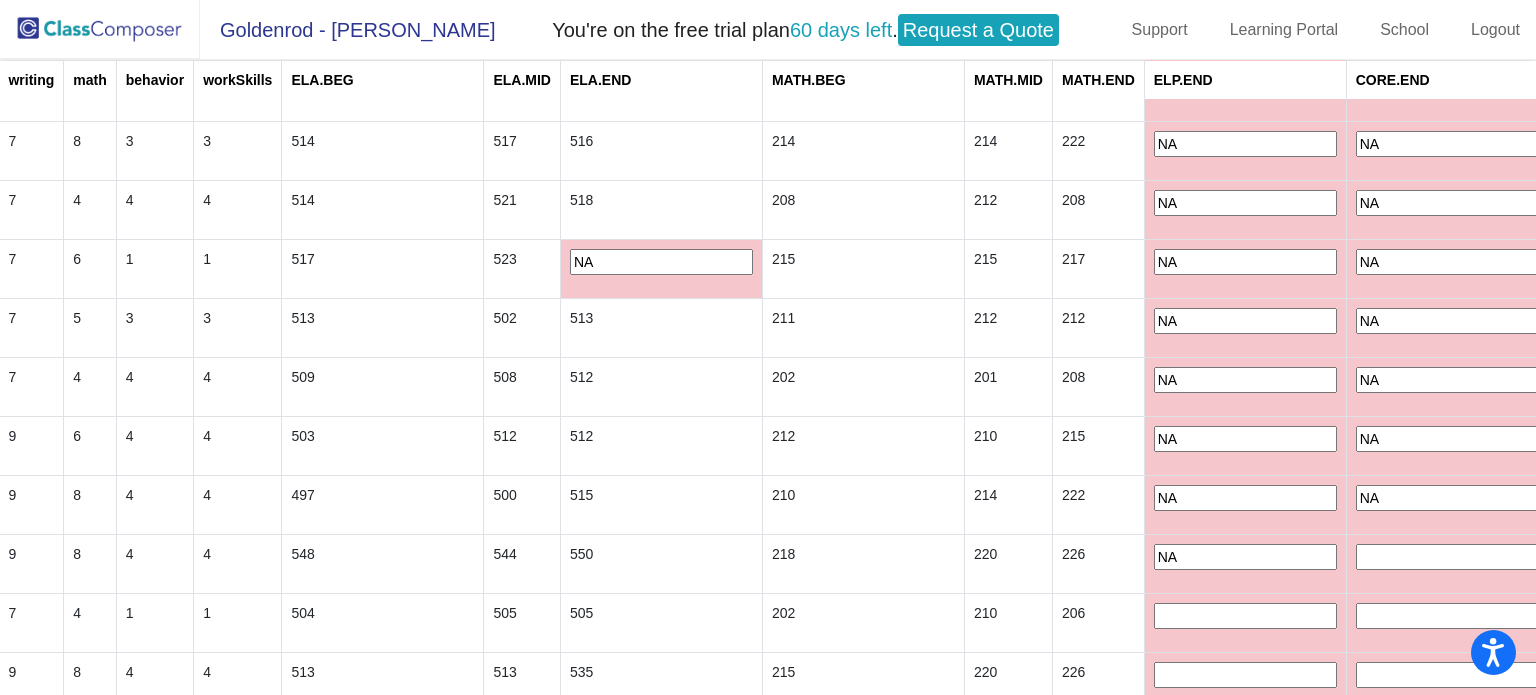 type on "NA" 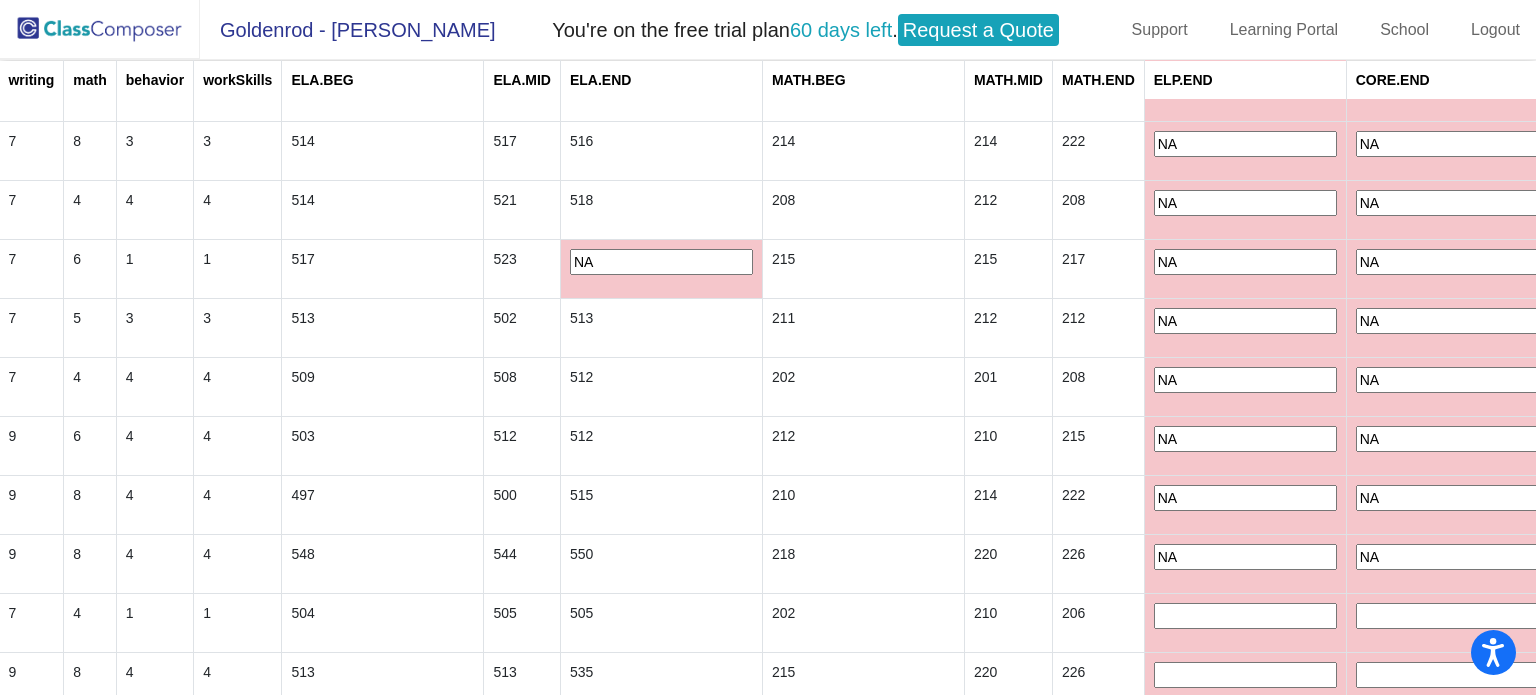 type on "NA" 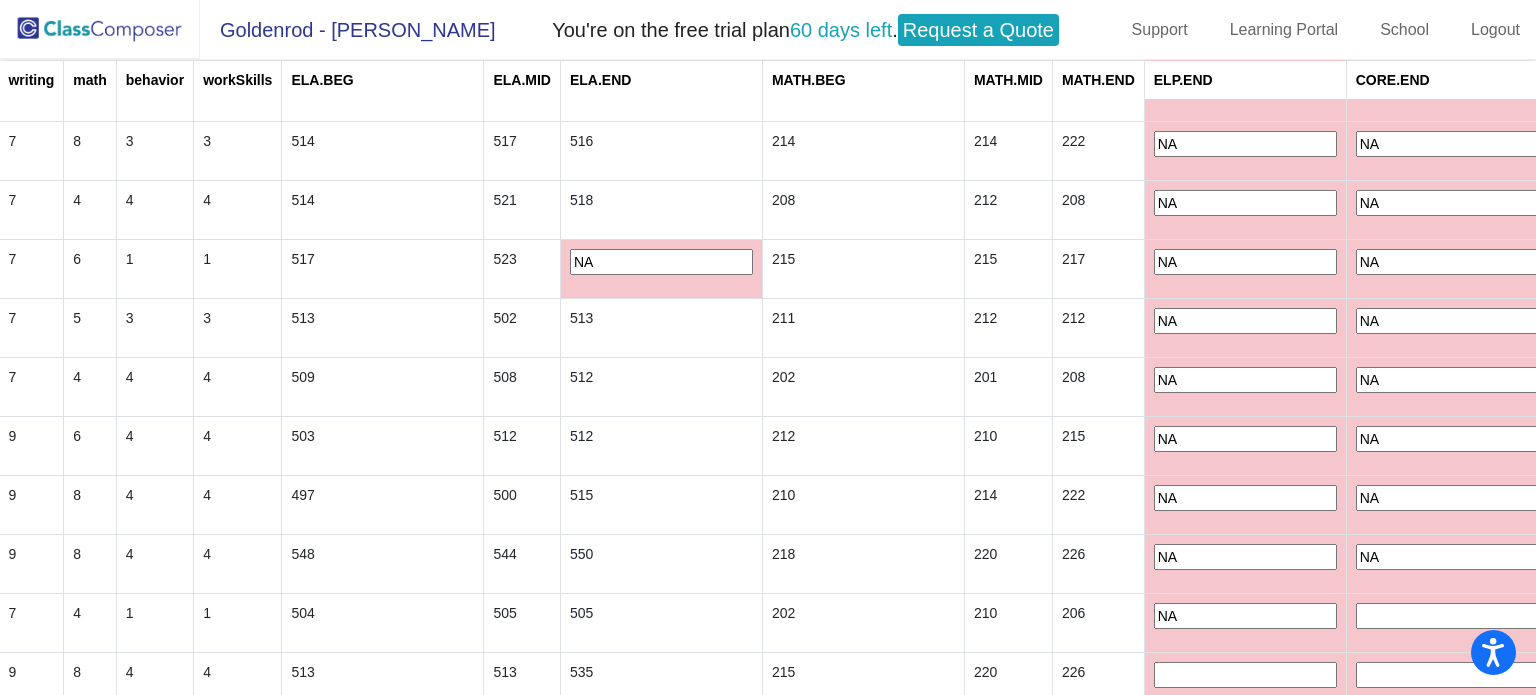 type on "NA" 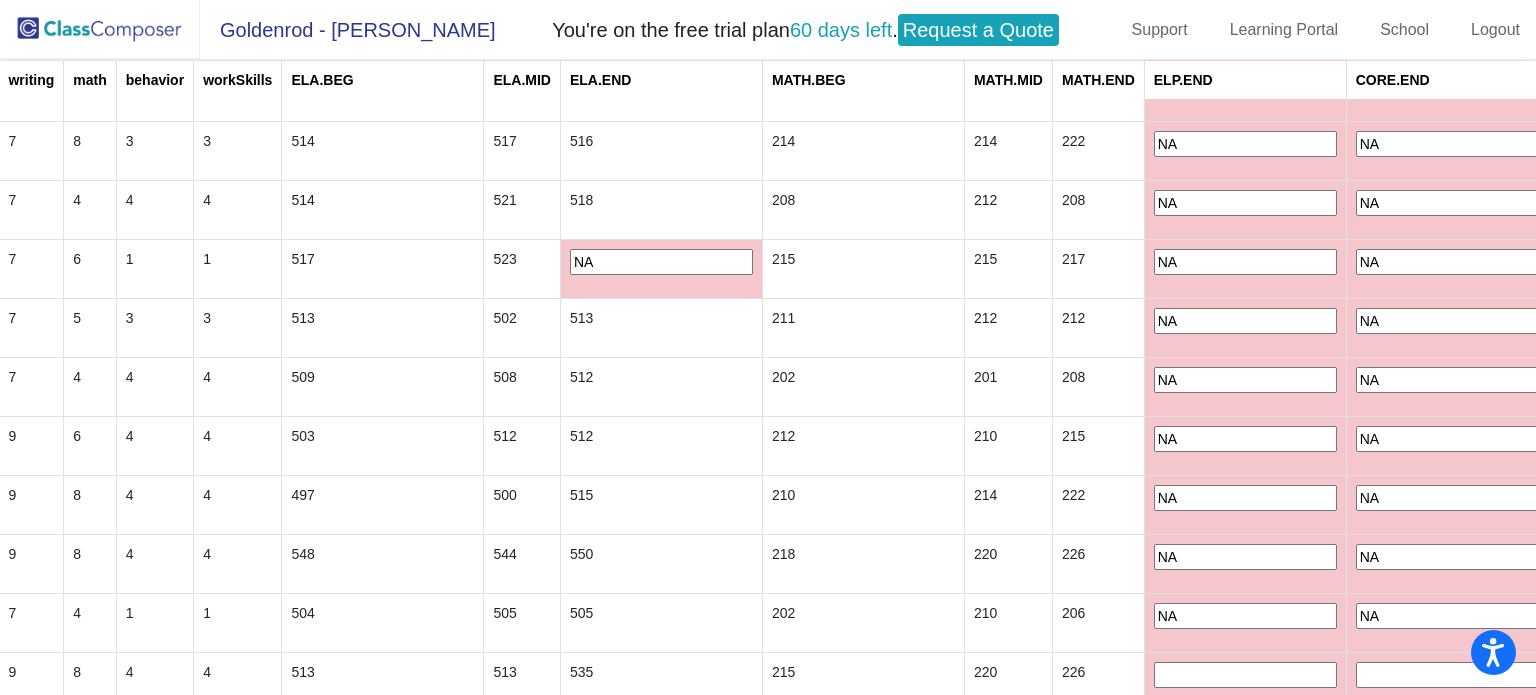 type on "NA" 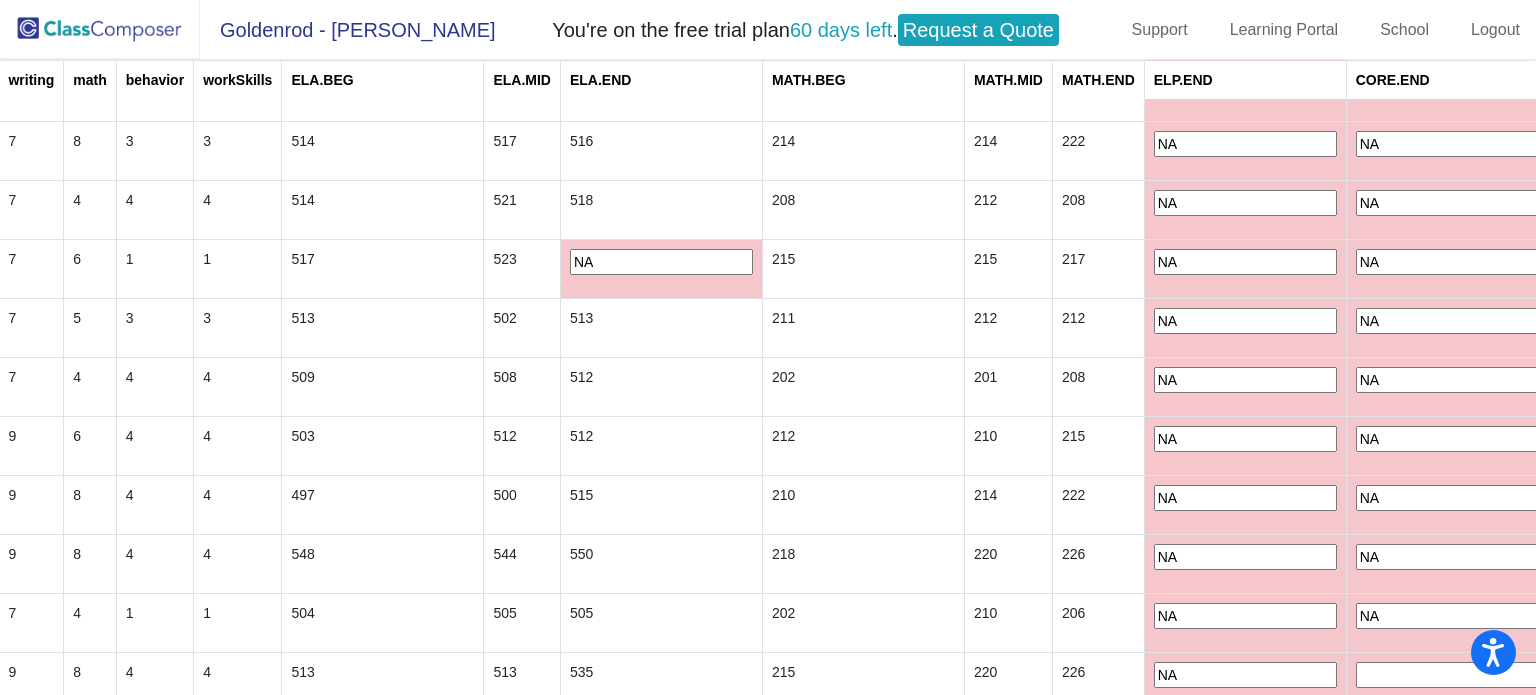 type on "NA" 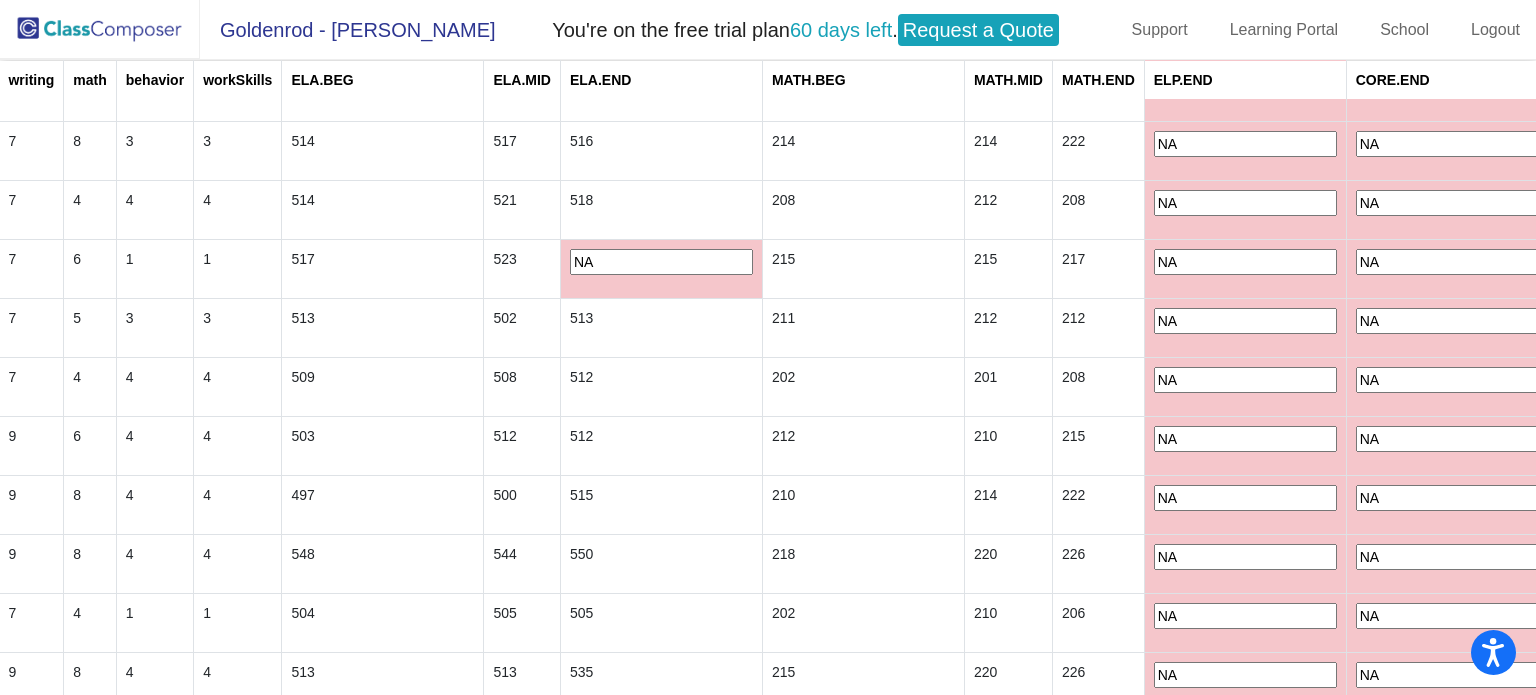 type on "NA" 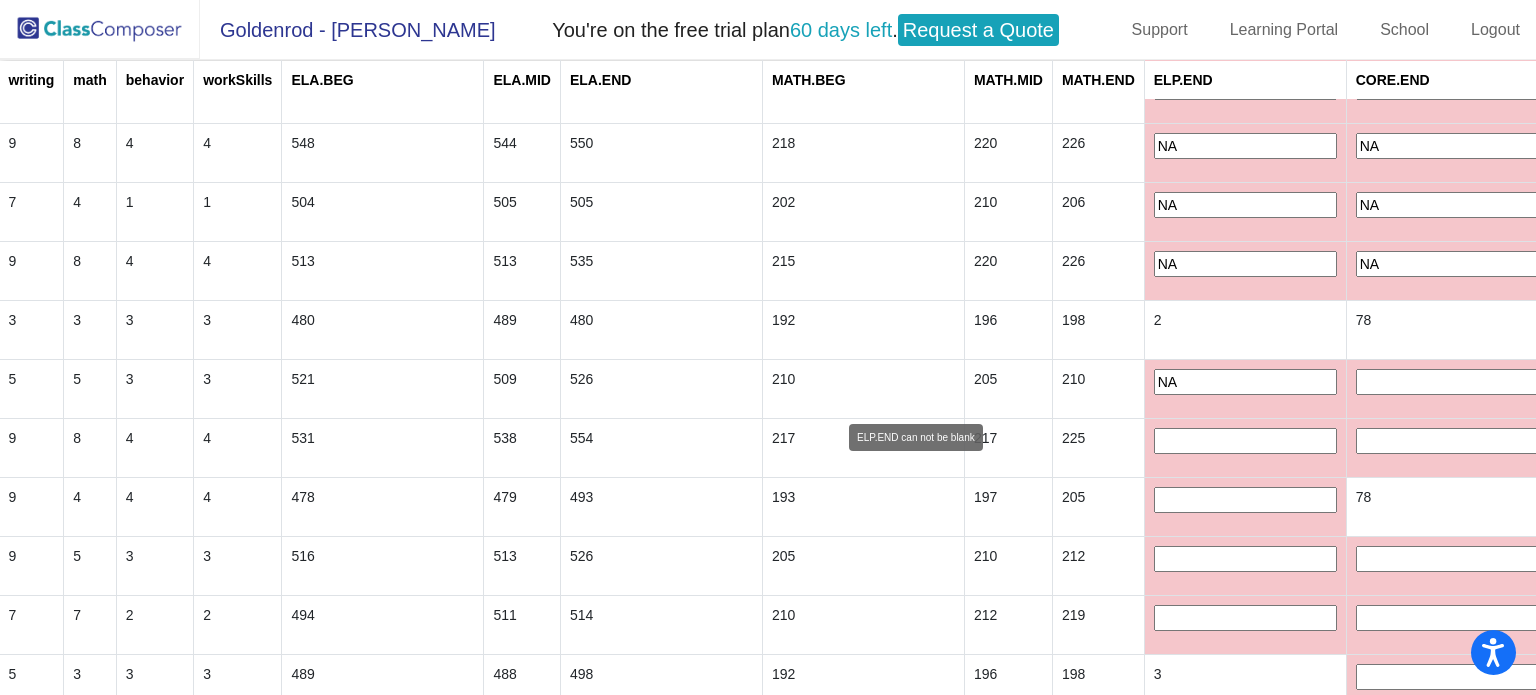 type on "NA" 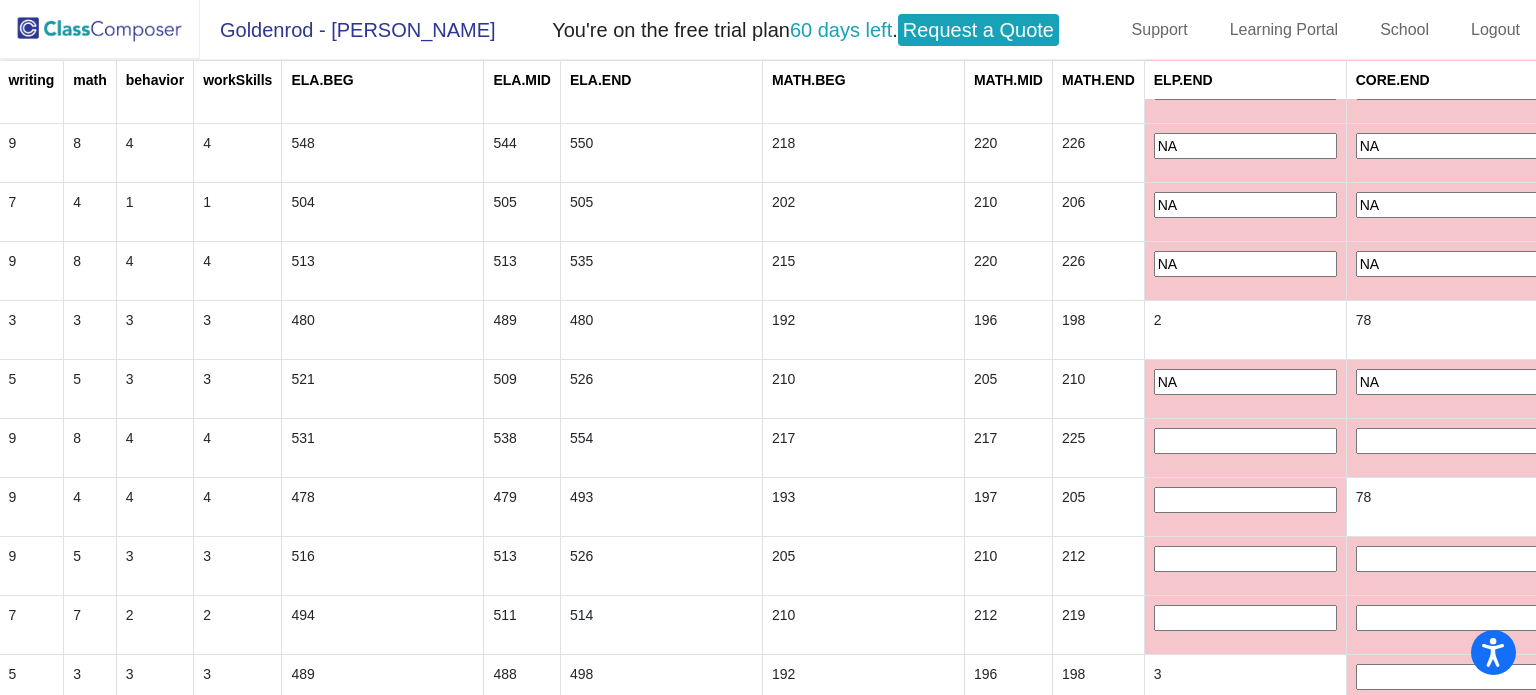 type on "NA" 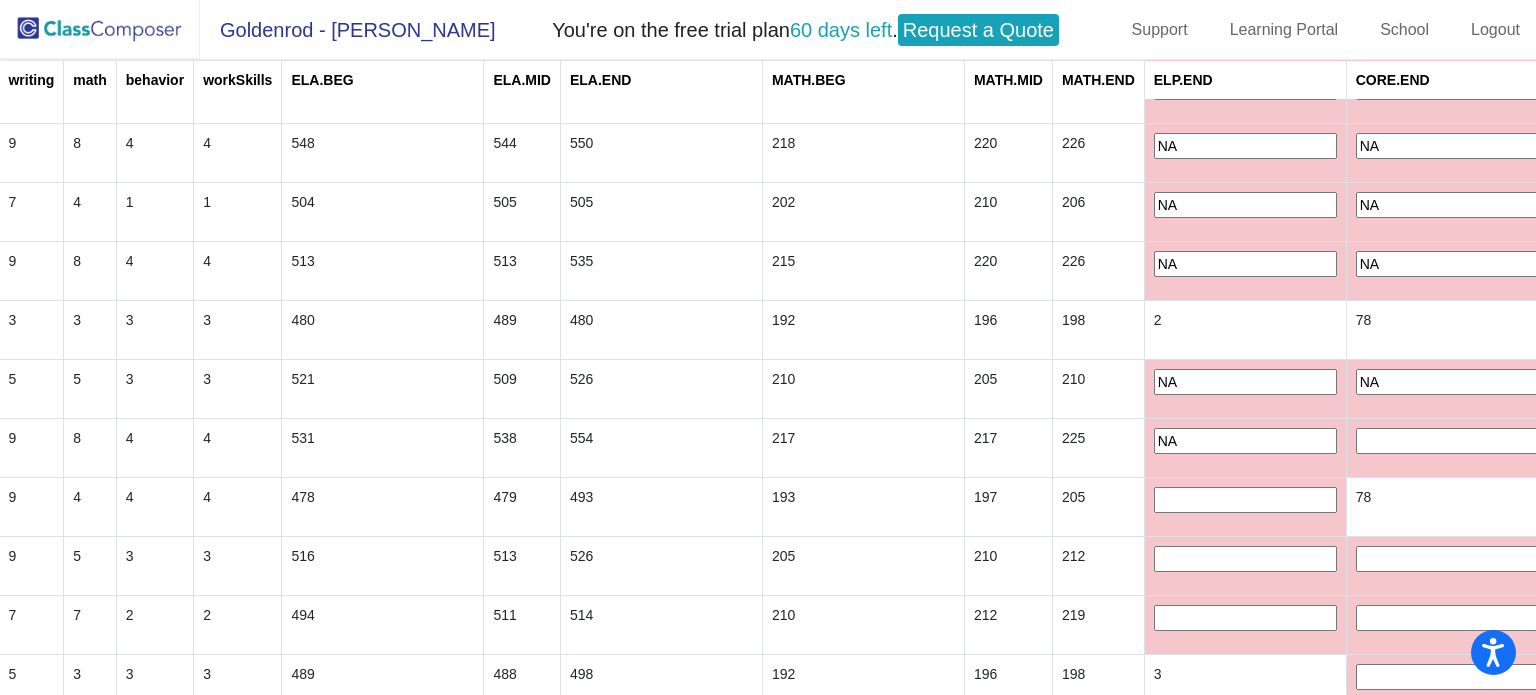 type on "NA" 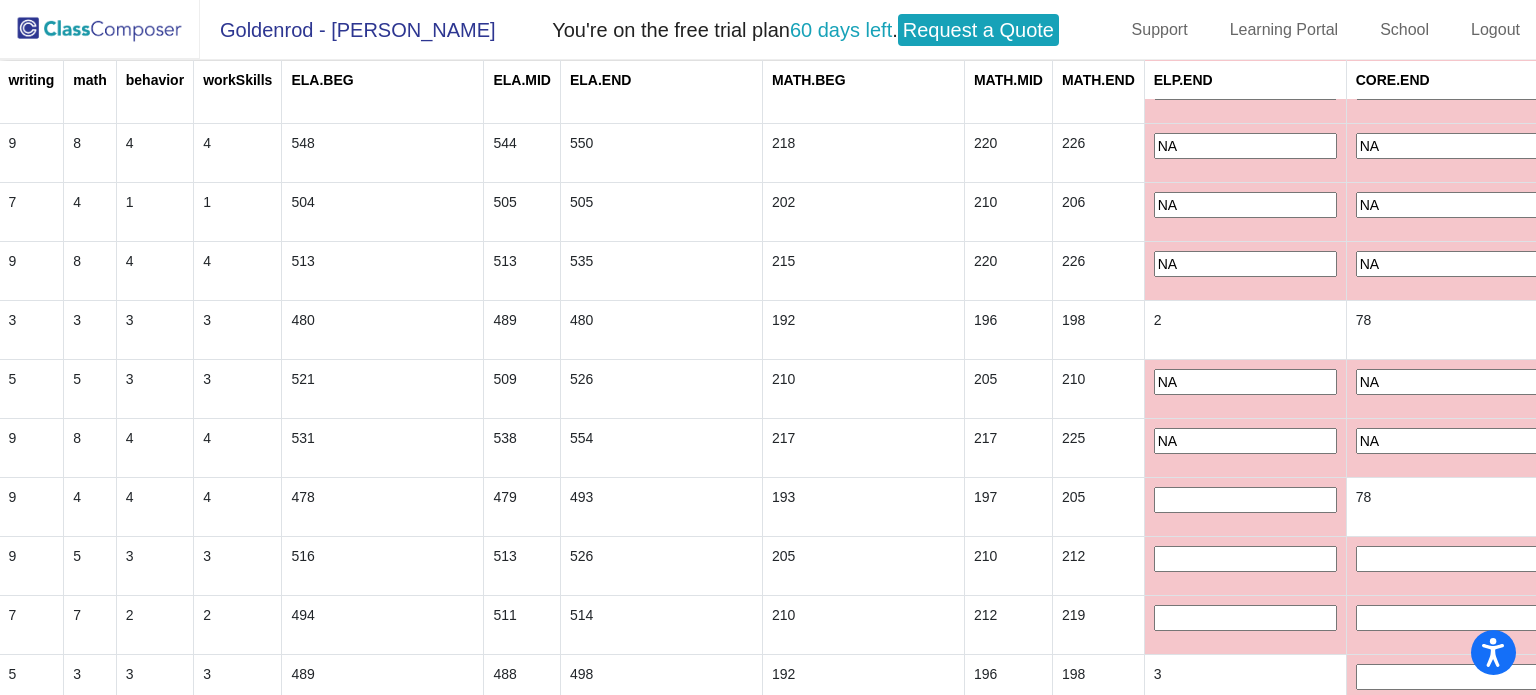 type on "NA" 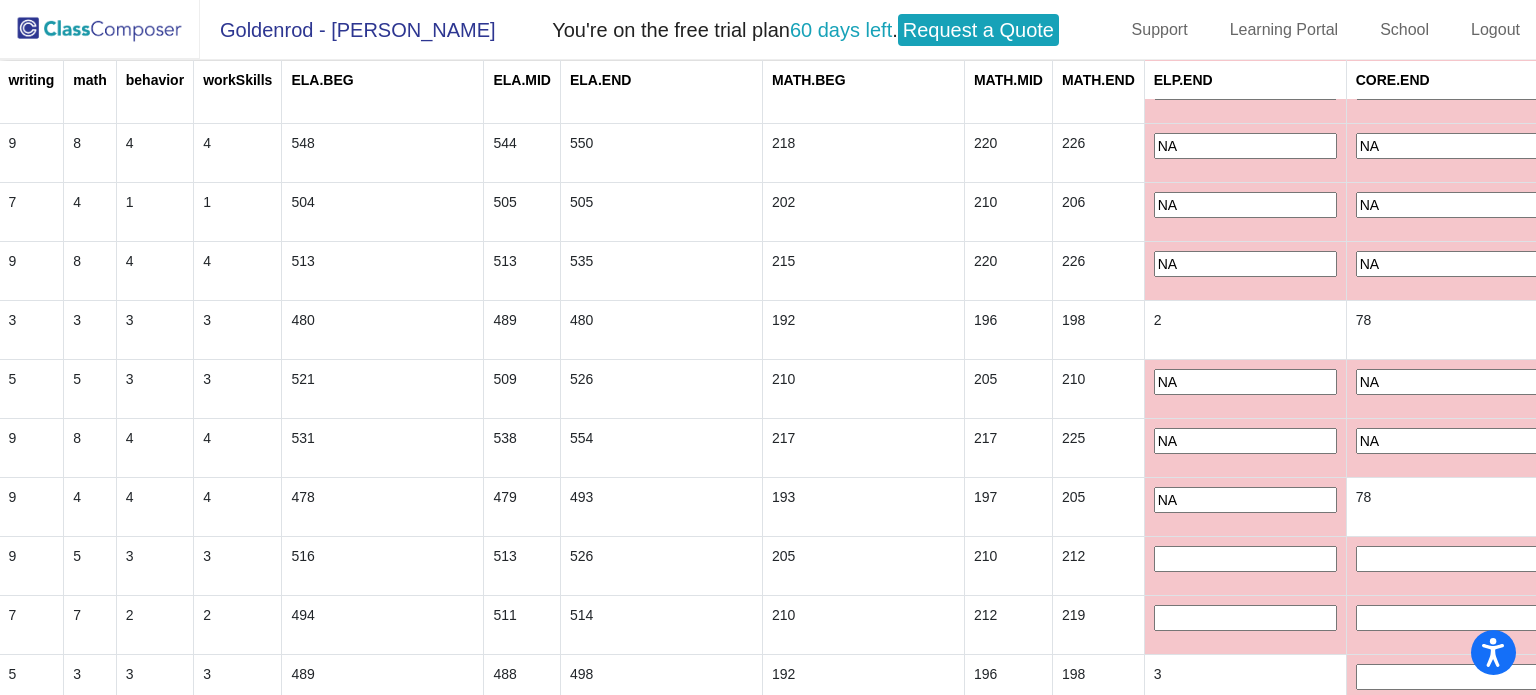 type on "NA" 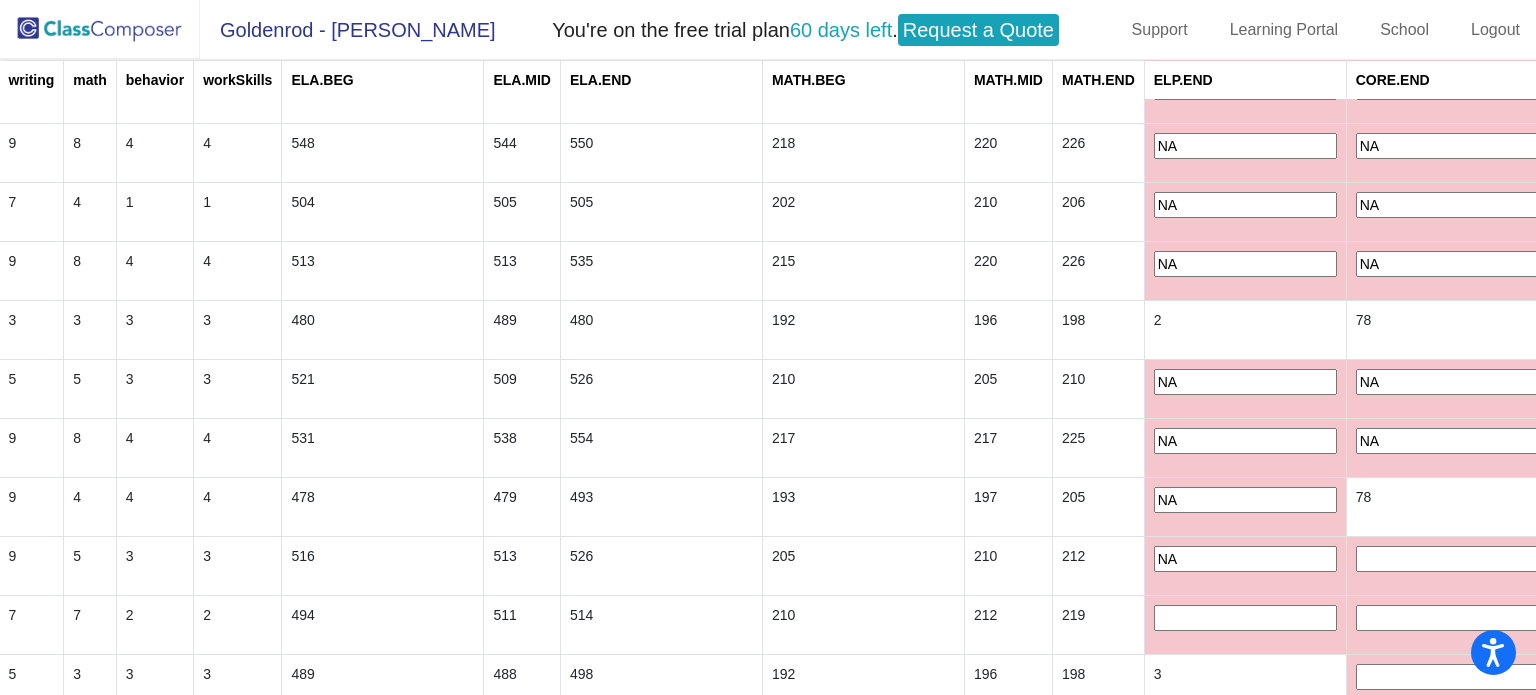 type on "NA" 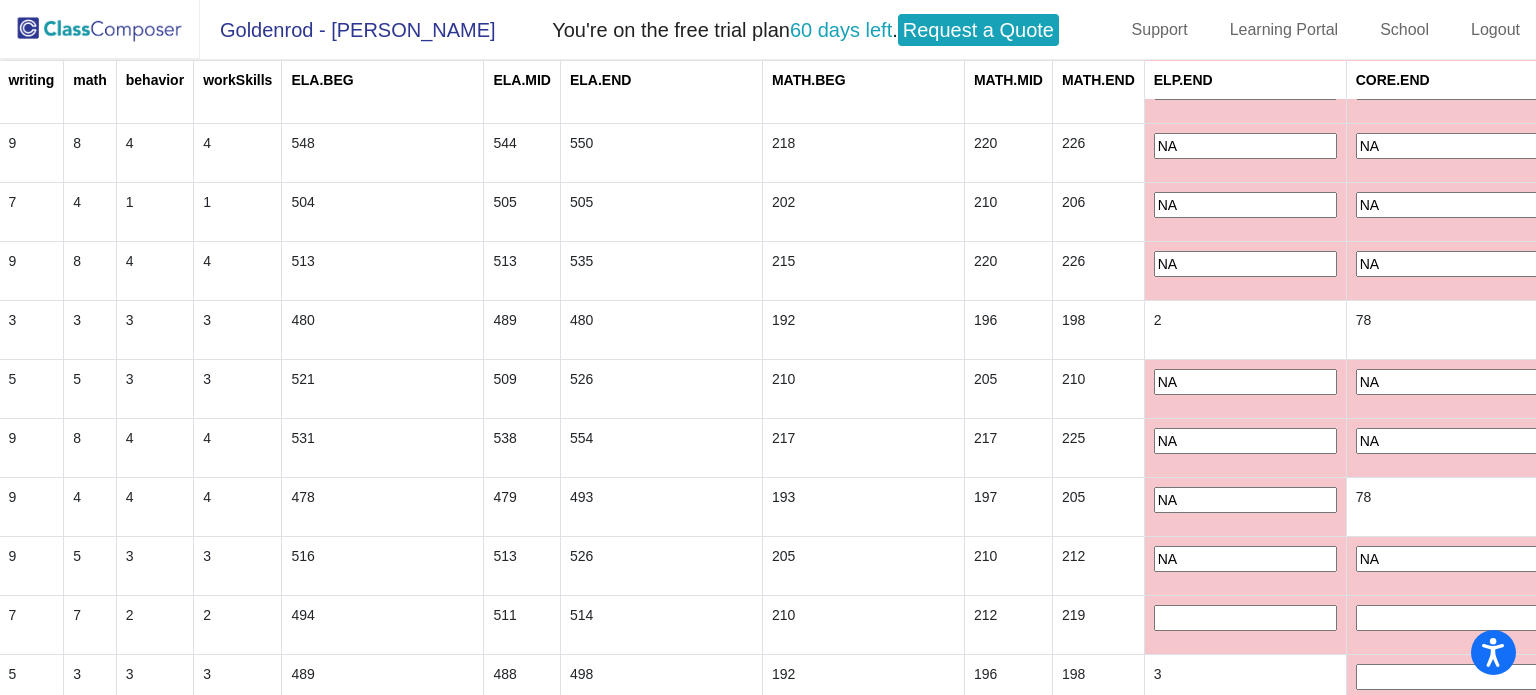 type on "NA" 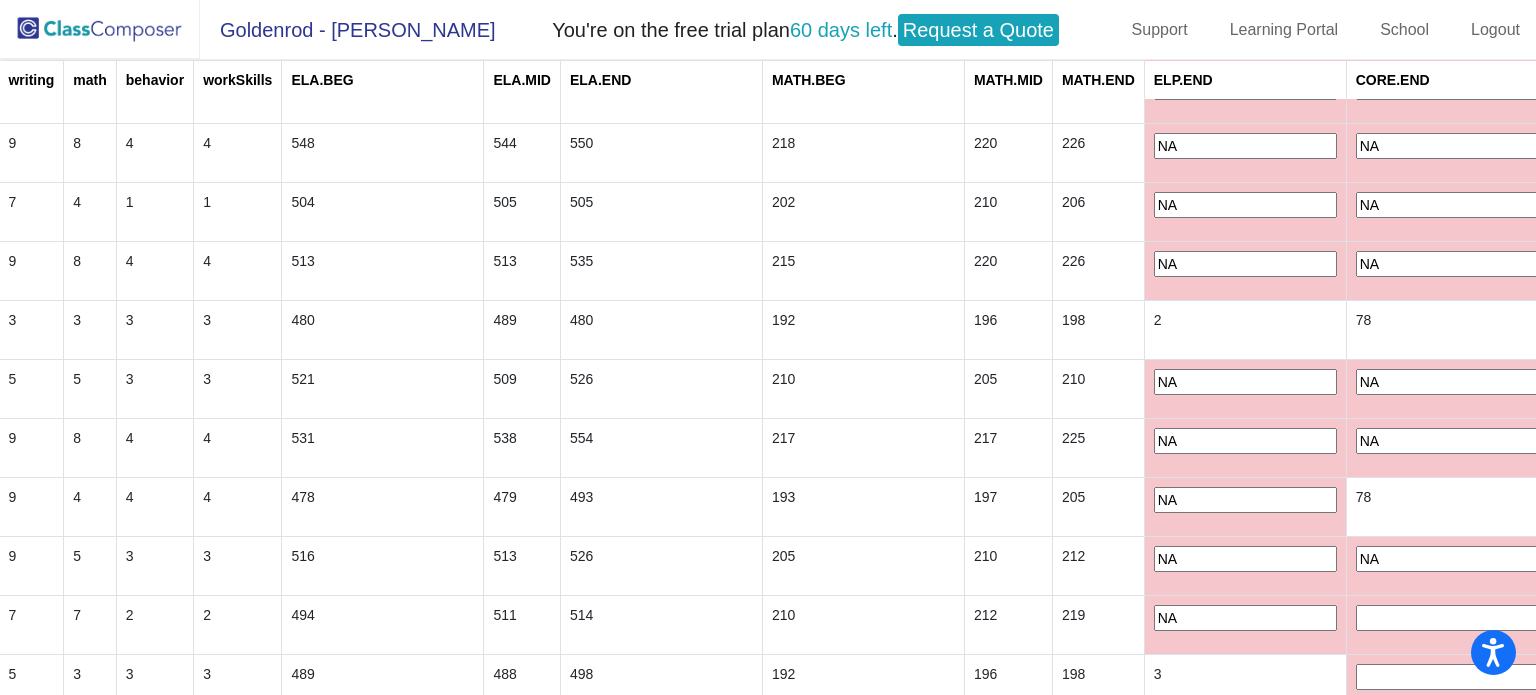type on "NA" 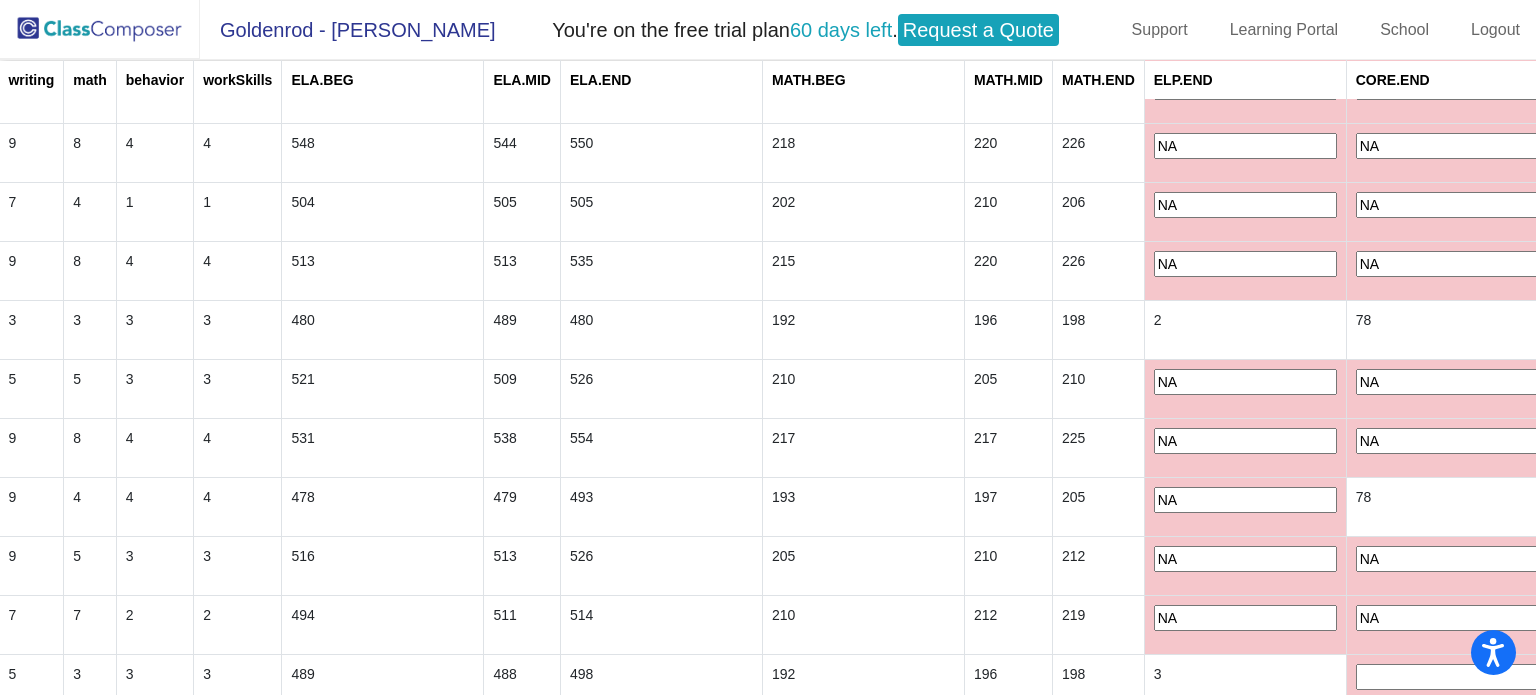 type on "NA" 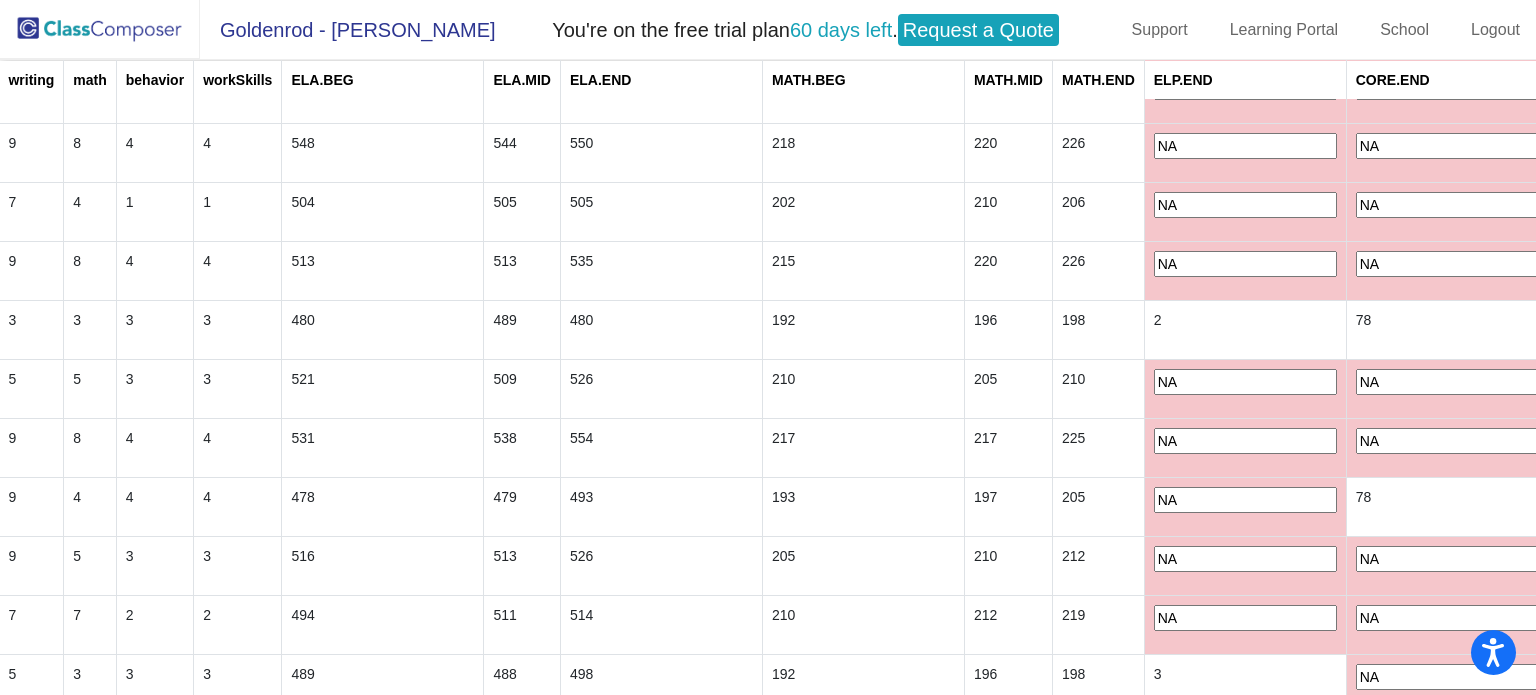 type on "NA" 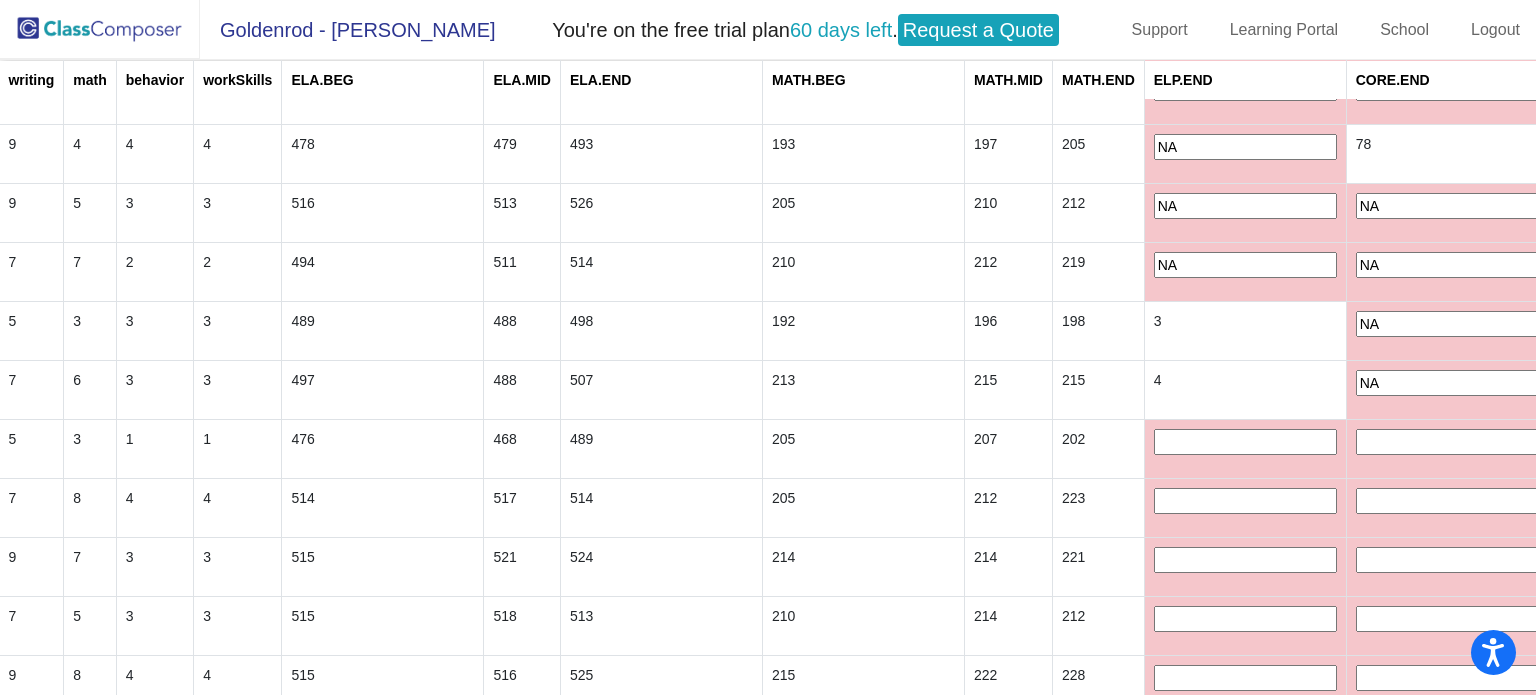 type on "NA" 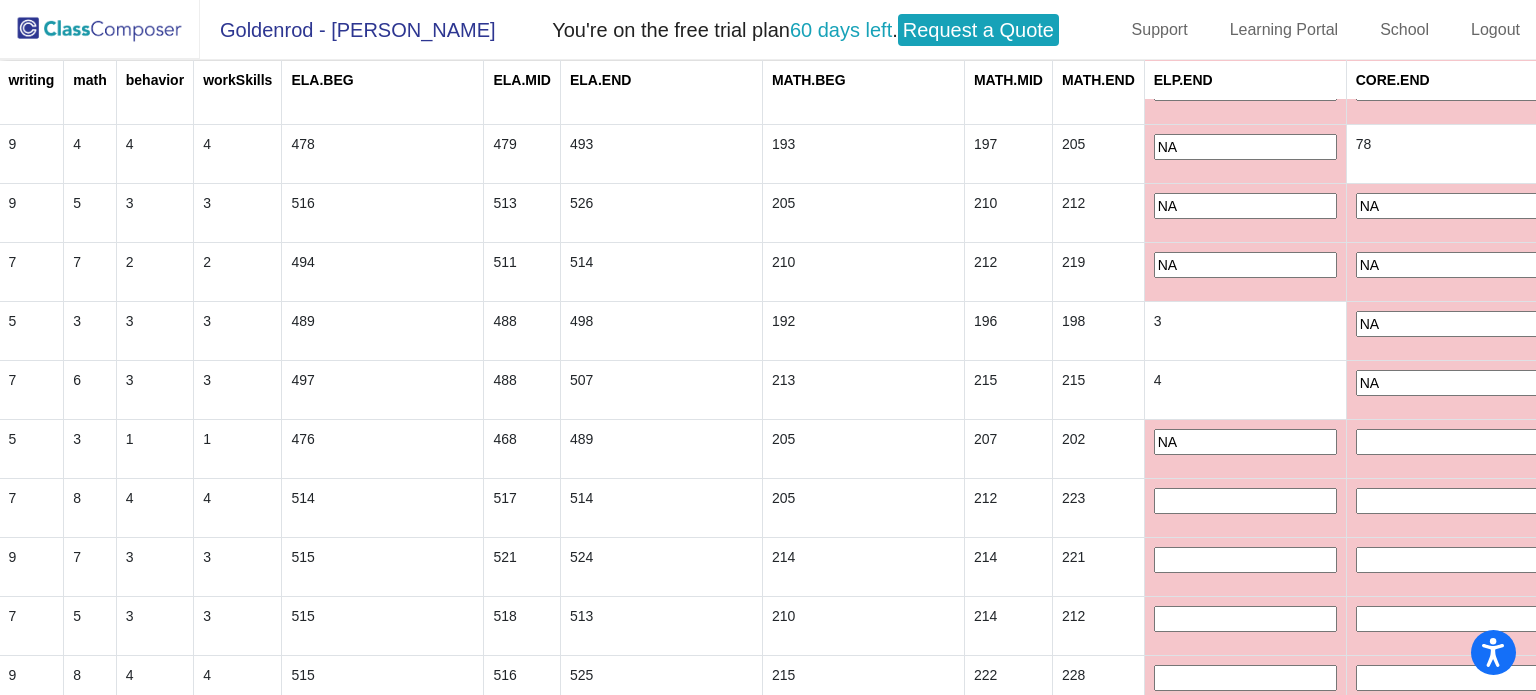 type on "NA" 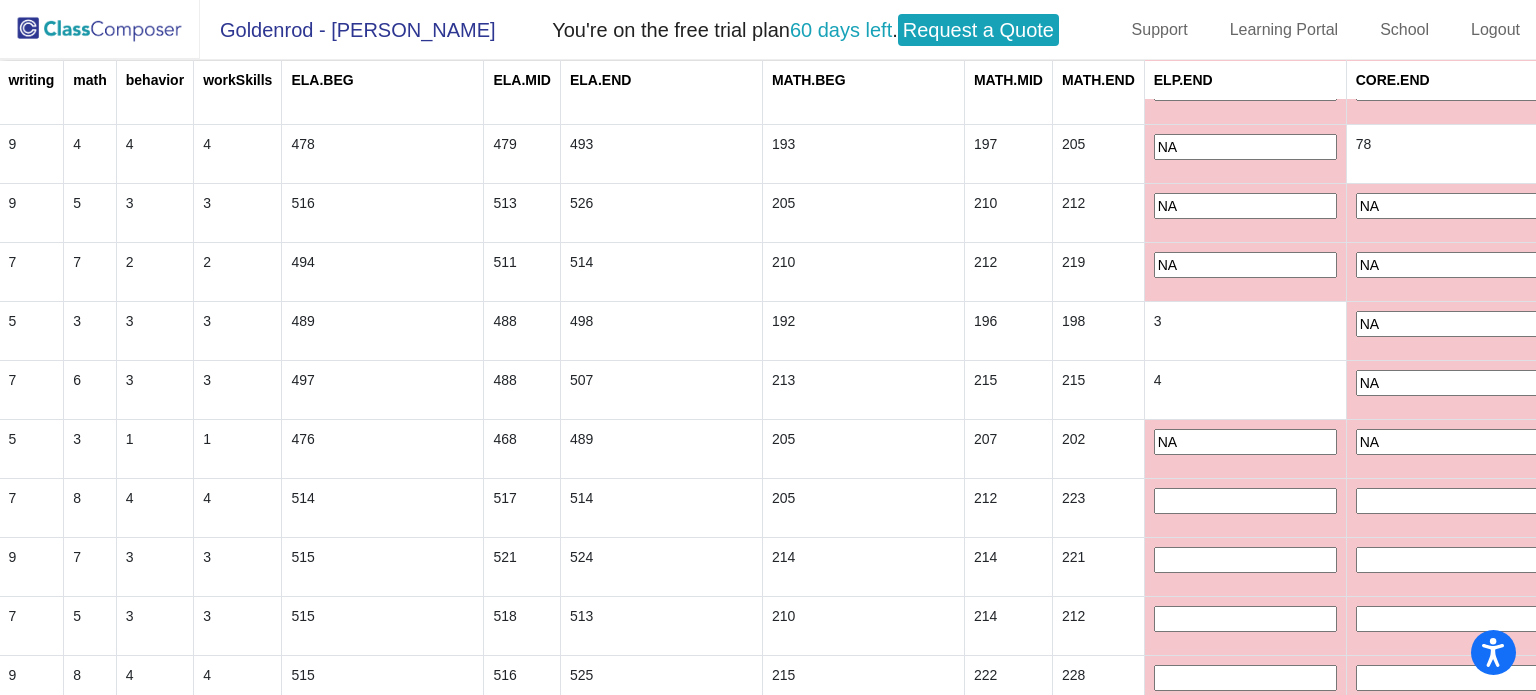 type on "NA" 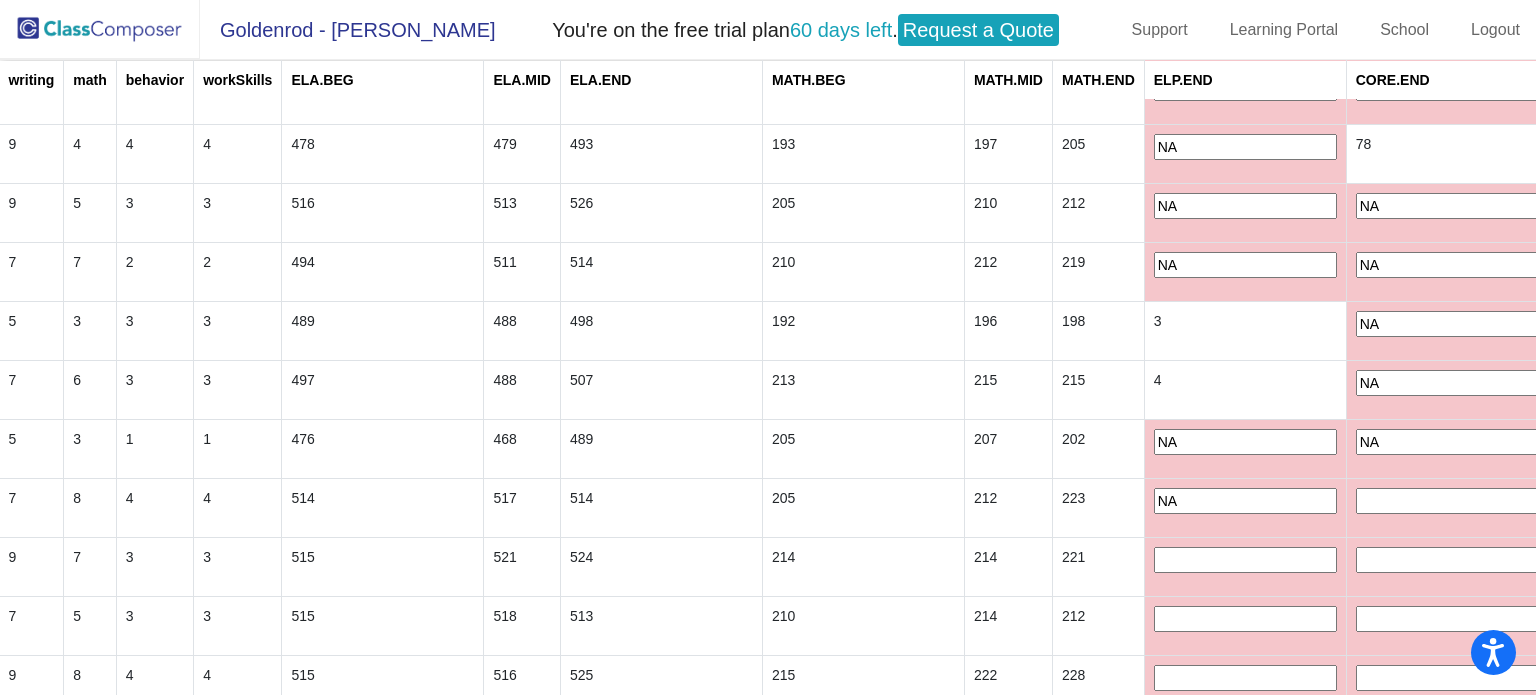 type on "NA" 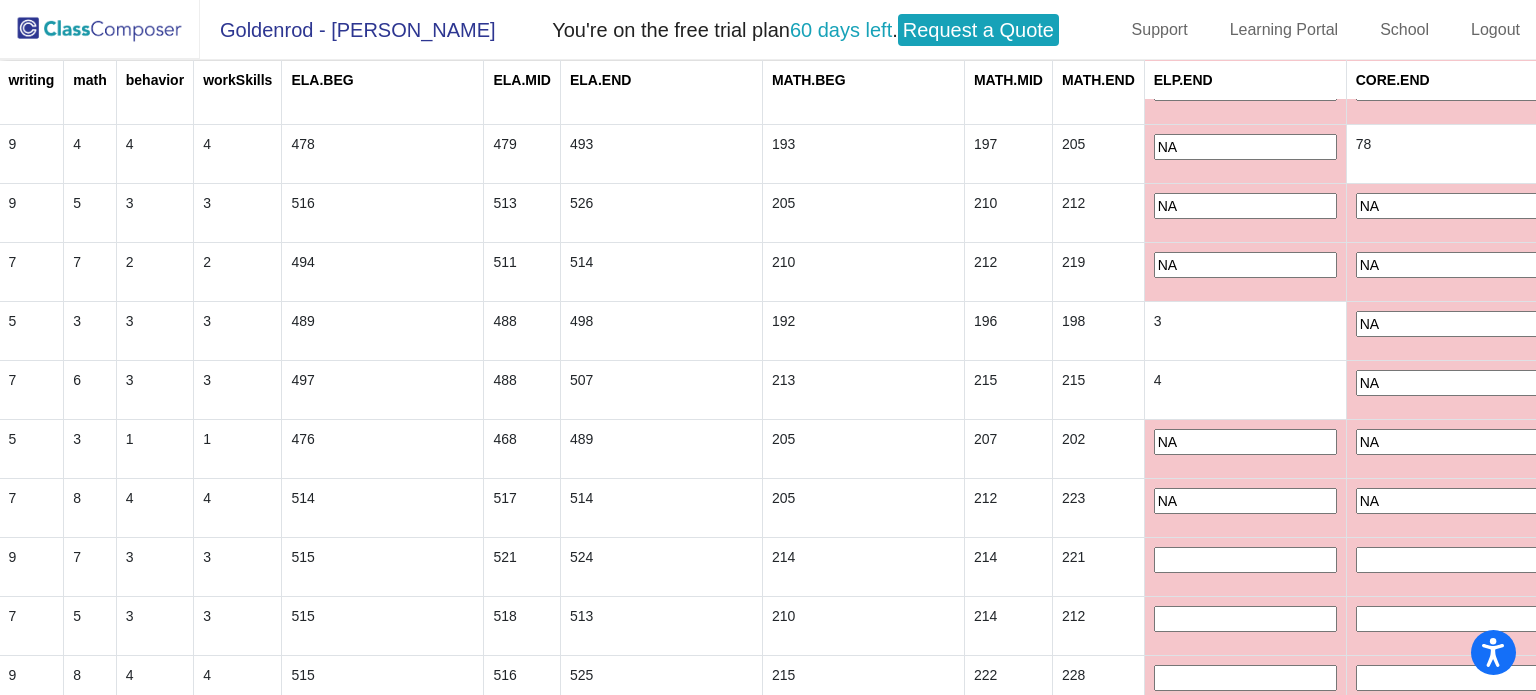 type on "NA" 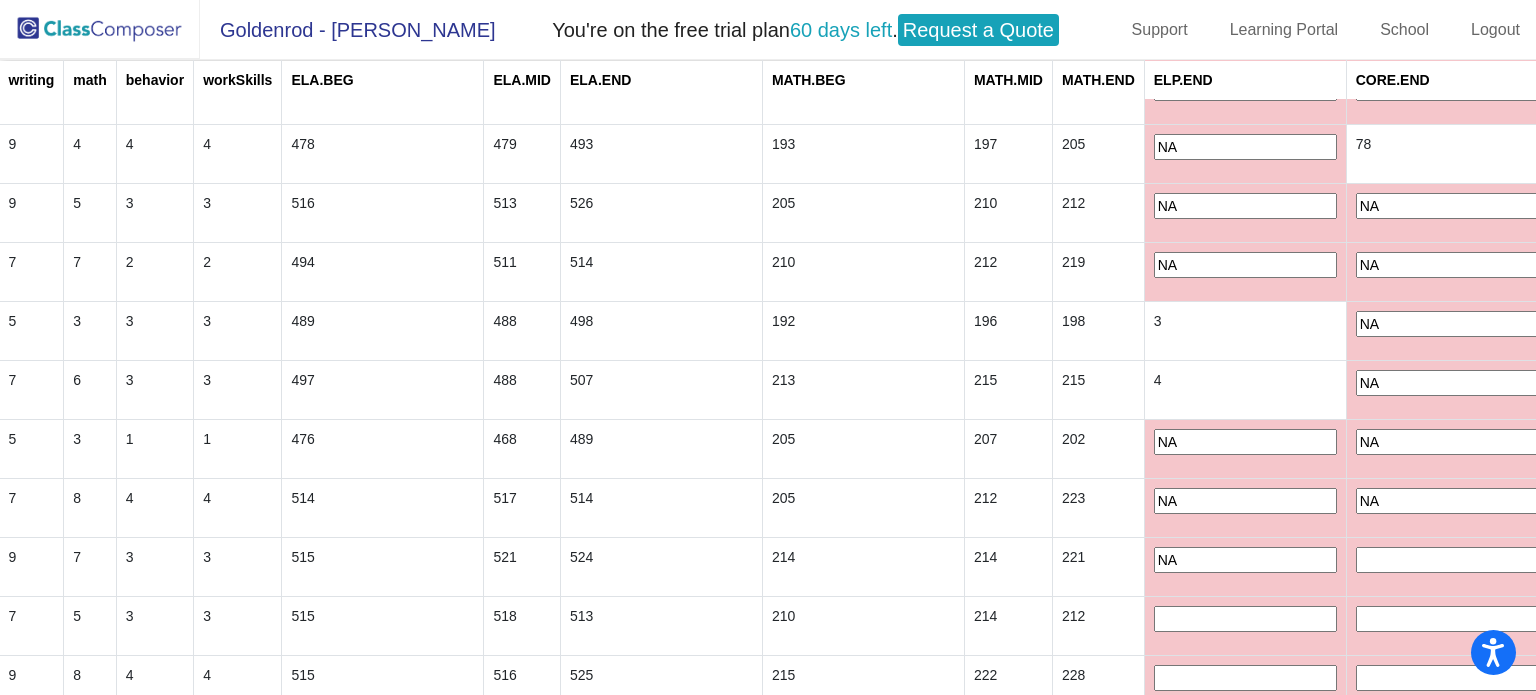 type on "NA" 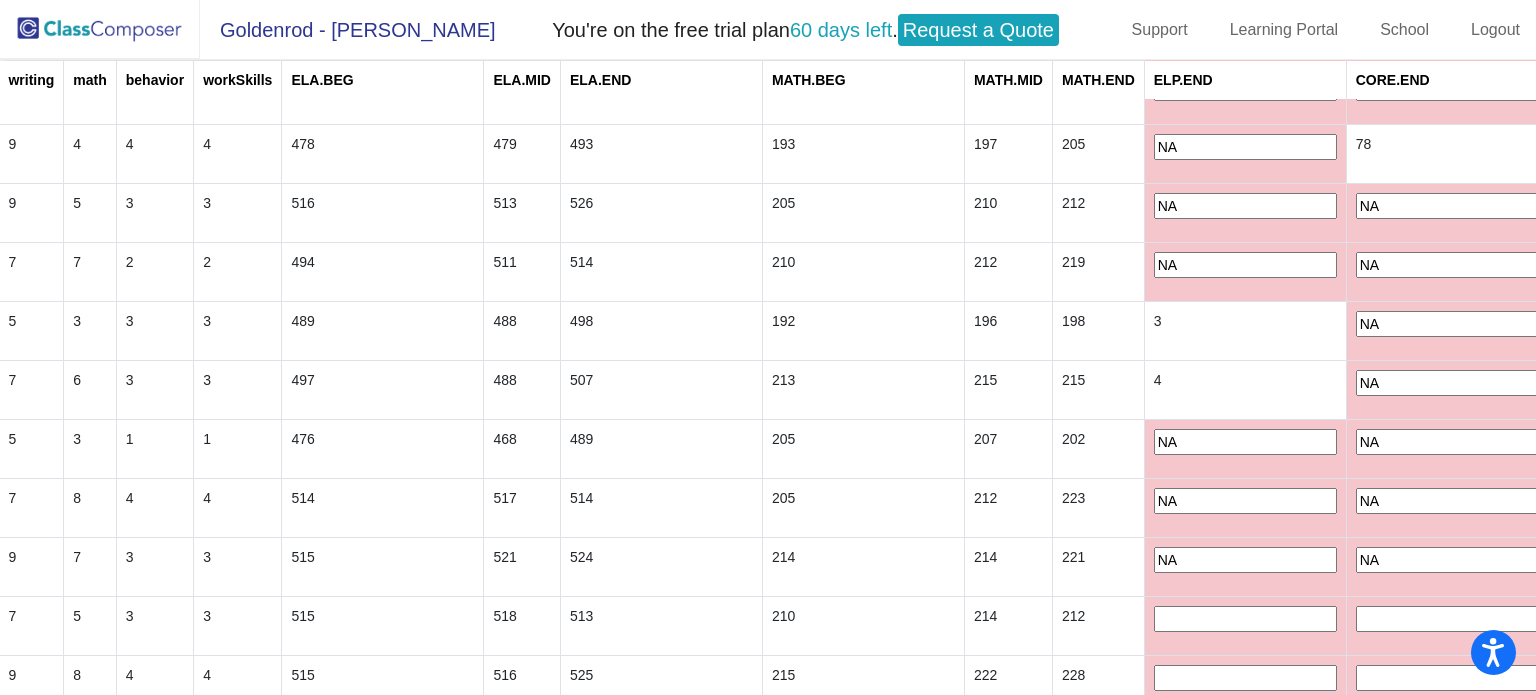 type on "NA" 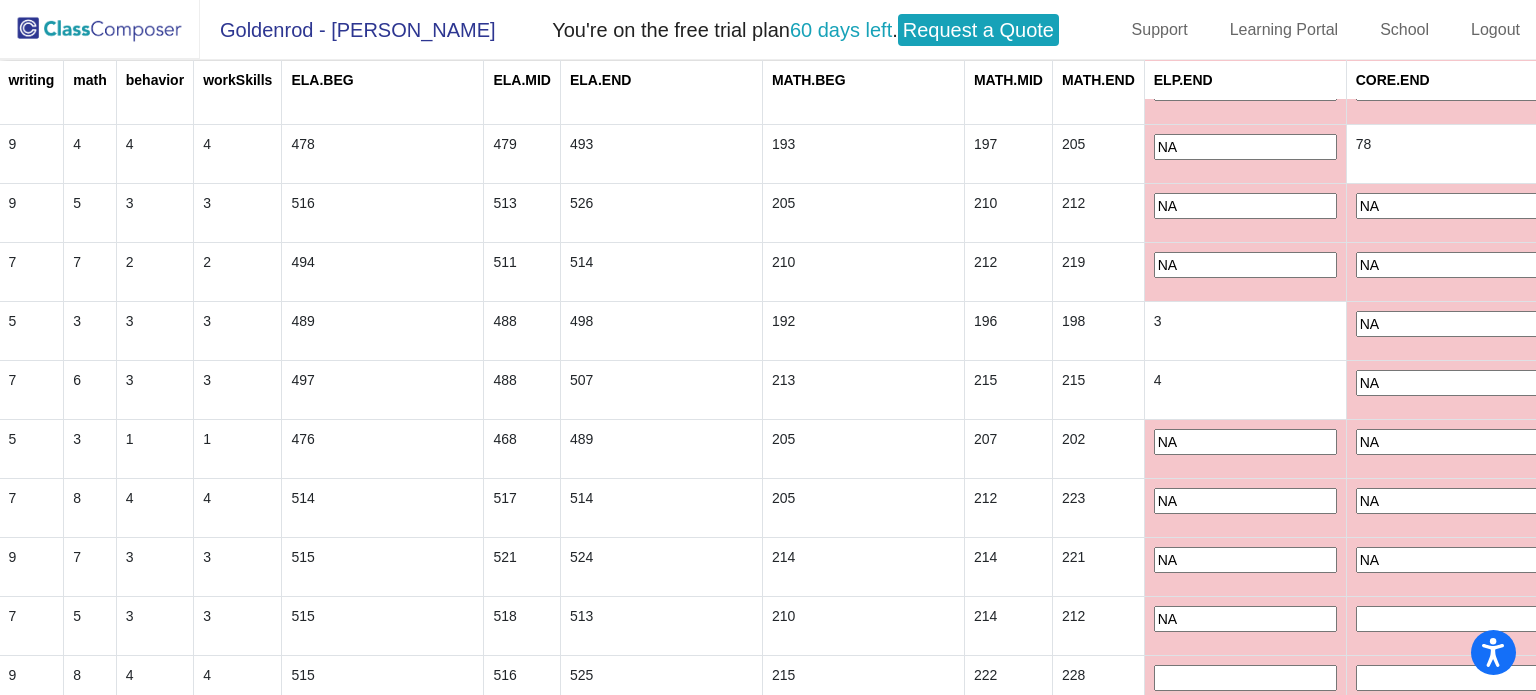 type on "NA" 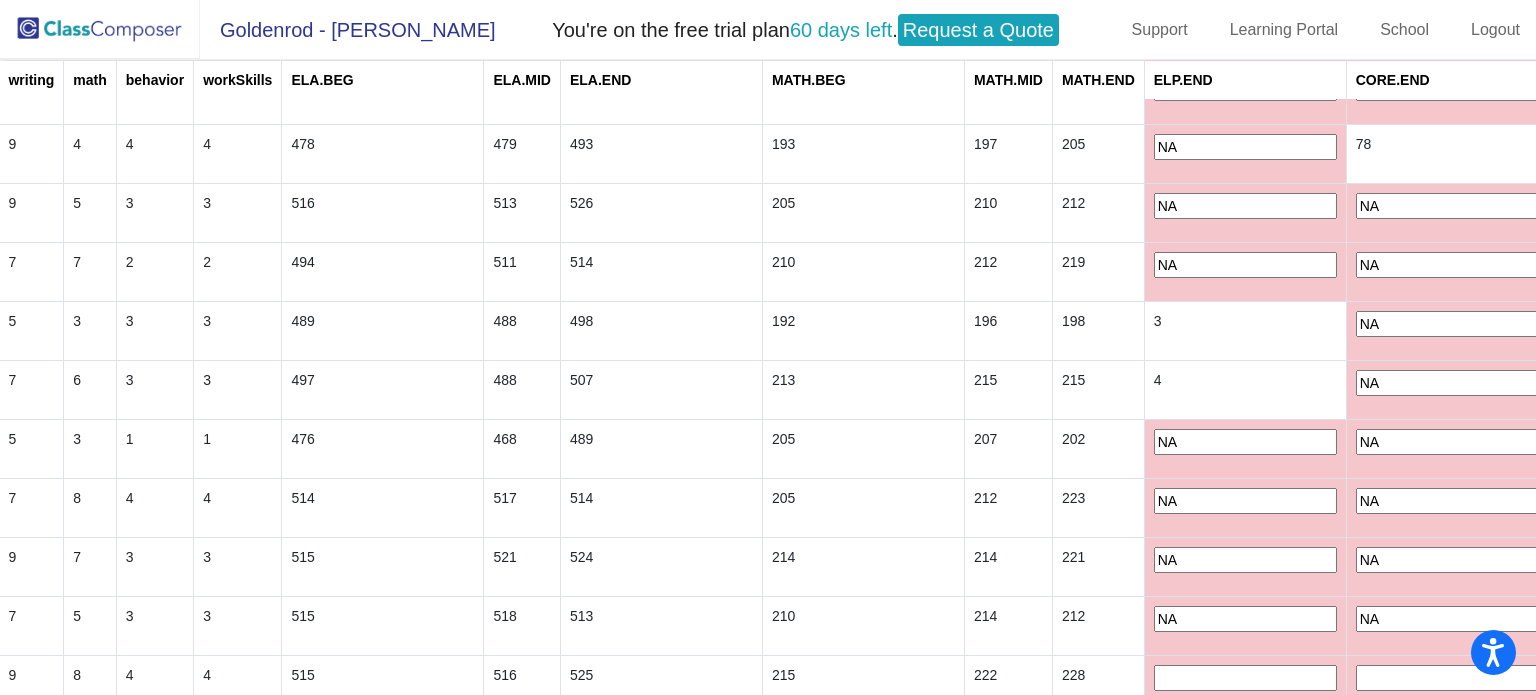 type on "NA" 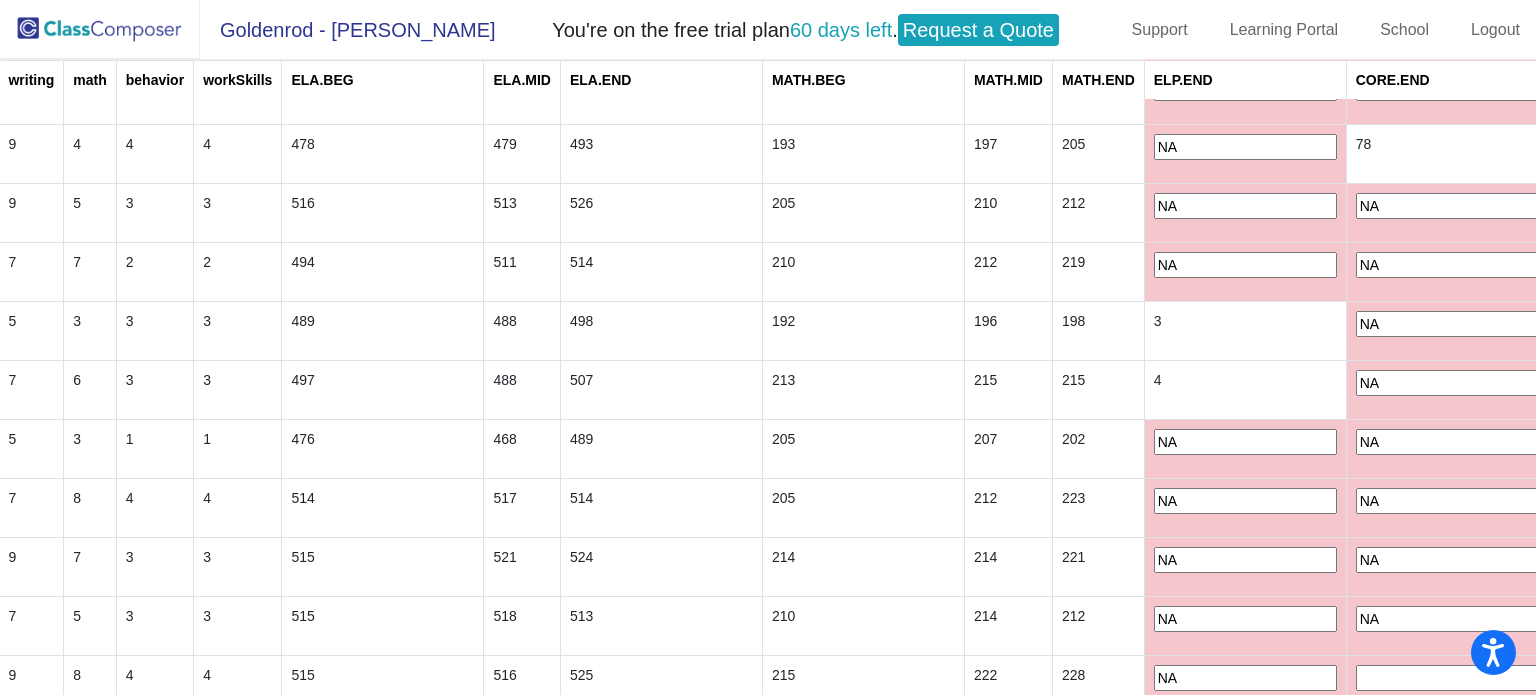 type on "NA" 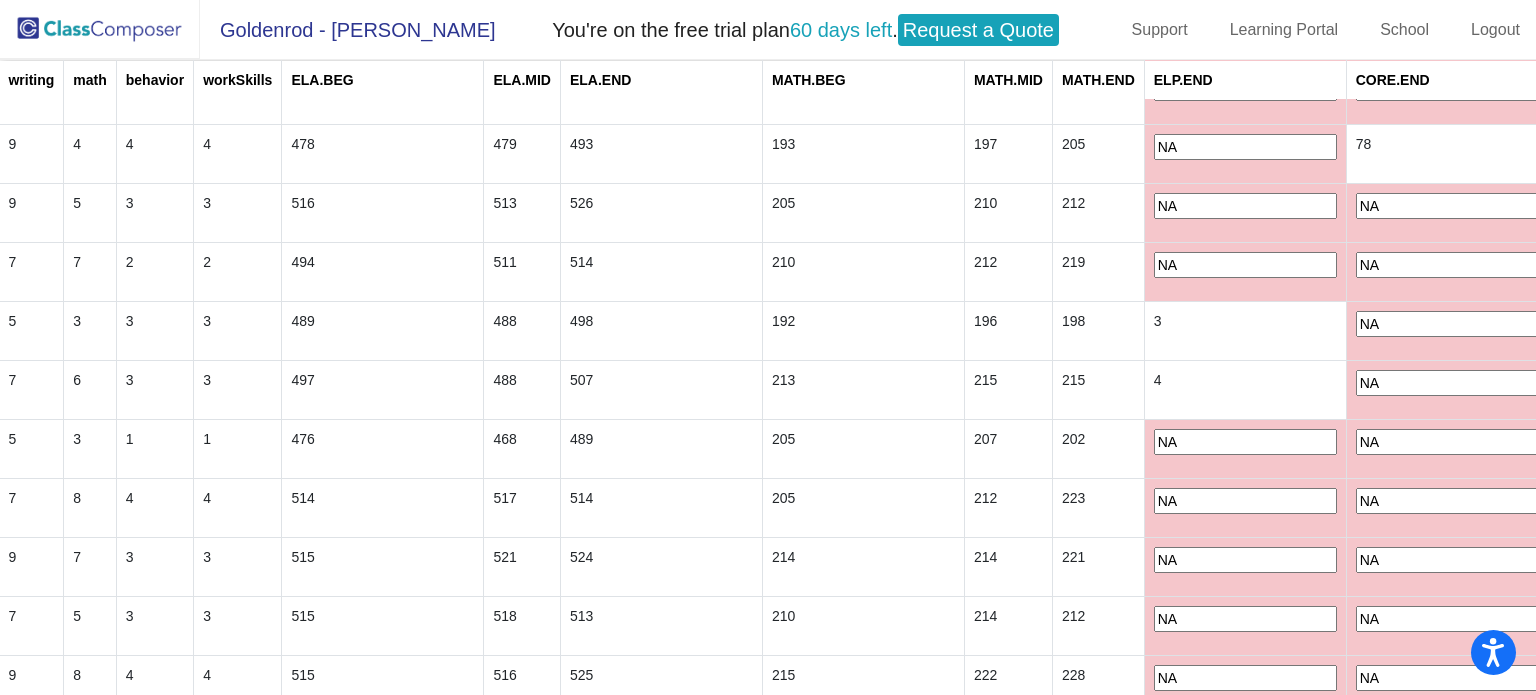 type on "NA" 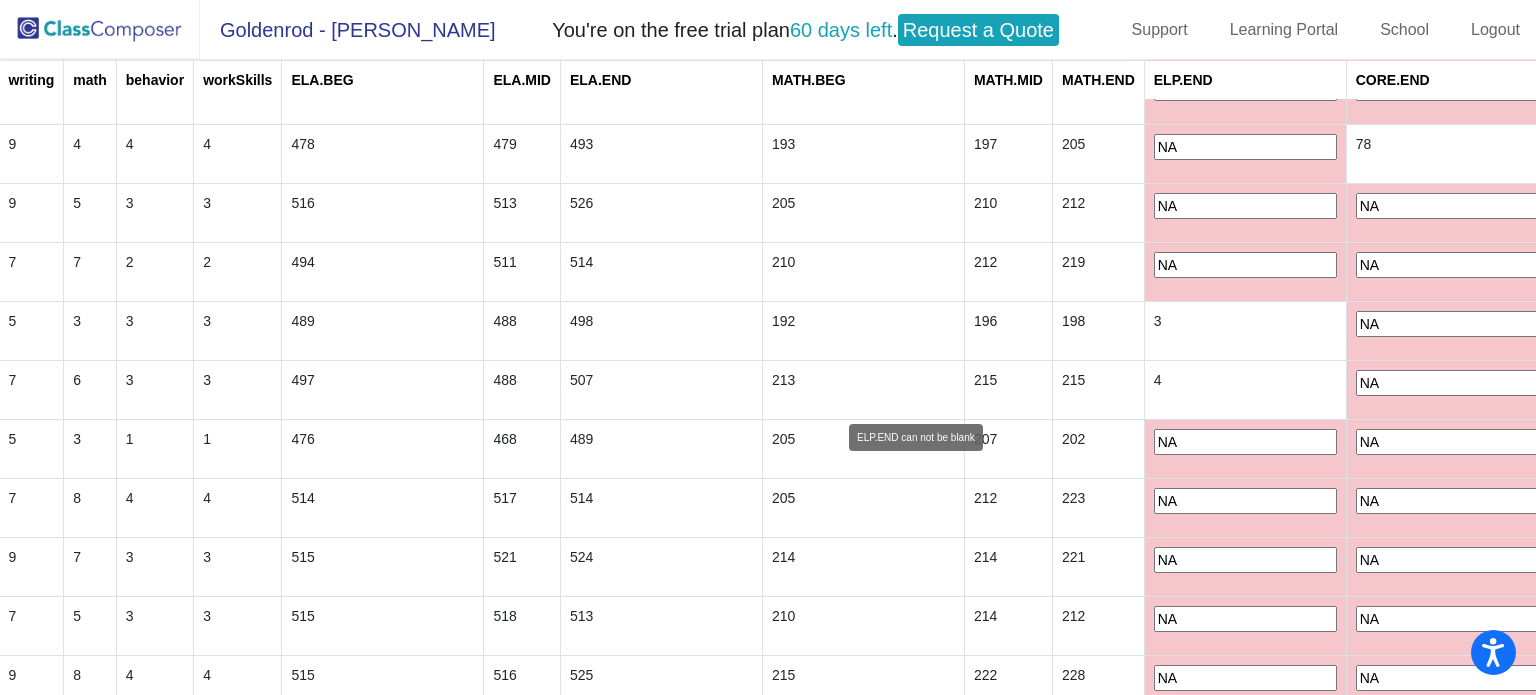 scroll, scrollTop: 2862, scrollLeft: 834, axis: both 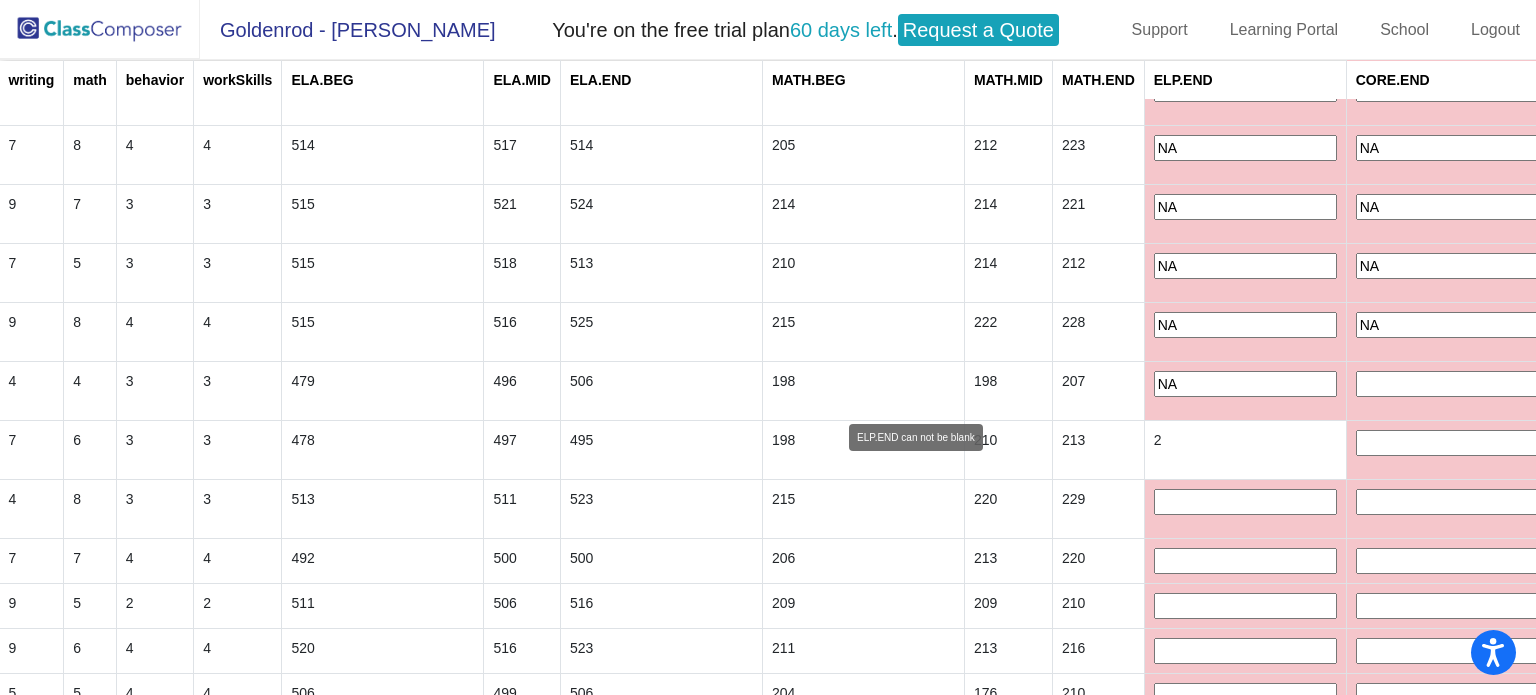 type on "NA" 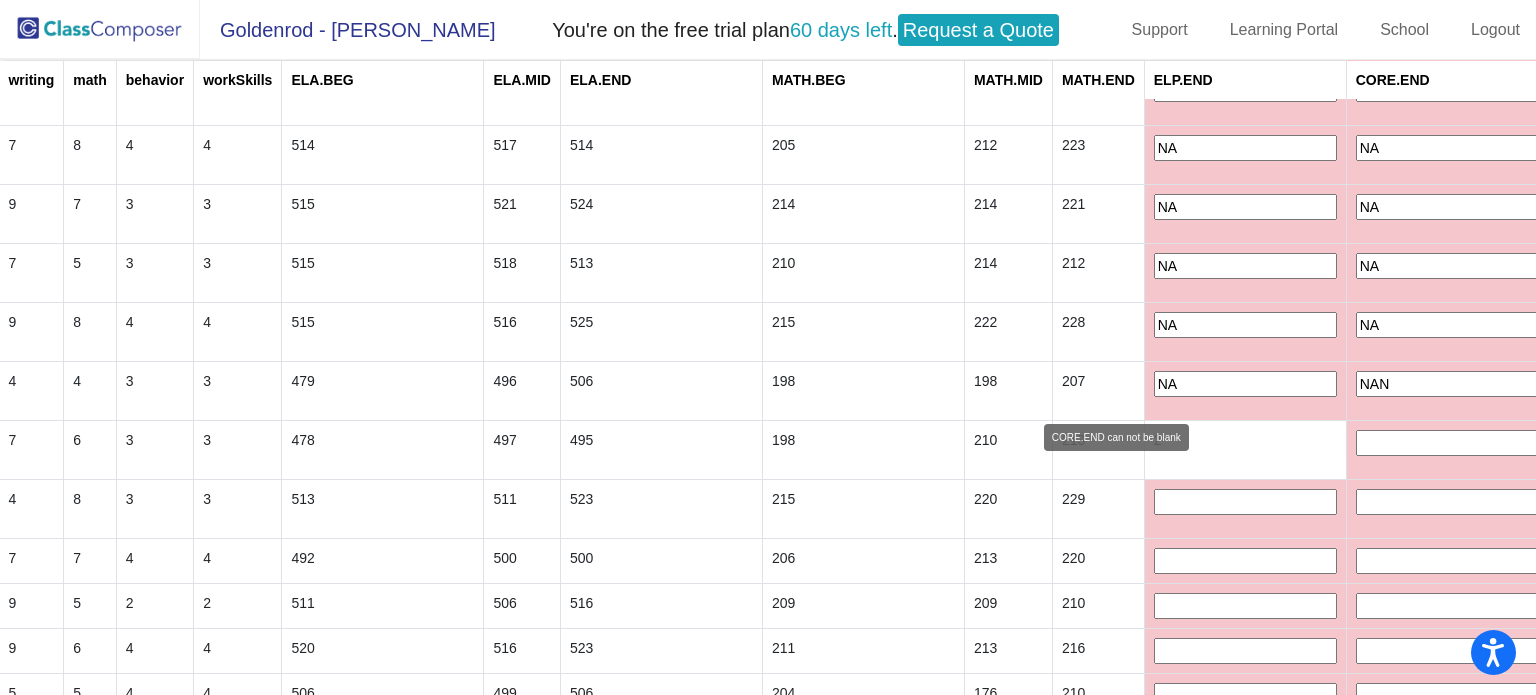 click on "NAN" 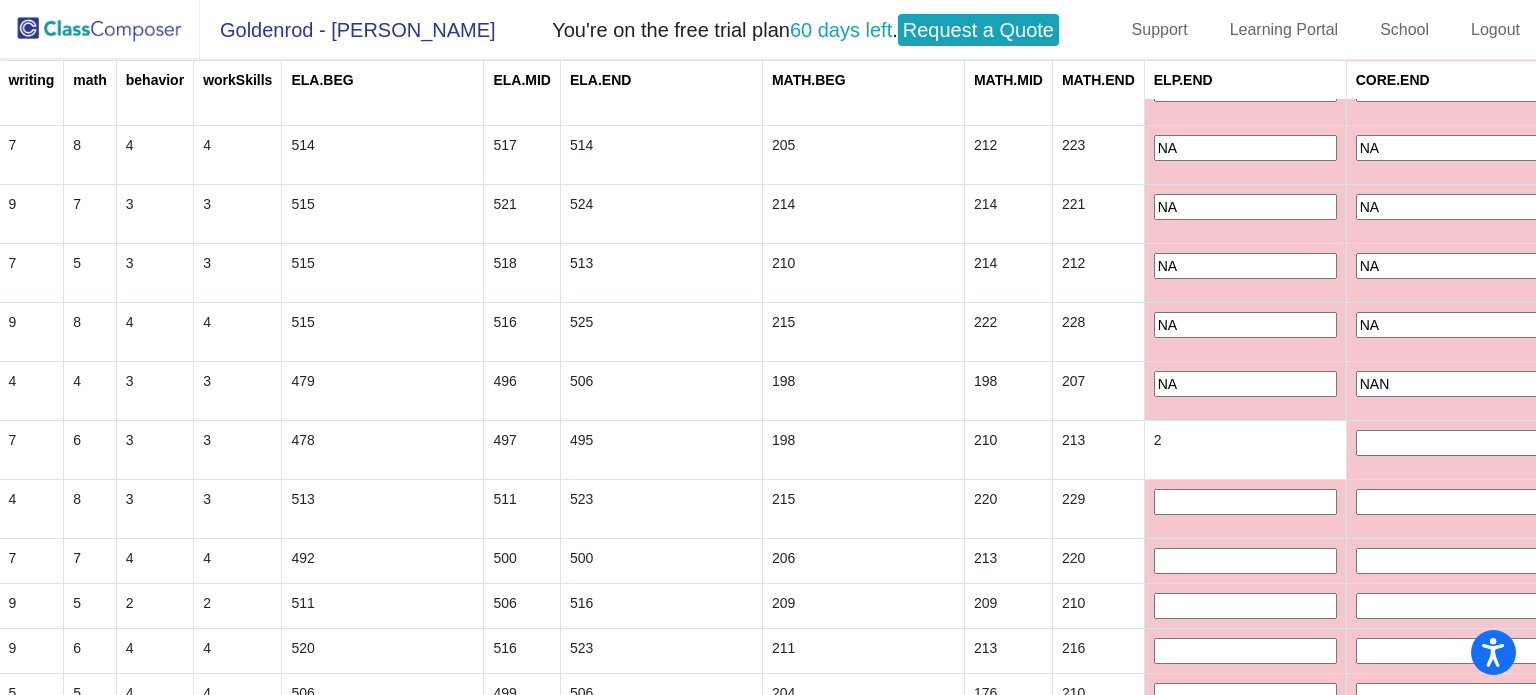 click on "NAN" 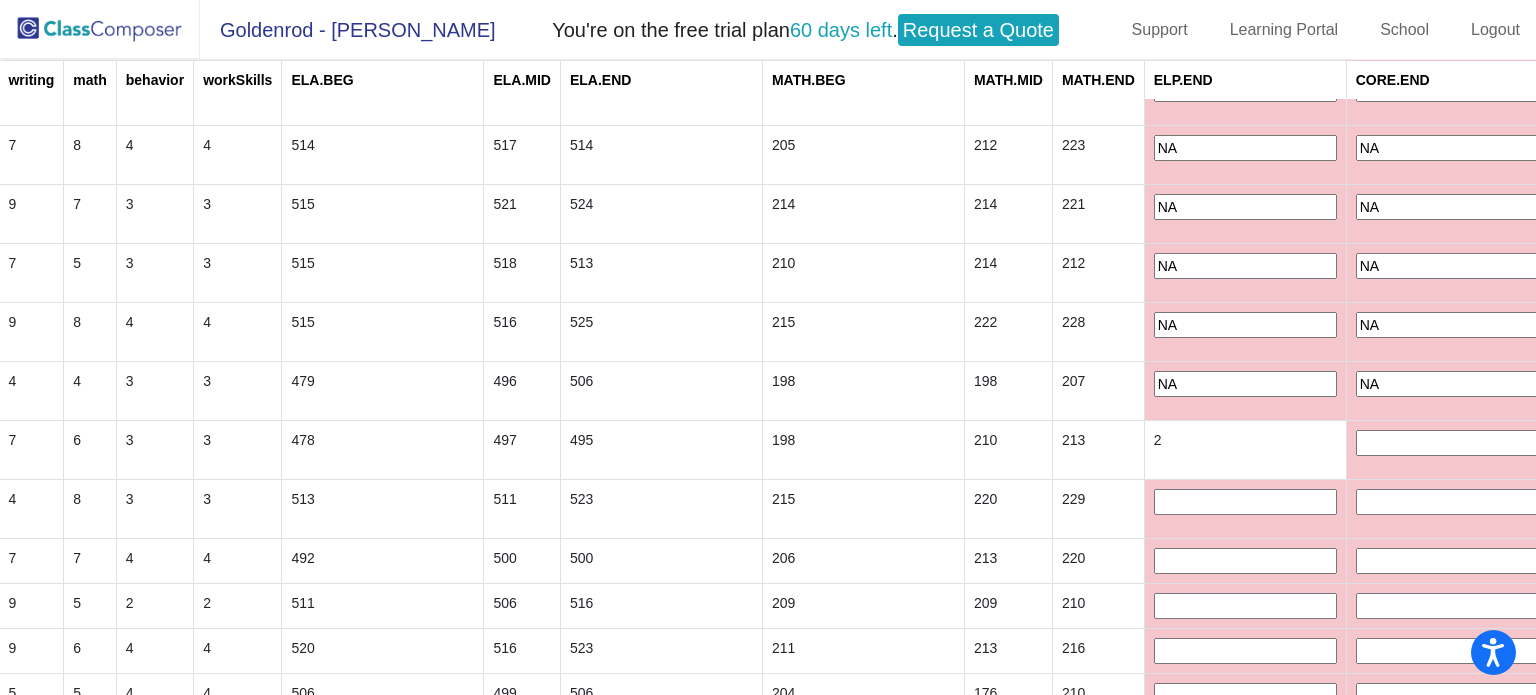 type on "NA" 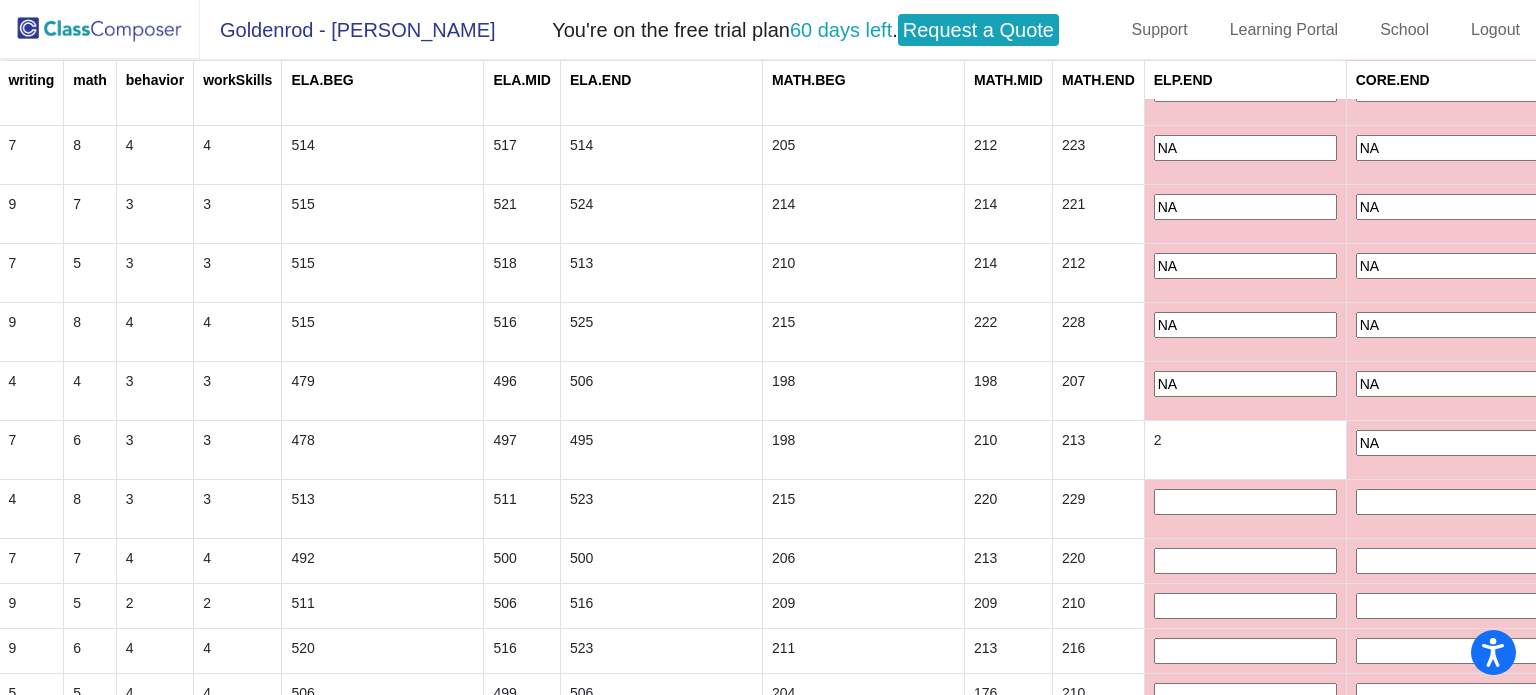 type on "NA" 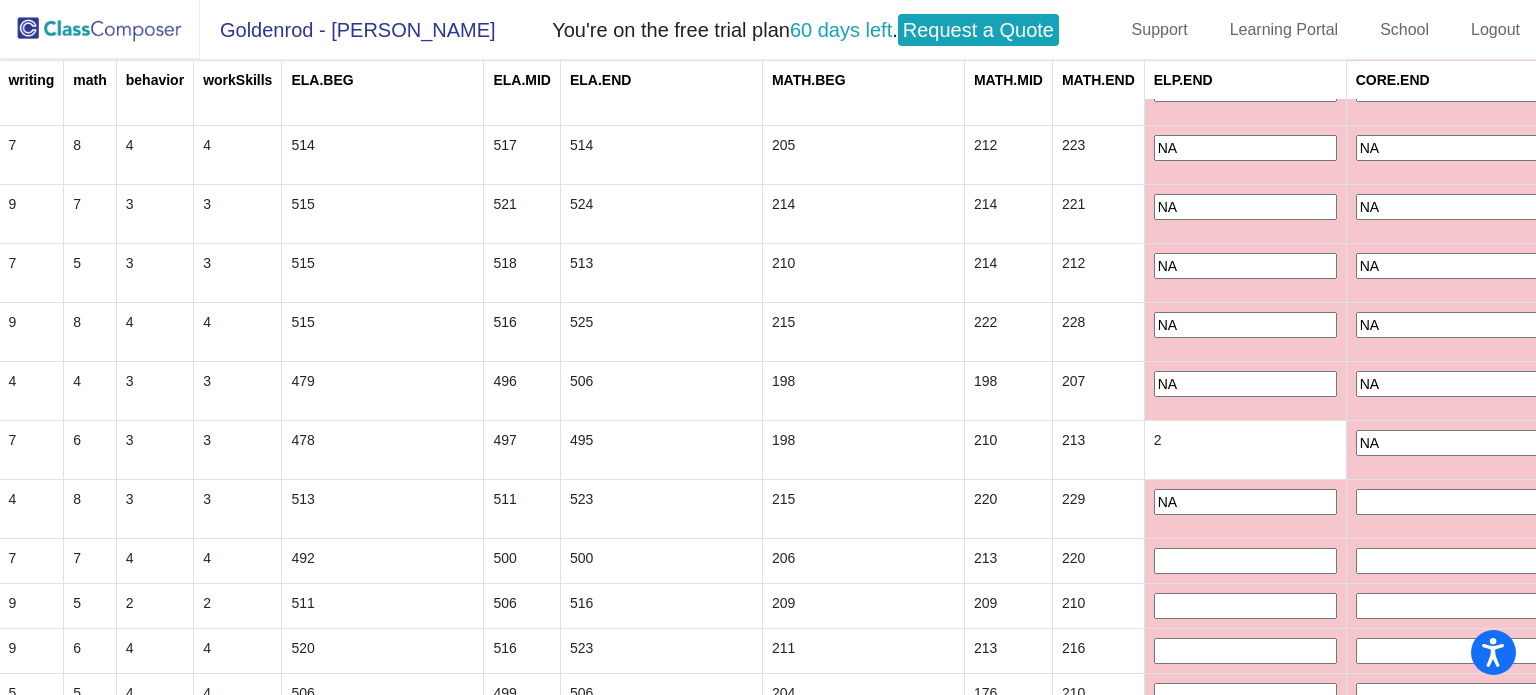 type on "NA" 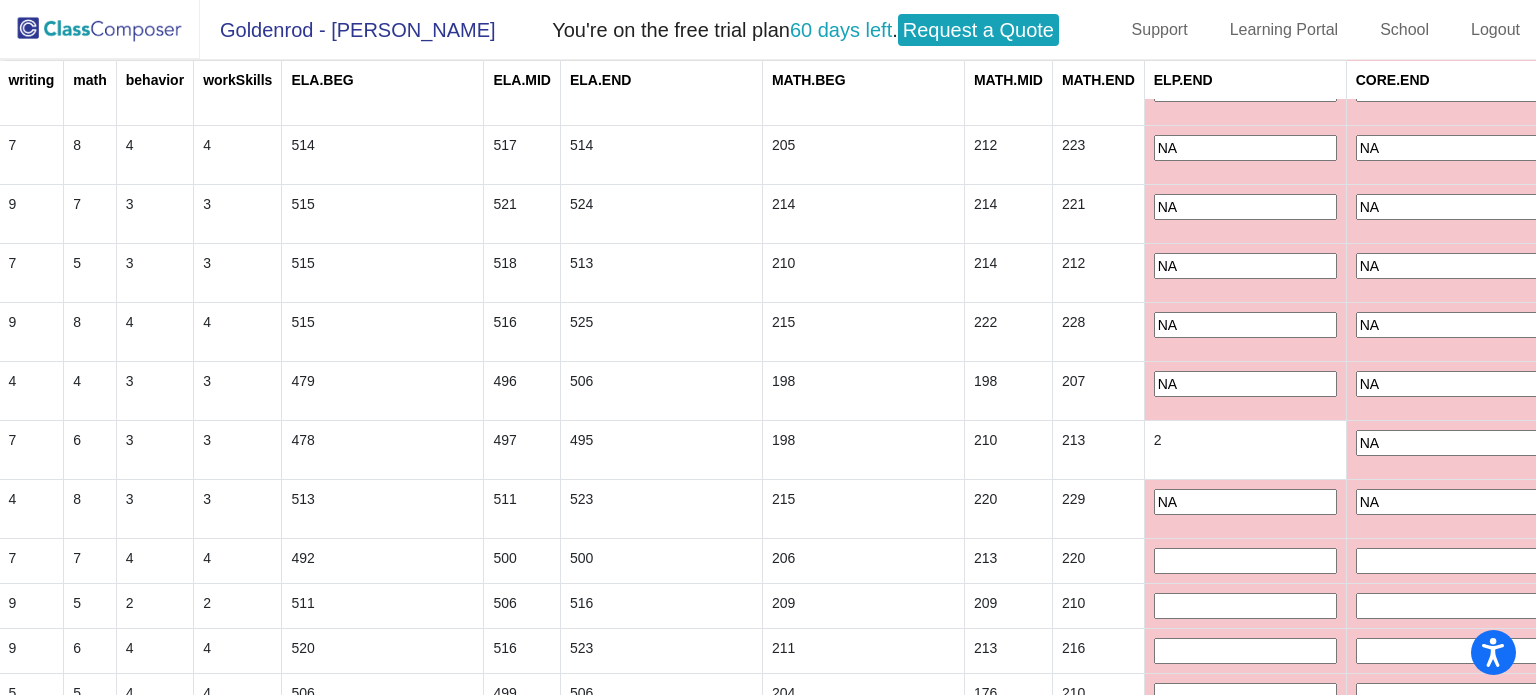 type on "NA" 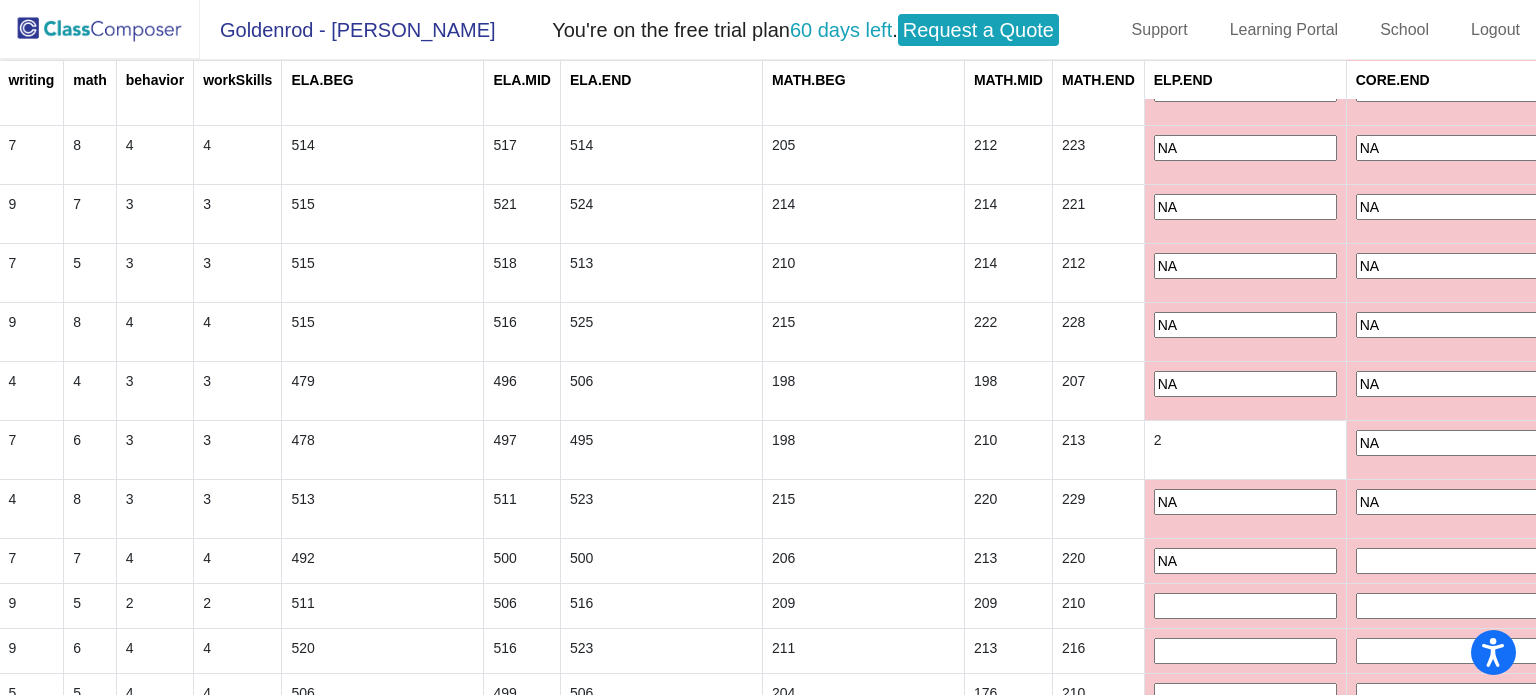 type on "NA" 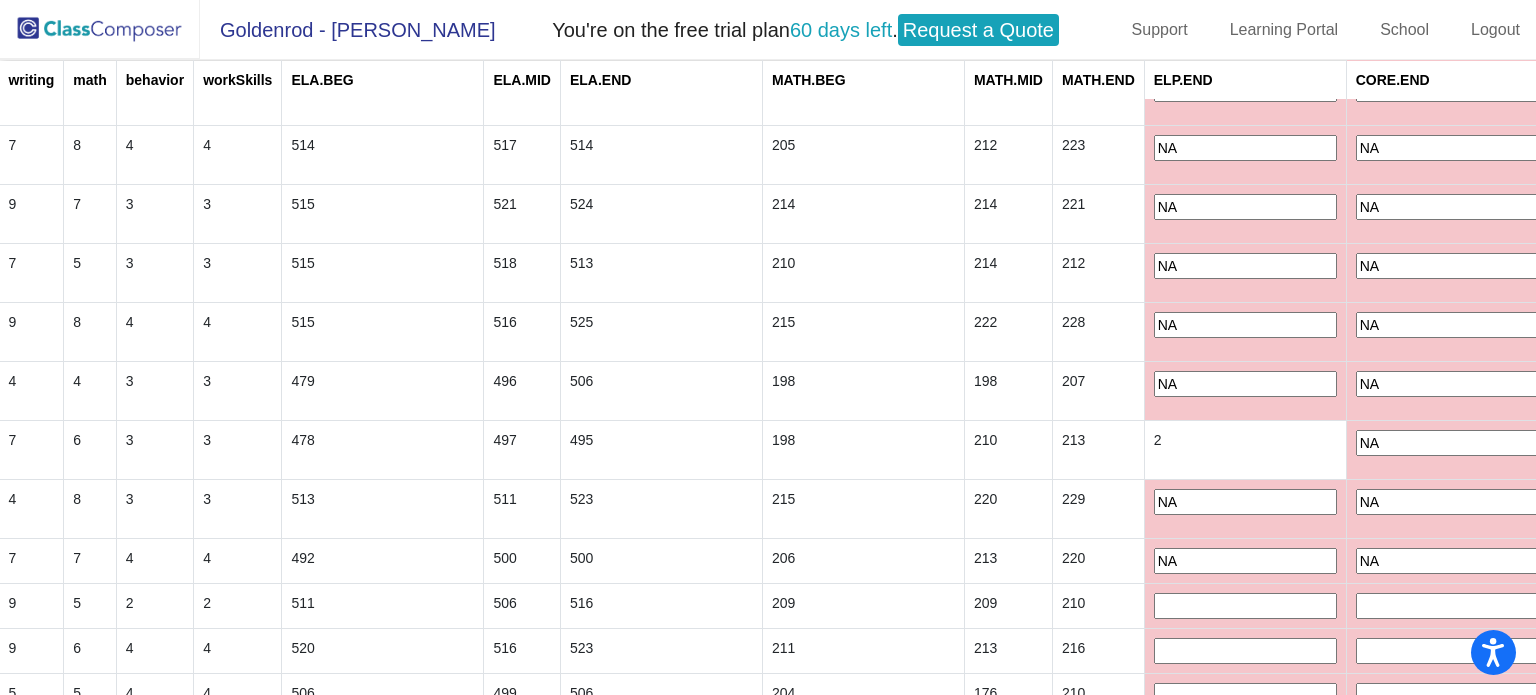 type on "NA" 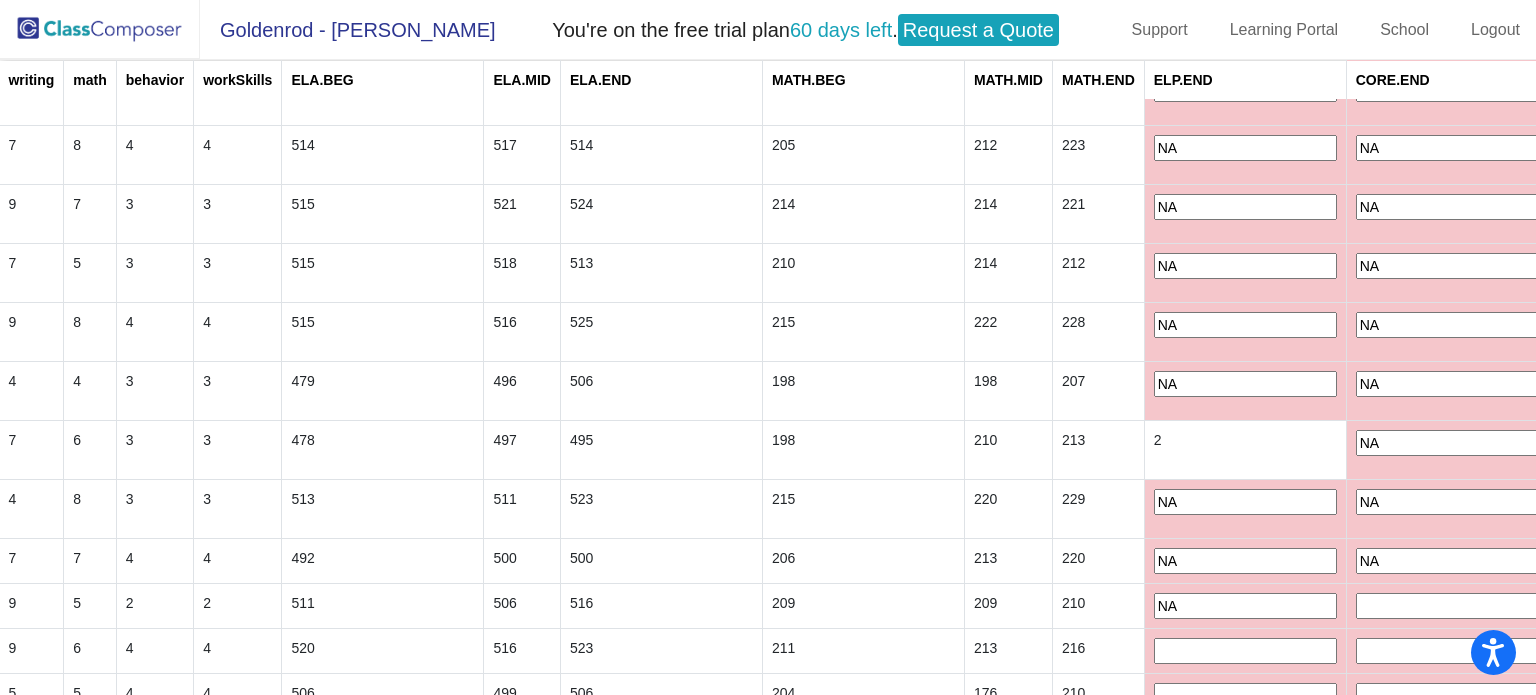 type on "NA" 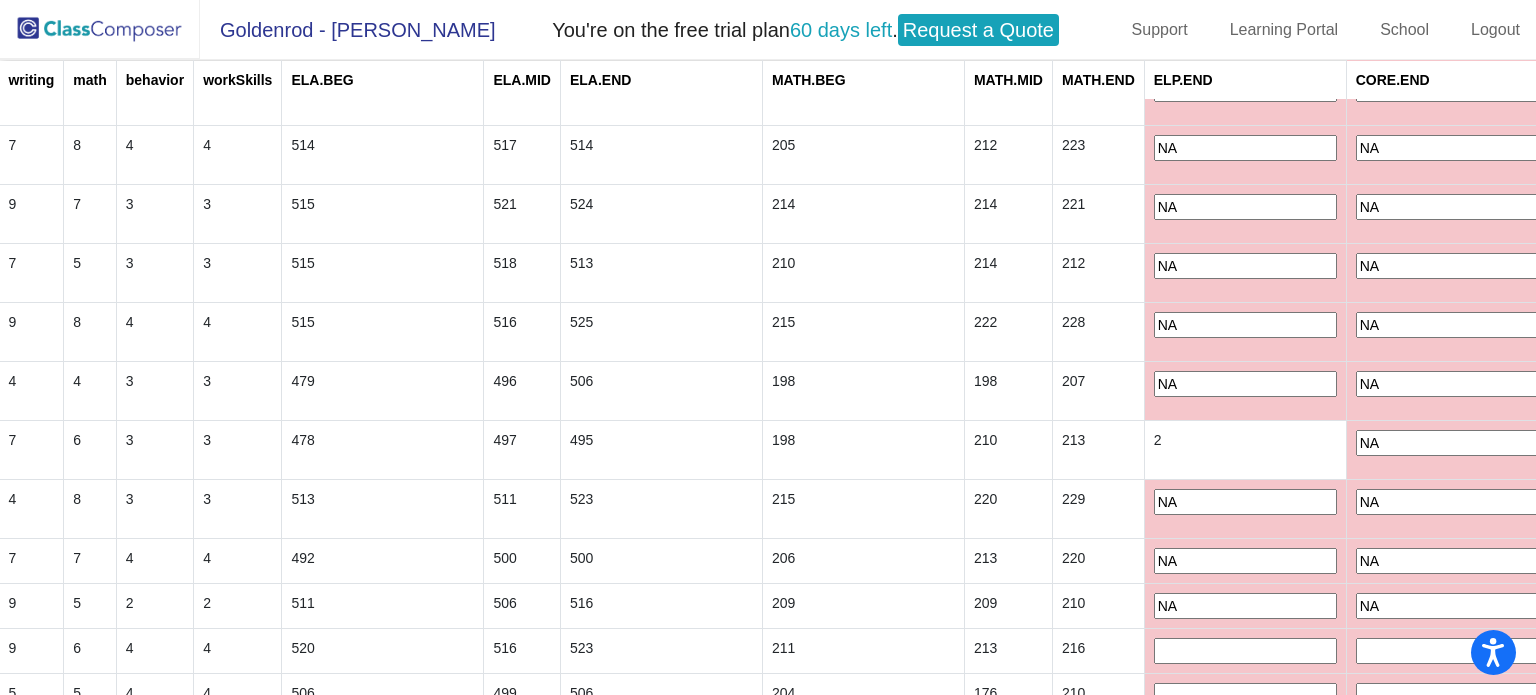 type on "NA" 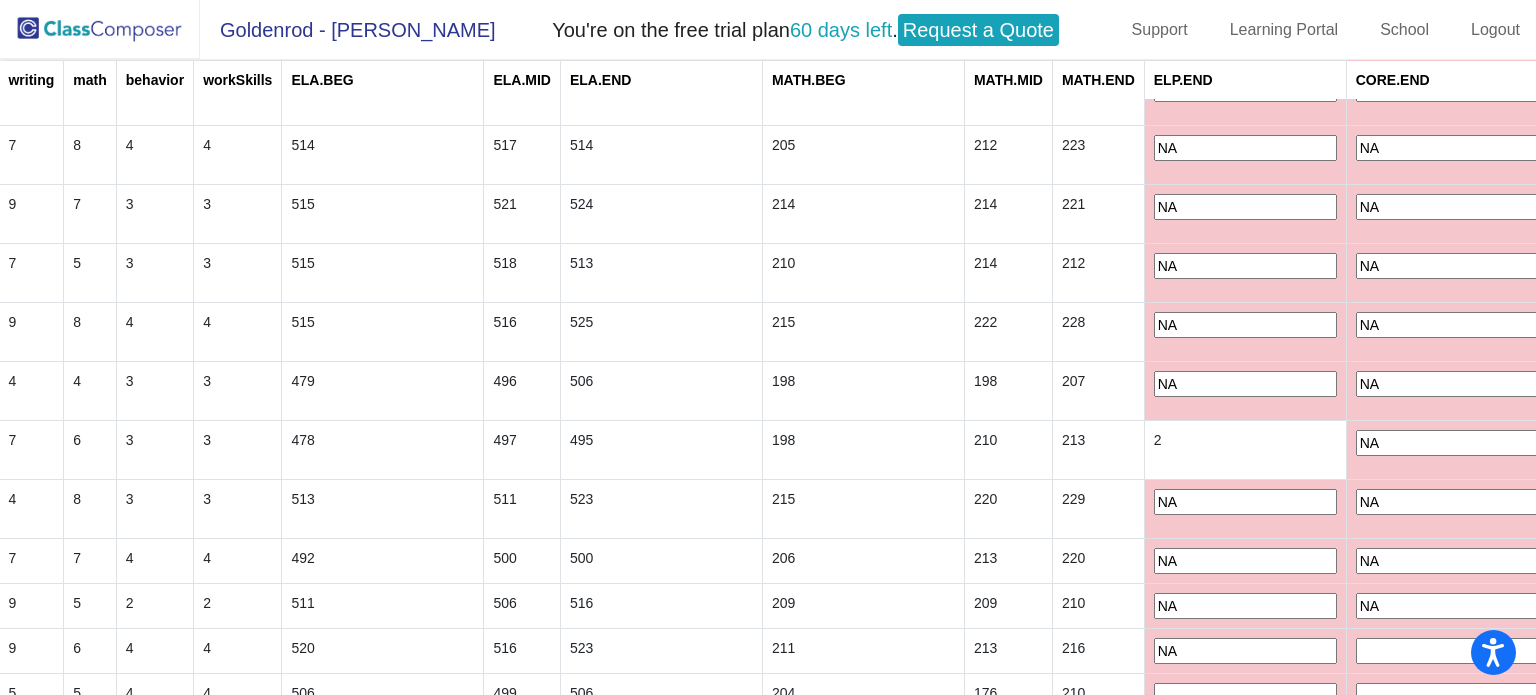 type on "NA" 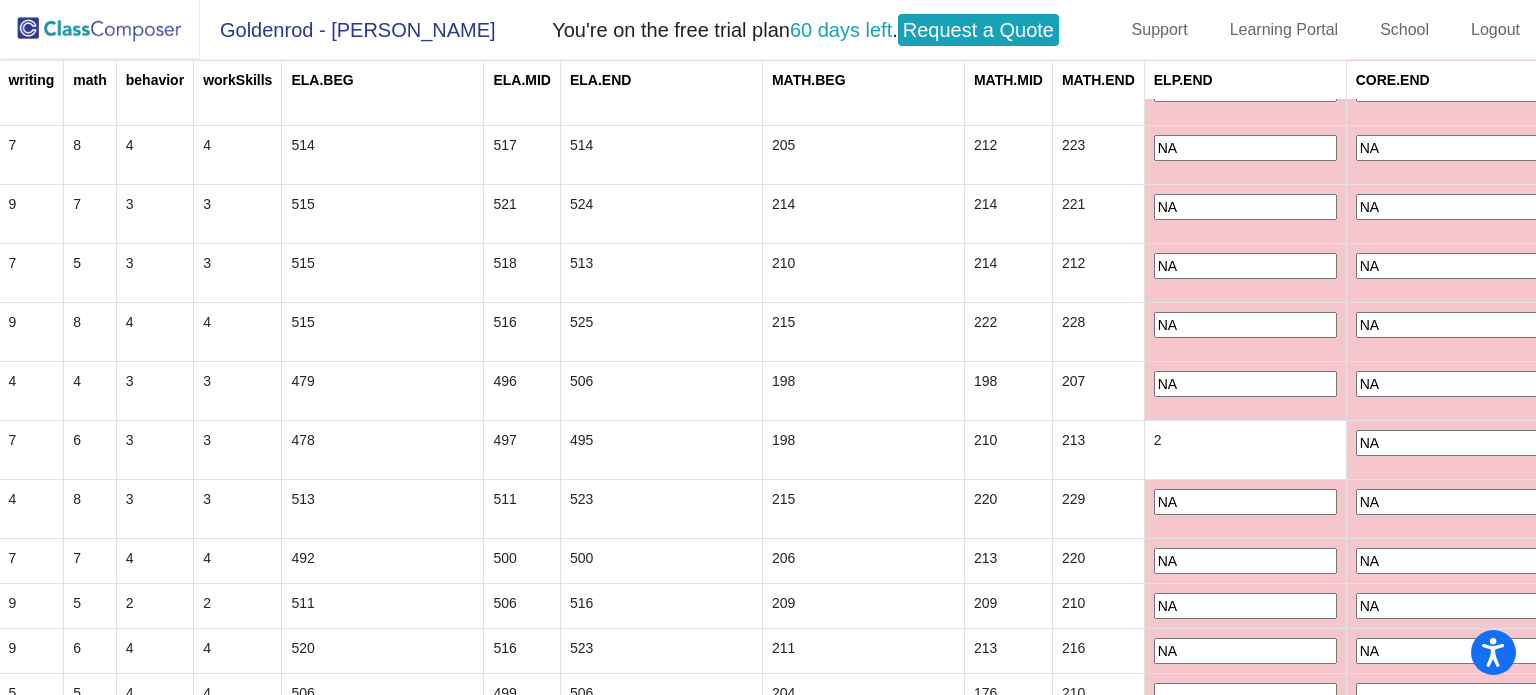 type on "NA" 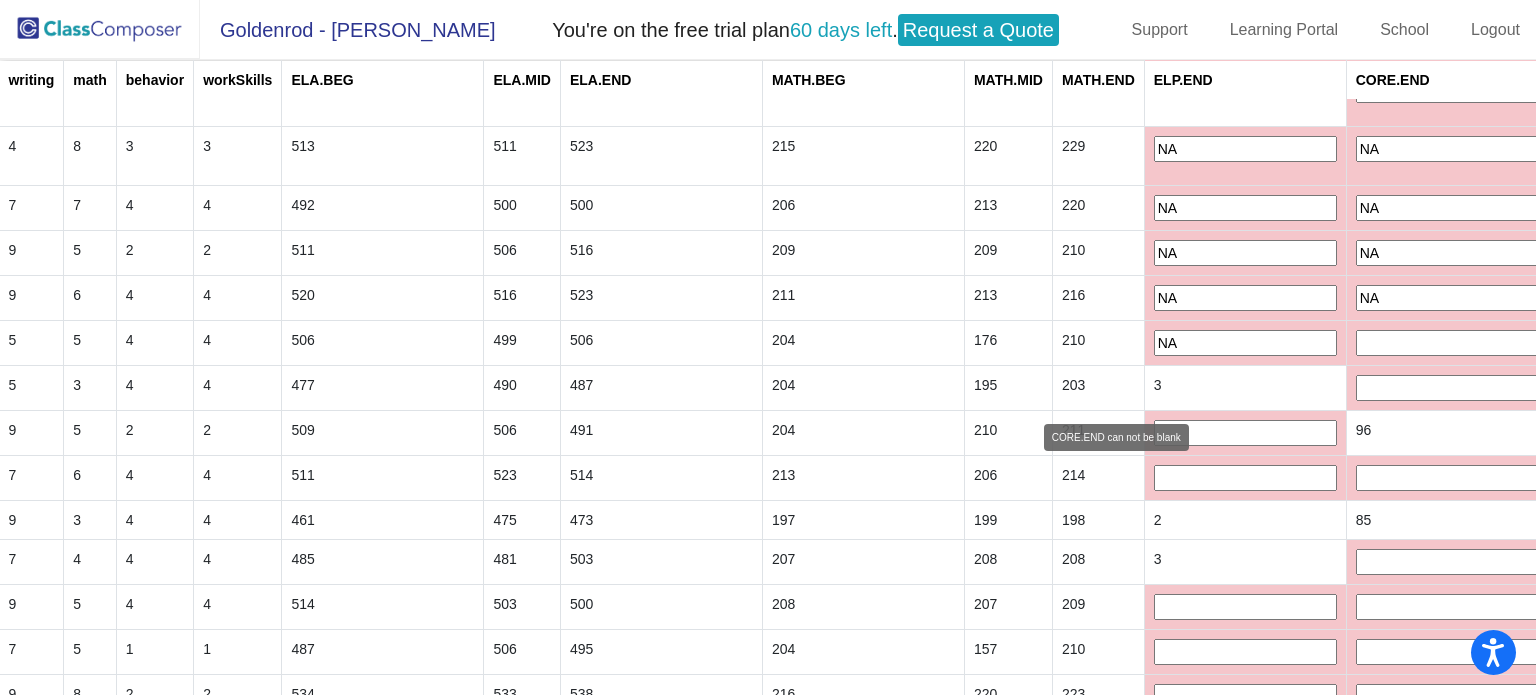 type on "NA" 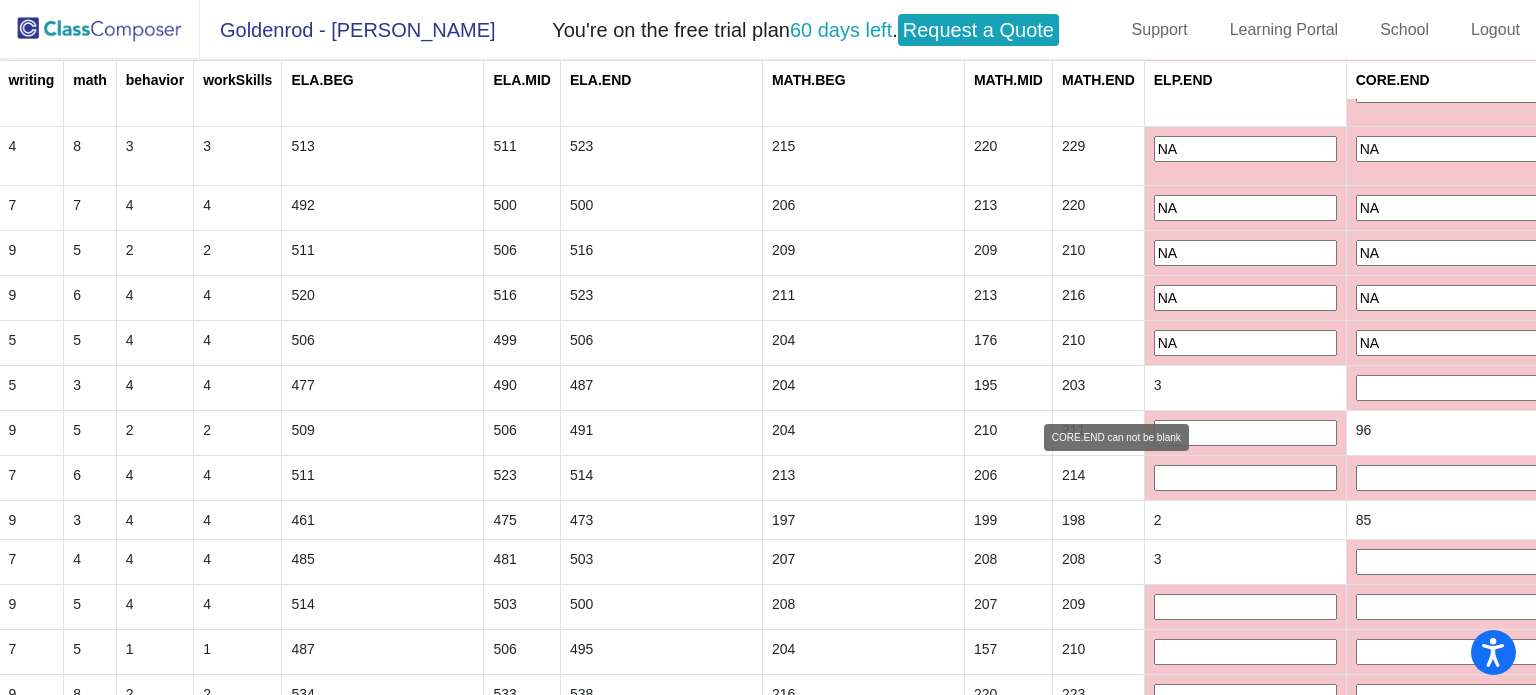 type on "NA" 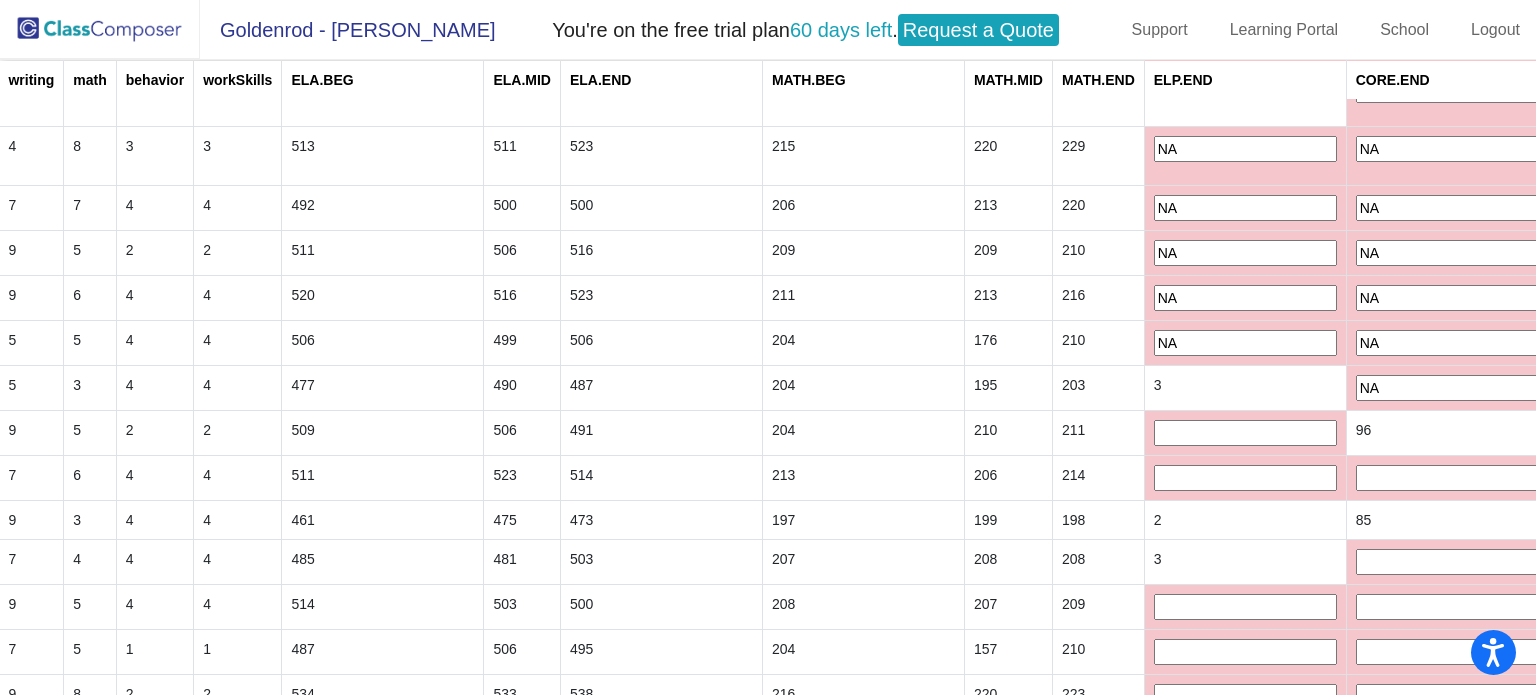 type on "NA" 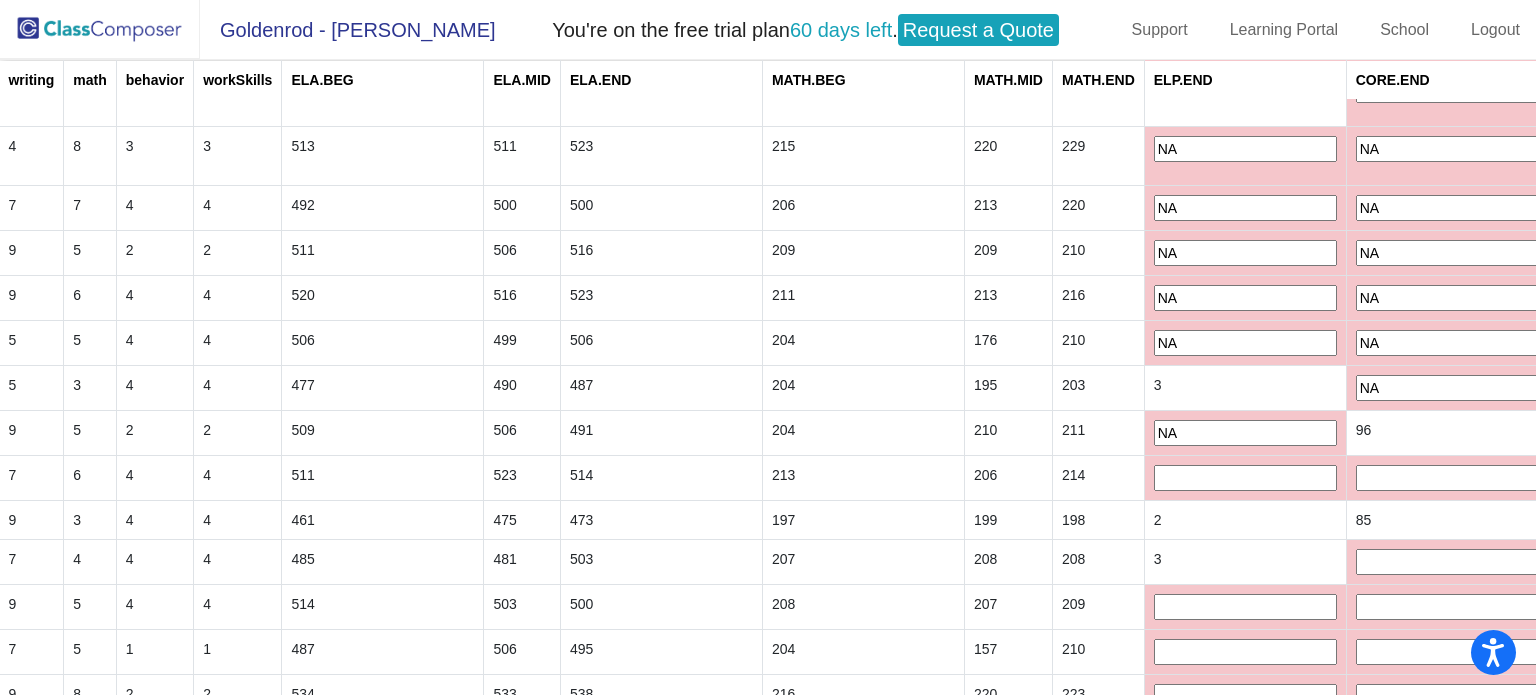 type on "NA" 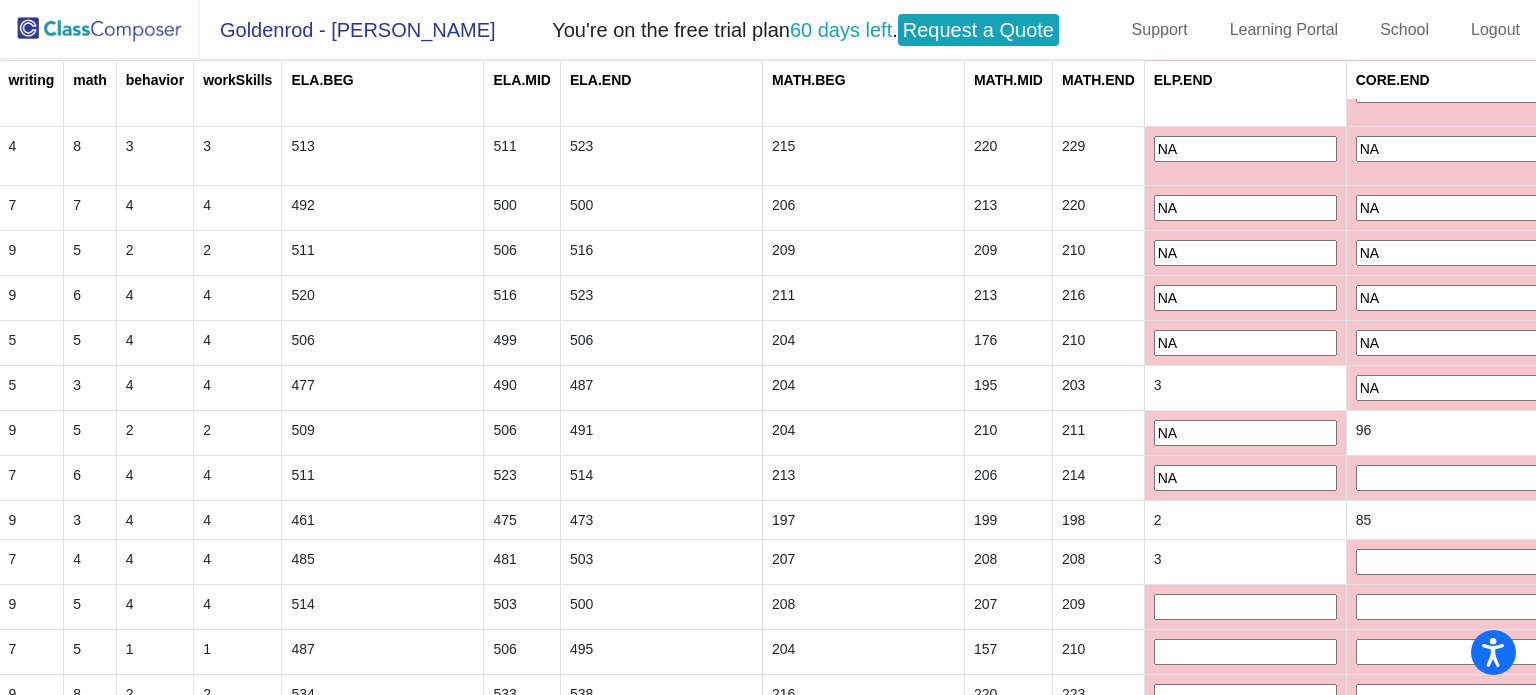 type on "NA" 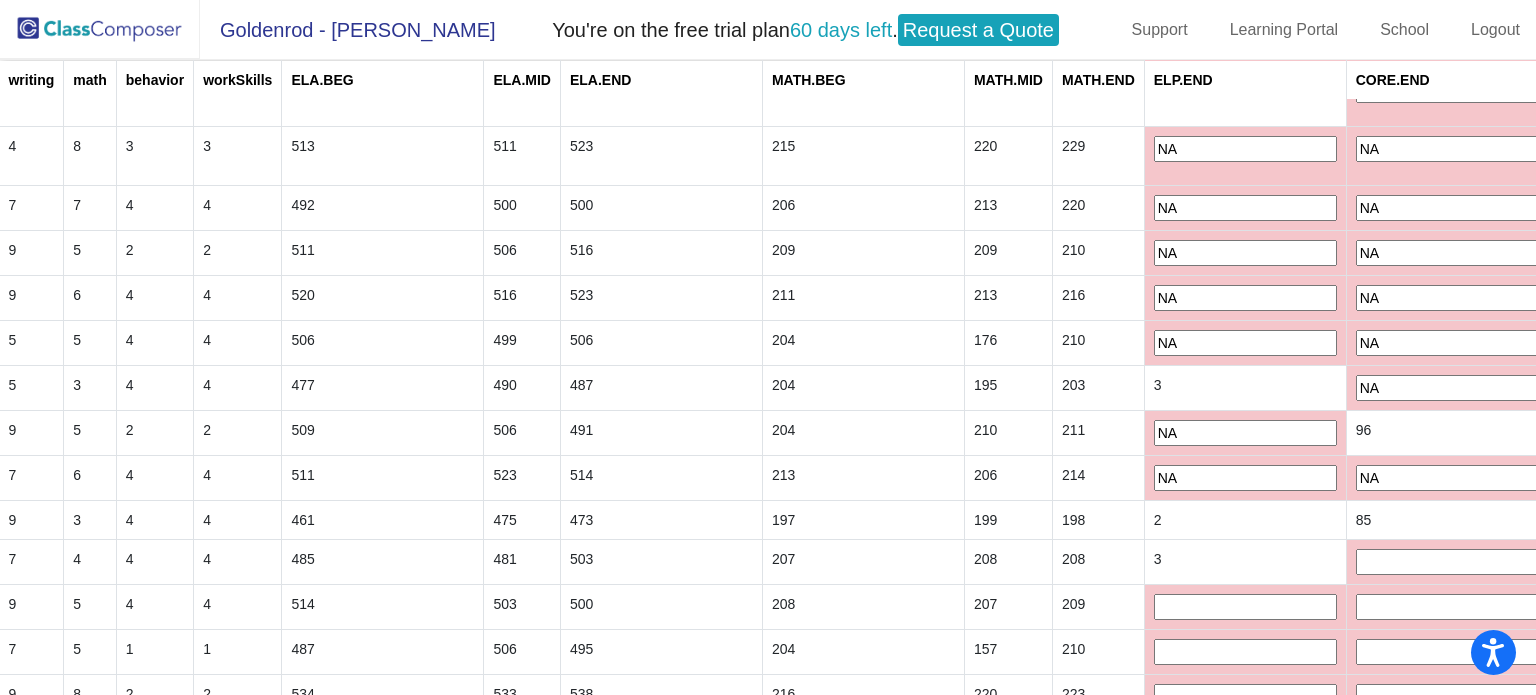 type on "NA" 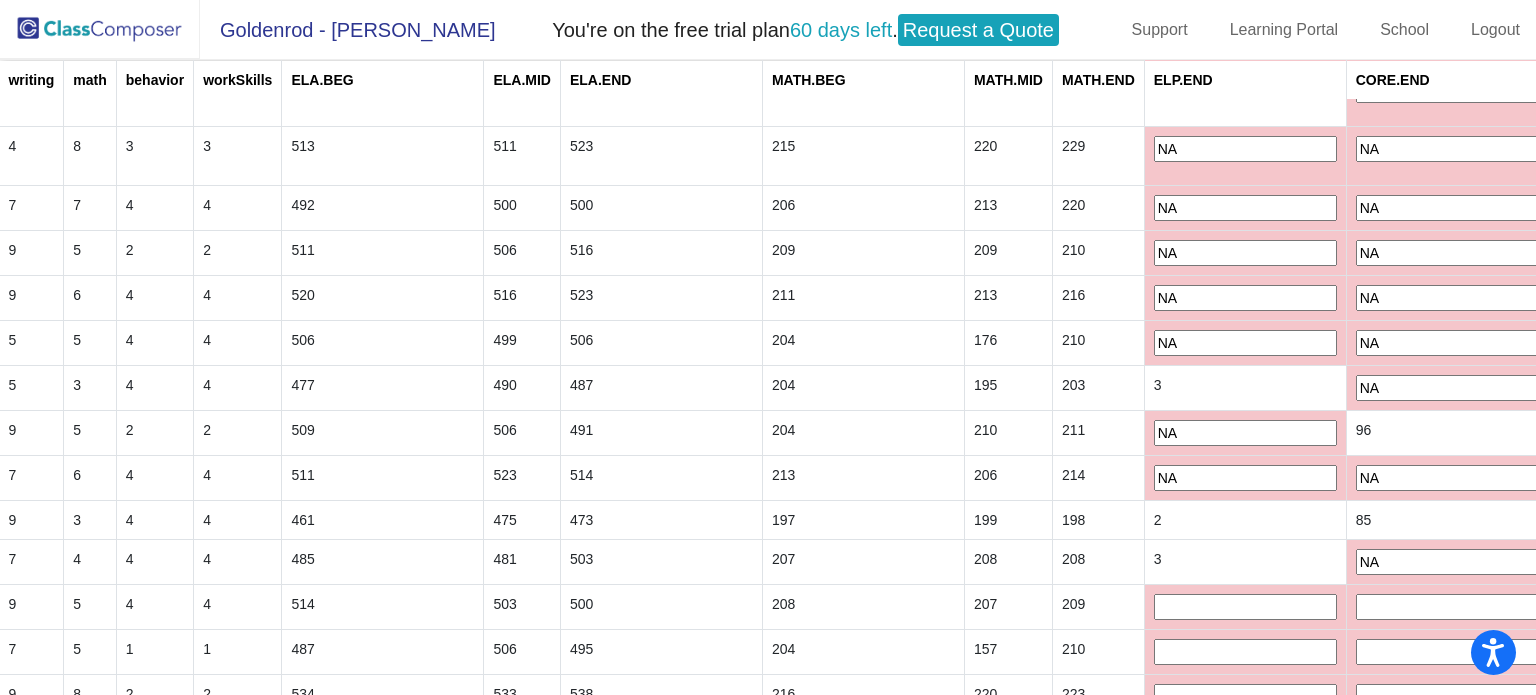 type on "NA" 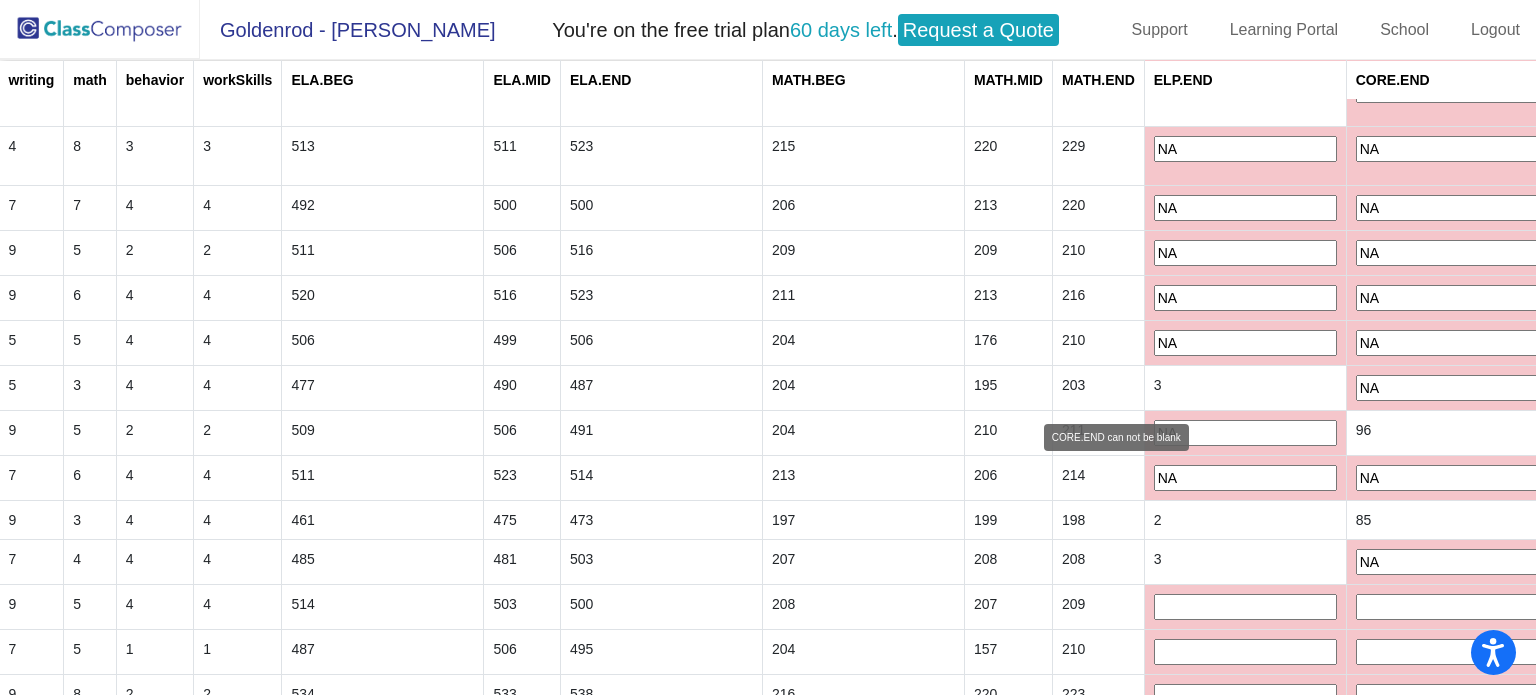 scroll, scrollTop: 3568, scrollLeft: 834, axis: both 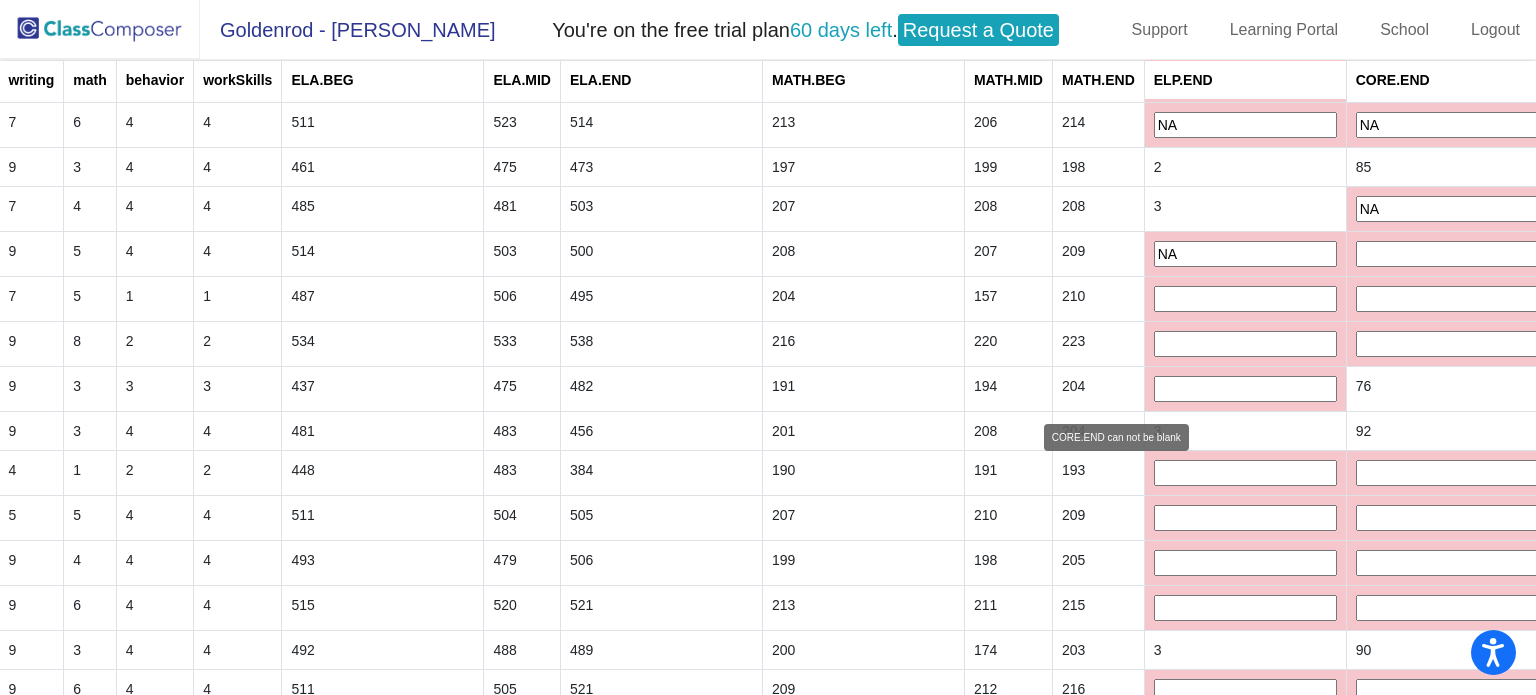 type on "NA" 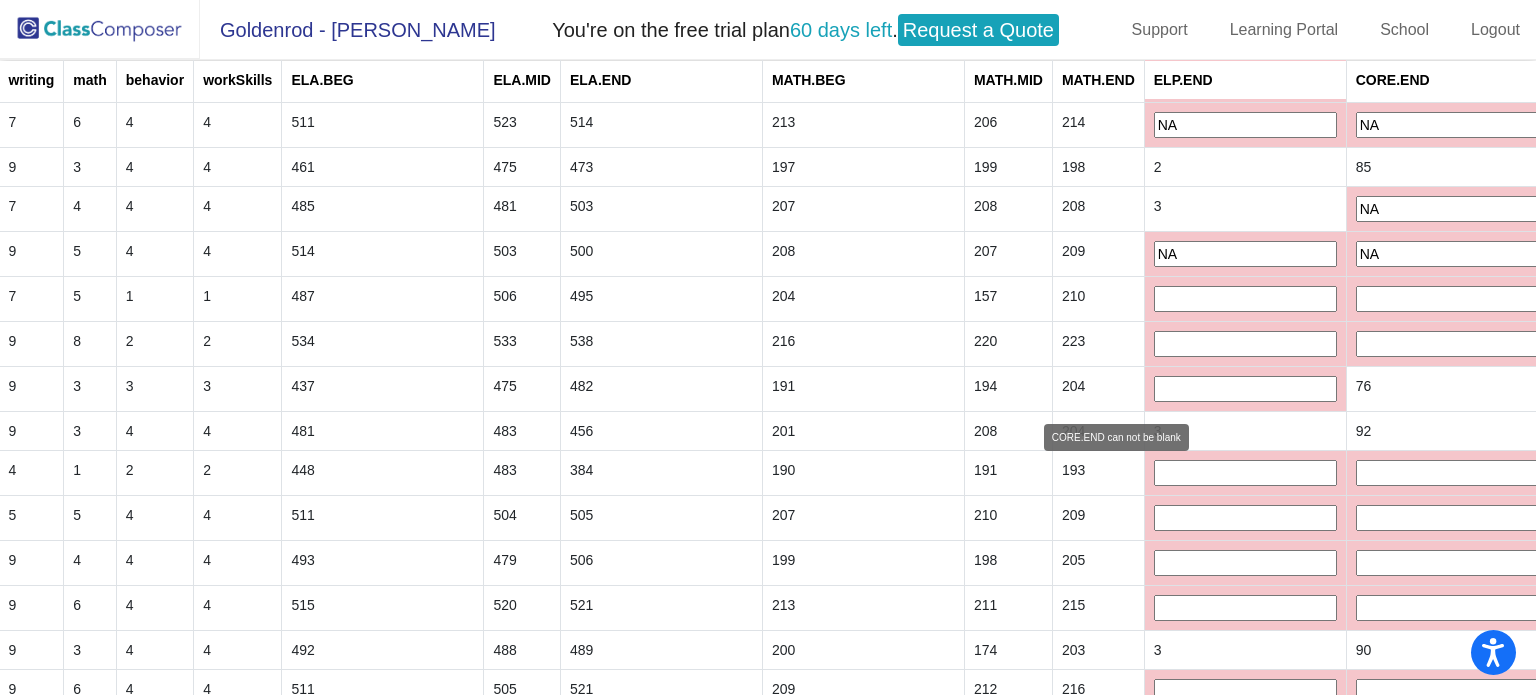 type on "NA" 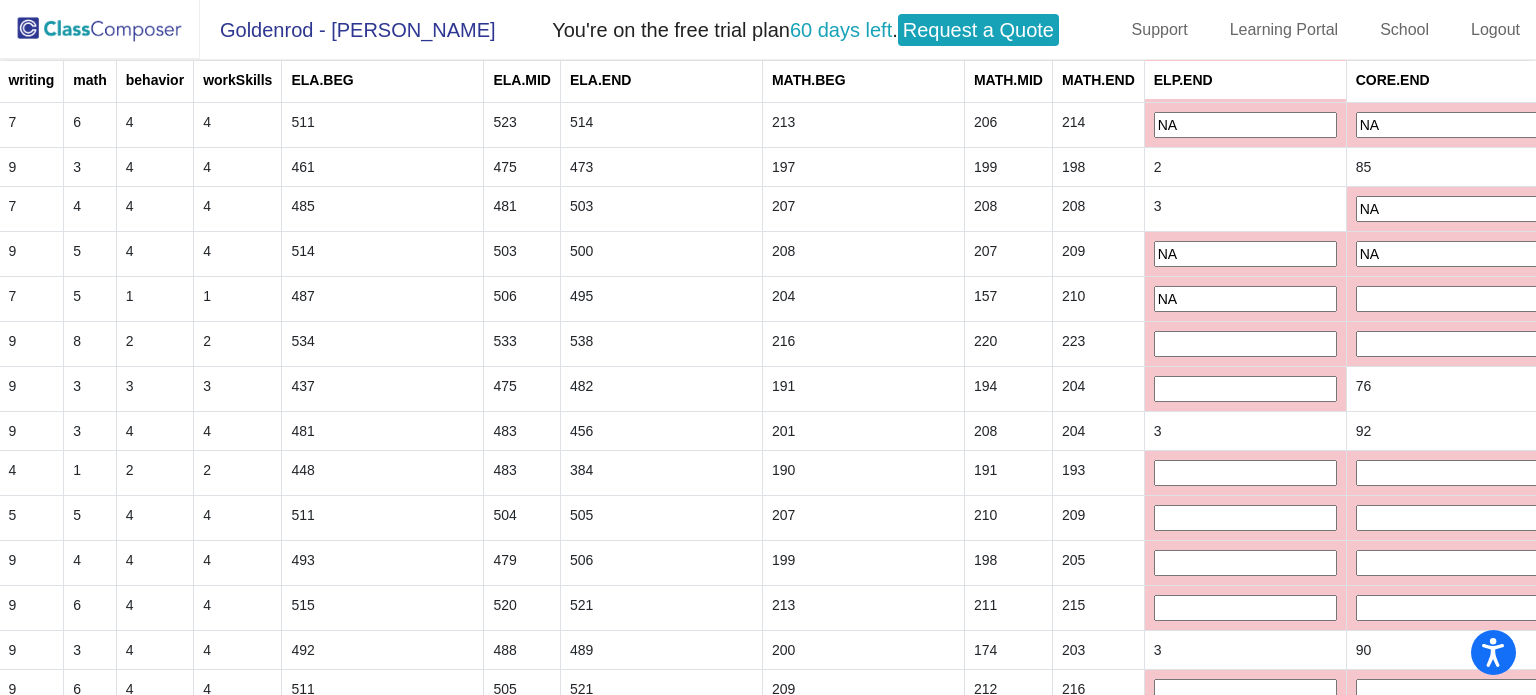 type on "NA" 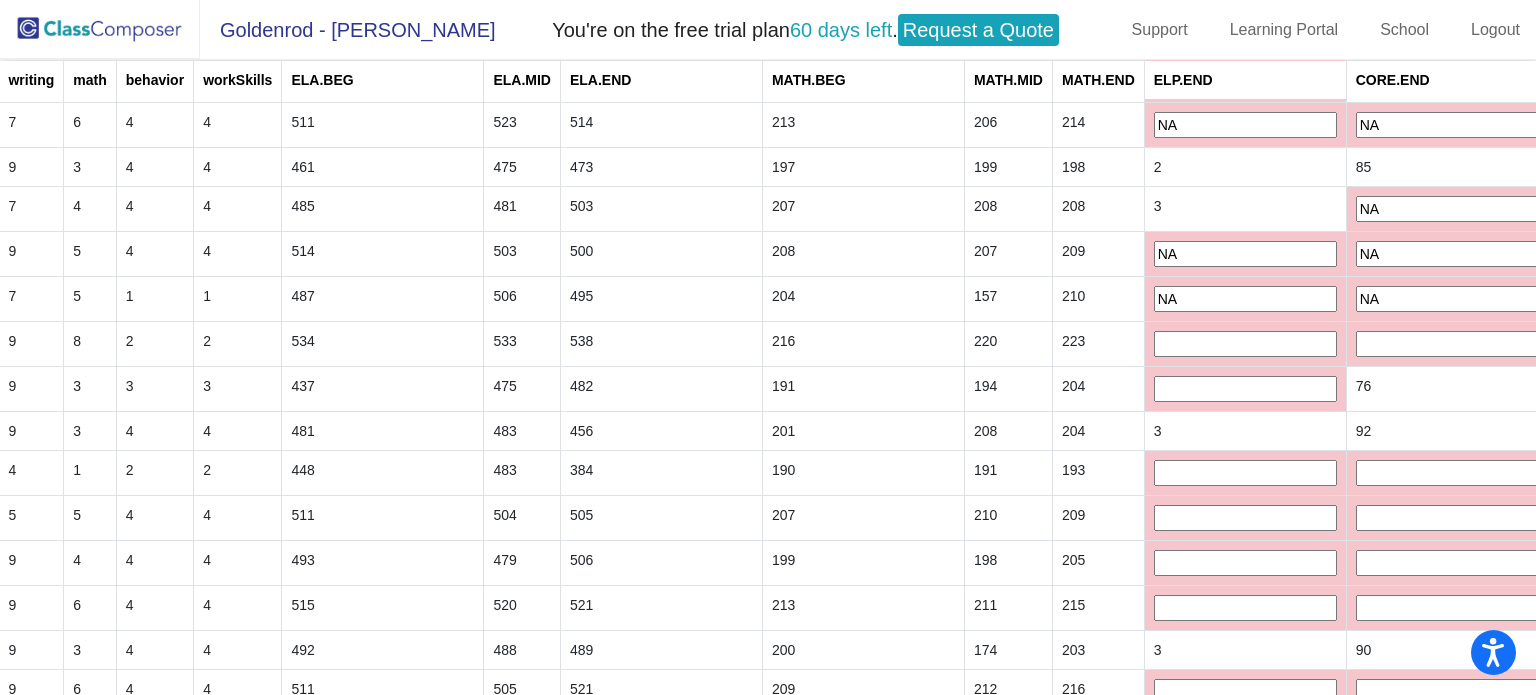 type on "NA" 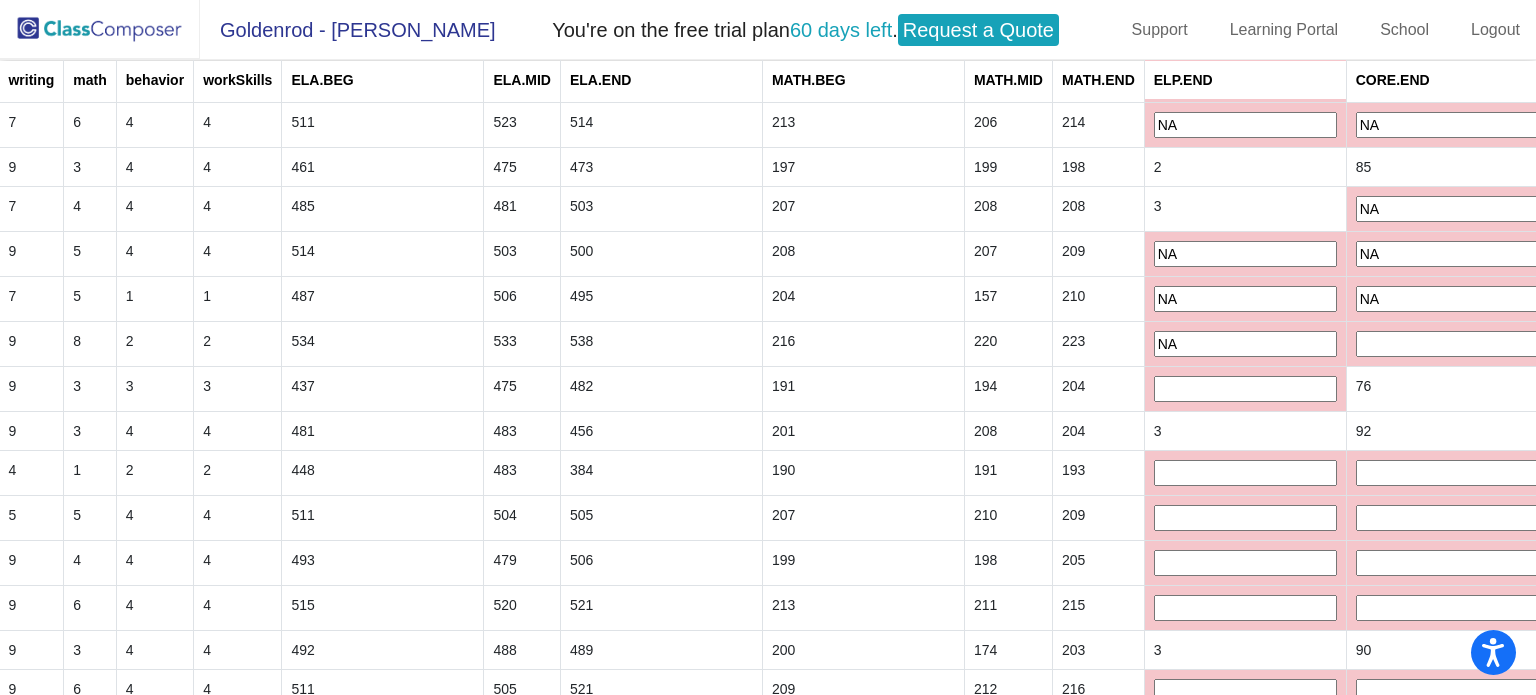 type on "NA" 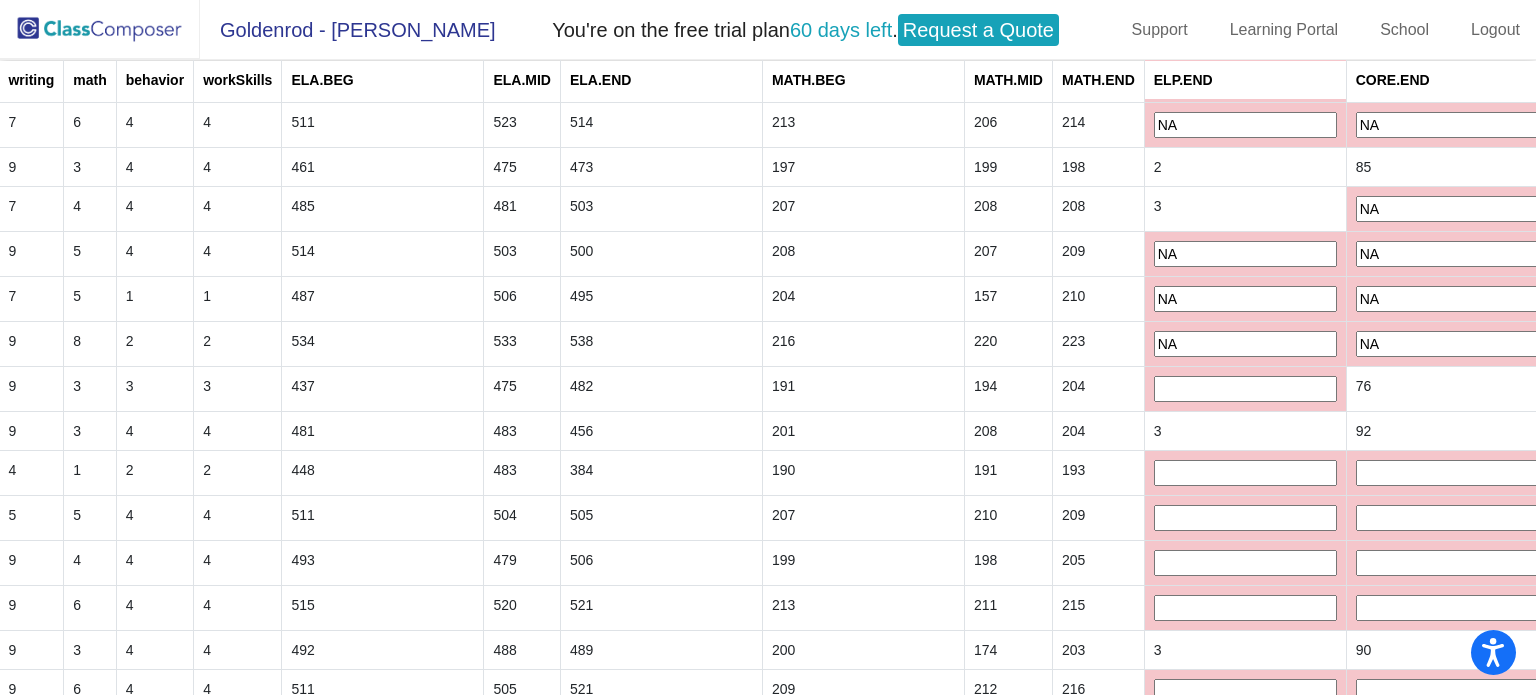 type on "NA" 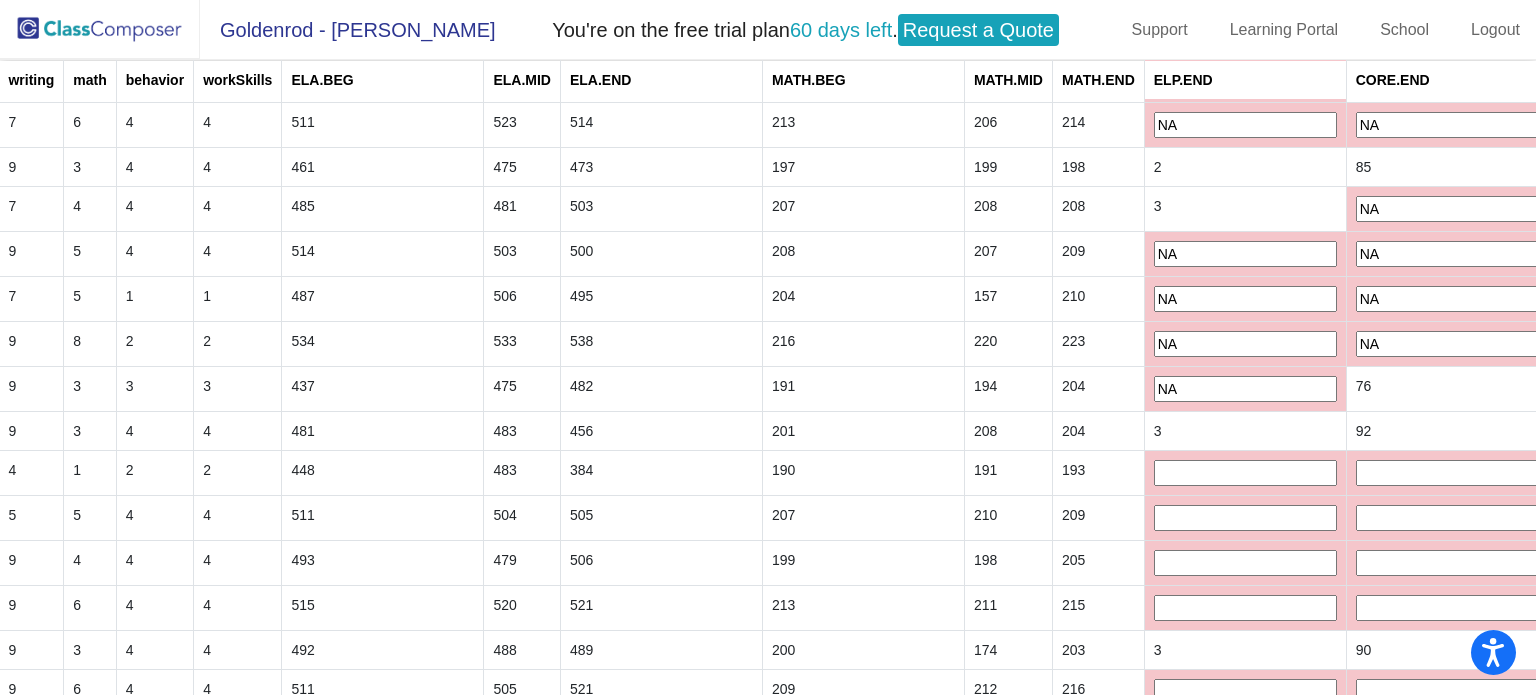 type on "NA" 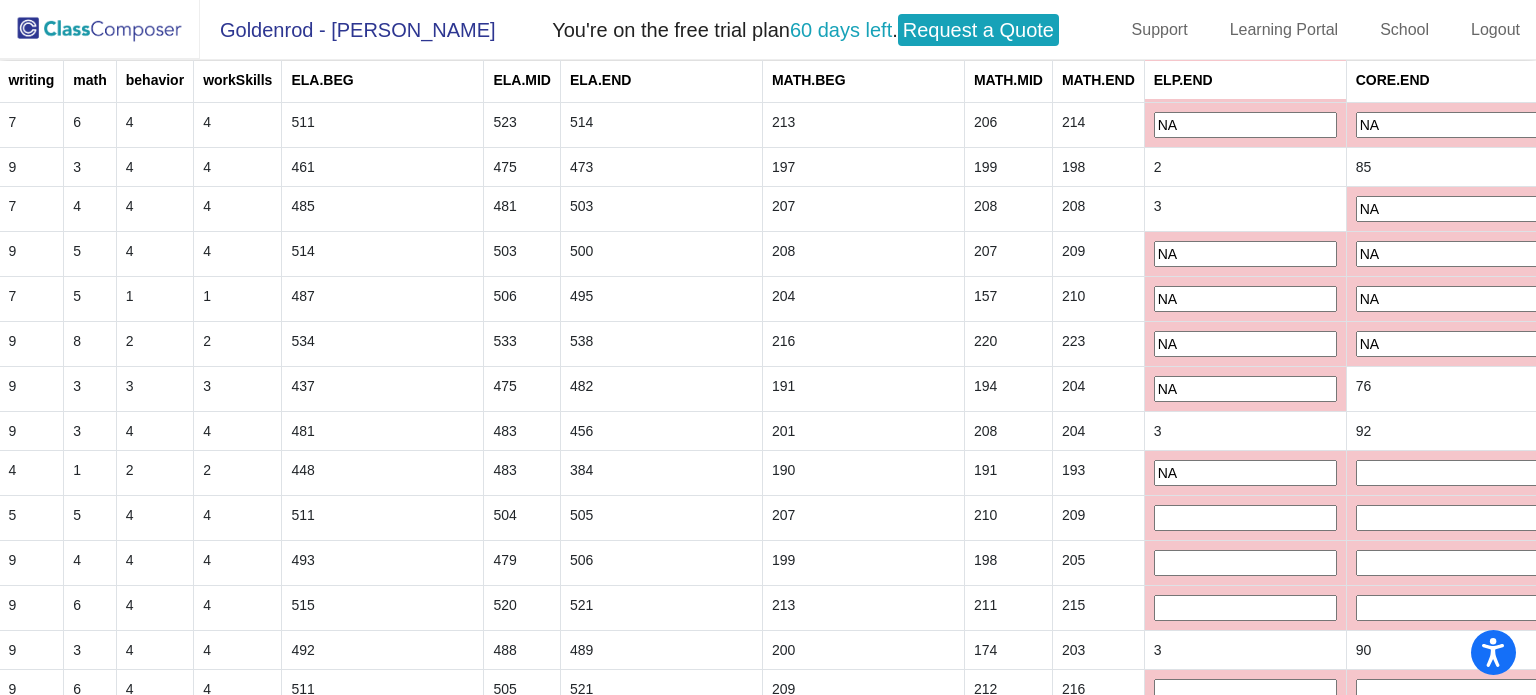 type on "NA" 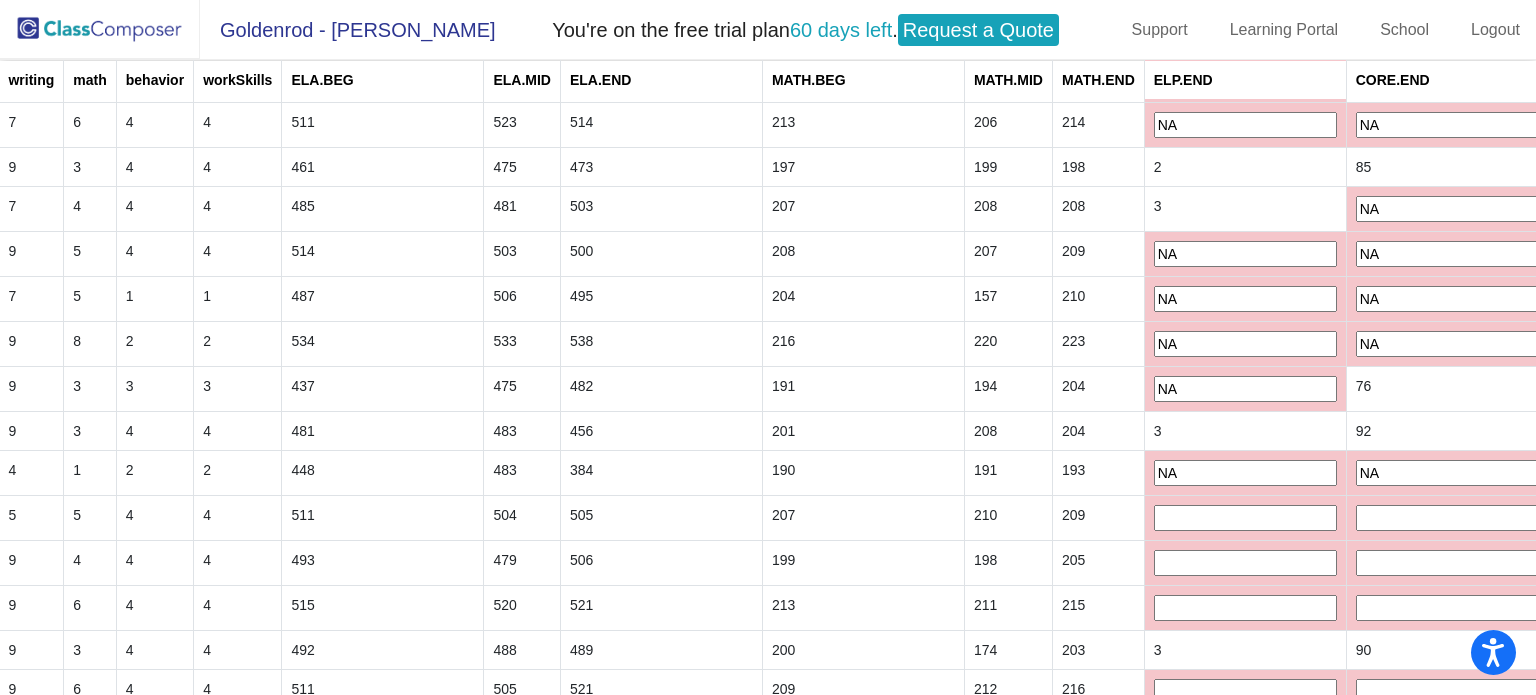 type on "NA" 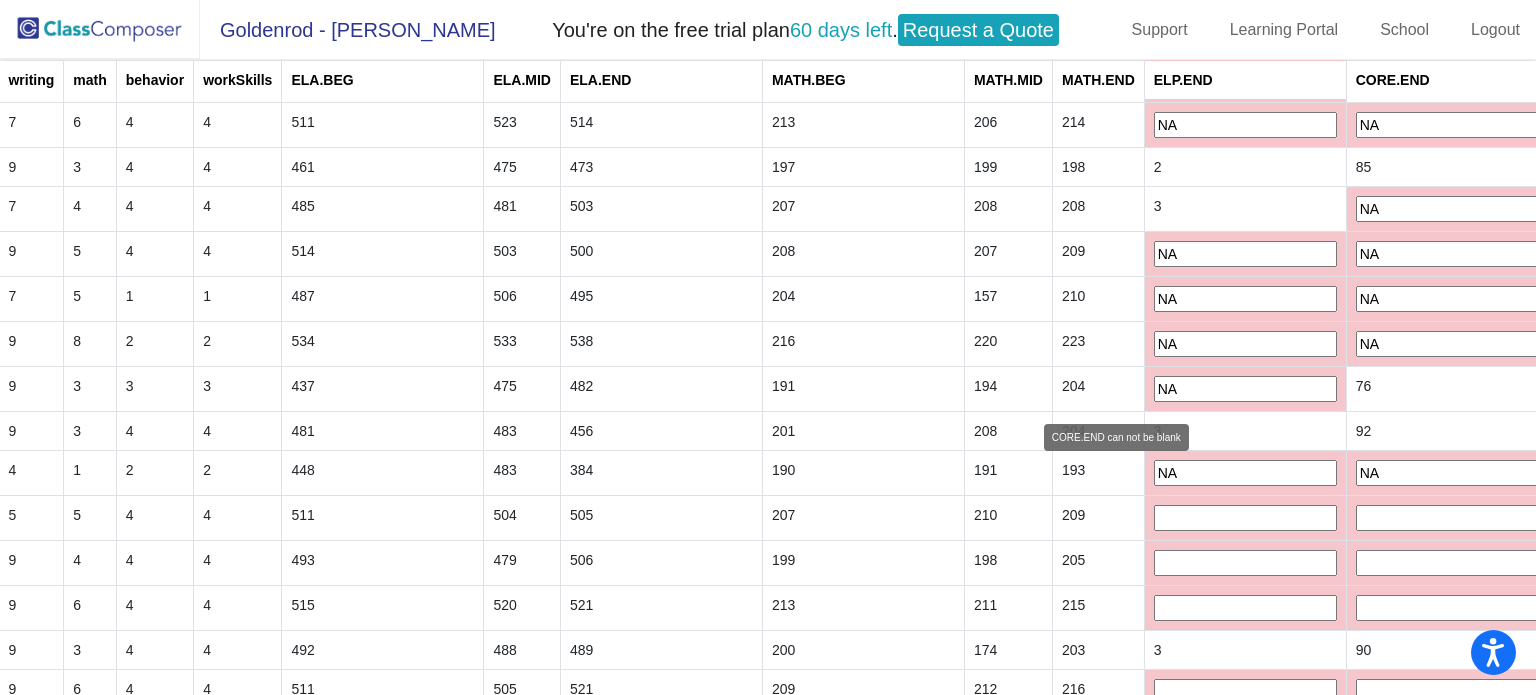 scroll, scrollTop: 3920, scrollLeft: 834, axis: both 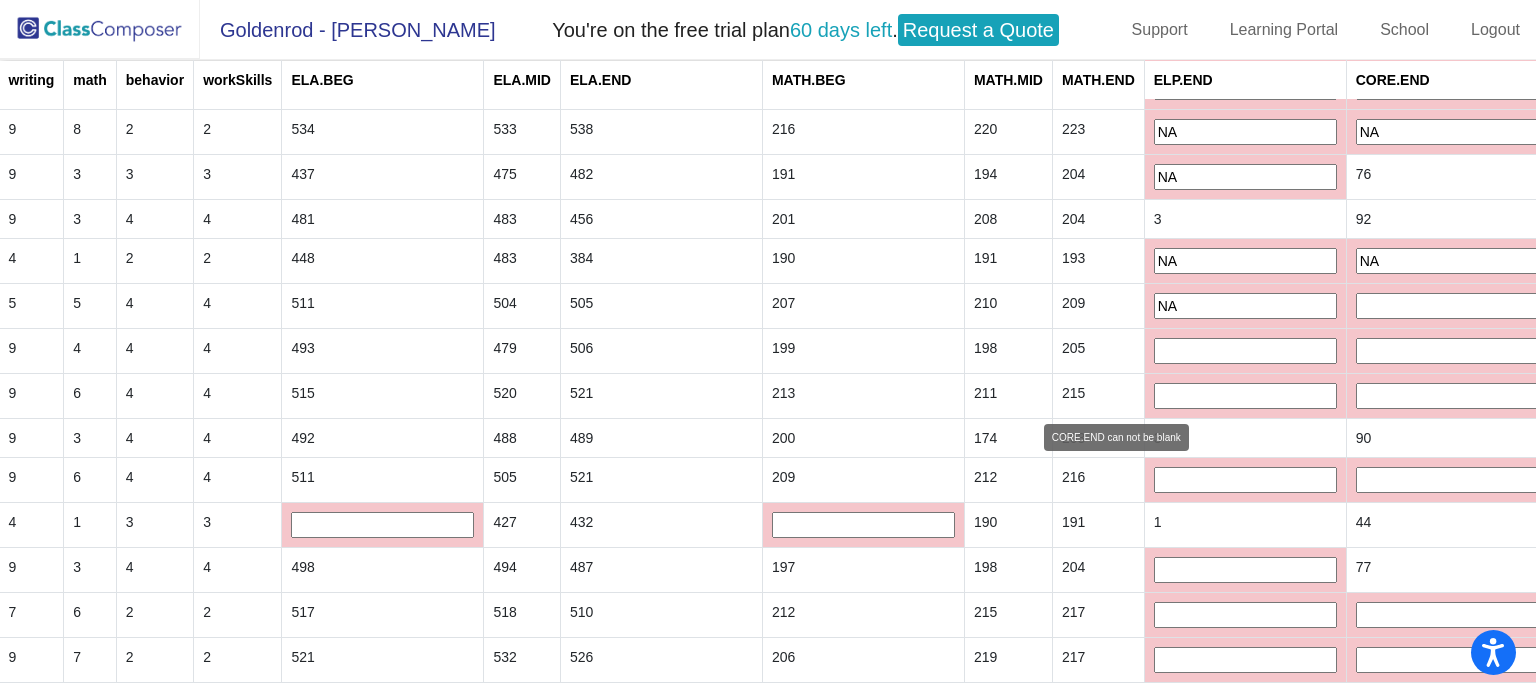 type on "NA" 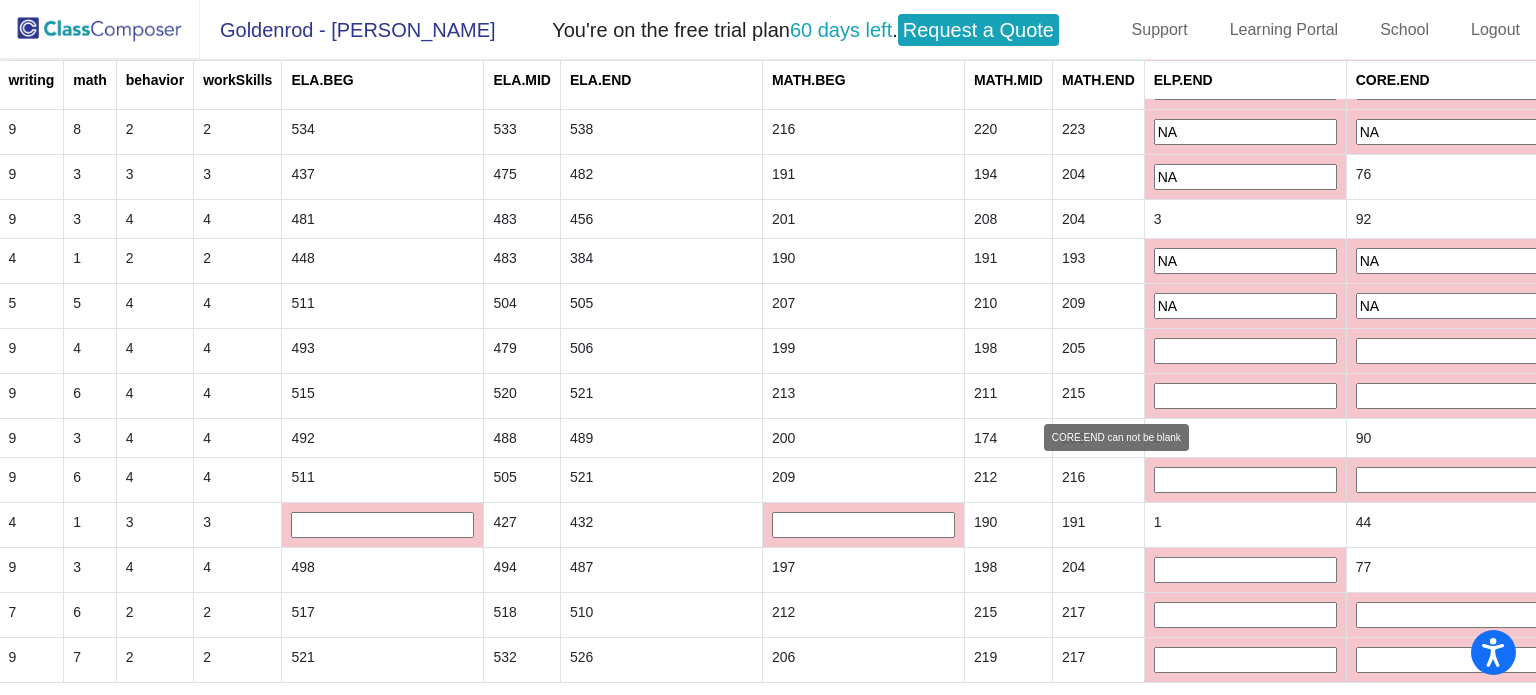 type on "NA" 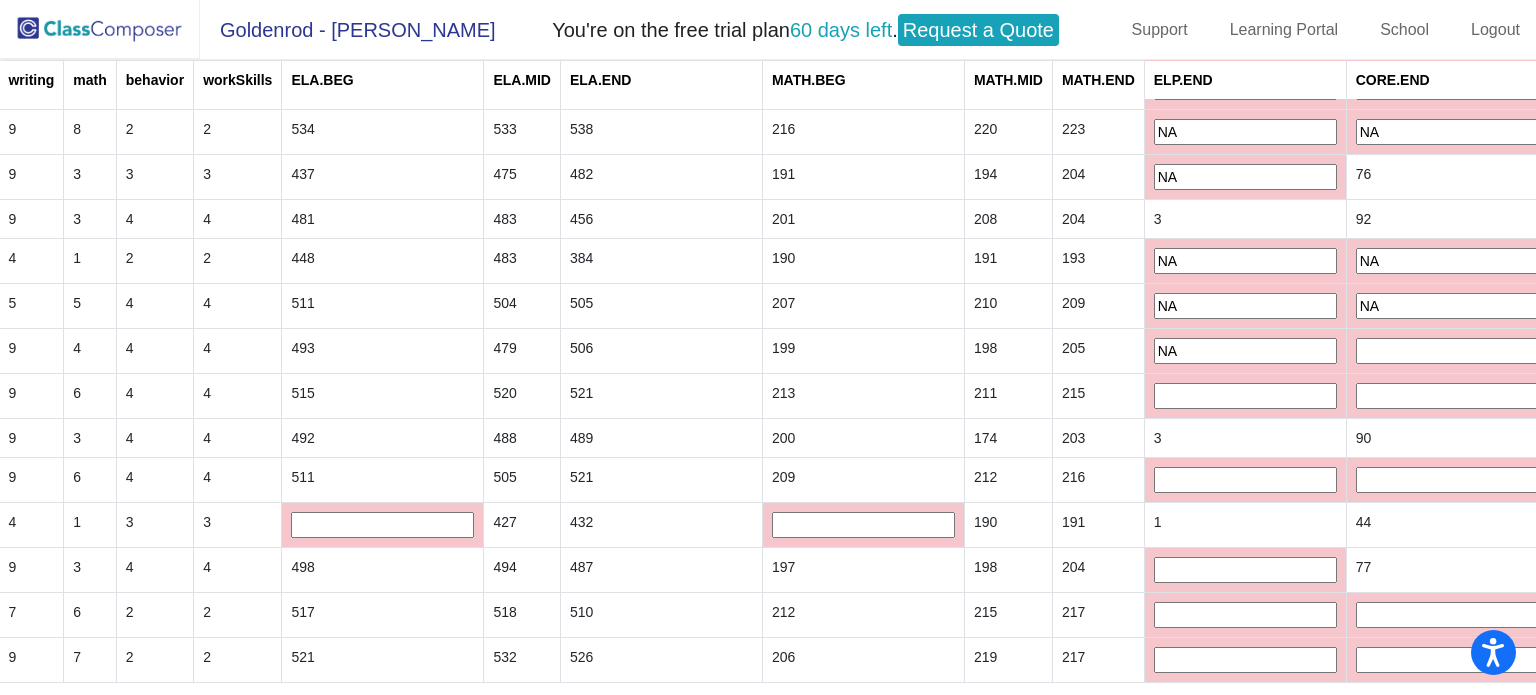 type on "NA" 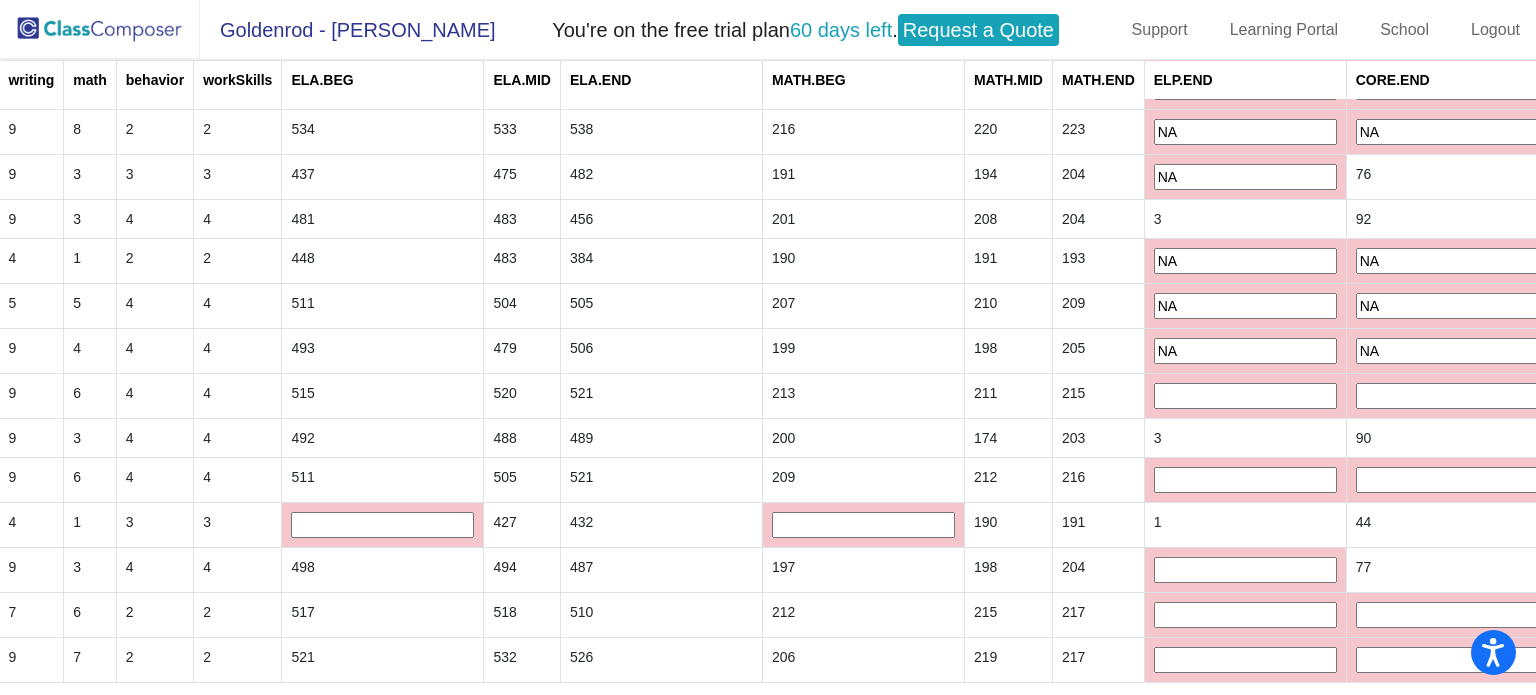 type on "NA" 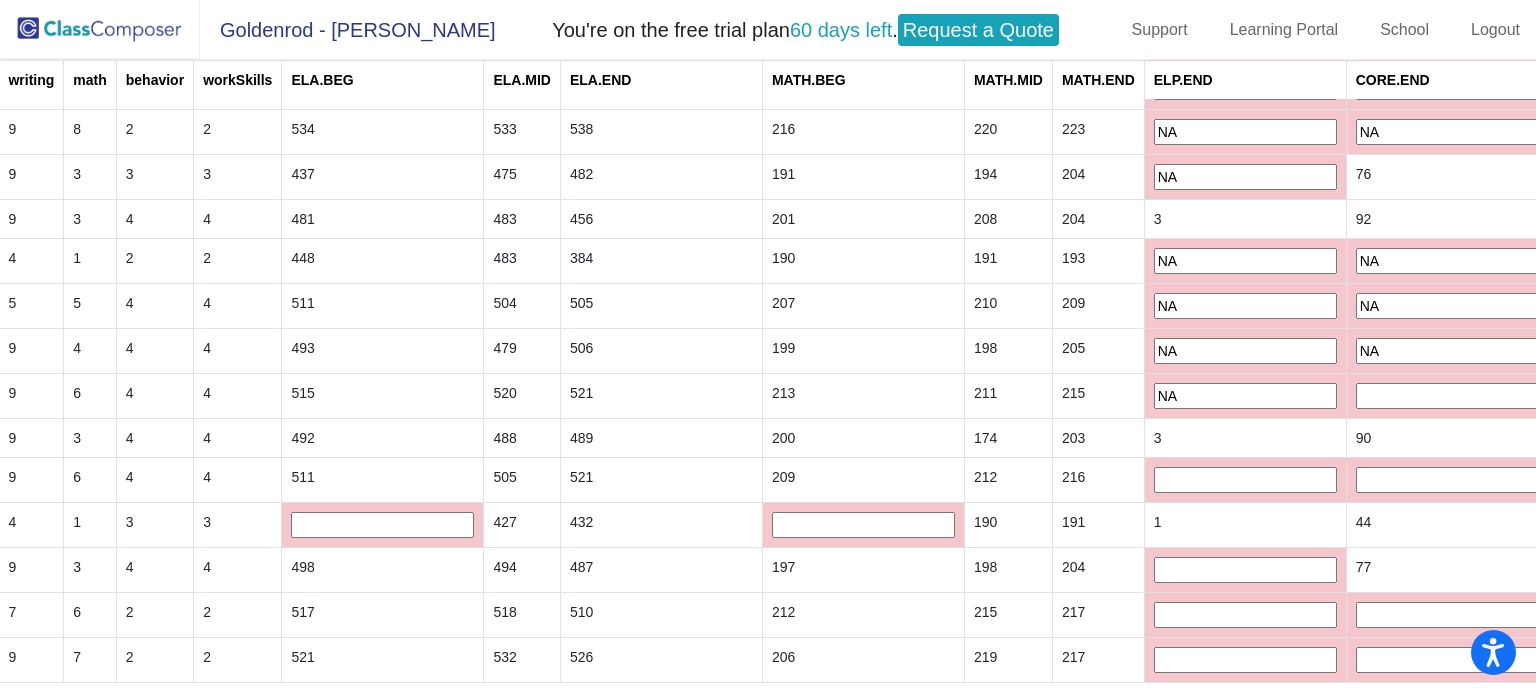 type on "NA" 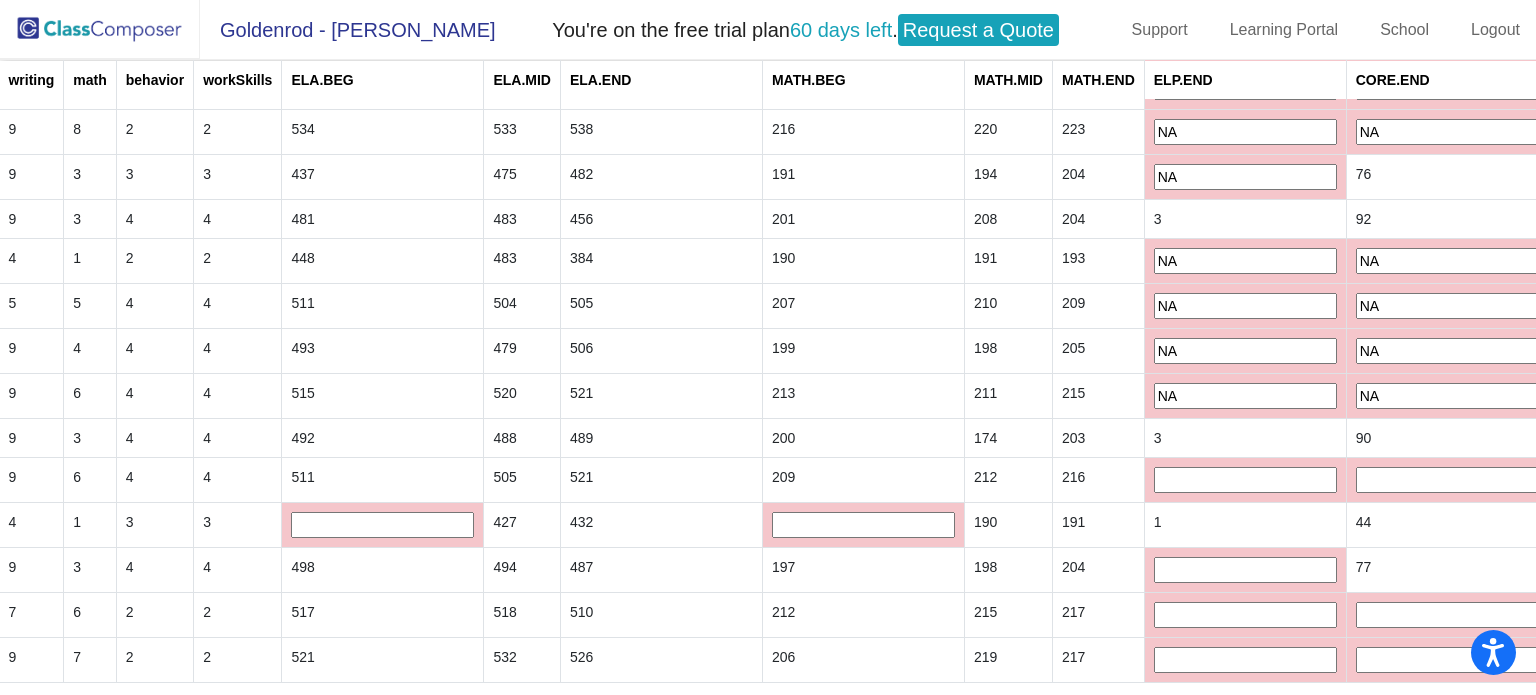 type on "NA" 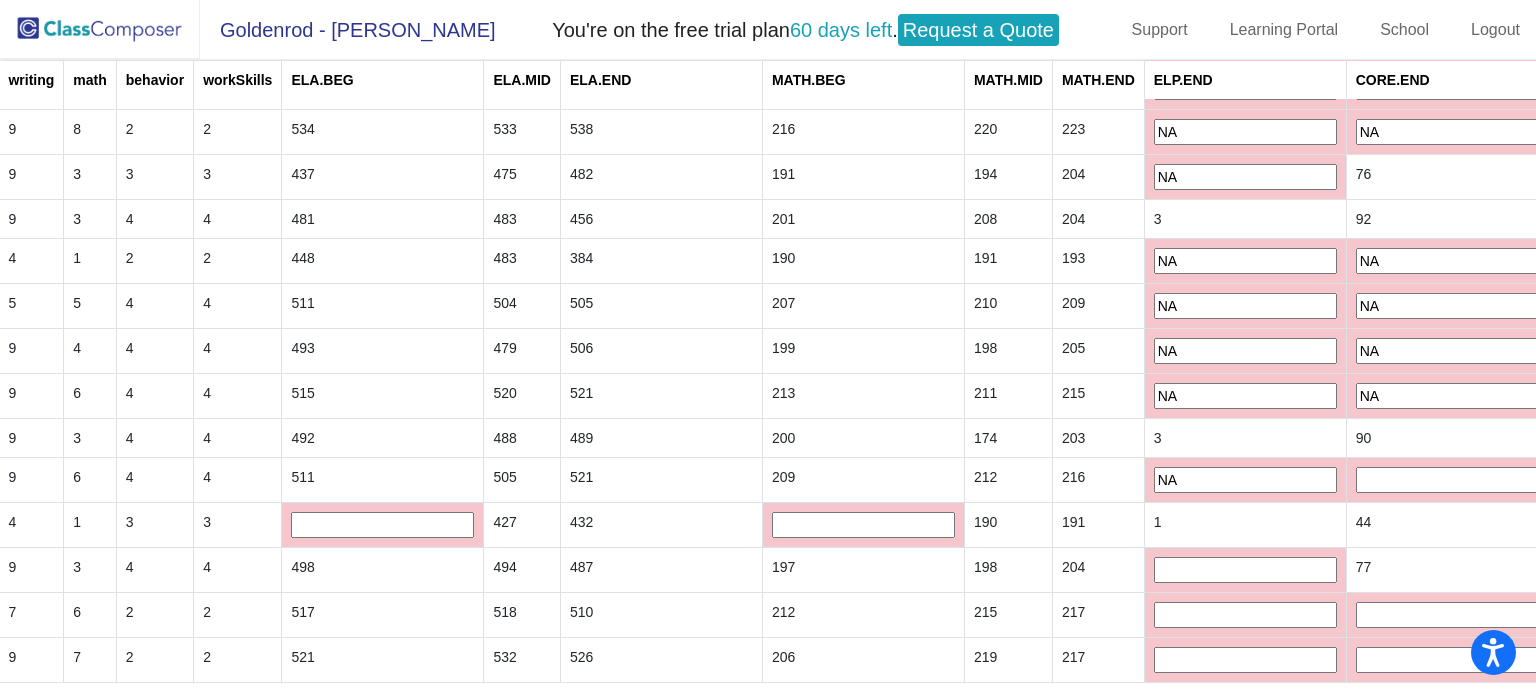 type on "NA" 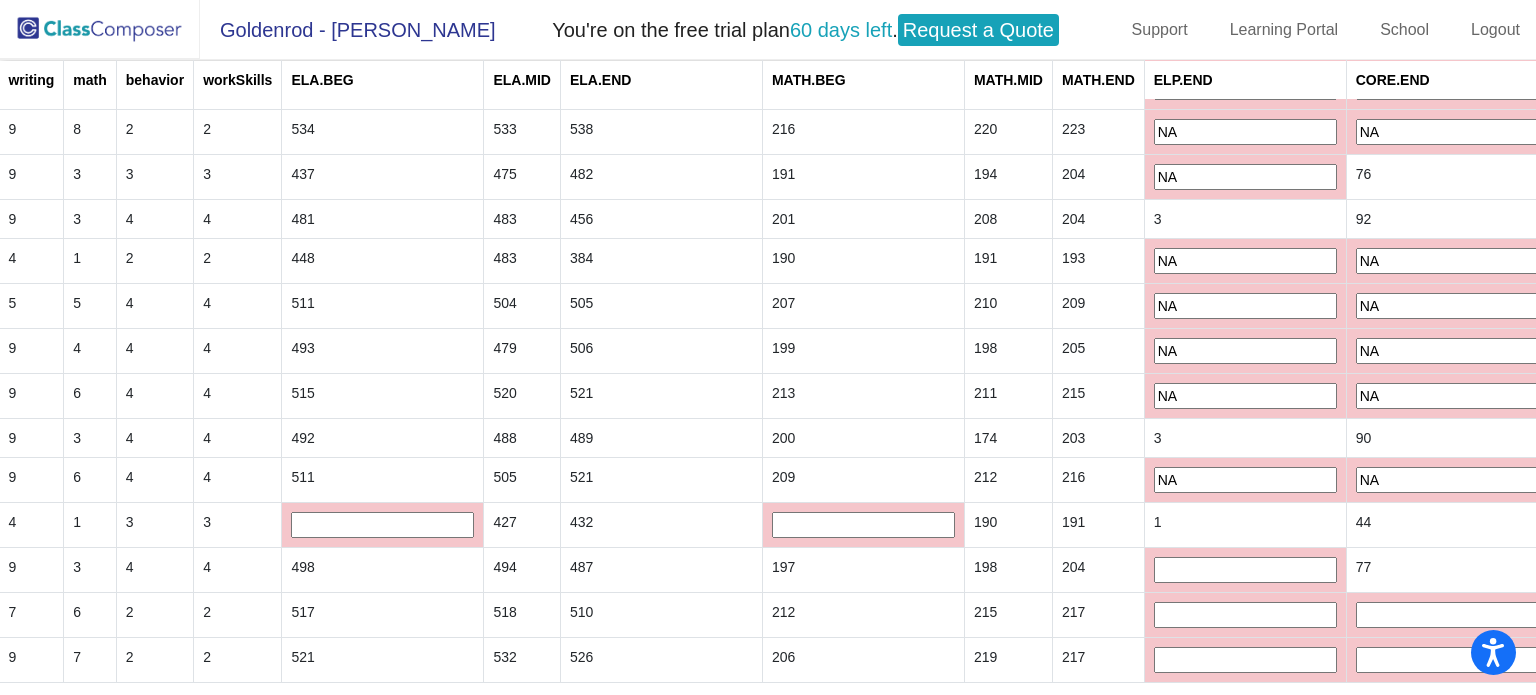 type on "NA" 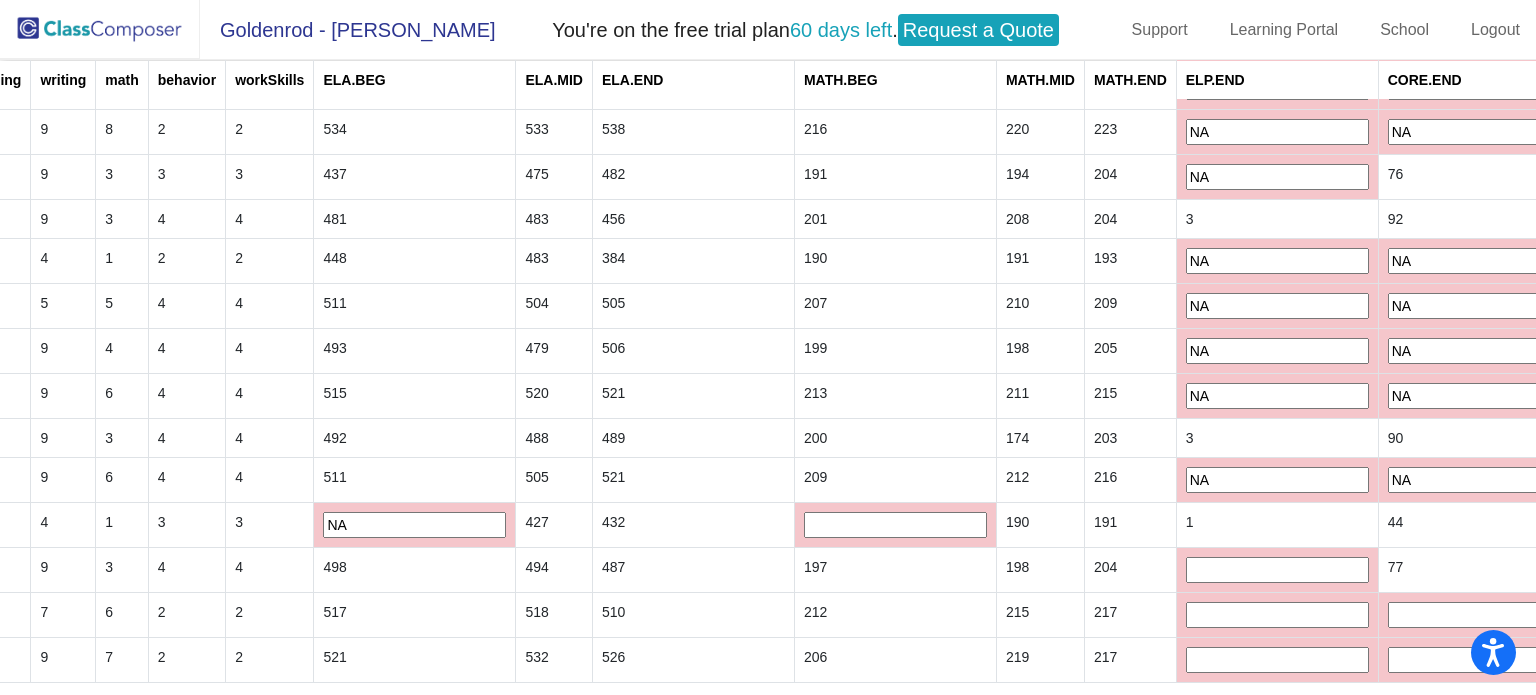 type on "NA" 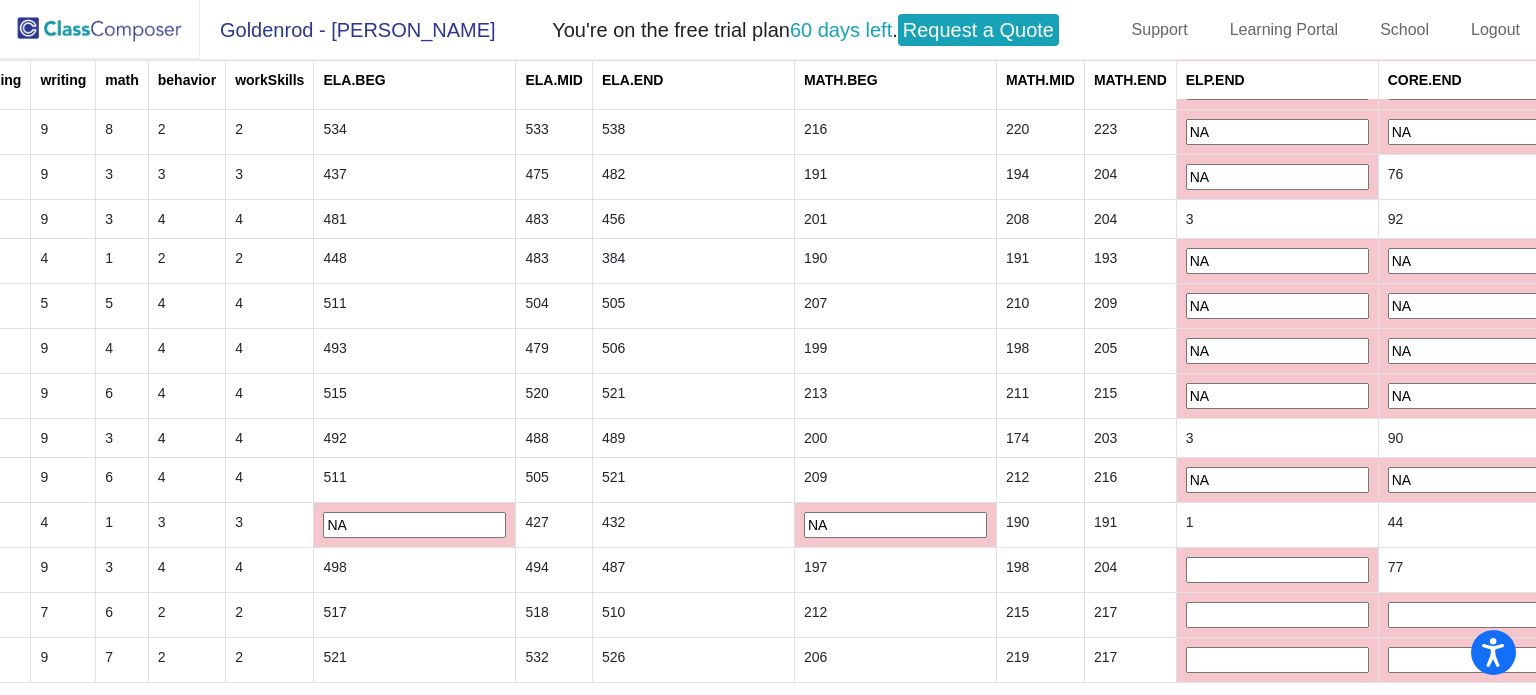 type on "NA" 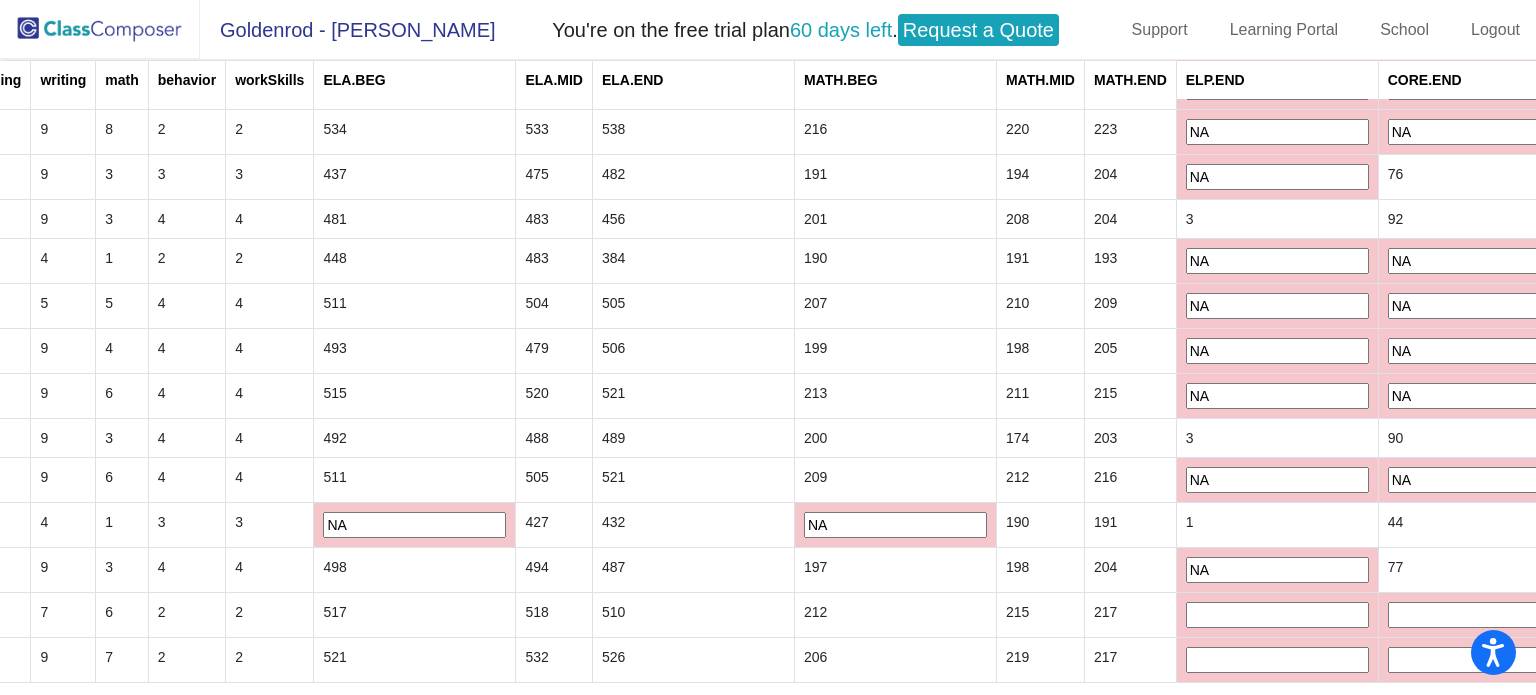 type on "NA" 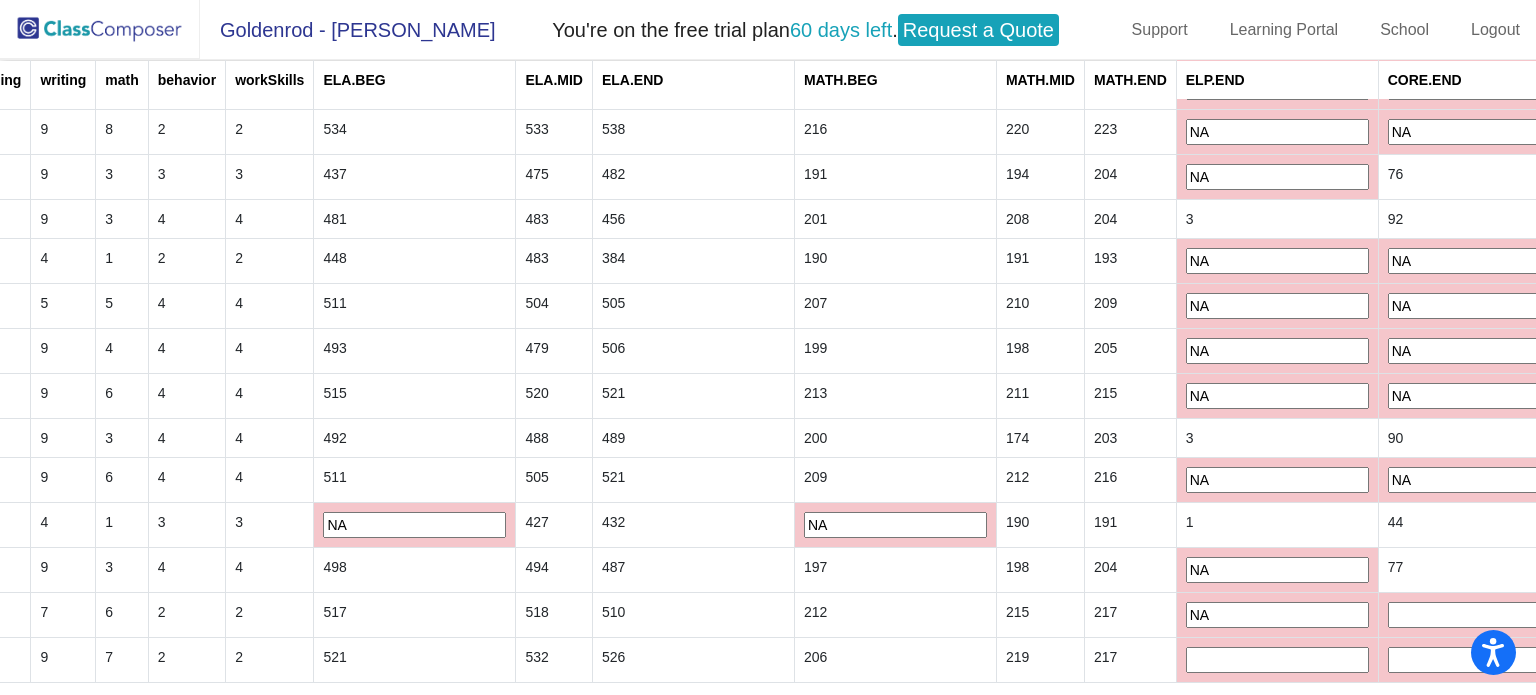 type on "NA" 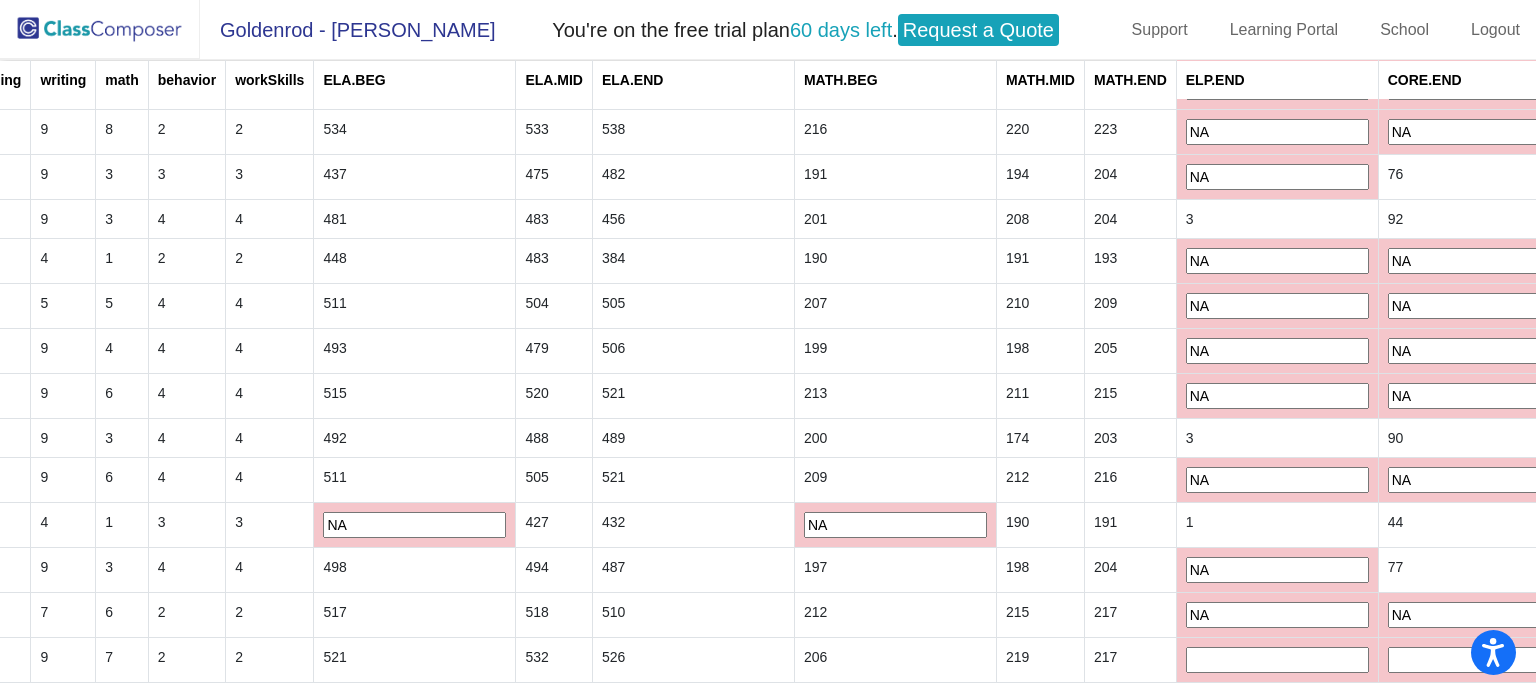 type on "NA" 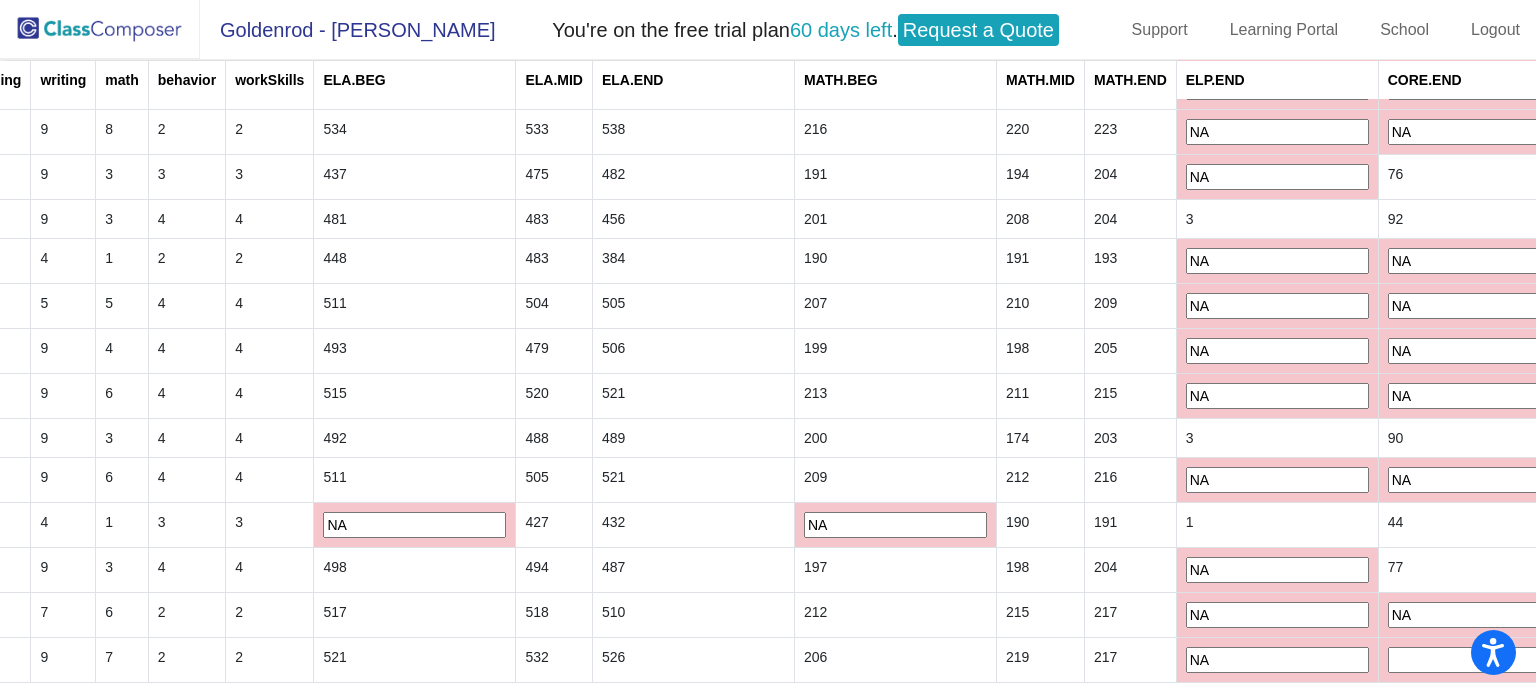type on "NA" 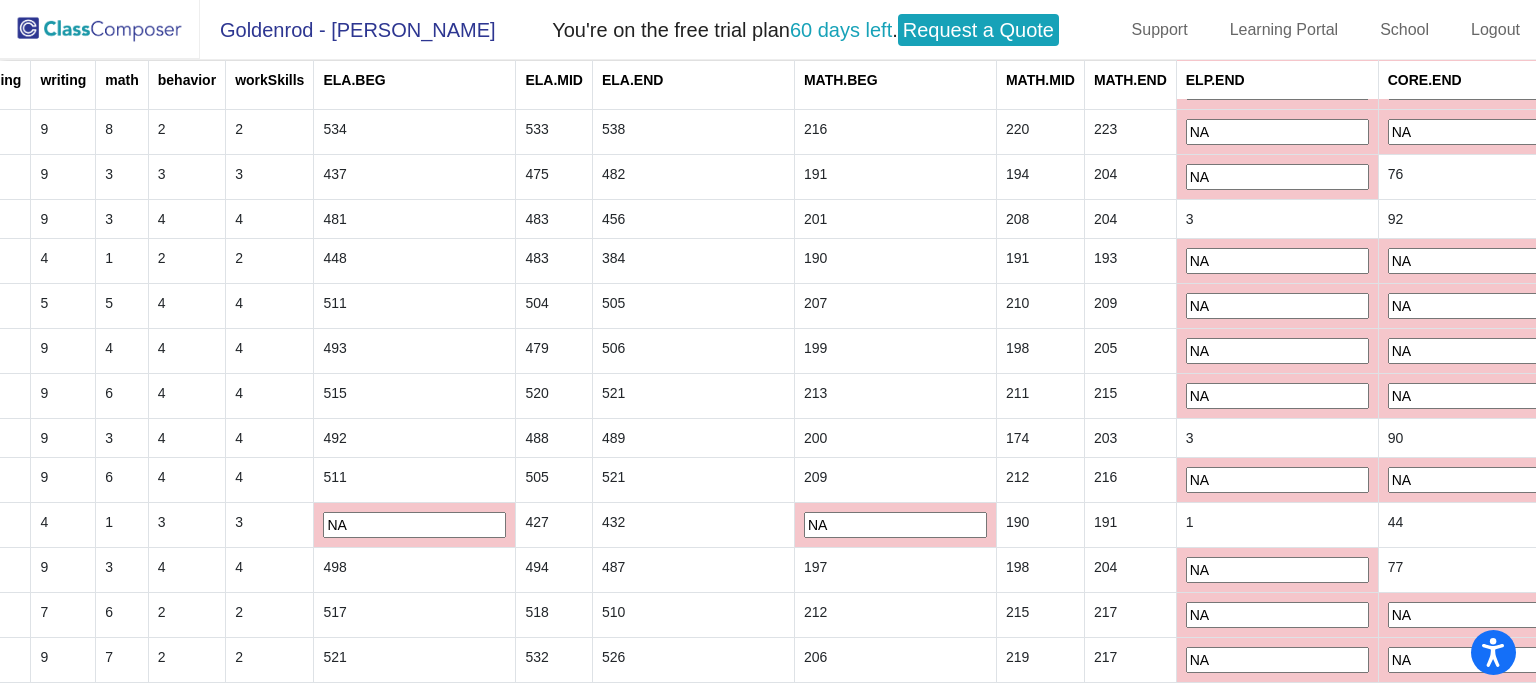 type on "NA" 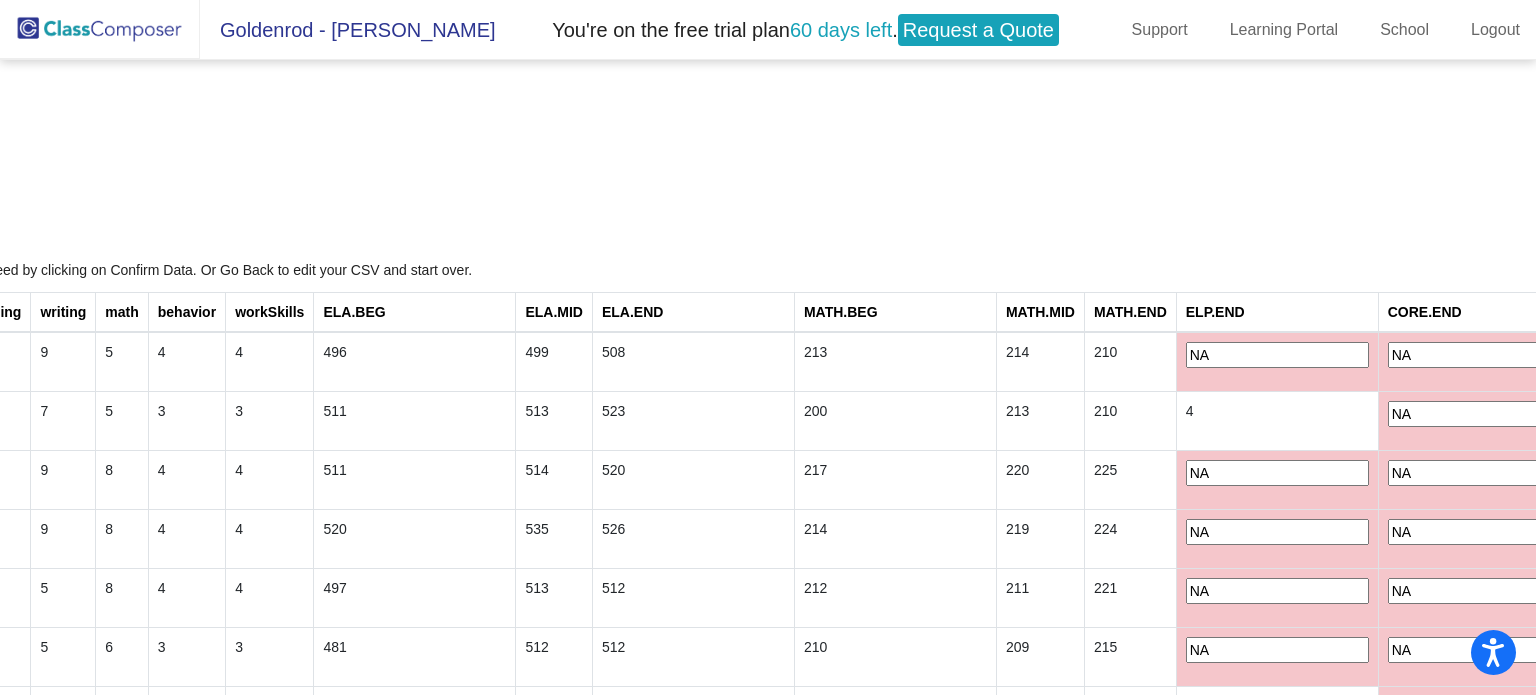 scroll, scrollTop: 0, scrollLeft: 0, axis: both 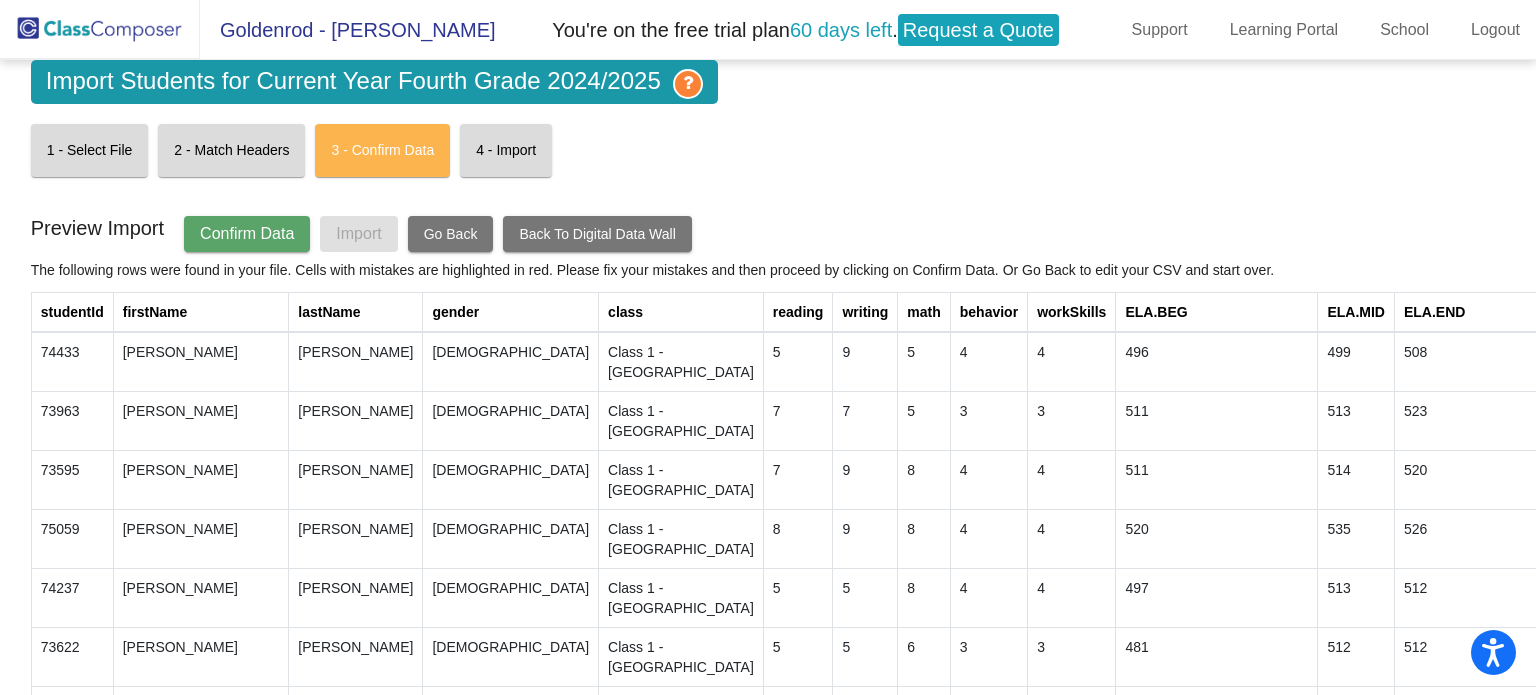click on "Confirm Data" 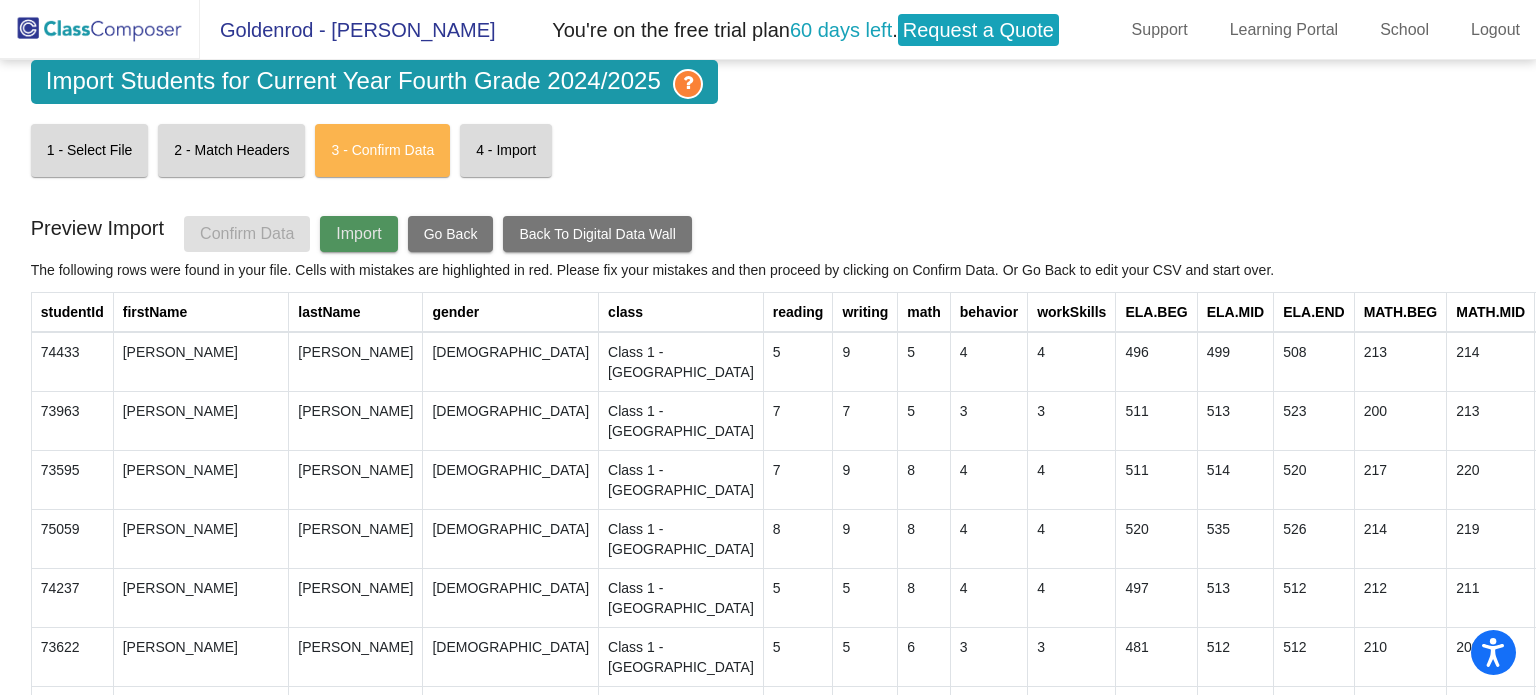 click on "Import" 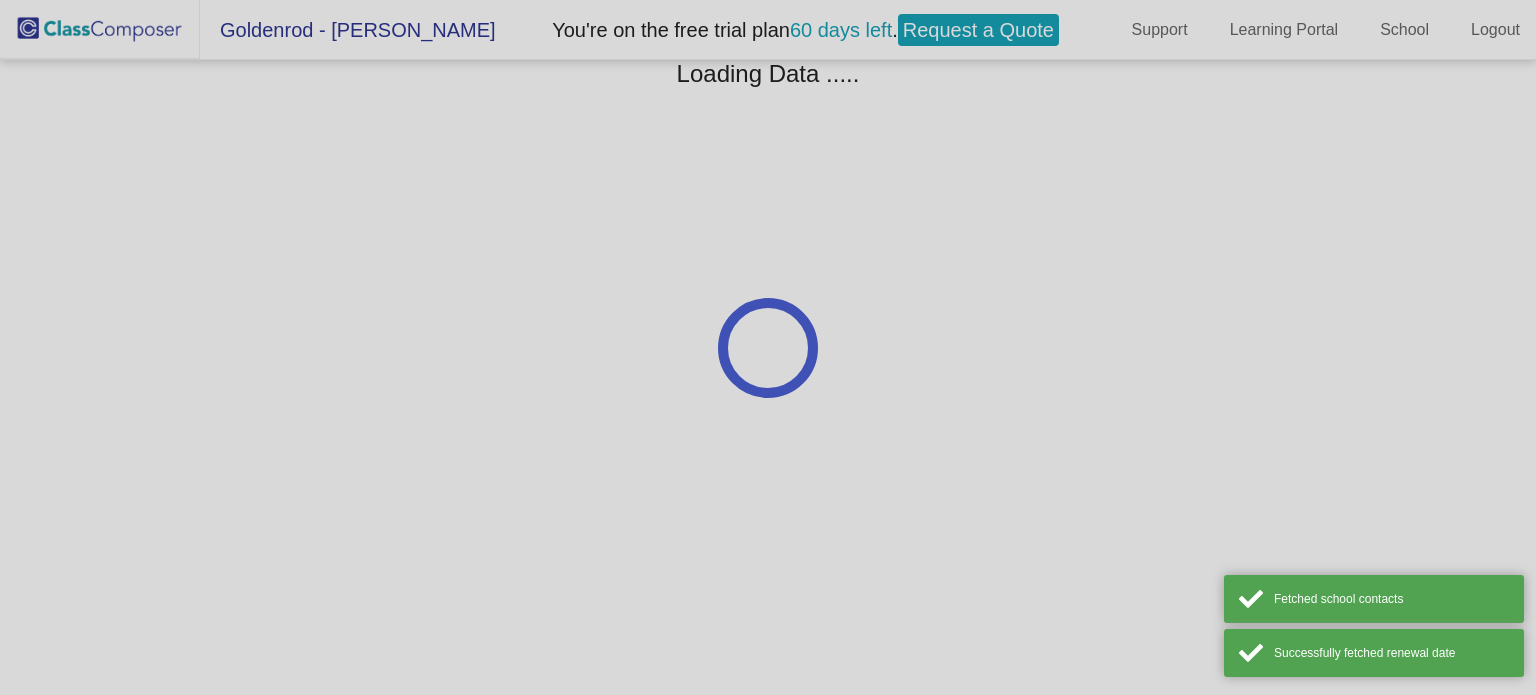 scroll, scrollTop: 0, scrollLeft: 0, axis: both 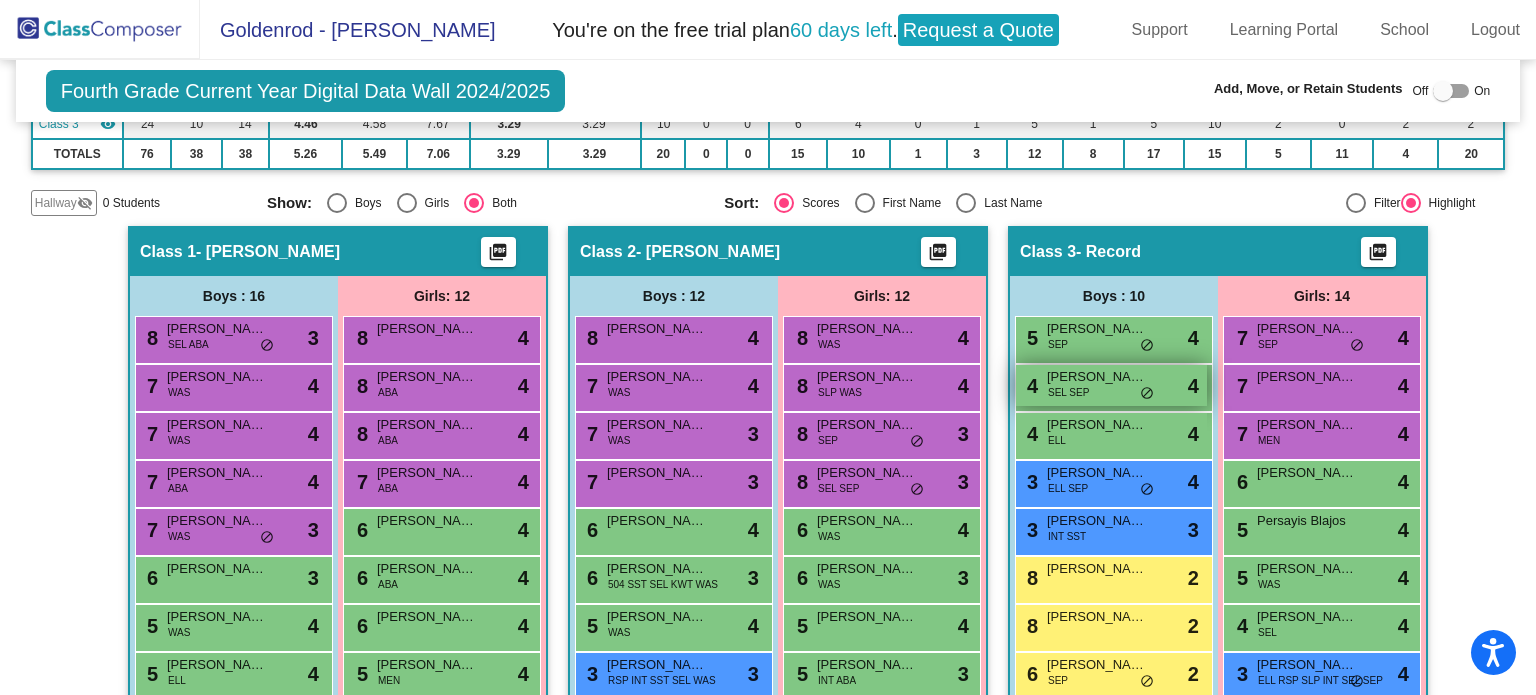 click on "4 [PERSON_NAME] SEL SEP lock do_not_disturb_alt 4" at bounding box center [1111, 385] 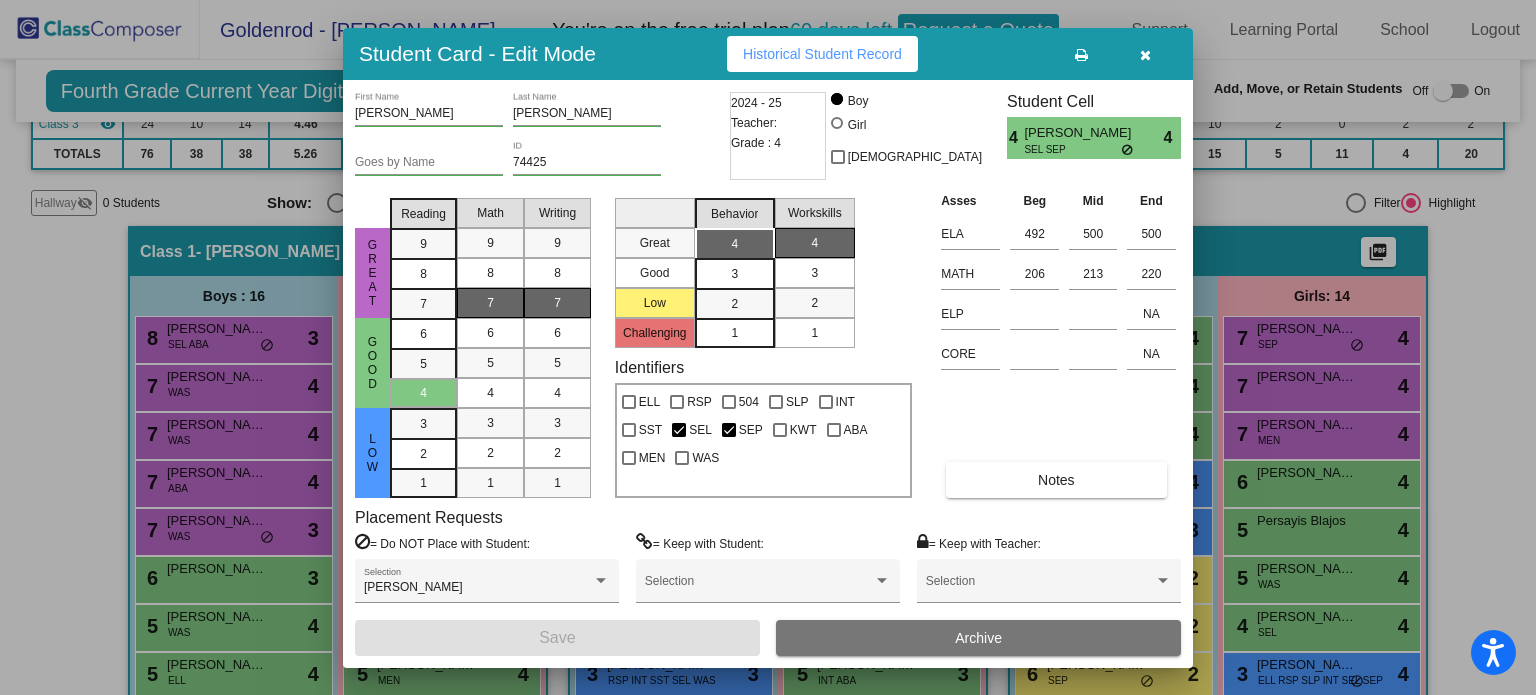 click at bounding box center [1145, 55] 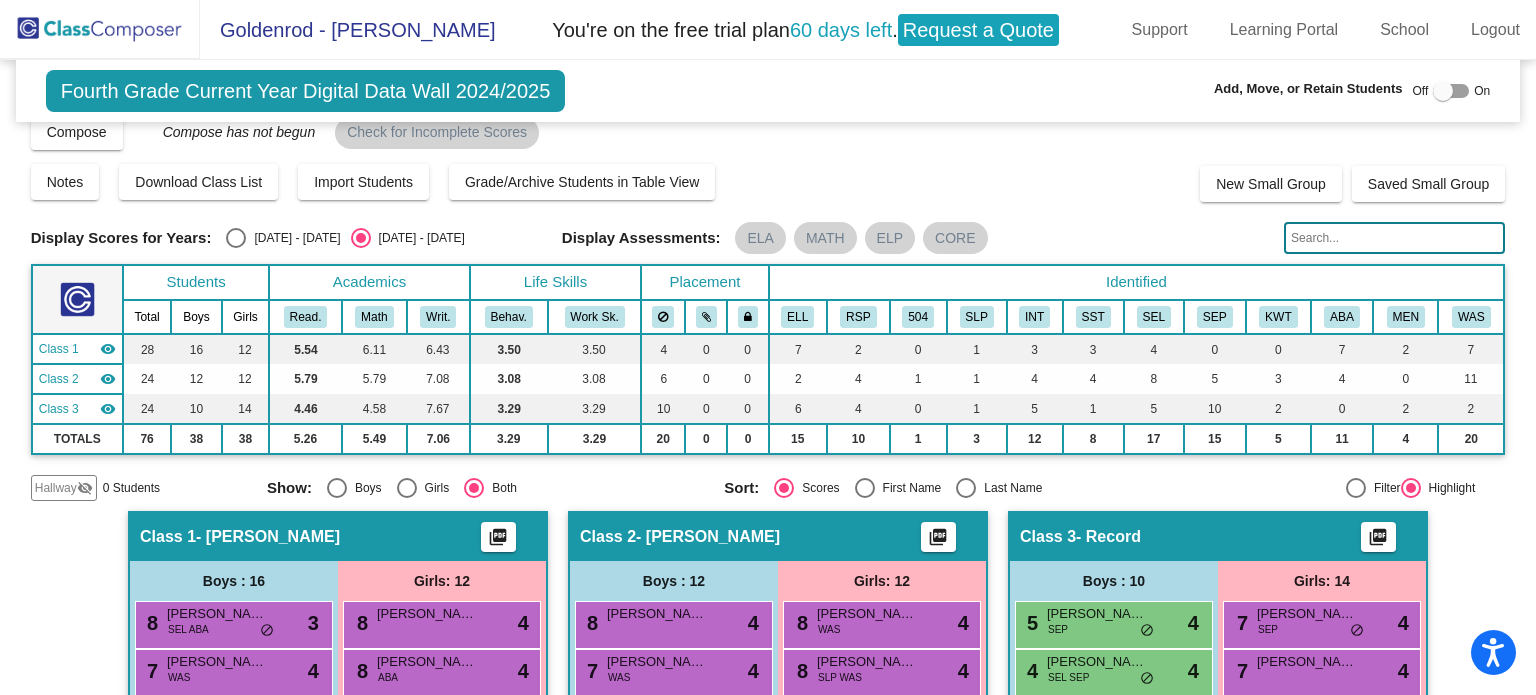 scroll, scrollTop: 0, scrollLeft: 0, axis: both 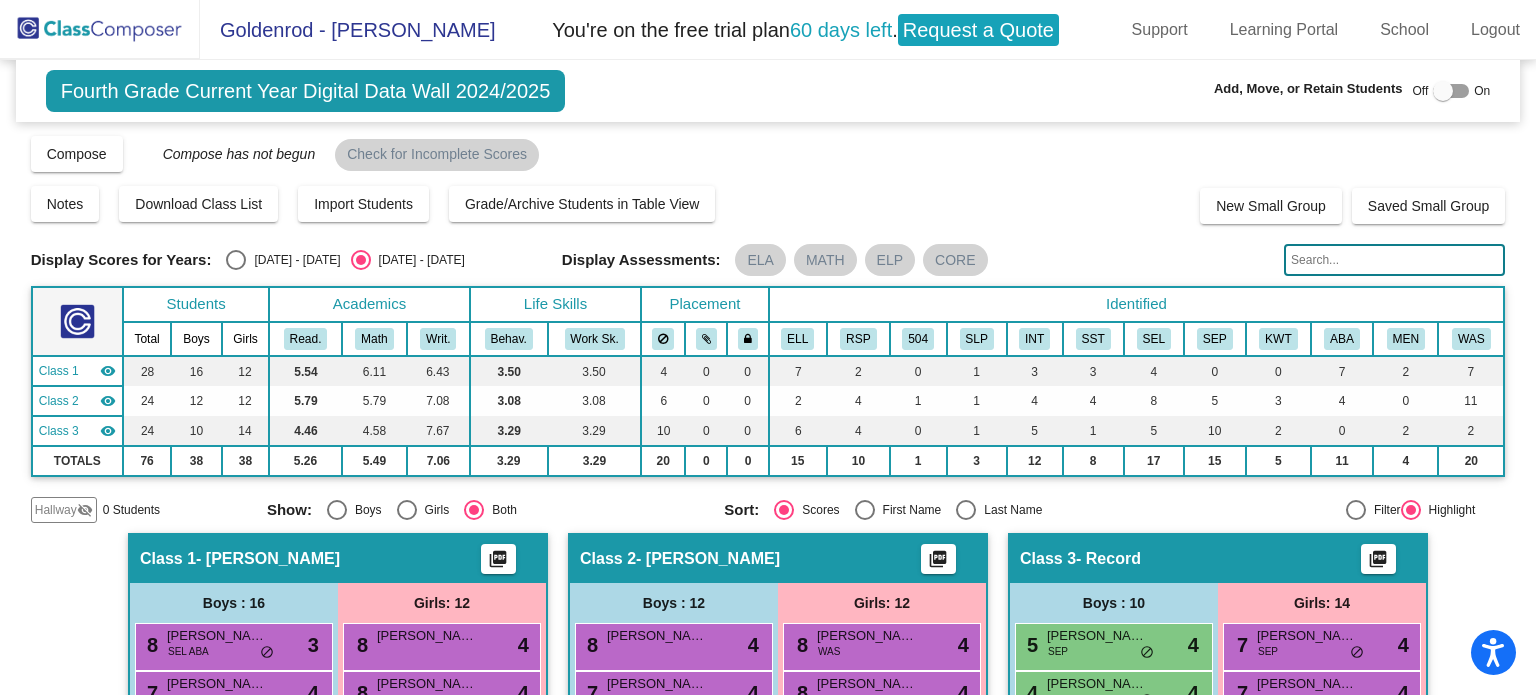 click 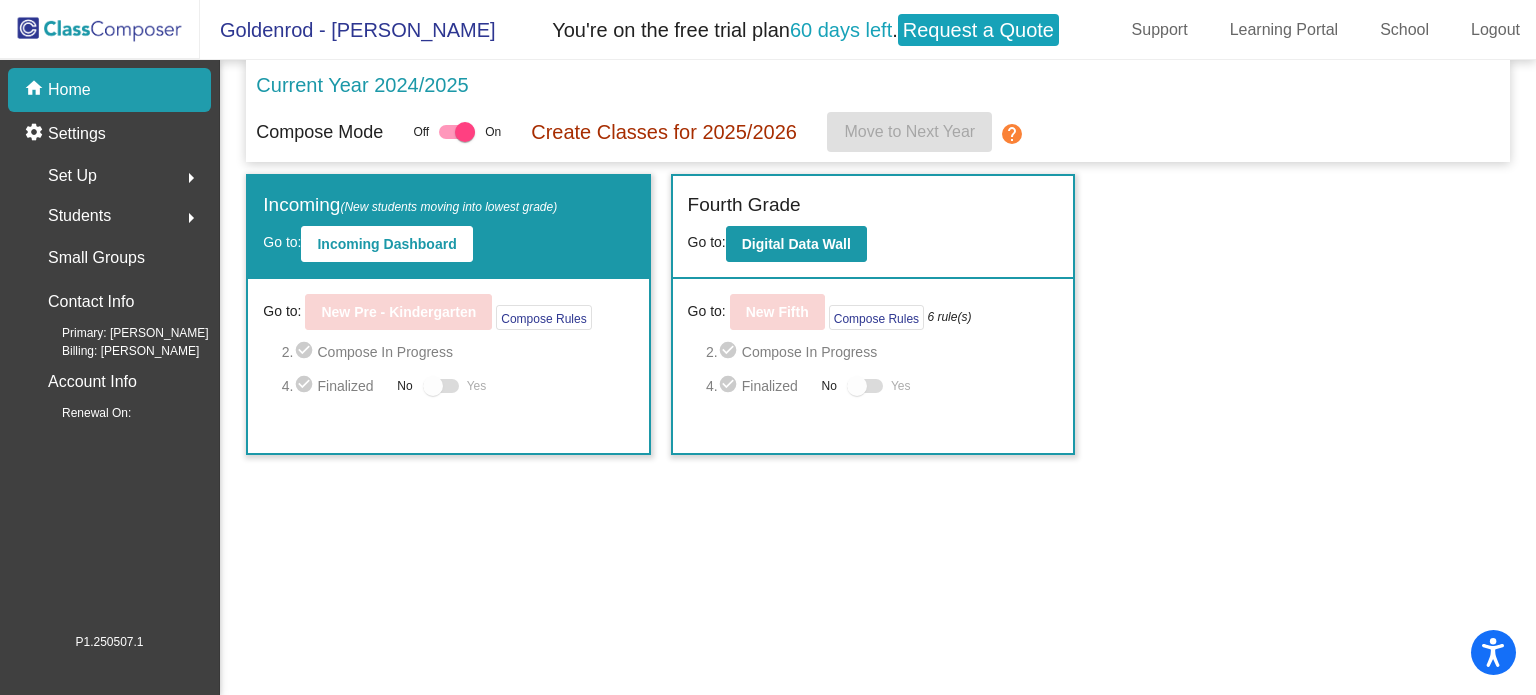 click on "Set Up  arrow_right" 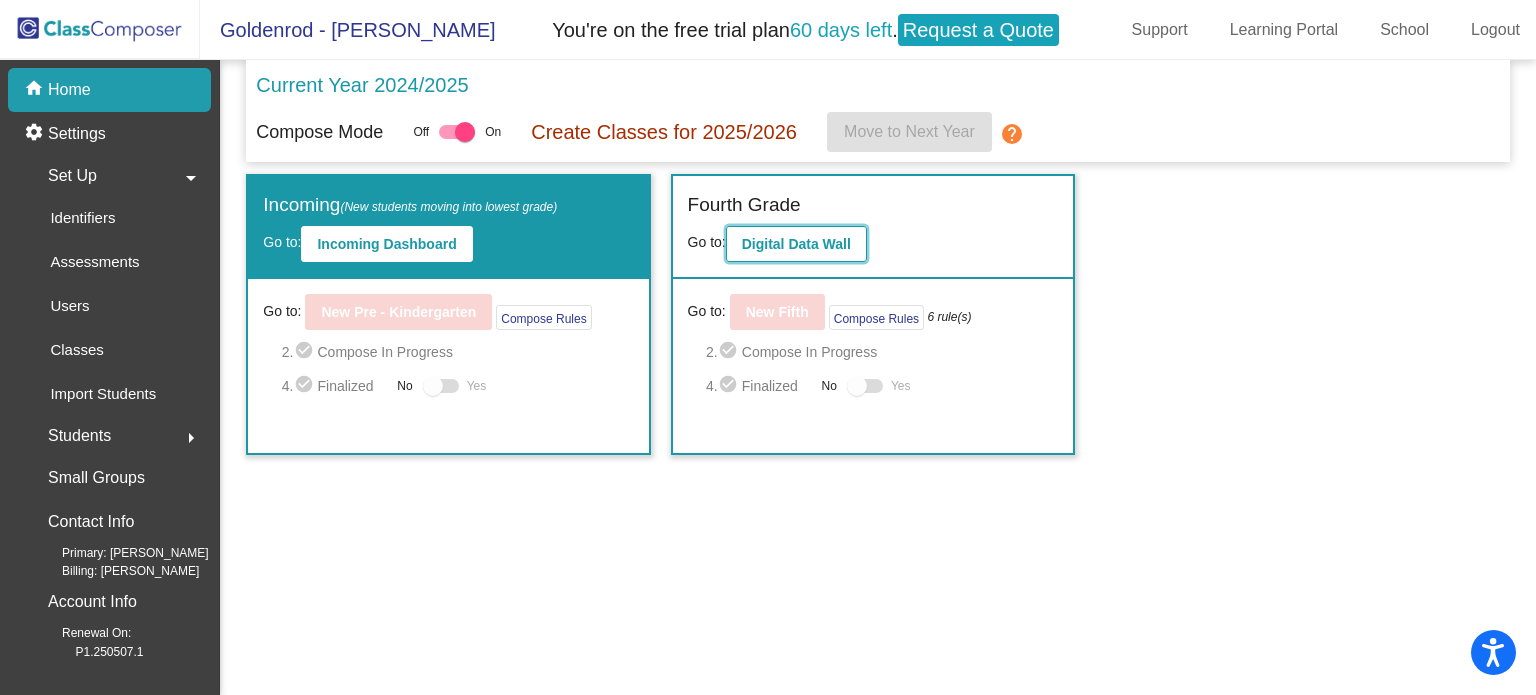 click on "Digital Data Wall" 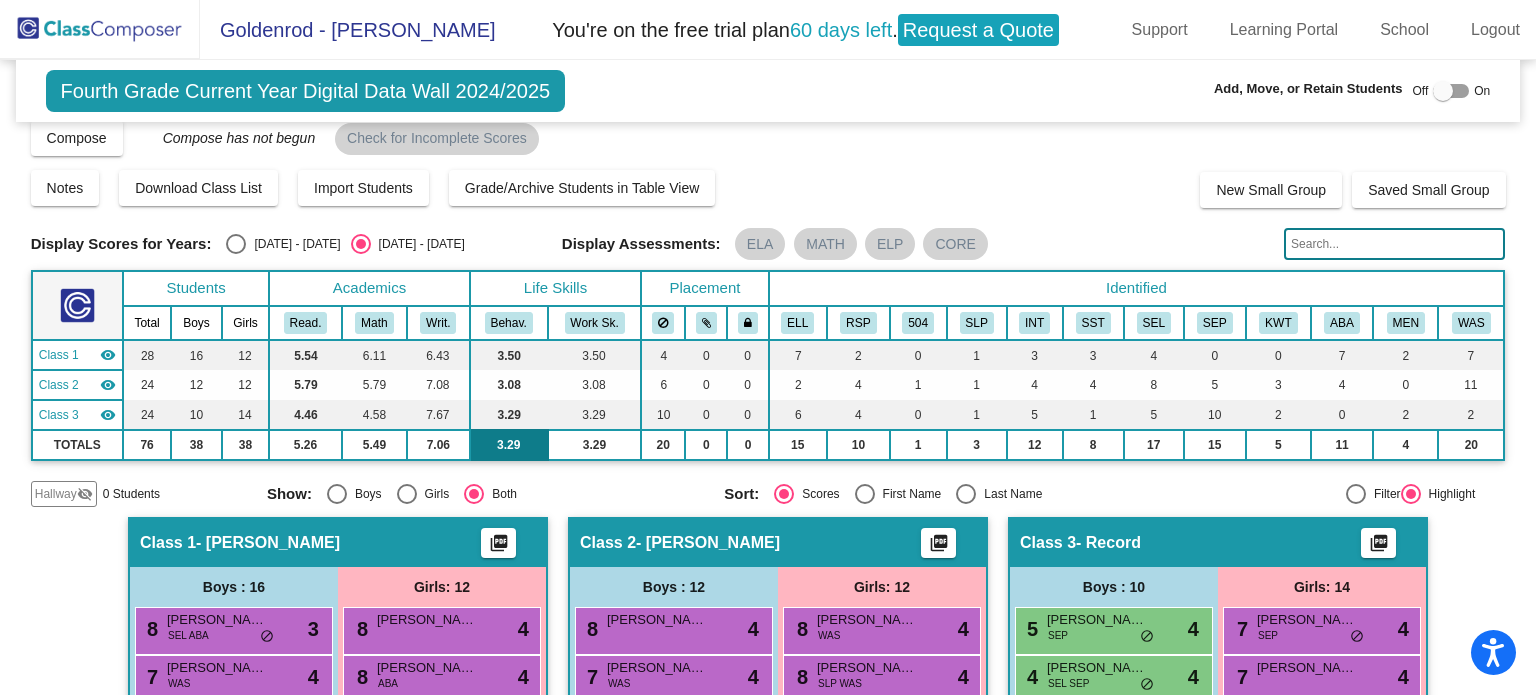 scroll, scrollTop: 0, scrollLeft: 0, axis: both 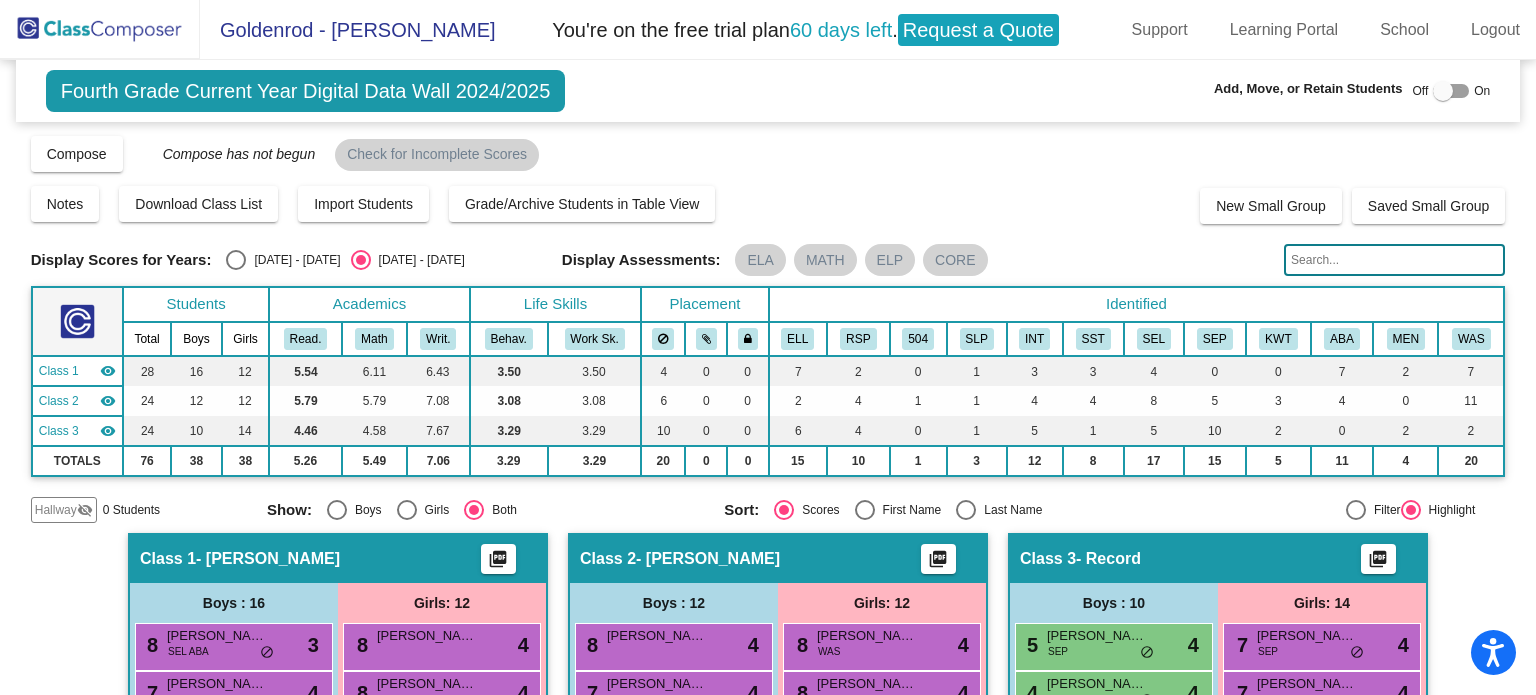 click 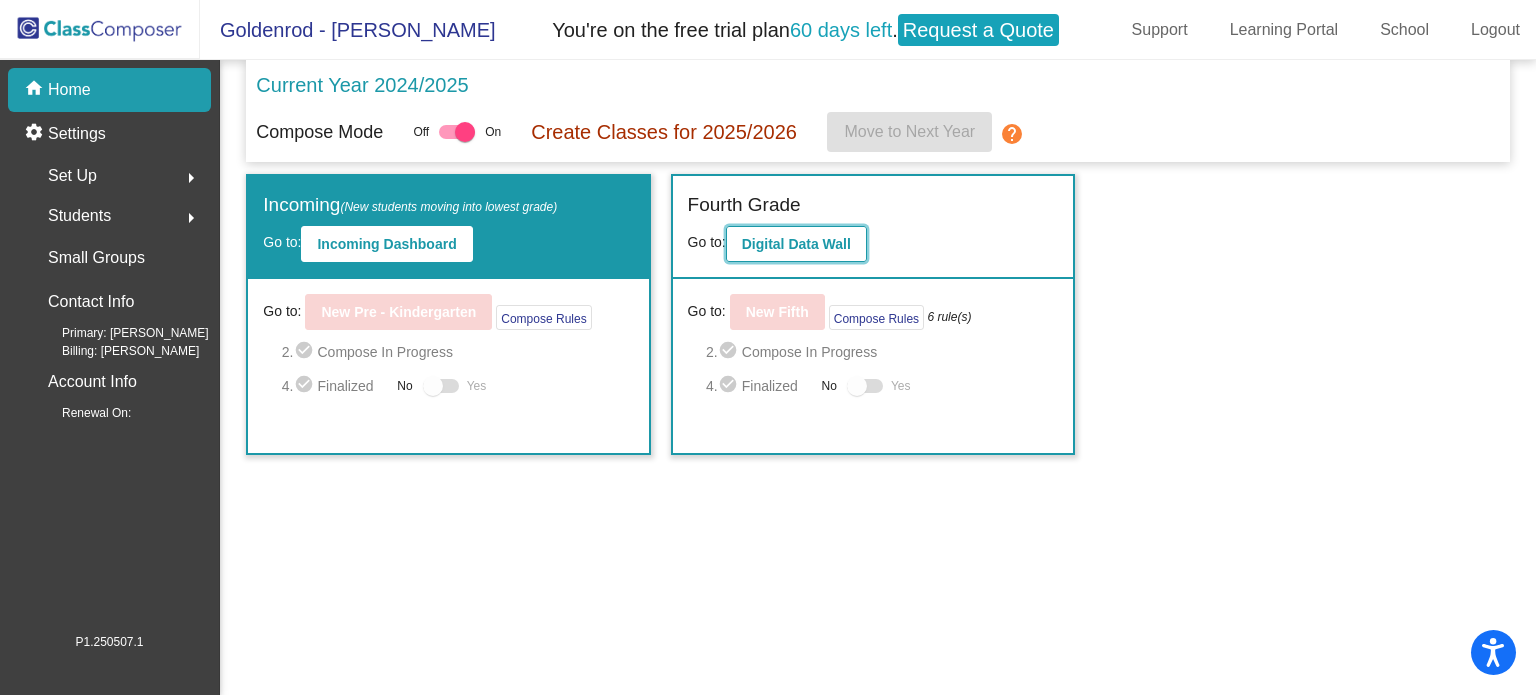 click on "Digital Data Wall" 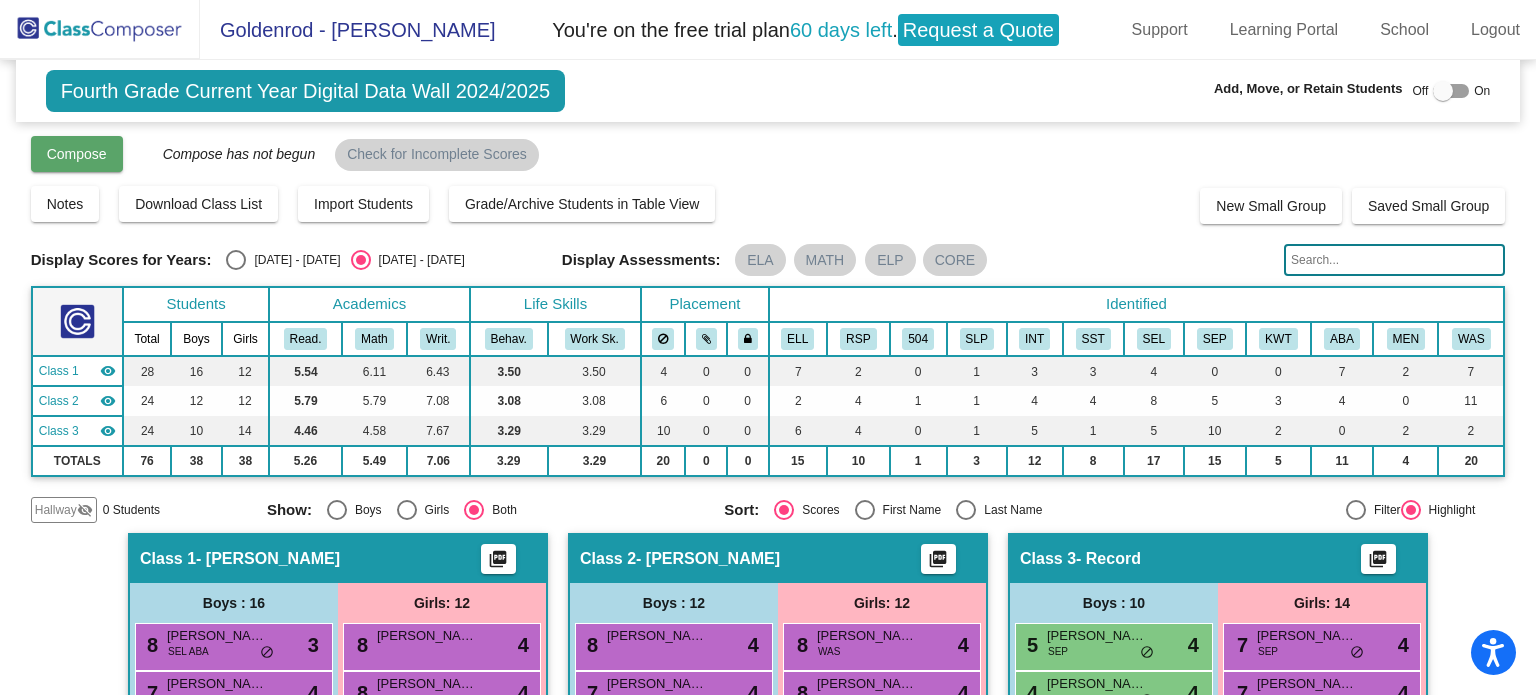 click on "Compose" 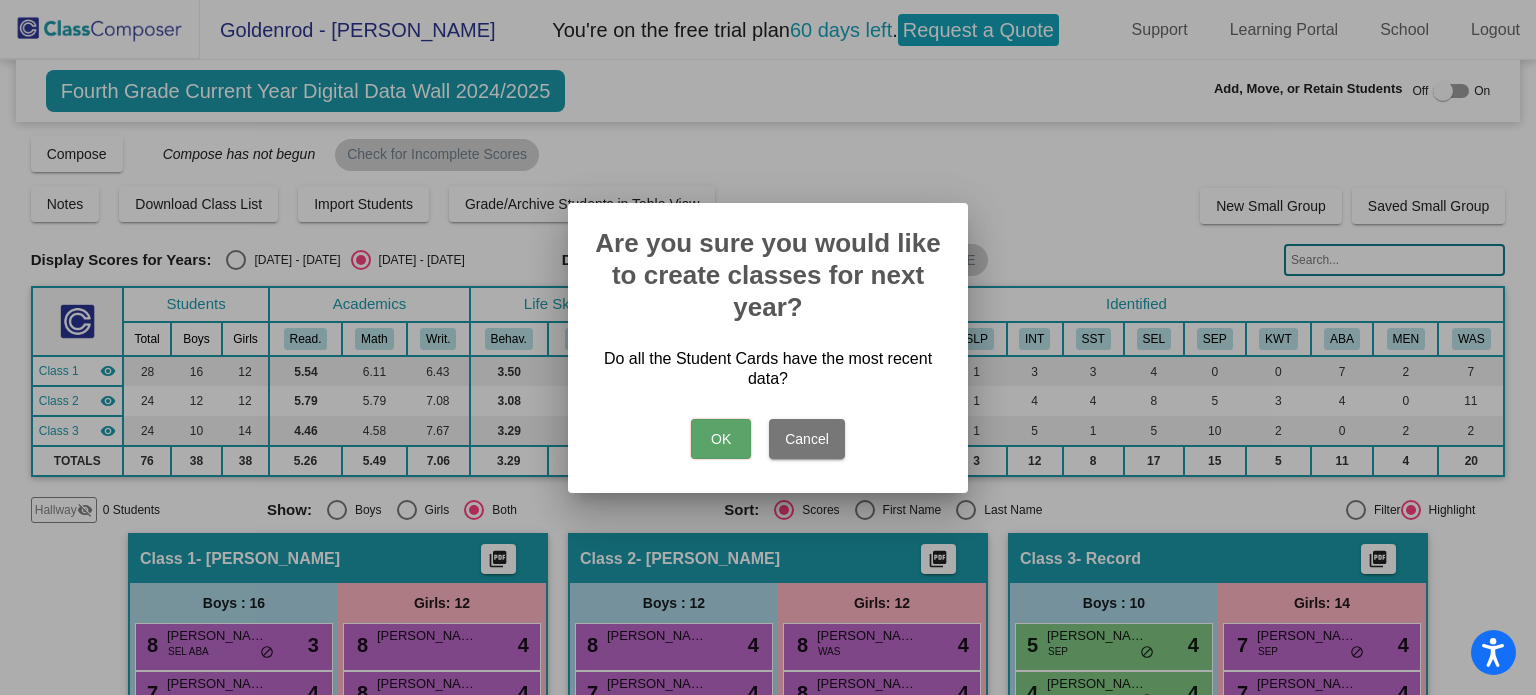 click on "OK" at bounding box center (721, 439) 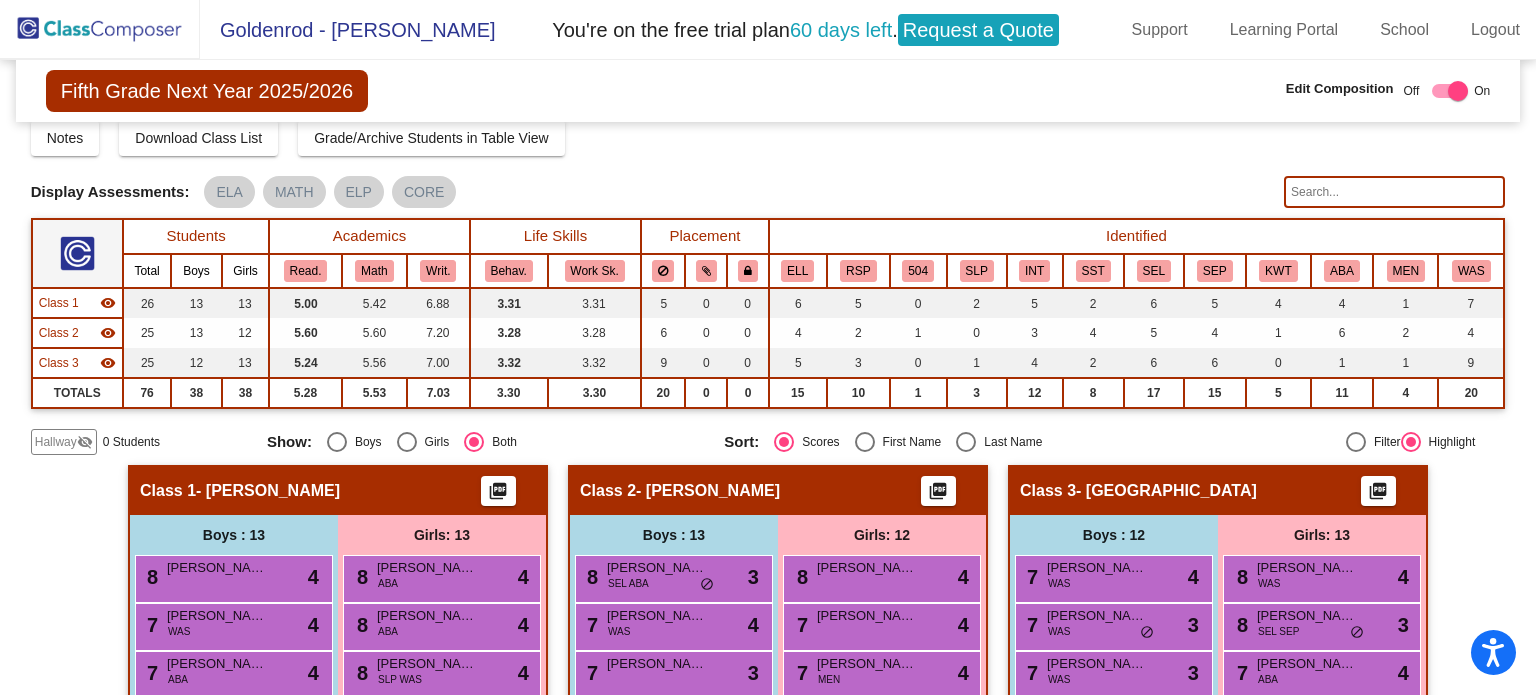 scroll, scrollTop: 66, scrollLeft: 0, axis: vertical 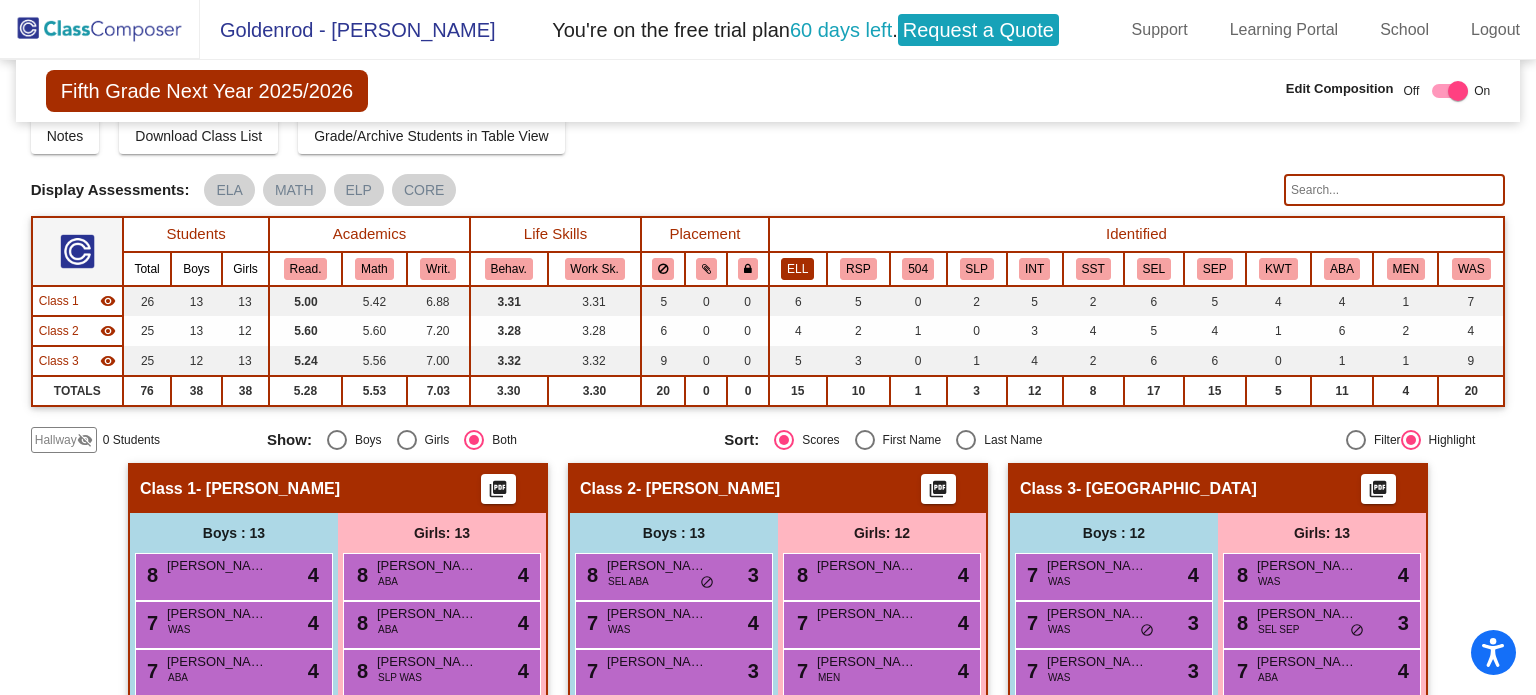 click on "ELL" 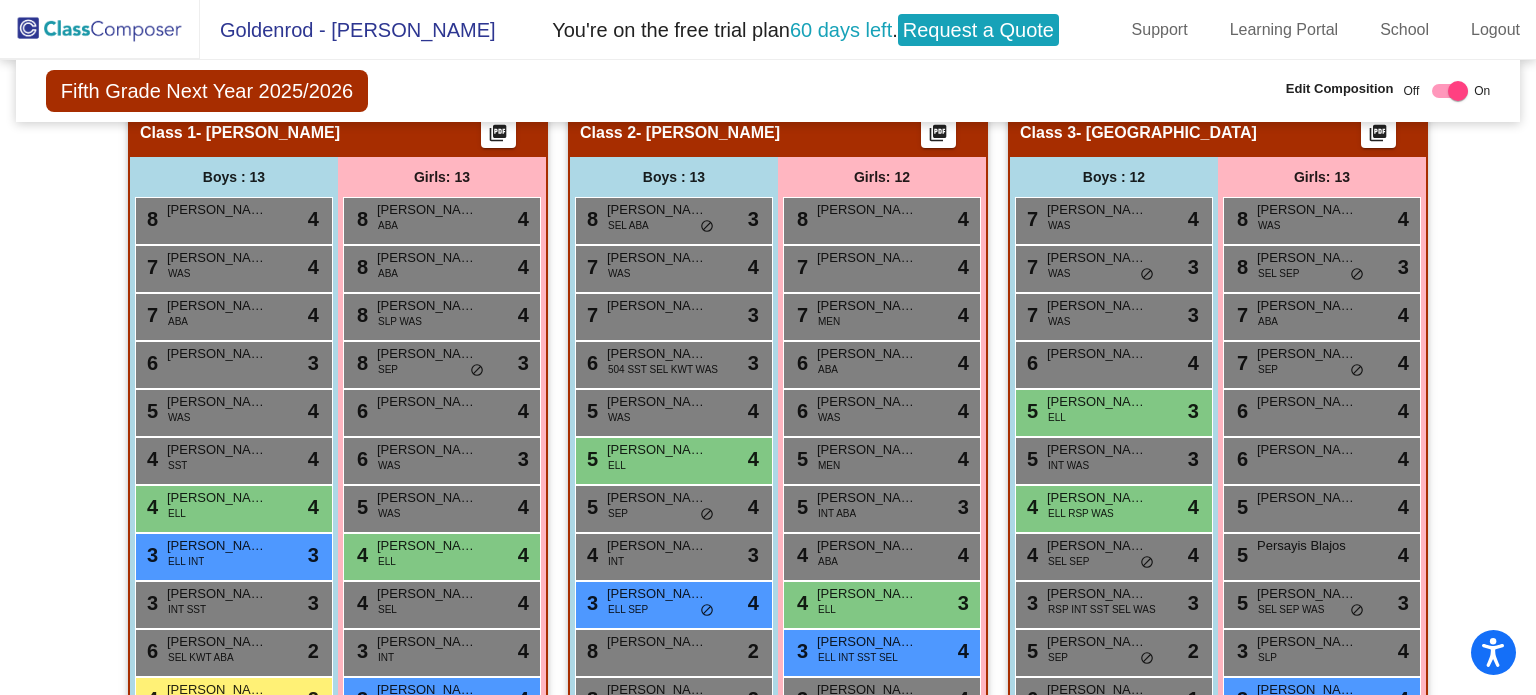 scroll, scrollTop: 424, scrollLeft: 0, axis: vertical 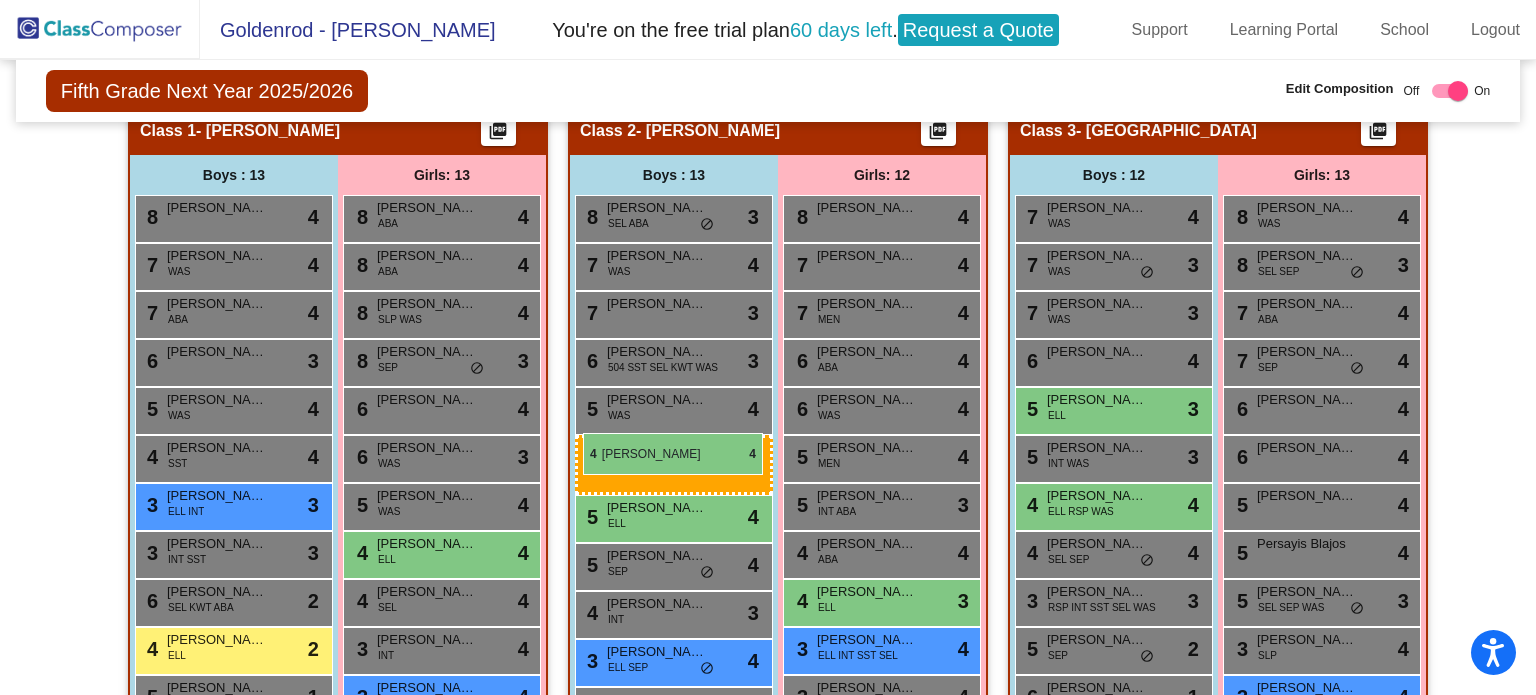 drag, startPoint x: 222, startPoint y: 505, endPoint x: 583, endPoint y: 433, distance: 368.11005 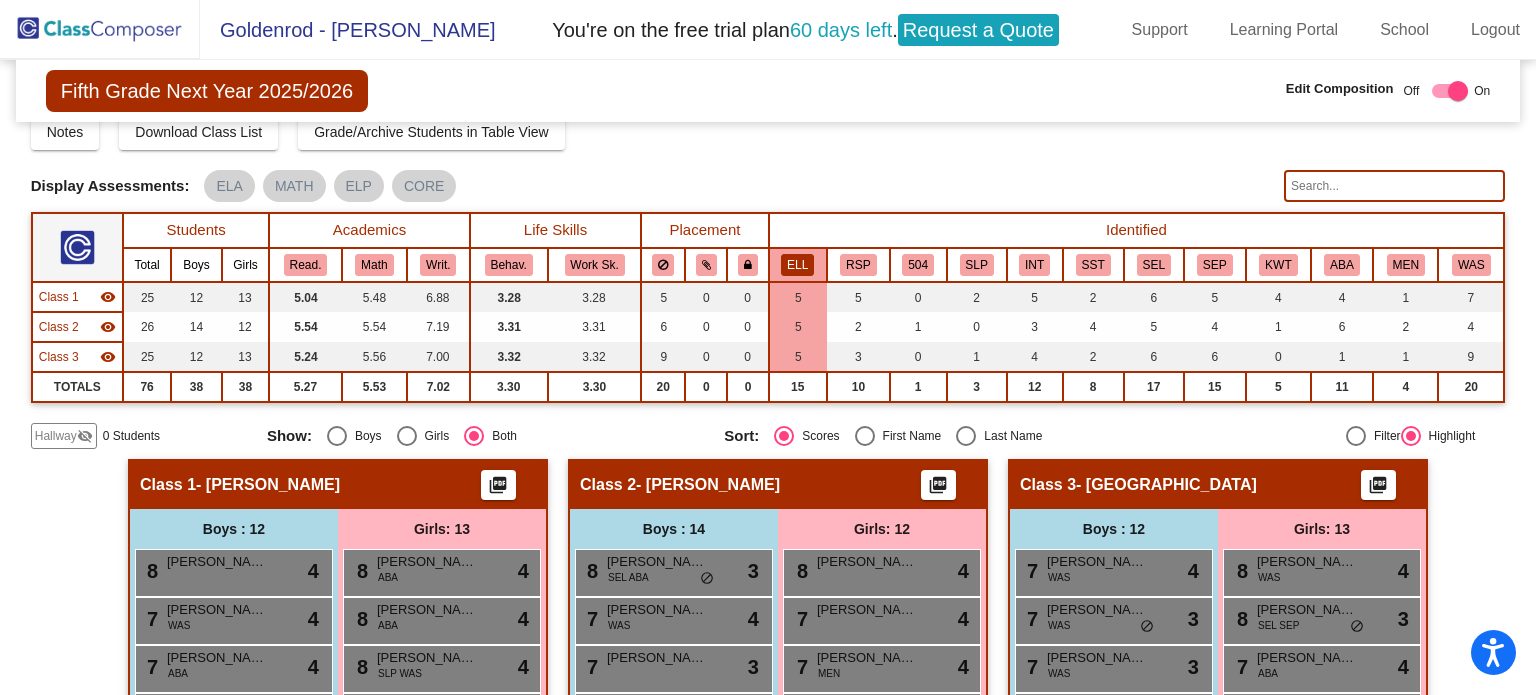 scroll, scrollTop: 0, scrollLeft: 0, axis: both 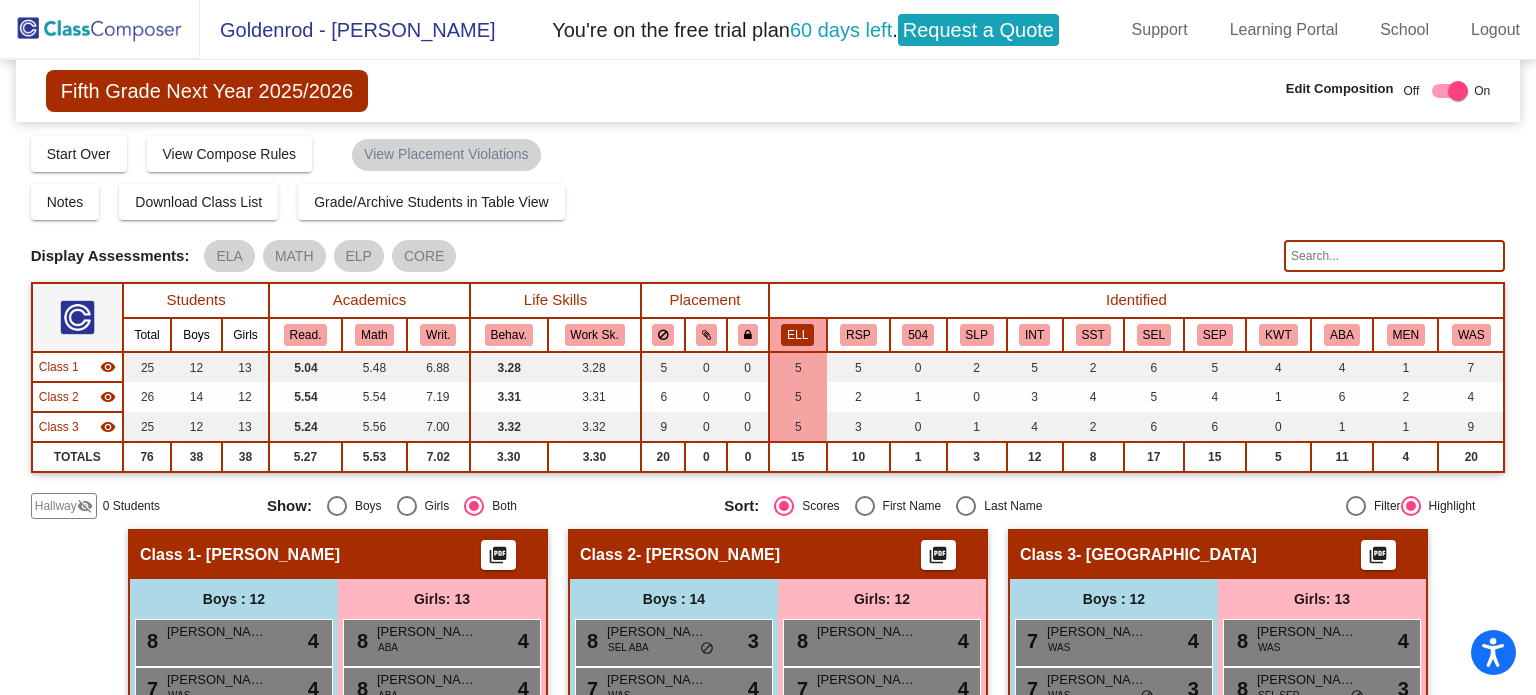 click on "ELL" 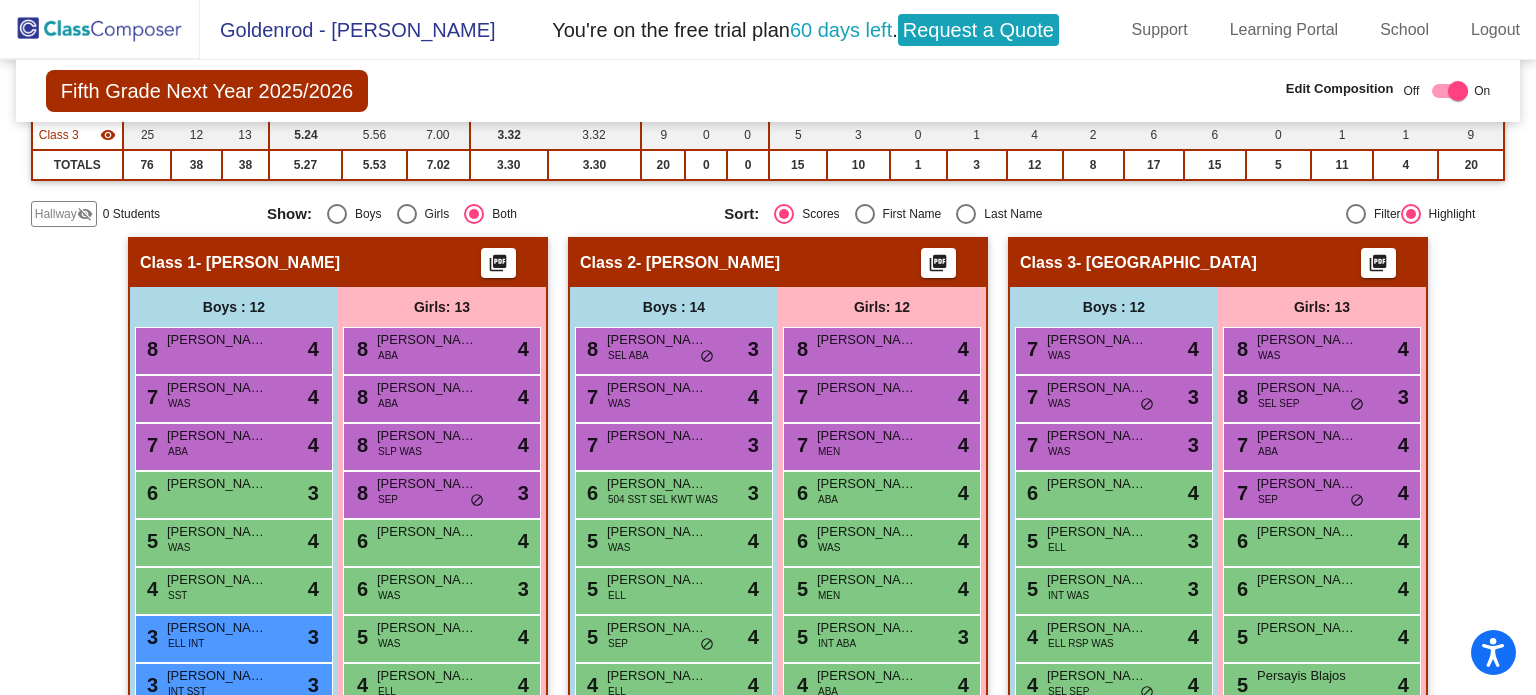 scroll, scrollTop: 293, scrollLeft: 0, axis: vertical 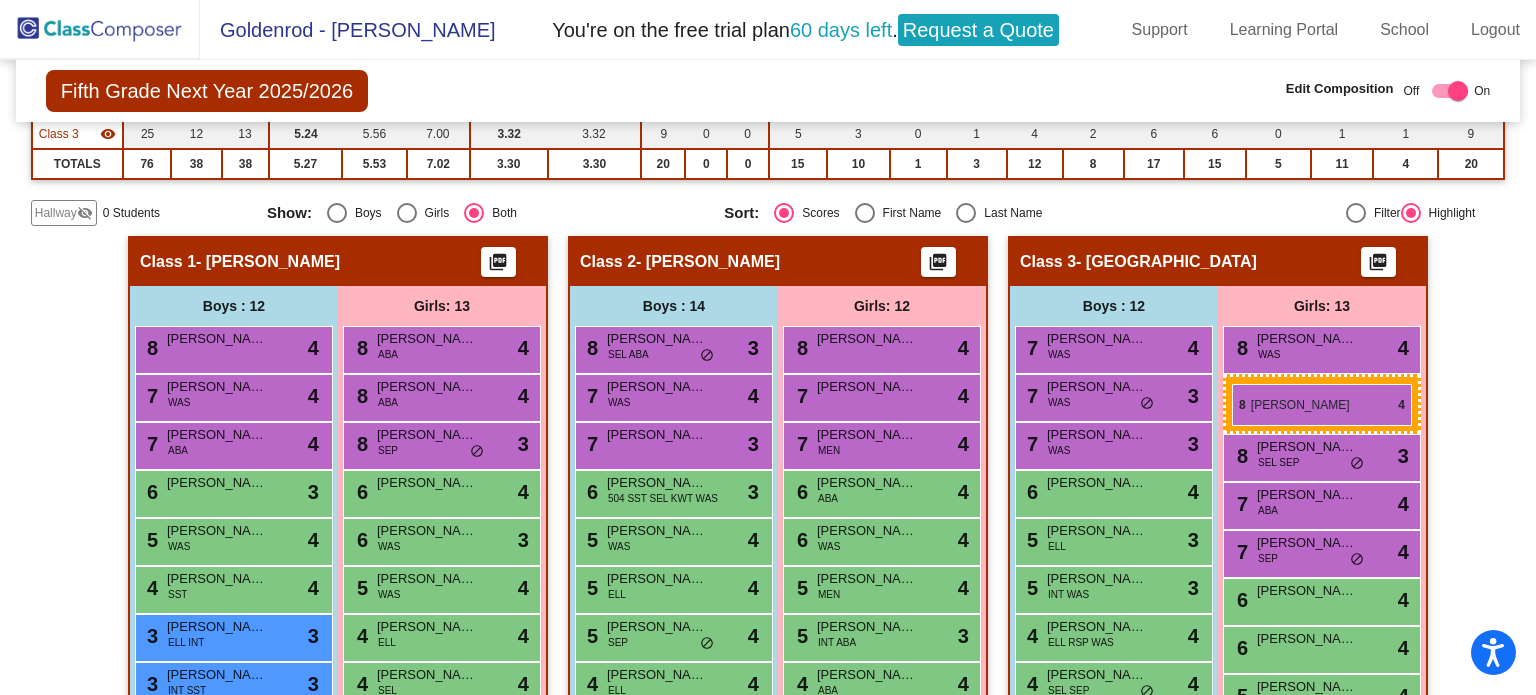 drag, startPoint x: 468, startPoint y: 440, endPoint x: 1232, endPoint y: 380, distance: 766.3524 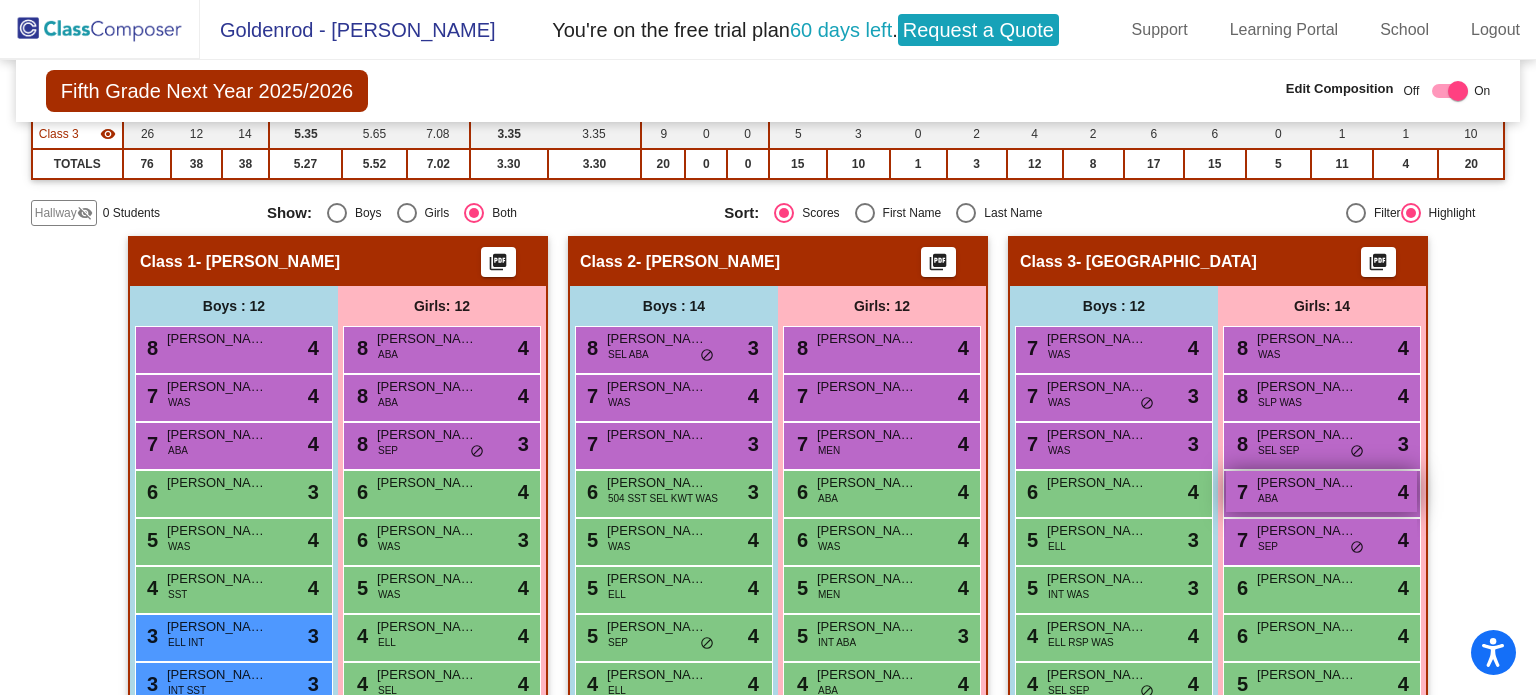 click on "ABA" at bounding box center [1268, 498] 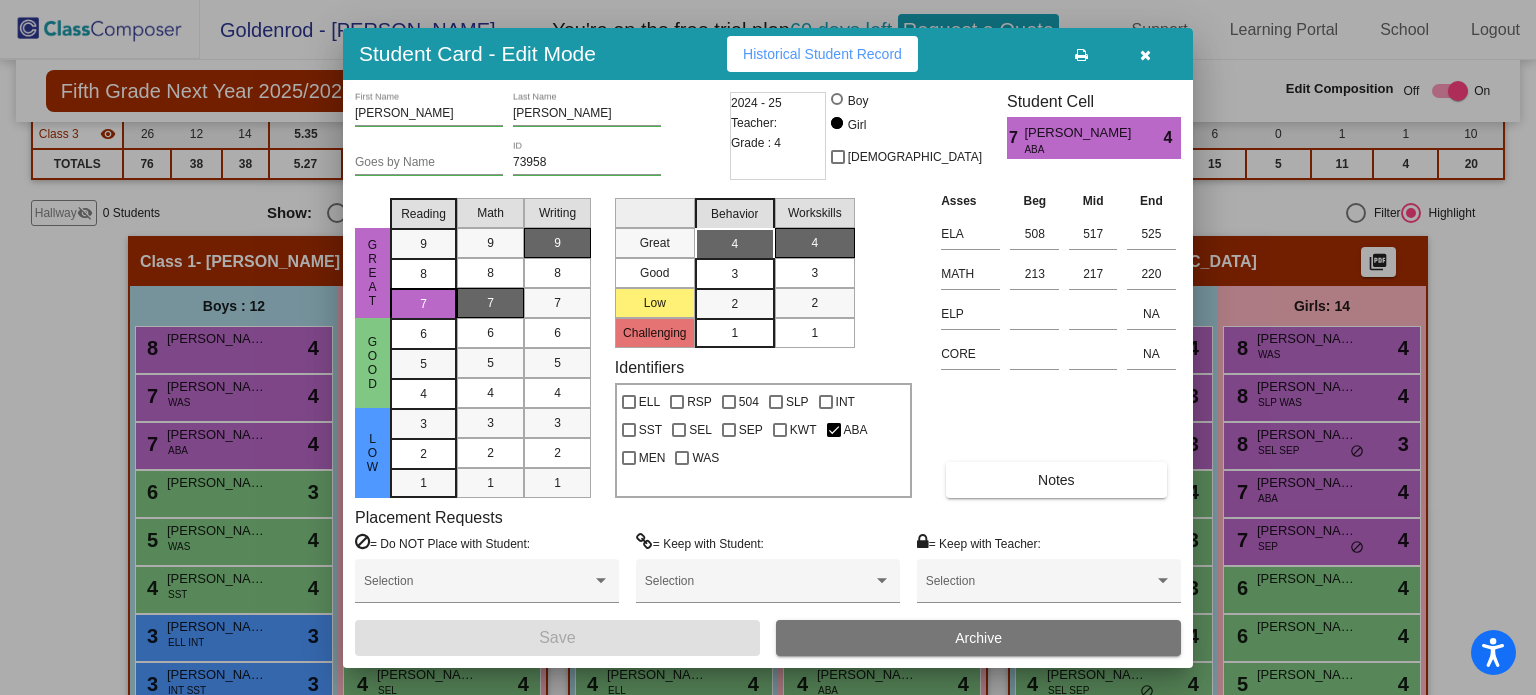 click at bounding box center (1145, 55) 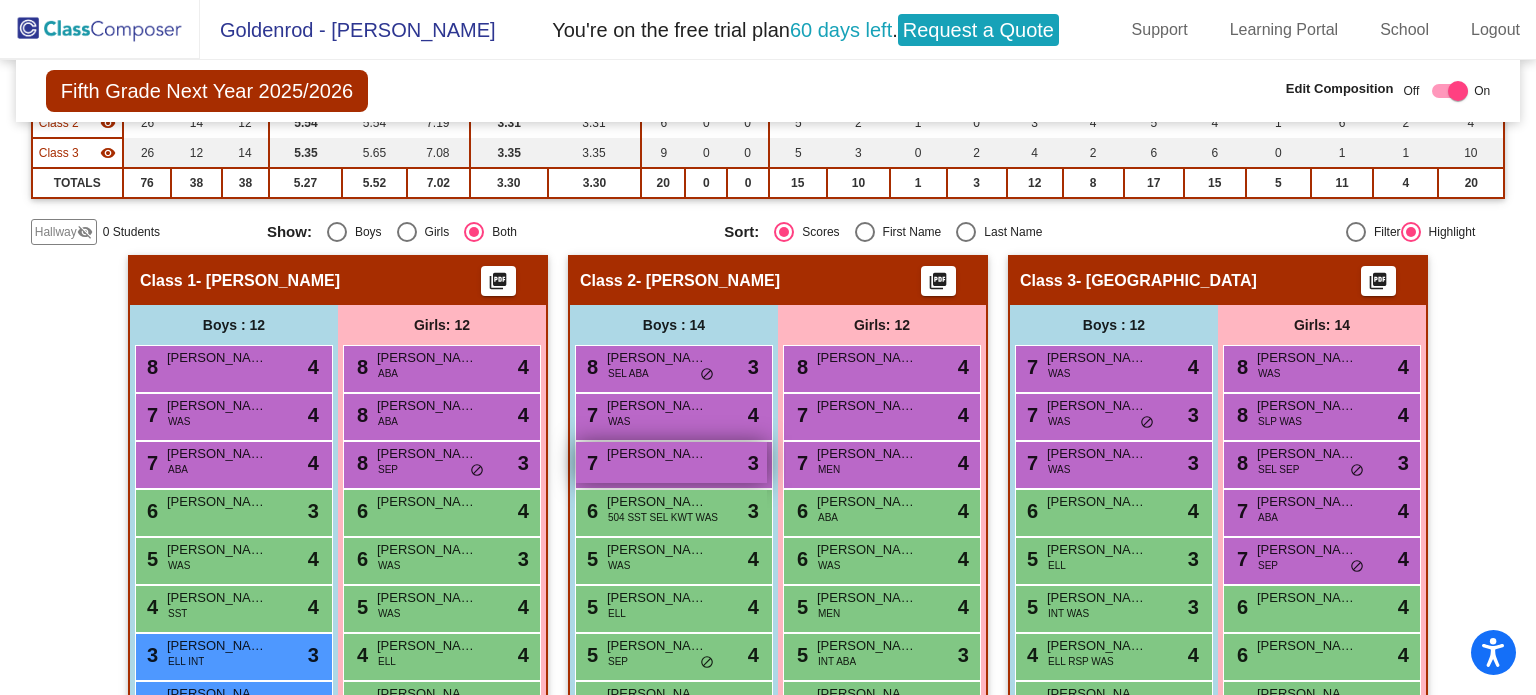 scroll, scrollTop: 279, scrollLeft: 0, axis: vertical 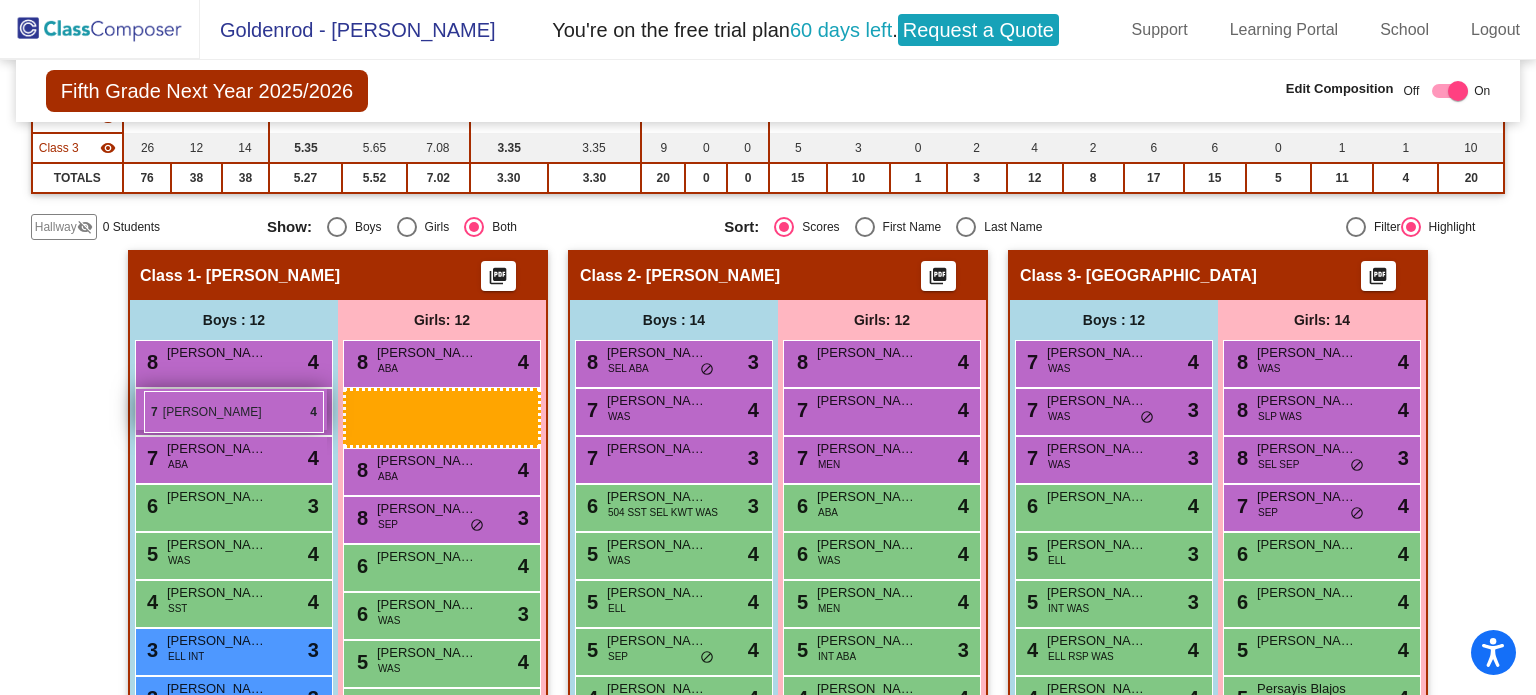 drag, startPoint x: 1276, startPoint y: 500, endPoint x: 144, endPoint y: 391, distance: 1137.2357 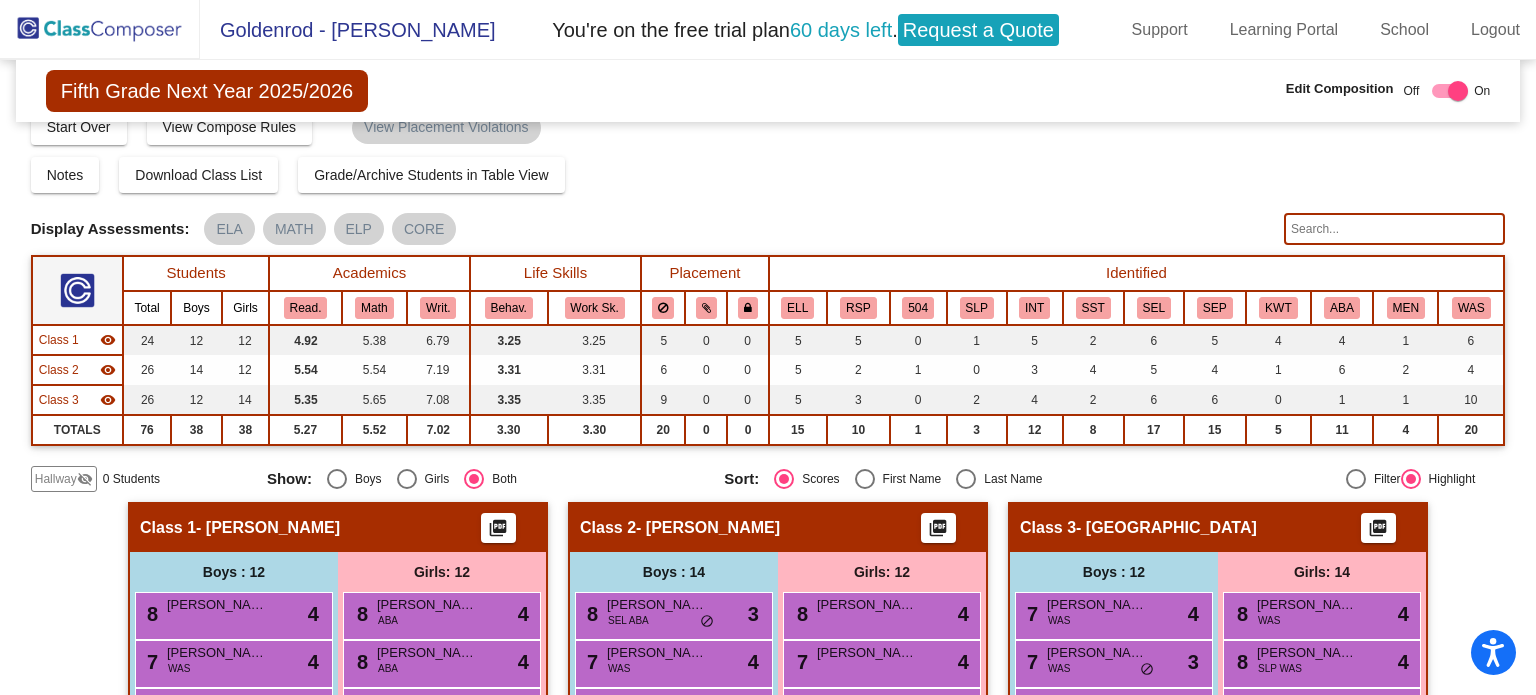 scroll, scrollTop: 0, scrollLeft: 0, axis: both 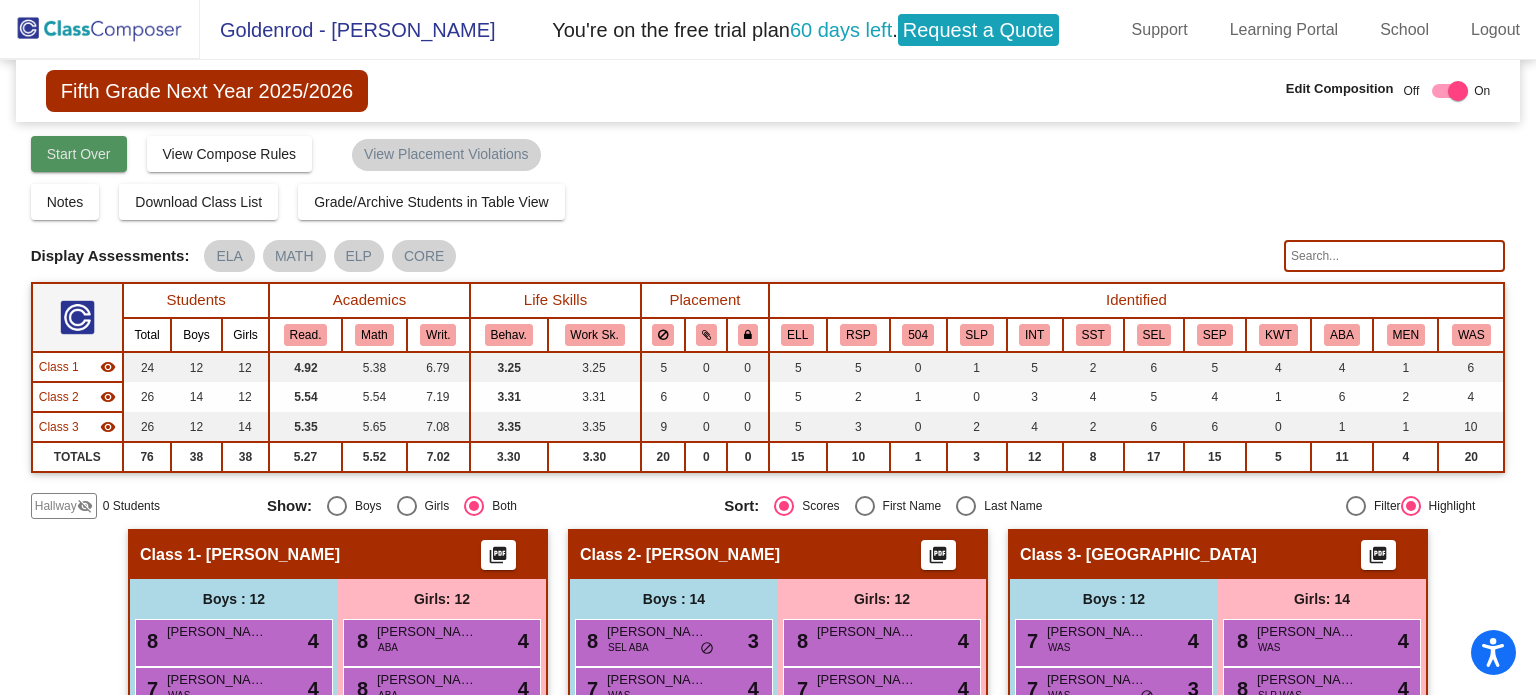 click on "Start Over" 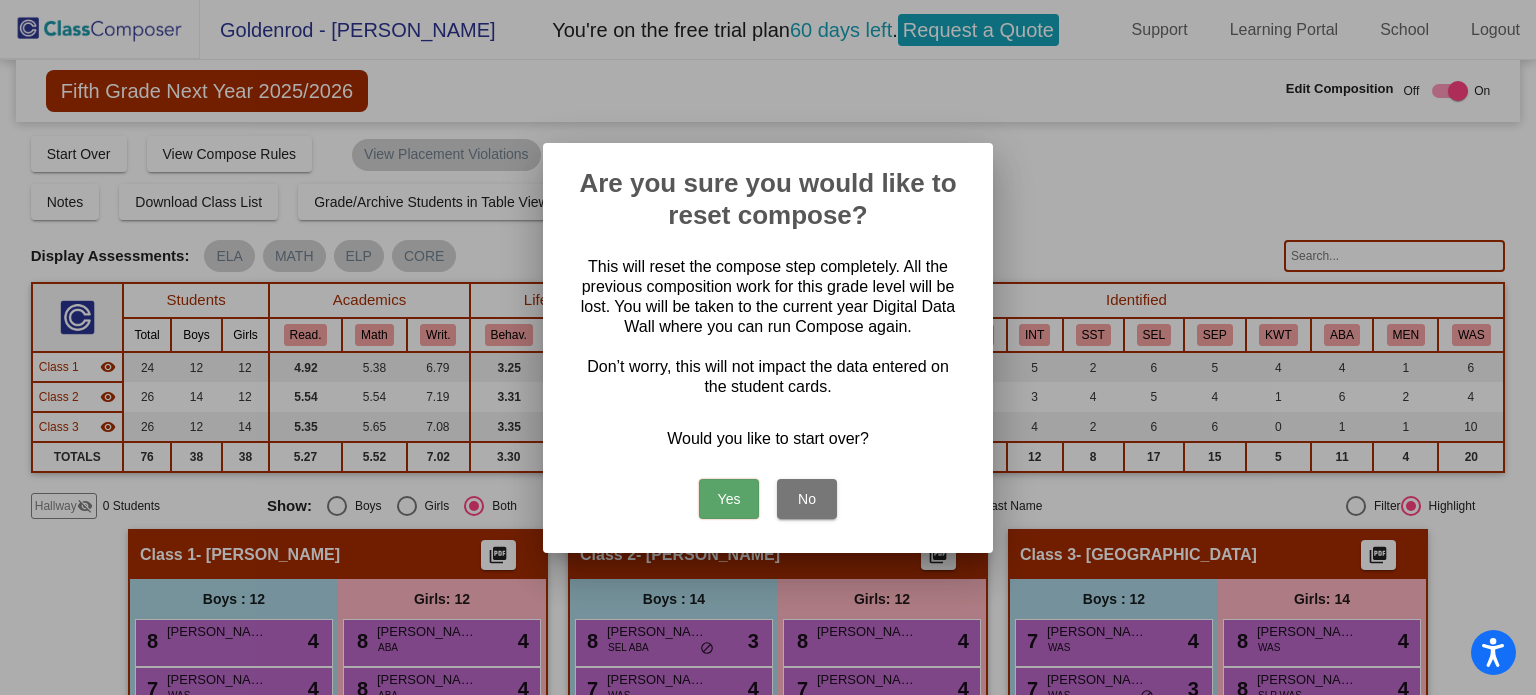 click on "Yes" at bounding box center (729, 499) 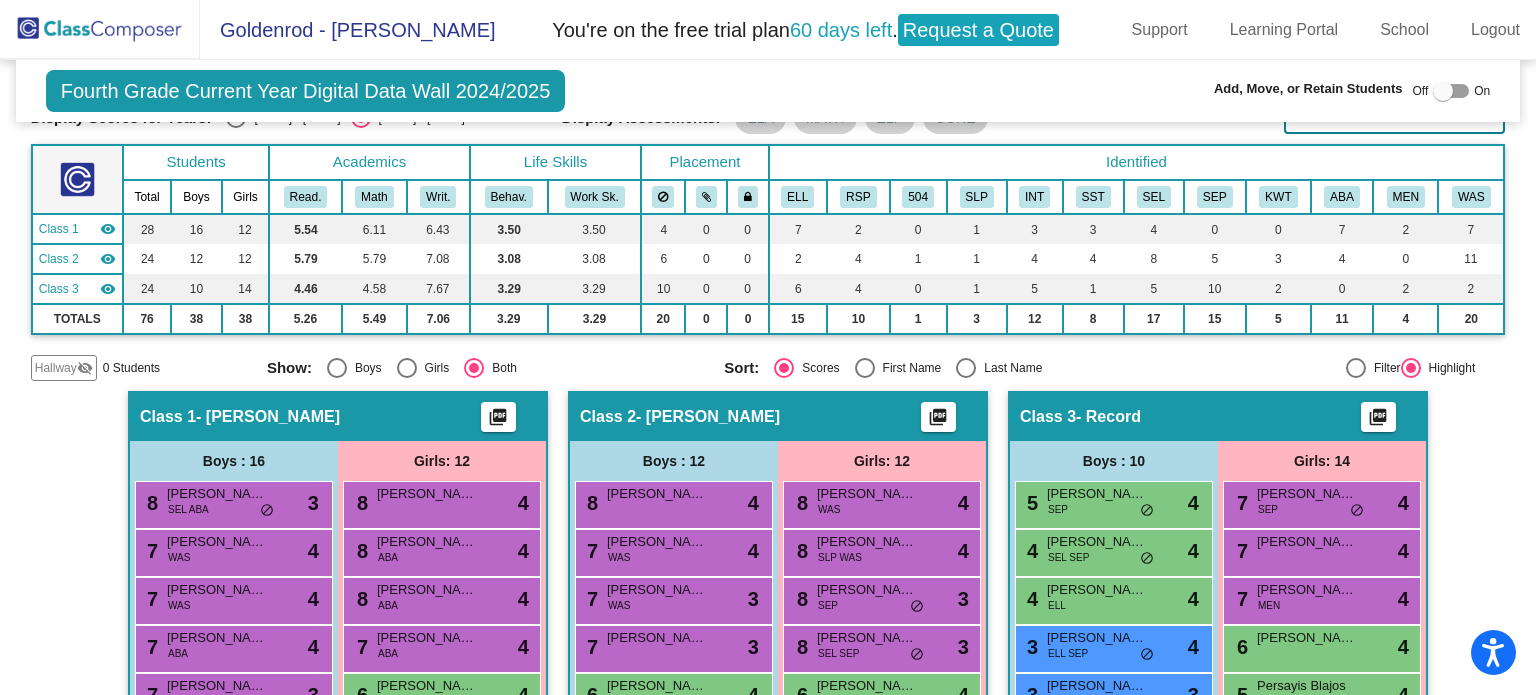 scroll, scrollTop: 0, scrollLeft: 0, axis: both 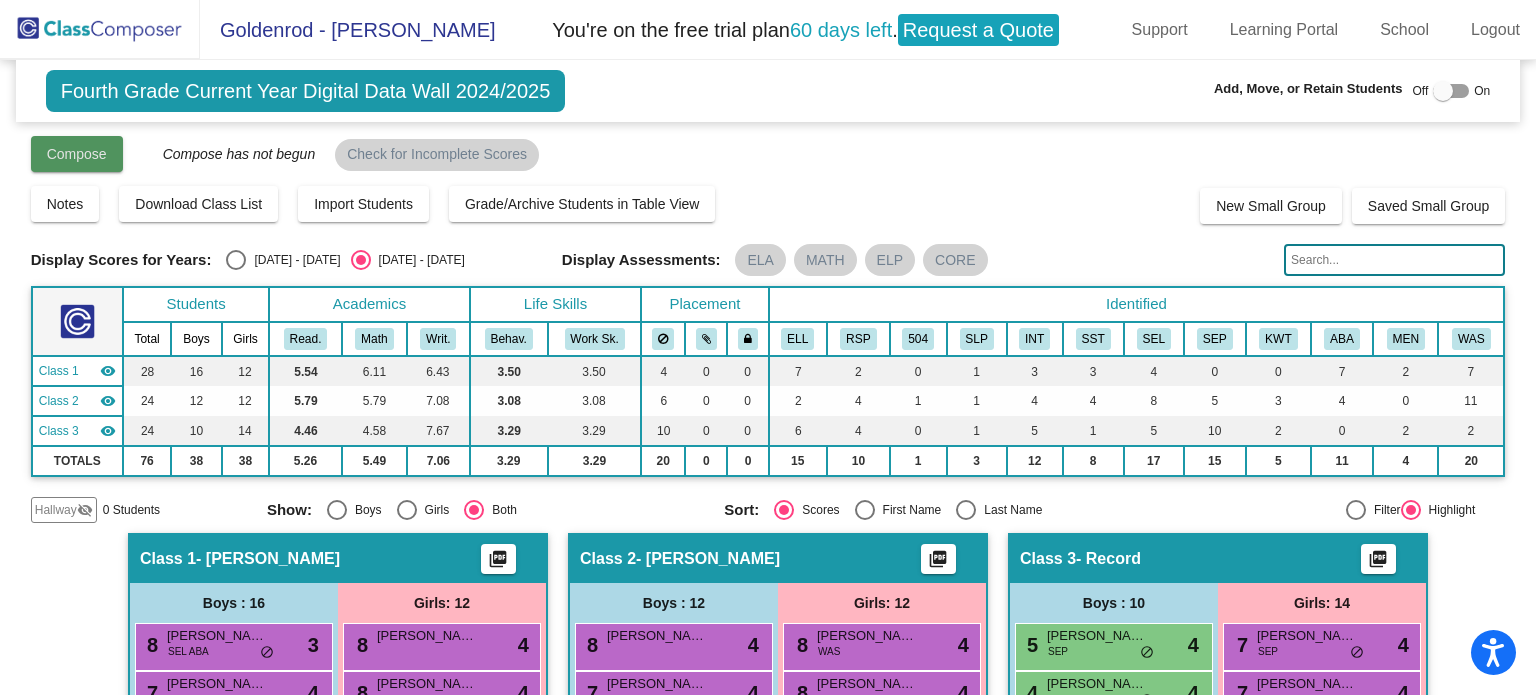 click on "Compose" 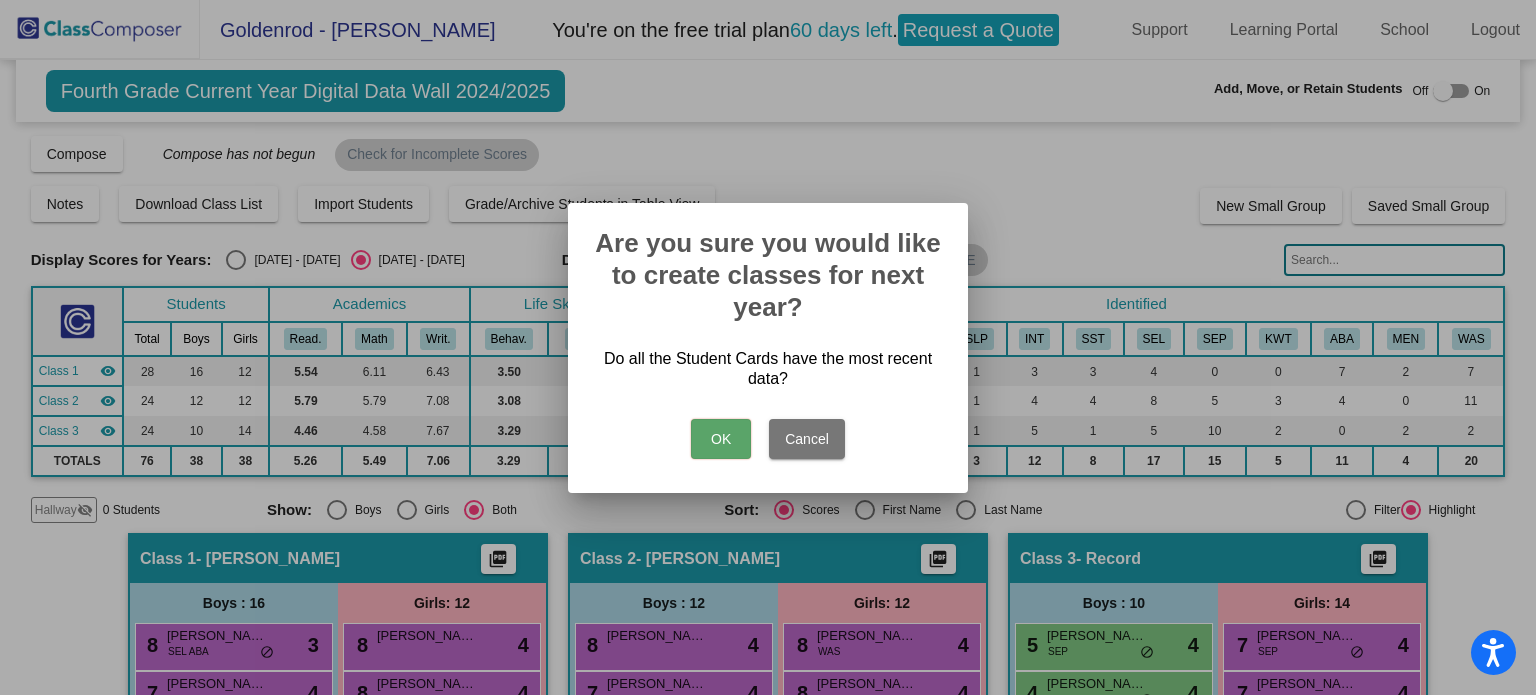 click on "OK" at bounding box center [721, 439] 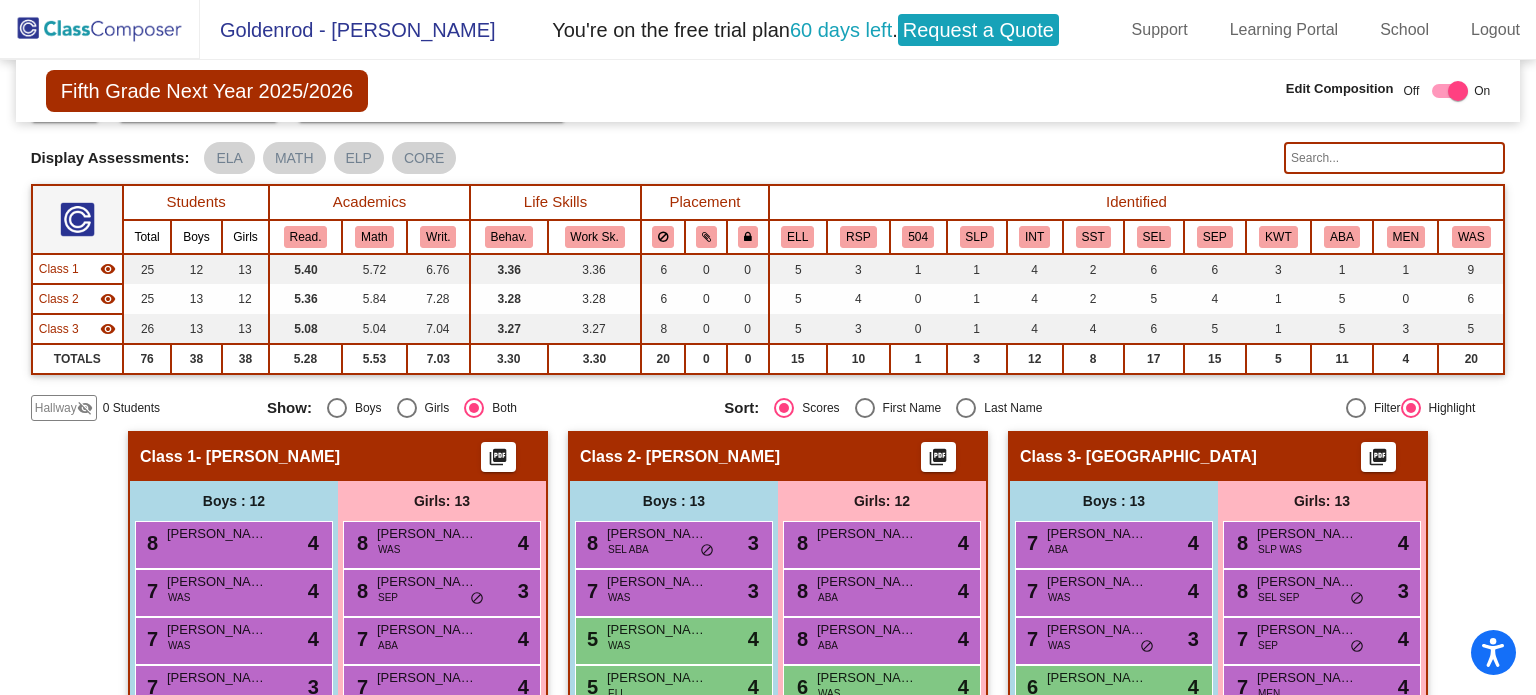 scroll, scrollTop: 108, scrollLeft: 0, axis: vertical 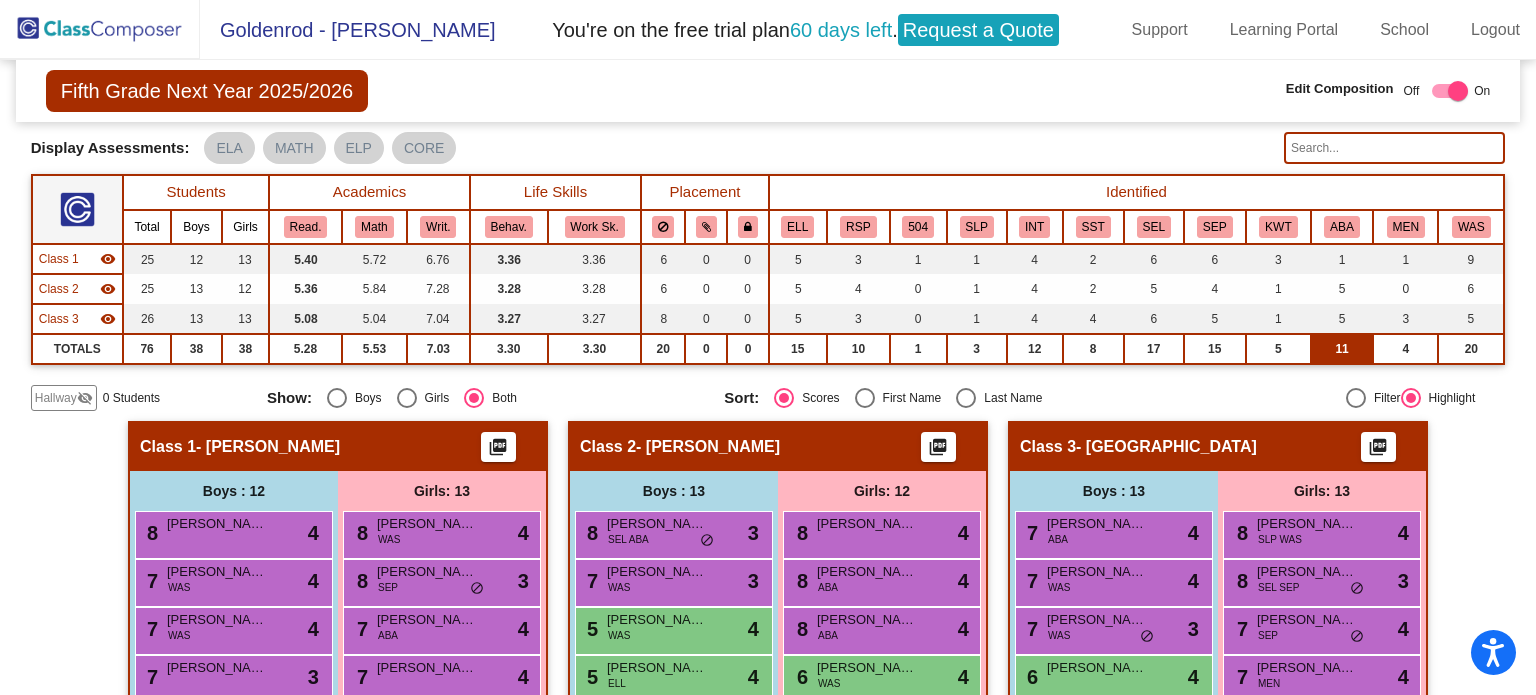 click on "11" 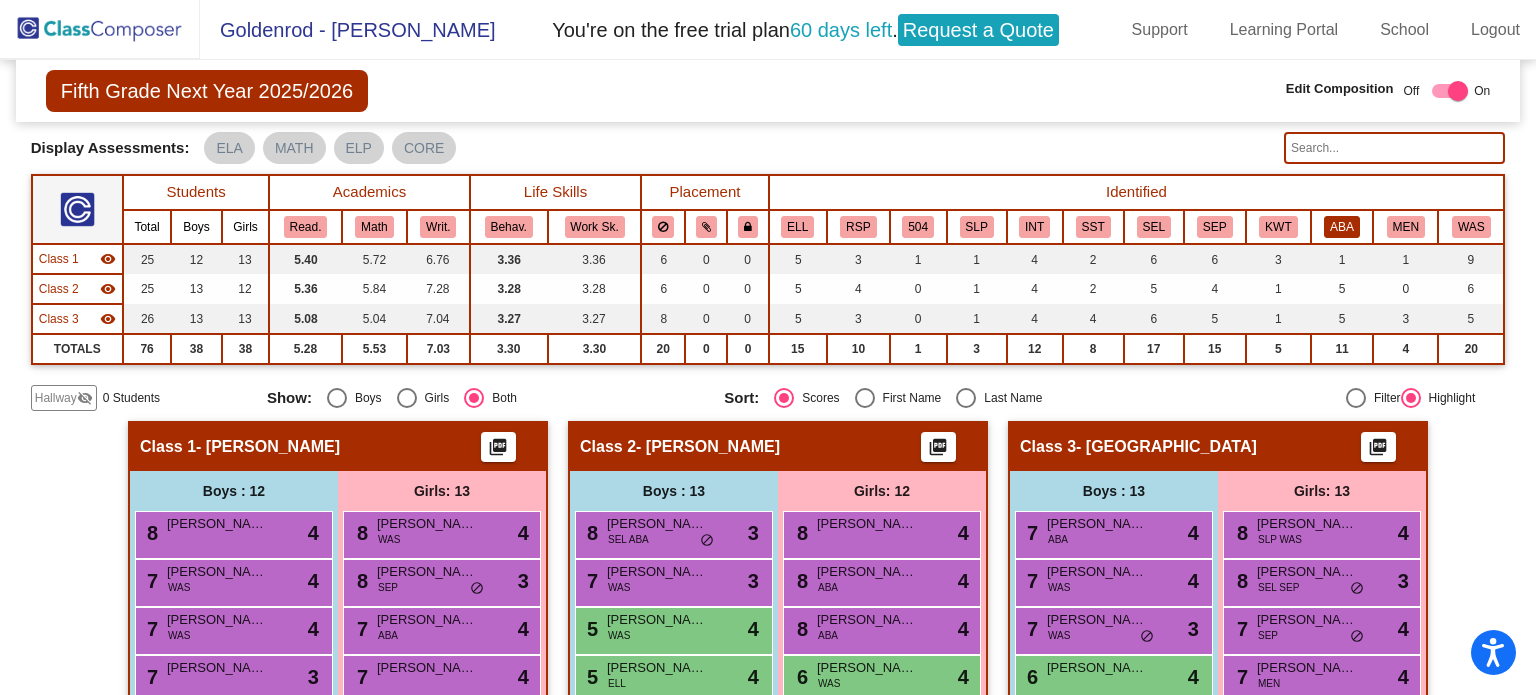 click on "ABA" 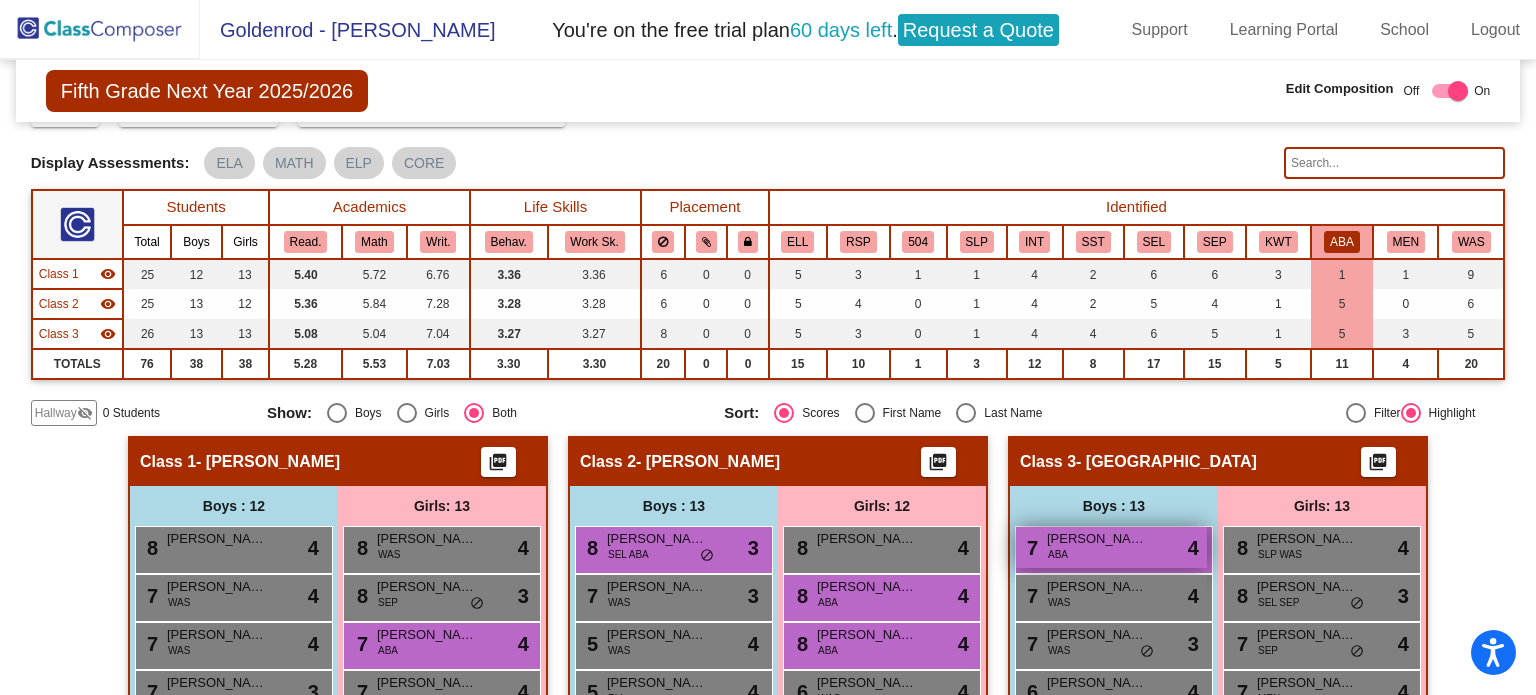scroll, scrollTop: 92, scrollLeft: 0, axis: vertical 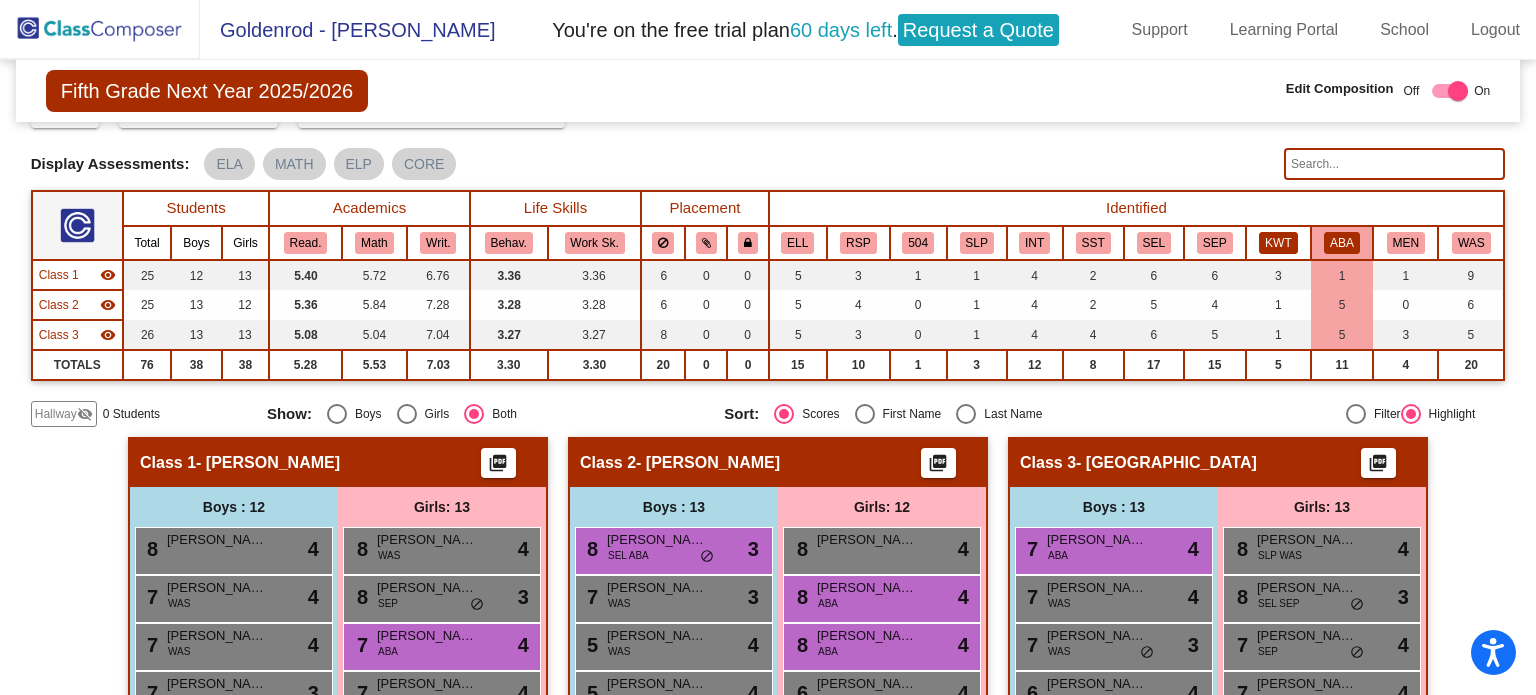 click on "KWT" 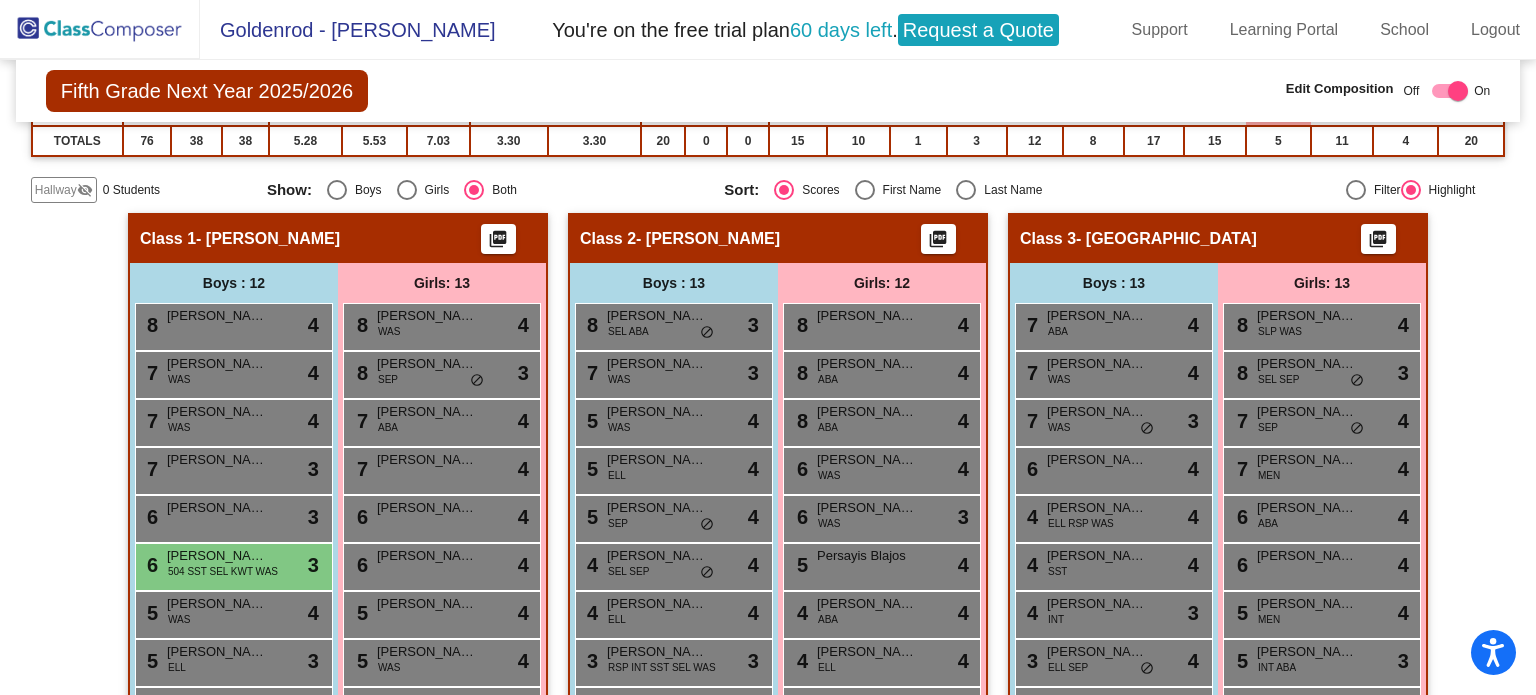 scroll, scrollTop: 0, scrollLeft: 0, axis: both 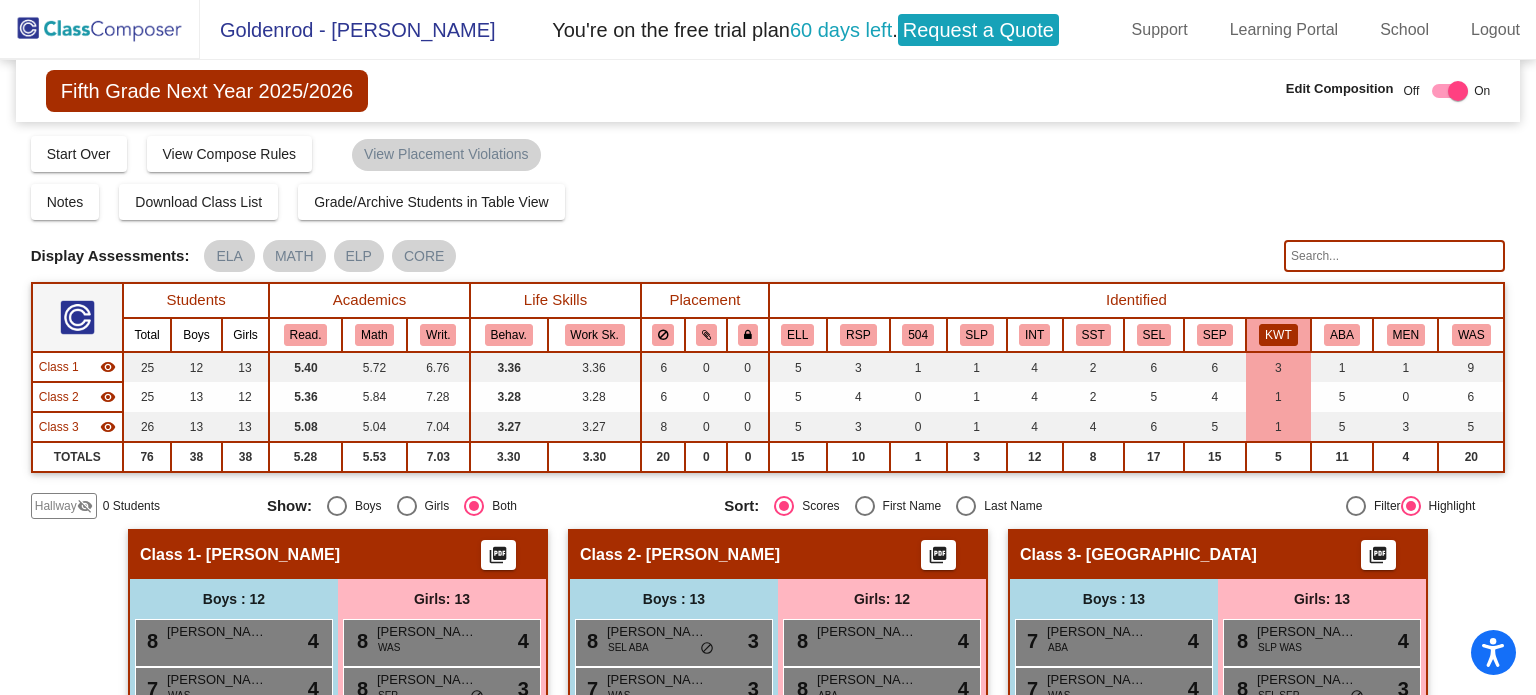 click on "KWT" 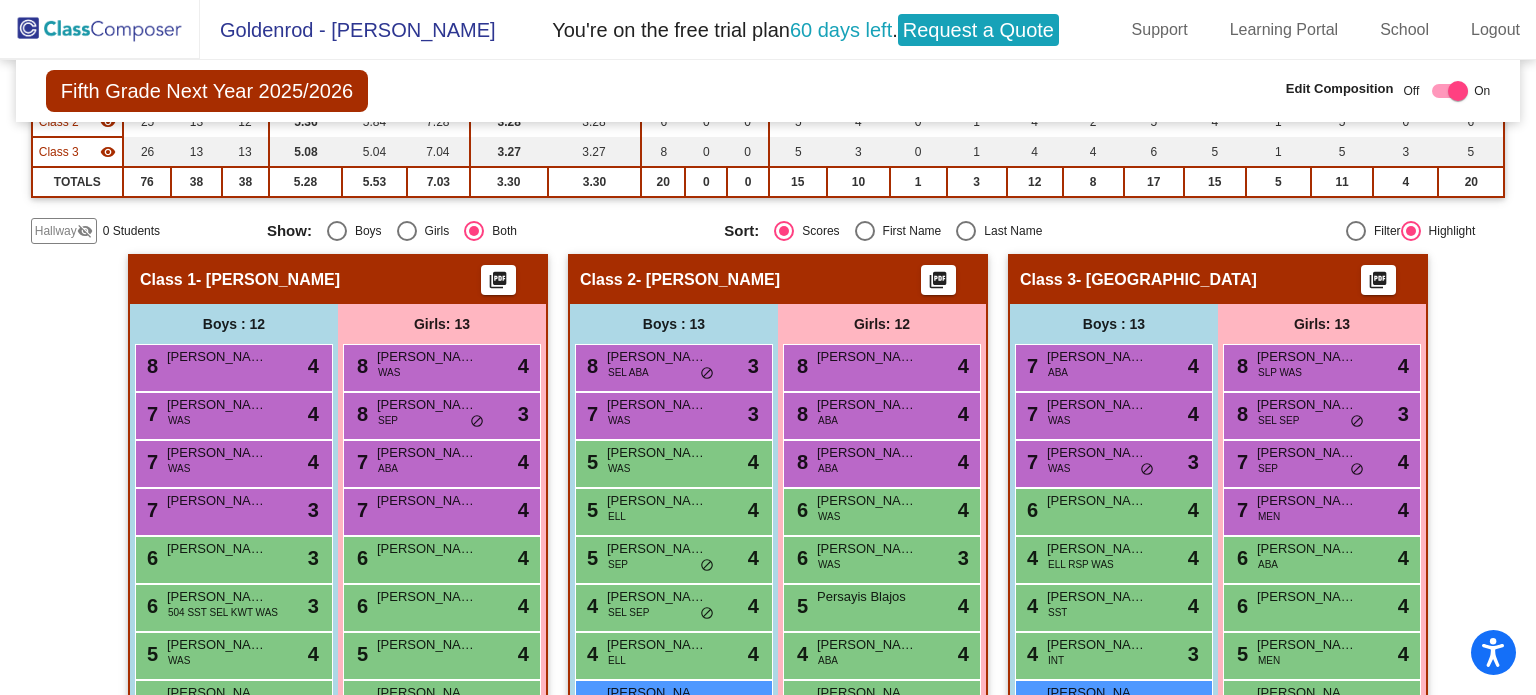 scroll, scrollTop: 276, scrollLeft: 0, axis: vertical 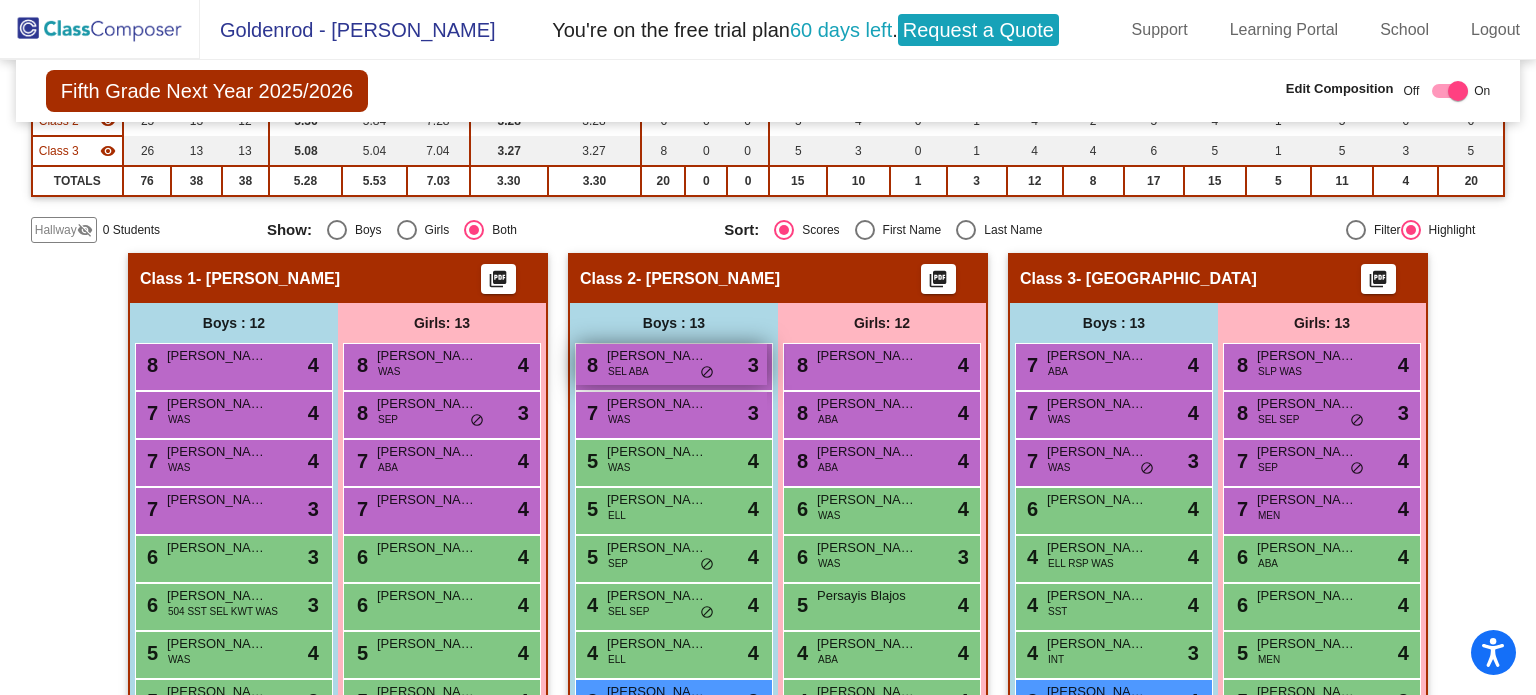 click on "SEL ABA" at bounding box center [628, 371] 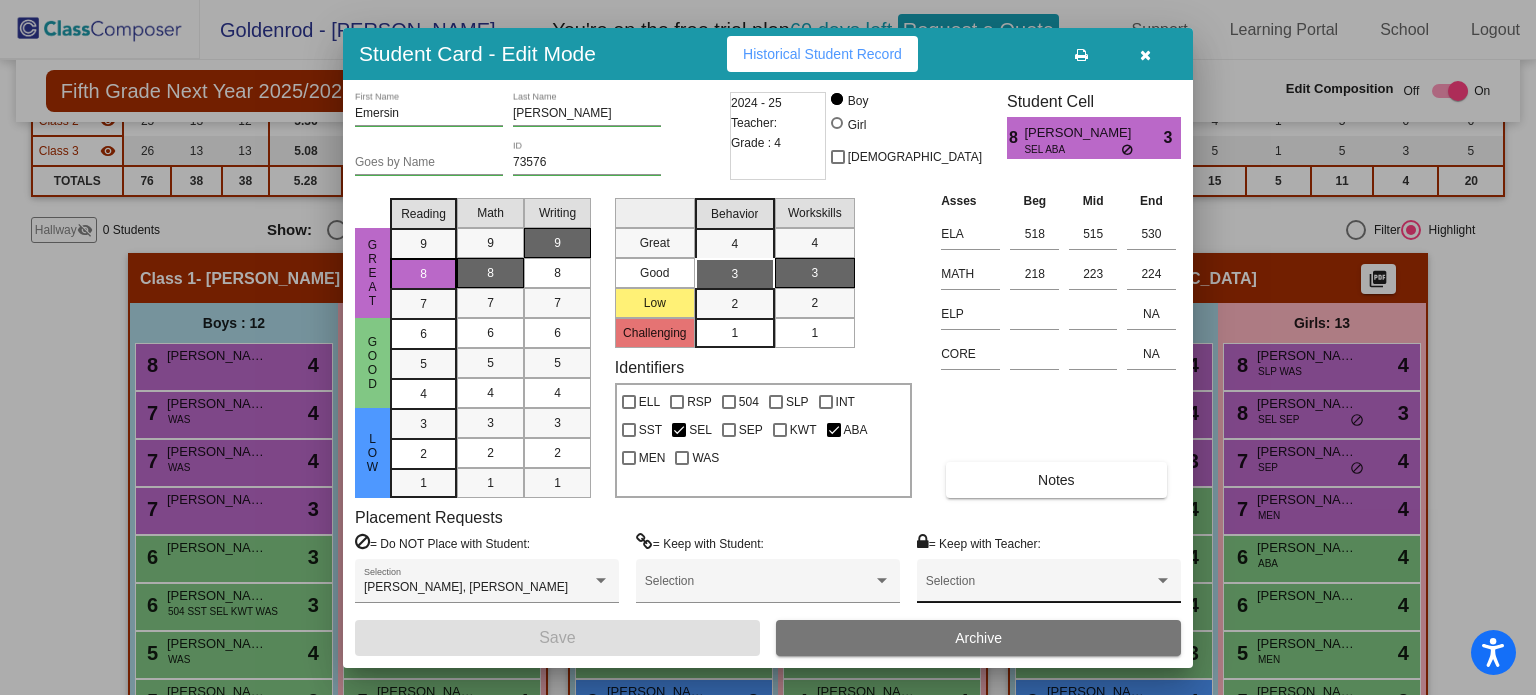 click on "Selection" at bounding box center (1049, 586) 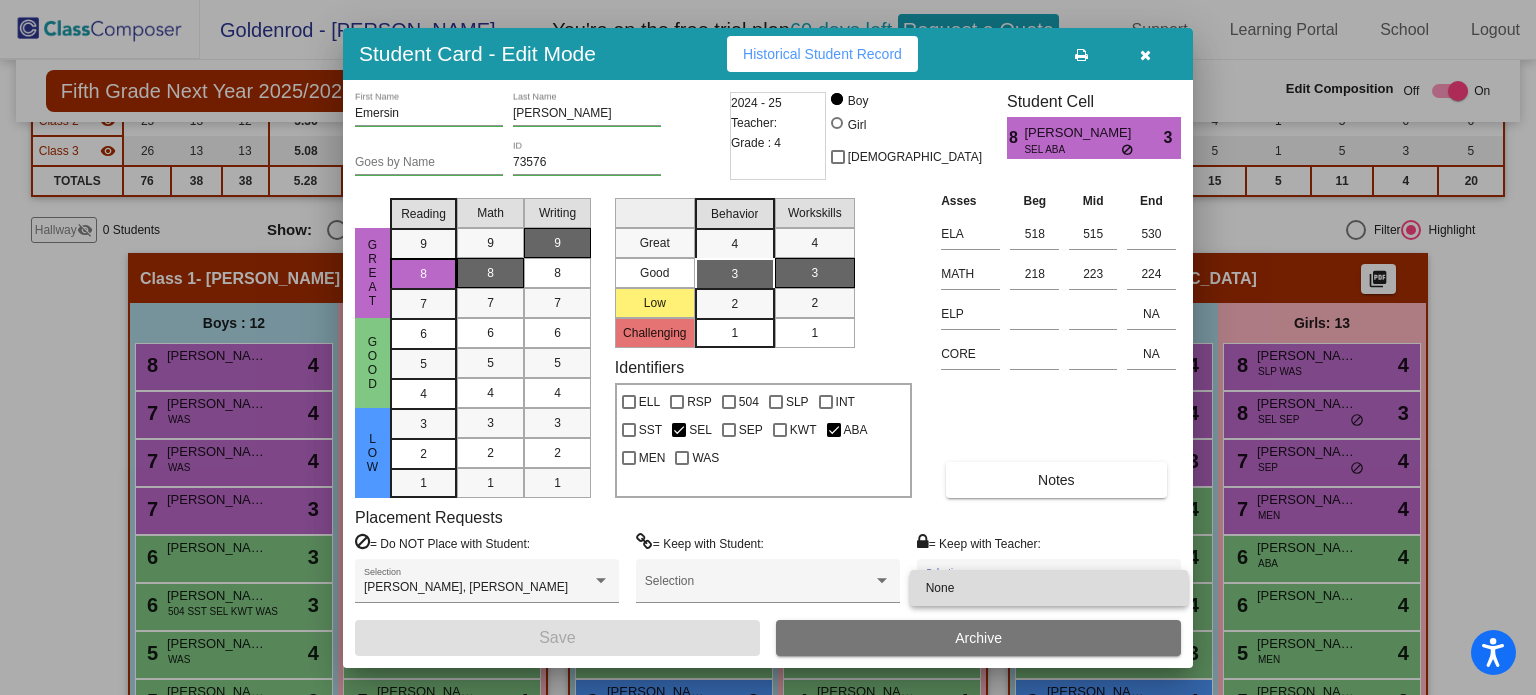 click on "None" at bounding box center (1049, 588) 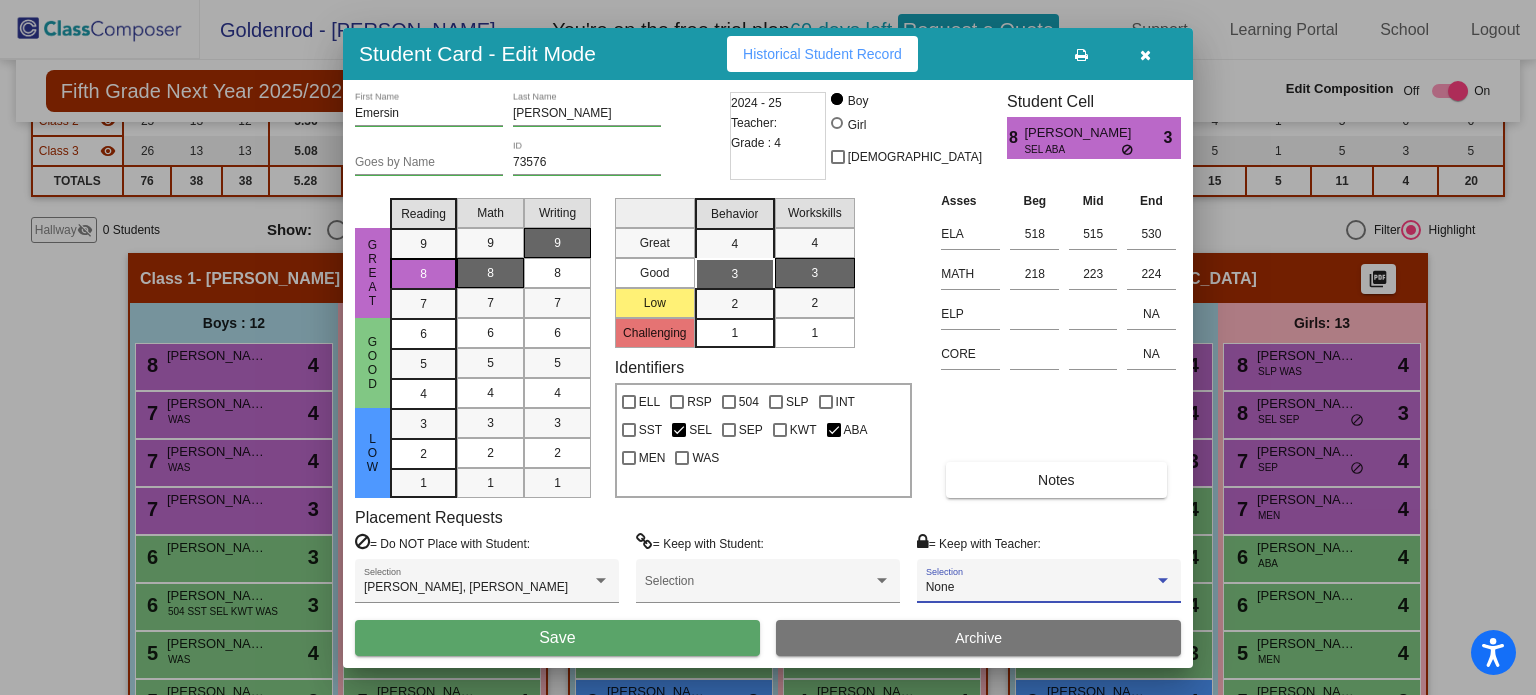 click on "None Selection" at bounding box center [1049, 586] 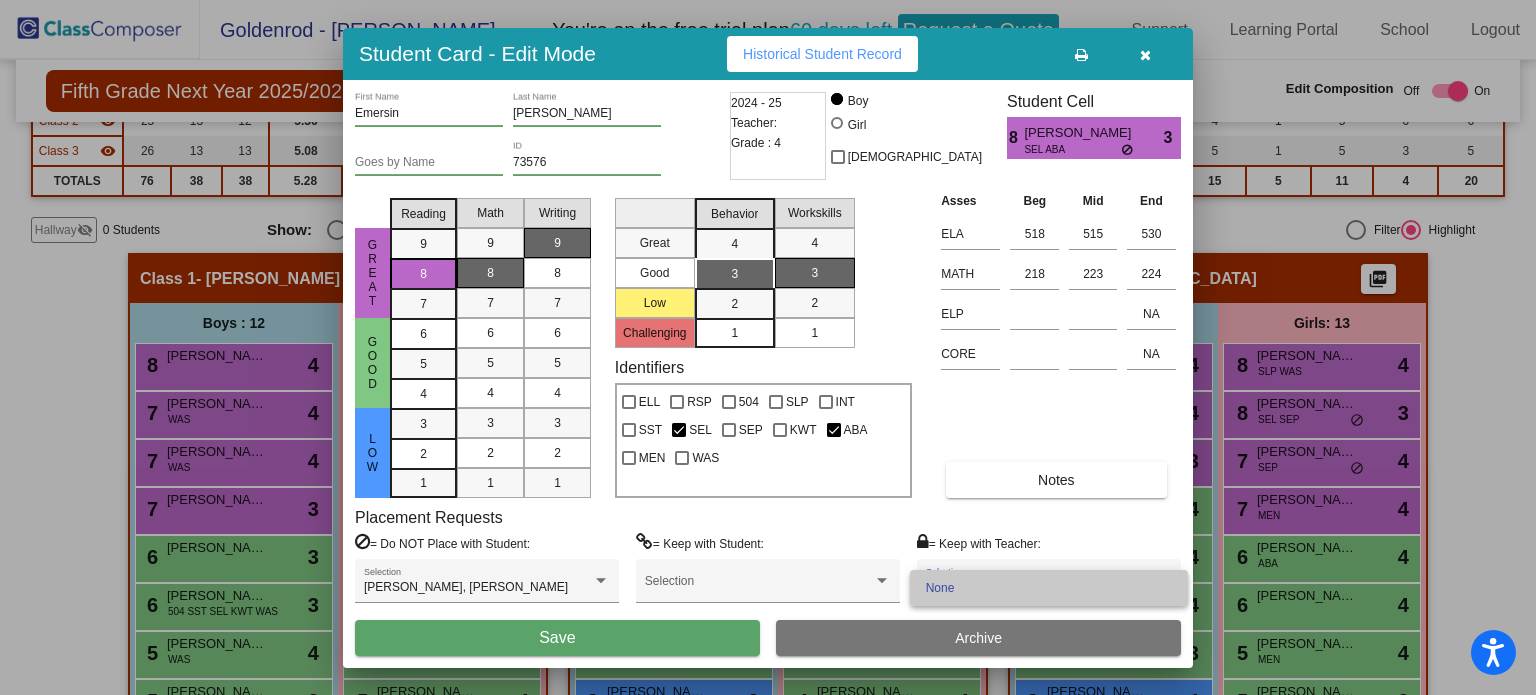 click on "None" at bounding box center [1049, 588] 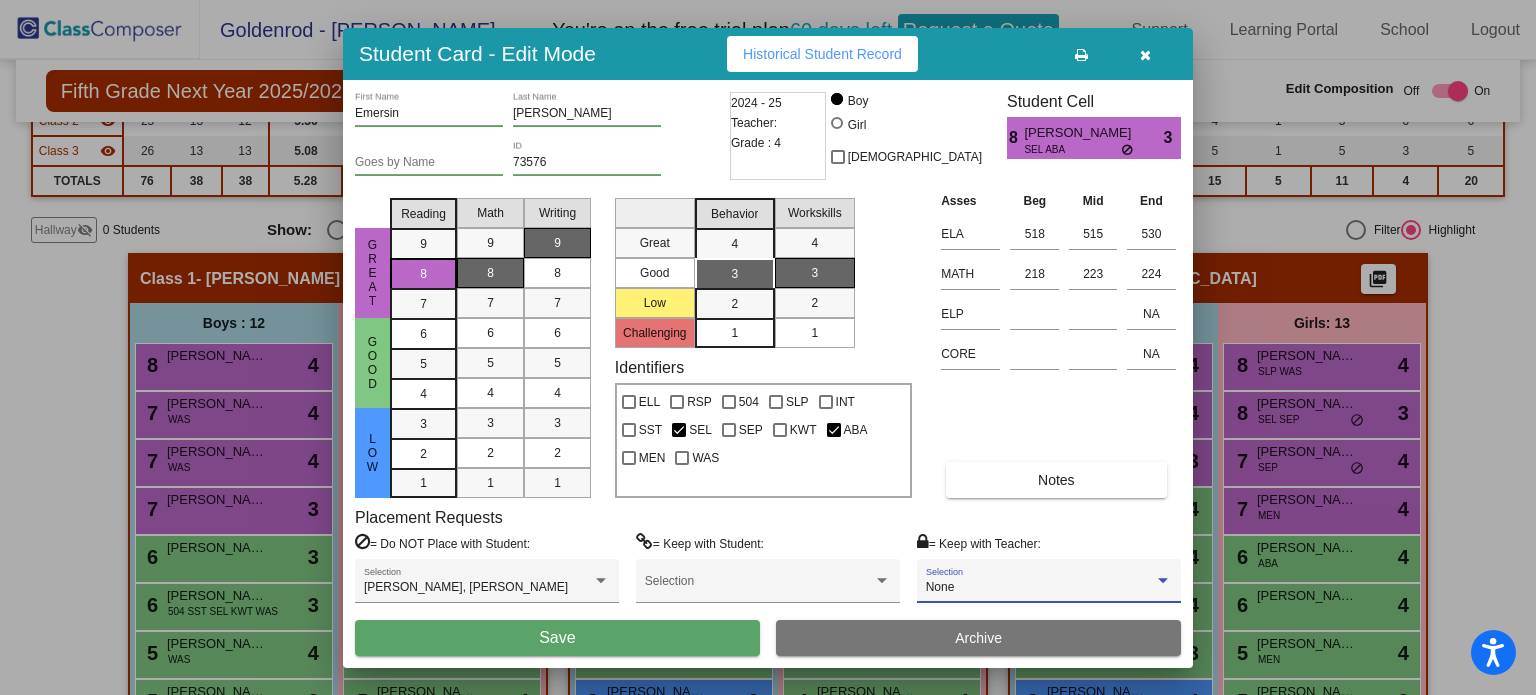 click at bounding box center (1145, 55) 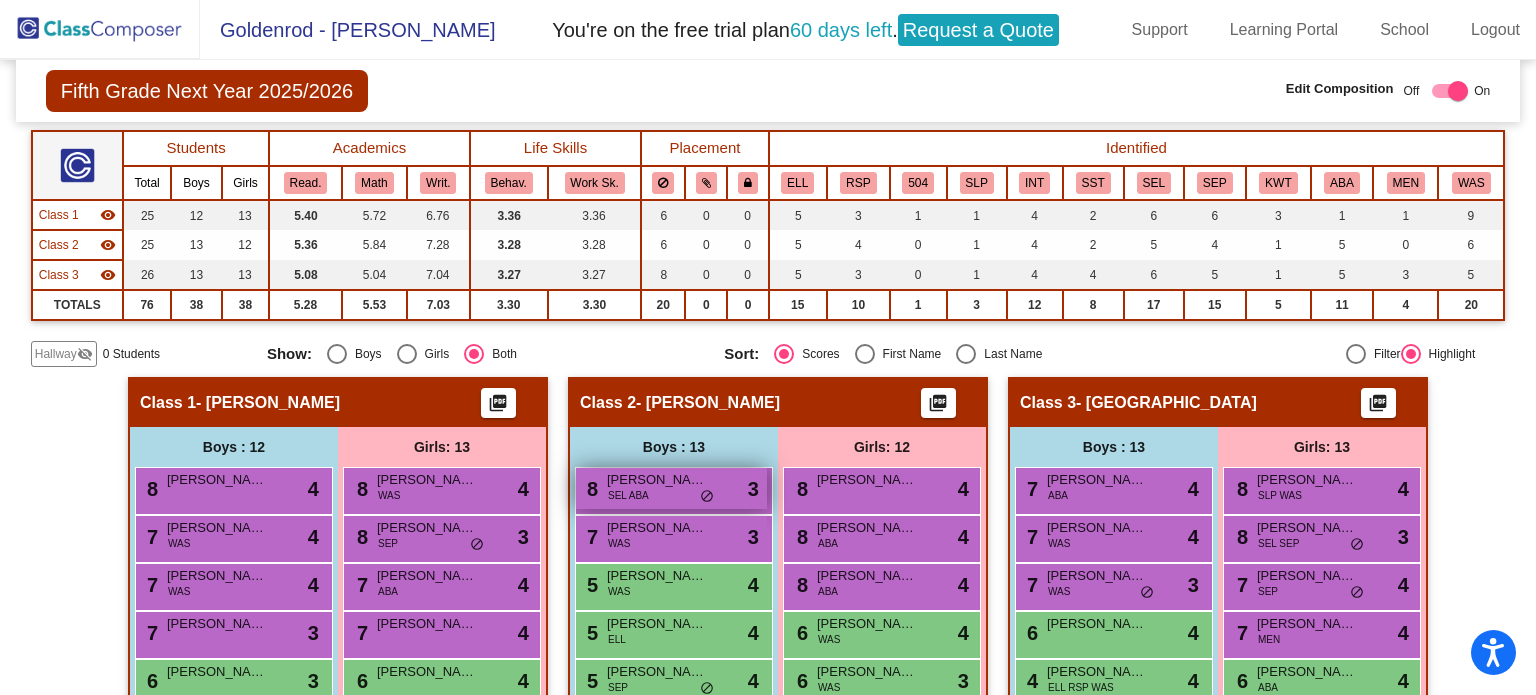 scroll, scrollTop: 148, scrollLeft: 0, axis: vertical 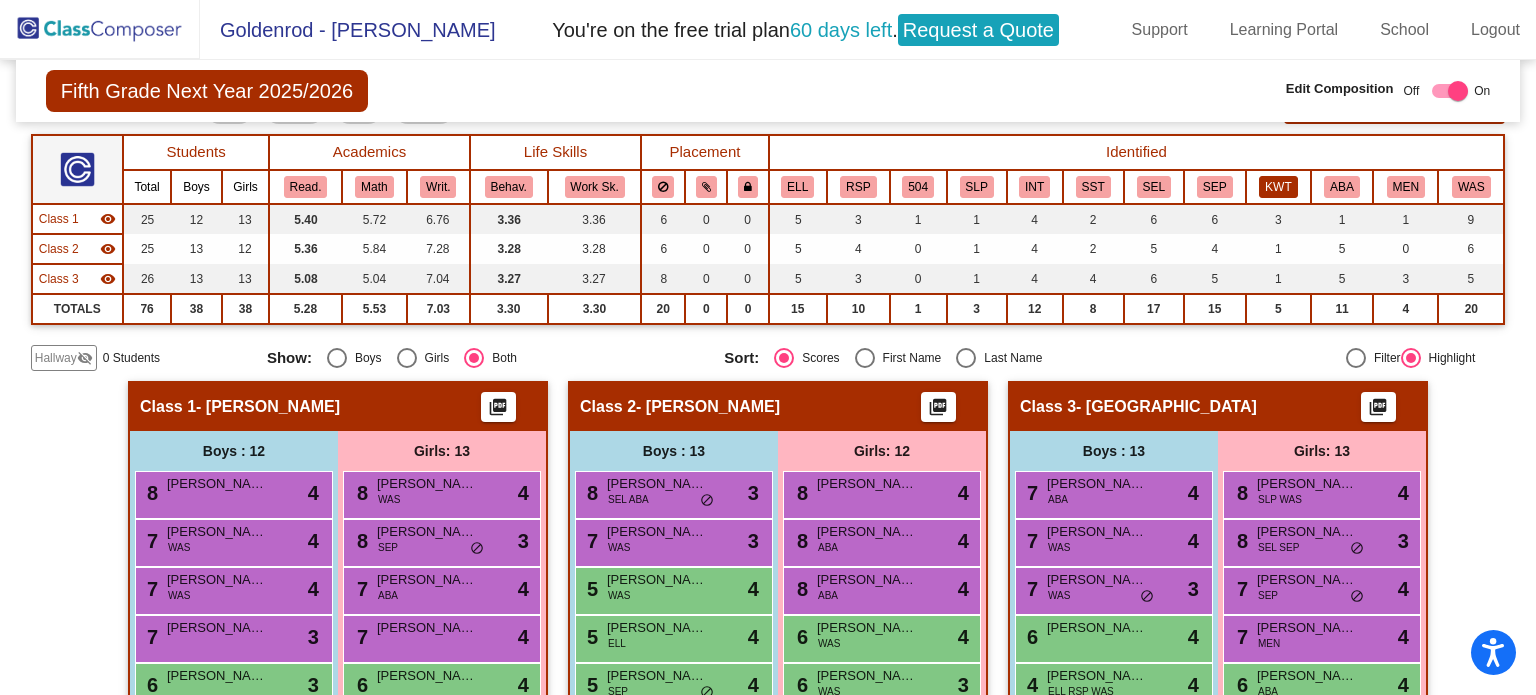 click on "KWT" 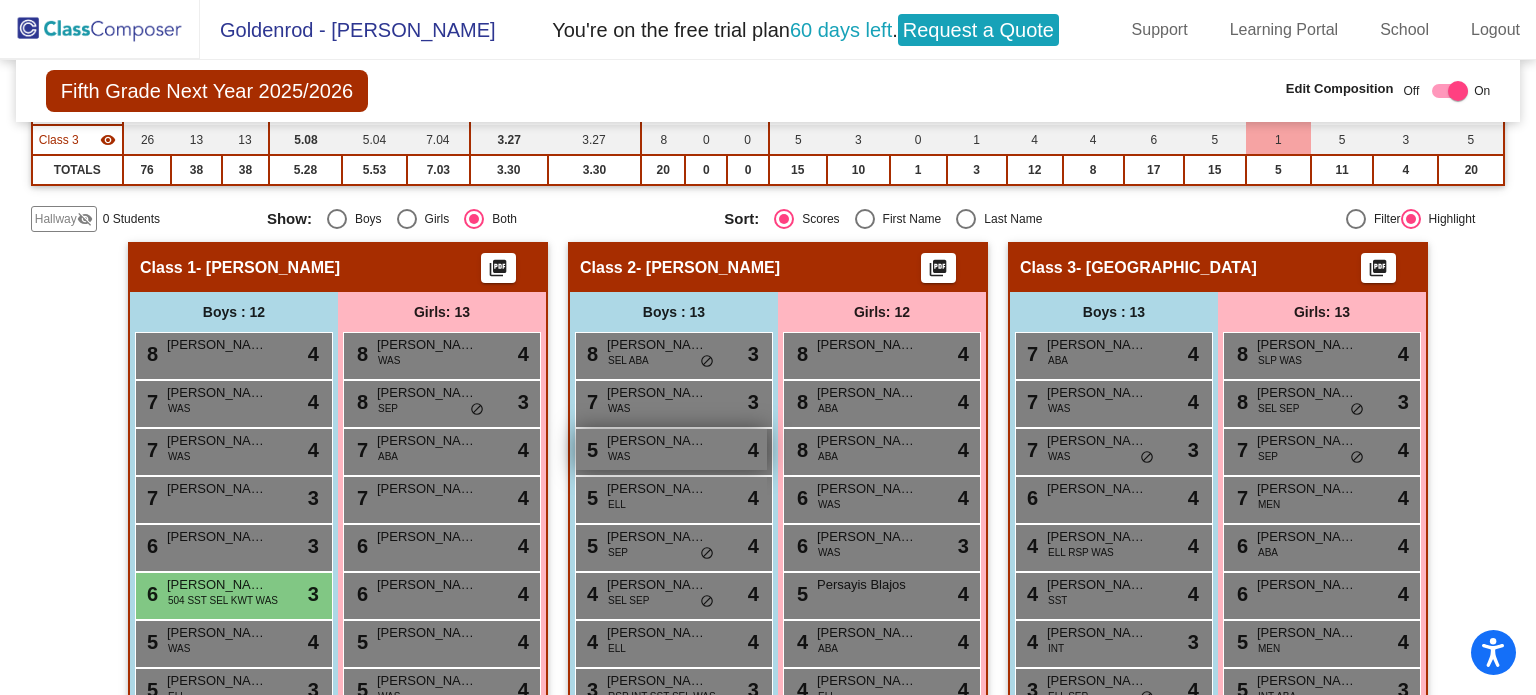scroll, scrollTop: 288, scrollLeft: 0, axis: vertical 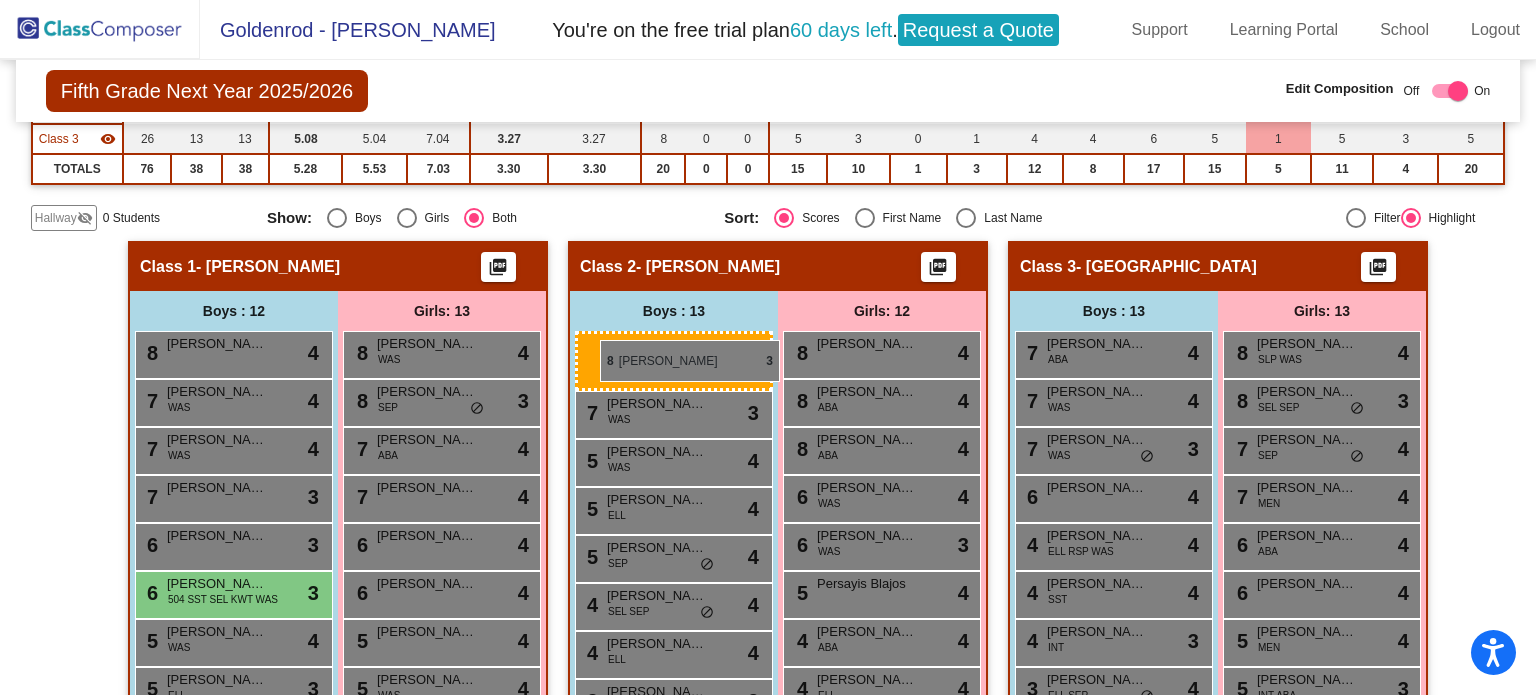drag, startPoint x: 675, startPoint y: 359, endPoint x: 600, endPoint y: 339, distance: 77.62087 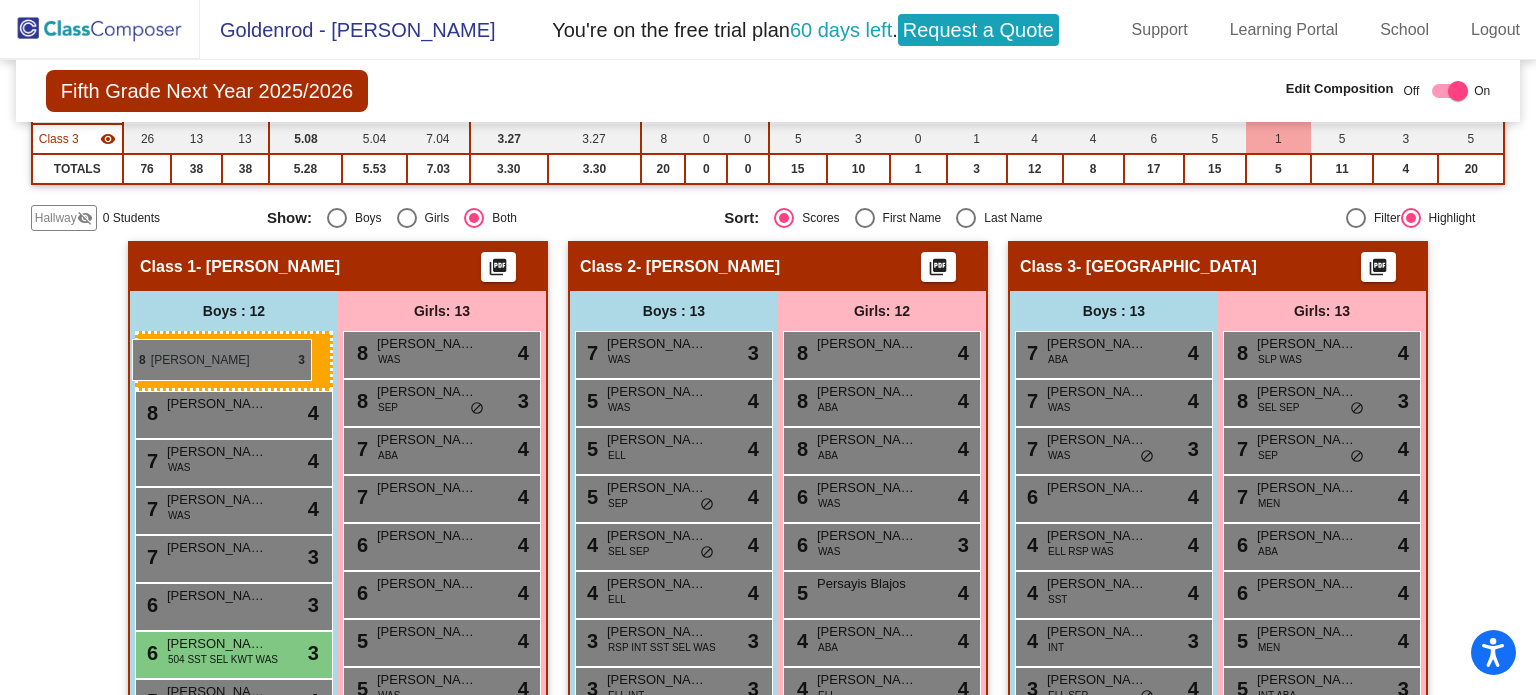 drag, startPoint x: 629, startPoint y: 352, endPoint x: 132, endPoint y: 339, distance: 497.16998 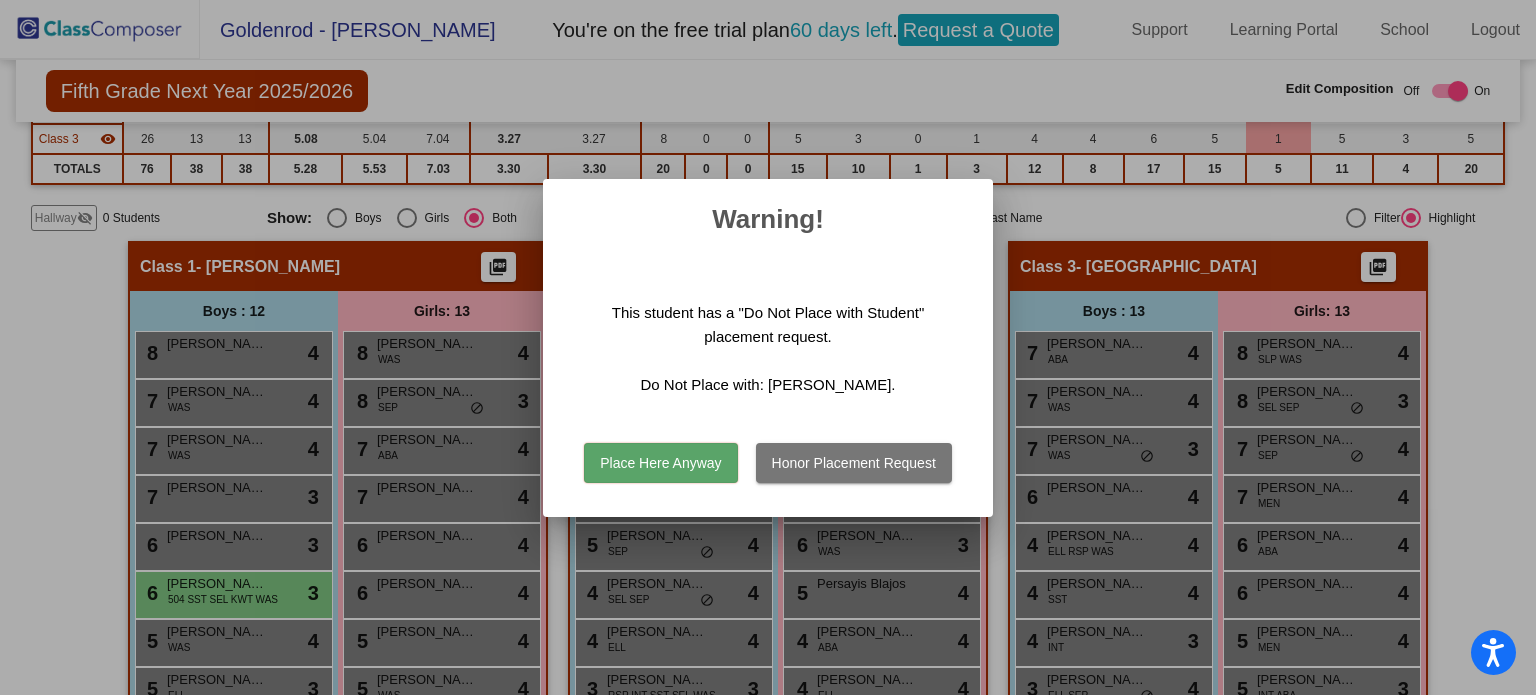 click on "Place Here Anyway" at bounding box center [660, 463] 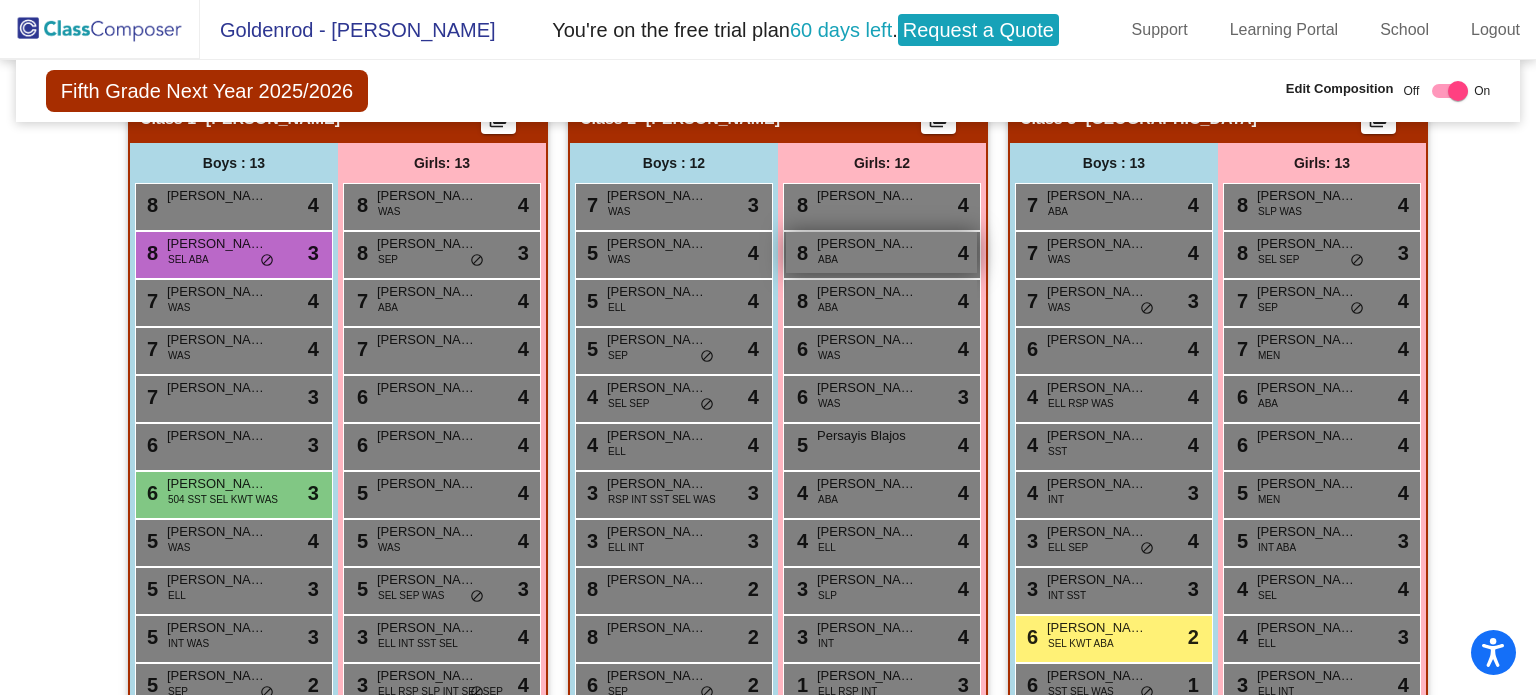scroll, scrollTop: 440, scrollLeft: 0, axis: vertical 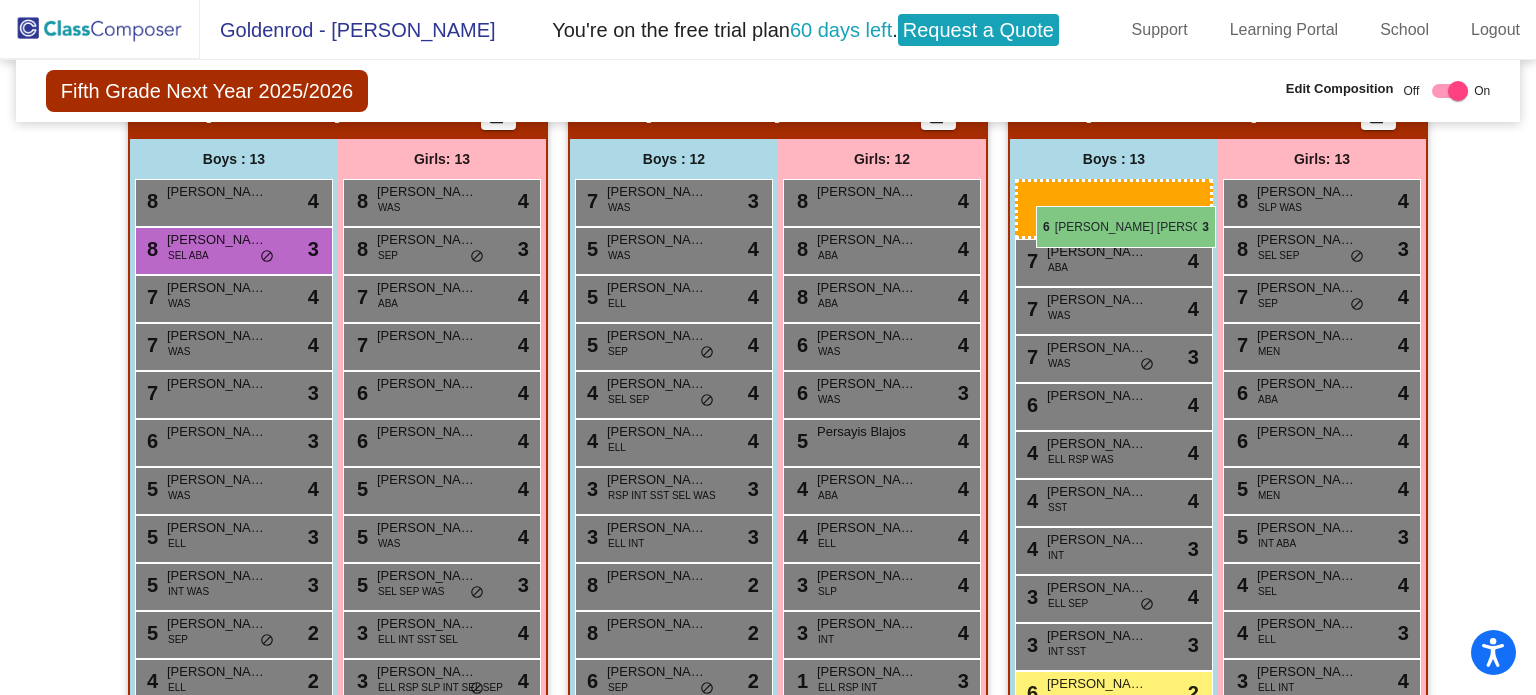 drag, startPoint x: 234, startPoint y: 487, endPoint x: 1036, endPoint y: 205, distance: 850.1341 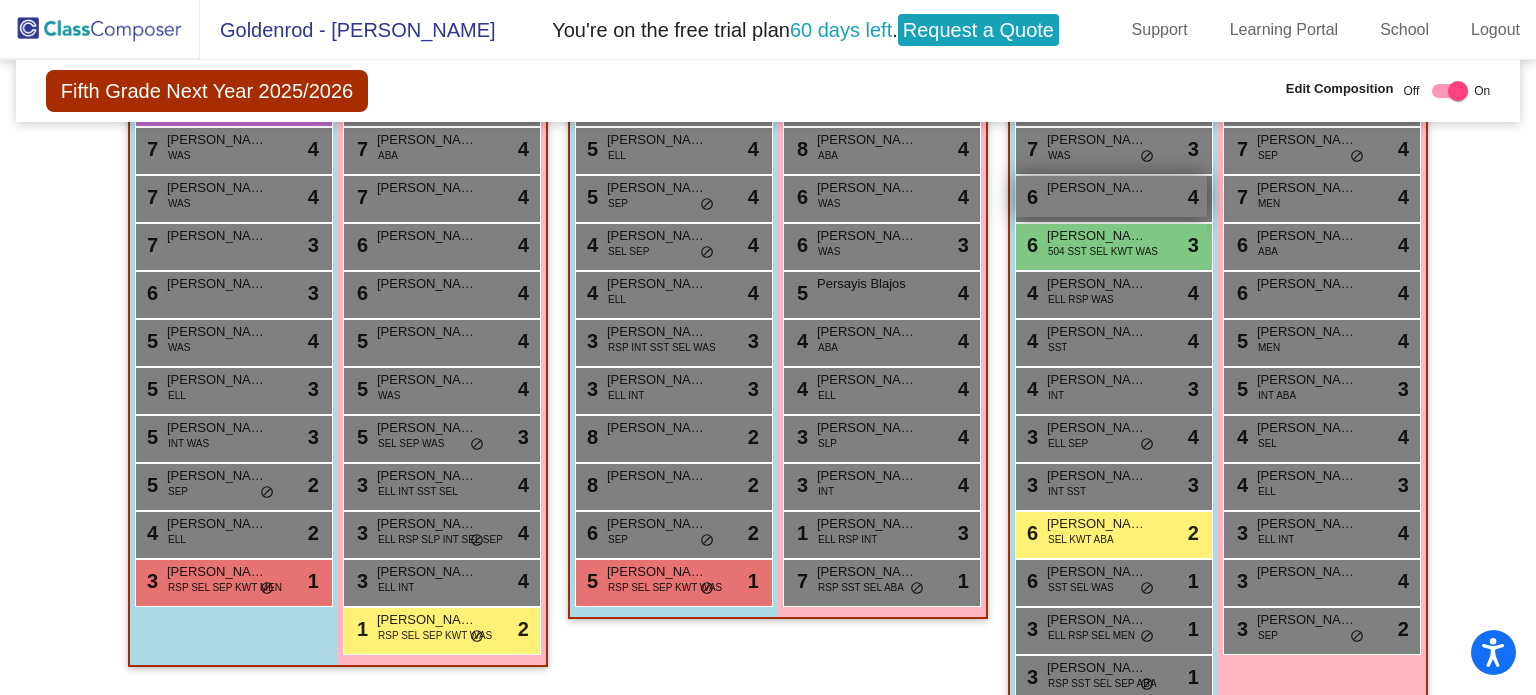 scroll, scrollTop: 595, scrollLeft: 0, axis: vertical 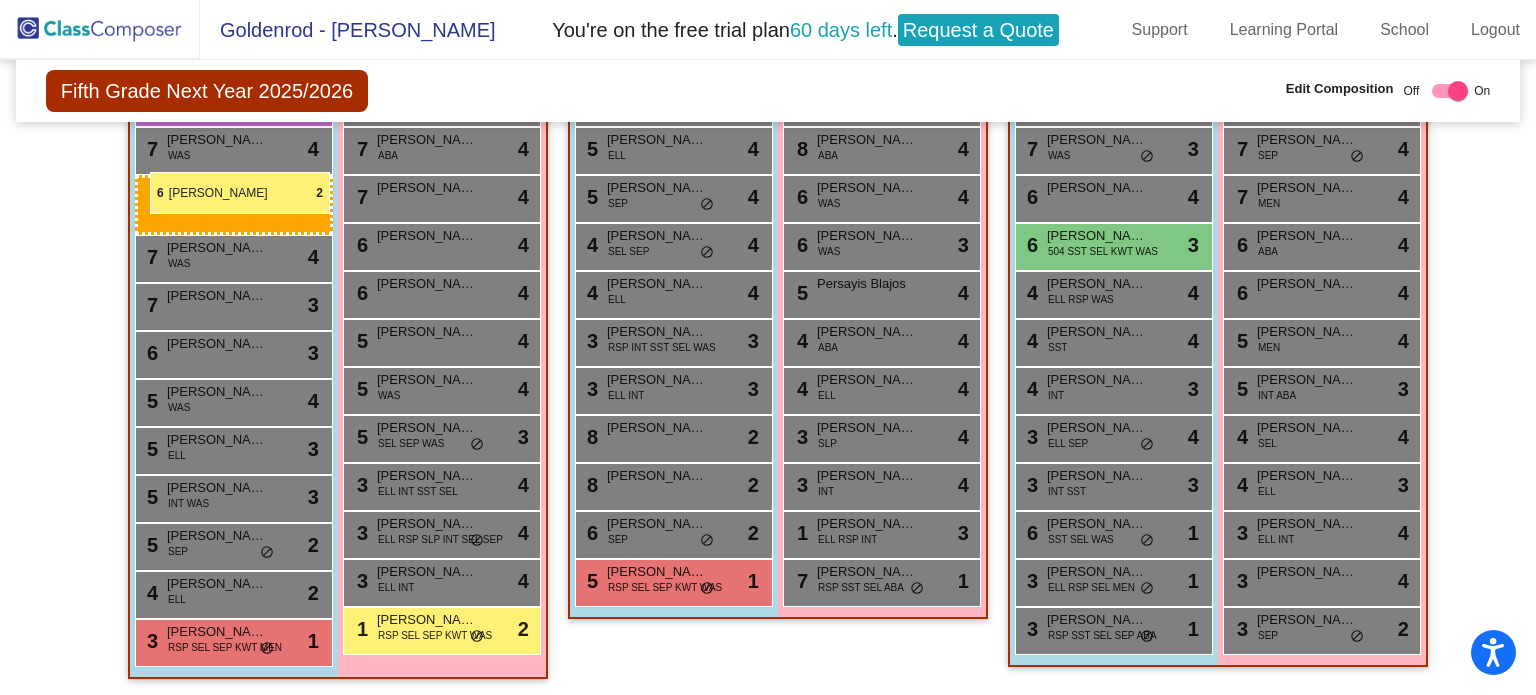 drag, startPoint x: 1084, startPoint y: 527, endPoint x: 148, endPoint y: 171, distance: 1001.415 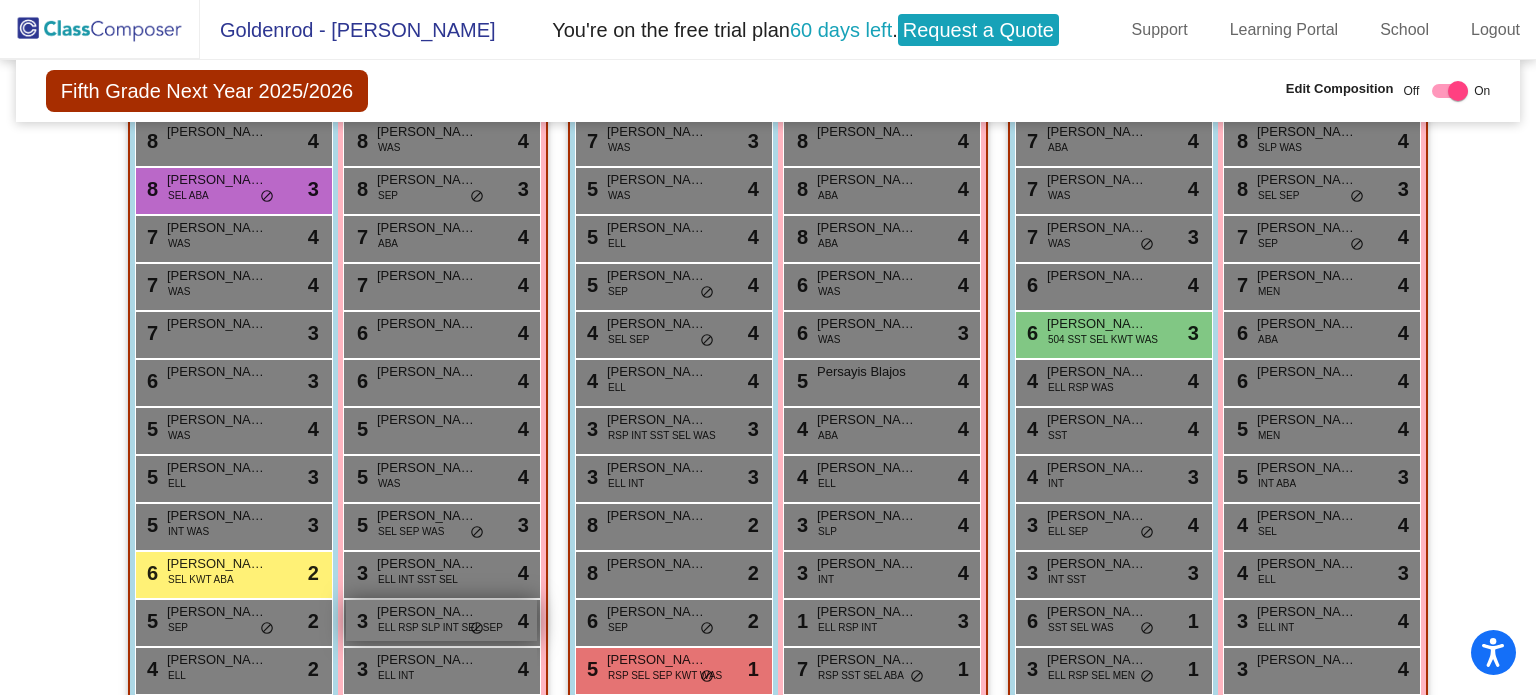 scroll, scrollTop: 576, scrollLeft: 0, axis: vertical 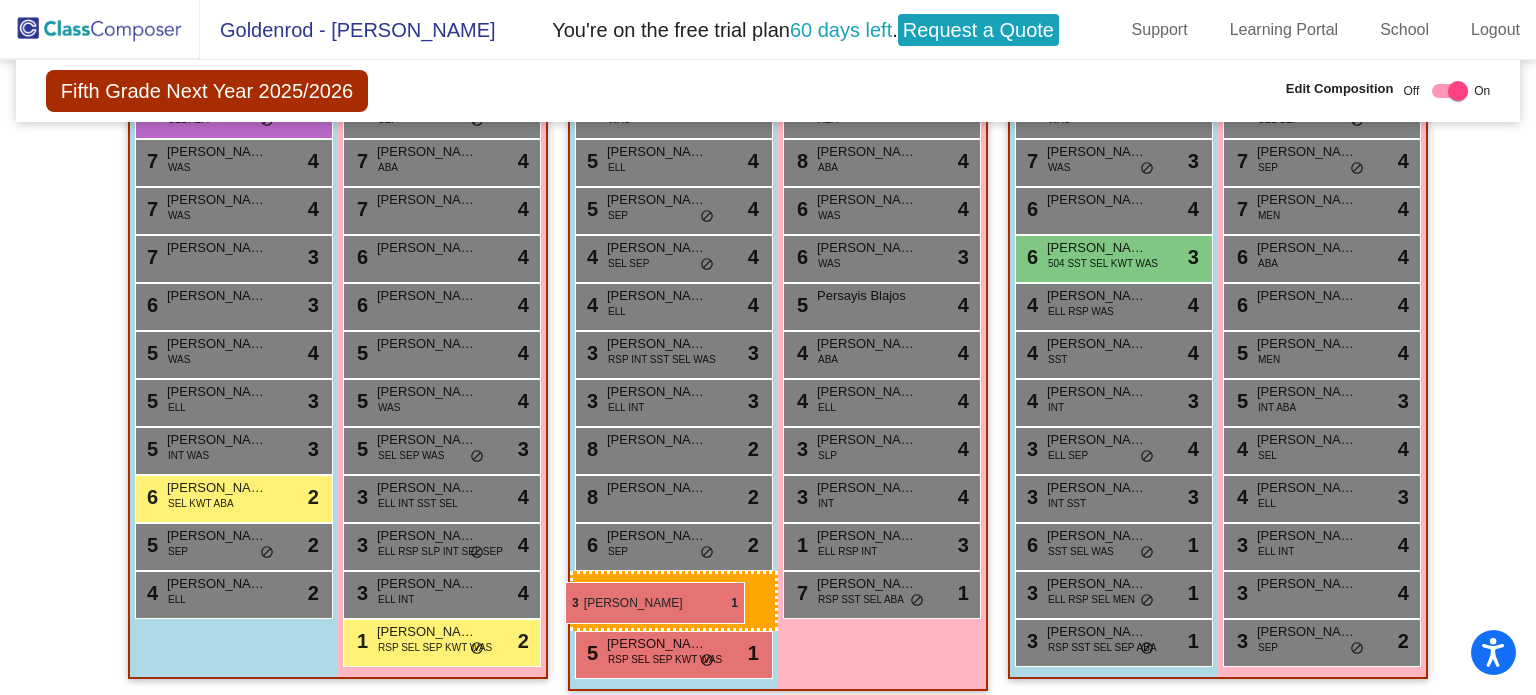 drag, startPoint x: 228, startPoint y: 631, endPoint x: 565, endPoint y: 582, distance: 340.54367 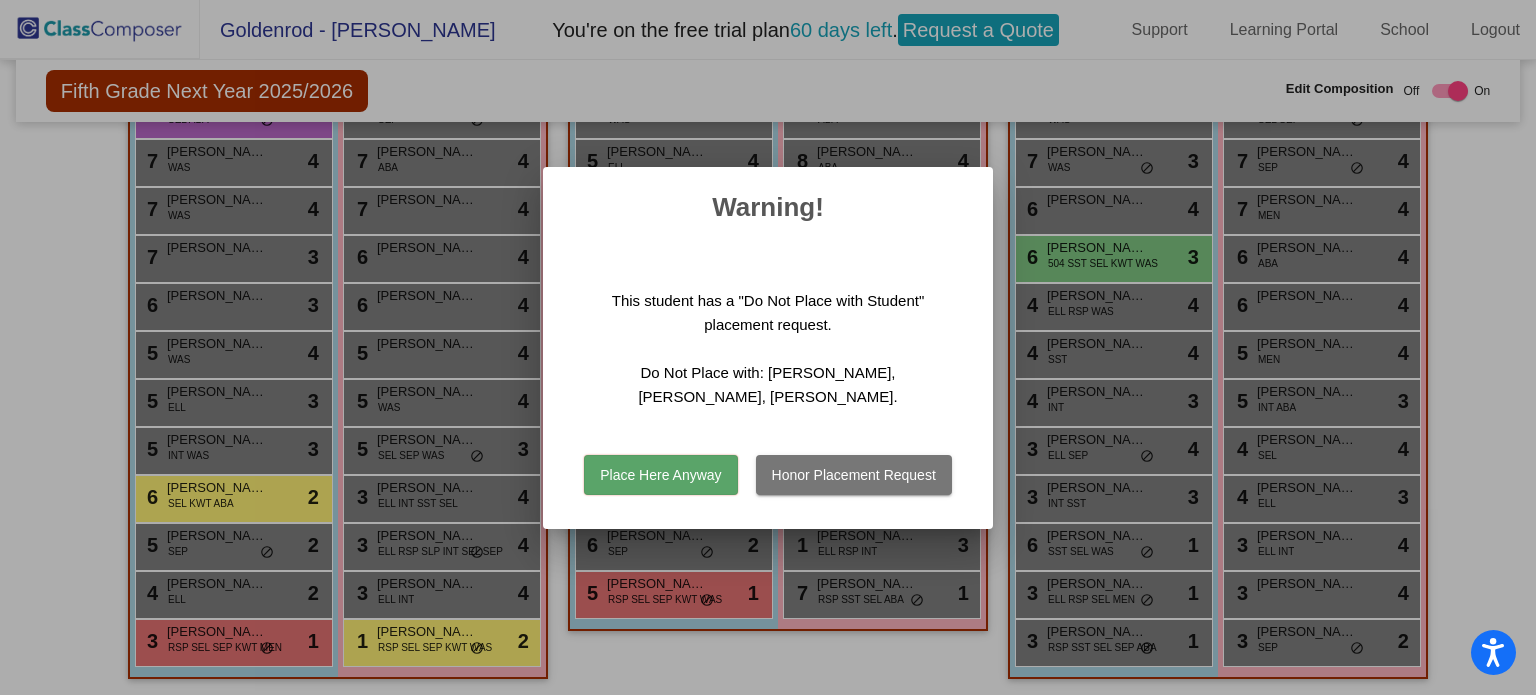 click on "Place Here Anyway" at bounding box center (660, 475) 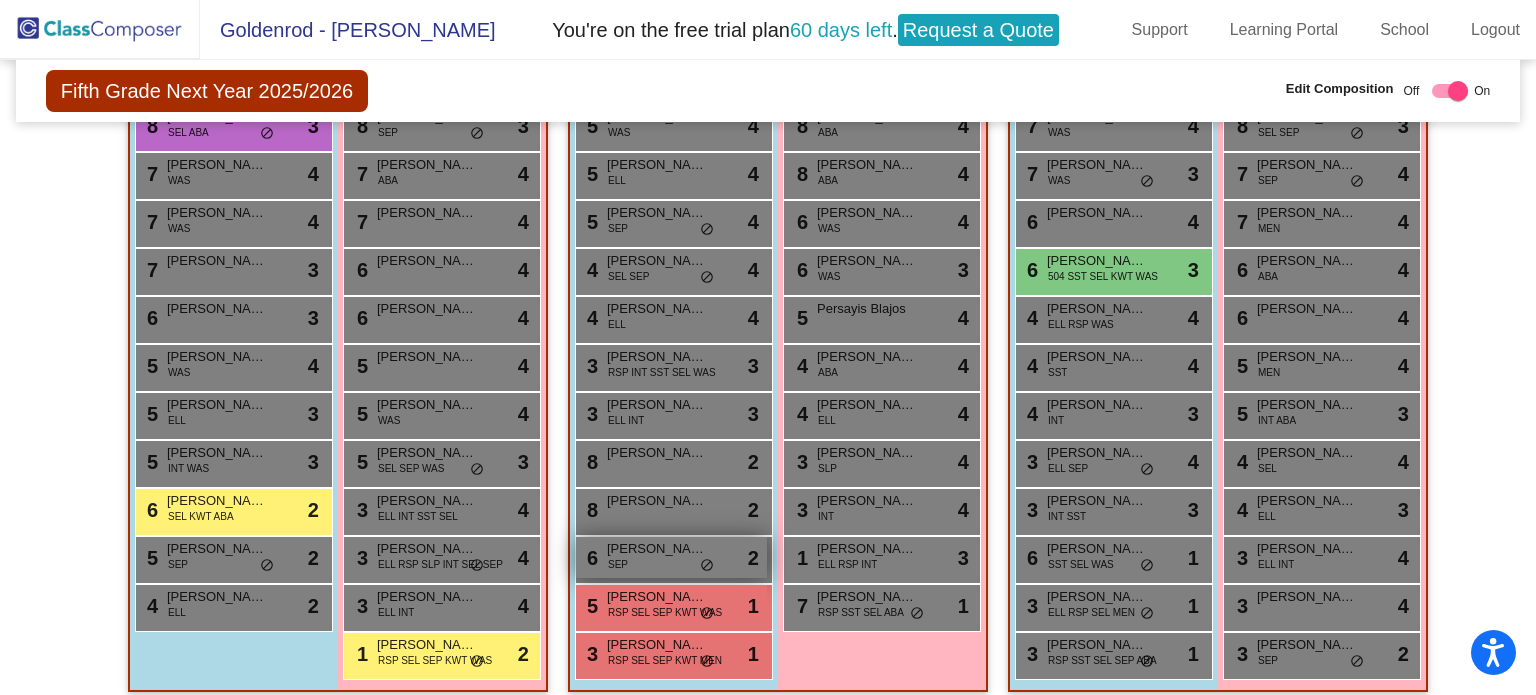 scroll, scrollTop: 576, scrollLeft: 0, axis: vertical 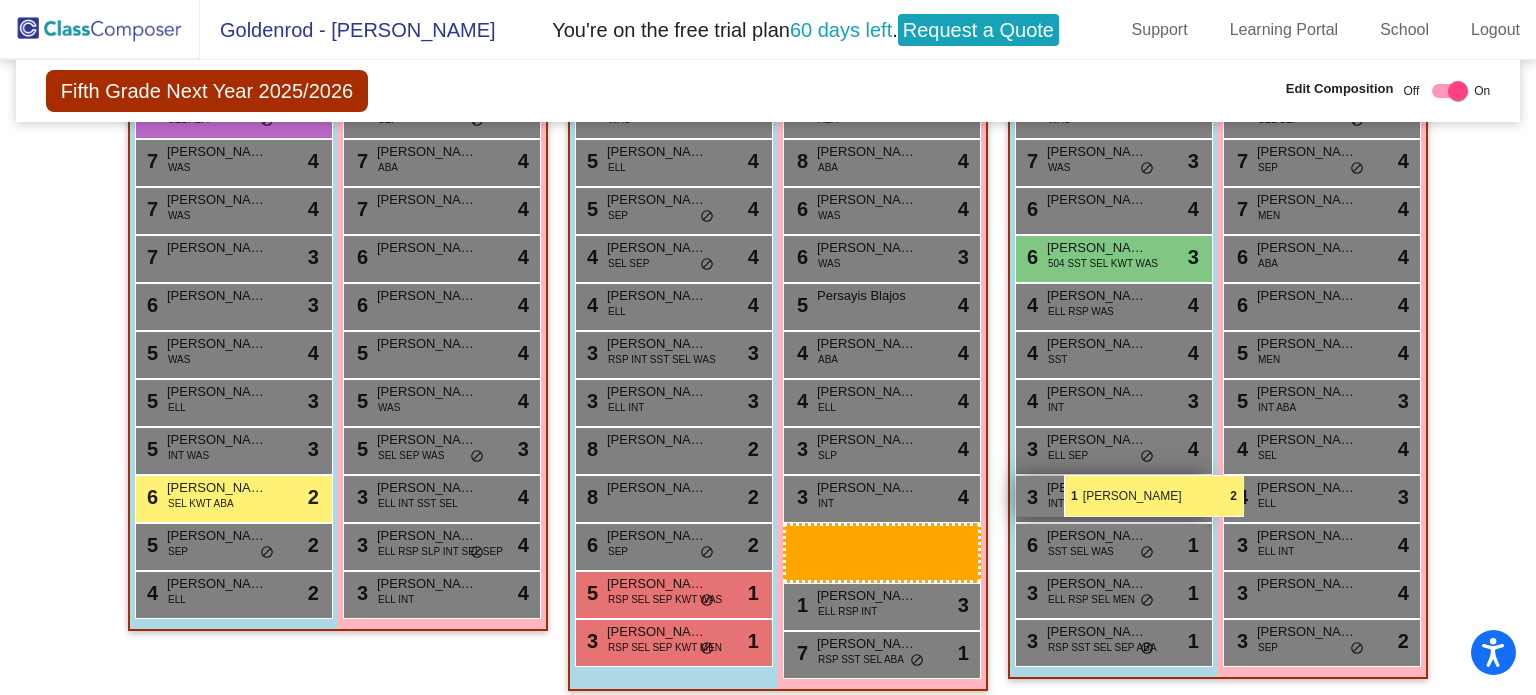 drag, startPoint x: 467, startPoint y: 632, endPoint x: 1050, endPoint y: 473, distance: 604.29297 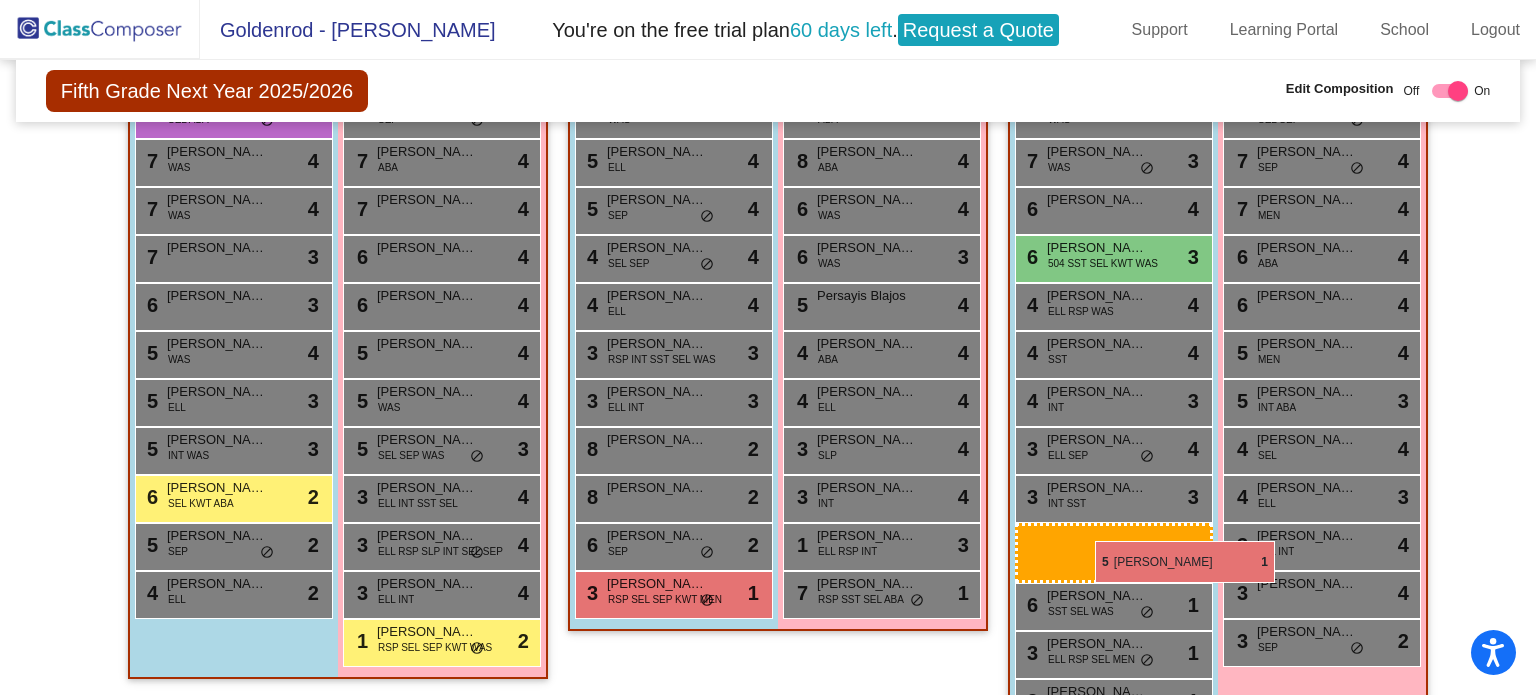 drag, startPoint x: 710, startPoint y: 595, endPoint x: 1095, endPoint y: 540, distance: 388.90872 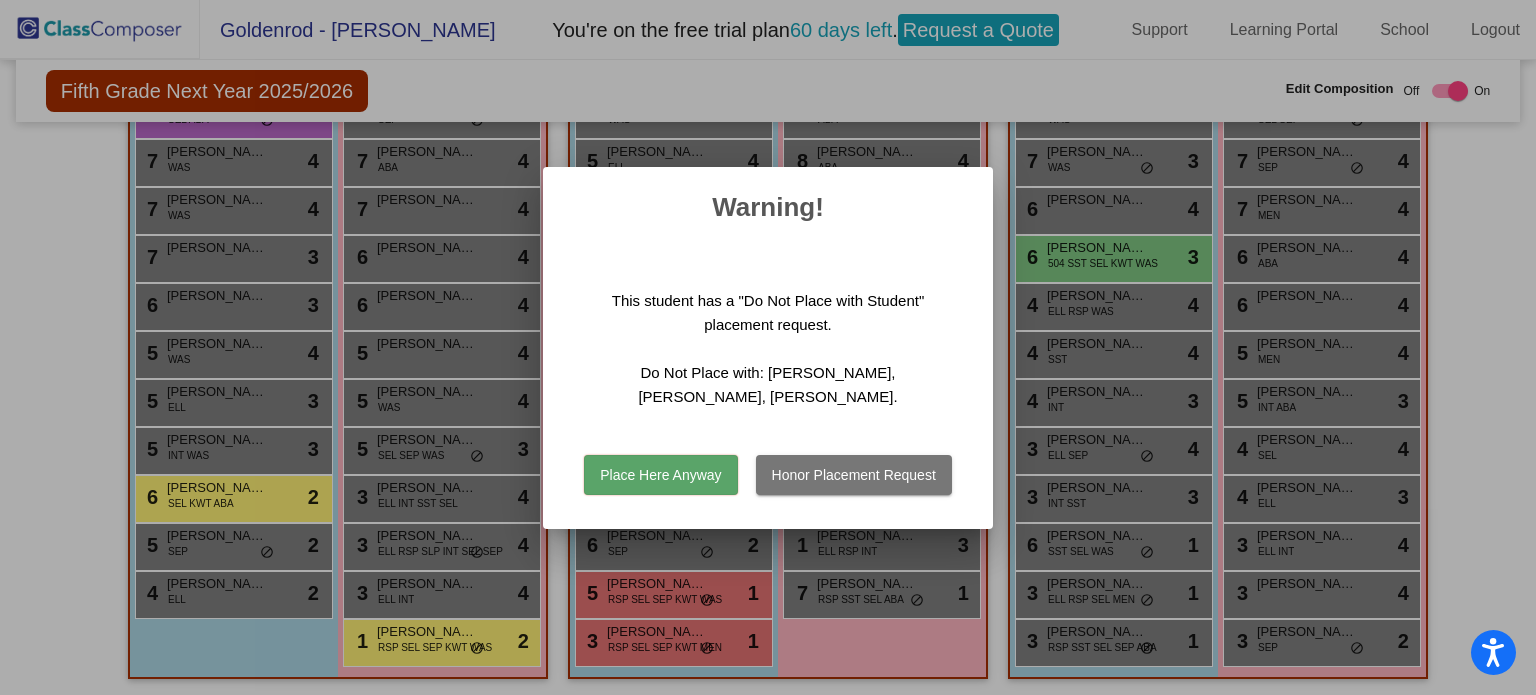 click on "Place Here Anyway" at bounding box center (660, 475) 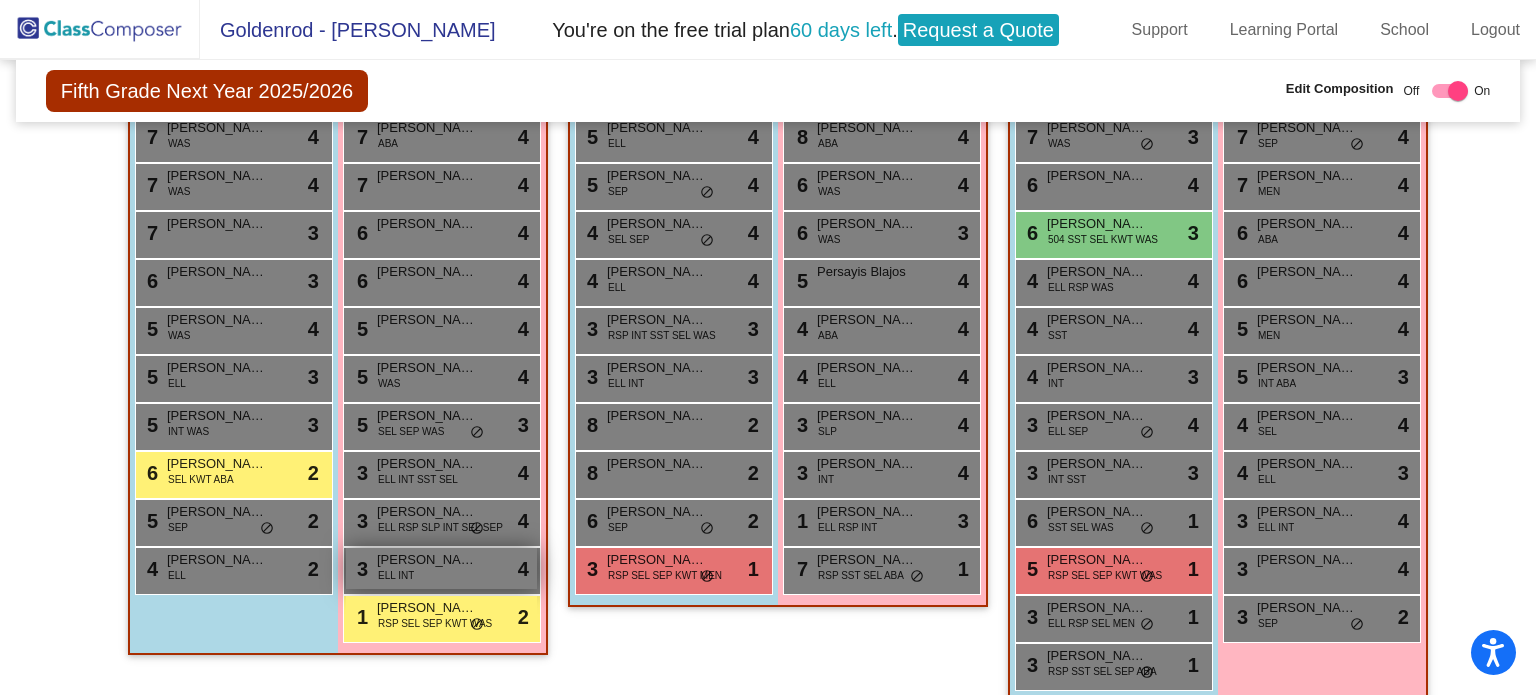 scroll, scrollTop: 600, scrollLeft: 0, axis: vertical 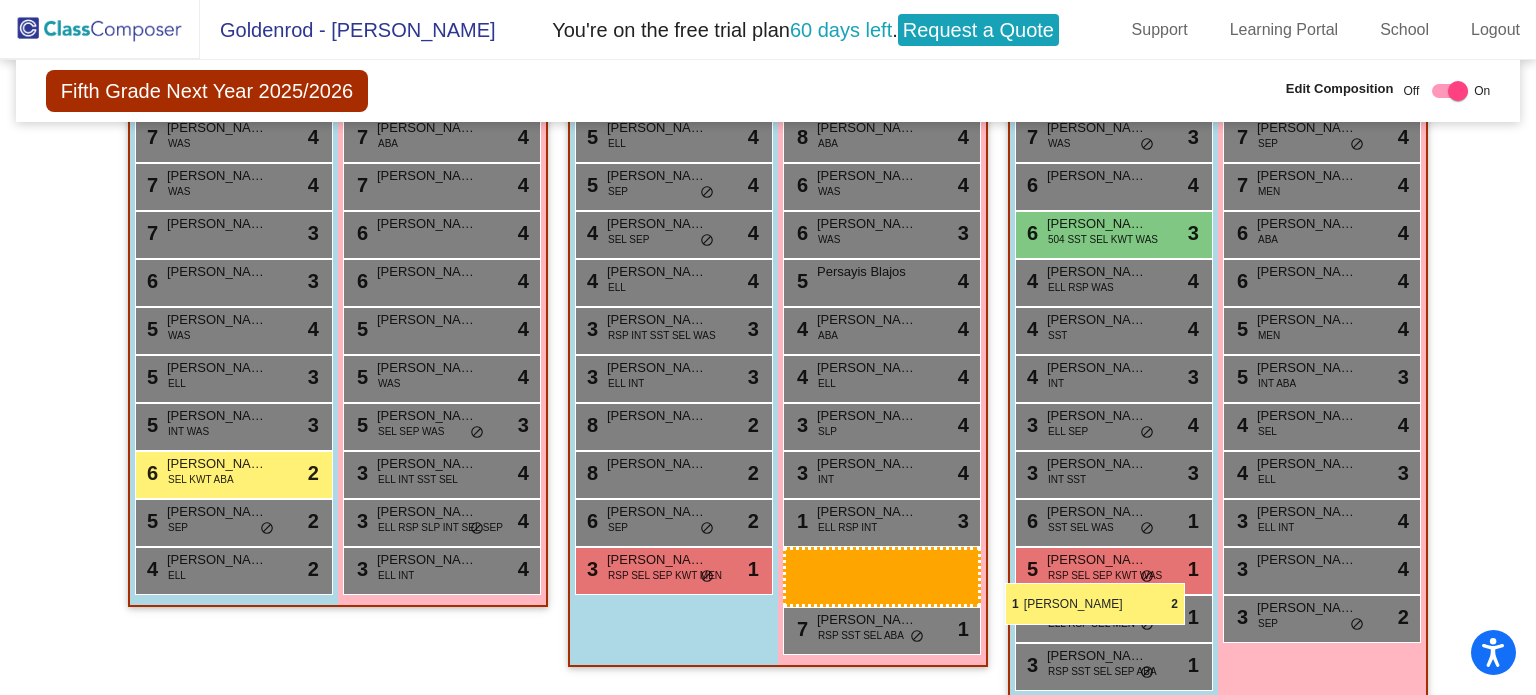 drag, startPoint x: 456, startPoint y: 614, endPoint x: 1005, endPoint y: 582, distance: 549.9318 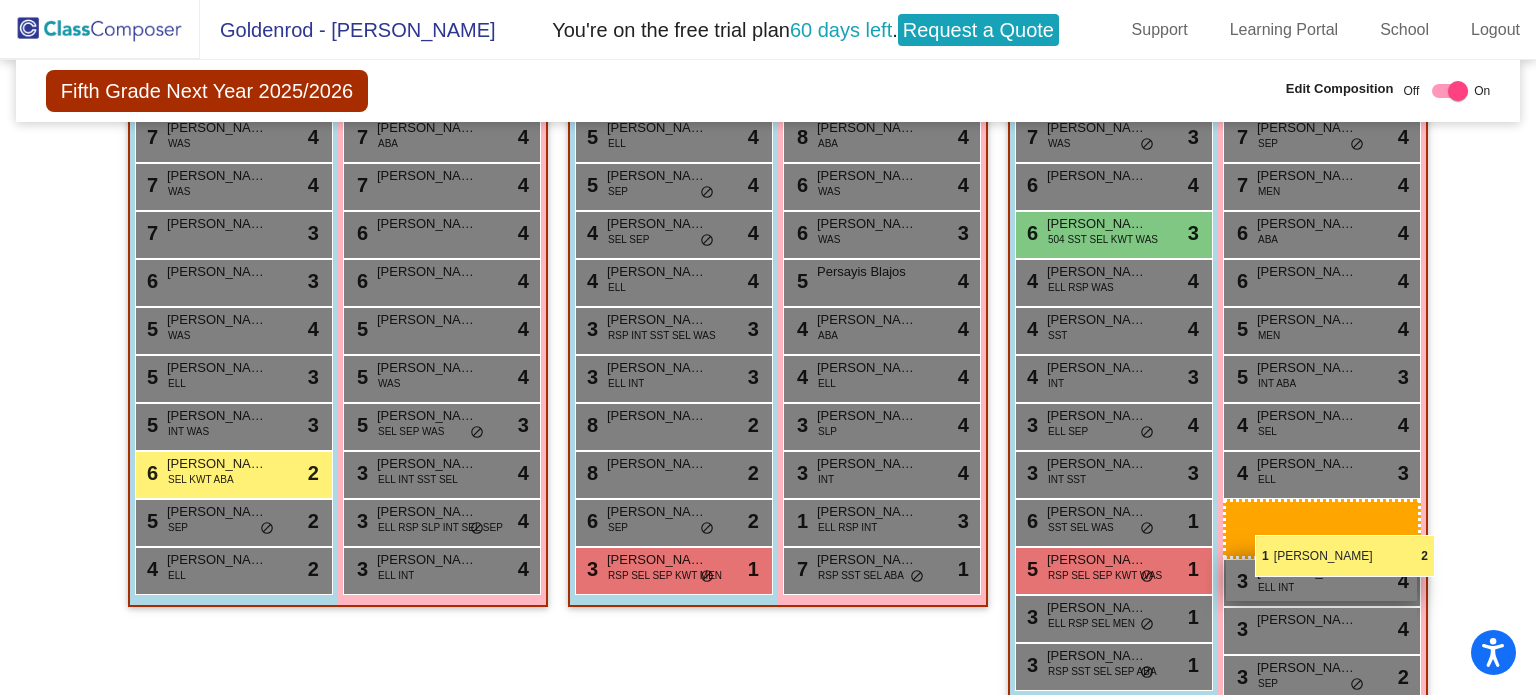 drag, startPoint x: 390, startPoint y: 627, endPoint x: 1252, endPoint y: 532, distance: 867.2191 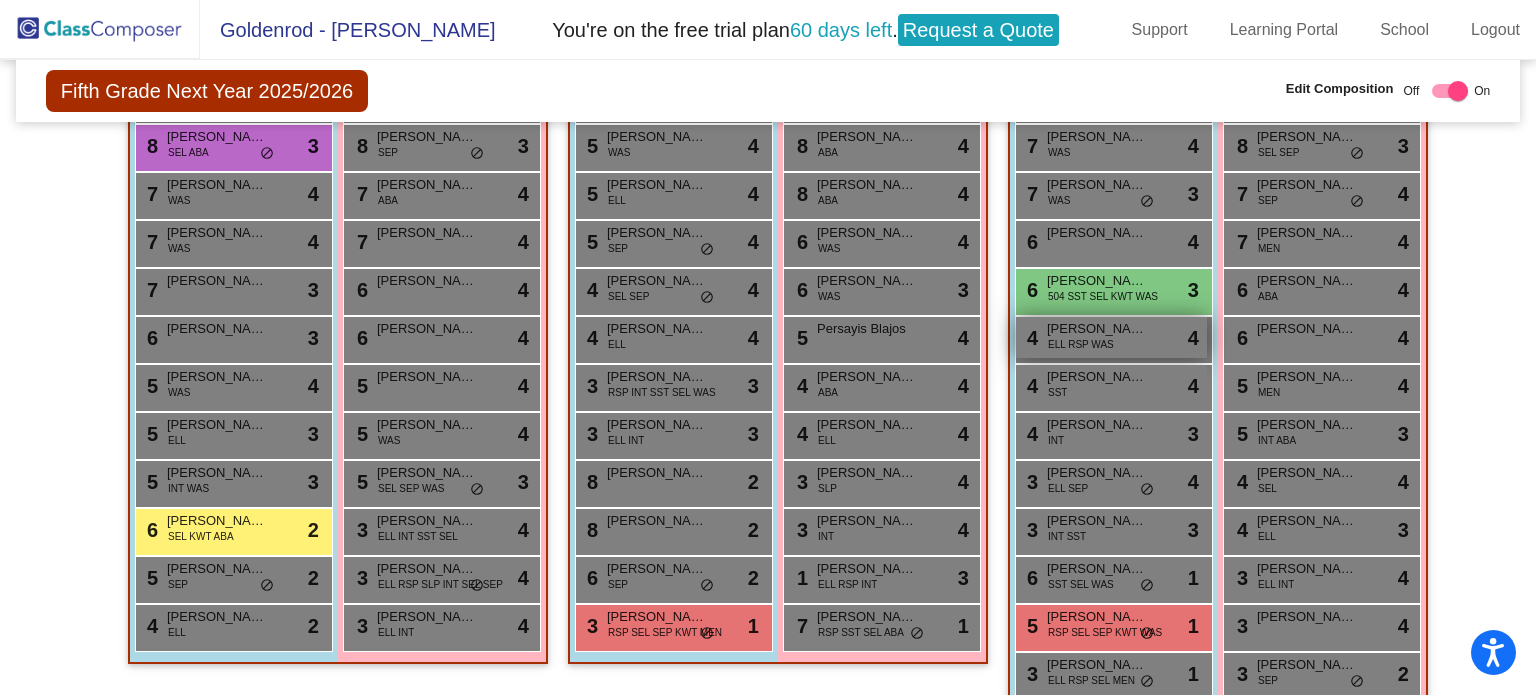 scroll, scrollTop: 624, scrollLeft: 0, axis: vertical 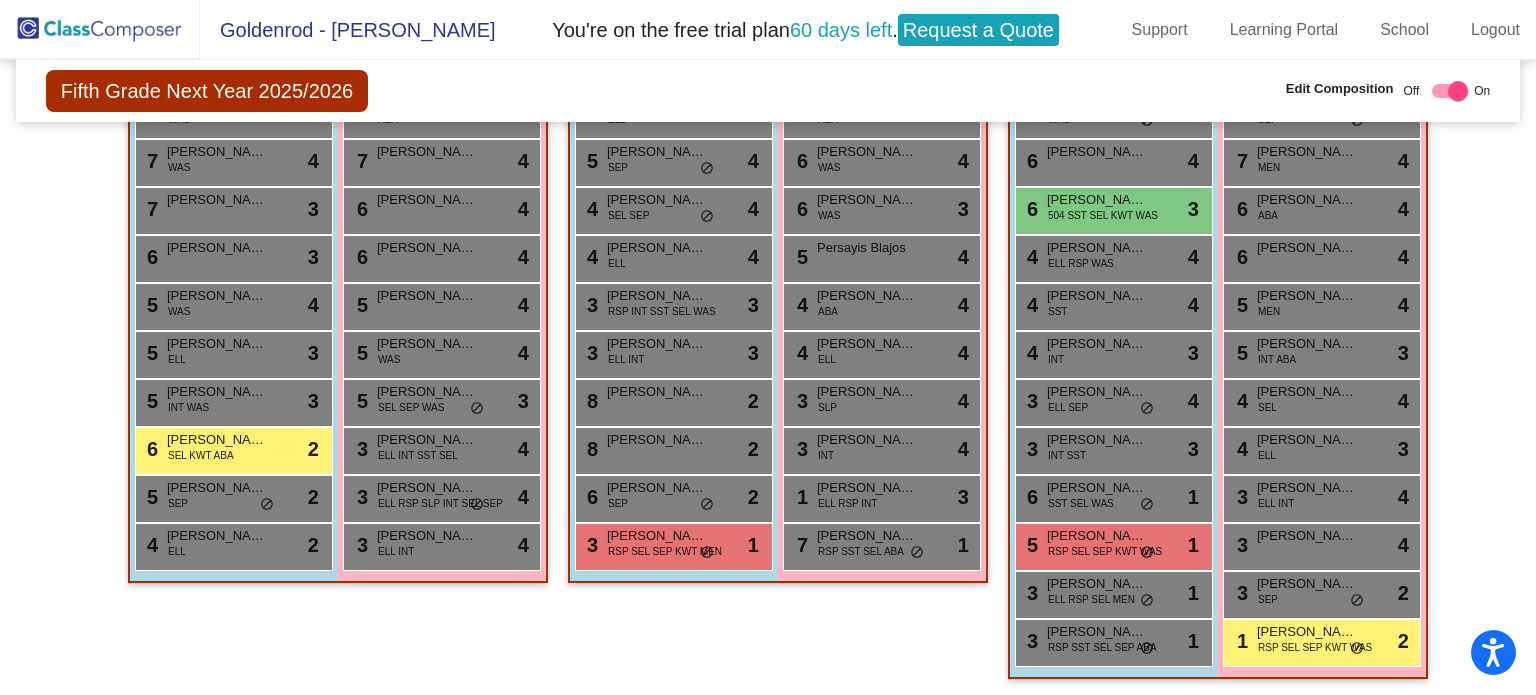 click on "Class 2   - [PERSON_NAME]  picture_as_pdf  Add Student  First Name Last Name Student Id  (Recommended)   Boy   Girl   [DEMOGRAPHIC_DATA] Add Close  Boys : 12  7 [PERSON_NAME] WAS lock do_not_disturb_alt 3 5 [PERSON_NAME] WAS lock do_not_disturb_alt 4 5 [PERSON_NAME] ELL lock do_not_disturb_alt 4 5 [PERSON_NAME] SEP lock do_not_disturb_alt 4 4 [PERSON_NAME] SEL SEP lock do_not_disturb_alt 4 4 [PERSON_NAME] ELL lock do_not_disturb_alt 4 3 [PERSON_NAME] RSP INT SST SEL WAS lock do_not_disturb_alt 3 3 [PERSON_NAME] ELL INT lock do_not_disturb_alt 3 8 [PERSON_NAME] lock do_not_disturb_alt 2 8 [PERSON_NAME] lock do_not_disturb_alt 2 6 [PERSON_NAME] SEP lock do_not_disturb_alt 2 3 [PERSON_NAME] RSP SEL SEP KWT MEN lock do_not_disturb_alt 1 Girls: 12 8 [PERSON_NAME] [PERSON_NAME] lock do_not_disturb_alt 4 8 [PERSON_NAME] [PERSON_NAME] ABA lock do_not_disturb_alt 4 8 [PERSON_NAME] [PERSON_NAME] ABA lock do_not_disturb_alt 4 6 [PERSON_NAME] WAS lock do_not_disturb_alt 4 6 [PERSON_NAME] WAS lock 3 5 lock 4 4 4" 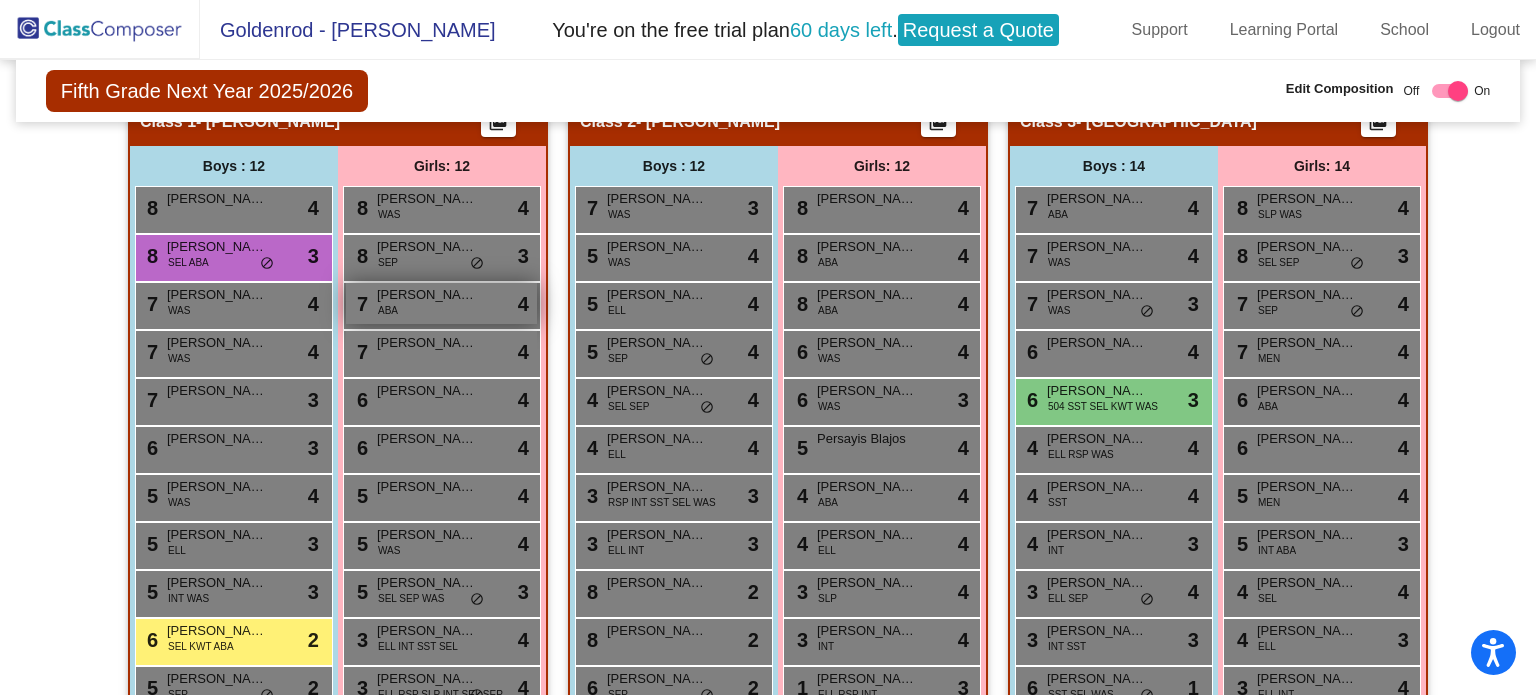 scroll, scrollTop: 428, scrollLeft: 0, axis: vertical 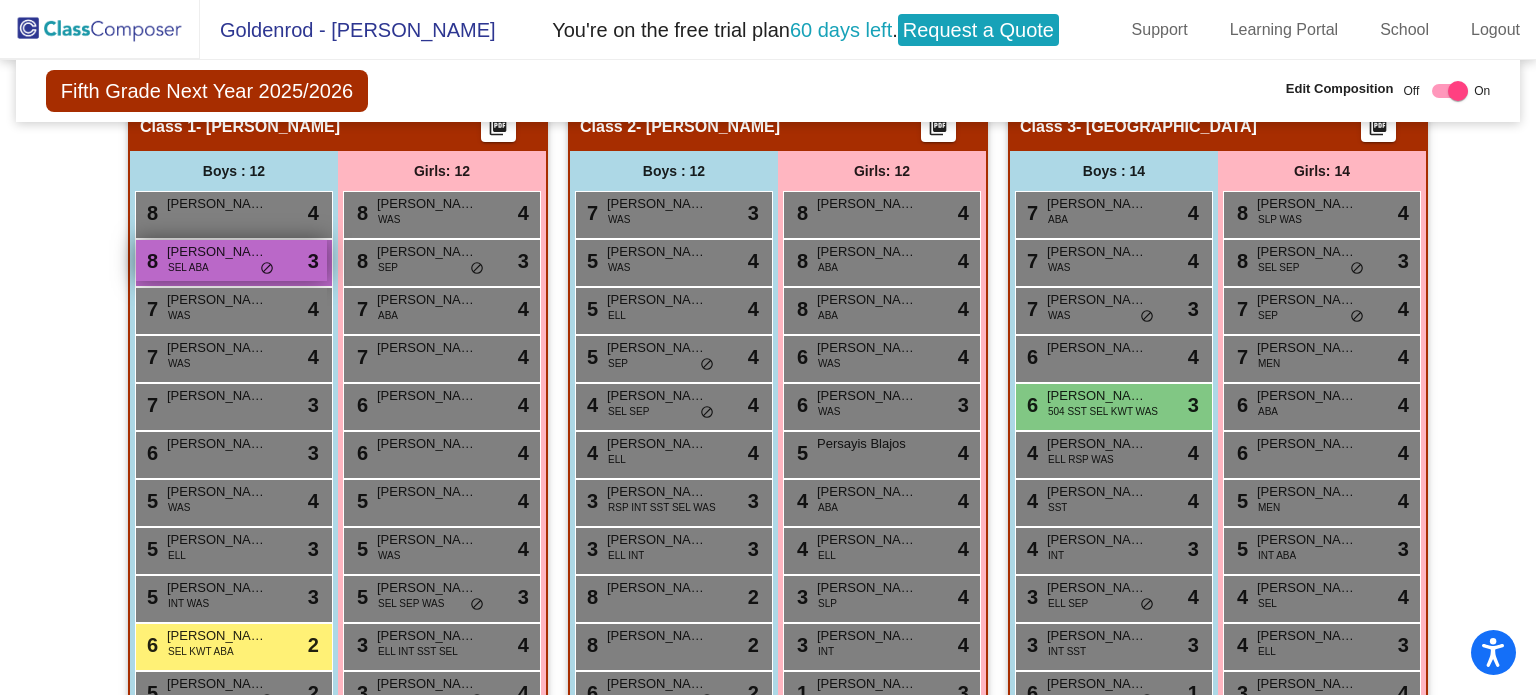 click on "8 Emersin [PERSON_NAME] SEL ABA lock do_not_disturb_alt 3" at bounding box center [231, 260] 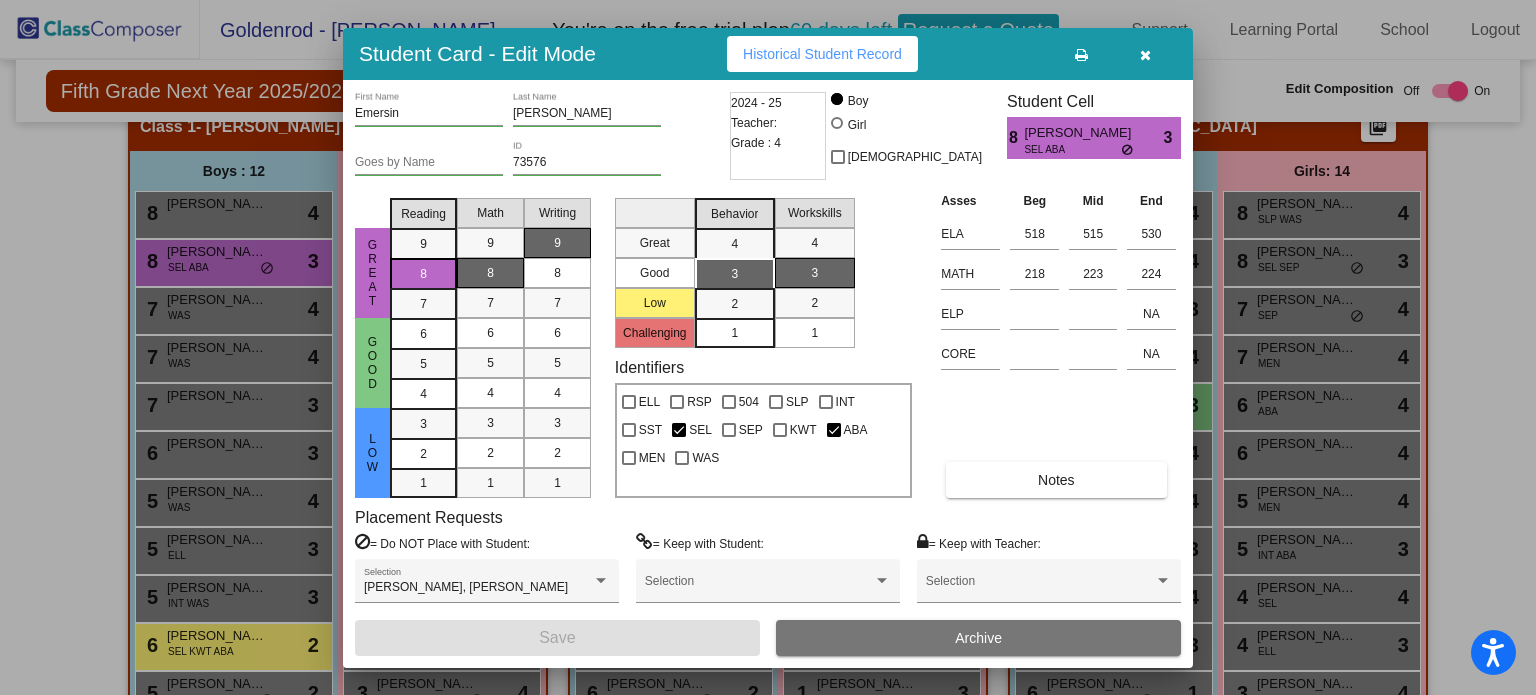 click at bounding box center [1145, 55] 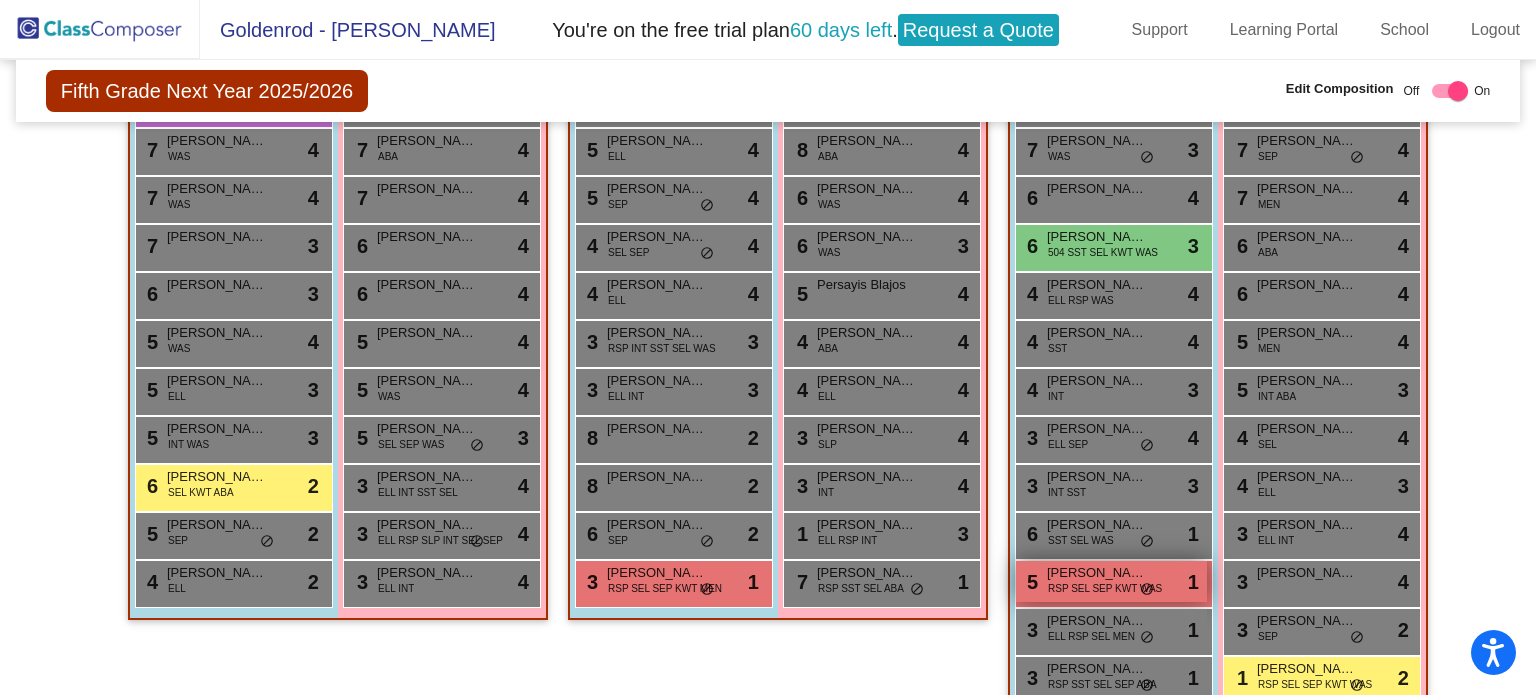 scroll, scrollTop: 624, scrollLeft: 0, axis: vertical 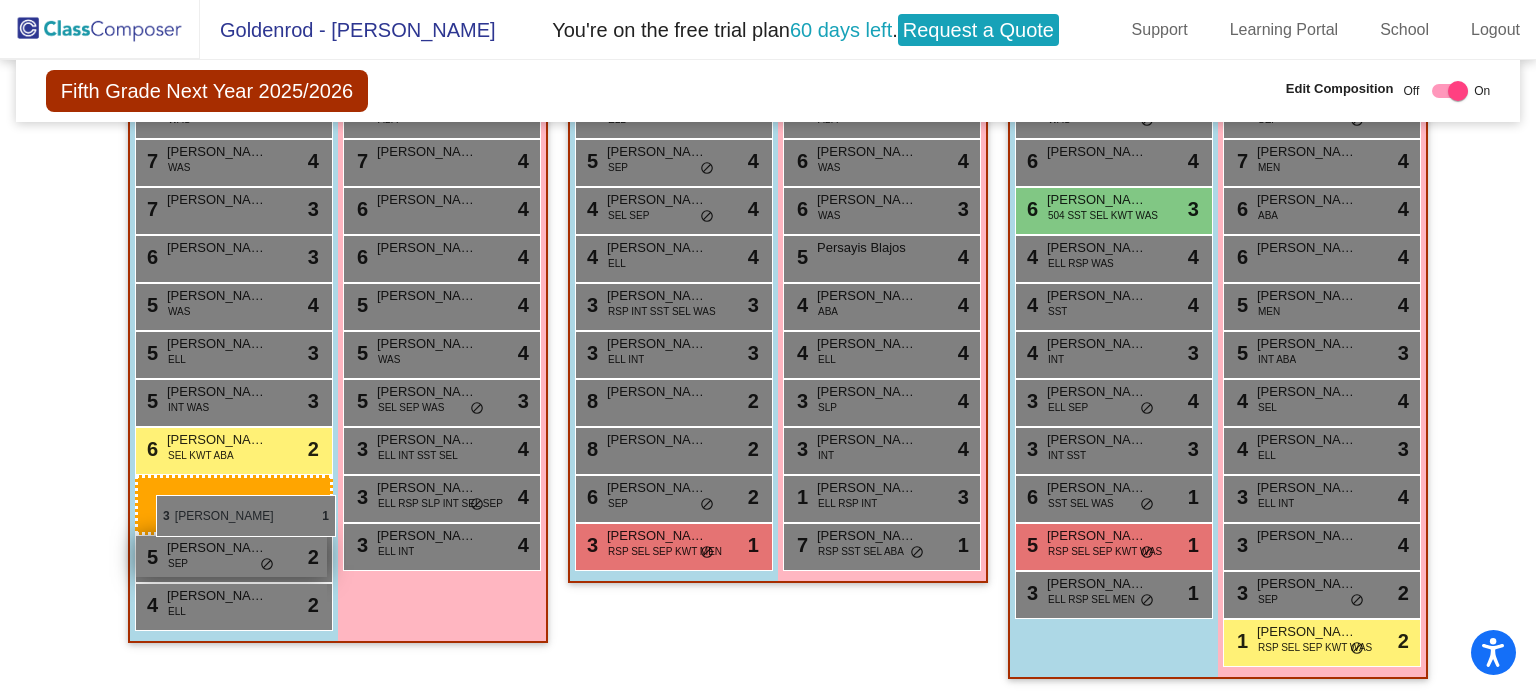 drag, startPoint x: 1121, startPoint y: 636, endPoint x: 144, endPoint y: 494, distance: 987.26544 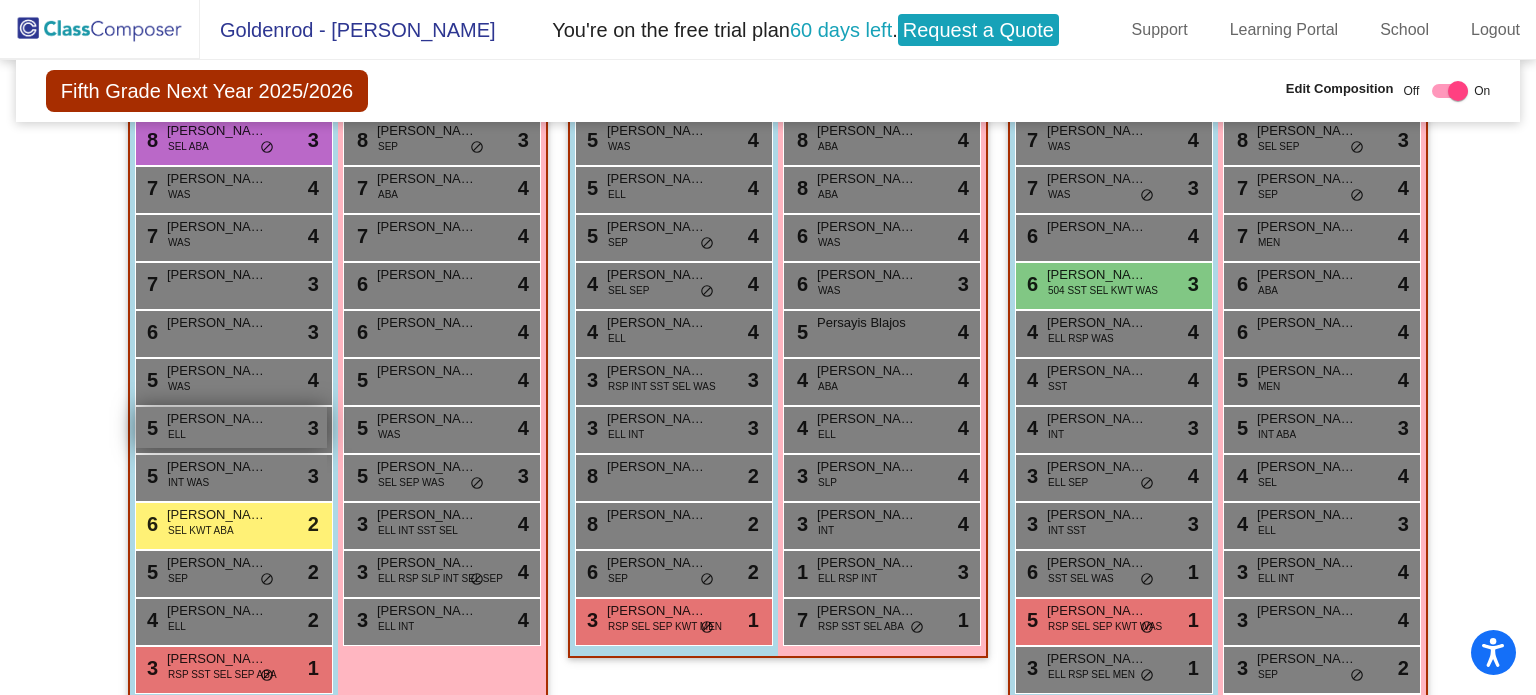 scroll, scrollTop: 624, scrollLeft: 0, axis: vertical 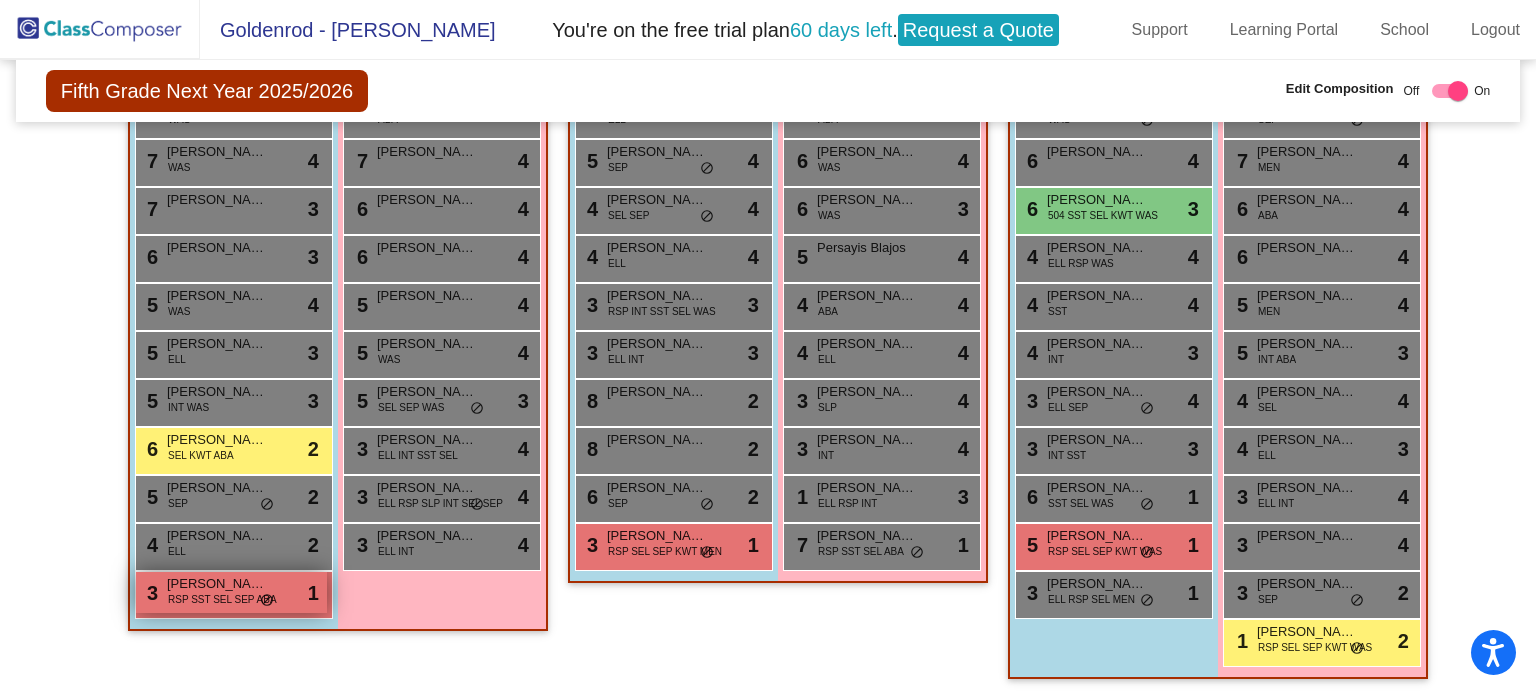 click on "RSP SST SEL SEP ABA" at bounding box center (222, 599) 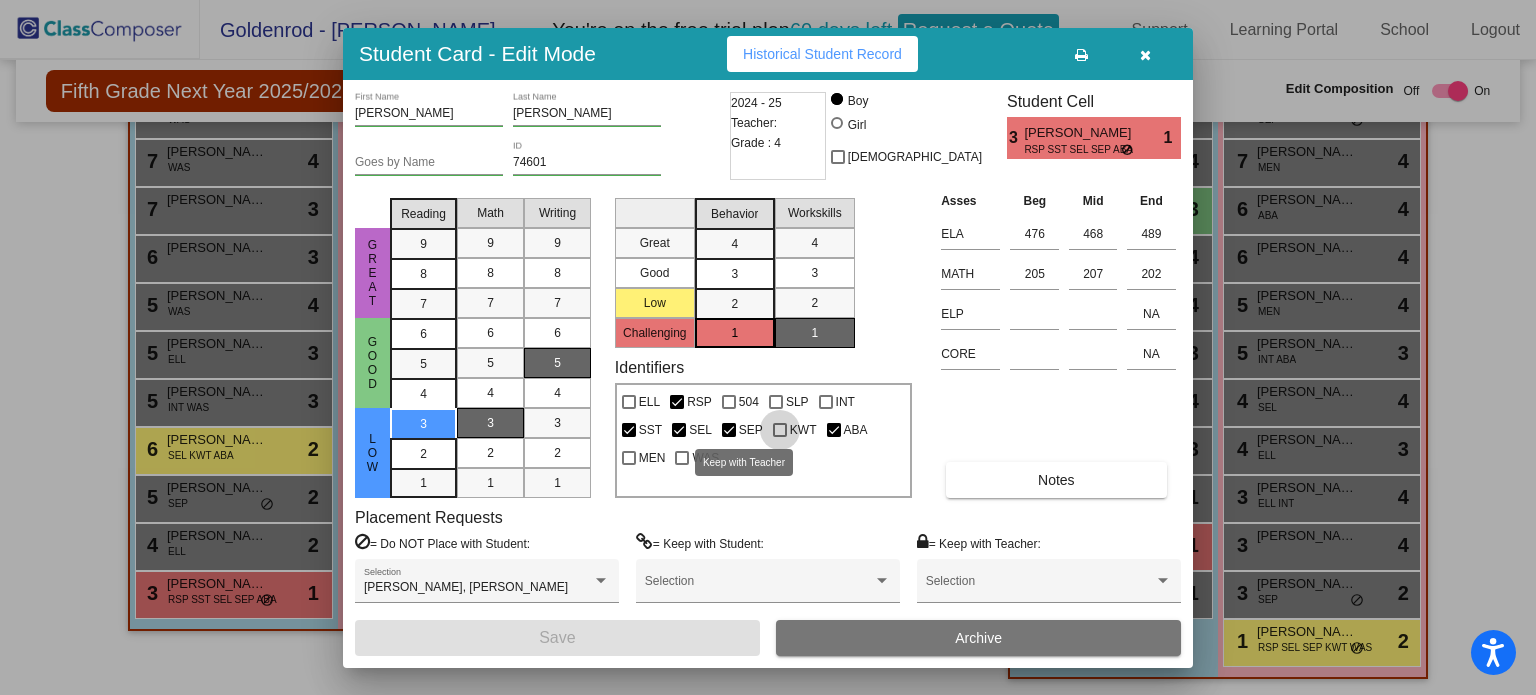click at bounding box center [780, 430] 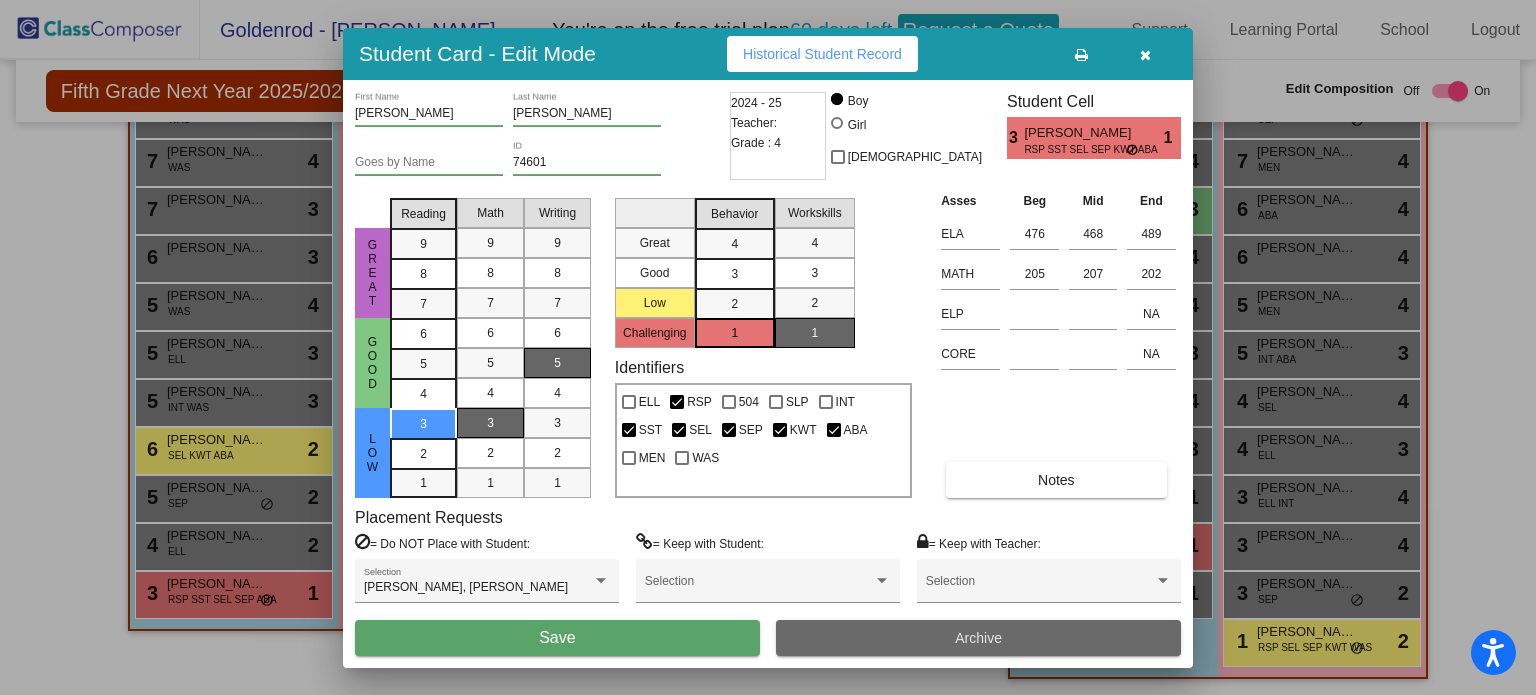 click on "Archive" at bounding box center [978, 638] 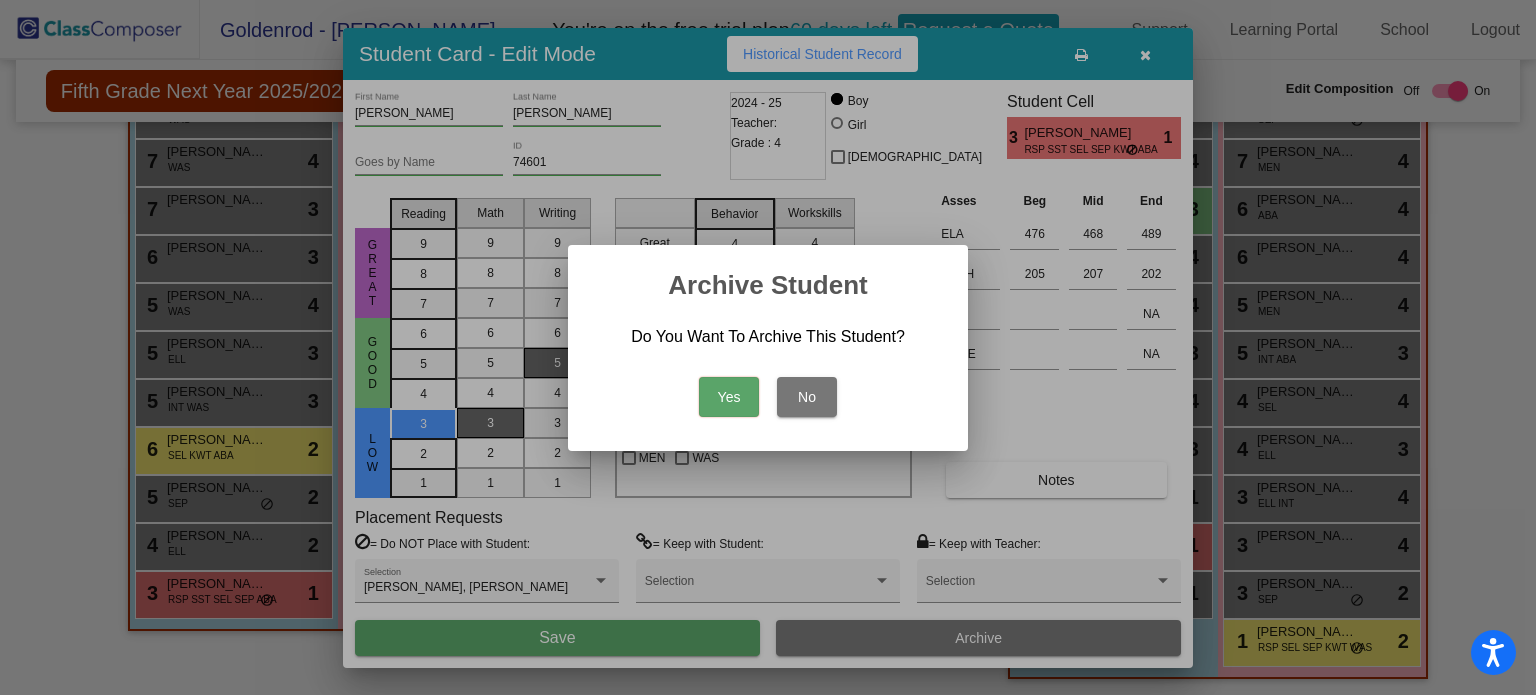 click on "No" at bounding box center [807, 397] 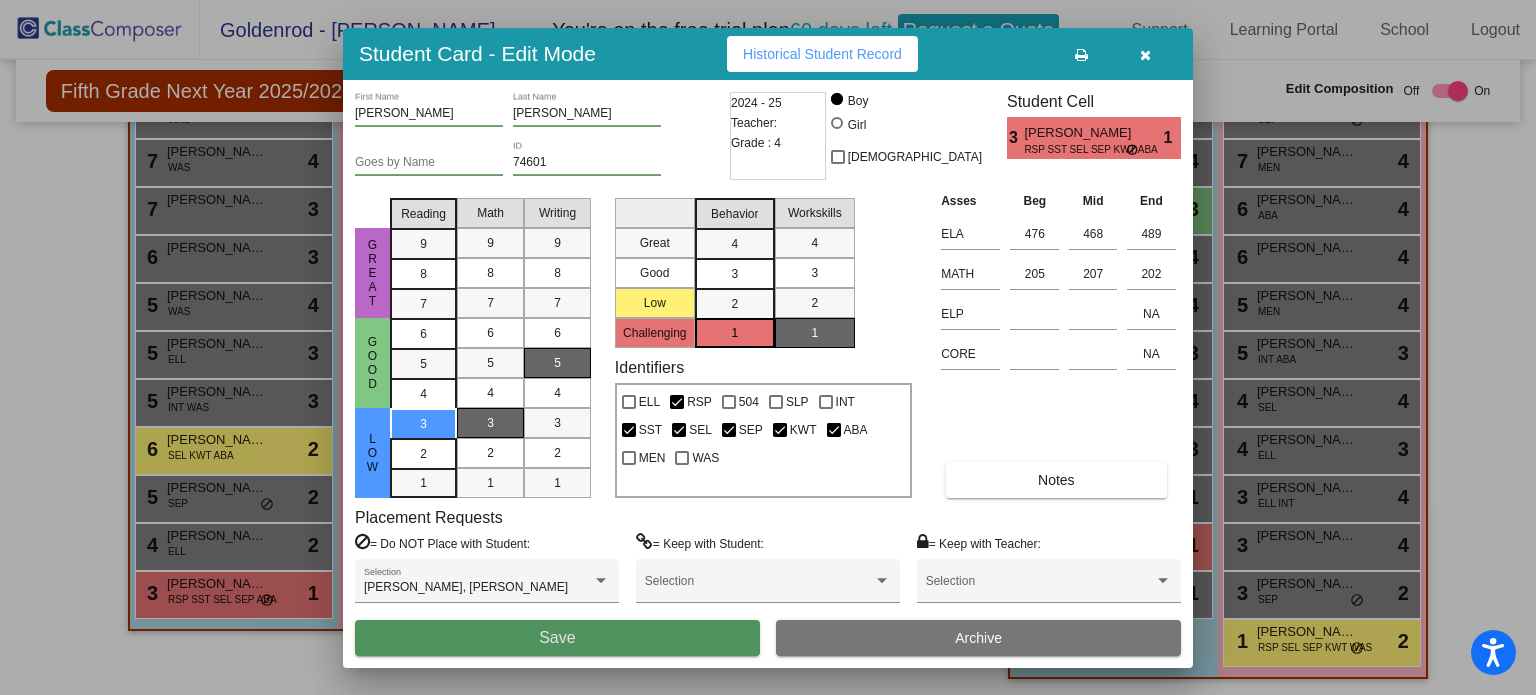 click on "Save" at bounding box center [557, 638] 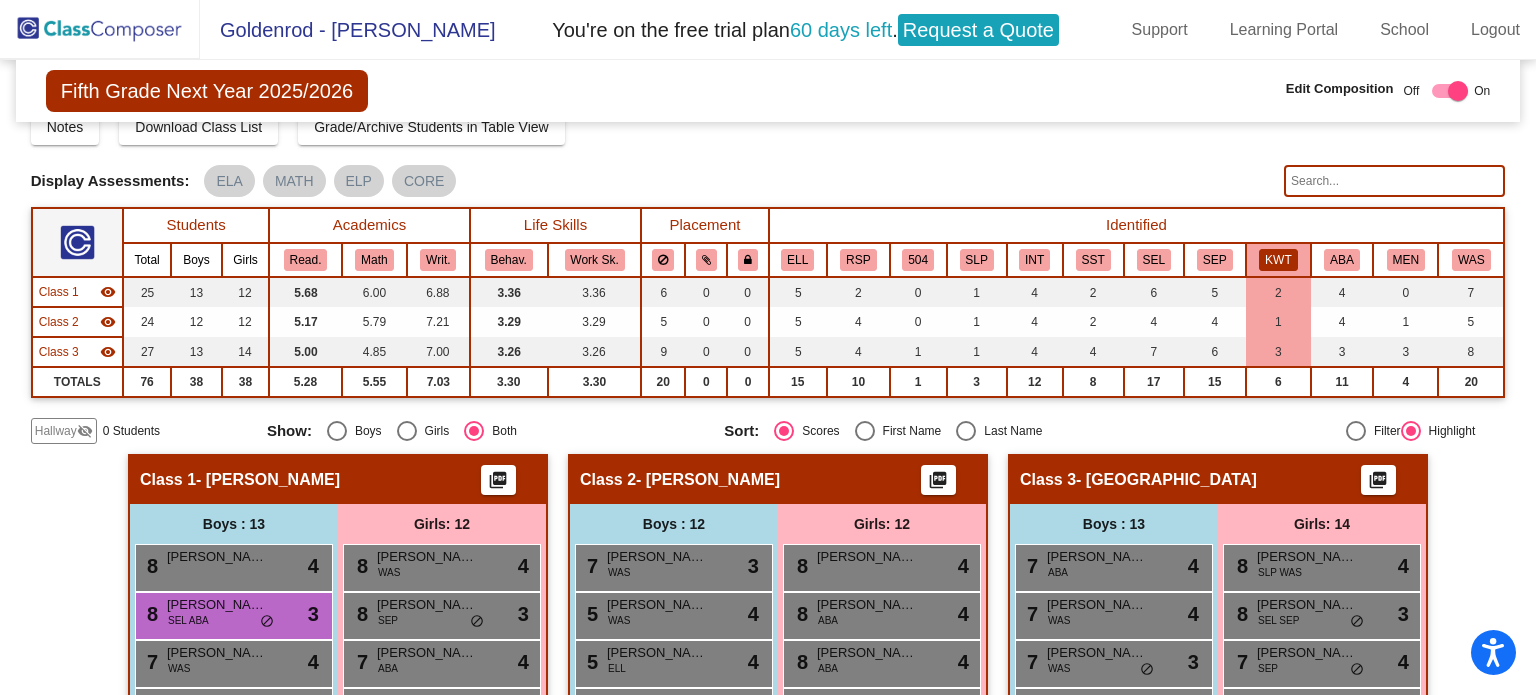 scroll, scrollTop: 35, scrollLeft: 0, axis: vertical 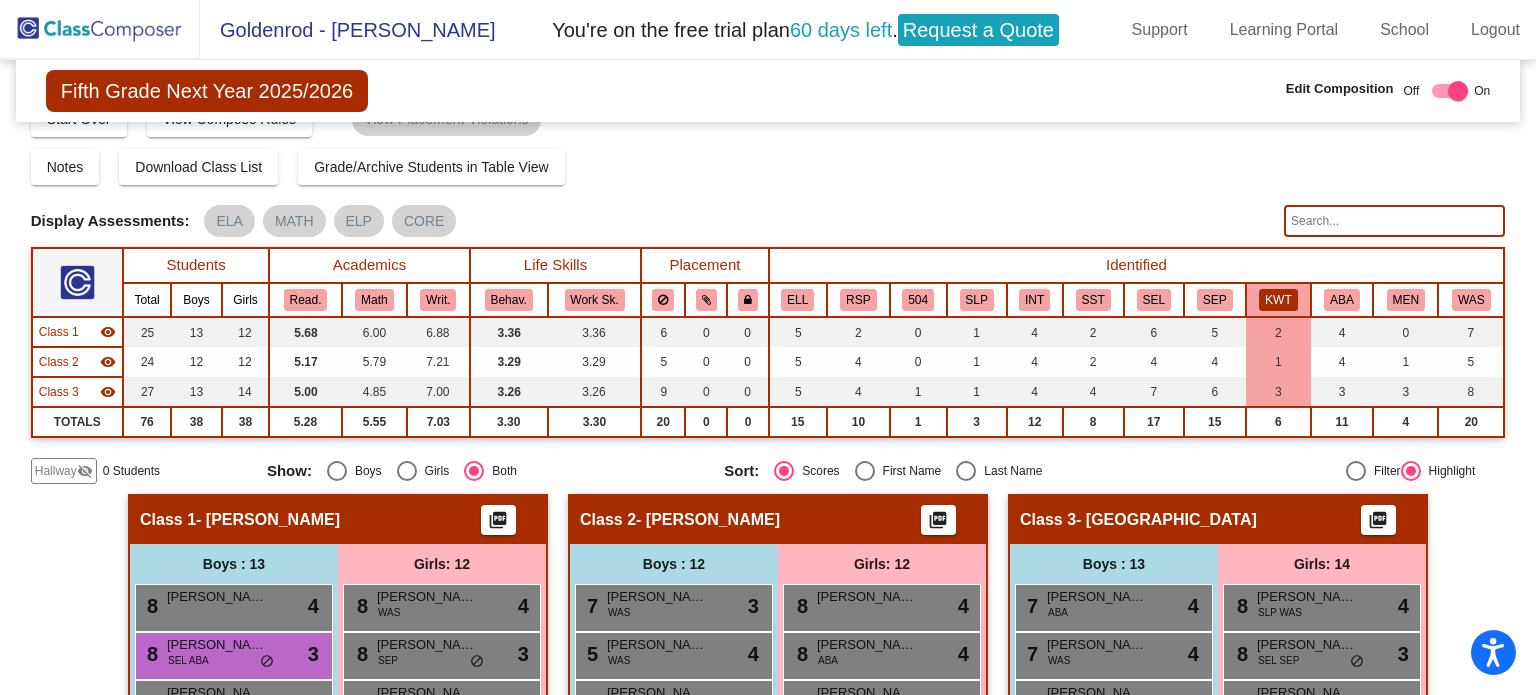 click on "KWT" 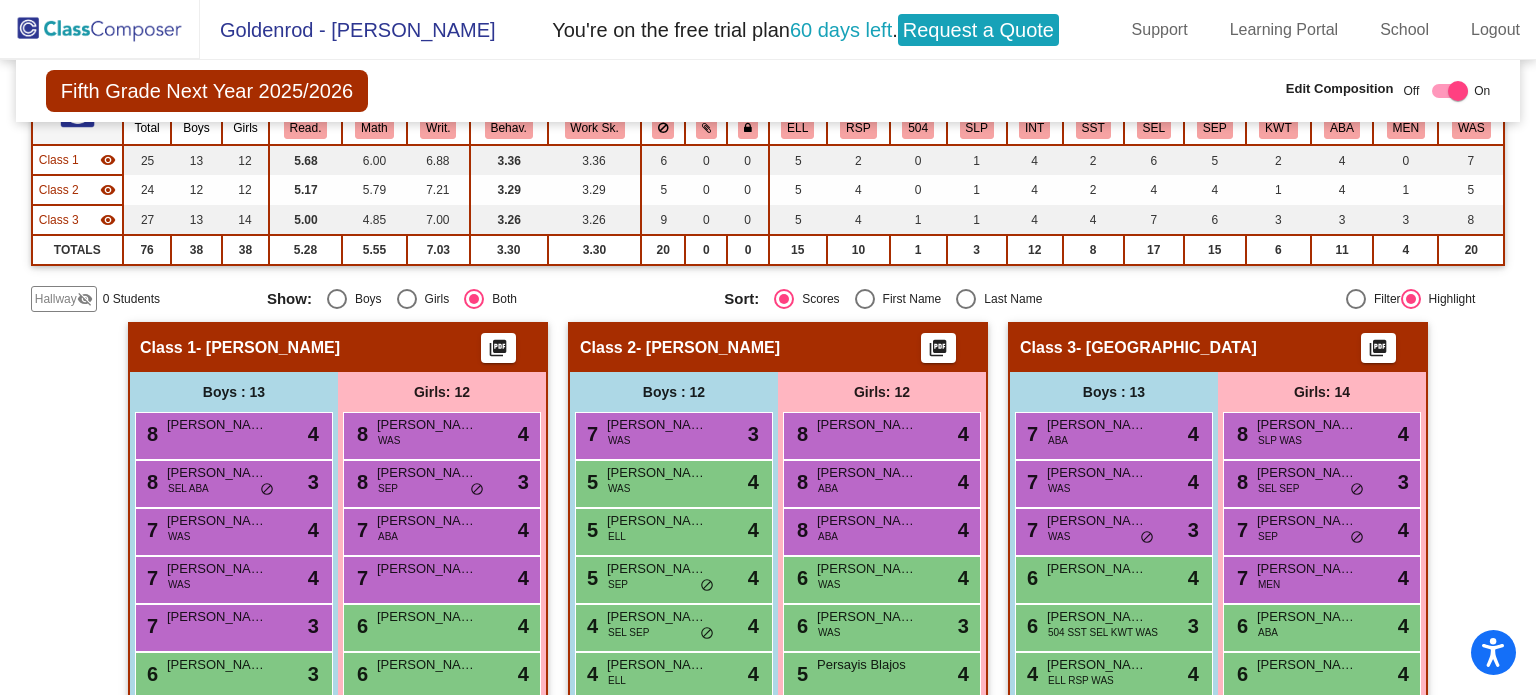 scroll, scrollTop: 209, scrollLeft: 0, axis: vertical 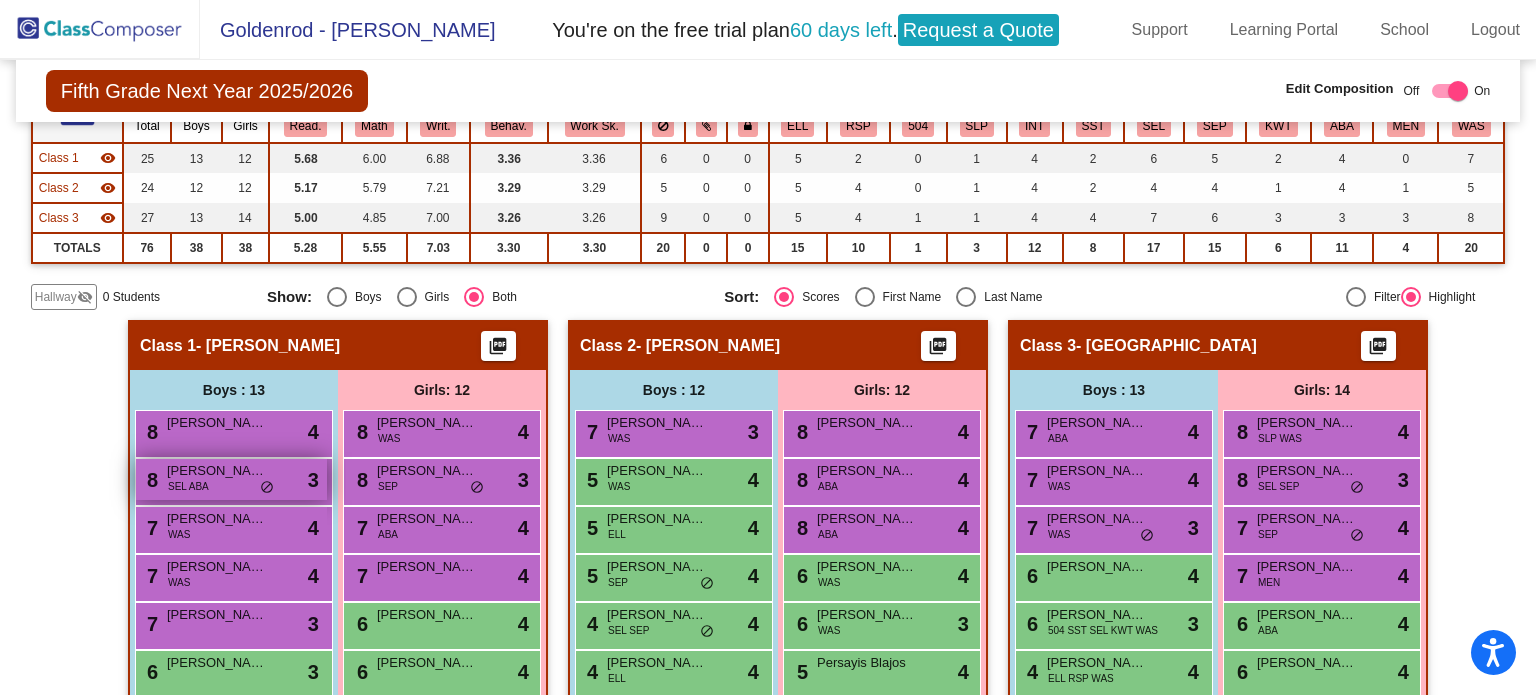 click on "8 Emersin [PERSON_NAME] SEL ABA lock do_not_disturb_alt 3" at bounding box center [231, 479] 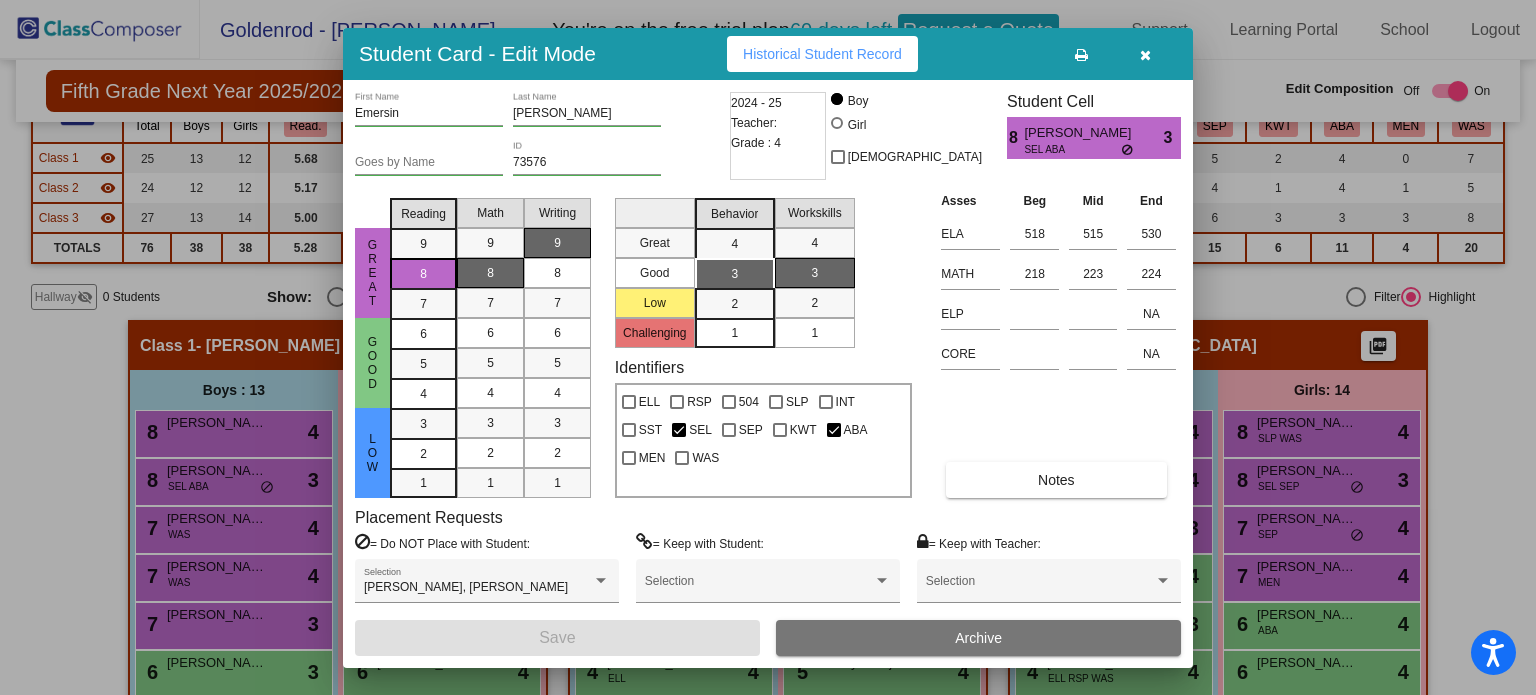 click at bounding box center (1145, 54) 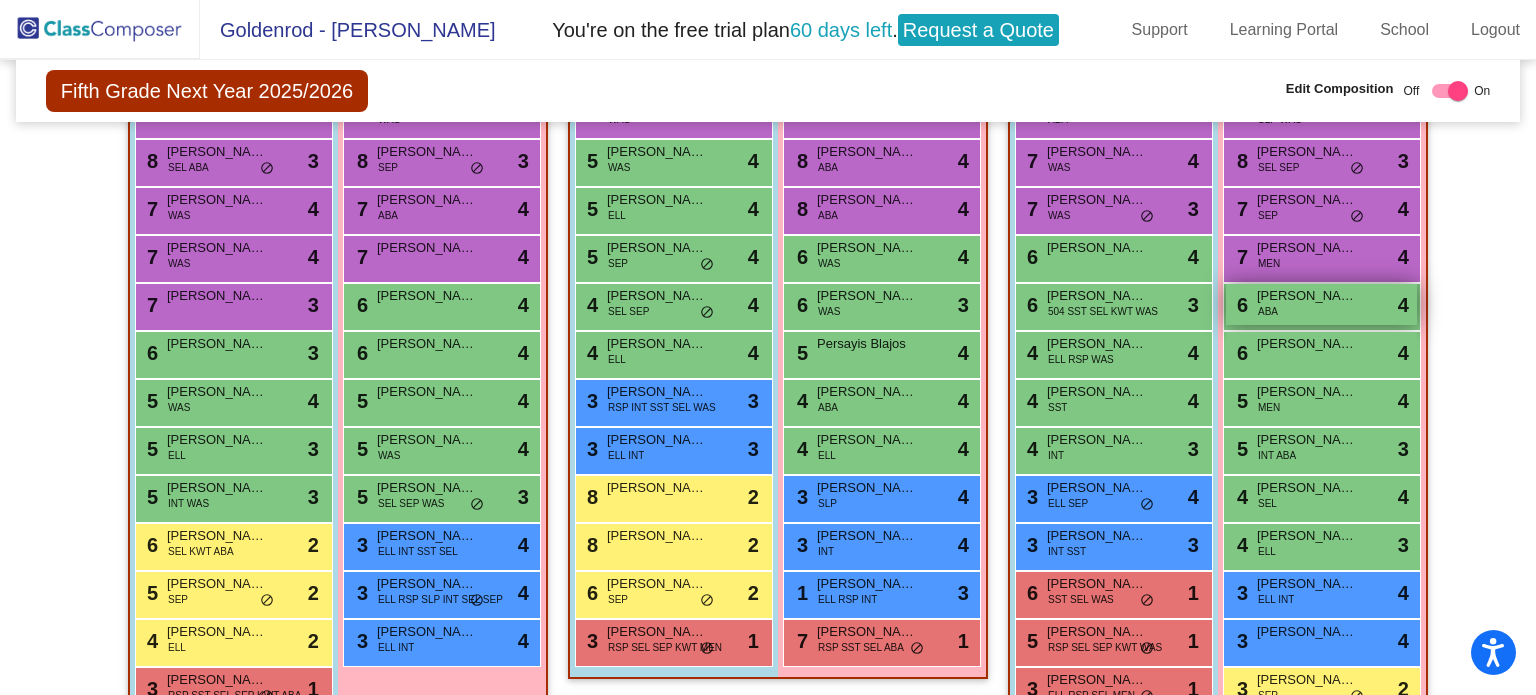 scroll, scrollTop: 624, scrollLeft: 0, axis: vertical 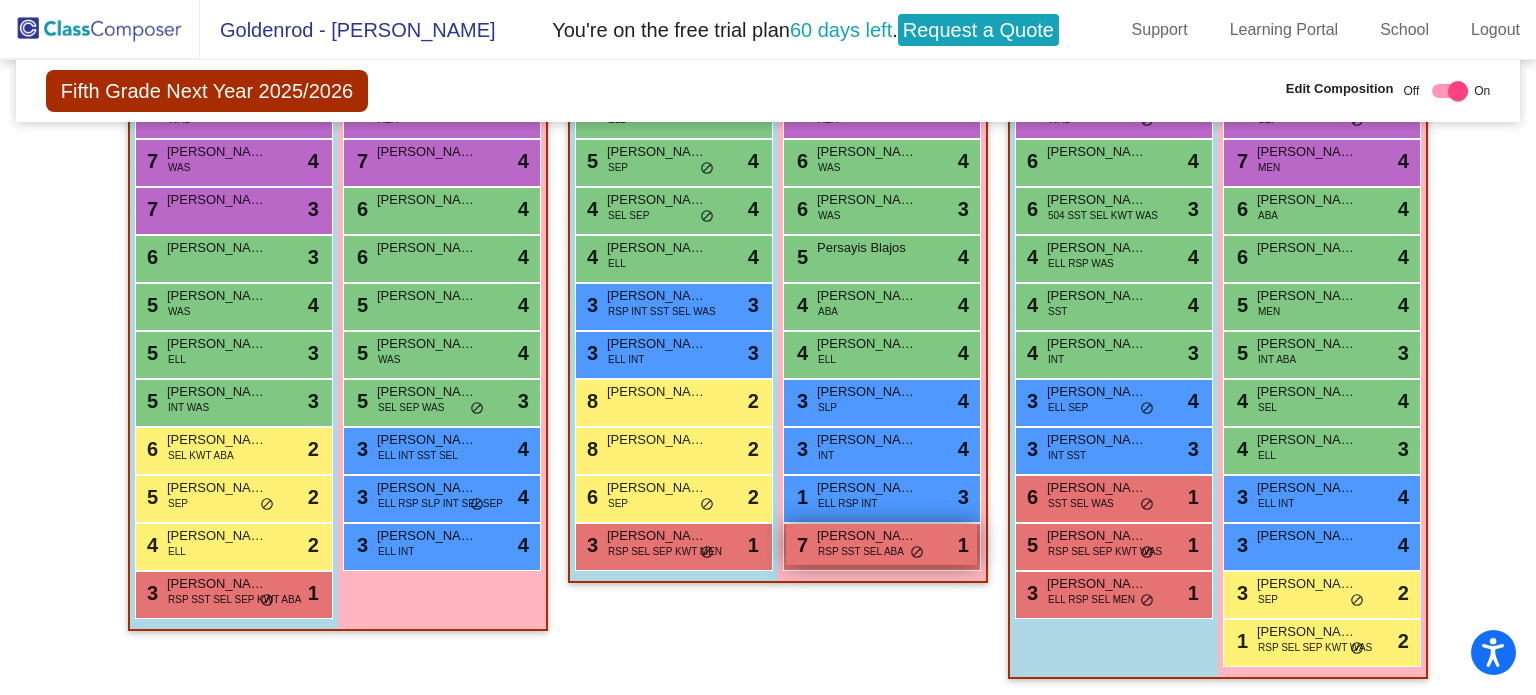 click on "Auliana Aguilera" at bounding box center [867, 536] 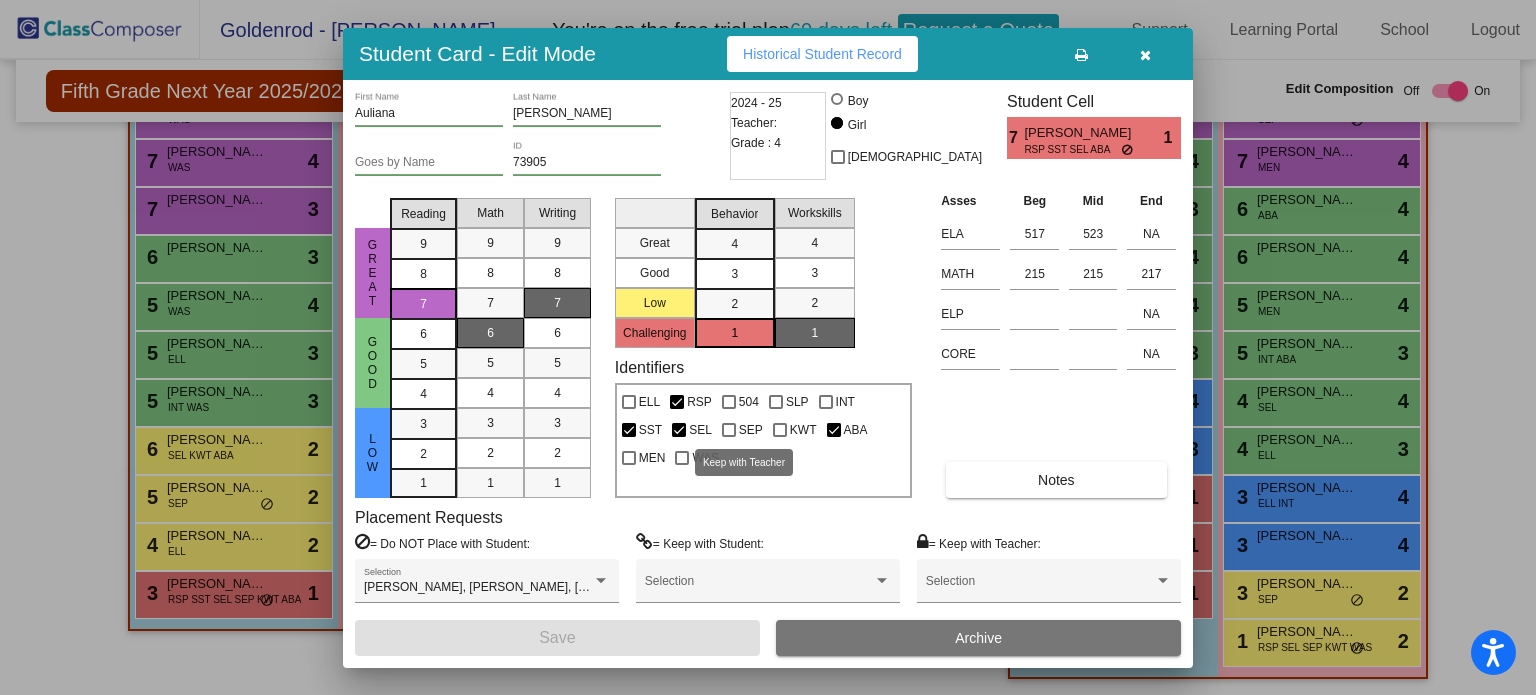 click at bounding box center (780, 430) 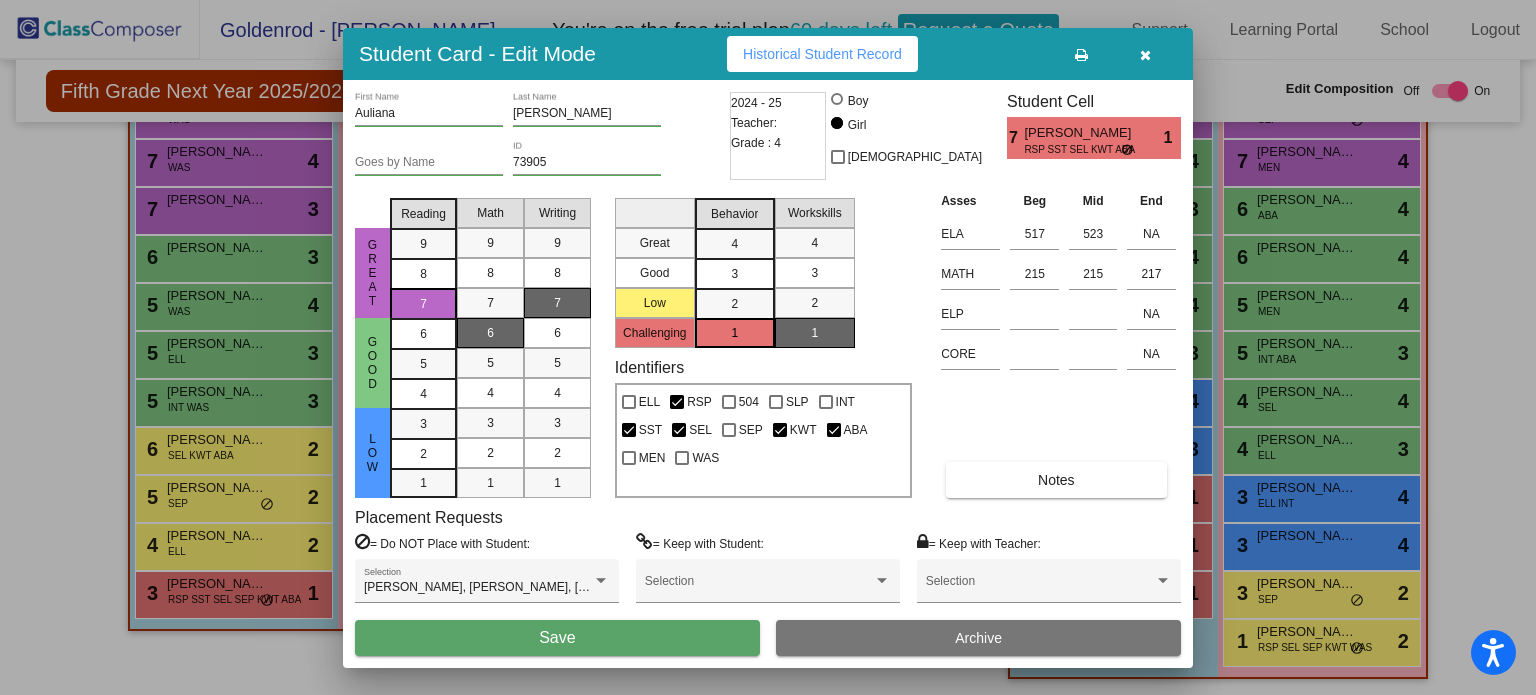 click on "Save" at bounding box center (557, 638) 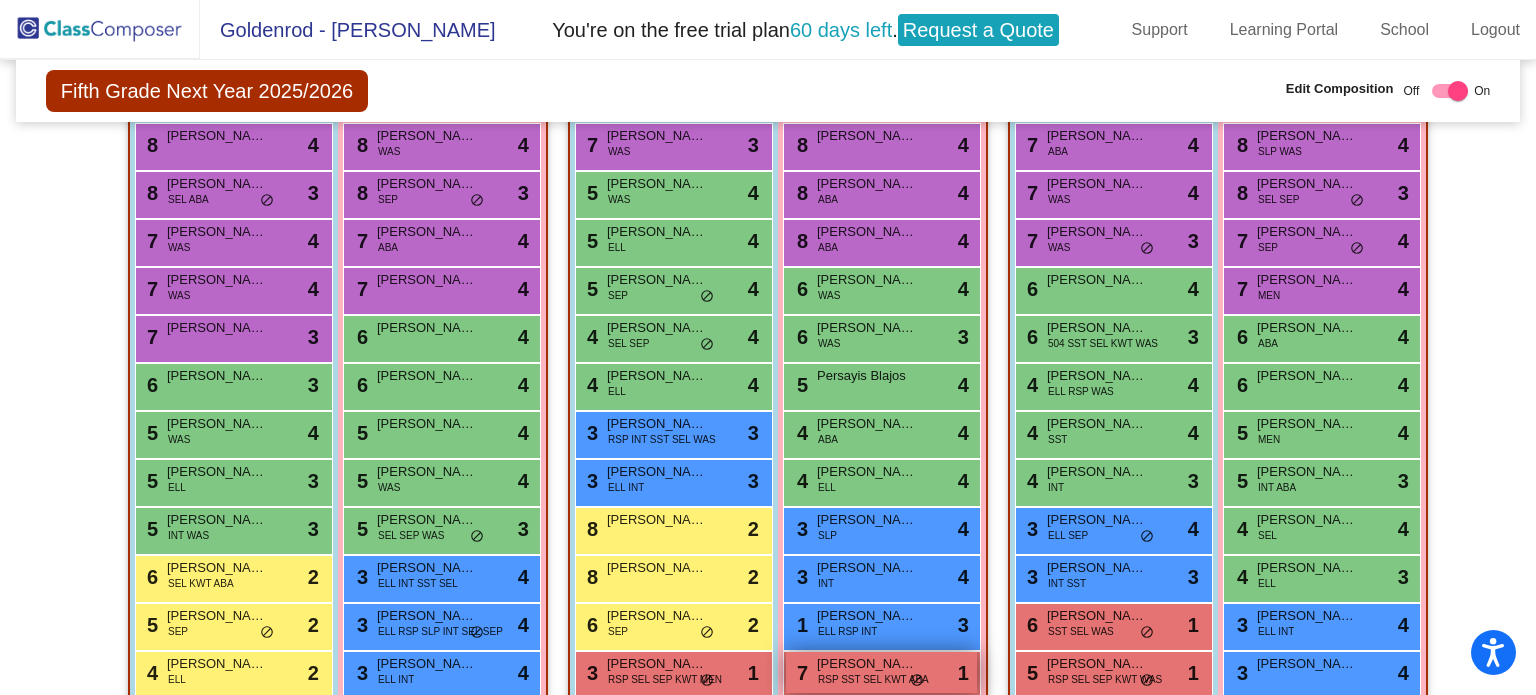 scroll, scrollTop: 495, scrollLeft: 0, axis: vertical 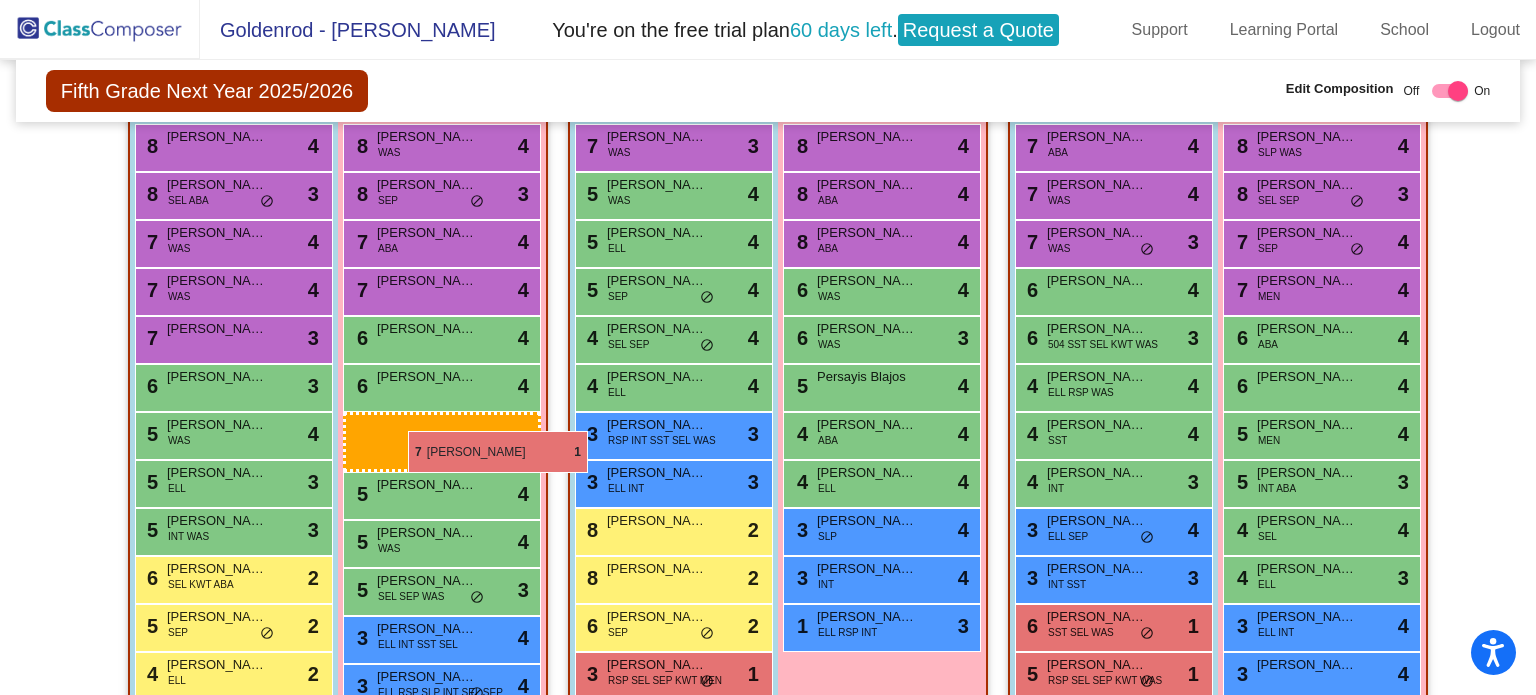 drag, startPoint x: 854, startPoint y: 663, endPoint x: 396, endPoint y: 424, distance: 516.60913 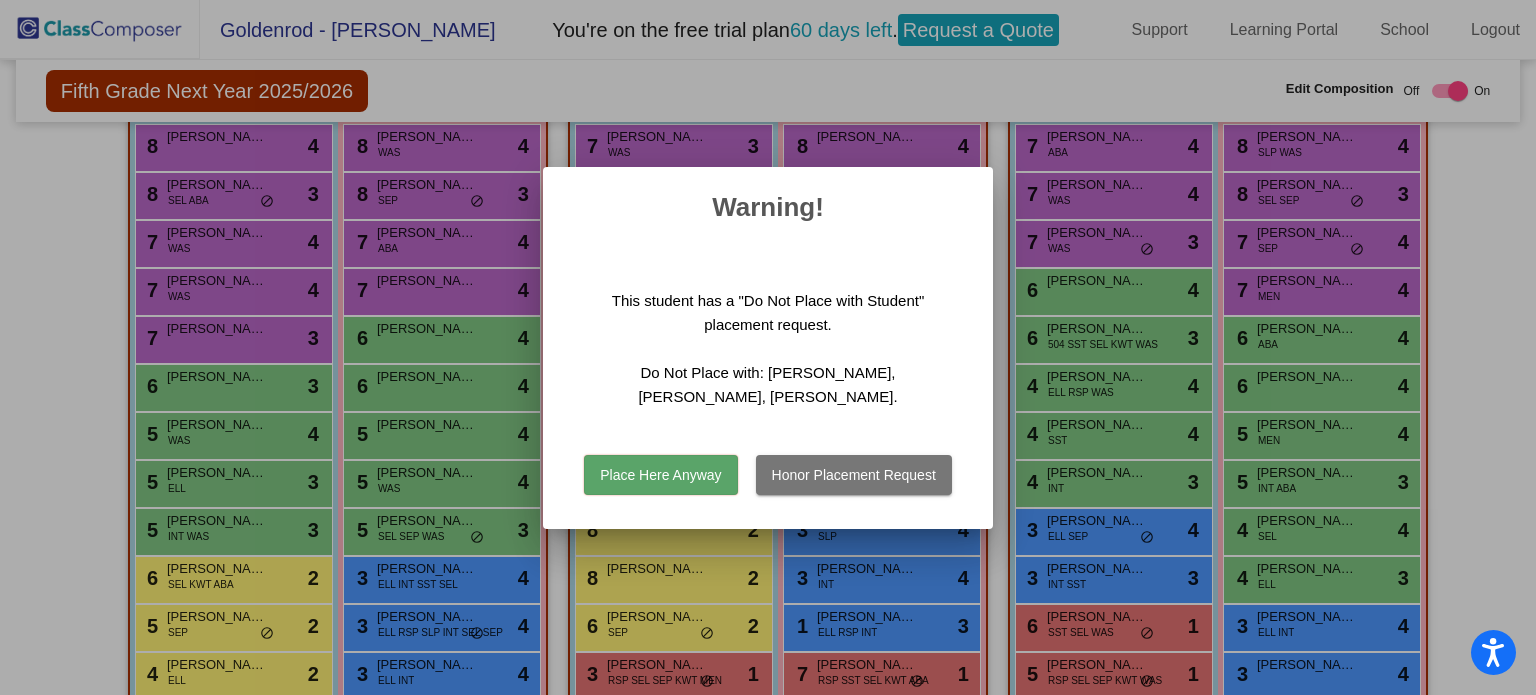 click on "Place Here Anyway" at bounding box center (660, 475) 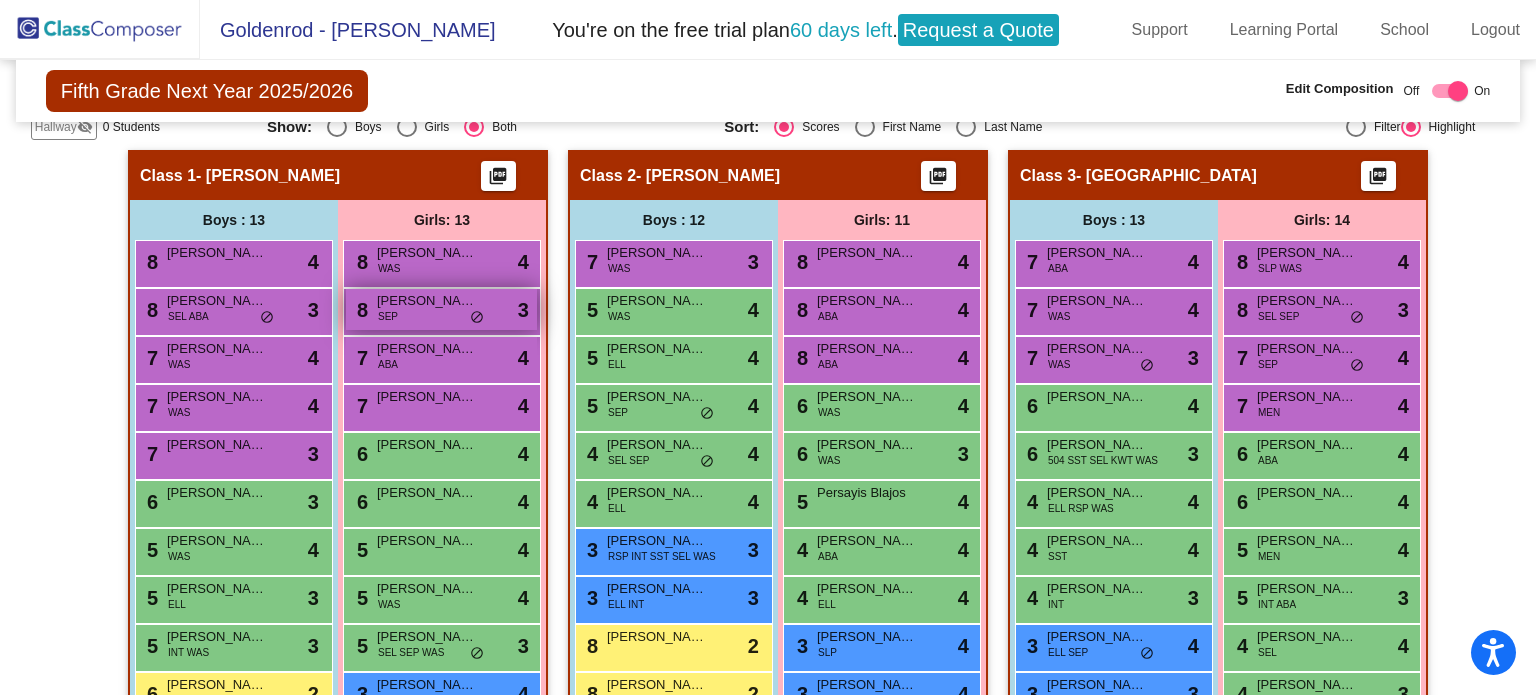 scroll, scrollTop: 367, scrollLeft: 0, axis: vertical 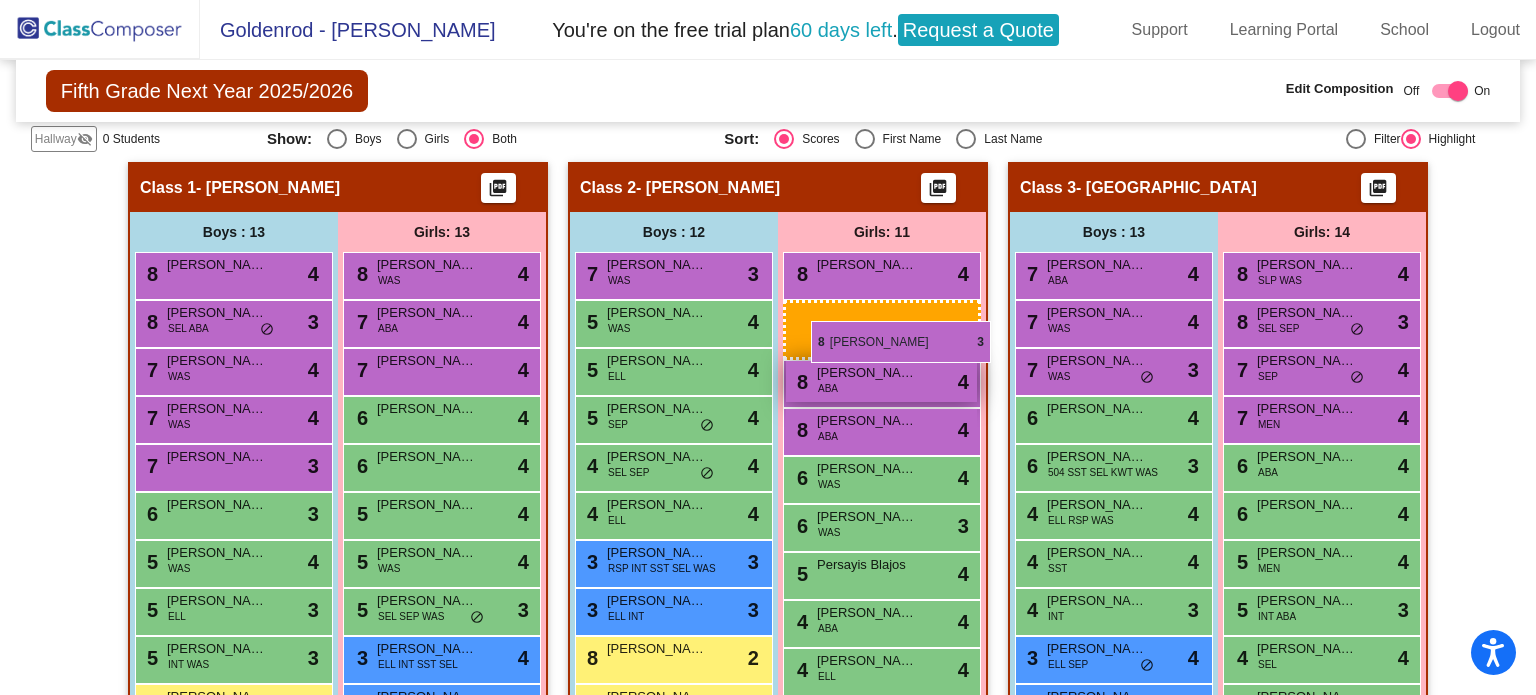 drag, startPoint x: 416, startPoint y: 317, endPoint x: 807, endPoint y: 323, distance: 391.04602 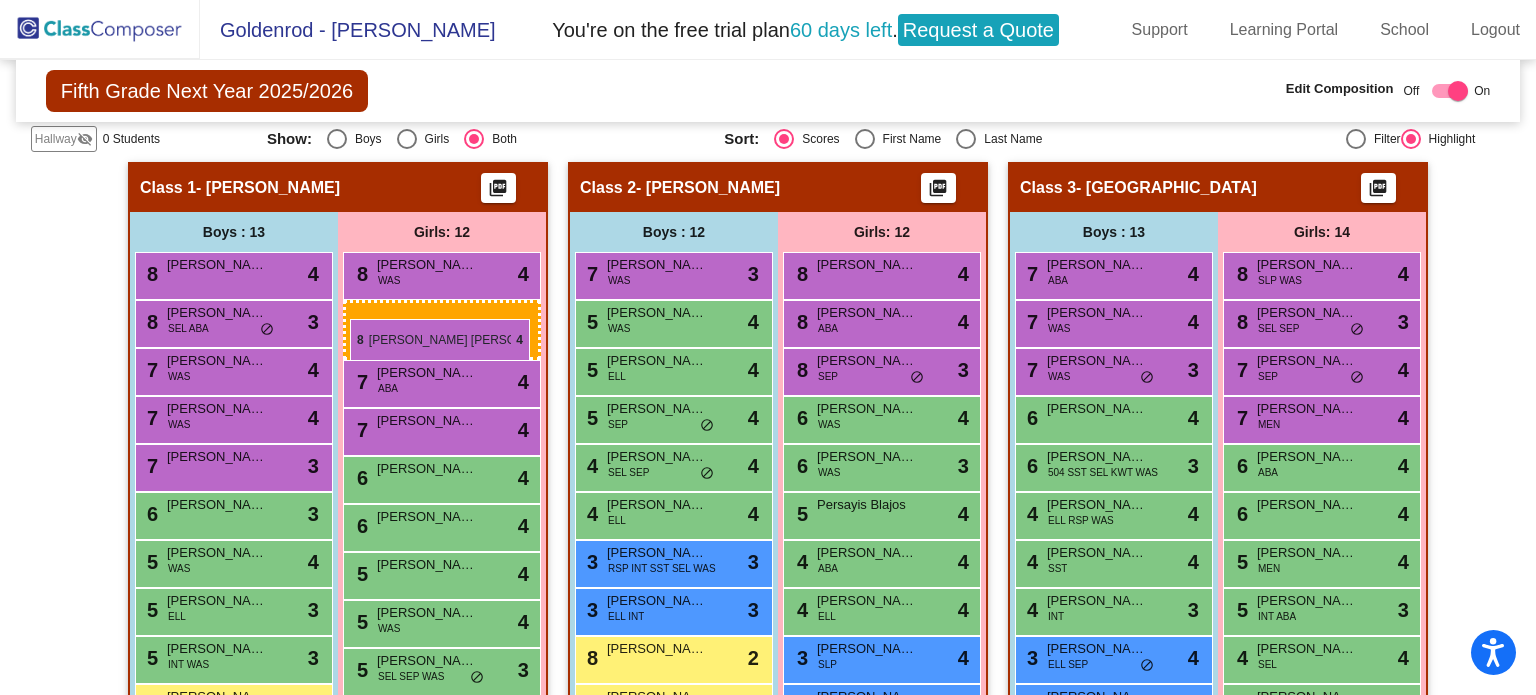 drag, startPoint x: 843, startPoint y: 319, endPoint x: 346, endPoint y: 311, distance: 497.0644 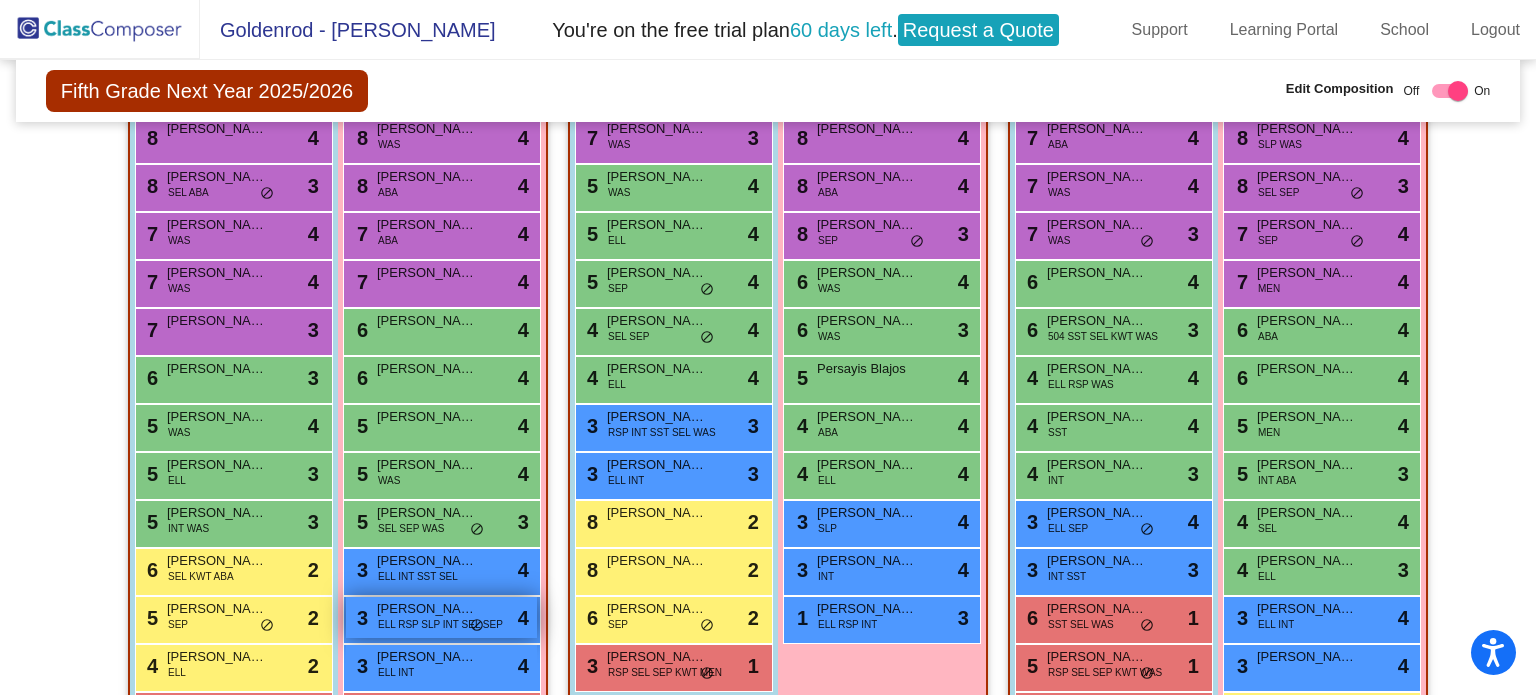 scroll, scrollTop: 507, scrollLeft: 0, axis: vertical 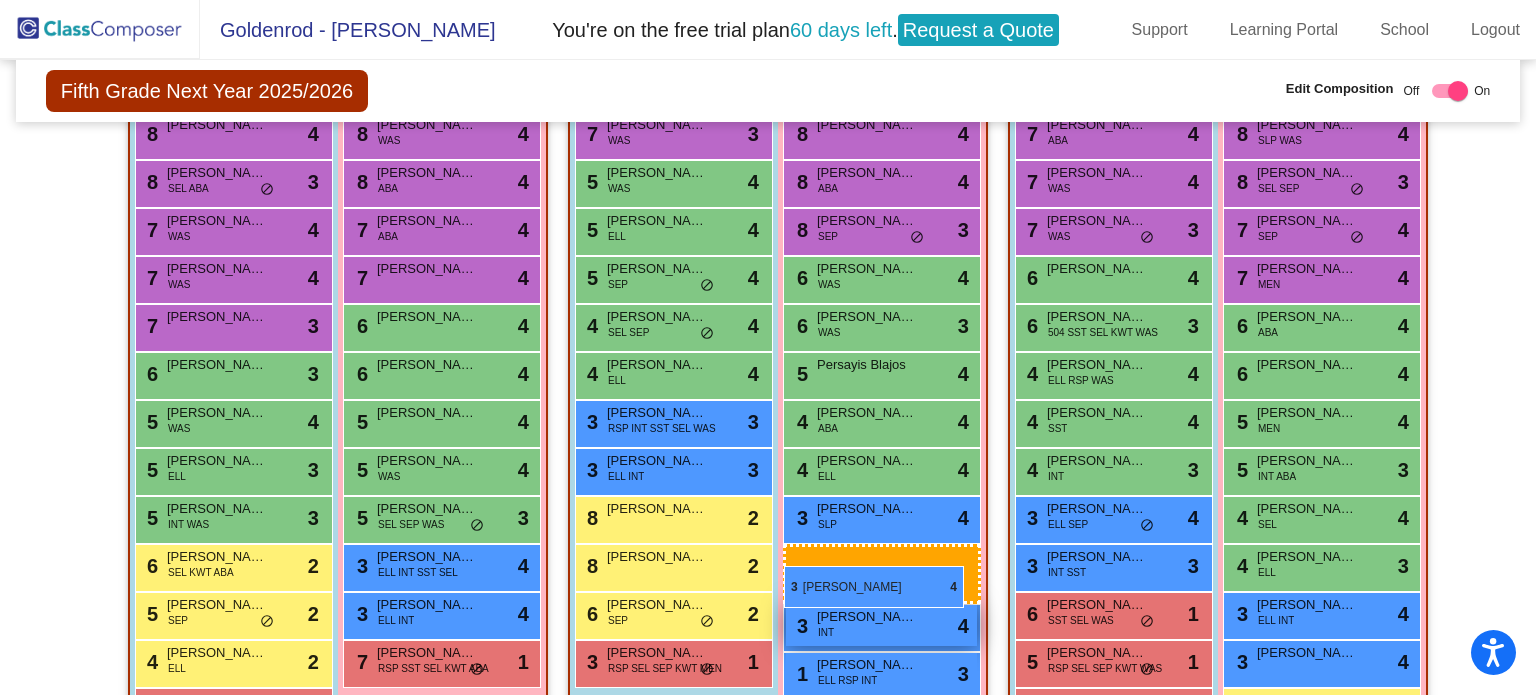 drag, startPoint x: 409, startPoint y: 615, endPoint x: 782, endPoint y: 563, distance: 376.6072 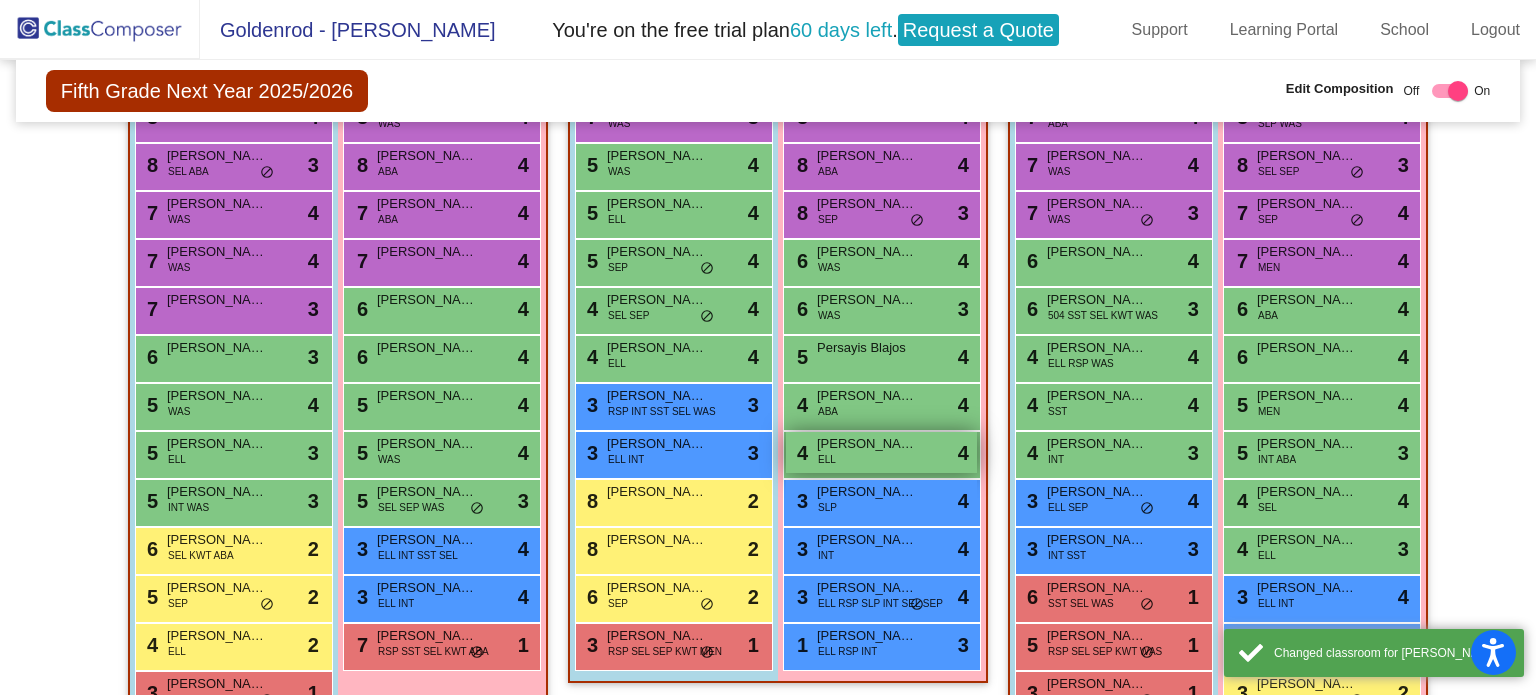 scroll, scrollTop: 527, scrollLeft: 0, axis: vertical 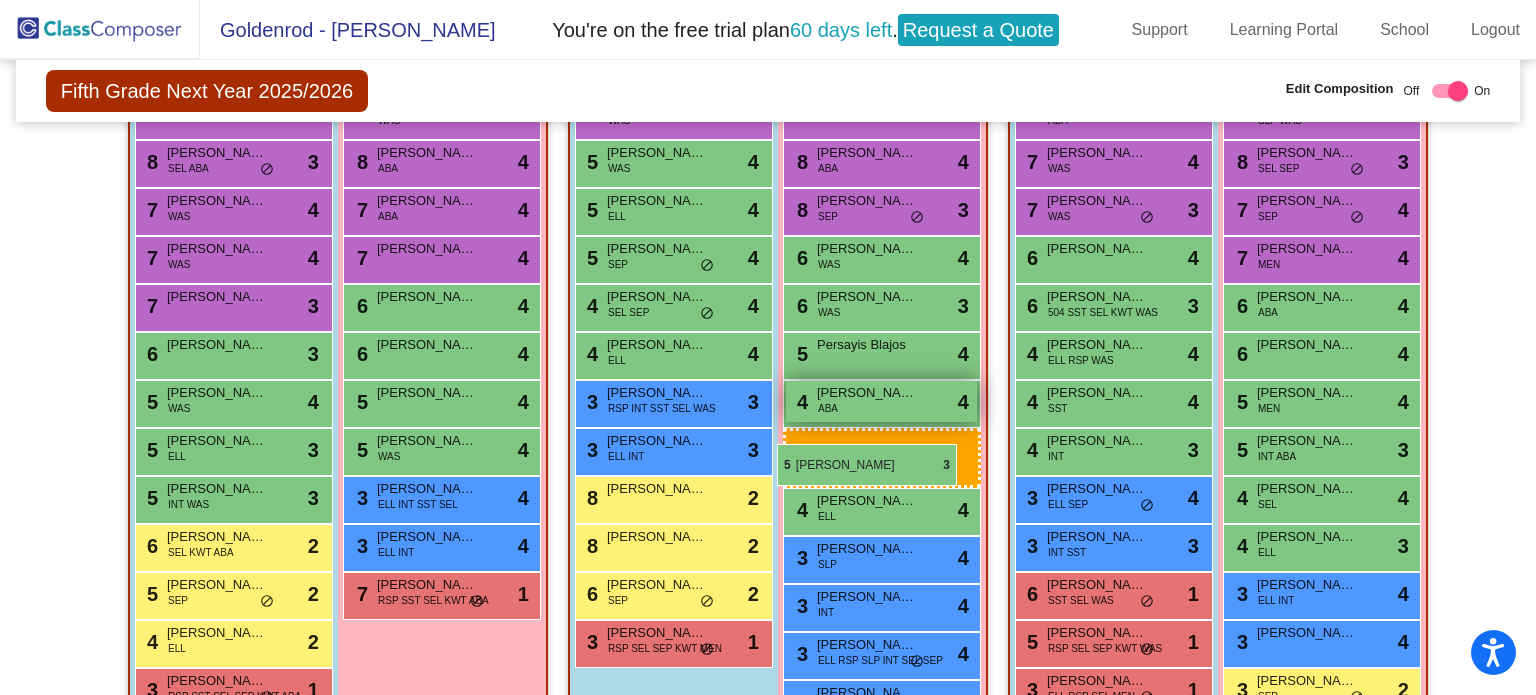 drag, startPoint x: 438, startPoint y: 493, endPoint x: 784, endPoint y: 440, distance: 350.0357 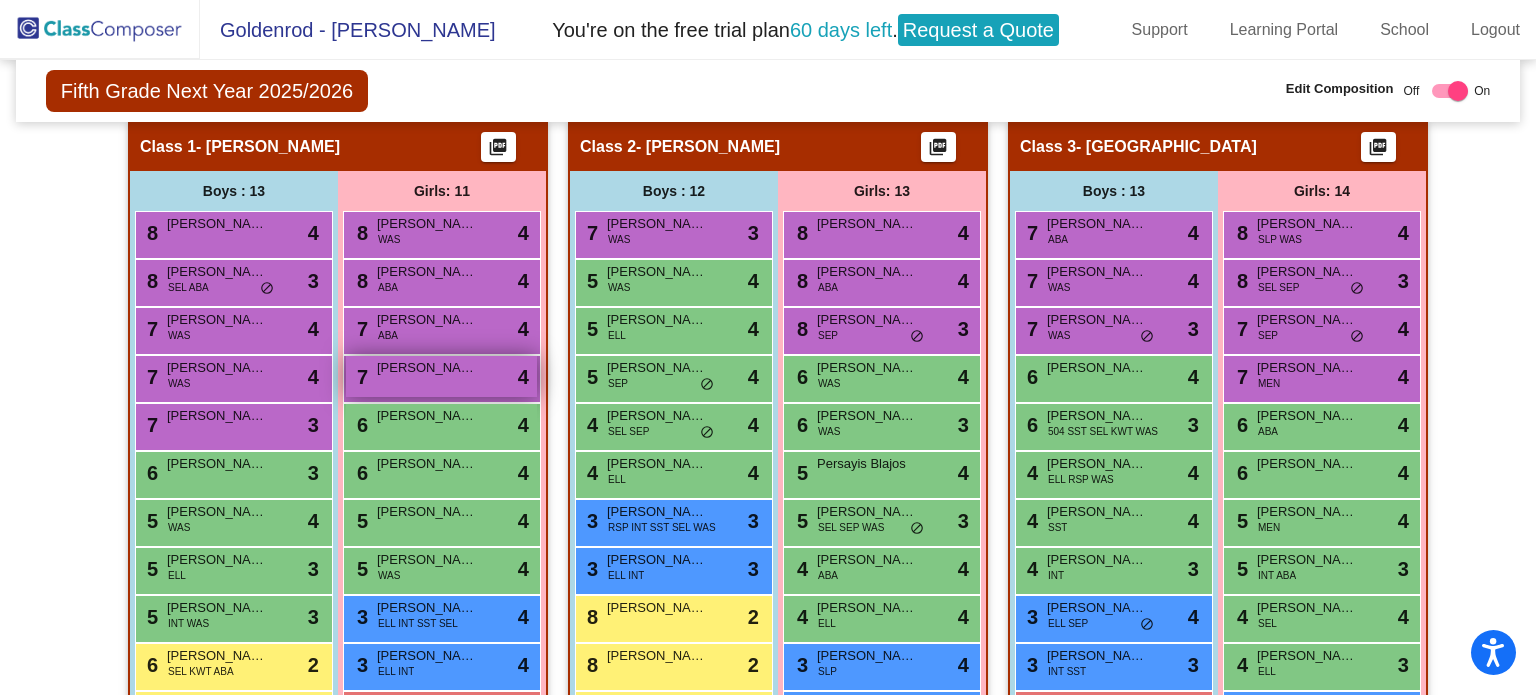 scroll, scrollTop: 404, scrollLeft: 0, axis: vertical 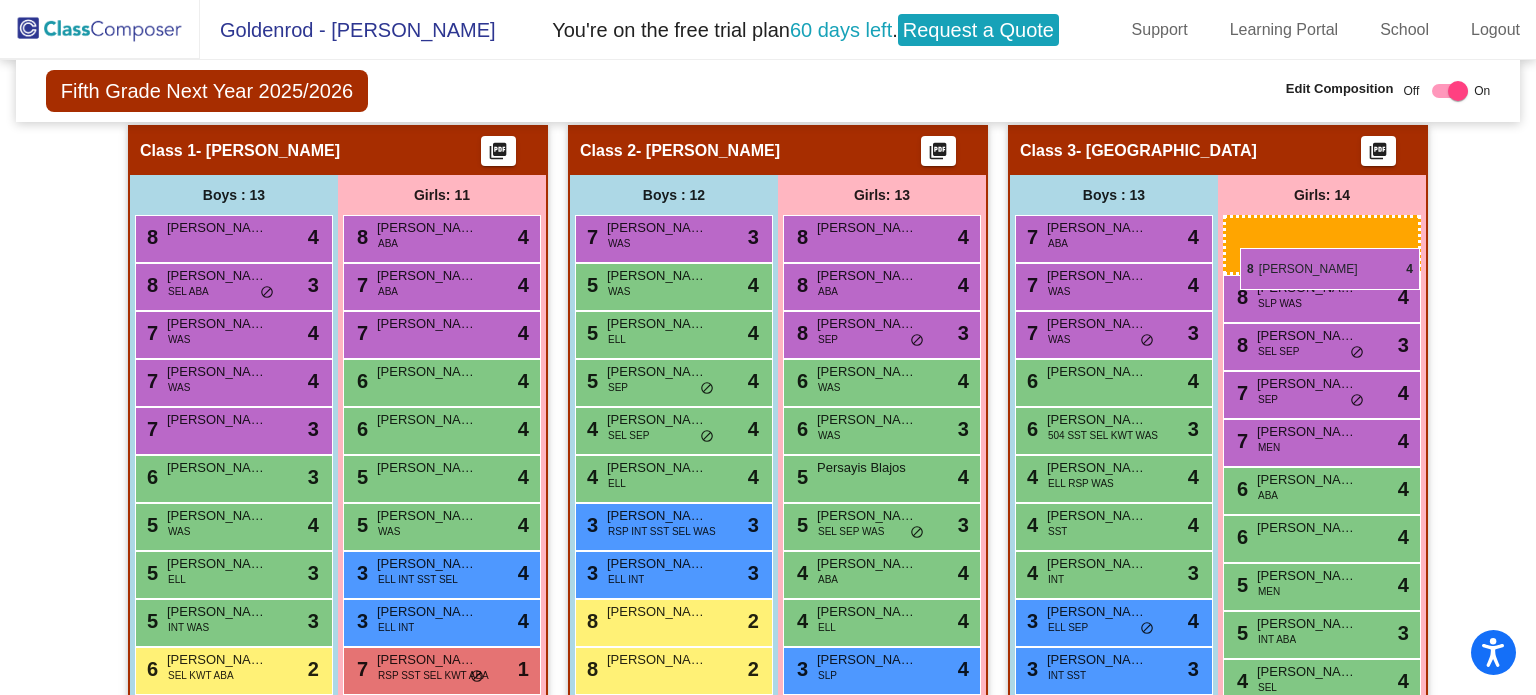 drag, startPoint x: 427, startPoint y: 238, endPoint x: 1240, endPoint y: 248, distance: 813.0615 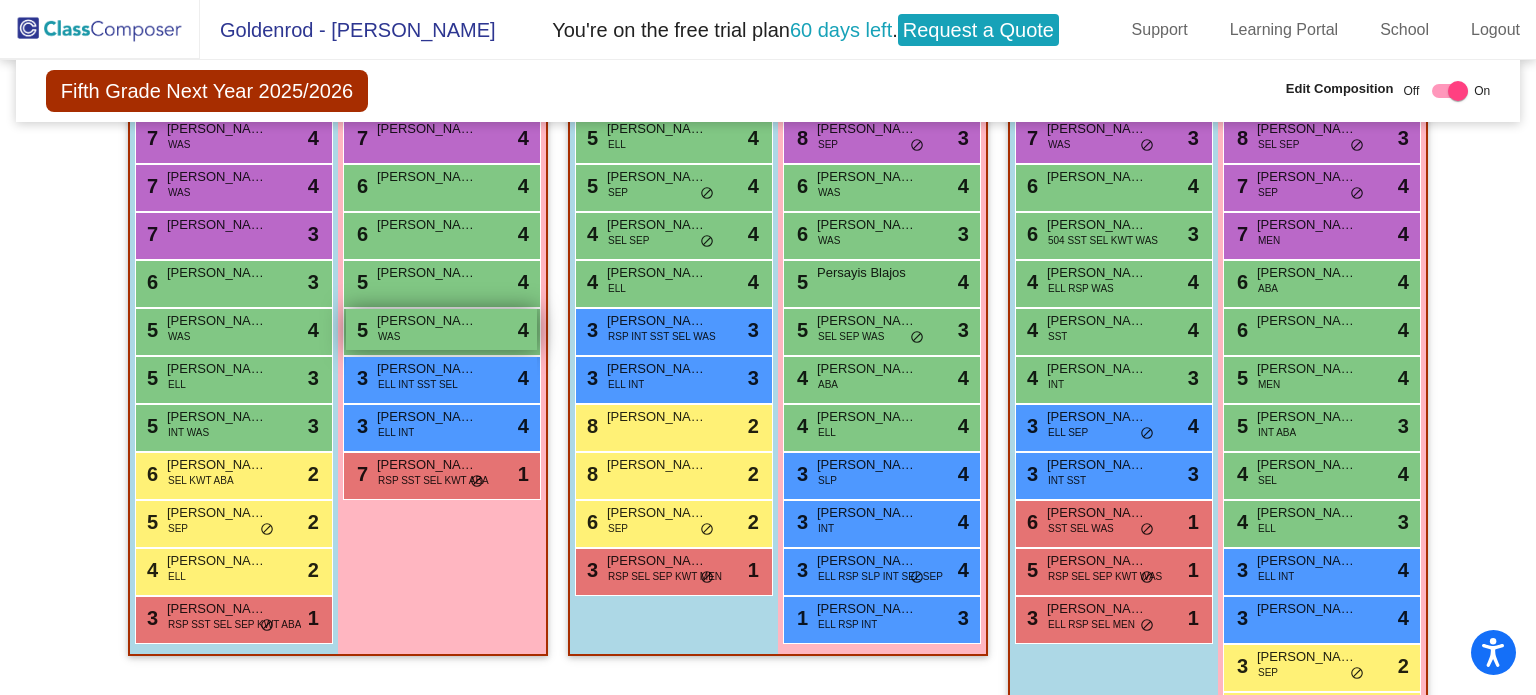 scroll, scrollTop: 601, scrollLeft: 0, axis: vertical 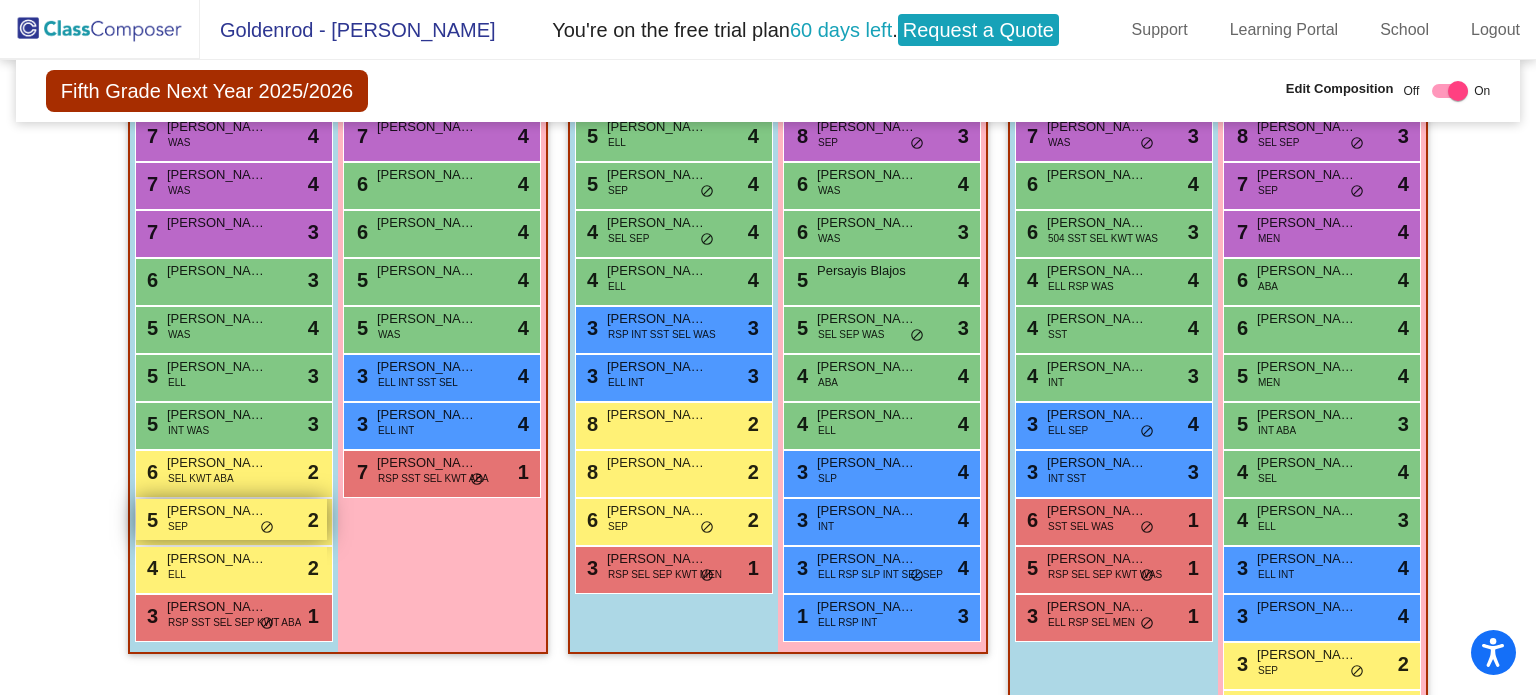 click on "Issan Sanchez" at bounding box center (217, 511) 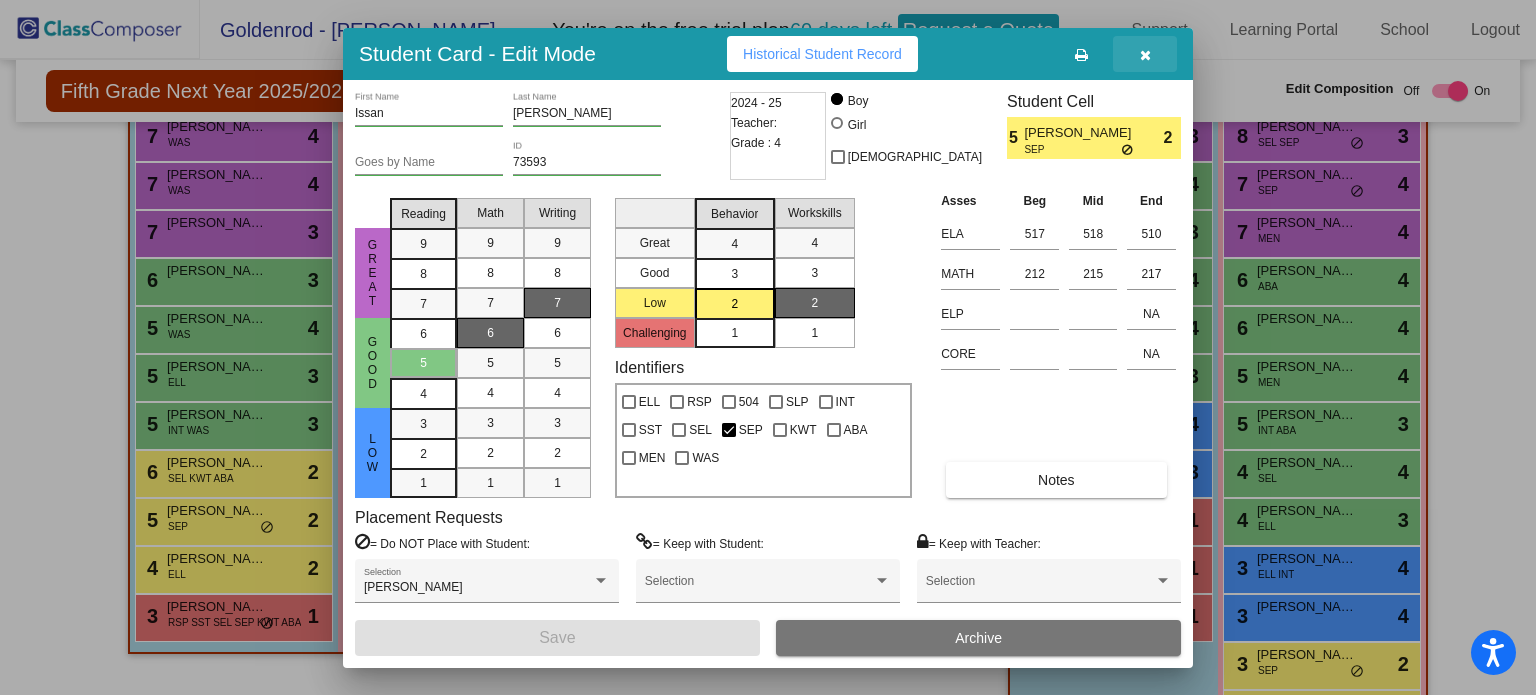 click at bounding box center [1145, 54] 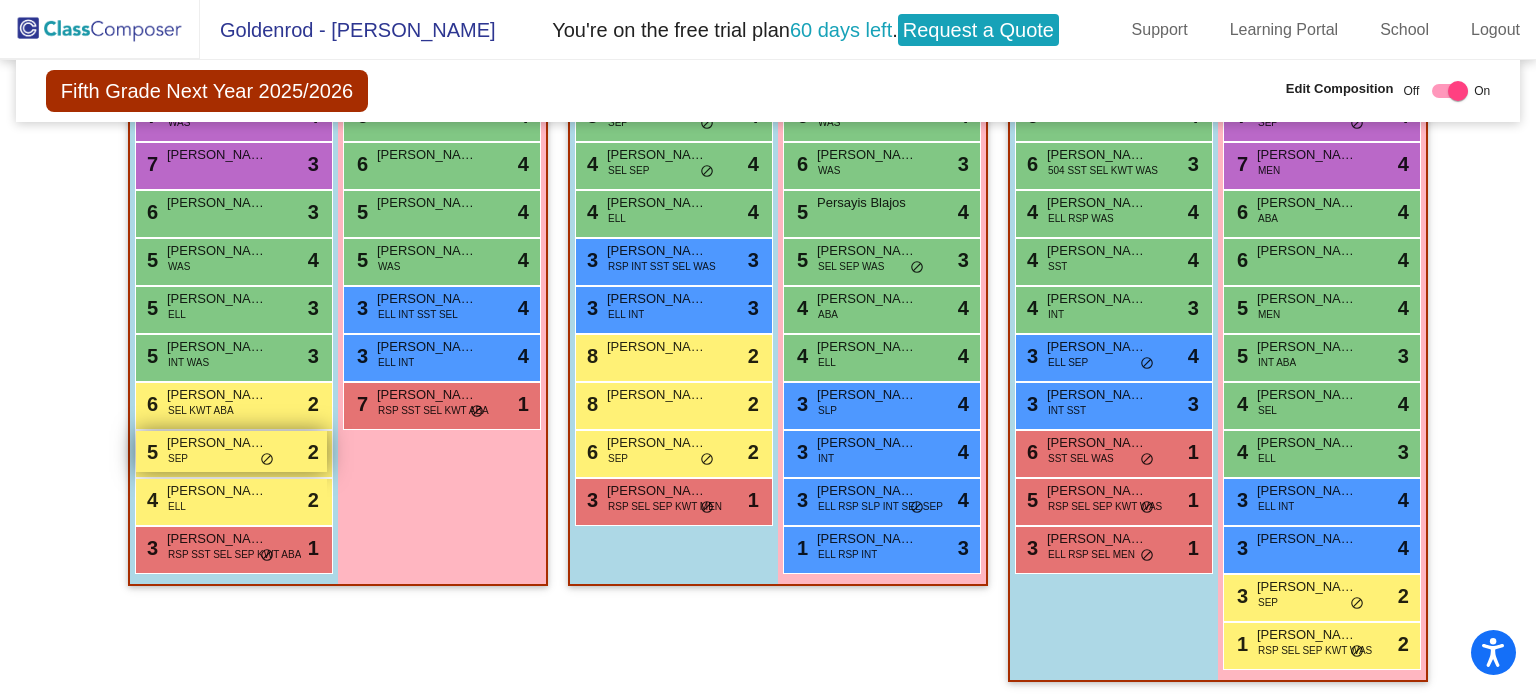 scroll, scrollTop: 672, scrollLeft: 0, axis: vertical 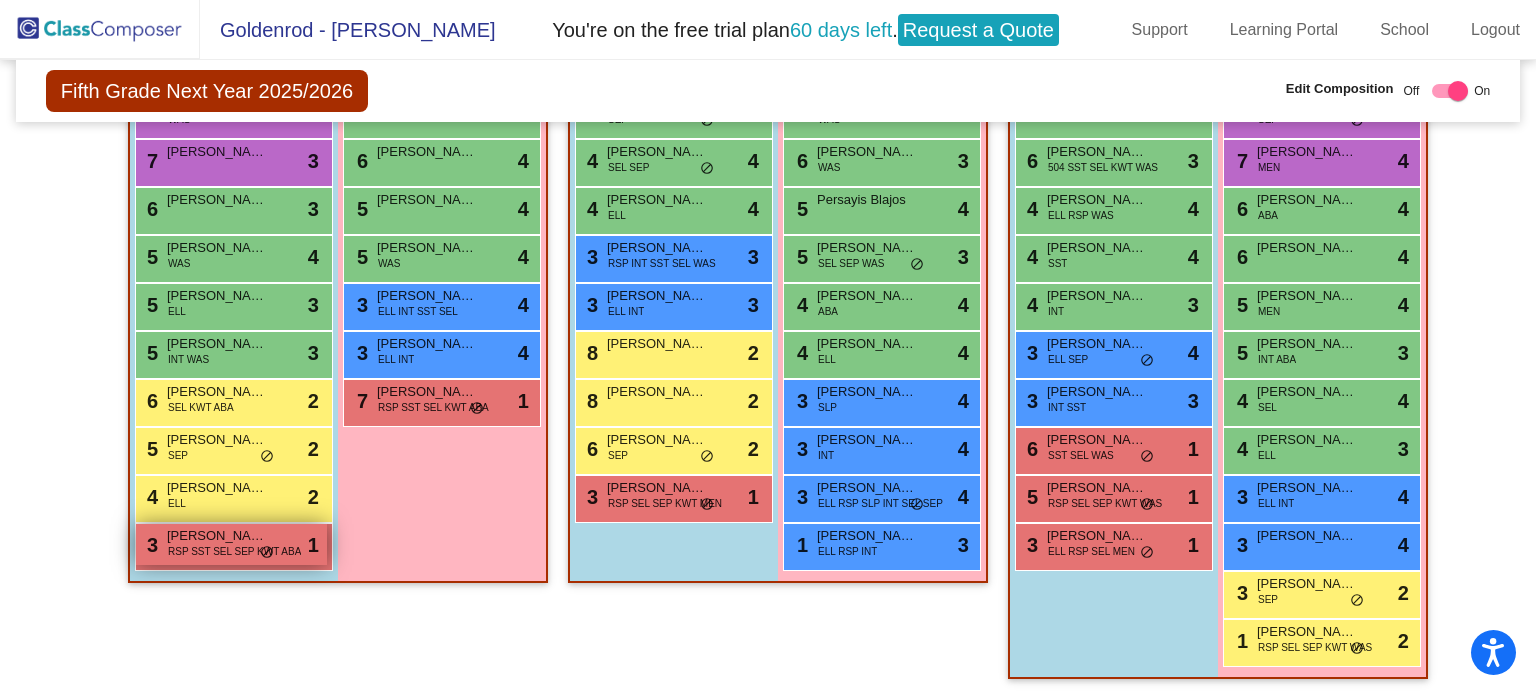 click on "RSP SST SEL SEP KWT ABA" at bounding box center (234, 551) 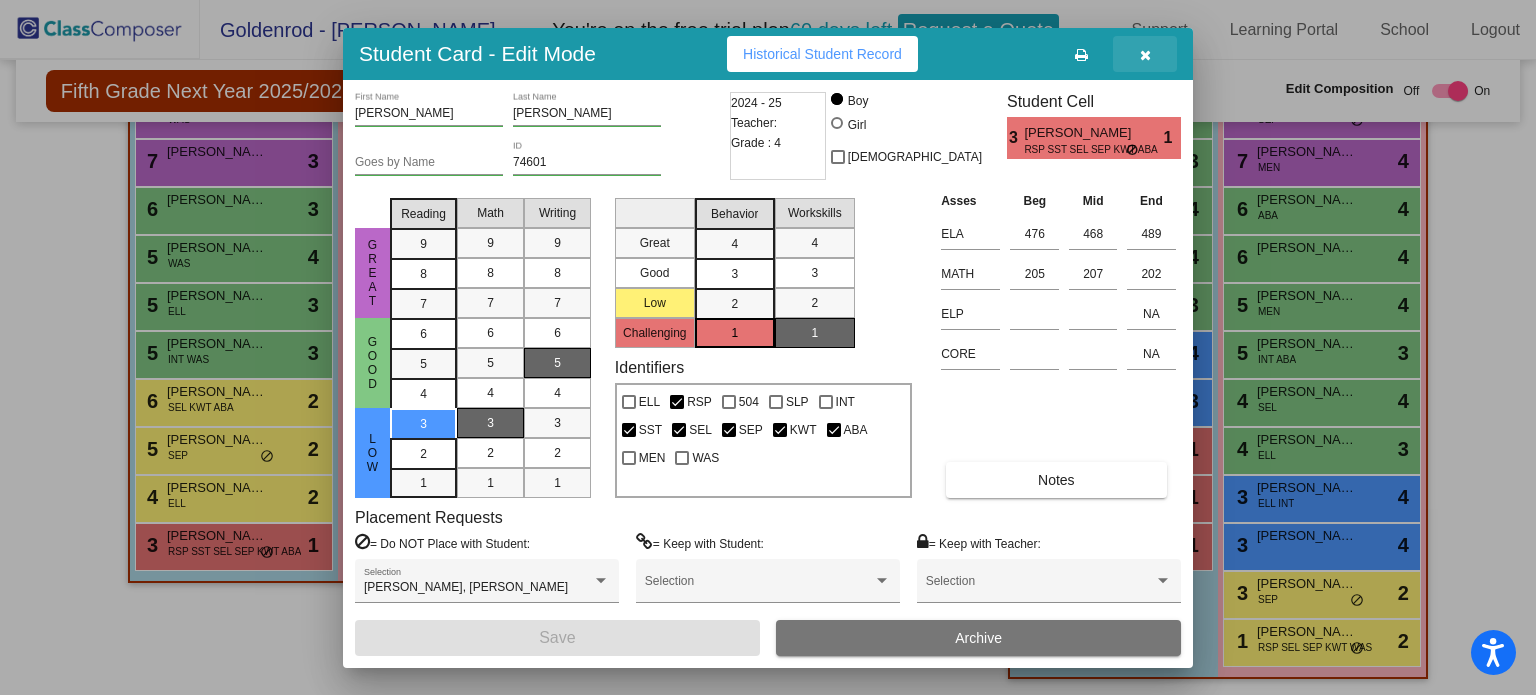 click at bounding box center (1145, 54) 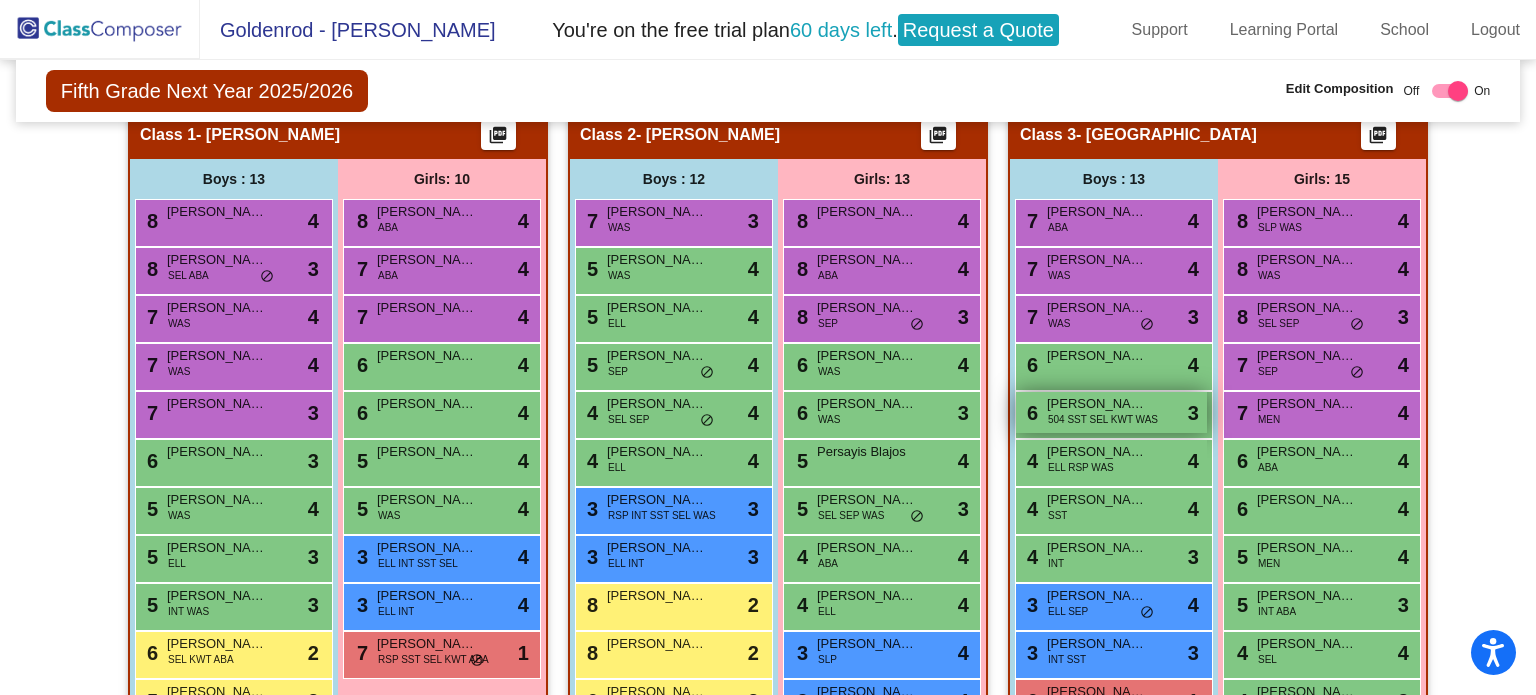 scroll, scrollTop: 420, scrollLeft: 0, axis: vertical 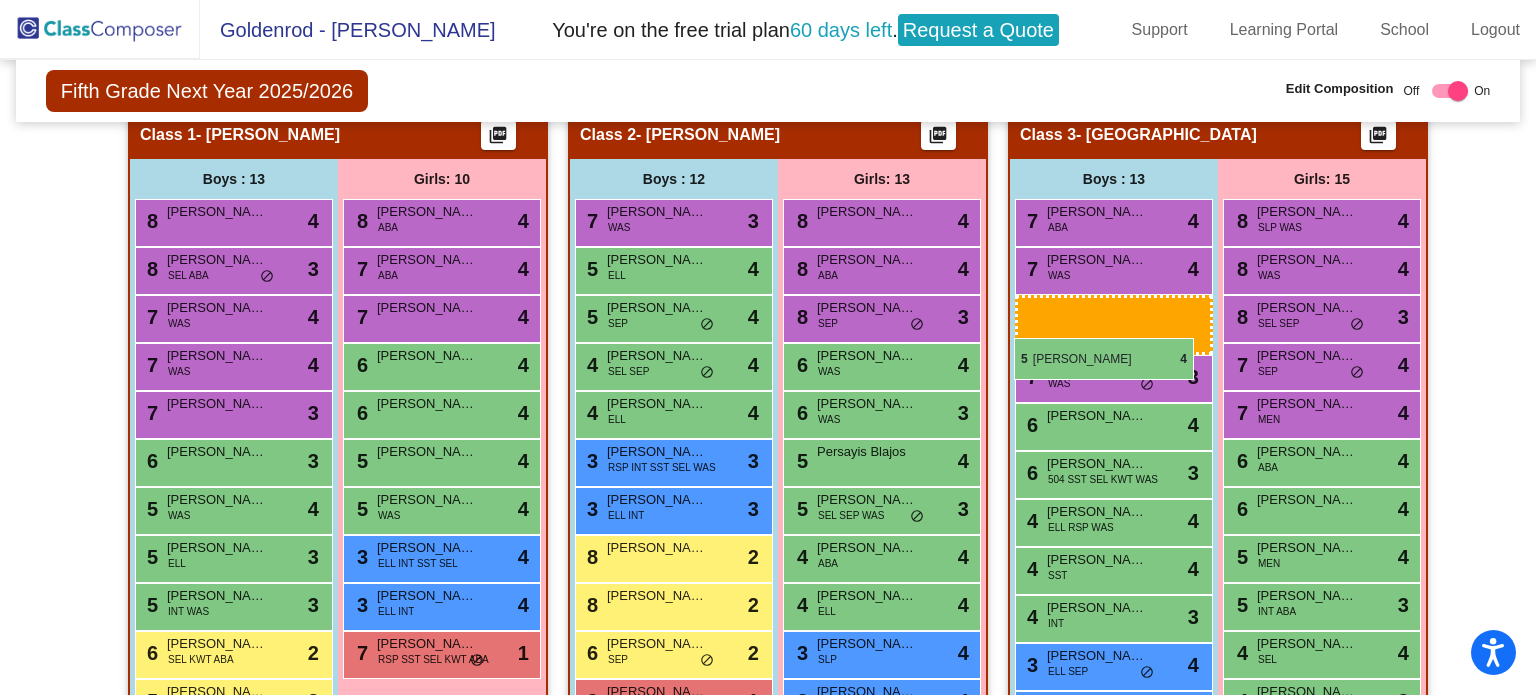 drag, startPoint x: 660, startPoint y: 260, endPoint x: 1014, endPoint y: 338, distance: 362.4914 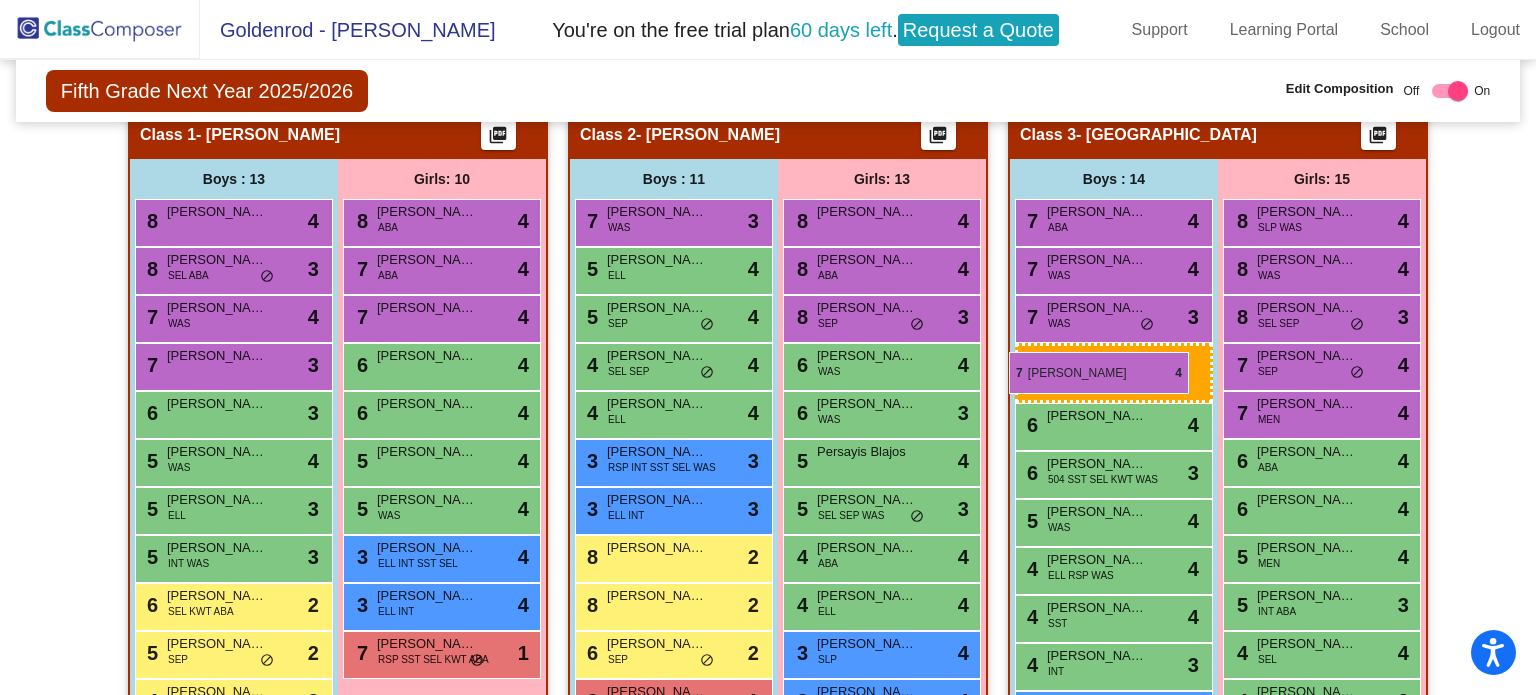 drag, startPoint x: 194, startPoint y: 363, endPoint x: 1008, endPoint y: 348, distance: 814.1382 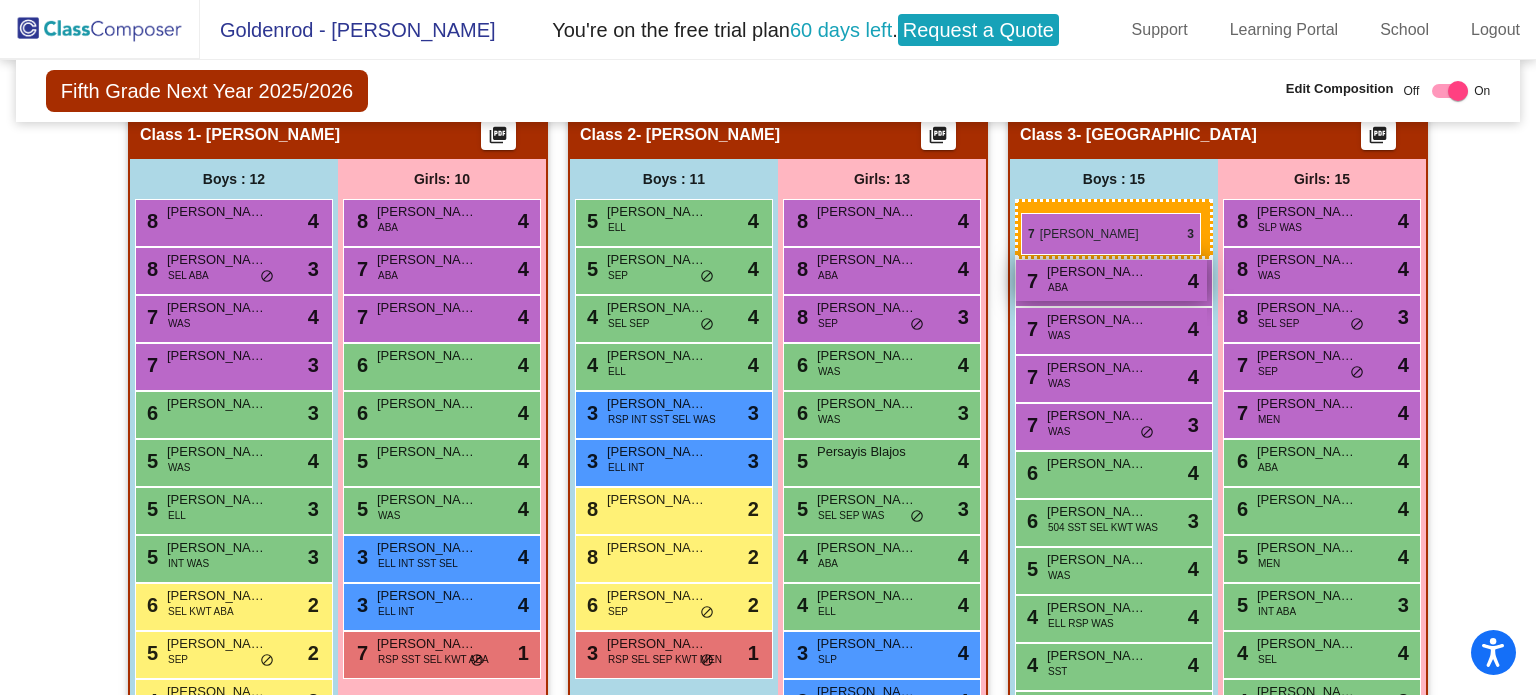 drag, startPoint x: 642, startPoint y: 212, endPoint x: 1022, endPoint y: 213, distance: 380.0013 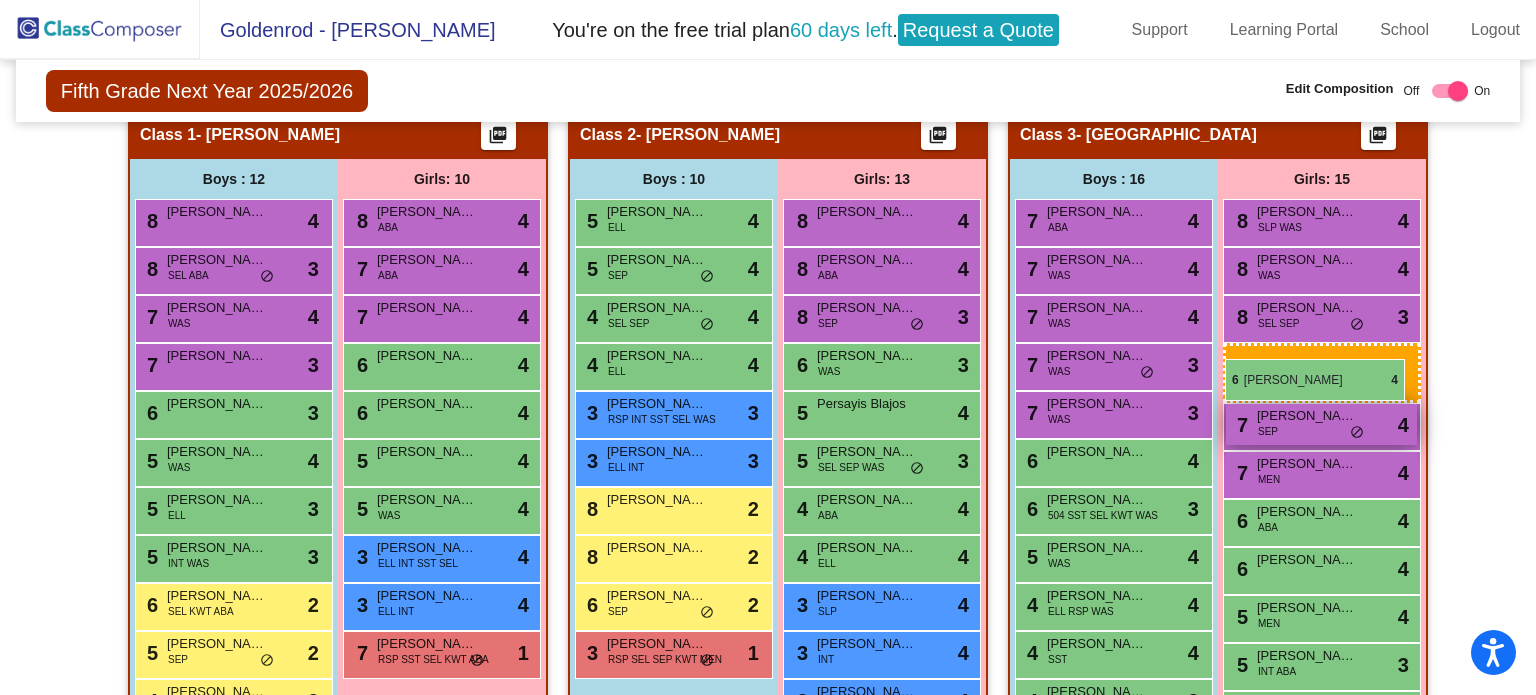 drag, startPoint x: 844, startPoint y: 359, endPoint x: 1226, endPoint y: 359, distance: 382 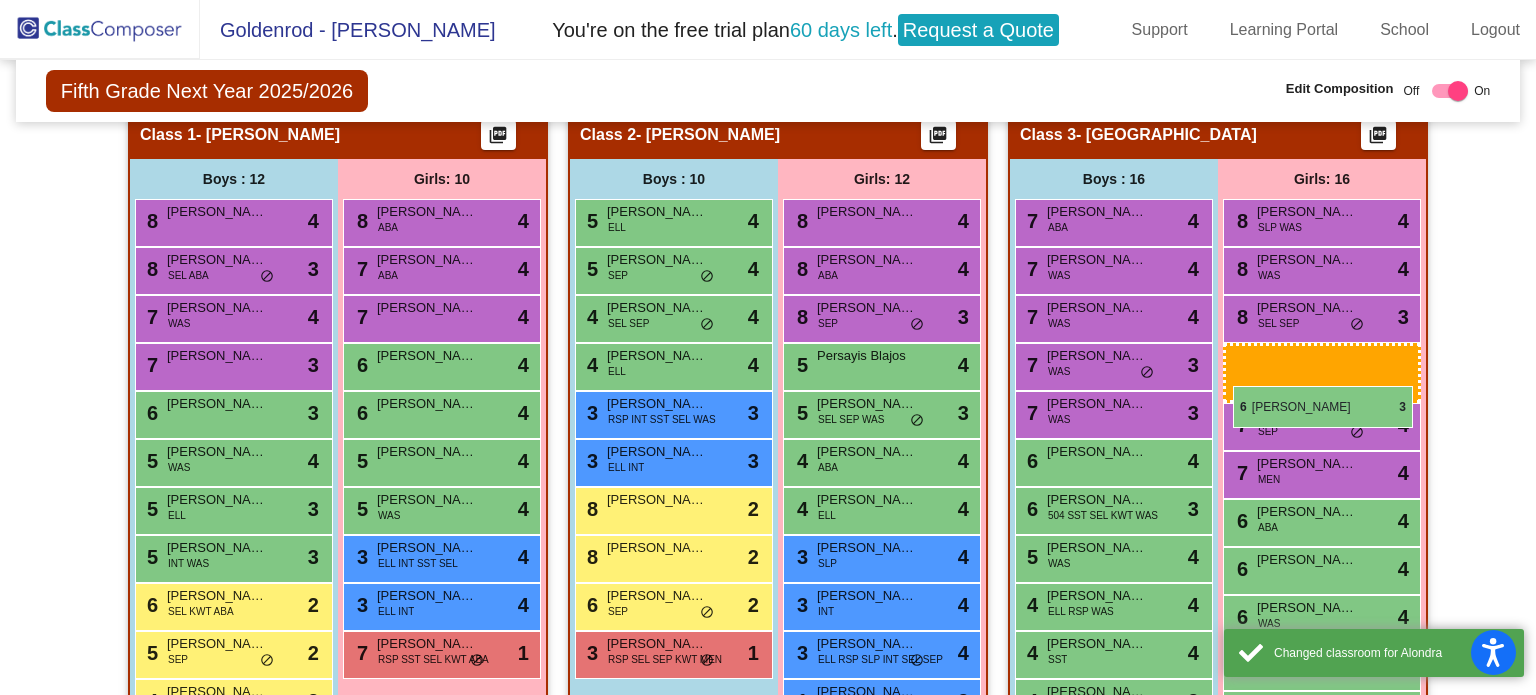 drag, startPoint x: 860, startPoint y: 355, endPoint x: 1233, endPoint y: 386, distance: 374.28598 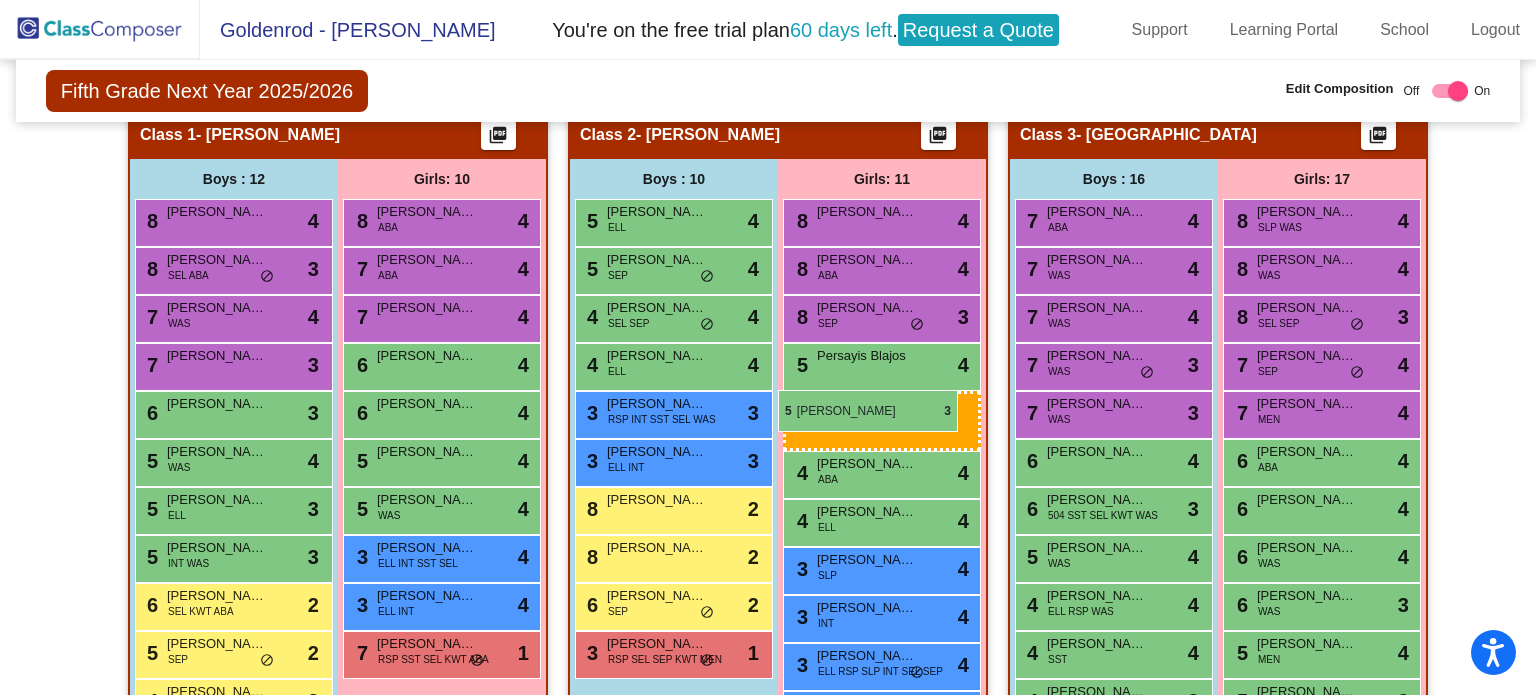 drag, startPoint x: 844, startPoint y: 409, endPoint x: 783, endPoint y: 390, distance: 63.89053 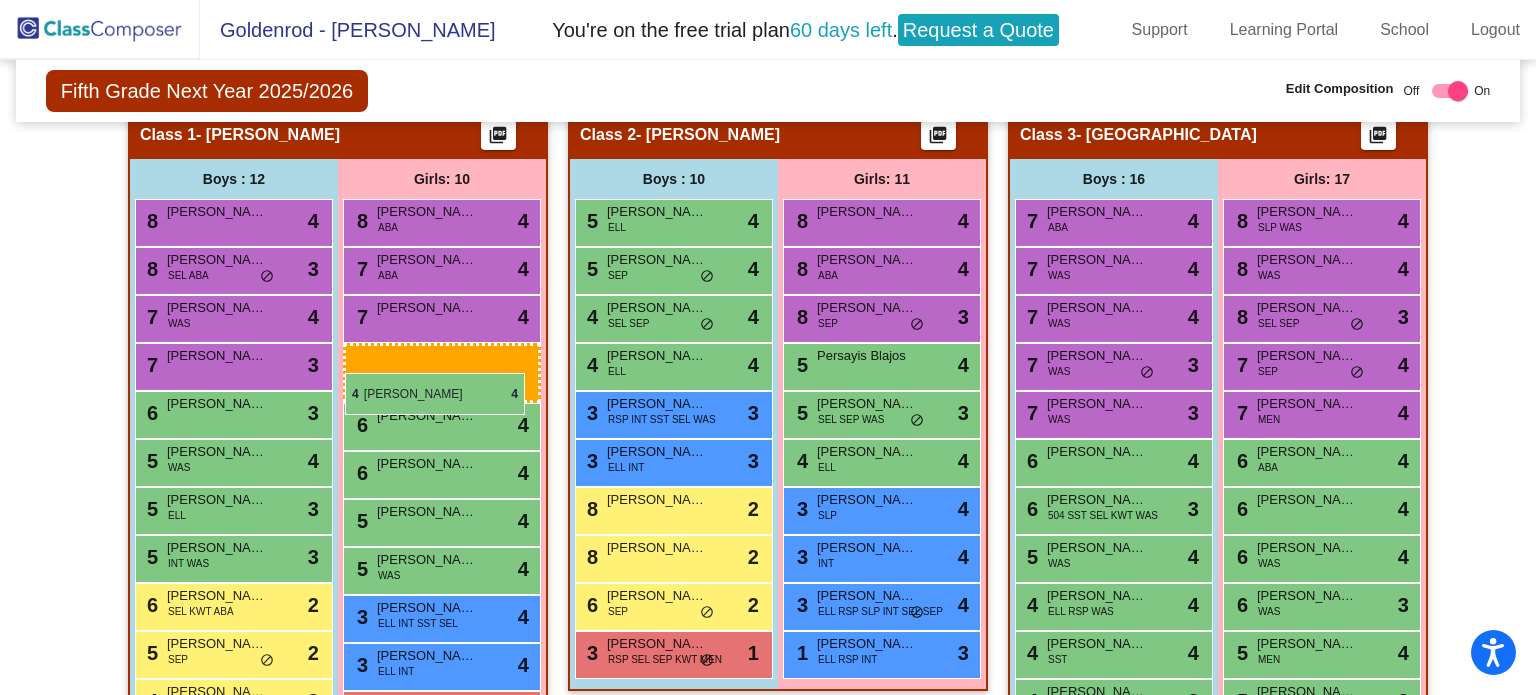 drag, startPoint x: 846, startPoint y: 456, endPoint x: 346, endPoint y: 375, distance: 506.51852 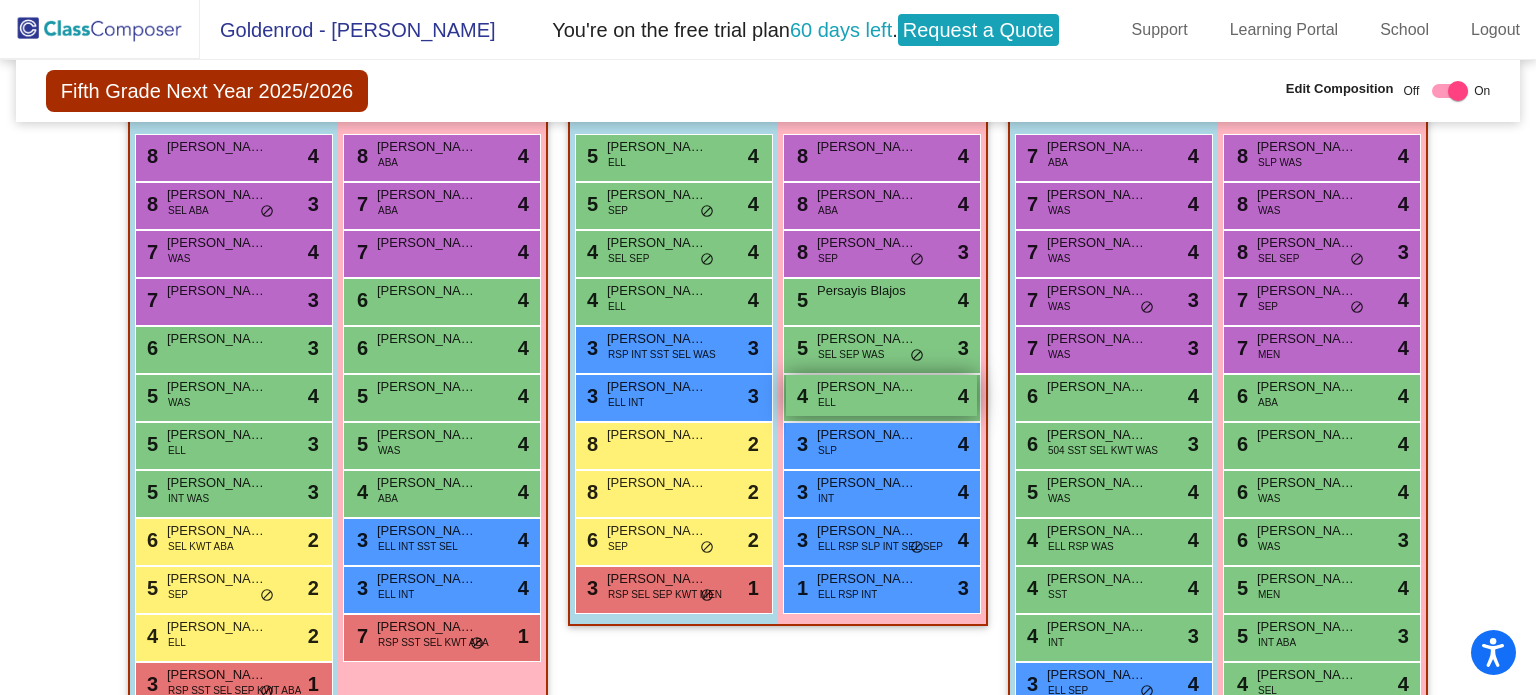 scroll, scrollTop: 488, scrollLeft: 0, axis: vertical 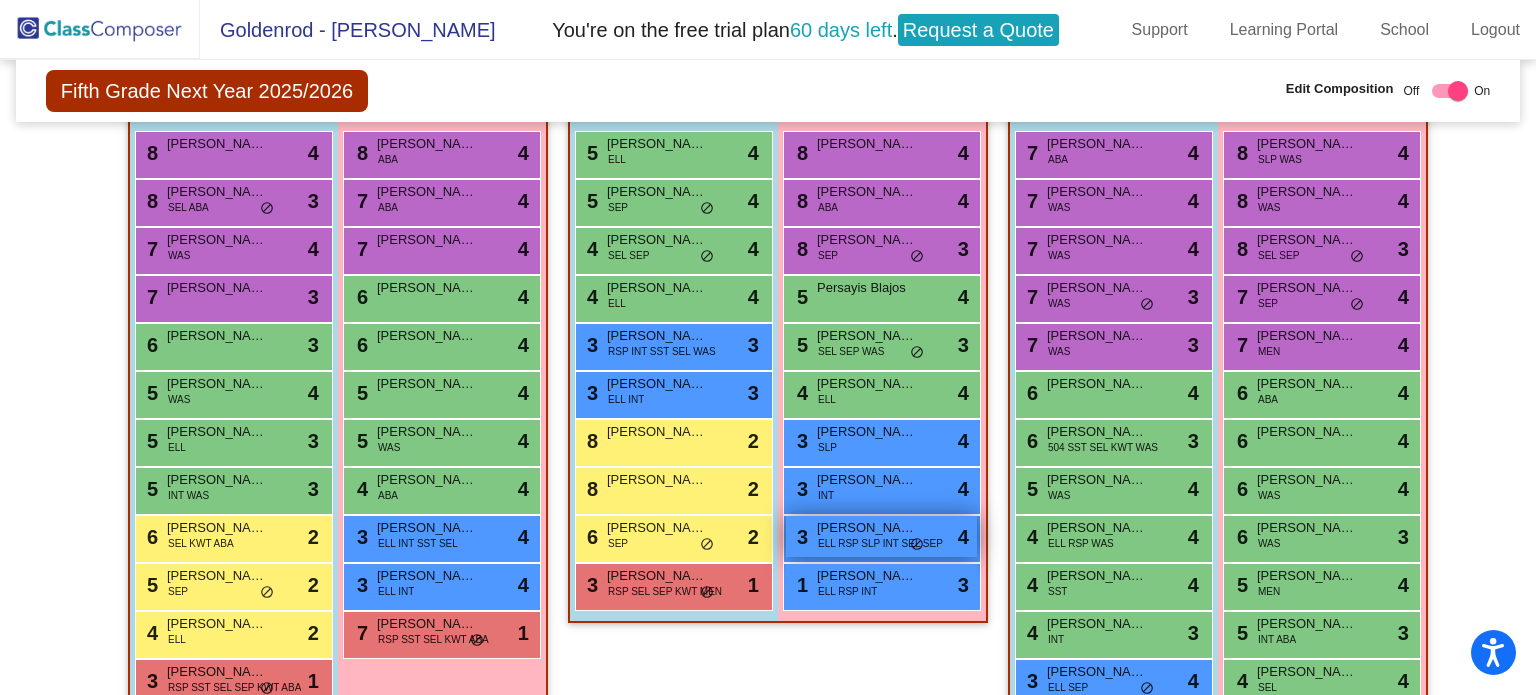 click on "Karla Cardenas" at bounding box center (867, 528) 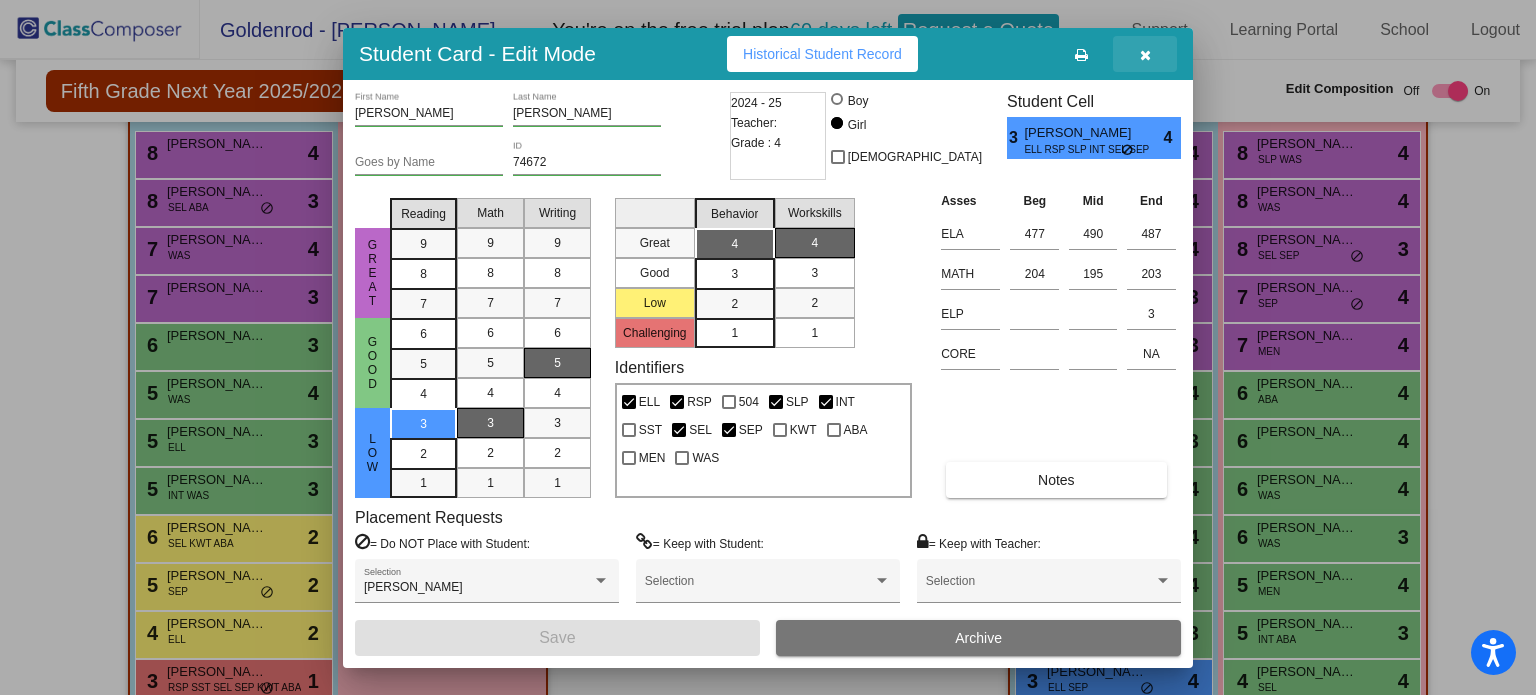 click at bounding box center (1145, 55) 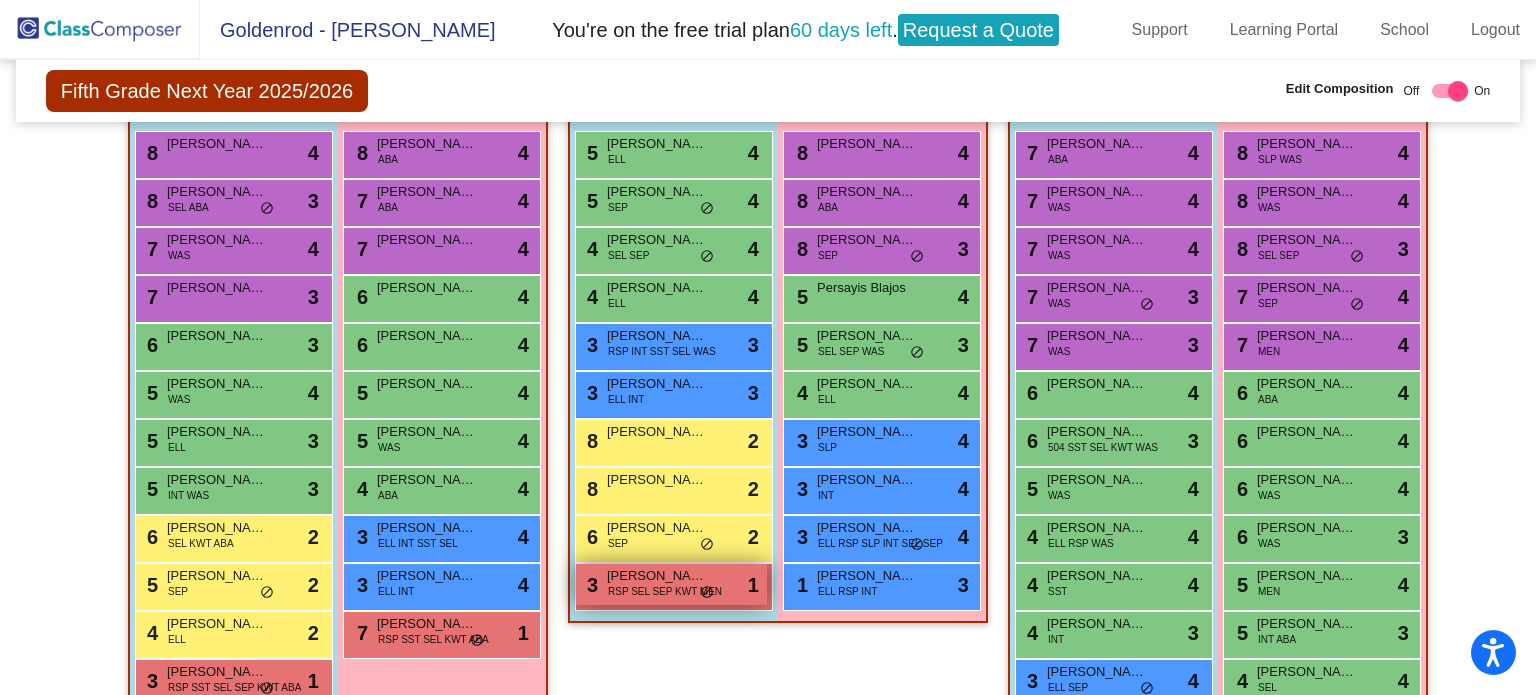 click on "RSP SEL SEP KWT MEN" at bounding box center (665, 591) 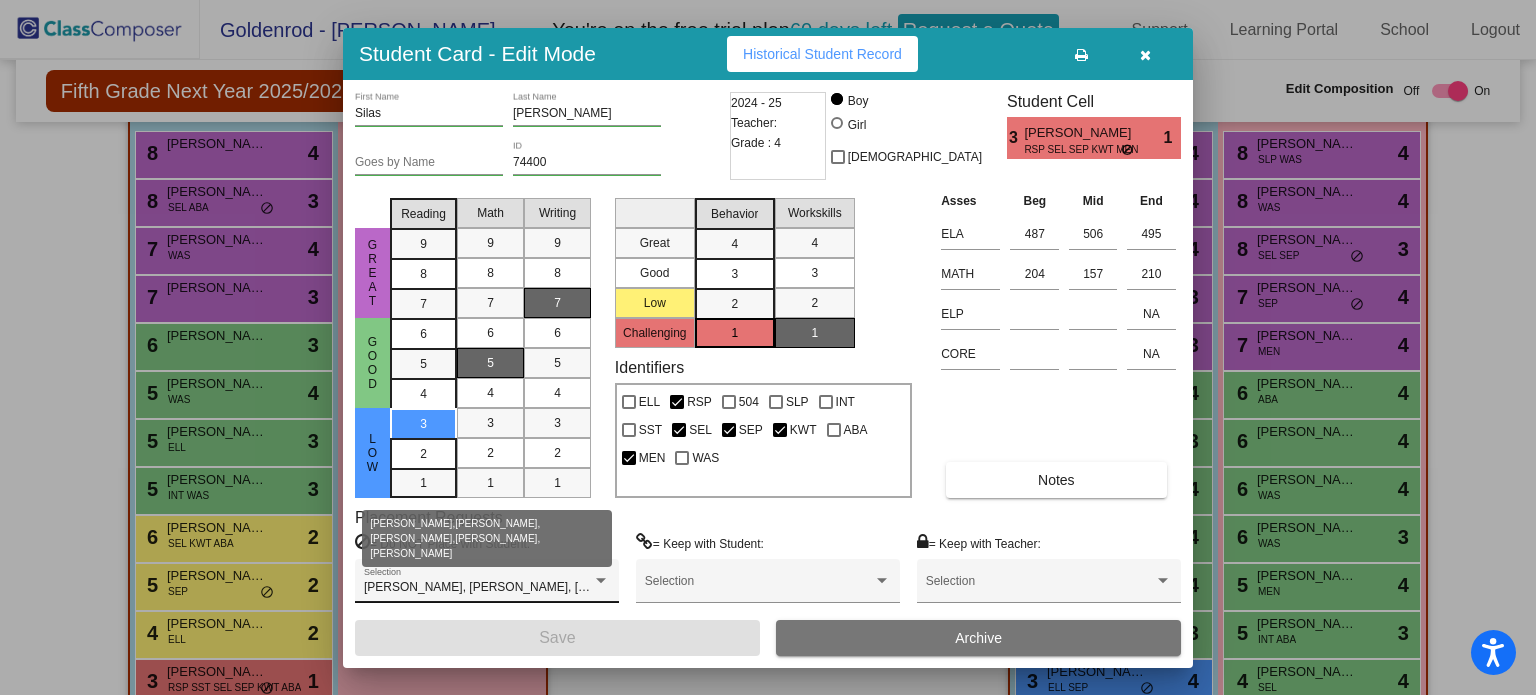 click at bounding box center [601, 581] 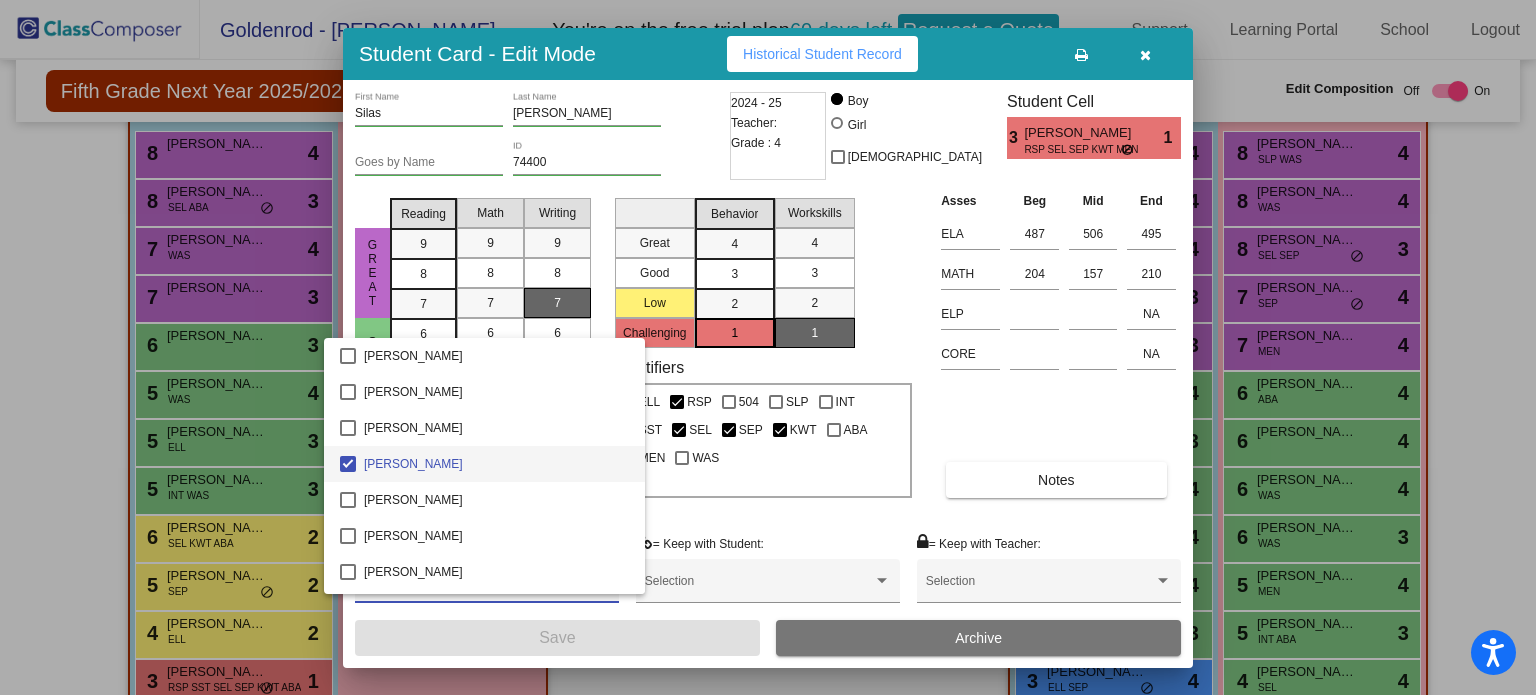 click at bounding box center [768, 347] 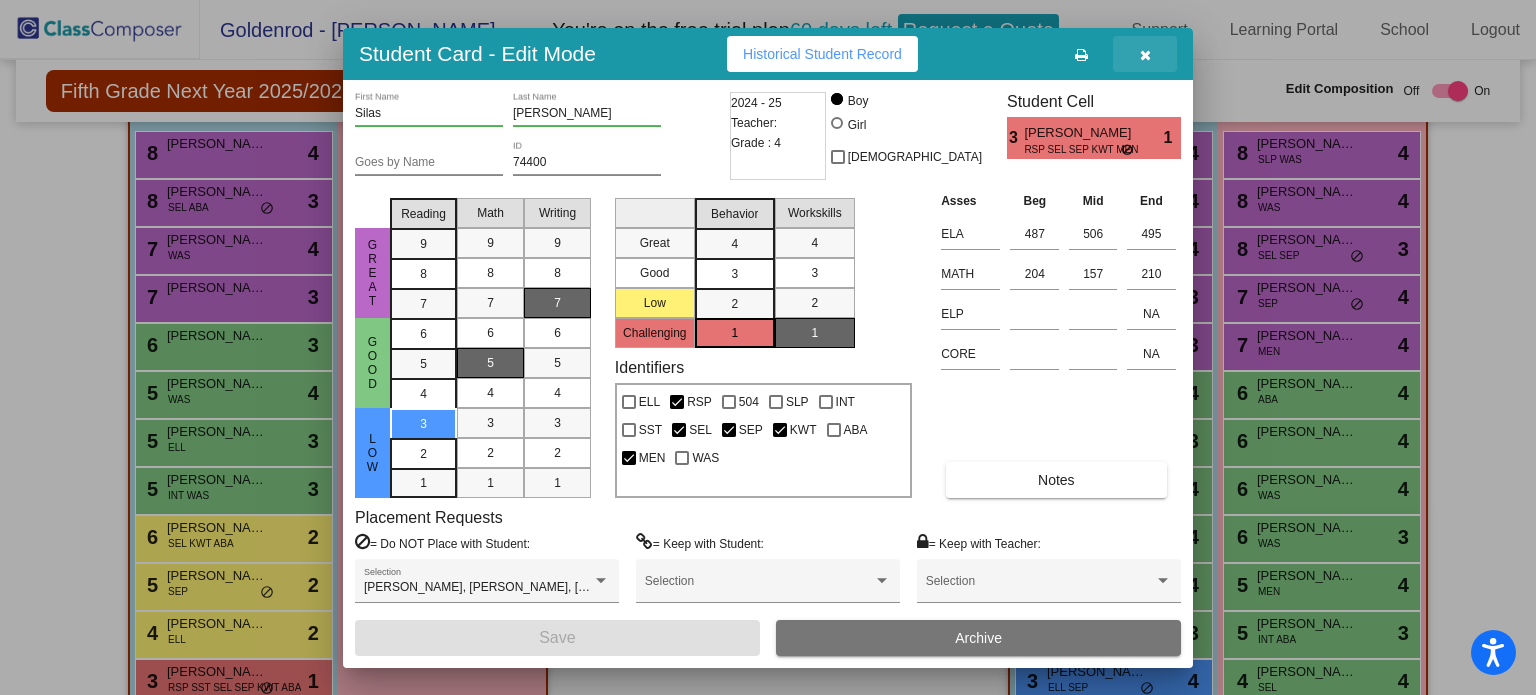 click at bounding box center (1145, 55) 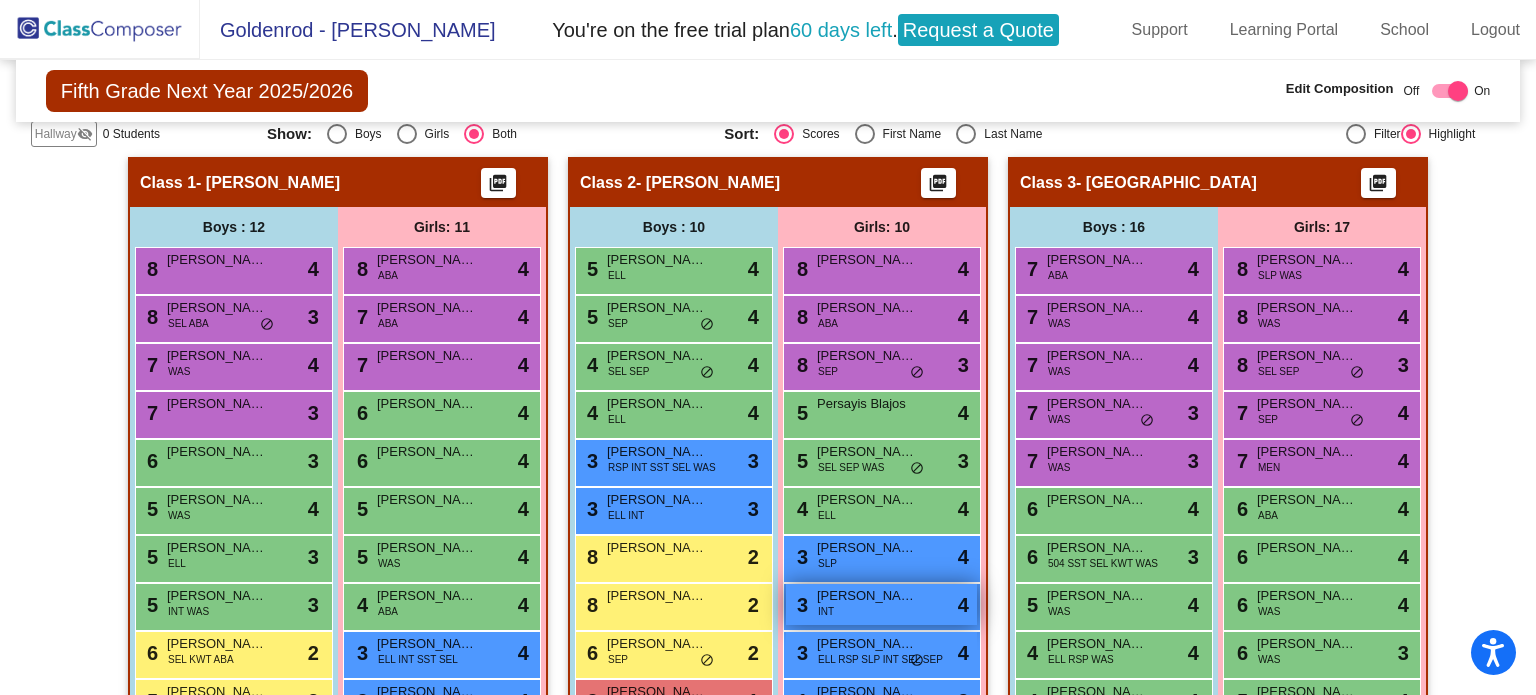 scroll, scrollTop: 369, scrollLeft: 0, axis: vertical 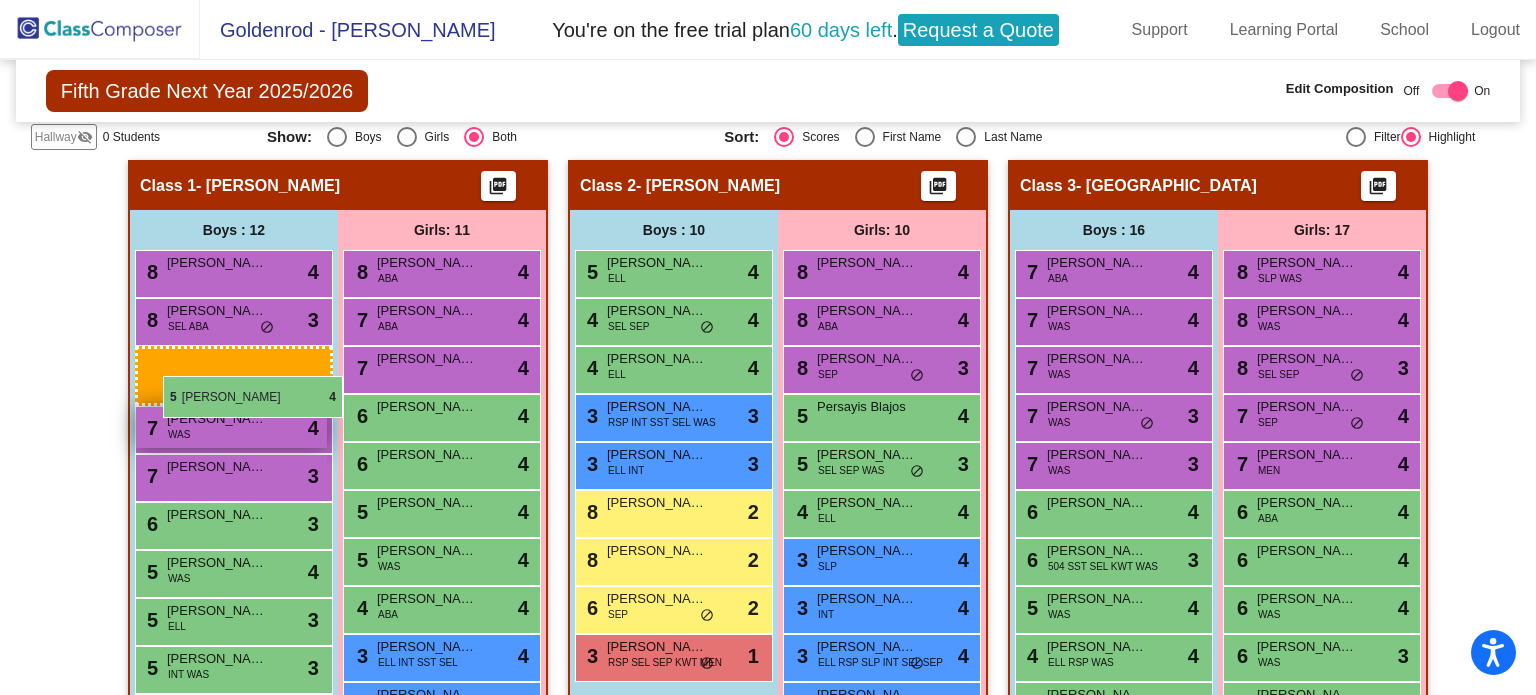 drag, startPoint x: 642, startPoint y: 318, endPoint x: 151, endPoint y: 371, distance: 493.8522 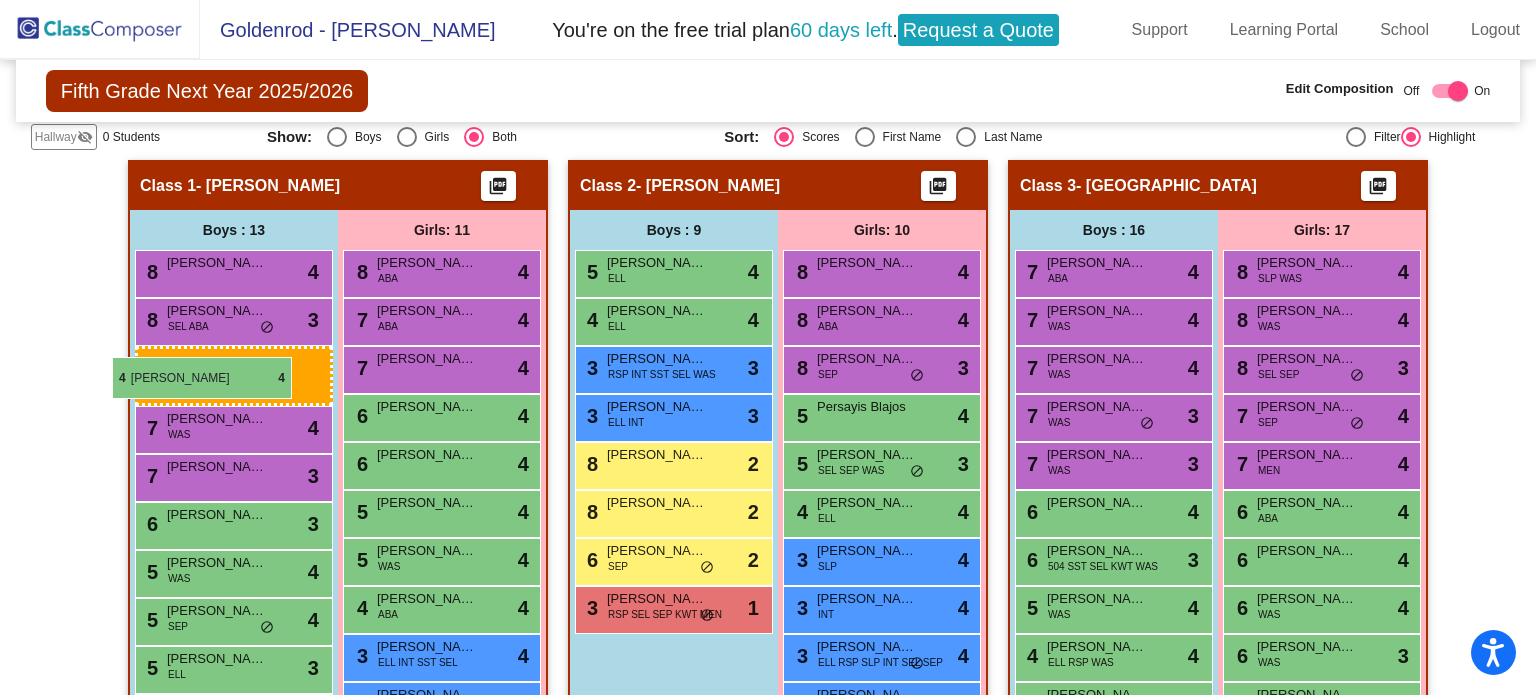 drag, startPoint x: 636, startPoint y: 321, endPoint x: 112, endPoint y: 355, distance: 525.10187 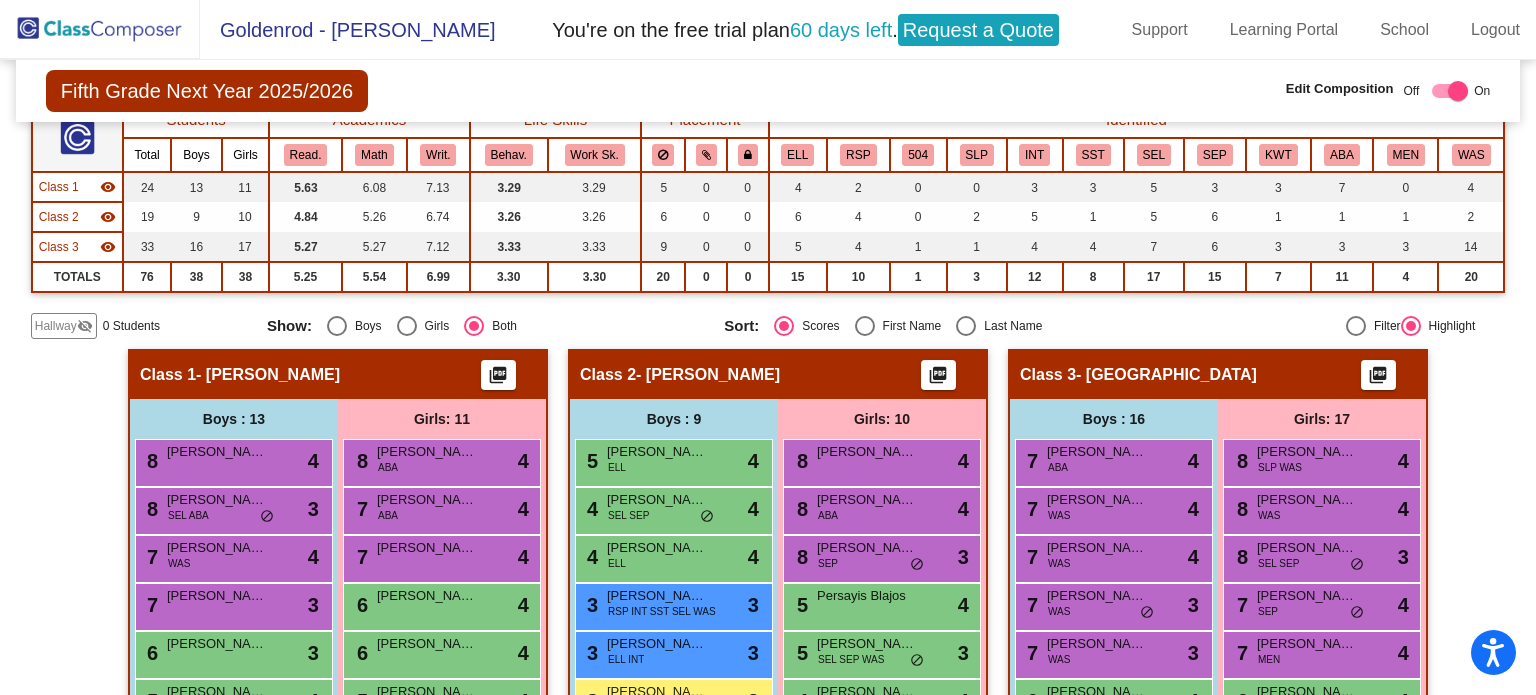 scroll, scrollTop: 0, scrollLeft: 0, axis: both 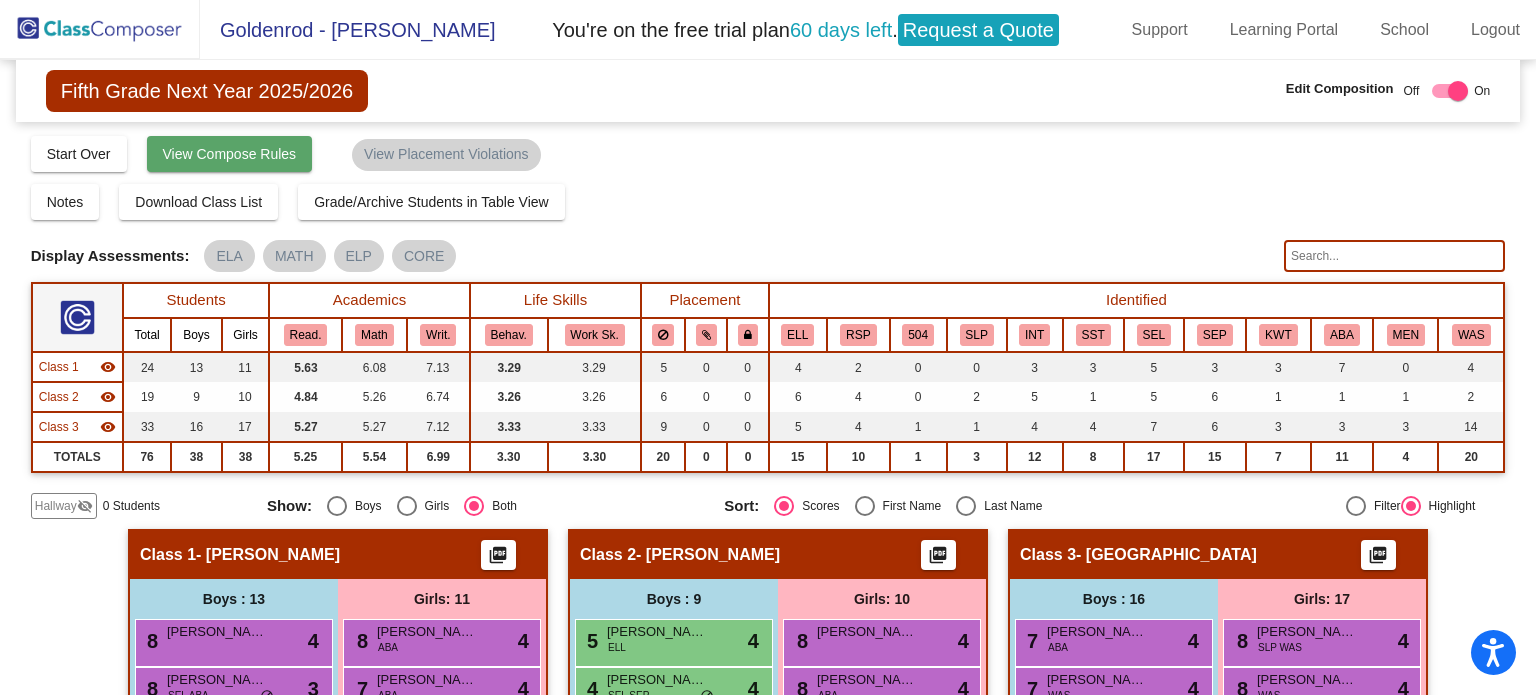 click on "View Compose Rules" 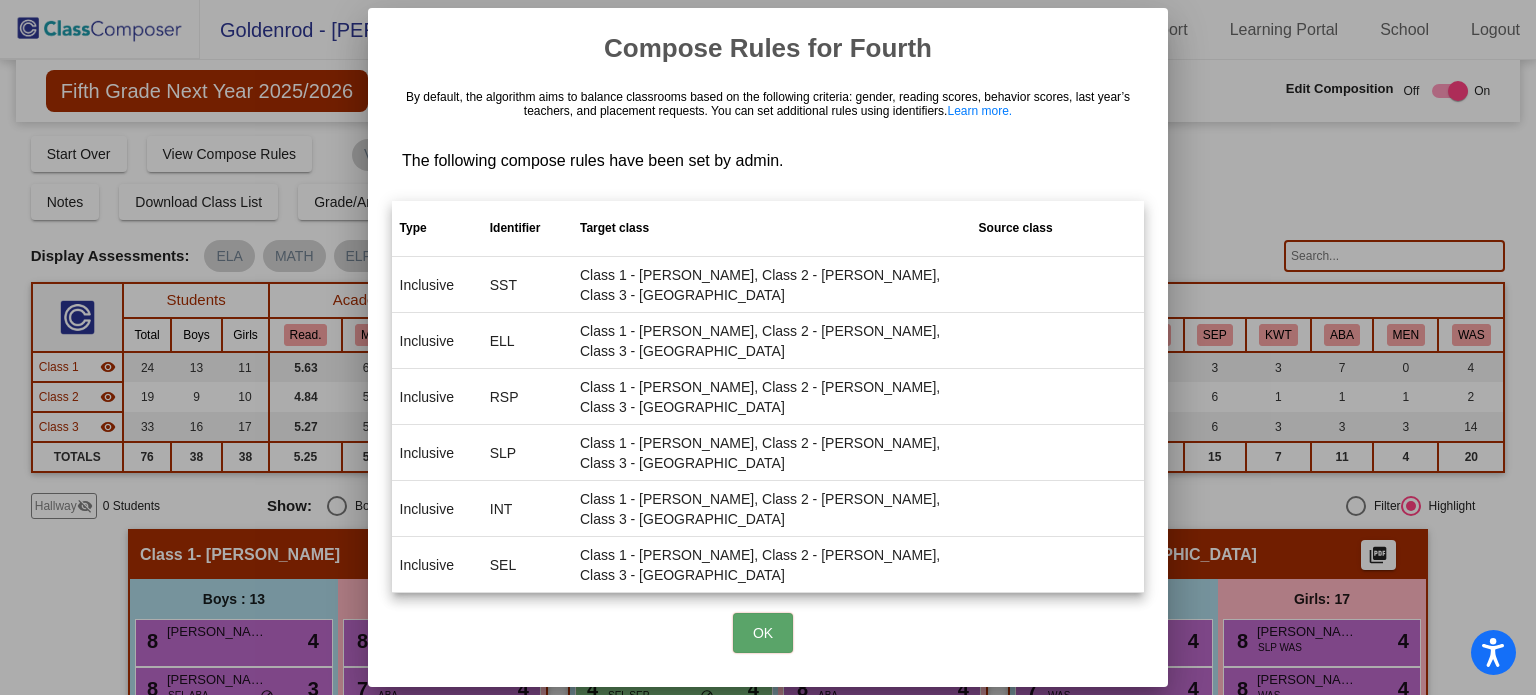 click on "OK" at bounding box center [763, 633] 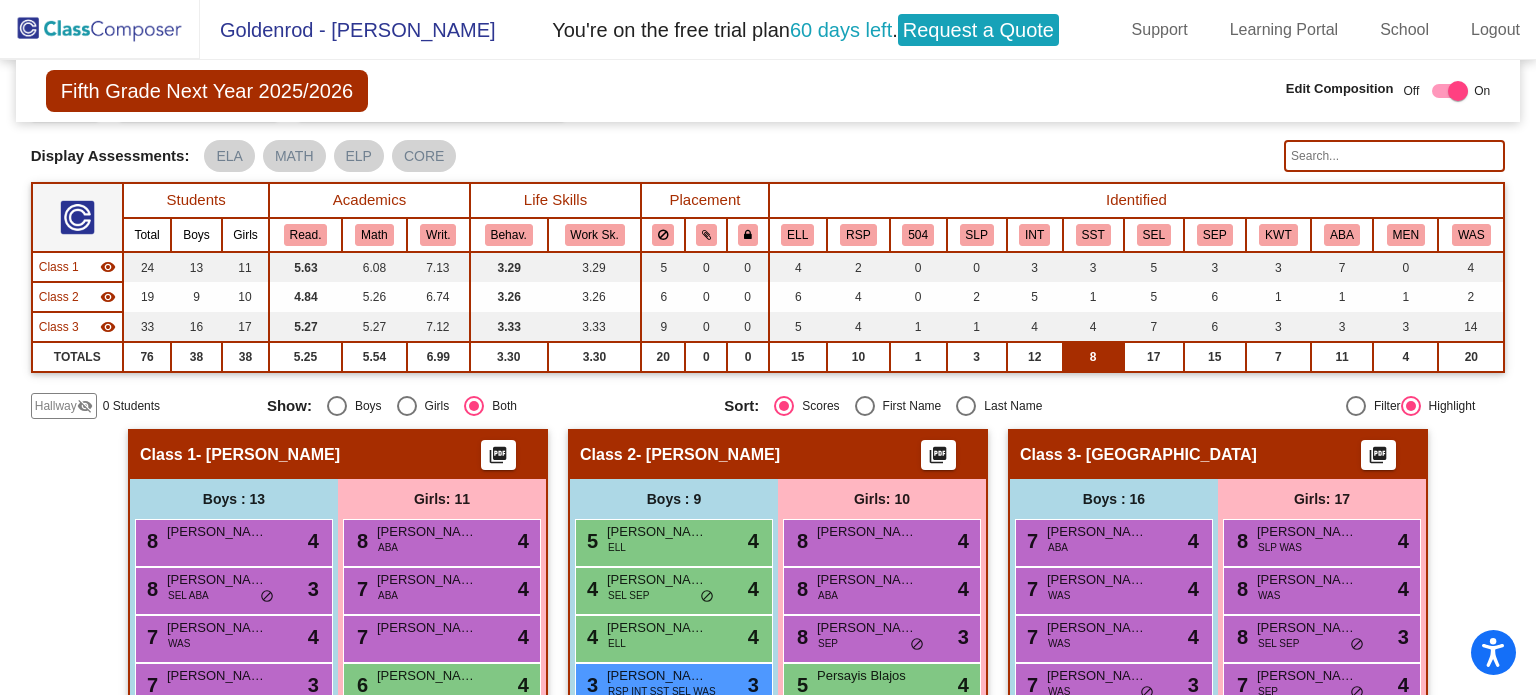 scroll, scrollTop: 92, scrollLeft: 0, axis: vertical 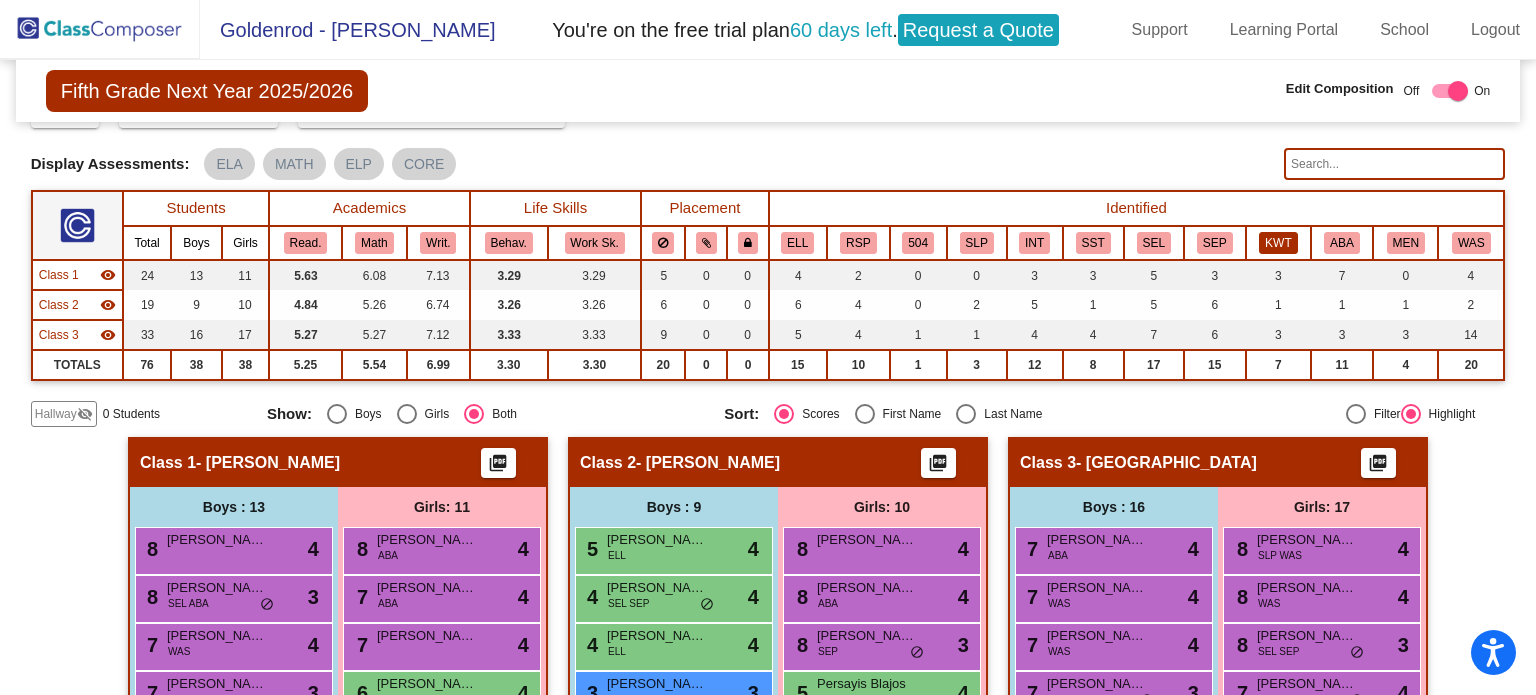 click on "KWT" 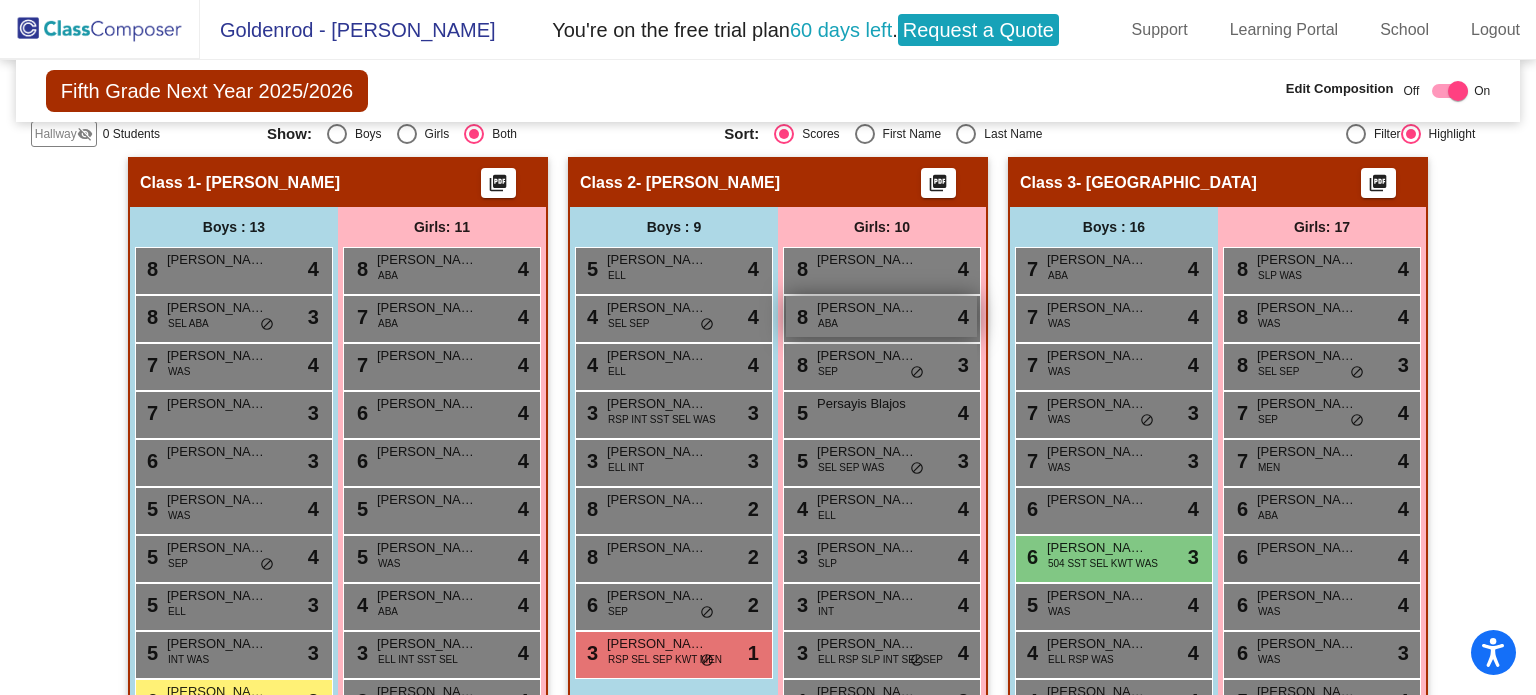 scroll, scrollTop: 372, scrollLeft: 0, axis: vertical 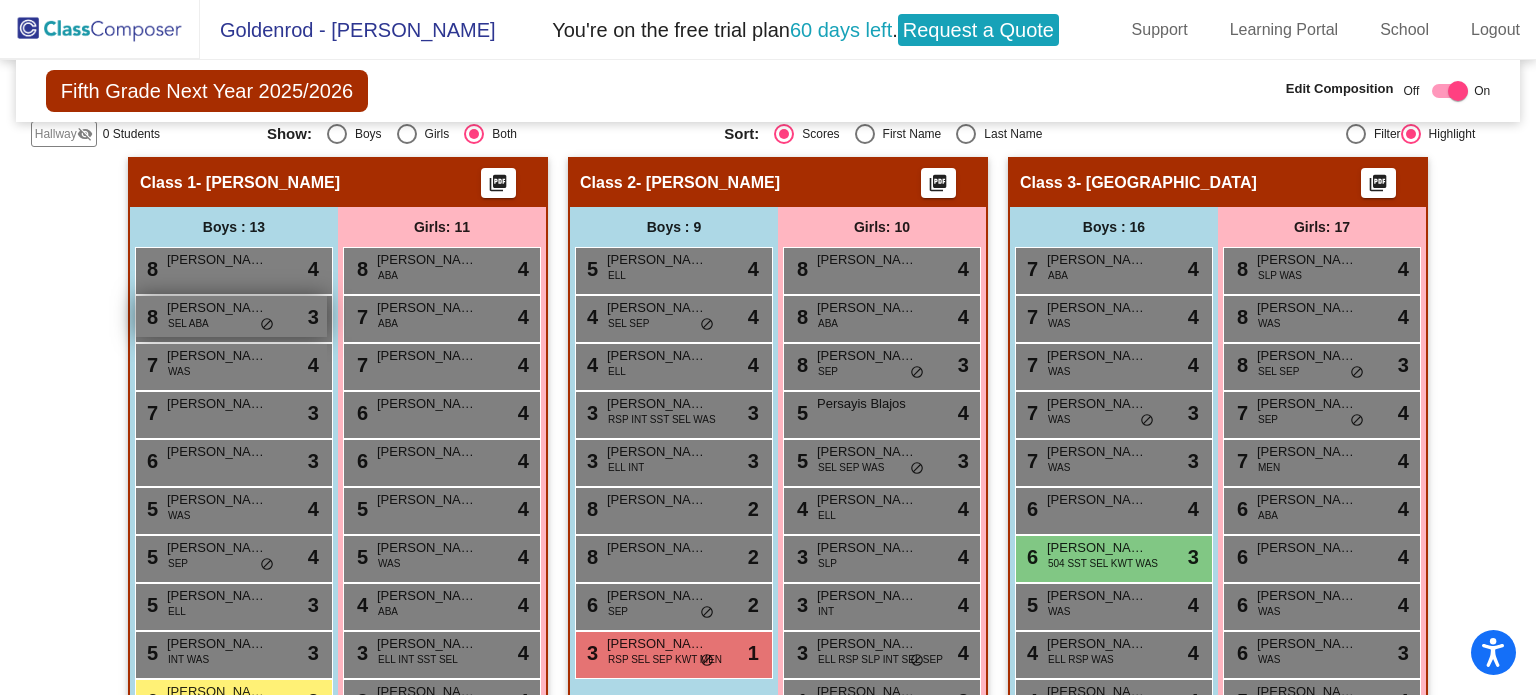 click on "SEL ABA" at bounding box center (188, 323) 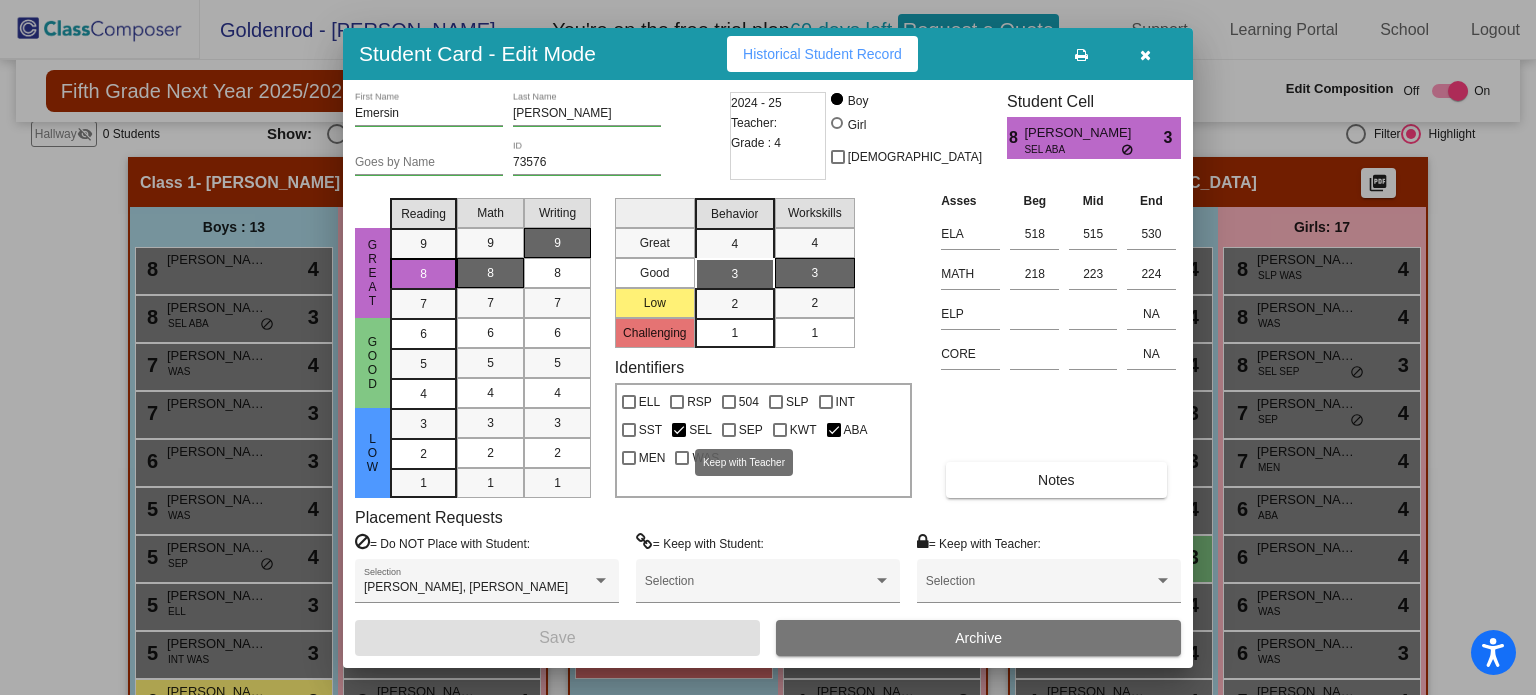 click at bounding box center [780, 430] 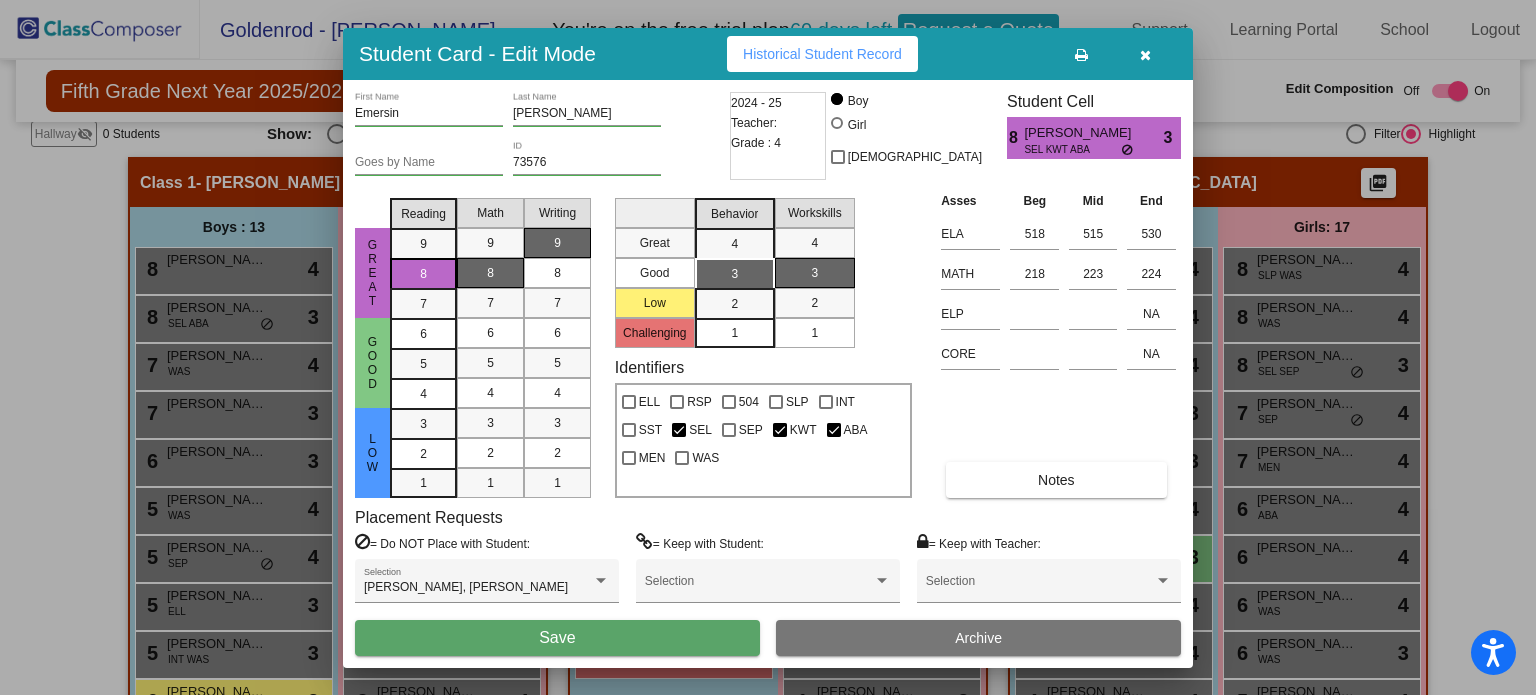 click on "Save" at bounding box center (557, 638) 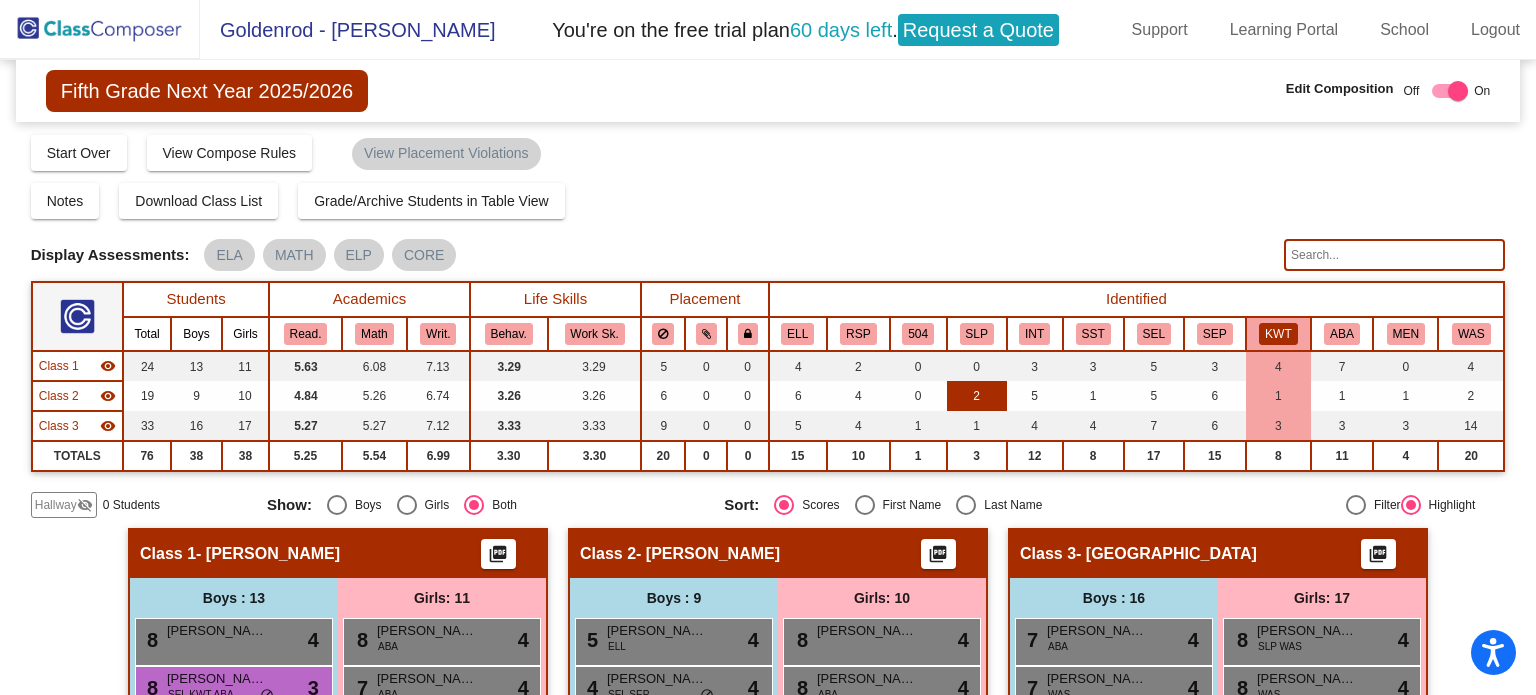 scroll, scrollTop: 0, scrollLeft: 0, axis: both 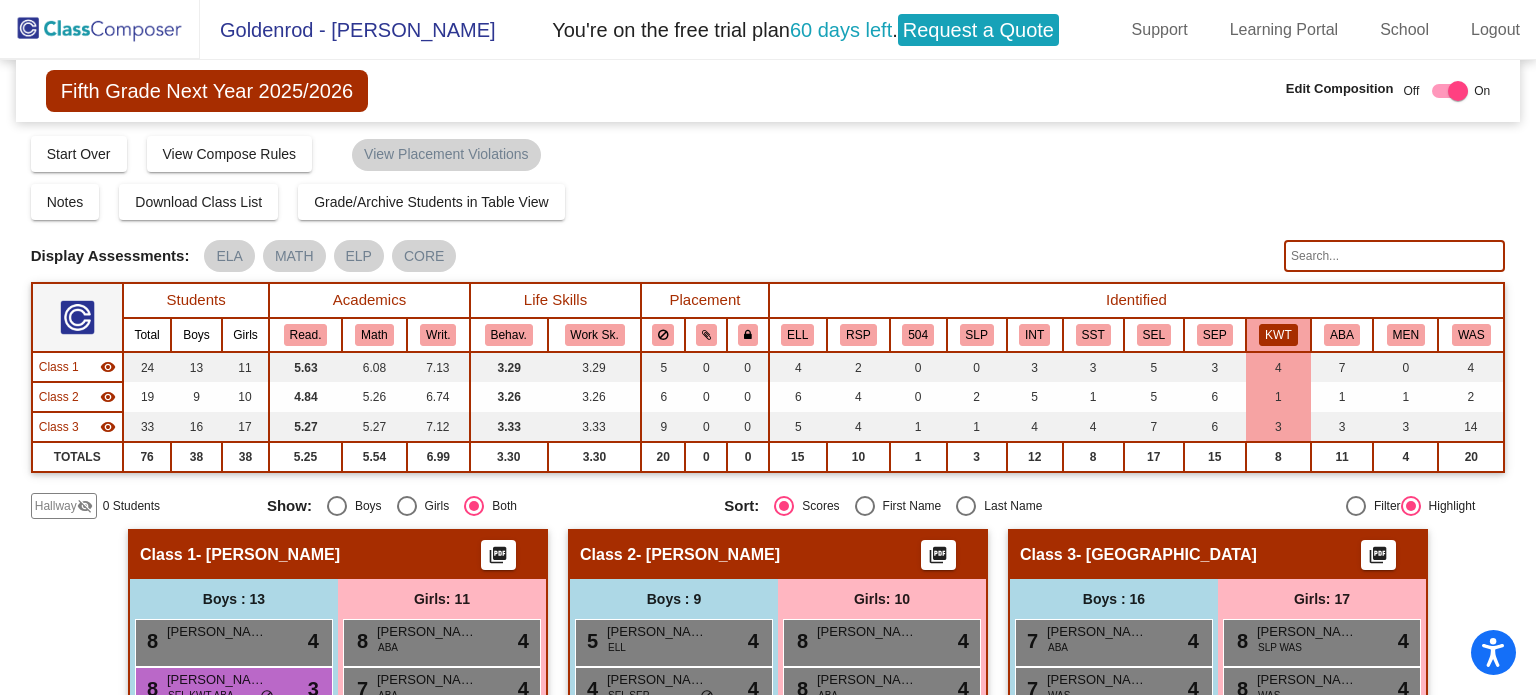 click on "Notes   Download Class List   Import Students   Grade/Archive Students in Table View   New Small Group   Saved Small Group" 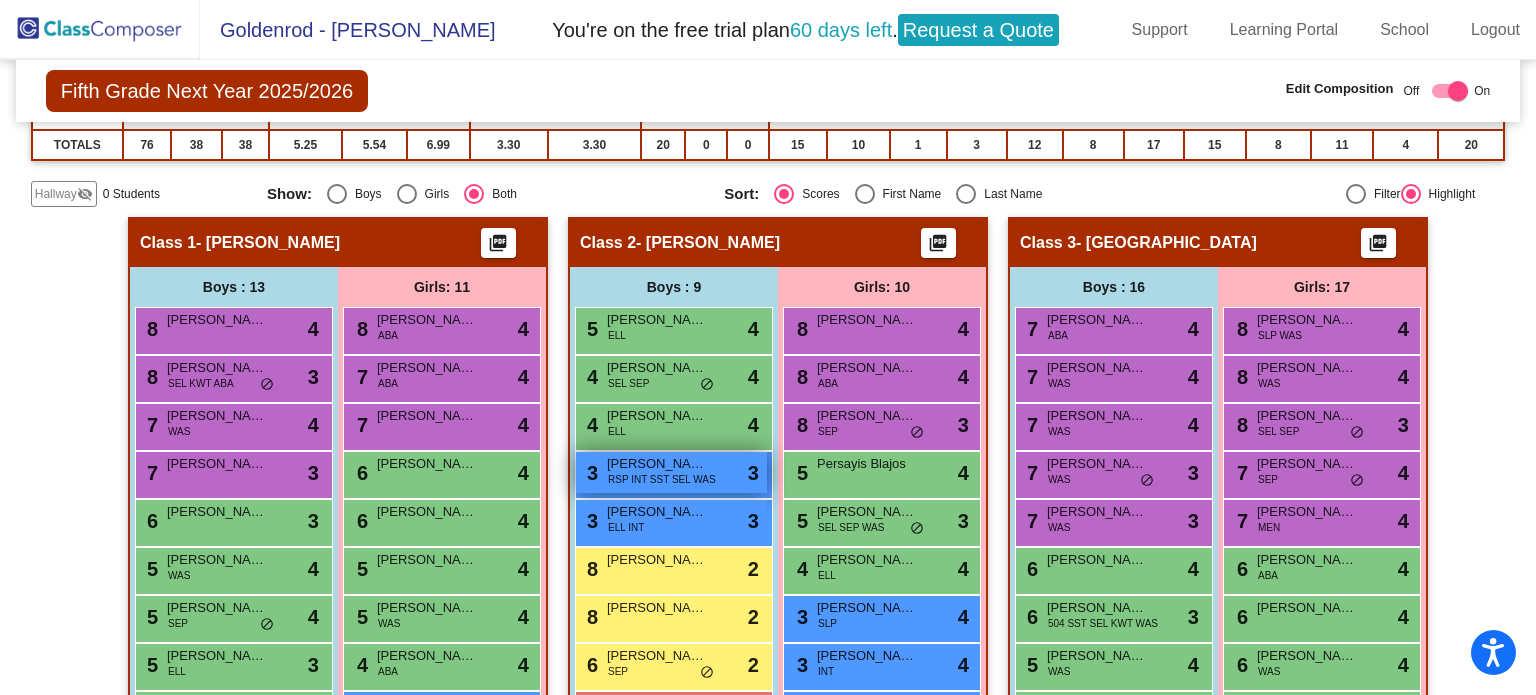 scroll, scrollTop: 0, scrollLeft: 0, axis: both 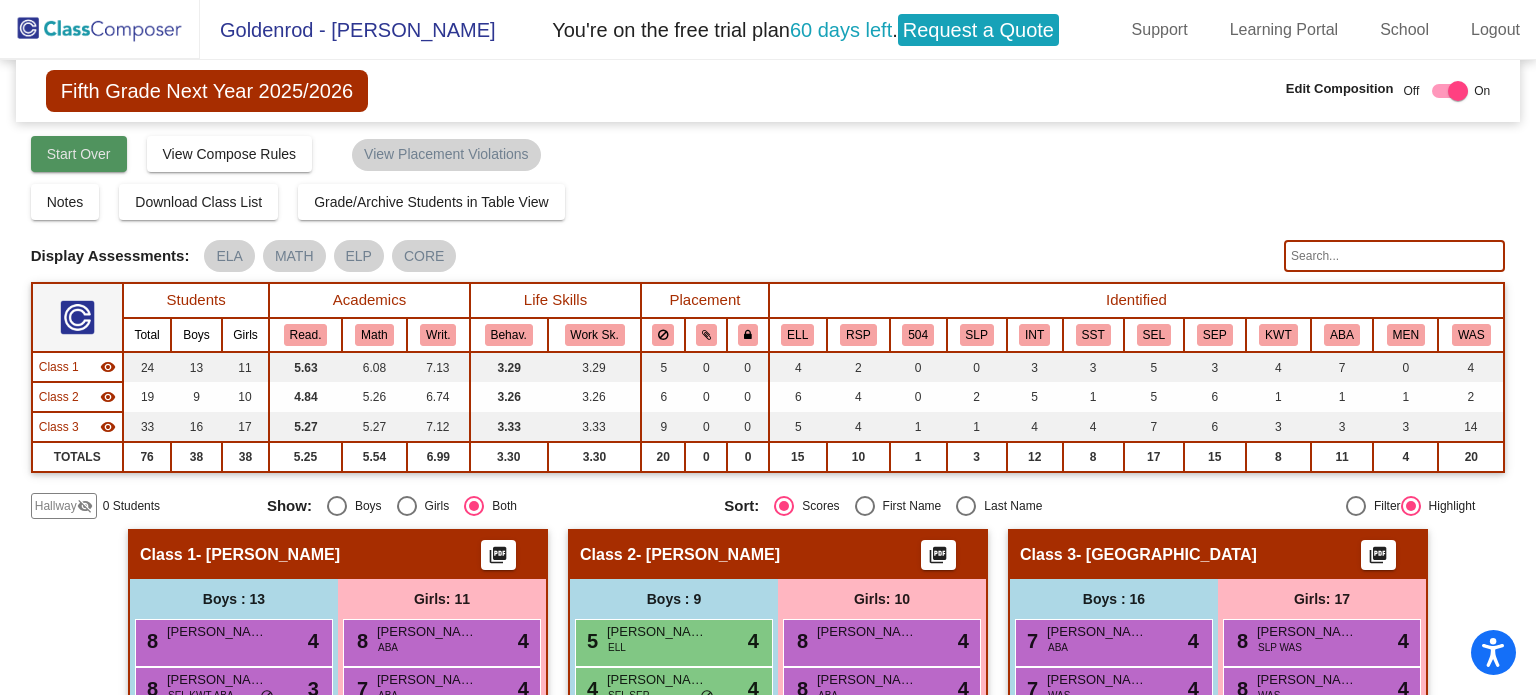 click on "Start Over" 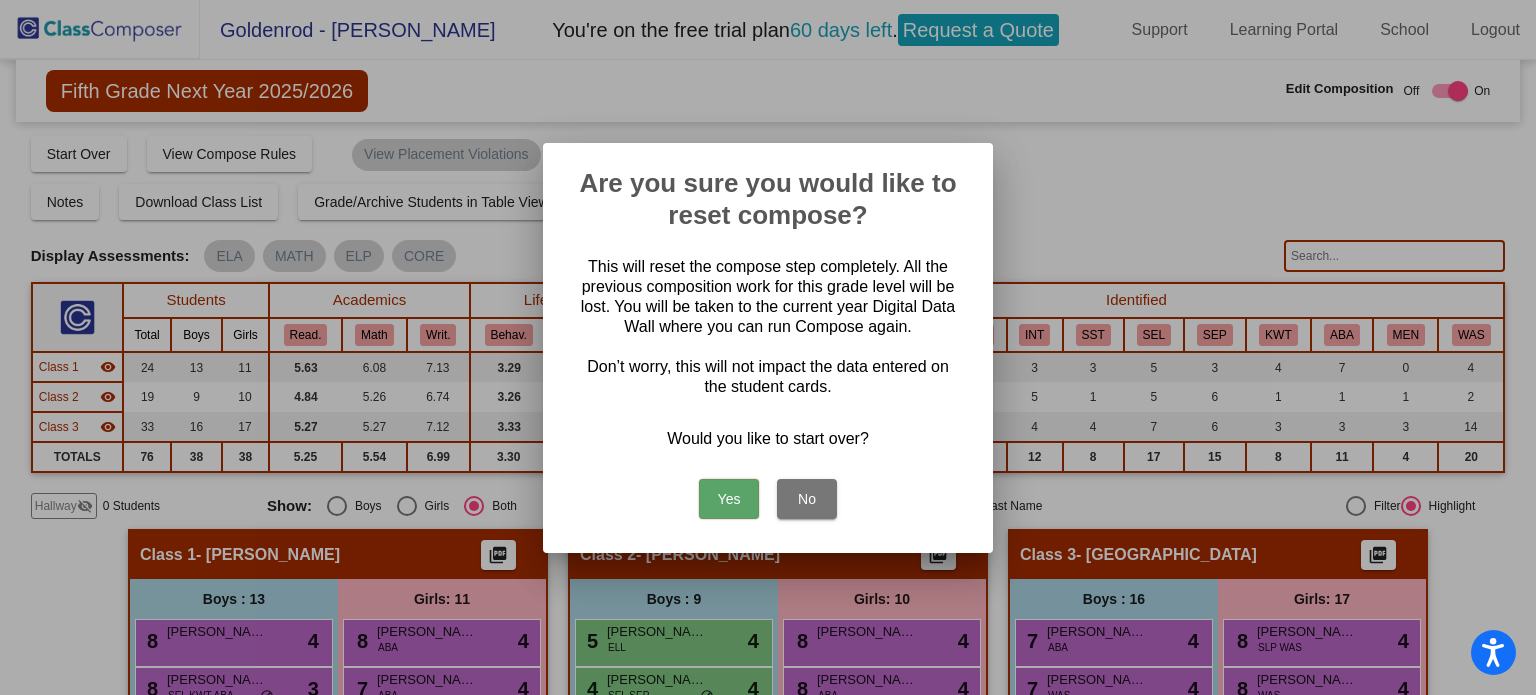 click on "Yes" at bounding box center [729, 499] 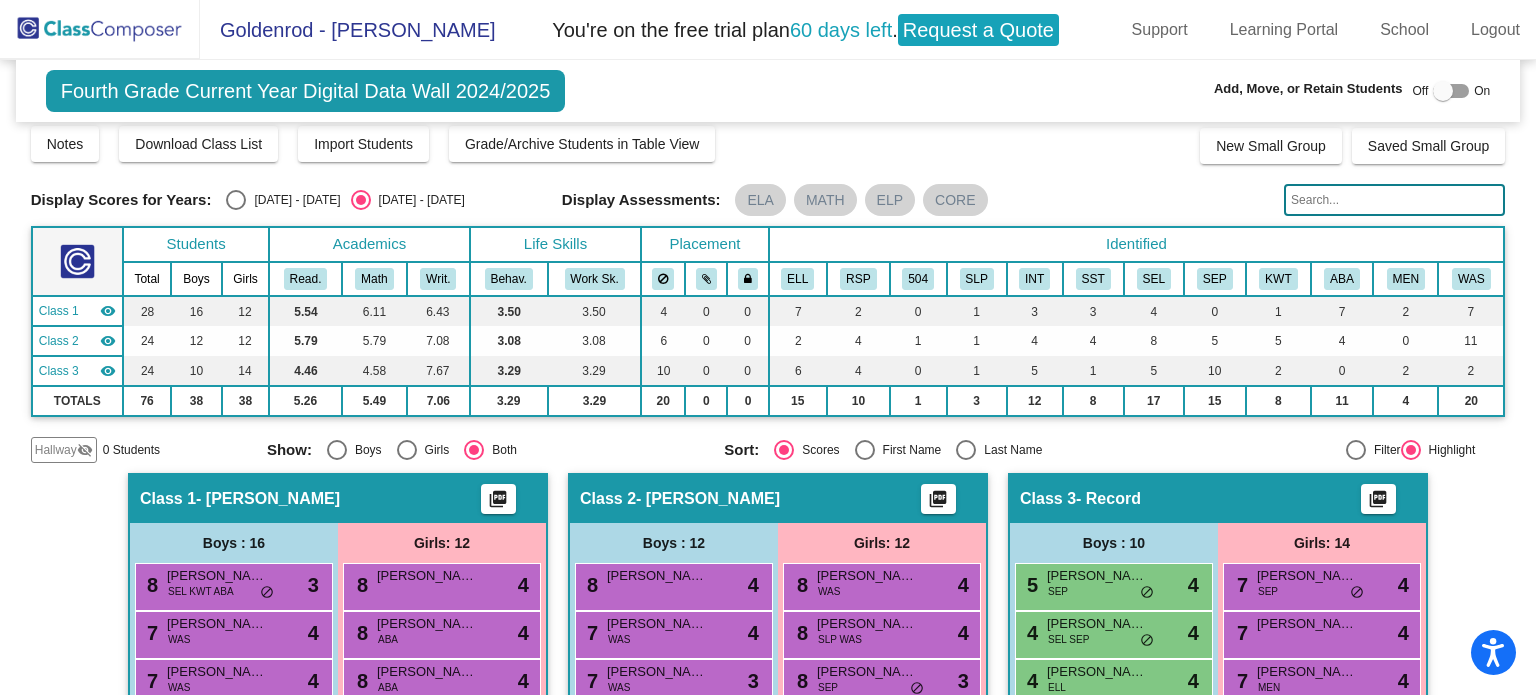 scroll, scrollTop: 60, scrollLeft: 0, axis: vertical 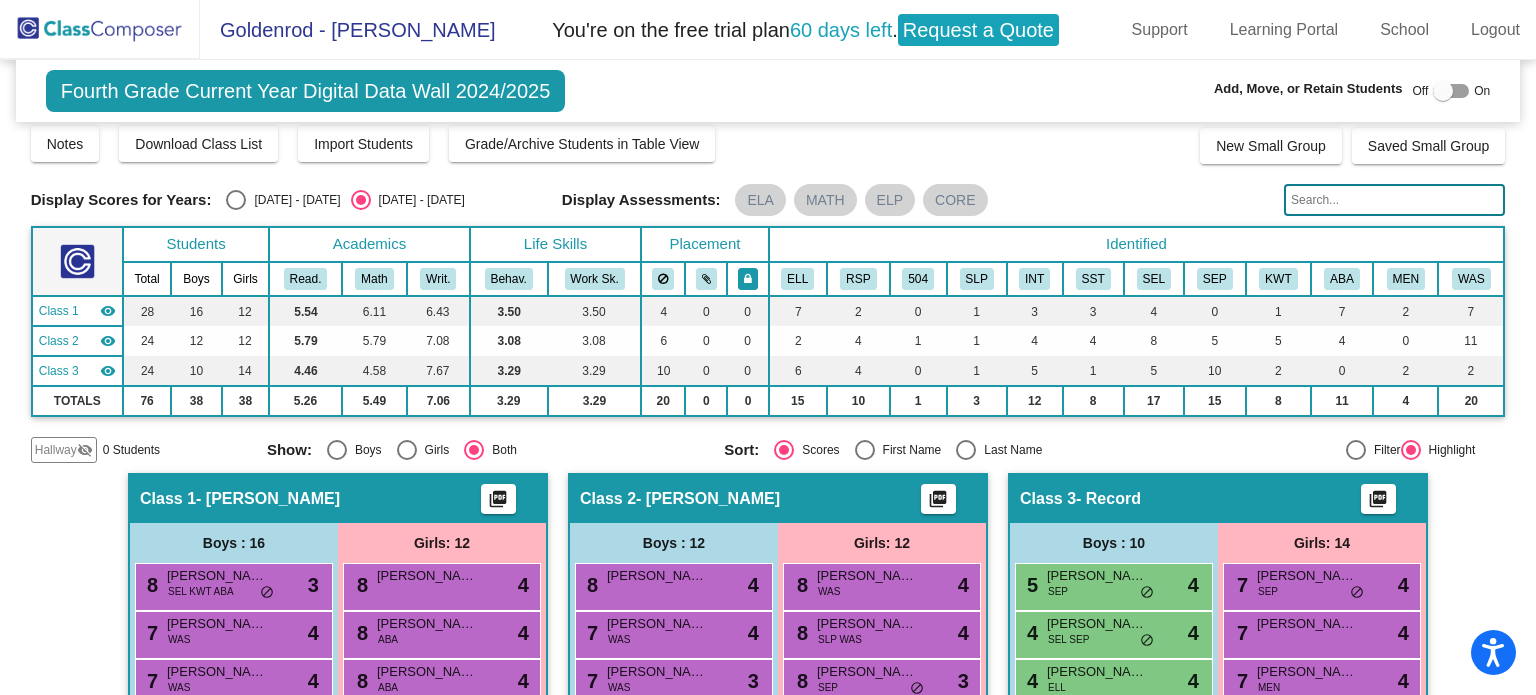 click 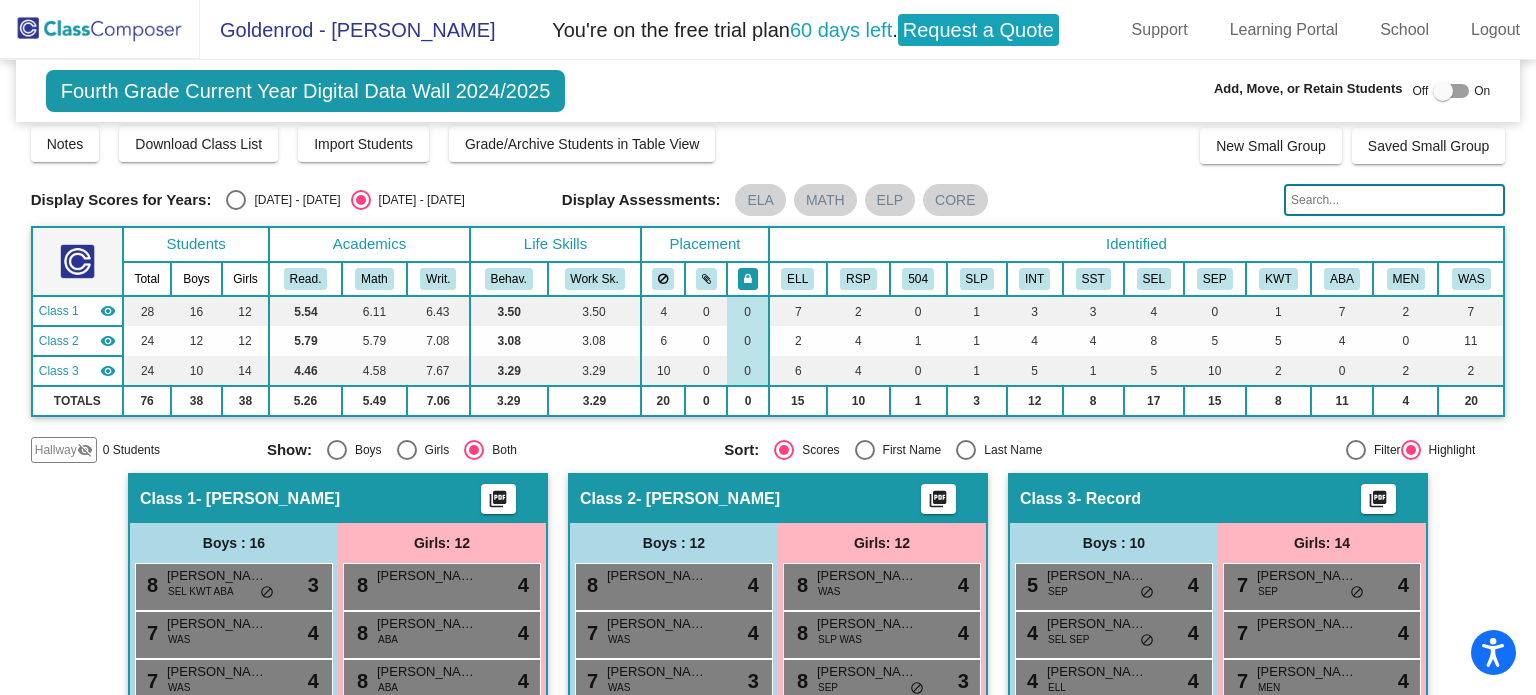 click 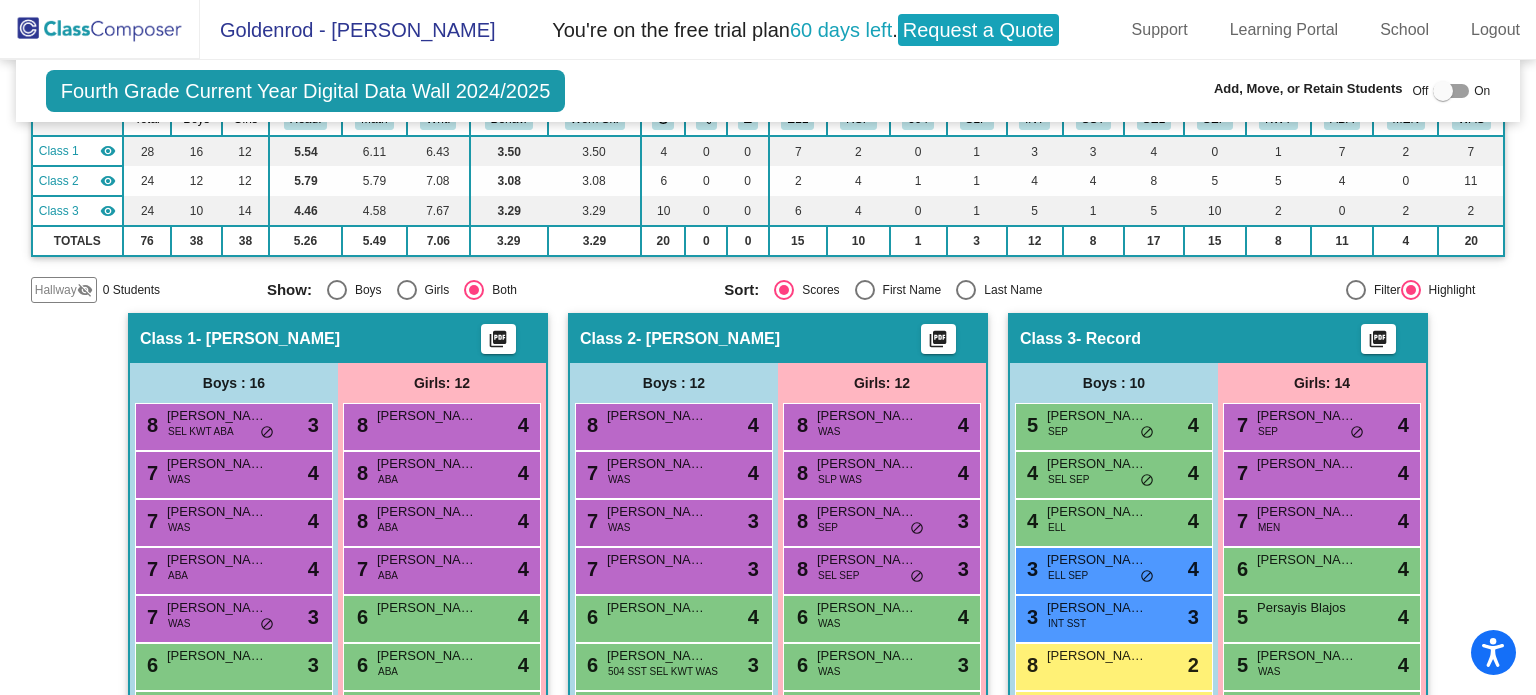 scroll, scrollTop: 227, scrollLeft: 0, axis: vertical 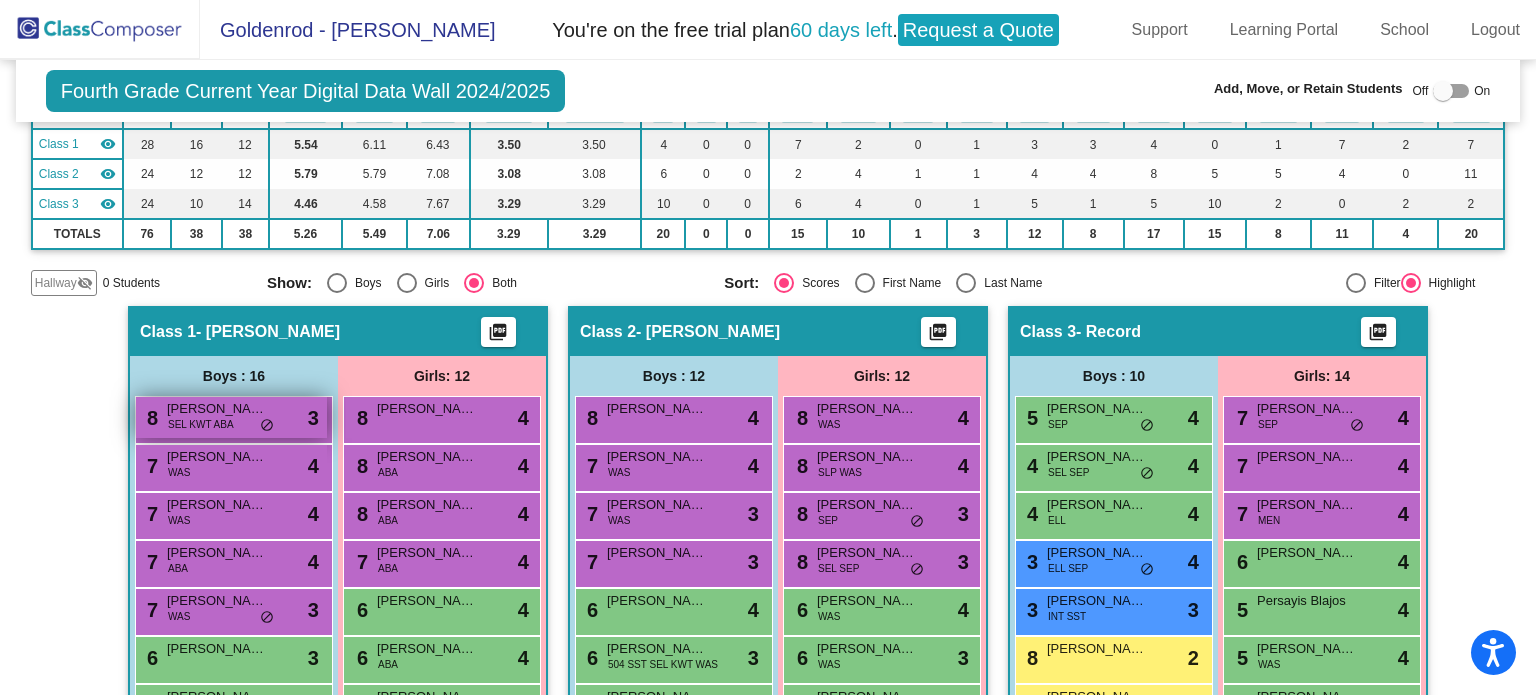 click on "Emersin Hernandez" at bounding box center [217, 409] 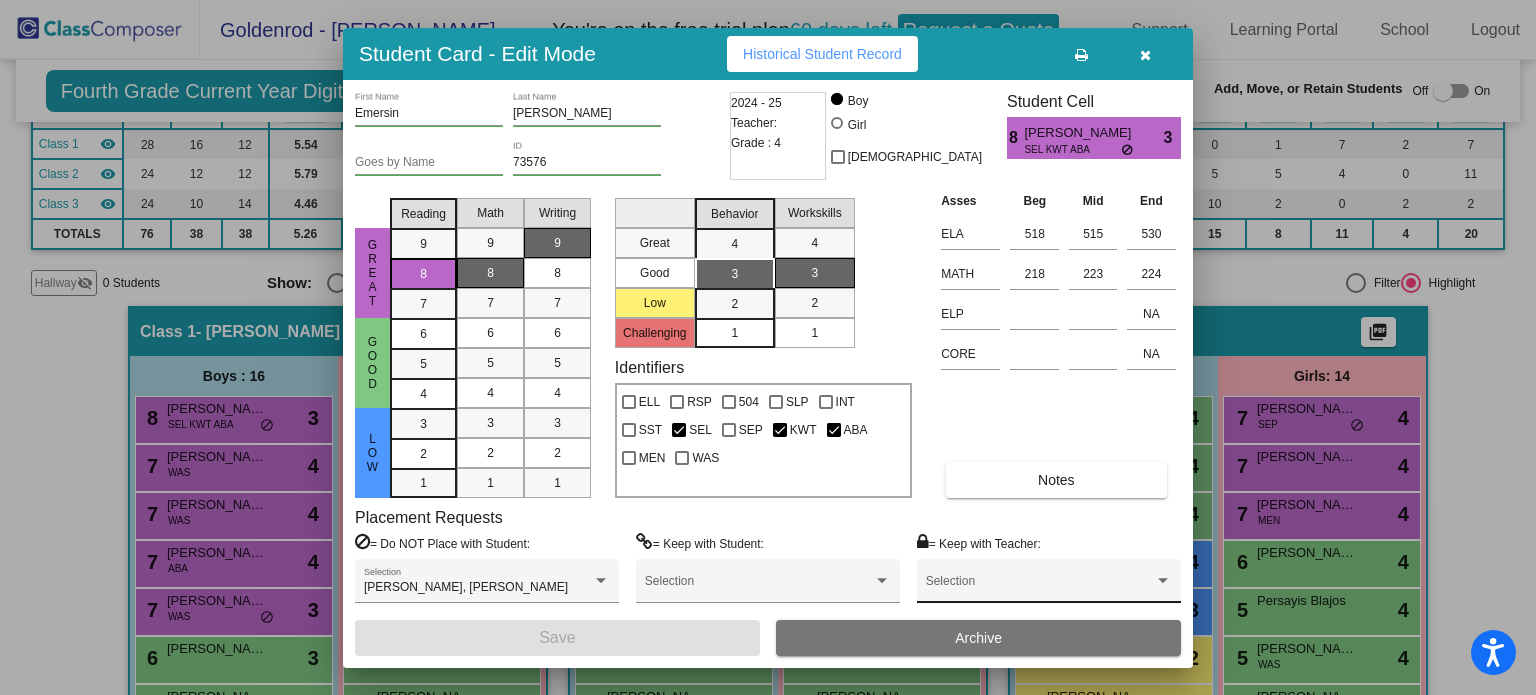 click on "Selection" at bounding box center (1049, 586) 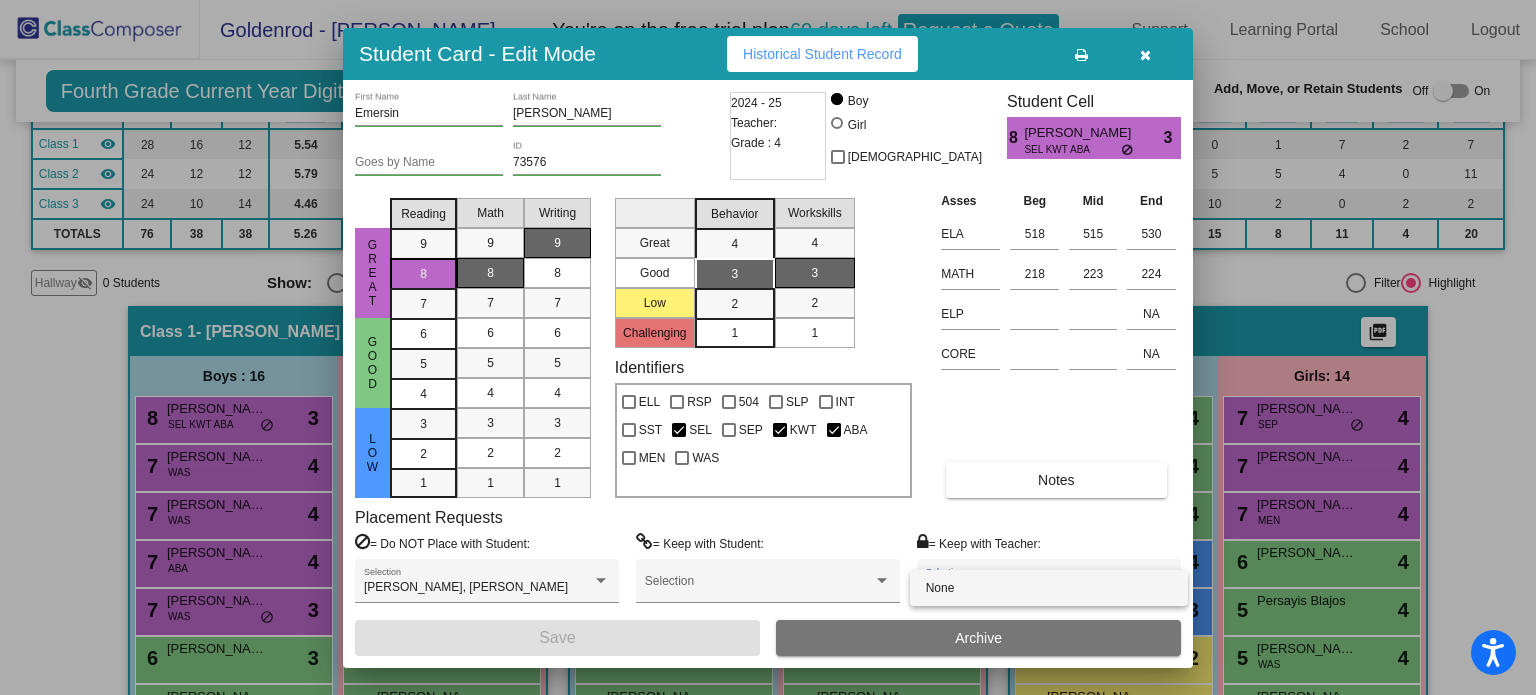 click on "None" at bounding box center [1049, 588] 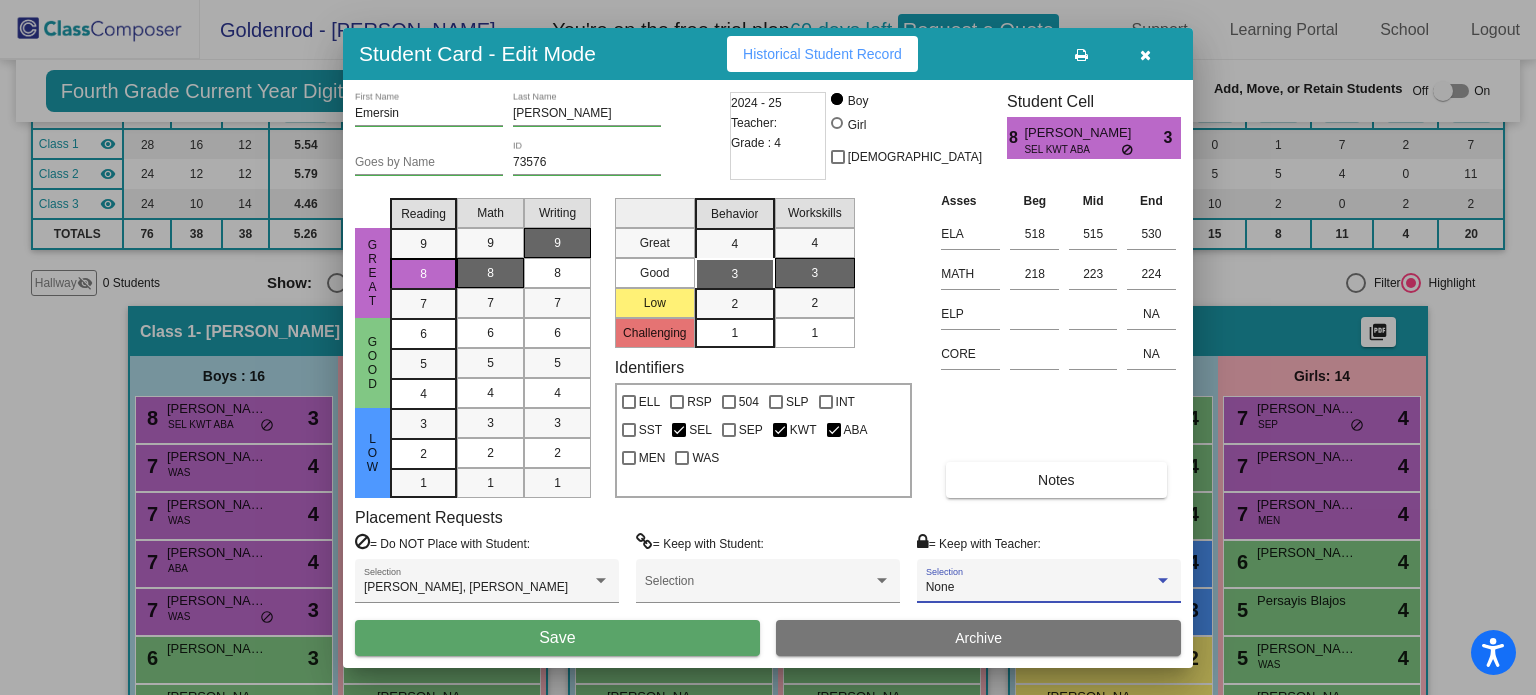 click at bounding box center [1145, 55] 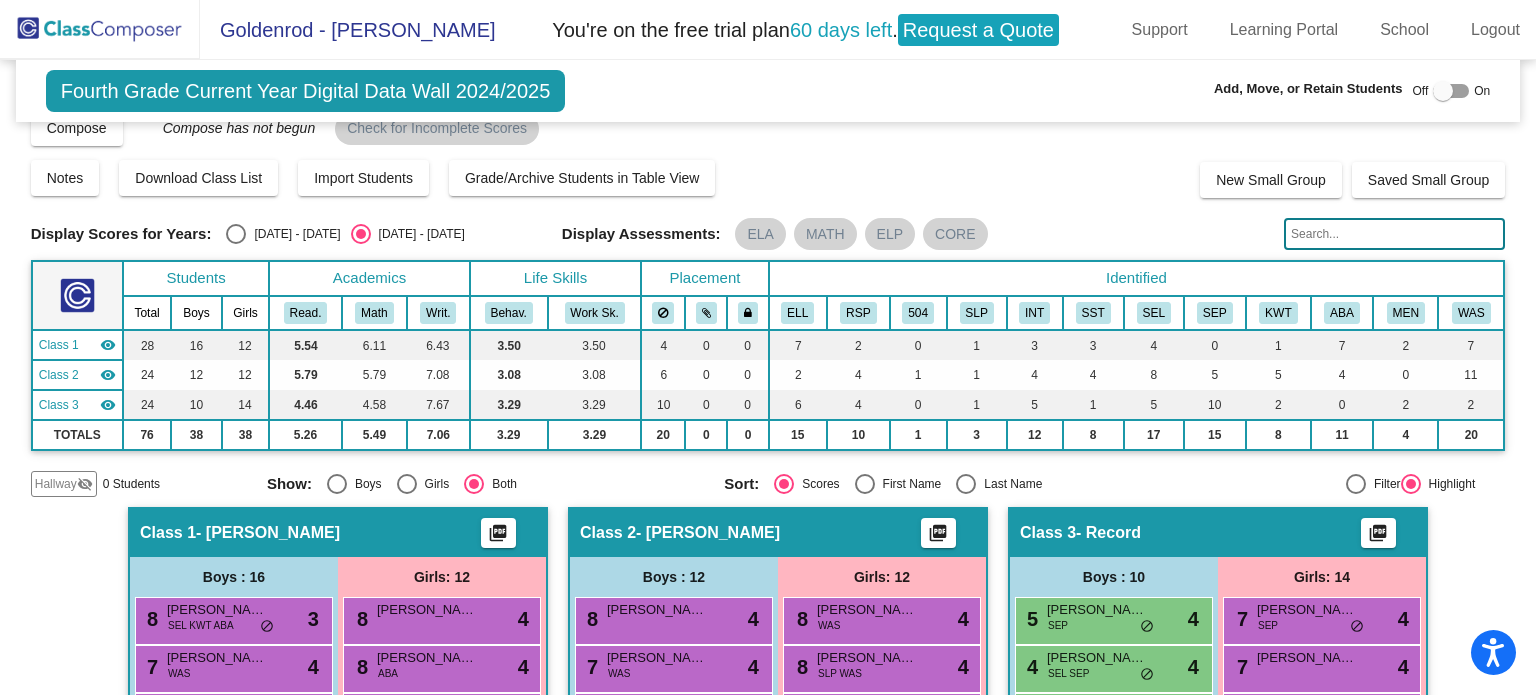 scroll, scrollTop: 7, scrollLeft: 0, axis: vertical 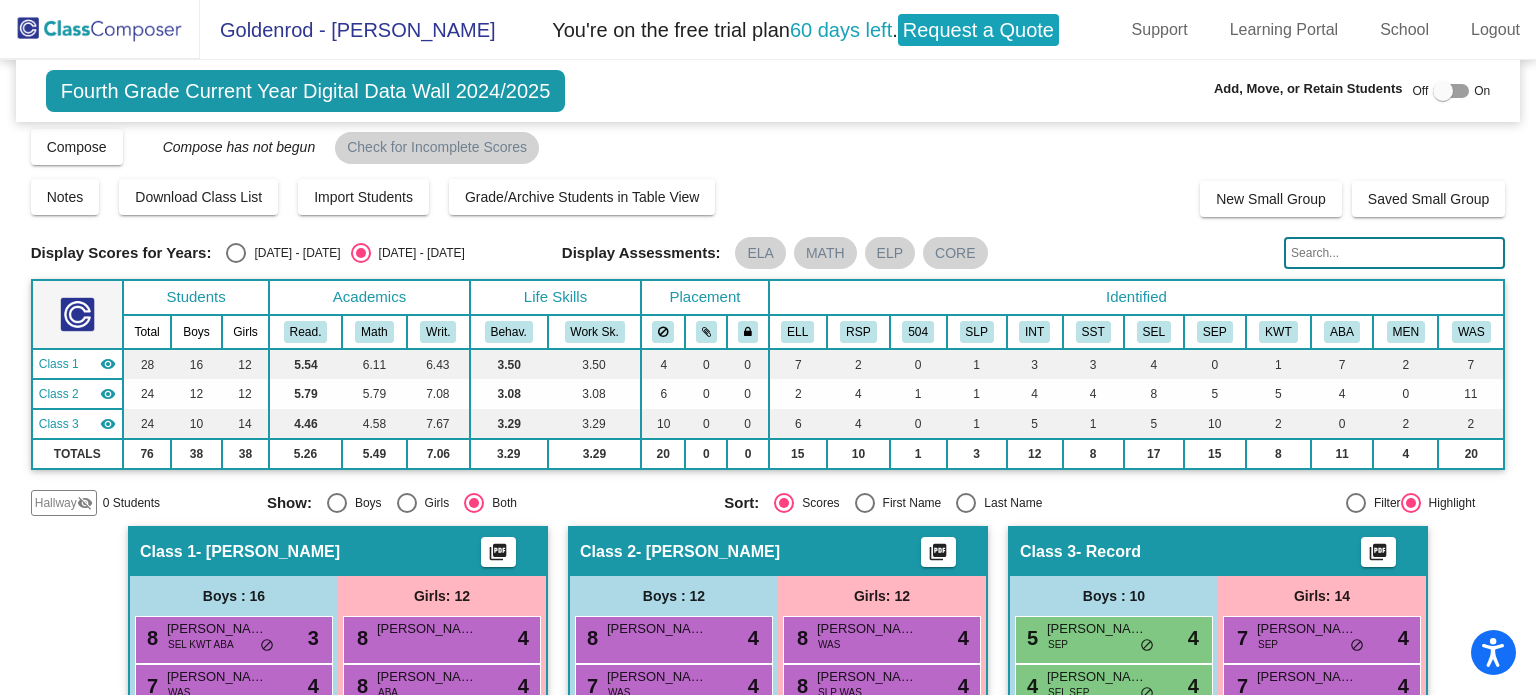 click 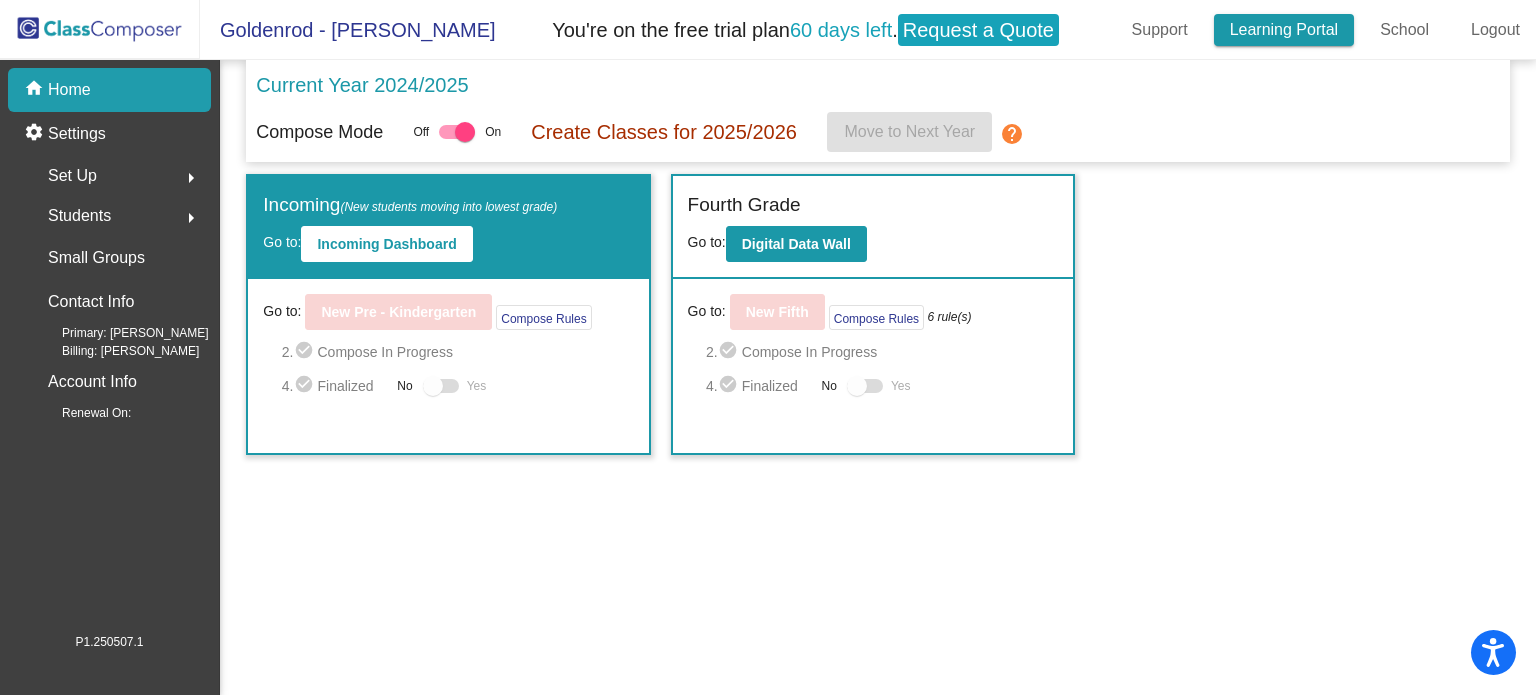 click on "Learning Portal" 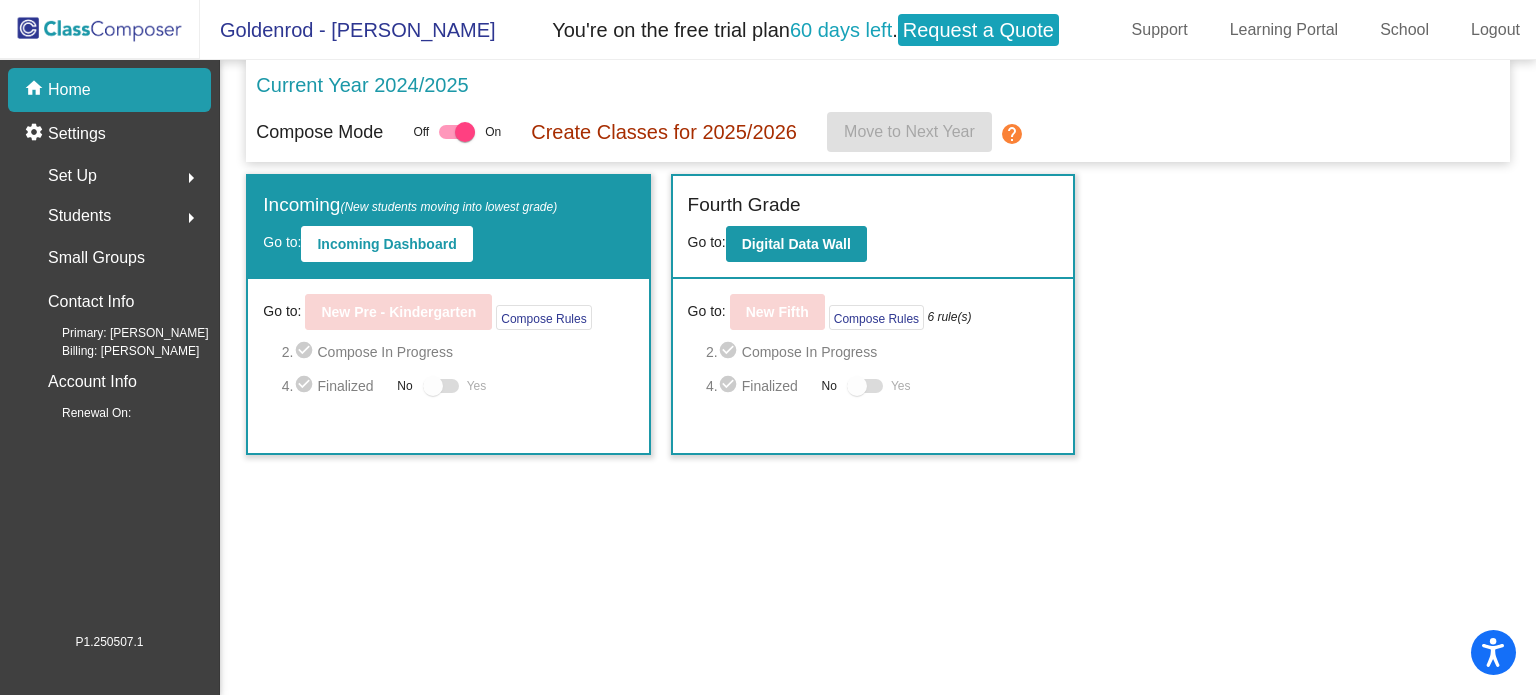 click on "Set Up  arrow_right" 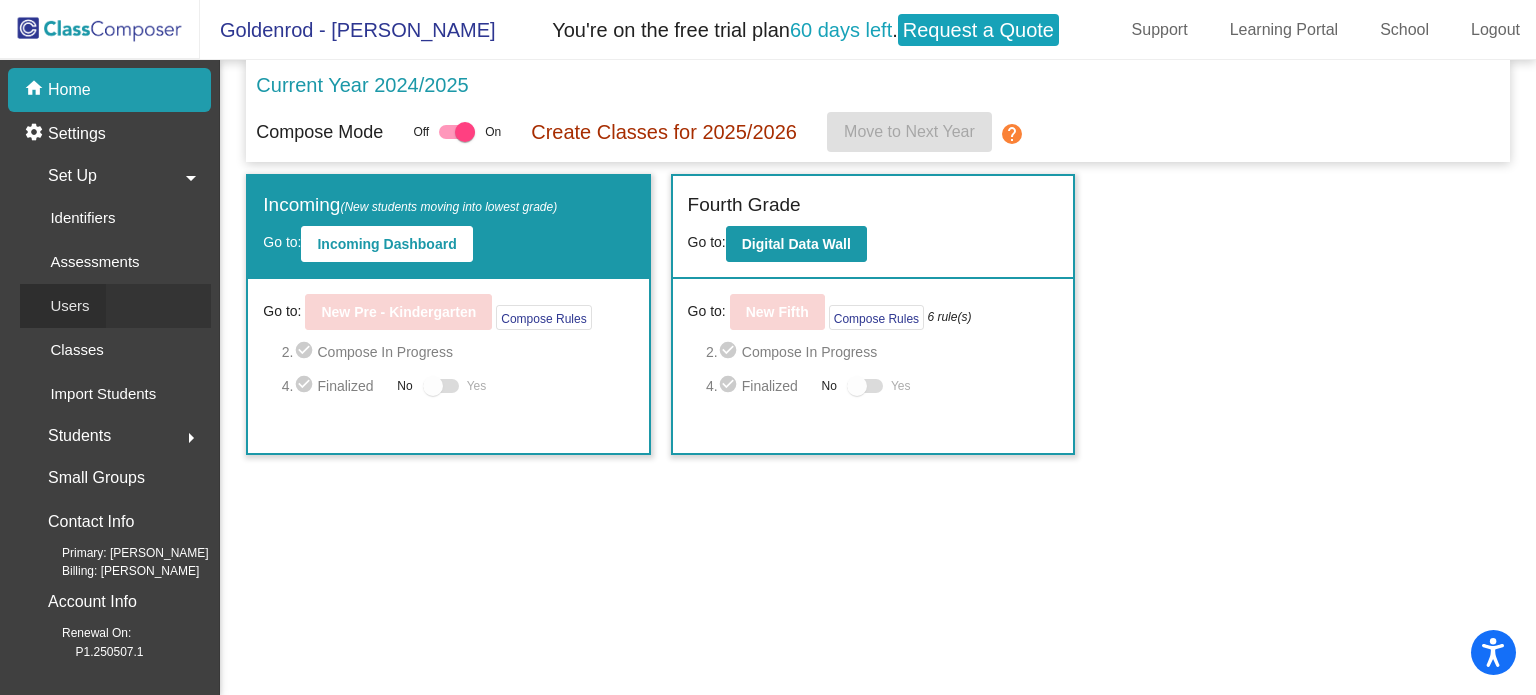click on "Users" 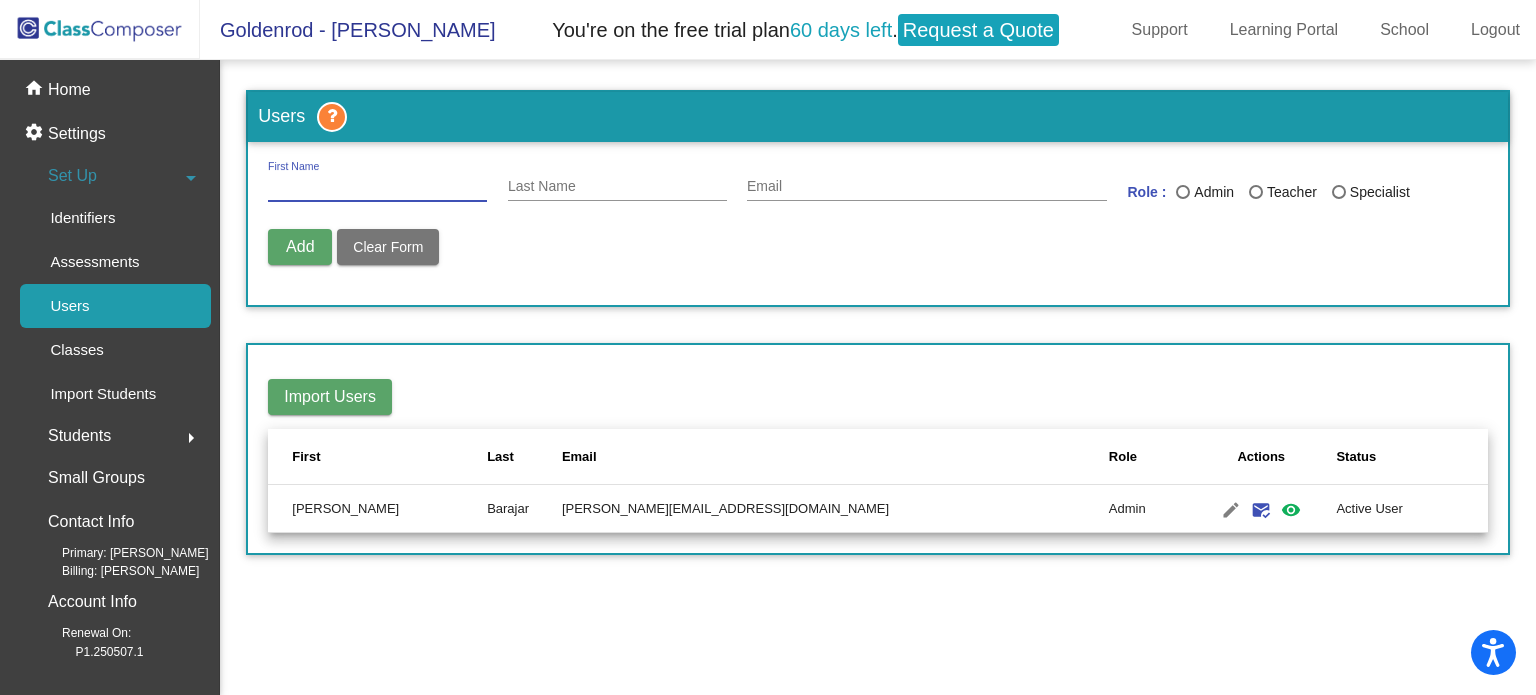 click on "First Name" at bounding box center (377, 187) 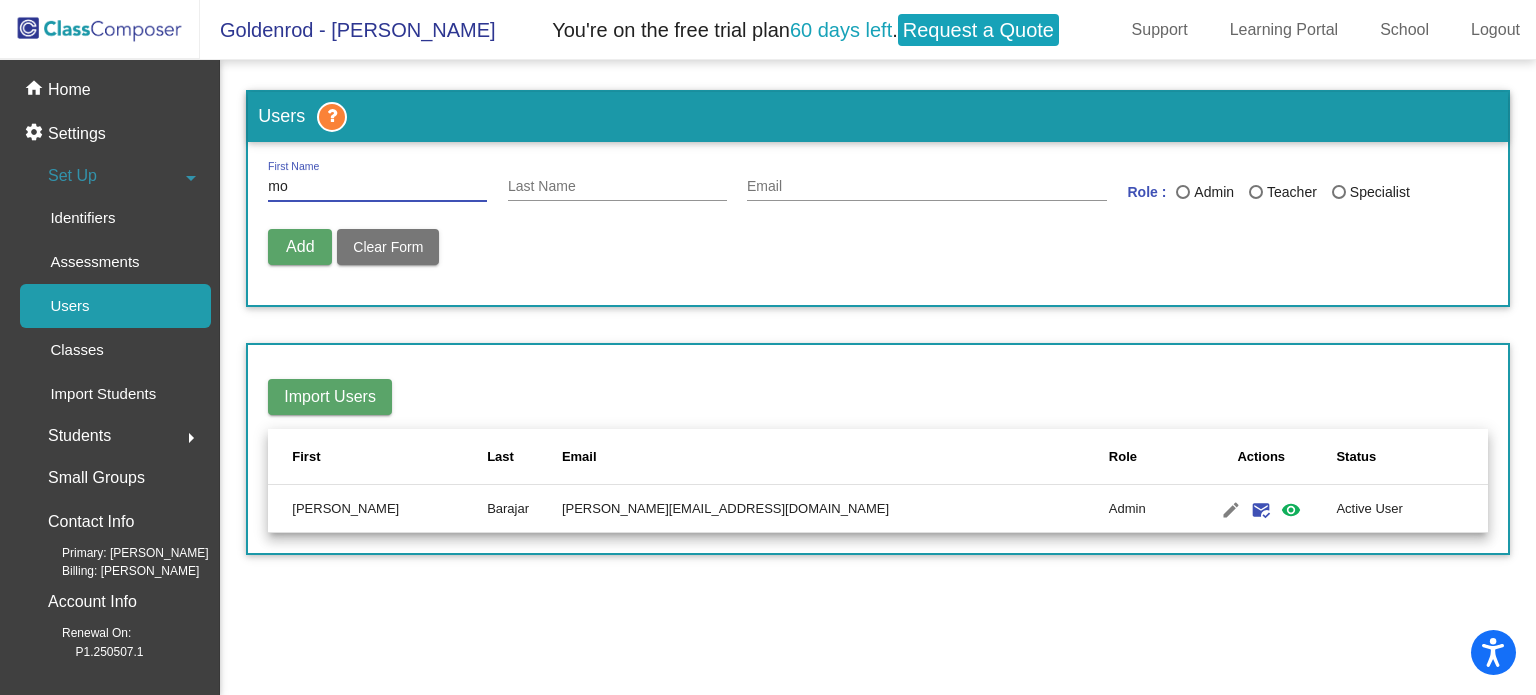 type on "m" 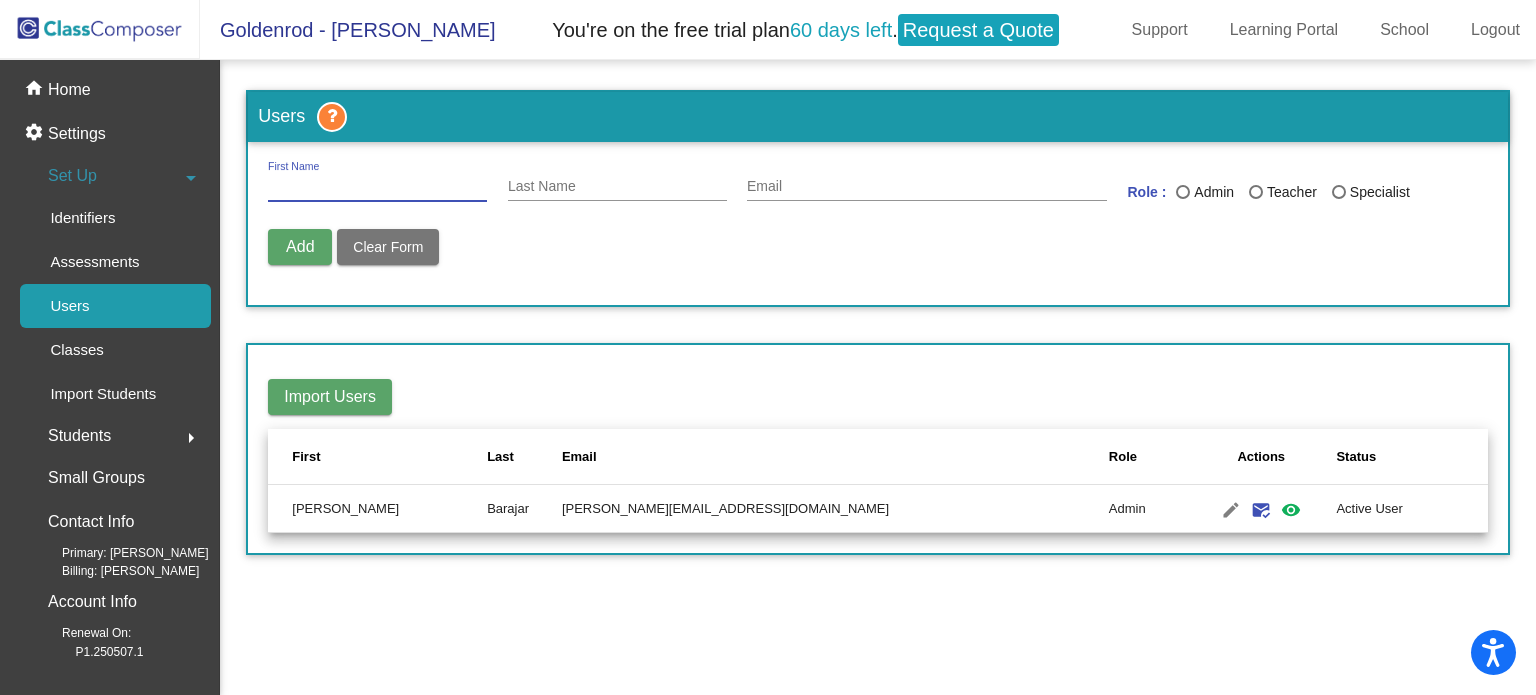 type on "m" 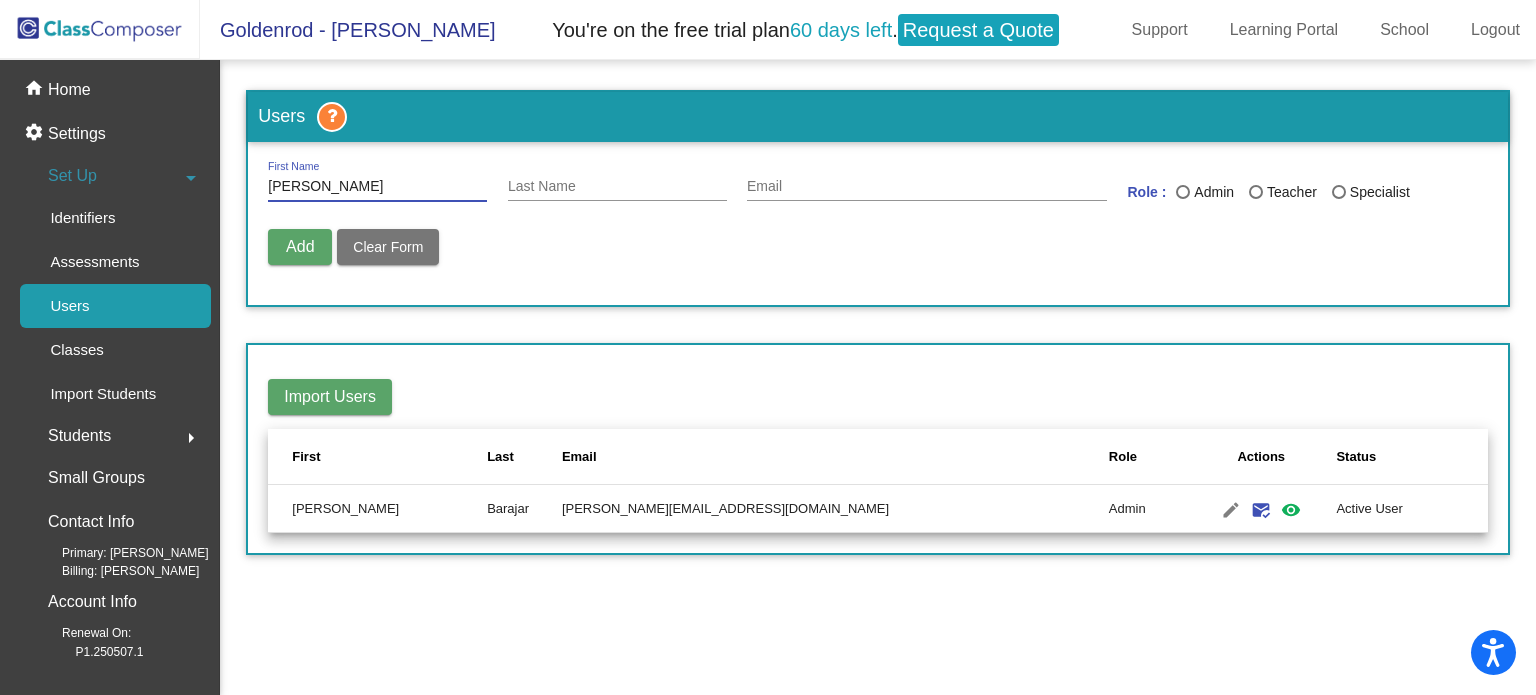 type on "Molly" 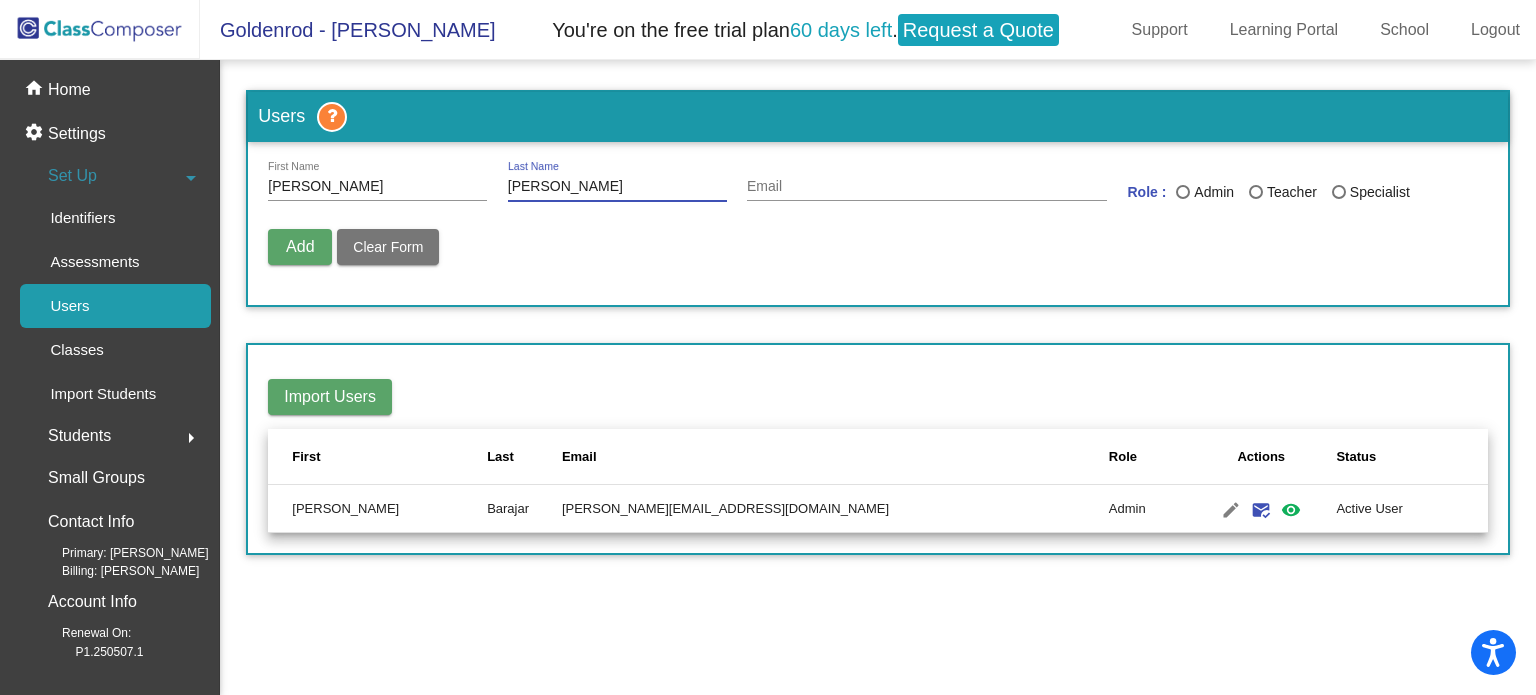 type on "Olguin" 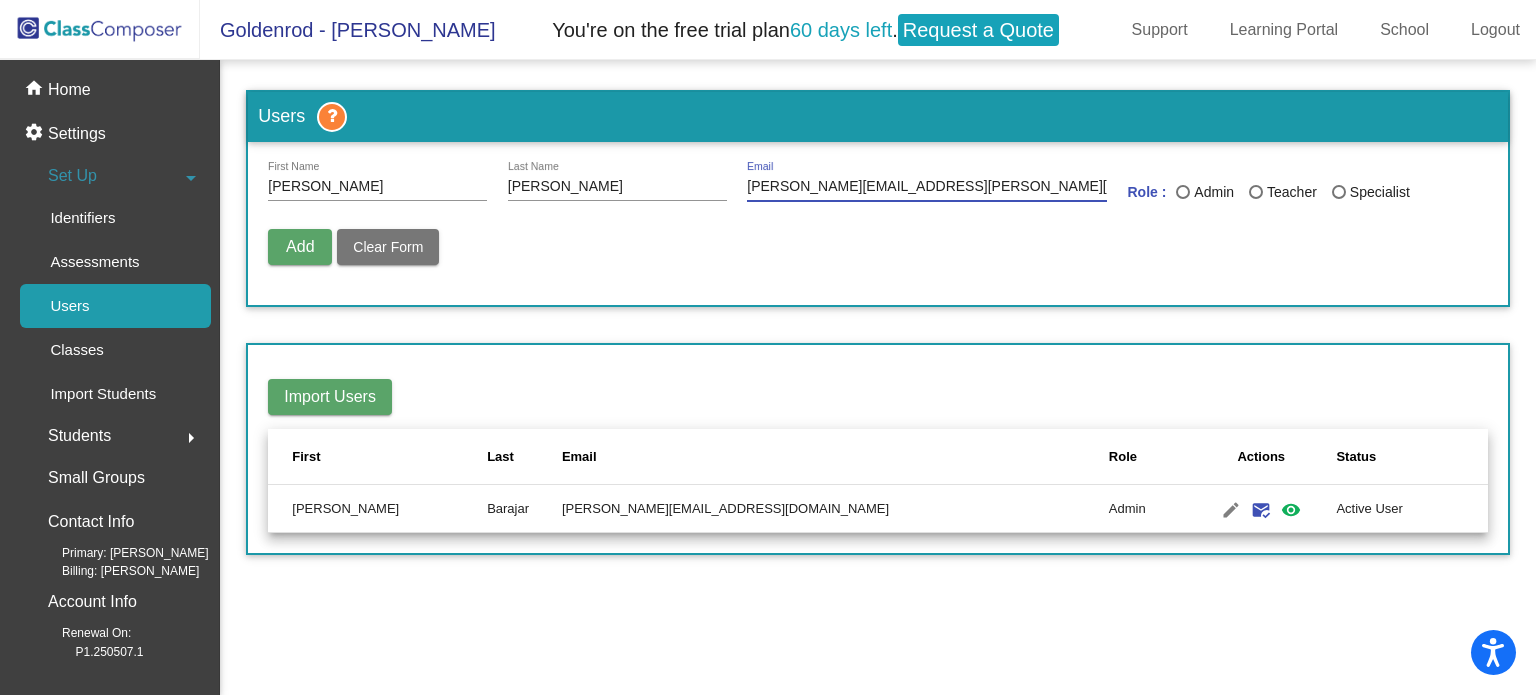 type on "molly.olguin@kermanusd.com" 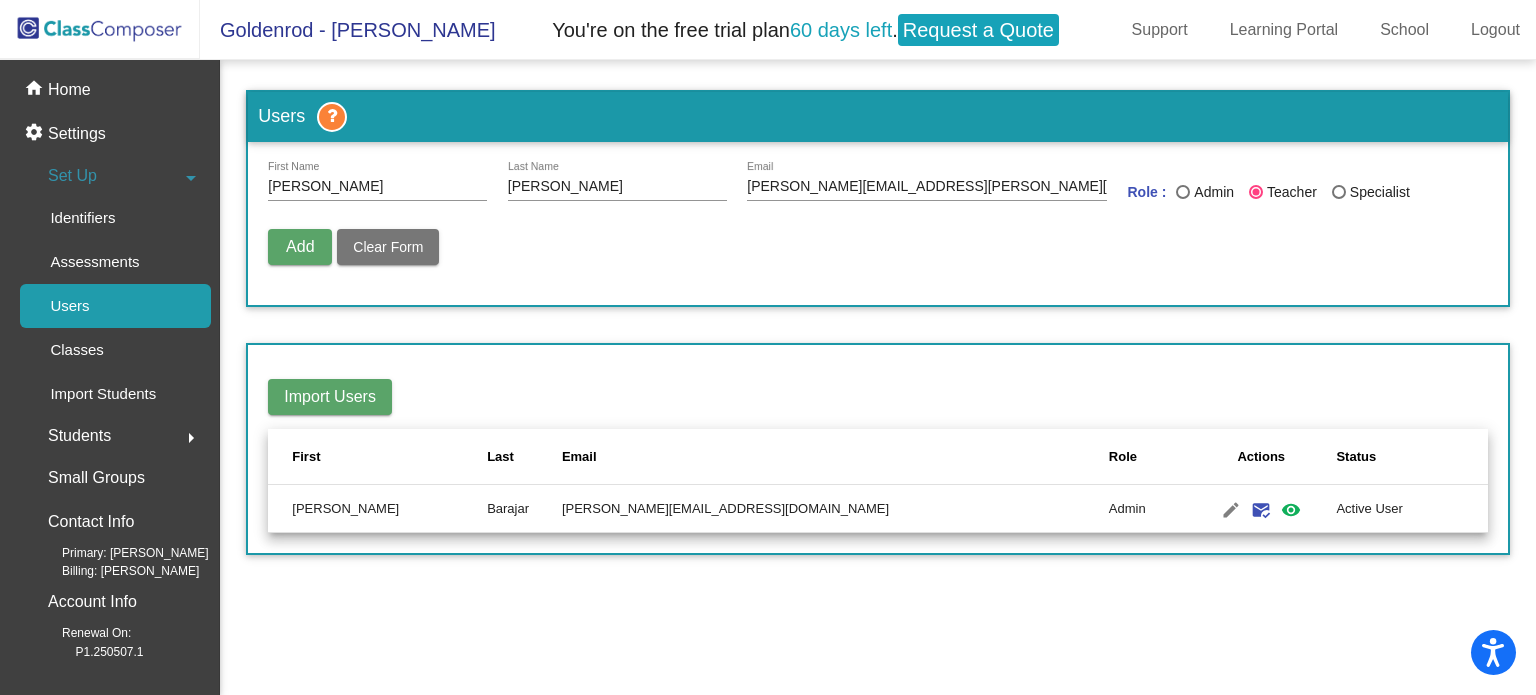 click on "Add" at bounding box center (300, 247) 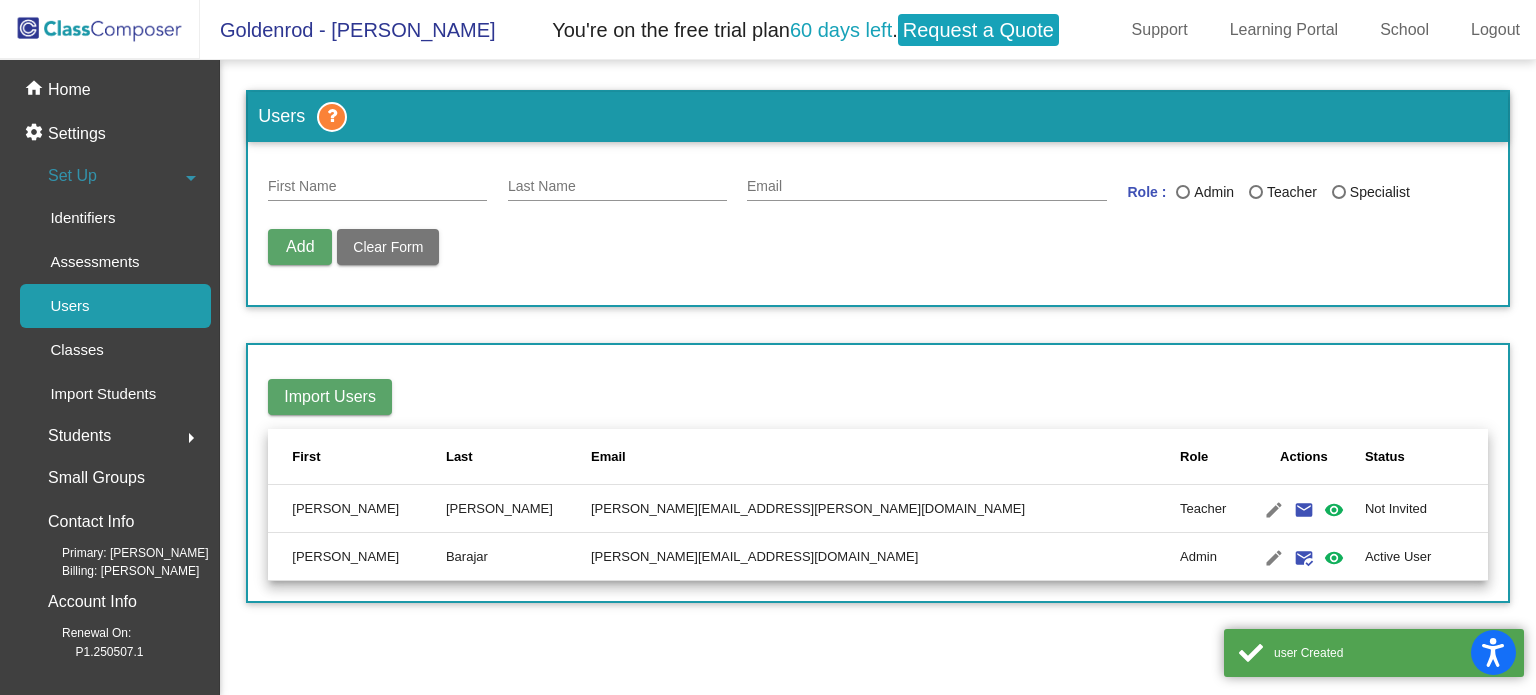 click on "First Name" at bounding box center [377, 187] 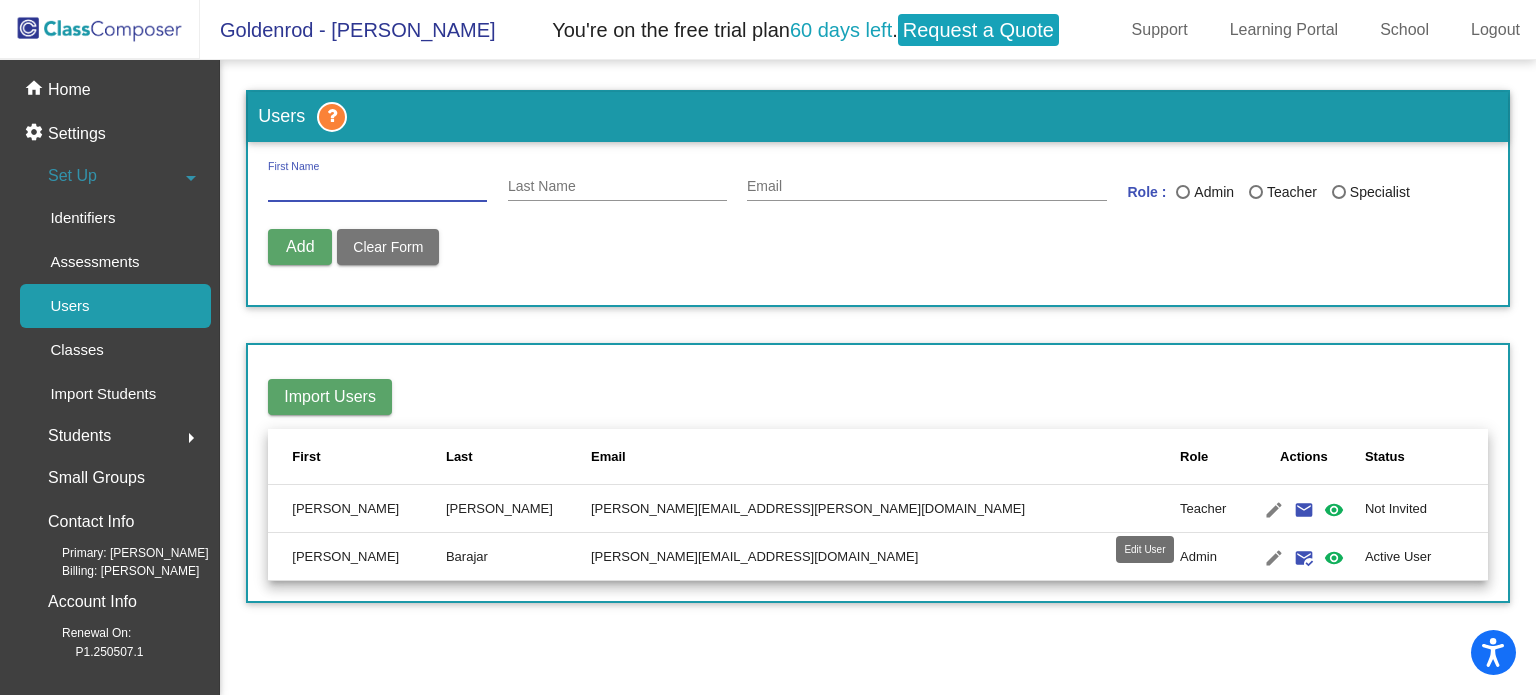 click on "edit" 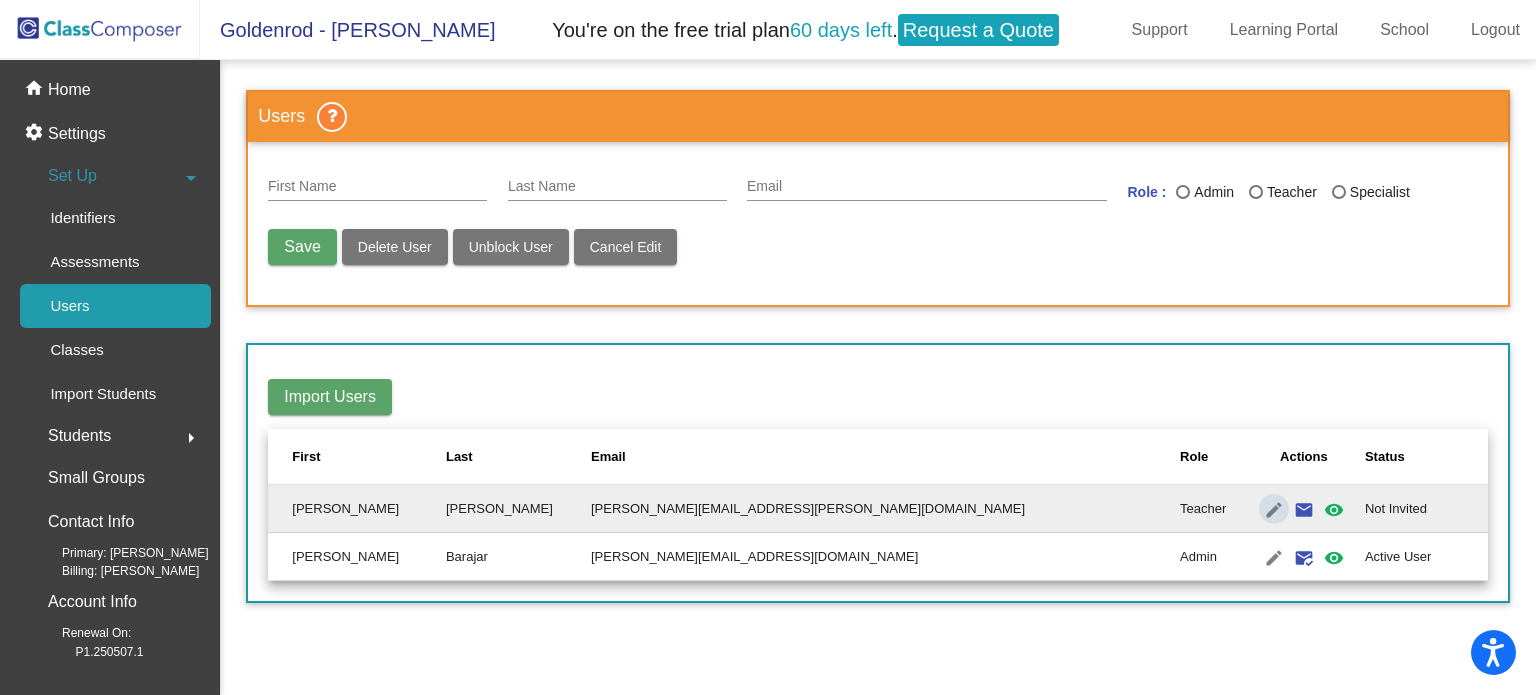 type on "Molly" 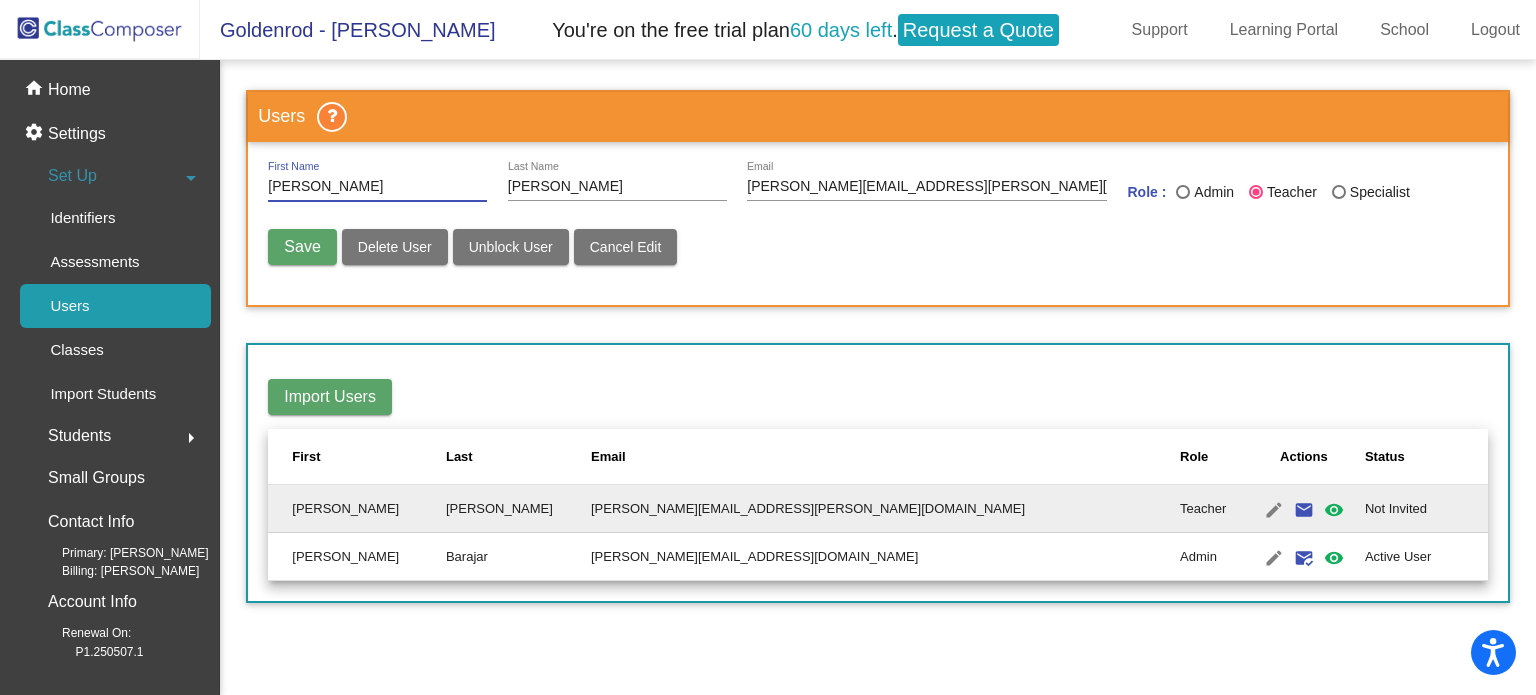 type on "Serena" 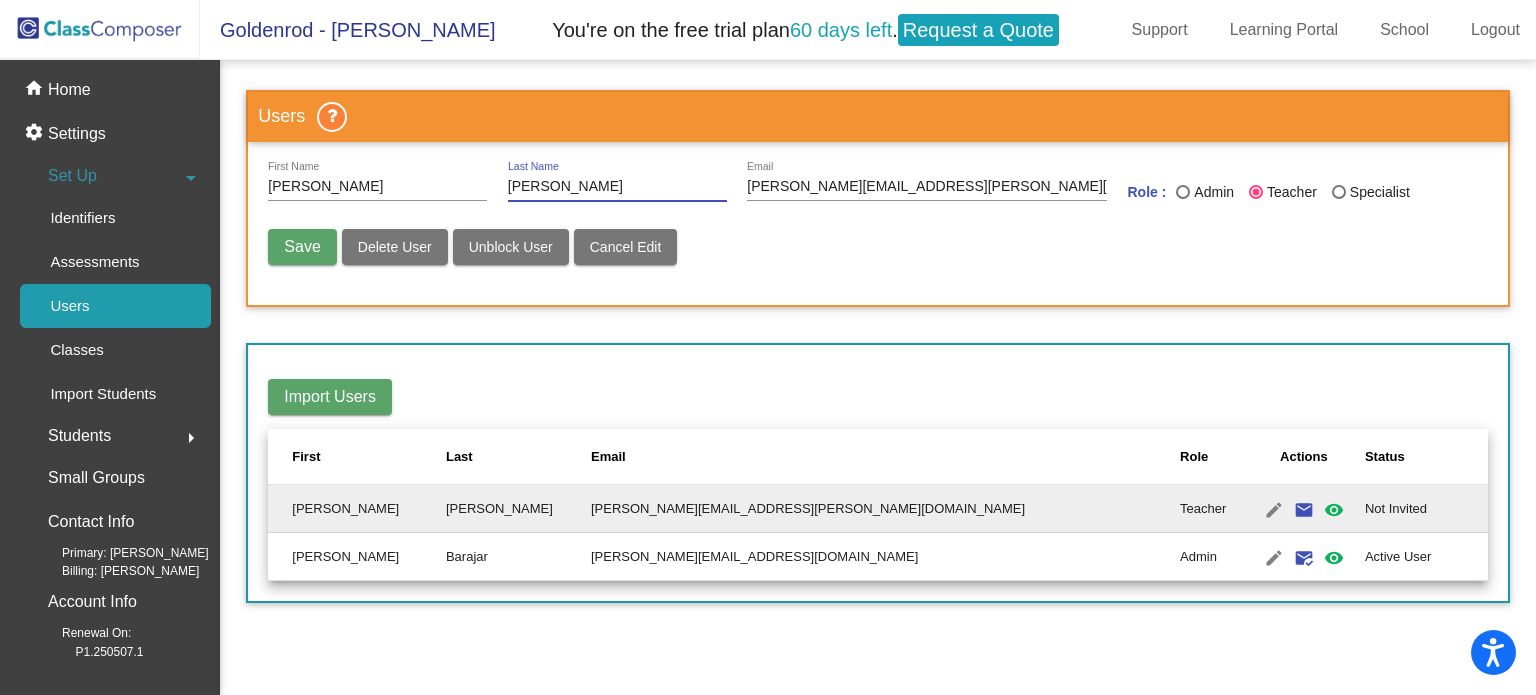 type on "Mendez" 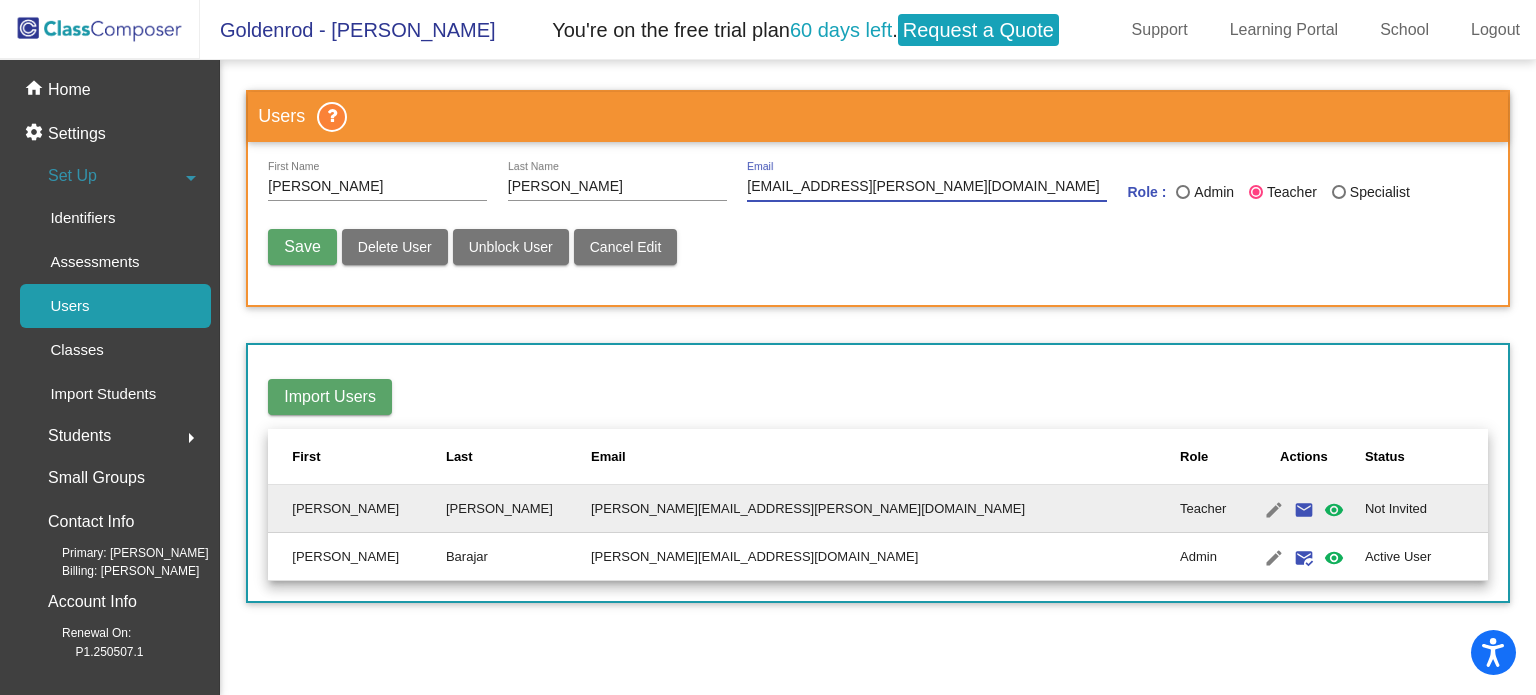 type on "serena.mendez@kermanusd.com" 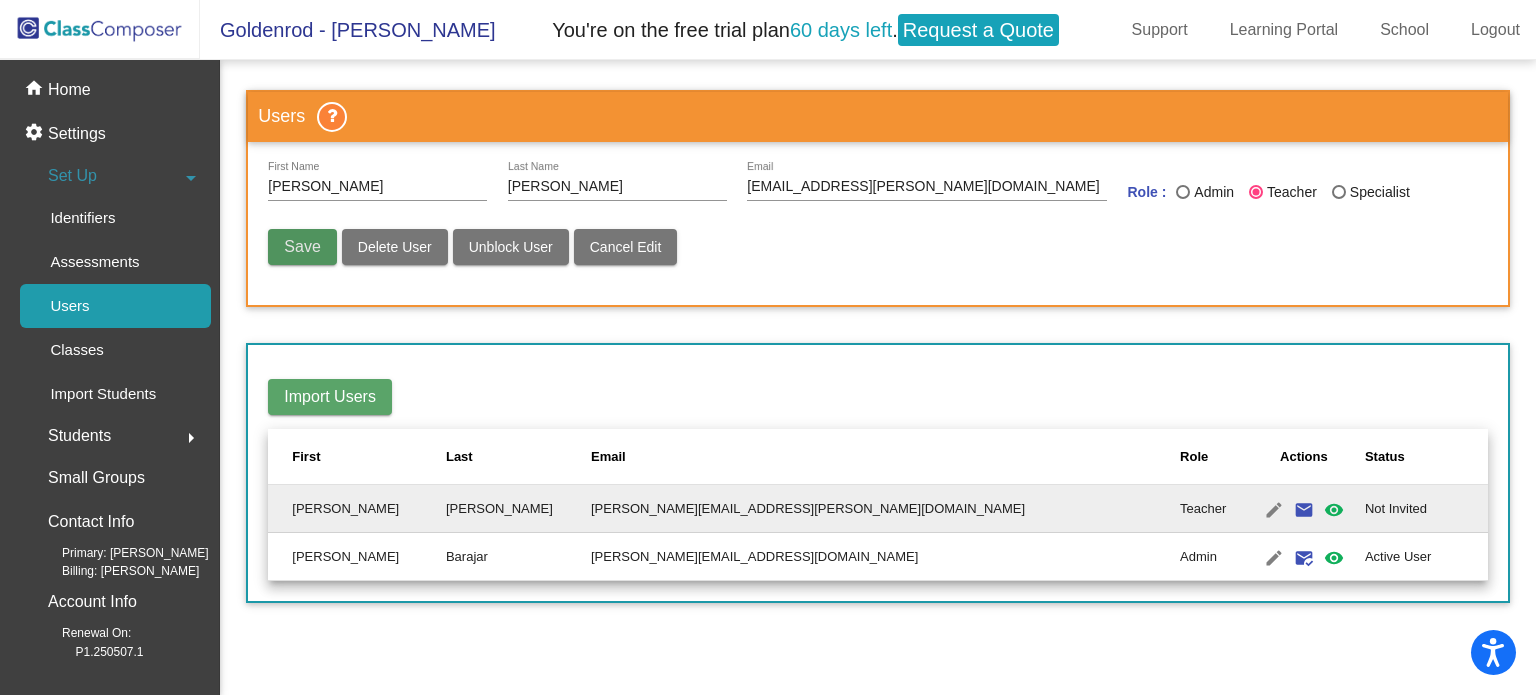 click on "Save" at bounding box center [302, 246] 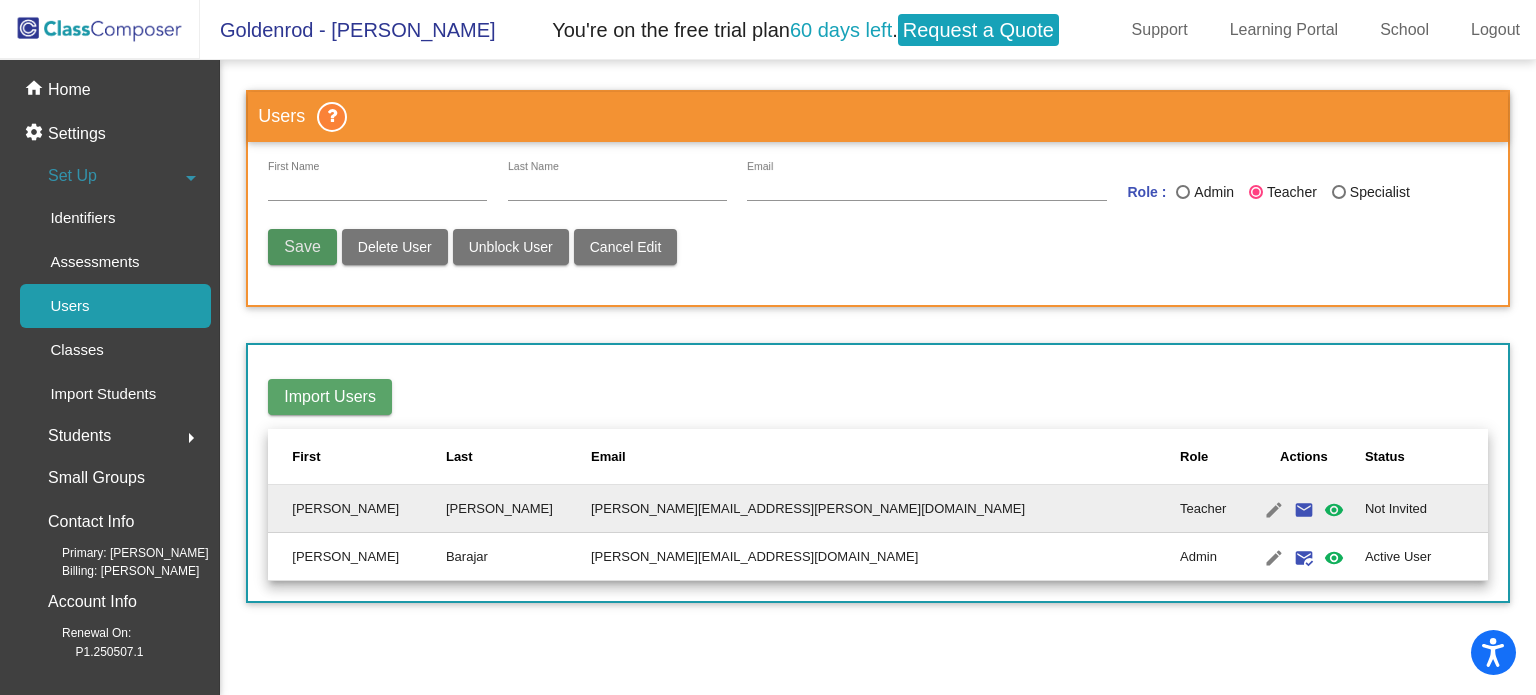 radio on "false" 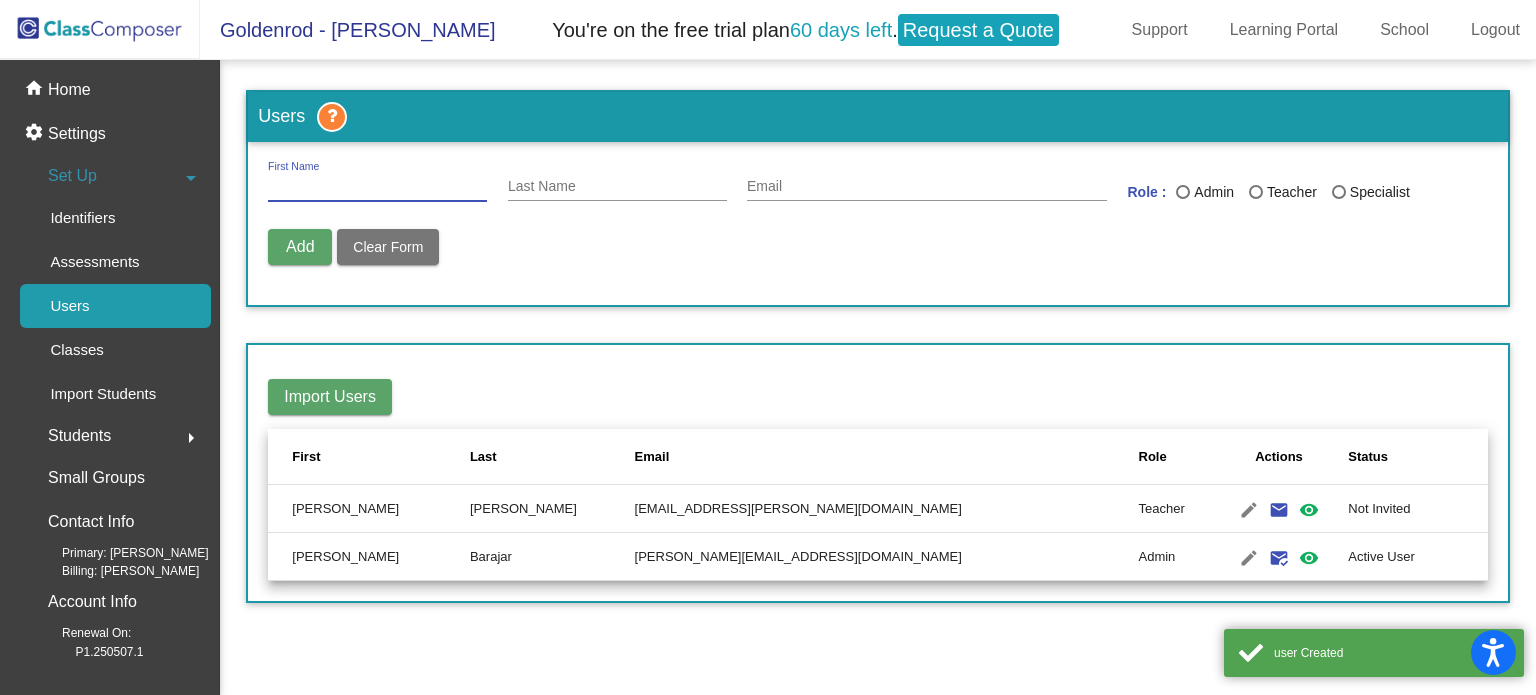 click on "First Name" at bounding box center [377, 187] 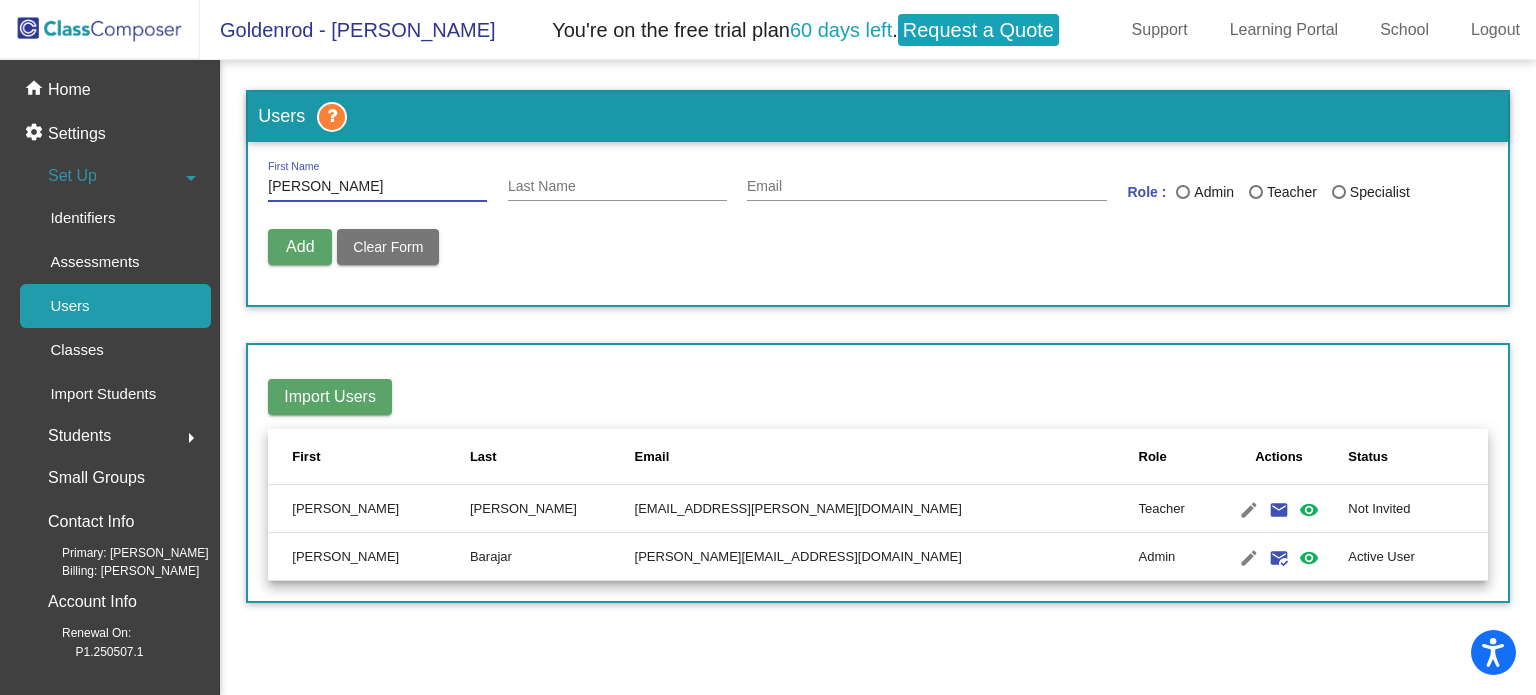 type on "Antonio" 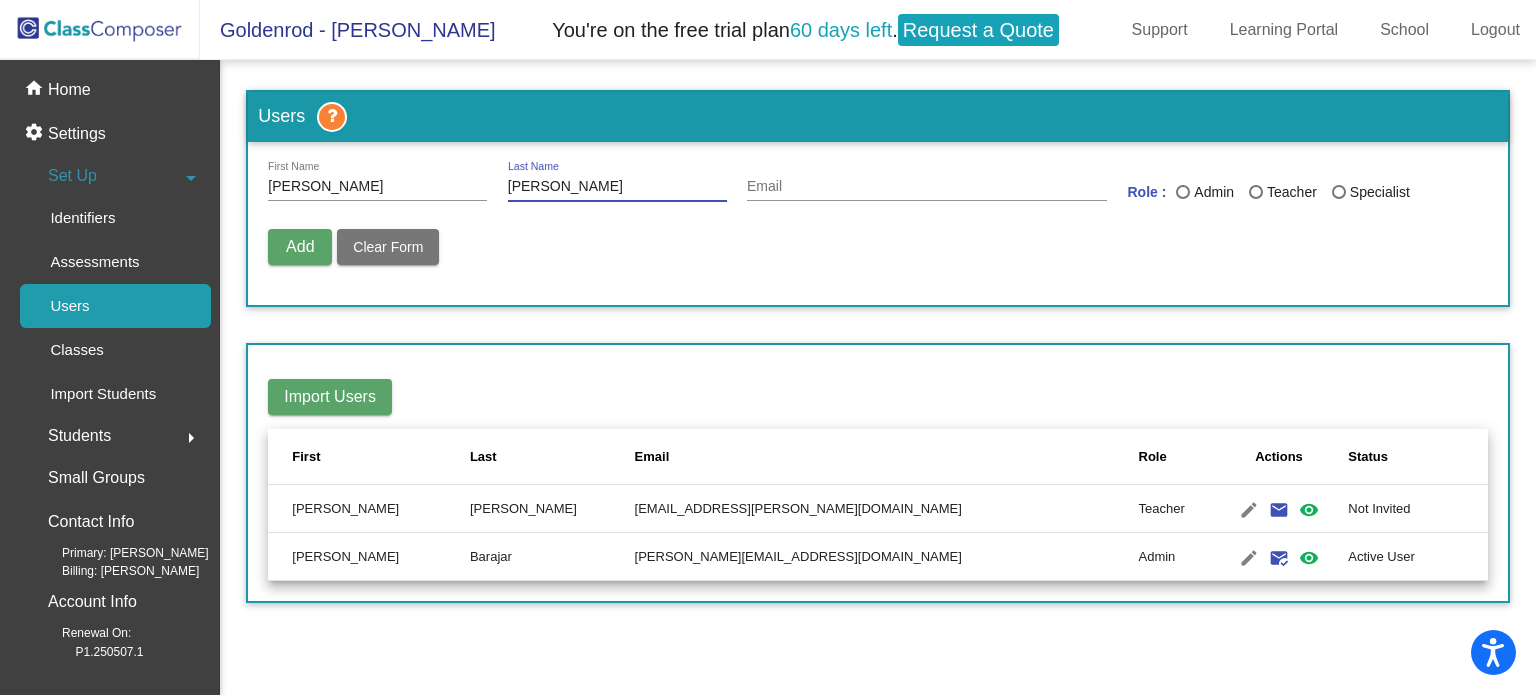 type on "Barba" 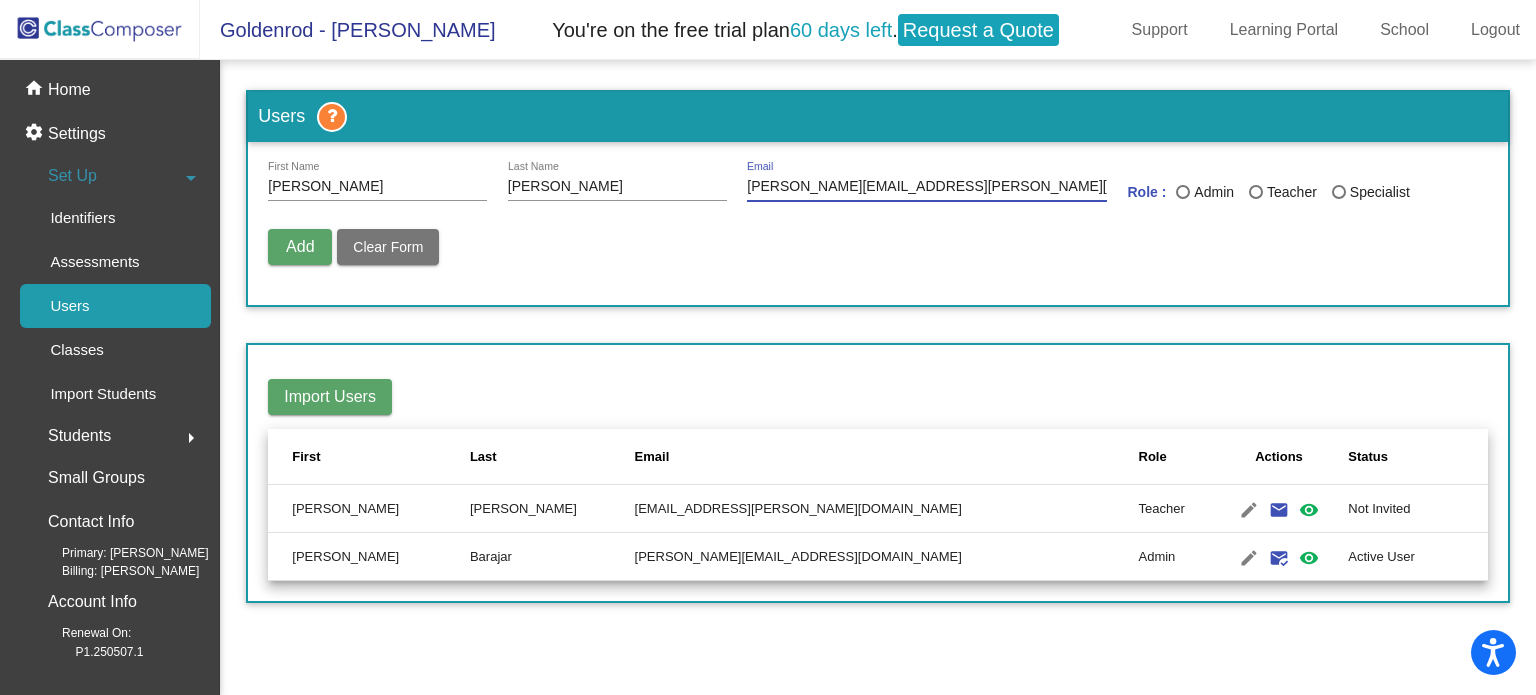 type on "antonio.barba@kermanusd.com" 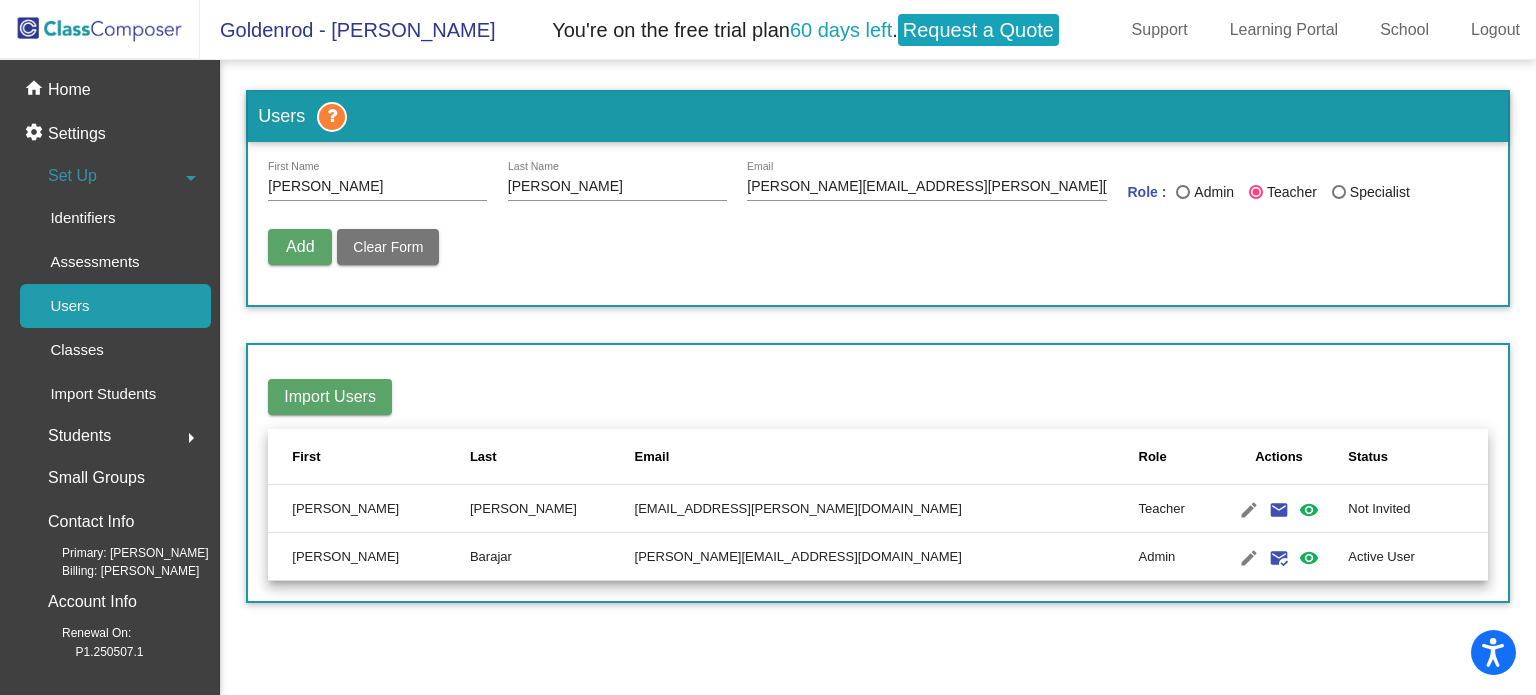 click on "Add" at bounding box center [300, 246] 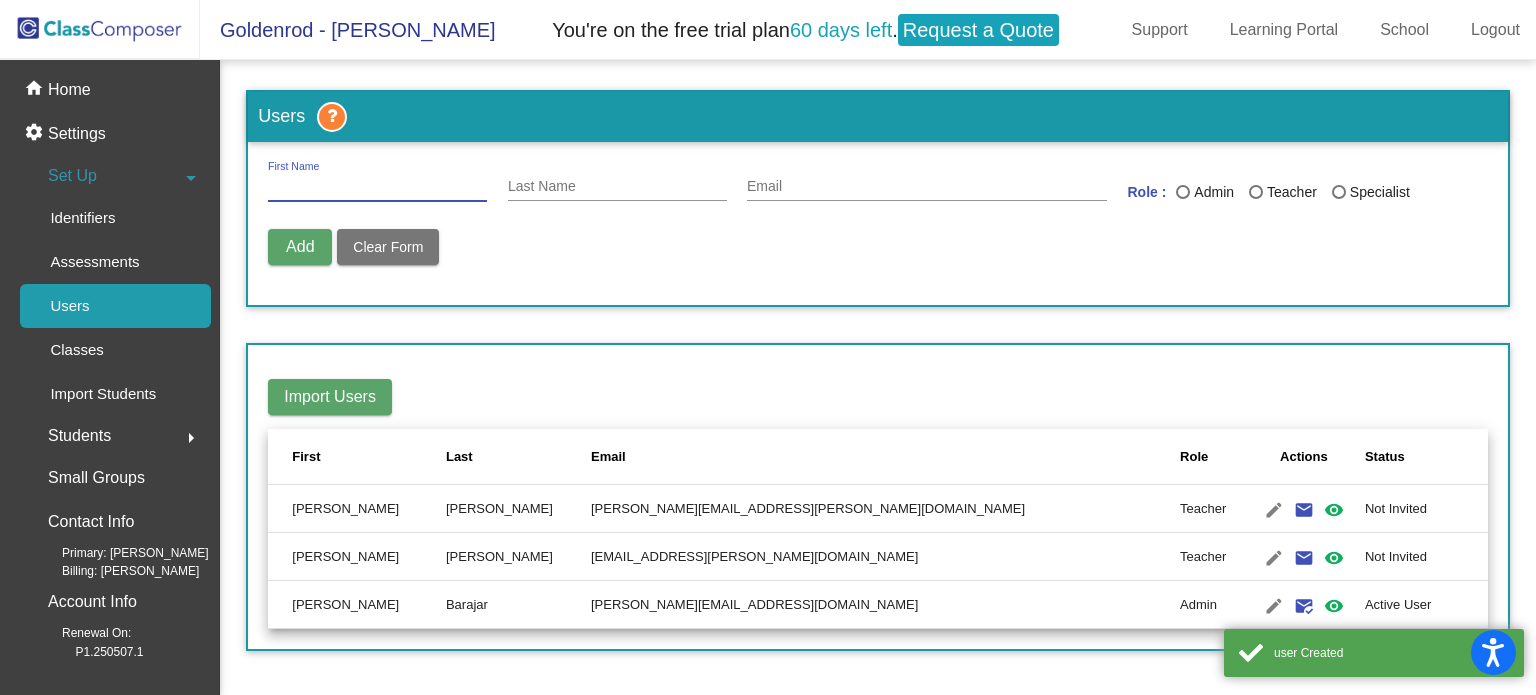 click on "First Name" at bounding box center [377, 187] 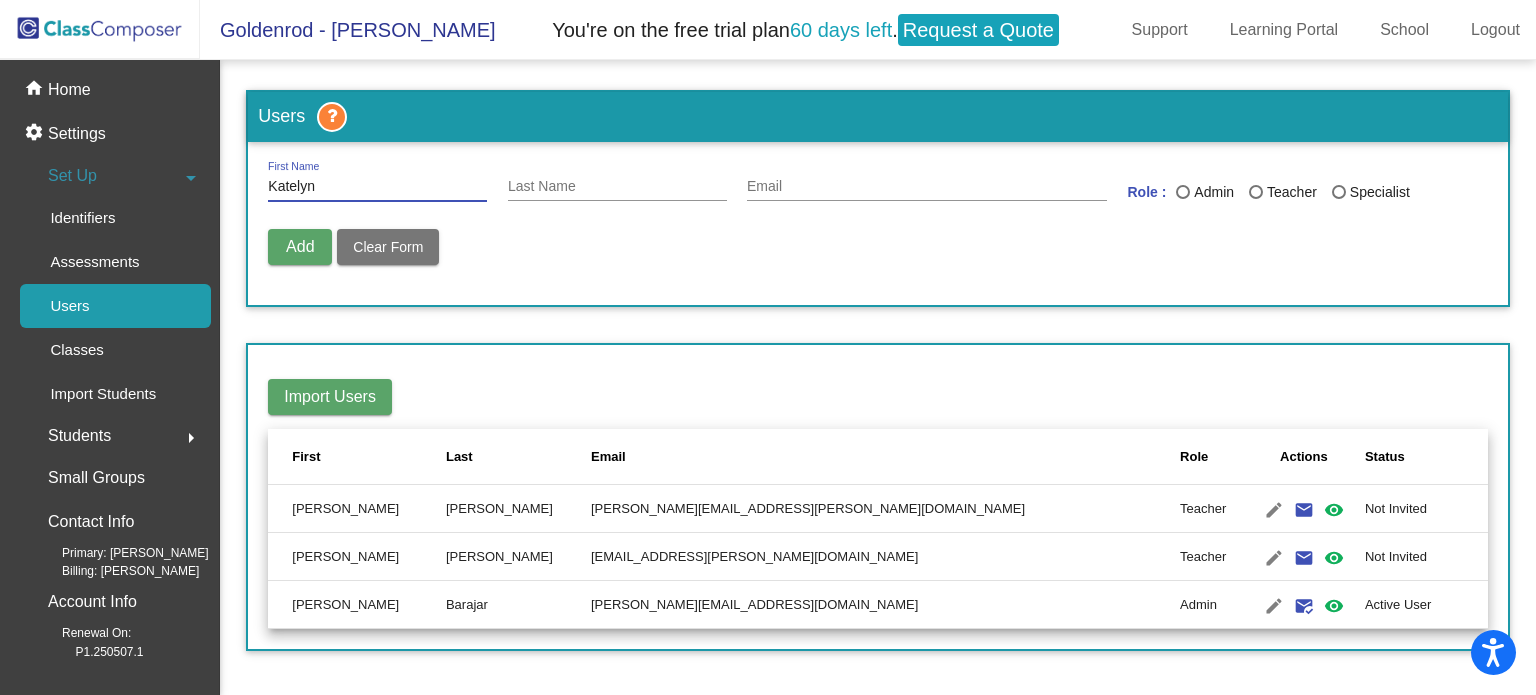 type on "Katelyn" 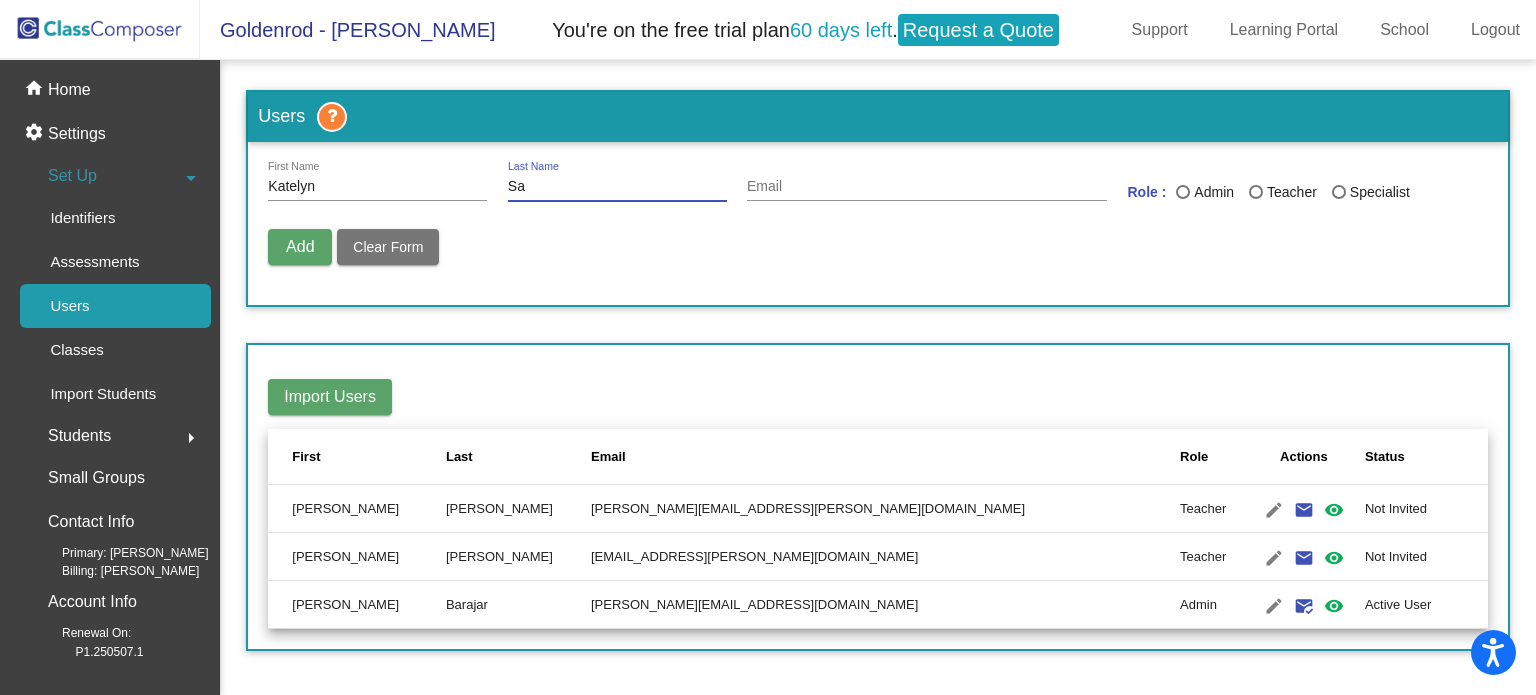 type on "S" 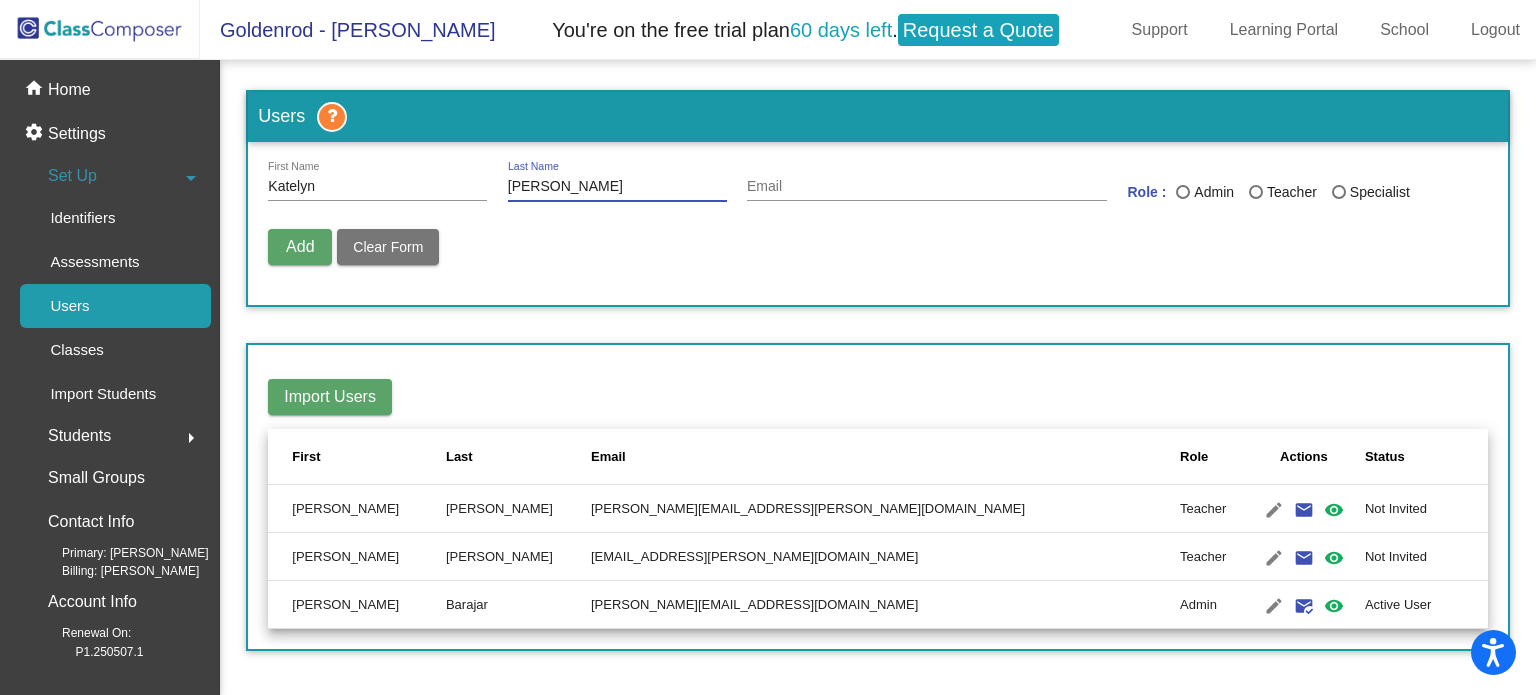 type on "Washburn" 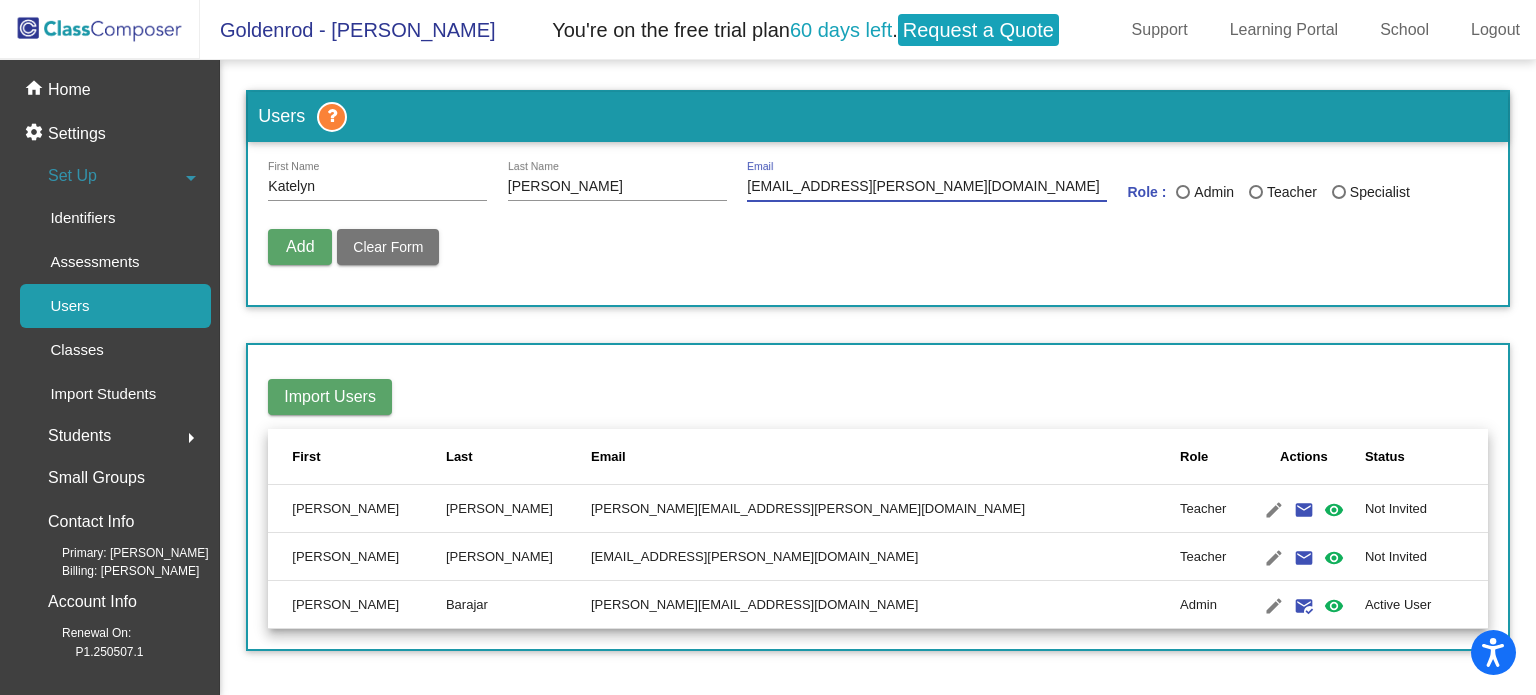 type on "katelyn.washburn@kermanusd.com" 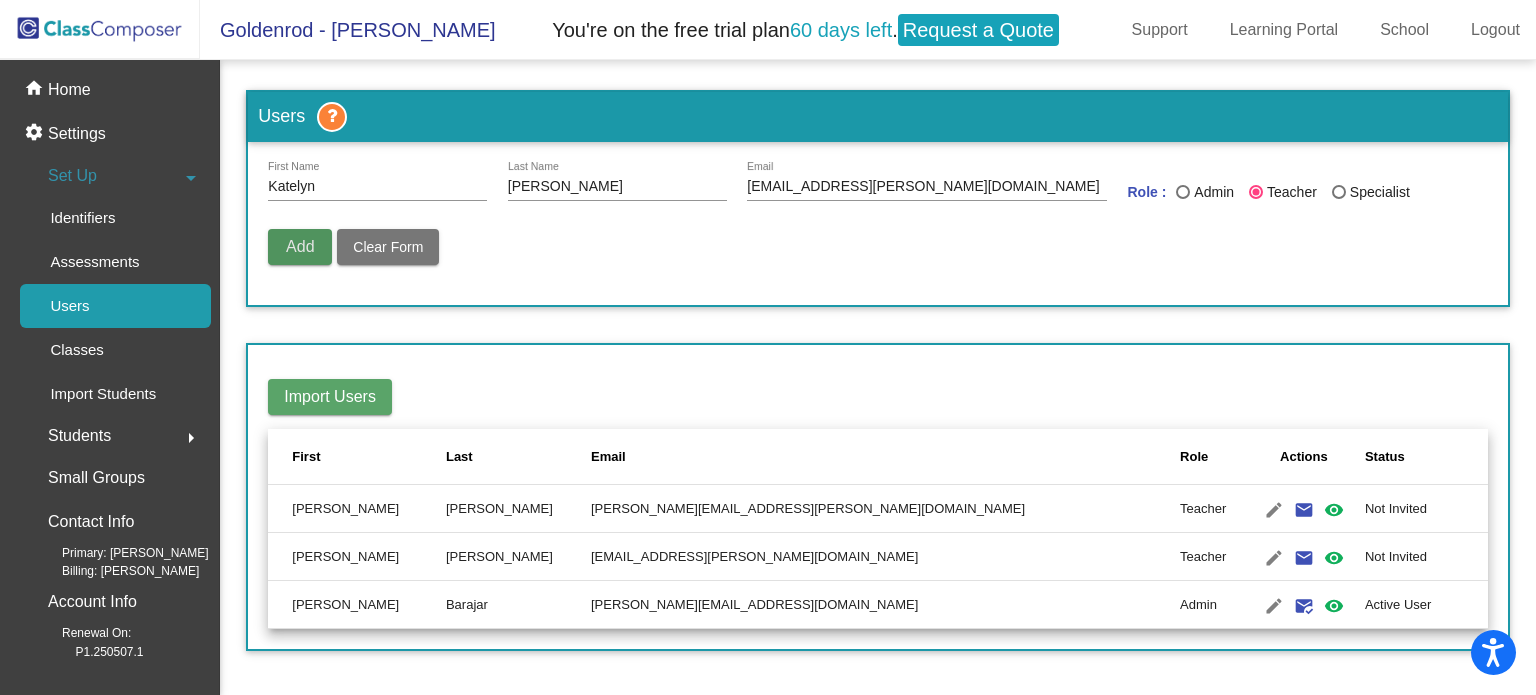 click on "Add" at bounding box center (300, 246) 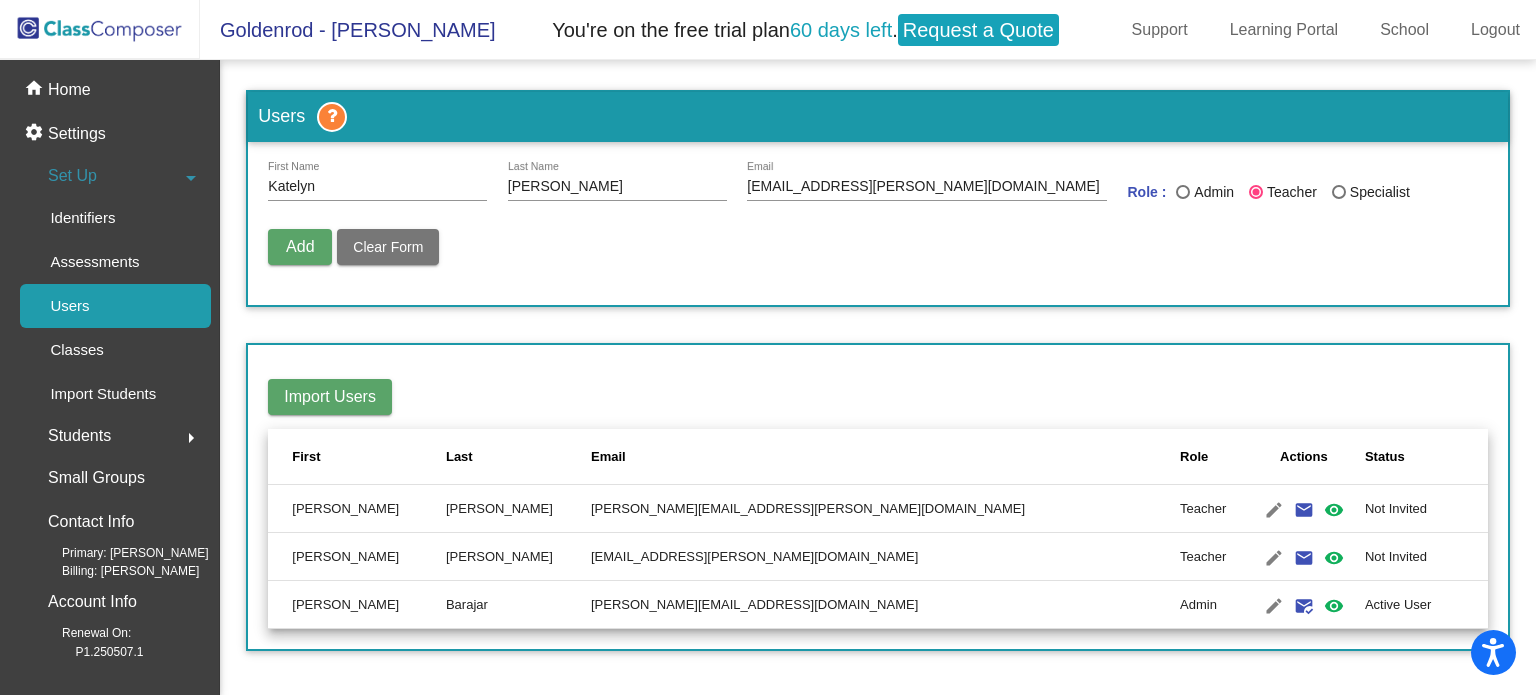 type 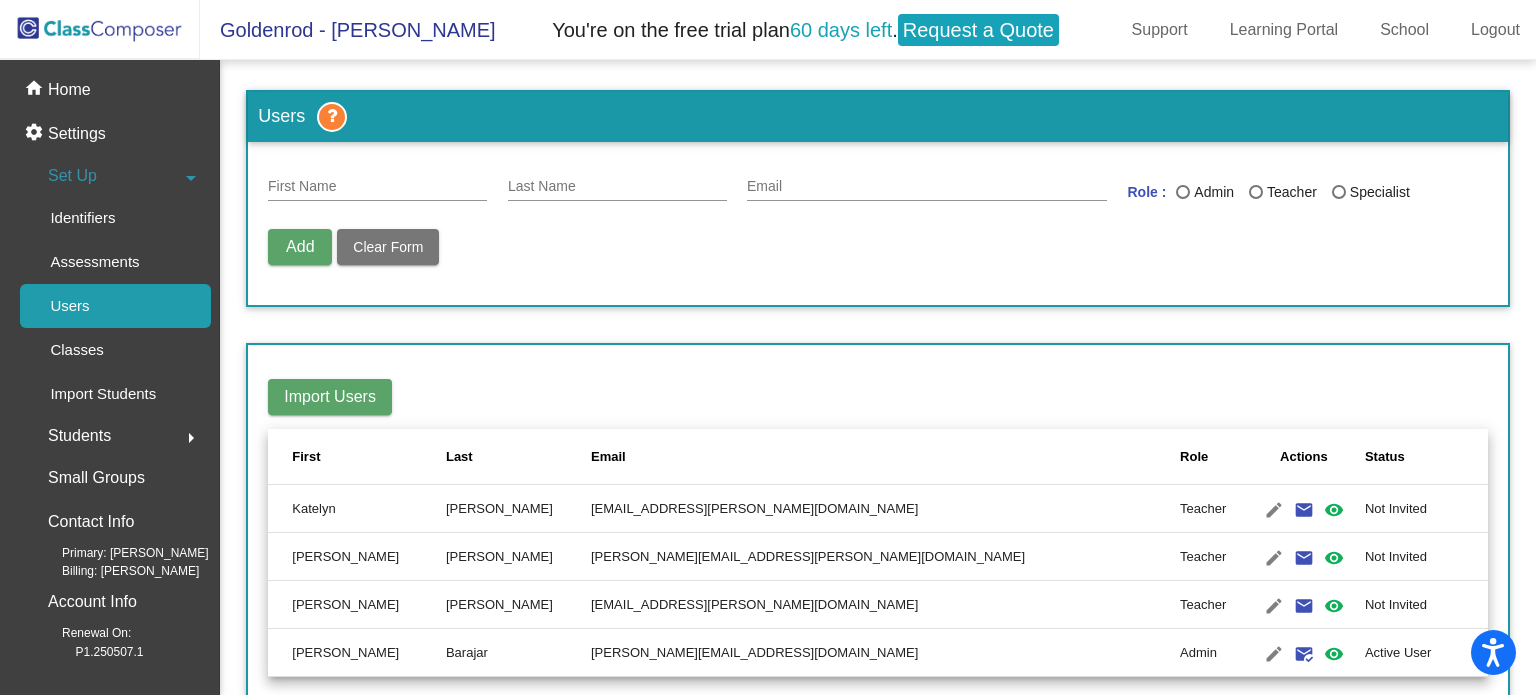 click on "First Name" at bounding box center [377, 187] 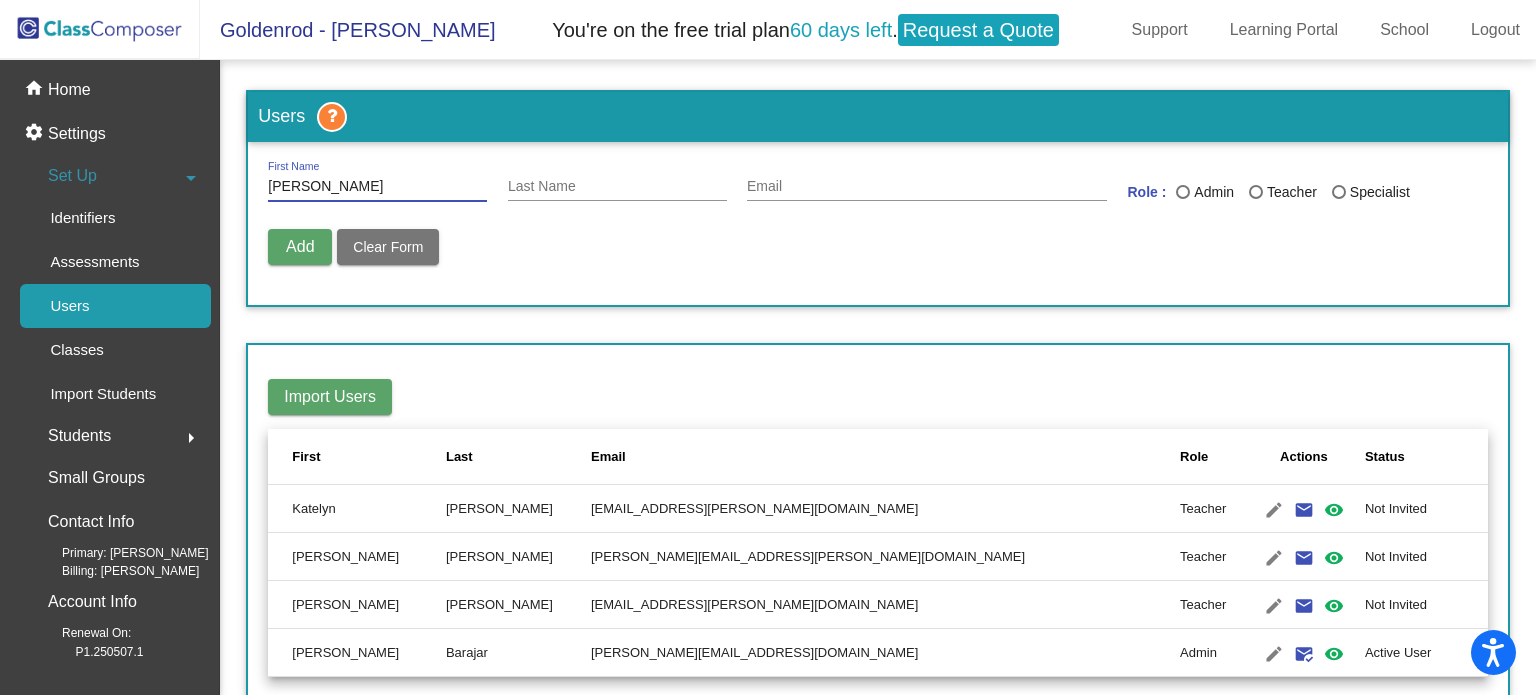 type on "Molly" 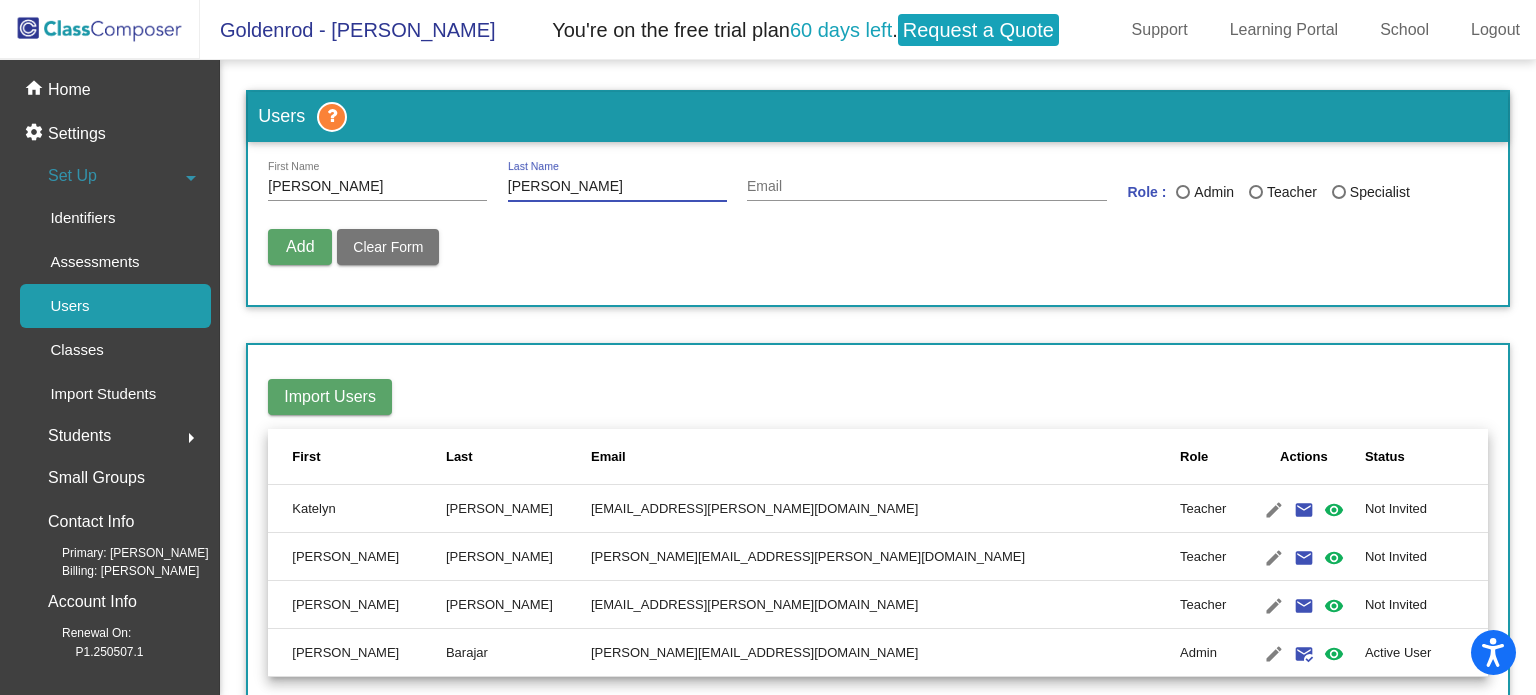 type on "Olguin" 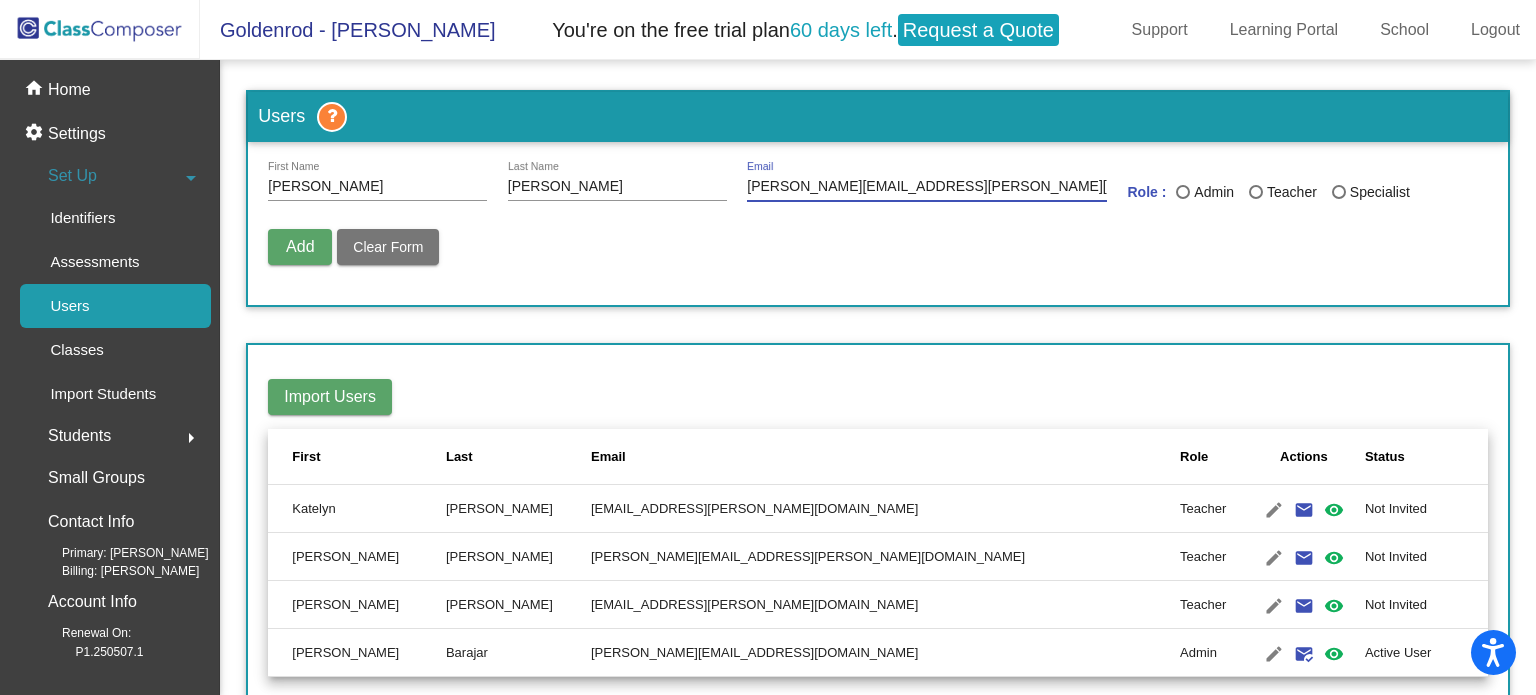type on "molly.olguin@kermanusd.com" 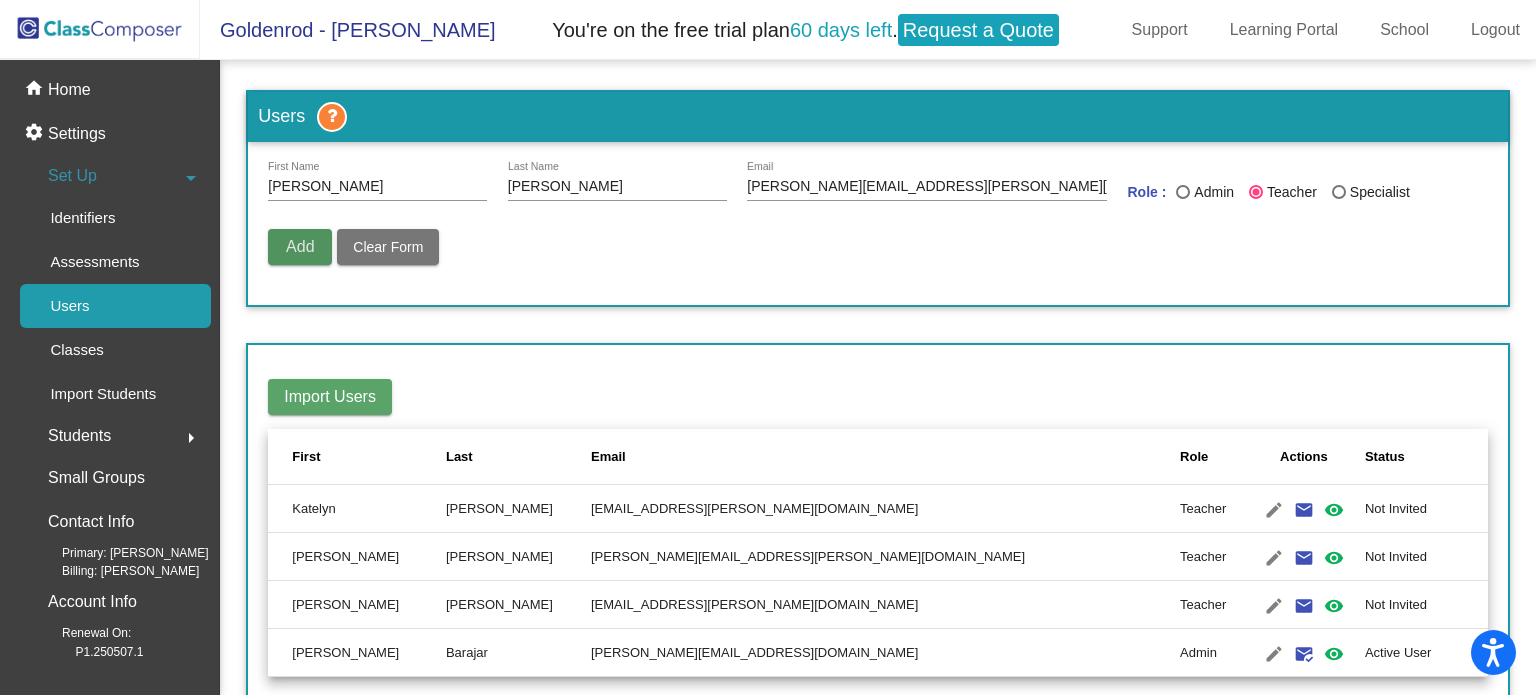 click on "Add" at bounding box center [300, 247] 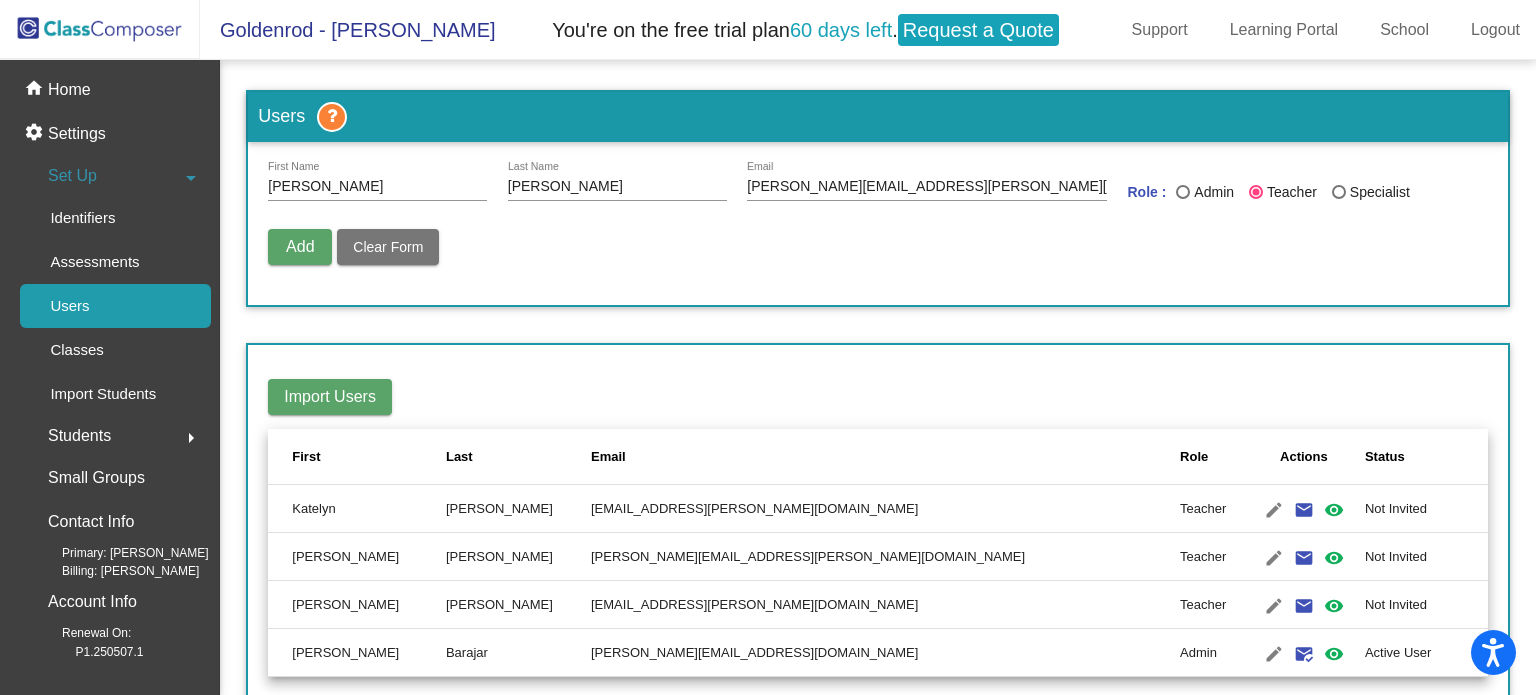 type 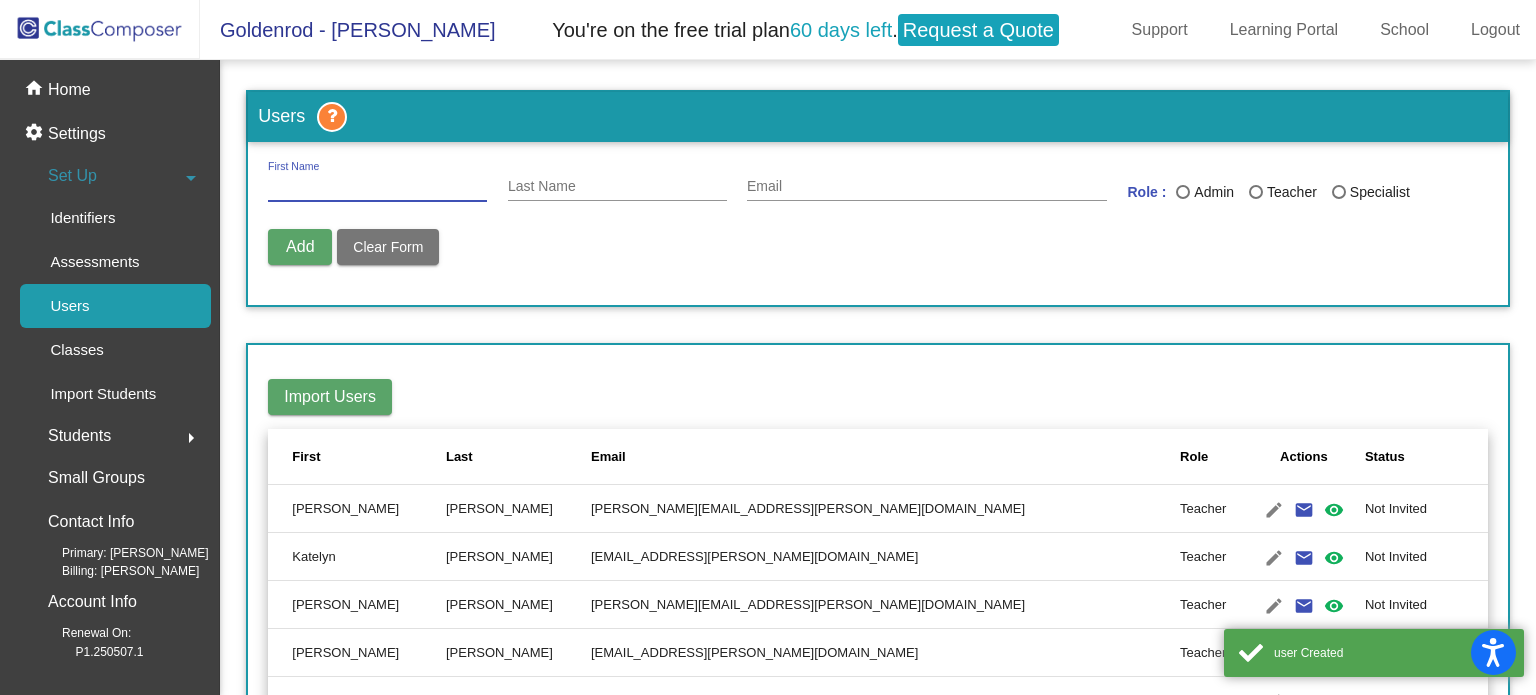click on "First Name" at bounding box center (377, 187) 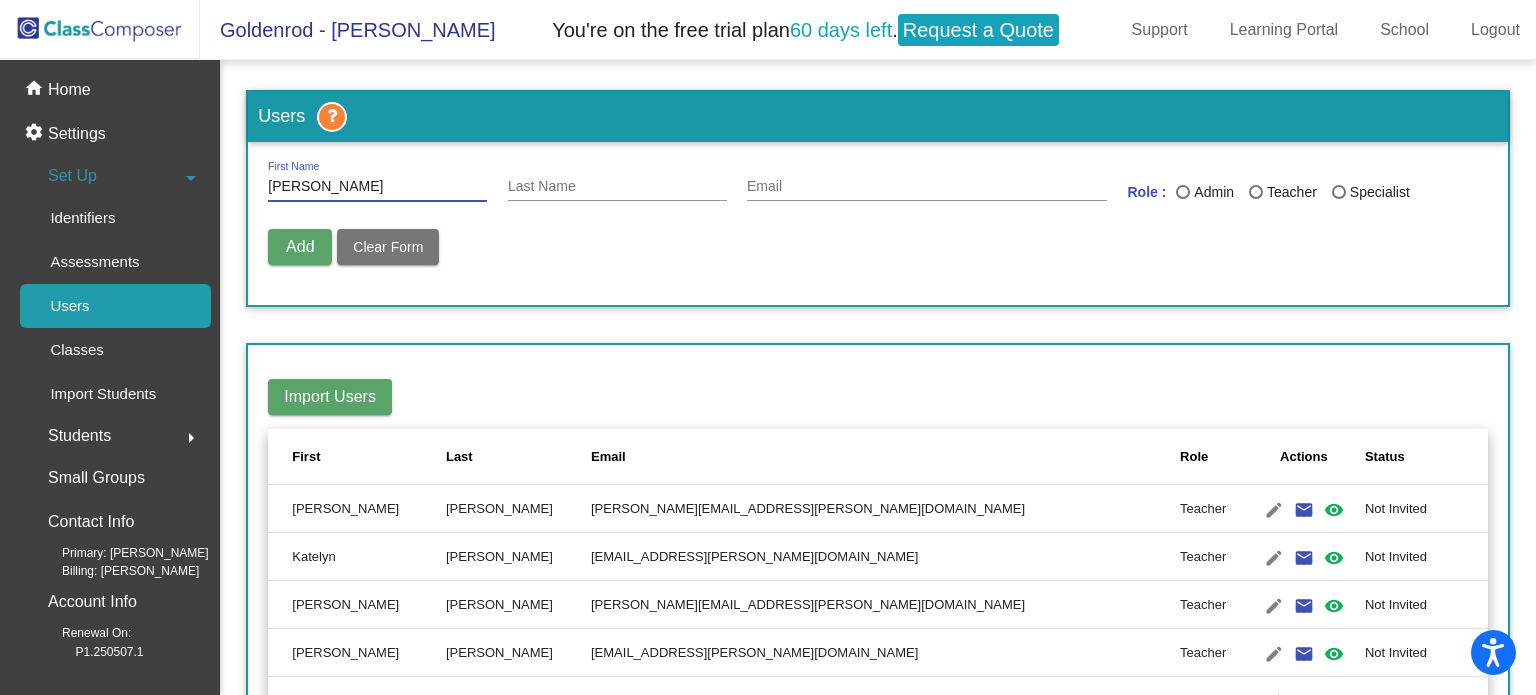 type on "Andrea" 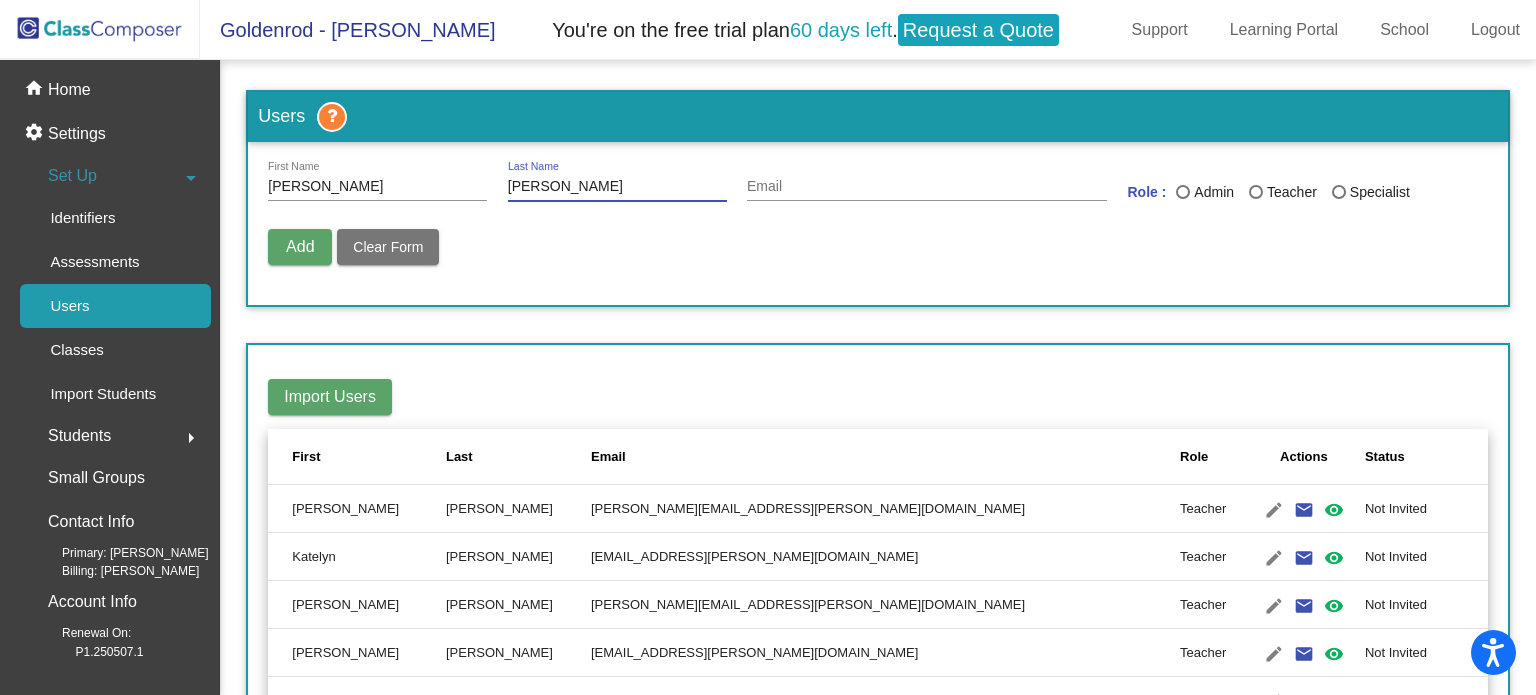 type on "Montalvo" 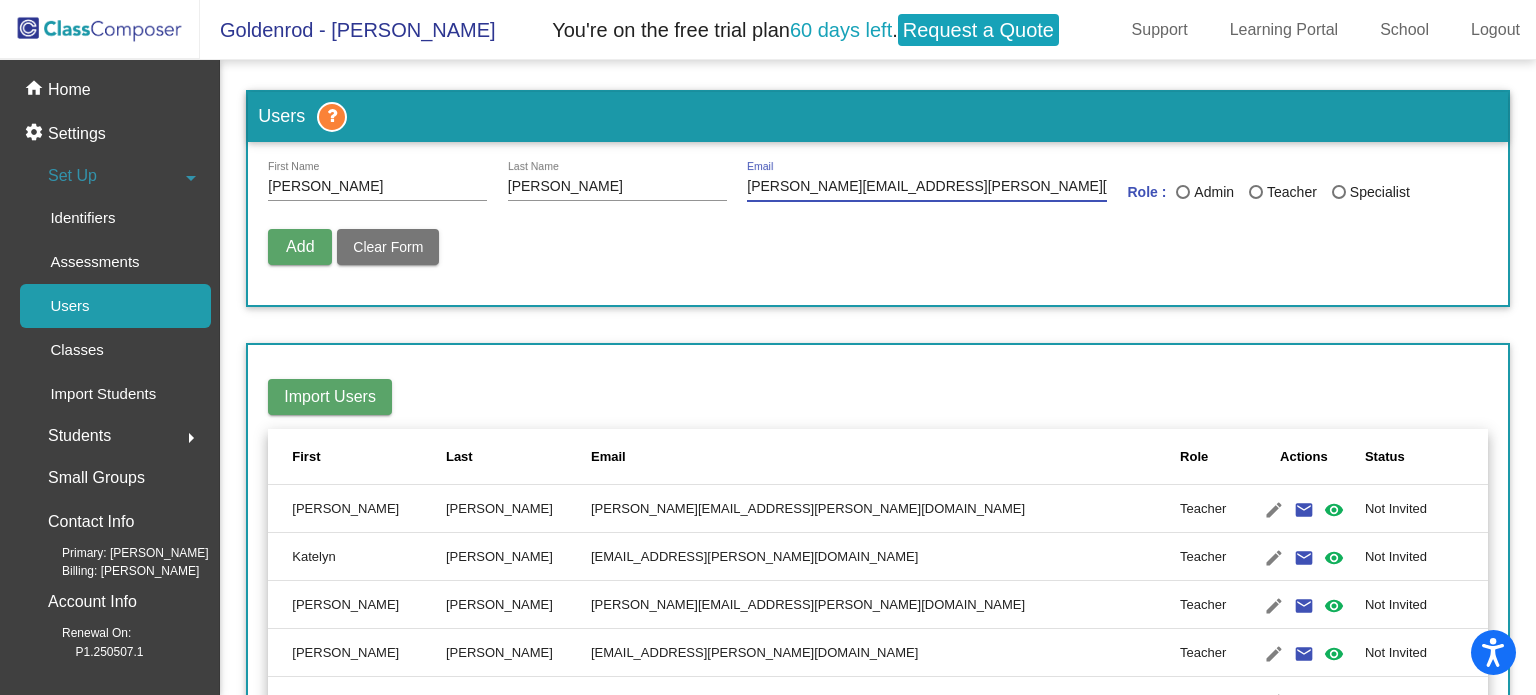 type on "andrea.montalvo@kermanusd.com" 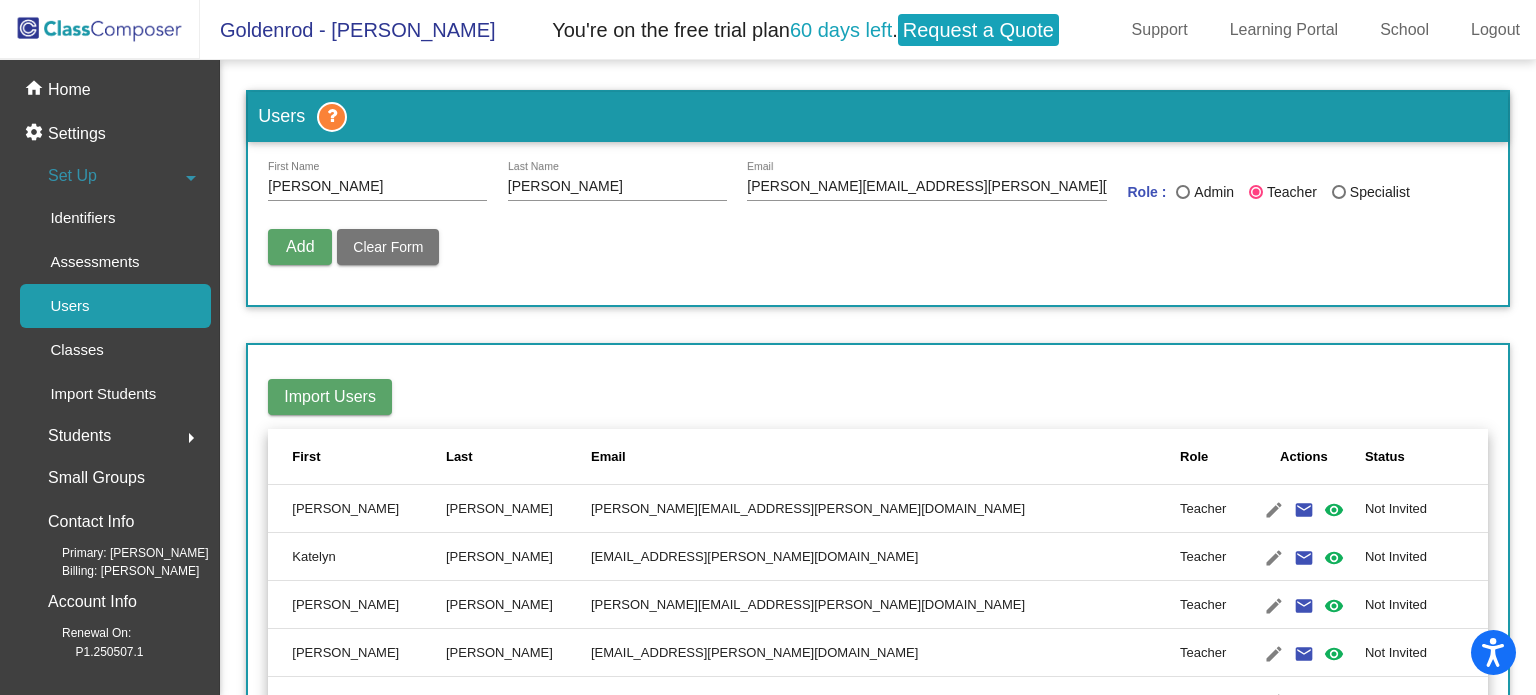 click on "Add" at bounding box center (300, 246) 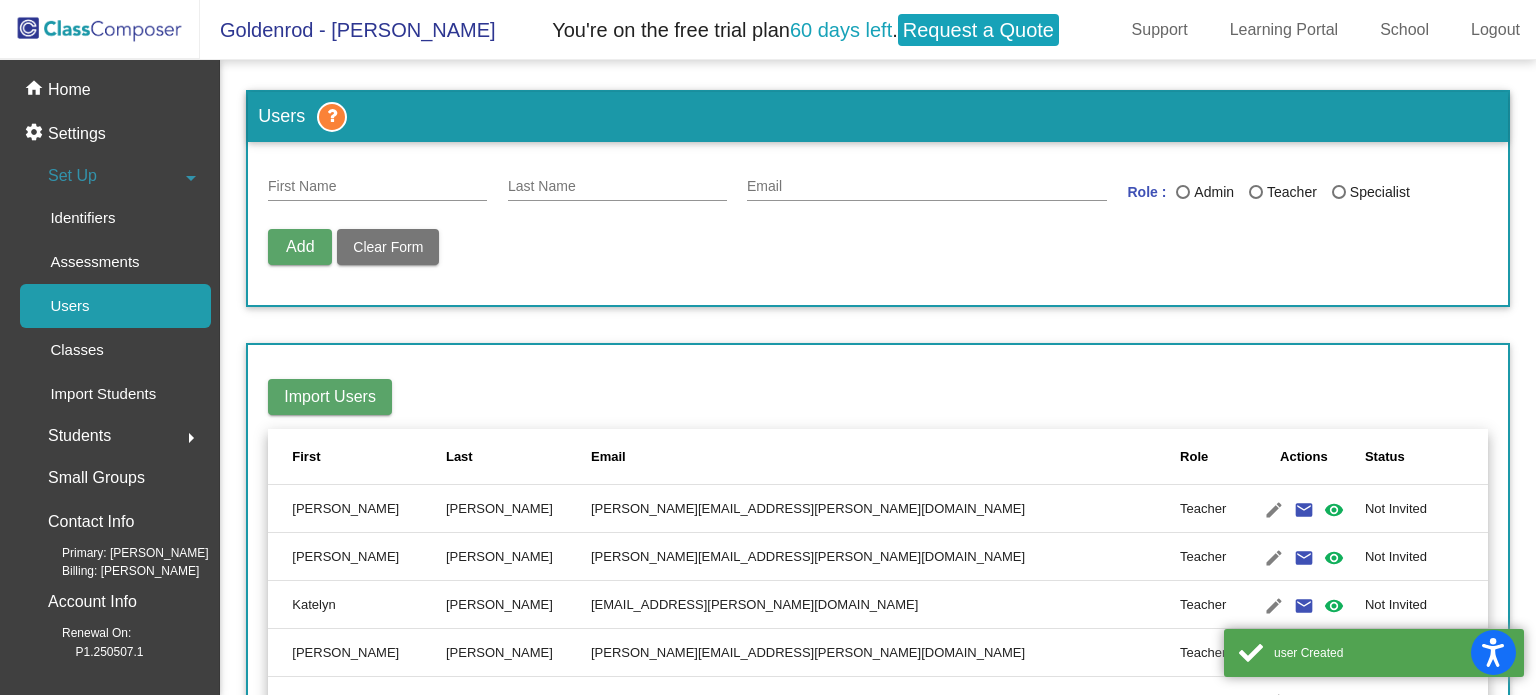 click on "First Name" at bounding box center (377, 187) 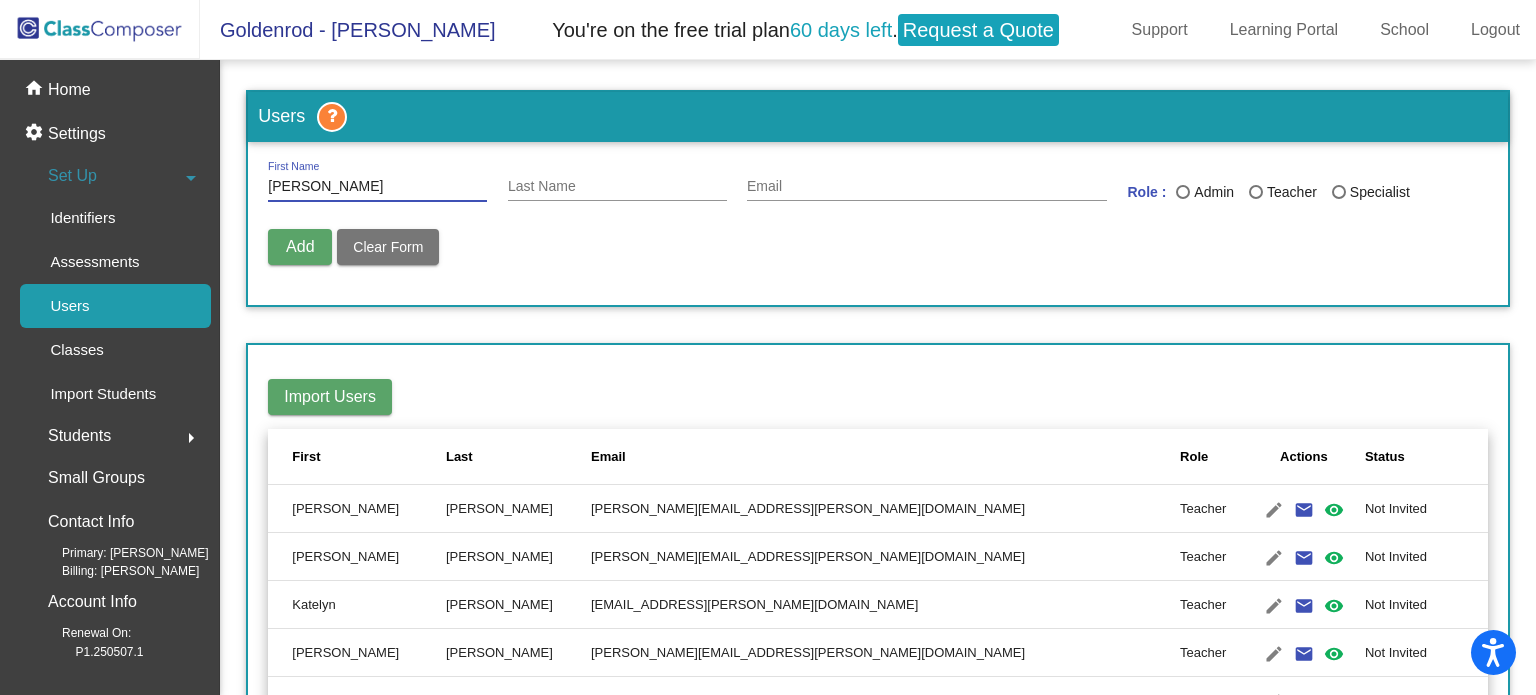 type on "Michelle" 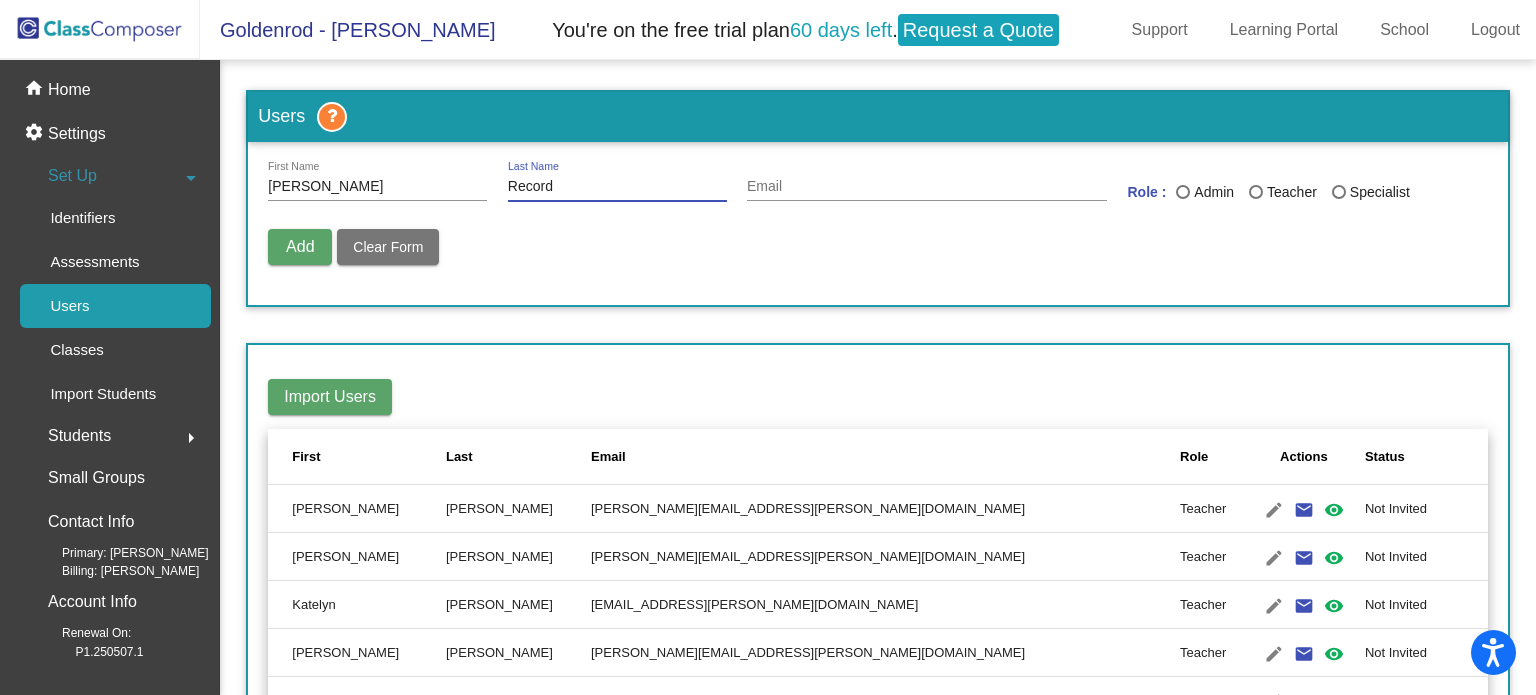 type on "Record" 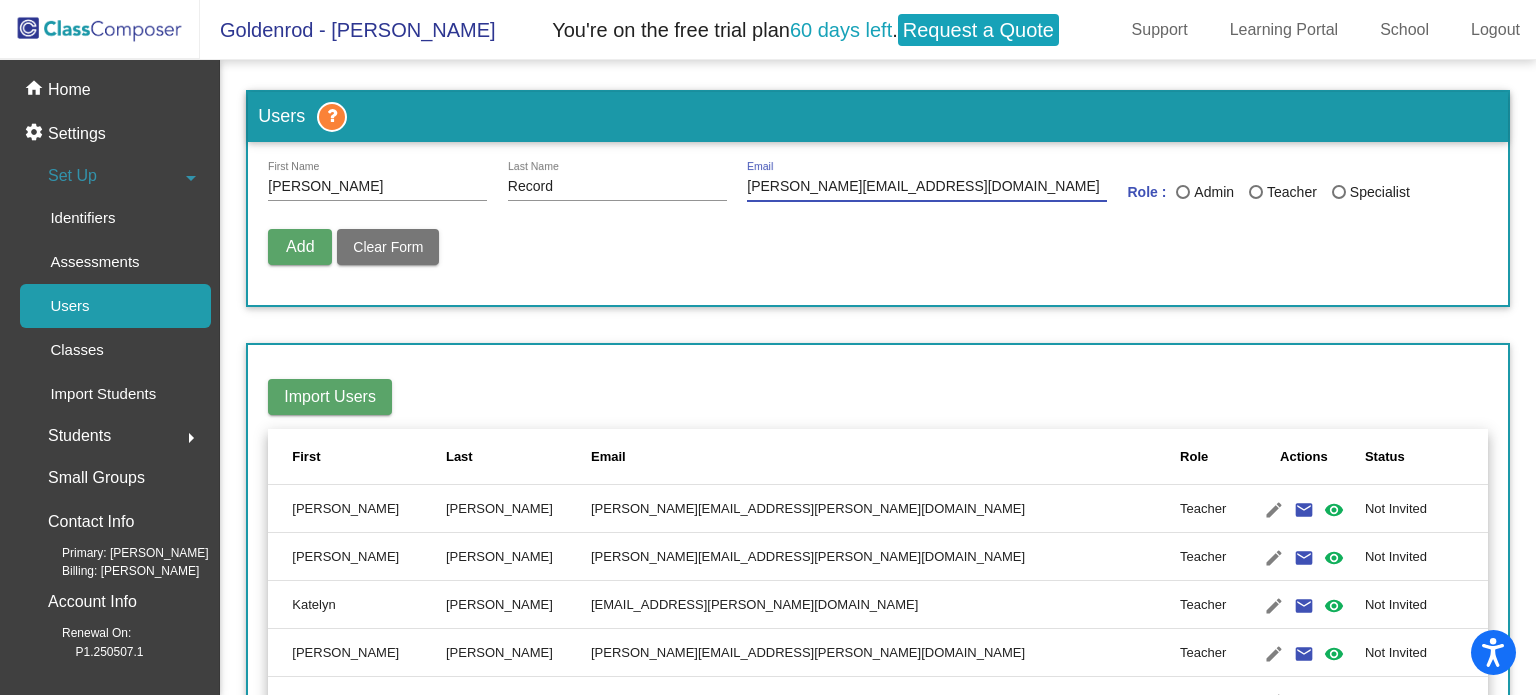 type on "michelle.record@kermanusd.com" 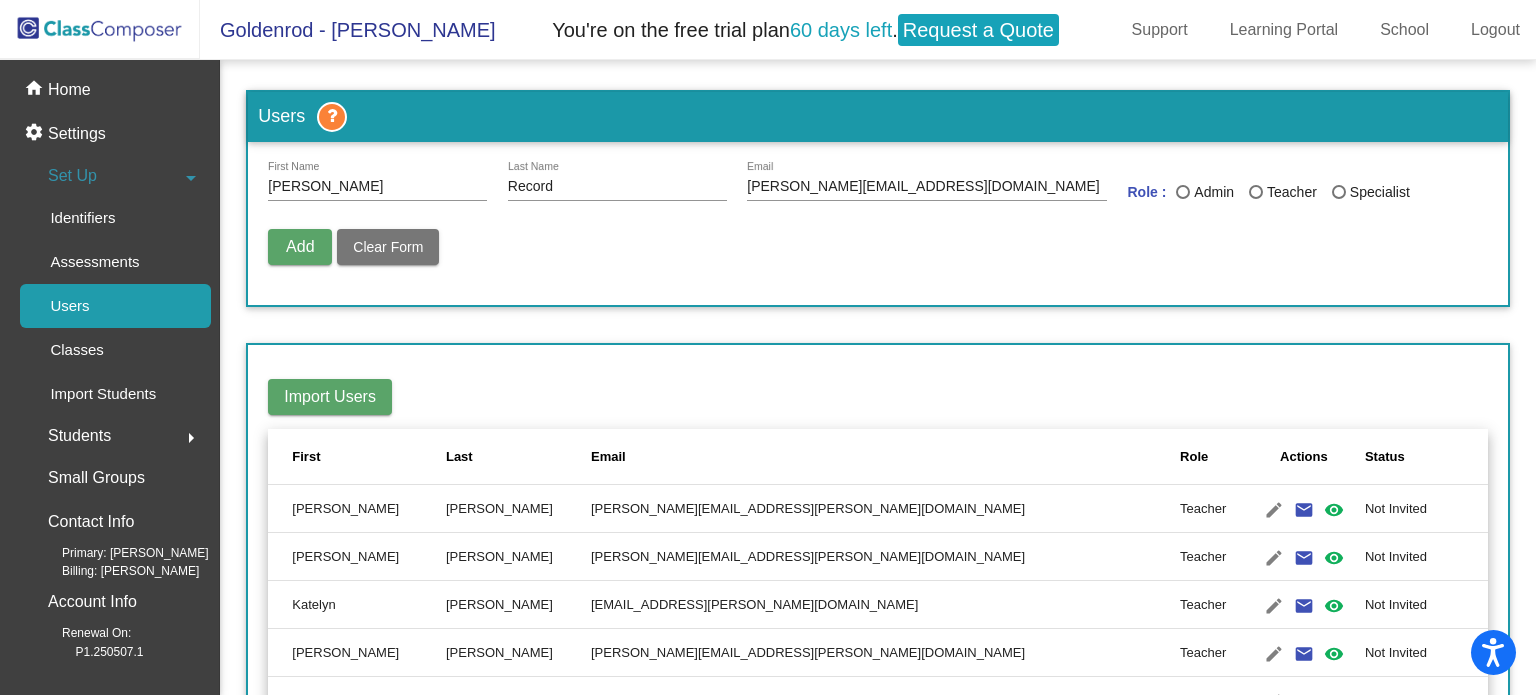 scroll, scrollTop: 134, scrollLeft: 0, axis: vertical 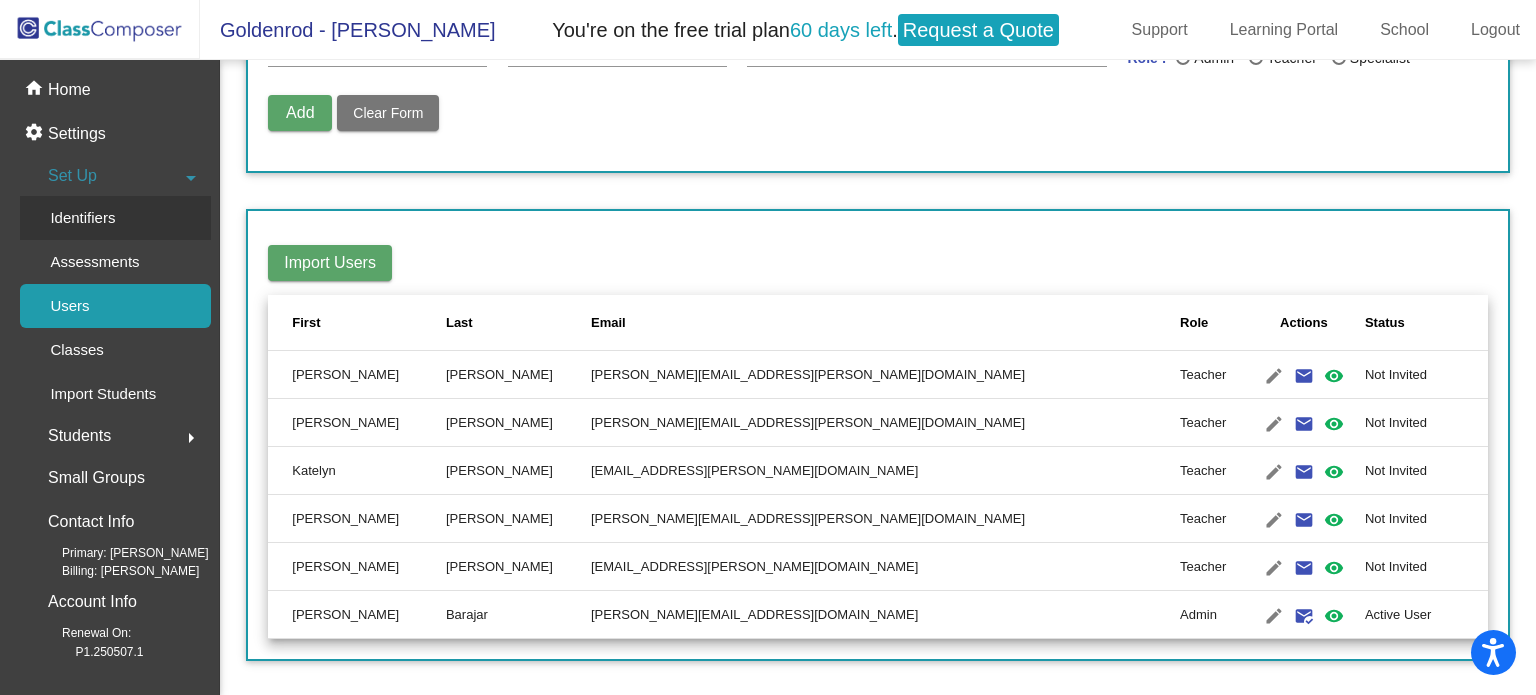 click on "Identifiers" 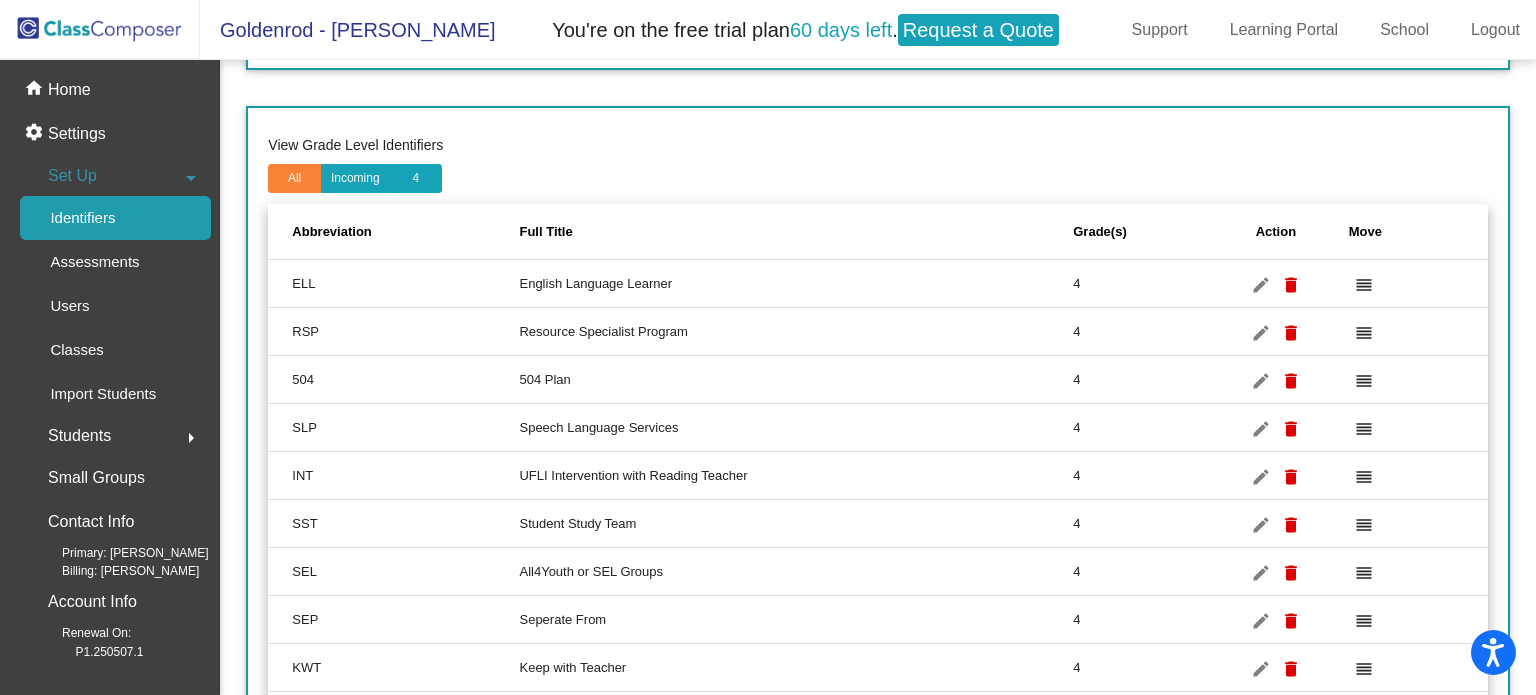 scroll, scrollTop: 204, scrollLeft: 0, axis: vertical 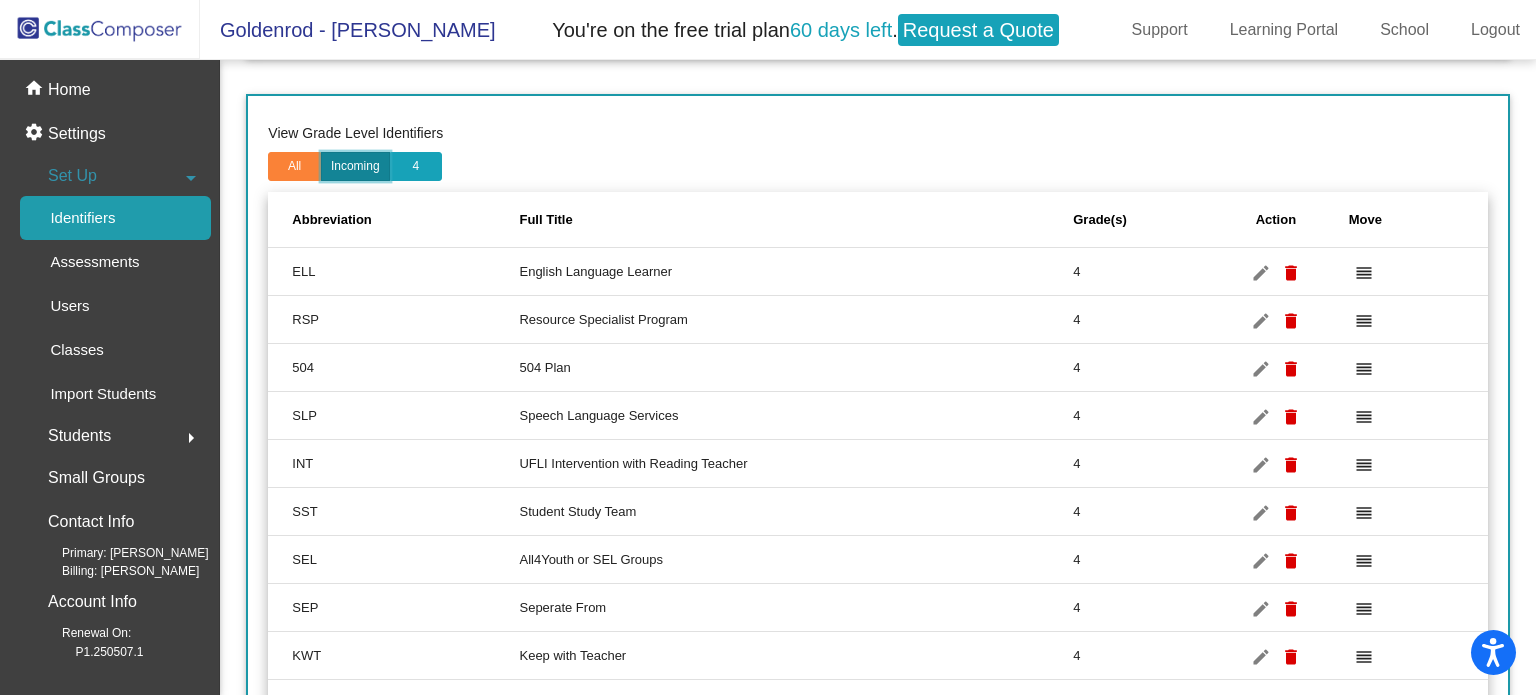 click on "Incoming" at bounding box center [355, 166] 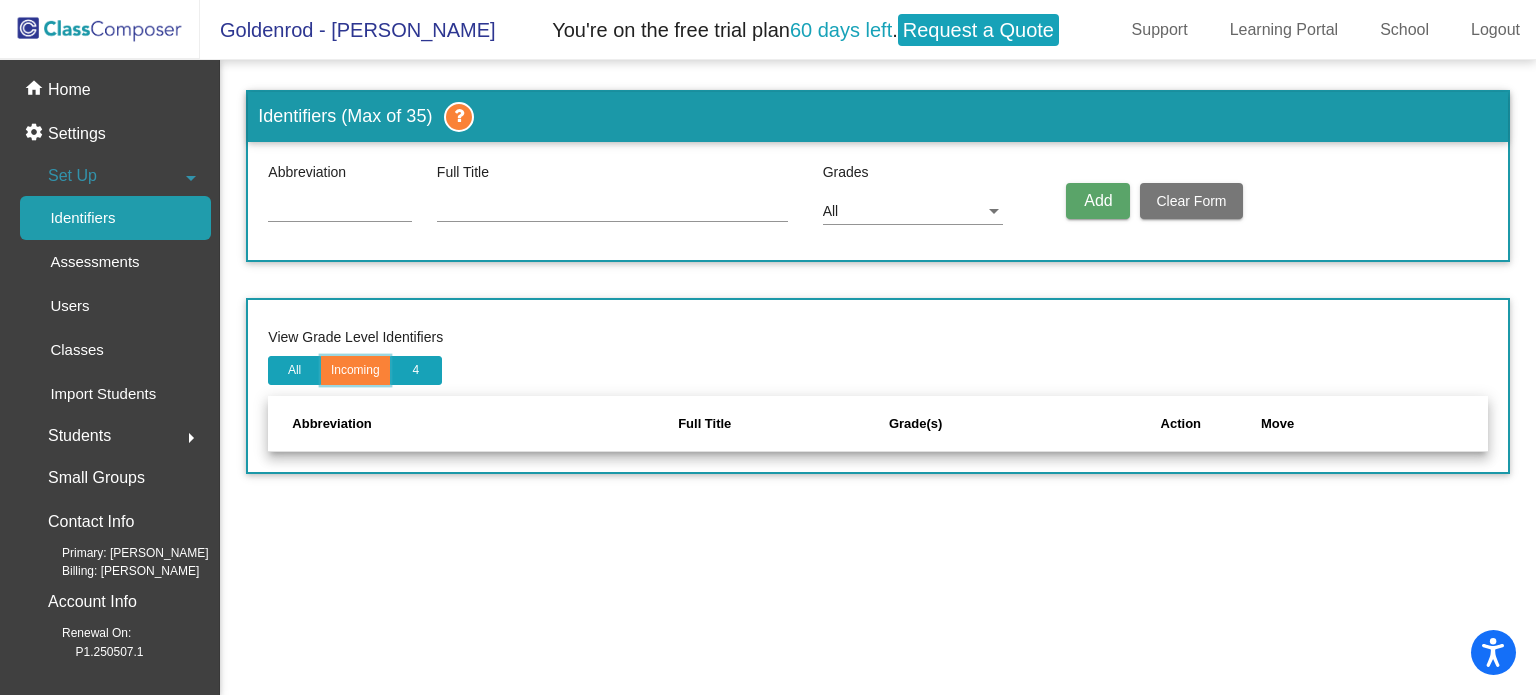scroll, scrollTop: 0, scrollLeft: 0, axis: both 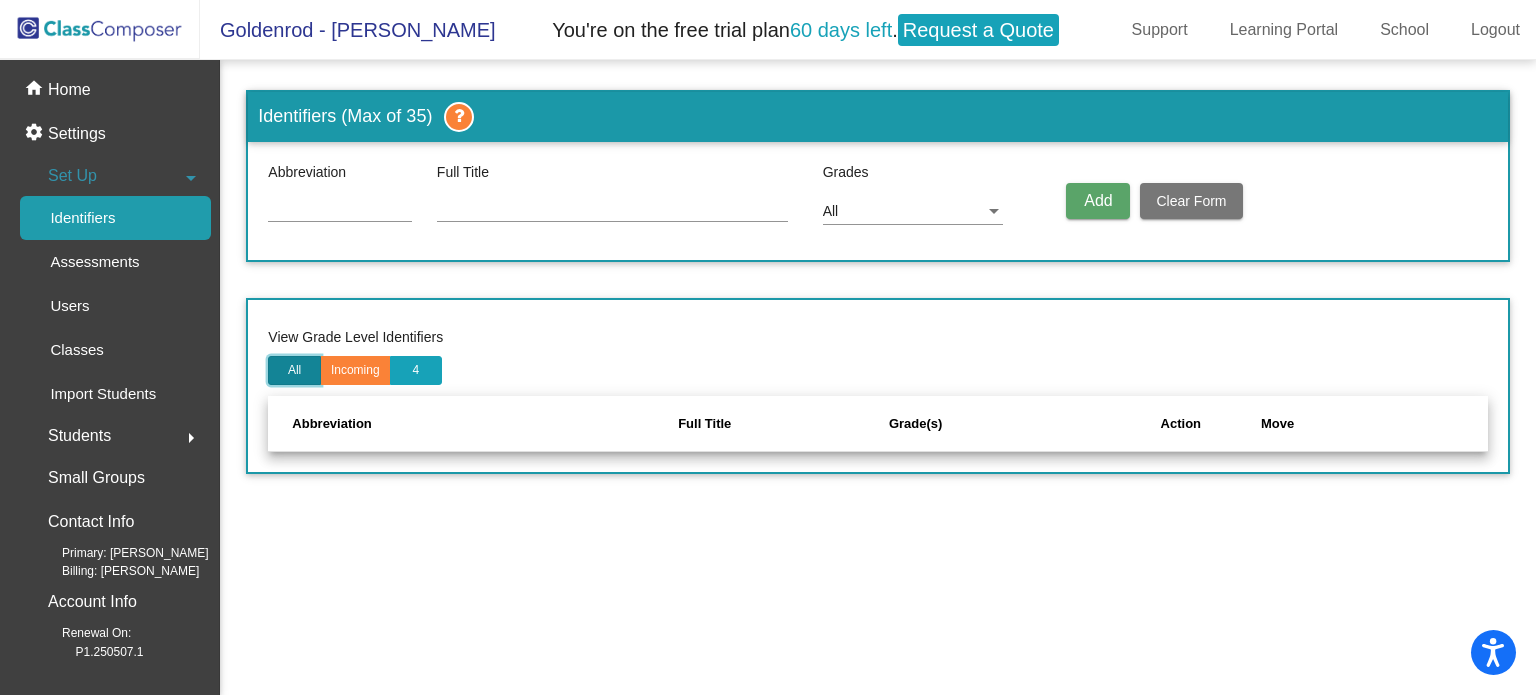 click on "All" at bounding box center (294, 370) 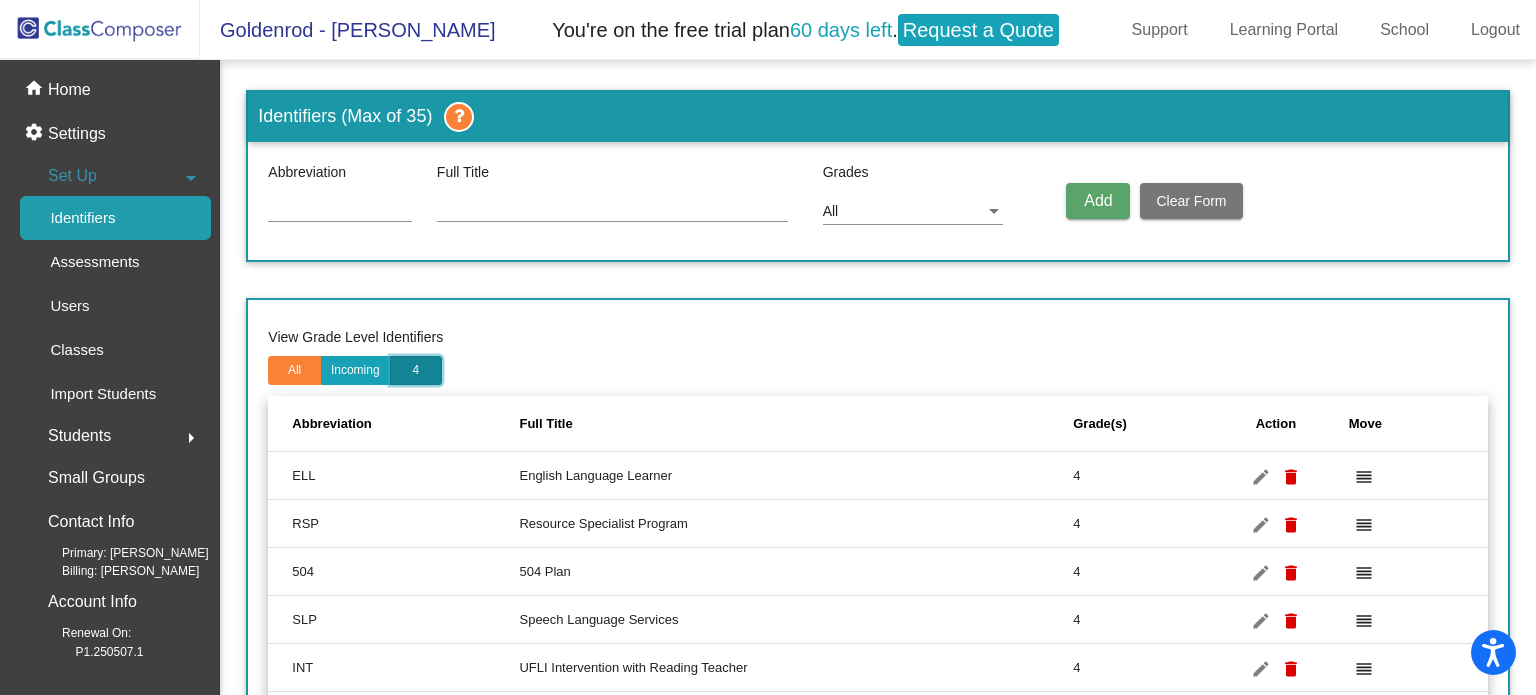 click on "4" at bounding box center (416, 370) 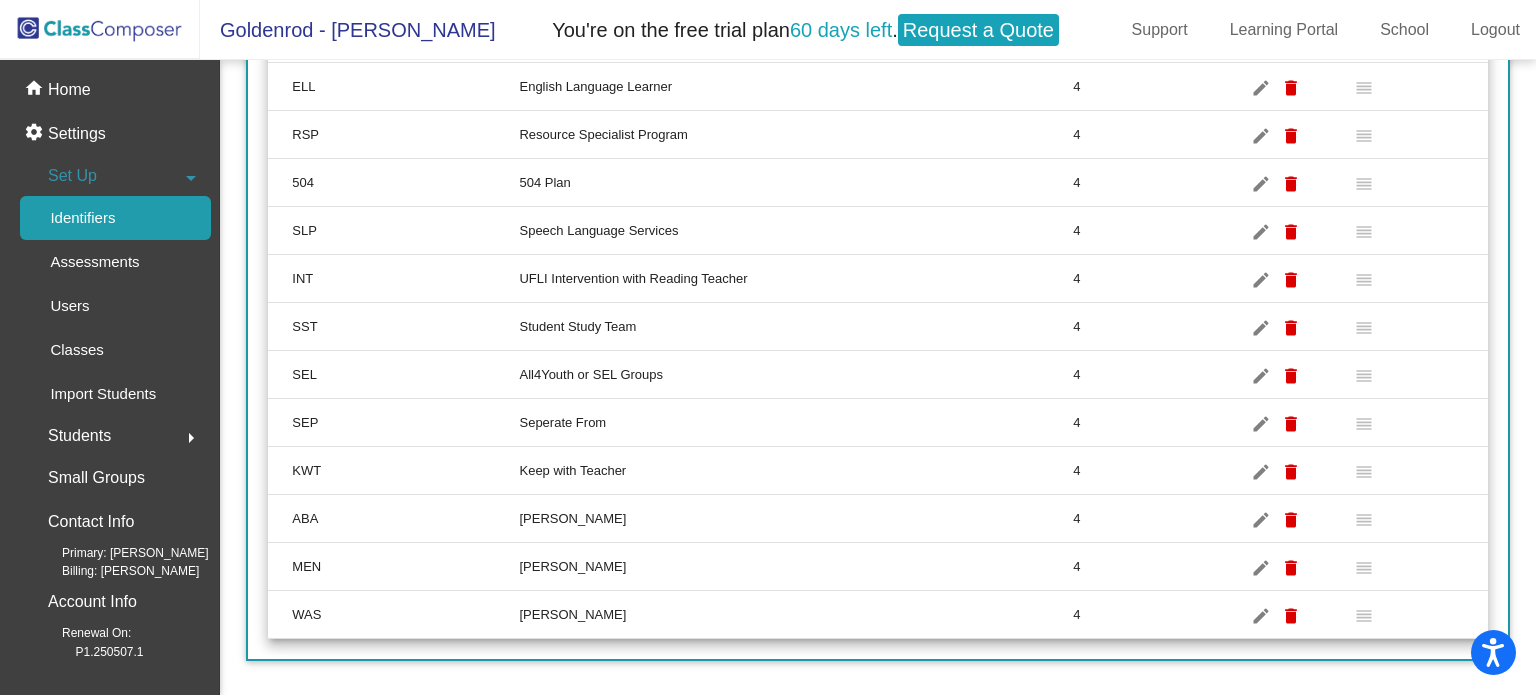 scroll, scrollTop: 0, scrollLeft: 0, axis: both 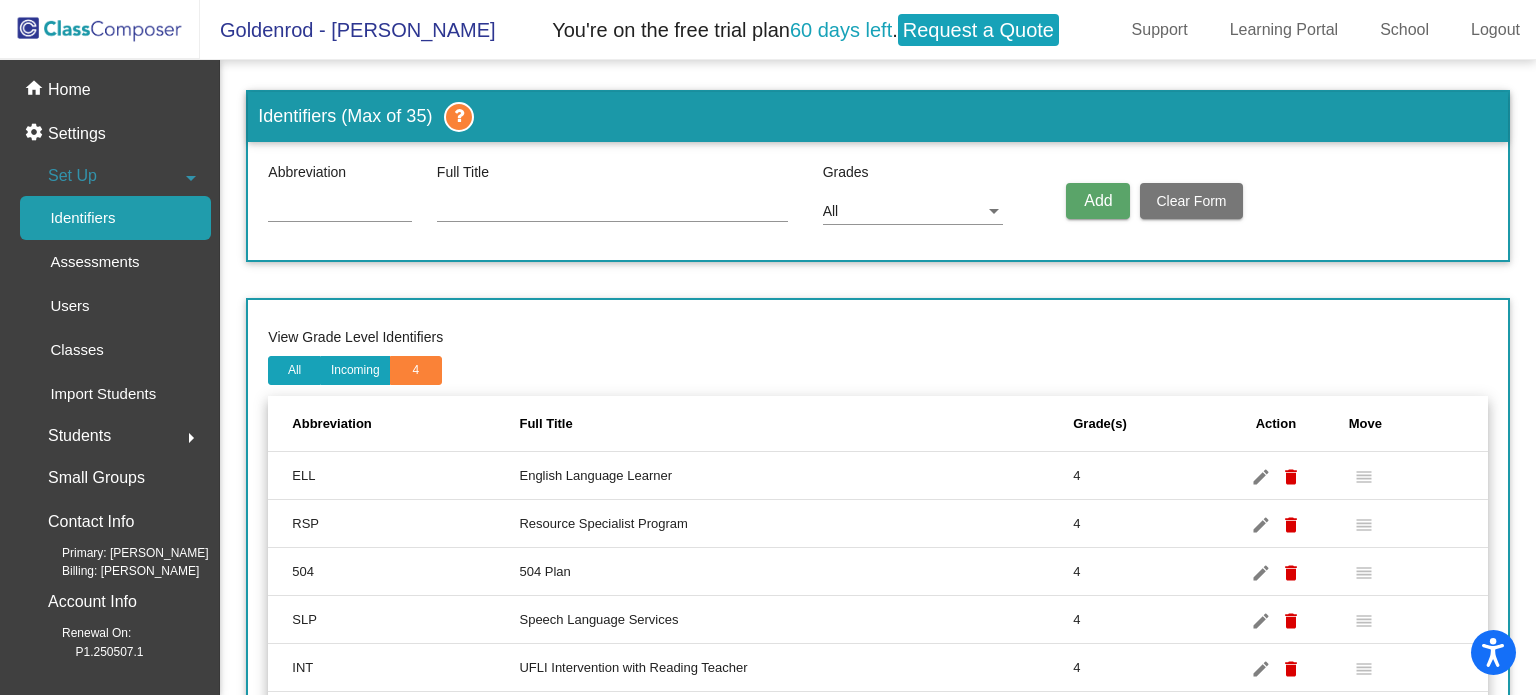 click on "All" 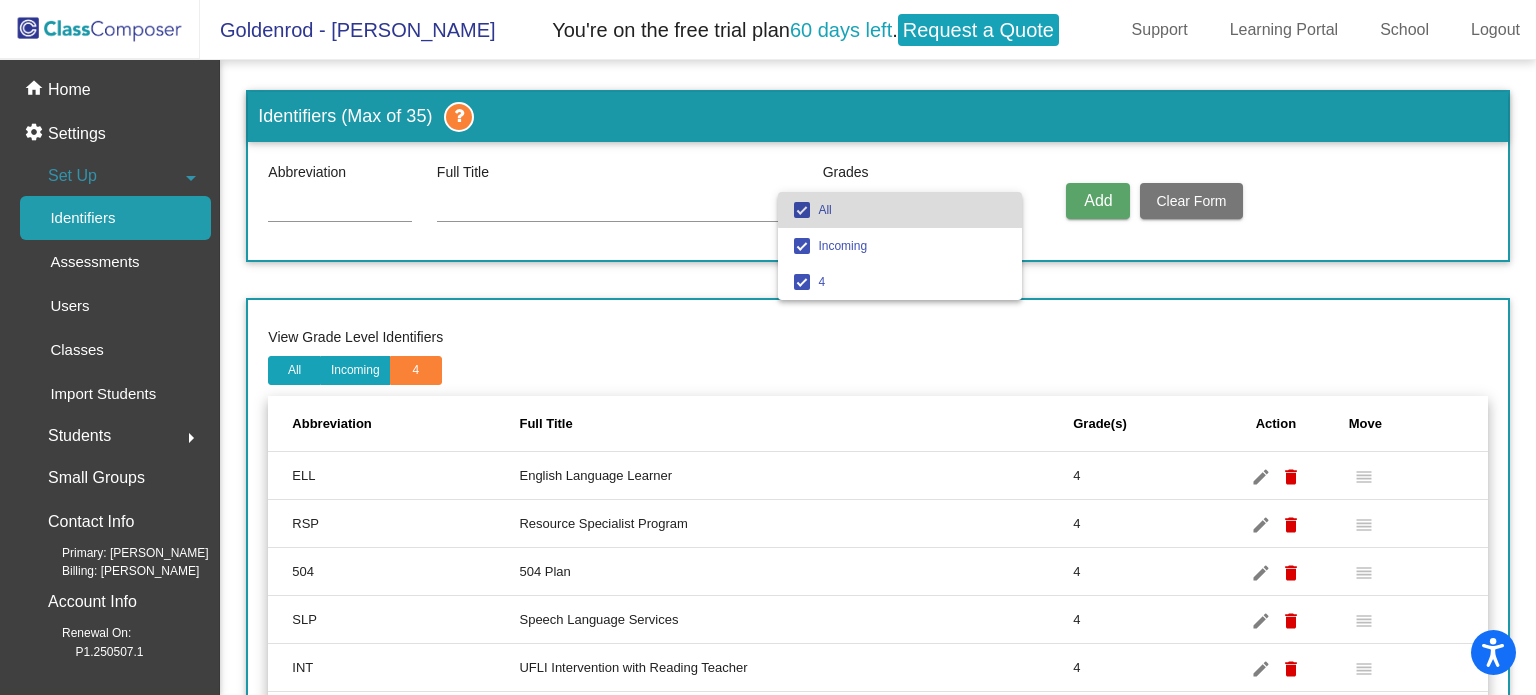 click on "All" at bounding box center [912, 210] 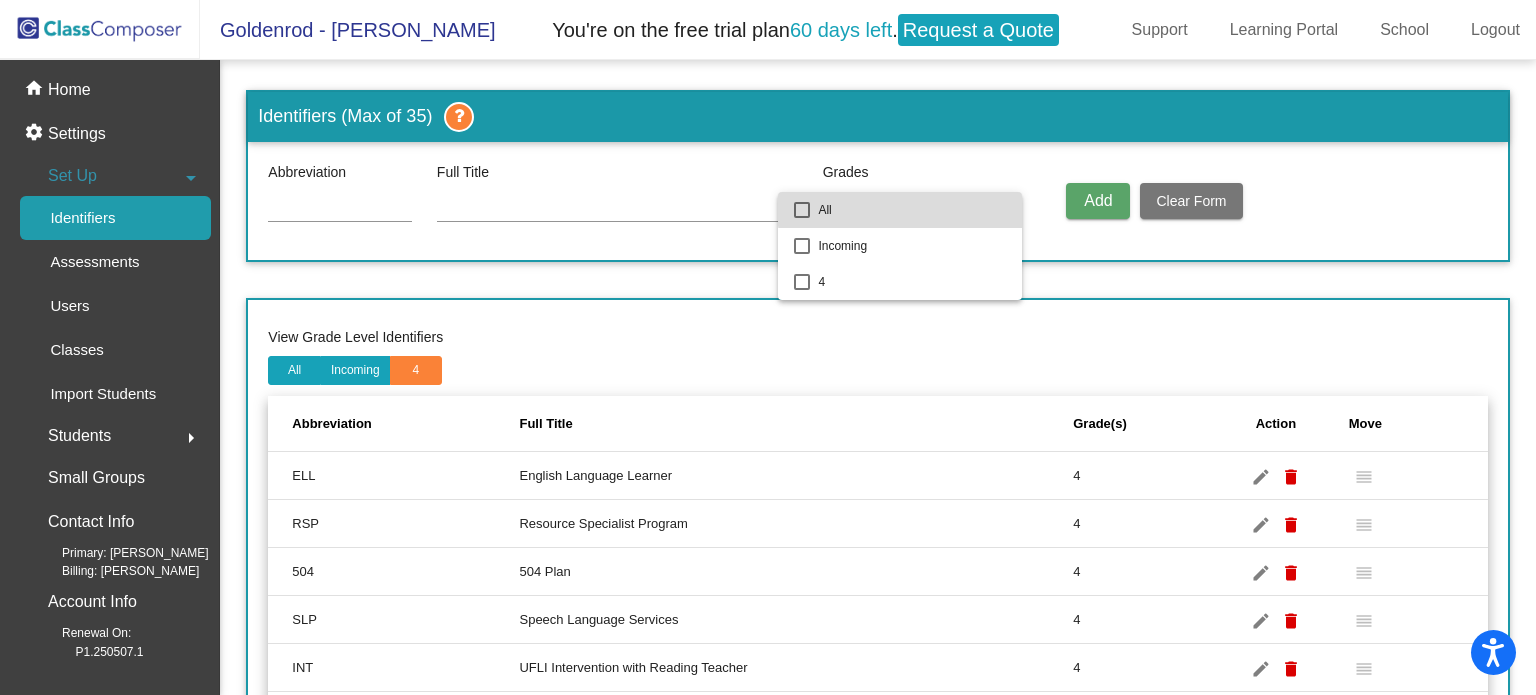 click on "All" at bounding box center [912, 210] 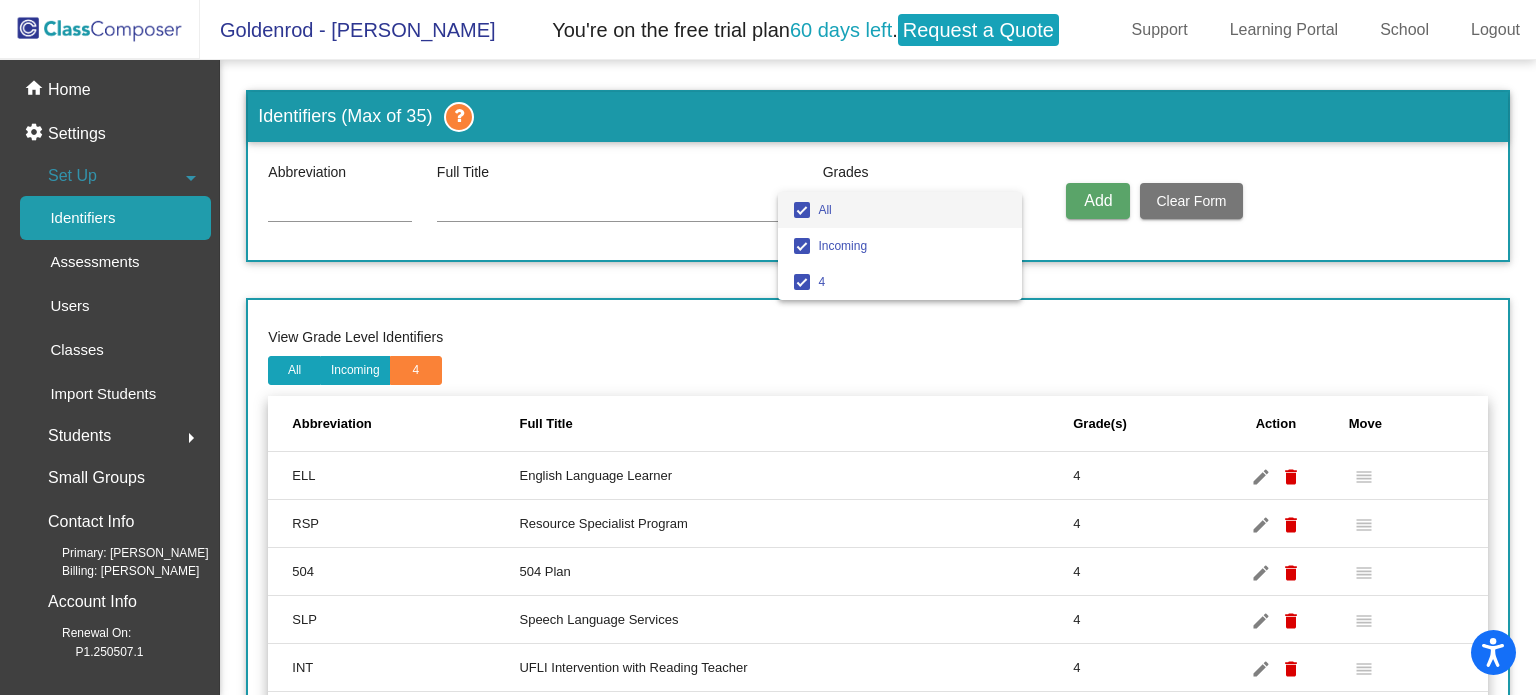 click at bounding box center (768, 347) 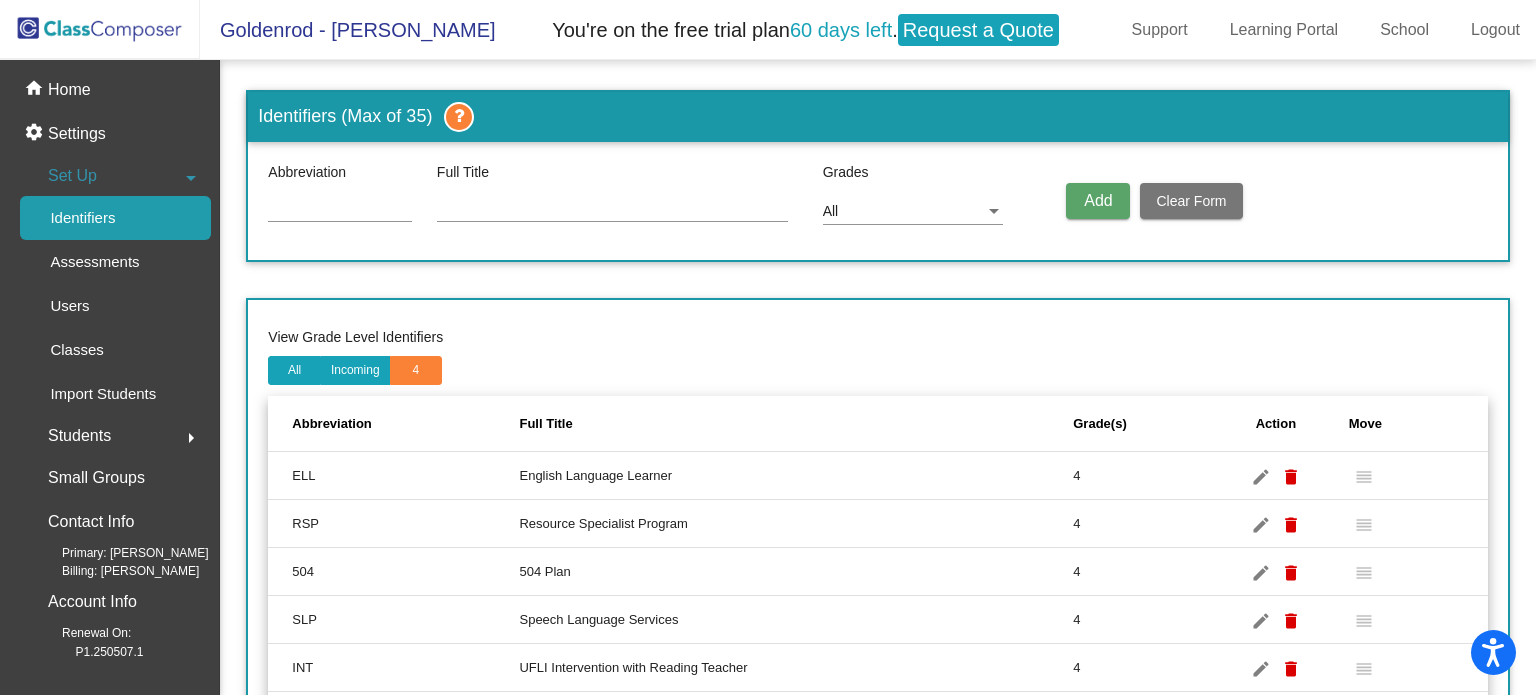 click 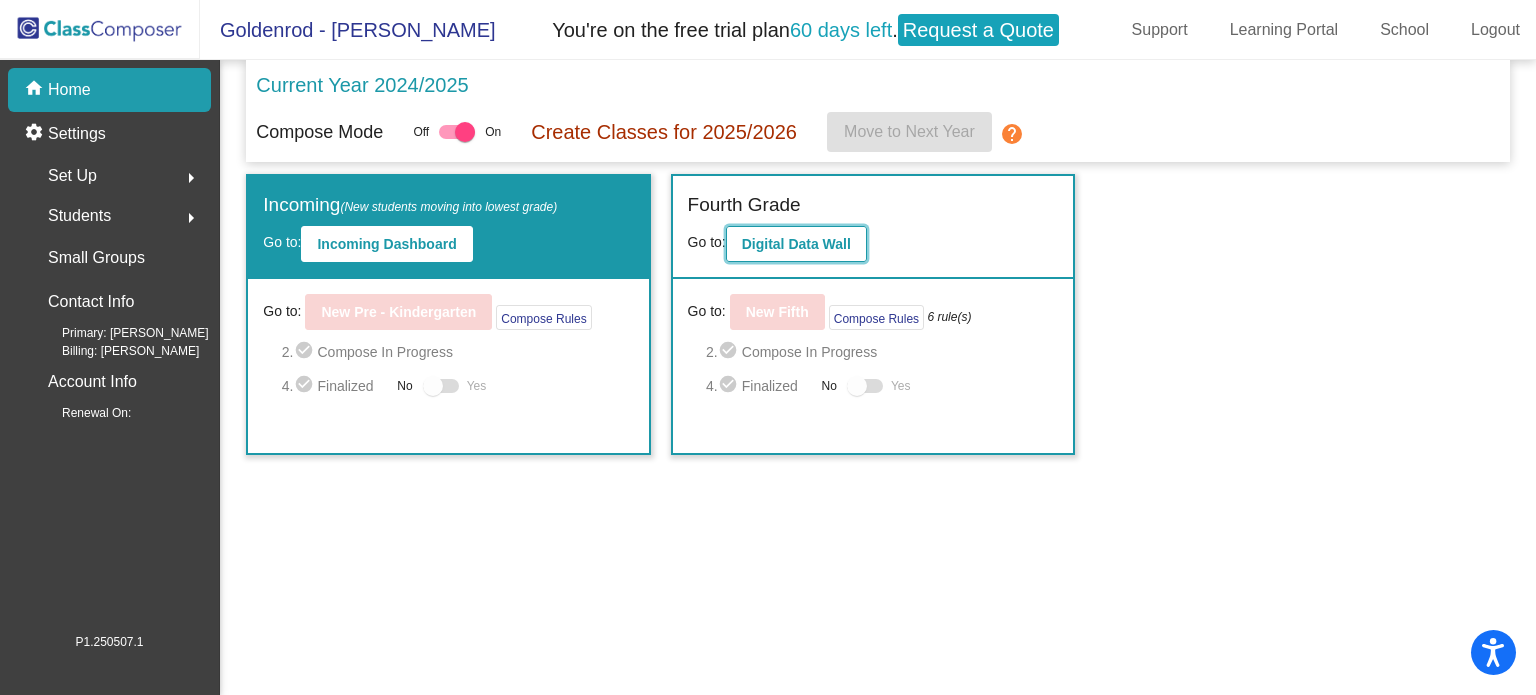 click on "Digital Data Wall" 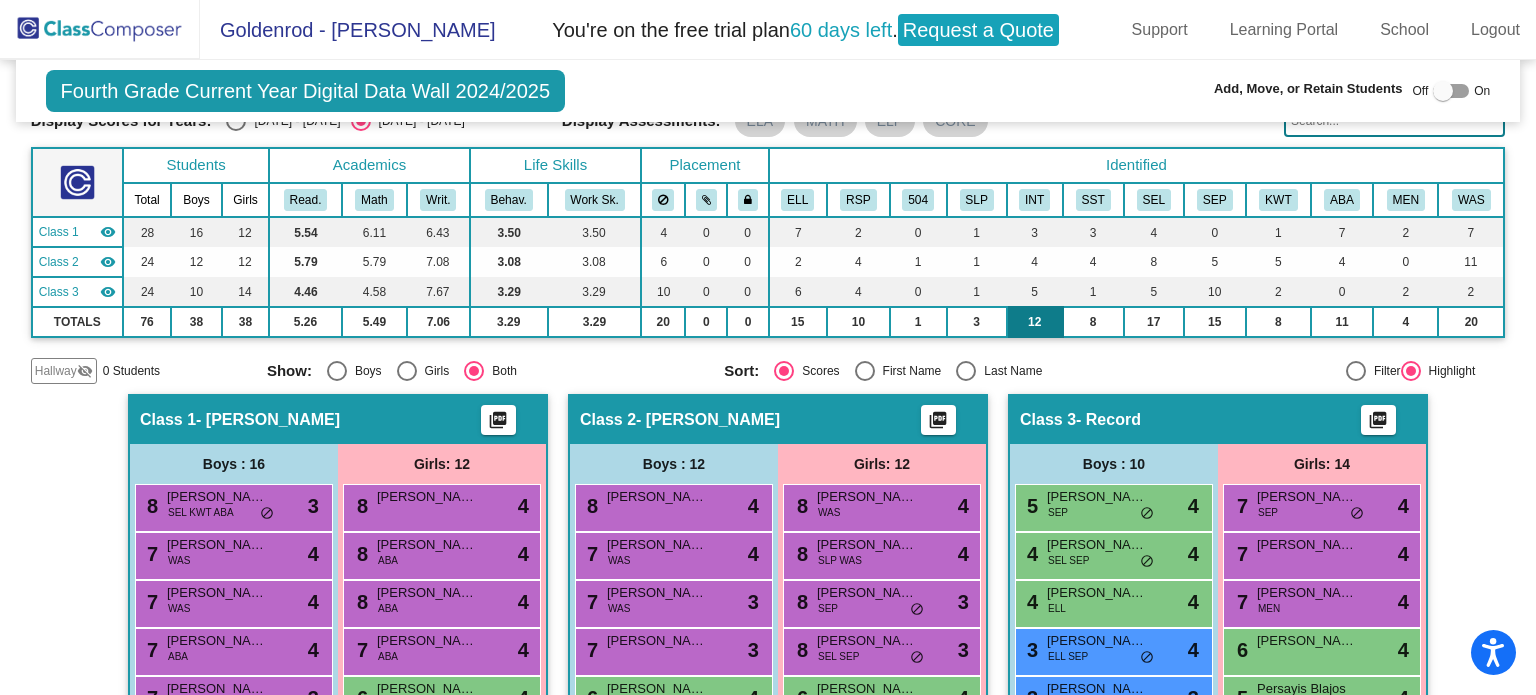 scroll, scrollTop: 146, scrollLeft: 0, axis: vertical 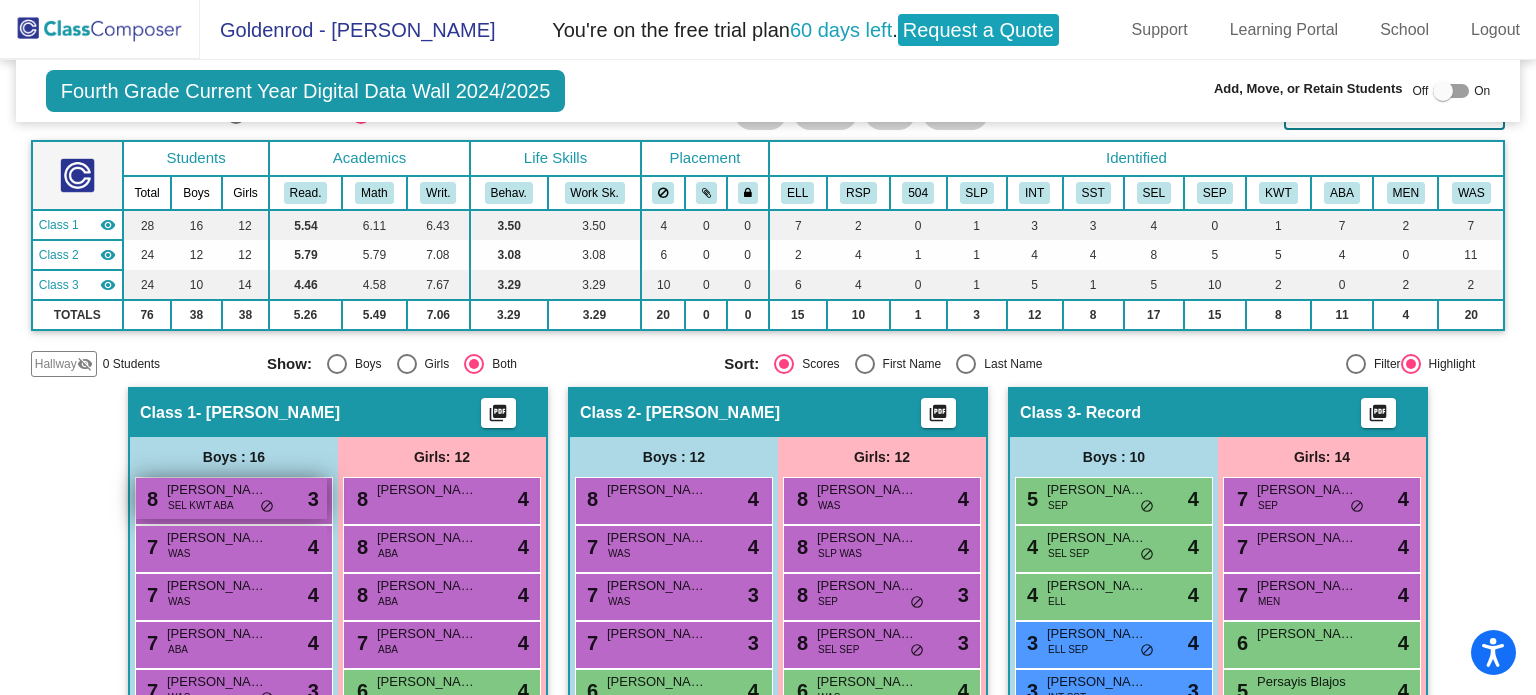 click on "do_not_disturb_alt" at bounding box center (267, 507) 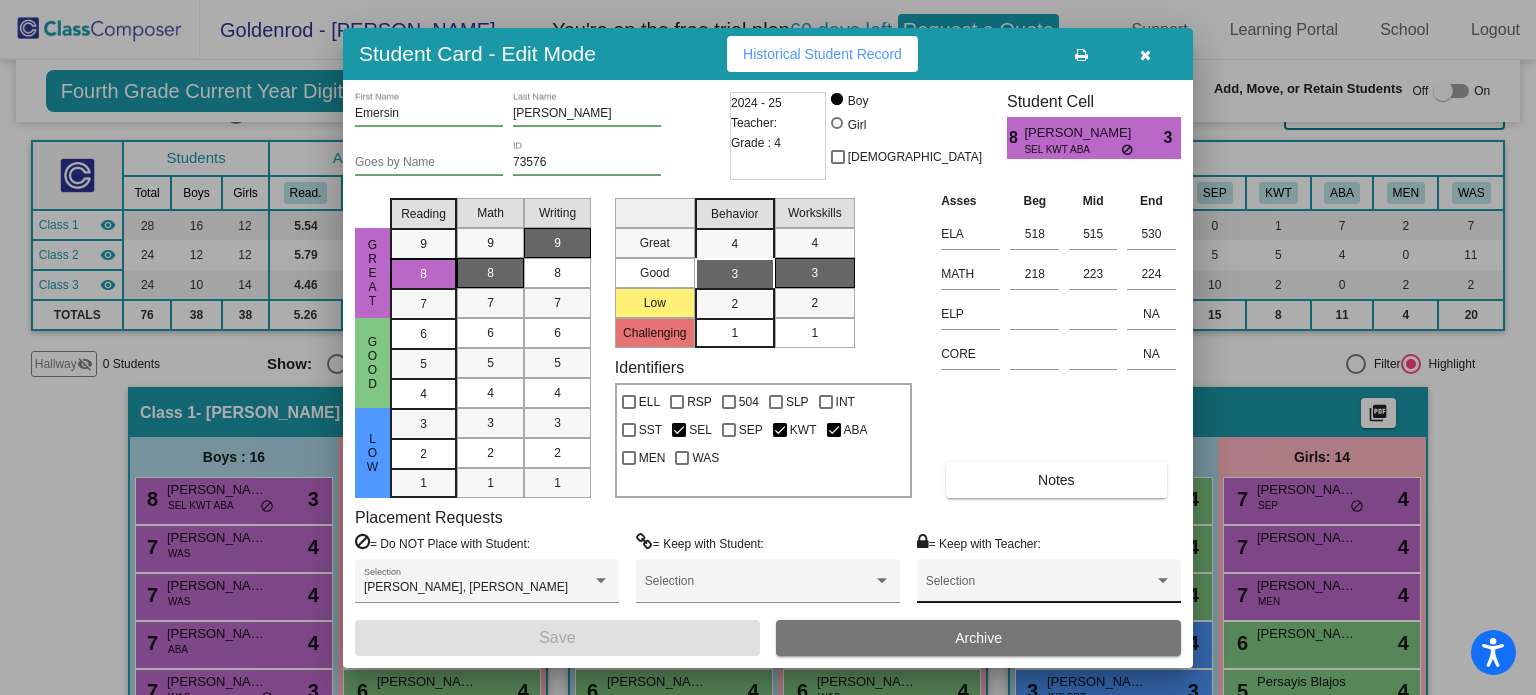 click at bounding box center (1040, 588) 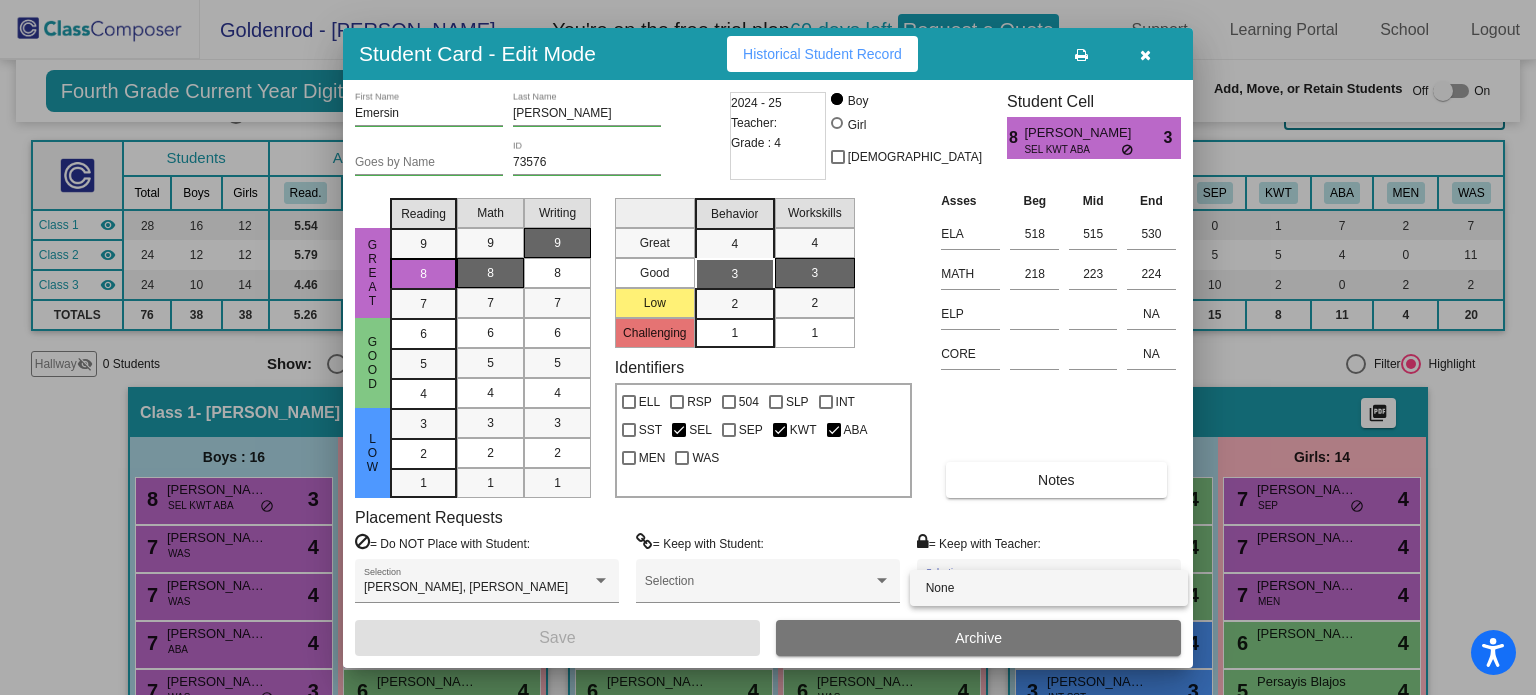click on "None" at bounding box center [1049, 588] 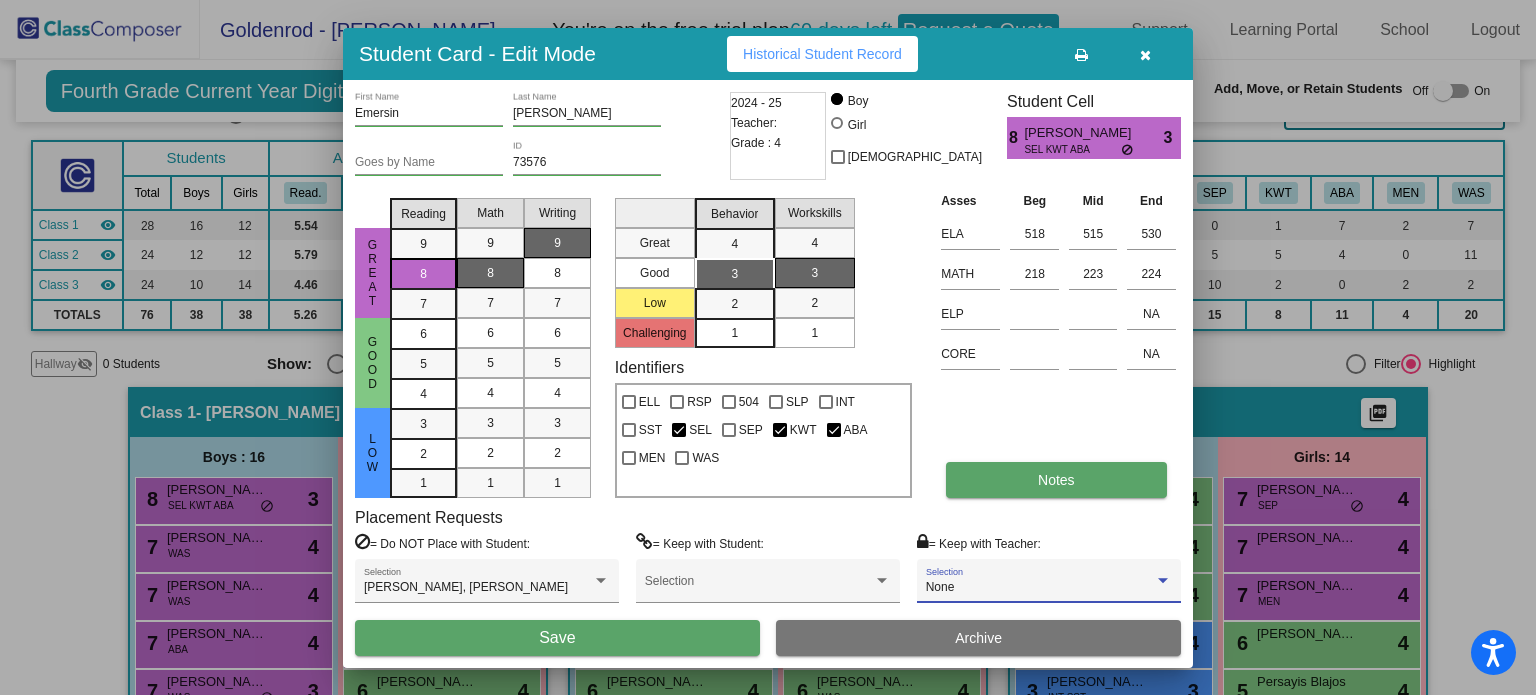 click on "Notes" at bounding box center [1056, 480] 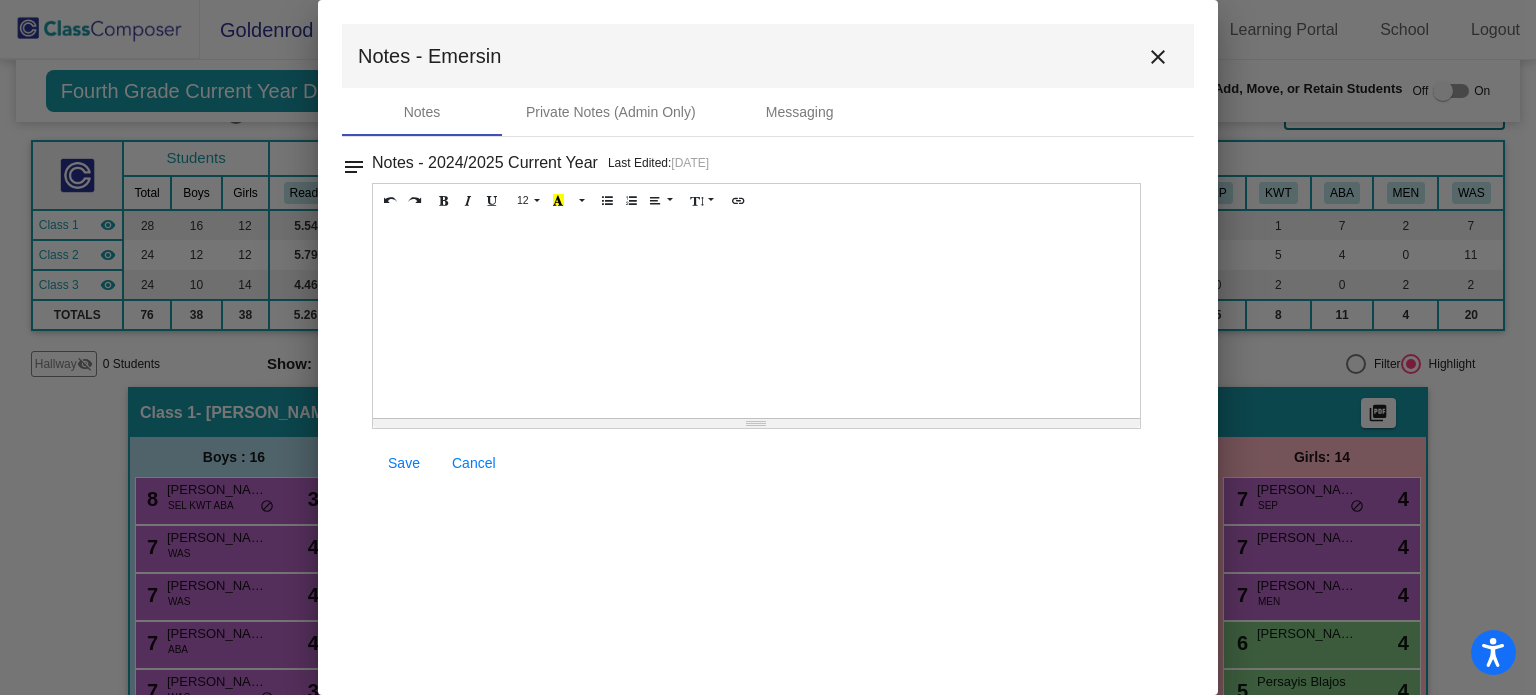 click on "close" at bounding box center (1158, 57) 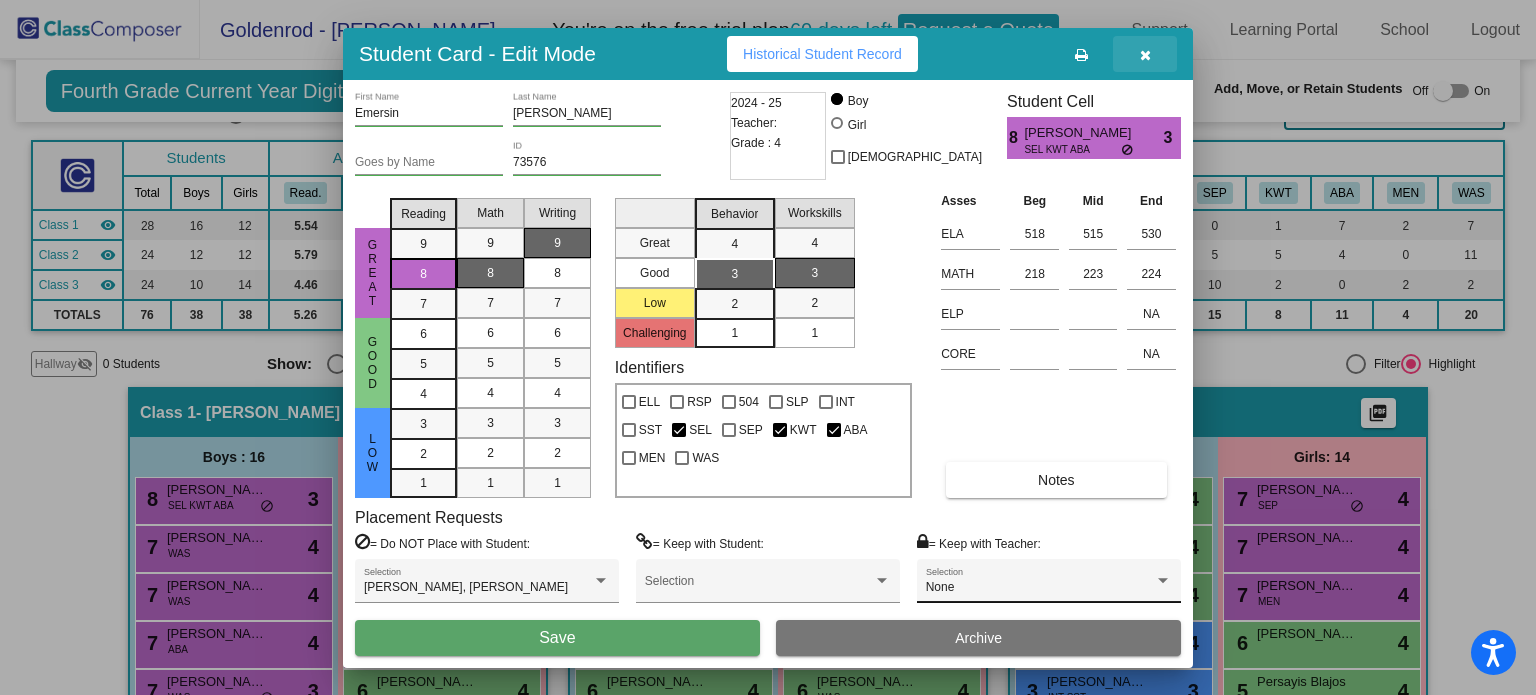 click at bounding box center (1145, 55) 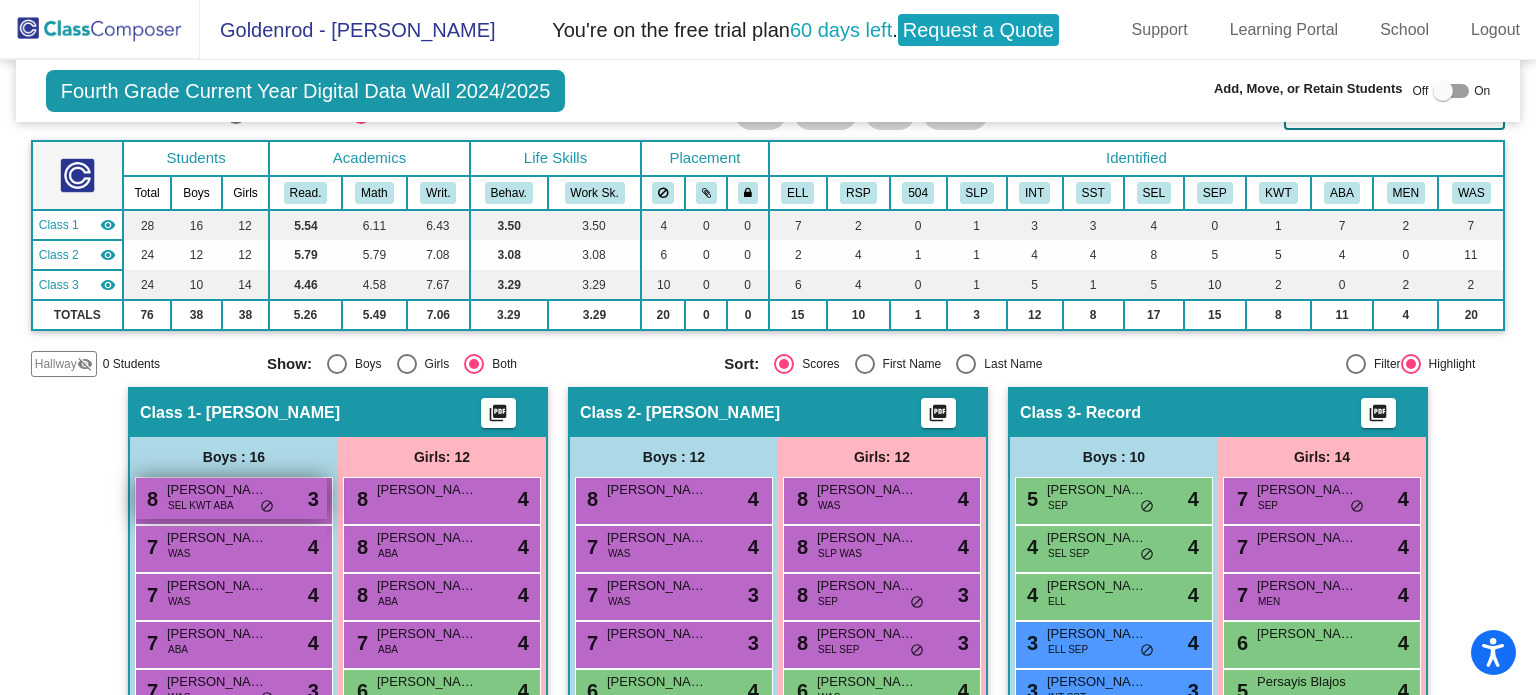 click on "Emersin Hernandez" at bounding box center (217, 490) 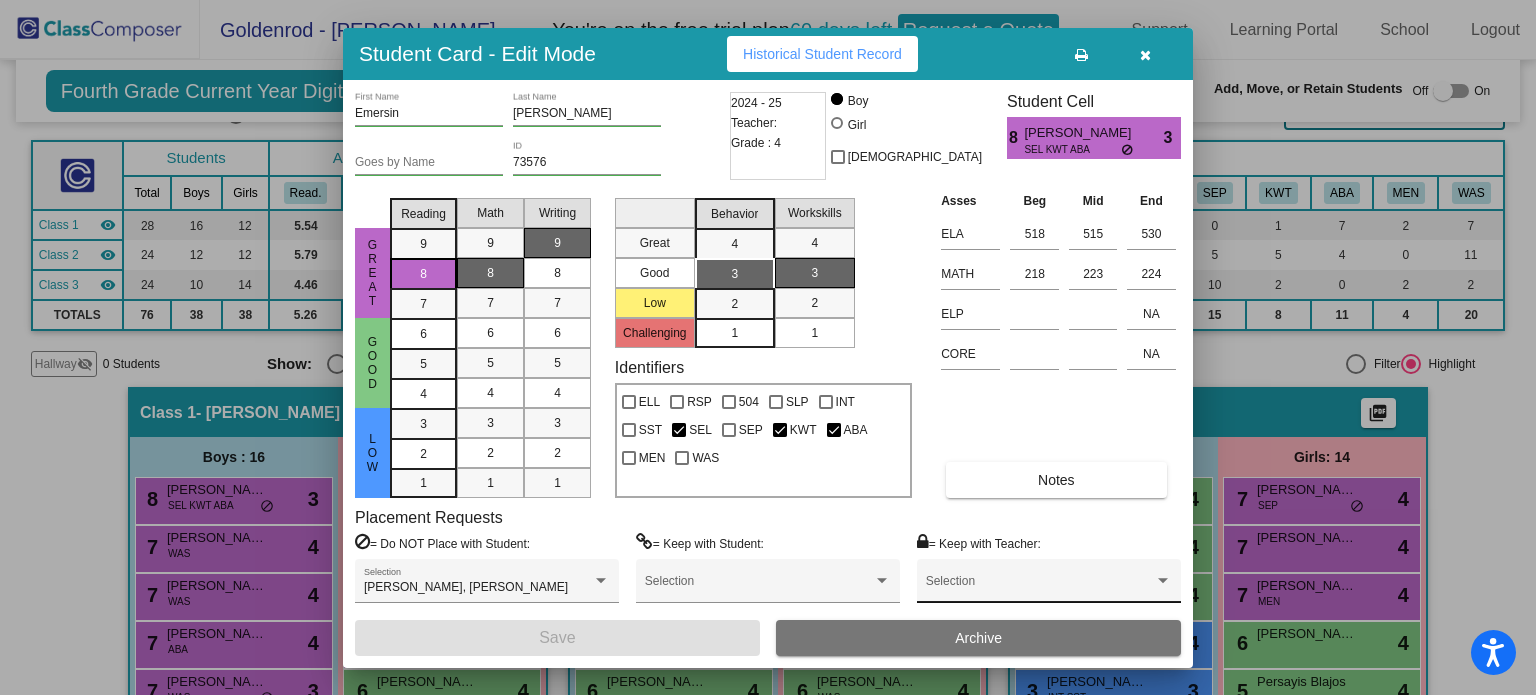 click at bounding box center [1040, 588] 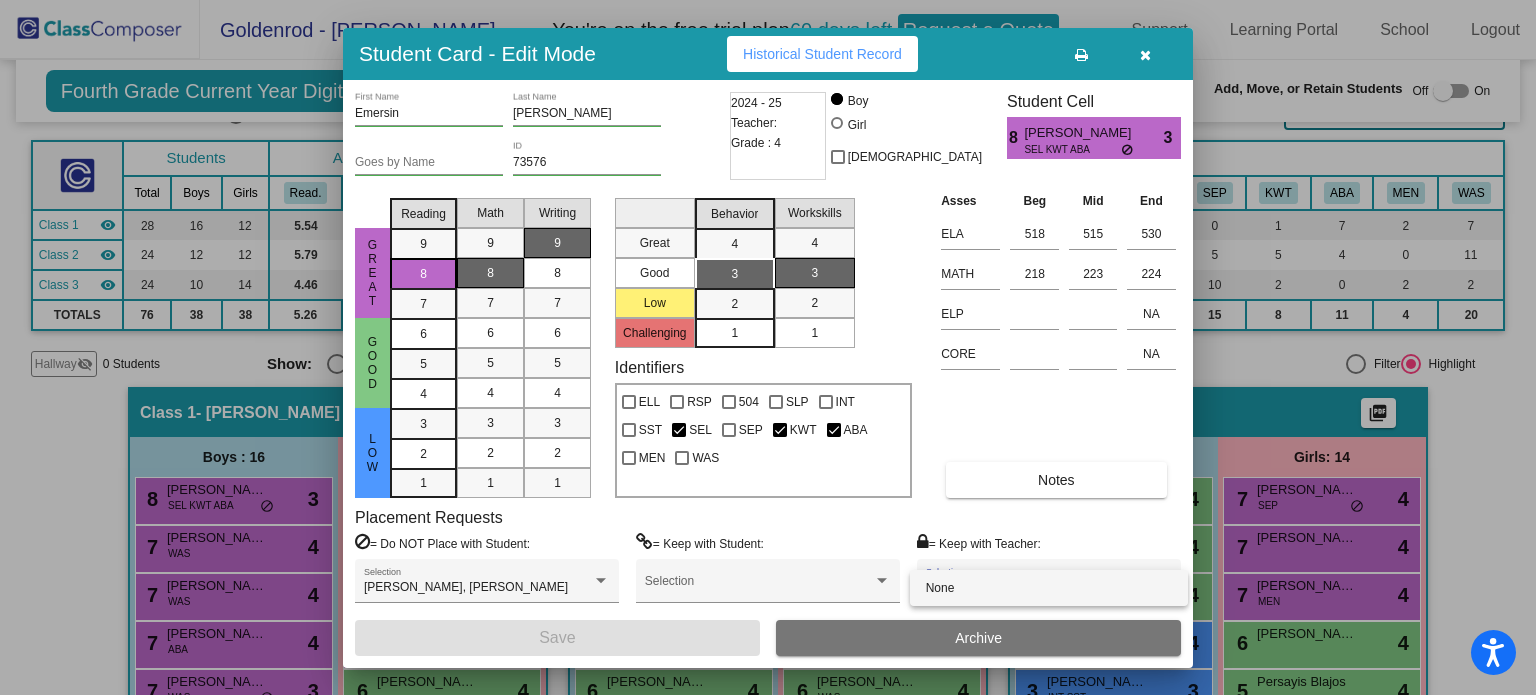 click on "None" at bounding box center [1049, 588] 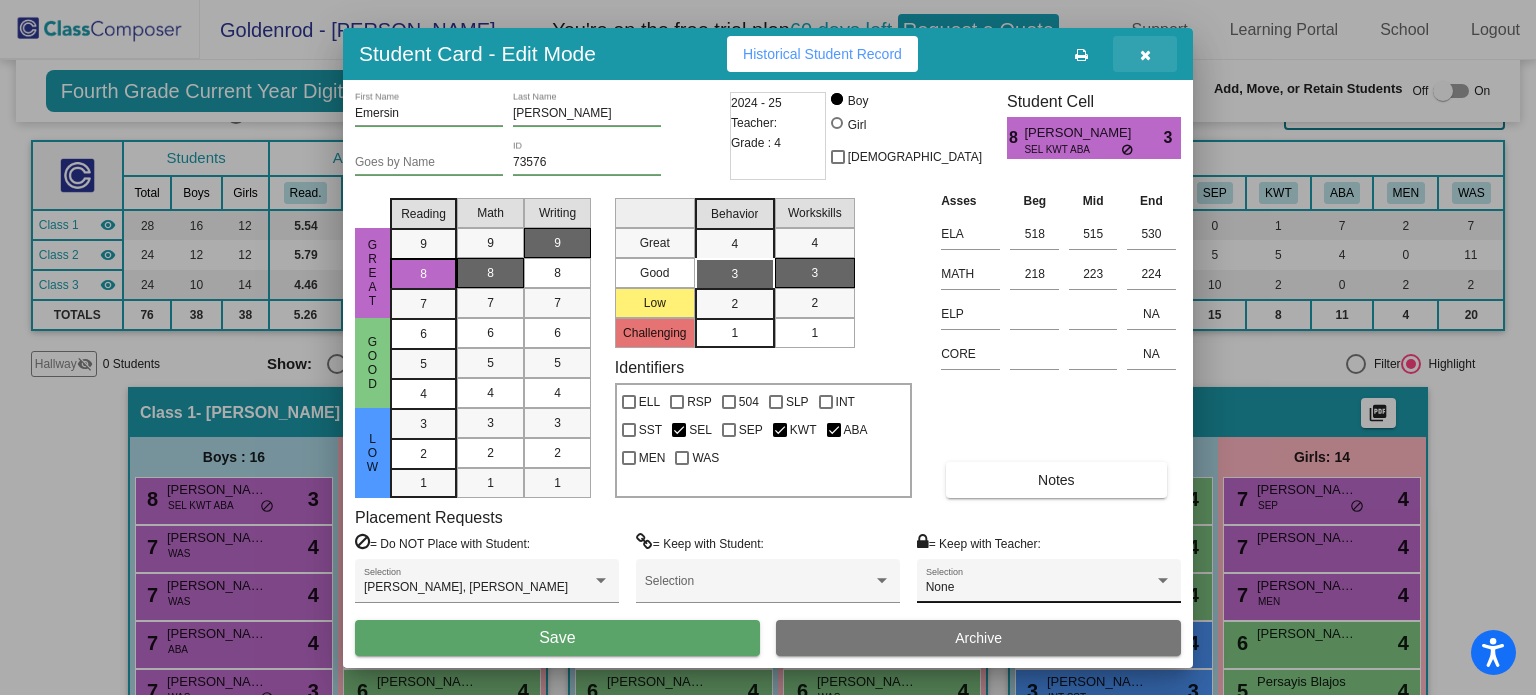 click at bounding box center (1145, 55) 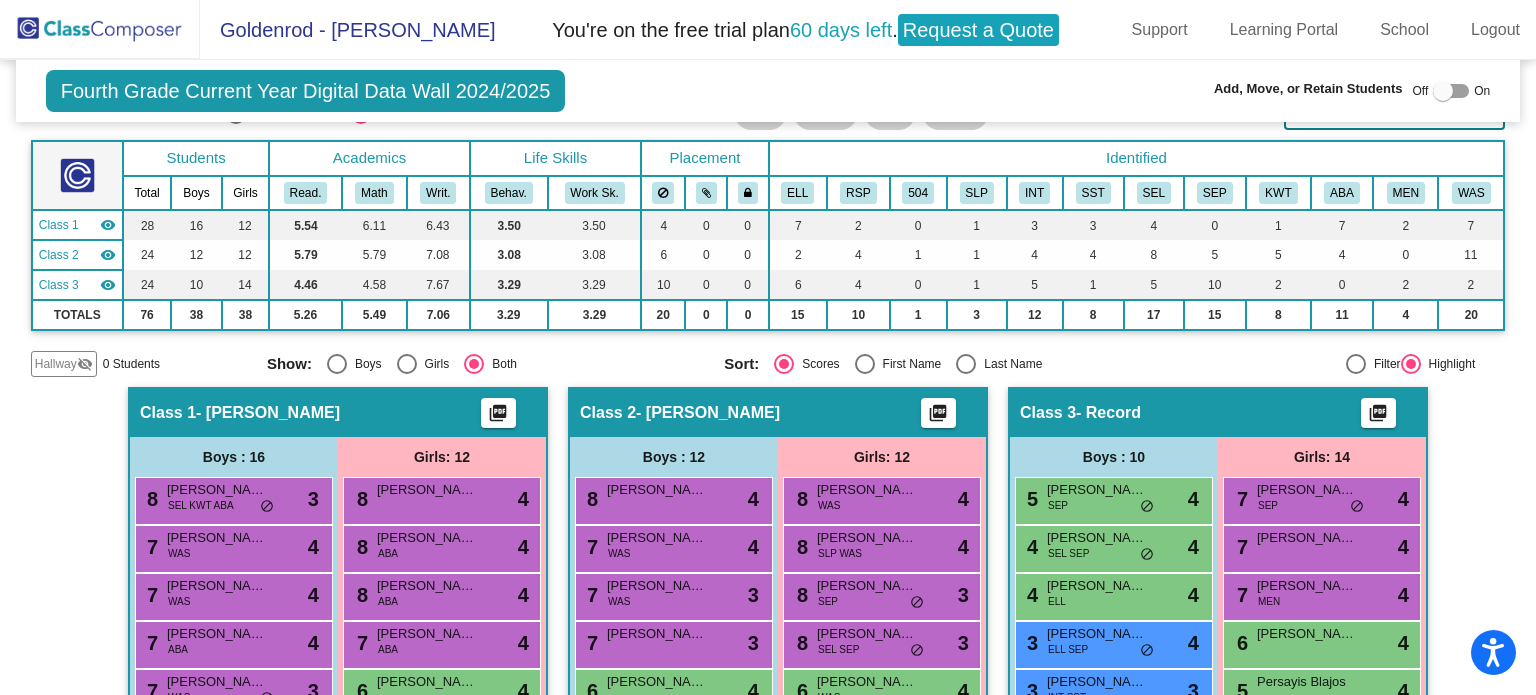 click 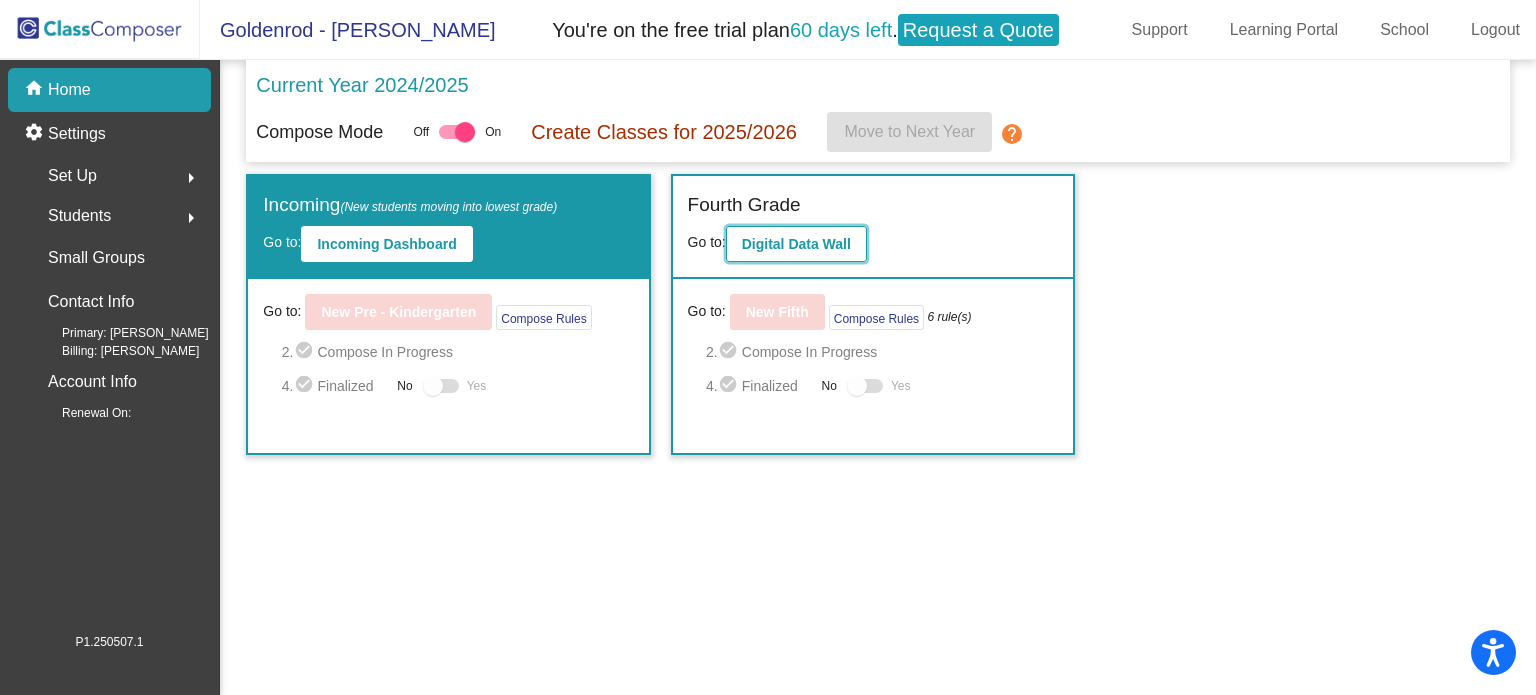 click on "Digital Data Wall" 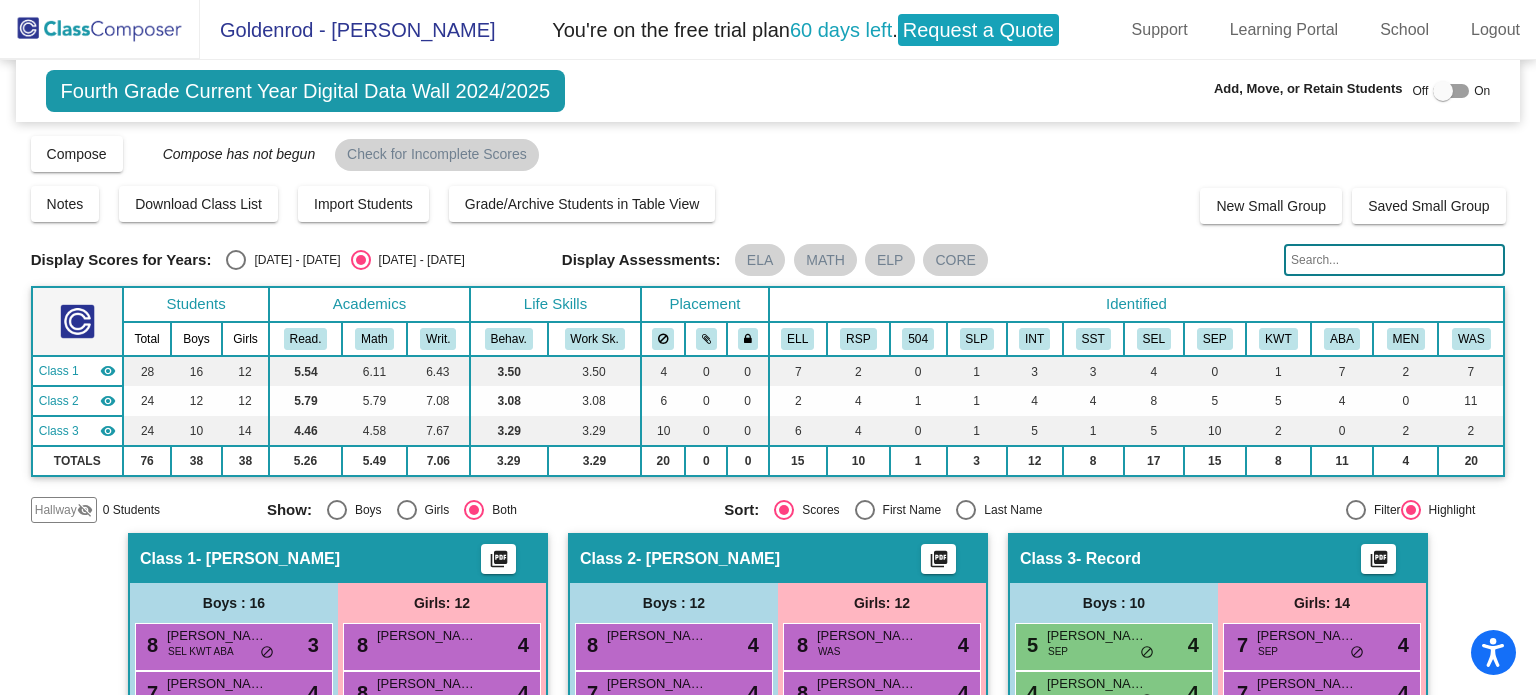 click 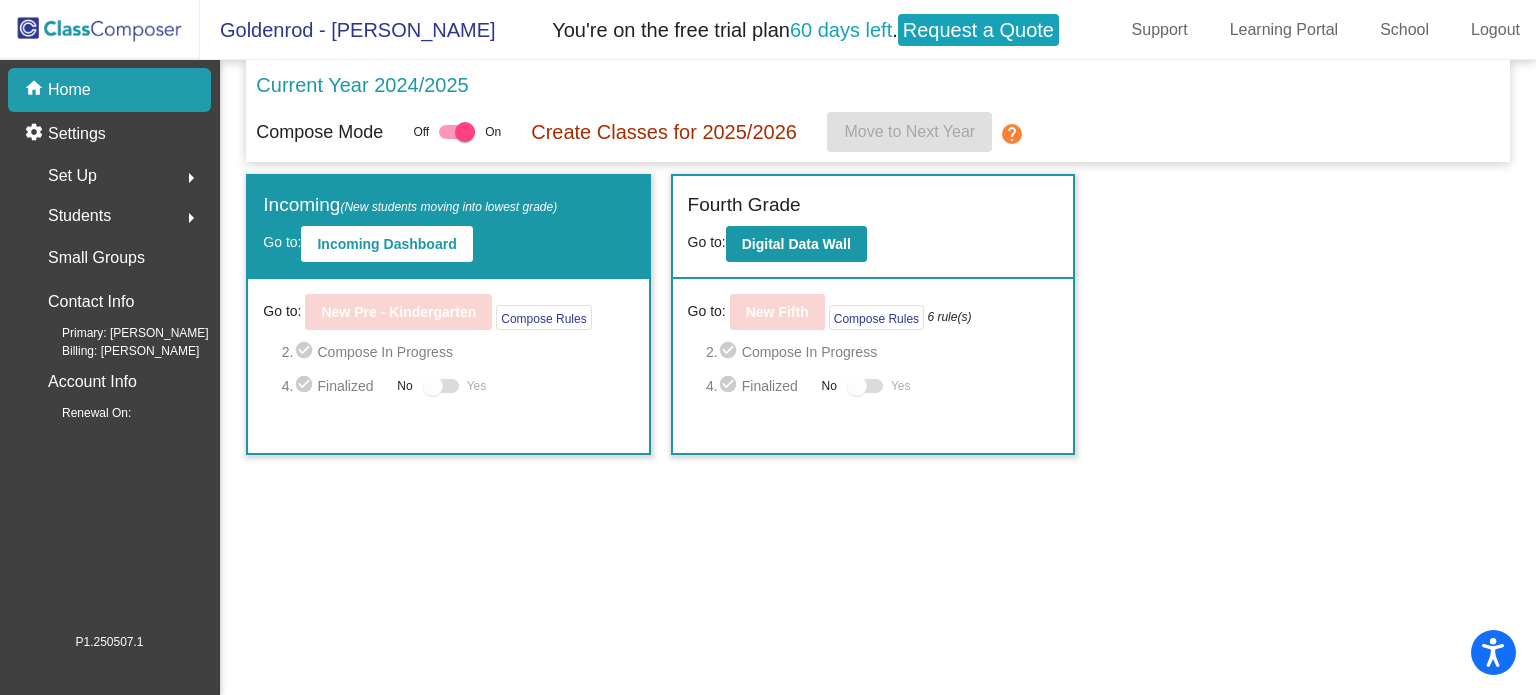click on "Set Up" 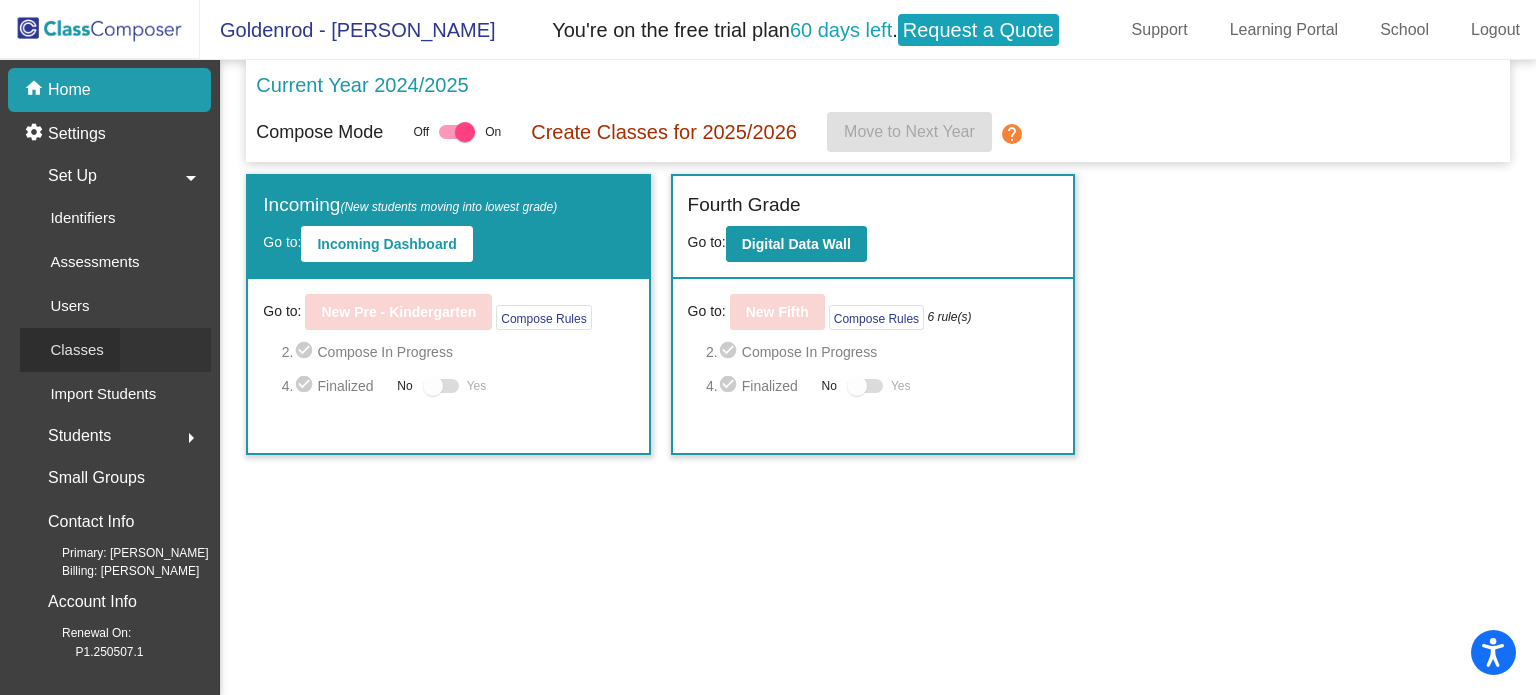 click on "Classes" 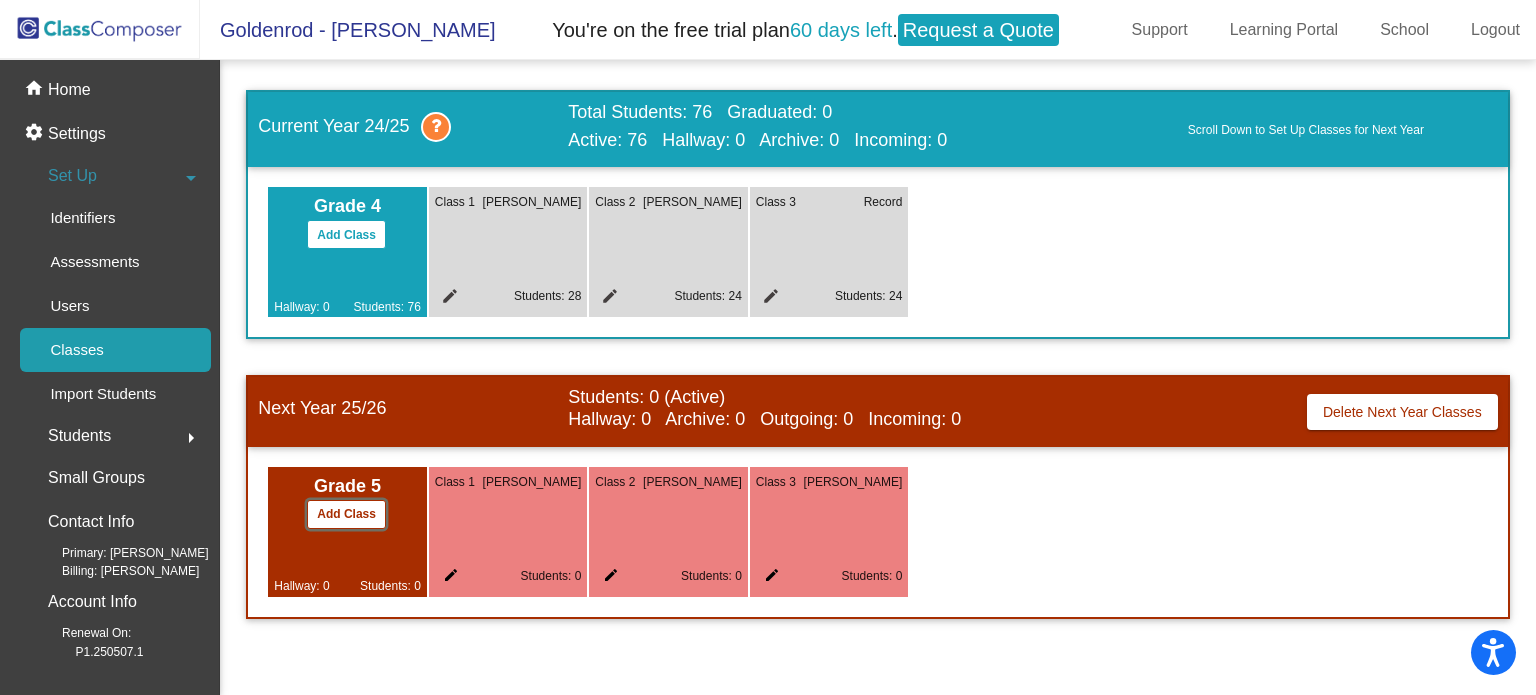 click on "Add Class" 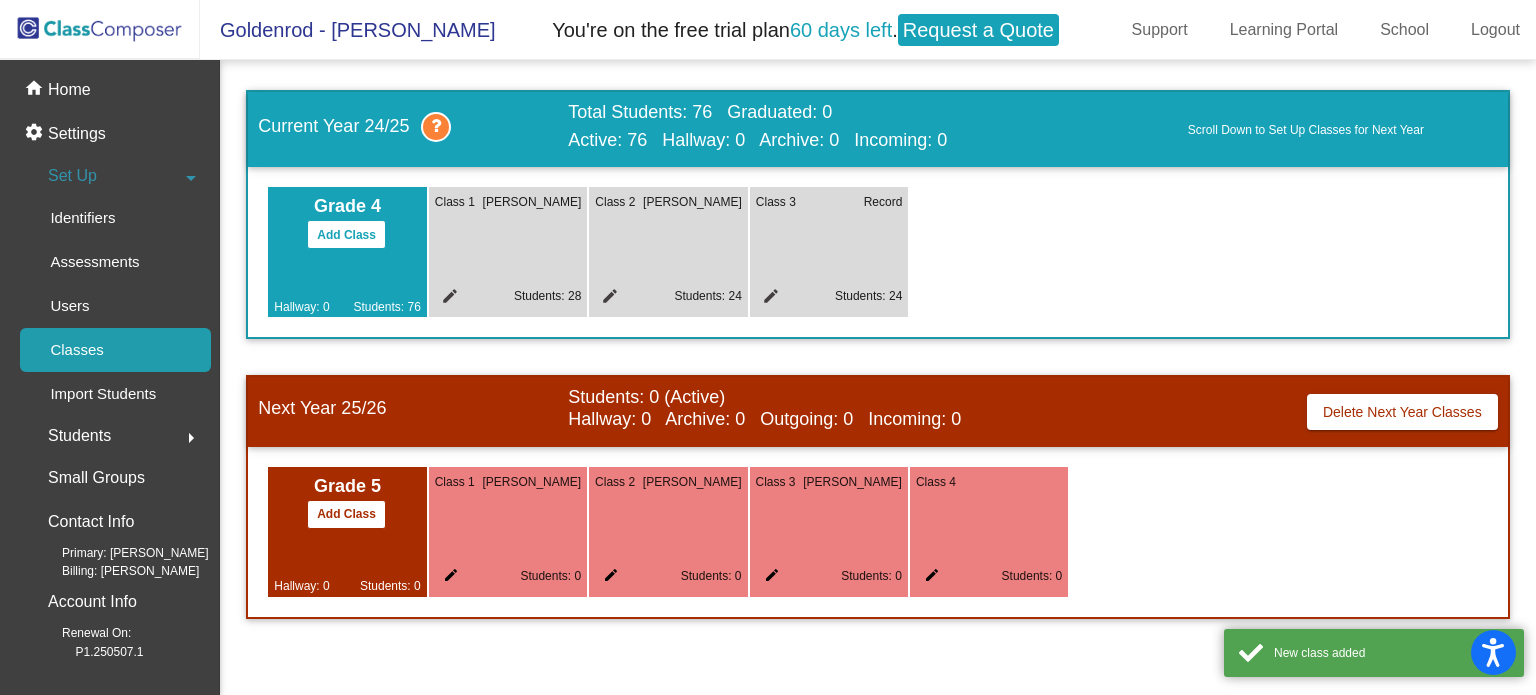click on "edit" 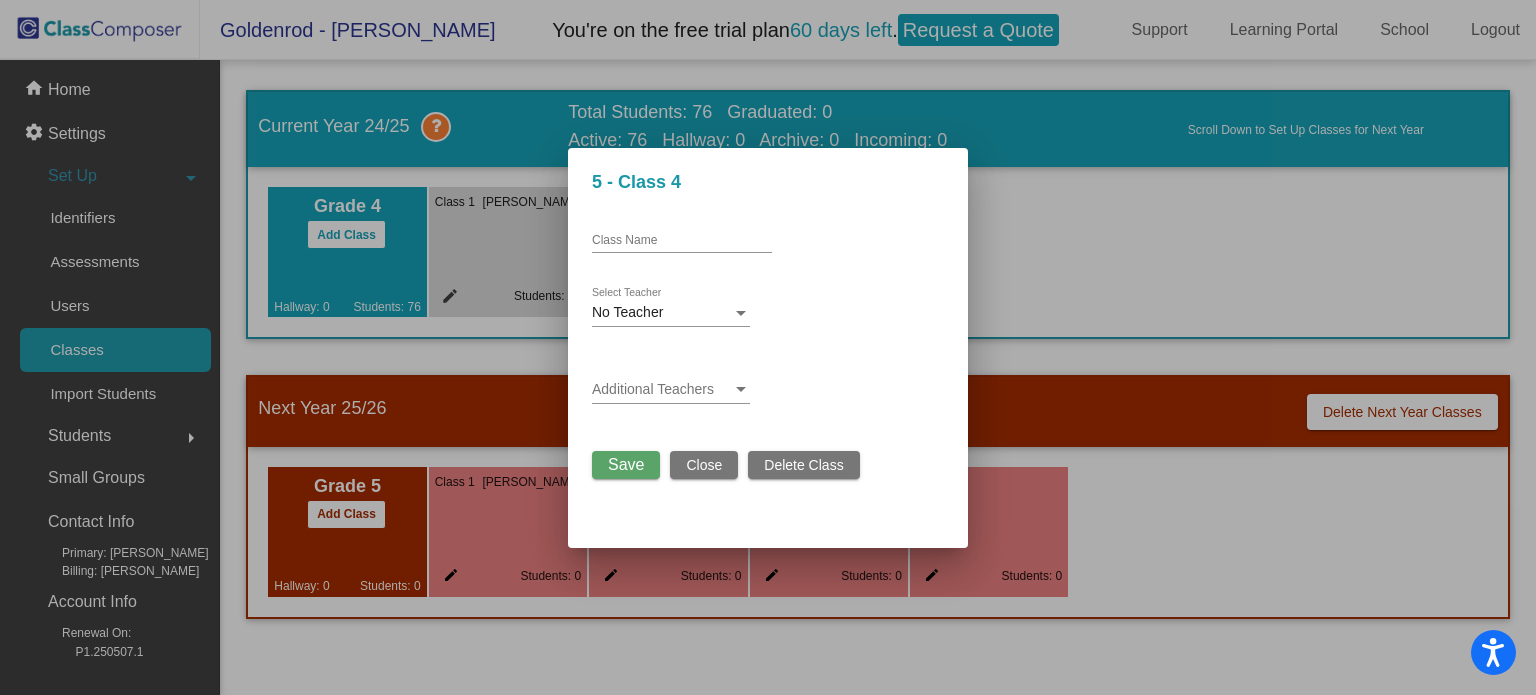 click on "Delete Class" at bounding box center (803, 465) 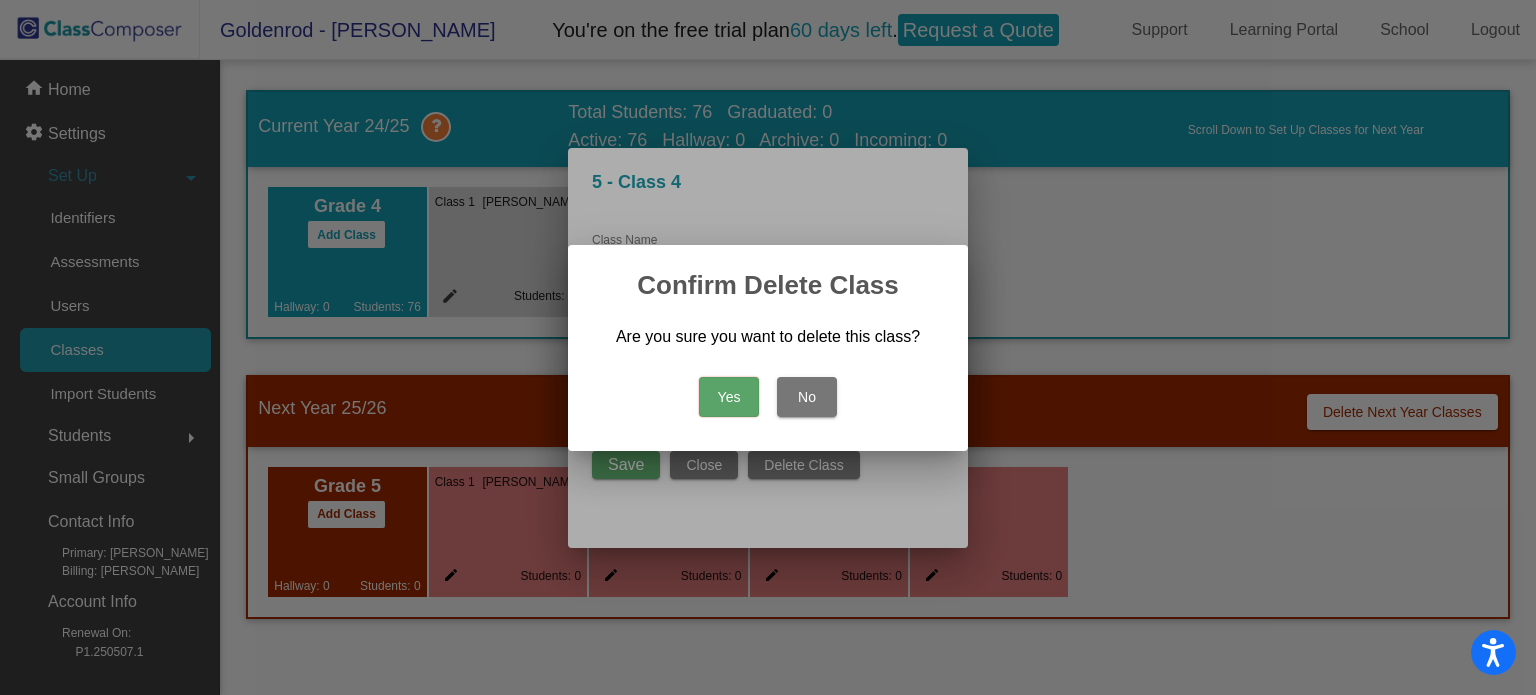 click on "Yes" at bounding box center (729, 397) 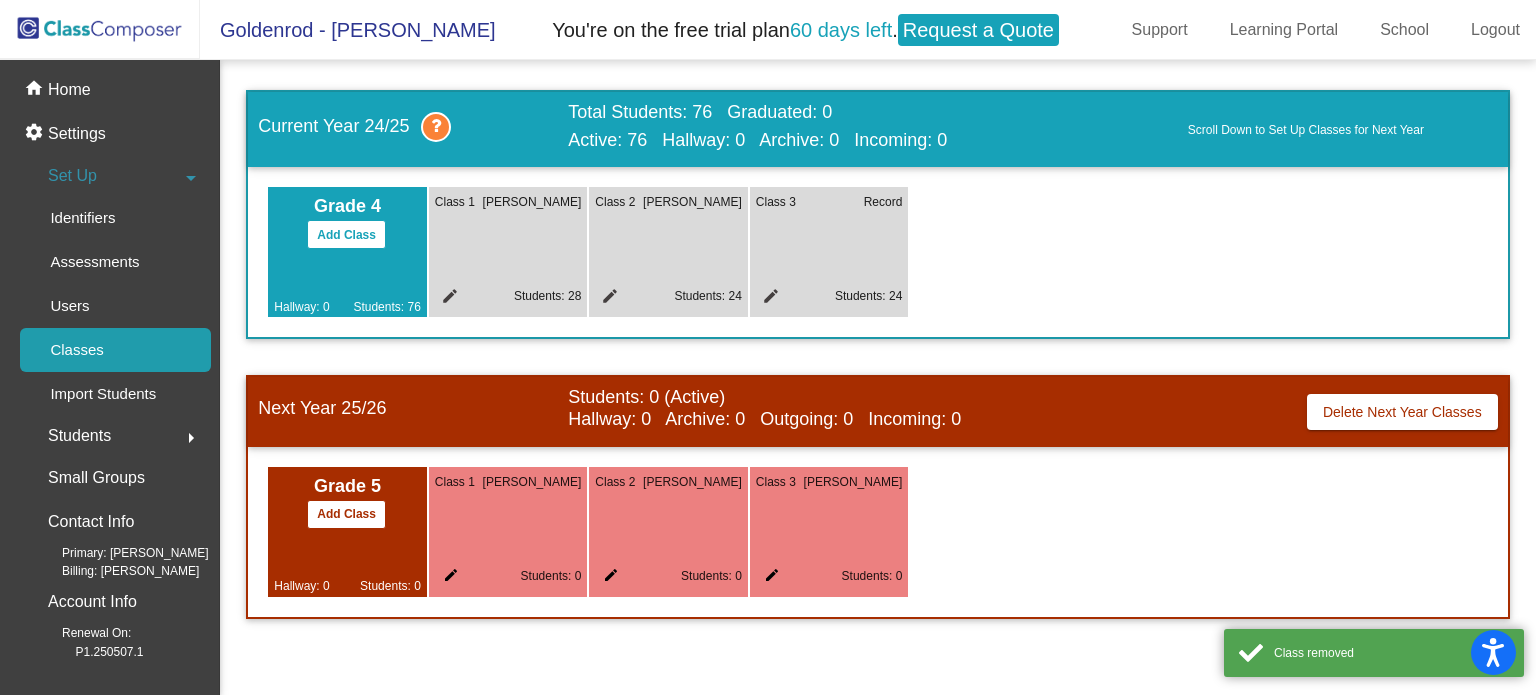 click on "edit" 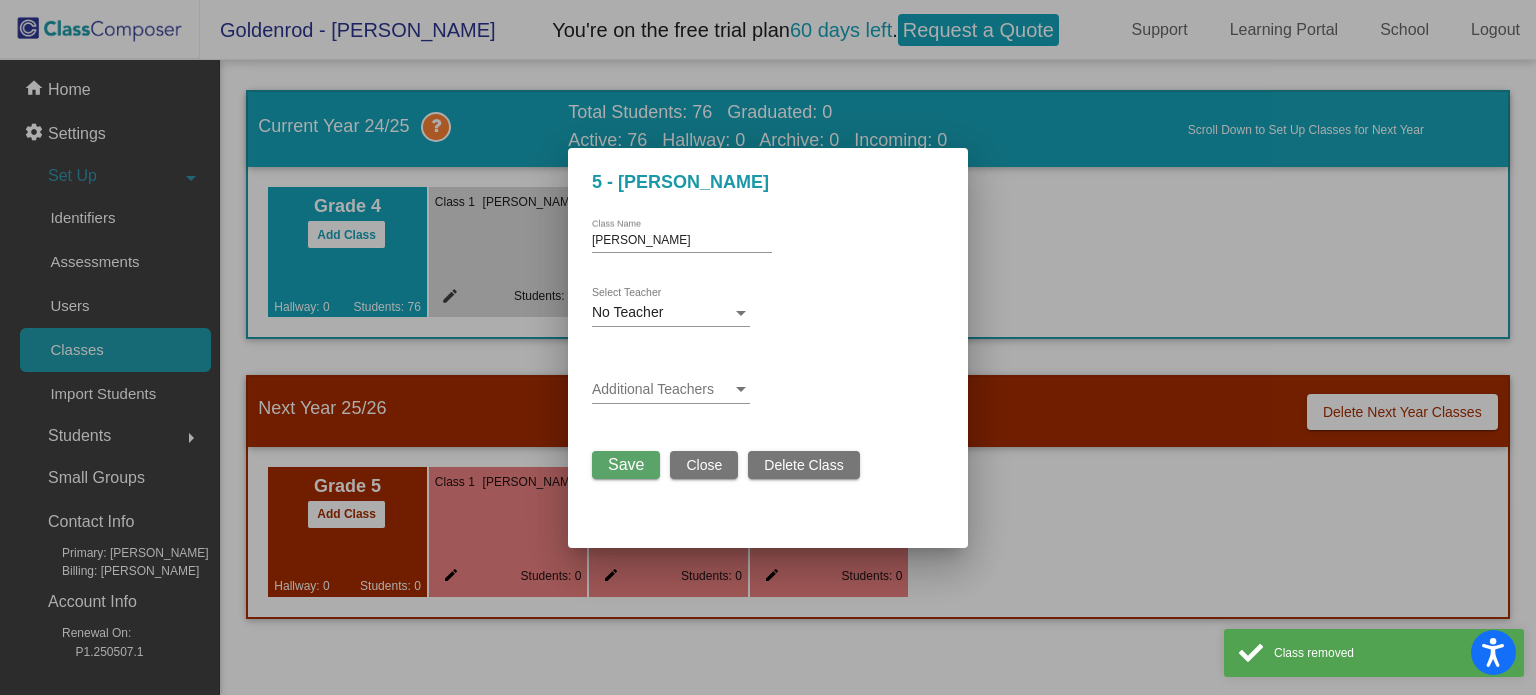 click on "No Teacher Select Teacher" at bounding box center [671, 307] 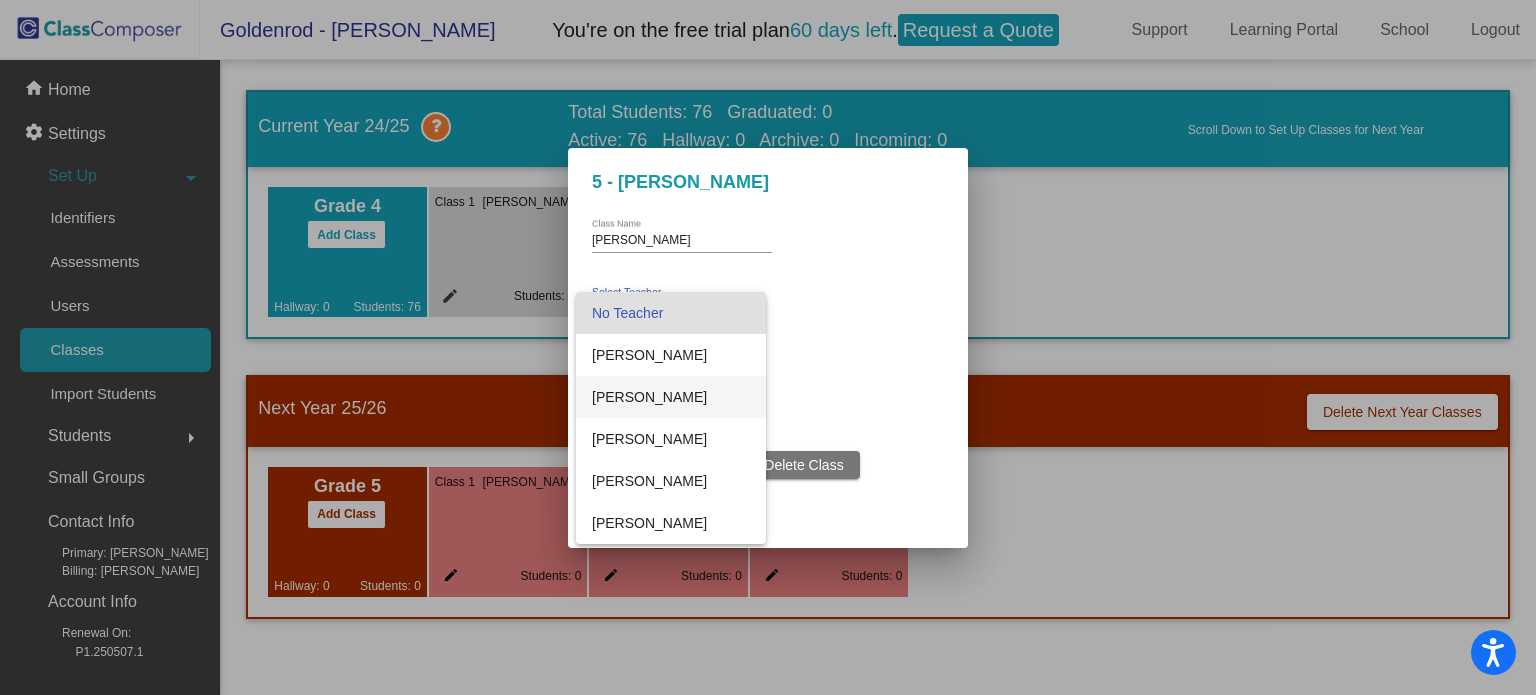 click on "Antonio Barba" at bounding box center [671, 397] 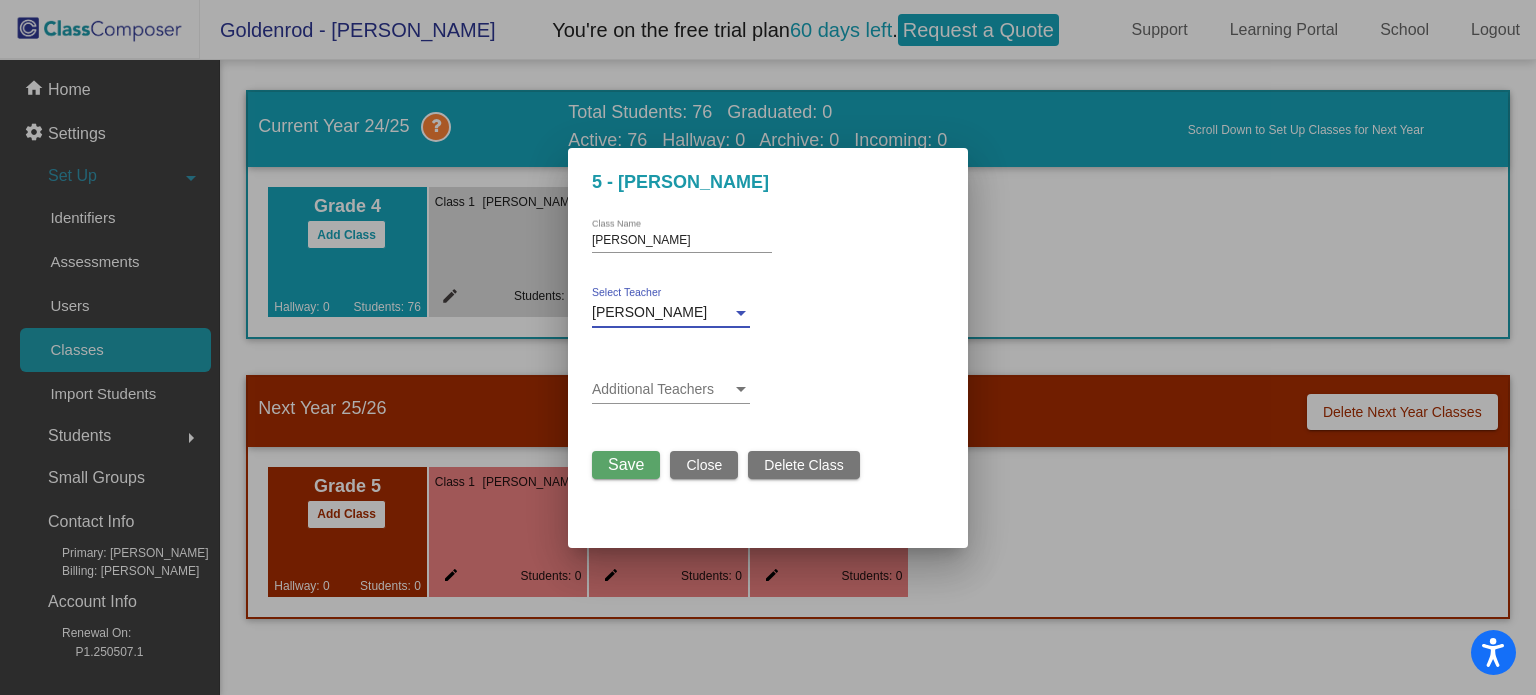 click on "Save" at bounding box center [626, 464] 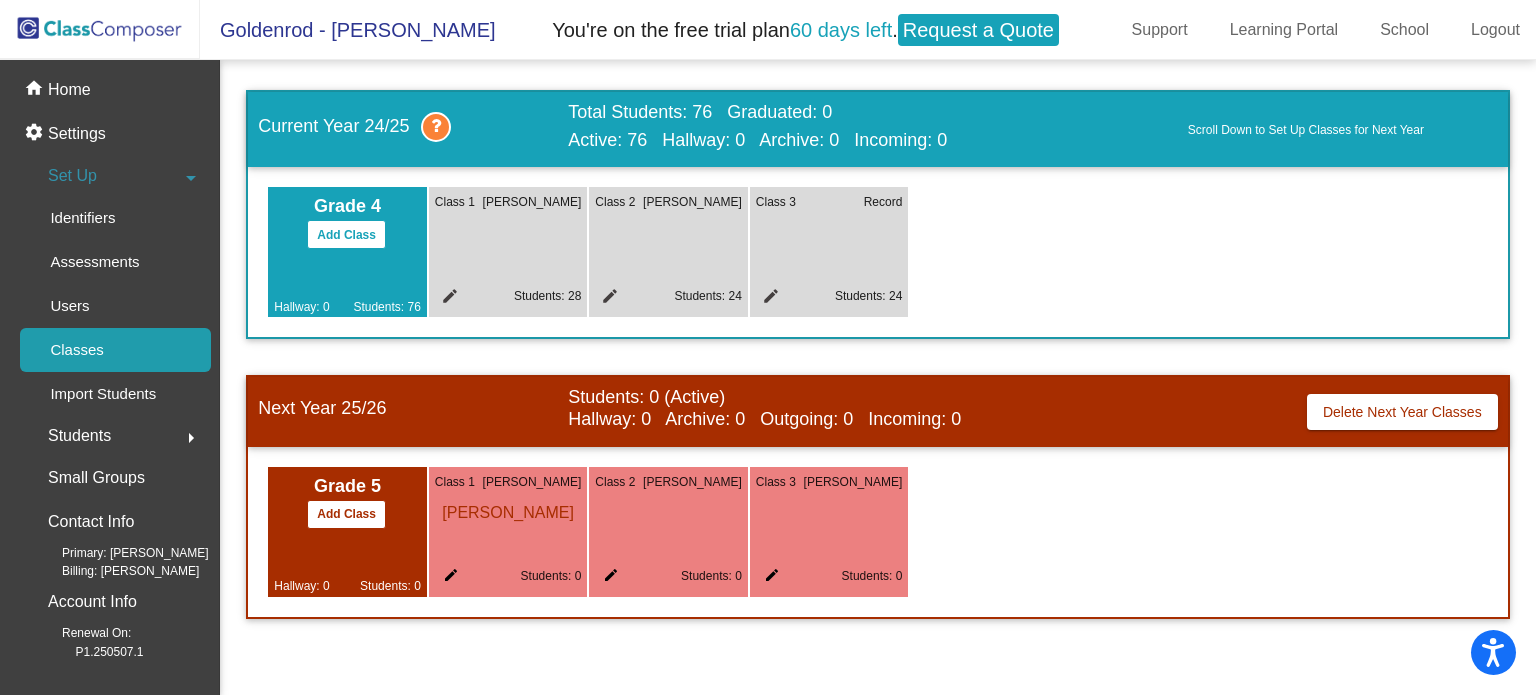 click on "edit" 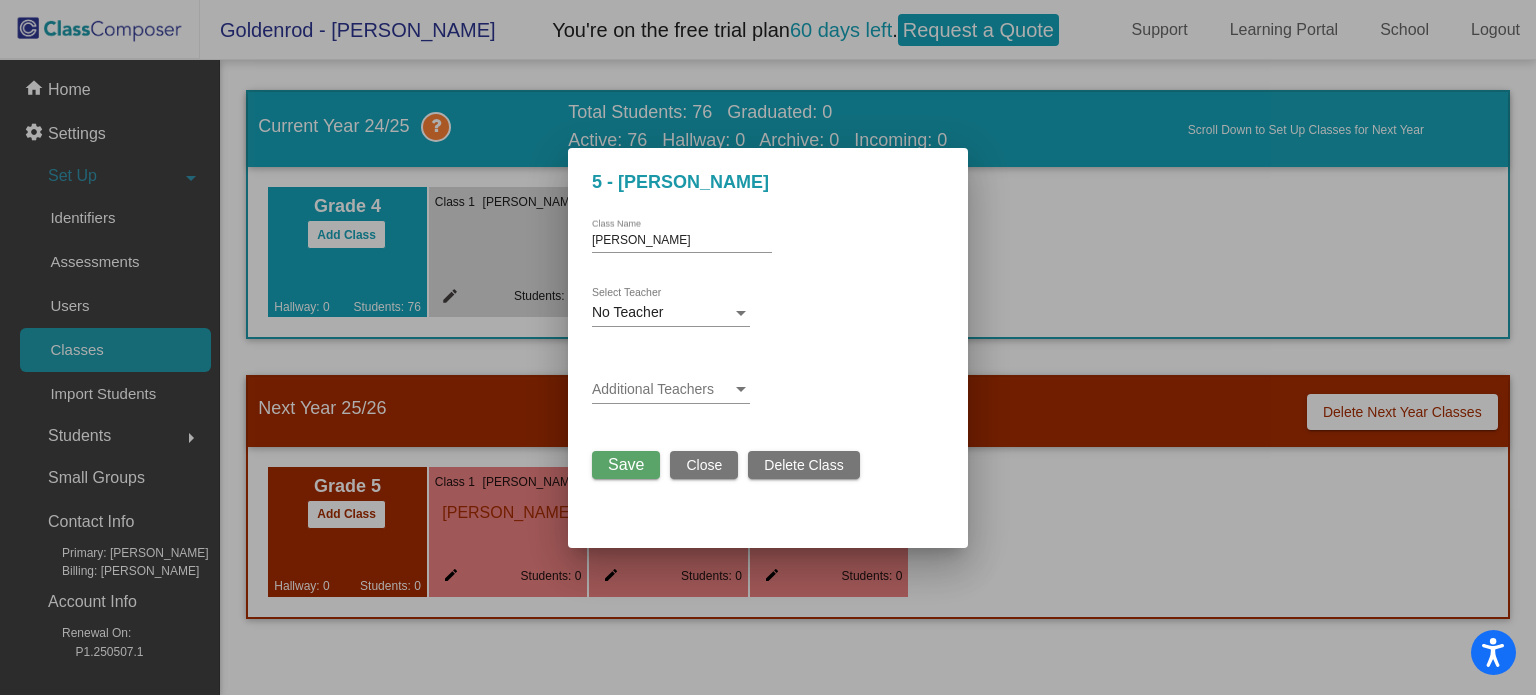click on "No Teacher" at bounding box center [627, 312] 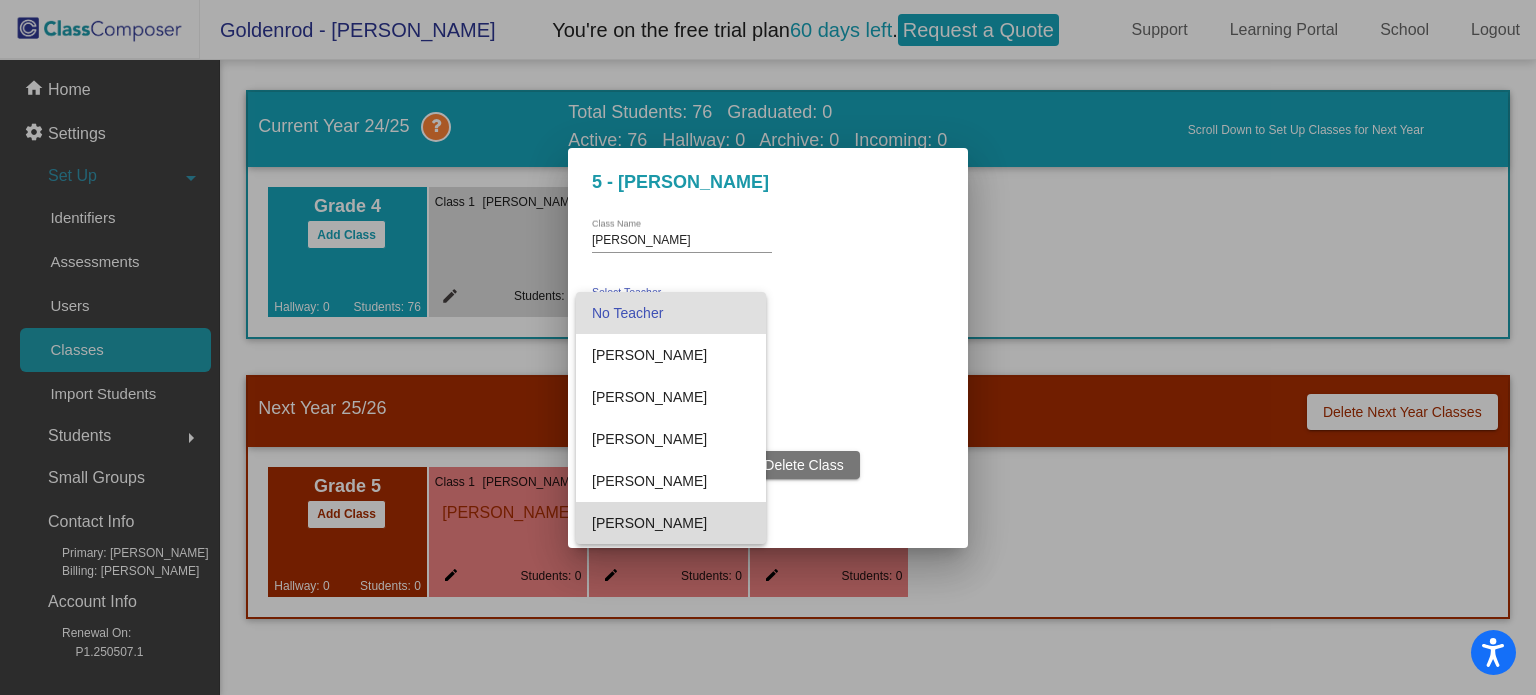 click on "Serena Mendez" at bounding box center [671, 523] 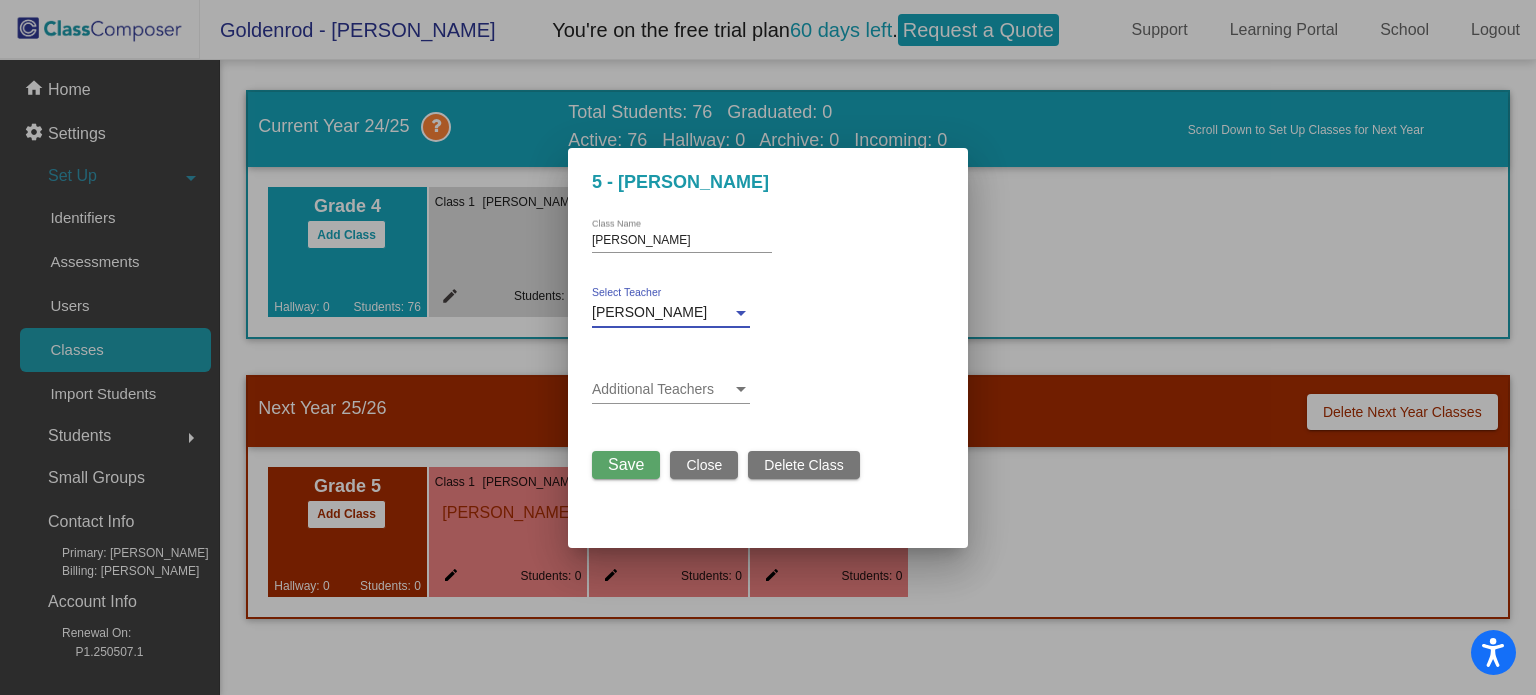 click on "Save" at bounding box center [626, 464] 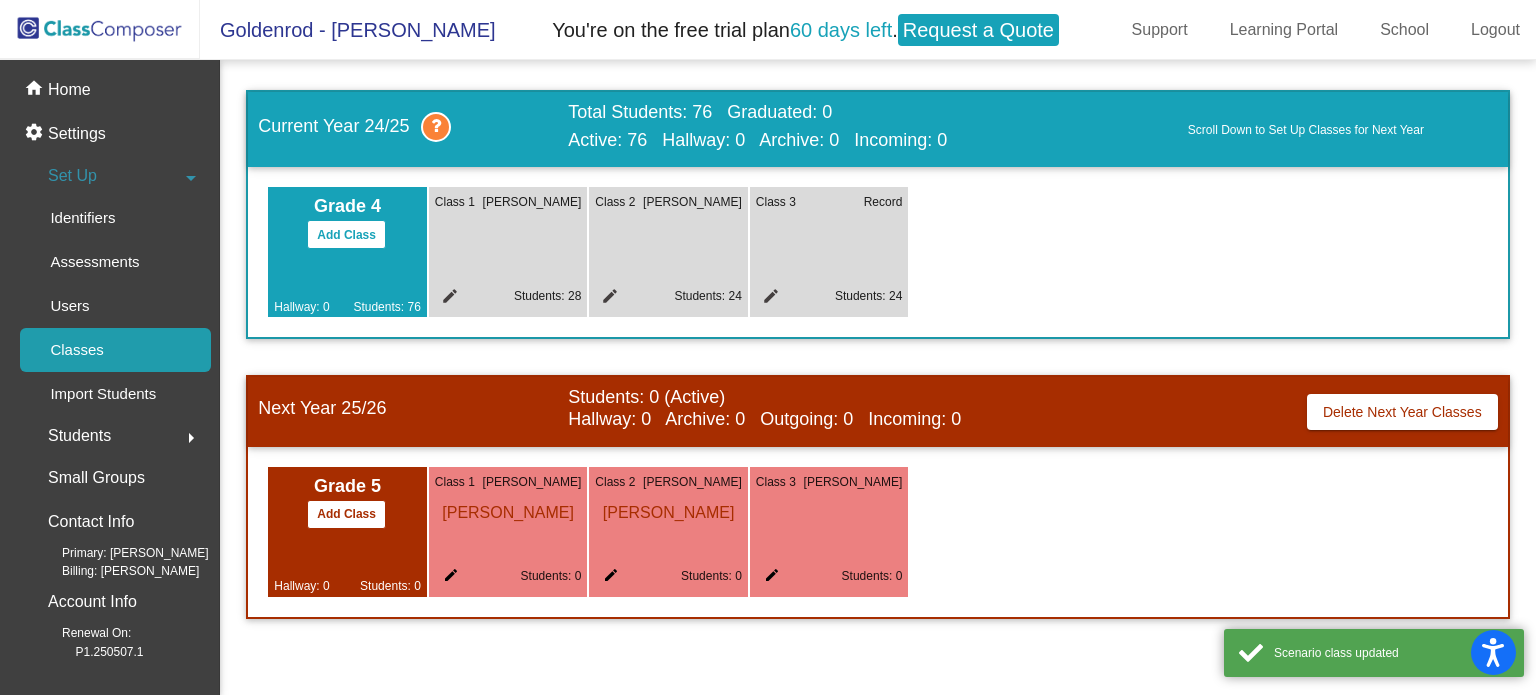 click on "edit" 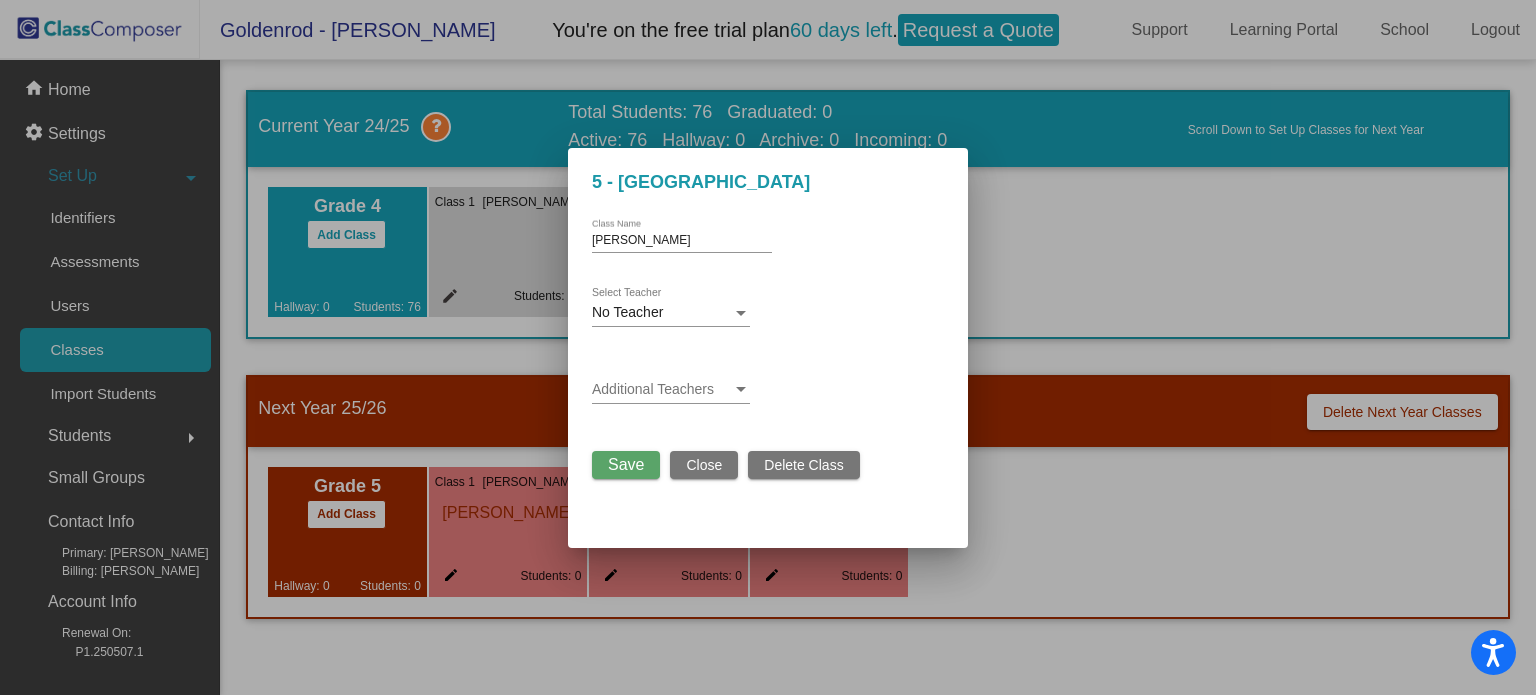 click on "No Teacher Select Teacher" at bounding box center [671, 307] 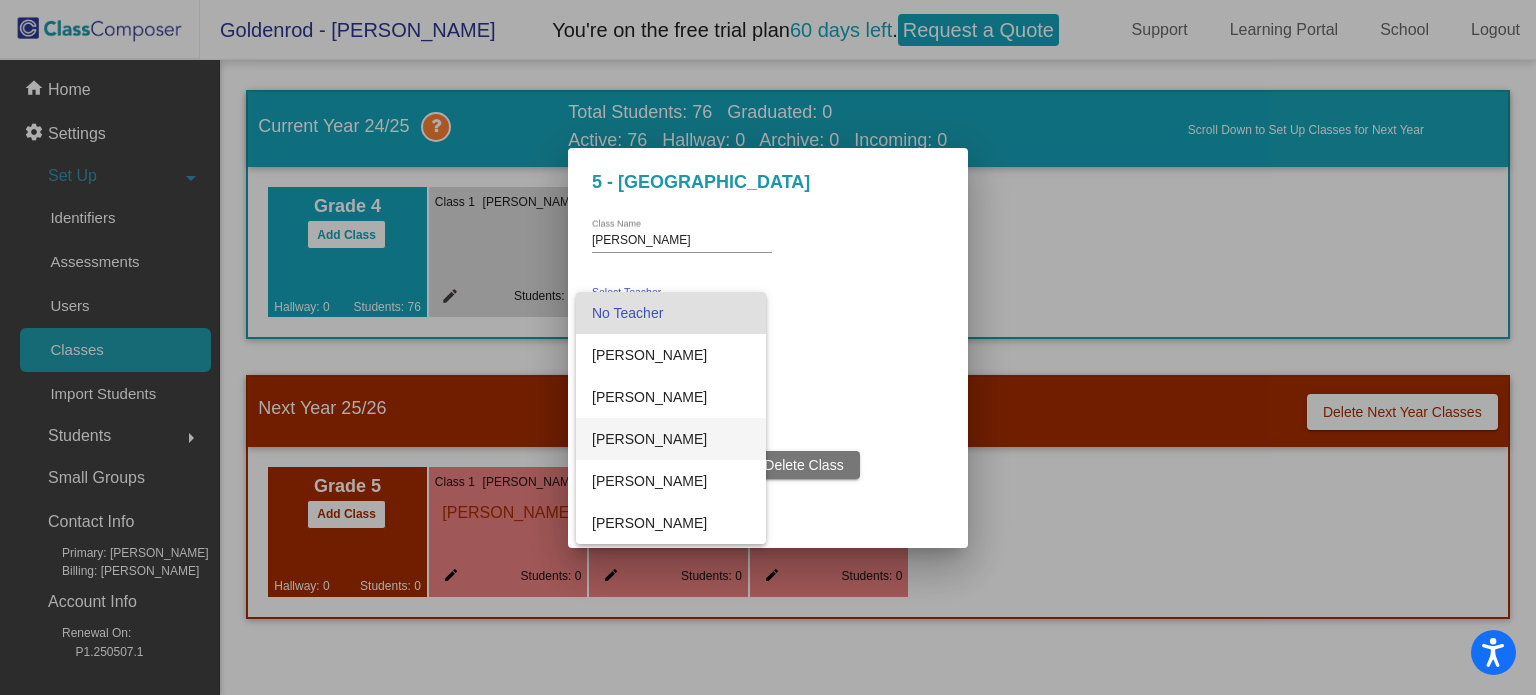 click on "Katelyn Washburn" at bounding box center [671, 439] 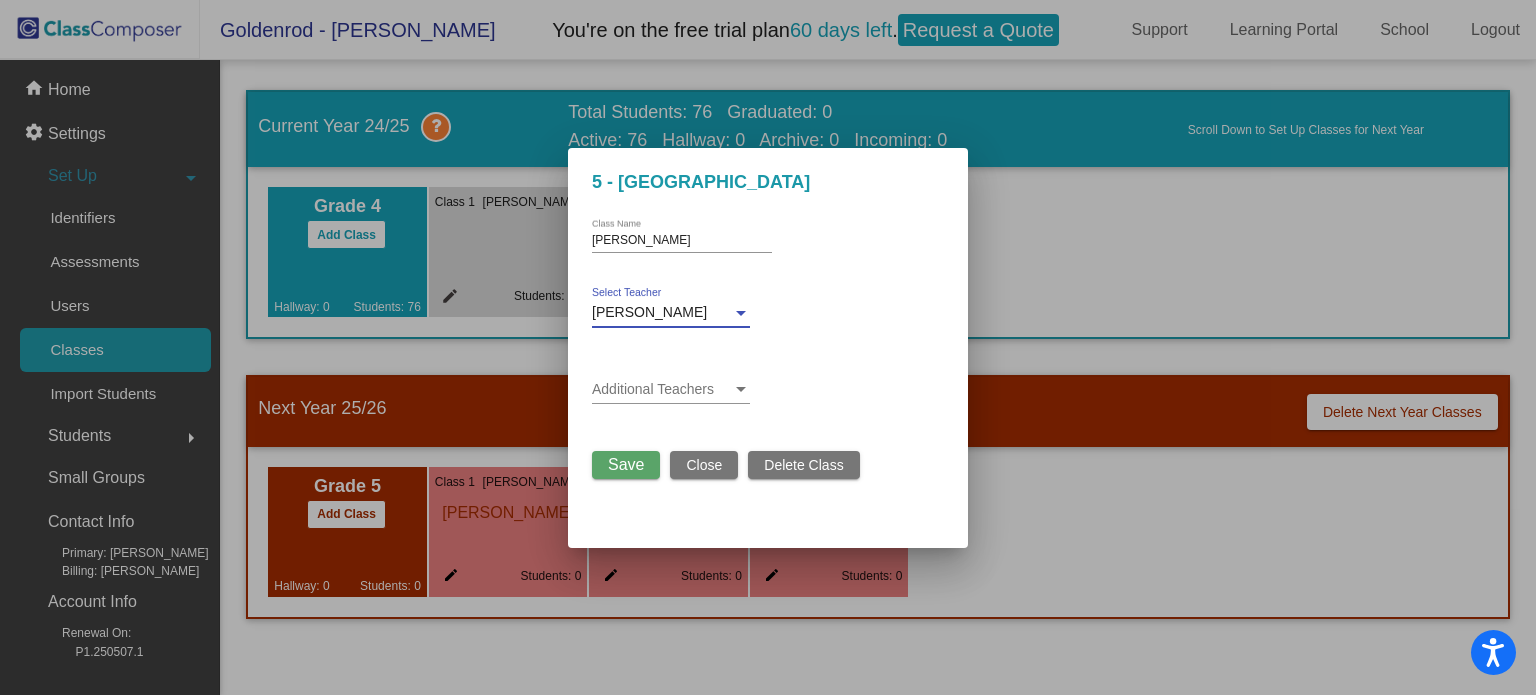 click on "Save" at bounding box center (626, 464) 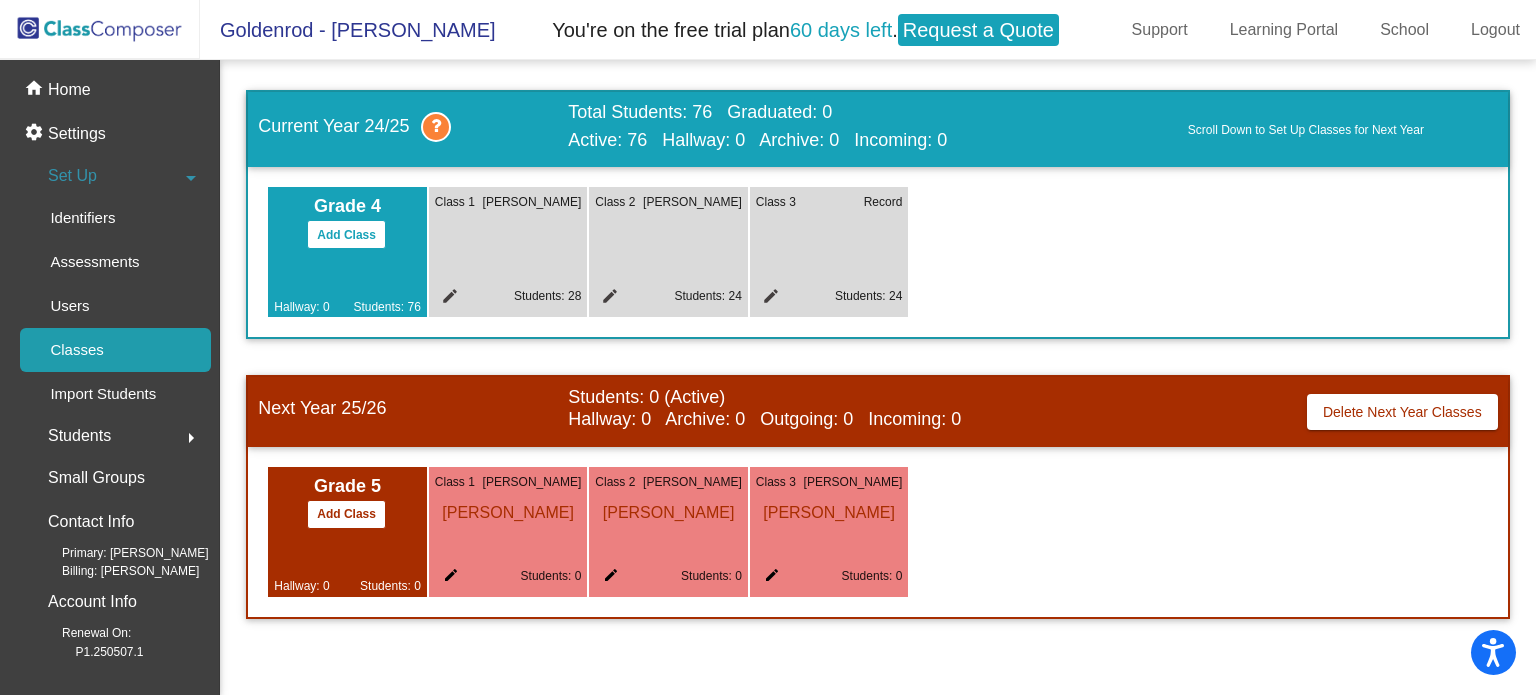 click 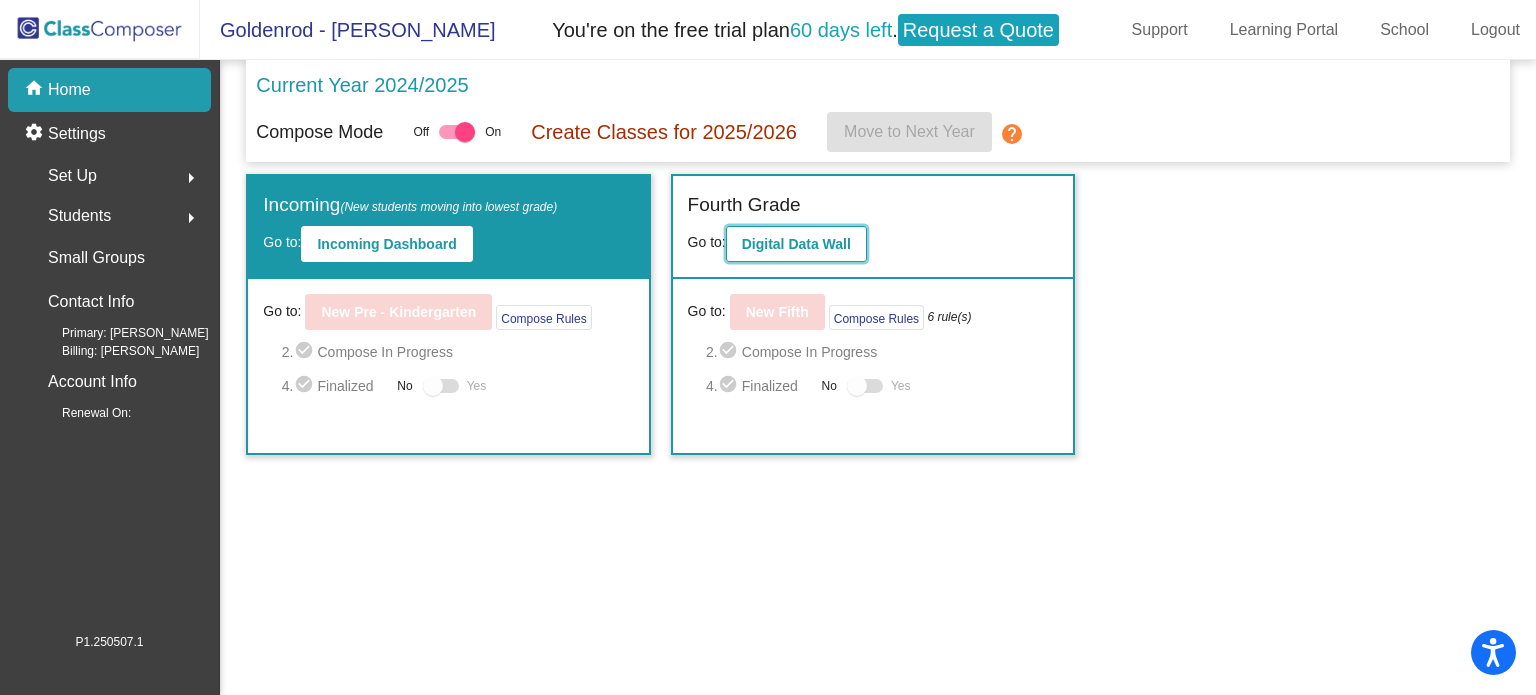 click on "Digital Data Wall" 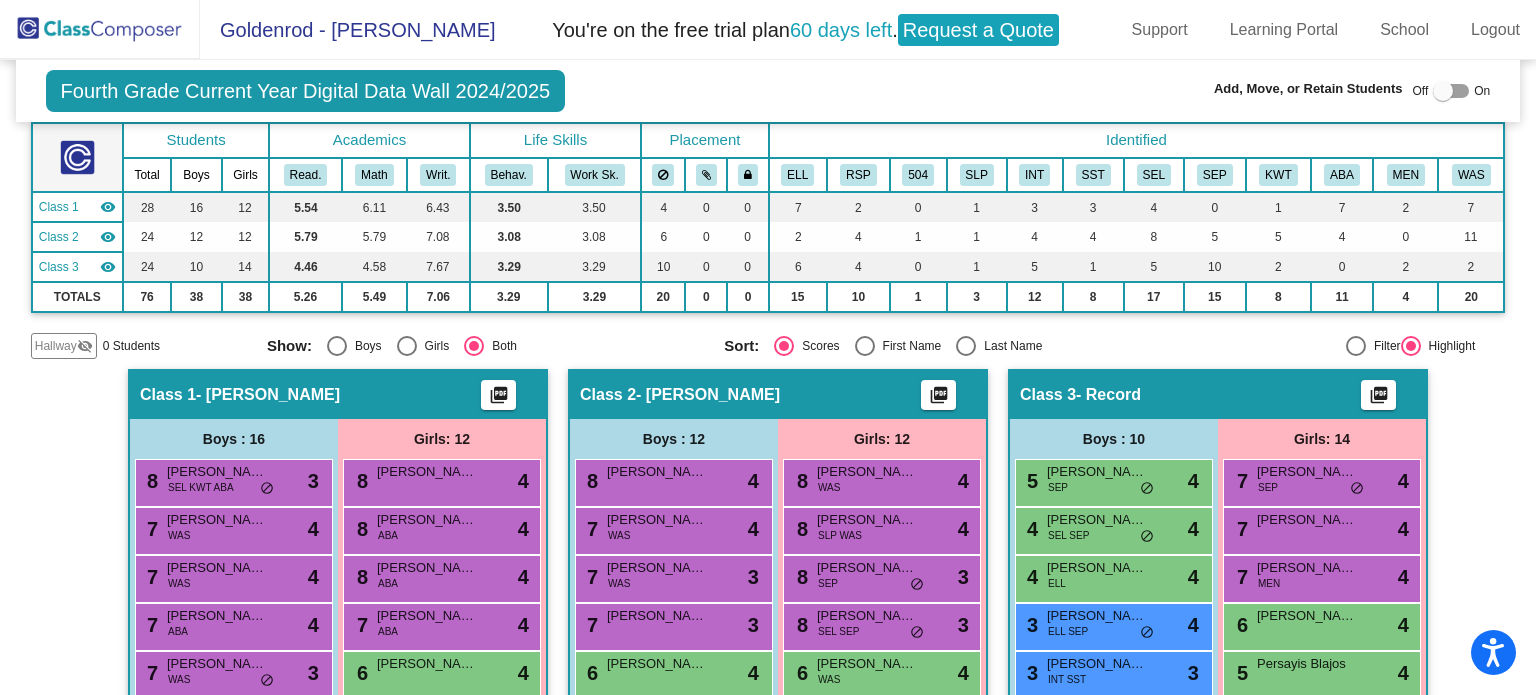 scroll, scrollTop: 200, scrollLeft: 0, axis: vertical 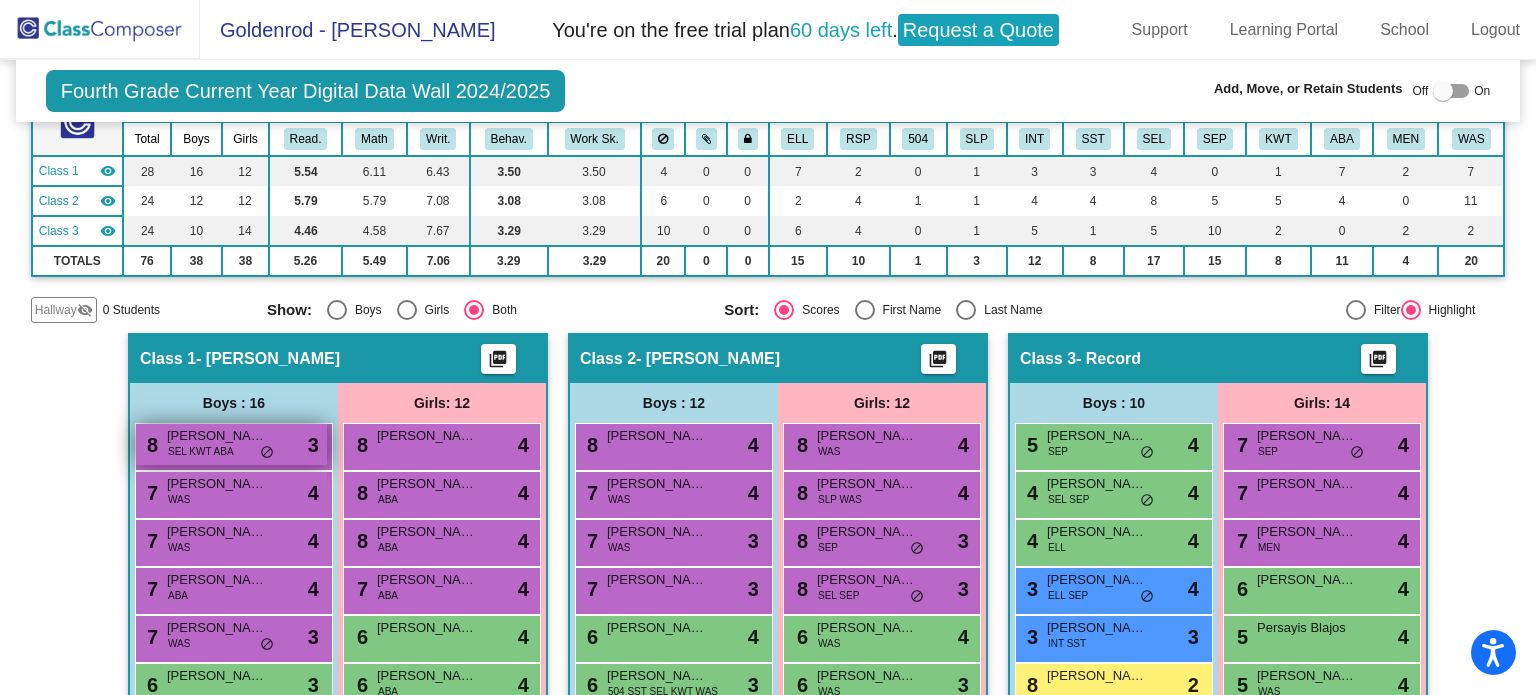 click on "do_not_disturb_alt" at bounding box center [267, 453] 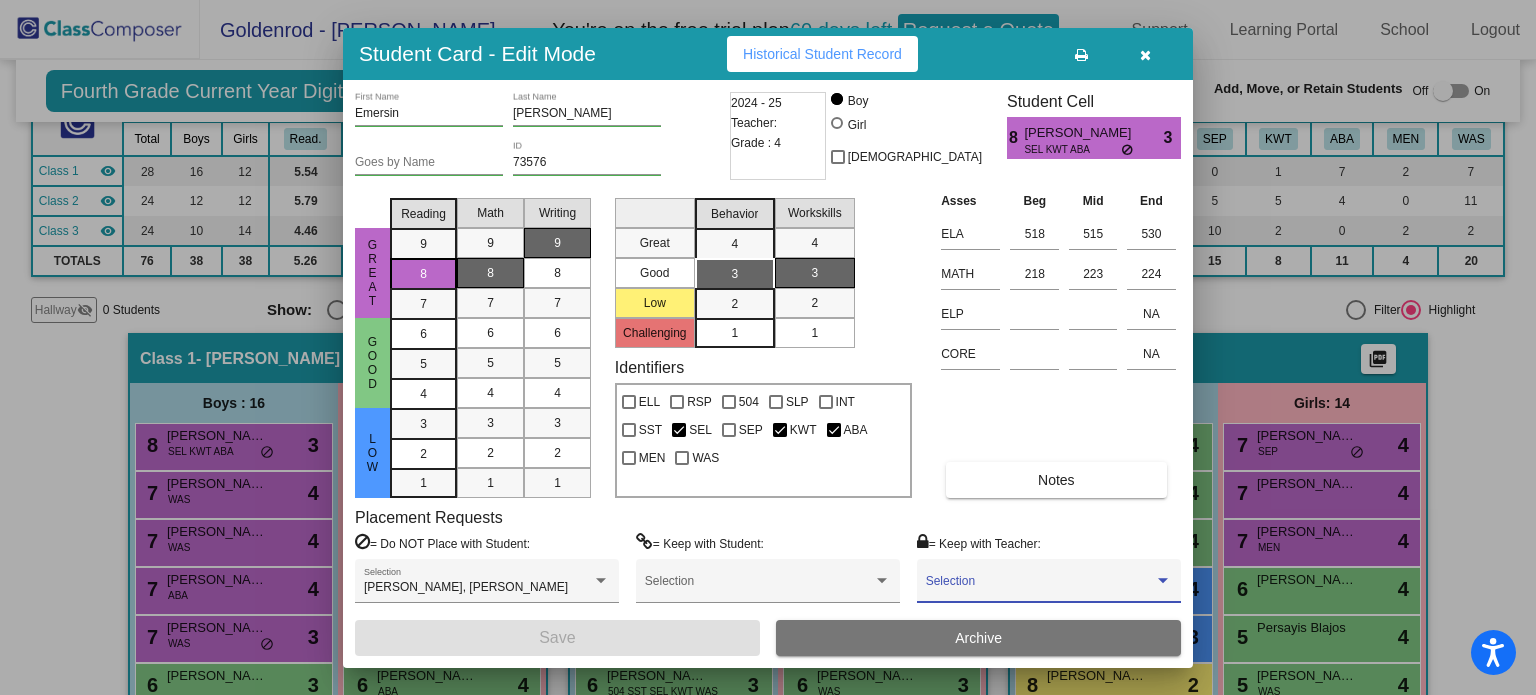 click at bounding box center [1040, 588] 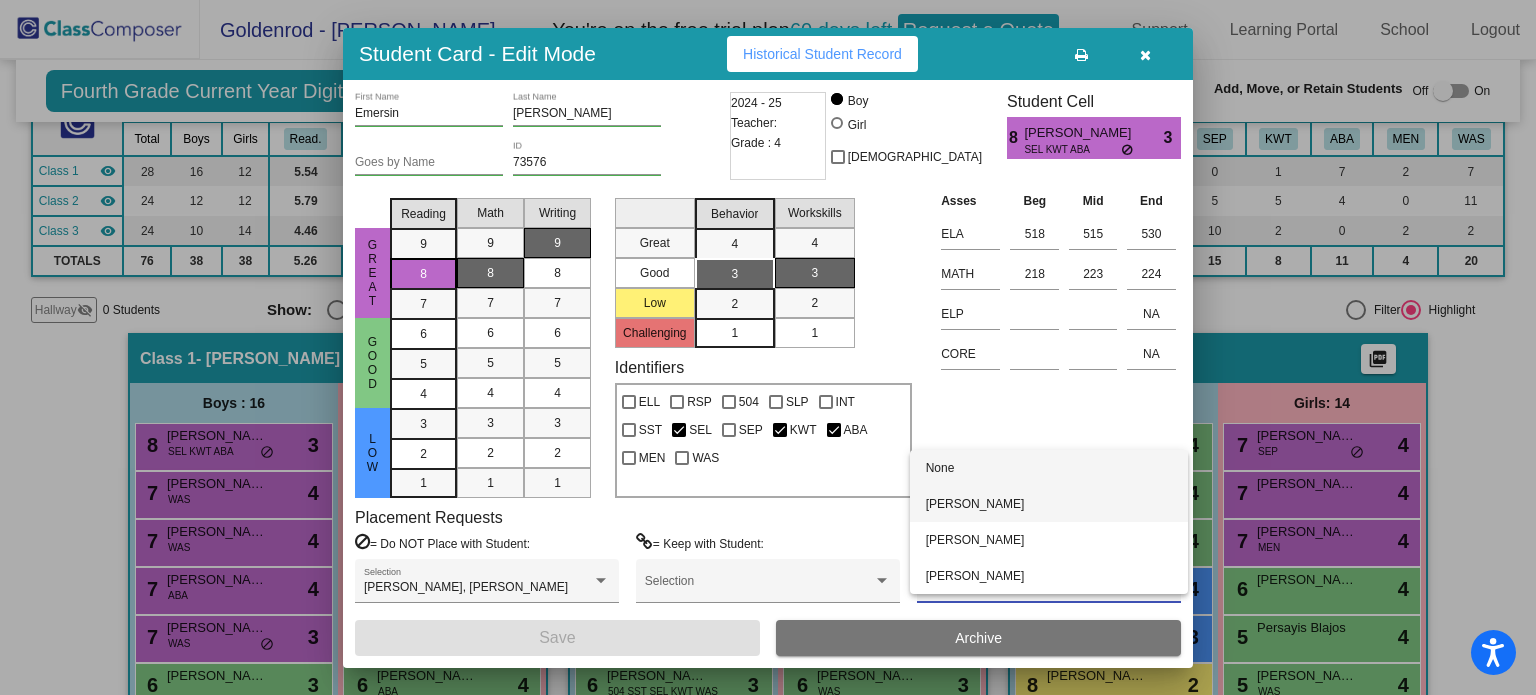 click on "Antonio Barba" at bounding box center (1049, 504) 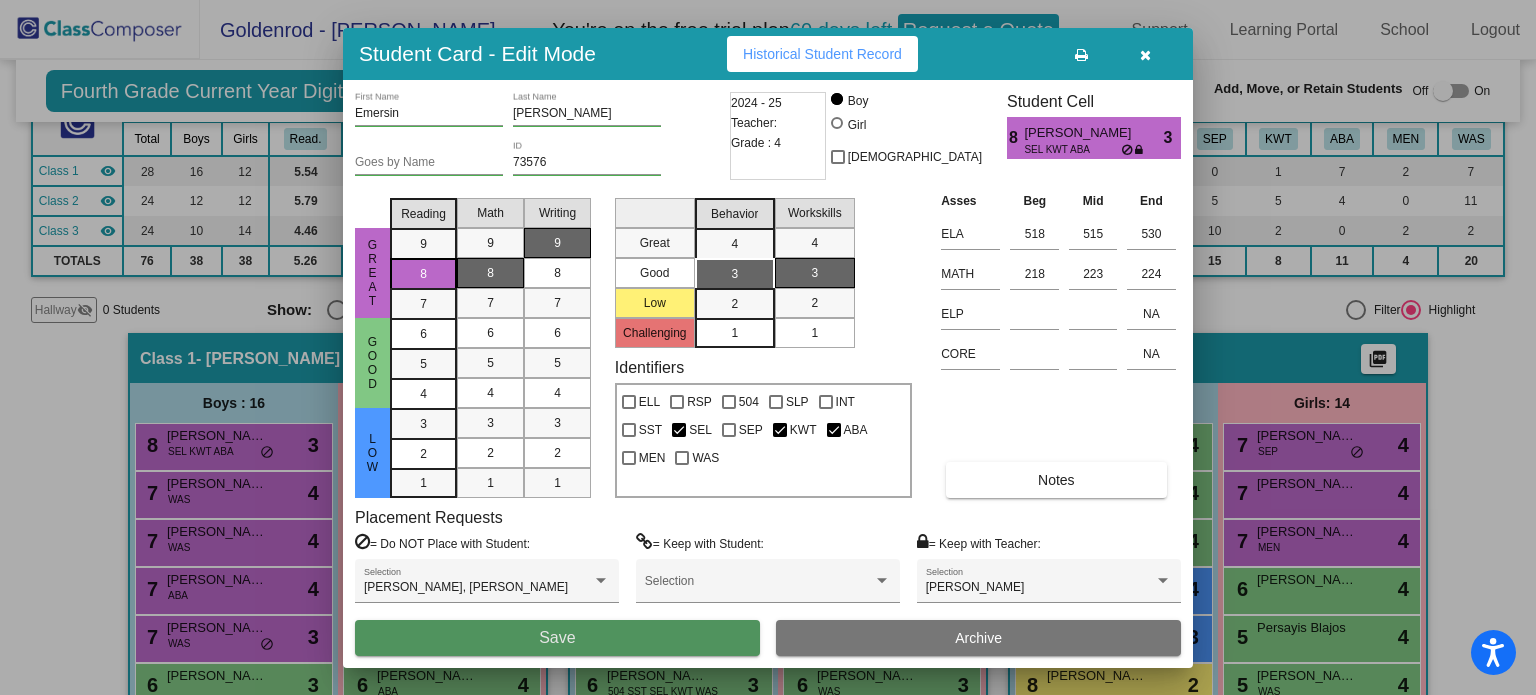 click on "Save" at bounding box center (557, 638) 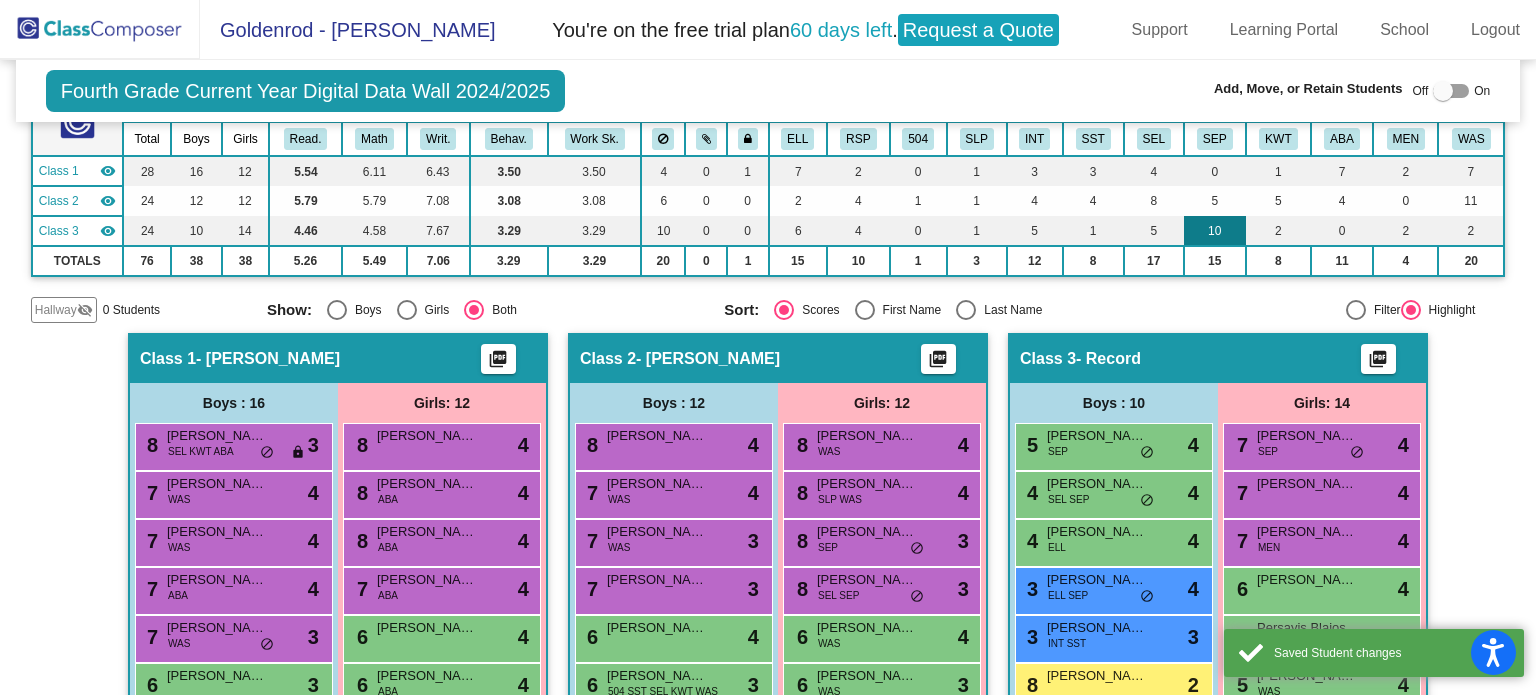 scroll, scrollTop: 162, scrollLeft: 0, axis: vertical 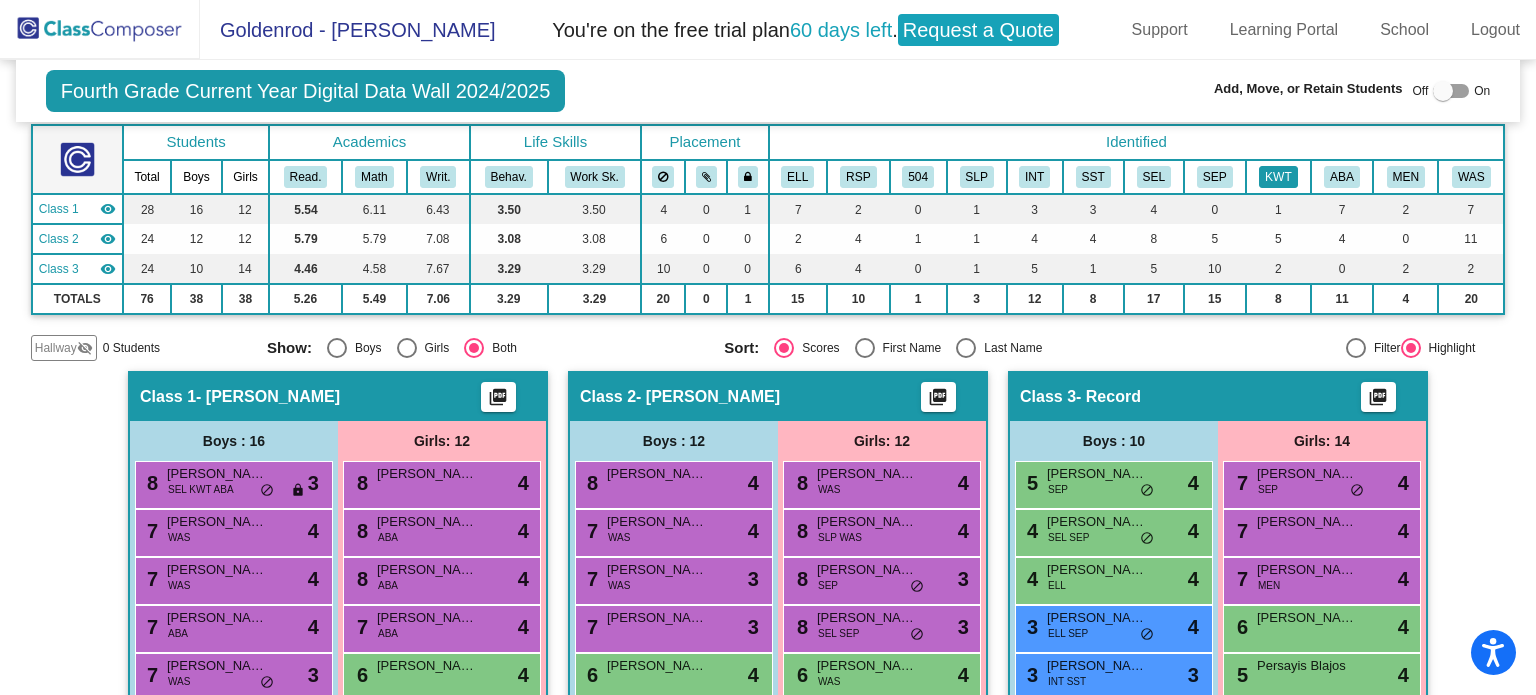 click on "KWT" 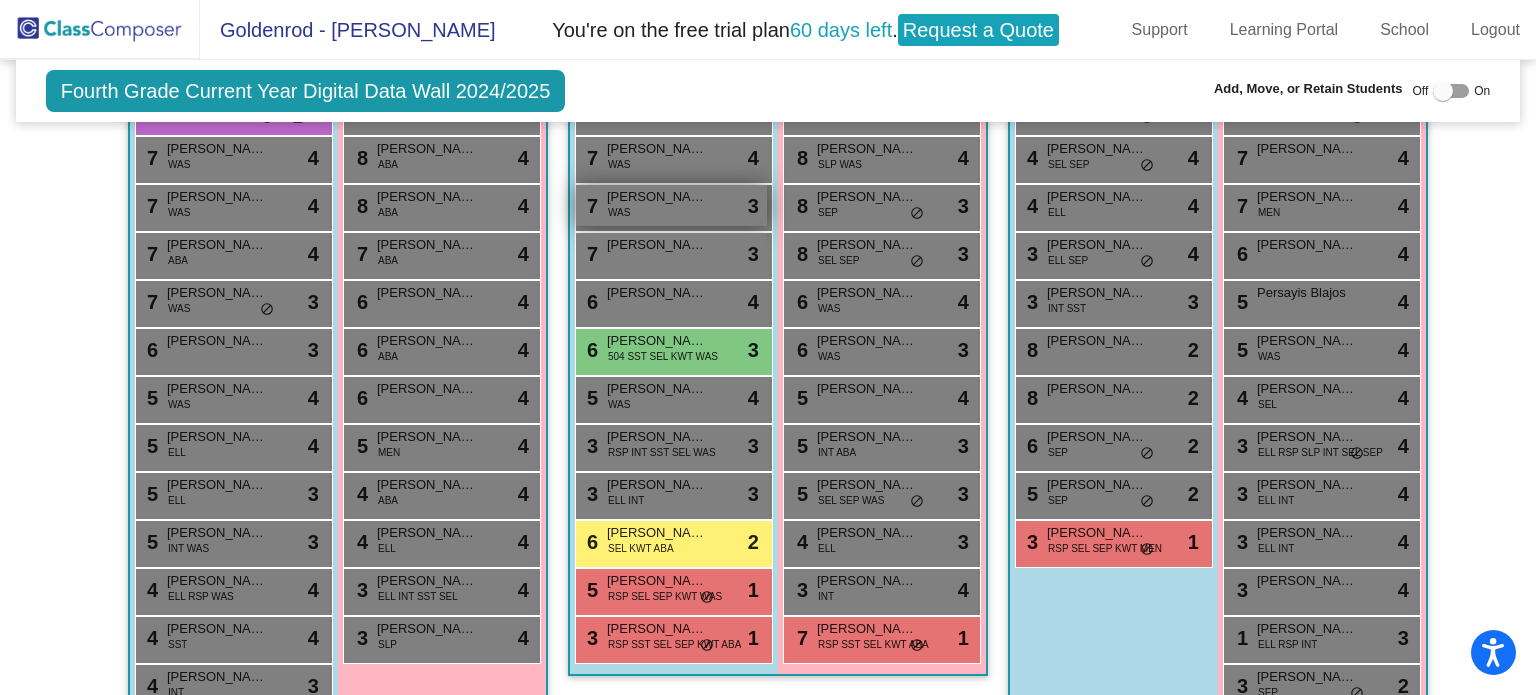 scroll, scrollTop: 552, scrollLeft: 0, axis: vertical 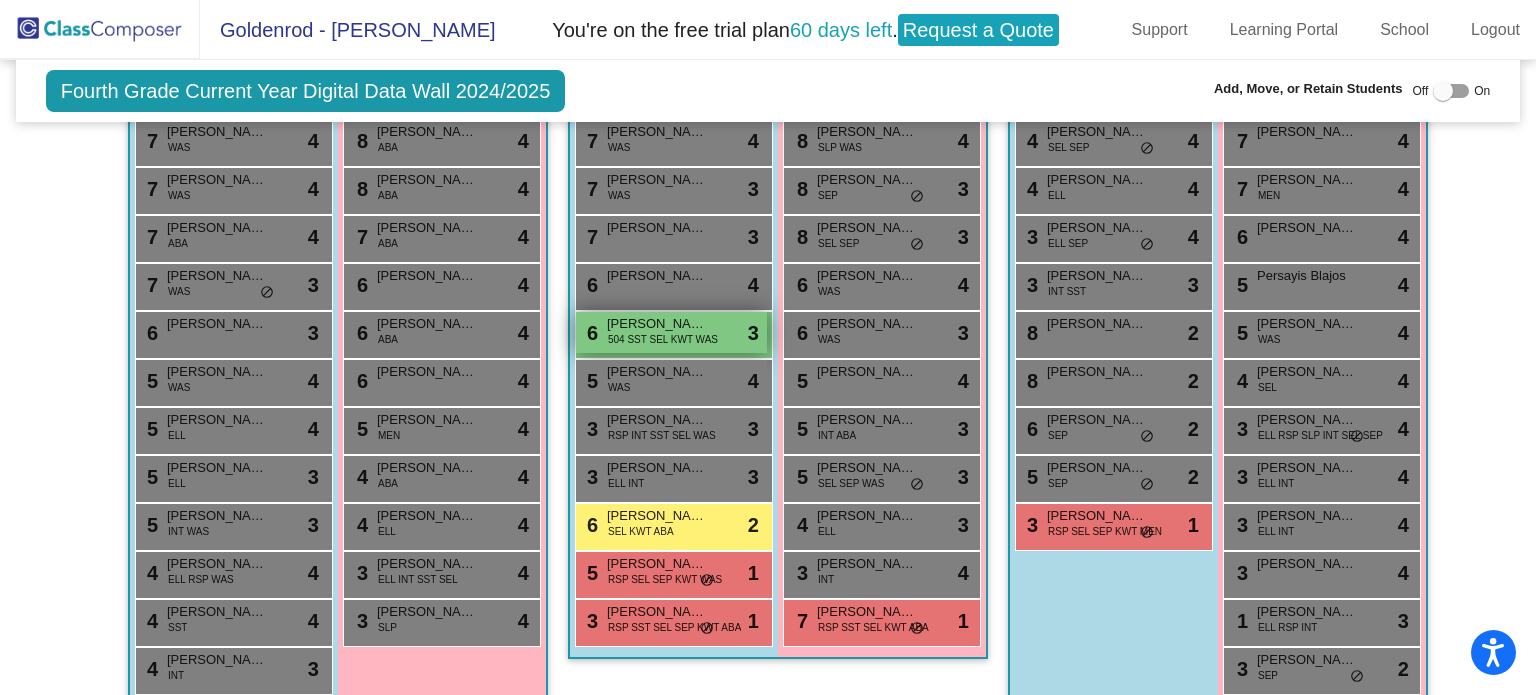 click on "504 SST SEL KWT WAS" at bounding box center (663, 339) 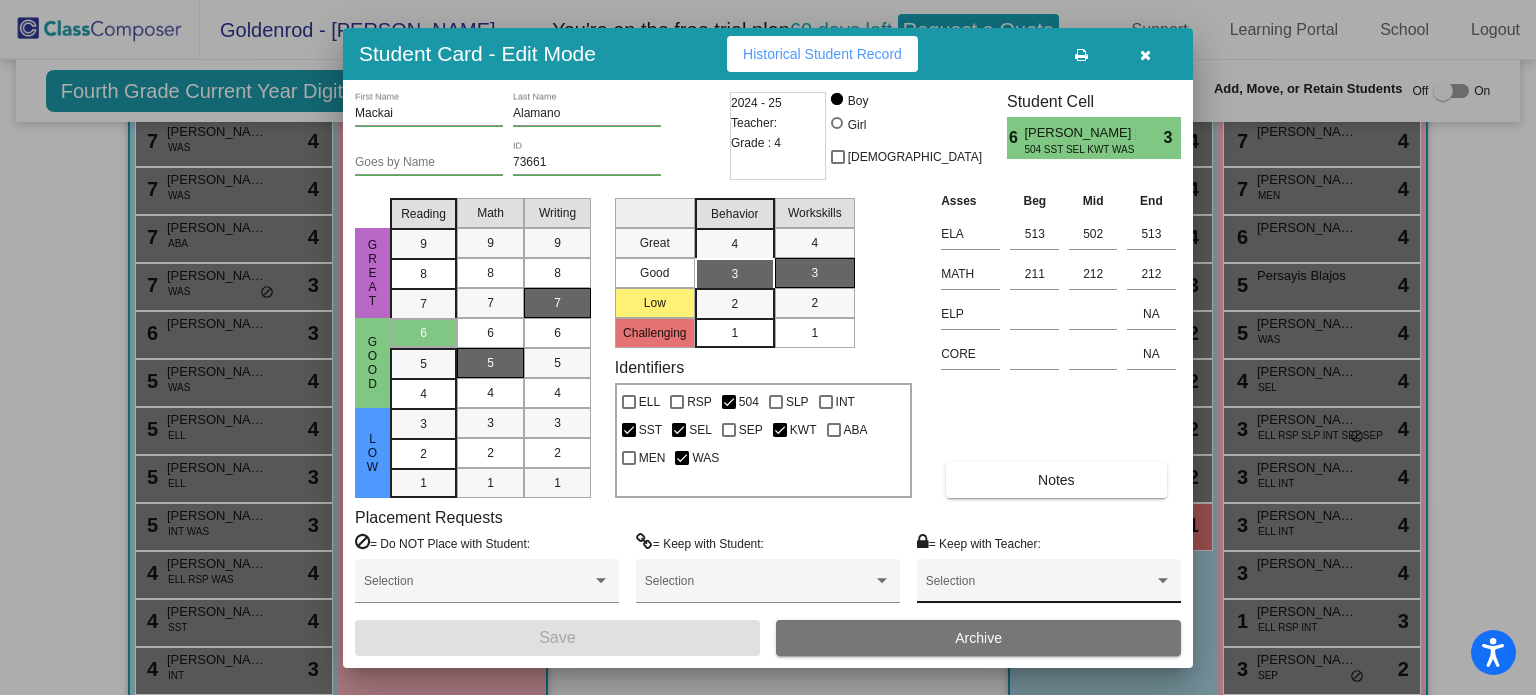 click on "Selection" at bounding box center [1049, 586] 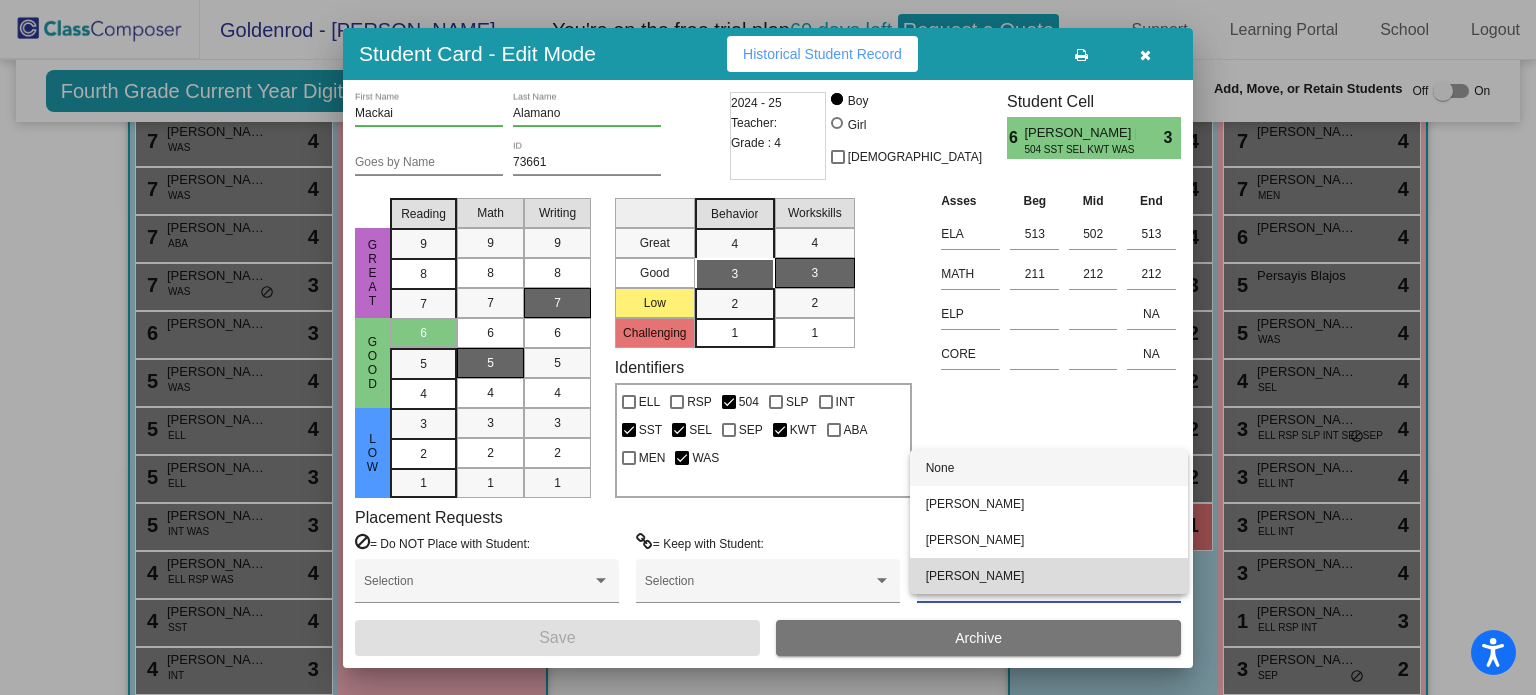 click on "Katelyn Washburn" at bounding box center (1049, 576) 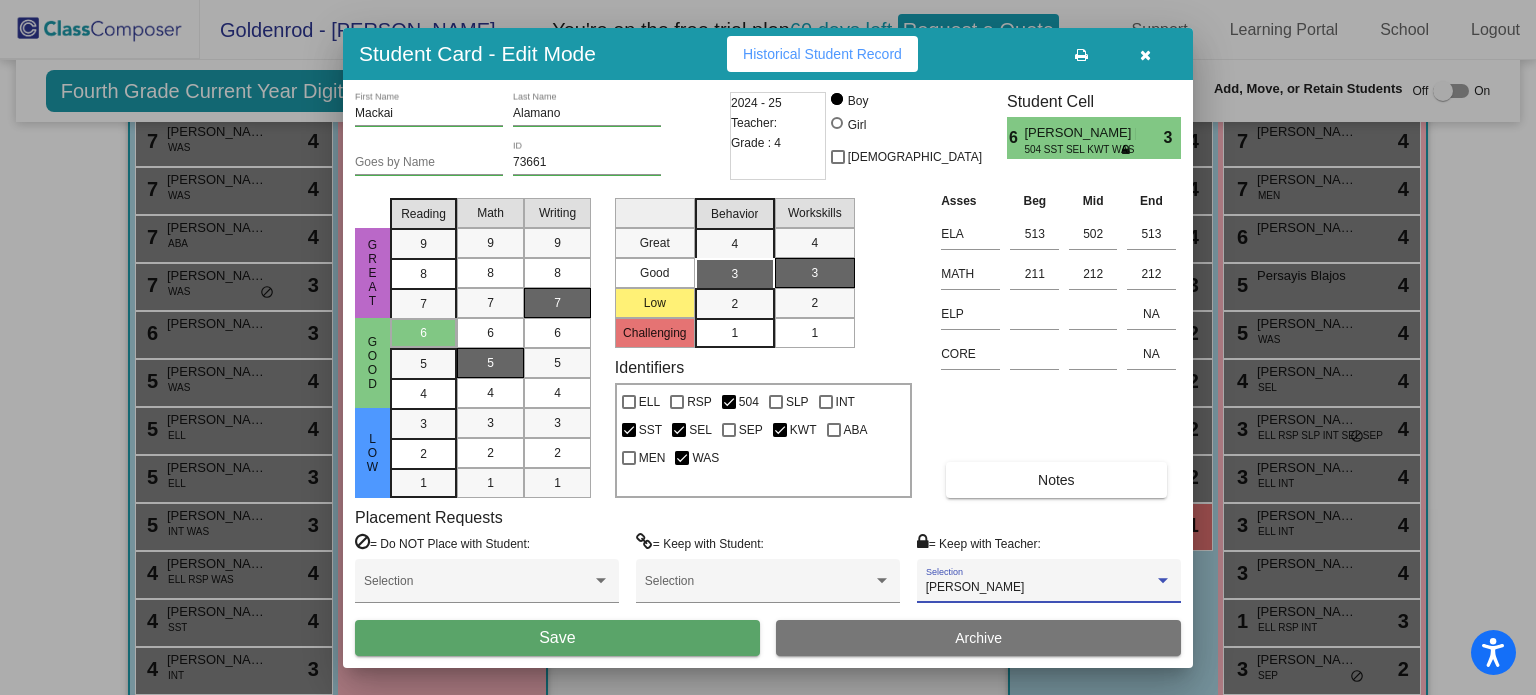 click on "Save" at bounding box center (557, 638) 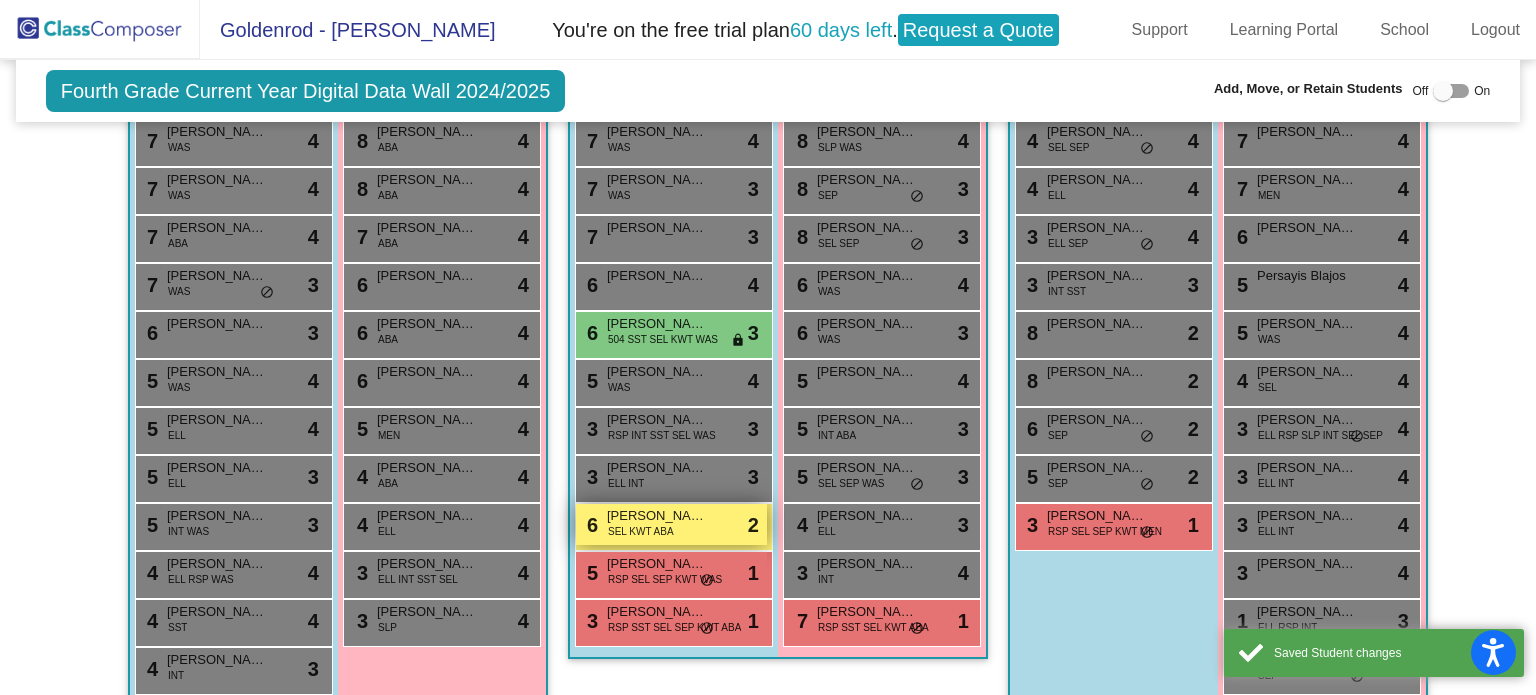 click on "6 Drayden Martinez SEL KWT ABA lock do_not_disturb_alt 2" at bounding box center [671, 524] 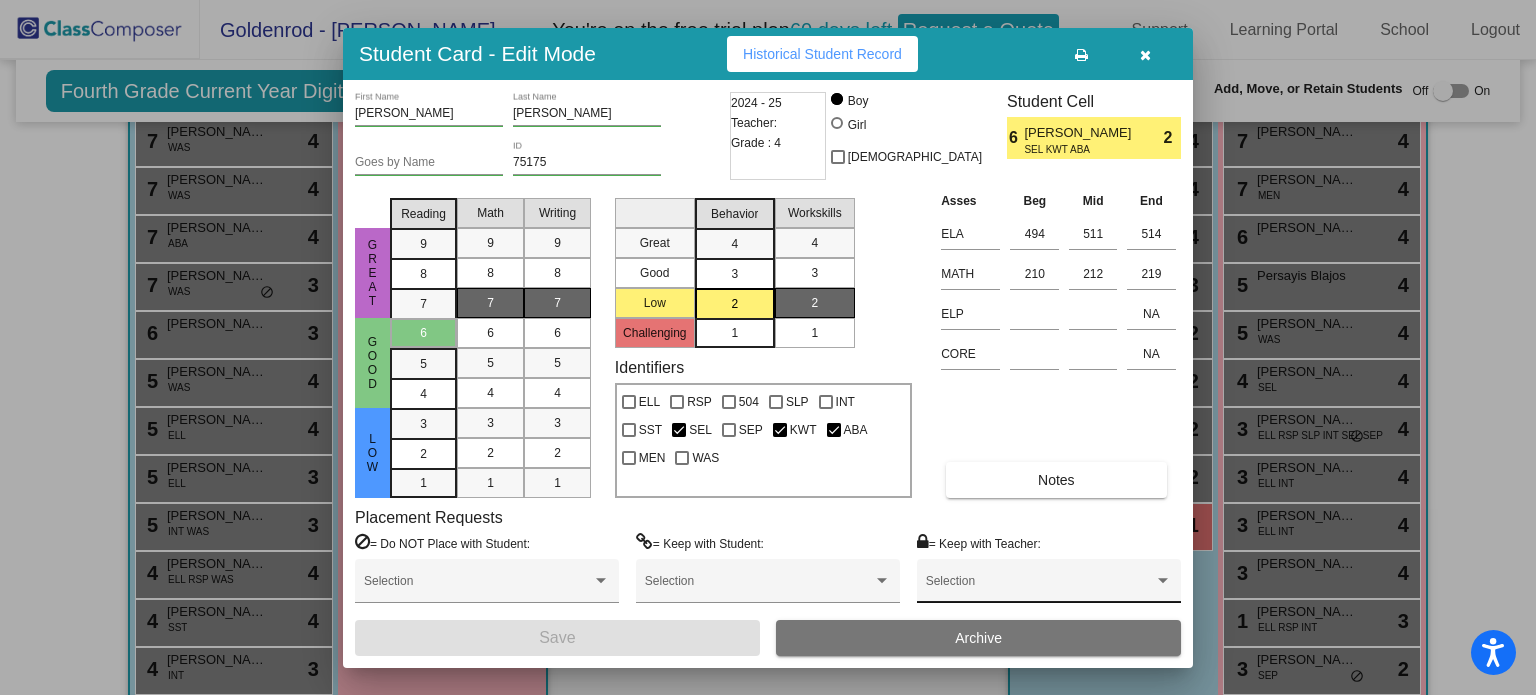 click on "Selection" at bounding box center (1049, 586) 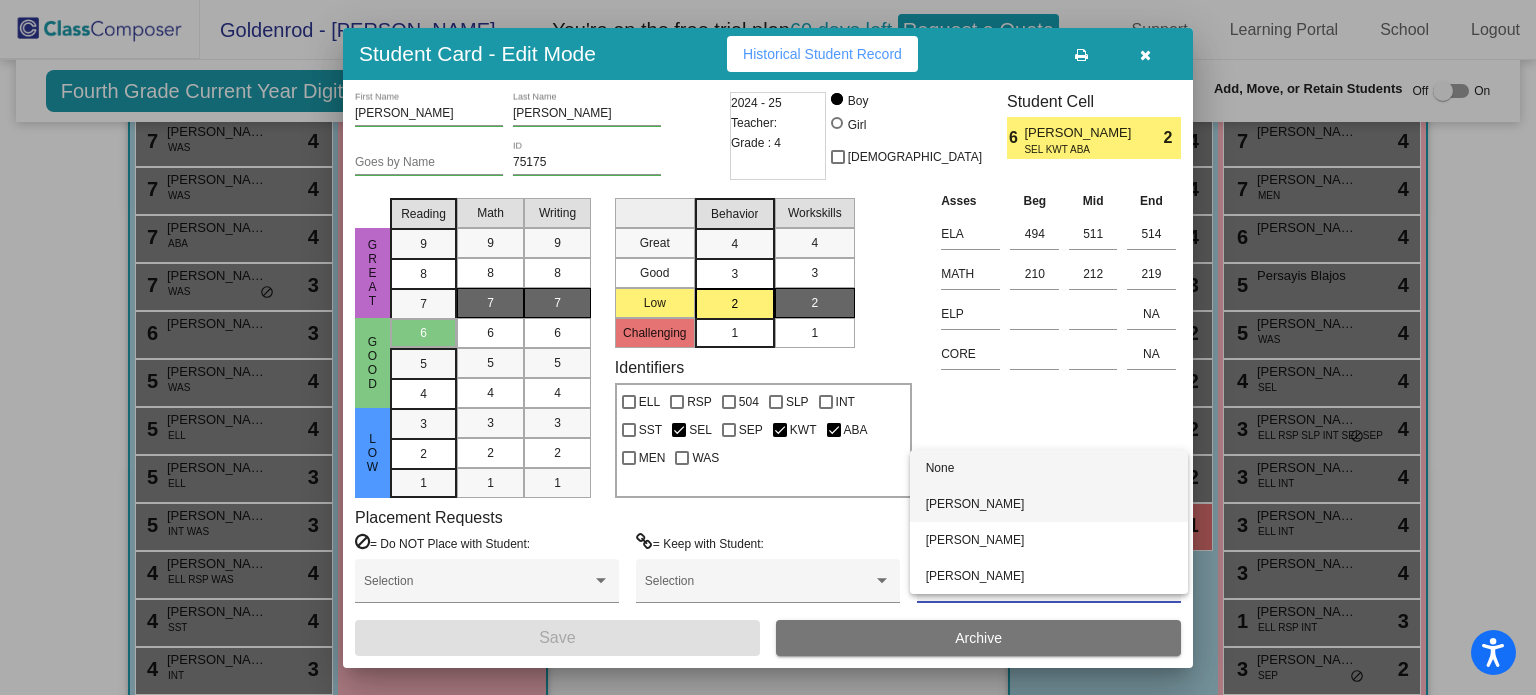 click on "Antonio Barba" at bounding box center (1049, 504) 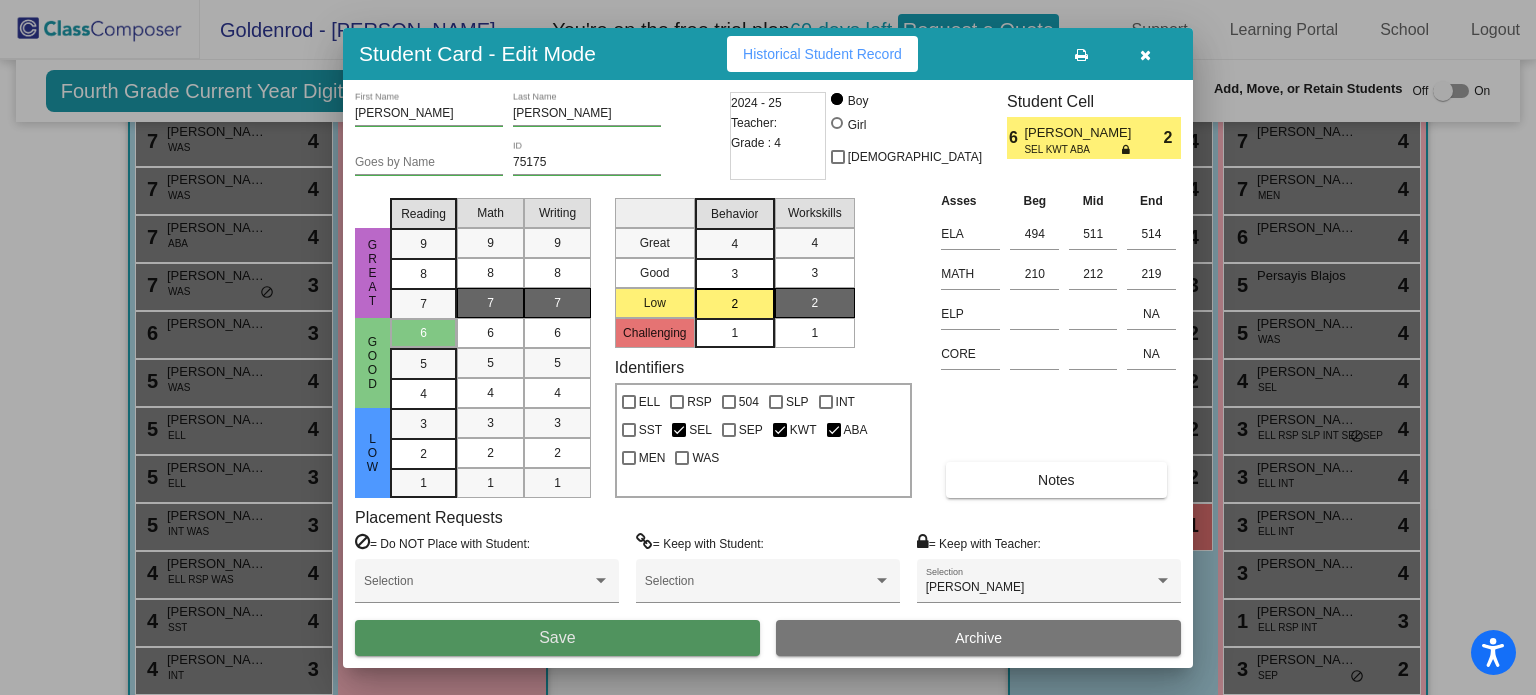 click on "Save" at bounding box center (557, 638) 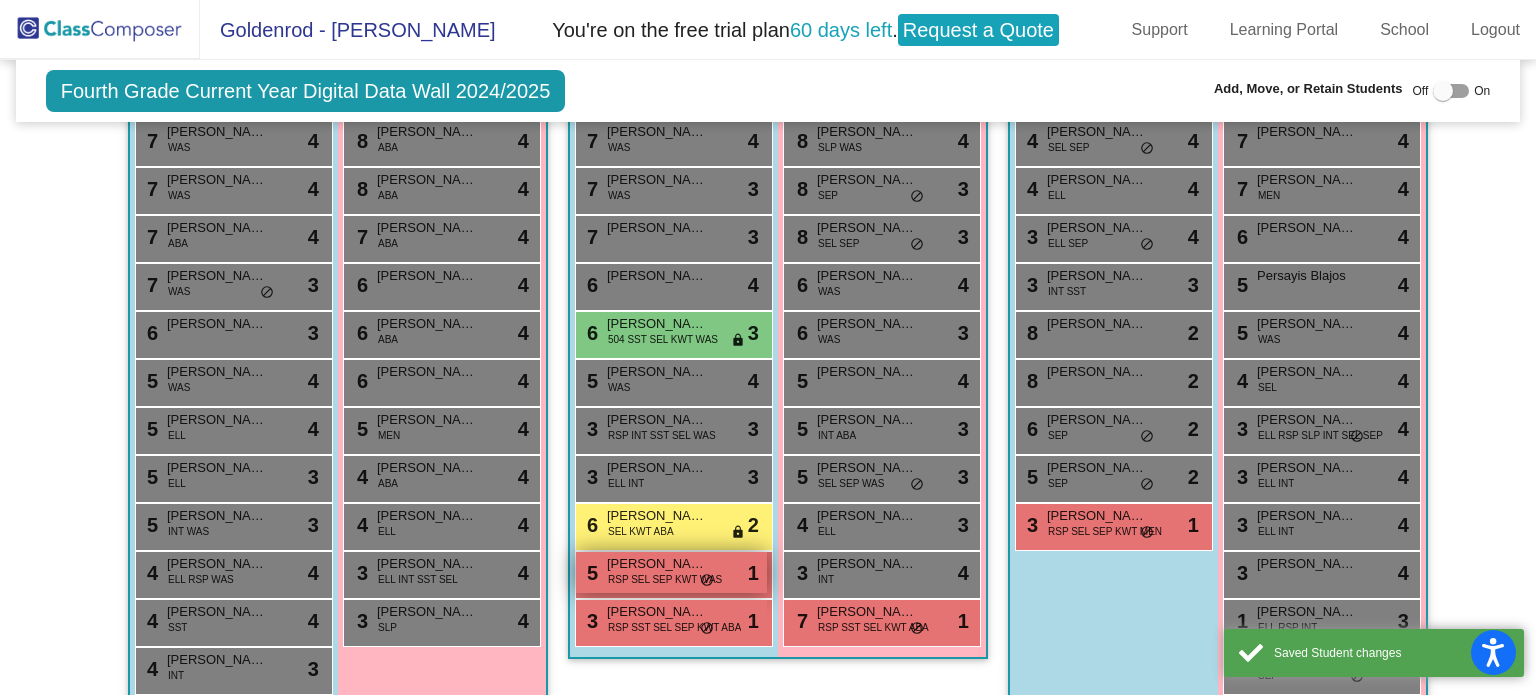 click on "5 Adriel Cardenas RSP SEL SEP KWT WAS lock do_not_disturb_alt 1" at bounding box center [671, 572] 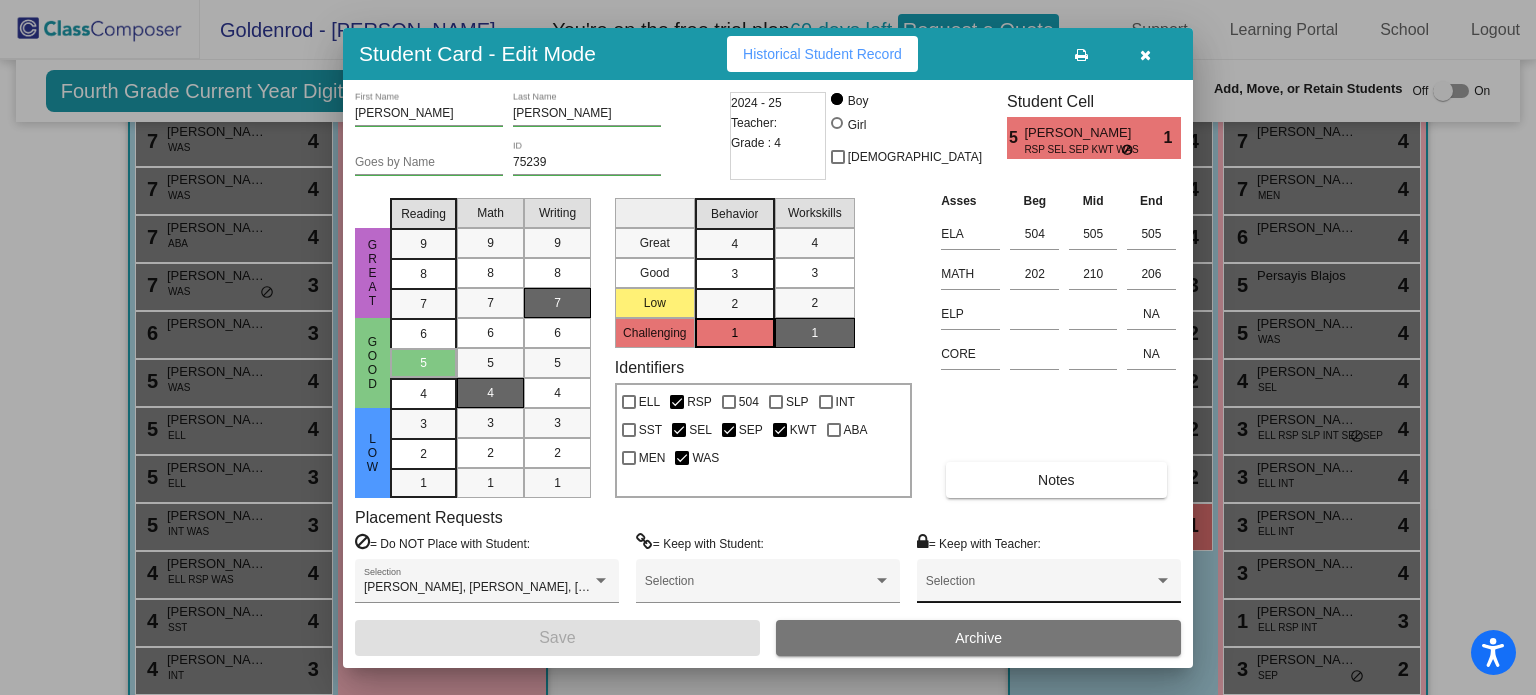 click at bounding box center (1040, 588) 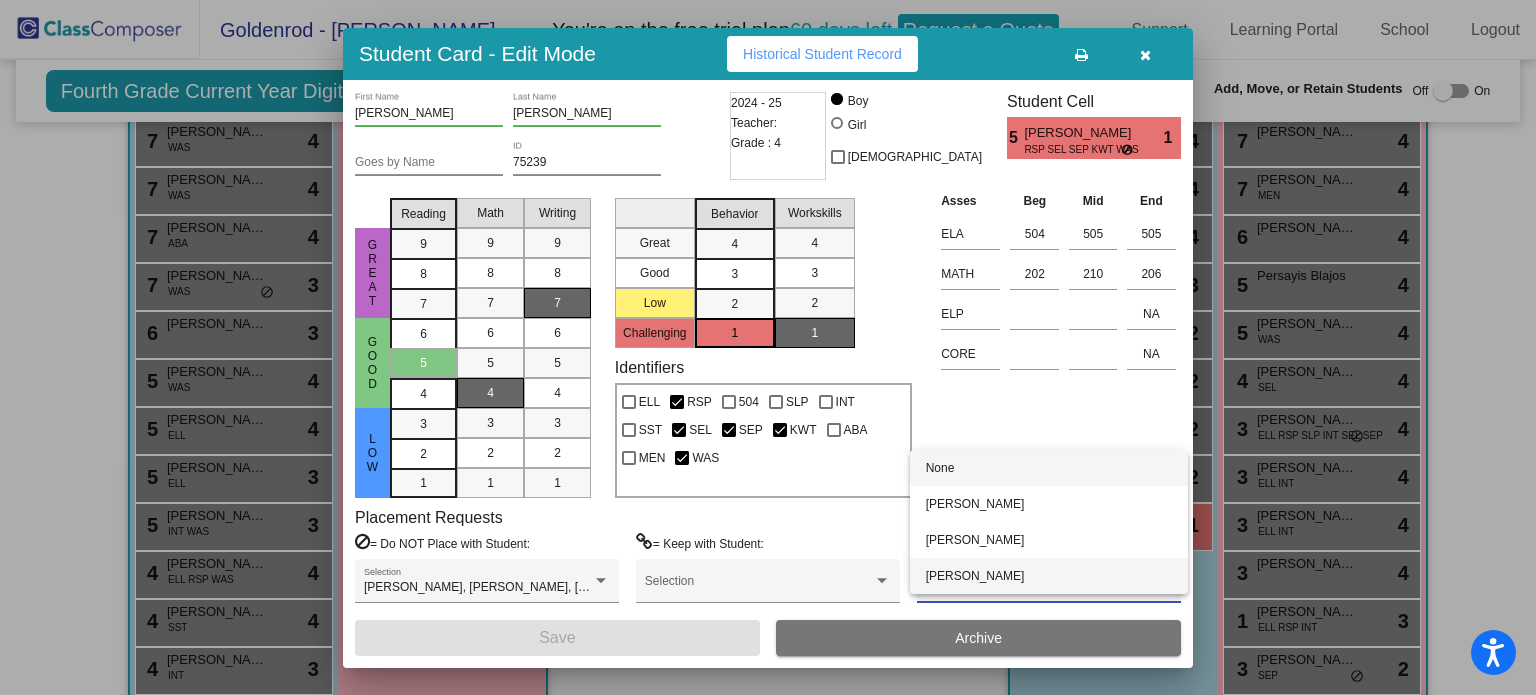 click on "Katelyn Washburn" at bounding box center (1049, 576) 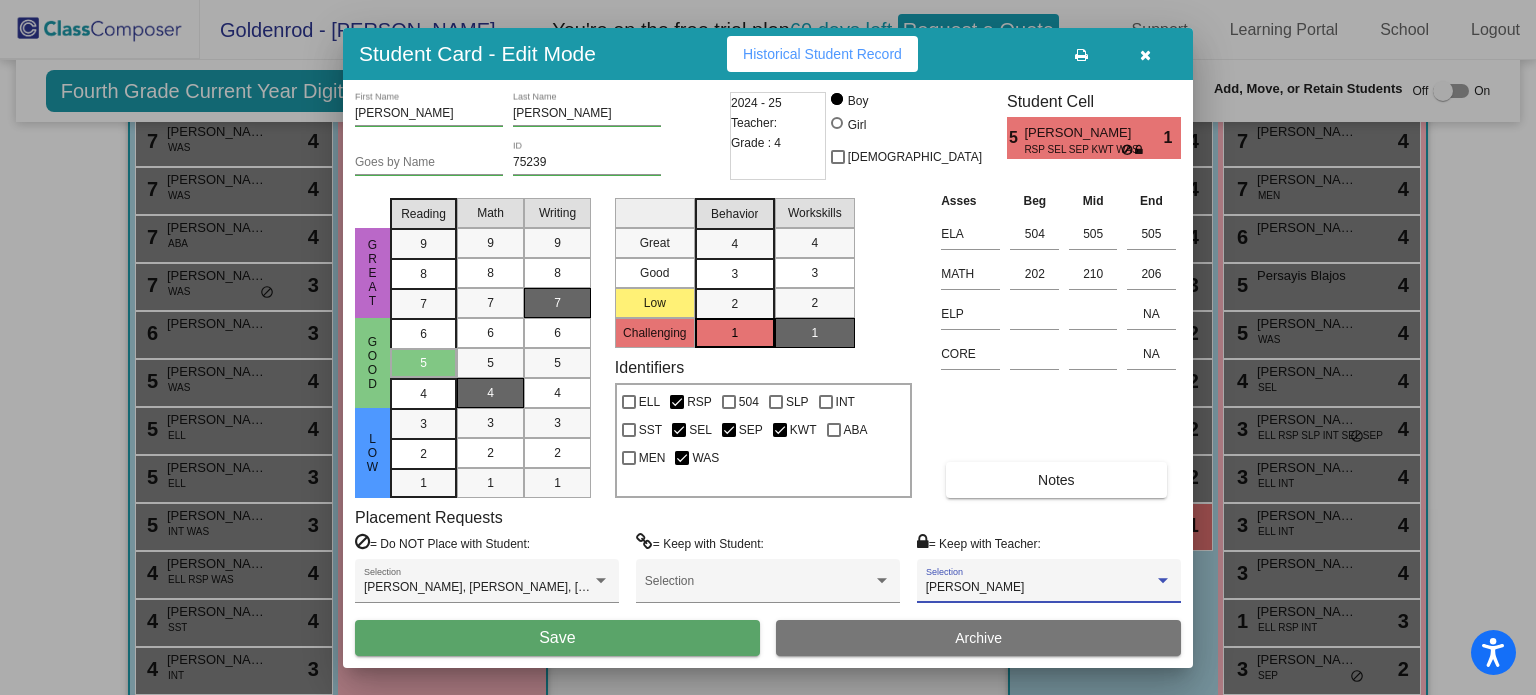 click on "Save" at bounding box center (557, 638) 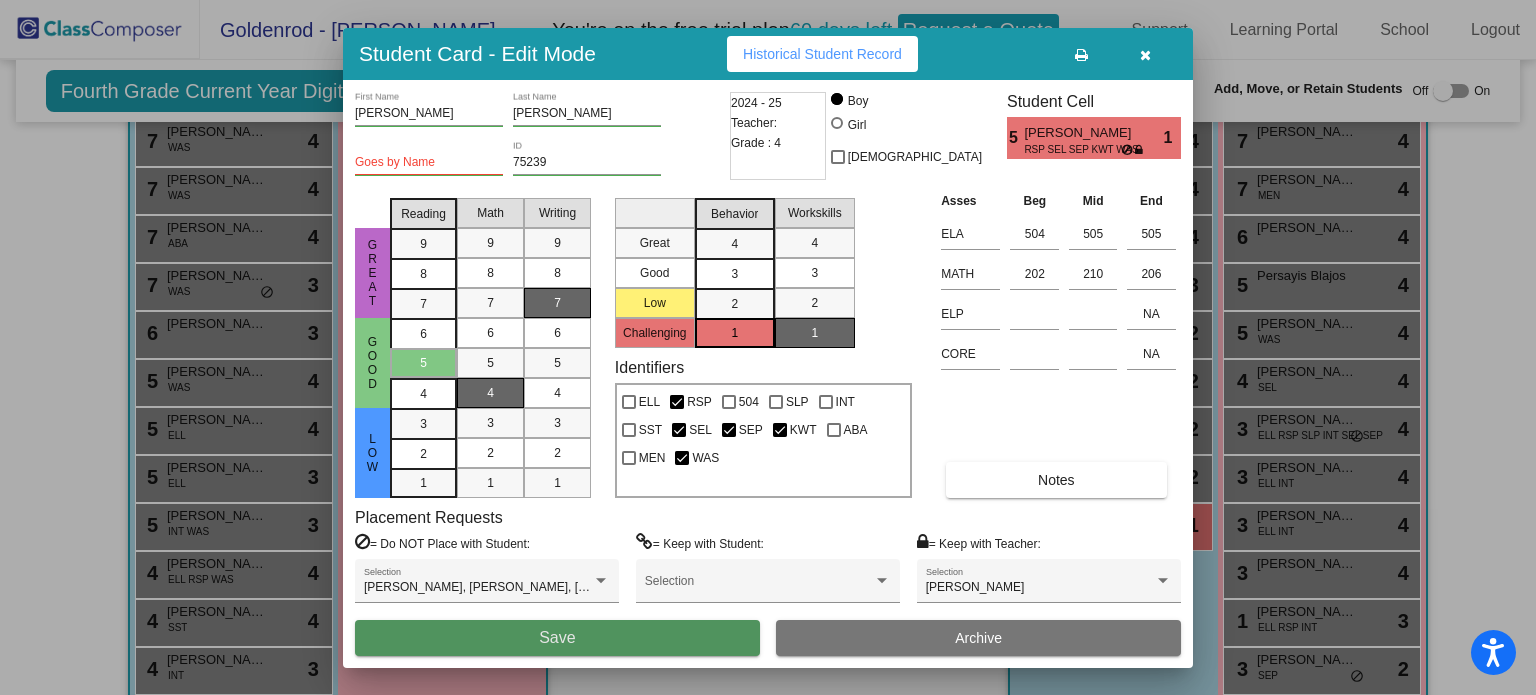click on "Save" at bounding box center [557, 638] 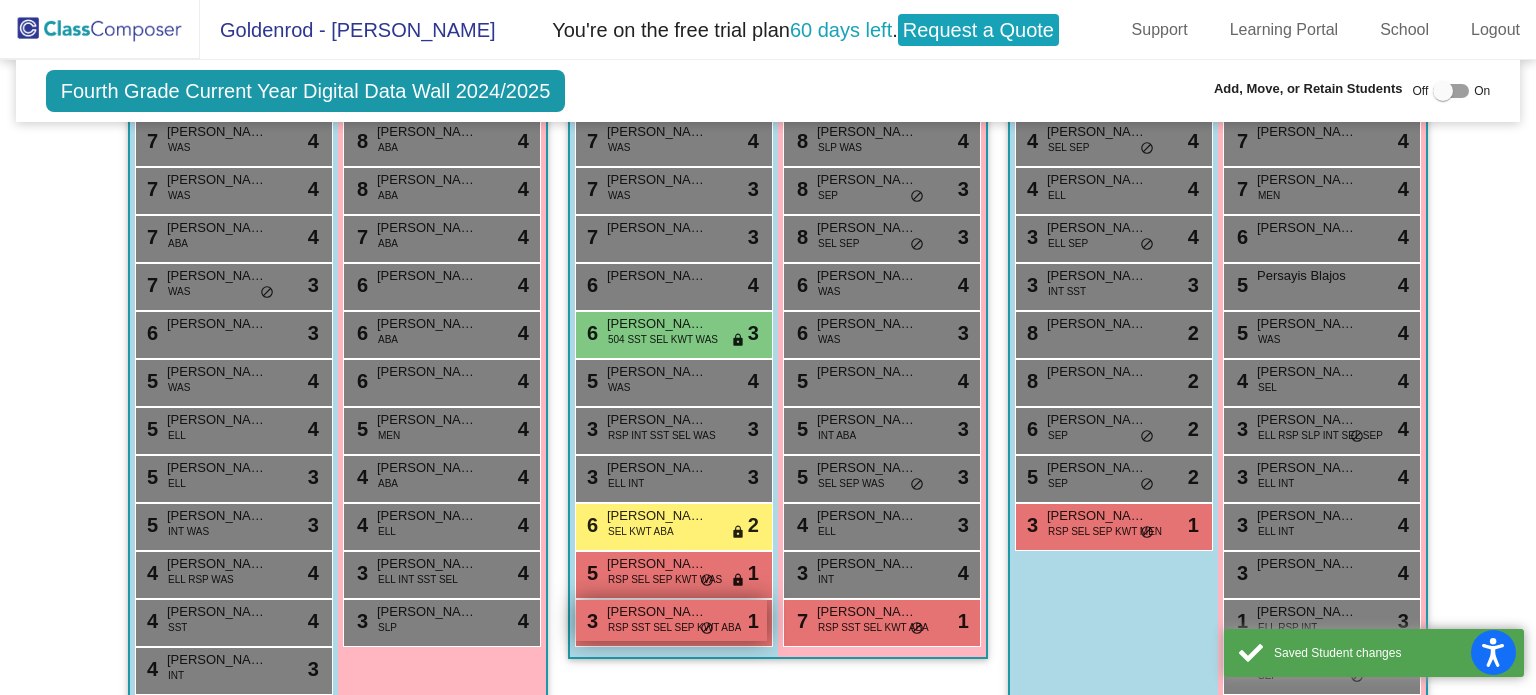 click on "RSP SST SEL SEP KWT ABA" at bounding box center [674, 627] 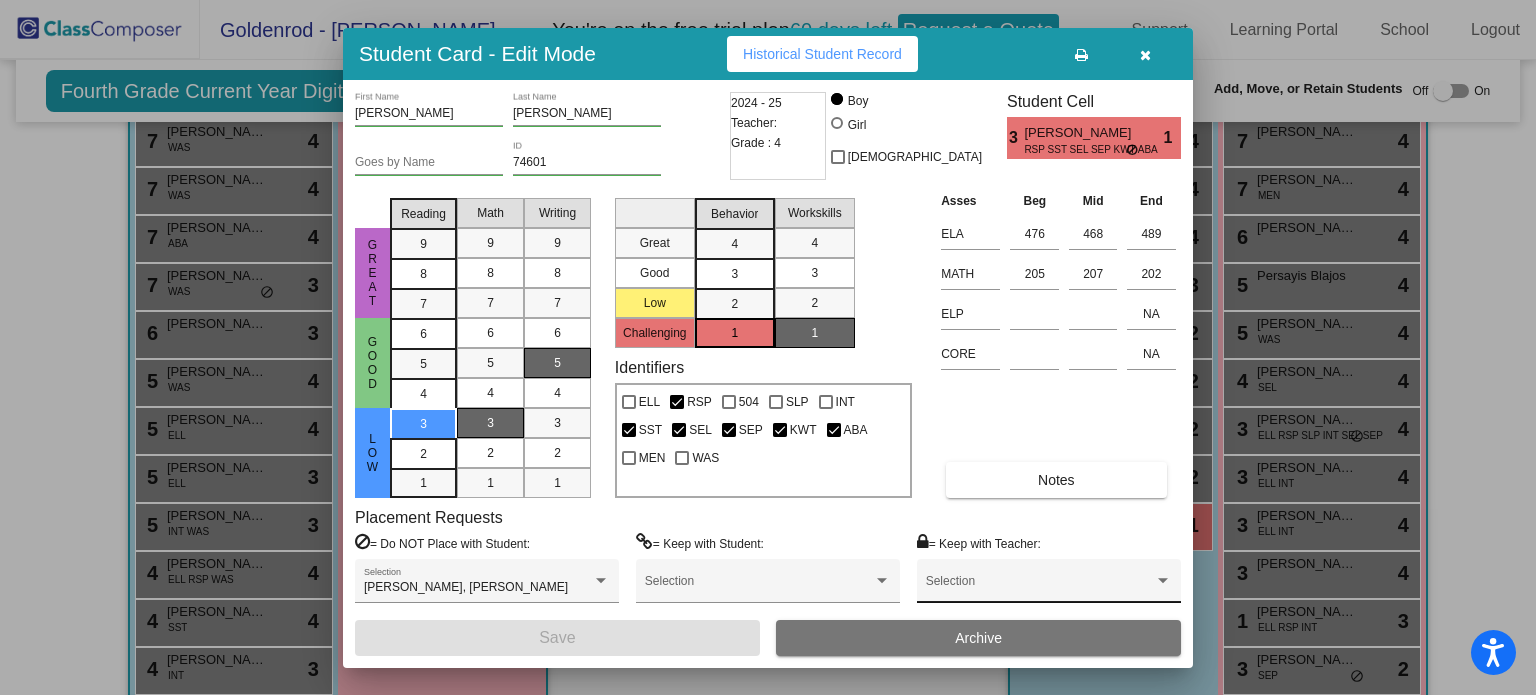 click on "Selection" at bounding box center (1049, 586) 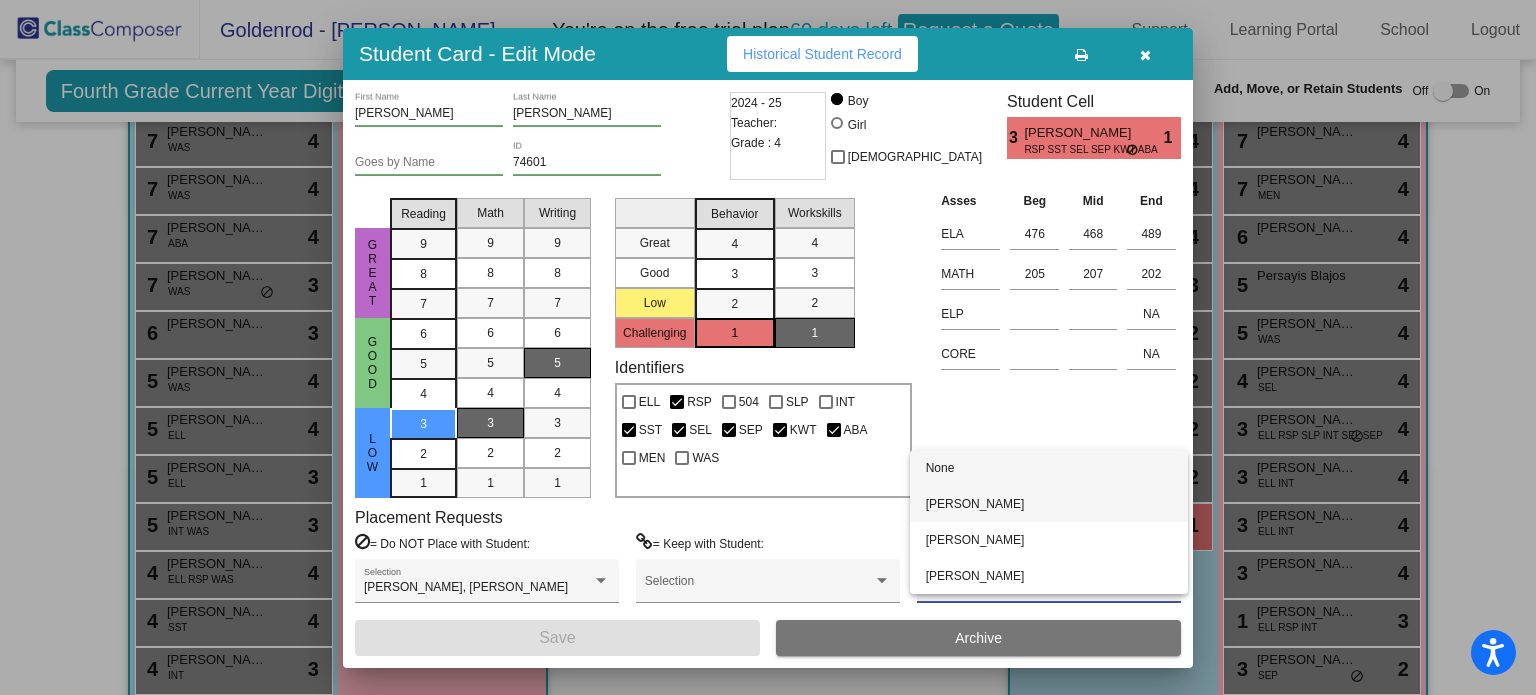 click on "Antonio Barba" at bounding box center [1049, 504] 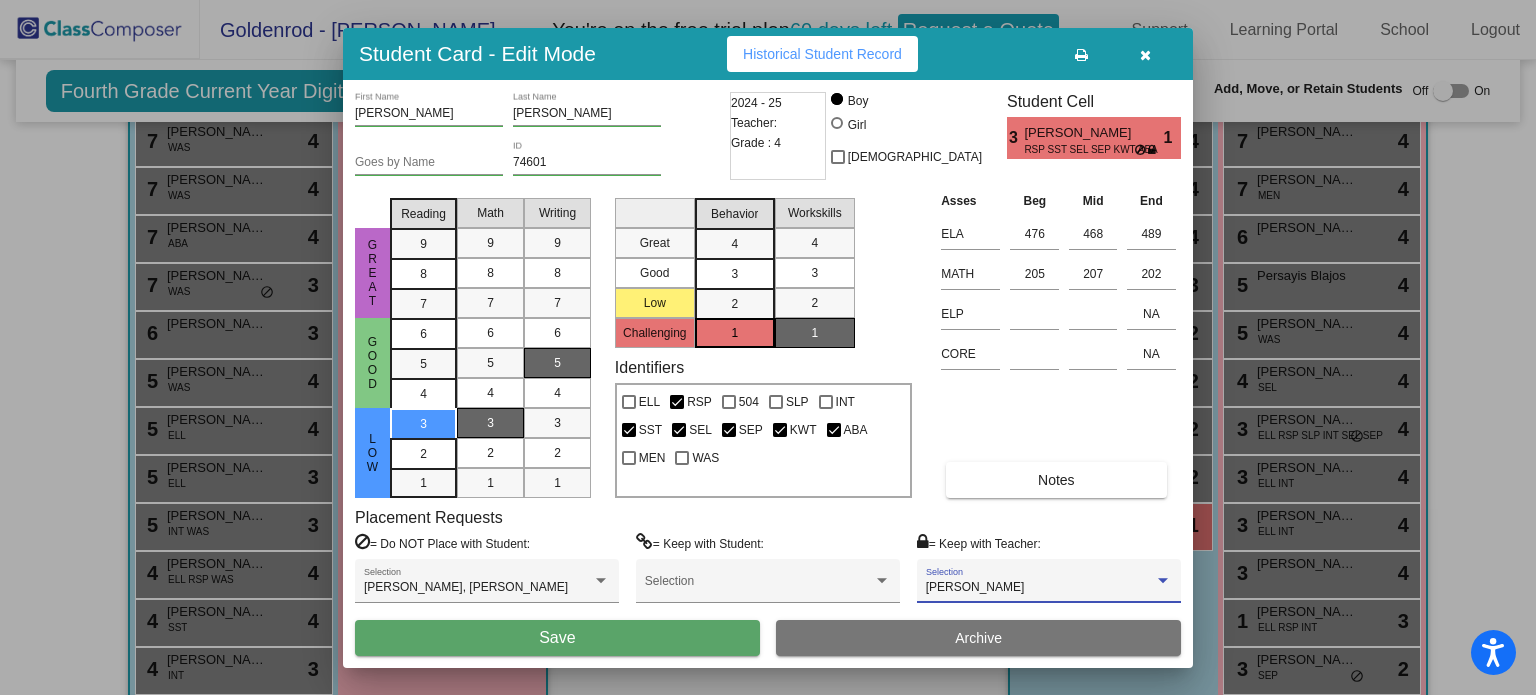 click on "Save" at bounding box center [557, 638] 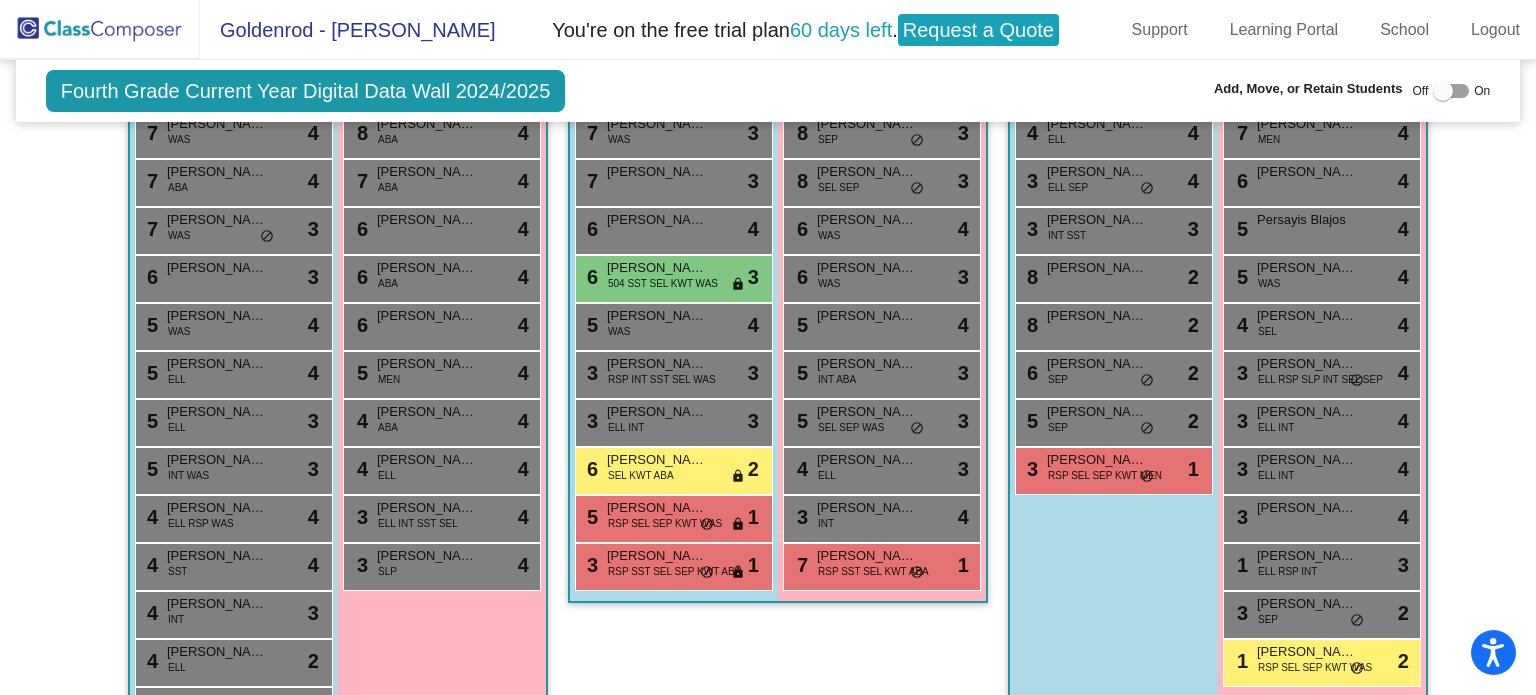 scroll, scrollTop: 611, scrollLeft: 0, axis: vertical 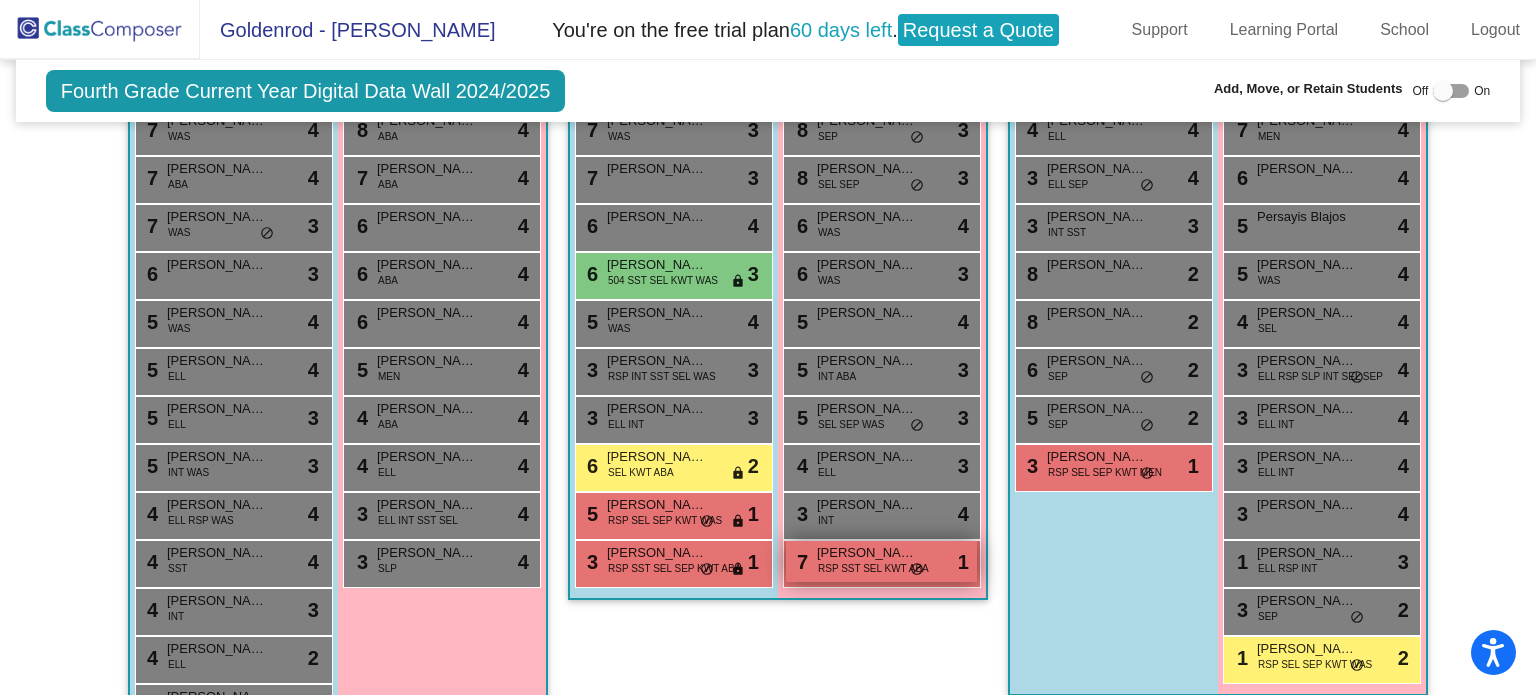 click on "RSP SST SEL KWT ABA" at bounding box center [873, 568] 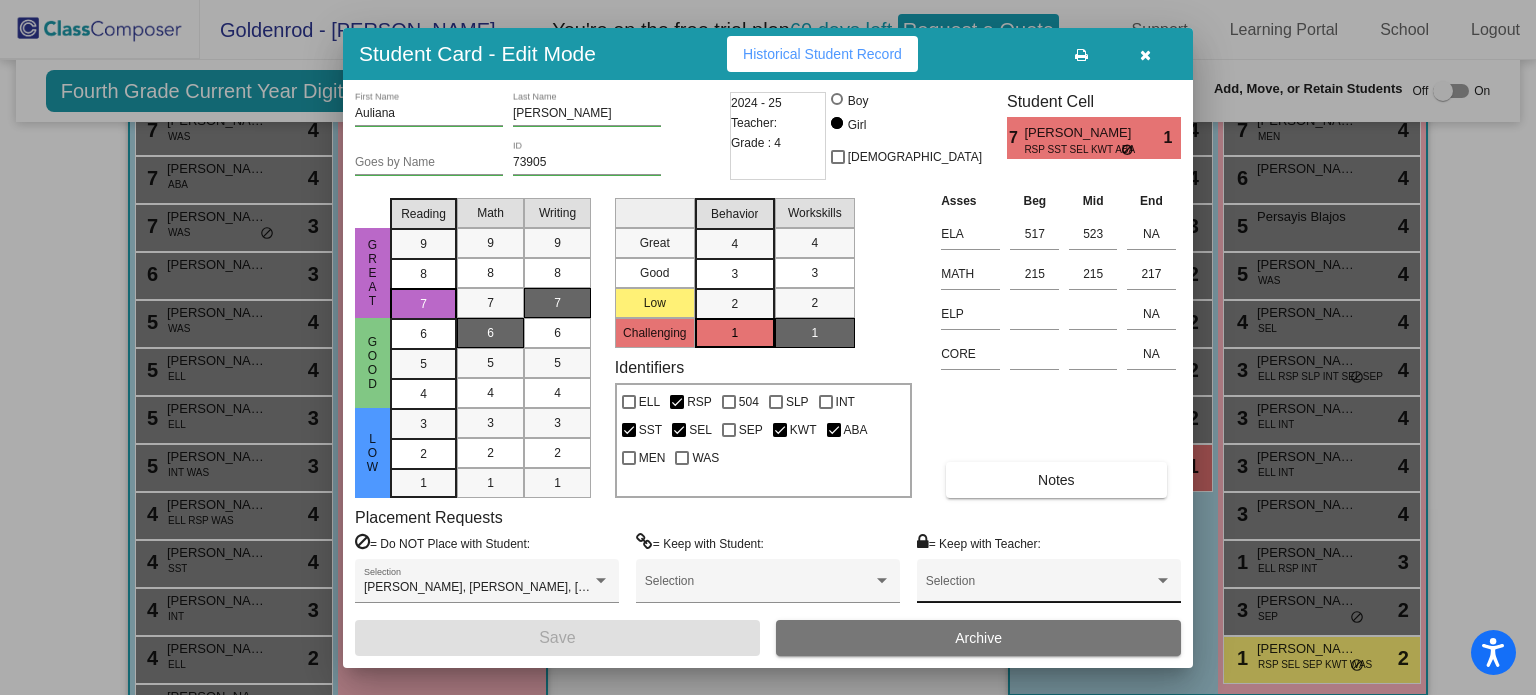 click on "Selection" at bounding box center (1049, 586) 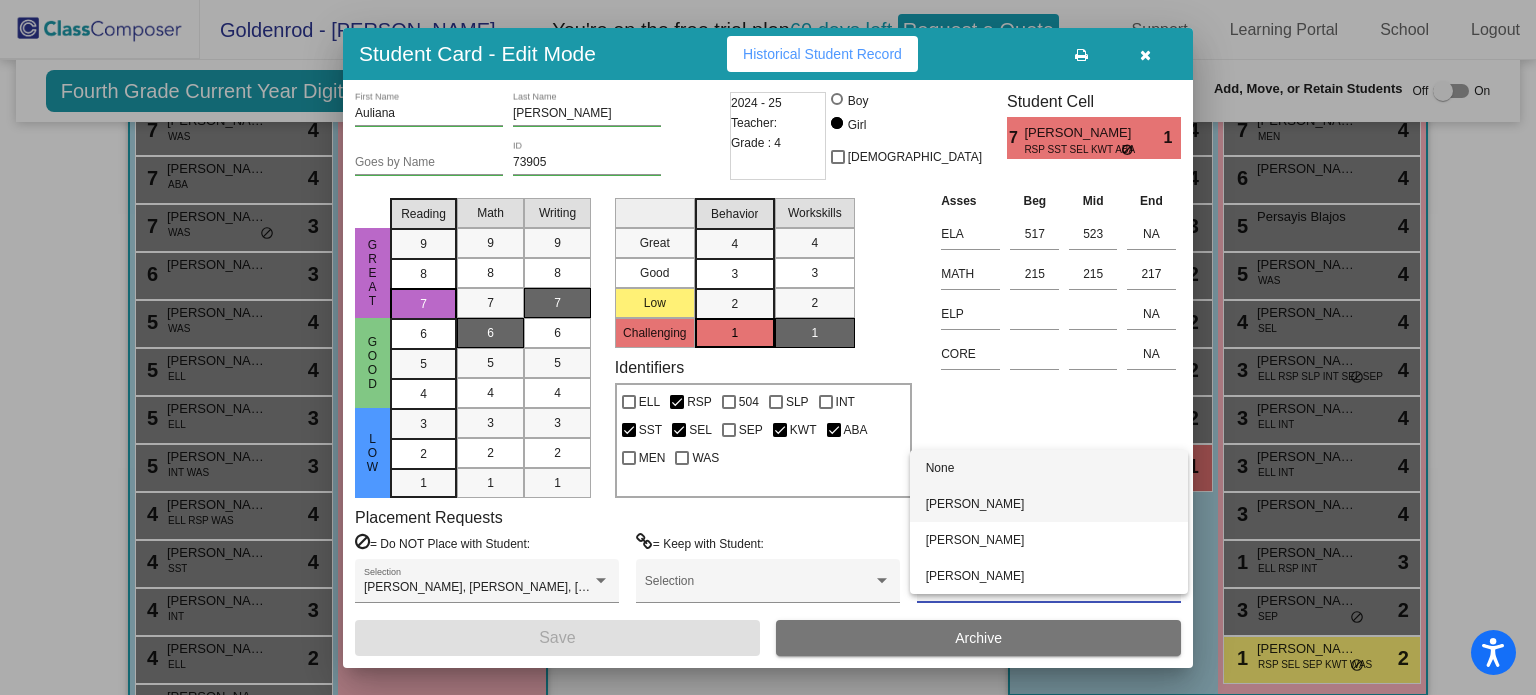 click on "Antonio Barba" at bounding box center [1049, 504] 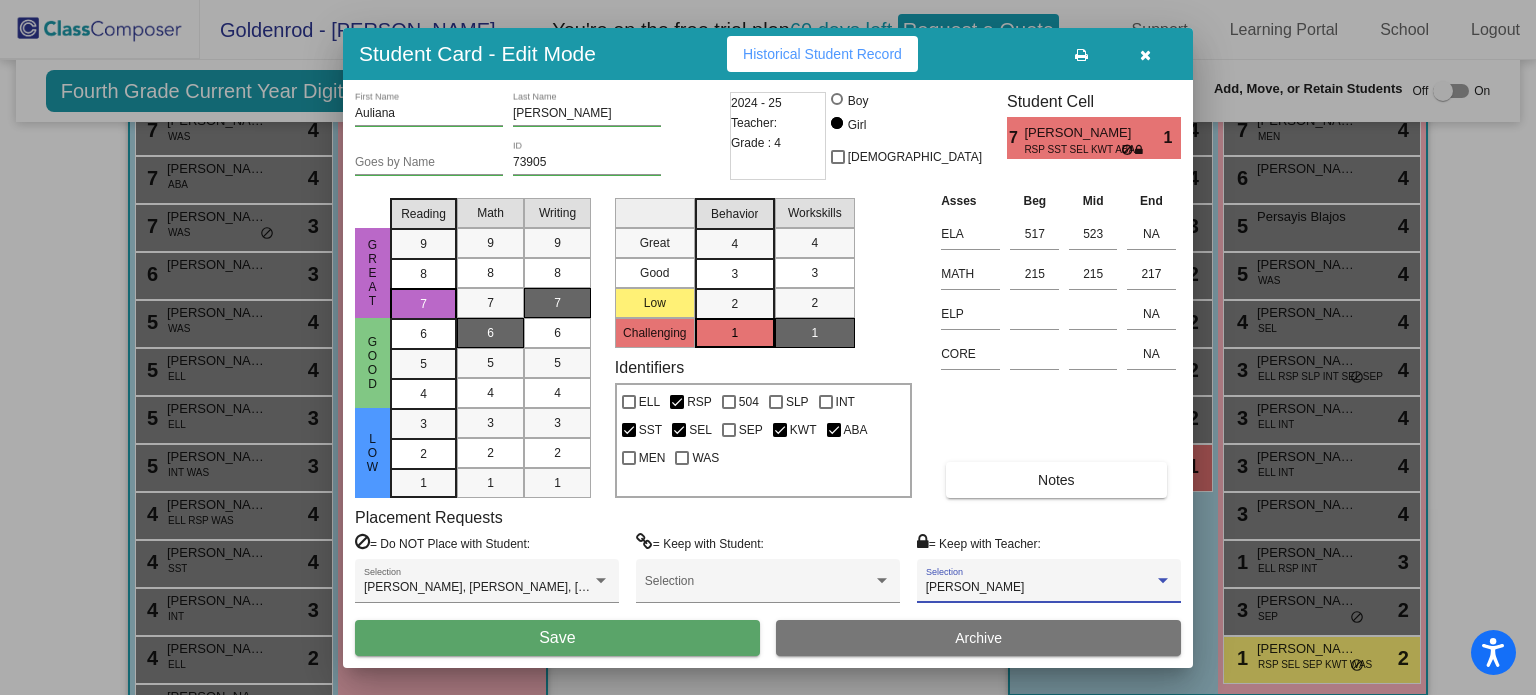 click on "Save" at bounding box center (557, 638) 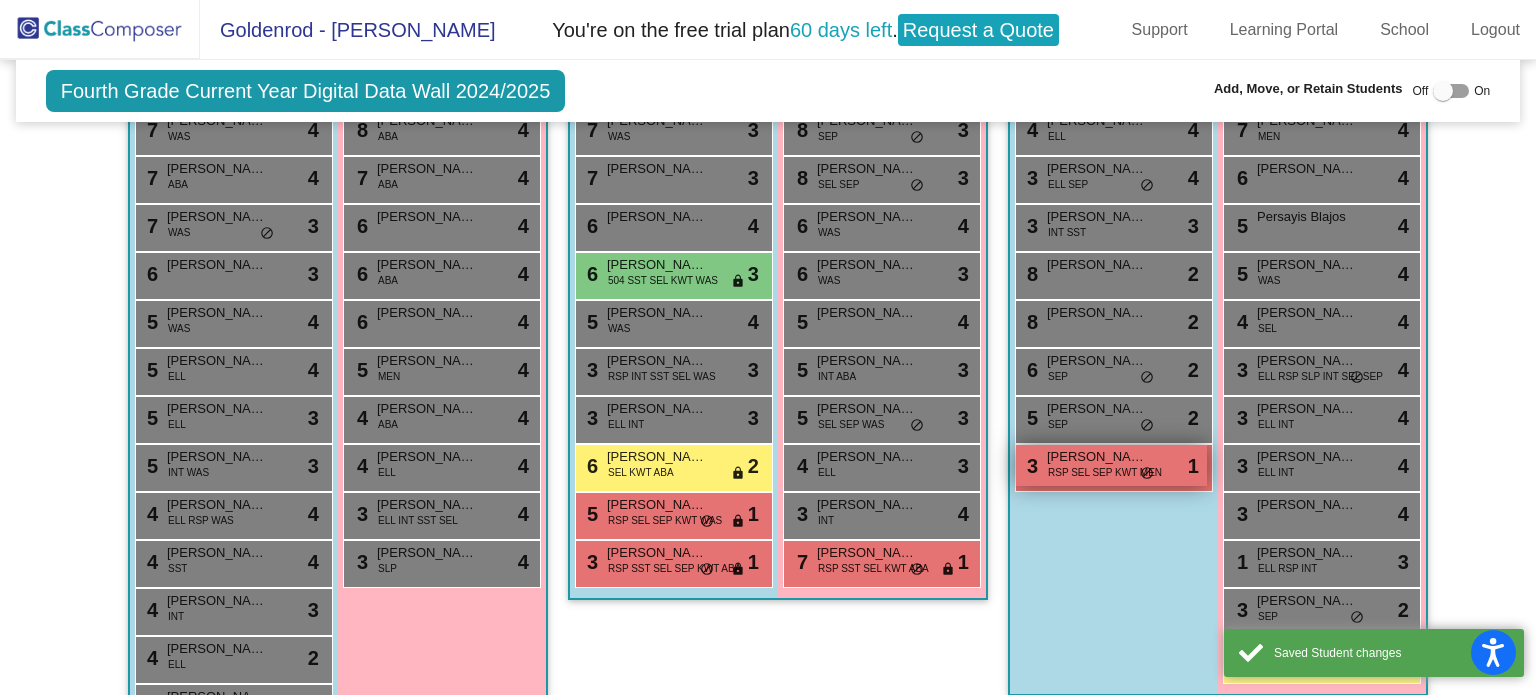 click on "RSP SEL SEP KWT MEN" at bounding box center [1105, 472] 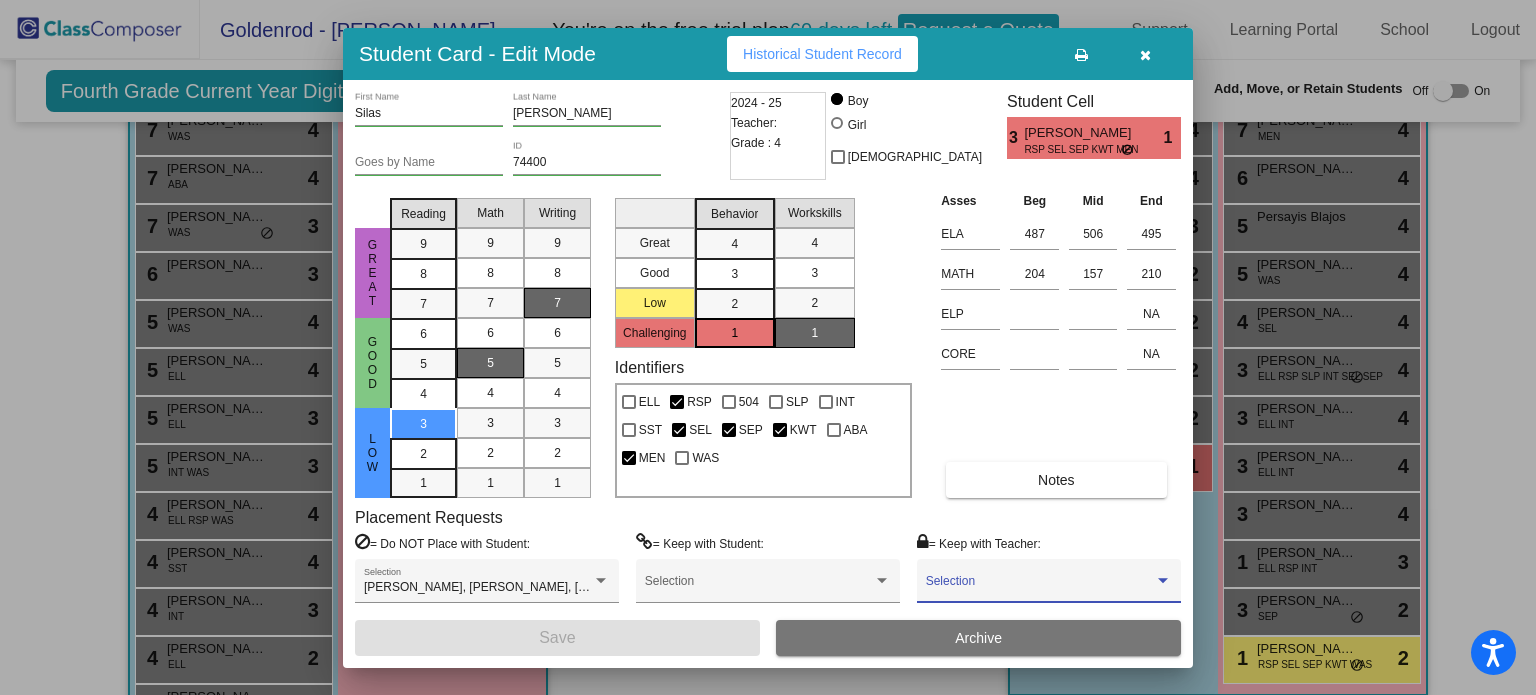 click at bounding box center (1040, 588) 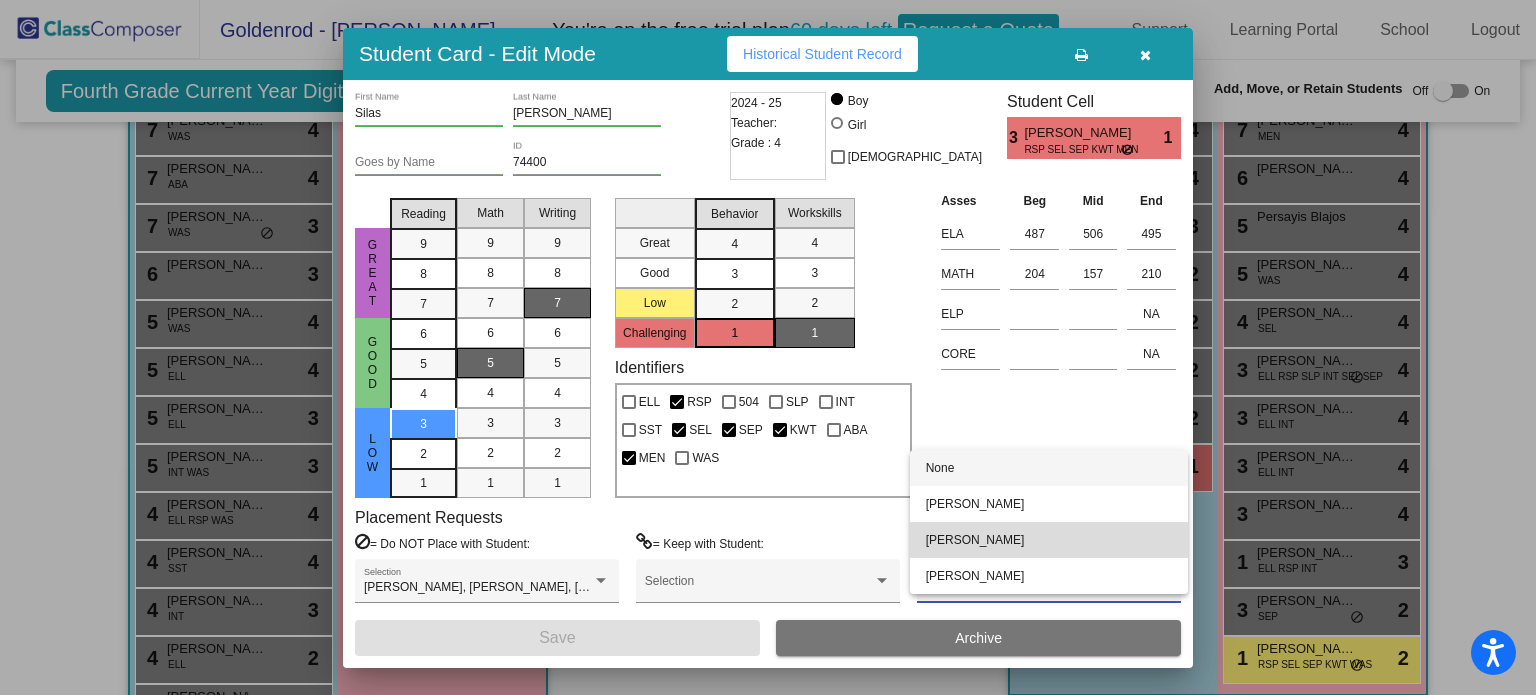 click on "Serena Mendez" at bounding box center (1049, 540) 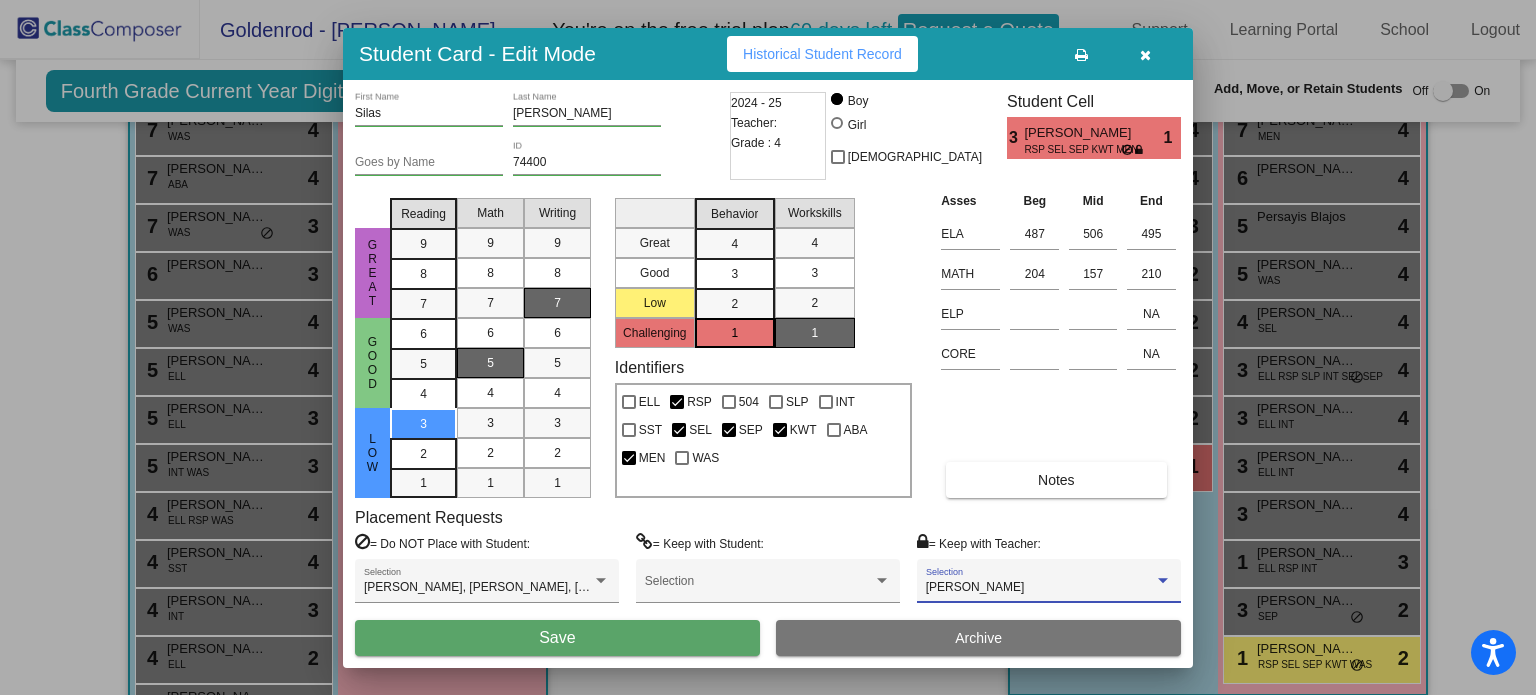click on "Save" at bounding box center (557, 638) 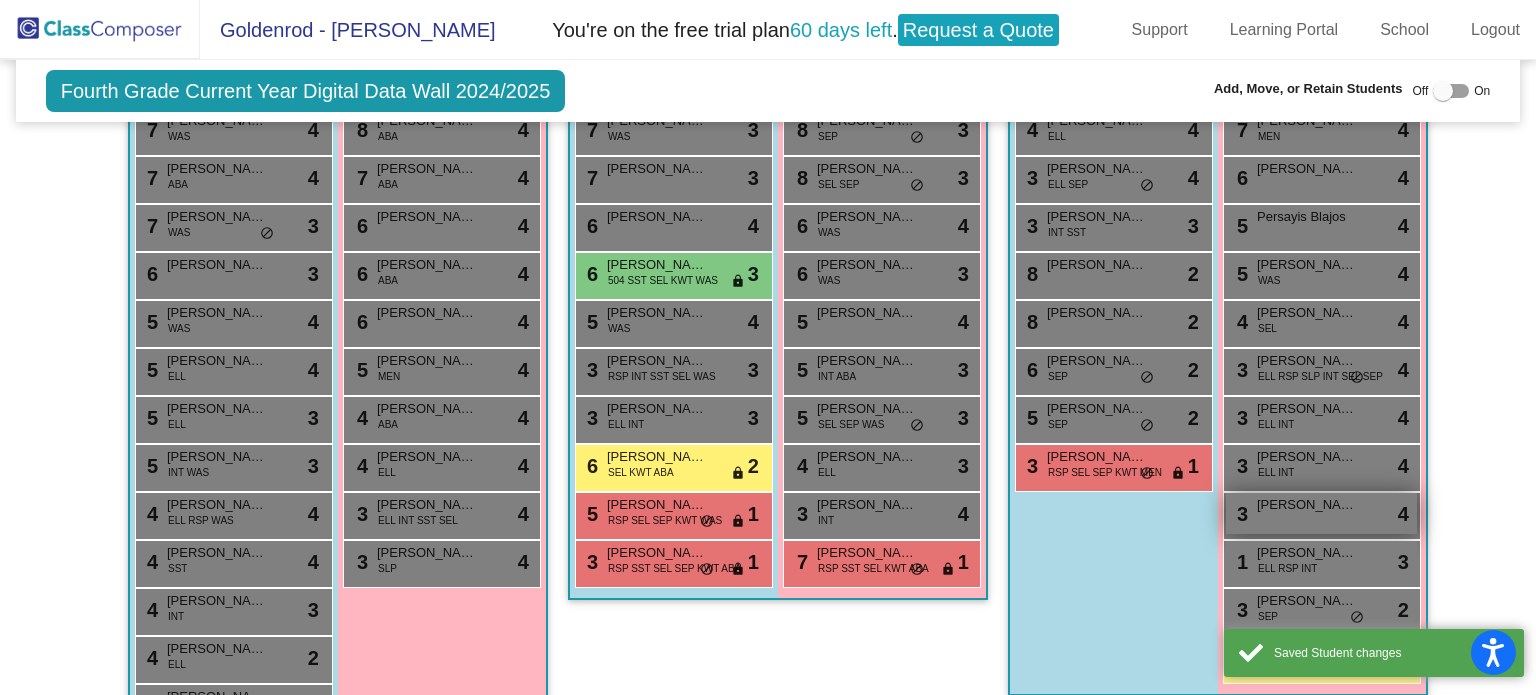 scroll, scrollTop: 724, scrollLeft: 0, axis: vertical 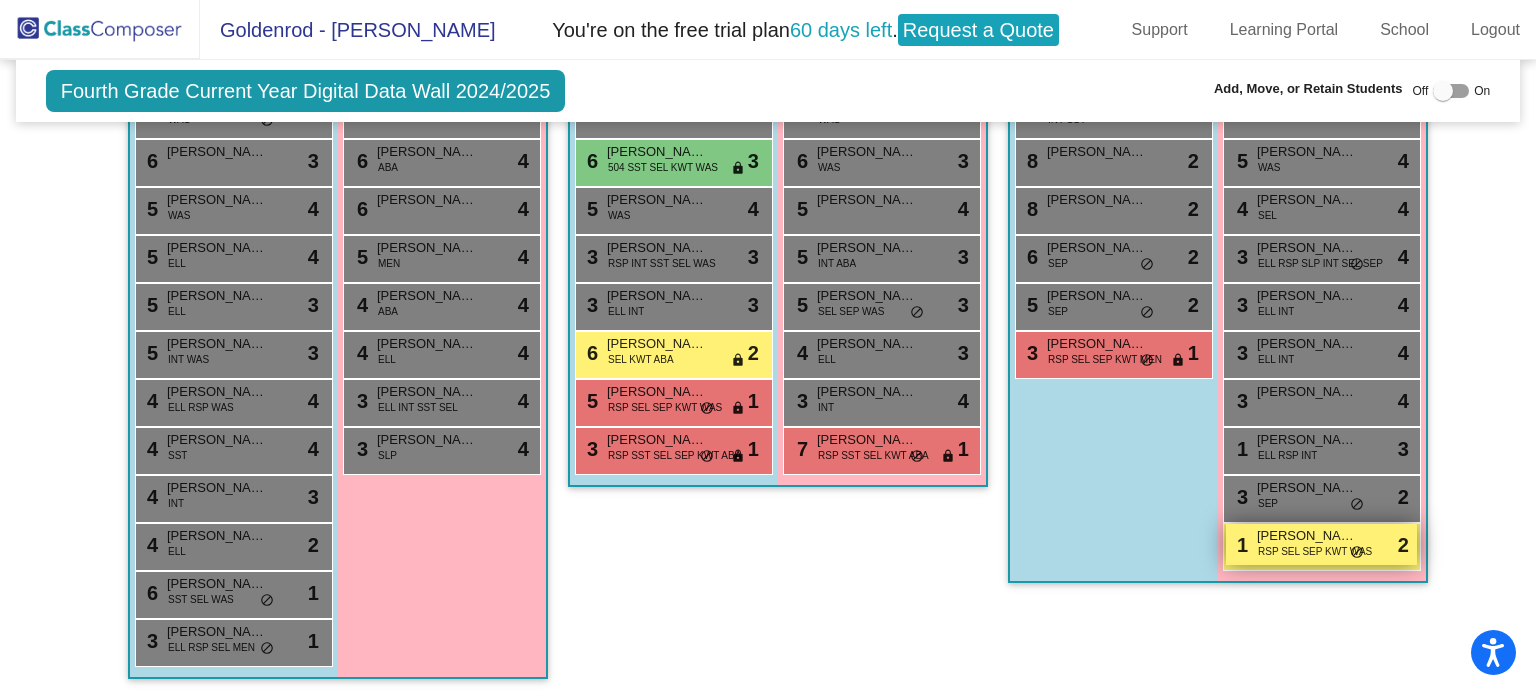 click on "RSP SEL SEP KWT WAS" at bounding box center (1315, 551) 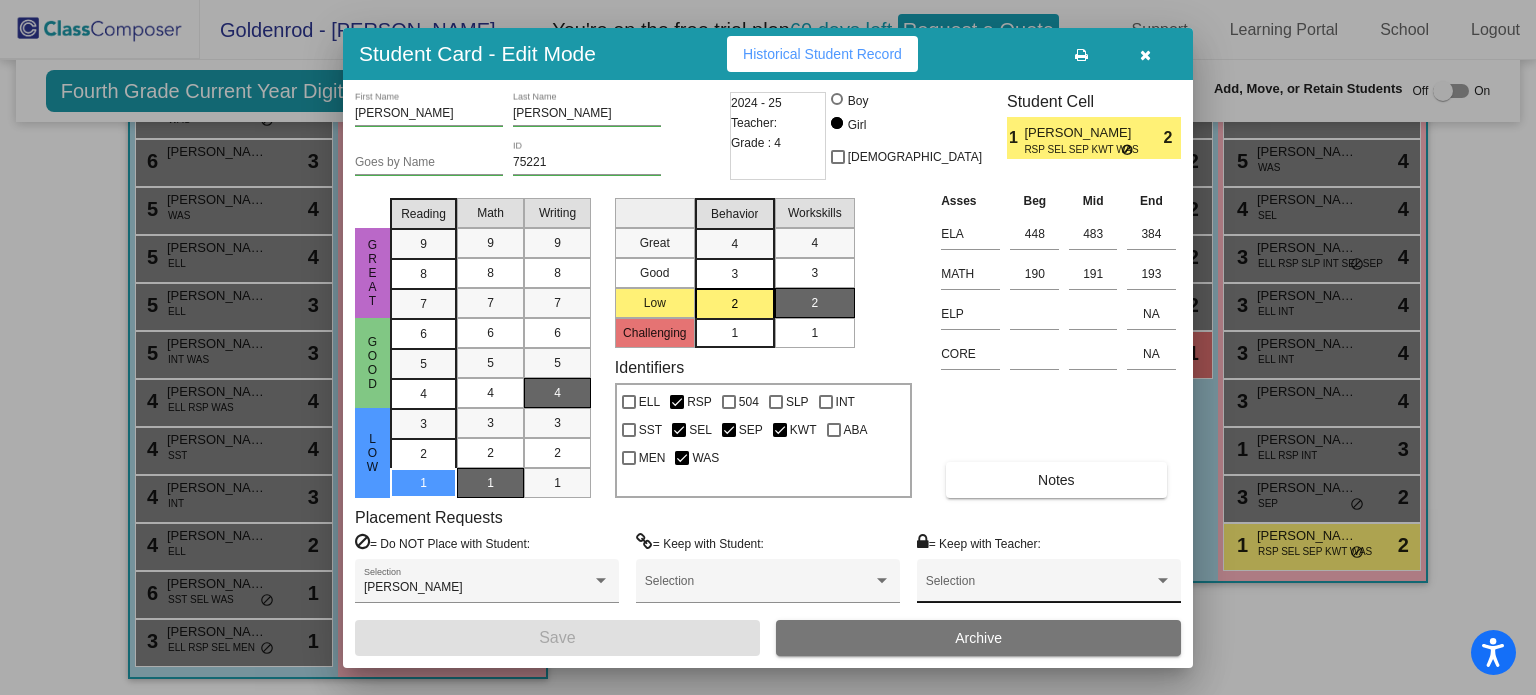 click on "Selection" at bounding box center [1049, 586] 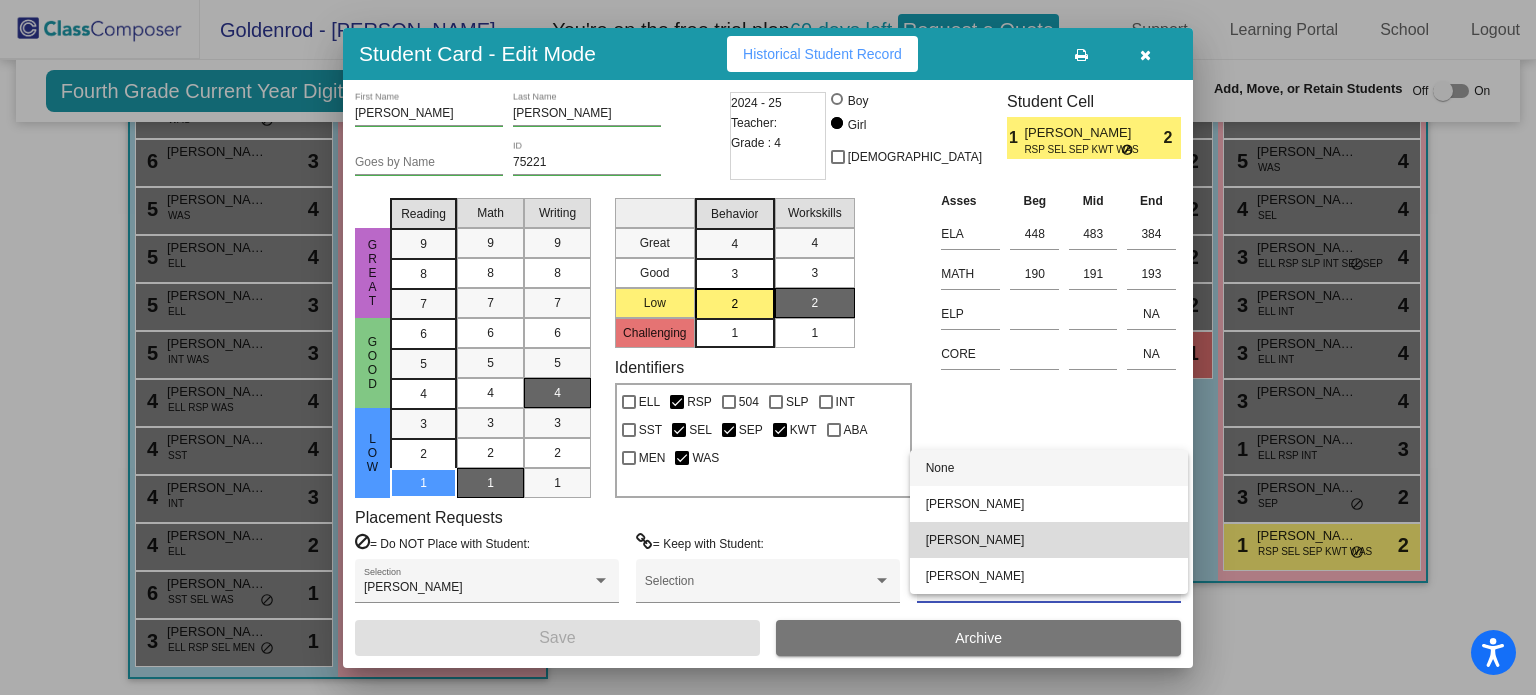 click on "Serena Mendez" at bounding box center [1049, 540] 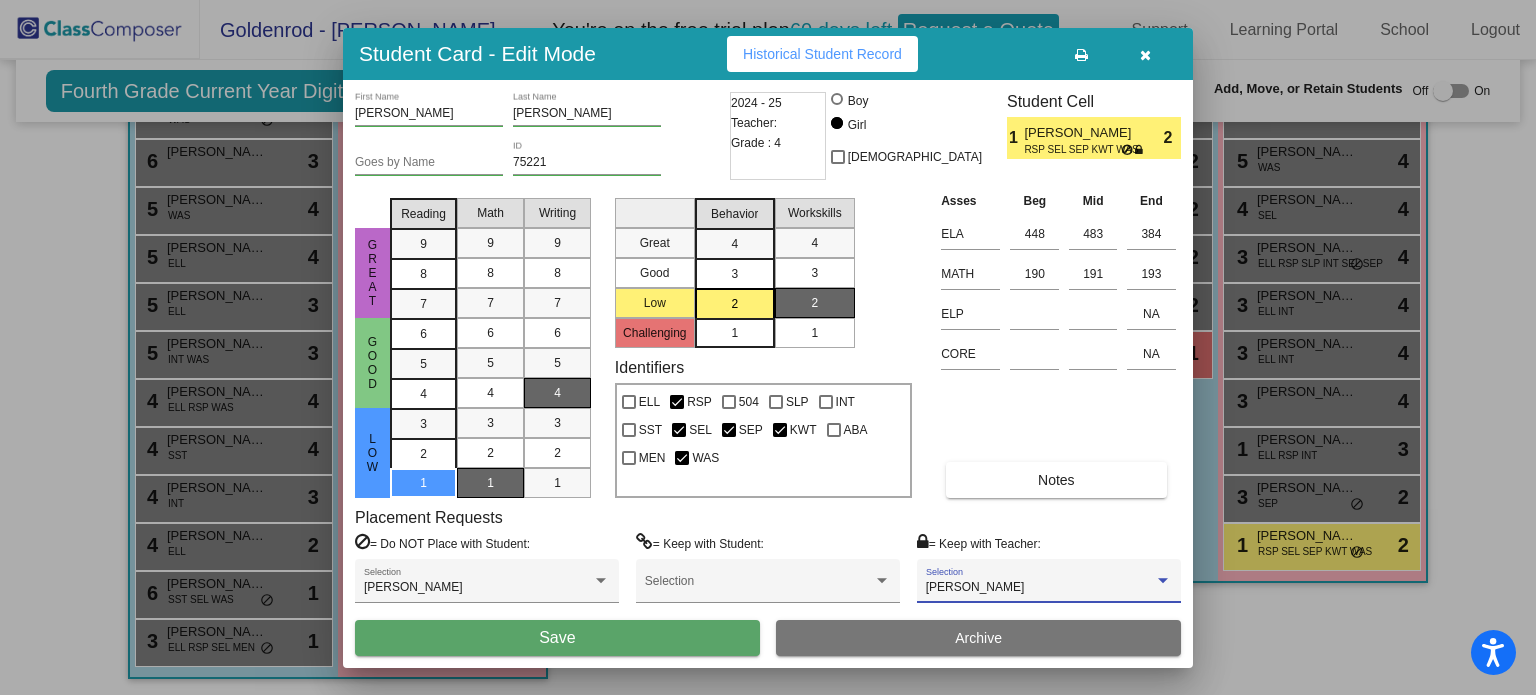 click on "Serena Mendez" at bounding box center [975, 587] 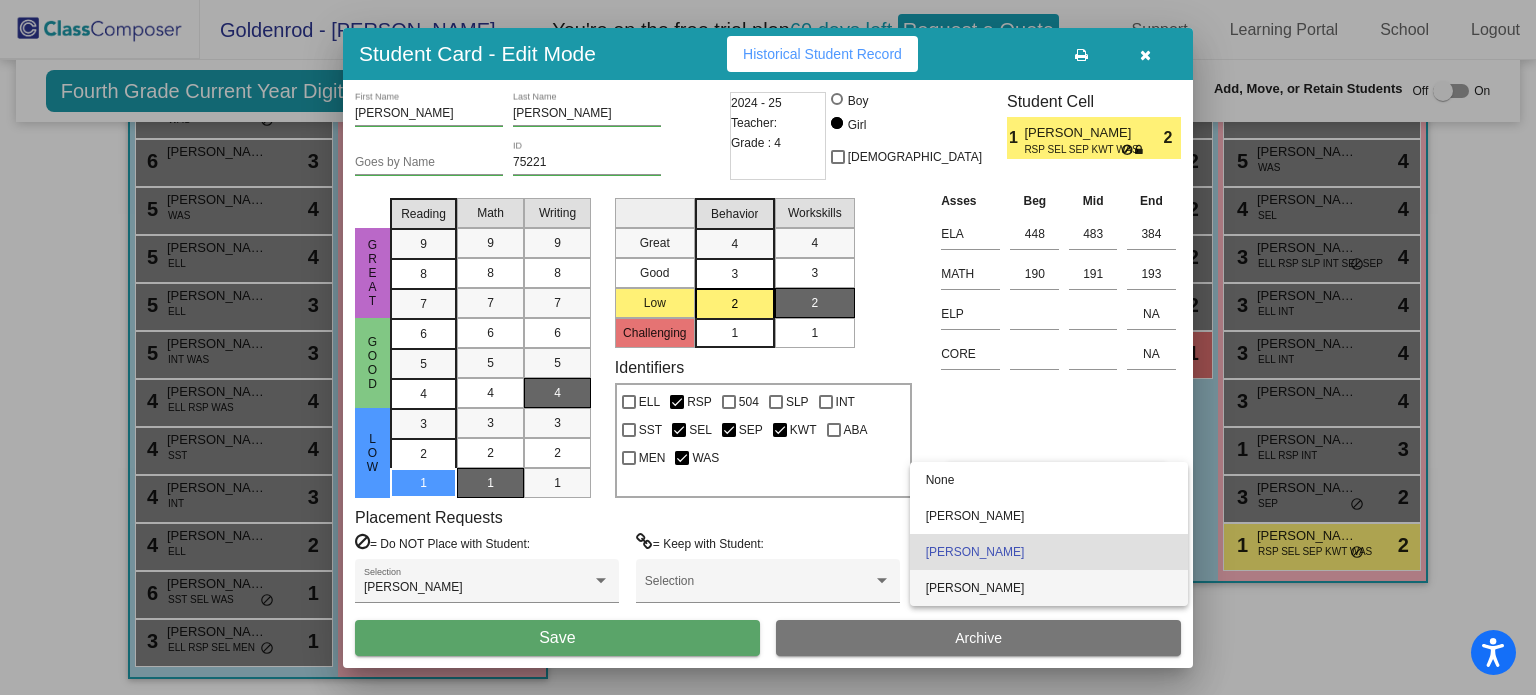 click on "Katelyn Washburn" at bounding box center (1049, 588) 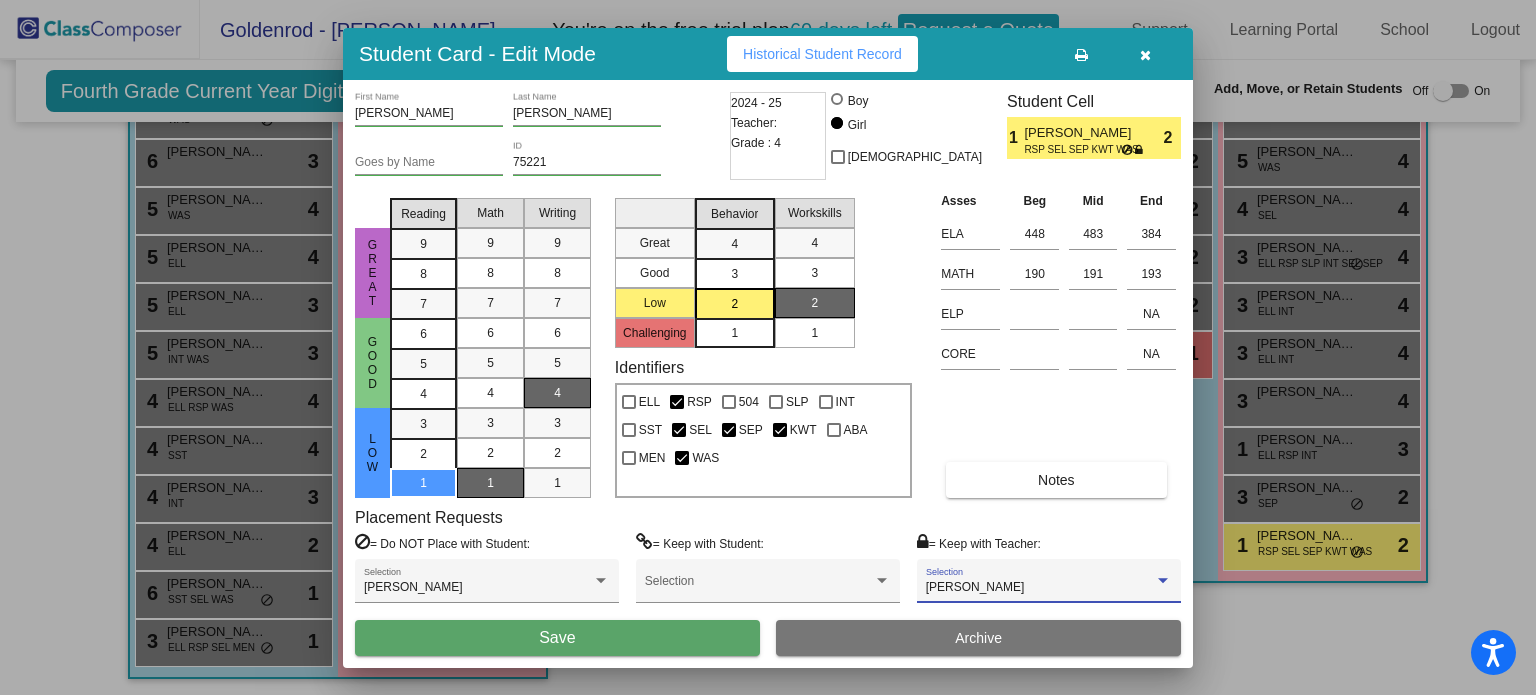 click on "Save" at bounding box center [557, 638] 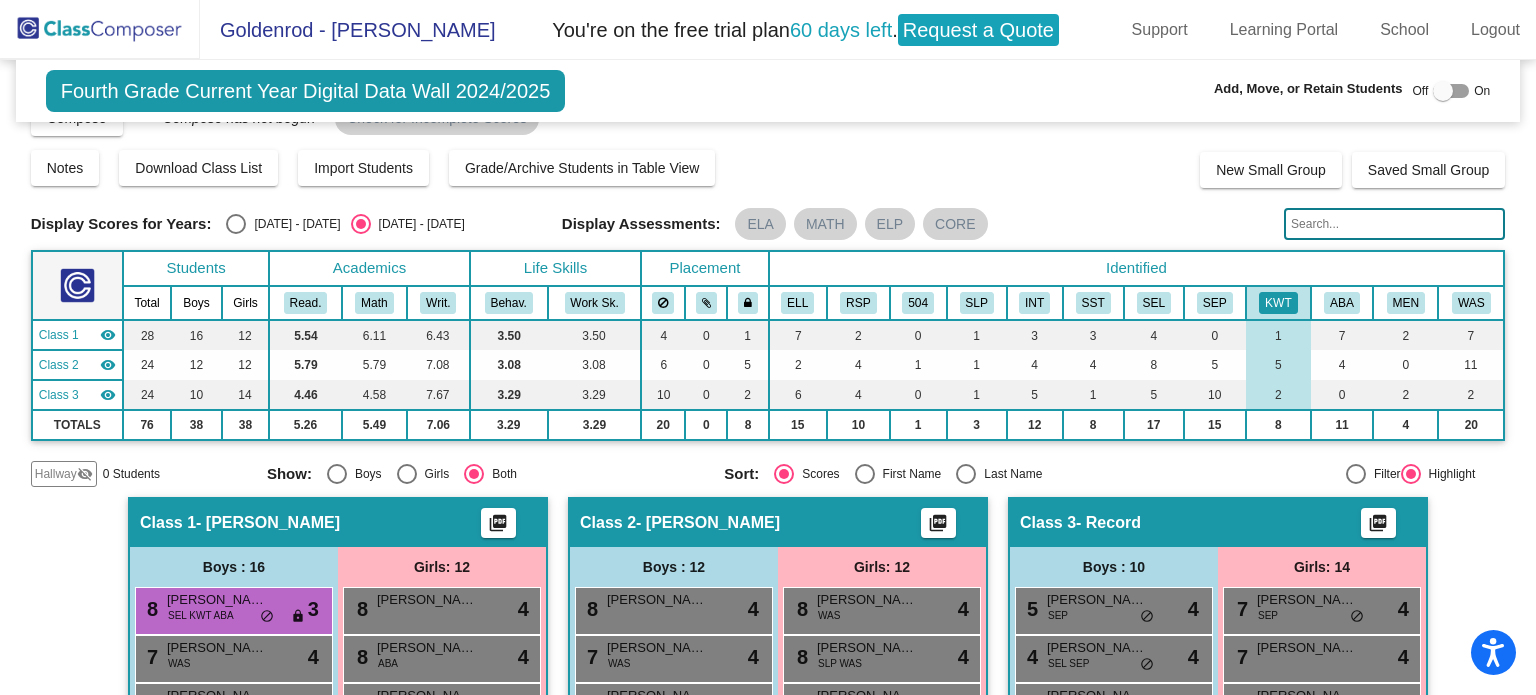 scroll, scrollTop: 0, scrollLeft: 0, axis: both 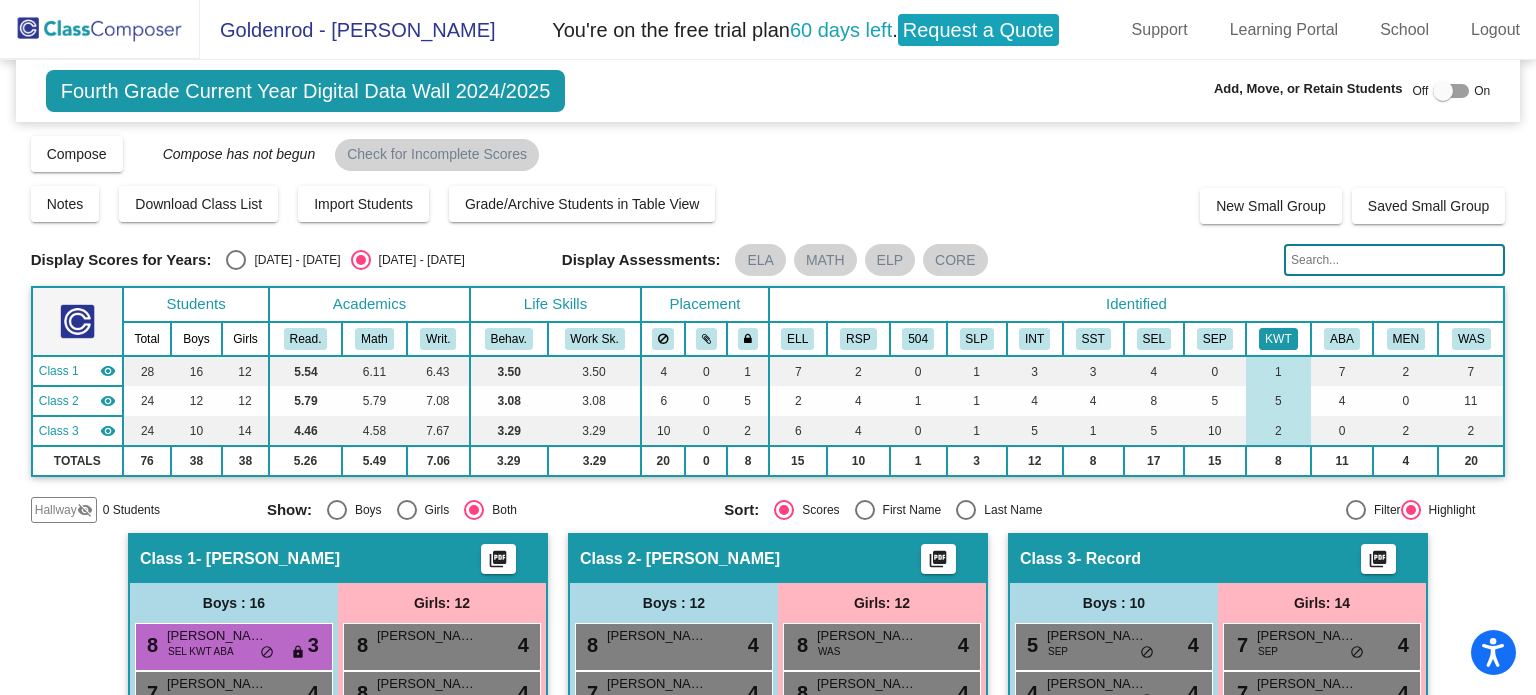 click on "KWT" 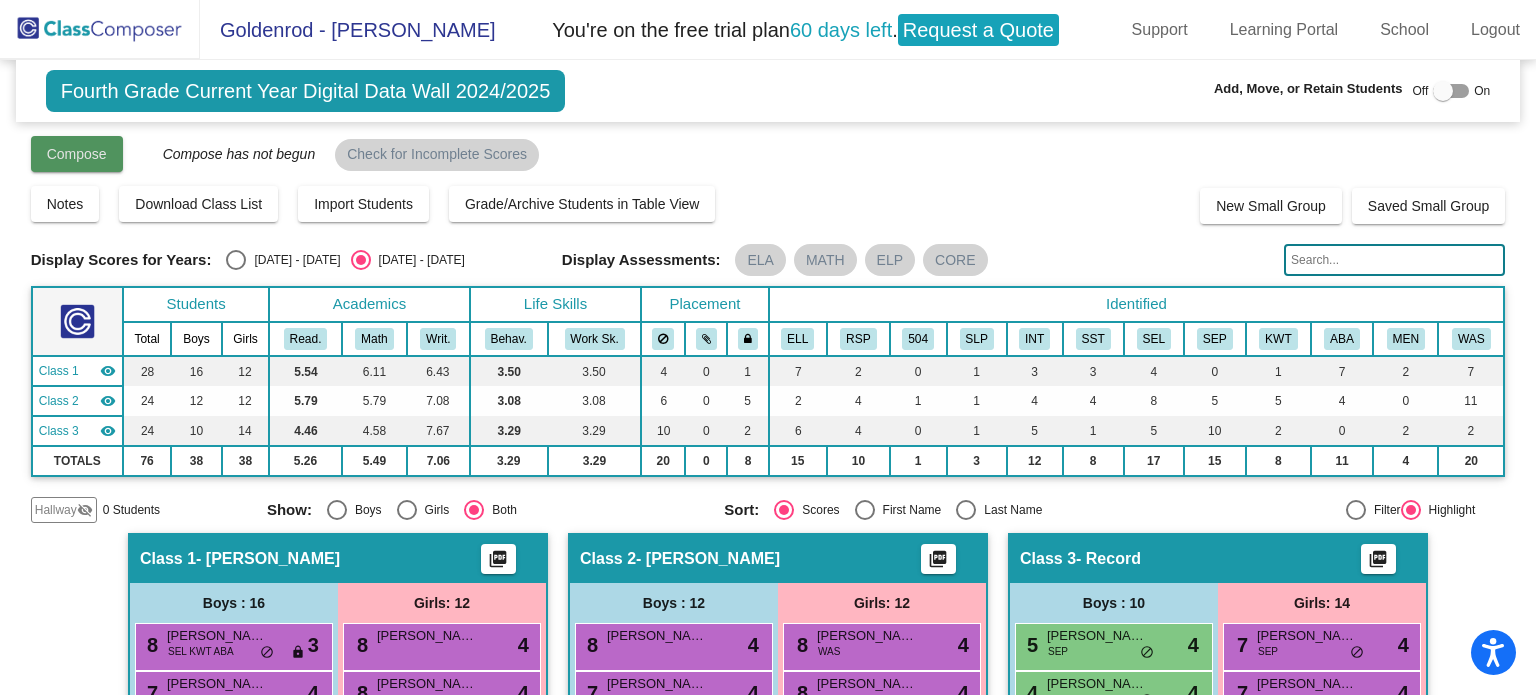 click on "Compose" 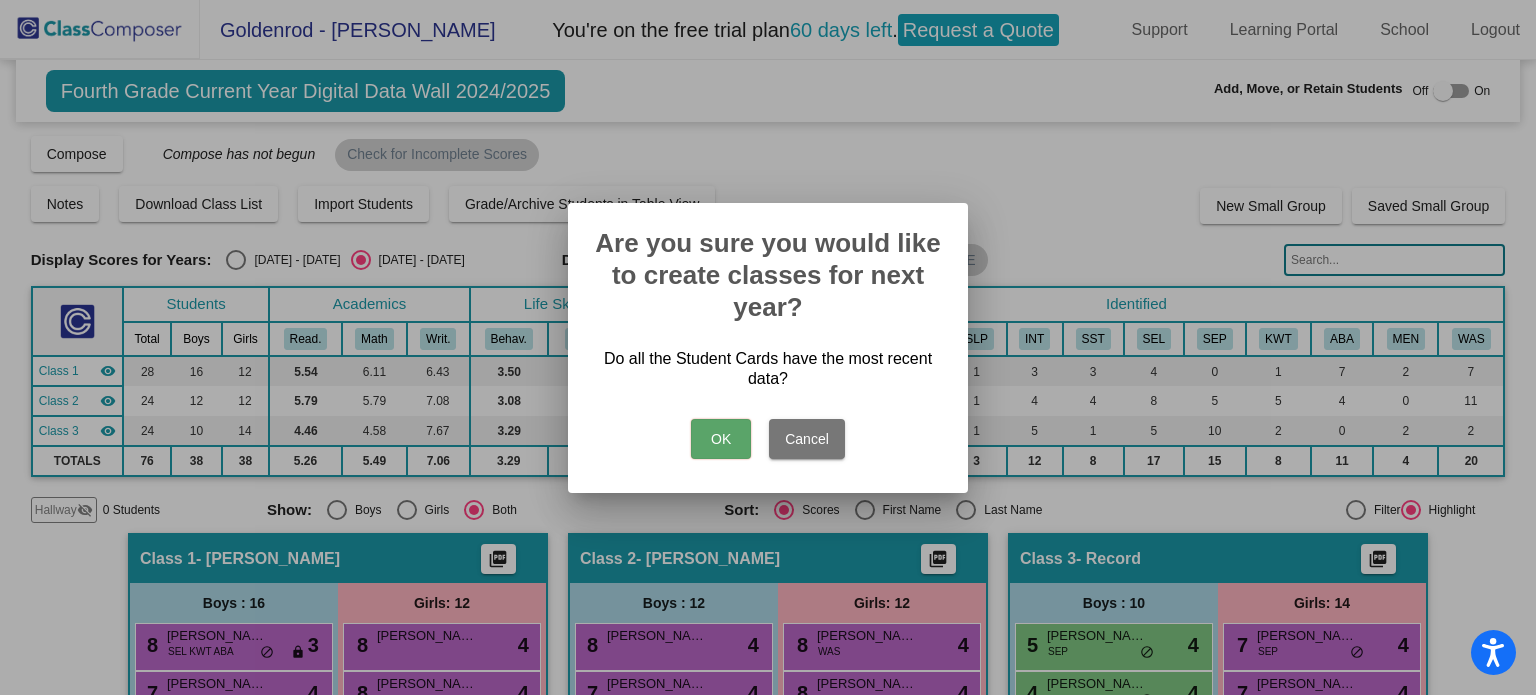 click on "OK" at bounding box center [721, 439] 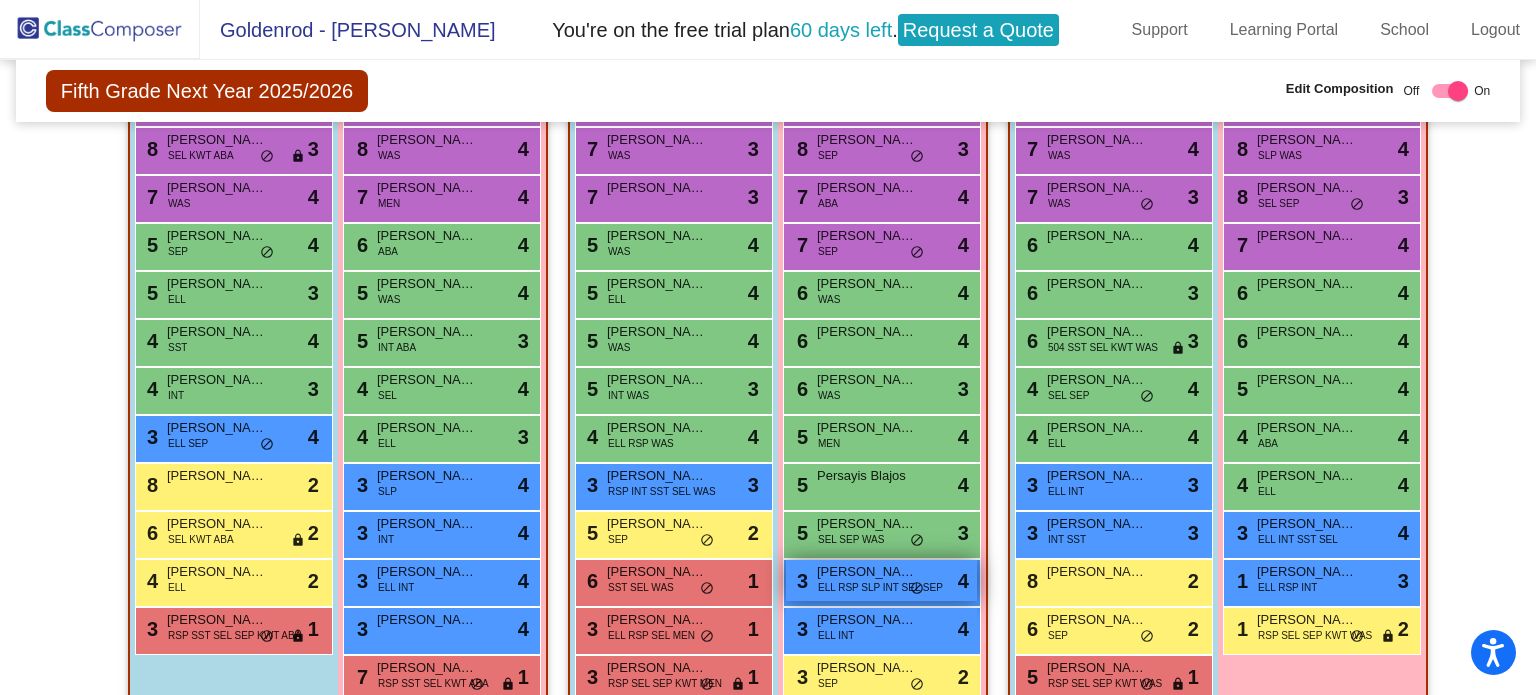 scroll, scrollTop: 576, scrollLeft: 0, axis: vertical 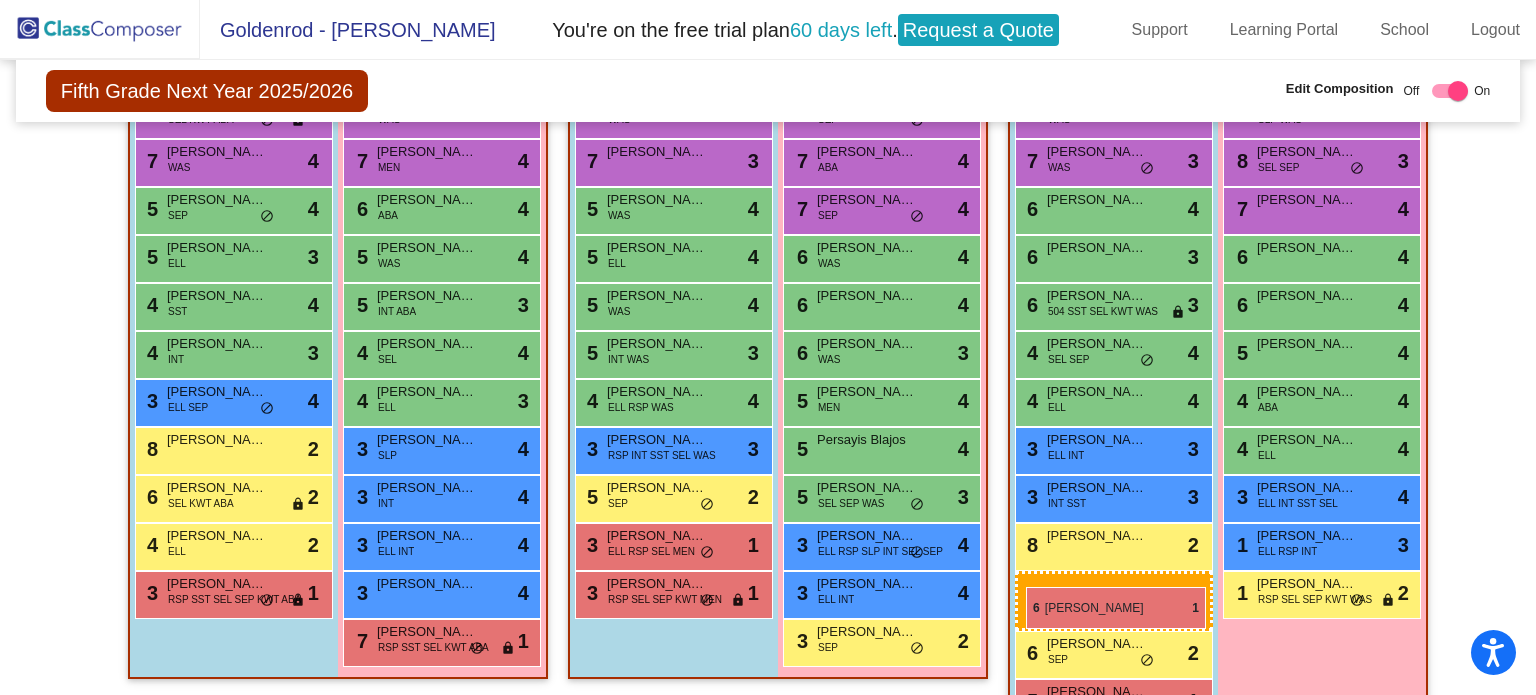 drag, startPoint x: 678, startPoint y: 537, endPoint x: 1024, endPoint y: 585, distance: 349.3136 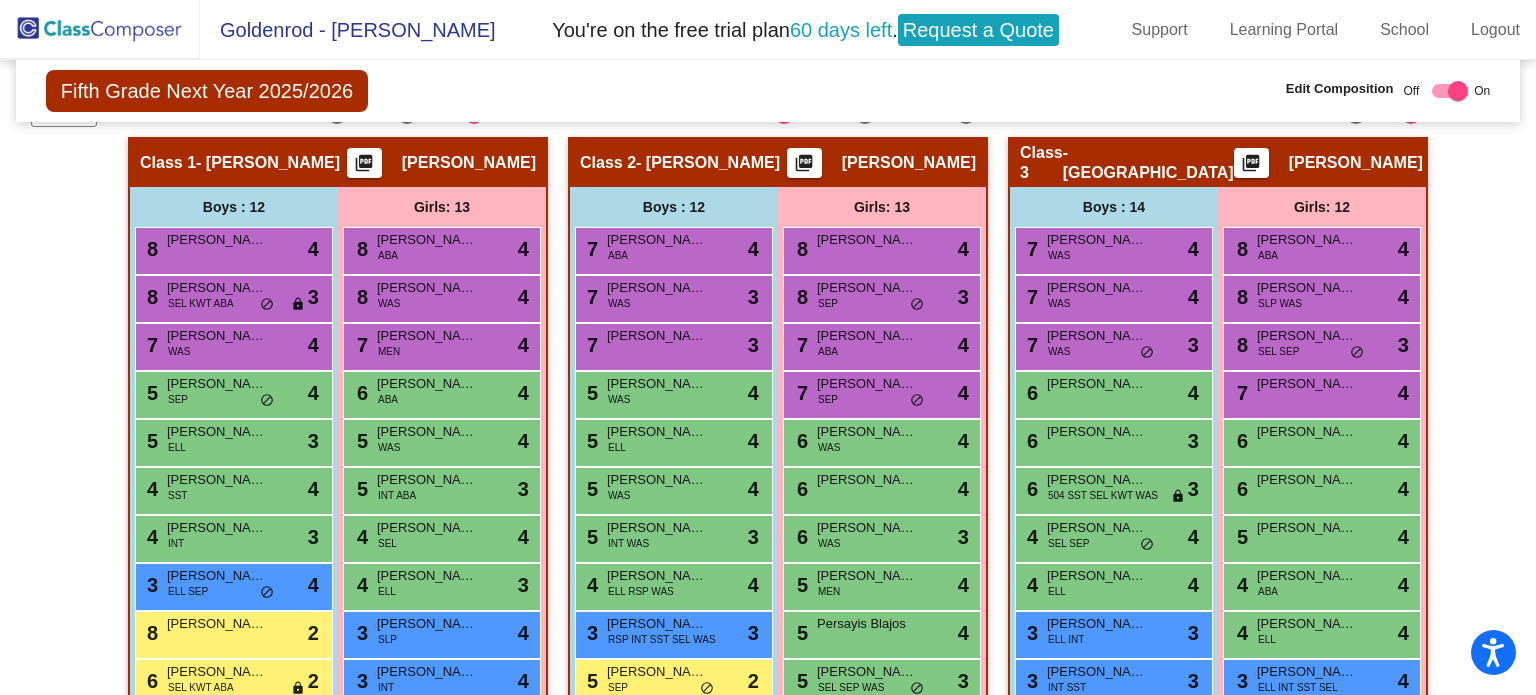 scroll, scrollTop: 396, scrollLeft: 0, axis: vertical 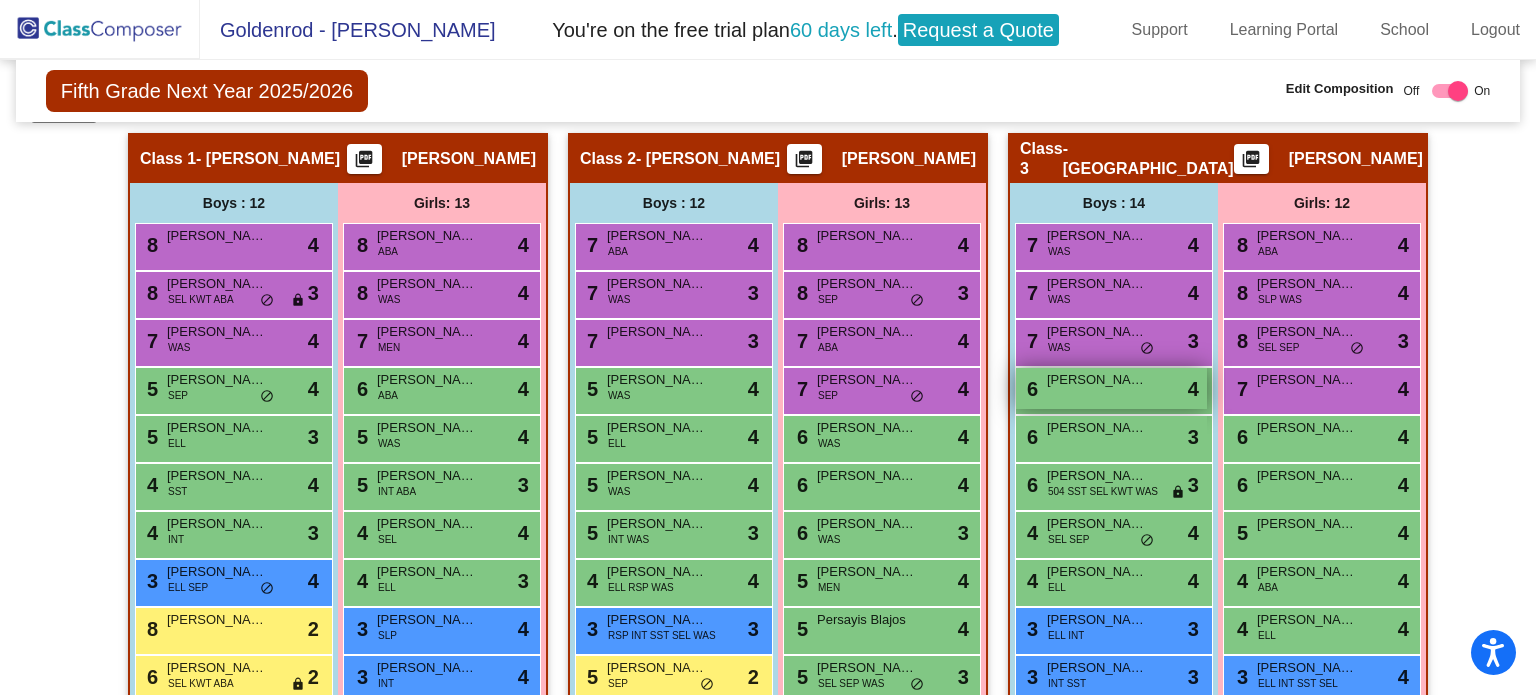 click on "Alonso Rodriguez Vargas" at bounding box center (1097, 380) 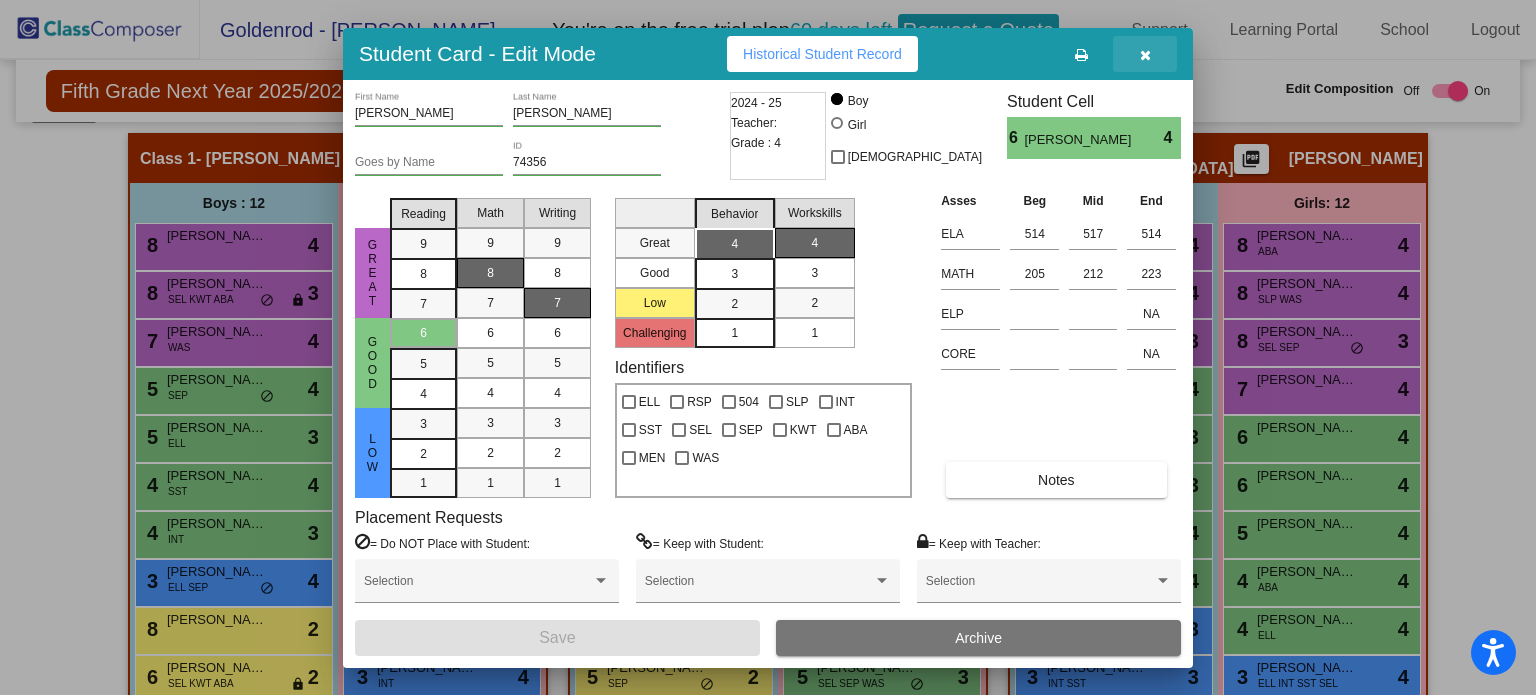 click at bounding box center (1145, 54) 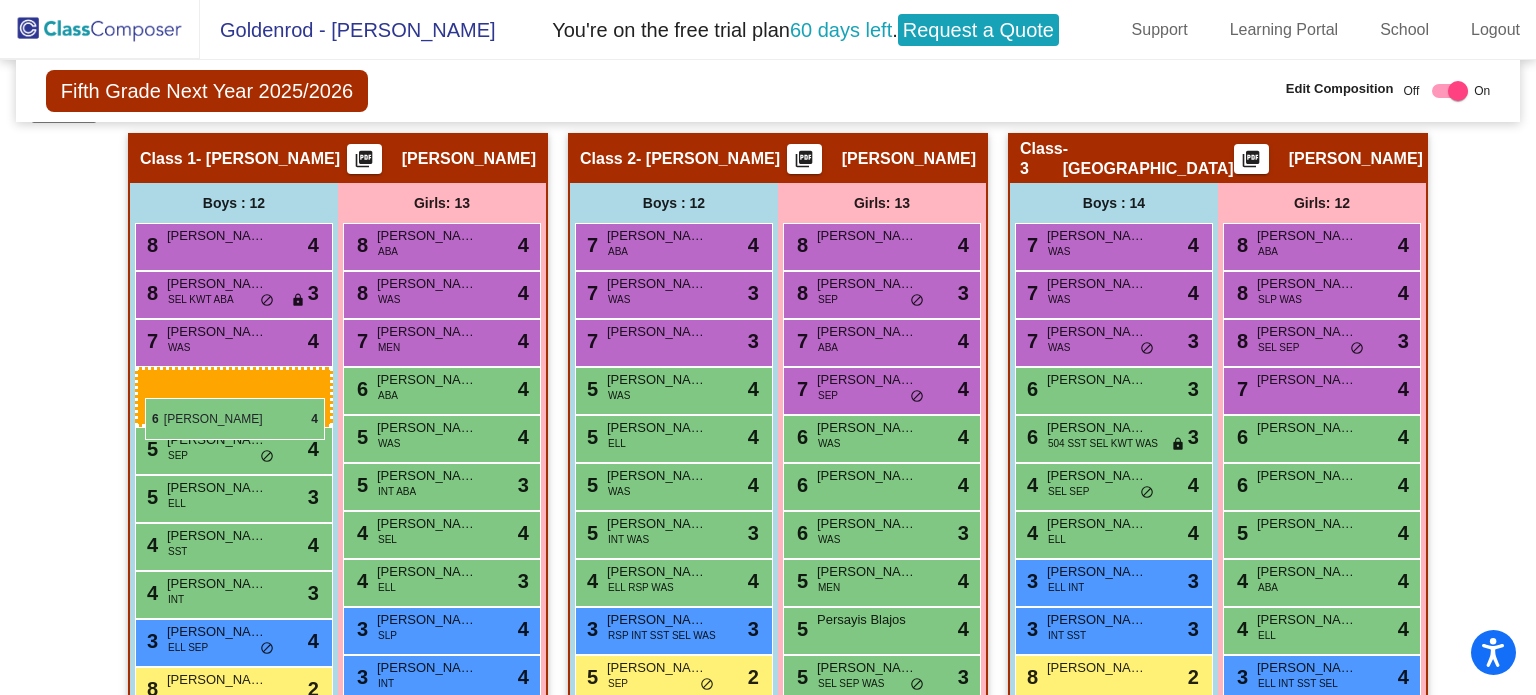drag, startPoint x: 1063, startPoint y: 383, endPoint x: 145, endPoint y: 398, distance: 918.12256 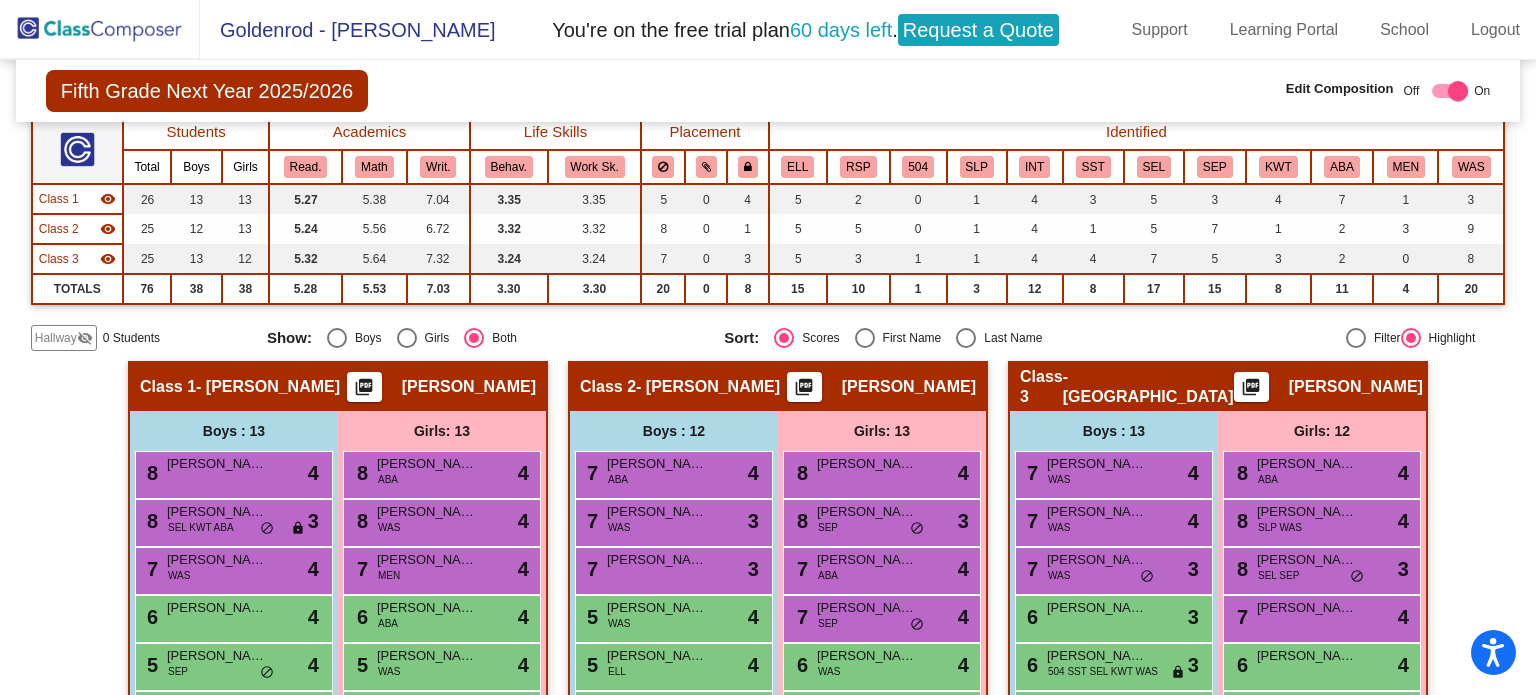 scroll, scrollTop: 167, scrollLeft: 0, axis: vertical 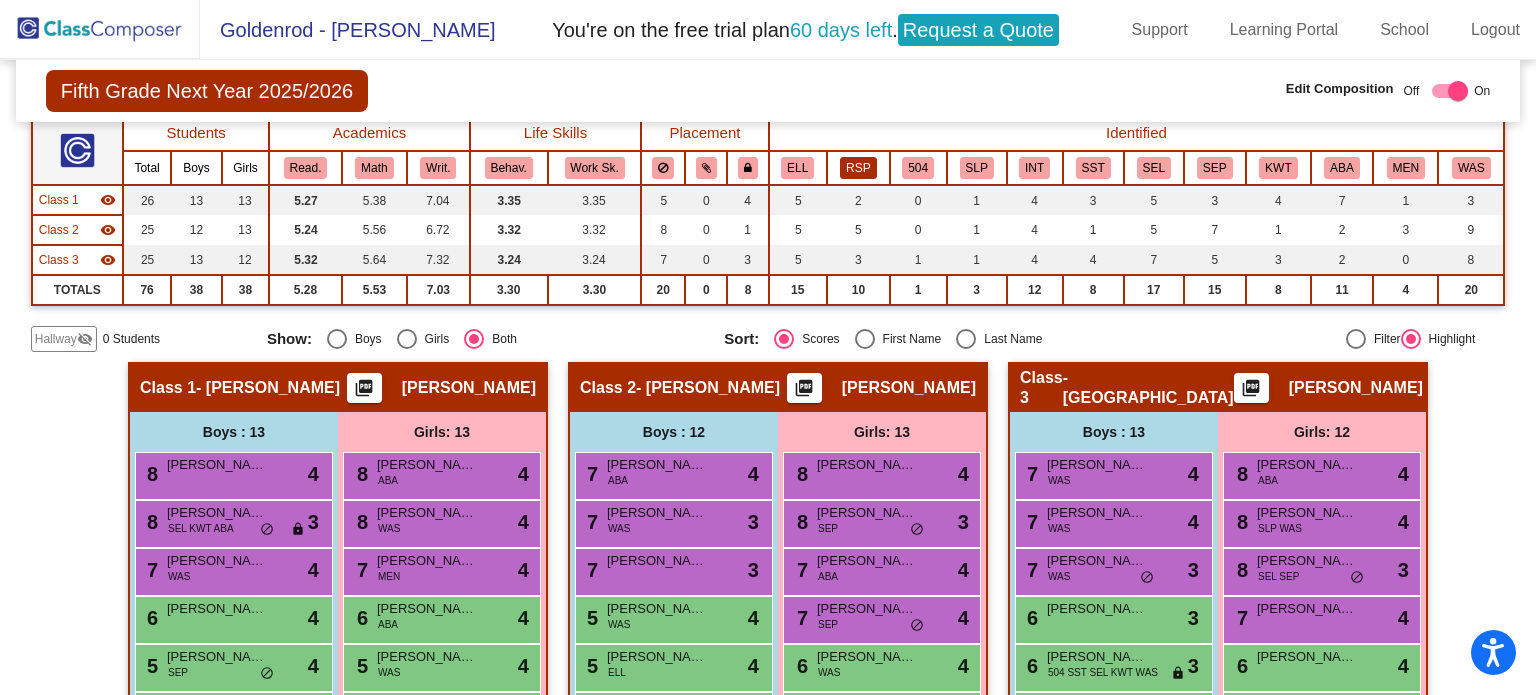 click on "RSP" 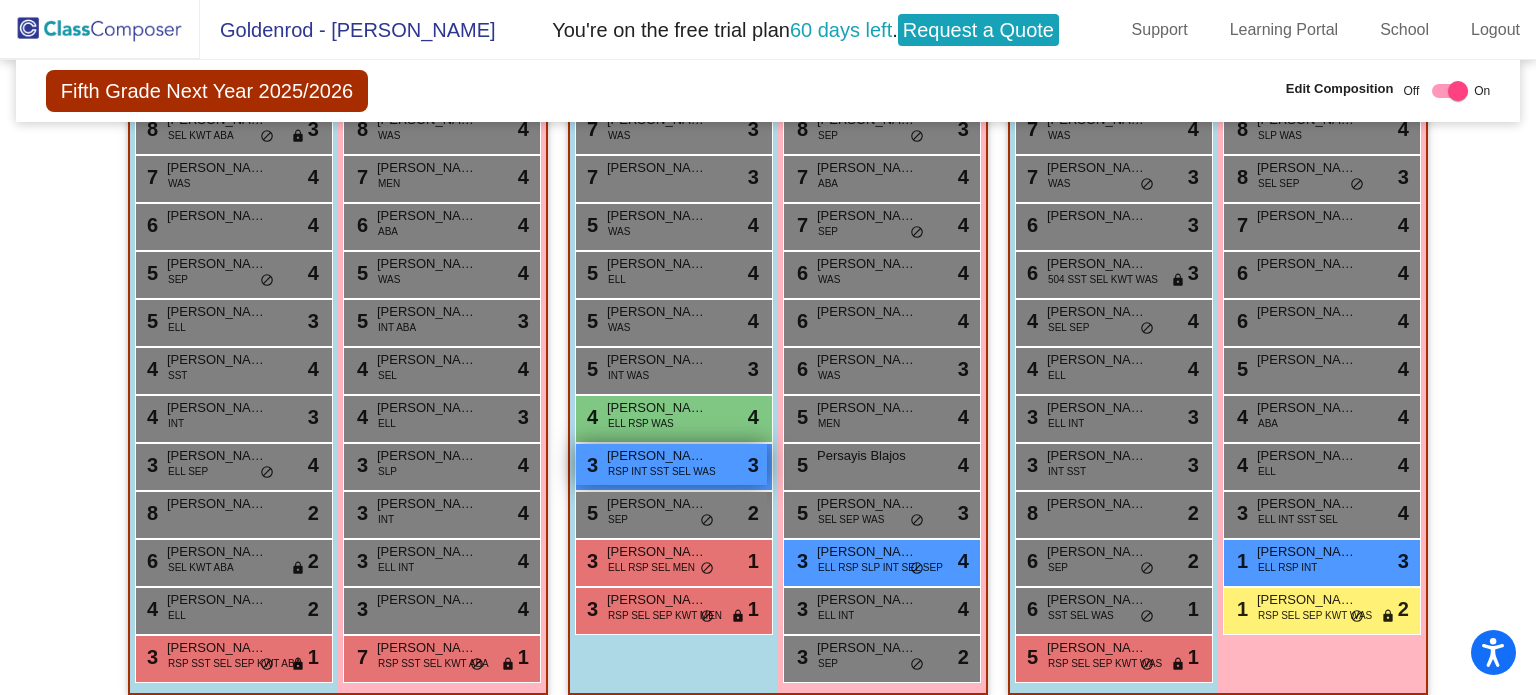 scroll, scrollTop: 576, scrollLeft: 0, axis: vertical 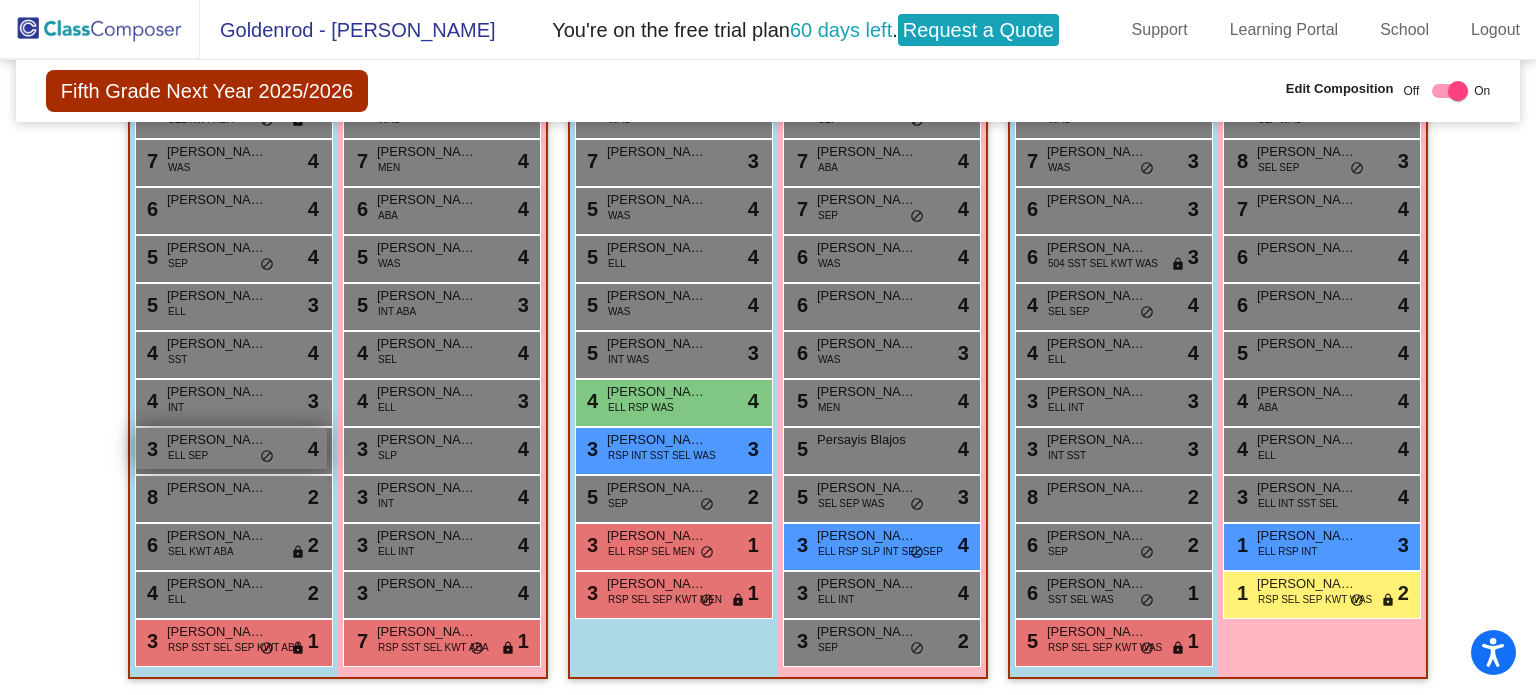 click on "3 Mateo Ramirez-Sandoval ELL SEP lock do_not_disturb_alt 4" at bounding box center (231, 448) 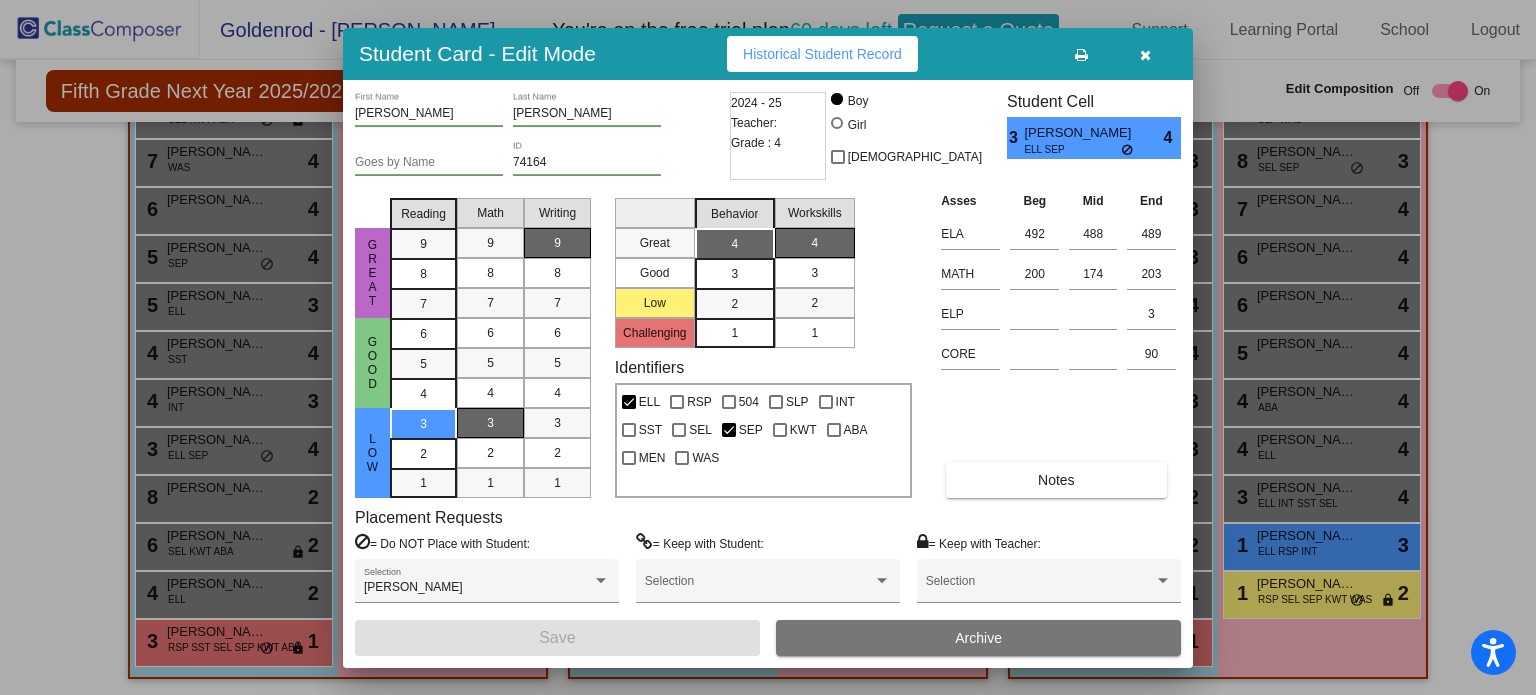 click at bounding box center (1145, 55) 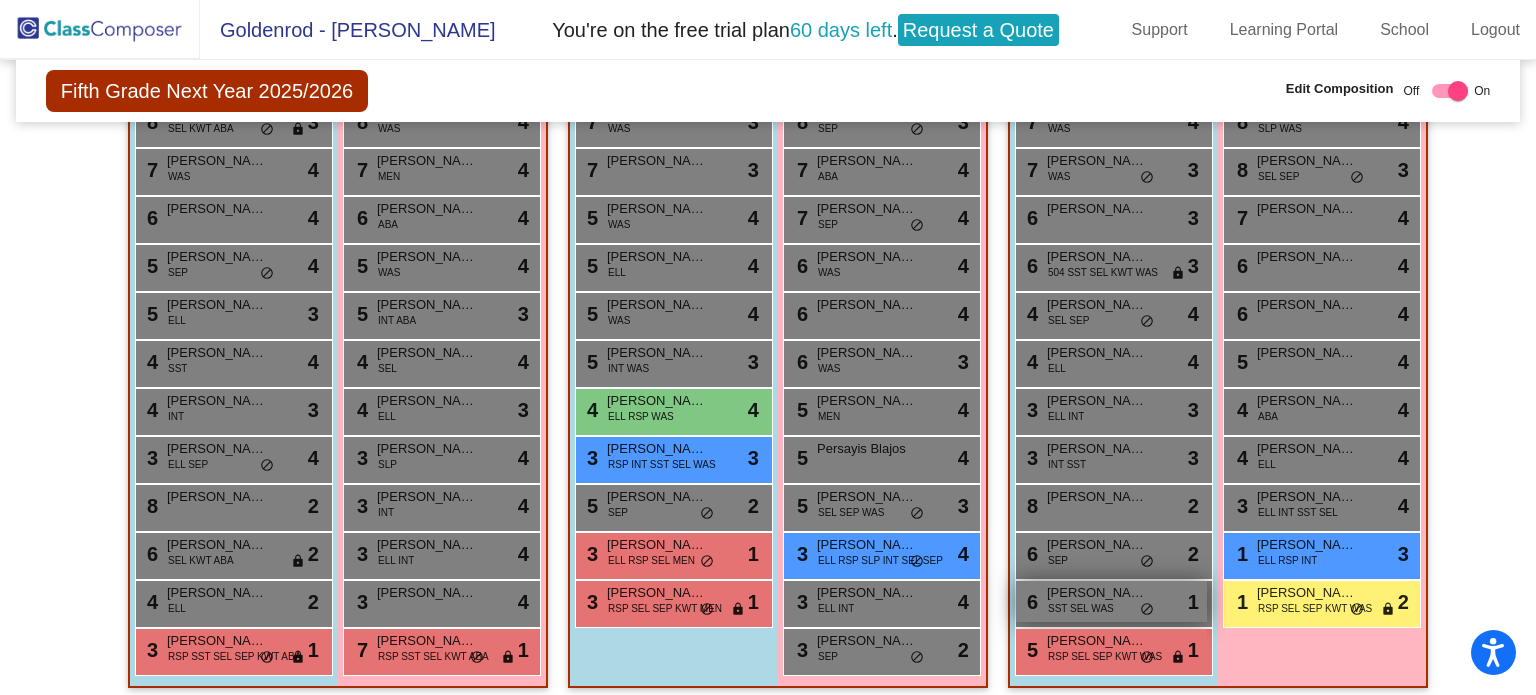 scroll, scrollTop: 576, scrollLeft: 0, axis: vertical 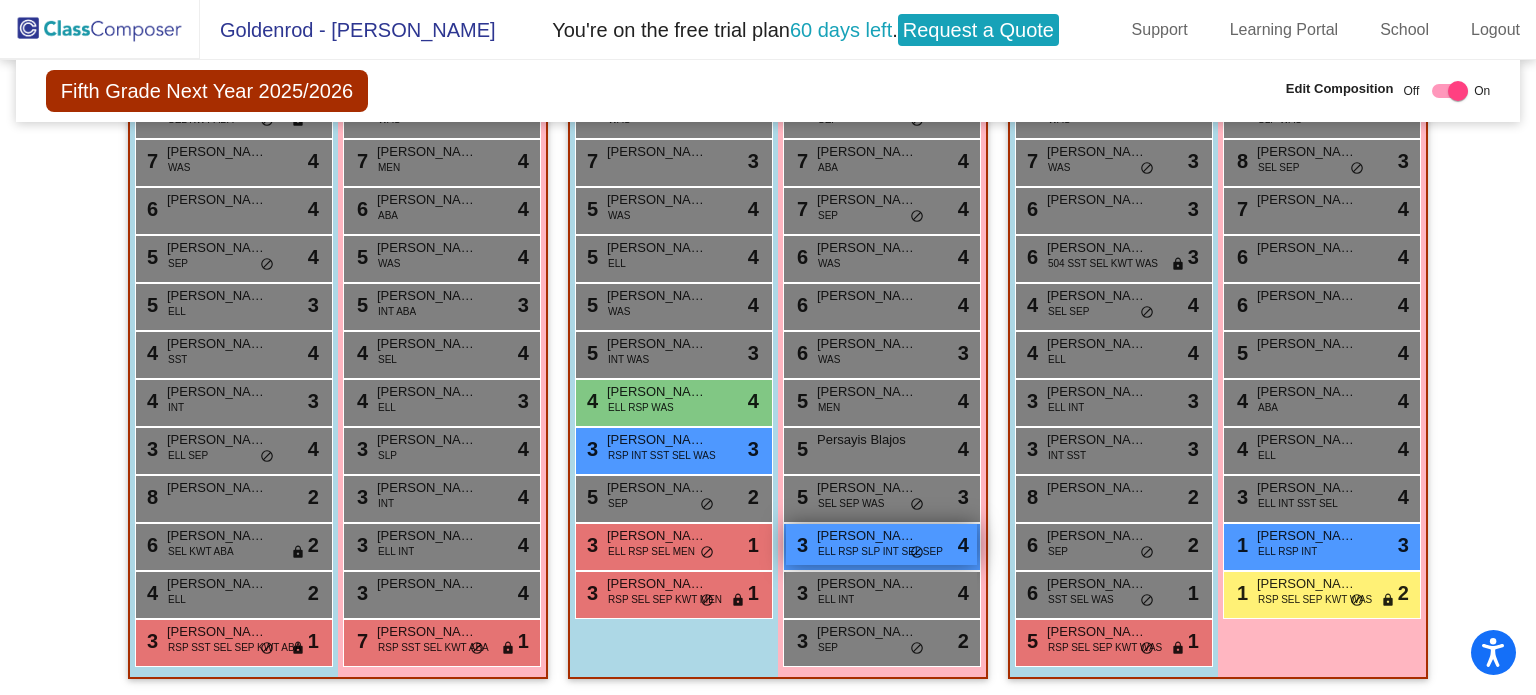 click on "3 Karla Cardenas ELL RSP SLP INT SEL SEP lock do_not_disturb_alt 4" at bounding box center [881, 544] 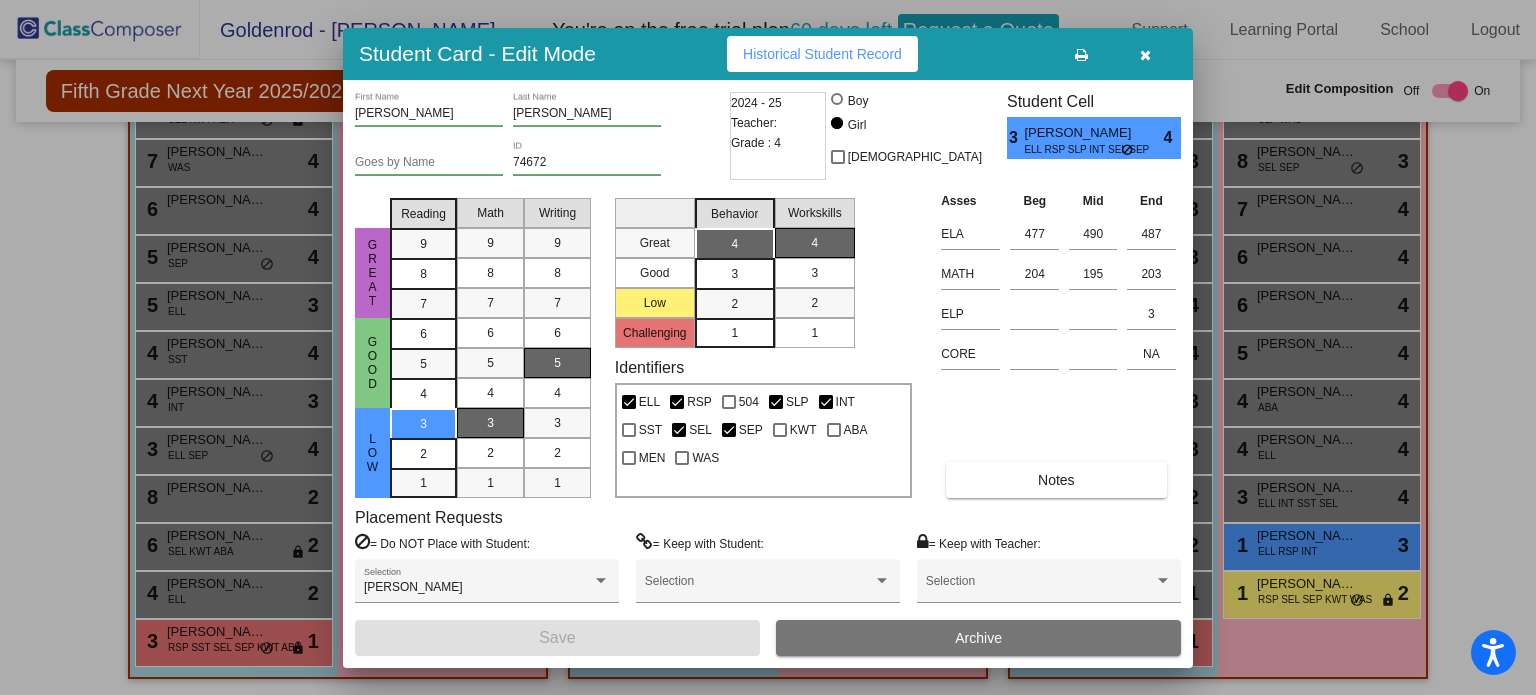 click at bounding box center (1145, 54) 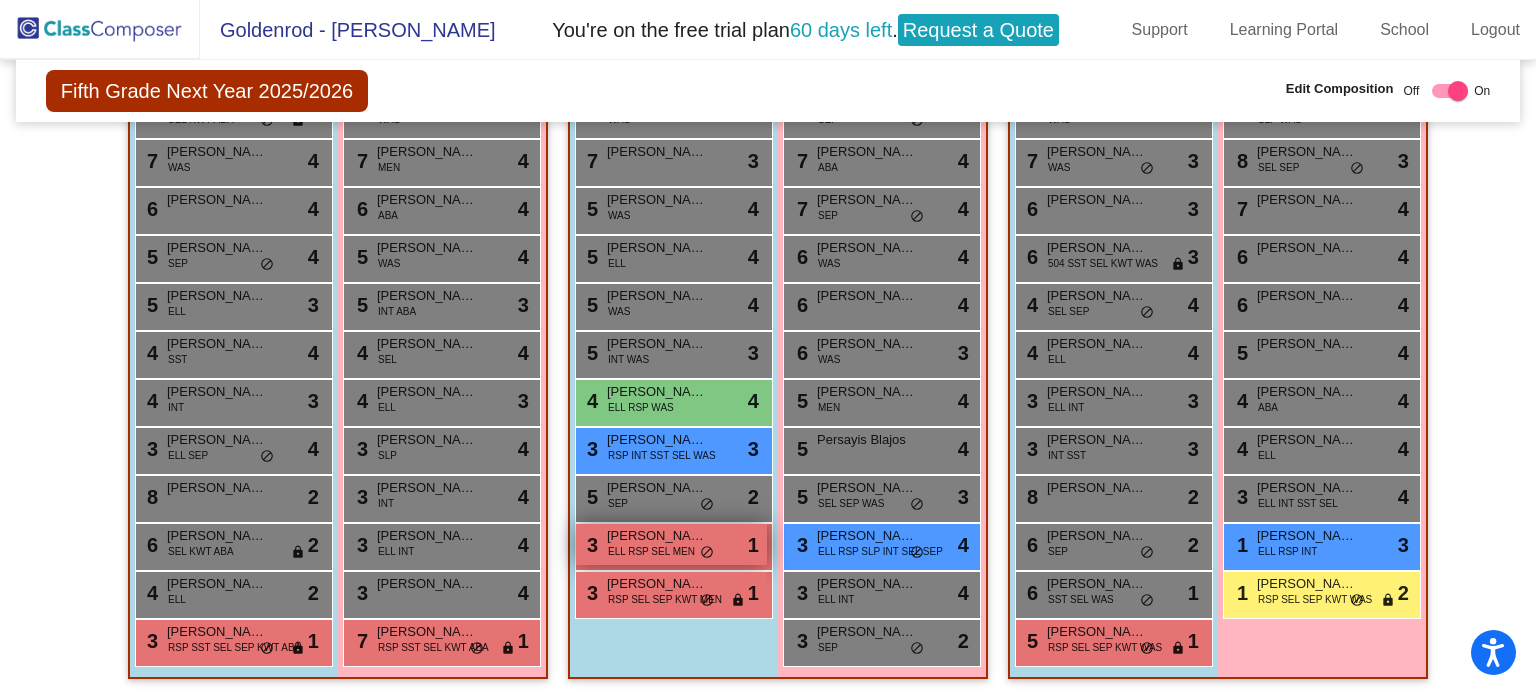 click on "ELL RSP SEL MEN" at bounding box center (651, 551) 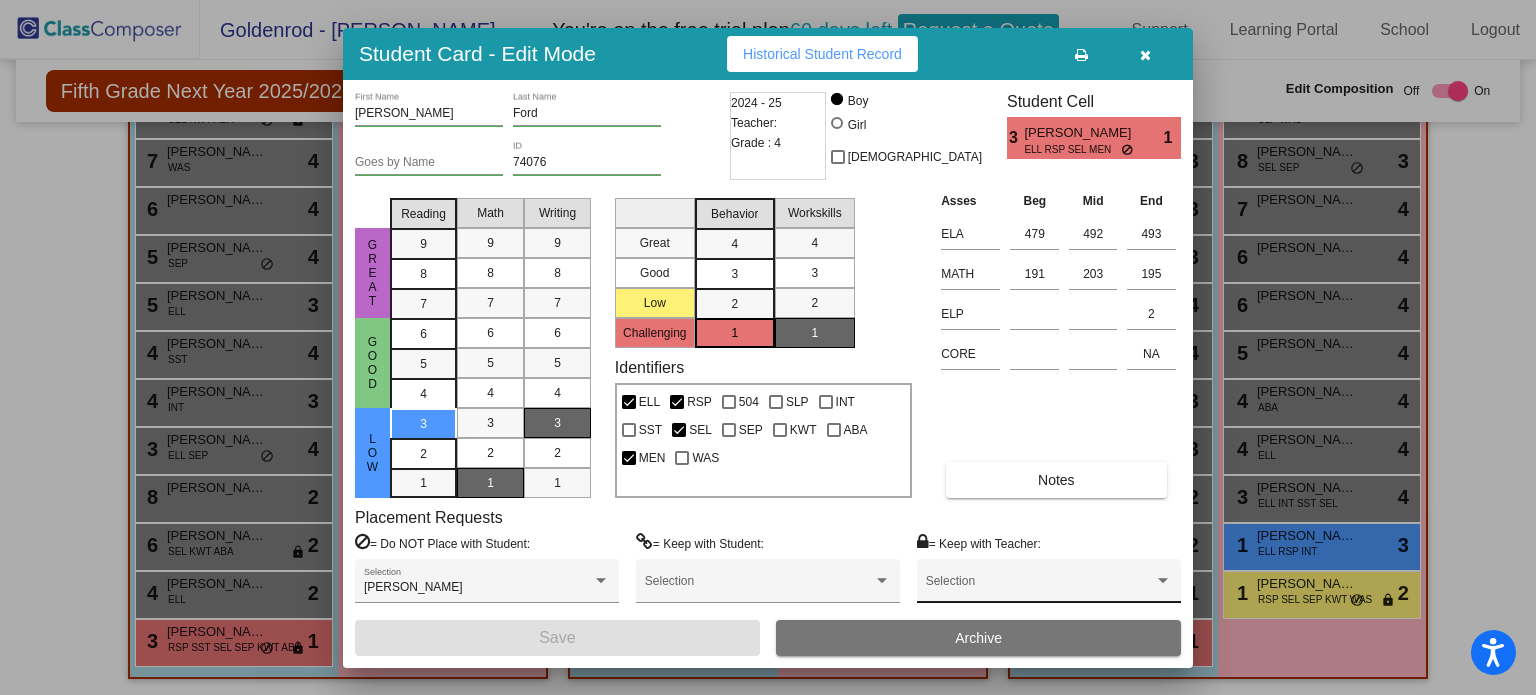 click at bounding box center (1040, 588) 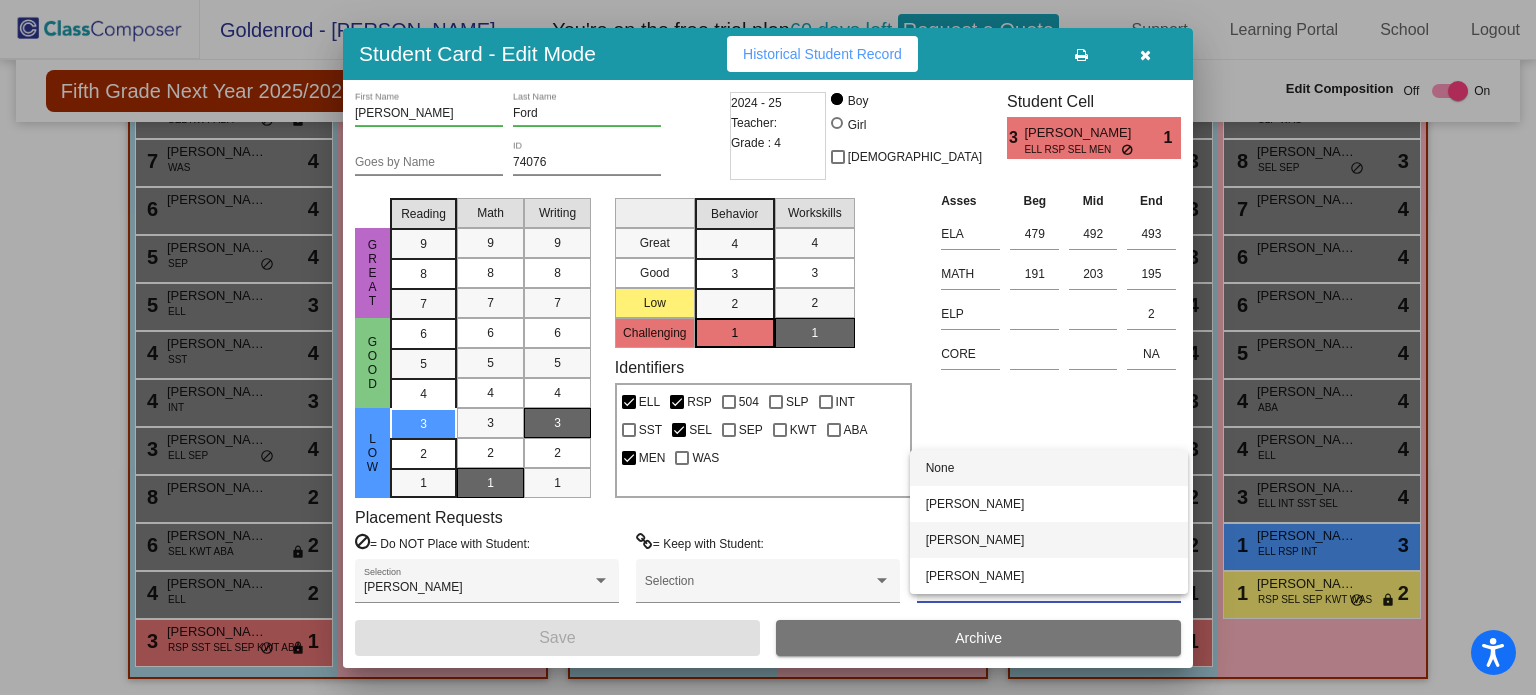 click on "Serena Mendez" at bounding box center (1049, 540) 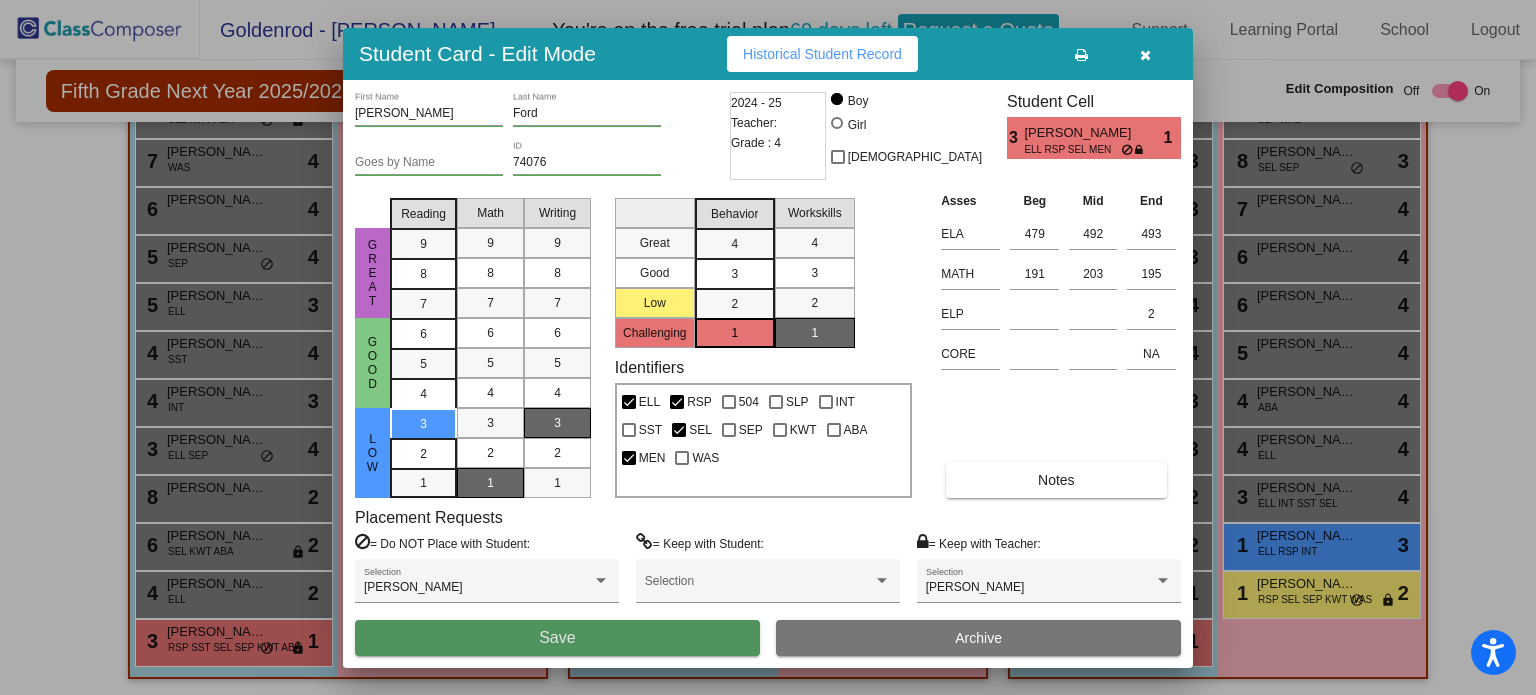 click on "Save" at bounding box center (557, 638) 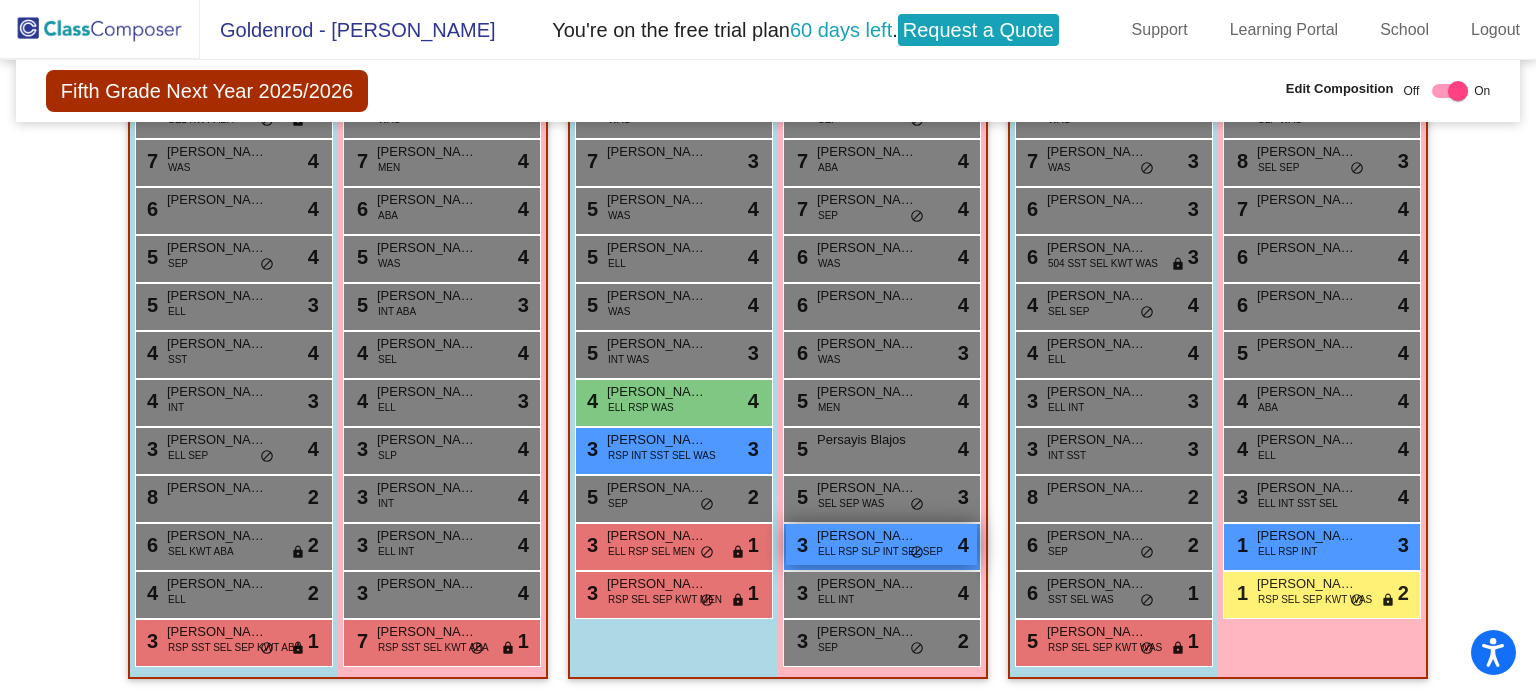 scroll, scrollTop: 576, scrollLeft: 0, axis: vertical 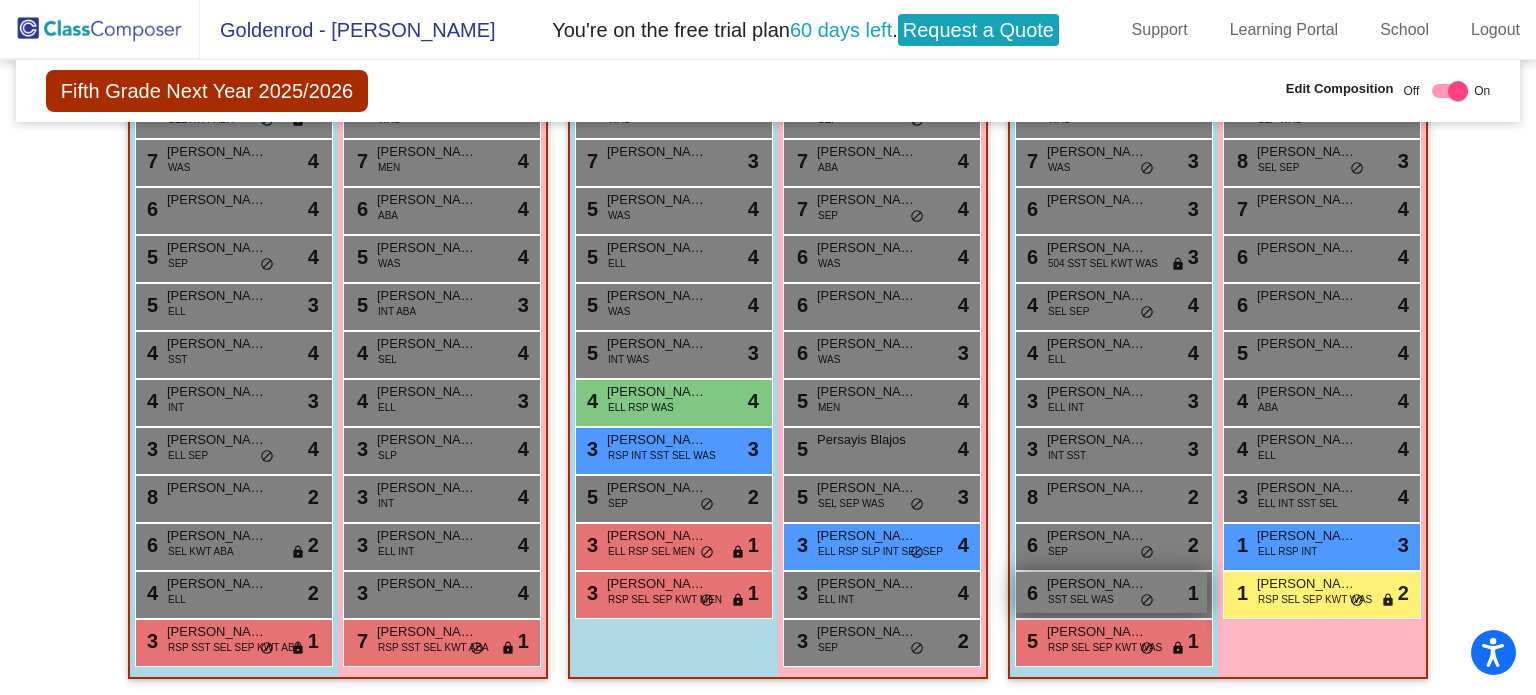 click on "Steven Pulido" at bounding box center (1097, 584) 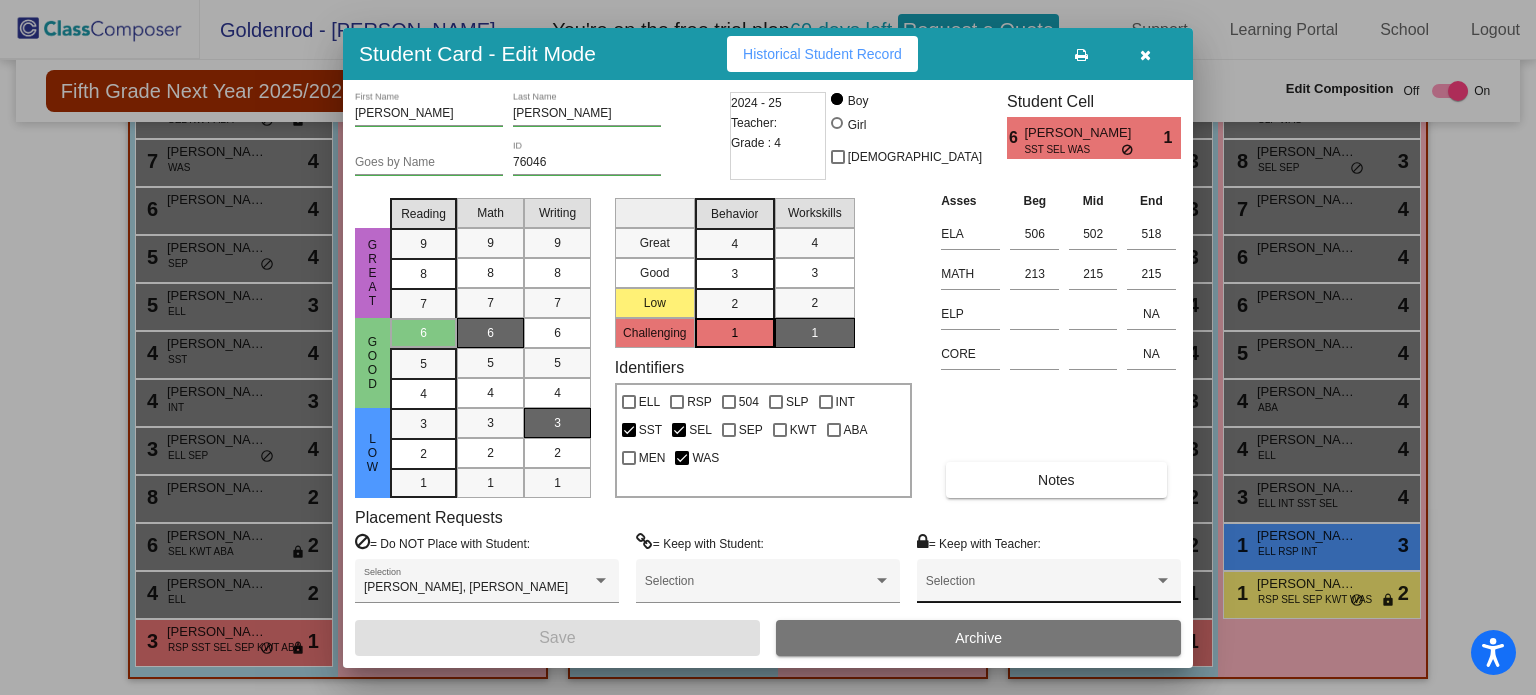 click at bounding box center [1040, 588] 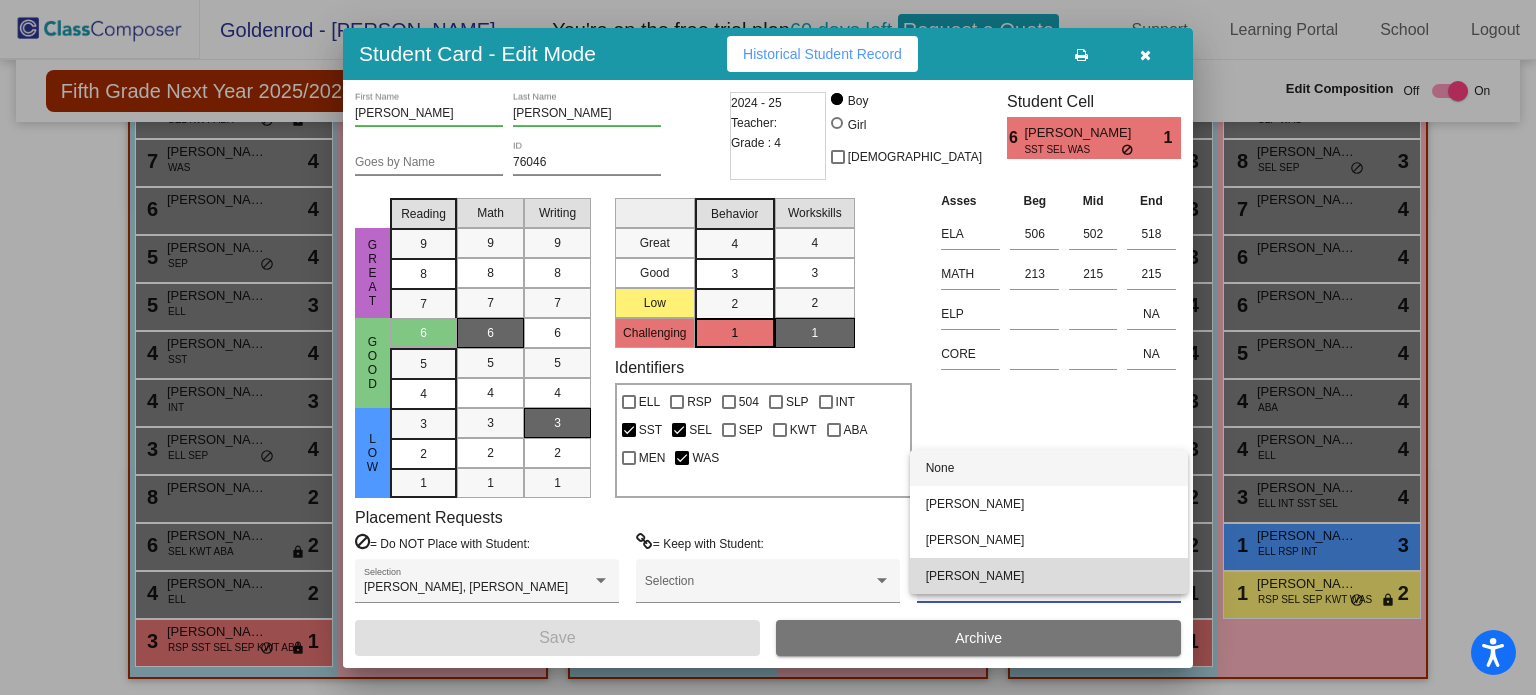 click on "Katelyn Washburn" at bounding box center (1049, 576) 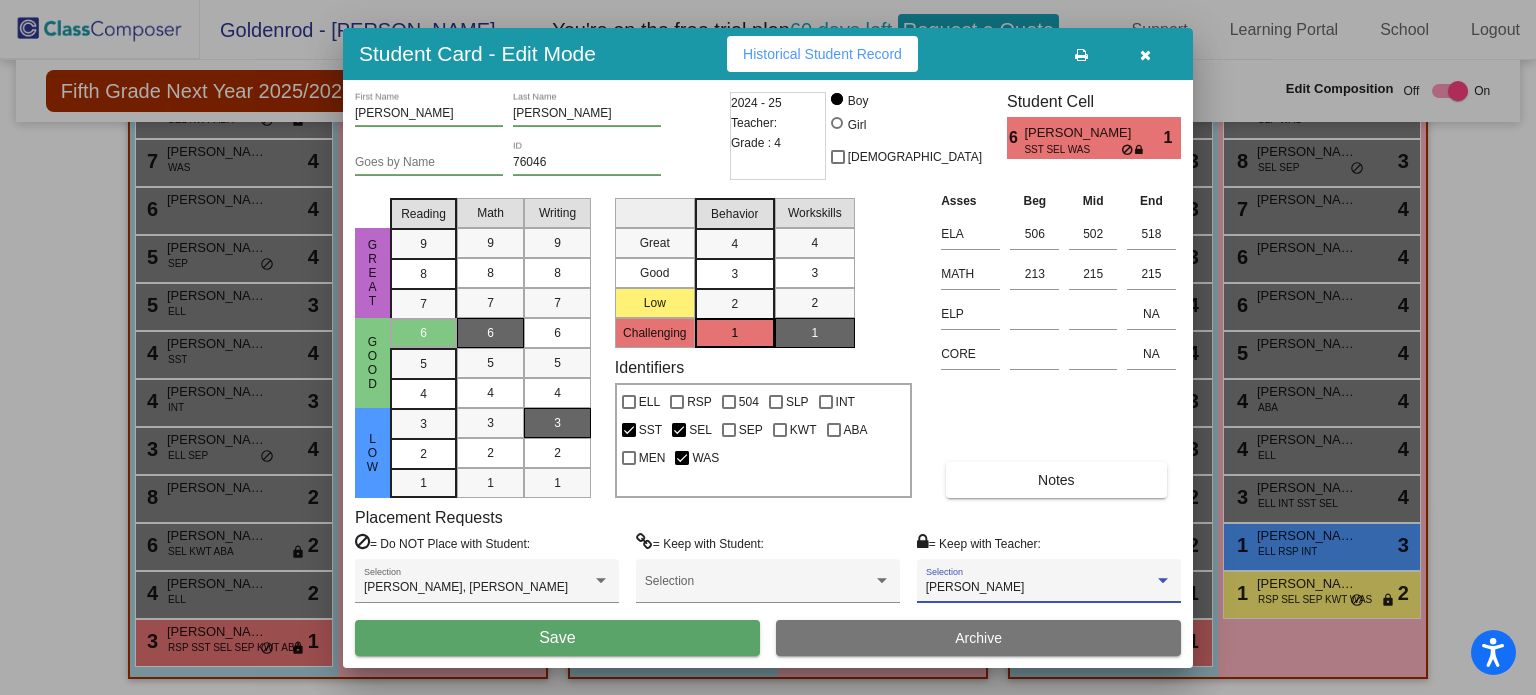 click on "Save" at bounding box center [557, 638] 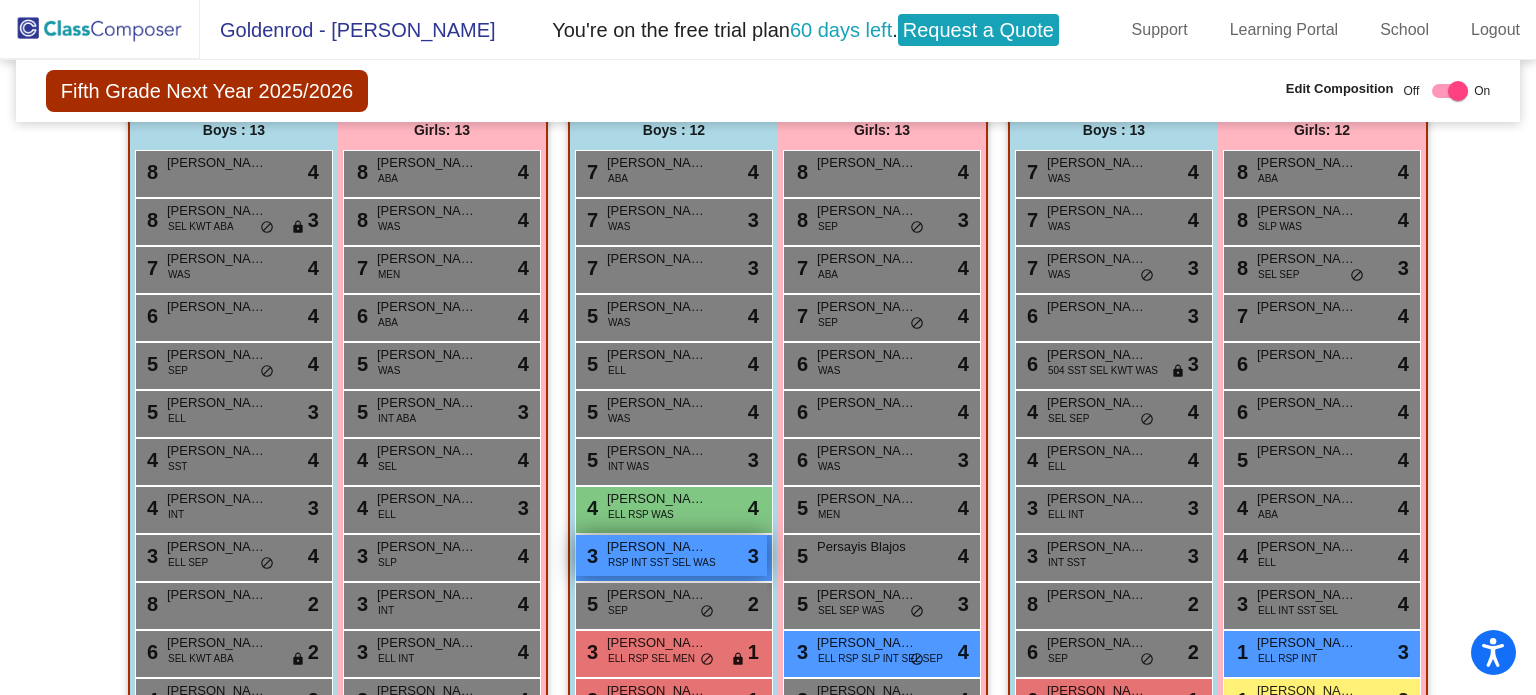 scroll, scrollTop: 496, scrollLeft: 0, axis: vertical 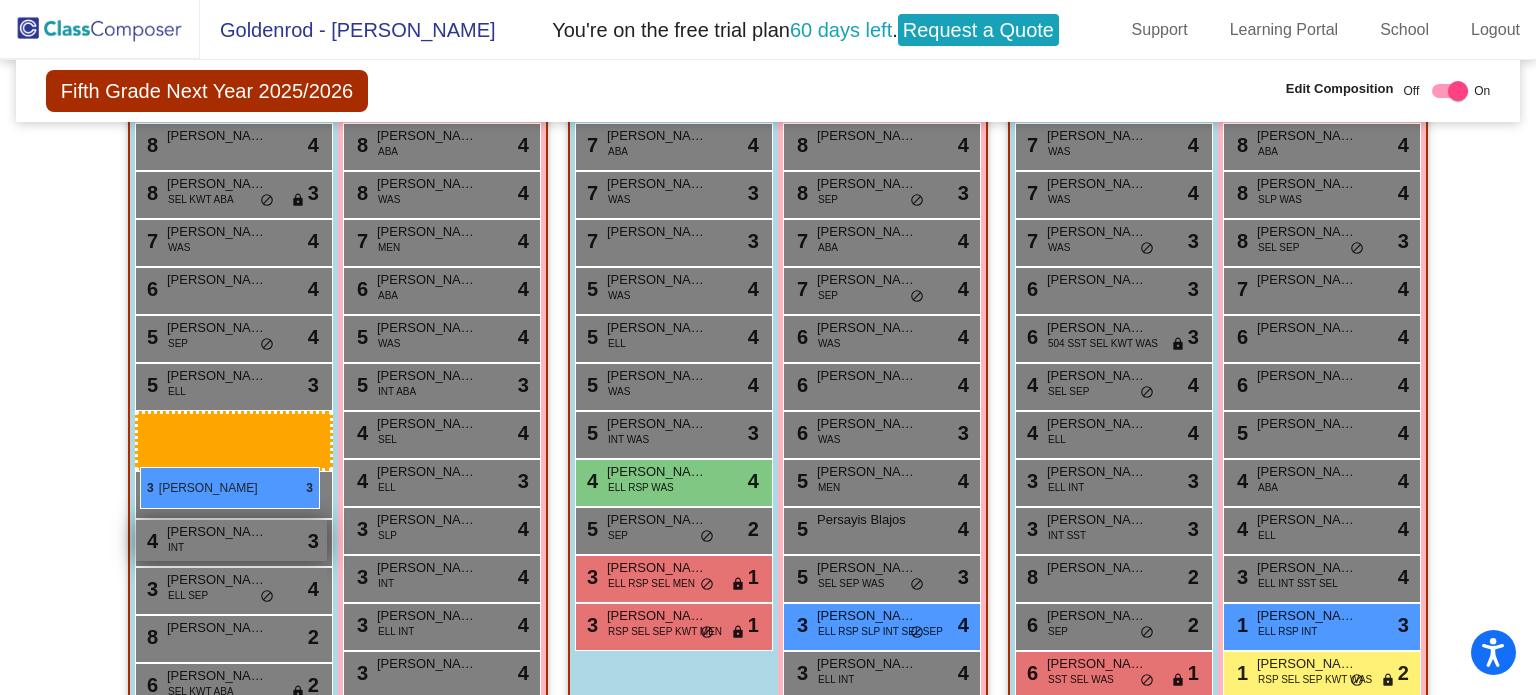 drag, startPoint x: 659, startPoint y: 529, endPoint x: 138, endPoint y: 469, distance: 524.44354 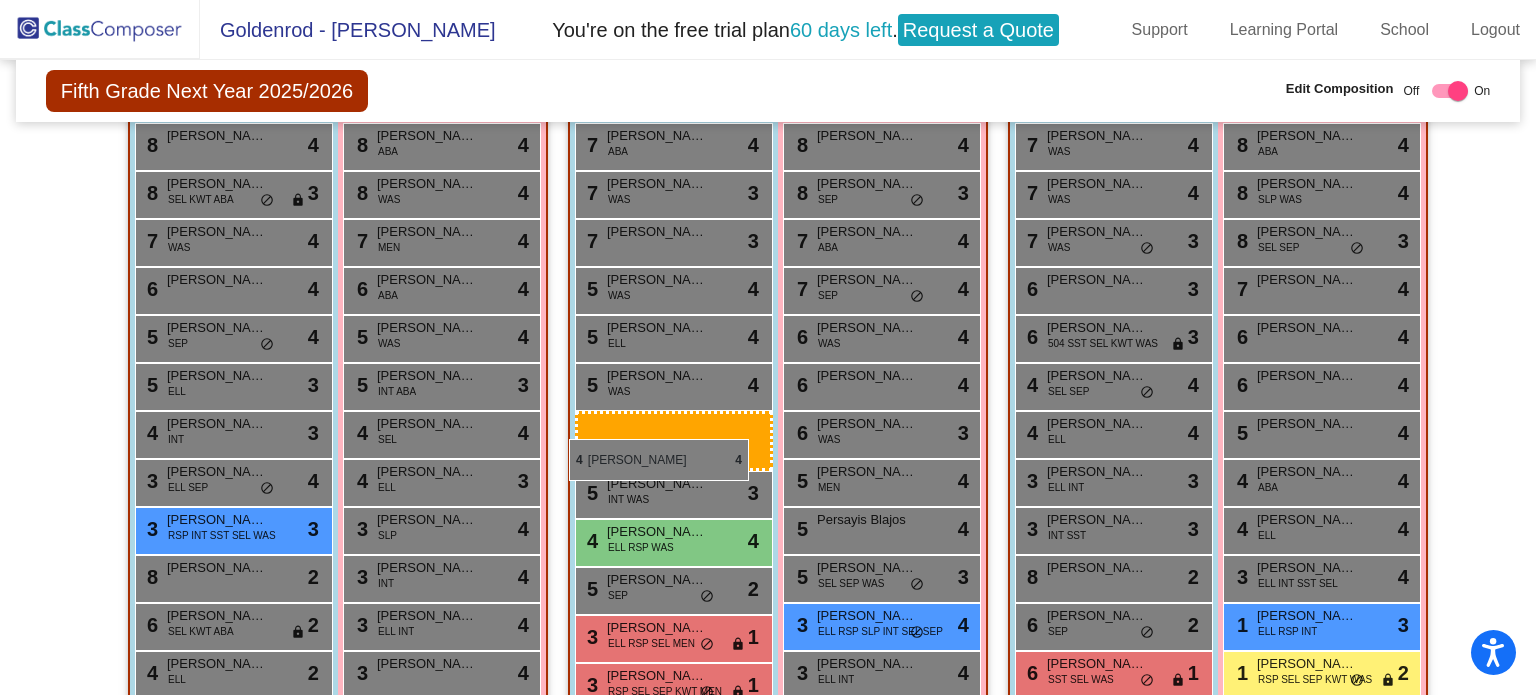 drag, startPoint x: 188, startPoint y: 427, endPoint x: 568, endPoint y: 435, distance: 380.0842 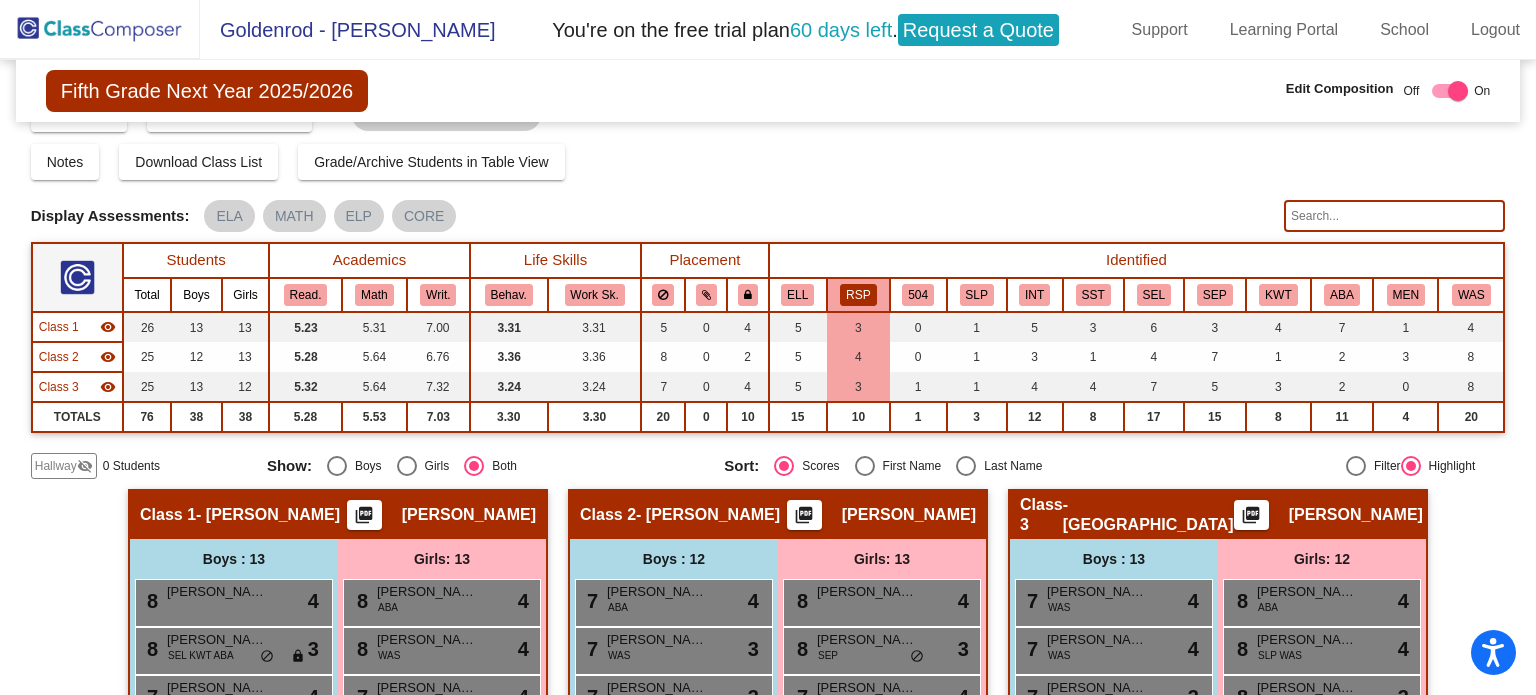scroll, scrollTop: 40, scrollLeft: 0, axis: vertical 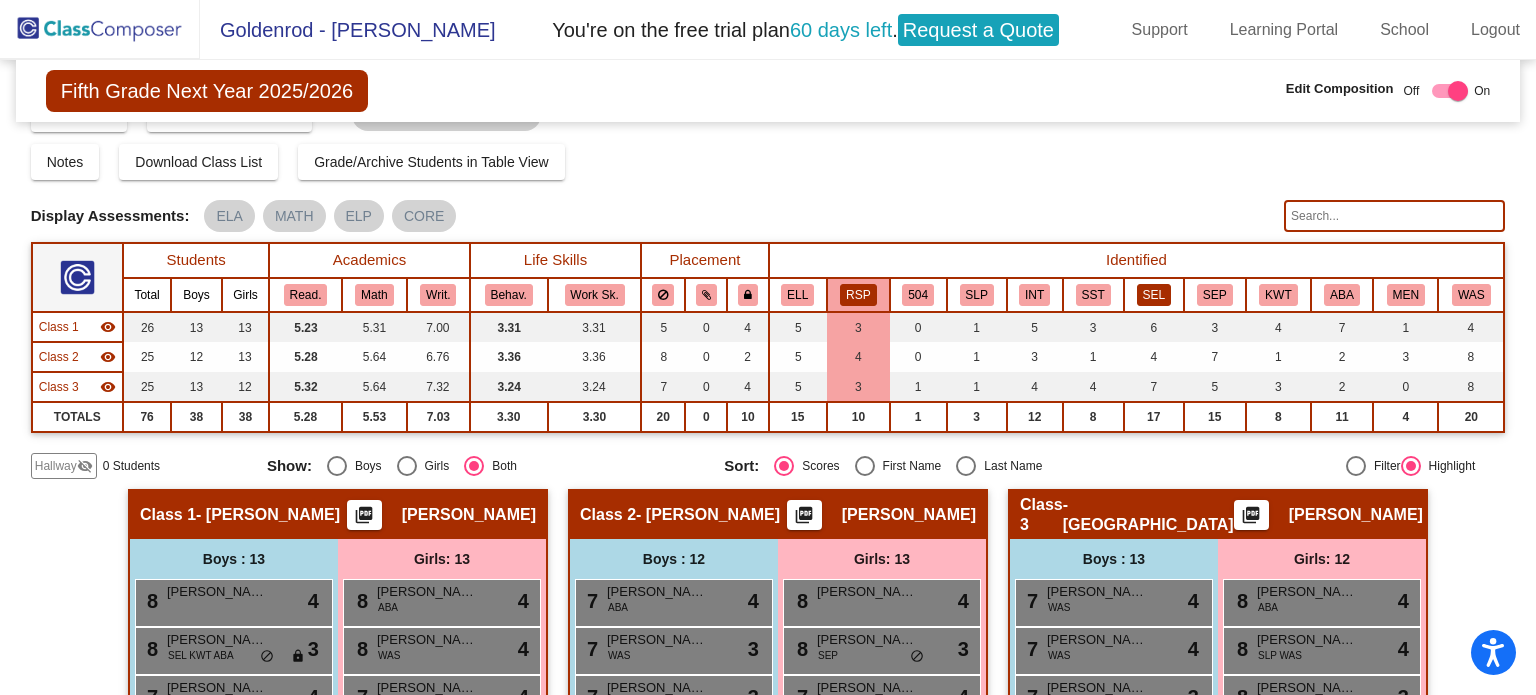 click on "SEL" 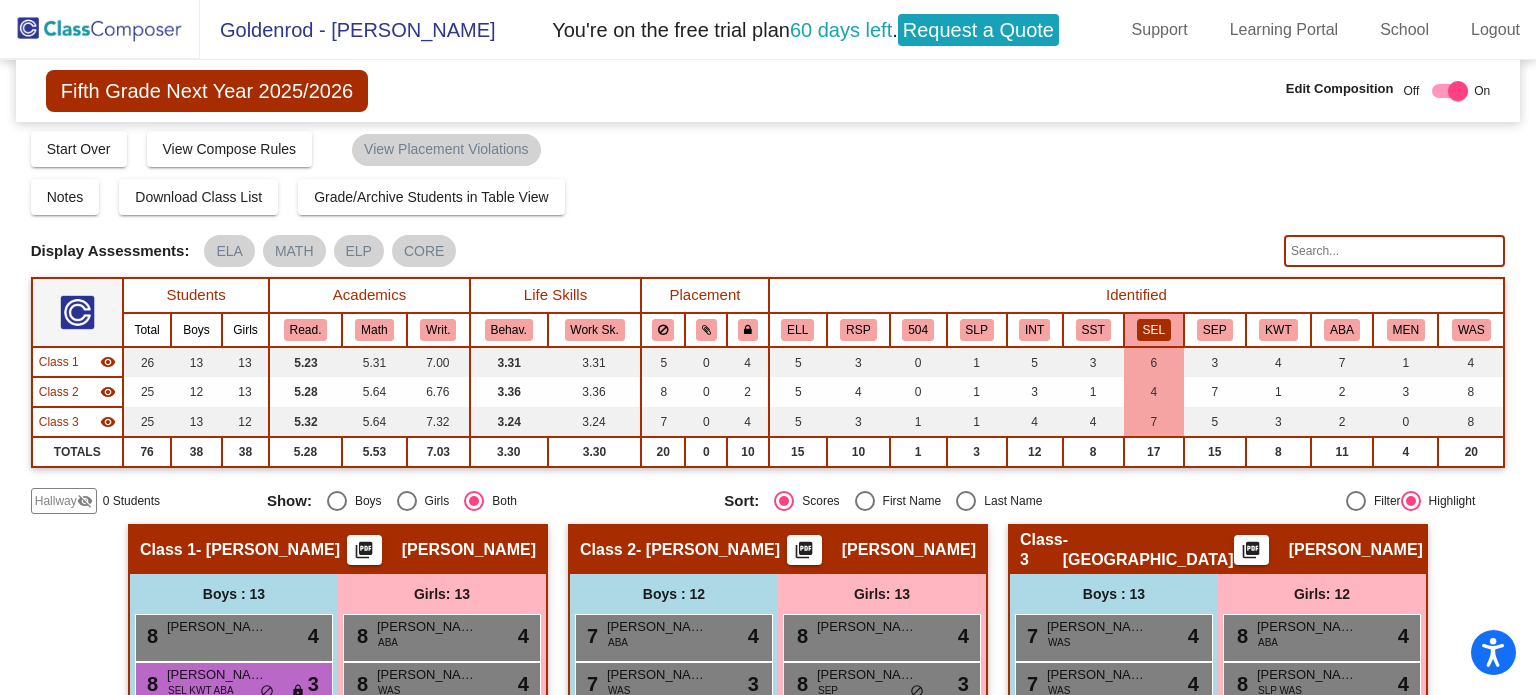 scroll, scrollTop: 0, scrollLeft: 0, axis: both 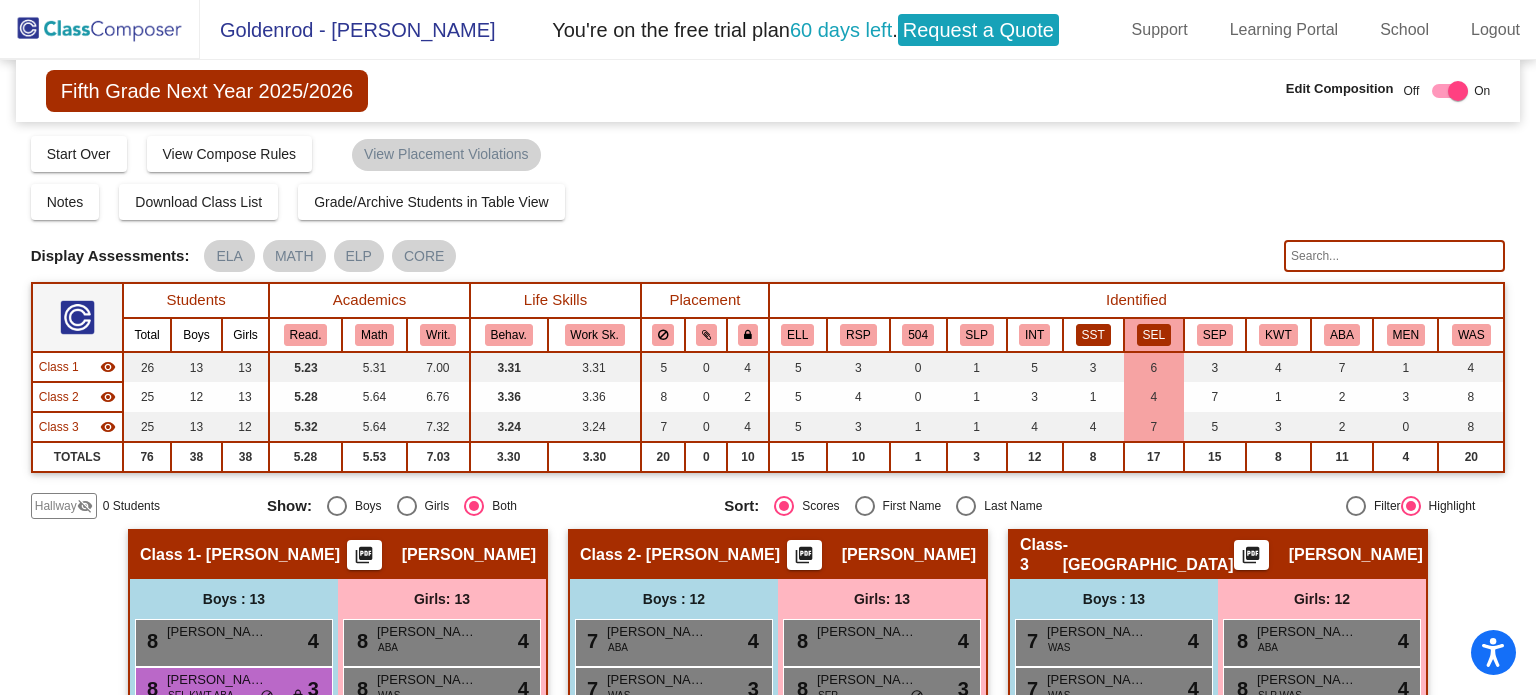 click on "SST" 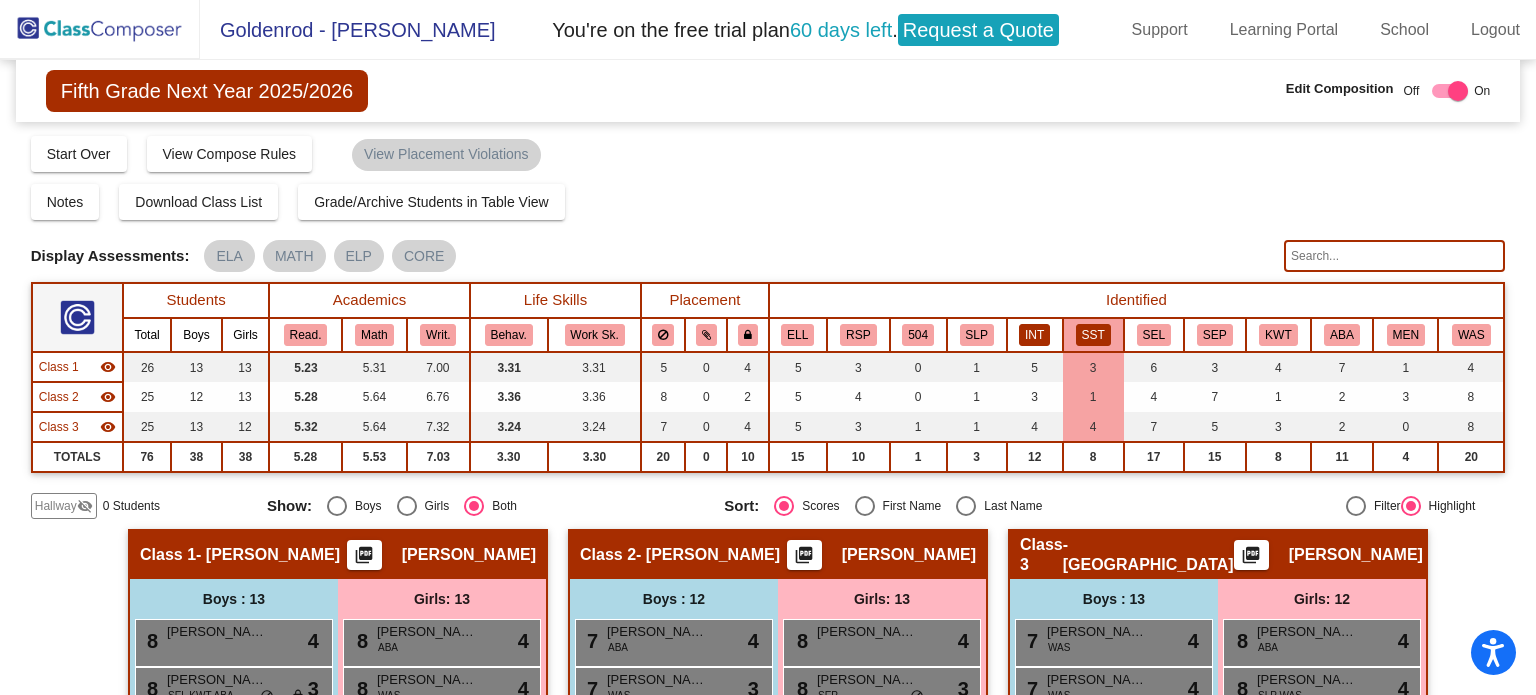 click on "INT" 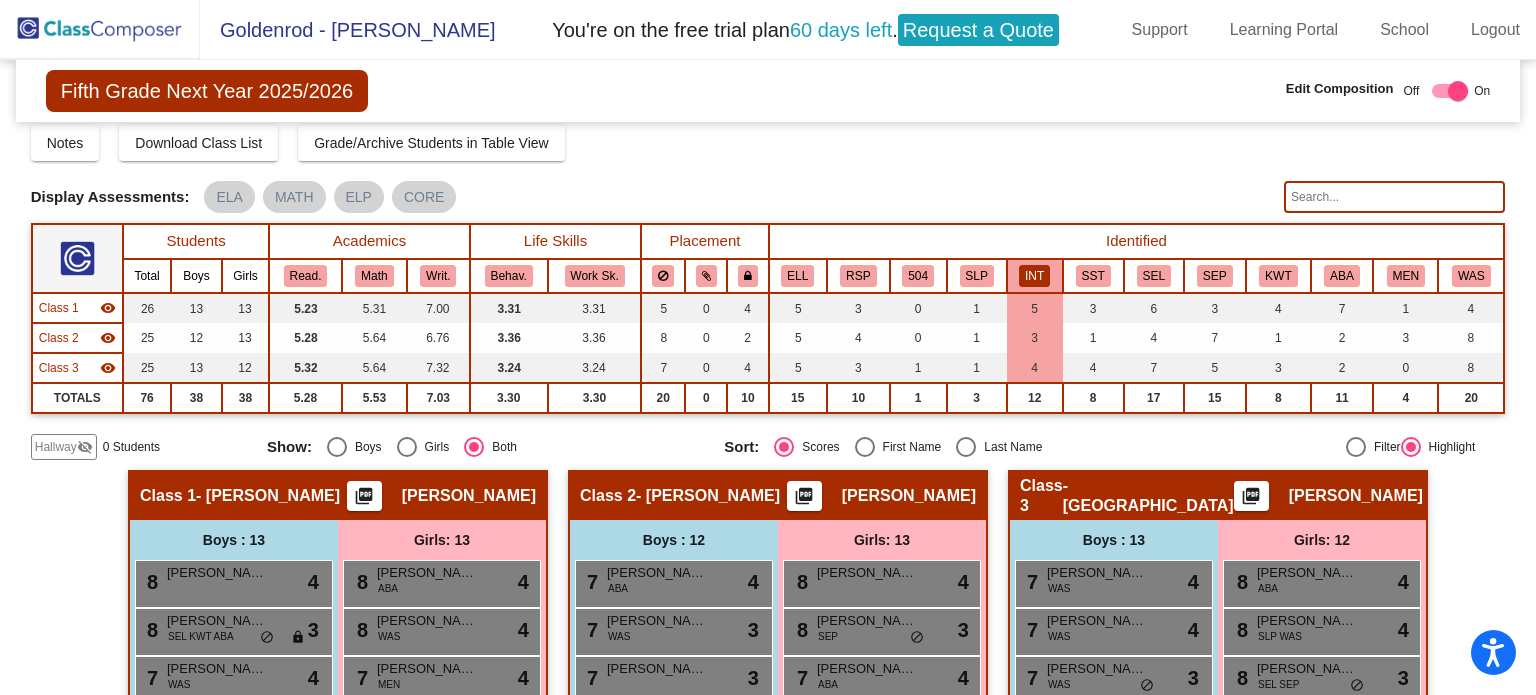 scroll, scrollTop: 57, scrollLeft: 0, axis: vertical 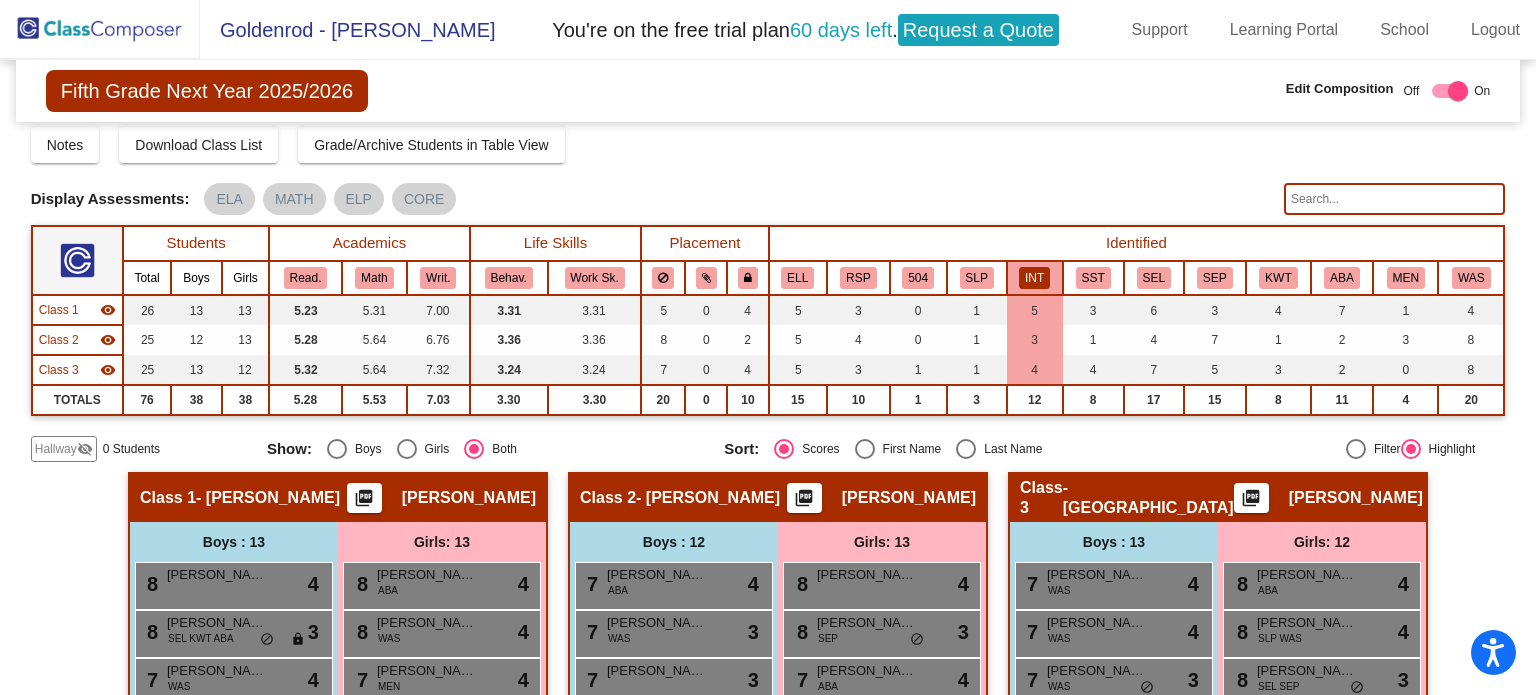 click on "INT" 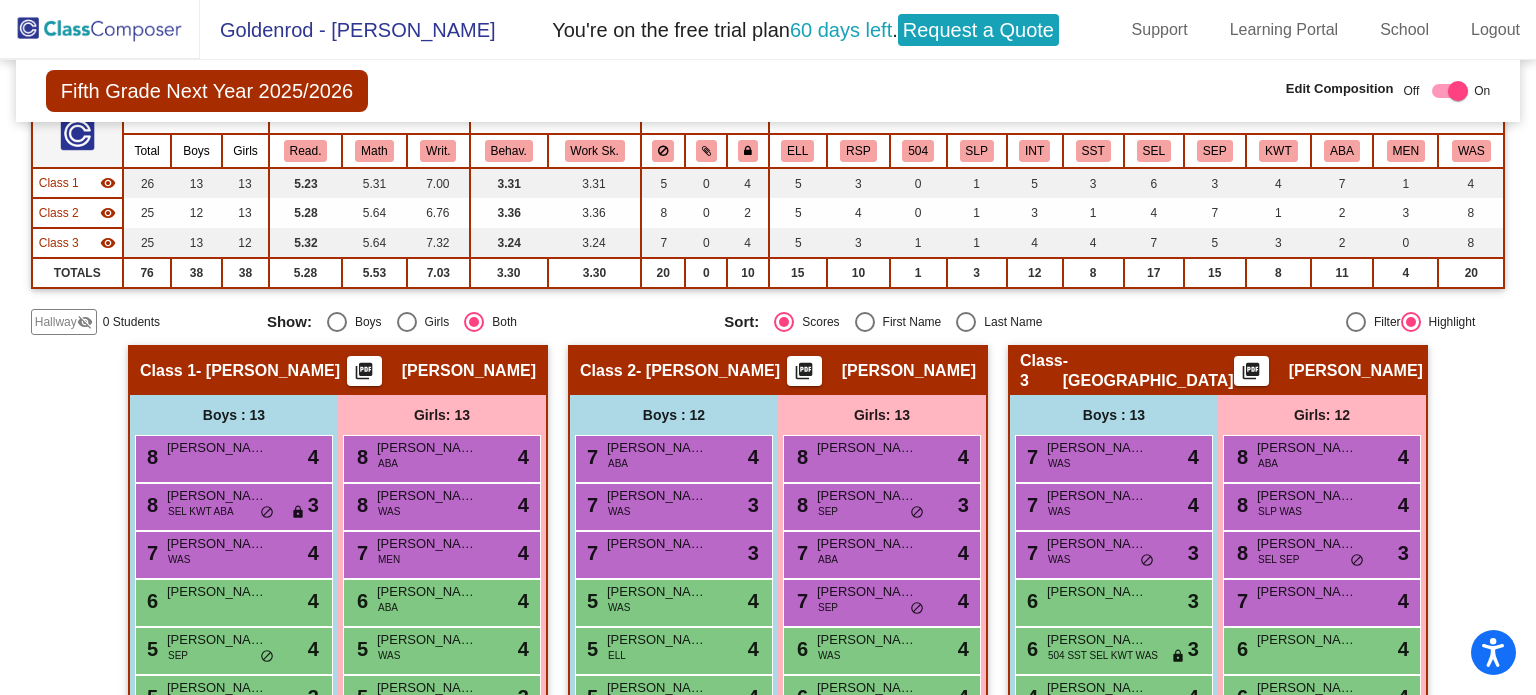 scroll, scrollTop: 0, scrollLeft: 0, axis: both 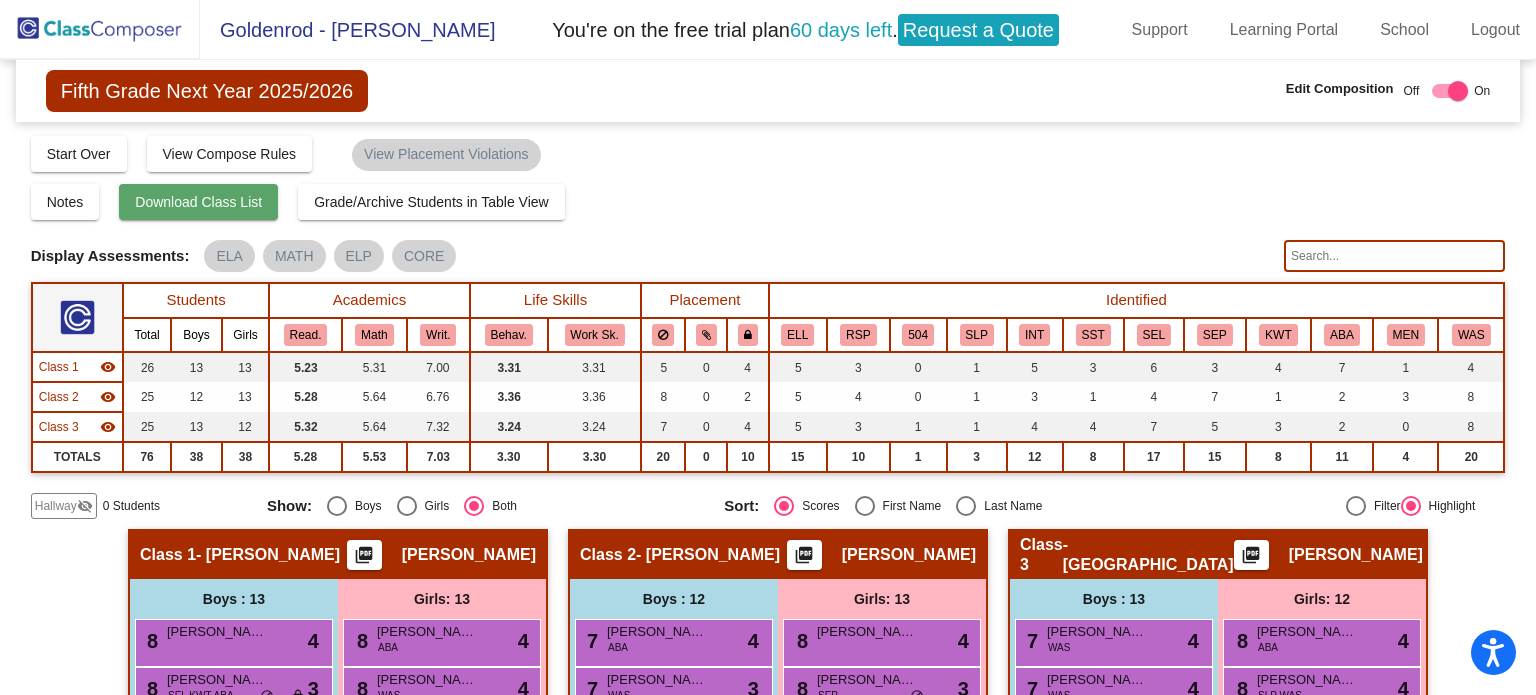 click on "Download Class List" 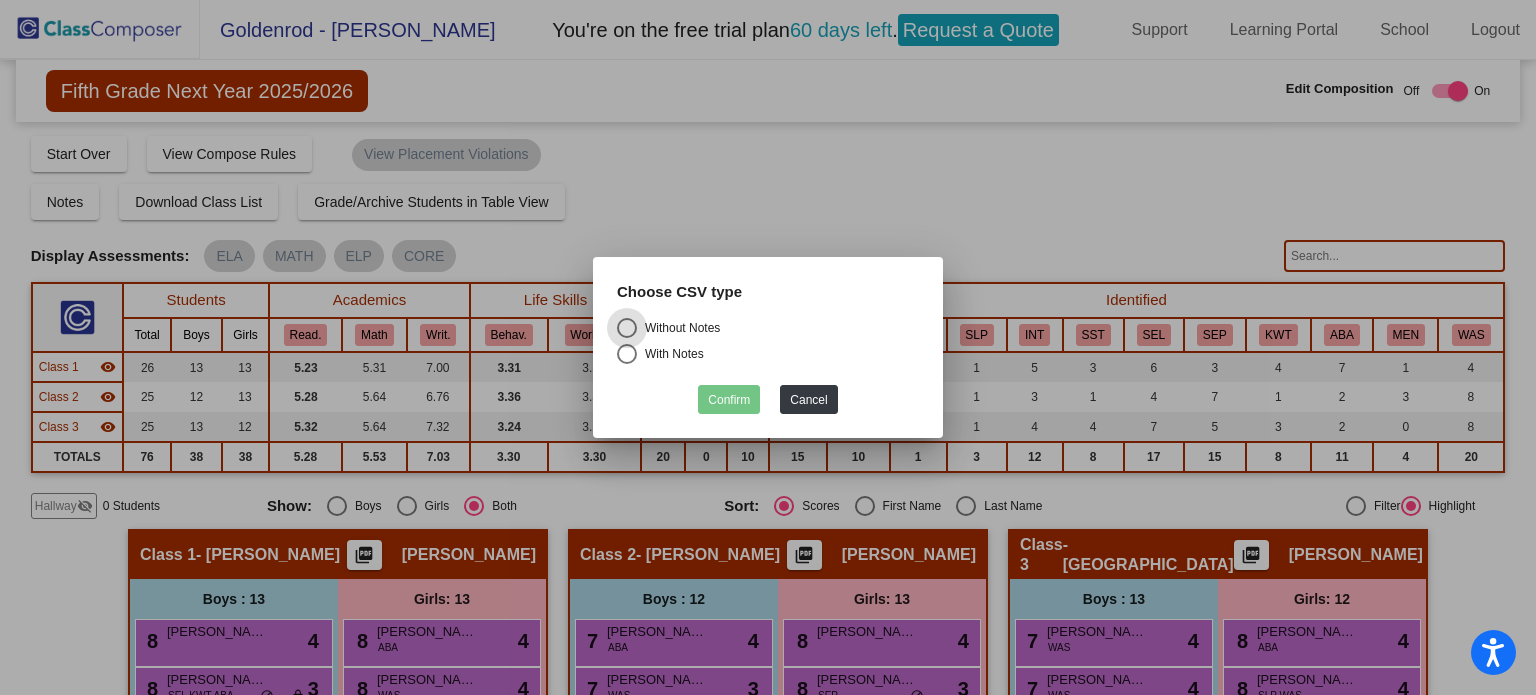 click on "Without Notes" at bounding box center [678, 328] 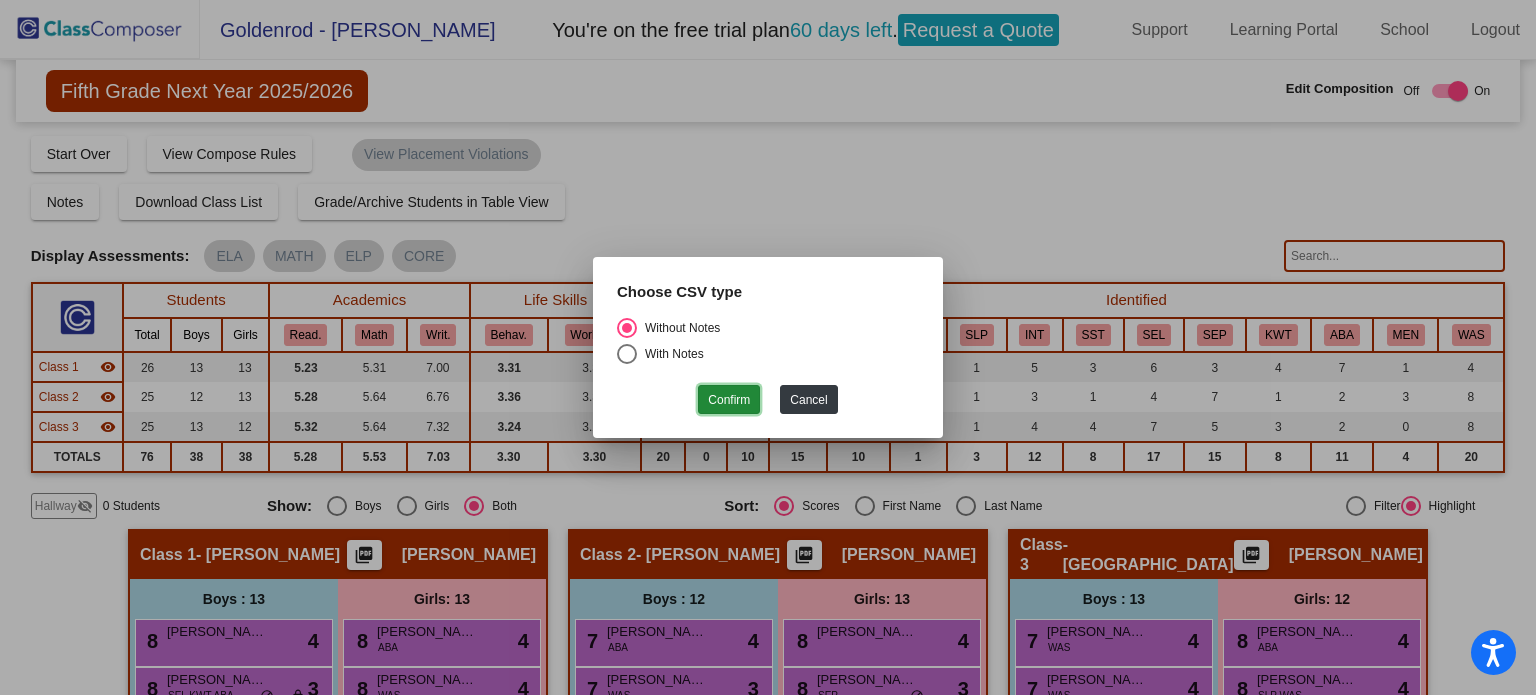 click on "Confirm" at bounding box center [729, 399] 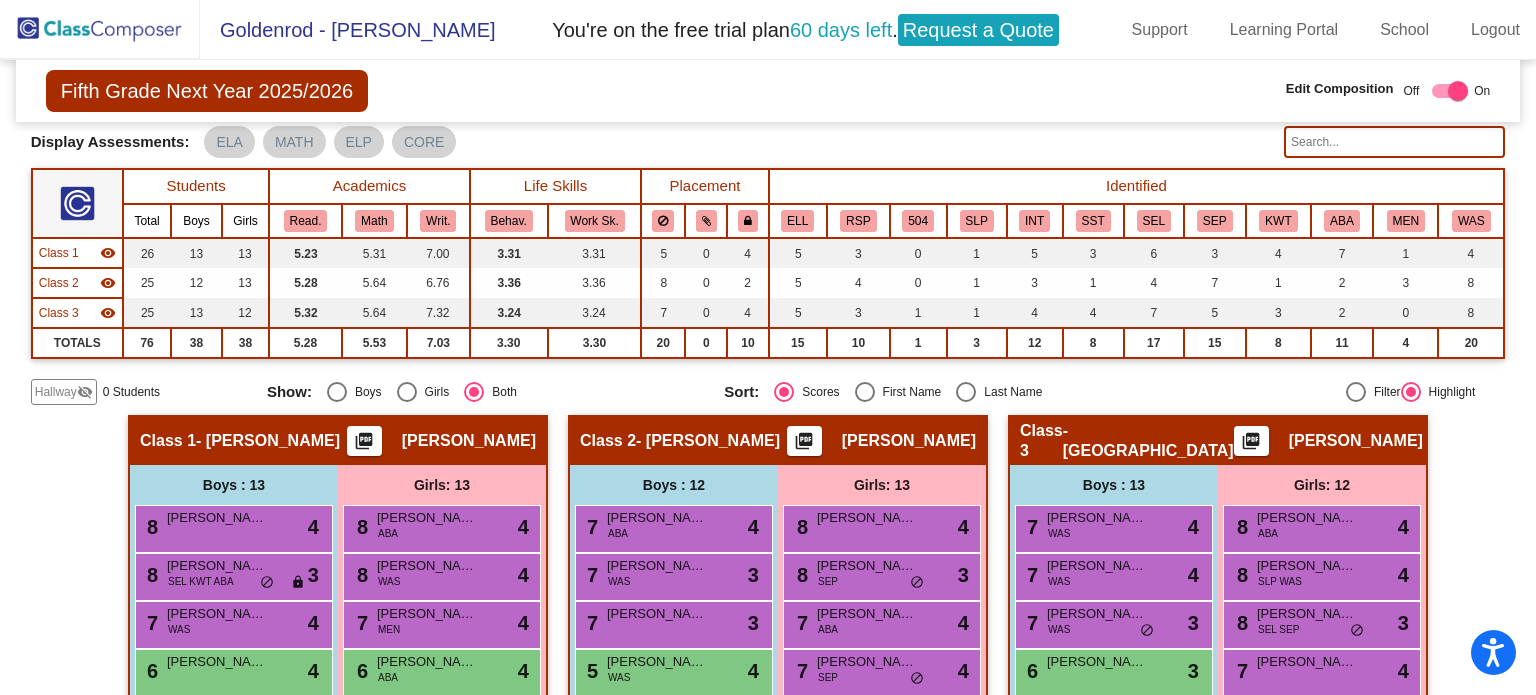 scroll, scrollTop: 119, scrollLeft: 0, axis: vertical 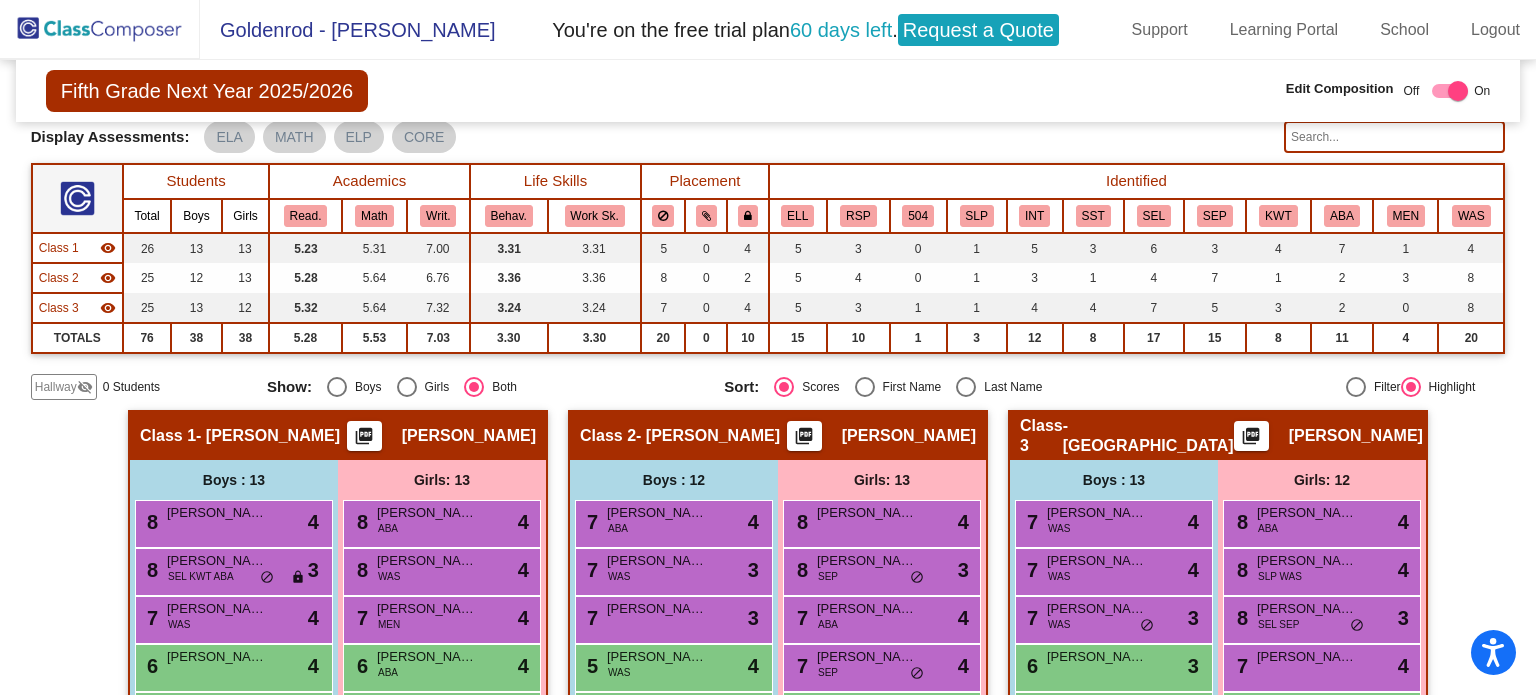 click on "picture_as_pdf" 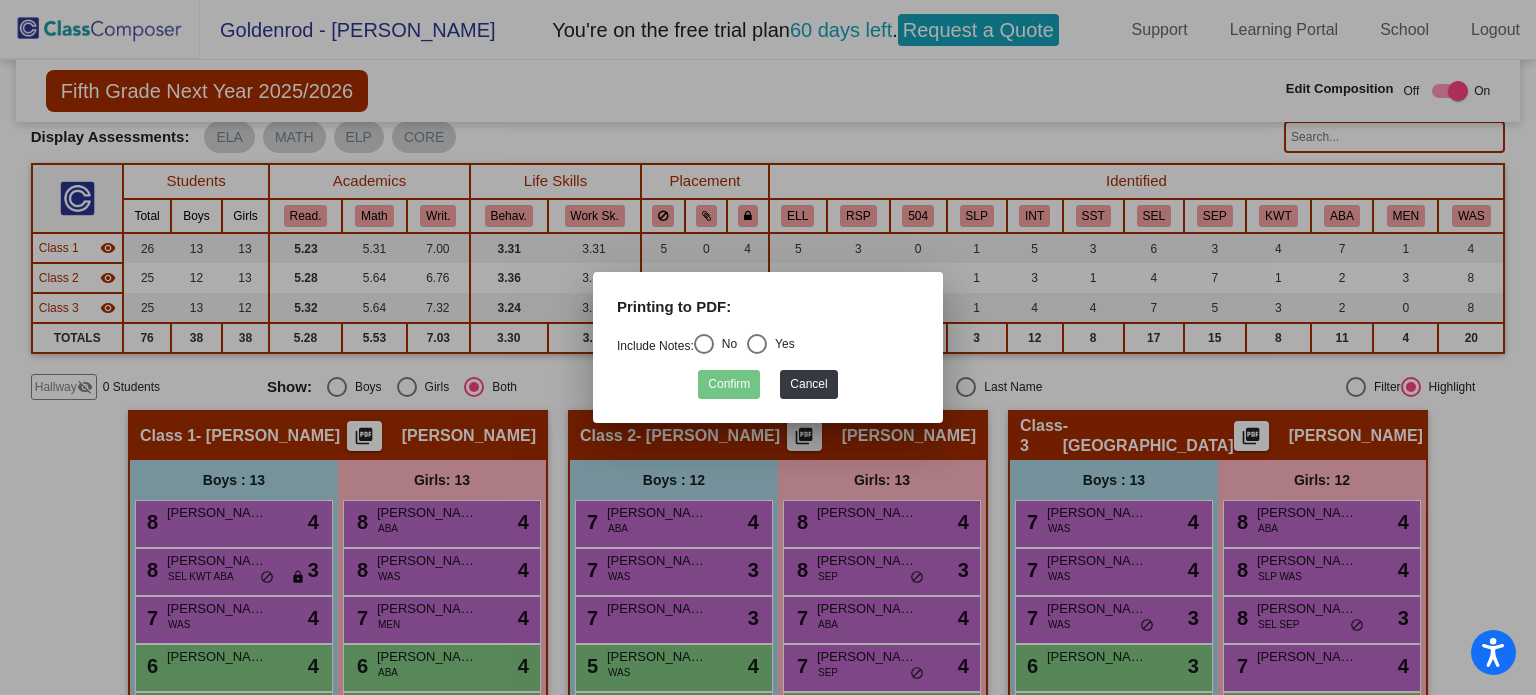 click at bounding box center [704, 344] 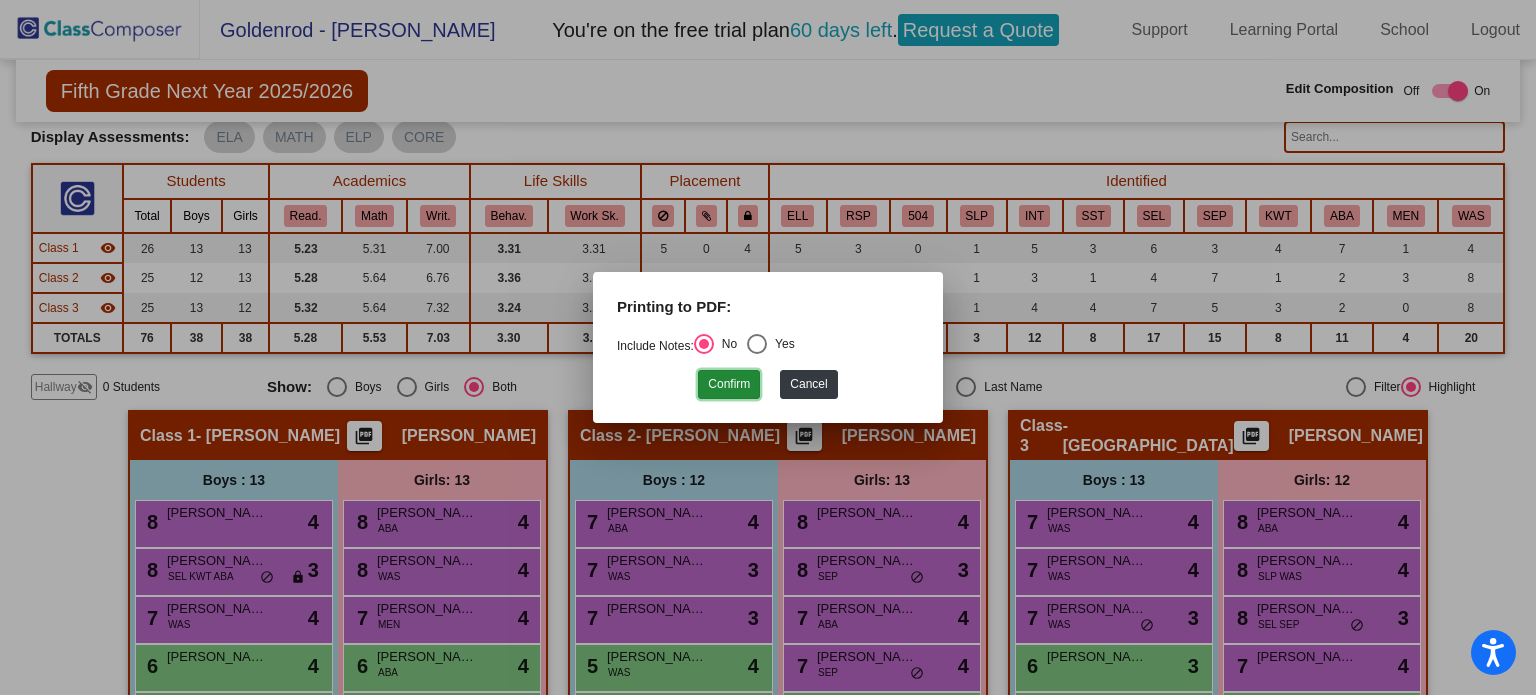 click on "Confirm" at bounding box center [729, 384] 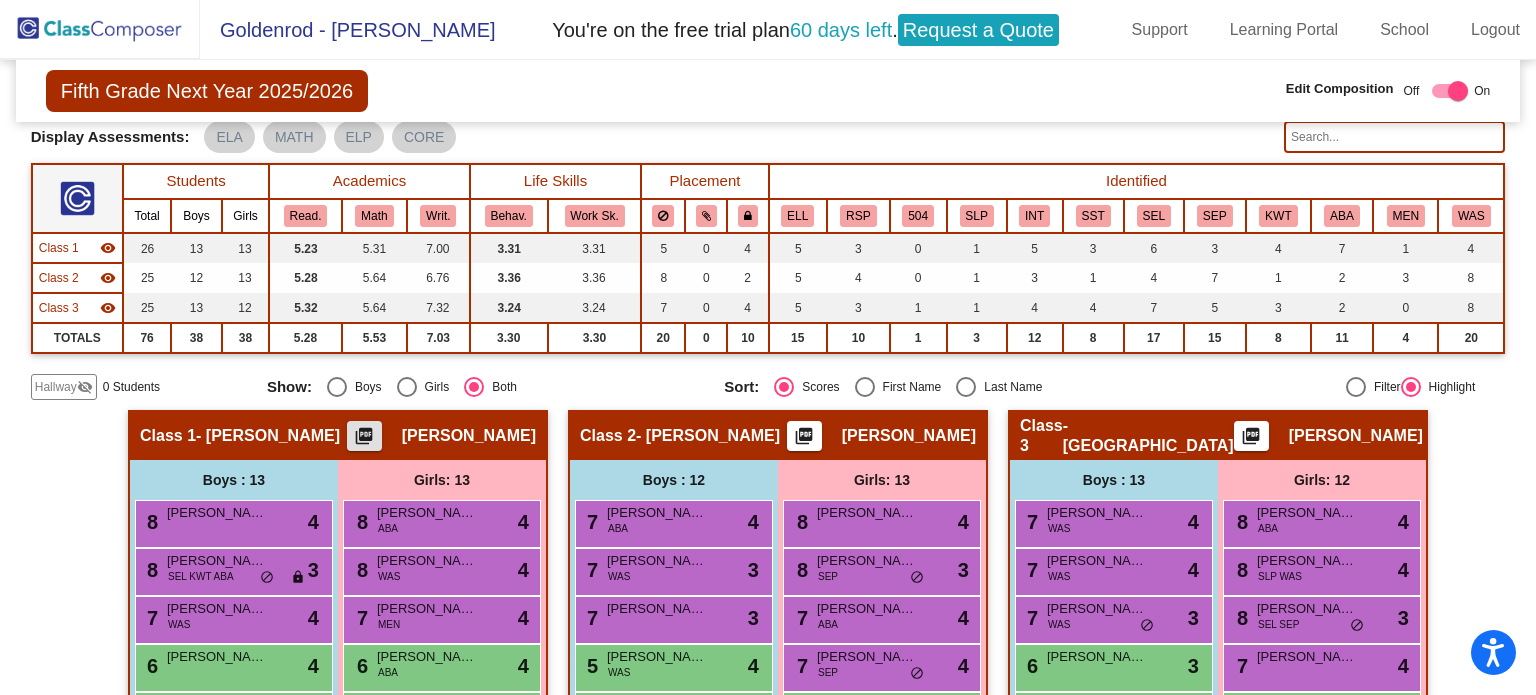 type 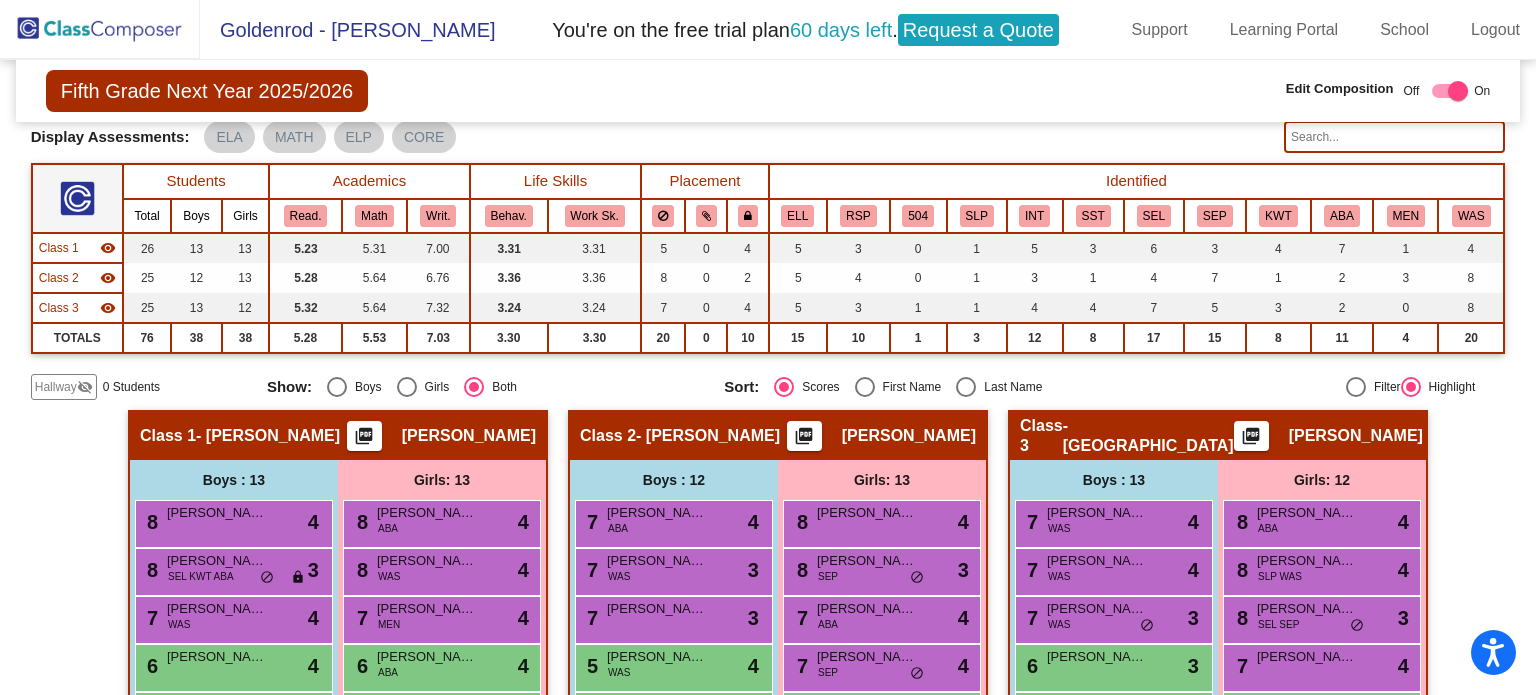 scroll, scrollTop: 0, scrollLeft: 0, axis: both 